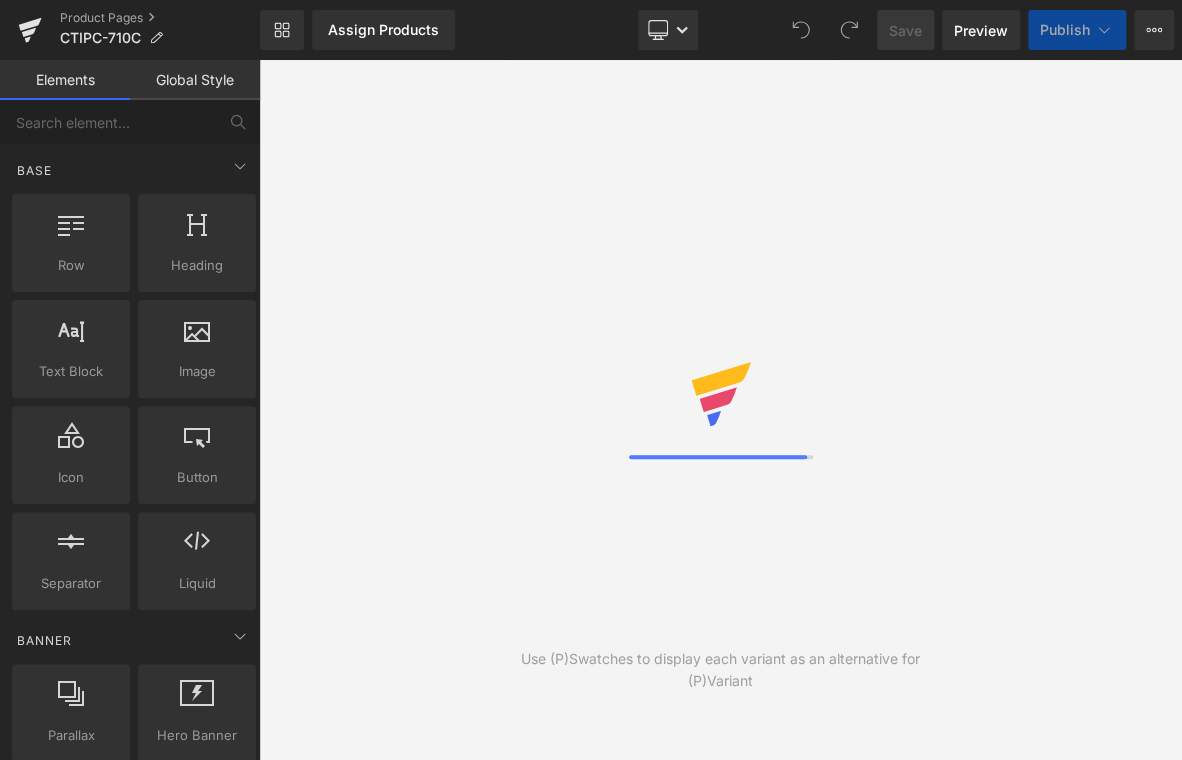scroll, scrollTop: 0, scrollLeft: 0, axis: both 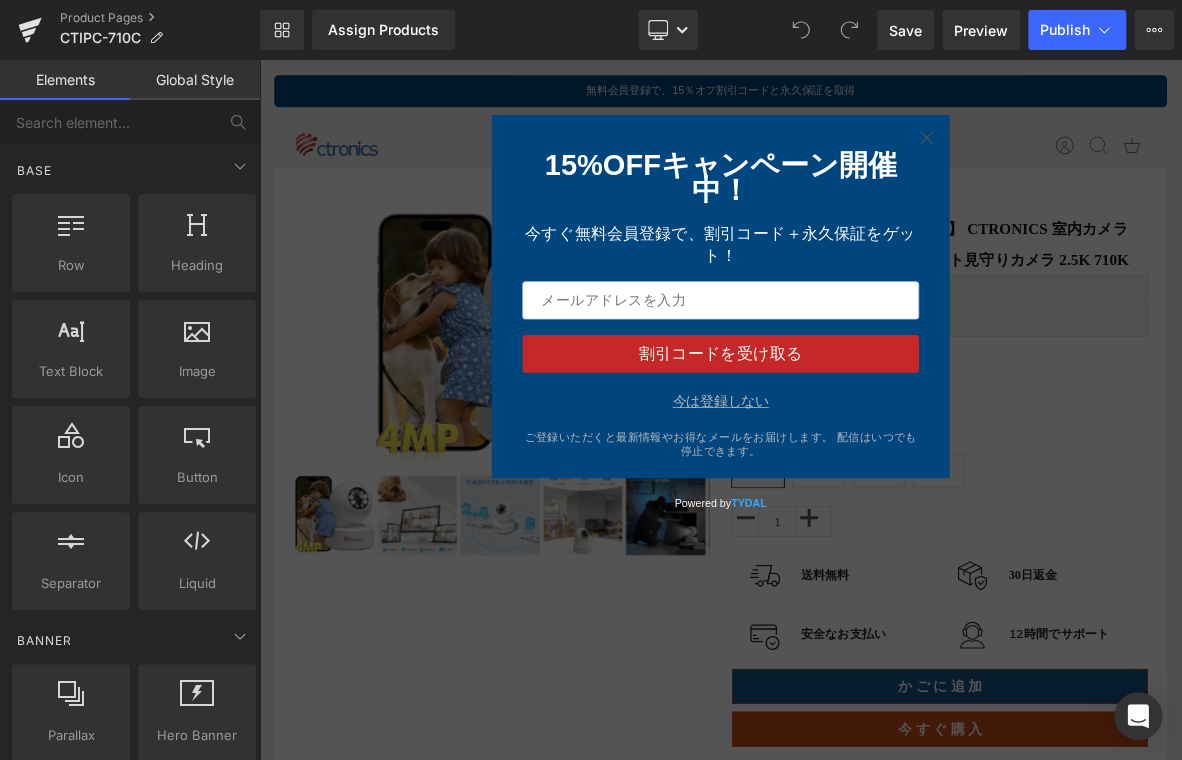click on "今は登録しない" at bounding box center (864, 508) 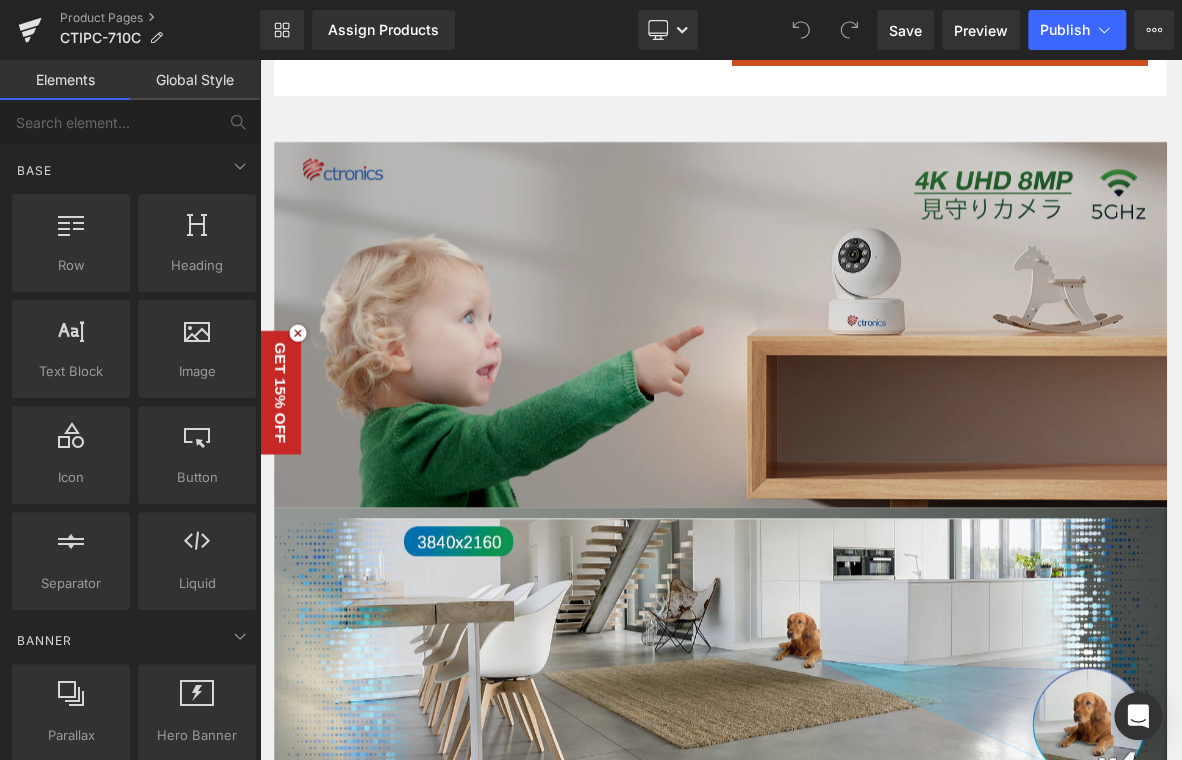 scroll, scrollTop: 900, scrollLeft: 0, axis: vertical 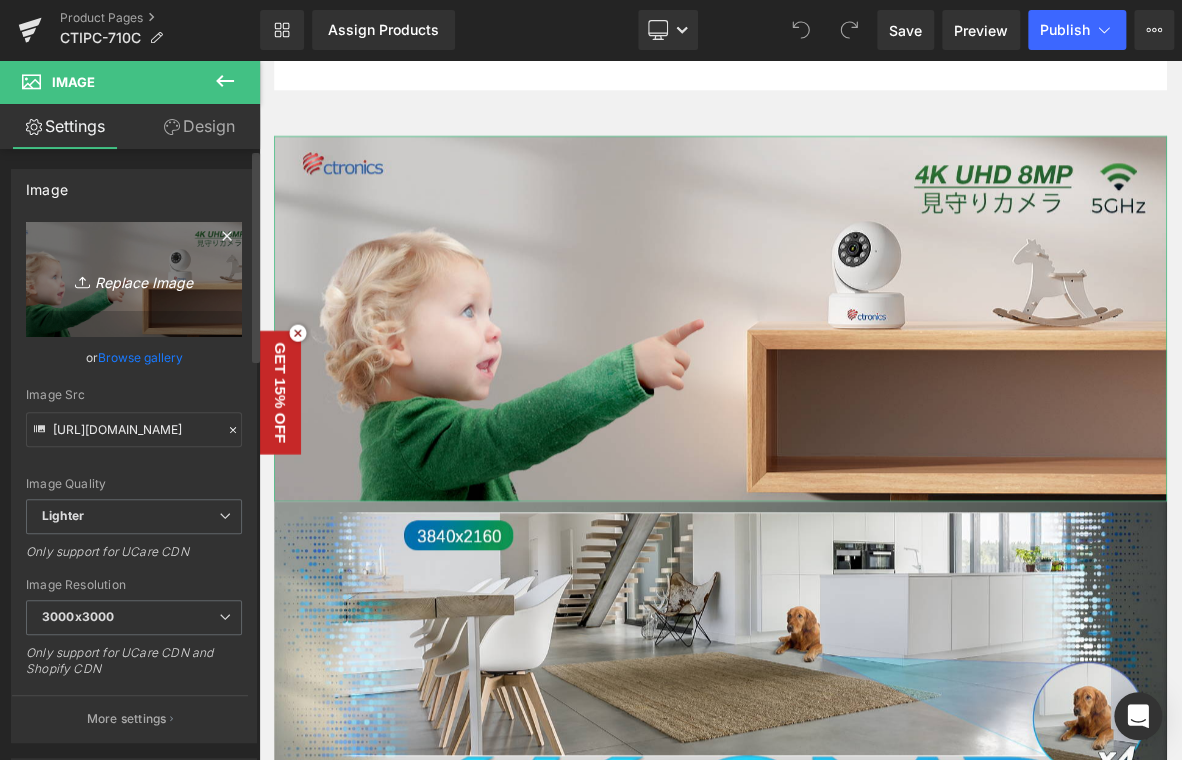 click on "Replace Image" at bounding box center [134, 279] 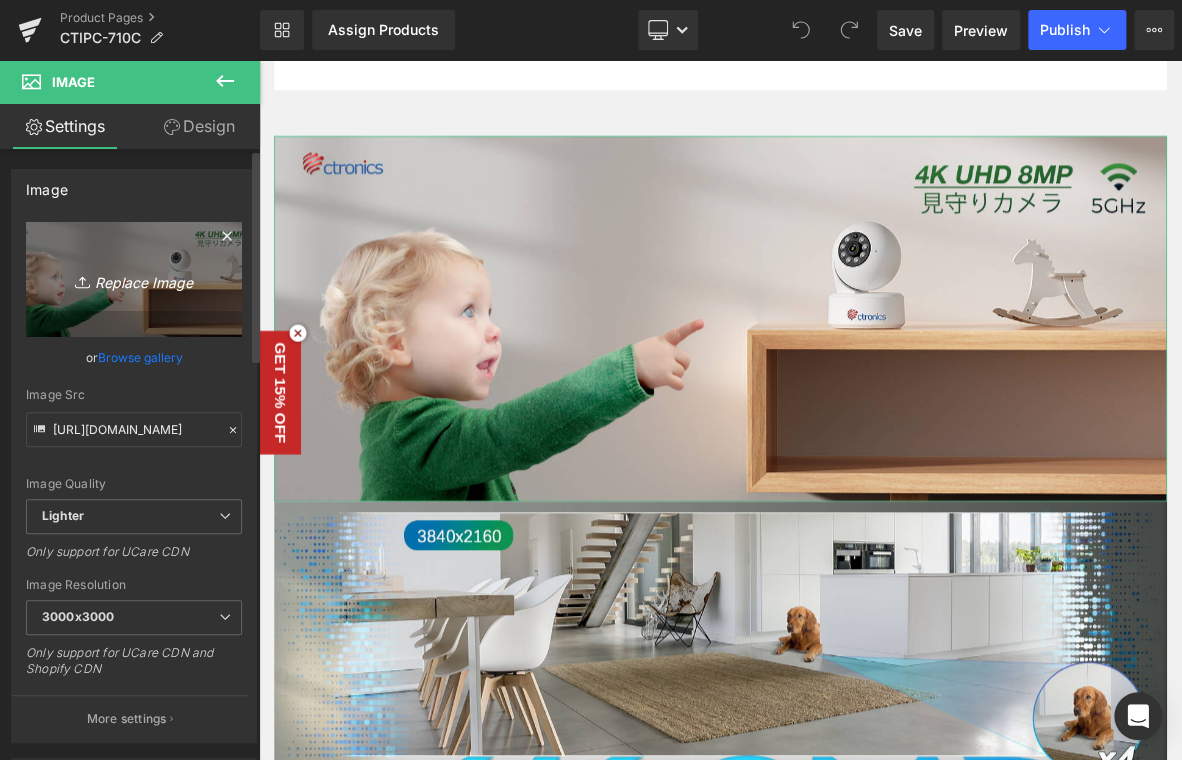 type on "C:\fakepath\1.jpg" 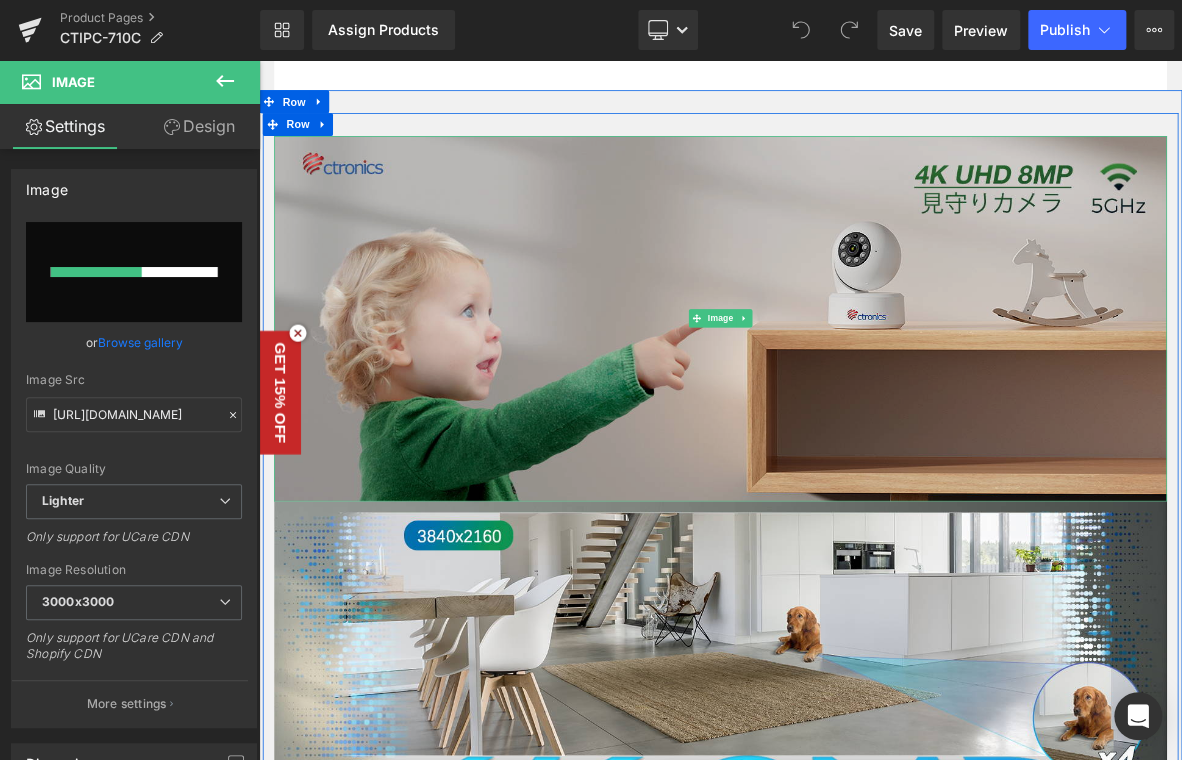 type 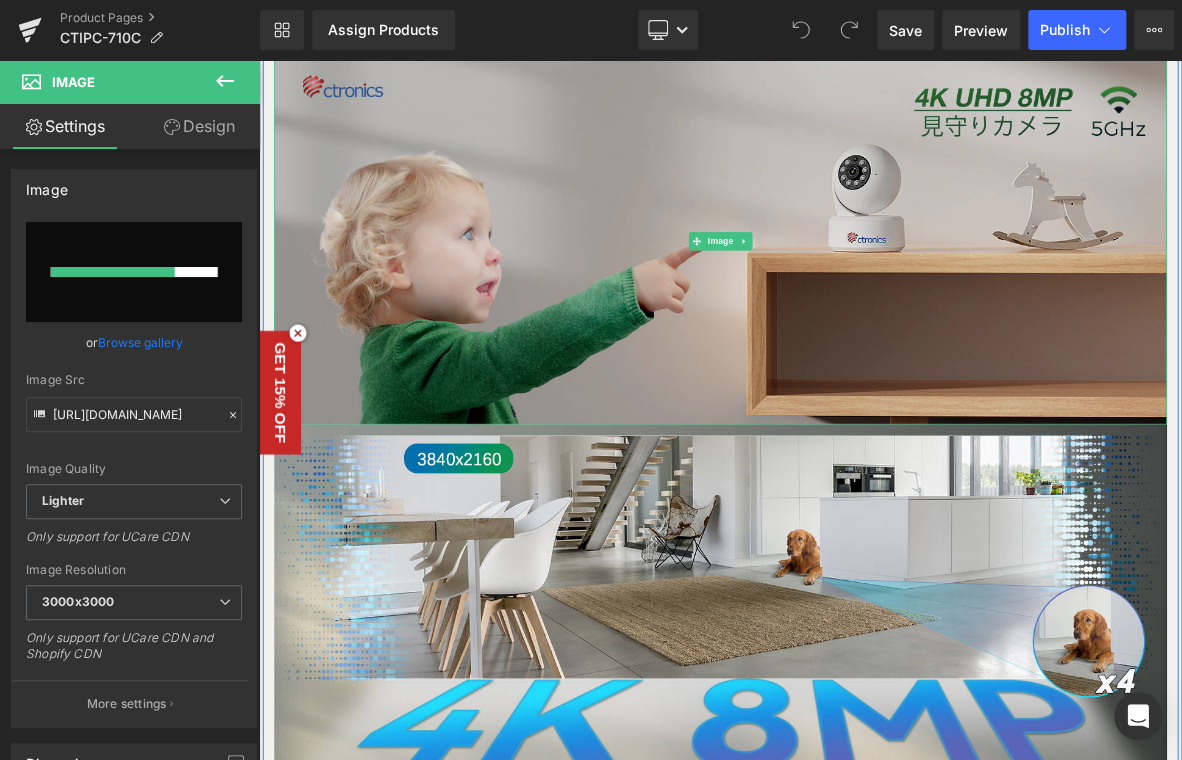 scroll, scrollTop: 1100, scrollLeft: 0, axis: vertical 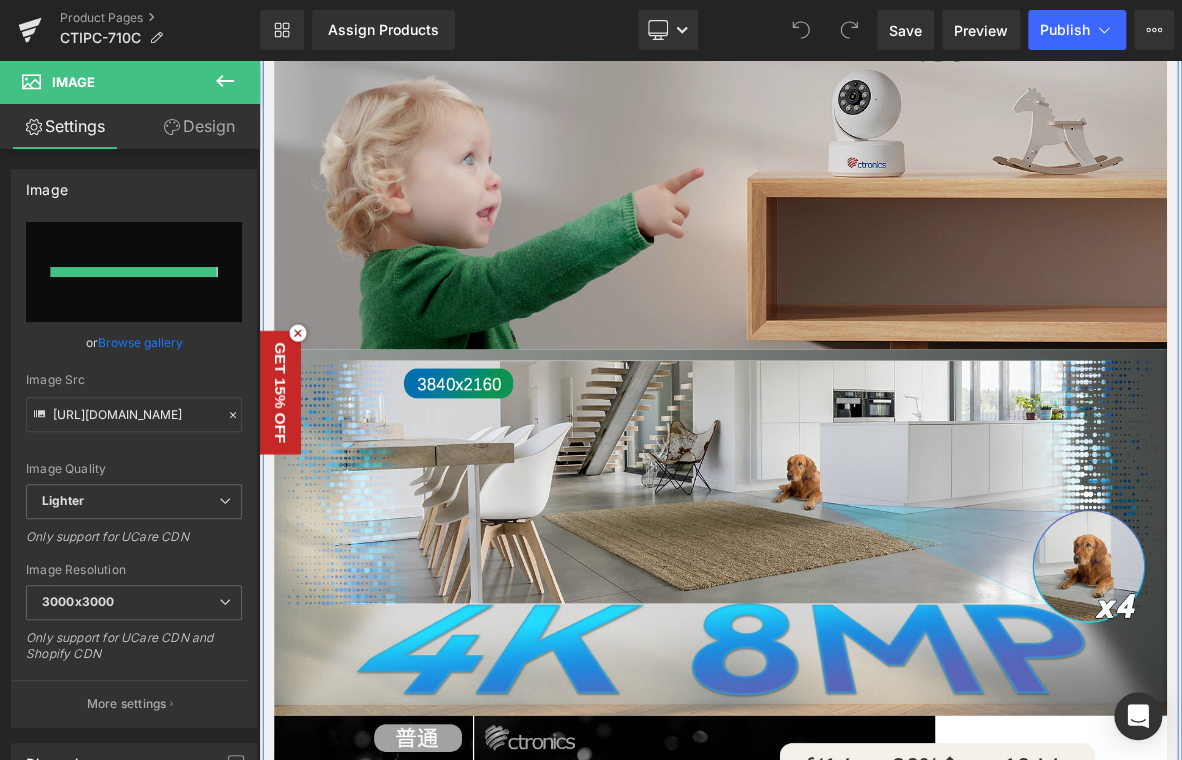 type on "https://ucarecdn.com/d30a9784-b918-4aec-b3ac-cc7e280a2445/-/format/auto/-/preview/3000x3000/-/quality/lighter/1.jpg" 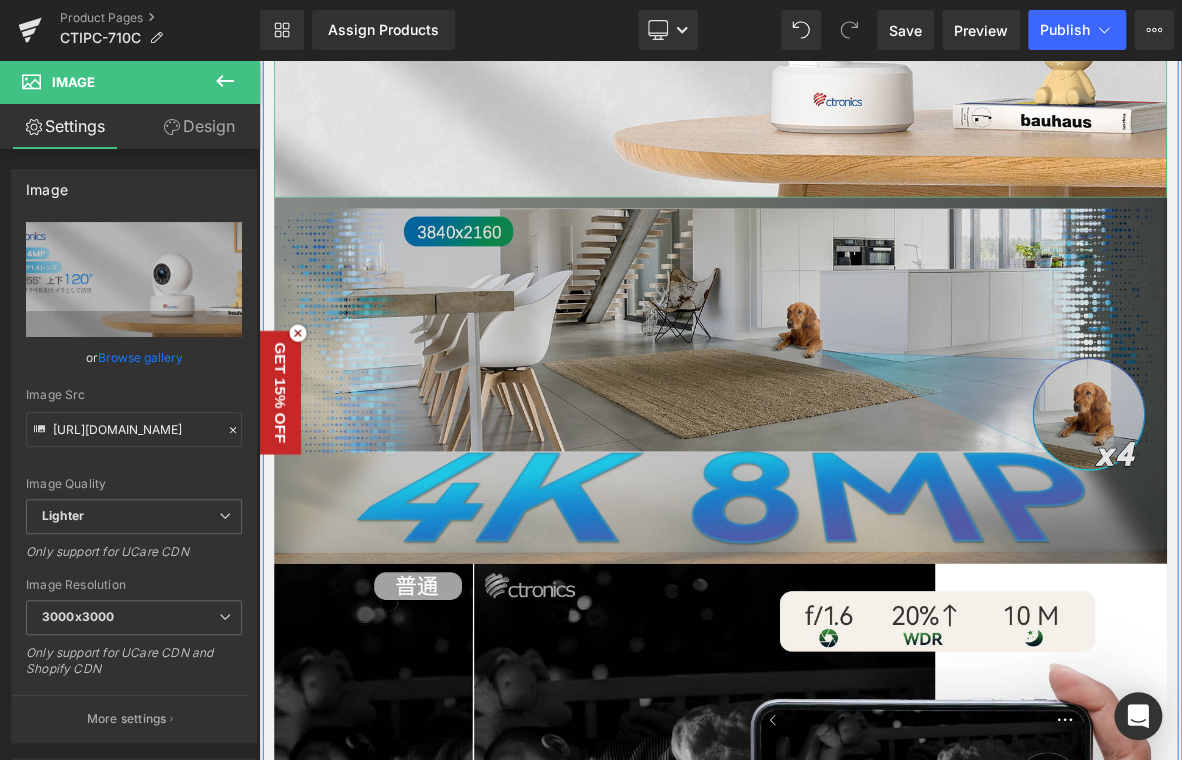 scroll, scrollTop: 1300, scrollLeft: 0, axis: vertical 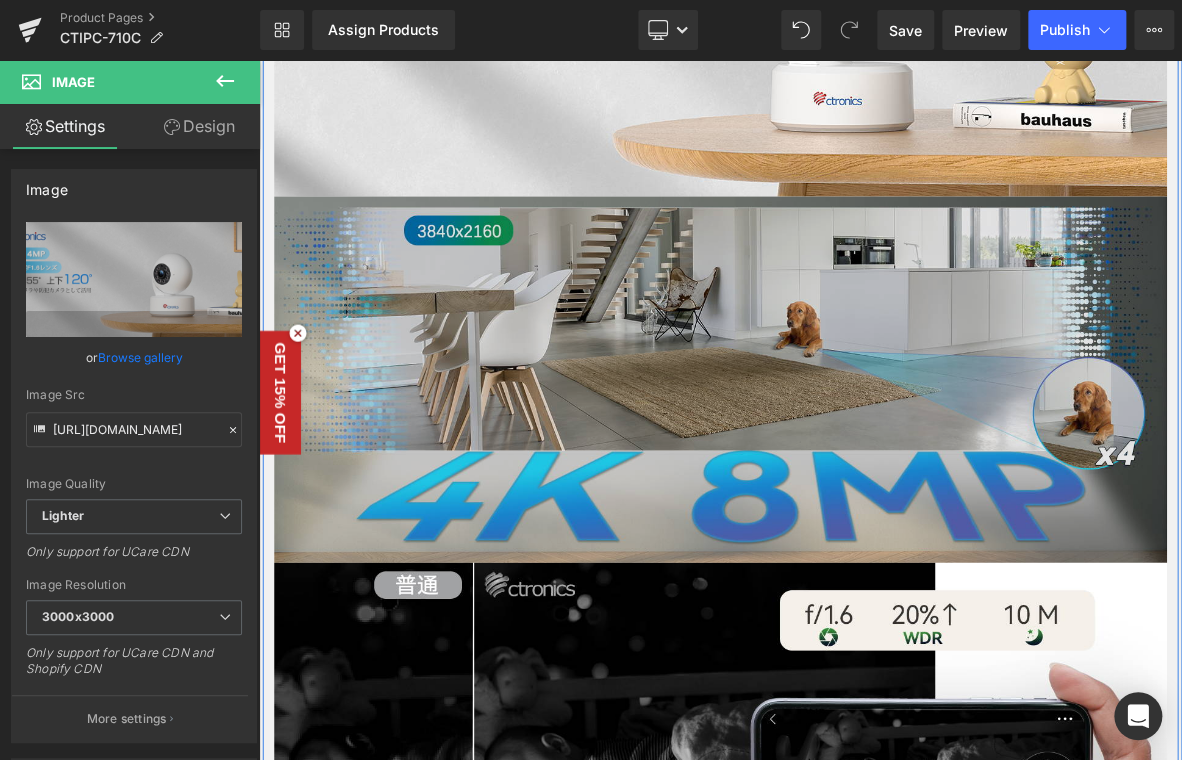 click at bounding box center [864, 479] 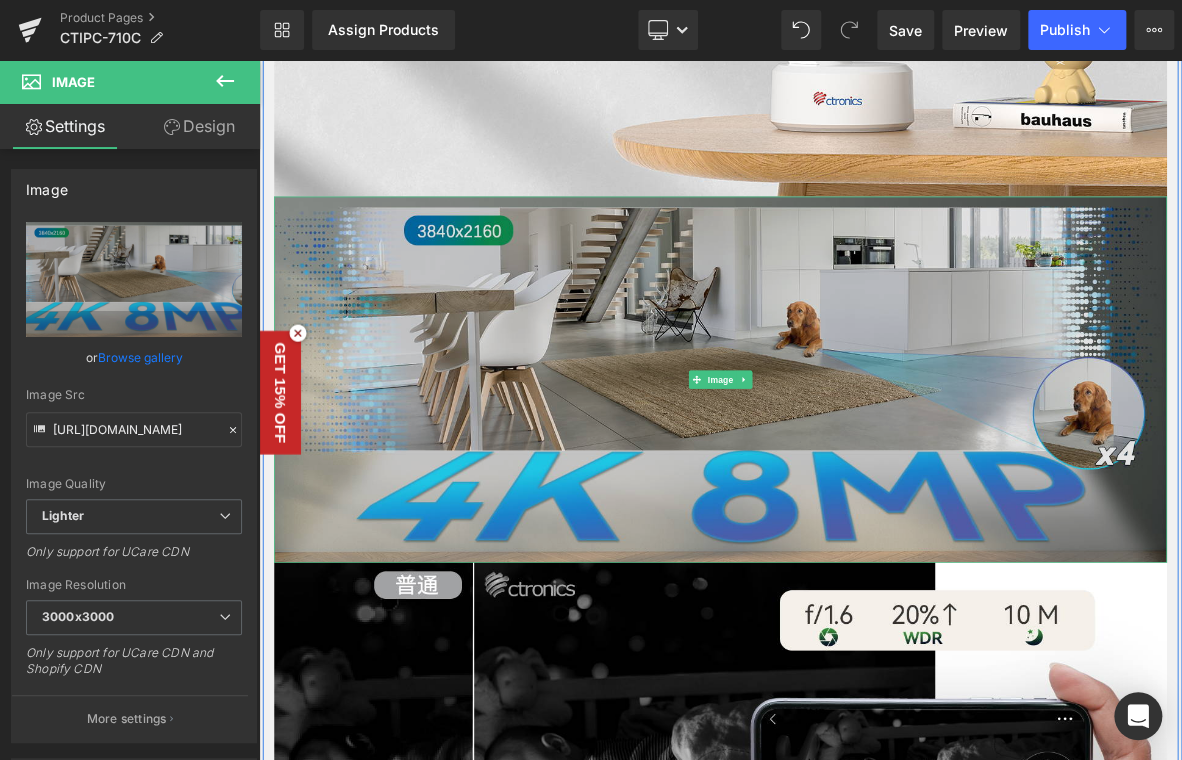 click at bounding box center [864, 479] 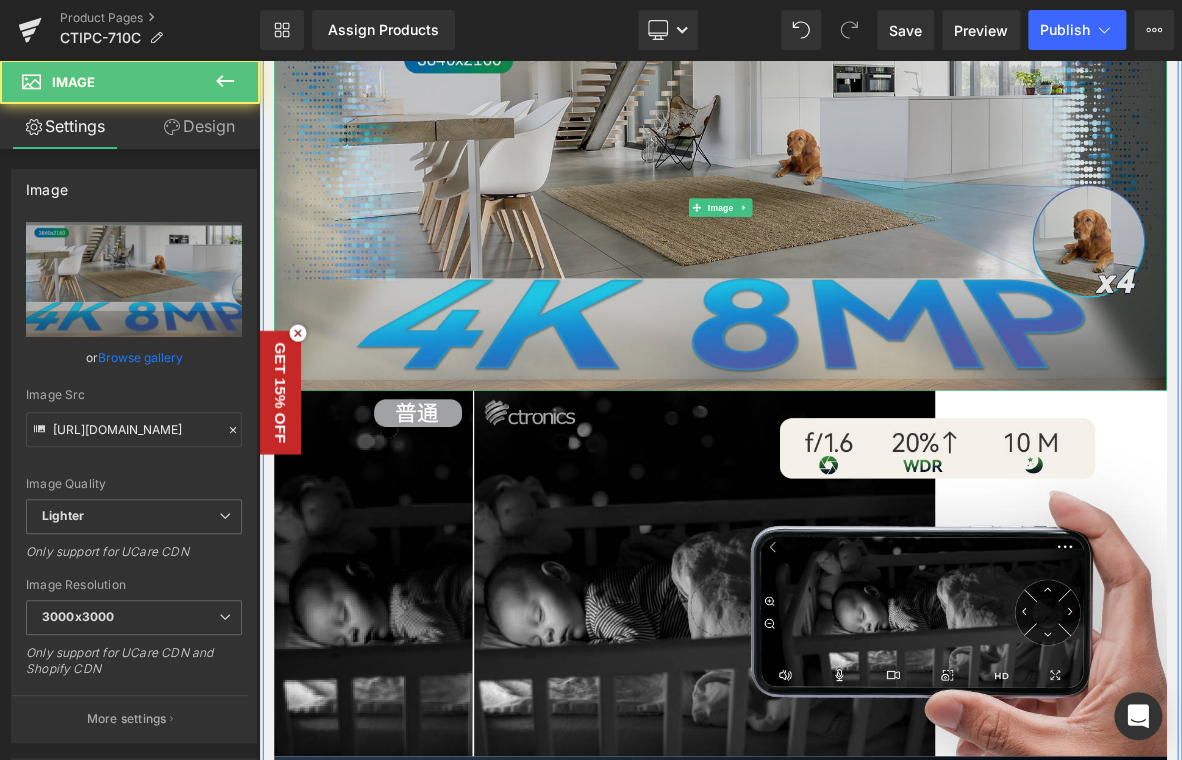 scroll, scrollTop: 1600, scrollLeft: 0, axis: vertical 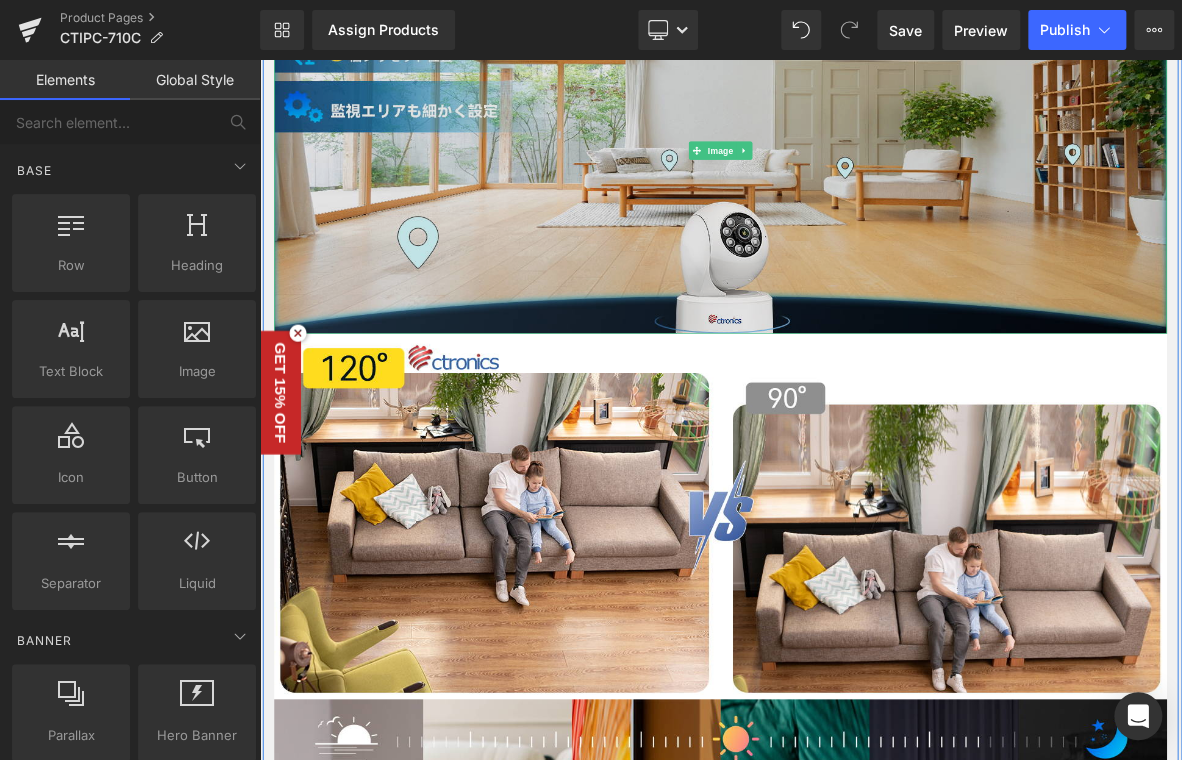 drag, startPoint x: 822, startPoint y: 358, endPoint x: 831, endPoint y: 363, distance: 10.29563 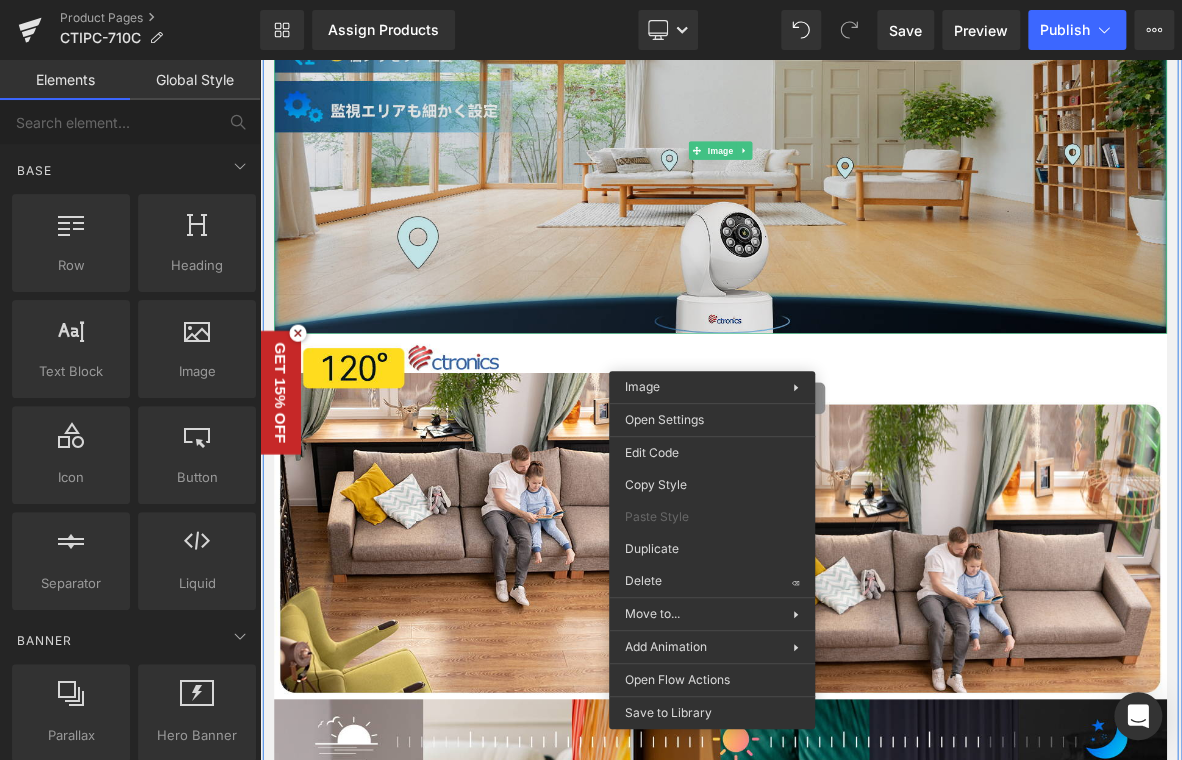 click at bounding box center [864, 179] 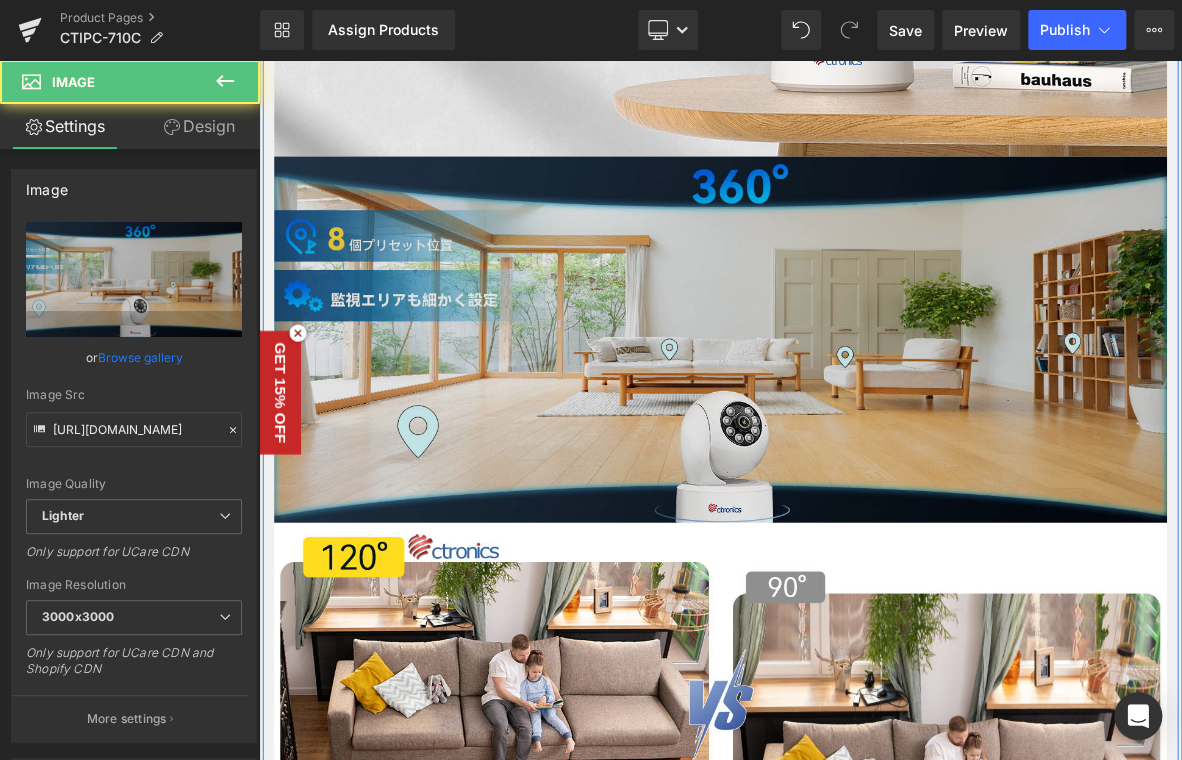 scroll, scrollTop: 1200, scrollLeft: 0, axis: vertical 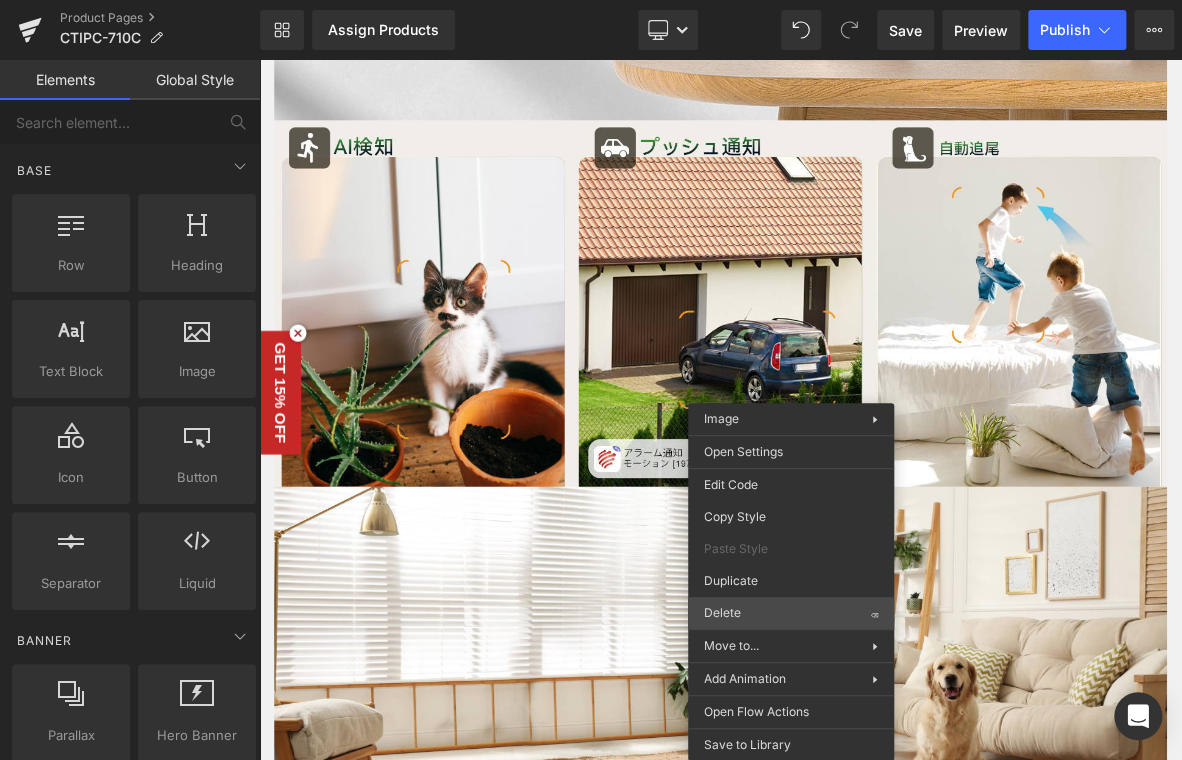 drag, startPoint x: 1028, startPoint y: 667, endPoint x: 959, endPoint y: 545, distance: 140.16063 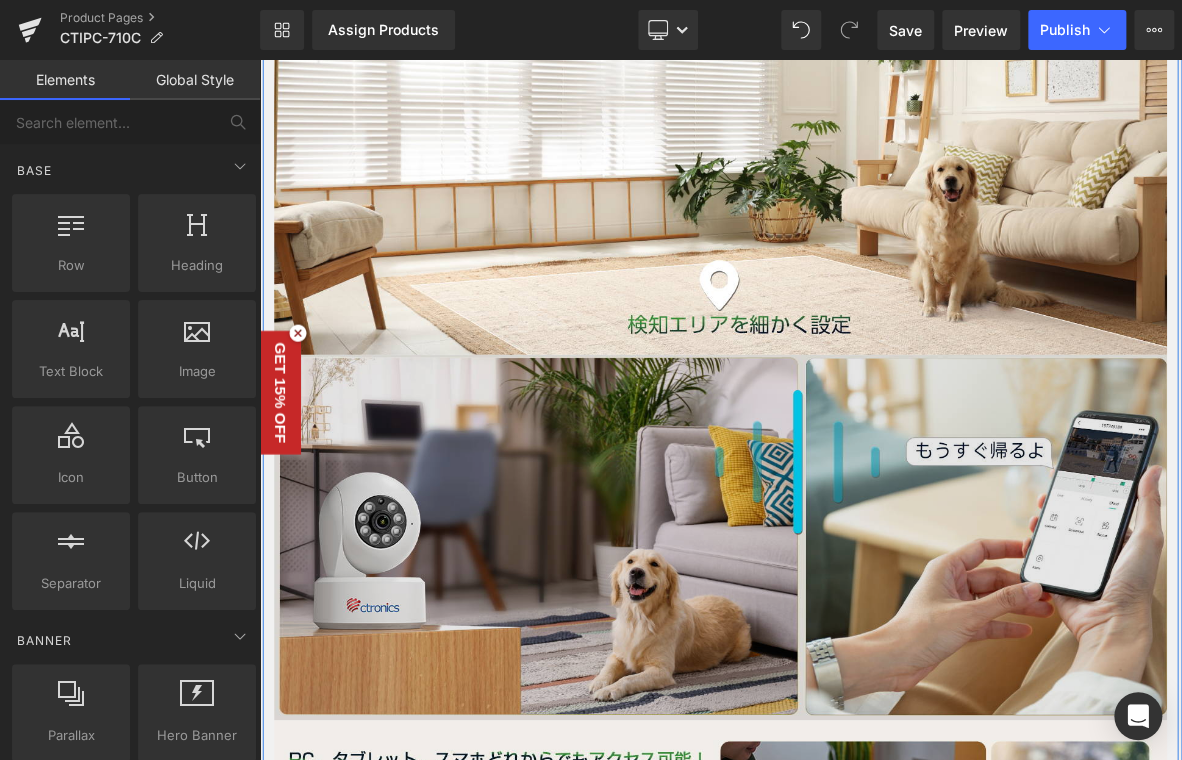 scroll, scrollTop: 1599, scrollLeft: 0, axis: vertical 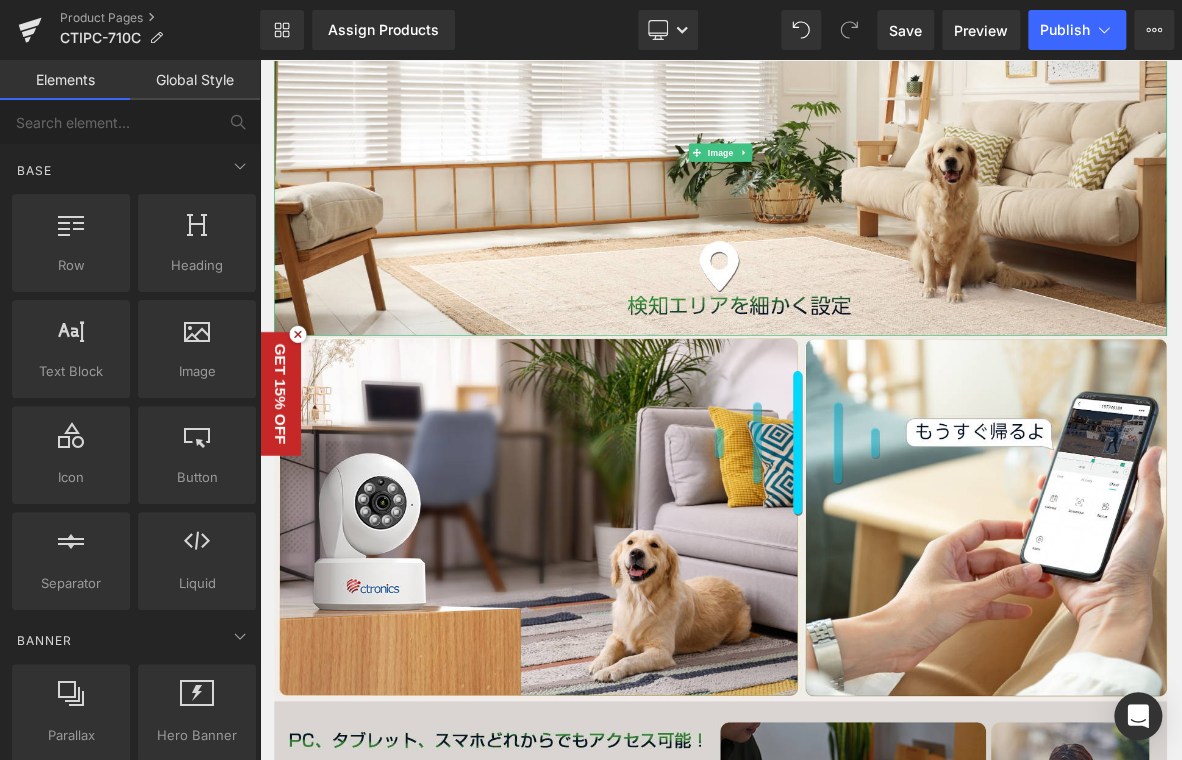 drag, startPoint x: 1032, startPoint y: 645, endPoint x: 934, endPoint y: 747, distance: 141.44963 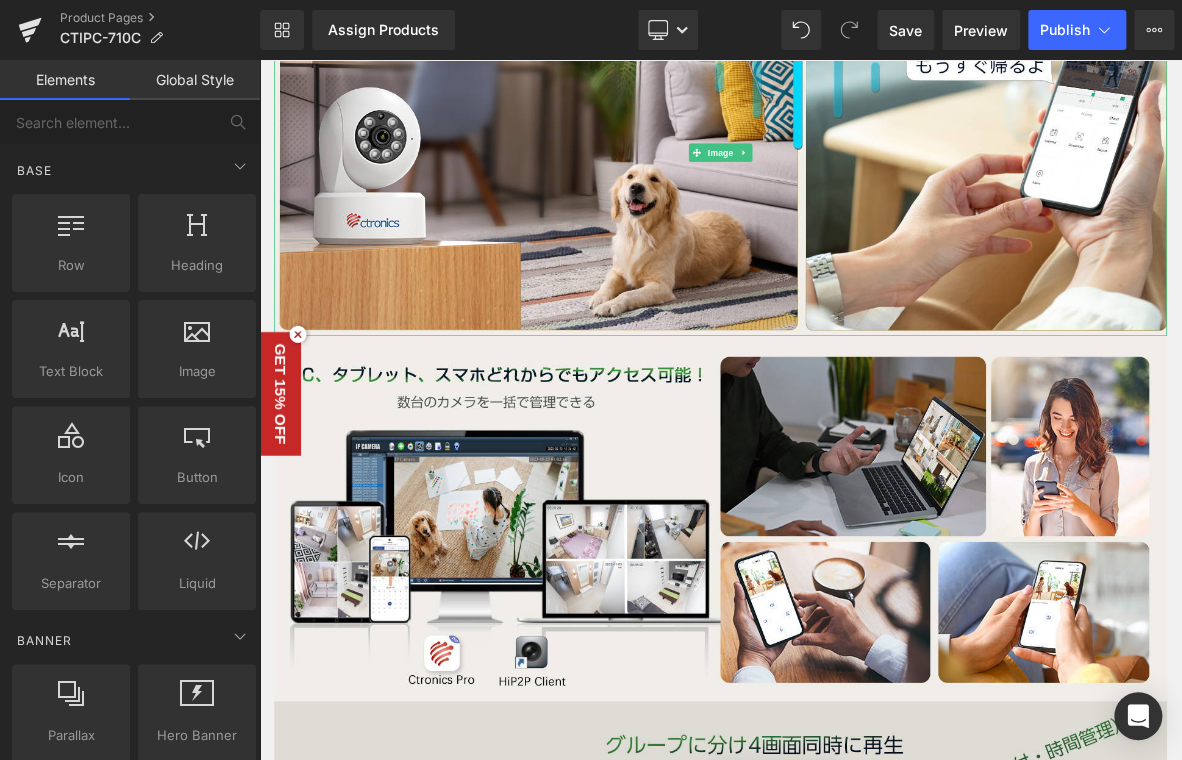 drag, startPoint x: 1003, startPoint y: 640, endPoint x: 896, endPoint y: 739, distance: 145.7738 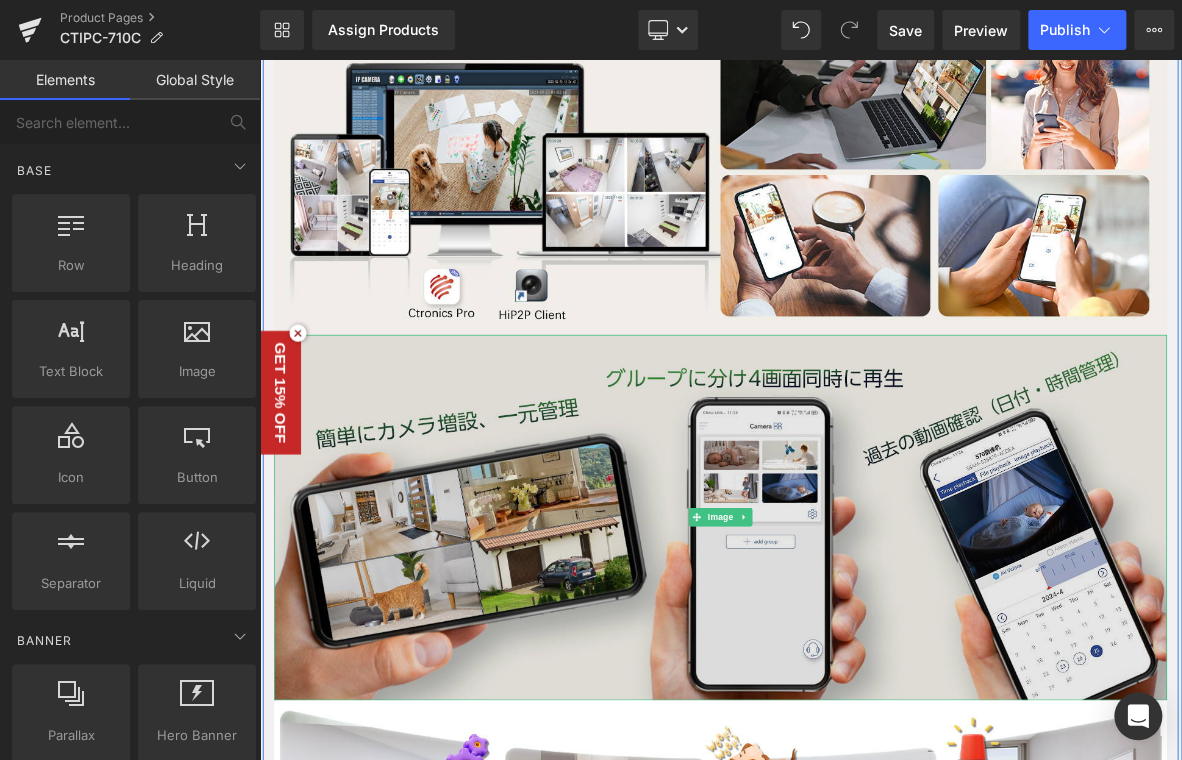 scroll, scrollTop: 1099, scrollLeft: 0, axis: vertical 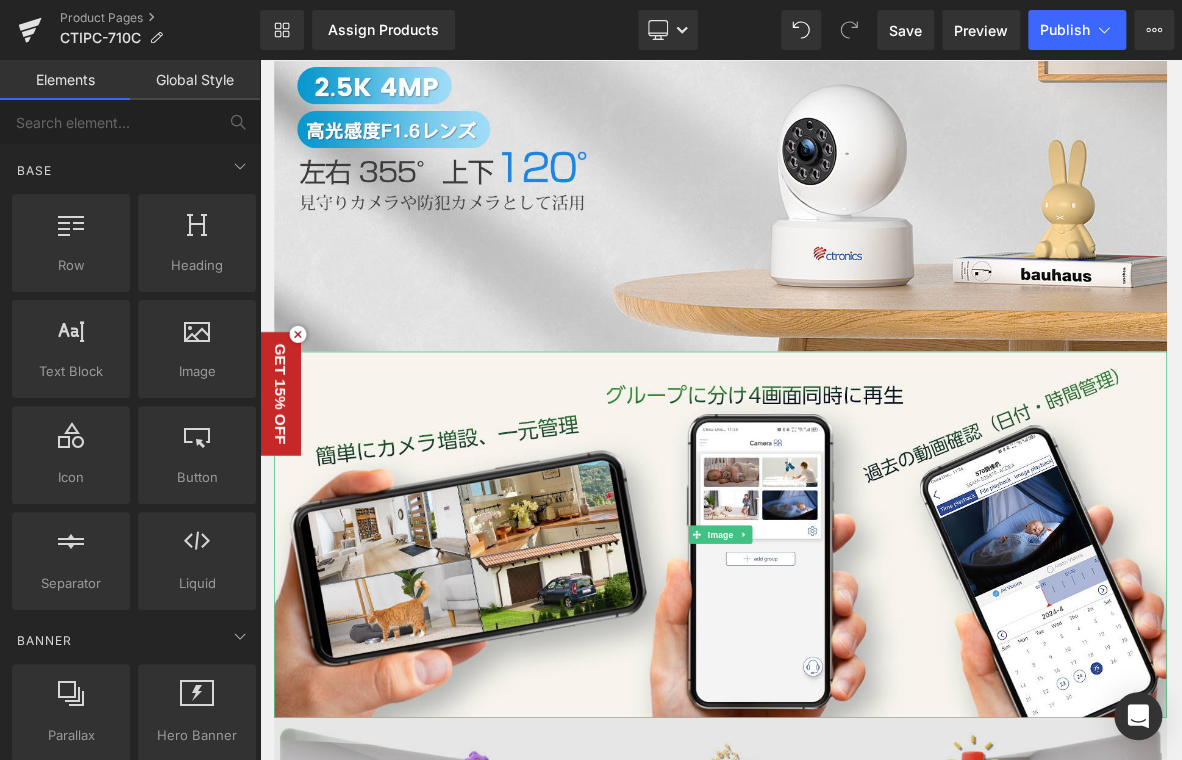 drag, startPoint x: 1057, startPoint y: 672, endPoint x: 966, endPoint y: 782, distance: 142.76204 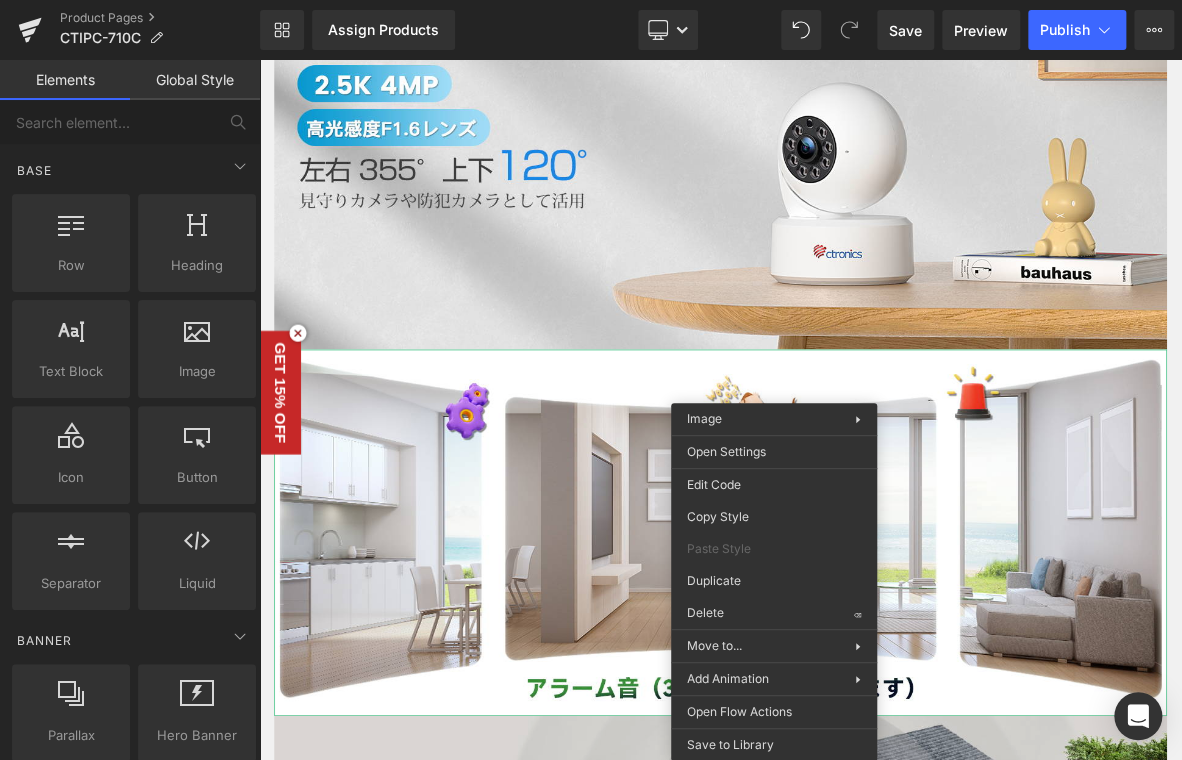 drag, startPoint x: 1067, startPoint y: 662, endPoint x: 972, endPoint y: 760, distance: 136.4881 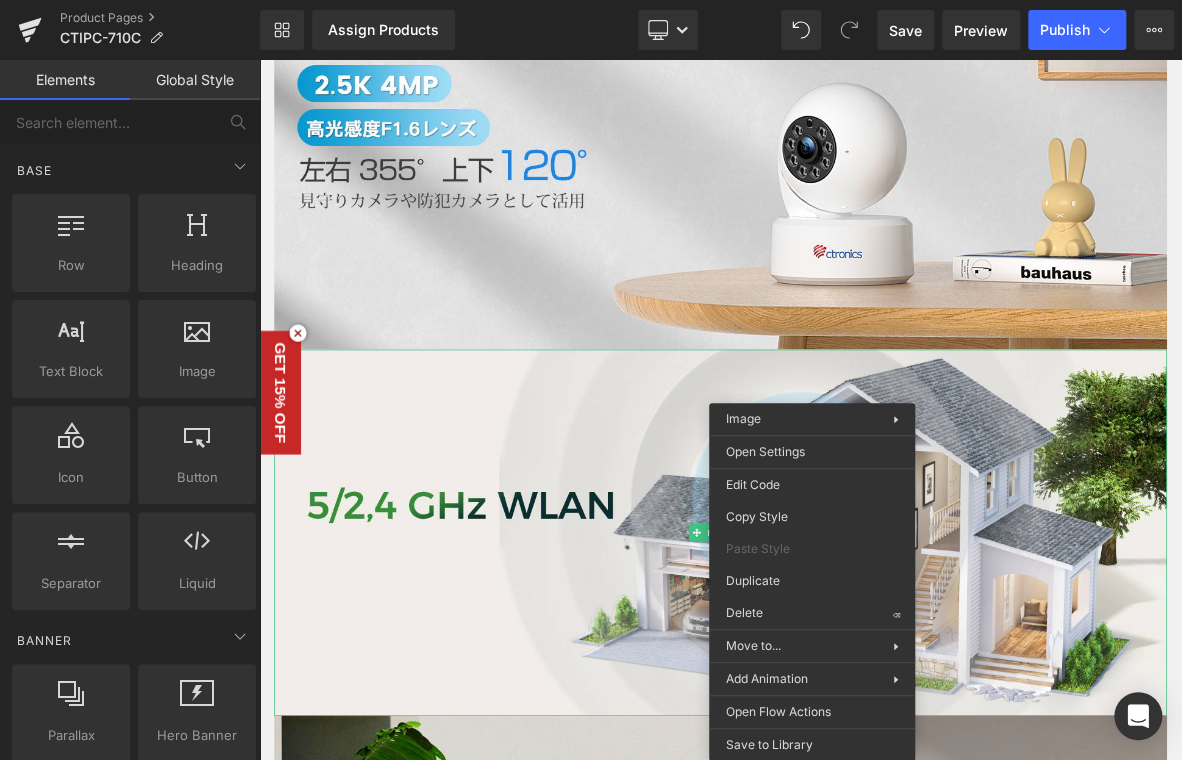 drag, startPoint x: 1074, startPoint y: 662, endPoint x: 984, endPoint y: 762, distance: 134.53624 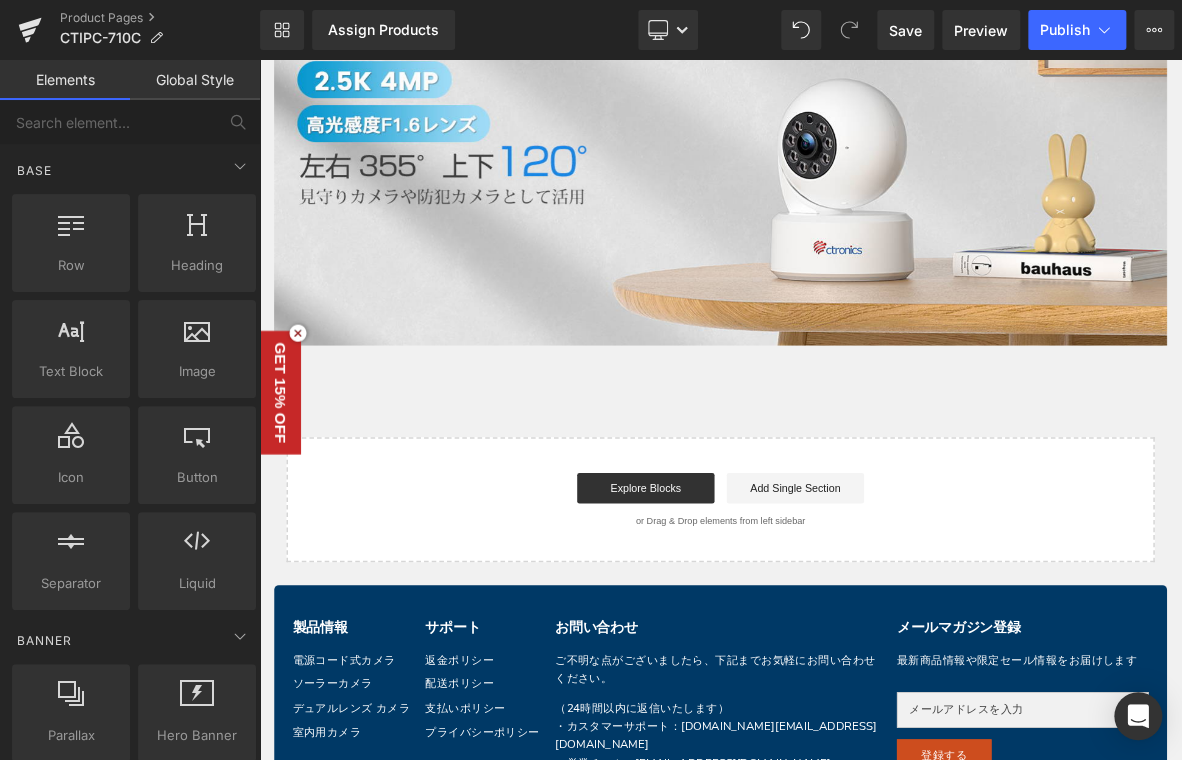 scroll, scrollTop: 999, scrollLeft: 0, axis: vertical 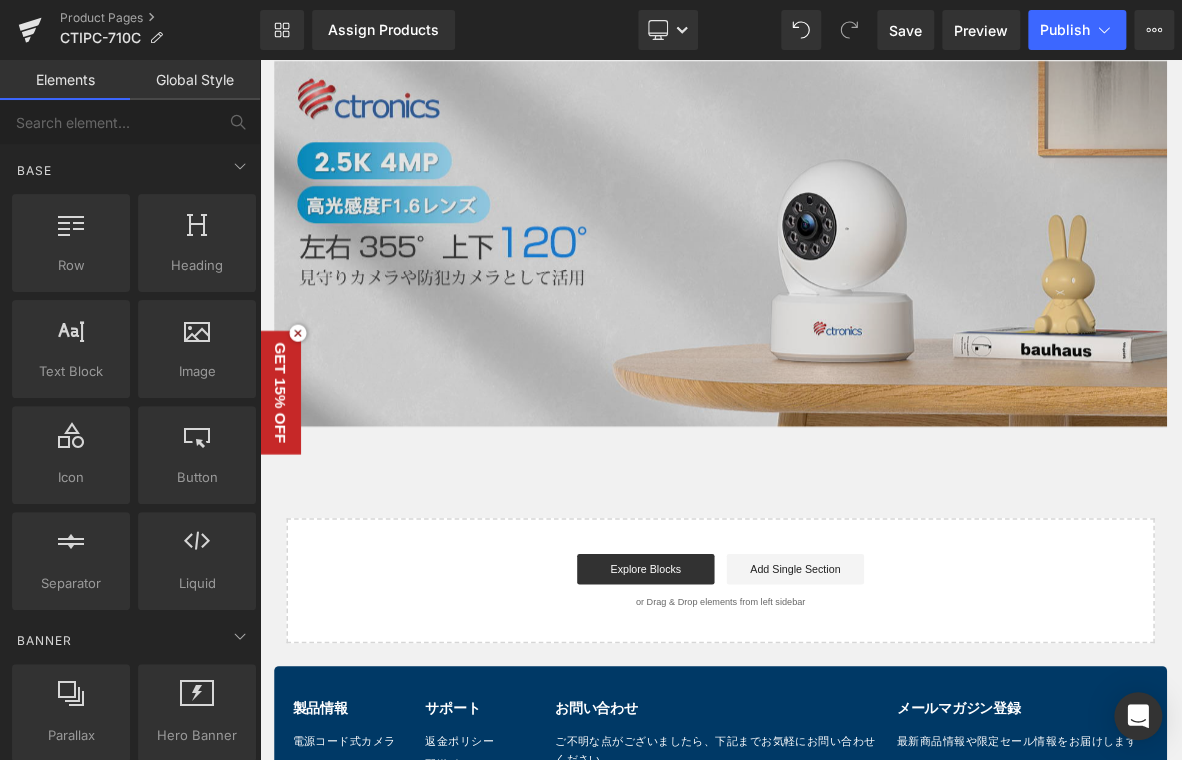 click at bounding box center [864, 301] 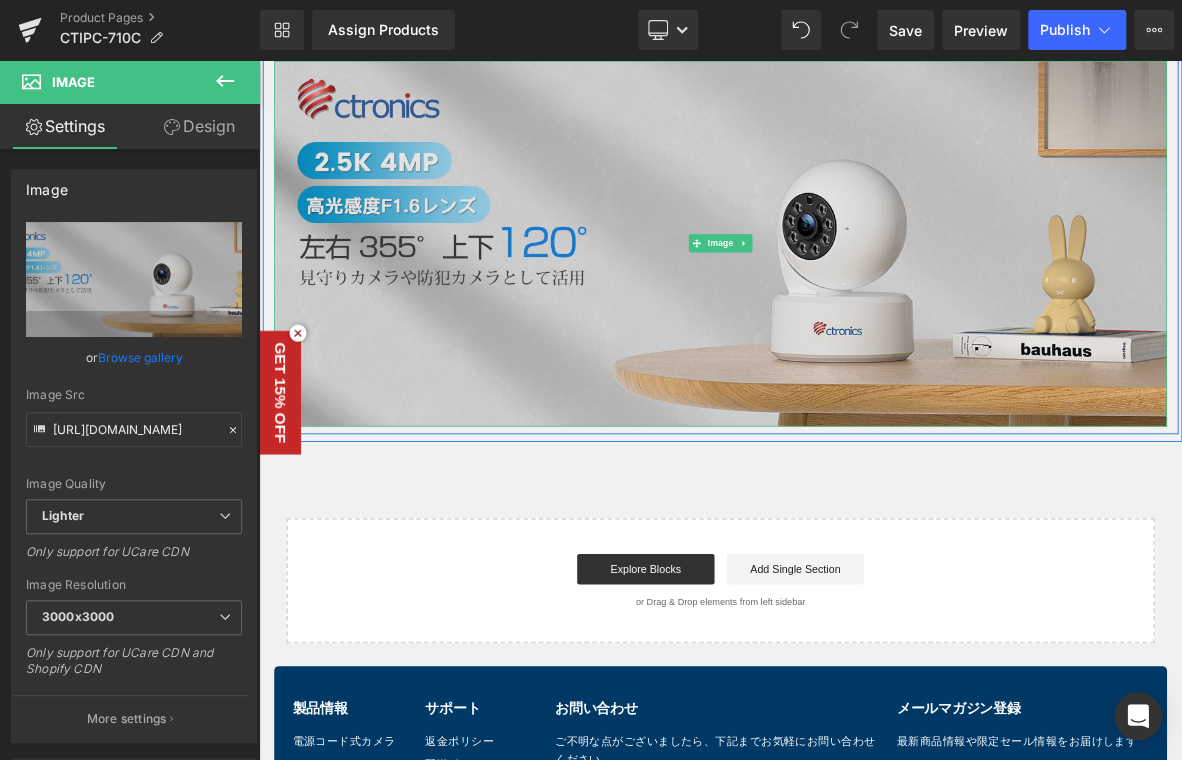 click at bounding box center [864, 301] 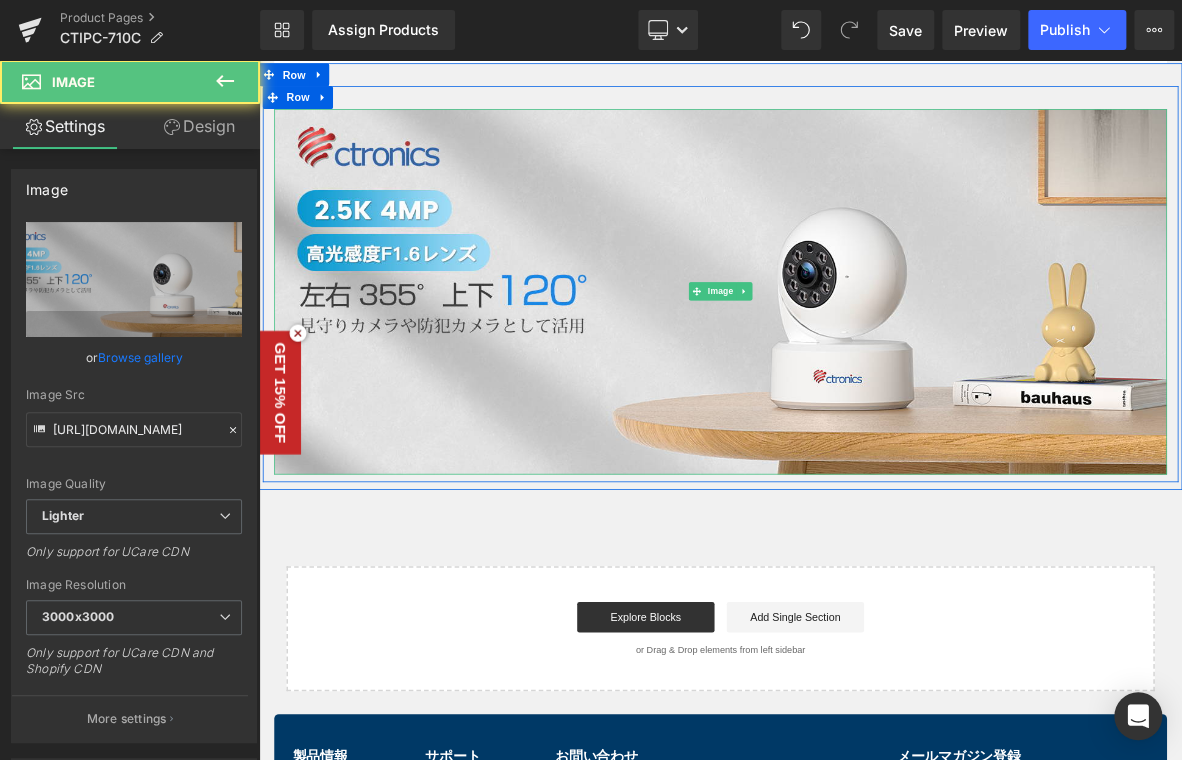 scroll, scrollTop: 899, scrollLeft: 0, axis: vertical 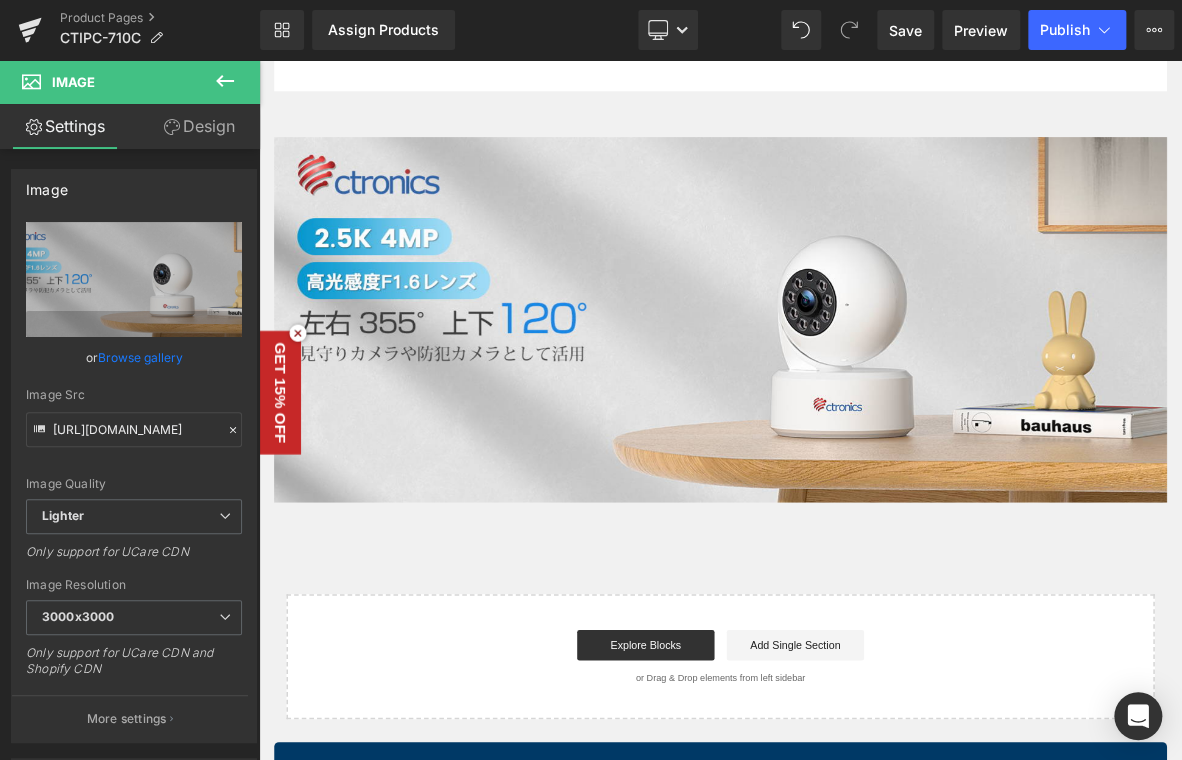 click 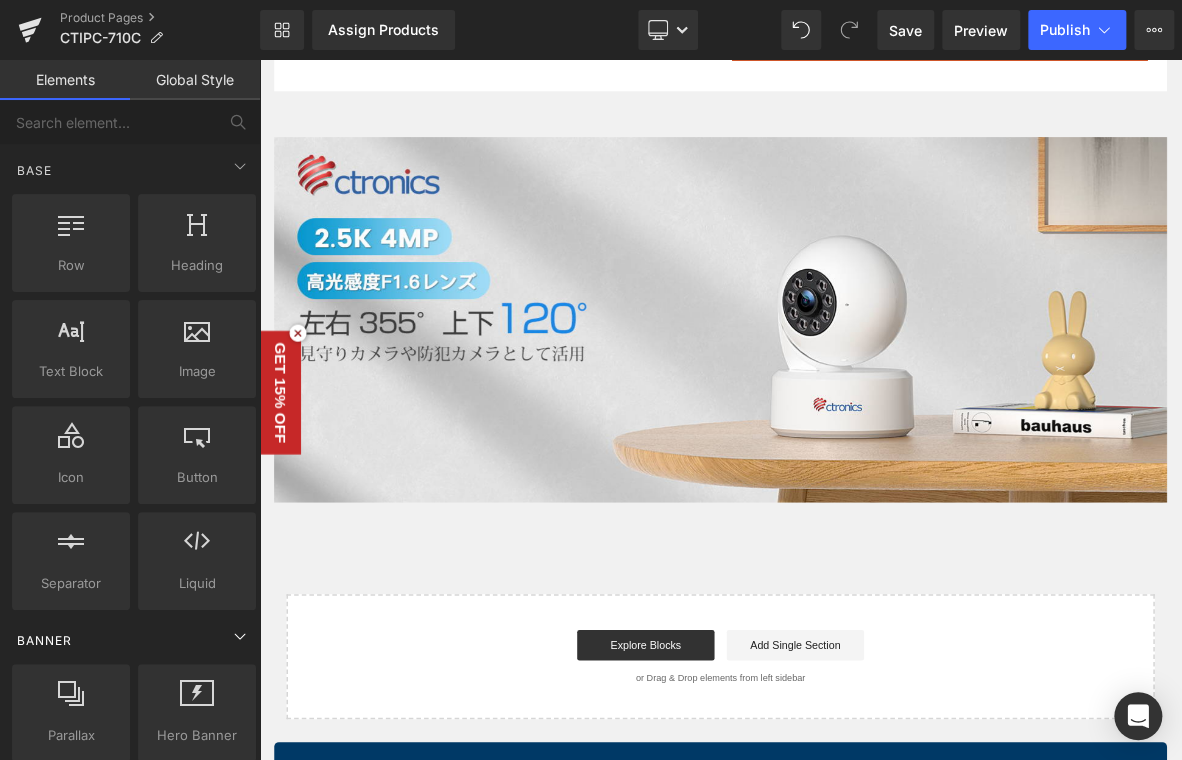 scroll, scrollTop: 200, scrollLeft: 0, axis: vertical 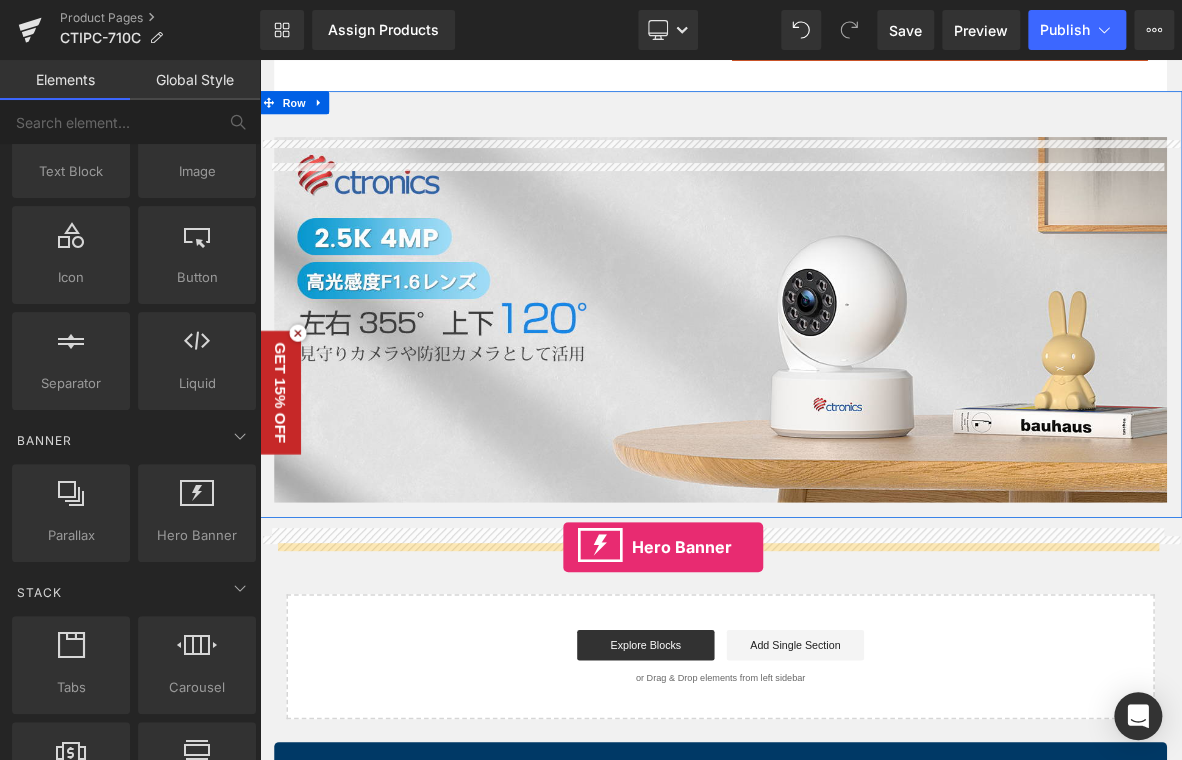 drag, startPoint x: 431, startPoint y: 547, endPoint x: 658, endPoint y: 699, distance: 273.1904 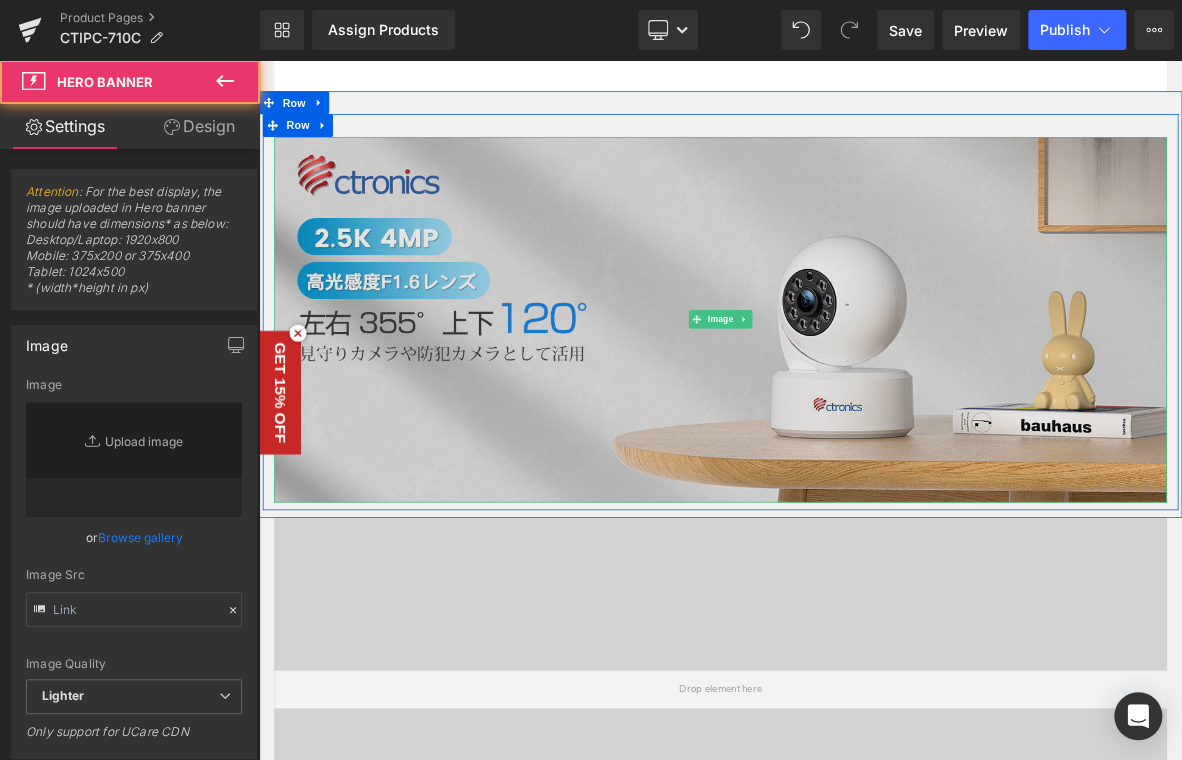 type on "https://d1um8515vdn9kb.cloudfront.net/images/hero.jpg" 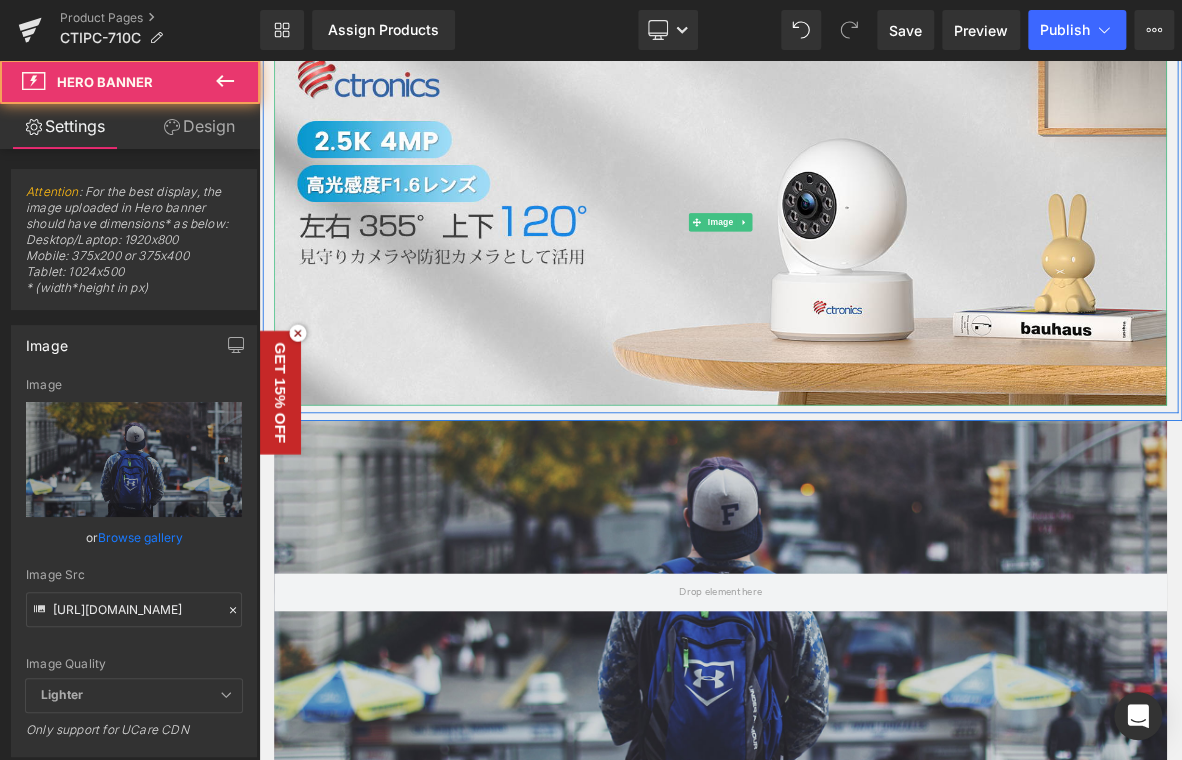 scroll, scrollTop: 1199, scrollLeft: 0, axis: vertical 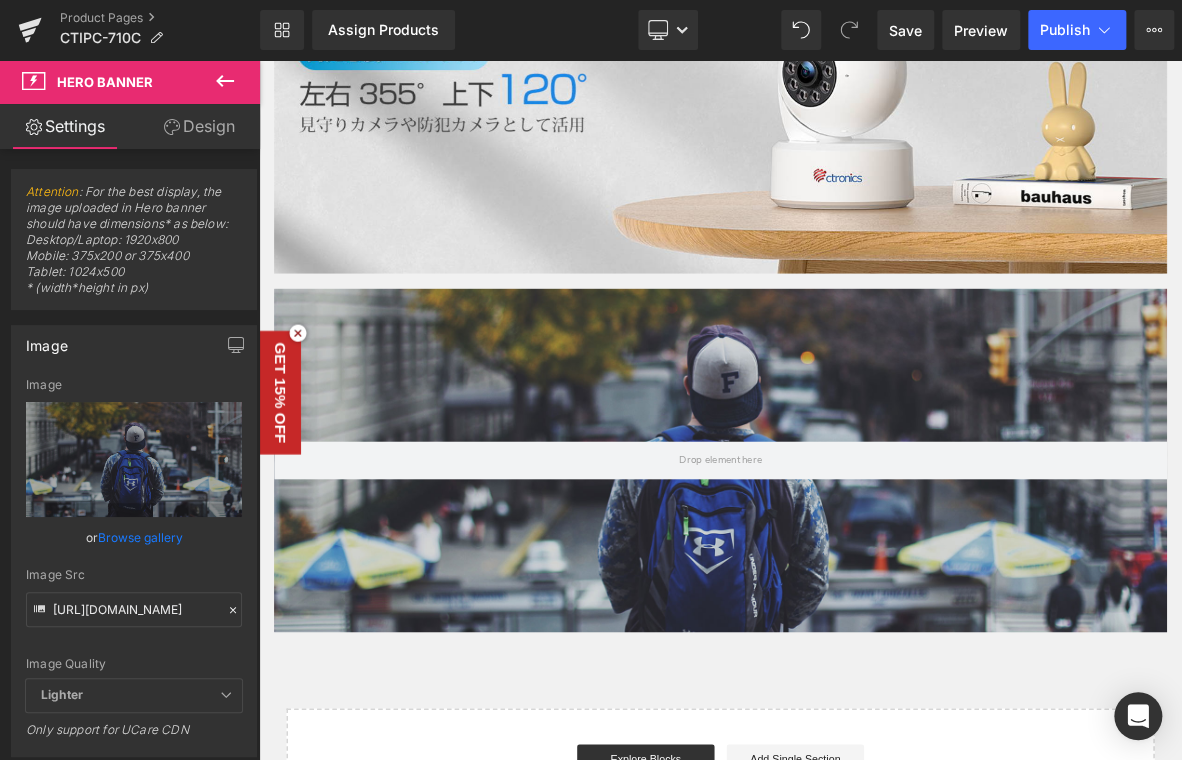 click 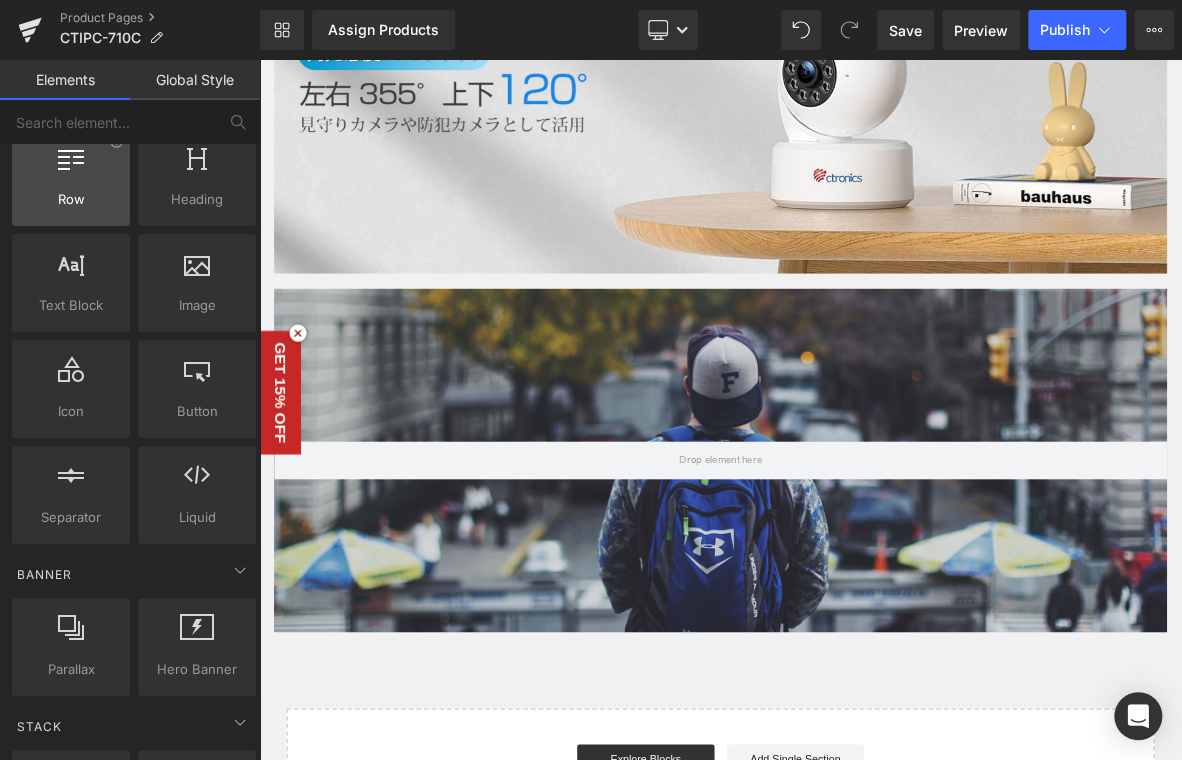 scroll, scrollTop: 0, scrollLeft: 0, axis: both 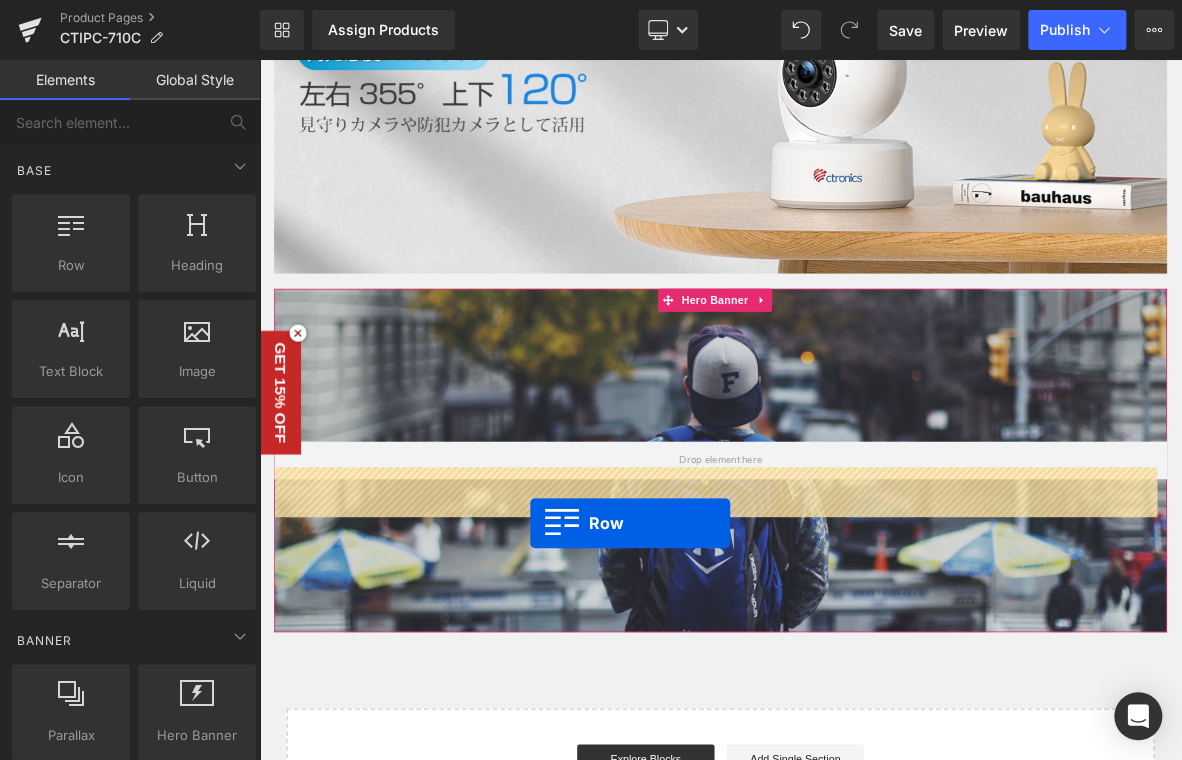 drag, startPoint x: 351, startPoint y: 326, endPoint x: 615, endPoint y: 666, distance: 430.4602 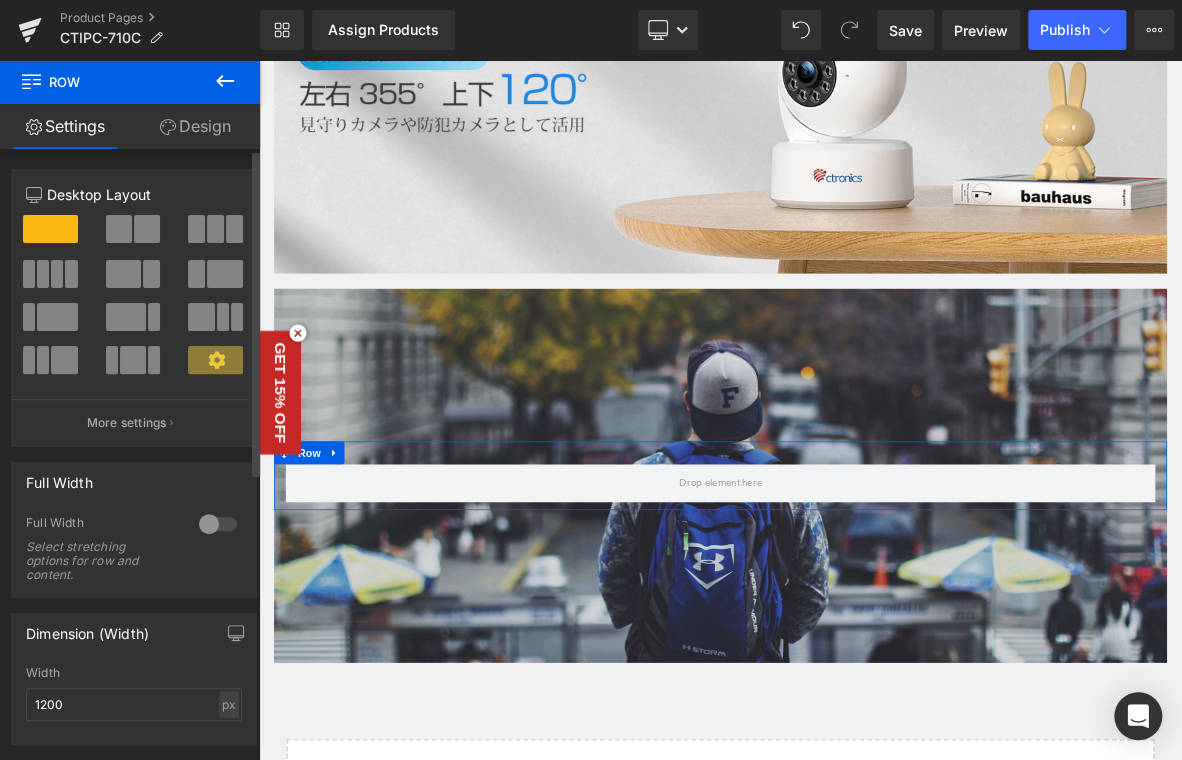 click at bounding box center [147, 229] 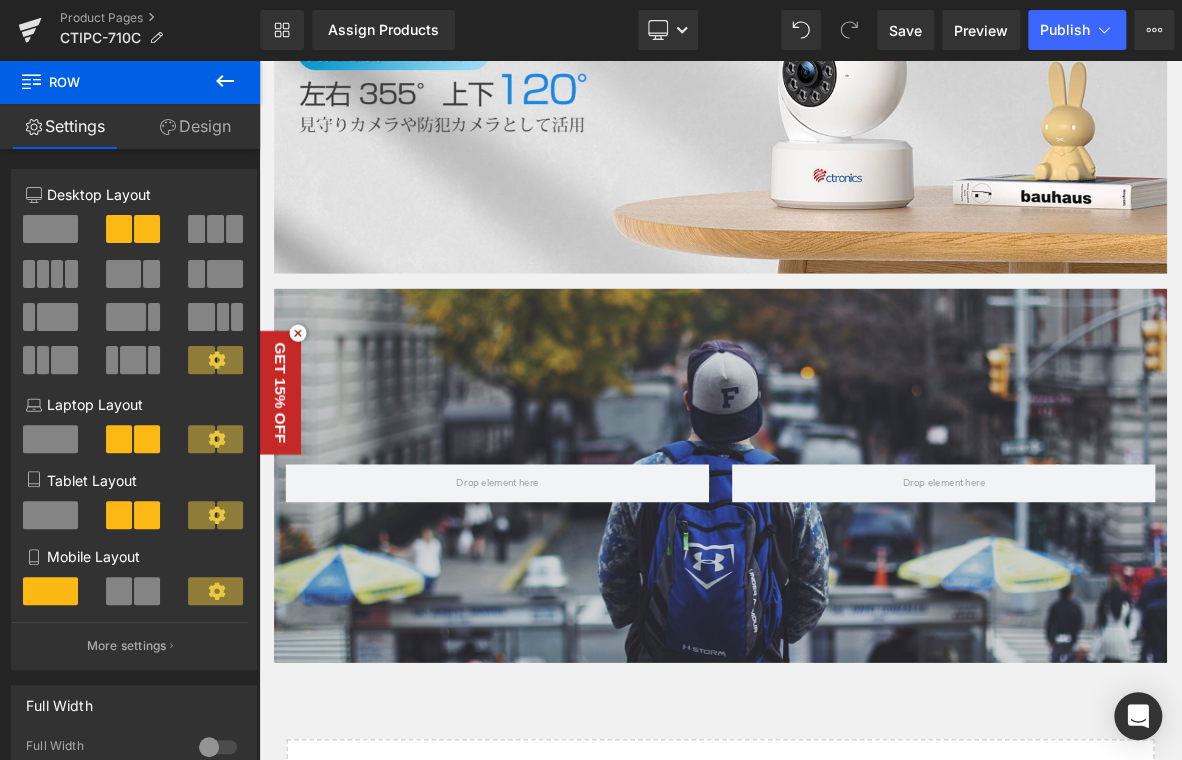 click 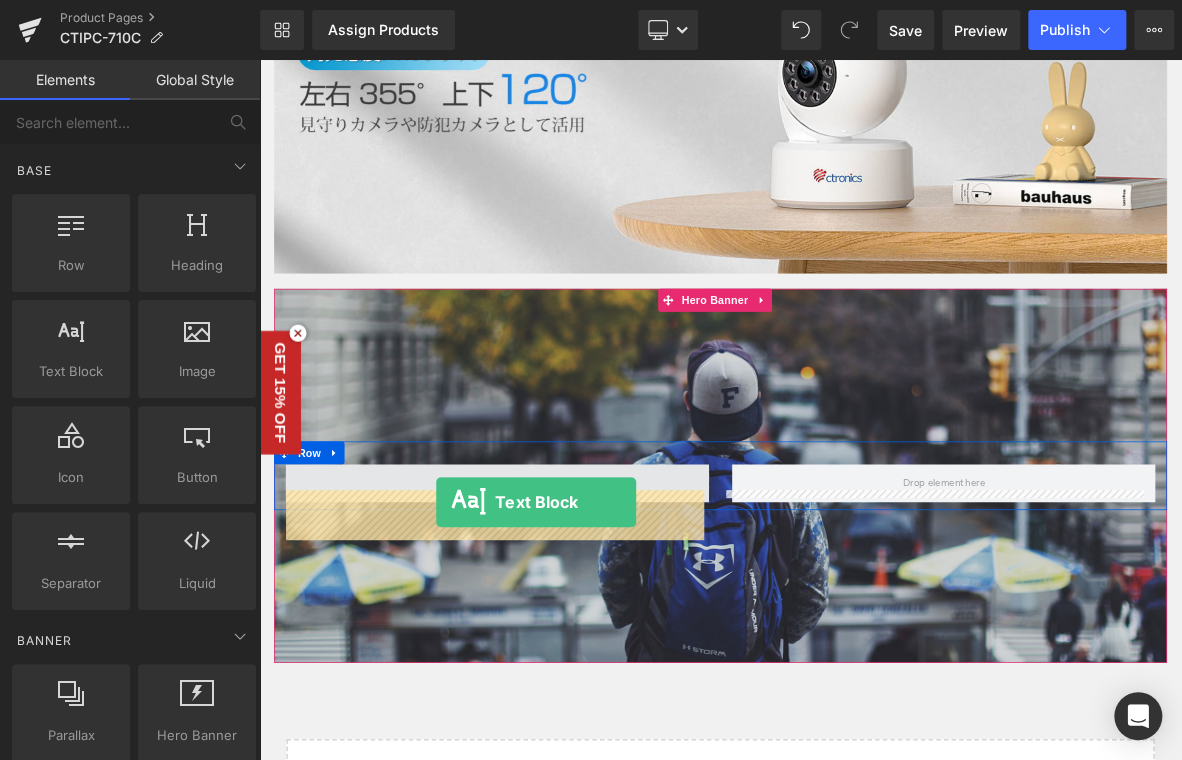 drag, startPoint x: 363, startPoint y: 400, endPoint x: 492, endPoint y: 640, distance: 272.47202 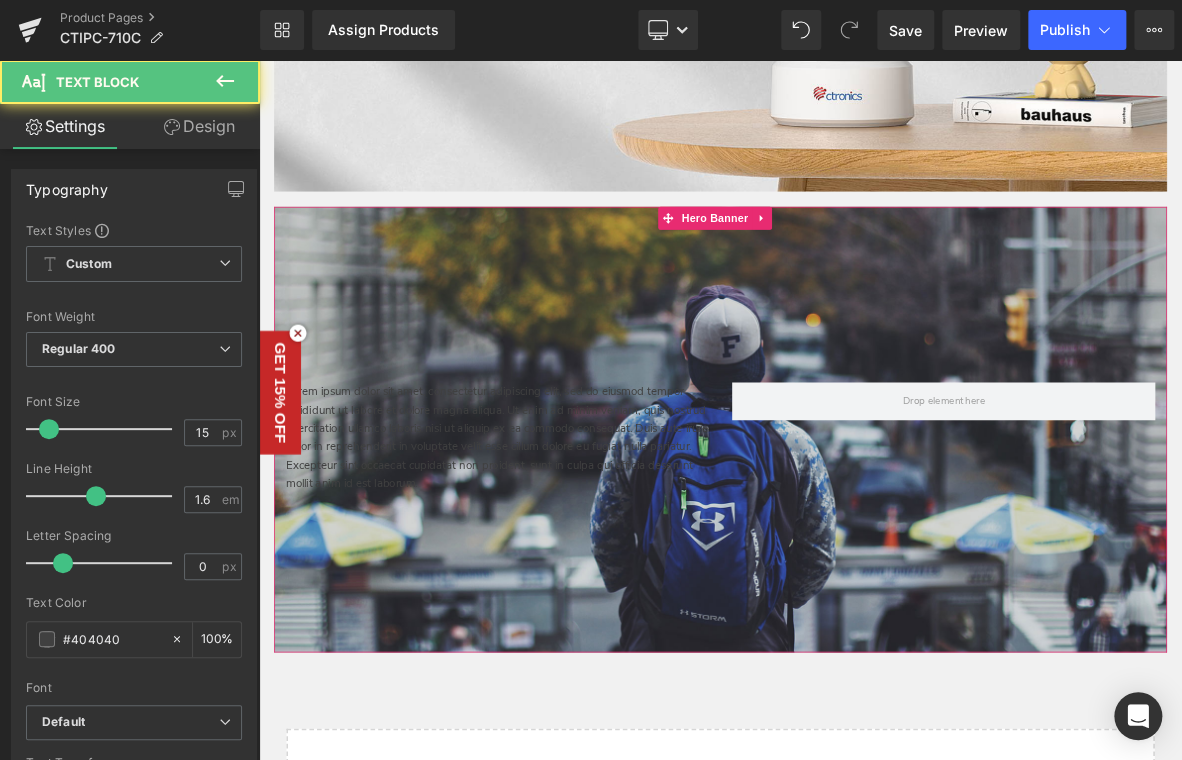 scroll, scrollTop: 1399, scrollLeft: 0, axis: vertical 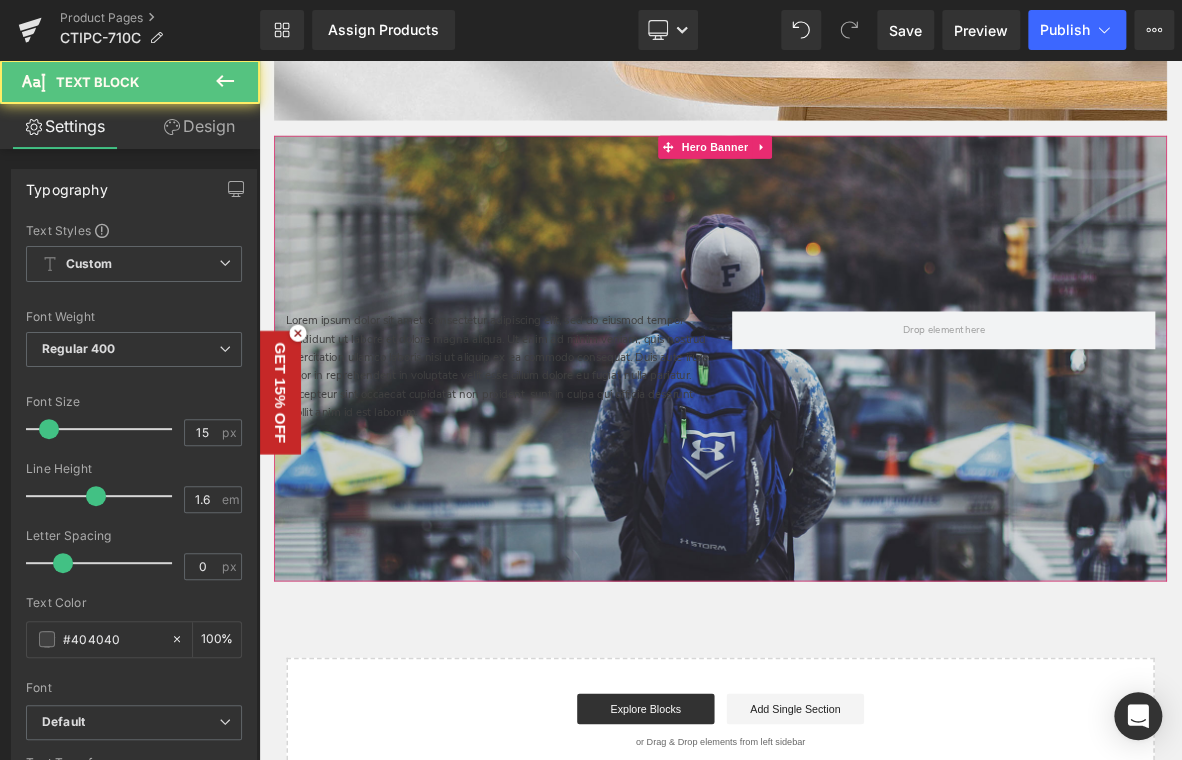 drag, startPoint x: 697, startPoint y: 477, endPoint x: 709, endPoint y: 487, distance: 15.6205 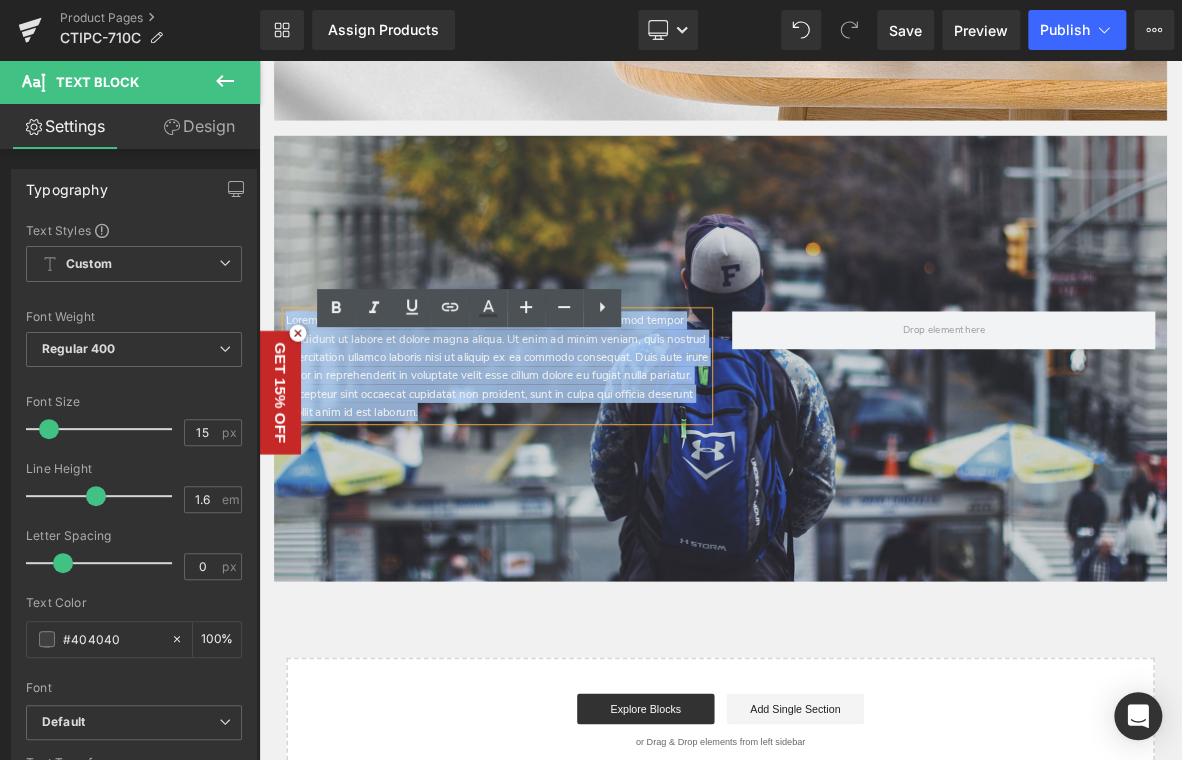 drag, startPoint x: 818, startPoint y: 553, endPoint x: 247, endPoint y: 349, distance: 606.3473 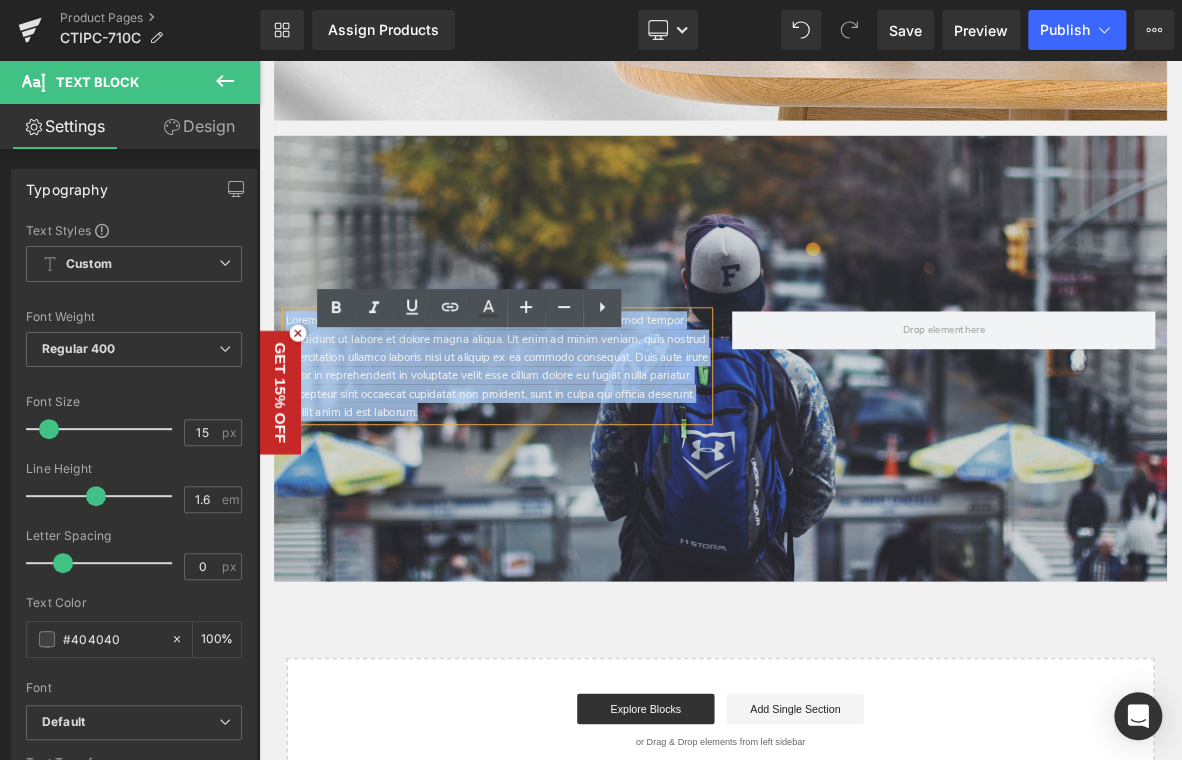 click on "メインコンテンツへ移動
ショッピングカート
現在カート内に商品はございません。
チェックアウト
カートの中の1つ以上のアイテムは、定期購入または後払い購入です。続行することにより、 キャンセルポリシー" at bounding box center [864, 77] 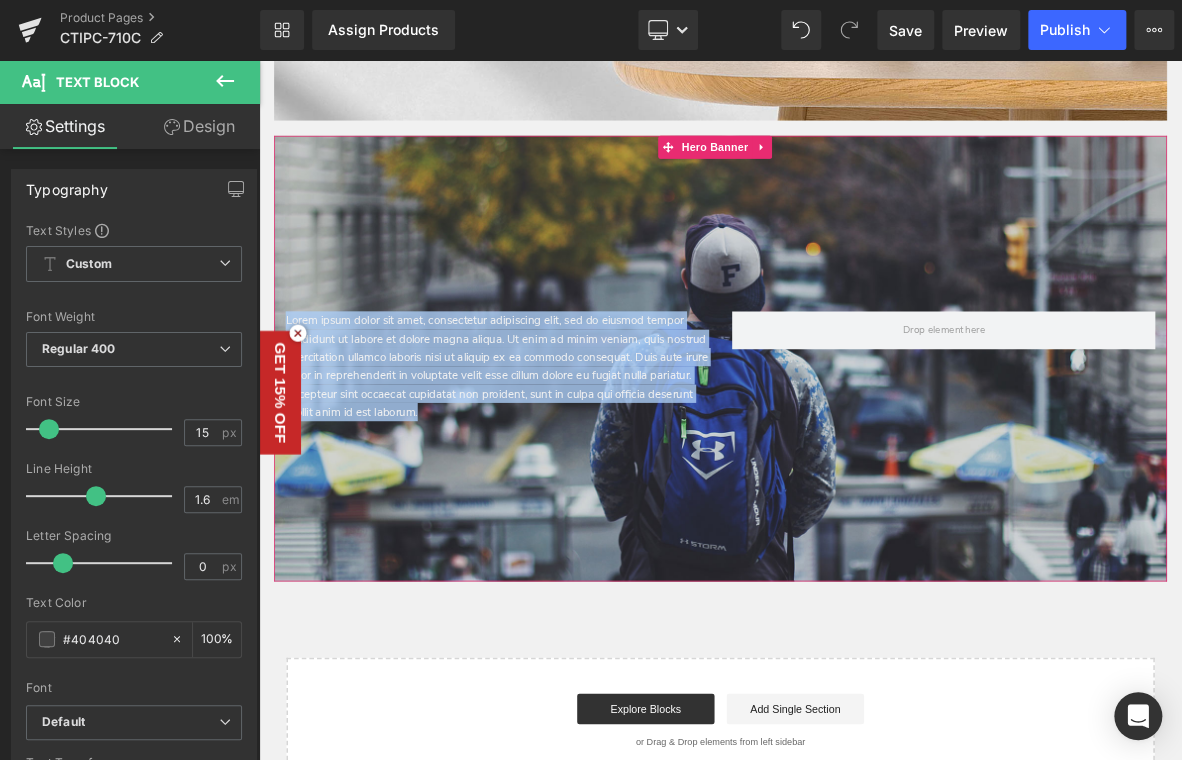 type 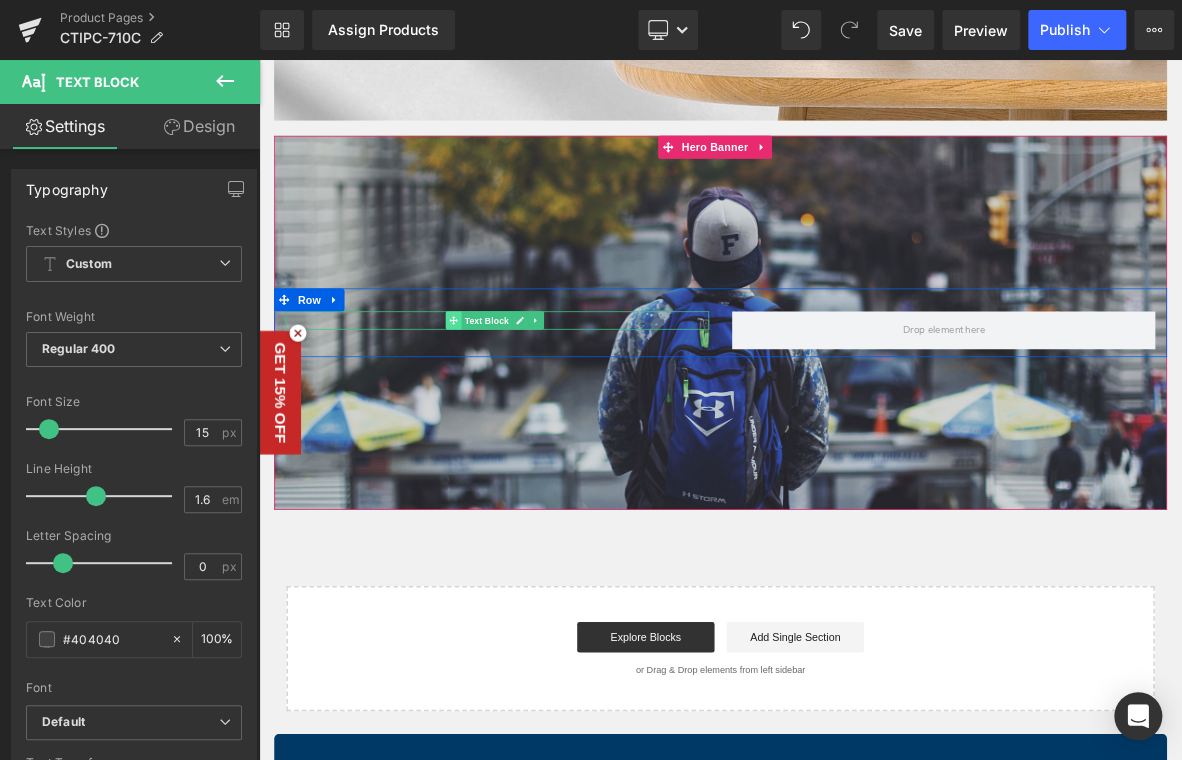click at bounding box center (513, 402) 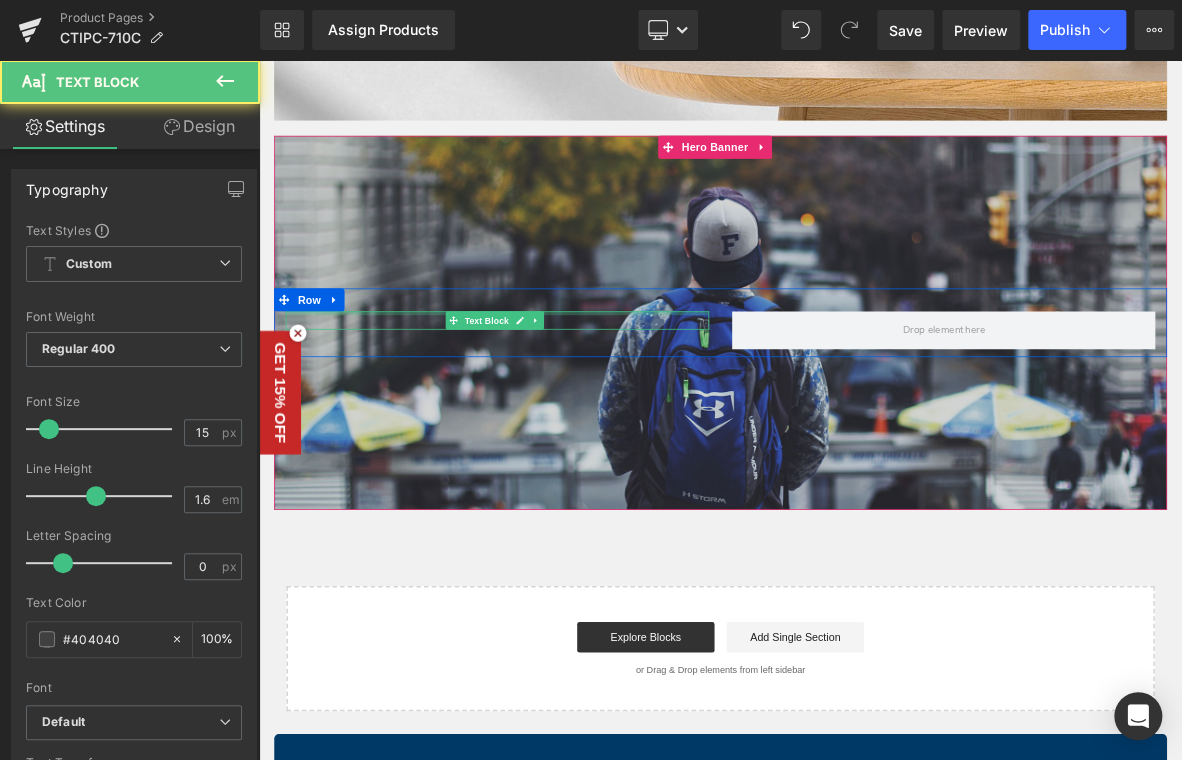 drag, startPoint x: 440, startPoint y: 427, endPoint x: 1453, endPoint y: 466, distance: 1013.7505 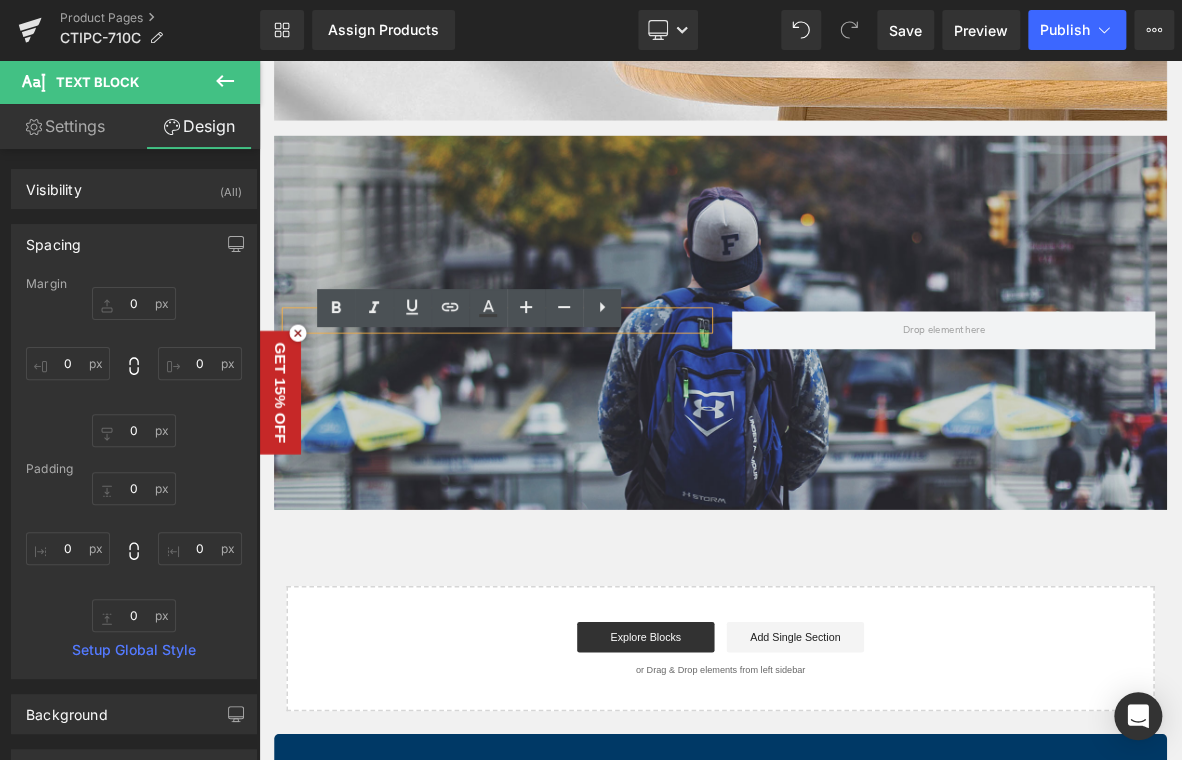 click at bounding box center [571, 402] 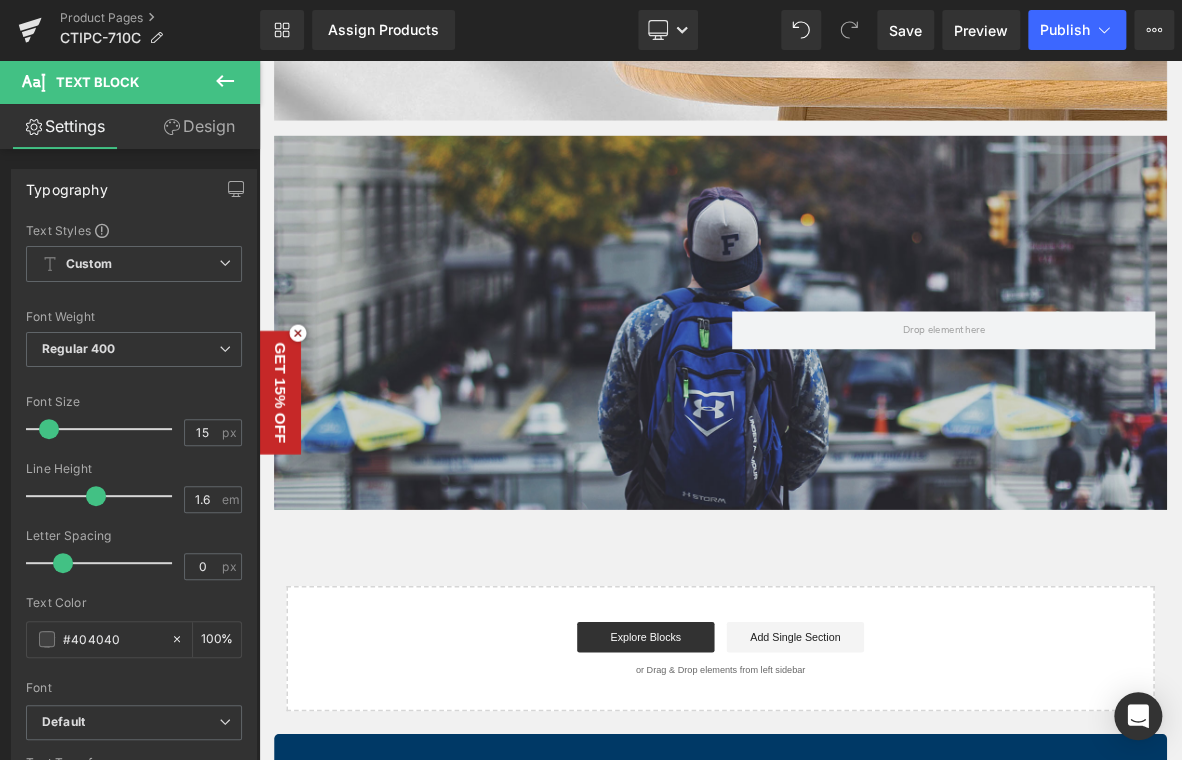 click 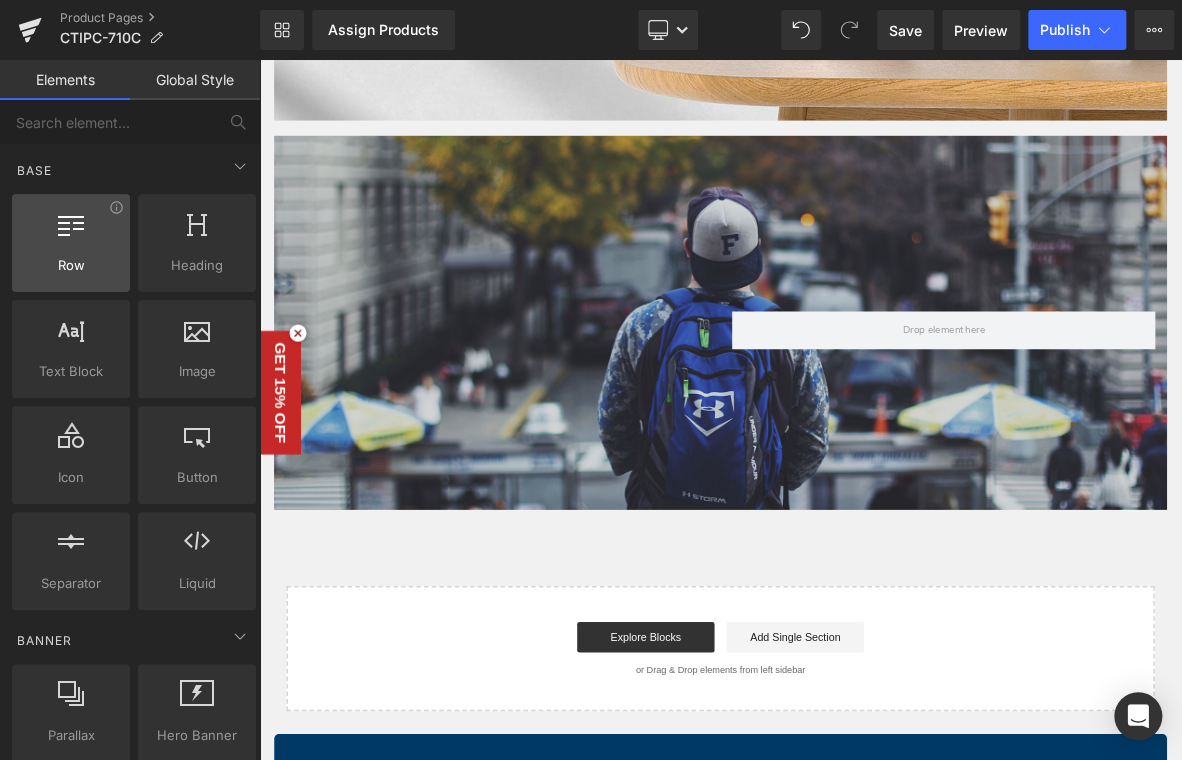click on "Row" at bounding box center (71, 265) 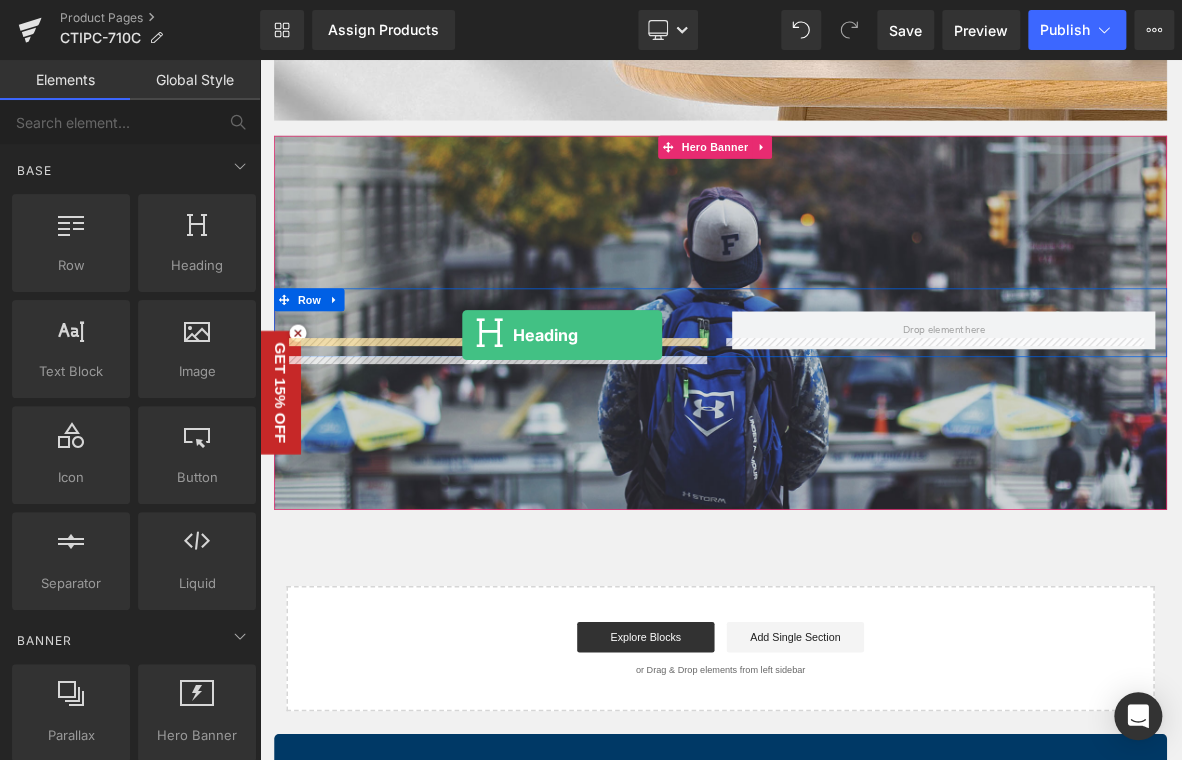 drag, startPoint x: 496, startPoint y: 336, endPoint x: 526, endPoint y: 421, distance: 90.13878 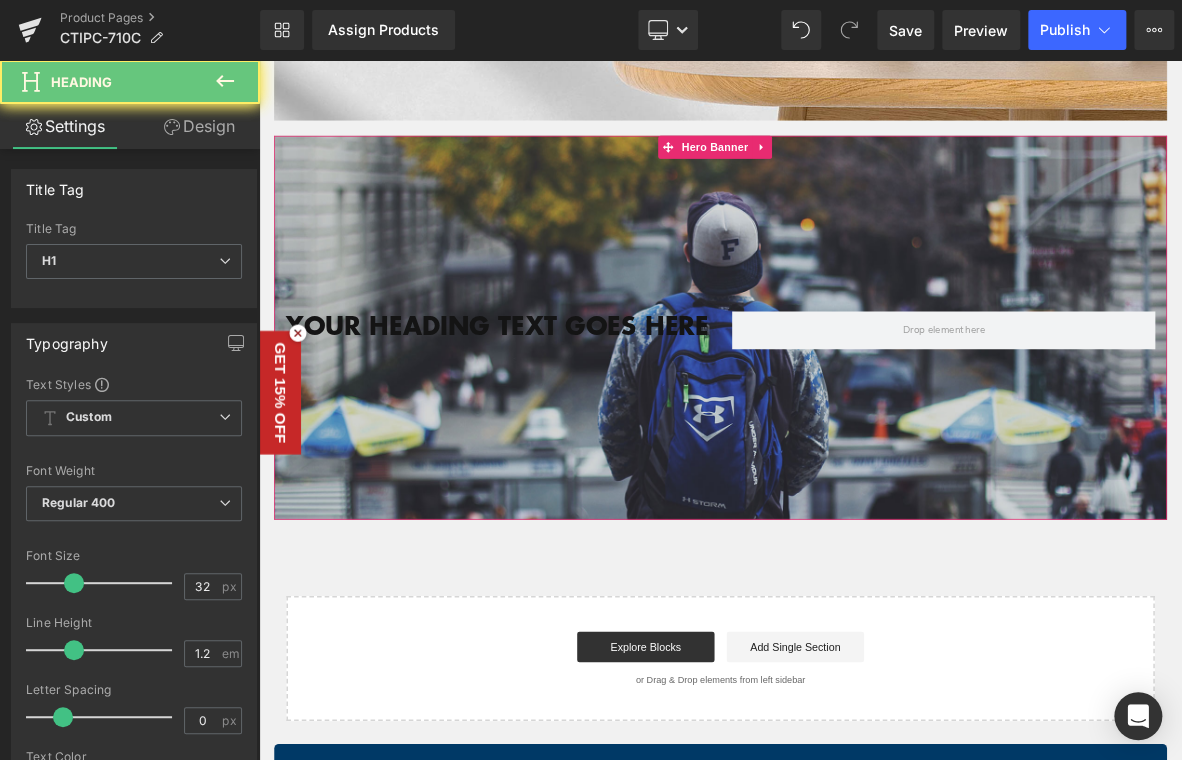click on "Your heading text goes here
Heading" at bounding box center (571, 409) 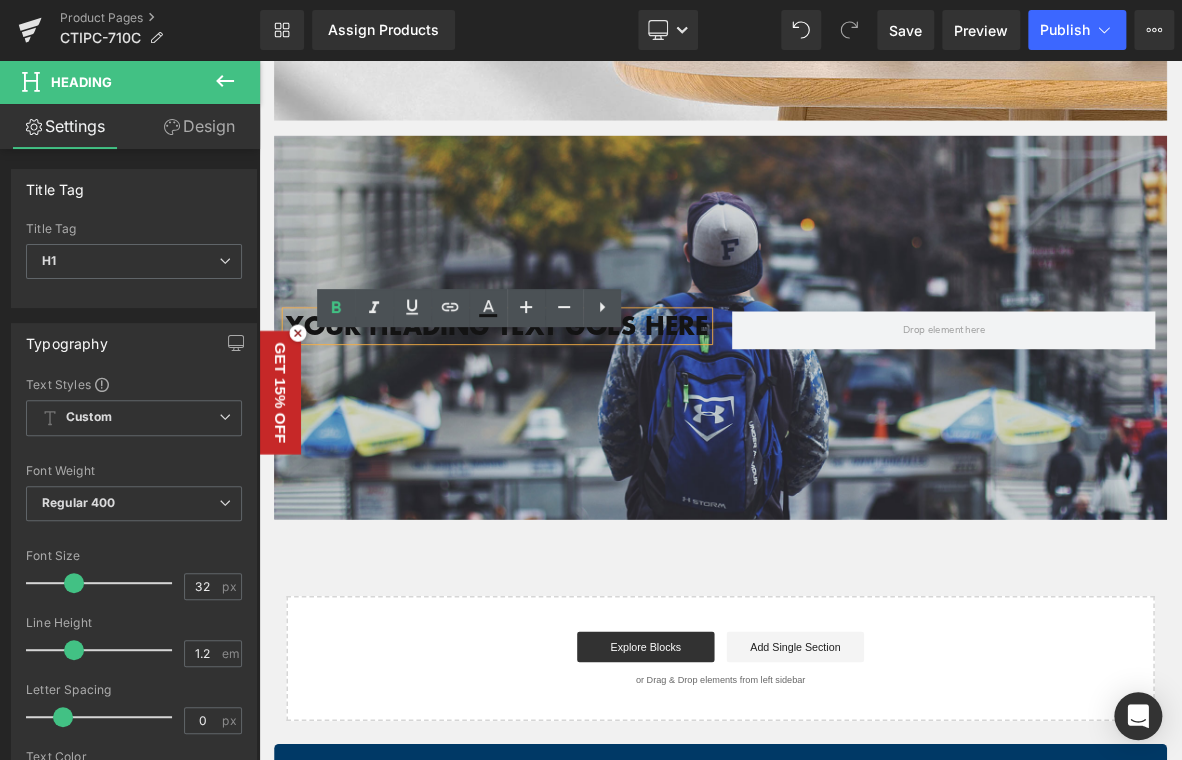 drag, startPoint x: 584, startPoint y: 493, endPoint x: 556, endPoint y: 469, distance: 36.878178 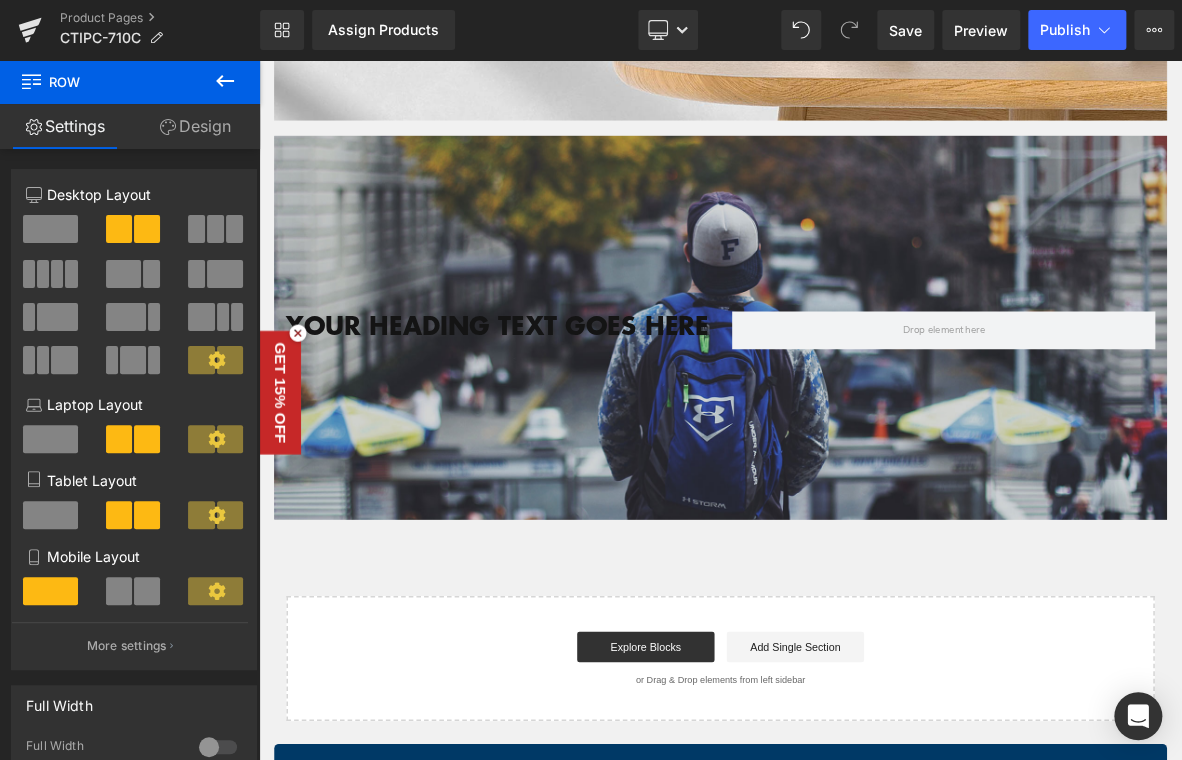 click at bounding box center [864, 411] 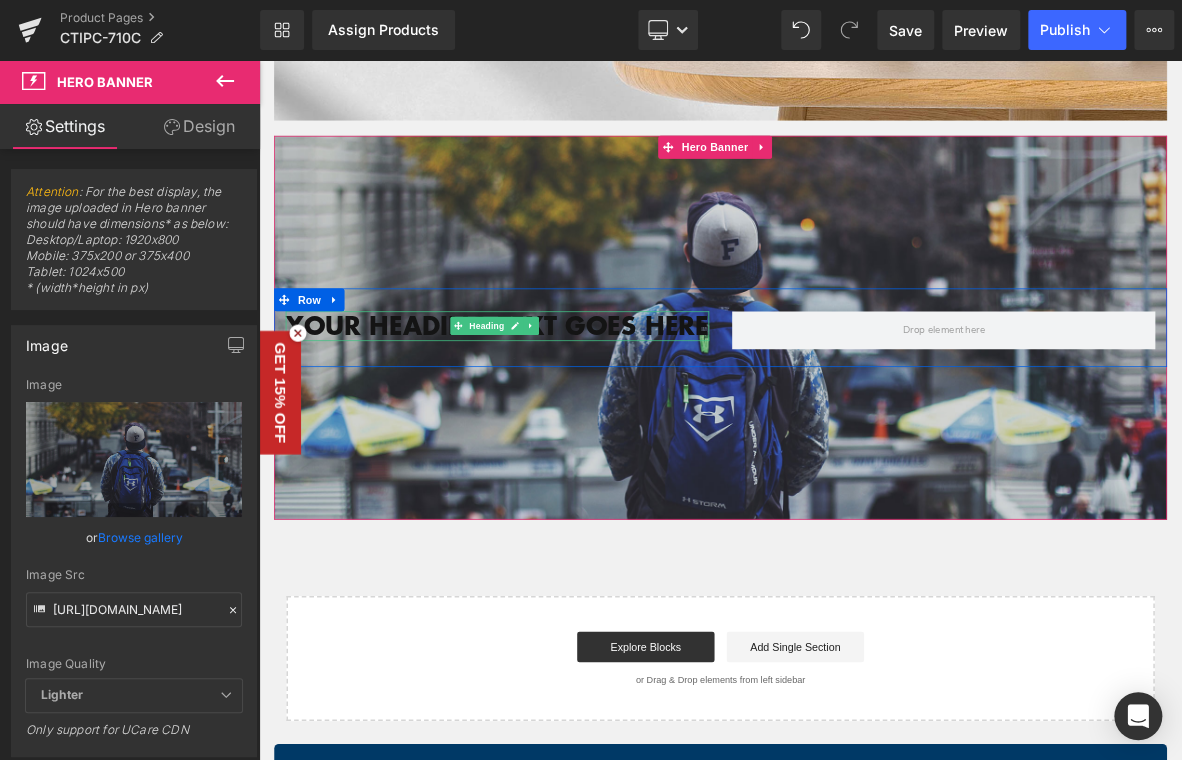 click on "Your heading text goes here" at bounding box center [571, 409] 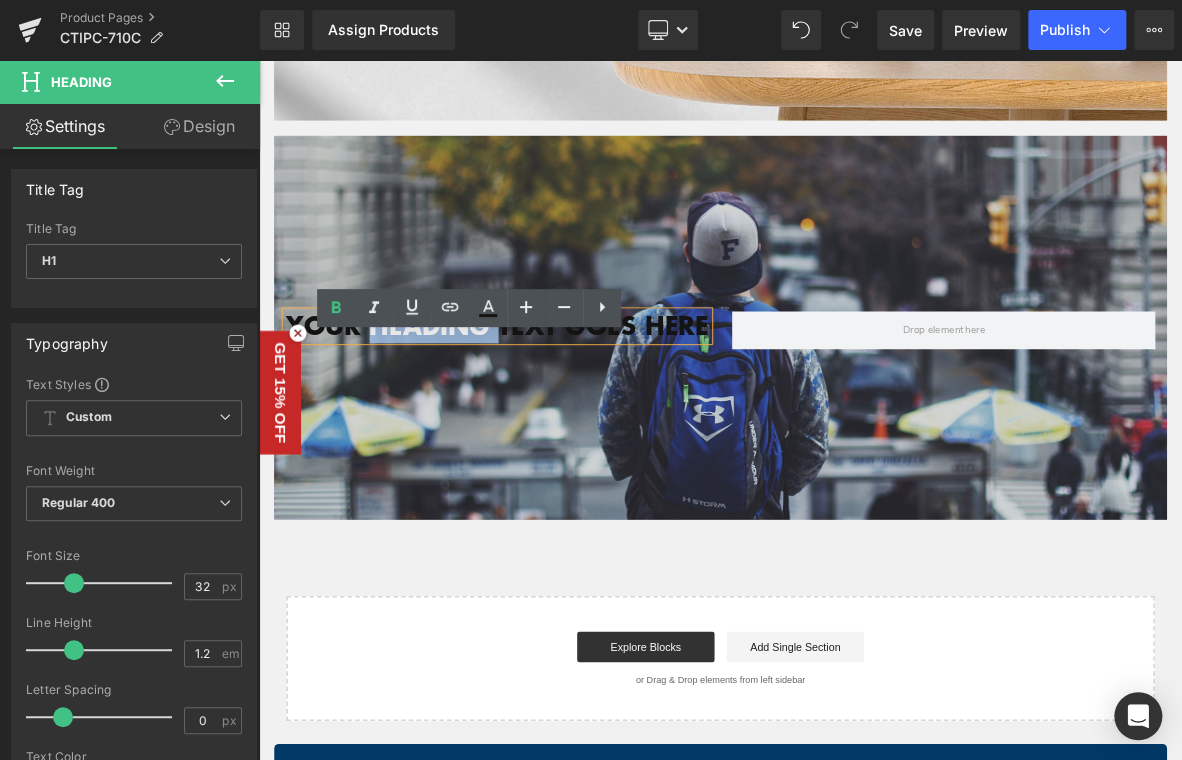 click on "Your heading text goes here" at bounding box center (571, 409) 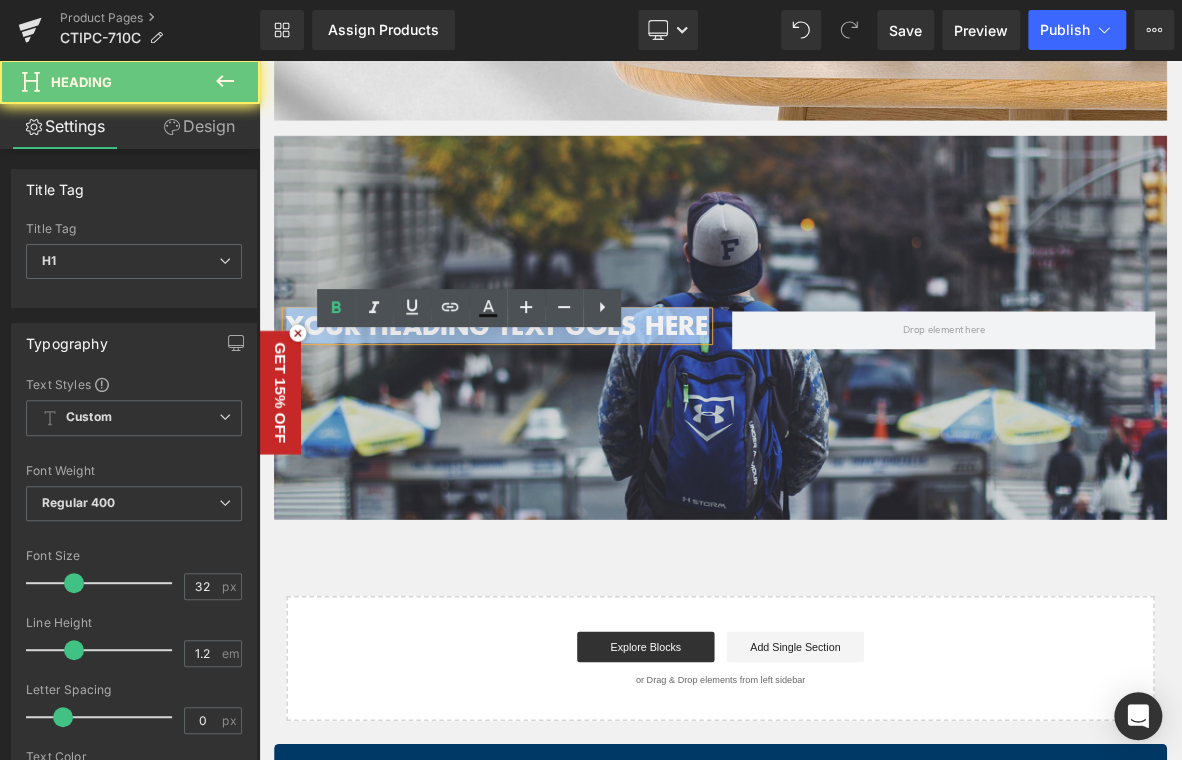 click on "Your heading text goes here" at bounding box center (571, 409) 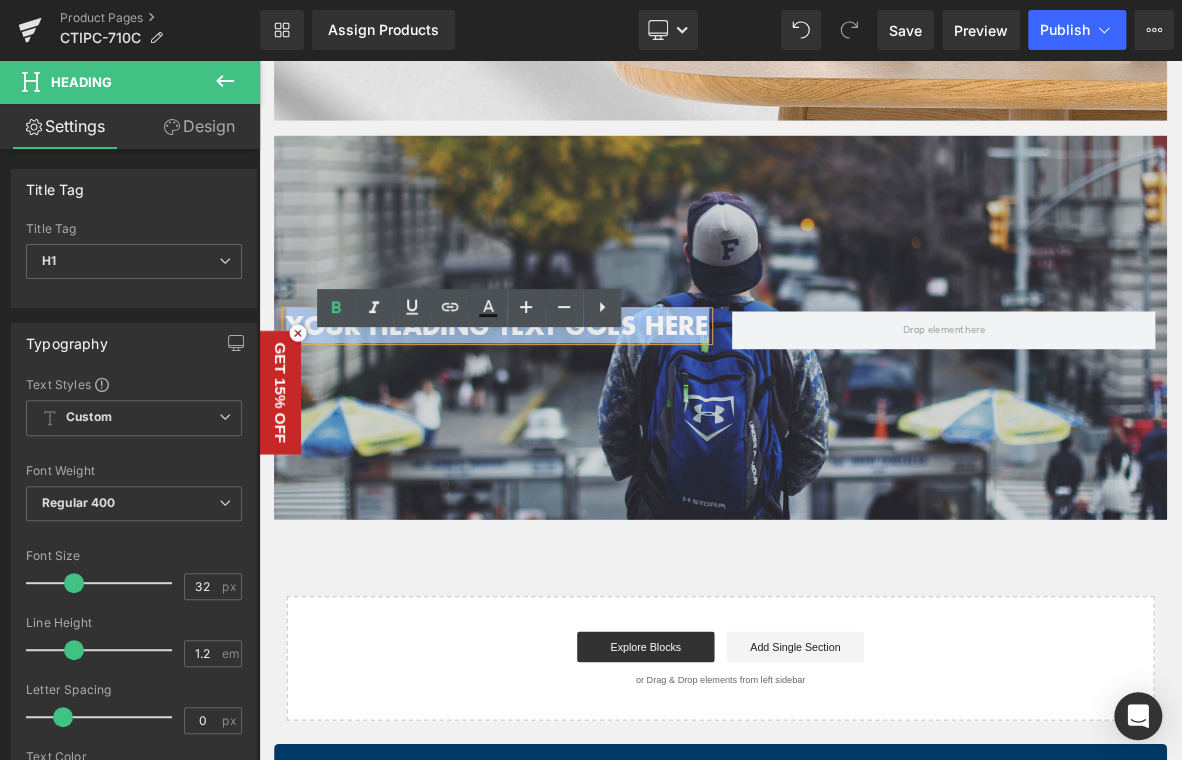 click at bounding box center (864, 411) 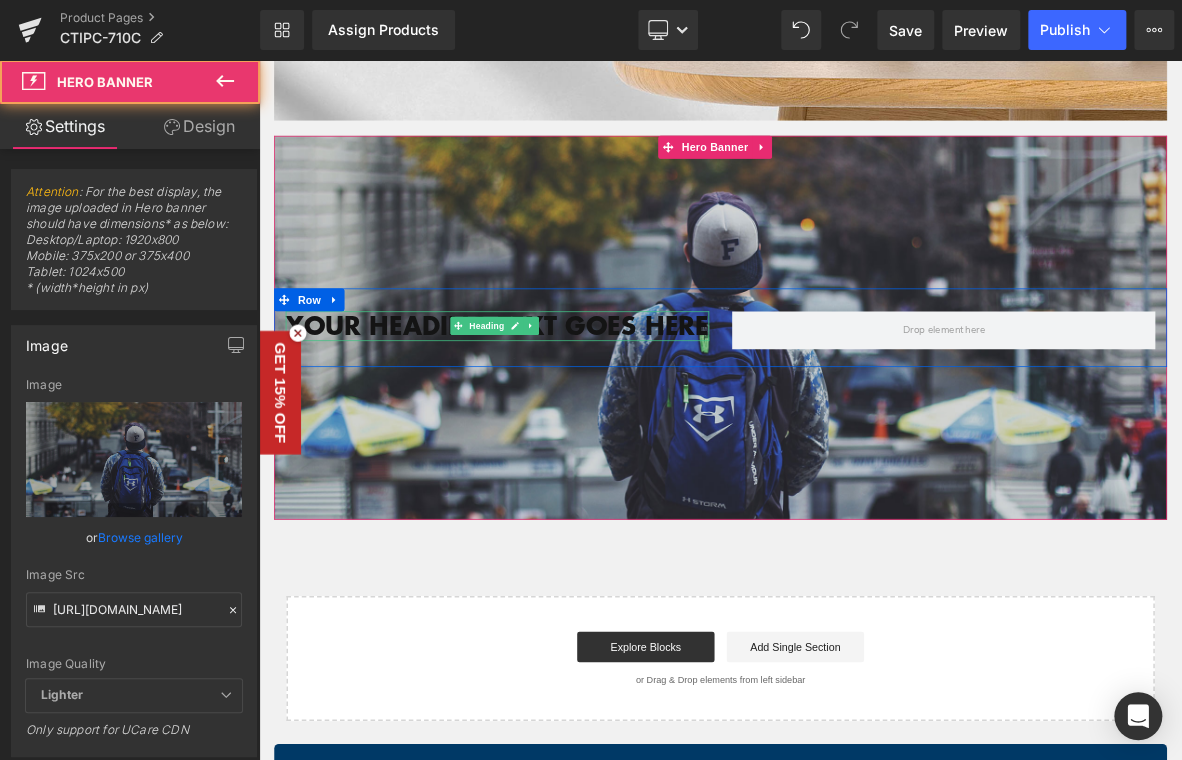 drag, startPoint x: 515, startPoint y: 439, endPoint x: 730, endPoint y: 443, distance: 215.0372 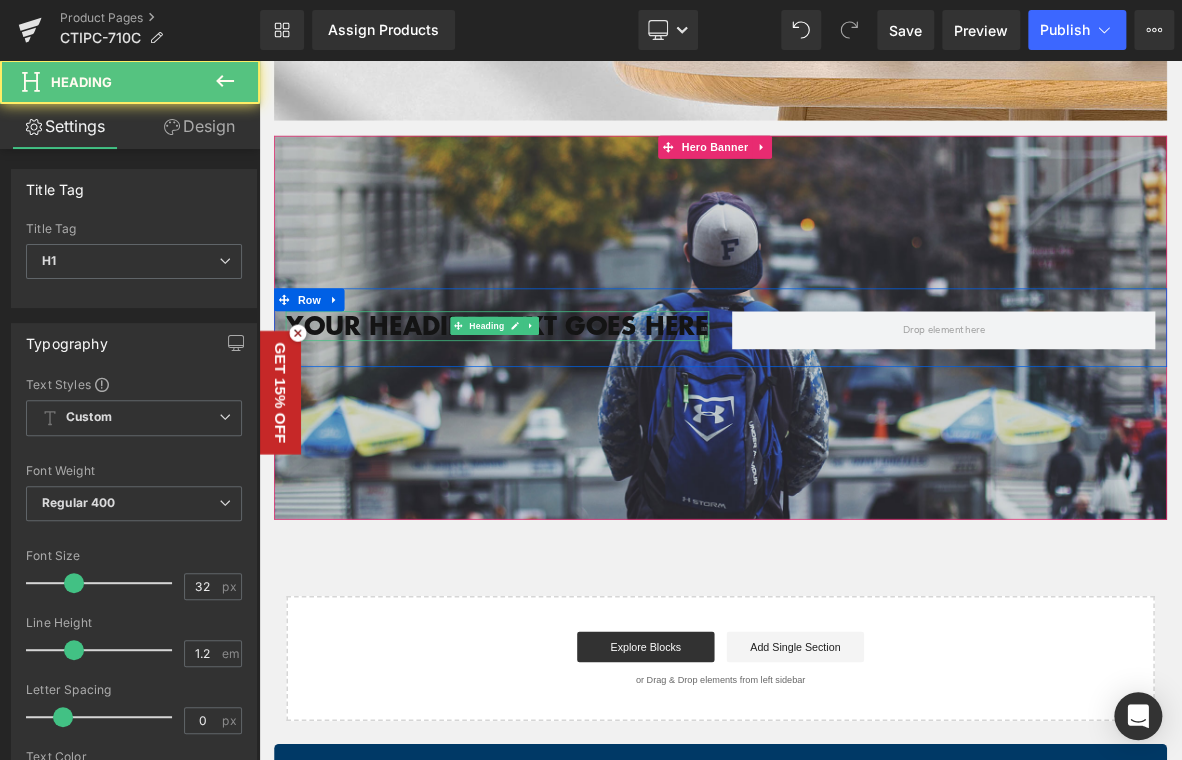 click on "Your heading text goes here" at bounding box center [571, 409] 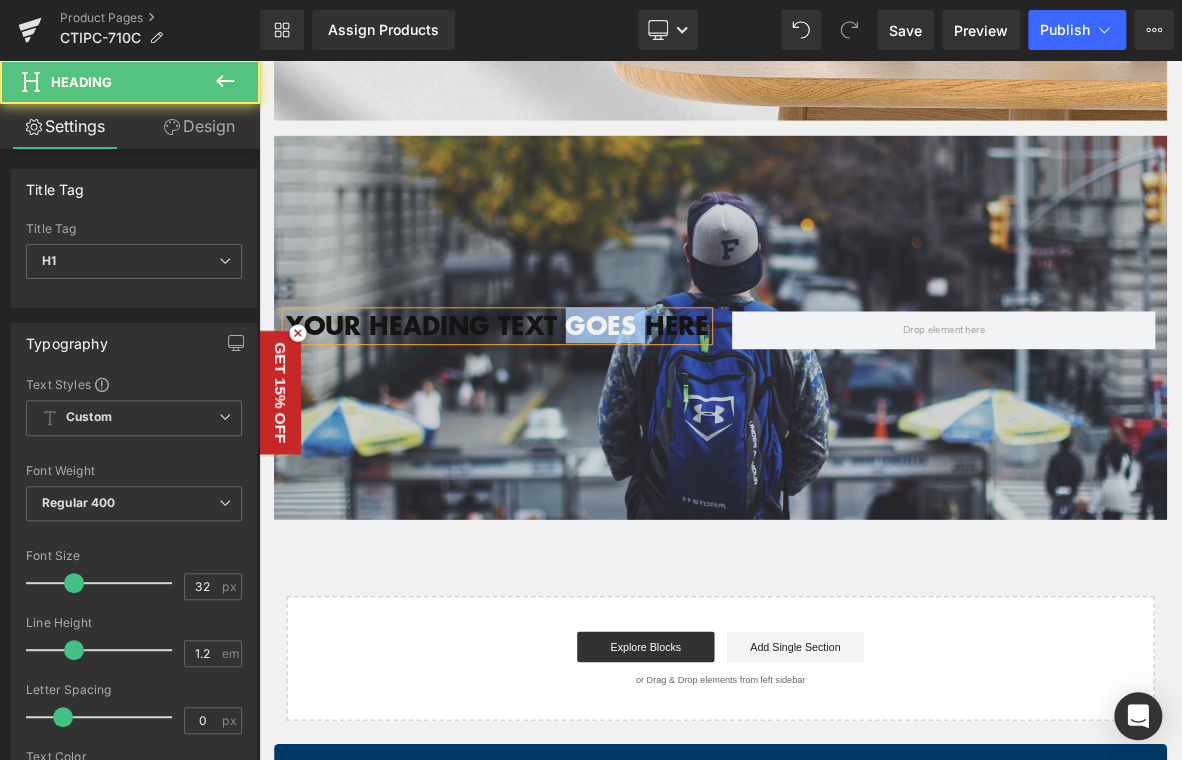 click on "Your heading text goes here" at bounding box center [571, 409] 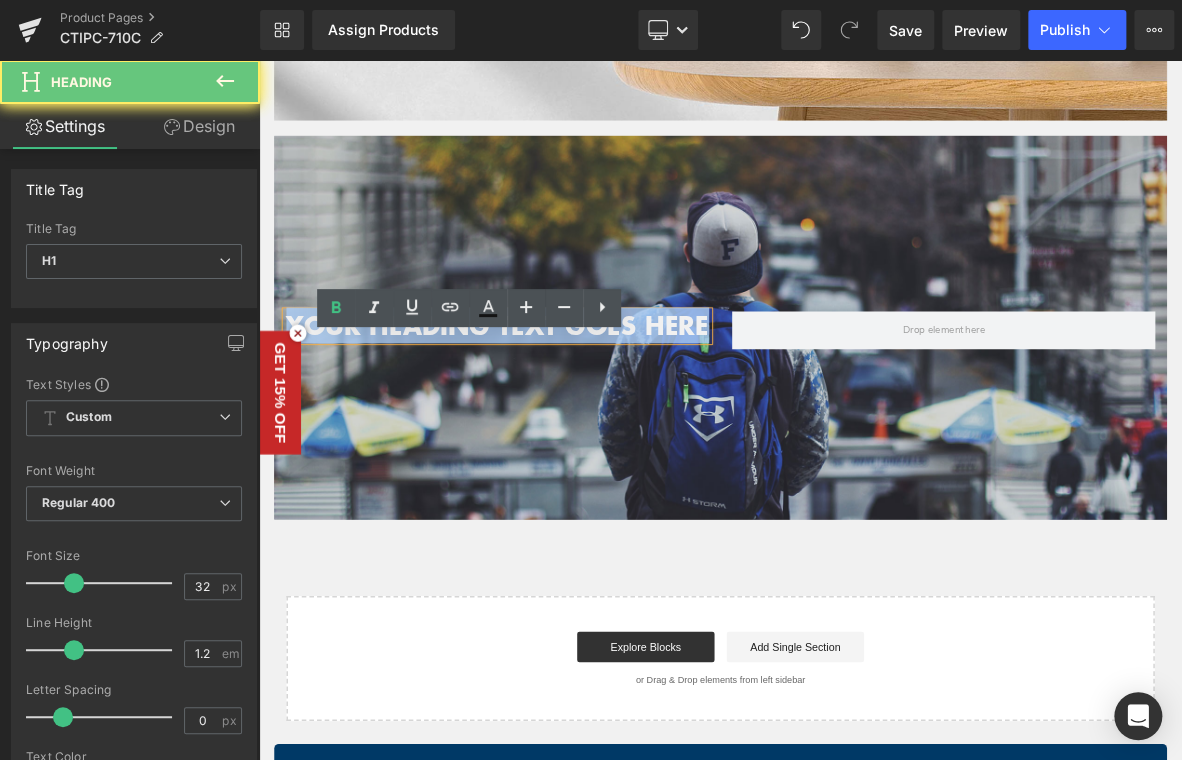 click on "Your heading text goes here" at bounding box center [571, 409] 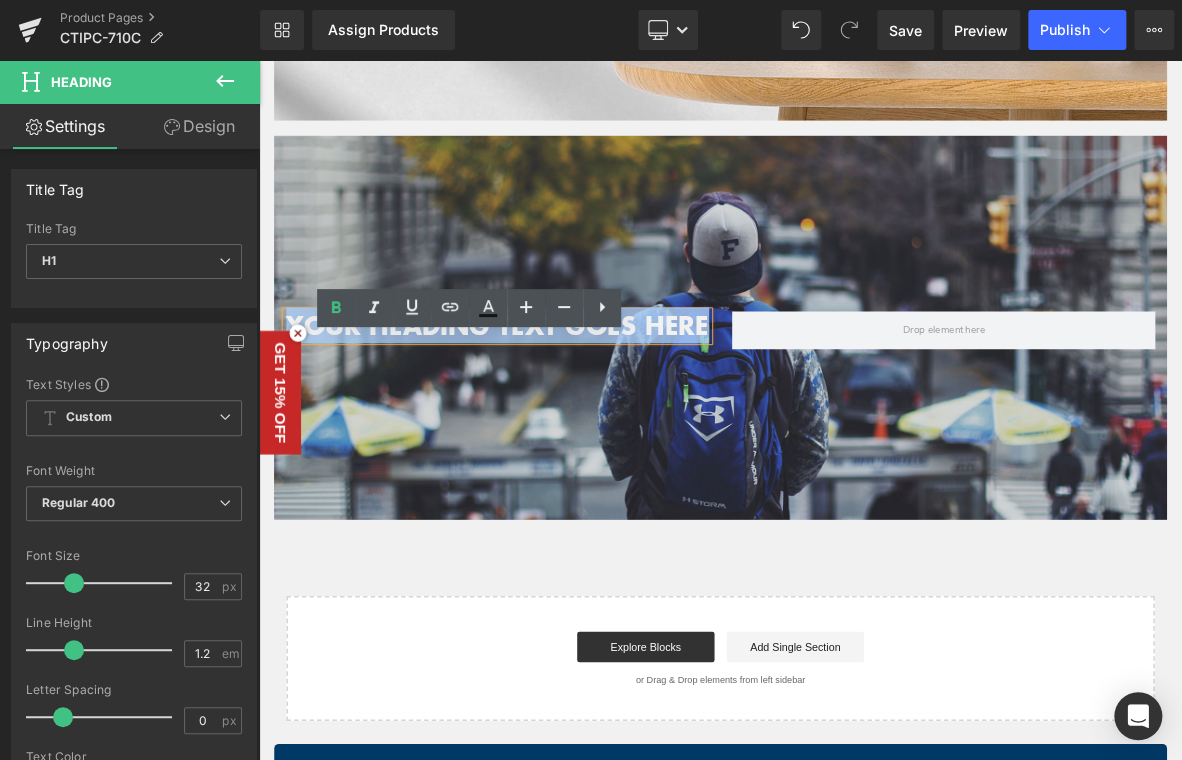 paste 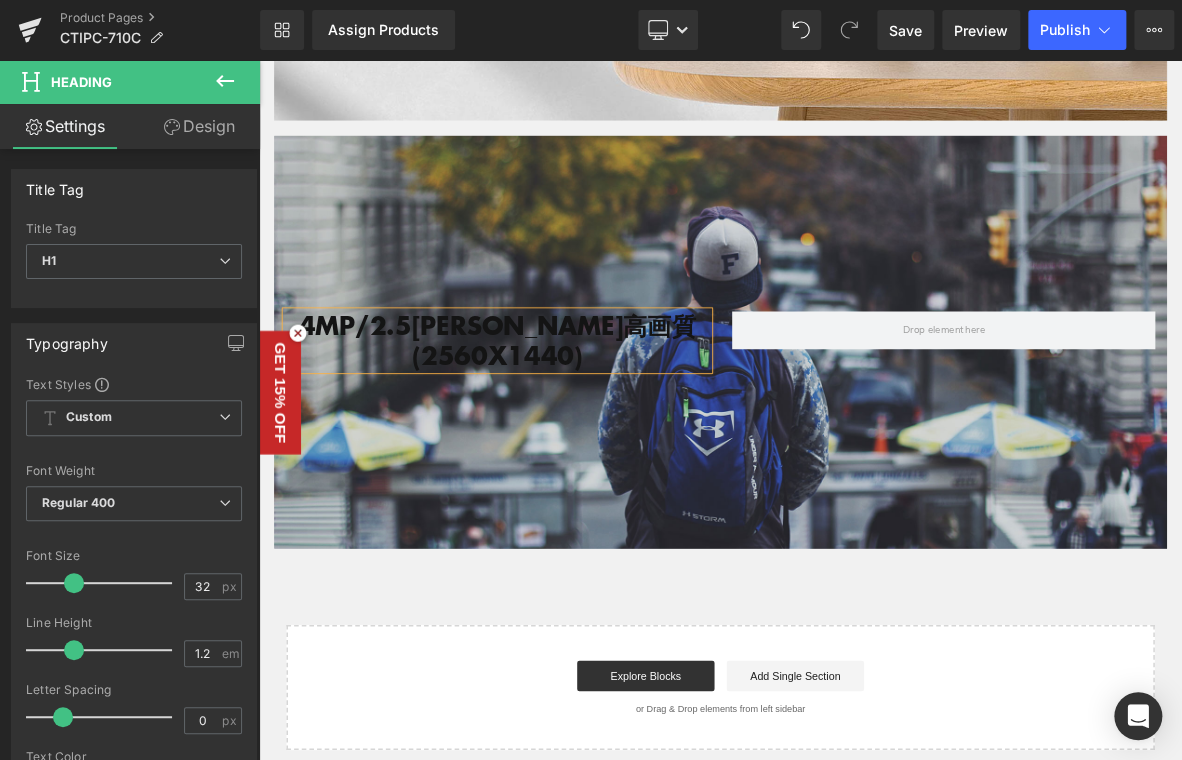 click on "4MP/2.5K 超高画質(2560X1440)" at bounding box center [571, 428] 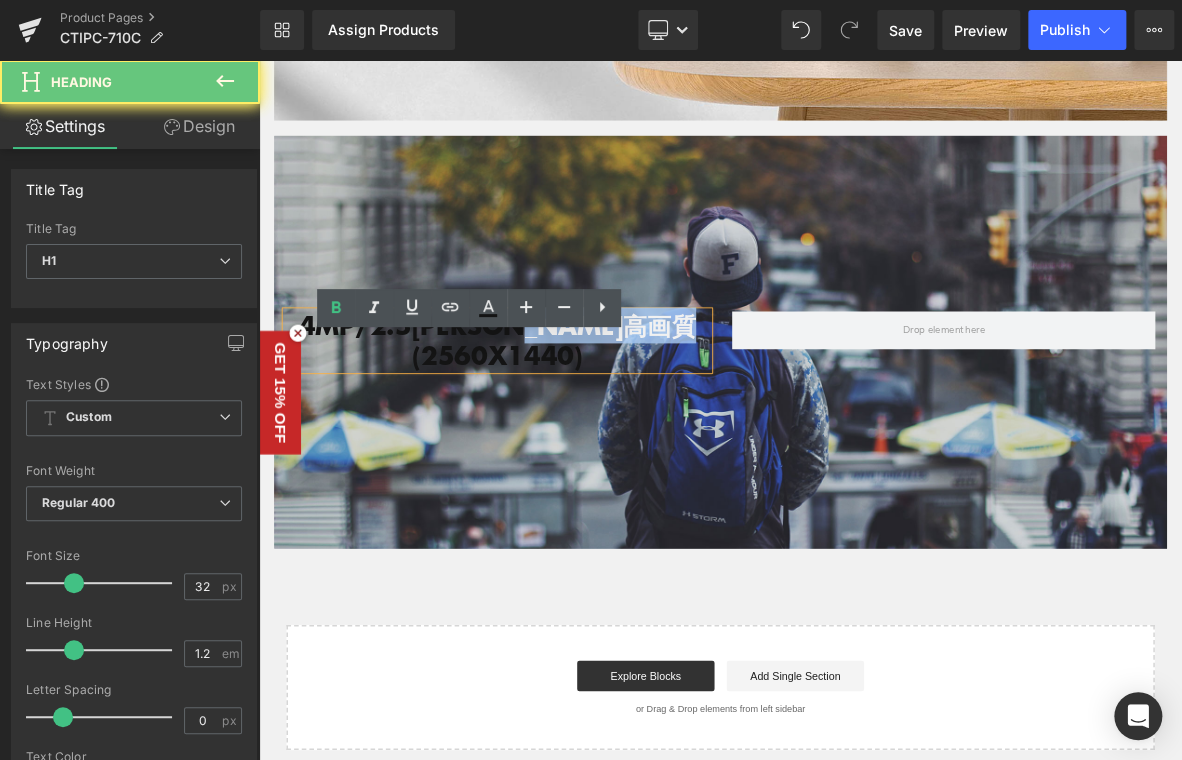 click on "4MP/2.5K 超高画質(2560X1440)" at bounding box center [571, 428] 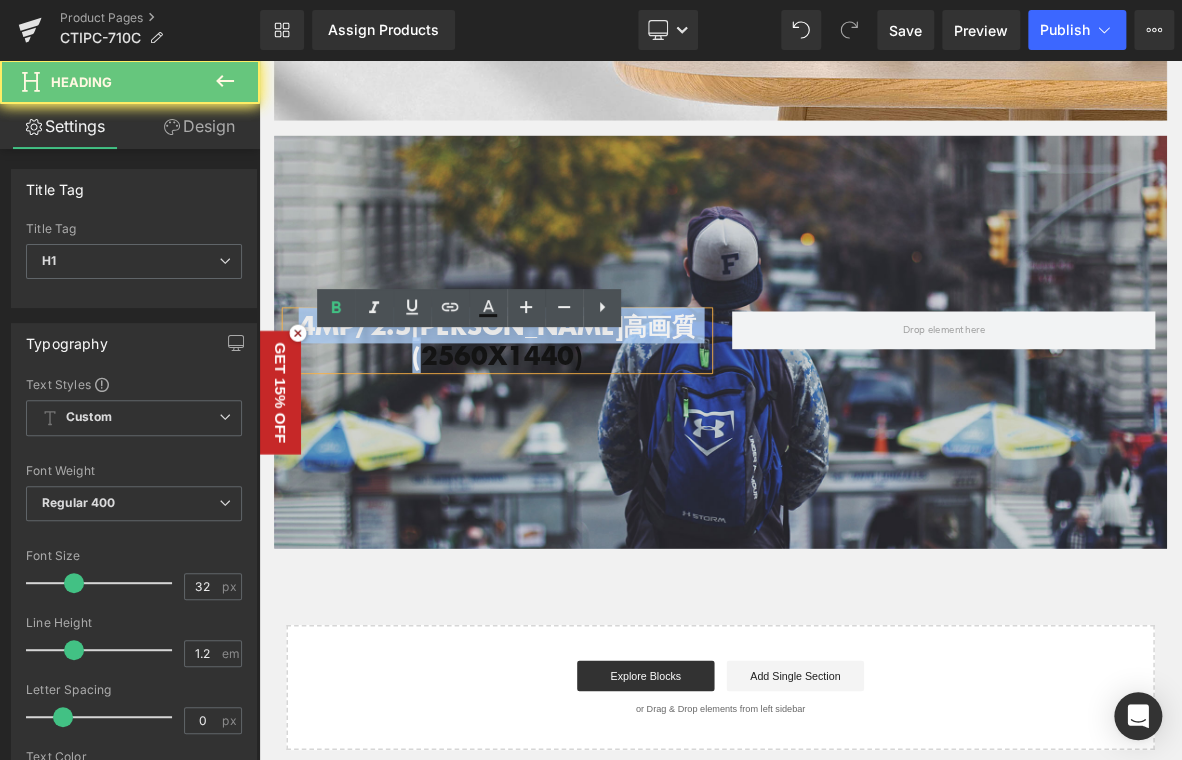 click on "4MP/2.5K 超高画質(2560X1440)" at bounding box center (571, 428) 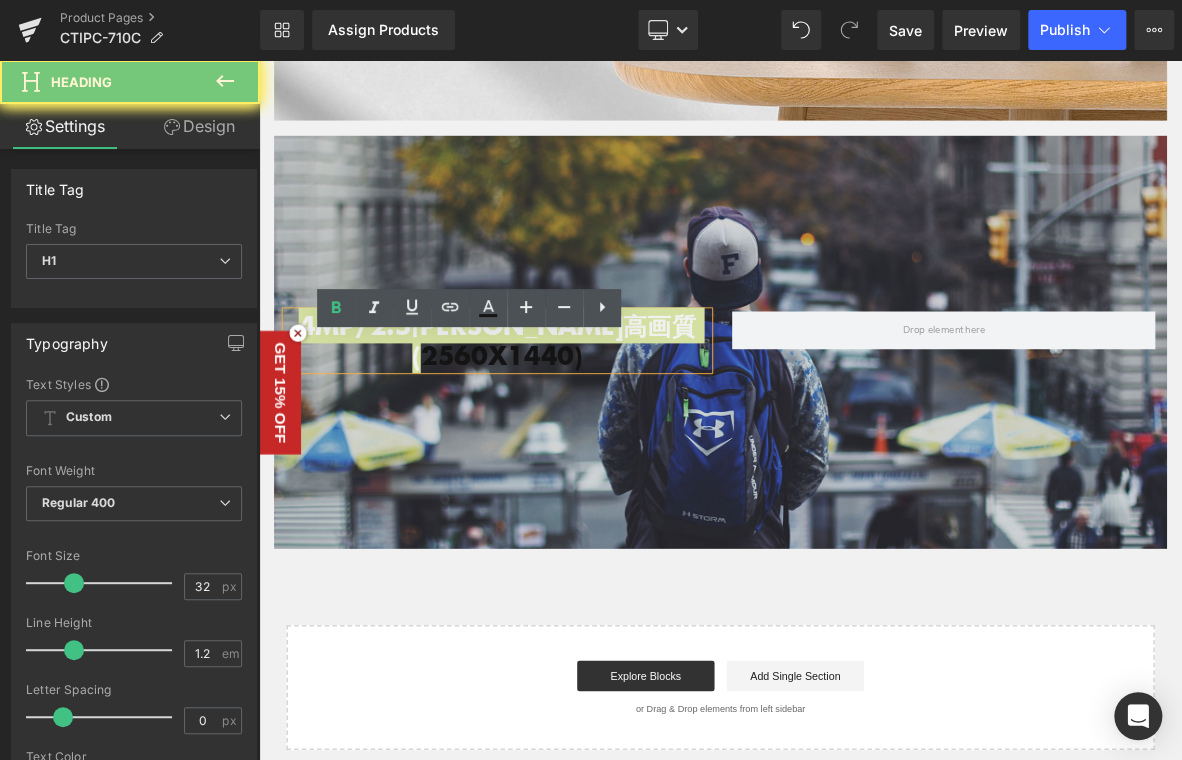 drag, startPoint x: 487, startPoint y: 313, endPoint x: 536, endPoint y: 398, distance: 98.11218 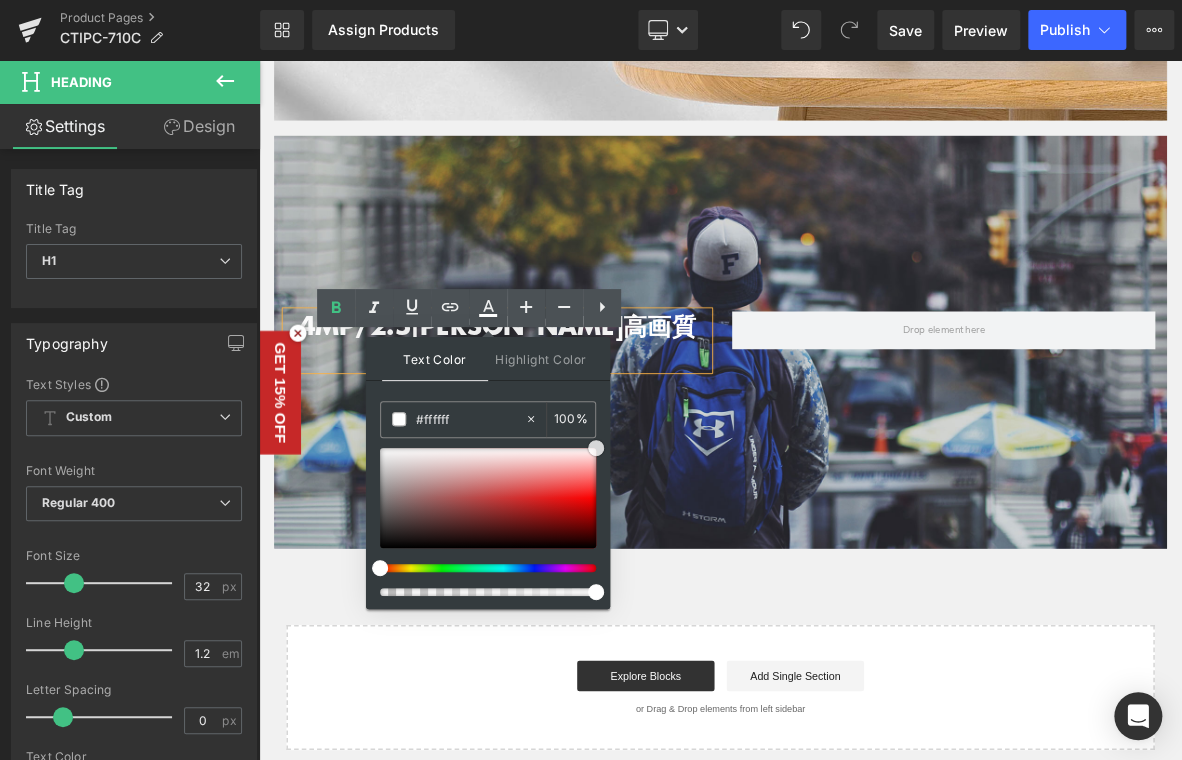 drag, startPoint x: 636, startPoint y: 594, endPoint x: 791, endPoint y: 519, distance: 172.19176 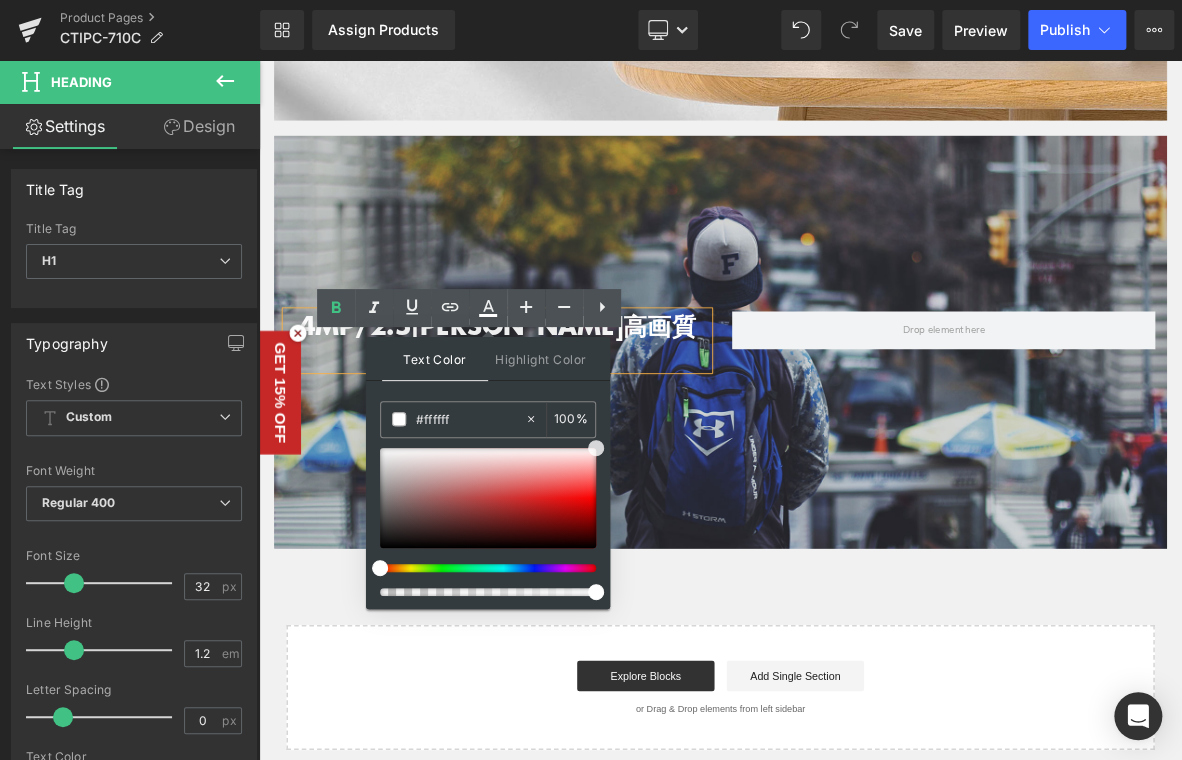 click at bounding box center [864, 430] 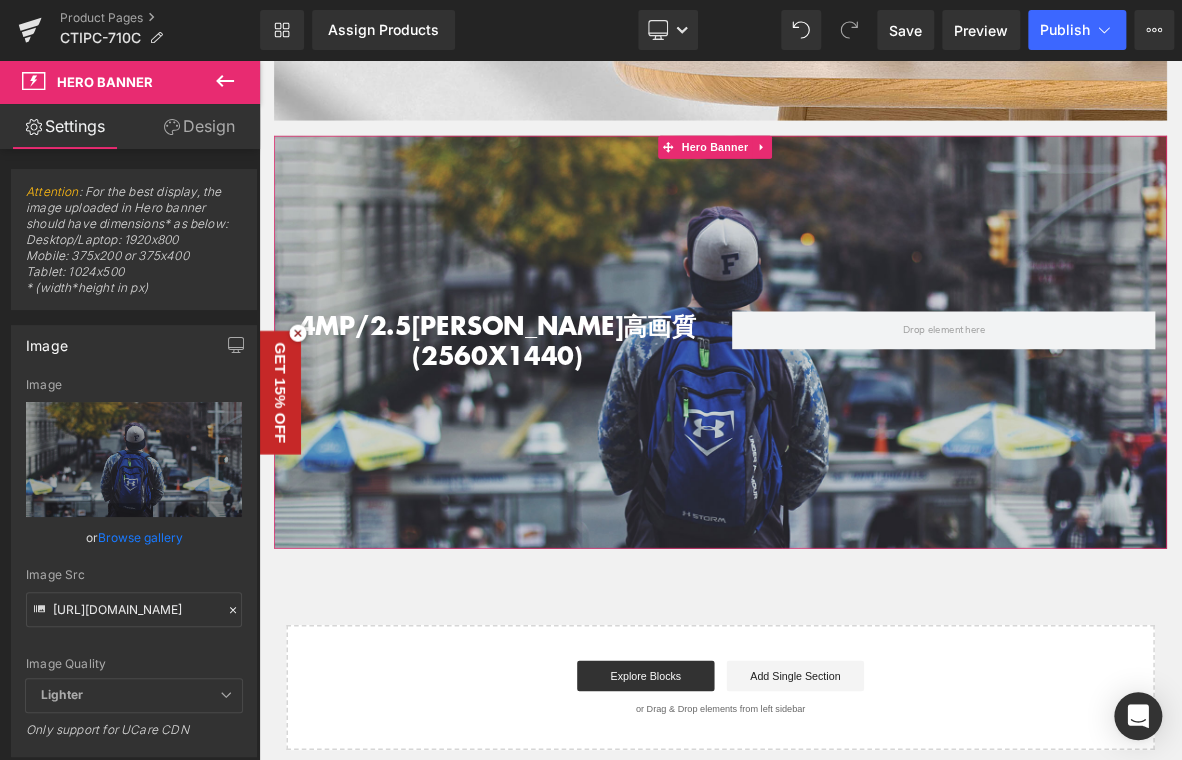 click at bounding box center [864, 430] 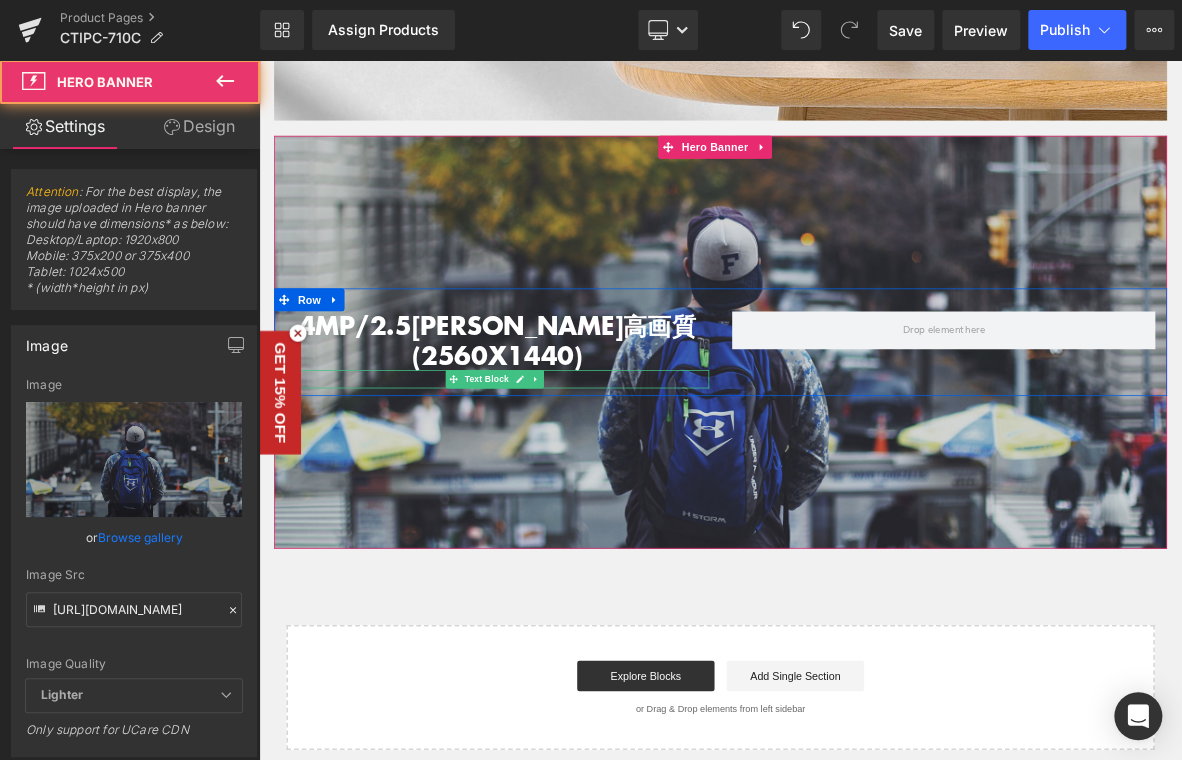 click at bounding box center [571, 479] 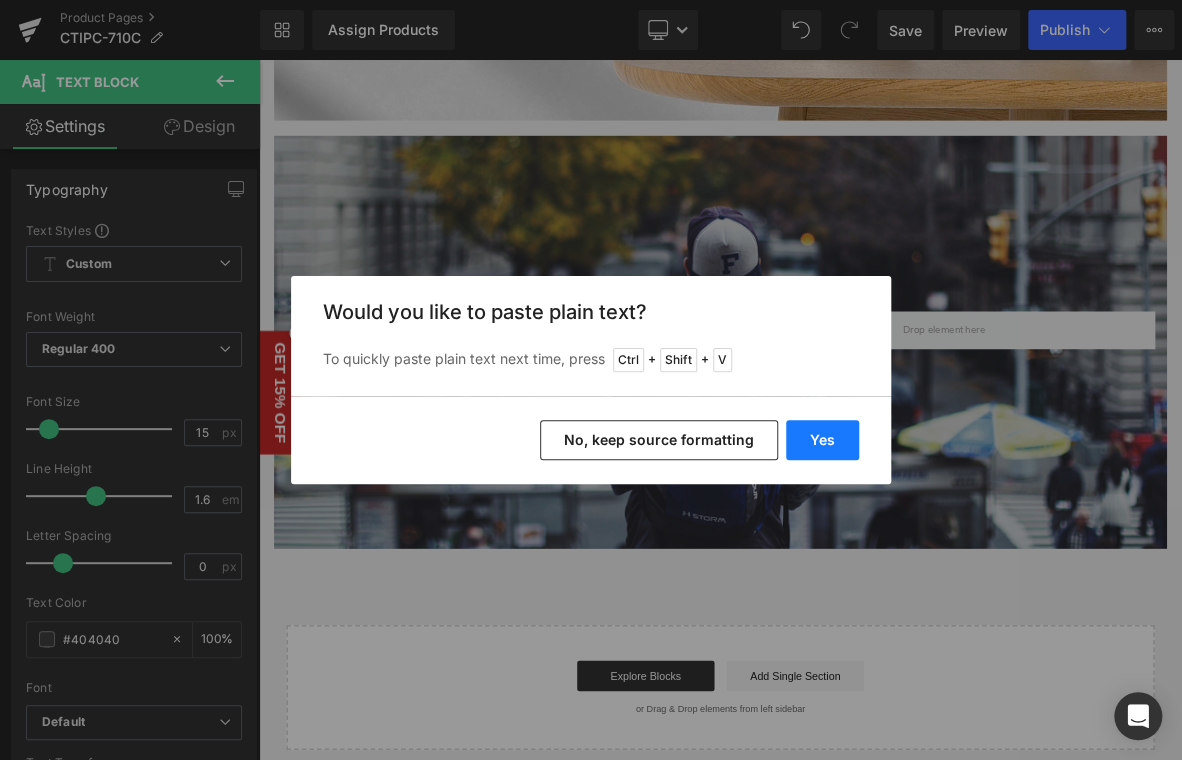 click on "Yes" at bounding box center (822, 440) 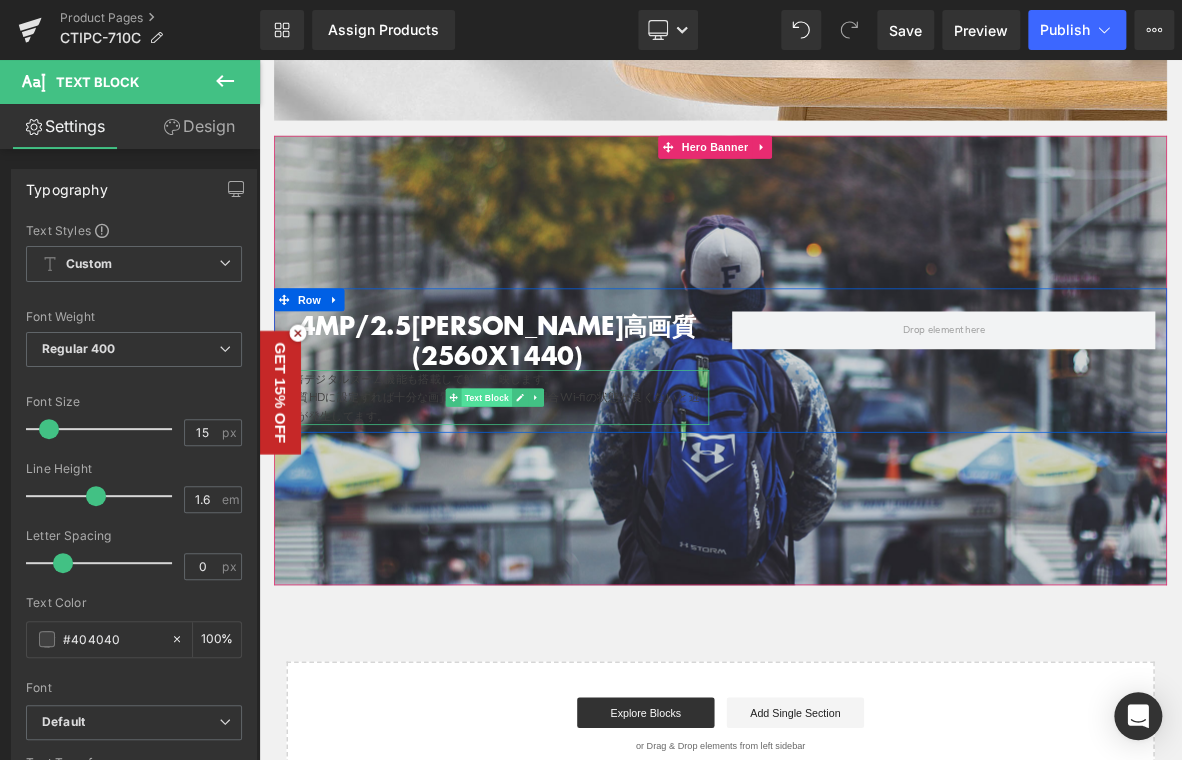 click on "Text Block" at bounding box center (557, 503) 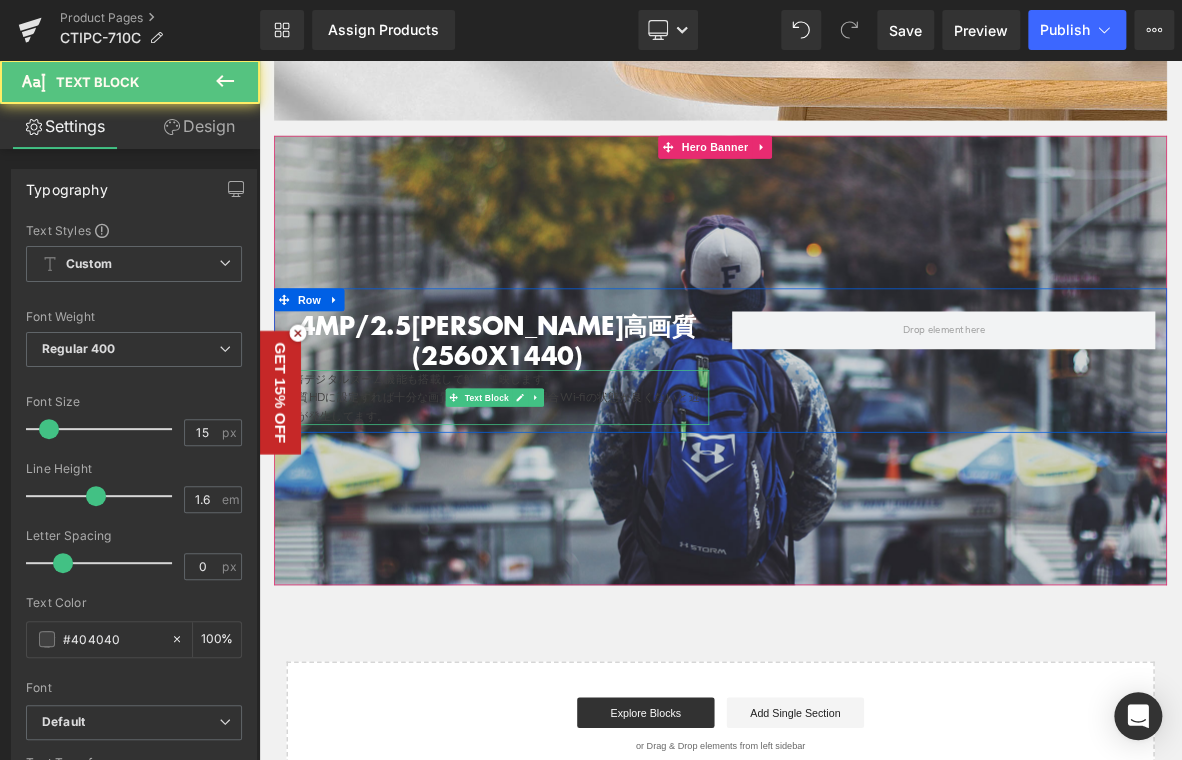 click on "画質HDに設定すれば十分な画質です。HD画質の場合Wi-fiの状態が良くないと遅延が発生してます。" at bounding box center (571, 515) 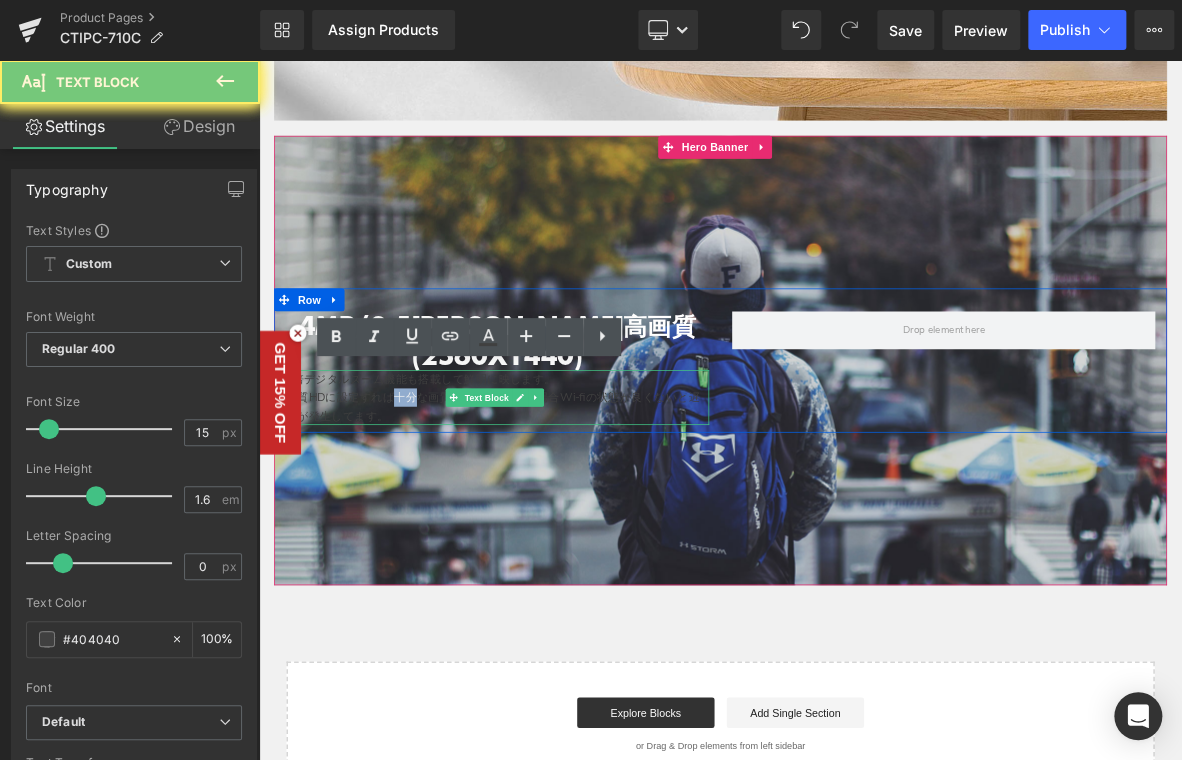 click on "画質HDに設定すれば十分な画質です。HD画質の場合Wi-fiの状態が良くないと遅延が発生してます。" at bounding box center [571, 515] 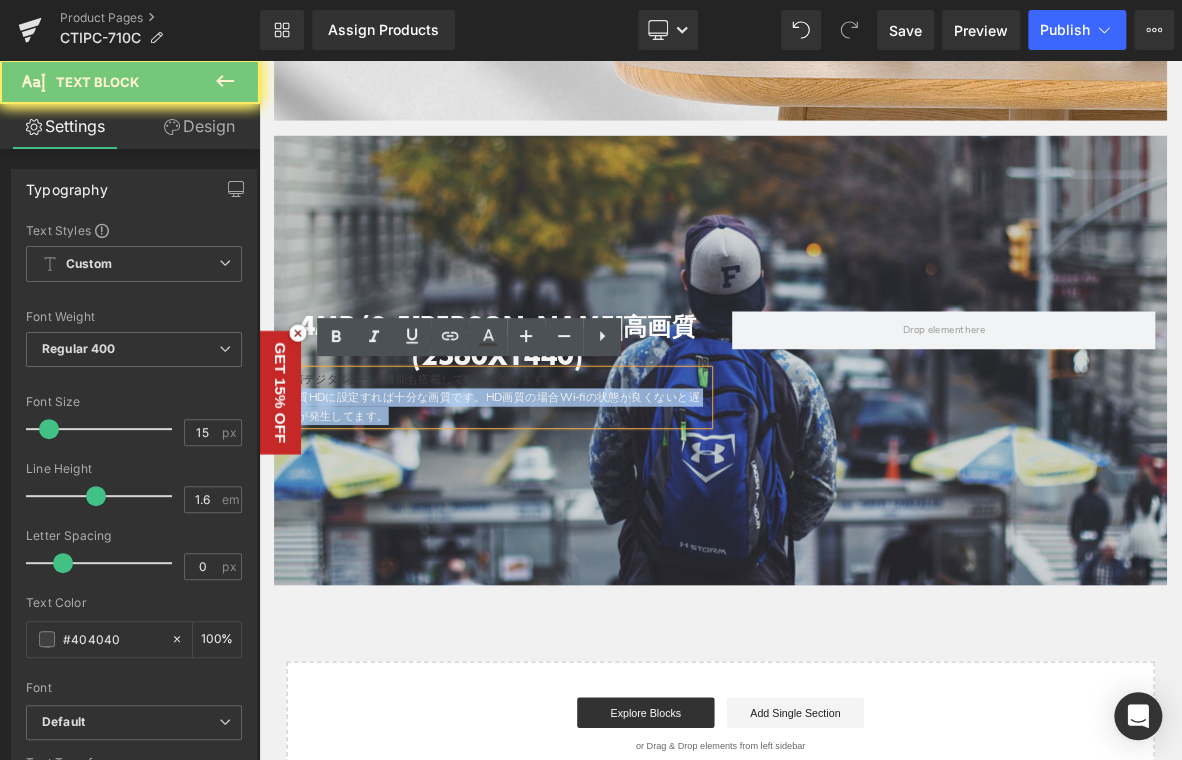 click on "画質HDに設定すれば十分な画質です。HD画質の場合Wi-fiの状態が良くないと遅延が発生してます。" at bounding box center (571, 515) 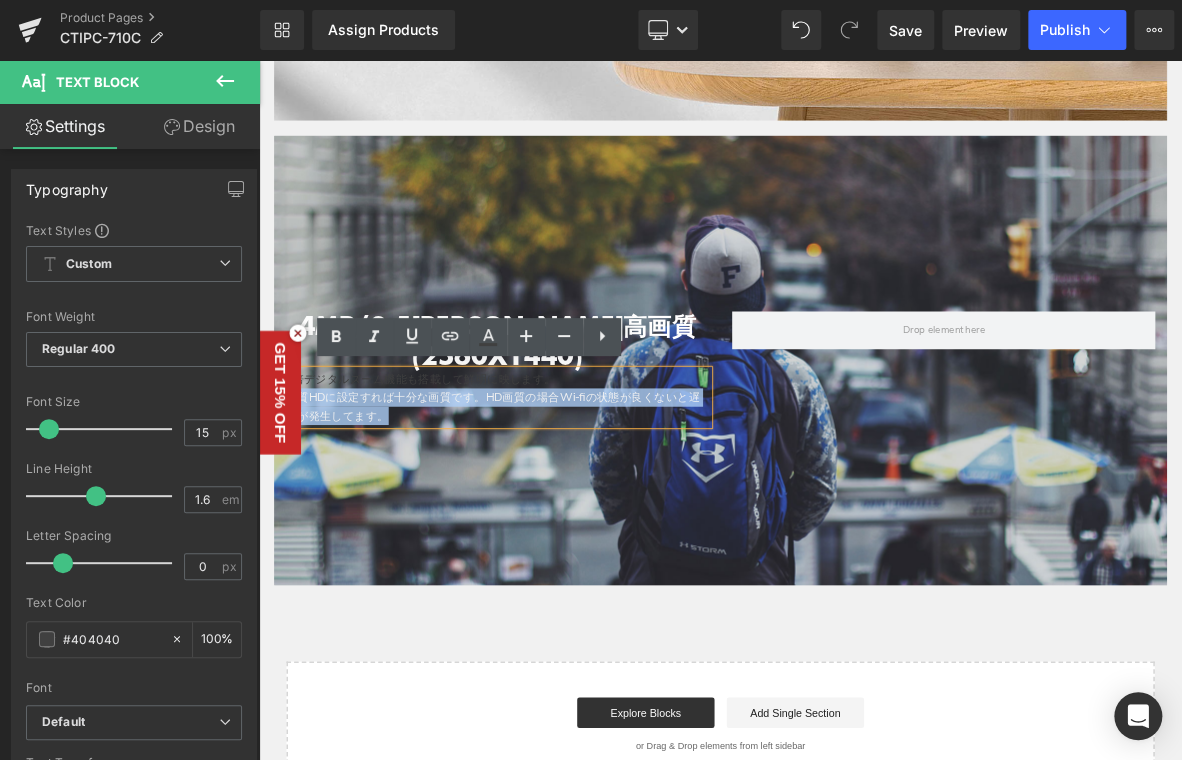 click on "画質HDに設定すれば十分な画質です。HD画質の場合Wi-fiの状態が良くないと遅延が発生してます。" at bounding box center (571, 515) 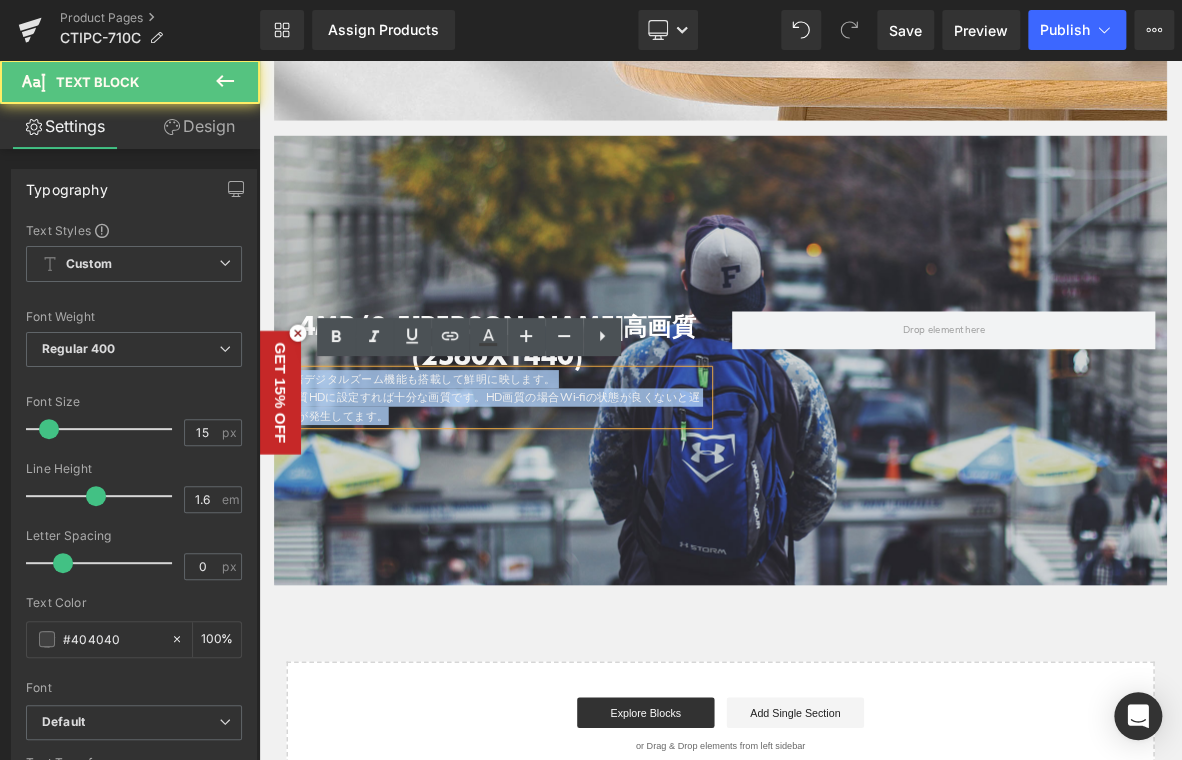 drag, startPoint x: 437, startPoint y: 520, endPoint x: 615, endPoint y: 391, distance: 219.82948 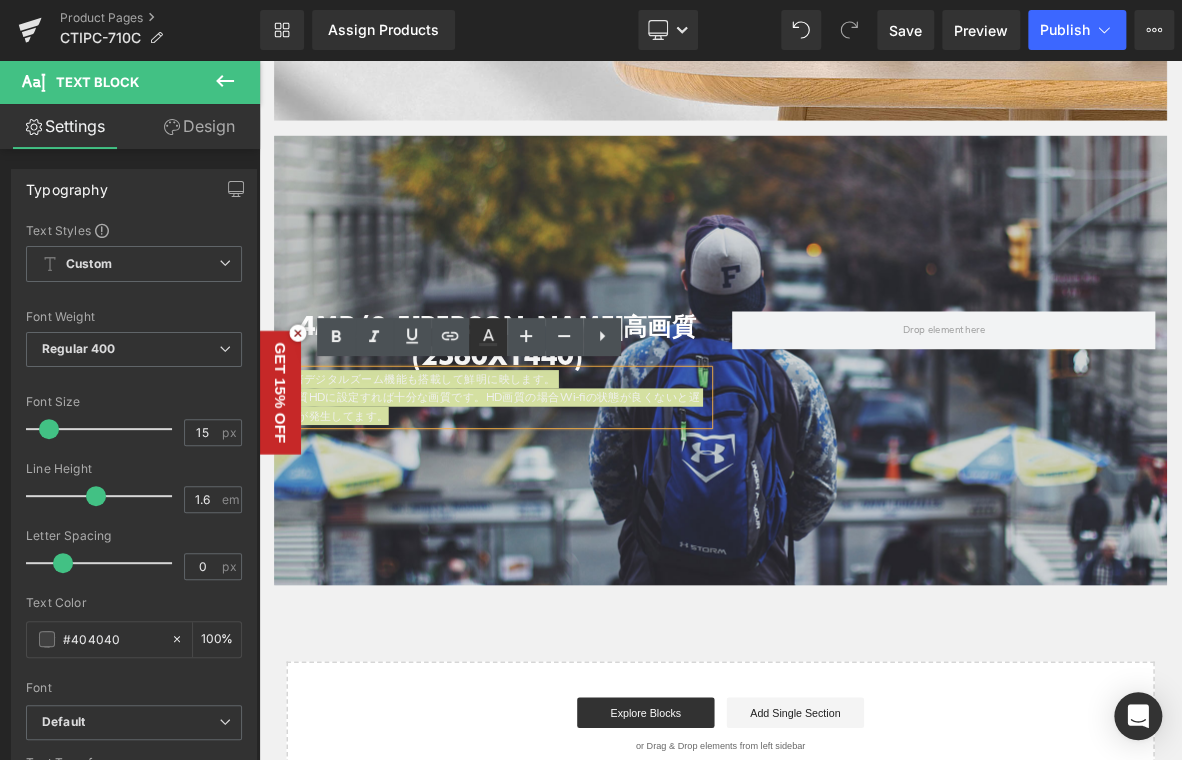 click 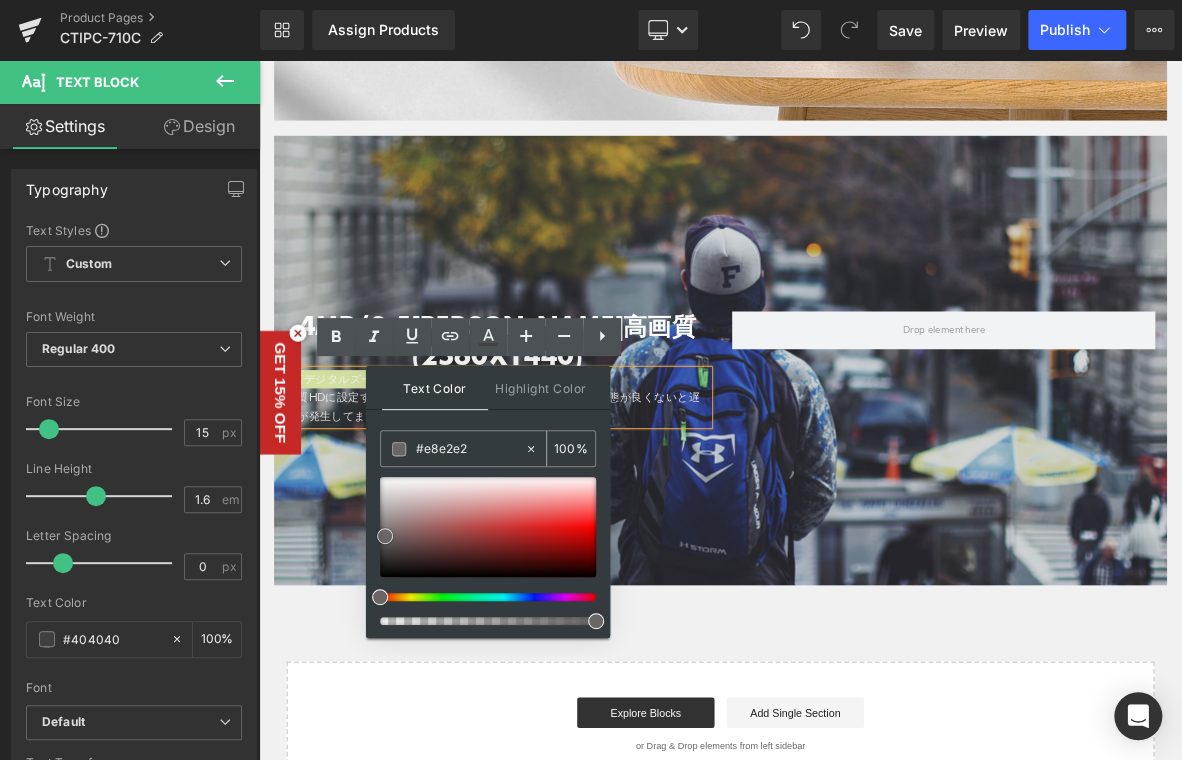 type on "#ffffff" 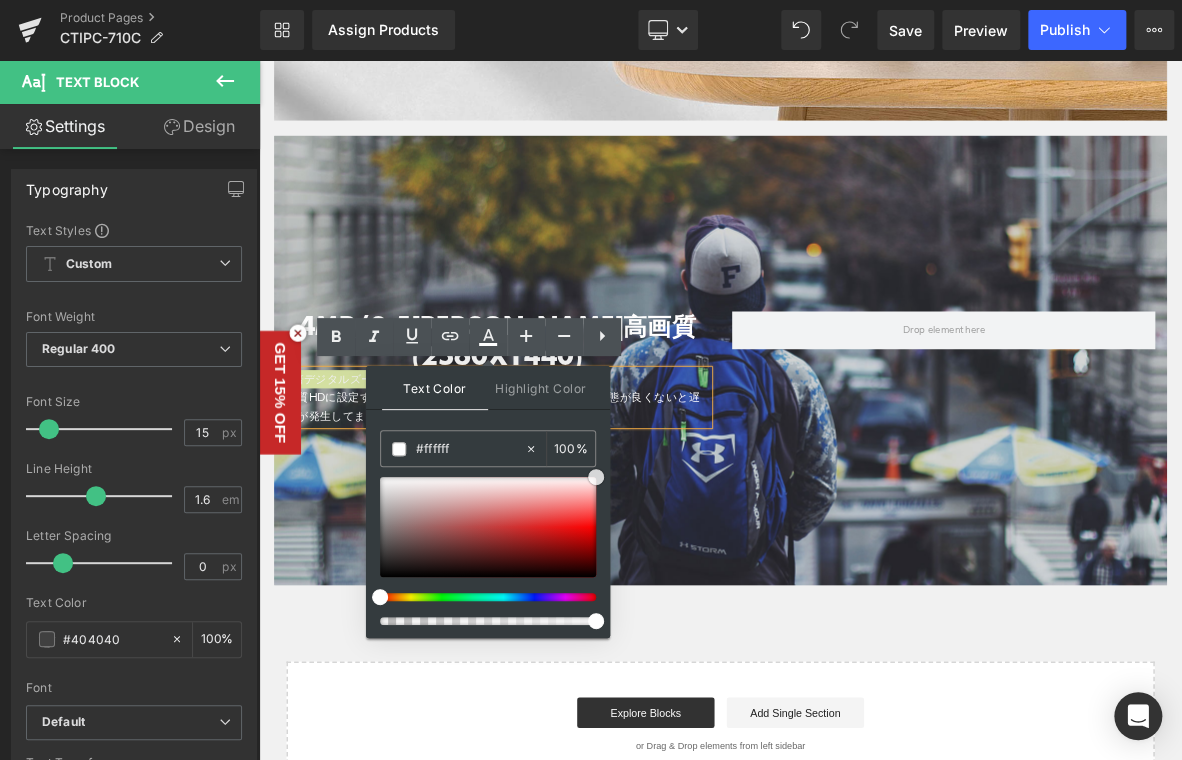 drag, startPoint x: 635, startPoint y: 607, endPoint x: 796, endPoint y: 535, distance: 176.3661 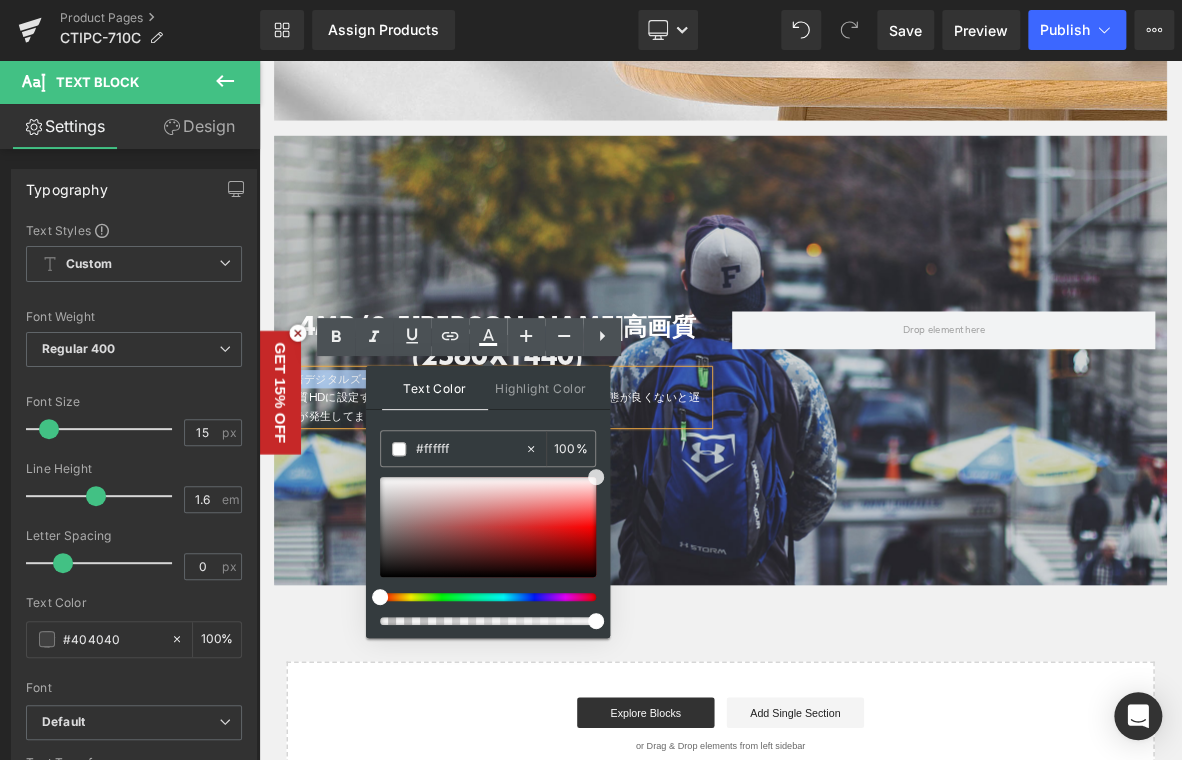 click at bounding box center (864, 454) 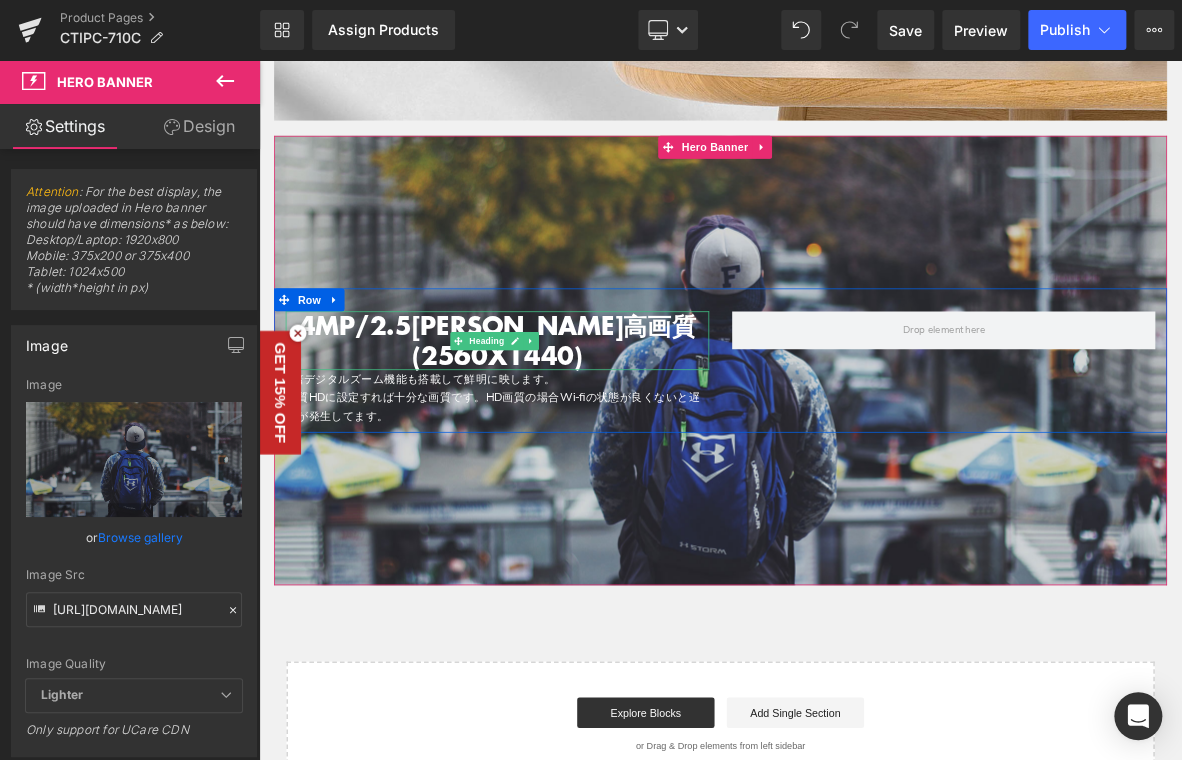 click on "4MP/2.5K 超高画質(2560X1440)" at bounding box center [571, 427] 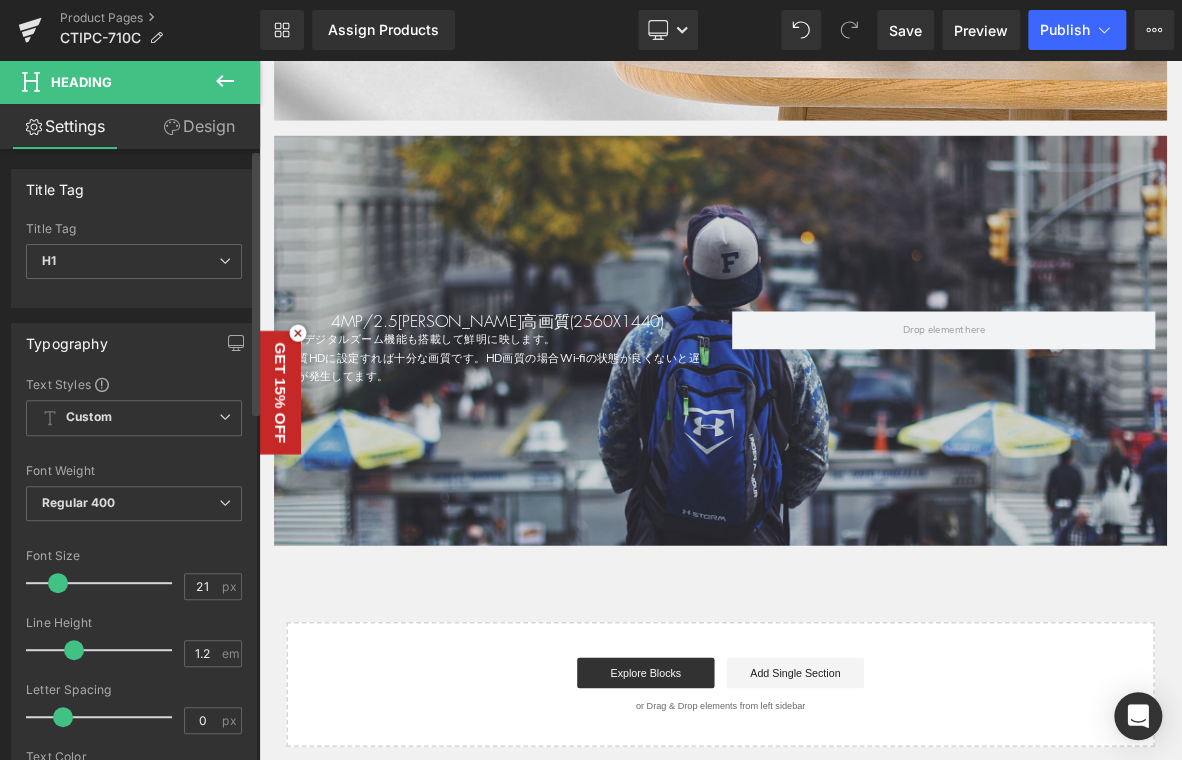 type on "22" 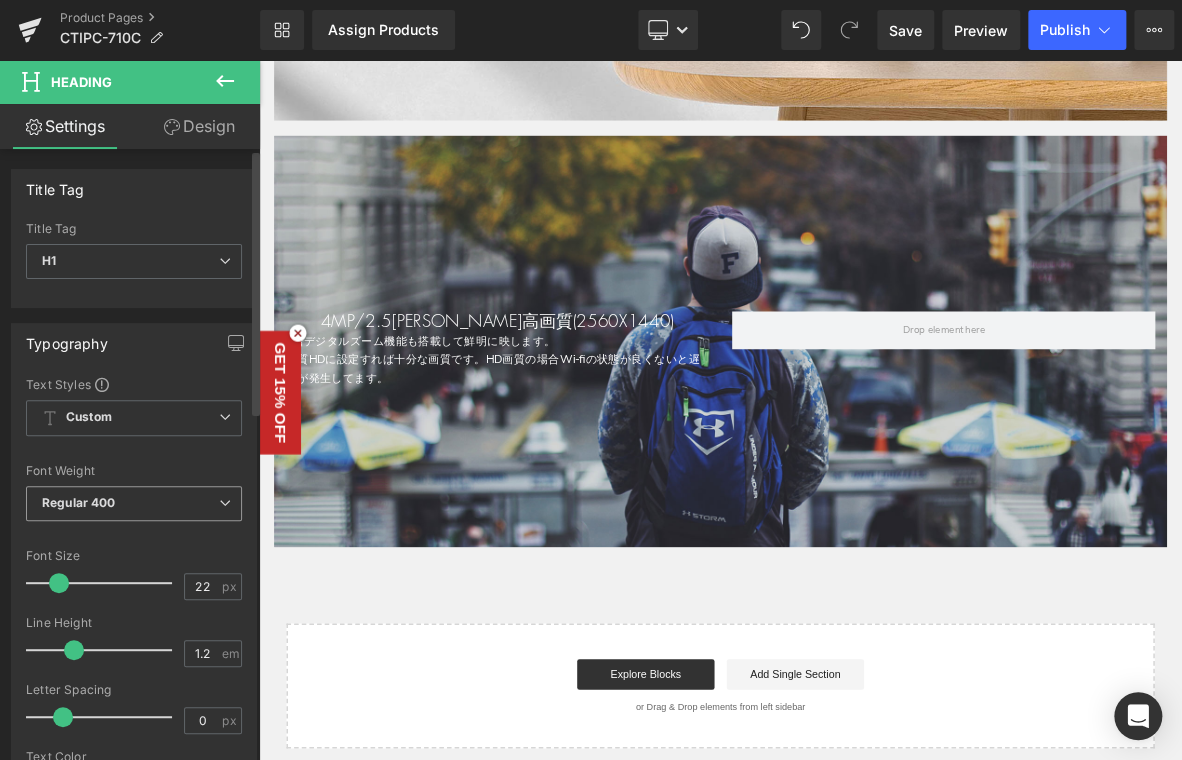 drag, startPoint x: 68, startPoint y: 585, endPoint x: 187, endPoint y: 505, distance: 143.39107 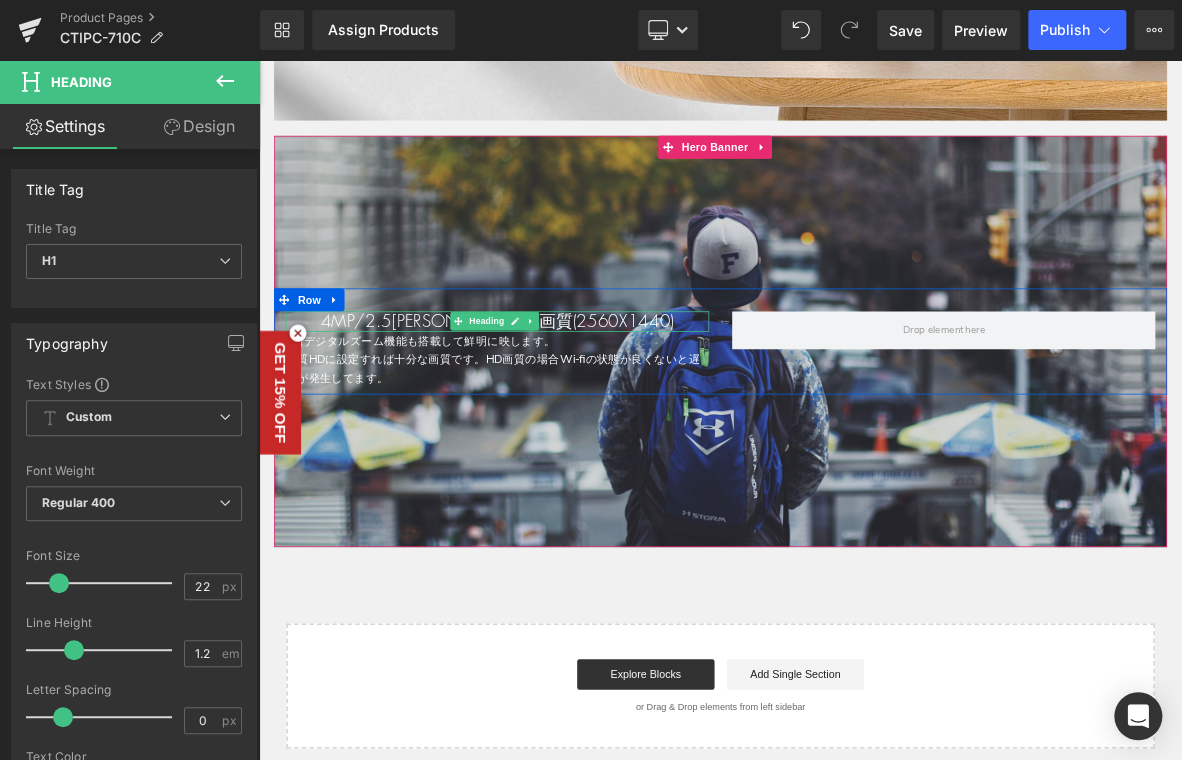 click 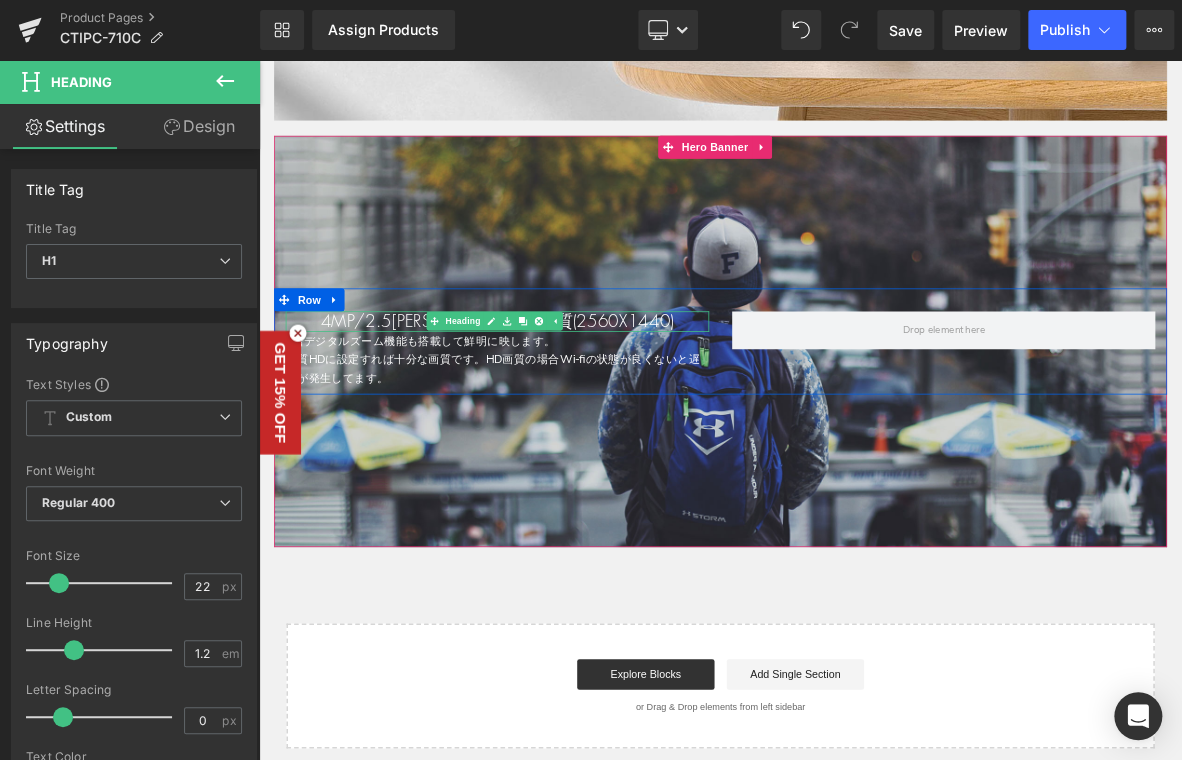 click on "4MP/2.5K 超高画質(2560X1440)" at bounding box center (571, 403) 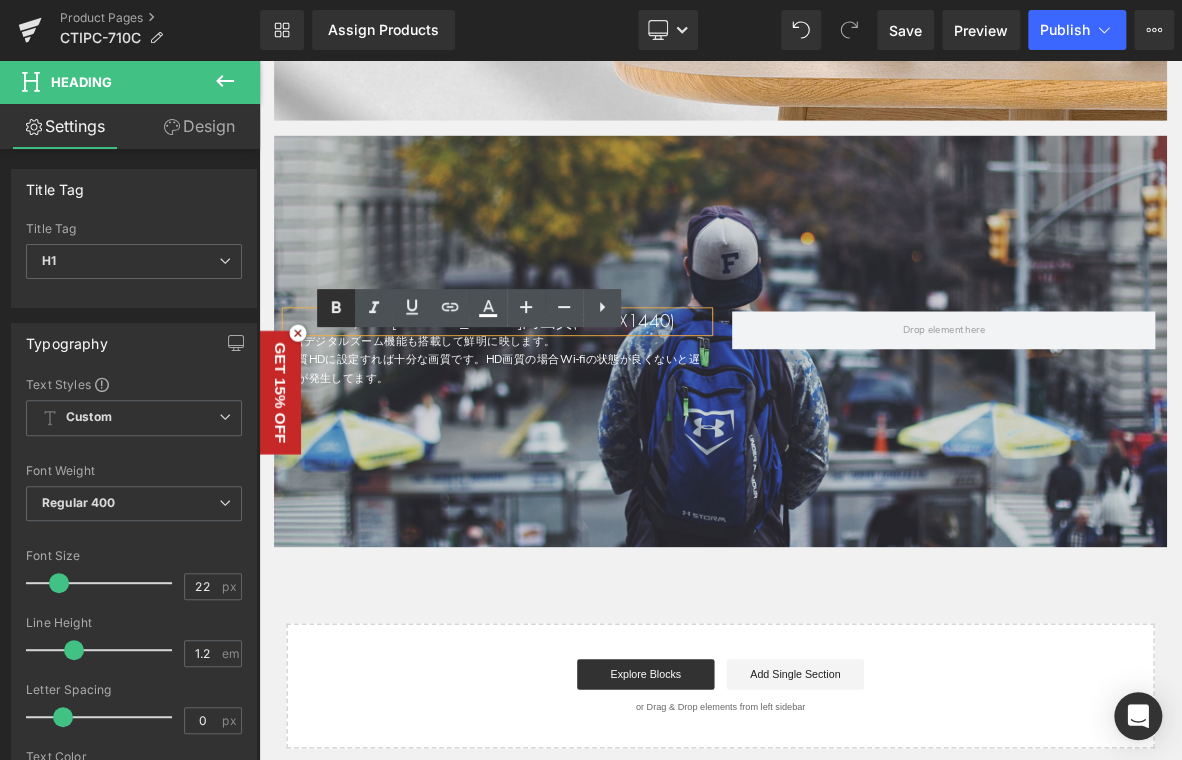 click 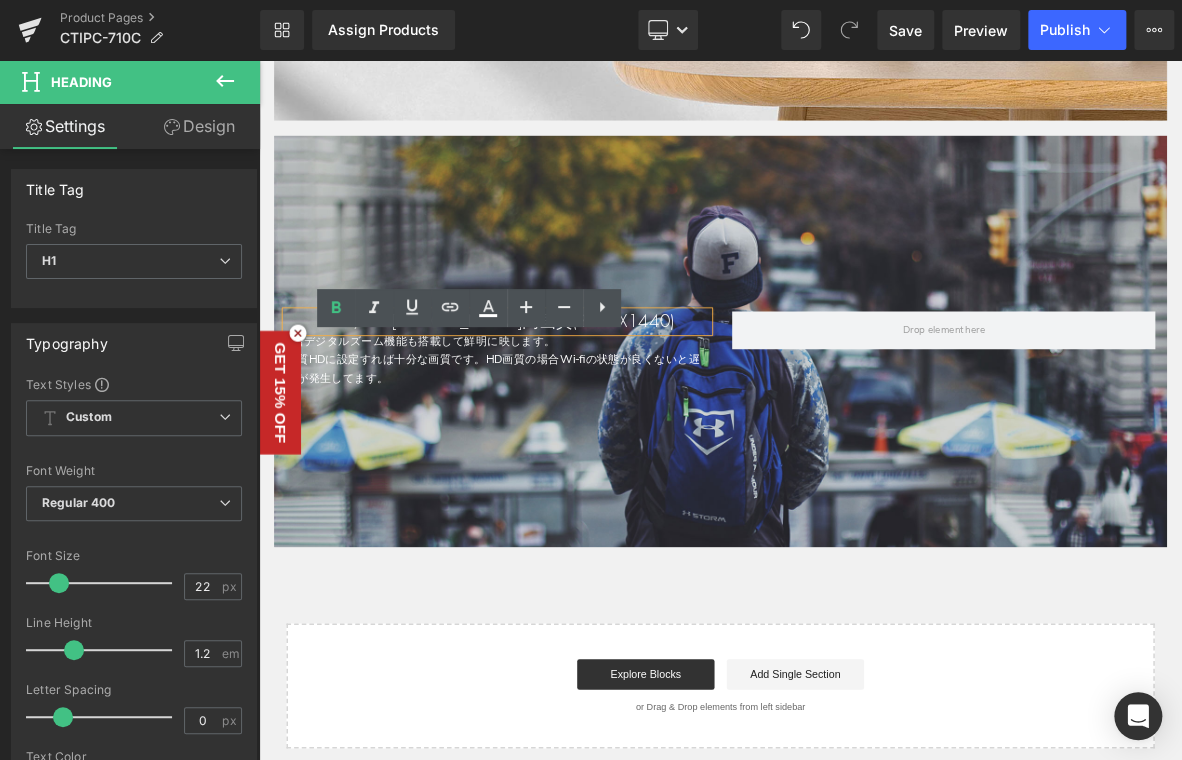 click on "4MP/2.5K 超高画質(2560X1440)" at bounding box center [571, 403] 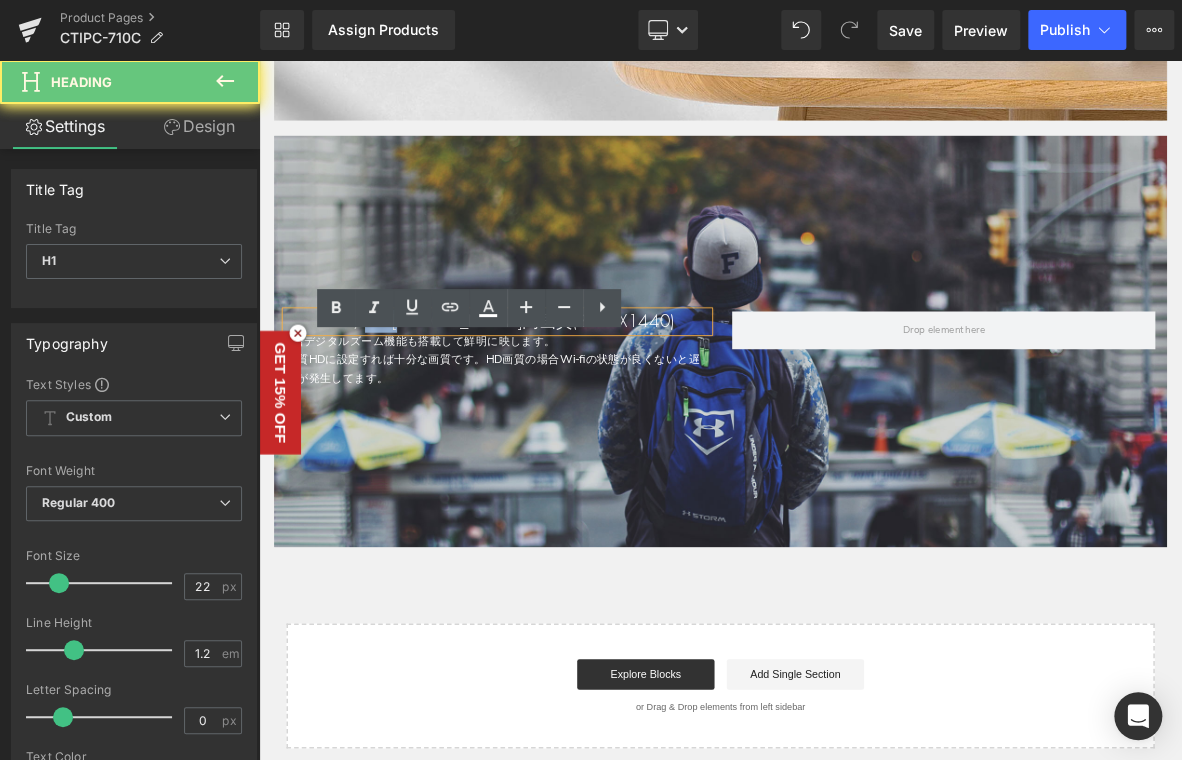 click on "4MP/2.5K 超高画質(2560X1440)" at bounding box center [571, 403] 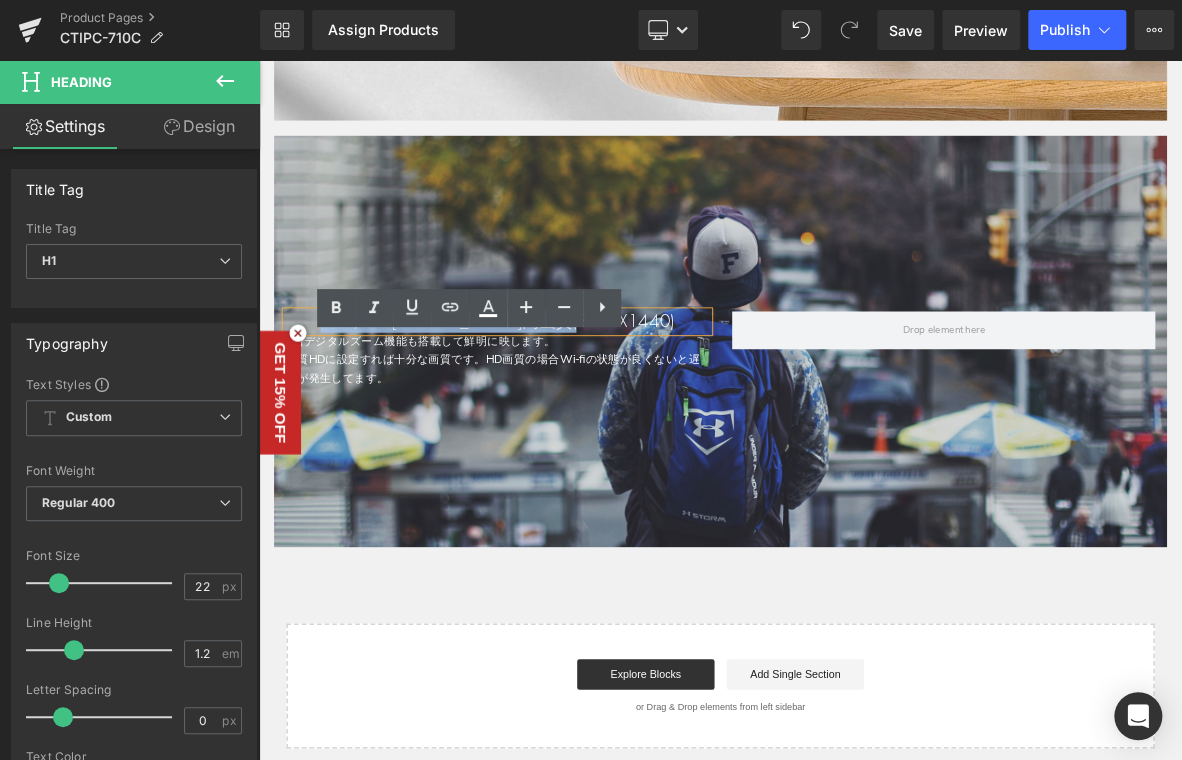 drag, startPoint x: 408, startPoint y: 439, endPoint x: 536, endPoint y: 423, distance: 128.99612 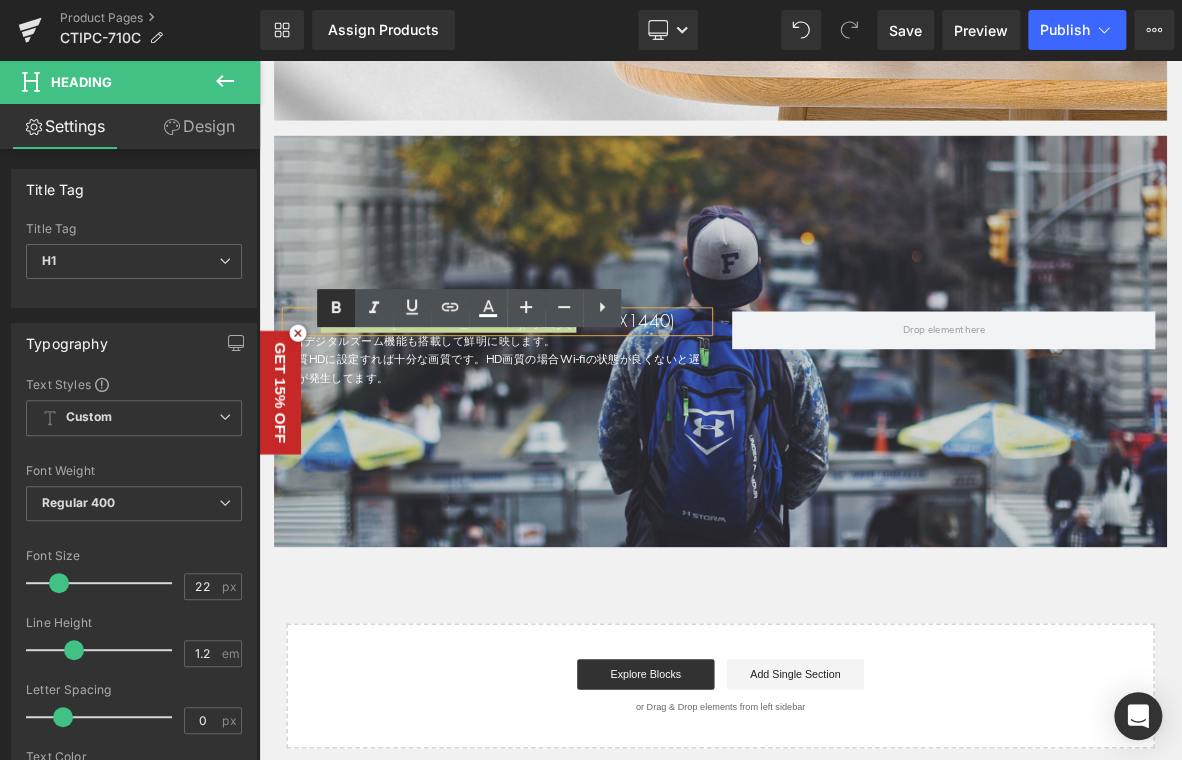 click 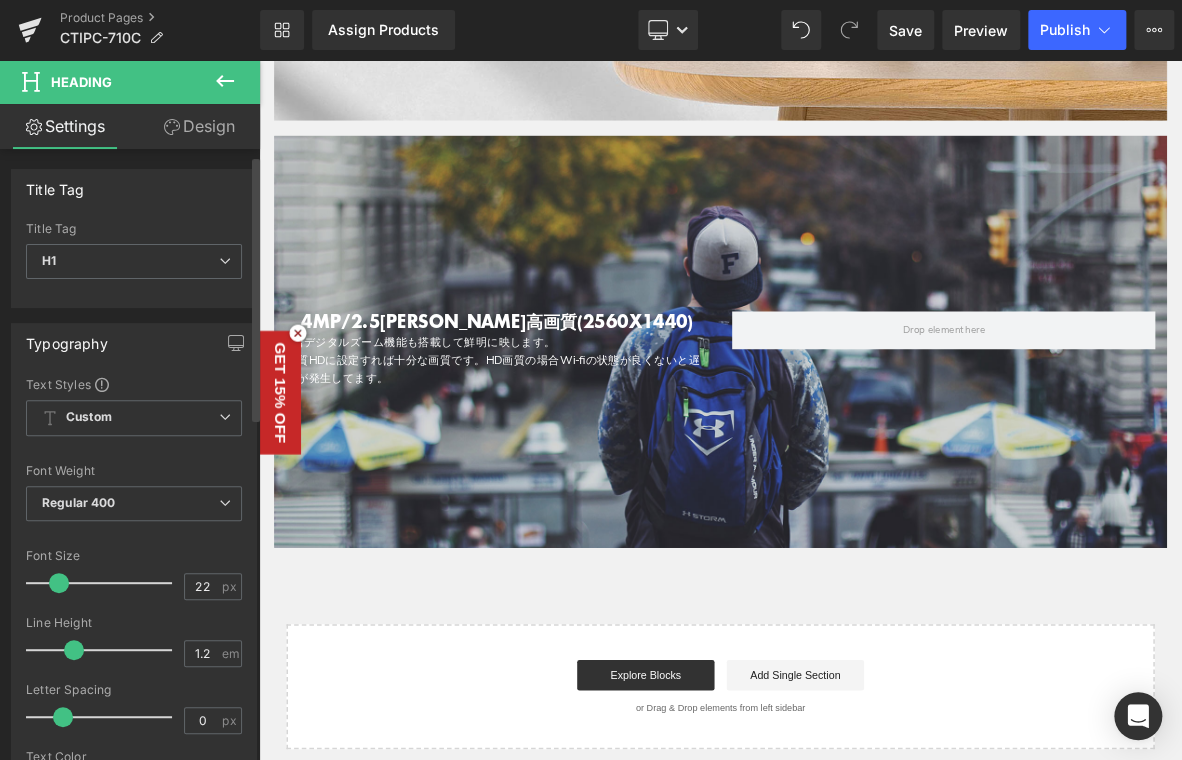 scroll, scrollTop: 400, scrollLeft: 0, axis: vertical 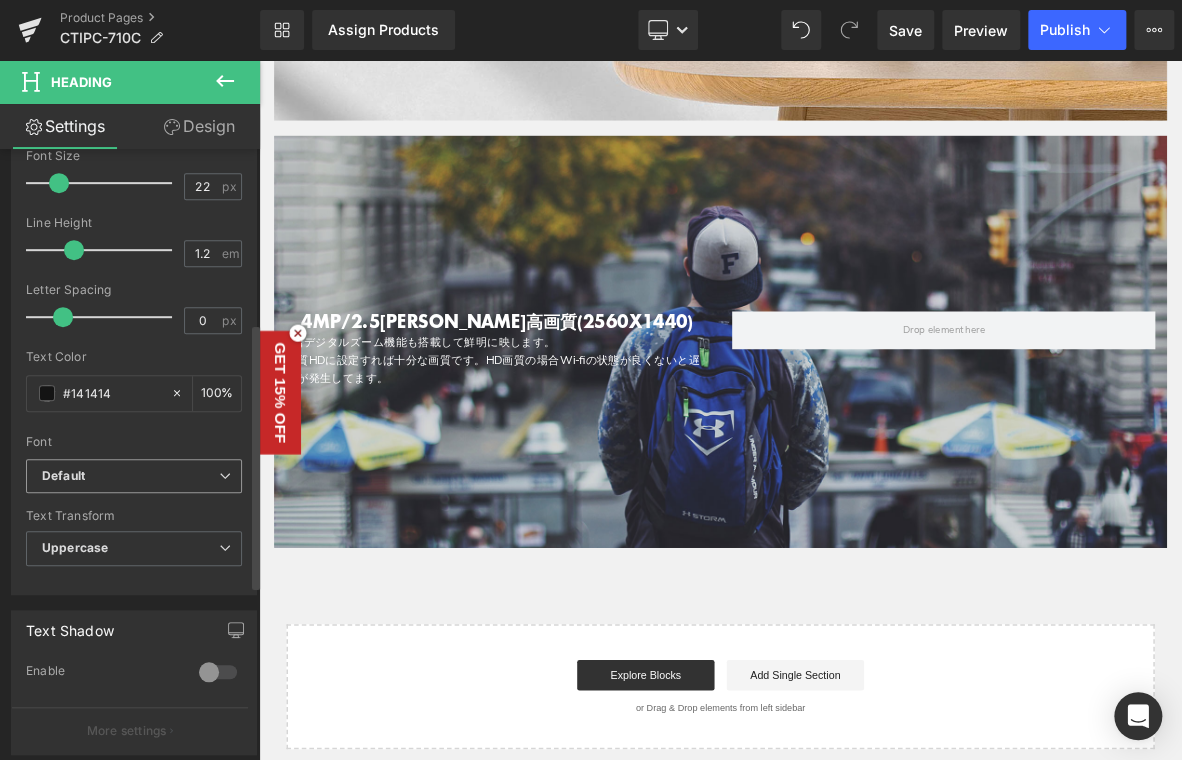 click on "Default" at bounding box center [130, 476] 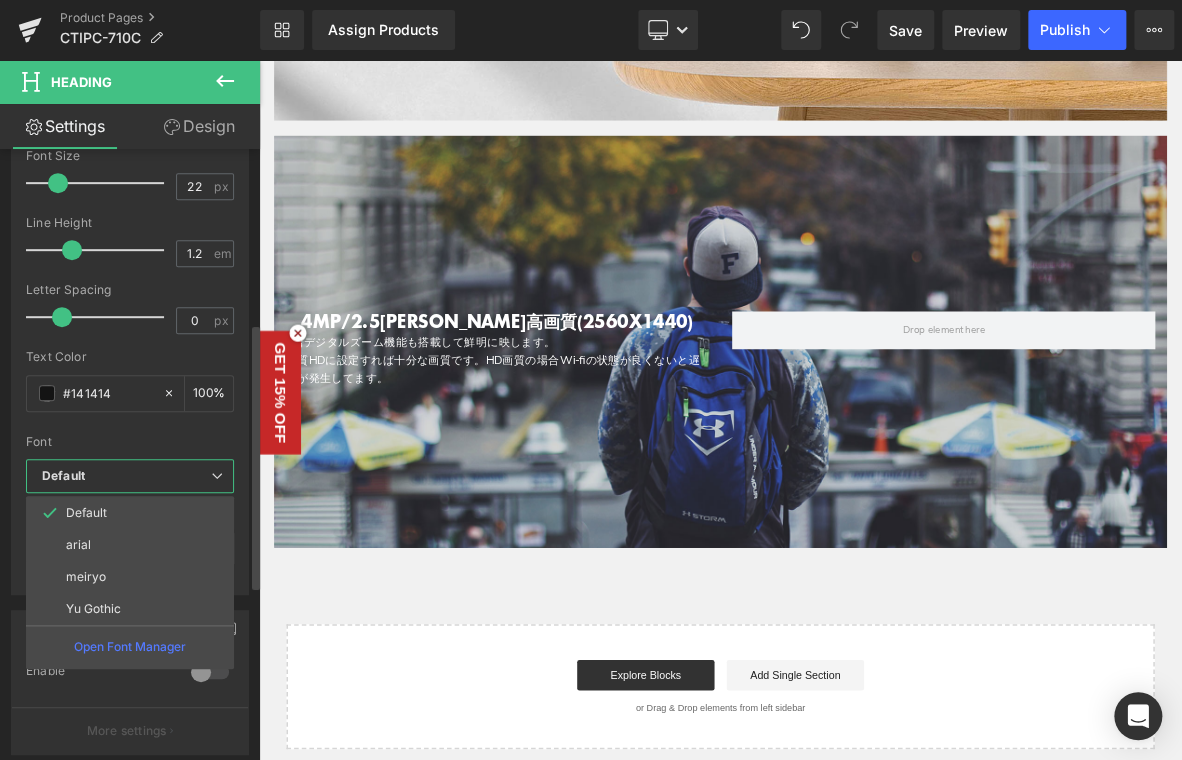 click on "meiryo" at bounding box center (130, 577) 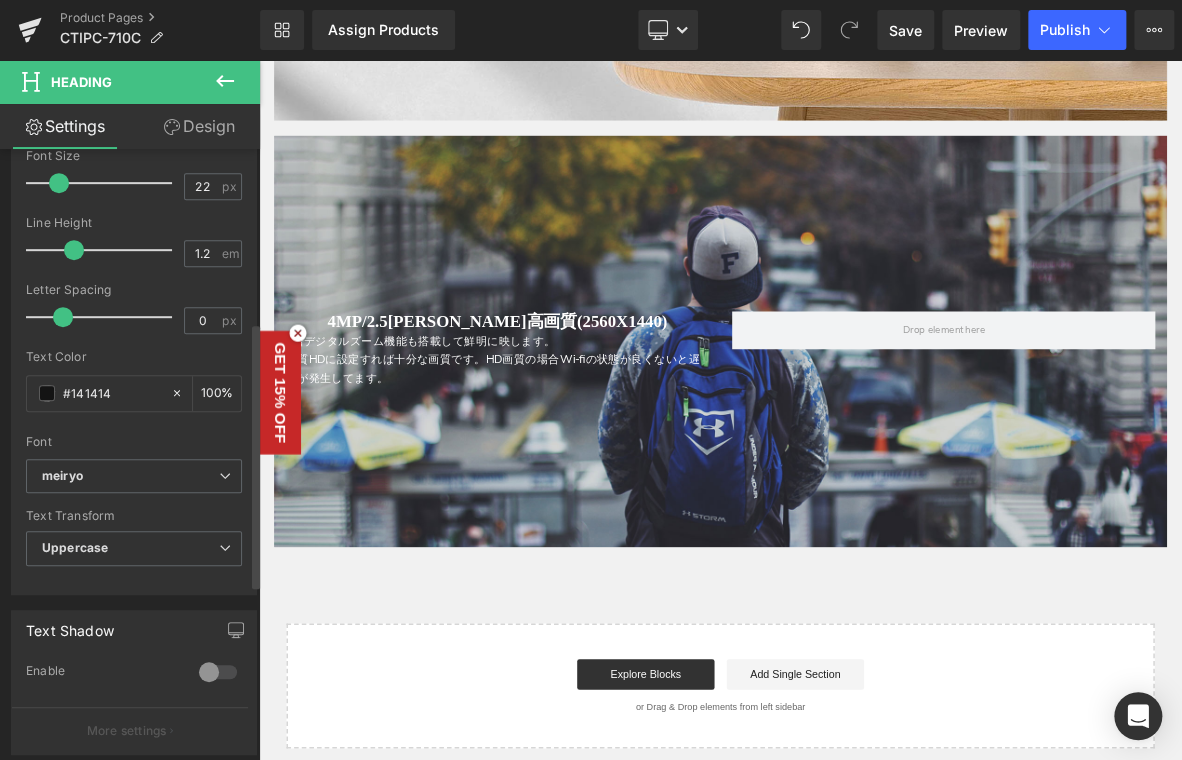 scroll, scrollTop: 0, scrollLeft: 0, axis: both 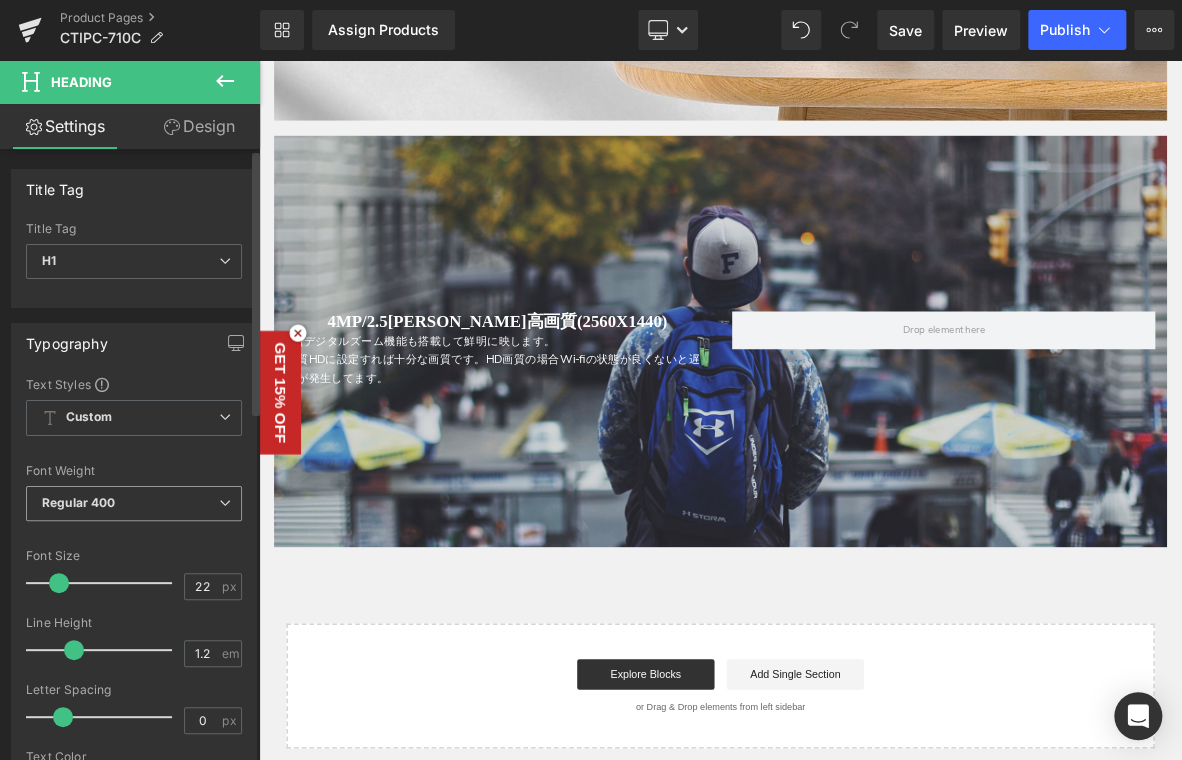 click on "Regular 400" at bounding box center [79, 502] 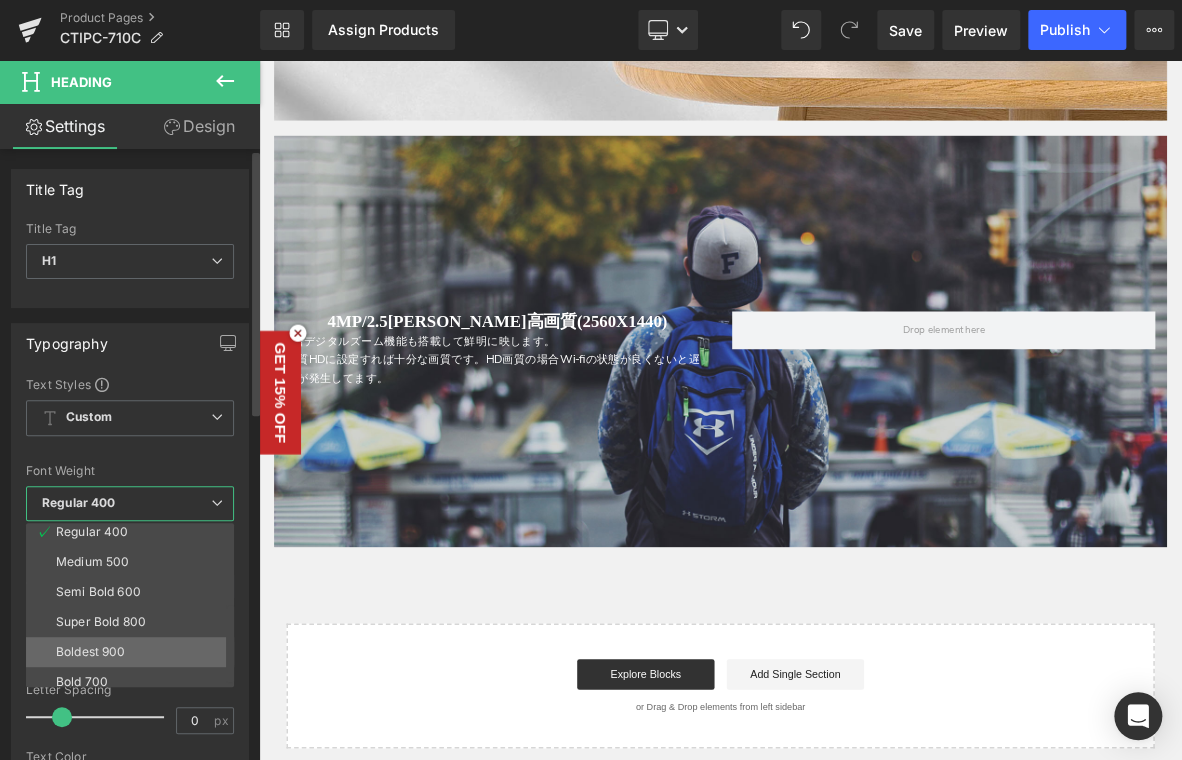 scroll, scrollTop: 166, scrollLeft: 0, axis: vertical 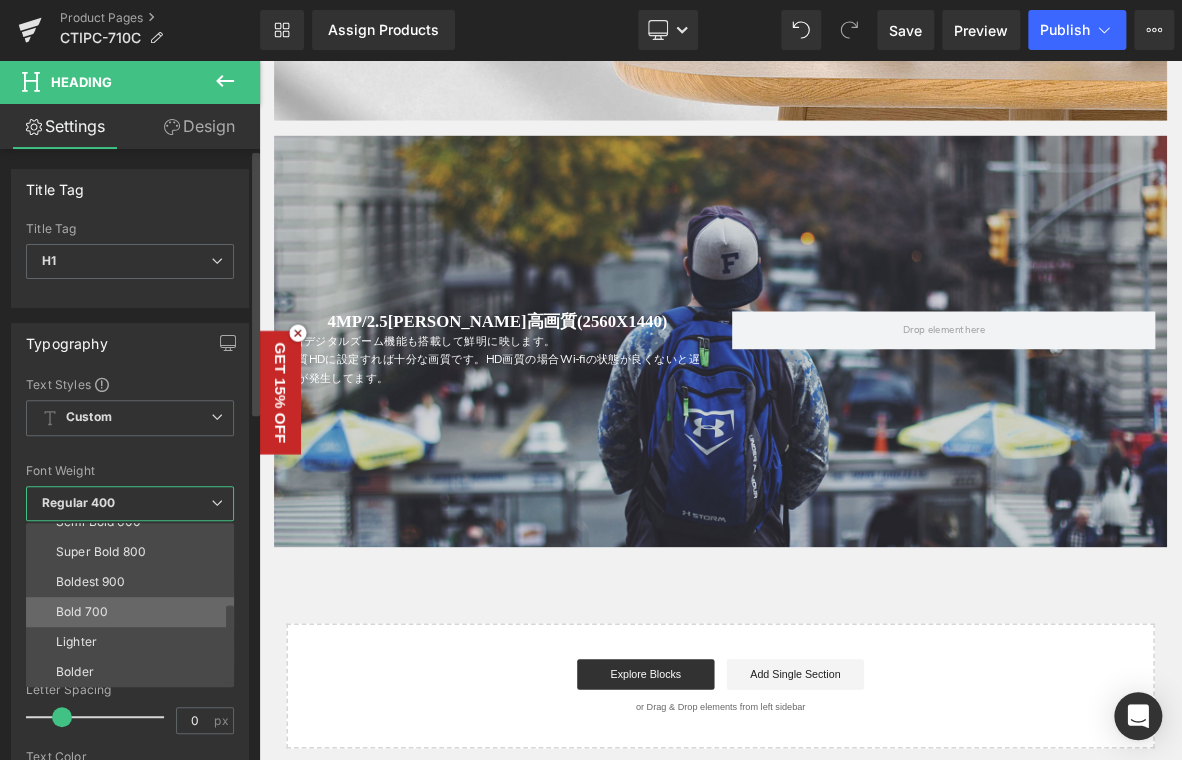 click on "Bold 700" at bounding box center (134, 612) 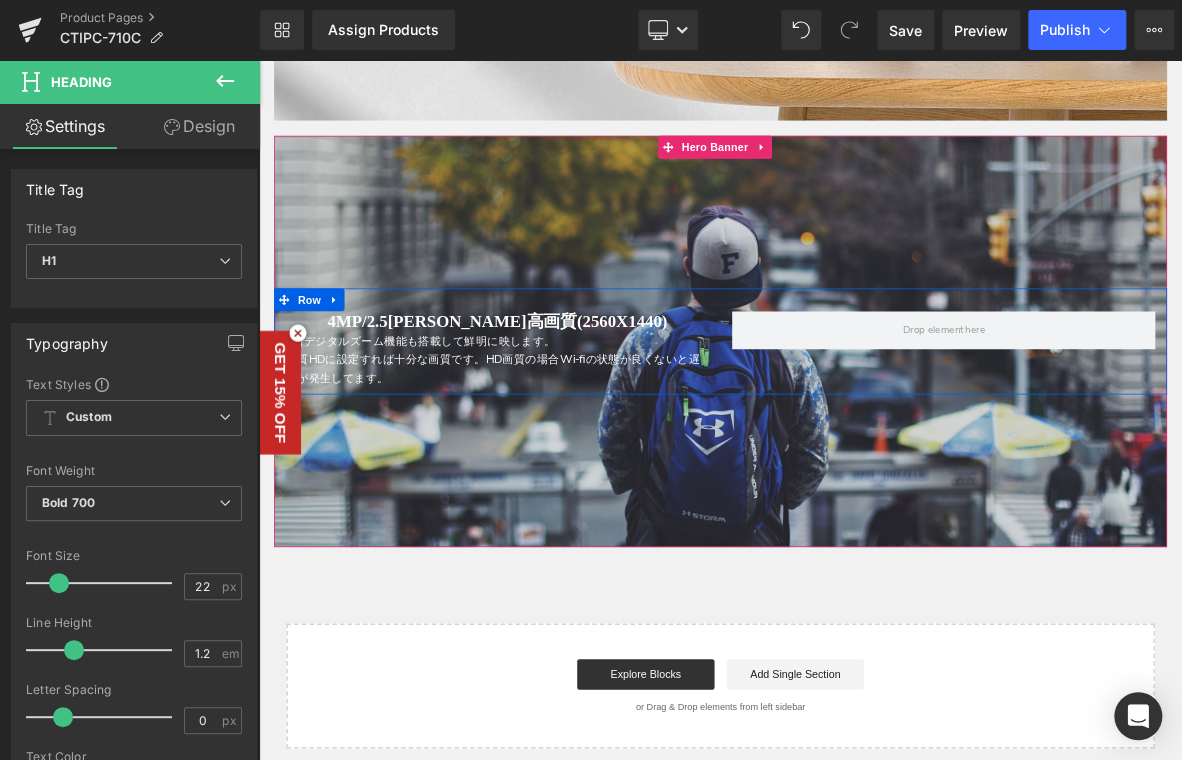 click on "Heading" at bounding box center (515, 403) 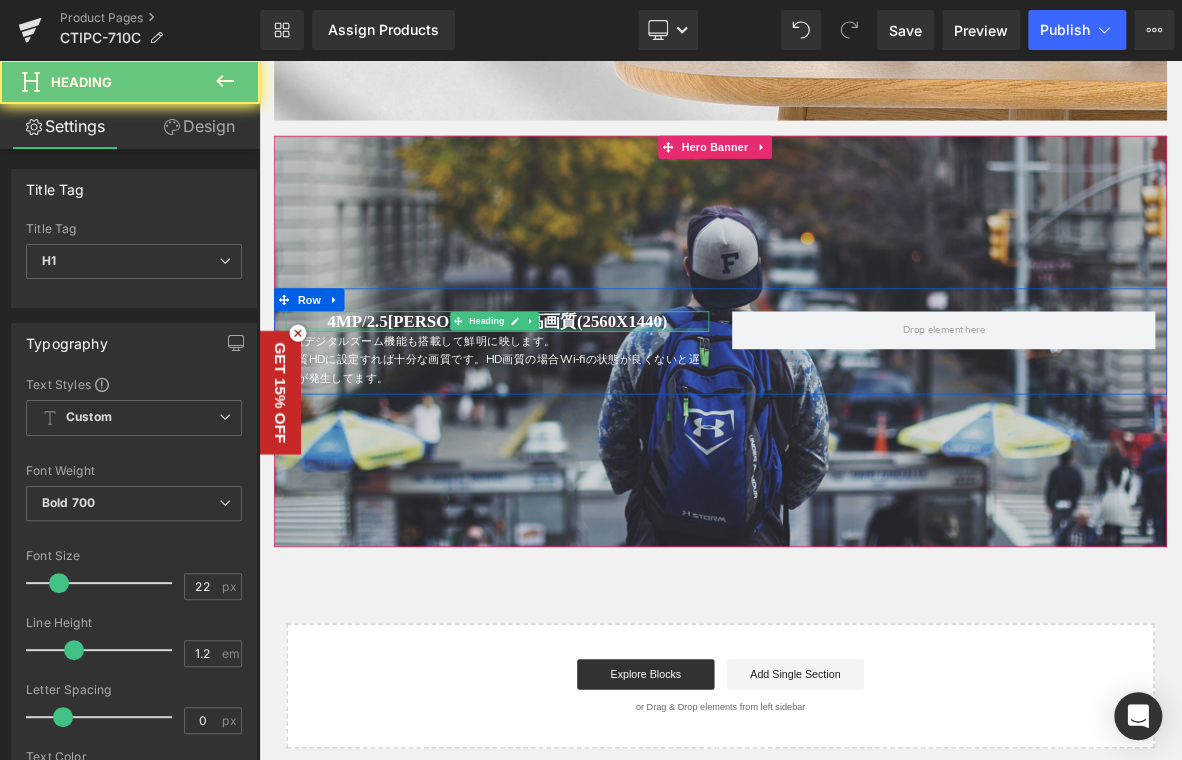 click on "4MP/2.5K 超高画質(2560X1440)" at bounding box center (571, 402) 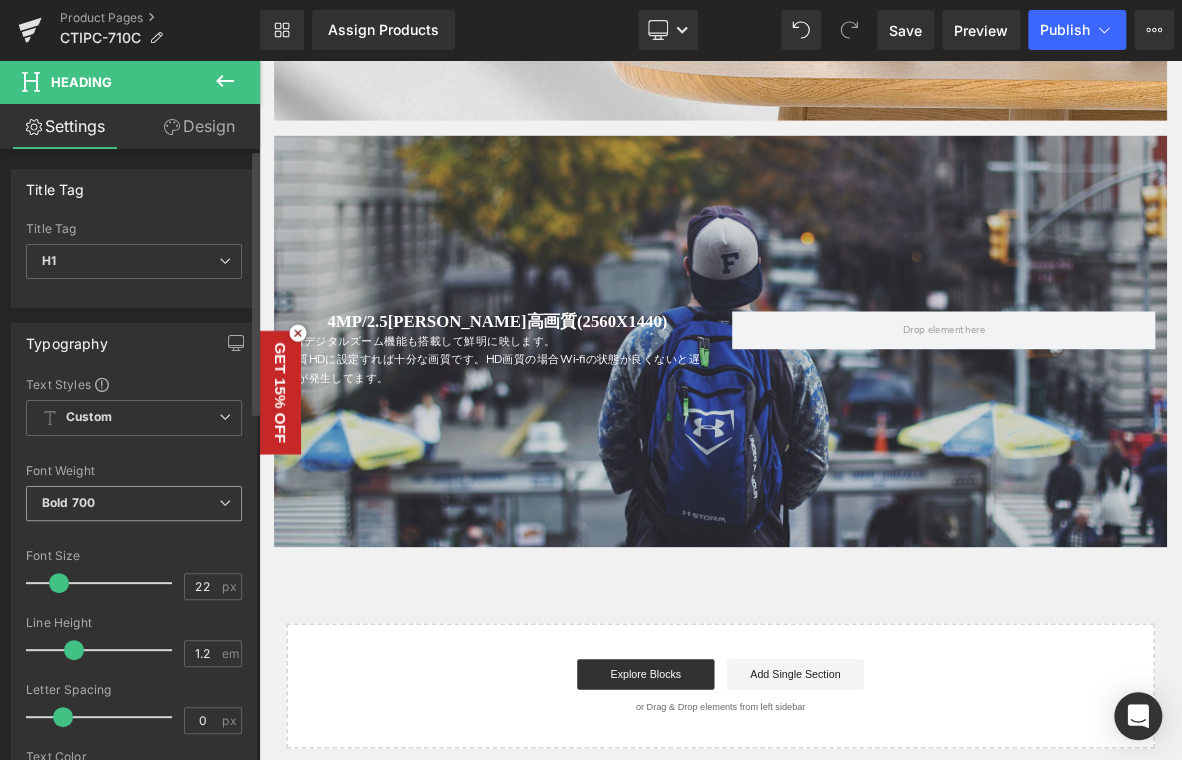click on "Bold 700" at bounding box center [134, 503] 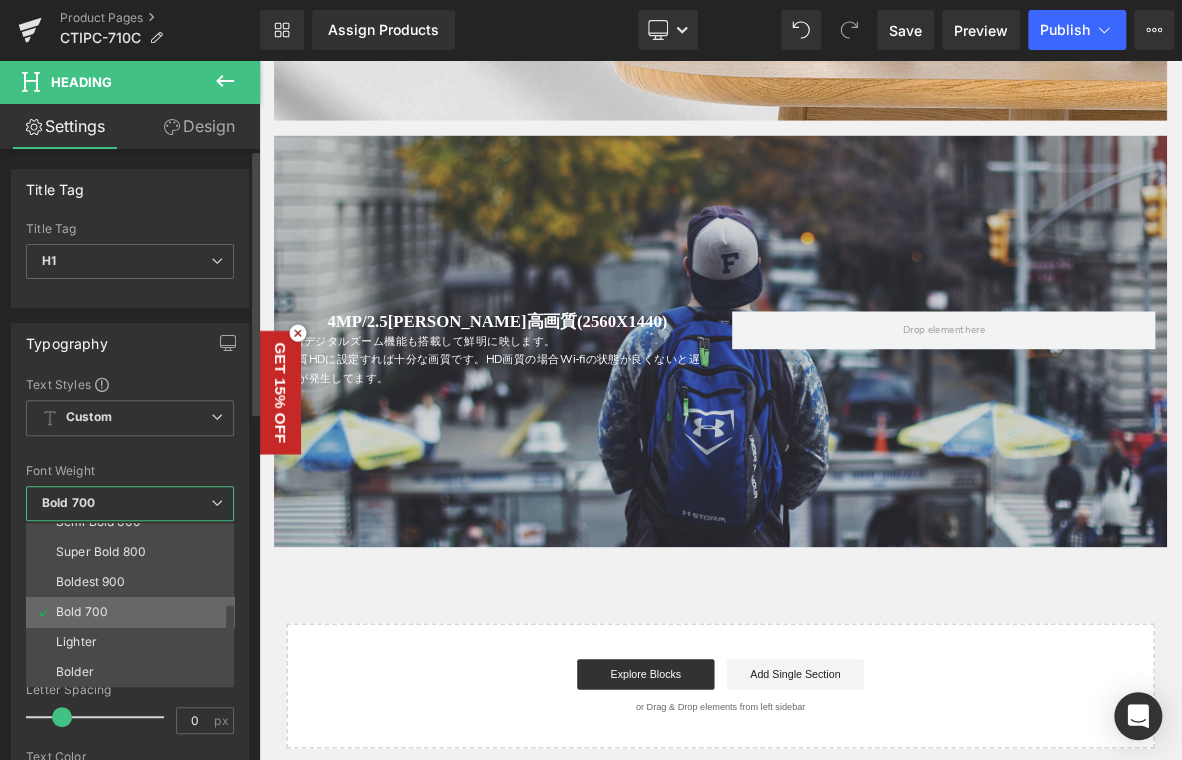 click on "Bold 700" at bounding box center [82, 612] 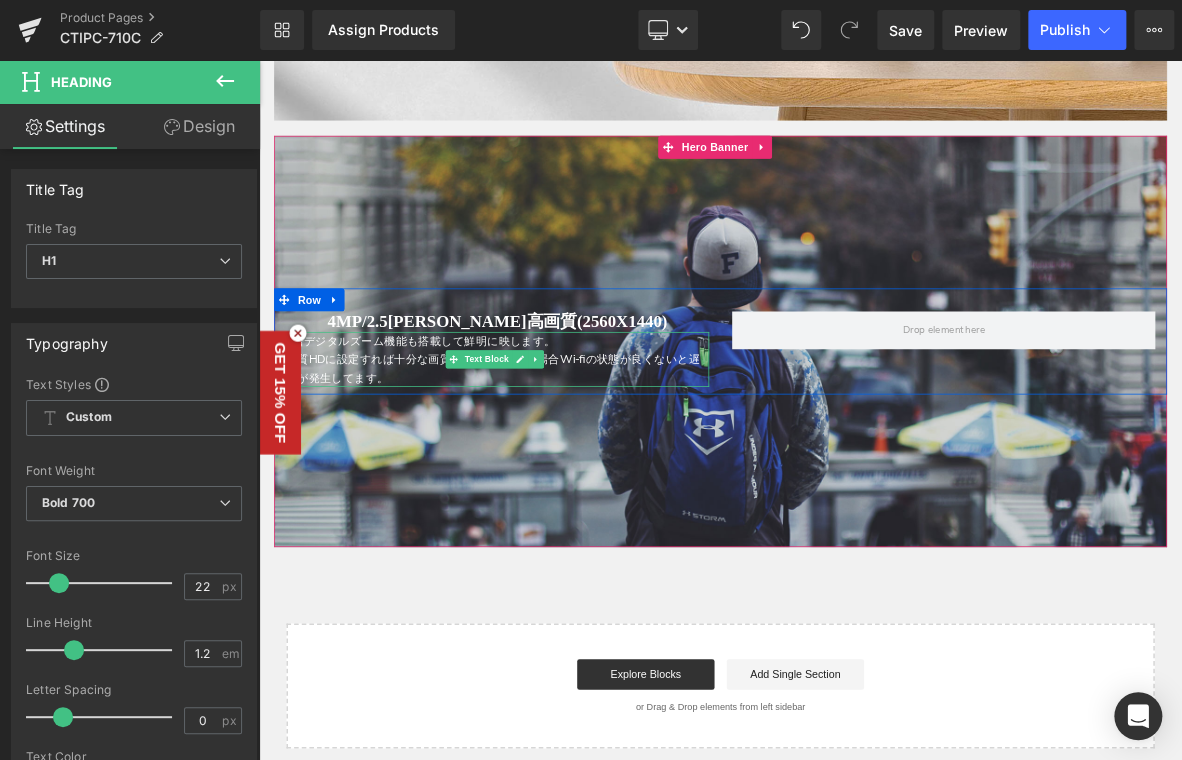 click on "4倍デジタルズーム機能も搭載して鮮明に映します。" at bounding box center (471, 429) 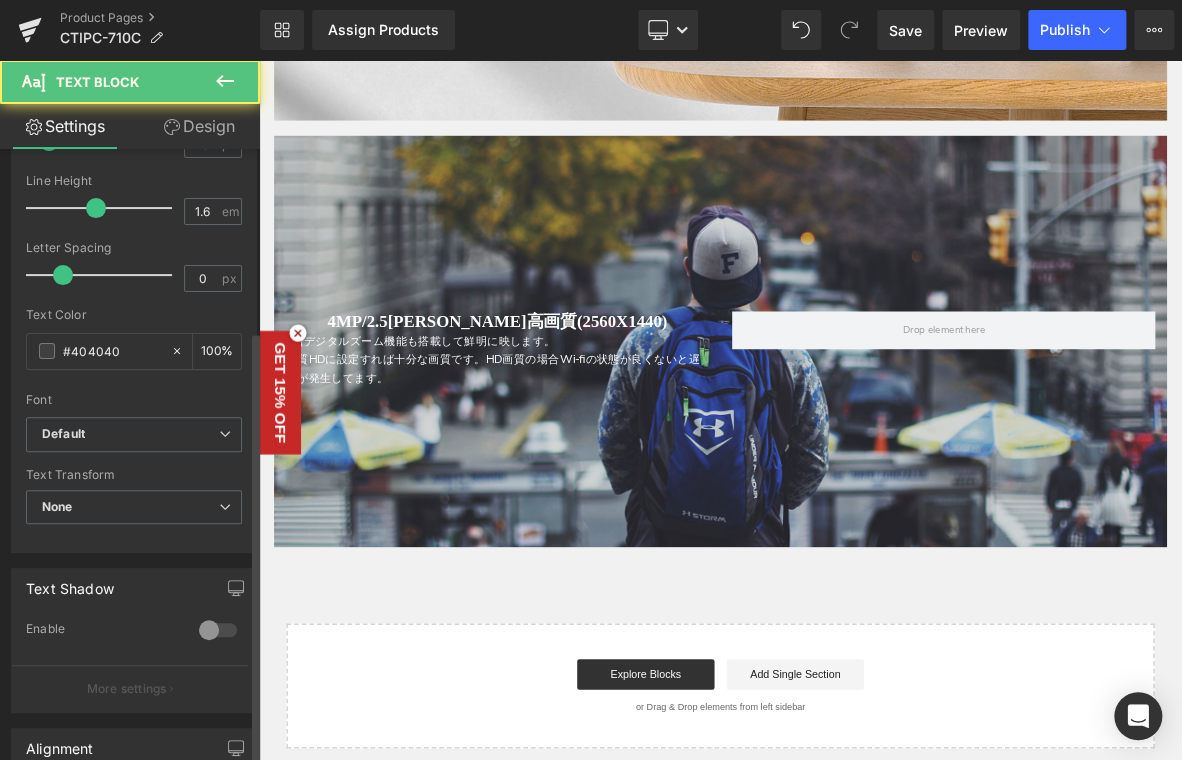scroll, scrollTop: 300, scrollLeft: 0, axis: vertical 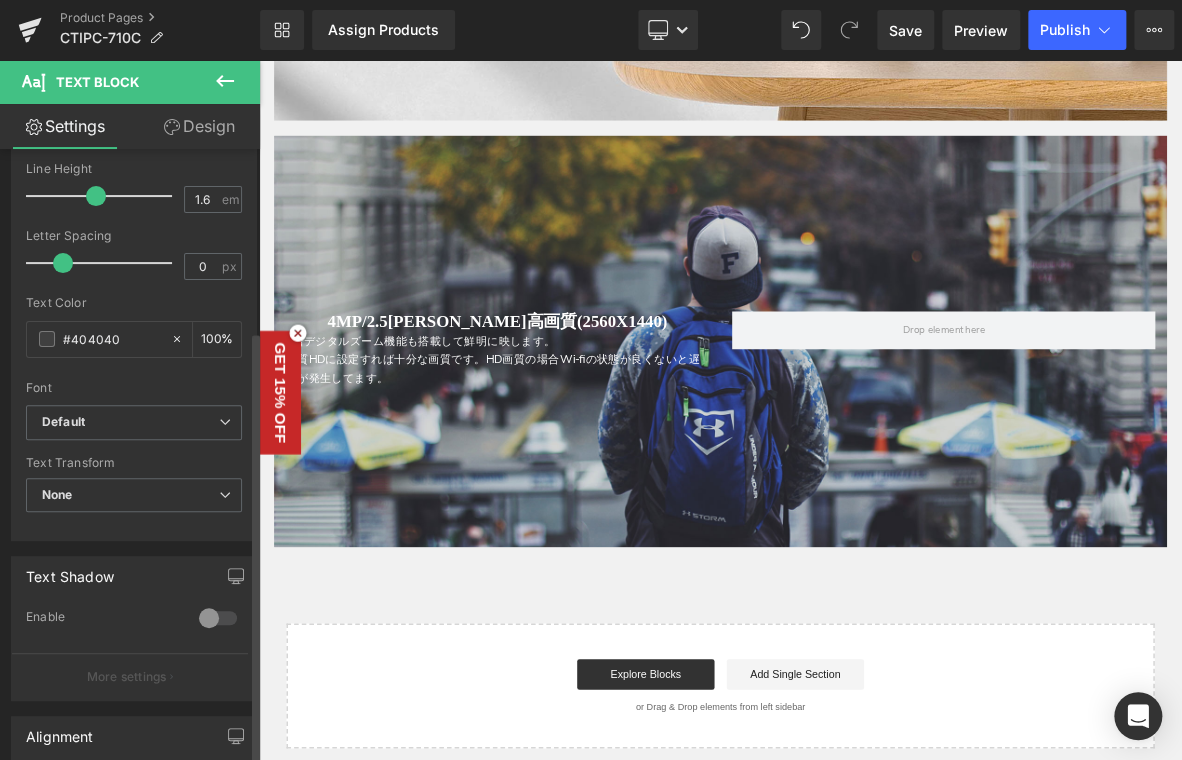 click on "Font
Default
arial
meiryo
Yu Gothic
Default
Default
arial
meiryo
Yu Gothic
Open Font Manager" at bounding box center (134, 163) 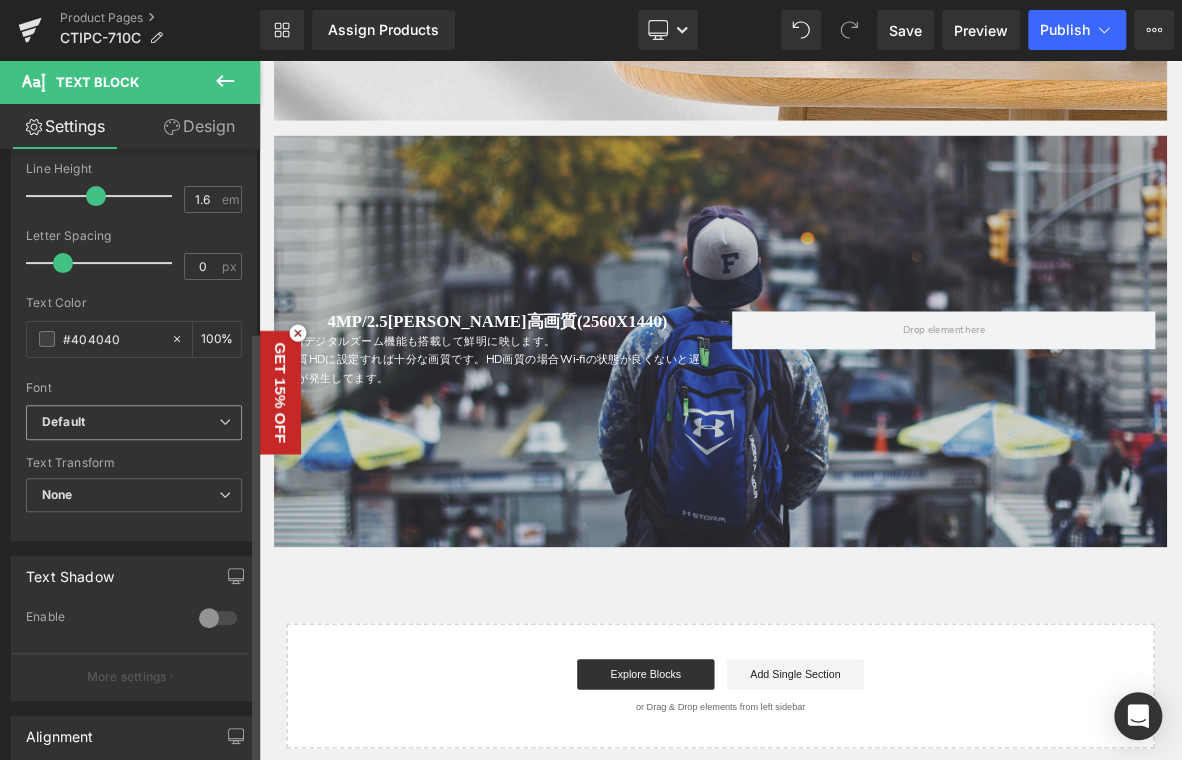 click on "Default" at bounding box center (130, 422) 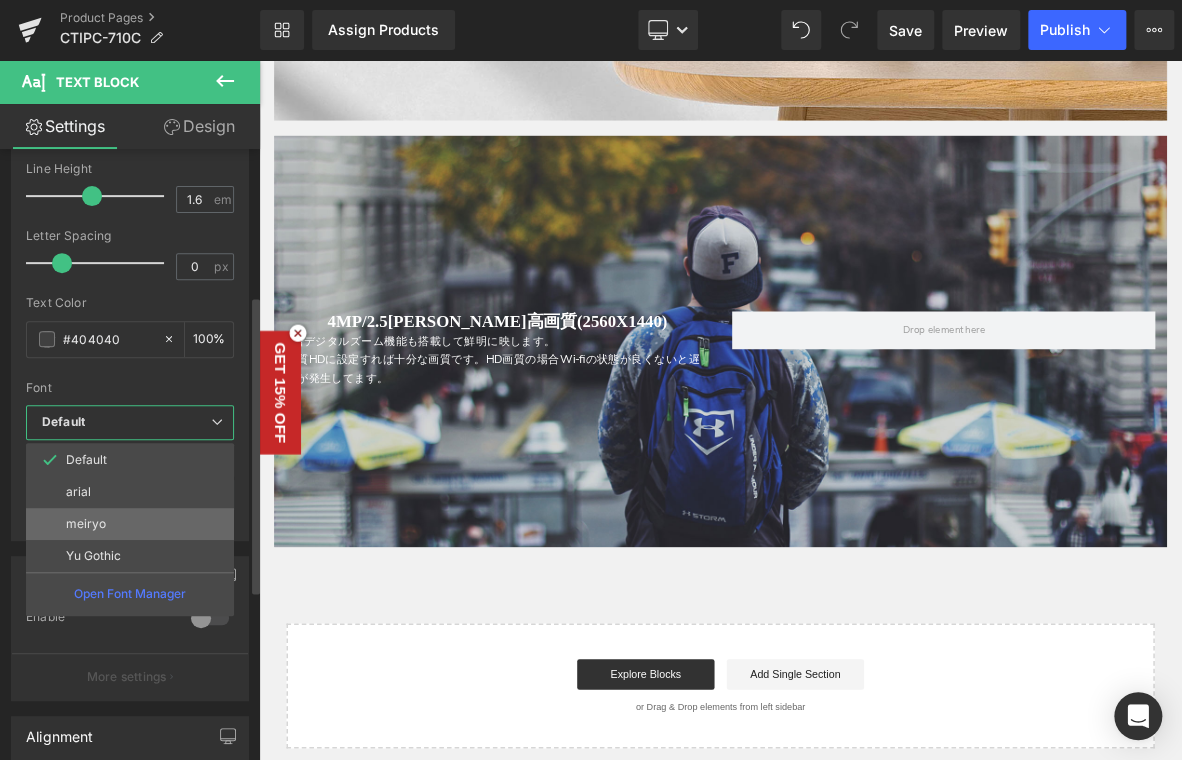 click on "meiryo" at bounding box center [130, 524] 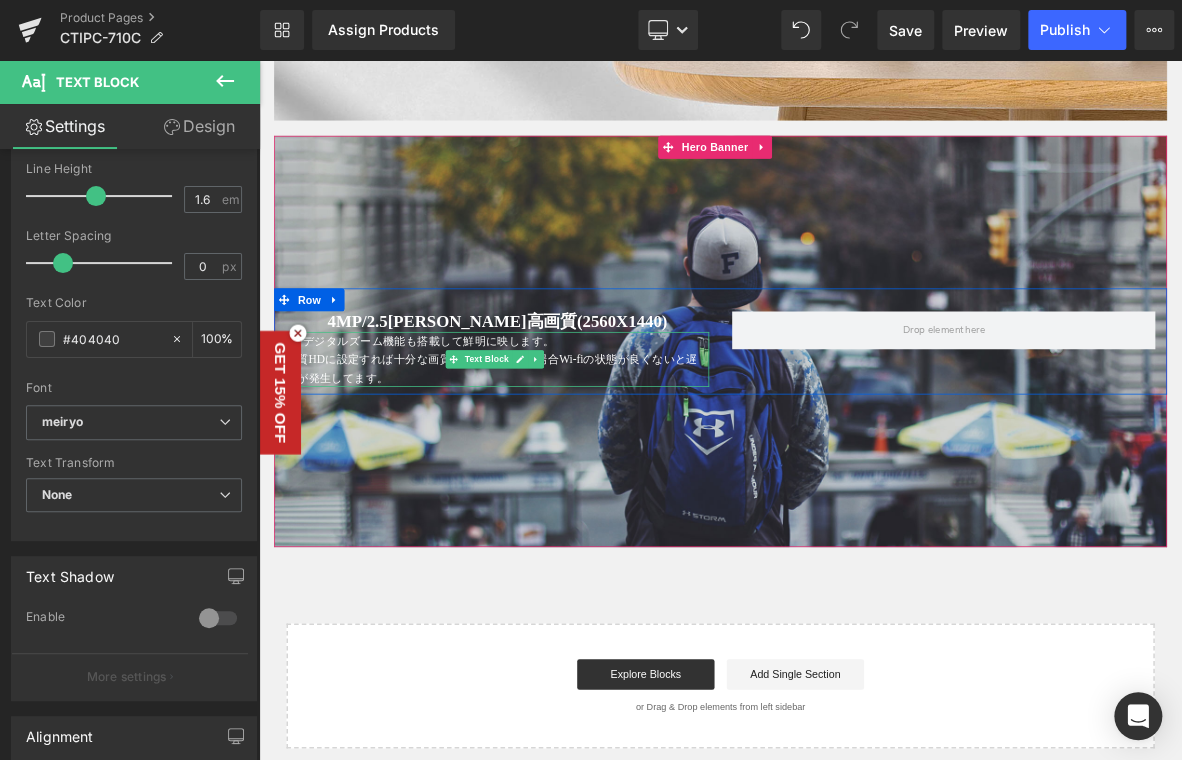 click on "4倍デジタルズーム機能も搭載して鮮明に映します。" at bounding box center [470, 429] 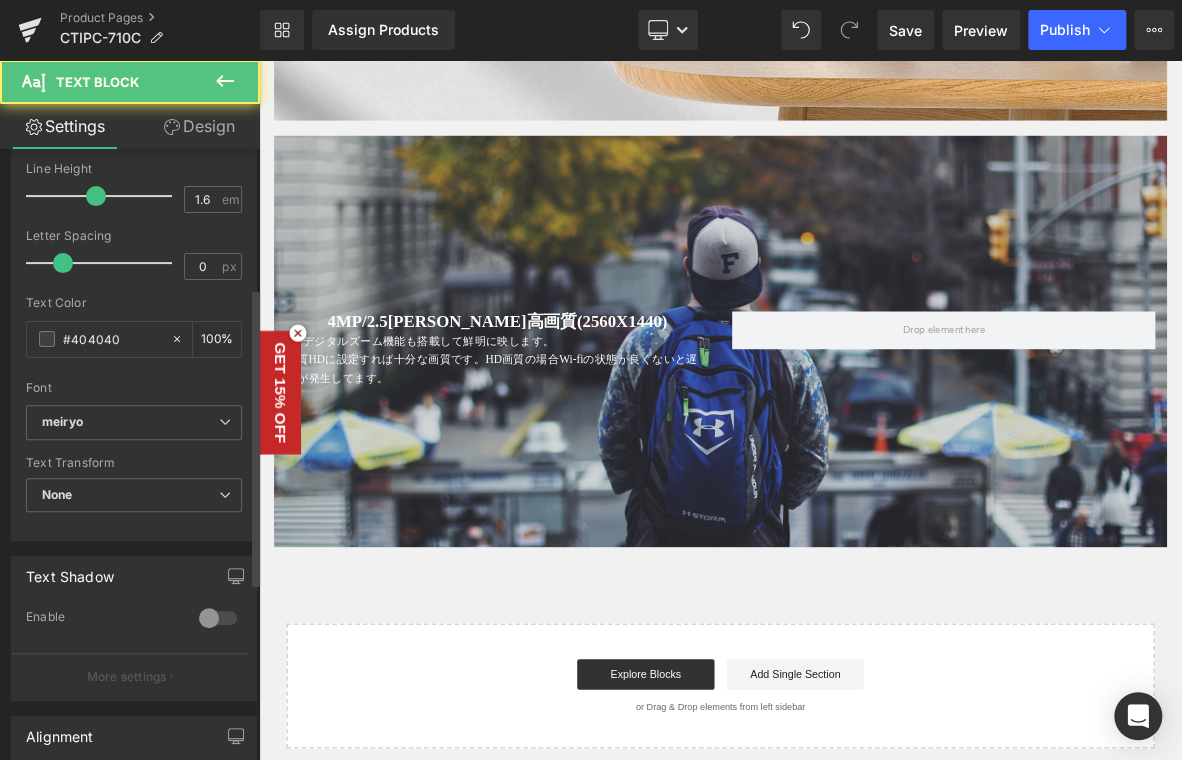 scroll, scrollTop: 0, scrollLeft: 0, axis: both 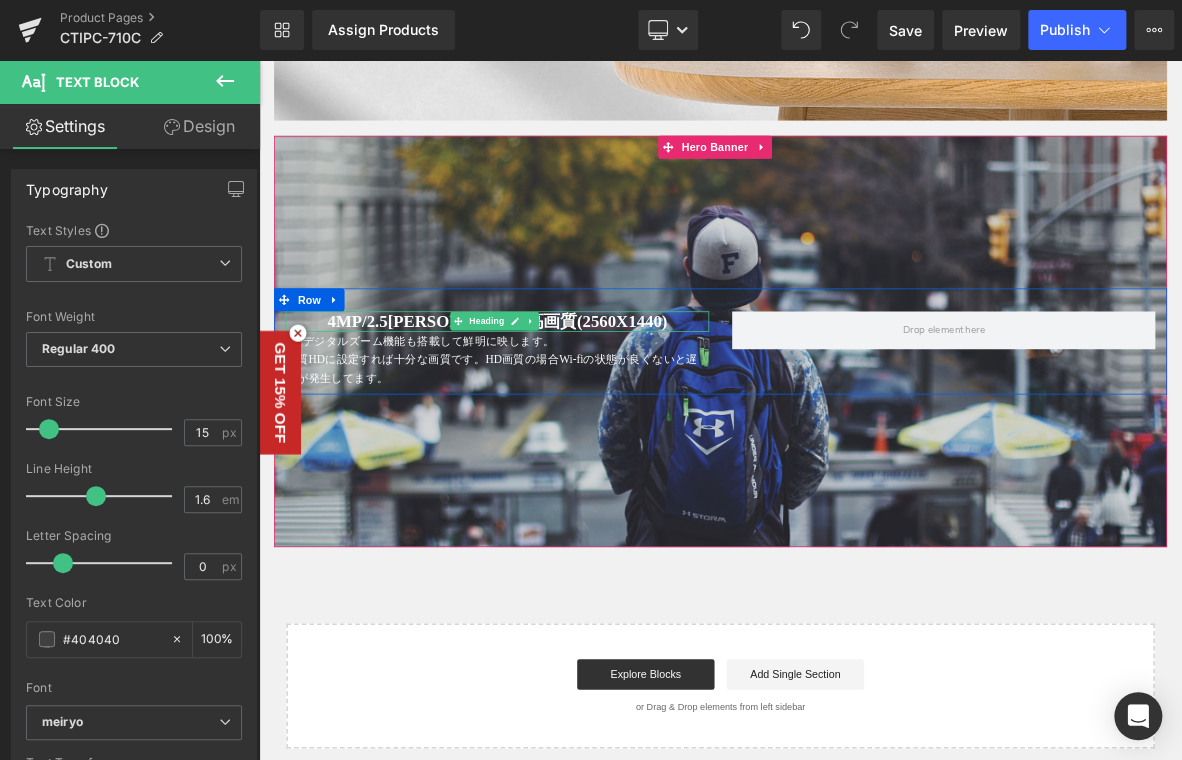 click on "4MP/2.5K 超高画質(2560X1440)" at bounding box center (571, 403) 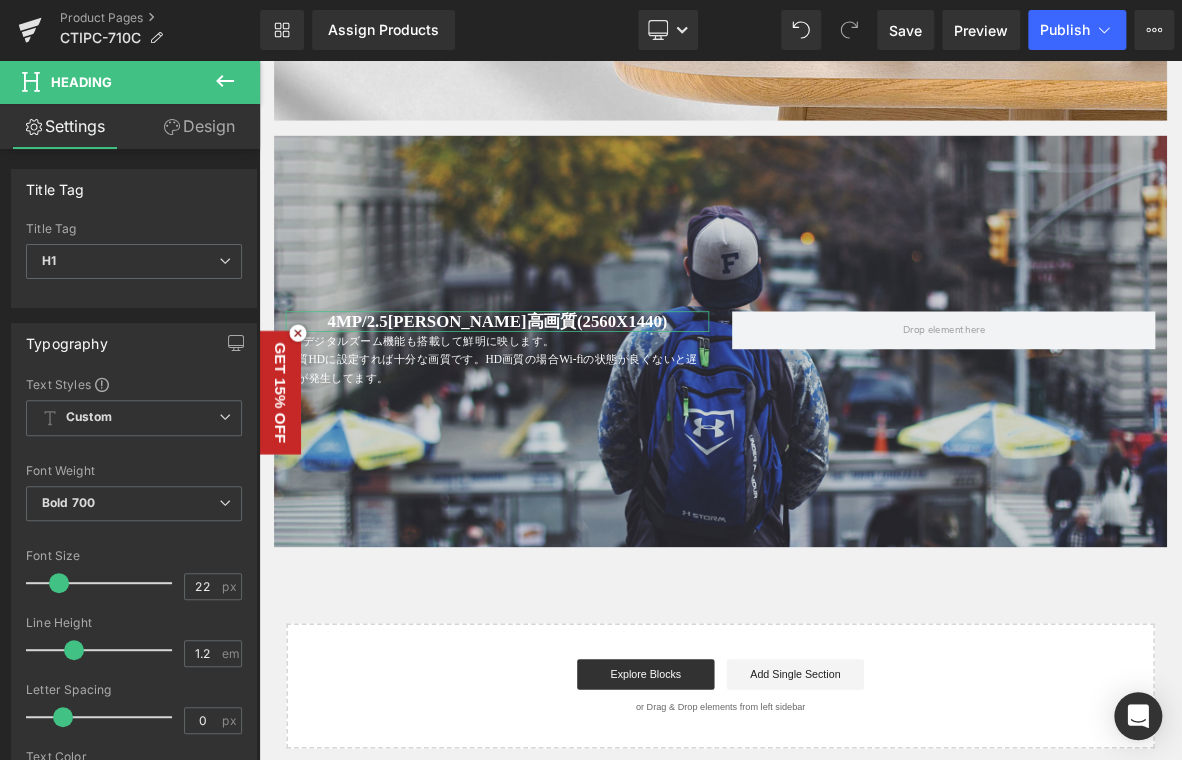 click on "Design" at bounding box center [199, 126] 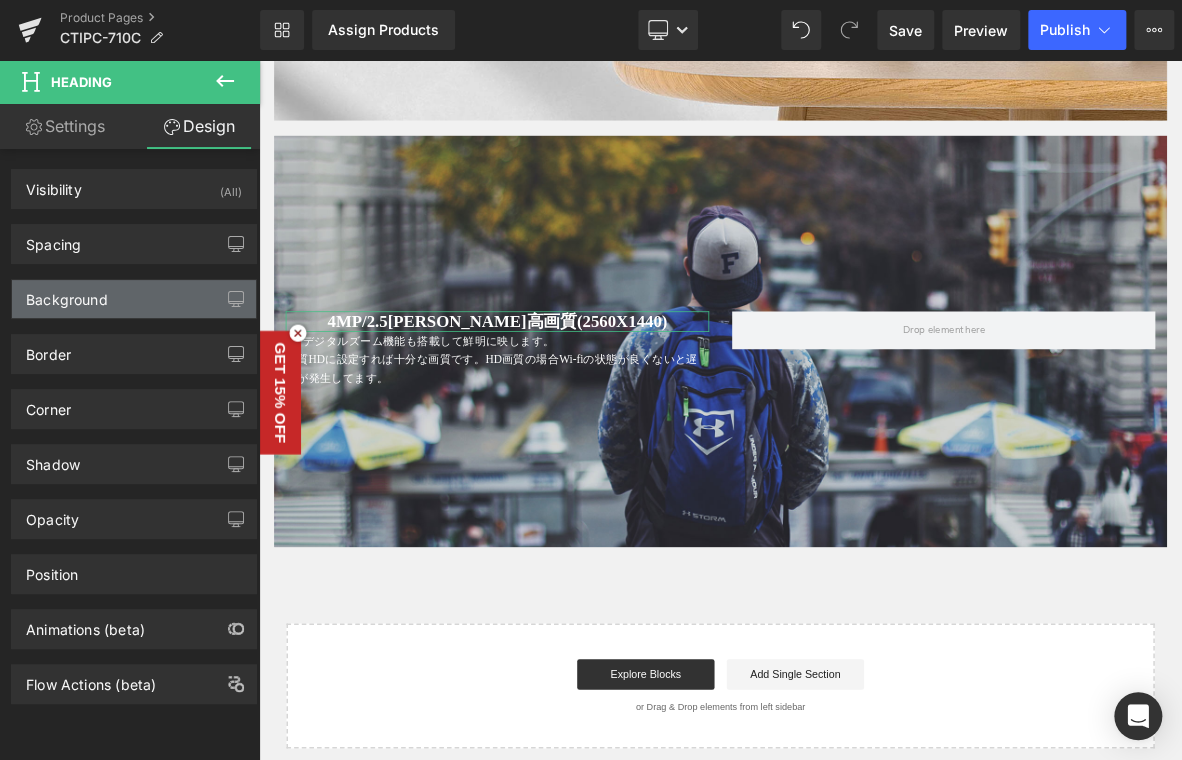type on "transparent" 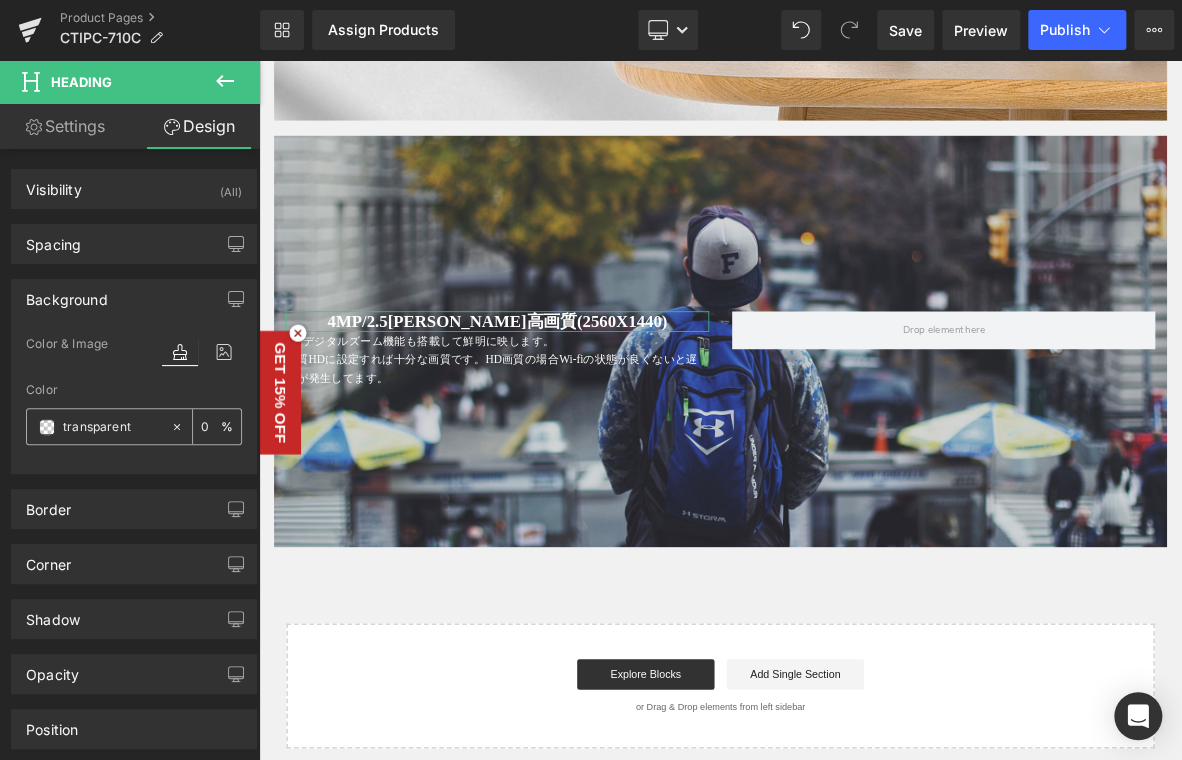click on "transparent" at bounding box center (112, 427) 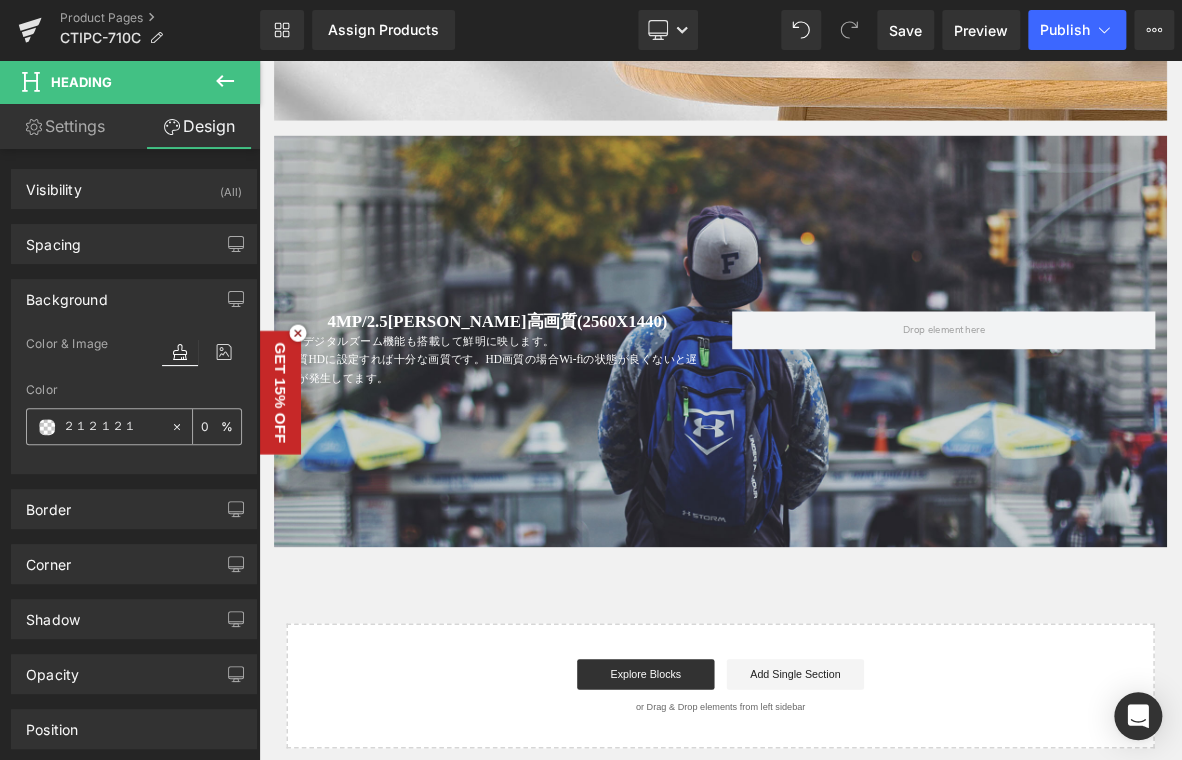type on "212121" 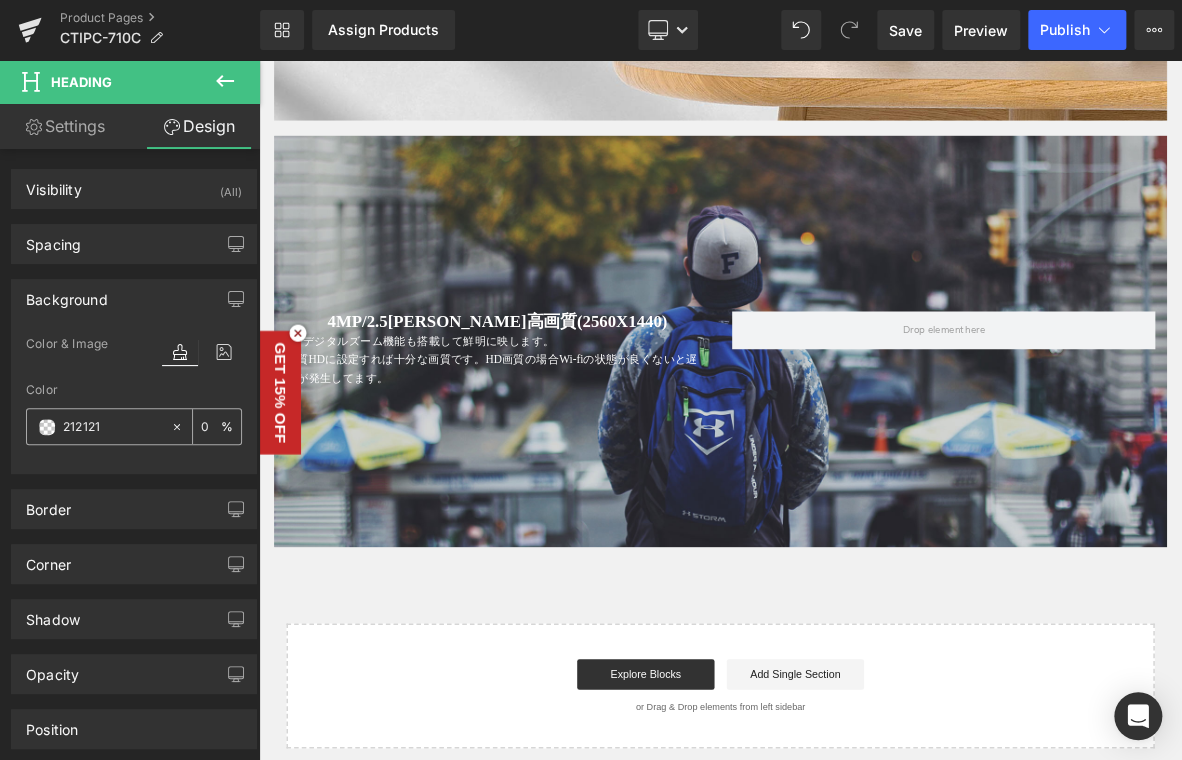 type on "100" 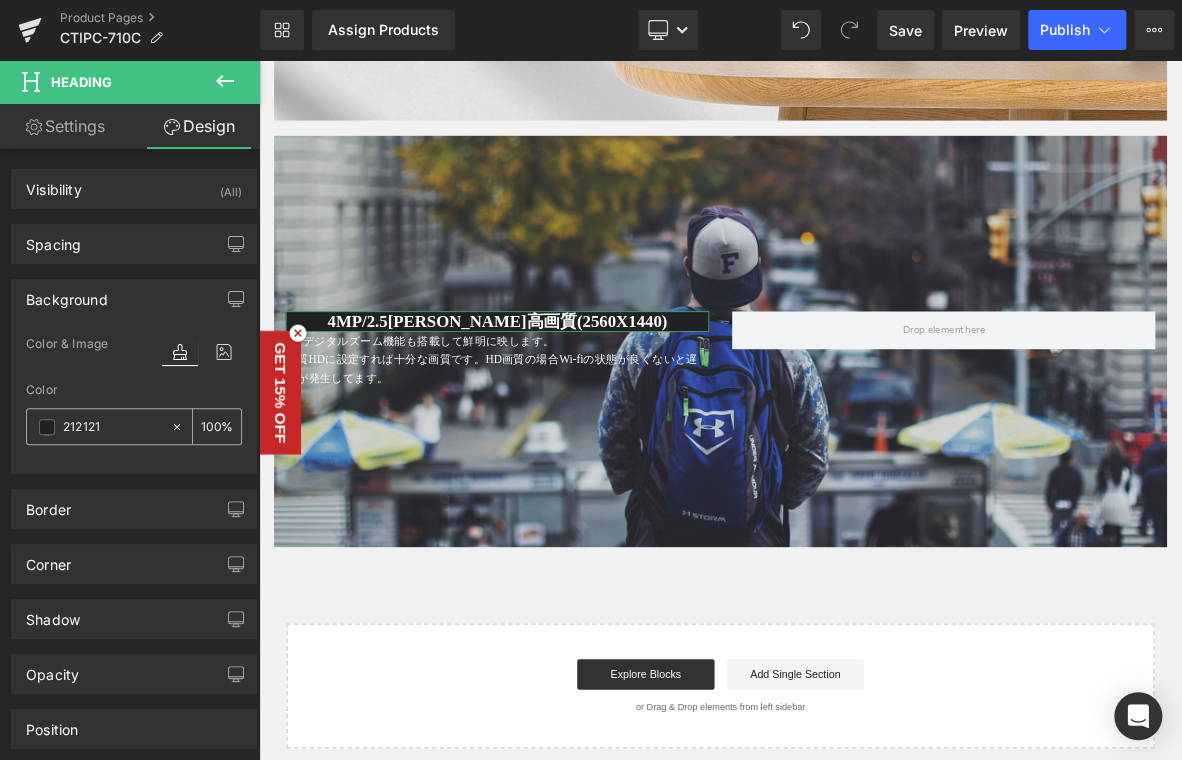 type on "212121212121" 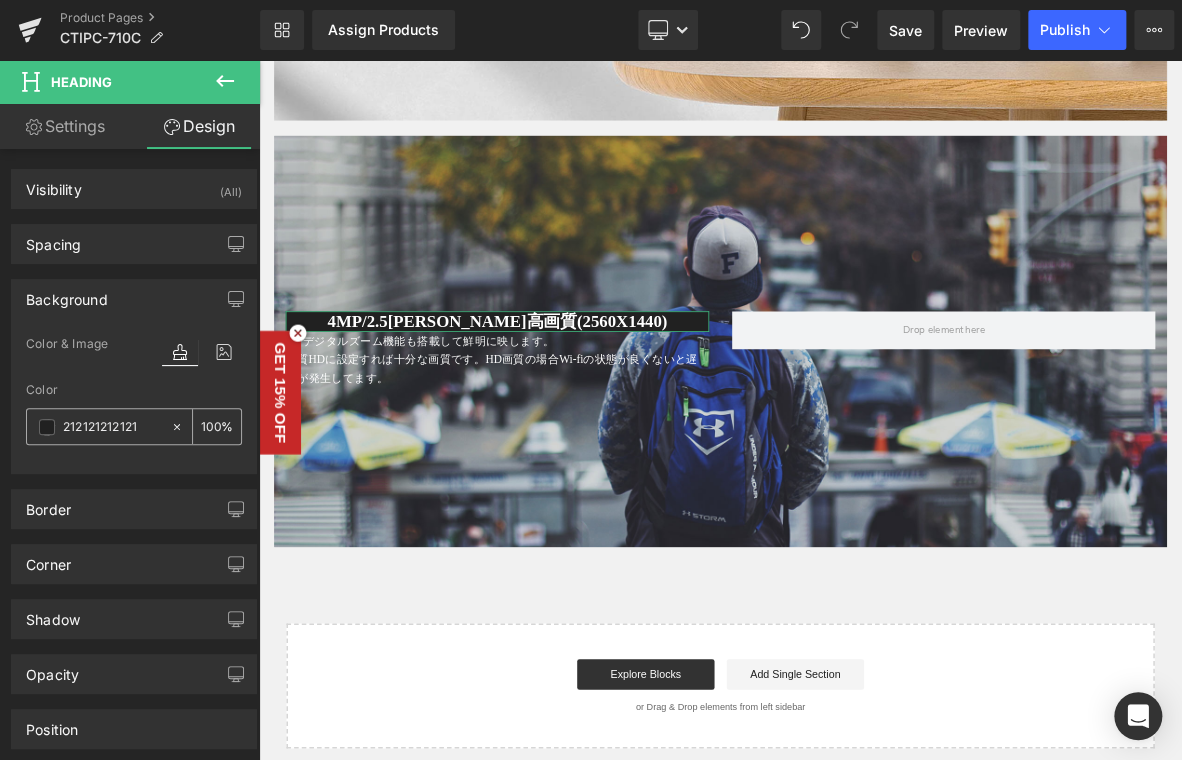 type on "0" 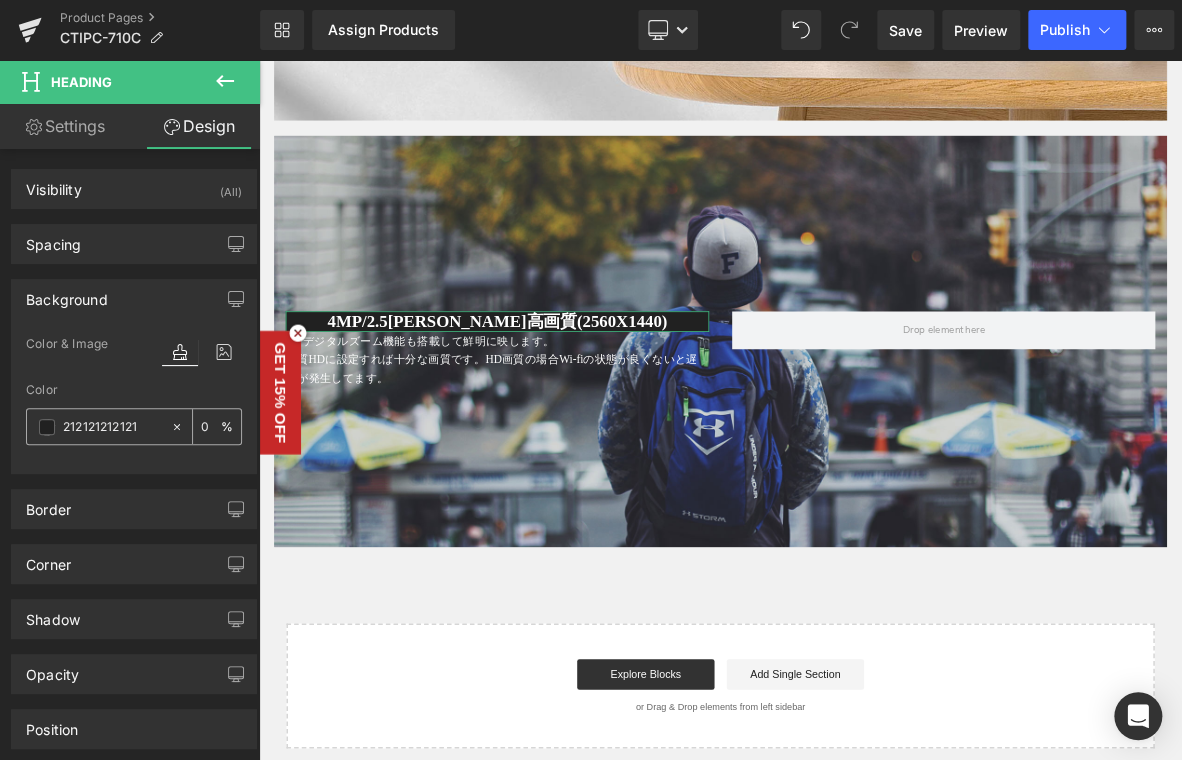 click on "0" at bounding box center (211, 426) 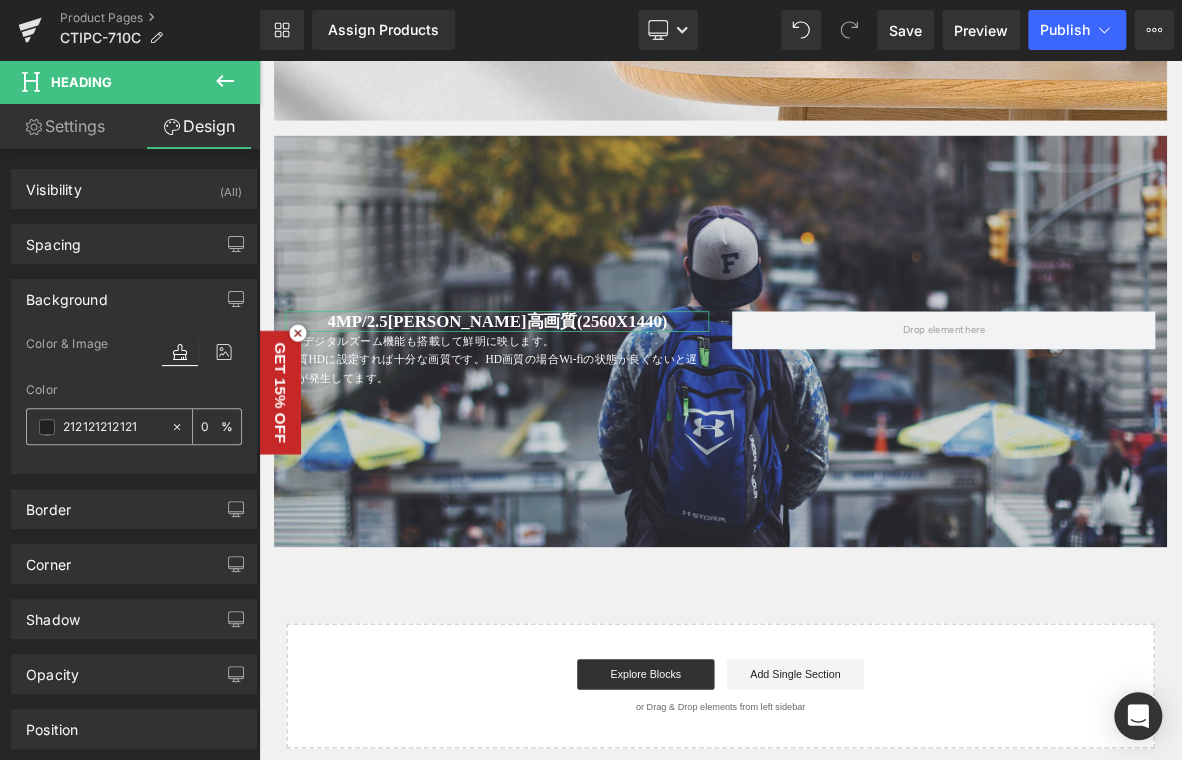 click on "0" at bounding box center [211, 426] 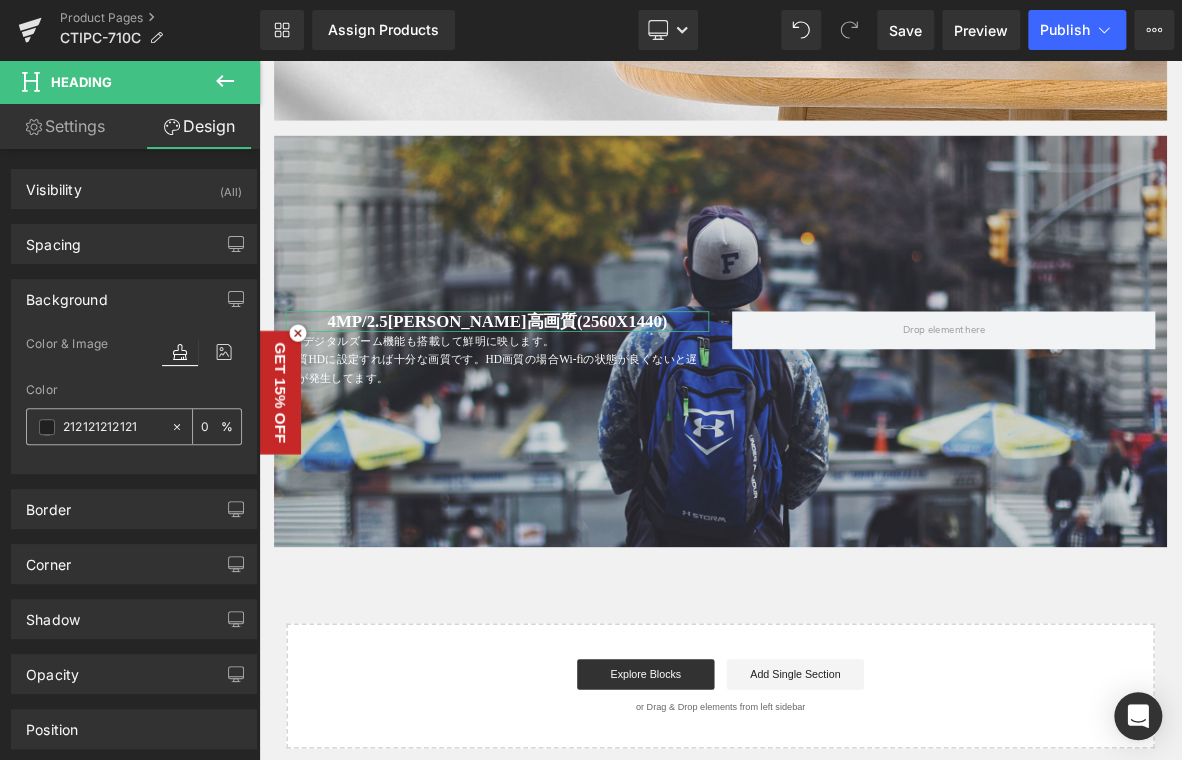 click on "212121212121" at bounding box center (112, 427) 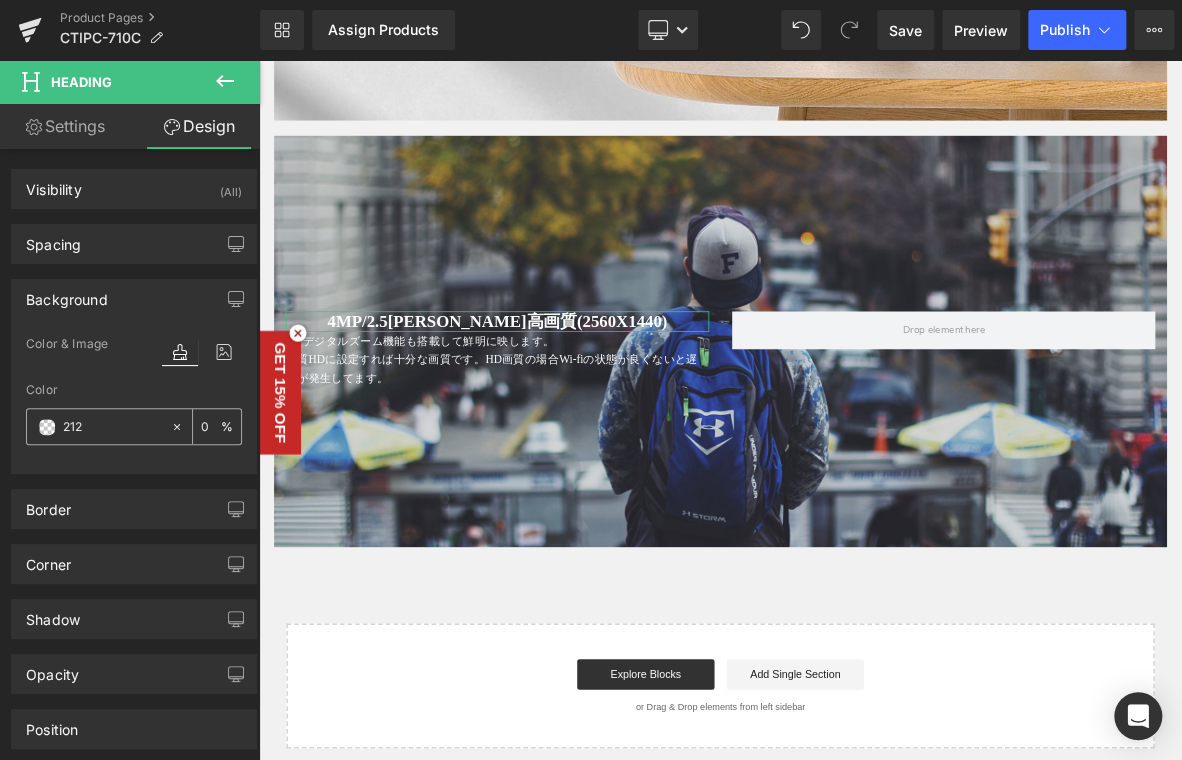 type on "2121" 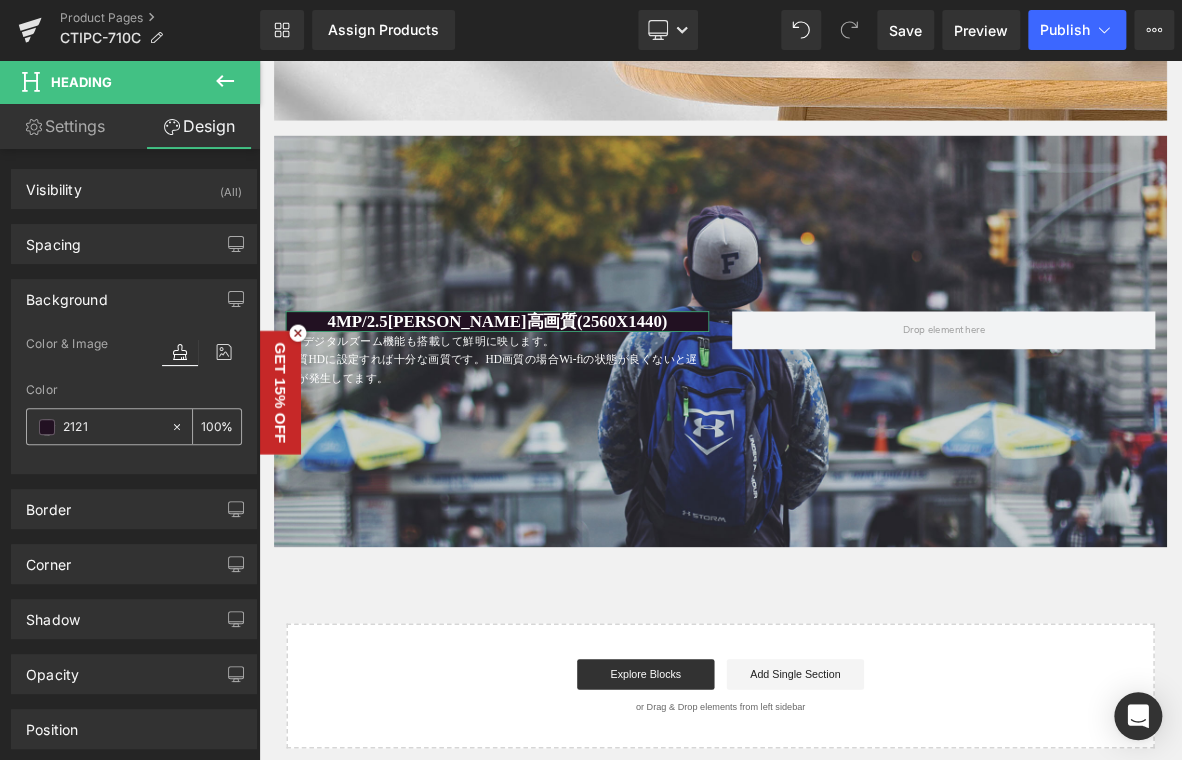 type on "21212" 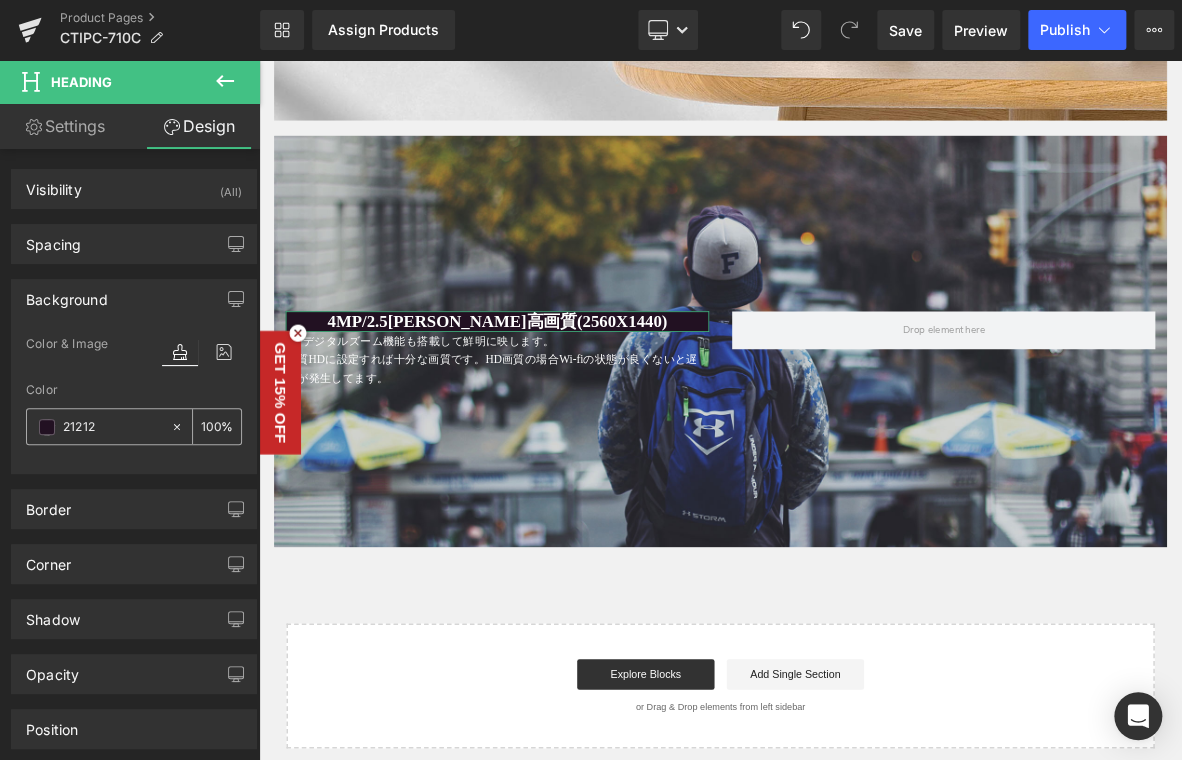 type on "0" 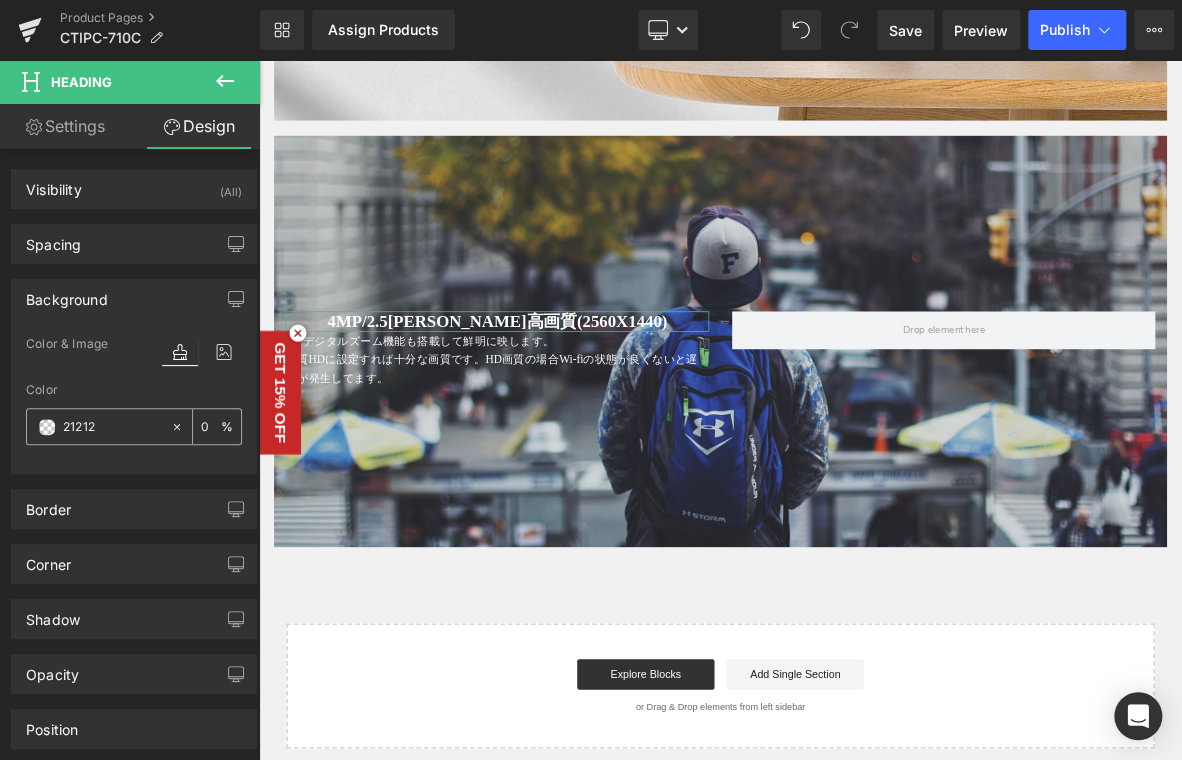 type on "212121" 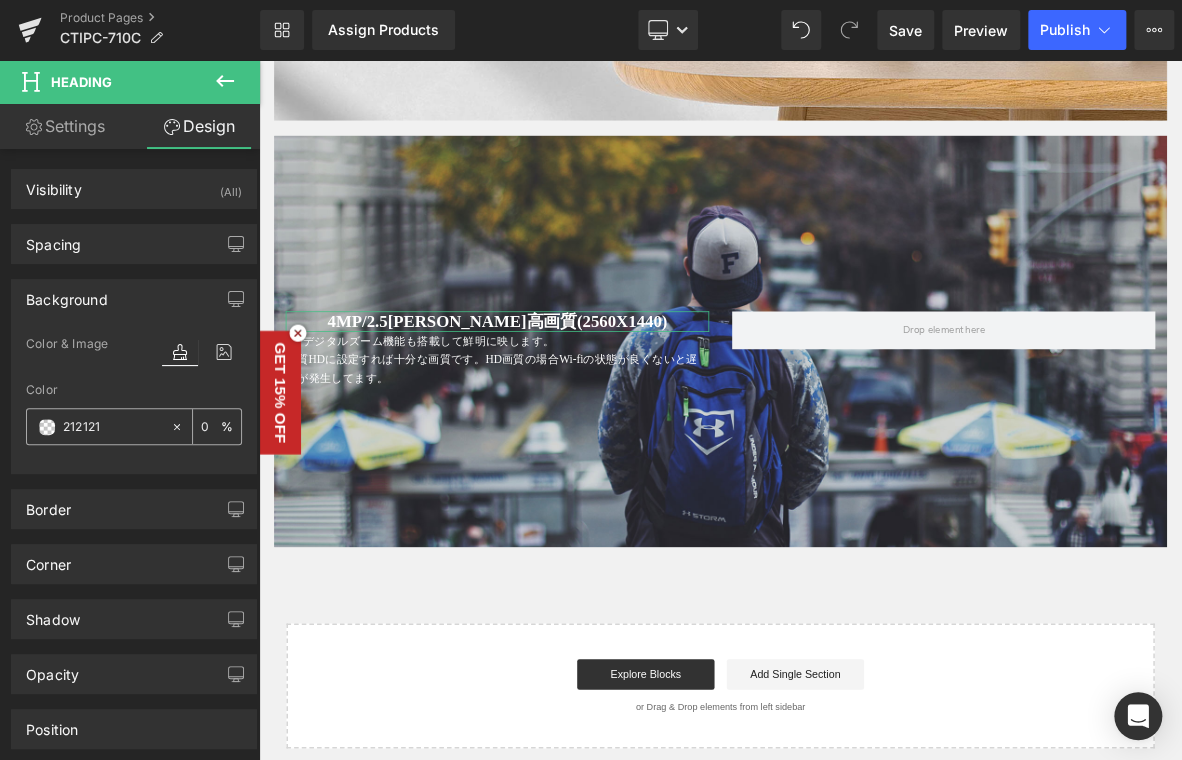 type on "100" 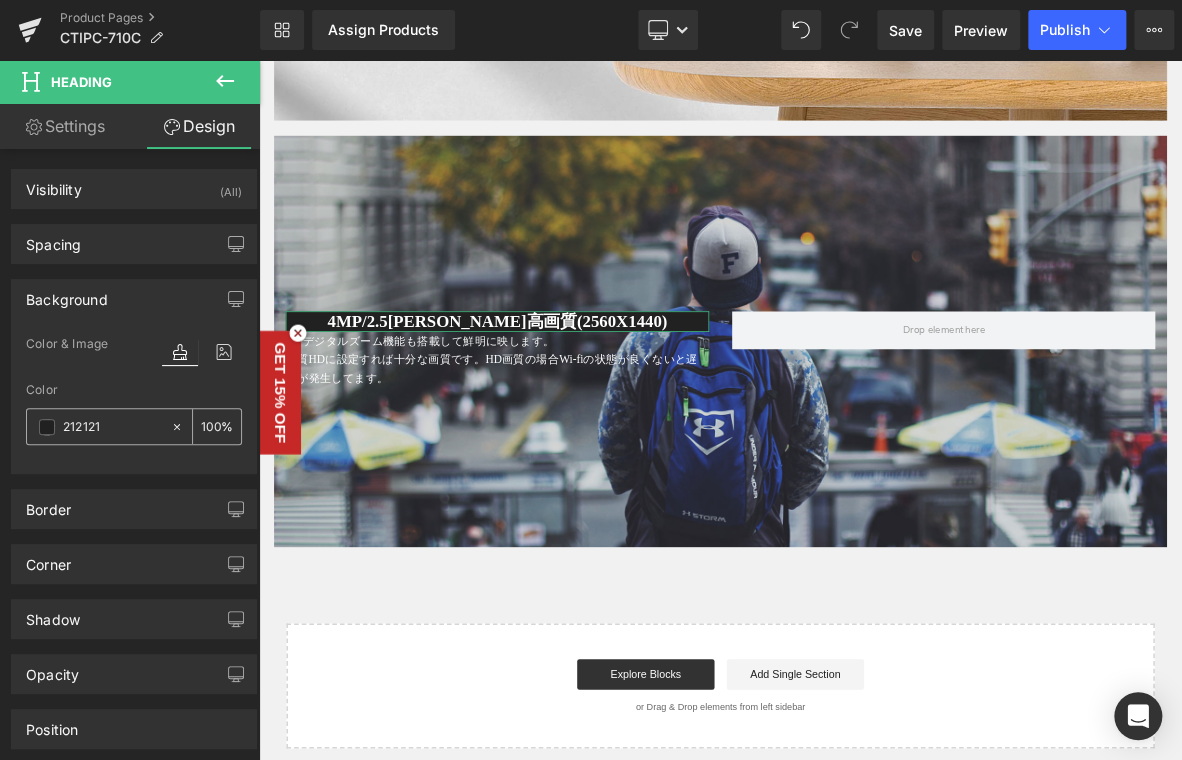 type on "#212121" 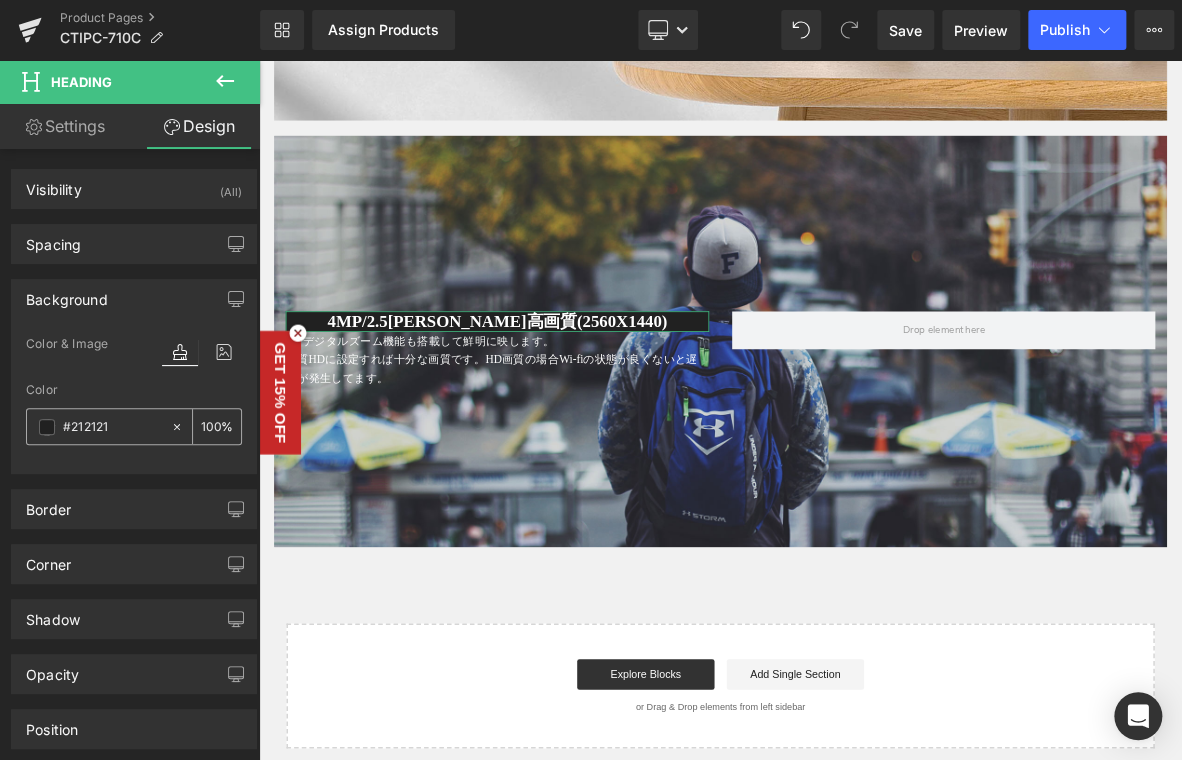 click on "100" at bounding box center (211, 426) 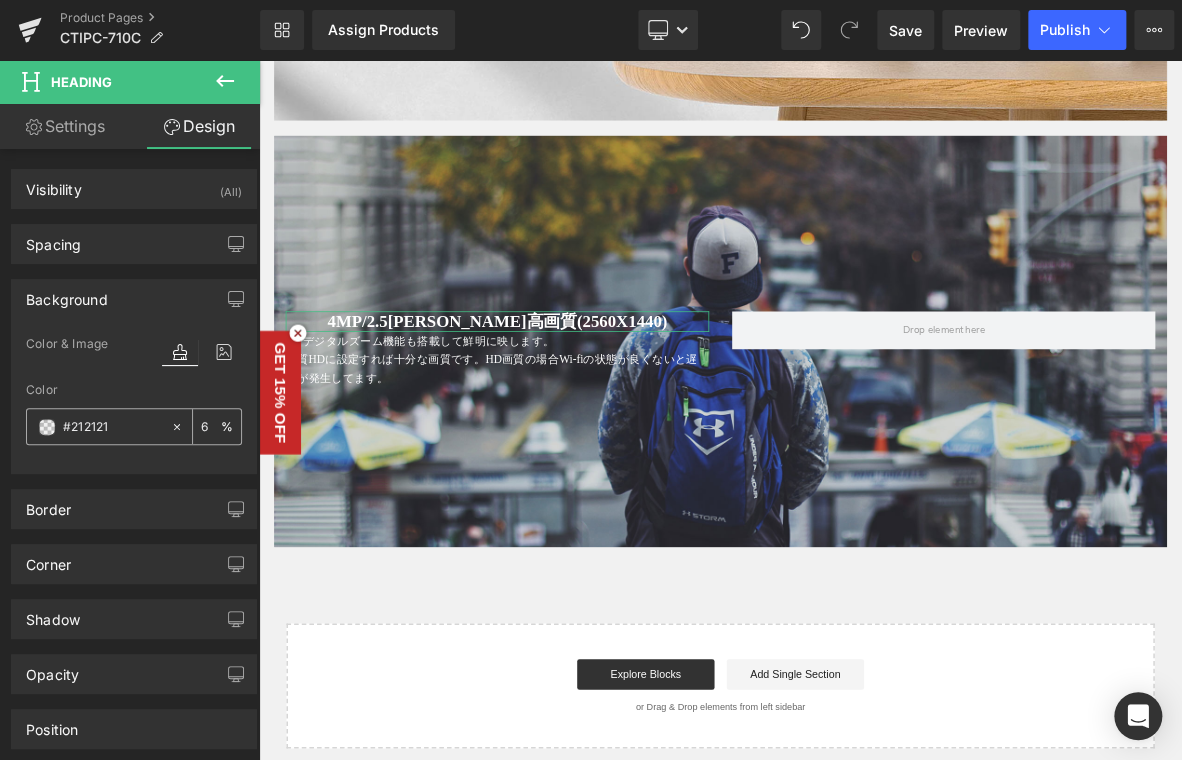 type on "60" 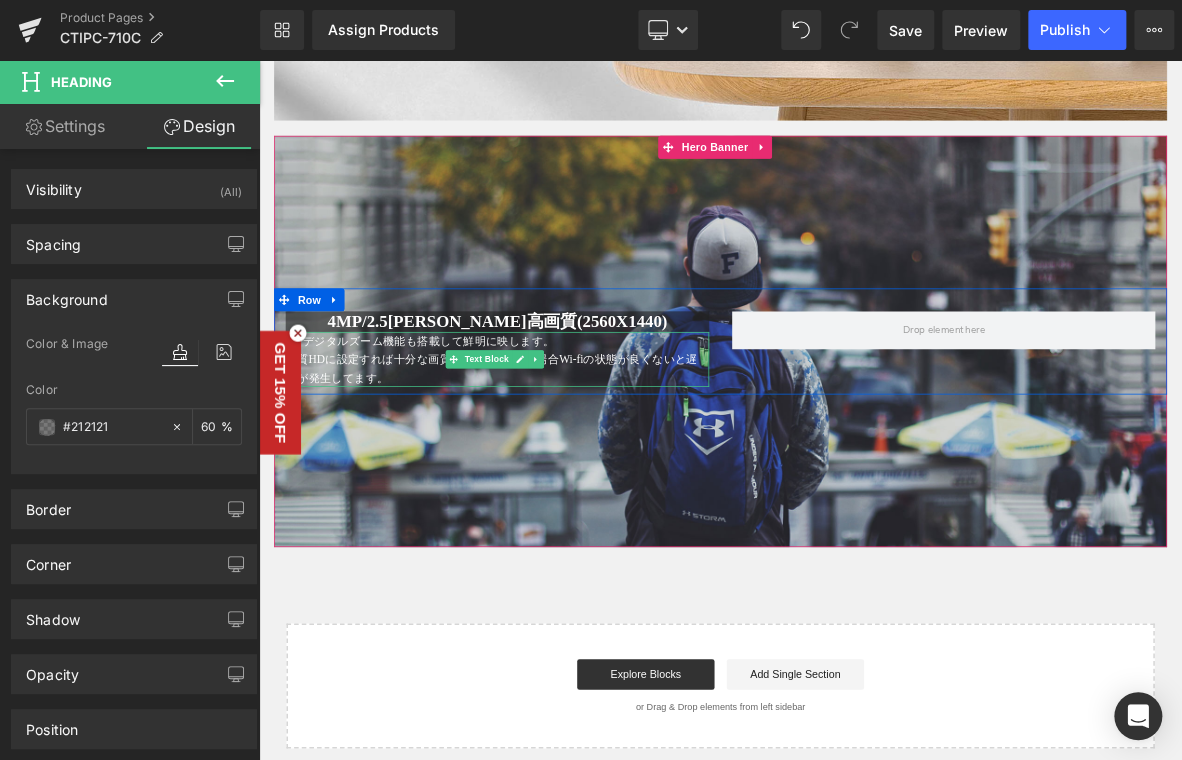 click on "画質HDに設定すれば十分な画質です。HD画質の場合Wi-fiの状態が良くないと遅延が発生してます。" at bounding box center (564, 465) 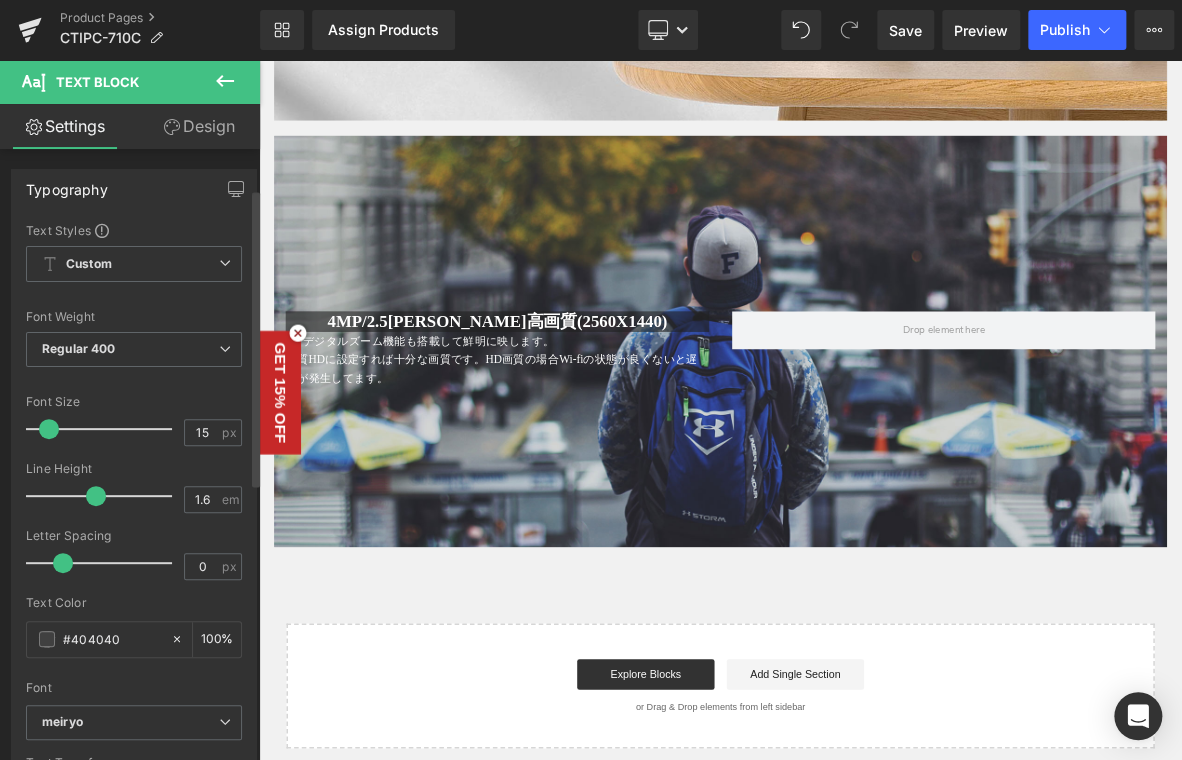 scroll, scrollTop: 100, scrollLeft: 0, axis: vertical 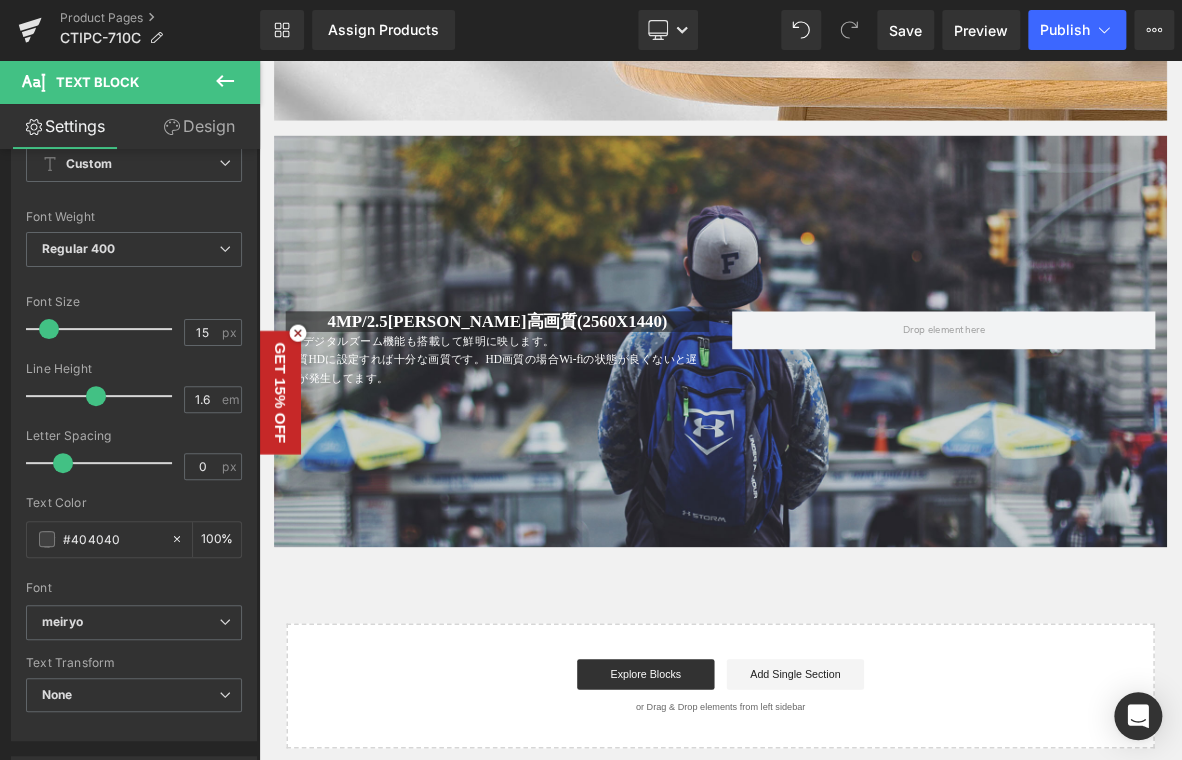 click on "Design" at bounding box center (199, 126) 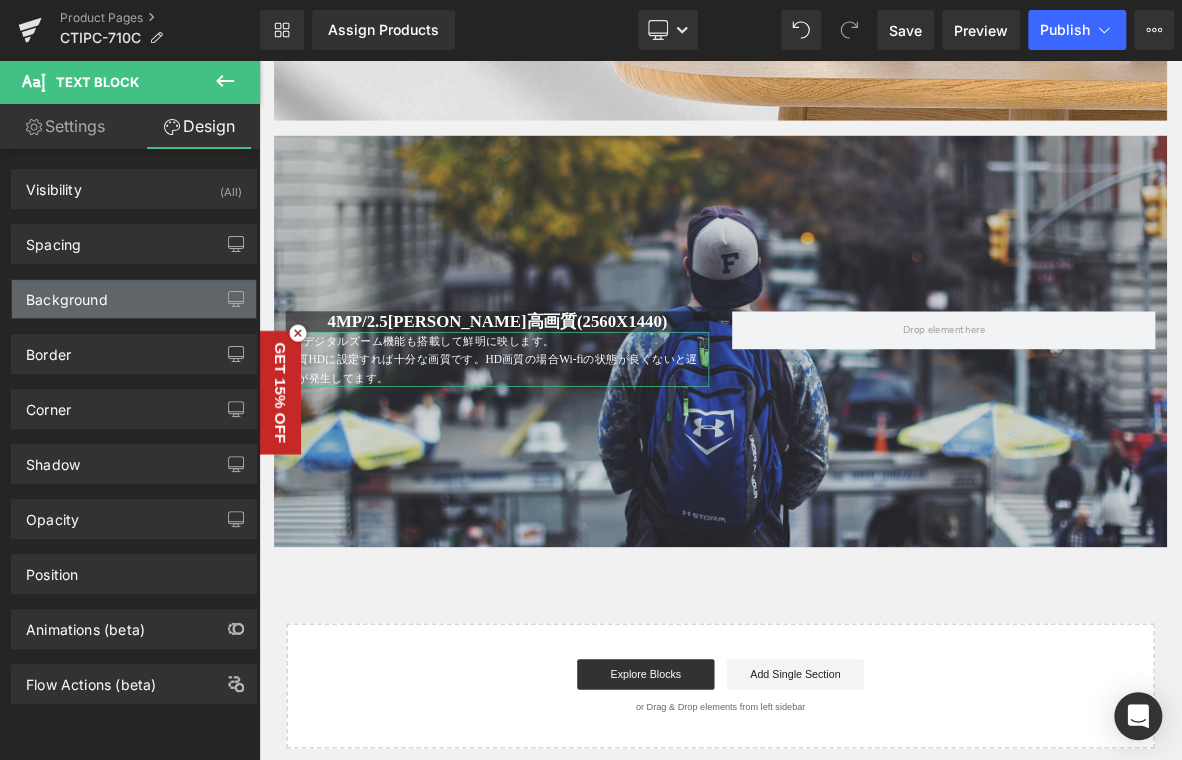 type on "transparent" 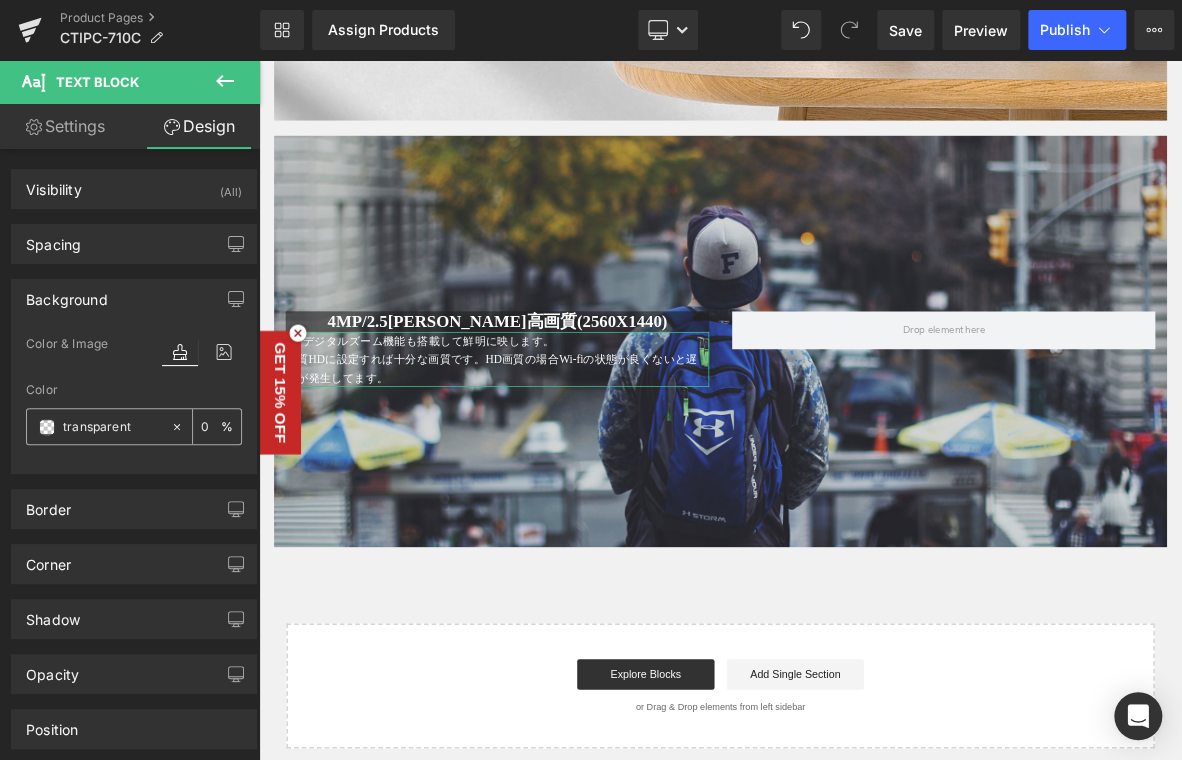 click on "transparent" at bounding box center [112, 427] 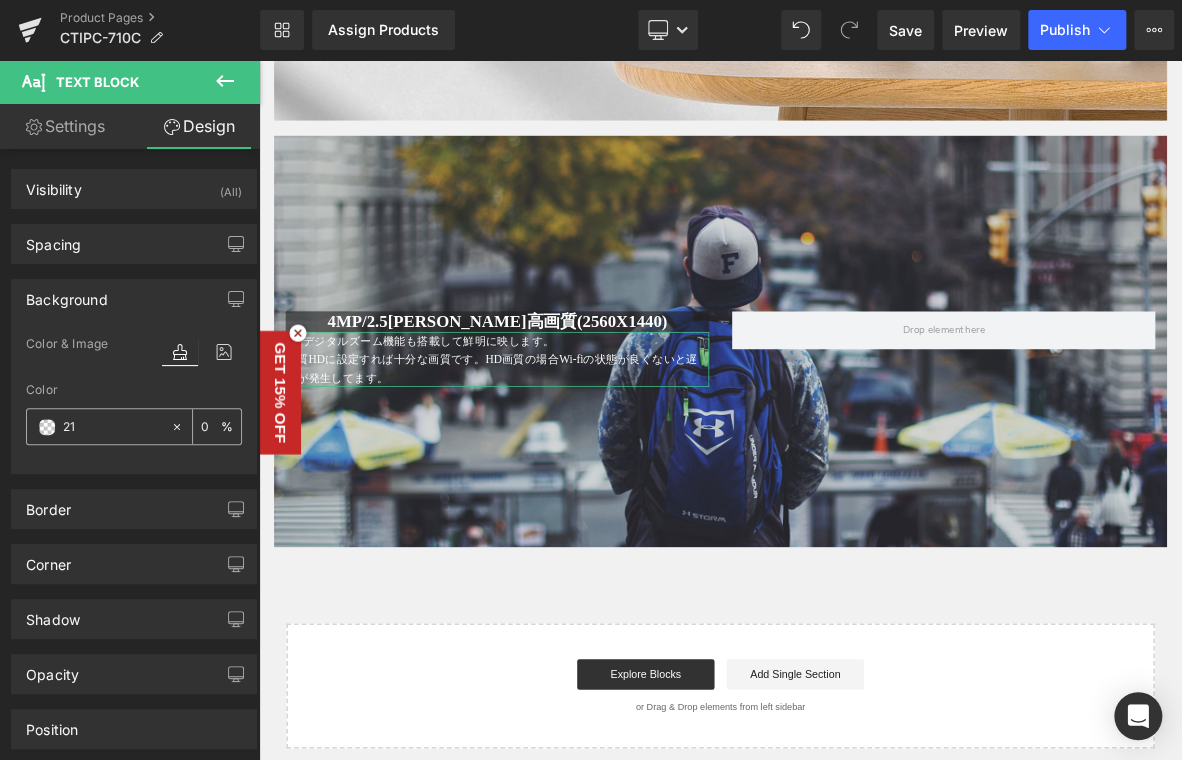 type on "212" 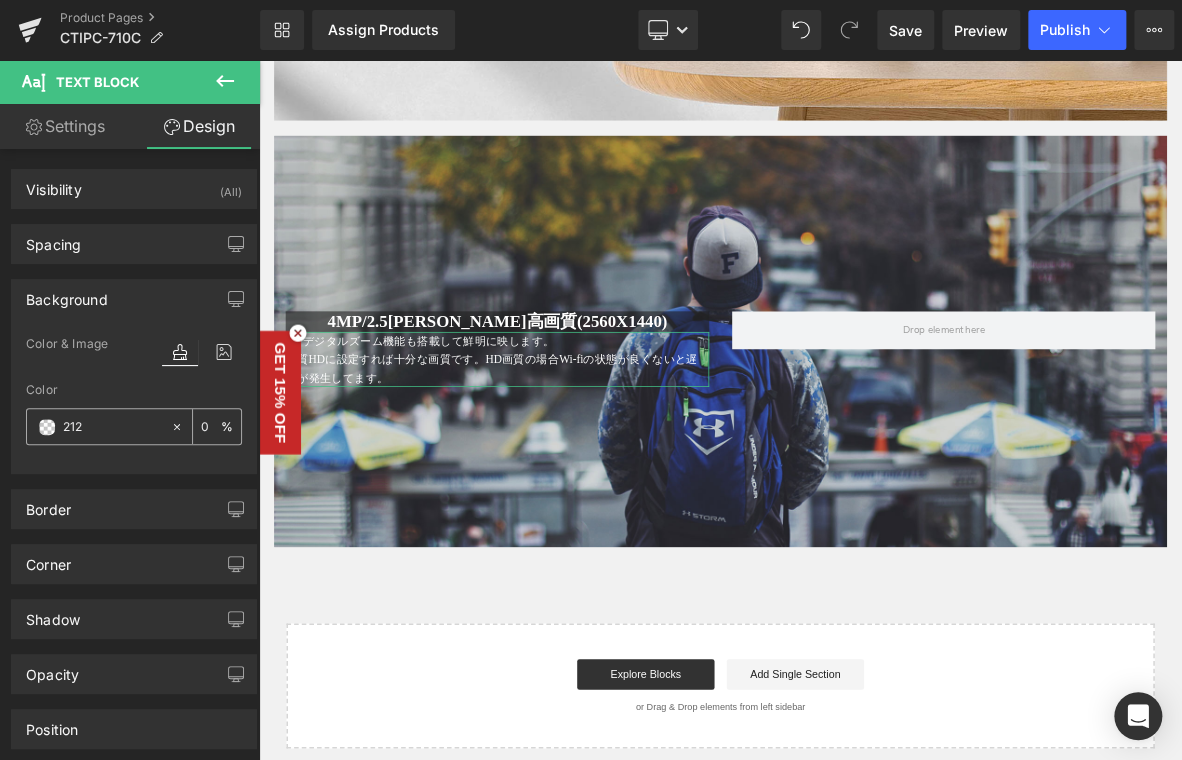 type on "100" 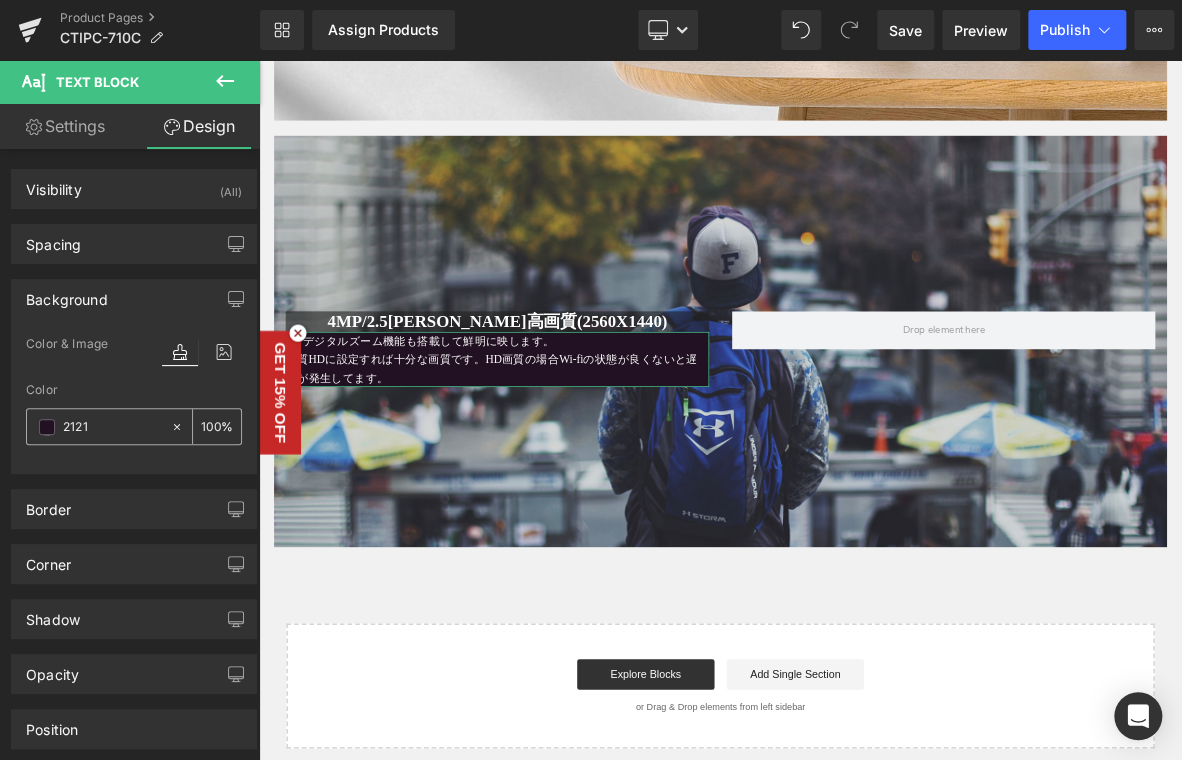 type on "21212" 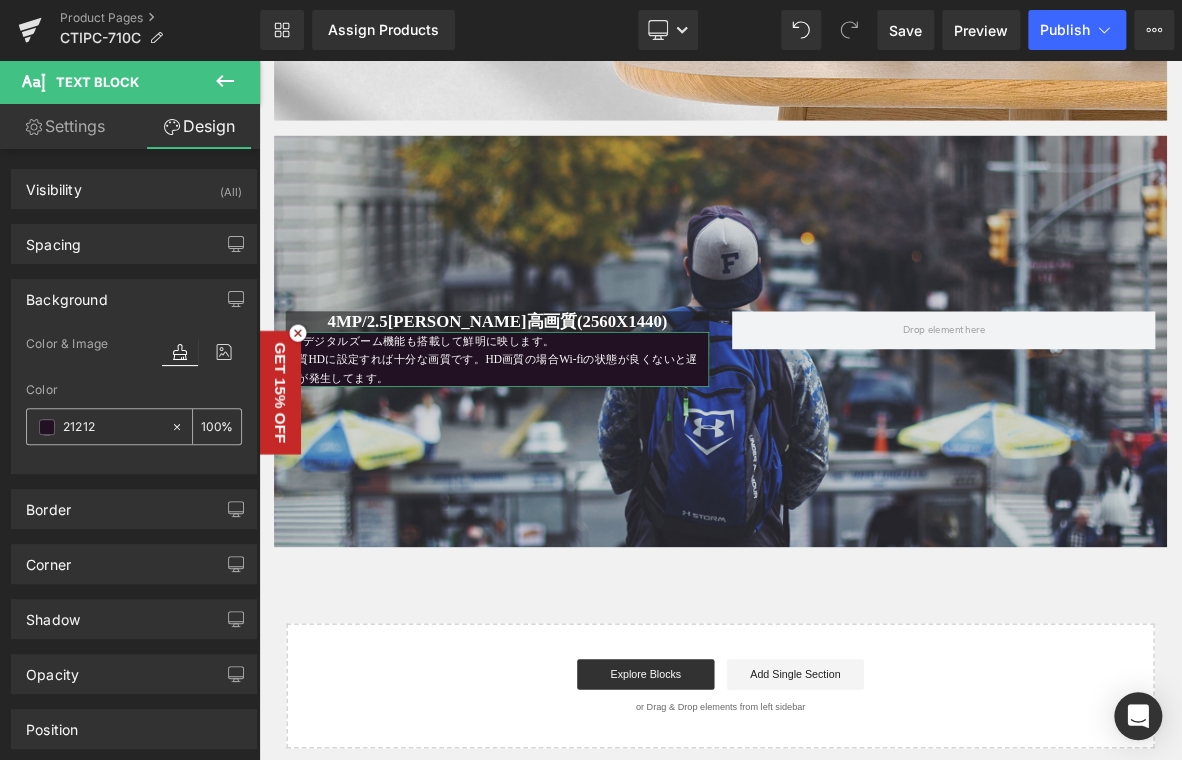 type on "0" 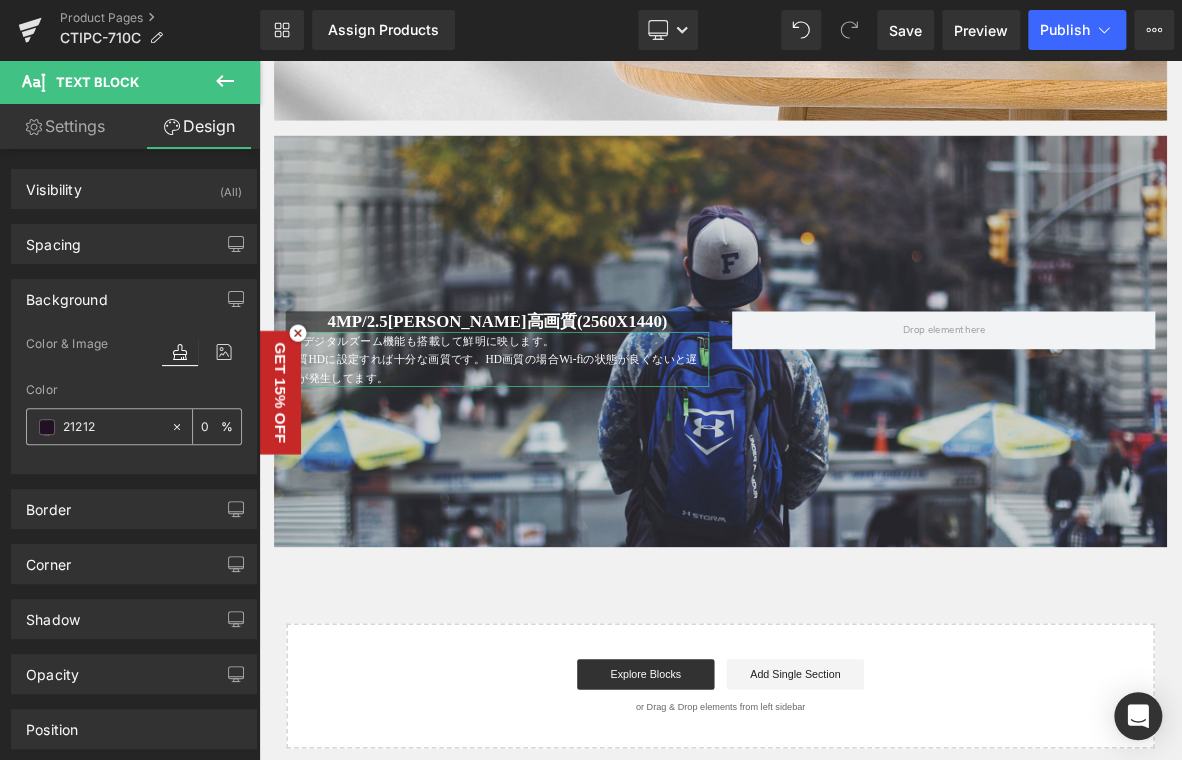 type on "212121" 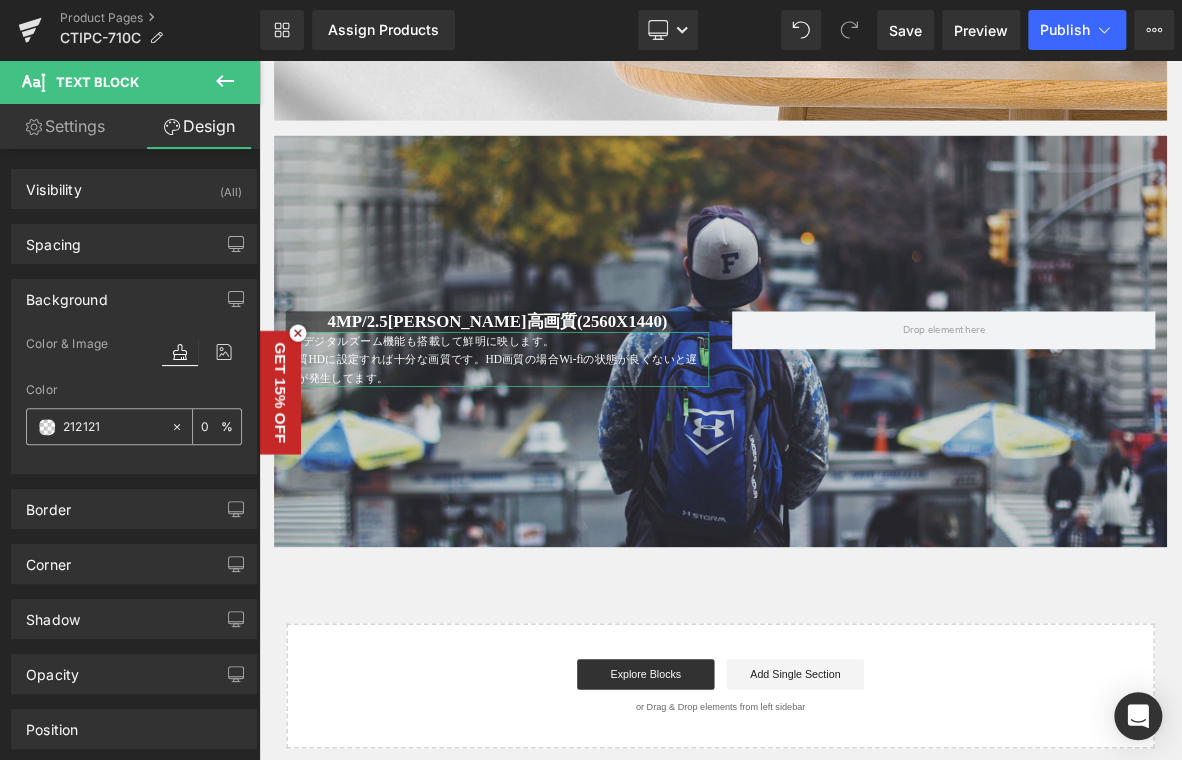 type on "100" 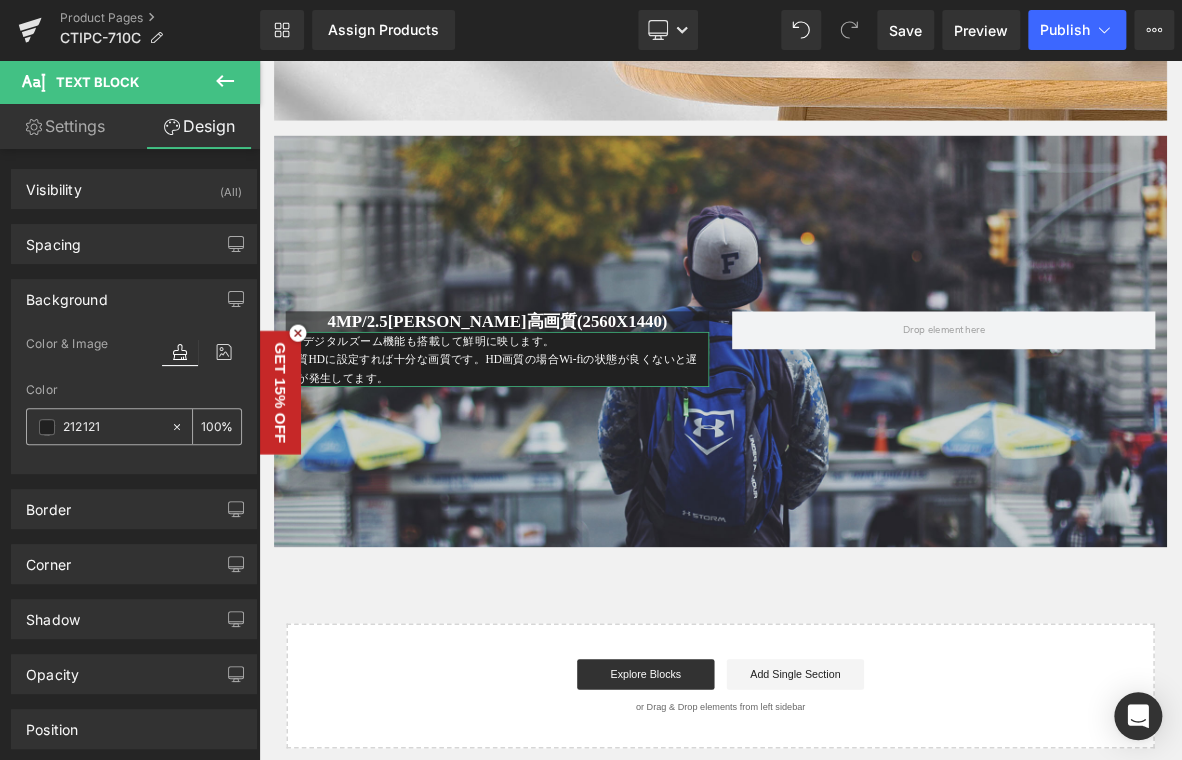 type on "#212121" 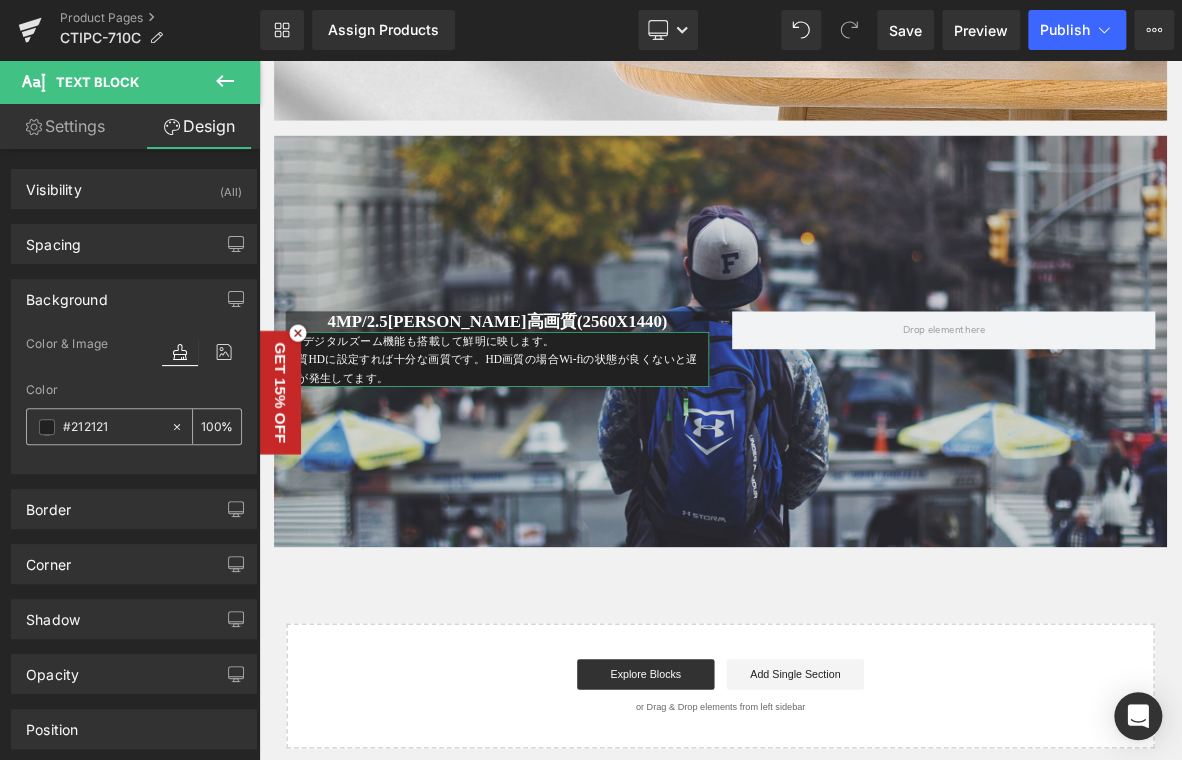 click on "100" at bounding box center [211, 426] 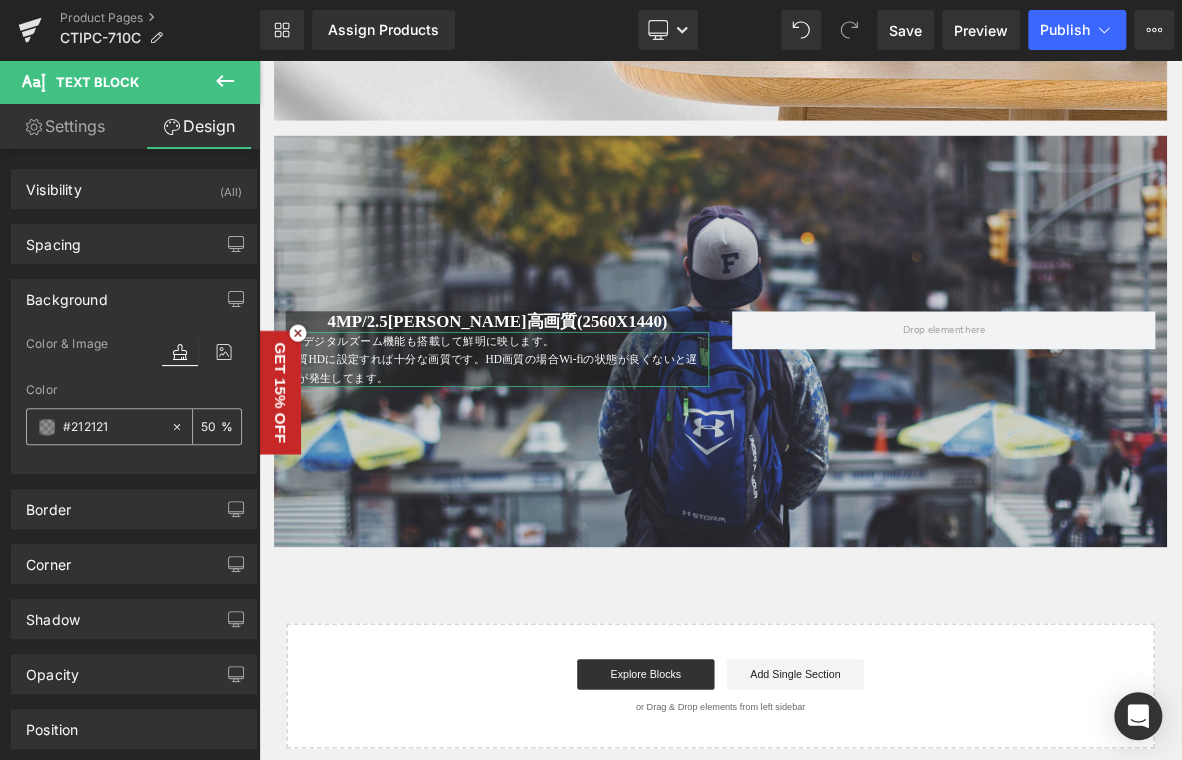 click on "50" at bounding box center (211, 426) 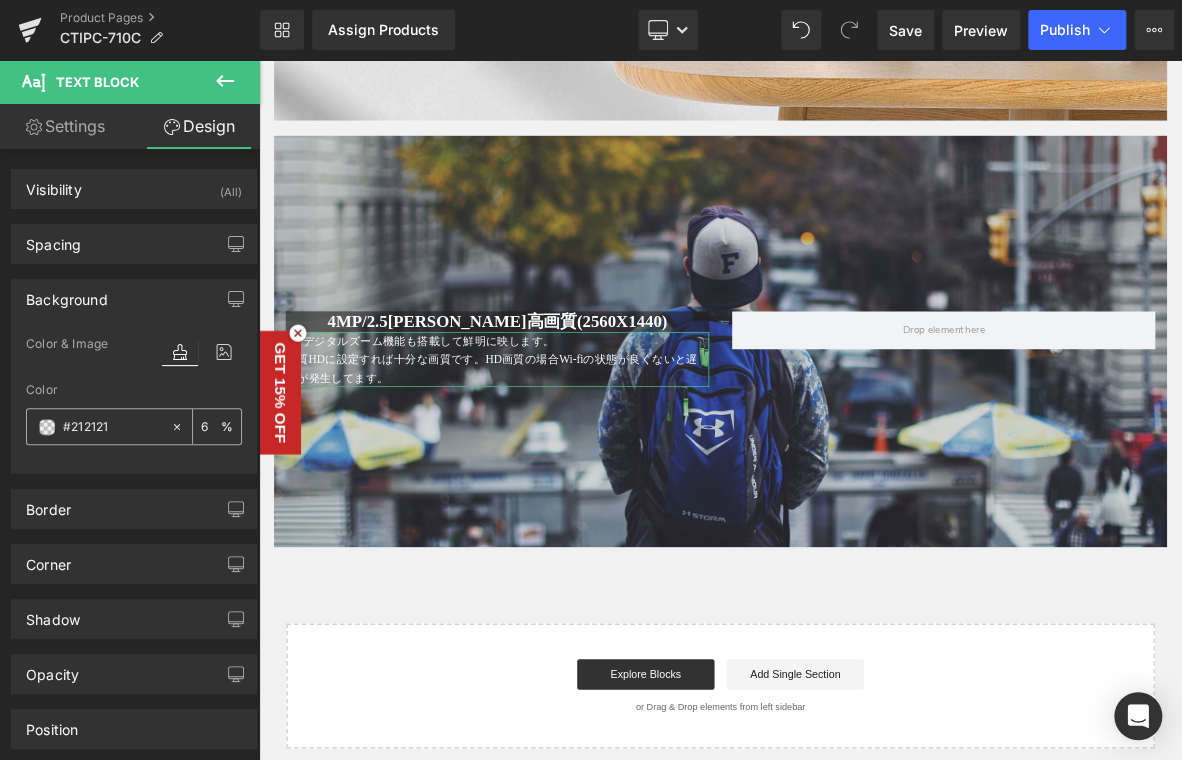 type on "60" 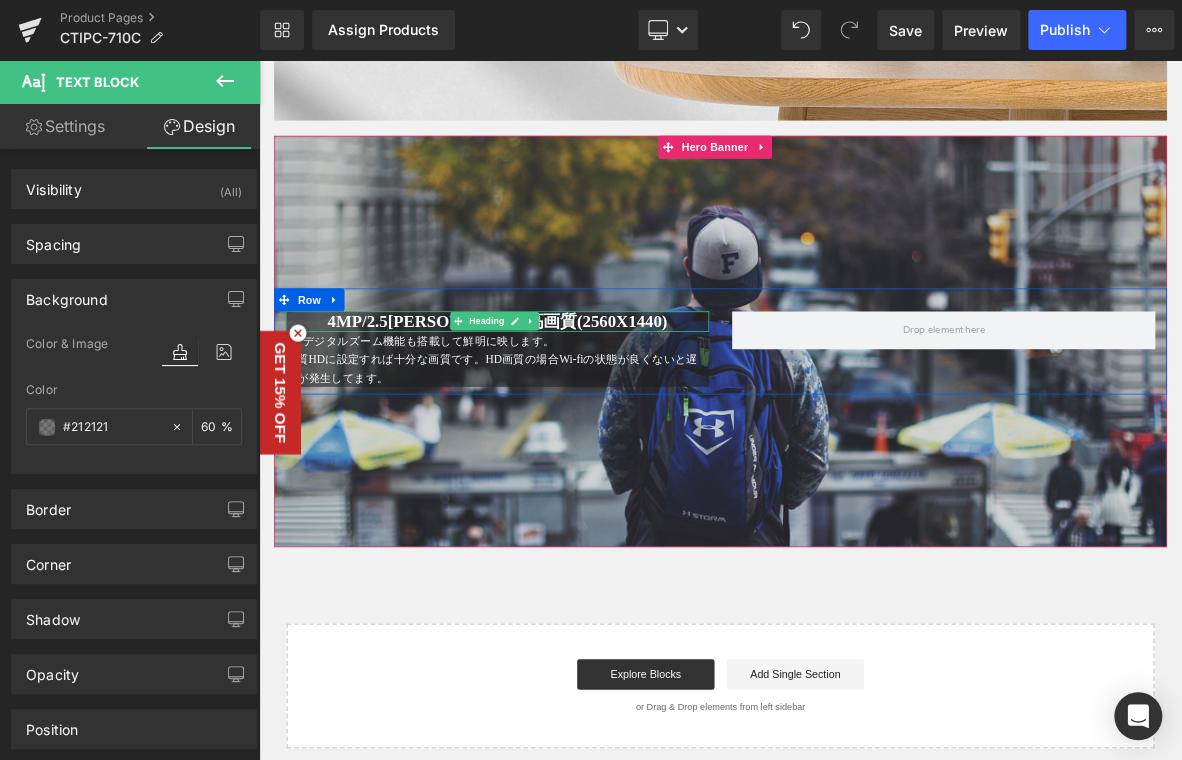 click on "4MP/2.5K 超高画質(2560X1440)" at bounding box center (571, 402) 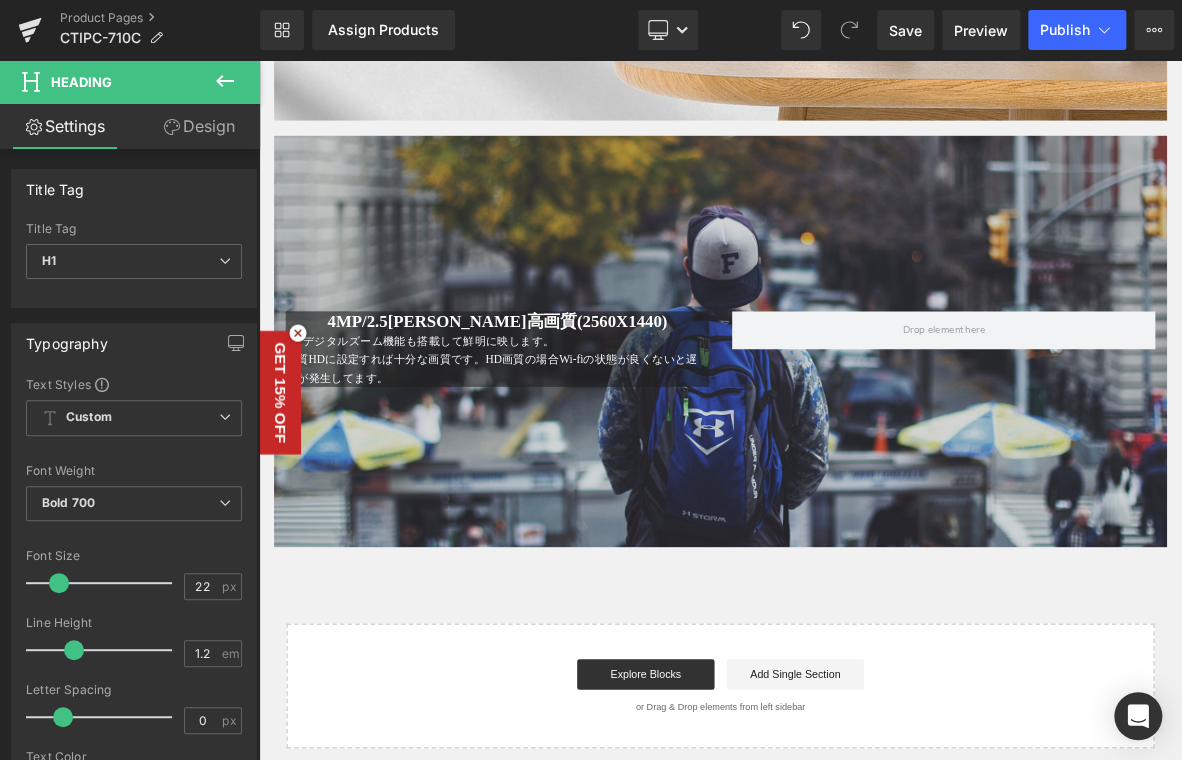 click on "Design" at bounding box center (199, 126) 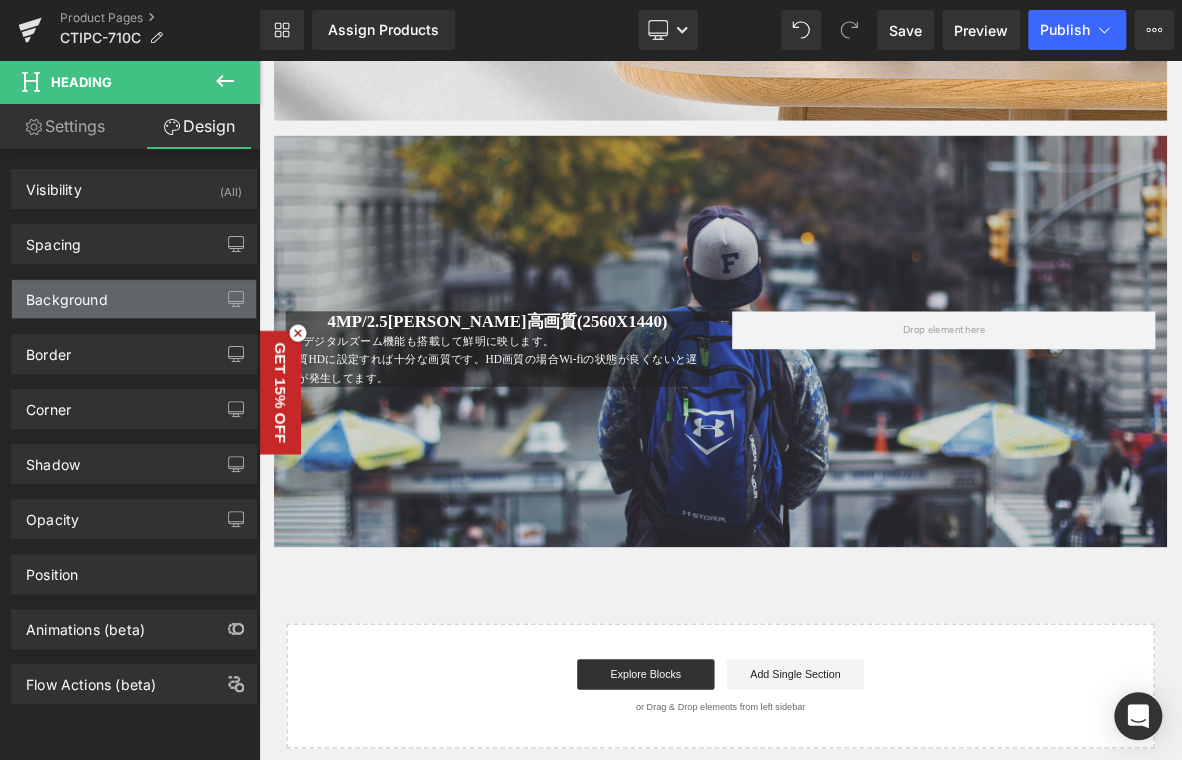 click on "Background" at bounding box center (134, 299) 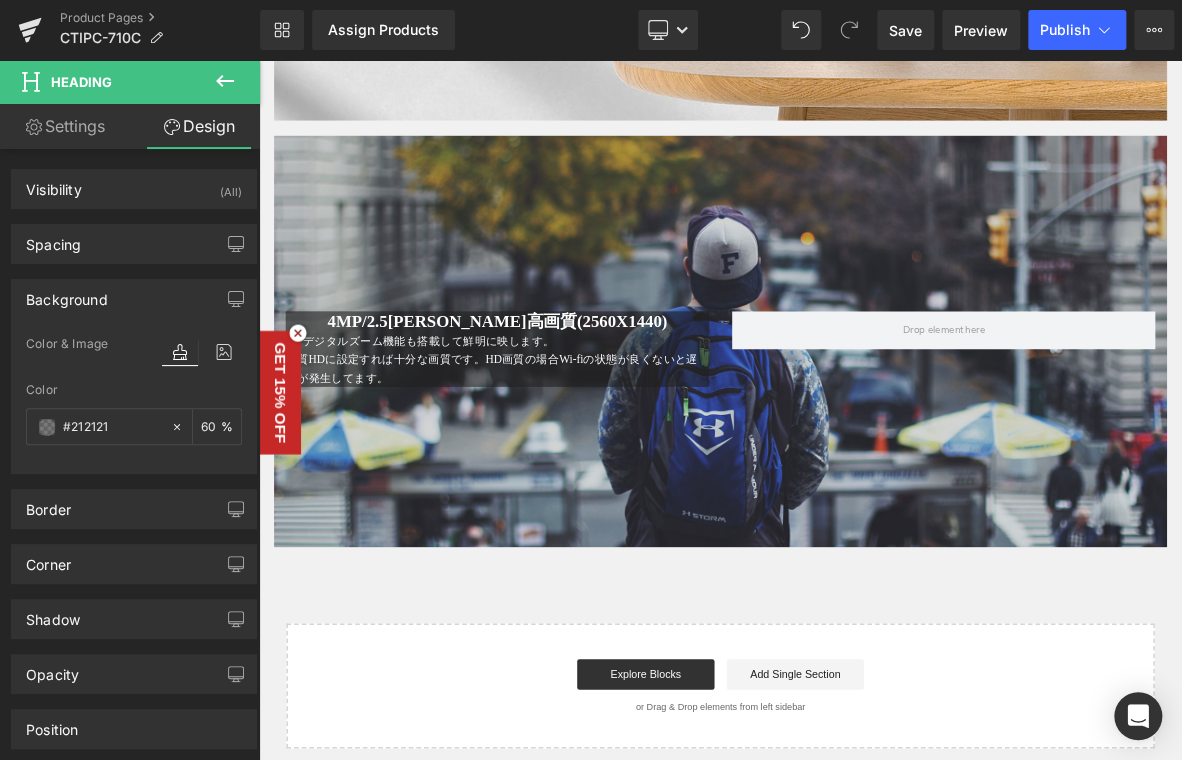 type on "#212121" 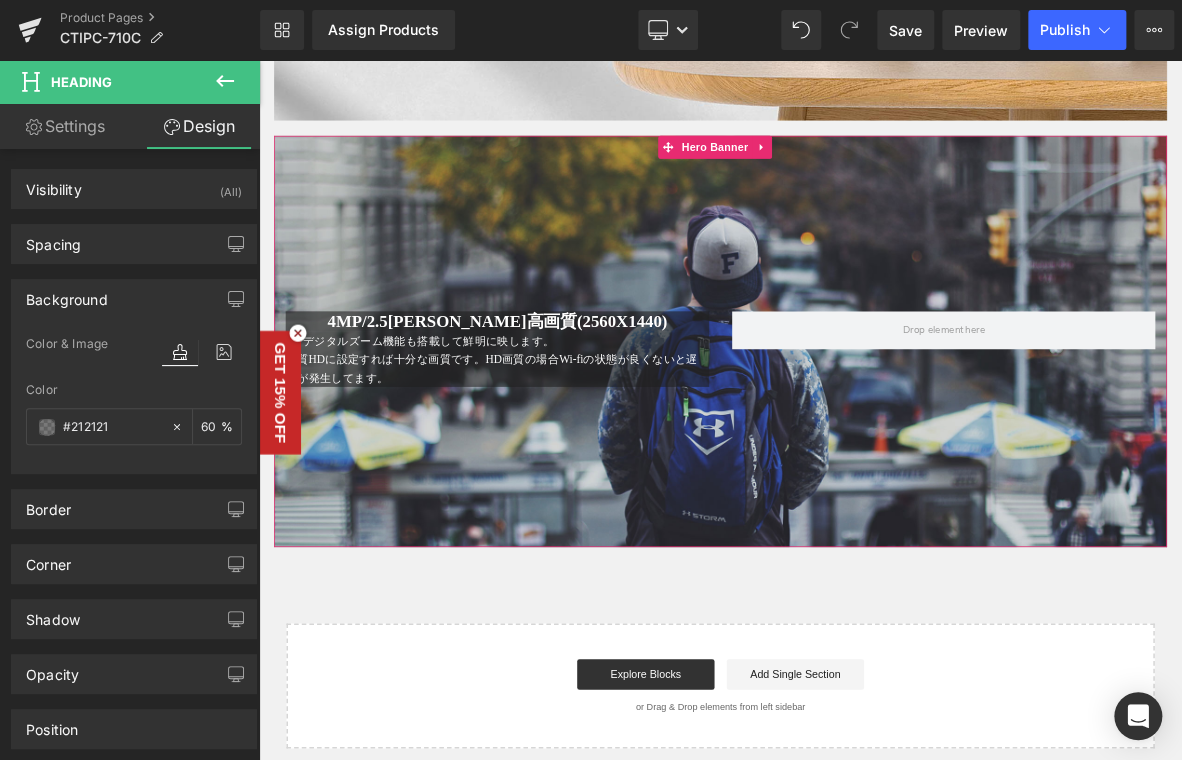 click at bounding box center (864, 429) 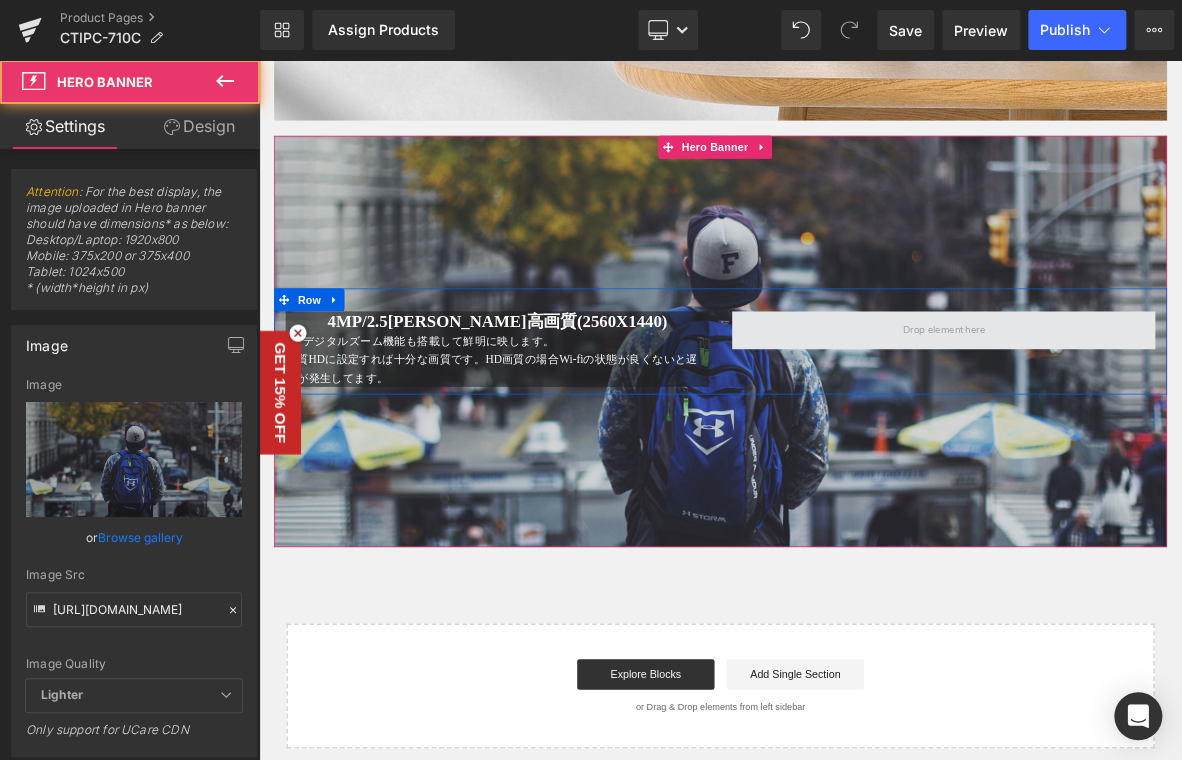 click at bounding box center (1157, 415) 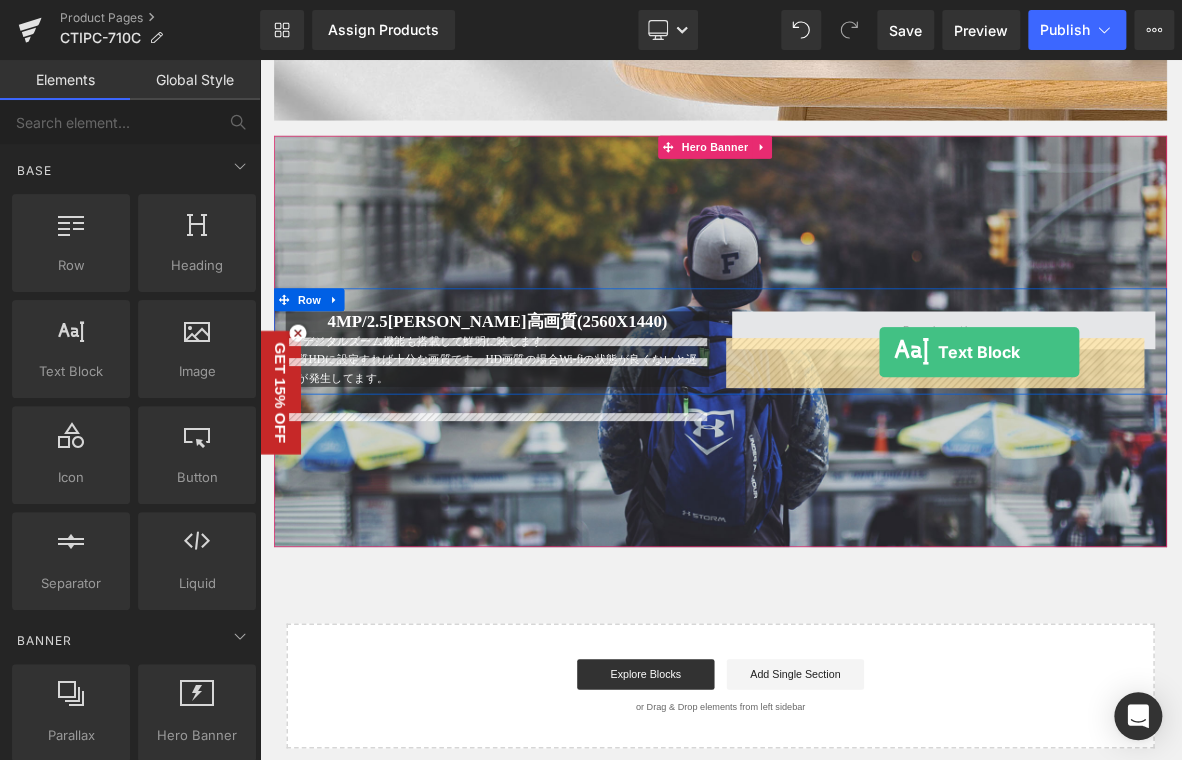 drag, startPoint x: 331, startPoint y: 407, endPoint x: 1072, endPoint y: 443, distance: 741.87396 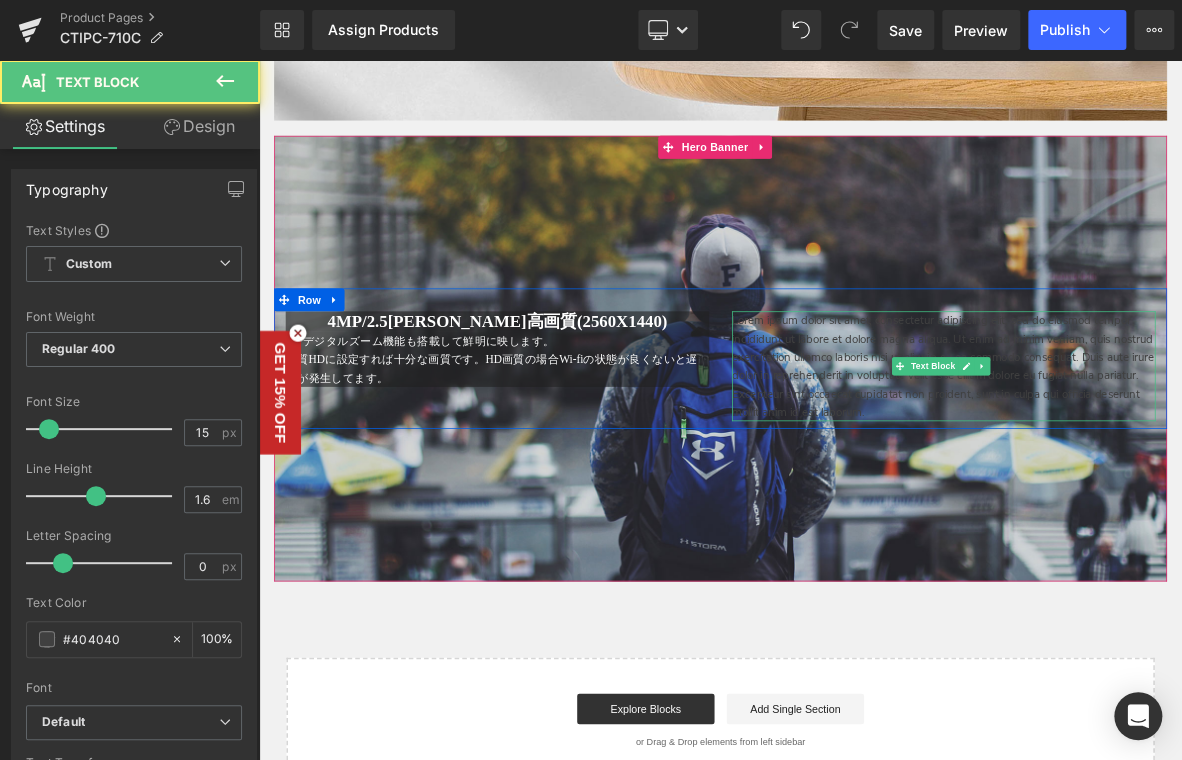click on "Lorem ipsum dolor sit amet, consectetur adipiscing elit, sed do eiusmod tempor incididunt ut labore et dolore magna aliqua. Ut enim ad minim veniam, quis nostrud exercitation ullamco laboris nisi ut aliquip ex ea commodo consequat. Duis aute irure dolor in reprehenderit in voluptate velit esse cillum dolore eu fugiat nulla pariatur. Excepteur sint occaecat cupidatat non proident, sunt in culpa qui officia deserunt mollit anim id est laborum." at bounding box center (1156, 462) 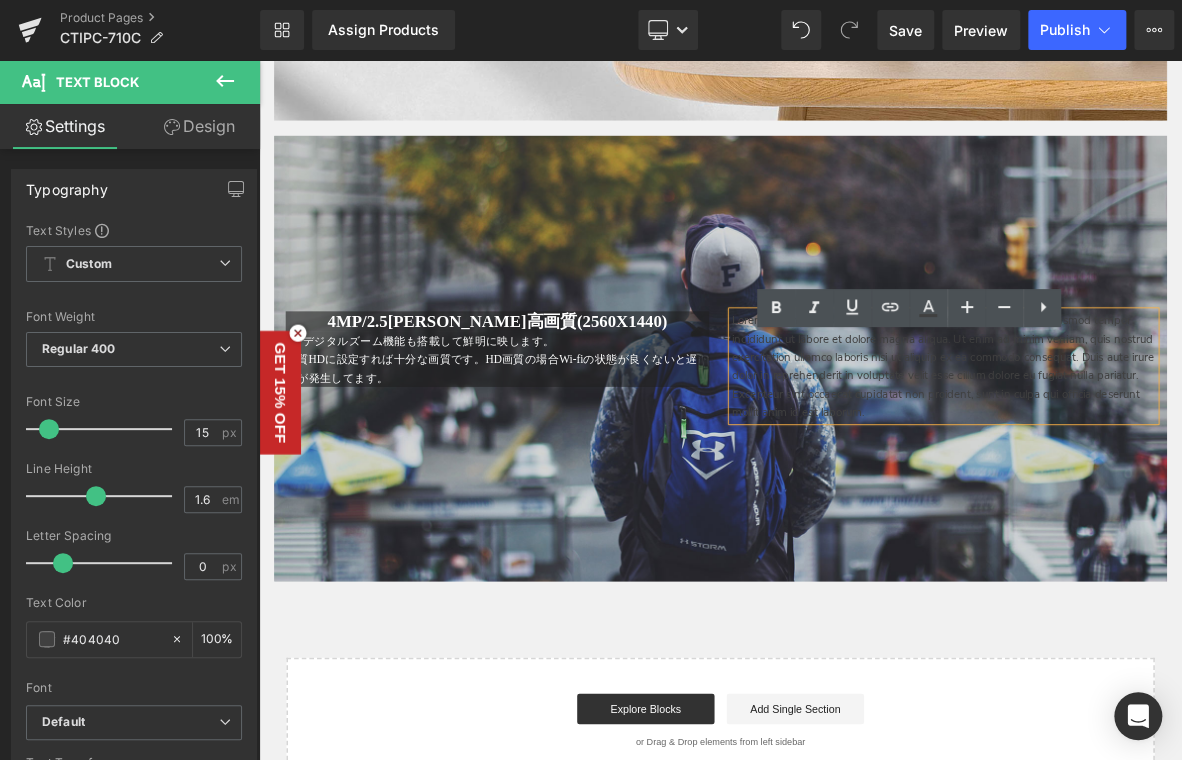 click on "Lorem ipsum dolor sit amet, consectetur adipiscing elit, sed do eiusmod tempor incididunt ut labore et dolore magna aliqua. Ut enim ad minim veniam, quis nostrud exercitation ullamco laboris nisi ut aliquip ex ea commodo consequat. Duis aute irure dolor in reprehenderit in voluptate velit esse cillum dolore eu fugiat nulla pariatur. Excepteur sint occaecat cupidatat non proident, sunt in culpa qui officia deserunt mollit anim id est laborum." at bounding box center [1156, 462] 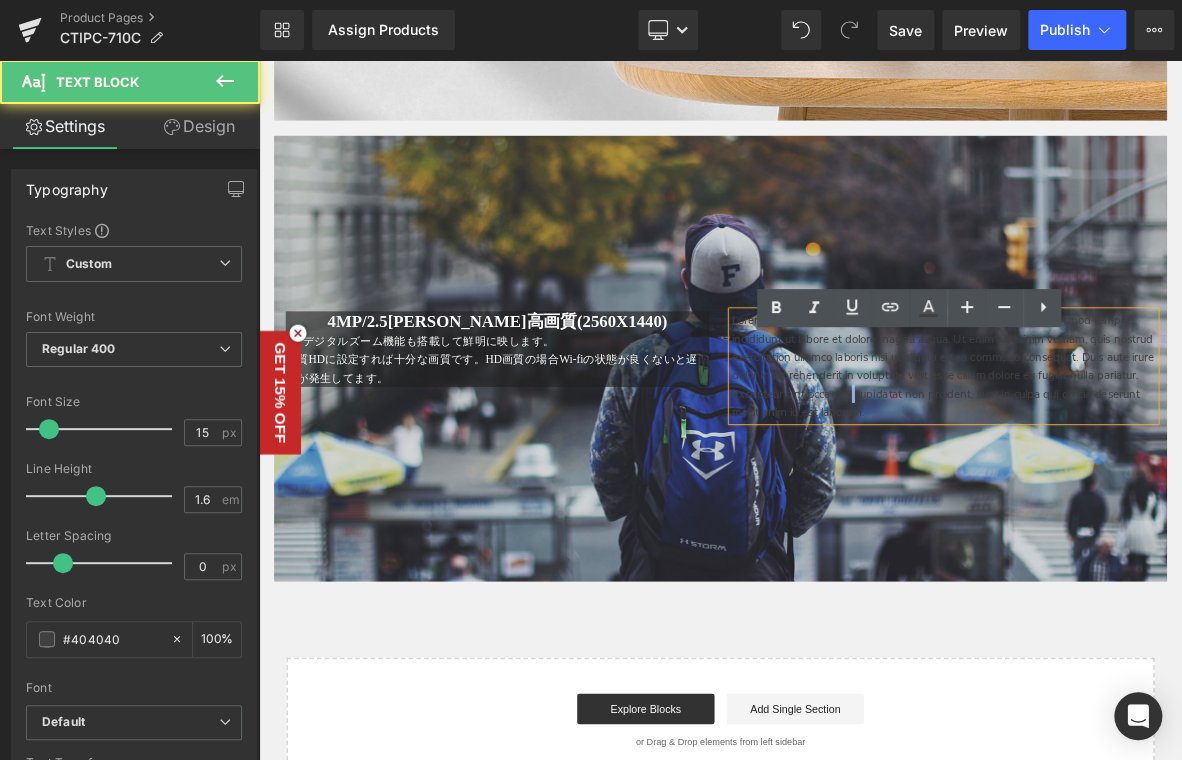 click on "Lorem ipsum dolor sit amet, consectetur adipiscing elit, sed do eiusmod tempor incididunt ut labore et dolore magna aliqua. Ut enim ad minim veniam, quis nostrud exercitation ullamco laboris nisi ut aliquip ex ea commodo consequat. Duis aute irure dolor in reprehenderit in voluptate velit esse cillum dolore eu fugiat nulla pariatur. Excepteur sint occaecat cupidatat non proident, sunt in culpa qui officia deserunt mollit anim id est laborum." at bounding box center [1156, 462] 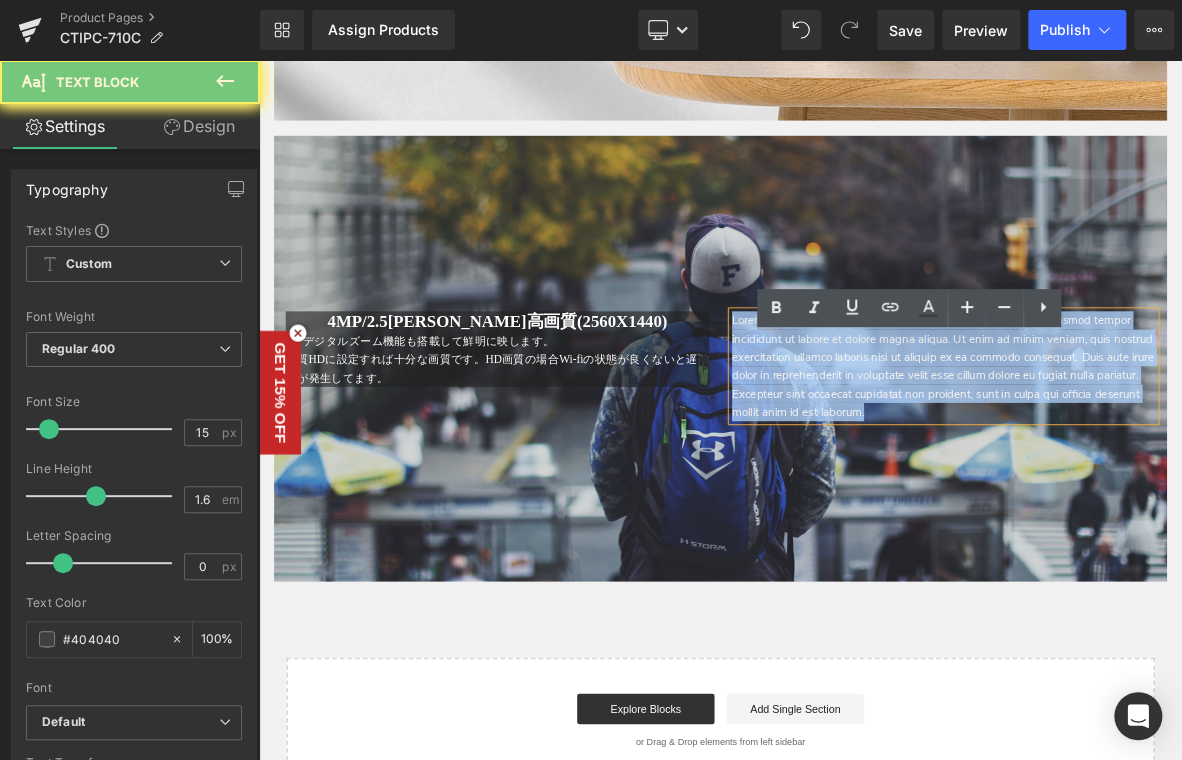 click on "Lorem ipsum dolor sit amet, consectetur adipiscing elit, sed do eiusmod tempor incididunt ut labore et dolore magna aliqua. Ut enim ad minim veniam, quis nostrud exercitation ullamco laboris nisi ut aliquip ex ea commodo consequat. Duis aute irure dolor in reprehenderit in voluptate velit esse cillum dolore eu fugiat nulla pariatur. Excepteur sint occaecat cupidatat non proident, sunt in culpa qui officia deserunt mollit anim id est laborum." at bounding box center [1156, 462] 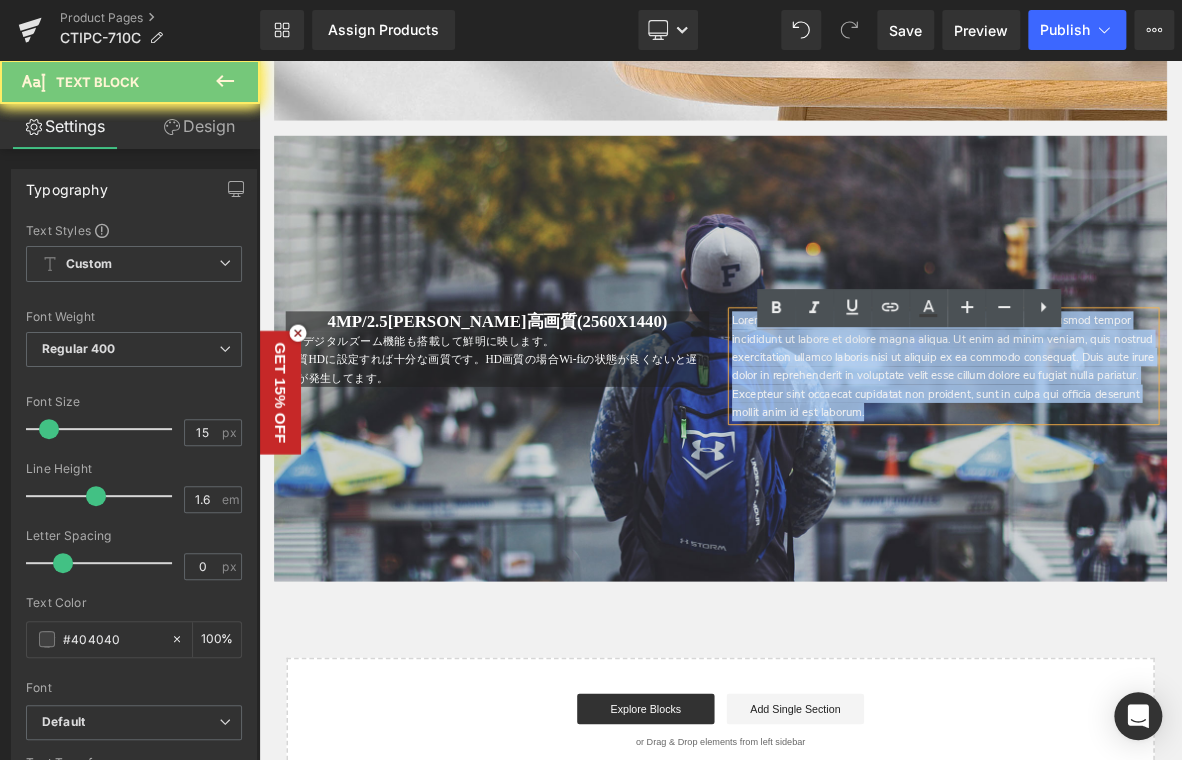 click on "Lorem ipsum dolor sit amet, consectetur adipiscing elit, sed do eiusmod tempor incididunt ut labore et dolore magna aliqua. Ut enim ad minim veniam, quis nostrud exercitation ullamco laboris nisi ut aliquip ex ea commodo consequat. Duis aute irure dolor in reprehenderit in voluptate velit esse cillum dolore eu fugiat nulla pariatur. Excepteur sint occaecat cupidatat non proident, sunt in culpa qui officia deserunt mollit anim id est laborum." at bounding box center (1156, 462) 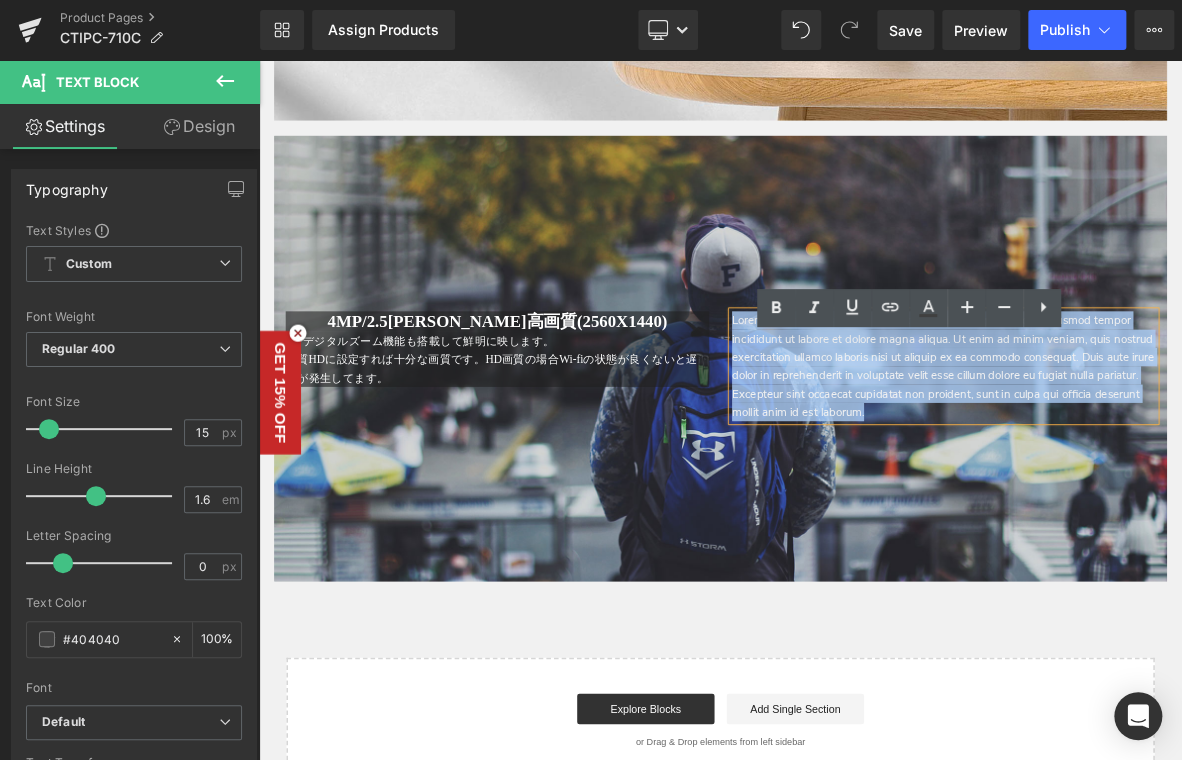 type 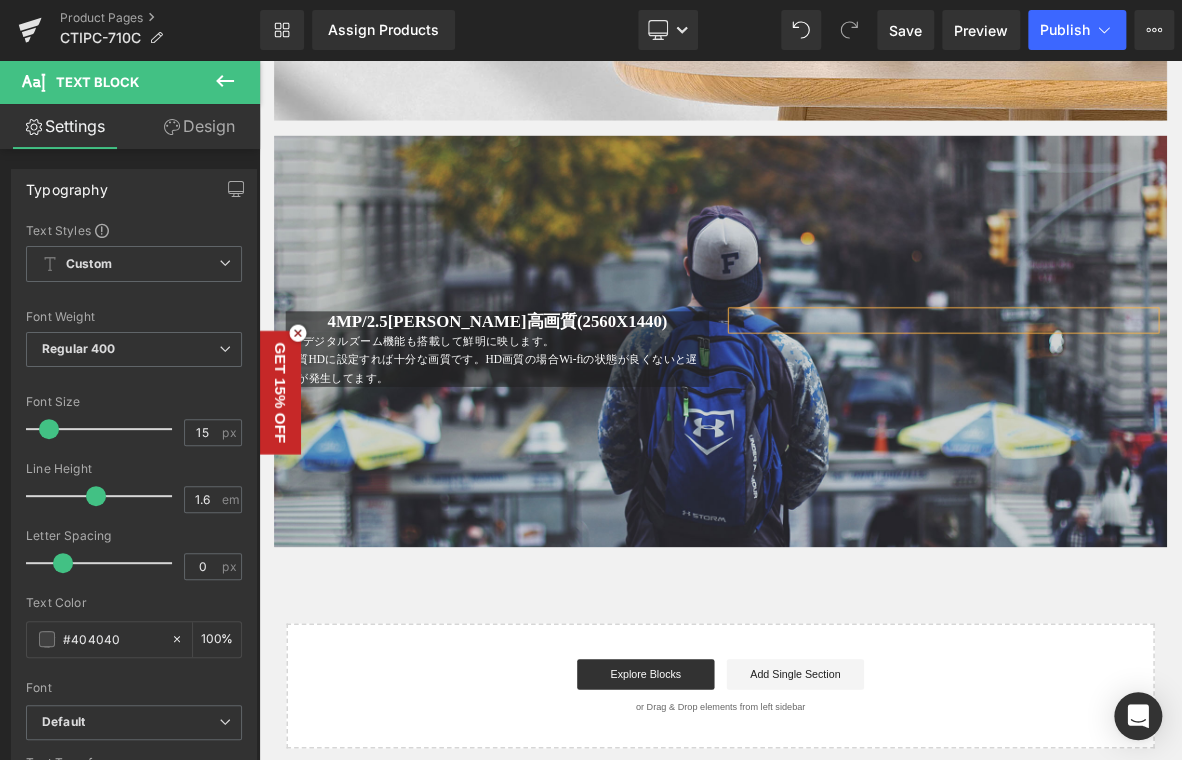 click at bounding box center (864, 429) 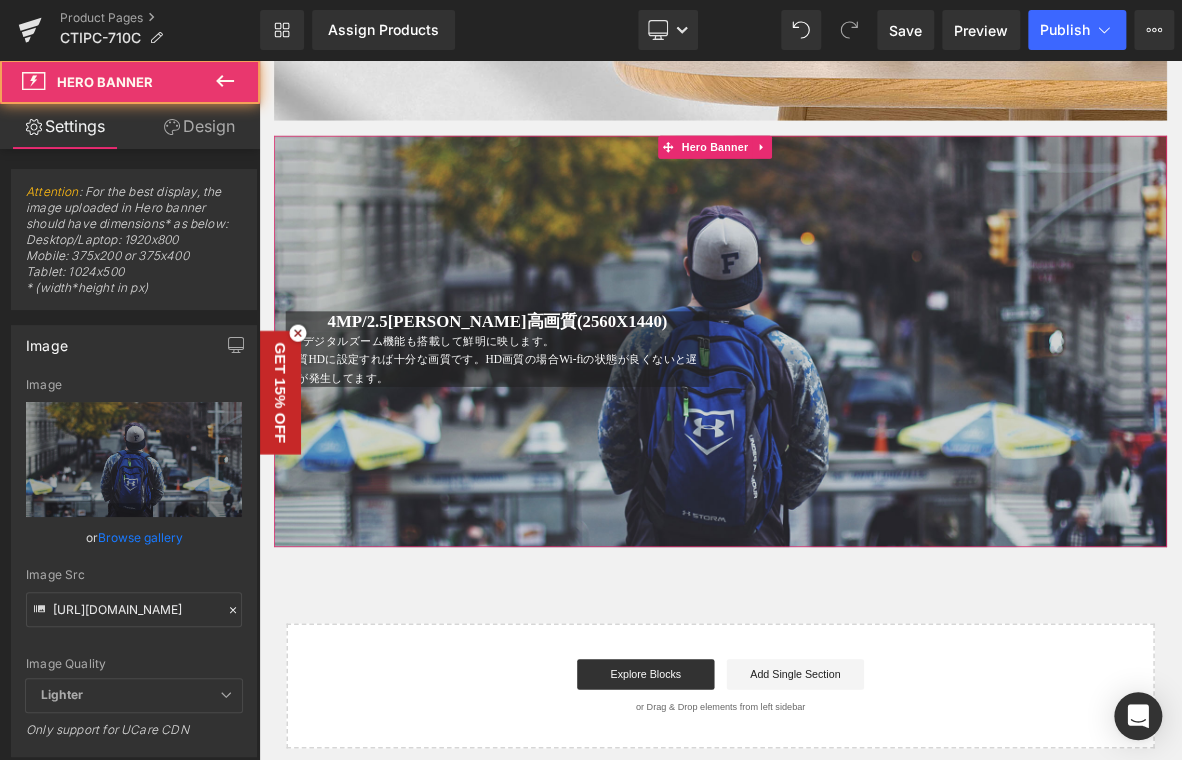 click at bounding box center (864, 429) 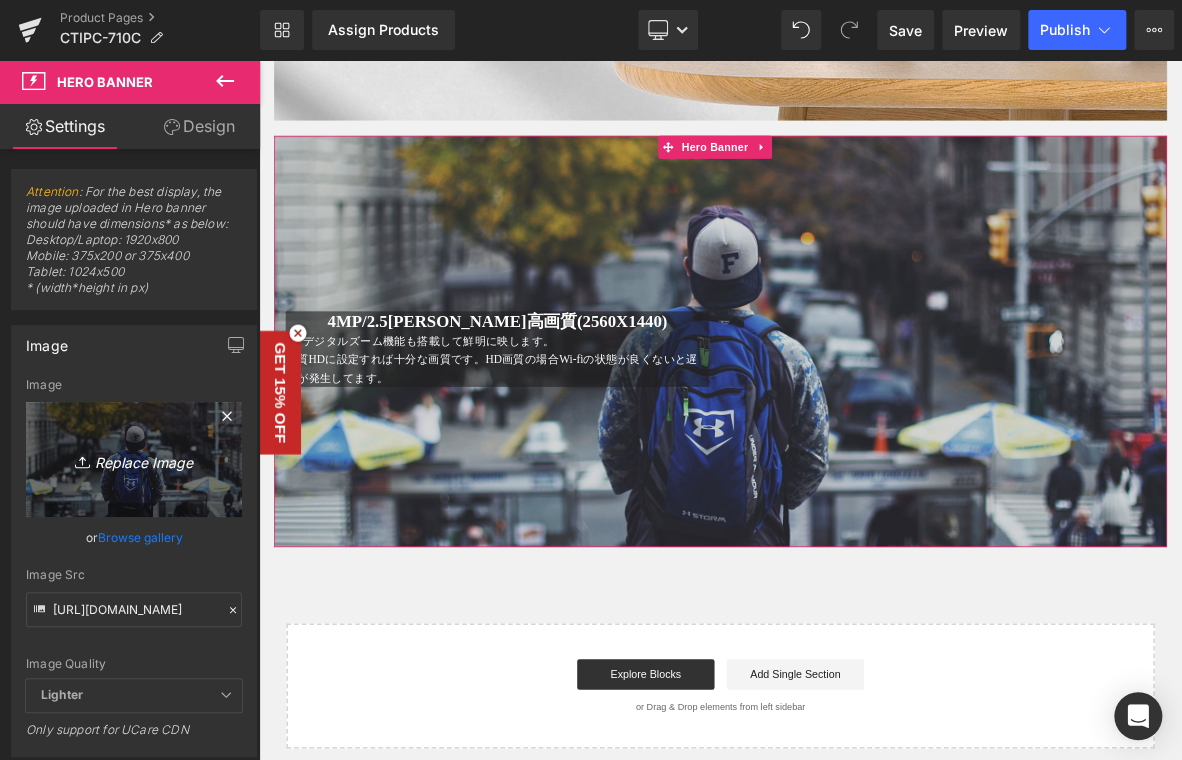 click on "Replace Image" at bounding box center (134, 459) 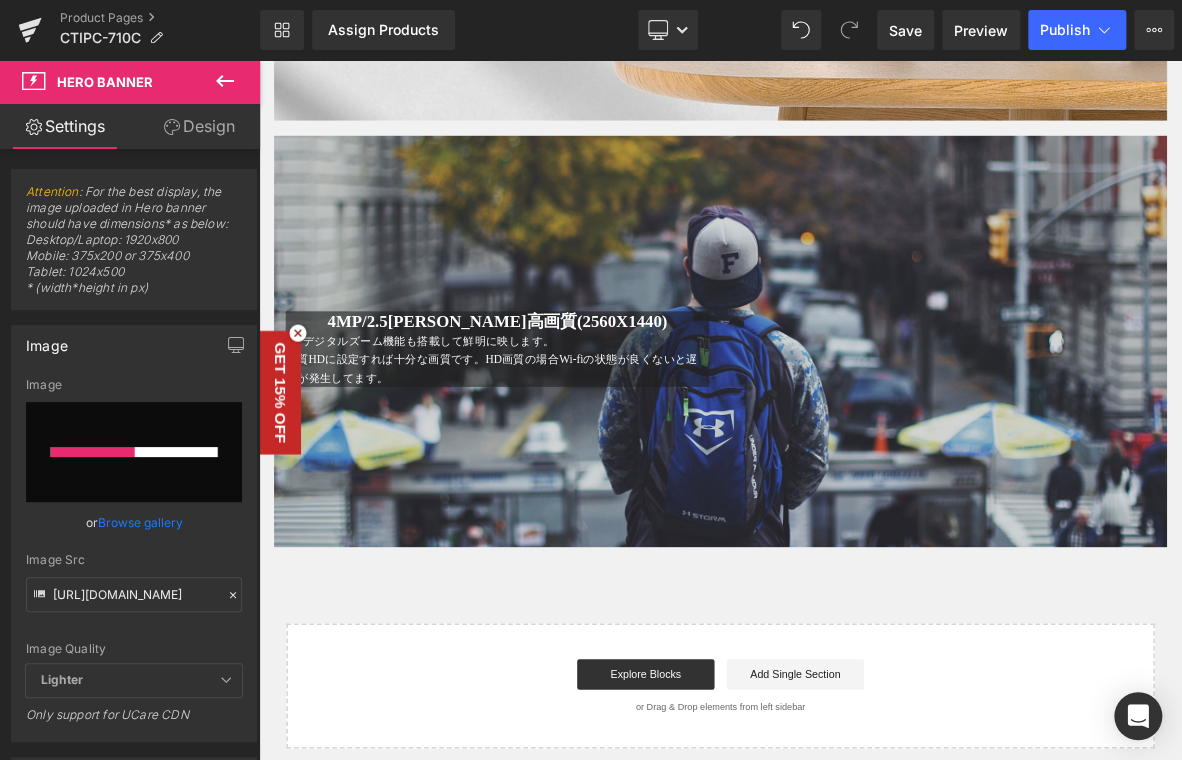 type 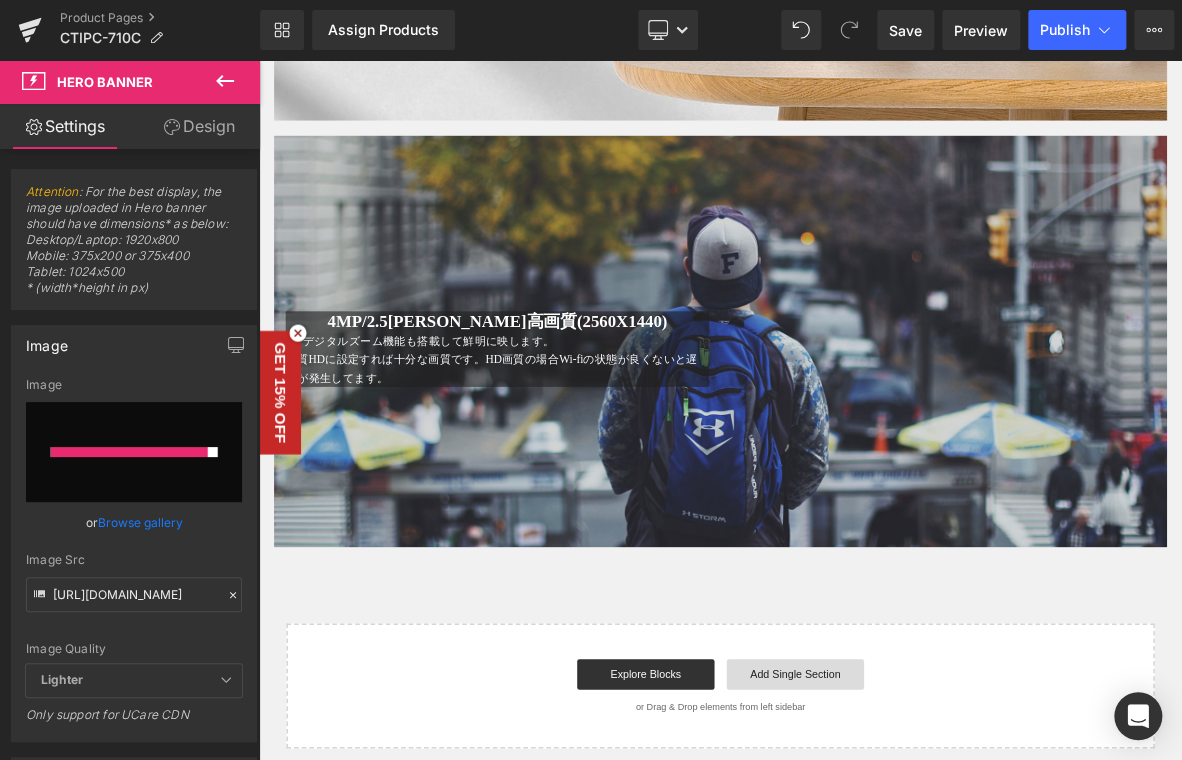 type on "https://ucarecdn.com/a839f57b-e77e-4677-9d1a-5ee3f1591046/-/format/auto/-/preview/3000x3000/-/quality/lighter/2.jpg" 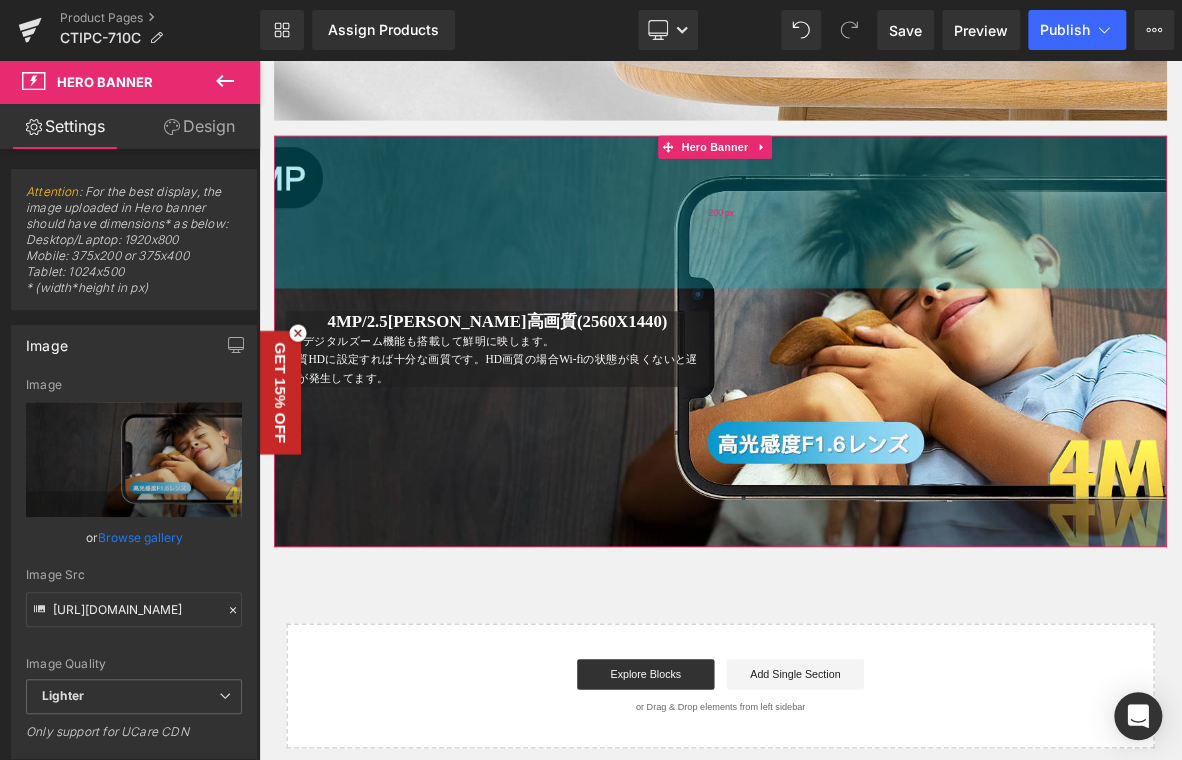 click on "200px" at bounding box center [864, 260] 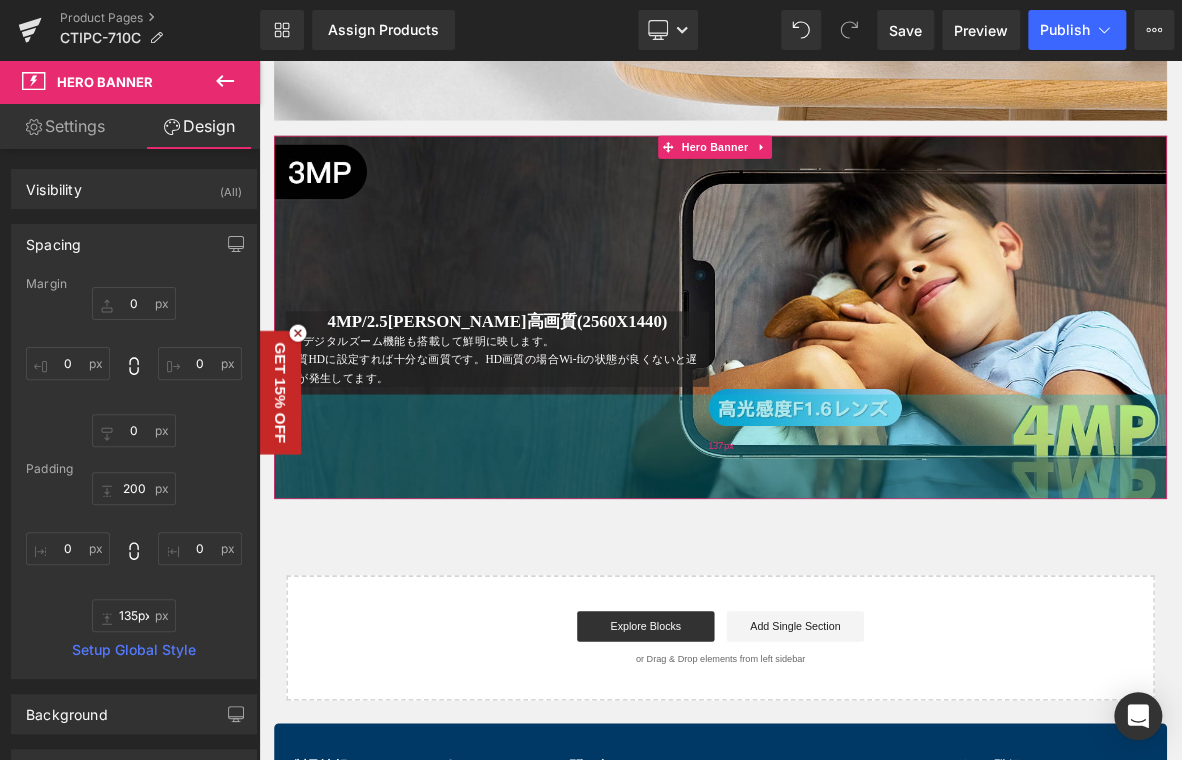 type on "134px" 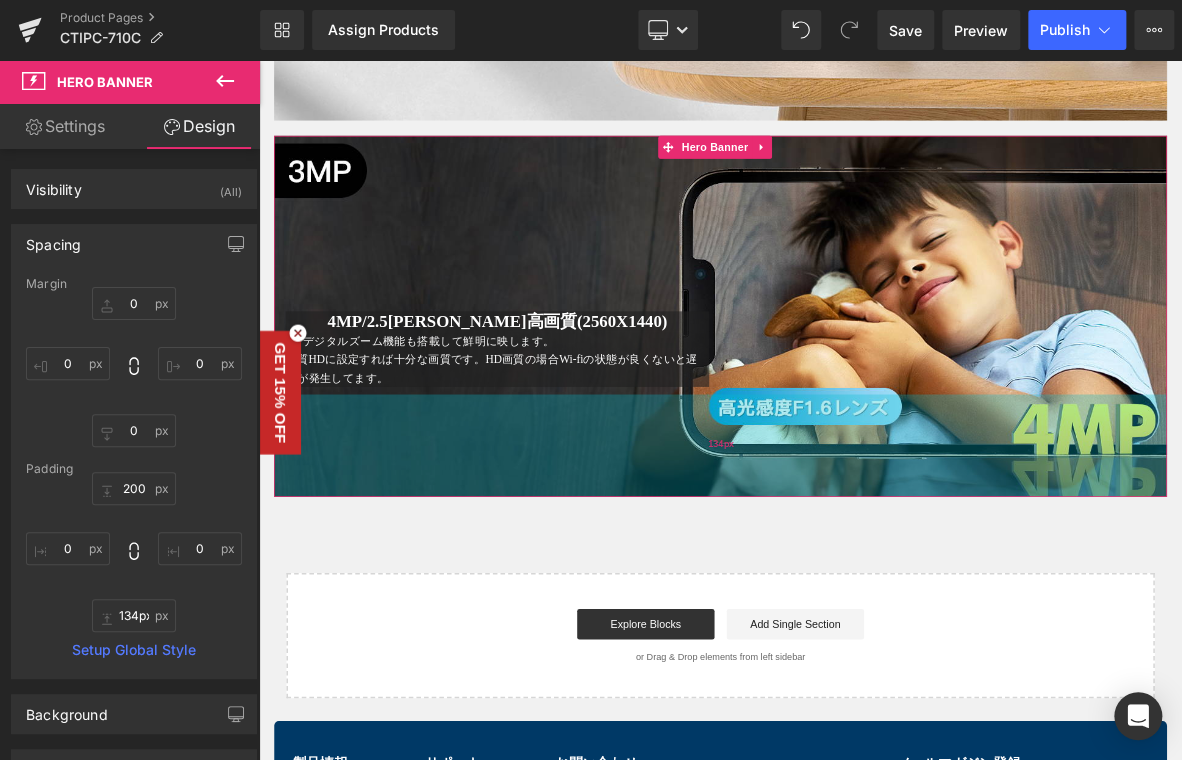drag, startPoint x: 887, startPoint y: 709, endPoint x: 896, endPoint y: 643, distance: 66.61081 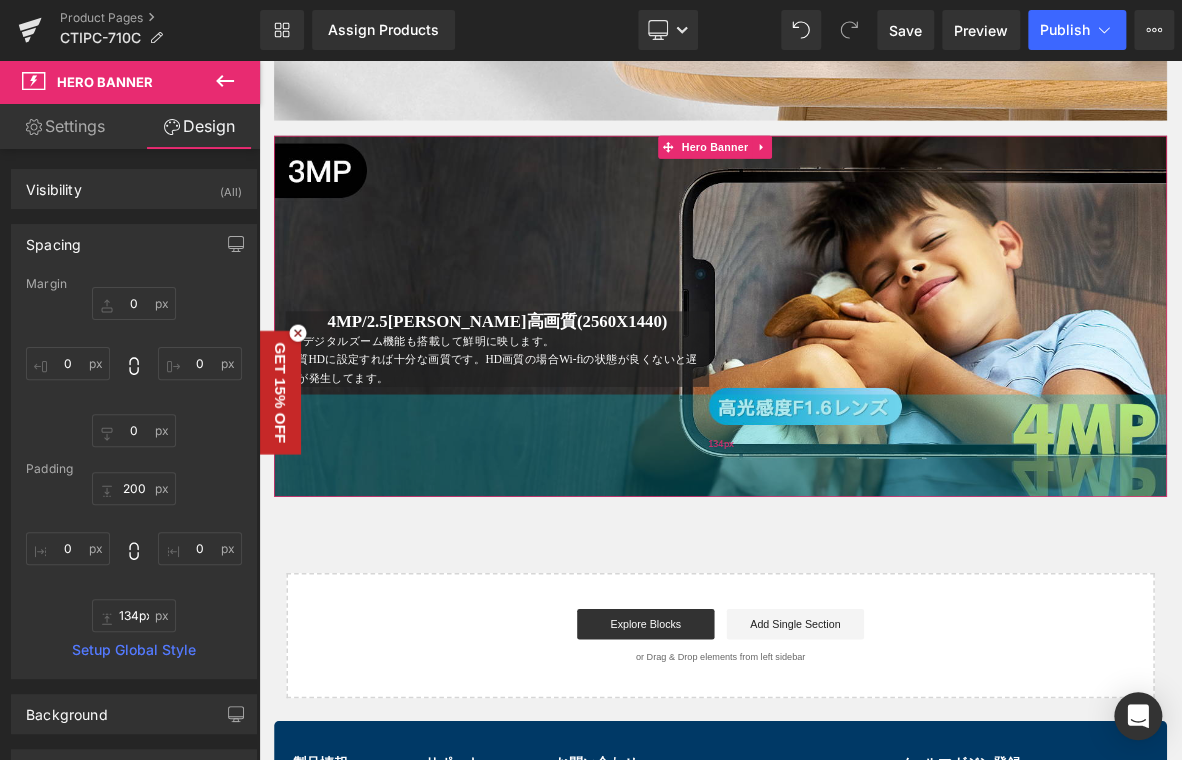 click on "134px" at bounding box center [864, 566] 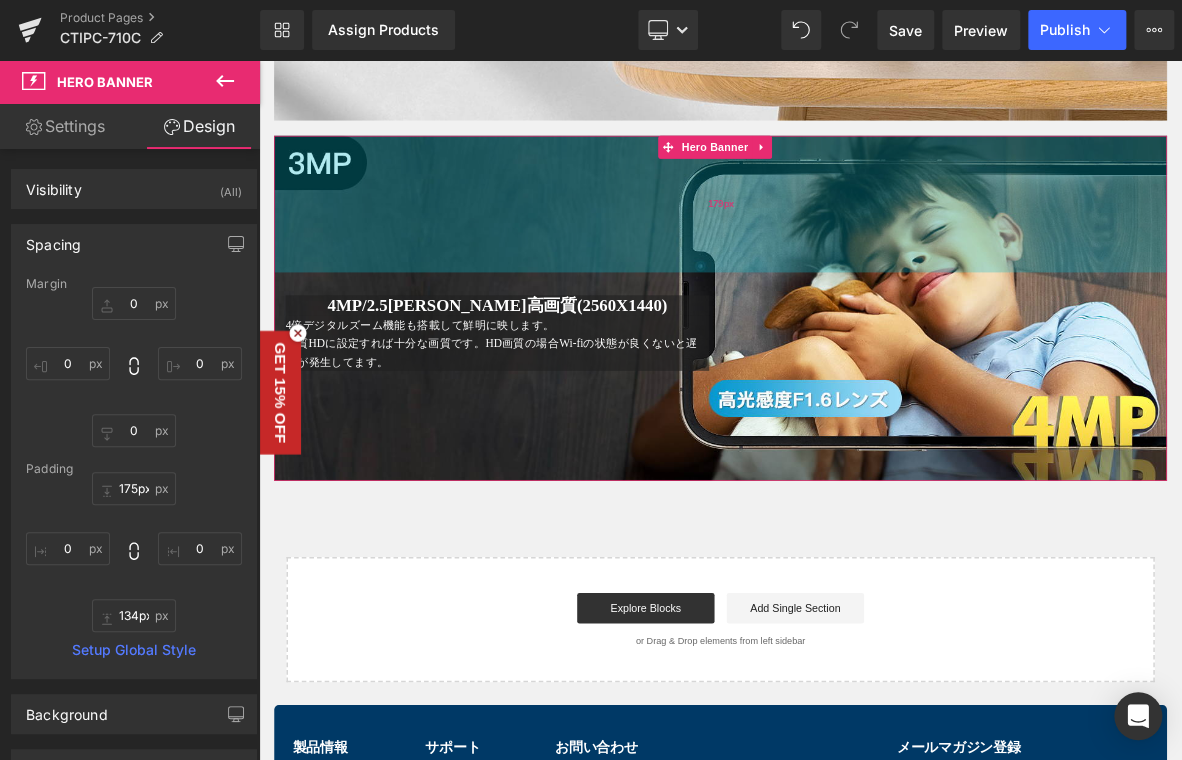 type on "174px" 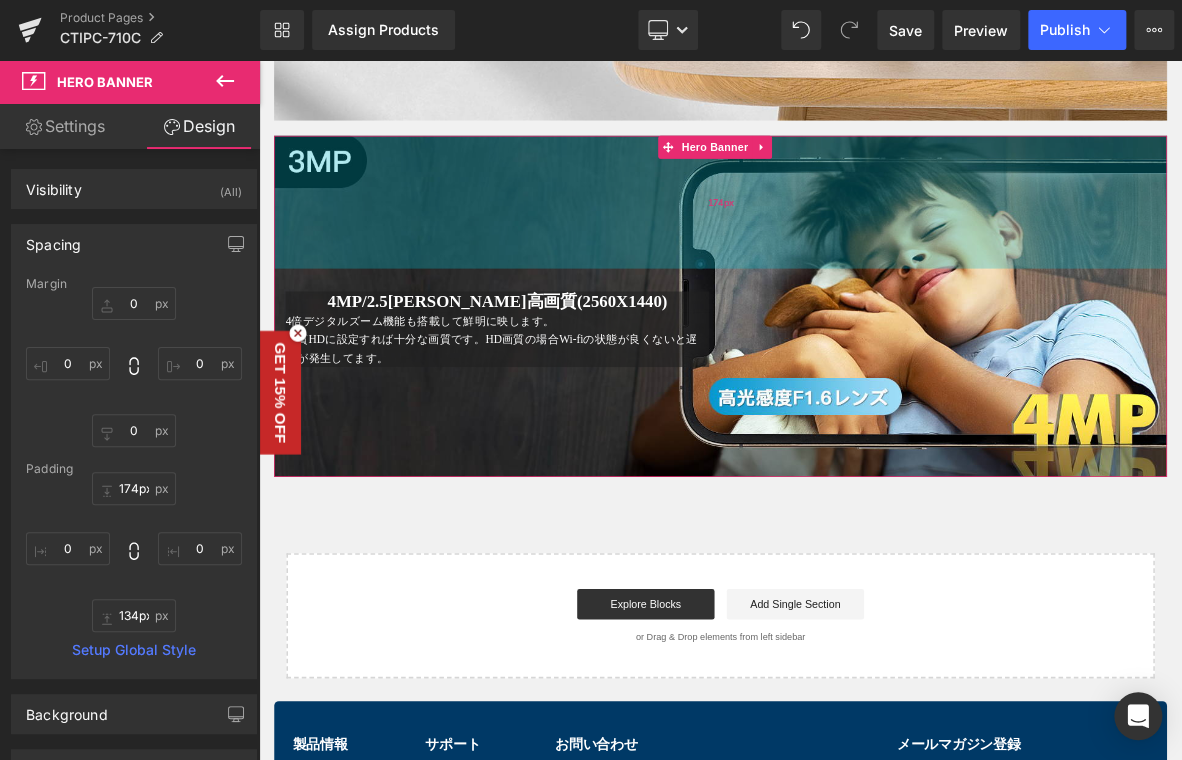 drag, startPoint x: 934, startPoint y: 227, endPoint x: 943, endPoint y: 200, distance: 28.460499 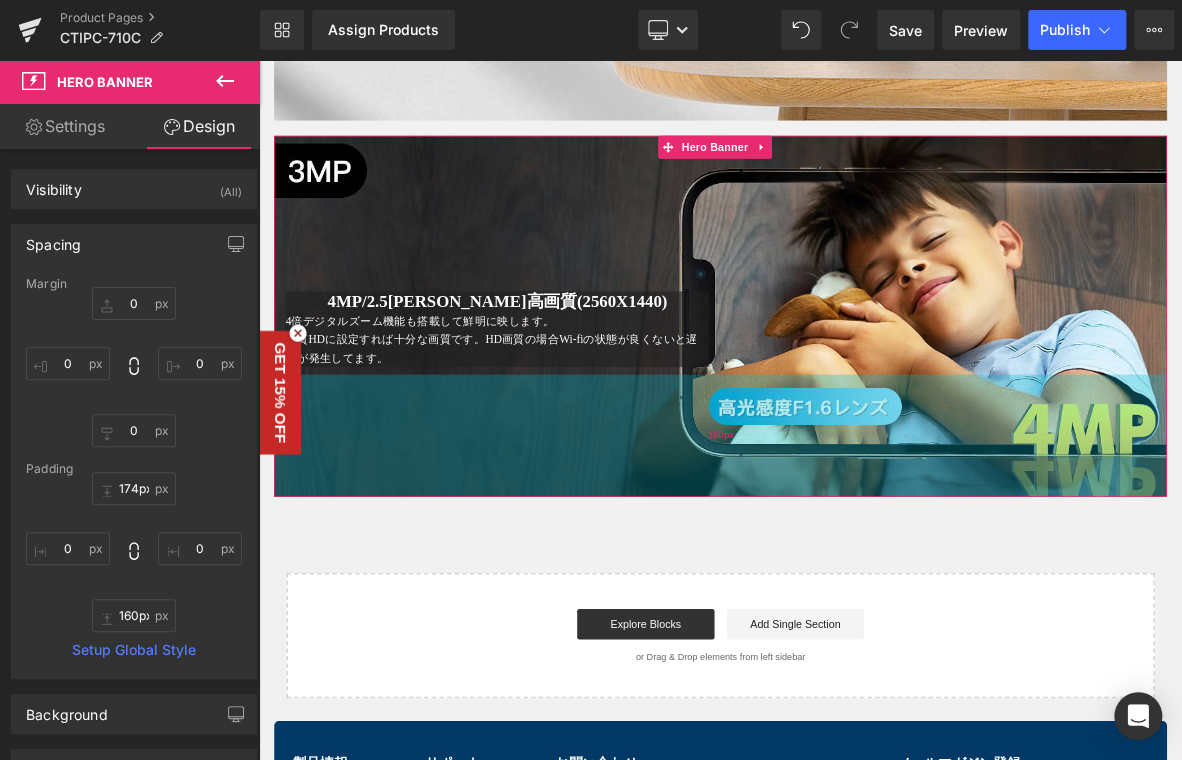 type on "159px" 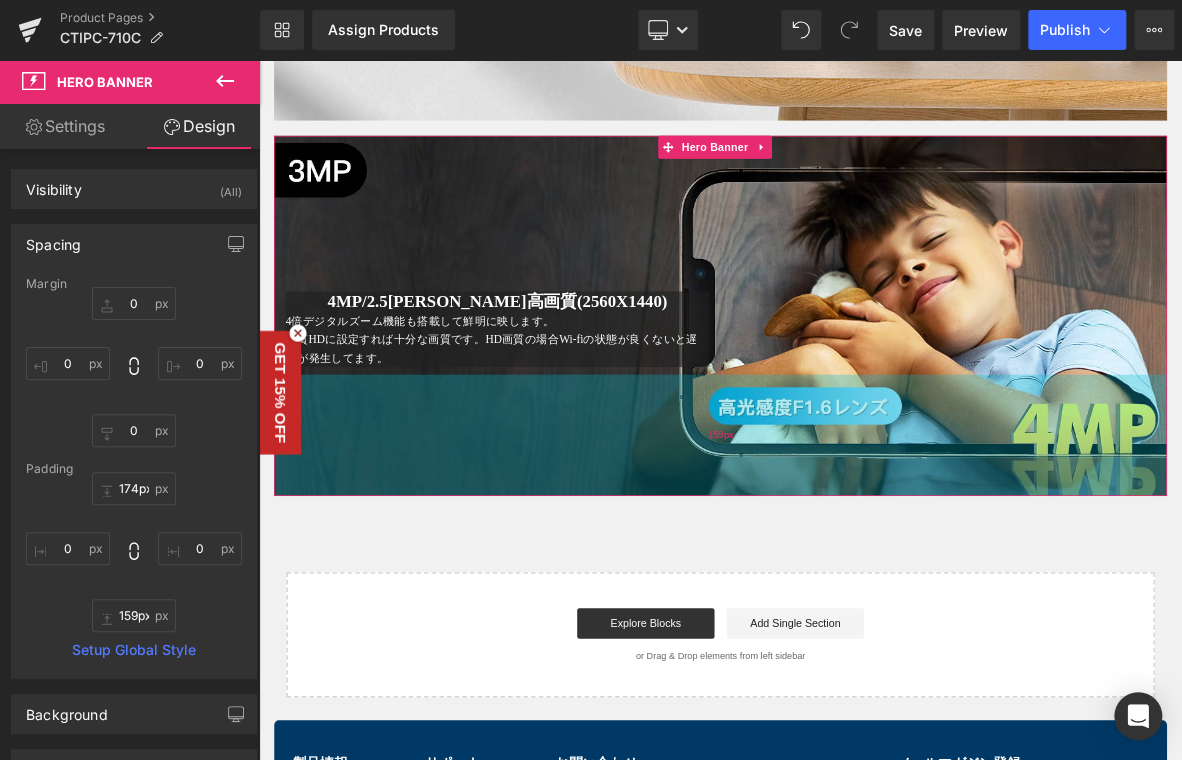 drag, startPoint x: 893, startPoint y: 598, endPoint x: 893, endPoint y: 622, distance: 24 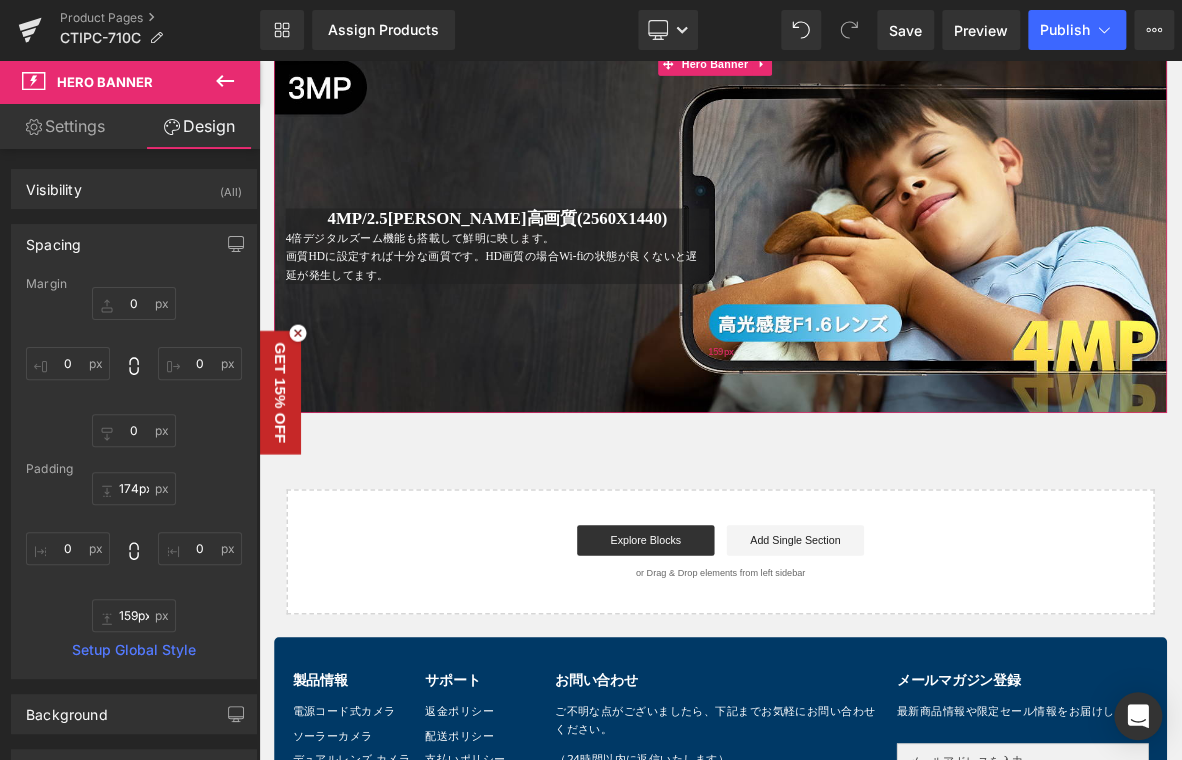 scroll, scrollTop: 1699, scrollLeft: 0, axis: vertical 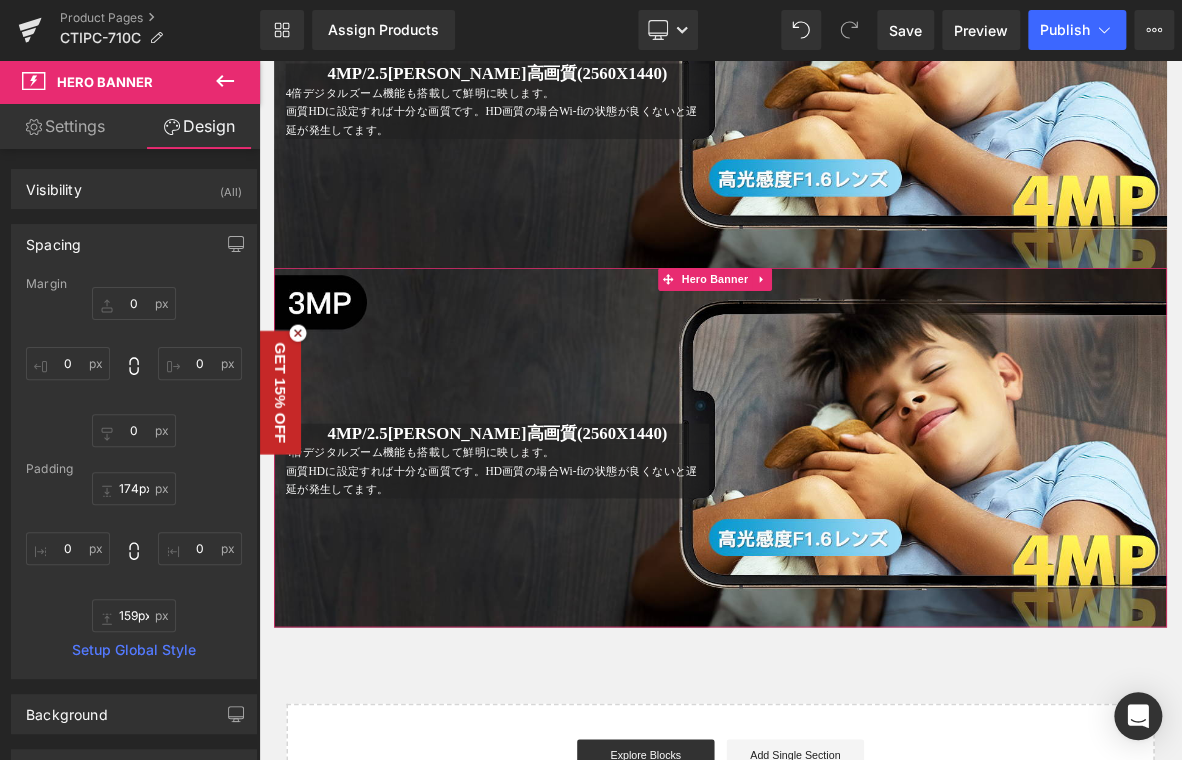 click at bounding box center (864, 567) 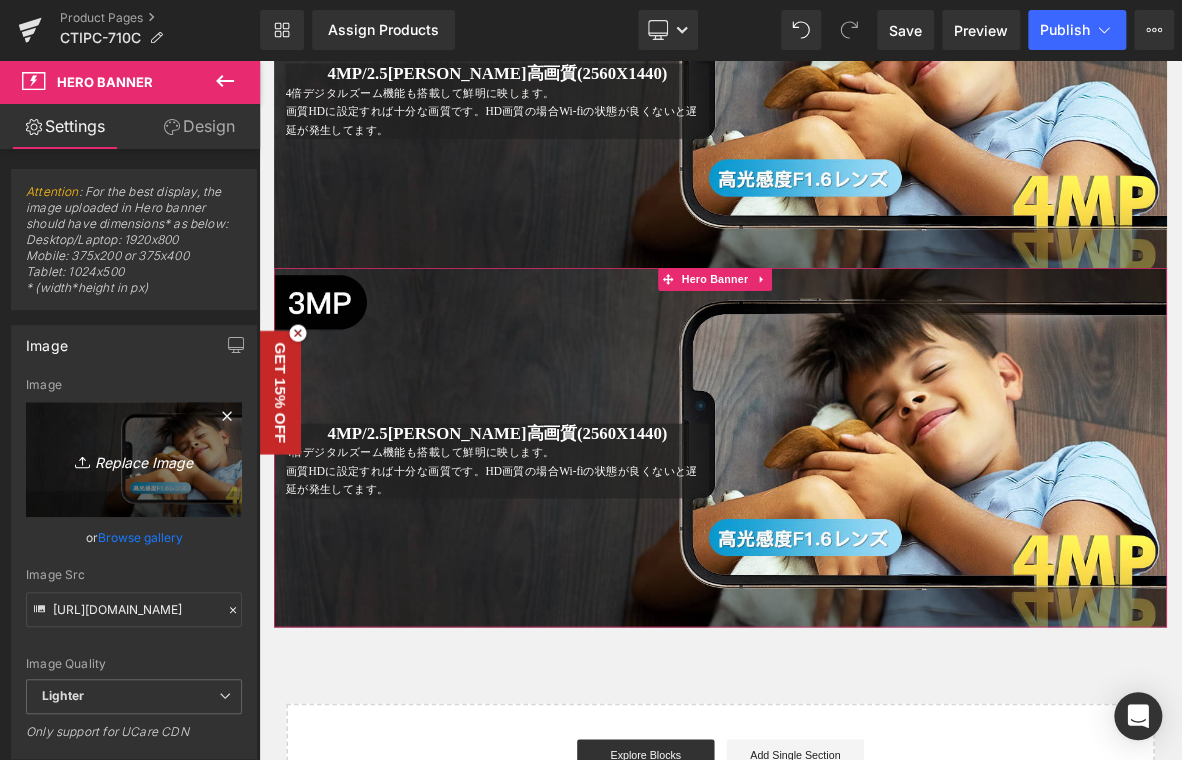 click on "Replace Image" at bounding box center [134, 459] 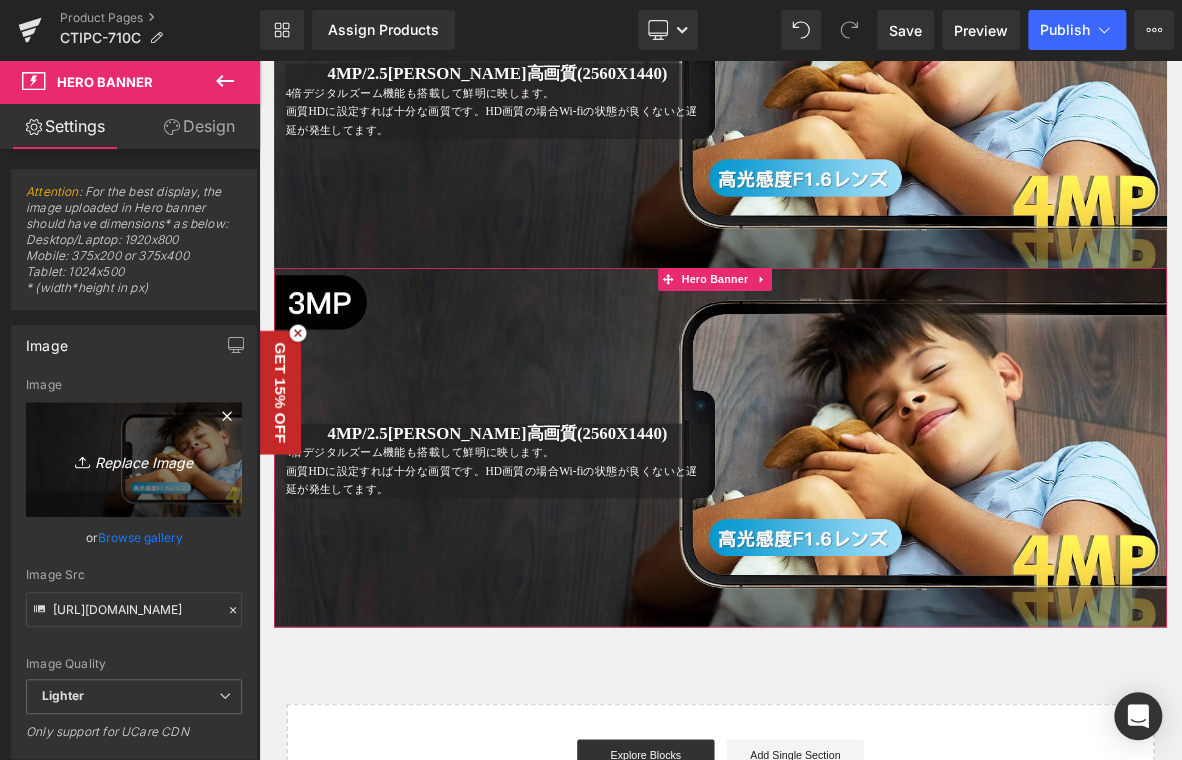 type on "C:\fakepath\3.jpg" 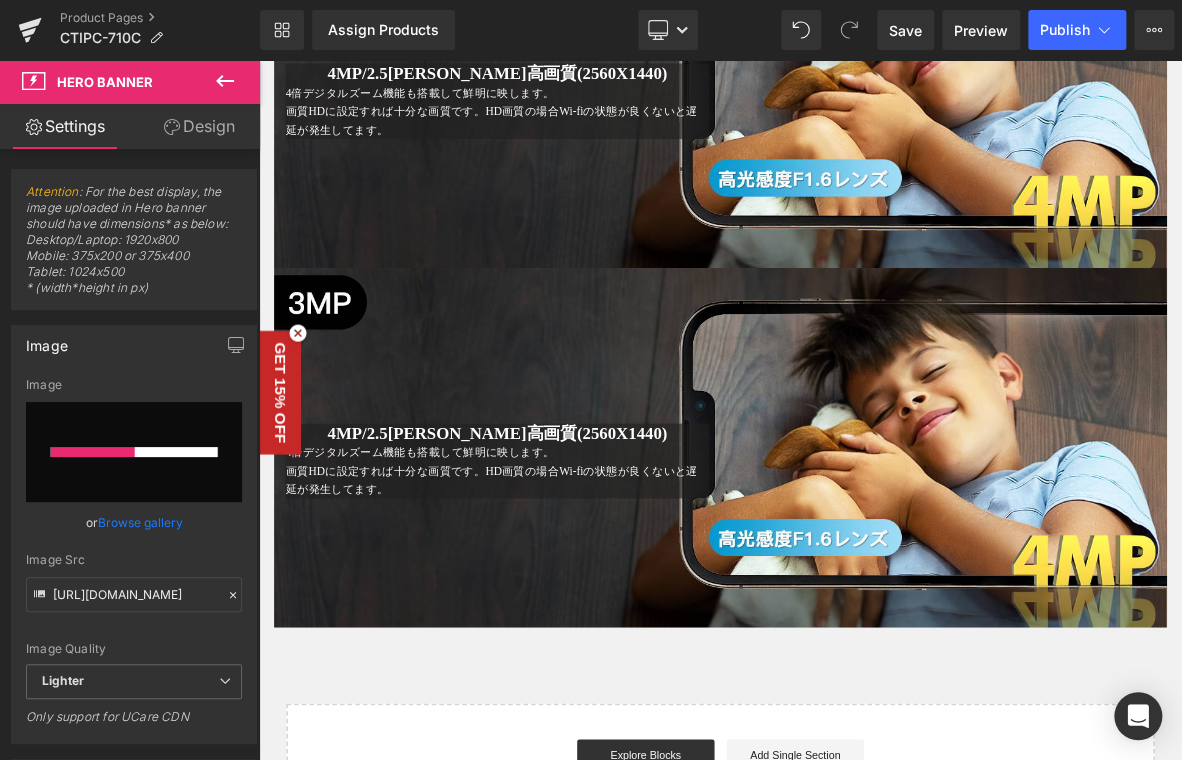 type 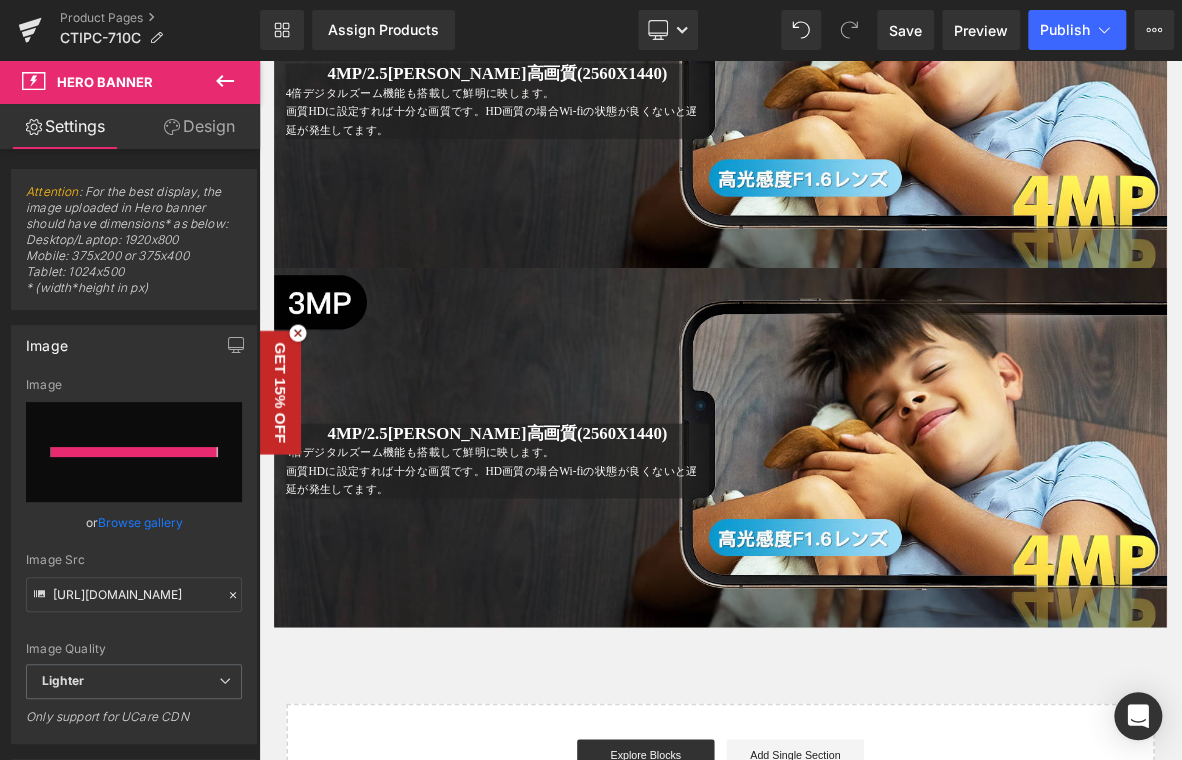 type on "https://ucarecdn.com/22e44807-8b8b-42ec-8067-9b4fc10bd0f1/-/format/auto/-/preview/3000x3000/-/quality/lighter/3.jpg" 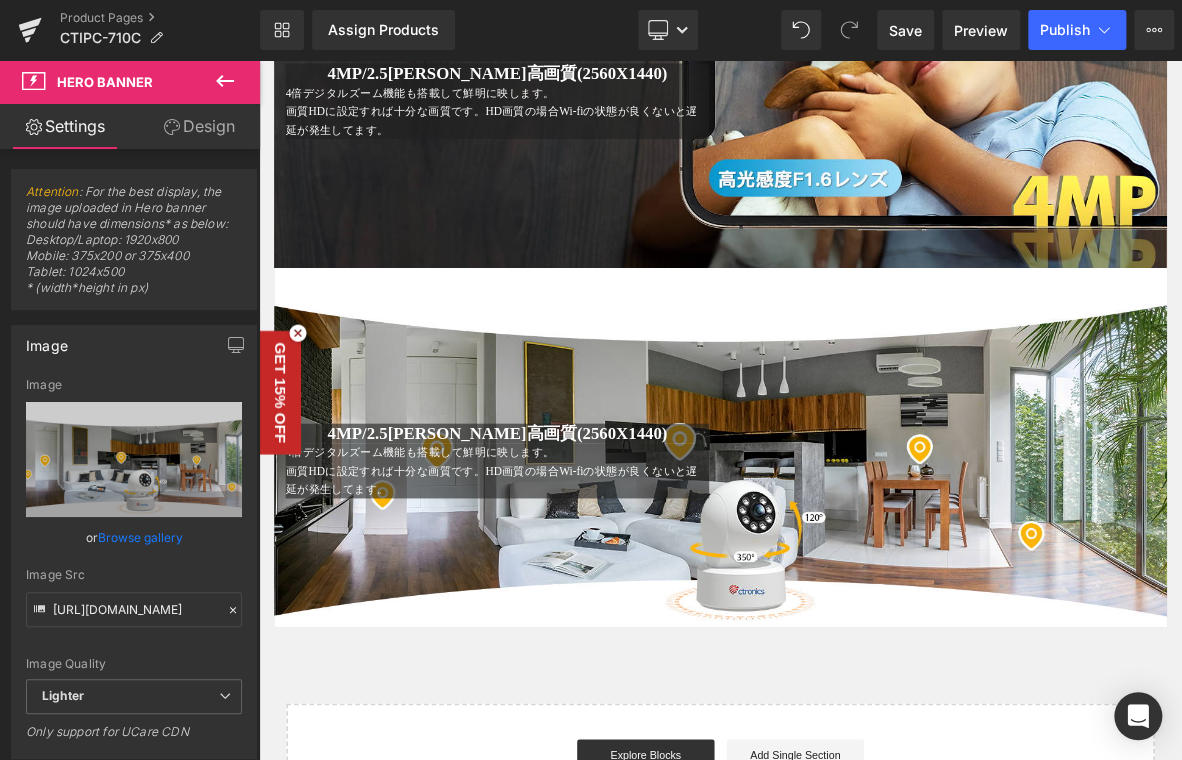 click on "4MP/2.5K 超高画質(2560X1440)" at bounding box center [571, 549] 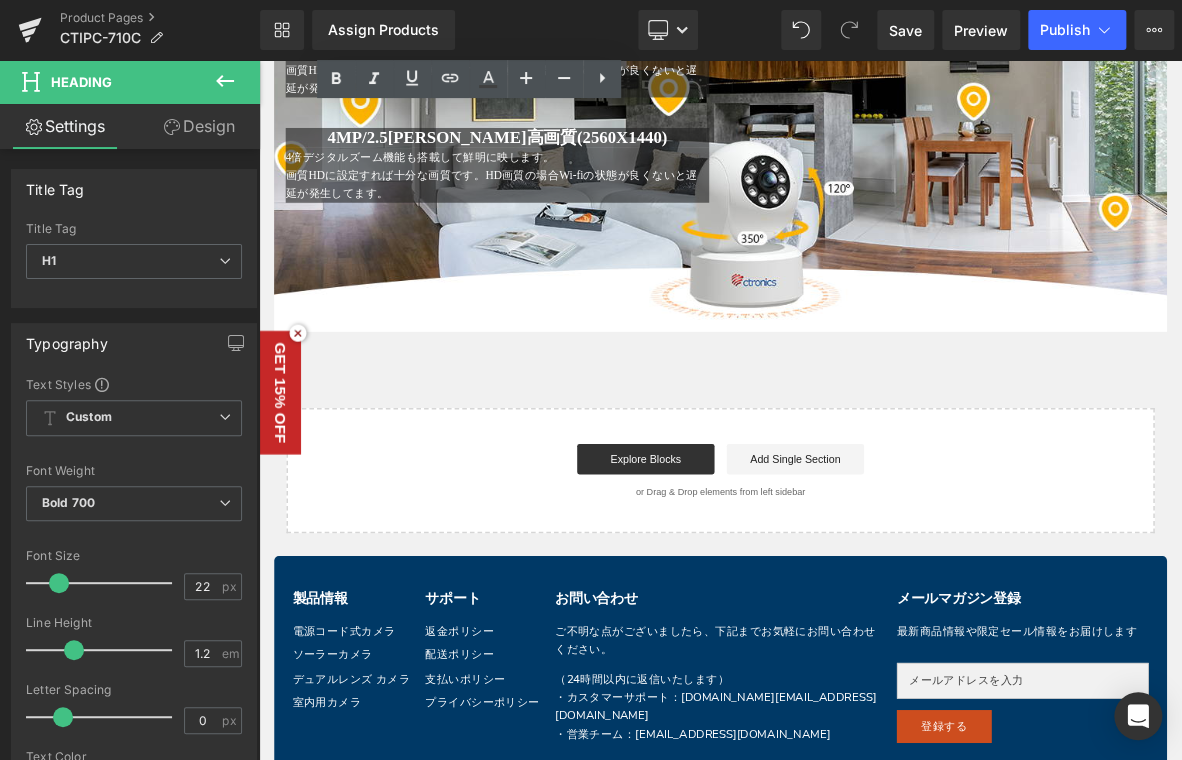 scroll, scrollTop: 2237, scrollLeft: 0, axis: vertical 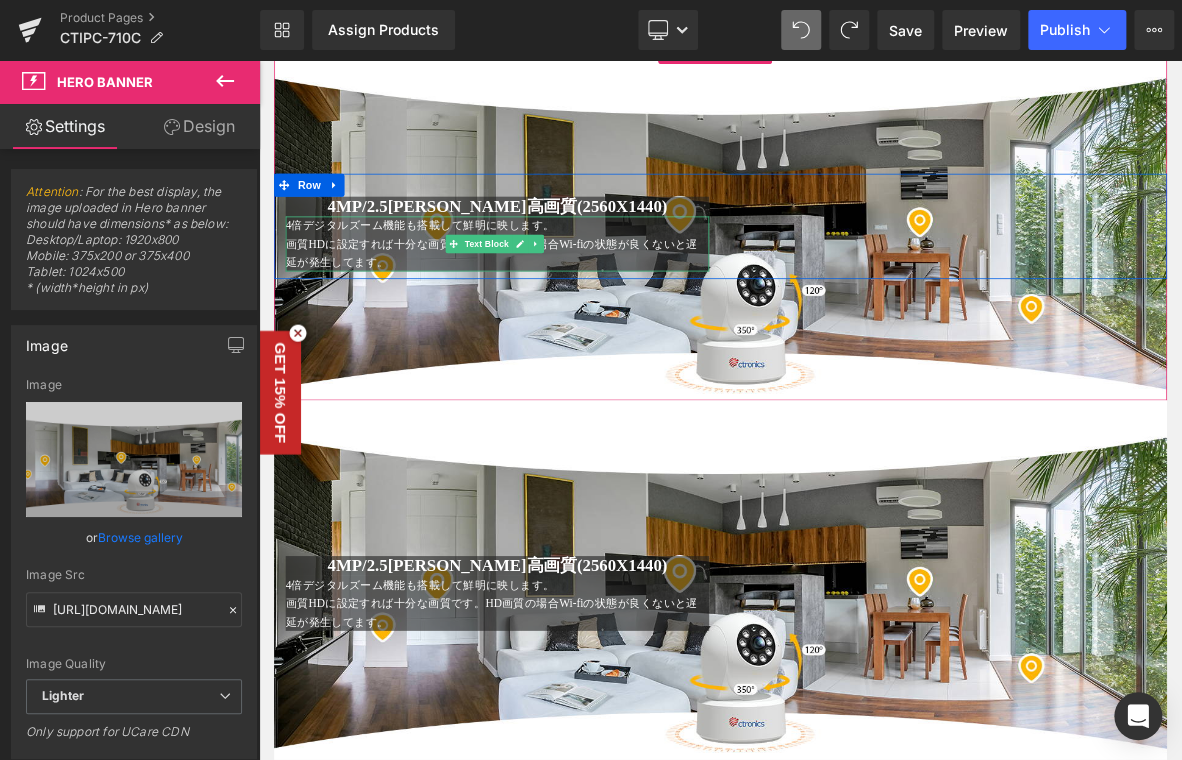 click on "画質HDに設定すれば十分な画質です。HD画質の場合Wi-fiの状態が良くないと遅延が発生してます。" at bounding box center [564, 313] 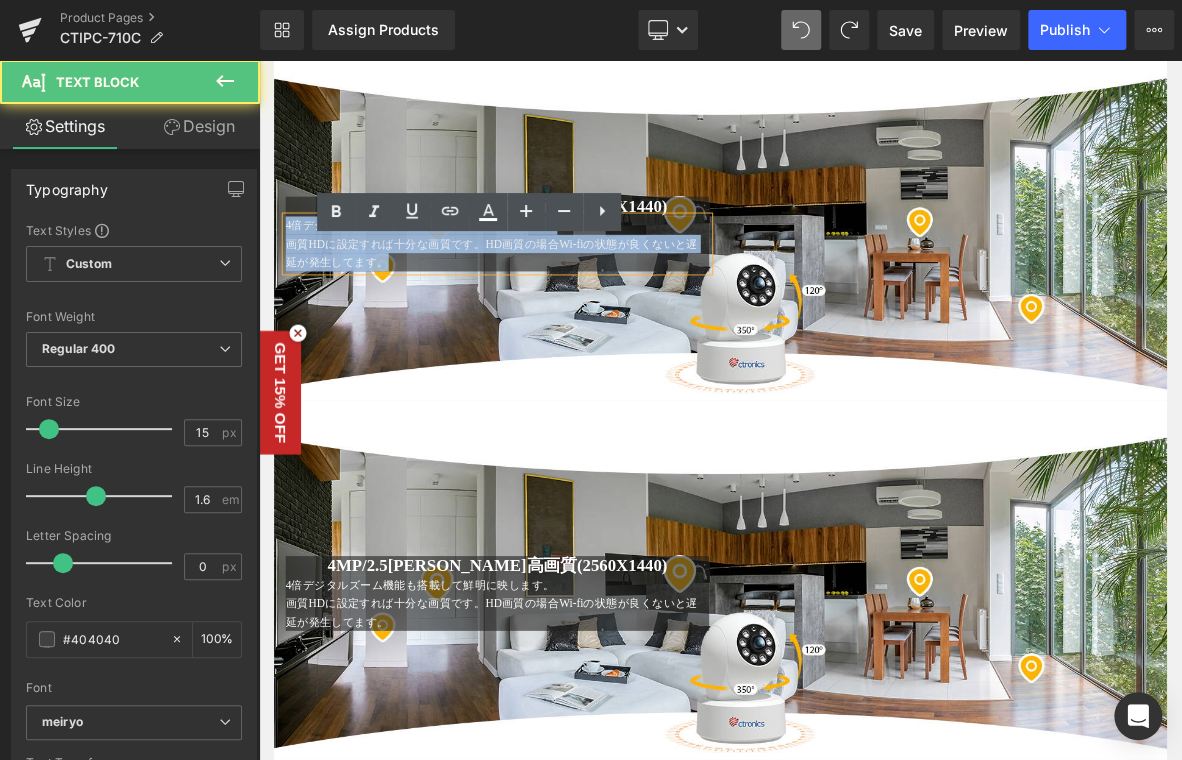 drag, startPoint x: 298, startPoint y: 311, endPoint x: 504, endPoint y: 362, distance: 212.21922 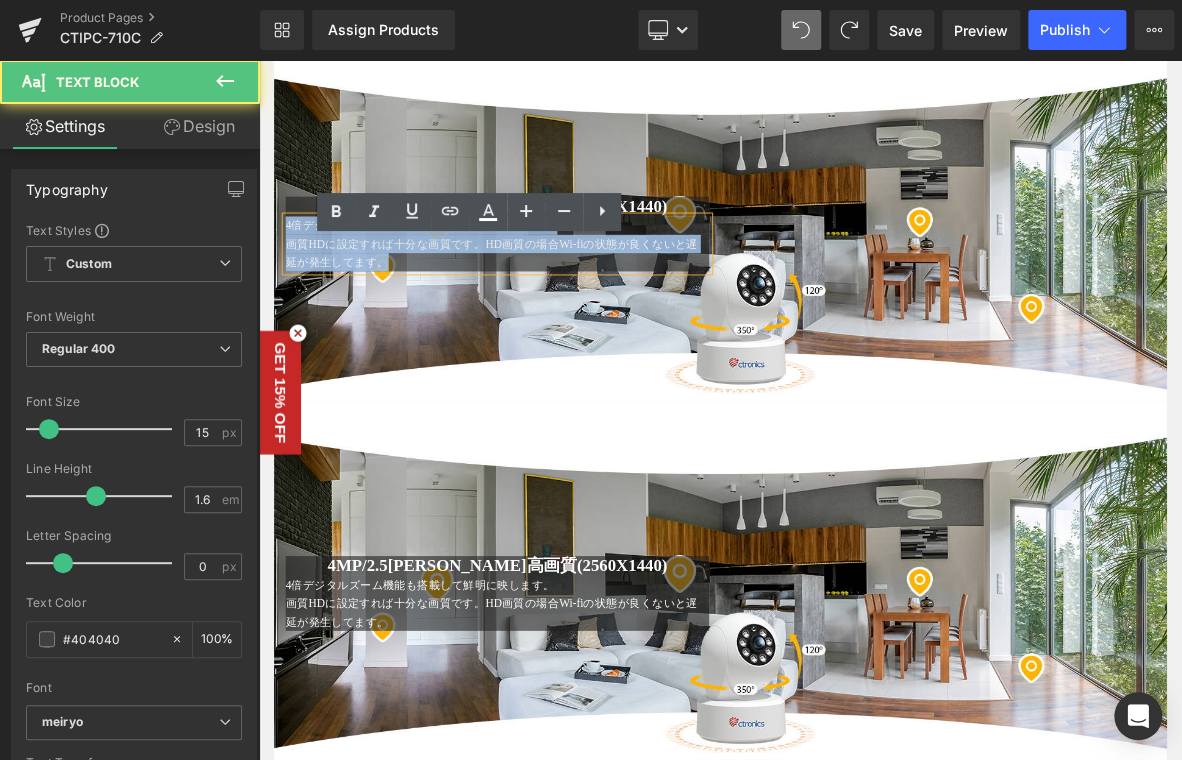 click on "4倍デジタルズーム機能も搭載して鮮明に映します。
画質HDに設定すれば十分な画質です。HD画質の場合Wi-fiの状態が良くないと遅延が発生してます。" at bounding box center (571, 301) 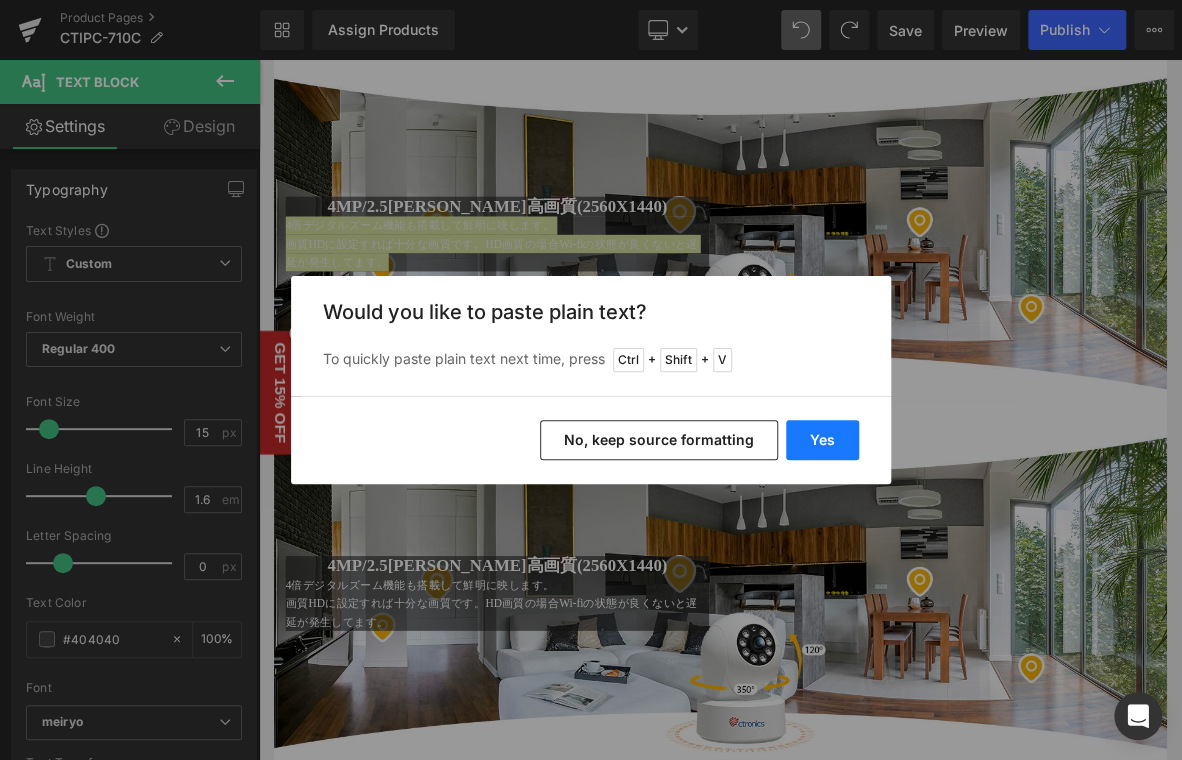 click on "Yes" at bounding box center [822, 440] 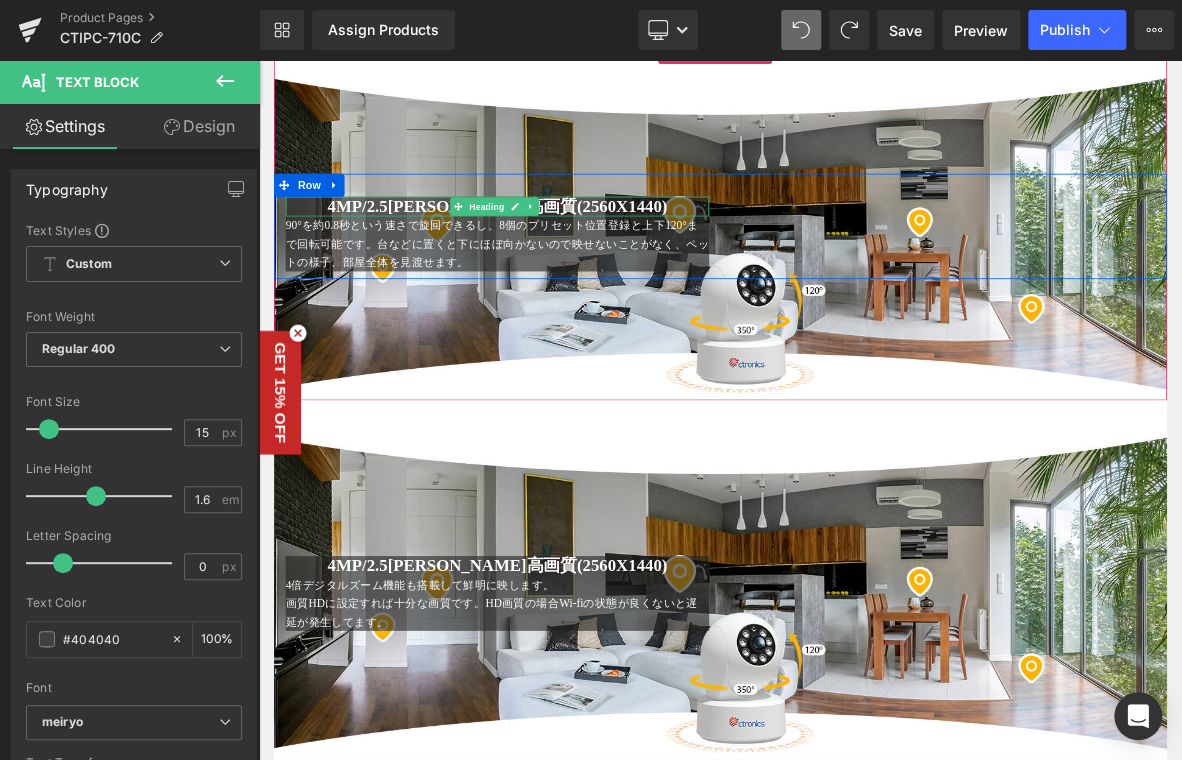 click on "4MP/2.5K 超高画質(2560X1440)" at bounding box center [571, 251] 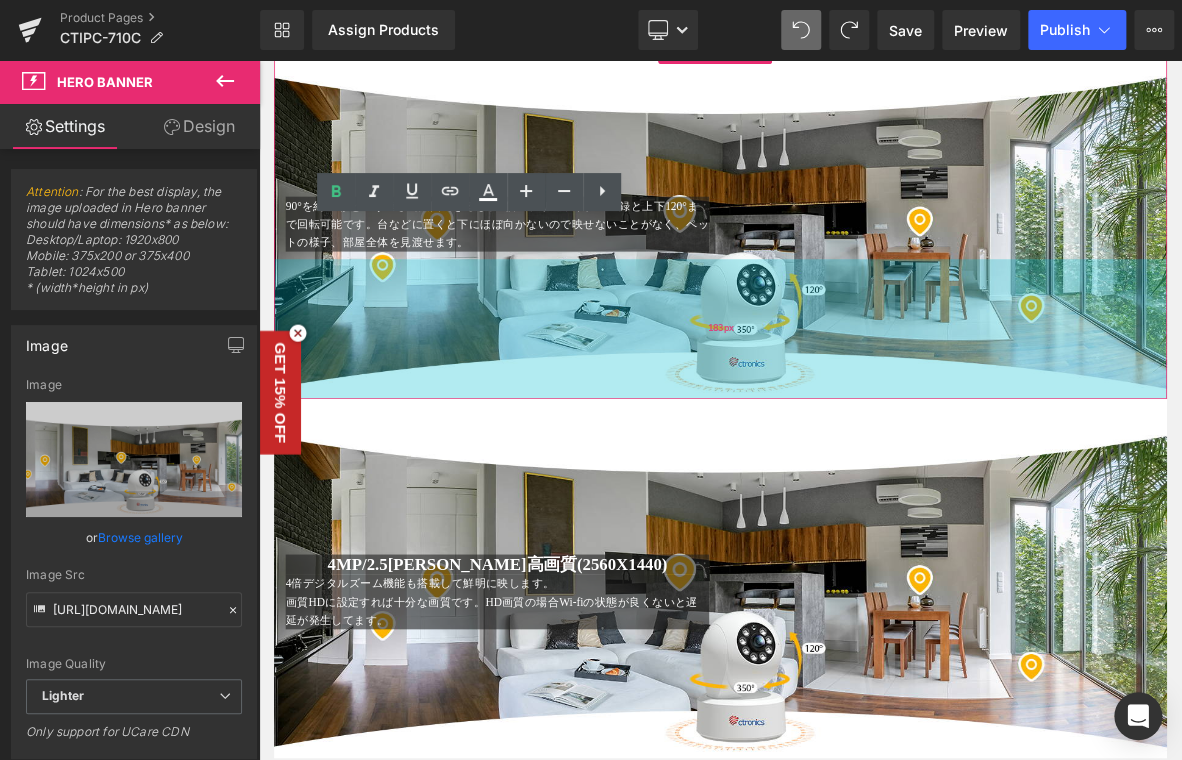 drag, startPoint x: 953, startPoint y: 500, endPoint x: 962, endPoint y: 524, distance: 25.632011 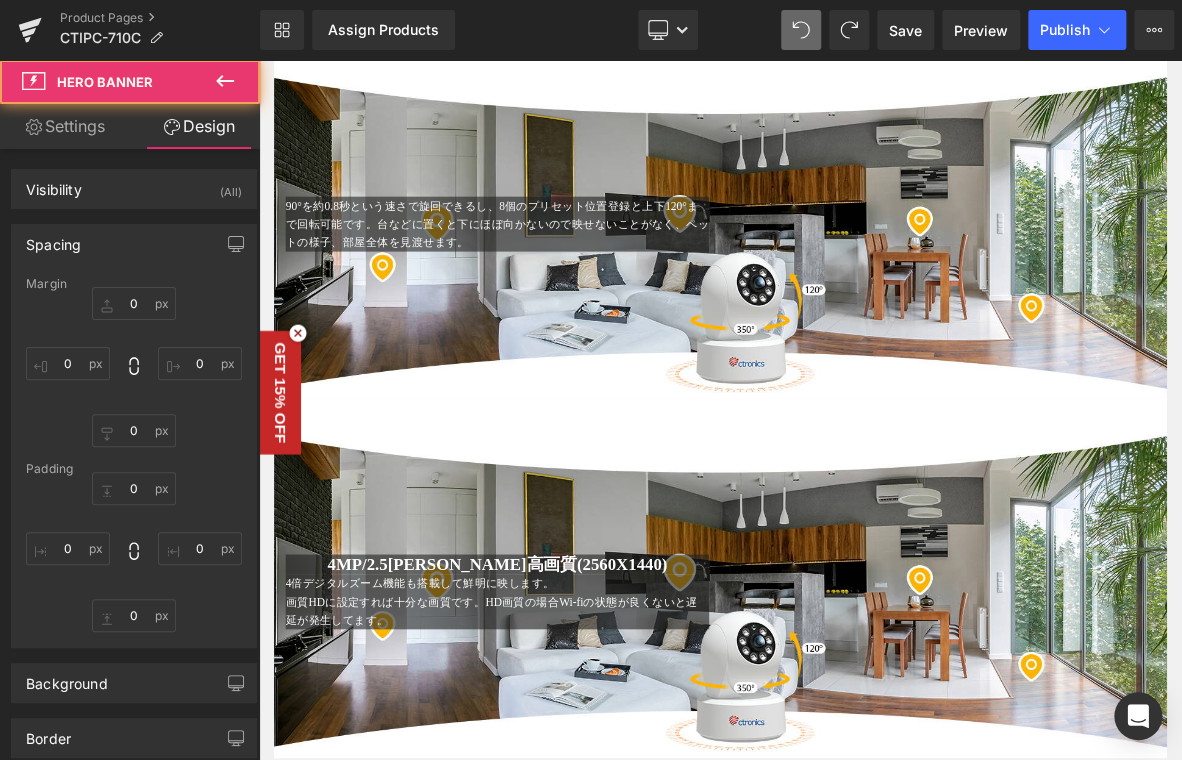 type on "0" 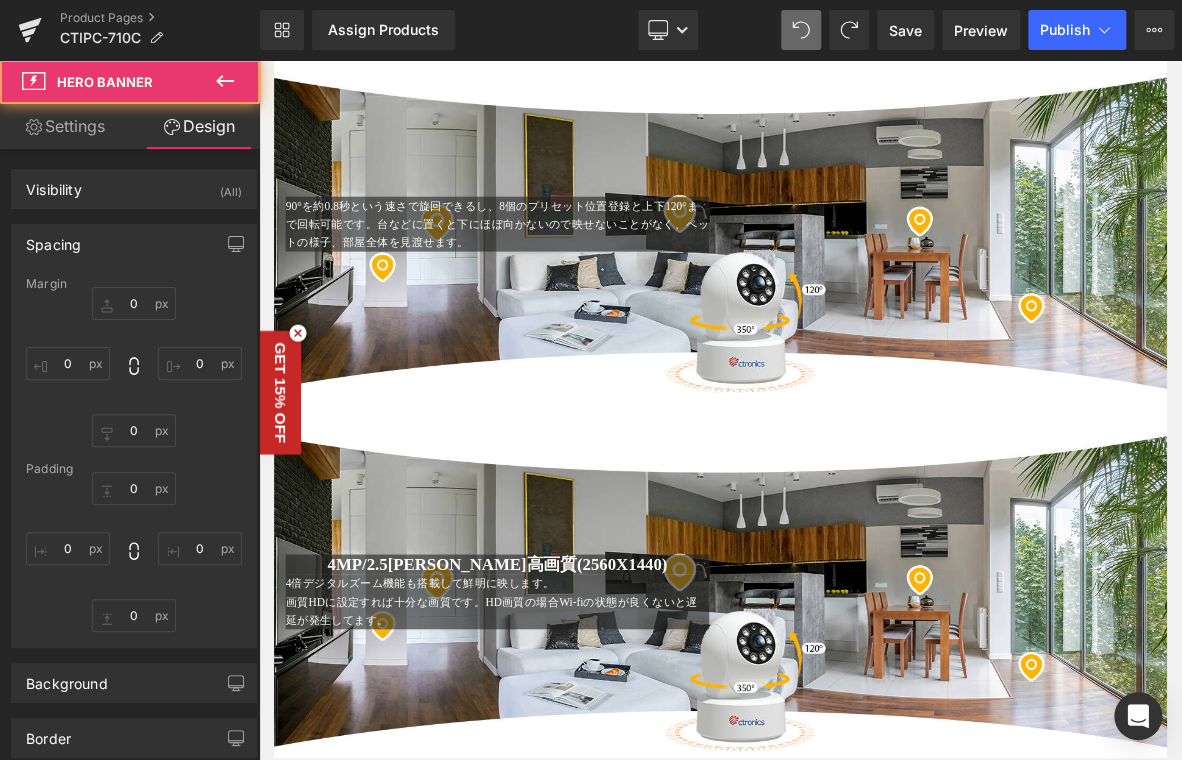 type on "0" 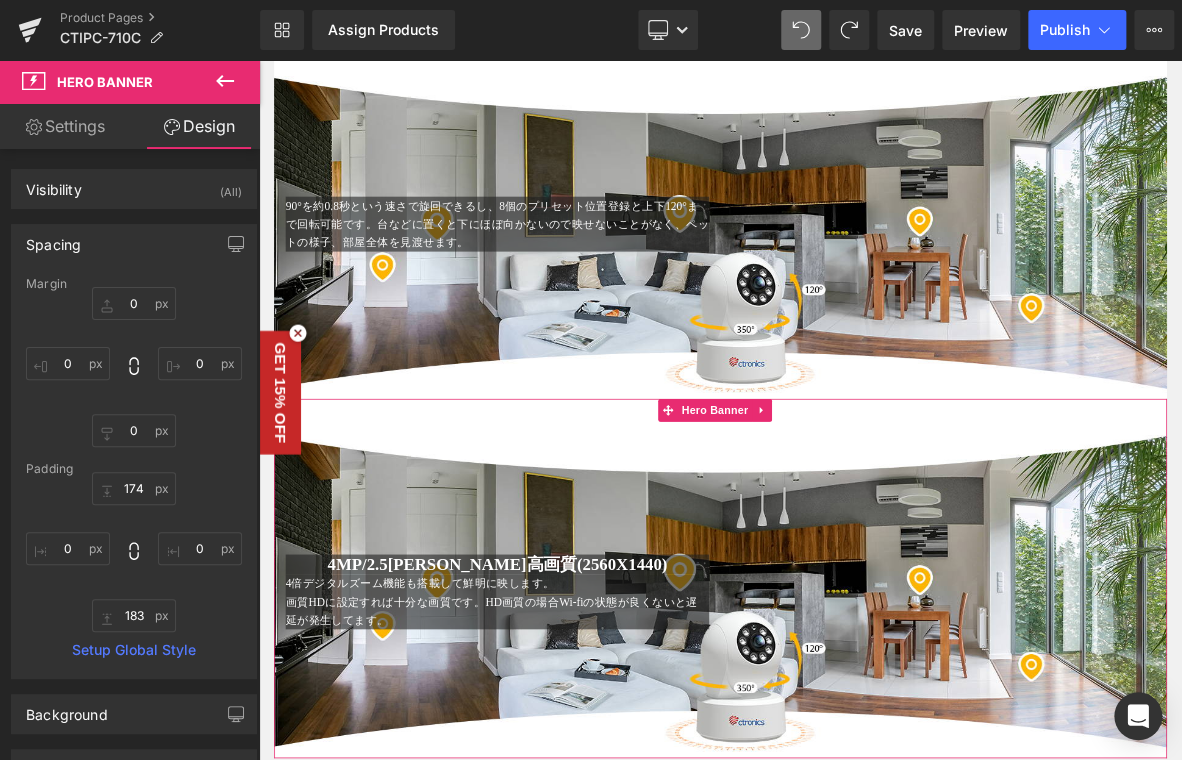 drag, startPoint x: 362, startPoint y: 573, endPoint x: 820, endPoint y: 339, distance: 514.31506 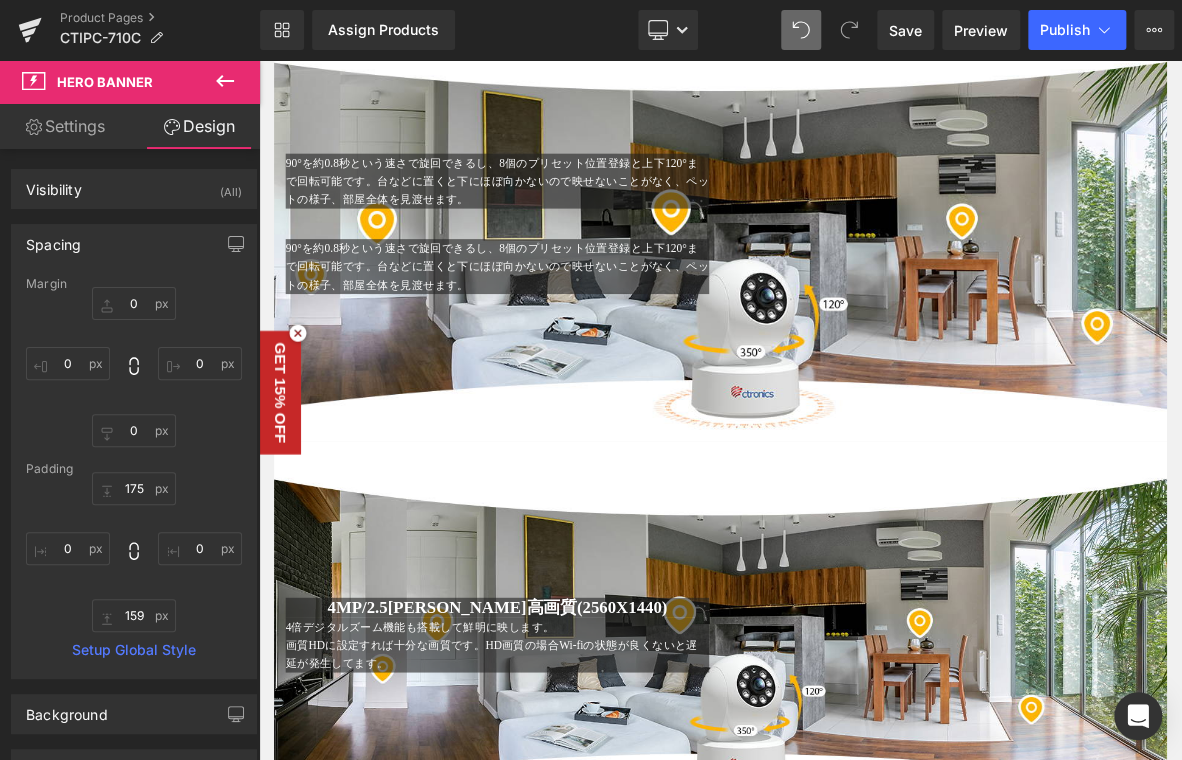 scroll, scrollTop: 2296, scrollLeft: 0, axis: vertical 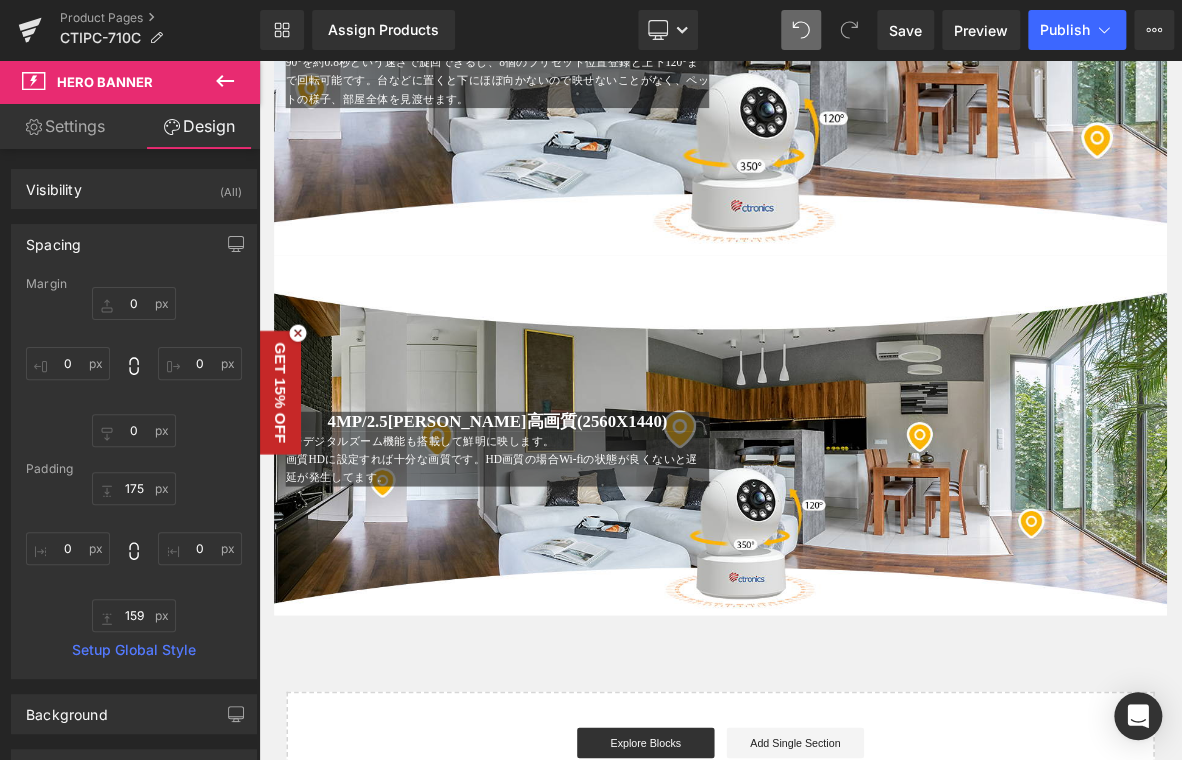 click on "4MP/2.5K 超高画質(2560X1440)
Heading
4倍デジタルズーム機能も搭載して鮮明に映します。
画質HDに設定すれば十分な画質です。HD画質の場合Wi-fiの状態が良くないと遅延が発生してます。
Text Block
Text Block
Row
Hero Banner   175px" at bounding box center [864, 552] 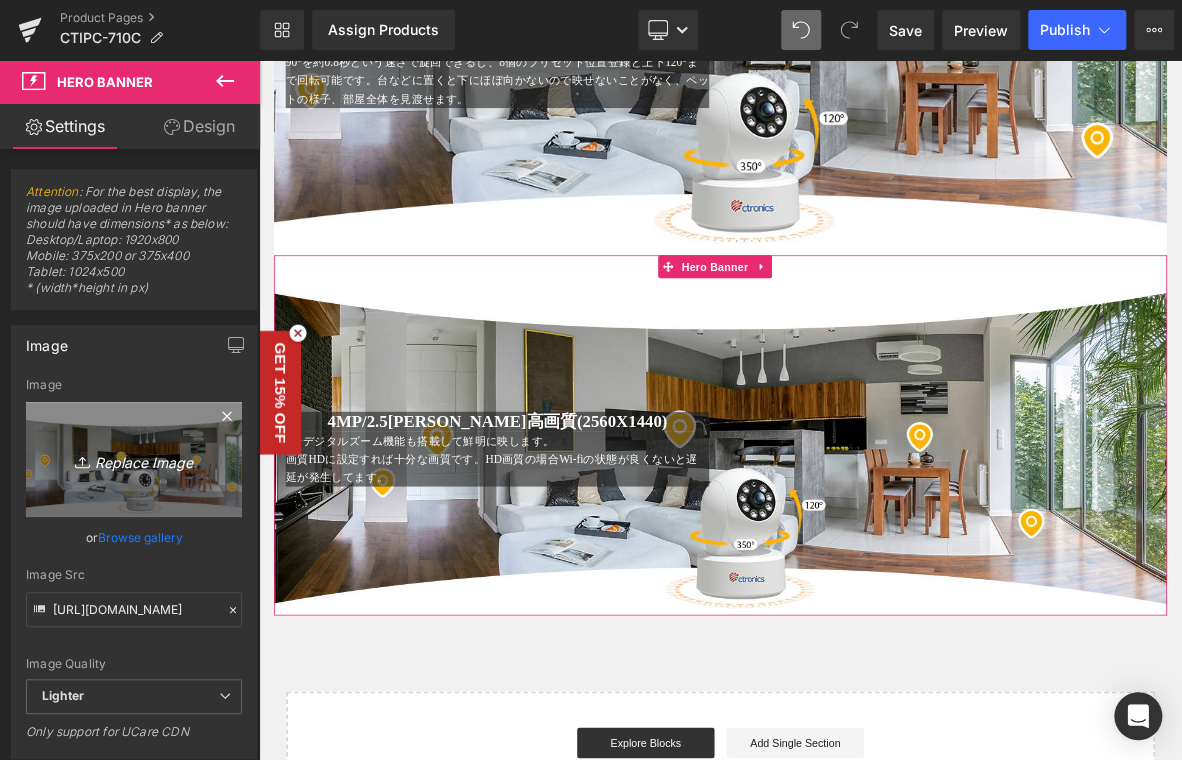 click on "Replace Image" at bounding box center [134, 459] 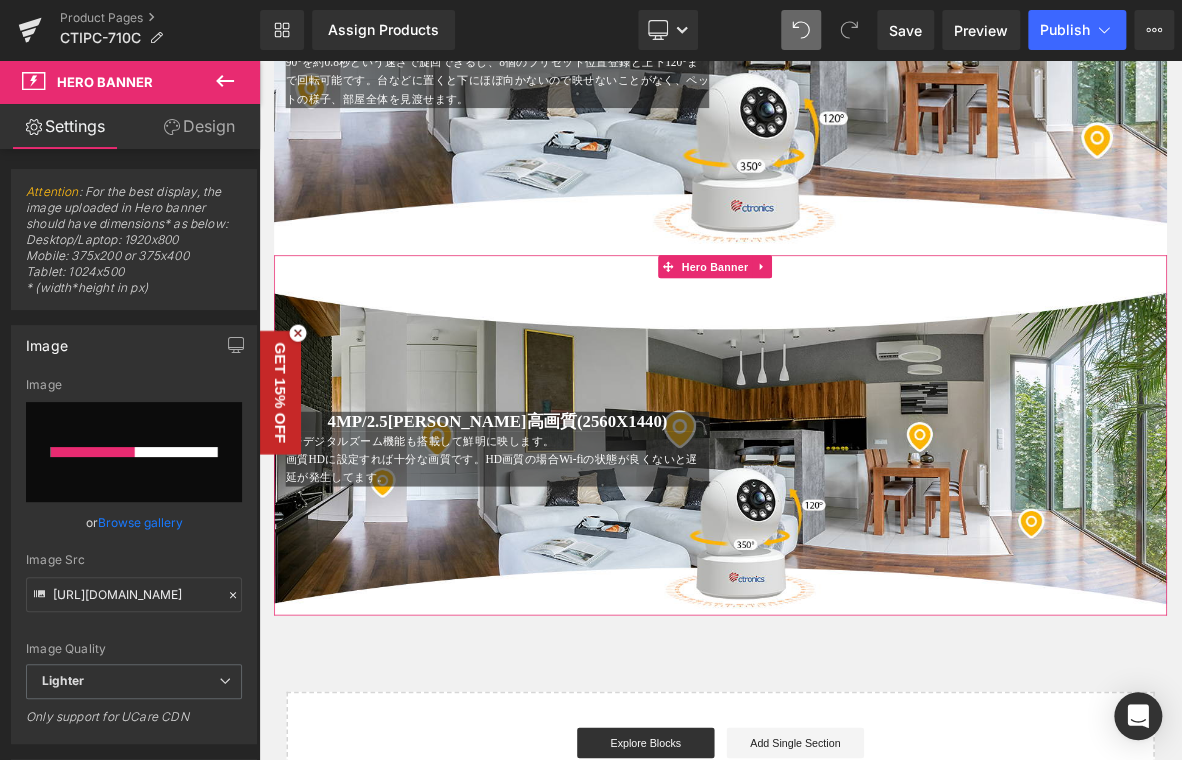 type 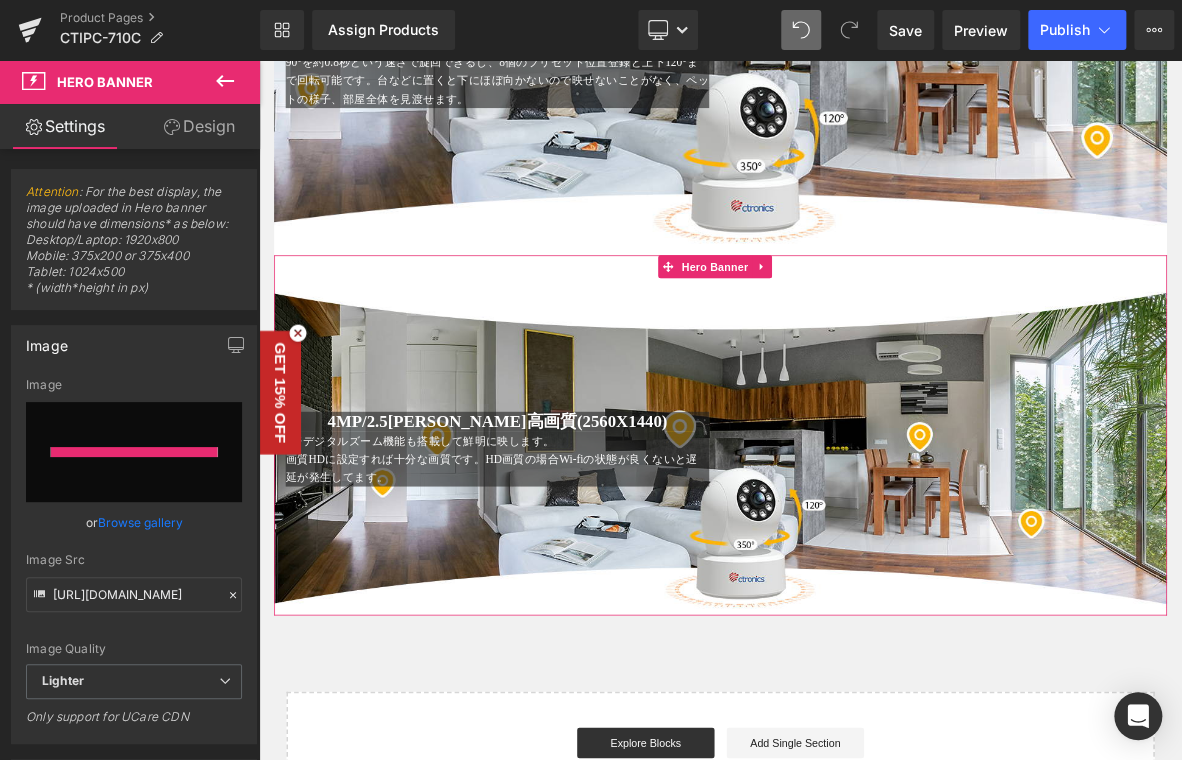 type on "https://ucarecdn.com/3c18cde7-067e-4be3-8c19-d8450b72c8b6/-/format/auto/-/preview/3000x3000/-/quality/lighter/4.jpg" 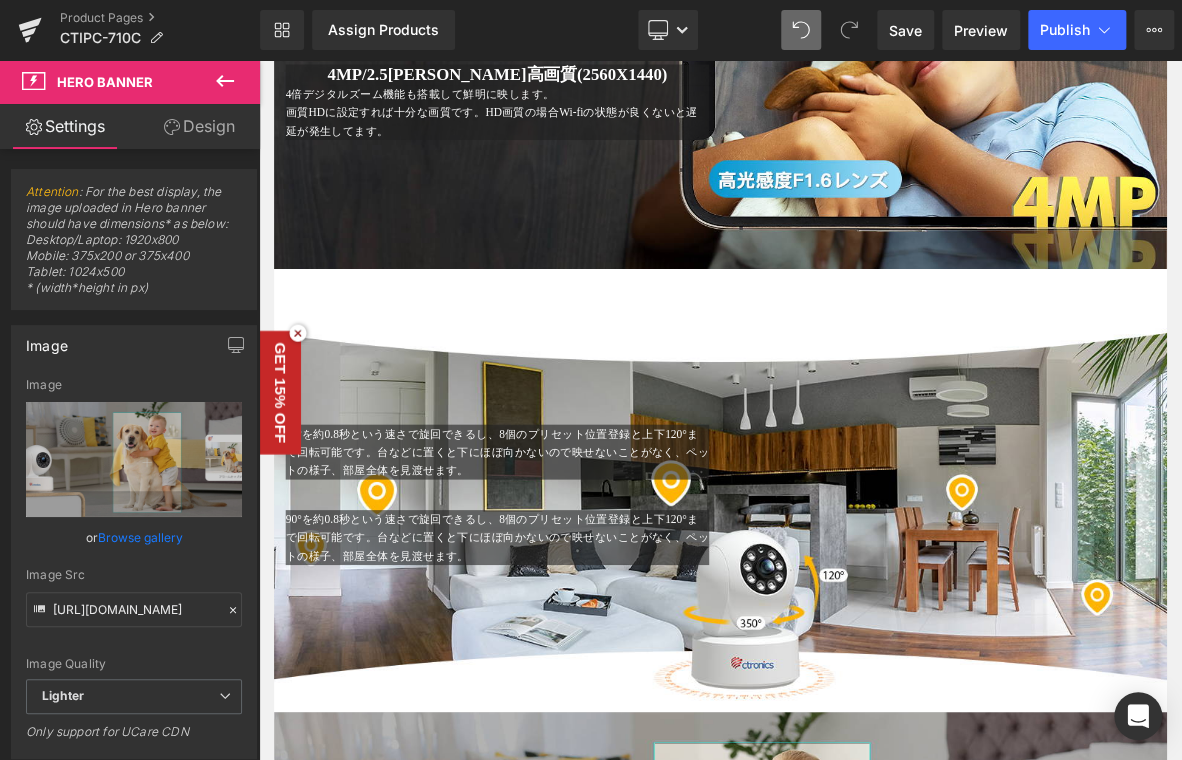 scroll, scrollTop: 1696, scrollLeft: 0, axis: vertical 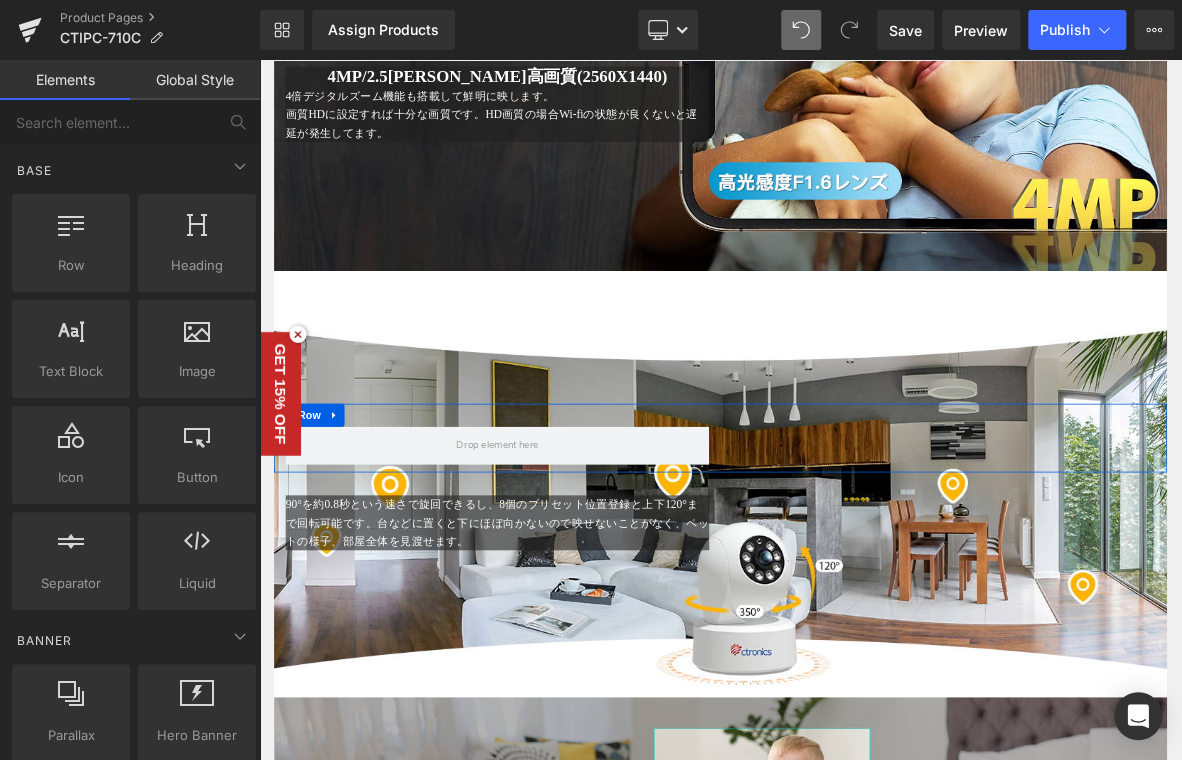 drag, startPoint x: 911, startPoint y: 668, endPoint x: 776, endPoint y: 773, distance: 171.0263 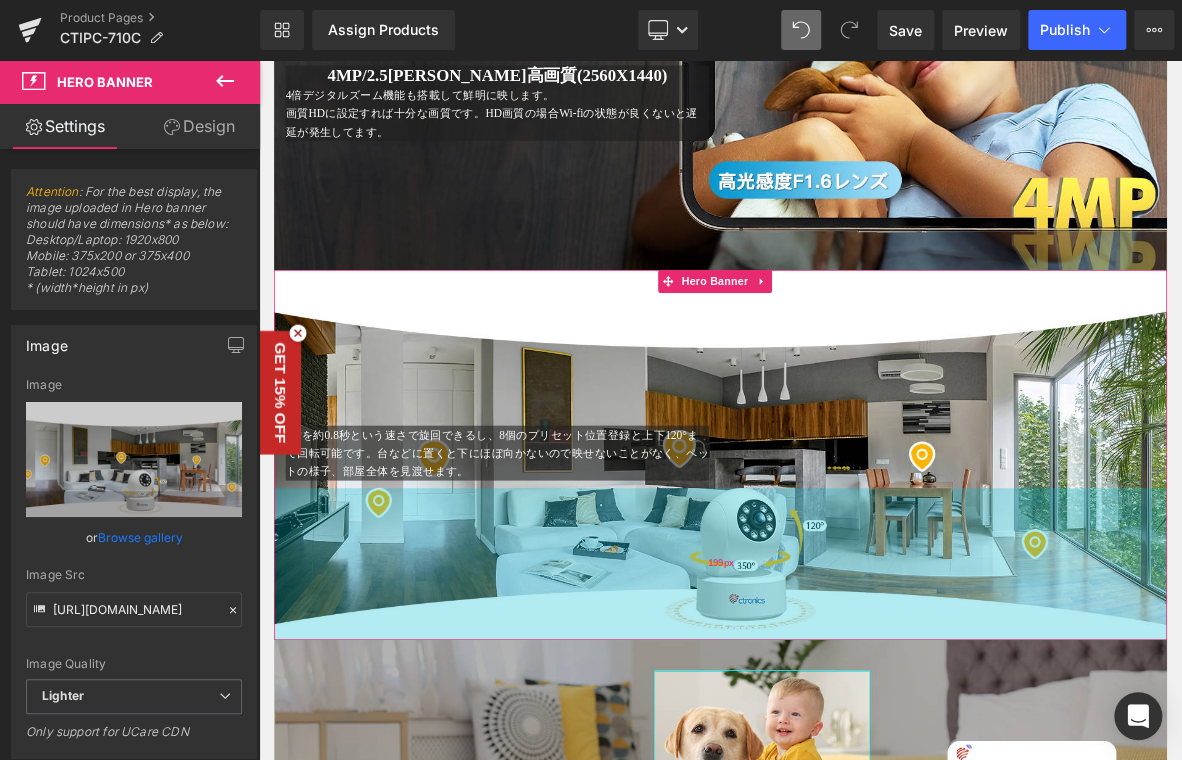 drag, startPoint x: 956, startPoint y: 820, endPoint x: 953, endPoint y: 834, distance: 14.3178215 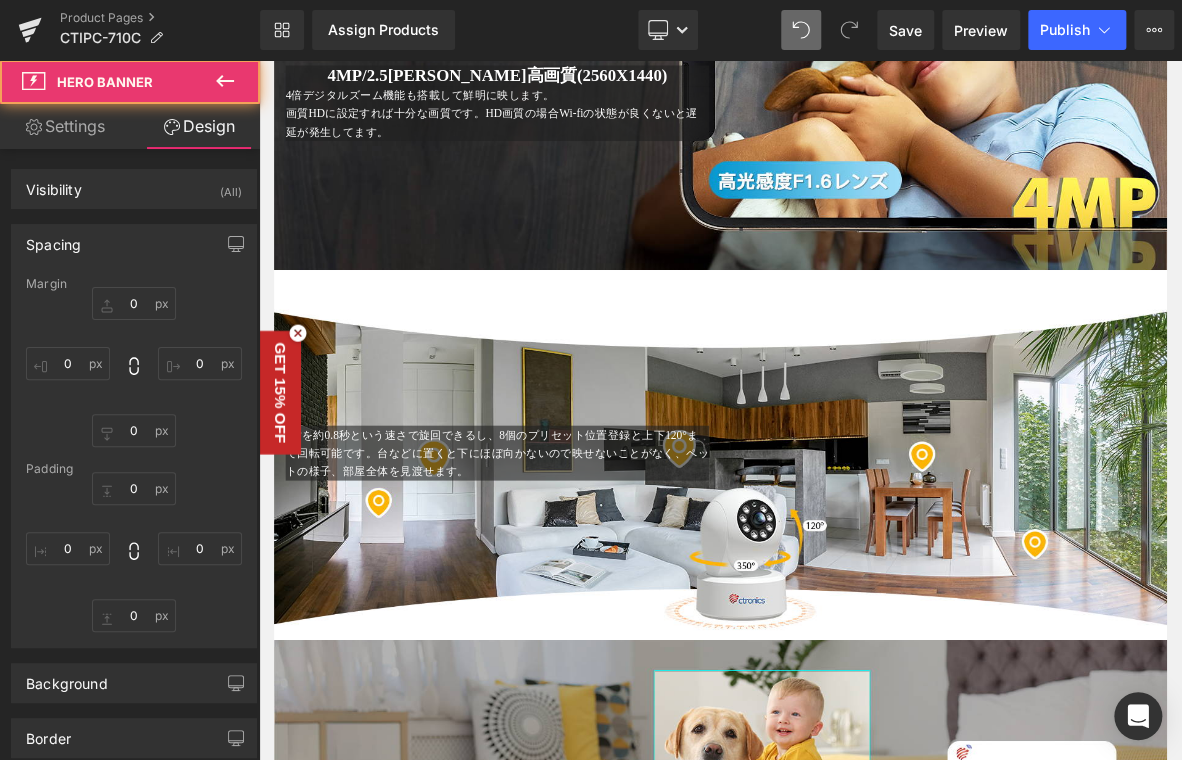 type on "0" 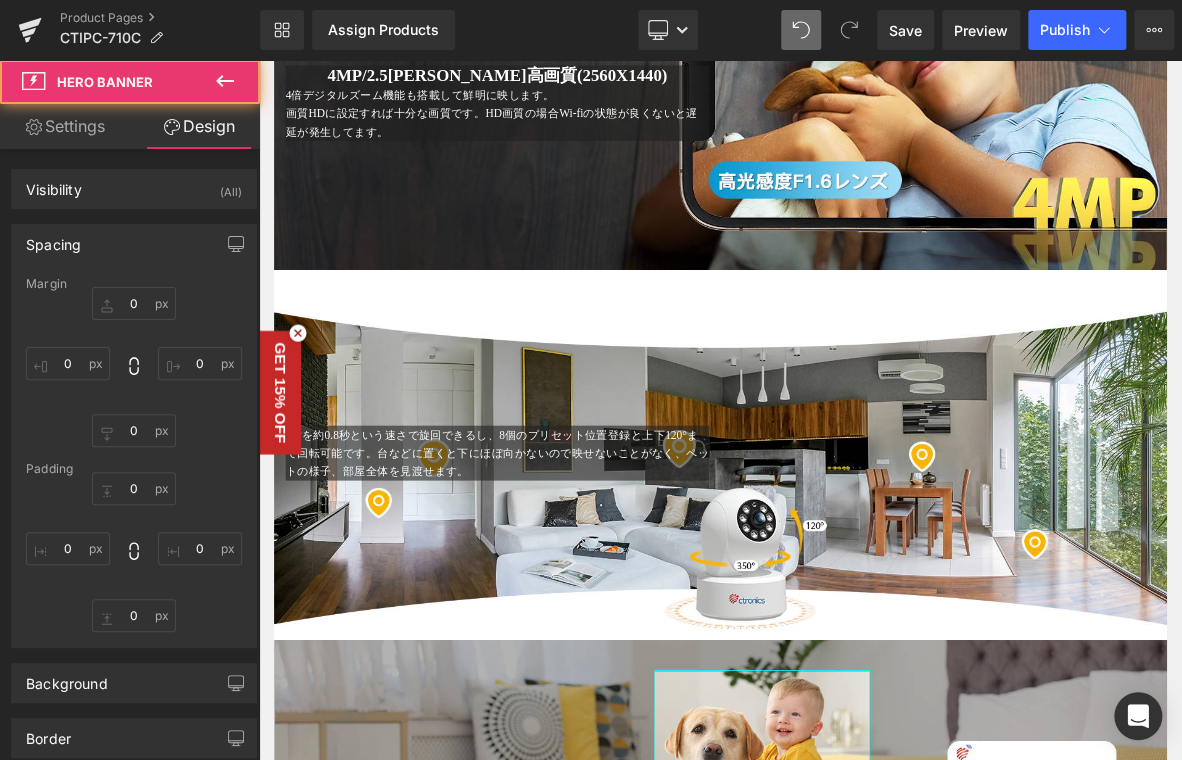 type on "0" 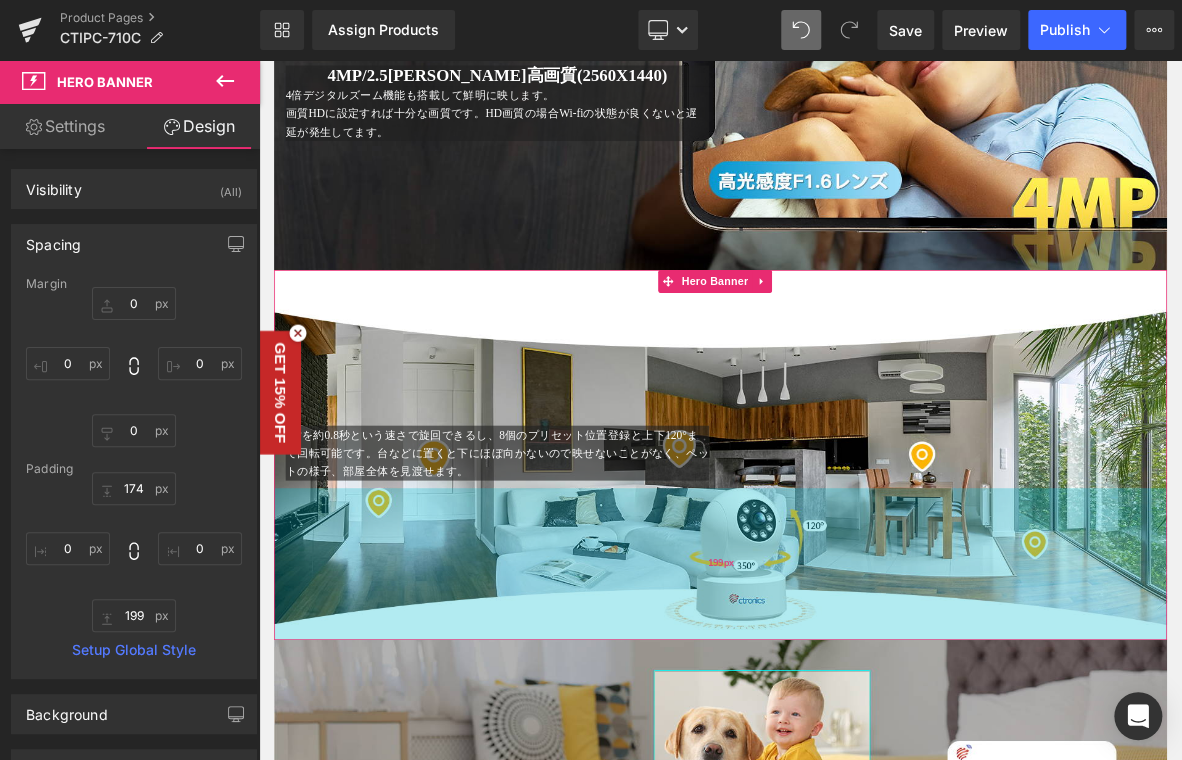 drag, startPoint x: 384, startPoint y: 682, endPoint x: 398, endPoint y: 681, distance: 14.035668 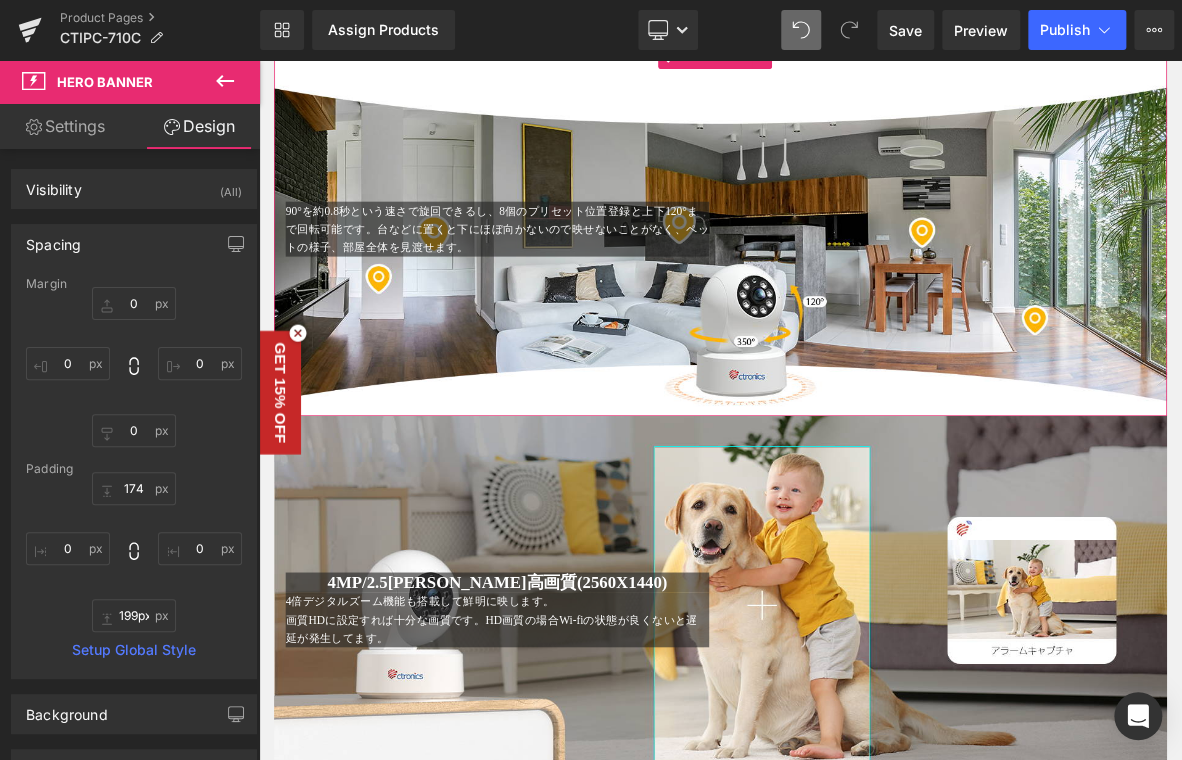 scroll, scrollTop: 2196, scrollLeft: 0, axis: vertical 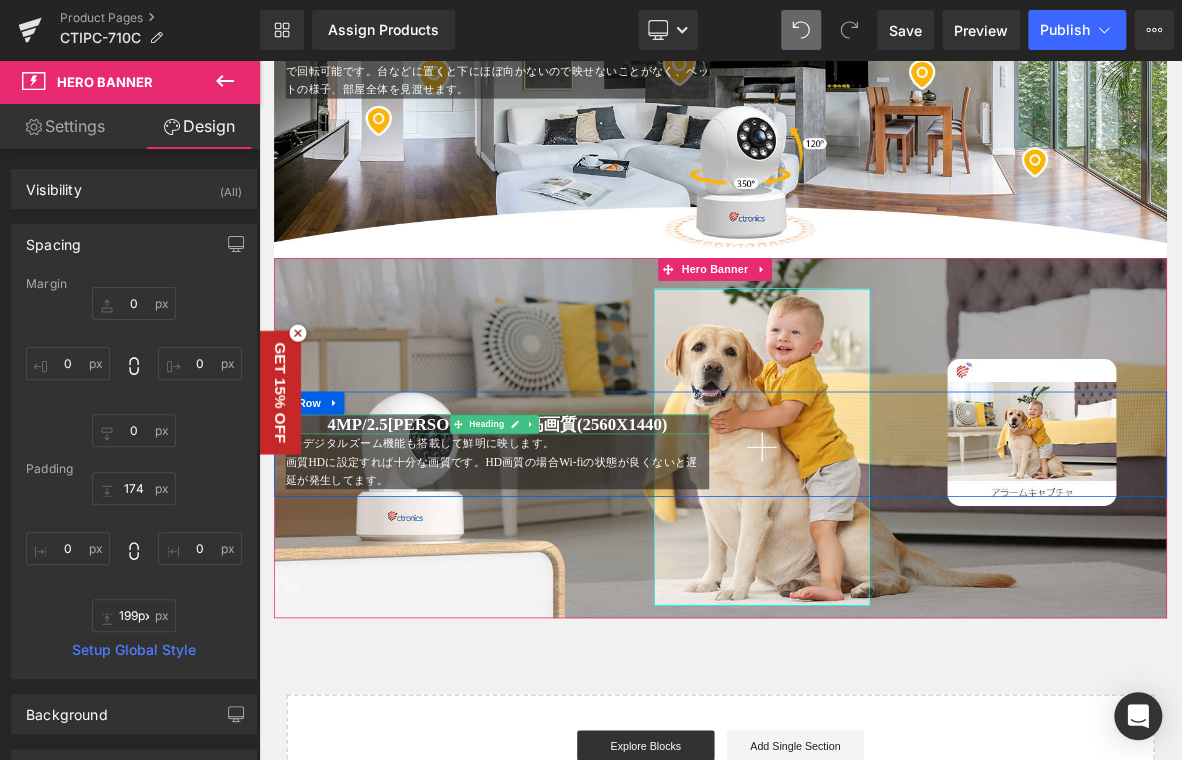 click on "4倍デジタルズーム機能も搭載して鮮明に映します。
画質HDに設定すれば十分な画質です。HD画質の場合Wi-fiの状態が良くないと遅延が発生してます。
Text Block" at bounding box center (571, 587) 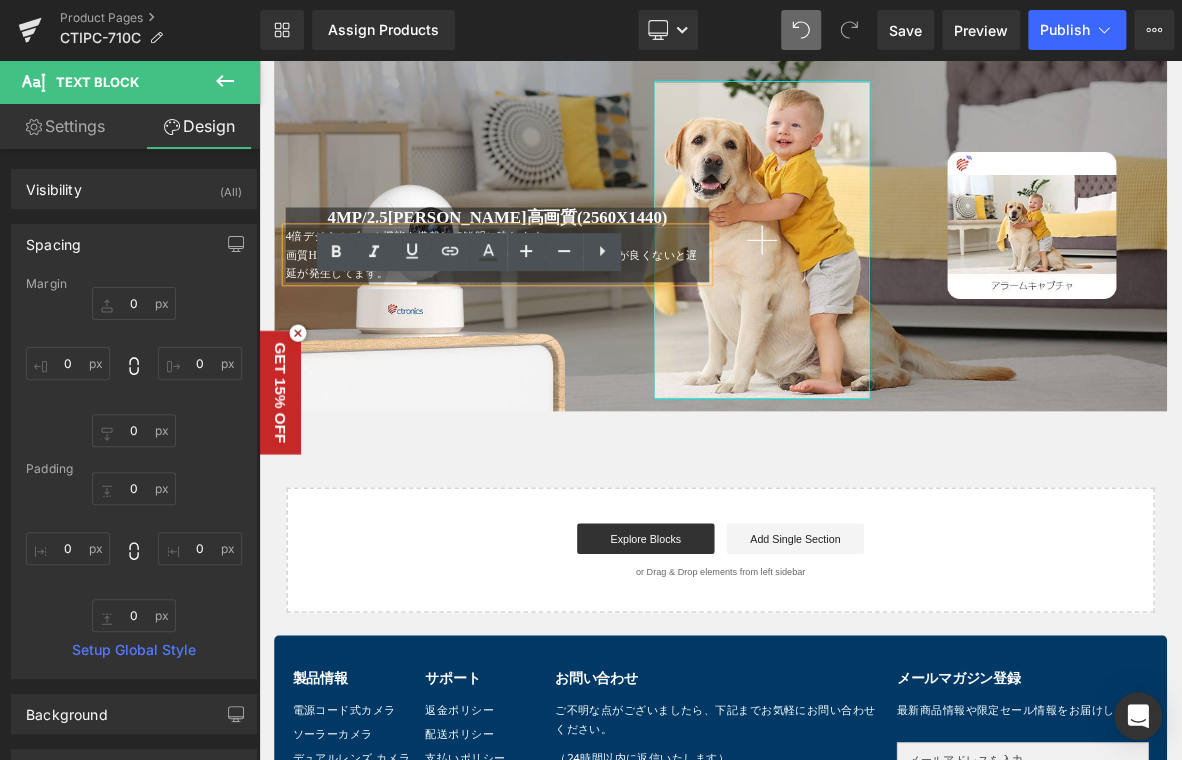 scroll, scrollTop: 2396, scrollLeft: 0, axis: vertical 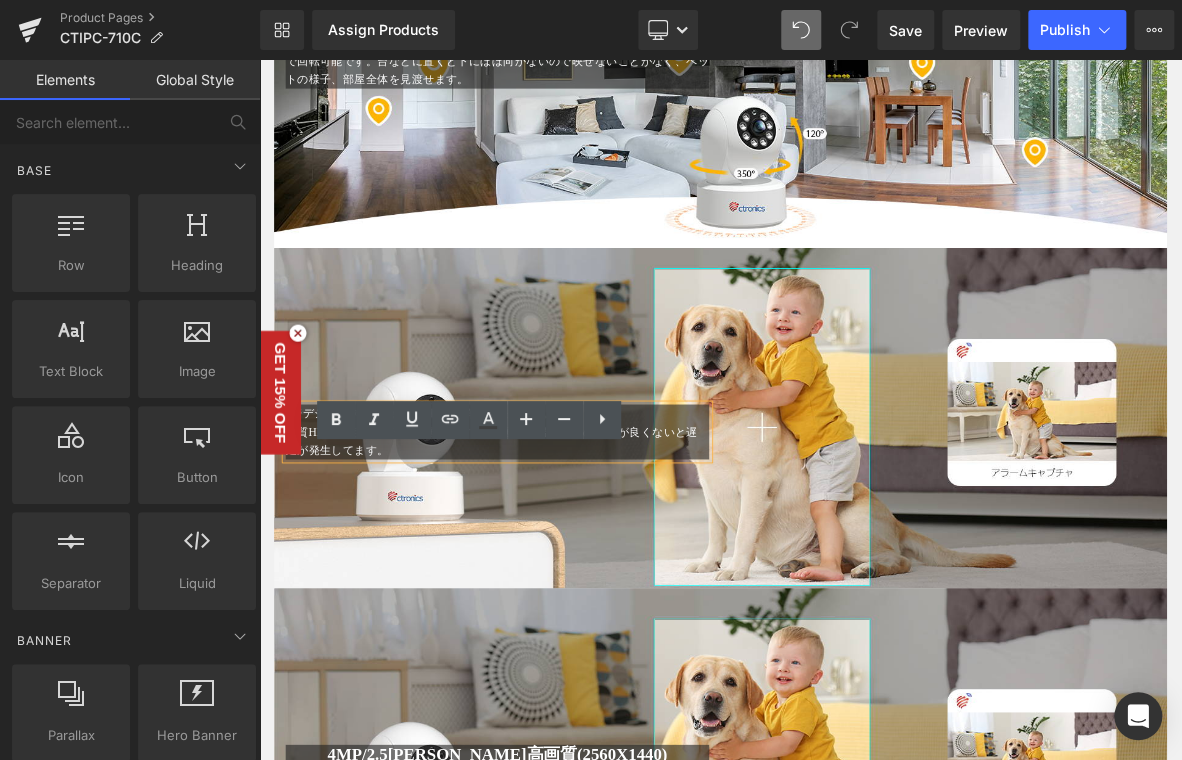 click 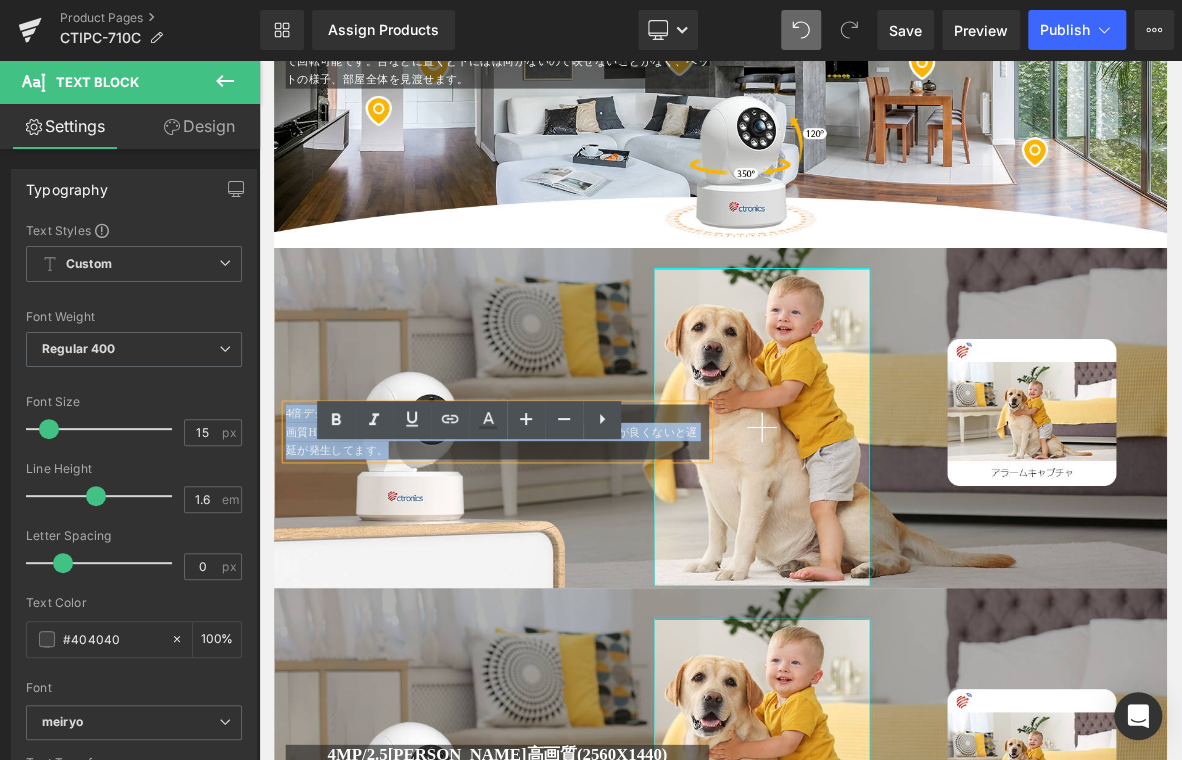 drag, startPoint x: 338, startPoint y: 561, endPoint x: 467, endPoint y: 608, distance: 137.2953 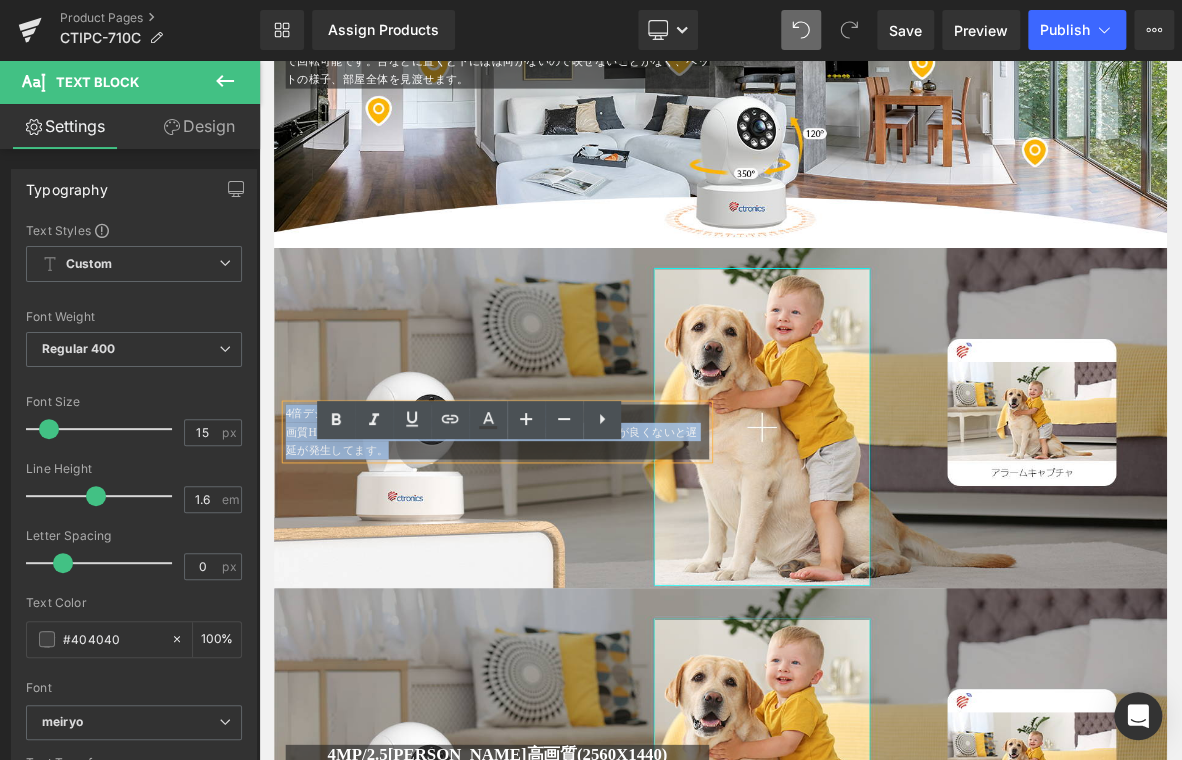 click on "4倍デジタルズーム機能も搭載して鮮明に映します。
画質HDに設定すれば十分な画質です。HD画質の場合Wi-fiの状態が良くないと遅延が発生してます。" at bounding box center [571, 548] 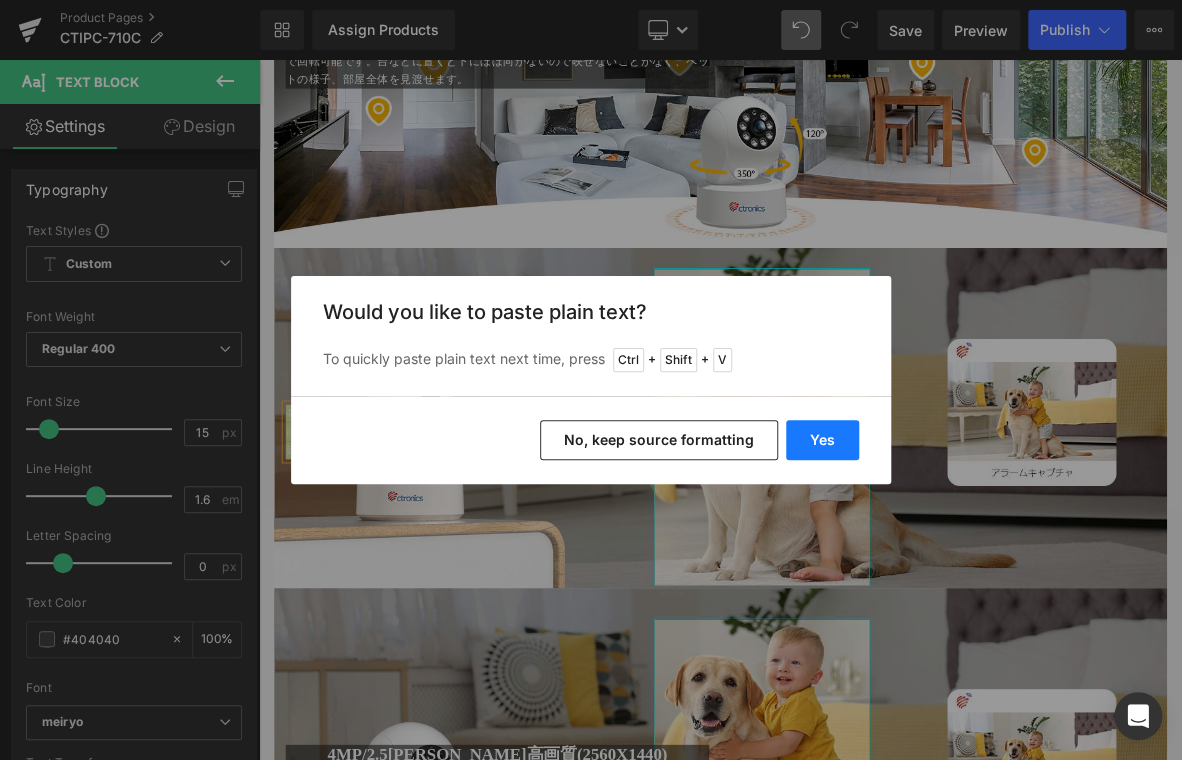 click on "Yes" at bounding box center (822, 440) 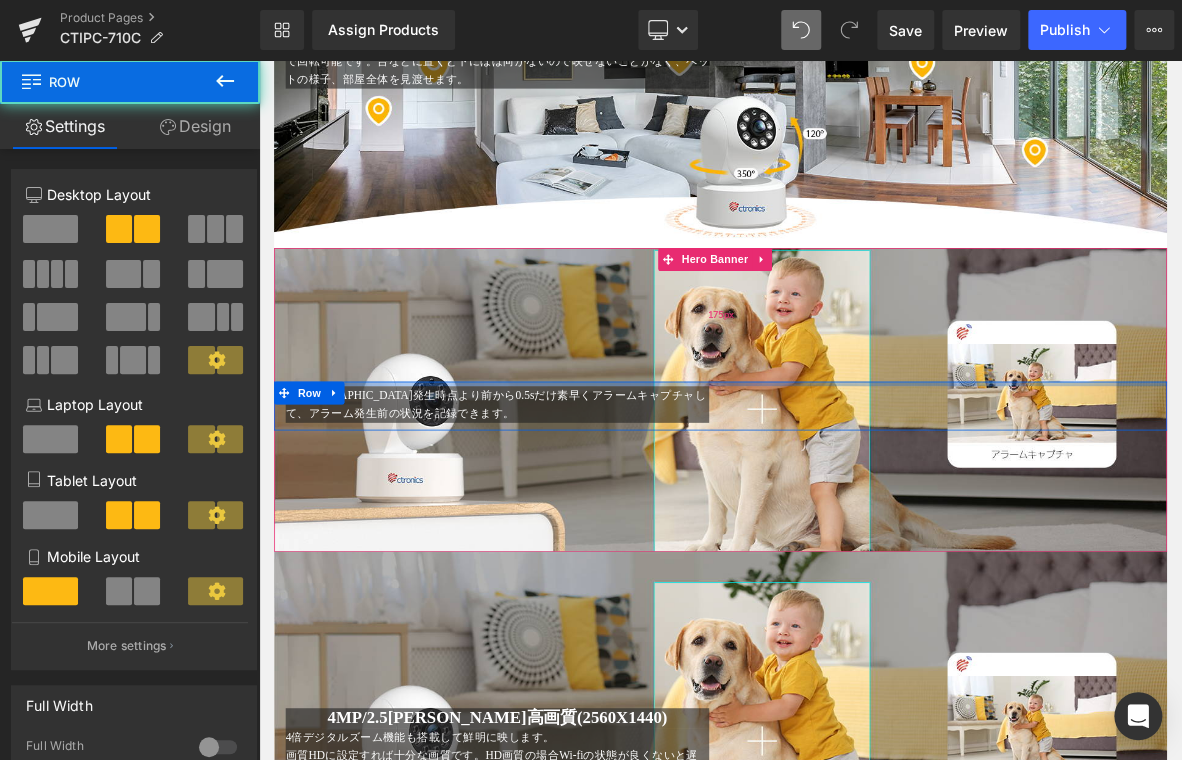 drag, startPoint x: 646, startPoint y: 533, endPoint x: 652, endPoint y: 509, distance: 24.738634 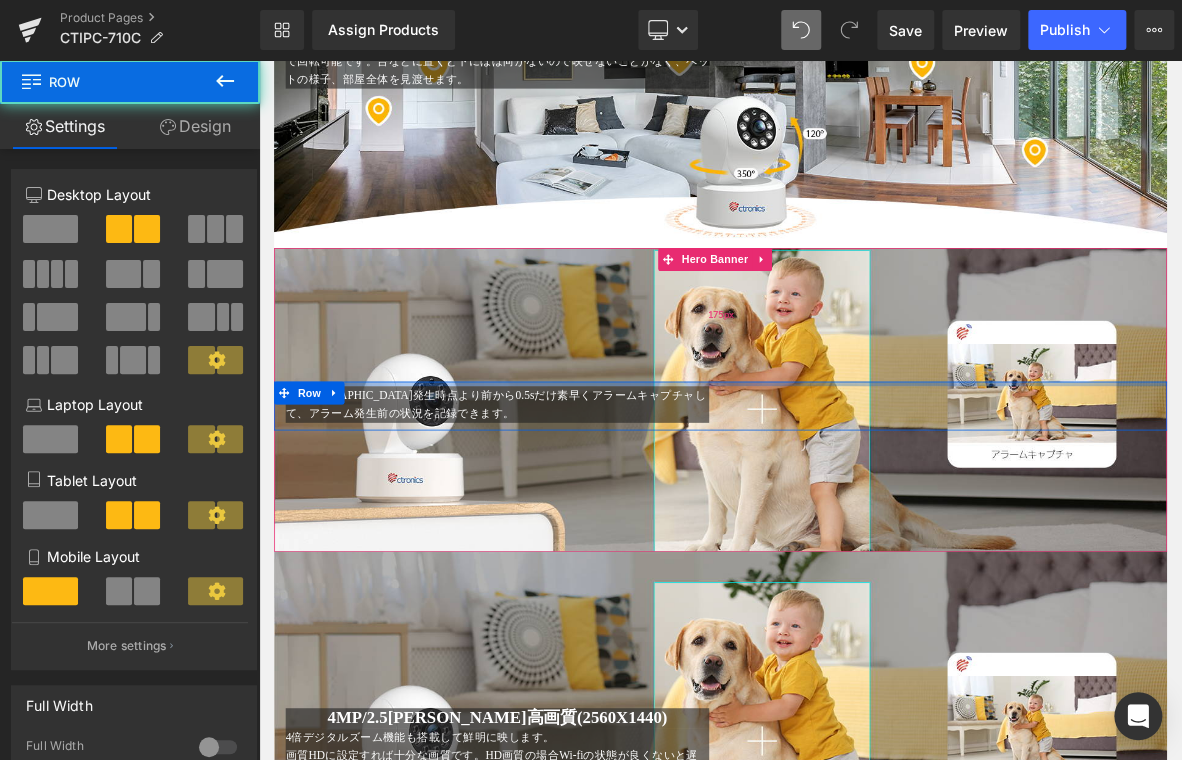 click on "アラーム発生時点より前から0.5sだけ素早くアラームキャプチャして、アラーム発生前の状況を記録できます。
Text Block
Text Block
Row
Hero Banner   175px   159px" at bounding box center (864, 506) 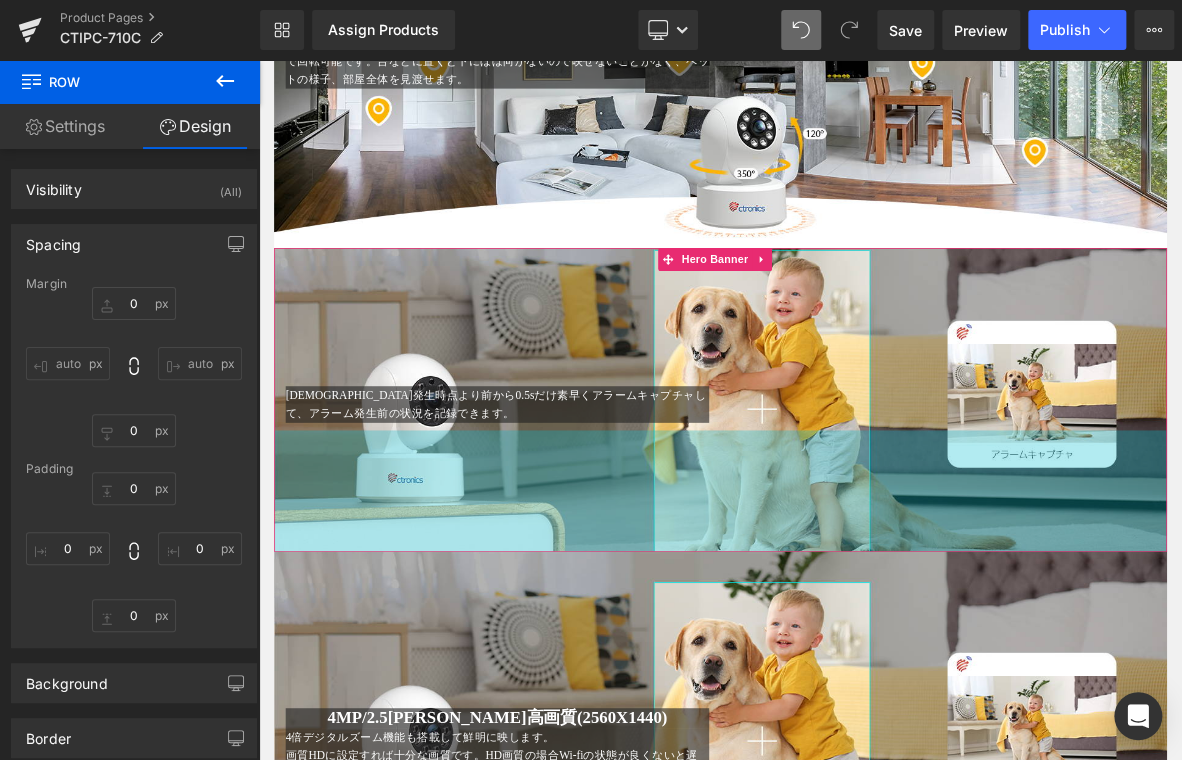 type on "0" 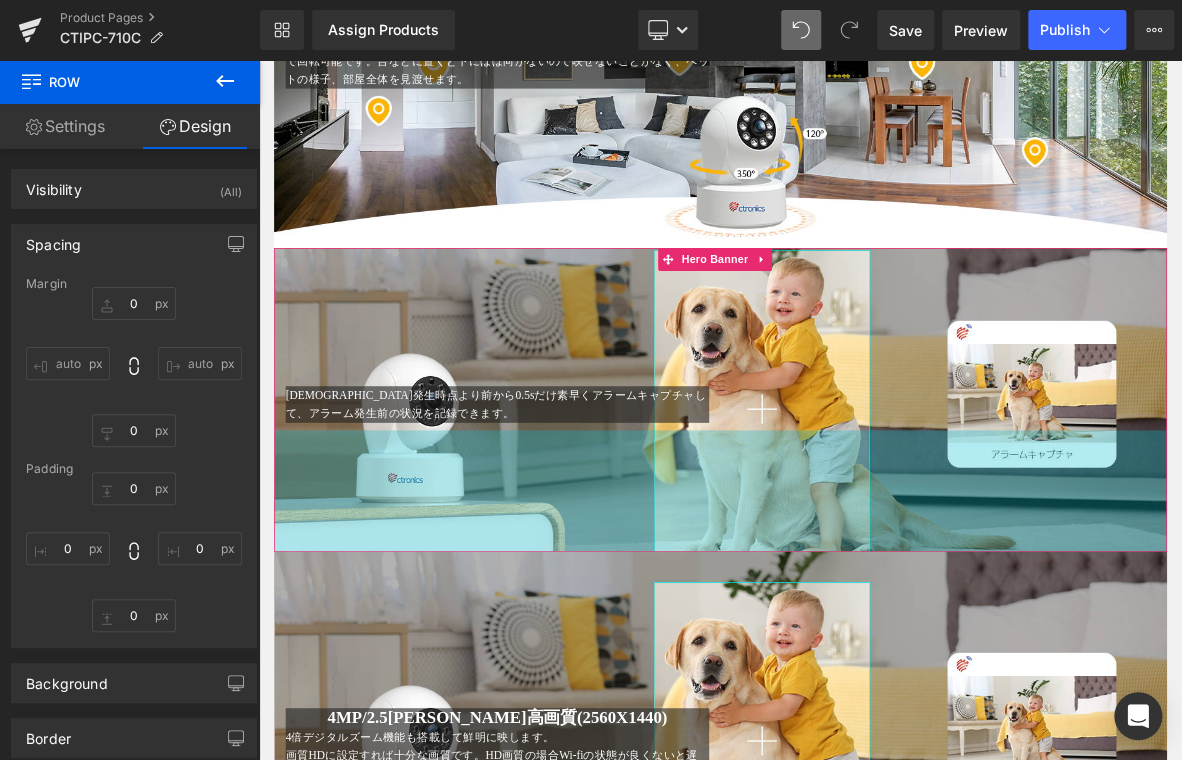 type on "0" 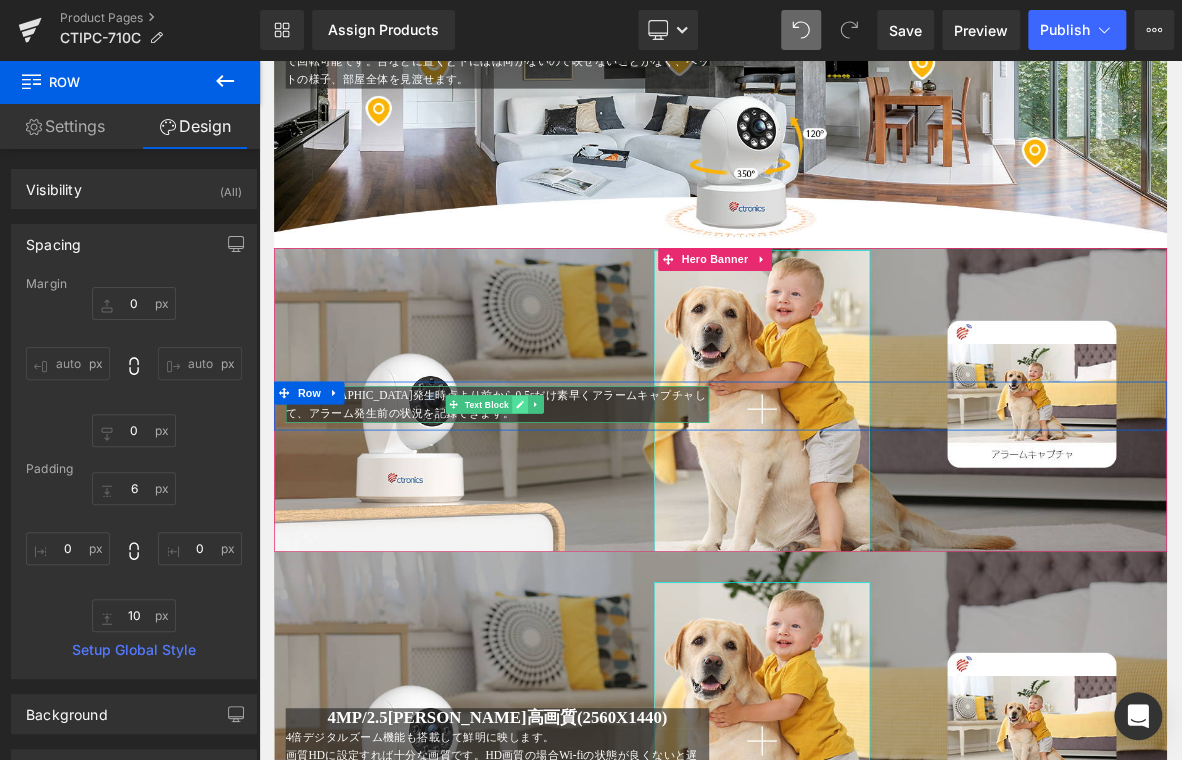 click at bounding box center (601, 512) 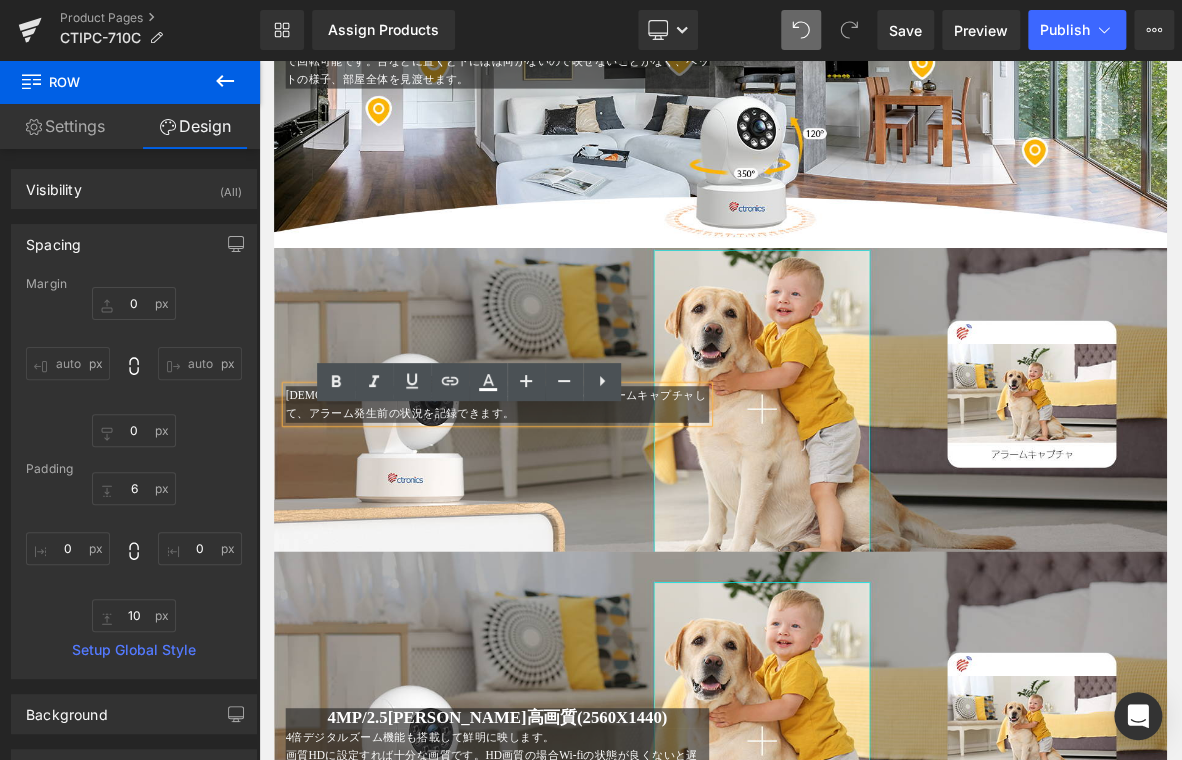 click on "アラーム発生時点より前から0.5sだけ素早くアラームキャプチャして、アラーム発生前の状況を記録できます。" at bounding box center (571, 512) 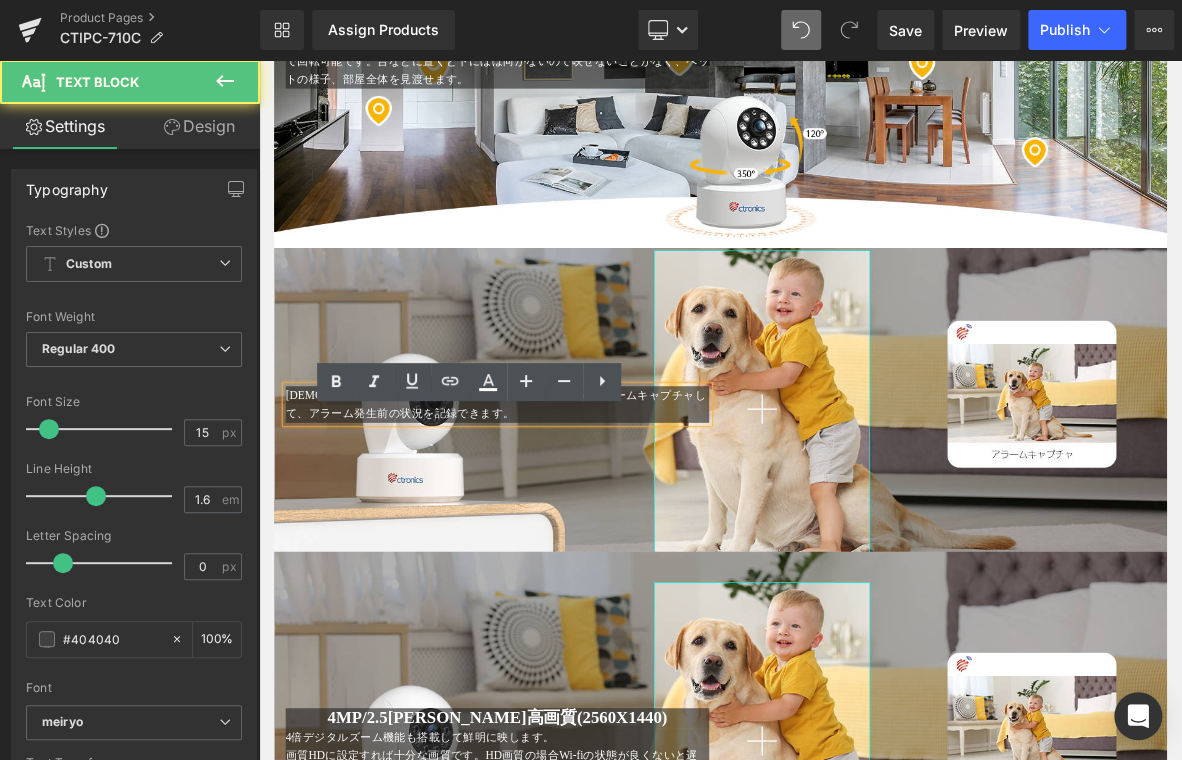 click on "アラーム発生時点より前から0.5sだけ素早くアラームキャプチャして、アラーム発生前の状況を記録できます。" at bounding box center (571, 512) 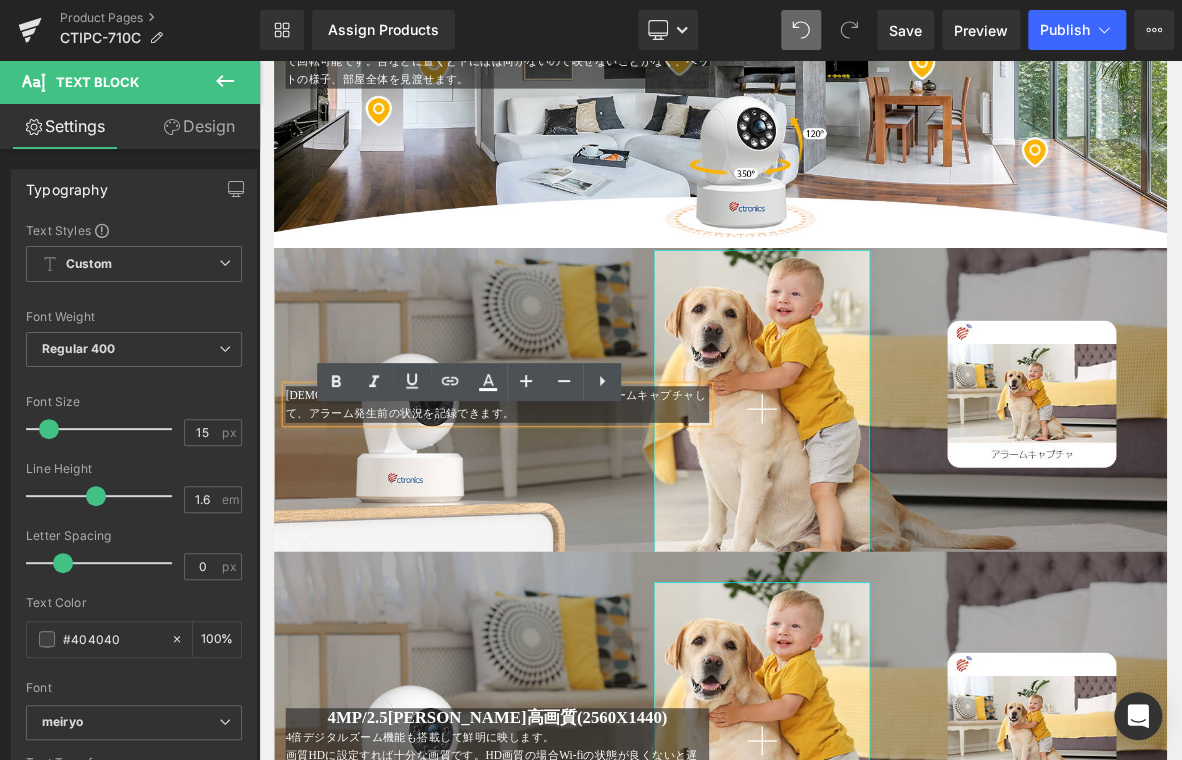 drag, startPoint x: 547, startPoint y: 564, endPoint x: 572, endPoint y: 551, distance: 28.178005 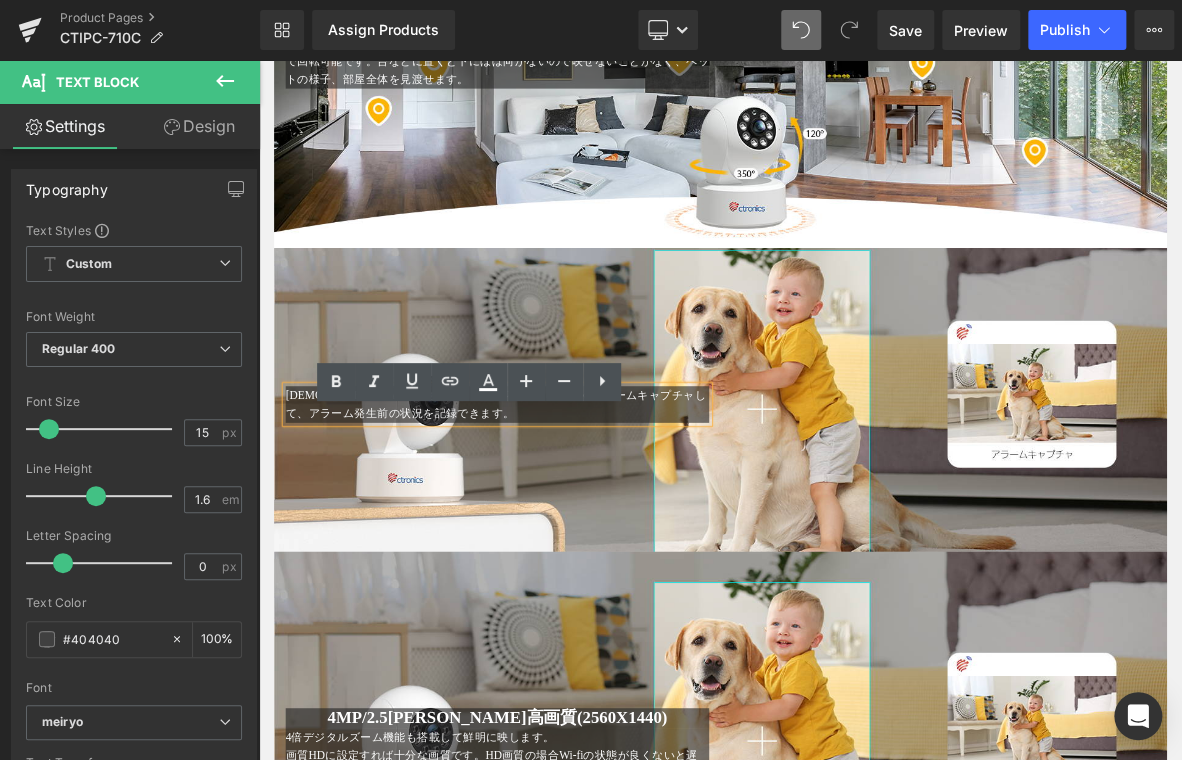 click on "アラーム発生時点より前から0.5sだけ素早くアラームキャプチャして、アラーム発生前の状況を記録できます。" at bounding box center (571, 512) 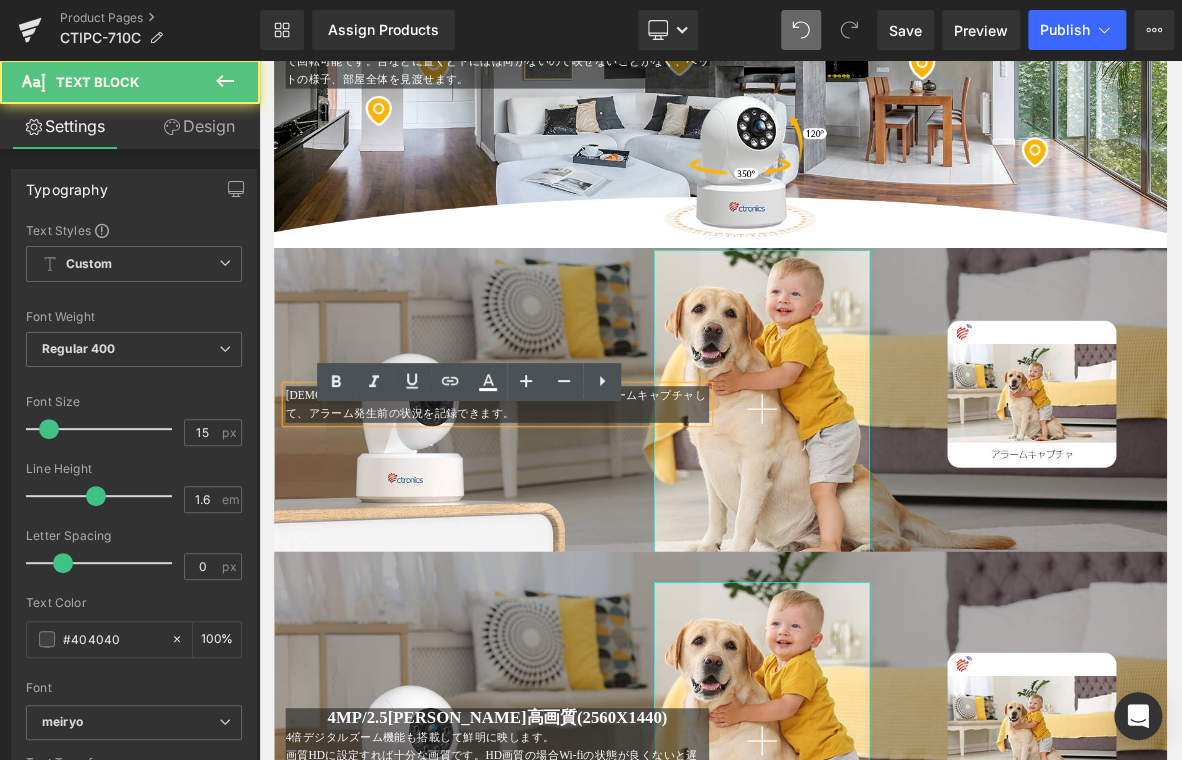 click on "アラーム発生時点より前から0.5sだけ素早くアラームキャプチャして、アラーム発生前の状況を記録できます。" at bounding box center [571, 512] 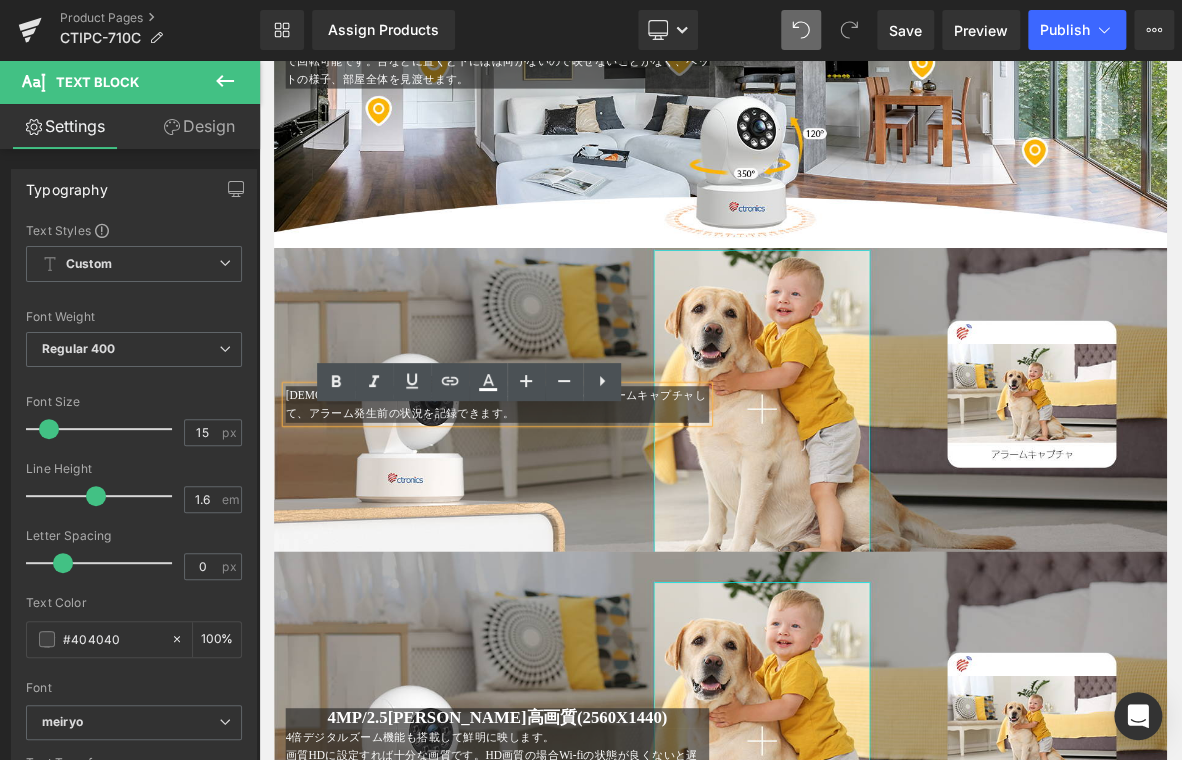 click on "アラーム発生時点より前から0.5sだけ素早くアラームキャプチャして、アラーム発生前の状況を記録できます。" at bounding box center [571, 512] 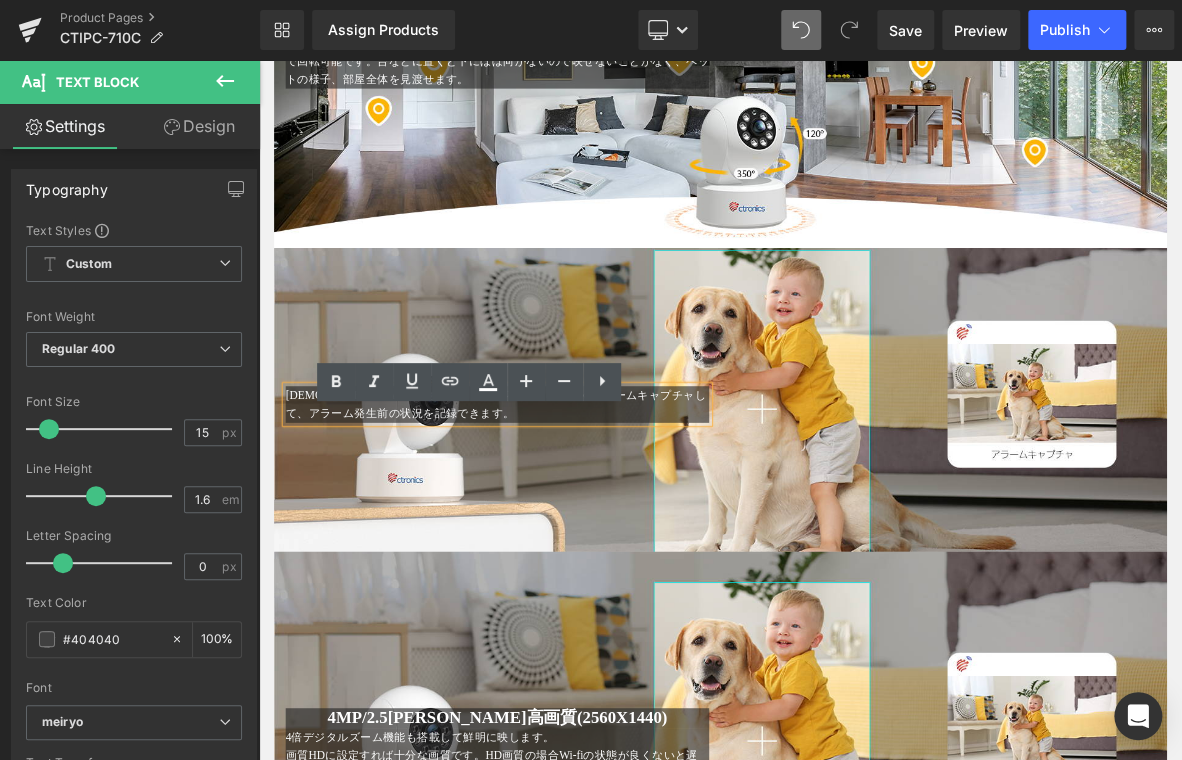 click at bounding box center [864, 506] 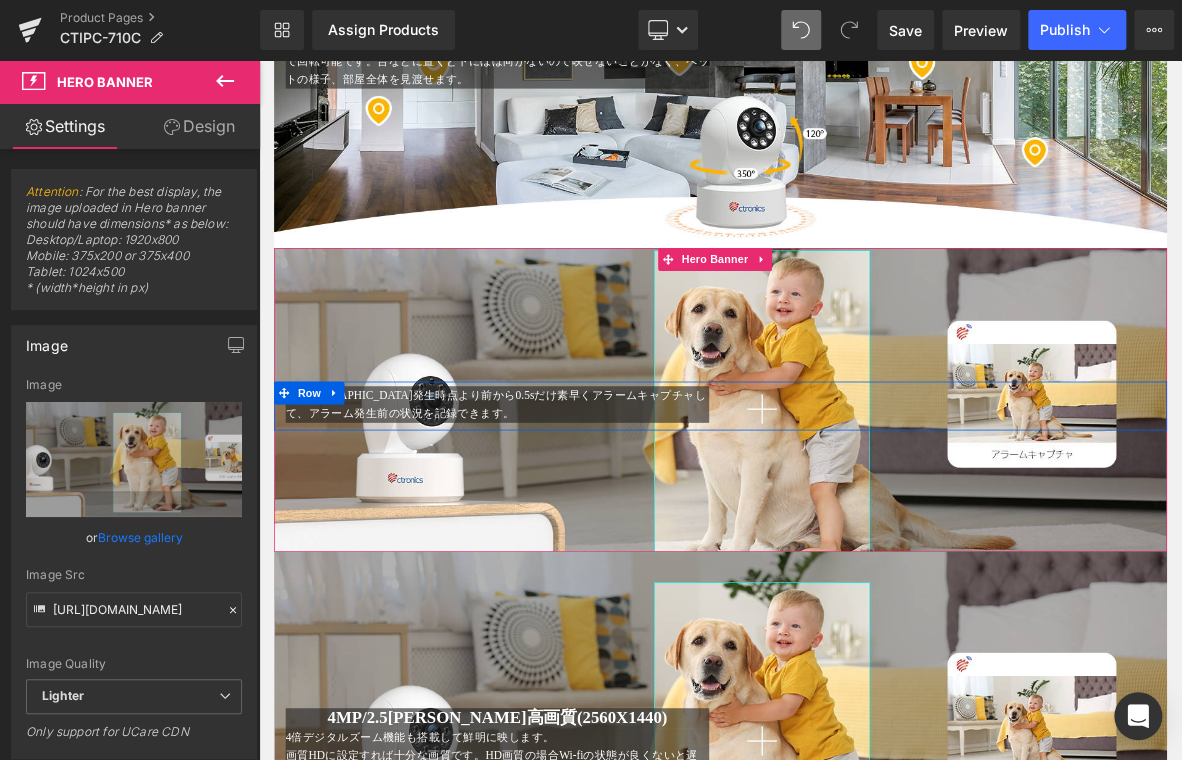 click on "アラーム発生時点より前から0.5sだけ素早くアラームキャプチャして、アラーム発生前の状況を記録できます。
Text Block
Text Block
Row" at bounding box center (864, 514) 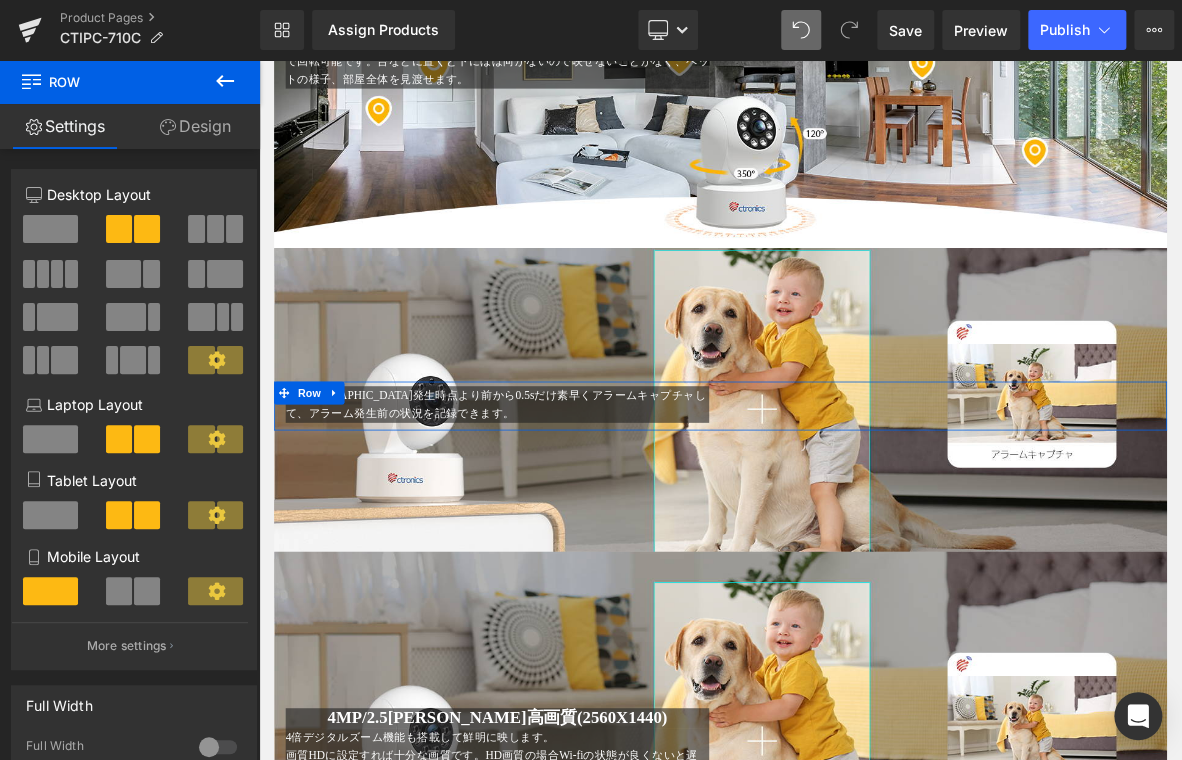 click at bounding box center [134, 274] 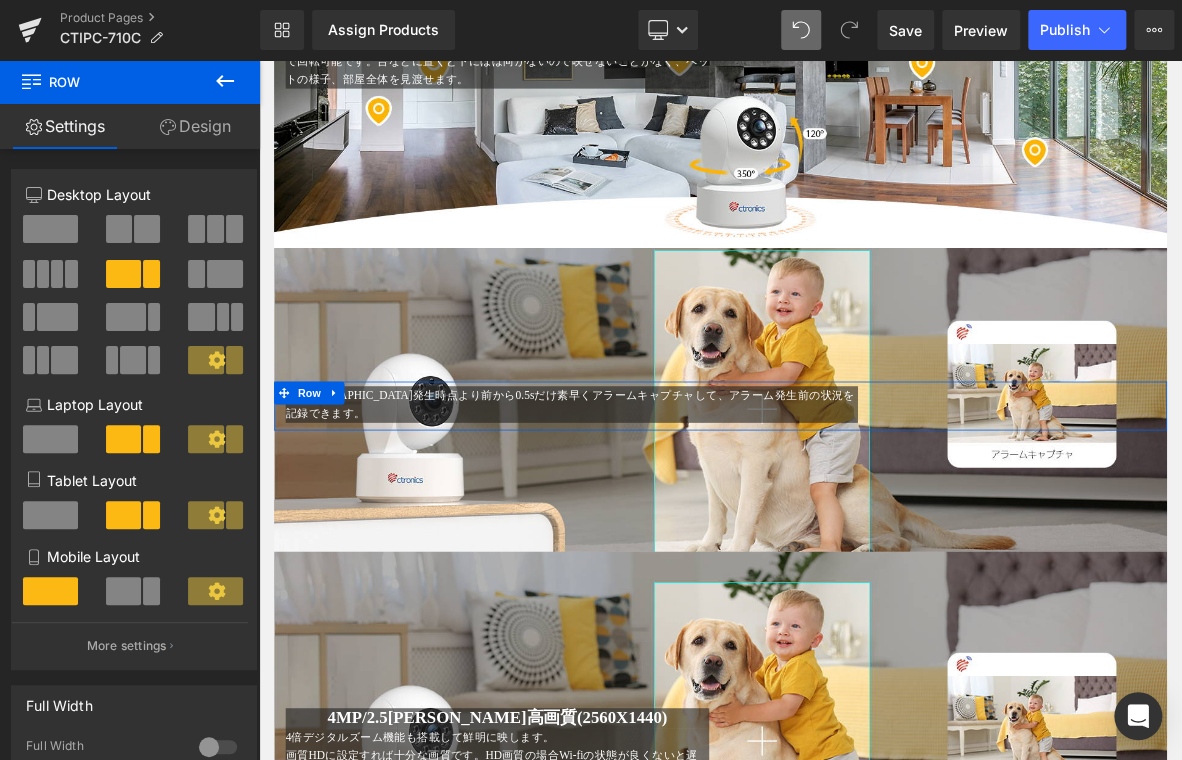 click at bounding box center [225, 274] 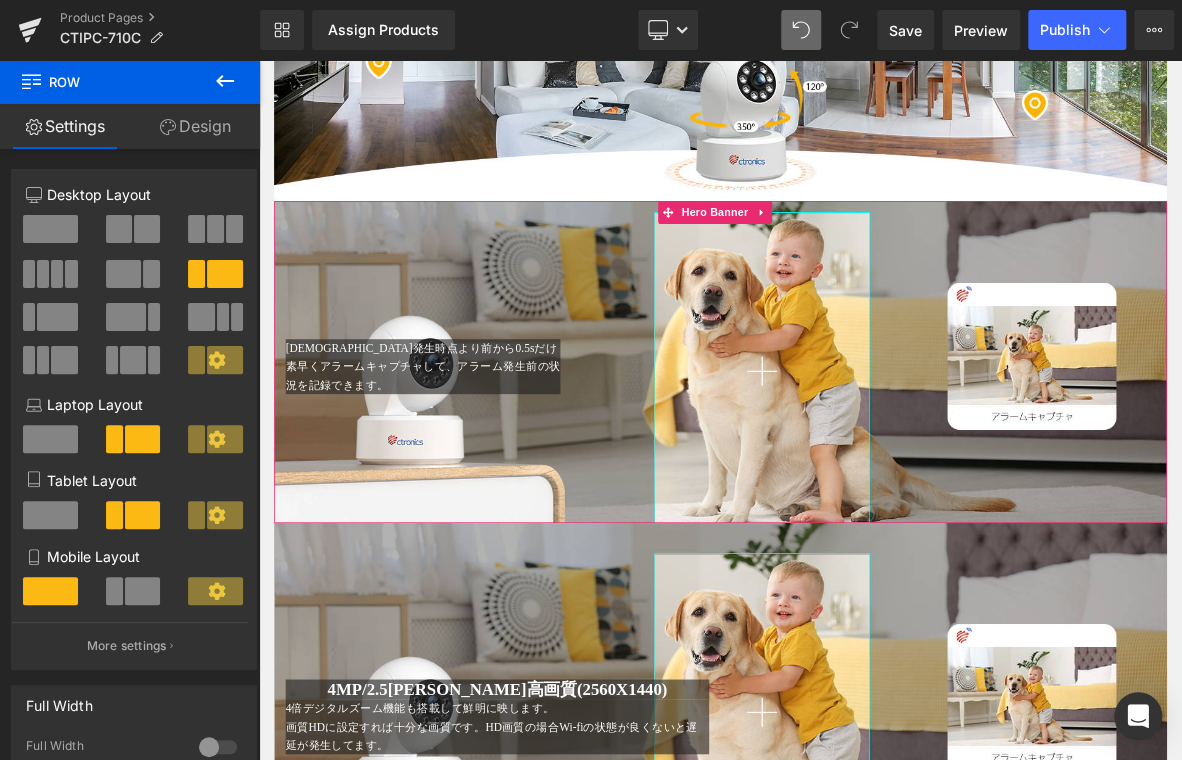 scroll, scrollTop: 2309, scrollLeft: 0, axis: vertical 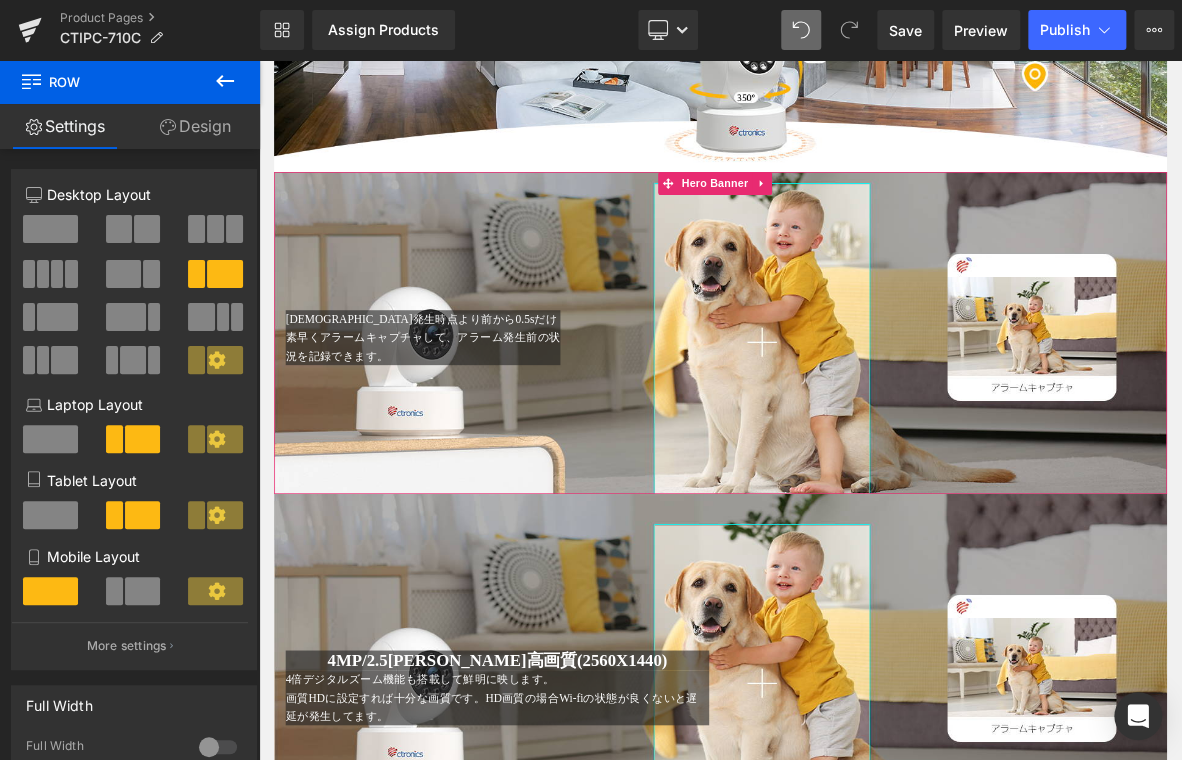 click on "アラーム発生時点より前から0.5sだけ素早くアラームキャプチャして、アラーム発生前の状況を記録できます。" at bounding box center (474, 424) 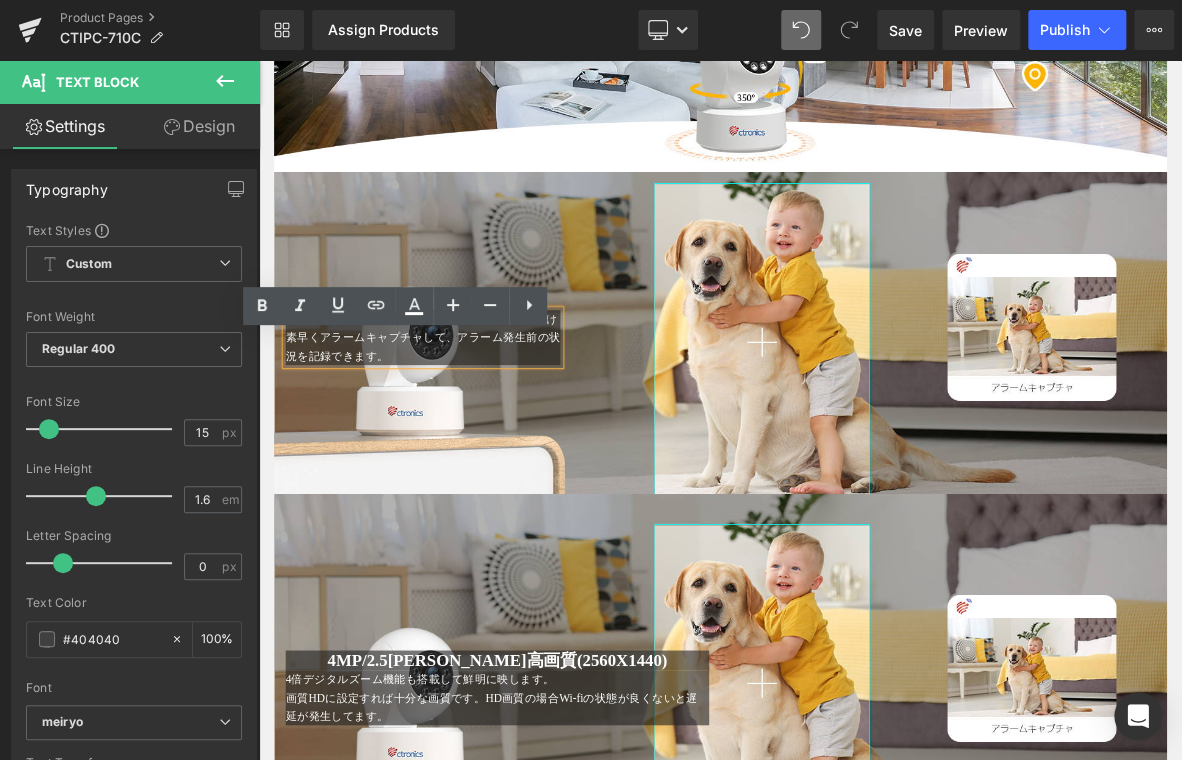 click at bounding box center [864, 418] 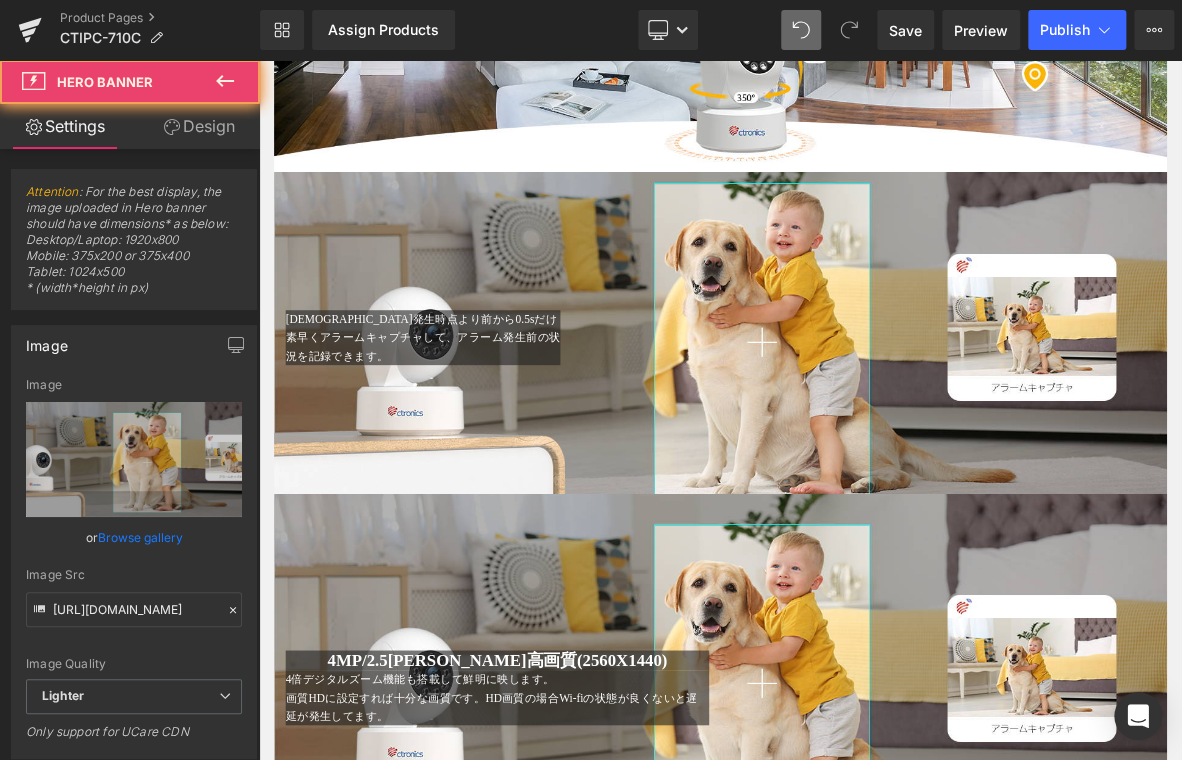 click on "アラーム発生時点より前から0.5sだけ素早くアラームキャプチャして、アラーム発生前の状況を記録できます。
Text Block
Text Block
Row
Hero Banner   175px   159px" at bounding box center (864, 418) 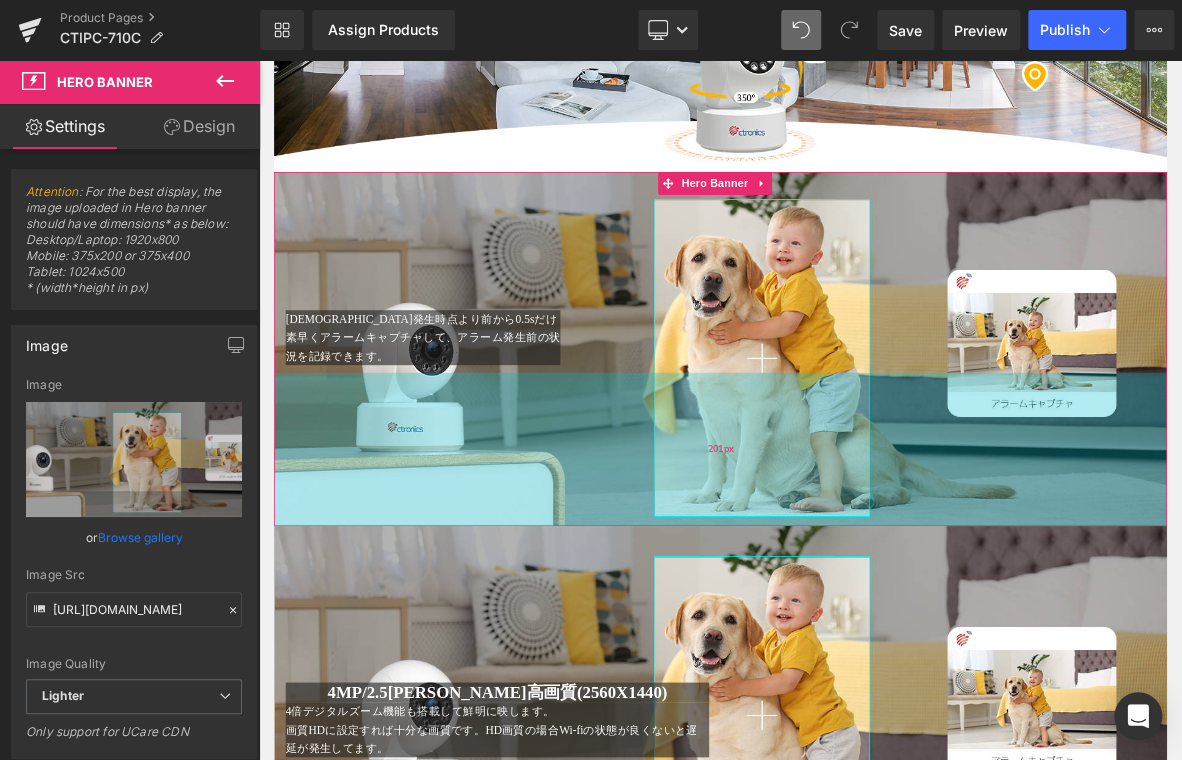 drag, startPoint x: 876, startPoint y: 648, endPoint x: 880, endPoint y: 690, distance: 42.190044 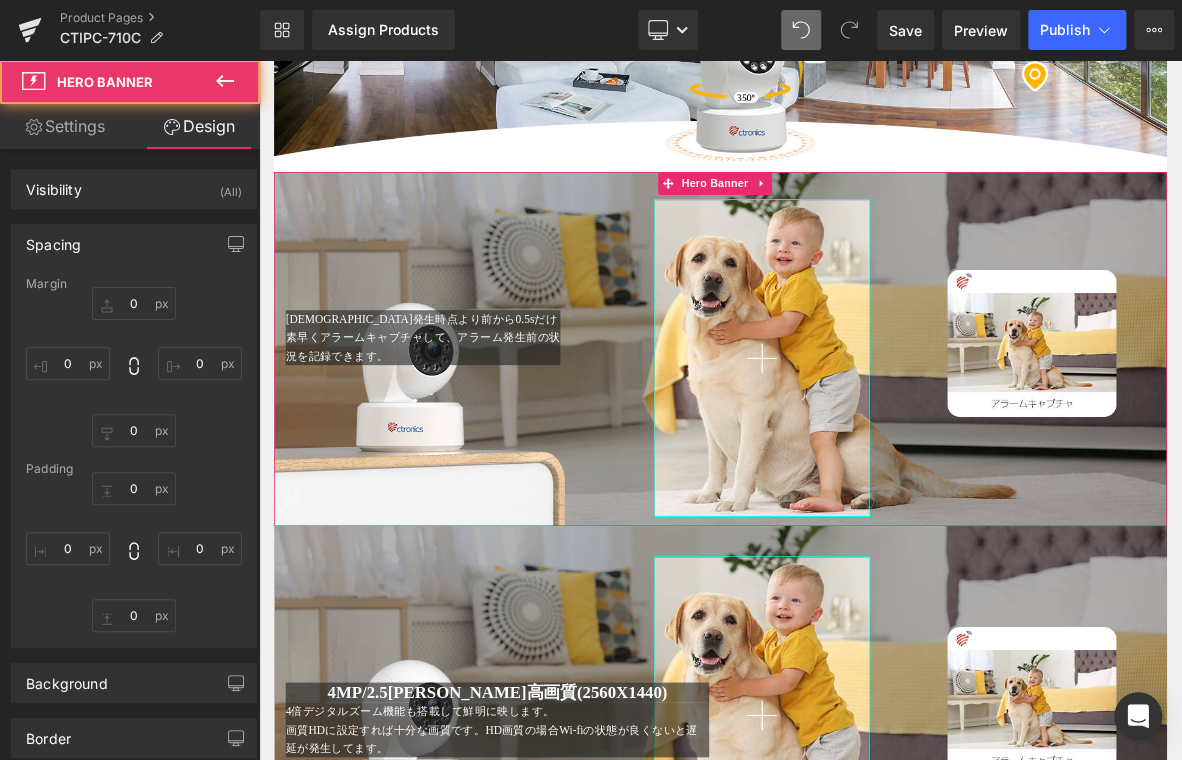 type on "0" 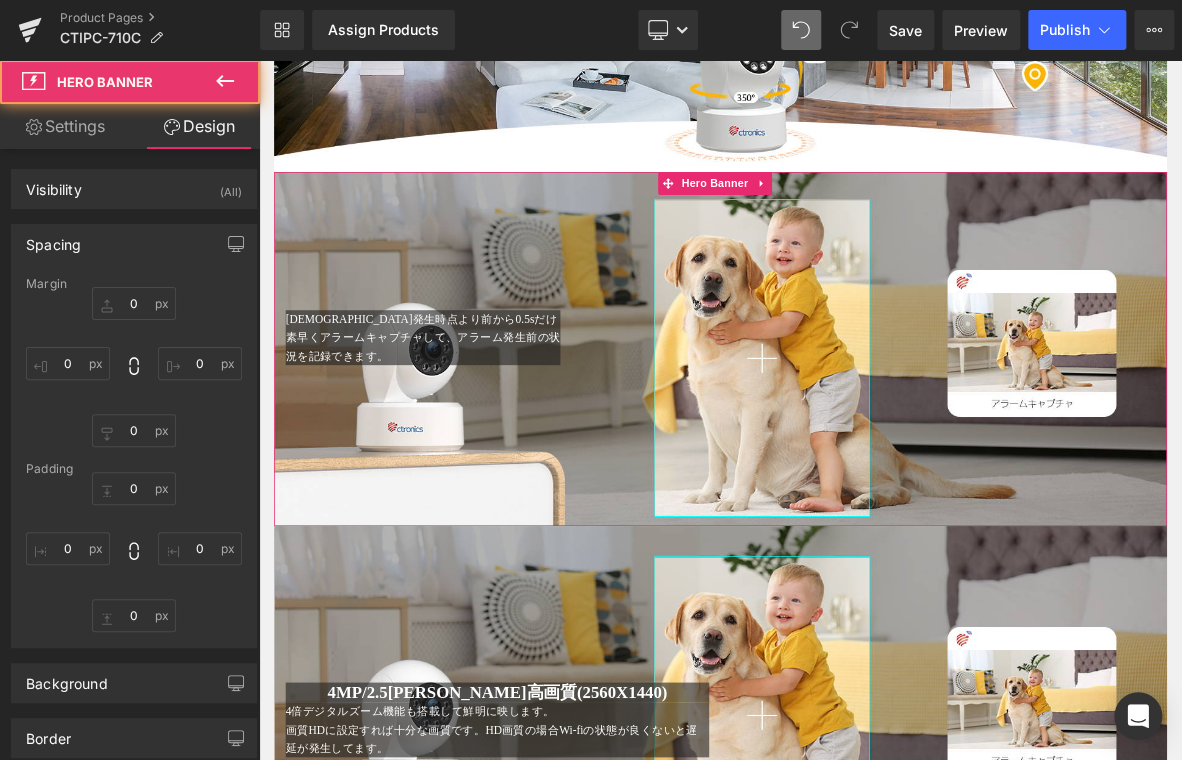 type on "0" 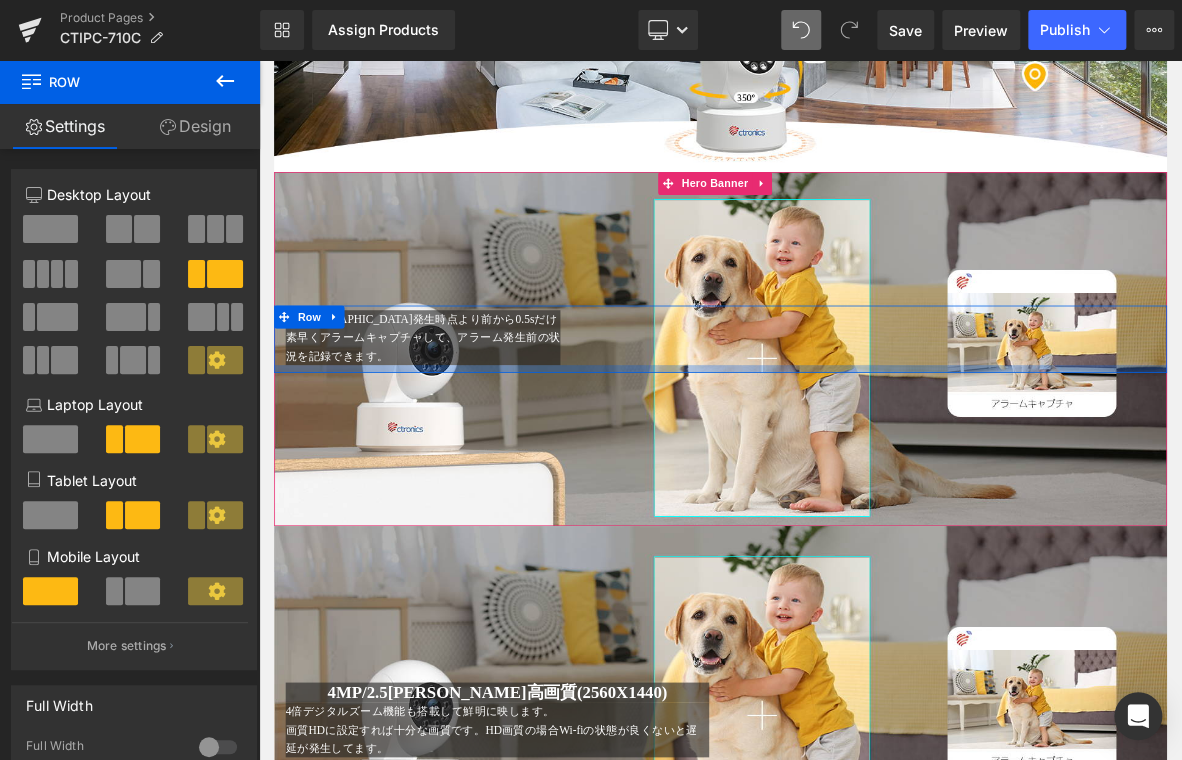 drag, startPoint x: 409, startPoint y: 499, endPoint x: 422, endPoint y: 499, distance: 13 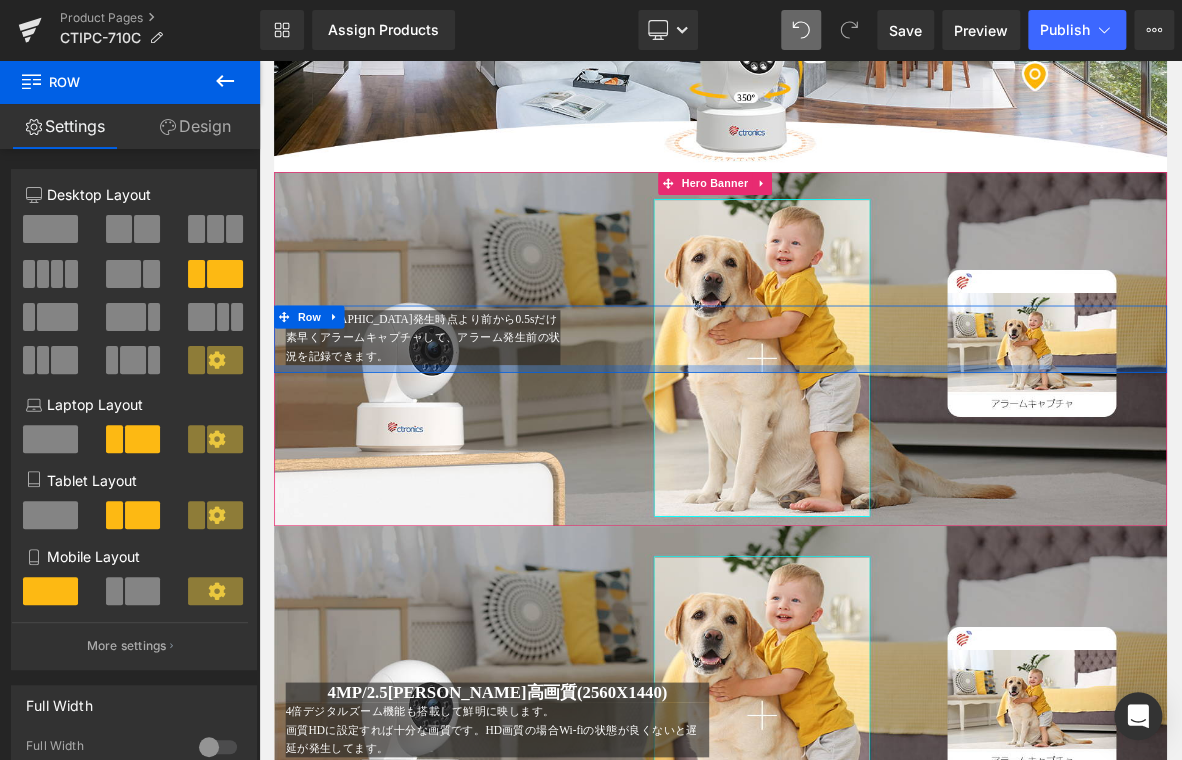 click at bounding box center (864, 465) 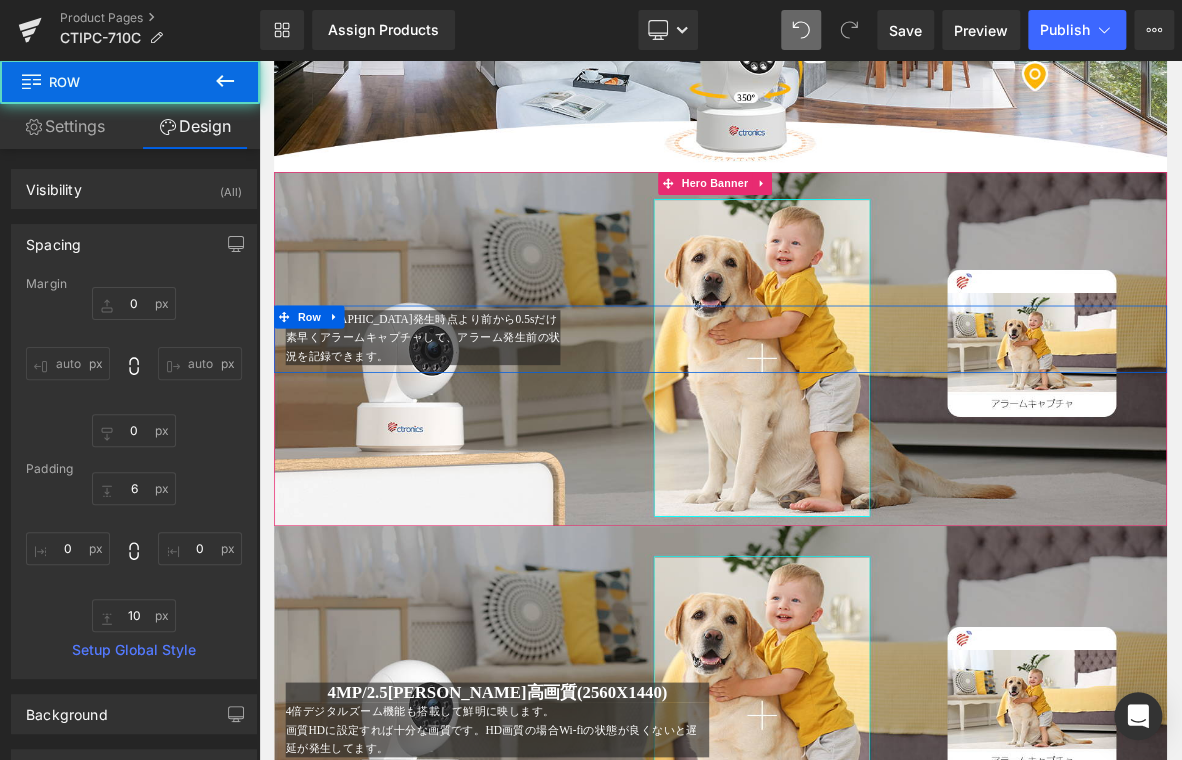 click on "アラーム発生時点より前から0.5sだけ素早くアラームキャプチャして、アラーム発生前の状況を記録できます。" at bounding box center (474, 424) 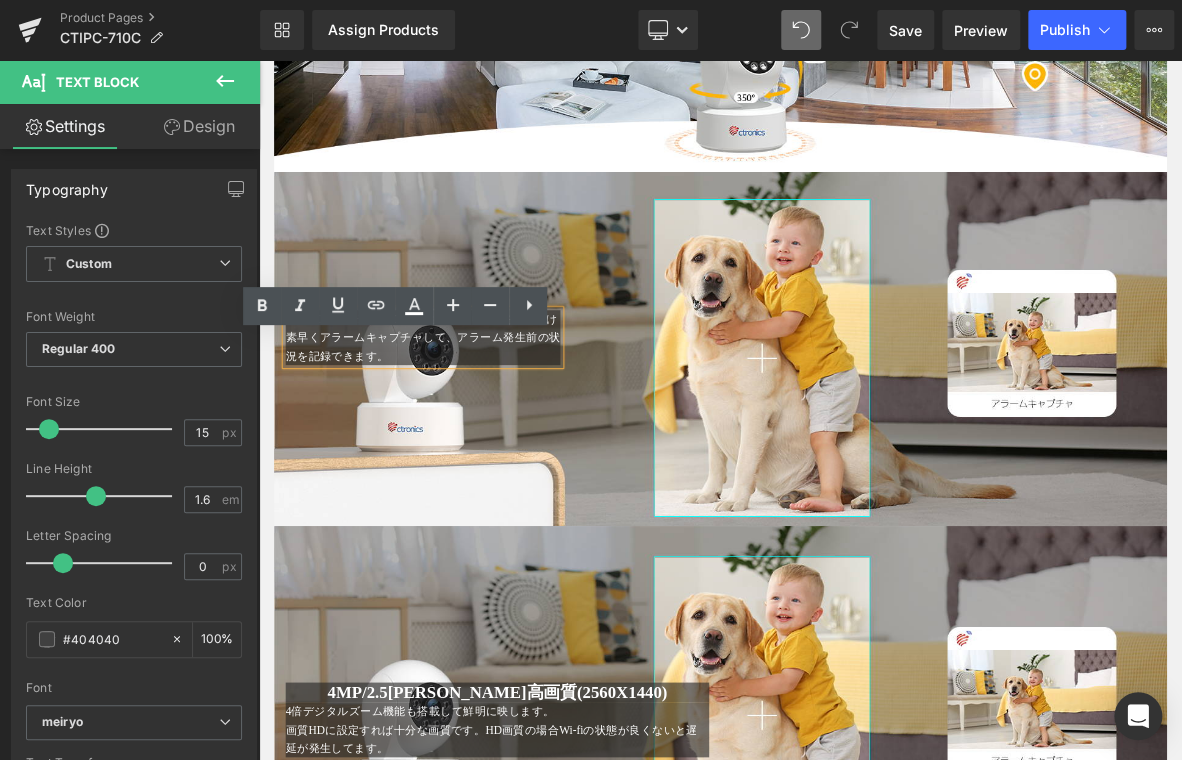 click on "アラーム発生時点より前から0.5sだけ素早くアラームキャプチャして、アラーム発生前の状況を記録できます。" at bounding box center [474, 424] 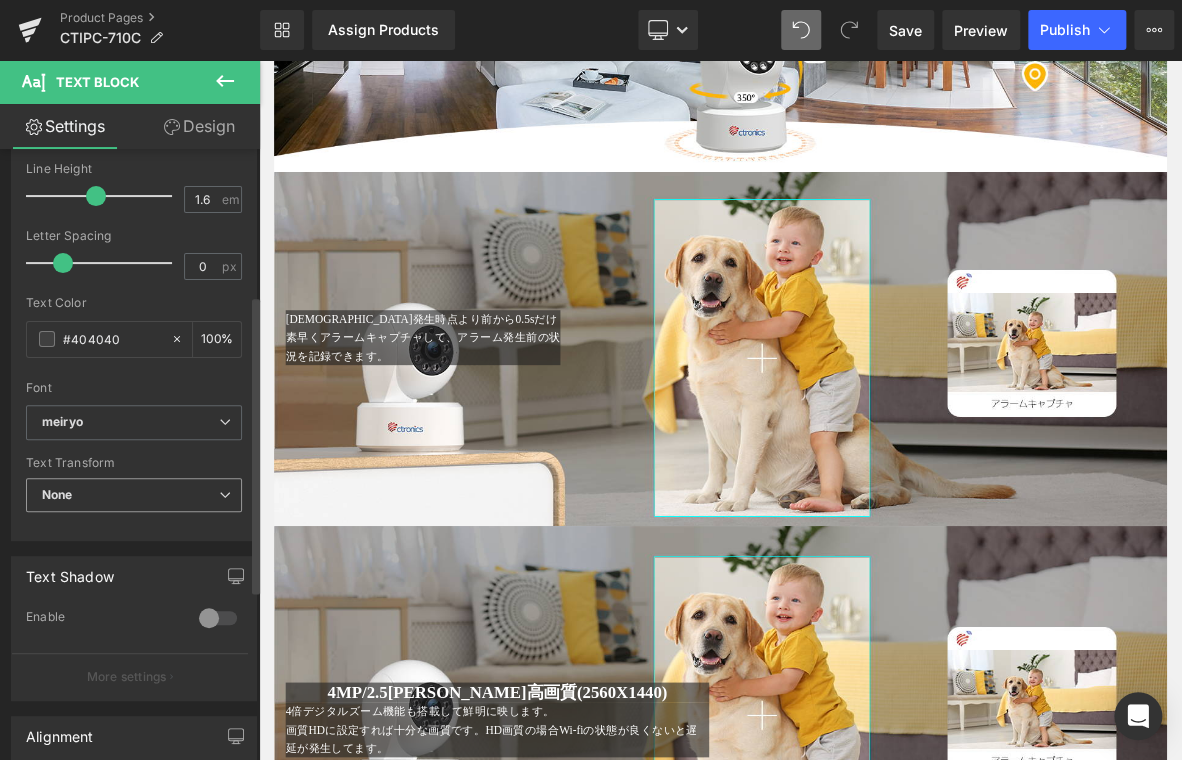 scroll, scrollTop: 600, scrollLeft: 0, axis: vertical 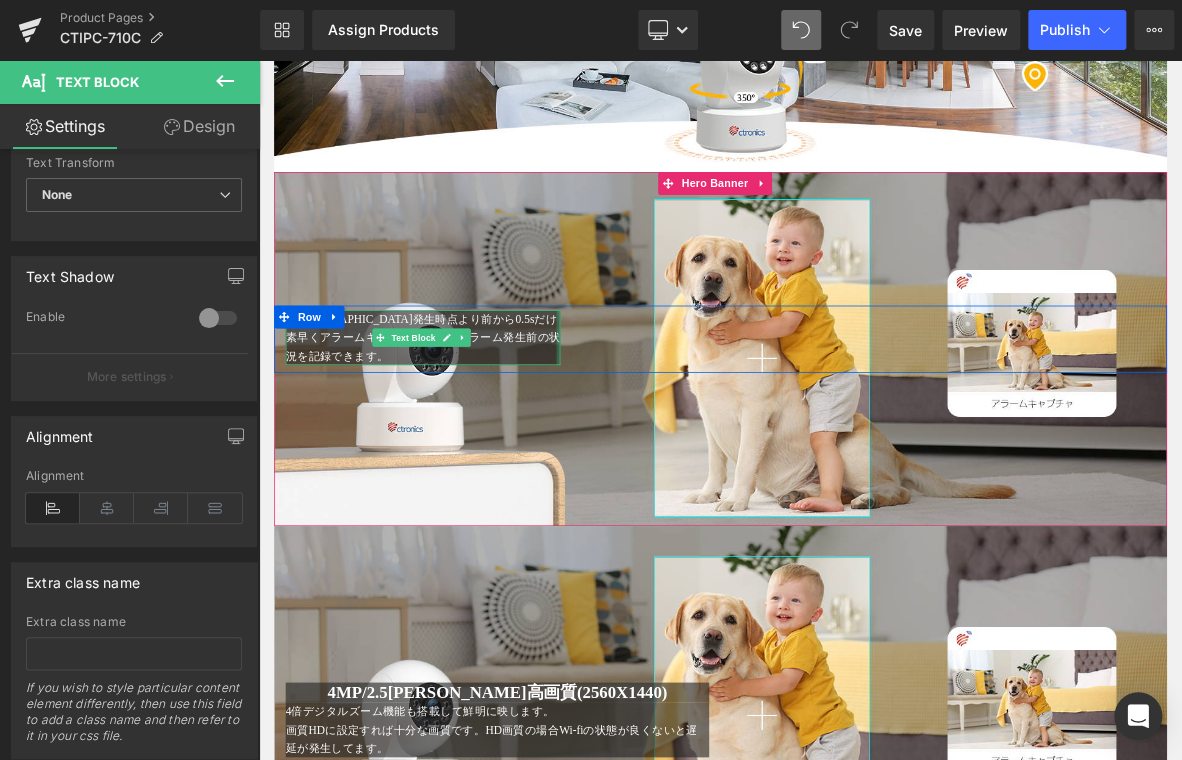 drag, startPoint x: 644, startPoint y: 449, endPoint x: 692, endPoint y: 456, distance: 48.507732 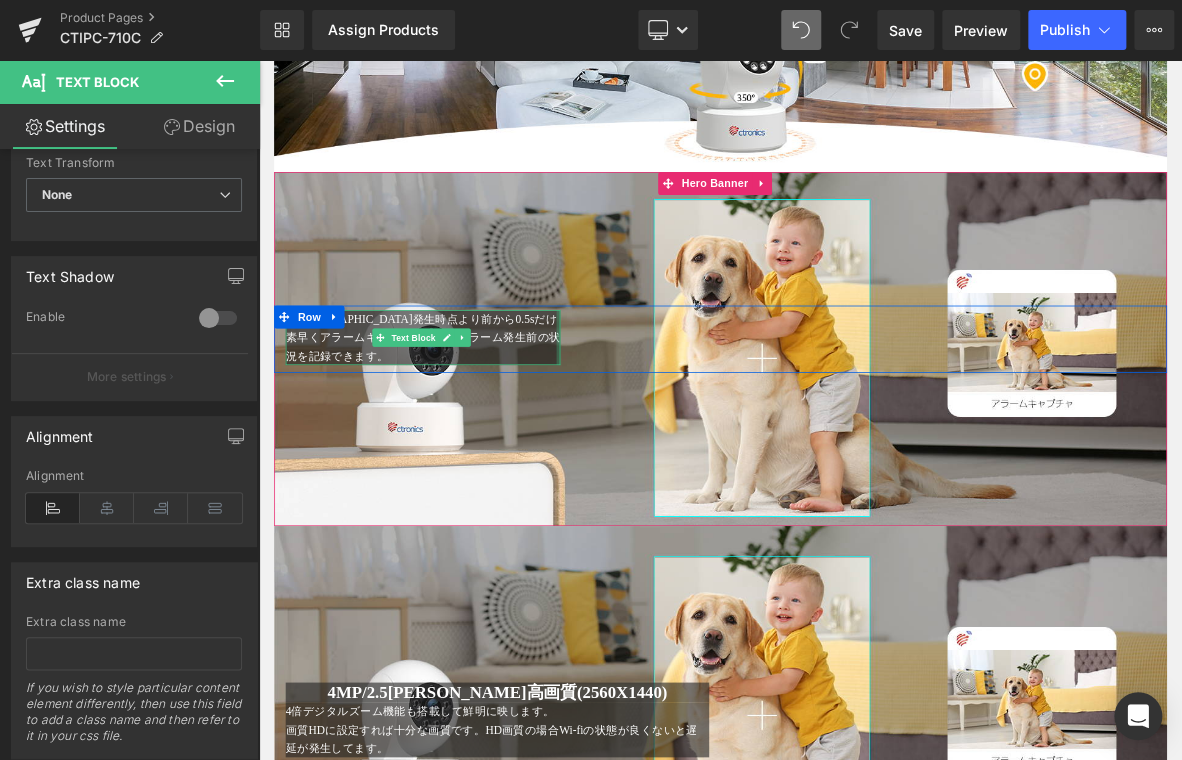 click on "アラーム発生時点より前から0.5sだけ素早くアラームキャプチャして、アラーム発生前の状況を記録できます。
Text Block
Text Block
Row" at bounding box center [864, 426] 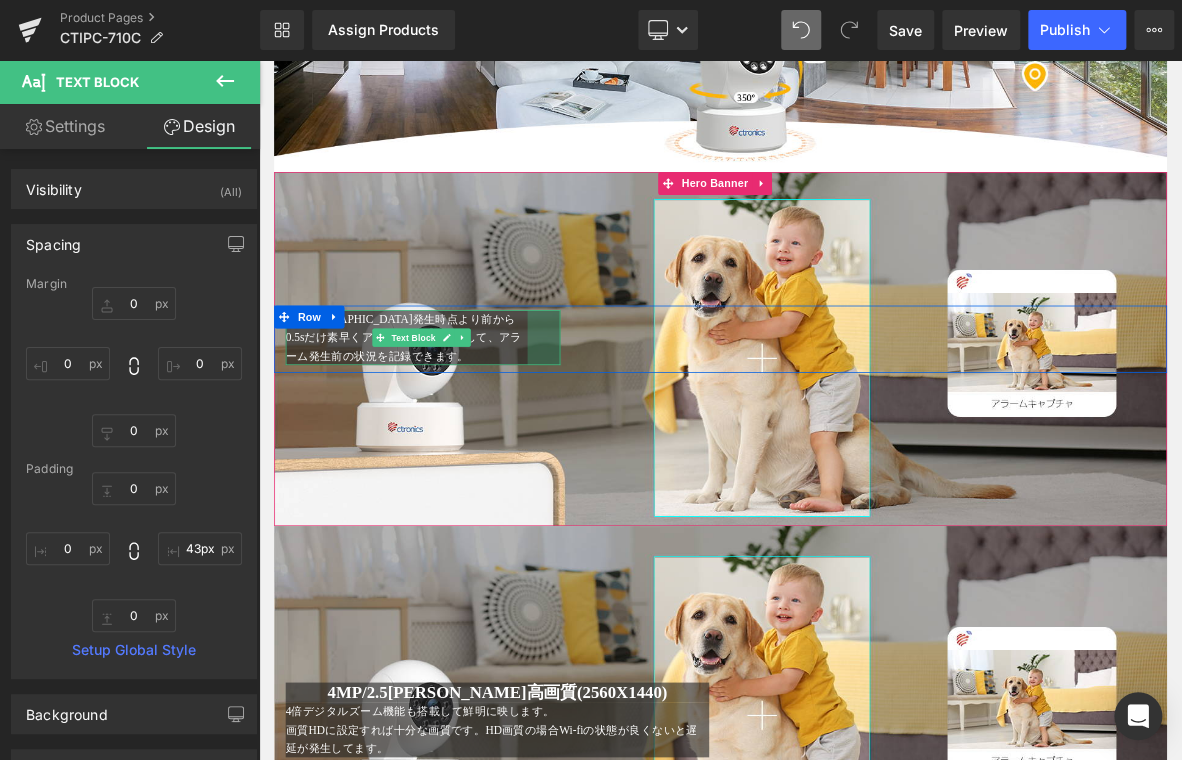 type on "29px" 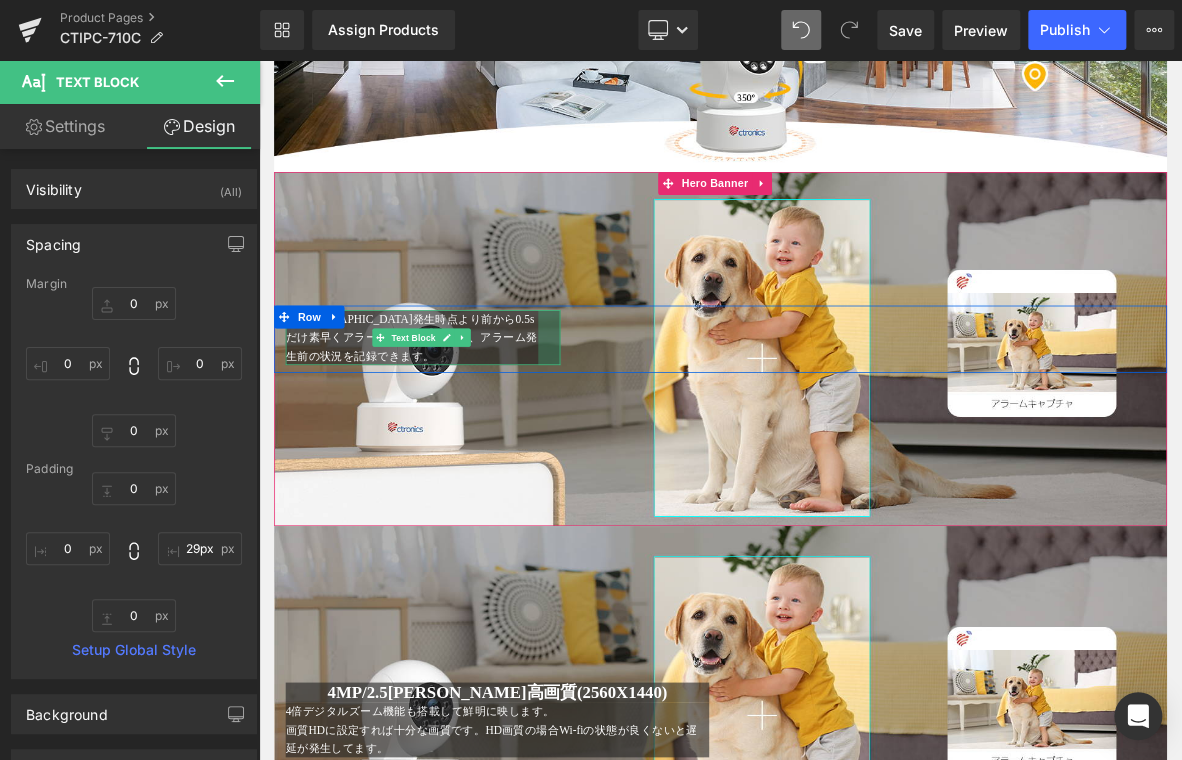 drag, startPoint x: 646, startPoint y: 456, endPoint x: 617, endPoint y: 457, distance: 29.017237 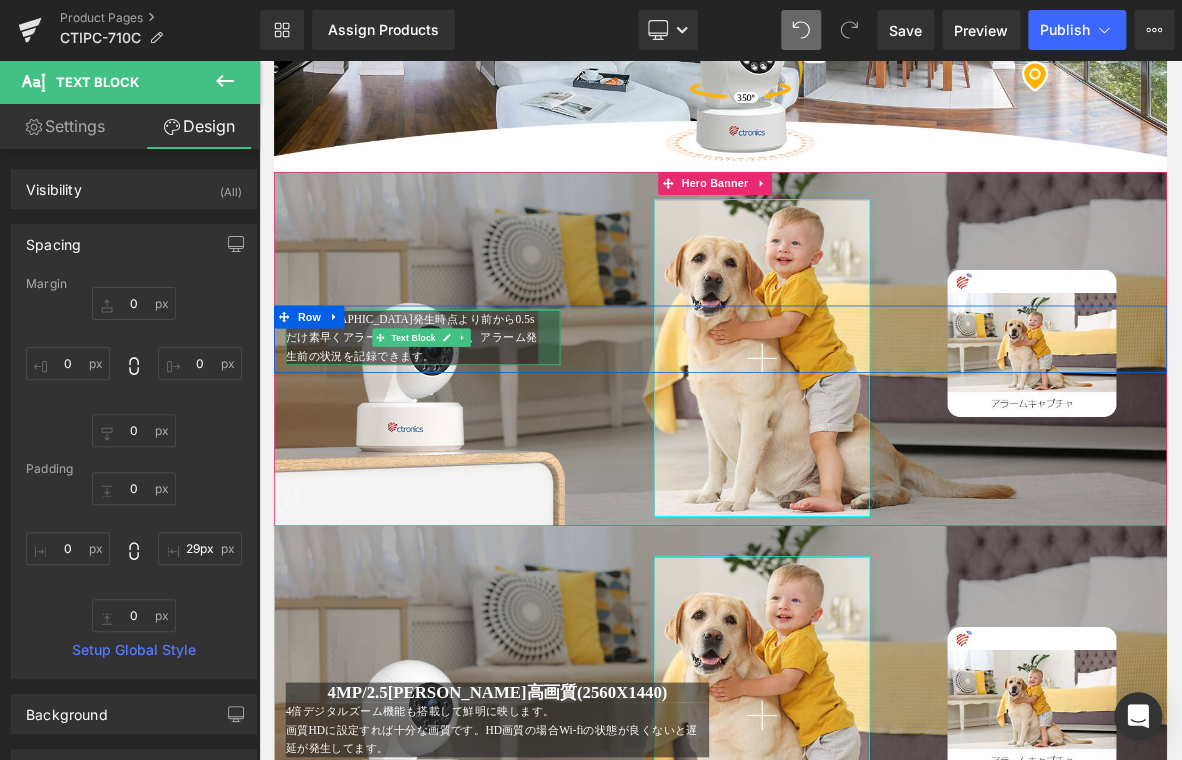 click on "アラーム発生時点より前から0.5sだけ素早くアラームキャプチャして、アラーム発生前の状況を記録できます。
Text Block" at bounding box center (474, 424) 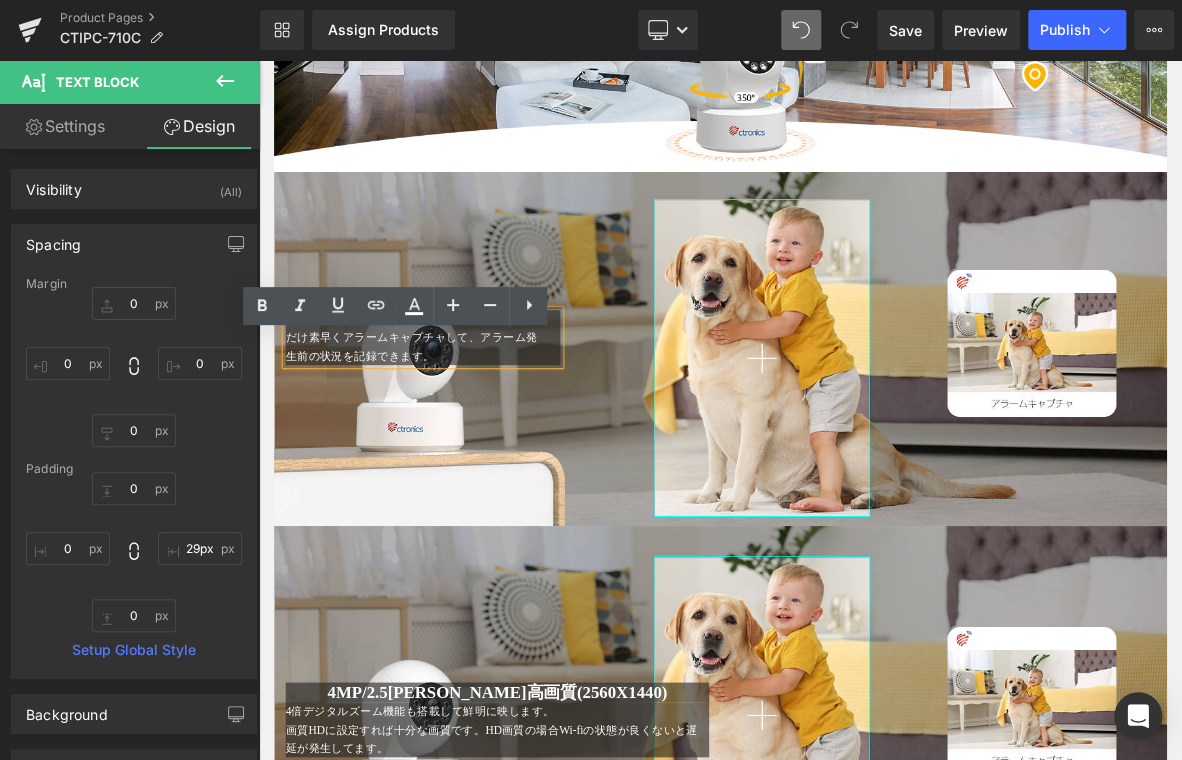 click on "アラーム発生時点より前から0.5sだけ素早くアラームキャプチャして、アラーム発生前の状況を記録できます。" at bounding box center (474, 424) 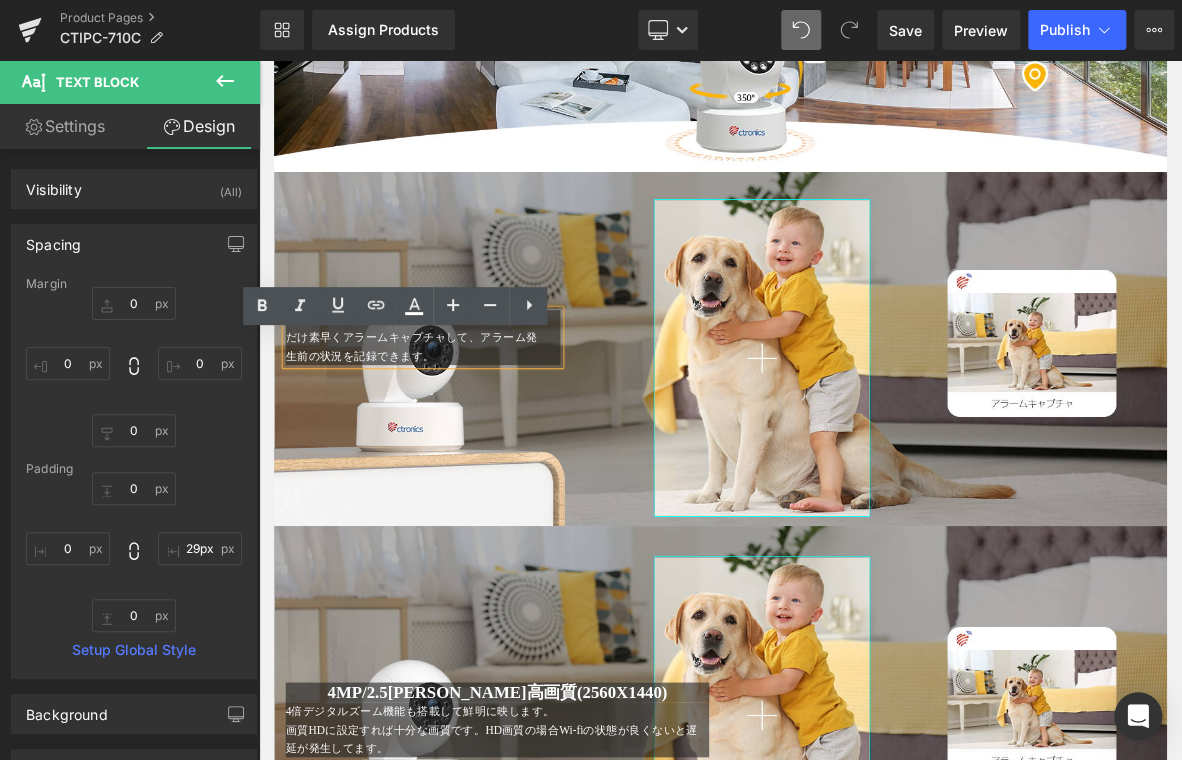 click on "アラーム発生時点より前から0.5sだけ素早くアラームキャプチャして、アラーム発生前の状況を記録できます。
Text Block" at bounding box center [474, 424] 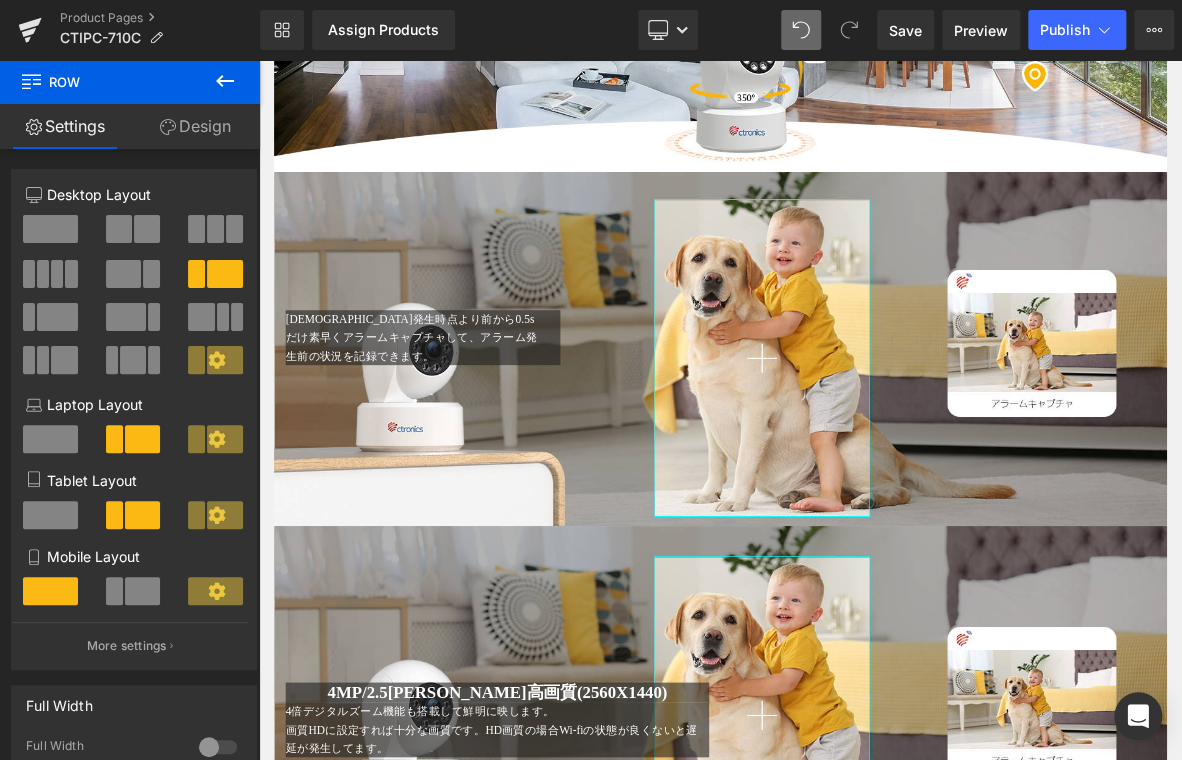 click on "アラーム発生時点より前から0.5sだけ素早くアラームキャプチャして、アラーム発生前の状況を記録できます。
Text Block" at bounding box center (474, 424) 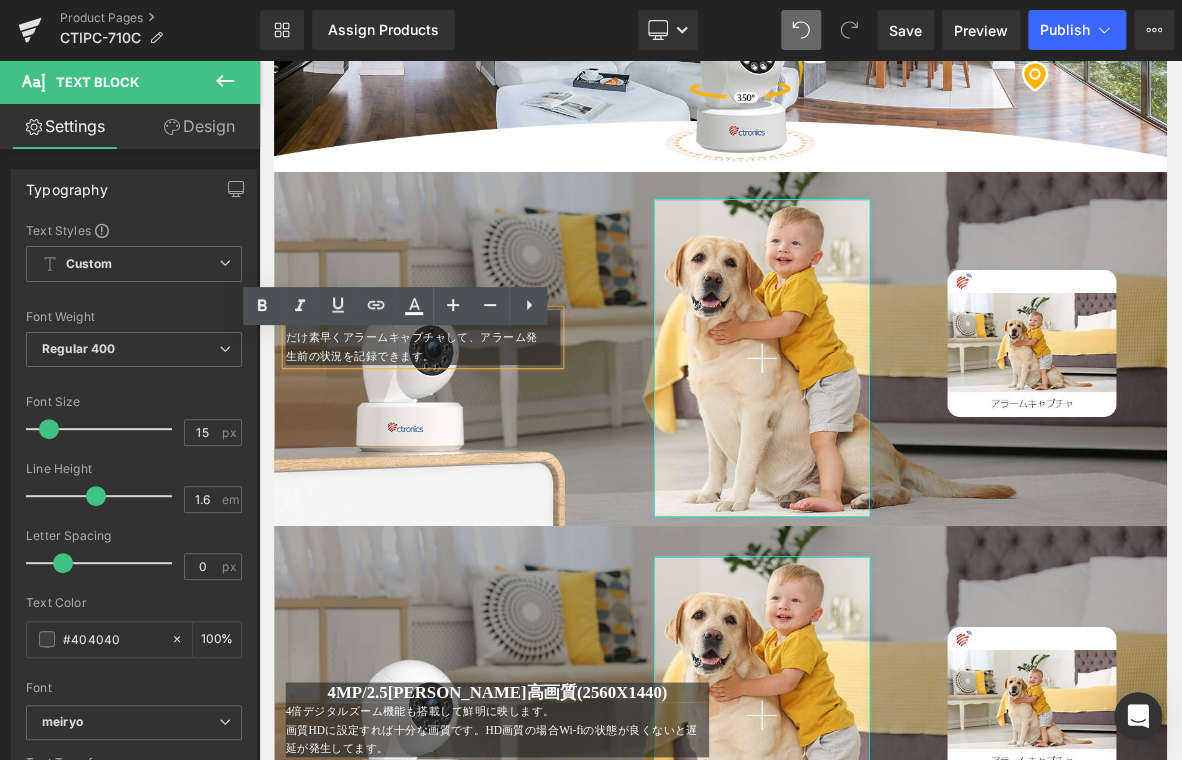 drag, startPoint x: 290, startPoint y: 446, endPoint x: 325, endPoint y: 444, distance: 35.057095 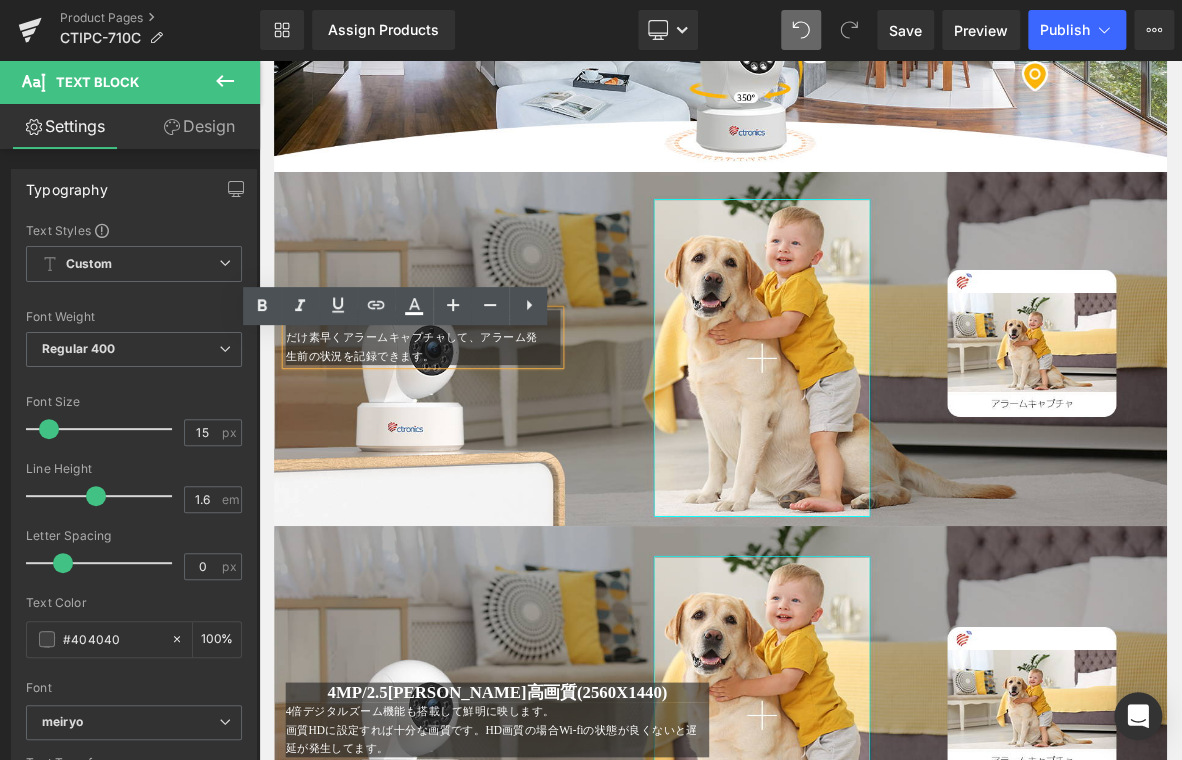 click on "アラーム発生時点より前から0.5sだけ素早くアラームキャプチャして、アラーム発生前の状況を記録できます。" at bounding box center [474, 424] 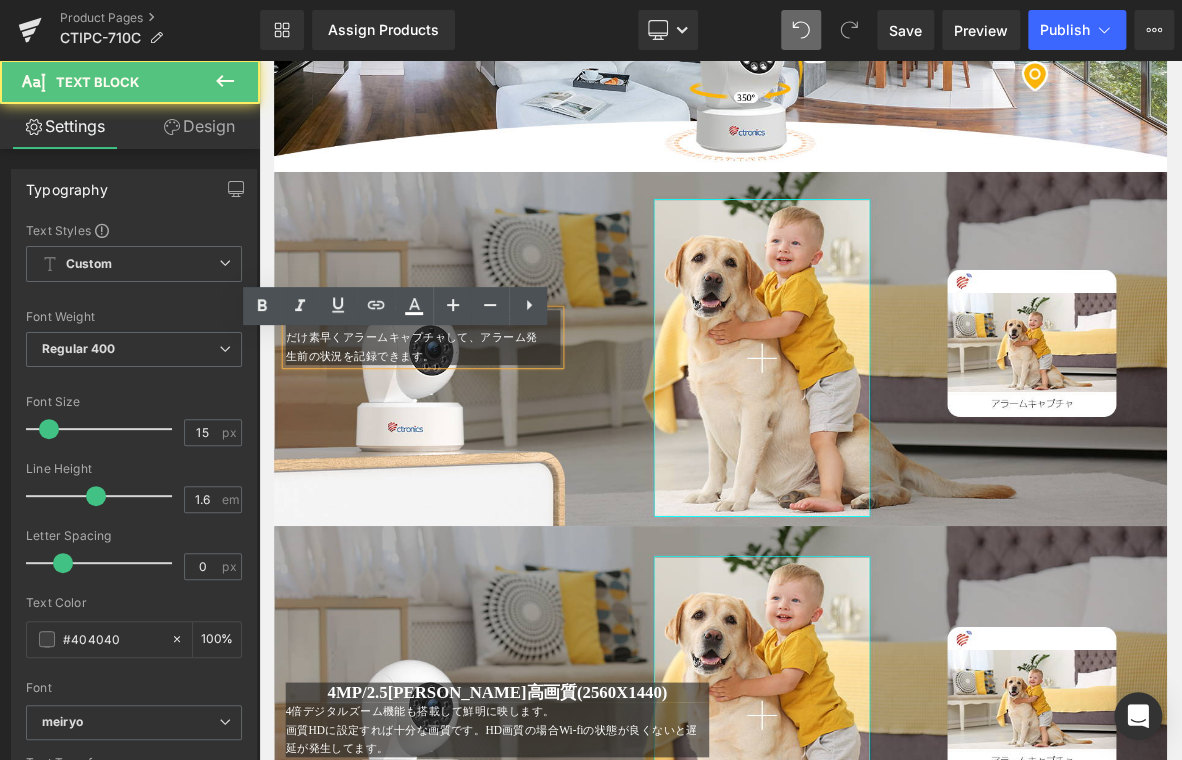click on "アラーム発生時点より前から0.5sだけ素早くアラームキャプチャして、アラーム発生前の状況を記録できます。" at bounding box center [474, 424] 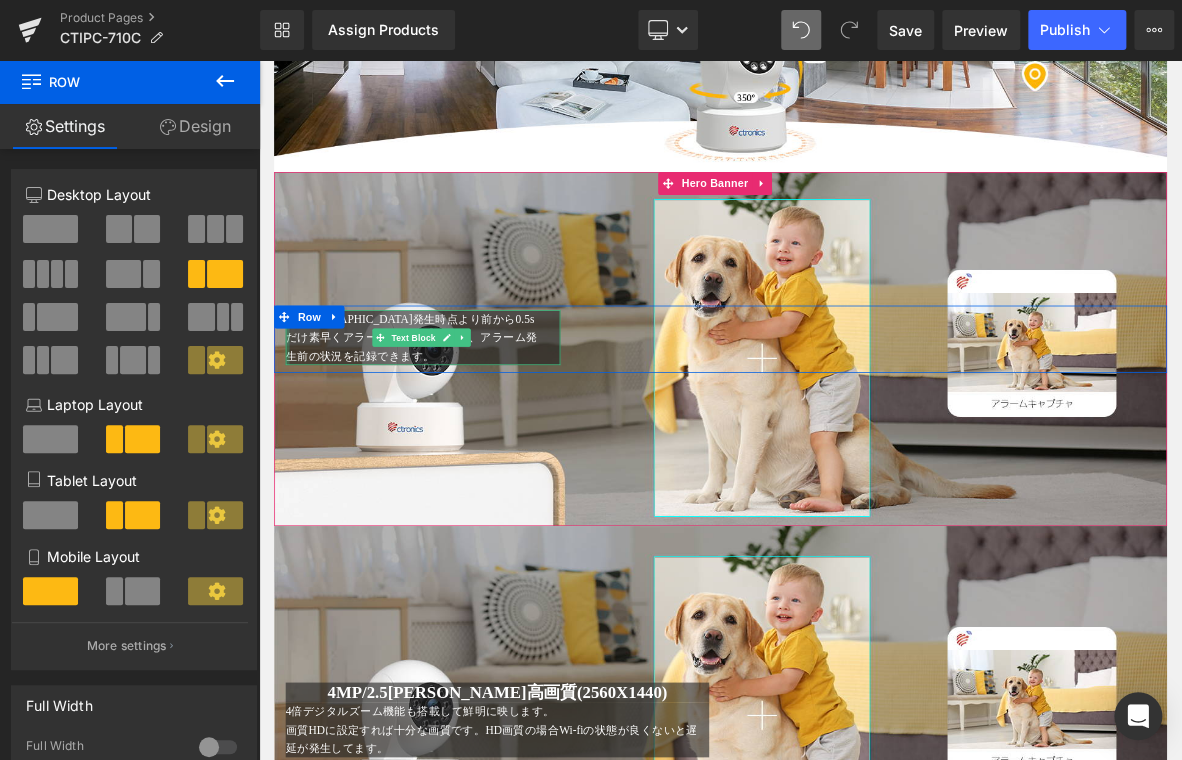 click at bounding box center (296, 424) 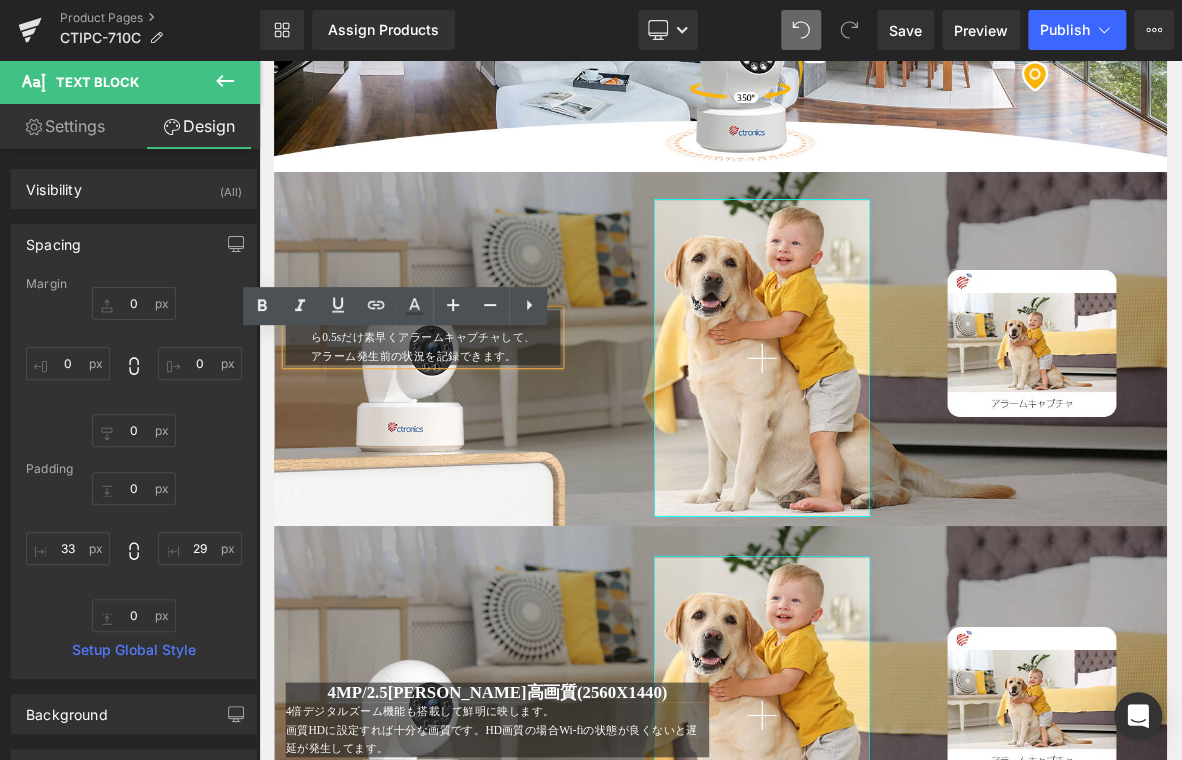 click at bounding box center [864, 439] 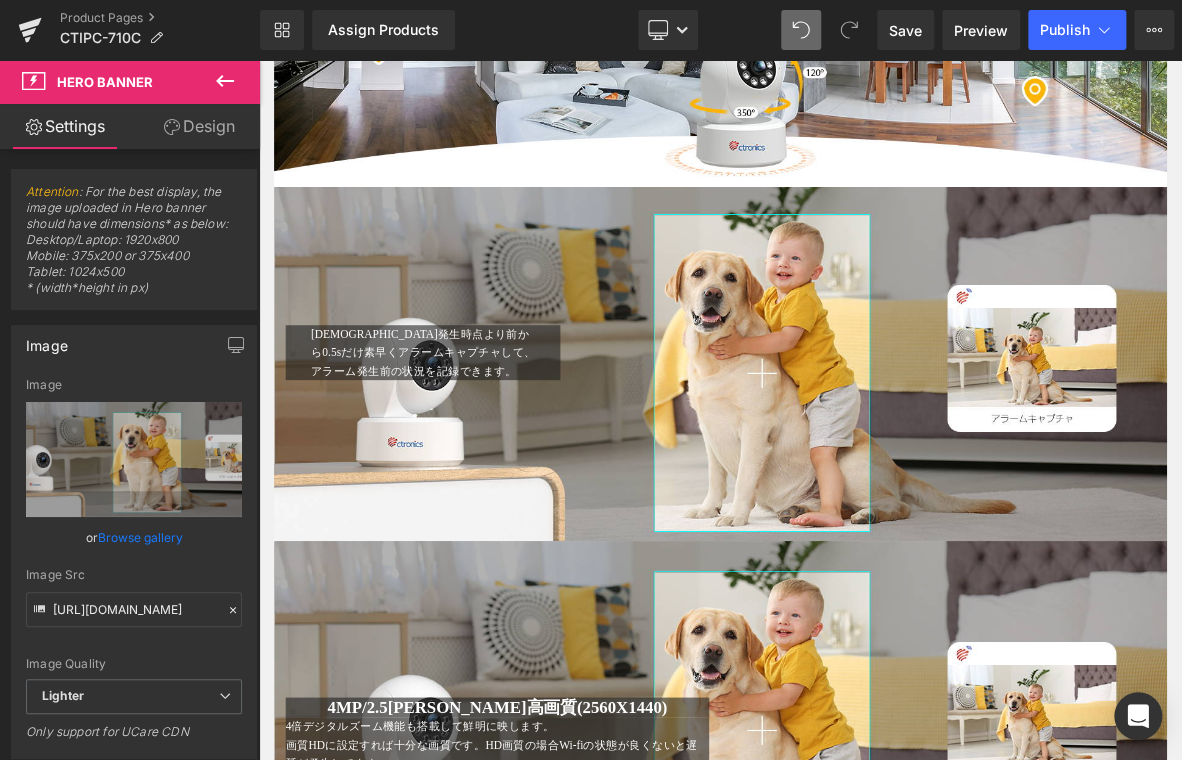 scroll, scrollTop: 2409, scrollLeft: 0, axis: vertical 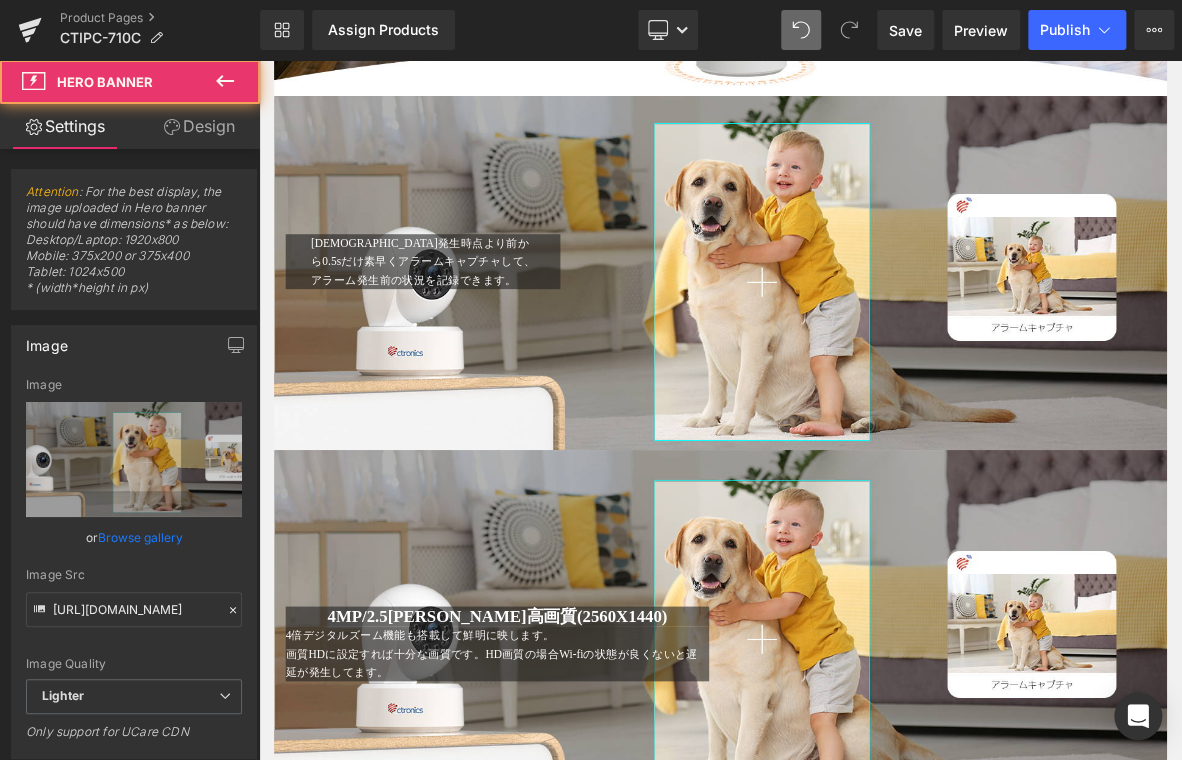 click on "アラーム発生時点より前から0.5sだけ素早くアラームキャプチャして、アラーム発生前の状況を記録できます。
Text Block       33px
Text Block
Row
Hero Banner   175px   201px" at bounding box center [864, 339] 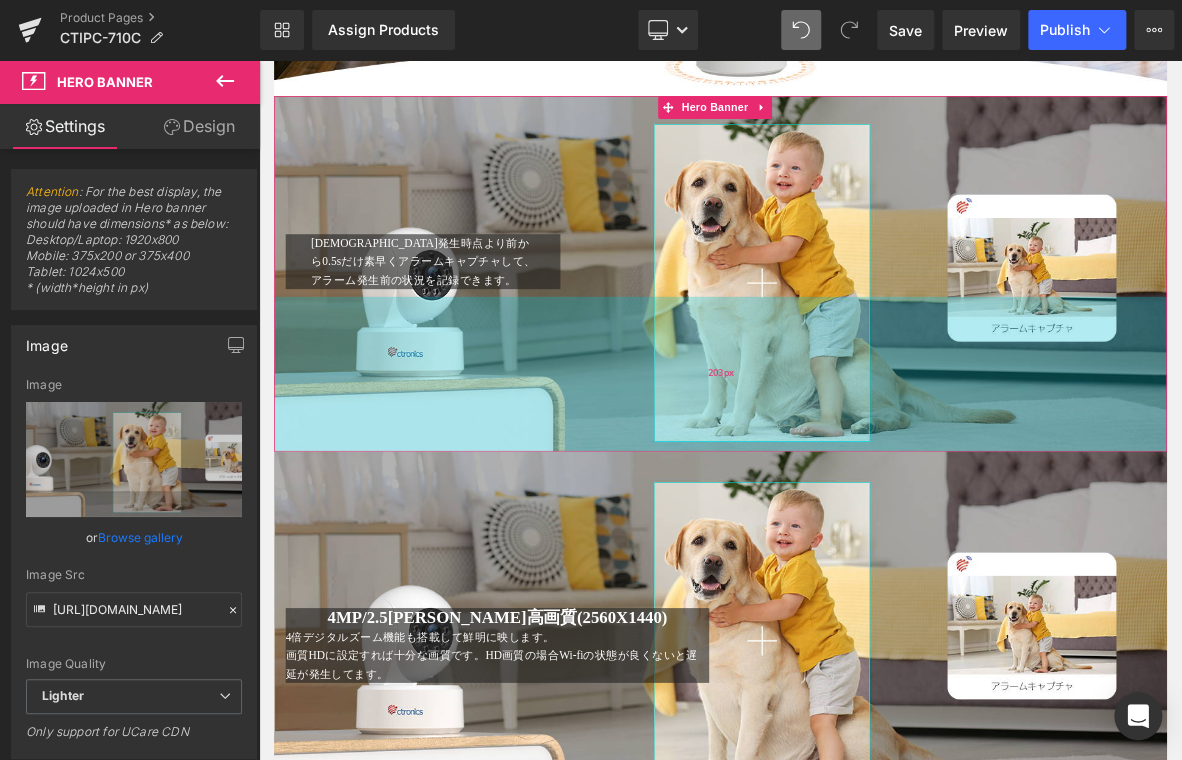 drag, startPoint x: 872, startPoint y: 578, endPoint x: 885, endPoint y: 578, distance: 13 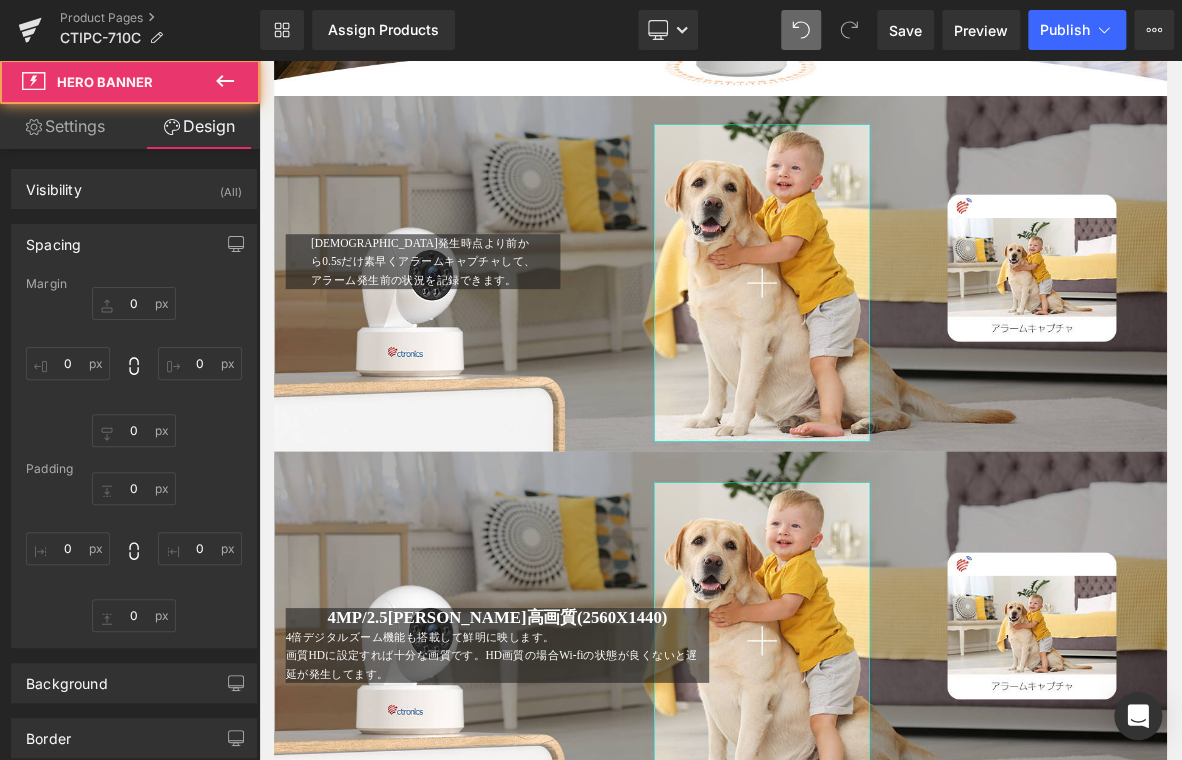 type on "0" 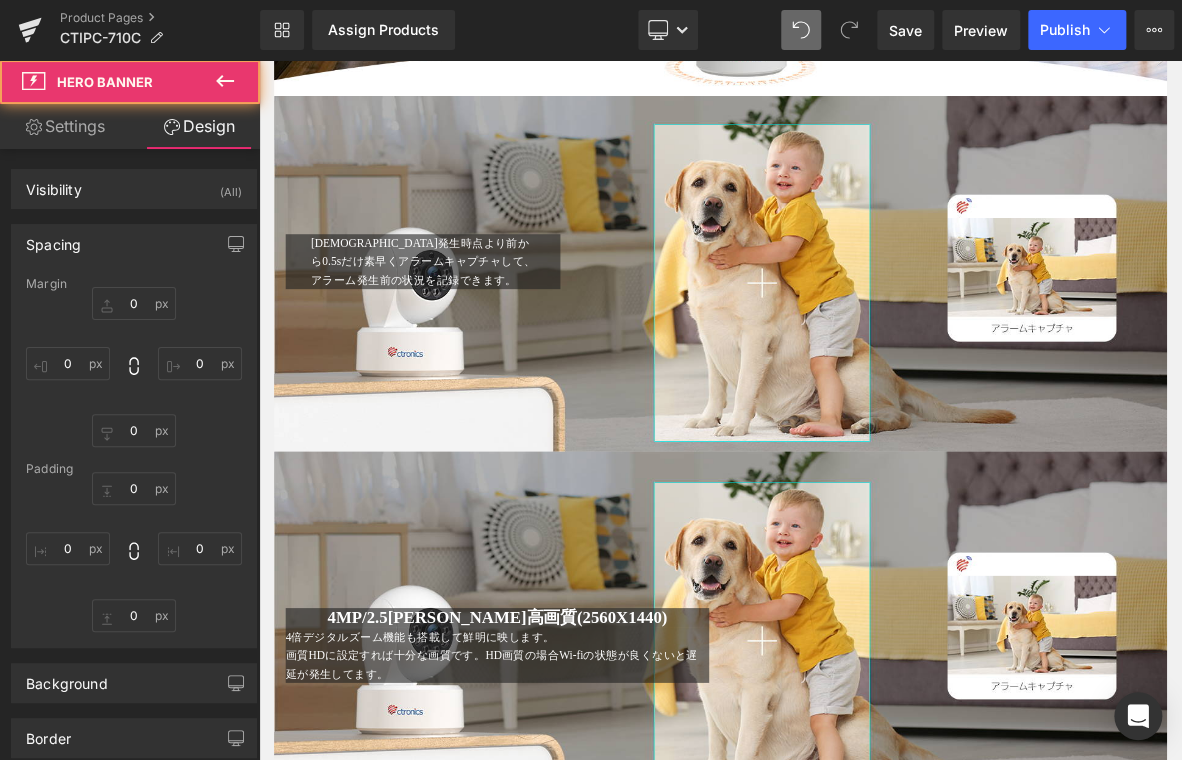 type on "0" 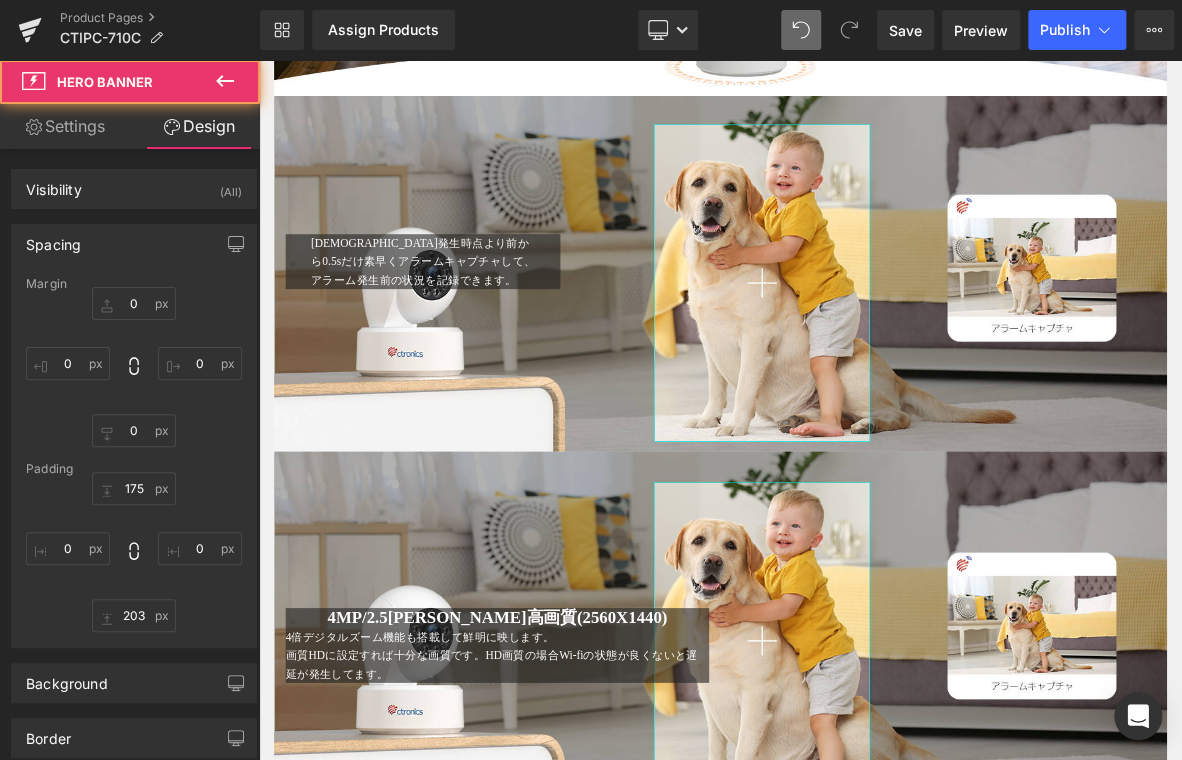 scroll, scrollTop: 2709, scrollLeft: 0, axis: vertical 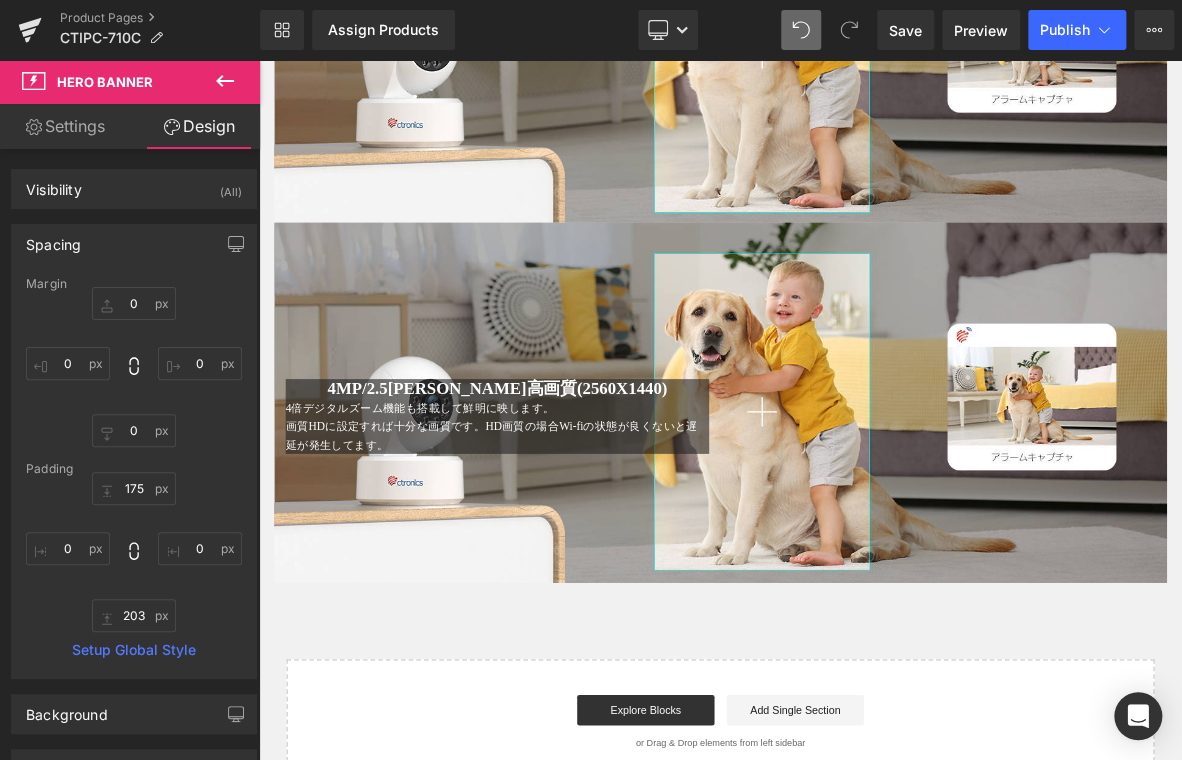 click at bounding box center [864, 509] 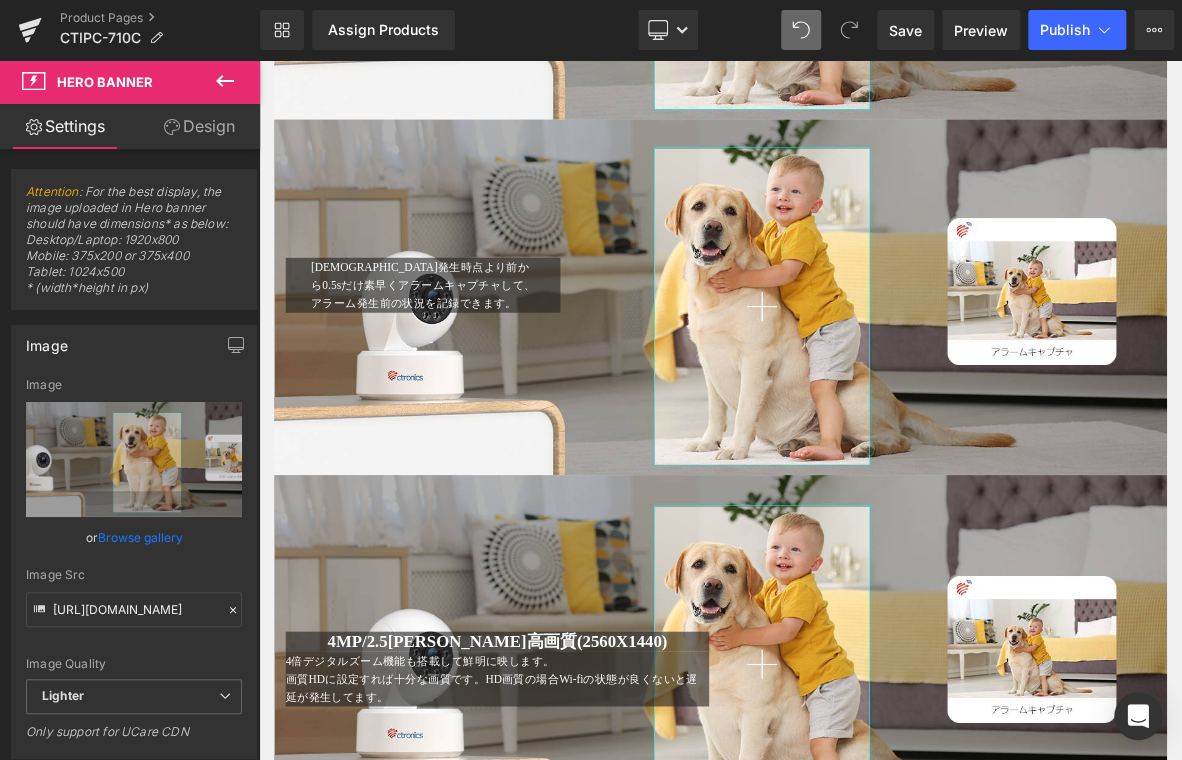 scroll, scrollTop: 2876, scrollLeft: 0, axis: vertical 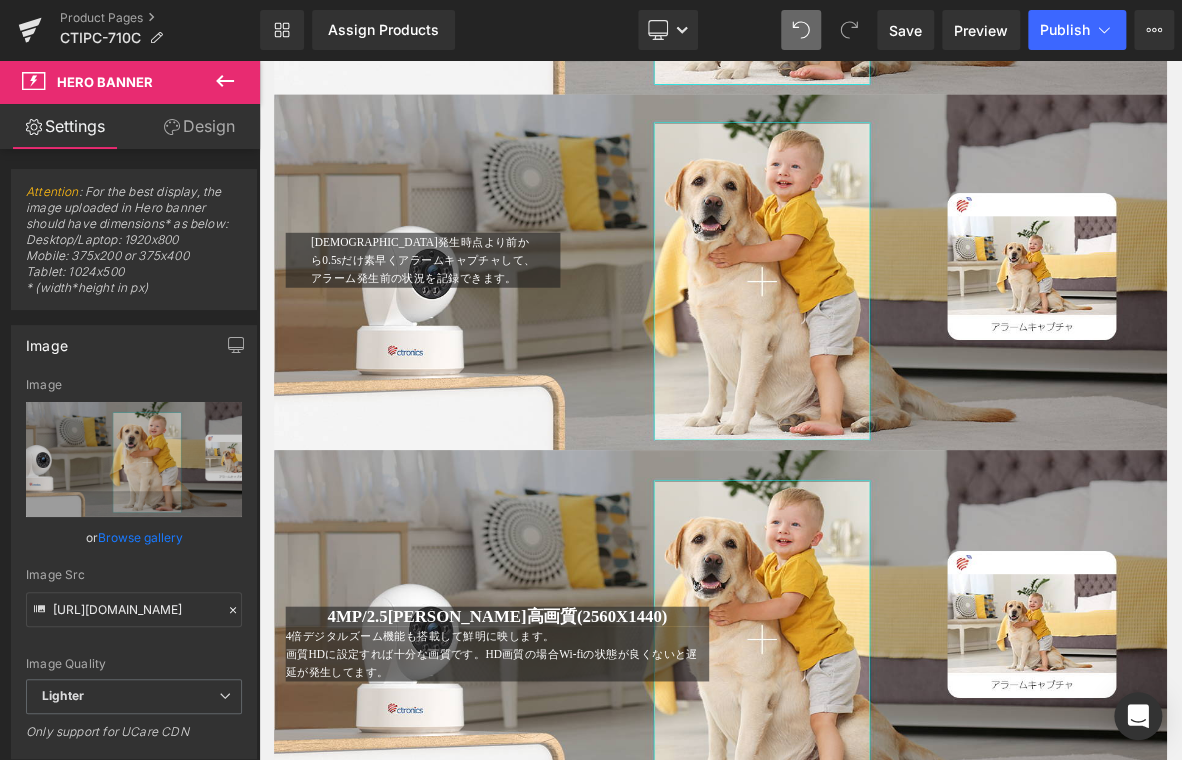click on "Text Block" at bounding box center (1059, 299) 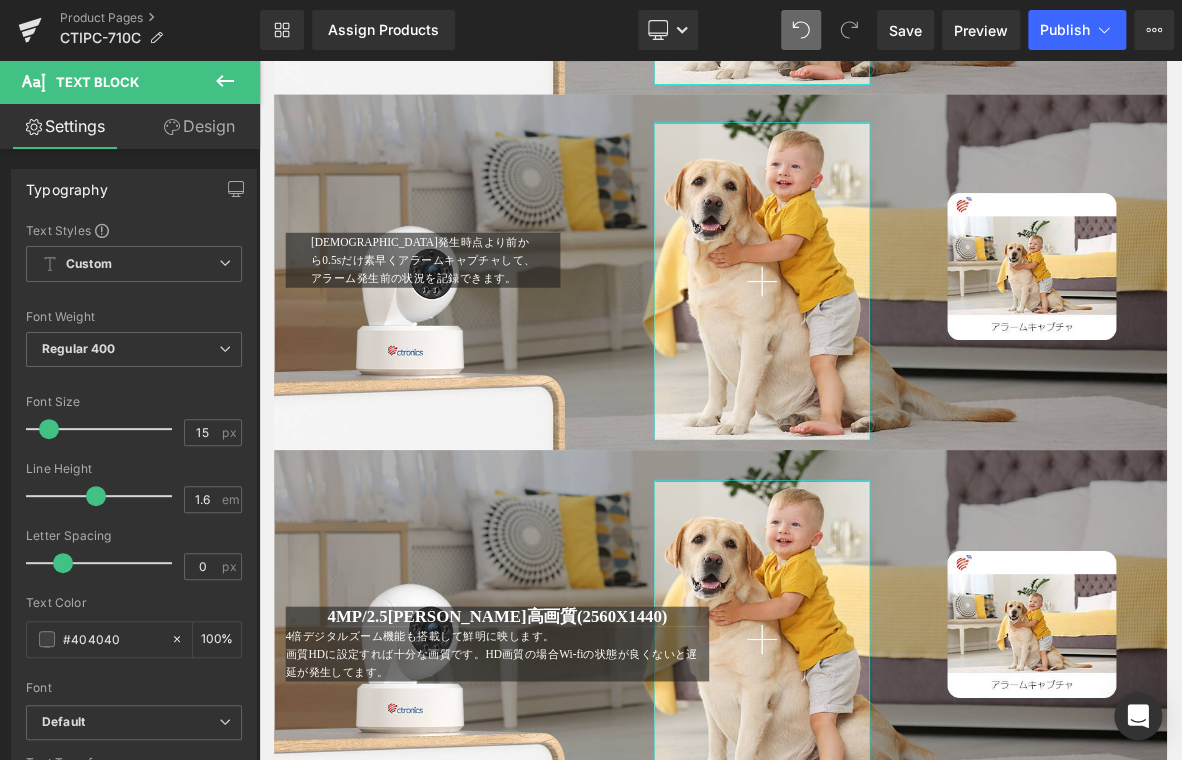 click at bounding box center [864, 339] 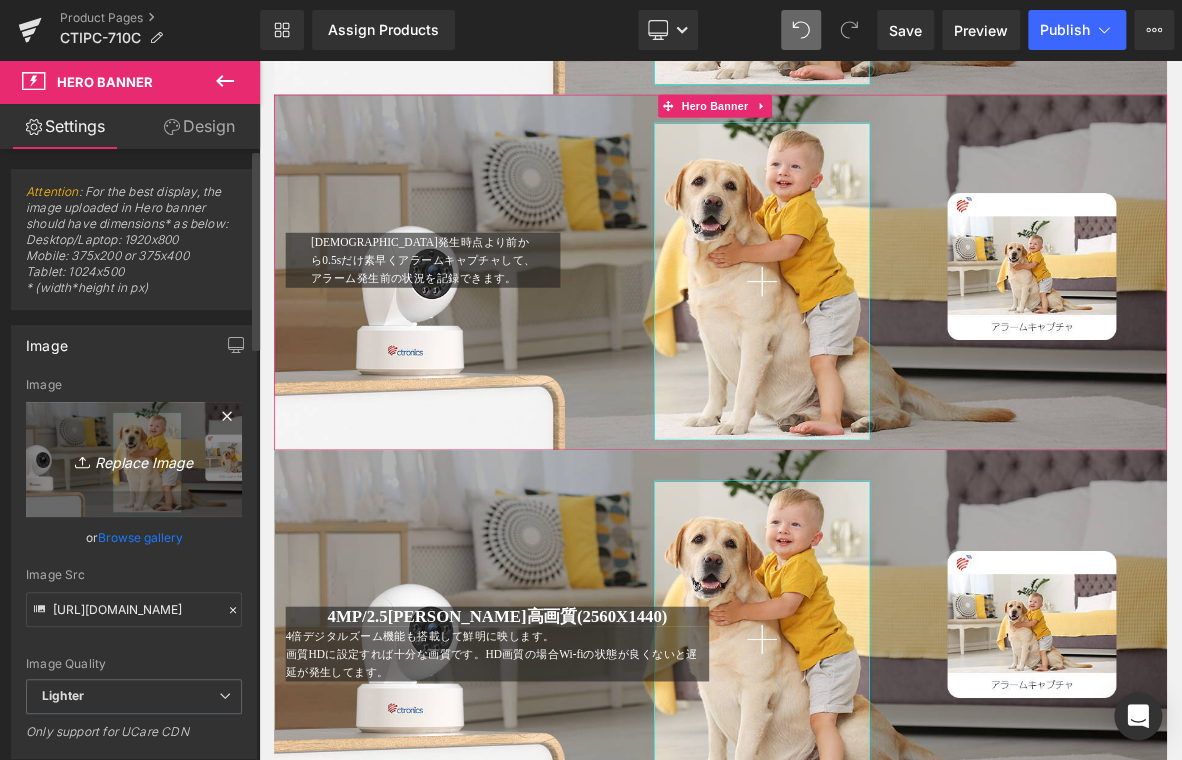 click on "Replace Image" at bounding box center (134, 459) 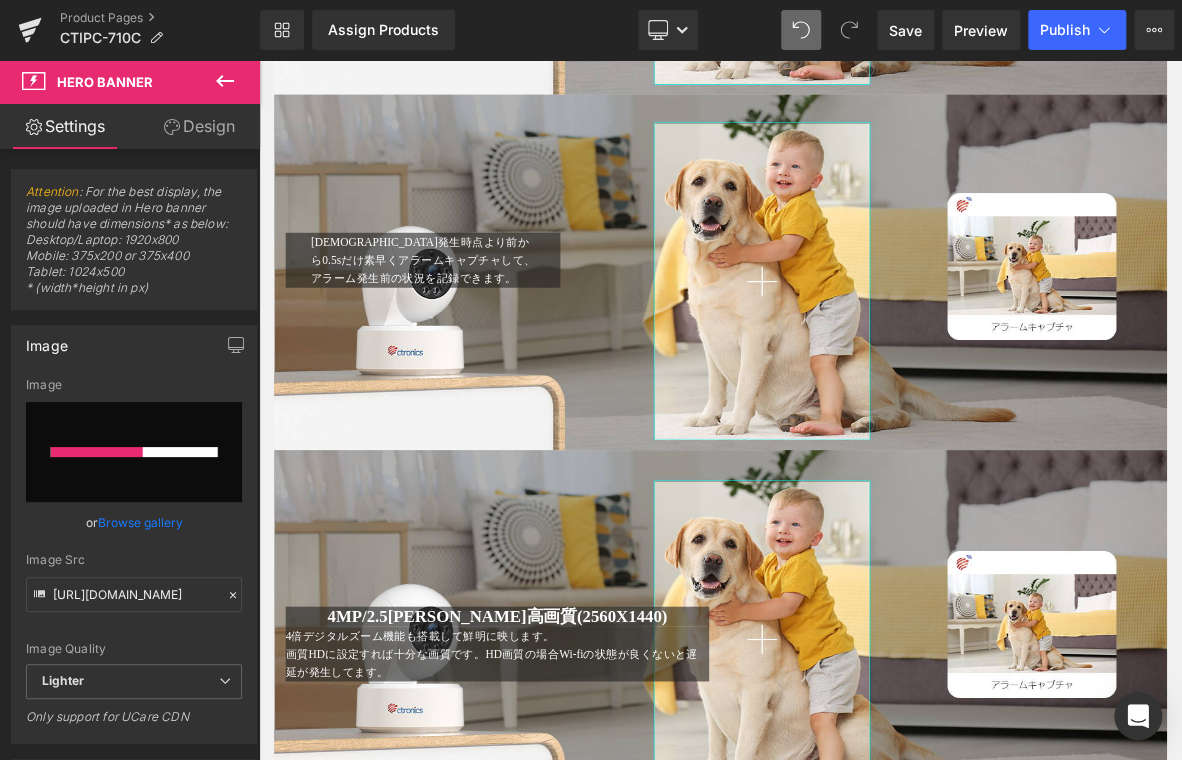 type 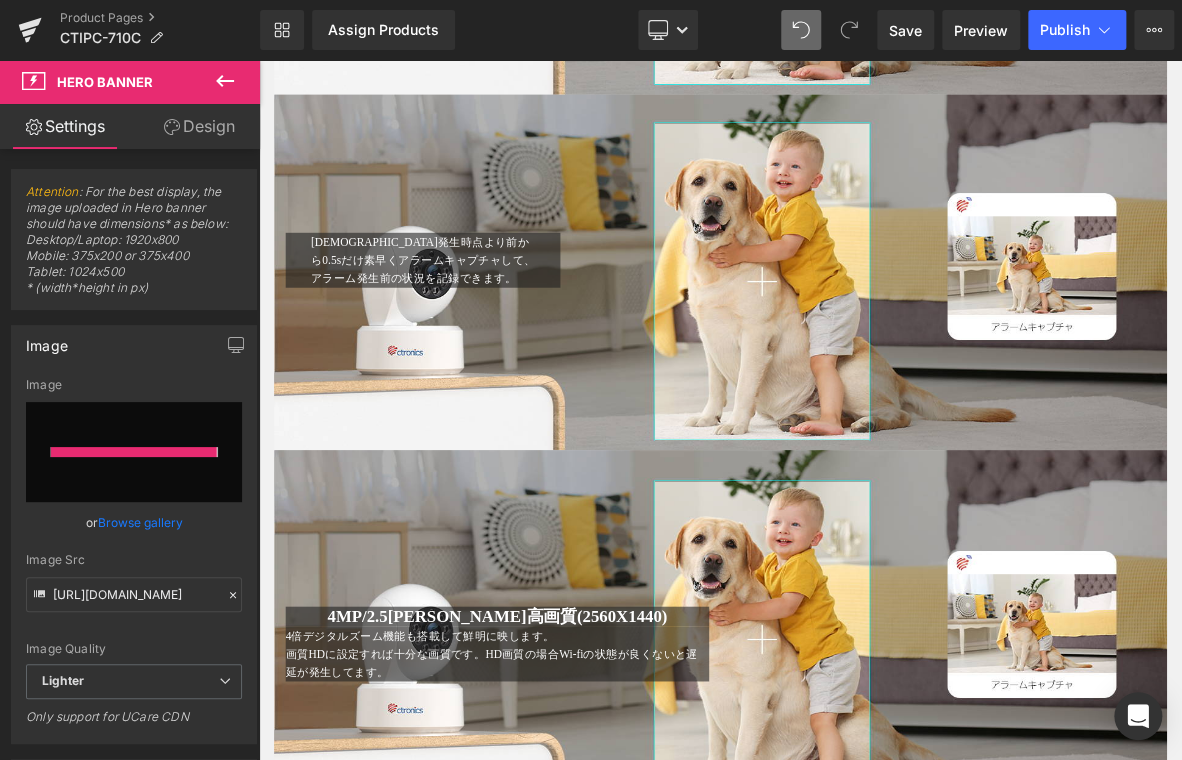 type on "https://ucarecdn.com/660ea4cf-ba87-419b-ba0a-67f3b1b6c9cb/-/format/auto/-/preview/3000x3000/-/quality/lighter/5.jpg" 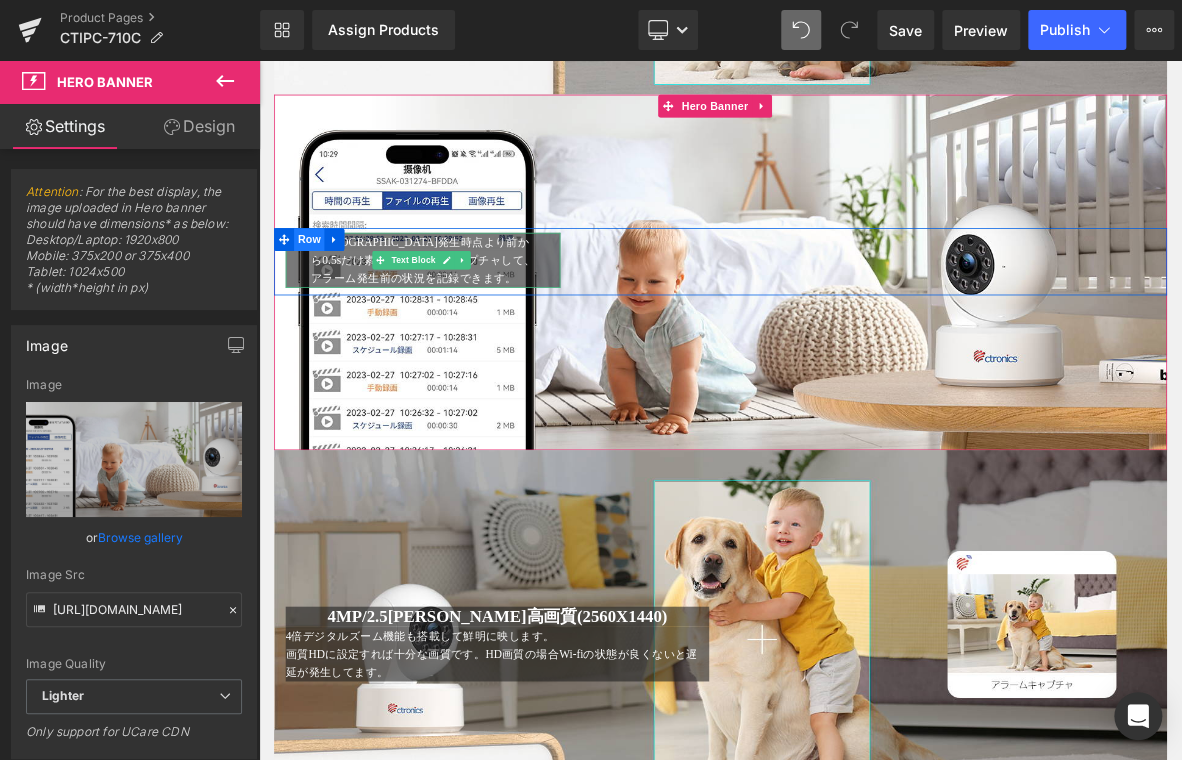 click on "Row" at bounding box center [325, 296] 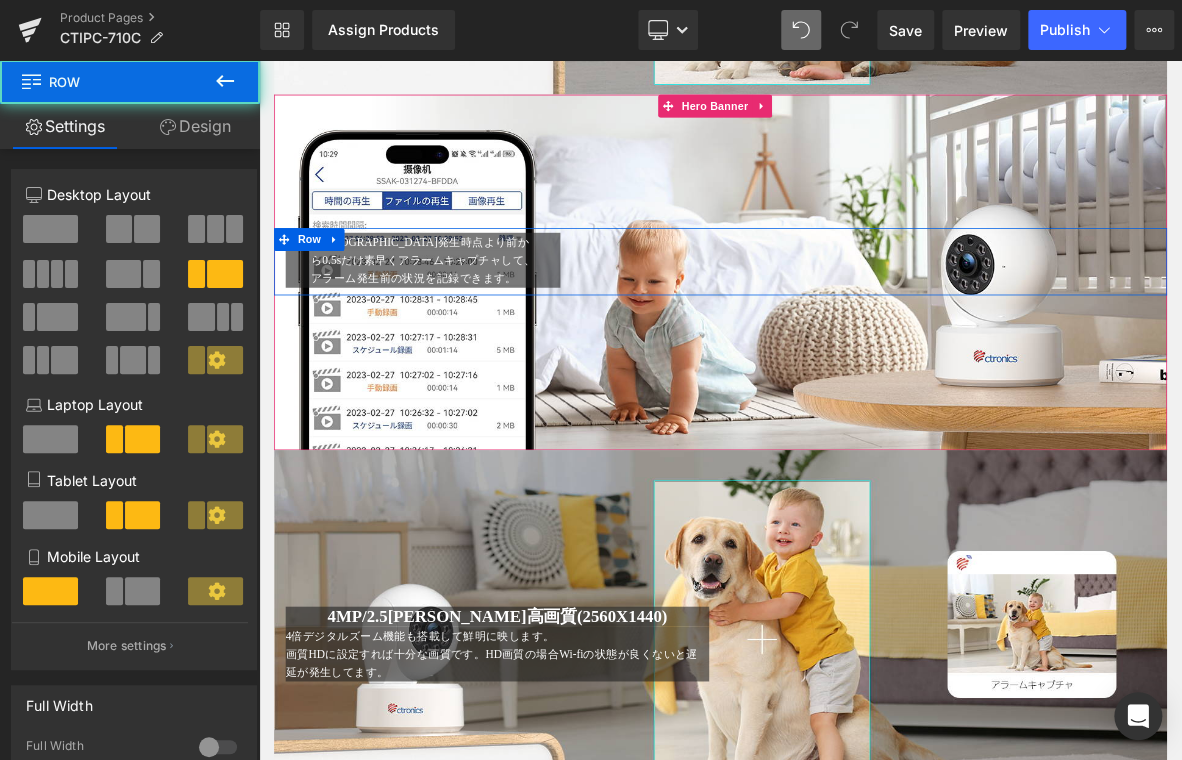 click on "アラーム発生時点より前から0.5sだけ素早くアラームキャプチャして、アラーム発生前の状況を記録できます。" at bounding box center [474, 323] 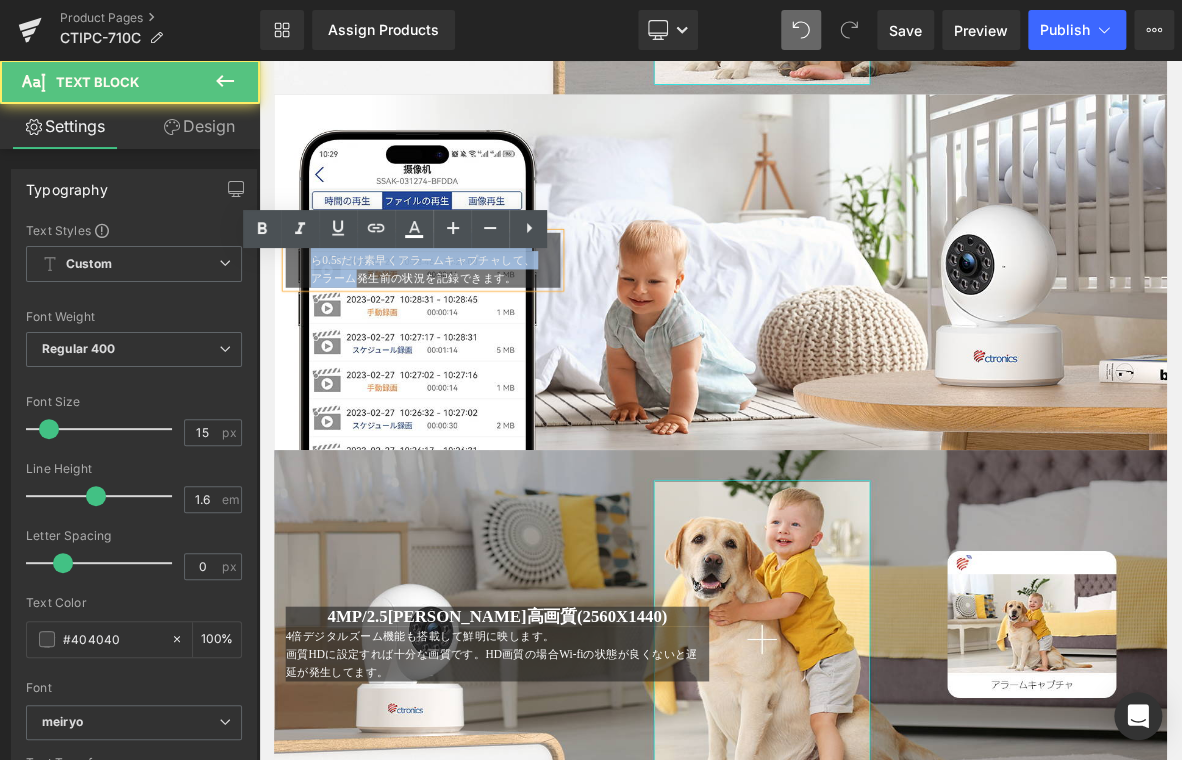 drag, startPoint x: 327, startPoint y: 333, endPoint x: 558, endPoint y: 378, distance: 235.3423 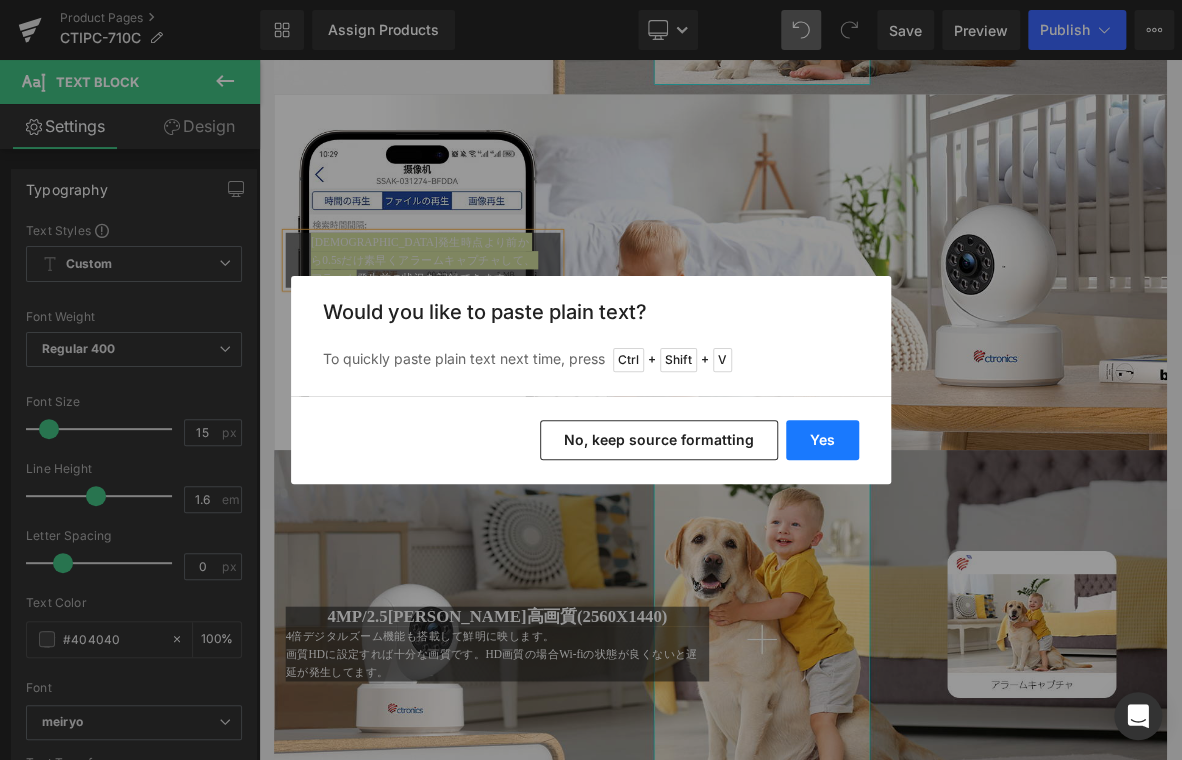 click on "Yes" at bounding box center (822, 440) 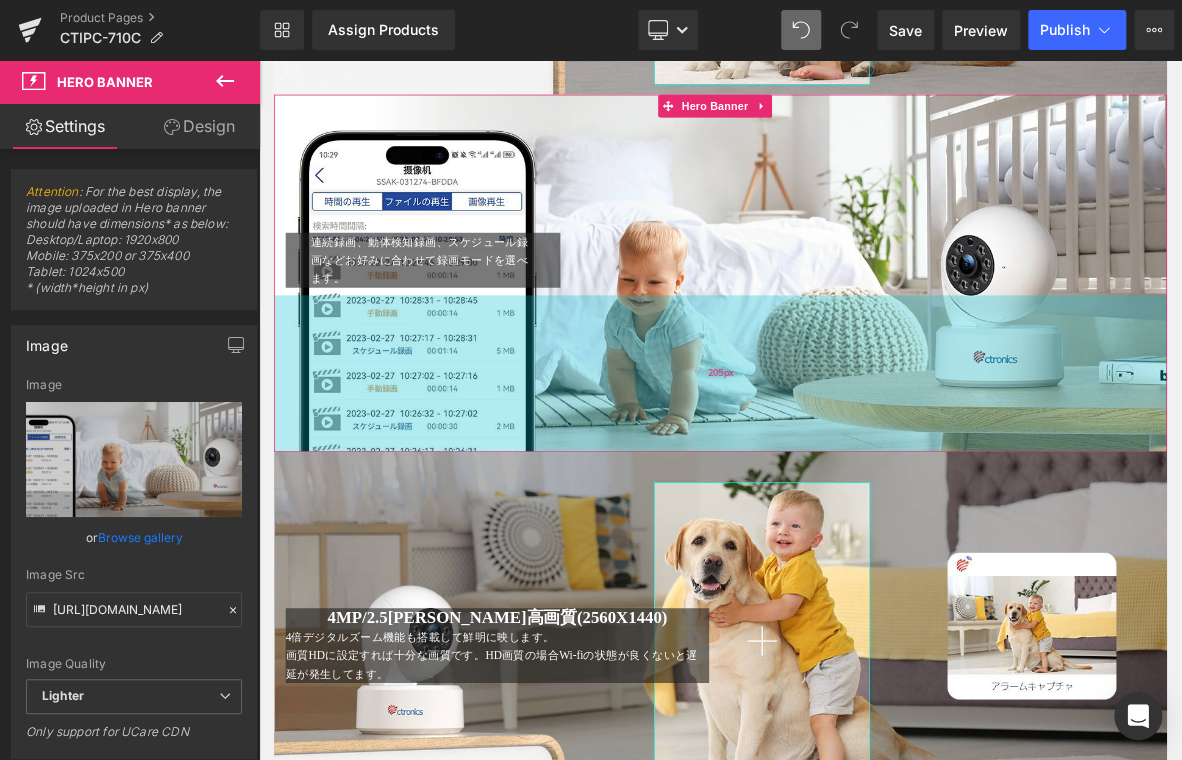 drag, startPoint x: 865, startPoint y: 587, endPoint x: 1178, endPoint y: 577, distance: 313.1597 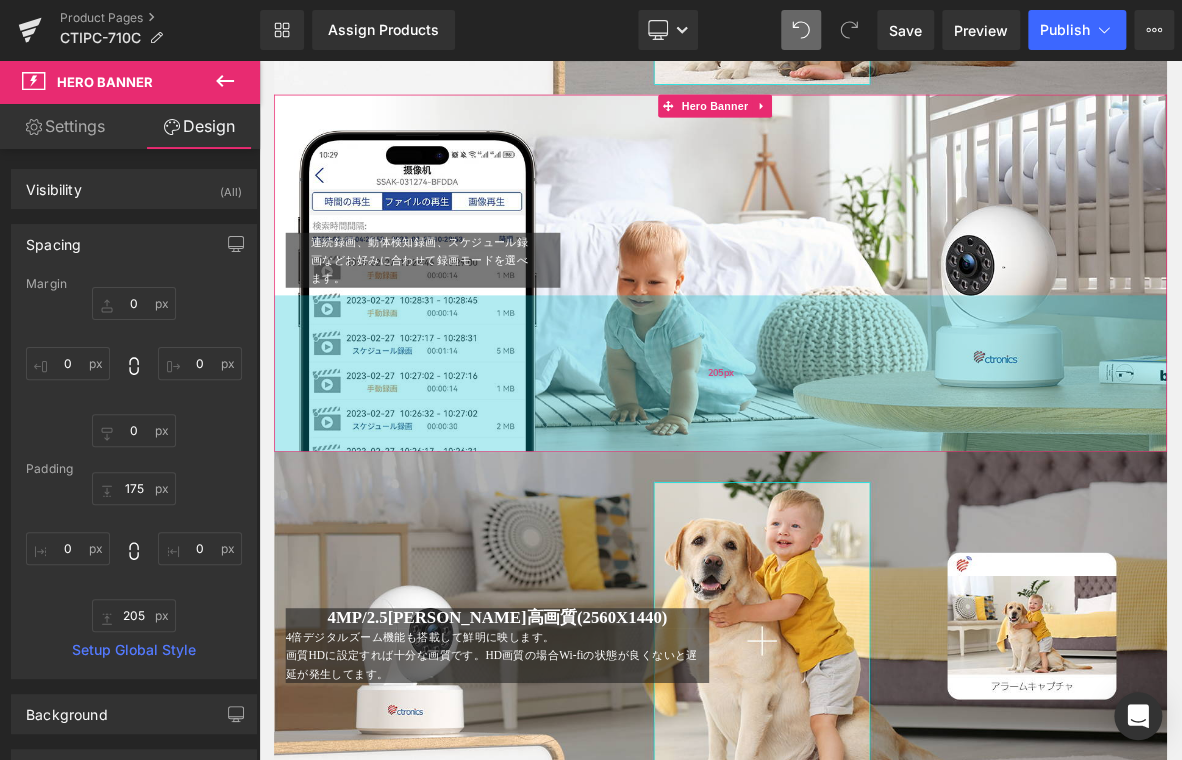 type on "205px" 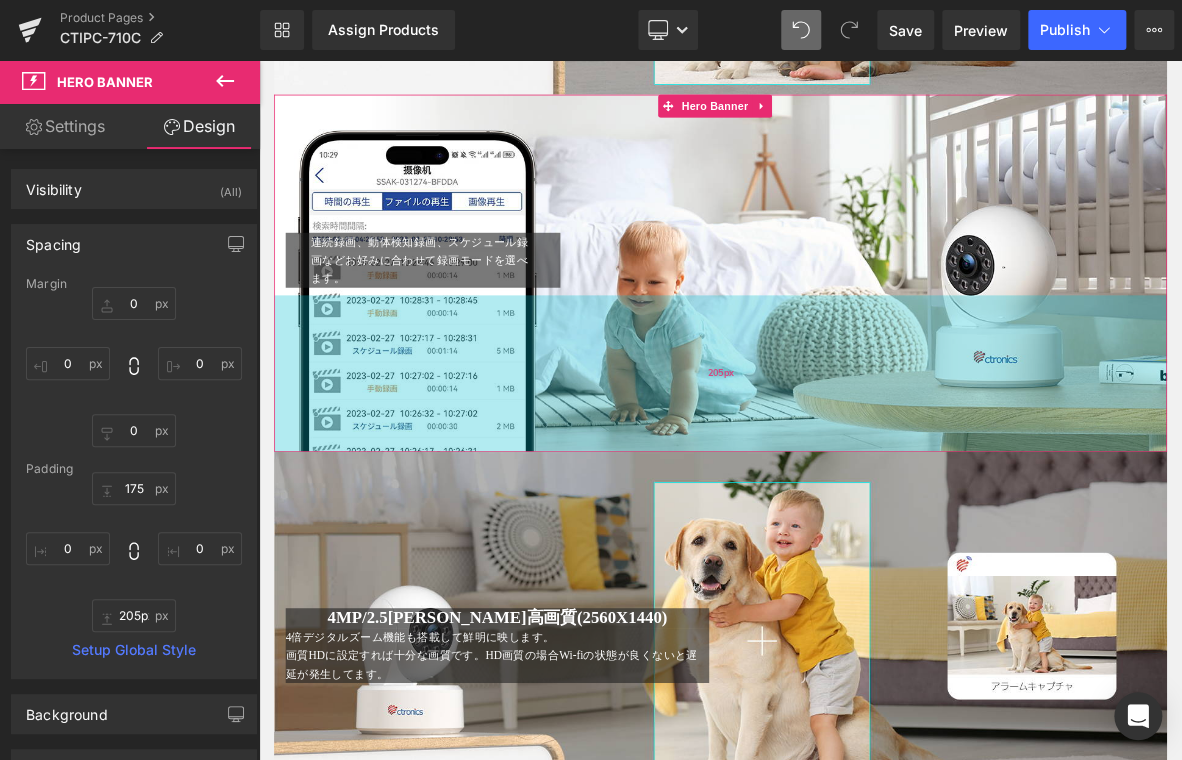 click on "205px" at bounding box center (864, 471) 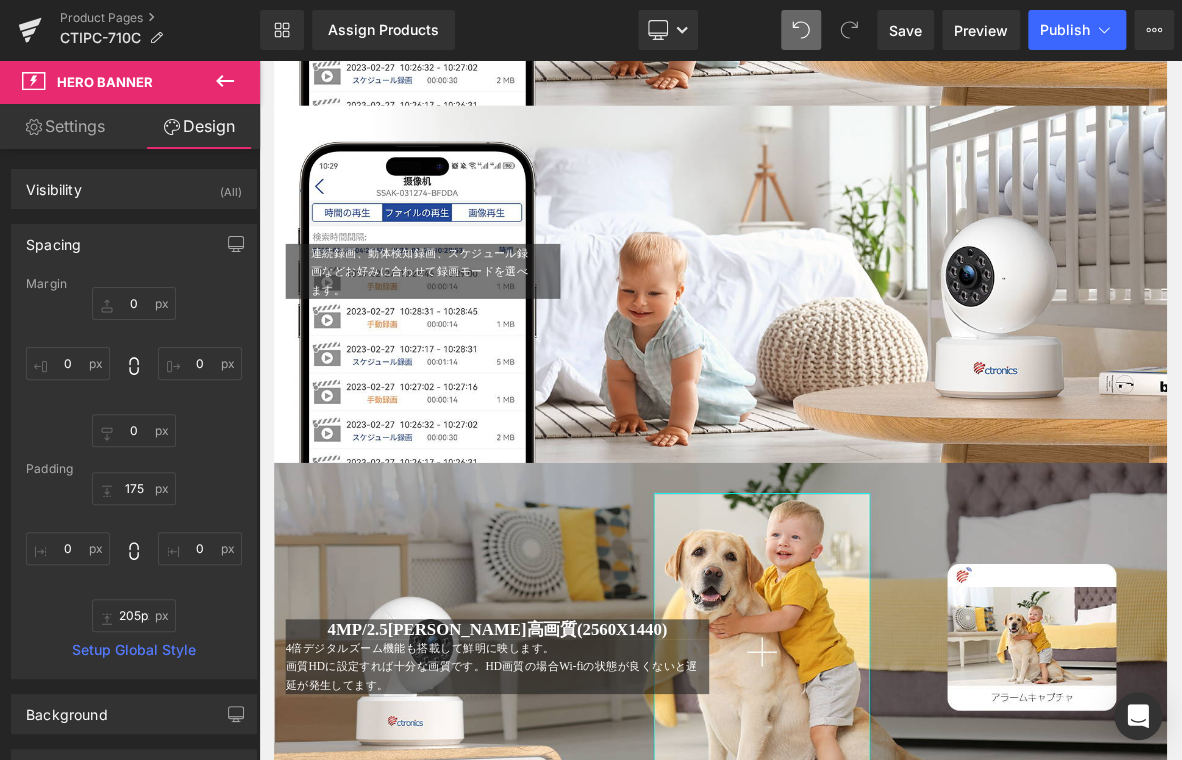 scroll, scrollTop: 3344, scrollLeft: 0, axis: vertical 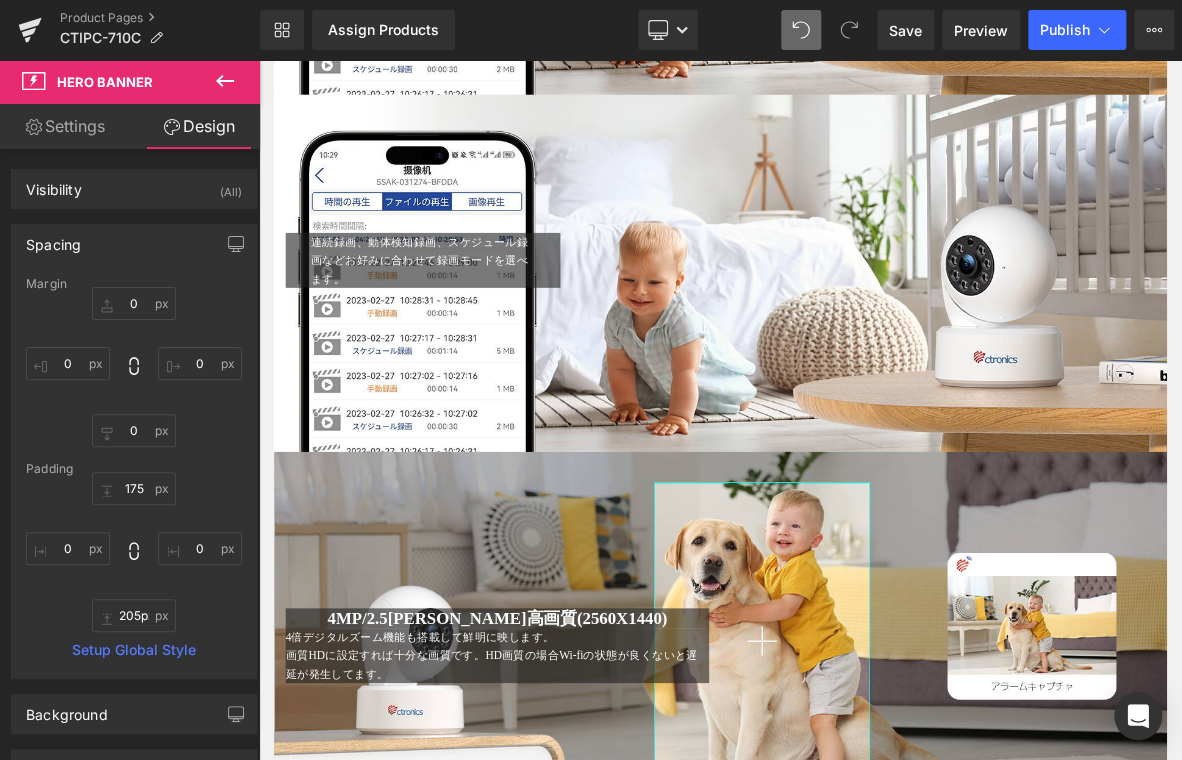 click at bounding box center (864, 340) 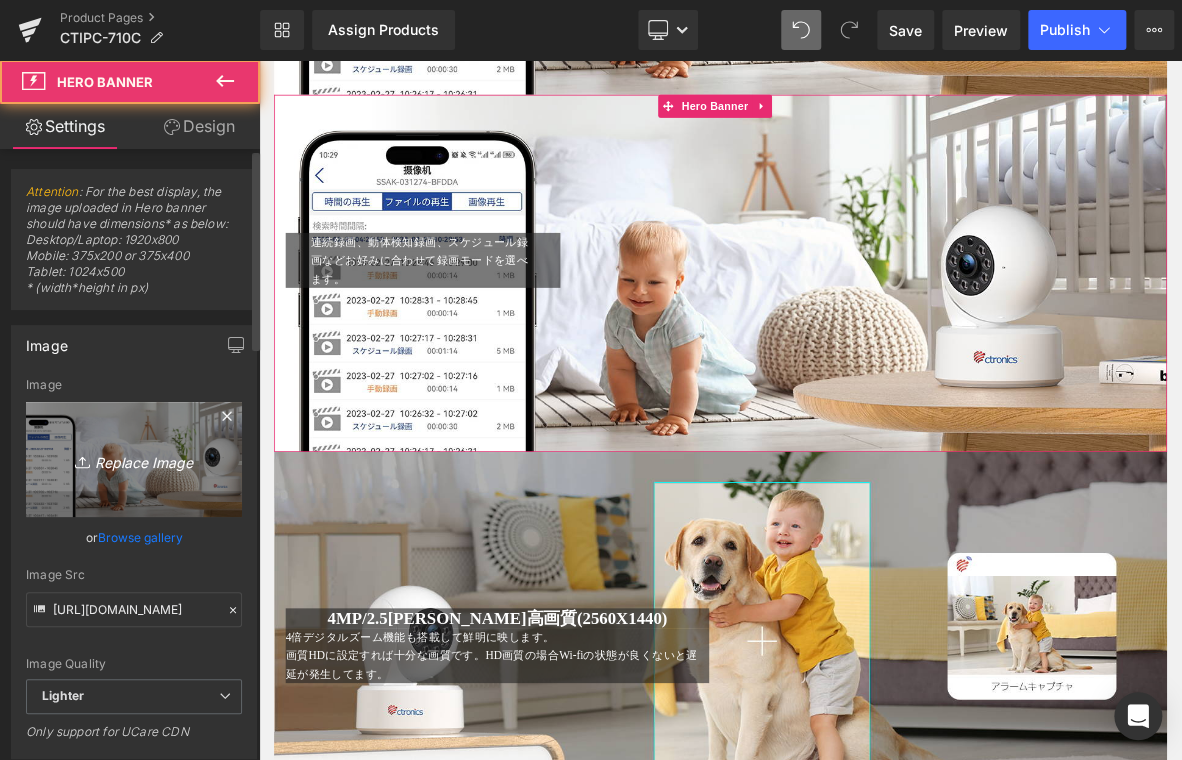 click on "Replace Image" at bounding box center (134, 459) 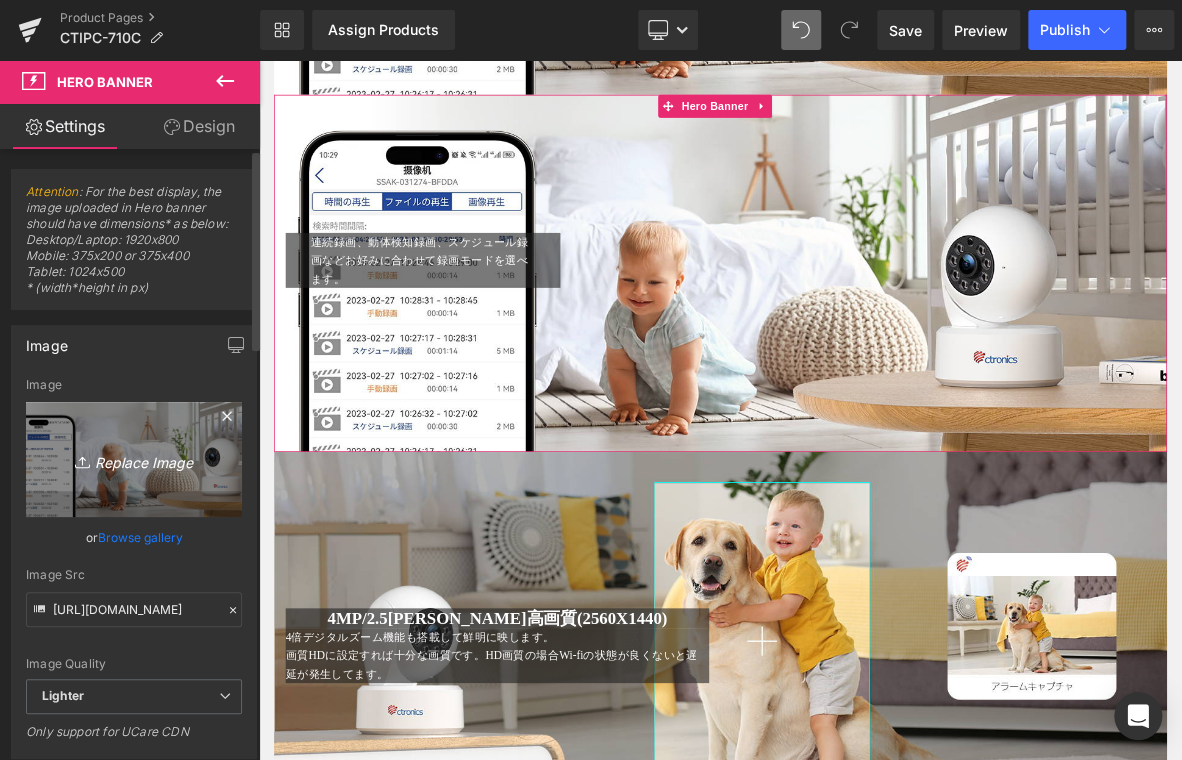 type on "C:\fakepath\6.jpg" 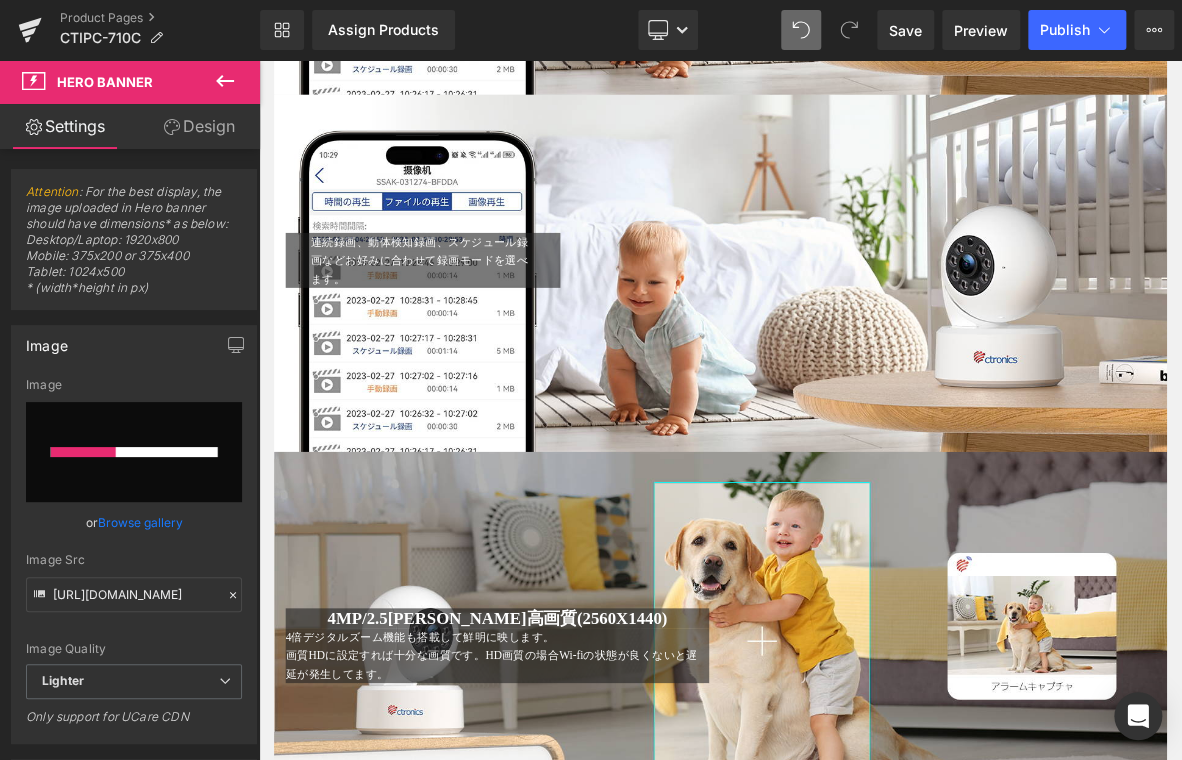 type 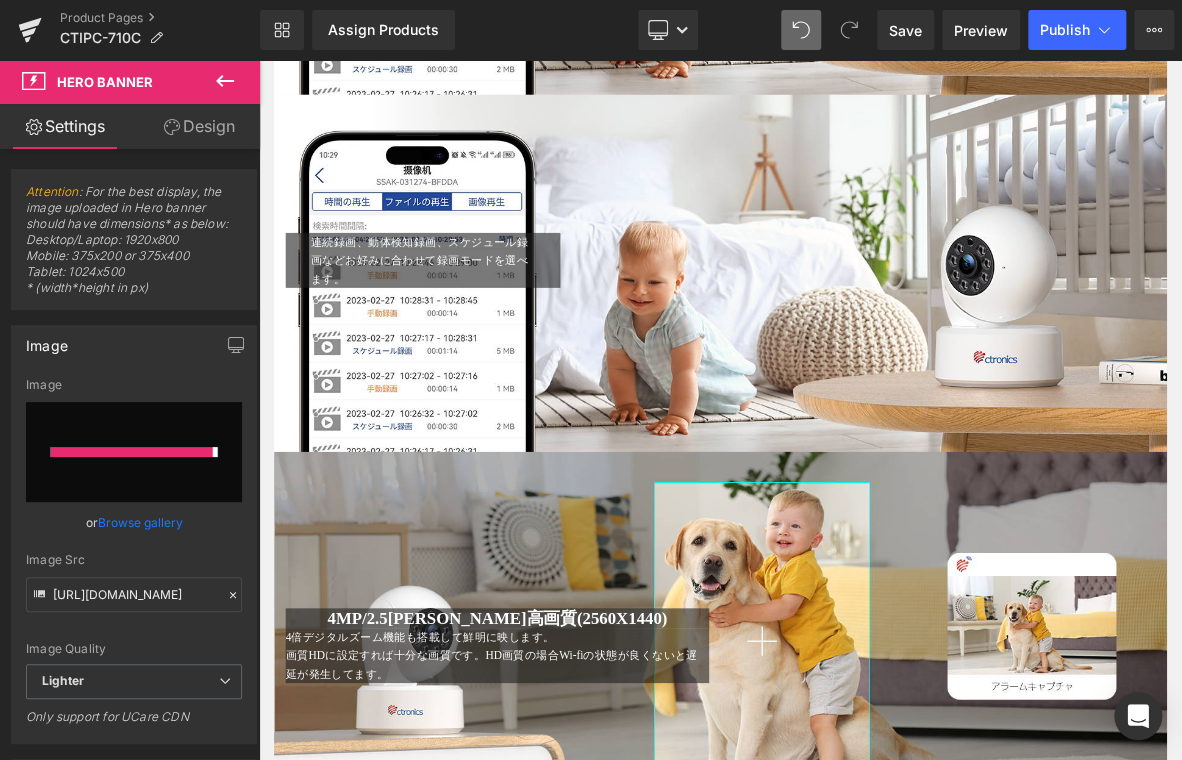 type on "https://ucarecdn.com/ec0de8ed-d3d6-46cf-846f-e33cb39a2cb9/-/format/auto/-/preview/3000x3000/-/quality/lighter/6.jpg" 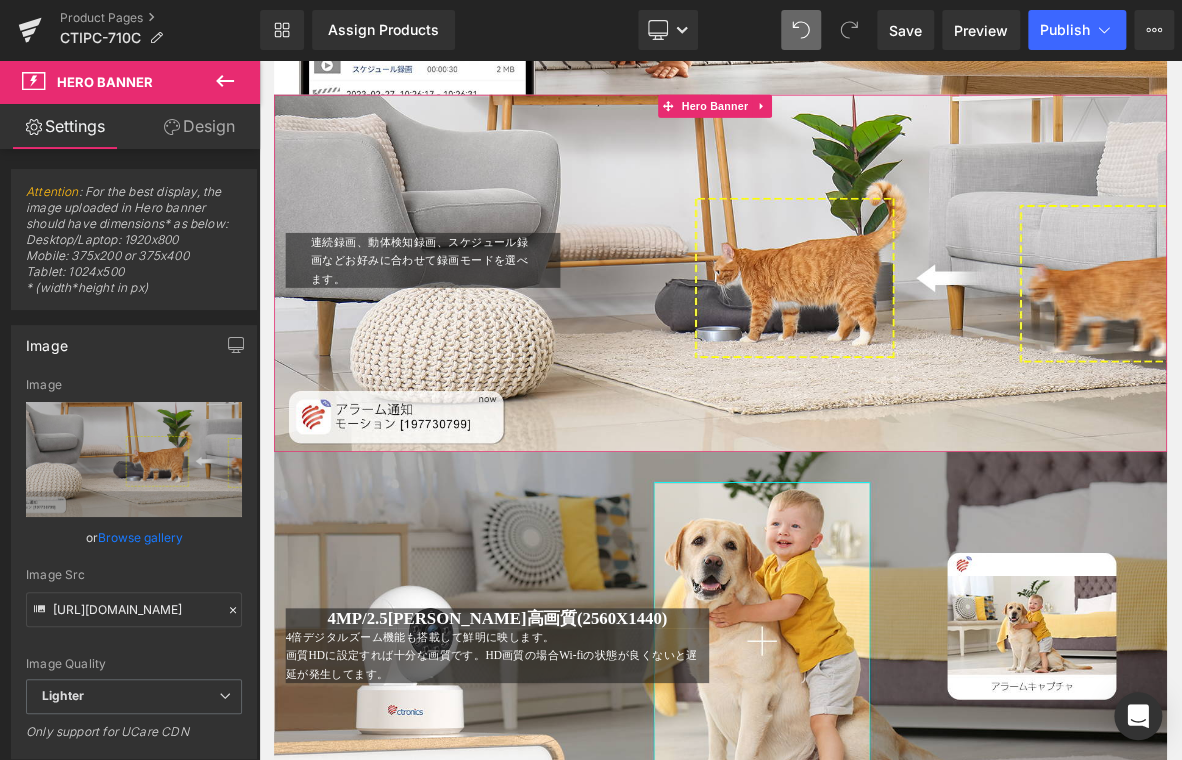 click on "連続録画、動体検知録画、スケジュール録画などお好みに合わせて録画モードを選べます。
Text Block
Text Block
Row" at bounding box center (864, 325) 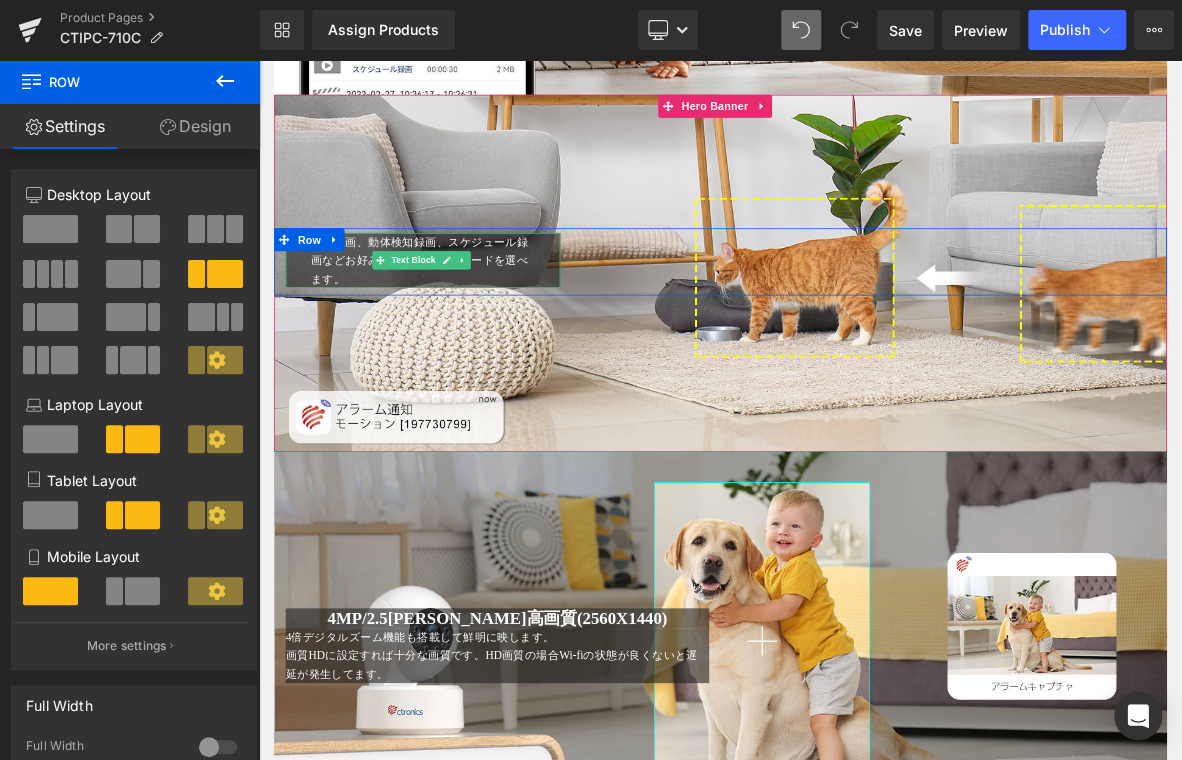 click on "連続録画、動体検知録画、スケジュール録画などお好みに合わせて録画モードを選べます。" at bounding box center [469, 323] 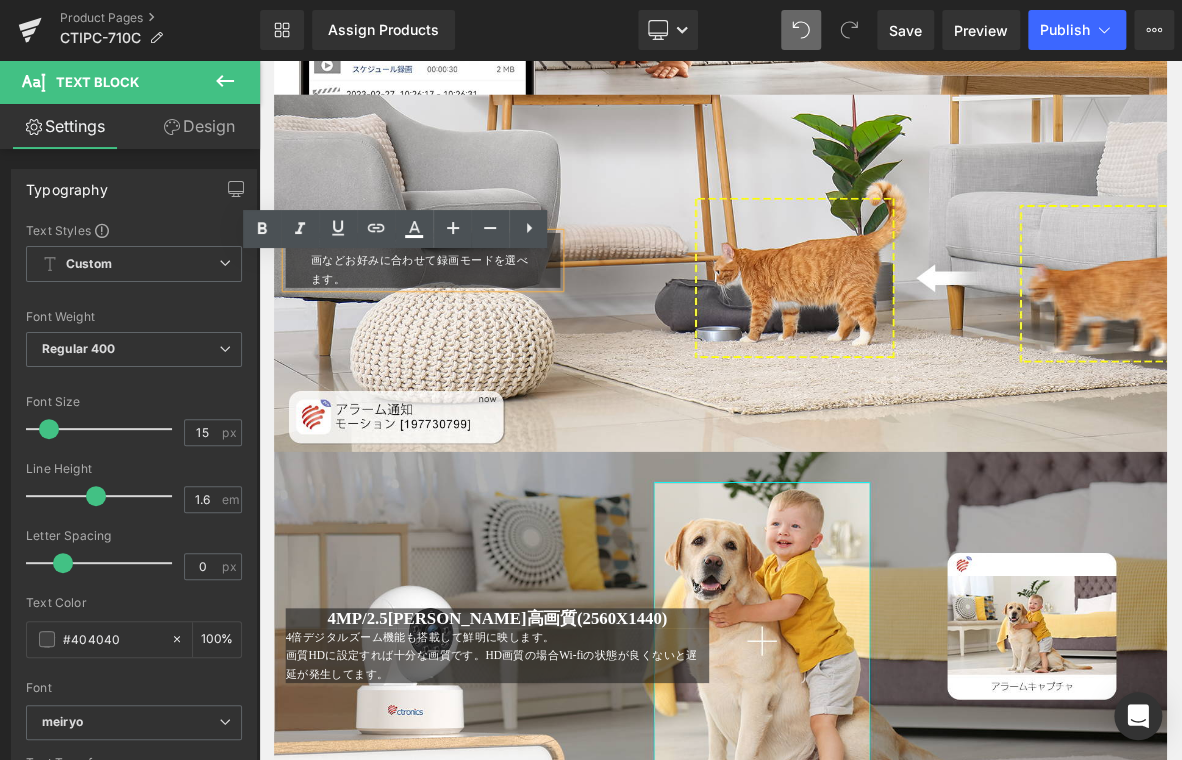 drag, startPoint x: 335, startPoint y: 321, endPoint x: 341, endPoint y: 332, distance: 12.529964 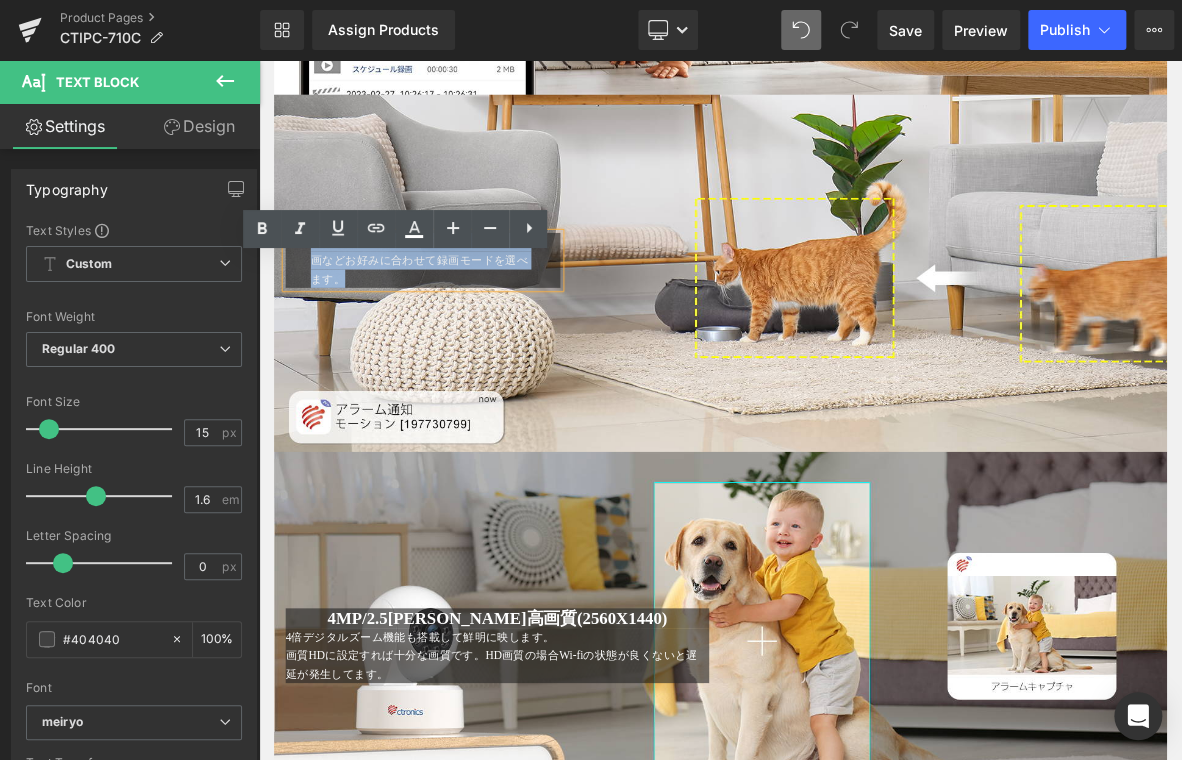 drag, startPoint x: 327, startPoint y: 322, endPoint x: 391, endPoint y: 384, distance: 89.106674 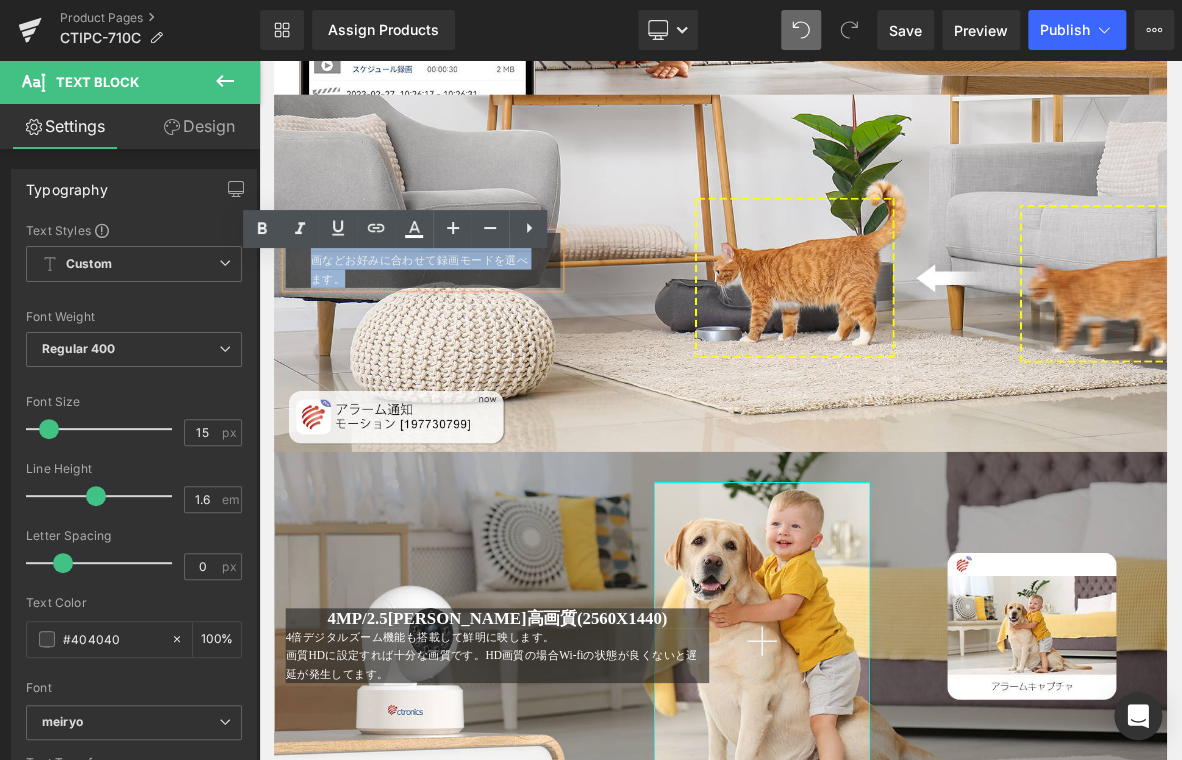 click on "連続録画、動体検知録画、スケジュール録画などお好みに合わせて録画モードを選べます。" at bounding box center [476, 323] 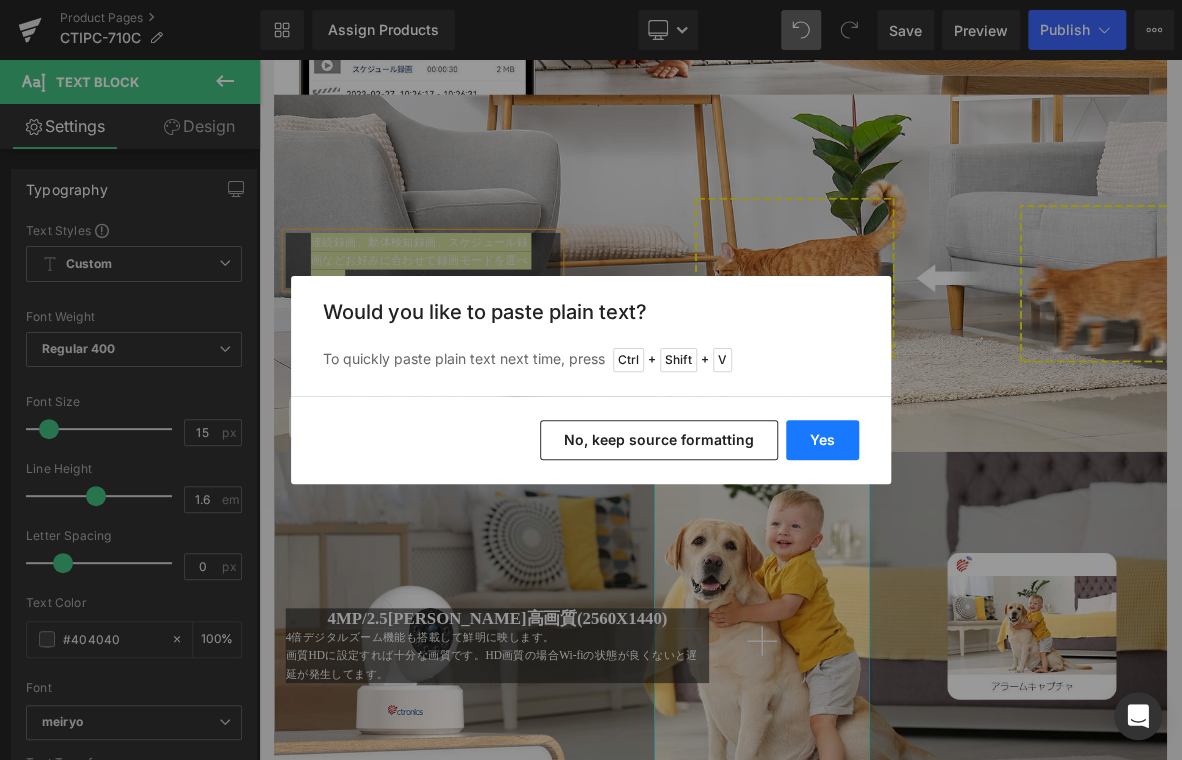 click on "Yes" at bounding box center (822, 440) 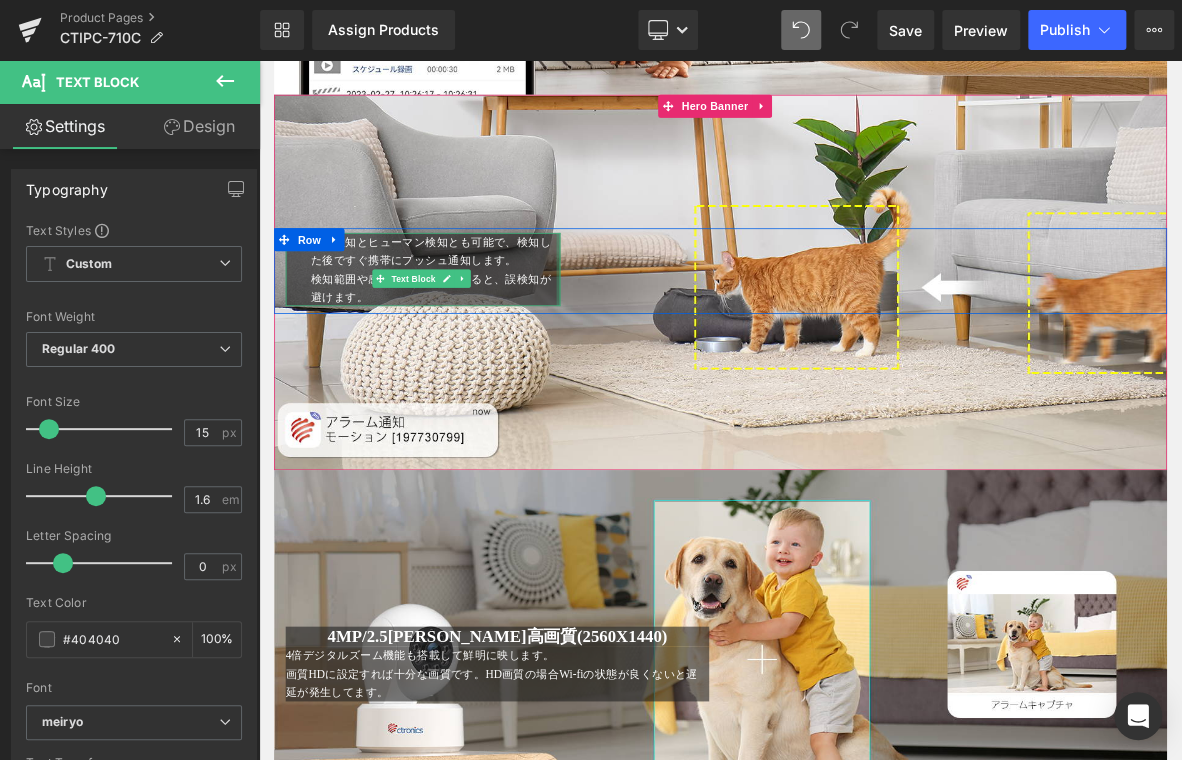 drag, startPoint x: 646, startPoint y: 372, endPoint x: 708, endPoint y: 378, distance: 62.289646 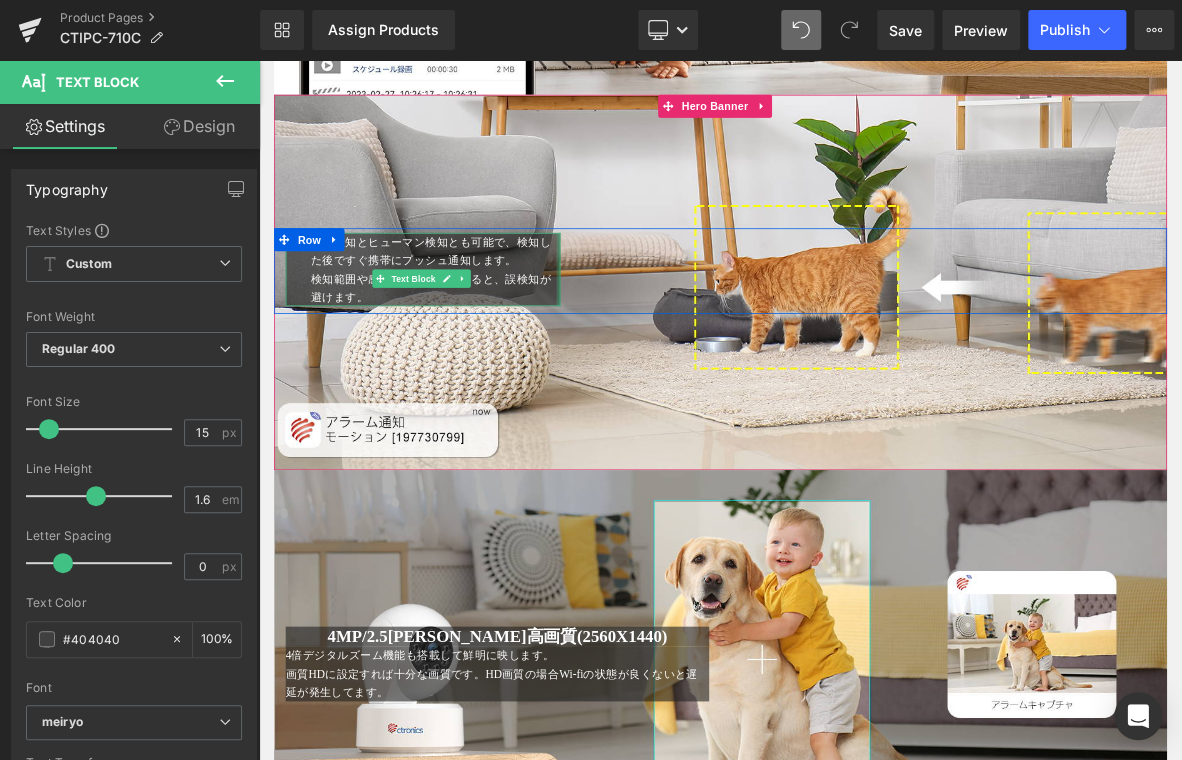 click on "動体検知とヒューマン検知とも可能で、検知した後ですぐ携帯にプッシュ通知します。 検知範囲や感度を細かく設定すると、誤検知が避けます。
Text Block
Text Block
Row" at bounding box center [864, 337] 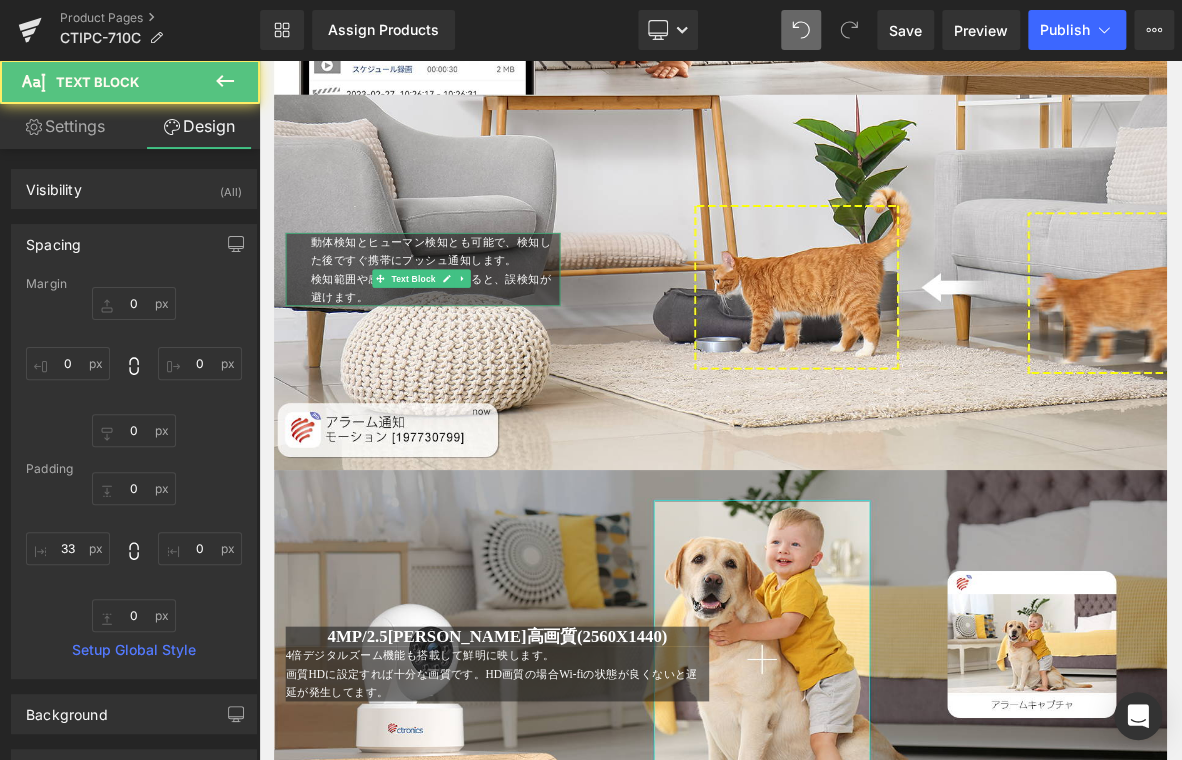 type on "0" 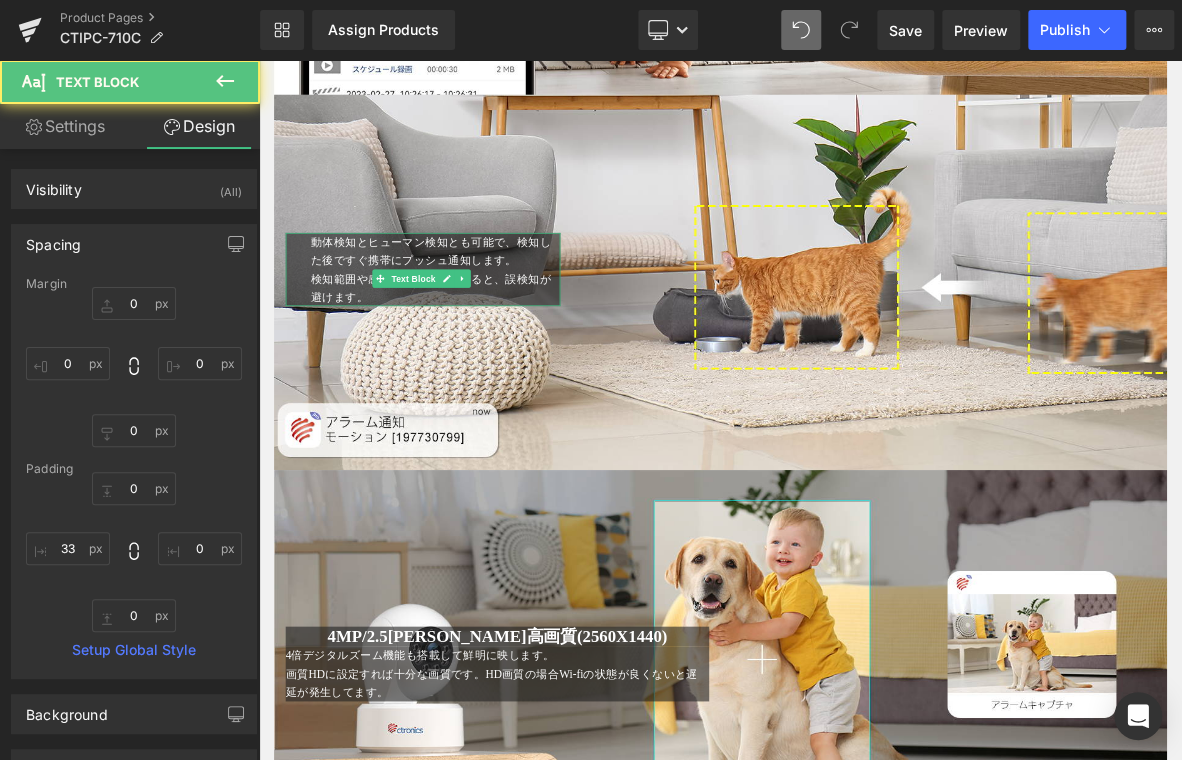 type on "0" 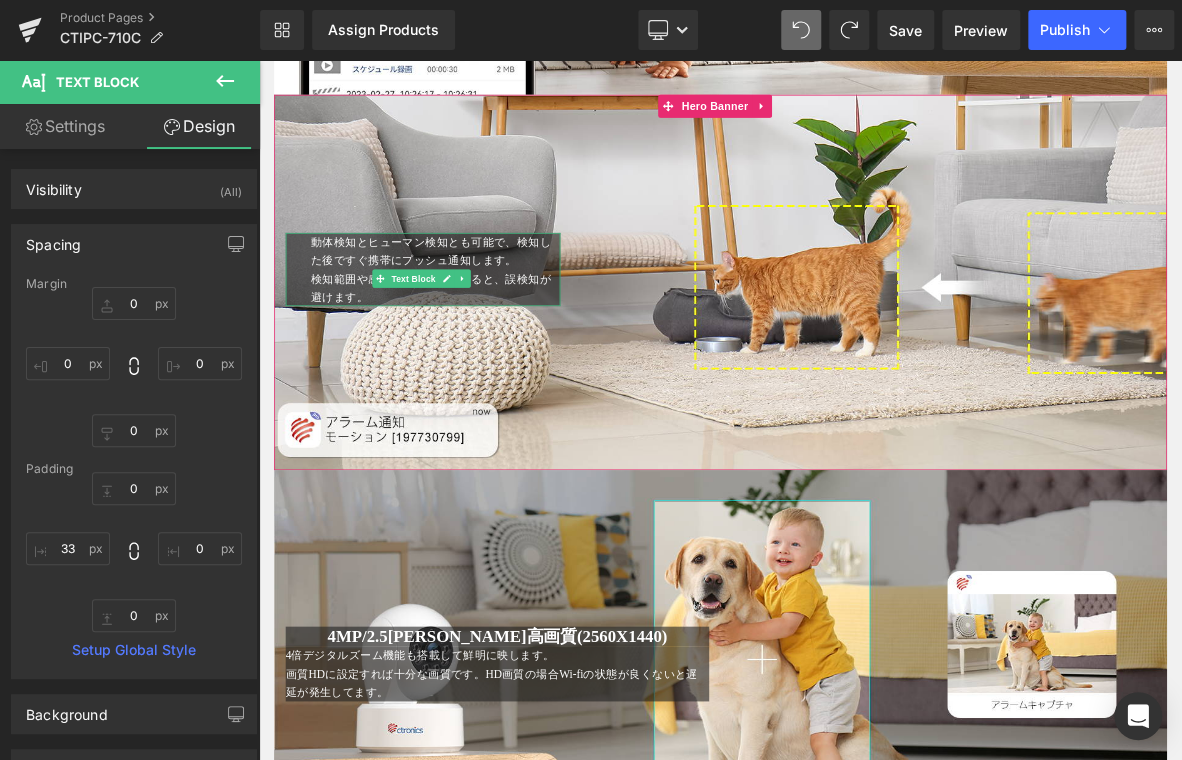 drag, startPoint x: 892, startPoint y: 343, endPoint x: 841, endPoint y: 338, distance: 51.24451 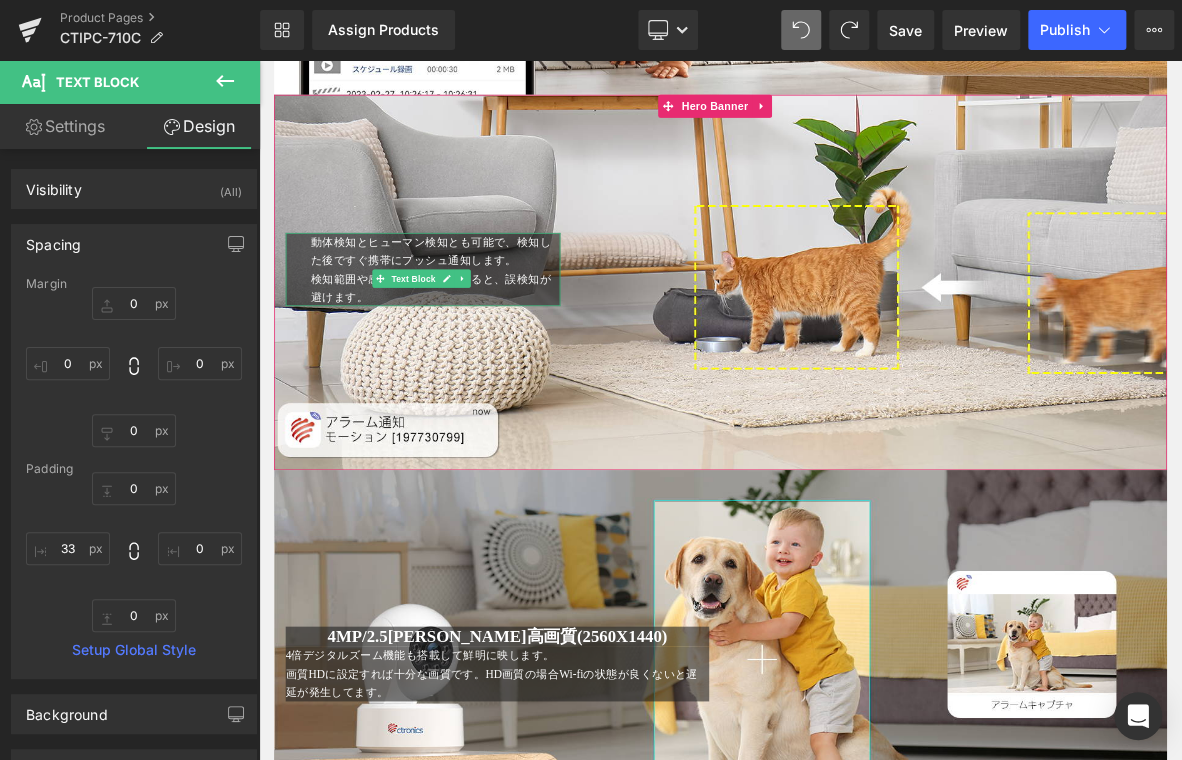 click on "Text Block" at bounding box center [1059, 299] 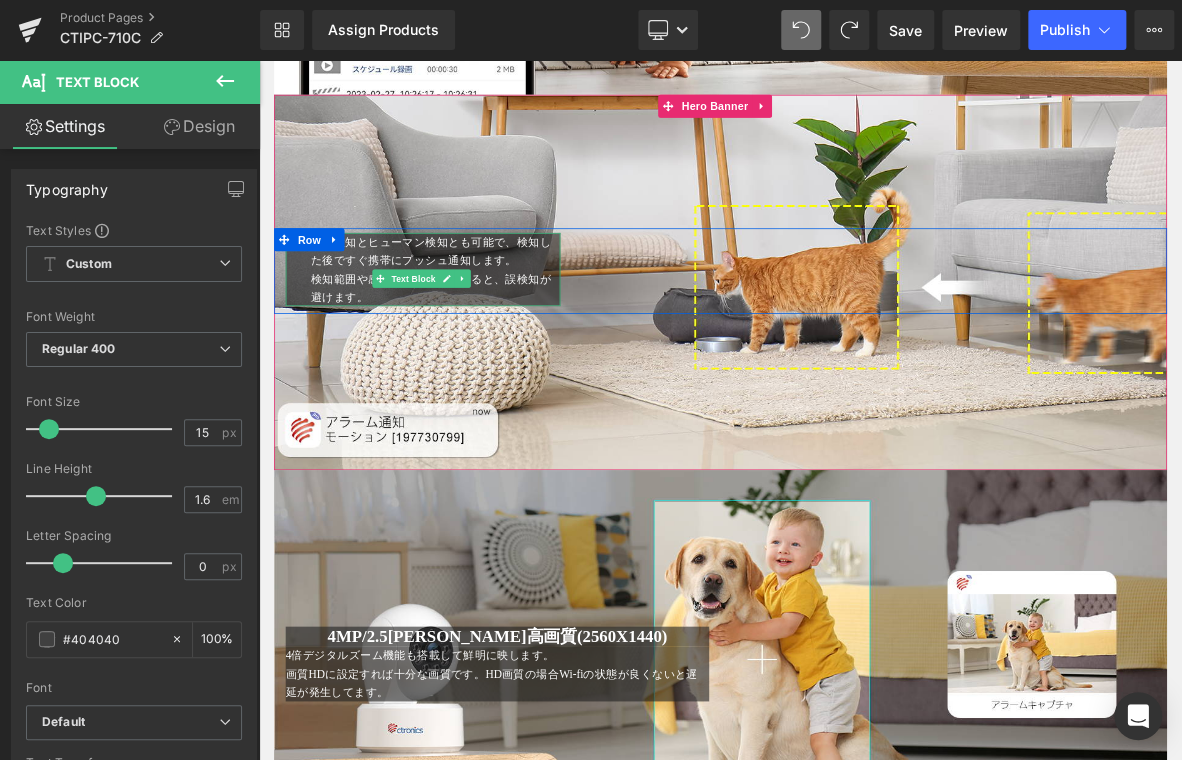 click on "動体検知とヒューマン検知とも可能で、検知した後ですぐ携帯にプッシュ通知します。 検知範囲や感度を細かく設定すると、誤検知が避けます。
Text Block
Text Block
Row" at bounding box center [864, 337] 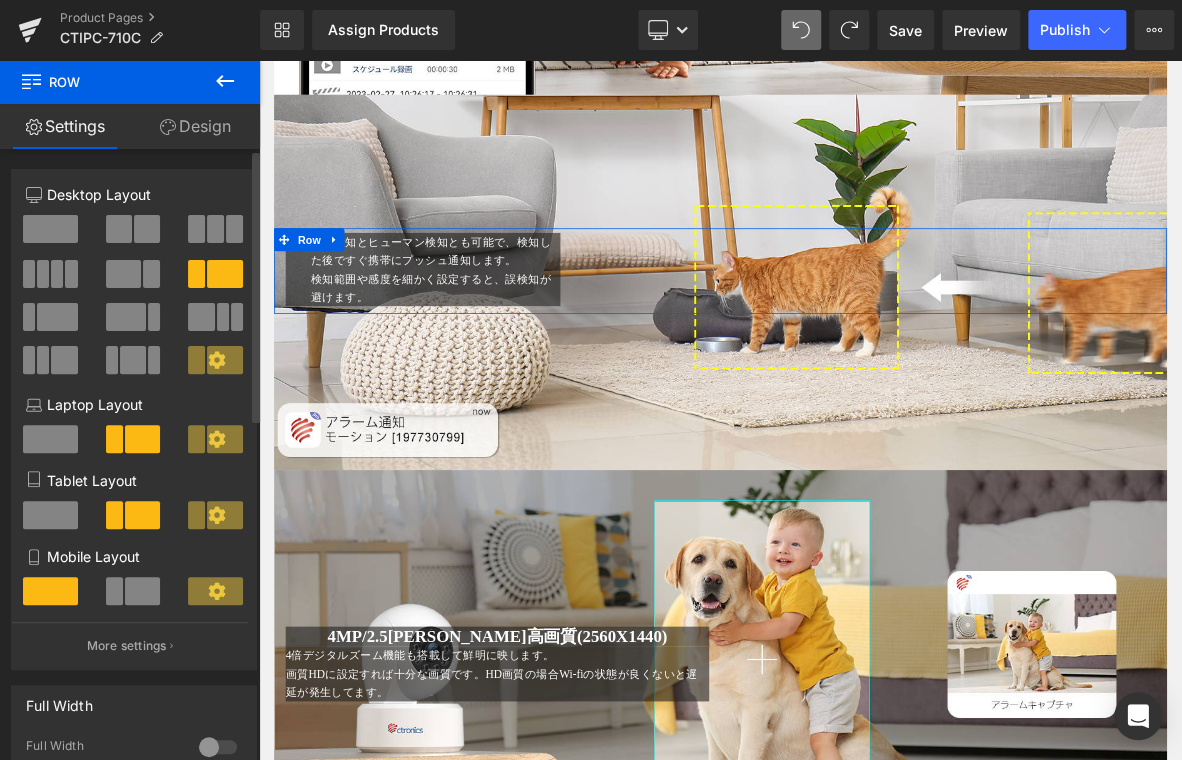 click at bounding box center (147, 229) 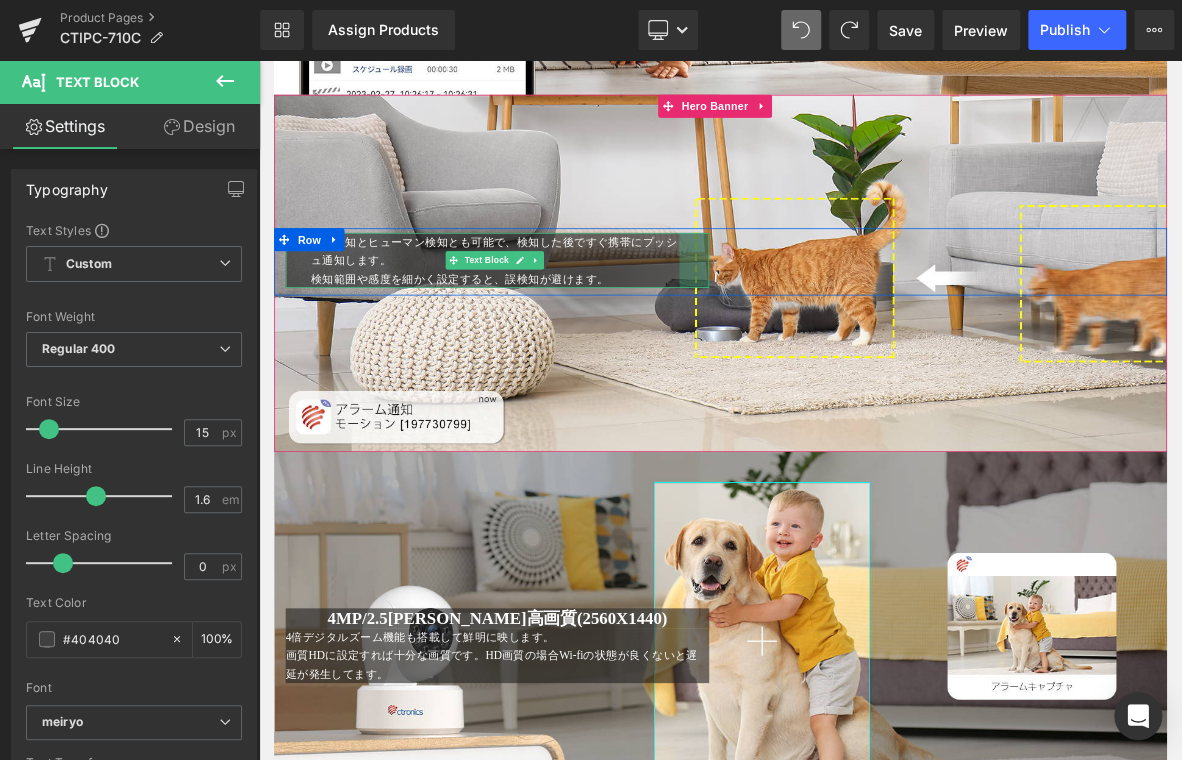 drag, startPoint x: 836, startPoint y: 359, endPoint x: 797, endPoint y: 362, distance: 39.115215 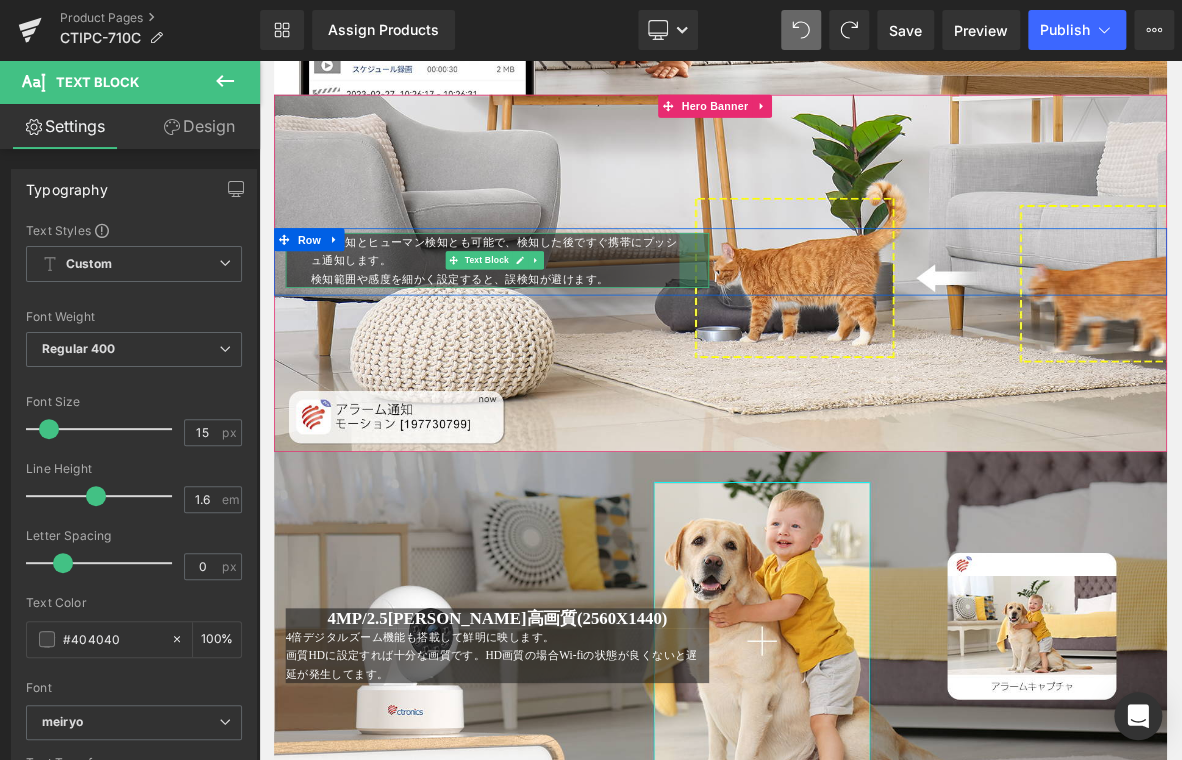 click on "動体検知とヒューマン検知とも可能で、検知した後ですぐ携帯にプッシュ通知します。 検知範囲や感度を細かく設定すると、誤検知が避けます。
Text Block         39px" at bounding box center (571, 323) 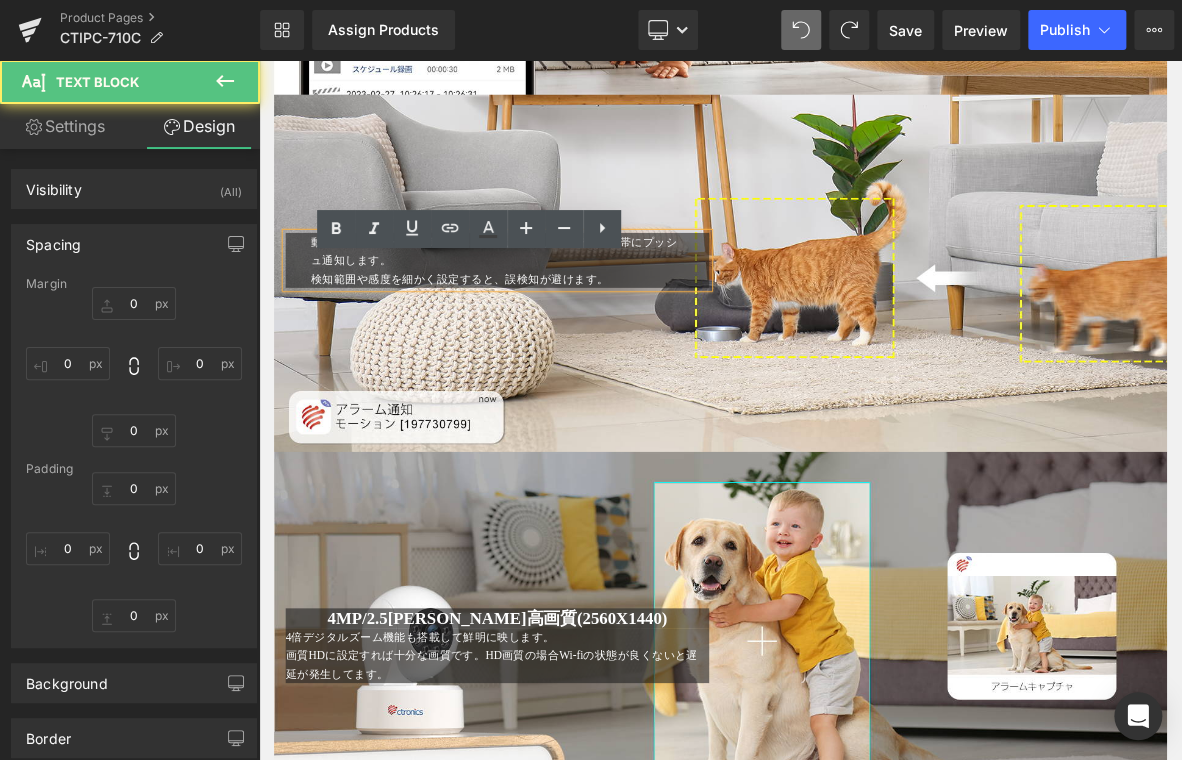 type on "0" 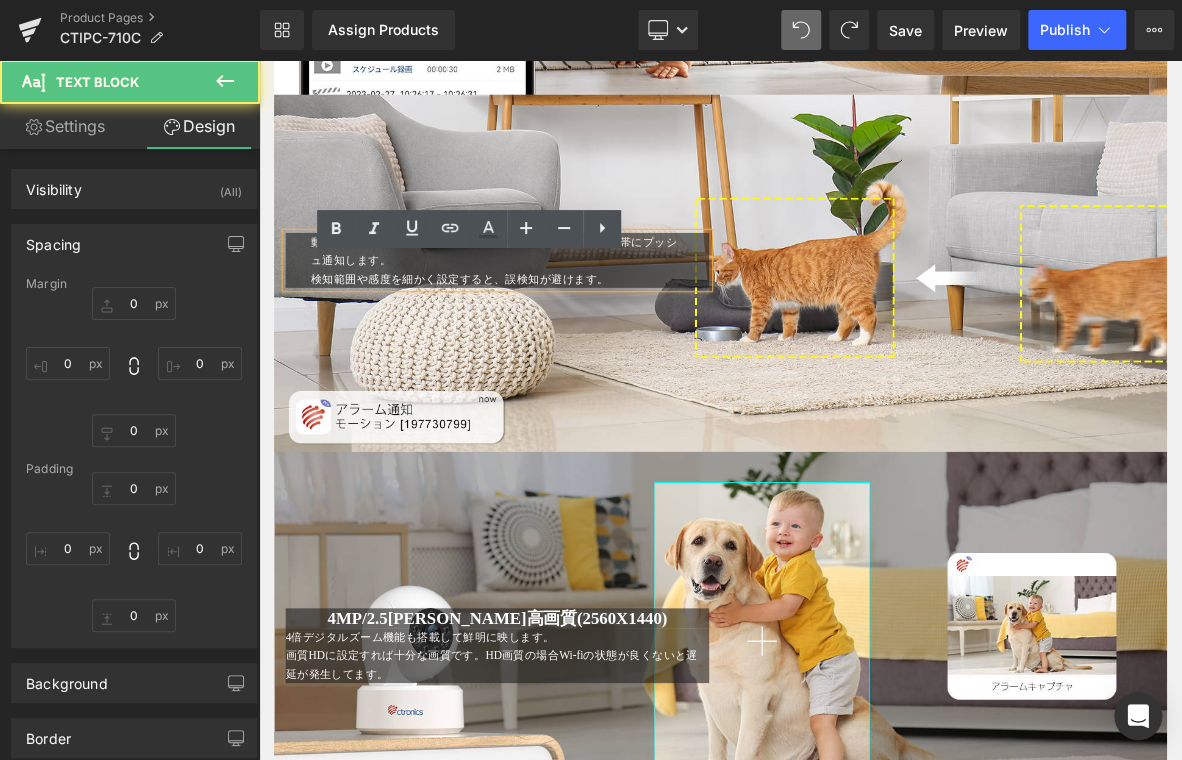 type on "0" 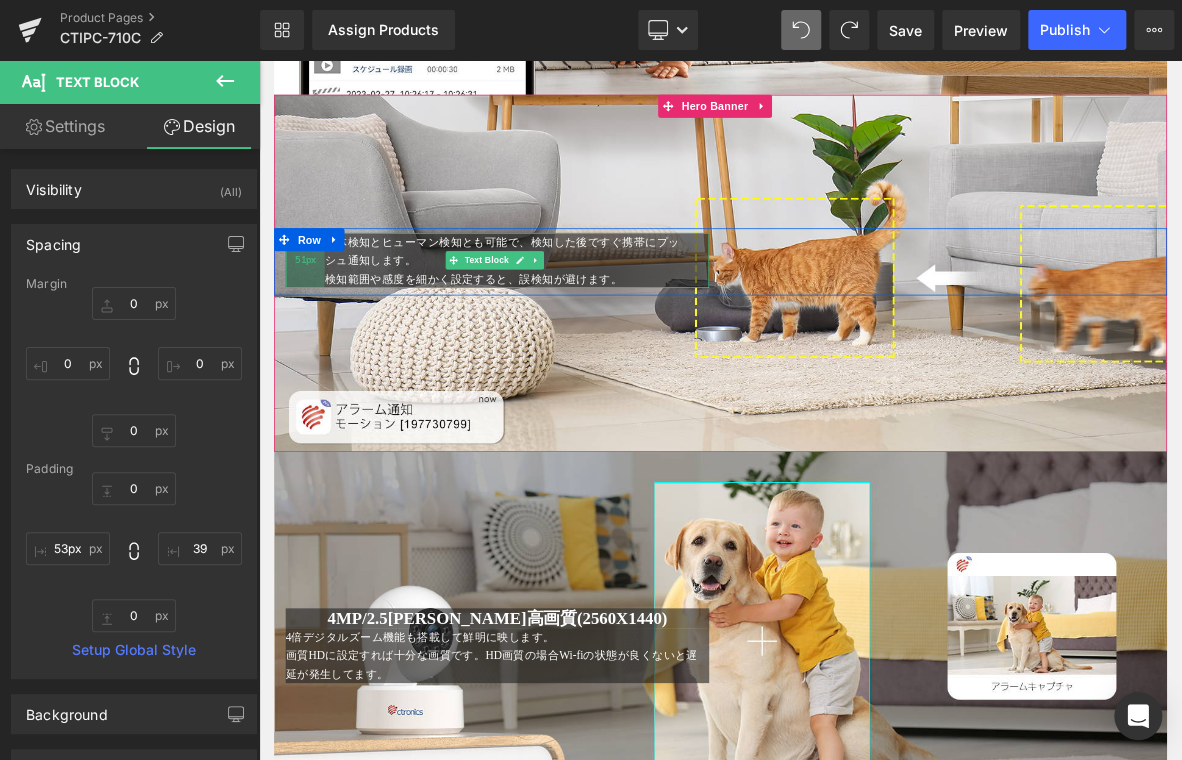 type on "54px" 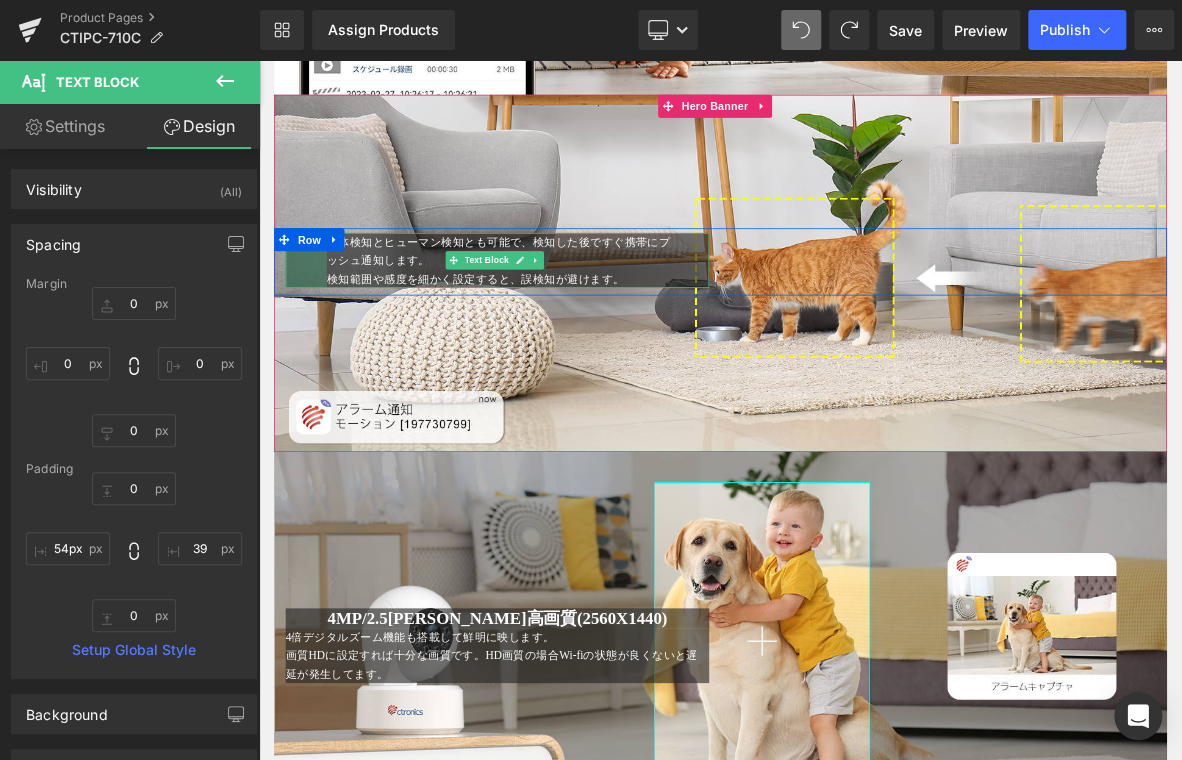drag, startPoint x: 293, startPoint y: 351, endPoint x: 356, endPoint y: 367, distance: 65 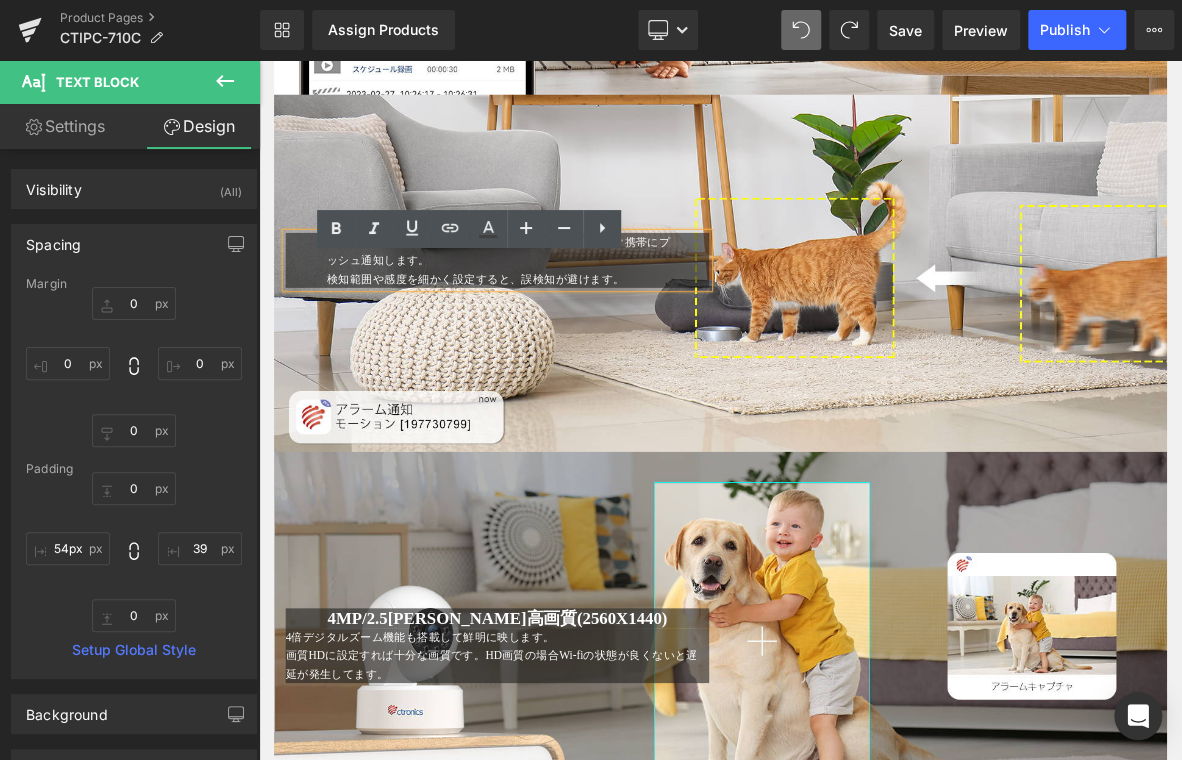 click at bounding box center (864, 340) 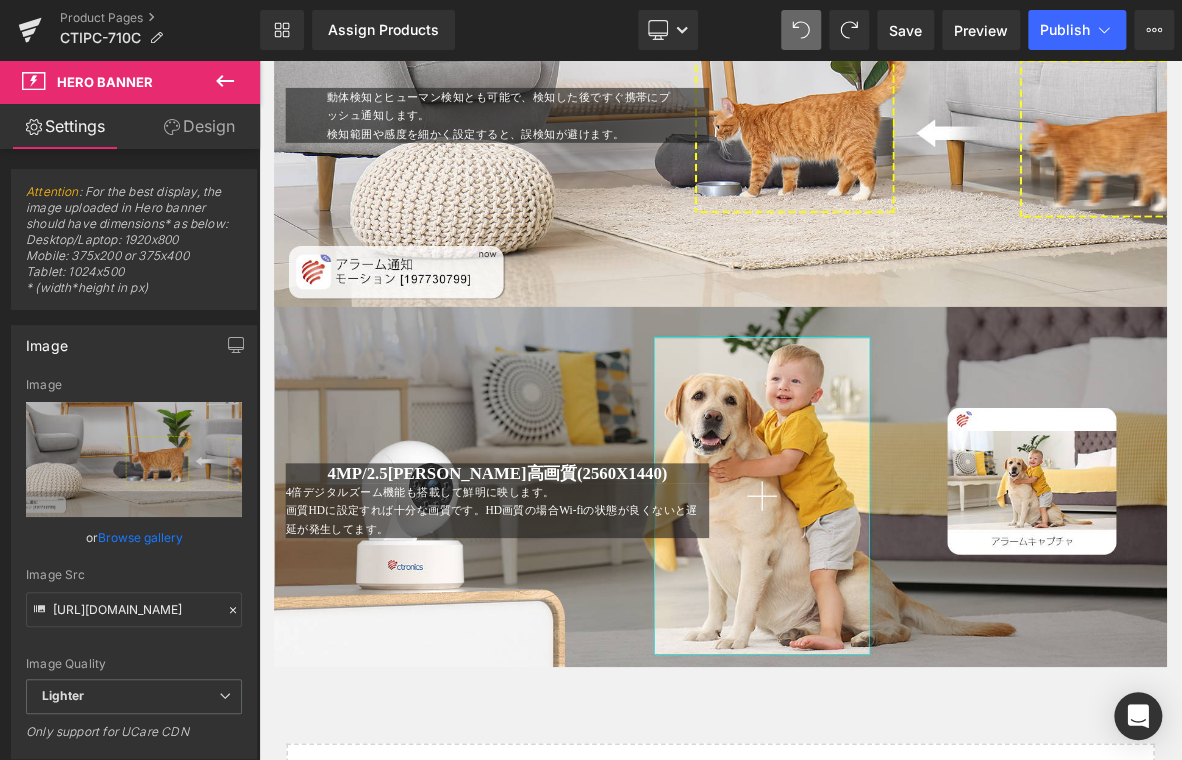scroll, scrollTop: 3544, scrollLeft: 0, axis: vertical 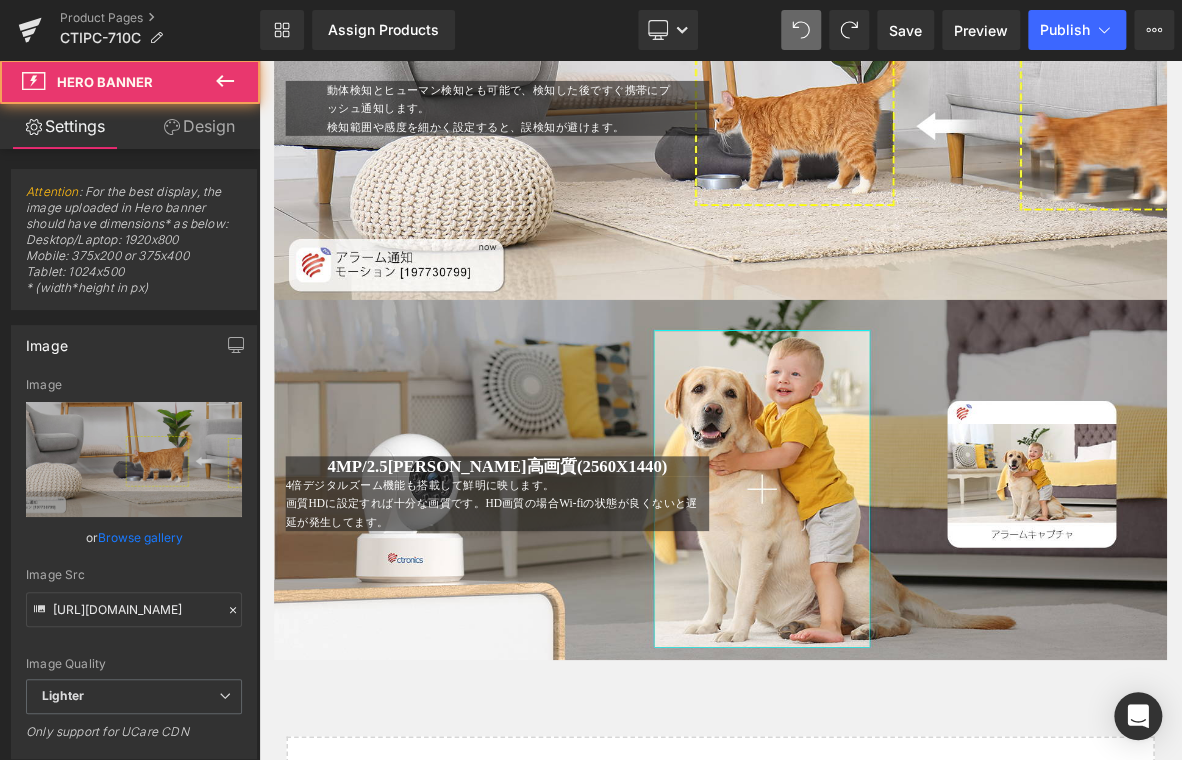 click on "動体検知とヒューマン検知とも可能で、検知した後ですぐ携帯にプッシュ通知します。 検知範囲や感度を細かく設定すると、誤検知が避けます。
Text Block       54px   39px
Text Block
Row
Hero Banner   175px   205px" at bounding box center (864, 140) 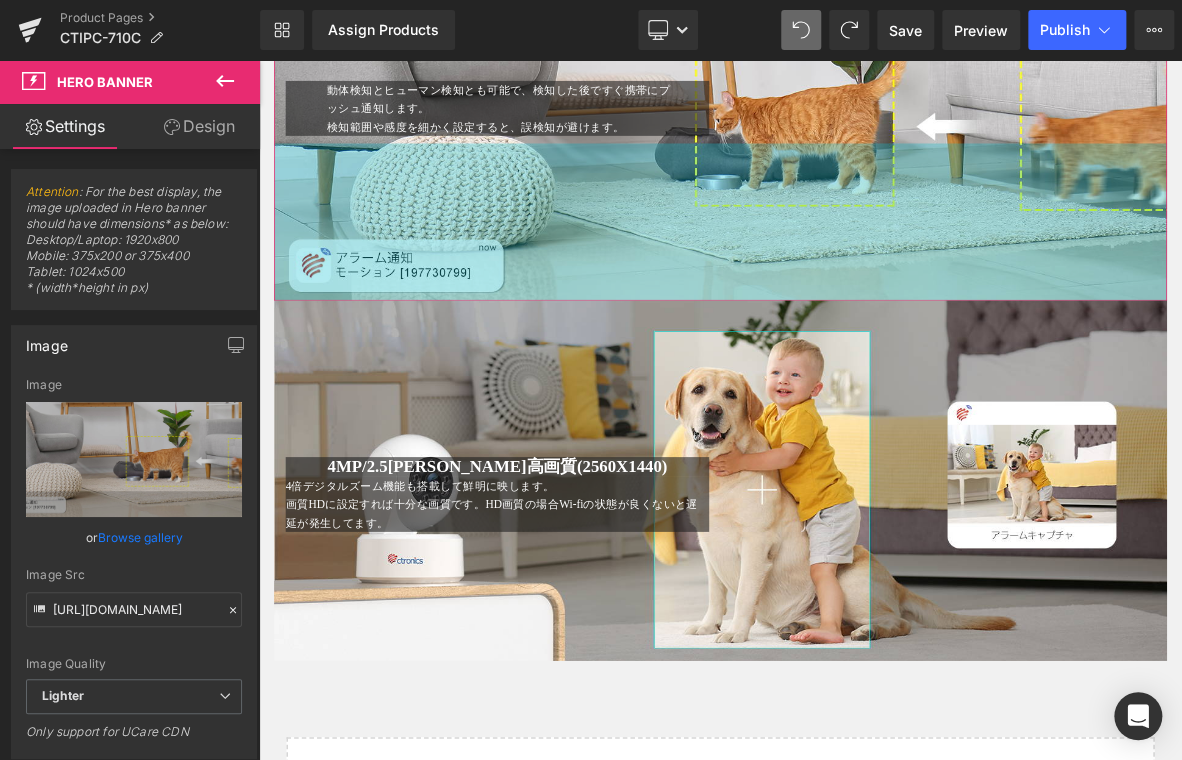drag, startPoint x: 882, startPoint y: 391, endPoint x: 1294, endPoint y: 459, distance: 417.57394 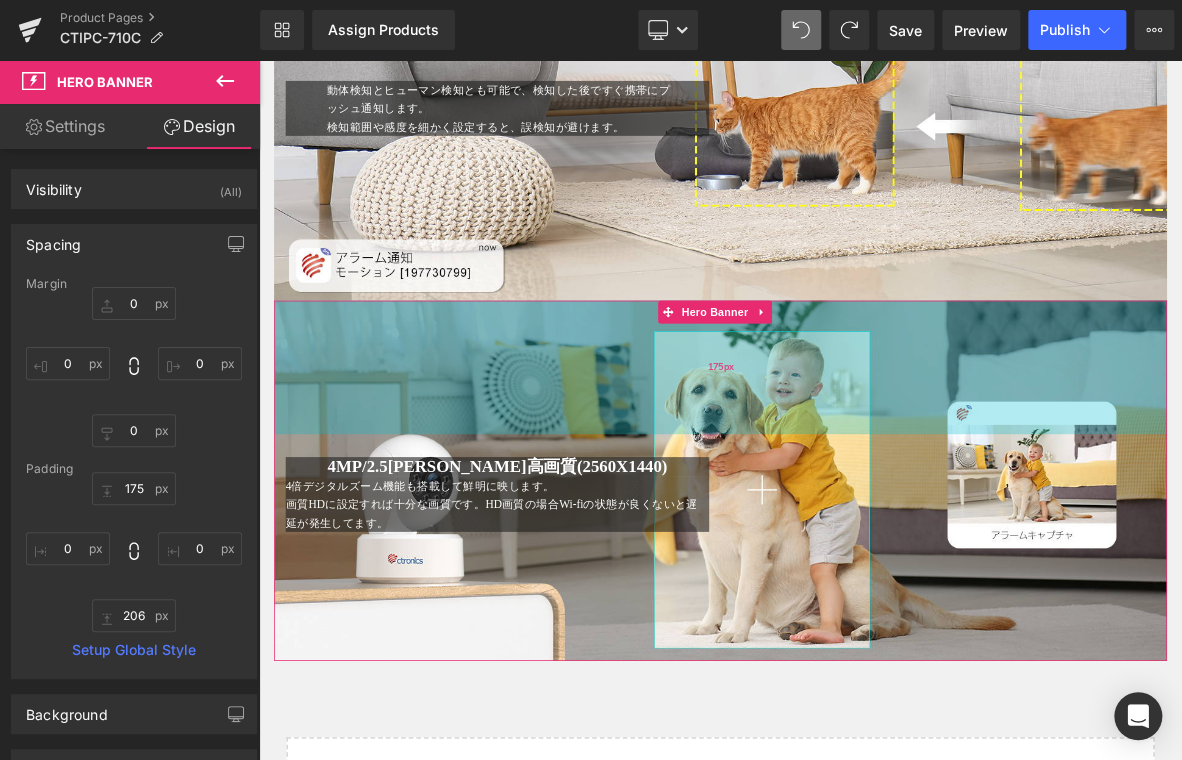 drag, startPoint x: 373, startPoint y: 475, endPoint x: 532, endPoint y: 462, distance: 159.53056 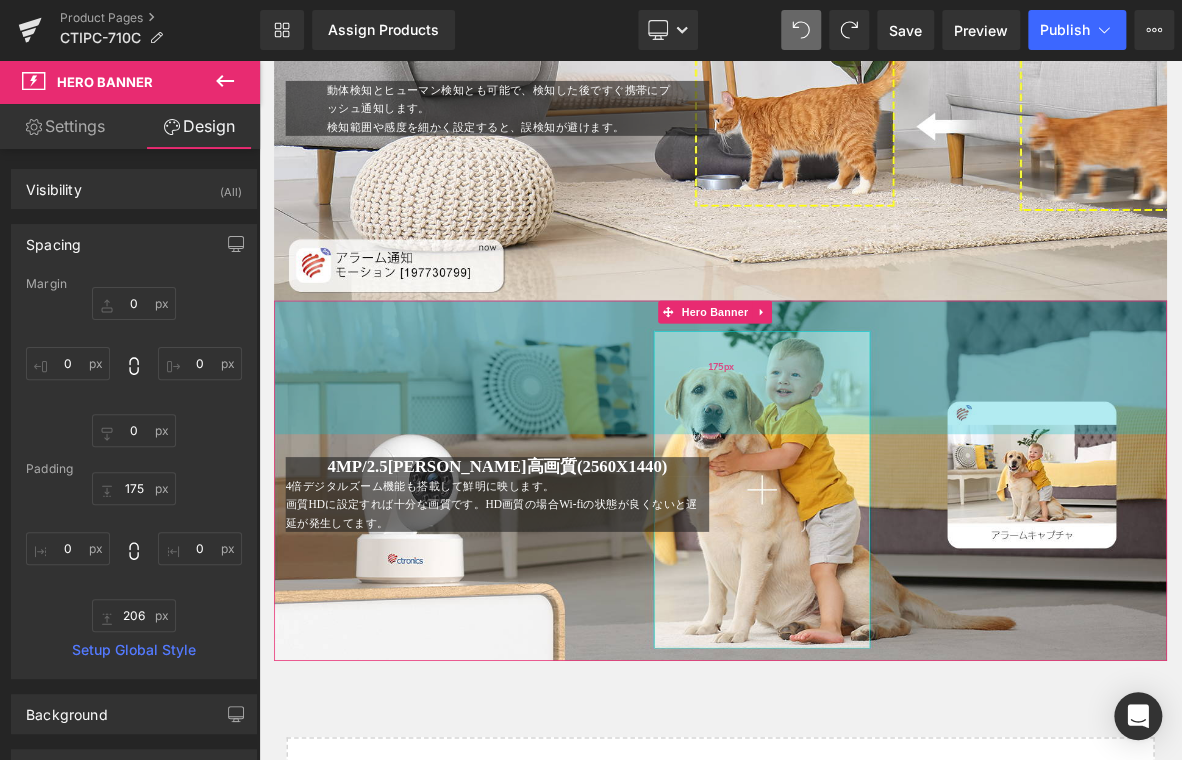 click on "175px" at bounding box center [864, 462] 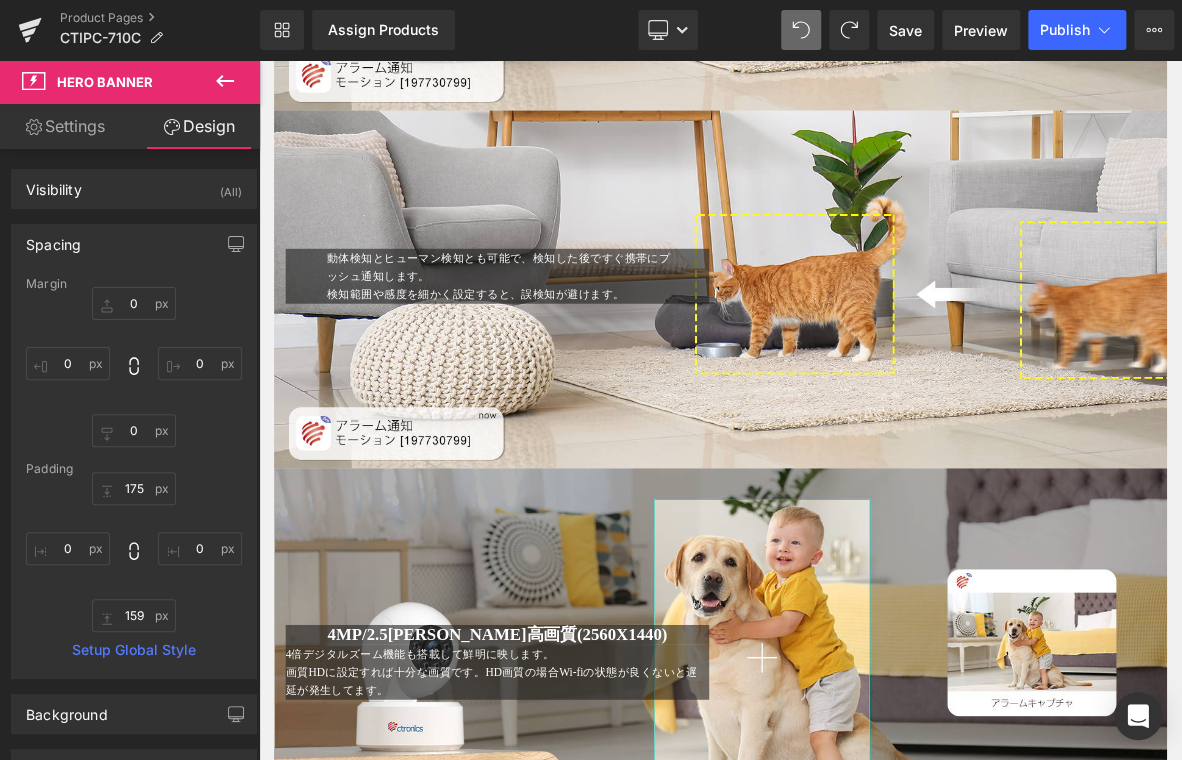 scroll, scrollTop: 3813, scrollLeft: 0, axis: vertical 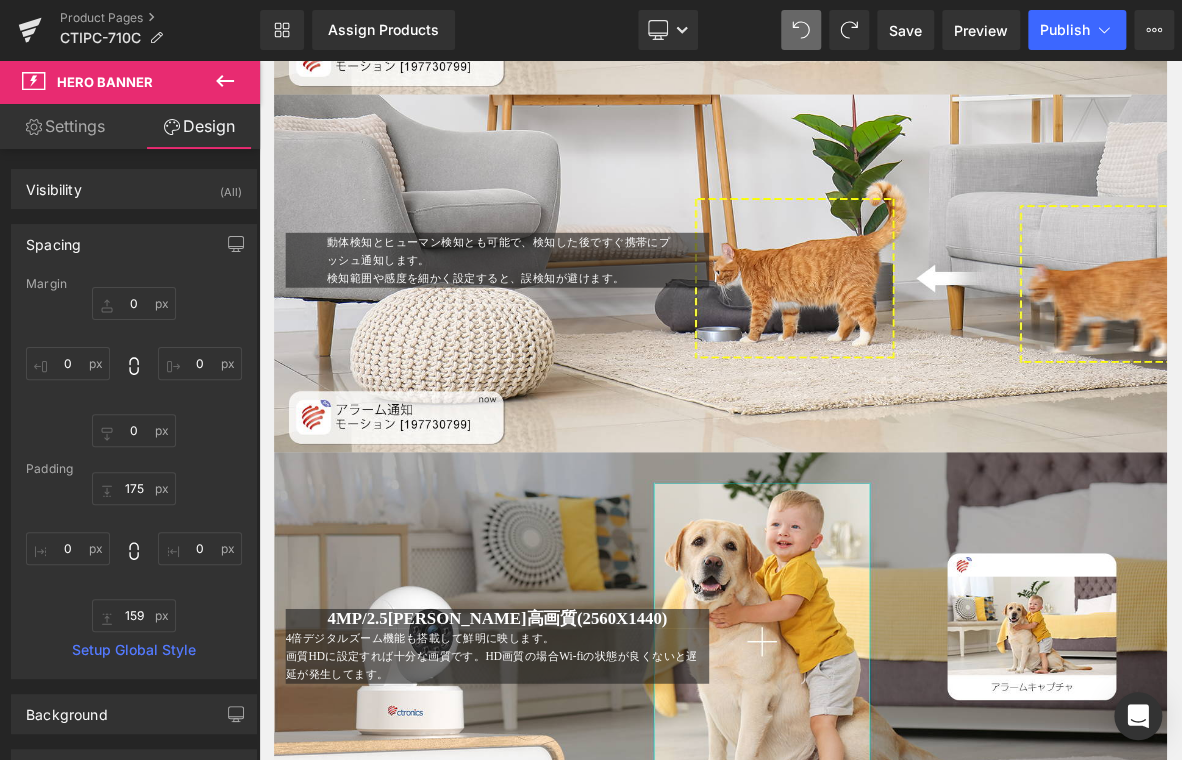 click on "動体検知とヒューマン検知とも可能で、検知した後ですぐ携帯にプッシュ通知します。
検知範囲や感度を細かく設定すると、誤検知が避けます。
Text Block
Text Block
Row" at bounding box center [864, 325] 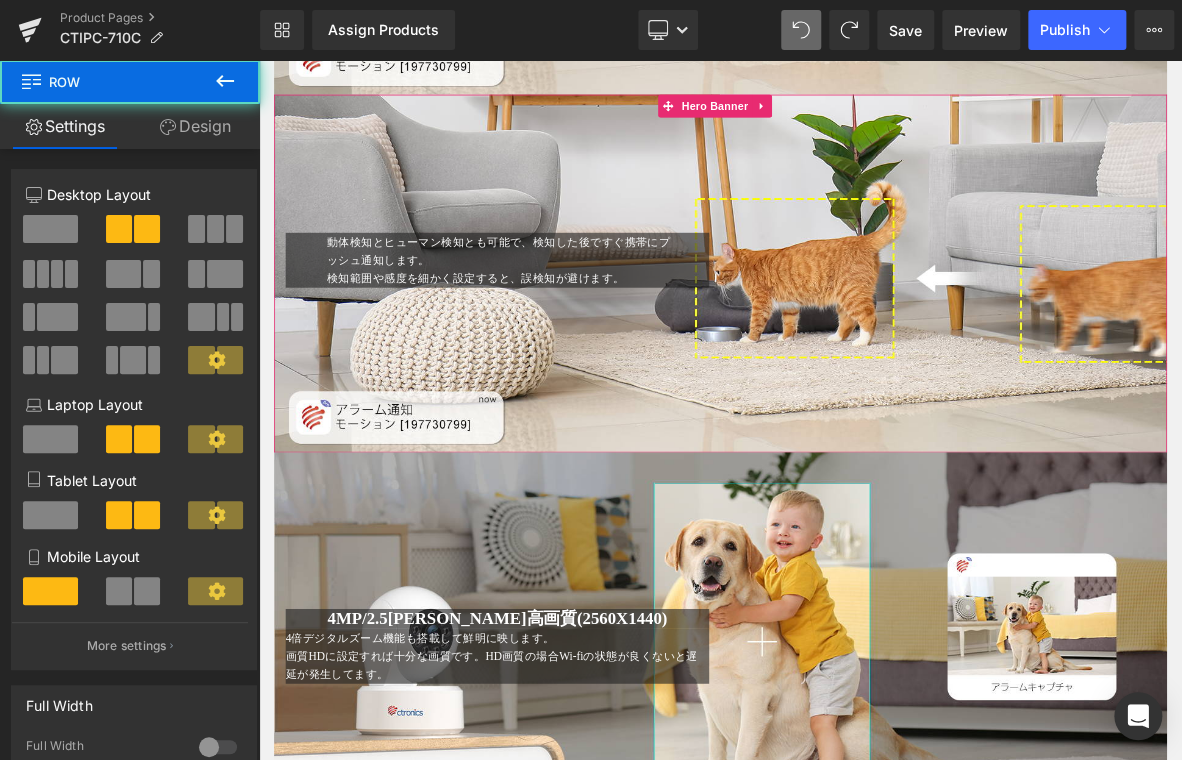 click at bounding box center [864, 340] 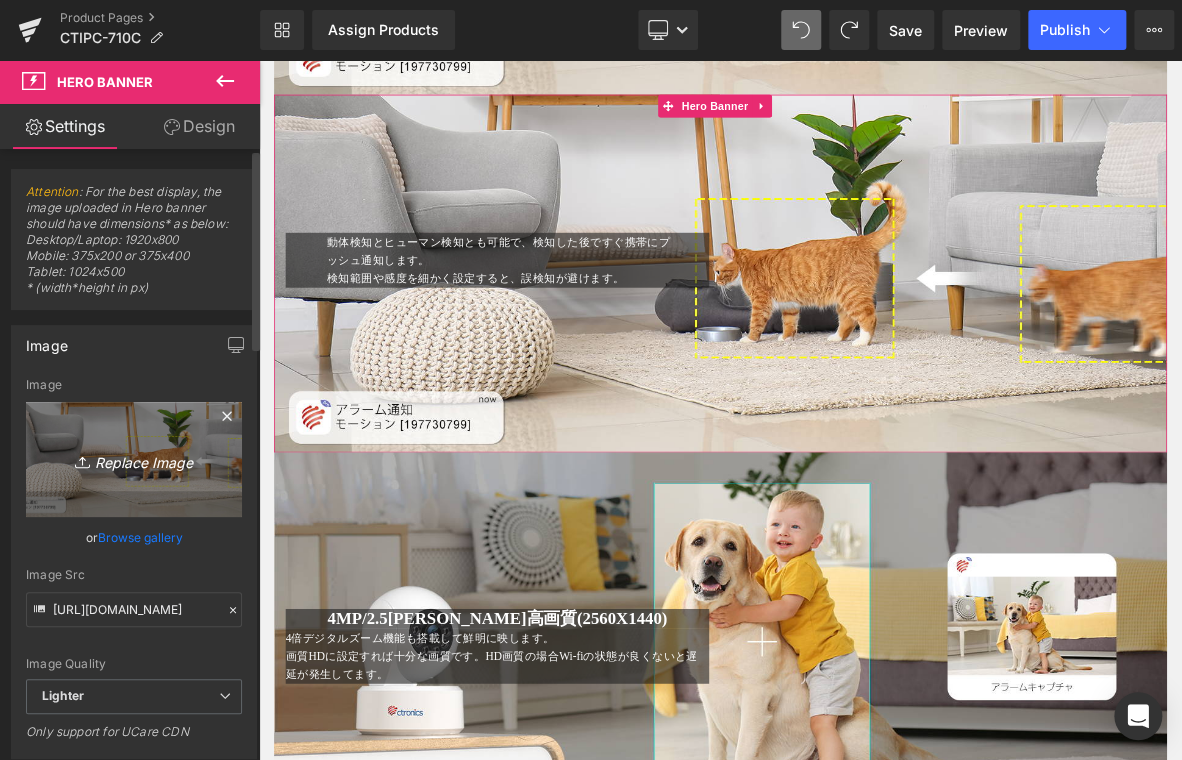 click on "Replace Image" at bounding box center [134, 459] 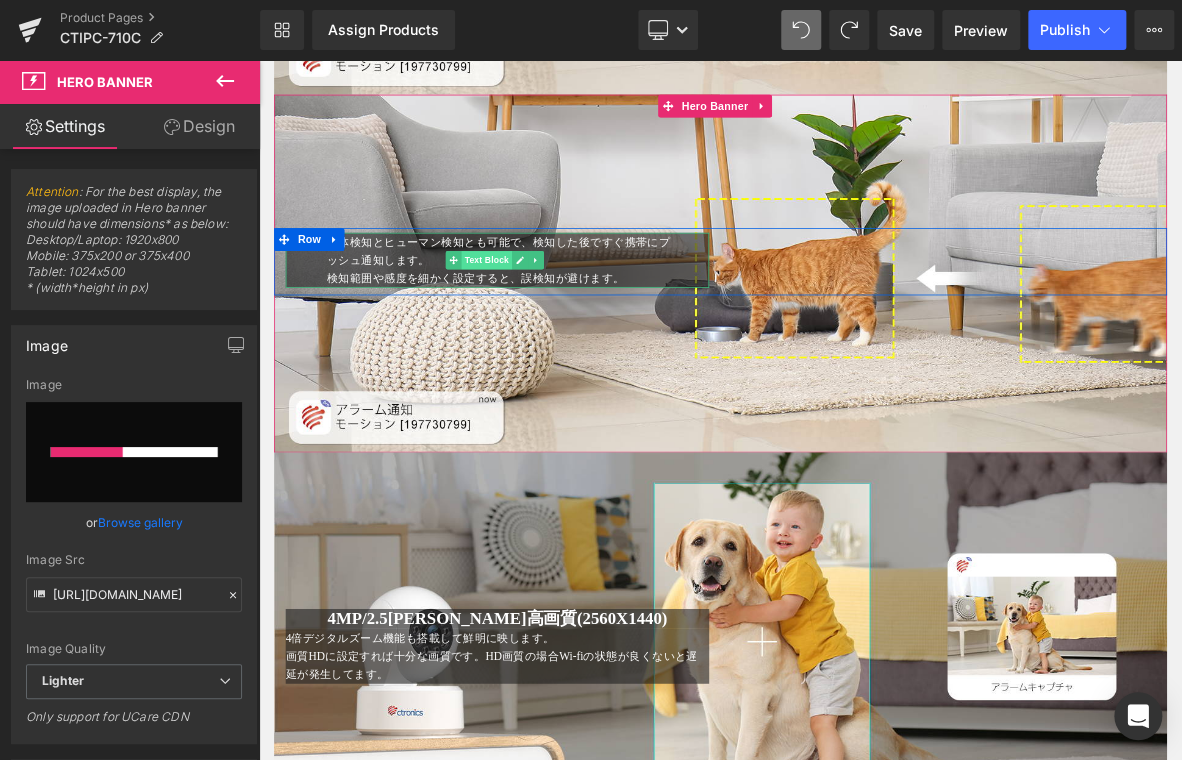 type 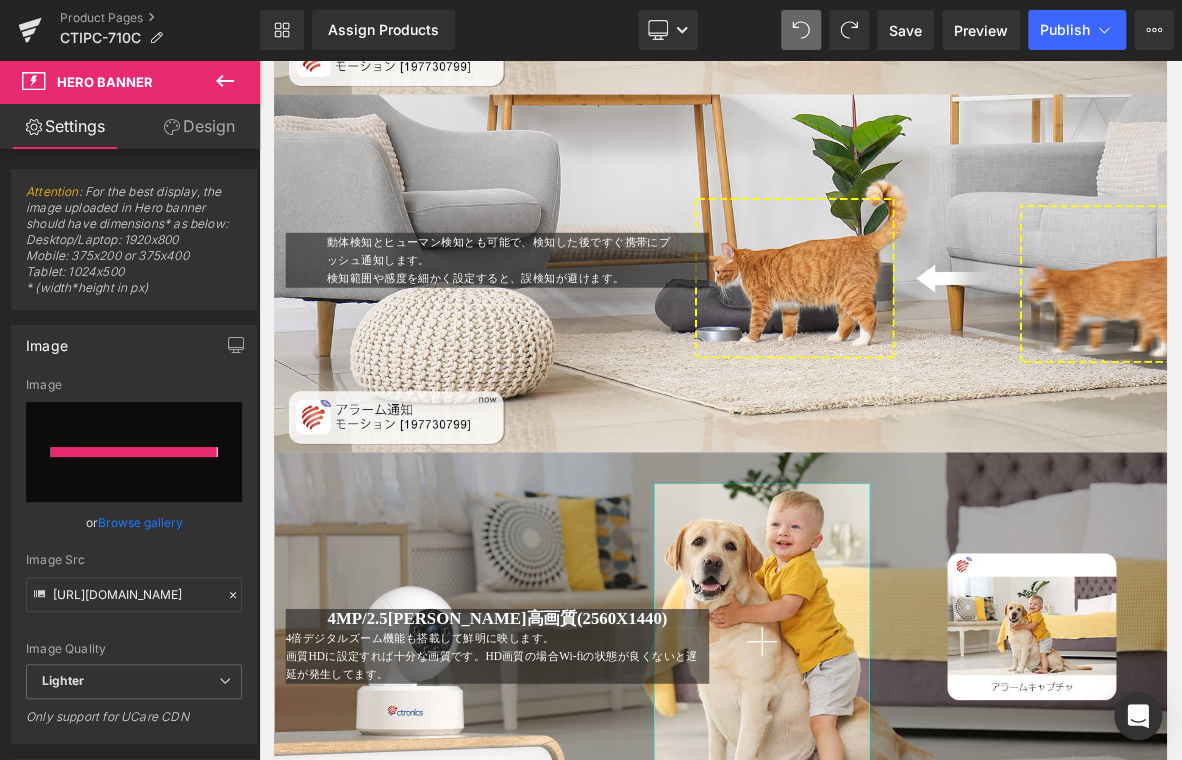 type on "https://ucarecdn.com/903f4abe-282a-45f8-bee5-c1ef32310db9/-/format/auto/-/preview/3000x3000/-/quality/lighter/7.jpg" 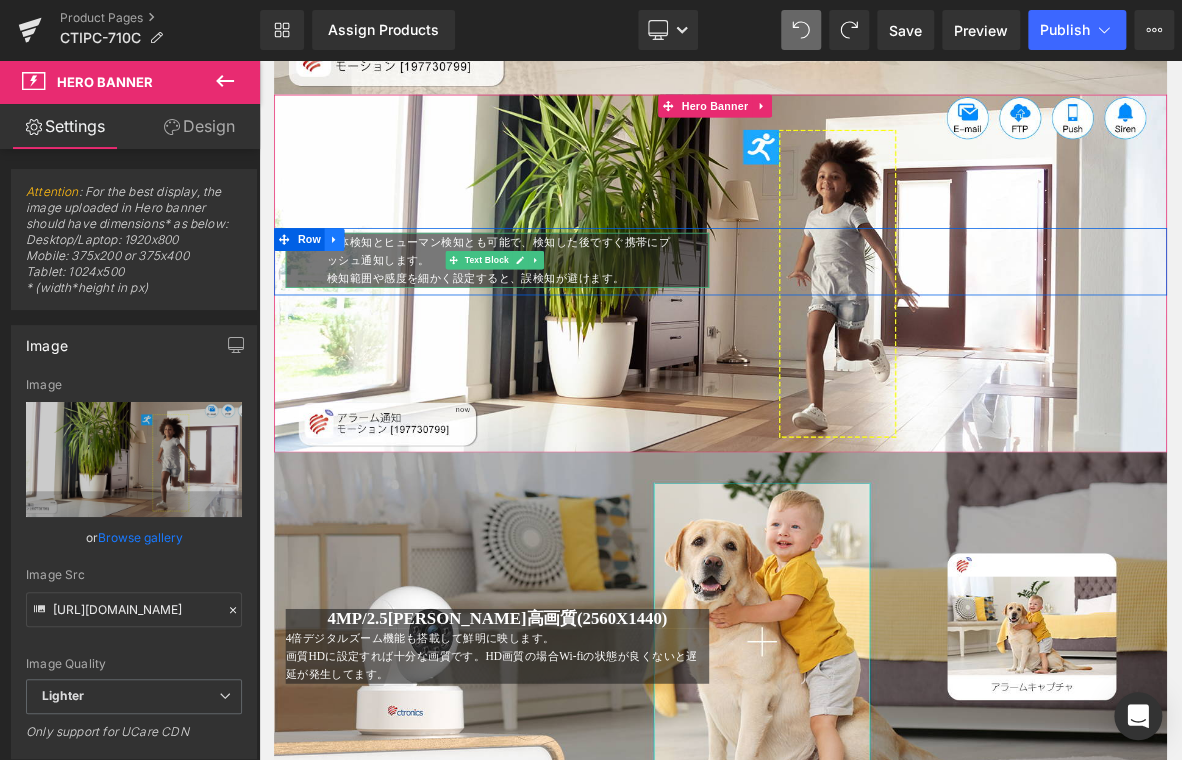drag, startPoint x: 359, startPoint y: 342, endPoint x: 358, endPoint y: 332, distance: 10.049875 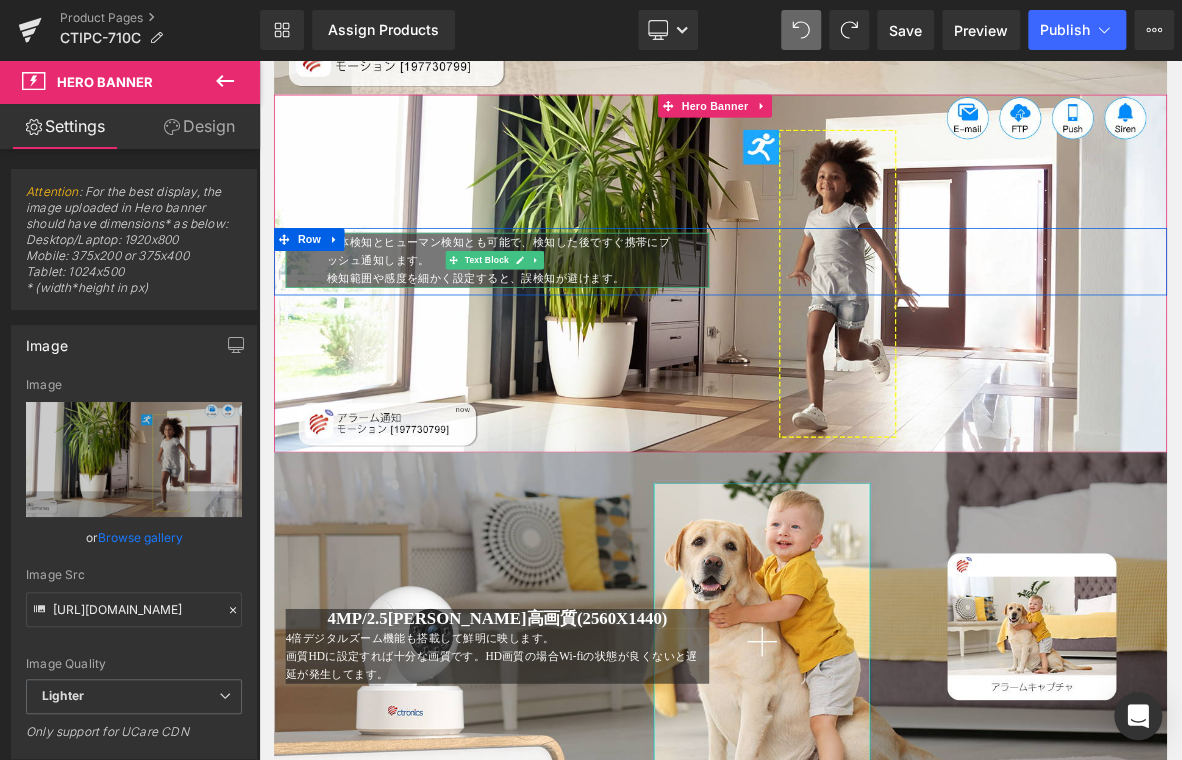 click at bounding box center (358, 296) 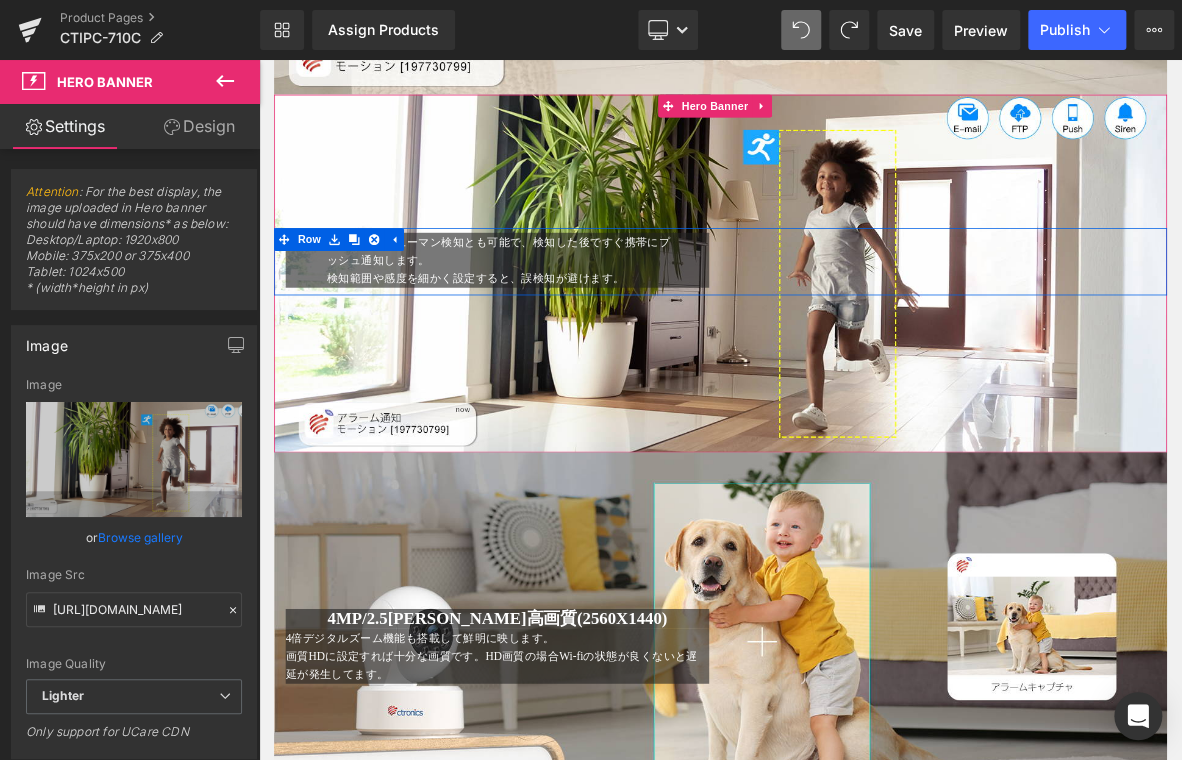 click on "Text Block" at bounding box center (557, 323) 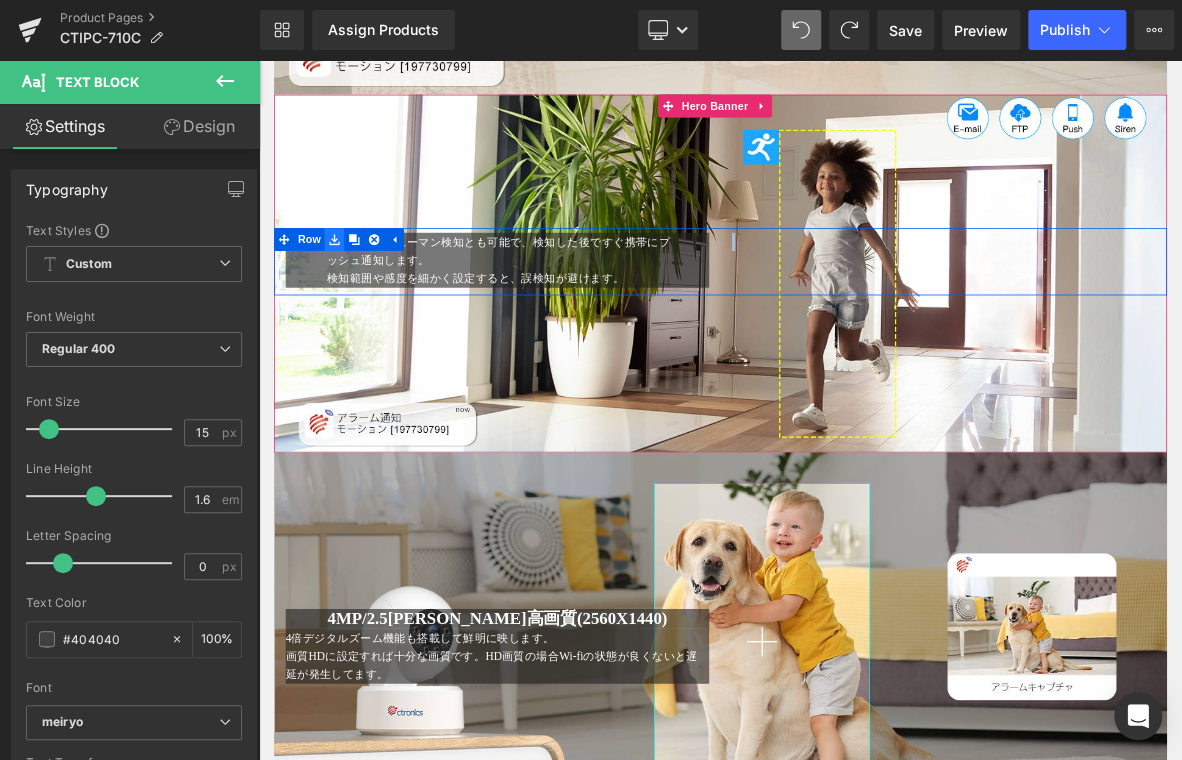 drag, startPoint x: 747, startPoint y: 380, endPoint x: 345, endPoint y: 321, distance: 406.30655 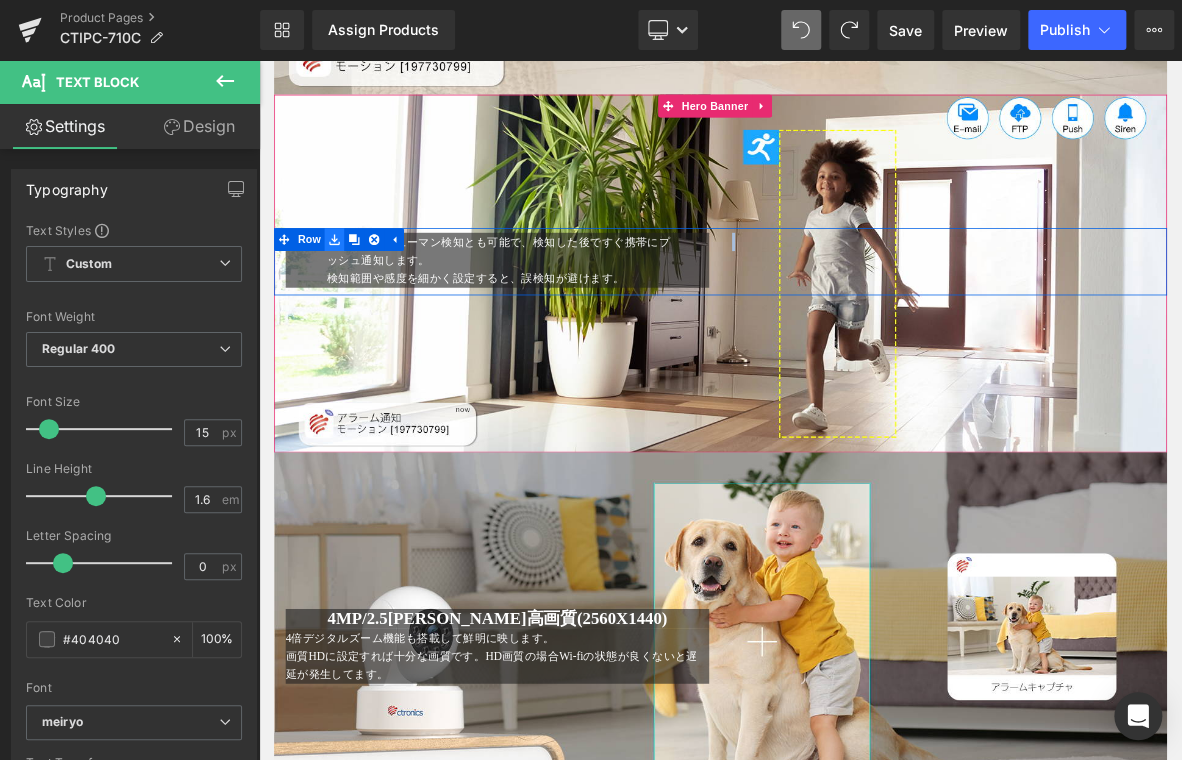 click on "動体検知とヒューマン検知とも可能で、検知した後ですぐ携帯にプッシュ通知します。
検知範囲や感度を細かく設定すると、誤検知が避けます。
Text Block
Text Block
Row" at bounding box center (864, 325) 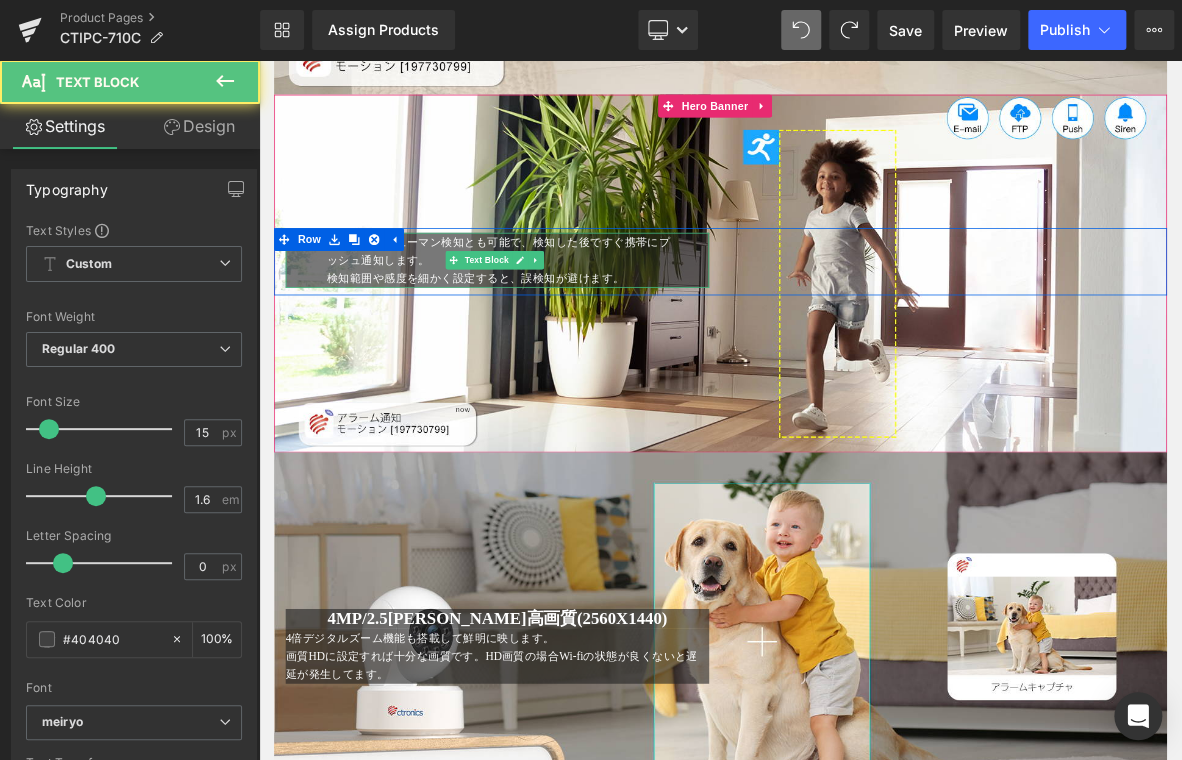 click on "動体検知とヒューマン検知とも可能で、検知した後ですぐ携帯にプッシュ通知します。" at bounding box center (573, 311) 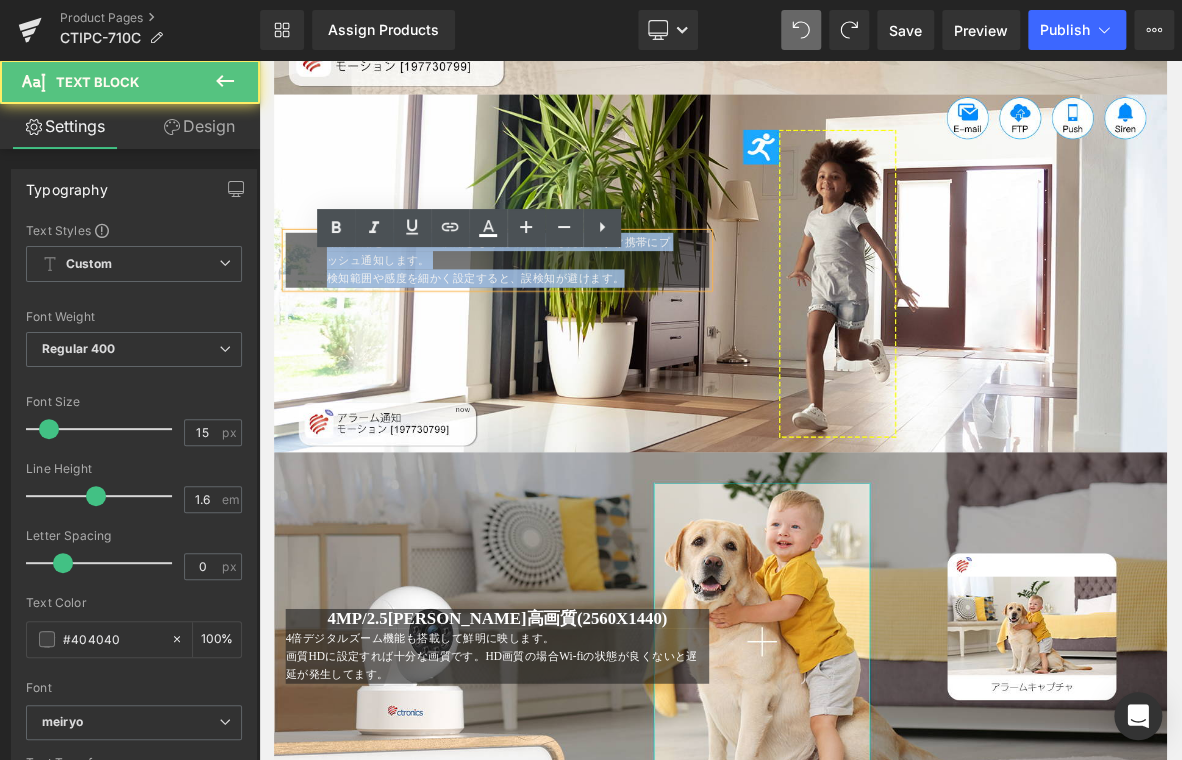 drag, startPoint x: 346, startPoint y: 326, endPoint x: 747, endPoint y: 387, distance: 405.61313 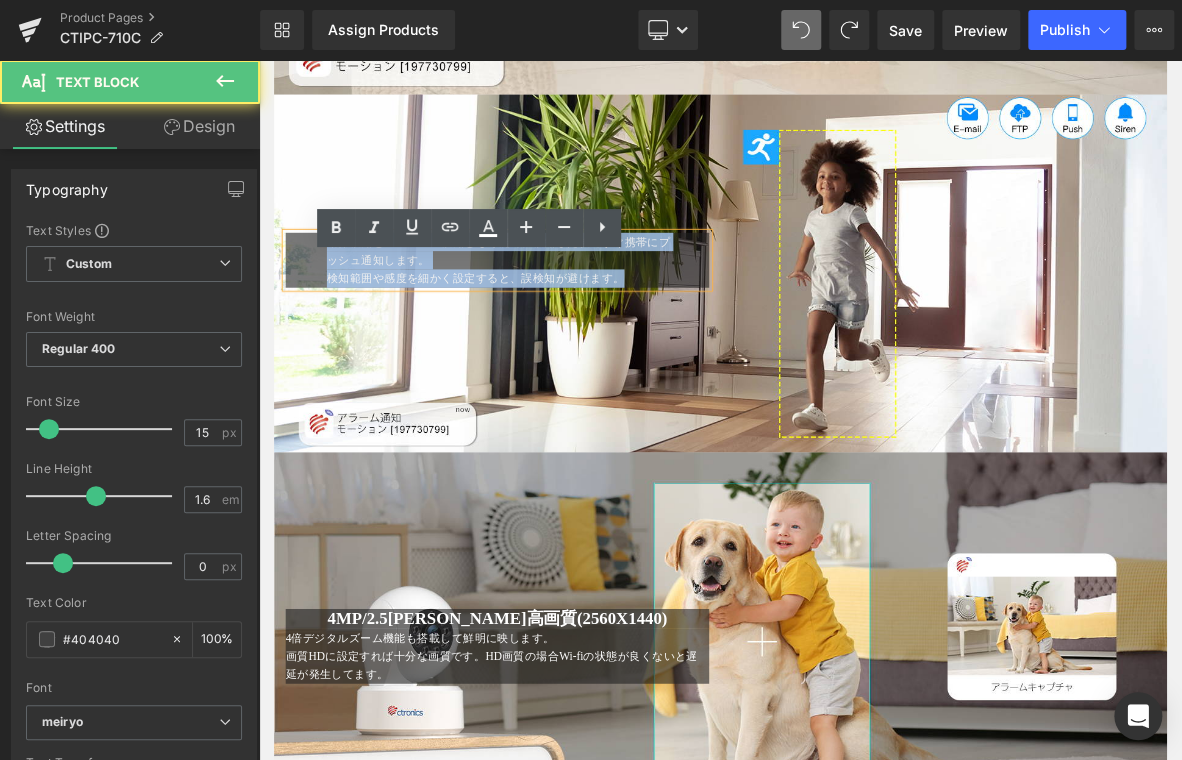 click on "動体検知とヒューマン検知とも可能で、検知した後ですぐ携帯にプッシュ通知します。
検知範囲や感度を細かく設定すると、誤検知が避けます。" at bounding box center [571, 323] 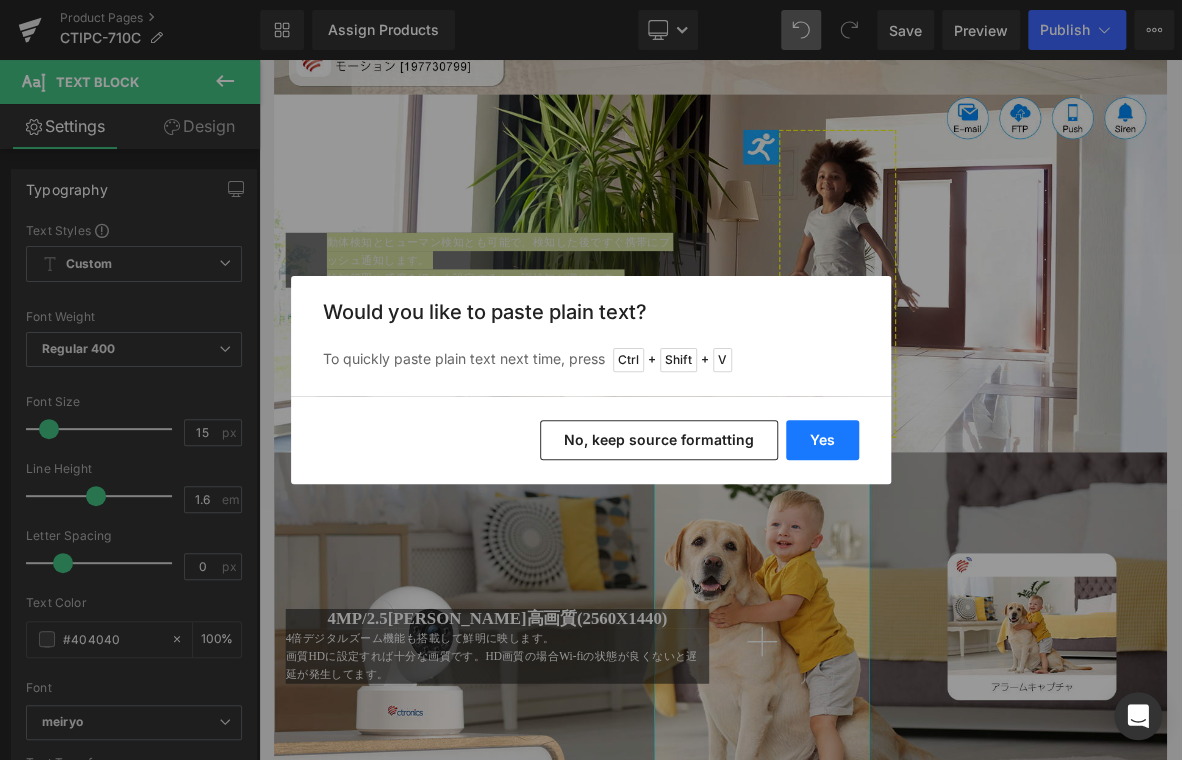 click on "Yes" at bounding box center (822, 440) 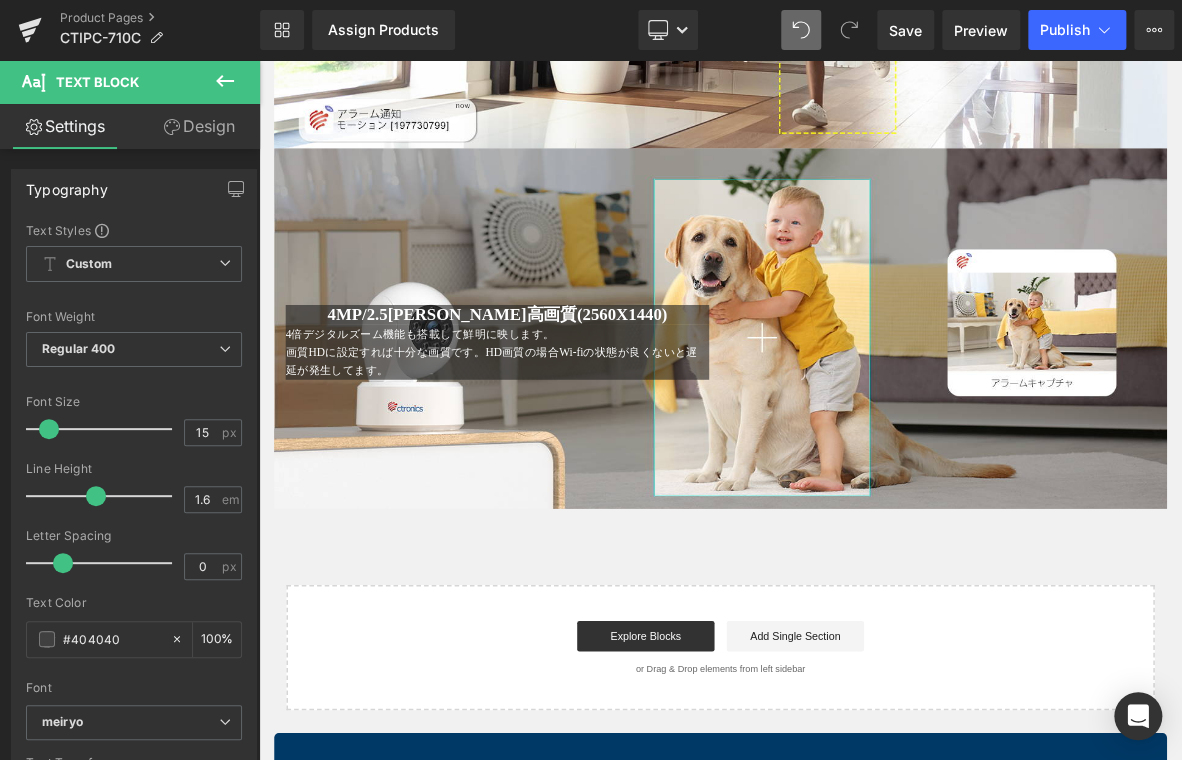 scroll, scrollTop: 4213, scrollLeft: 0, axis: vertical 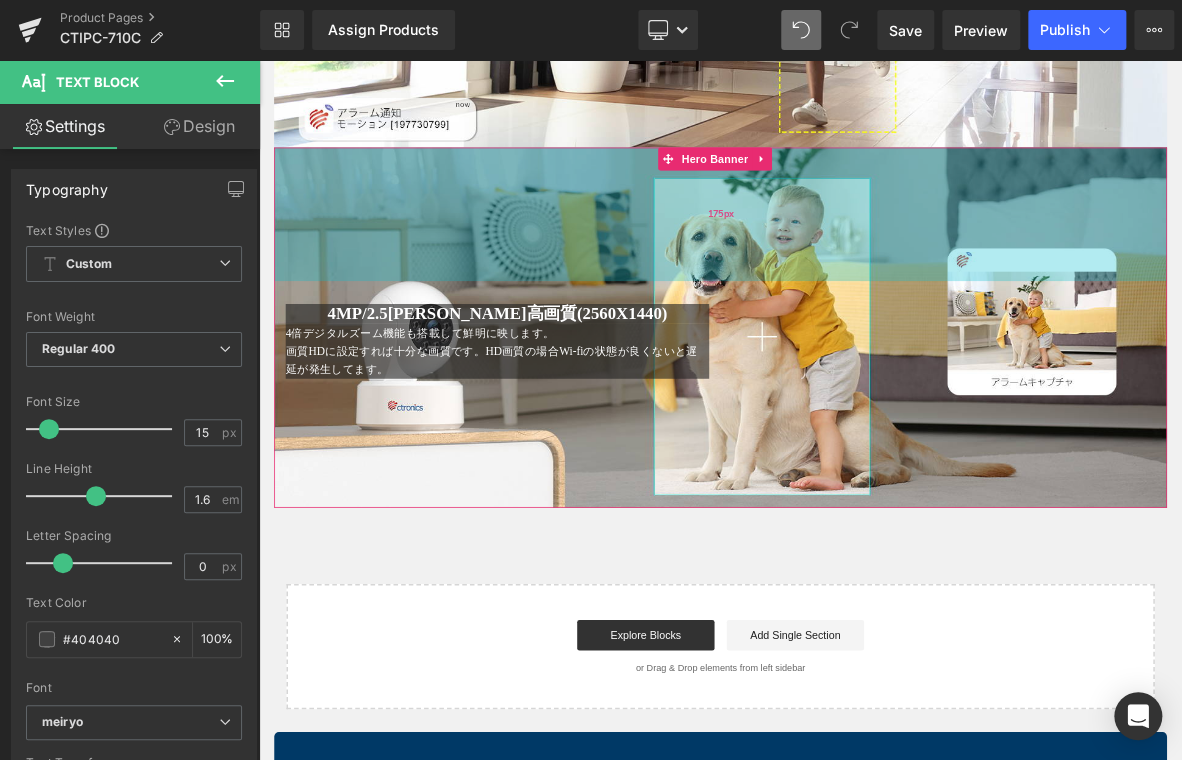click on "175px" at bounding box center [864, 262] 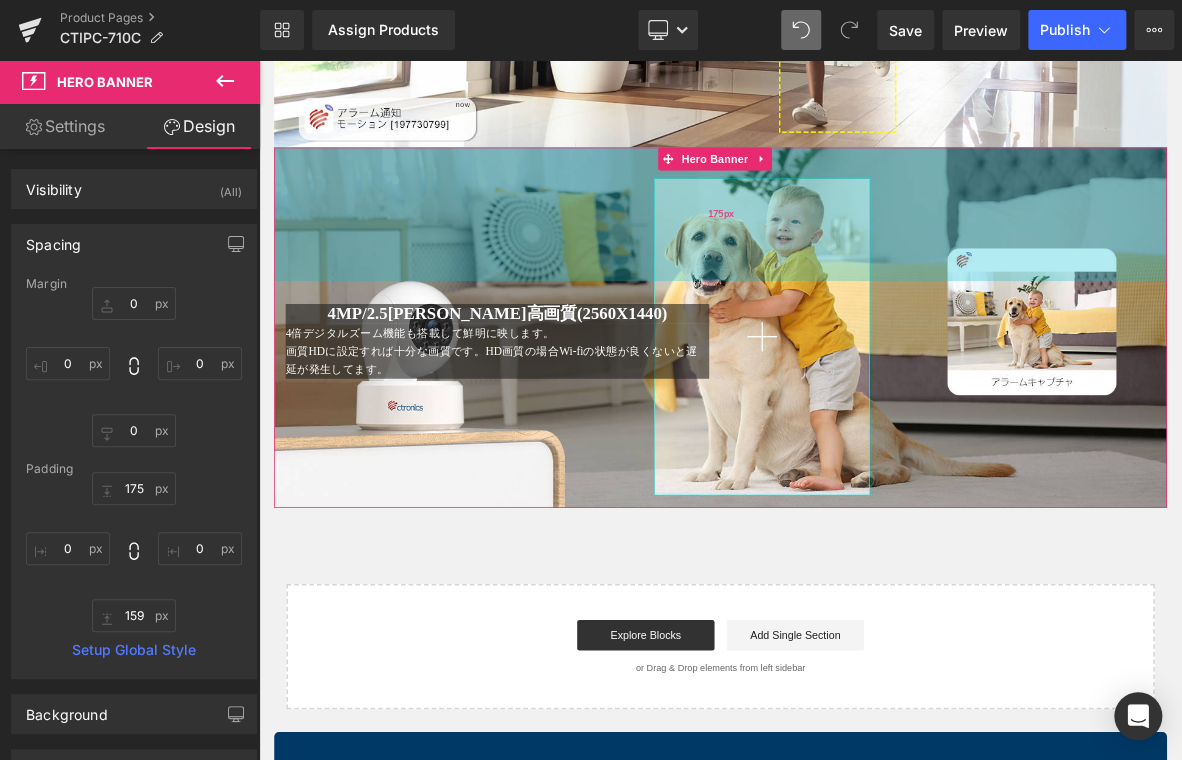 click on "175px" at bounding box center [864, 262] 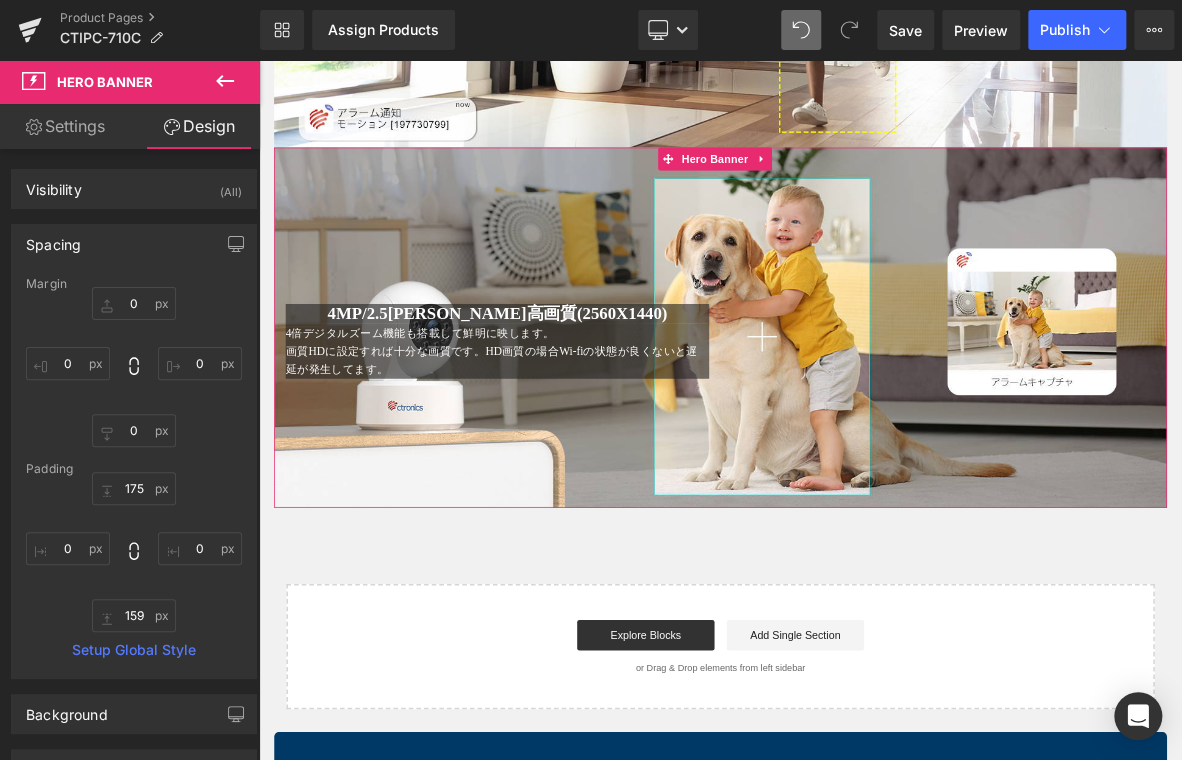 click at bounding box center [864, 411] 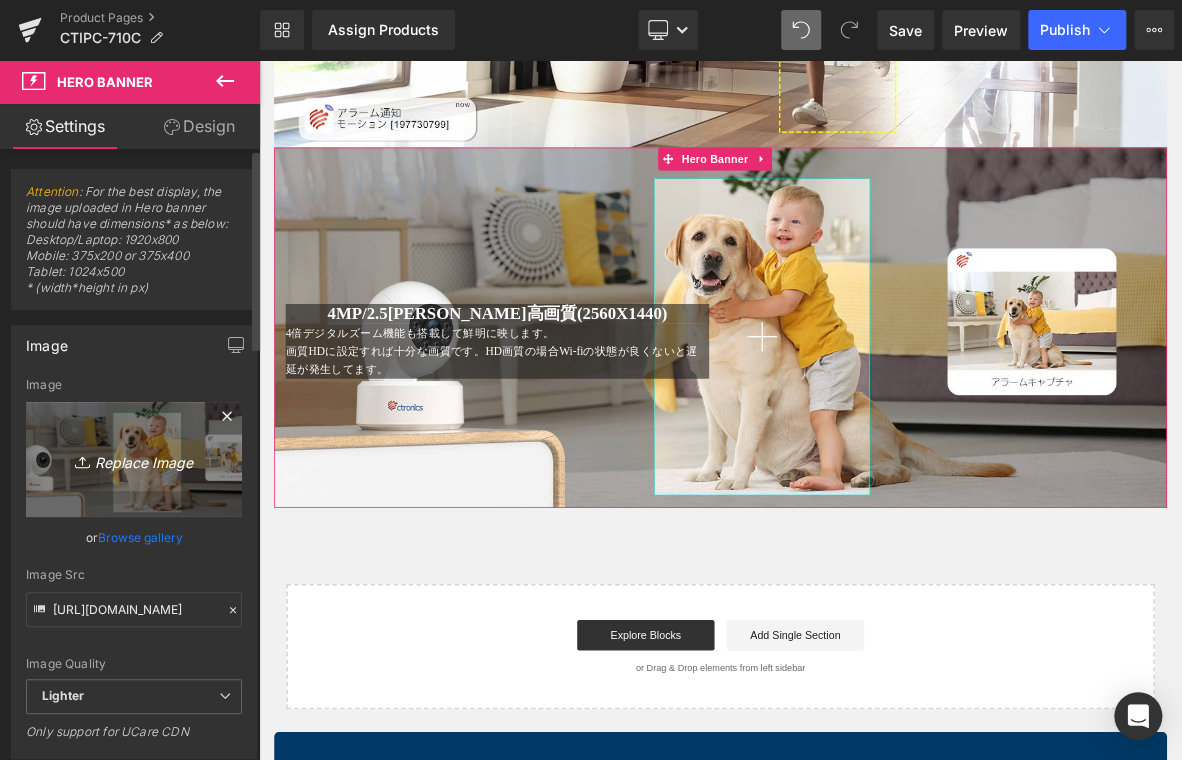 click on "Replace Image" at bounding box center [134, 459] 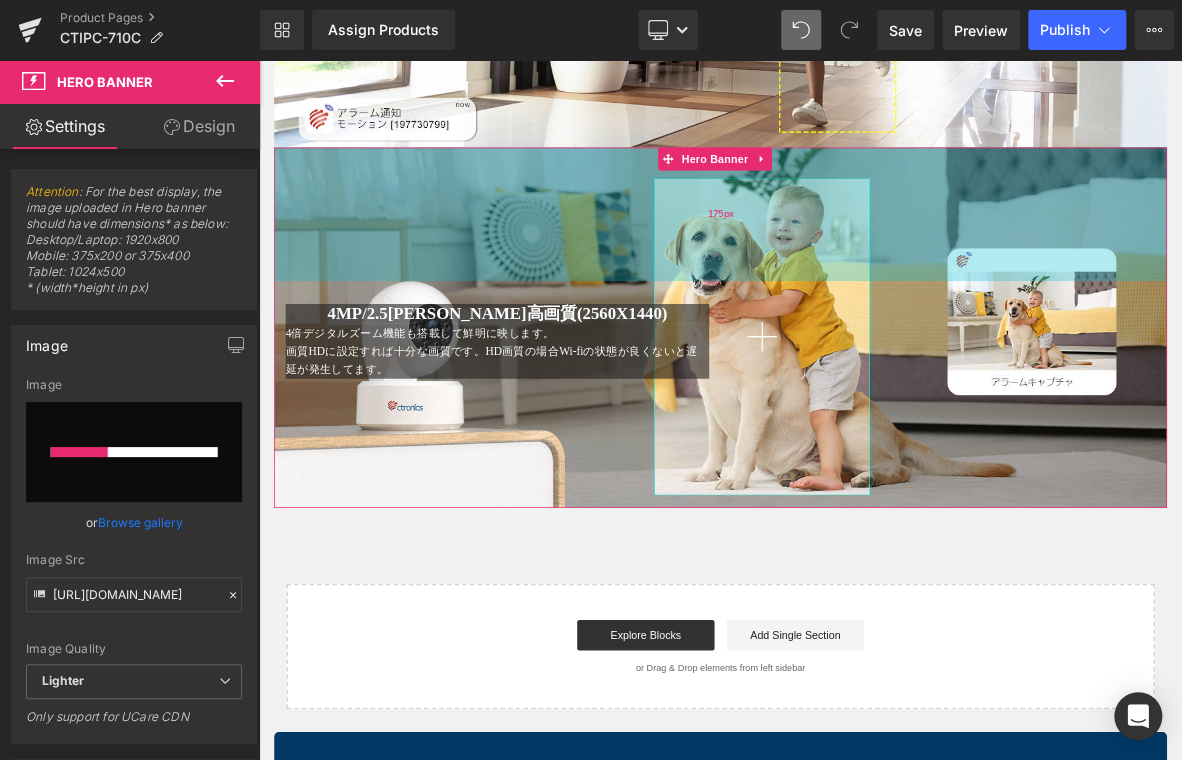 type 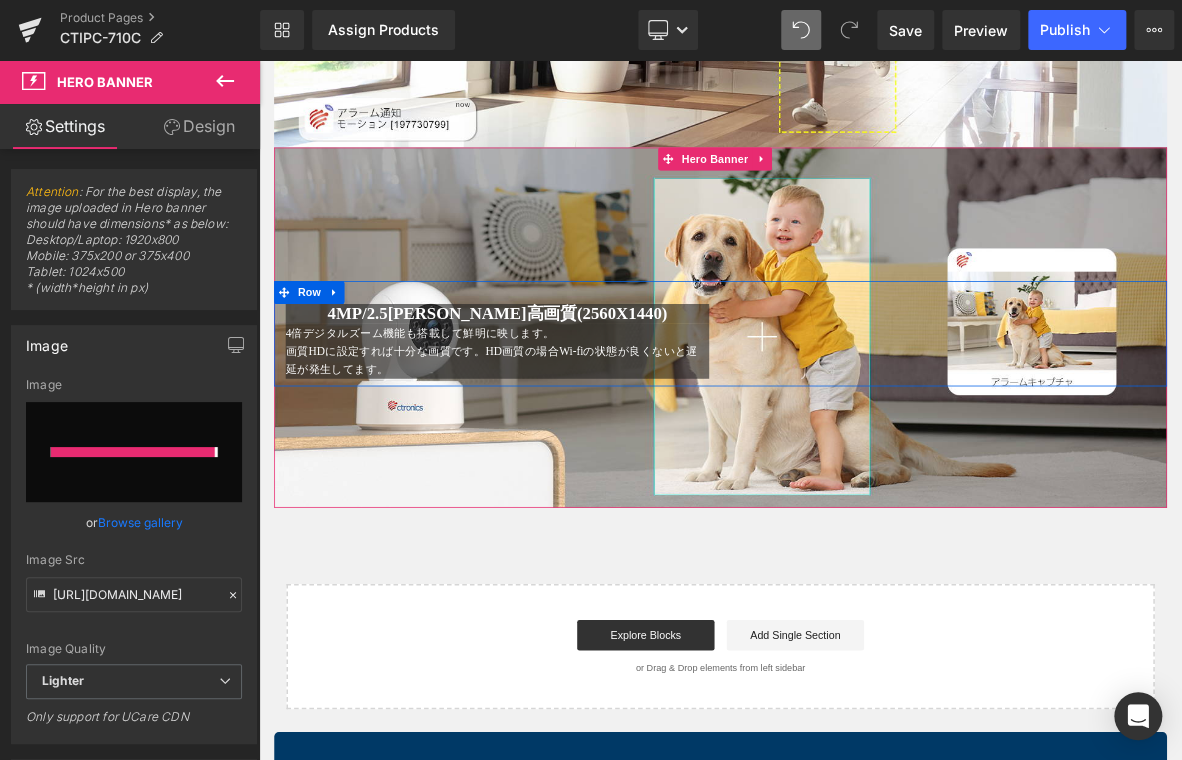 type on "https://ucarecdn.com/38710125-0c1d-437b-94c6-f653bece6bca/-/format/auto/-/preview/3000x3000/-/quality/lighter/8.jpg" 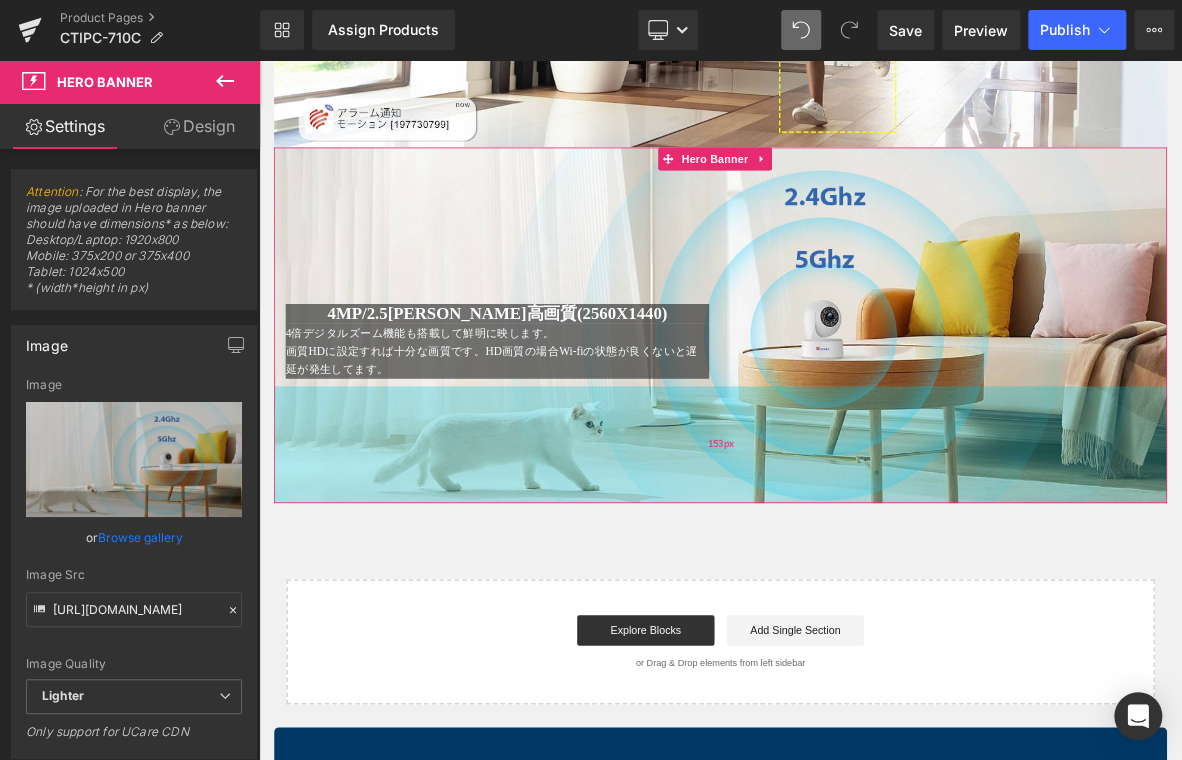 drag, startPoint x: 921, startPoint y: 665, endPoint x: 947, endPoint y: 659, distance: 26.683329 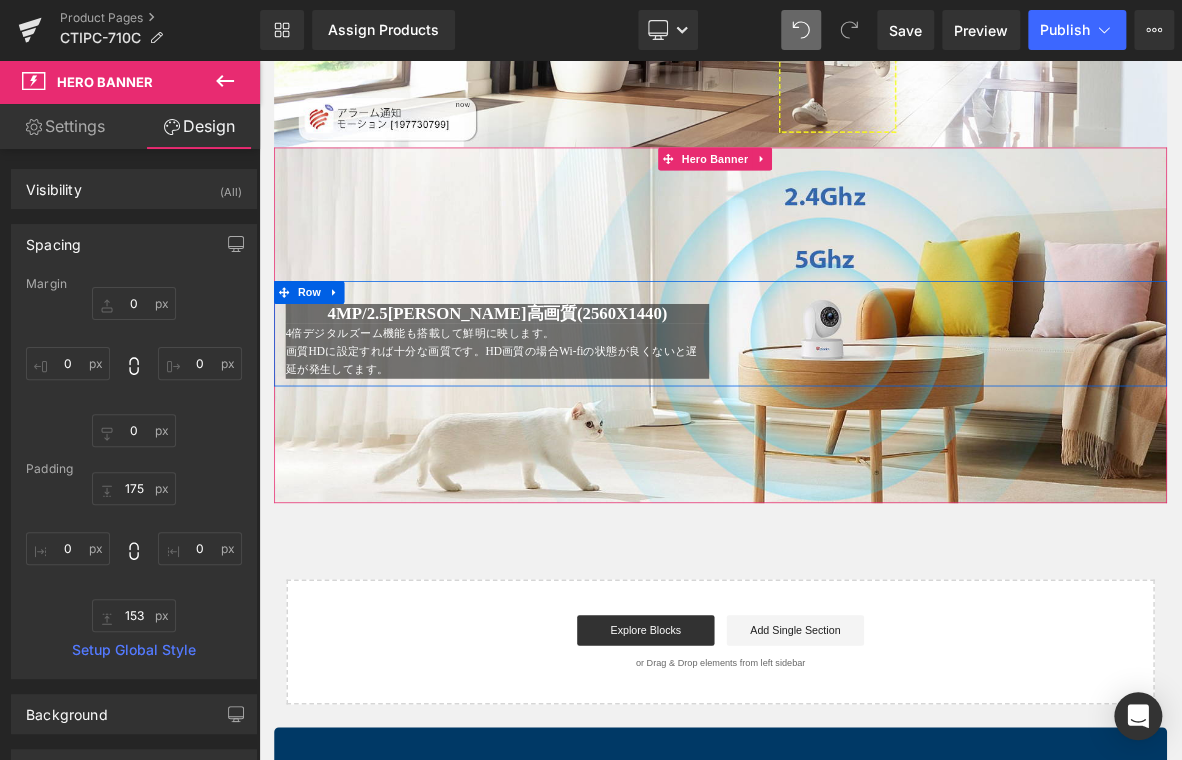 click on "4MP/2.5K 超高画質(2560X1440)" at bounding box center [571, 393] 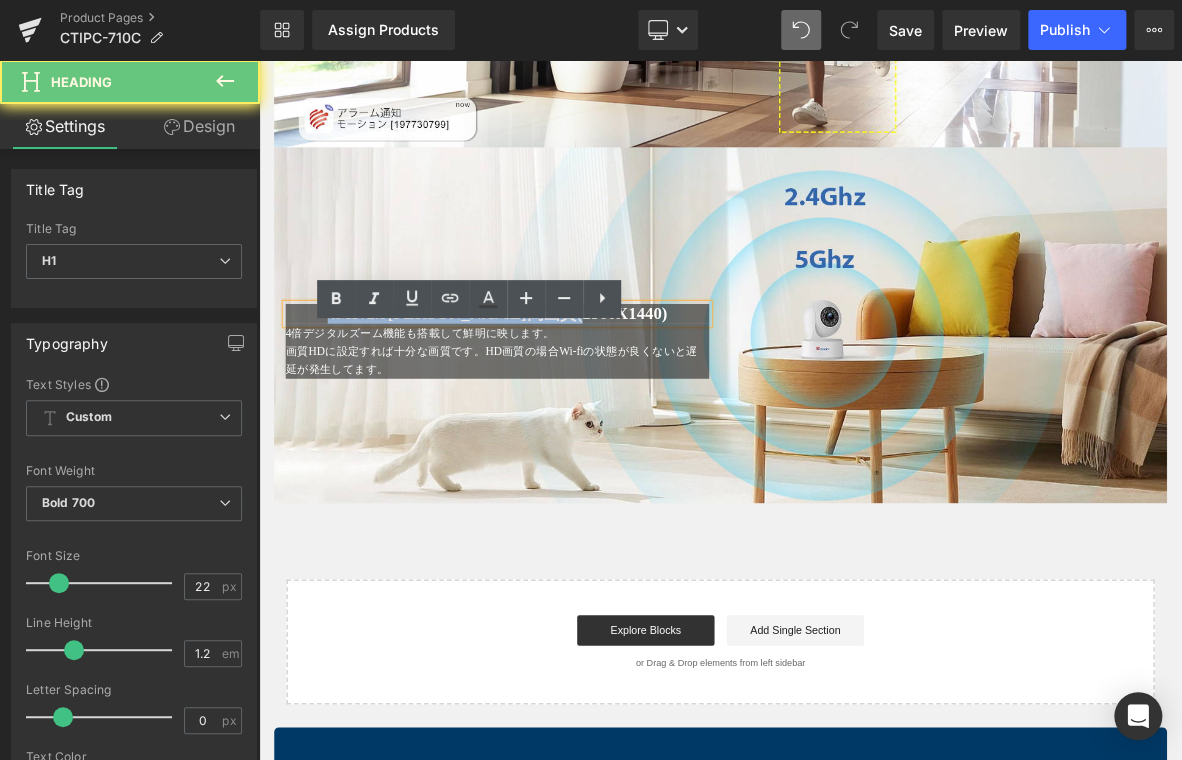 drag, startPoint x: 383, startPoint y: 421, endPoint x: 778, endPoint y: 421, distance: 395 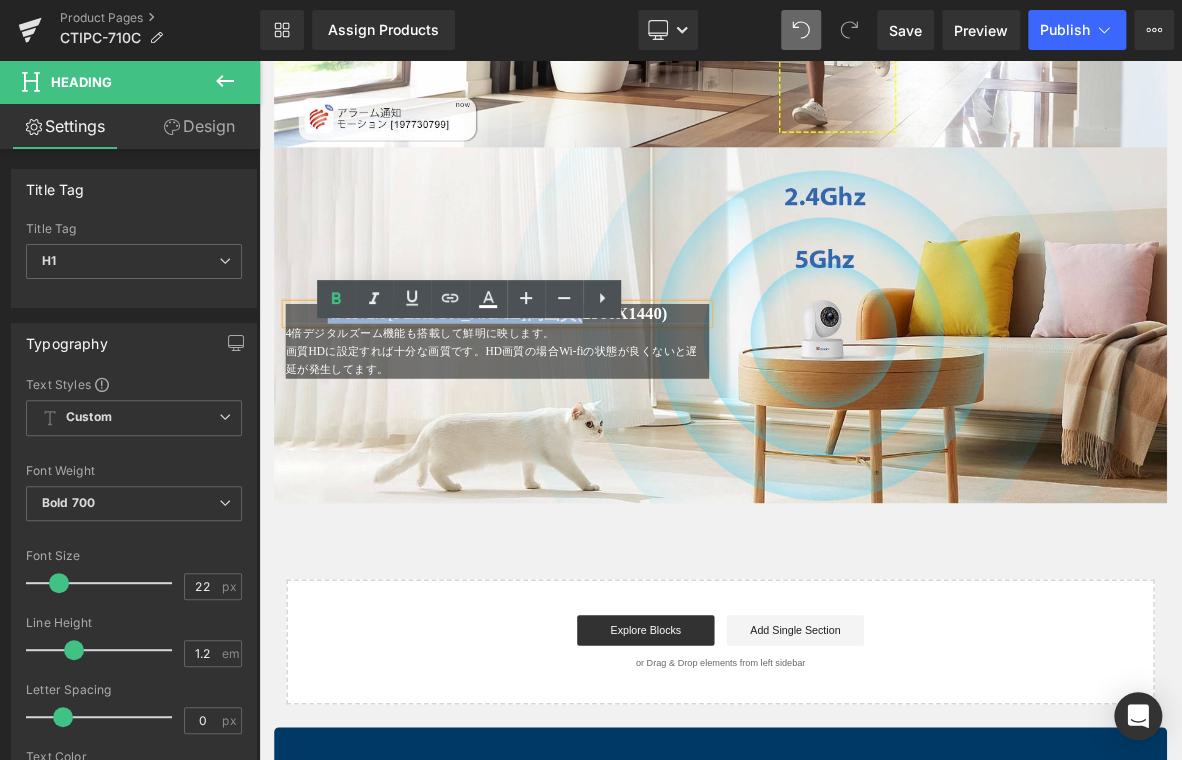 paste 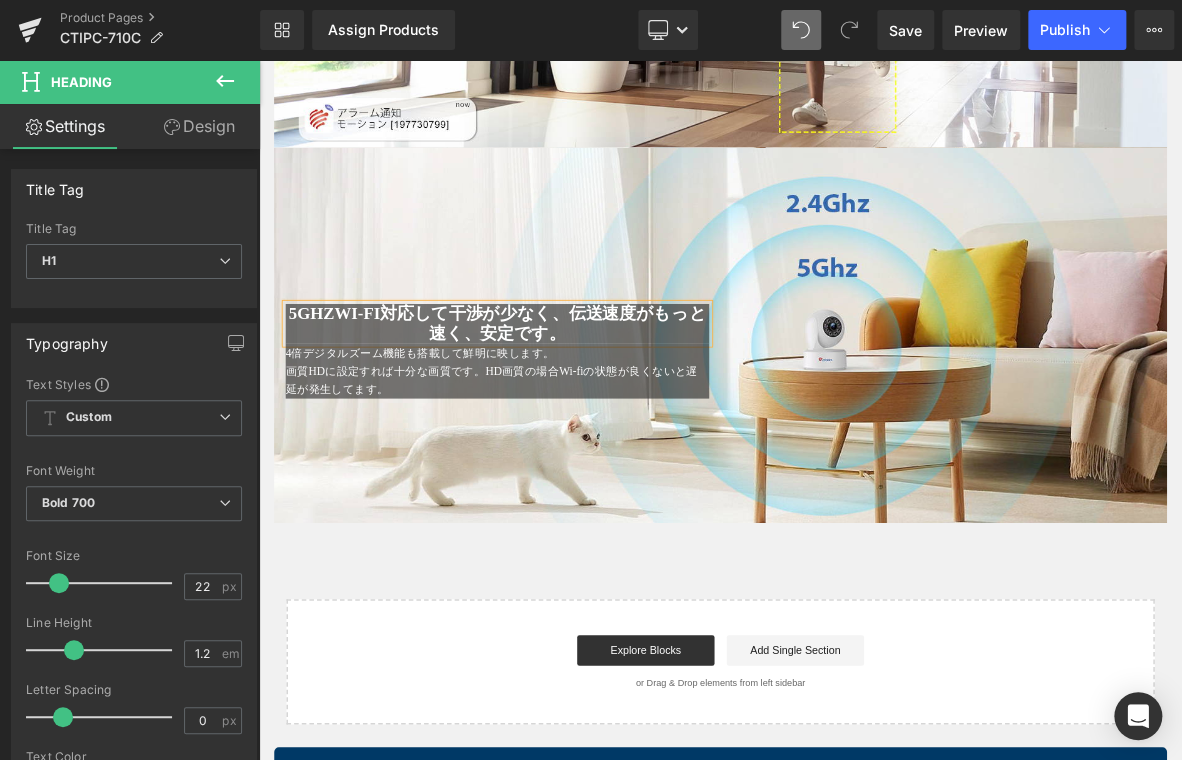 click on "画質HDに設定すれば十分な画質です。HD画質の場合Wi-fiの状態が良くないと遅延が発生してます。" at bounding box center [564, 480] 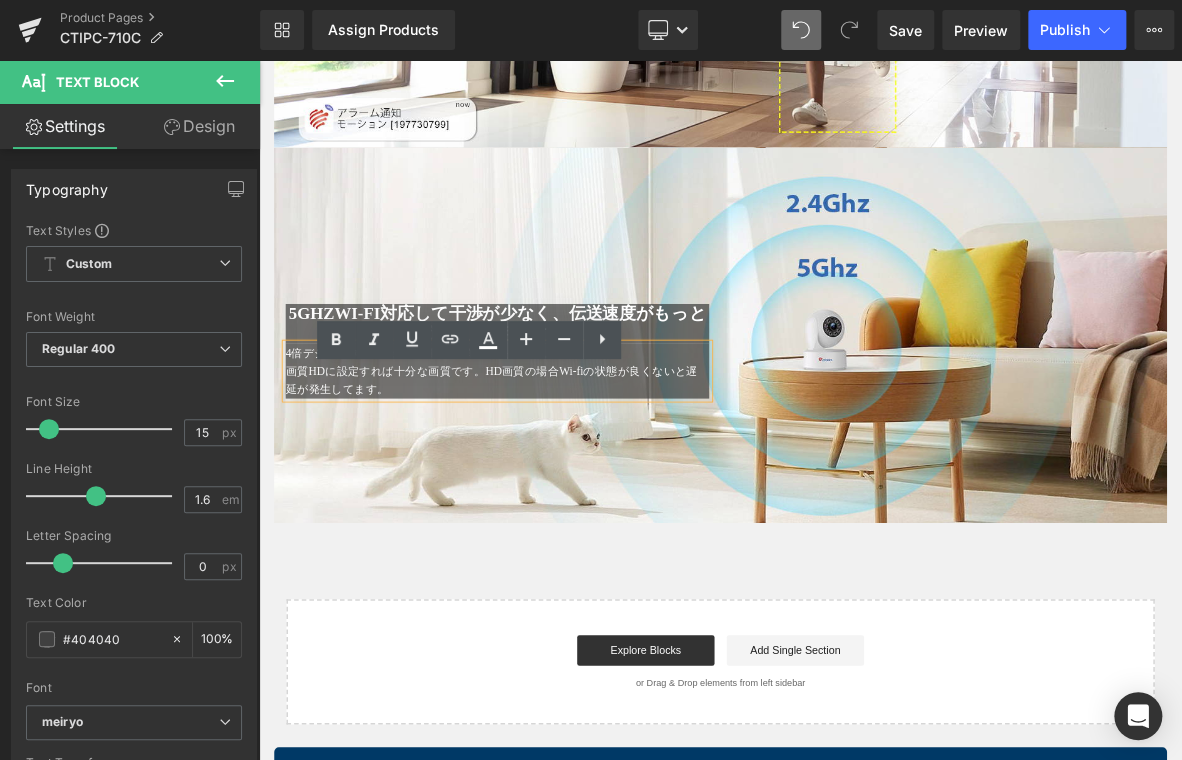 drag, startPoint x: 415, startPoint y: 515, endPoint x: 289, endPoint y: 470, distance: 133.79462 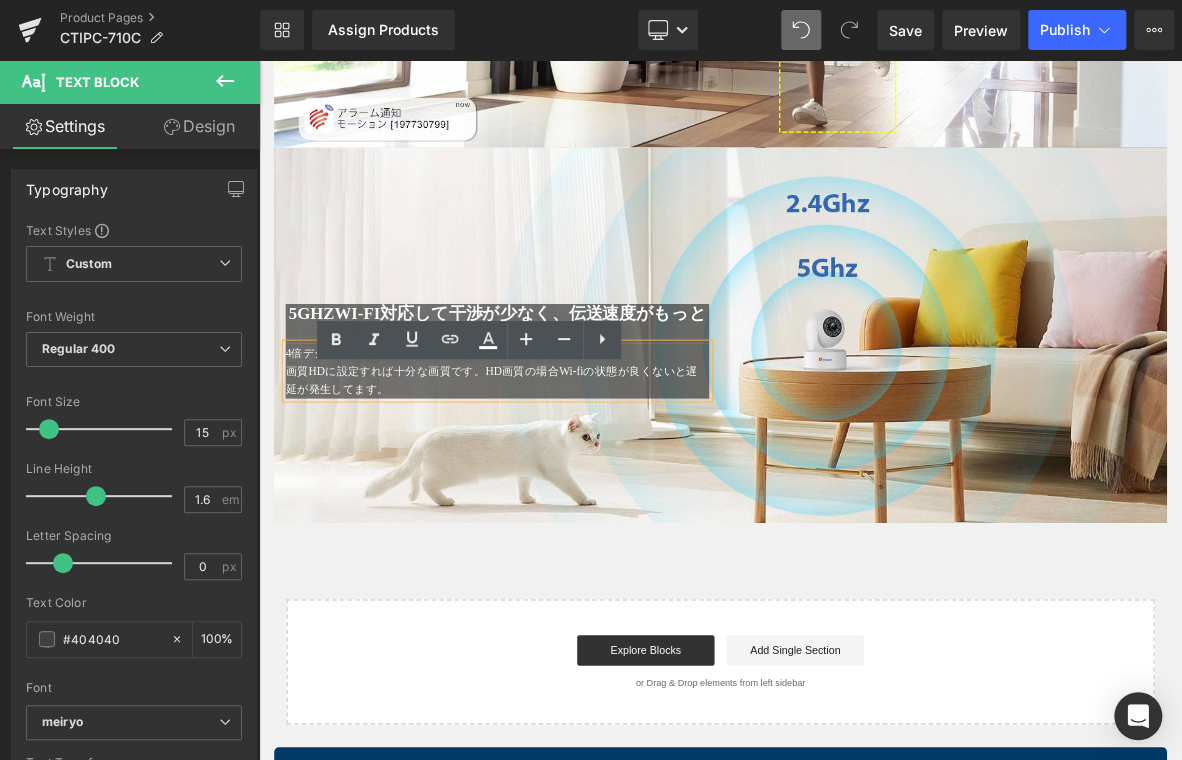 click on "4倍デジタルズーム機能も搭載して鮮明に映します。
画質HDに設定すれば十分な画質です。HD画質の場合Wi-fiの状態が良くないと遅延が発生してます。" at bounding box center [571, 468] 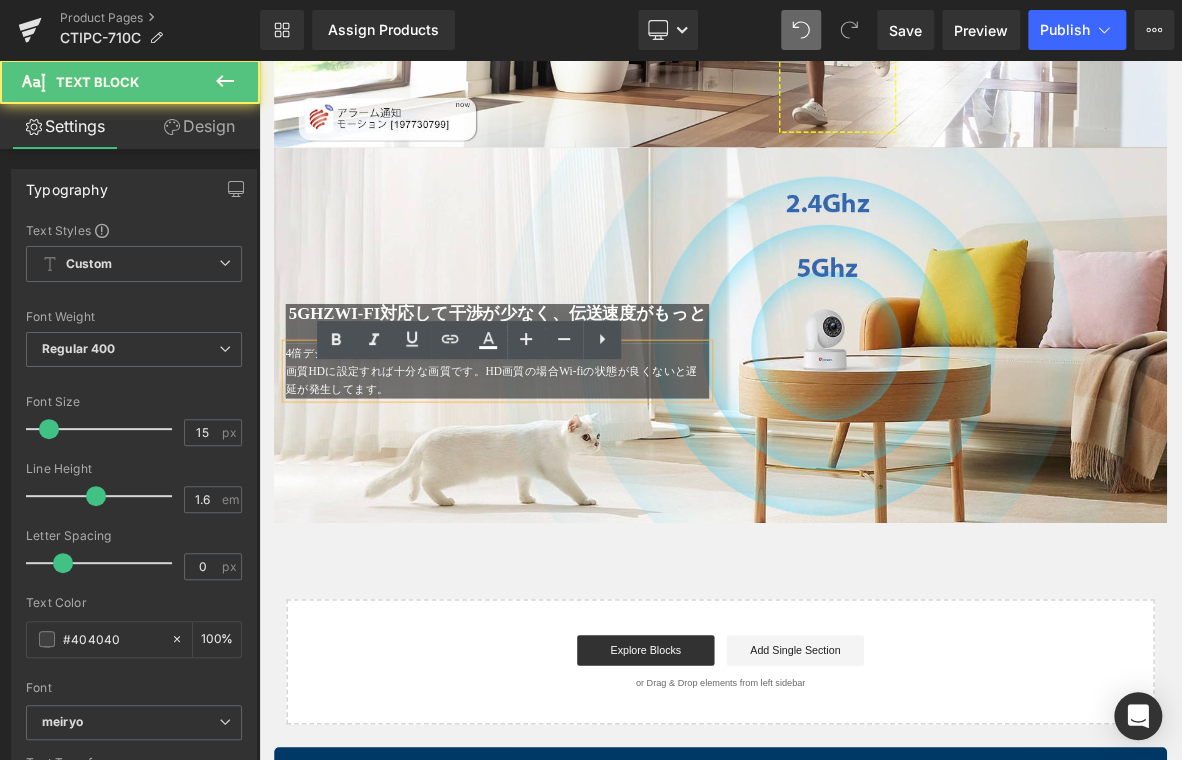 click on "4倍デジタルズーム機能も搭載して鮮明に映します。" at bounding box center [470, 444] 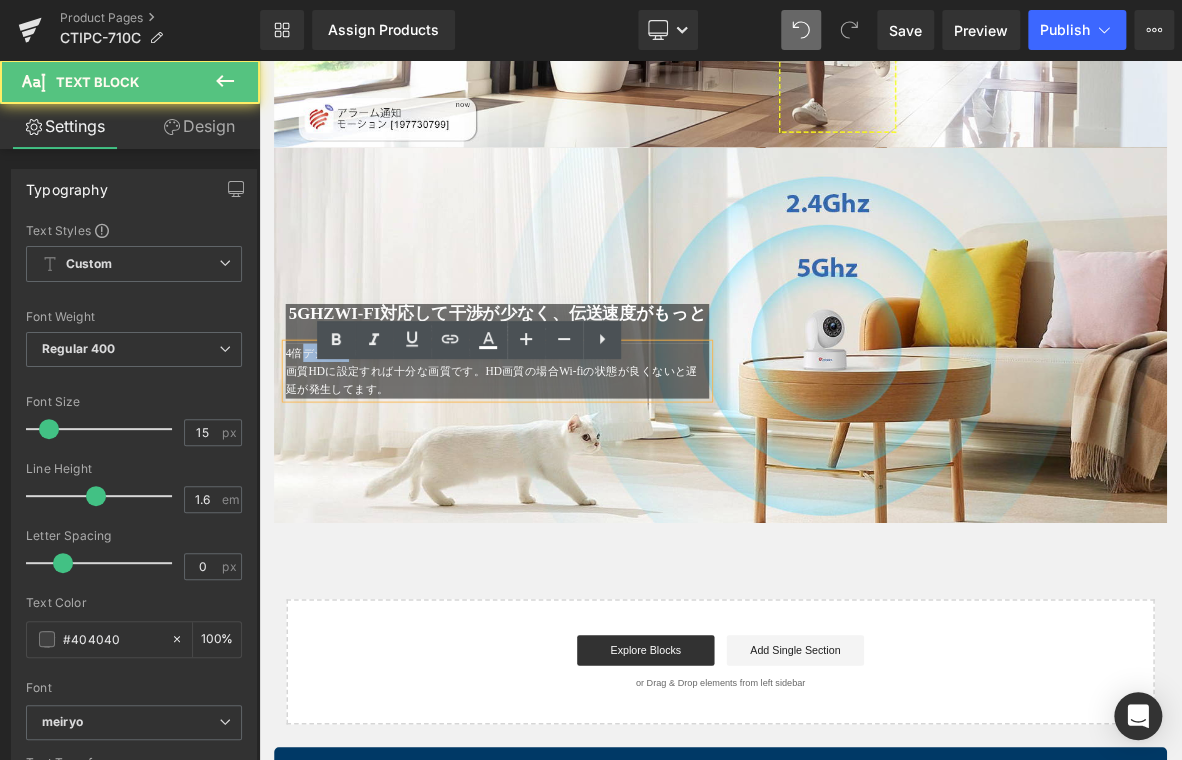 click on "4倍デジタルズーム機能も搭載して鮮明に映します。" at bounding box center (470, 444) 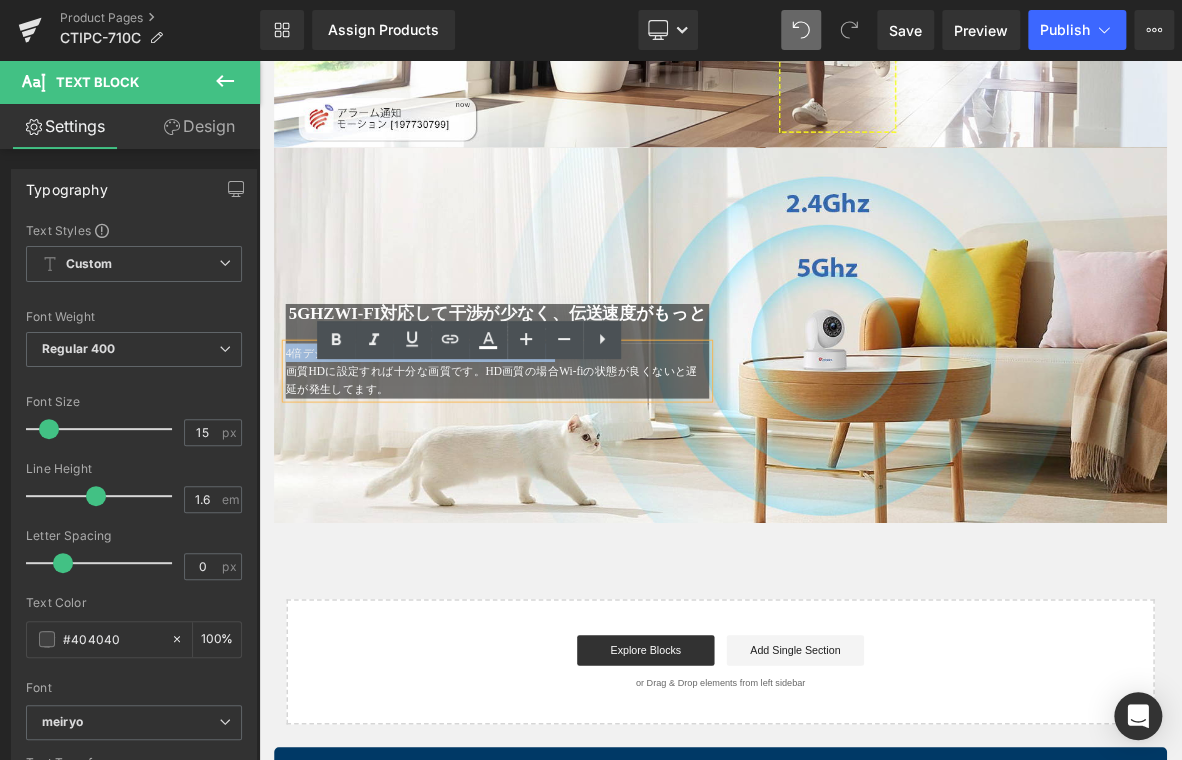 click on "4倍デジタルズーム機能も搭載して鮮明に映します。" at bounding box center [470, 444] 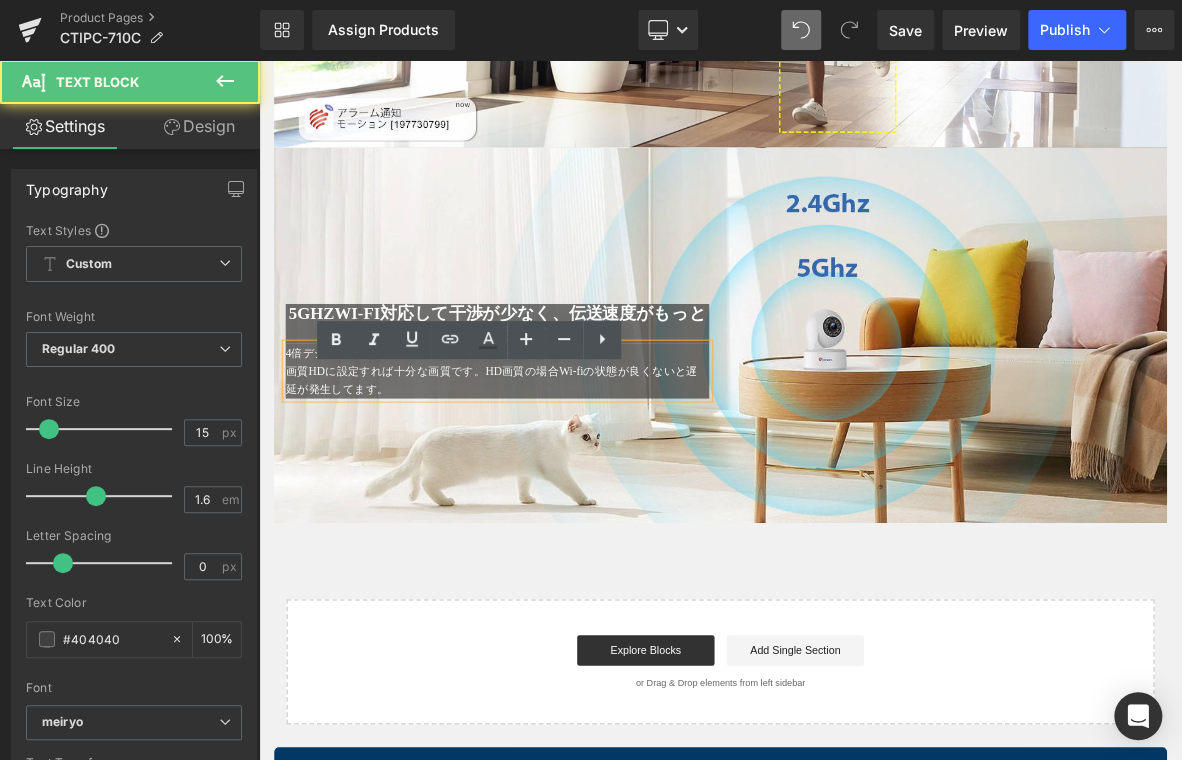 click on "画質HDに設定すれば十分な画質です。HD画質の場合Wi-fiの状態が良くないと遅延が発生してます。" at bounding box center (564, 480) 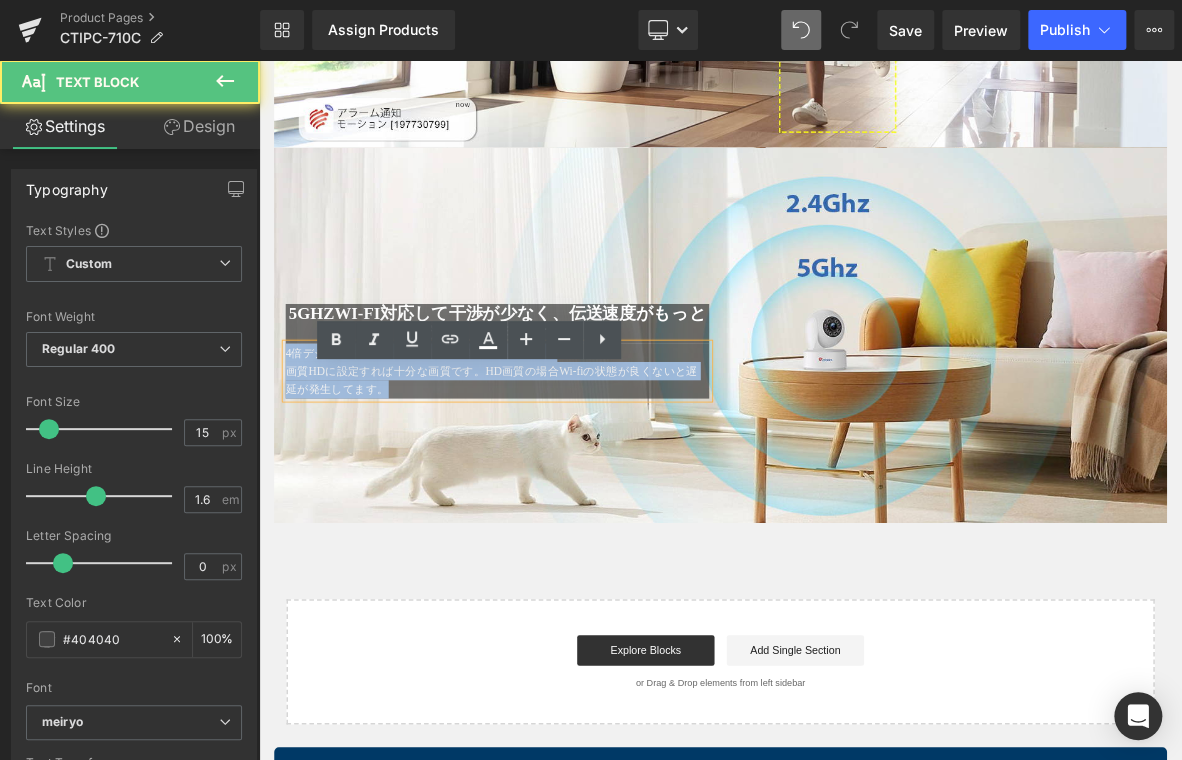 drag, startPoint x: 447, startPoint y: 520, endPoint x: 337, endPoint y: 449, distance: 130.92365 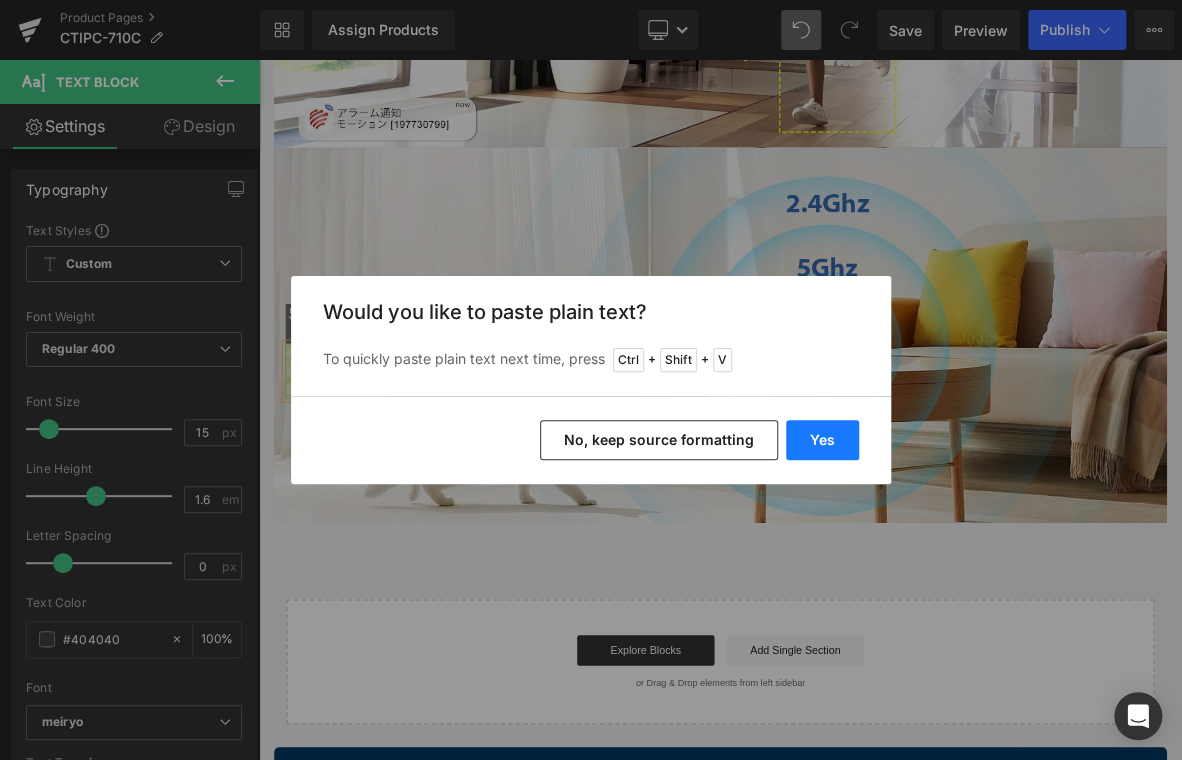 click on "Yes" at bounding box center (822, 440) 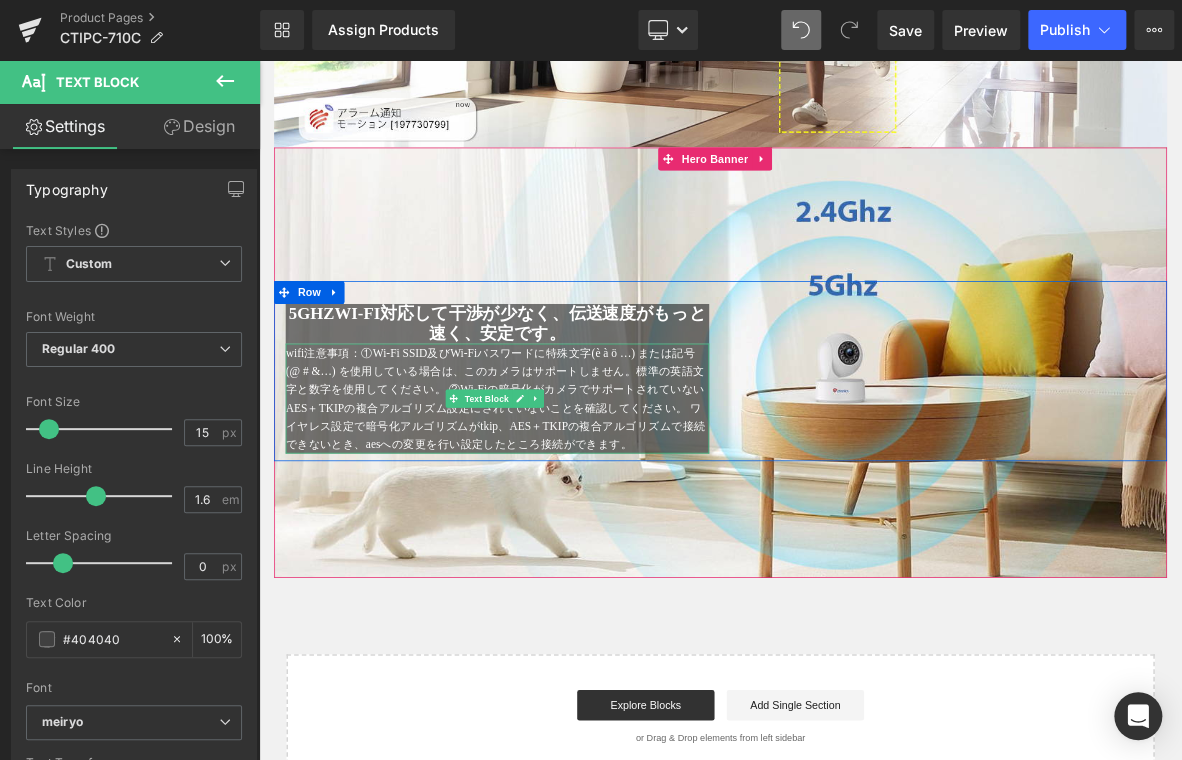 drag, startPoint x: 389, startPoint y: 507, endPoint x: 448, endPoint y: 507, distance: 59 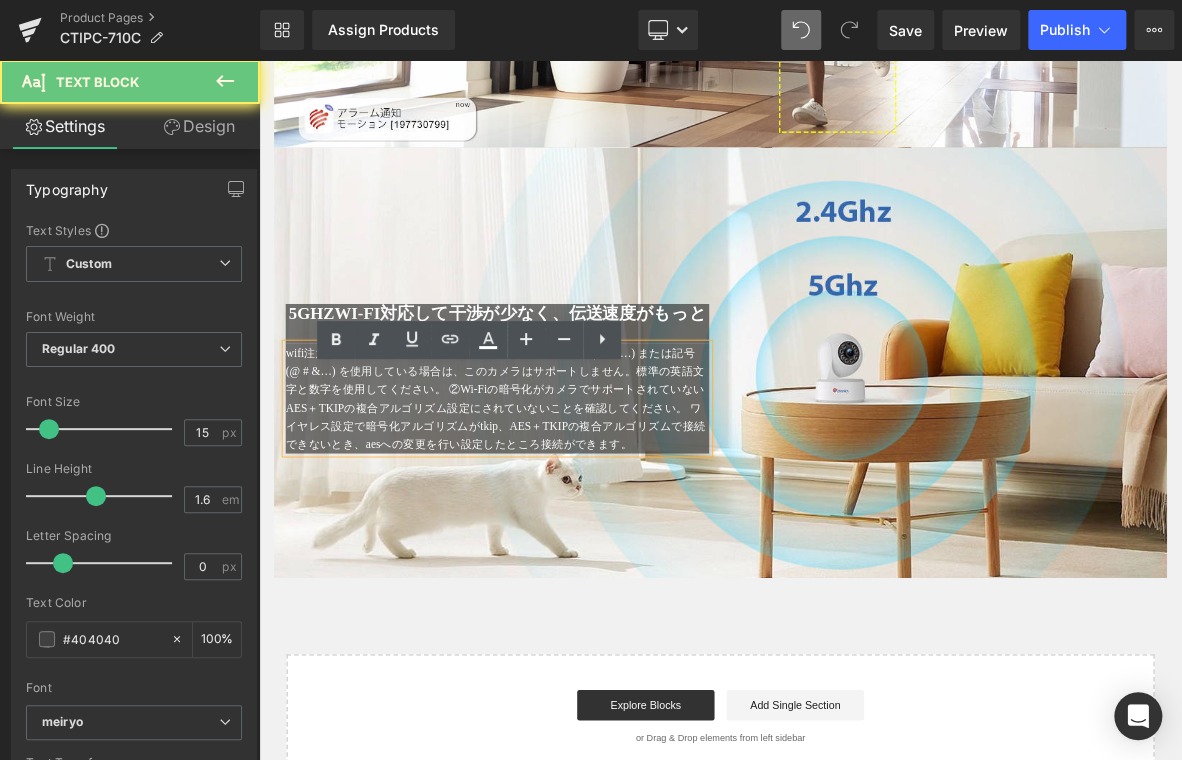 click on "wifi注意事項：①Wi-Fi SSID及びWi-Fiパスワードに特殊文字(è à ö …) または記号 (@ # &…) を使用している場合は、このカメラはサポートしません。標準の英語文字と数字を使用してください。 ②Wi-Fiの暗号化がカメラでサポートされていないAES＋TKIPの複合アルゴリズム設定にされていないことを確認してください。 ワイヤレス設定で暗号化アルゴリズムがtkip、AES＋TKIPの複合アルゴリズムで接続できないとき、aesへの変更を行い設定したところ接続ができます。" at bounding box center [571, 504] 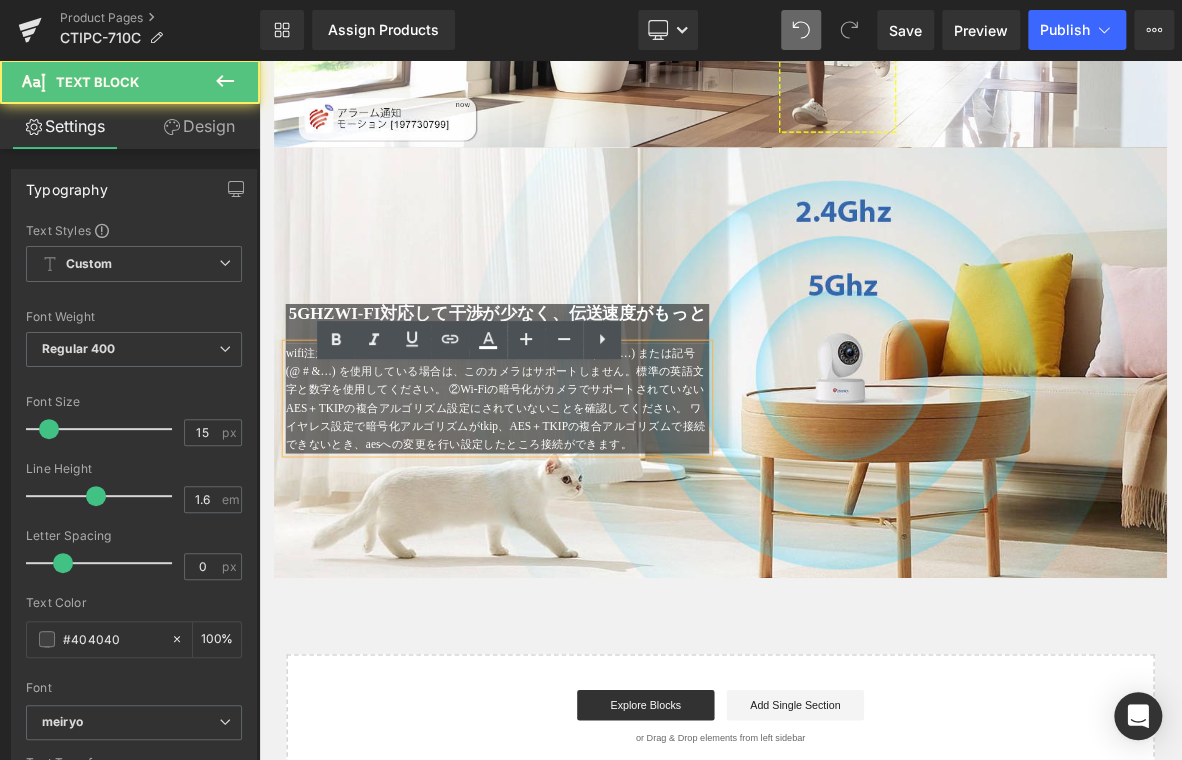 click on "wifi注意事項：①Wi-Fi SSID及びWi-Fiパスワードに特殊文字(è à ö …) または記号 (@ # &…) を使用している場合は、このカメラはサポートしません。標準の英語文字と数字を使用してください。 ②Wi-Fiの暗号化がカメラでサポートされていないAES＋TKIPの複合アルゴリズム設定にされていないことを確認してください。 ワイヤレス設定で暗号化アルゴリズムがtkip、AES＋TKIPの複合アルゴリズムで接続できないとき、aesへの変更を行い設定したところ接続ができます。" at bounding box center (569, 504) 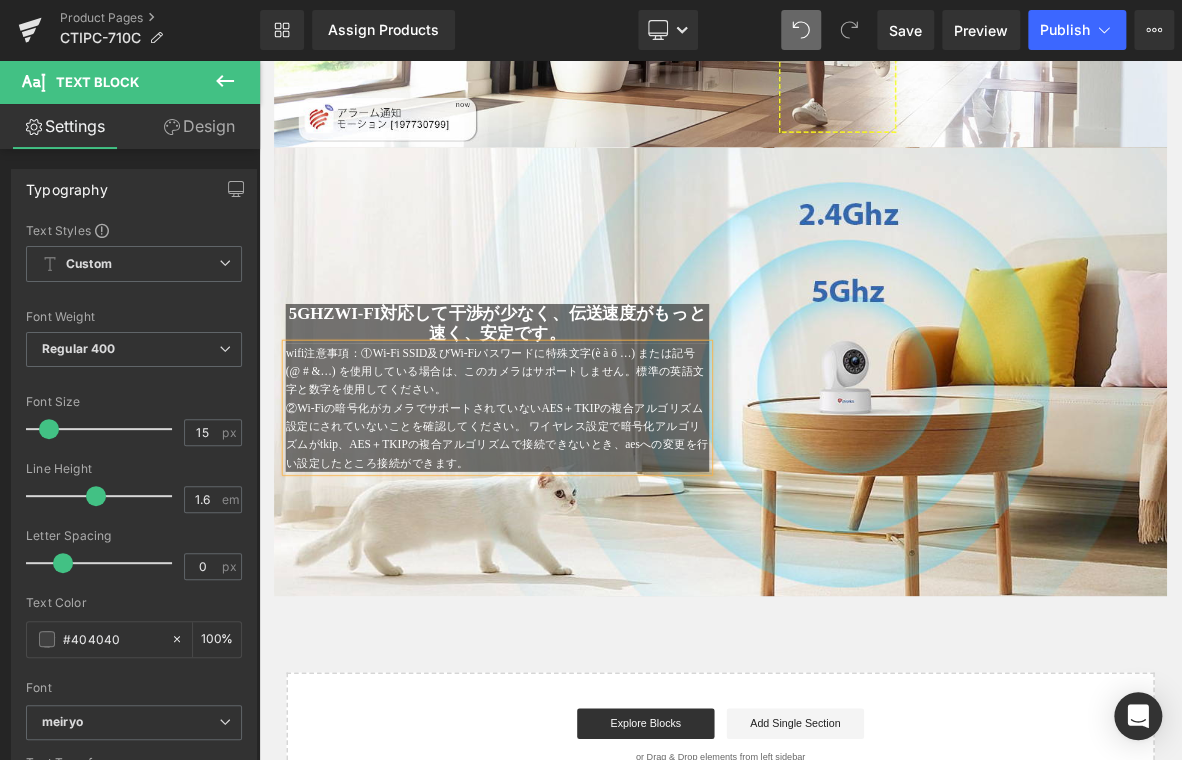 click on "wifi注意事項：①Wi-Fi SSID及びWi-Fiパスワードに特殊文字(è à ö …) または記号 (@ # &…) を使用している場合は、このカメラはサポートしません。標準の英語文字と数字を使用してください。" at bounding box center (568, 468) 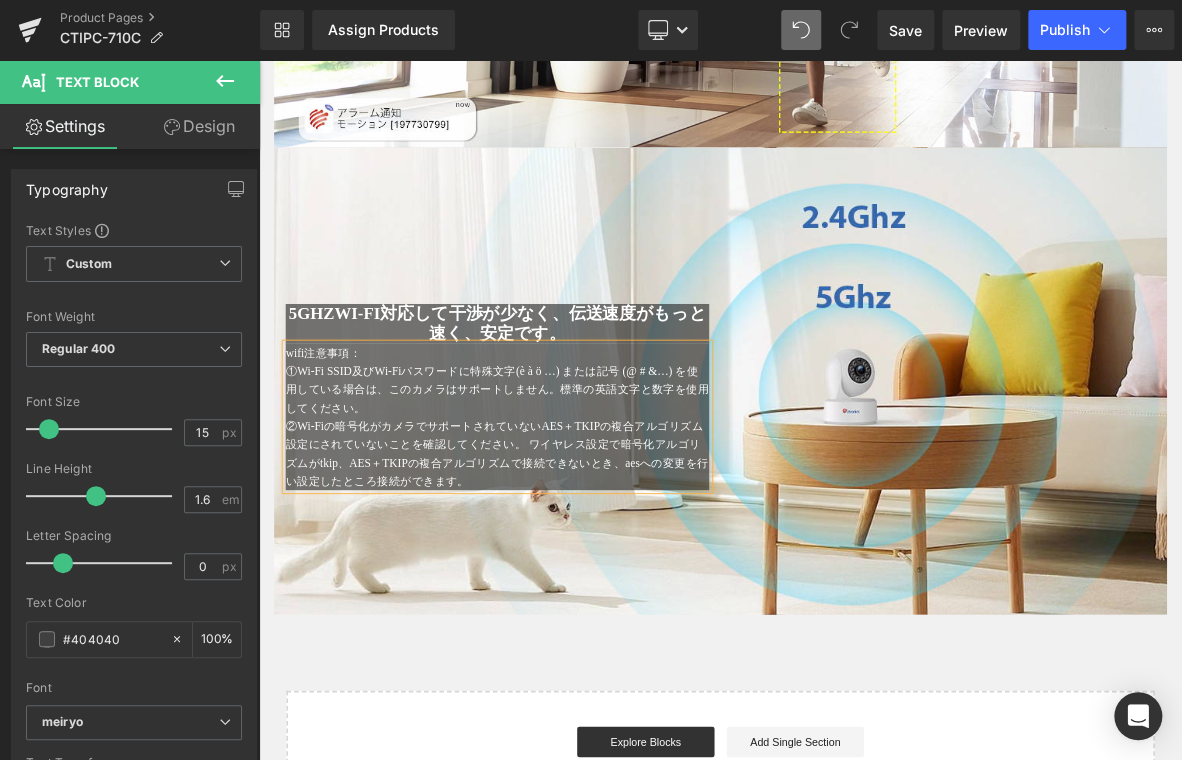 click at bounding box center [864, 481] 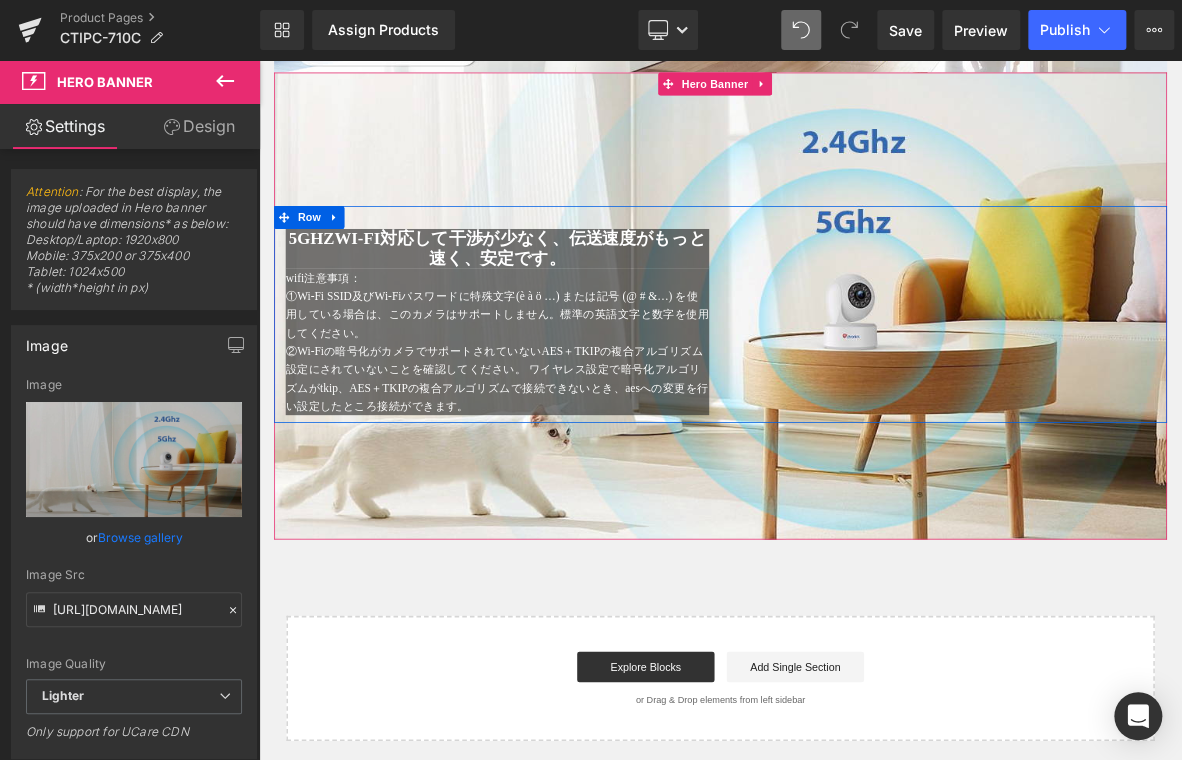 scroll, scrollTop: 4413, scrollLeft: 0, axis: vertical 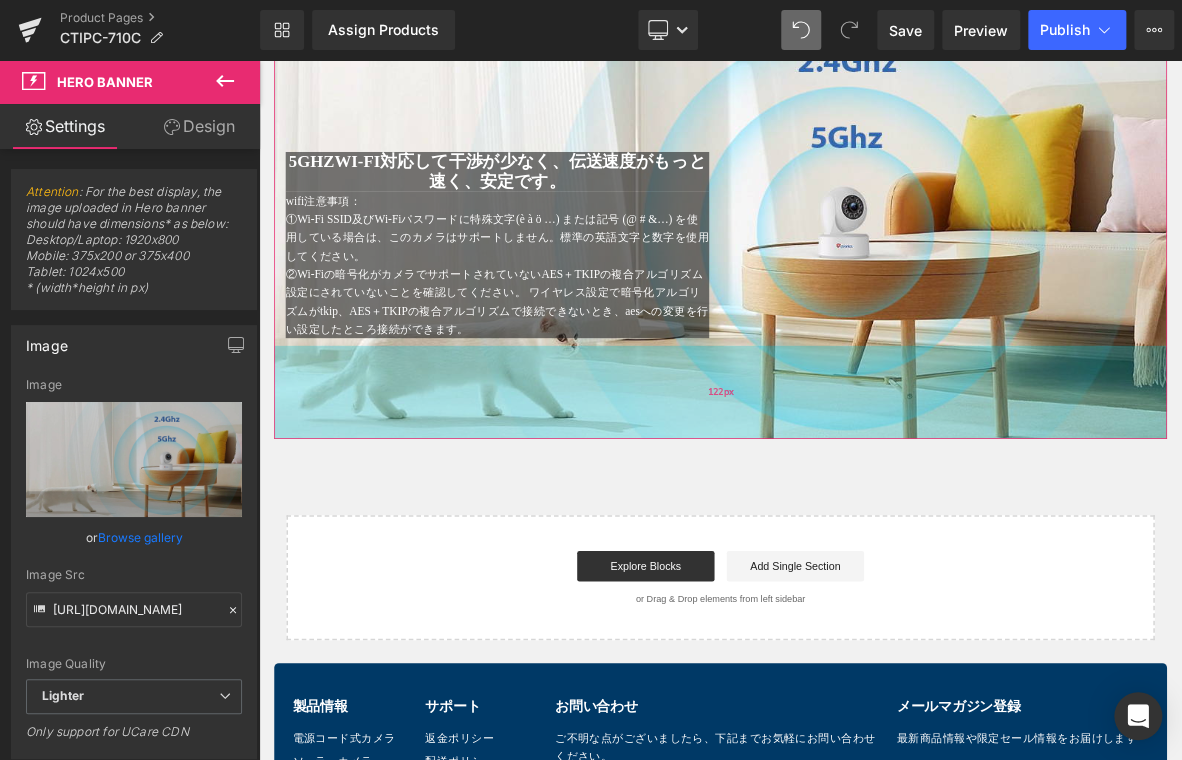 drag, startPoint x: 864, startPoint y: 601, endPoint x: 876, endPoint y: 570, distance: 33.24154 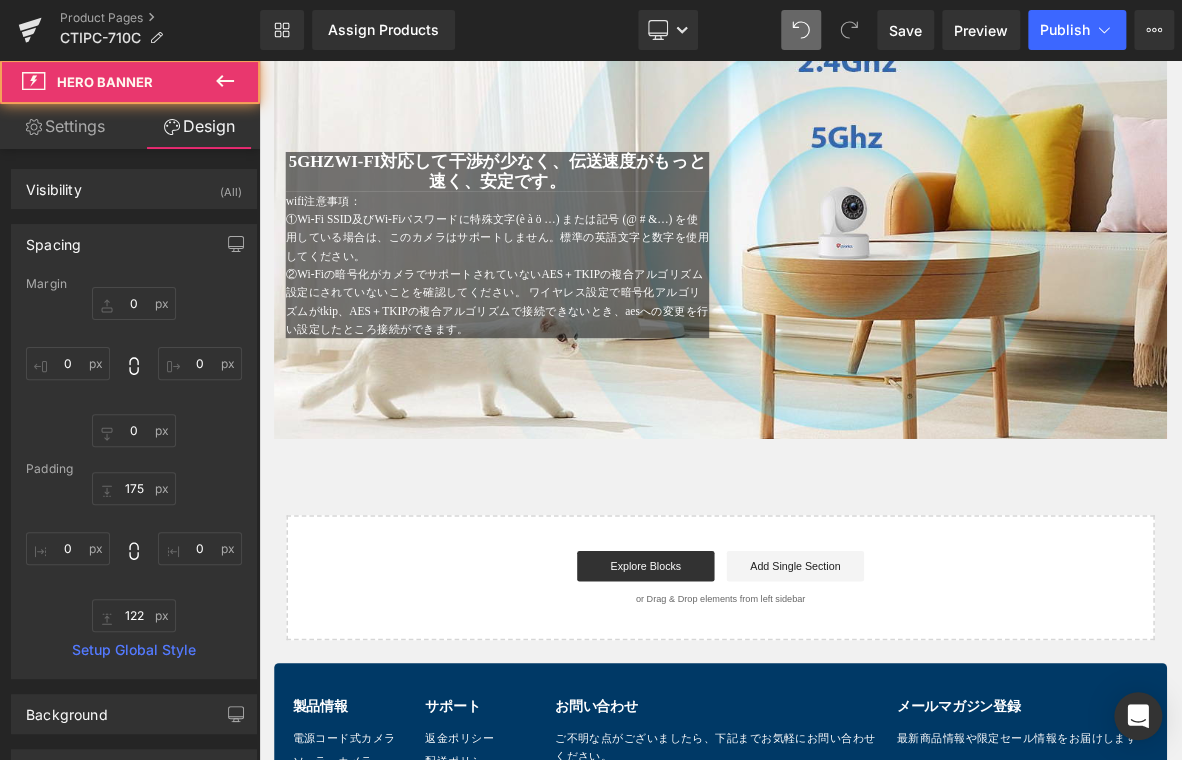 scroll, scrollTop: 4113, scrollLeft: 0, axis: vertical 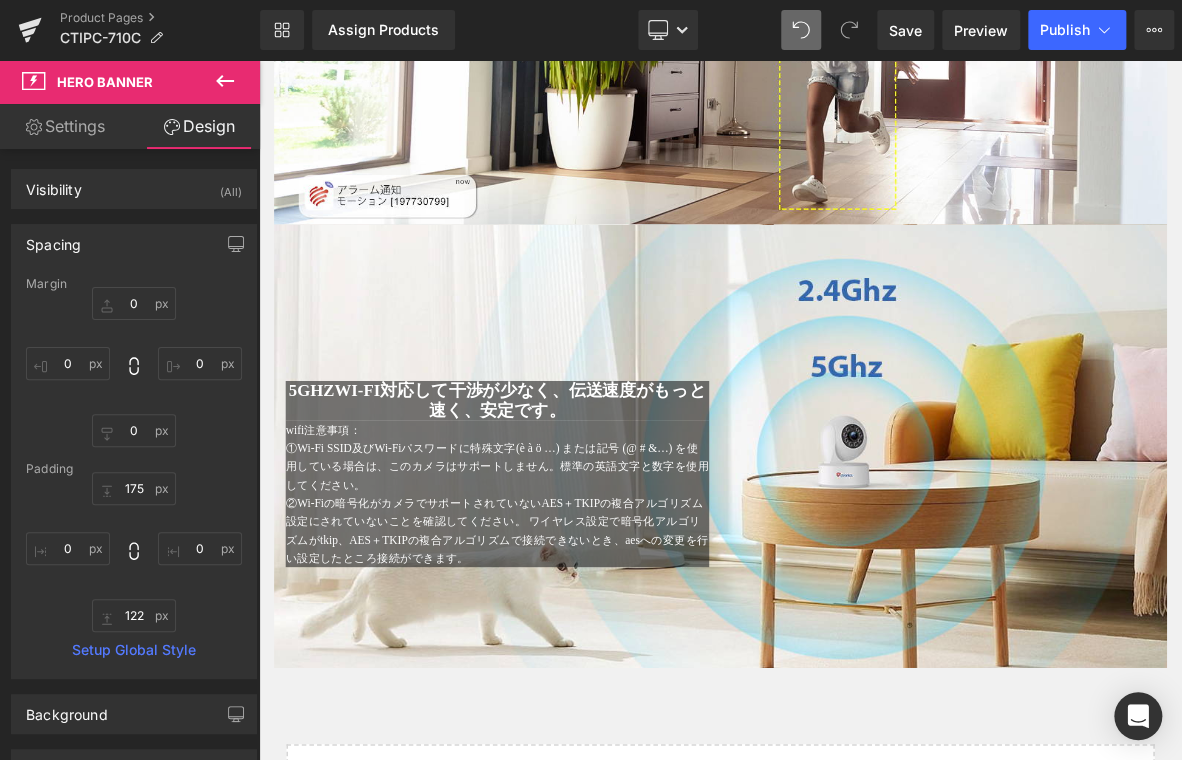click on "5GHzWi-Fi対応して干渉が少なく、伝送速度がもっと速く、安定です。
Heading
wifi注意事項： ①Wi-Fi SSID及びWi-Fiパスワードに特殊文字(è à ö …) または記号 (@ # &…) を使用している場合は、このカメラはサポートしません。標準の英語文字と数字を使用してください。  ②Wi-Fiの暗号化がカメラでサポートされていないAES＋TKIPの複合アルゴリズム設定にされていないことを確認してください。 ワイヤレス設定で暗号化アルゴリズムがtkip、AES＋TKIPの複合アルゴリズムで接続できないとき、aesへの変更を行い設定したところ接続ができます。
Text Block
Text Block
Row
Hero Banner   175px   122px" at bounding box center (864, 566) 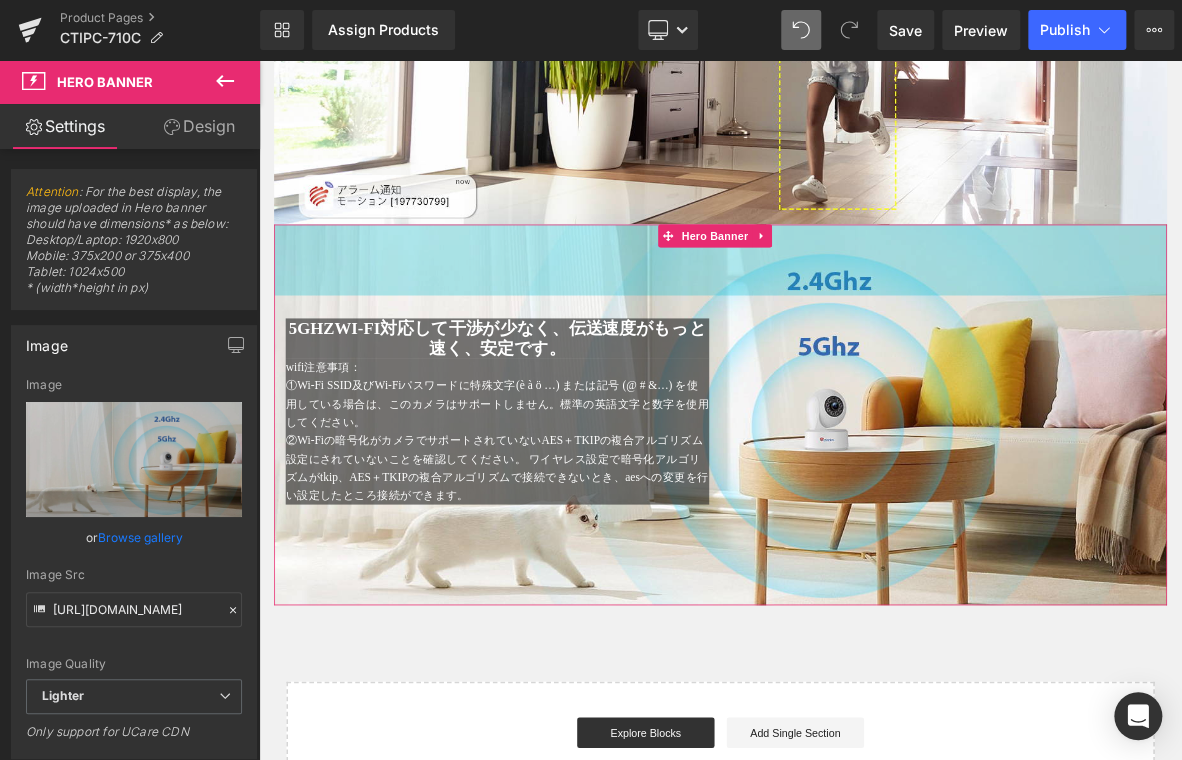 drag, startPoint x: 942, startPoint y: 318, endPoint x: 986, endPoint y: 236, distance: 93.05912 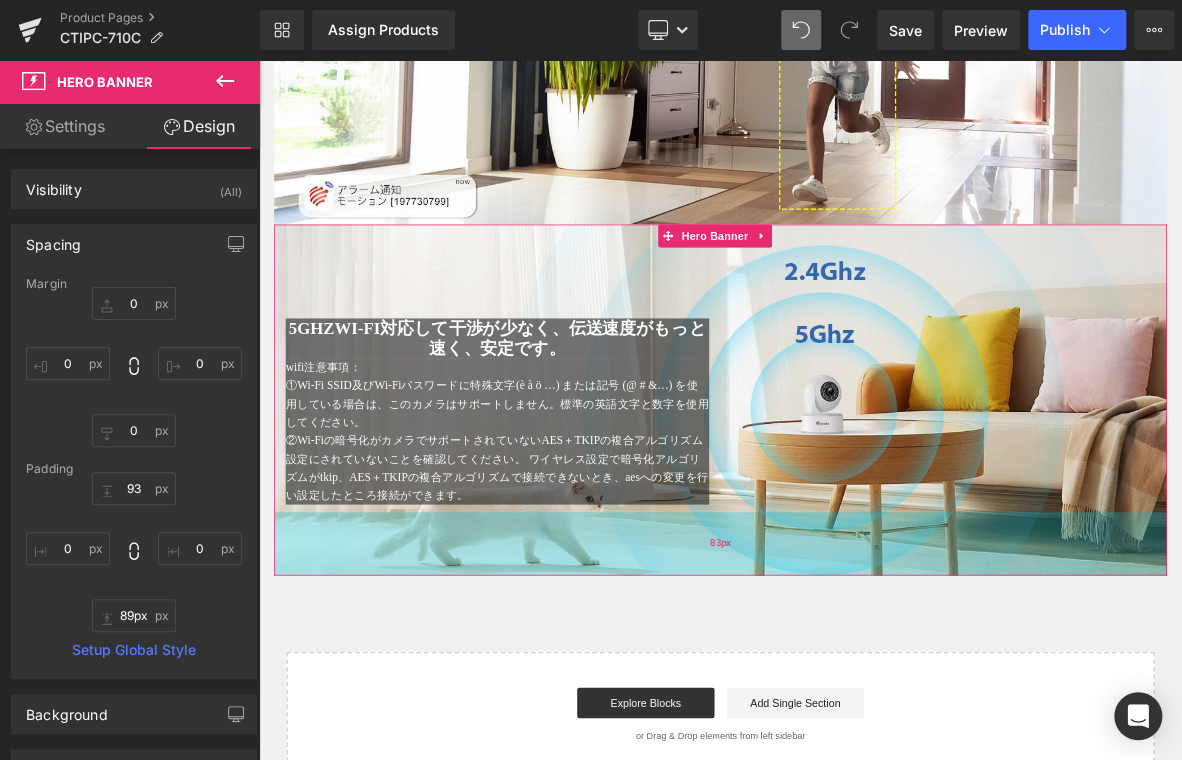 type on "90px" 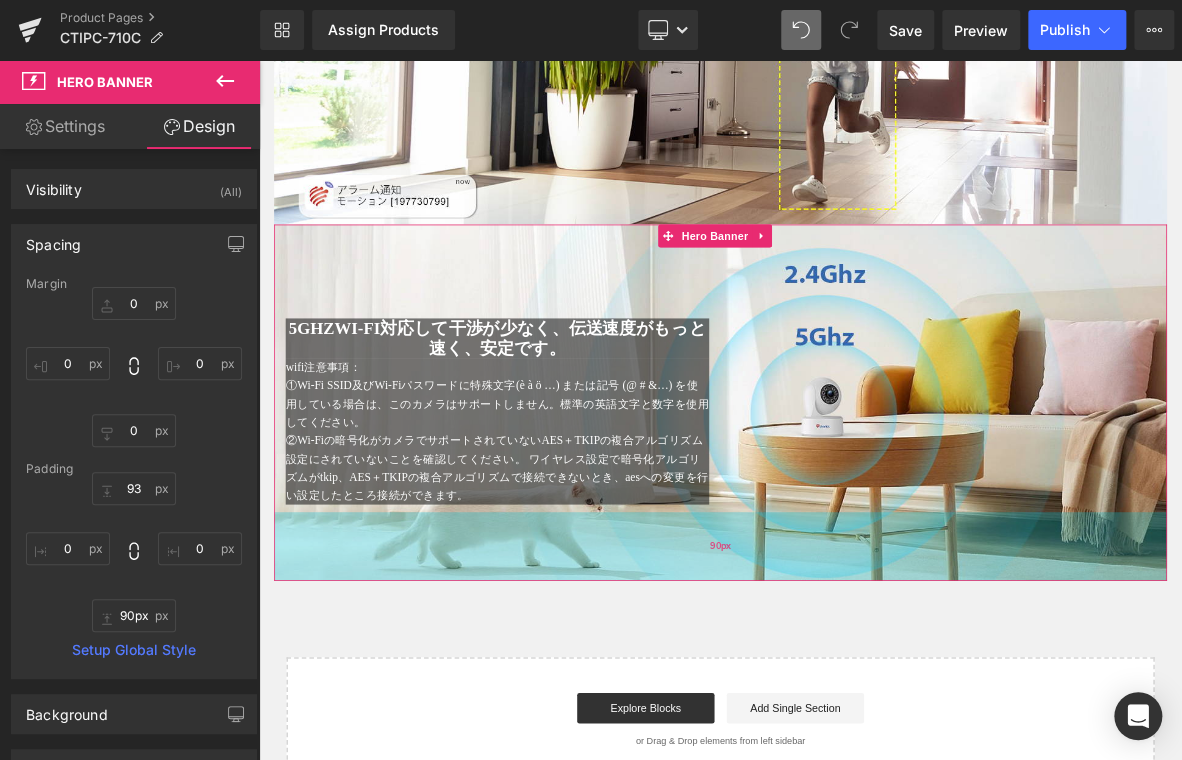 drag, startPoint x: 910, startPoint y: 793, endPoint x: 1004, endPoint y: 742, distance: 106.94391 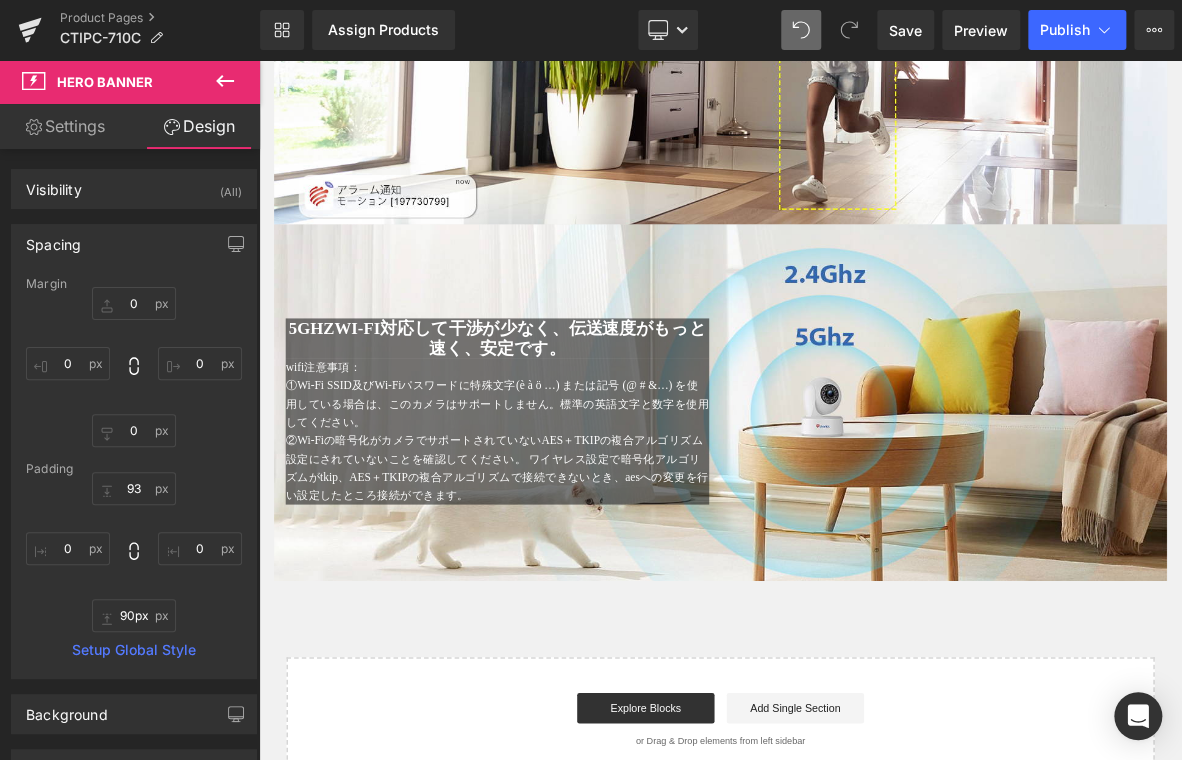 click on "90px" at bounding box center (259, 60) 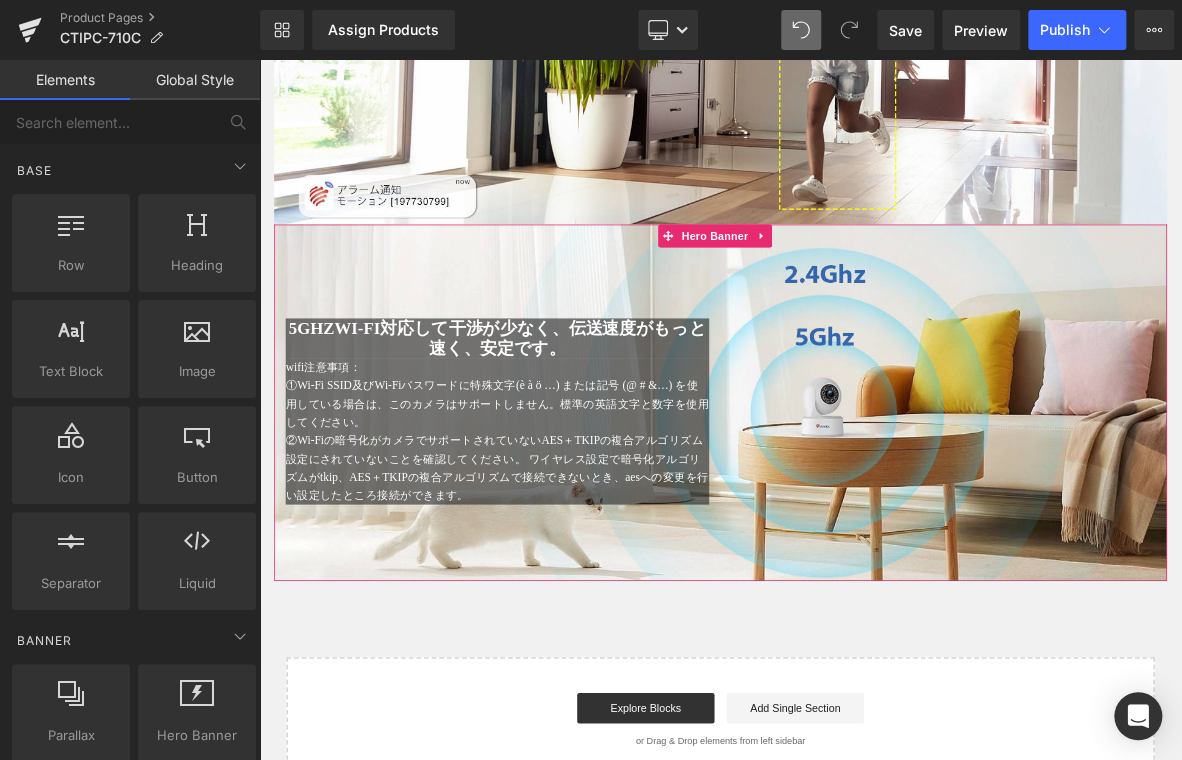 click on "90px" at bounding box center (864, 697) 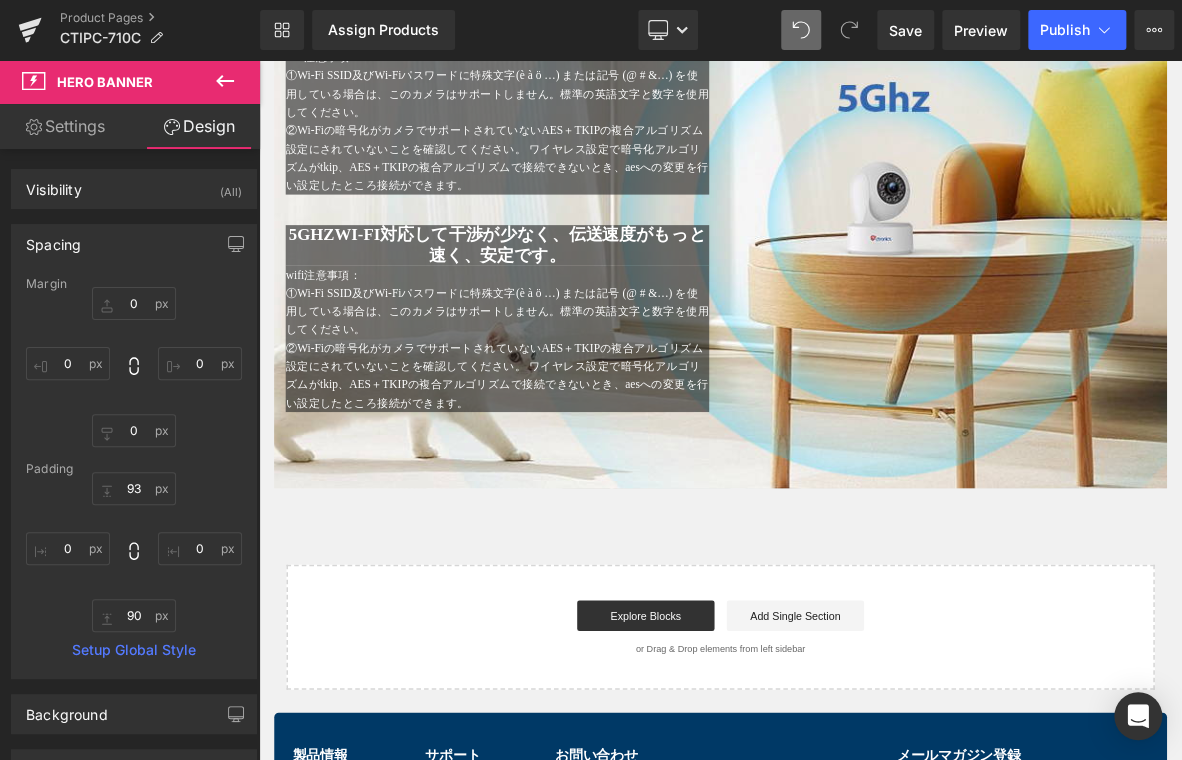 scroll, scrollTop: 4360, scrollLeft: 0, axis: vertical 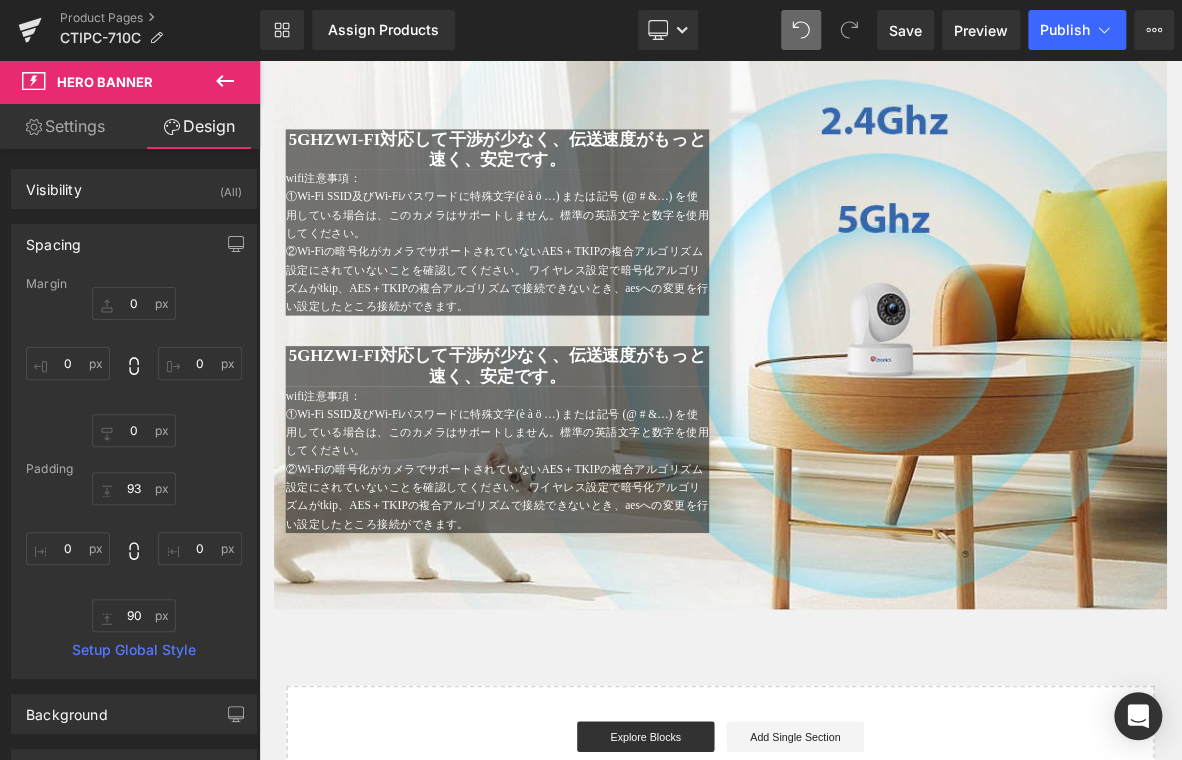 click on "5GHzWi-Fi対応して干渉が少なく、伝送速度がもっと速く、安定です。 Heading         wifi注意事項： ①Wi-Fi SSID及びWi-Fiパスワードに特殊文字(è à ö …) または記号 (@ # &…) を使用している場合は、このカメラはサポートしません。標準の英語文字と数字を使用してください。  ②Wi-Fiの暗号化がカメラでサポートされていないAES＋TKIPの複合アルゴリズム設定にされていないことを確認してください。 ワイヤレス設定で暗号化アルゴリズムがtkip、AES＋TKIPの複合アルゴリズムで接続できないとき、aesへの変更を行い設定したところ接続ができます。 Text Block         Text Block         Row" at bounding box center [864, 547] 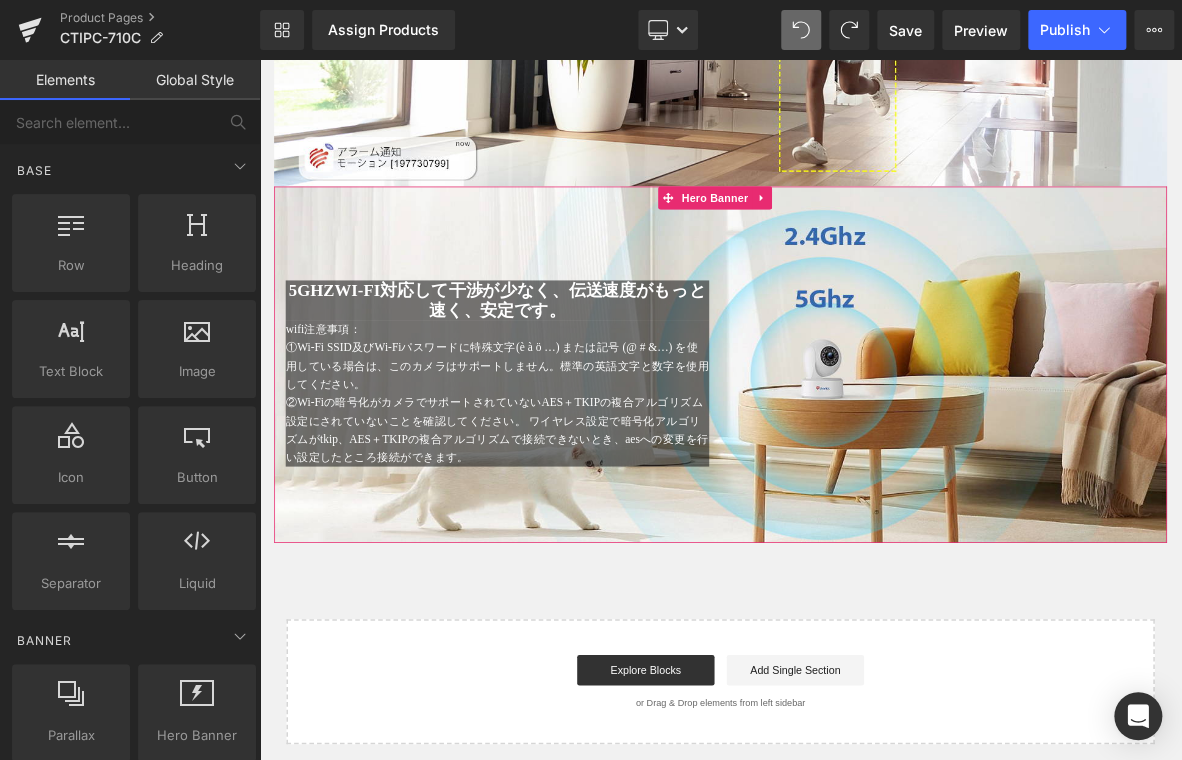 scroll, scrollTop: 4160, scrollLeft: 0, axis: vertical 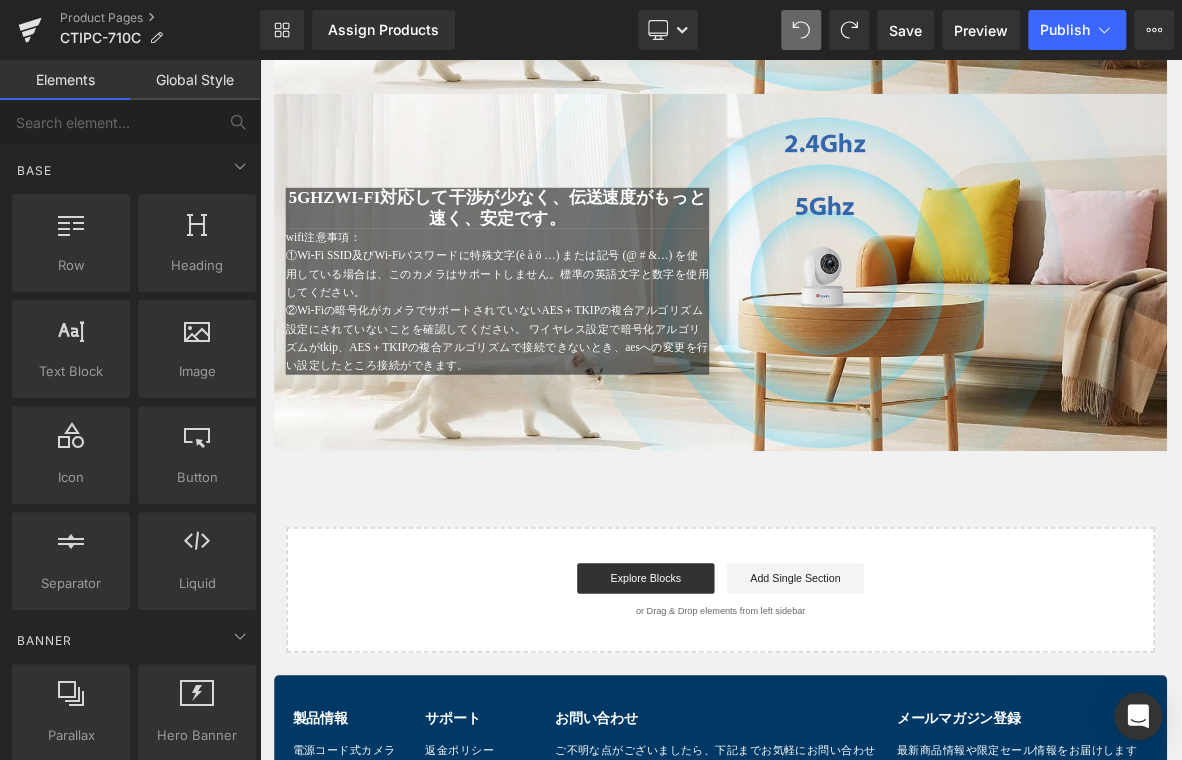 click on "5GHzWi-Fi対応して干渉が少なく、伝送速度がもっと速く、安定です。
Heading
wifi注意事項： ①Wi-Fi SSID及びWi-Fiパスワードに特殊文字(è à ö …) または記号 (@ # &…) を使用している場合は、このカメラはサポートしません。標準の英語文字と数字を使用してください。  ②Wi-Fiの暗号化がカメラでサポートされていないAES＋TKIPの複合アルゴリズム設定にされていないことを確認してください。 ワイヤレス設定で暗号化アルゴリズムがtkip、AES＋TKIPの複合アルゴリズムで接続できないとき、aesへの変更を行い設定したところ接続ができます。
Text Block
Text Block
Row" at bounding box center (864, 340) 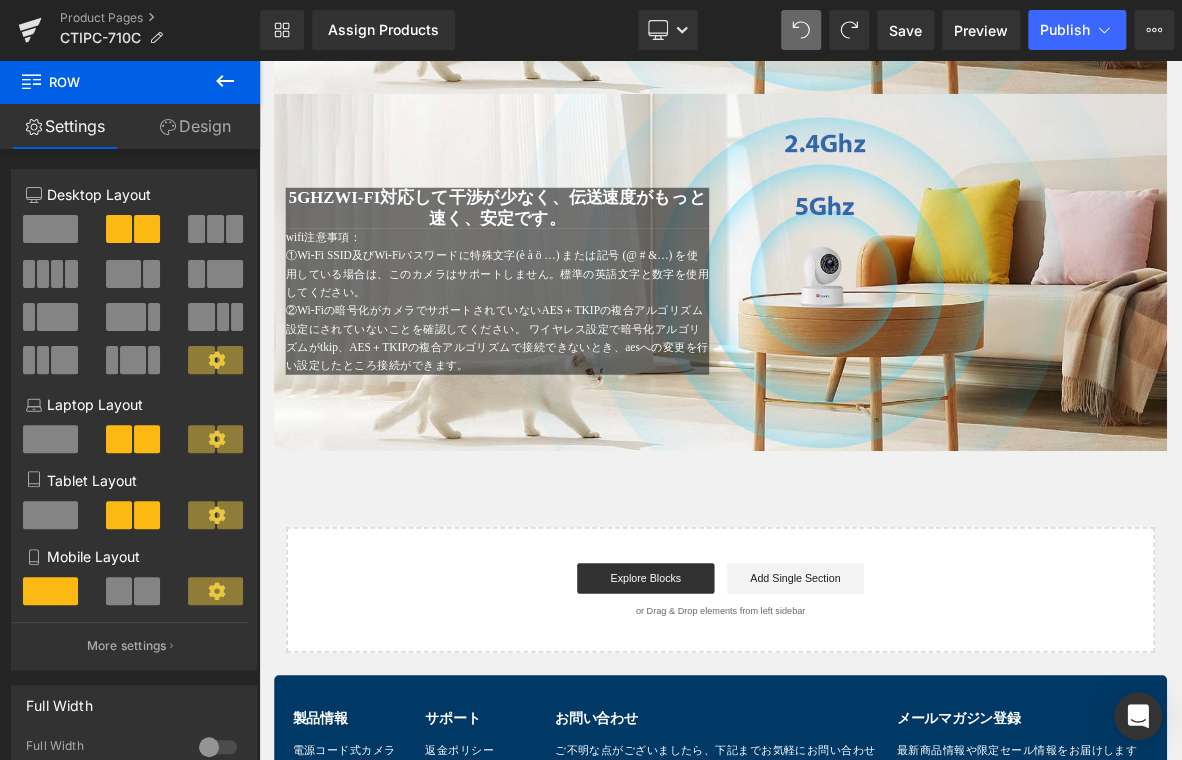 click 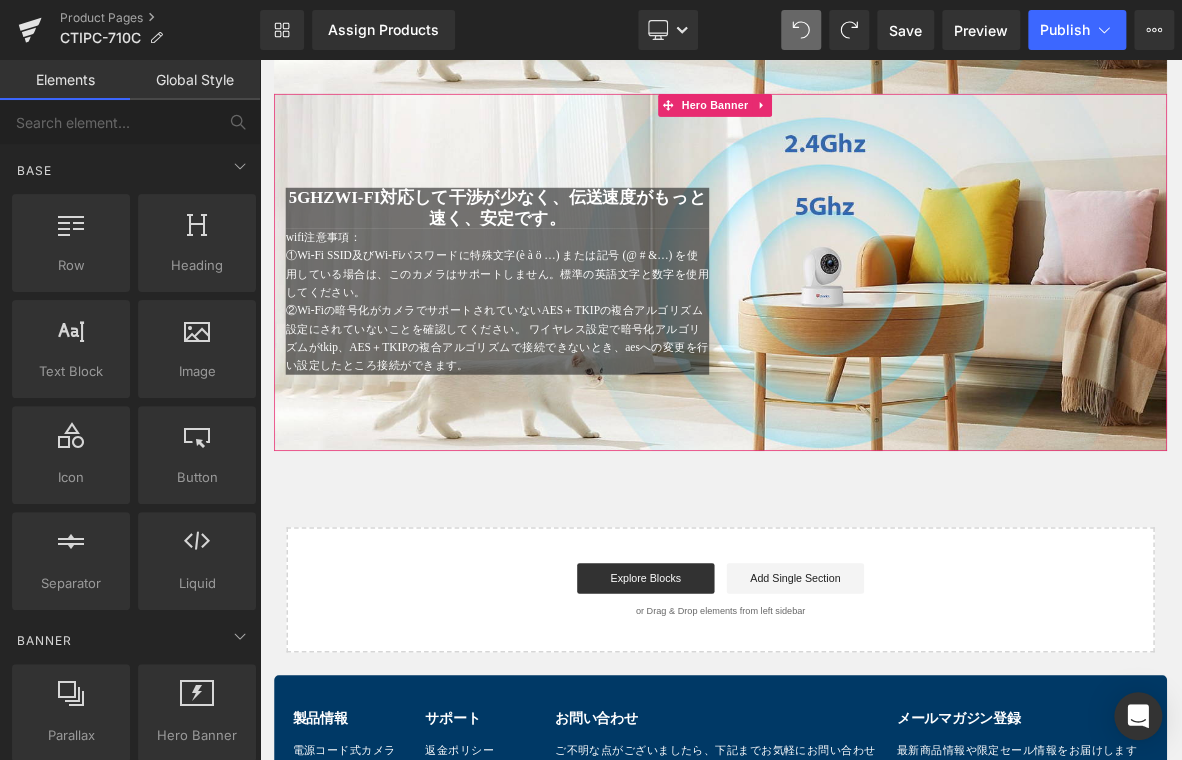 click at bounding box center [795, 120] 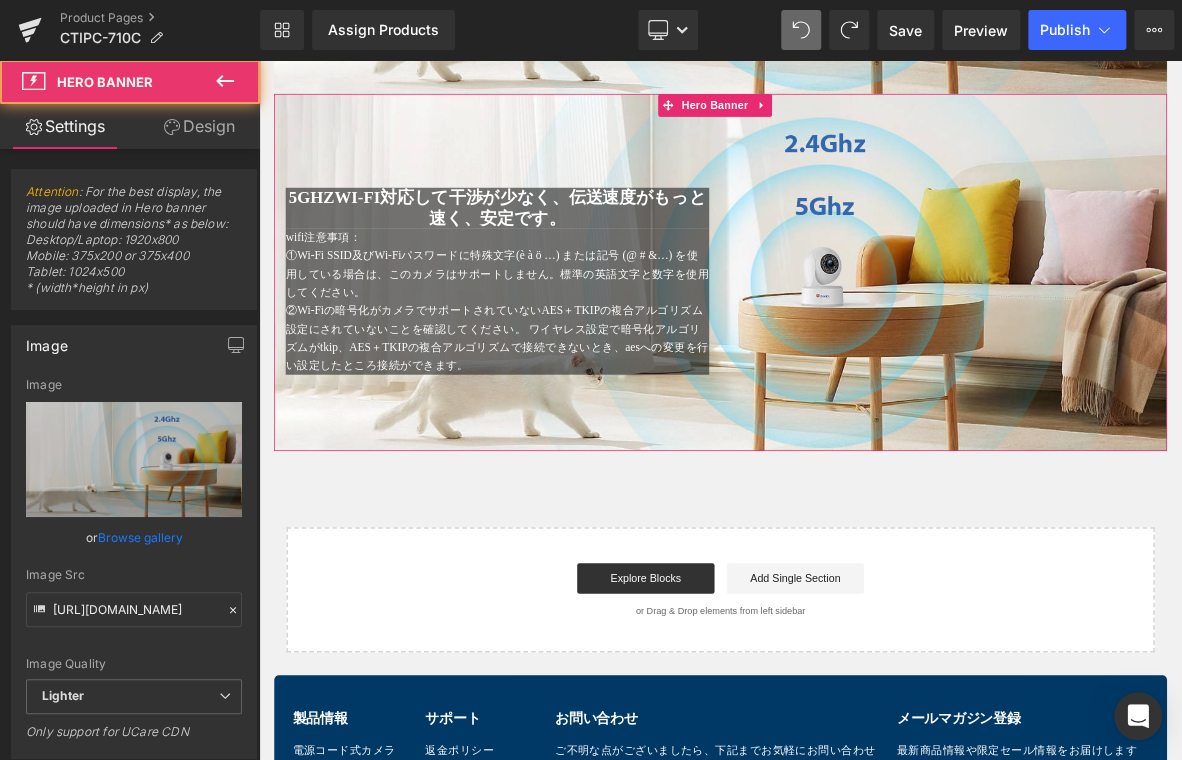 click at bounding box center (864, 339) 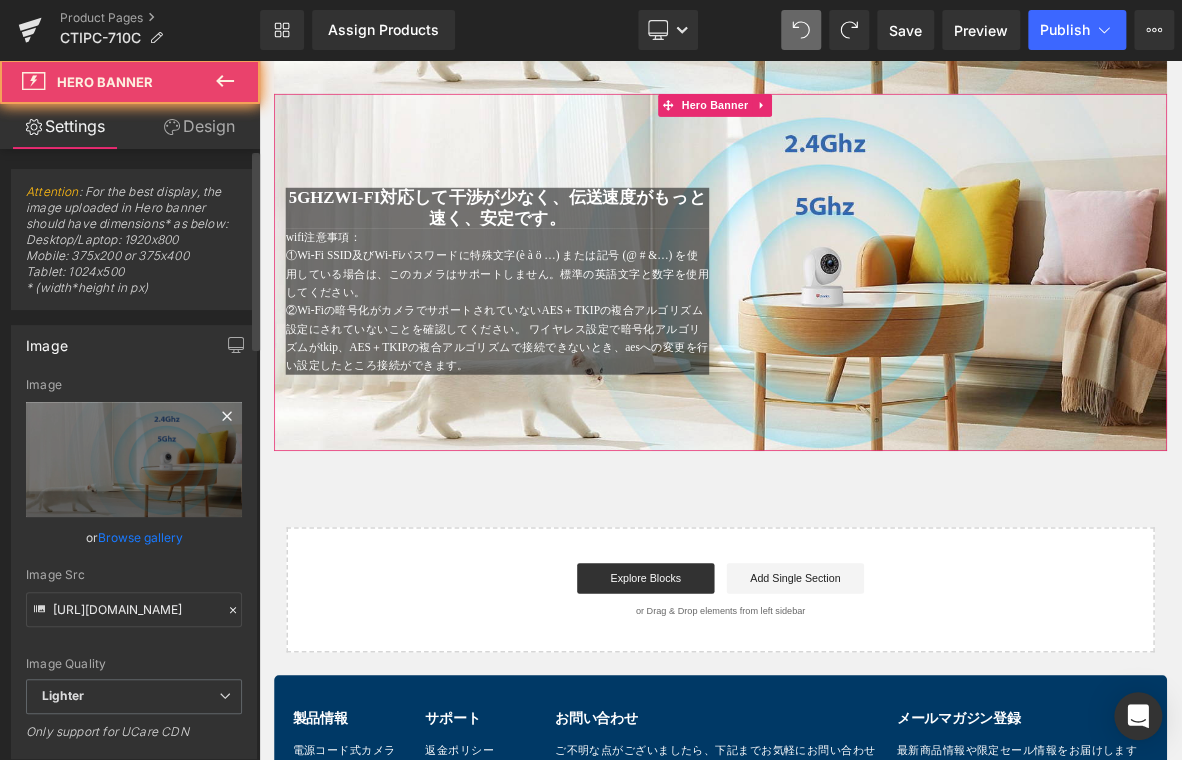 click on "Image" at bounding box center (134, 385) 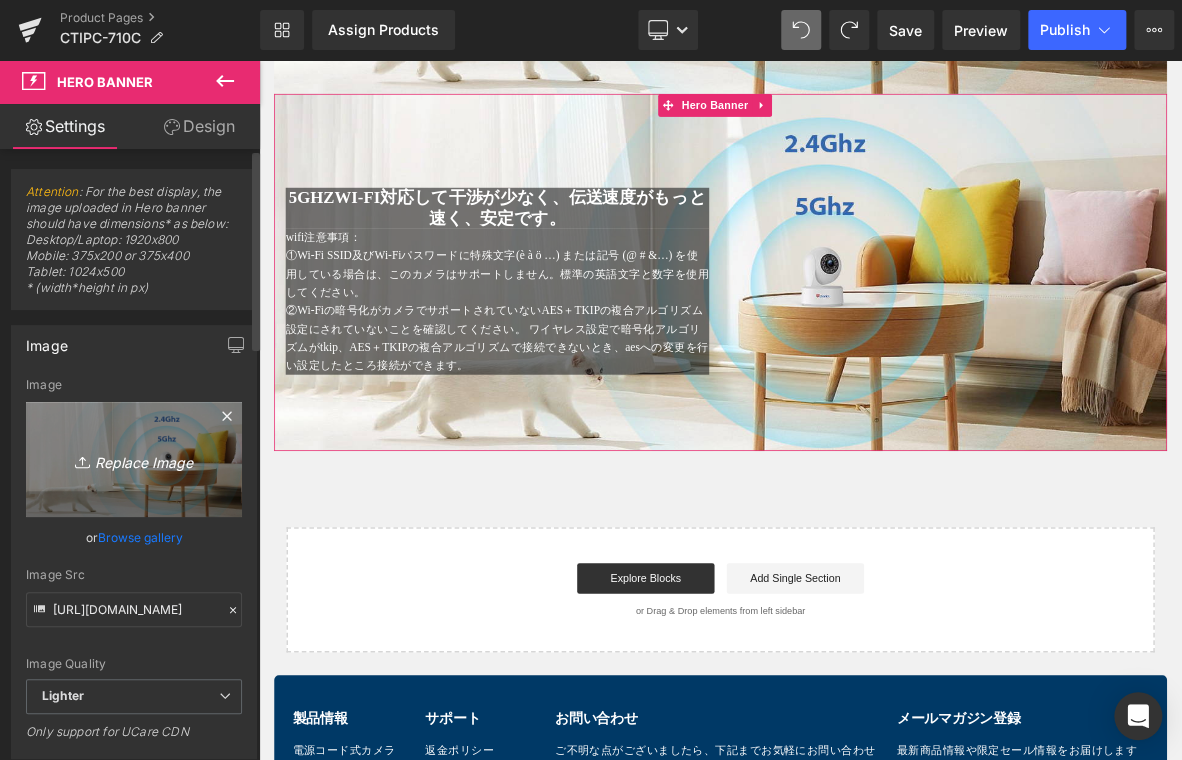 click on "Replace Image" at bounding box center (134, 459) 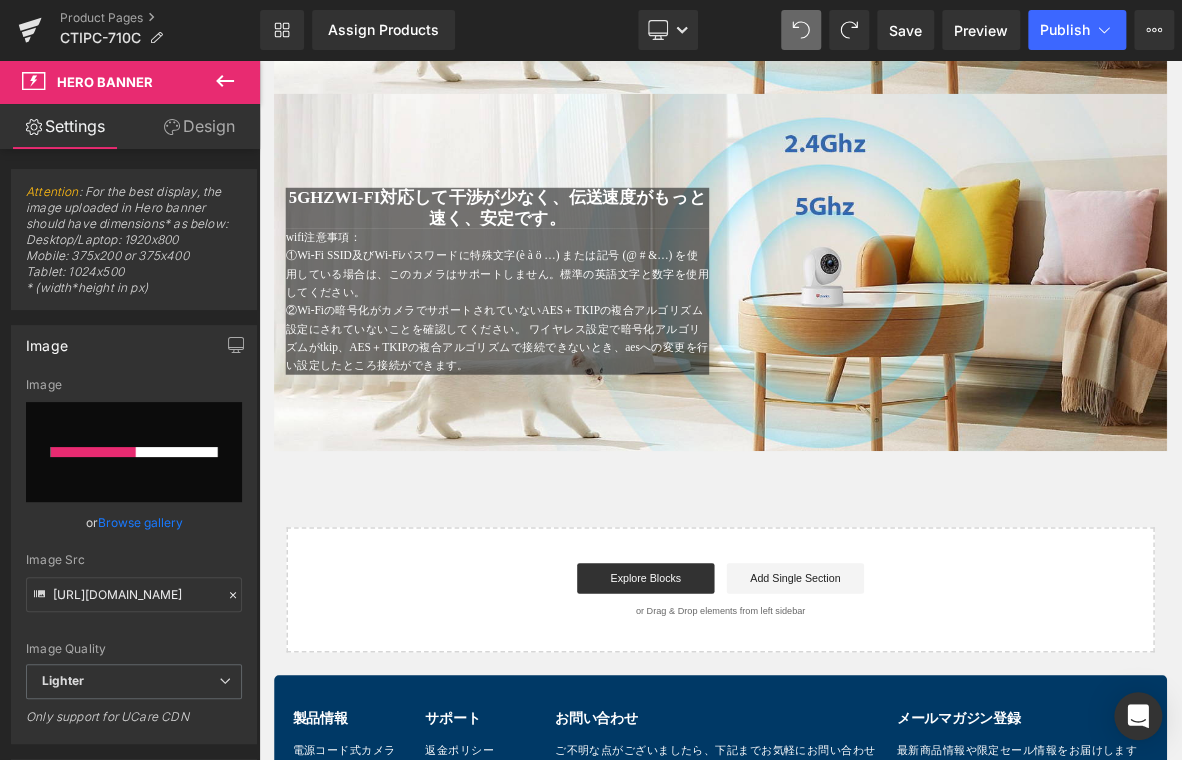 type 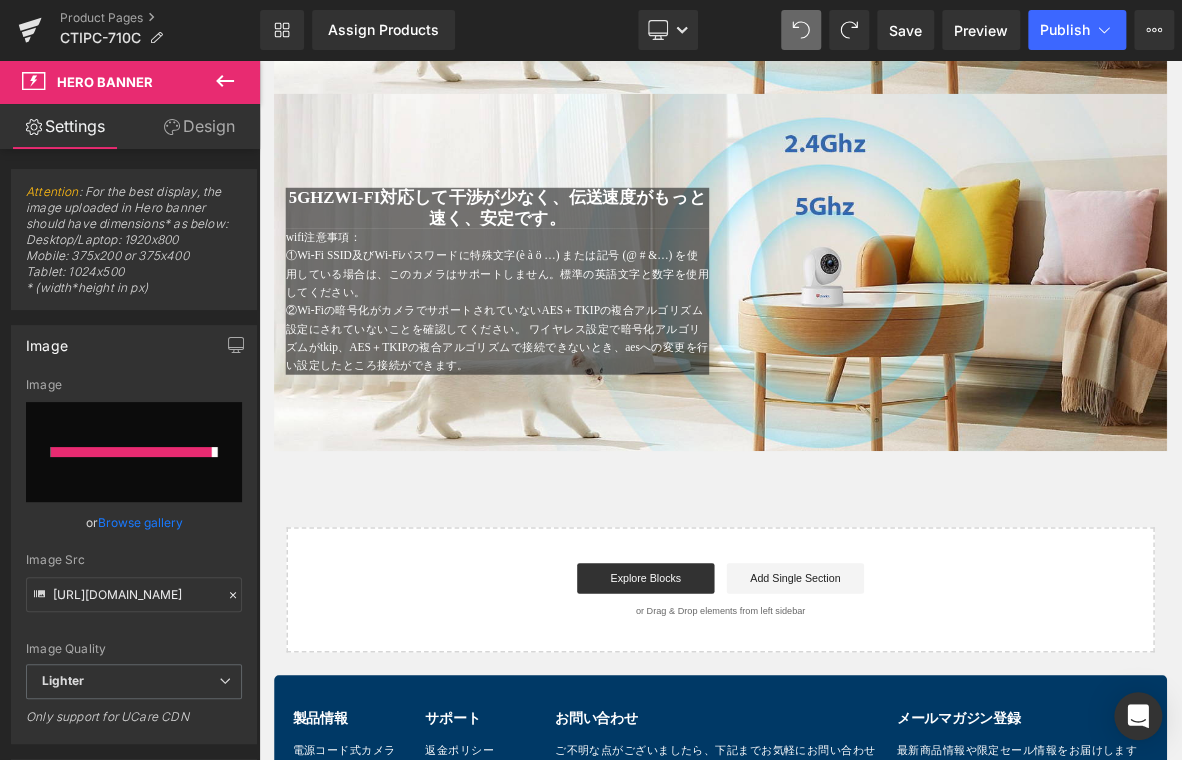 type on "https://ucarecdn.com/38254233-f925-43e0-a74a-49c7f4b8b1ef/-/format/auto/-/preview/3000x3000/-/quality/lighter/9.jpg" 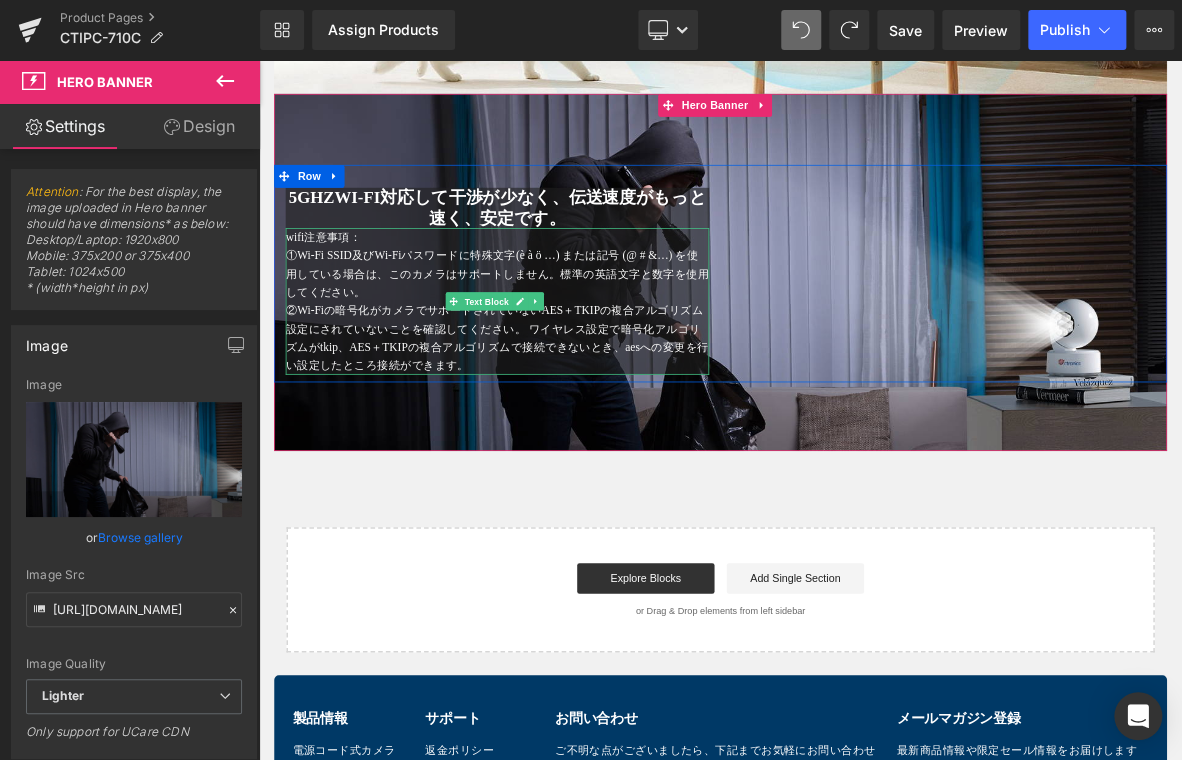 click on "①Wi-Fi SSID及びWi-Fiパスワードに特殊文字(è à ö …) または記号 (@ # &…) を使用している場合は、このカメラはサポートしません。標準の英語文字と数字を使用してください。" at bounding box center [571, 341] 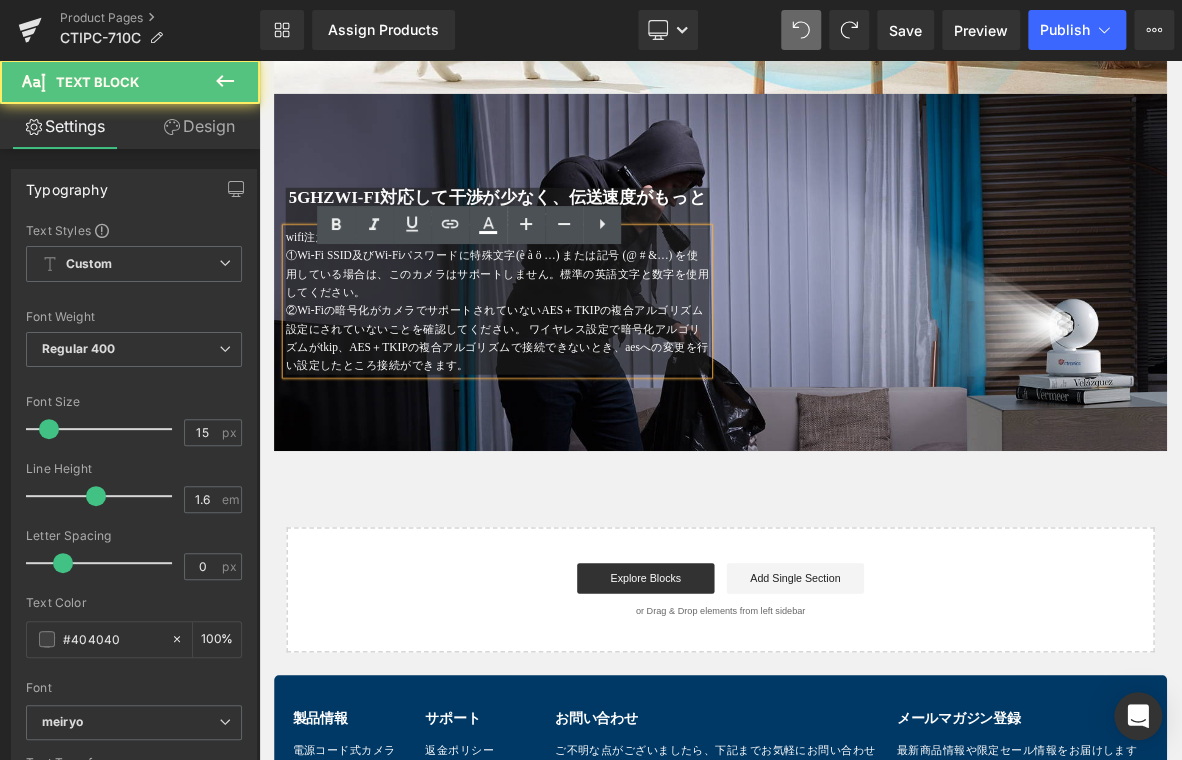 click on "5GHzWi-Fi対応して干渉が少なく、伝送速度がもっと速く、安定です。" at bounding box center [571, 253] 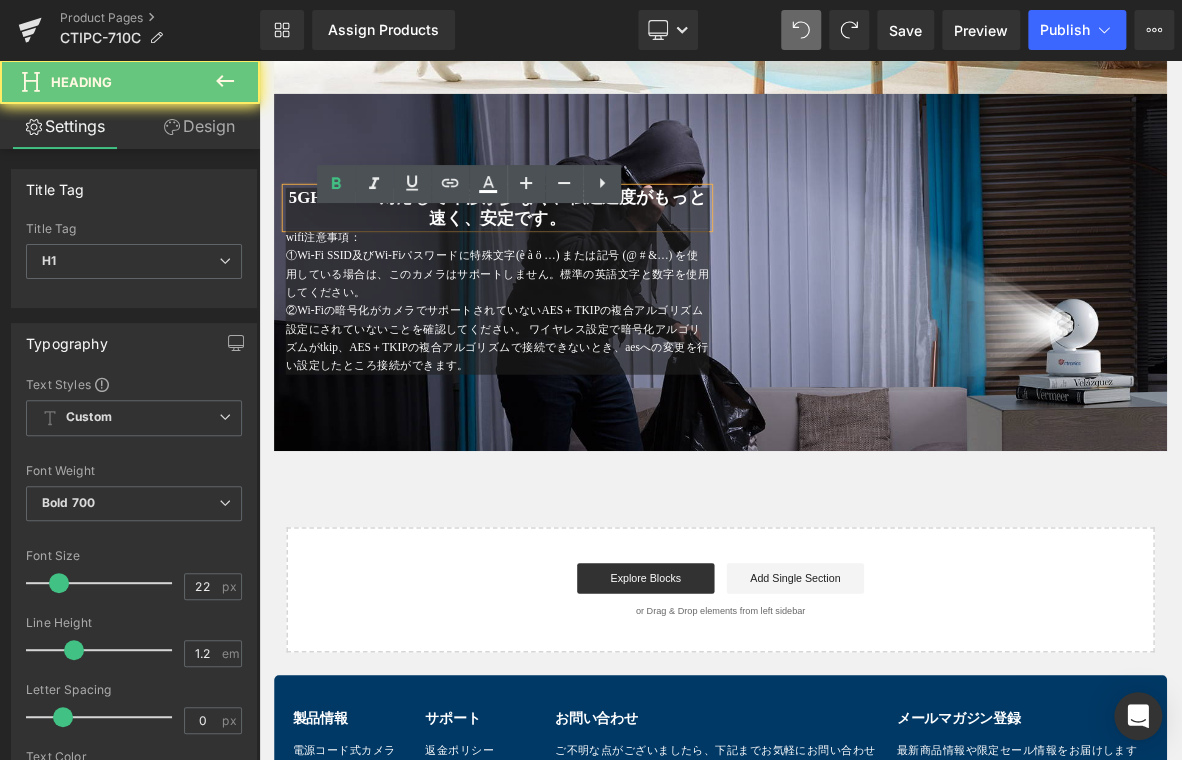 click on "5GHzWi-Fi対応して干渉が少なく、伝送速度がもっと速く、安定です。" at bounding box center [571, 254] 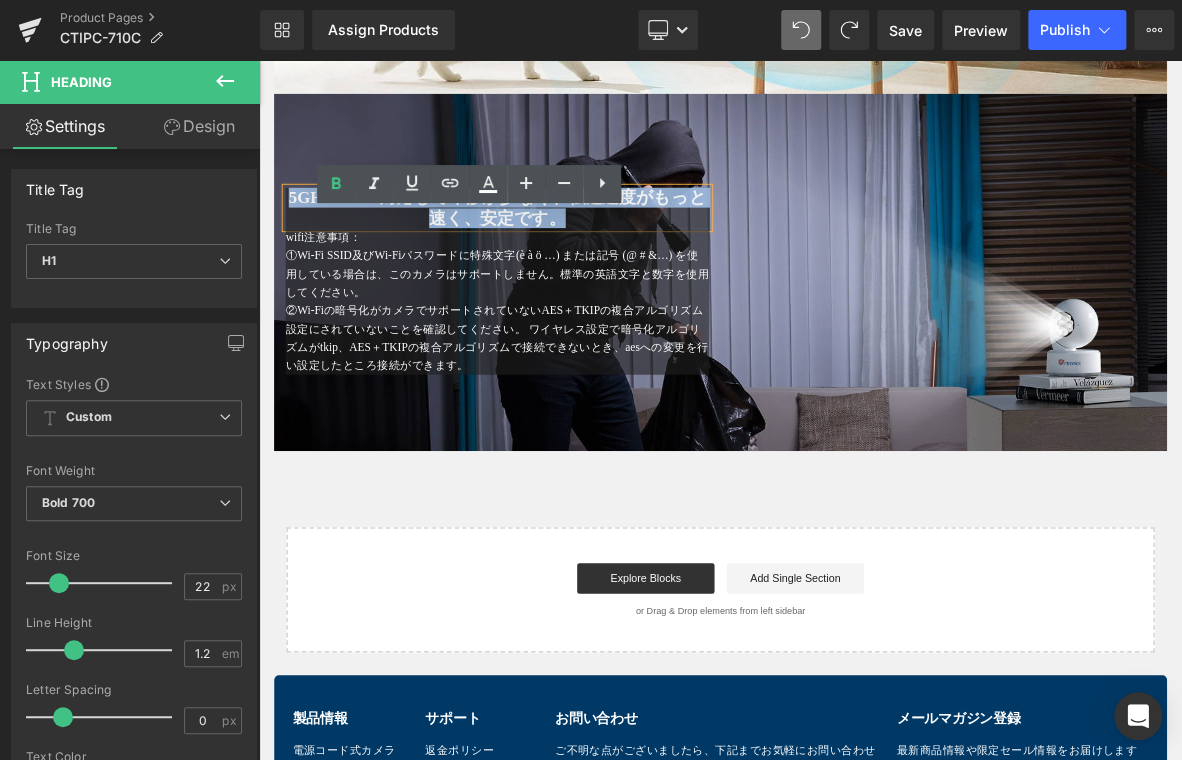 drag, startPoint x: 719, startPoint y: 298, endPoint x: 503, endPoint y: 289, distance: 216.18742 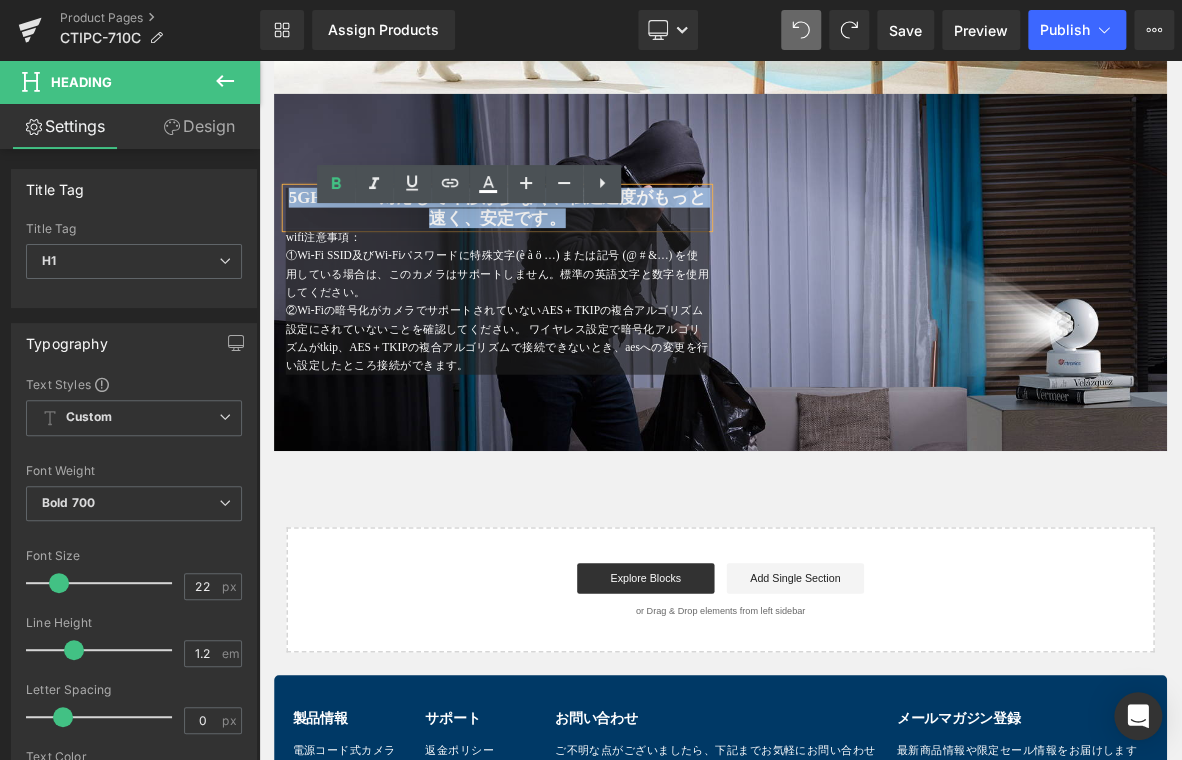 click on "メインコンテンツへ移動
ショッピングカート
現在カート内に商品はございません。
チェックアウト
カートの中の1つ以上のアイテムは、定期購入または後払い購入です。続行することにより、 キャンセルポリシー" at bounding box center [864, -1684] 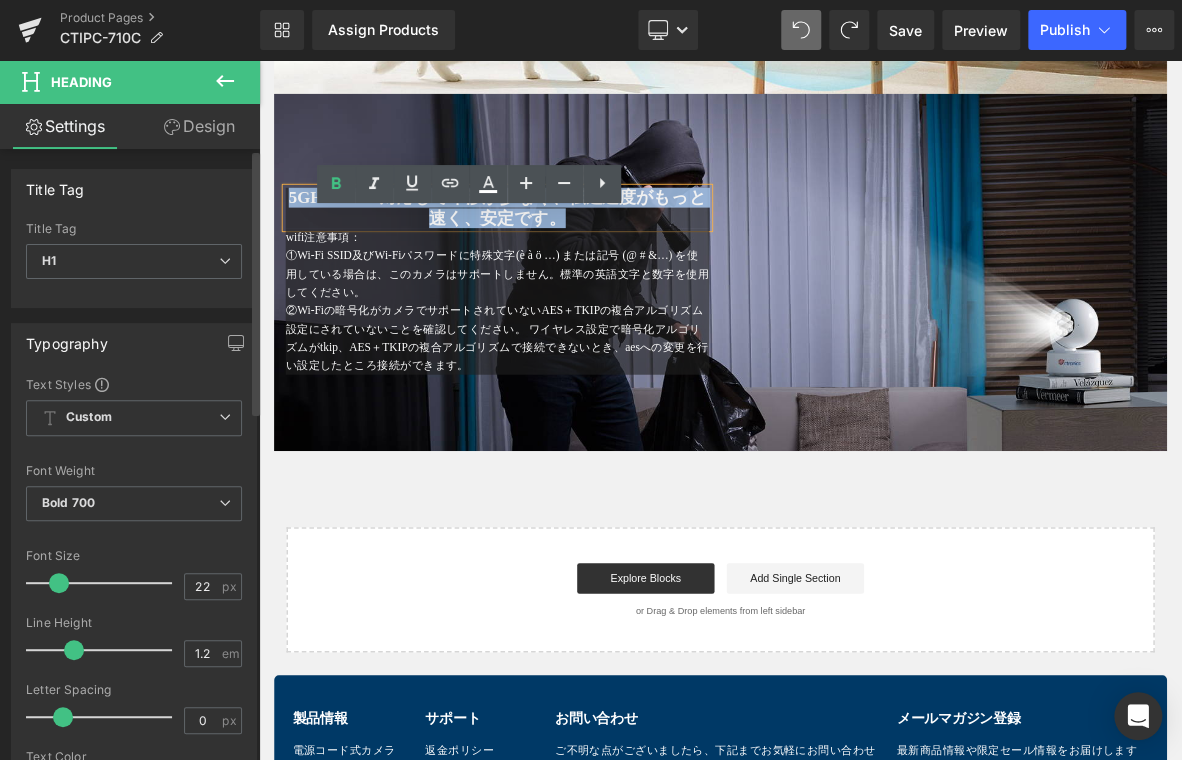 paste 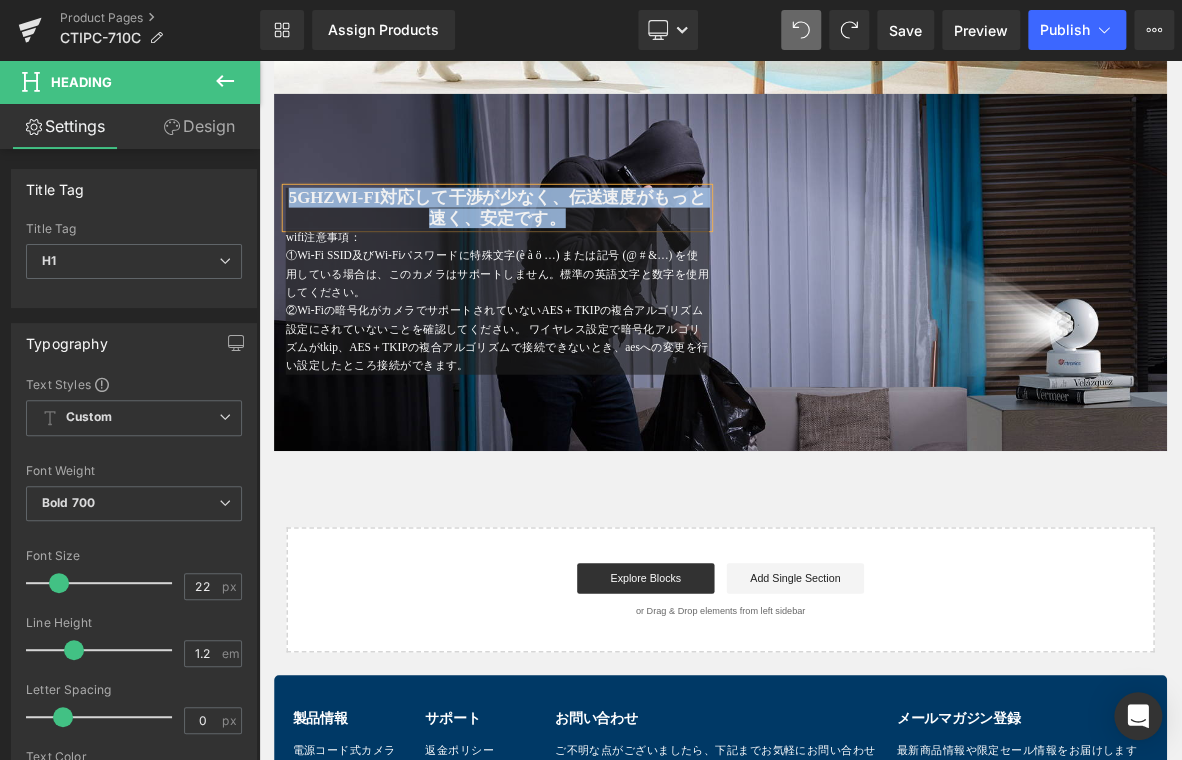type 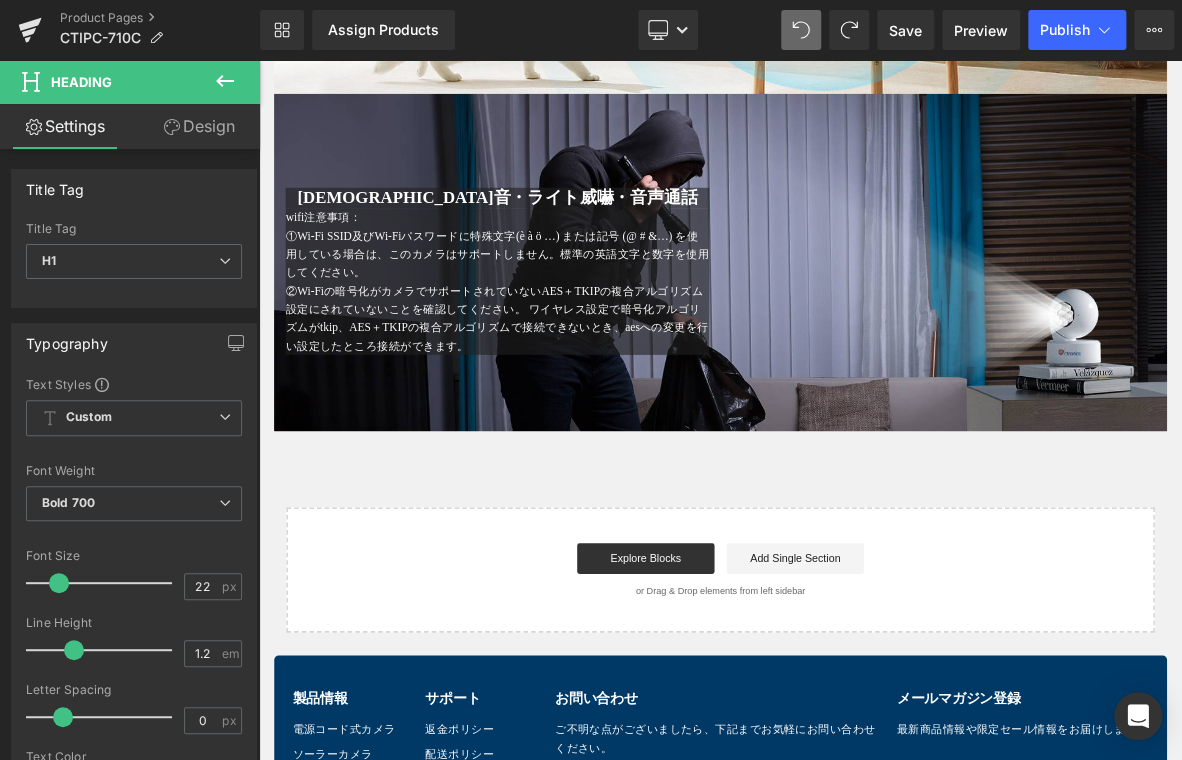 drag, startPoint x: 390, startPoint y: 636, endPoint x: 369, endPoint y: 594, distance: 46.957428 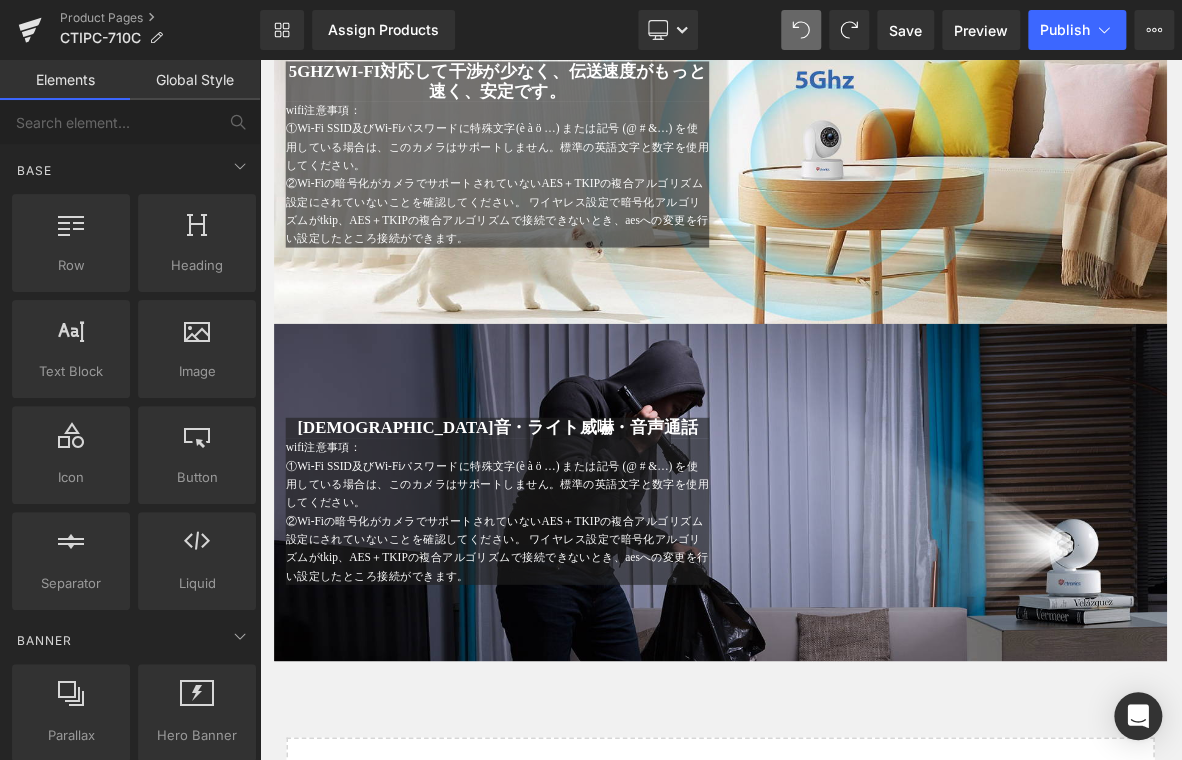 scroll, scrollTop: 4450, scrollLeft: 0, axis: vertical 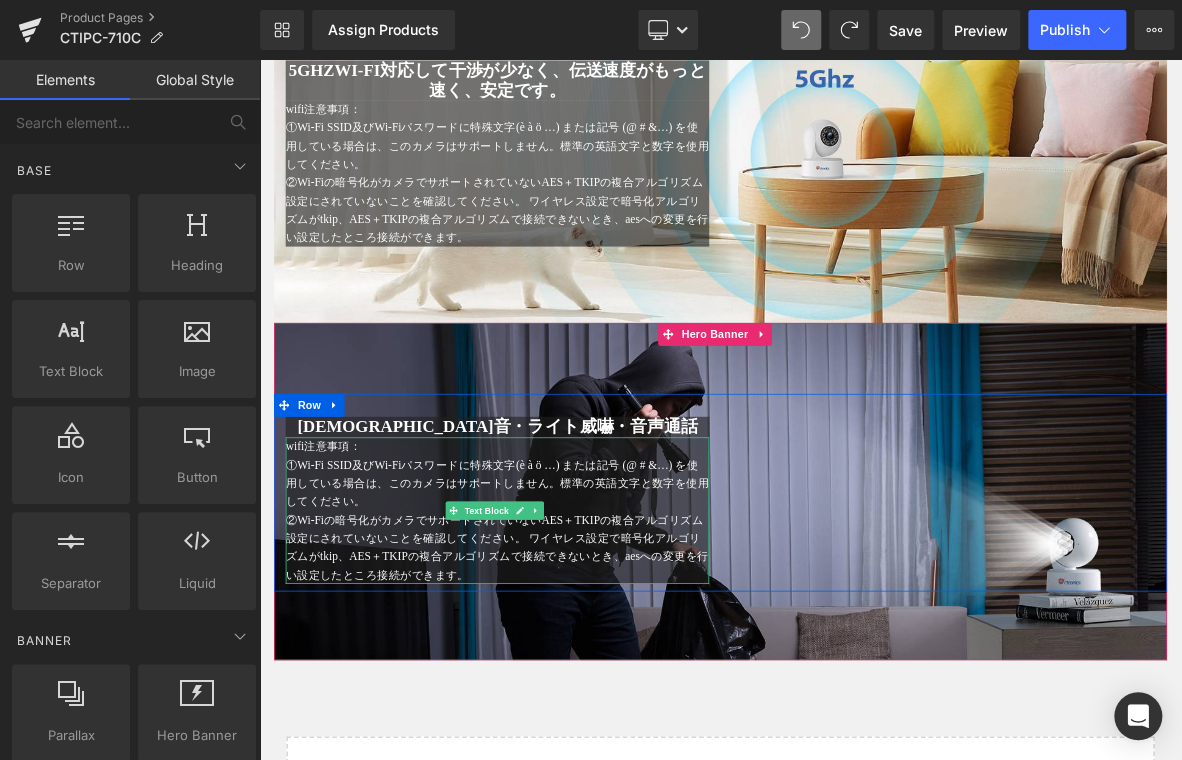 drag, startPoint x: 378, startPoint y: 639, endPoint x: 337, endPoint y: 621, distance: 44.777225 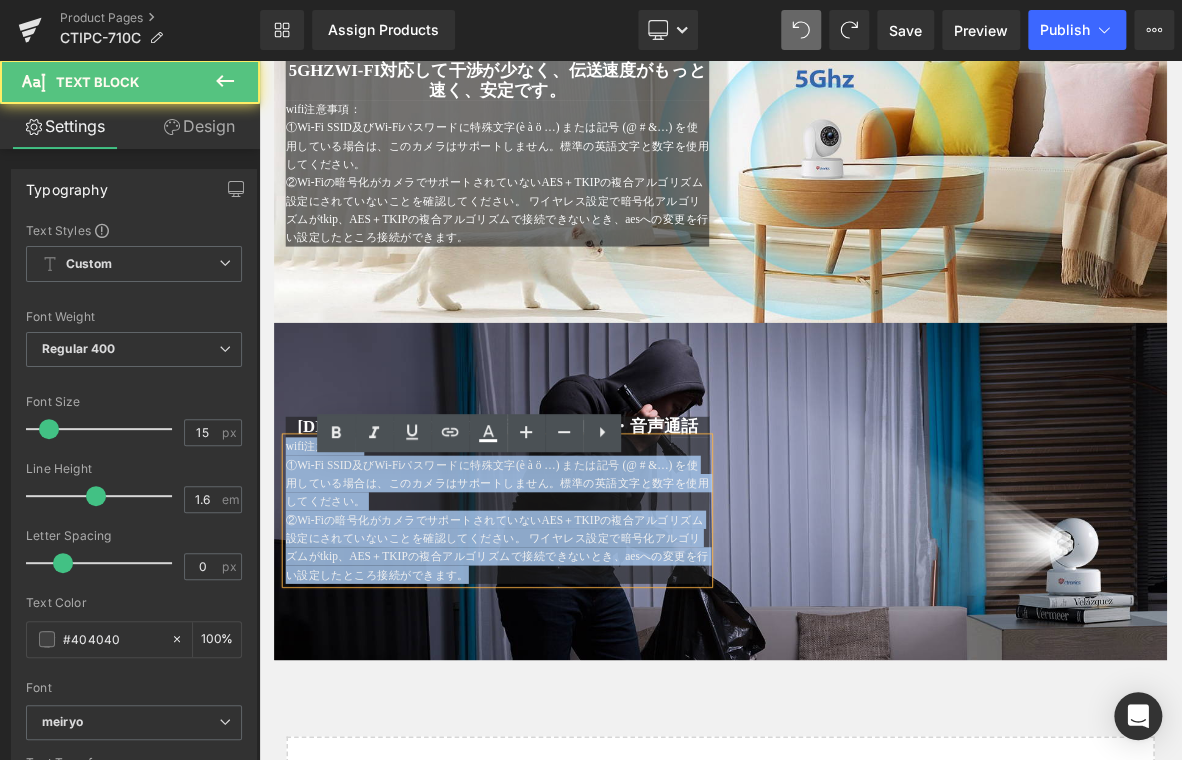 drag, startPoint x: 298, startPoint y: 597, endPoint x: 610, endPoint y: 755, distance: 349.72562 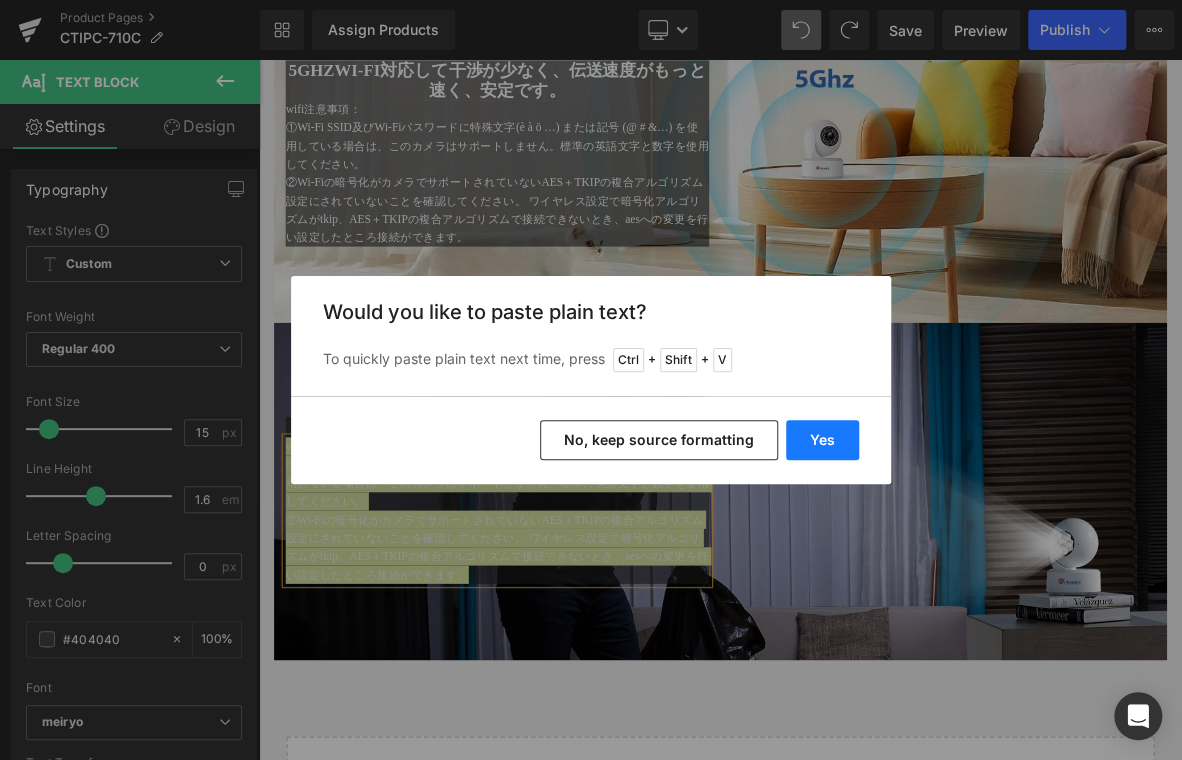 click on "Yes" at bounding box center (822, 440) 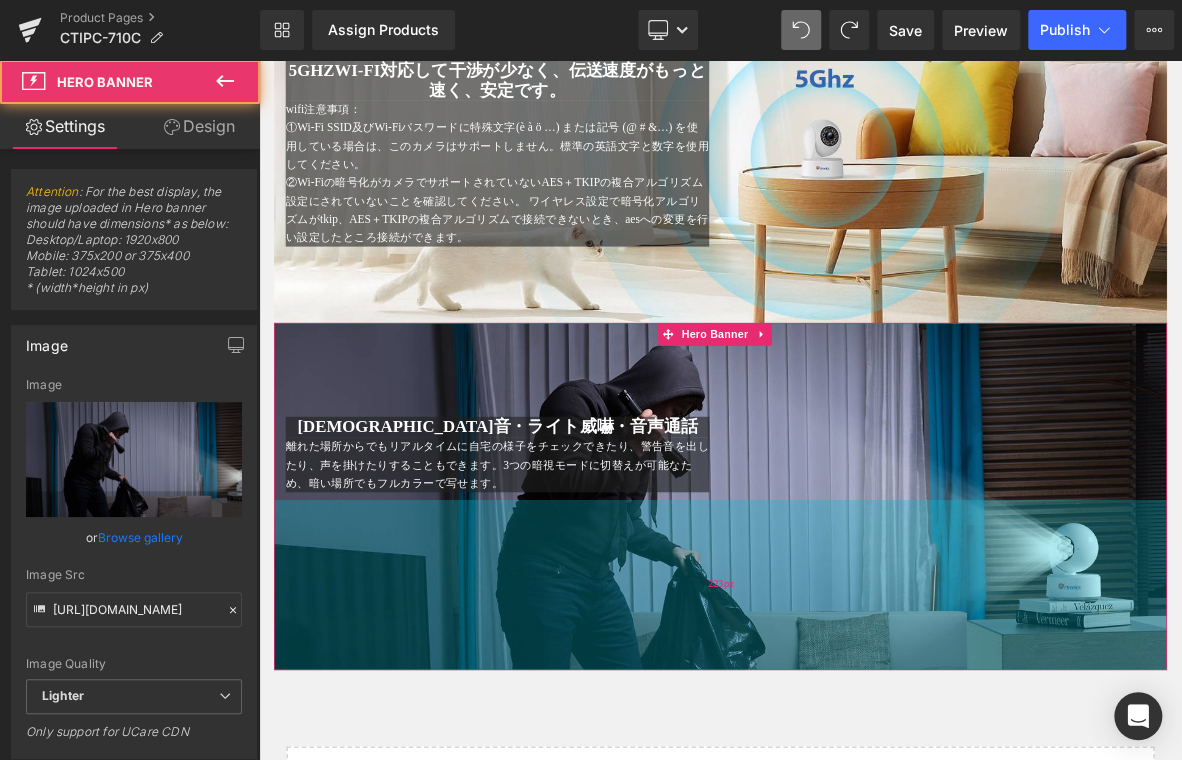 drag, startPoint x: 981, startPoint y: 746, endPoint x: 947, endPoint y: 781, distance: 48.79549 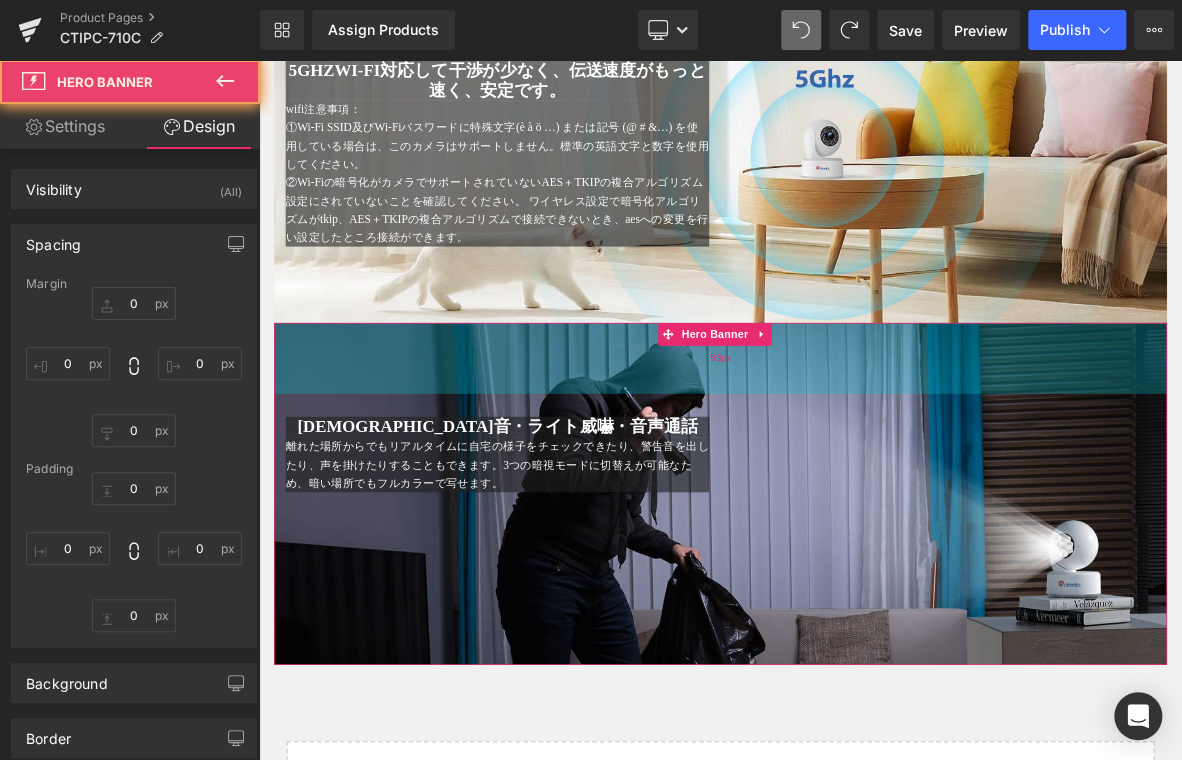 type on "0" 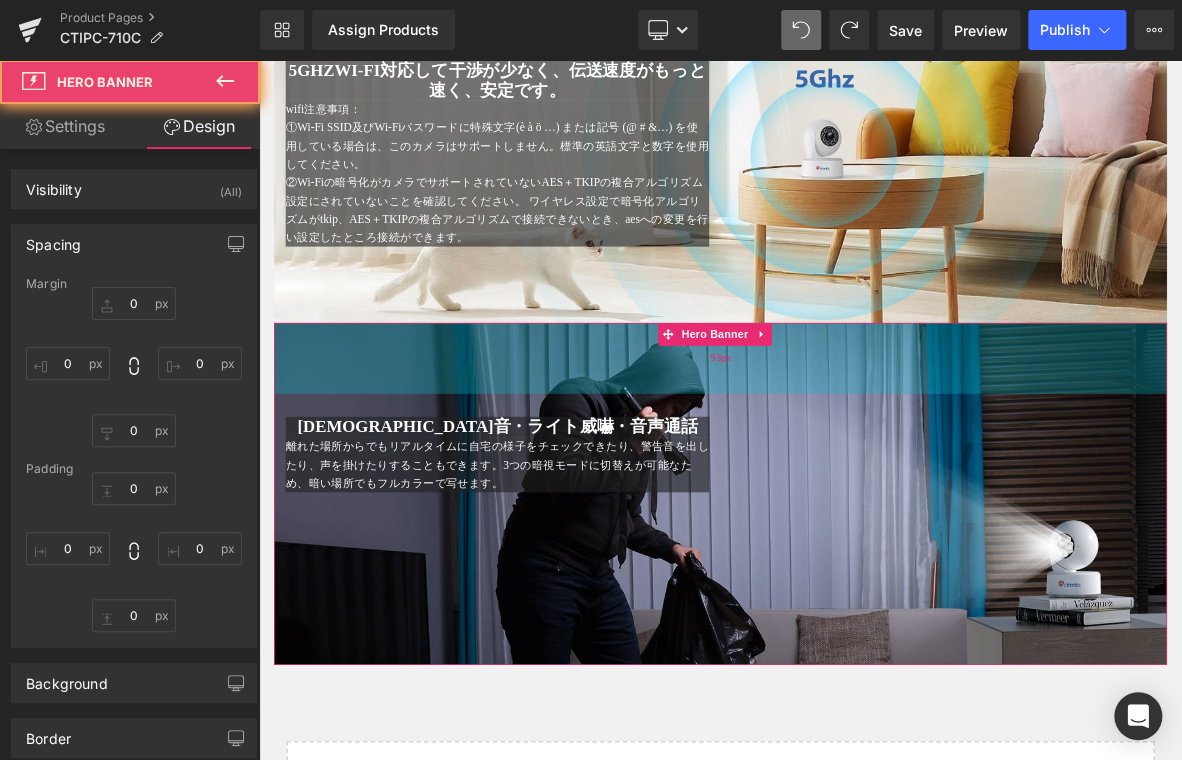 type on "0" 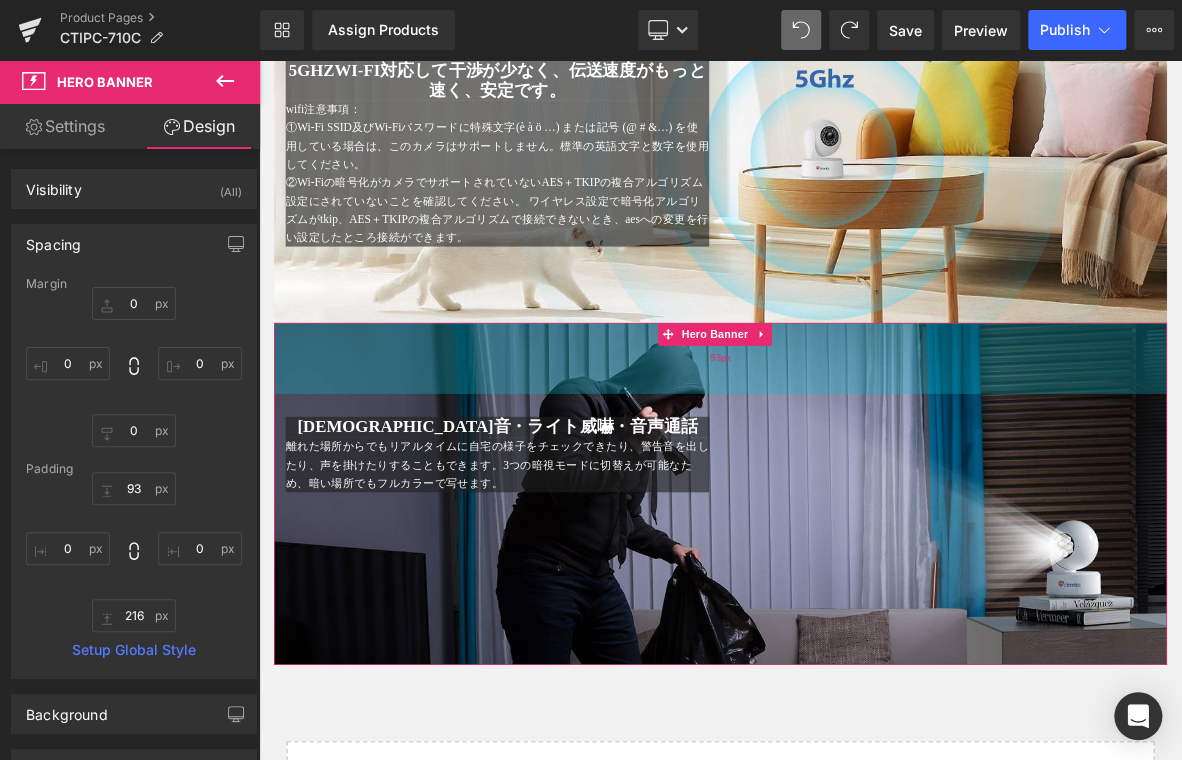 click on "93px" at bounding box center (864, 451) 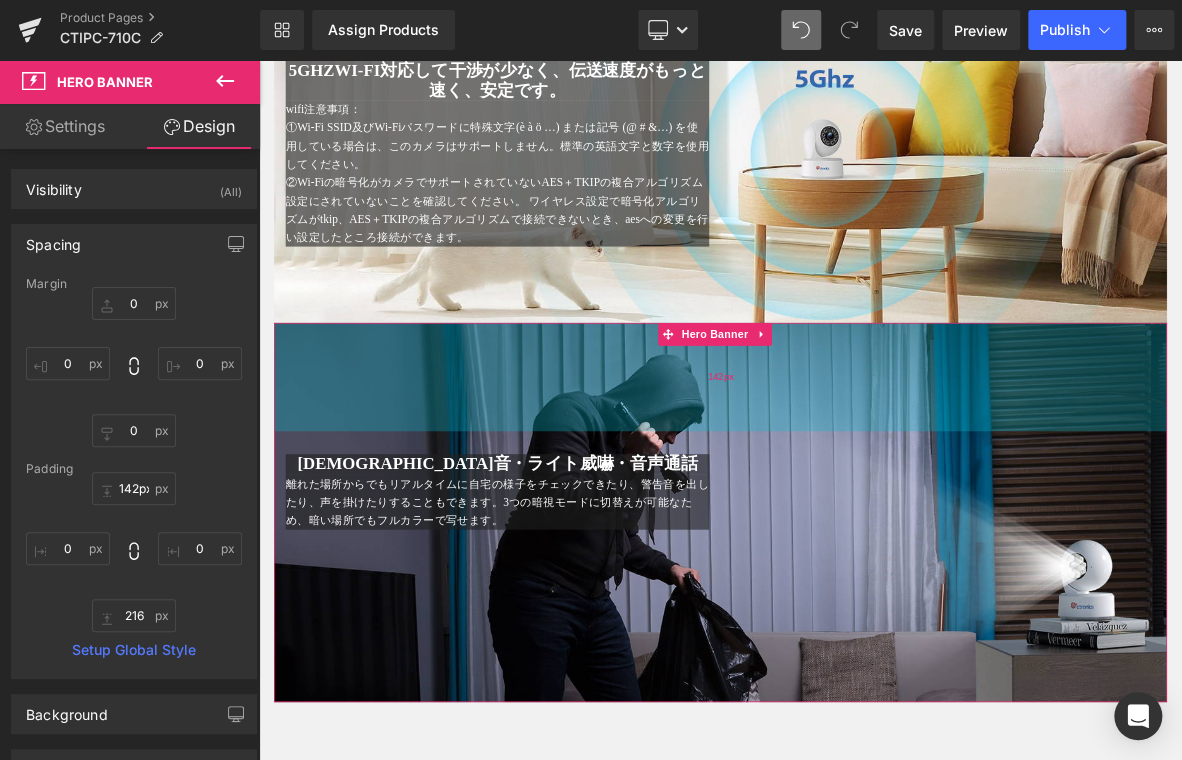 type on "146px" 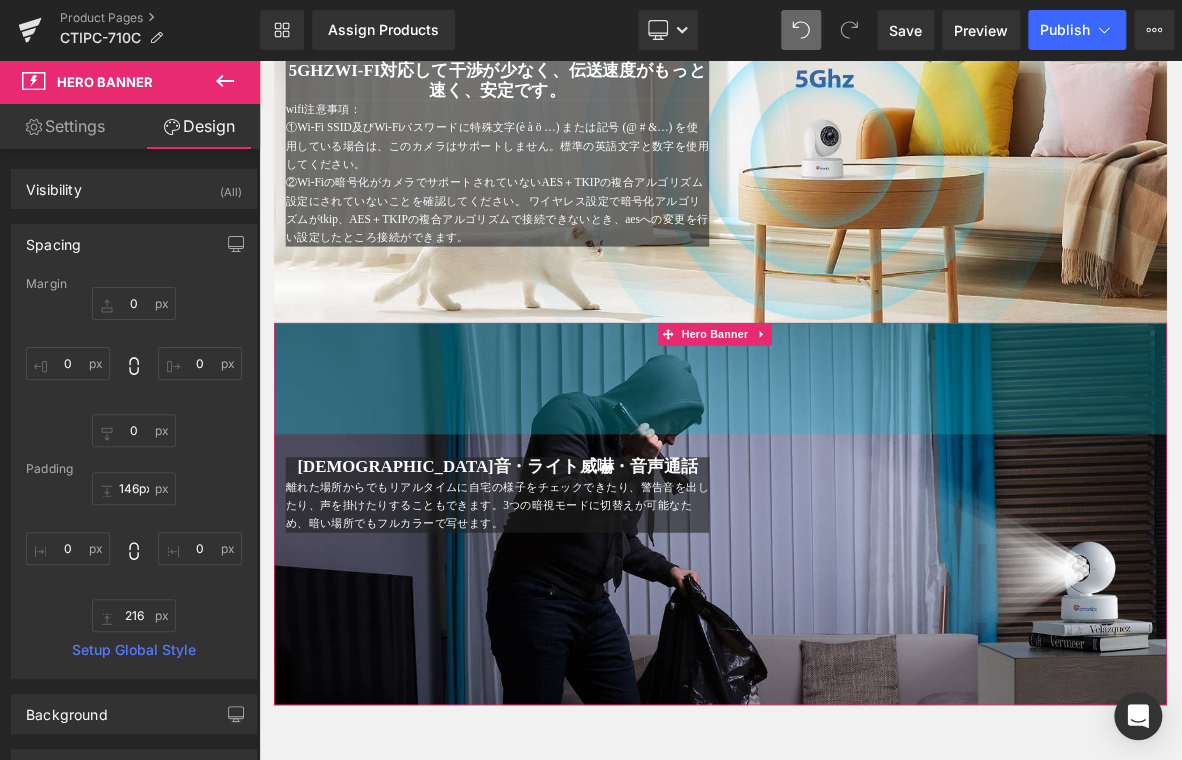 drag, startPoint x: 1001, startPoint y: 468, endPoint x: 1010, endPoint y: 685, distance: 217.18655 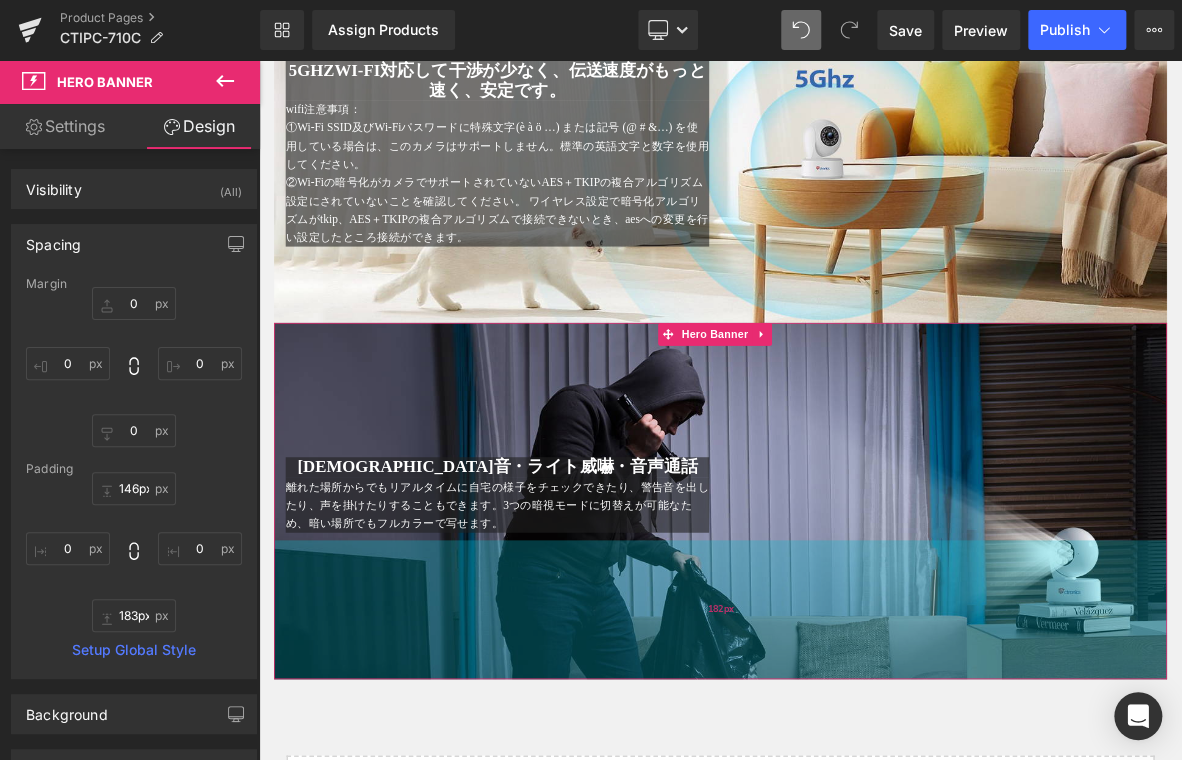 type on "185px" 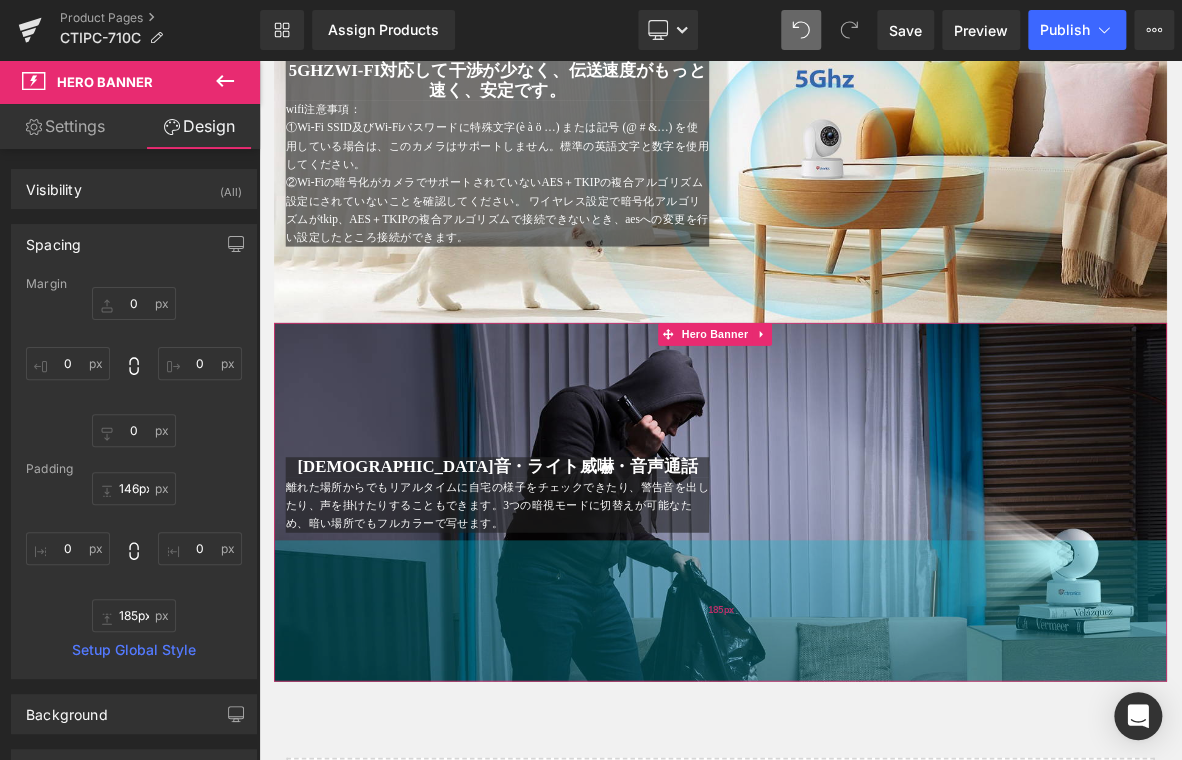 drag, startPoint x: 923, startPoint y: 914, endPoint x: 938, endPoint y: 883, distance: 34.43835 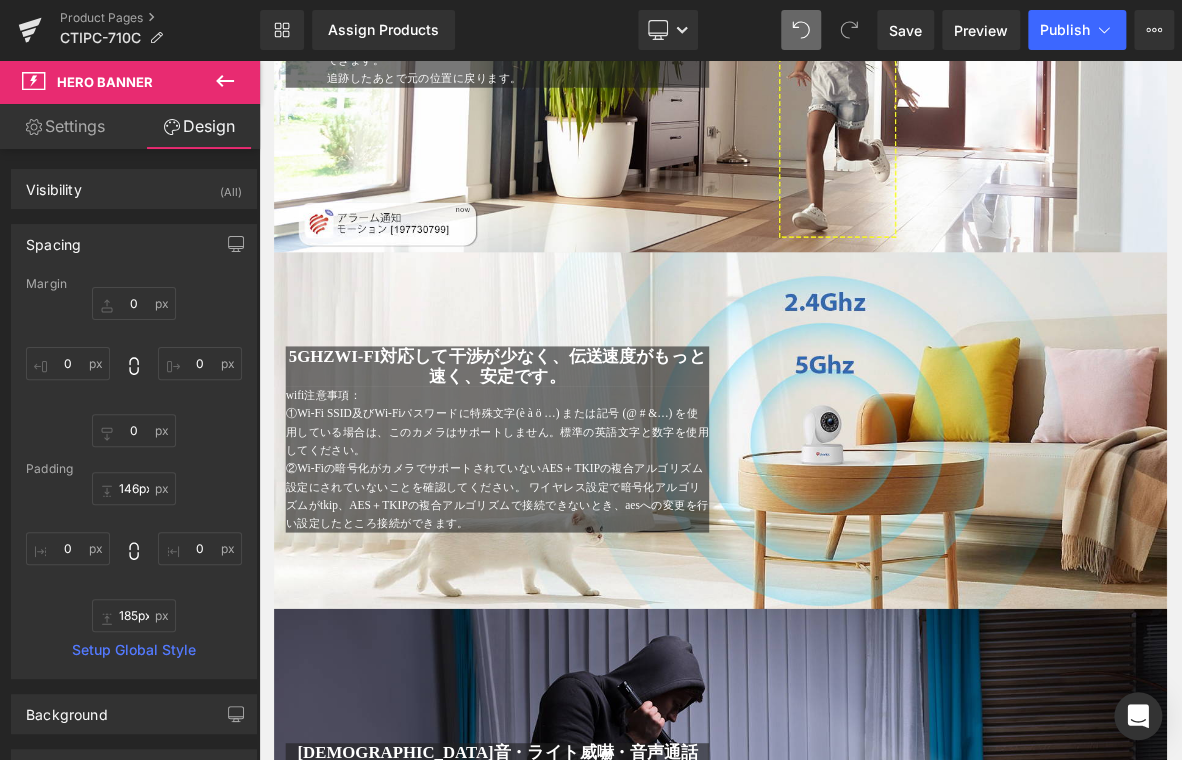 scroll, scrollTop: 4150, scrollLeft: 0, axis: vertical 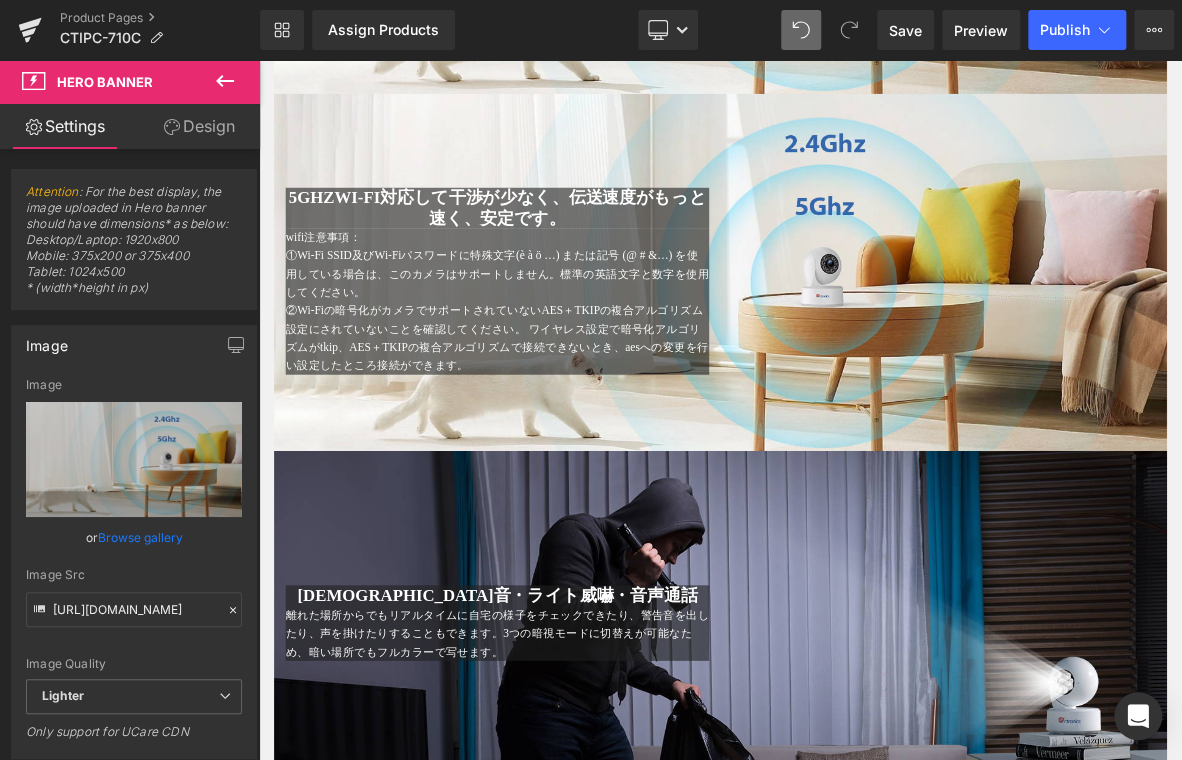 click at bounding box center [864, 339] 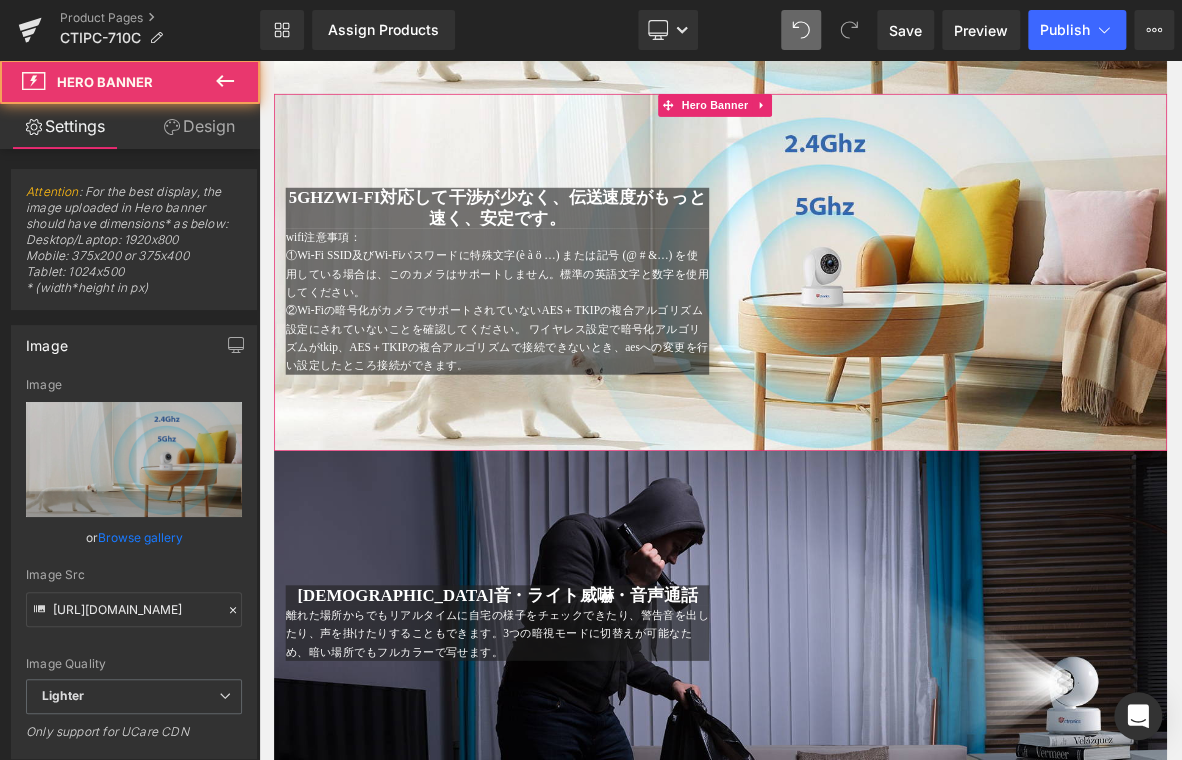 click on "5GHzWi-Fi対応して干渉が少なく、伝送速度がもっと速く、安定です。
Heading
wifi注意事項： ①Wi-Fi SSID及びWi-Fiパスワードに特殊文字(è à ö …) または記号 (@ # &…) を使用している場合は、このカメラはサポートしません。標準の英語文字と数字を使用してください。  ②Wi-Fiの暗号化がカメラでサポートされていないAES＋TKIPの複合アルゴリズム設定にされていないことを確認してください。 ワイヤレス設定で暗号化アルゴリズムがtkip、AES＋TKIPの複合アルゴリズムで接続できないとき、aesへの変更を行い設定したところ接続ができます。
Text Block
Text Block
Row" at bounding box center [864, 340] 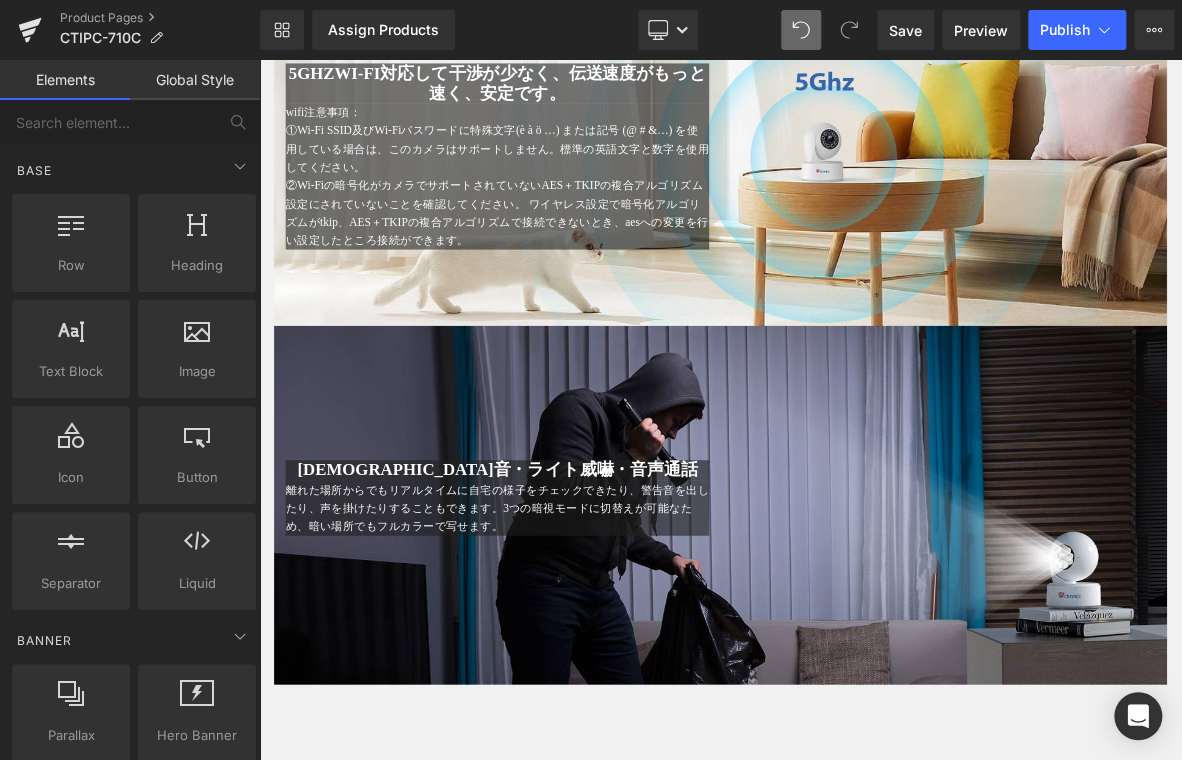 scroll, scrollTop: 4250, scrollLeft: 0, axis: vertical 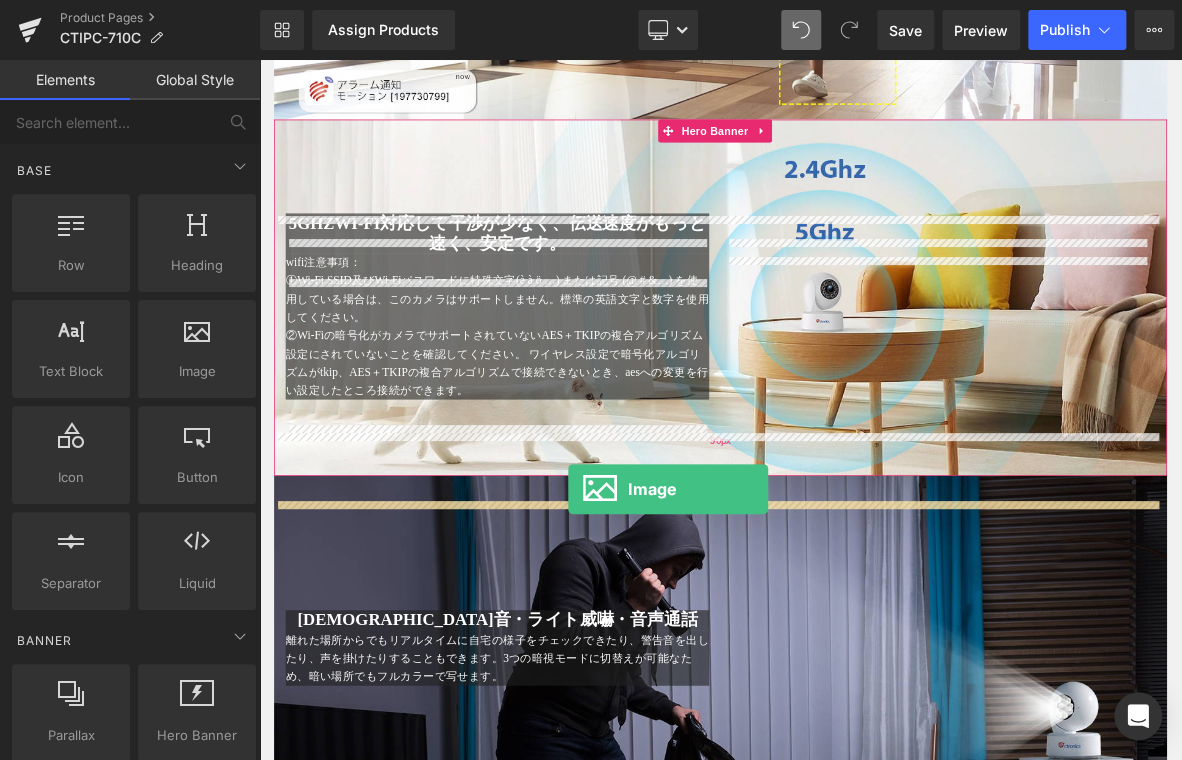 drag, startPoint x: 461, startPoint y: 429, endPoint x: 665, endPoint y: 622, distance: 280.82913 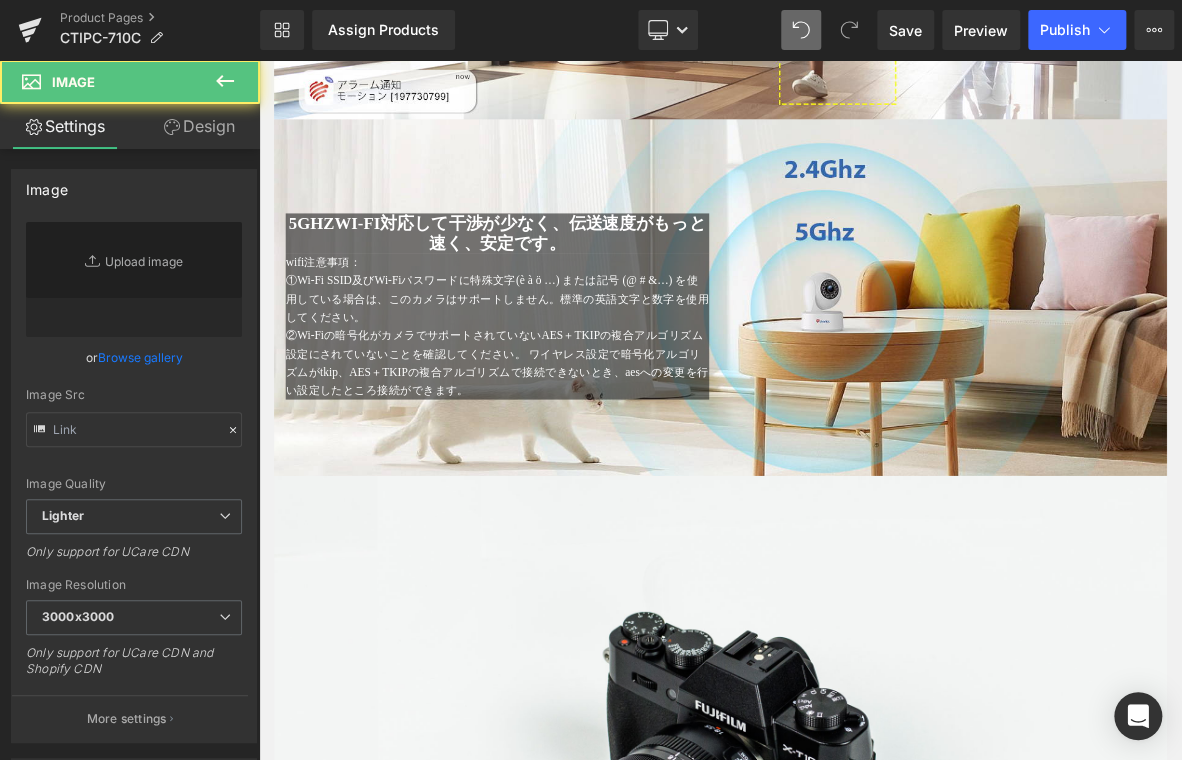 type on "//d1um8515vdn9kb.cloudfront.net/images/parallax.jpg" 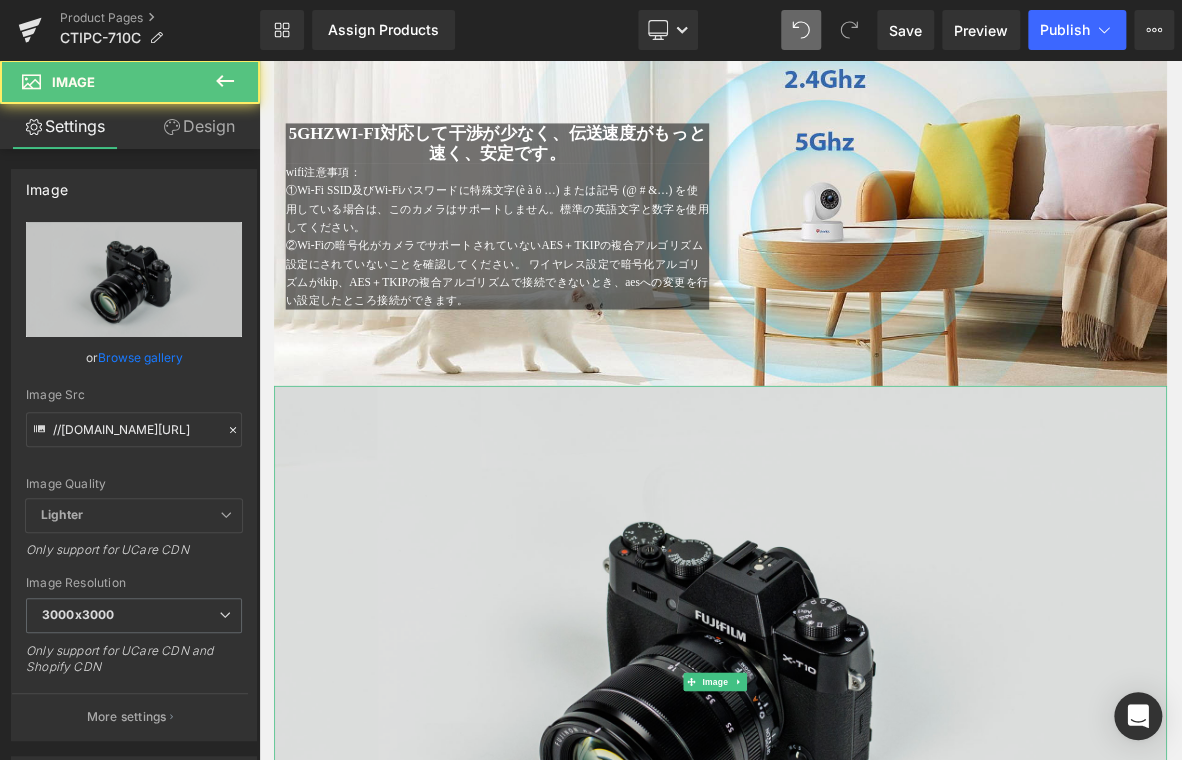scroll, scrollTop: 4550, scrollLeft: 0, axis: vertical 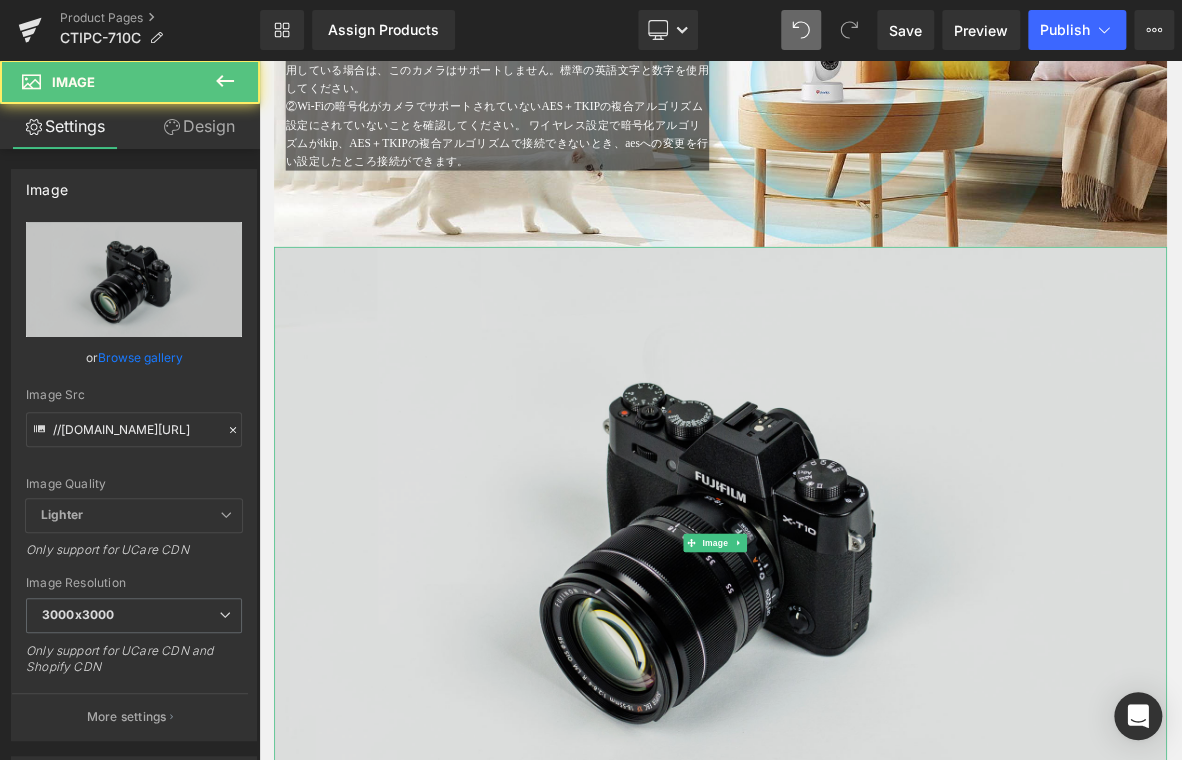 drag, startPoint x: 721, startPoint y: 491, endPoint x: 710, endPoint y: 490, distance: 11.045361 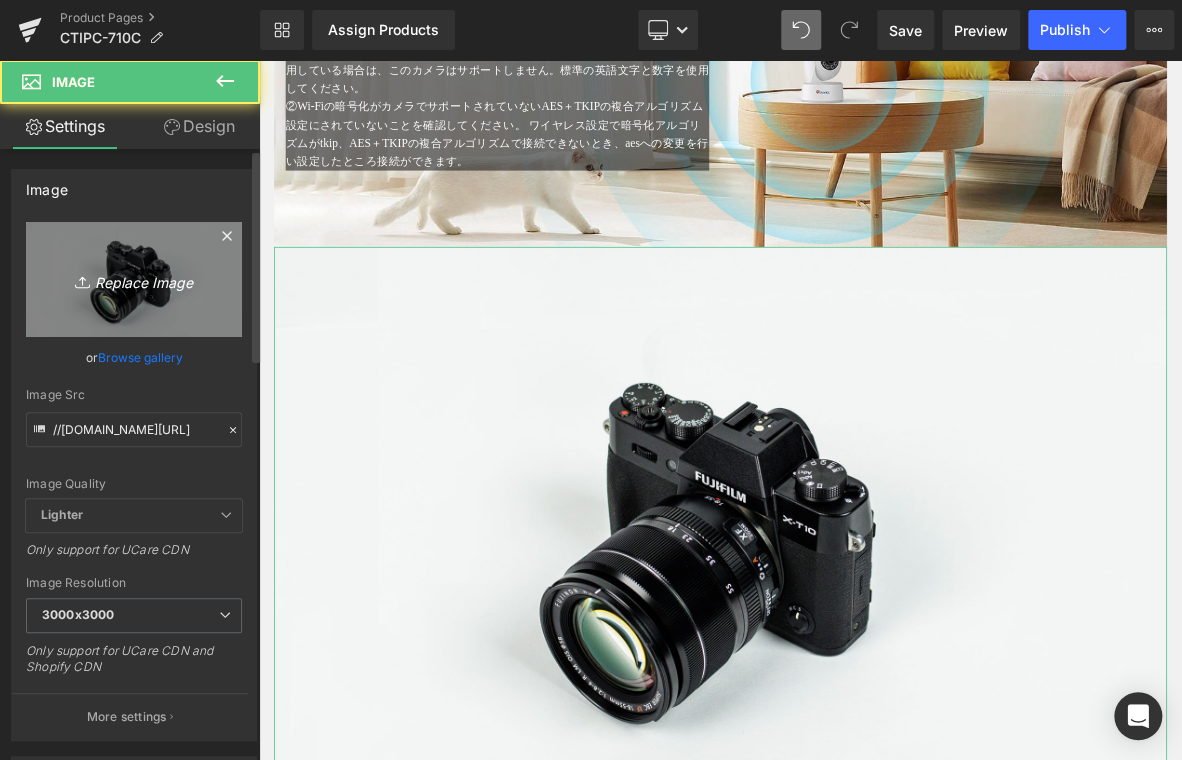 click on "Replace Image" at bounding box center (134, 279) 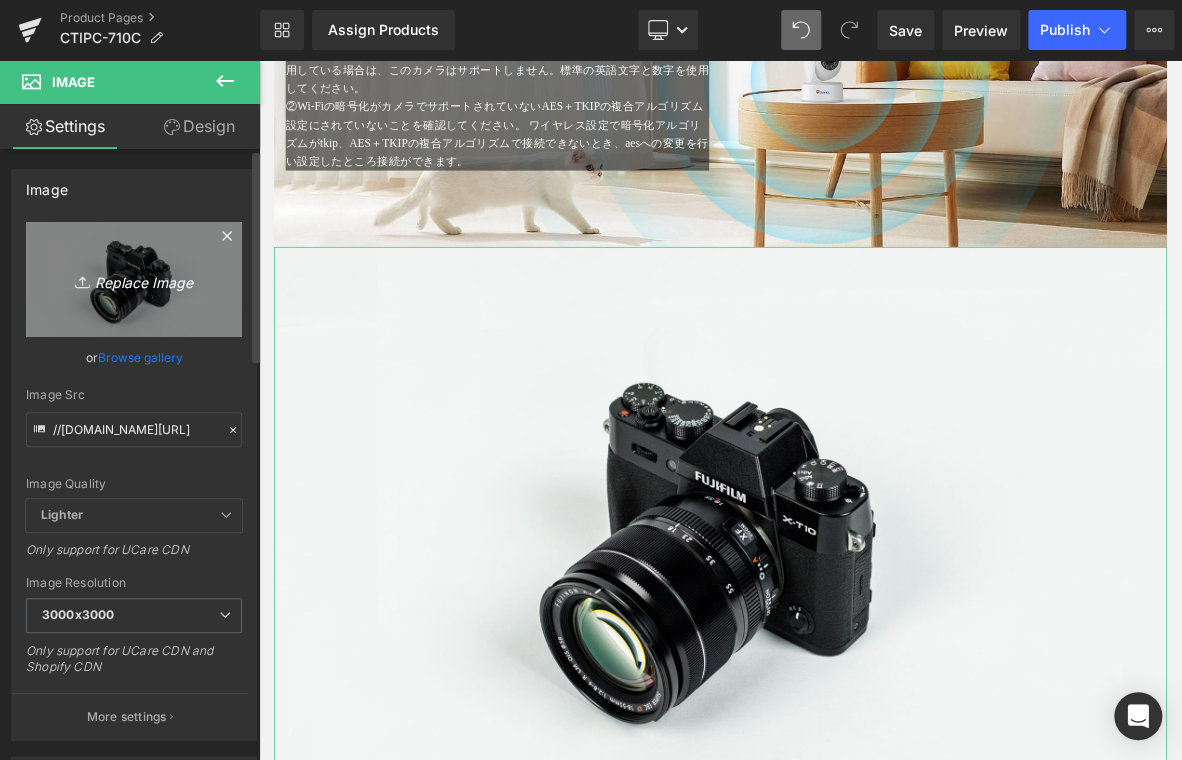 type on "C:\fakepath\10.jpg" 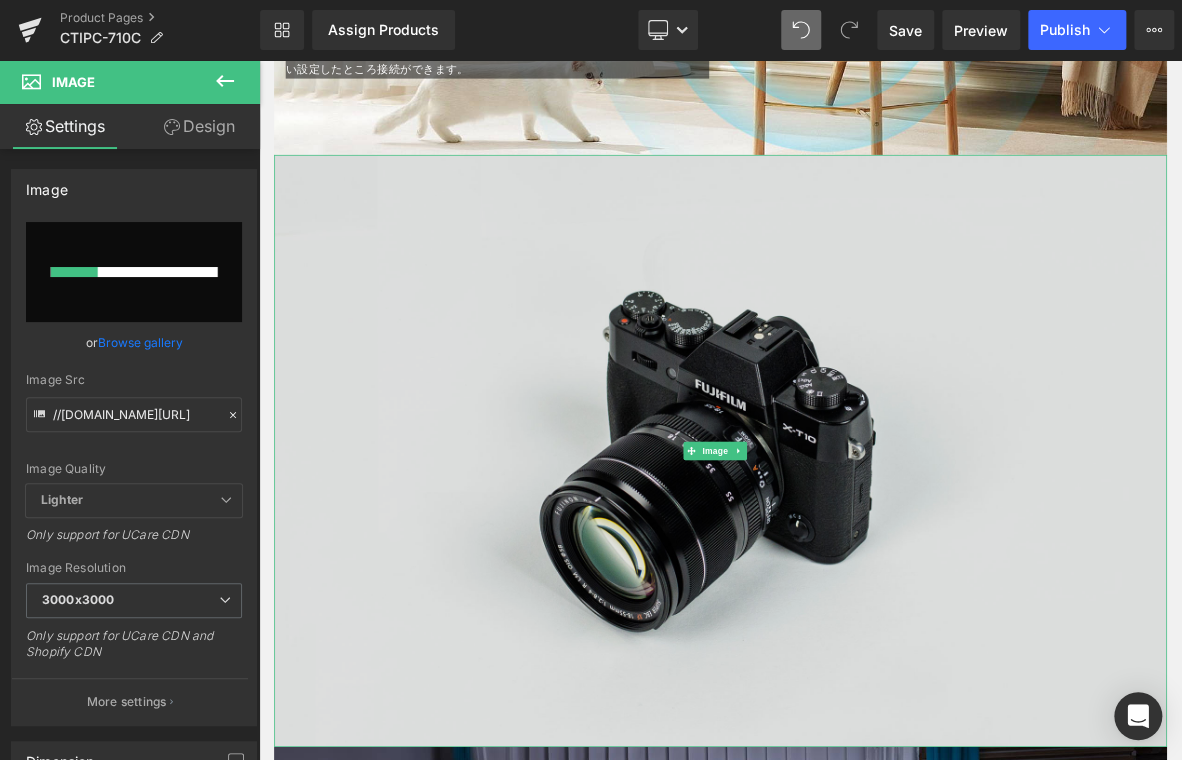 scroll, scrollTop: 4750, scrollLeft: 0, axis: vertical 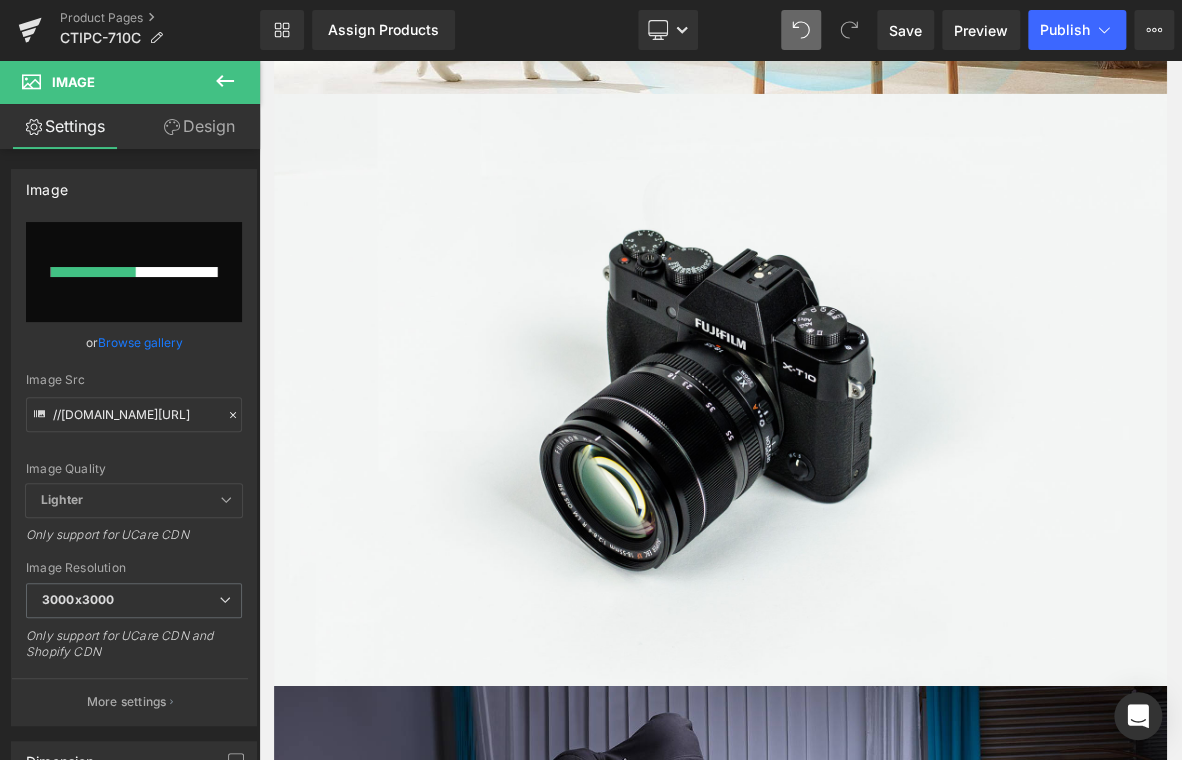 type 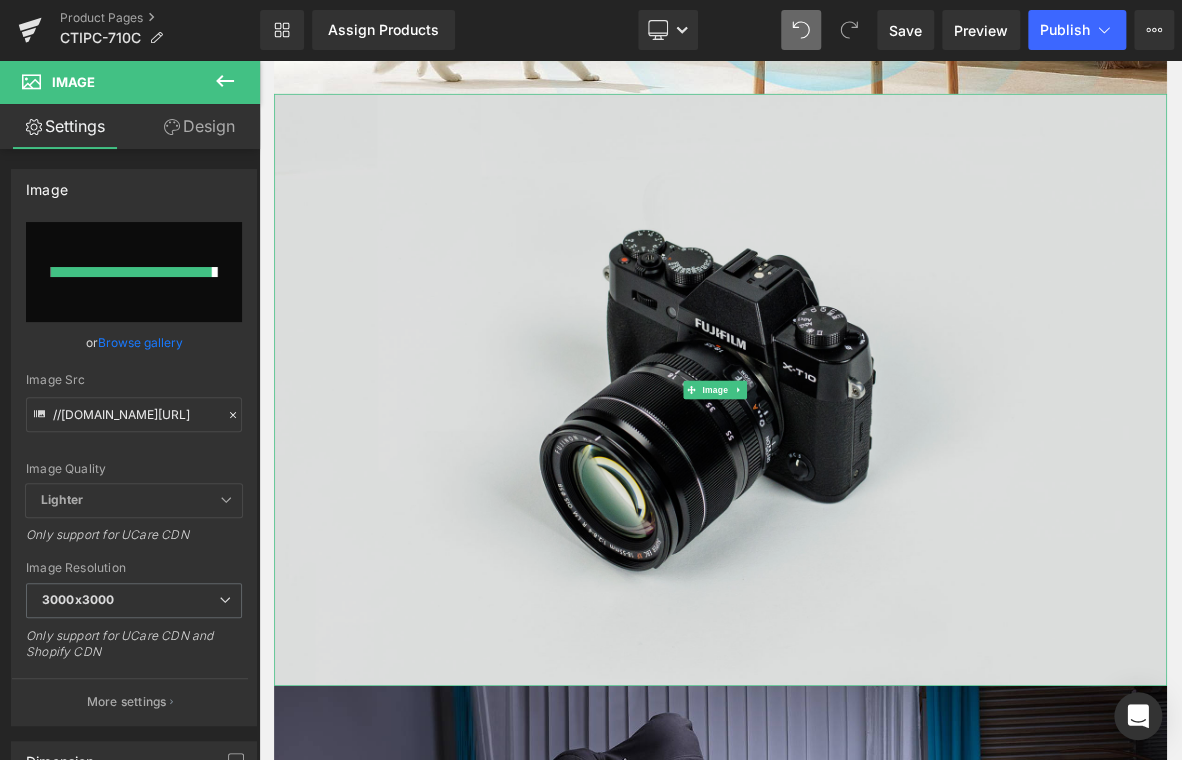 type on "https://ucarecdn.com/9542da1e-a4d4-469d-ba12-175a5db9824d/-/format/auto/-/preview/3000x3000/-/quality/lighter/10.jpg" 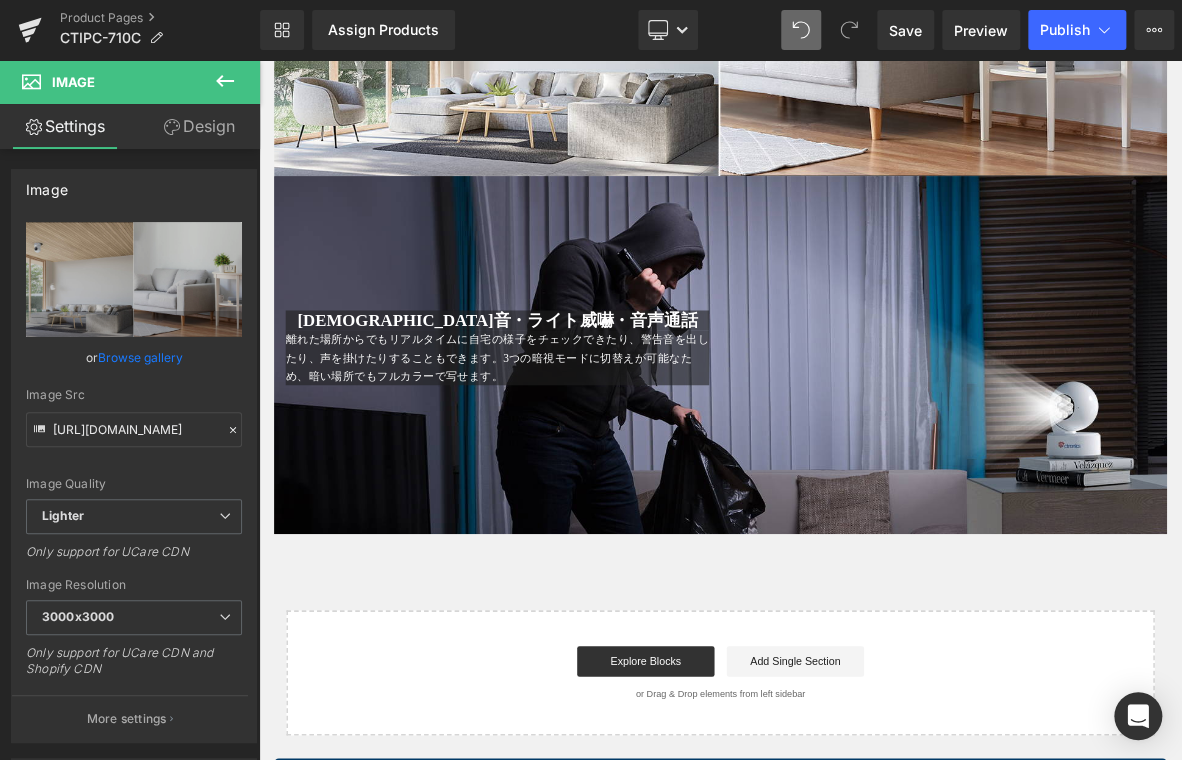 scroll, scrollTop: 5250, scrollLeft: 0, axis: vertical 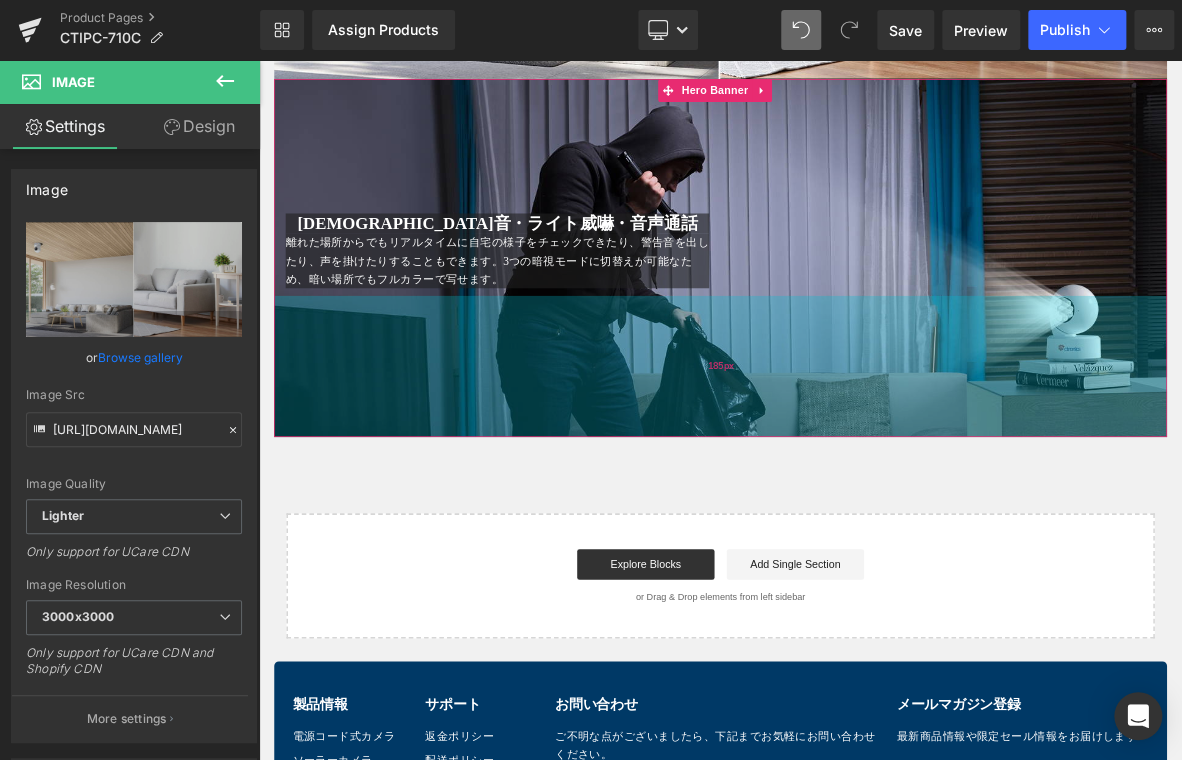 drag, startPoint x: 377, startPoint y: 481, endPoint x: 1188, endPoint y: 443, distance: 811.8898 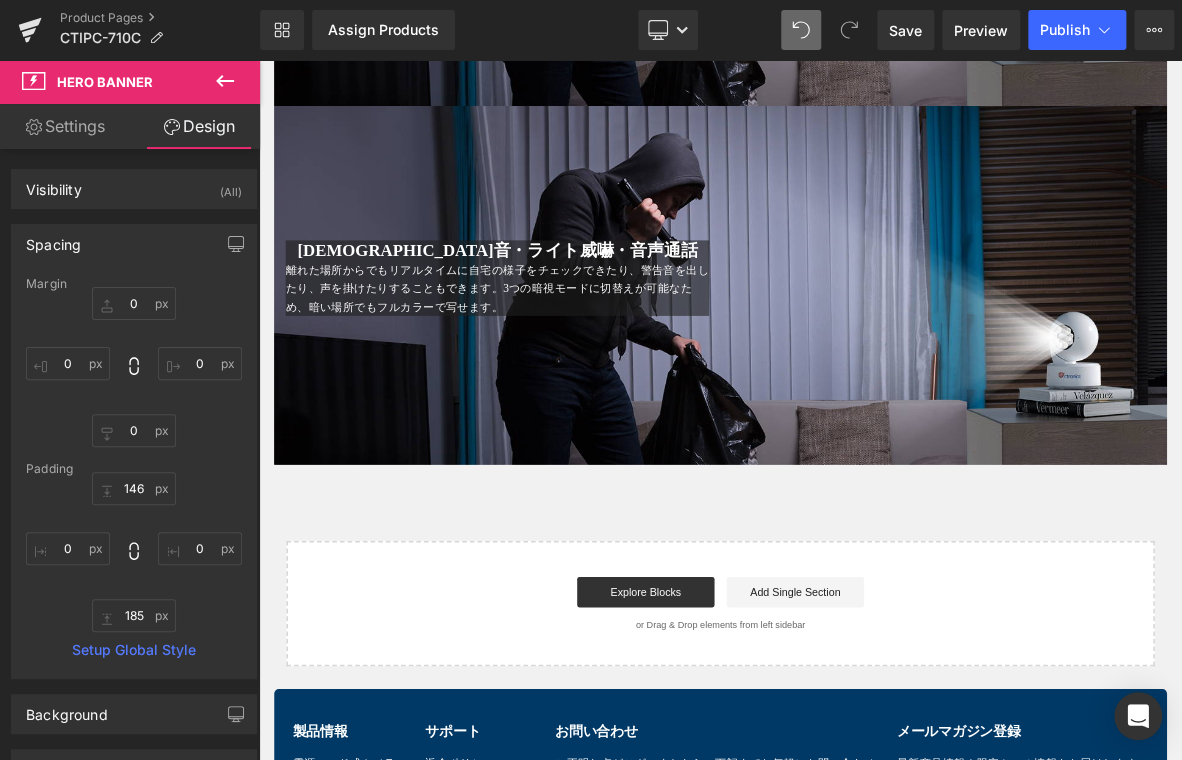 scroll, scrollTop: 5692, scrollLeft: 0, axis: vertical 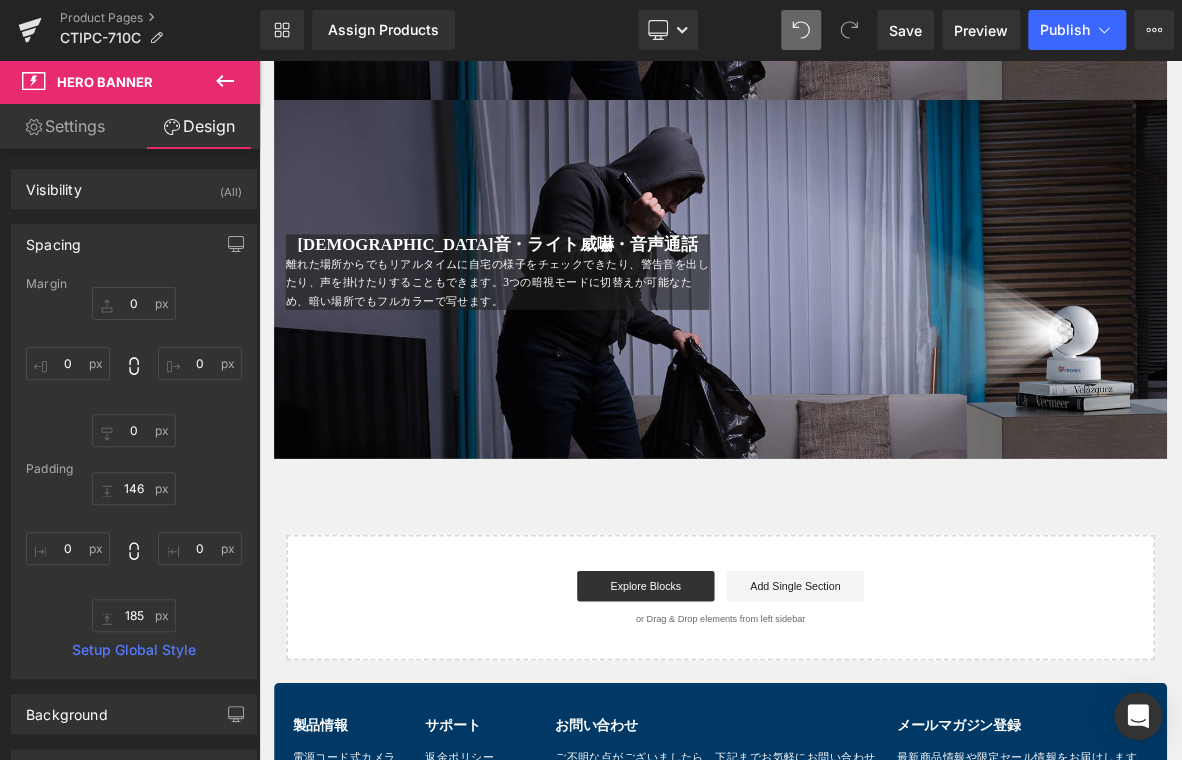 click at bounding box center [864, 346] 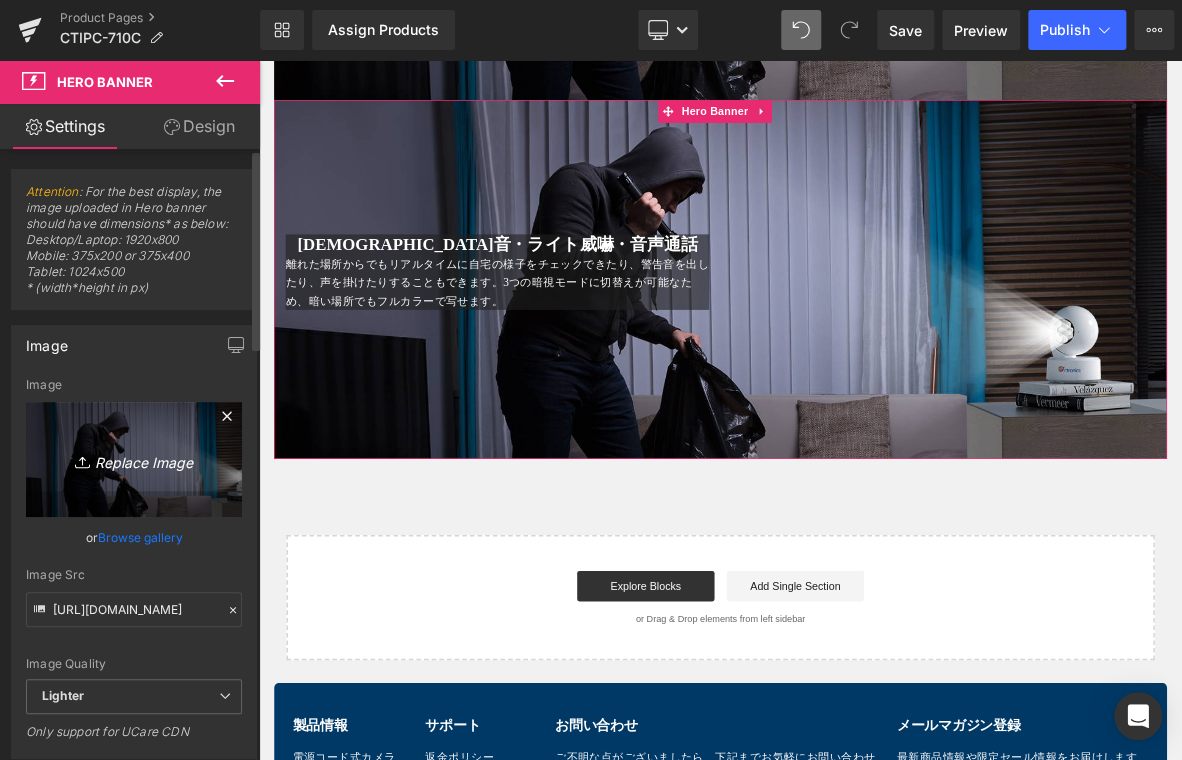 click on "Replace Image" at bounding box center [134, 459] 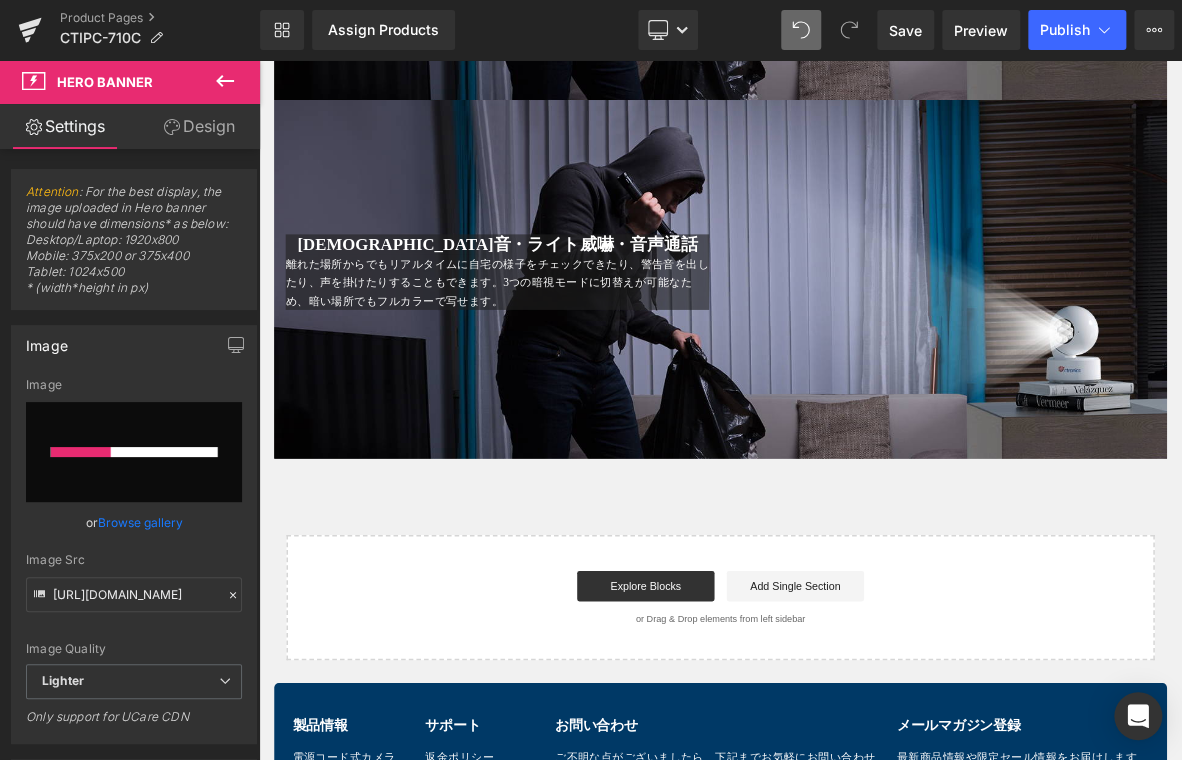 type 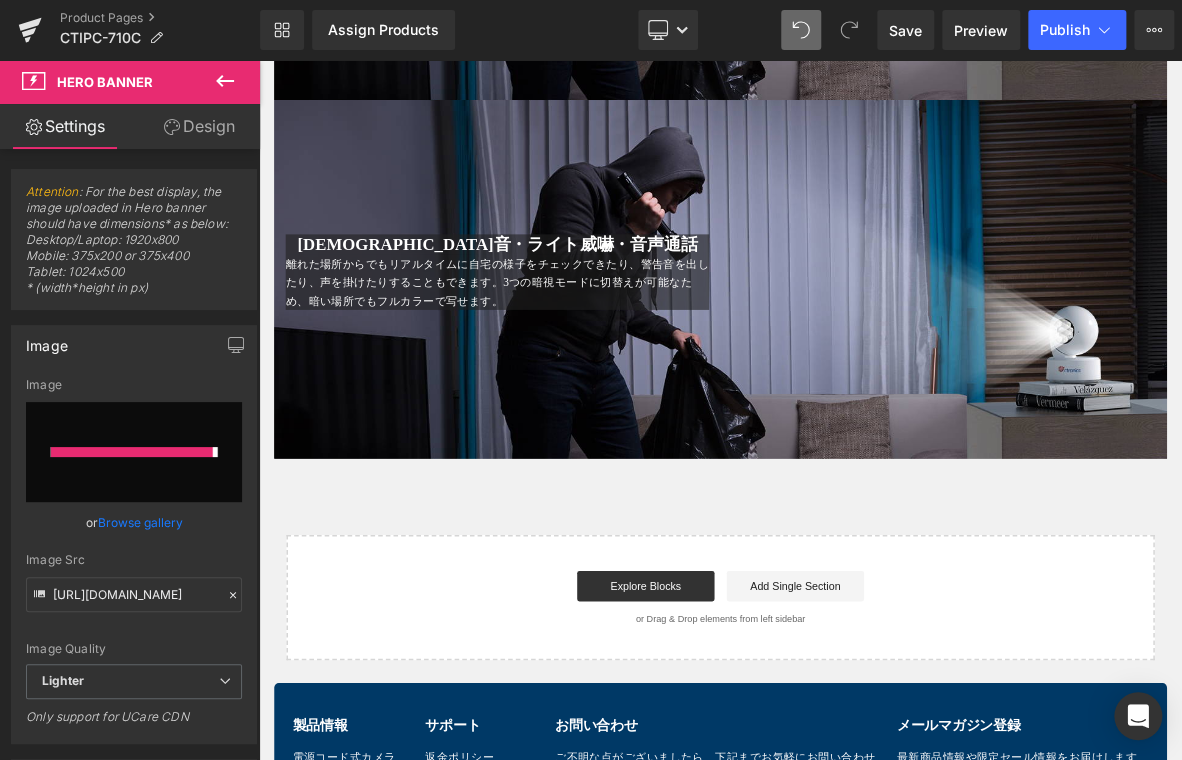 type on "https://ucarecdn.com/66431785-50dd-4ee8-9c8a-ec610d268cc2/-/format/auto/-/preview/3000x3000/-/quality/lighter/11.jpg" 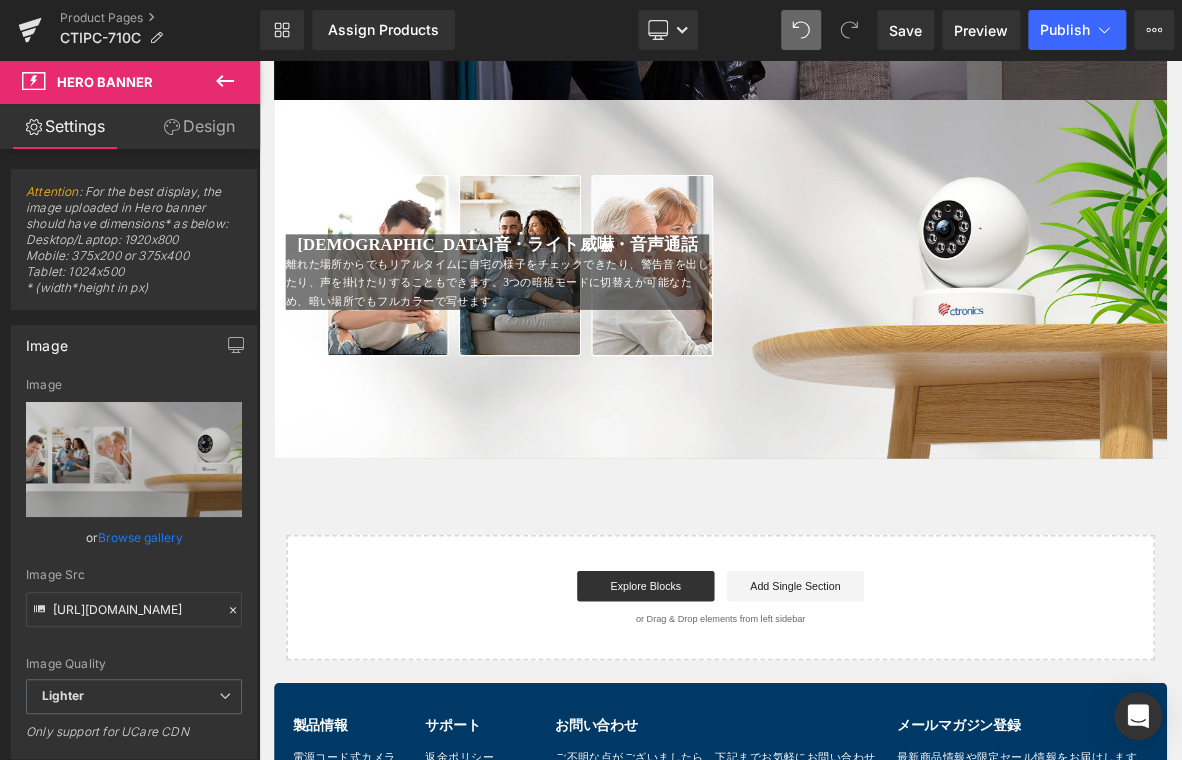 drag, startPoint x: 340, startPoint y: 331, endPoint x: 377, endPoint y: 329, distance: 37.054016 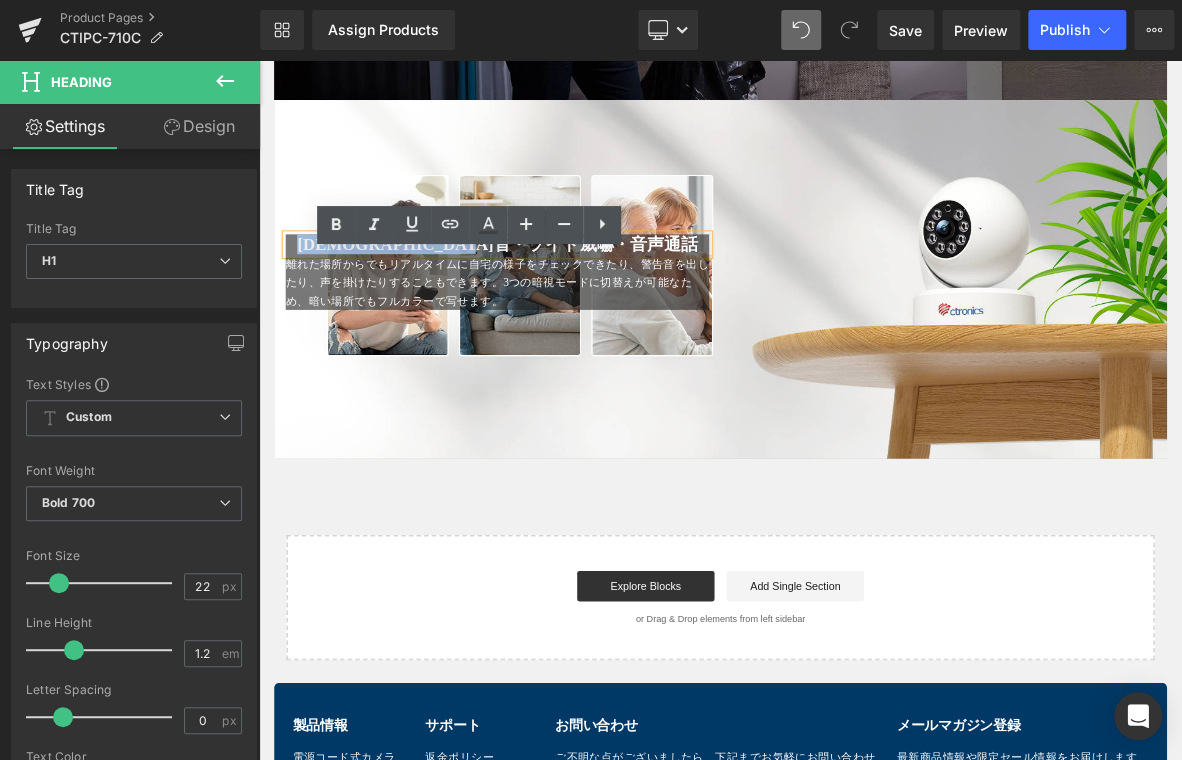 drag, startPoint x: 417, startPoint y: 324, endPoint x: 804, endPoint y: 340, distance: 387.3306 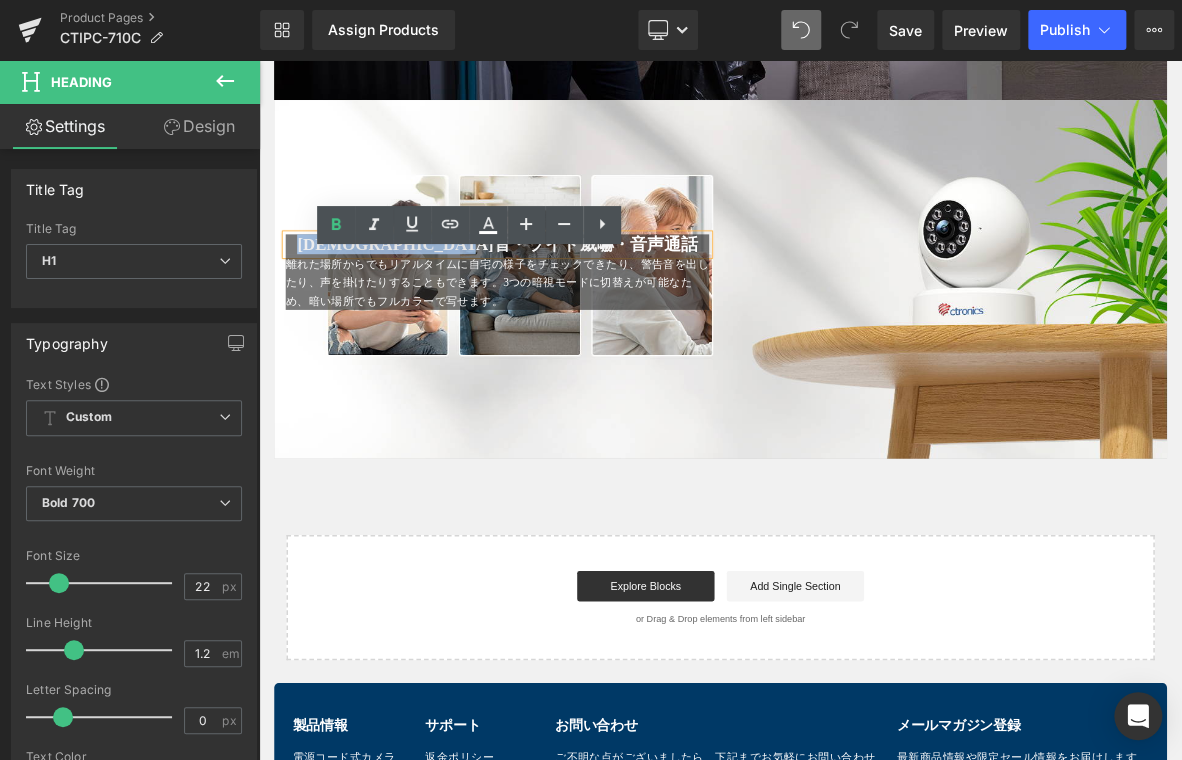 paste 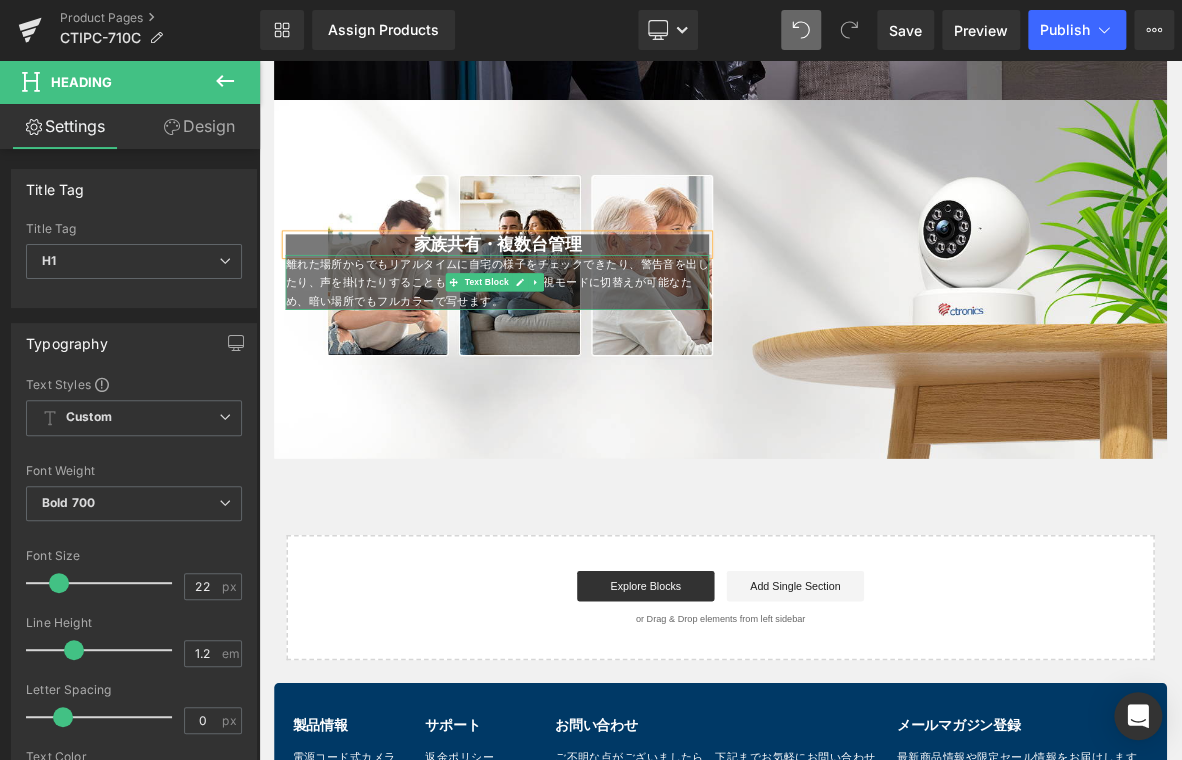 drag, startPoint x: 344, startPoint y: 374, endPoint x: 543, endPoint y: 384, distance: 199.2511 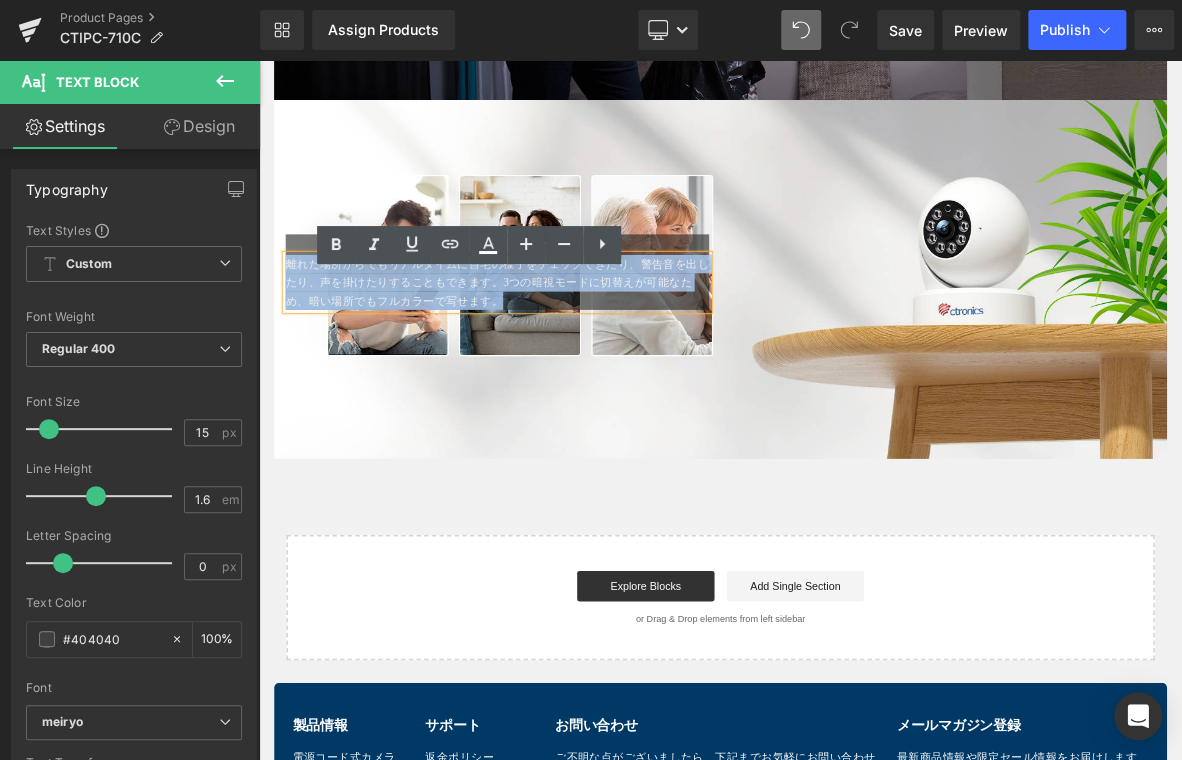 drag, startPoint x: 543, startPoint y: 384, endPoint x: 383, endPoint y: 342, distance: 165.42067 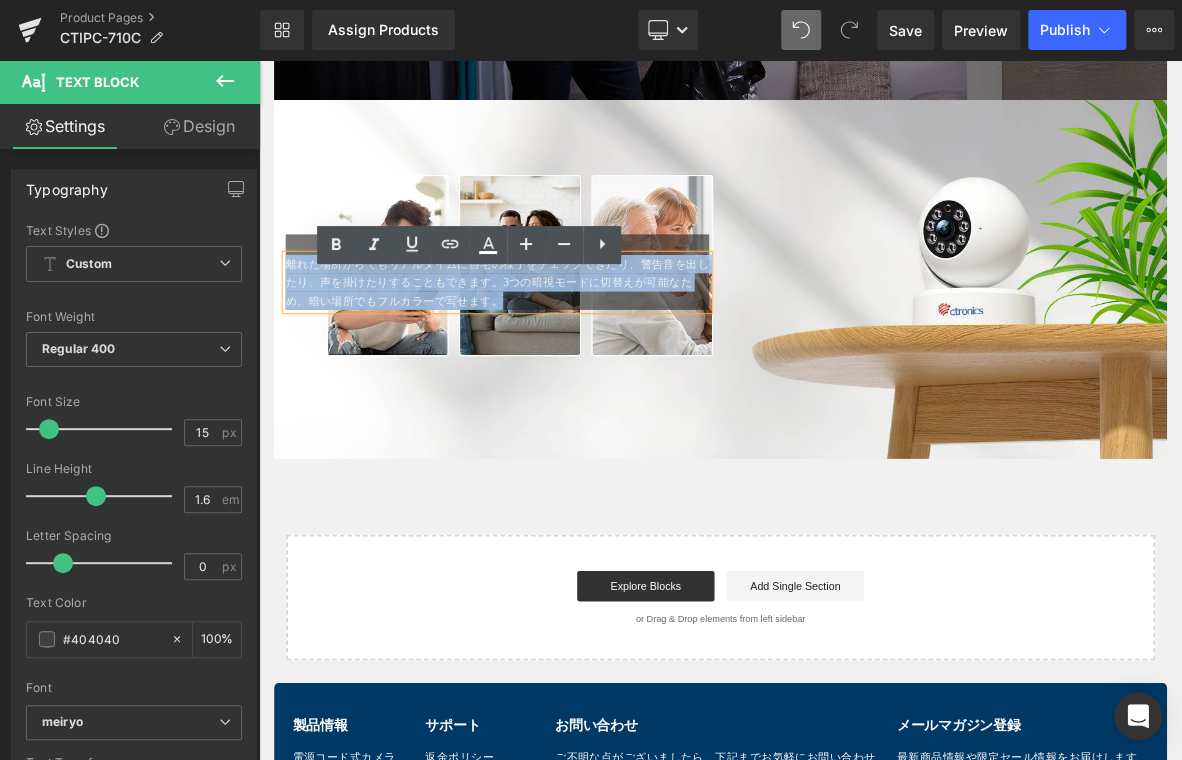 click on "メインコンテンツへ移動
ショッピングカート
現在カート内に商品はございません。
チェックアウト
カートの中の1つ以上のアイテムは、定期購入または後払い購入です。続行することにより、 キャンセルポリシー" at bounding box center (864, -2151) 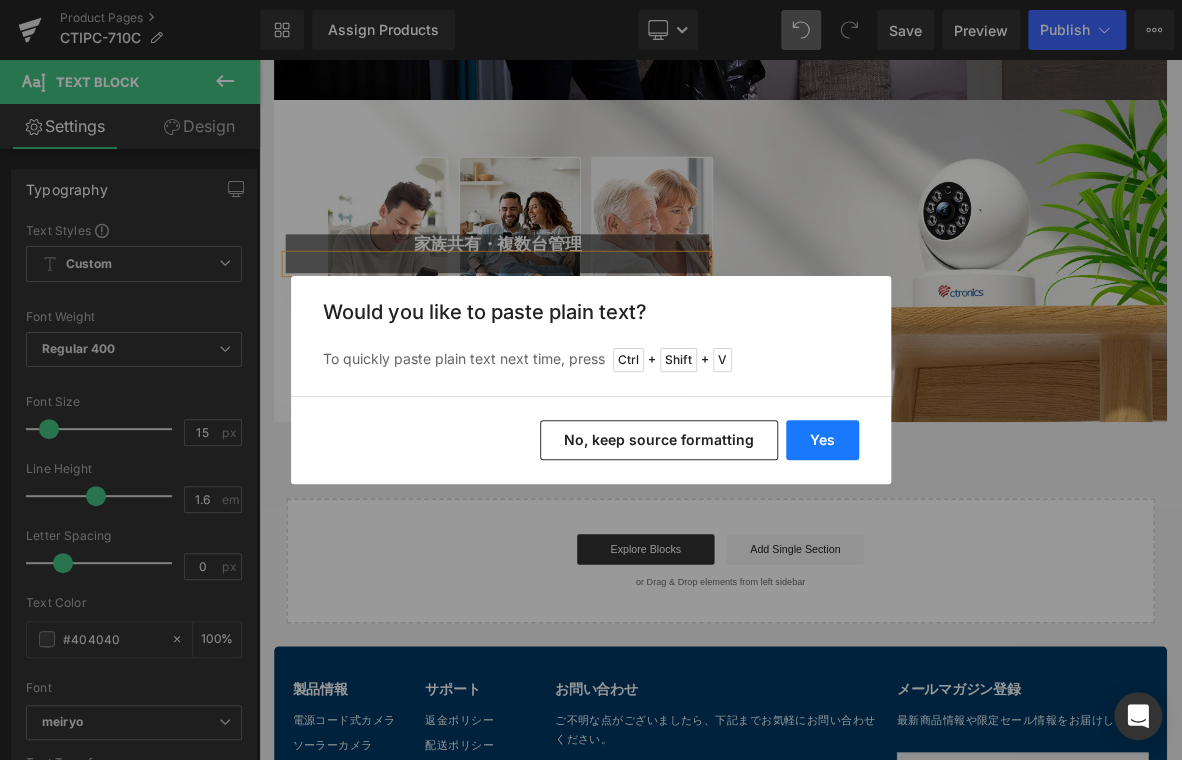 click on "Yes" at bounding box center [822, 440] 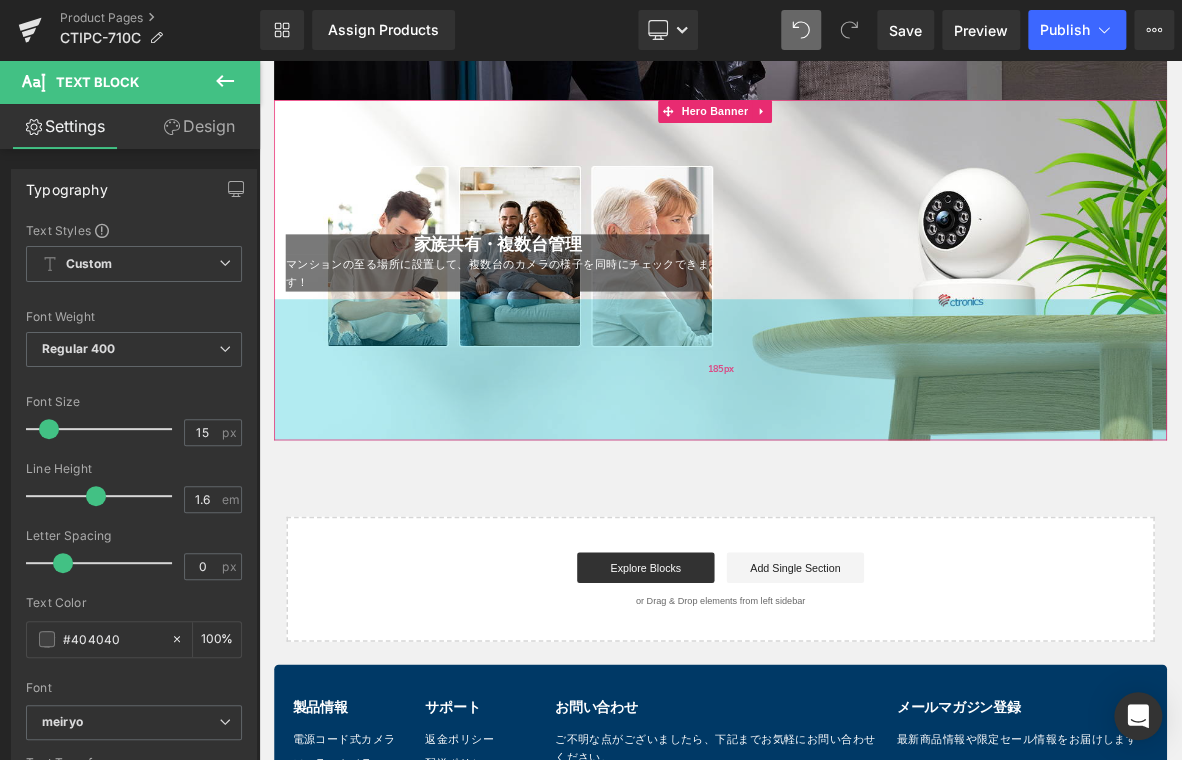 click on "185px" at bounding box center (864, 465) 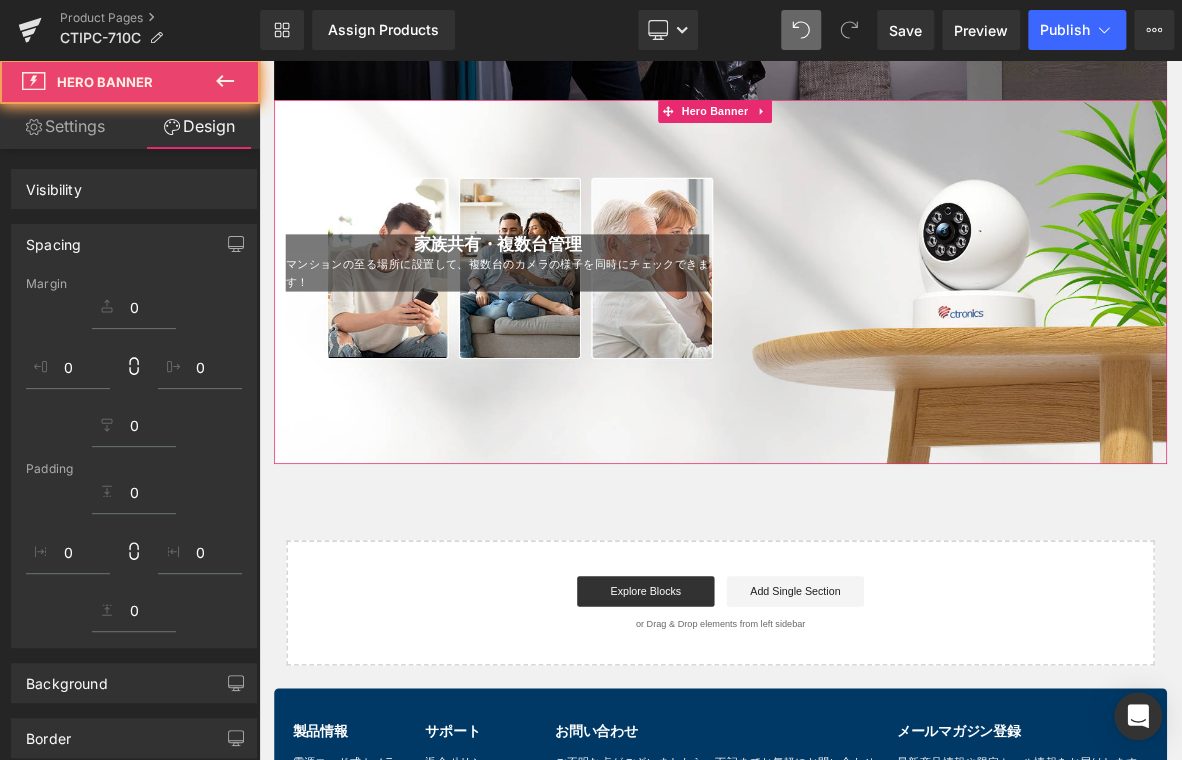 click at bounding box center [864, 350] 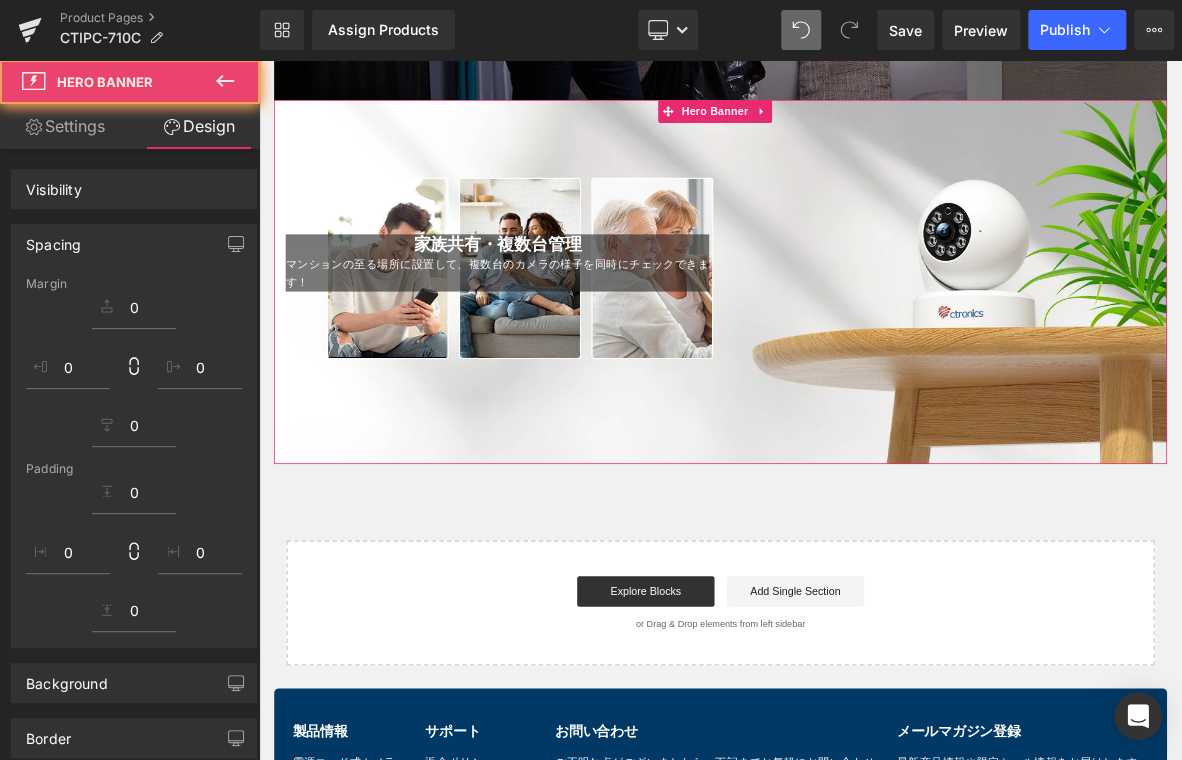 click at bounding box center (864, 350) 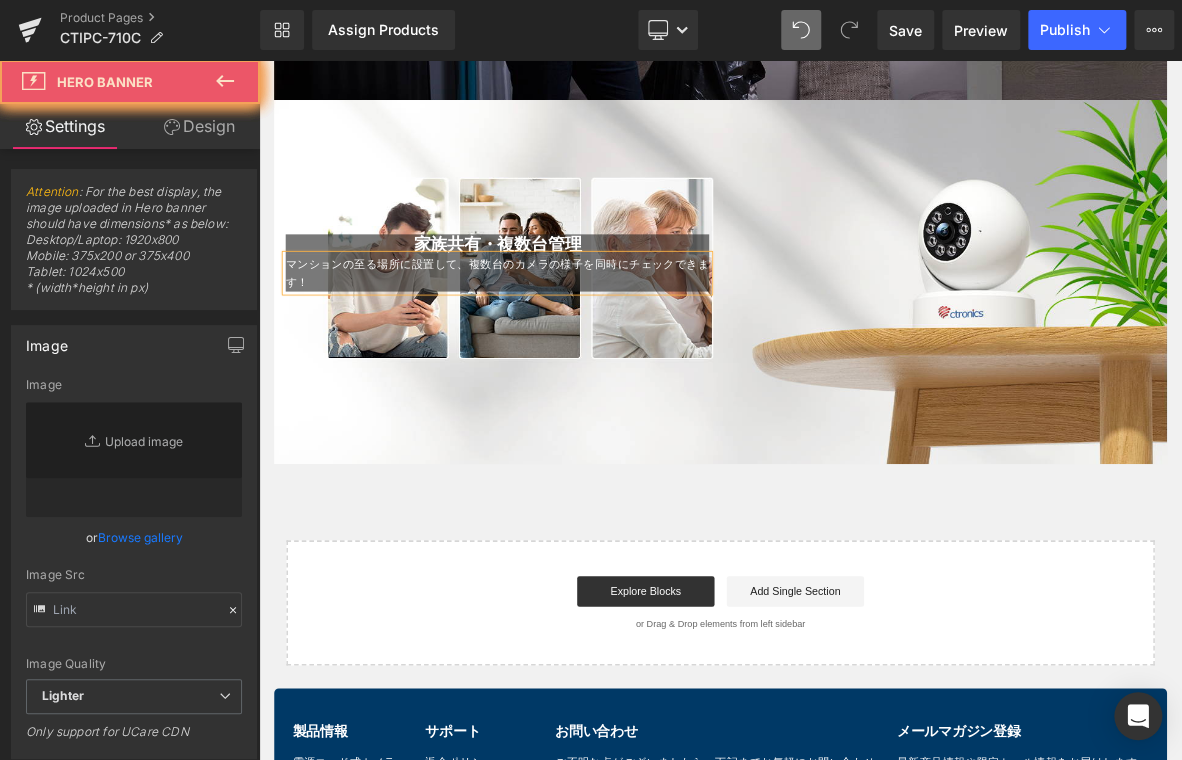 type on "https://ucarecdn.com/66431785-50dd-4ee8-9c8a-ec610d268cc2/-/format/auto/-/preview/3000x3000/-/quality/lighter/11.jpg" 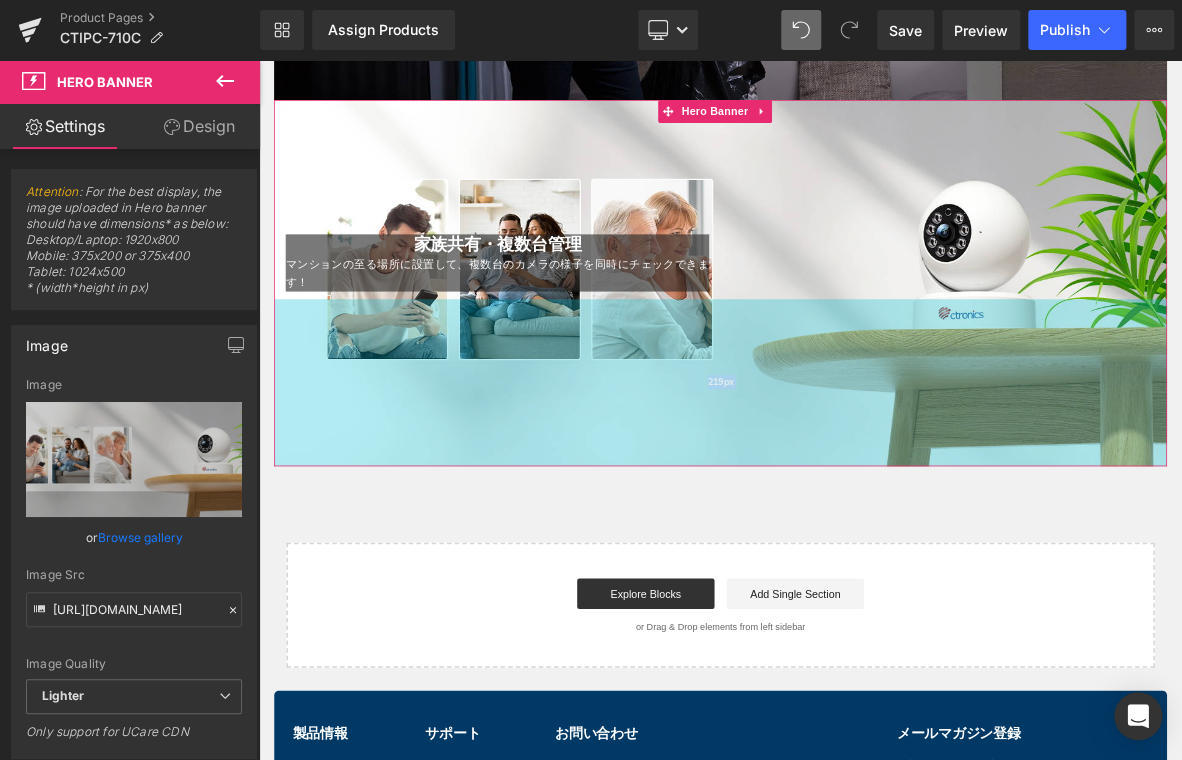 drag, startPoint x: 922, startPoint y: 609, endPoint x: 946, endPoint y: 435, distance: 175.64737 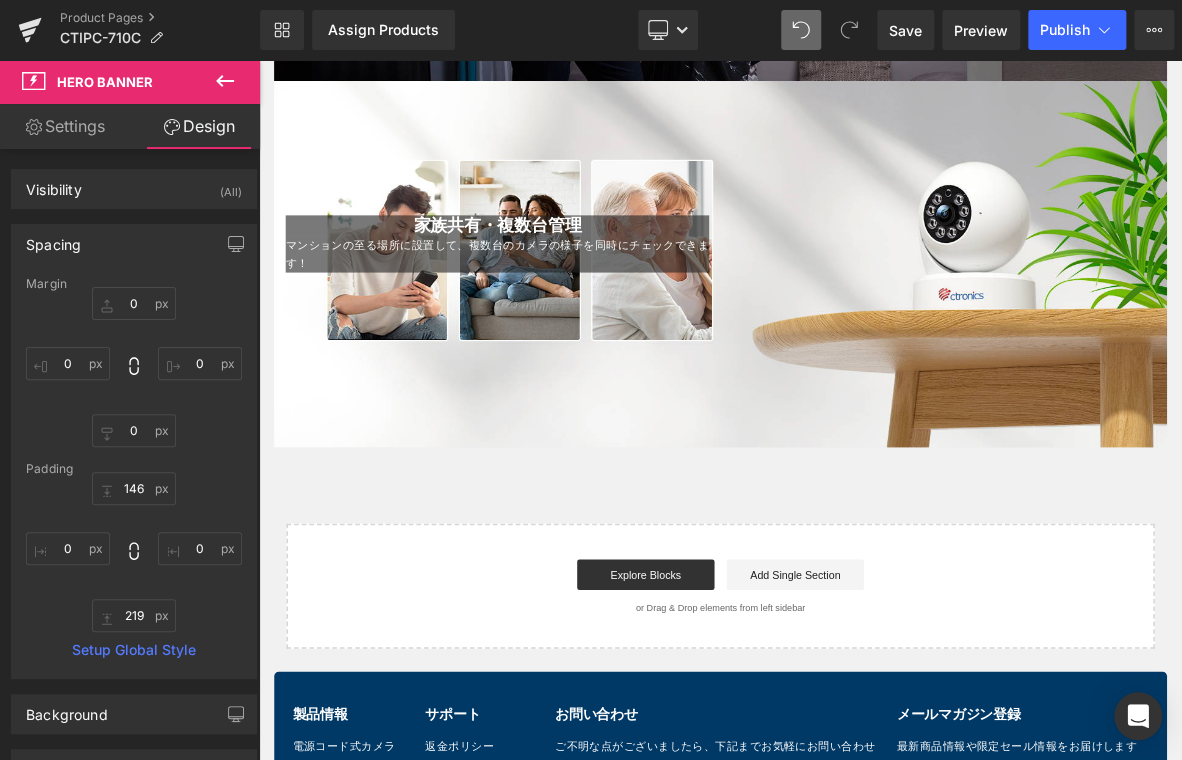 scroll, scrollTop: 5792, scrollLeft: 0, axis: vertical 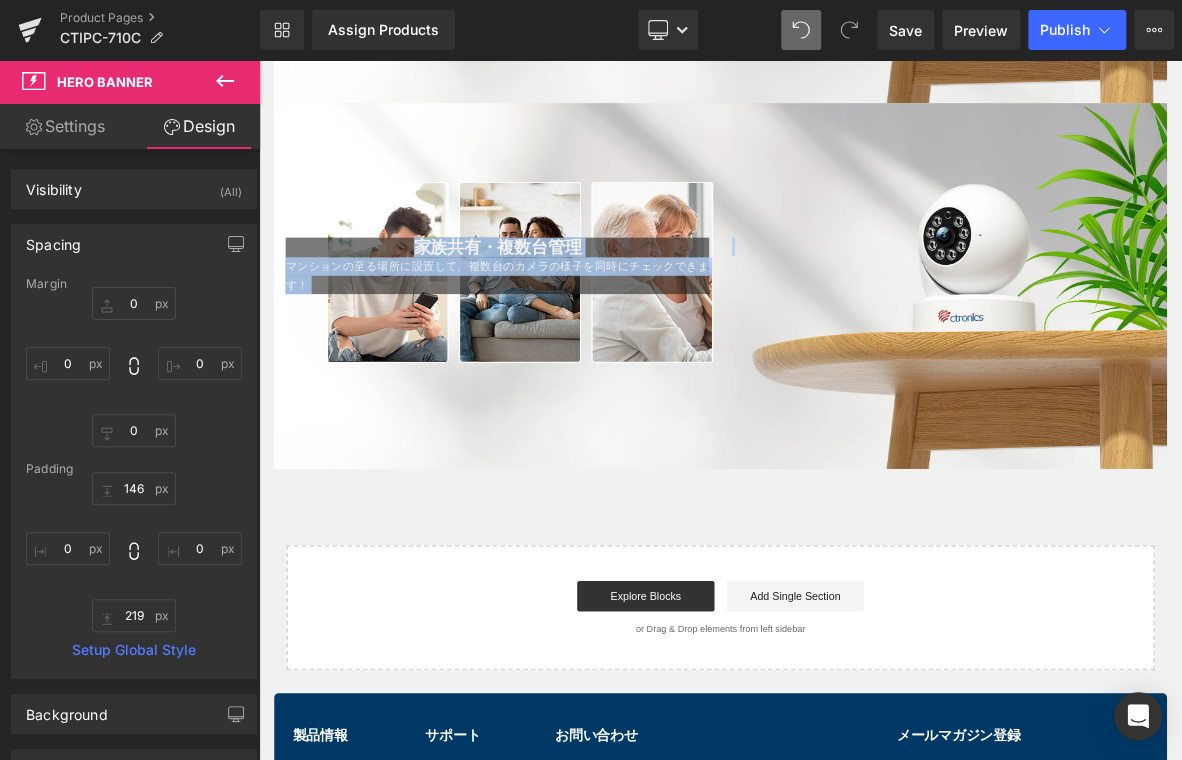 click at bounding box center (864, 356) 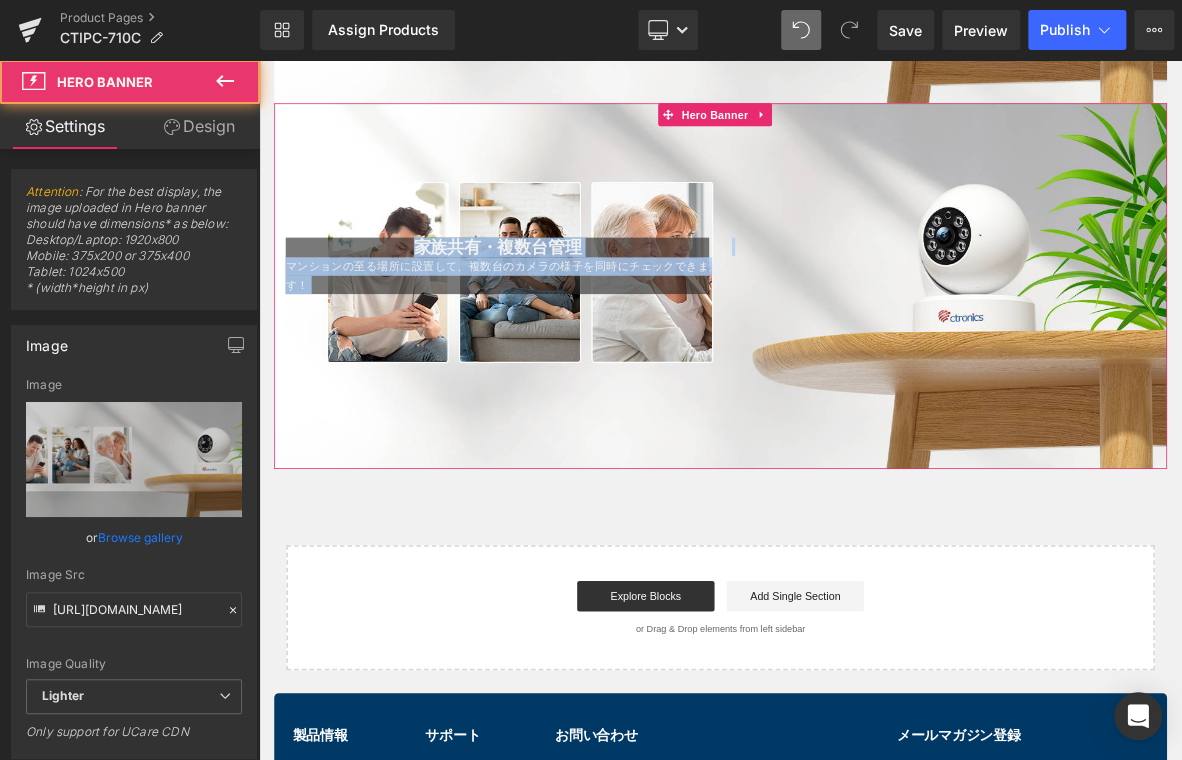 scroll, scrollTop: 6172, scrollLeft: 0, axis: vertical 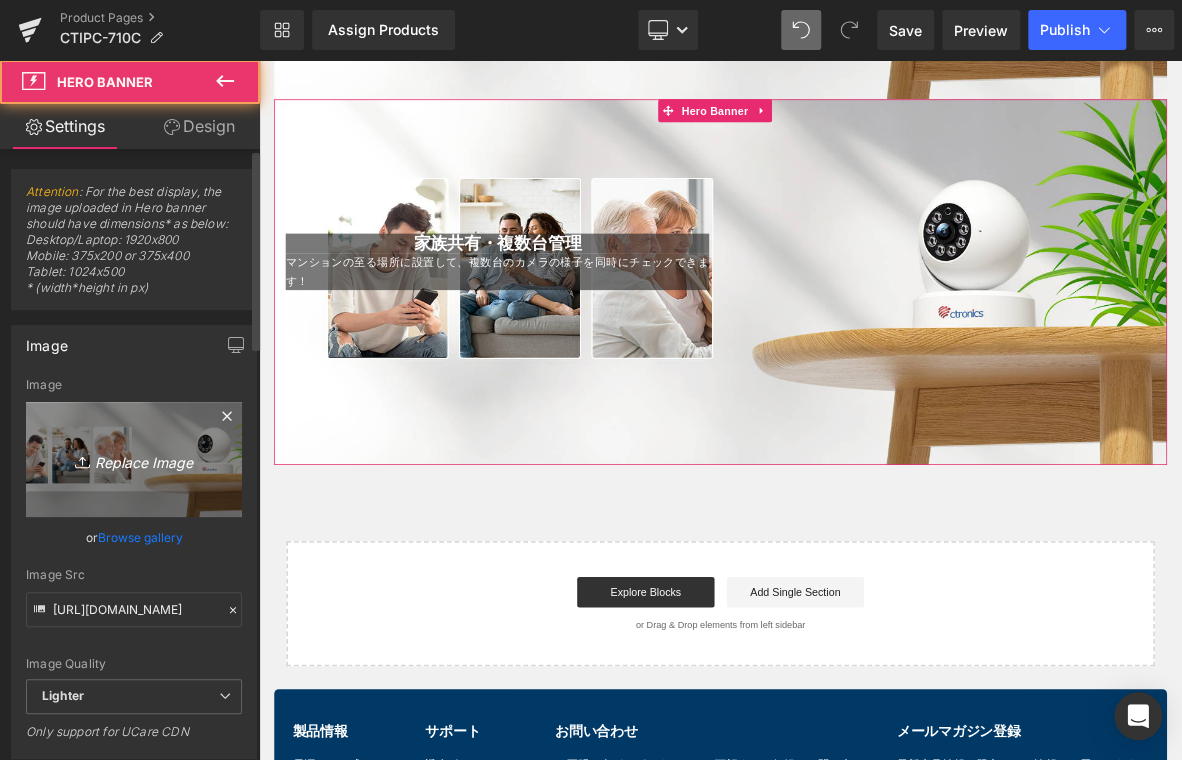 click on "Replace Image" at bounding box center [134, 459] 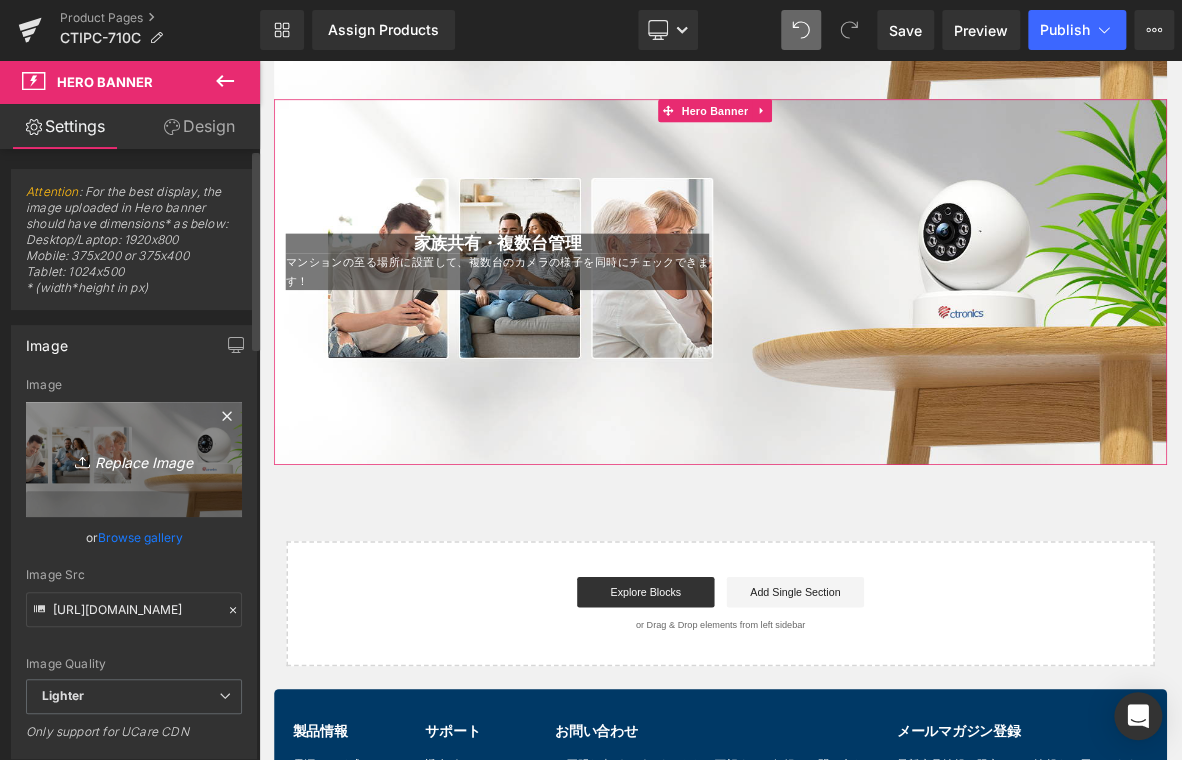 type on "C:\fakepath\12.jpg" 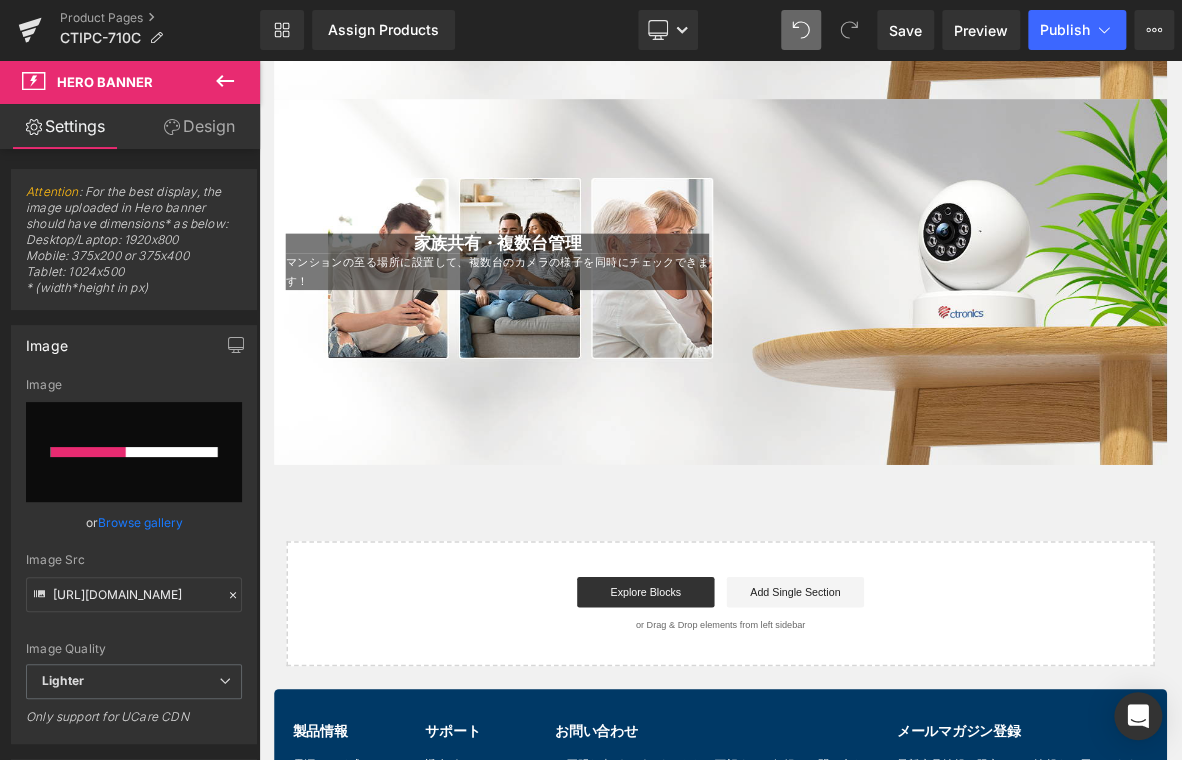 type 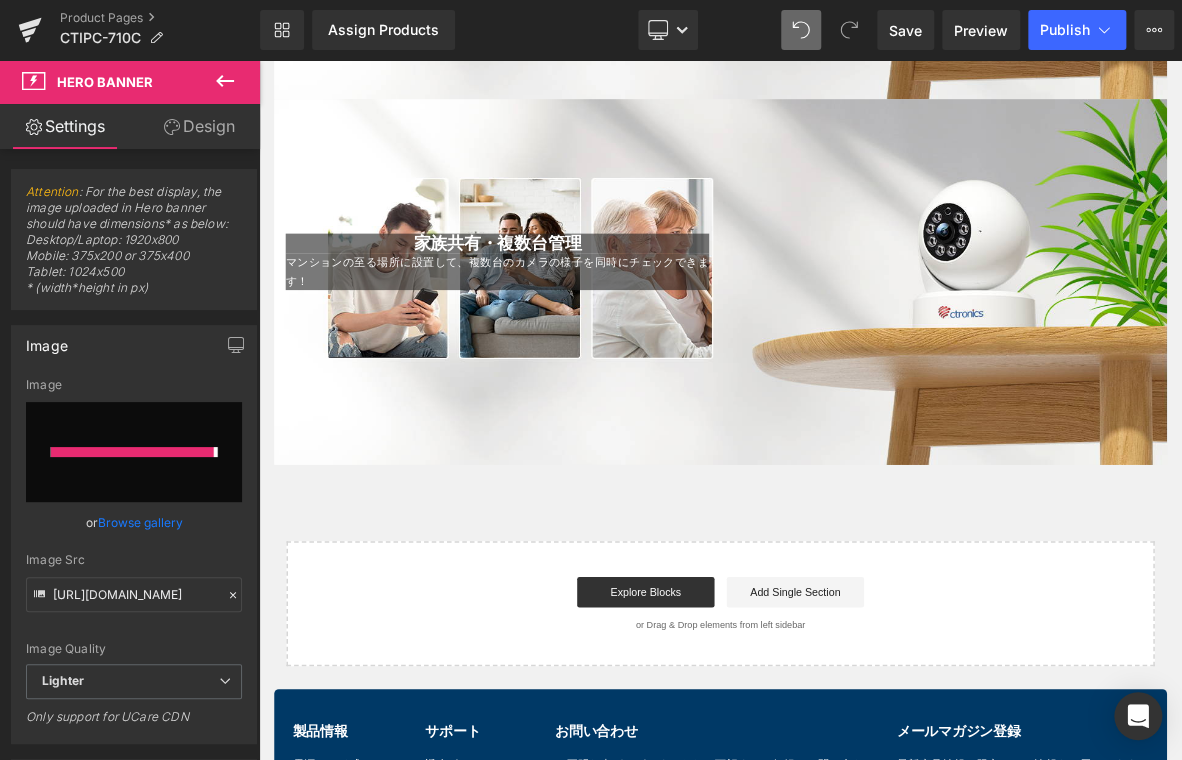 type on "https://ucarecdn.com/ecc2f00c-0120-4df6-973c-1a77fe2159db/-/format/auto/-/preview/3000x3000/-/quality/lighter/12.jpg" 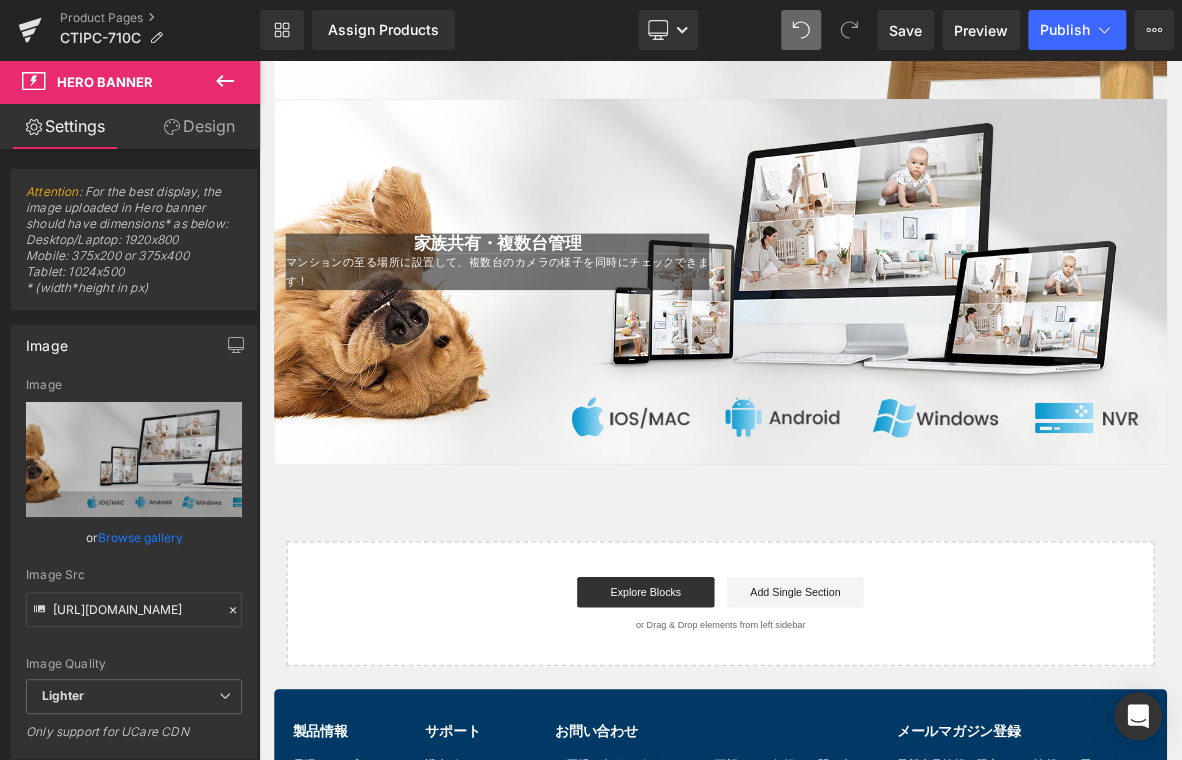 click on "219px" at bounding box center (259, 60) 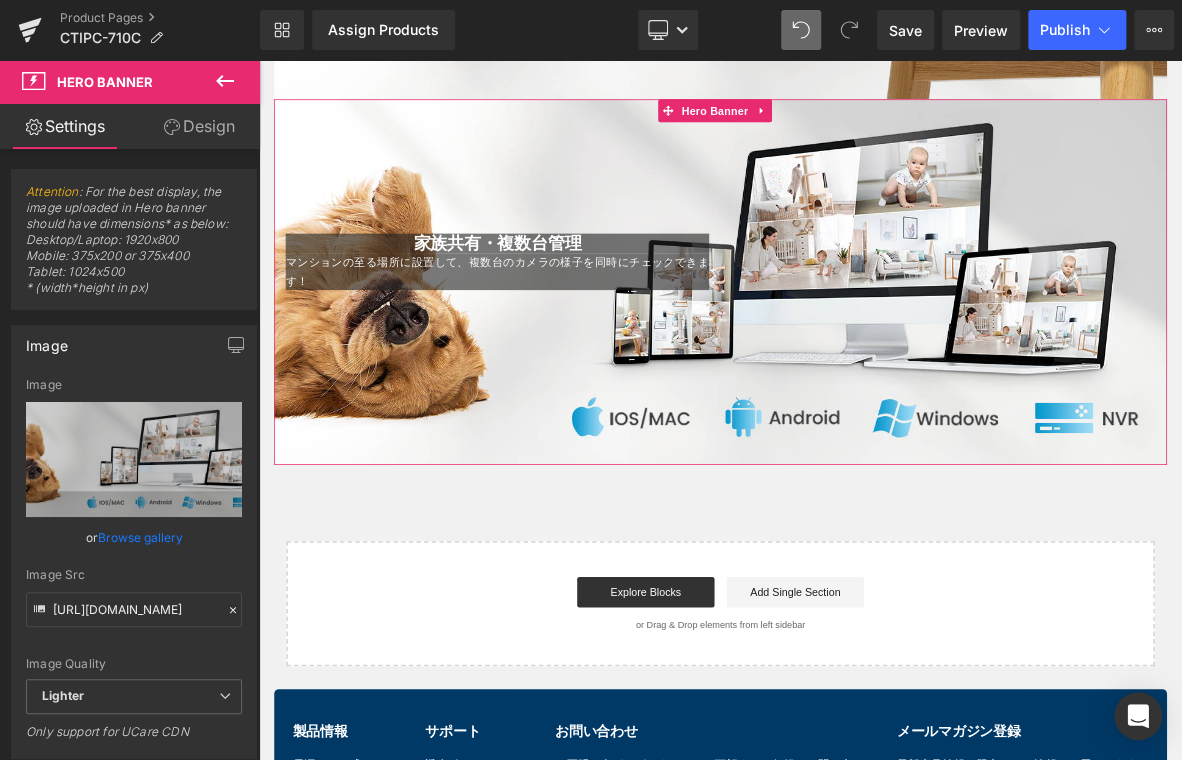 click on "家族共有・複数台管理
Heading" at bounding box center (571, 301) 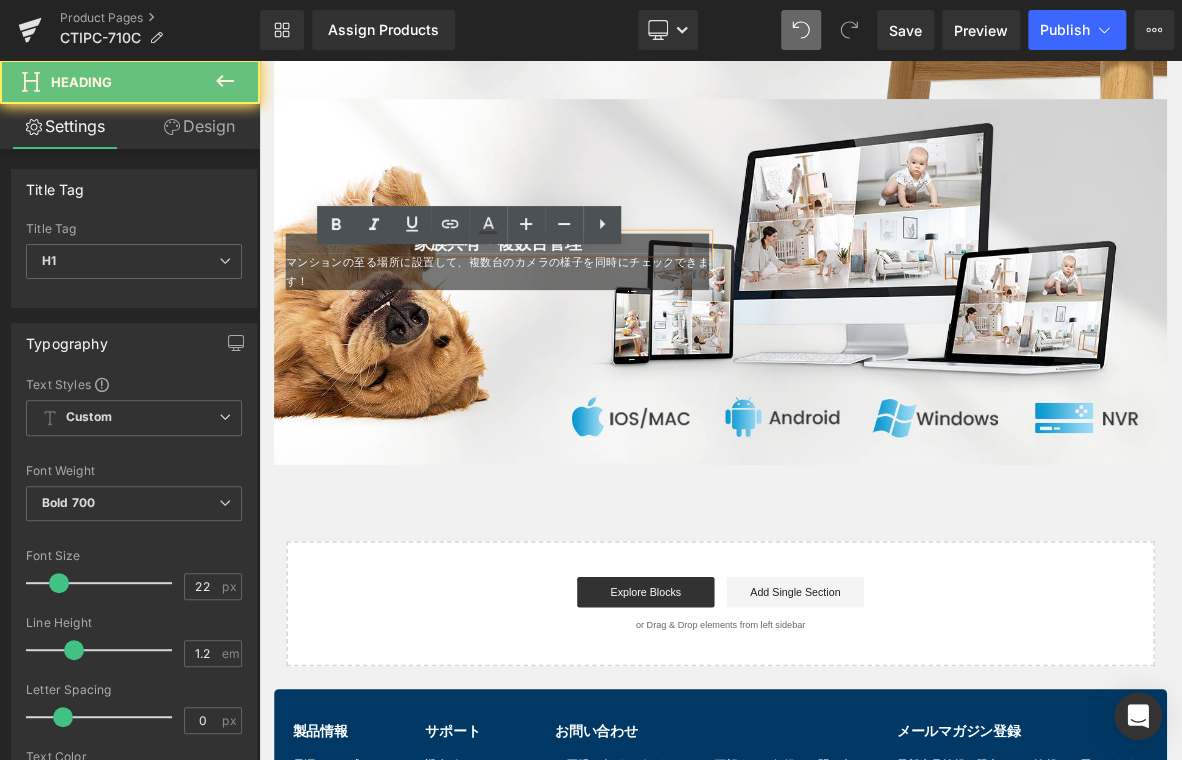 click on "家族共有・複数台管理" at bounding box center (571, 301) 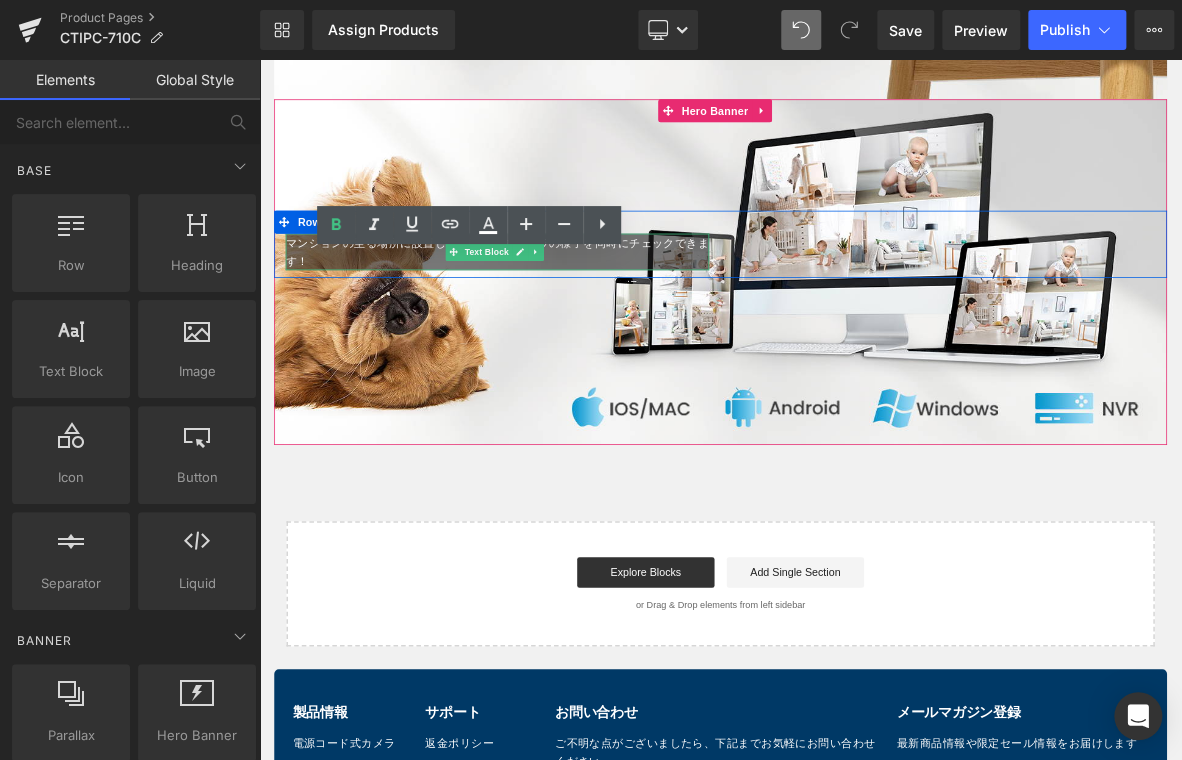 click on "マンションの至る場所に設置して、複数台のカメラの様子を同時にチェックできます！" at bounding box center (571, 312) 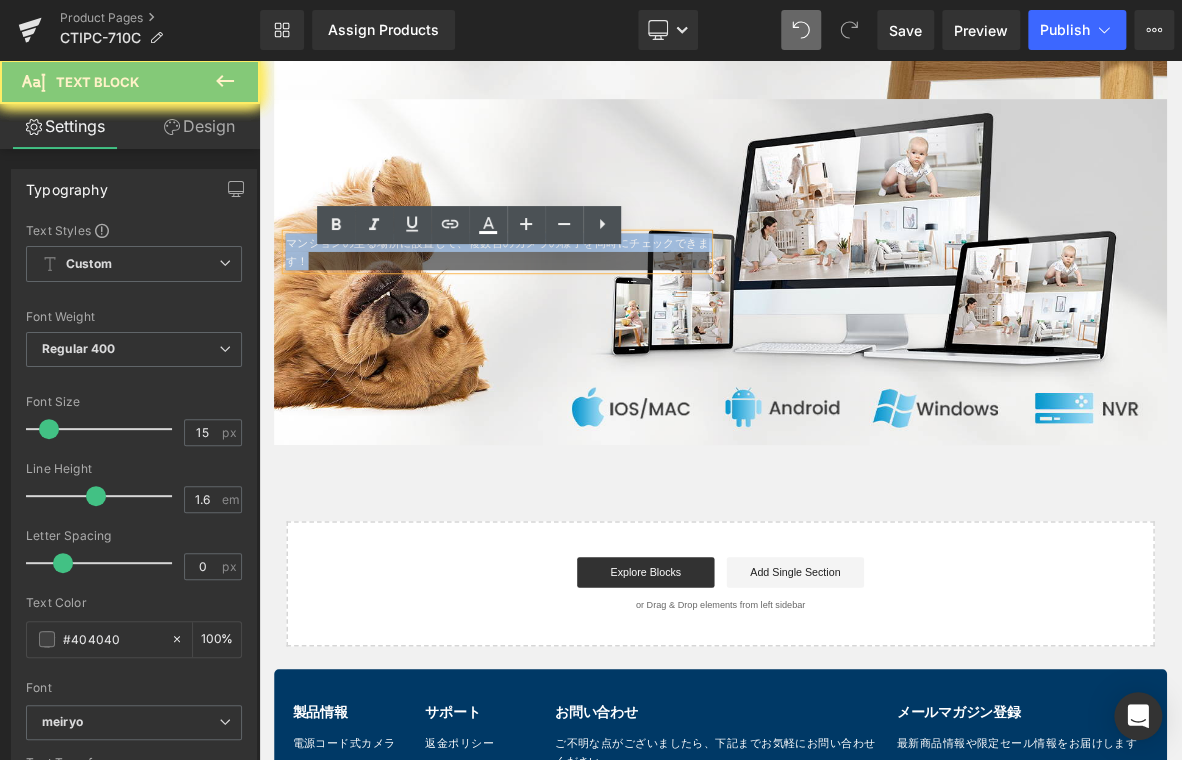 click on "マンションの至る場所に設置して、複数台のカメラの様子を同時にチェックできます！" at bounding box center [571, 312] 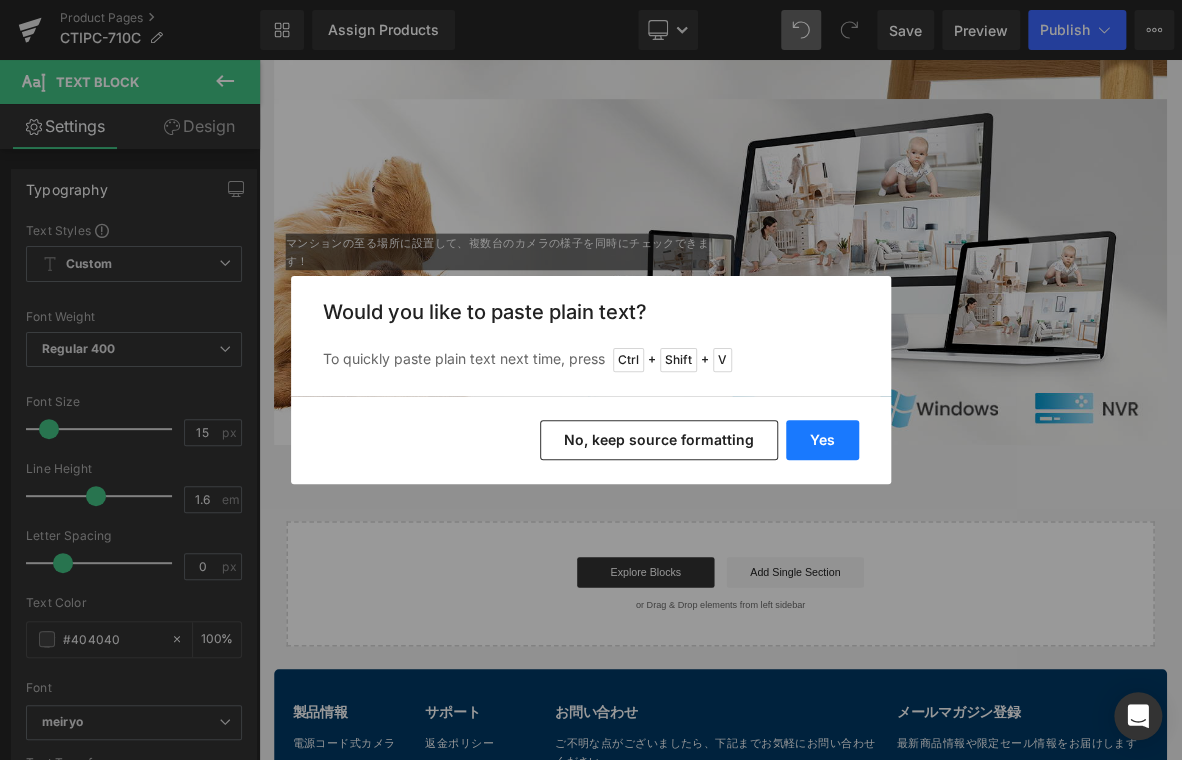 click on "Yes" at bounding box center (822, 440) 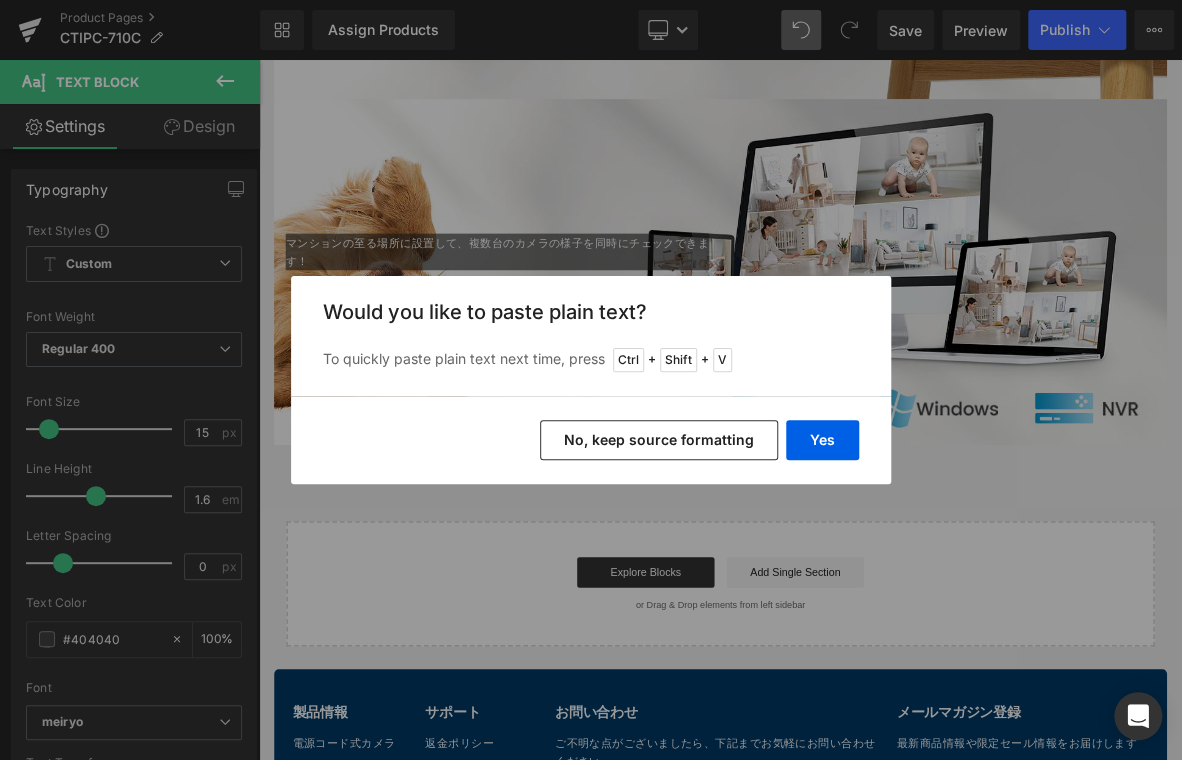 type 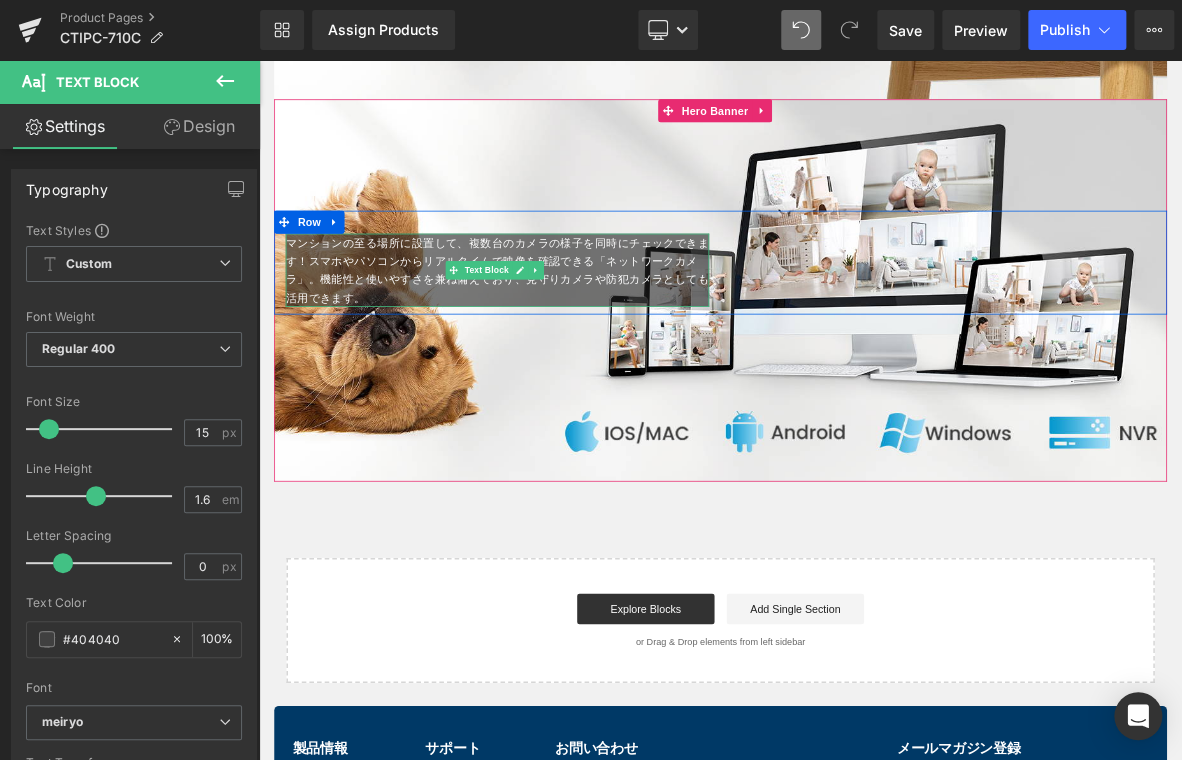 click on "マンションの至る場所に設置して、複数台のカメラの様子を同時にチェックできます！スマホやパソコンからリアルタイムで映像を確認できる「ネットワークカメラ」。機能性と使いやすさを兼ね備えており、見守りカメラや防犯カメラとしても活用できます。" at bounding box center (571, 336) 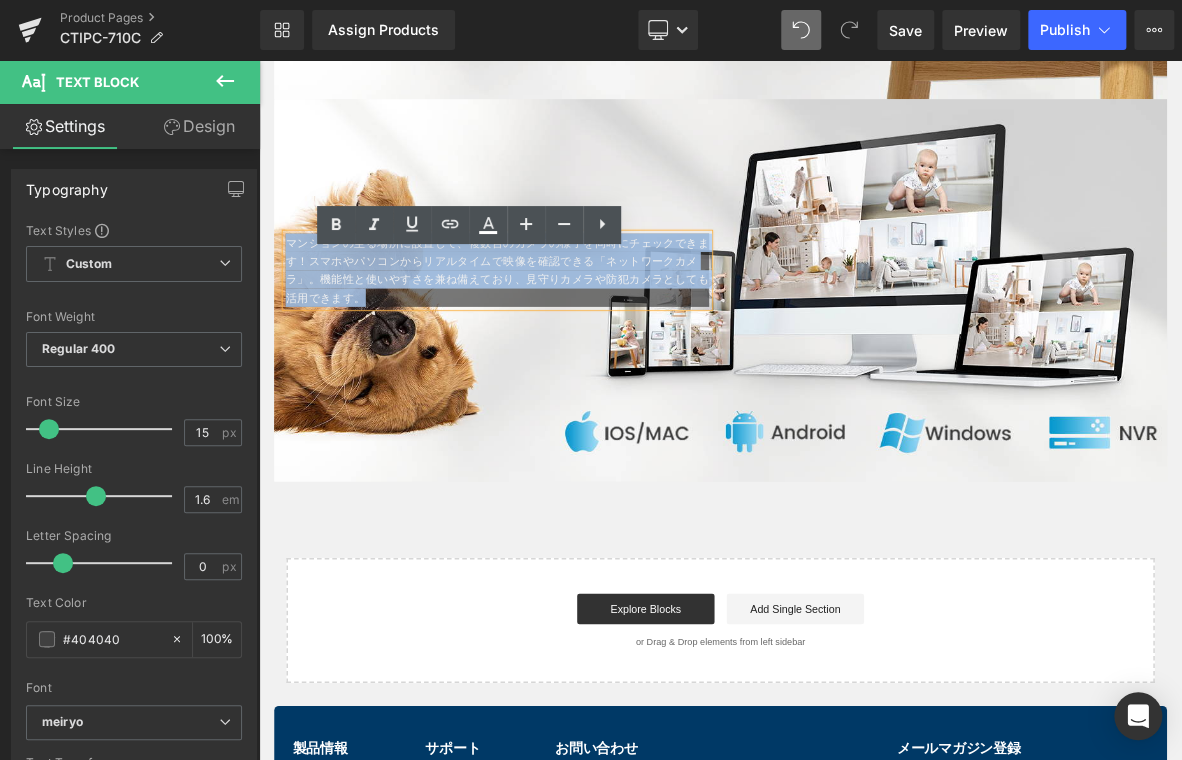drag, startPoint x: 444, startPoint y: 406, endPoint x: 136, endPoint y: 251, distance: 344.80286 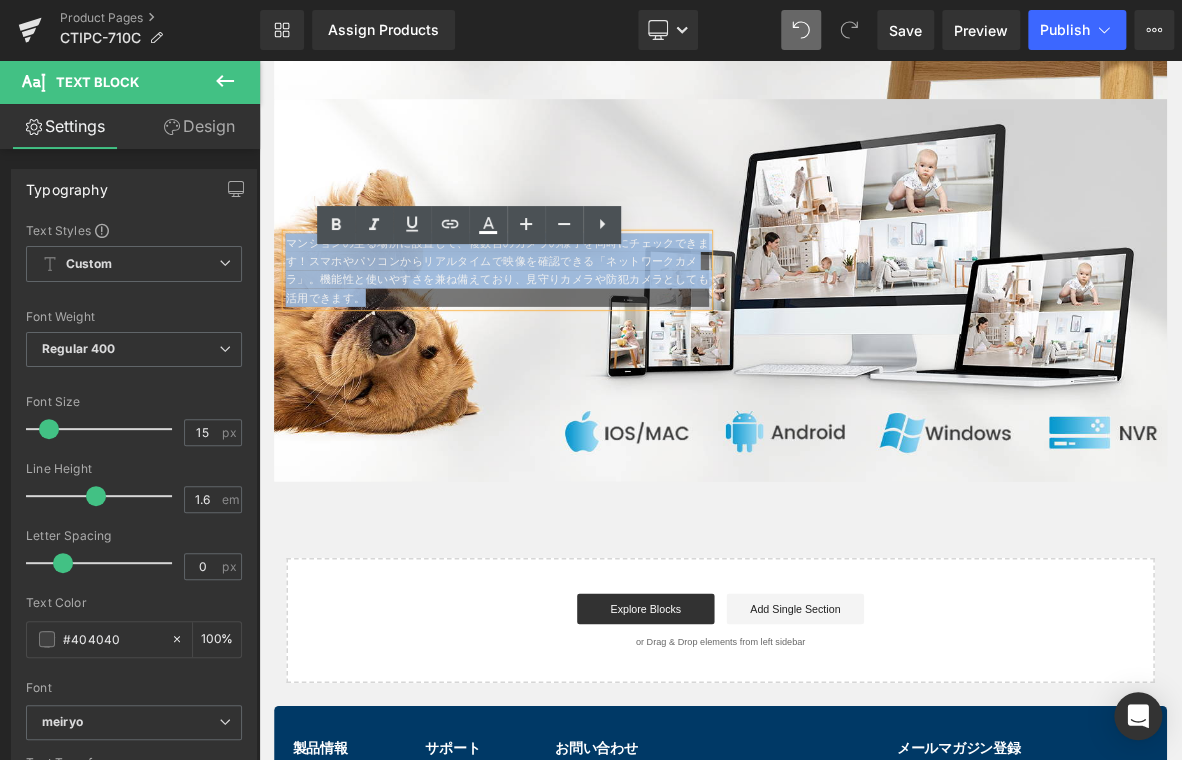 click on "メインコンテンツへ移動
ショッピングカート
現在カート内に商品はございません。
チェックアウト
カートの中の1つ以上のアイテムは、定期購入または後払い購入です。続行することにより、 キャンセルポリシー" at bounding box center (864, -2375) 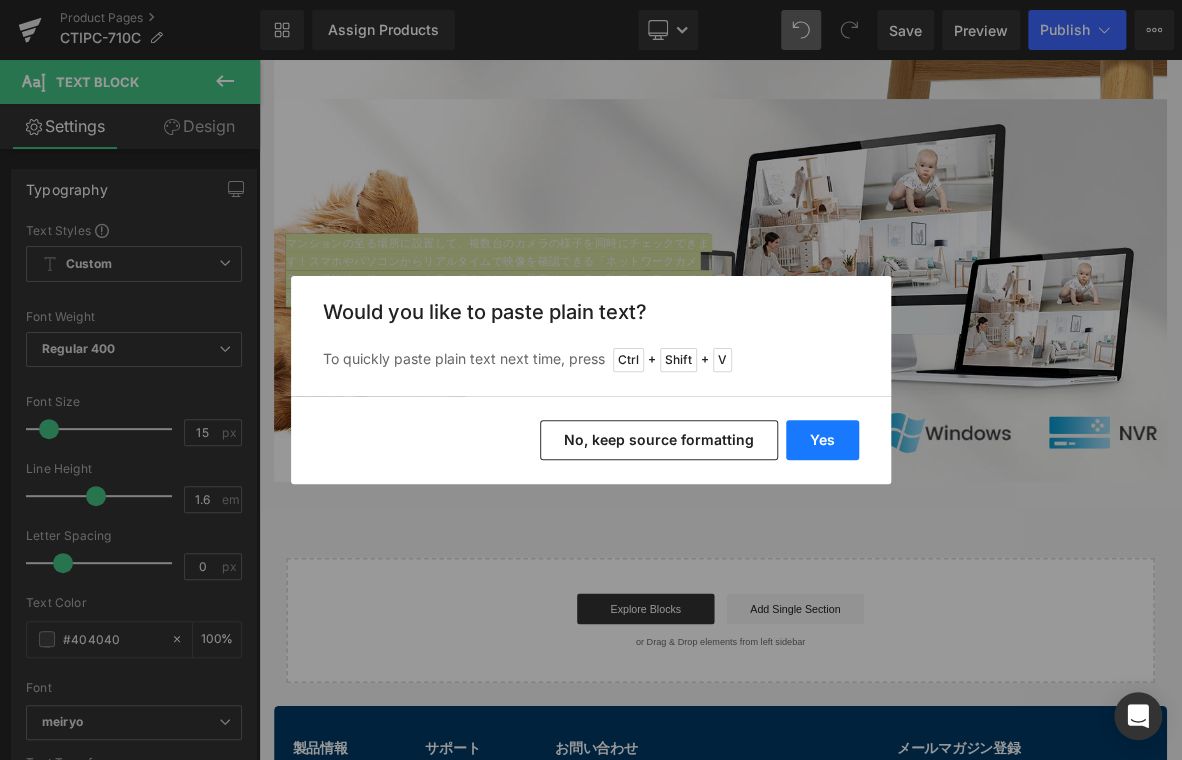 click on "Yes" at bounding box center [822, 440] 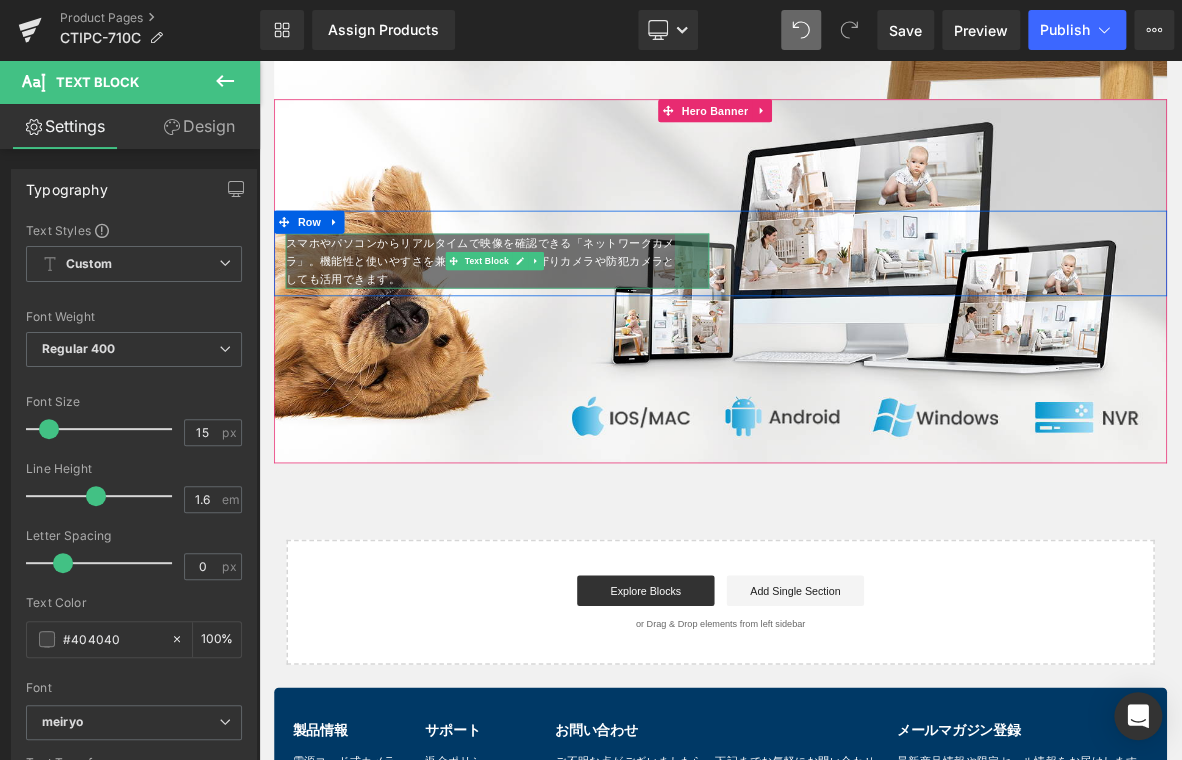drag, startPoint x: 839, startPoint y: 350, endPoint x: 409, endPoint y: 387, distance: 431.58893 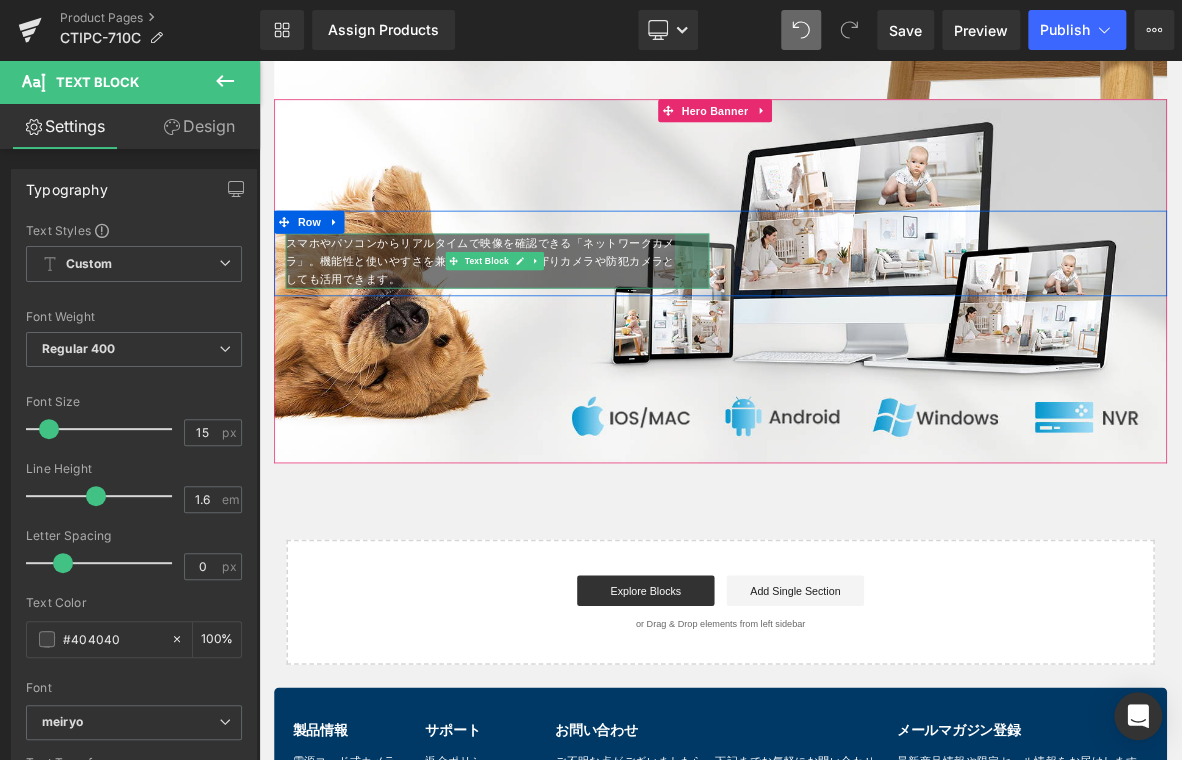 click on "スマホやパソコンからリアルタイムで映像を確認できる「ネットワークカメラ」。機能性と使いやすさを兼ね備えており、見守りカメラや防犯カメラとしても活用できます。
Text Block         45px" at bounding box center [571, 324] 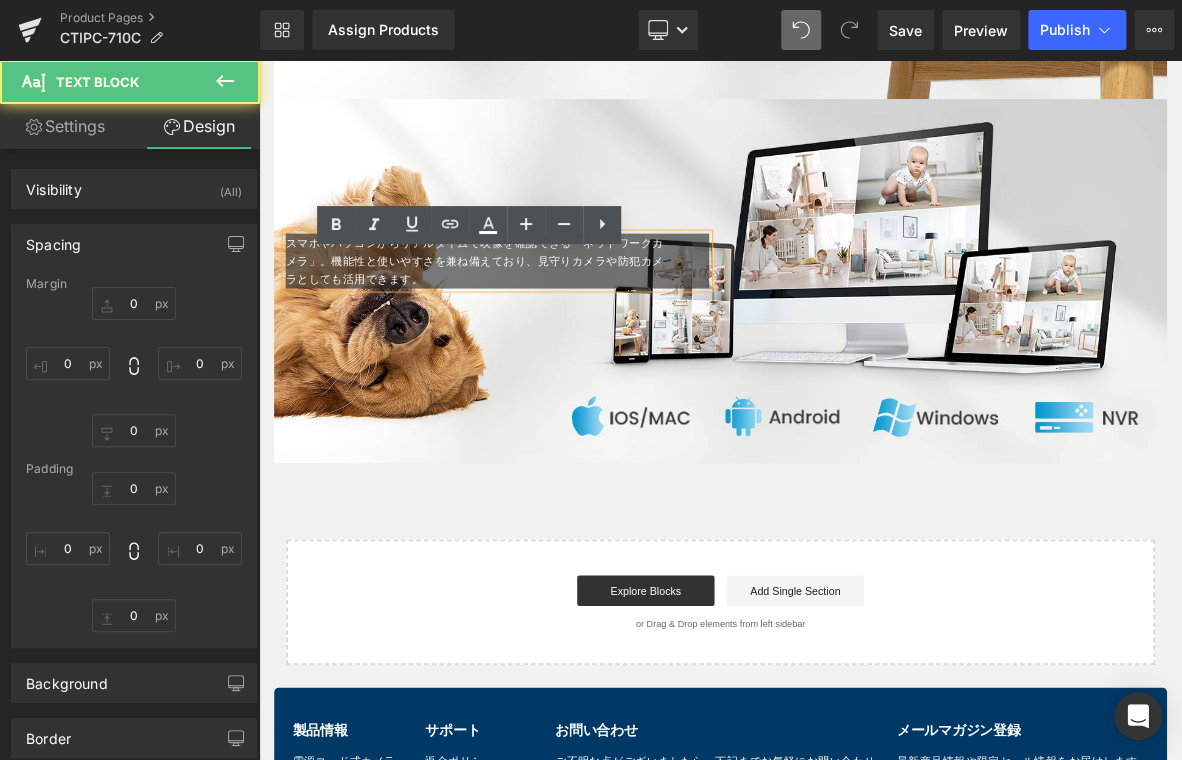 type on "0" 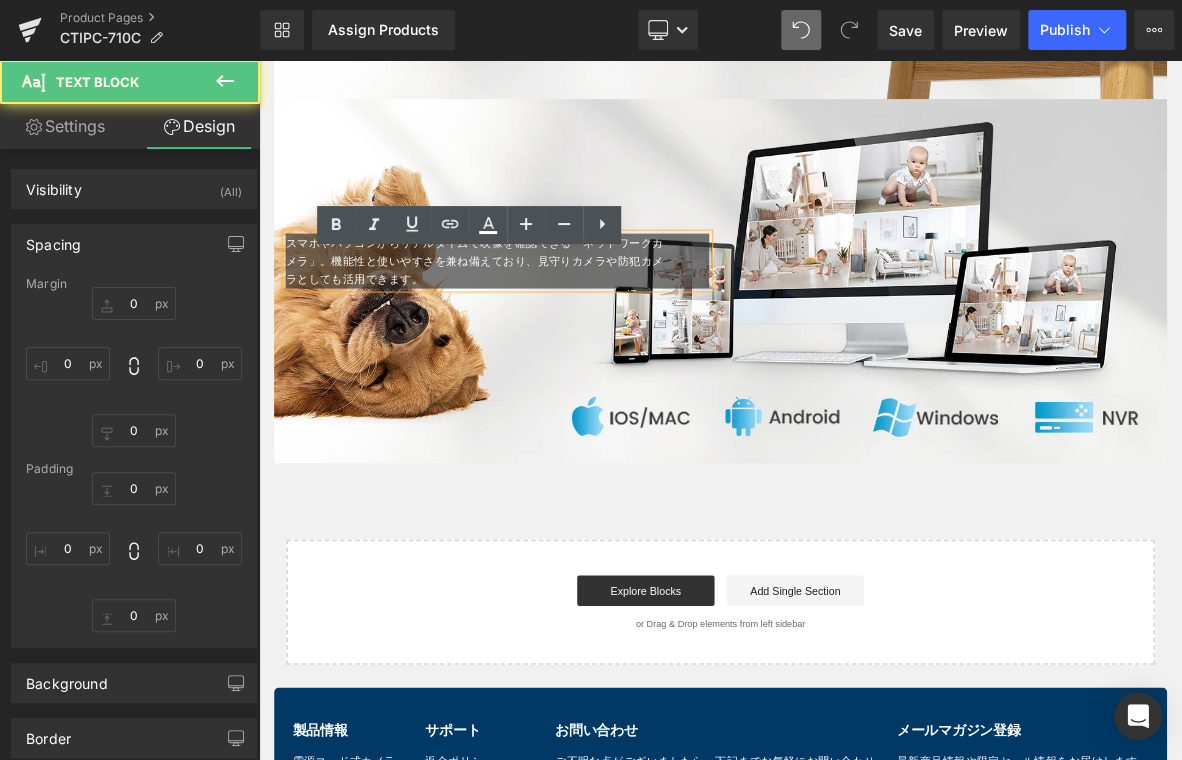 type on "0" 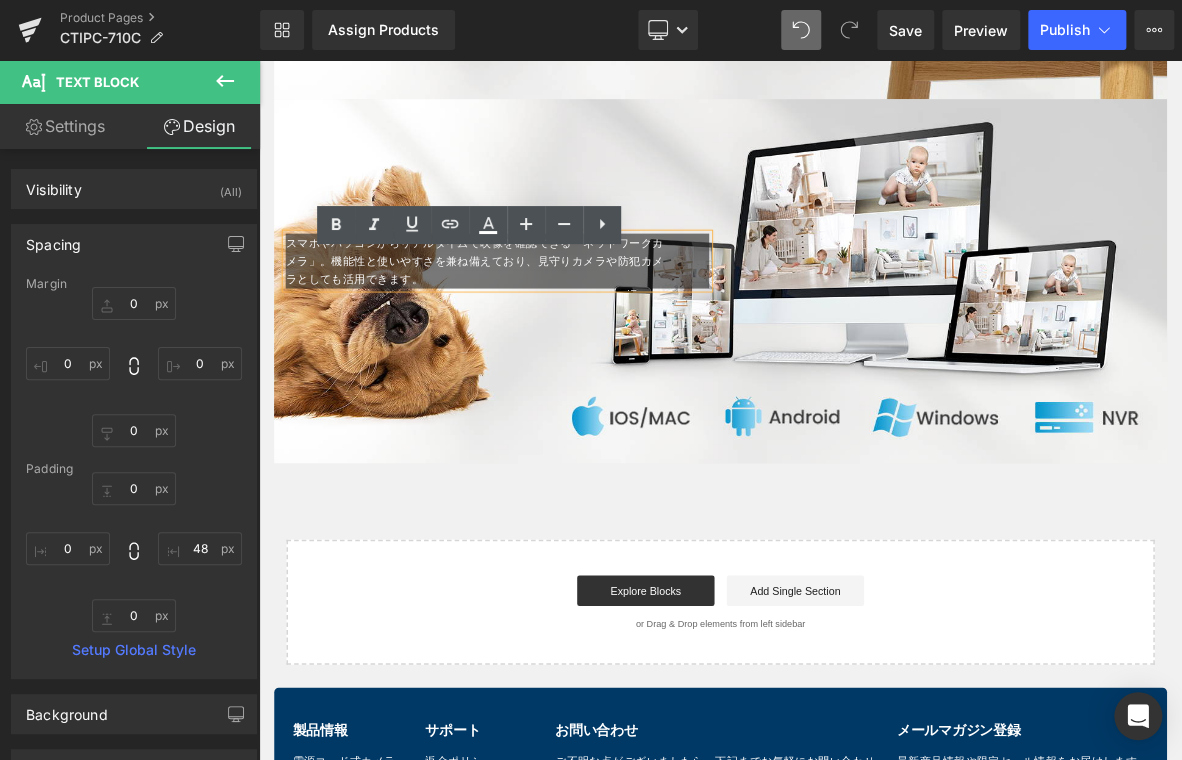 click on "スマホやパソコンからリアルタイムで映像を確認できる「ネットワークカメラ」。機能性と使いやすさを兼ね備えており、見守りカメラや防犯カメラとしても活用できます。" at bounding box center [541, 324] 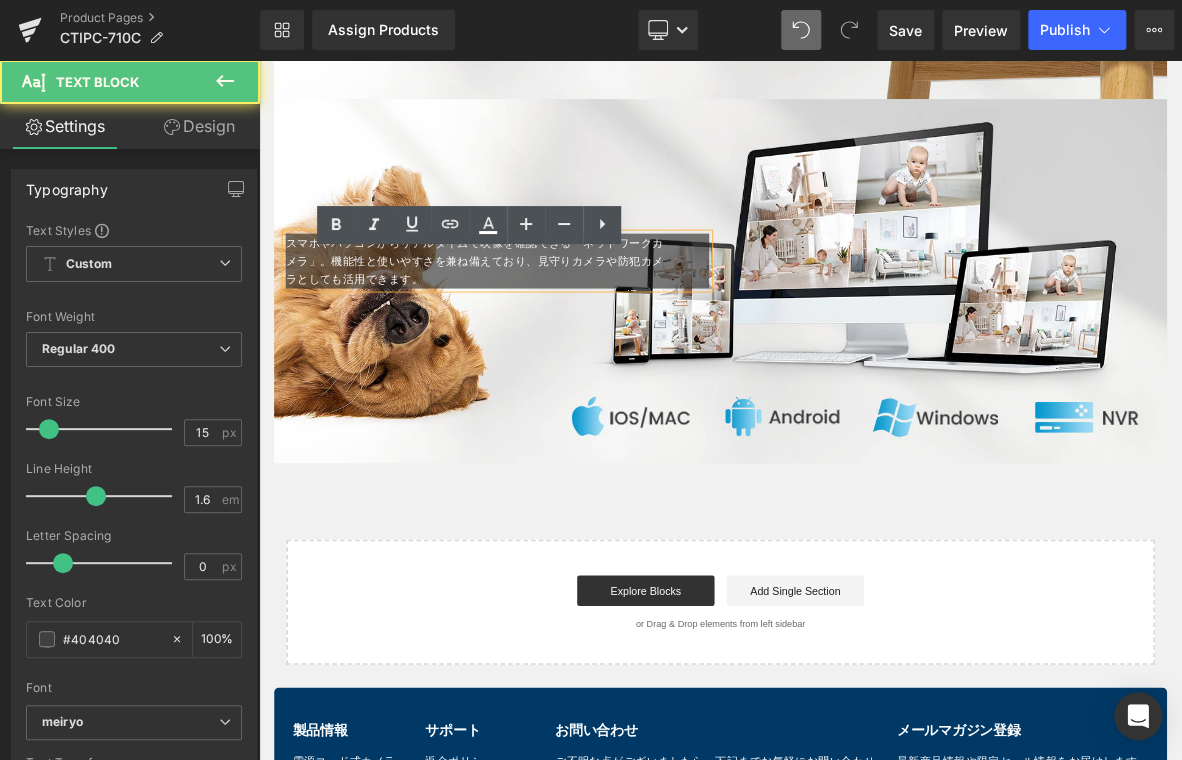 drag, startPoint x: 542, startPoint y: 461, endPoint x: 389, endPoint y: 364, distance: 181.1574 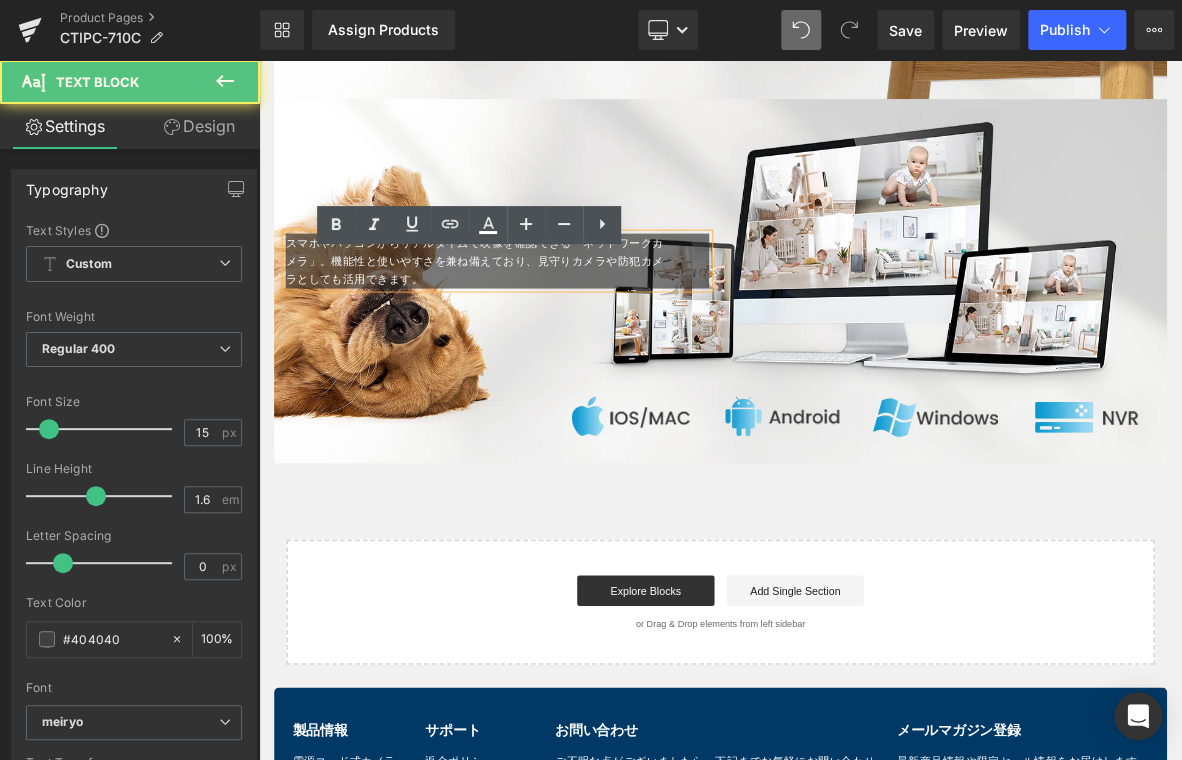 click at bounding box center [864, 350] 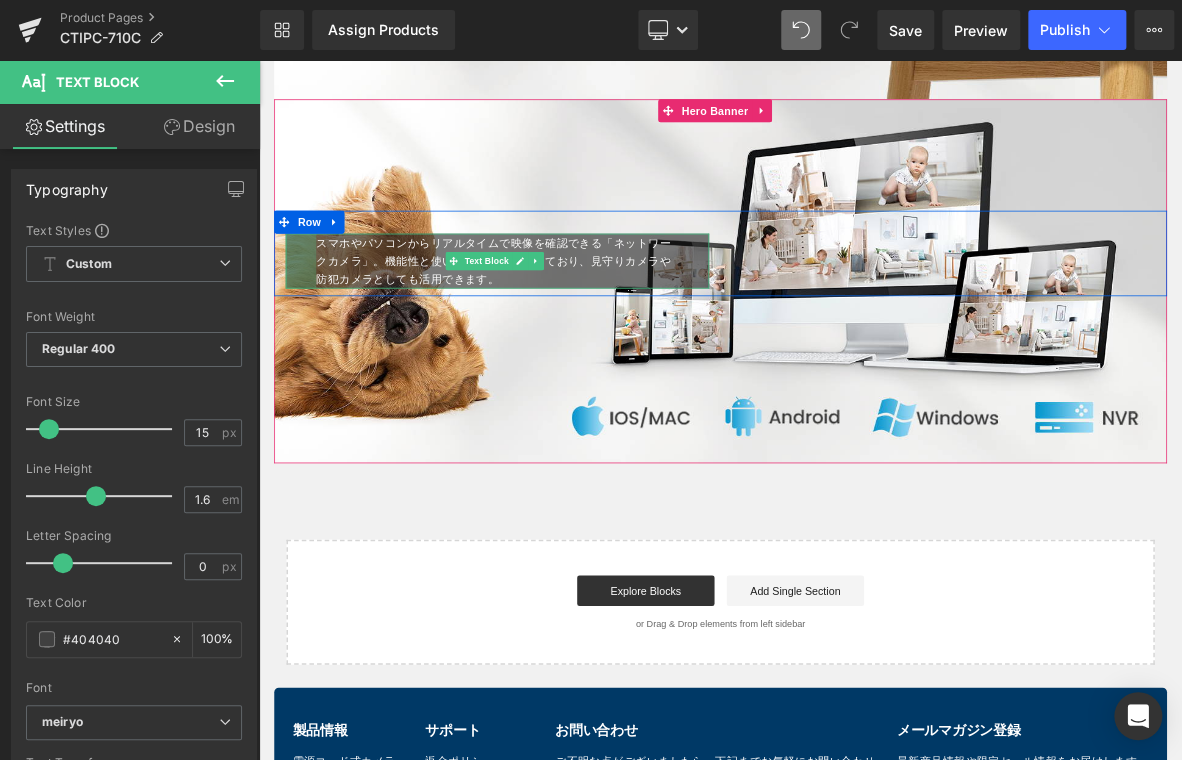 drag, startPoint x: 295, startPoint y: 338, endPoint x: 588, endPoint y: 539, distance: 355.31677 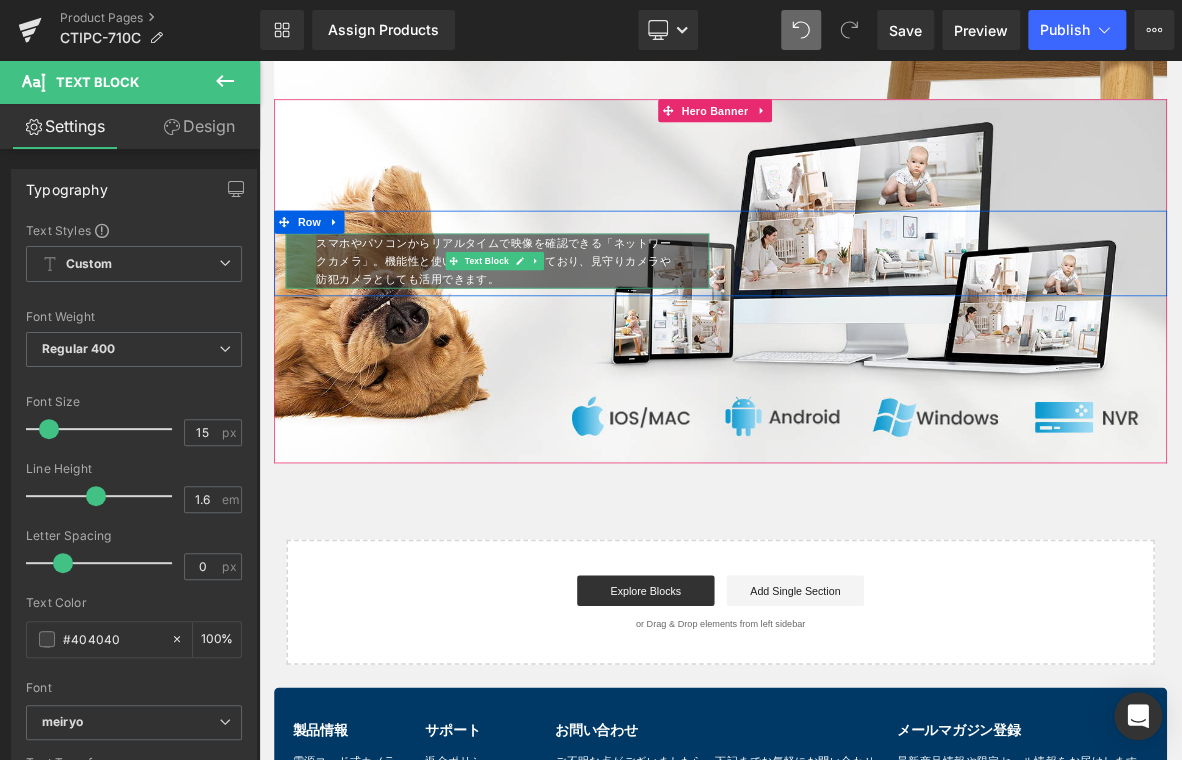 click on "スマホやパソコンからリアルタイムで映像を確認できる「ネットワークカメラ」。機能性と使いやすさを兼ね備えており、見守りカメラや防犯カメラとしても活用できます。
Text Block       40px   48px" at bounding box center (571, 324) 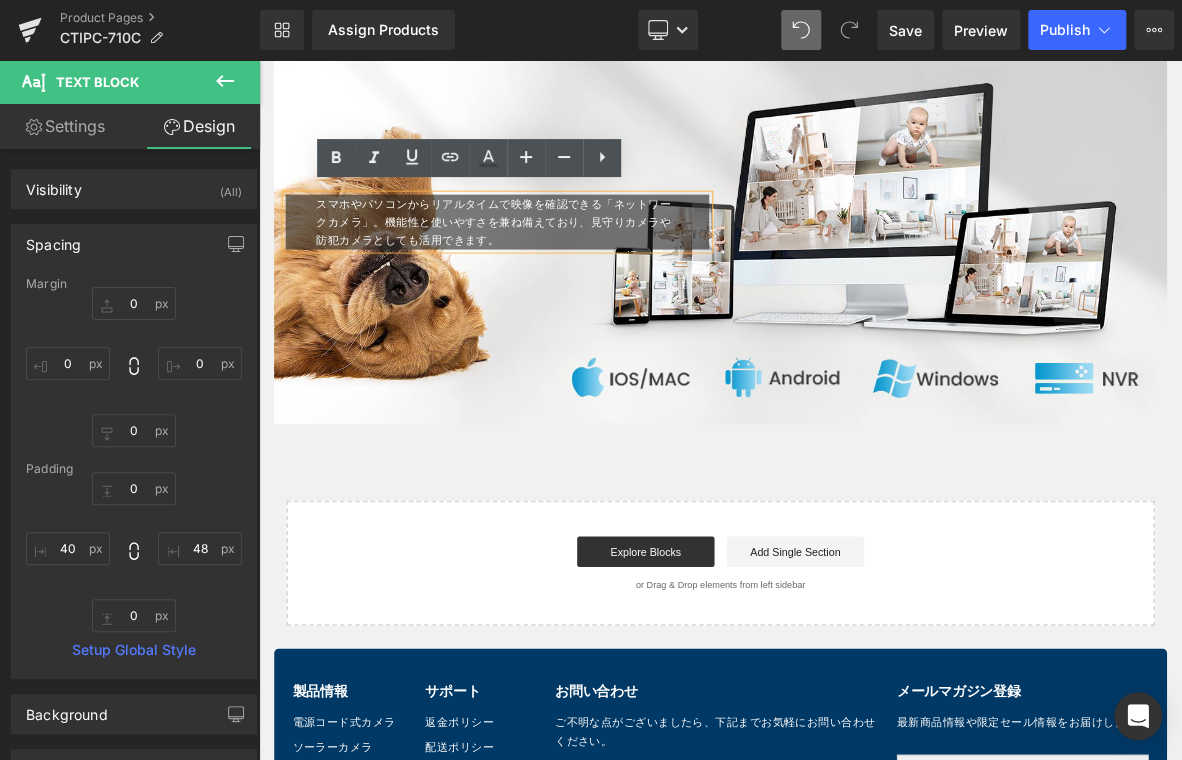 scroll, scrollTop: 6272, scrollLeft: 0, axis: vertical 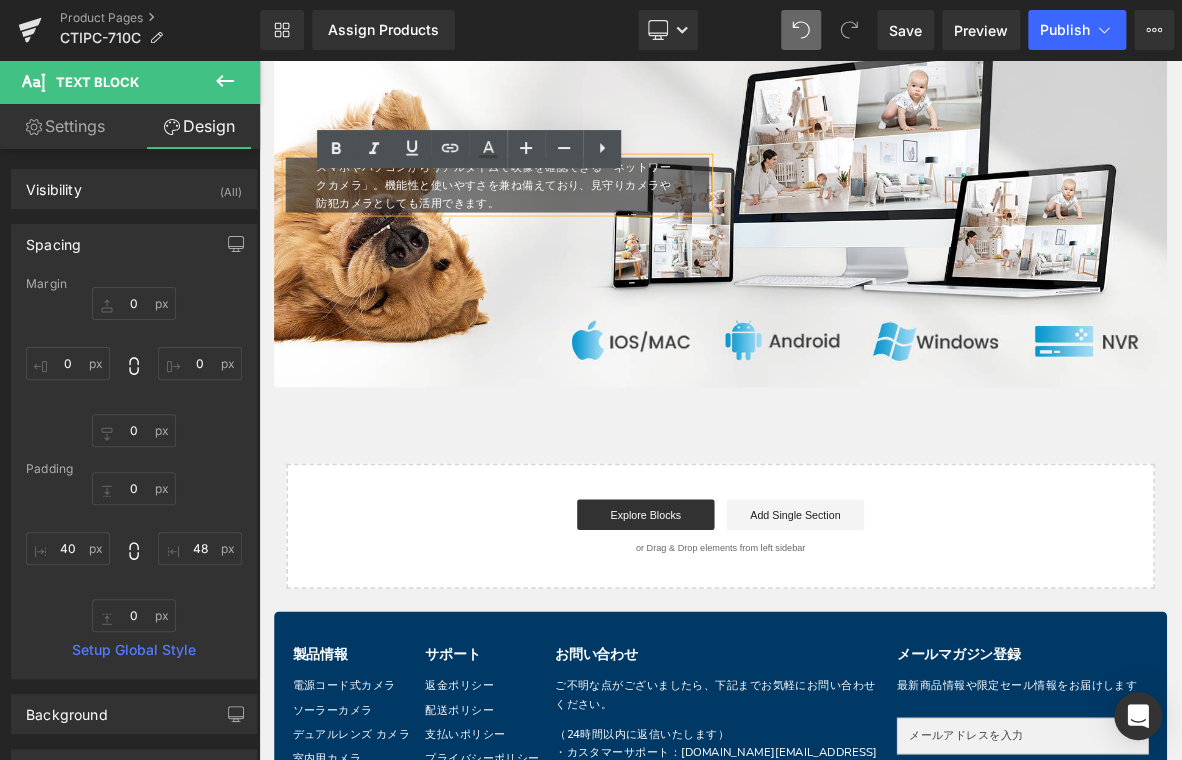 click on "Assign a product  and use this template to present it on live store
Sale Off
(P) Image
‹ ›" at bounding box center [864, -2660] 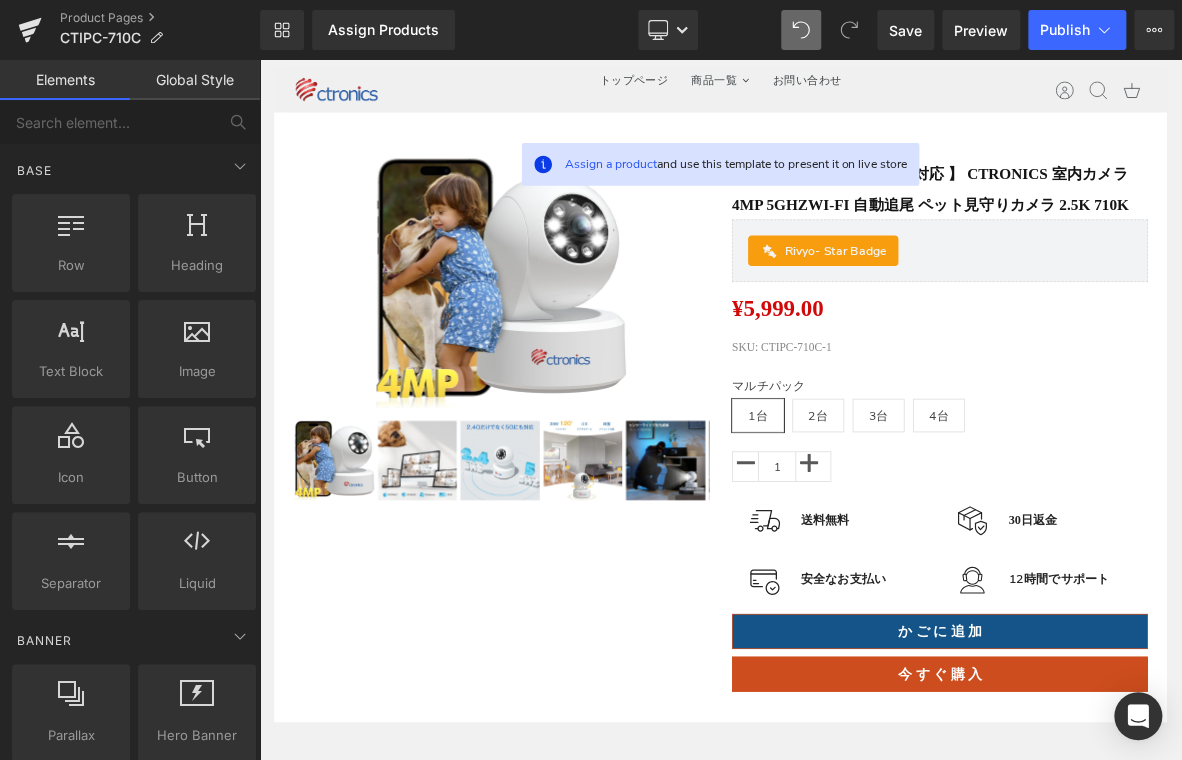 scroll, scrollTop: 0, scrollLeft: 0, axis: both 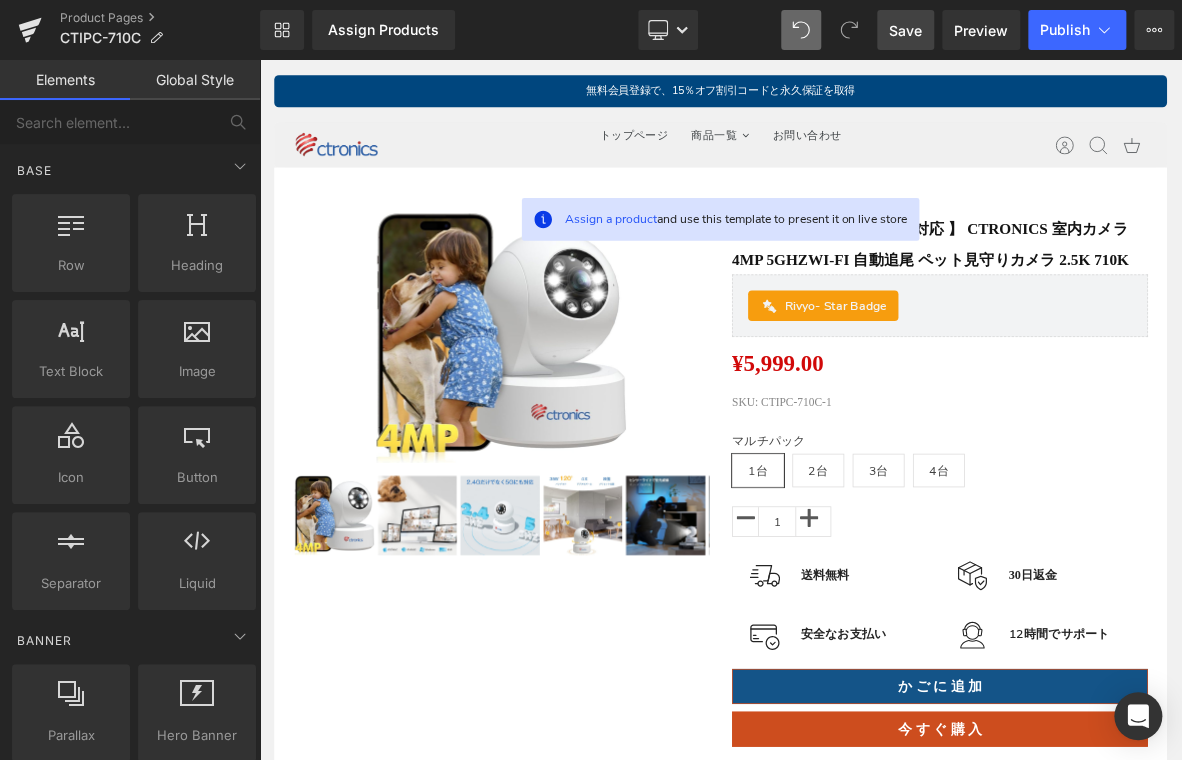 drag, startPoint x: 913, startPoint y: 33, endPoint x: 837, endPoint y: 305, distance: 282.41812 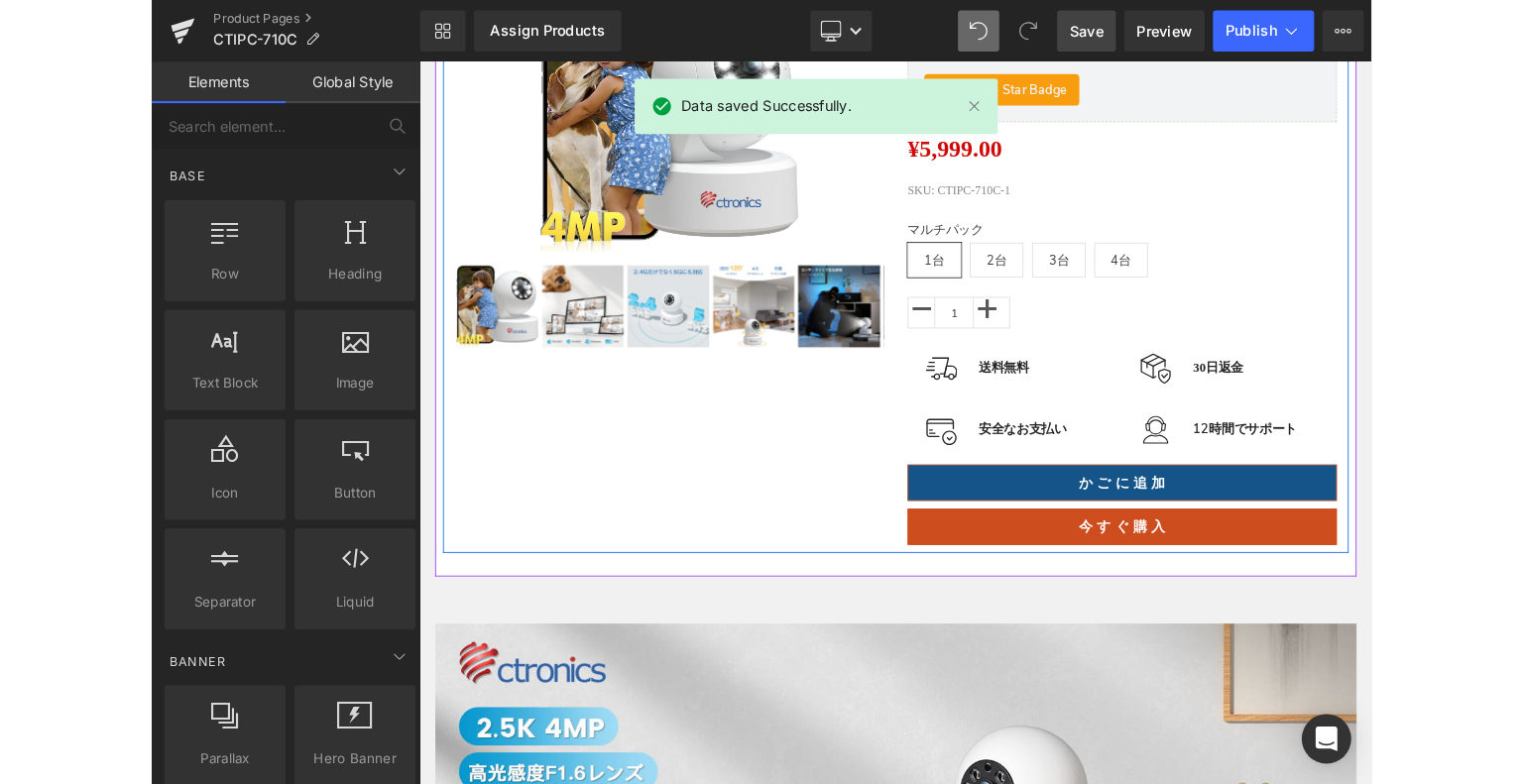 scroll, scrollTop: 198, scrollLeft: 0, axis: vertical 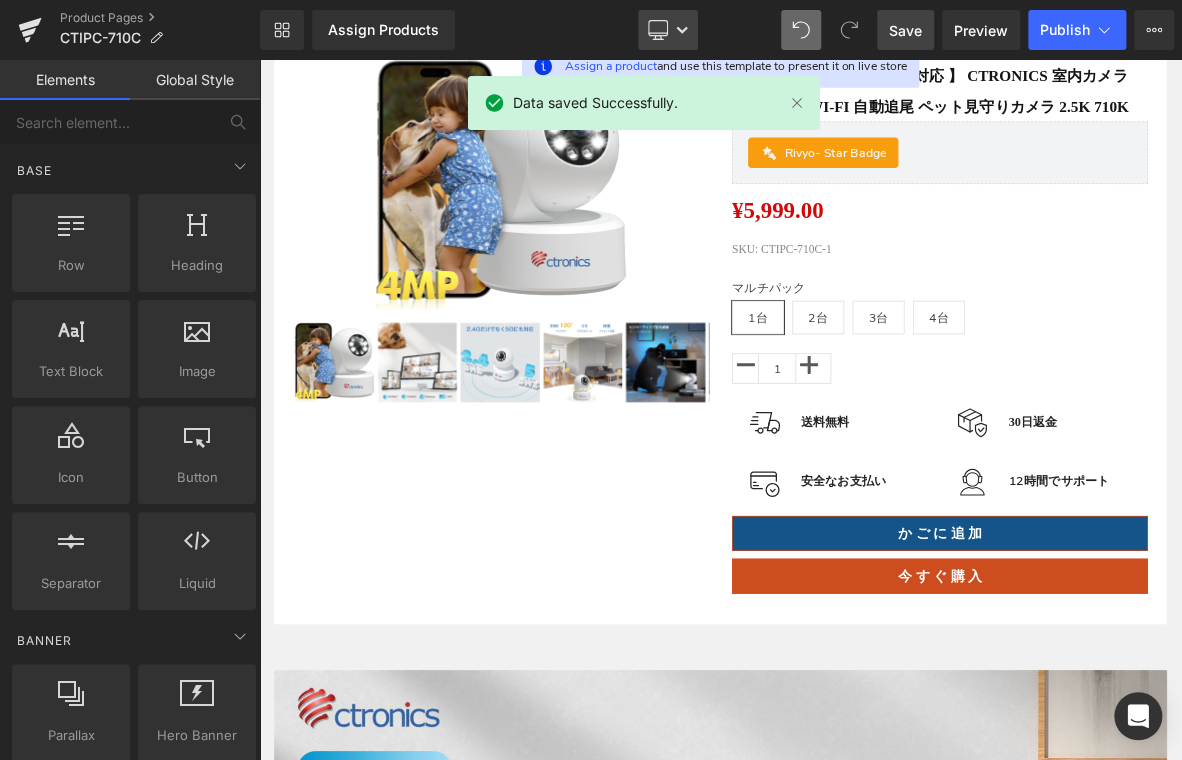 click 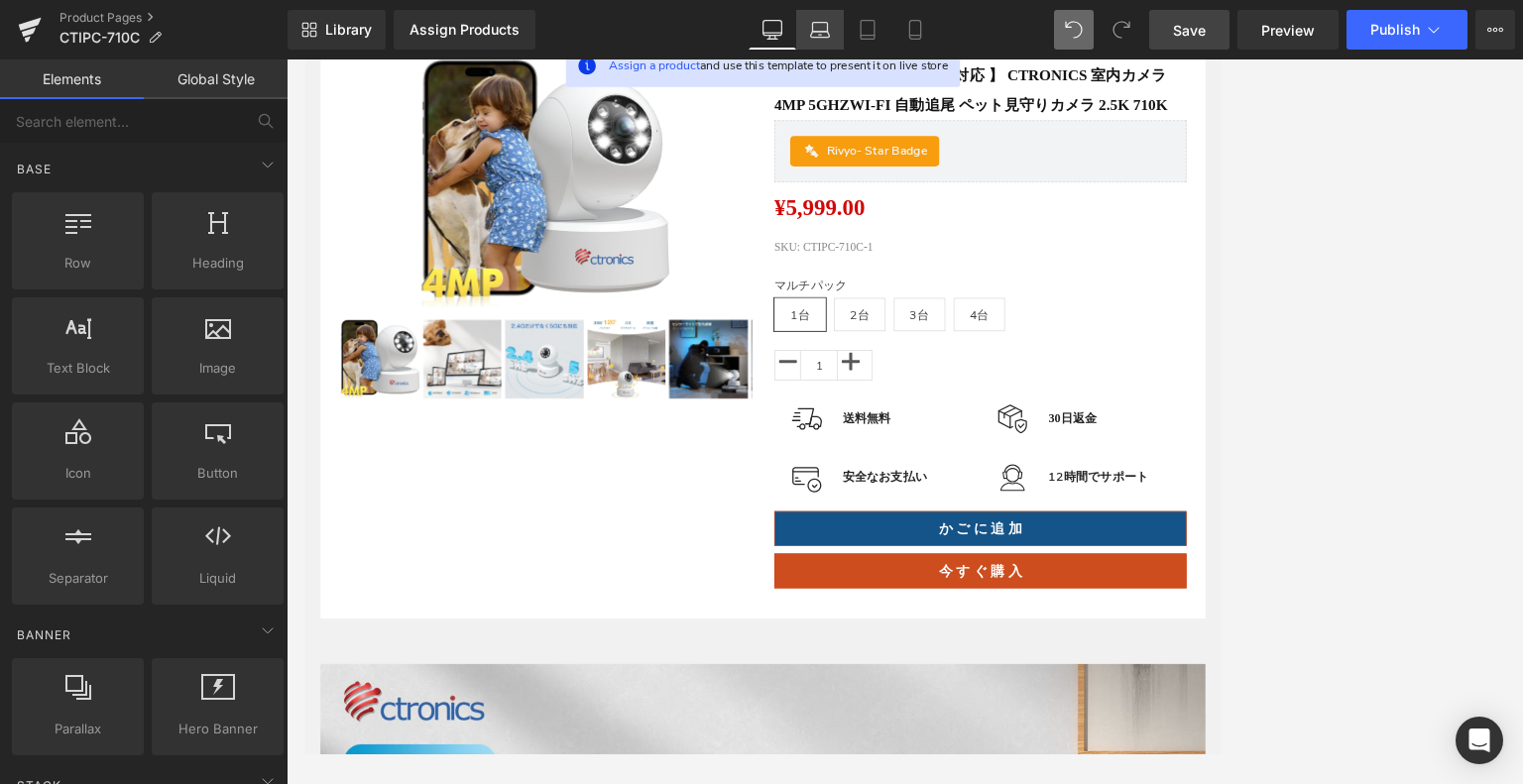 click 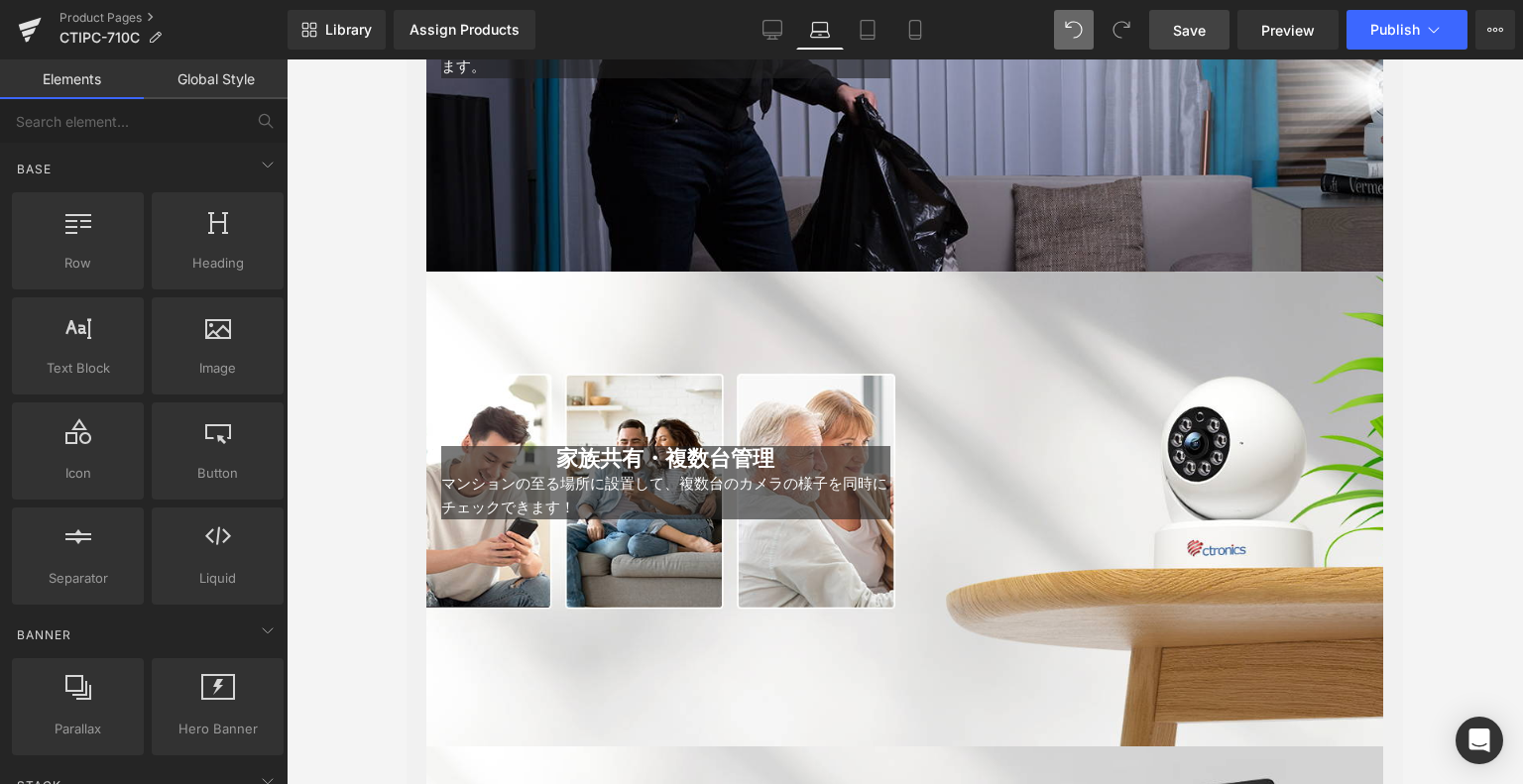 scroll, scrollTop: 5628, scrollLeft: 0, axis: vertical 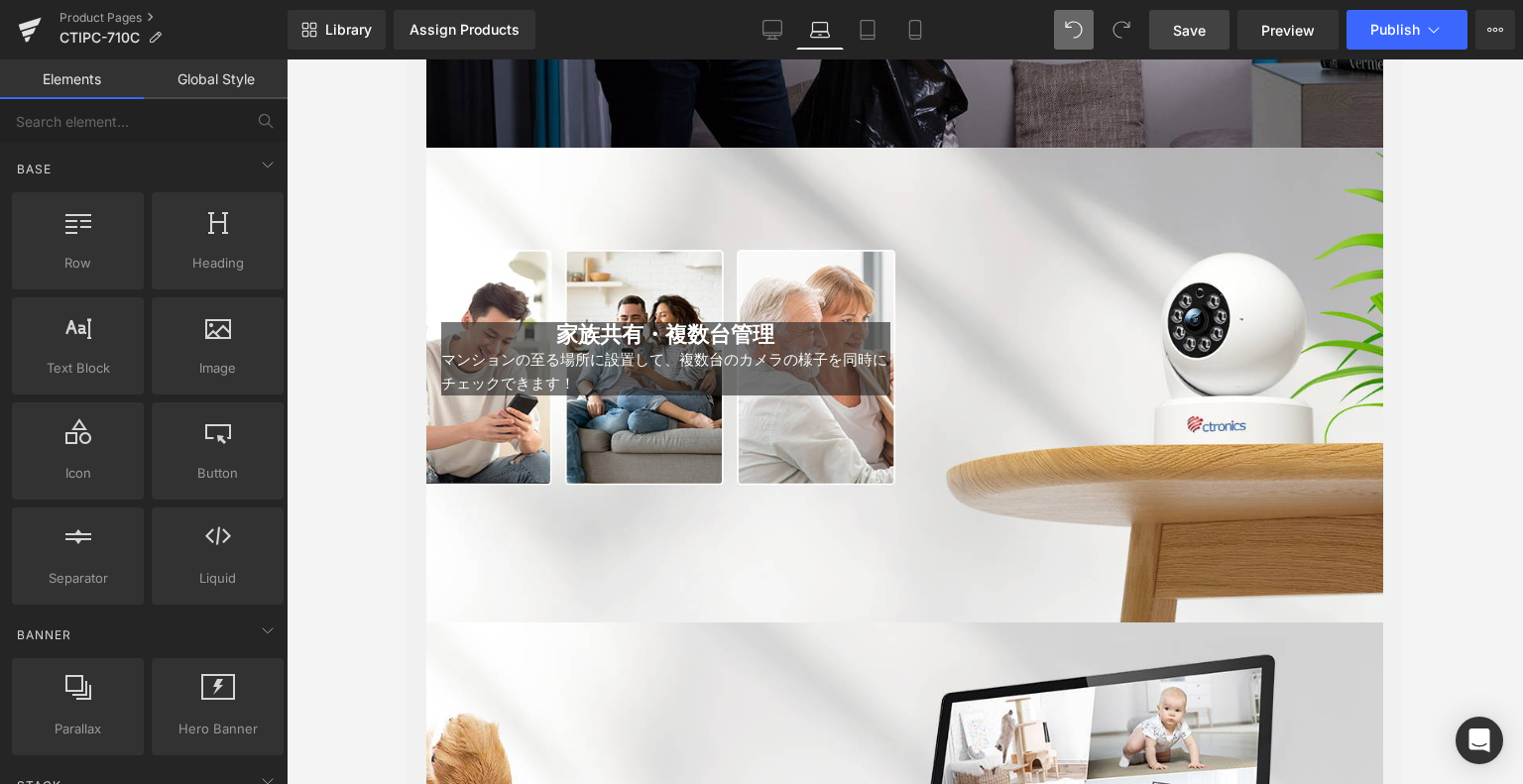 click on "Library Assign Products  Product Preview
No product match your search.  Please try another keyword  Manage assigned products Laptop Desktop Laptop Tablet Mobile Save Preview Publish Scheduled View Live Page View with current Template Save Template to Library Schedule Publish Publish Settings Shortcuts  Your page can’t be published   You've reached the maximum number of published pages on your plan  (19/999999).  You need to upgrade your plan or unpublish all your pages to get 1 publish slot.   Unpublish pages   Upgrade plan" at bounding box center (905, 30) 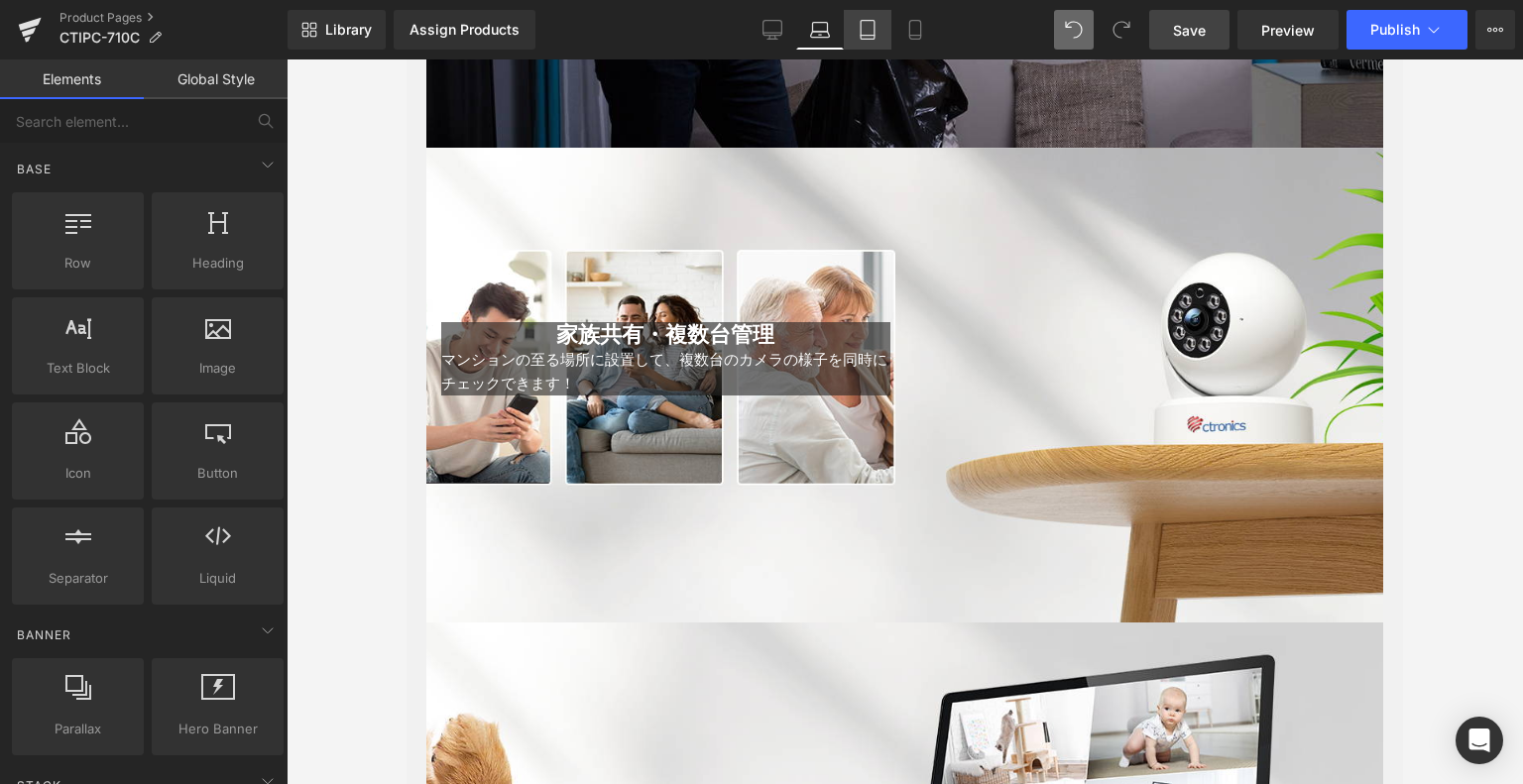 click 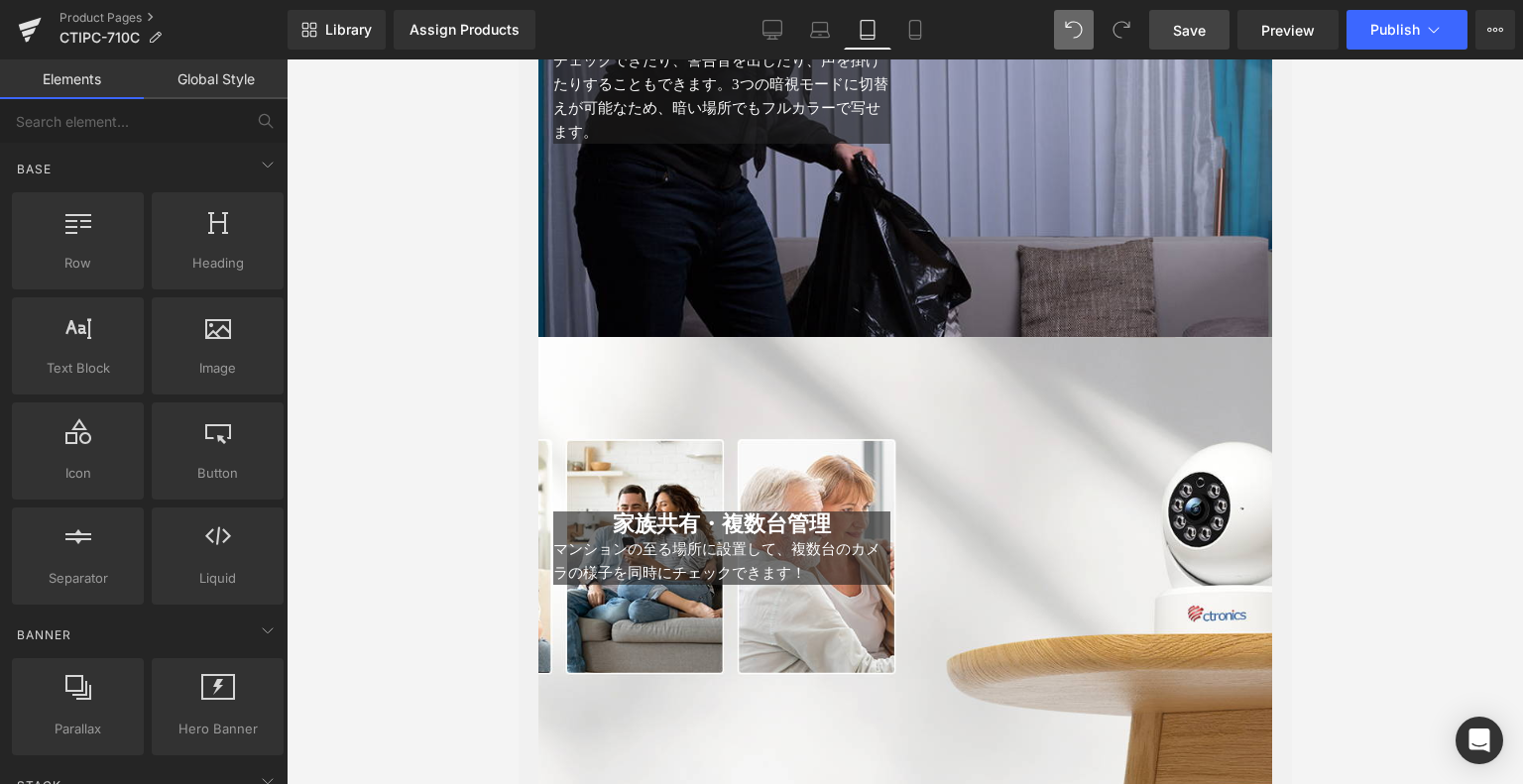 scroll, scrollTop: 5745, scrollLeft: 0, axis: vertical 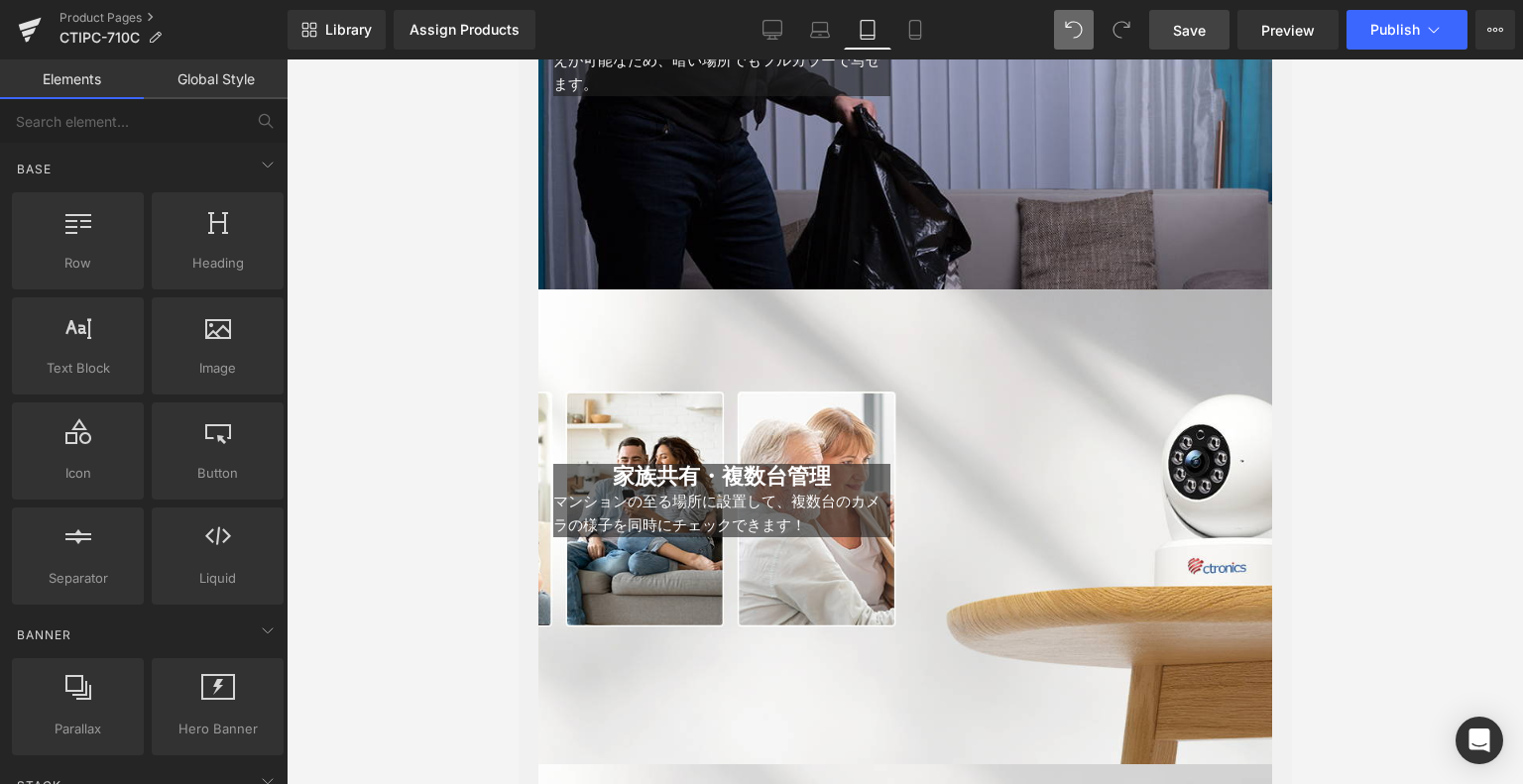 click on "185px" at bounding box center [518, 59] 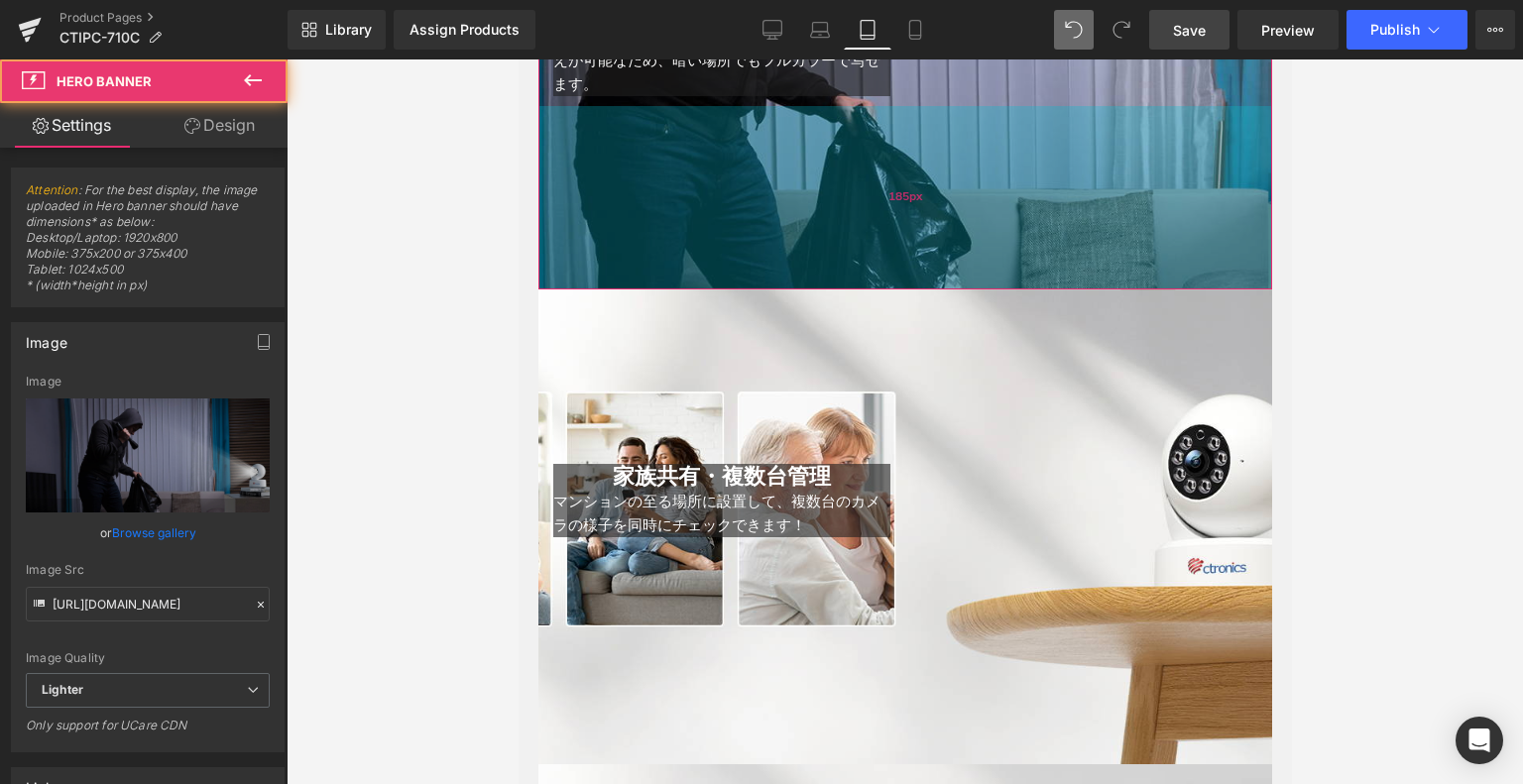 click on "185px" at bounding box center (904, 197) 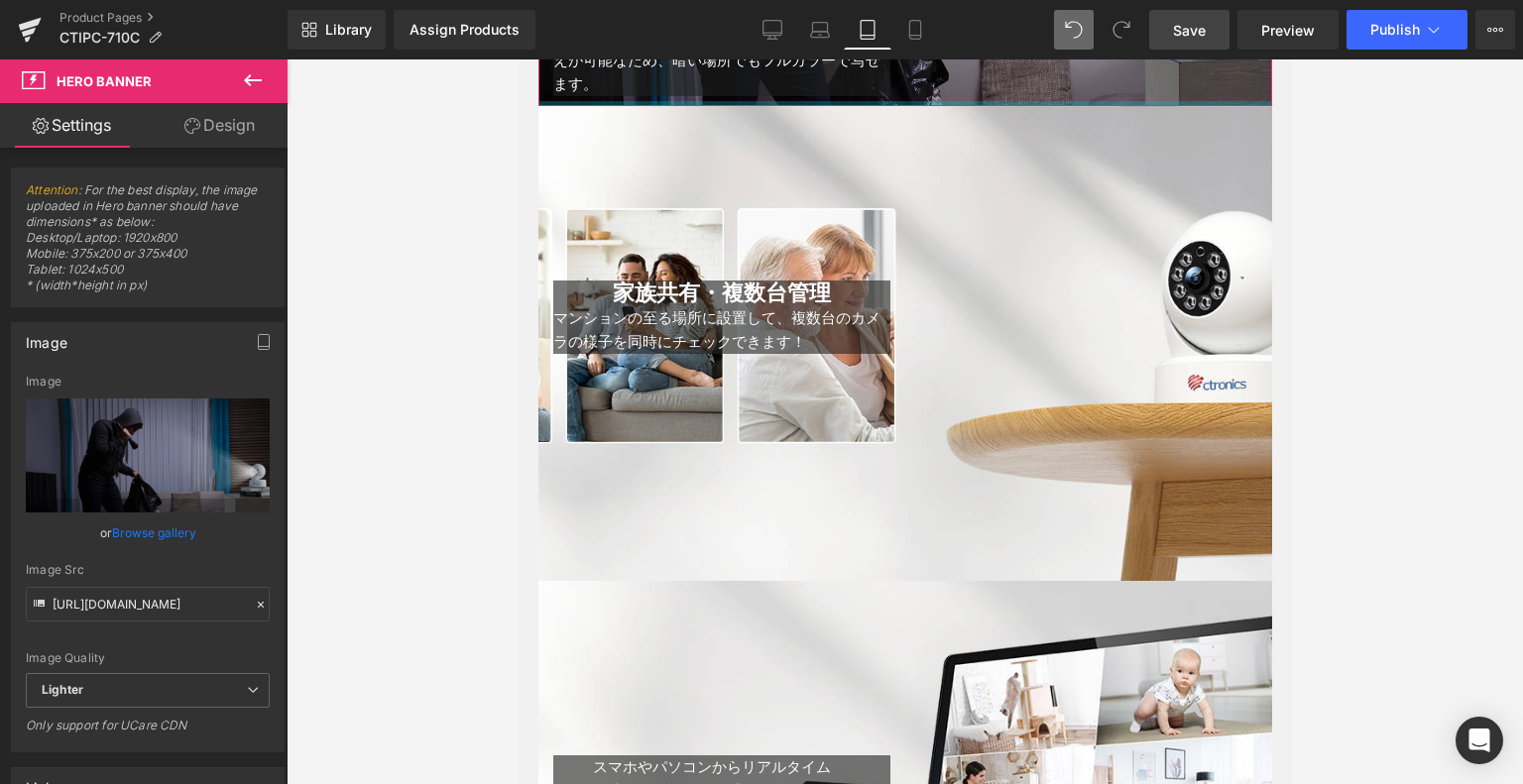 drag, startPoint x: 908, startPoint y: 273, endPoint x: 933, endPoint y: 86, distance: 188.66372 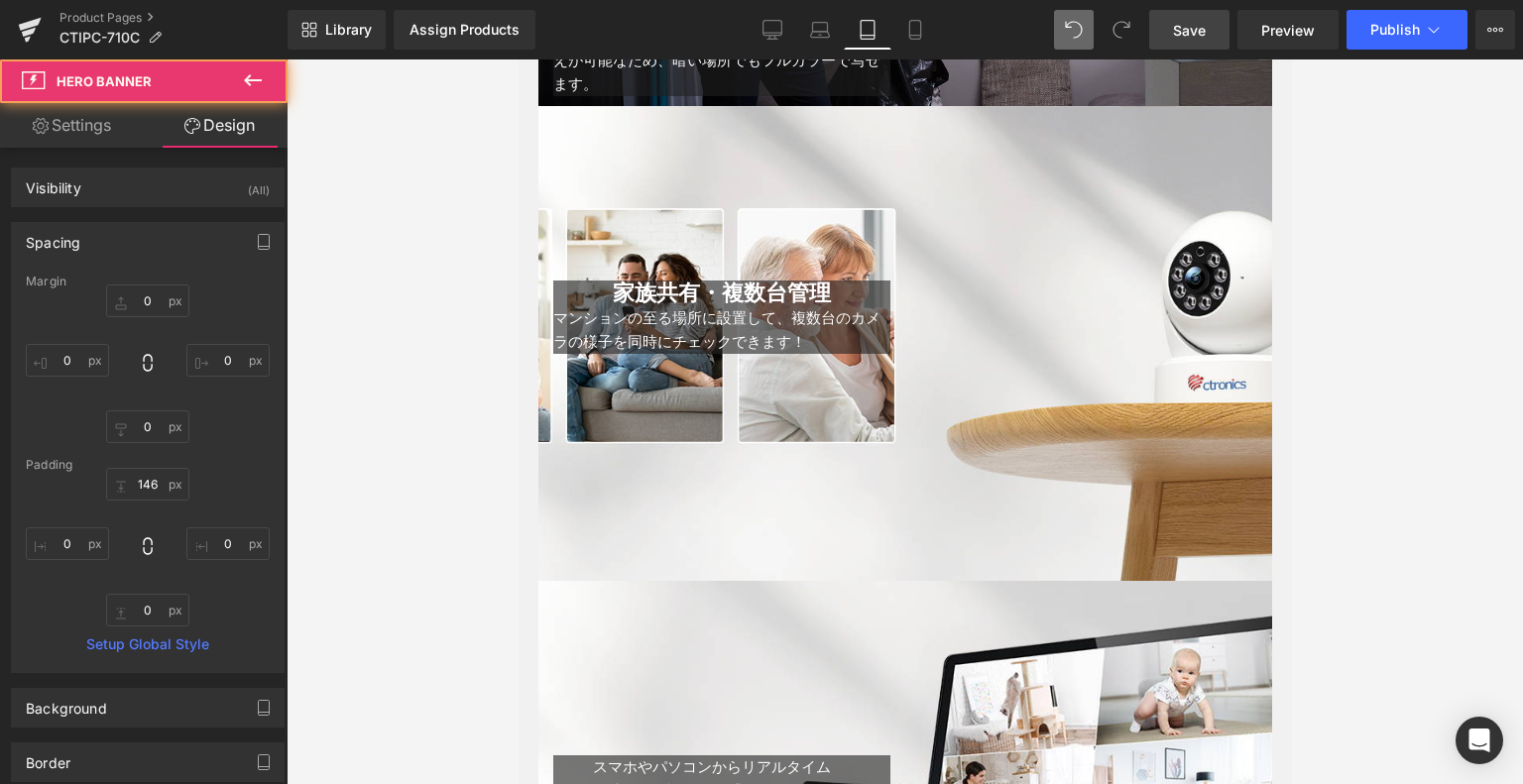 scroll, scrollTop: 5150, scrollLeft: 0, axis: vertical 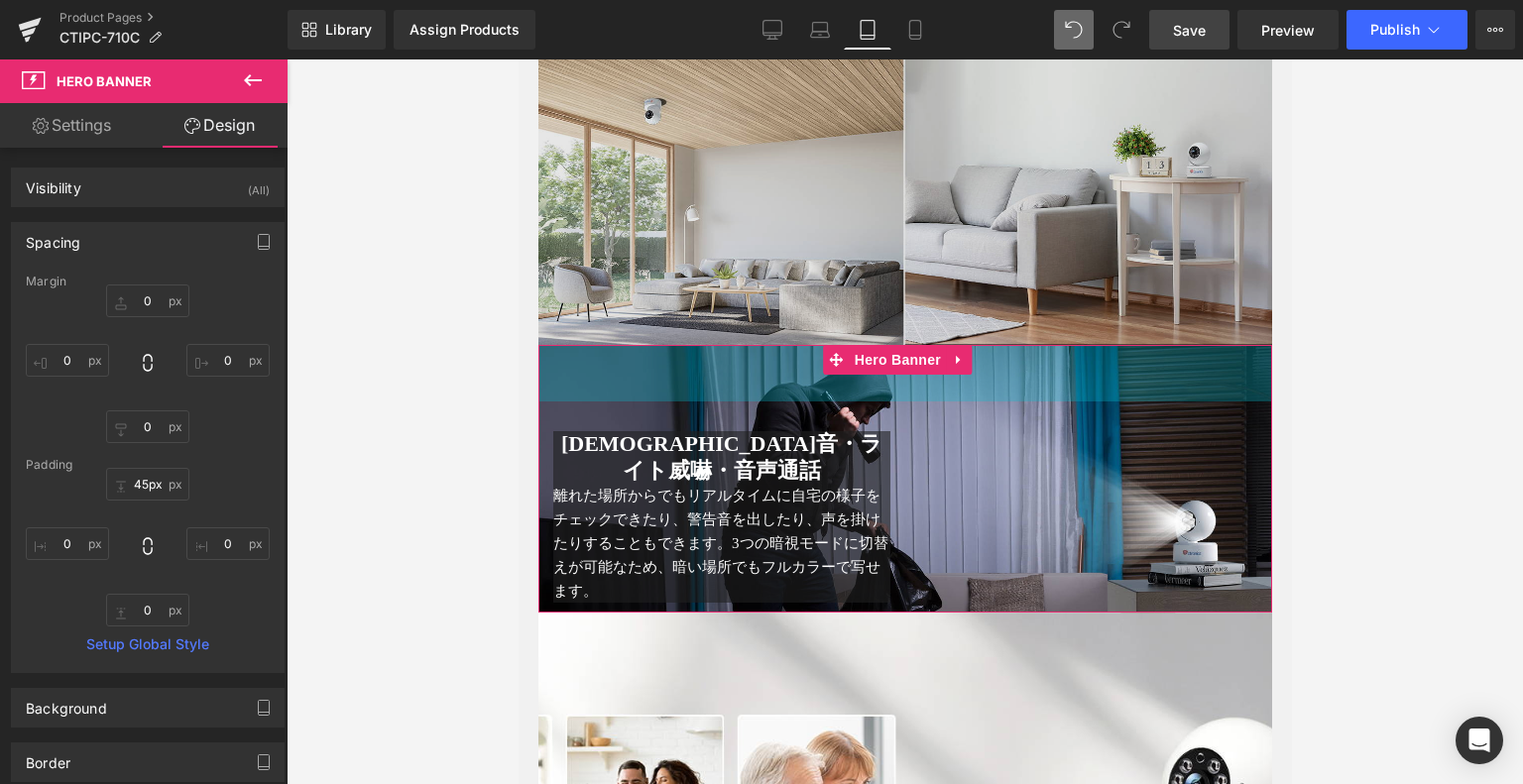 type on "42px" 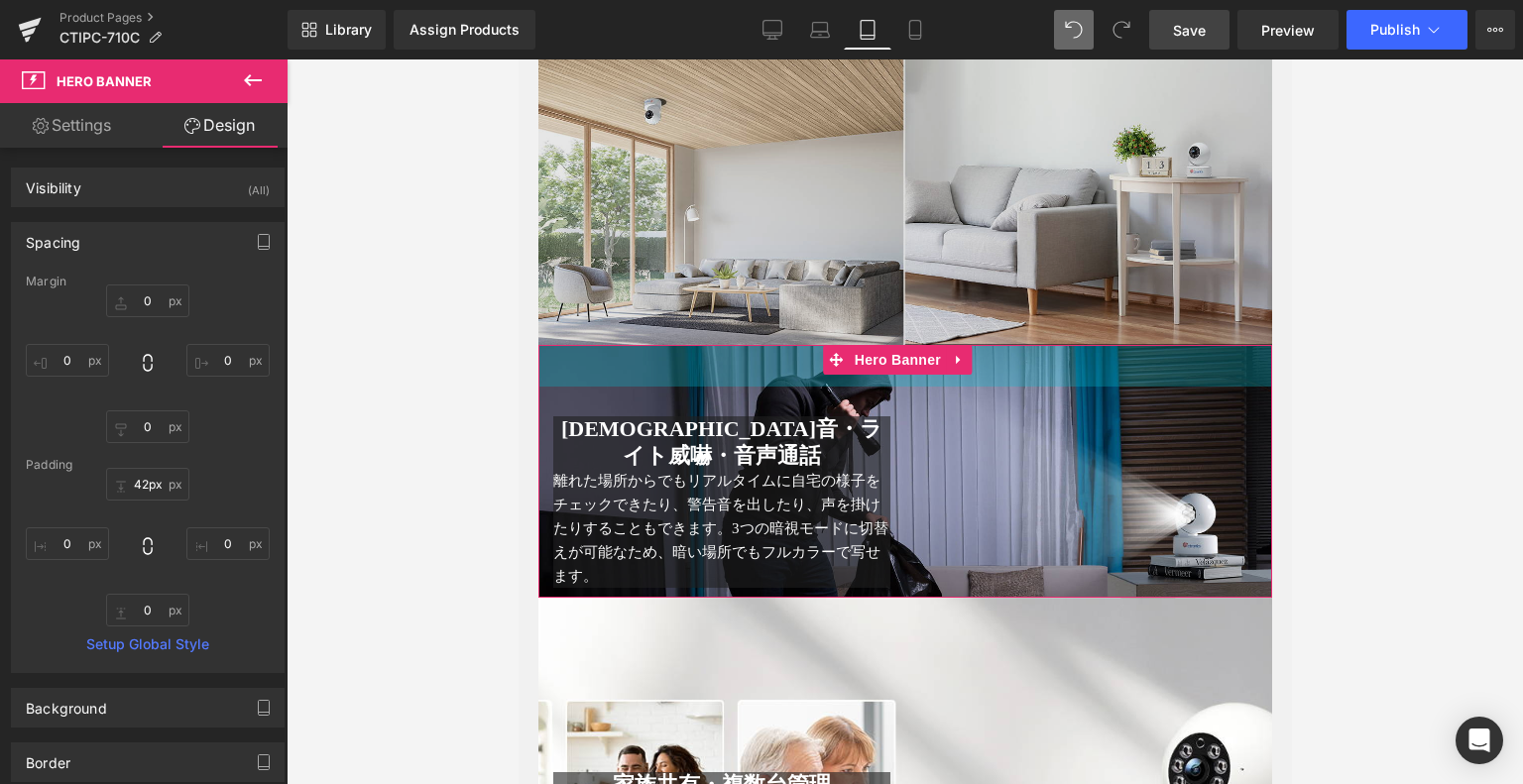 drag, startPoint x: 1011, startPoint y: 356, endPoint x: 1052, endPoint y: 254, distance: 109.931797 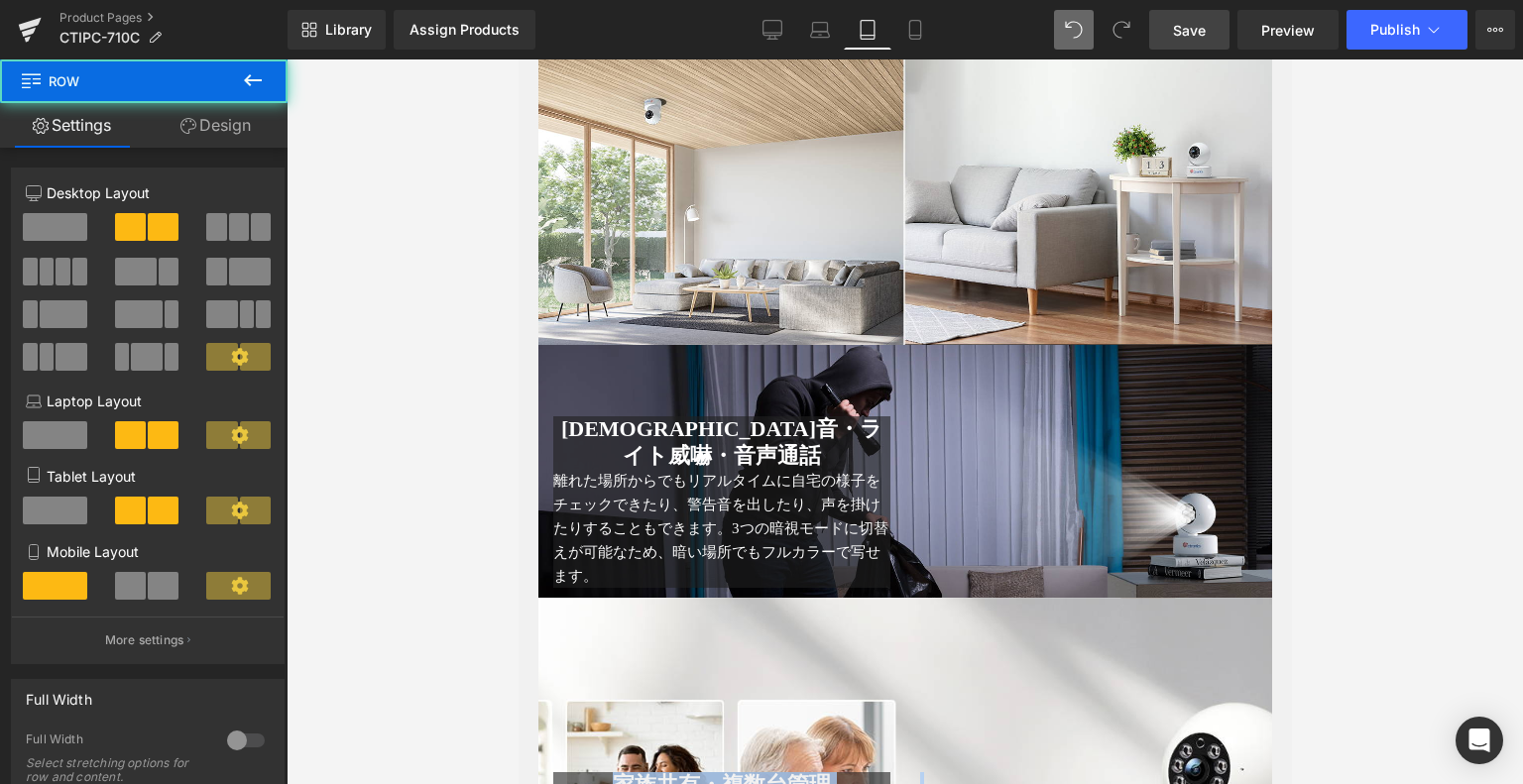 drag, startPoint x: 956, startPoint y: 574, endPoint x: 957, endPoint y: 586, distance: 12.0415946 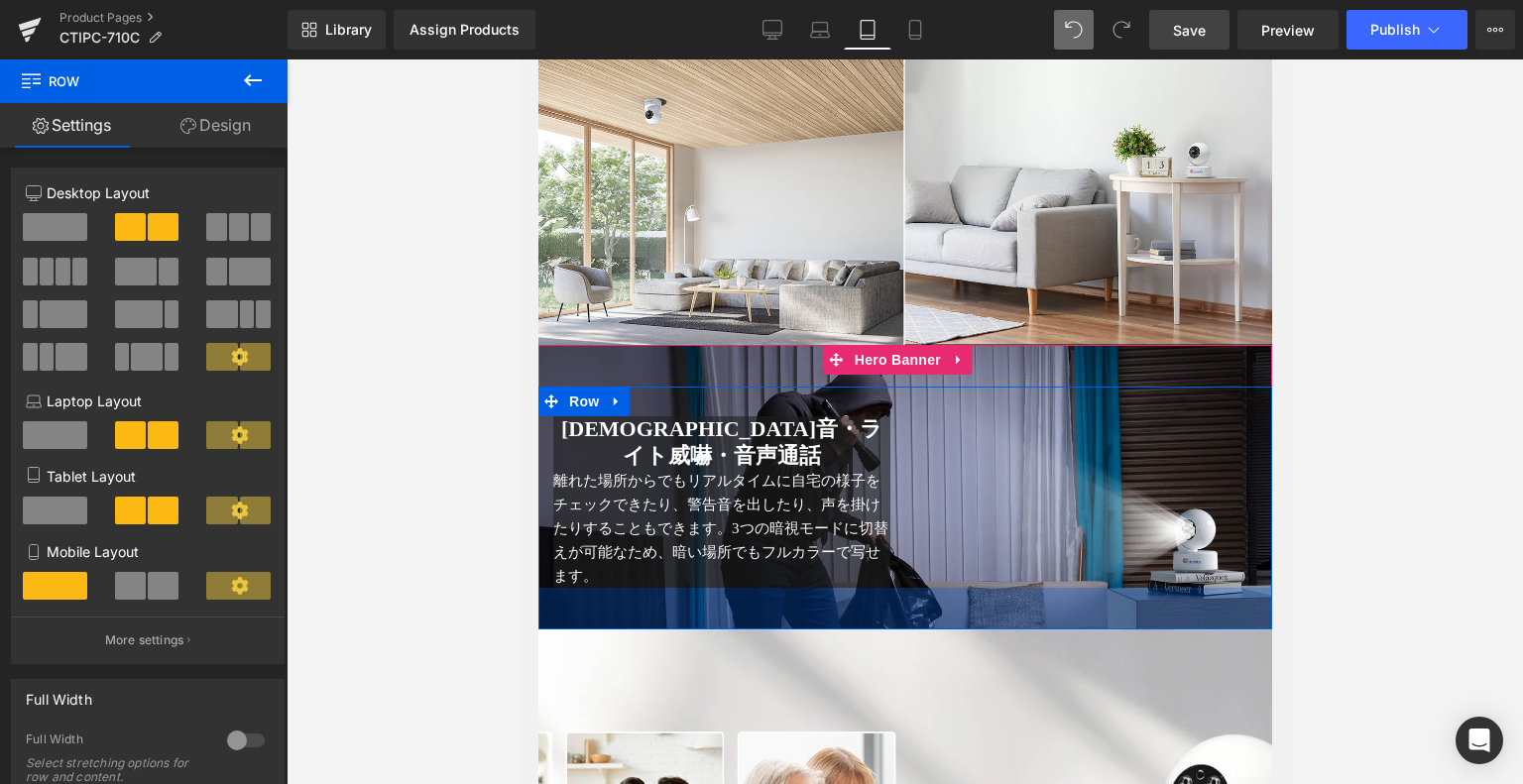 drag, startPoint x: 957, startPoint y: 581, endPoint x: 975, endPoint y: 566, distance: 23.43075 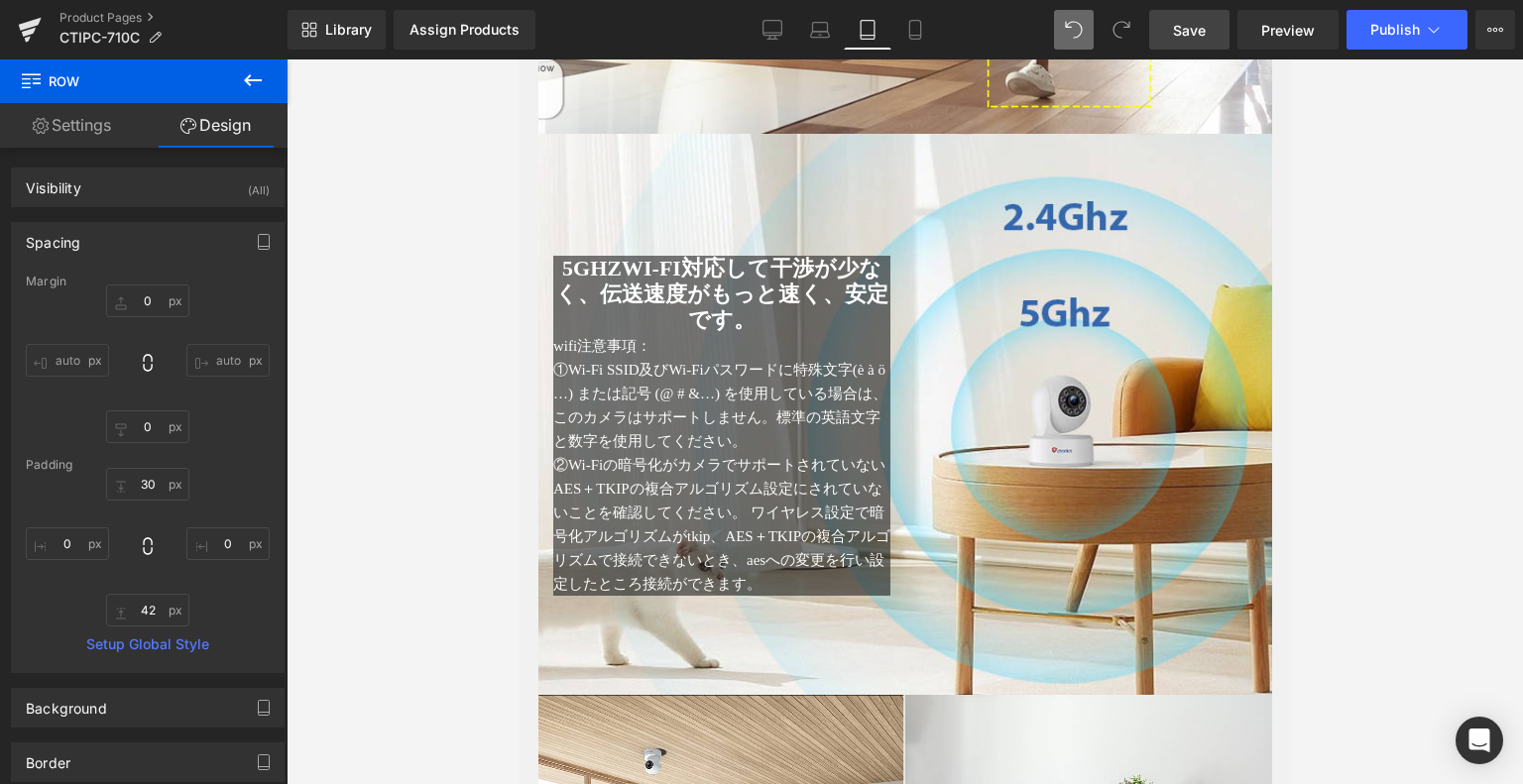 scroll, scrollTop: 4456, scrollLeft: 0, axis: vertical 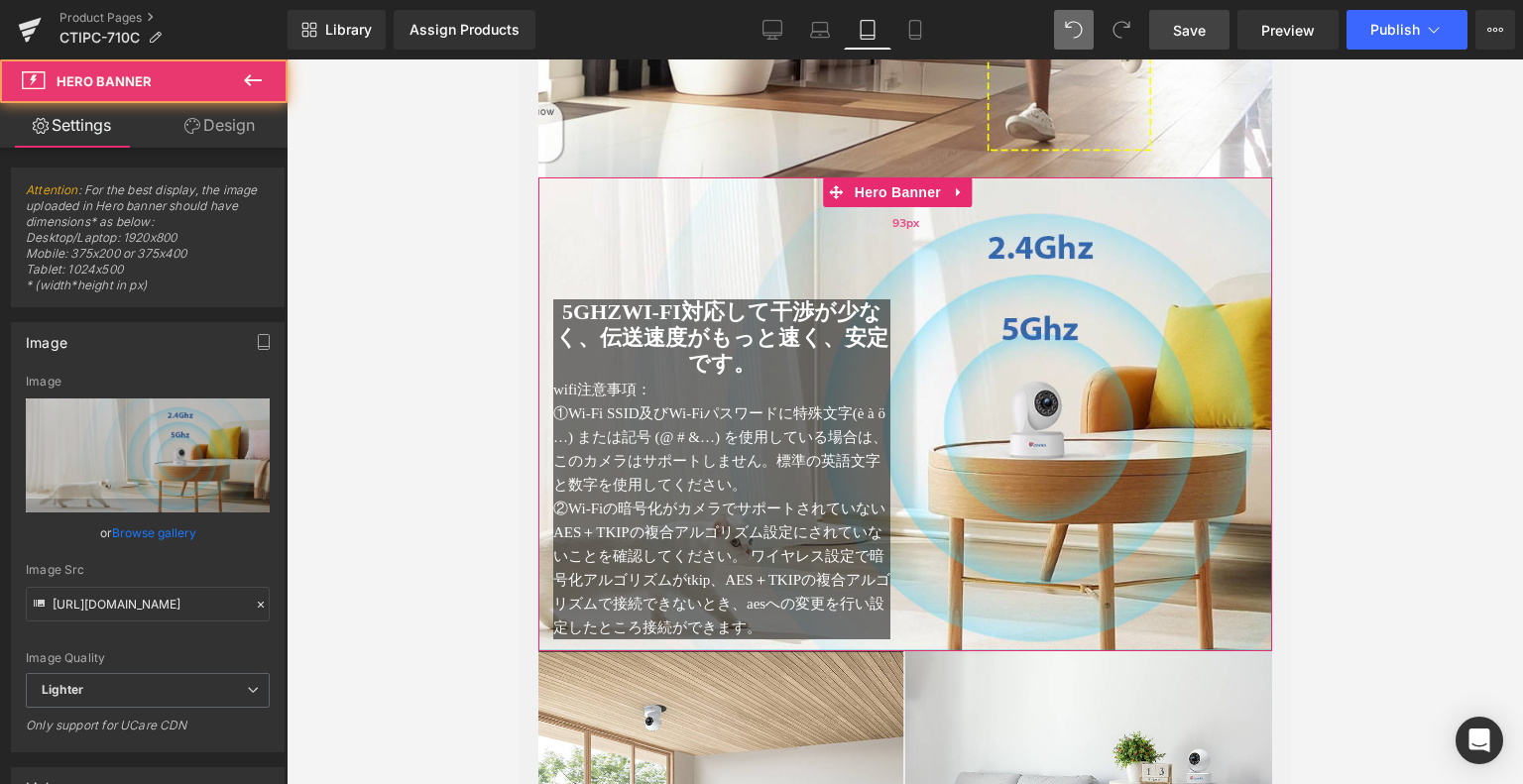 drag, startPoint x: 916, startPoint y: 717, endPoint x: 923, endPoint y: 244, distance: 473.05179 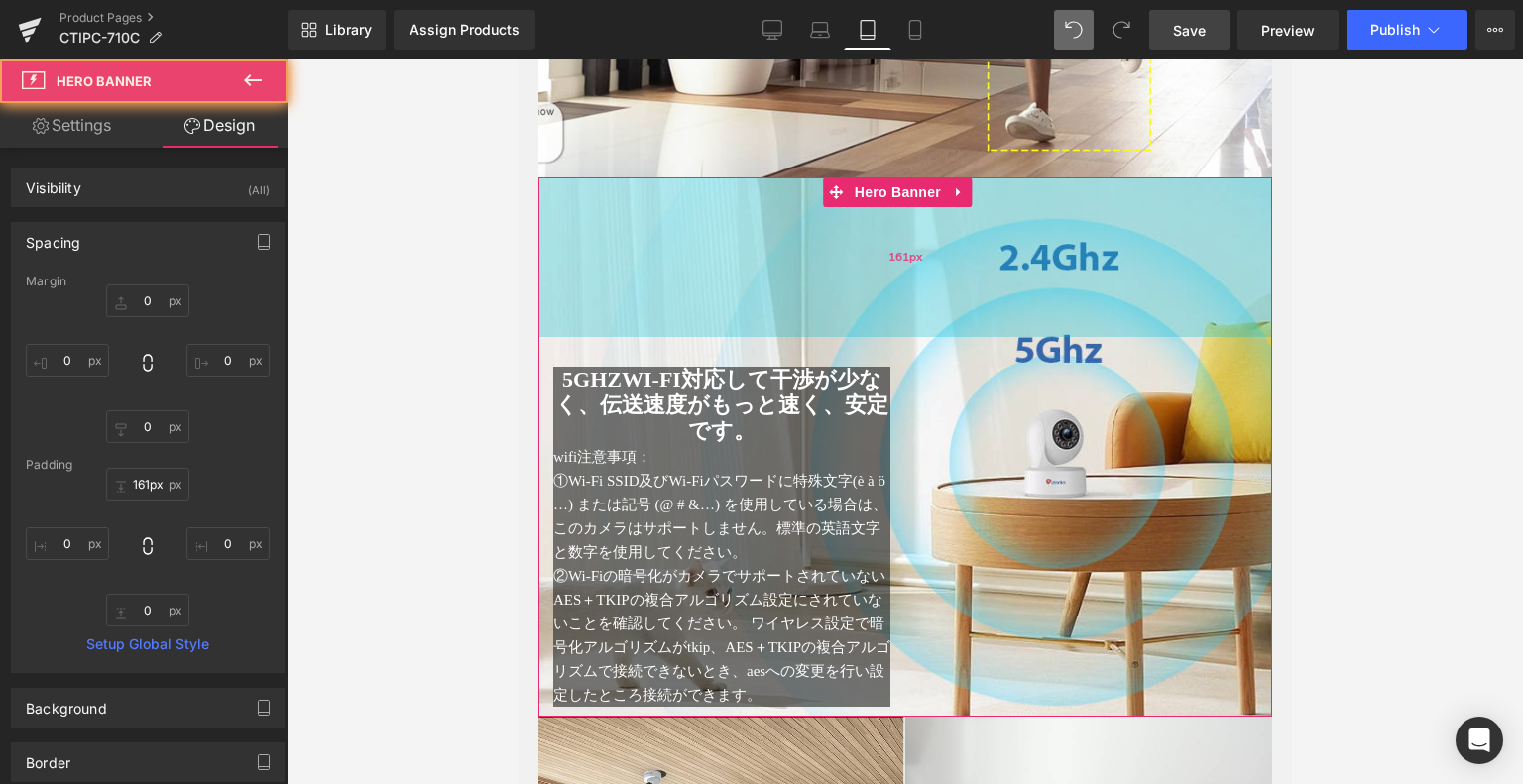 click on "161px" at bounding box center (904, 257) 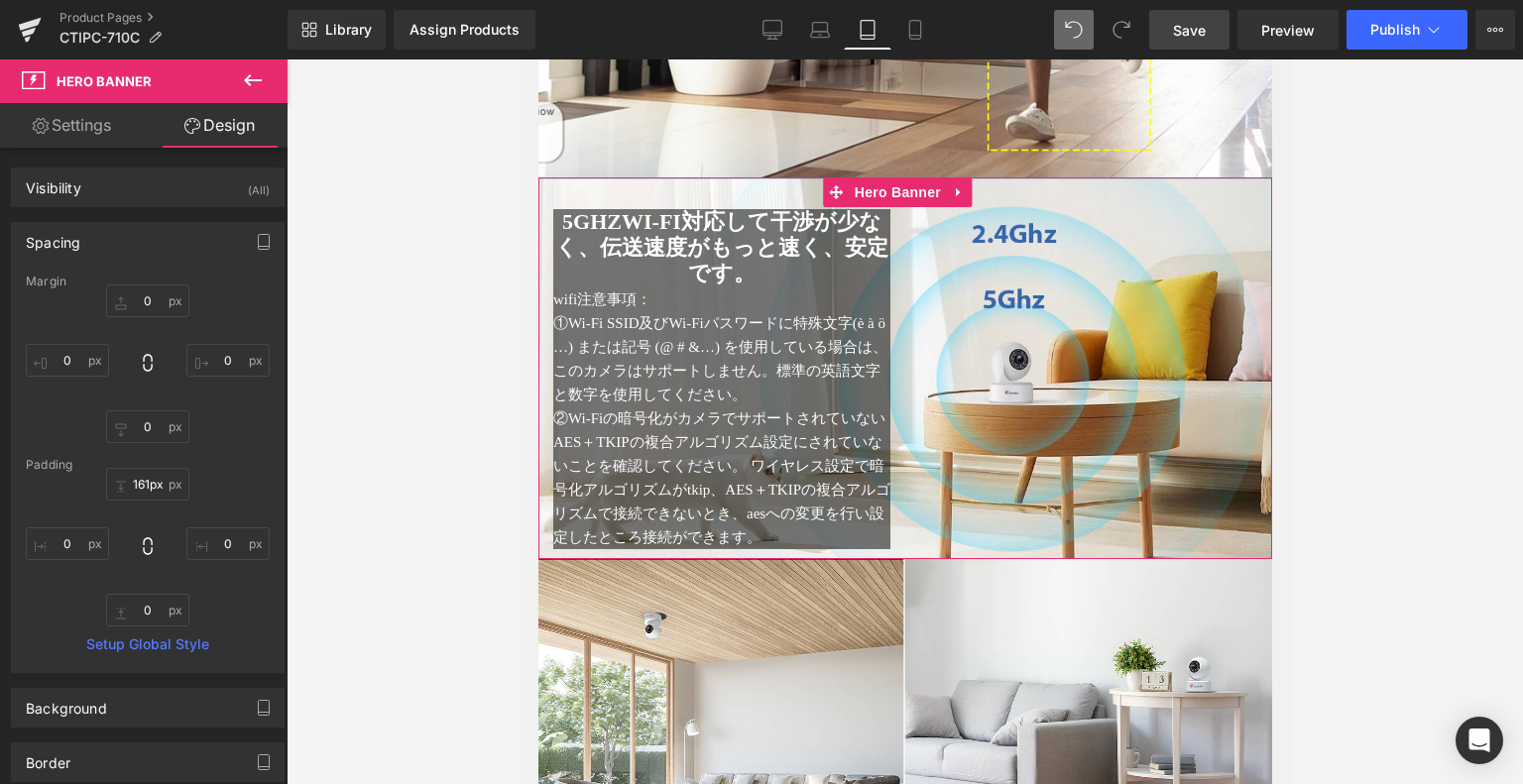 type on "2px" 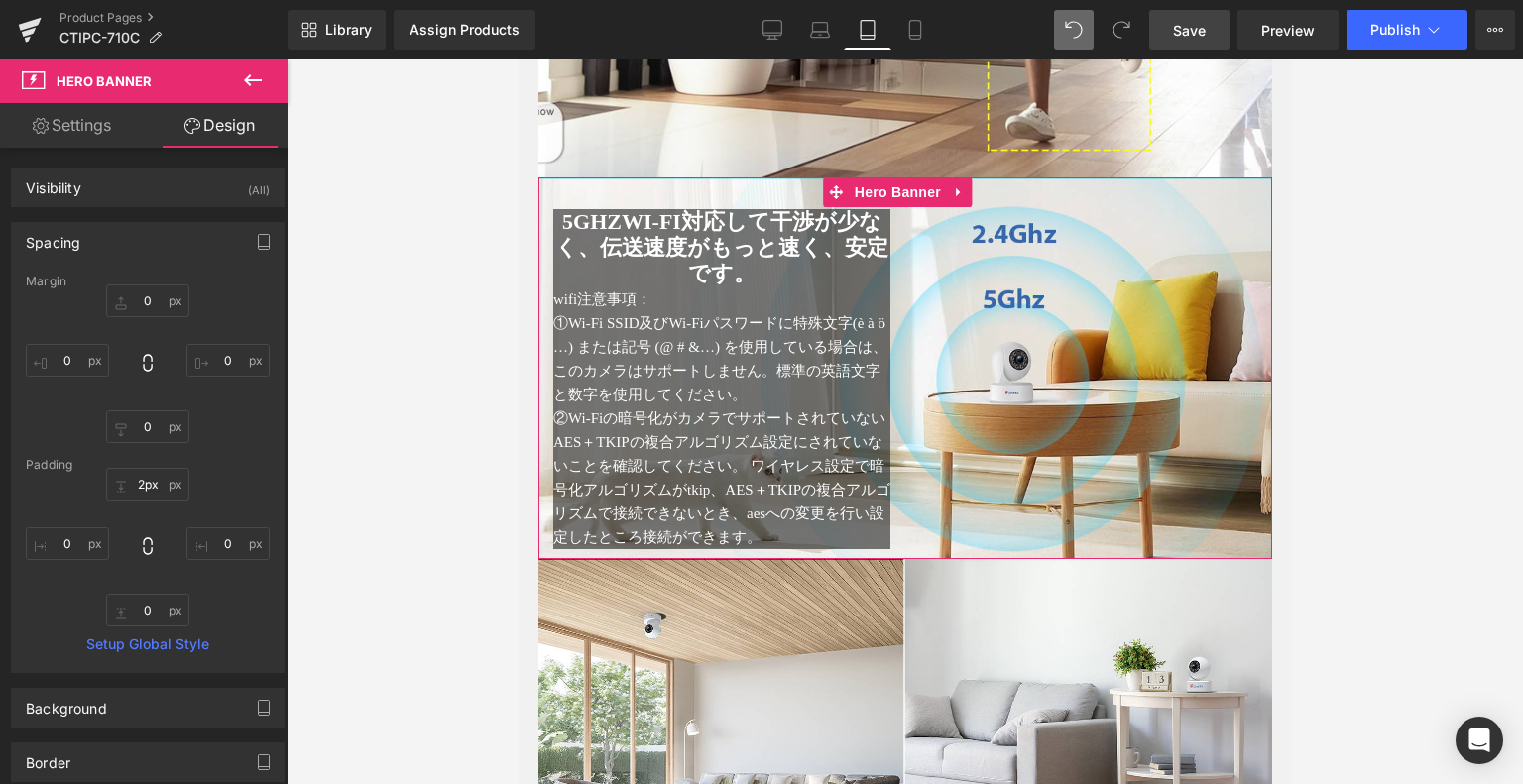 drag, startPoint x: 986, startPoint y: 316, endPoint x: 1015, endPoint y: 159, distance: 159.65588 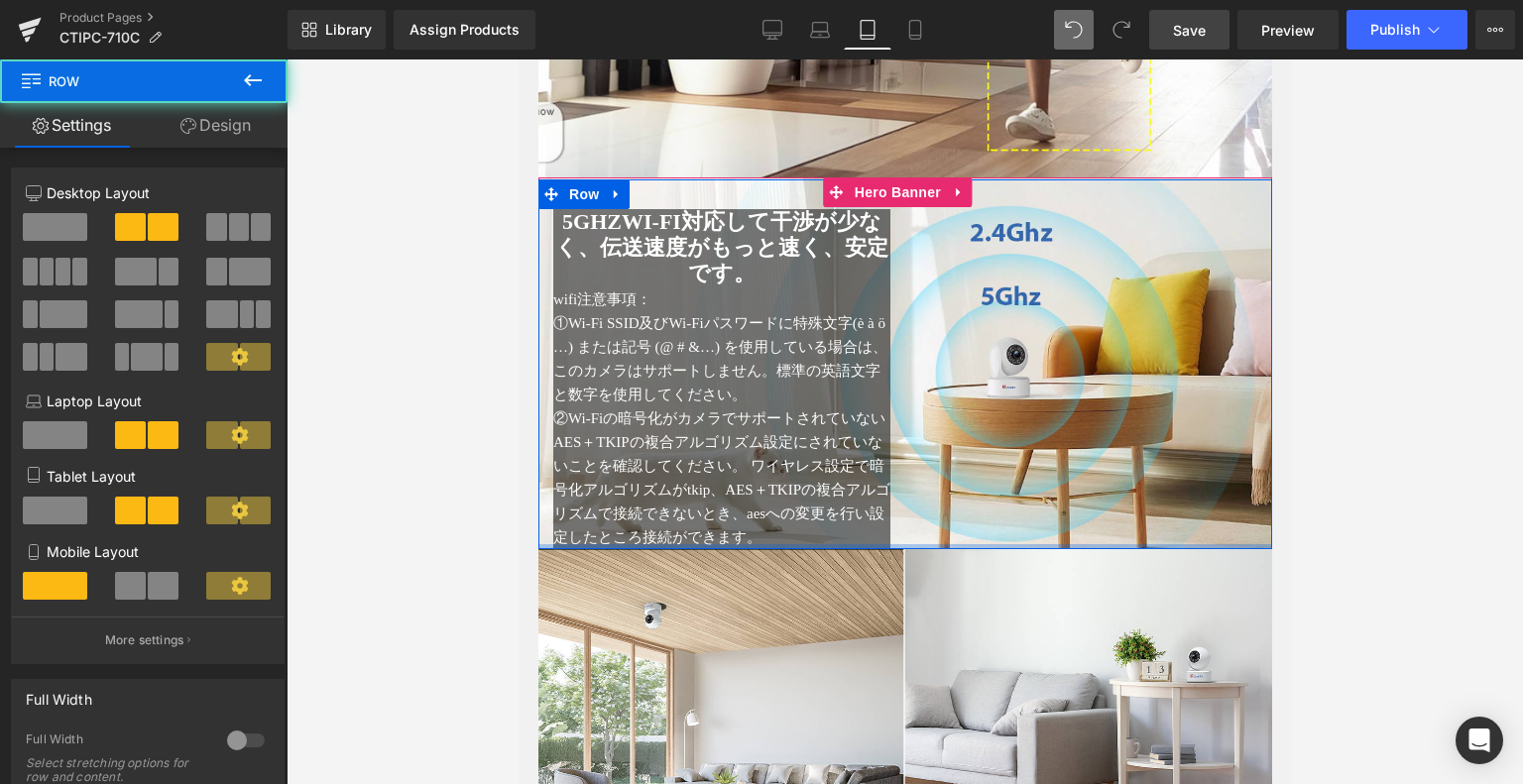 drag, startPoint x: 960, startPoint y: 552, endPoint x: 976, endPoint y: 402, distance: 150.85092 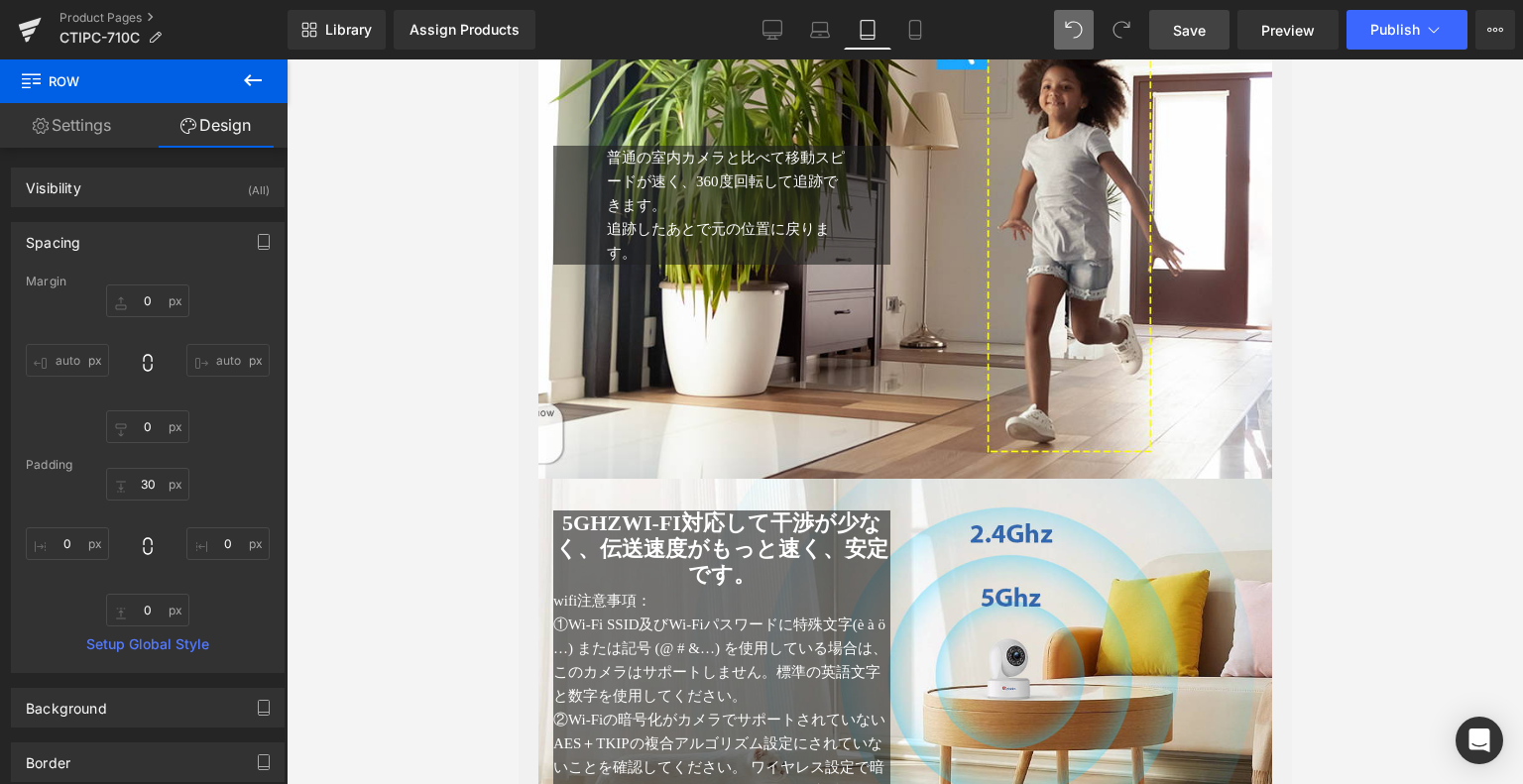 scroll, scrollTop: 4159, scrollLeft: 0, axis: vertical 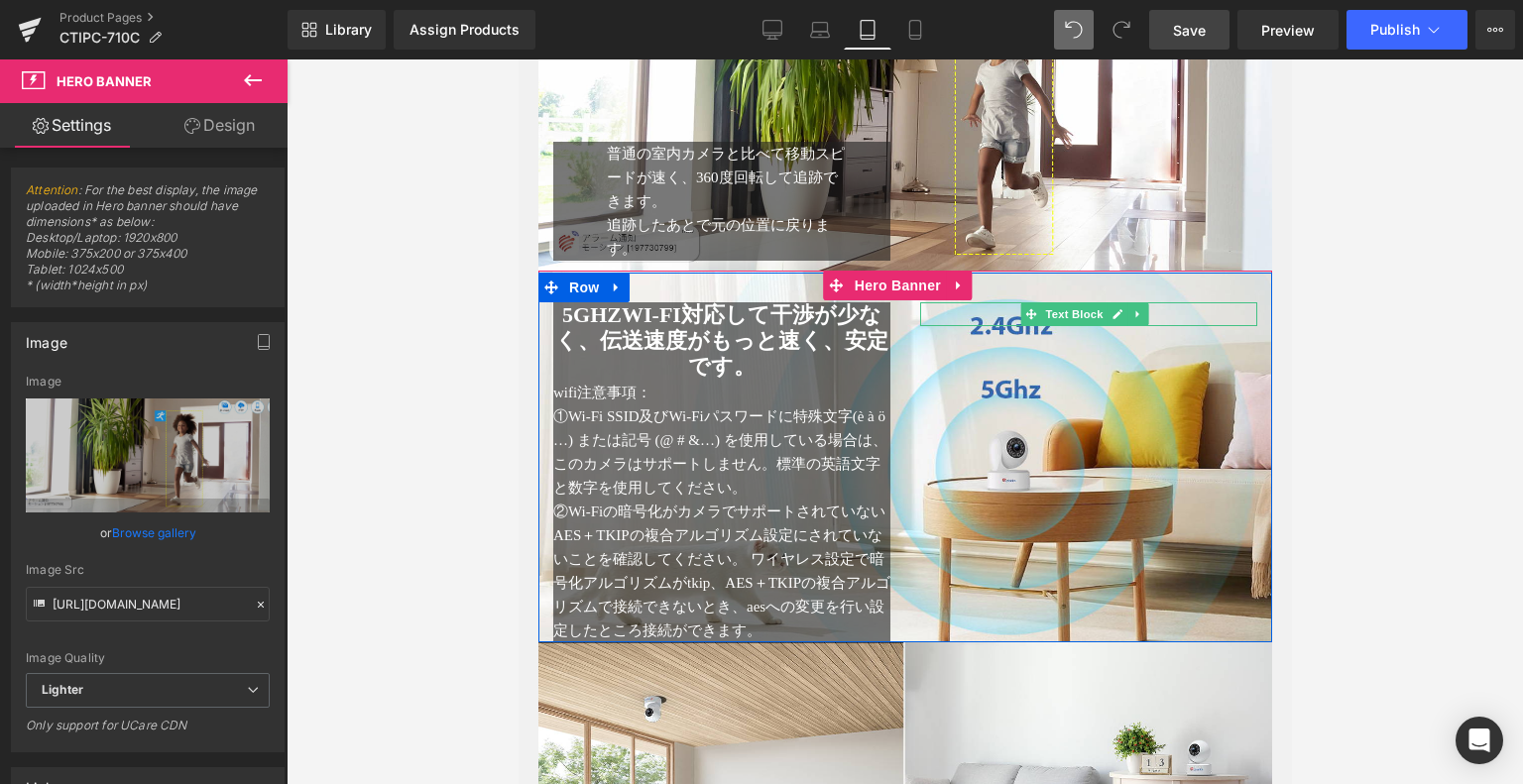 drag, startPoint x: 902, startPoint y: 446, endPoint x: 936, endPoint y: 308, distance: 142.1267 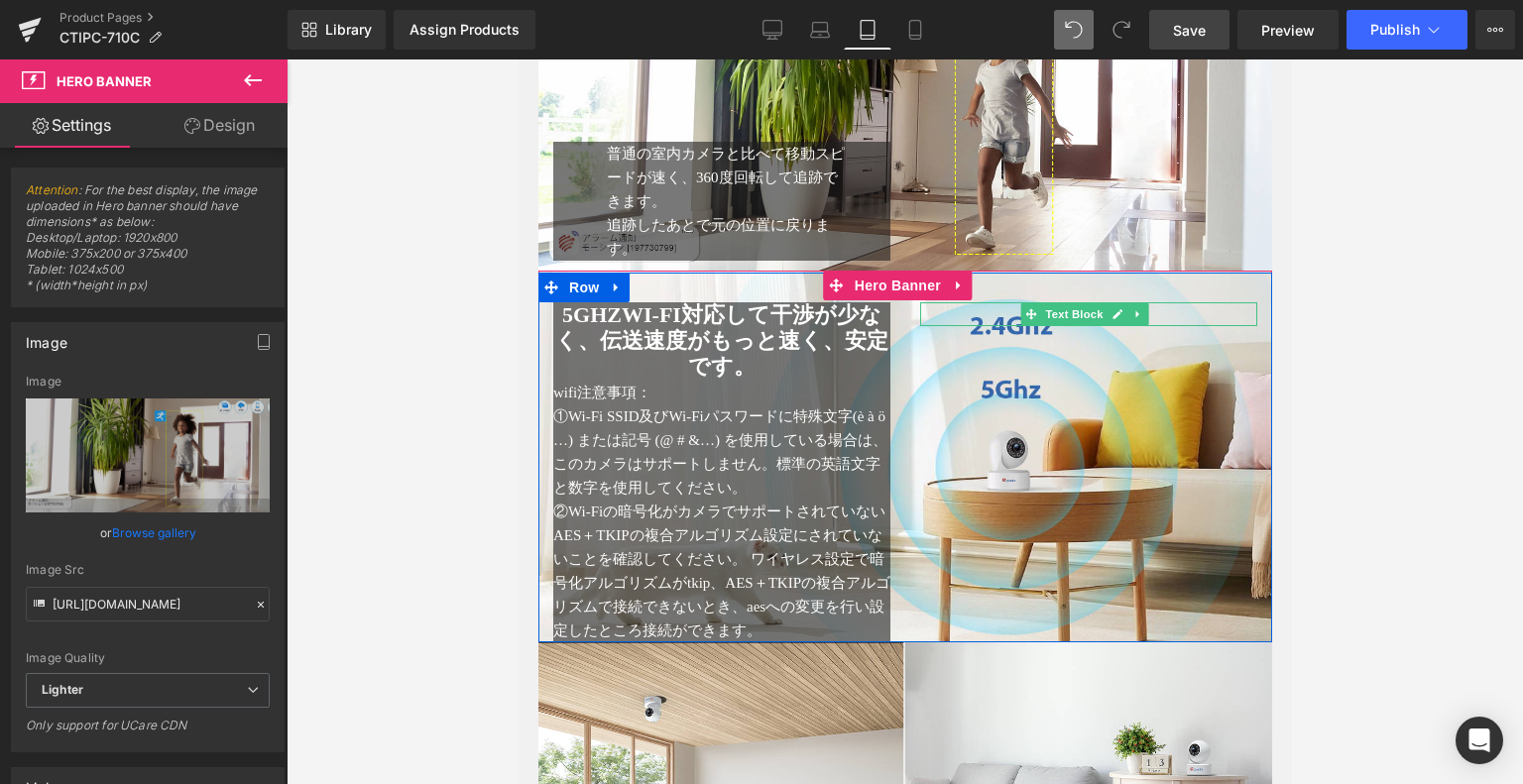 click on "Assign a product  and use this template to present it on live store
Sale Off
(P) Image
‹ ›" at bounding box center [904, -729] 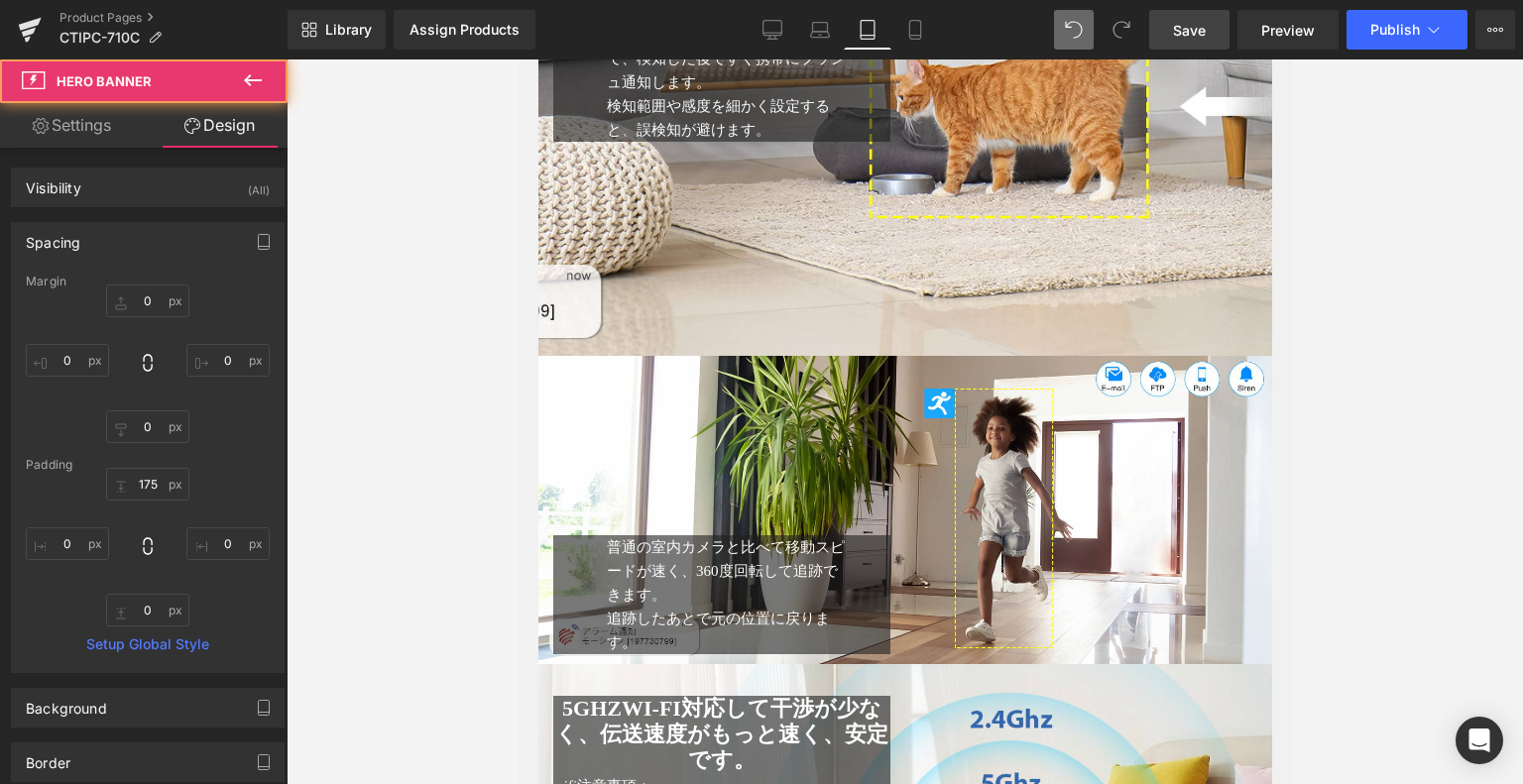 scroll, scrollTop: 3762, scrollLeft: 0, axis: vertical 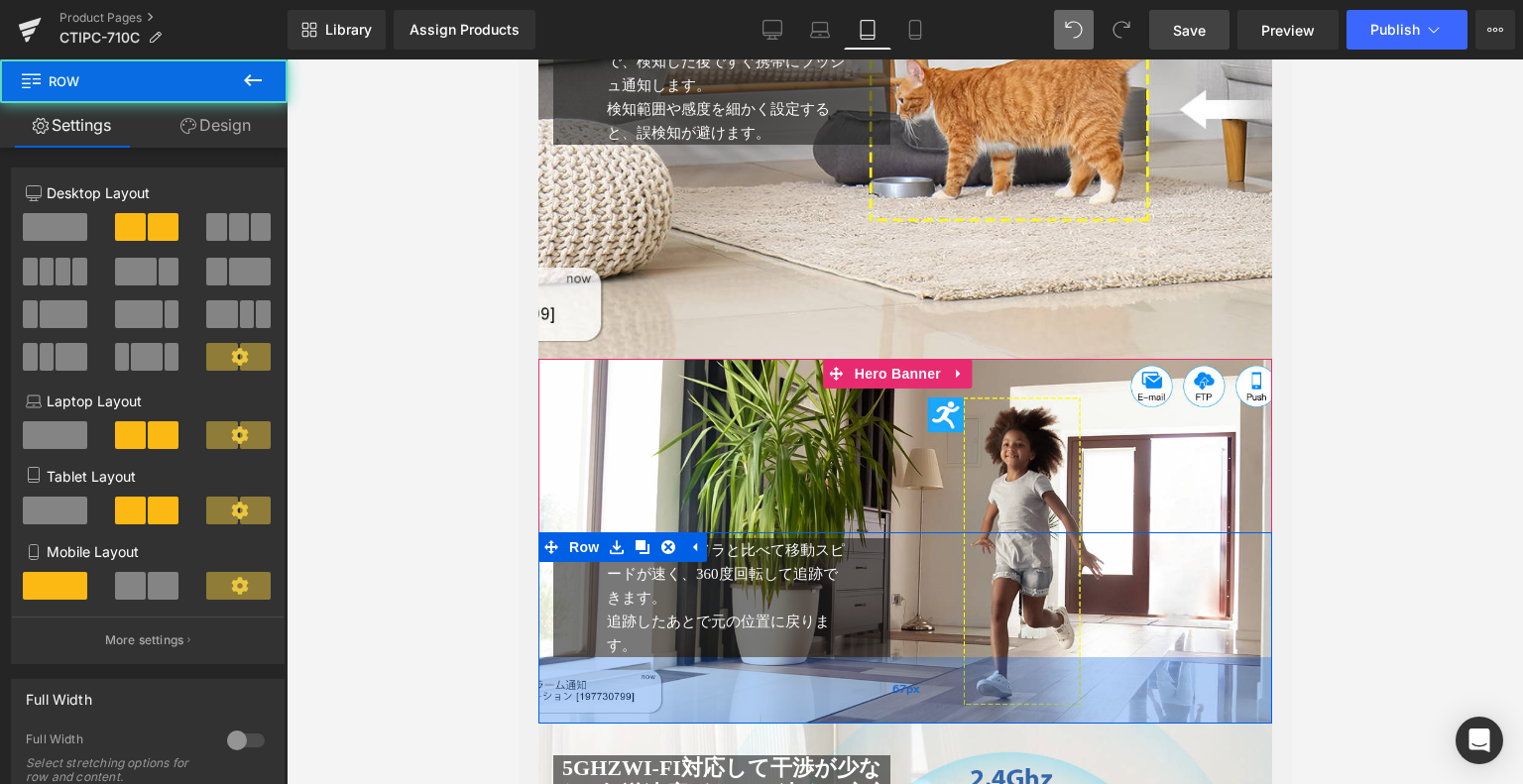 drag, startPoint x: 931, startPoint y: 658, endPoint x: 932, endPoint y: 714, distance: 56.008928 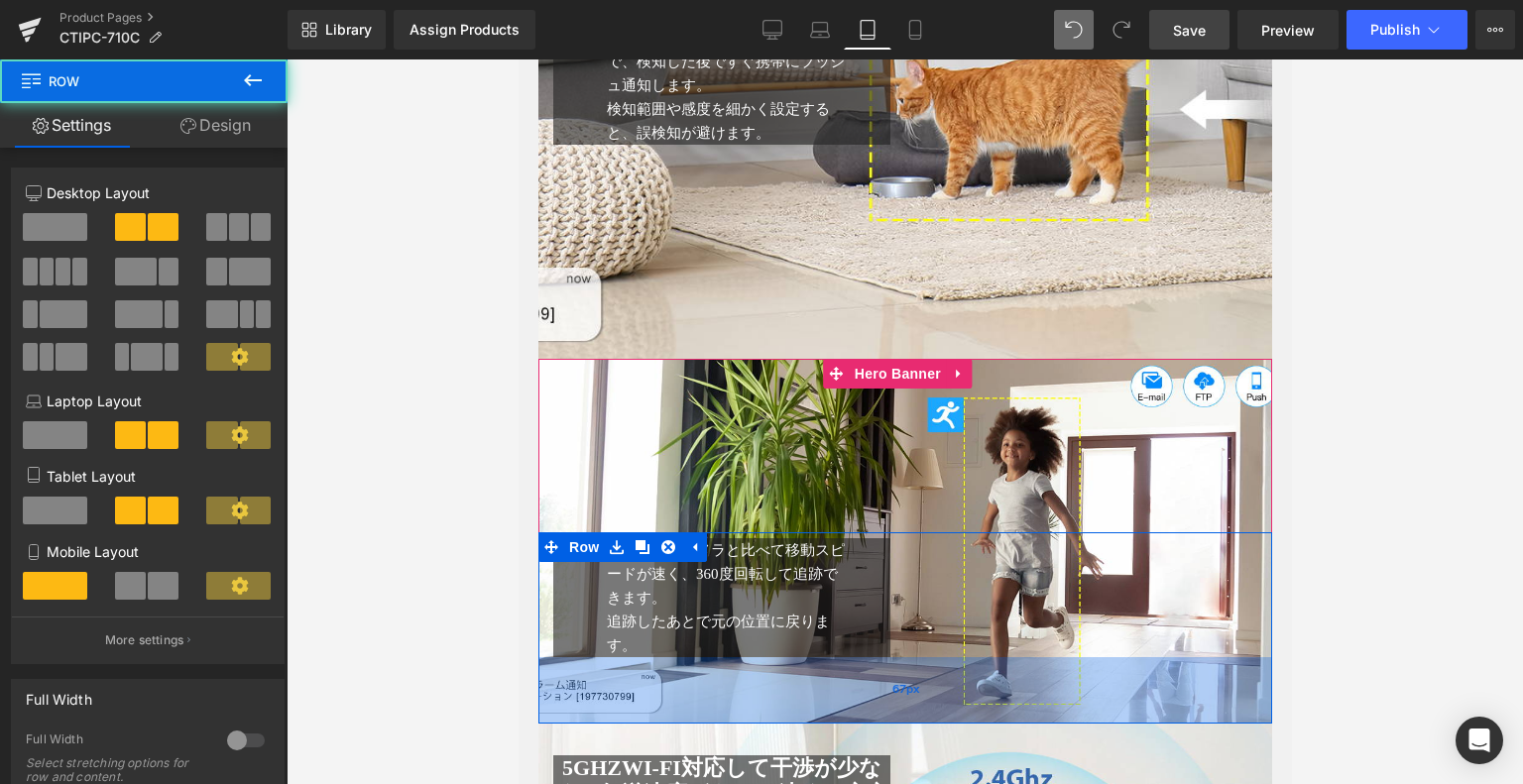 click on "67px" at bounding box center [904, 690] 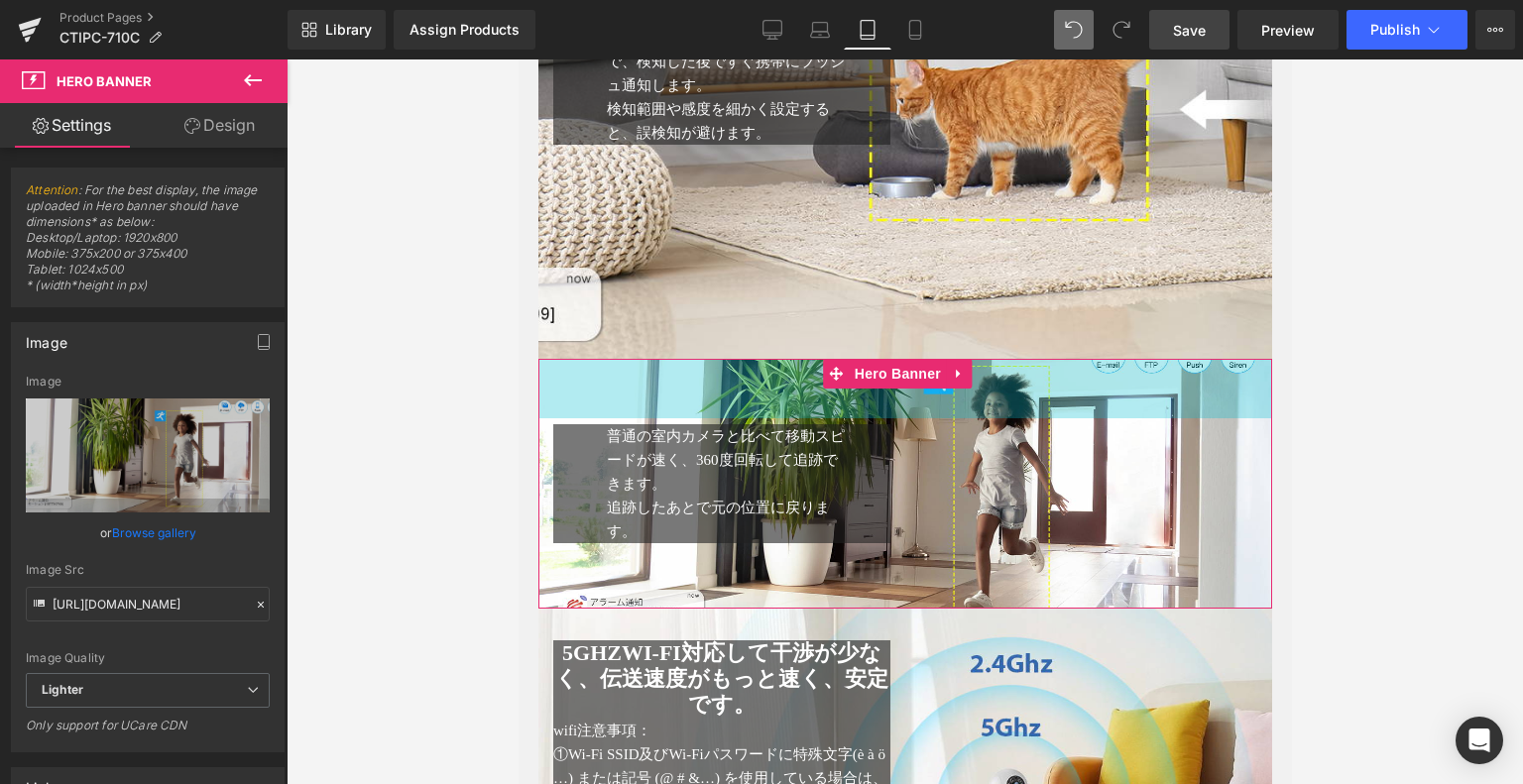 drag, startPoint x: 990, startPoint y: 360, endPoint x: 1039, endPoint y: 269, distance: 103.35376 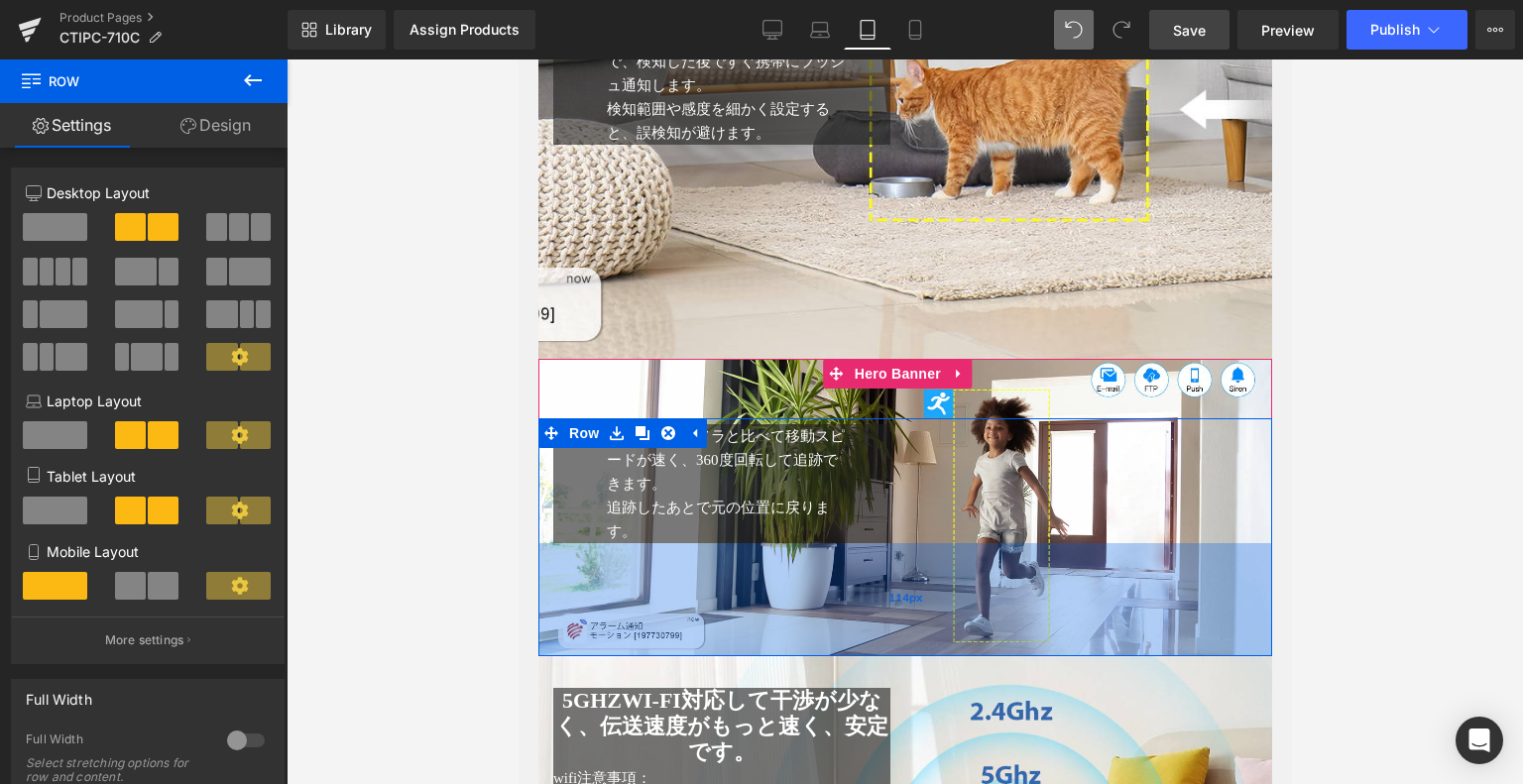 drag, startPoint x: 995, startPoint y: 578, endPoint x: 1000, endPoint y: 625, distance: 47.265209 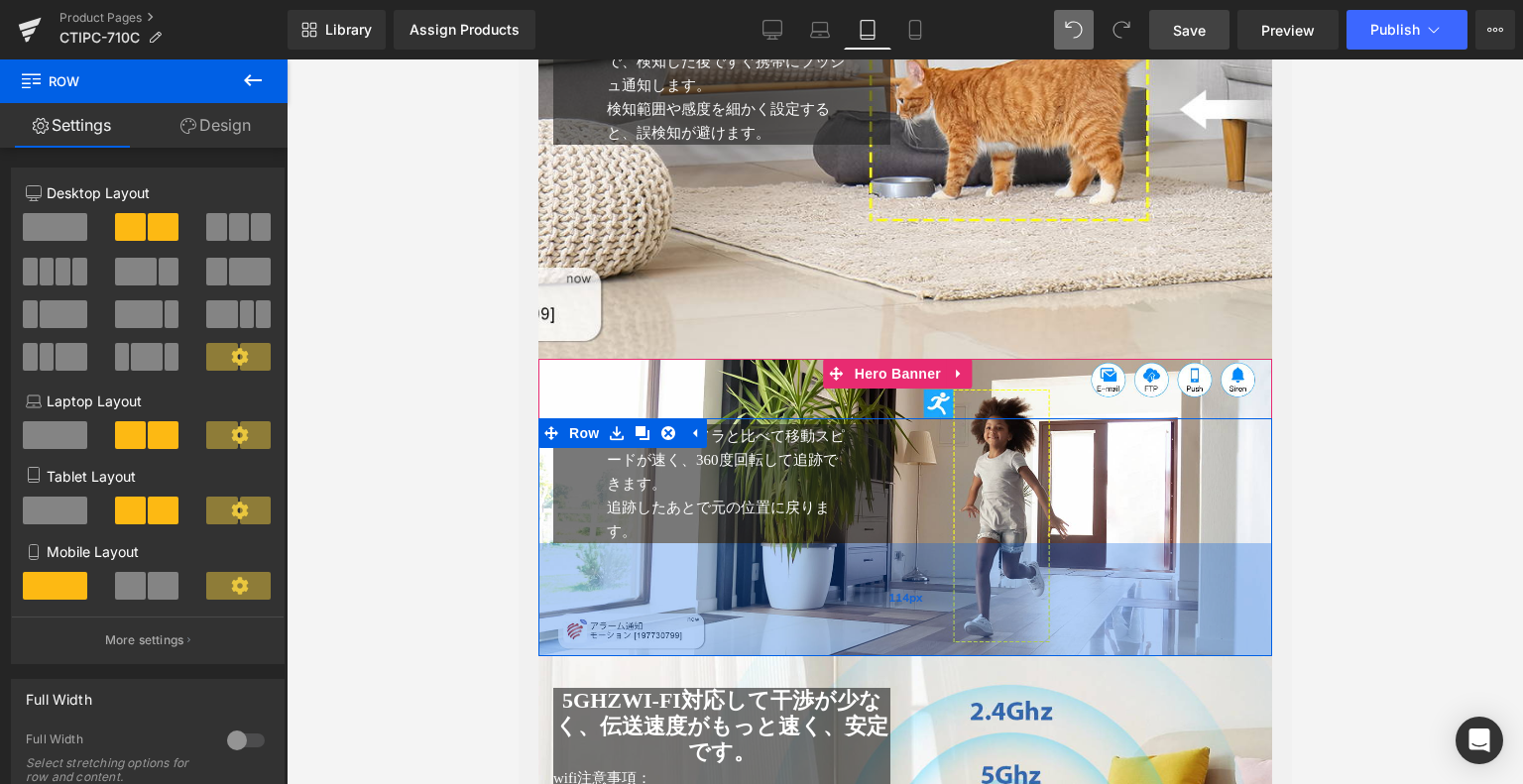 click on "114px" at bounding box center [904, 600] 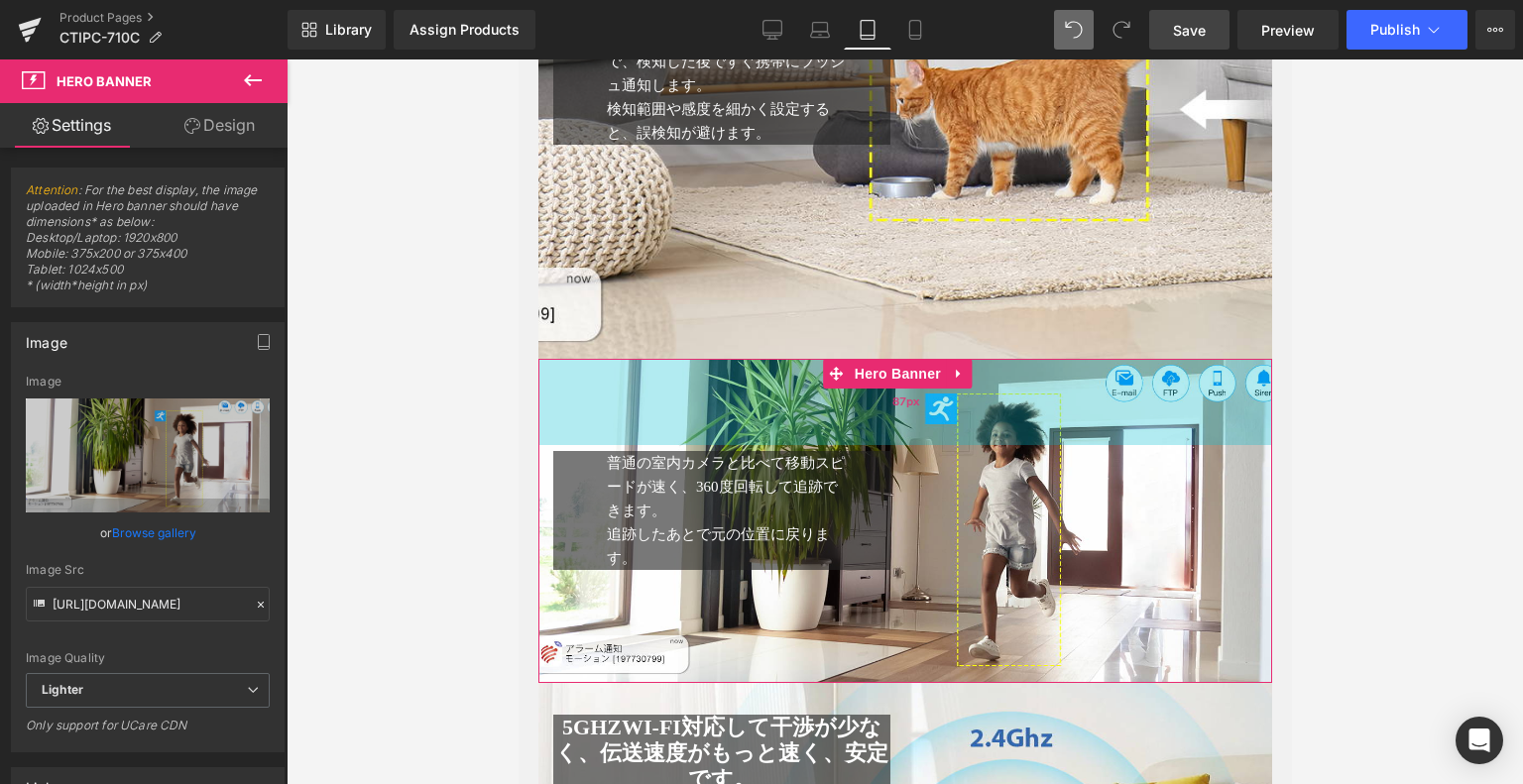 drag, startPoint x: 1000, startPoint y: 369, endPoint x: 1004, endPoint y: 395, distance: 26.305893 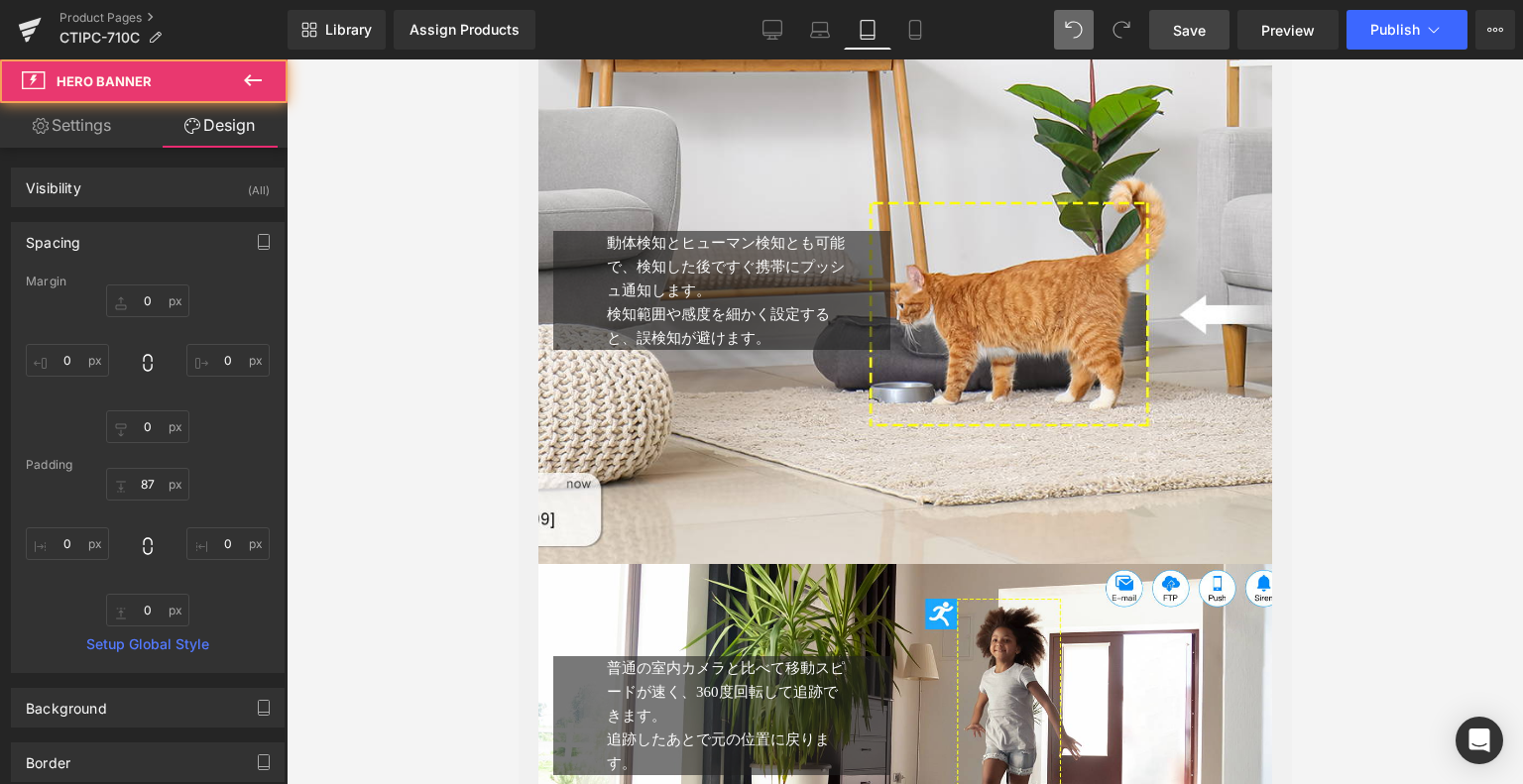 scroll, scrollTop: 3267, scrollLeft: 0, axis: vertical 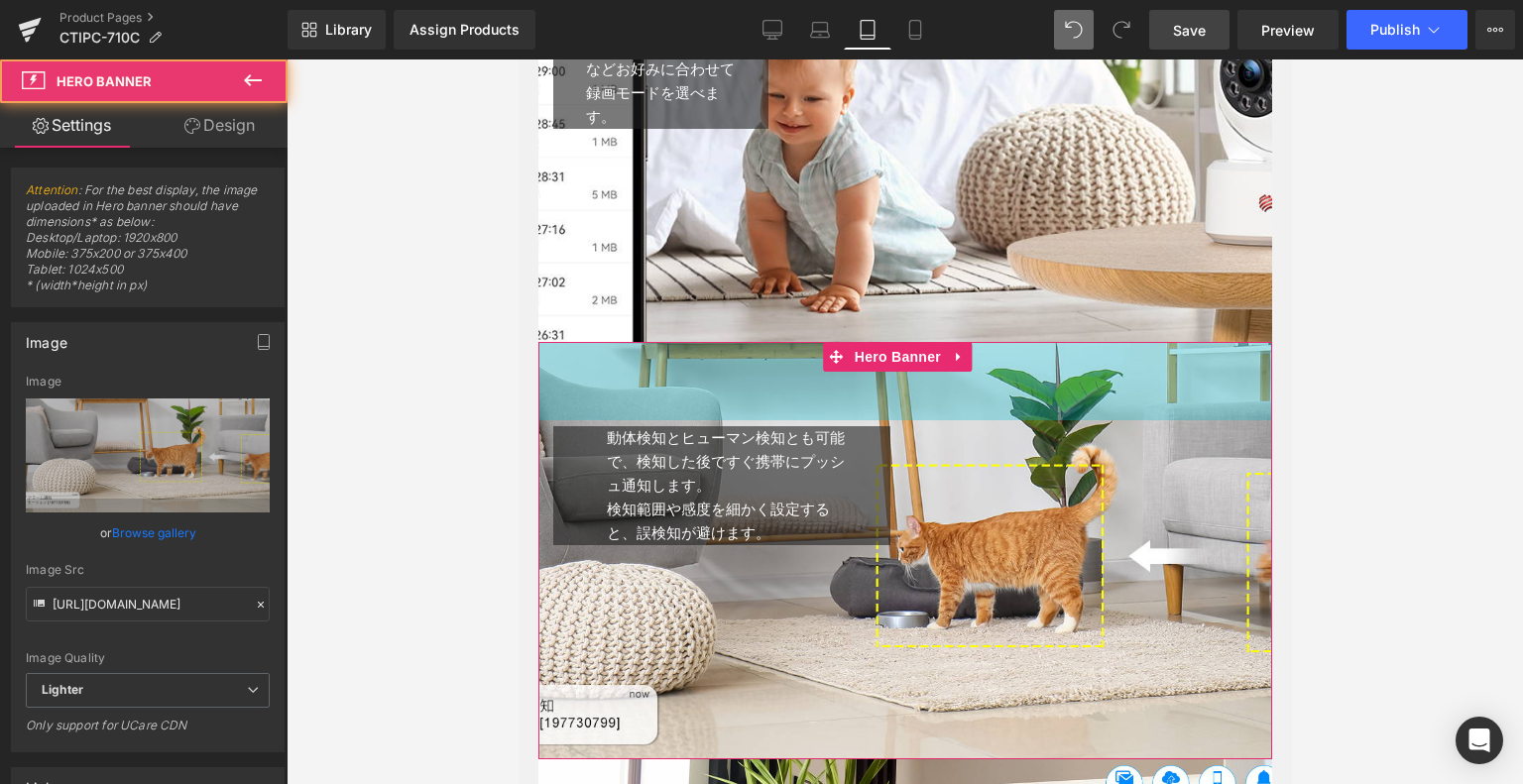 drag, startPoint x: 987, startPoint y: 350, endPoint x: 1020, endPoint y: 281, distance: 76.485293 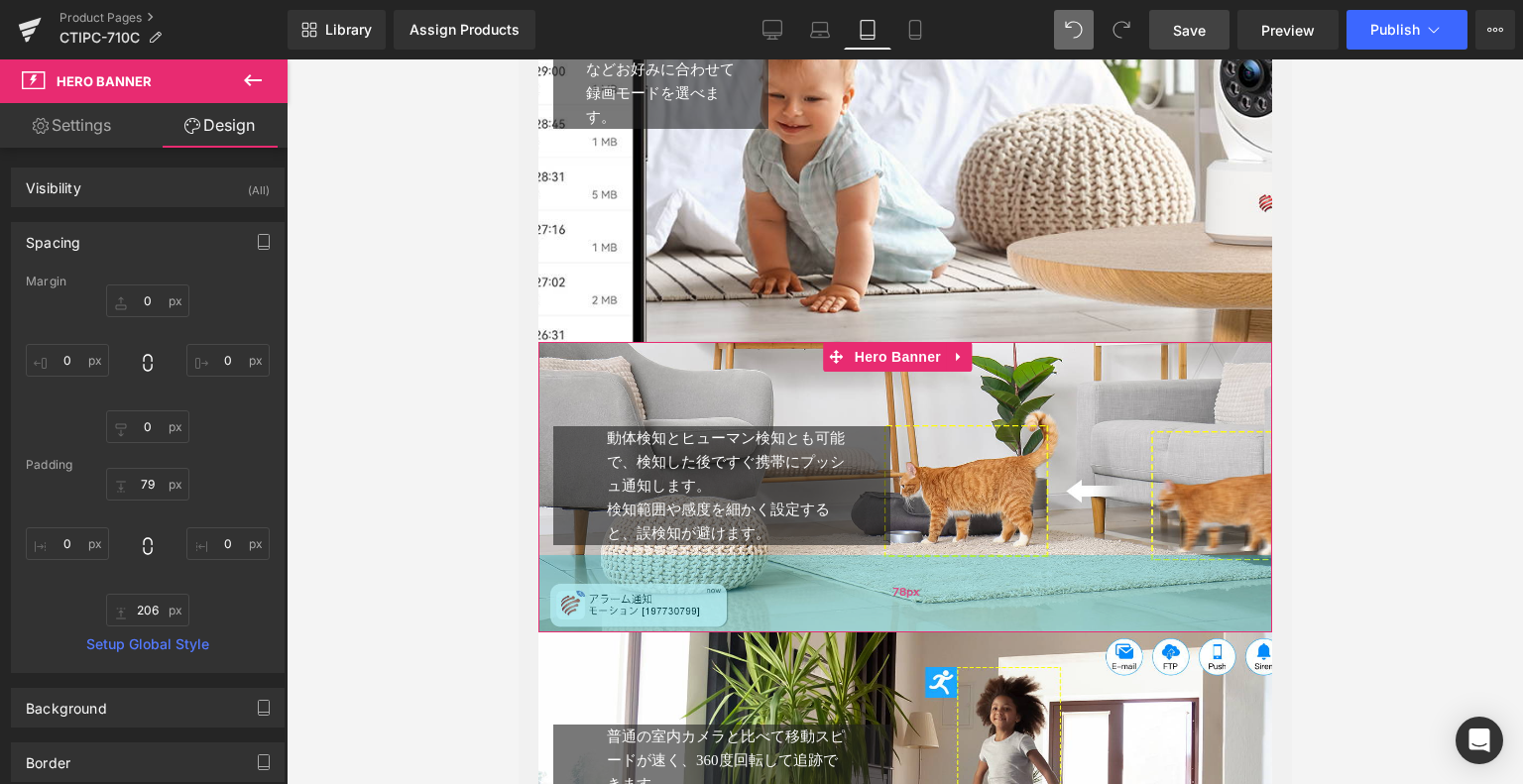 drag, startPoint x: 931, startPoint y: 732, endPoint x: 947, endPoint y: 603, distance: 129.98846 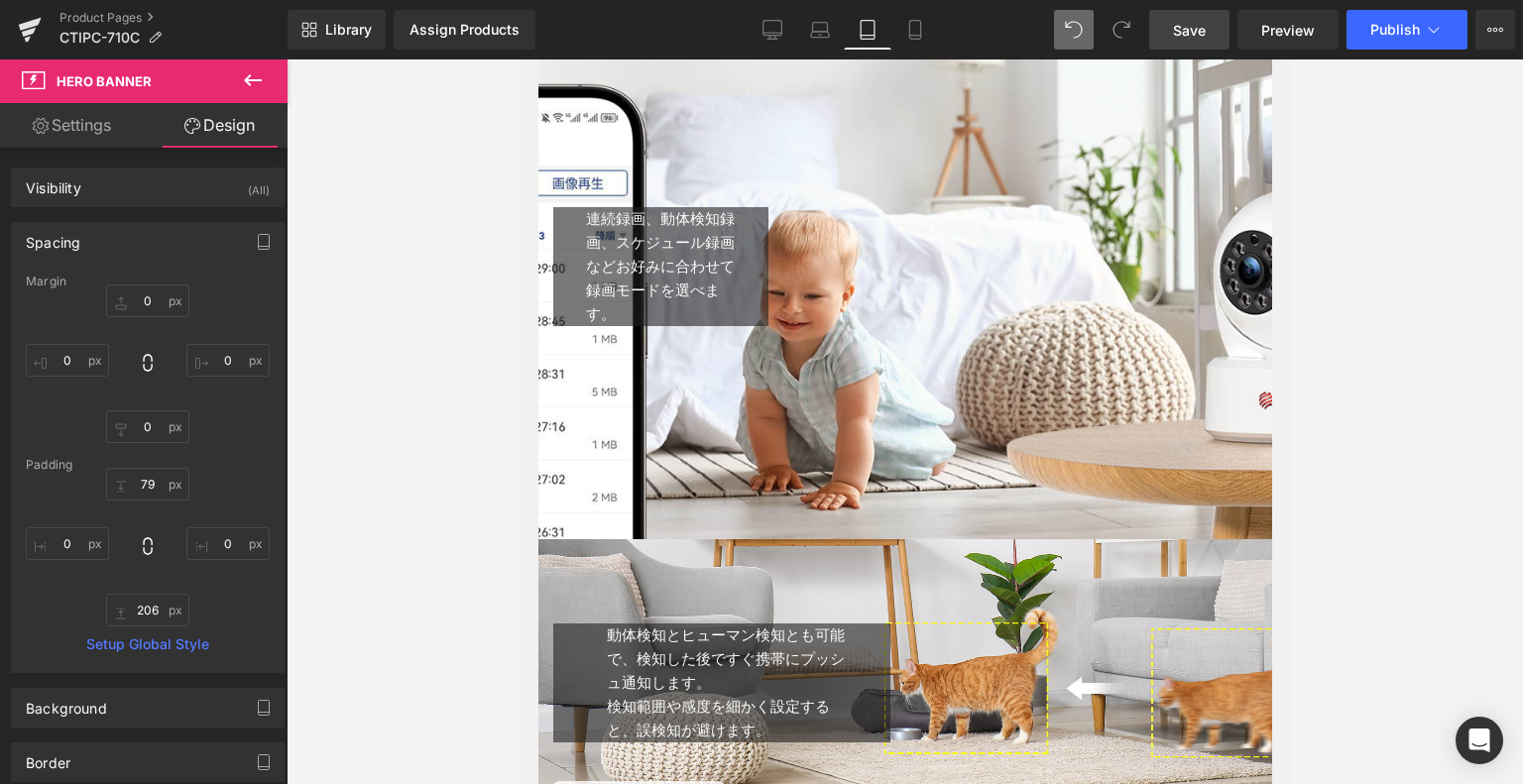 scroll, scrollTop: 2870, scrollLeft: 0, axis: vertical 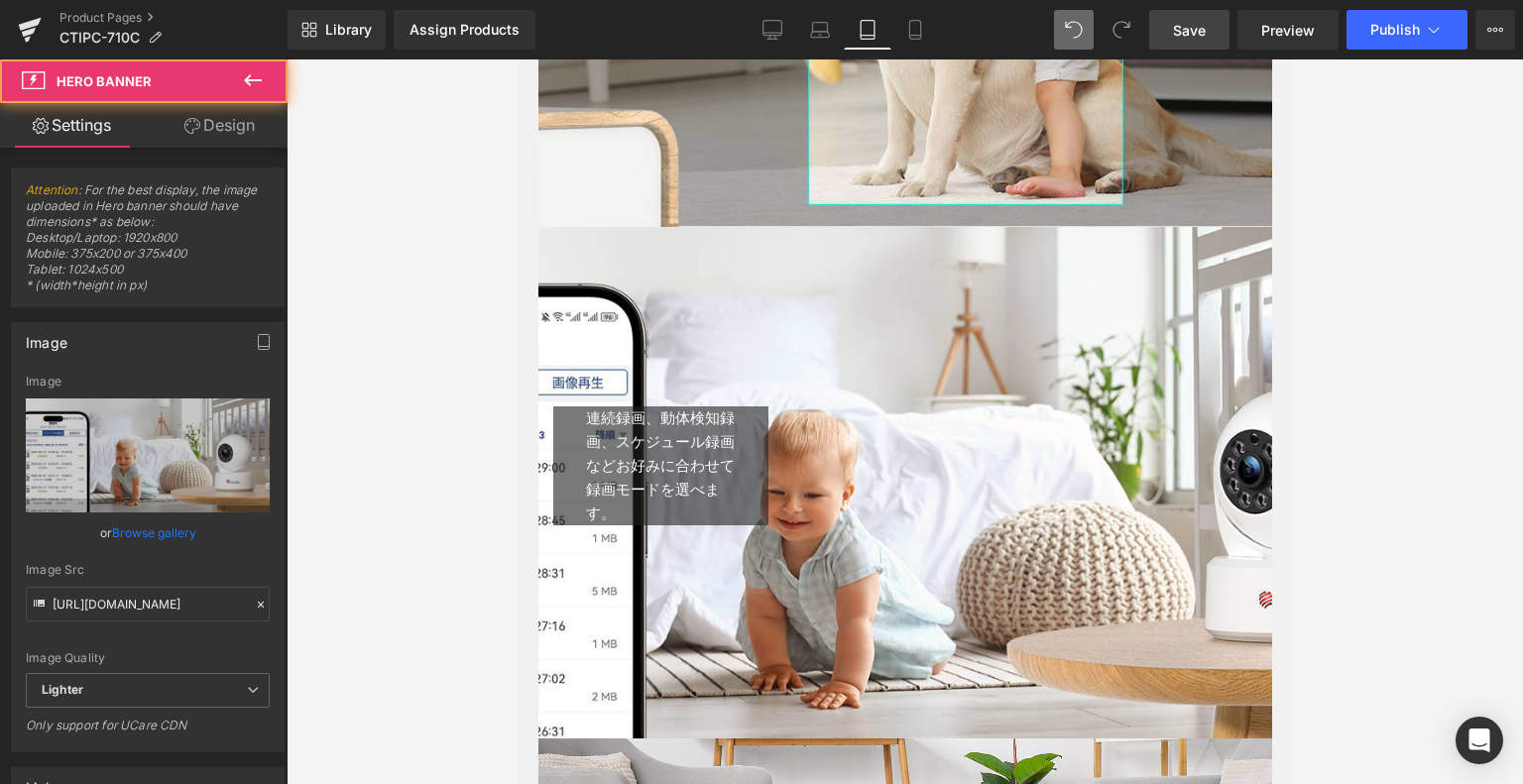 click on "連続録画、動体検知録画、スケジュール録画などお好みに合わせて録画モードを選べます。
Text Block
Text Block
Row
Hero Banner   175px   205px" at bounding box center (904, 483) 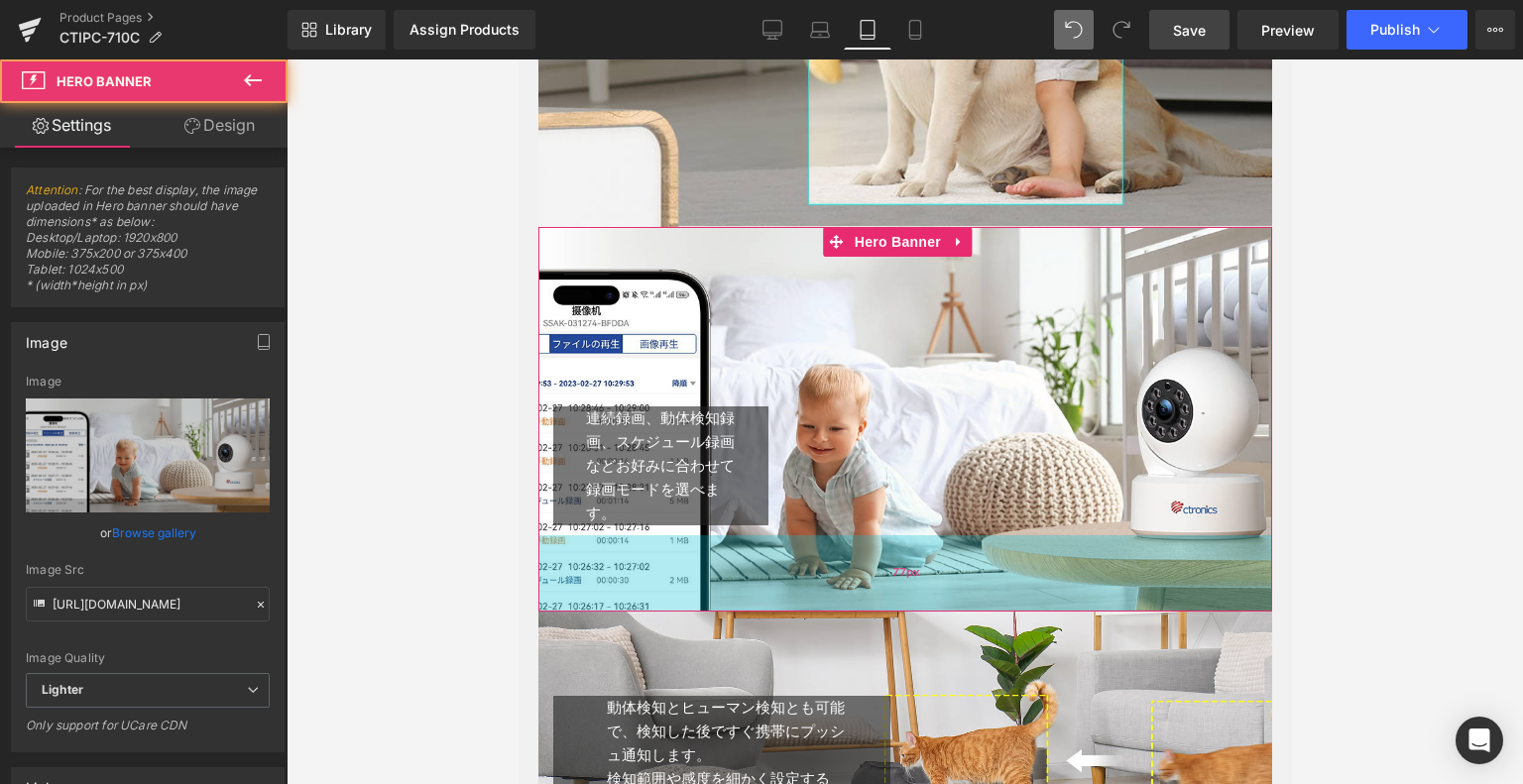 drag, startPoint x: 896, startPoint y: 721, endPoint x: 915, endPoint y: 593, distance: 129.40247 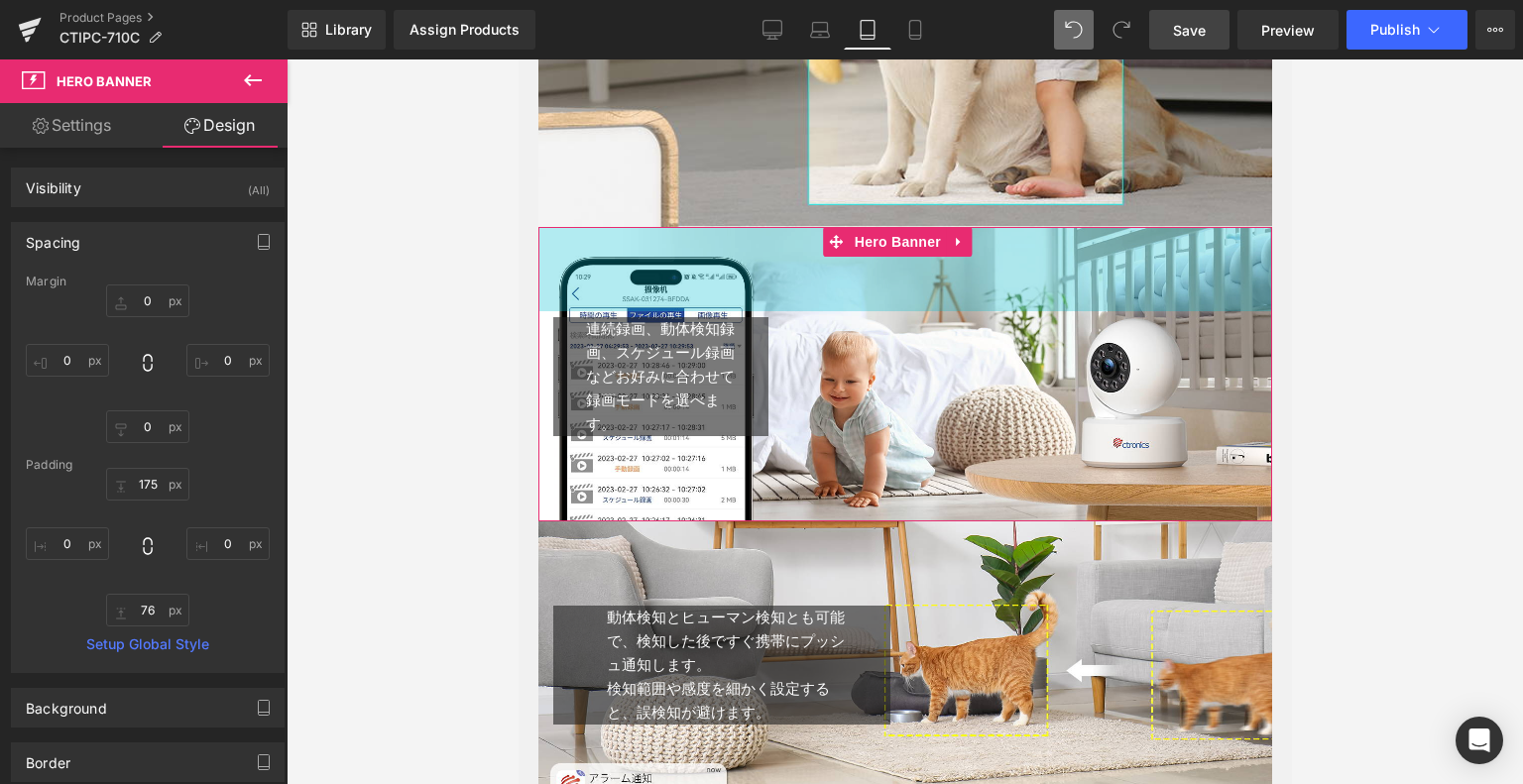 drag, startPoint x: 995, startPoint y: 252, endPoint x: 1028, endPoint y: 163, distance: 94.92102 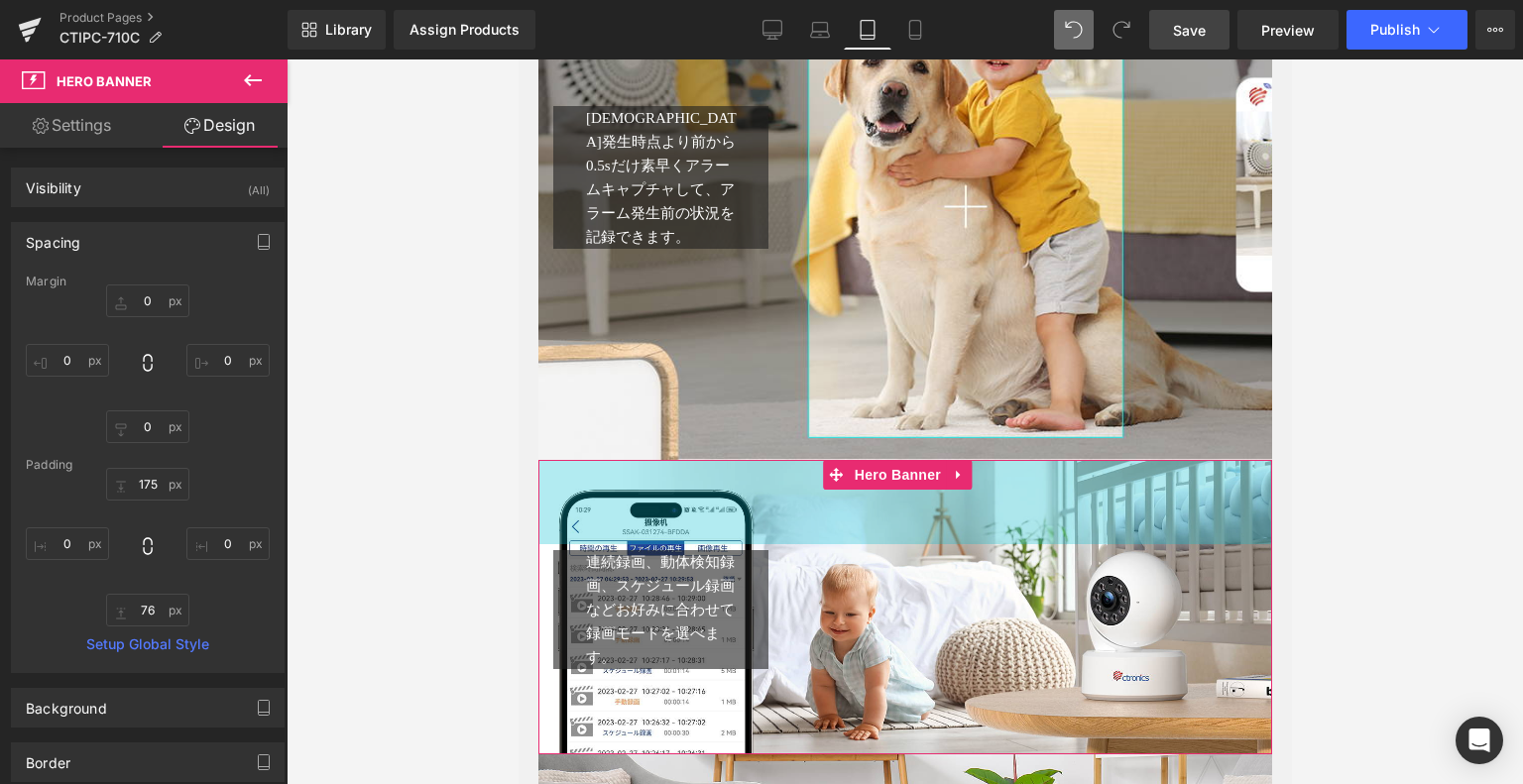scroll, scrollTop: 2573, scrollLeft: 0, axis: vertical 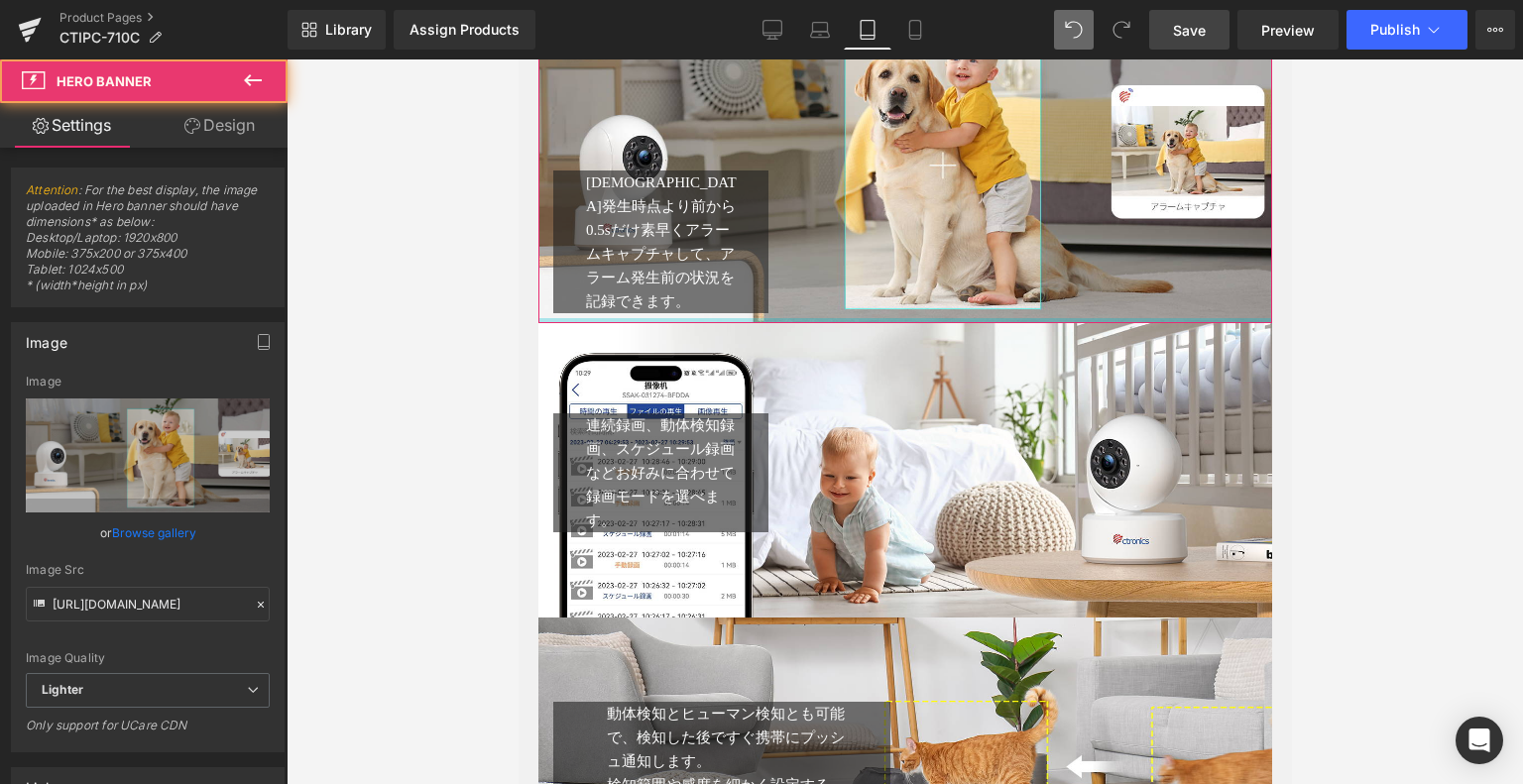 drag, startPoint x: 952, startPoint y: 475, endPoint x: 1000, endPoint y: 278, distance: 202.7634 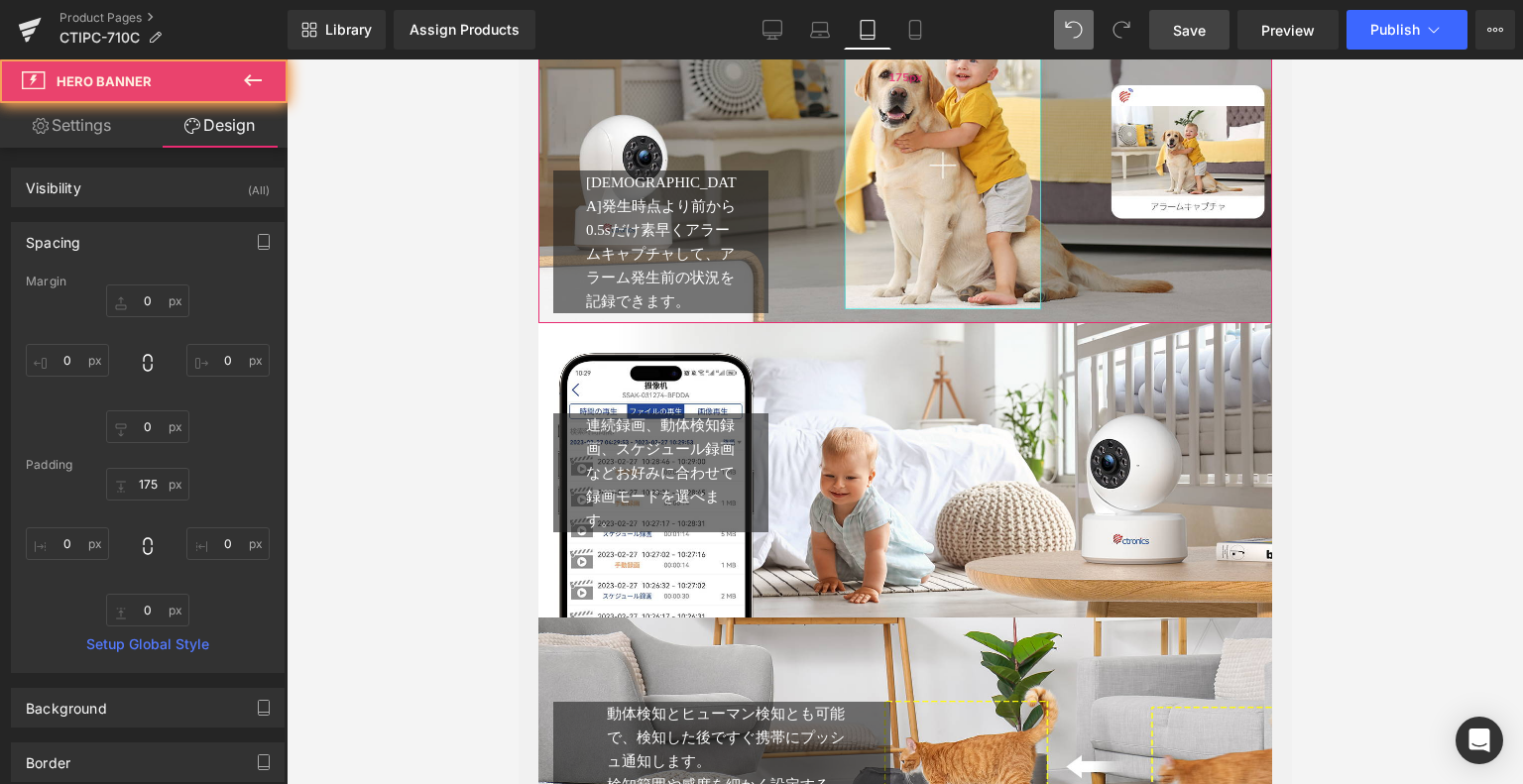 scroll, scrollTop: 2276, scrollLeft: 0, axis: vertical 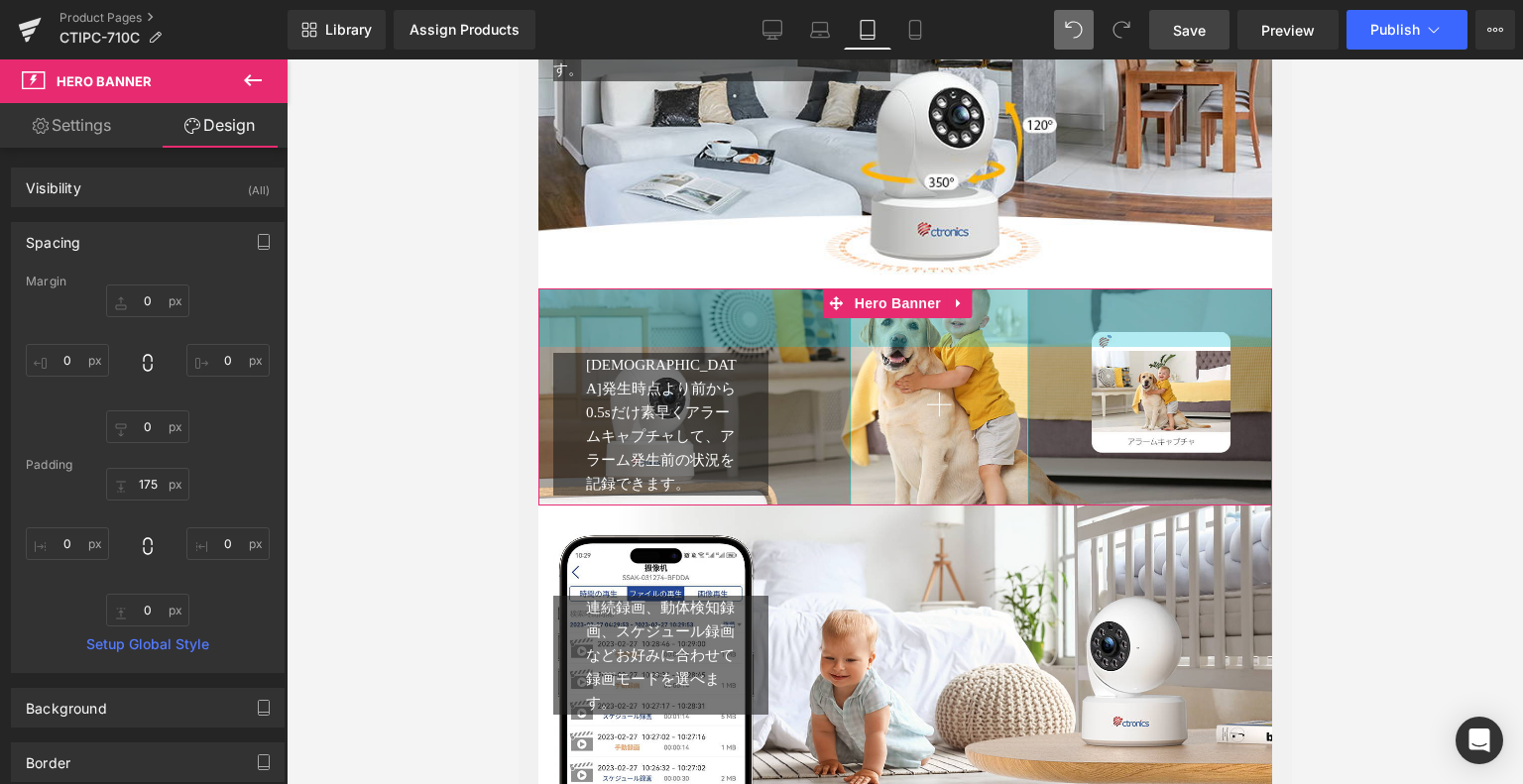 drag, startPoint x: 978, startPoint y: 308, endPoint x: 1028, endPoint y: 201, distance: 118.10588 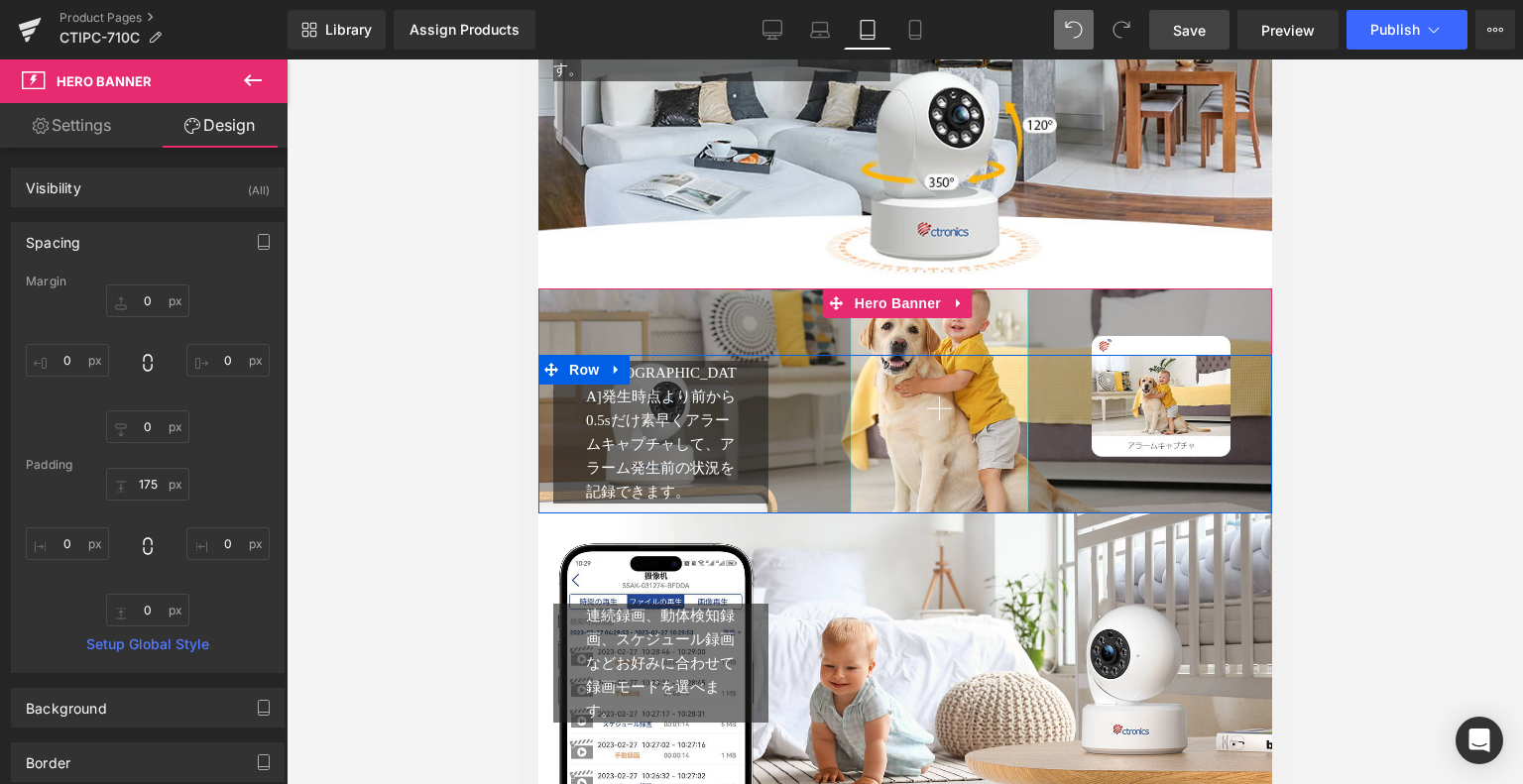 click on "アラーム発生時点より前から0.5sだけ素早くアラームキャプチャして、アラーム発生前の状況を記録できます。
Text Block       33px
Text Block
Row" at bounding box center [904, 434] 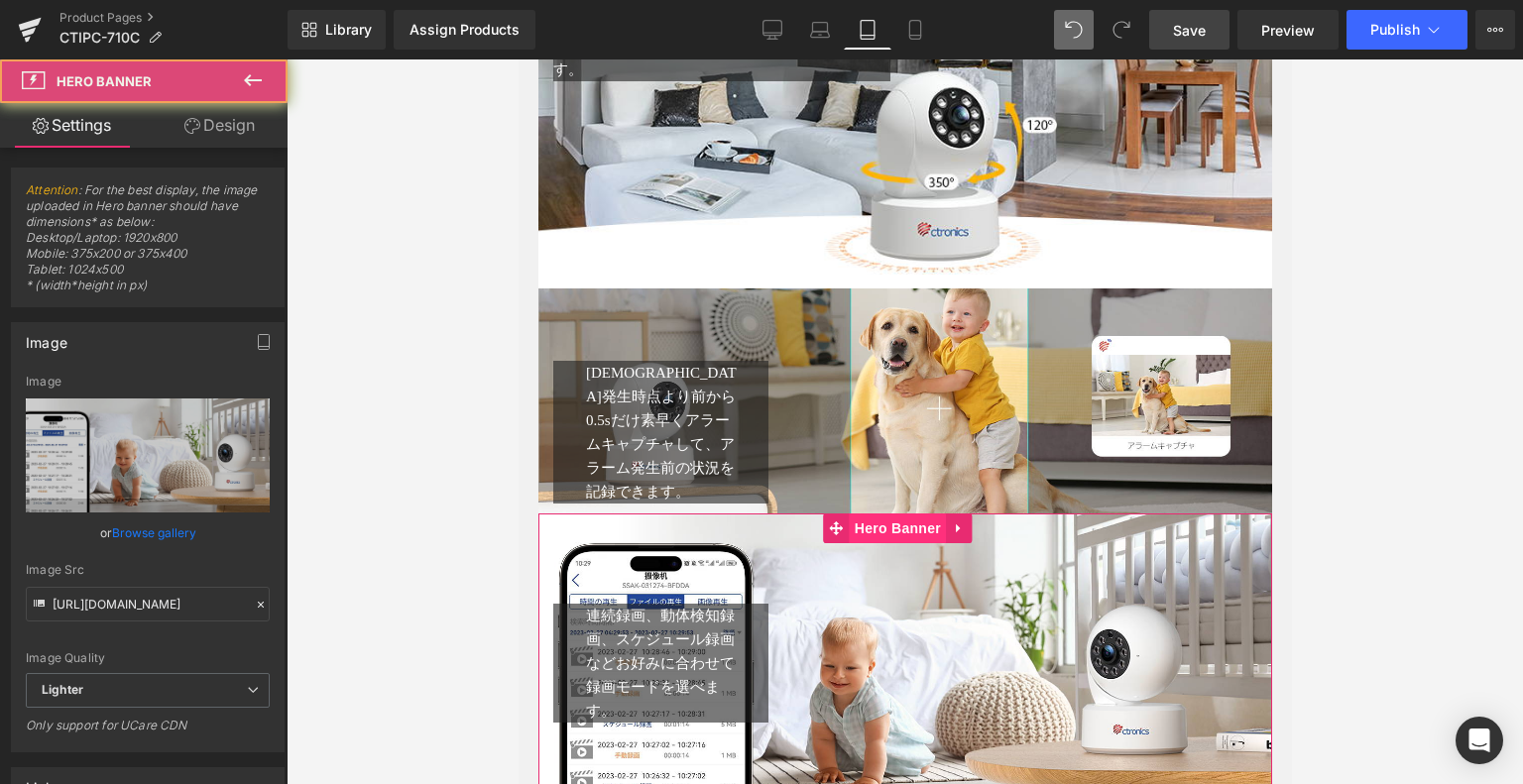 click on "連続録画、動体検知録画、スケジュール録画などお好みに合わせて録画モードを選べます。
Text Block
Text Block
Row
Hero Banner   85px   76px" at bounding box center (904, 660) 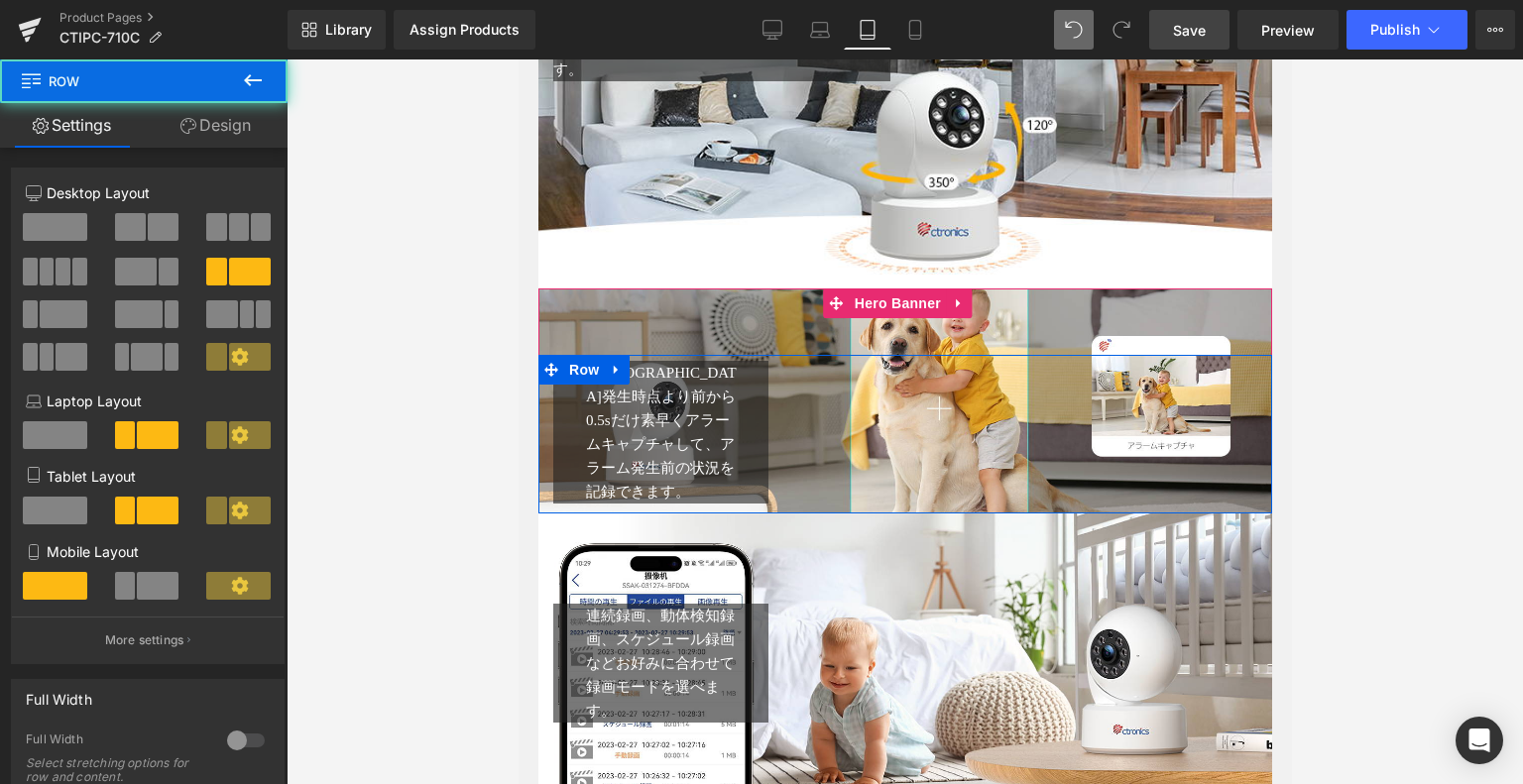click on "アラーム発生時点より前から0.5sだけ素早くアラームキャプチャして、アラーム発生前の状況を記録できます。
Text Block       33px
Text Block
Row" at bounding box center (904, 434) 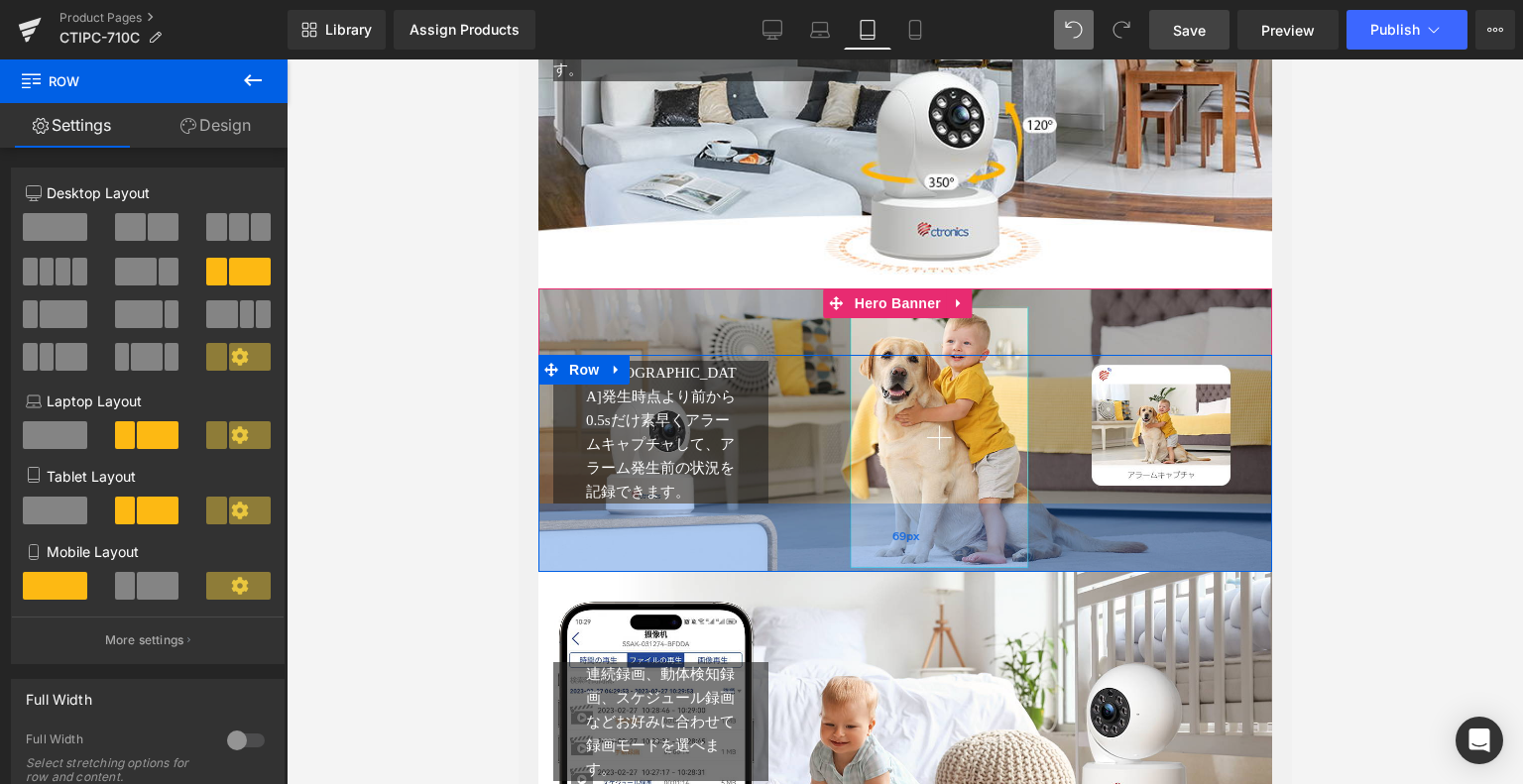 drag, startPoint x: 953, startPoint y: 503, endPoint x: 969, endPoint y: 561, distance: 60.16644 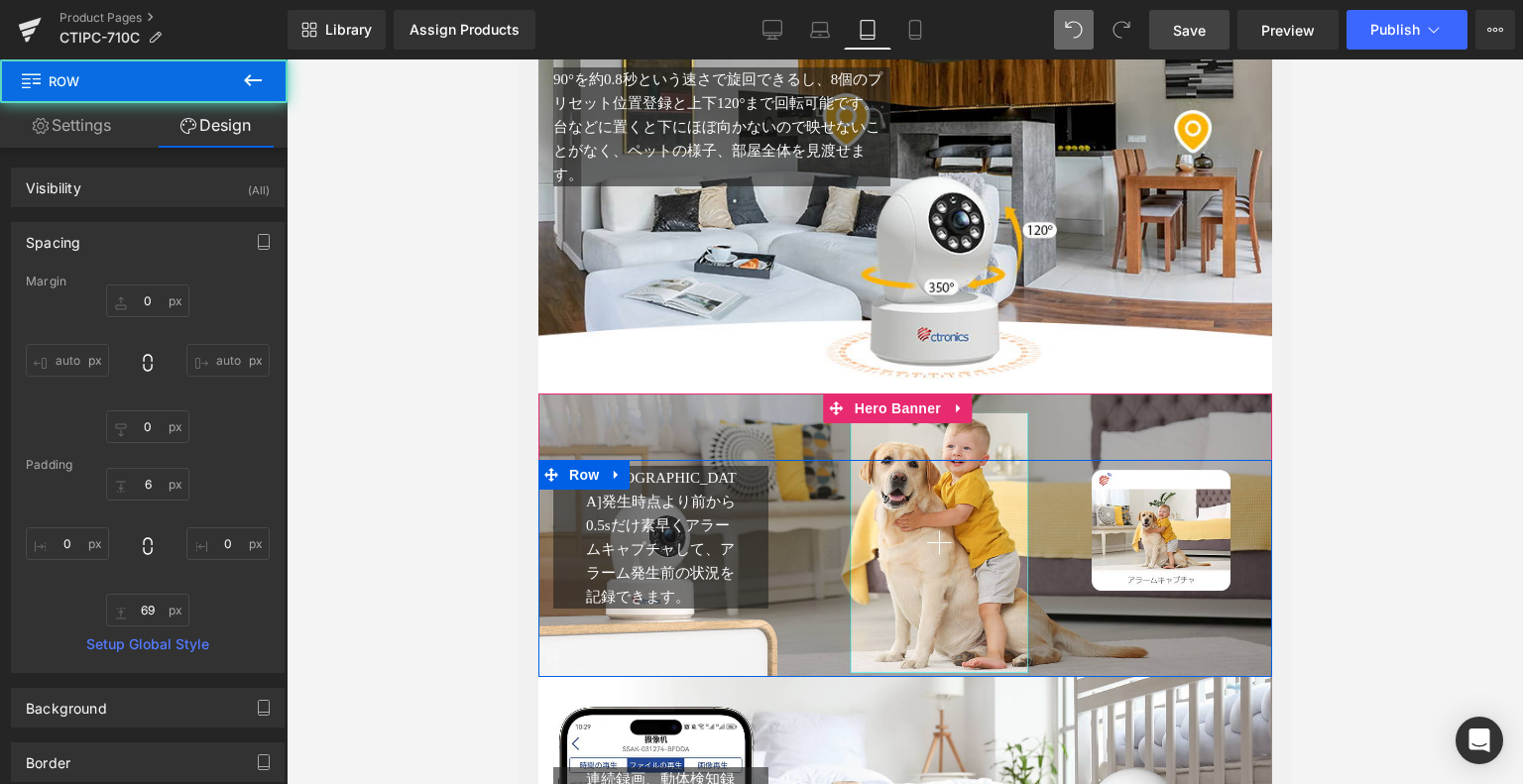 scroll, scrollTop: 1978, scrollLeft: 0, axis: vertical 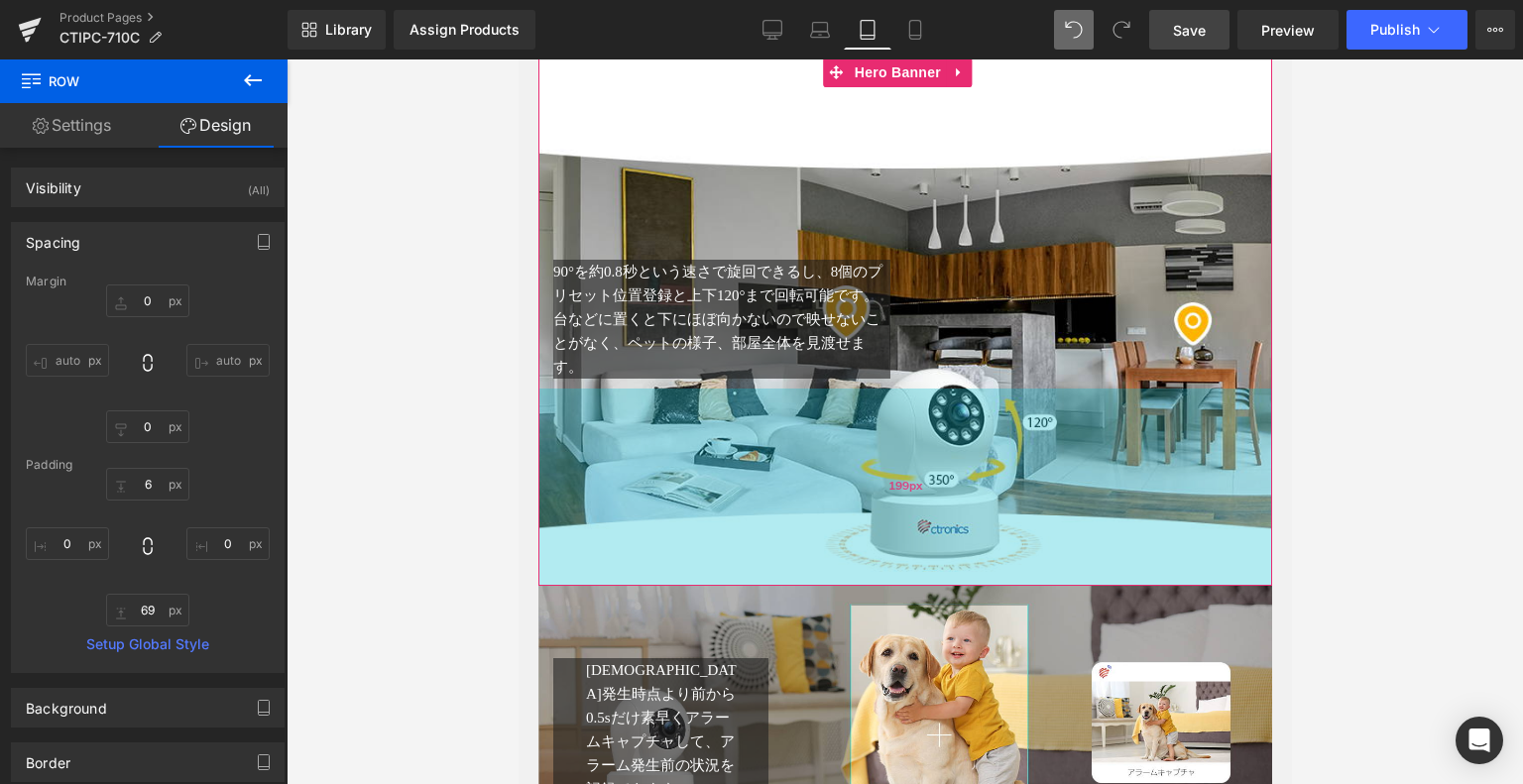 click on "90°を約0.8秒という速さで旋回できるし、8個のプリセット位置登録と上下120°まで回転可能です。台などに置くと下にほぼ向かないので映せないことがなく、ペットの様子、部屋全体を見渡せます。 Text Block         Text Block         Row
Hero Banner   174px   199px" at bounding box center [904, 321] 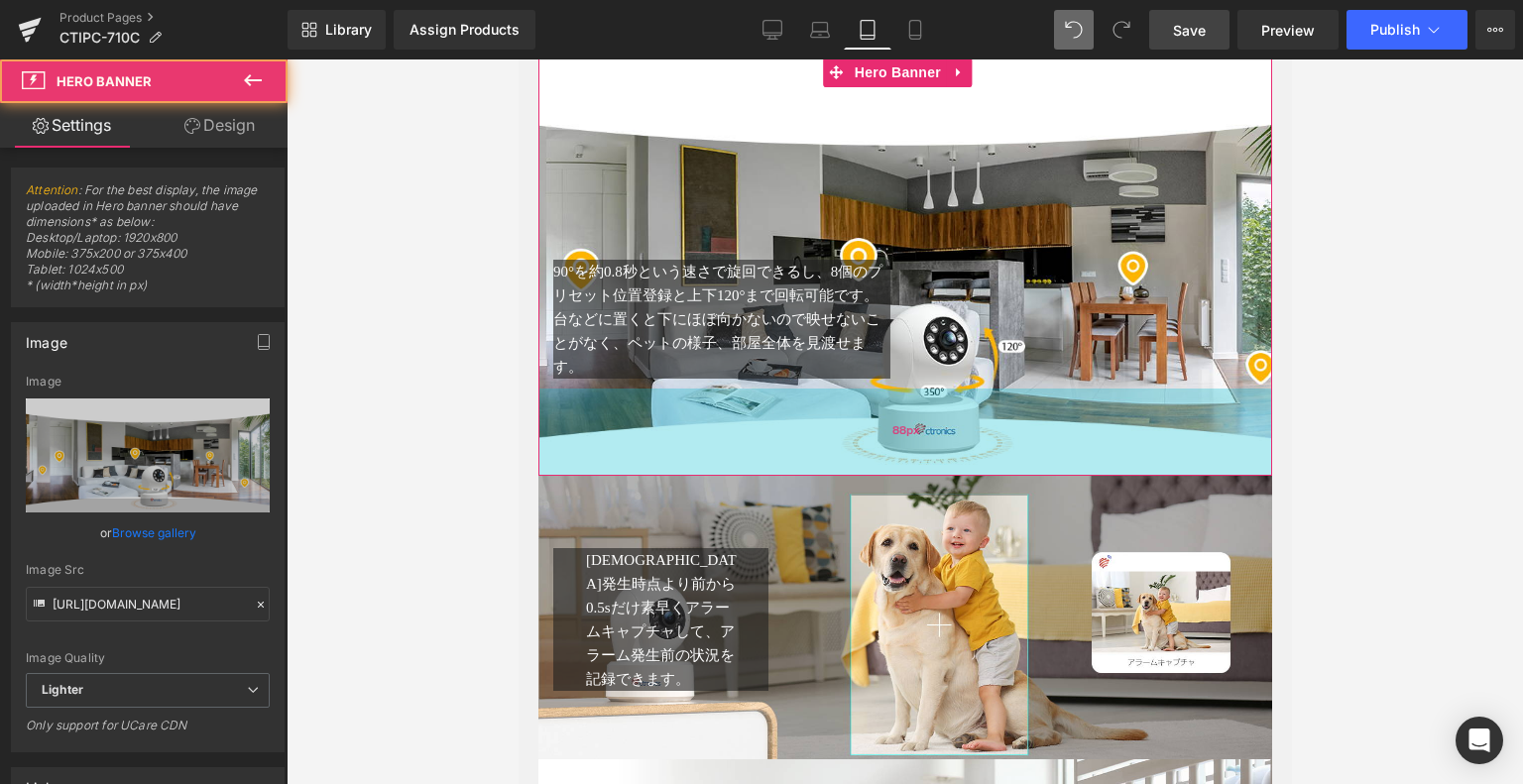 drag, startPoint x: 945, startPoint y: 566, endPoint x: 965, endPoint y: 427, distance: 140.43148 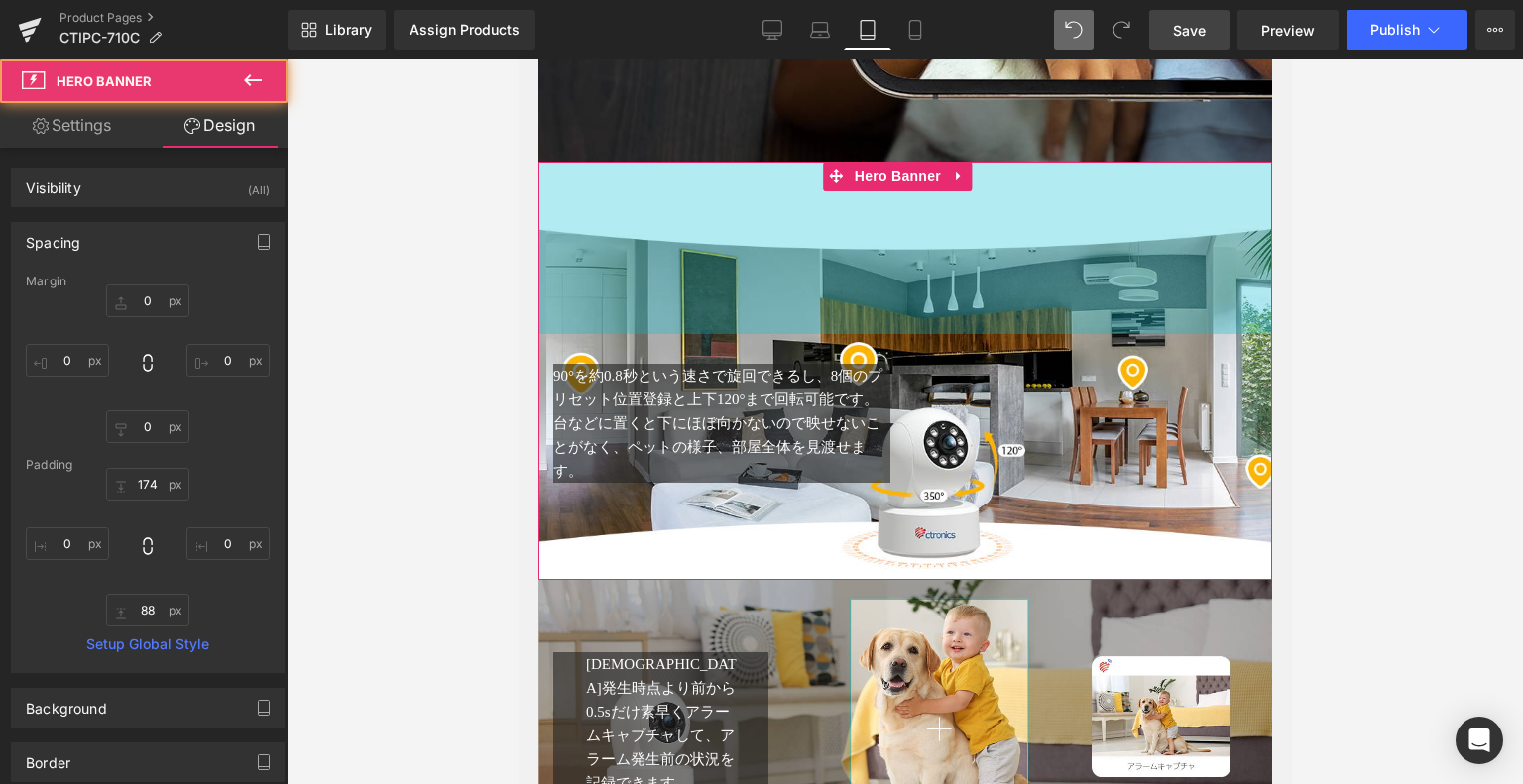 scroll, scrollTop: 1780, scrollLeft: 0, axis: vertical 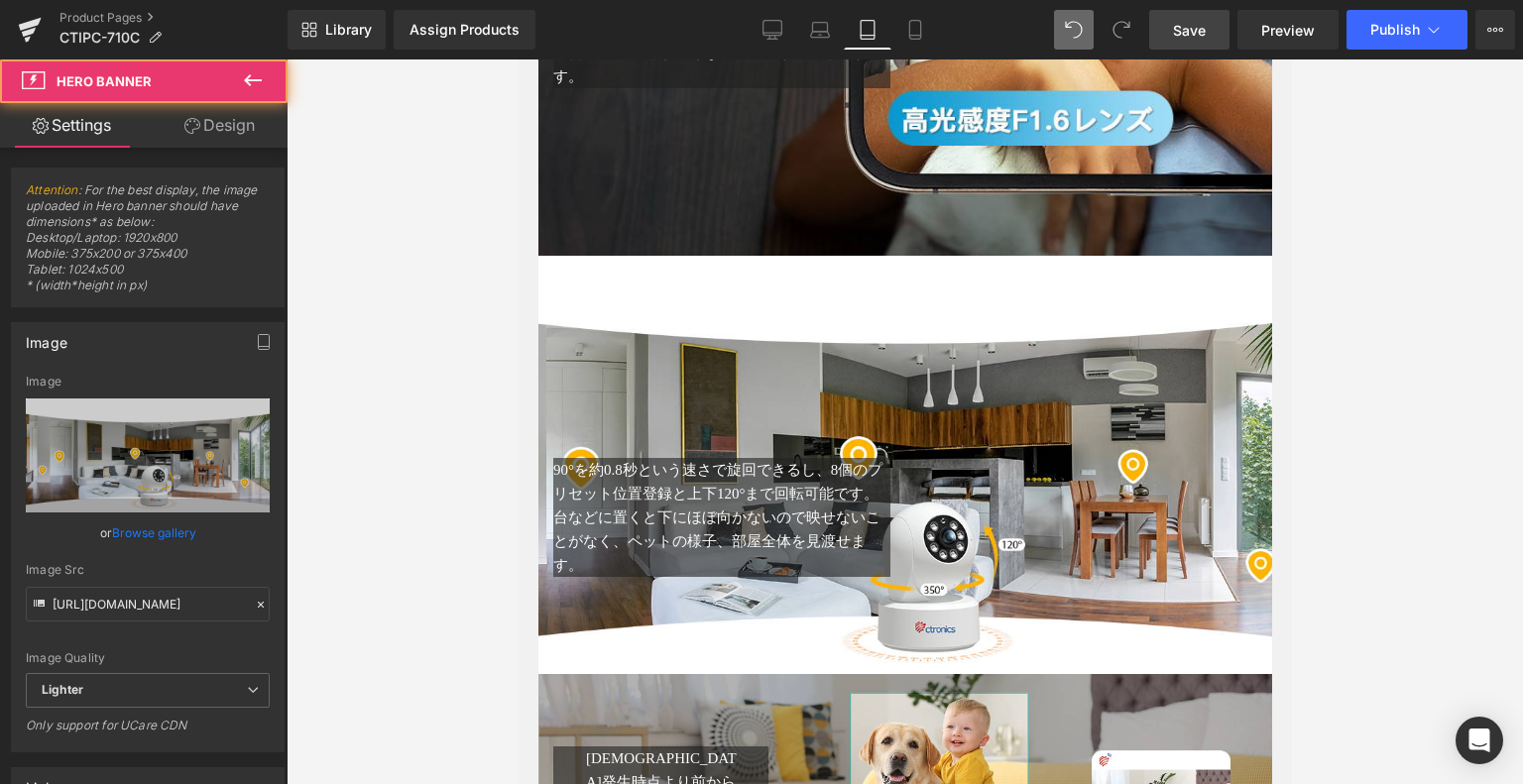 click on "90°を約0.8秒という速さで旋回できるし、8個のプリセット位置登録と上下120°まで回転可能です。台などに置くと下にほぼ向かないので映せないことがなく、ペットの様子、部屋全体を見渡せます。 Text Block         Text Block         Row
Hero Banner   174px   88px" at bounding box center [904, 465] 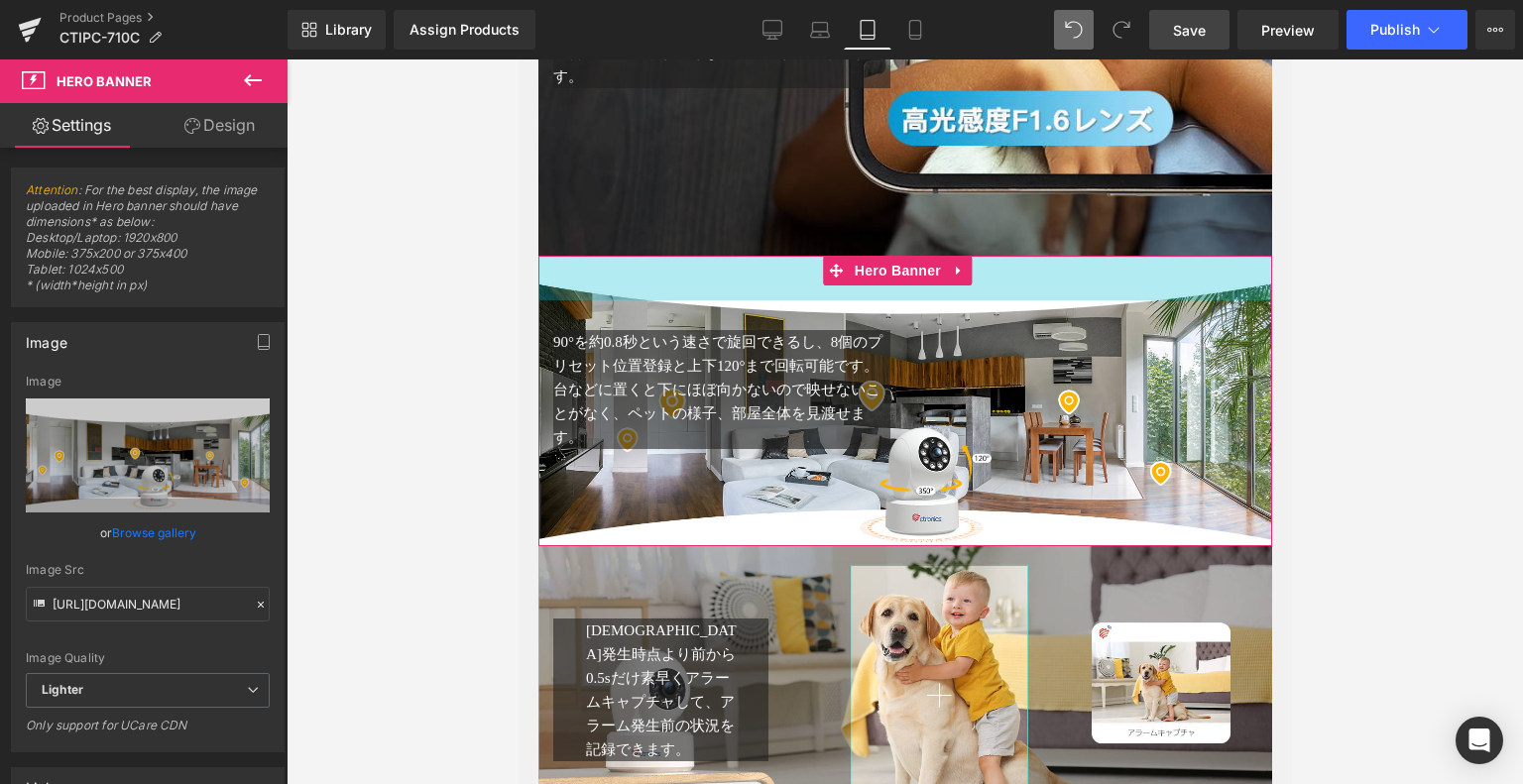 drag, startPoint x: 969, startPoint y: 324, endPoint x: 1008, endPoint y: 196, distance: 133.80957 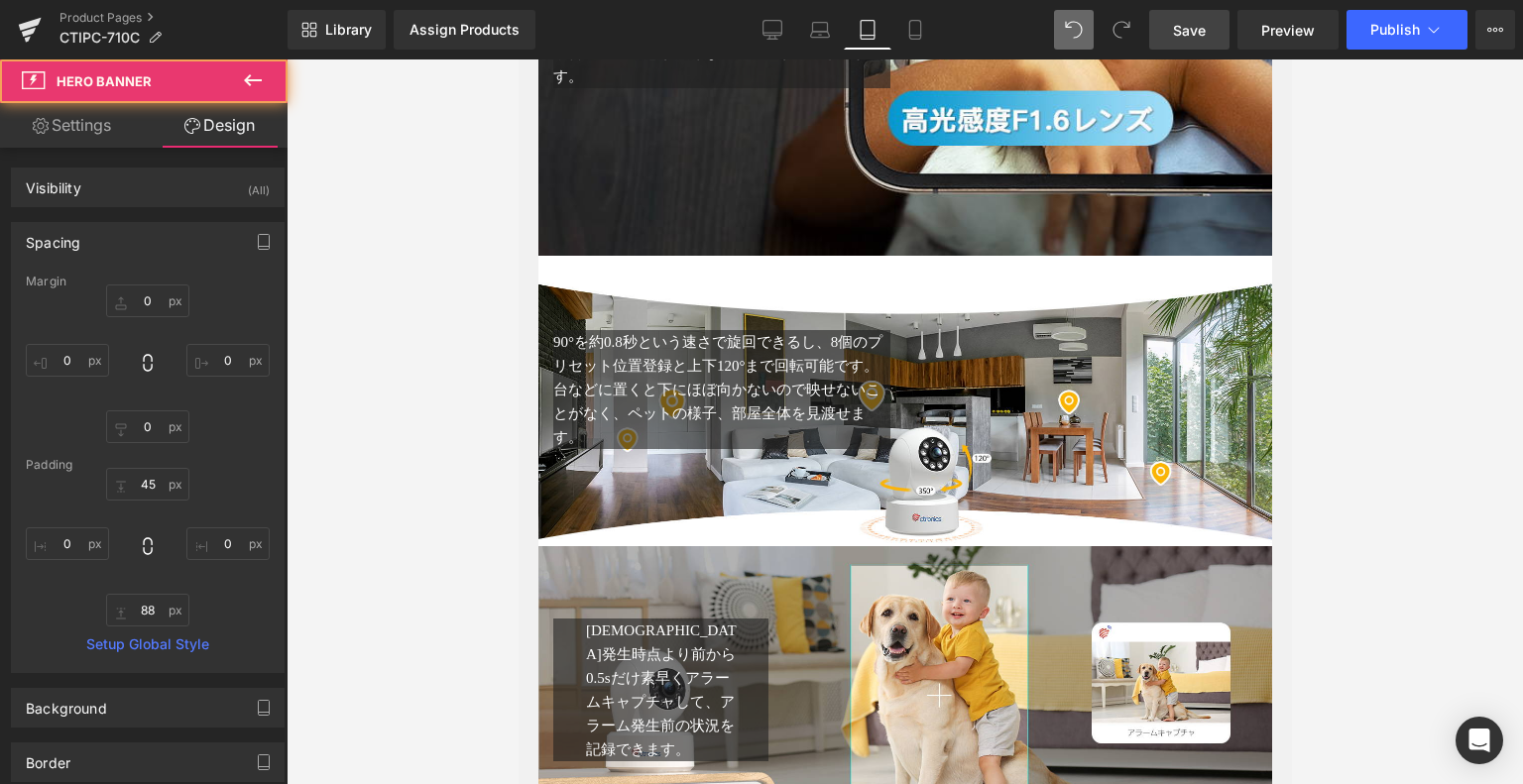 scroll, scrollTop: 1384, scrollLeft: 0, axis: vertical 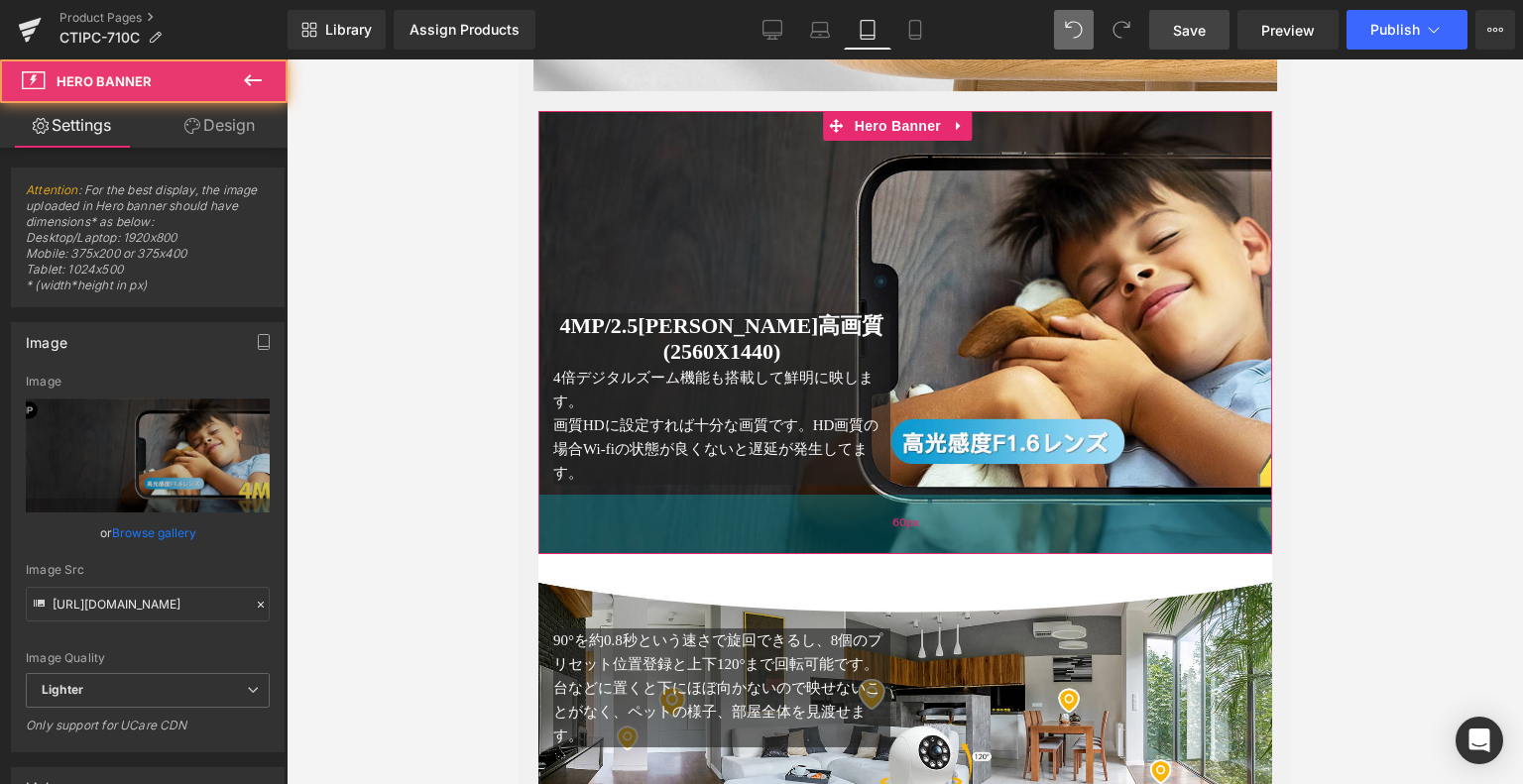drag, startPoint x: 933, startPoint y: 627, endPoint x: 941, endPoint y: 529, distance: 98.32599 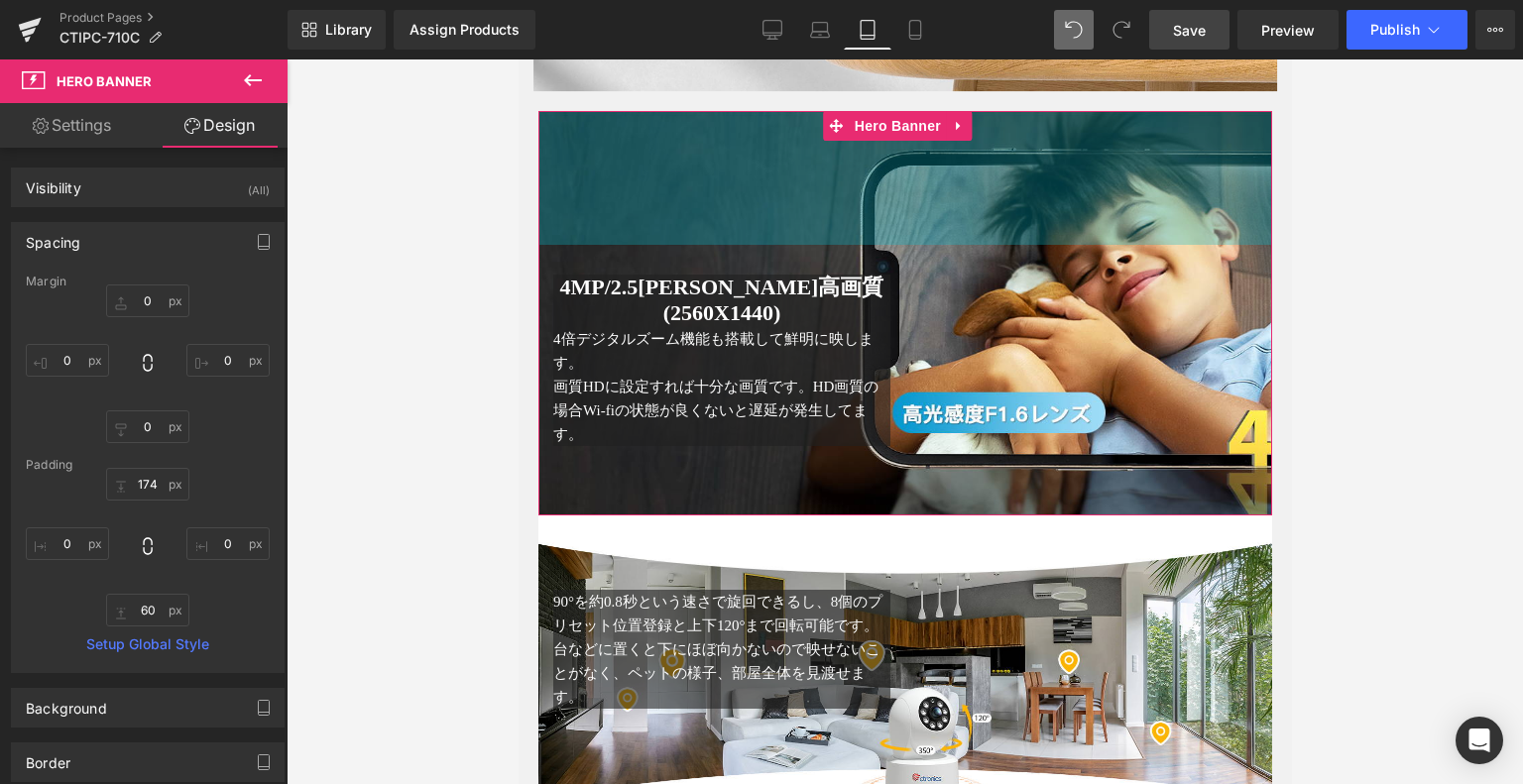 drag, startPoint x: 1000, startPoint y: 118, endPoint x: 1091, endPoint y: -45, distance: 186.68155 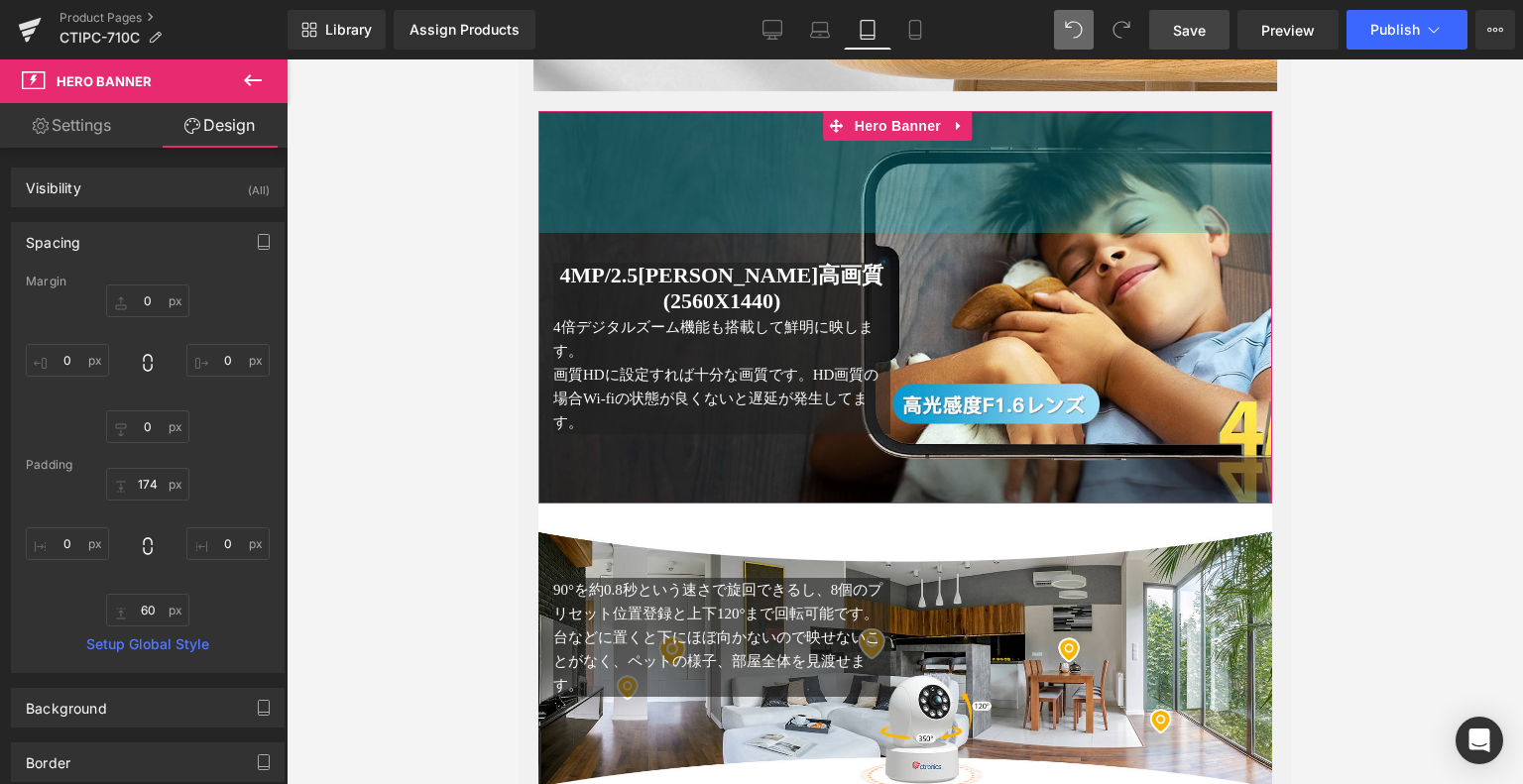 drag, startPoint x: 991, startPoint y: 114, endPoint x: 1012, endPoint y: -43, distance: 158.39823 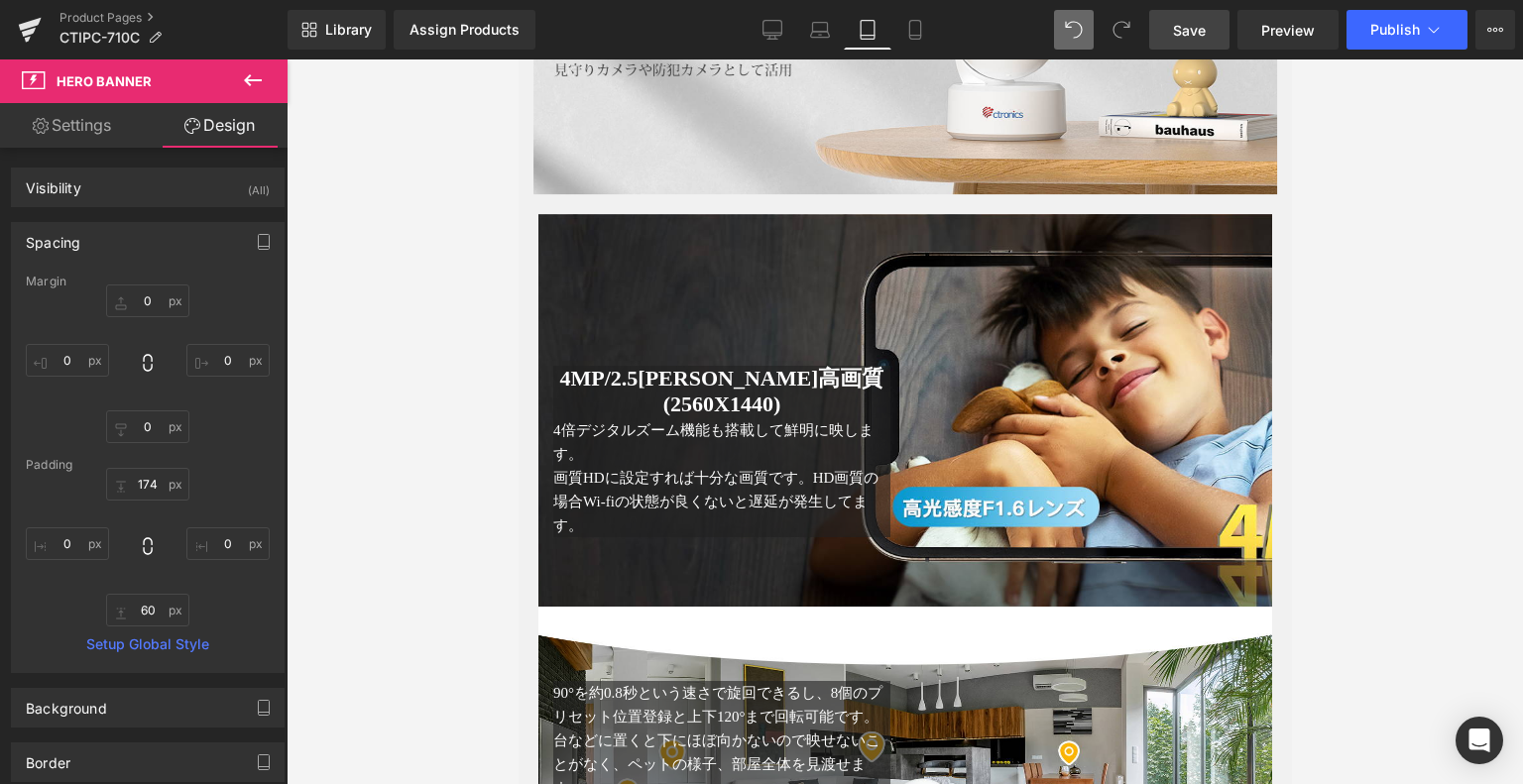 scroll, scrollTop: 1185, scrollLeft: 0, axis: vertical 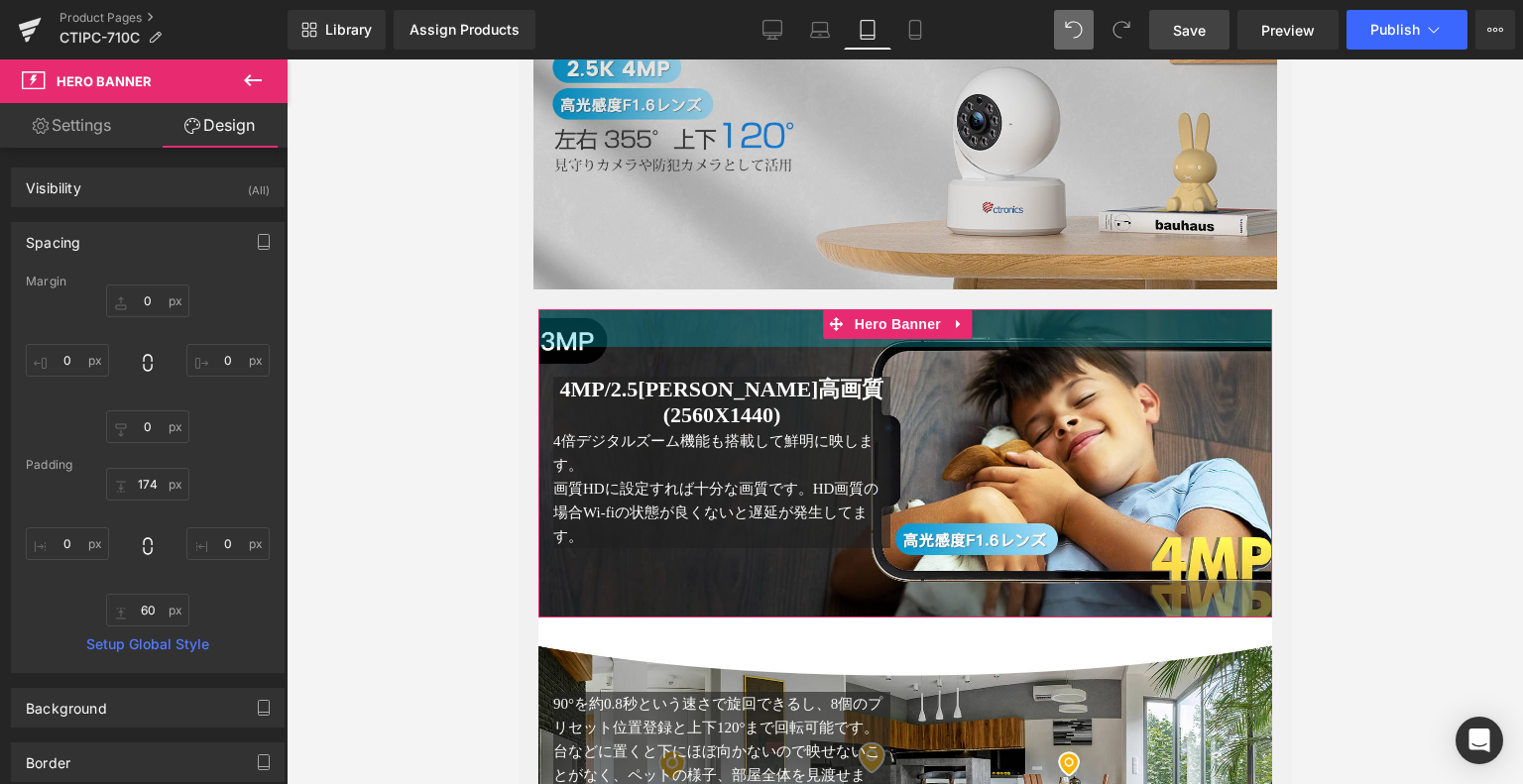 drag, startPoint x: 969, startPoint y: 344, endPoint x: 1032, endPoint y: 260, distance: 105 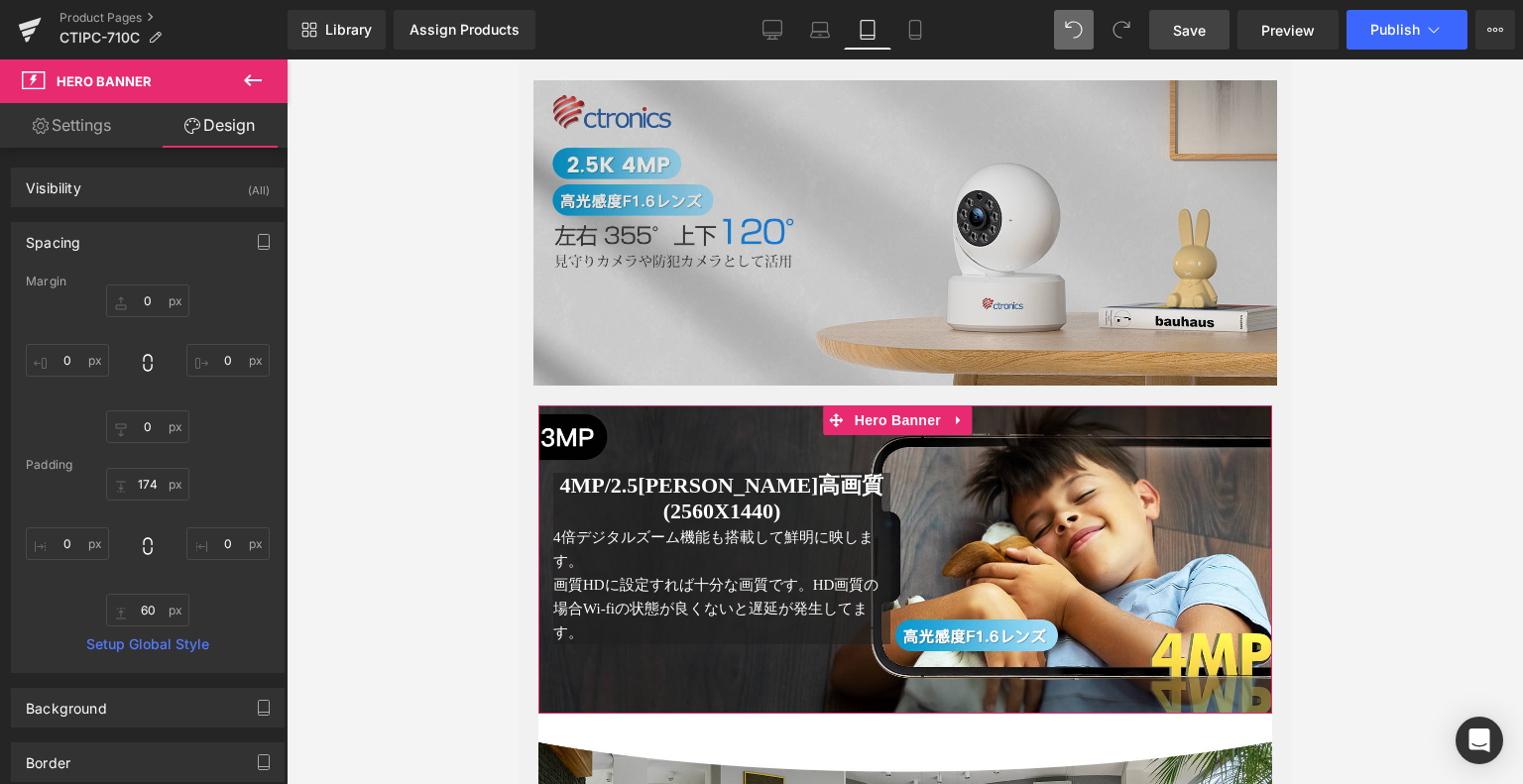 scroll, scrollTop: 987, scrollLeft: 0, axis: vertical 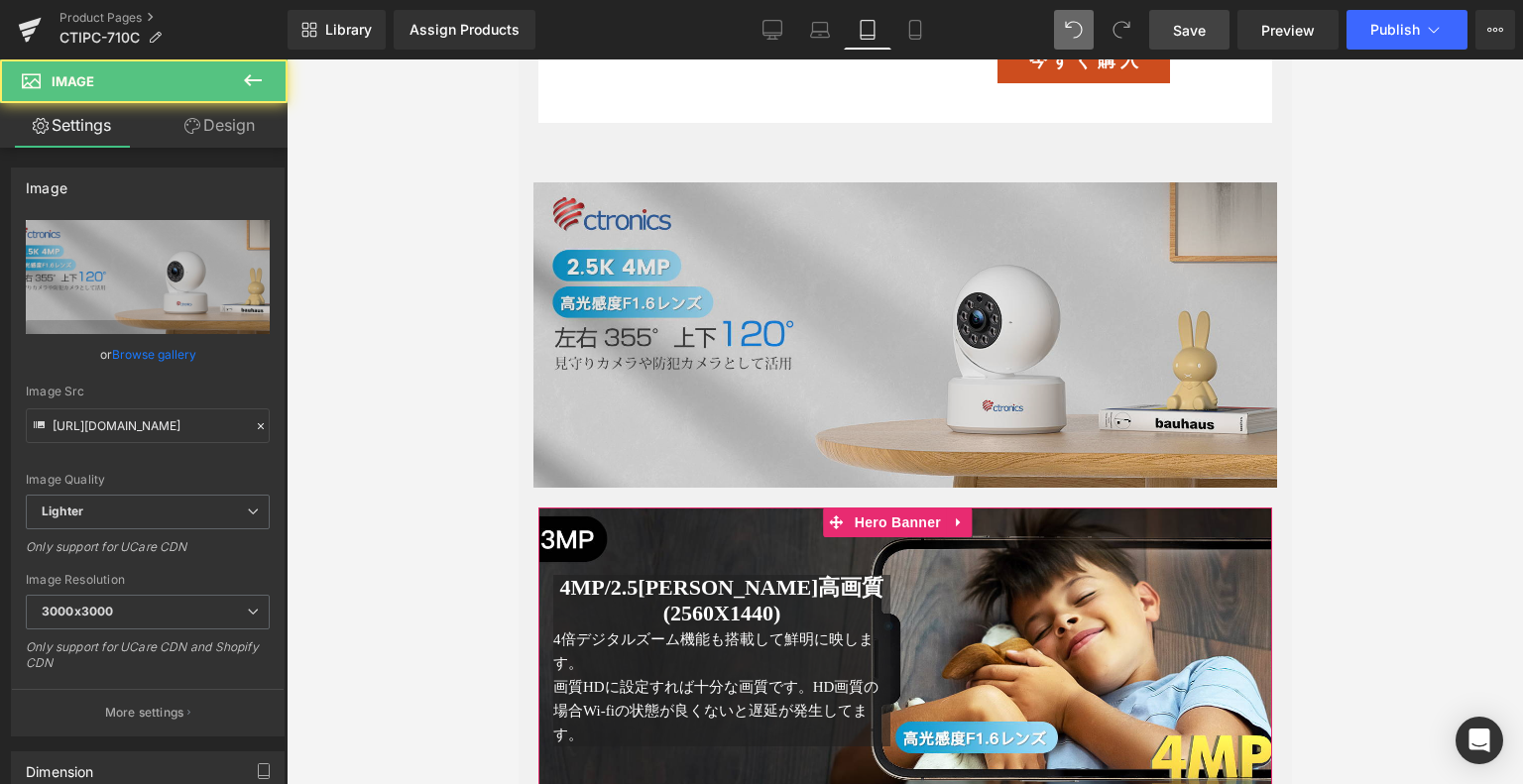 click at bounding box center [904, 334] 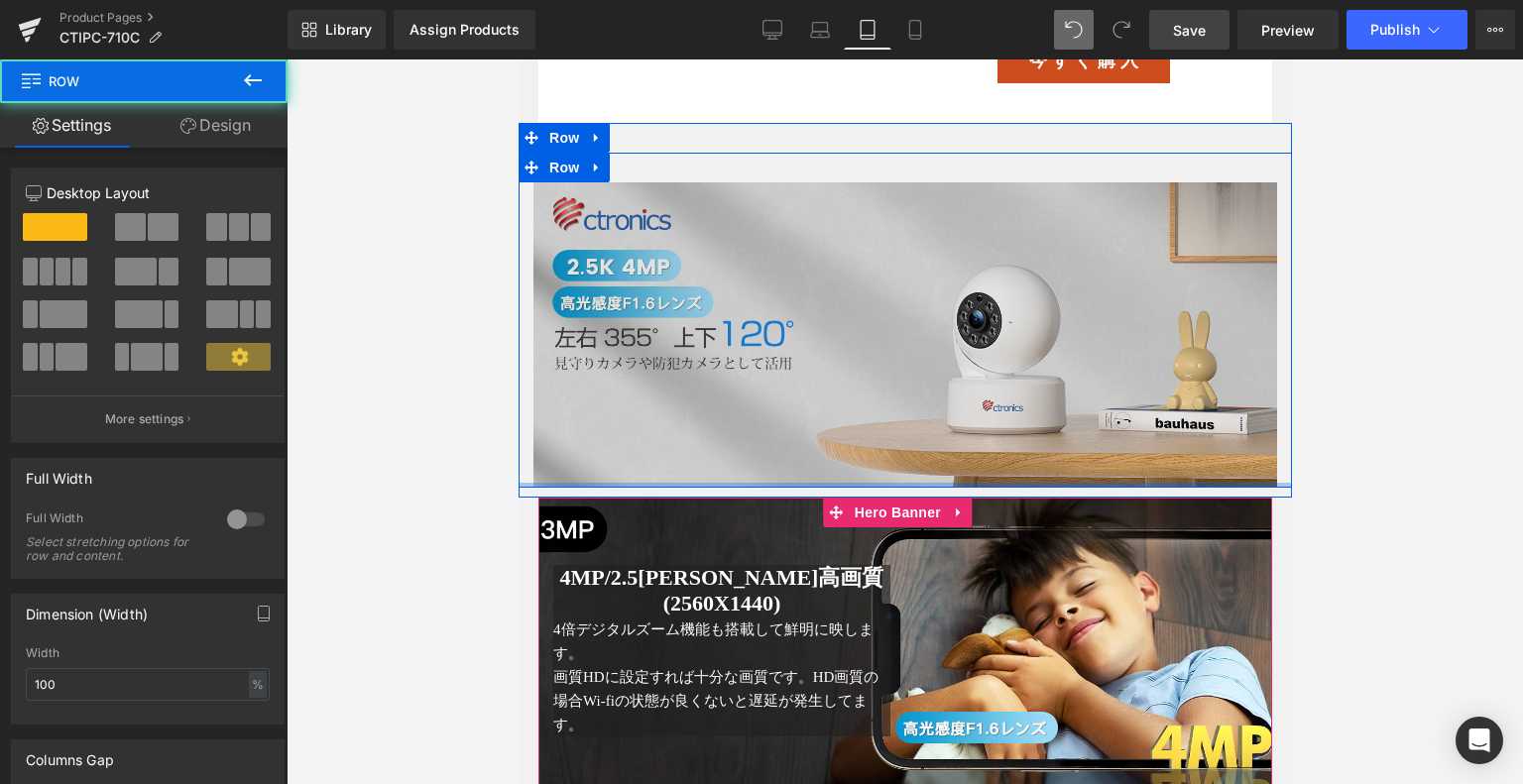 drag, startPoint x: 916, startPoint y: 483, endPoint x: 923, endPoint y: 458, distance: 25.96151 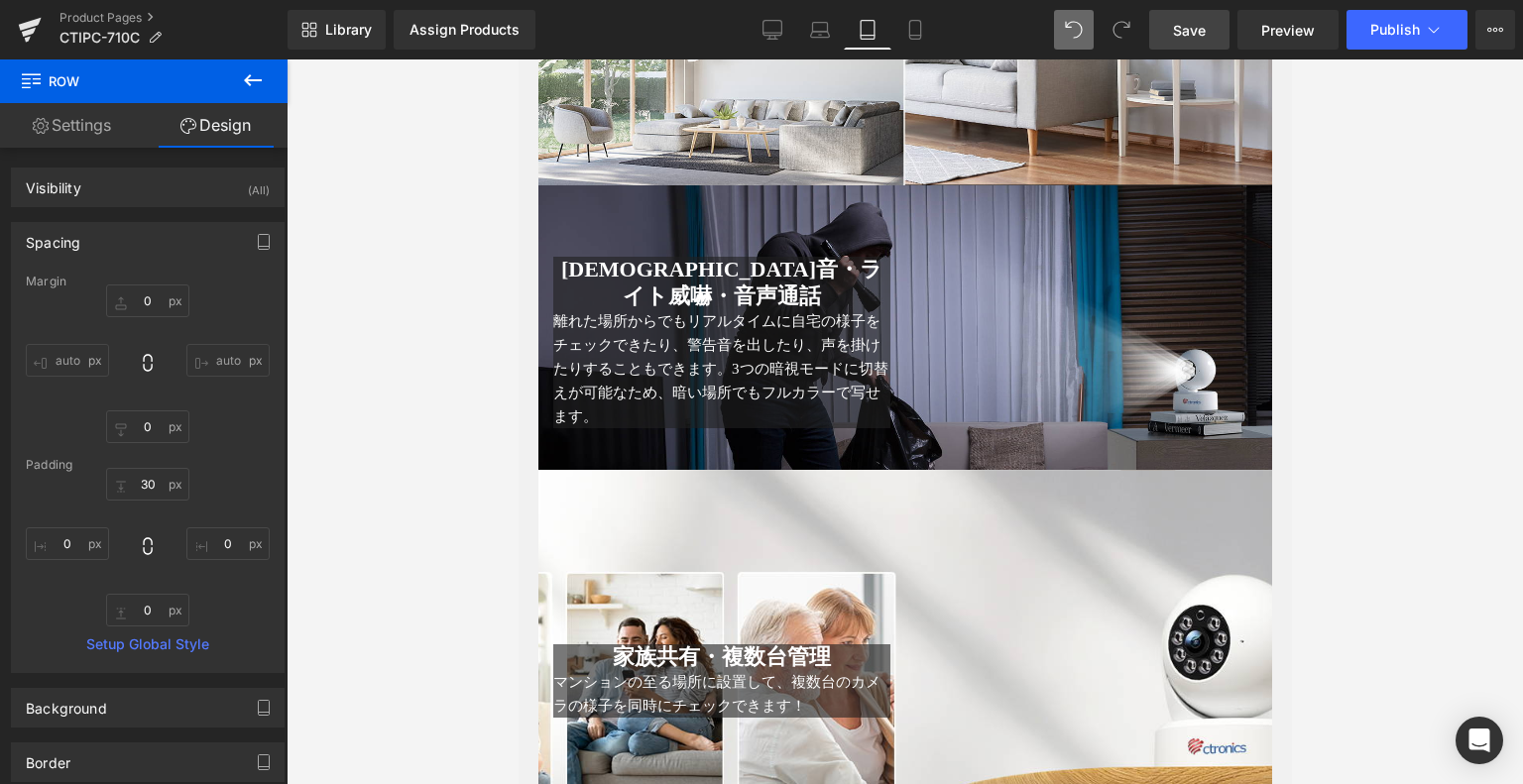 scroll, scrollTop: 4258, scrollLeft: 0, axis: vertical 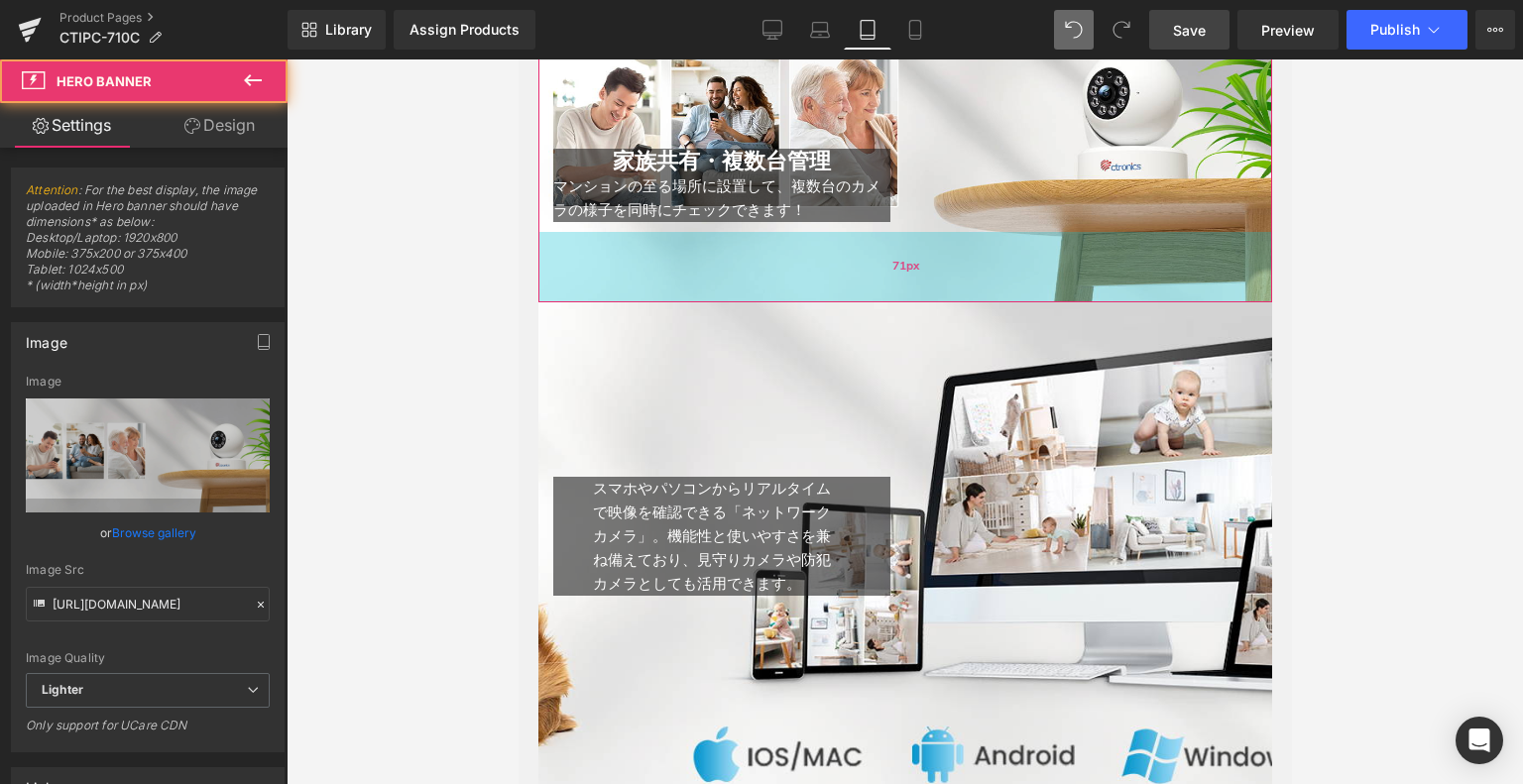 drag, startPoint x: 933, startPoint y: 419, endPoint x: 948, endPoint y: 272, distance: 147.76332 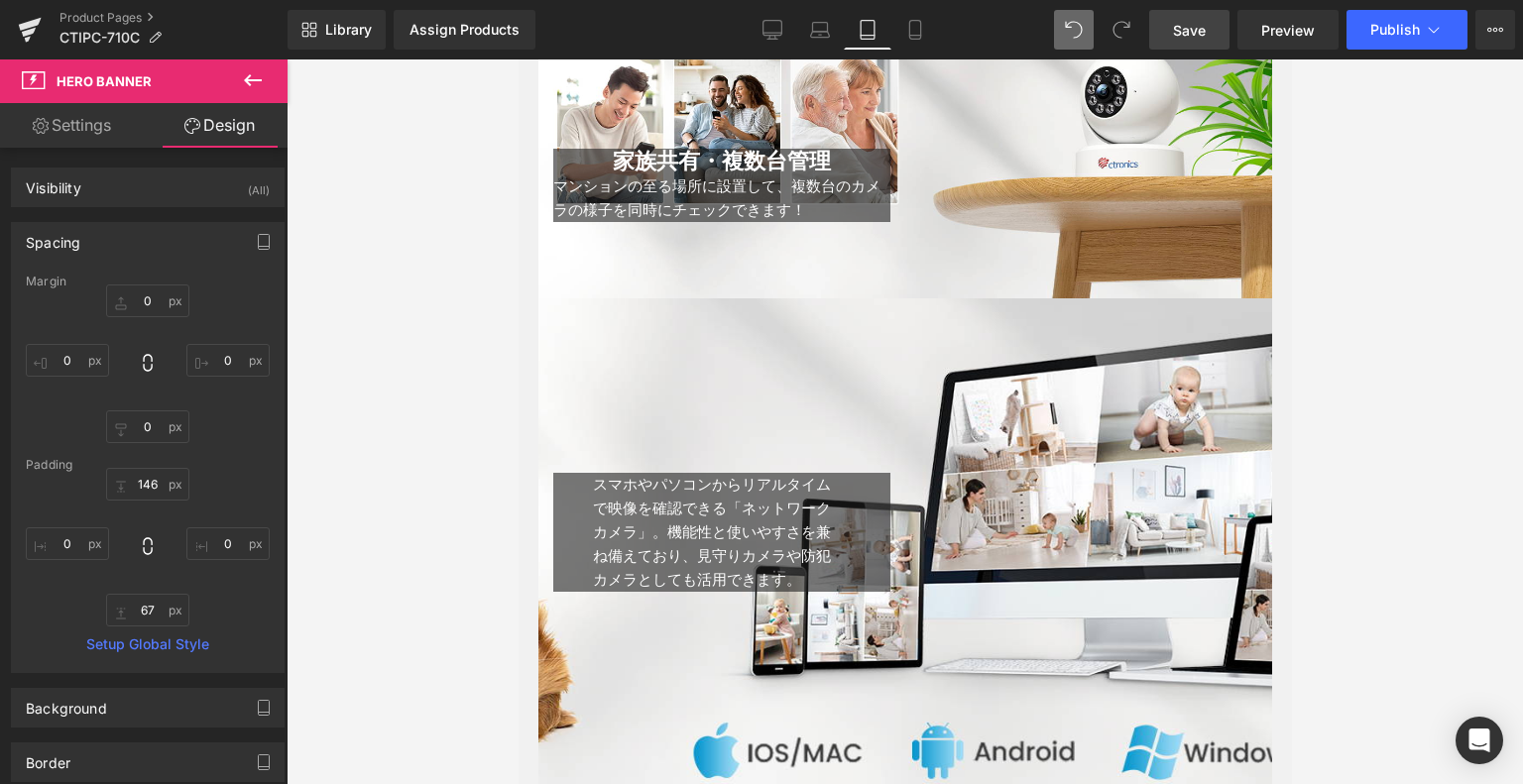 scroll, scrollTop: 3961, scrollLeft: 0, axis: vertical 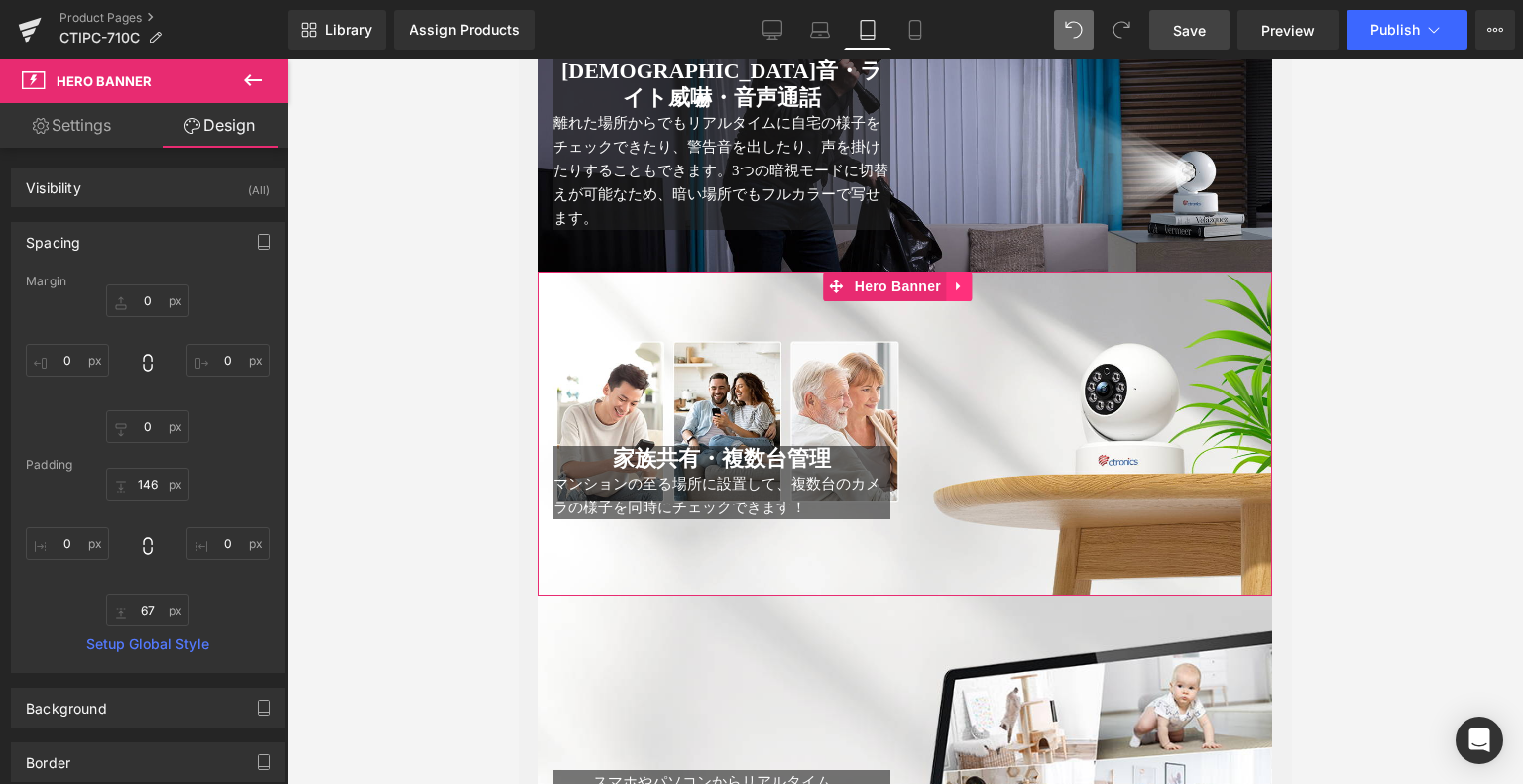 click on "家族共有・複数台管理
Heading
マンションの至る場所に設置して、複数台のカメラの様子を同時にチェックできます！
Text Block
Text Block
Row
Hero Banner   146px   67px" at bounding box center [904, 433] 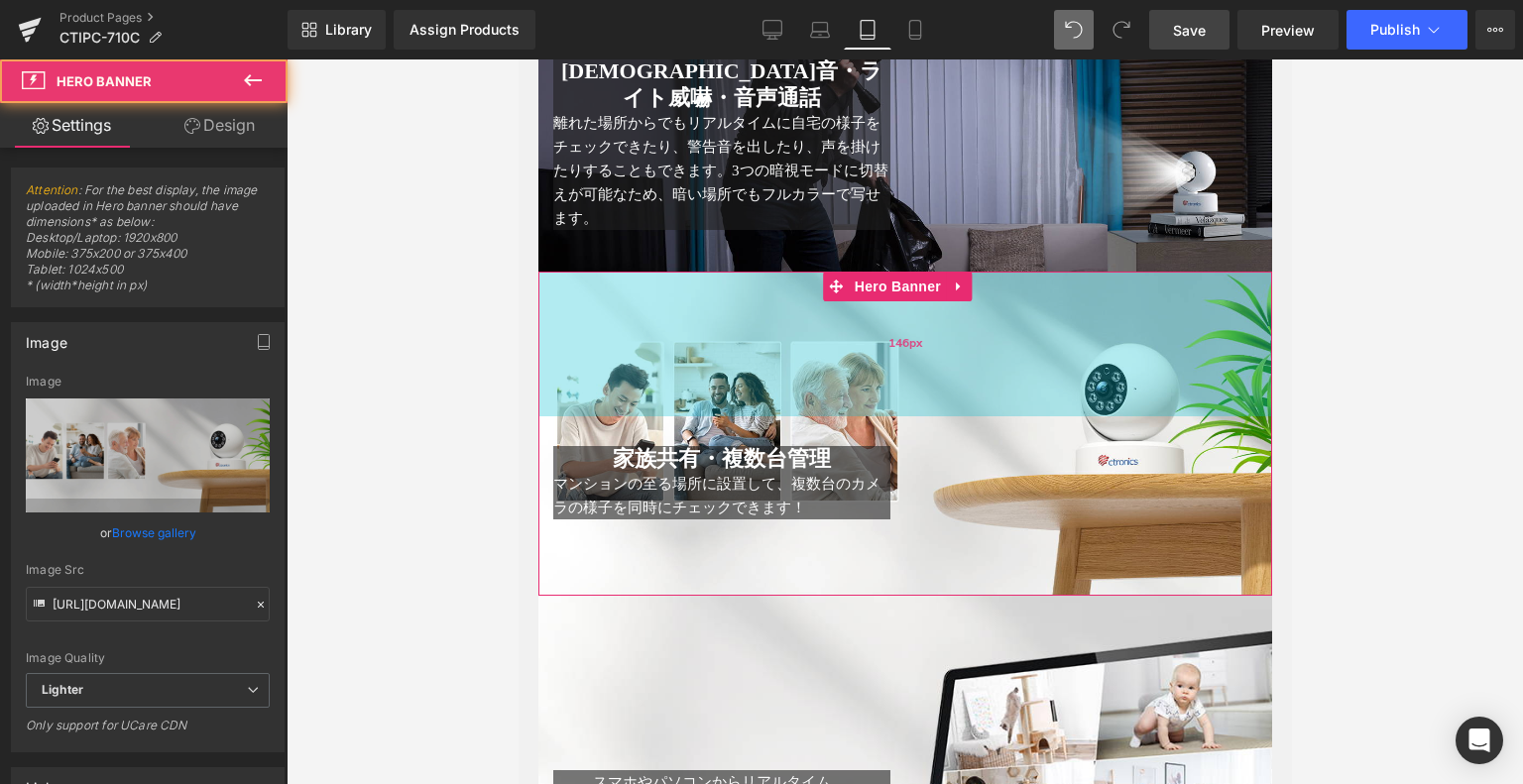 click on "146px" at bounding box center (904, 344) 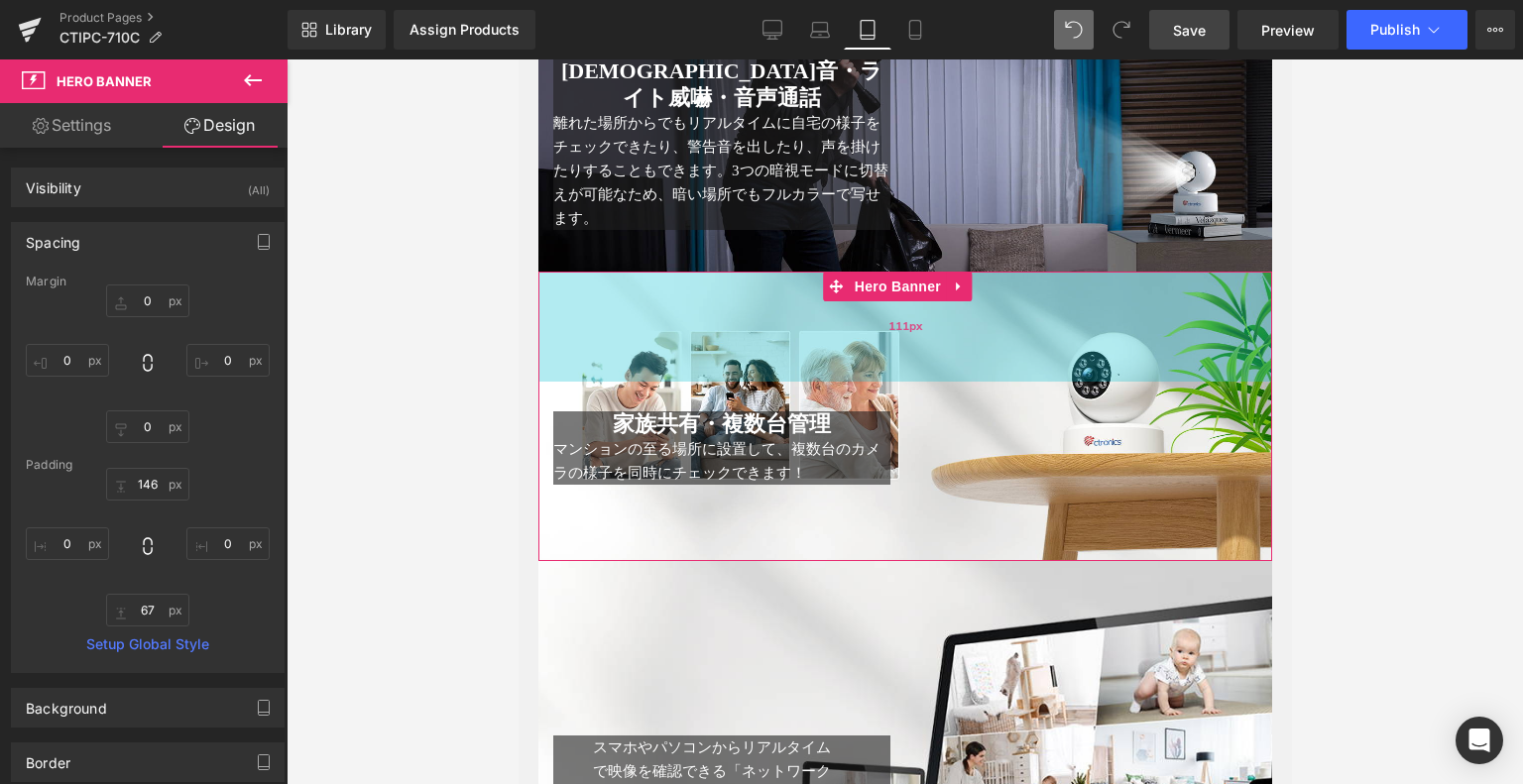 drag, startPoint x: 979, startPoint y: 309, endPoint x: 1000, endPoint y: 279, distance: 36.619667 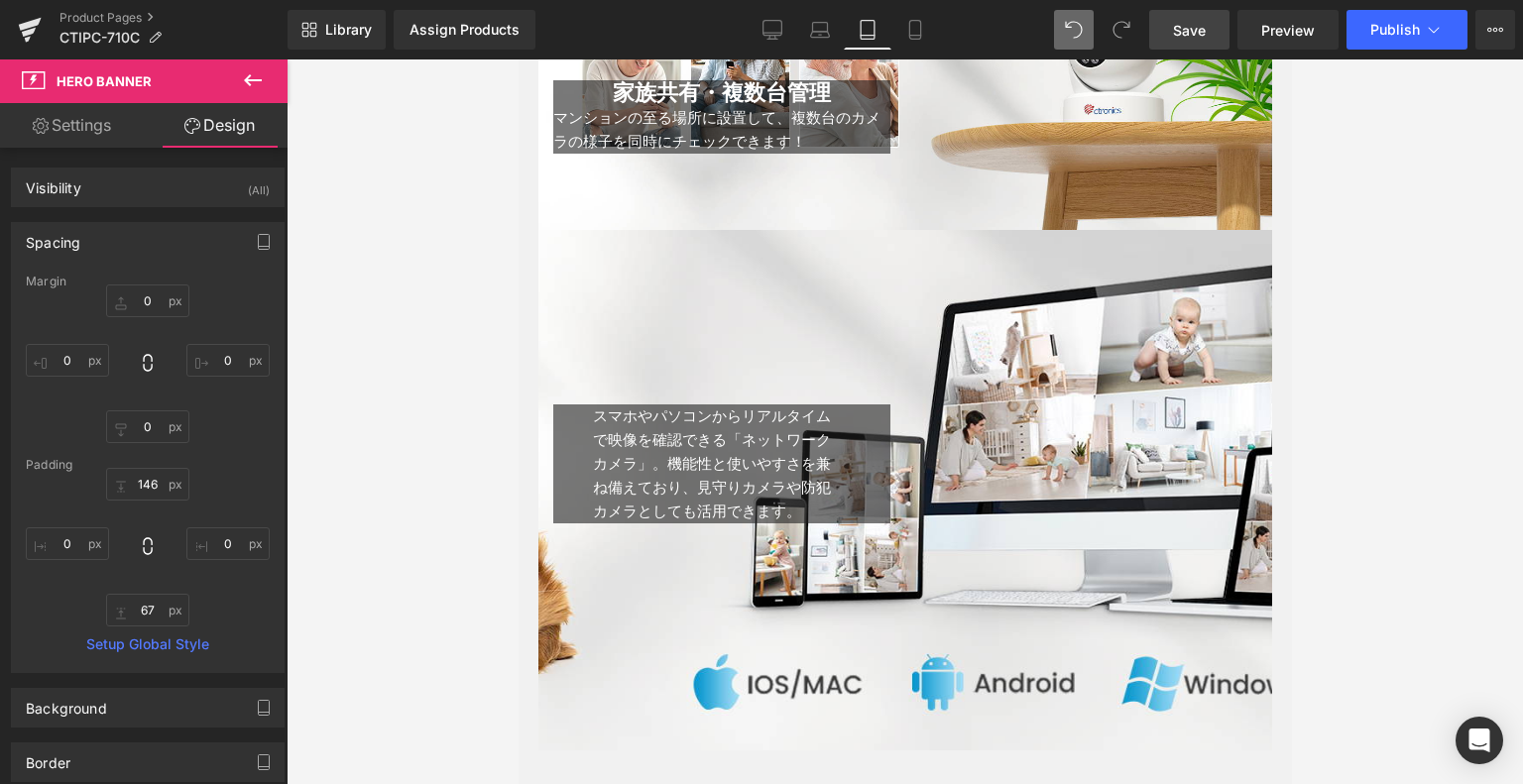 scroll, scrollTop: 4159, scrollLeft: 0, axis: vertical 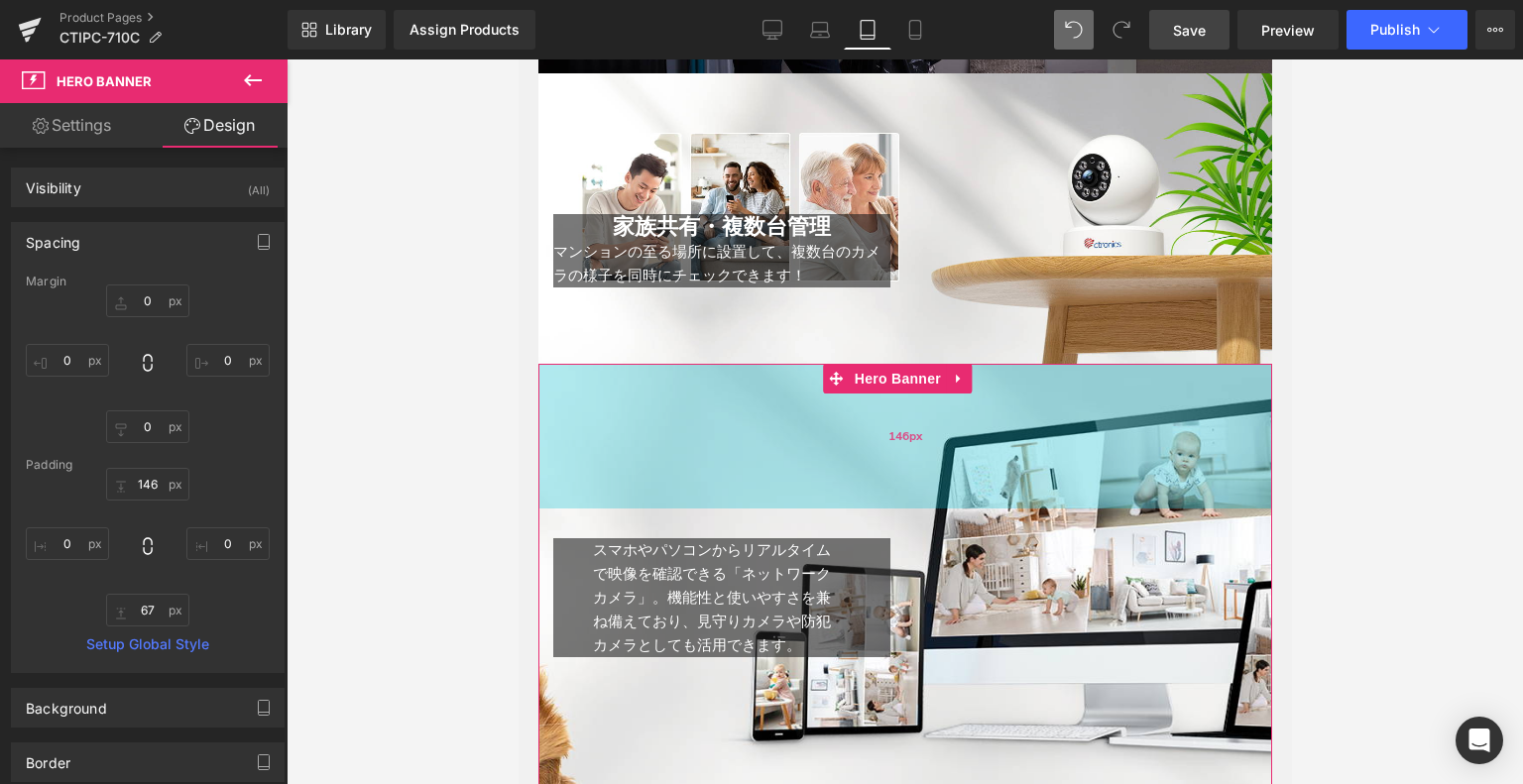 drag, startPoint x: 933, startPoint y: 430, endPoint x: 932, endPoint y: 399, distance: 31.016125 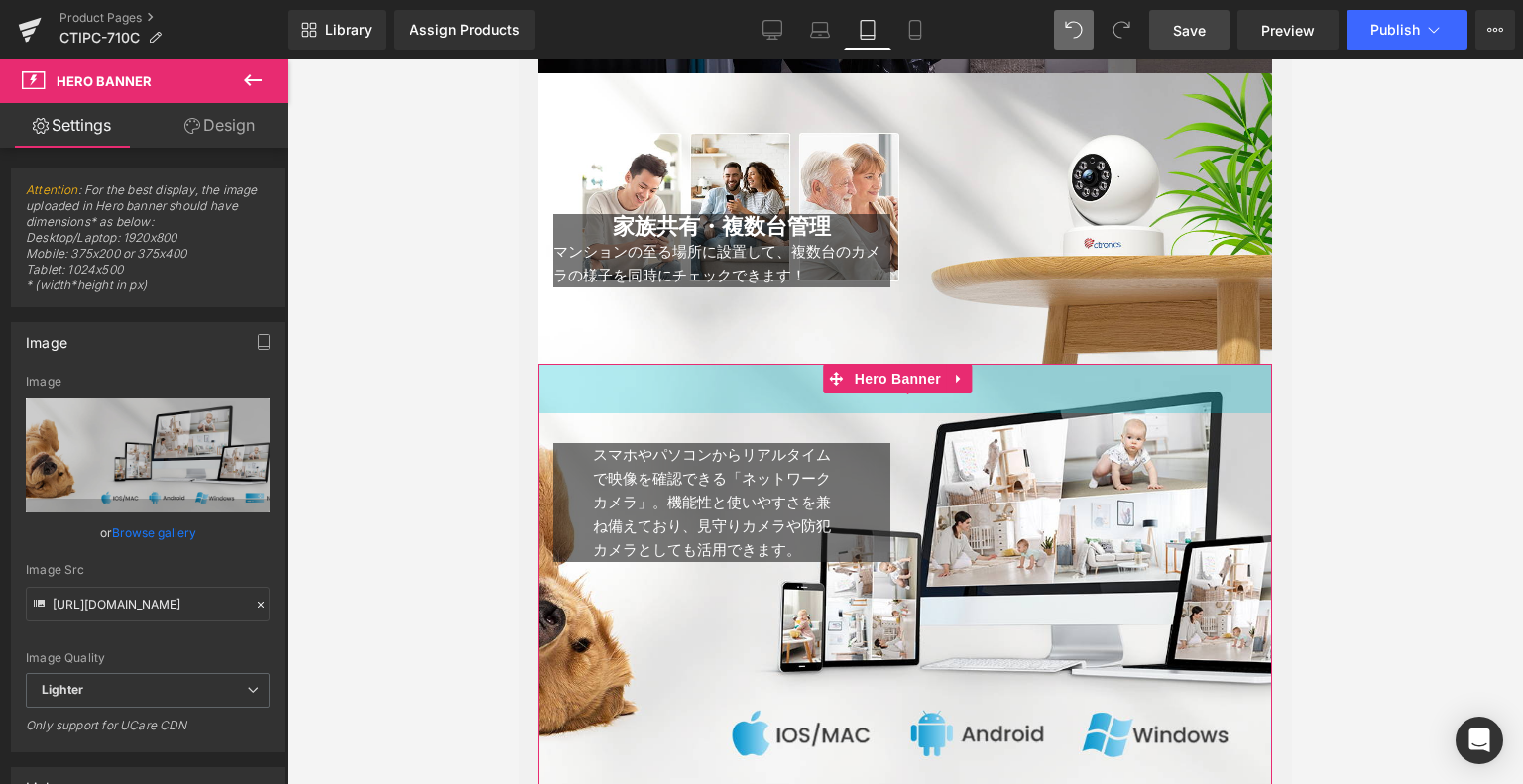 drag, startPoint x: 963, startPoint y: 460, endPoint x: 1019, endPoint y: 377, distance: 100.12492 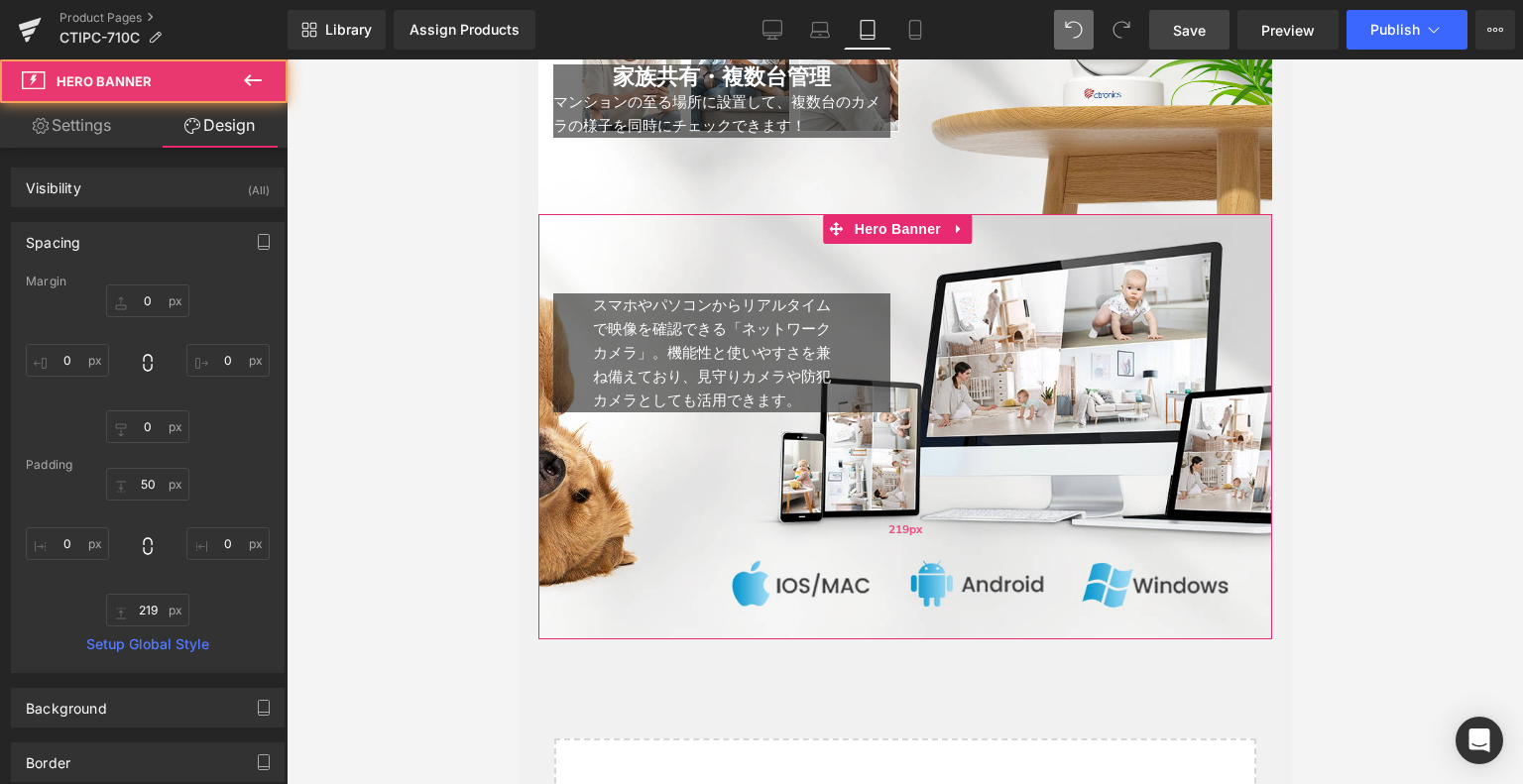scroll, scrollTop: 4357, scrollLeft: 0, axis: vertical 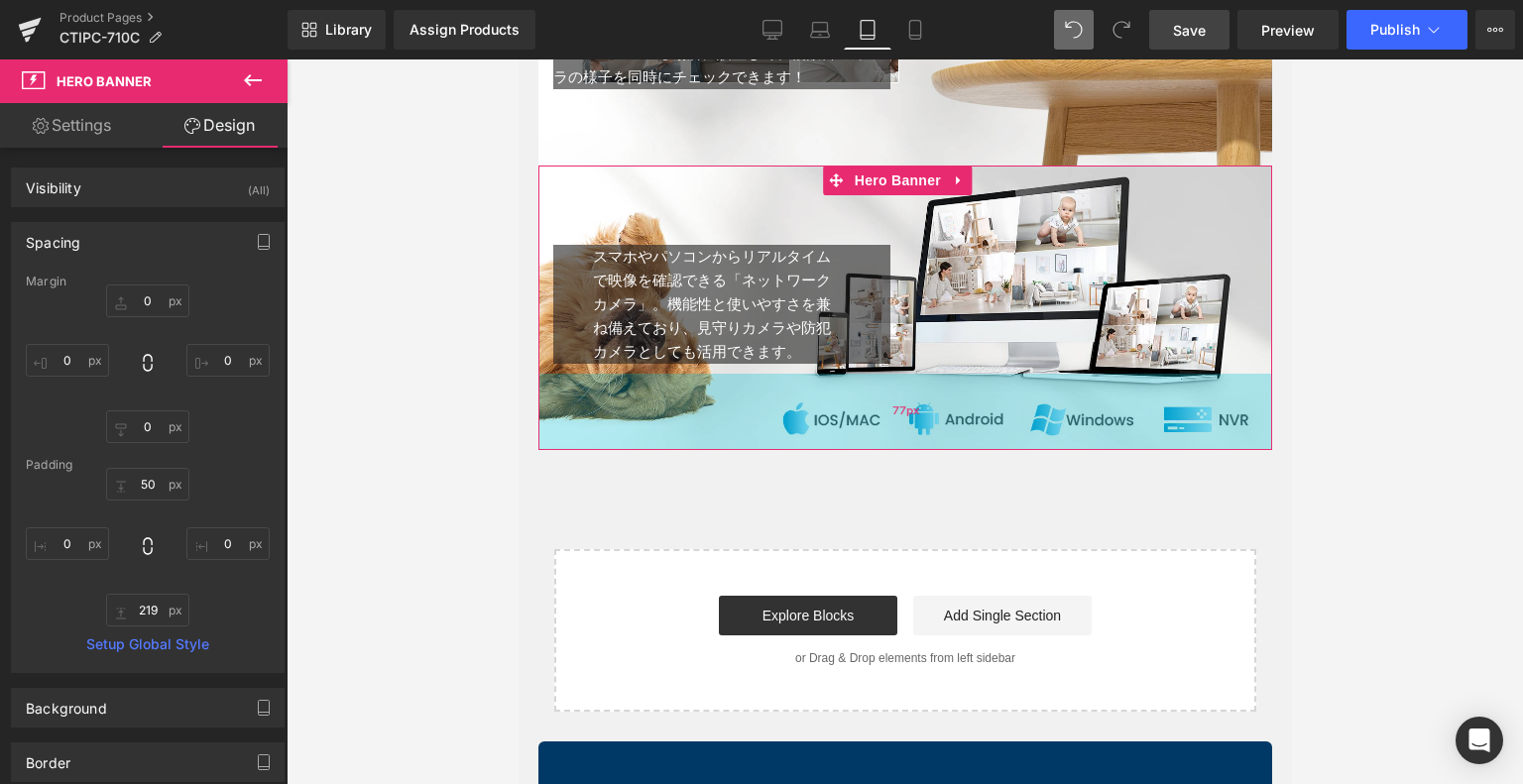 drag, startPoint x: 956, startPoint y: 556, endPoint x: 993, endPoint y: 415, distance: 145.7738 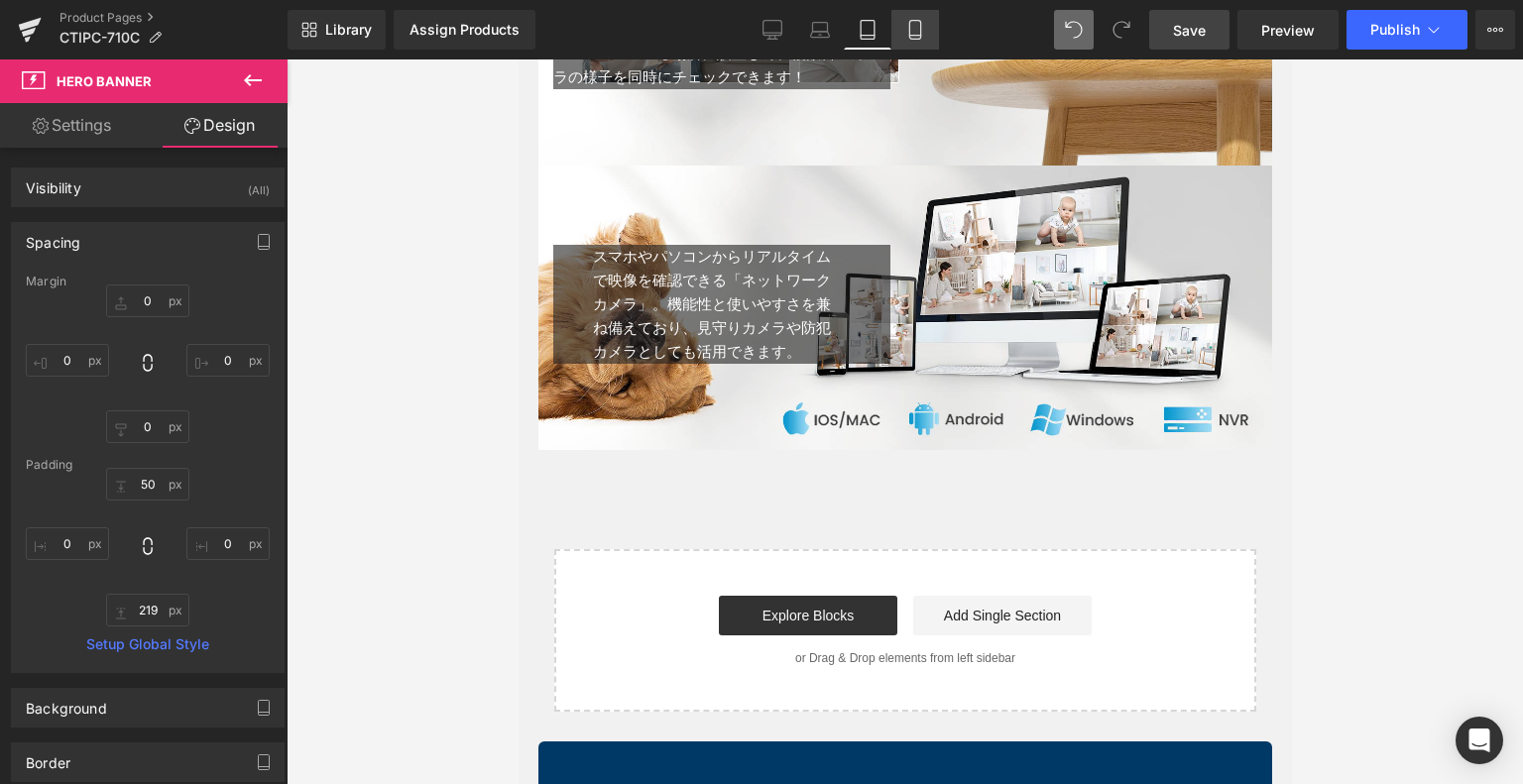 click on "Mobile" at bounding box center [915, 30] 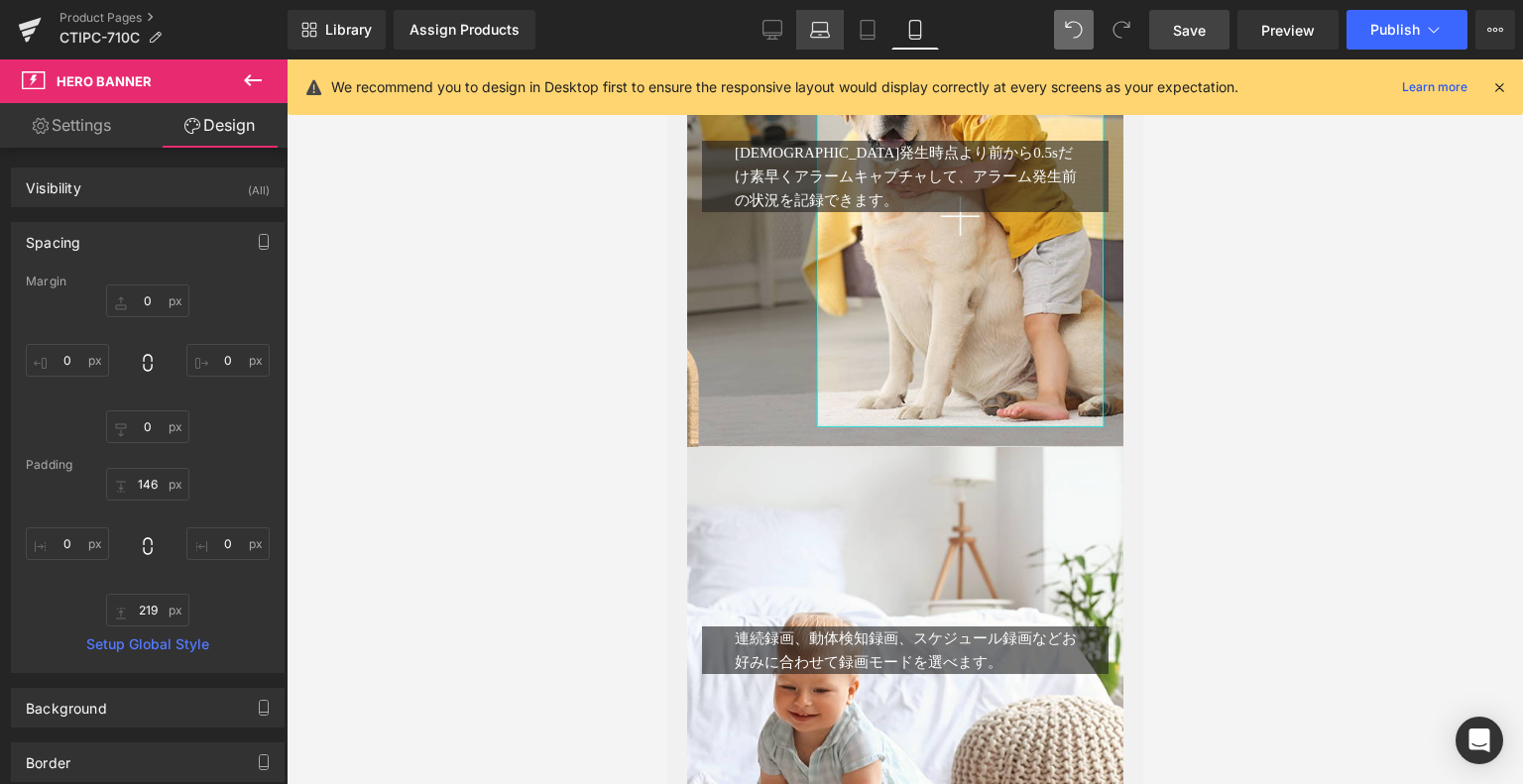 click on "Laptop" at bounding box center [820, 30] 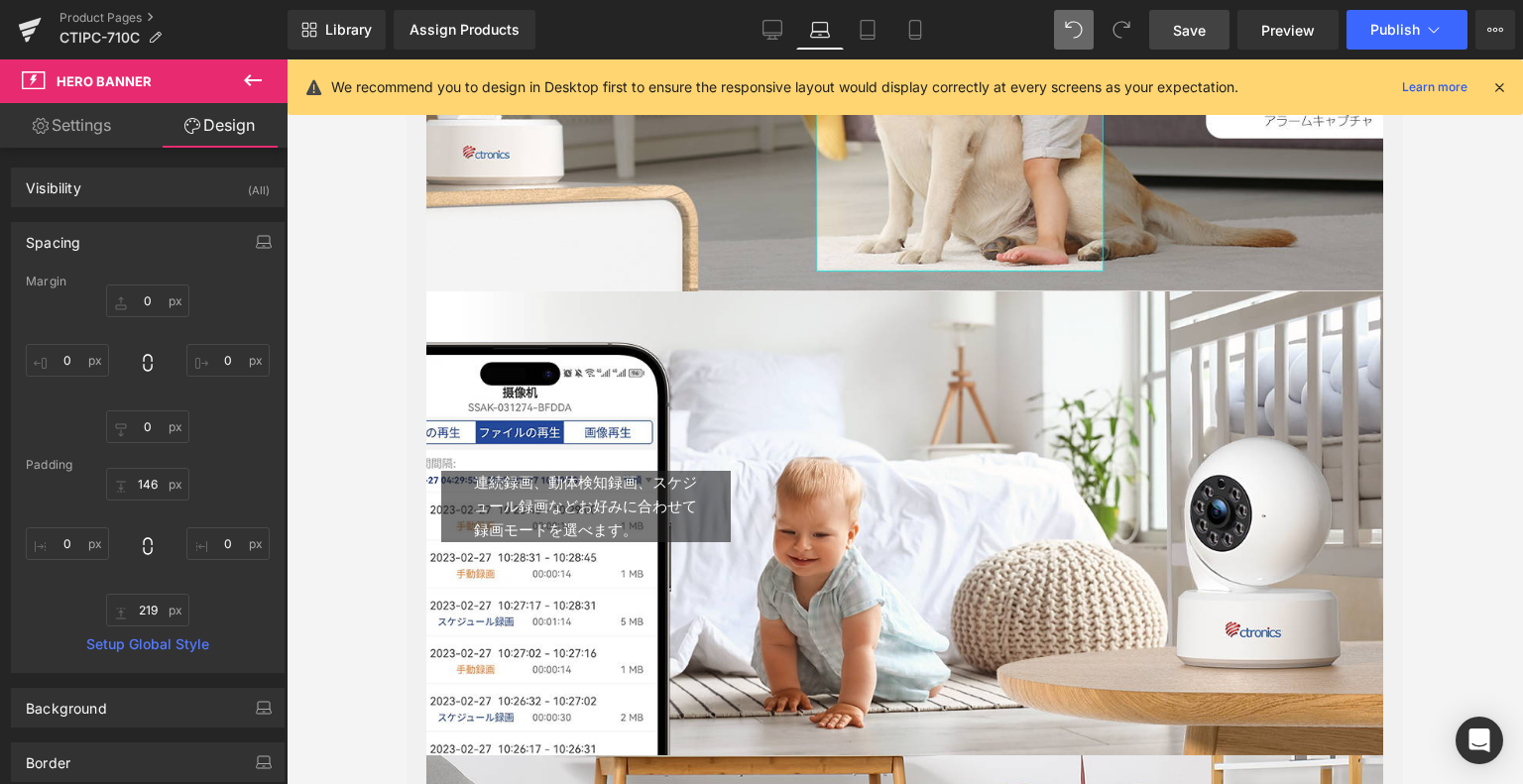 drag, startPoint x: 761, startPoint y: 37, endPoint x: 818, endPoint y: 43, distance: 57.31492 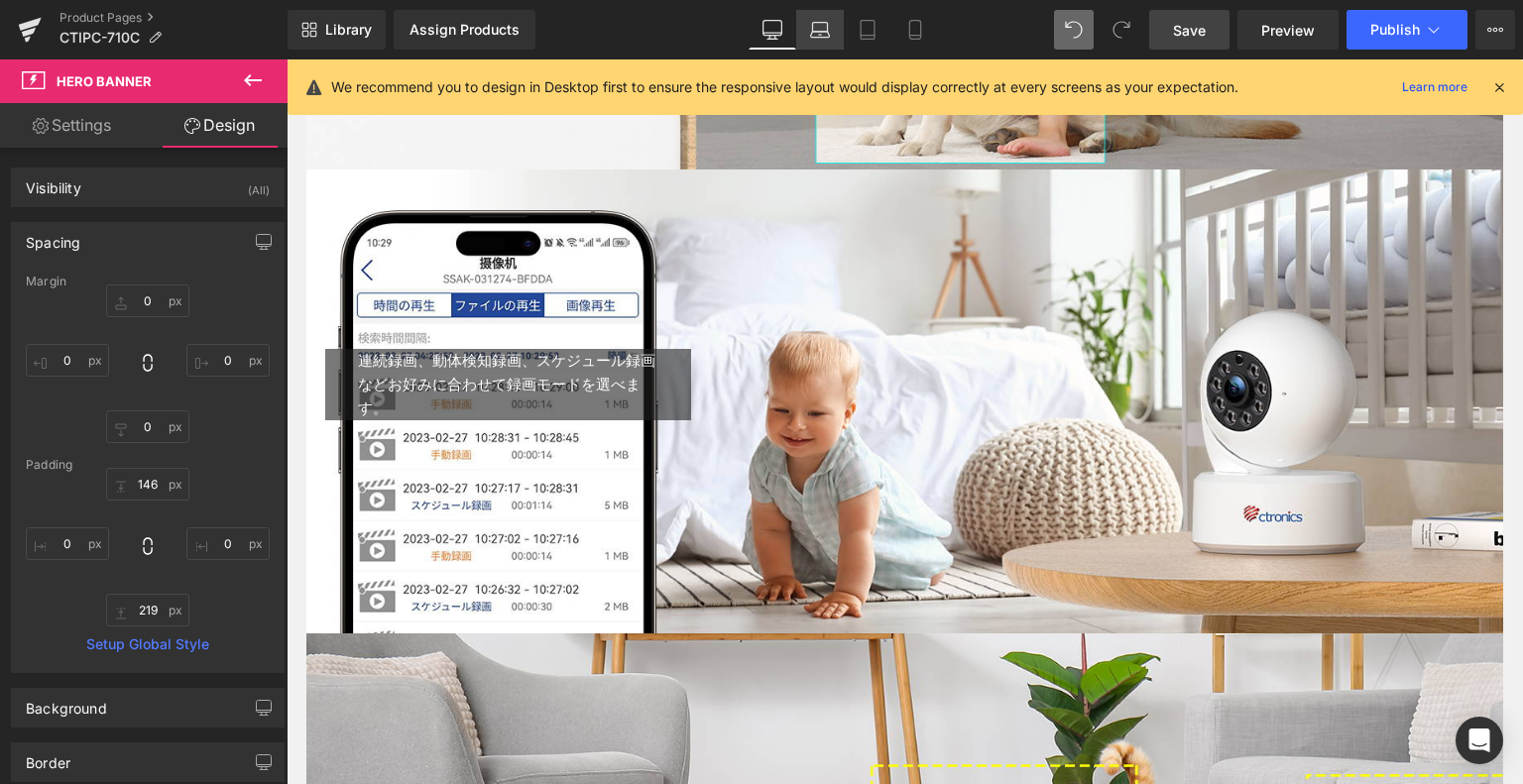 click on "Laptop" at bounding box center (820, 30) 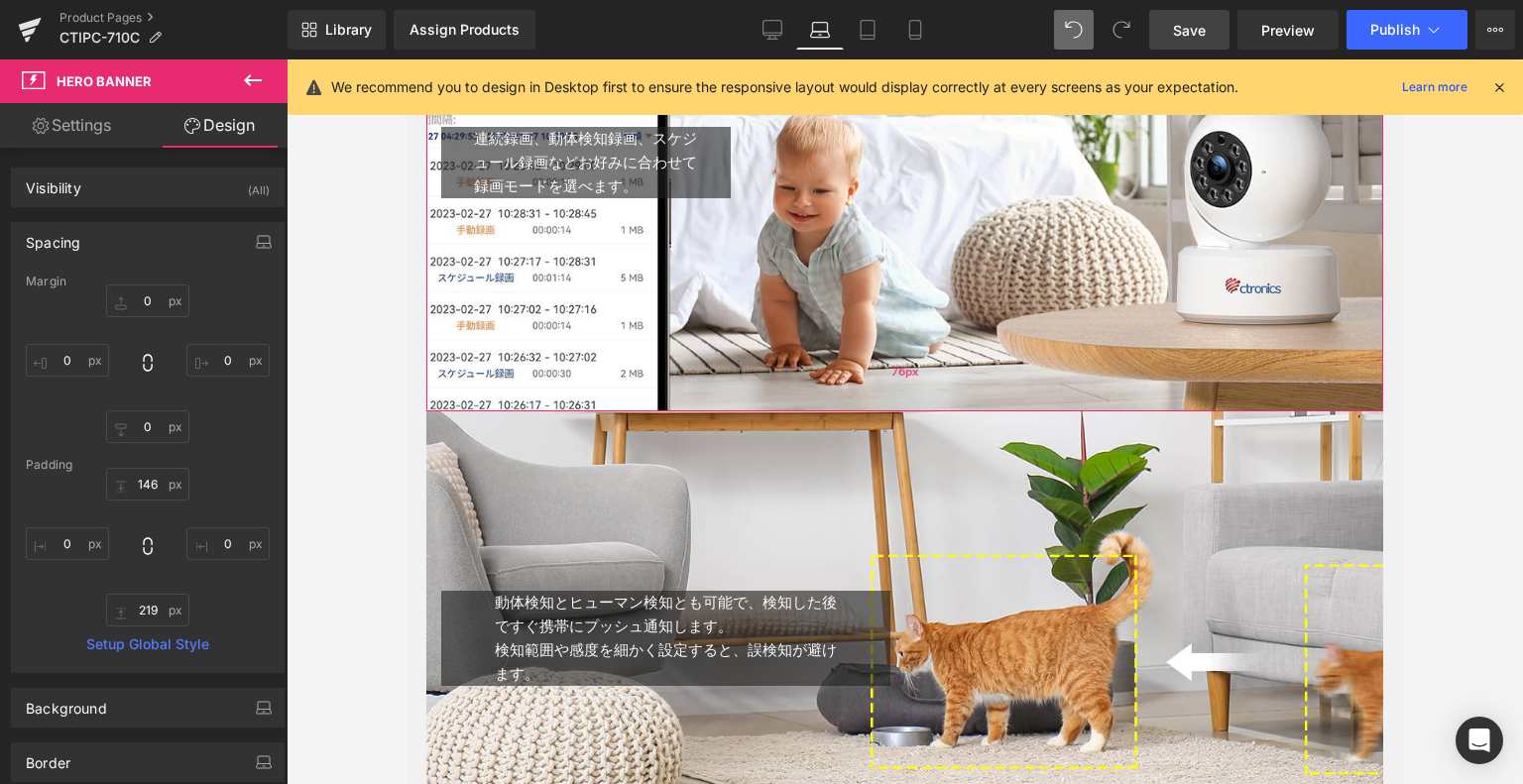 scroll, scrollTop: 3029, scrollLeft: 0, axis: vertical 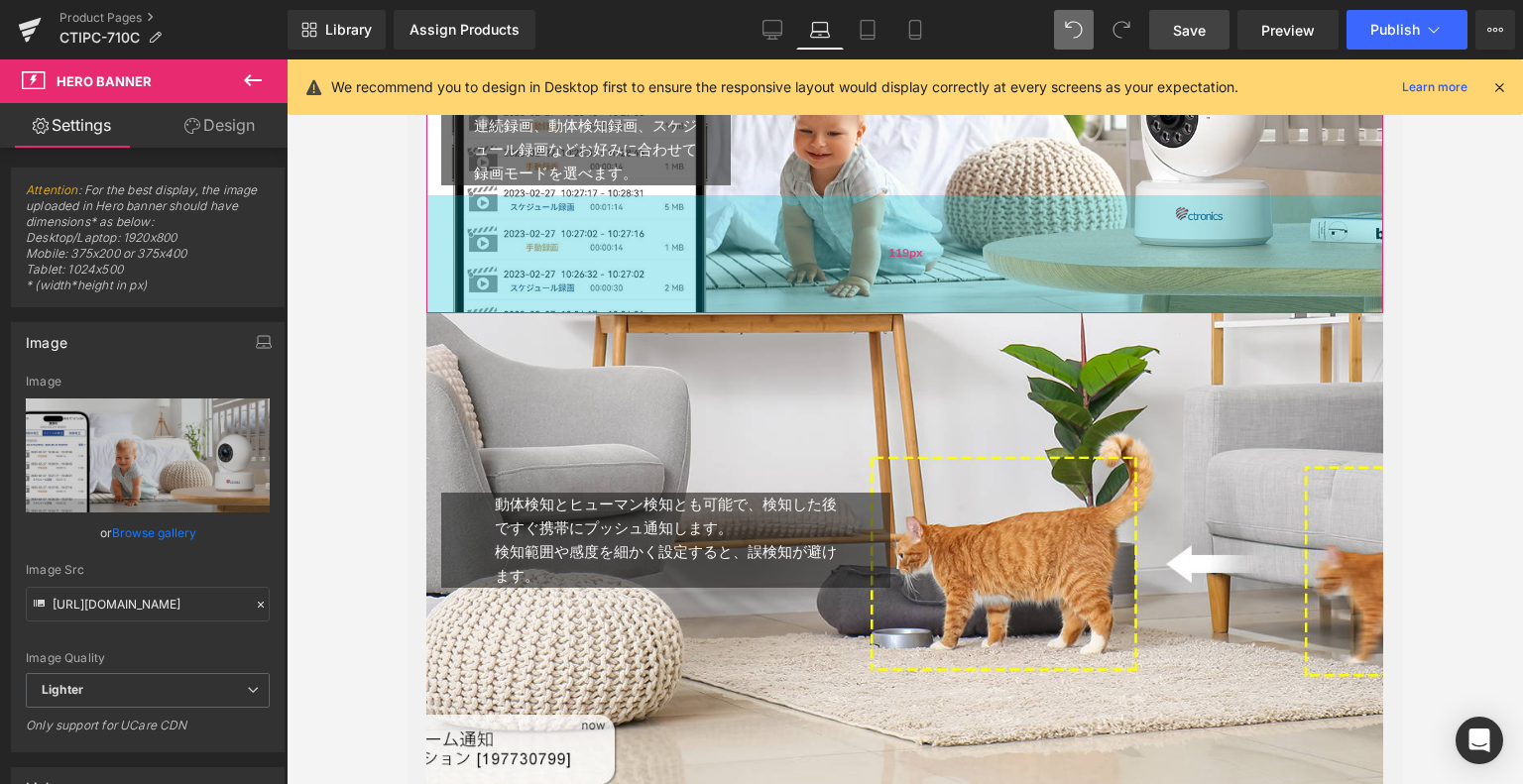 drag, startPoint x: 952, startPoint y: 395, endPoint x: 987, endPoint y: 322, distance: 80.956779 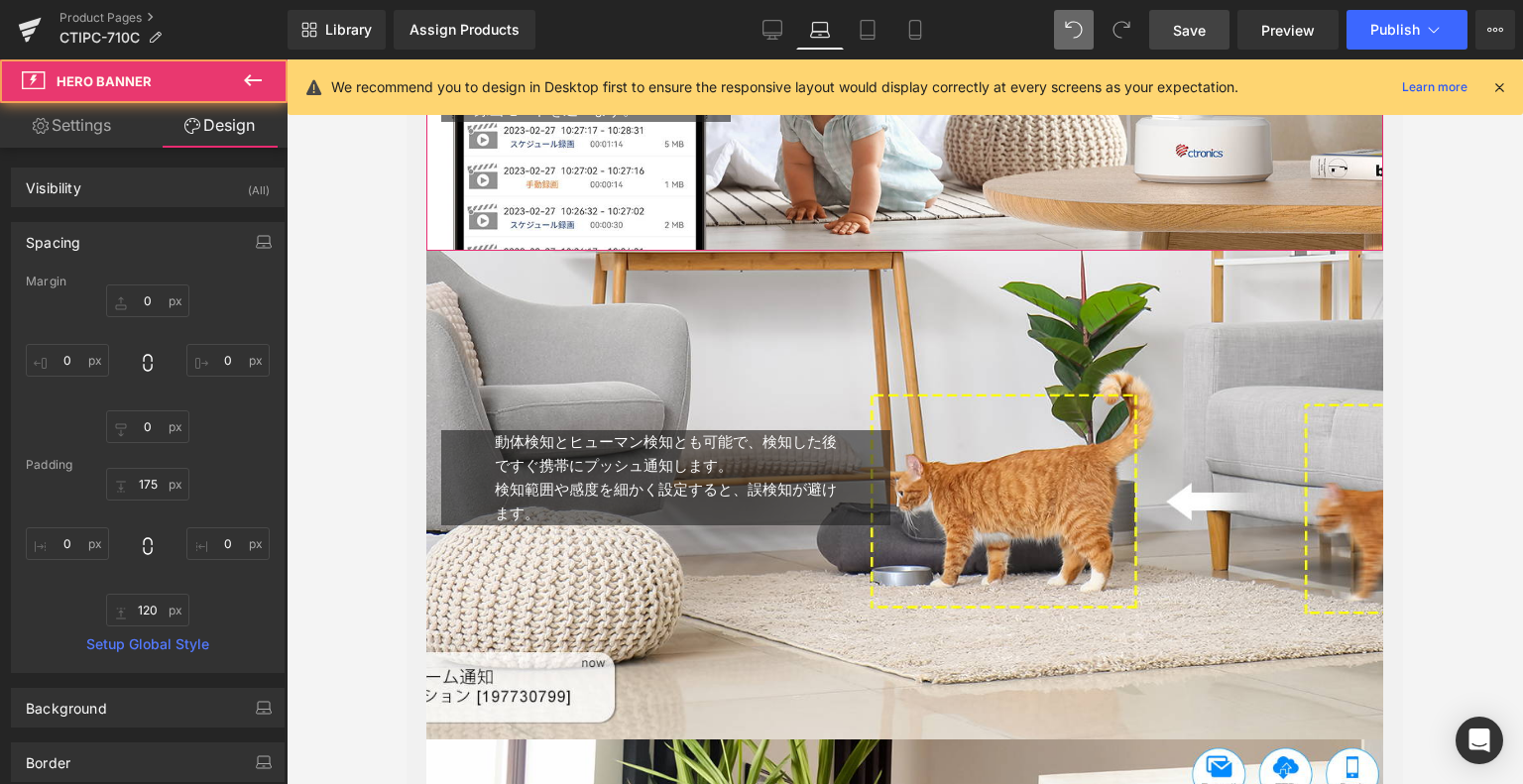 scroll, scrollTop: 3326, scrollLeft: 0, axis: vertical 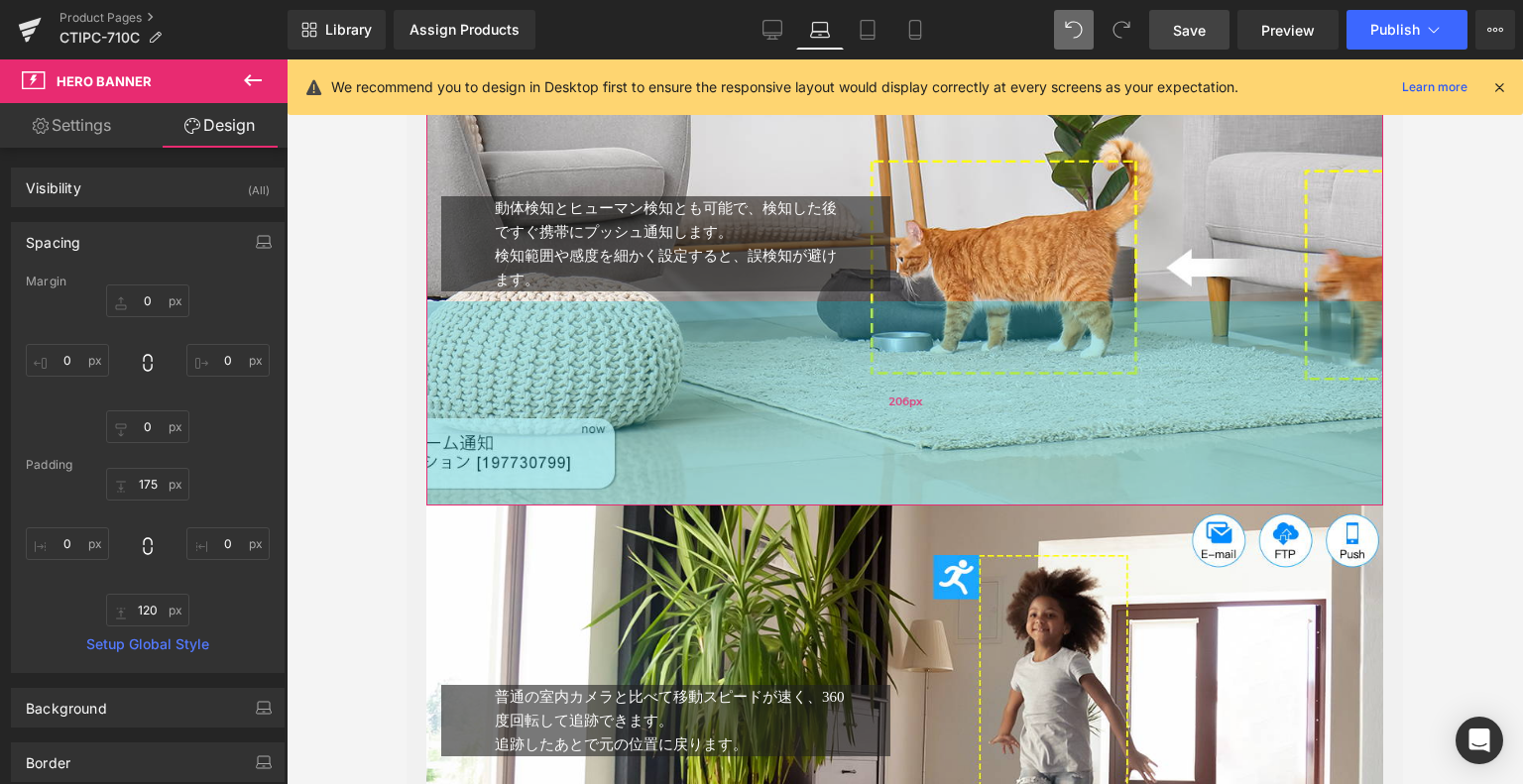 click on "206px" at bounding box center (904, 403) 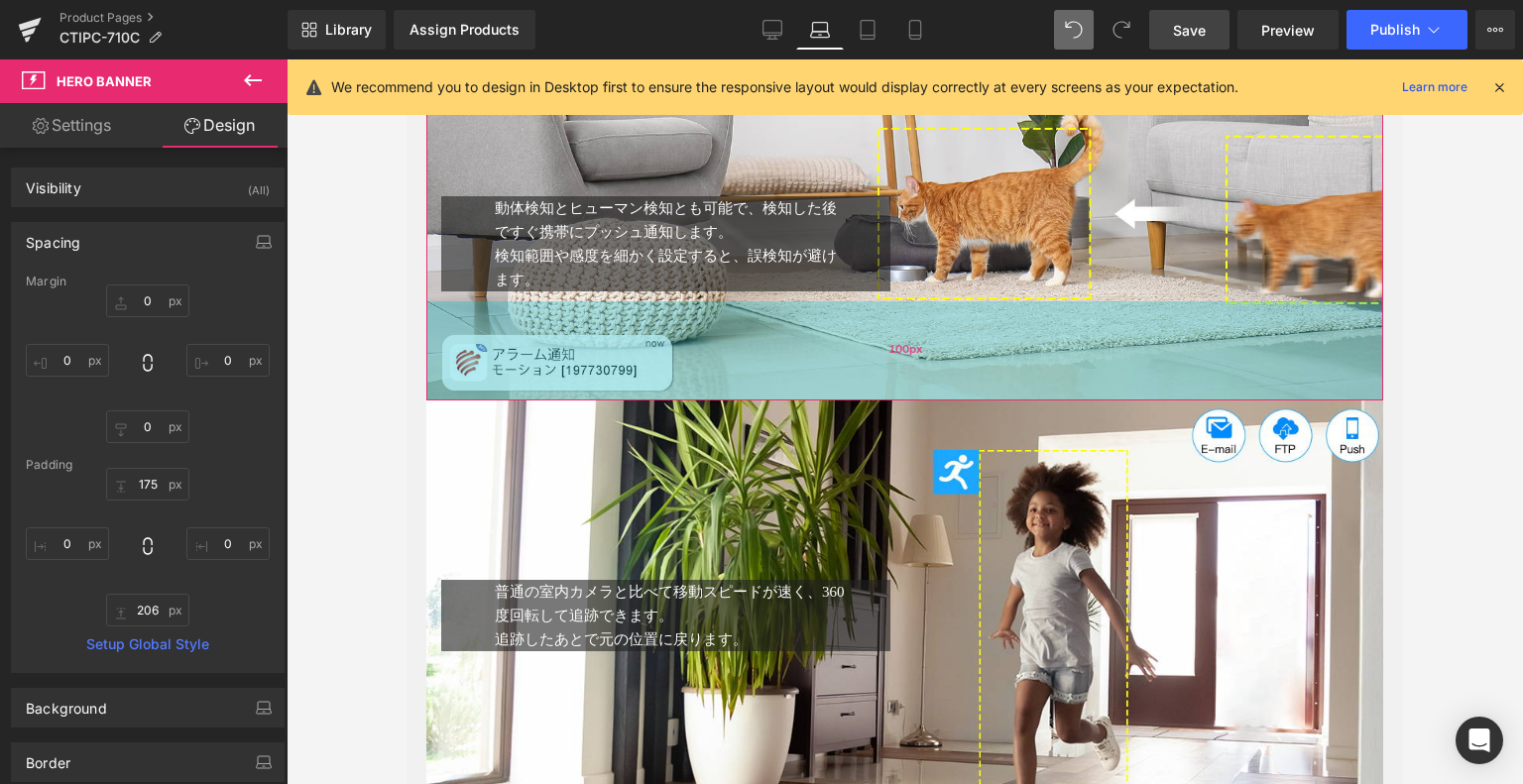 drag, startPoint x: 903, startPoint y: 508, endPoint x: 932, endPoint y: 403, distance: 108.93117 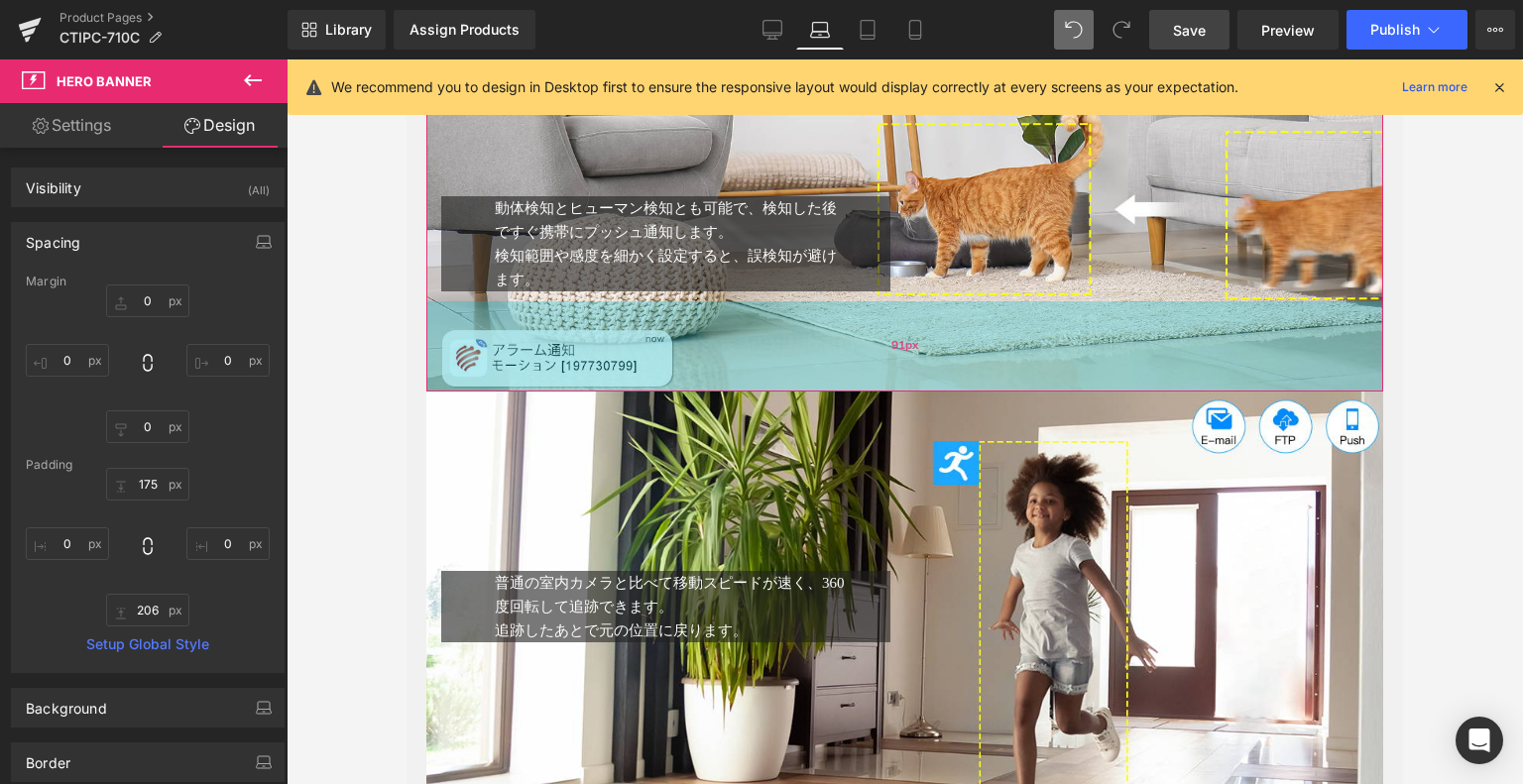 click on "91px" at bounding box center [904, 346] 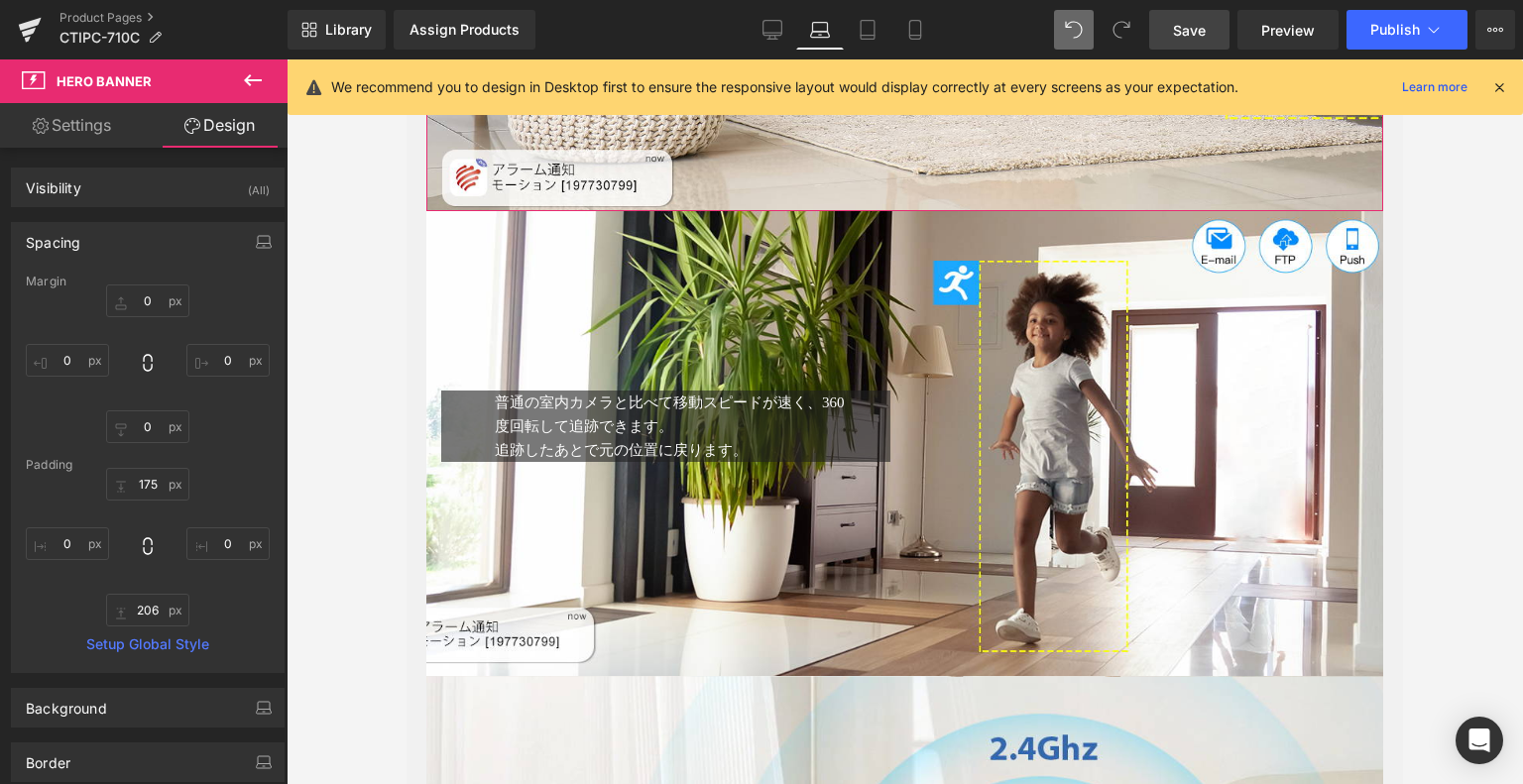 scroll, scrollTop: 3624, scrollLeft: 0, axis: vertical 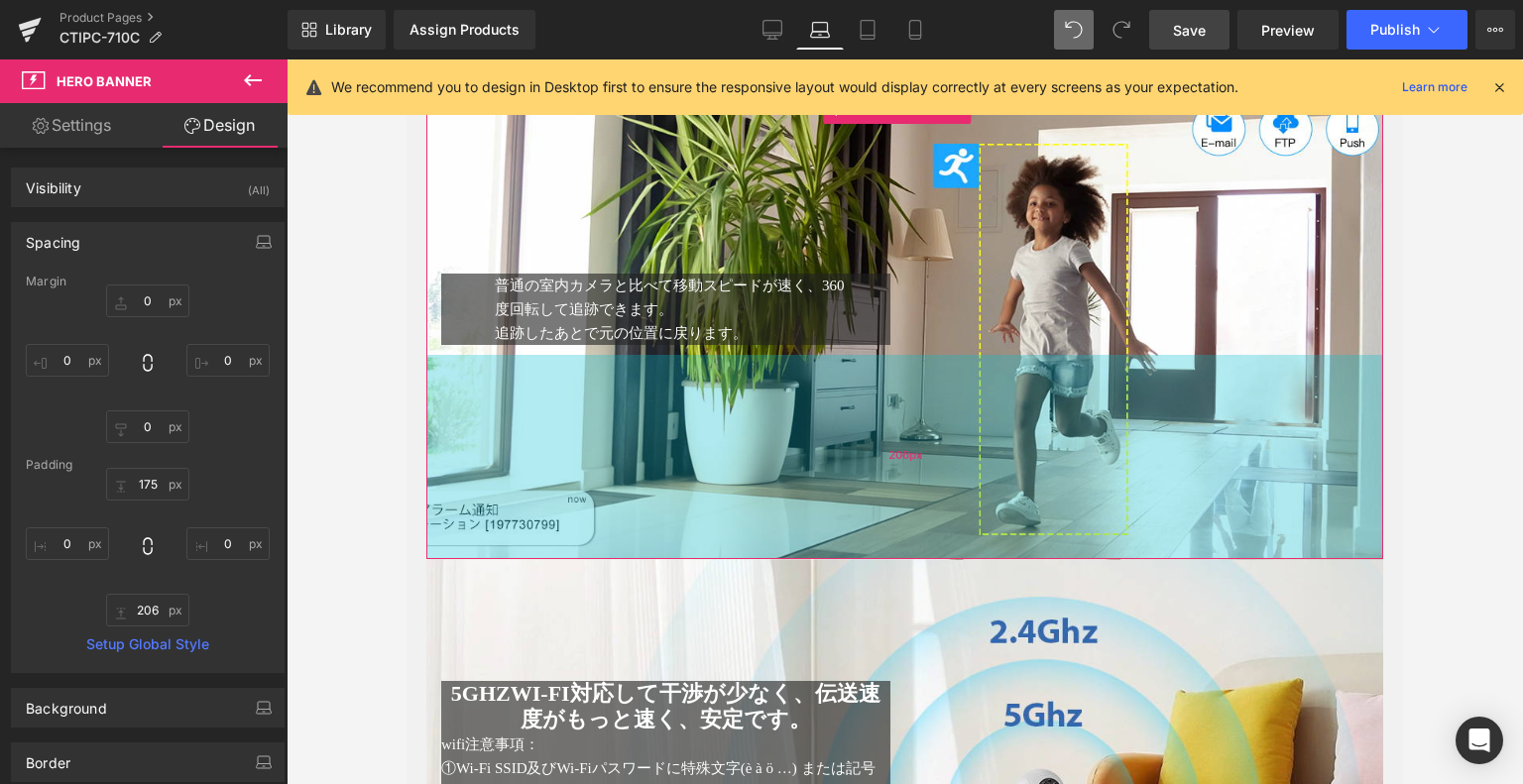 click on "普通の室内カメラと比べて移動スピードが速く、360度回転して追跡できます。 追跡したあとで元の位置に戻ります。
Text Block
Text Block
Row     114px
Hero Banner   87px   206px" at bounding box center (904, 326) 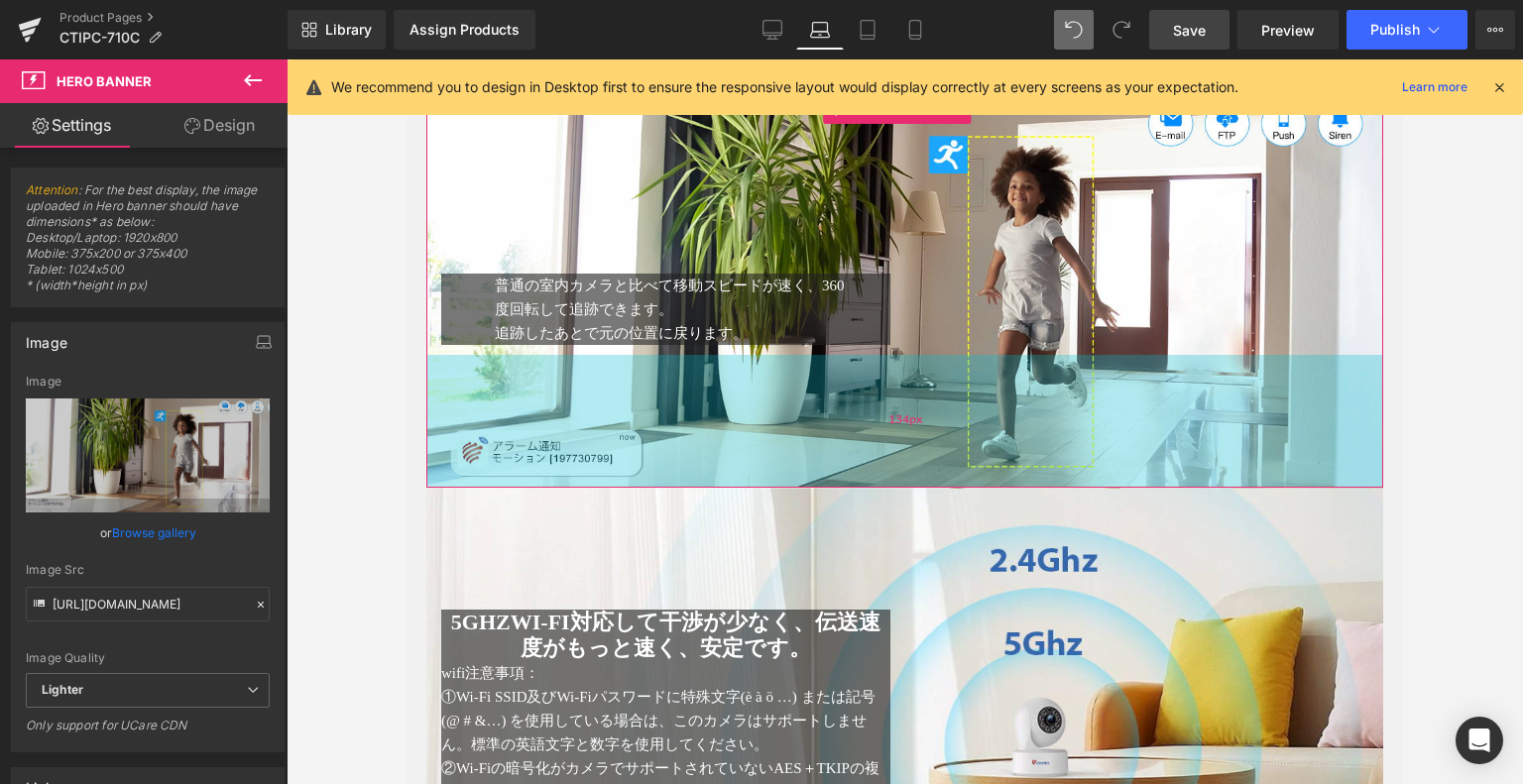 drag, startPoint x: 894, startPoint y: 570, endPoint x: 925, endPoint y: 499, distance: 77.47258 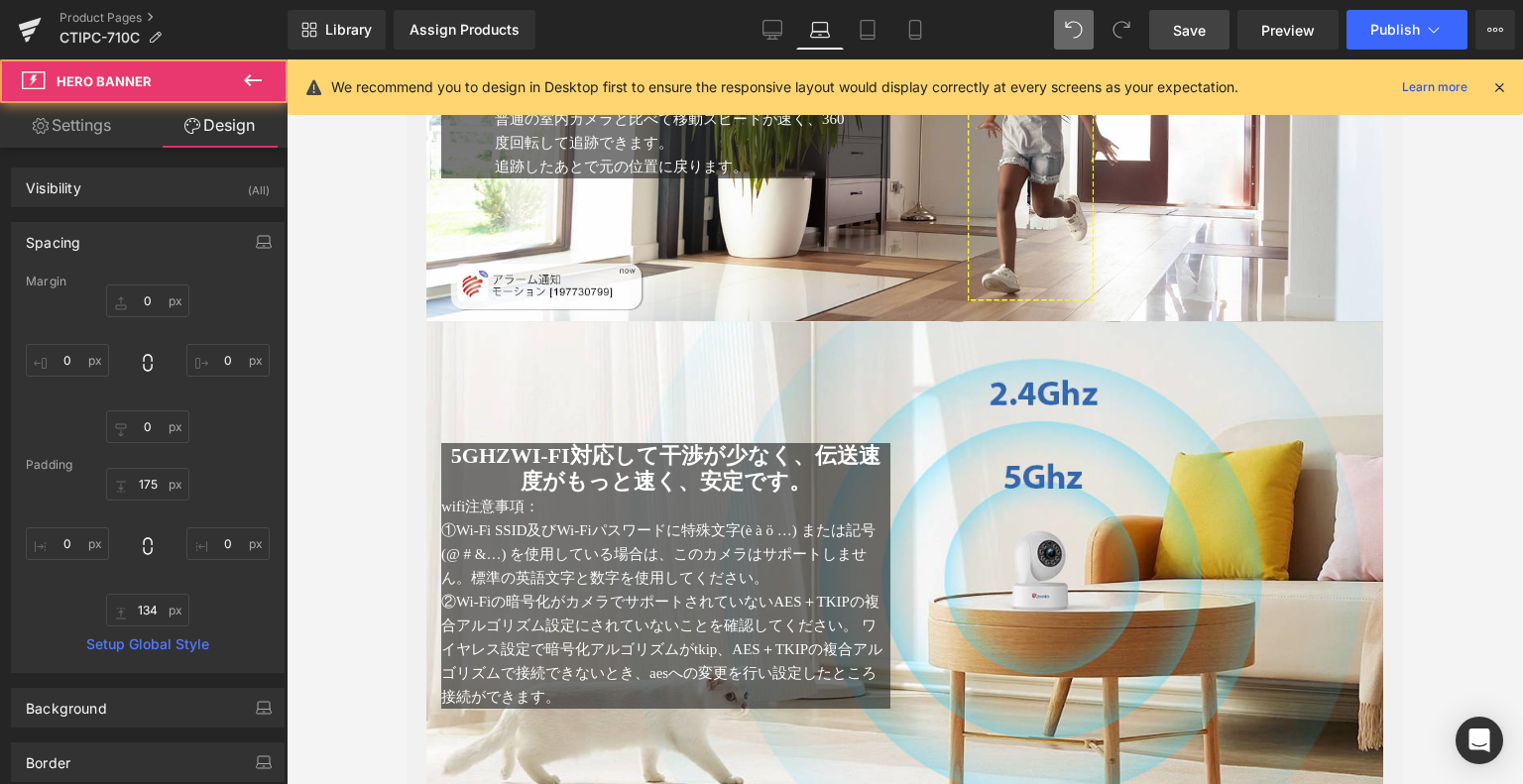 scroll, scrollTop: 4020, scrollLeft: 0, axis: vertical 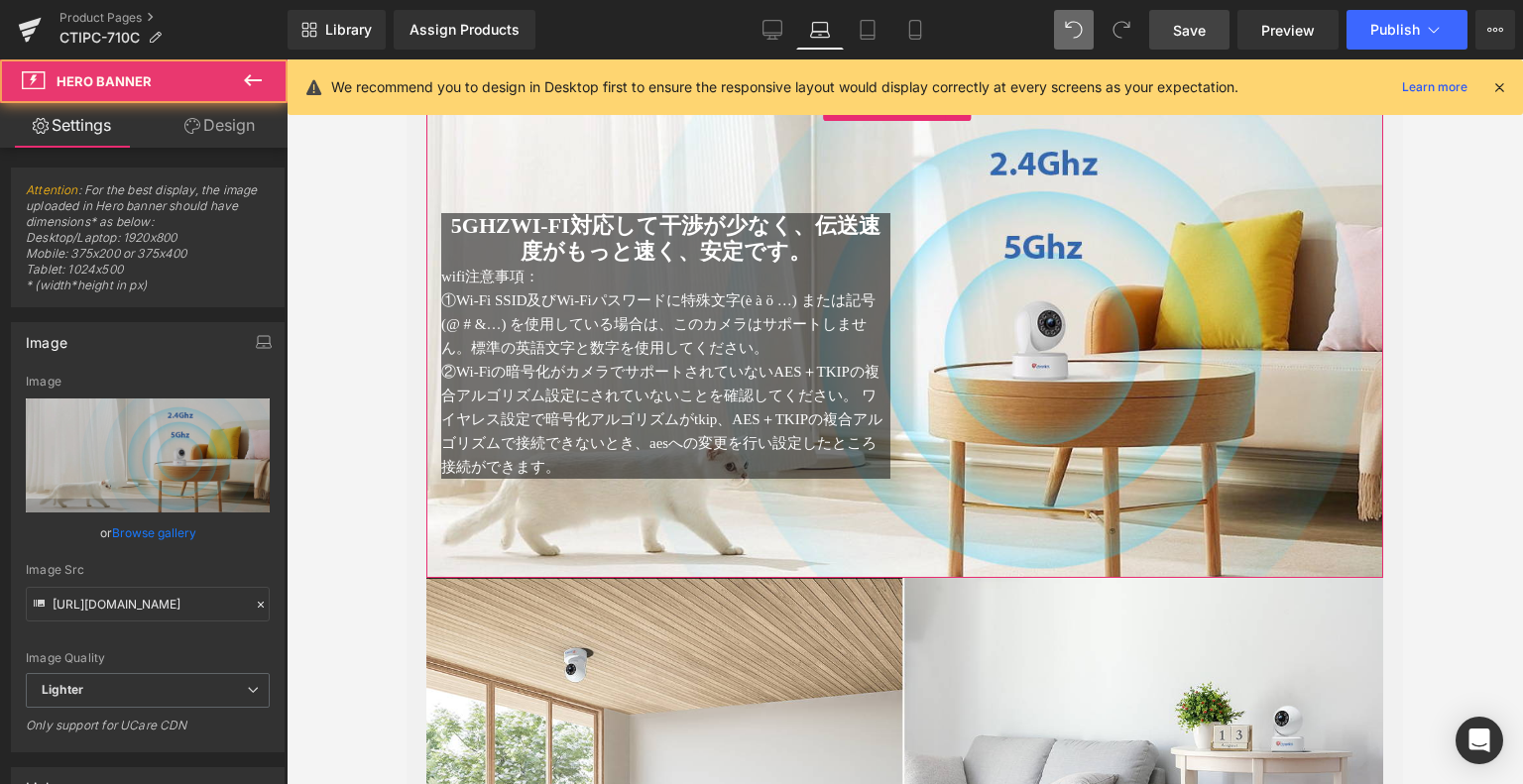 drag, startPoint x: 976, startPoint y: 585, endPoint x: 992, endPoint y: 504, distance: 82.565126 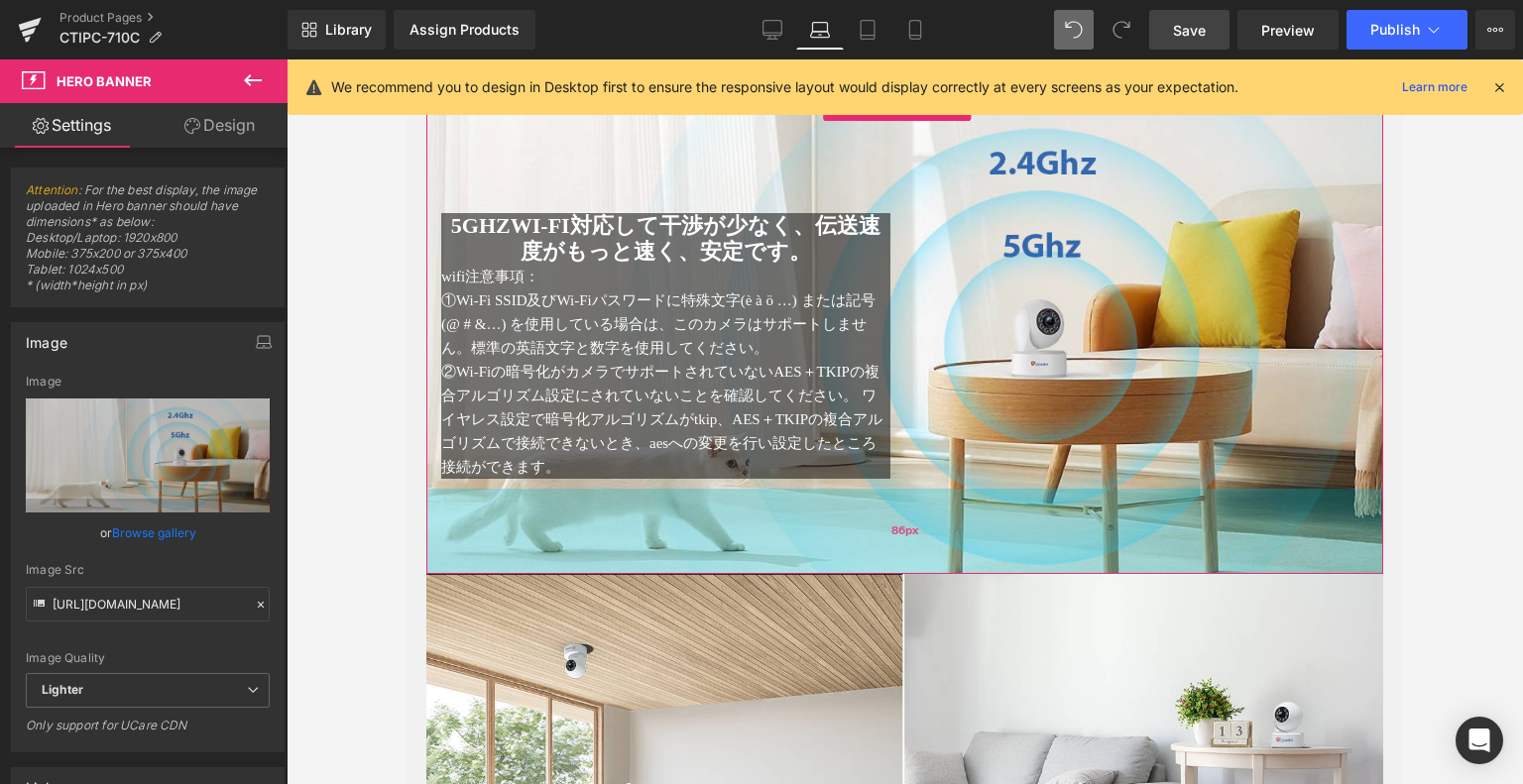 drag, startPoint x: 926, startPoint y: 590, endPoint x: 932, endPoint y: 546, distance: 44.407207 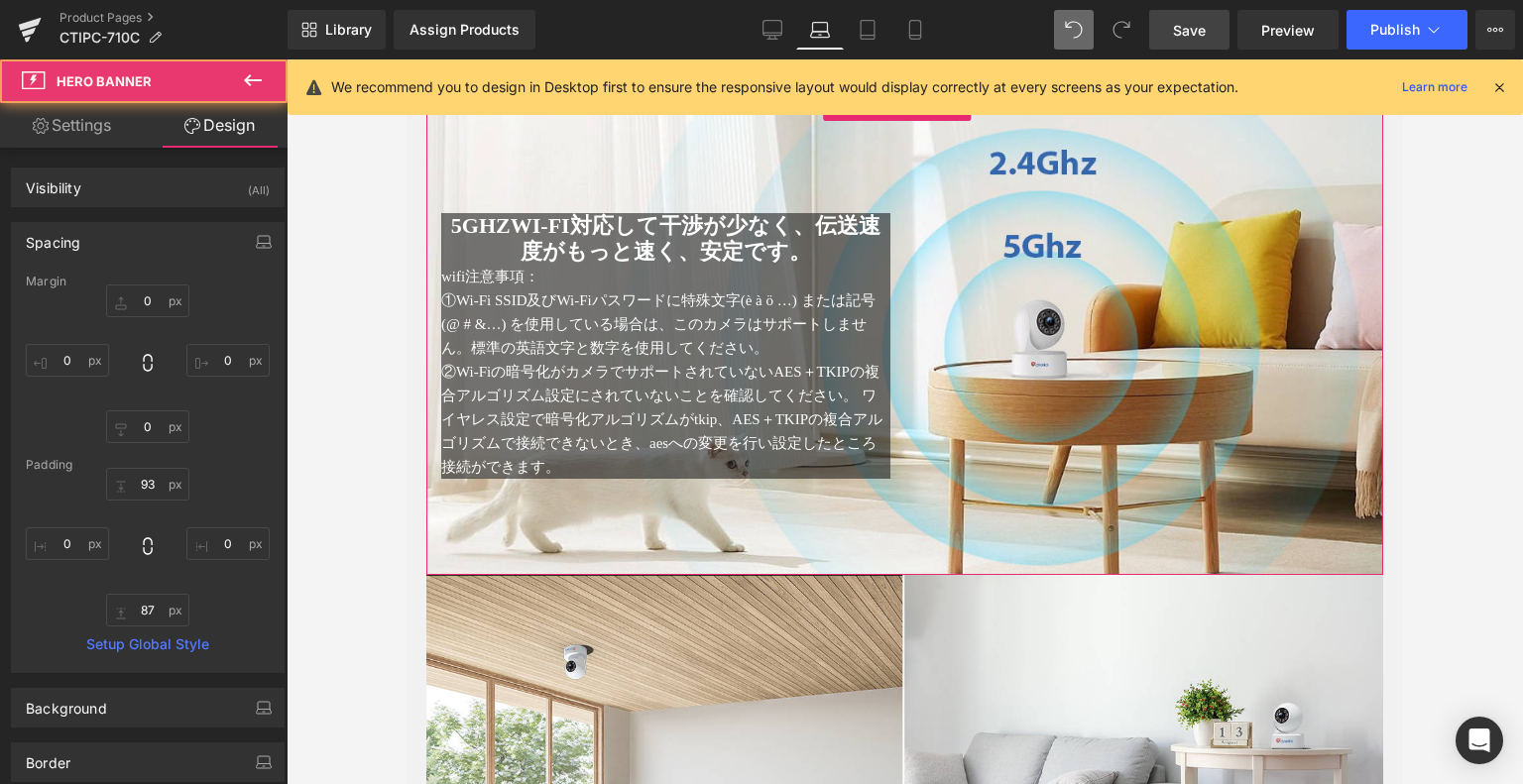 scroll, scrollTop: 3822, scrollLeft: 0, axis: vertical 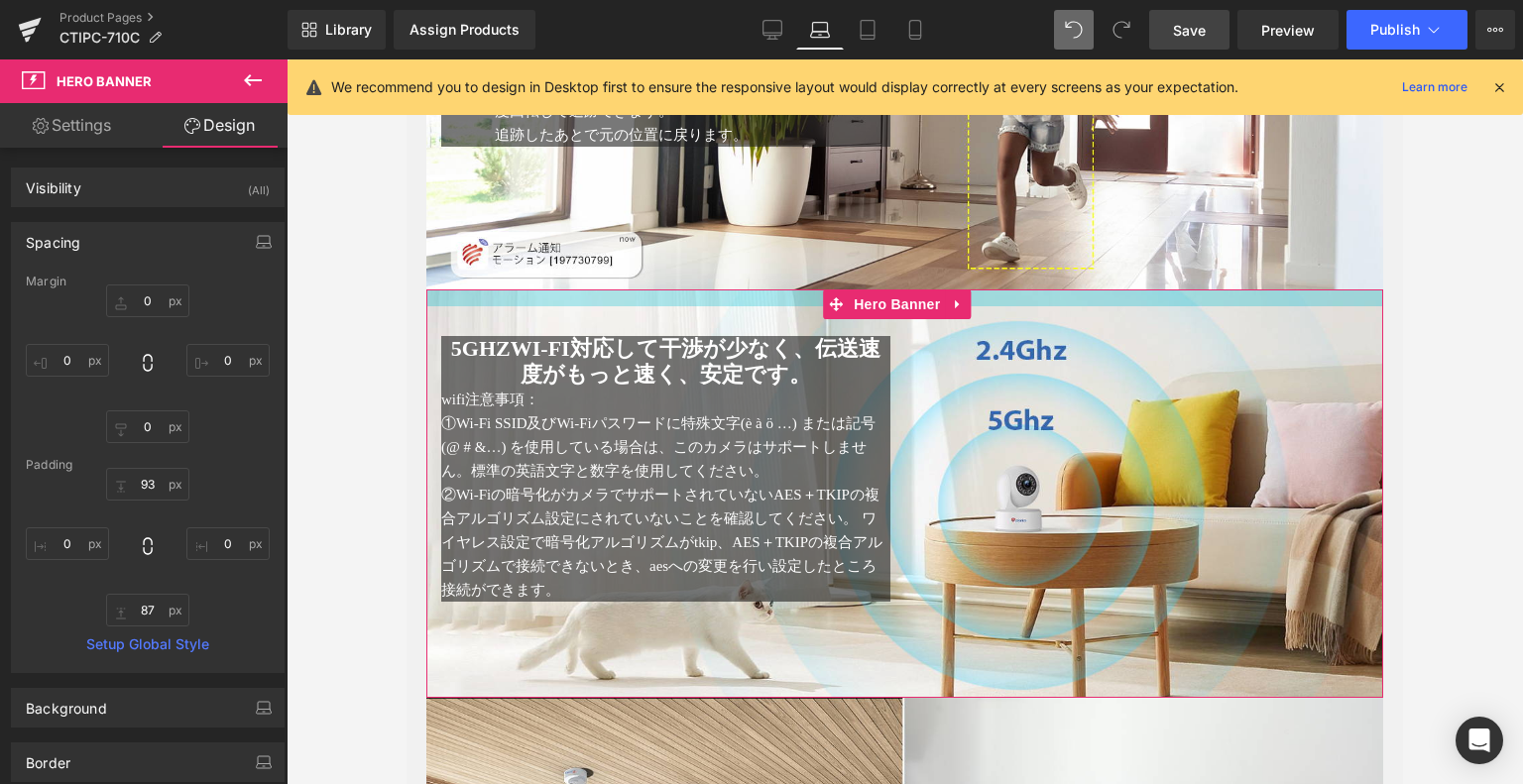 drag, startPoint x: 1016, startPoint y: 332, endPoint x: 1053, endPoint y: 257, distance: 83.6301 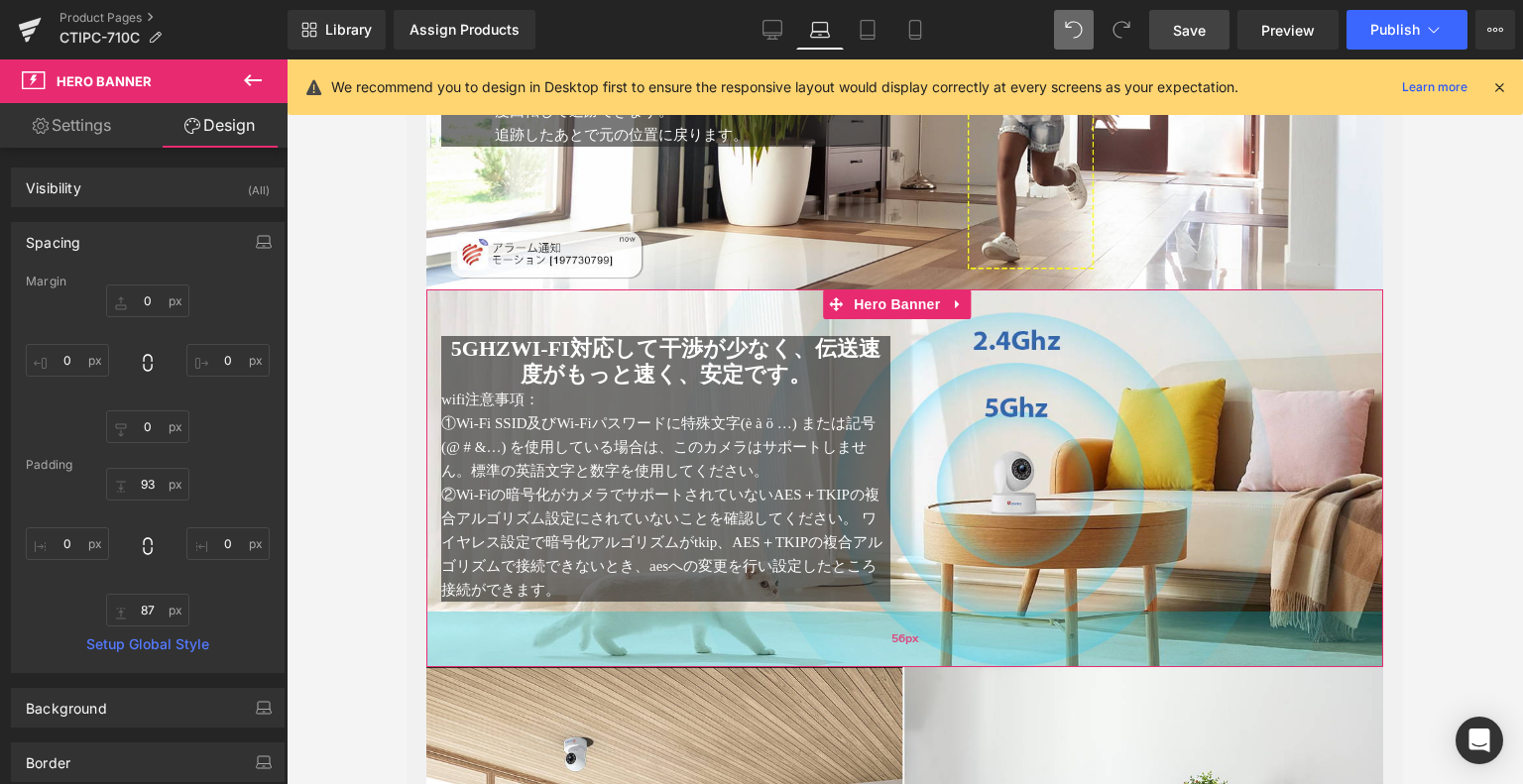 drag, startPoint x: 958, startPoint y: 709, endPoint x: 961, endPoint y: 686, distance: 23.194827 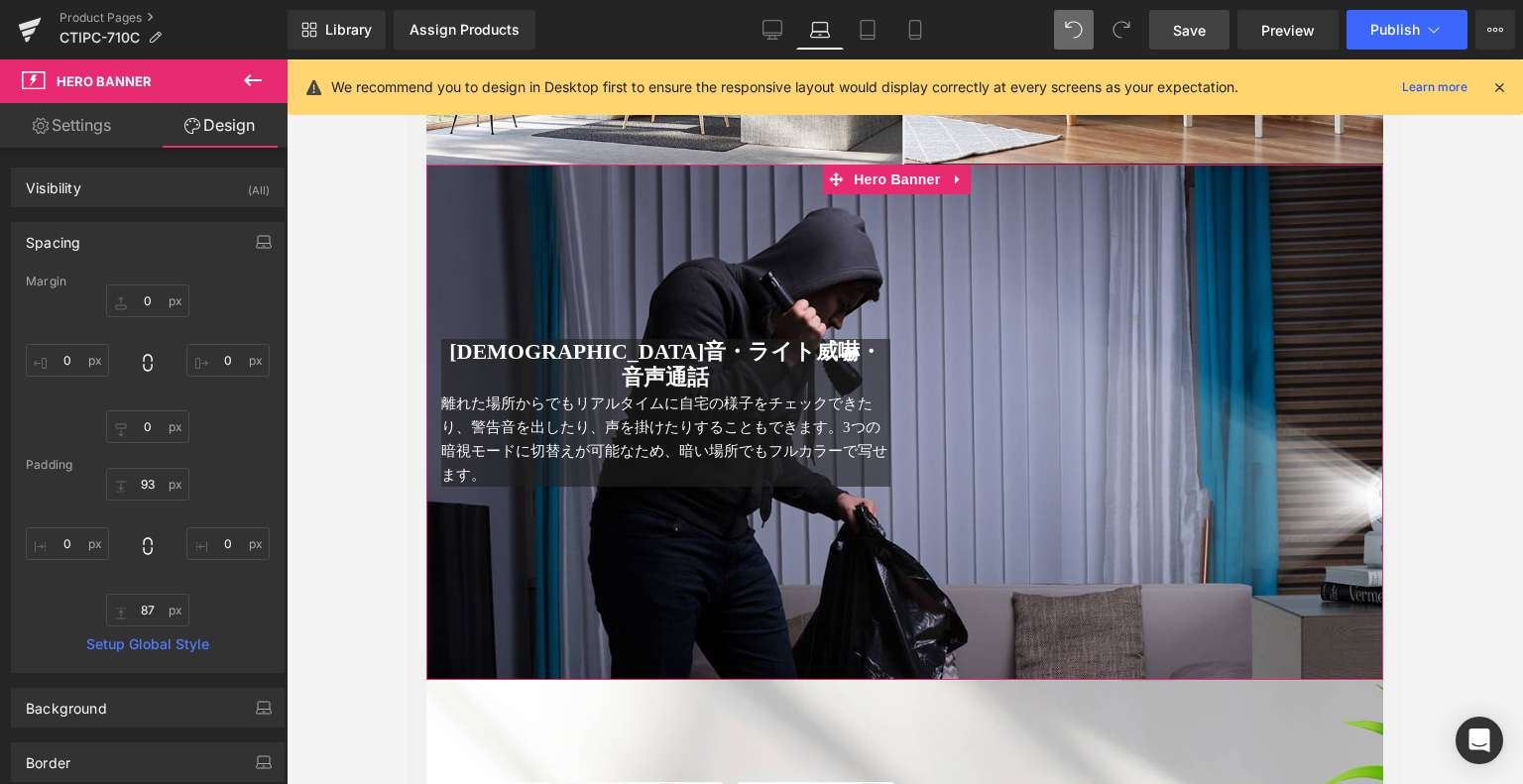 scroll, scrollTop: 4813, scrollLeft: 0, axis: vertical 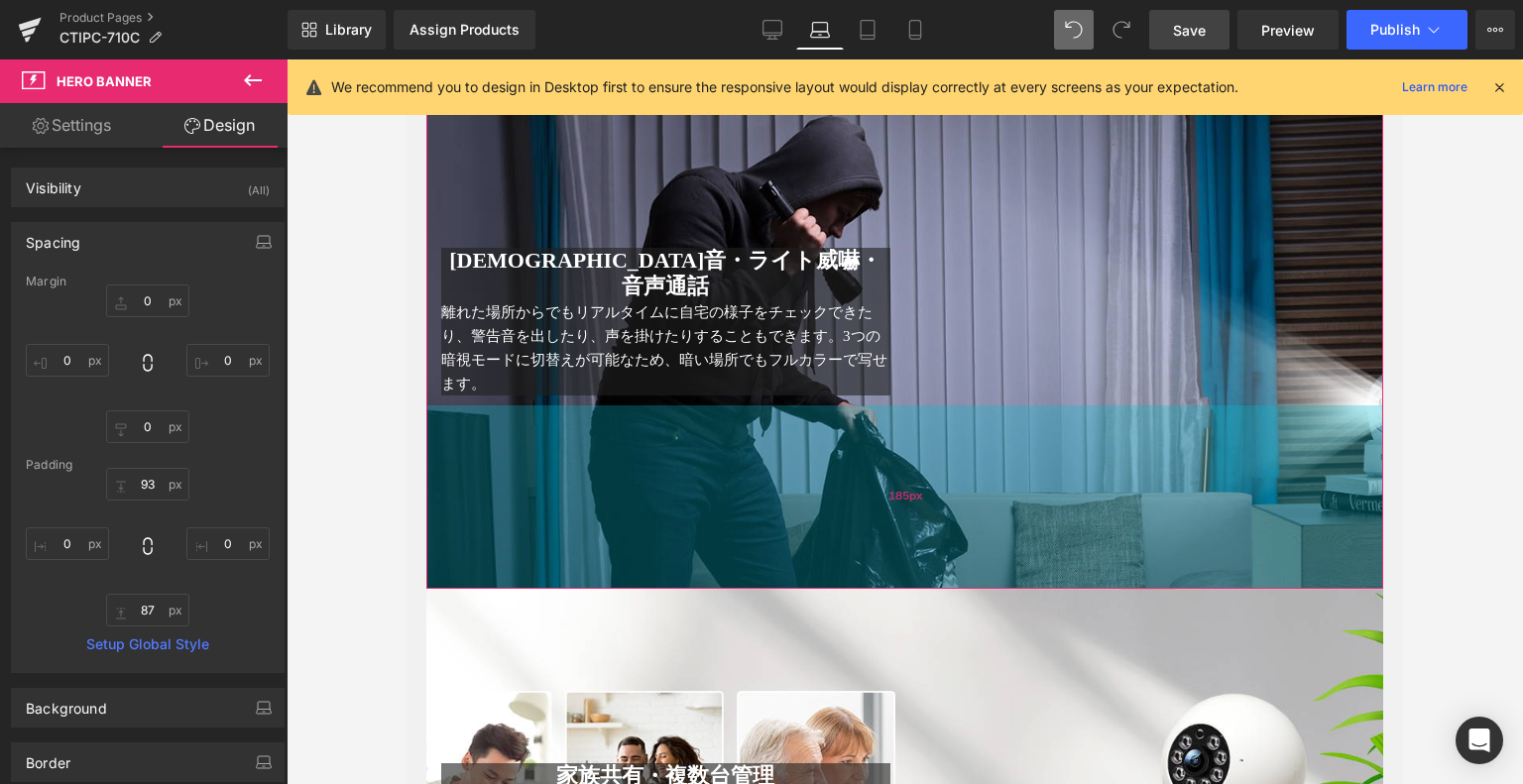 drag, startPoint x: 924, startPoint y: 571, endPoint x: 927, endPoint y: 561, distance: 10.440307 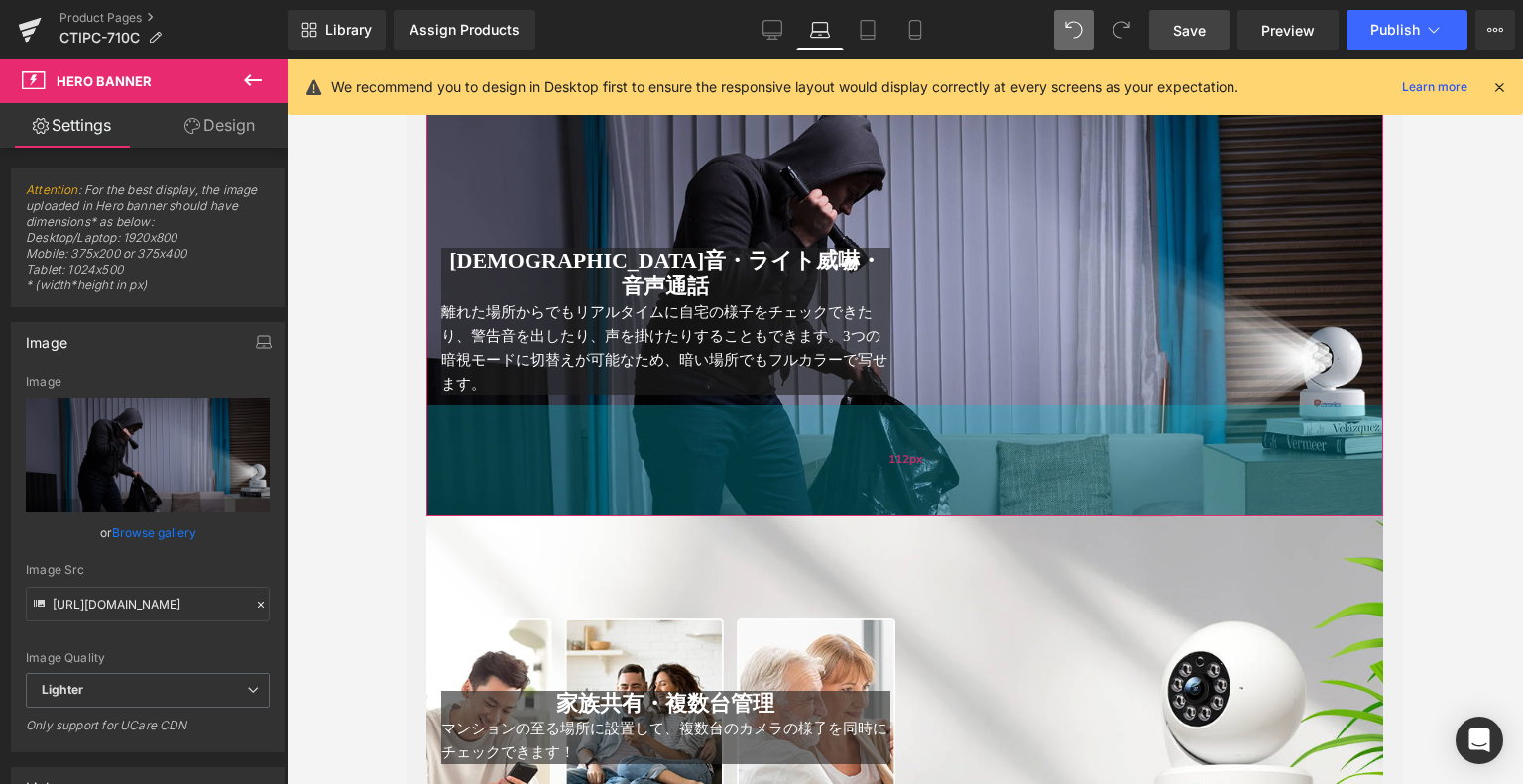 drag, startPoint x: 928, startPoint y: 570, endPoint x: 950, endPoint y: 495, distance: 78.16009 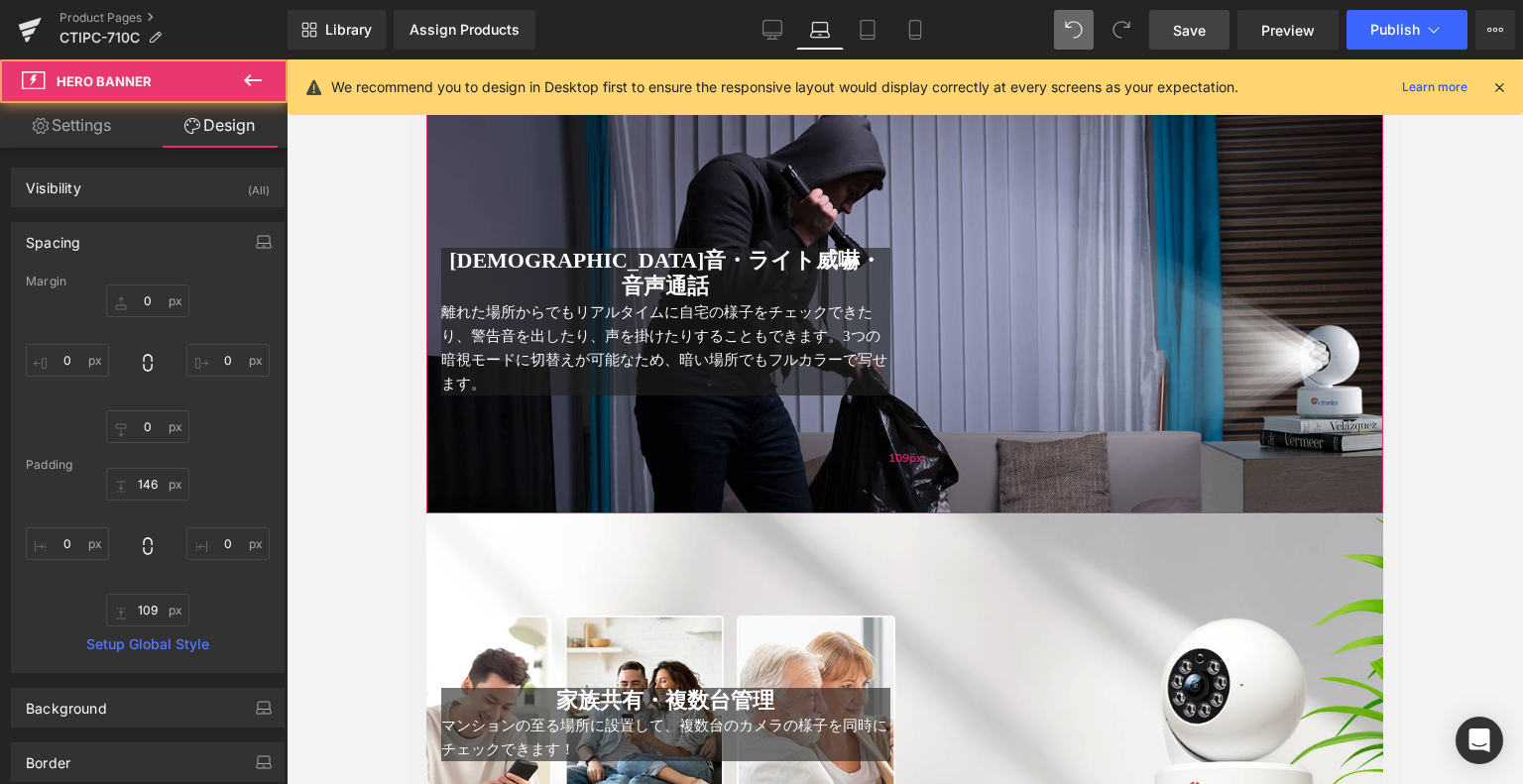 scroll, scrollTop: 4615, scrollLeft: 0, axis: vertical 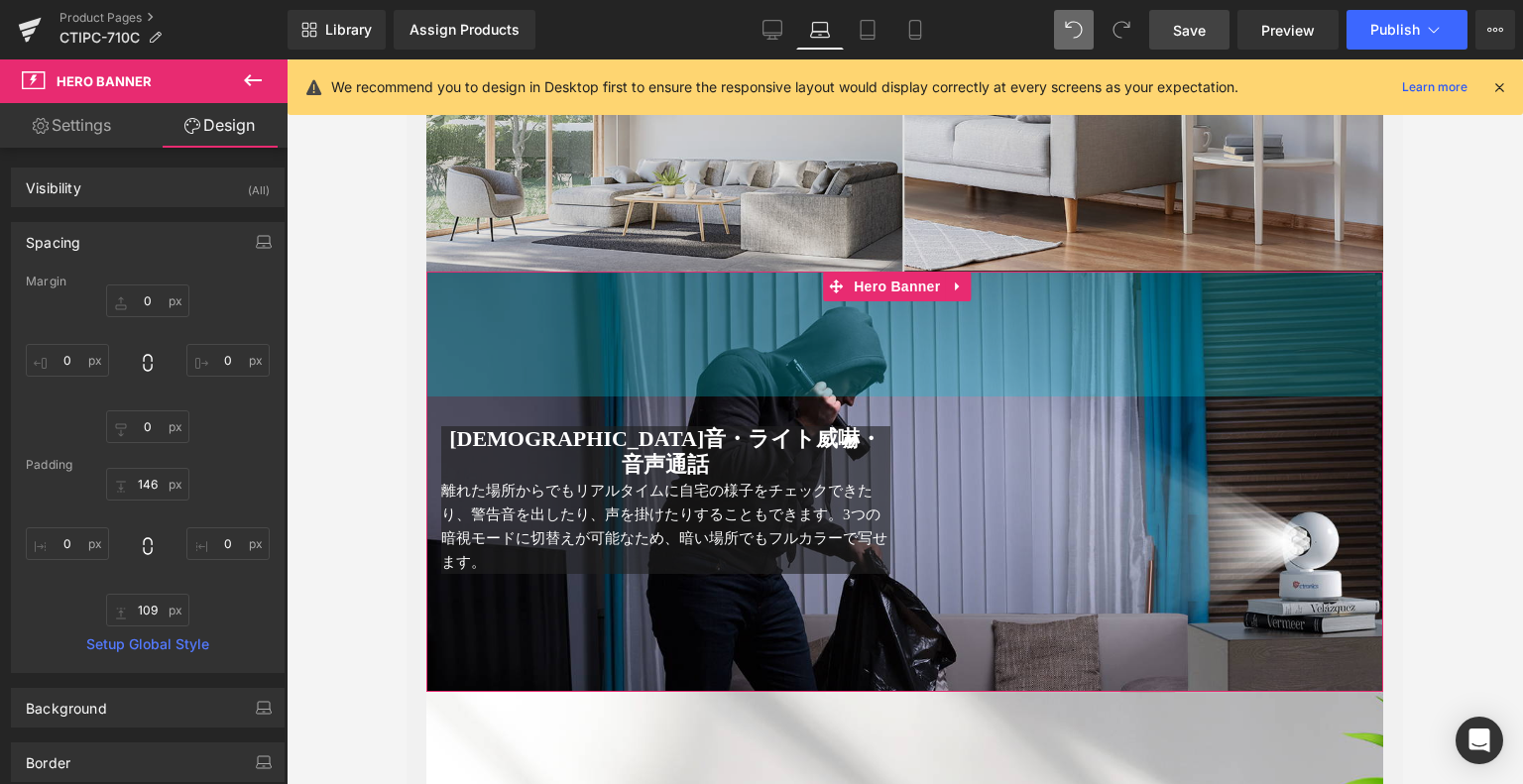 drag, startPoint x: 1007, startPoint y: 301, endPoint x: 1064, endPoint y: 281, distance: 60.40695 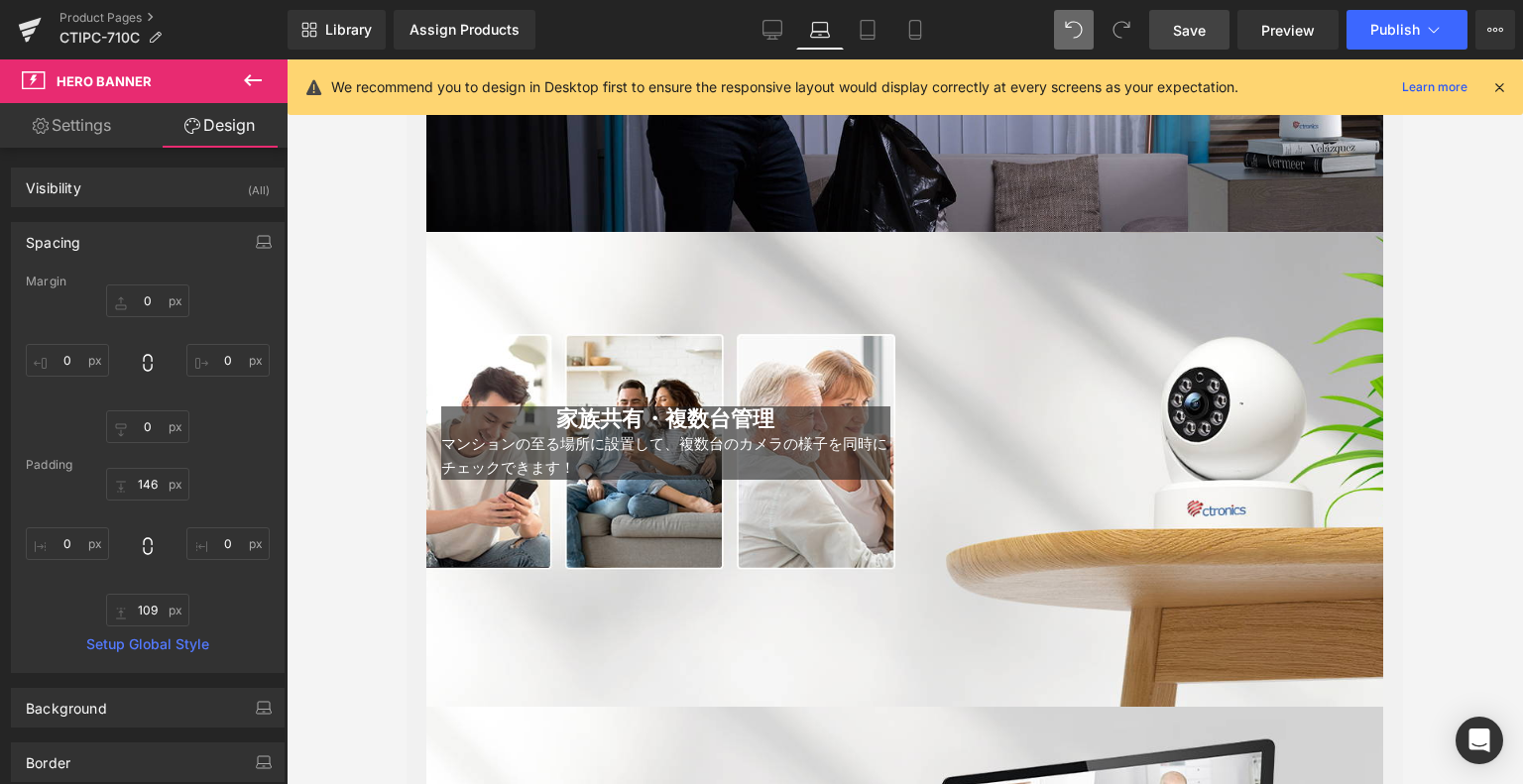 scroll, scrollTop: 5209, scrollLeft: 0, axis: vertical 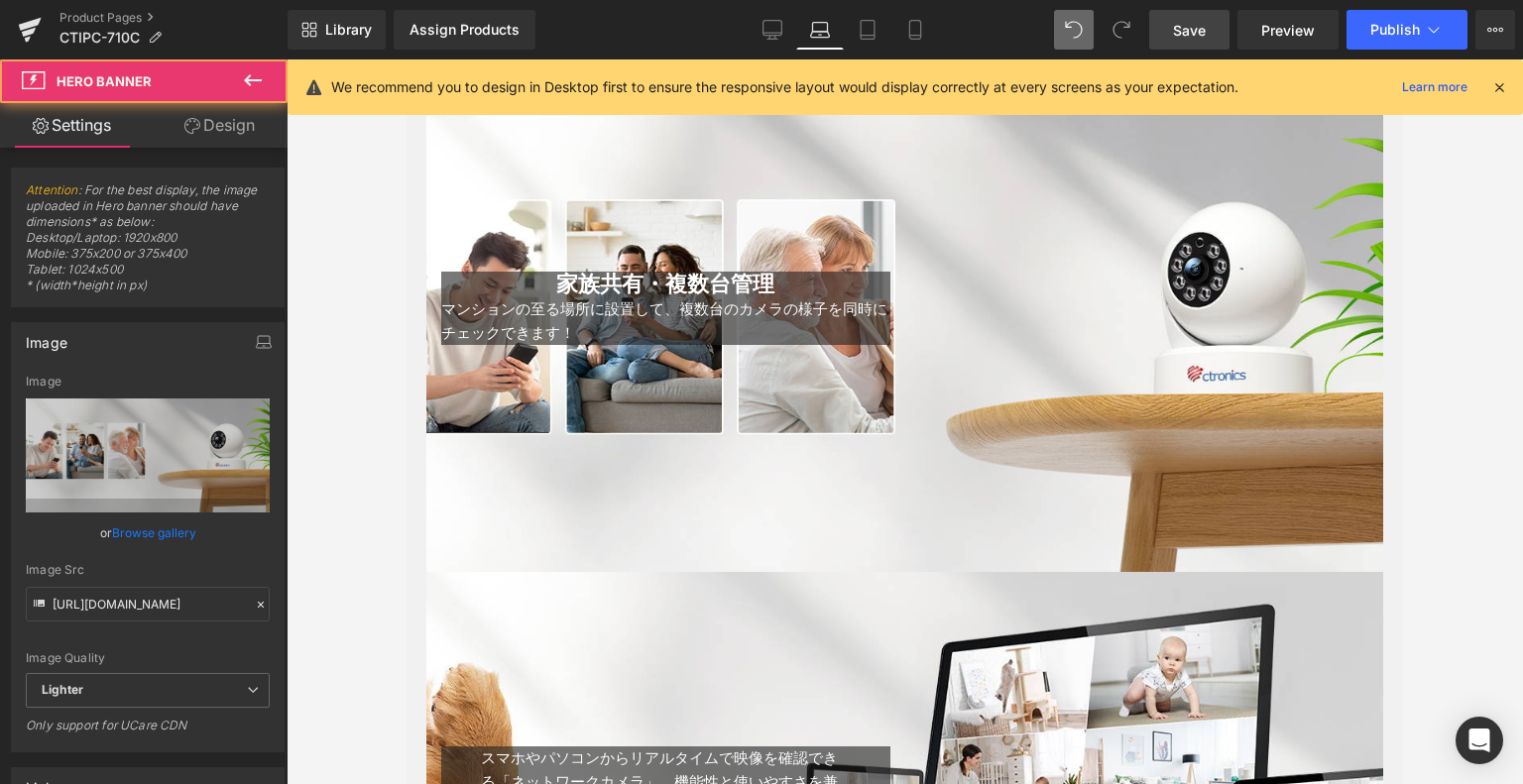 click on "家族共有・複数台管理
Heading
マンションの至る場所に設置して、複数台のカメラの様子を同時にチェックできます！
Text Block
Text Block
Row
Hero Banner   112px   67px" at bounding box center (904, 334) 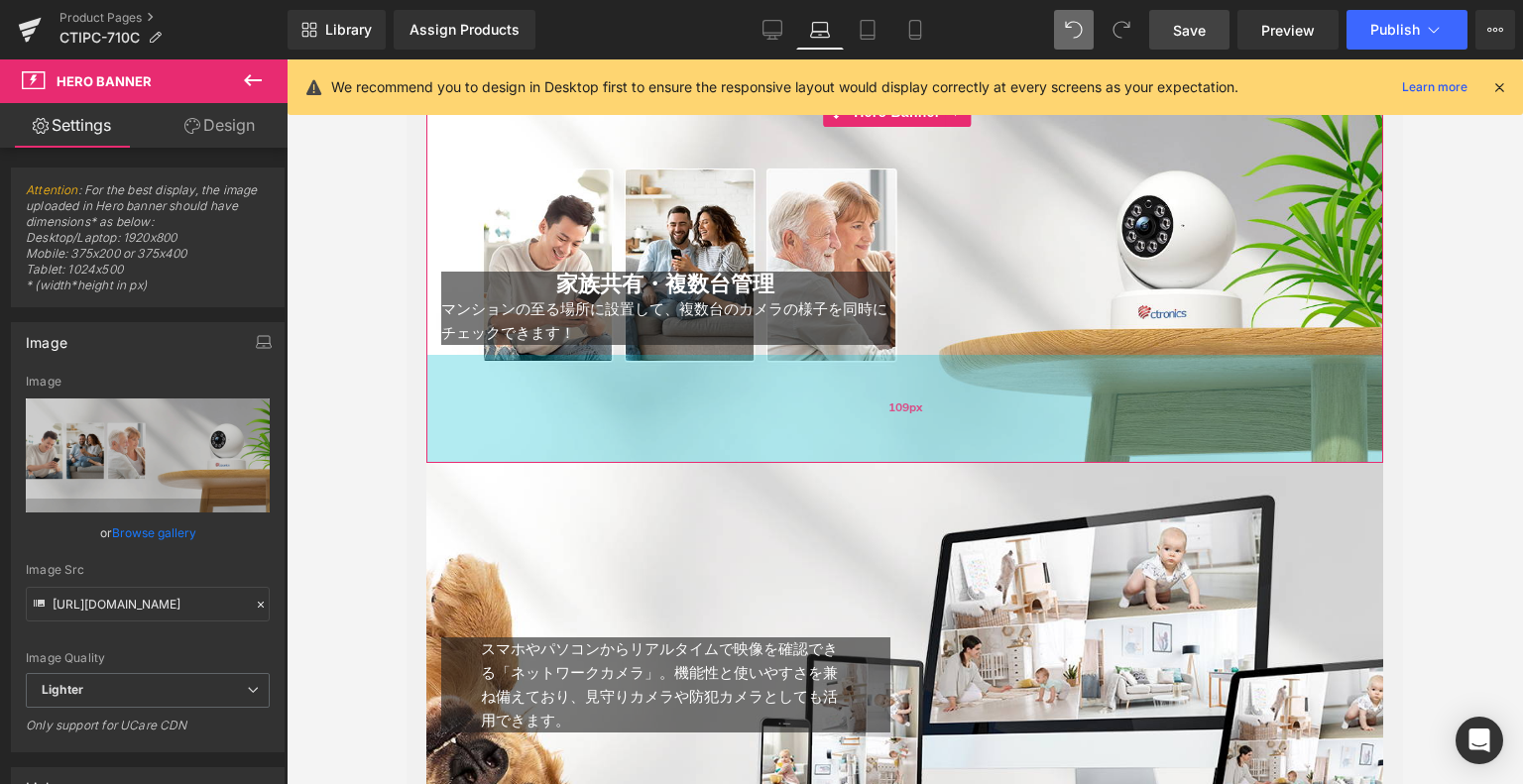 drag, startPoint x: 892, startPoint y: 548, endPoint x: 916, endPoint y: 439, distance: 111.610931 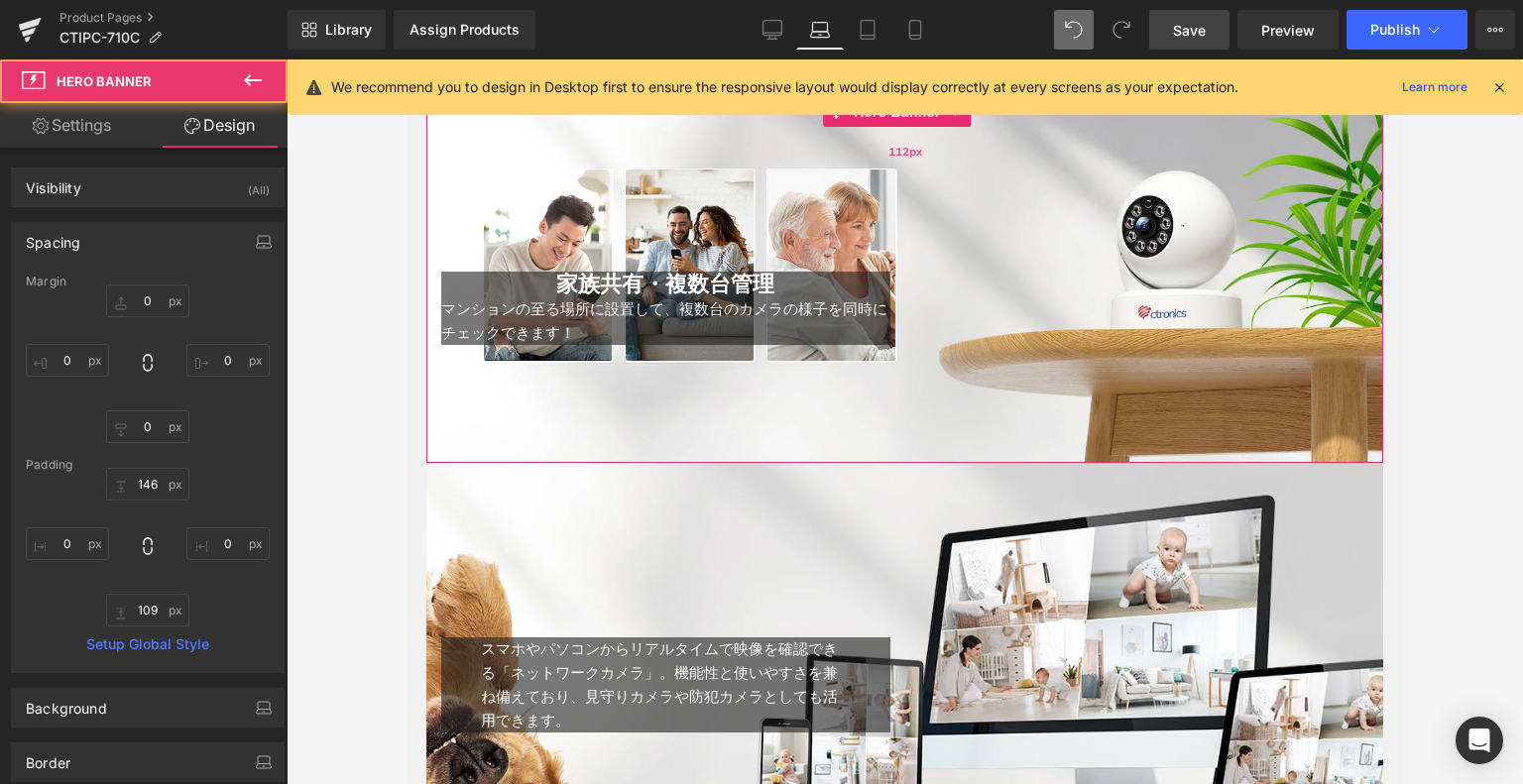 scroll, scrollTop: 5011, scrollLeft: 0, axis: vertical 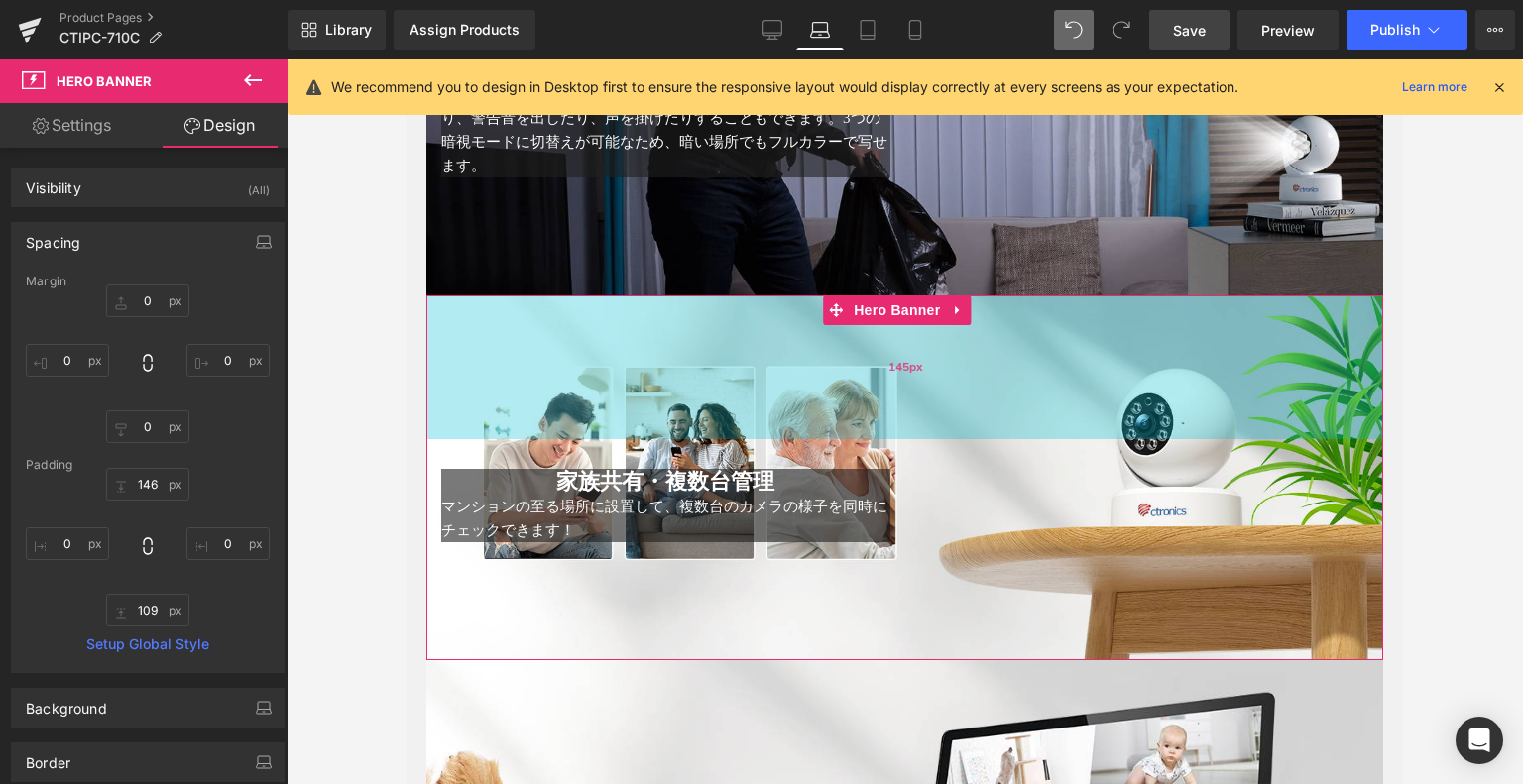 drag, startPoint x: 1009, startPoint y: 316, endPoint x: 1031, endPoint y: 315, distance: 22.022716 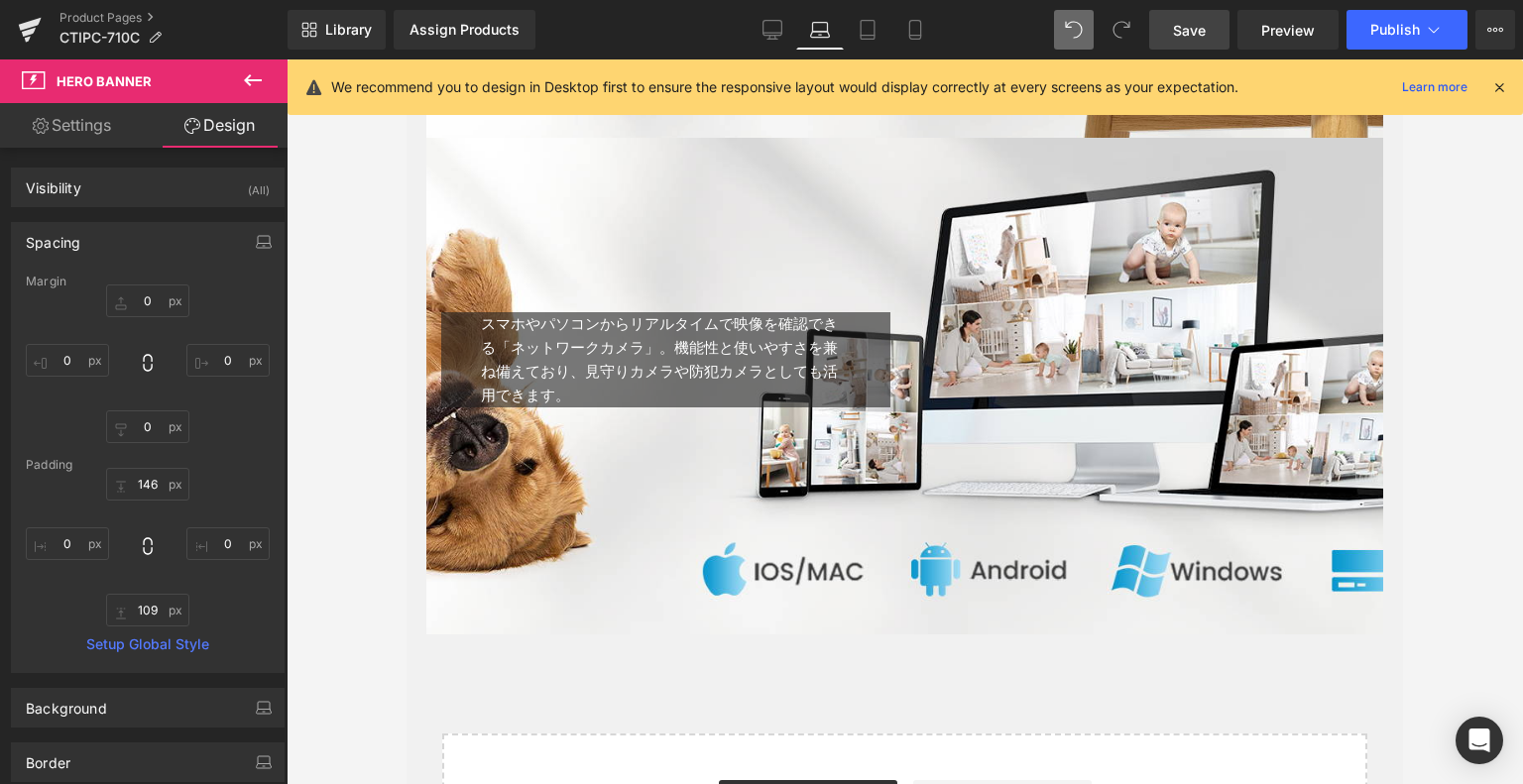 scroll, scrollTop: 5606, scrollLeft: 0, axis: vertical 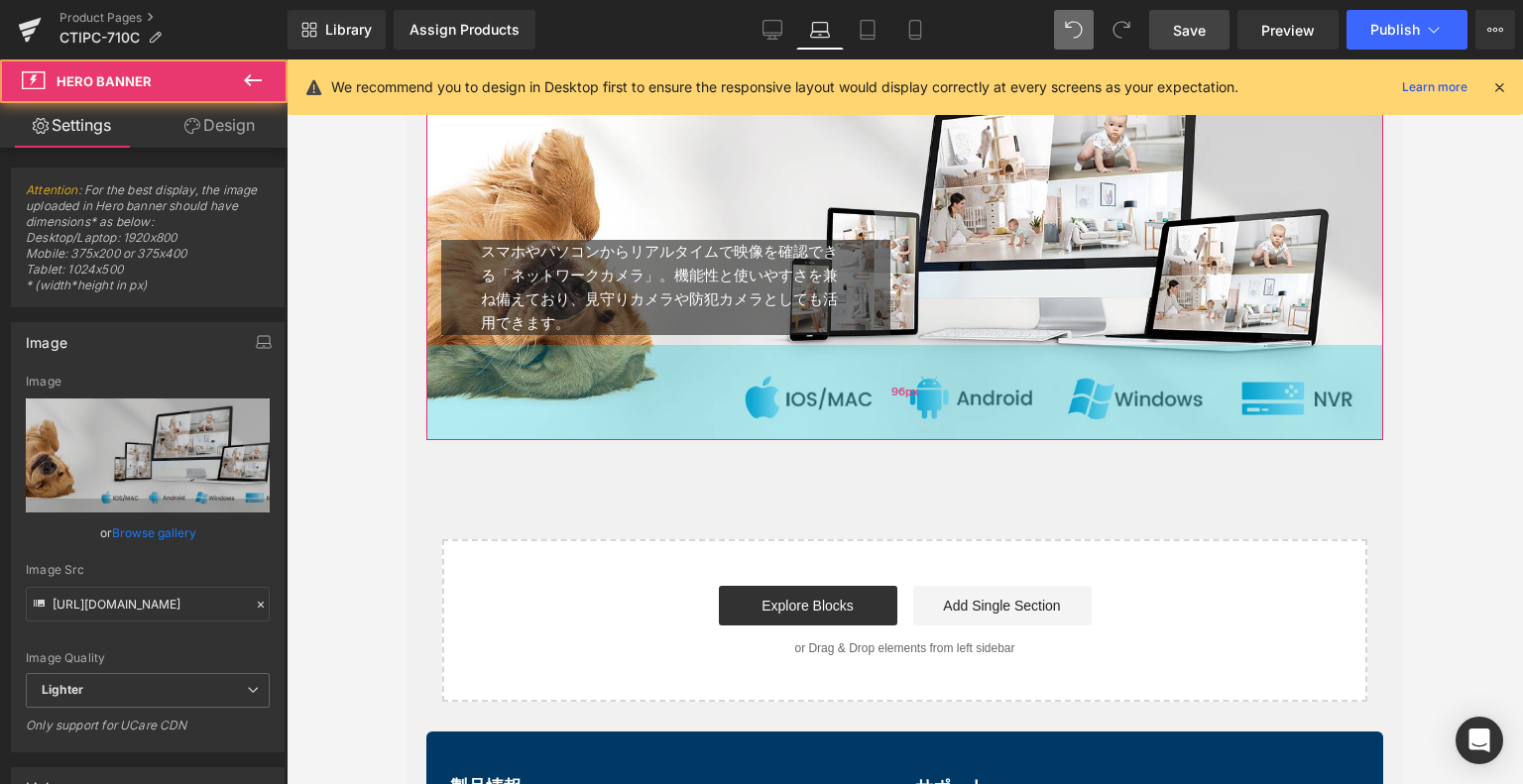 drag, startPoint x: 904, startPoint y: 513, endPoint x: 918, endPoint y: 412, distance: 101.9657 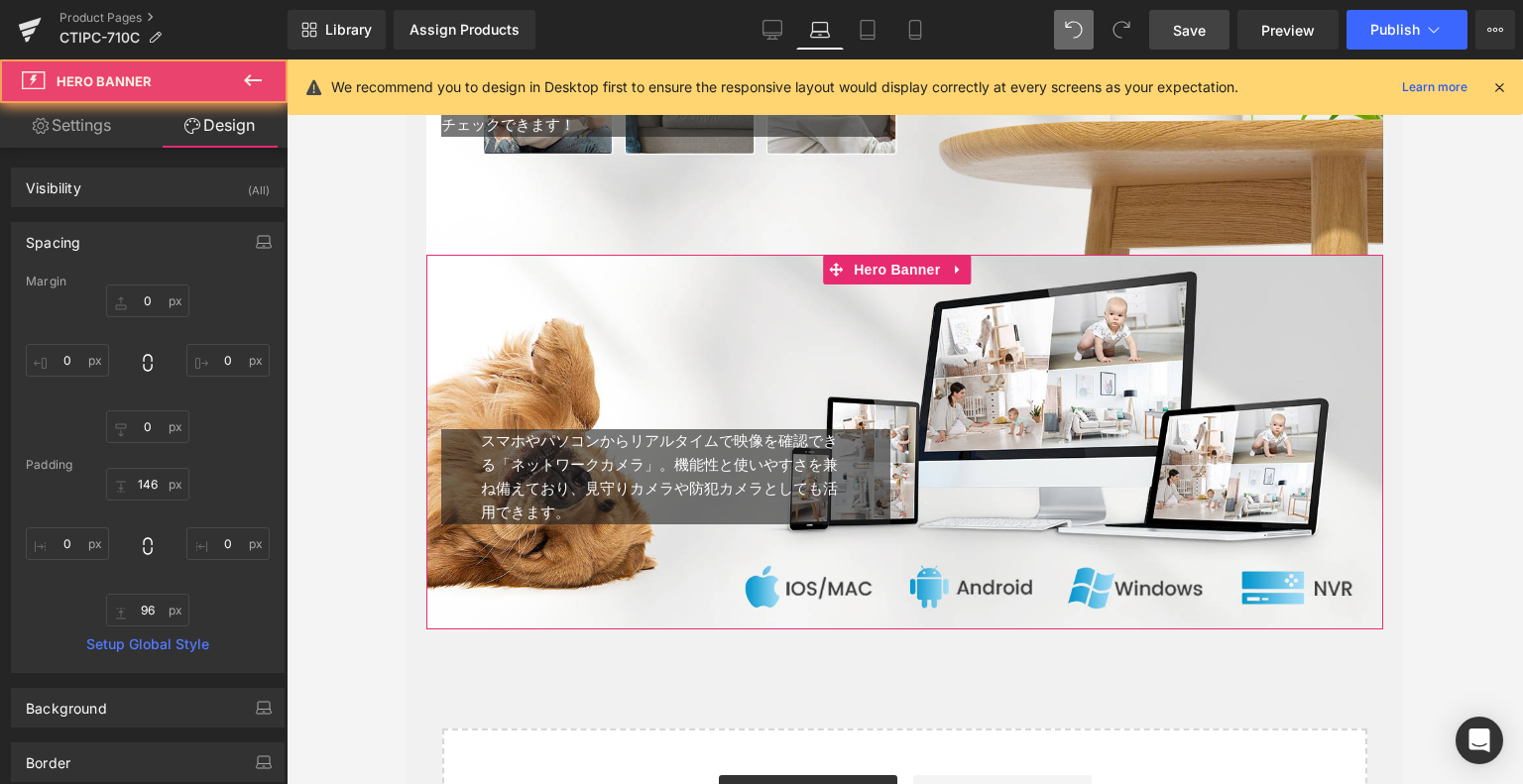 scroll, scrollTop: 5408, scrollLeft: 0, axis: vertical 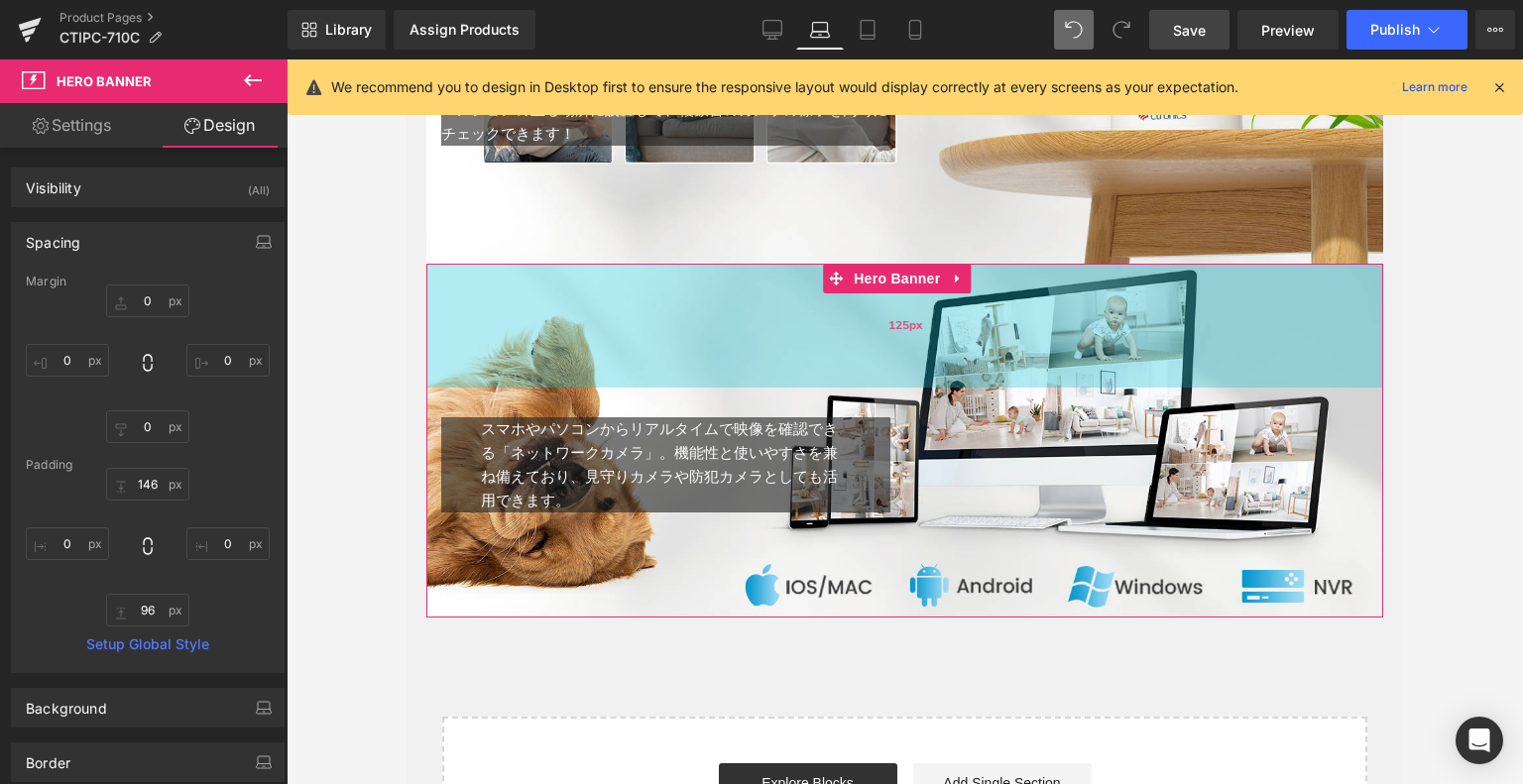 drag, startPoint x: 950, startPoint y: 292, endPoint x: 968, endPoint y: 301, distance: 20.12461 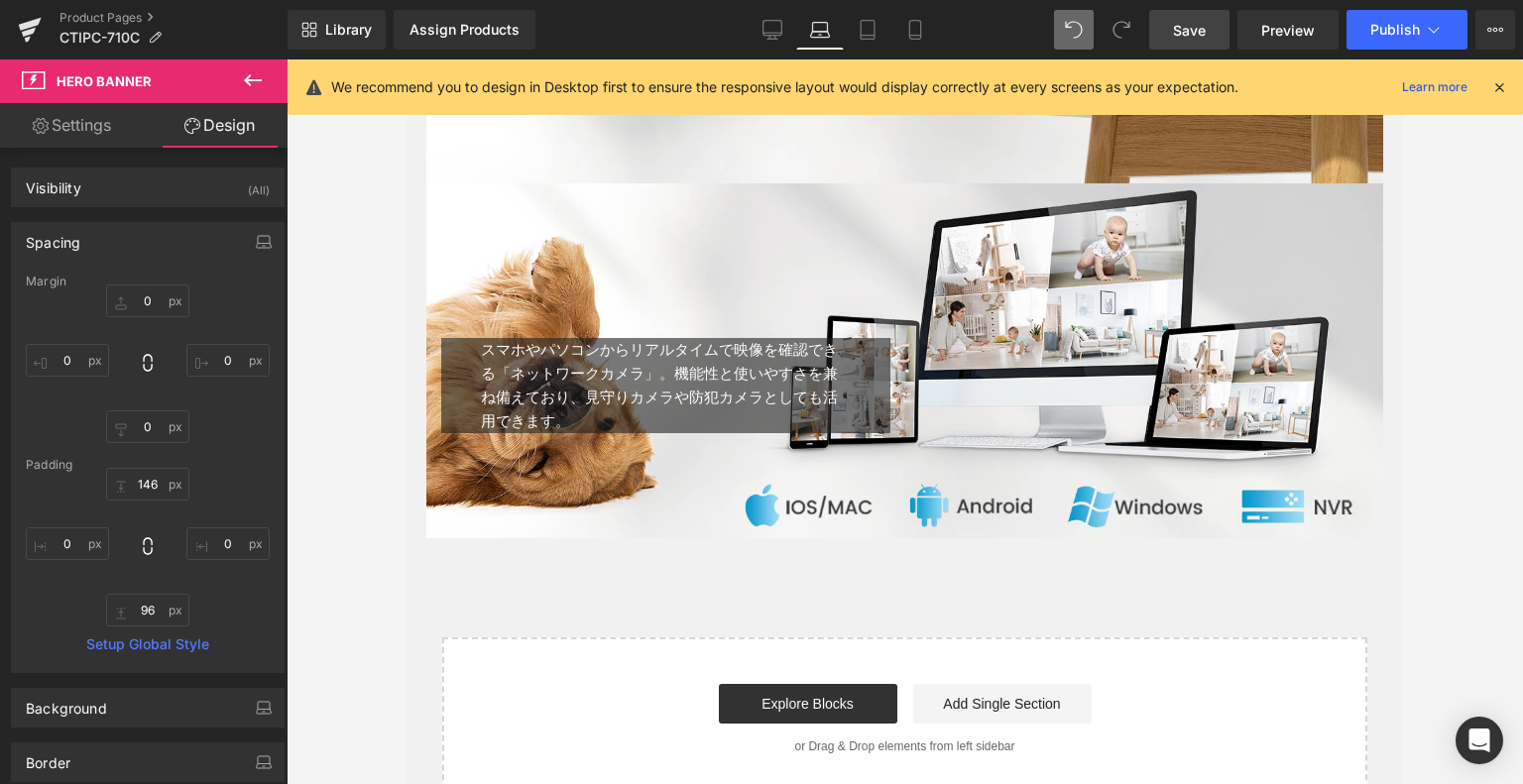 scroll, scrollTop: 5408, scrollLeft: 0, axis: vertical 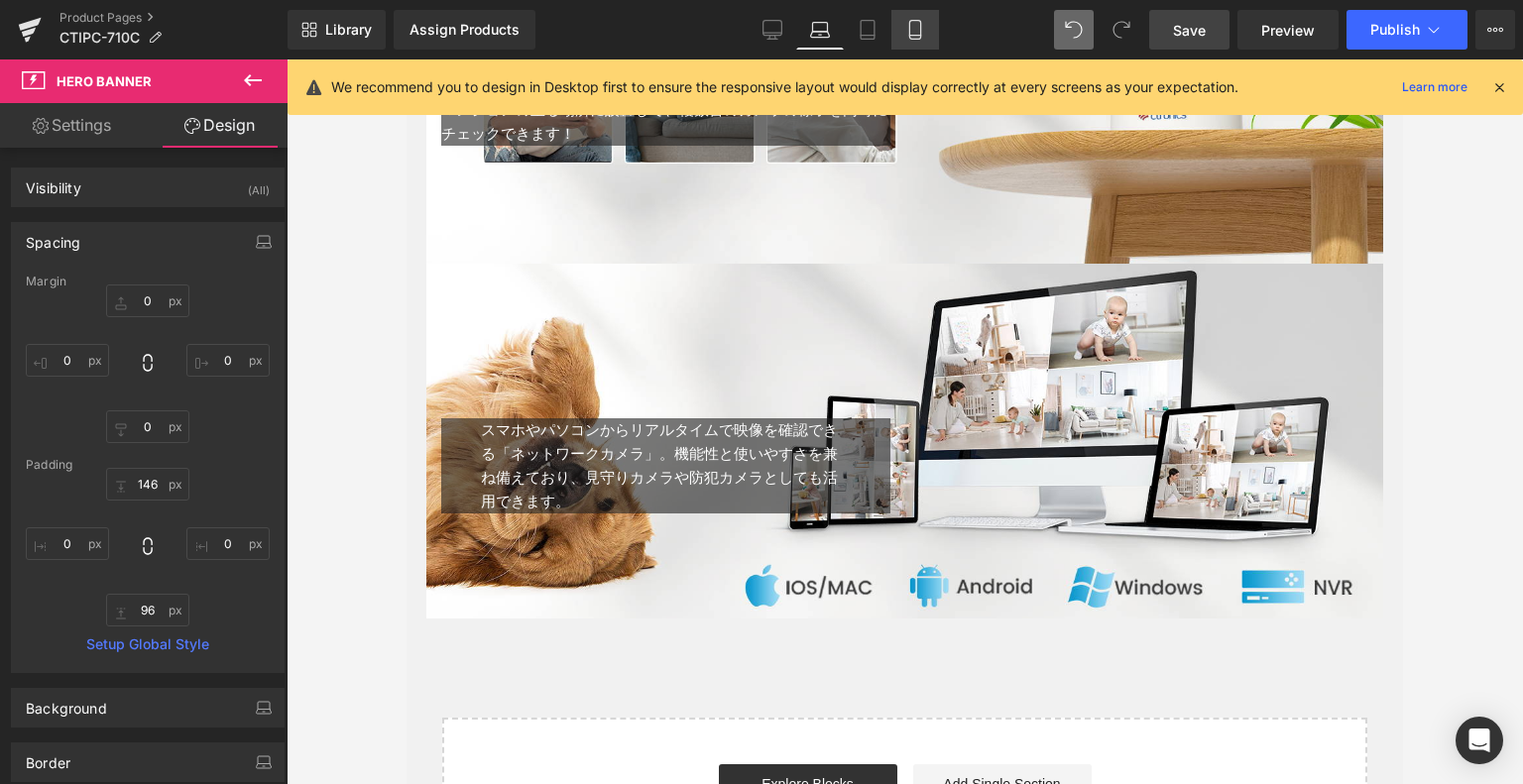 click on "Mobile" at bounding box center (915, 30) 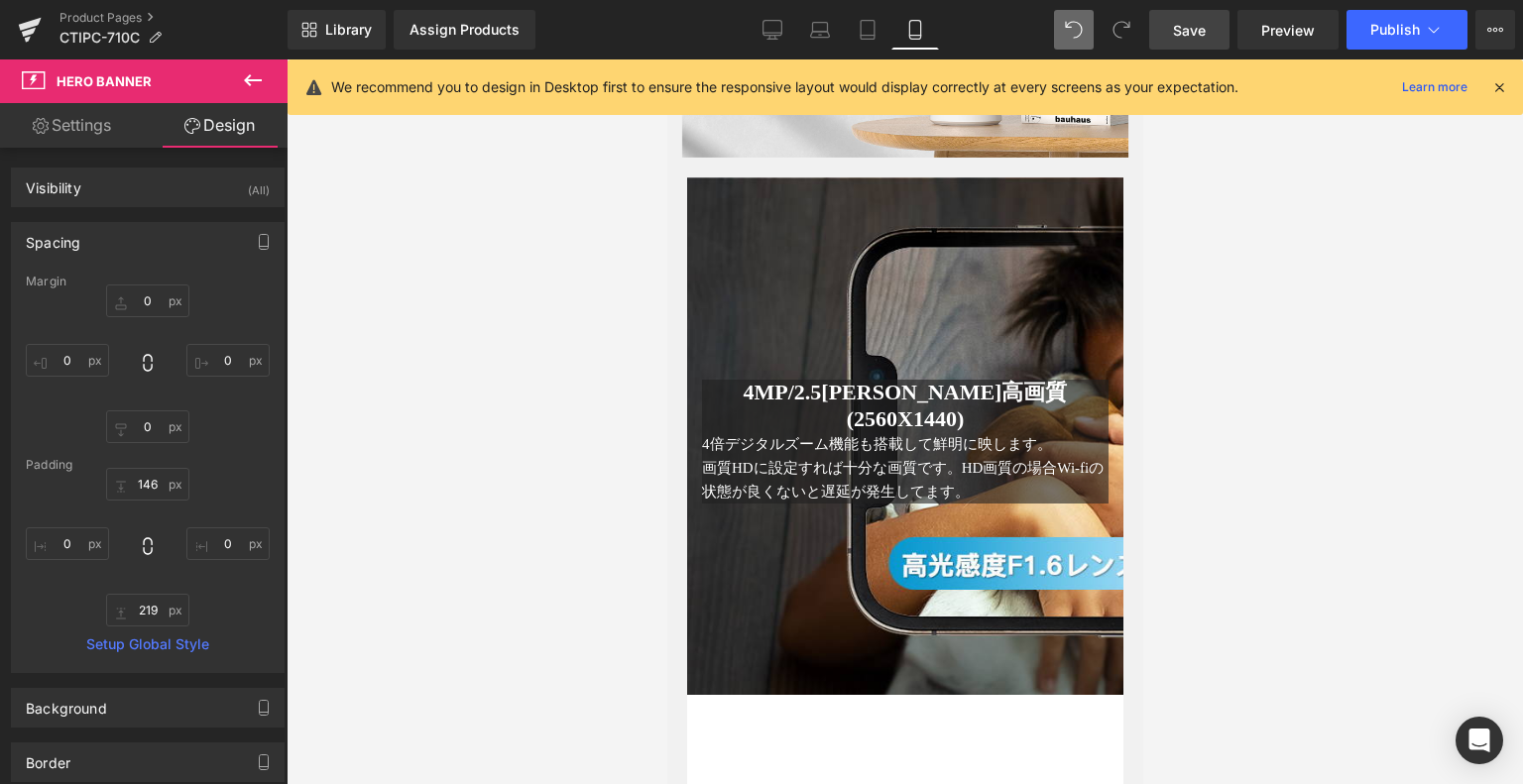 scroll, scrollTop: 1730, scrollLeft: 0, axis: vertical 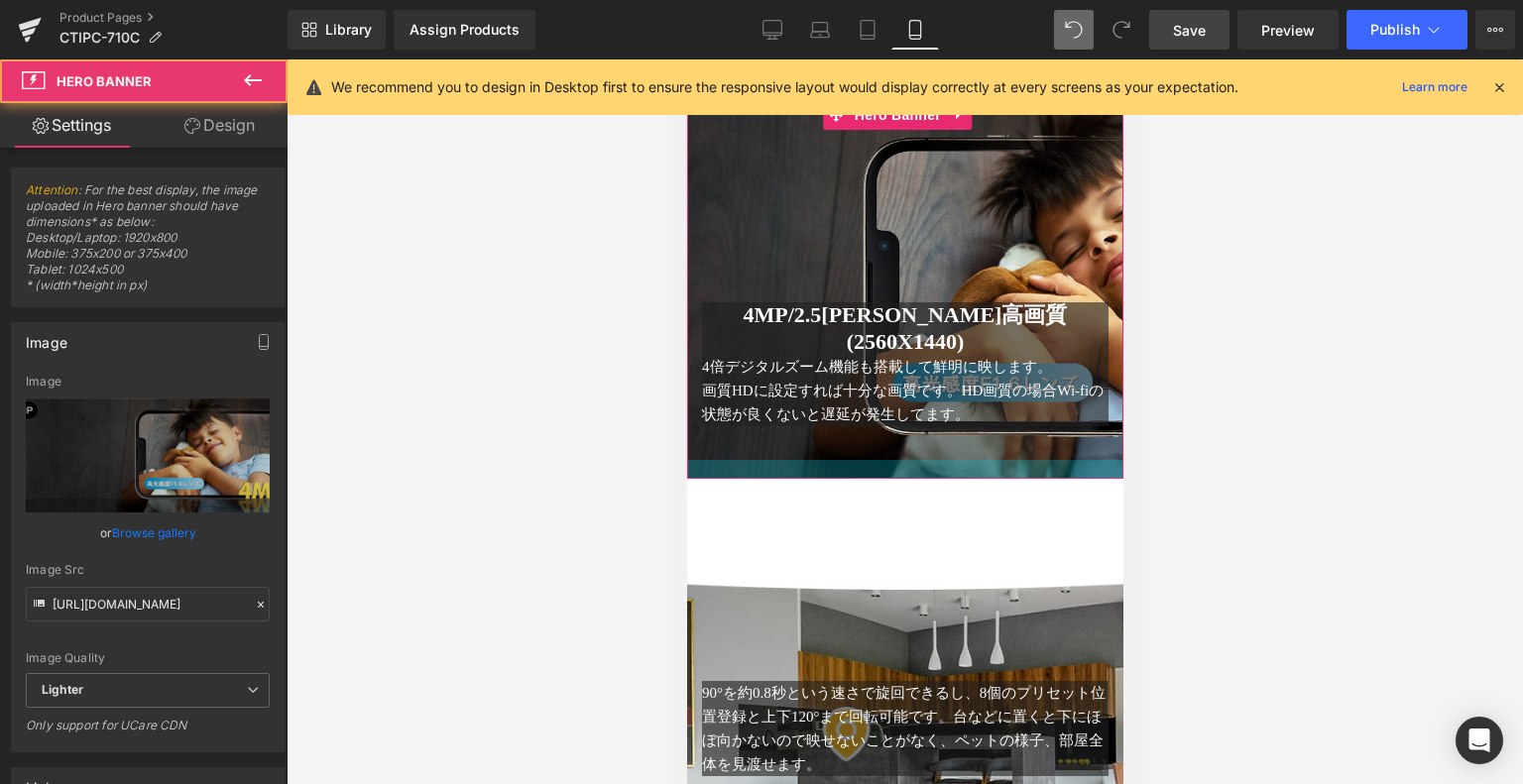 drag, startPoint x: 934, startPoint y: 512, endPoint x: 936, endPoint y: 469, distance: 43.04649 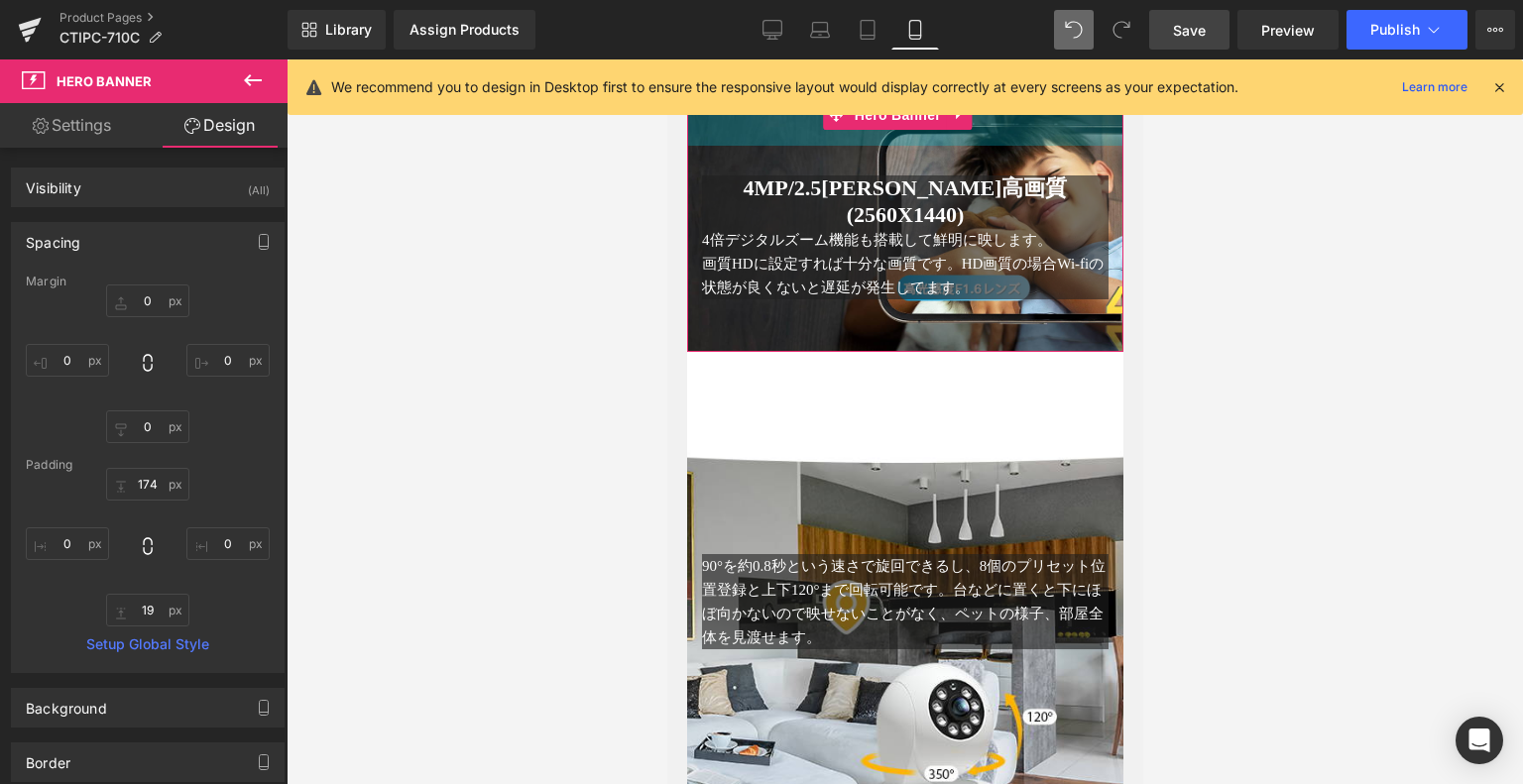 drag, startPoint x: 1007, startPoint y: 208, endPoint x: 1052, endPoint y: 72, distance: 143.25153 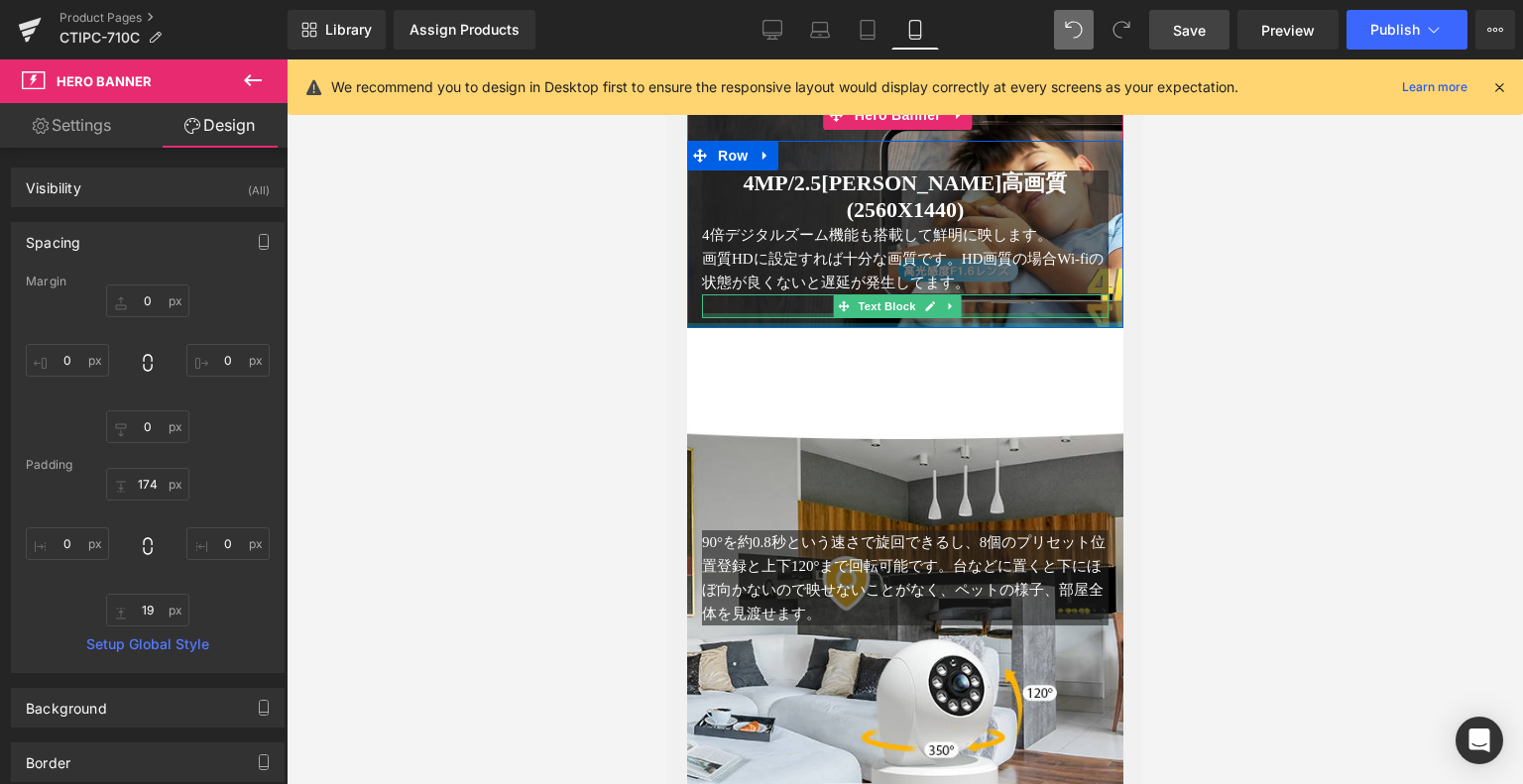 drag, startPoint x: 1016, startPoint y: 356, endPoint x: 1019, endPoint y: 333, distance: 23.194827 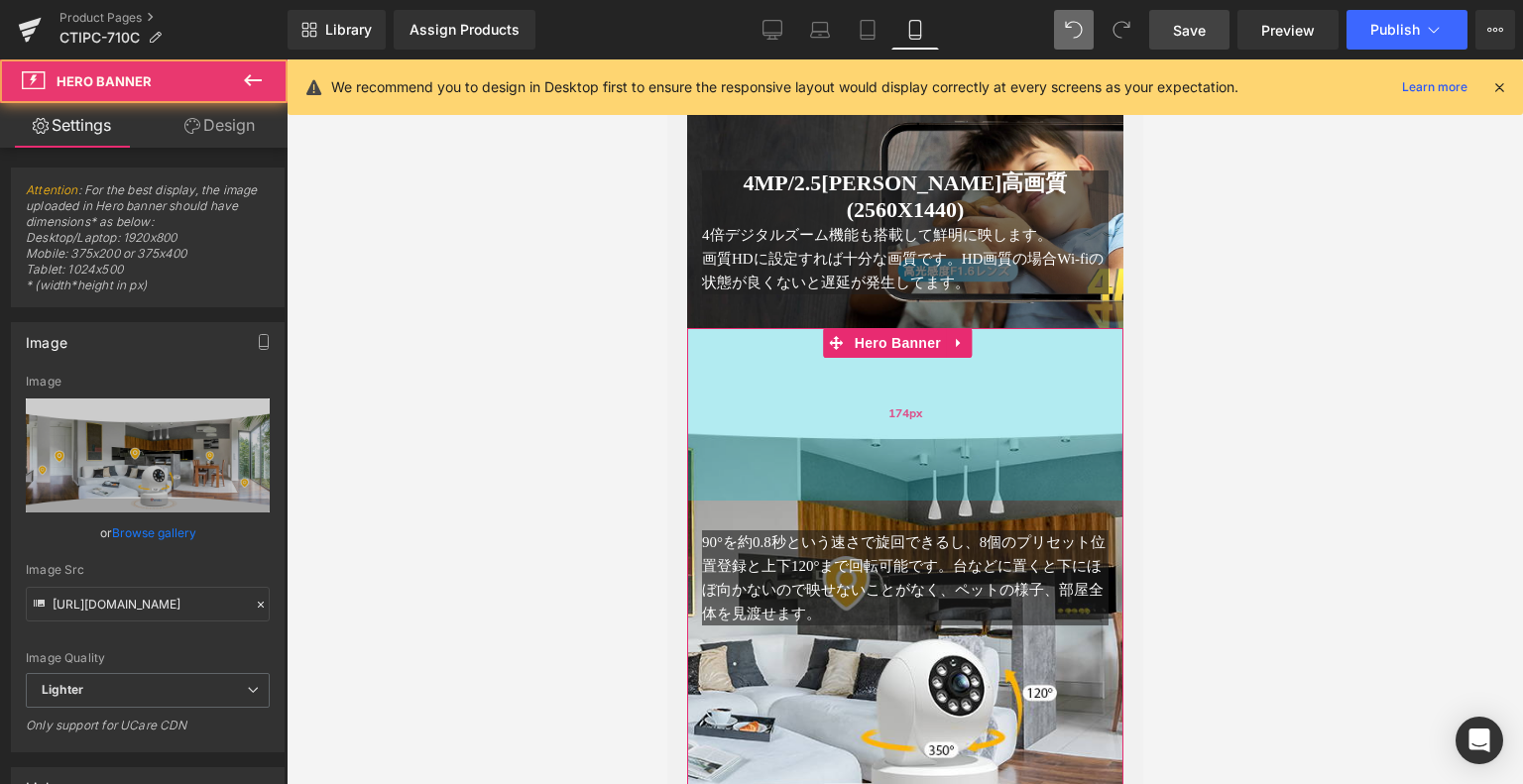 click on "174px" at bounding box center [904, 414] 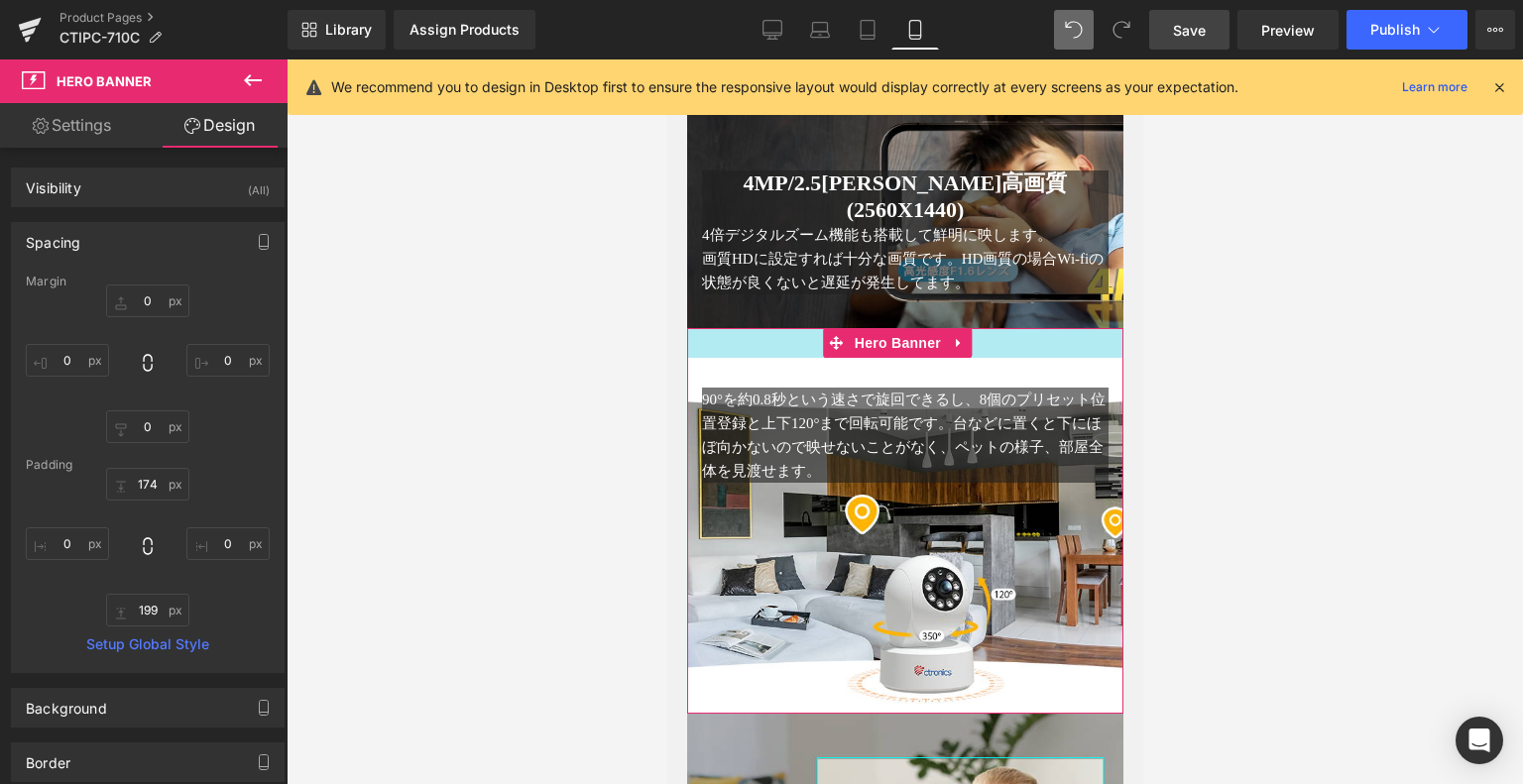 drag, startPoint x: 973, startPoint y: 394, endPoint x: 1024, endPoint y: 249, distance: 153.70751 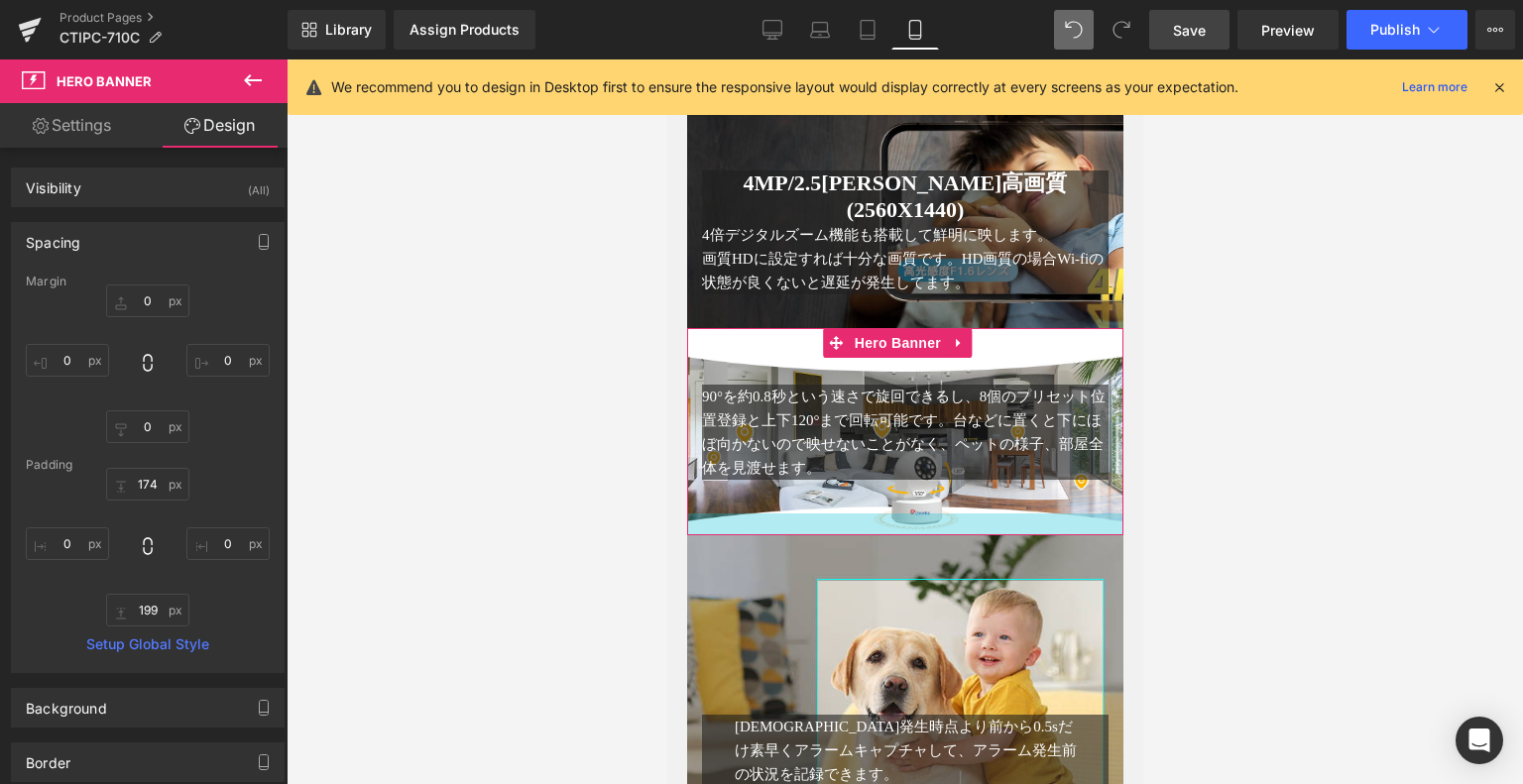 drag, startPoint x: 934, startPoint y: 710, endPoint x: 953, endPoint y: 534, distance: 177.0226 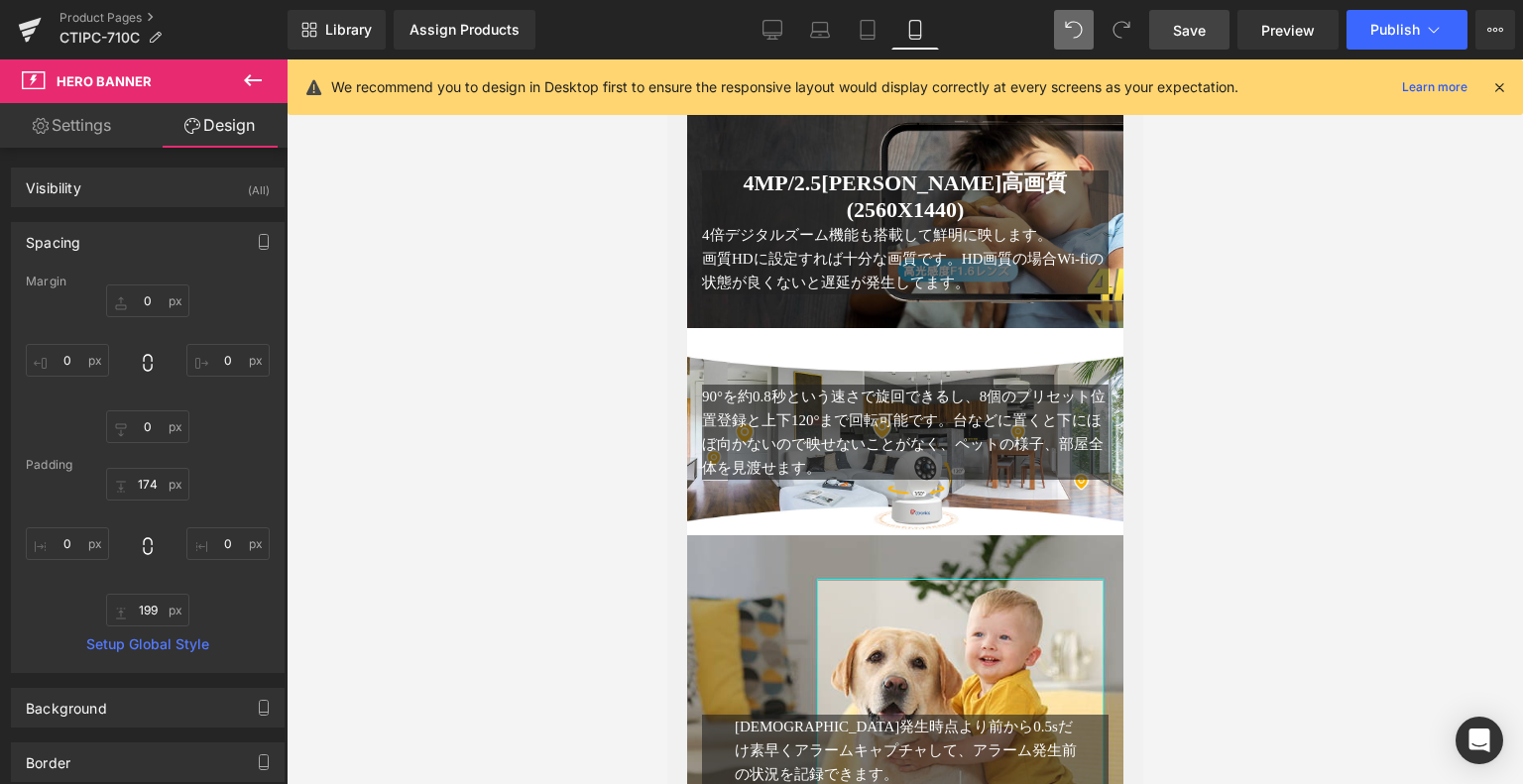 click on "Library Assign Products  Product Preview
No product match your search.  Please try another keyword  Manage assigned products Mobile Desktop Laptop Tablet Mobile Save Preview Publish Scheduled View Live Page View with current Template Save Template to Library Schedule Publish Publish Settings Shortcuts We recommend you to design in Desktop first to ensure the responsive layout would display correctly at every screens as your expectation. Learn more  Your page can’t be published   You've reached the maximum number of published pages on your plan  (19/999999).  You need to upgrade your plan or unpublish all your pages to get 1 publish slot.   Unpublish pages   Upgrade plan" at bounding box center [905, 30] 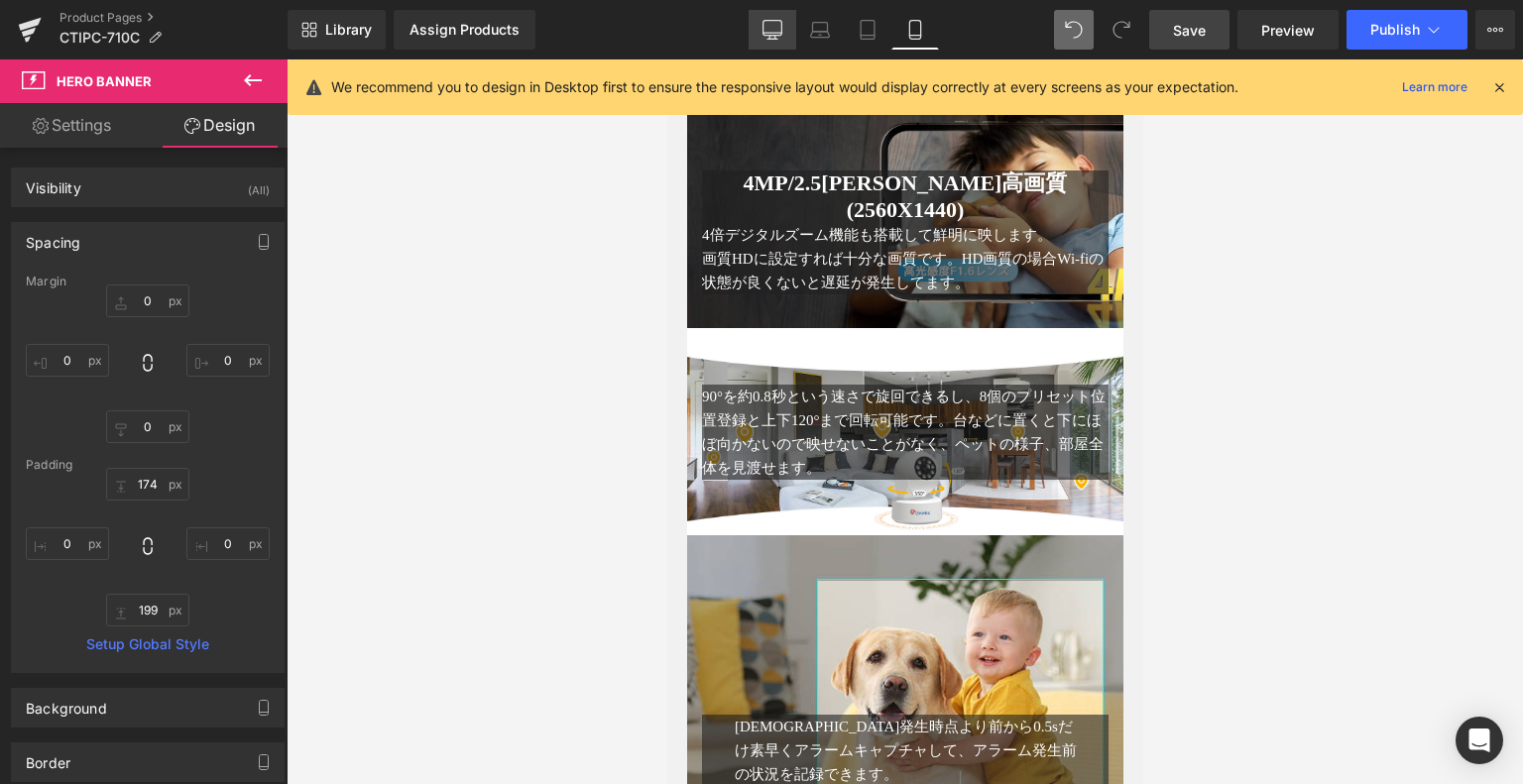 click 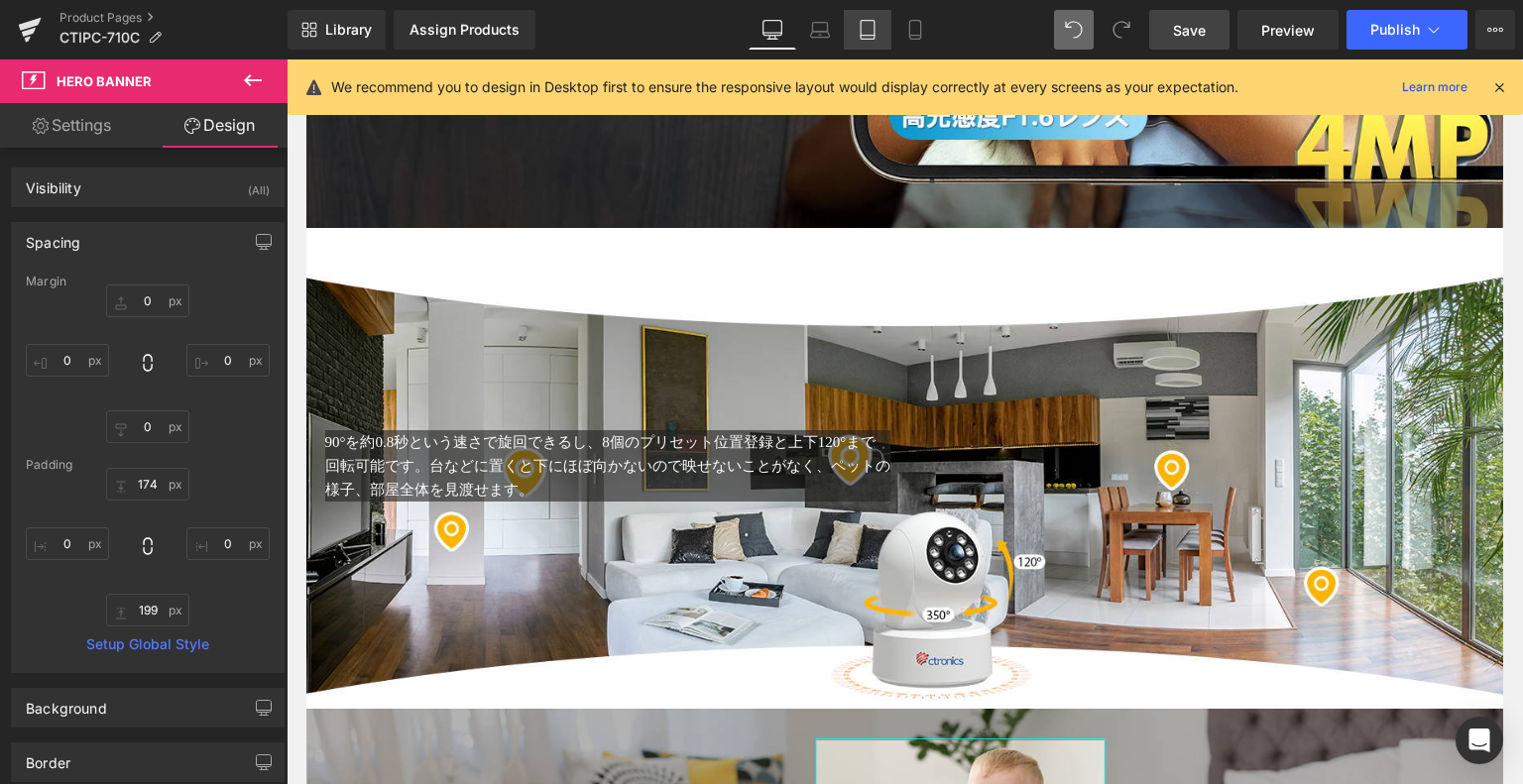 click on "Tablet" at bounding box center [868, 30] 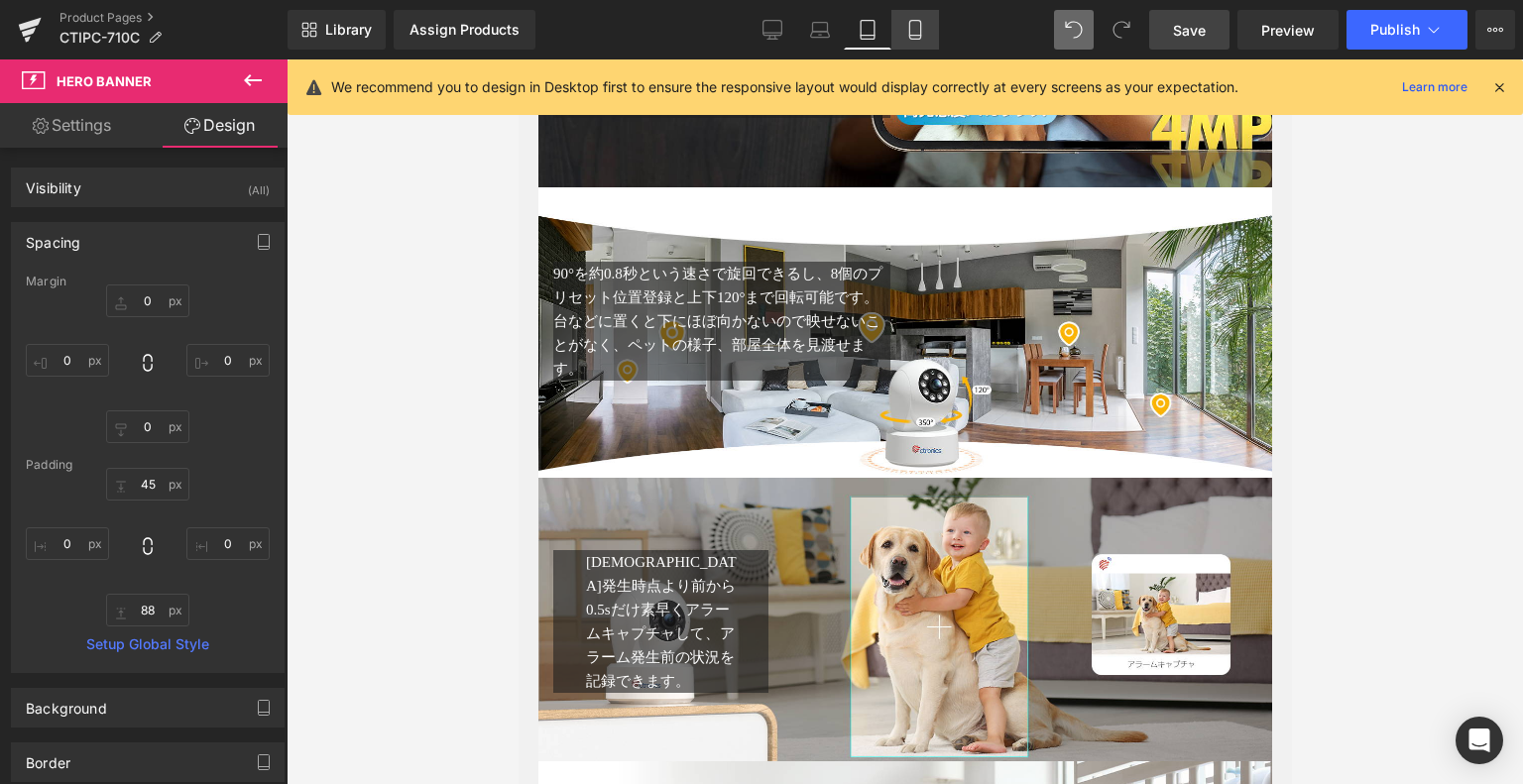 click on "Mobile" at bounding box center [915, 30] 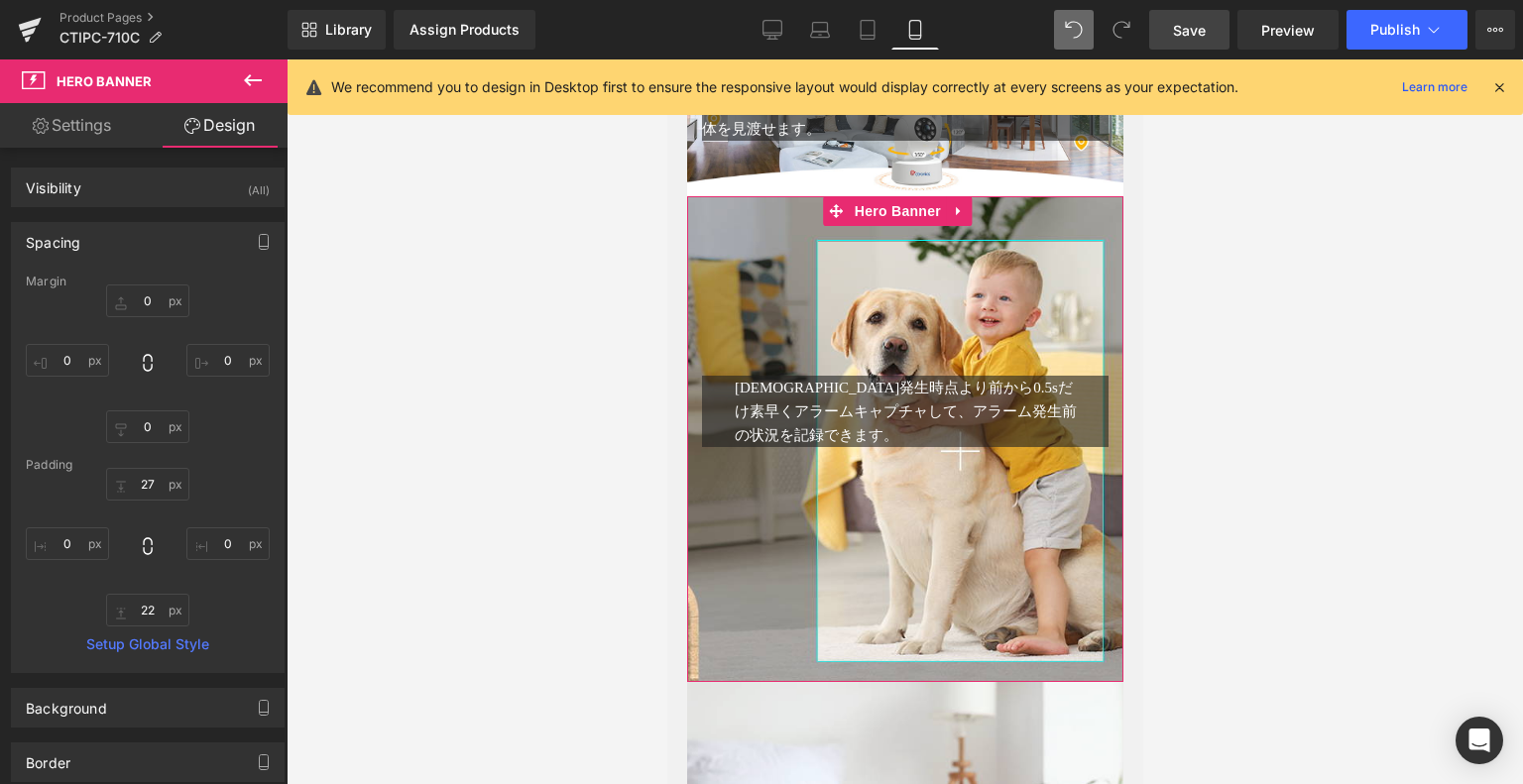 scroll, scrollTop: 2166, scrollLeft: 0, axis: vertical 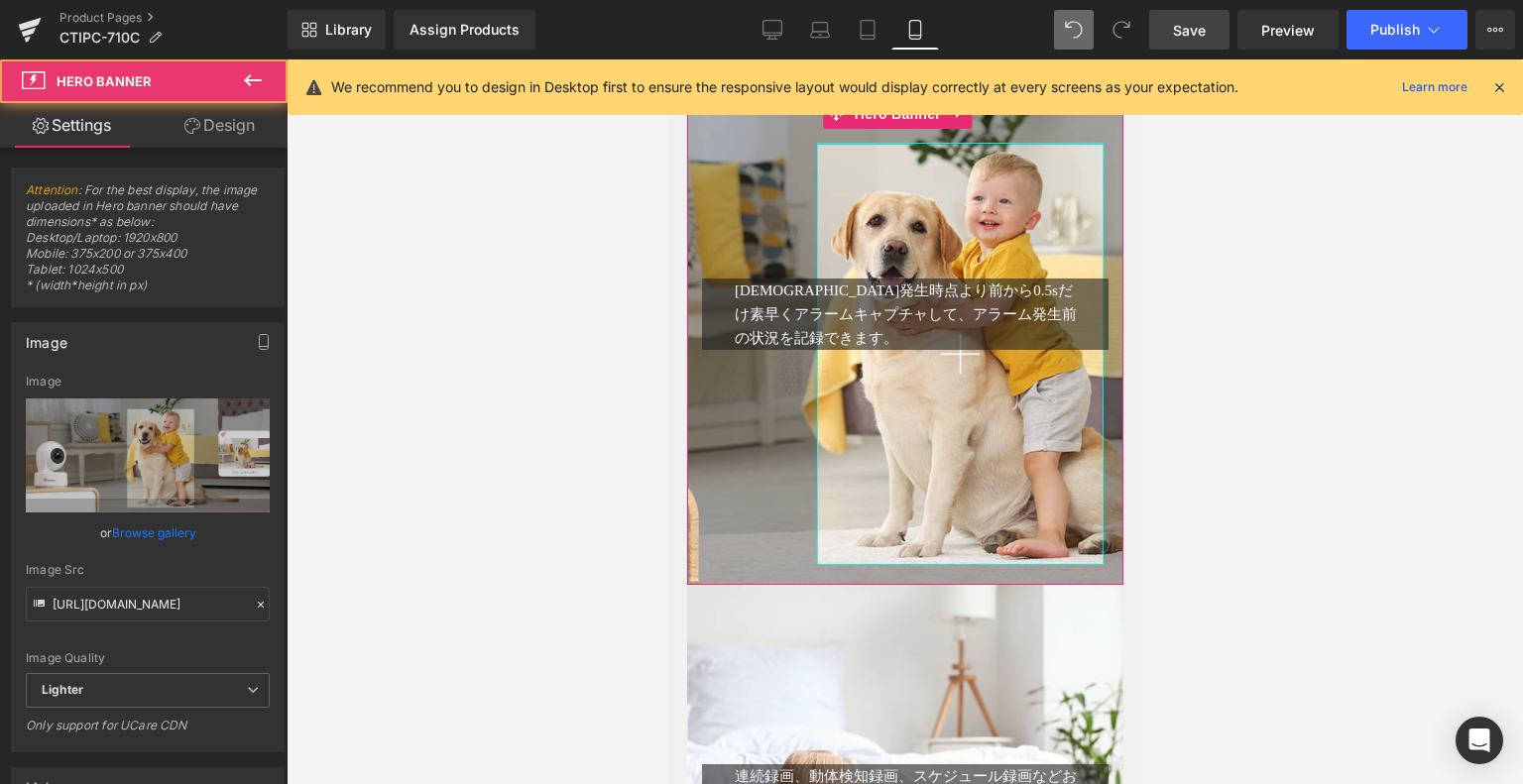 click at bounding box center [904, 342] 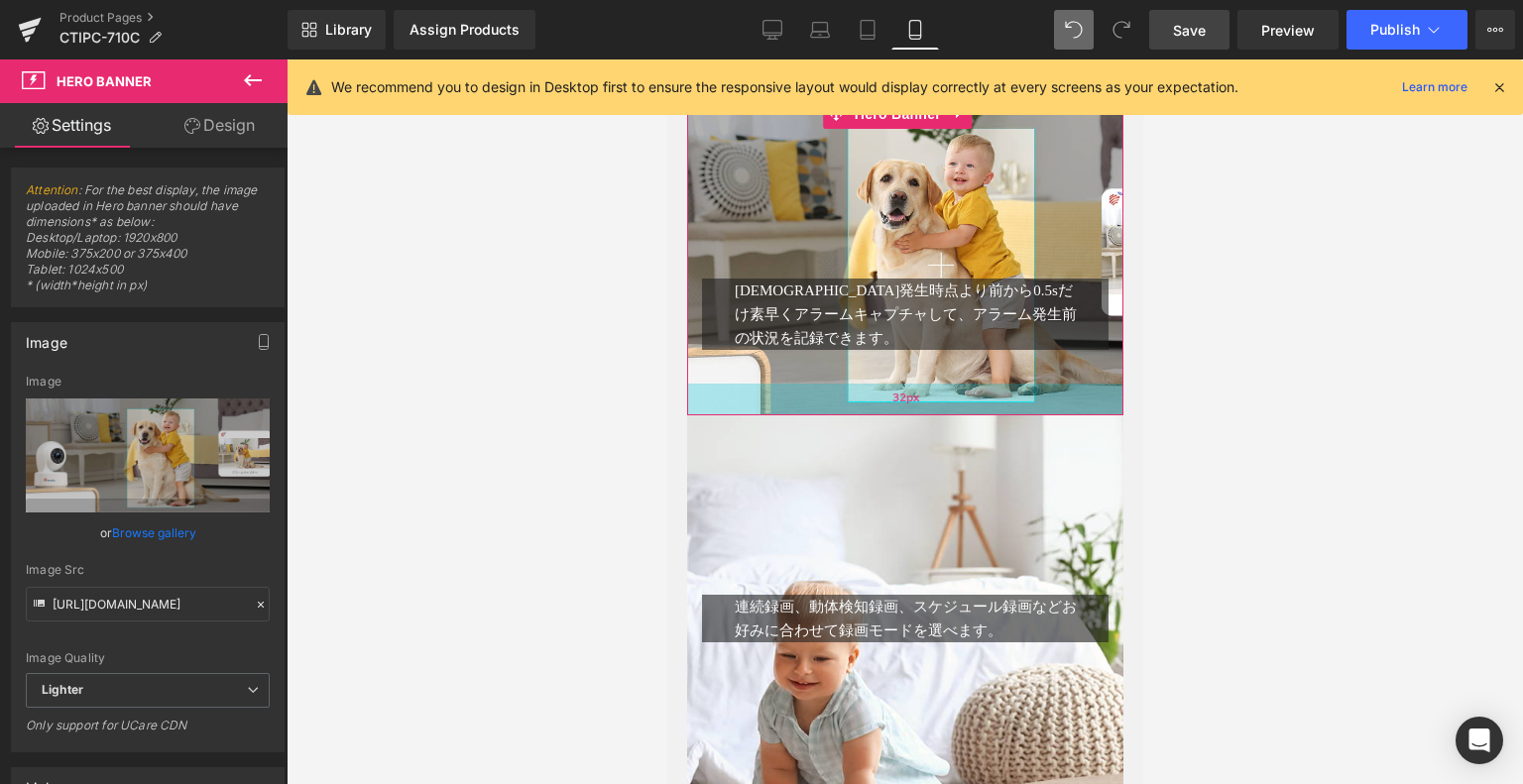 drag, startPoint x: 929, startPoint y: 583, endPoint x: 933, endPoint y: 417, distance: 166.0482 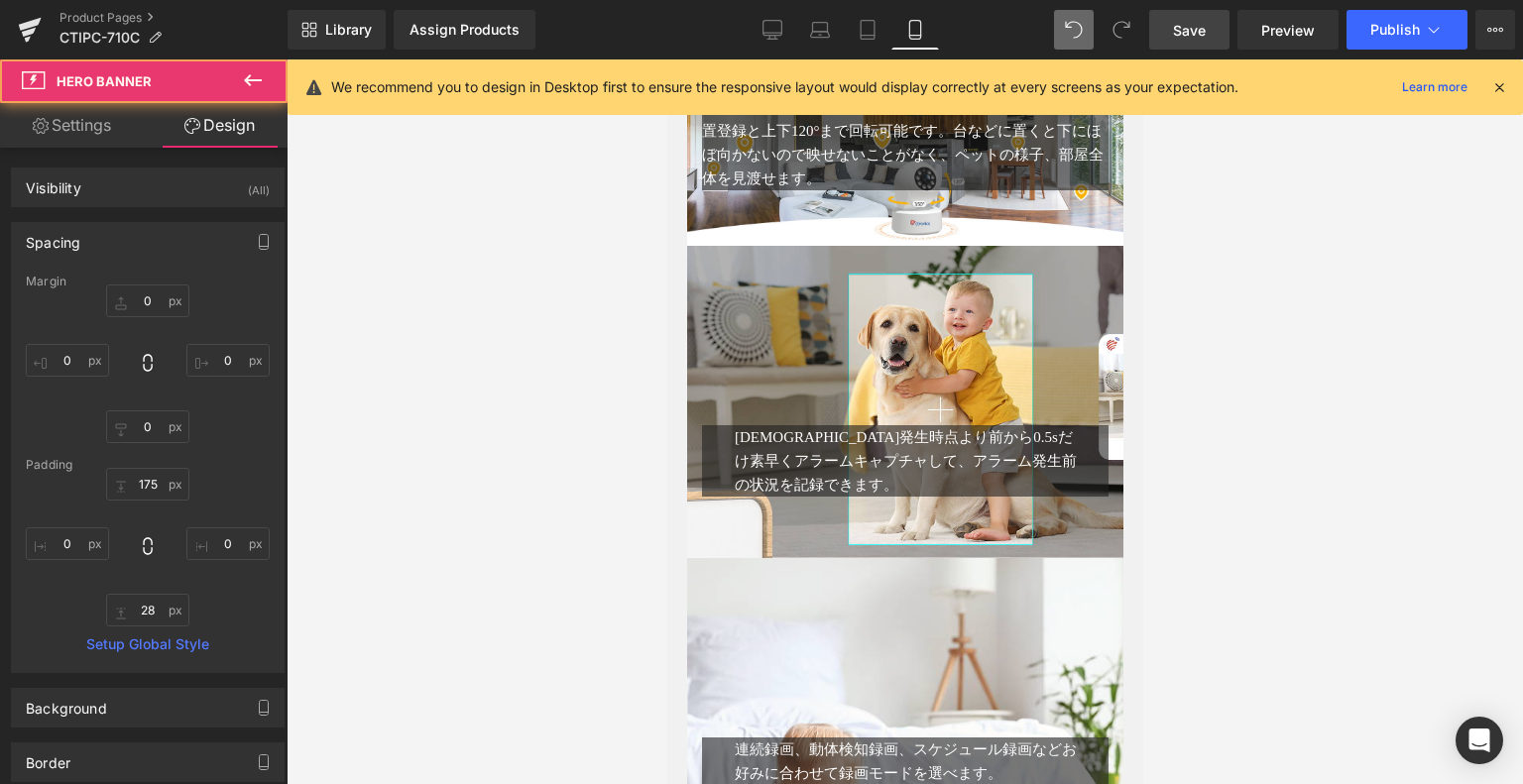 scroll, scrollTop: 1967, scrollLeft: 0, axis: vertical 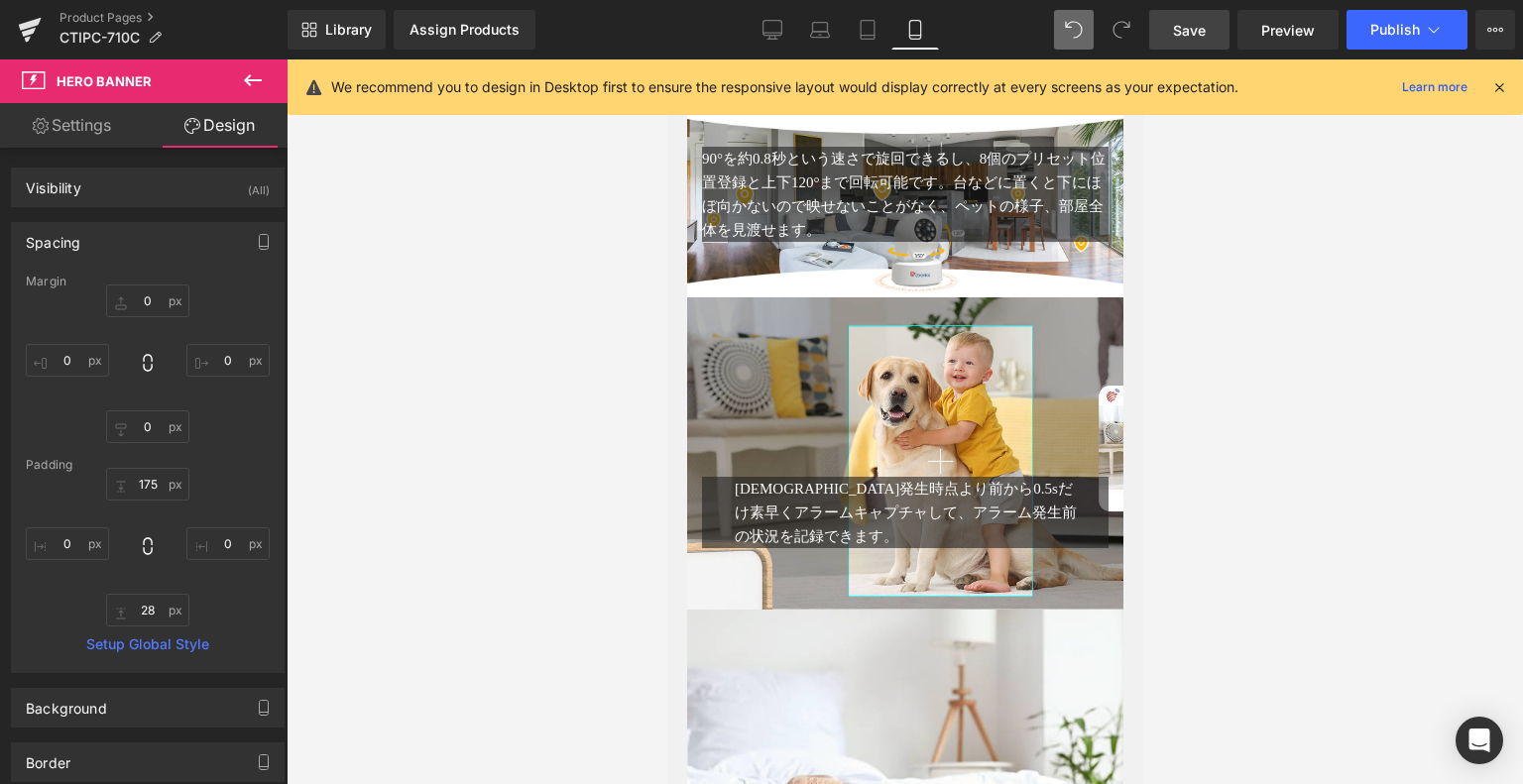 click on "アラーム発生時点より前から0.5sだけ素早くアラームキャプチャして、アラーム発生前の状況を記録できます。
Text Block       33px
Text Block
Row
Hero Banner   67px" at bounding box center [904, 453] 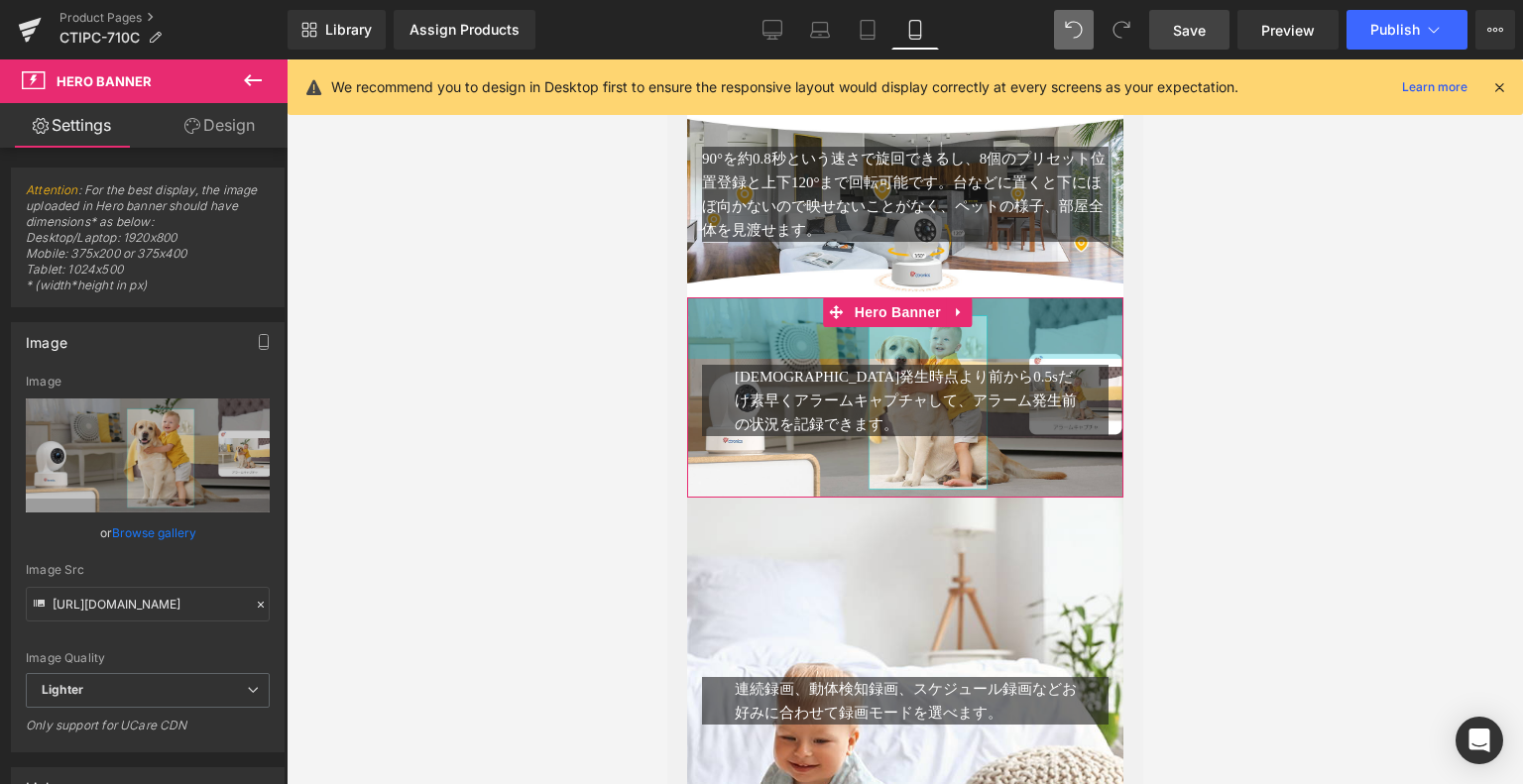 drag, startPoint x: 1008, startPoint y: 358, endPoint x: 1040, endPoint y: 253, distance: 109.767937 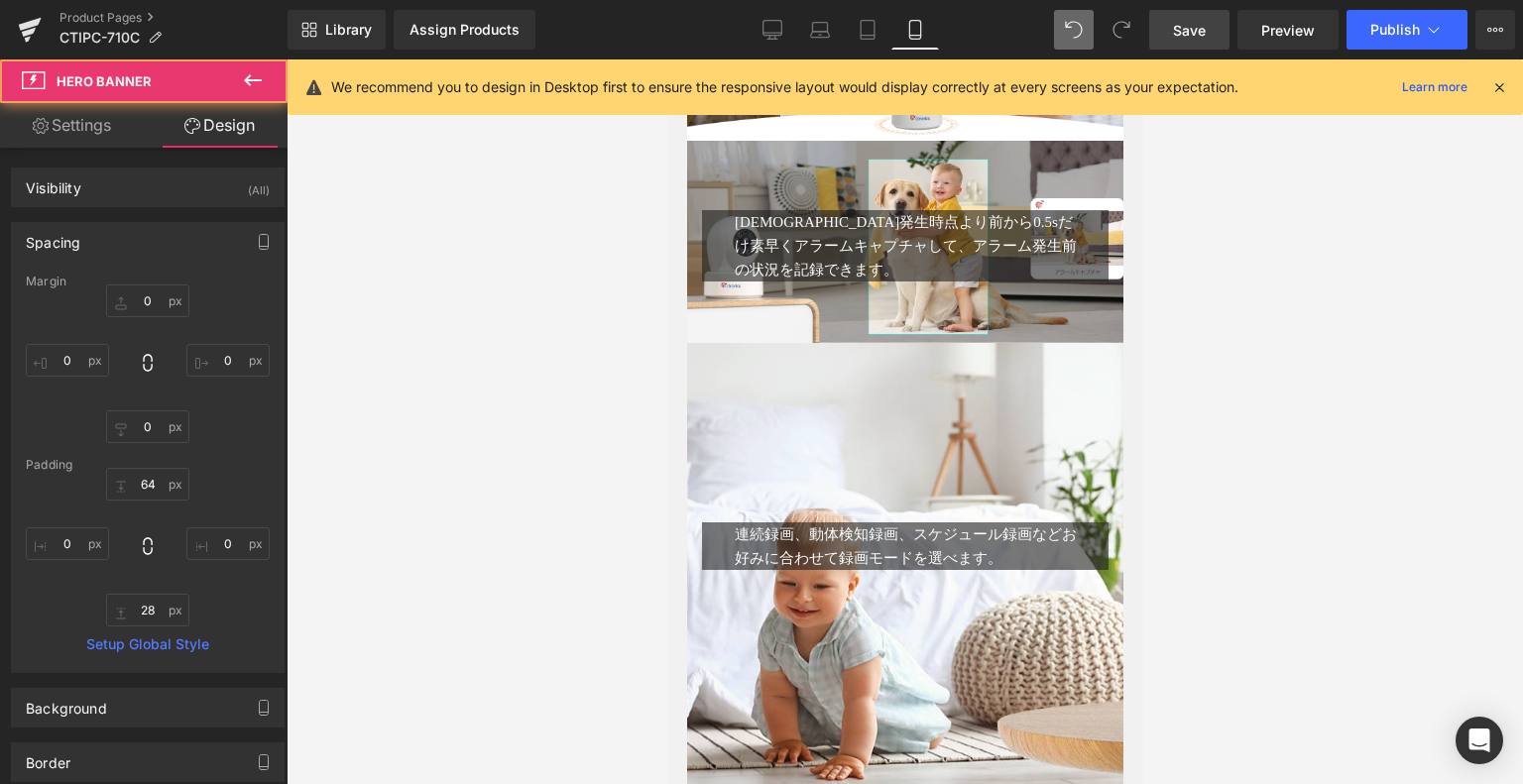 scroll, scrollTop: 2364, scrollLeft: 0, axis: vertical 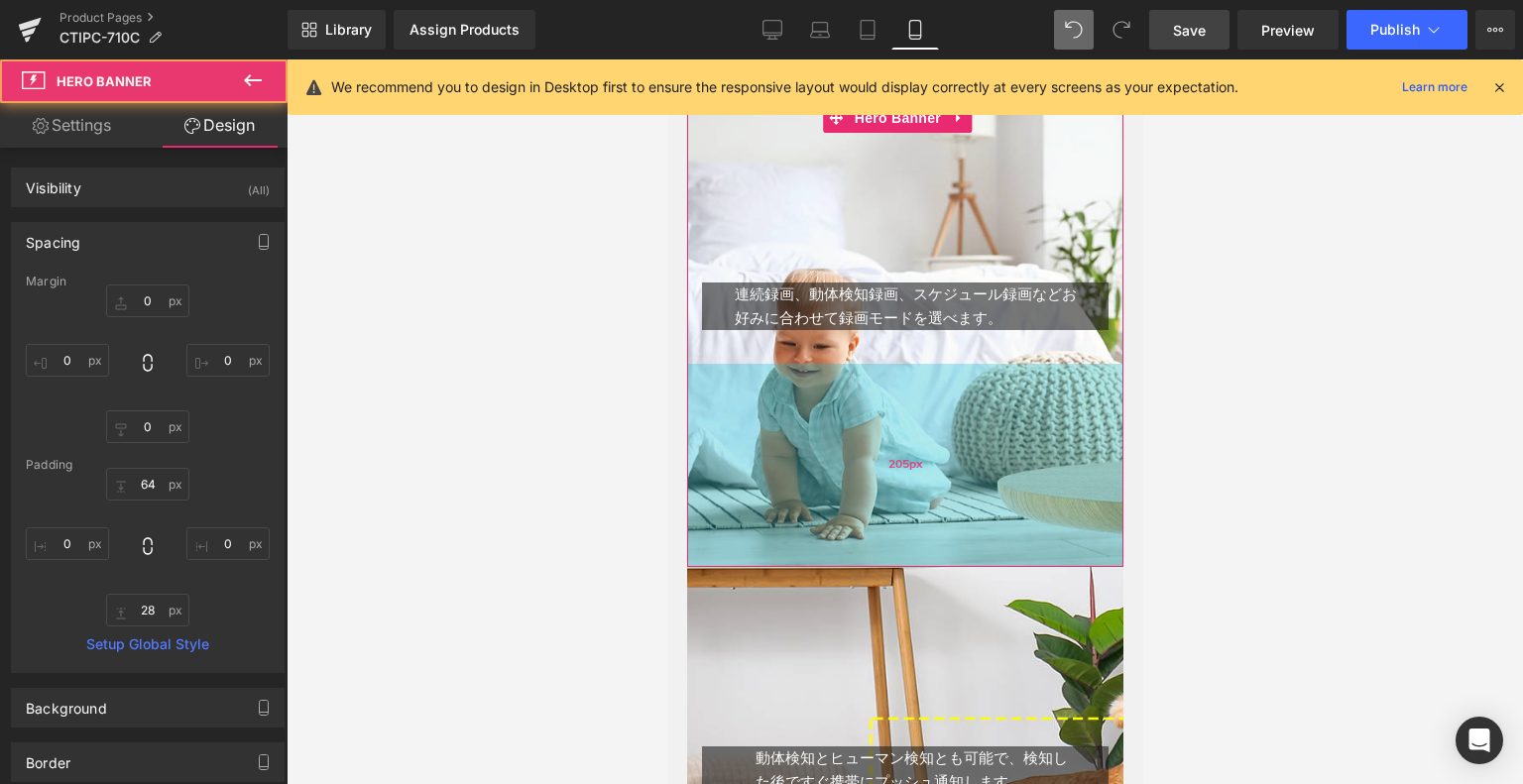 click on "連続録画、動体検知録画、スケジュール録画などお好みに合わせて録画モードを選べます。
Text Block
Text Block
Row
Hero Banner   175px   205px" at bounding box center (904, 335) 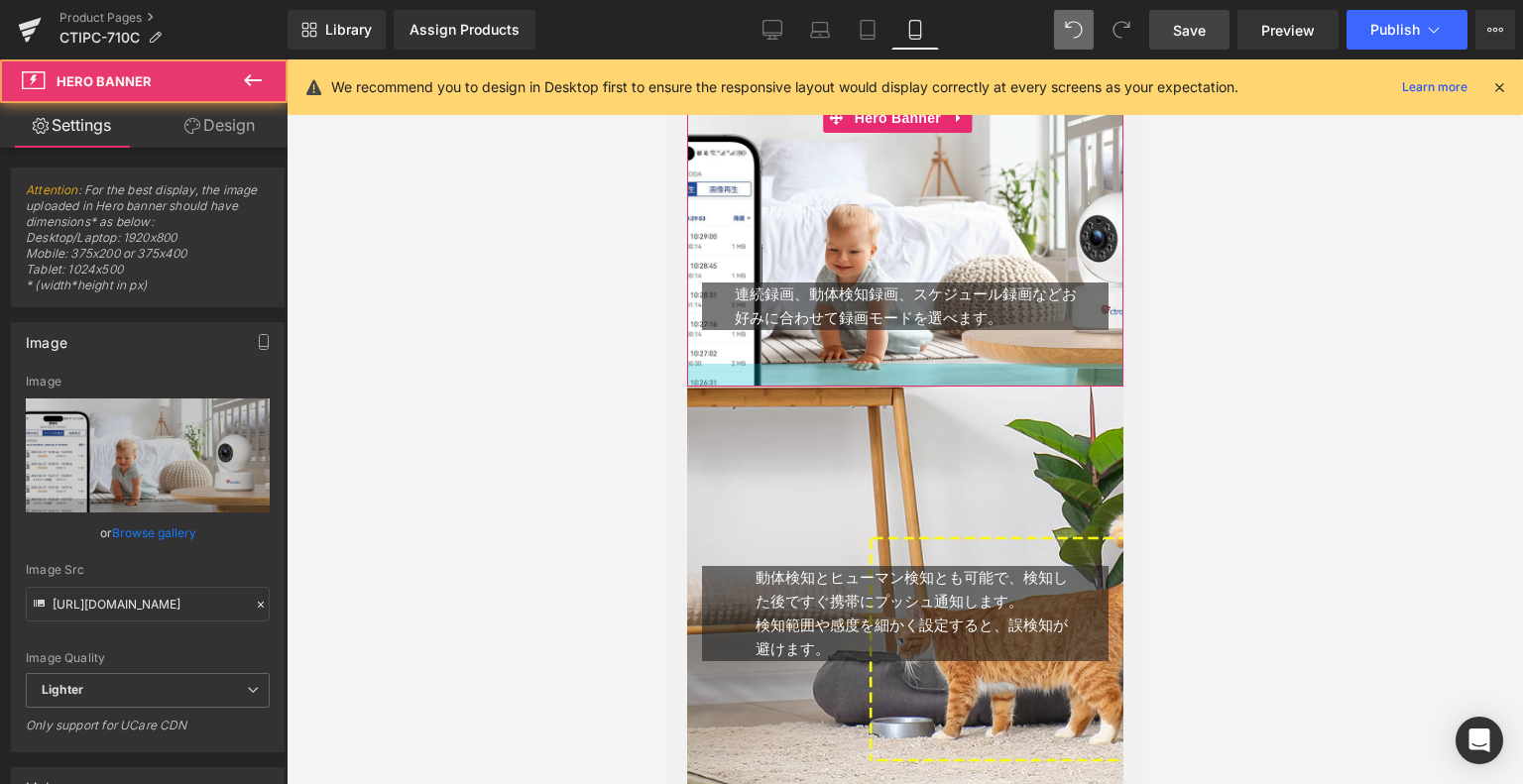 drag, startPoint x: 980, startPoint y: 559, endPoint x: 996, endPoint y: 380, distance: 179.71366 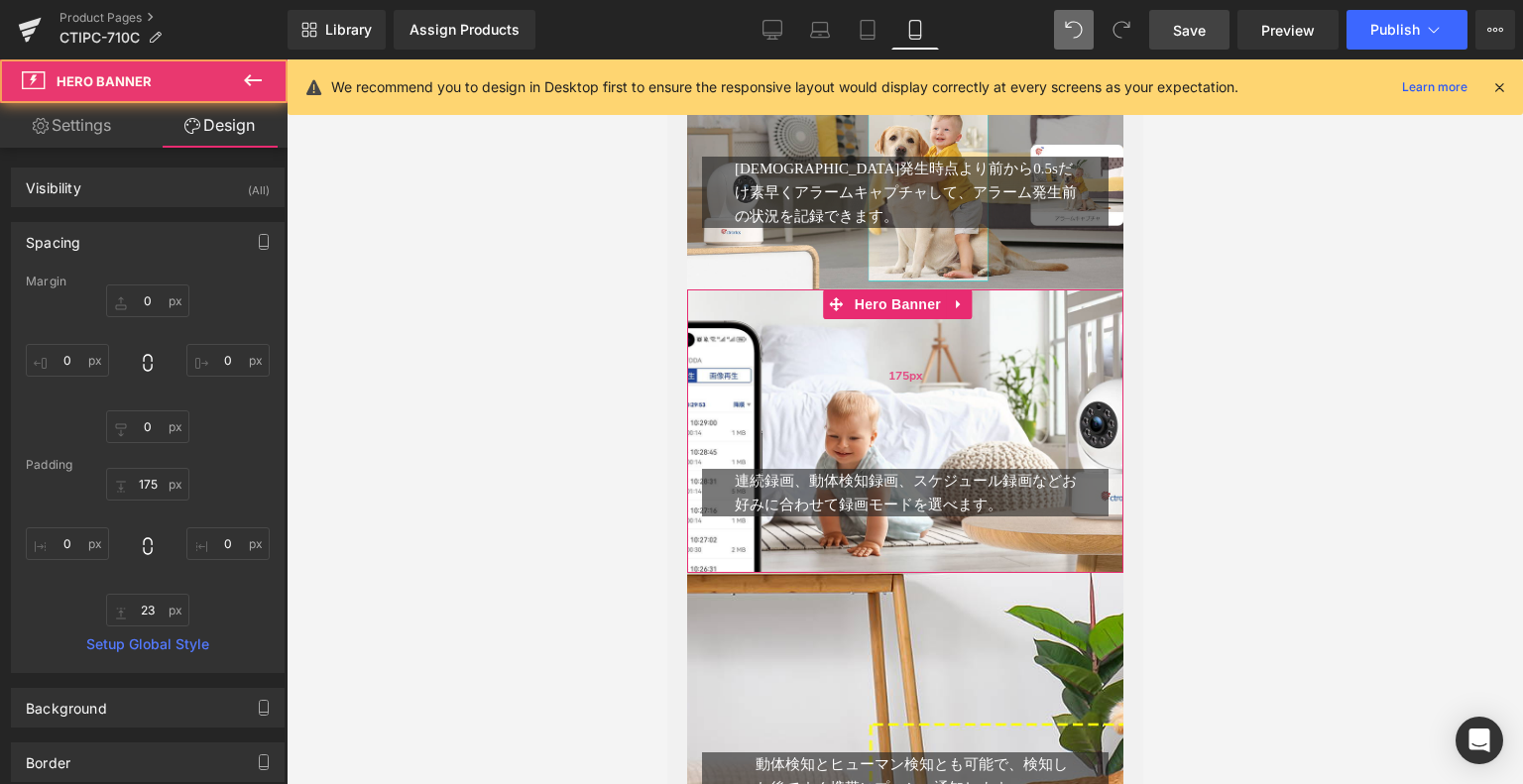 scroll, scrollTop: 2166, scrollLeft: 0, axis: vertical 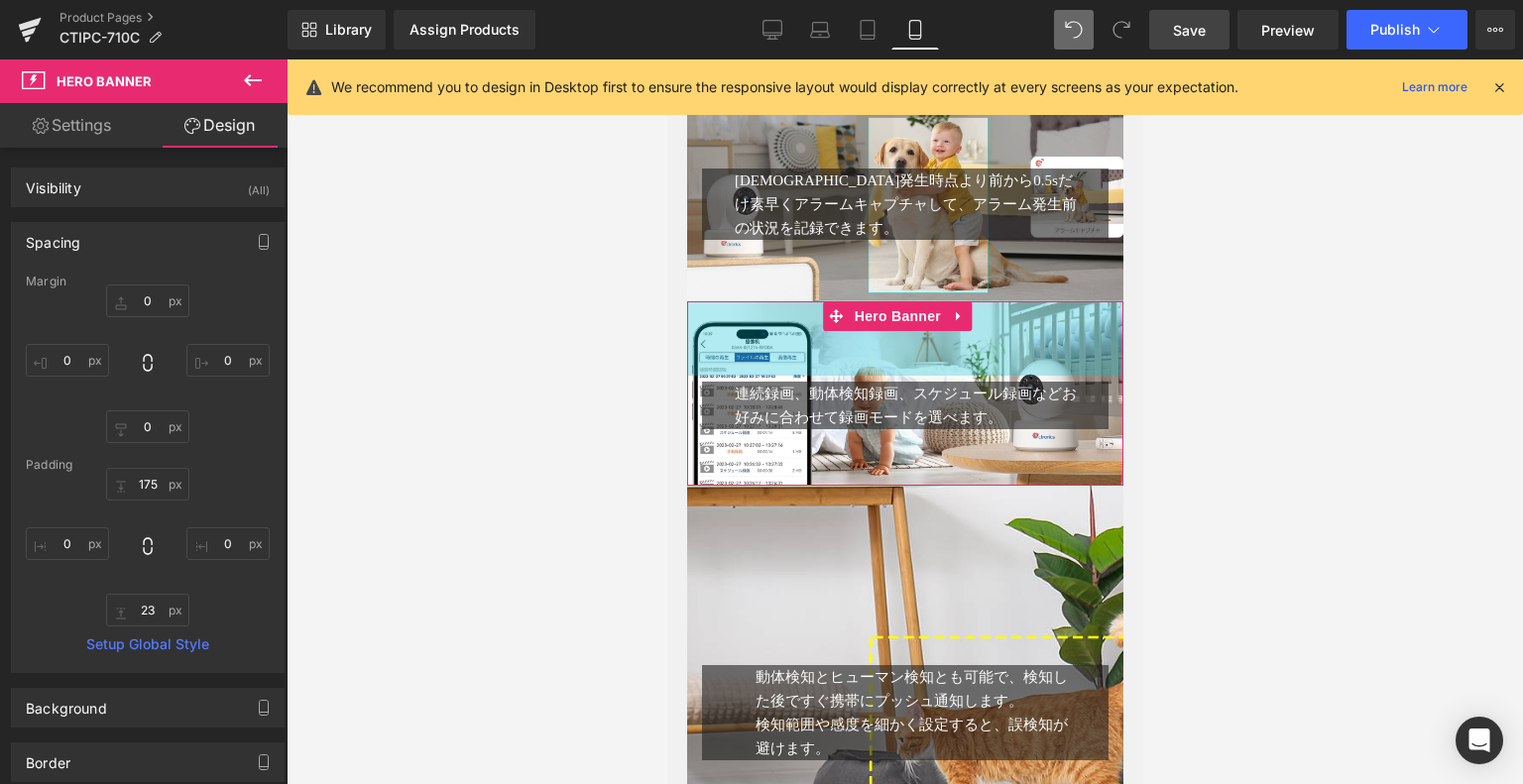 drag, startPoint x: 997, startPoint y: 338, endPoint x: 1055, endPoint y: 244, distance: 110.45361 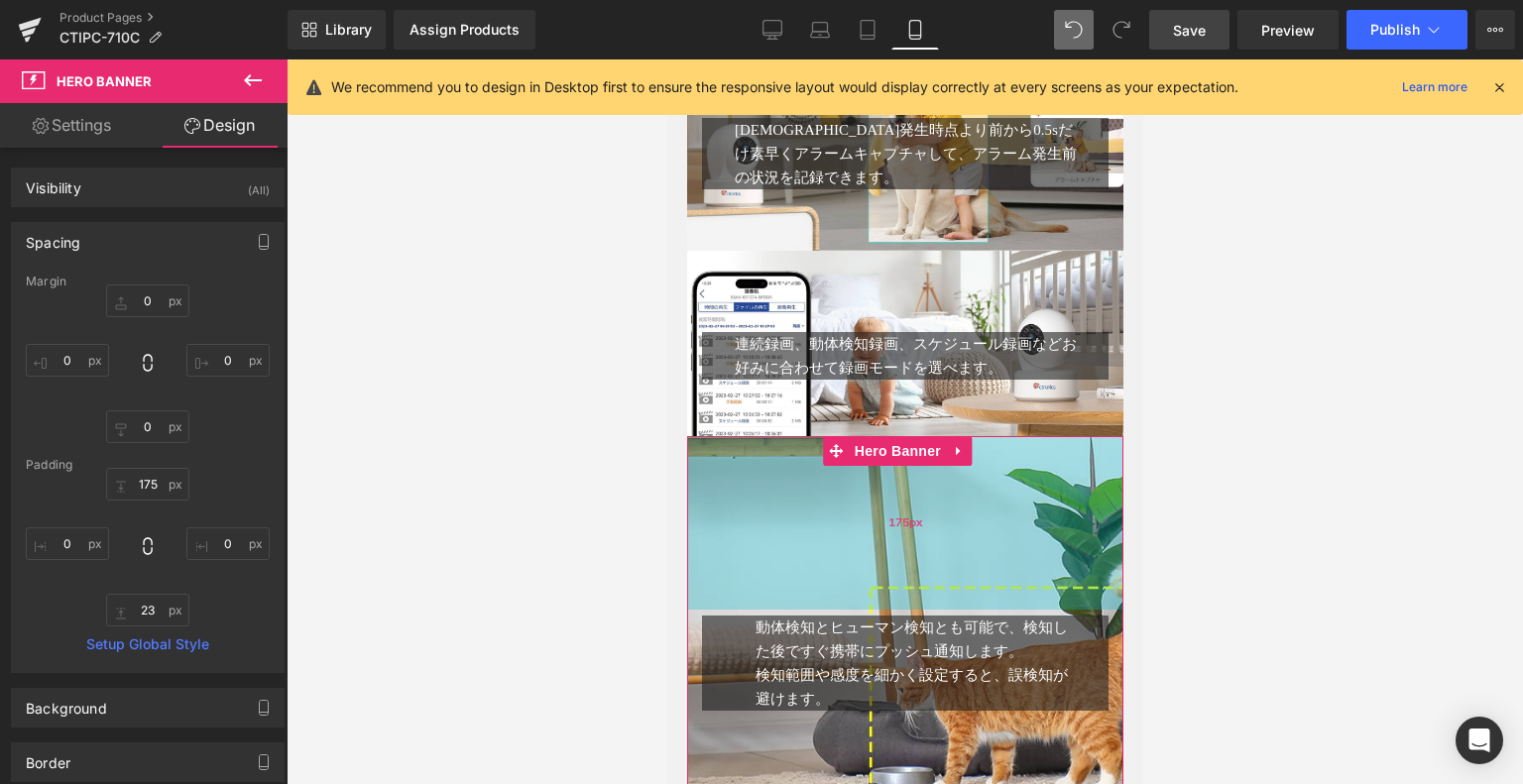 scroll, scrollTop: 2265, scrollLeft: 0, axis: vertical 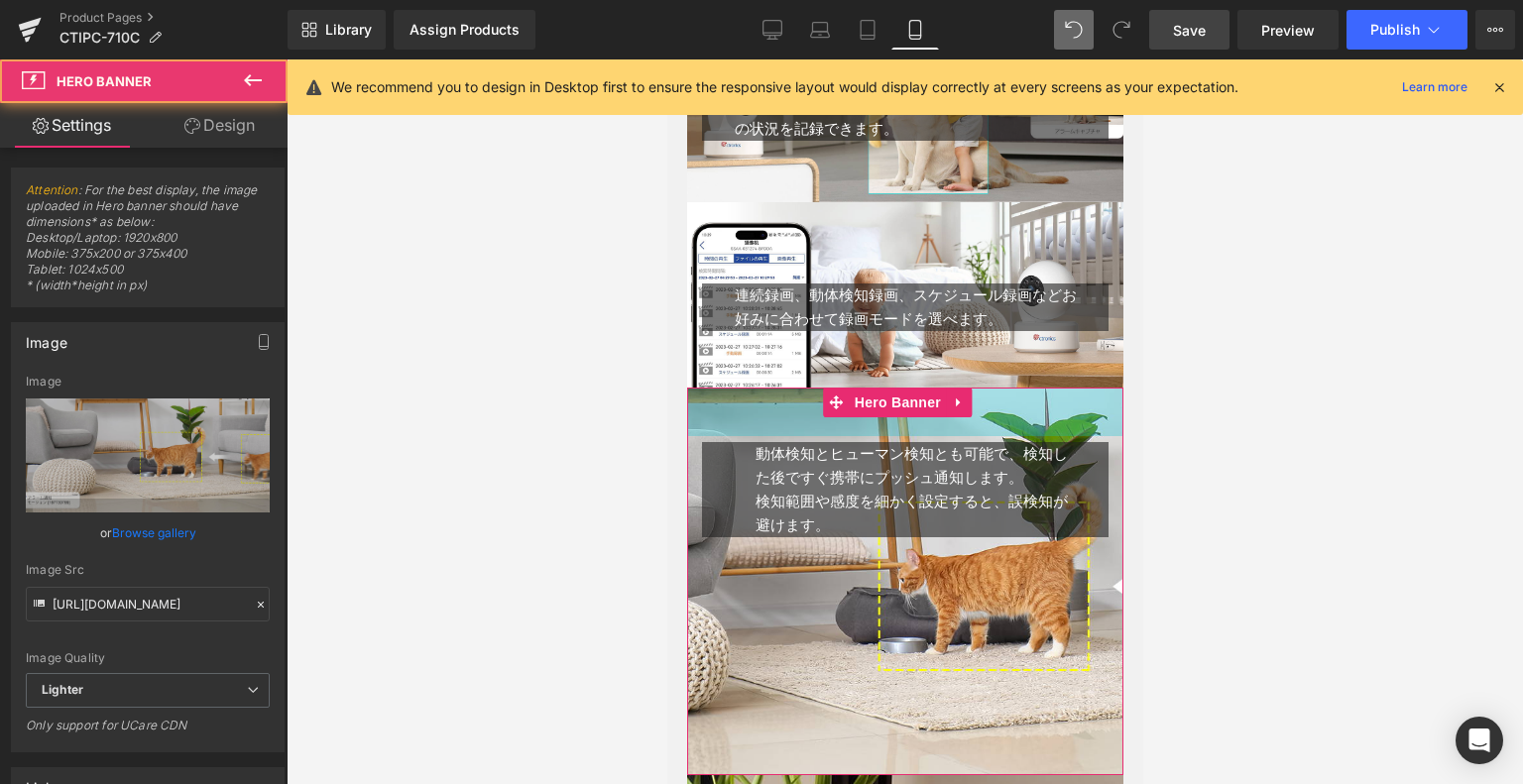 drag, startPoint x: 997, startPoint y: 480, endPoint x: 1004, endPoint y: 400, distance: 80.305666 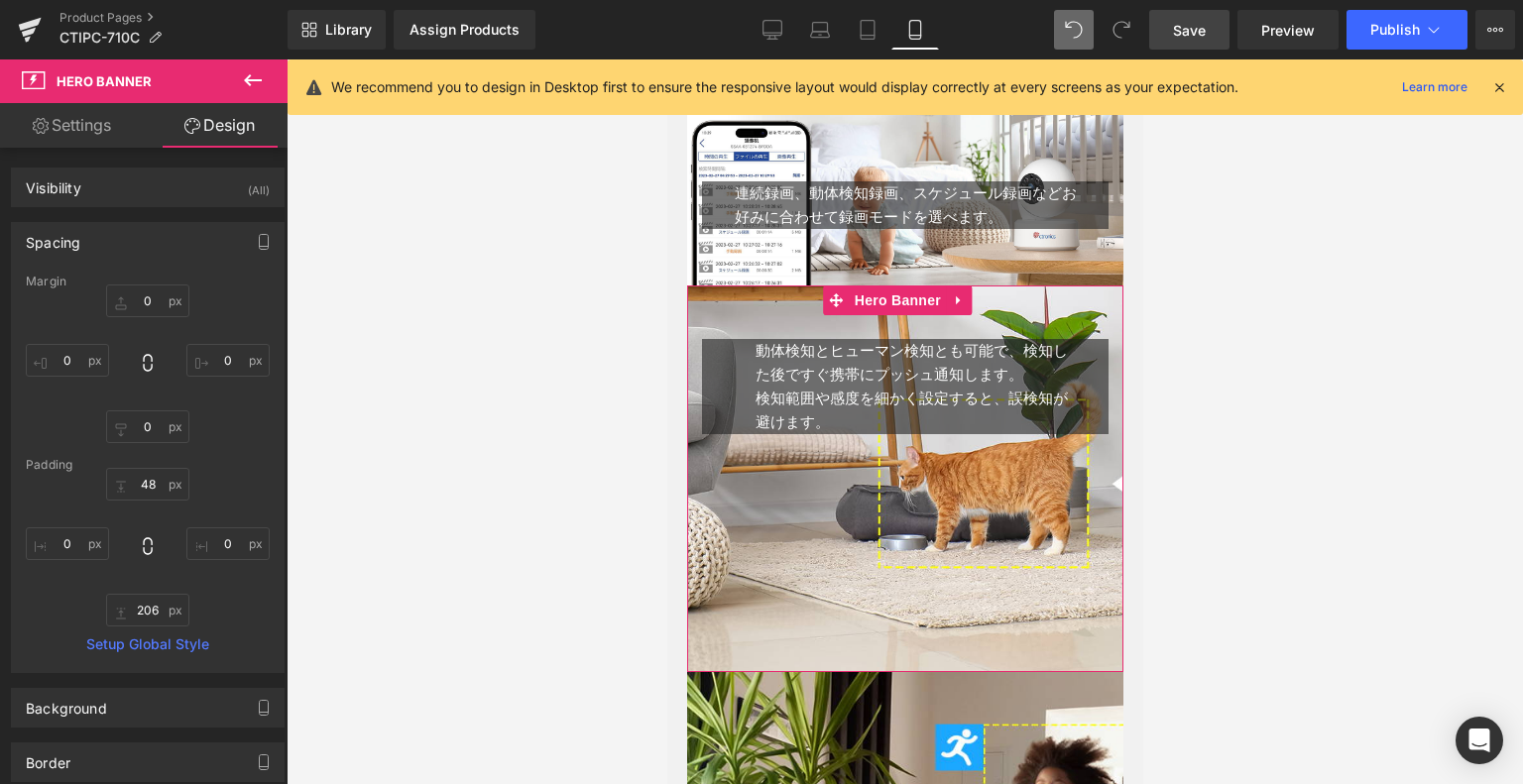 scroll, scrollTop: 2463, scrollLeft: 0, axis: vertical 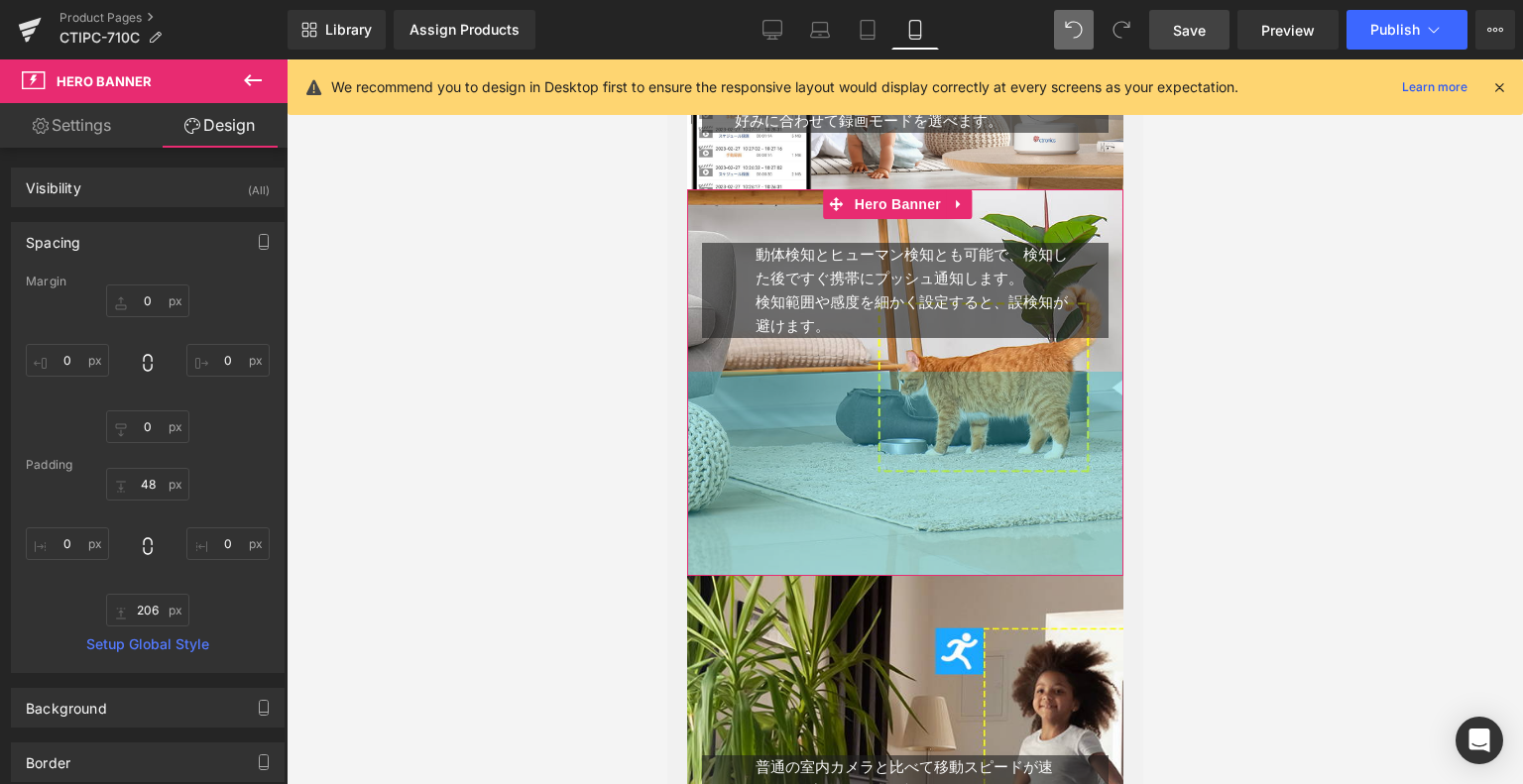 click on "動体検知とヒューマン検知とも可能で、検知した後ですぐ携帯にプッシュ通知します。 検知範囲や感度を細かく設定すると、誤検知が避けます。
Text Block       54px   39px
Text Block
Row
Hero Banner   48px   206px" at bounding box center [904, 383] 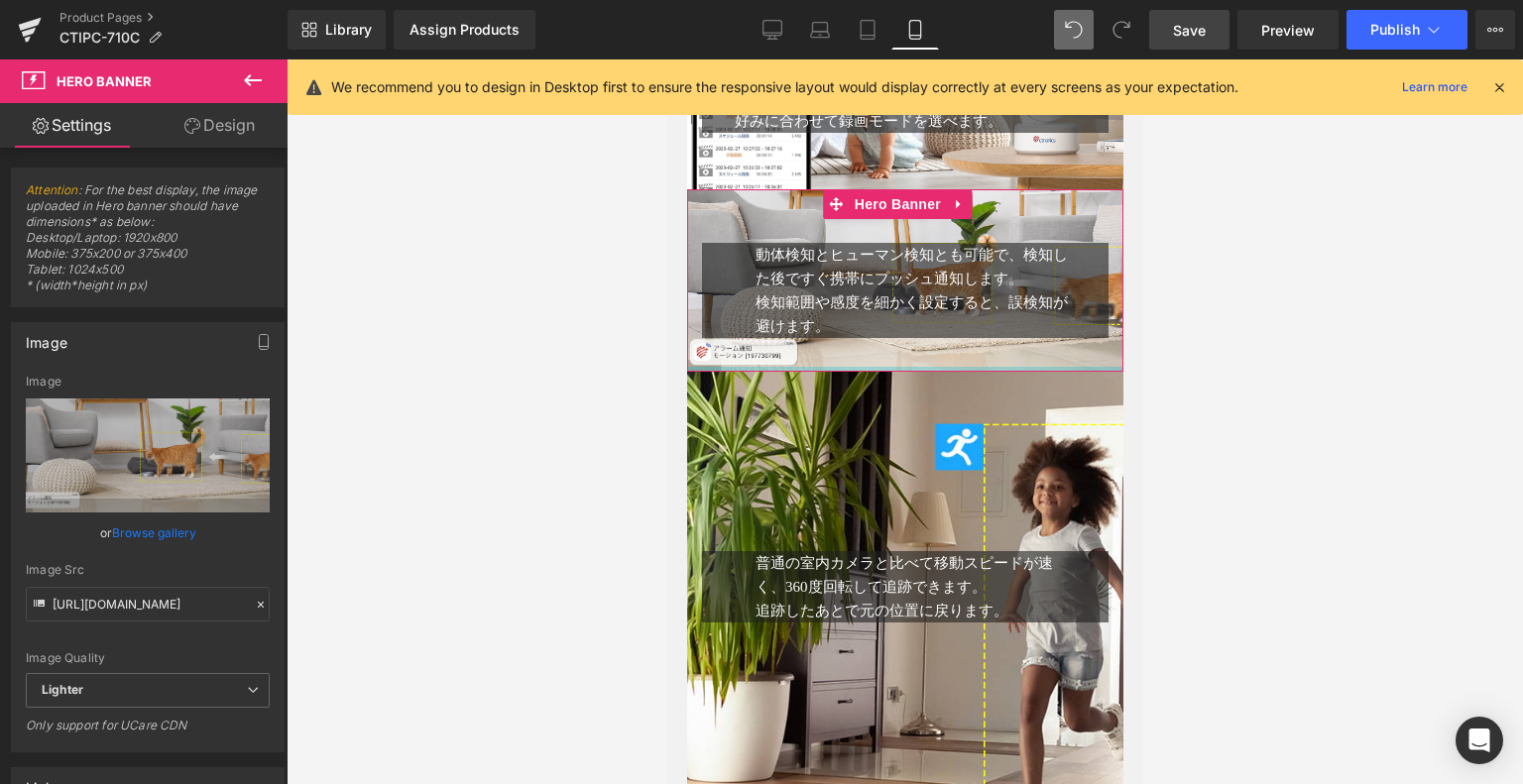 drag, startPoint x: 965, startPoint y: 576, endPoint x: 983, endPoint y: 378, distance: 198.8165 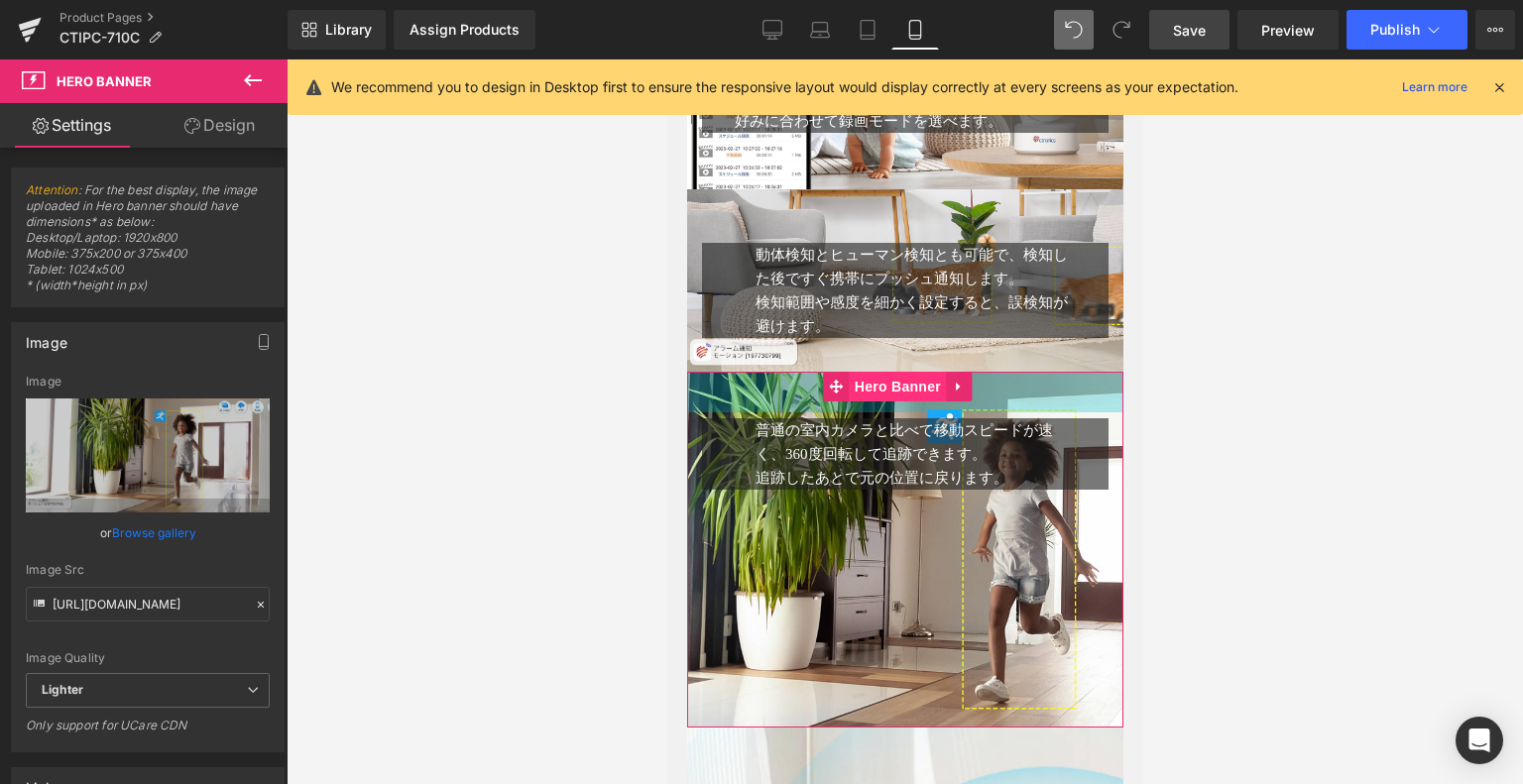 drag, startPoint x: 918, startPoint y: 515, endPoint x: 935, endPoint y: 390, distance: 126.1507 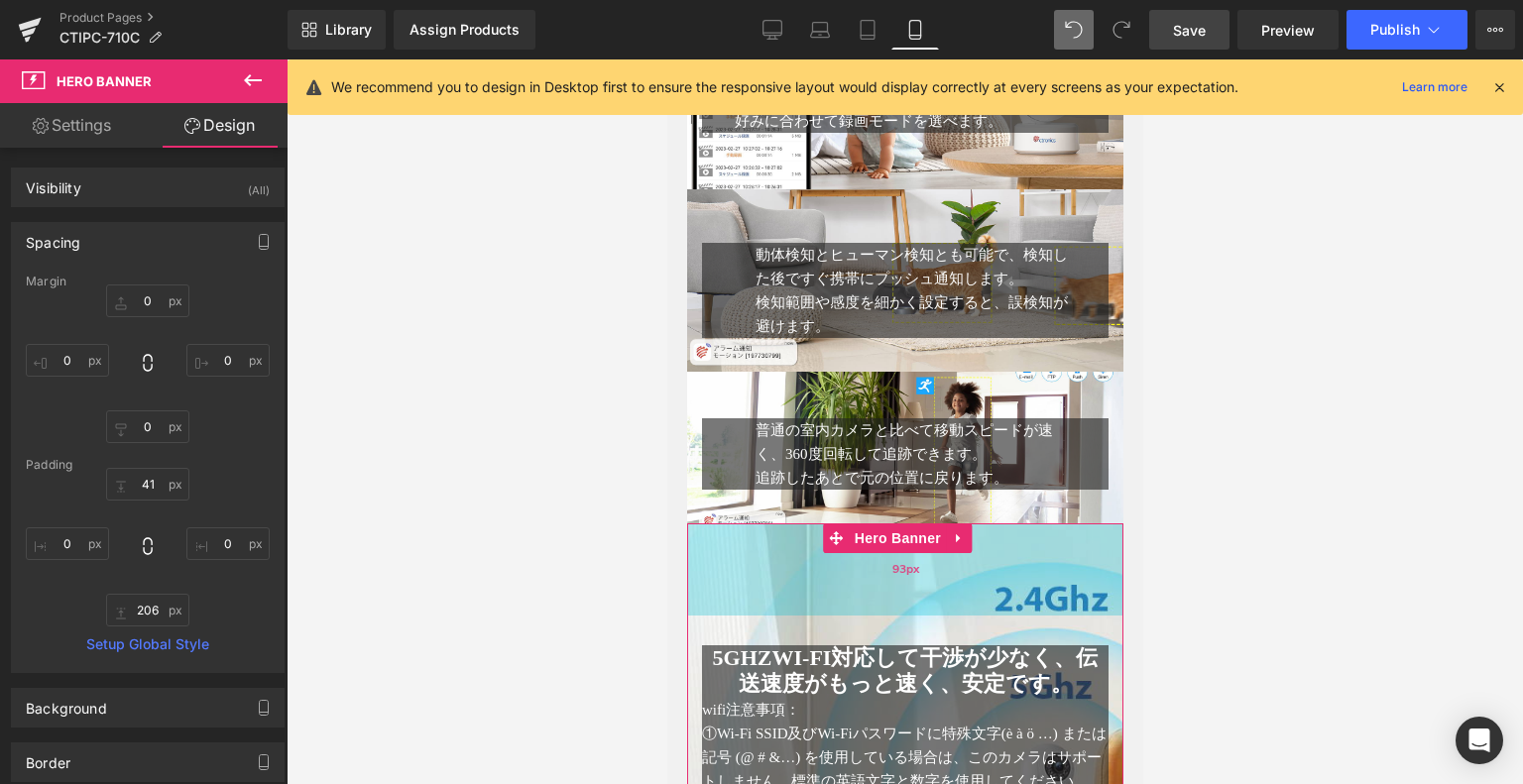 drag, startPoint x: 956, startPoint y: 718, endPoint x: 977, endPoint y: 558, distance: 161.37224 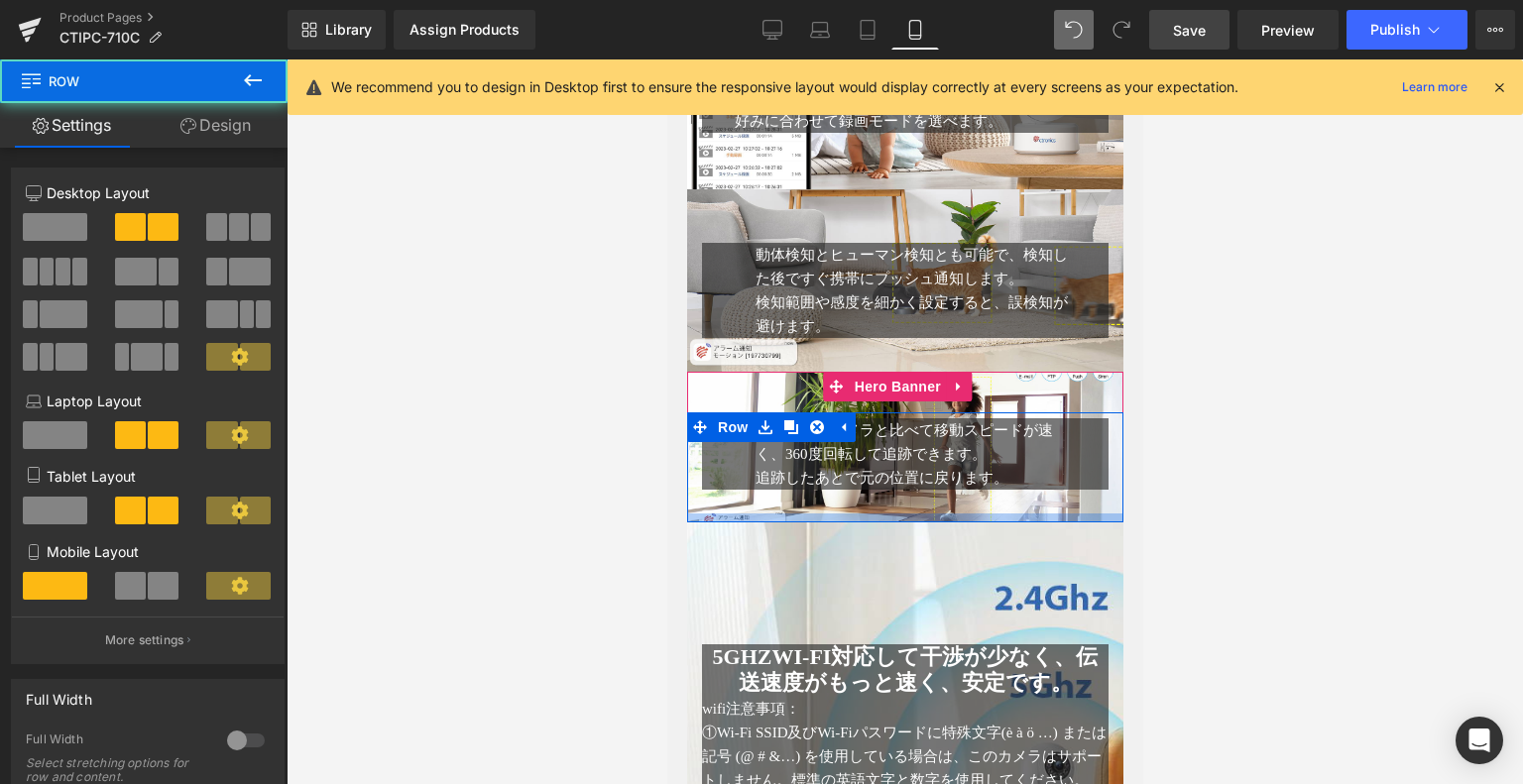 click on "普通の室内カメラと比べて移動スピードが速く、360度回転して追跡できます。 追跡したあとで元の位置に戻ります。
Text Block
Text Block
Row" at bounding box center [904, 467] 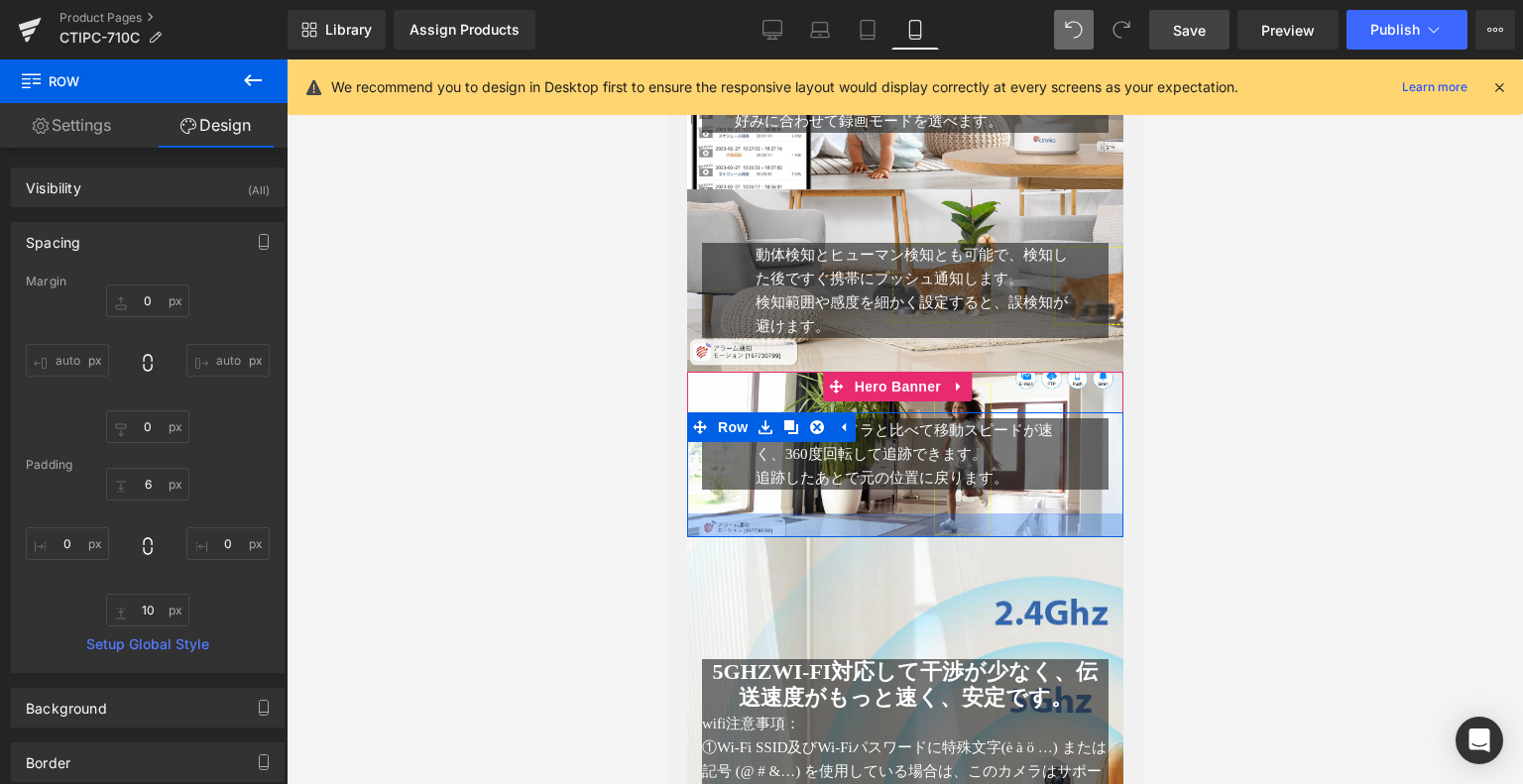 drag, startPoint x: 969, startPoint y: 529, endPoint x: 973, endPoint y: 542, distance: 13.601471 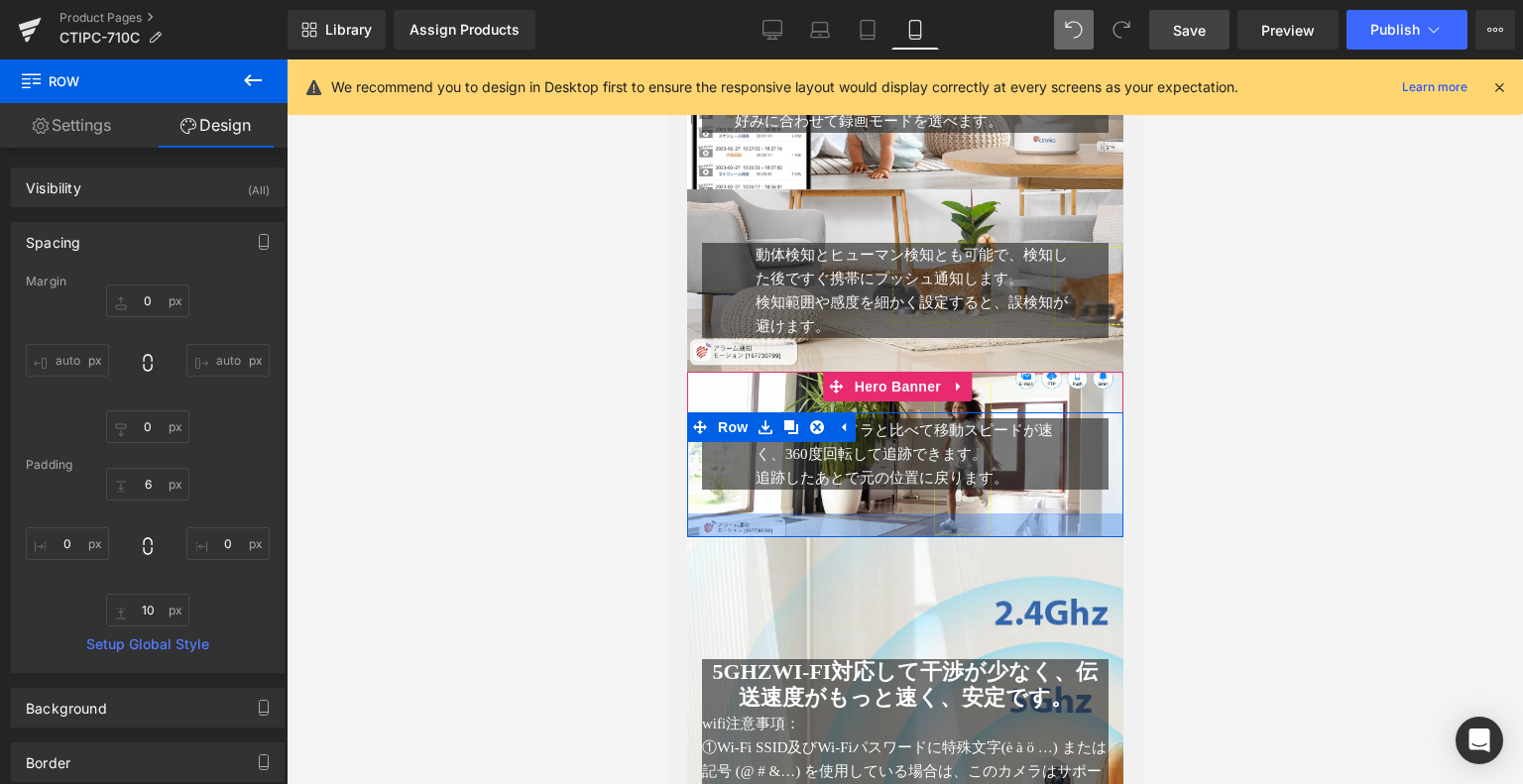 click at bounding box center (904, 525) 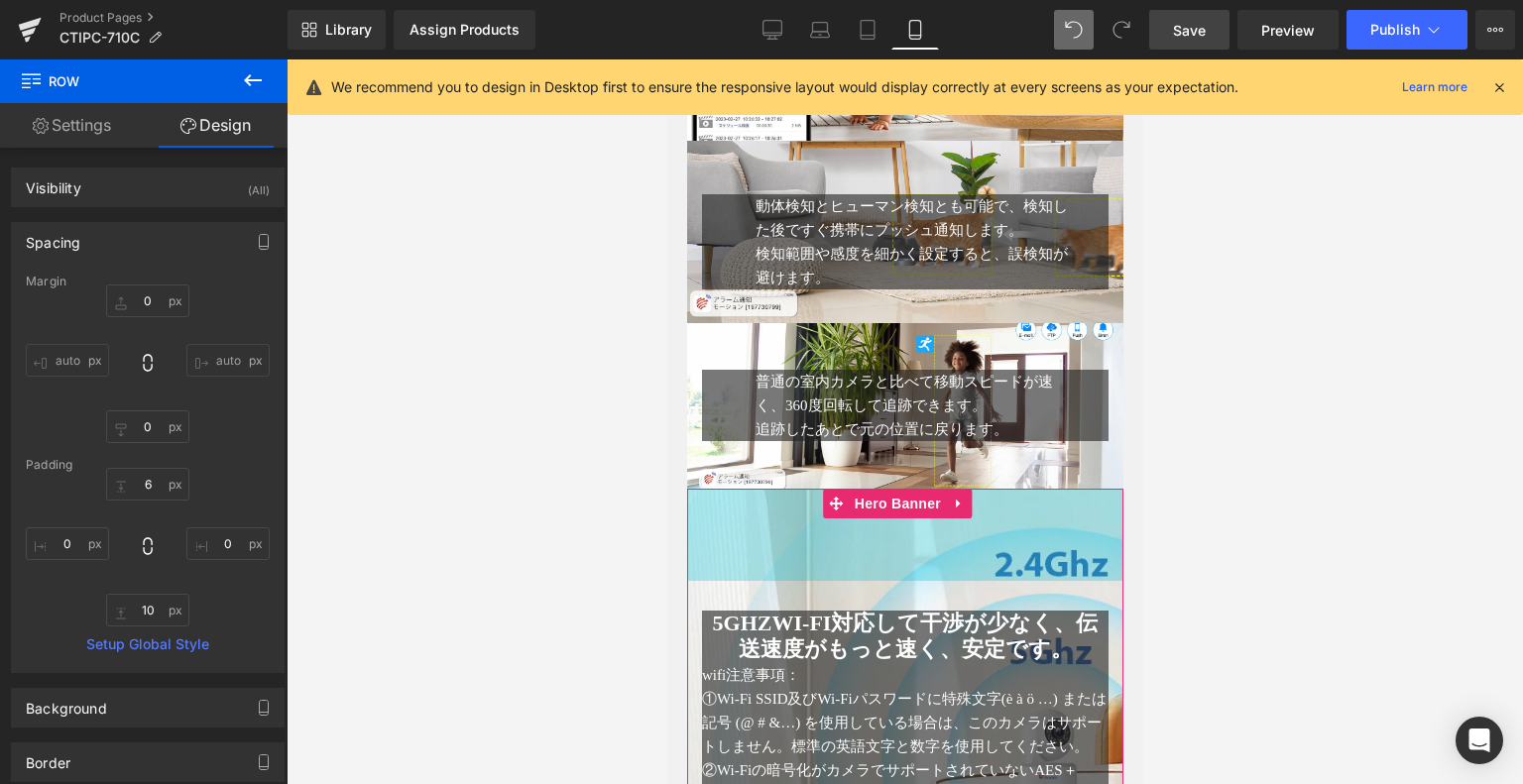 scroll, scrollTop: 2661, scrollLeft: 0, axis: vertical 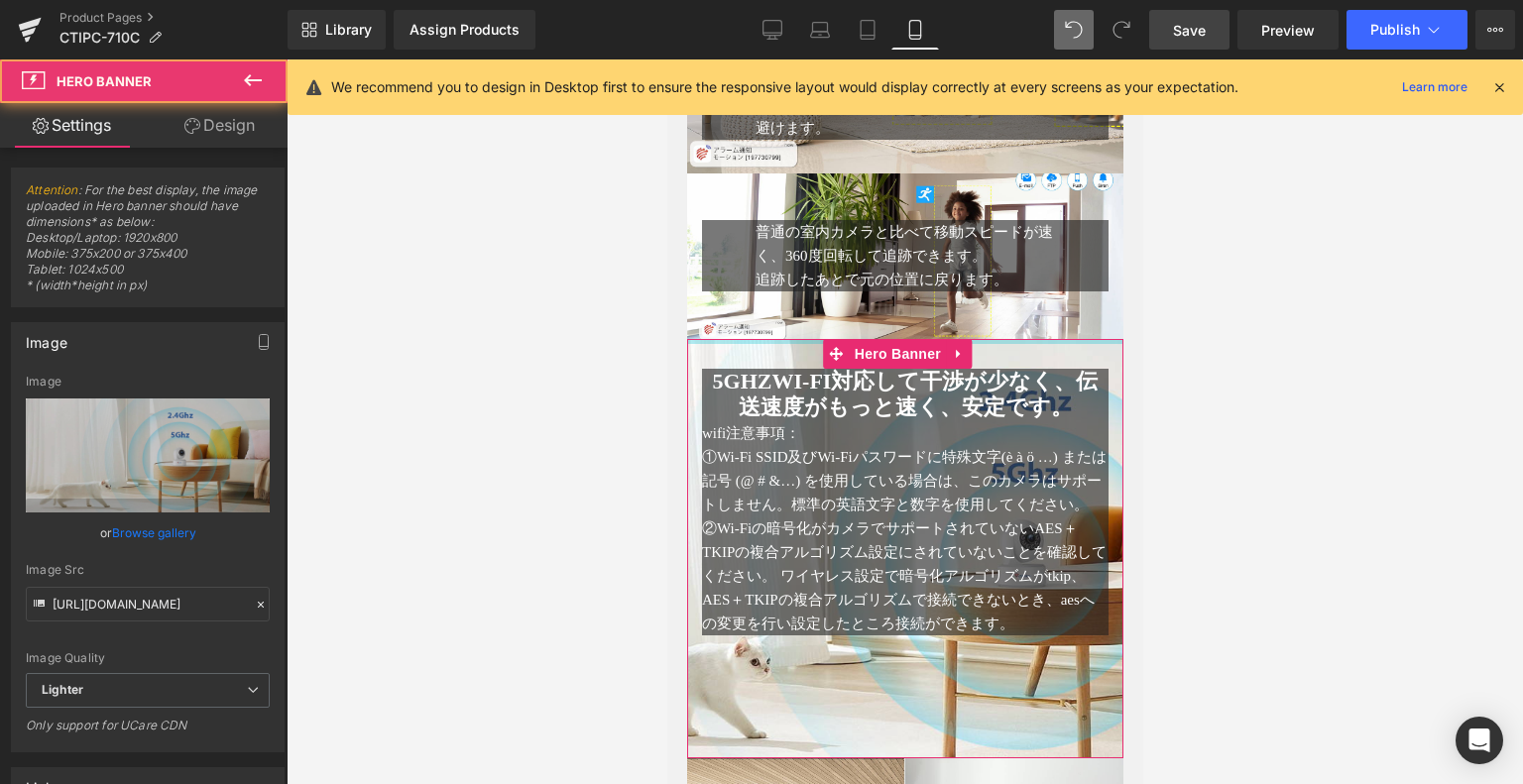 drag, startPoint x: 989, startPoint y: 415, endPoint x: 1024, endPoint y: 315, distance: 105.9481 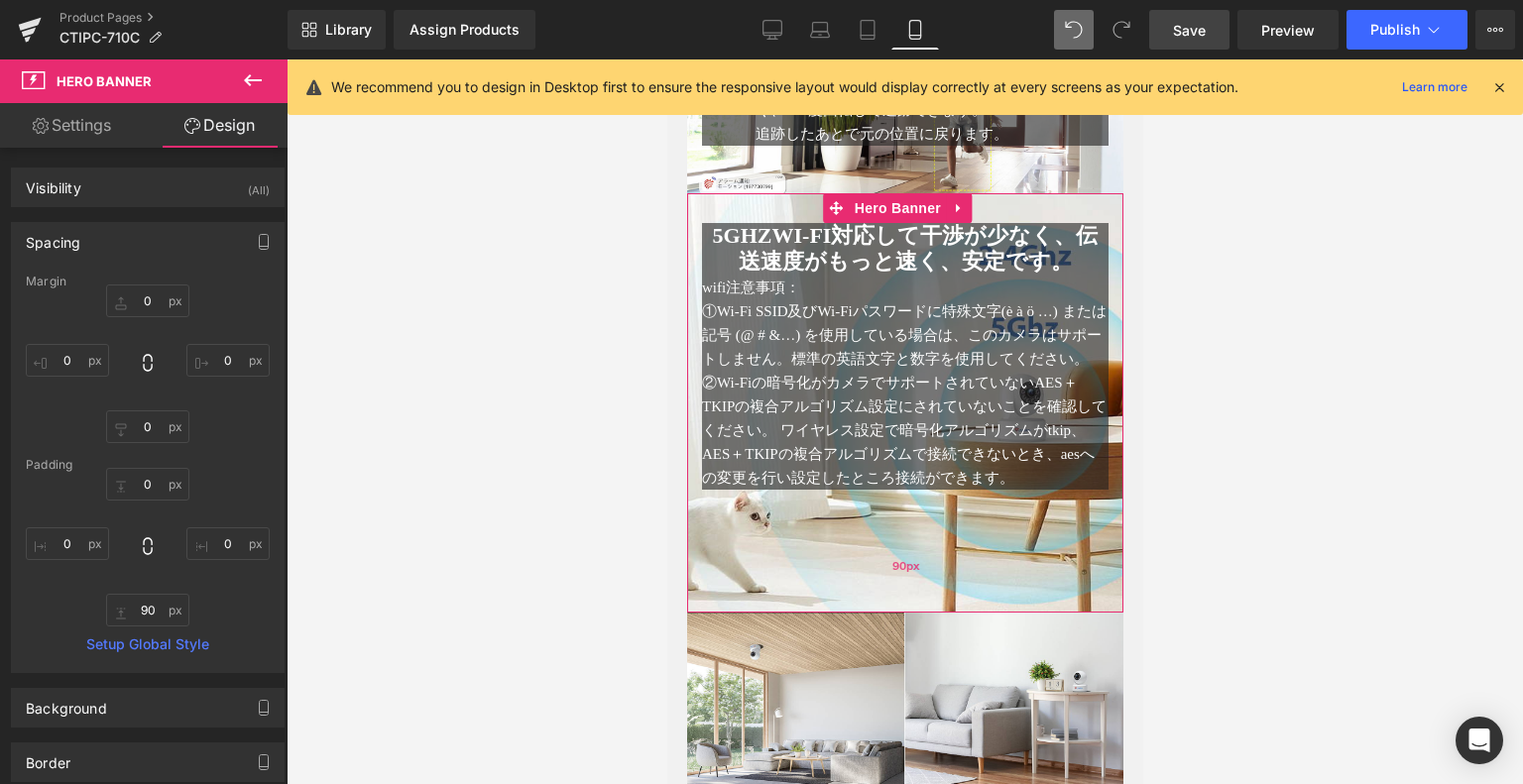 scroll, scrollTop: 2959, scrollLeft: 0, axis: vertical 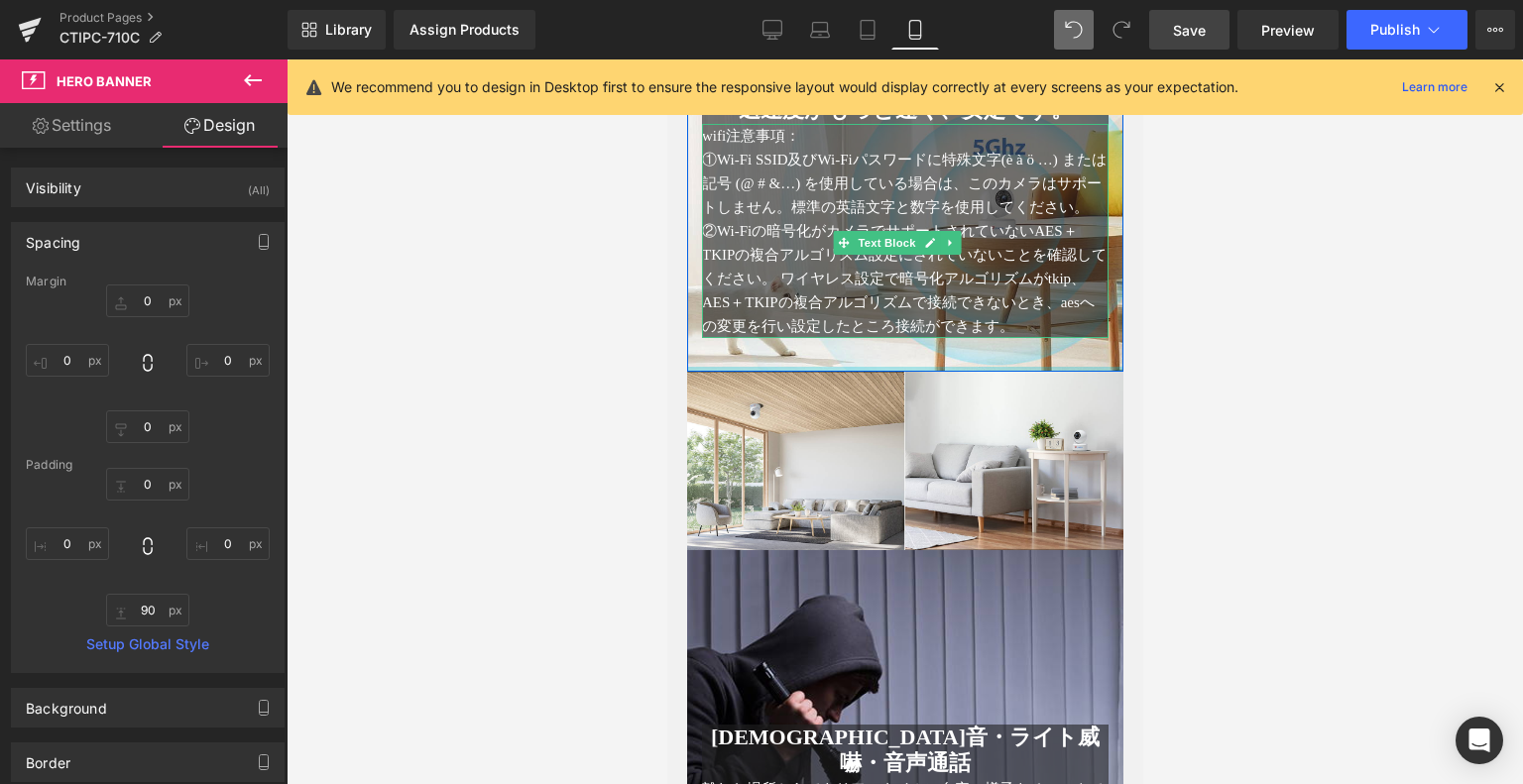 drag, startPoint x: 982, startPoint y: 473, endPoint x: 995, endPoint y: 348, distance: 125.67418 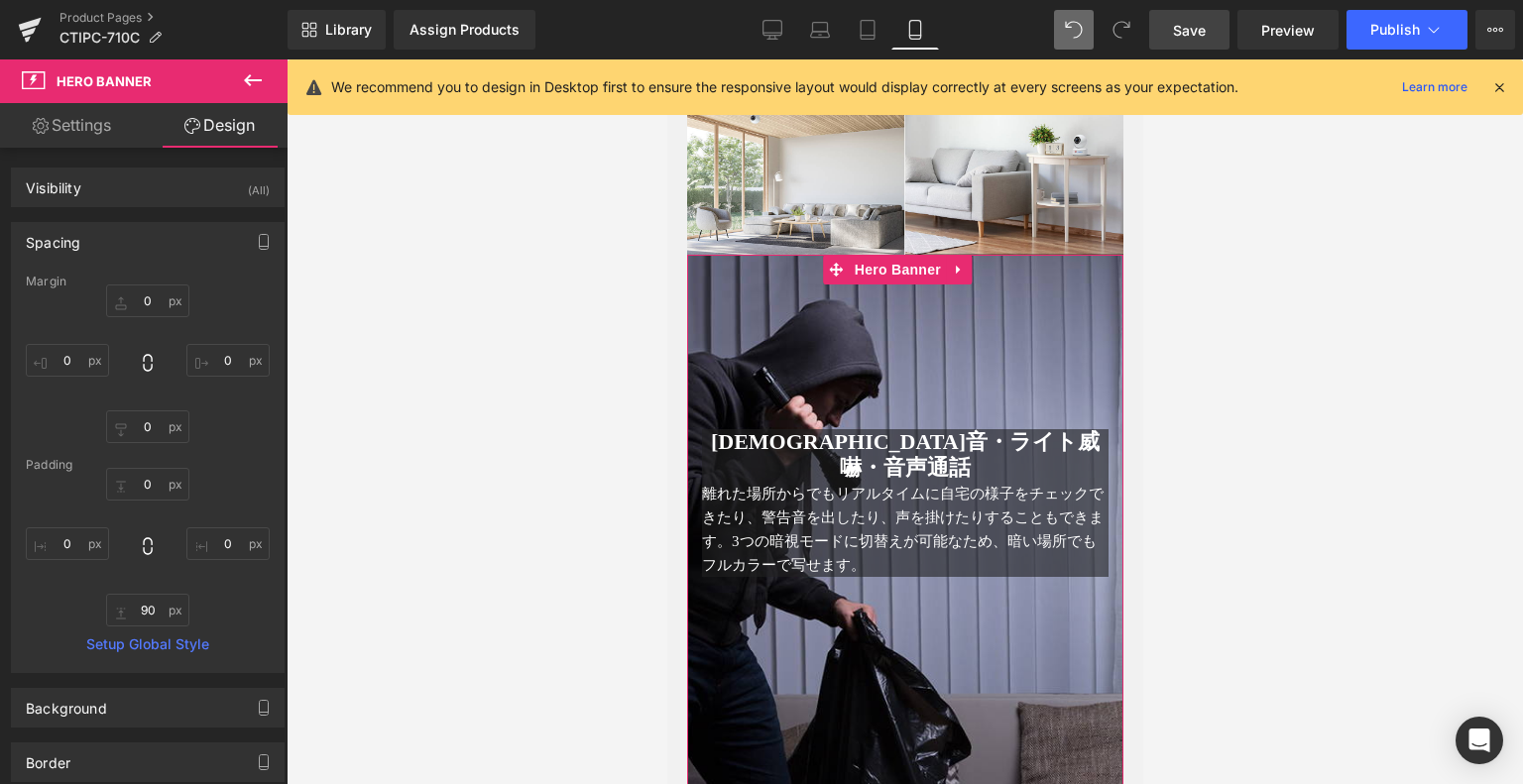 scroll, scrollTop: 3256, scrollLeft: 0, axis: vertical 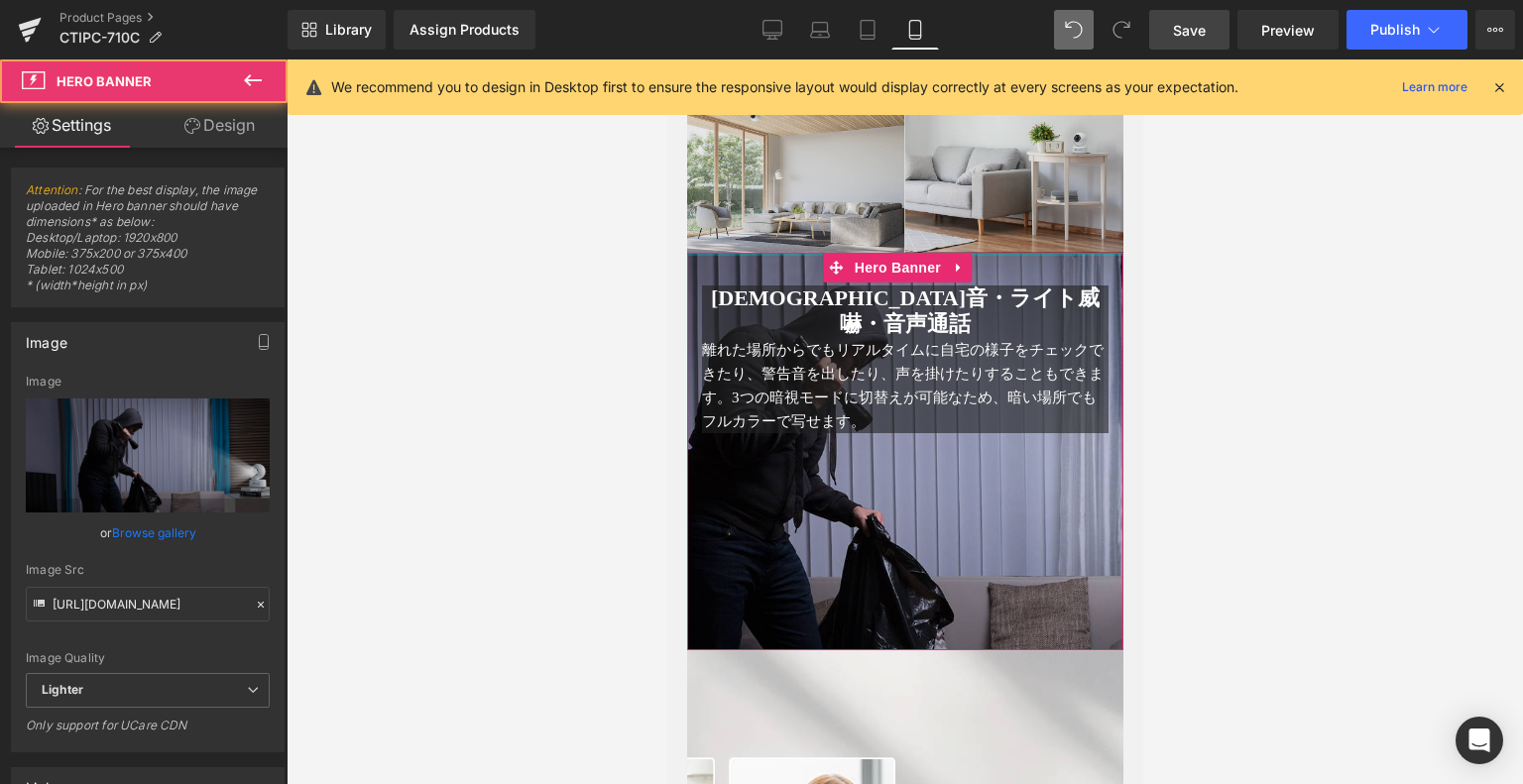 drag, startPoint x: 917, startPoint y: 381, endPoint x: 969, endPoint y: 239, distance: 151.2217 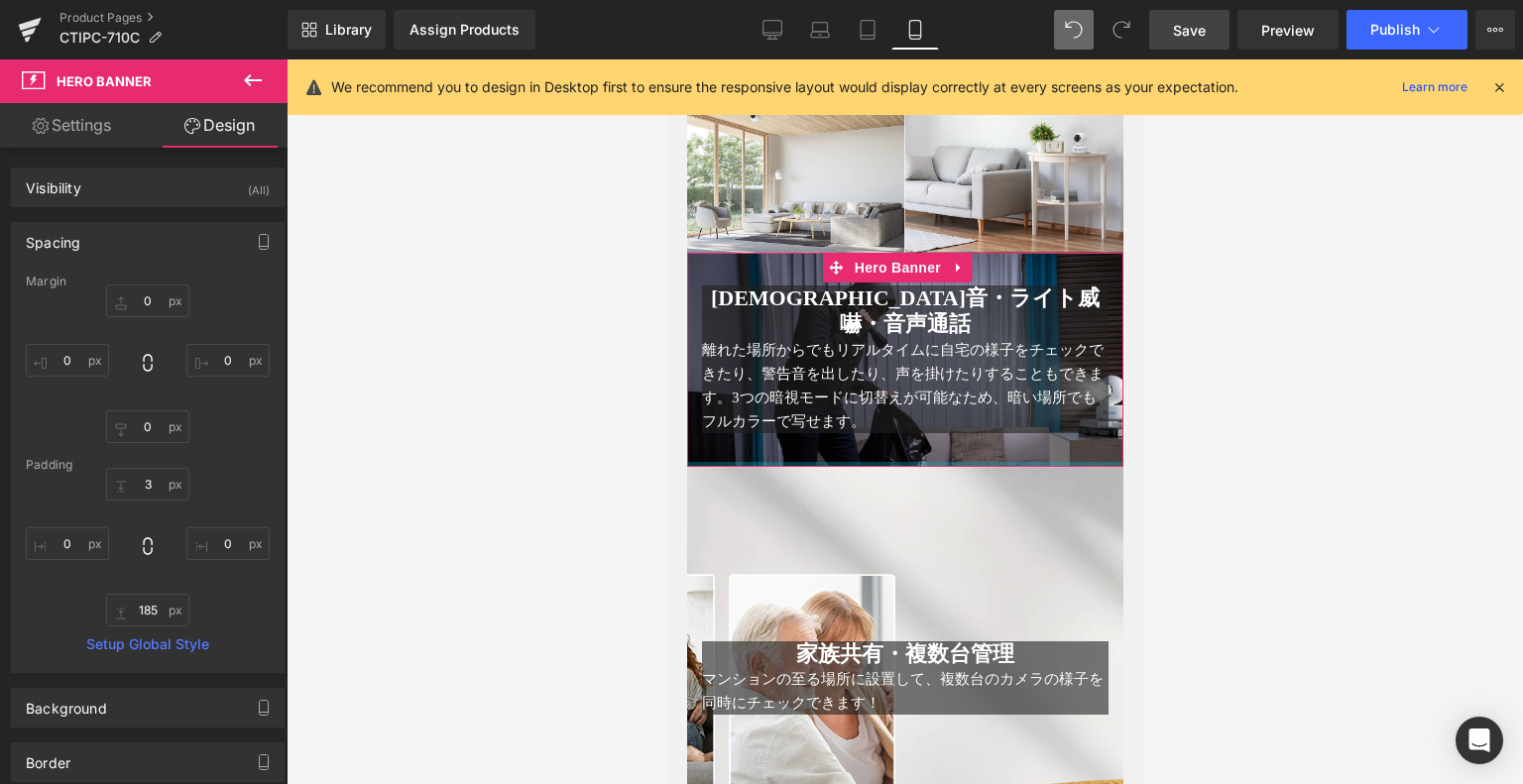 drag, startPoint x: 954, startPoint y: 620, endPoint x: 977, endPoint y: 427, distance: 194.36563 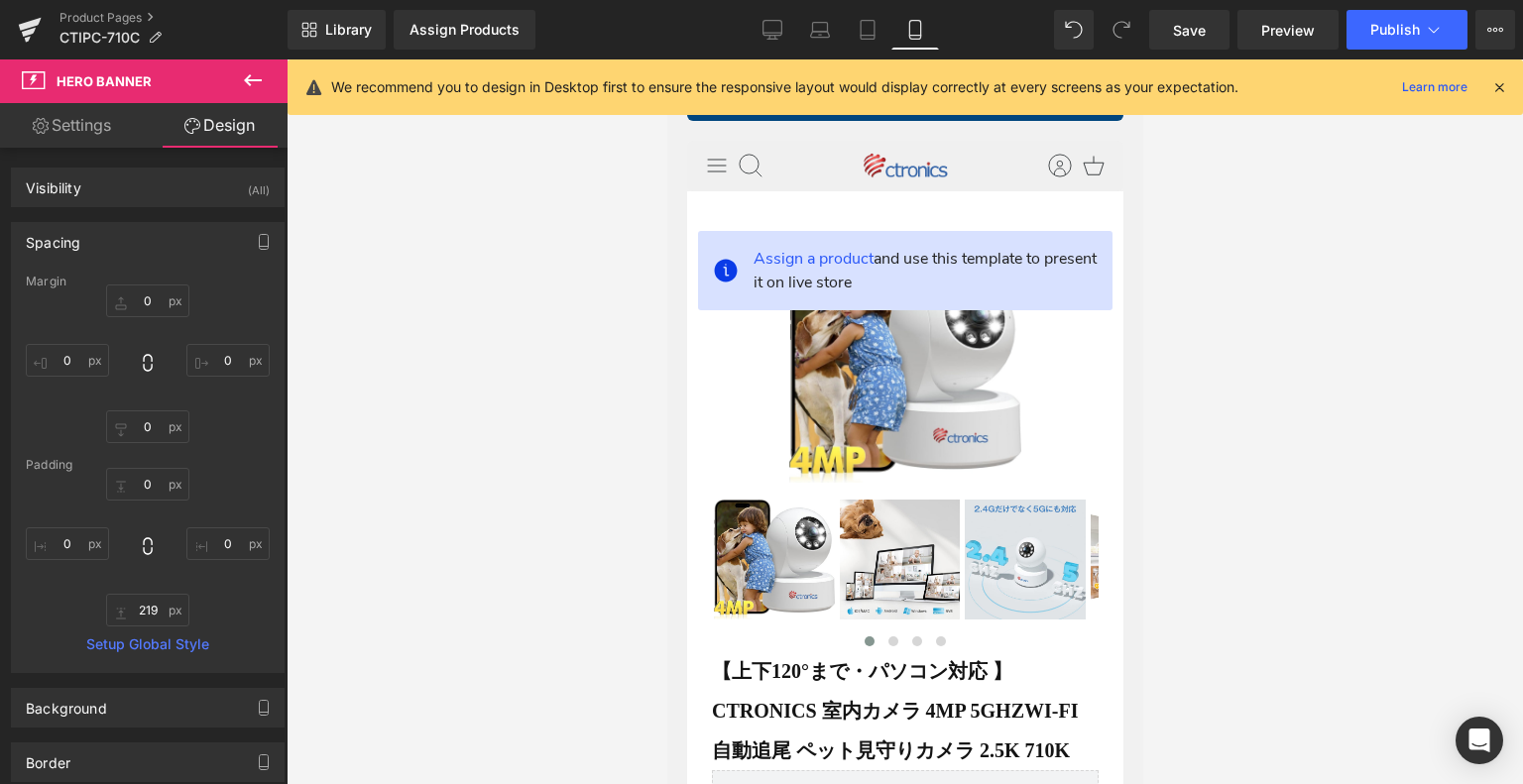 scroll, scrollTop: 3454, scrollLeft: 0, axis: vertical 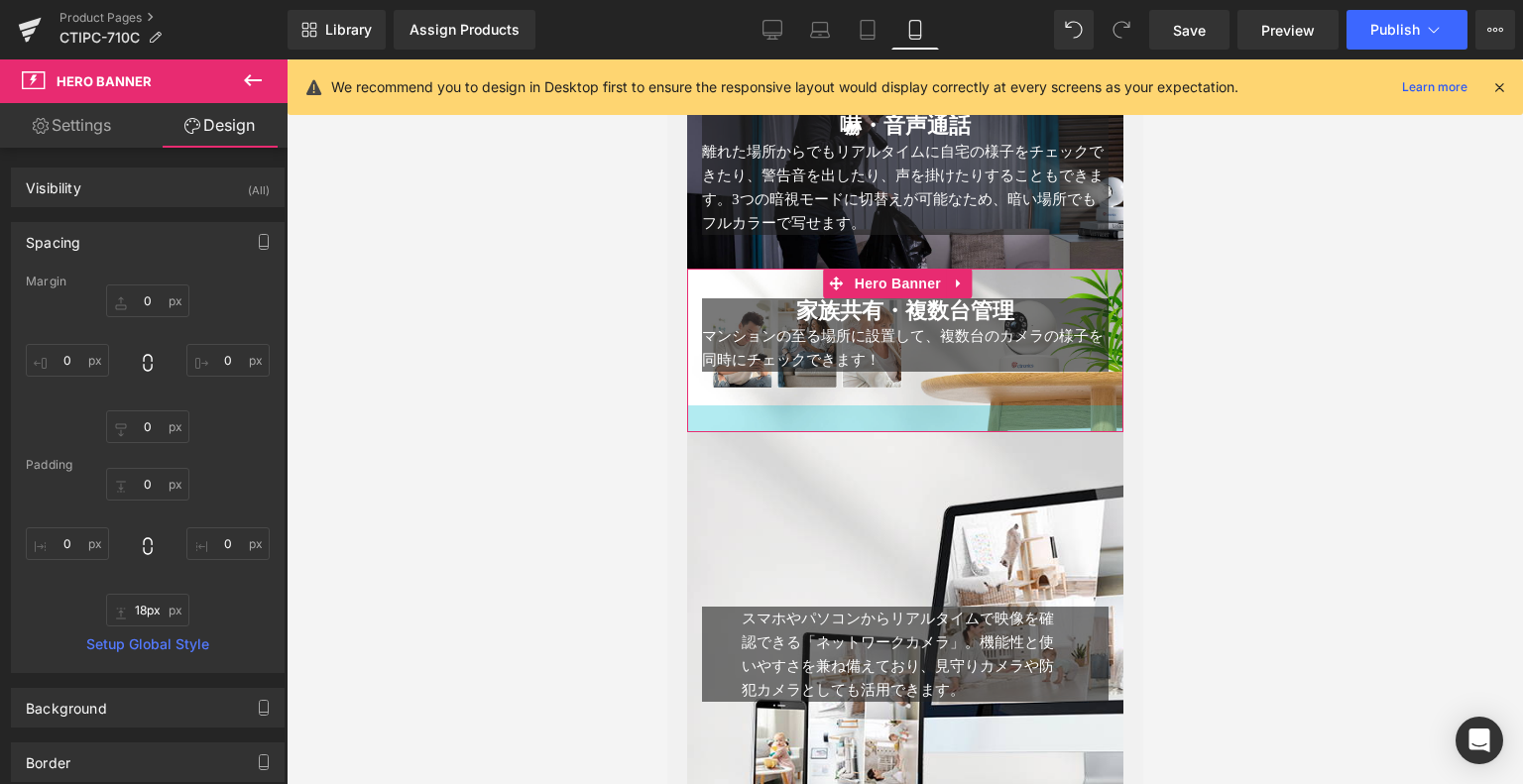 type on "17px" 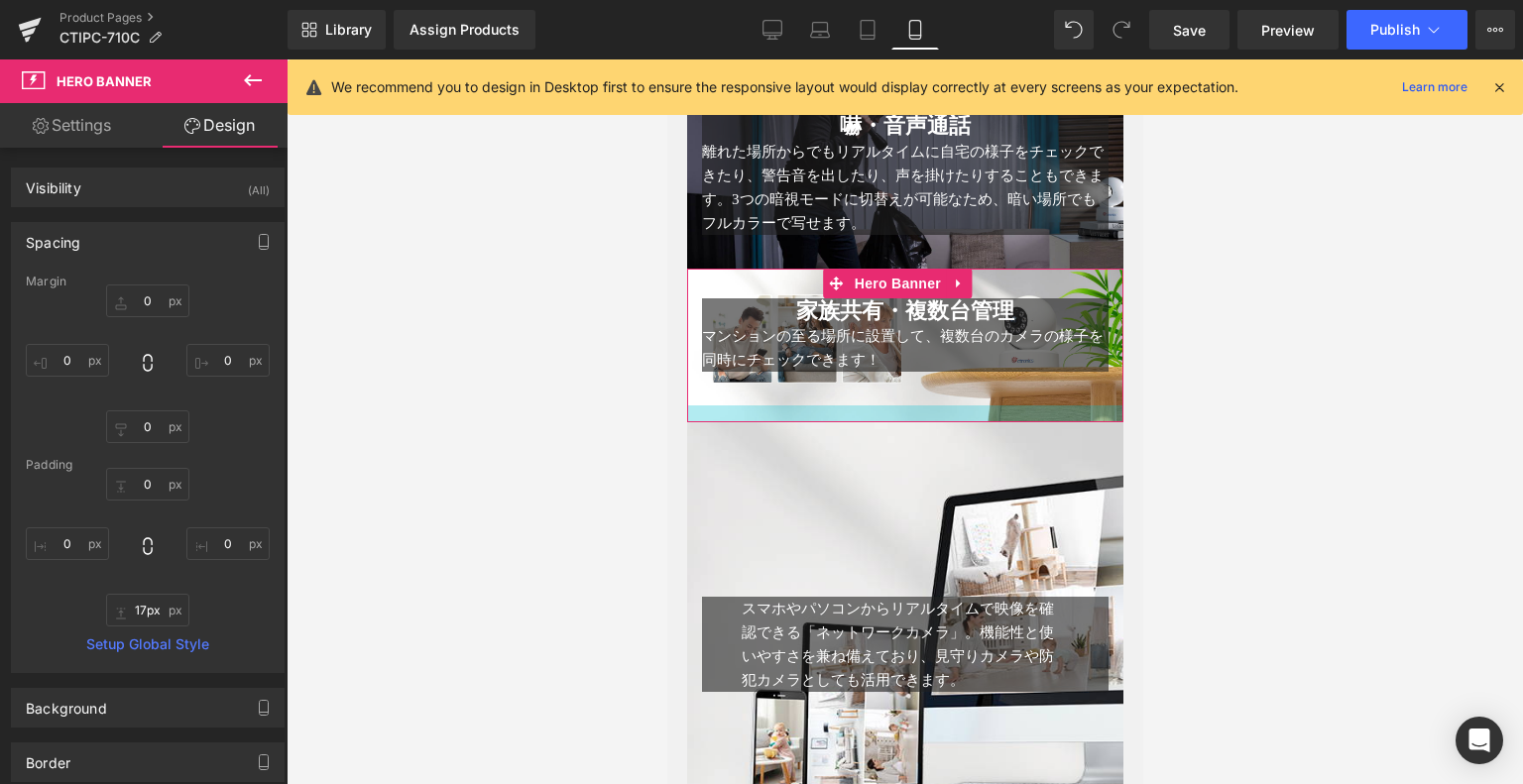 drag, startPoint x: 929, startPoint y: 605, endPoint x: 957, endPoint y: 403, distance: 203.93136 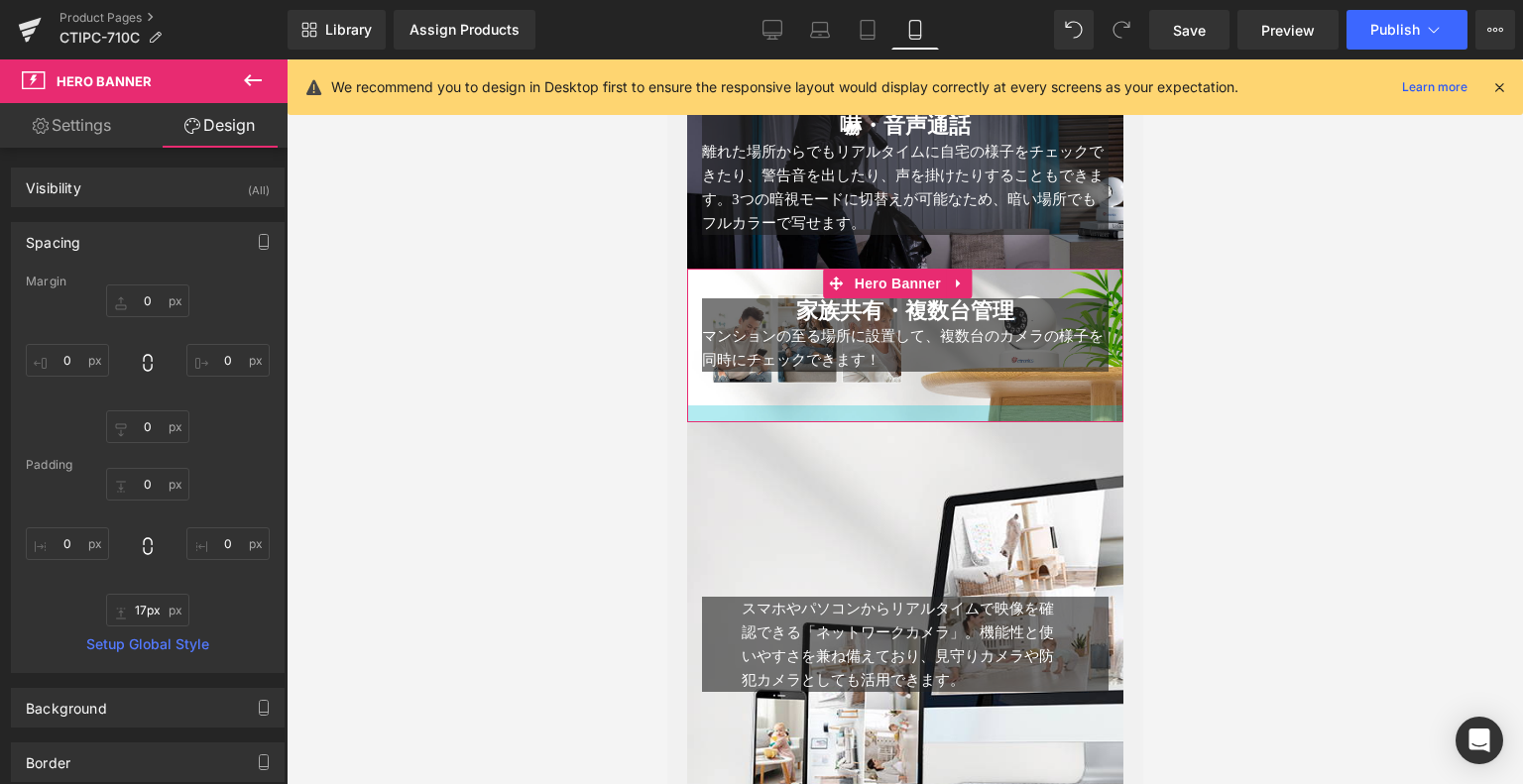 click on "家族共有・複数台管理
Heading
マンションの至る場所に設置して、複数台のカメラの様子を同時にチェックできます！
Text Block
Text Block
Row
Hero Banner" at bounding box center (904, 345) 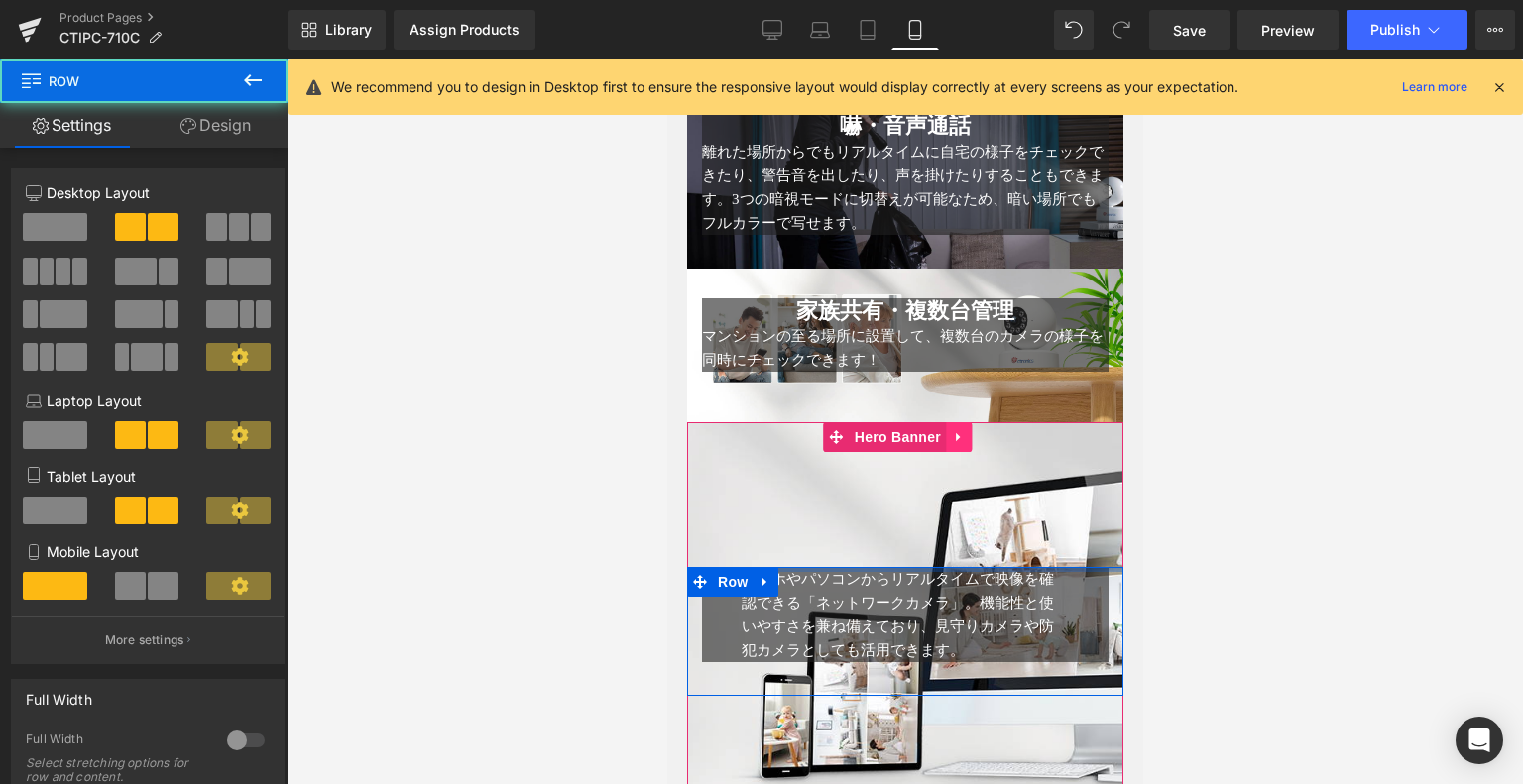 drag, startPoint x: 950, startPoint y: 511, endPoint x: 961, endPoint y: 443, distance: 68.88396 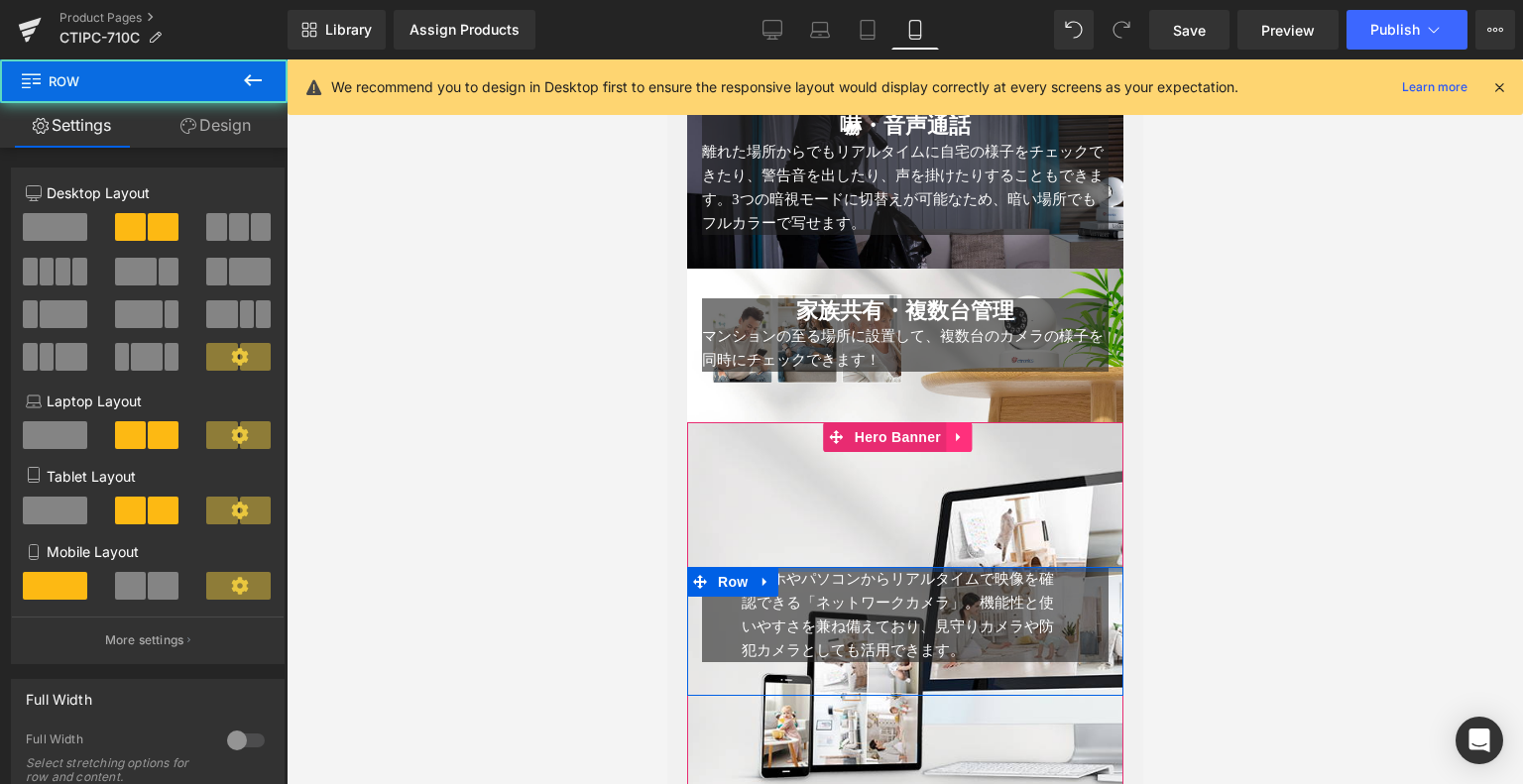 click on "スマホやパソコンからリアルタイムで映像を確認できる「ネットワークカメラ」。機能性と使いやすさを兼ね備えており、見守りカメラや防犯カメラとしても活用できます。
Text Block       40px   48px
Text Block
Row
Hero Banner   146px   96px" at bounding box center [904, 667] 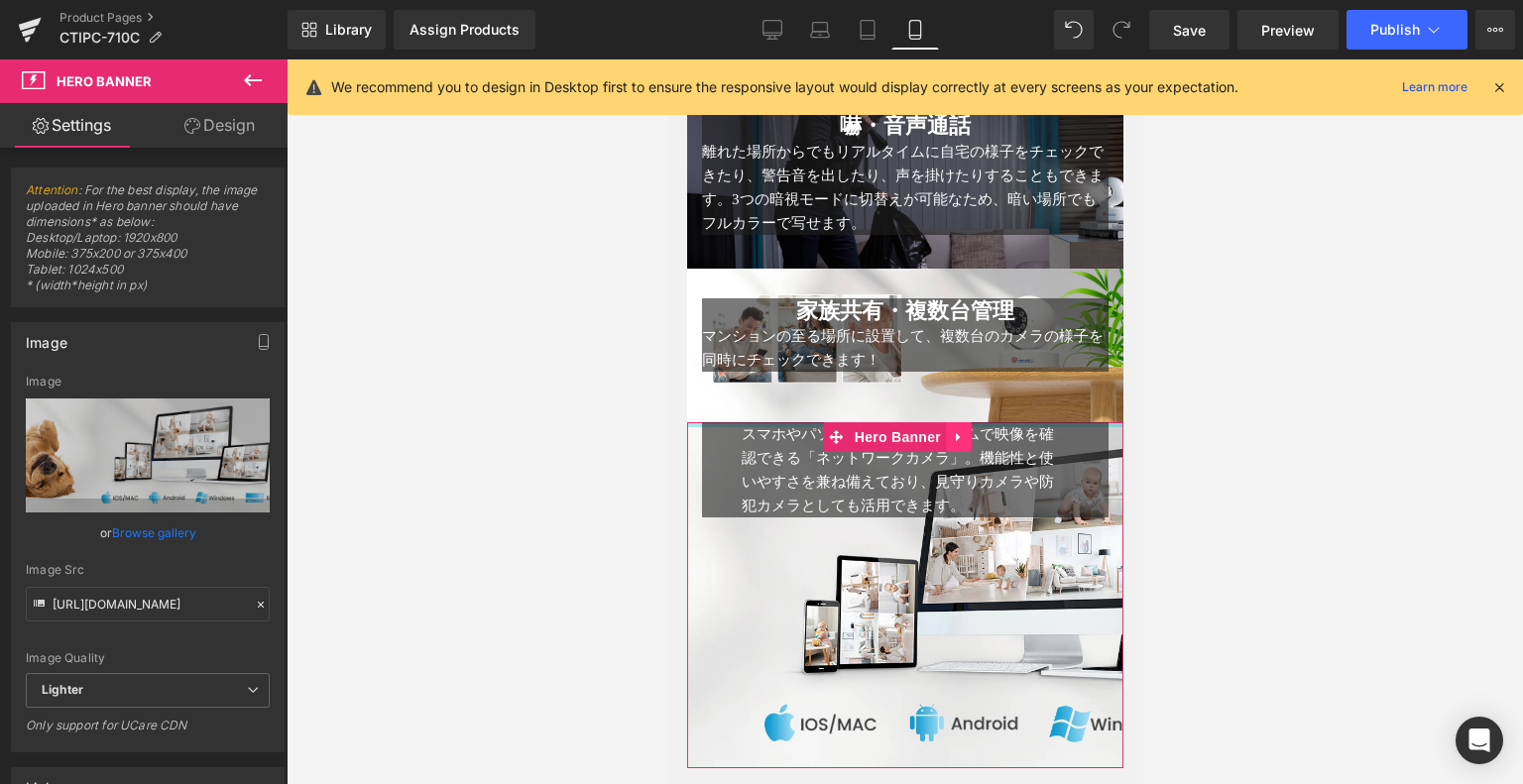 drag, startPoint x: 937, startPoint y: 538, endPoint x: 971, endPoint y: 445, distance: 99.0202 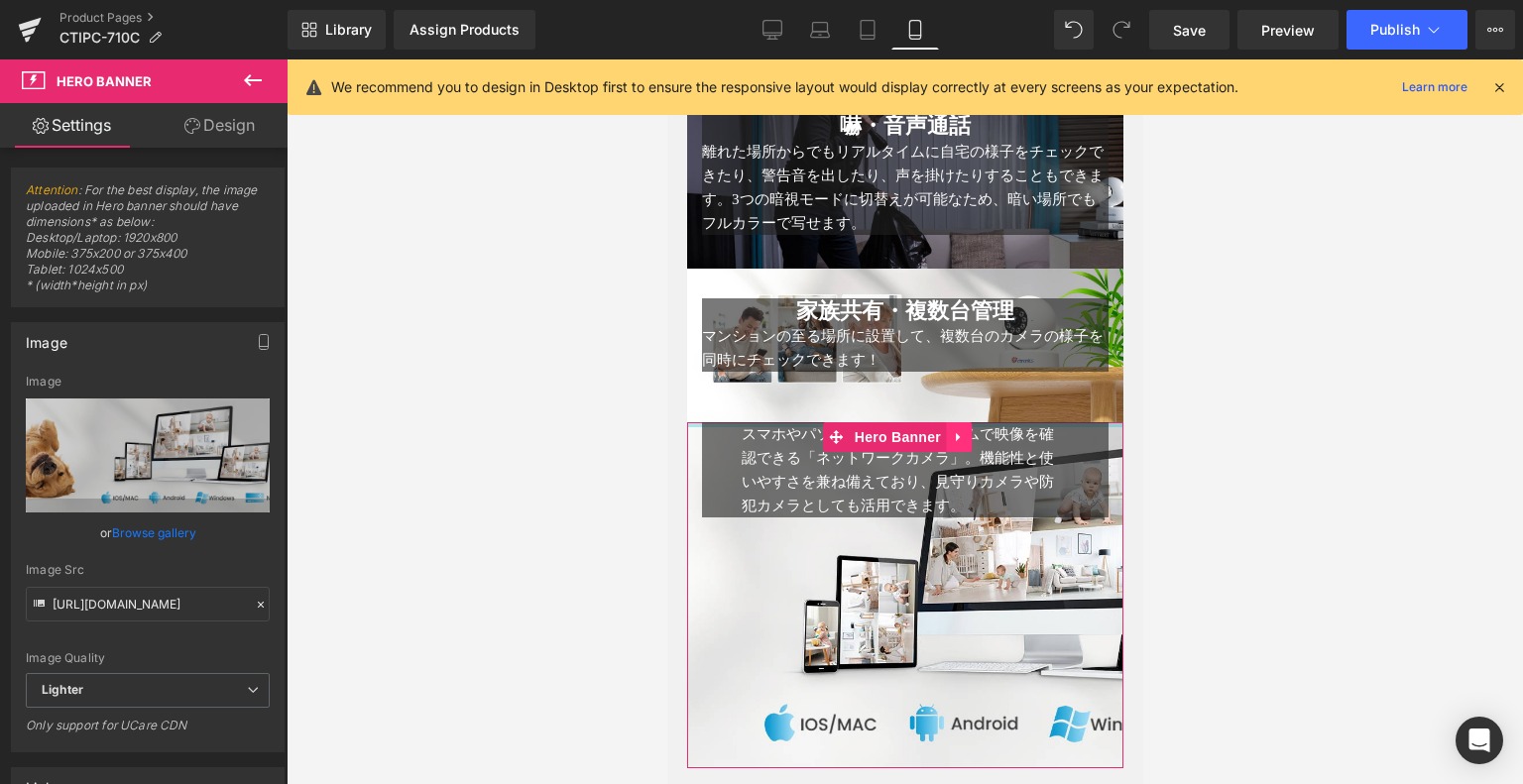 click on "スマホやパソコンからリアルタイムで映像を確認できる「ネットワークカメラ」。機能性と使いやすさを兼ね備えており、見守りカメラや防犯カメラとしても活用できます。
Text Block       40px   48px
Text Block
Row
Hero Banner     96px" at bounding box center [904, 595] 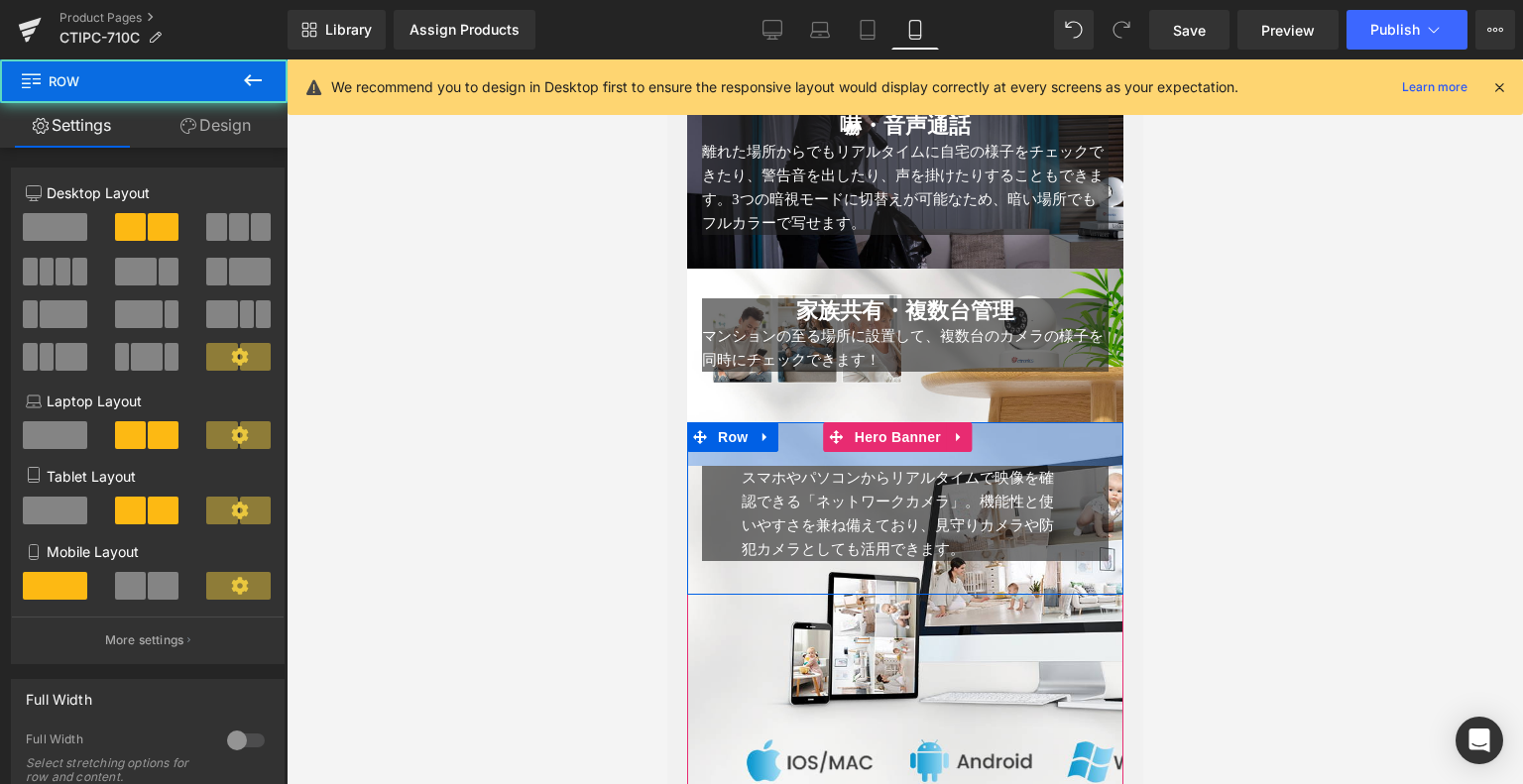 drag, startPoint x: 998, startPoint y: 426, endPoint x: 1002, endPoint y: 470, distance: 44.181444 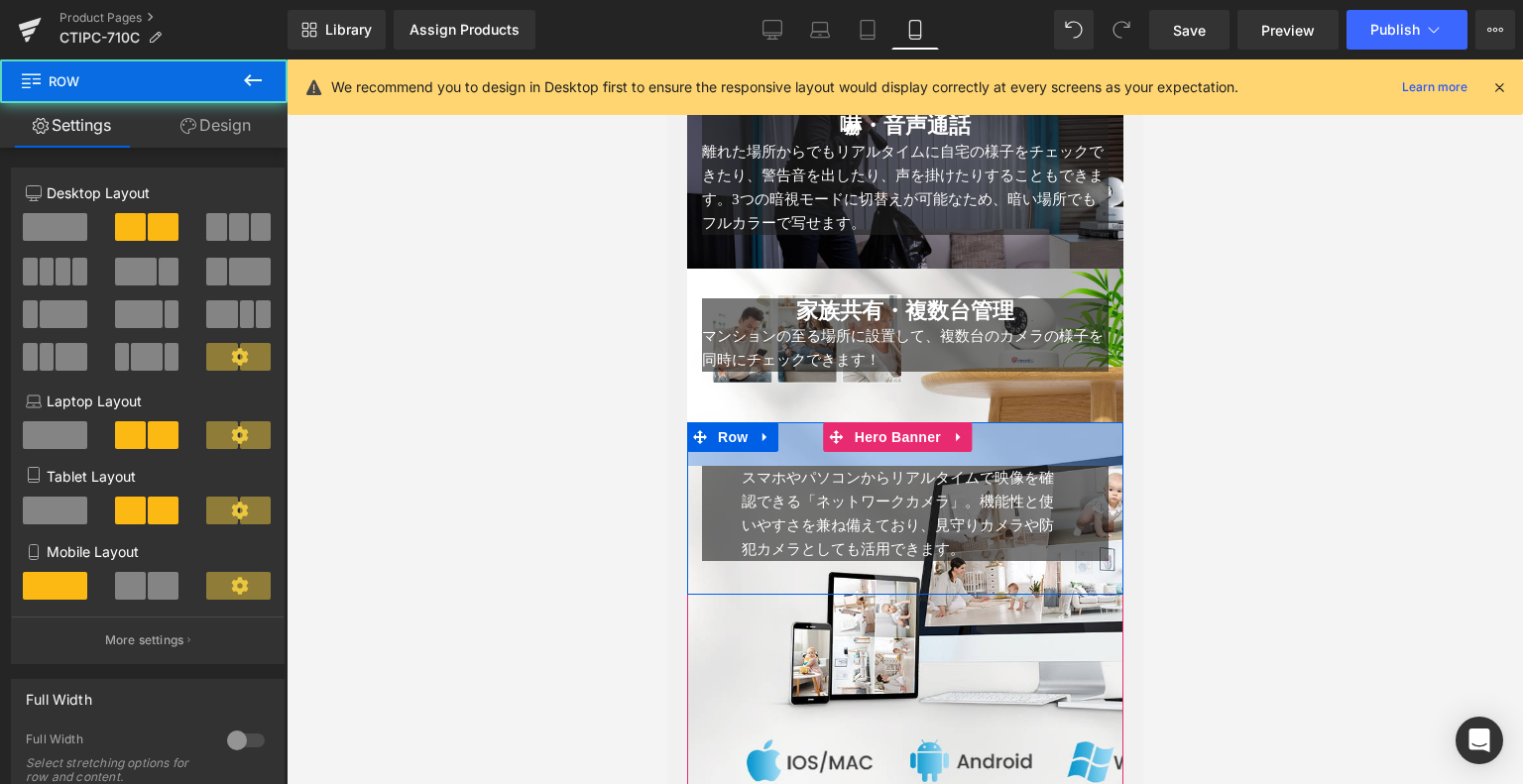 click on "スマホやパソコンからリアルタイムで映像を確認できる「ネットワークカメラ」。機能性と使いやすさを兼ね備えており、見守りカメラや防犯カメラとしても活用できます。
Text Block       40px   48px
Text Block
Row   44px" at bounding box center [904, 508] 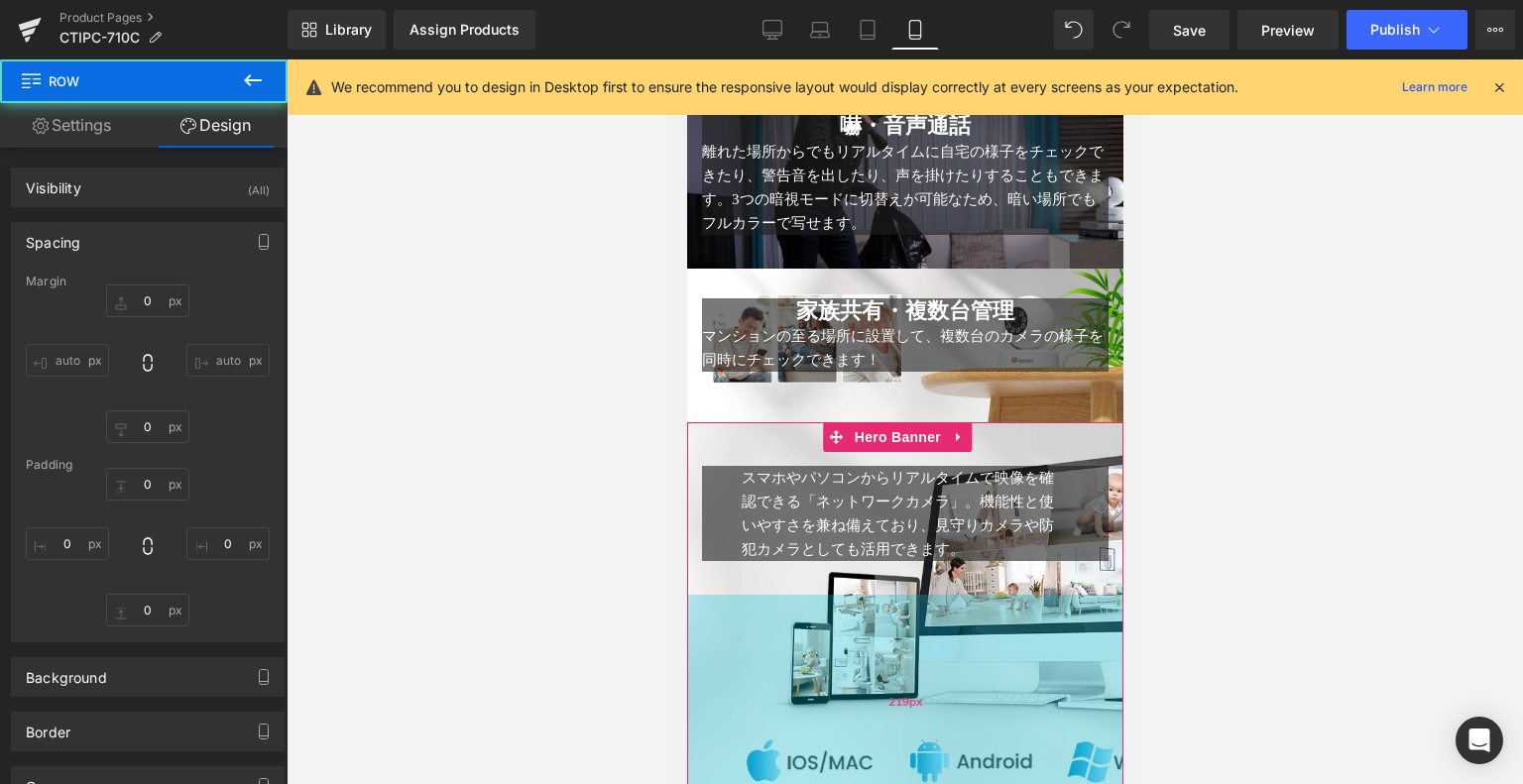 type on "0" 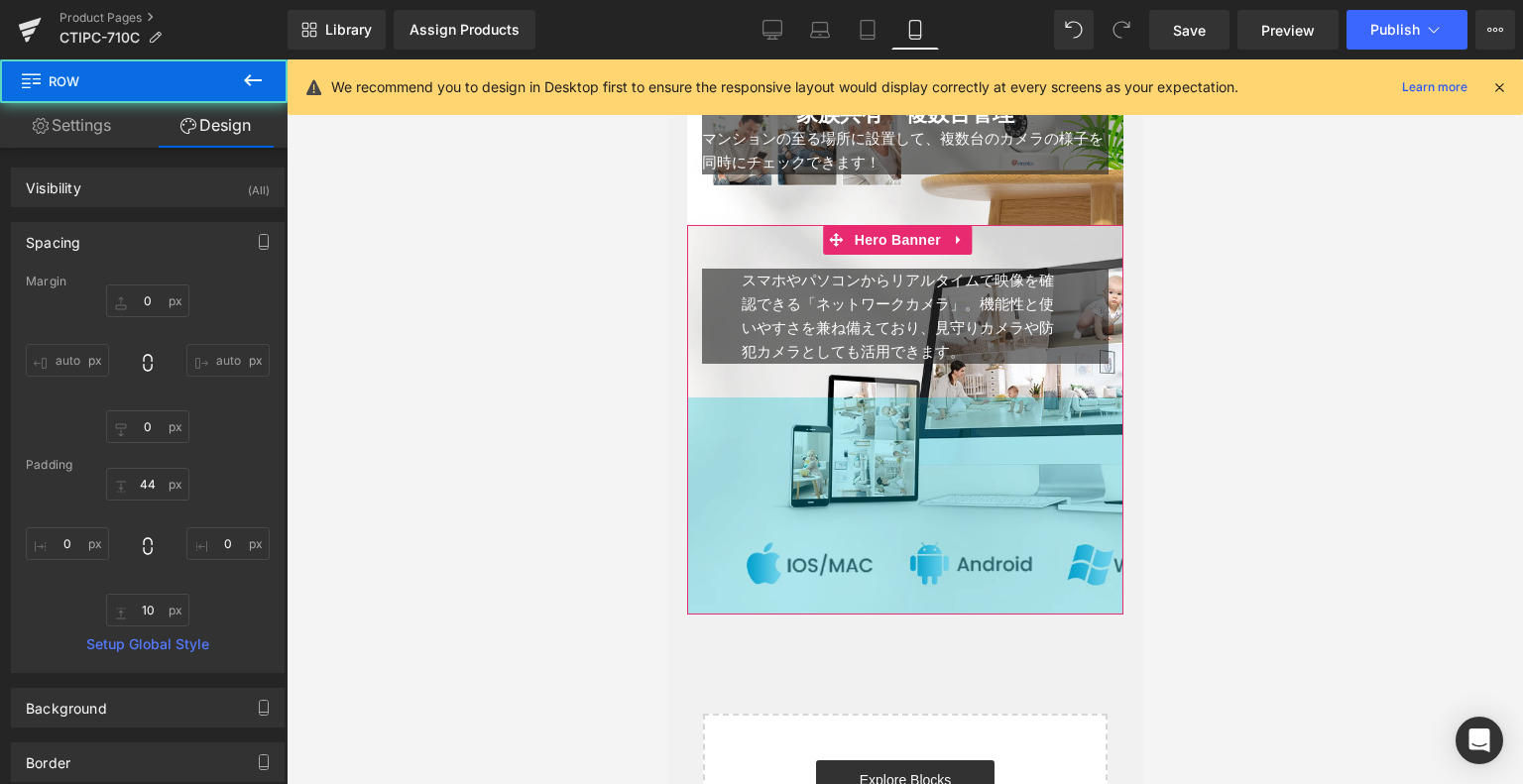 scroll, scrollTop: 3652, scrollLeft: 0, axis: vertical 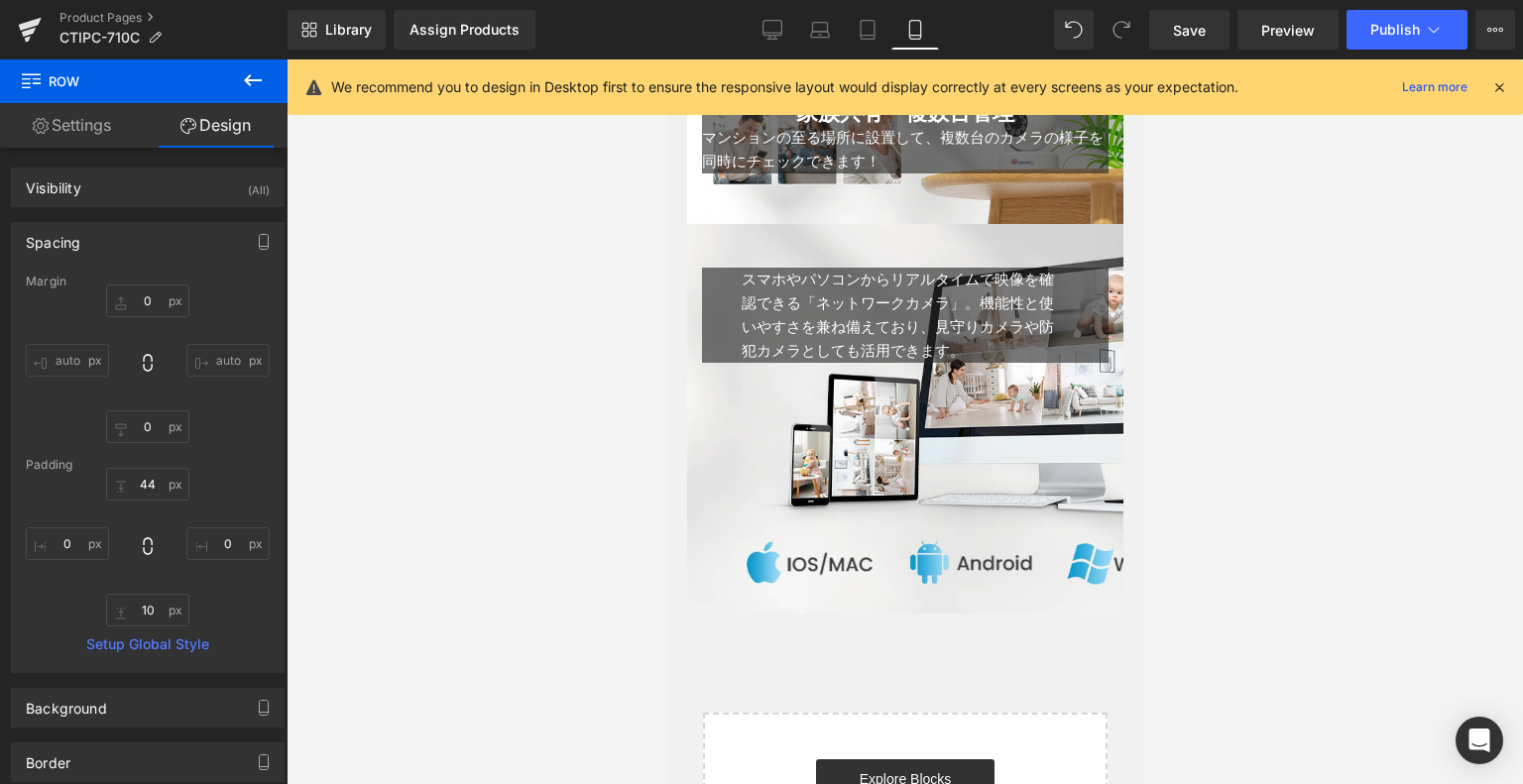 click on "スマホやパソコンからリアルタイムで映像を確認できる「ネットワークカメラ」。機能性と使いやすさを兼ね備えており、見守りカメラや防犯カメラとしても活用できます。
Text Block       40px   48px
Text Block
Row   44px
Hero Banner     219px" at bounding box center [904, 418] 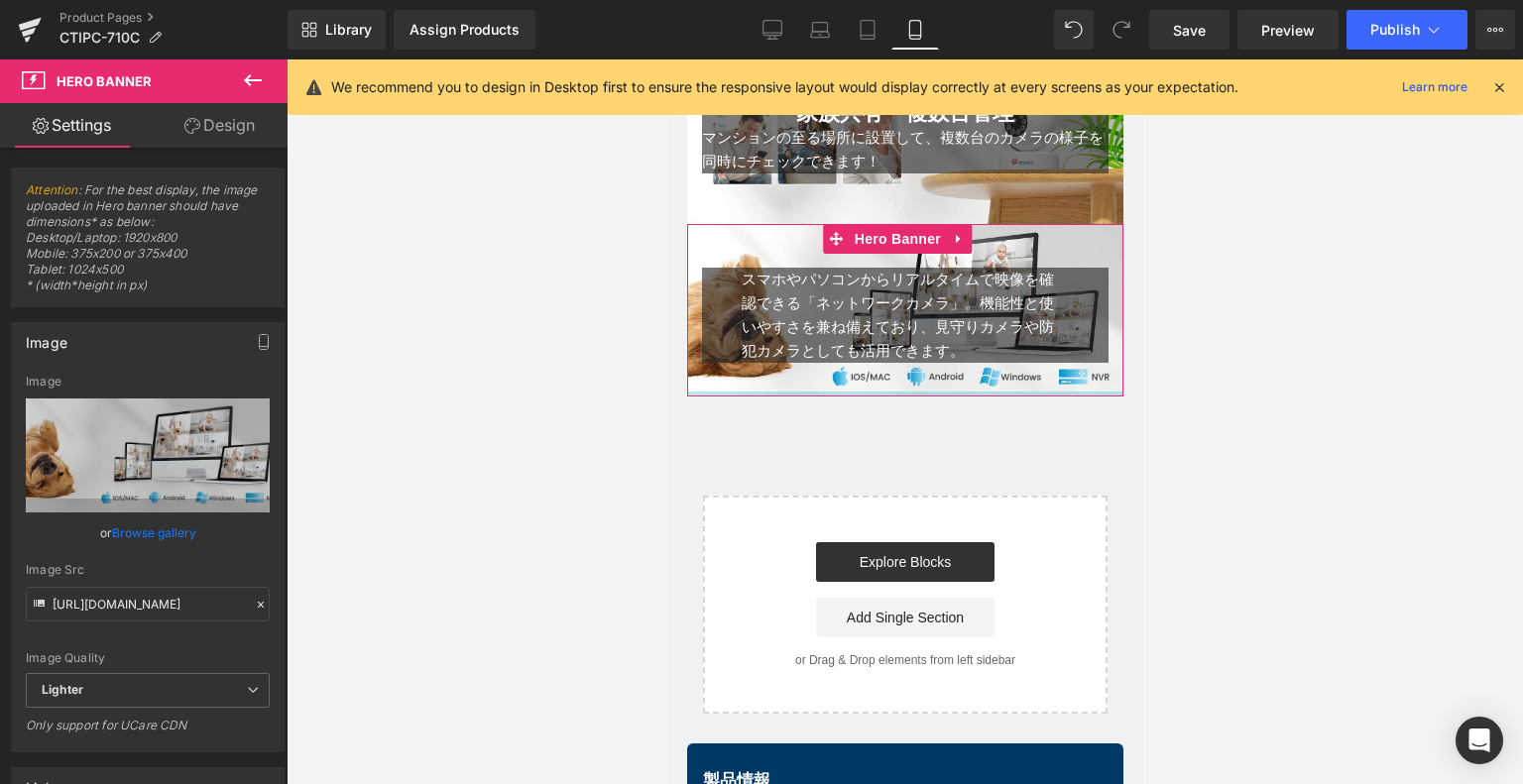 drag, startPoint x: 957, startPoint y: 598, endPoint x: 984, endPoint y: 372, distance: 227.60712 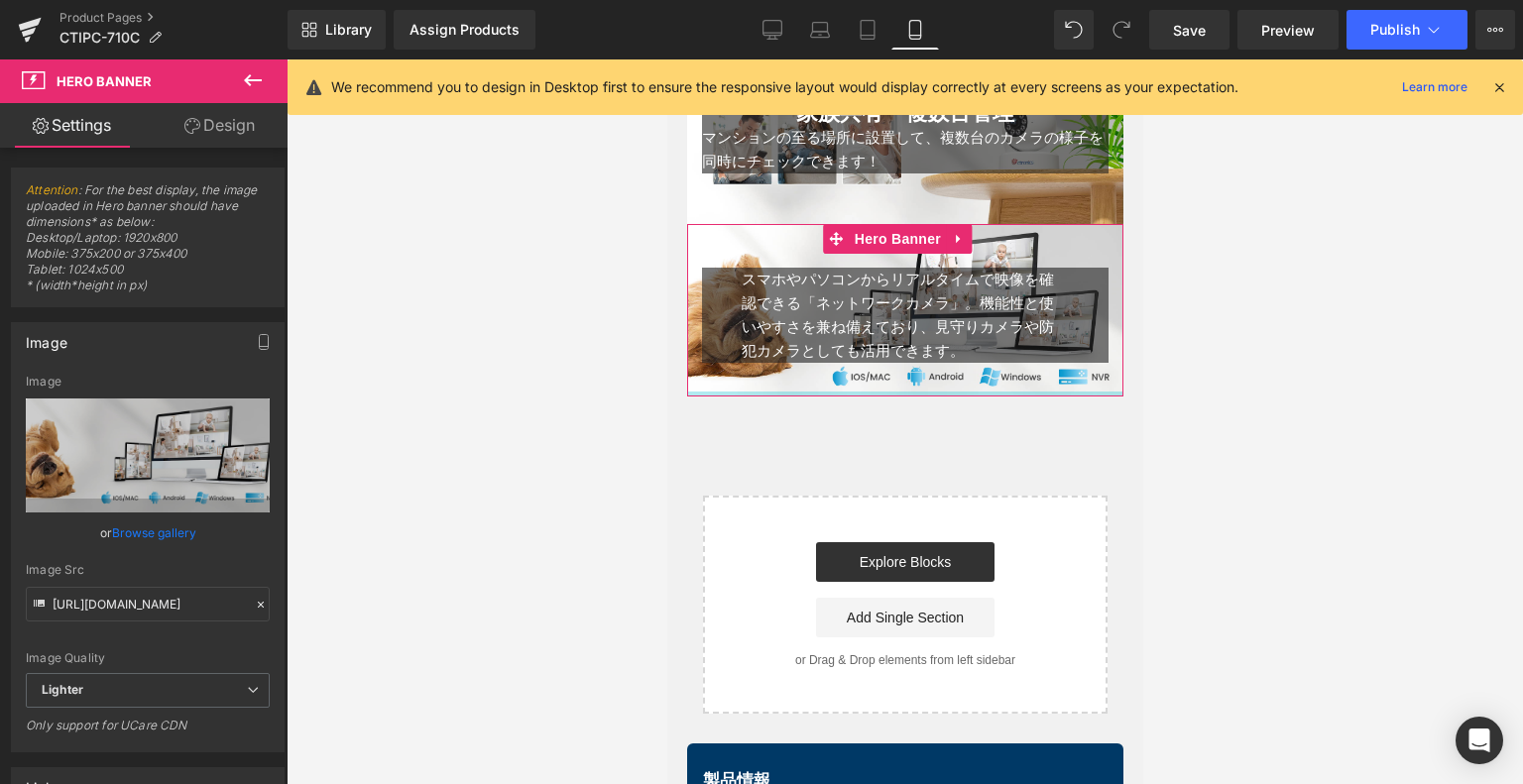 click on "スマホやパソコンからリアルタイムで映像を確認できる「ネットワークカメラ」。機能性と使いやすさを兼ね備えており、見守りカメラや防犯カメラとしても活用できます。
Text Block       40px   48px
Text Block
Row   44px
Hero Banner" at bounding box center [904, 310] 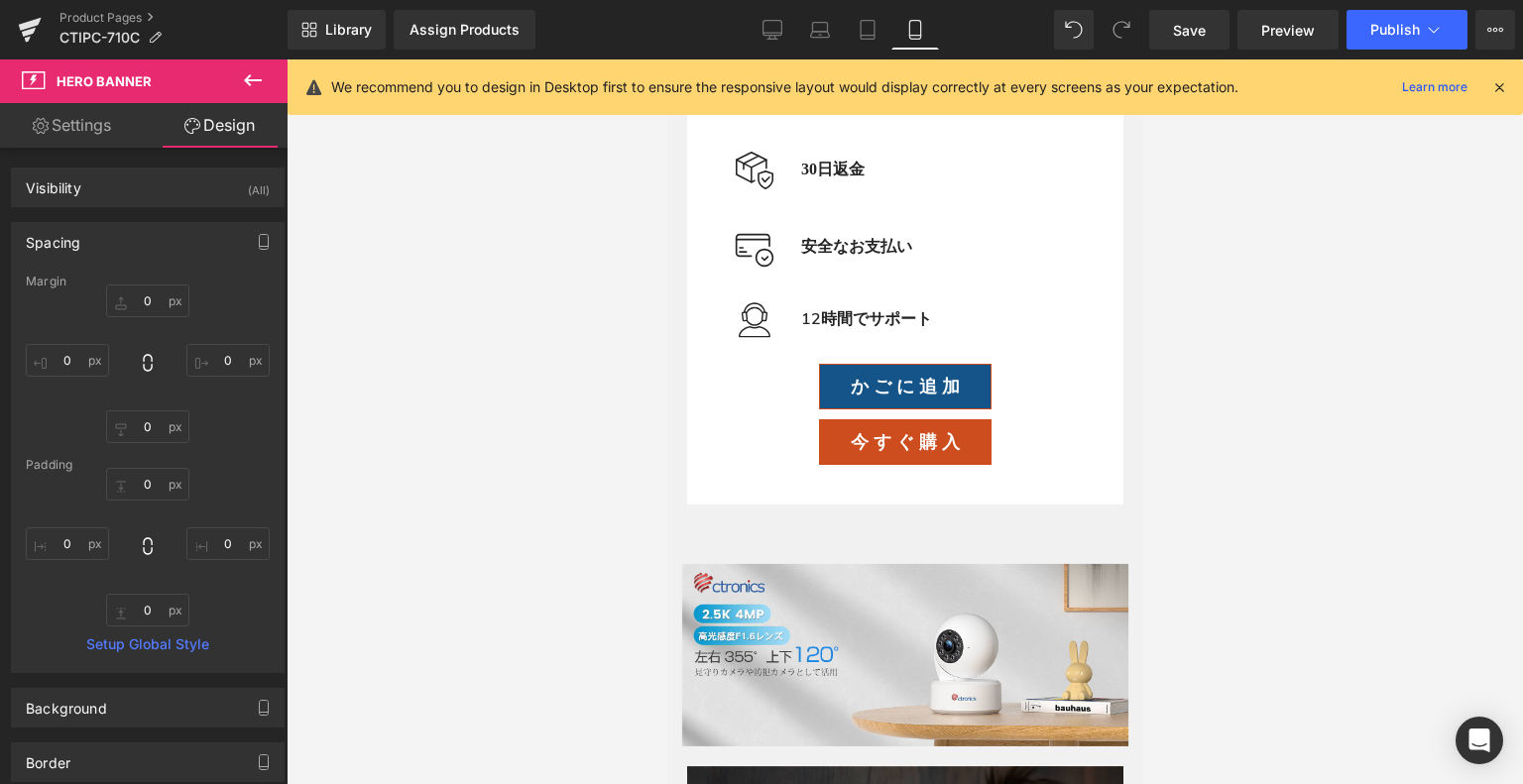 scroll, scrollTop: 976, scrollLeft: 0, axis: vertical 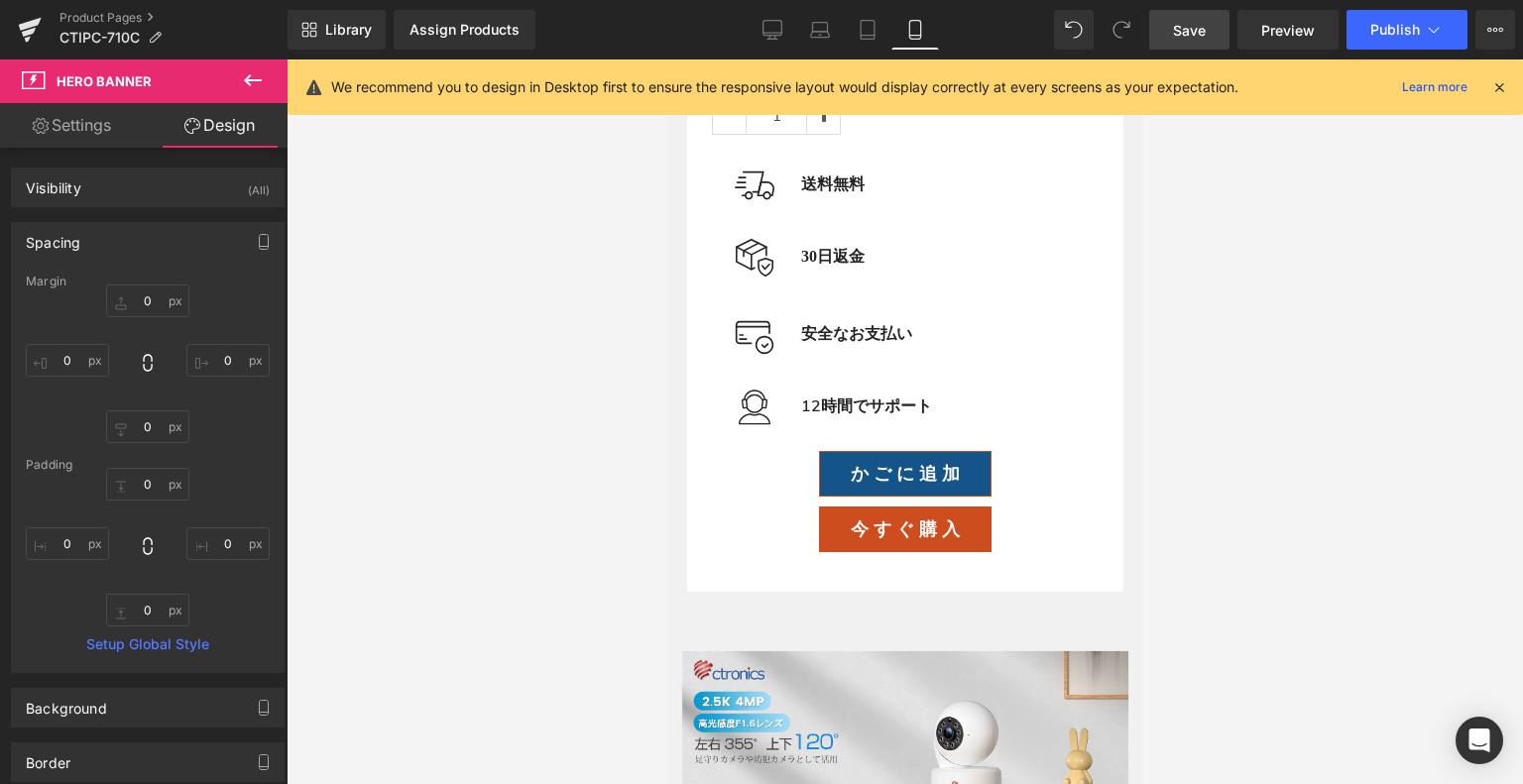 click on "Save" at bounding box center [1189, 30] 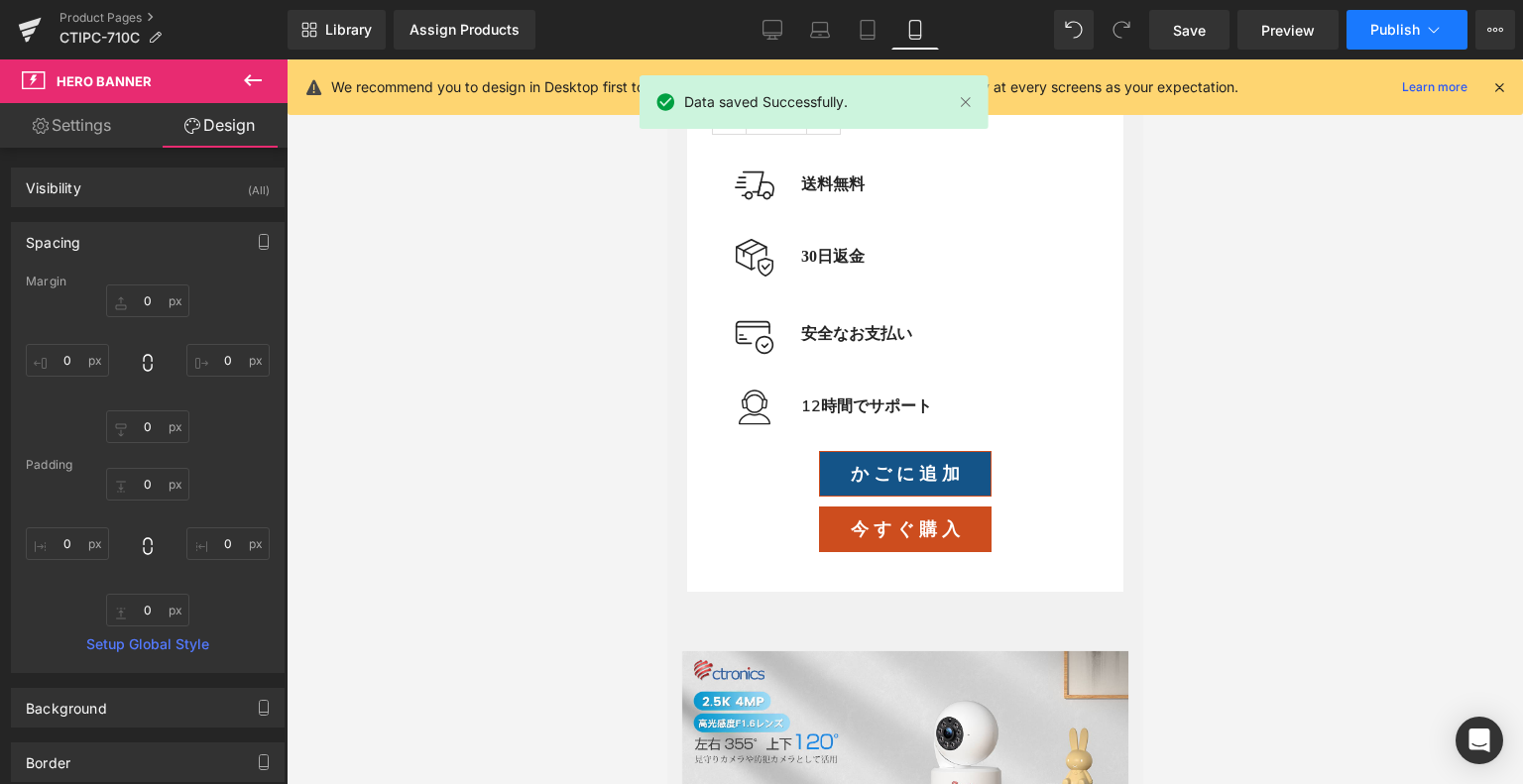 click 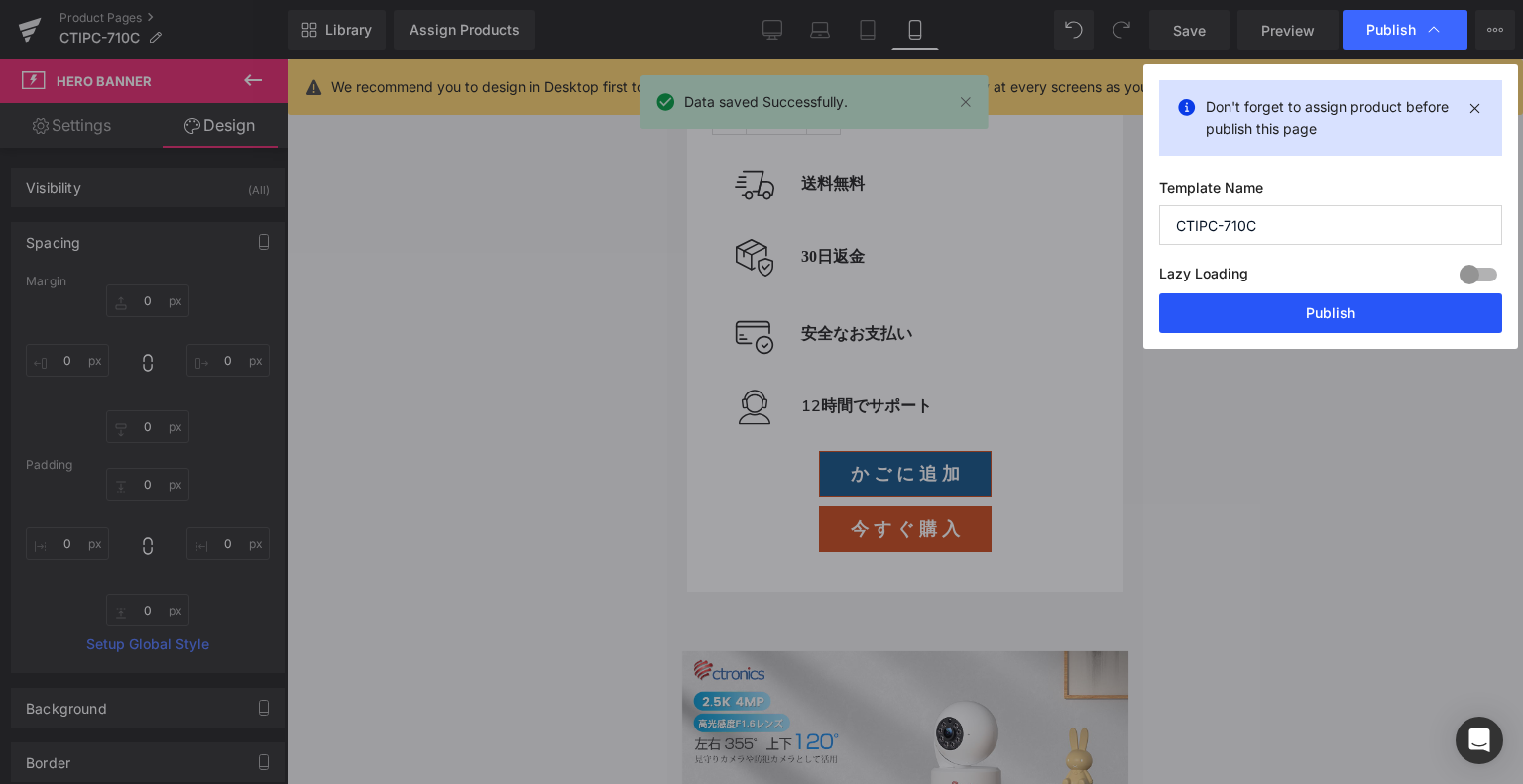click on "Publish" at bounding box center (1331, 313) 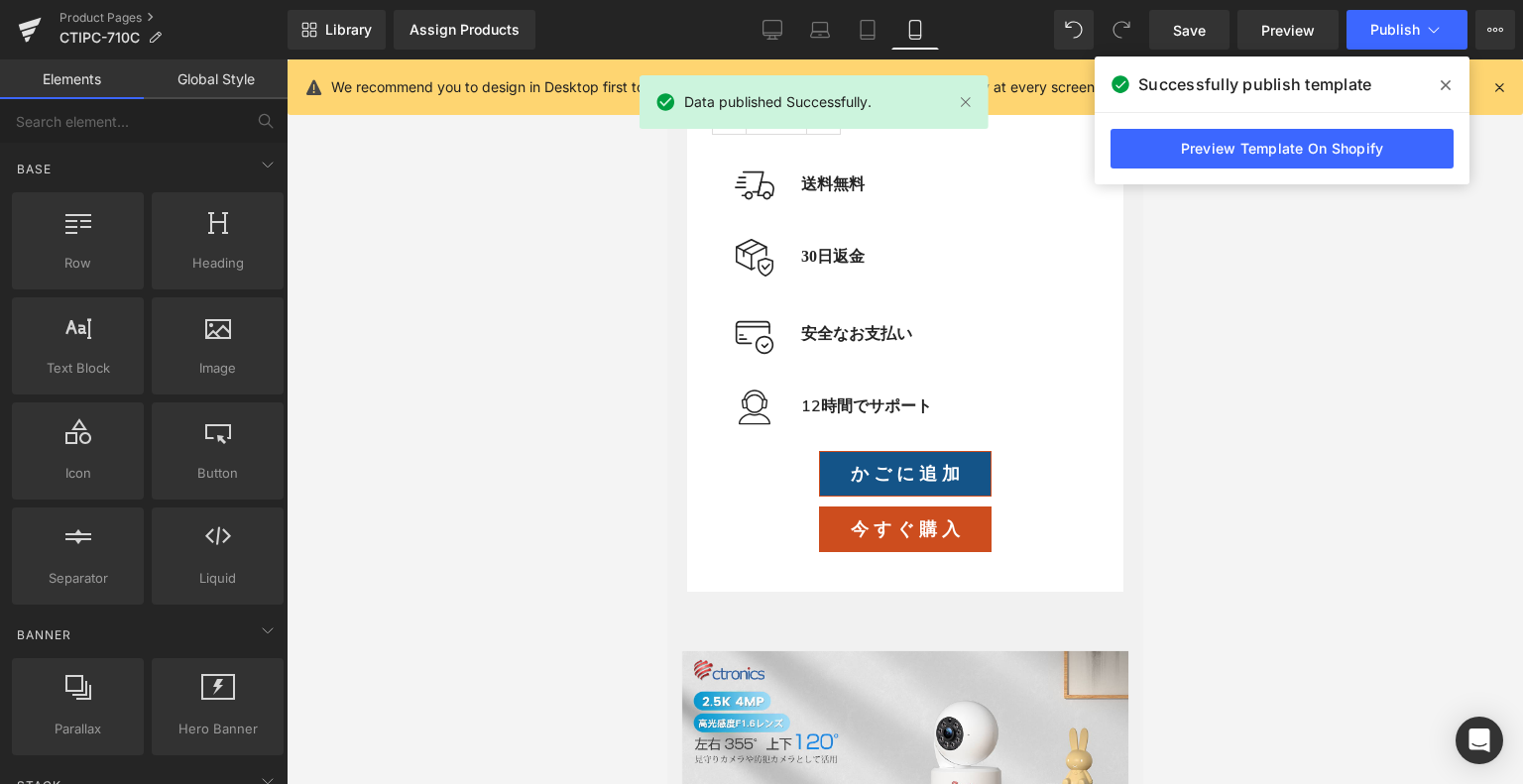 click at bounding box center [904, 421] 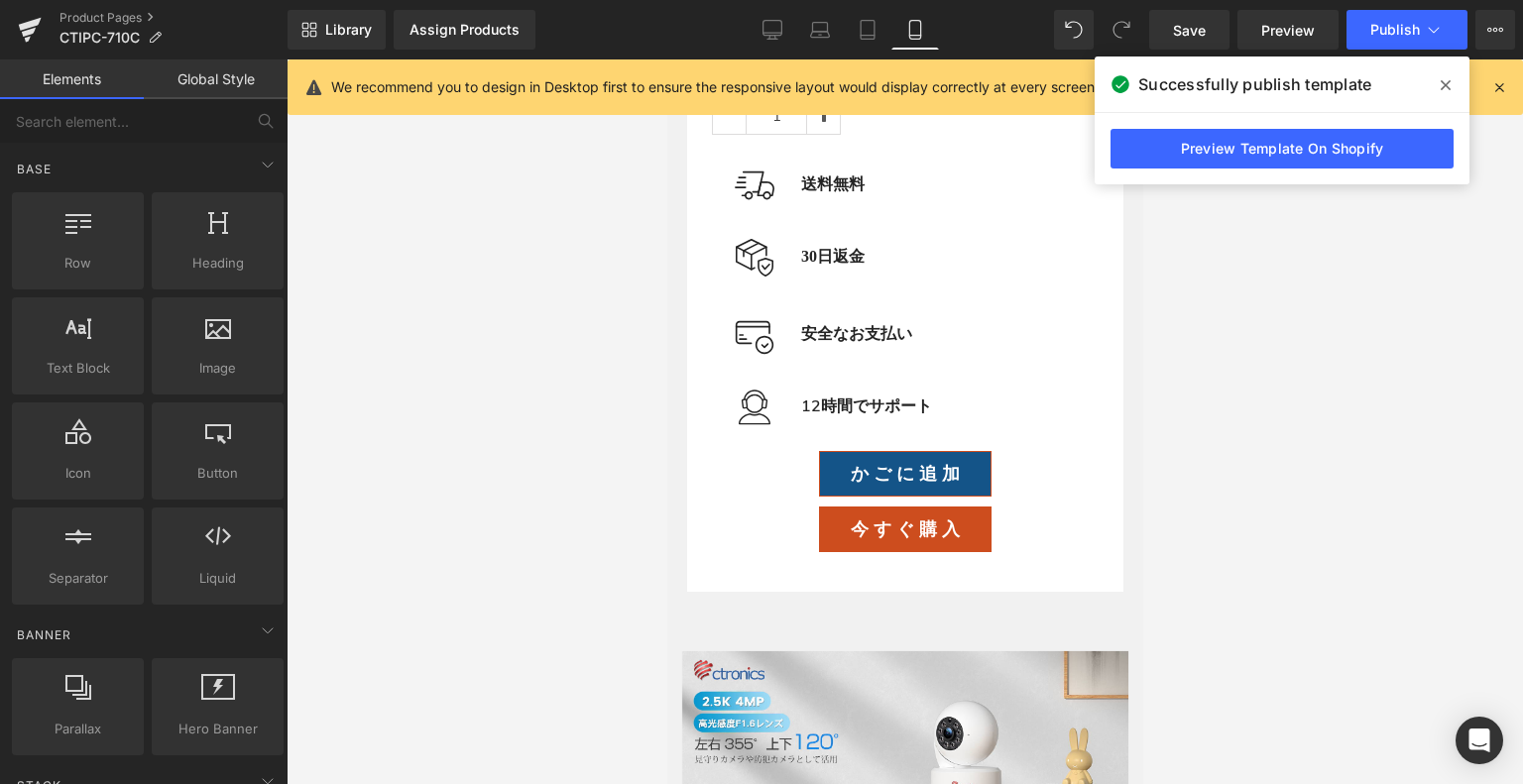 click at bounding box center [904, 421] 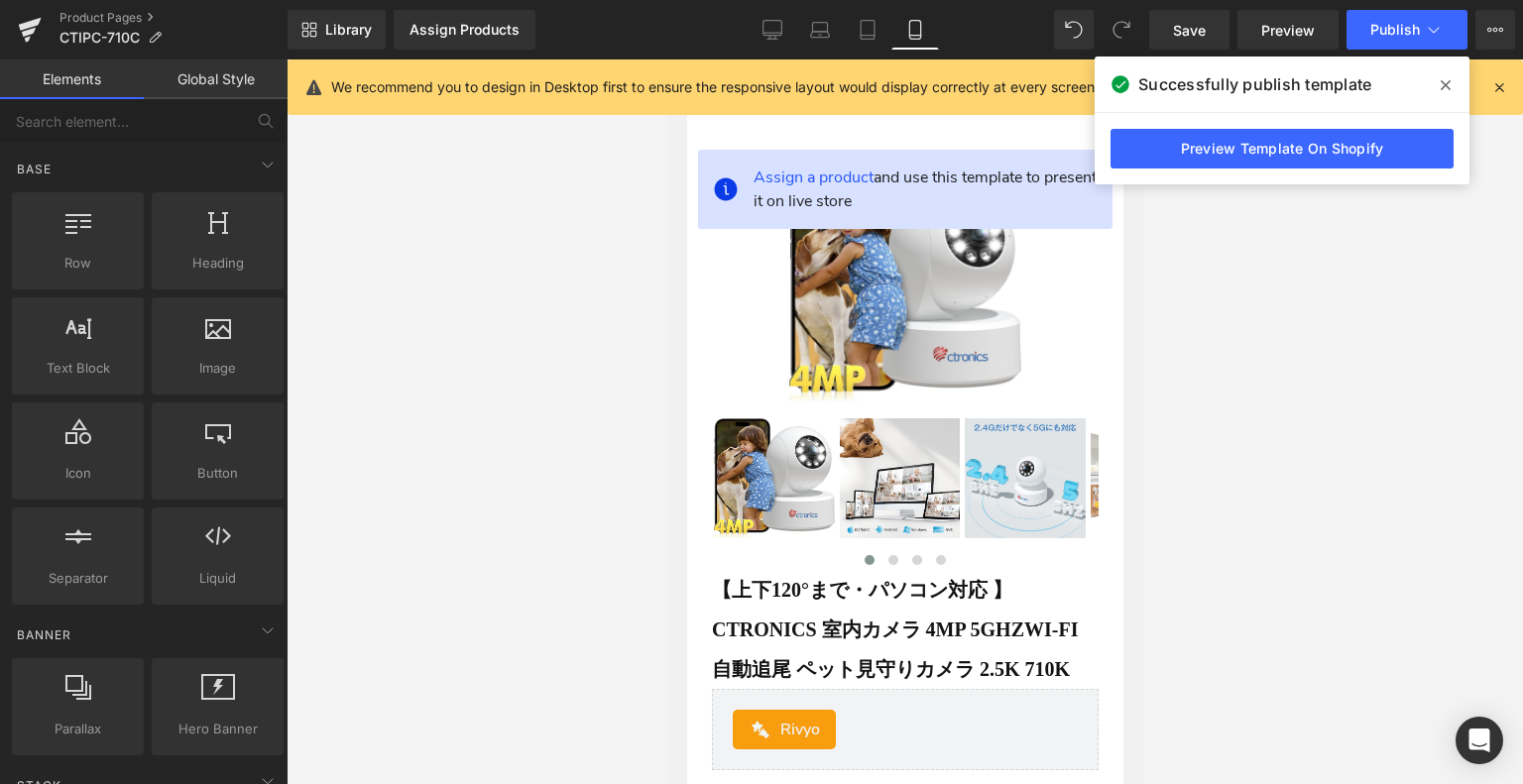 scroll, scrollTop: 0, scrollLeft: 0, axis: both 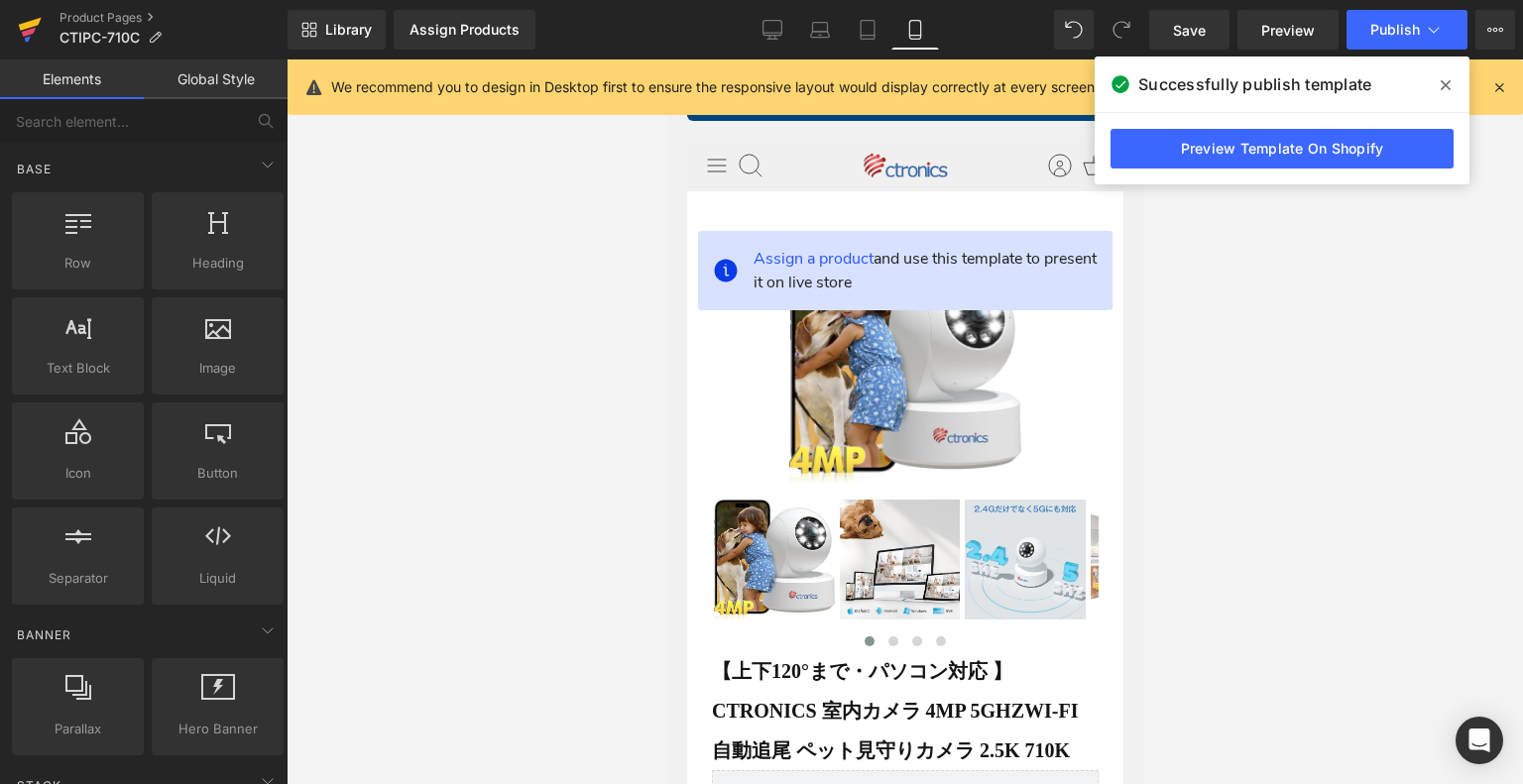 click 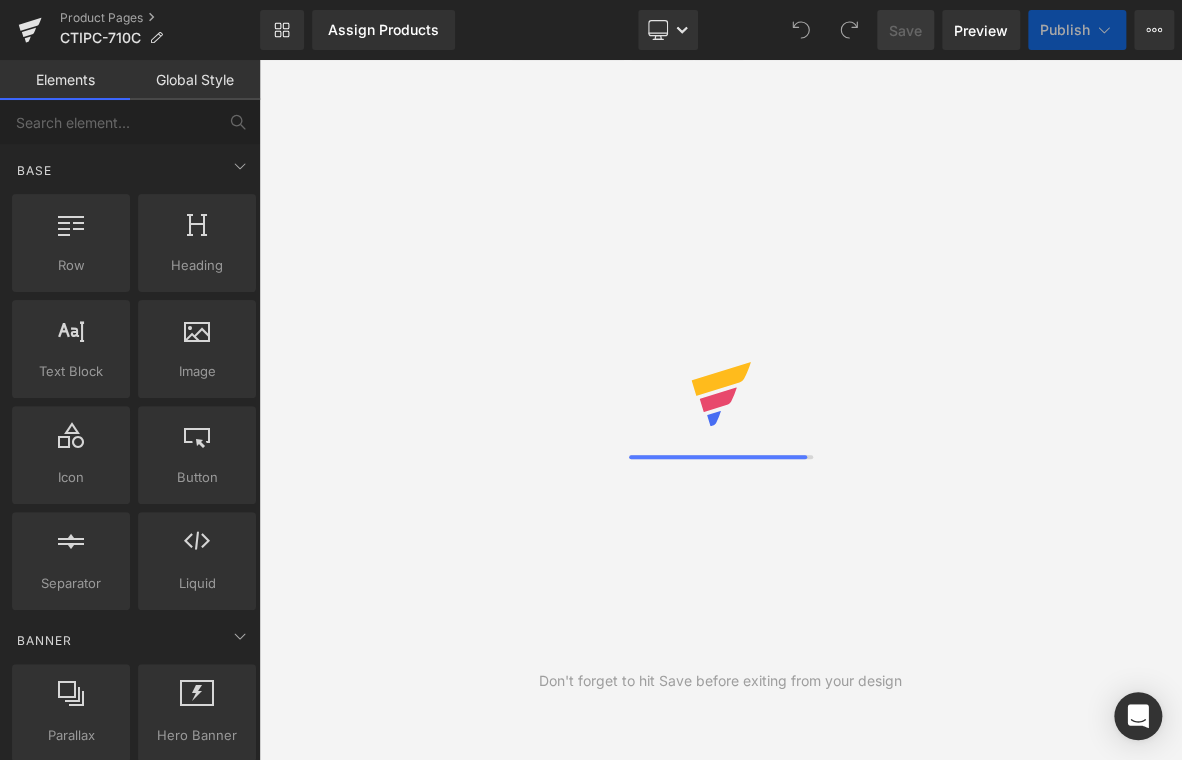scroll, scrollTop: 0, scrollLeft: 0, axis: both 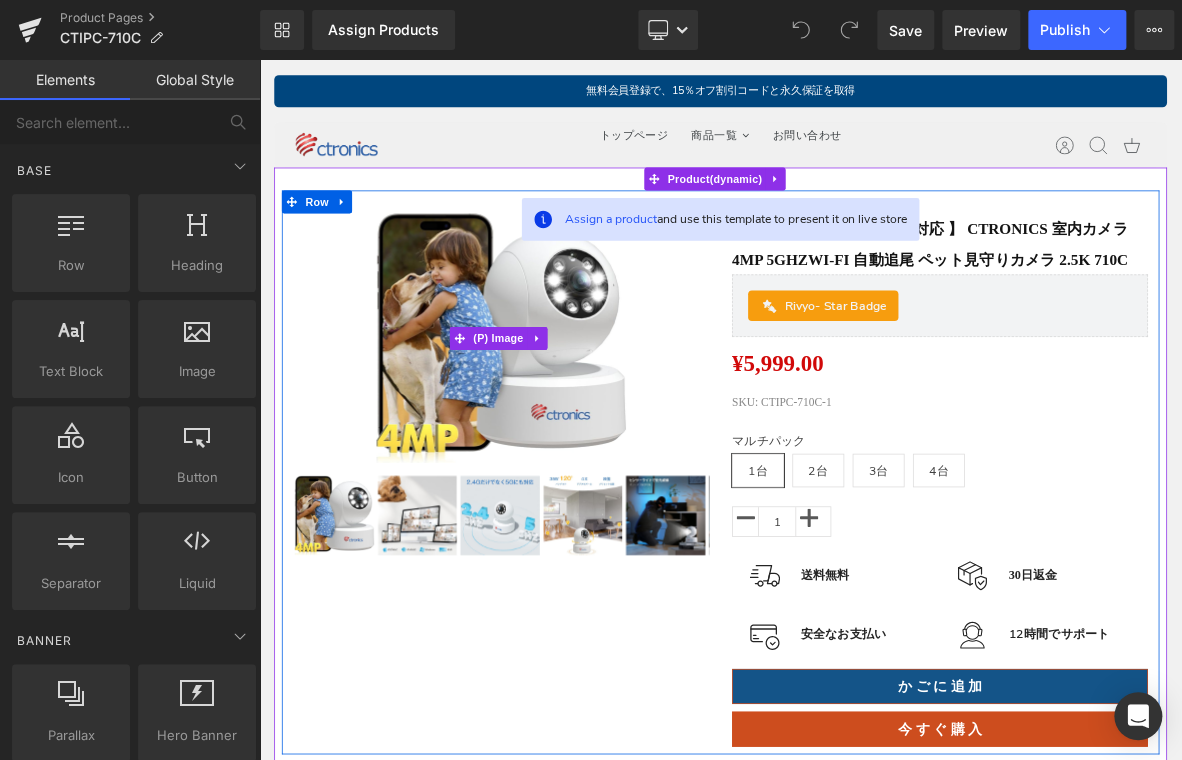 click on "Sale Off" at bounding box center [576, 424] 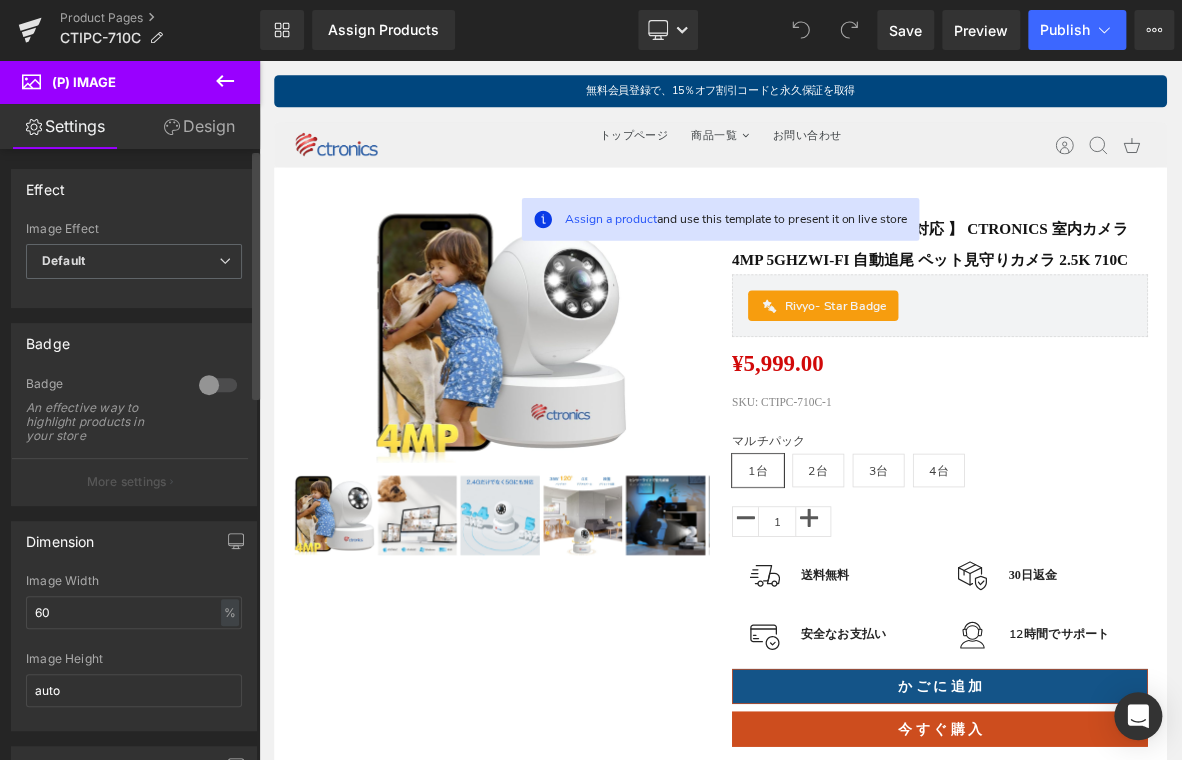 drag, startPoint x: 222, startPoint y: 656, endPoint x: 246, endPoint y: 653, distance: 24.186773 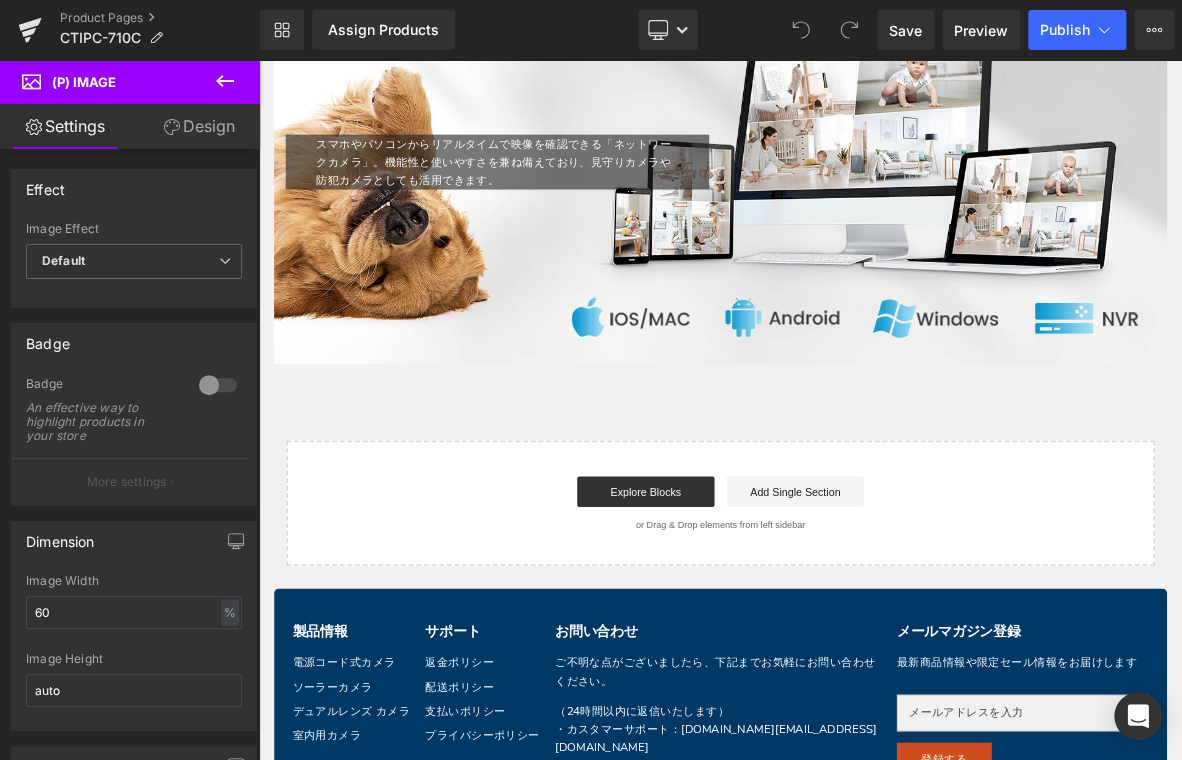 scroll, scrollTop: 6137, scrollLeft: 0, axis: vertical 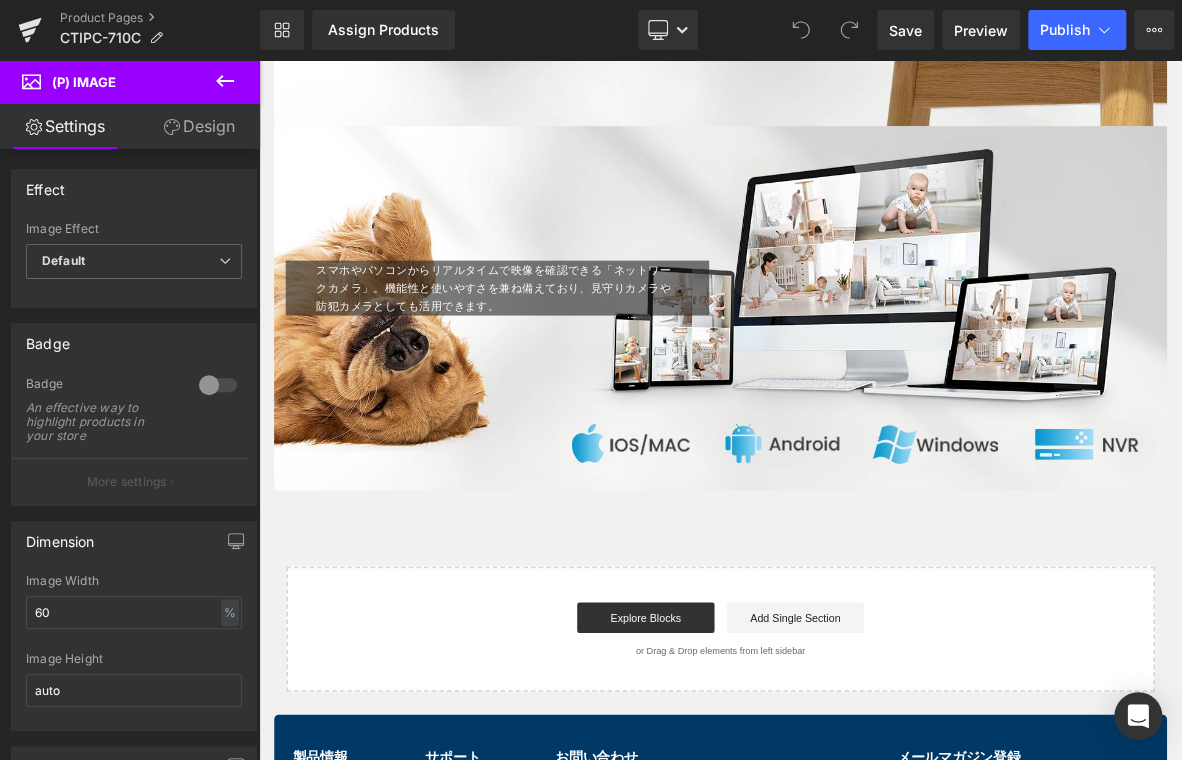 click 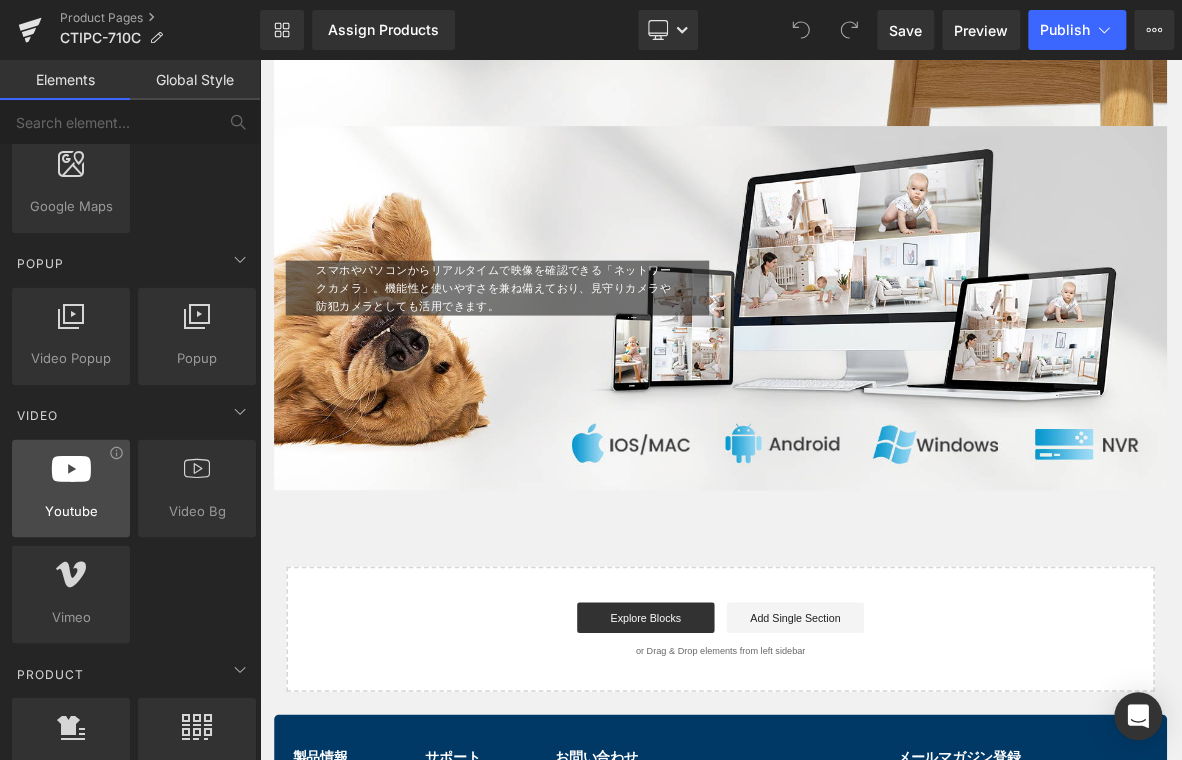 scroll, scrollTop: 1200, scrollLeft: 0, axis: vertical 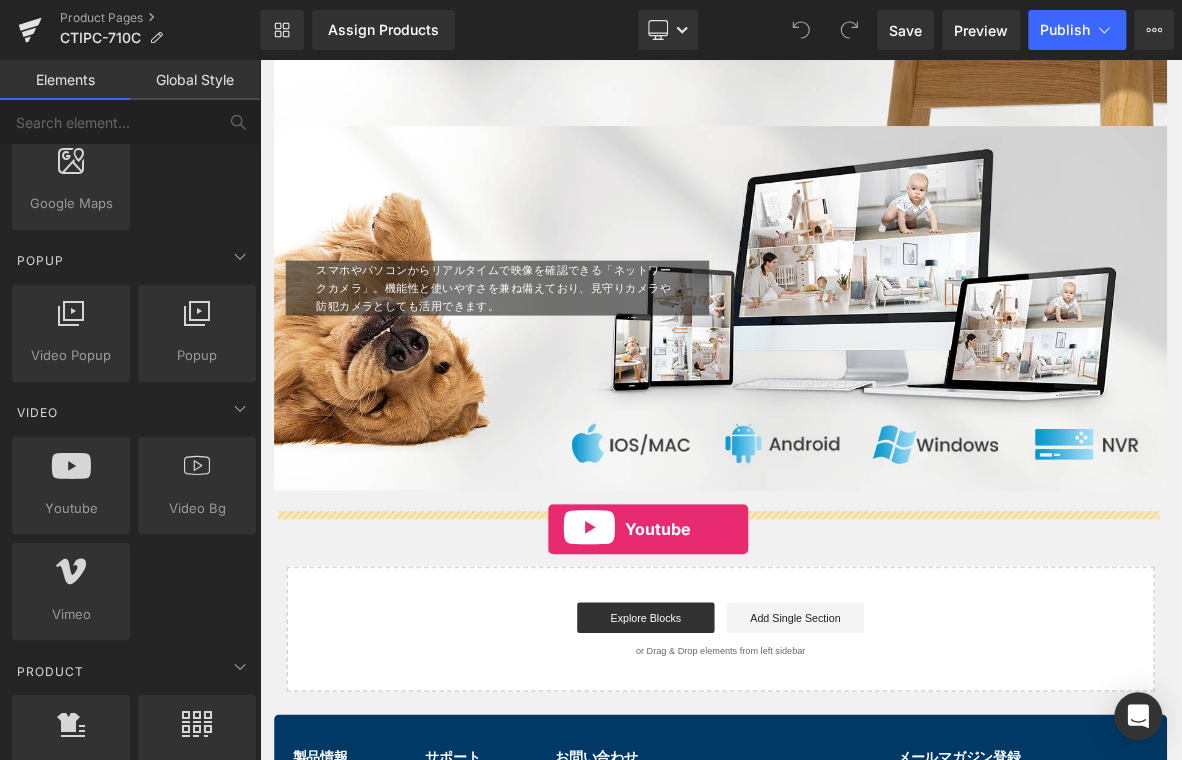 drag, startPoint x: 355, startPoint y: 563, endPoint x: 639, endPoint y: 675, distance: 305.28674 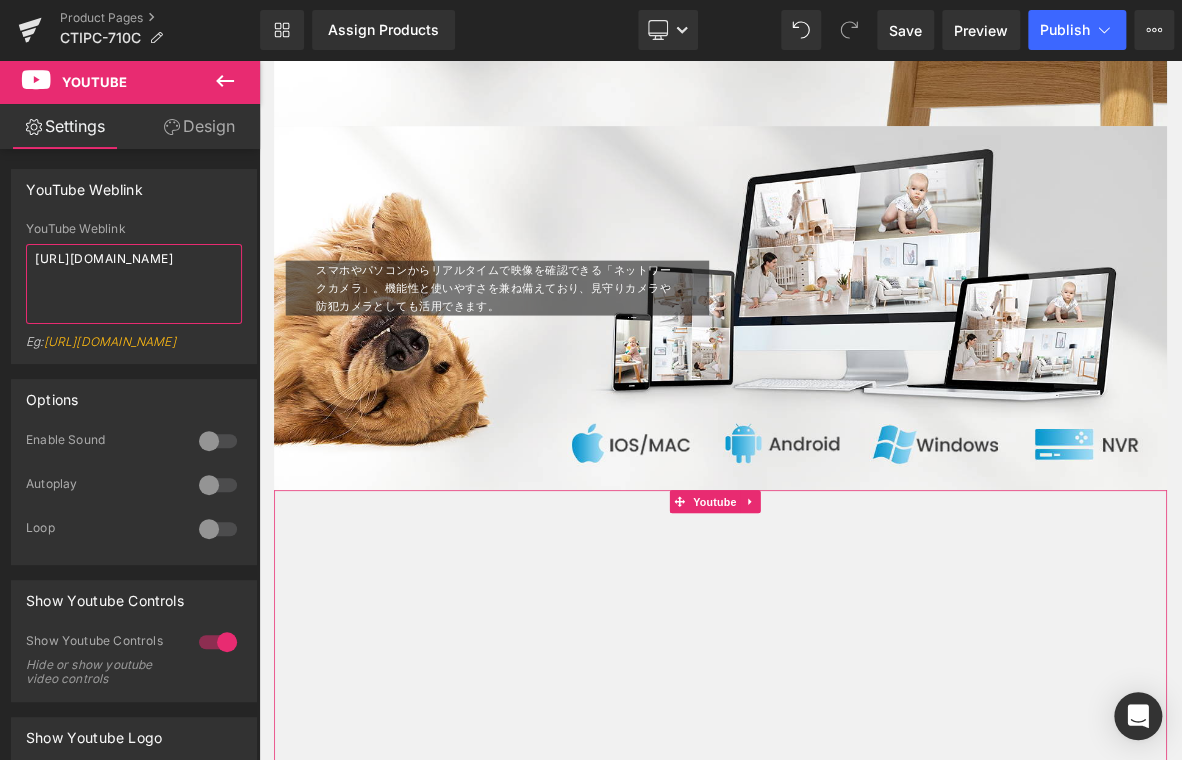 drag, startPoint x: 187, startPoint y: 276, endPoint x: -32, endPoint y: 227, distance: 224.4148 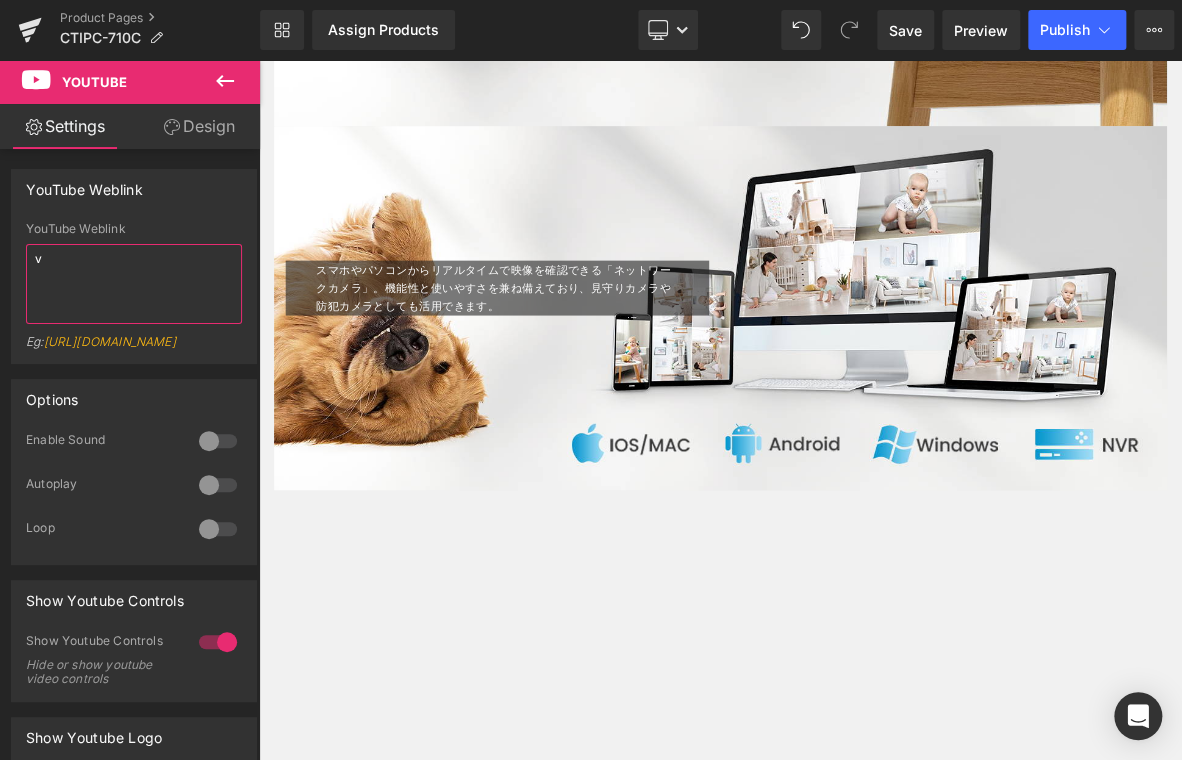 click on "Youtube  You are previewing how the   will restyle your page. You can not edit Elements in Preset Preview Mode.  Product Pages CTIPC-710C Library Assign Products  Product Preview
No product match your search.  Please try another keyword  Manage assigned products Desktop Desktop Laptop Tablet Mobile Save Preview Publish Scheduled View Live Page View with current Template Save Template to Library Schedule Publish Publish Settings Shortcuts  Your page can’t be published   You've reached the maximum number of published pages on your plan  (20/999999).  You need to upgrade your plan or unpublish all your pages to get 1 publish slot.   Unpublish pages   Upgrade plan  Elements Global Style Base Row  rows, columns, layouts, div Heading  headings, titles, h1,h2,h3,h4,h5,h6 Text Block  texts, paragraphs, contents, blocks Image  images, photos, alts, uploads Icon  icons, symbols Button  button, call to action, cta Separator  separators, dividers, horizontal lines Liquid  Banner Parallax" at bounding box center [591, 380] 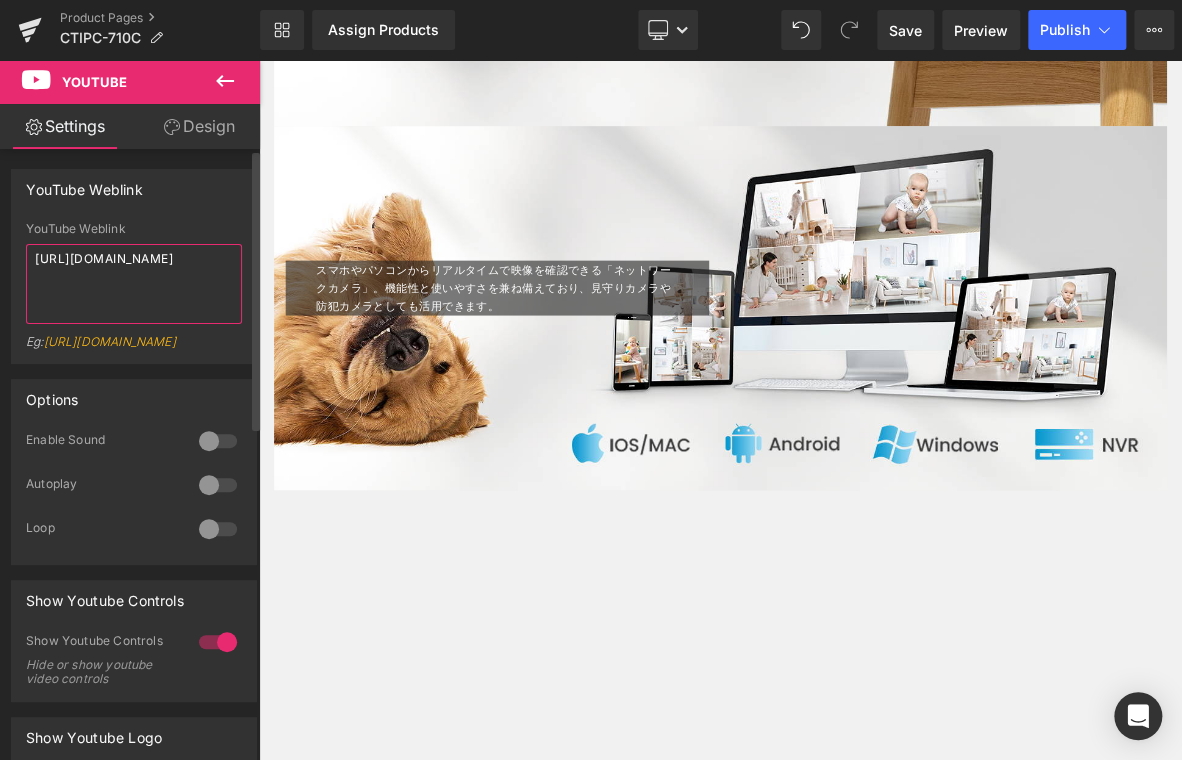 type on "https://youtu.be/hQ4li7D3UZA" 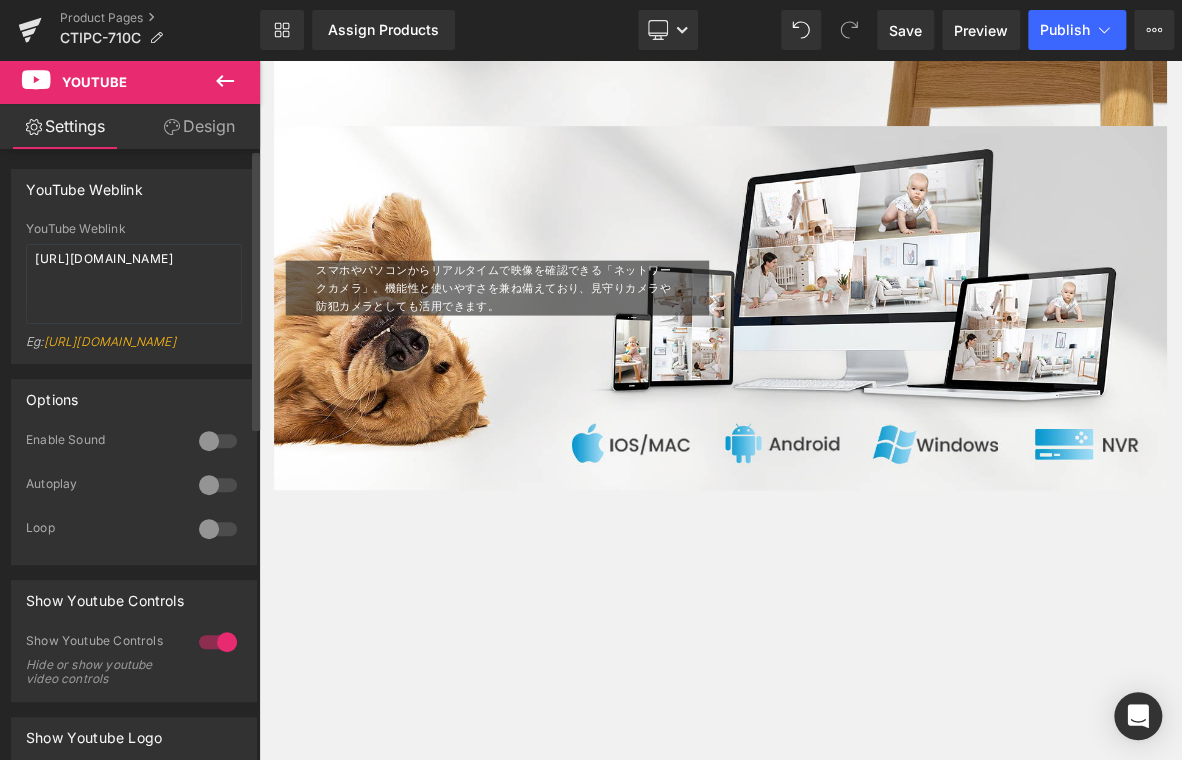 click at bounding box center [218, 441] 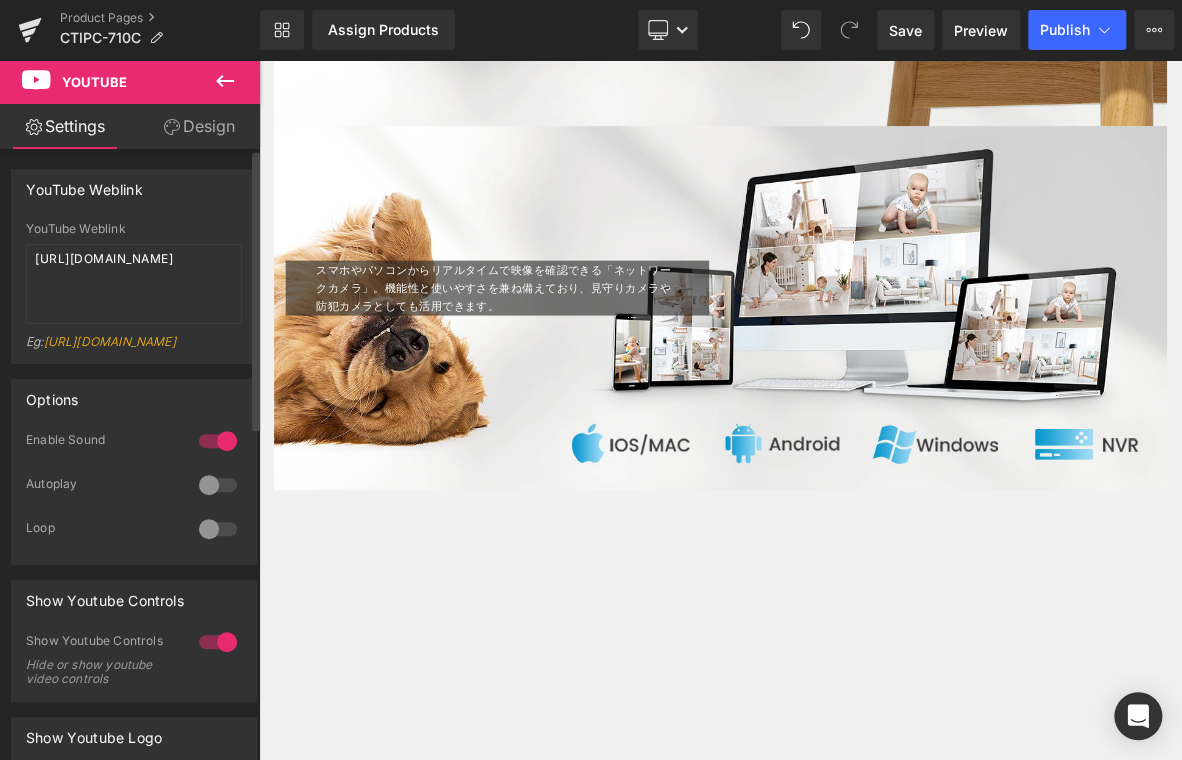 click at bounding box center (218, 485) 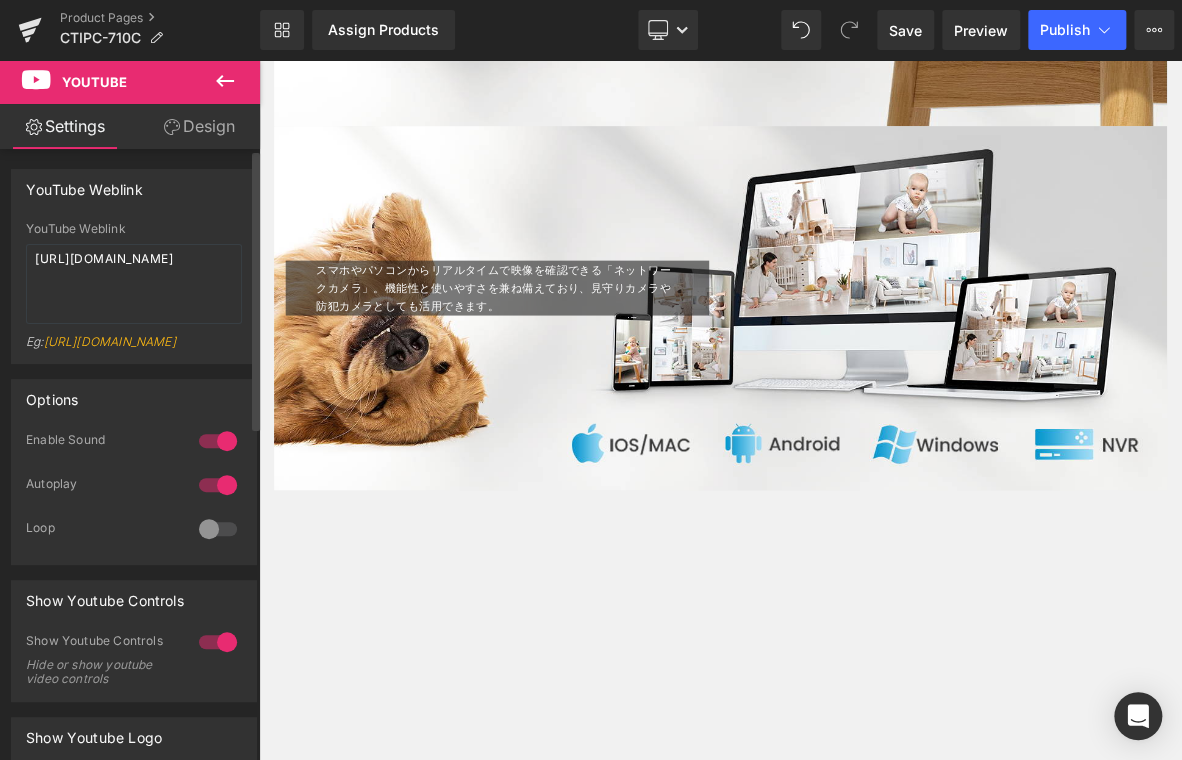 click at bounding box center [218, 529] 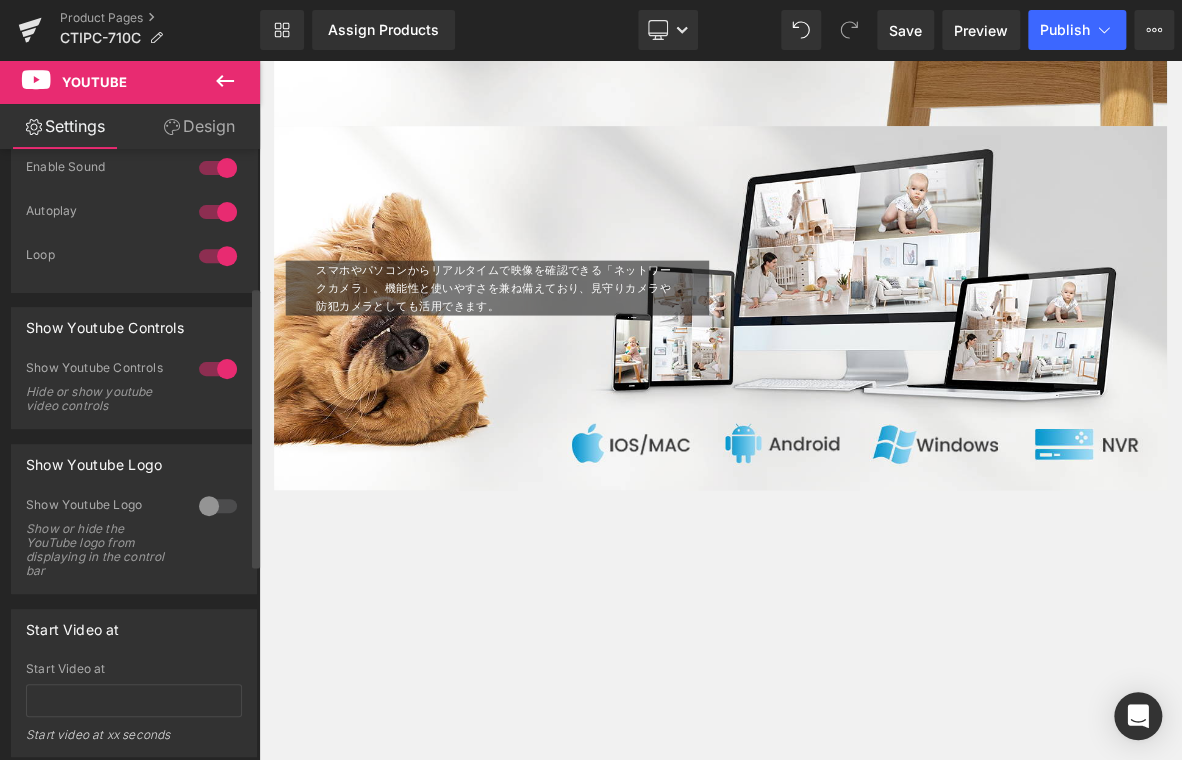 scroll, scrollTop: 300, scrollLeft: 0, axis: vertical 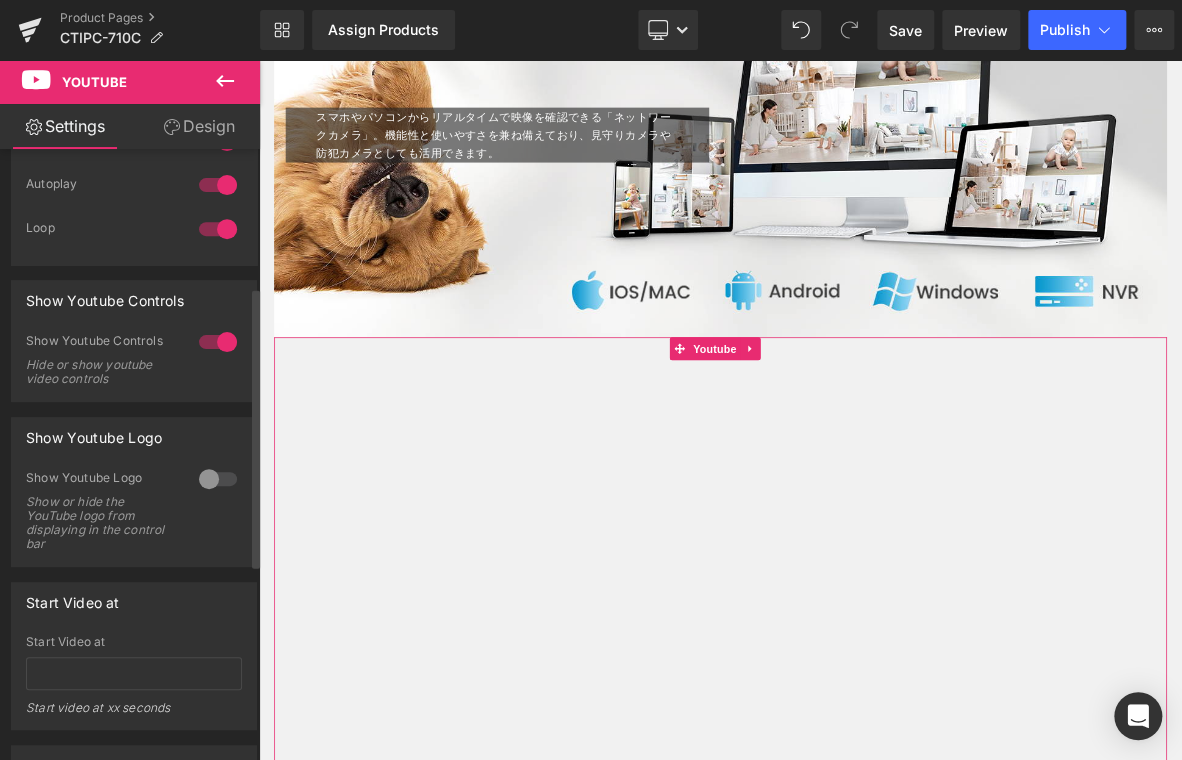 click at bounding box center (218, 342) 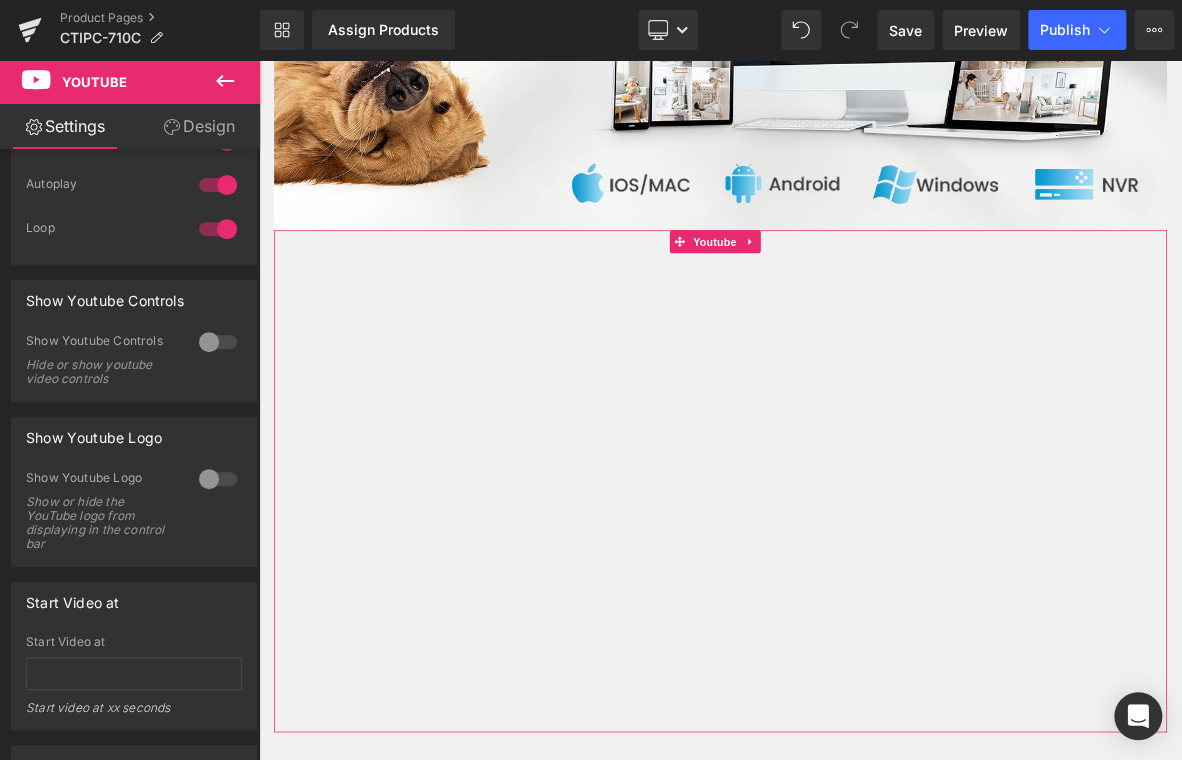 scroll, scrollTop: 6537, scrollLeft: 0, axis: vertical 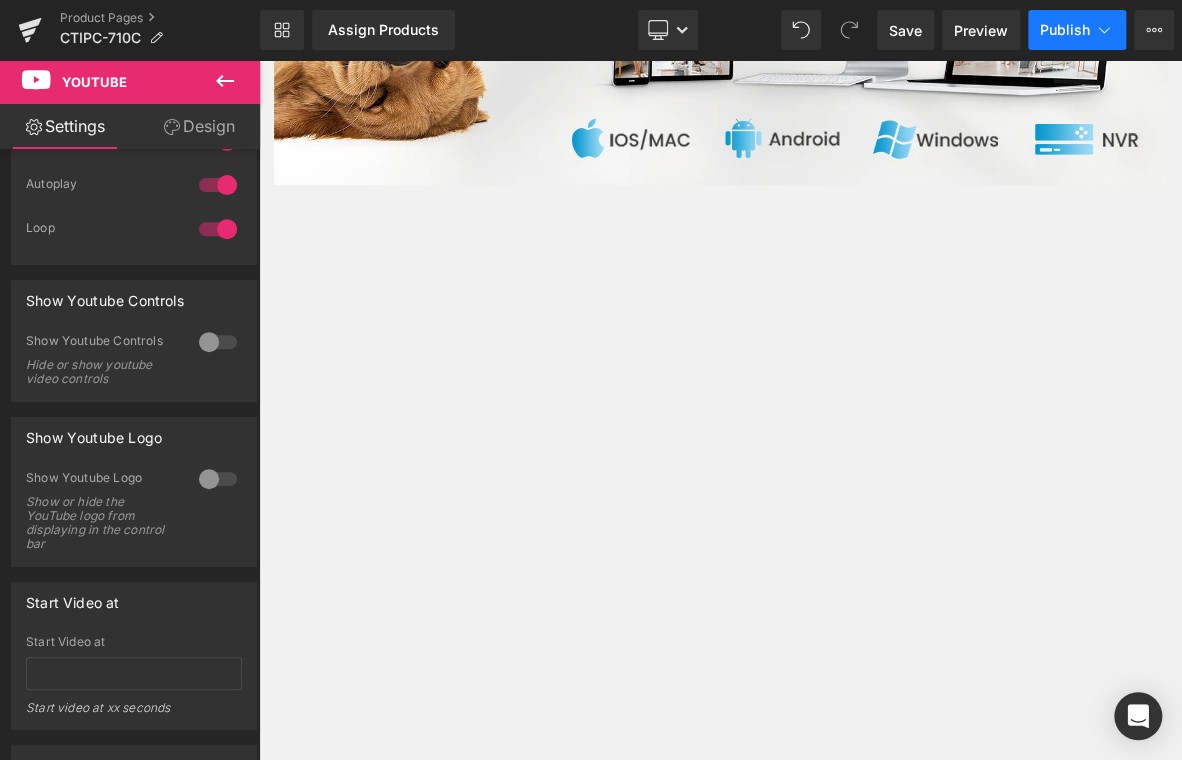 click on "Publish" at bounding box center (1065, 30) 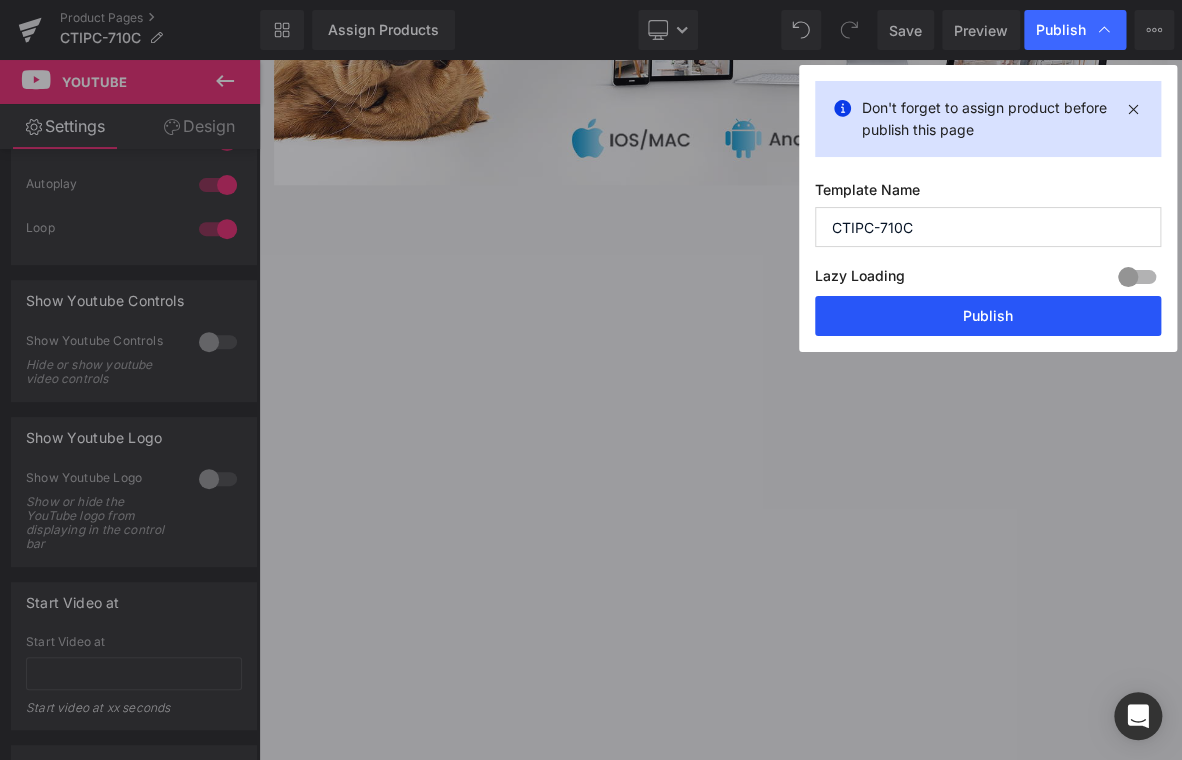 click on "Publish" at bounding box center [988, 316] 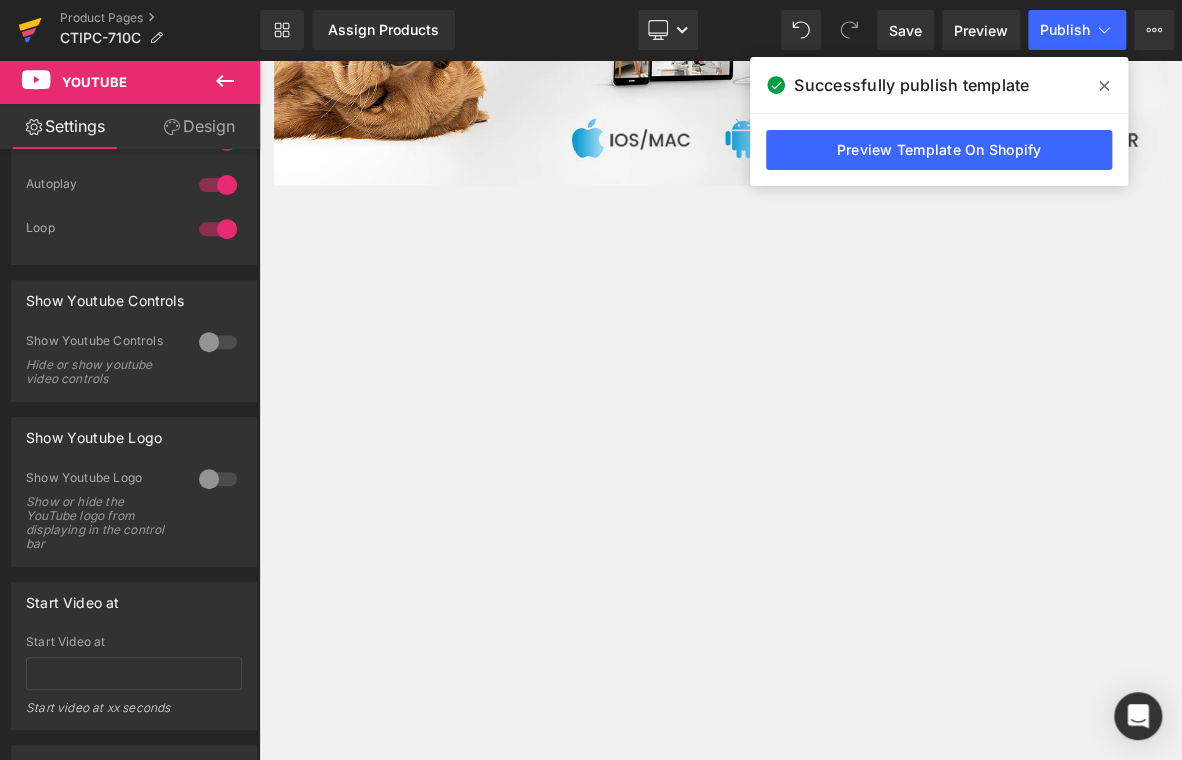 click 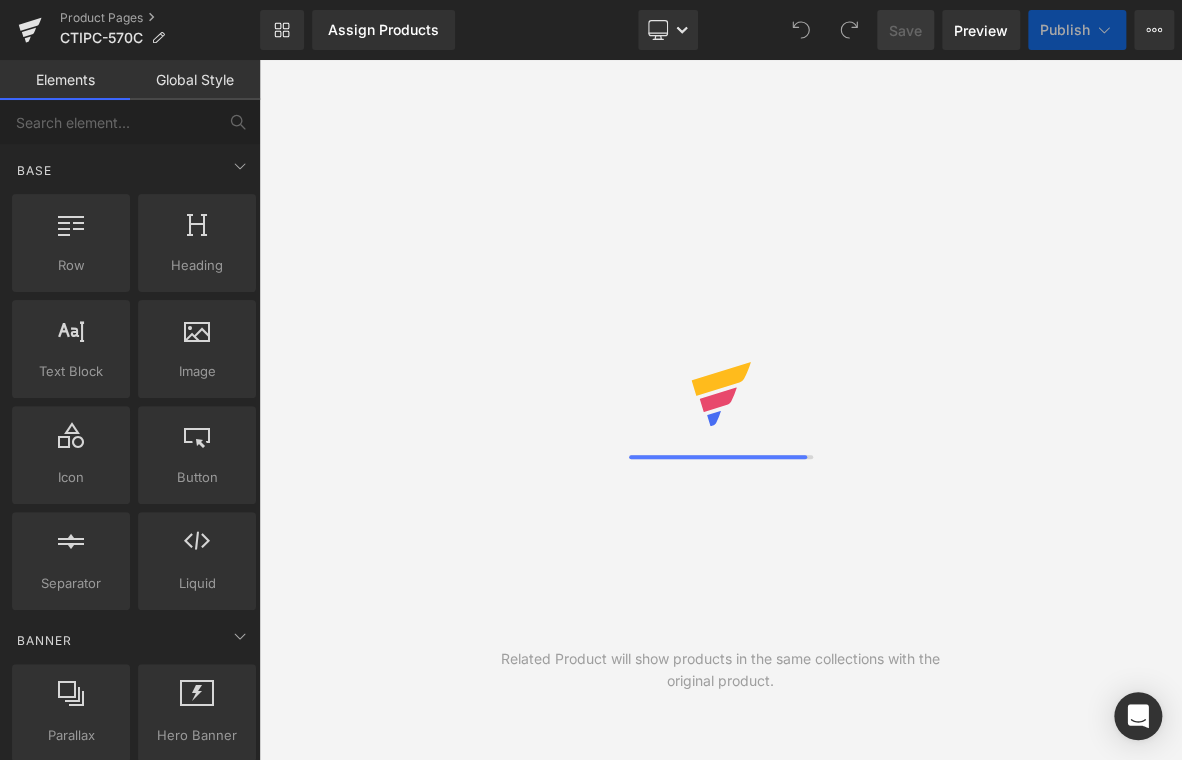 scroll, scrollTop: 0, scrollLeft: 0, axis: both 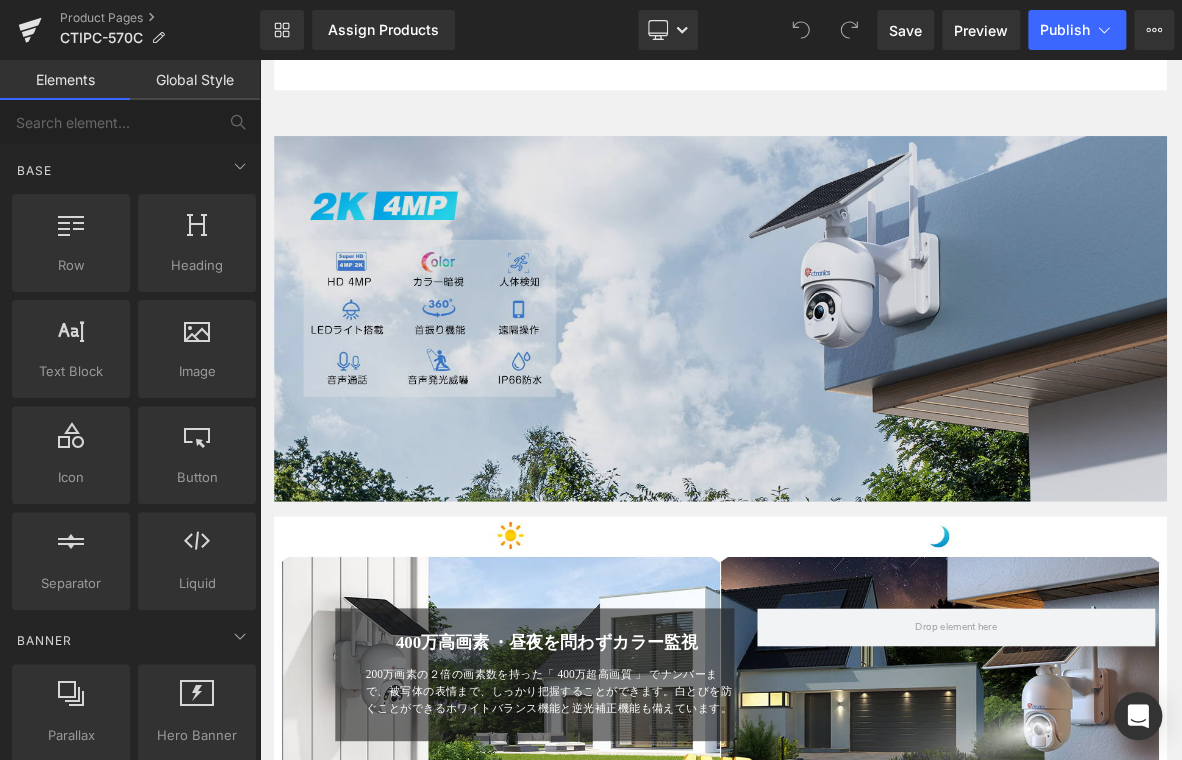 click at bounding box center [864, 400] 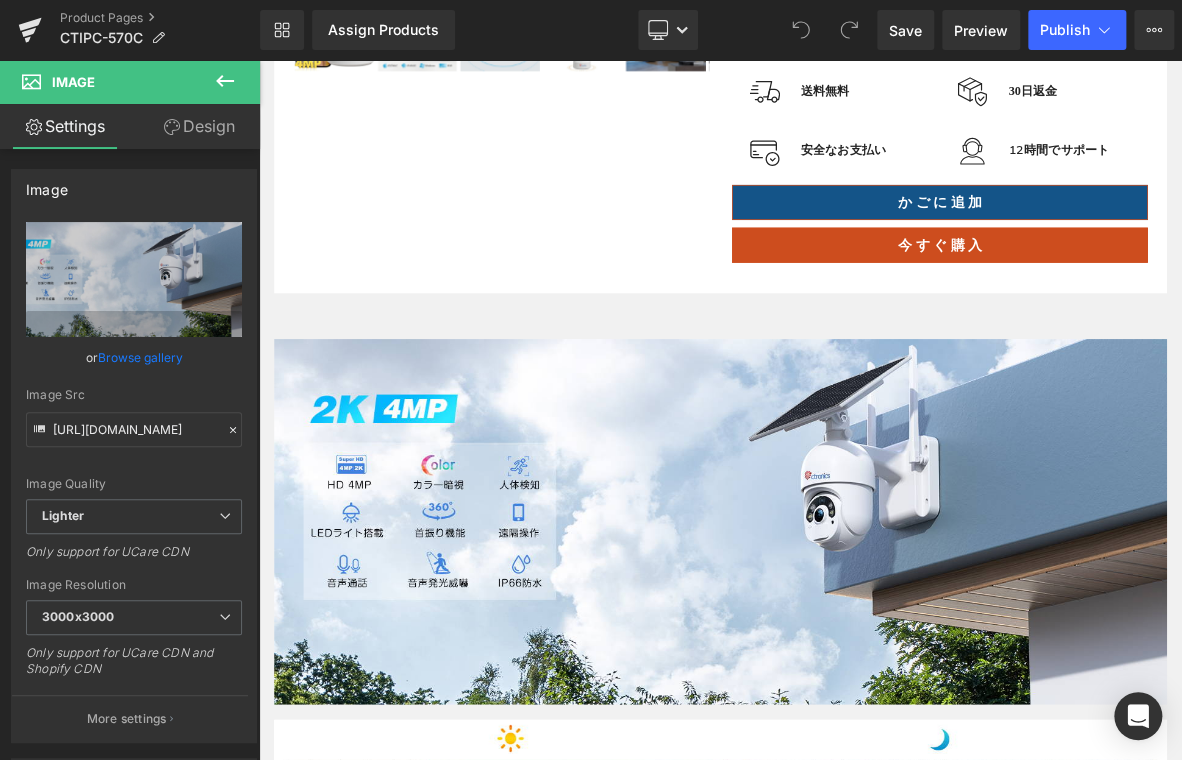 scroll, scrollTop: 600, scrollLeft: 0, axis: vertical 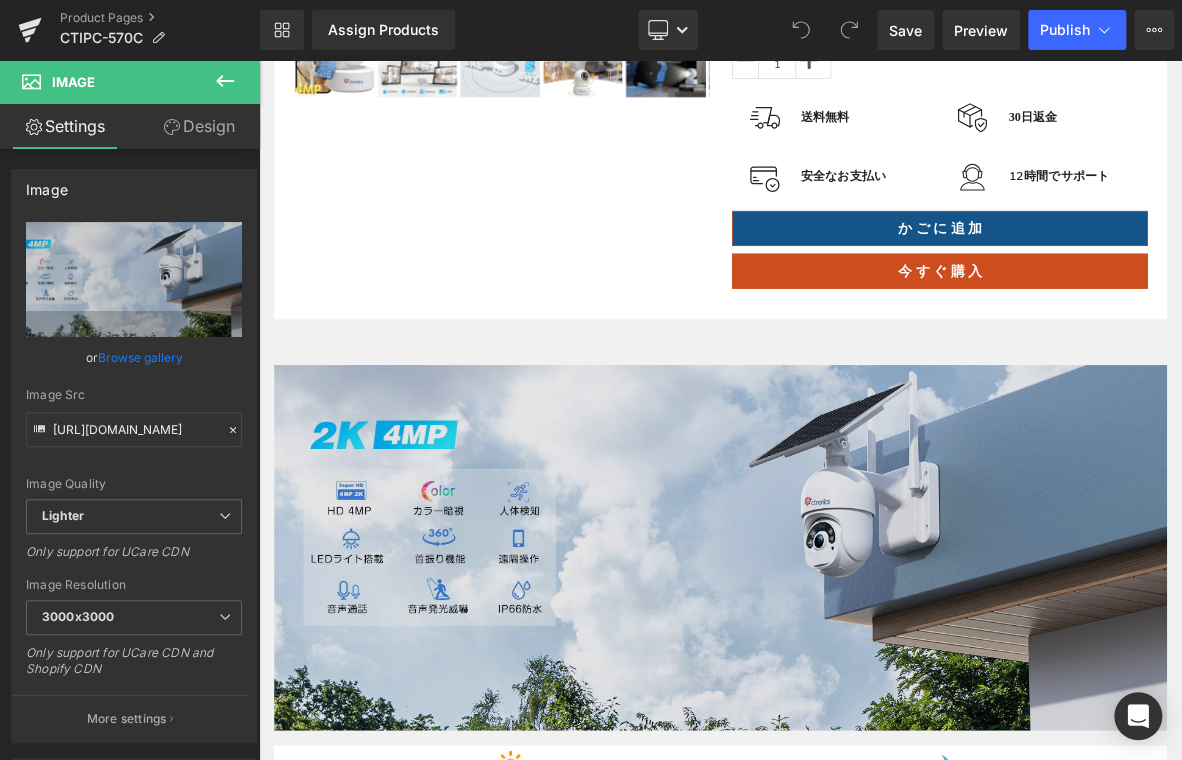 click at bounding box center [864, 700] 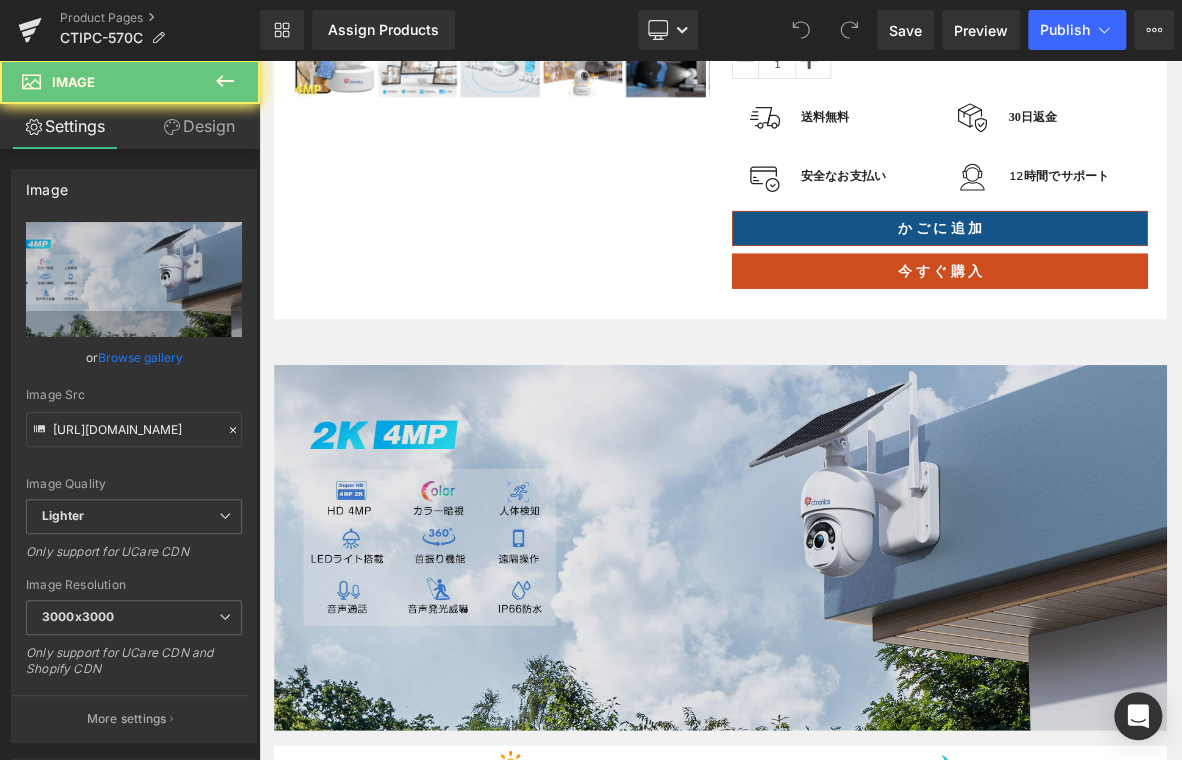 drag, startPoint x: 726, startPoint y: 601, endPoint x: 655, endPoint y: 579, distance: 74.330345 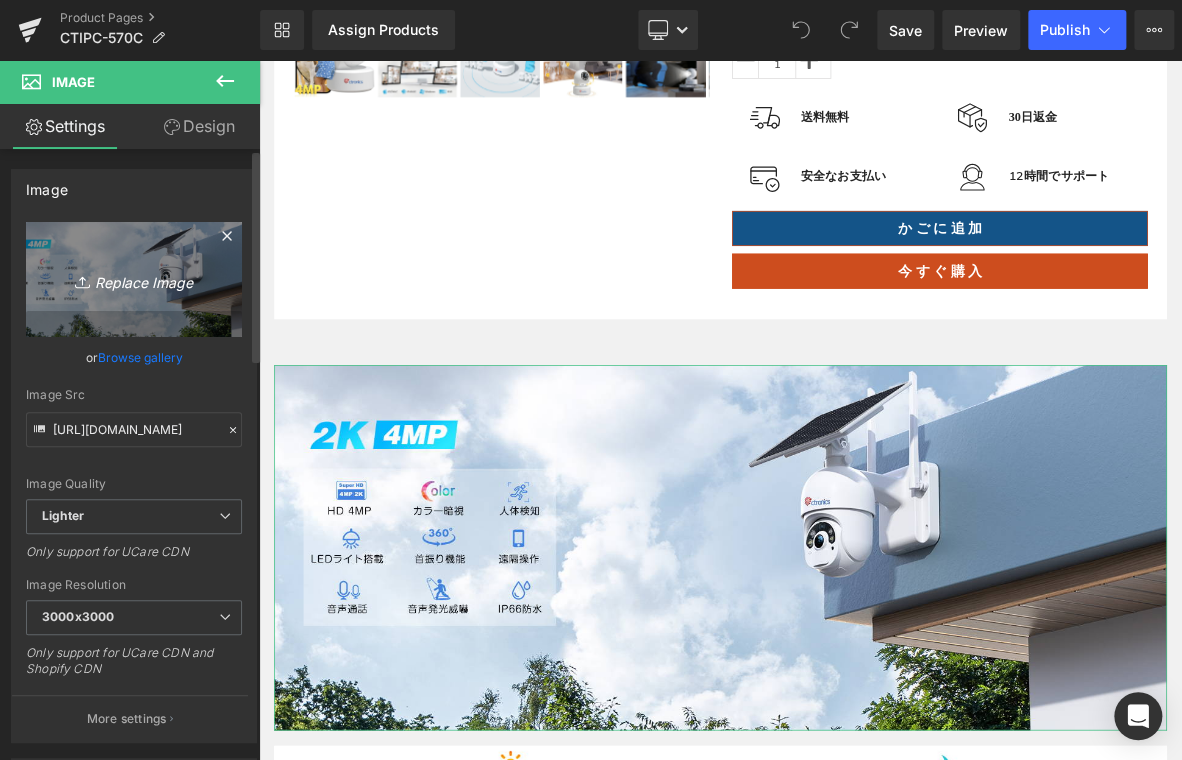 click on "Replace Image" at bounding box center (134, 279) 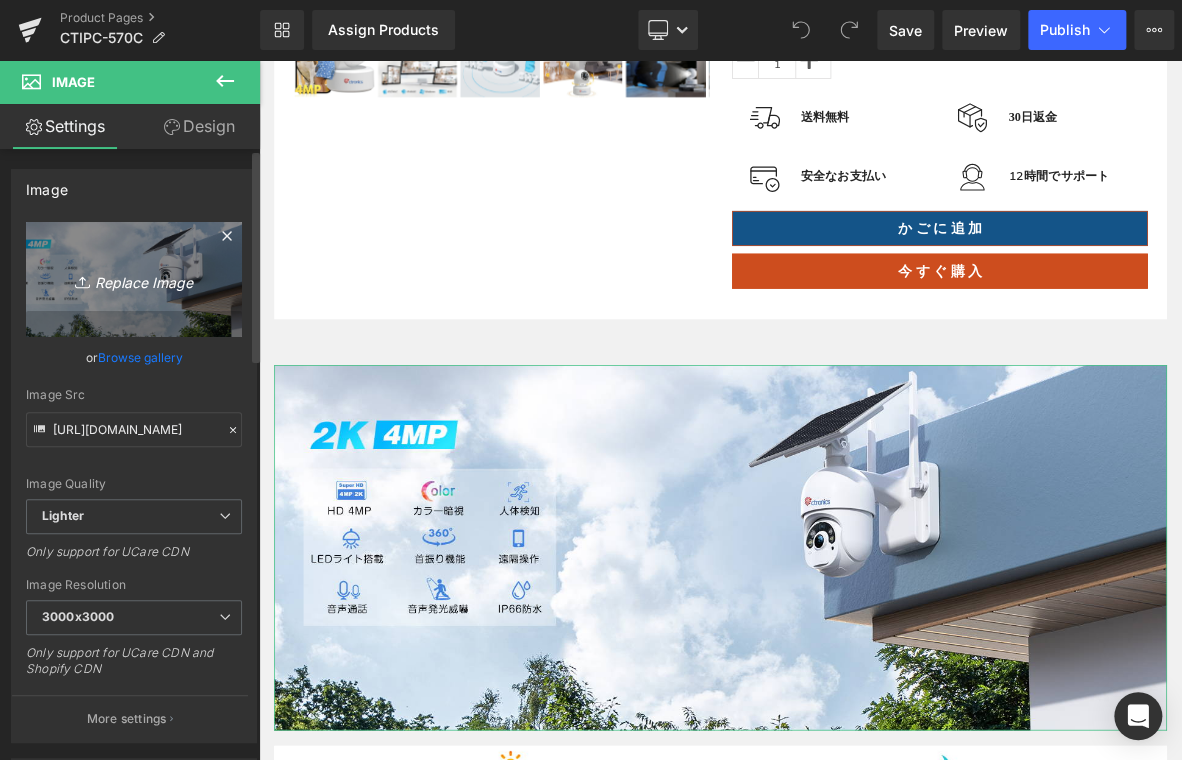 type on "C:\fakepath\1.jpg" 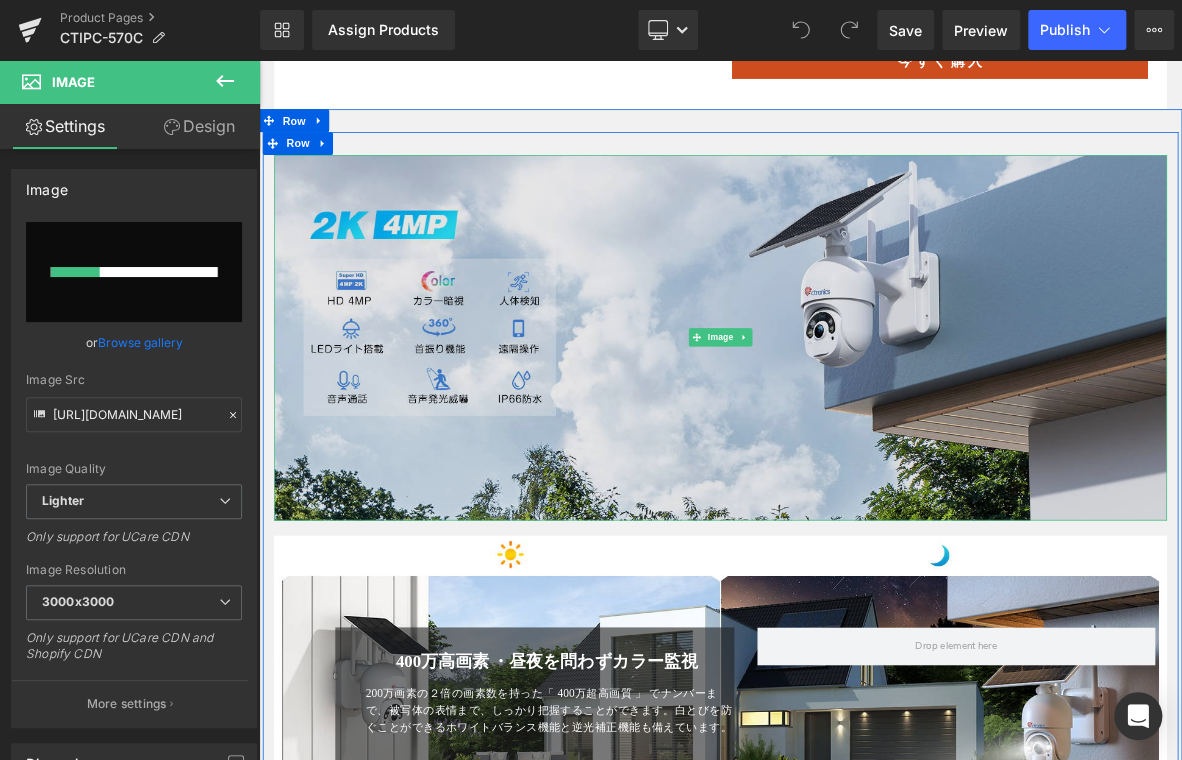 scroll, scrollTop: 900, scrollLeft: 0, axis: vertical 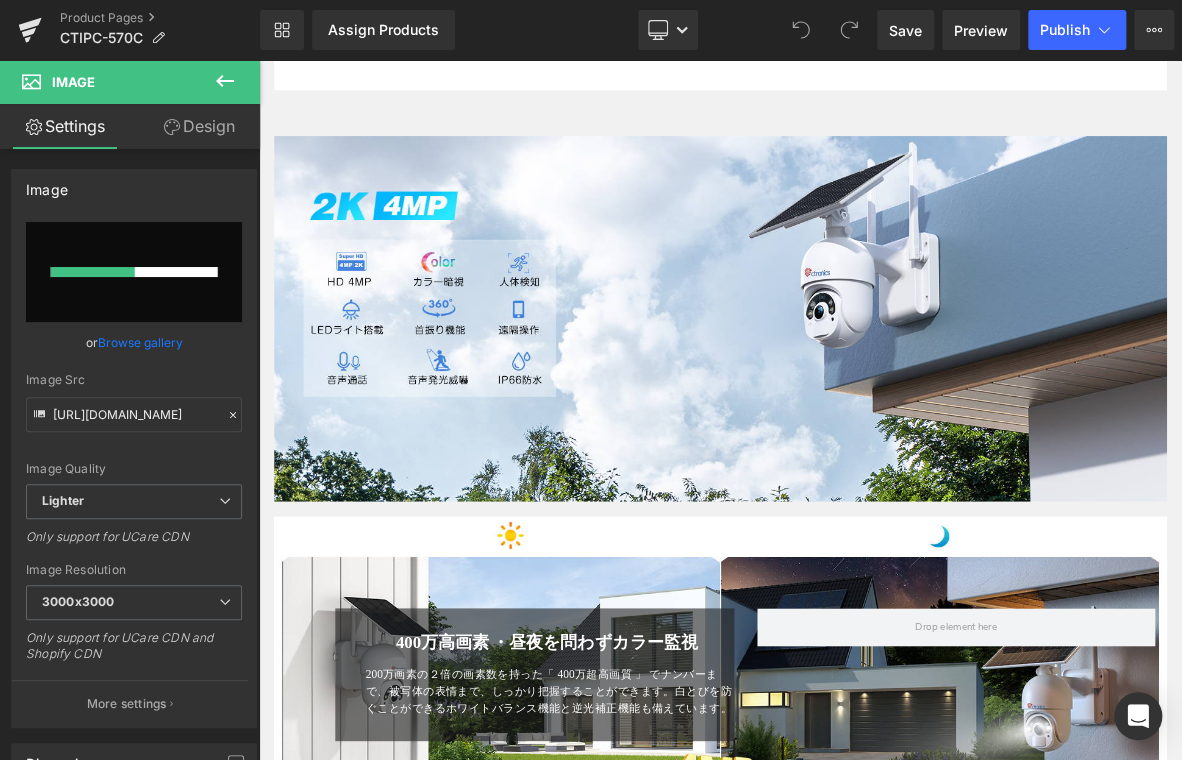type 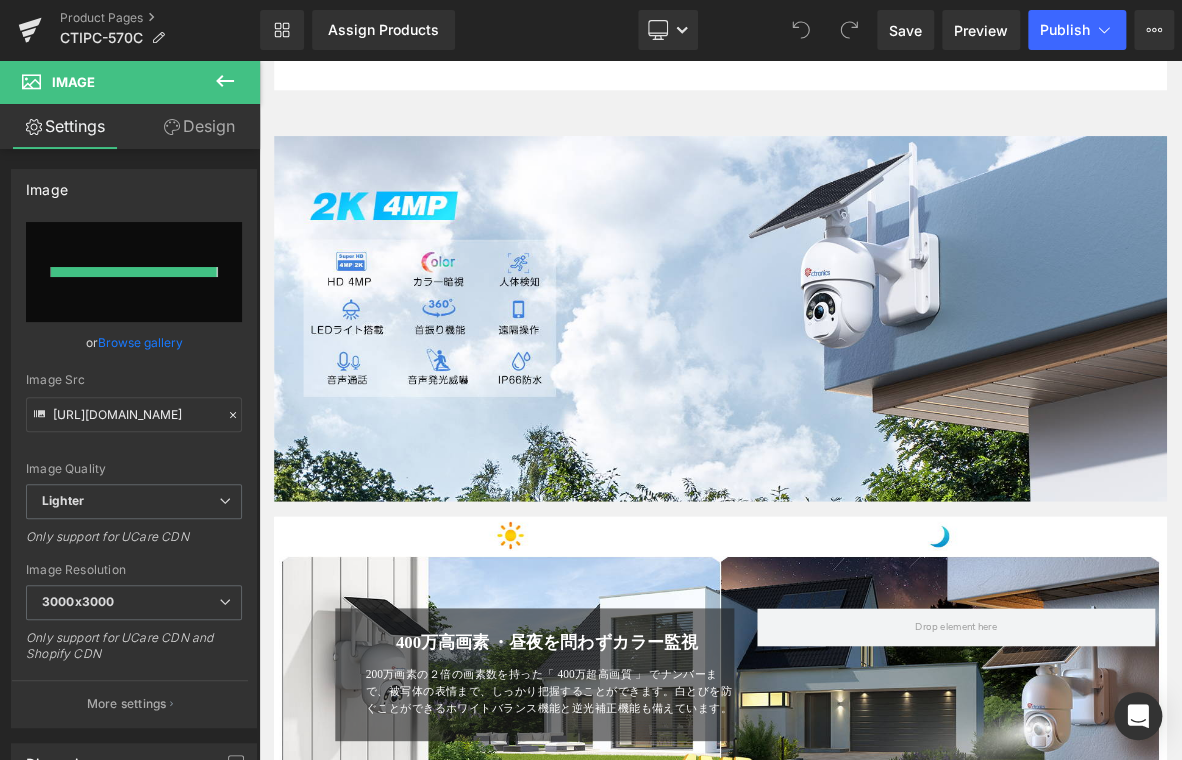 type on "https://ucarecdn.com/2672576e-4bc8-4512-b493-f4488a871a2c/-/format/auto/-/preview/3000x3000/-/quality/lighter/1.jpg" 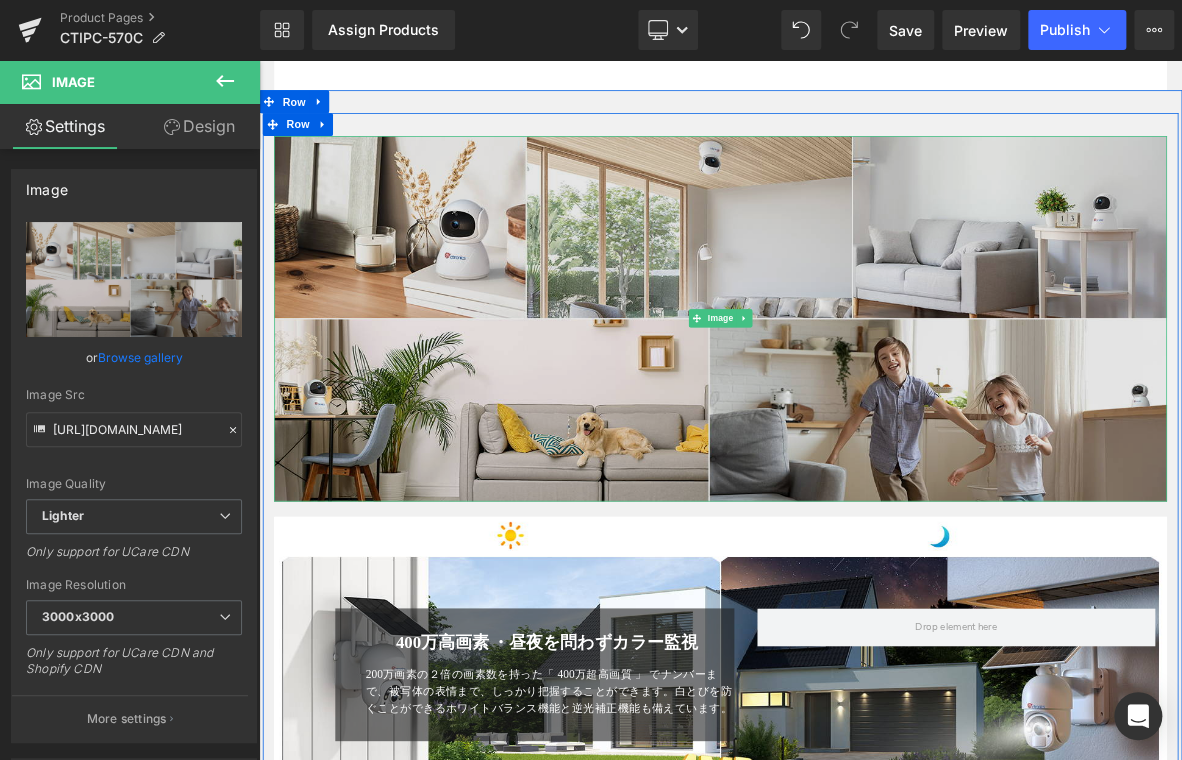 click at bounding box center (864, 400) 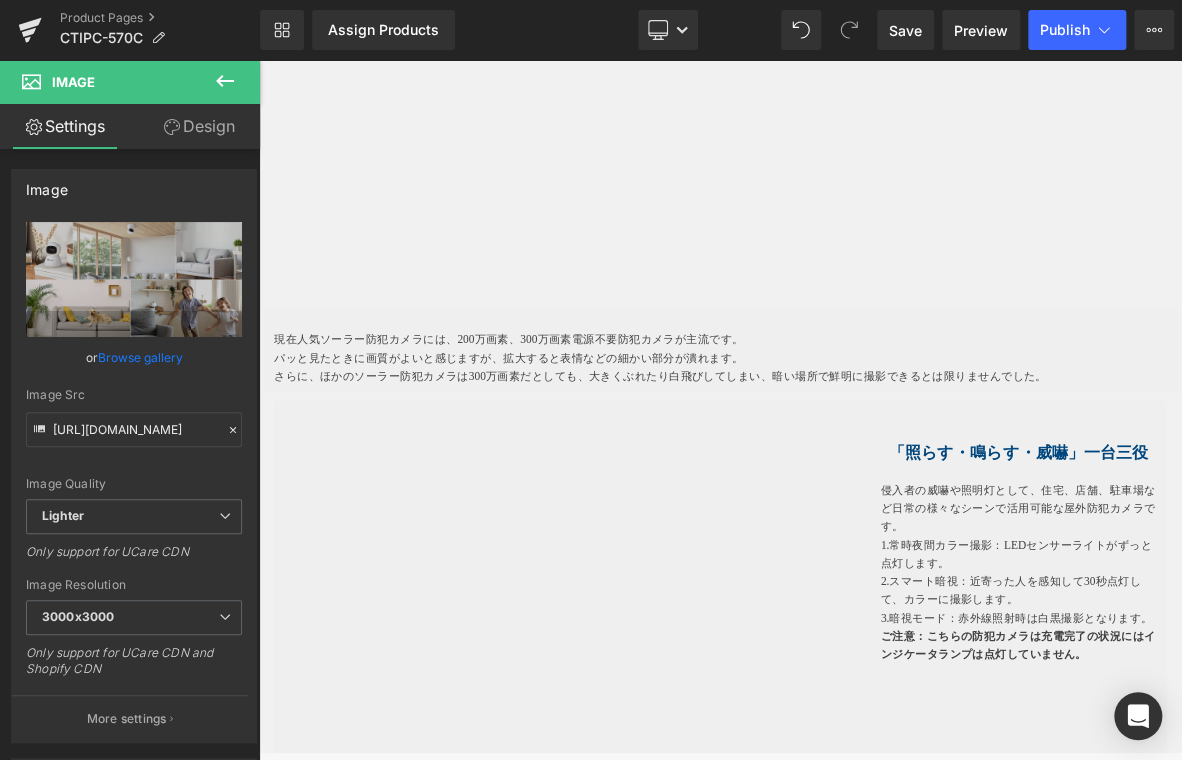 scroll, scrollTop: 4000, scrollLeft: 0, axis: vertical 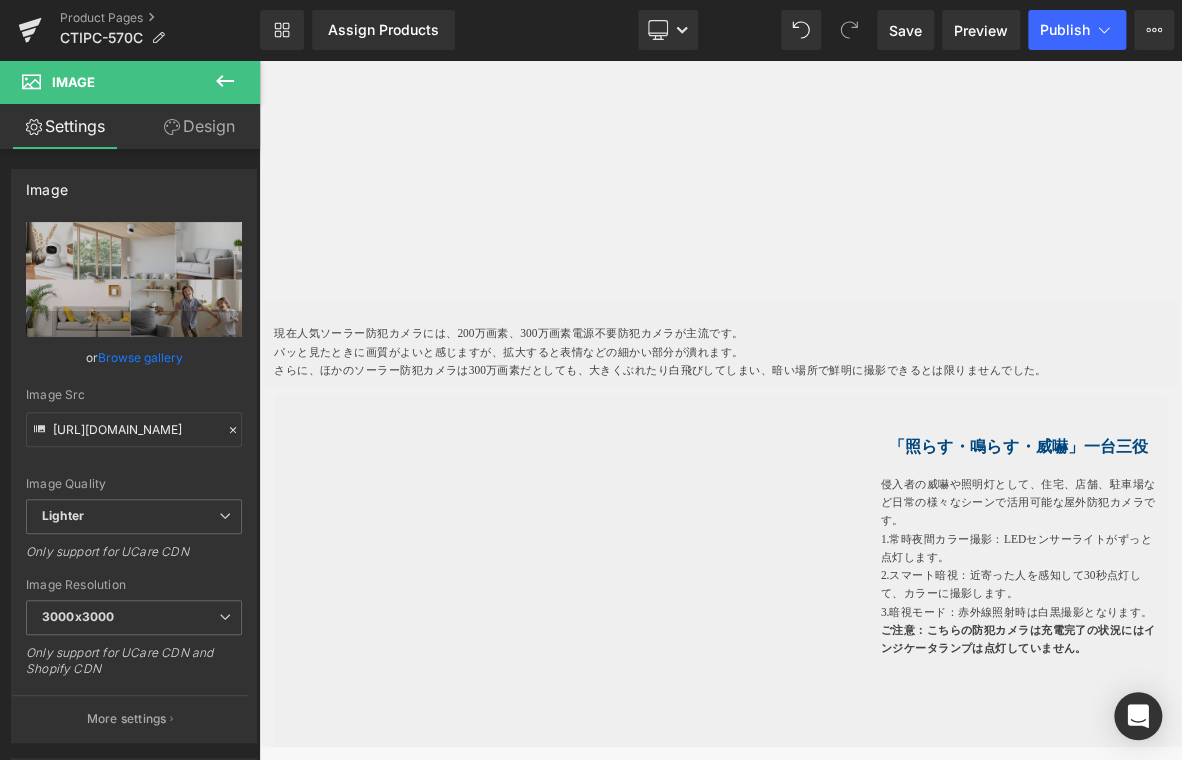 click on "「照らす・鳴らす・威嚇」一台三役 Heading" at bounding box center [1254, 553] 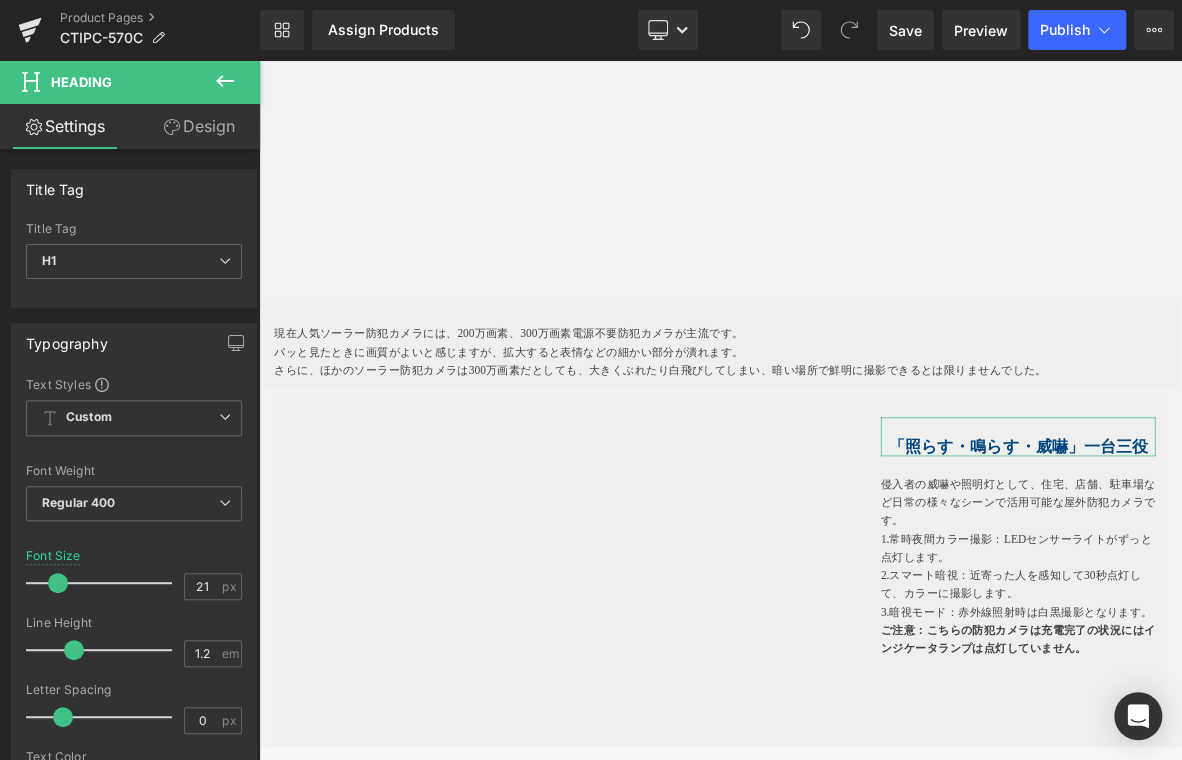 click on "Design" at bounding box center [199, 126] 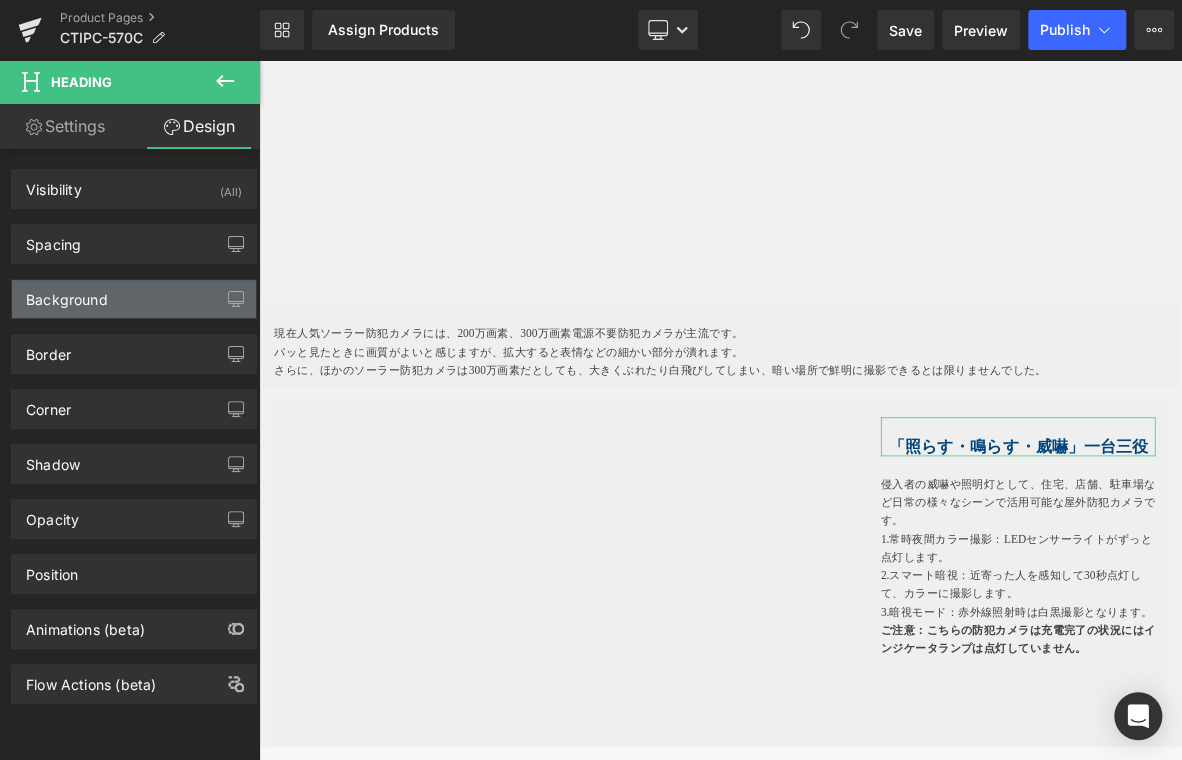 click on "Background" at bounding box center (67, 294) 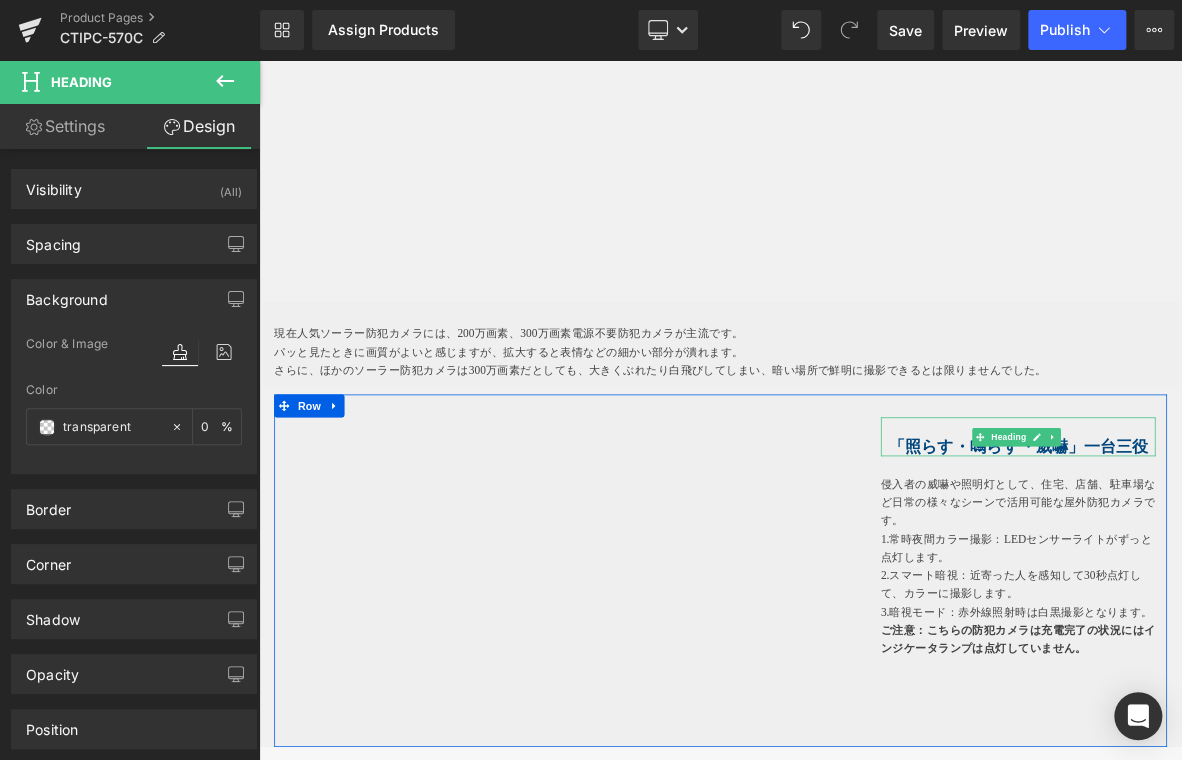 click on "「照らす・鳴らす・威嚇」一台三役" at bounding box center [1254, 566] 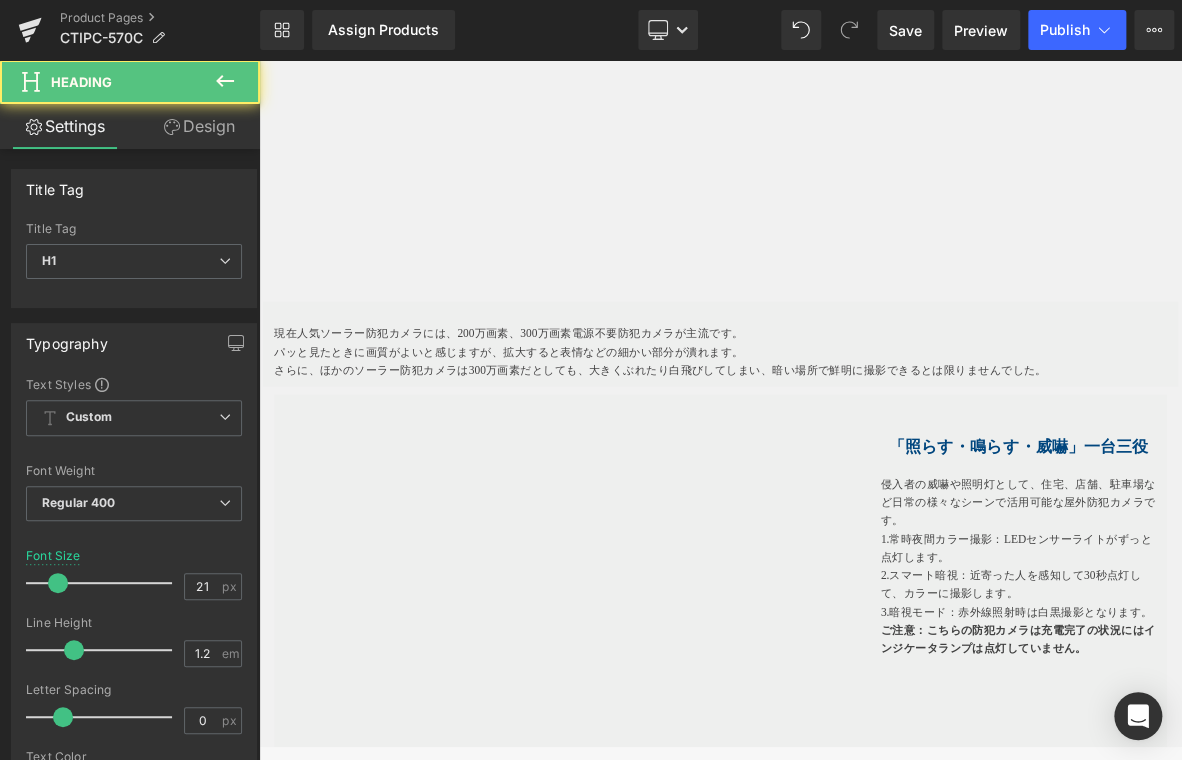 click on "Design" at bounding box center [199, 126] 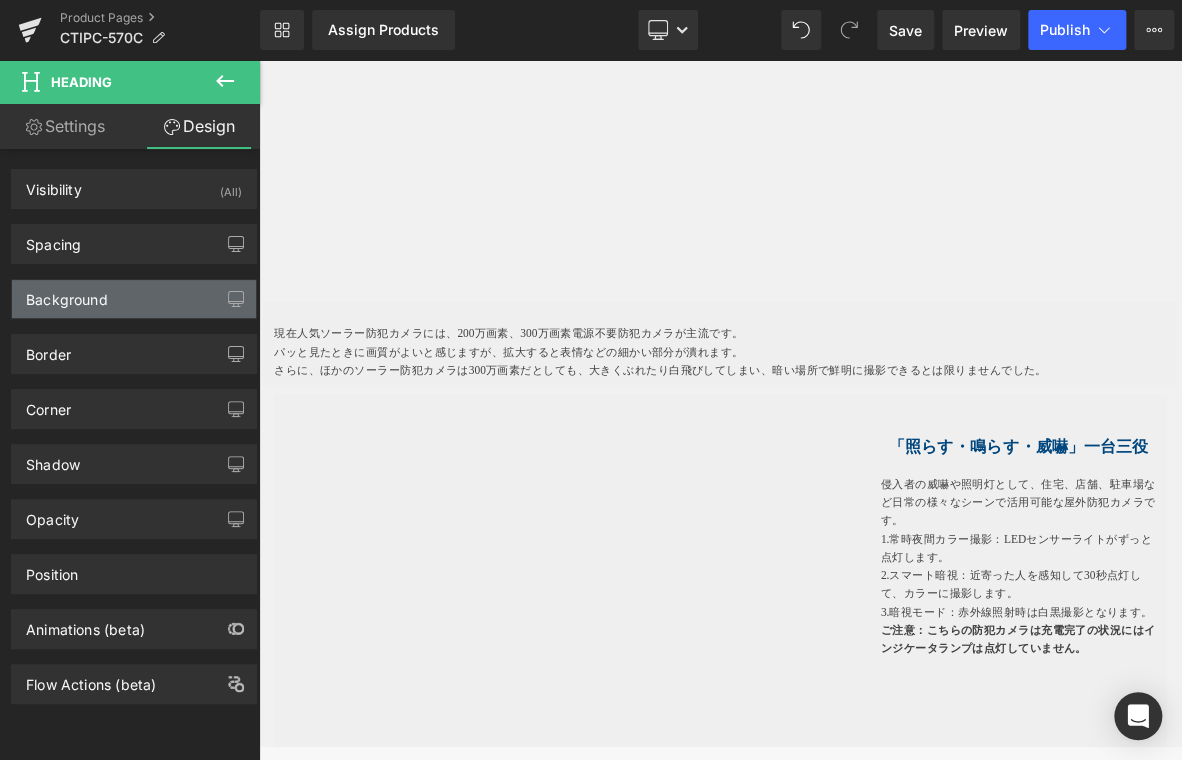 click on "Background" at bounding box center [67, 294] 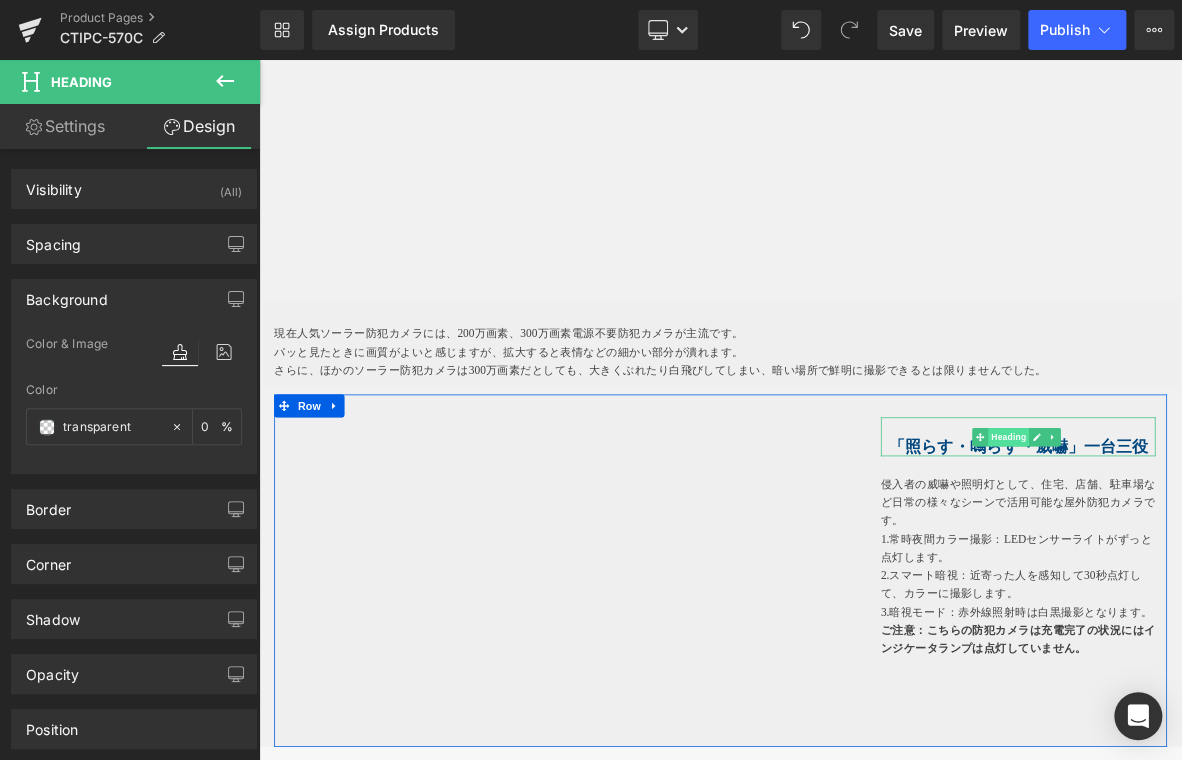 click on "Heading" at bounding box center (1241, 554) 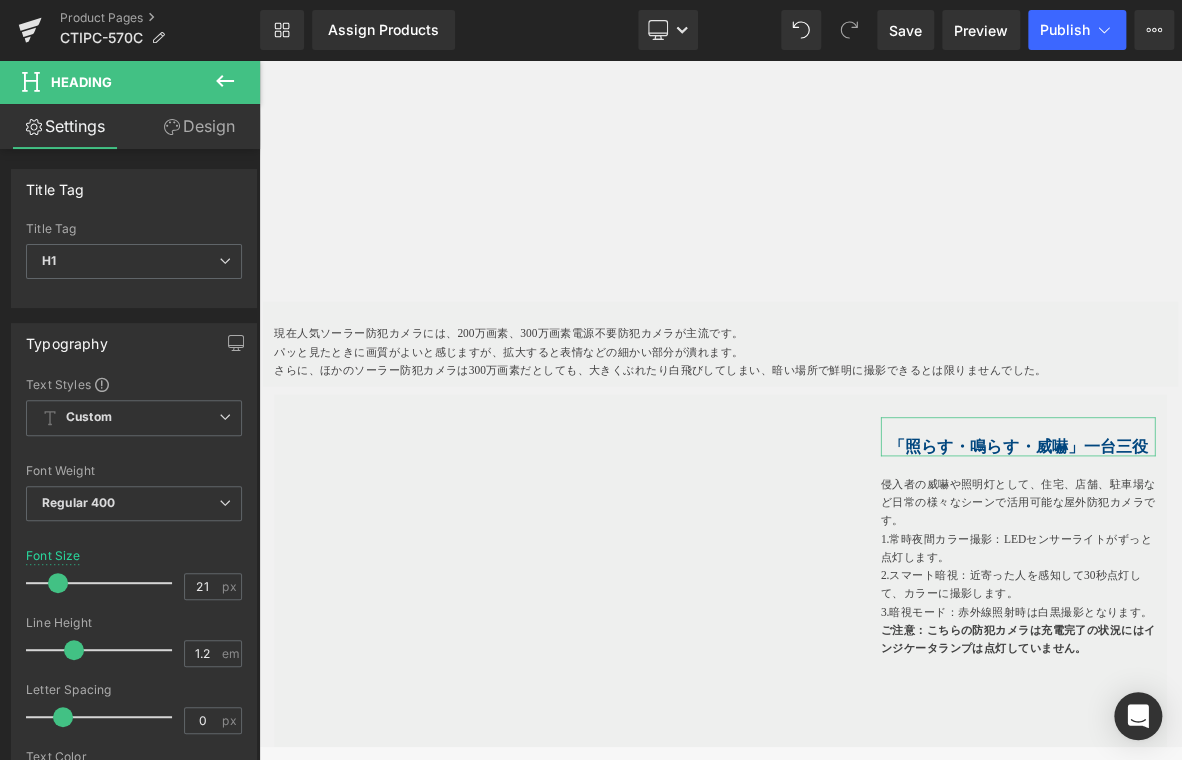 click on "Design" at bounding box center [199, 126] 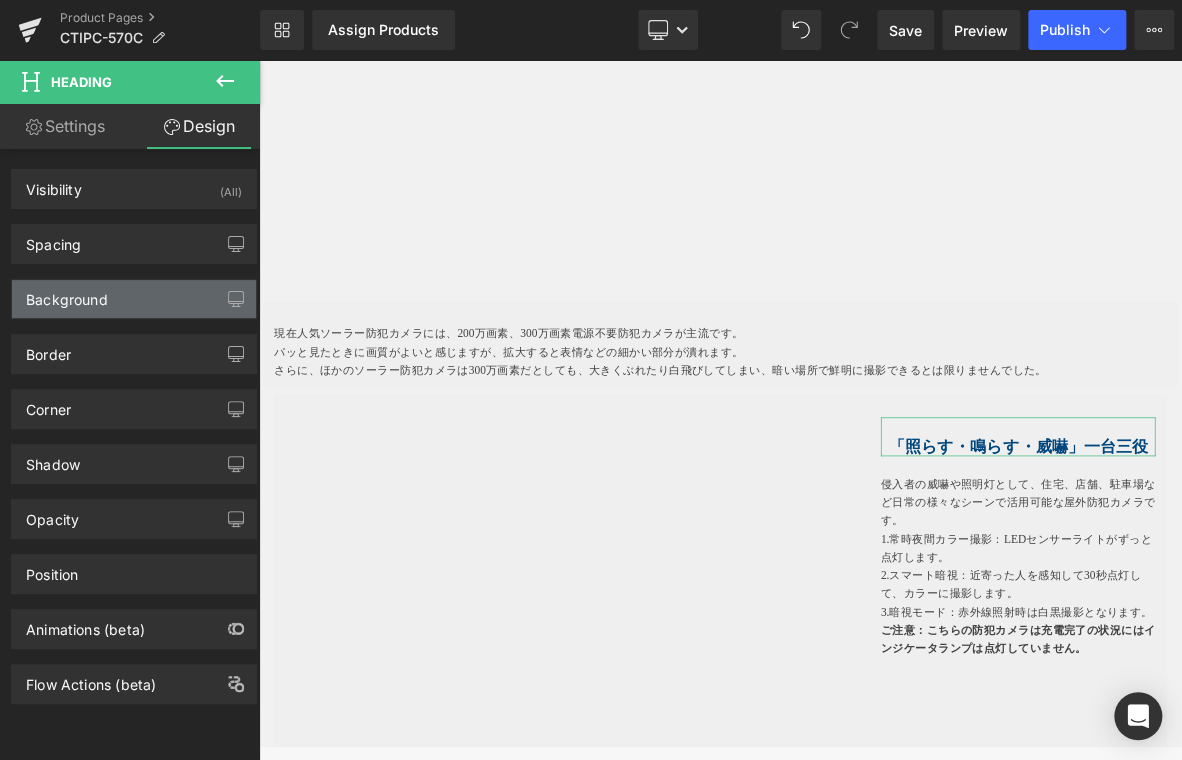 type on "transparent" 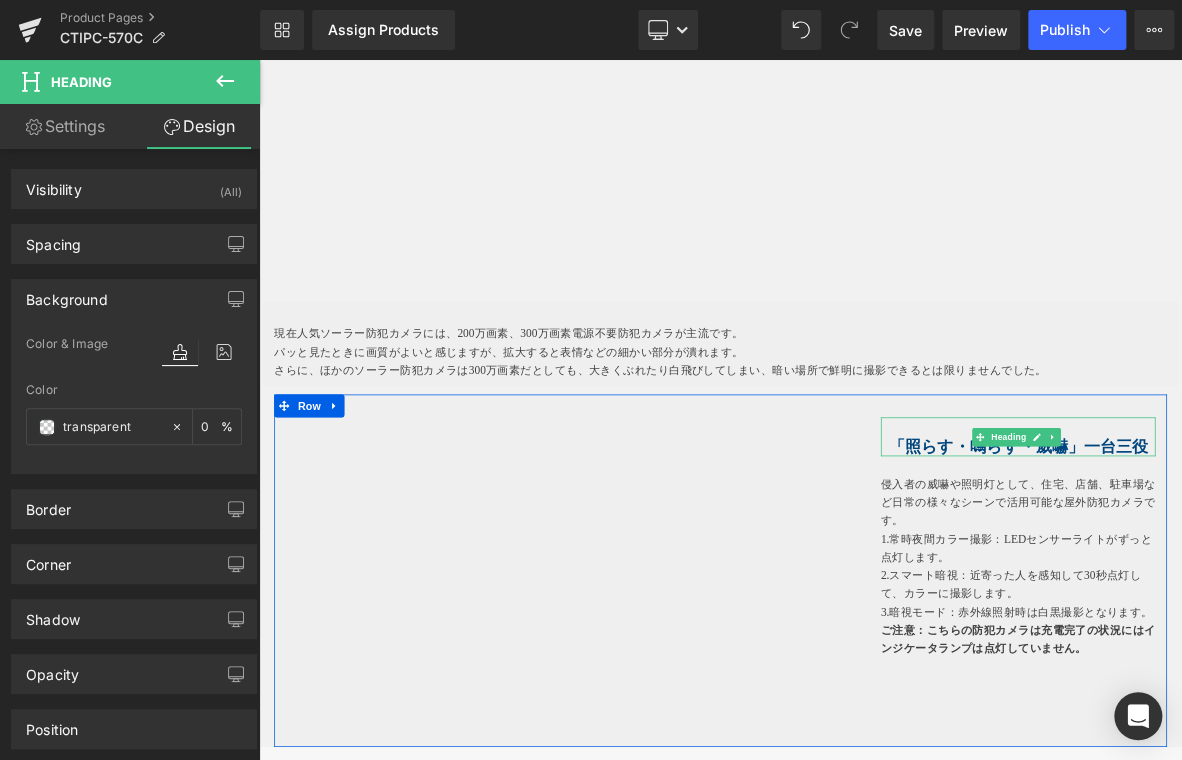 drag, startPoint x: 1226, startPoint y: 571, endPoint x: 1137, endPoint y: 578, distance: 89.27486 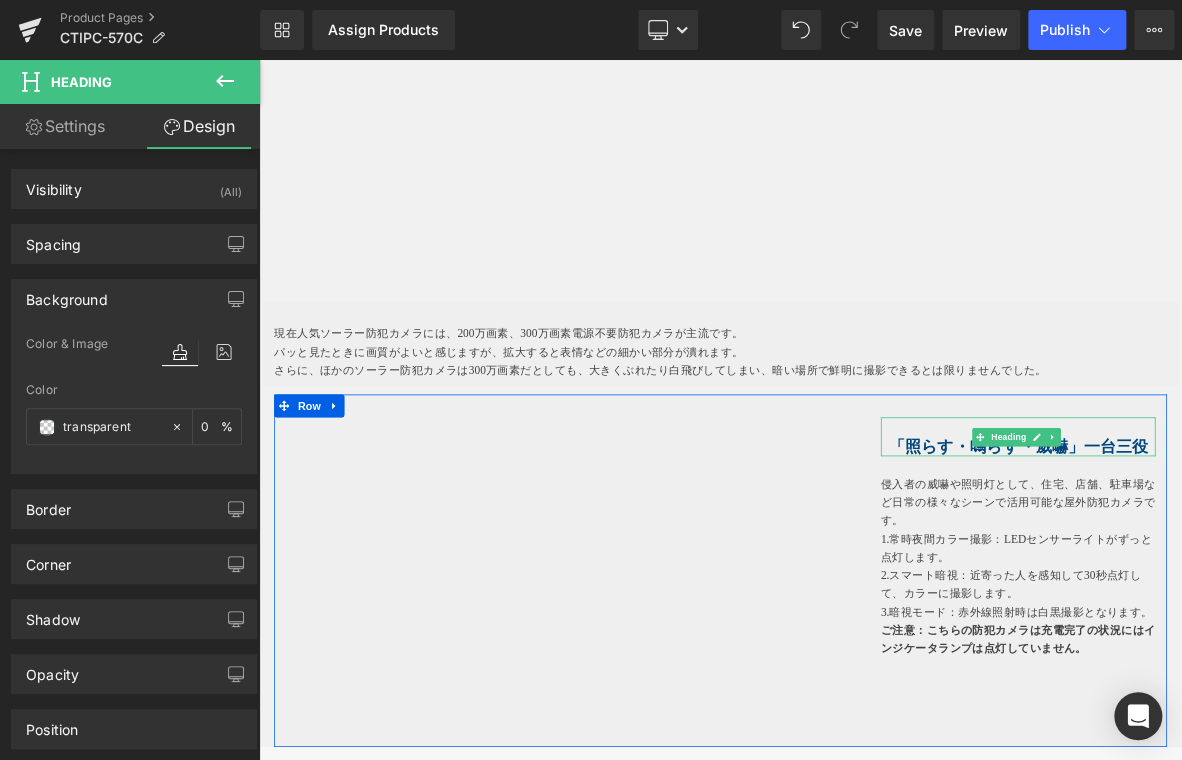 click on "Heading" at bounding box center [1241, 554] 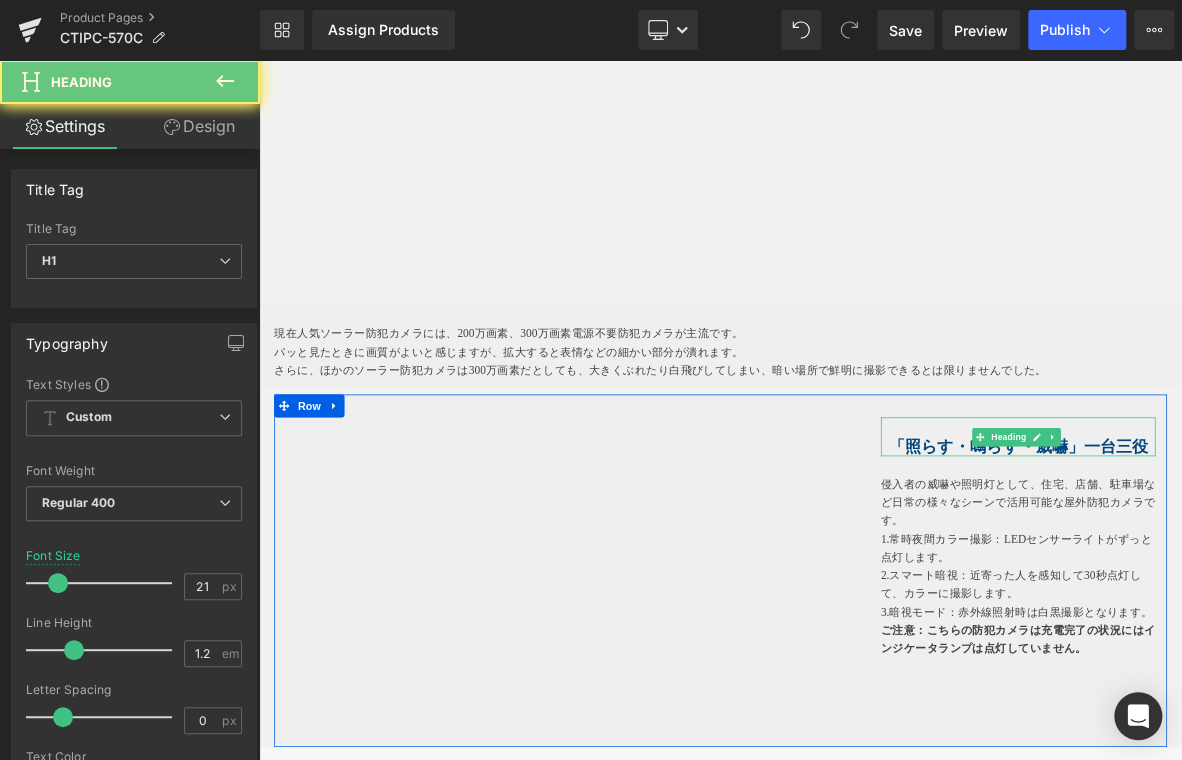 click on "「照らす・鳴らす・威嚇」一台三役" at bounding box center (1254, 566) 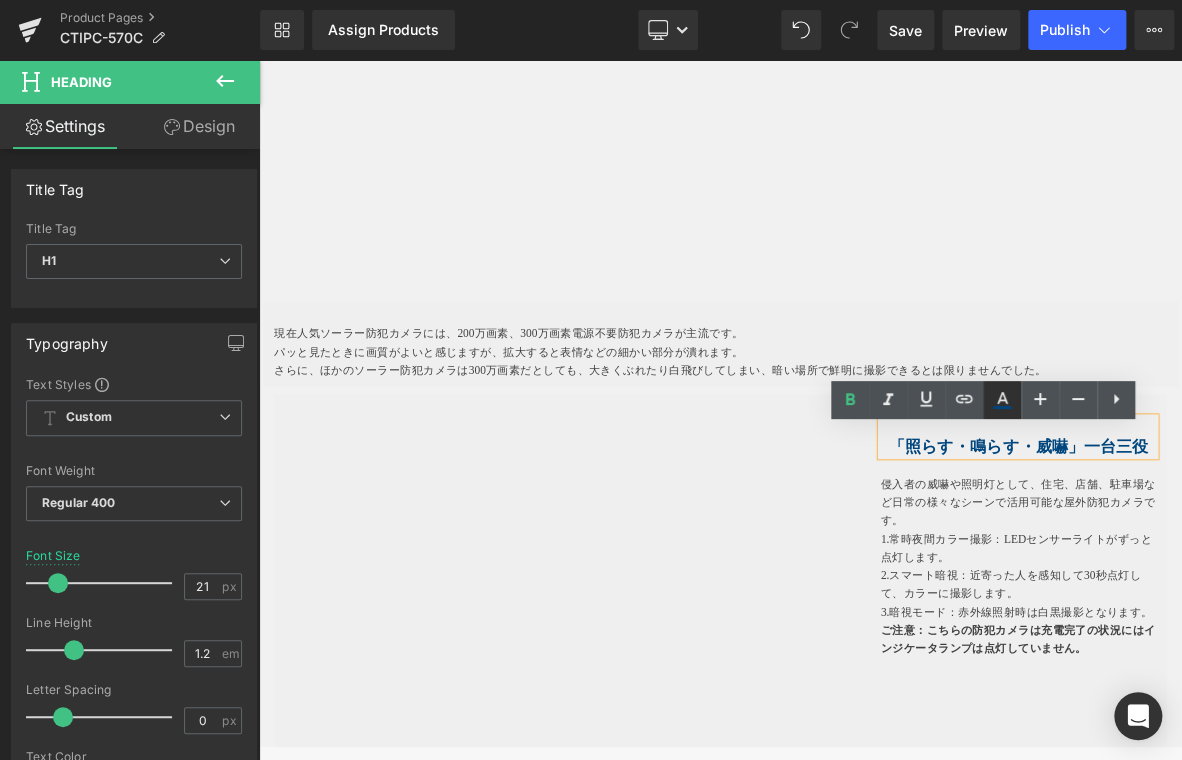 click 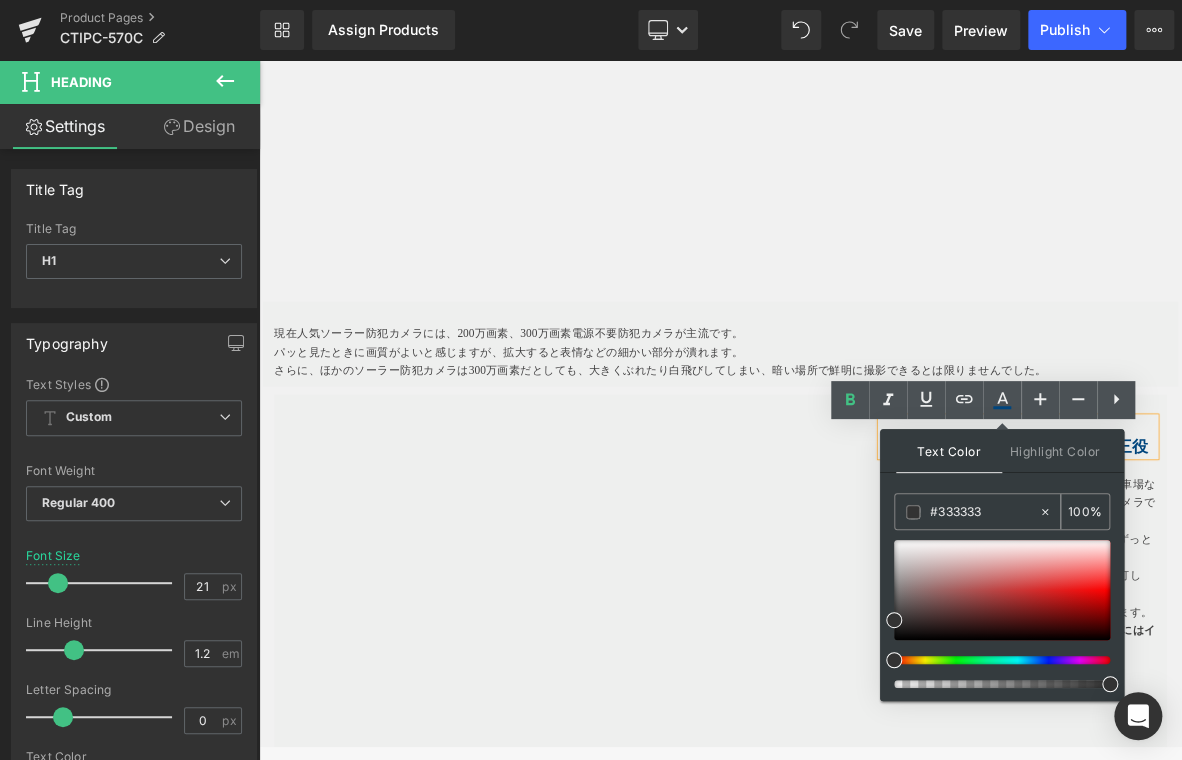 click on "#333333" at bounding box center (984, 512) 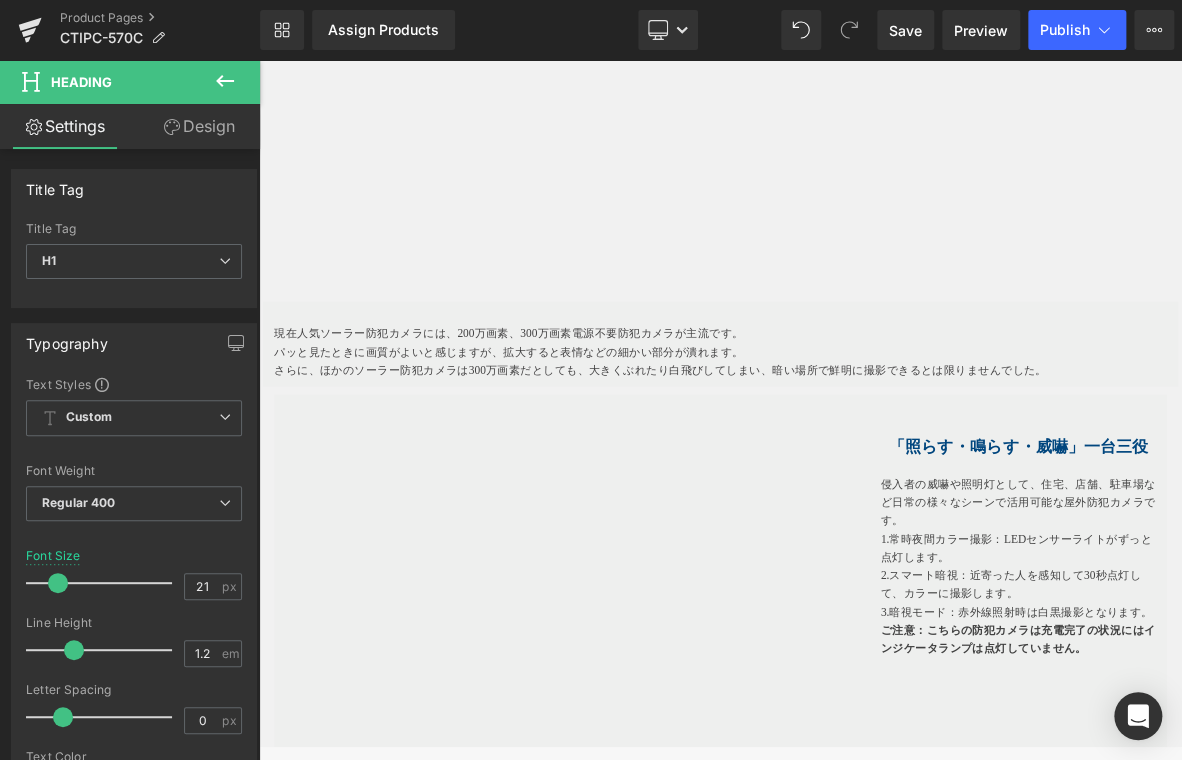 click on "Design" at bounding box center [199, 126] 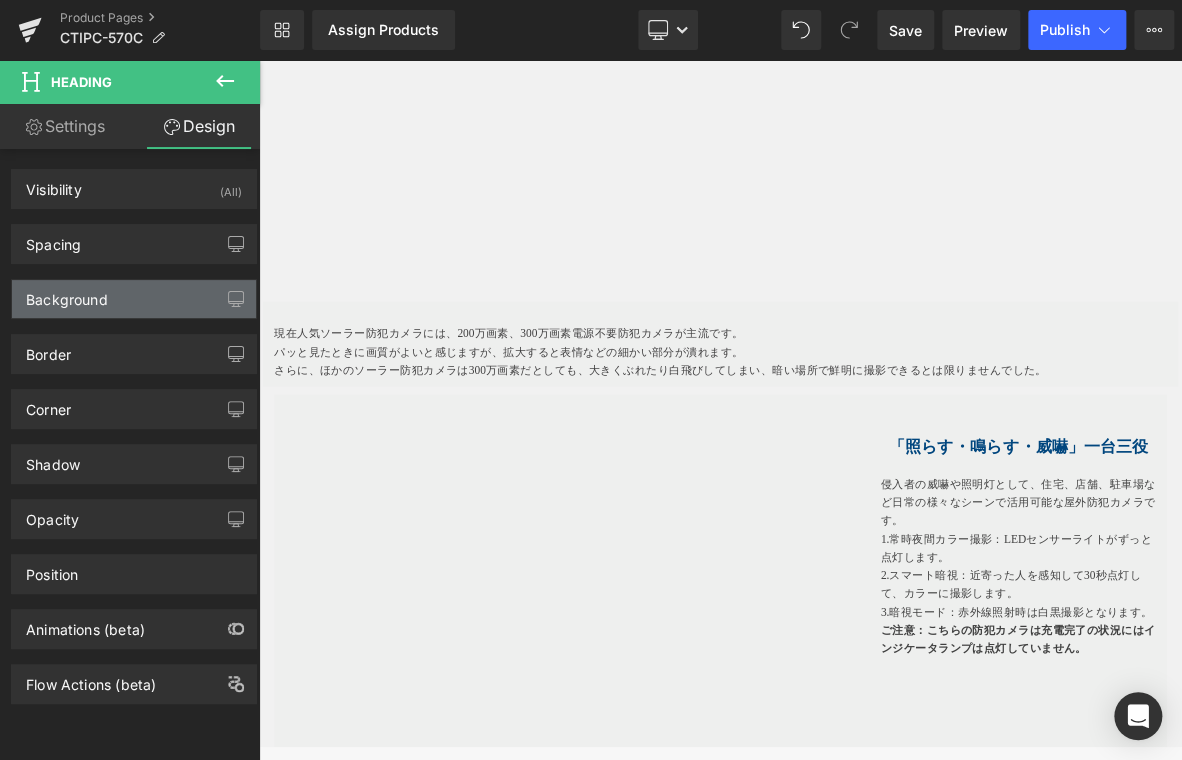 click on "Background" at bounding box center [134, 299] 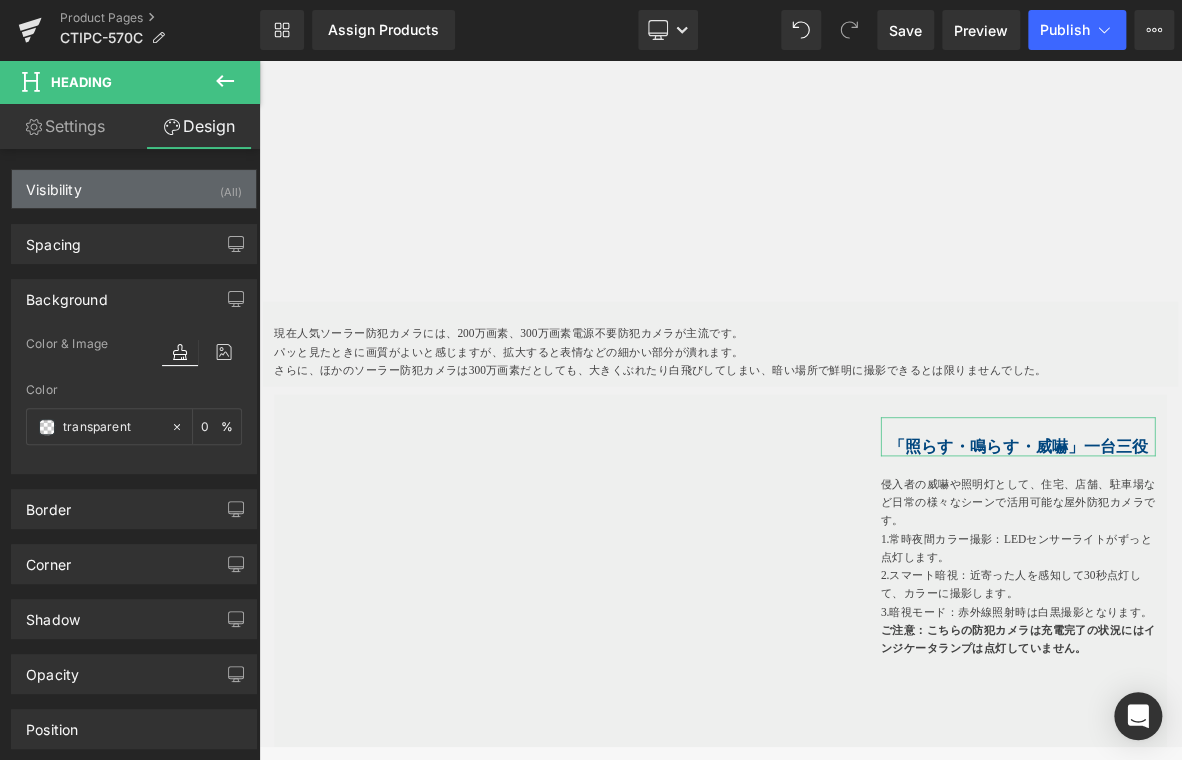 click on "Visibility
(All)" at bounding box center (134, 189) 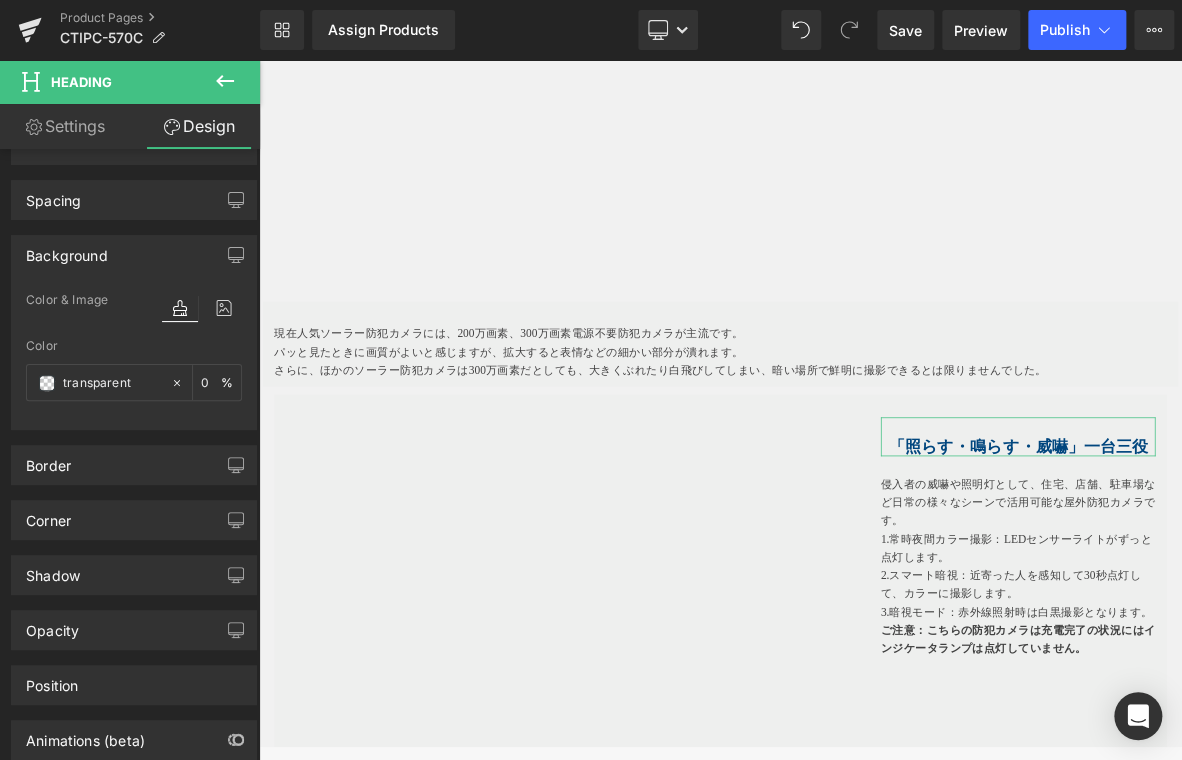 scroll, scrollTop: 353, scrollLeft: 0, axis: vertical 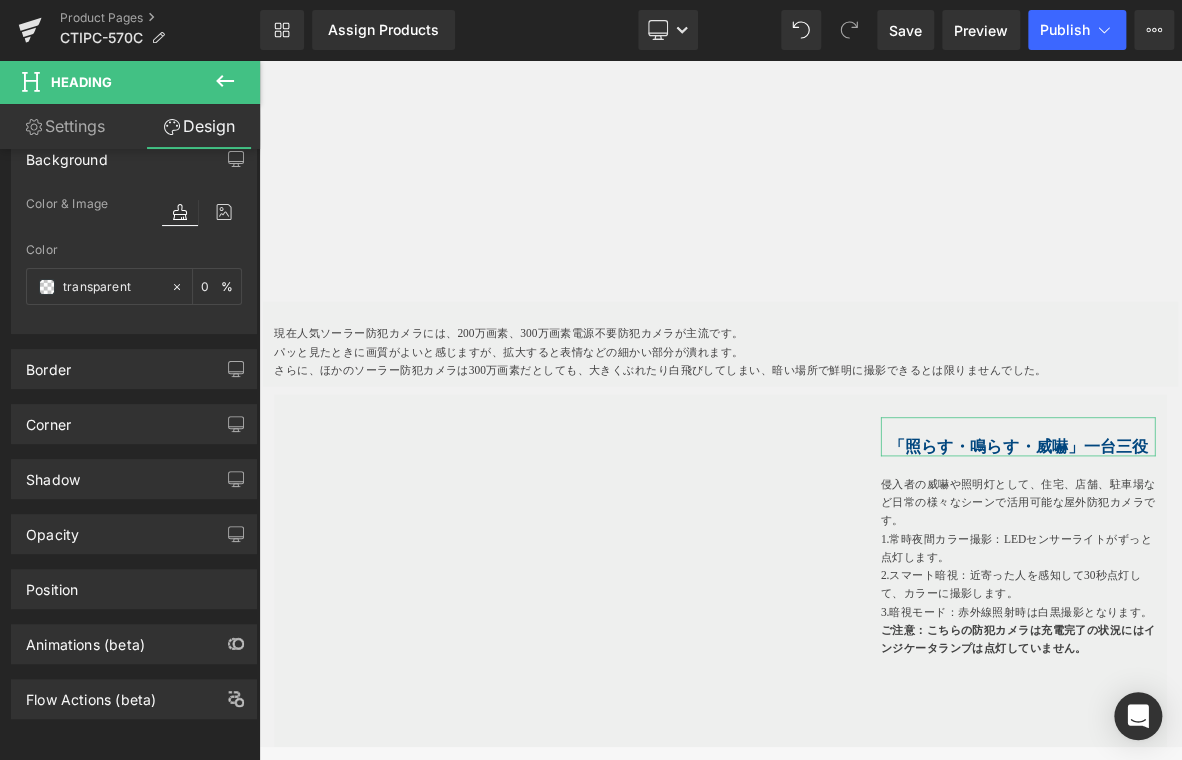 click on "Settings" at bounding box center (65, 126) 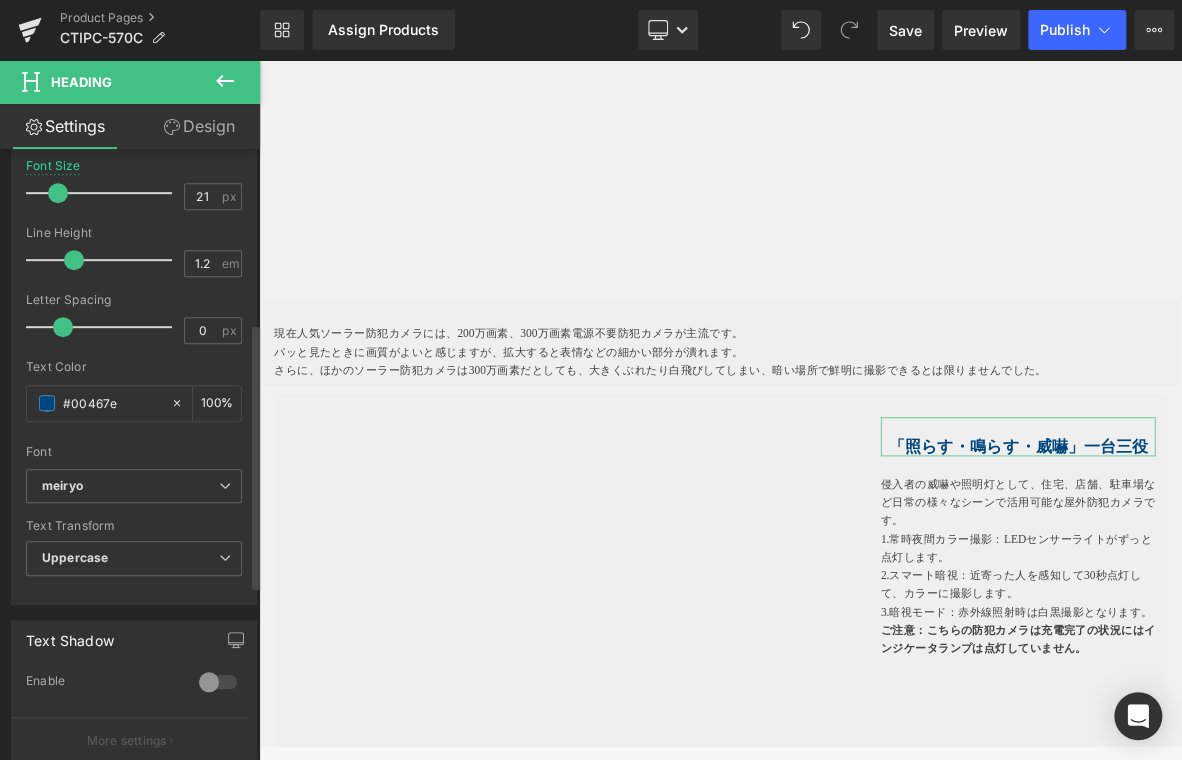 scroll, scrollTop: 400, scrollLeft: 0, axis: vertical 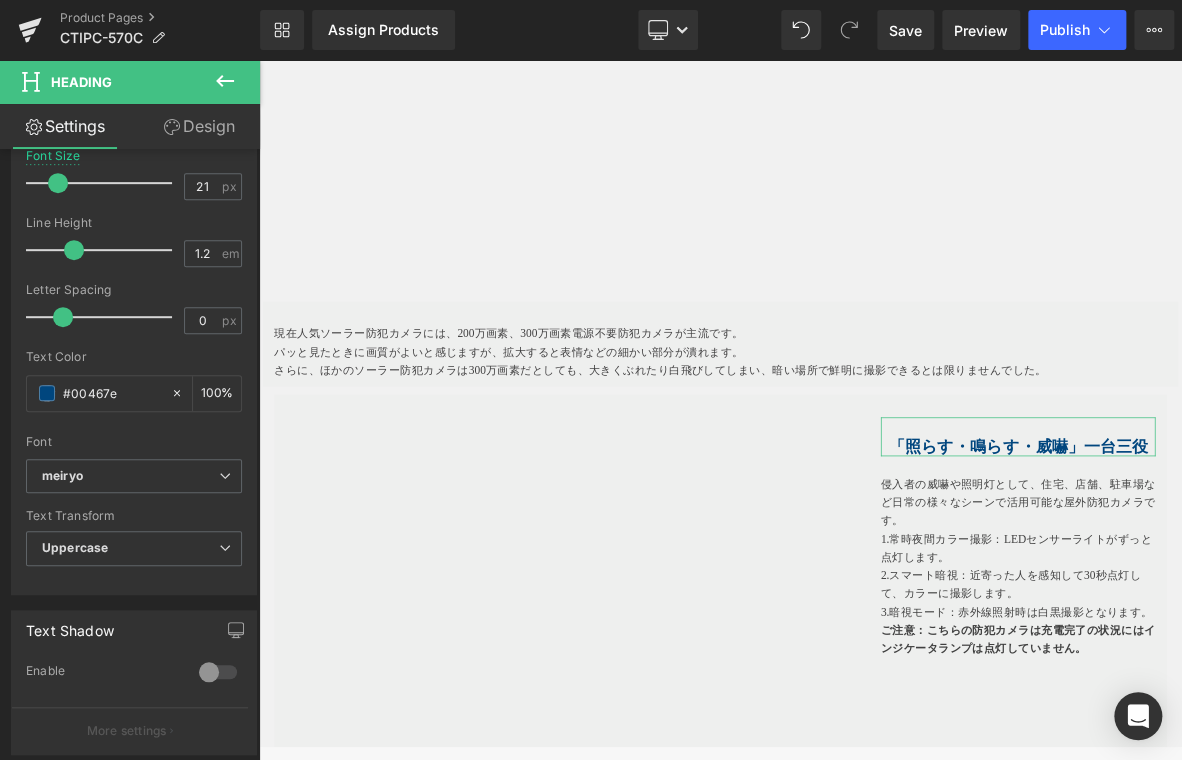 drag, startPoint x: 129, startPoint y: 390, endPoint x: -32, endPoint y: 388, distance: 161.01242 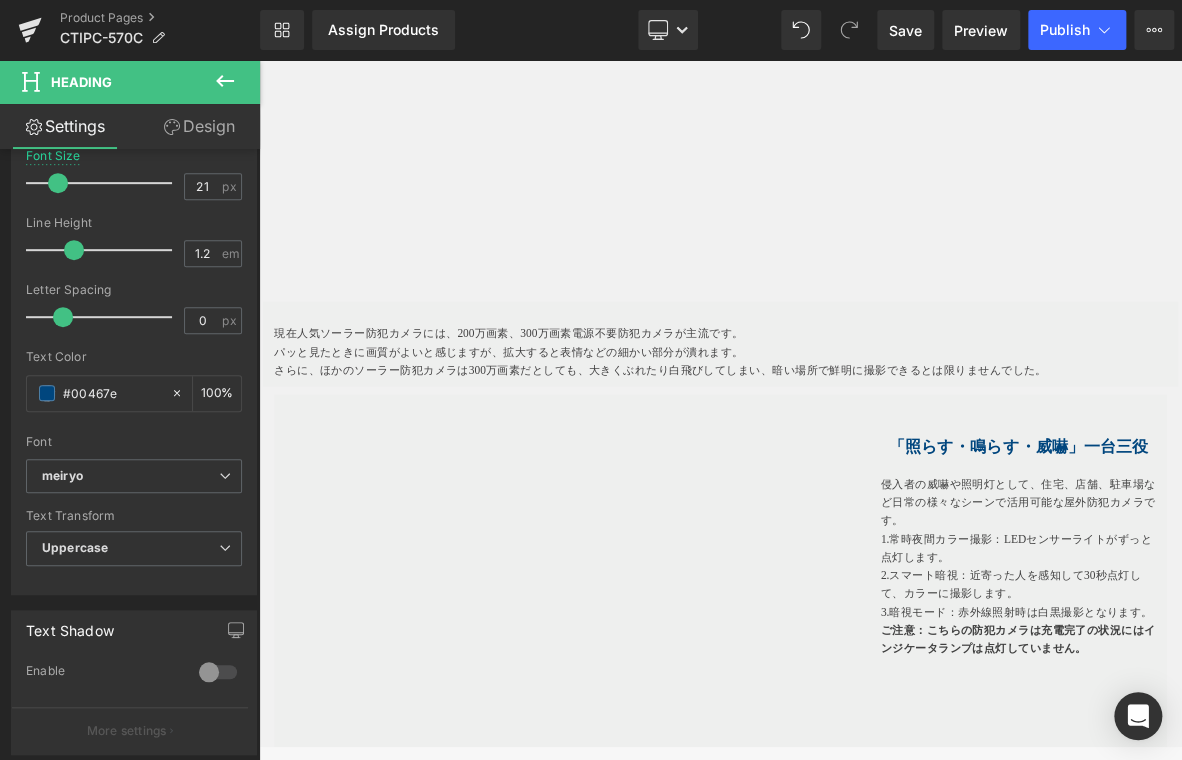 type 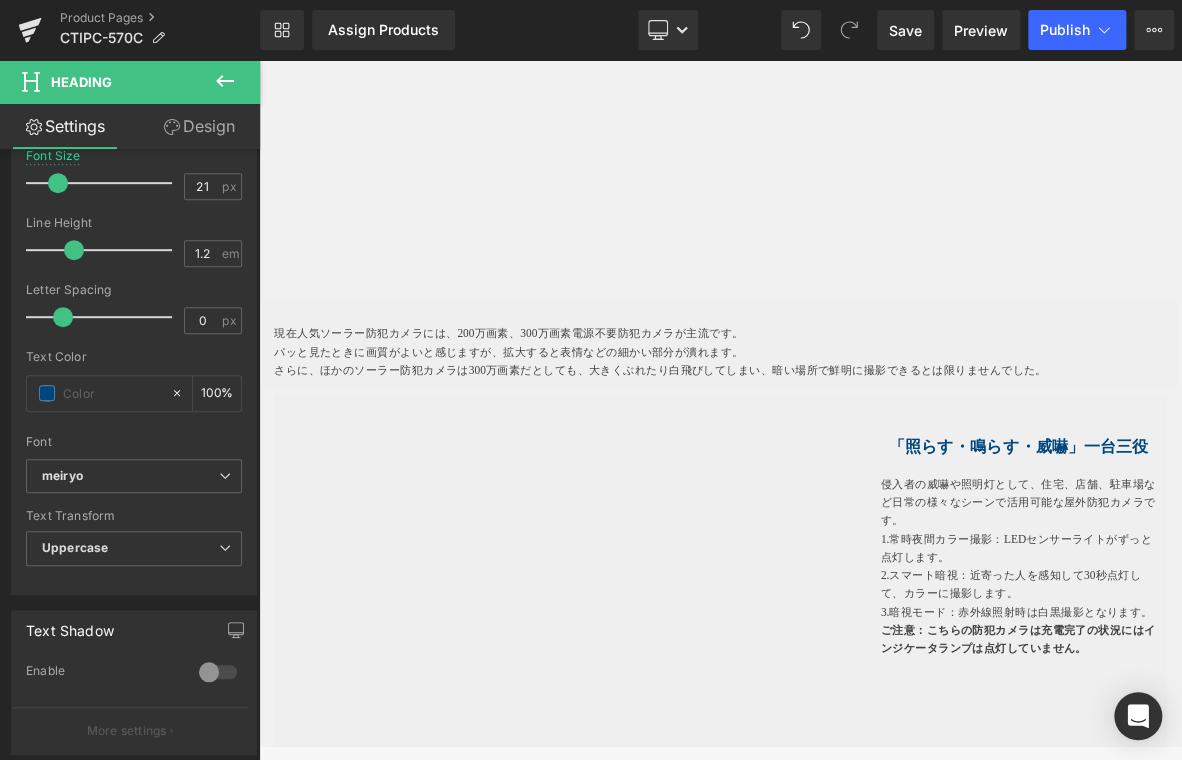 type on "0" 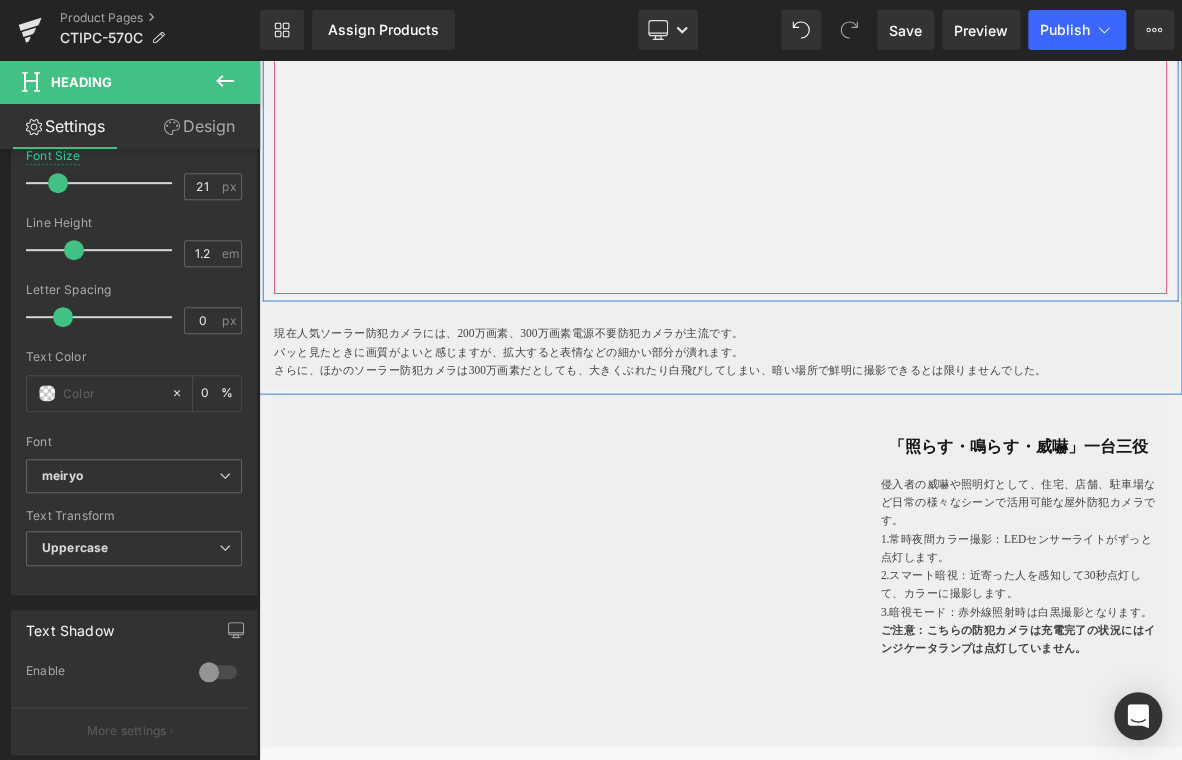 paste on "#00467e" 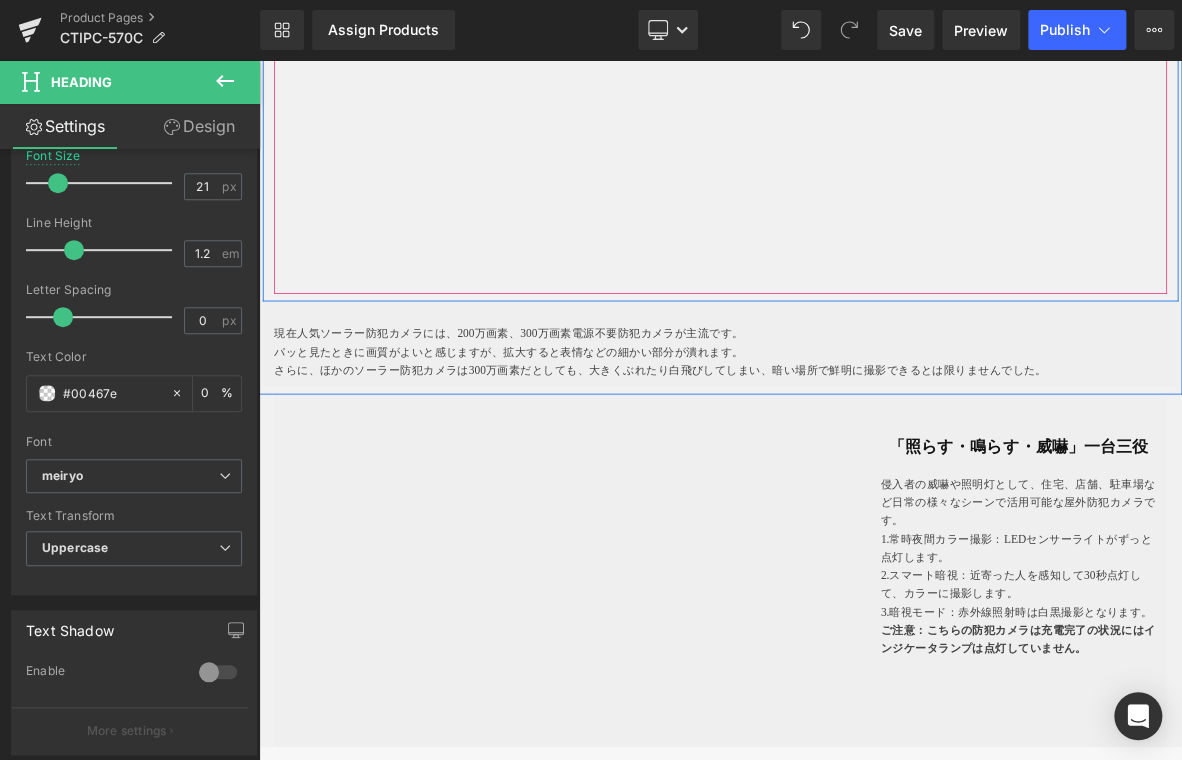 type on "100" 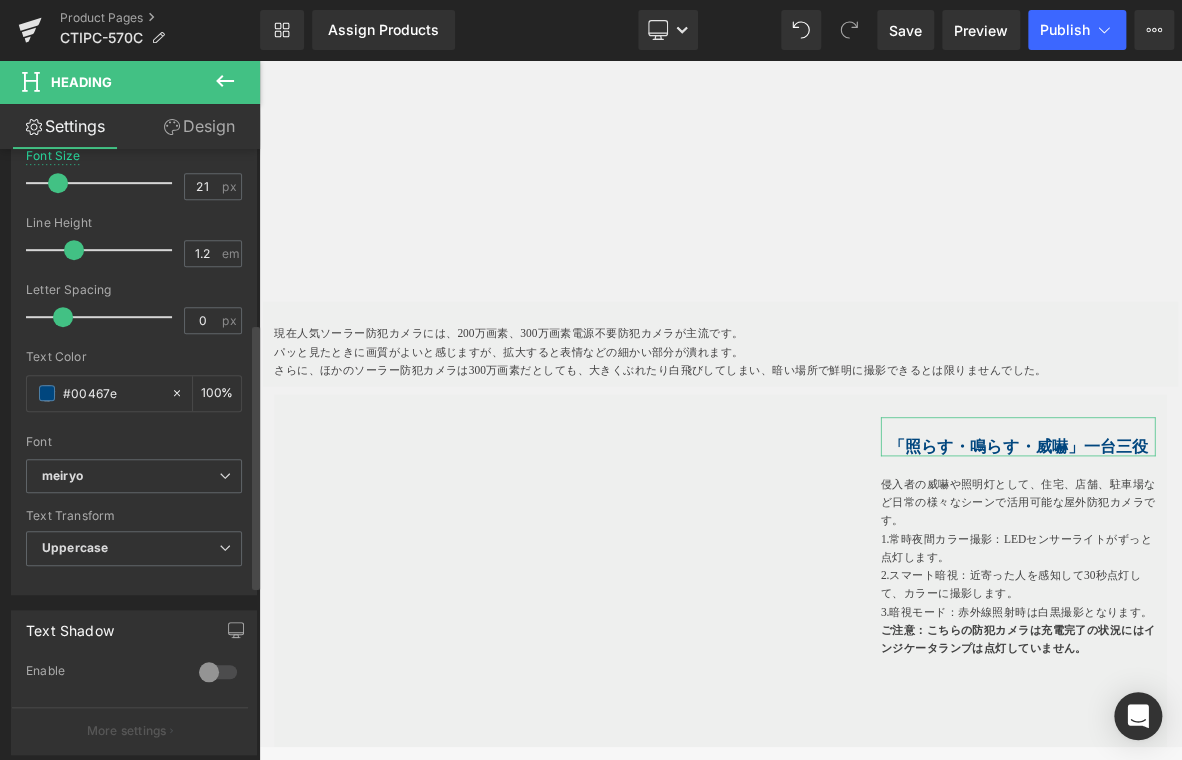click at bounding box center (134, 343) 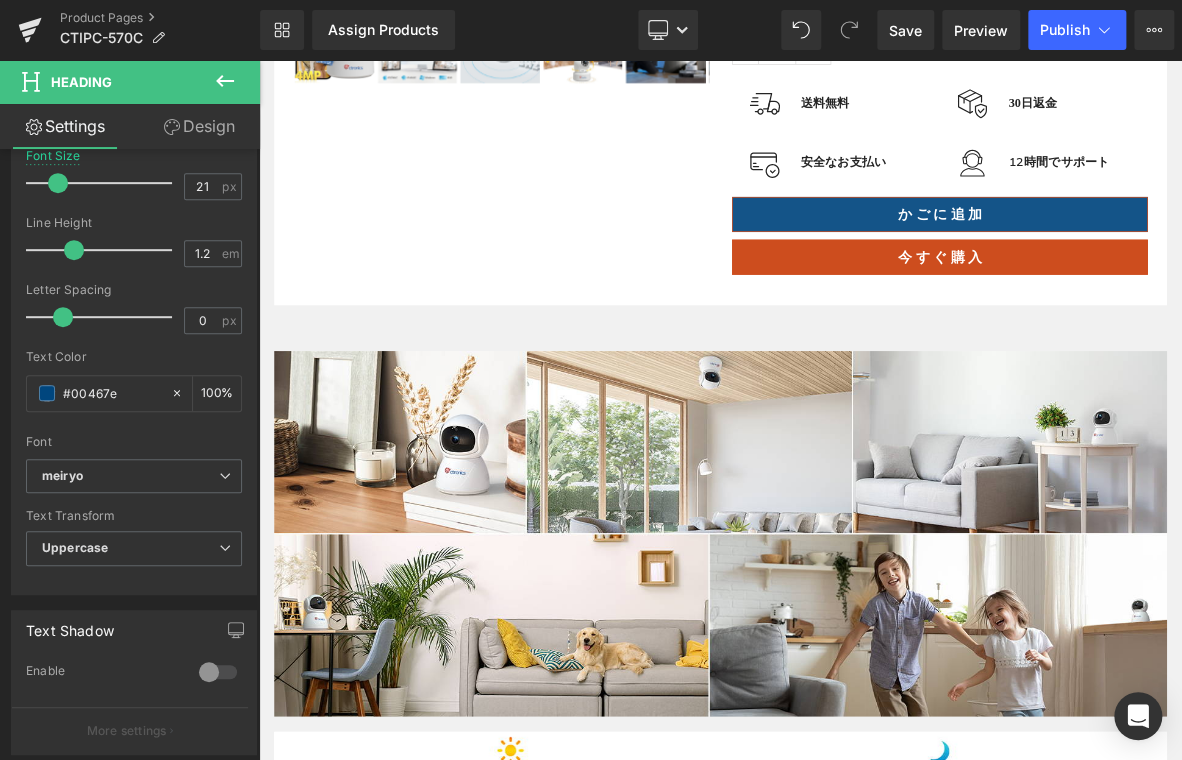 scroll, scrollTop: 600, scrollLeft: 0, axis: vertical 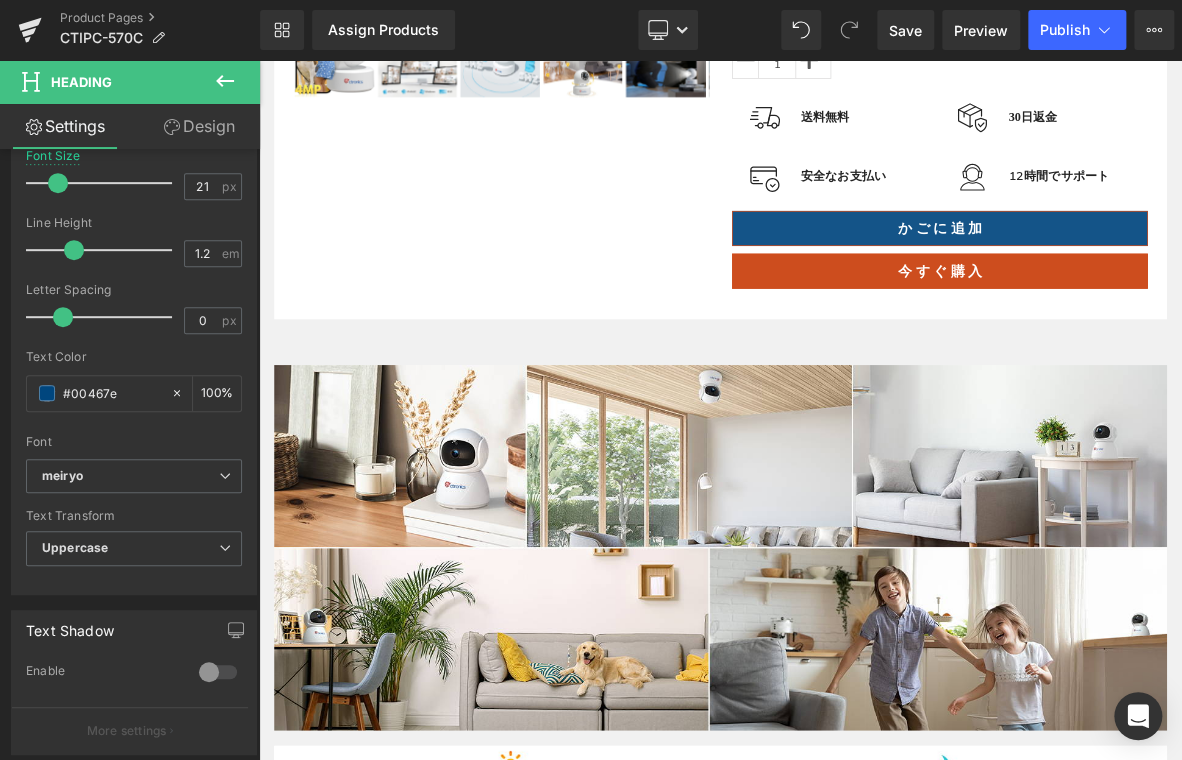 click 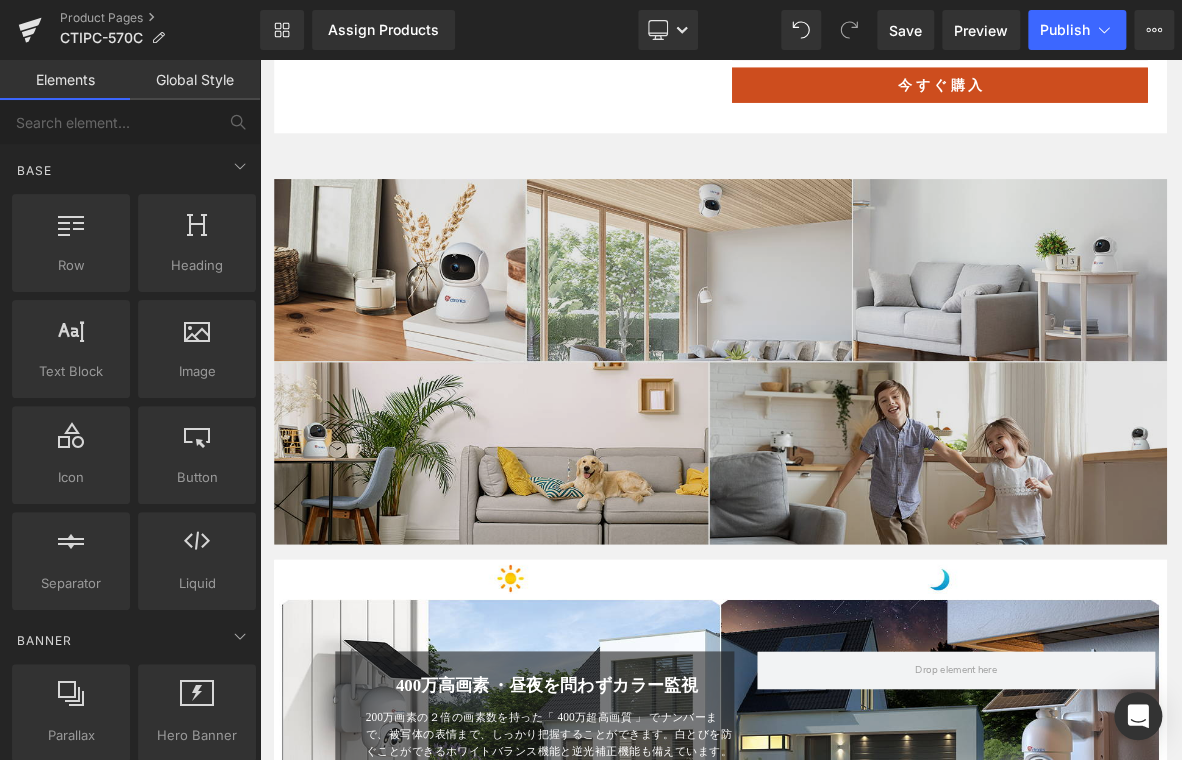 scroll, scrollTop: 1000, scrollLeft: 0, axis: vertical 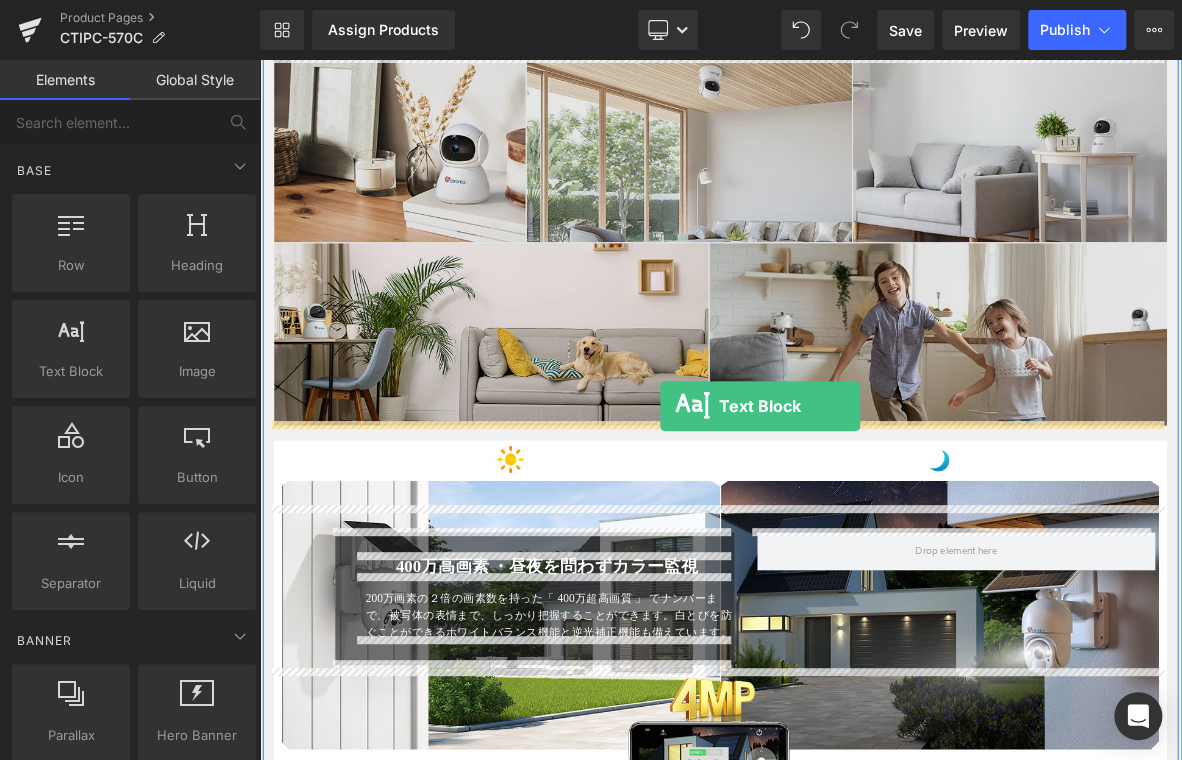 drag, startPoint x: 432, startPoint y: 419, endPoint x: 785, endPoint y: 513, distance: 365.30124 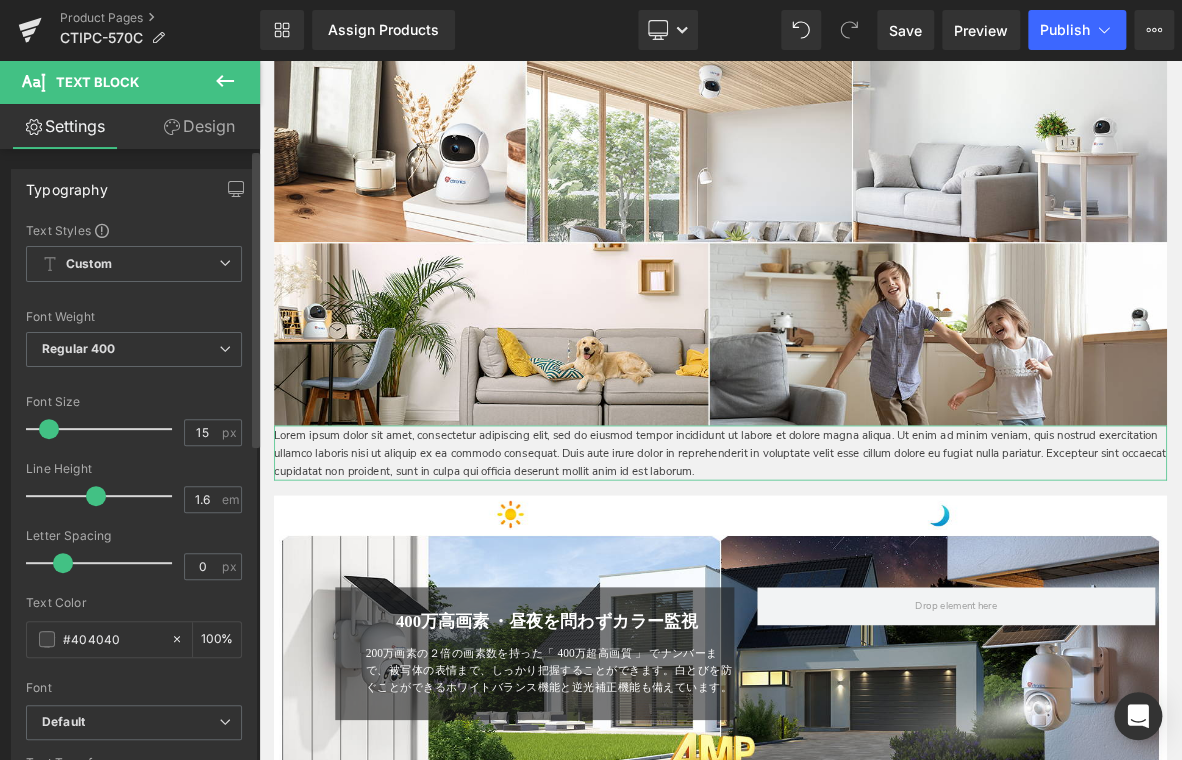 click on "Font
Default
arial
meiryo
Yu Gothic
Default
Default
arial
meiryo
Yu Gothic
Open Font Manager" at bounding box center (134, 463) 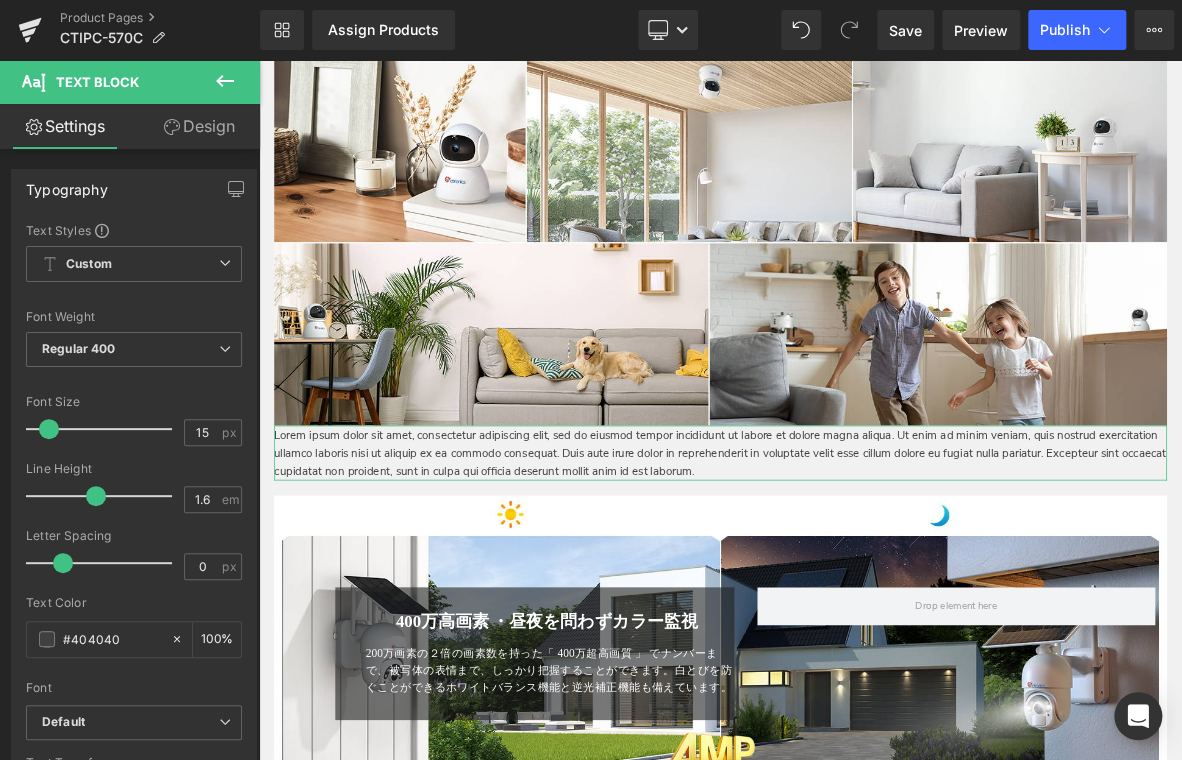 drag, startPoint x: 84, startPoint y: 639, endPoint x: -32, endPoint y: 642, distance: 116.03879 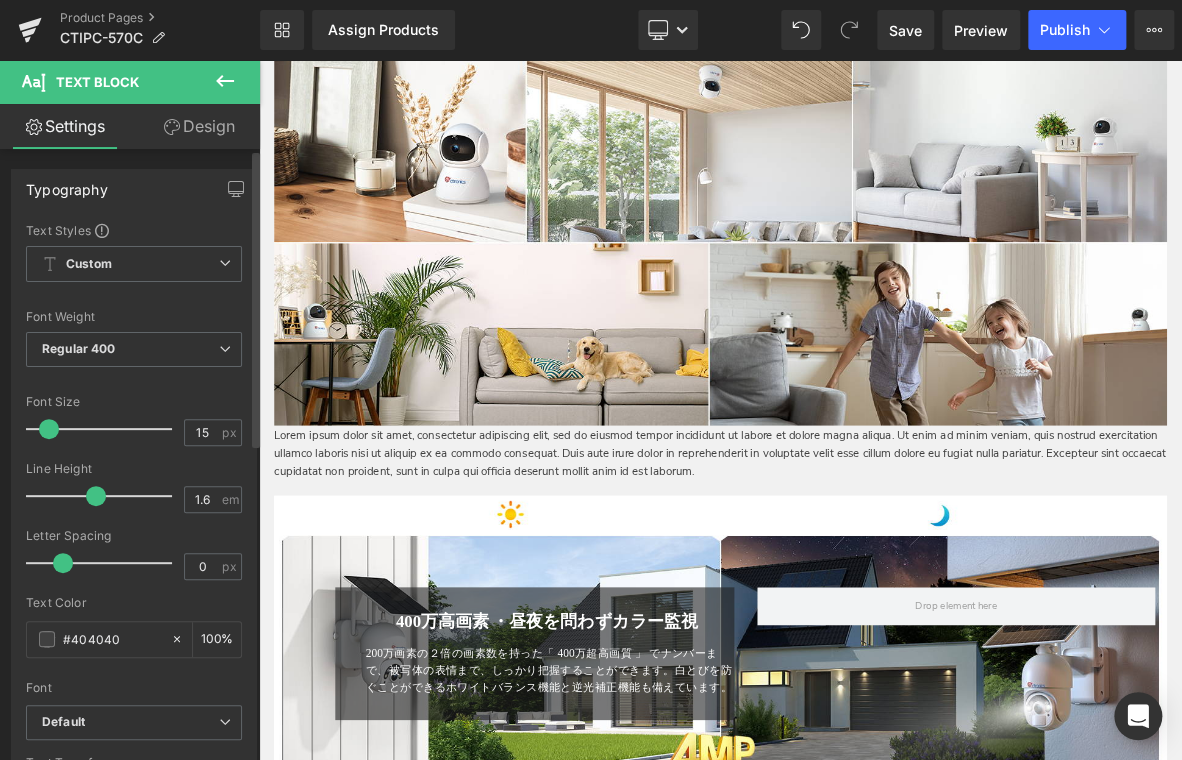 paste on "00467e" 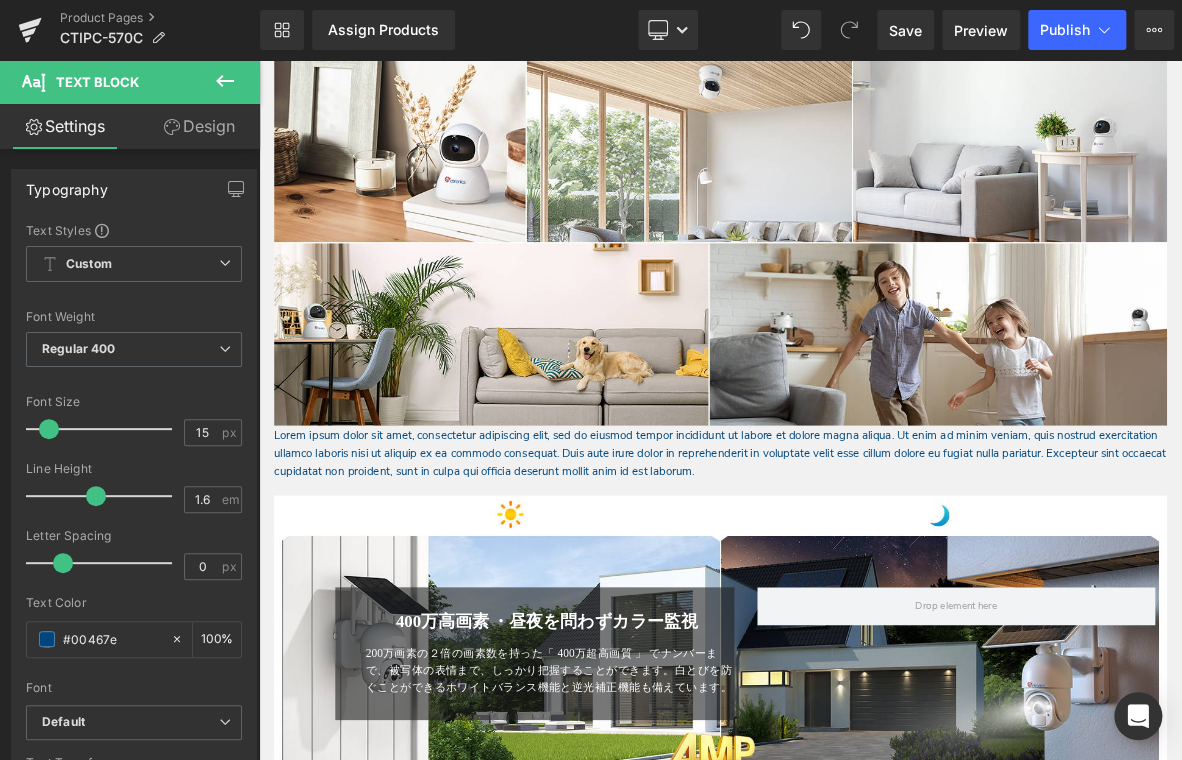 type on "#00467e" 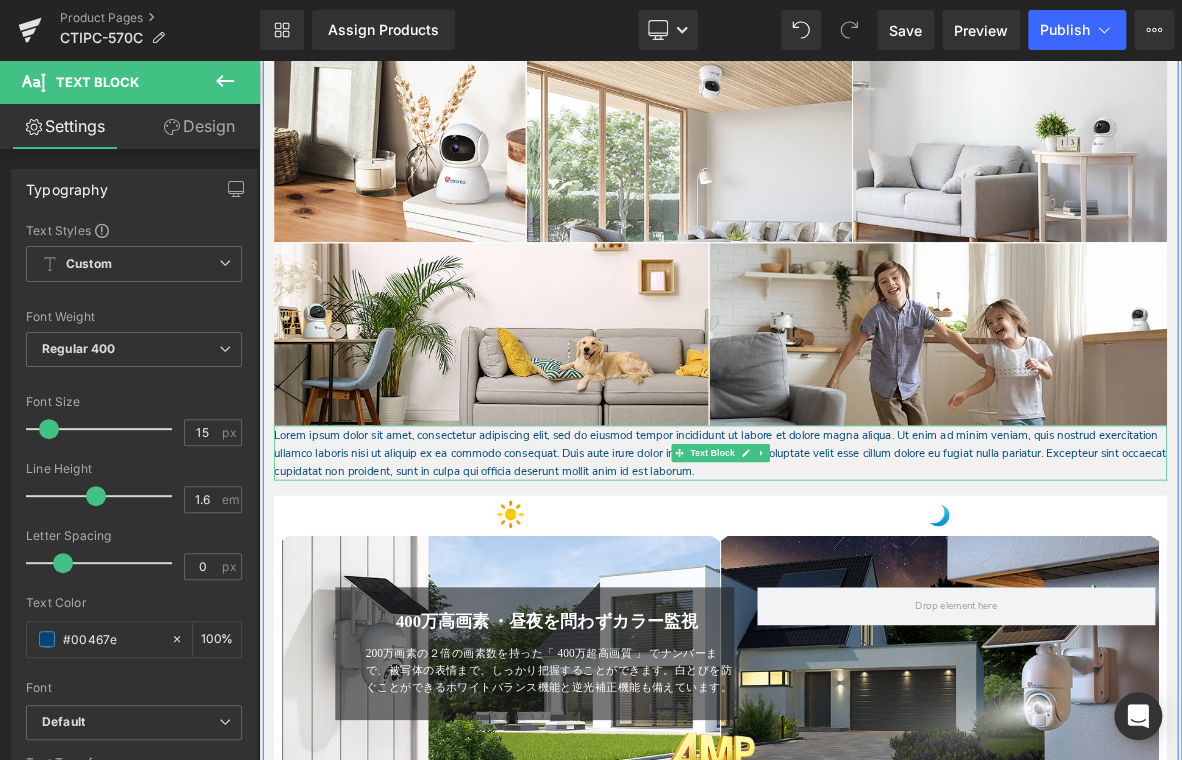 click on "Lorem ipsum dolor sit amet, consectetur adipiscing elit, sed do eiusmod tempor incididunt ut labore et dolore magna aliqua. Ut enim ad minim veniam, quis nostrud exercitation ullamco laboris nisi ut aliquip ex ea commodo consequat. Duis aute irure dolor in reprehenderit in voluptate velit esse cillum dolore eu fugiat nulla pariatur. Excepteur sint occaecat cupidatat non proident, sunt in culpa qui officia deserunt mollit anim id est laborum." at bounding box center (864, 575) 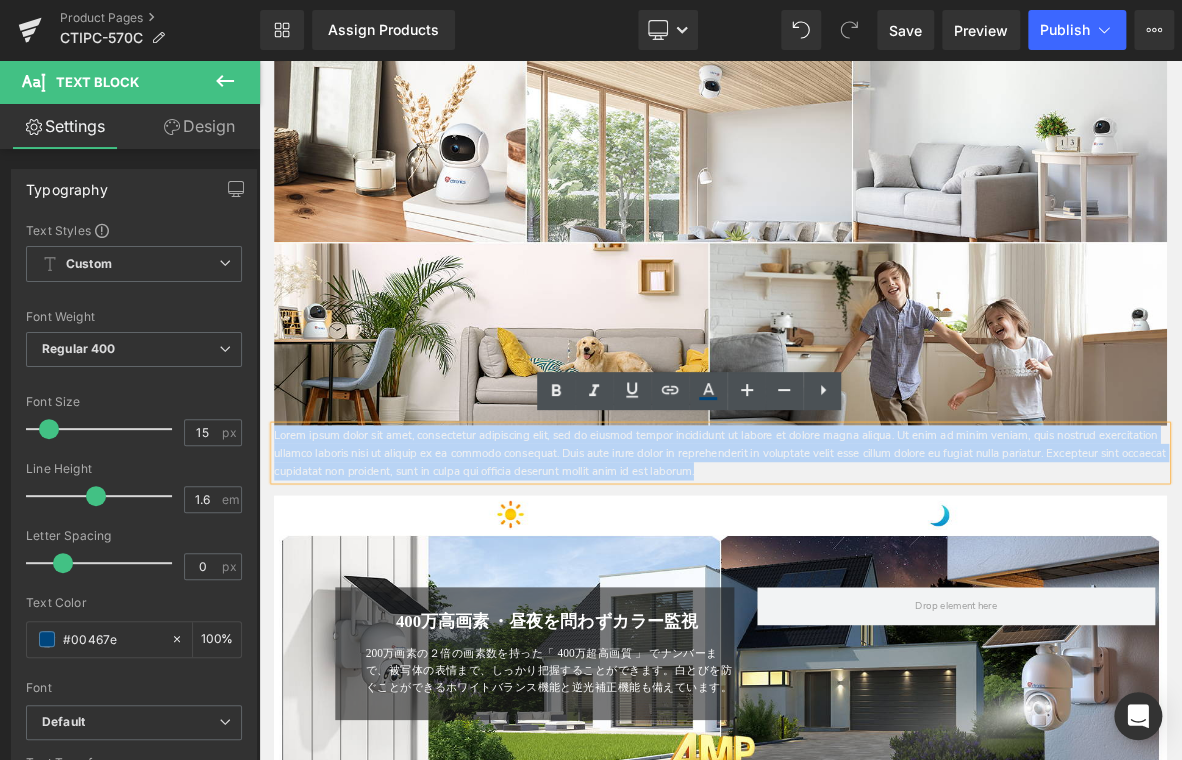 drag, startPoint x: 700, startPoint y: 580, endPoint x: 131, endPoint y: 534, distance: 570.8564 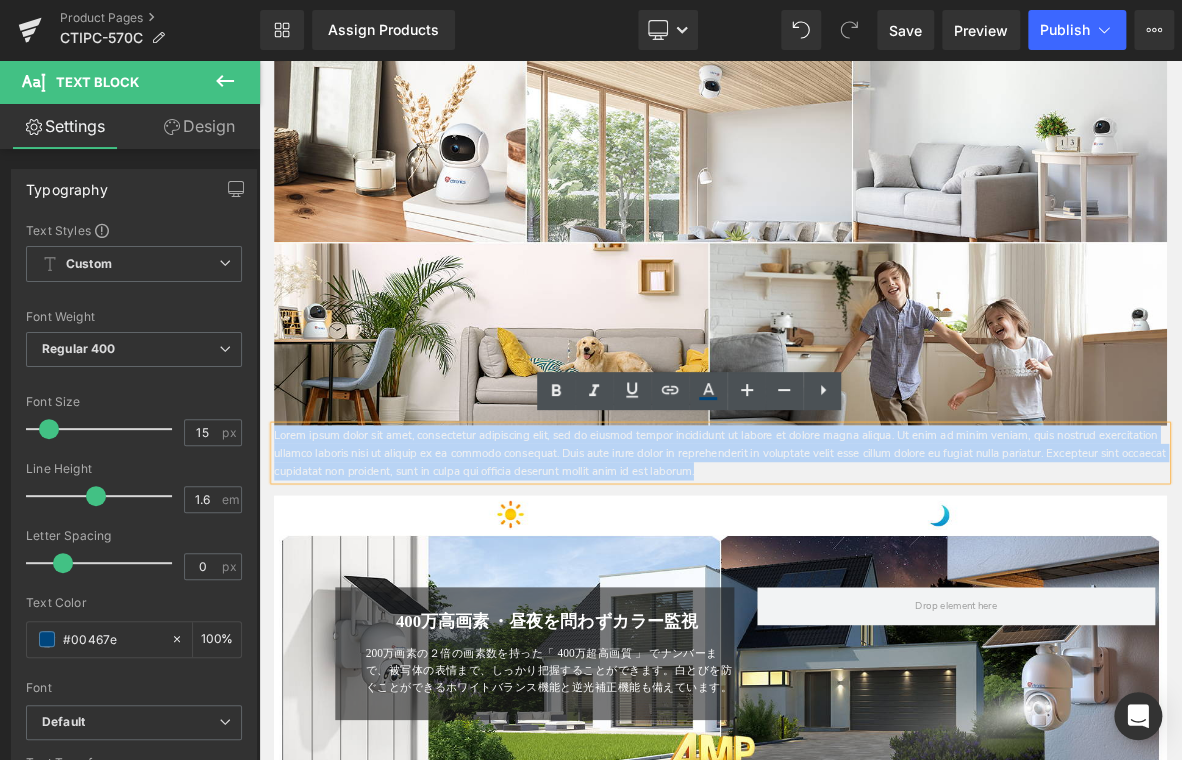 click on "メインコンテンツへ移動
ショッピングカート
現在カート内に商品はございません。
チェックアウト
カートの中の1つ以上のアイテムは、定期購入または後払い購入です。続行することにより、 キャンセルポリシー" at bounding box center (864, 3771) 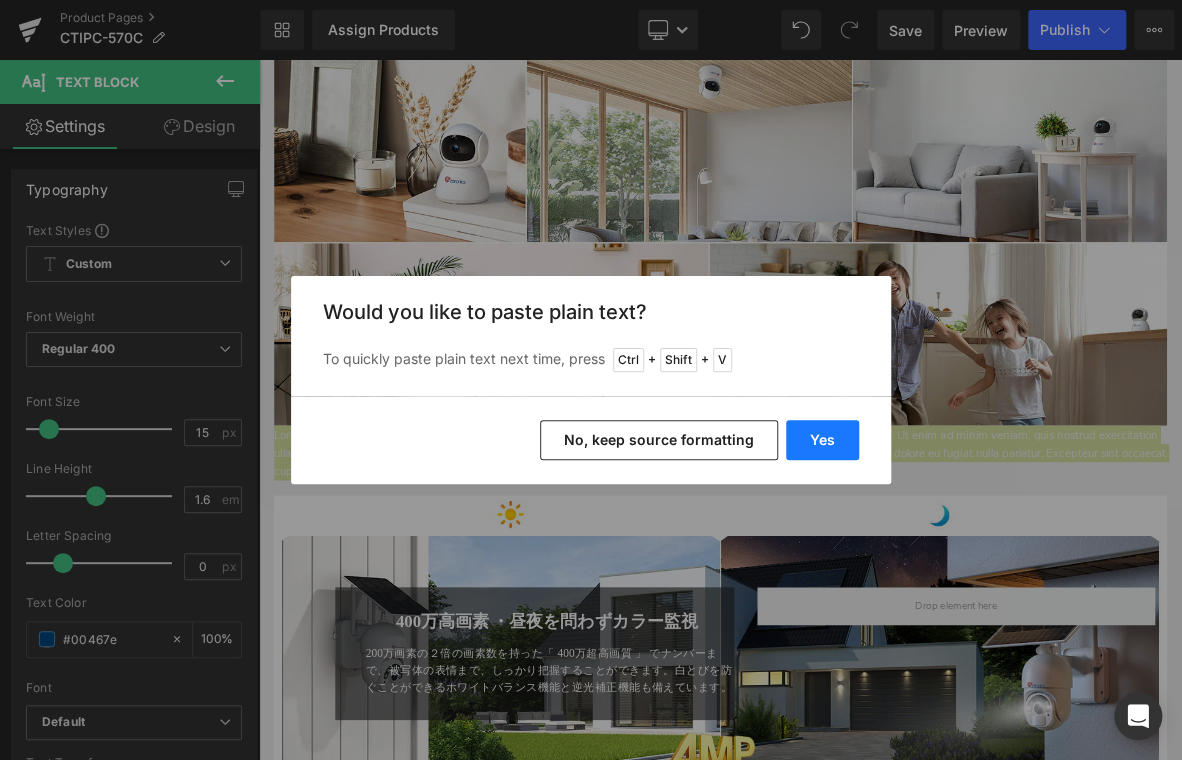 click on "Yes" at bounding box center [822, 440] 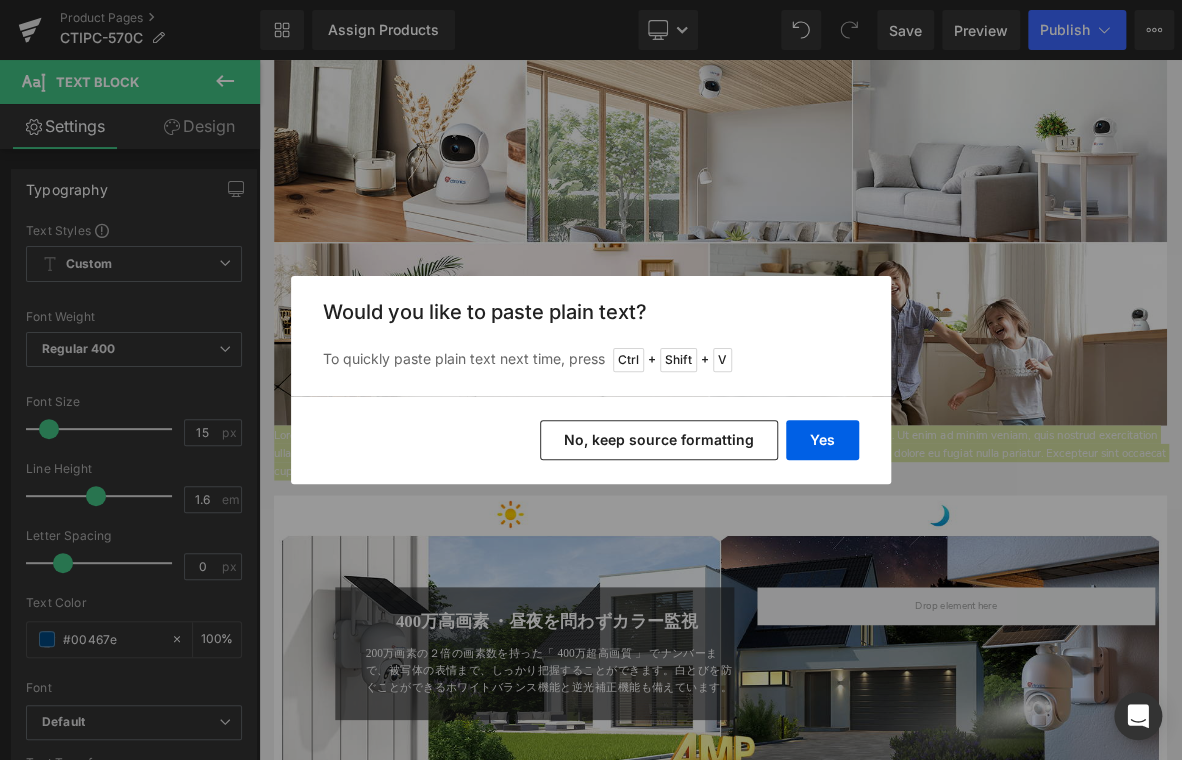 type 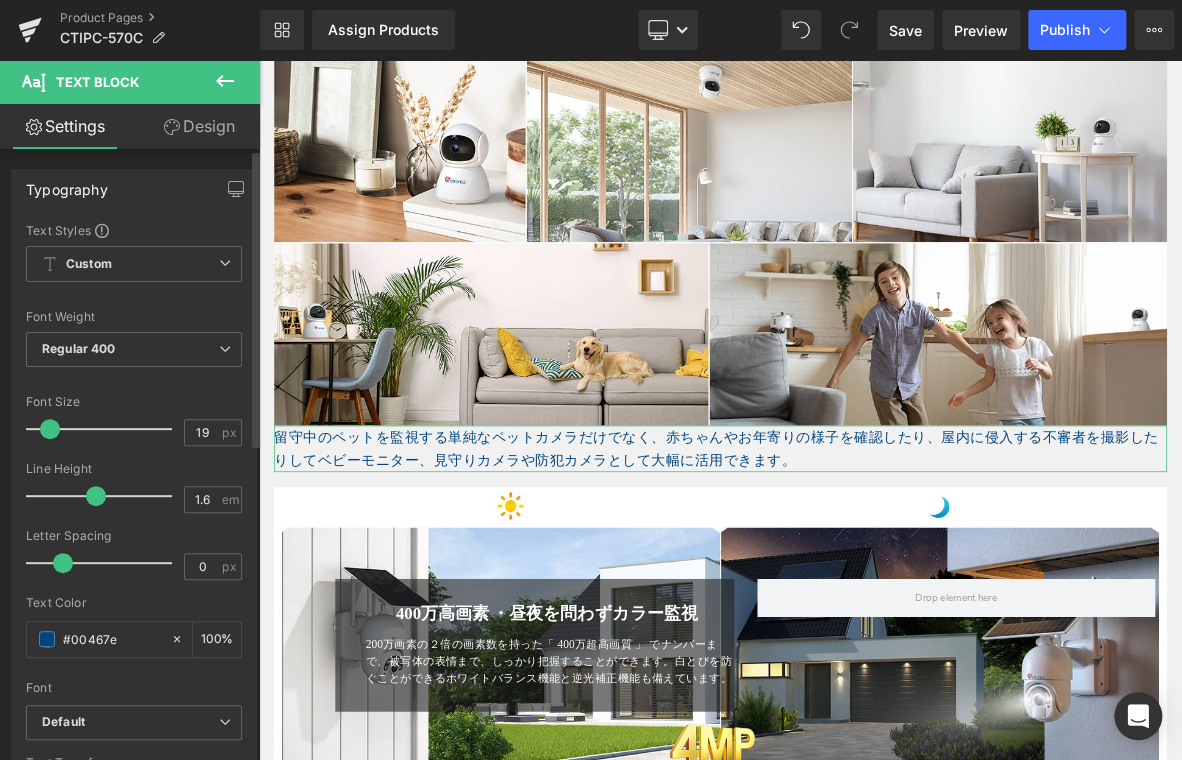 type on "20" 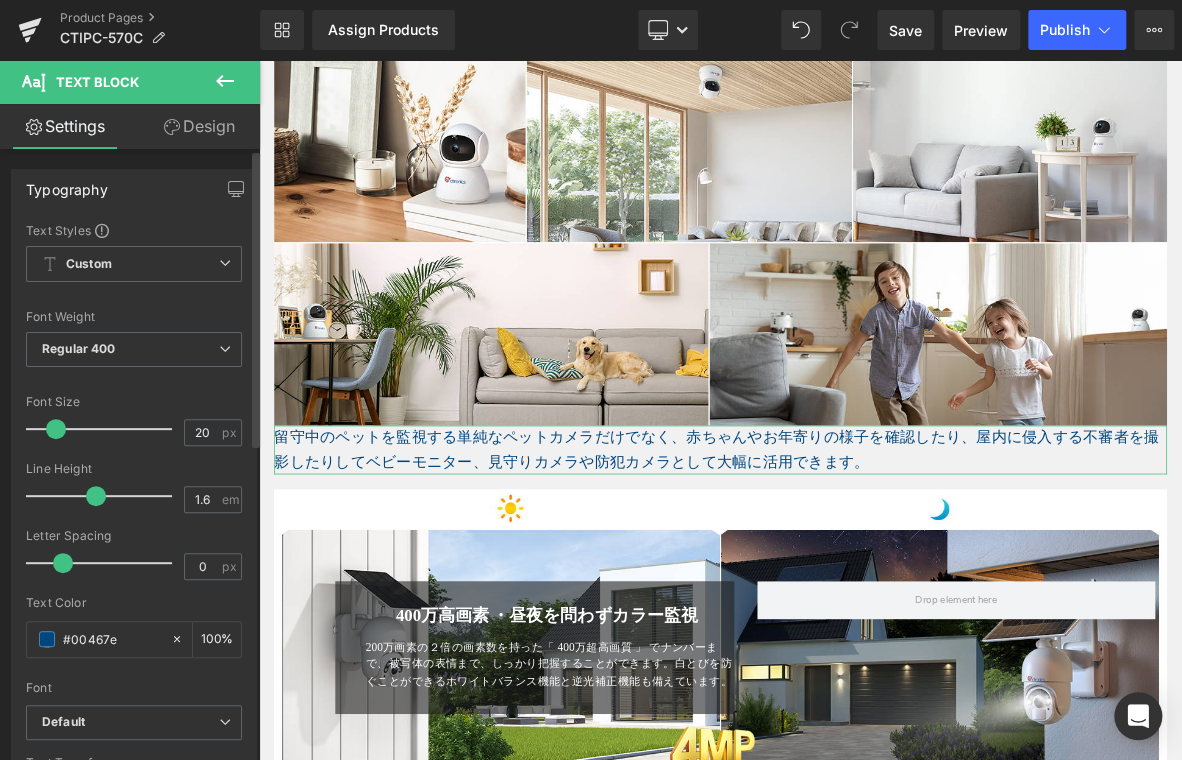 click at bounding box center (56, 429) 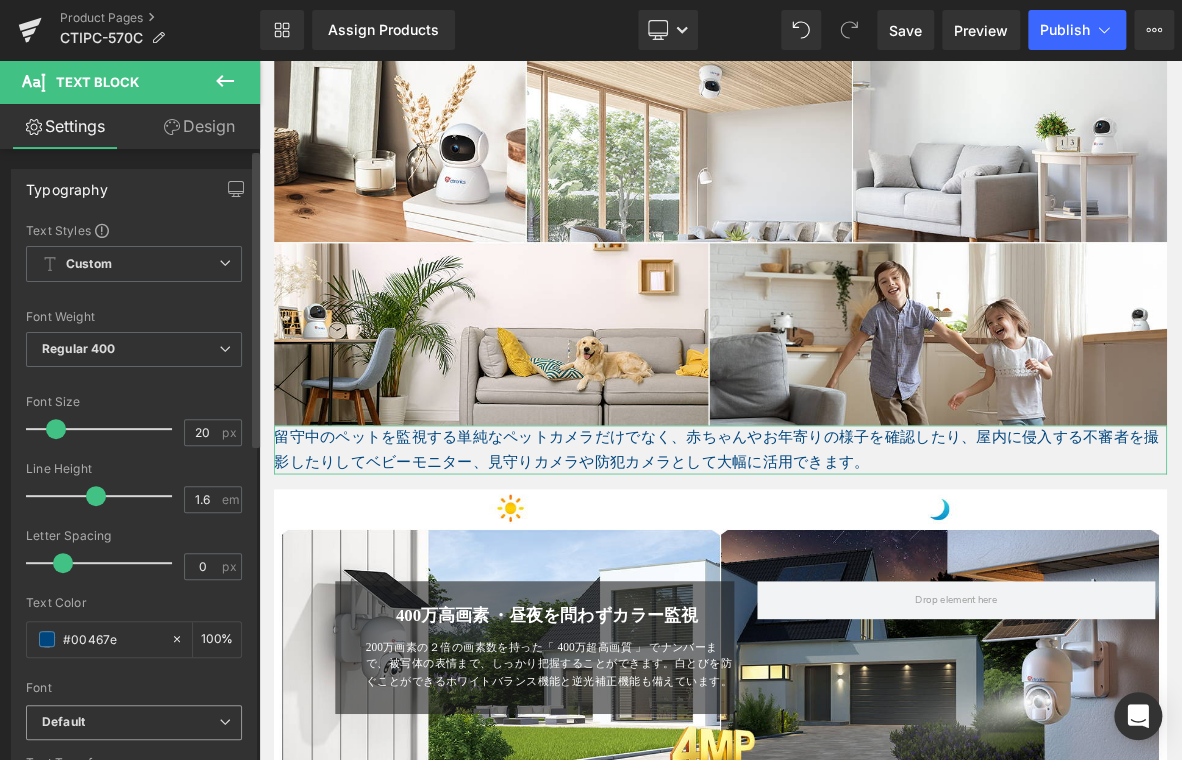 drag, startPoint x: 162, startPoint y: 718, endPoint x: 154, endPoint y: 706, distance: 14.422205 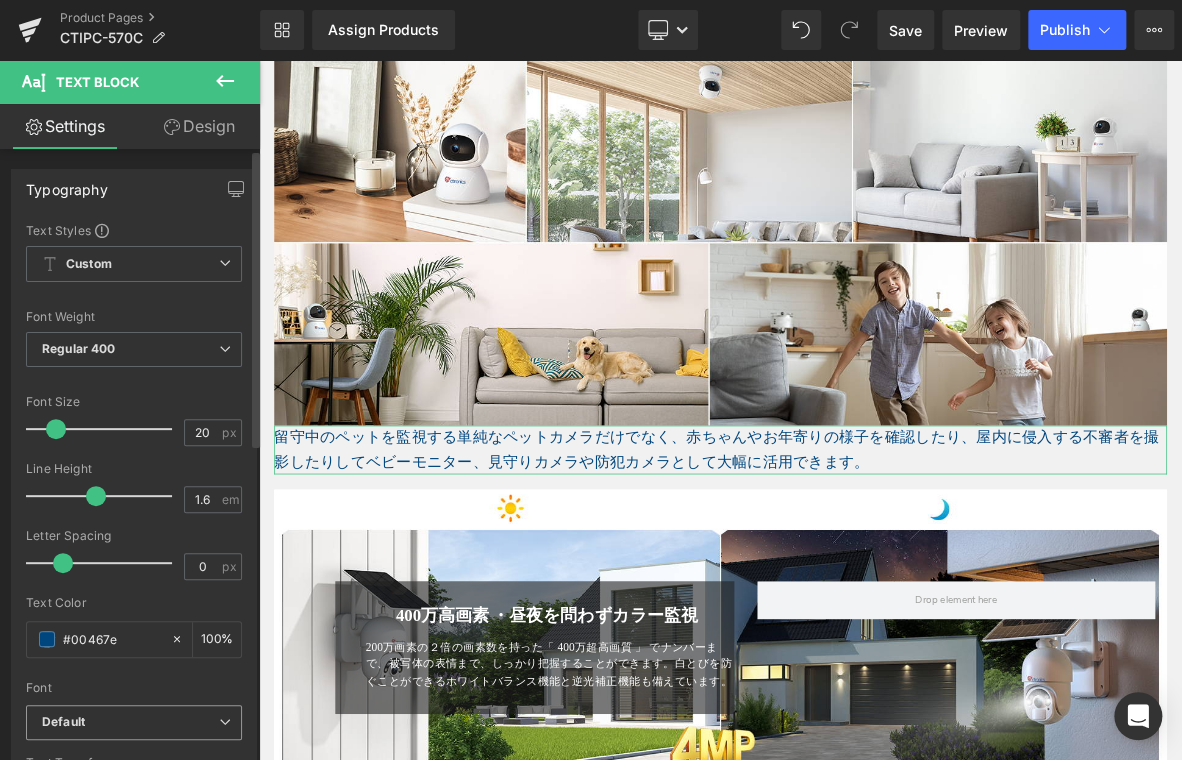click on "Default" at bounding box center [130, 722] 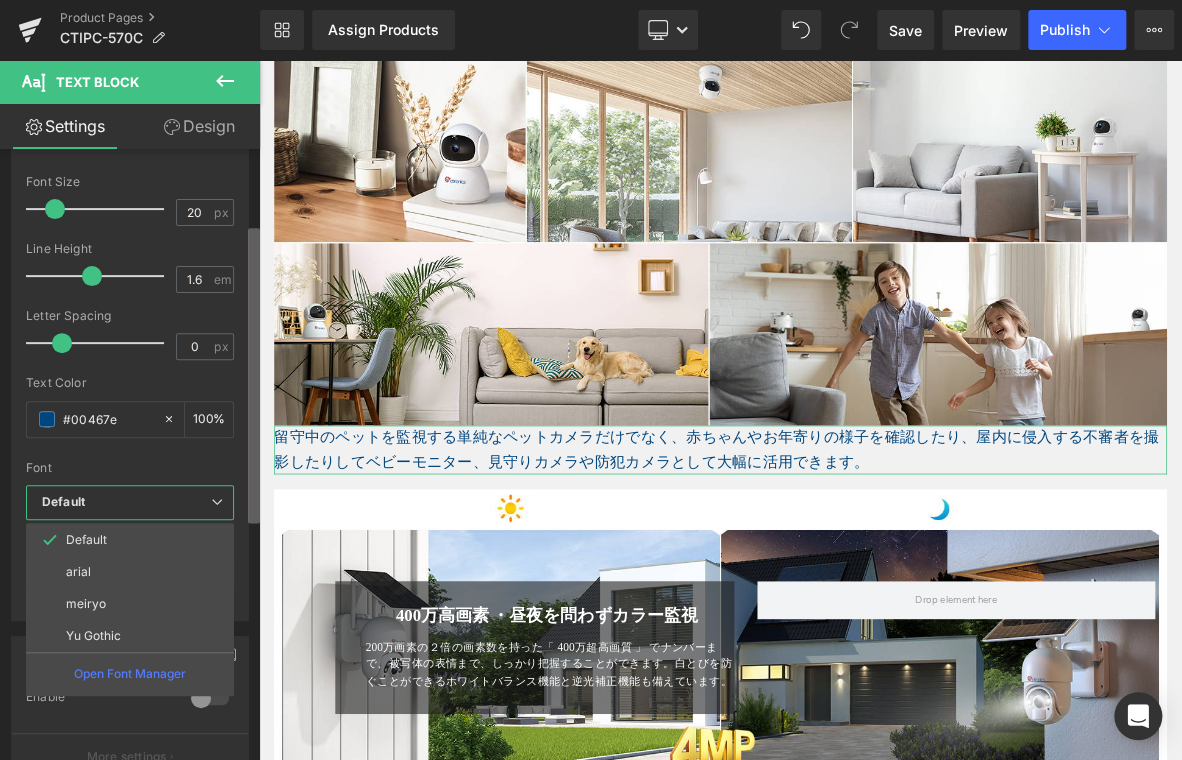 click on "Typography Text Styles Custom
Custom
Setup Global Style
Custom
Setup Global Style
Thin 100 Semi Thin 200 Light 300 Regular 400 Medium 500 Semi Bold 600 Super Bold 800 Boldest 900 Bold 700 Lighter Bolder Font Weight
Regular 400
Thin 100 Semi Thin 200 Light 300 Regular 400 Medium 500 Semi Bold 600 Super Bold 800 Boldest 900 Bold 700 Lighter Bolder 20px Font Size 20 px 1.6em Line Height 1.6 em 0px Letter Spacing 0 px rgb(0, 70, 126) Text Color #00467e 100 % inherit
Font
Default
arial
meiryo
Yu Gothic" at bounding box center [130, 459] 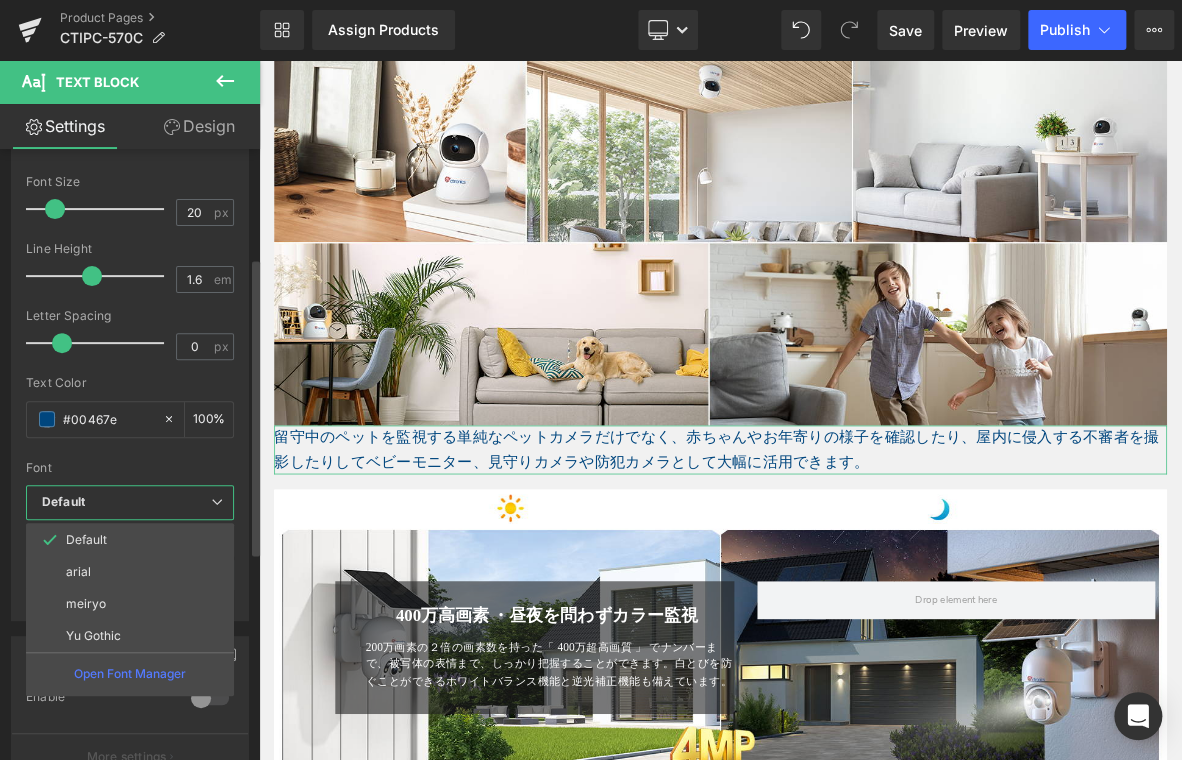 scroll, scrollTop: 222, scrollLeft: 0, axis: vertical 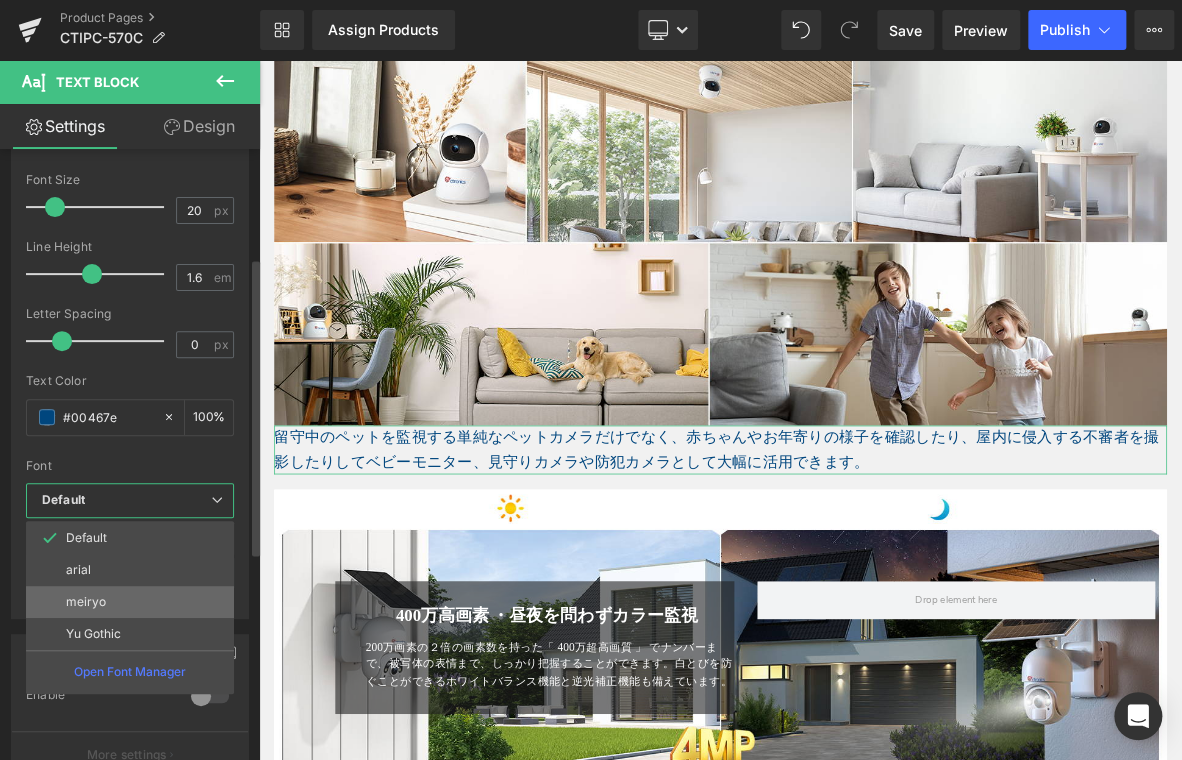 click on "meiryo" at bounding box center [130, 602] 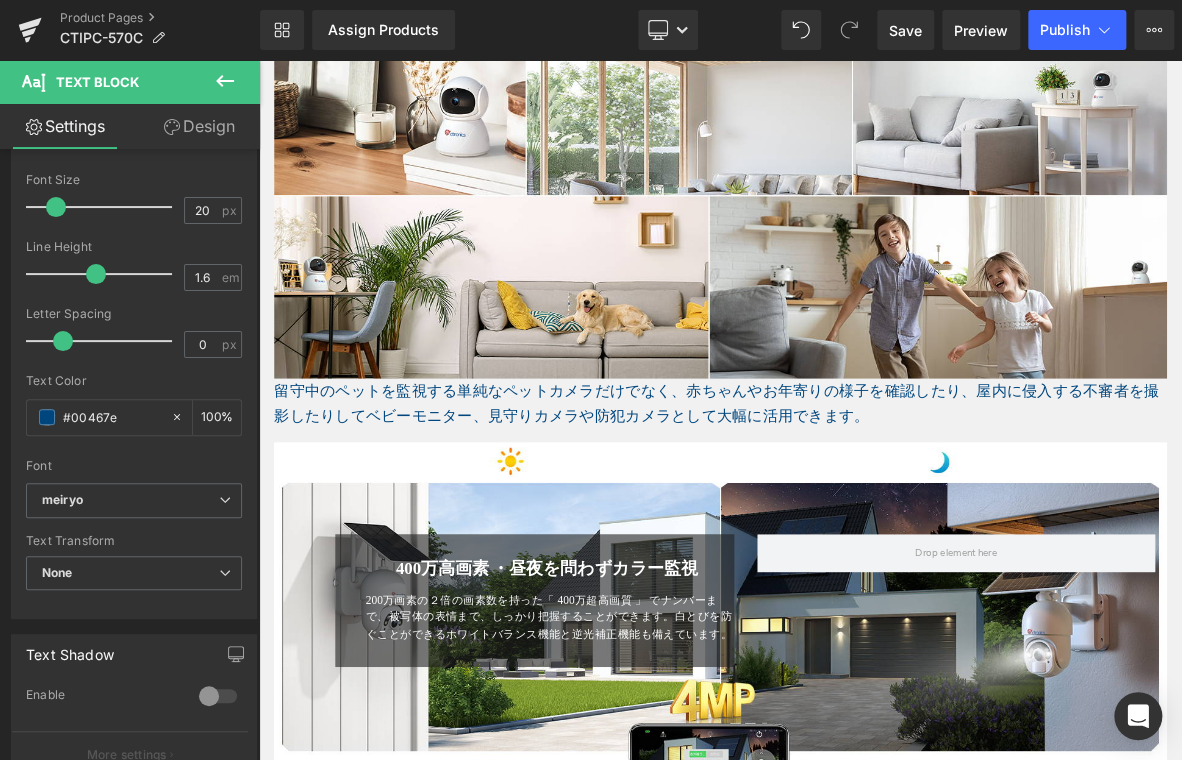 scroll, scrollTop: 1300, scrollLeft: 0, axis: vertical 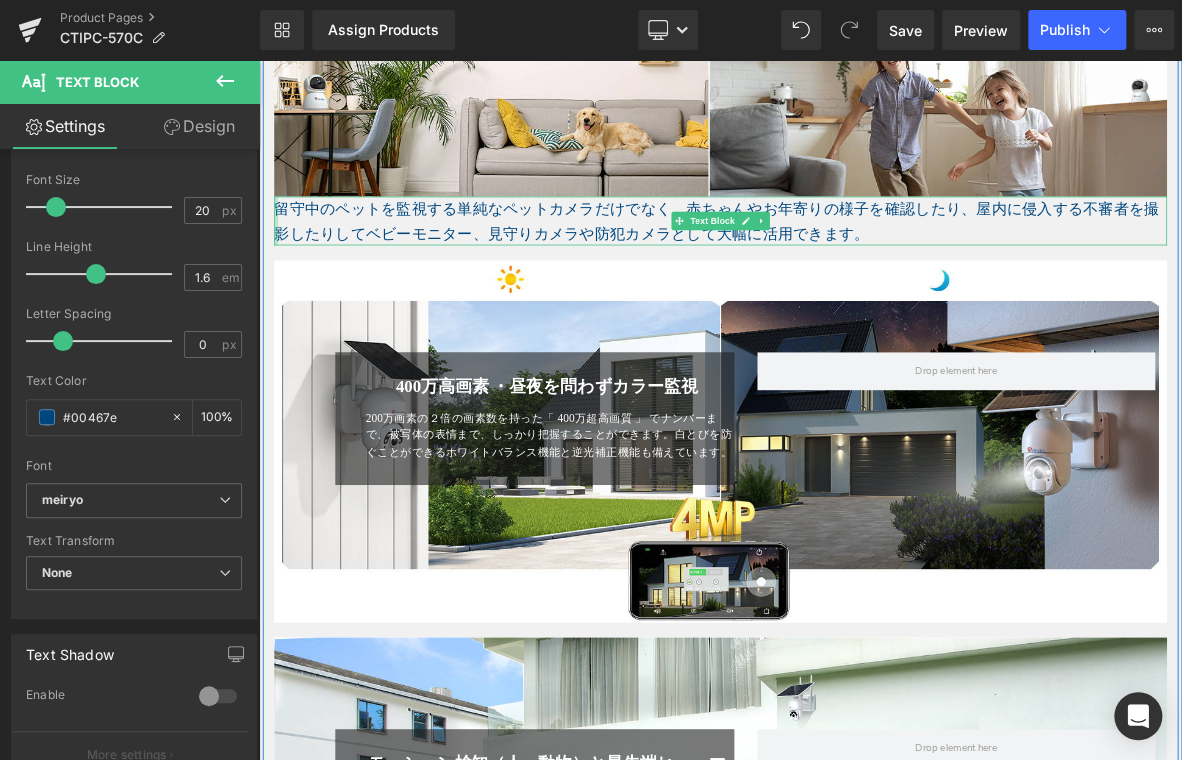 click at bounding box center (281, 271) 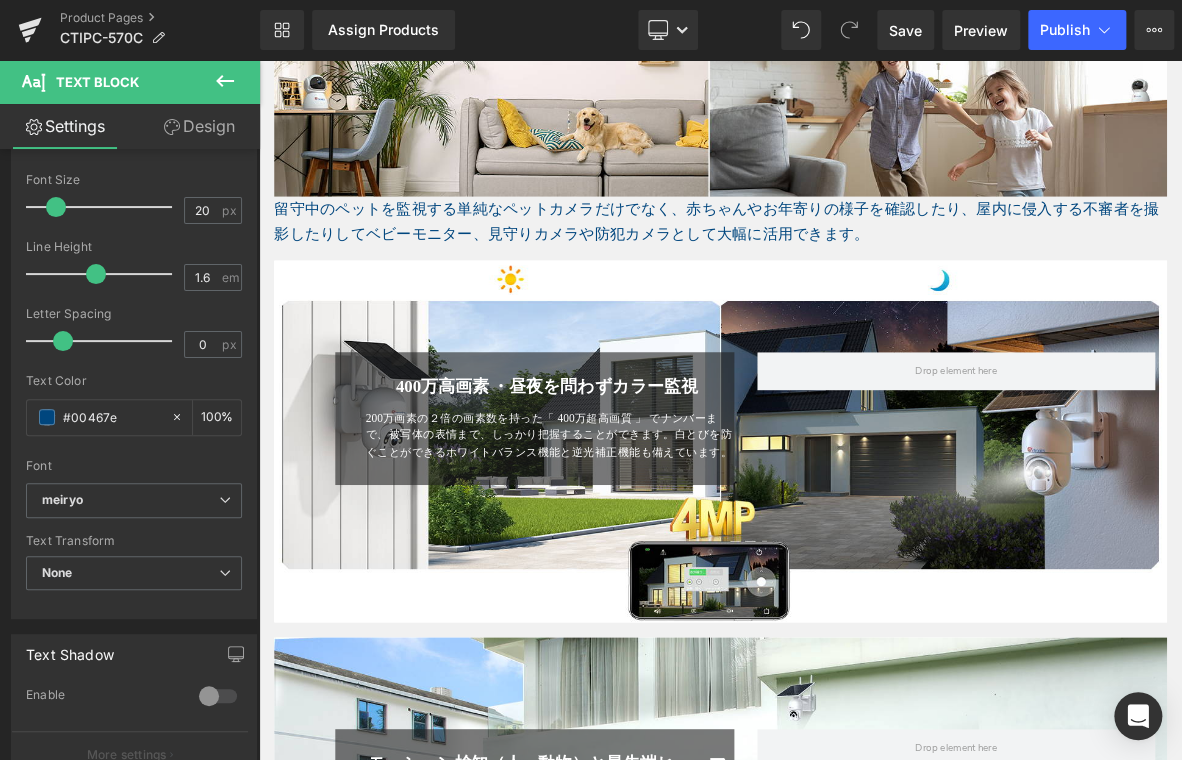 click 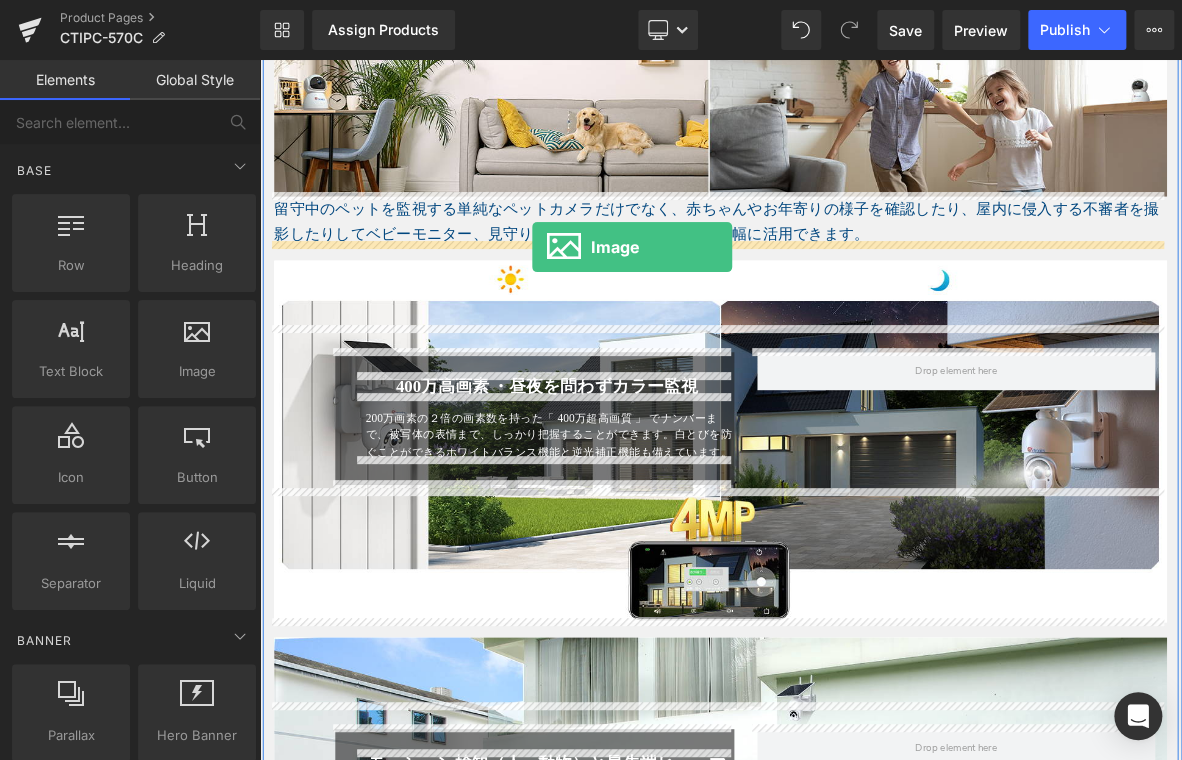 drag, startPoint x: 453, startPoint y: 428, endPoint x: 617, endPoint y: 305, distance: 205 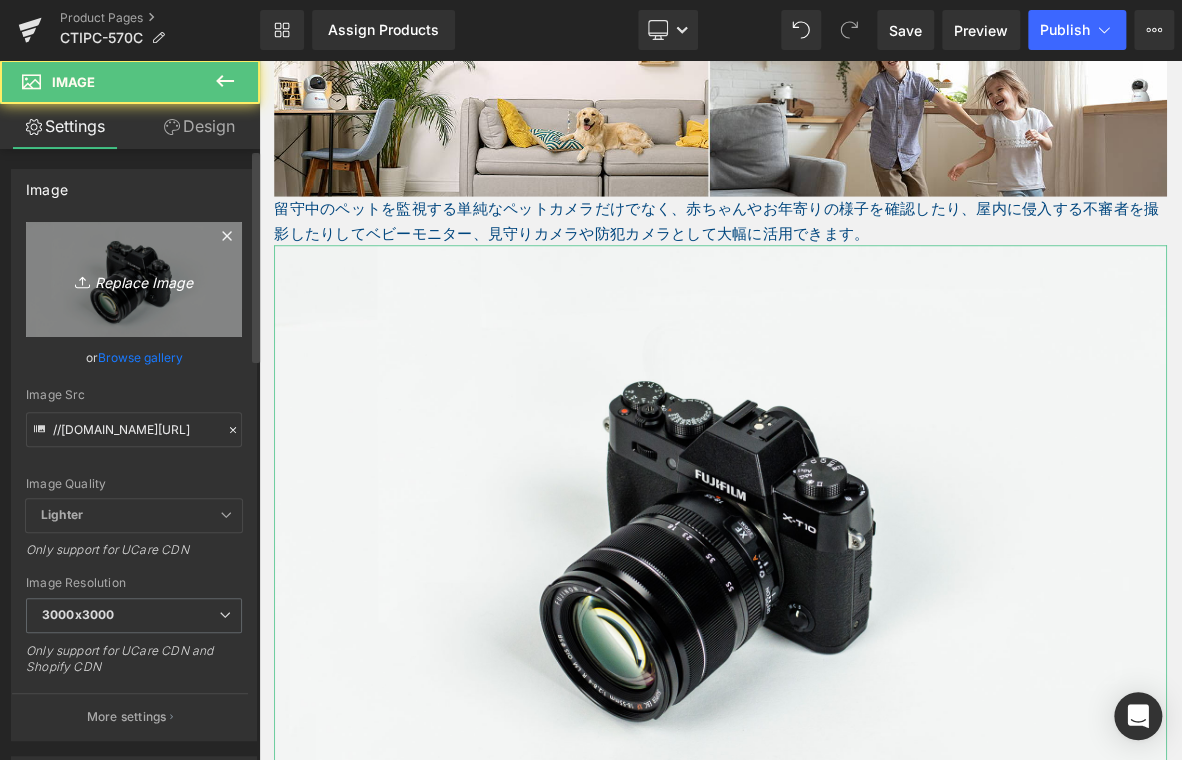 click on "Replace Image" at bounding box center (134, 279) 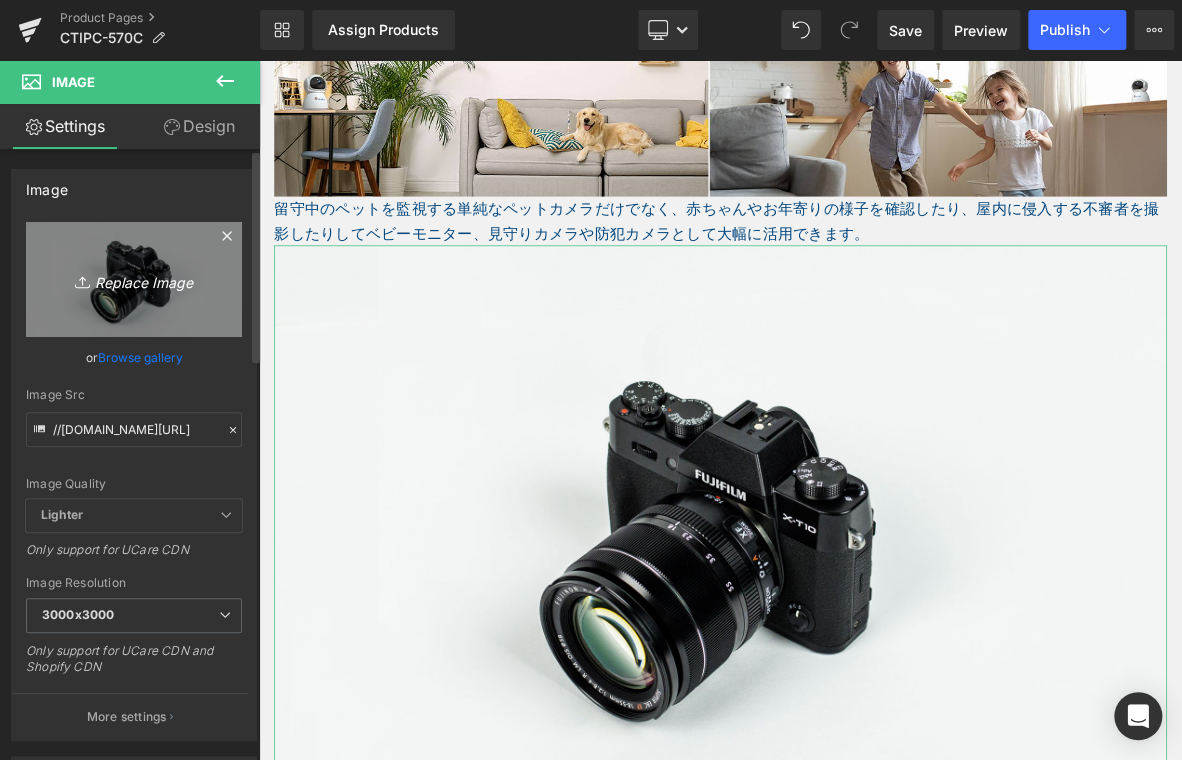 type on "C:\fakepath\2.jpg" 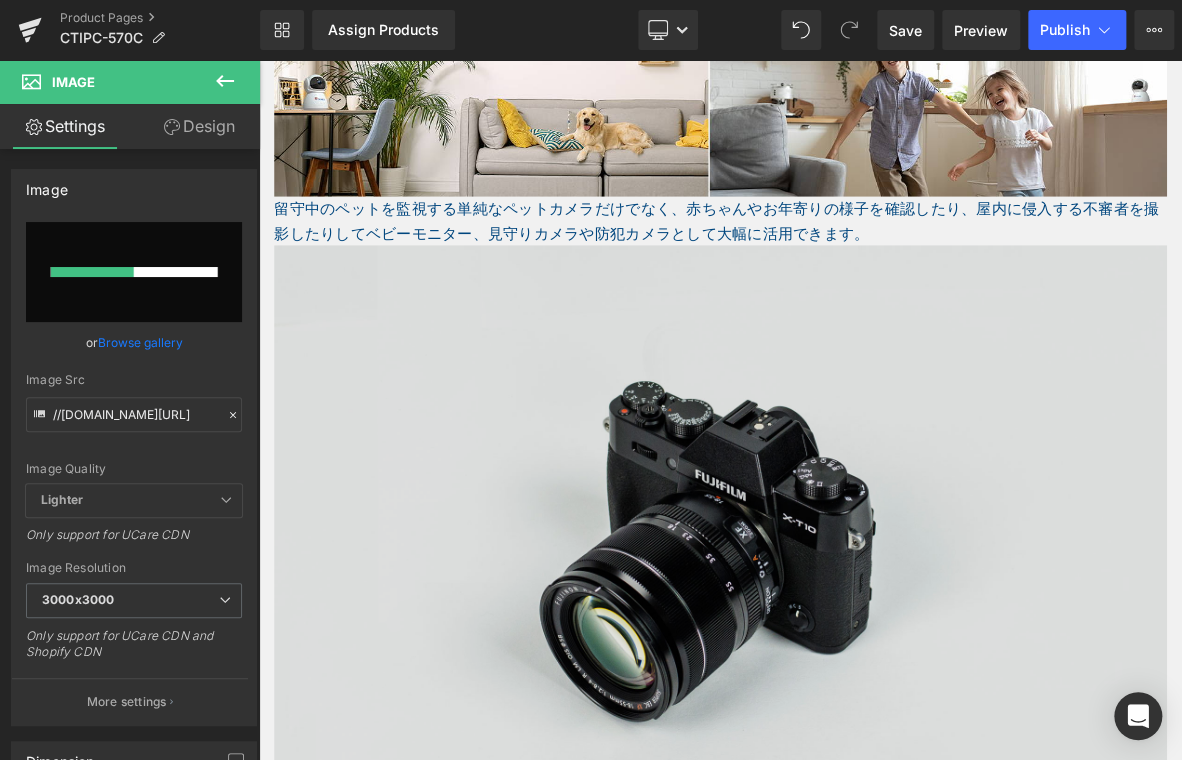 type 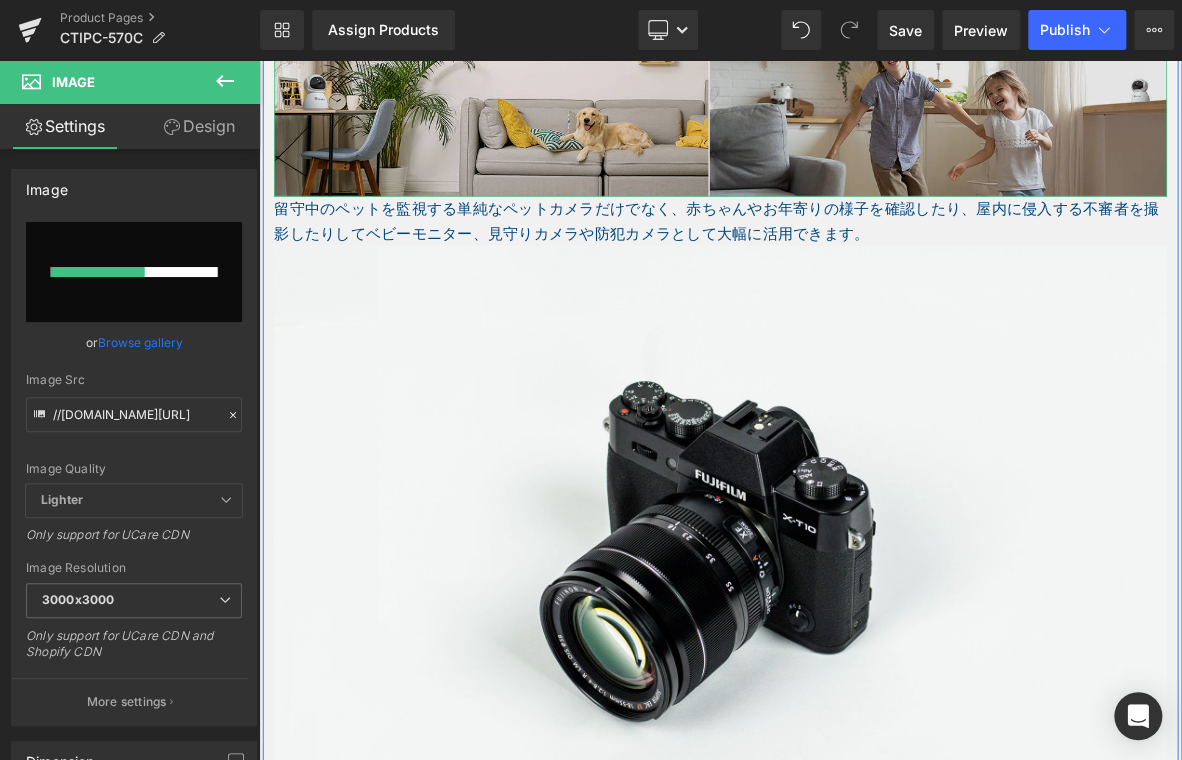 click at bounding box center (864, 0) 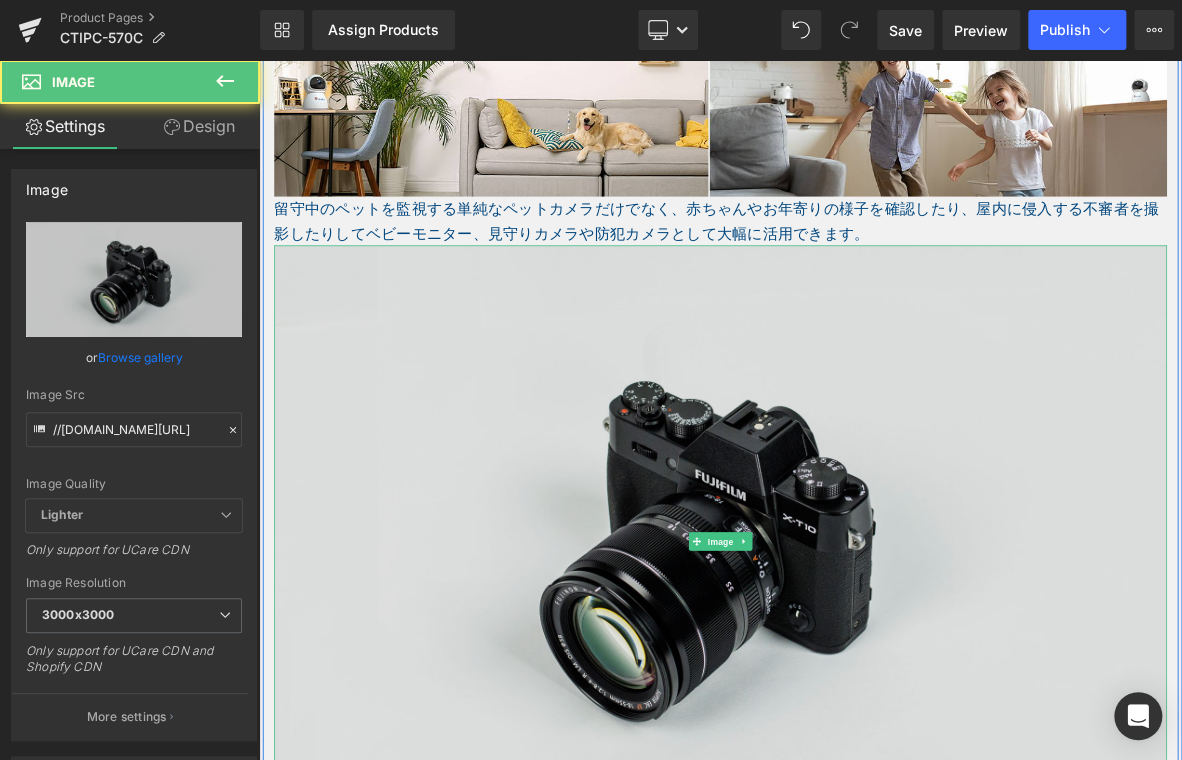 click at bounding box center (864, 690) 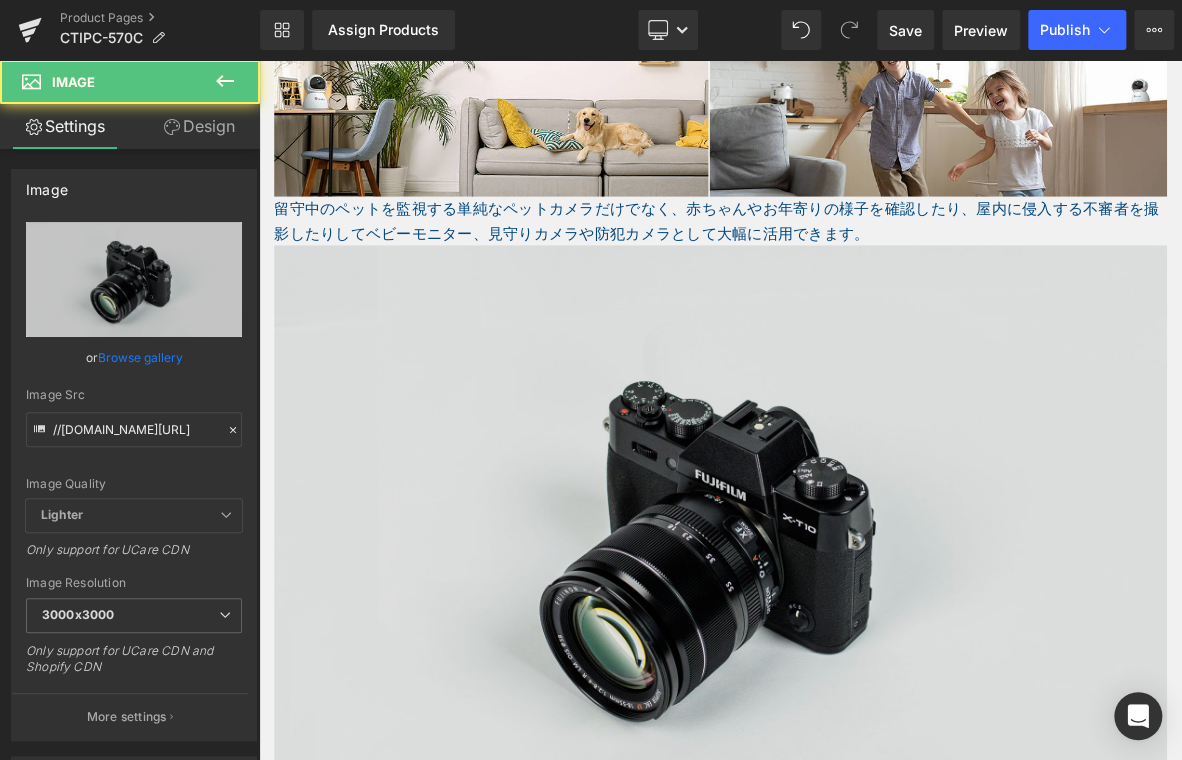 click at bounding box center [864, 690] 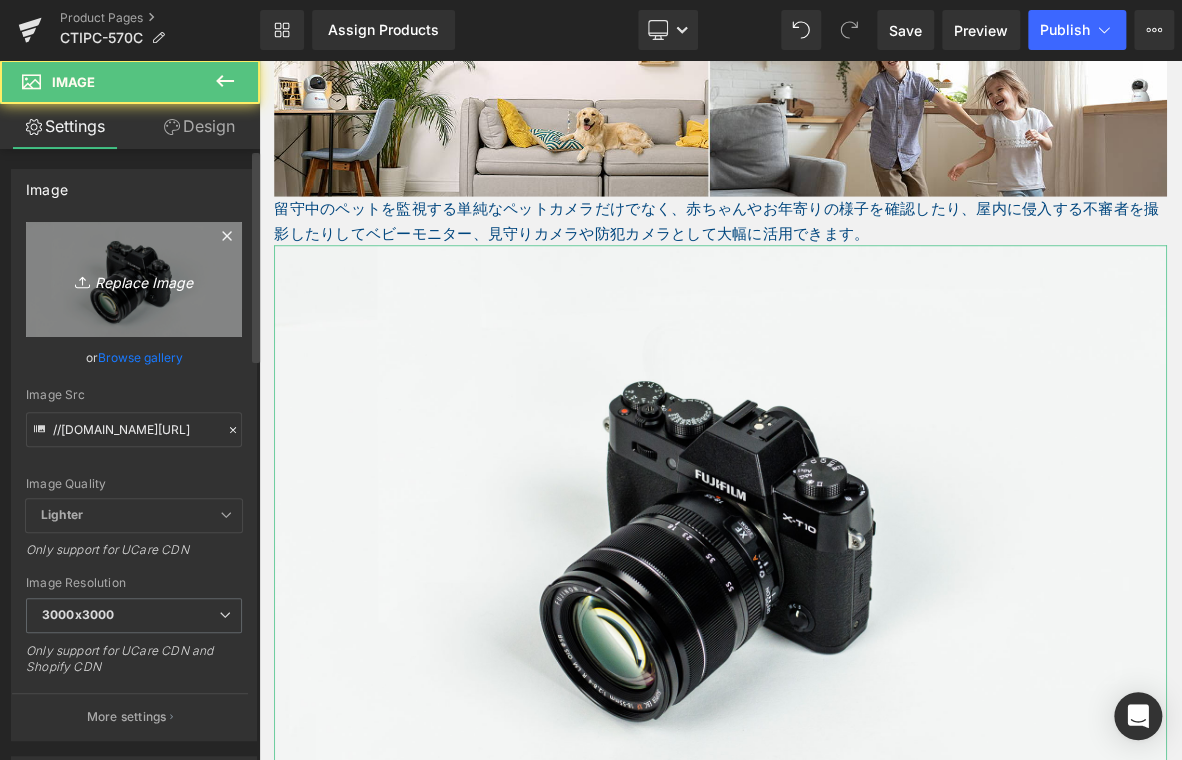 click on "Replace Image" at bounding box center (134, 279) 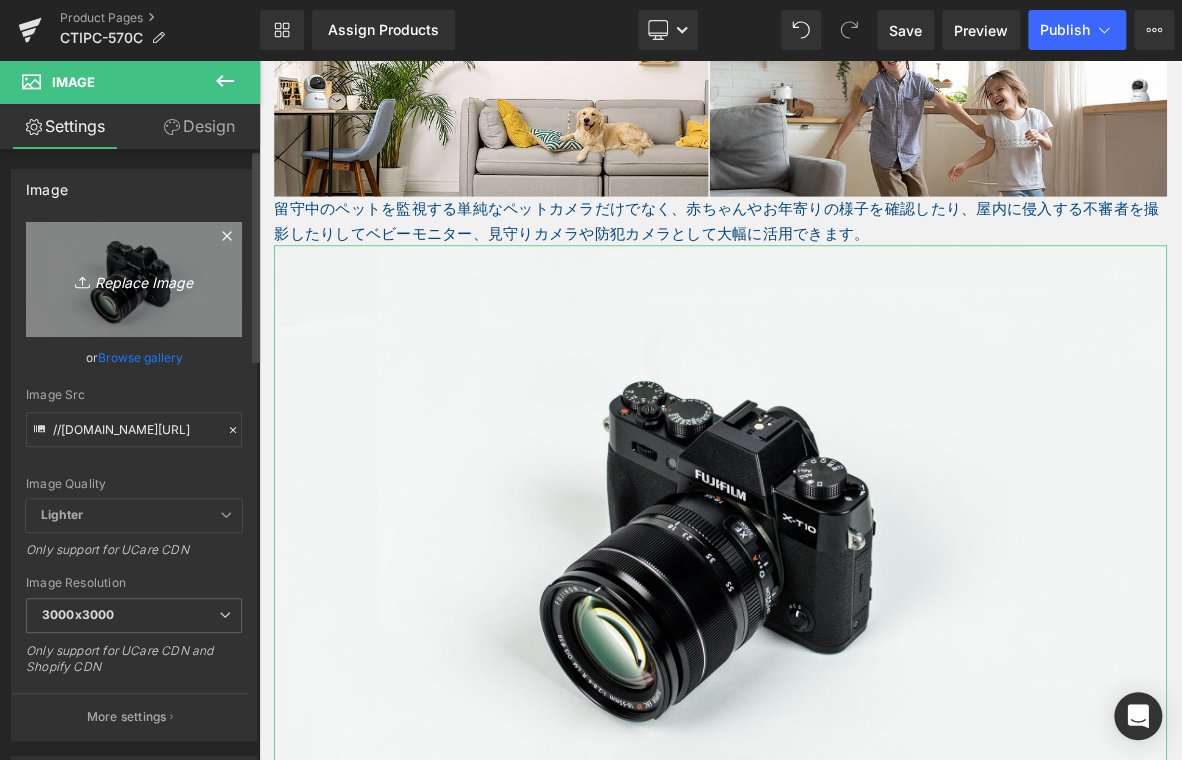 type on "C:\fakepath\2.jpg" 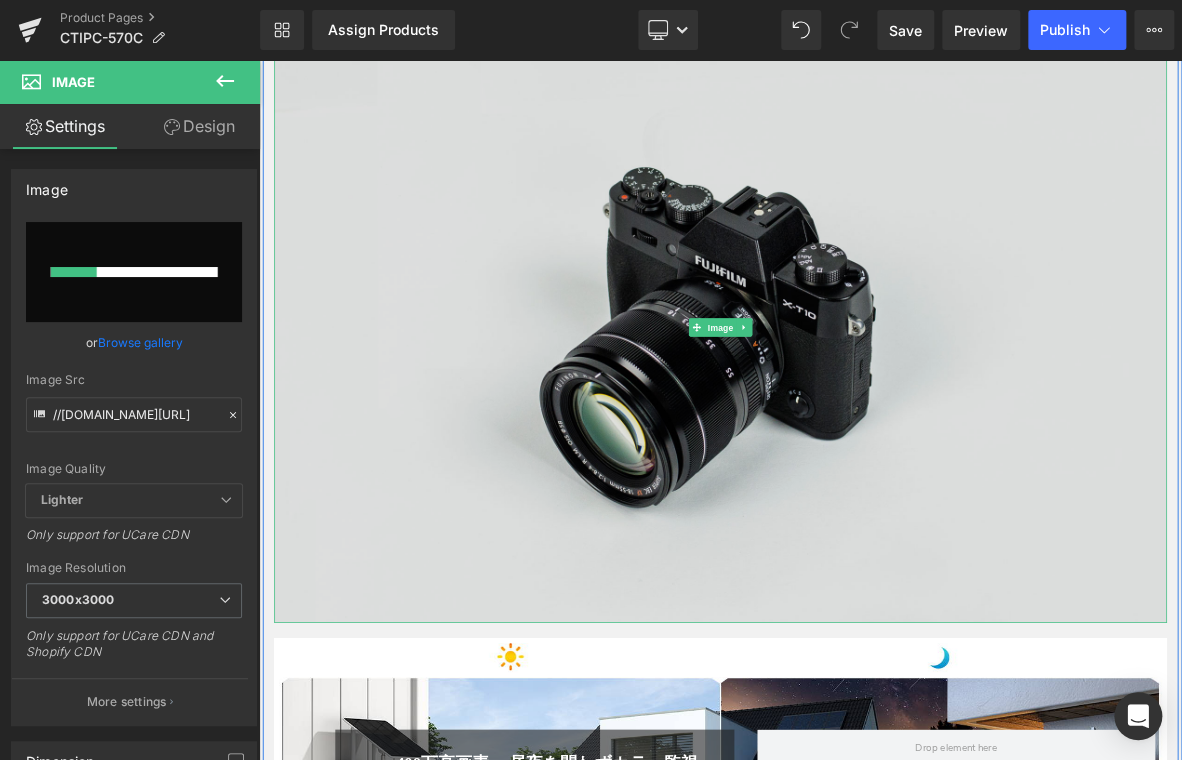 scroll, scrollTop: 1600, scrollLeft: 0, axis: vertical 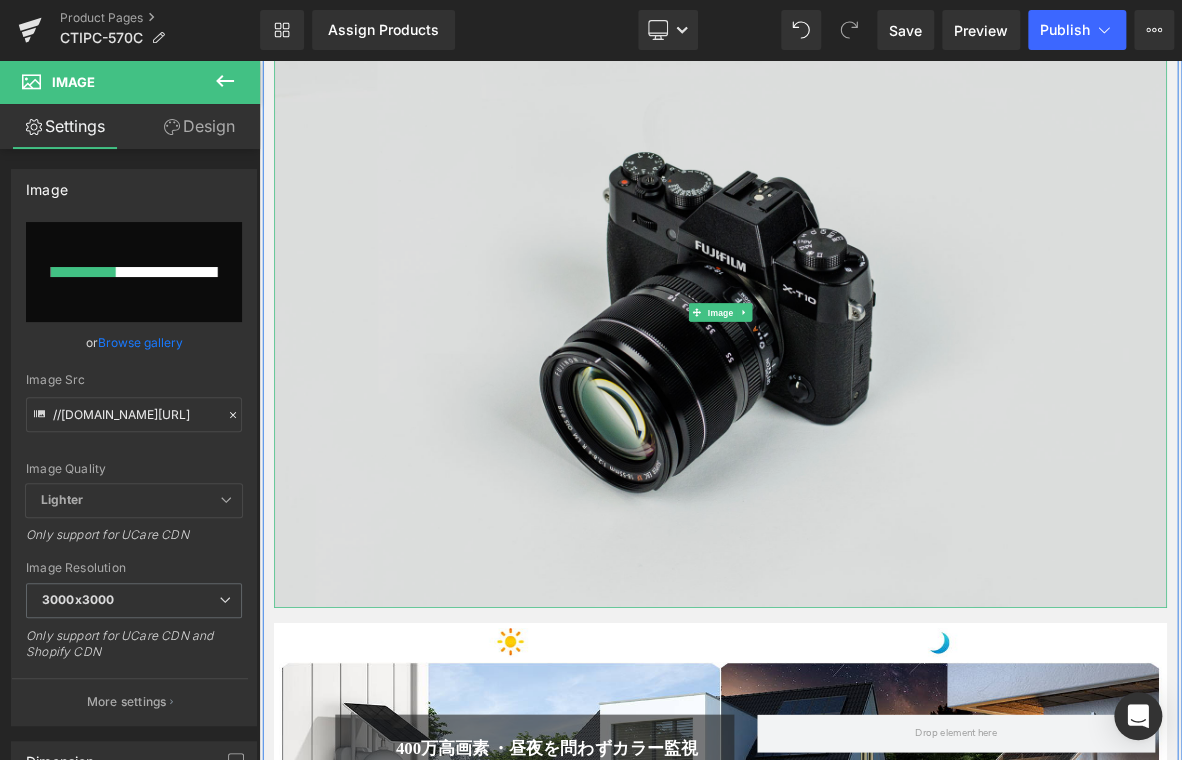 type 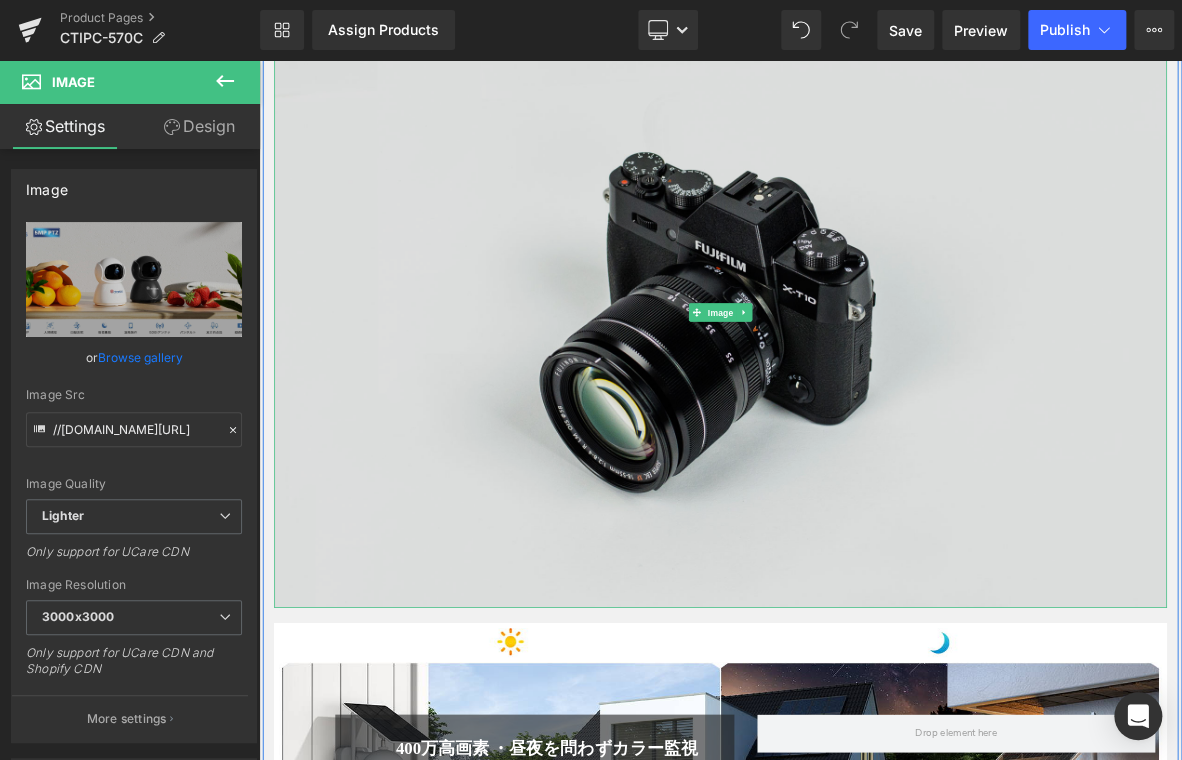 type on "https://ucarecdn.com/21a74318-7cab-44ef-a2fe-ea7b6c3c42b9/-/format/auto/-/preview/3000x3000/-/quality/lighter/2.jpg" 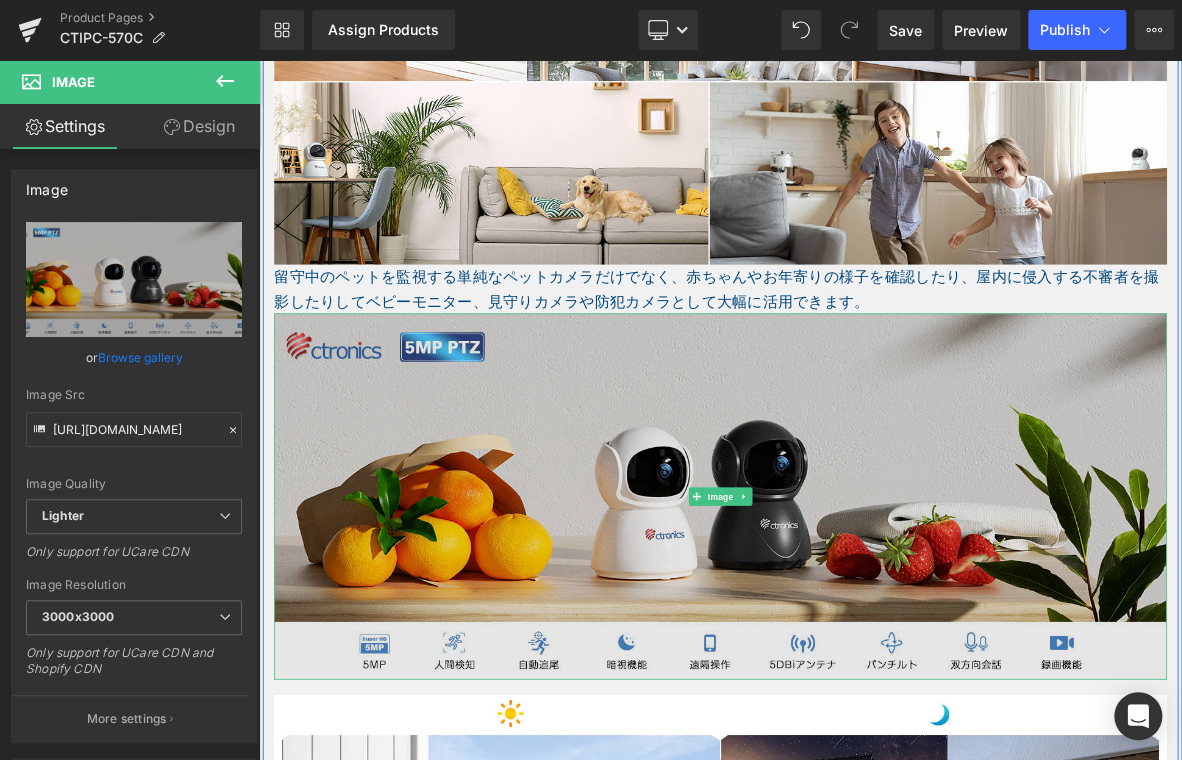 scroll, scrollTop: 1400, scrollLeft: 0, axis: vertical 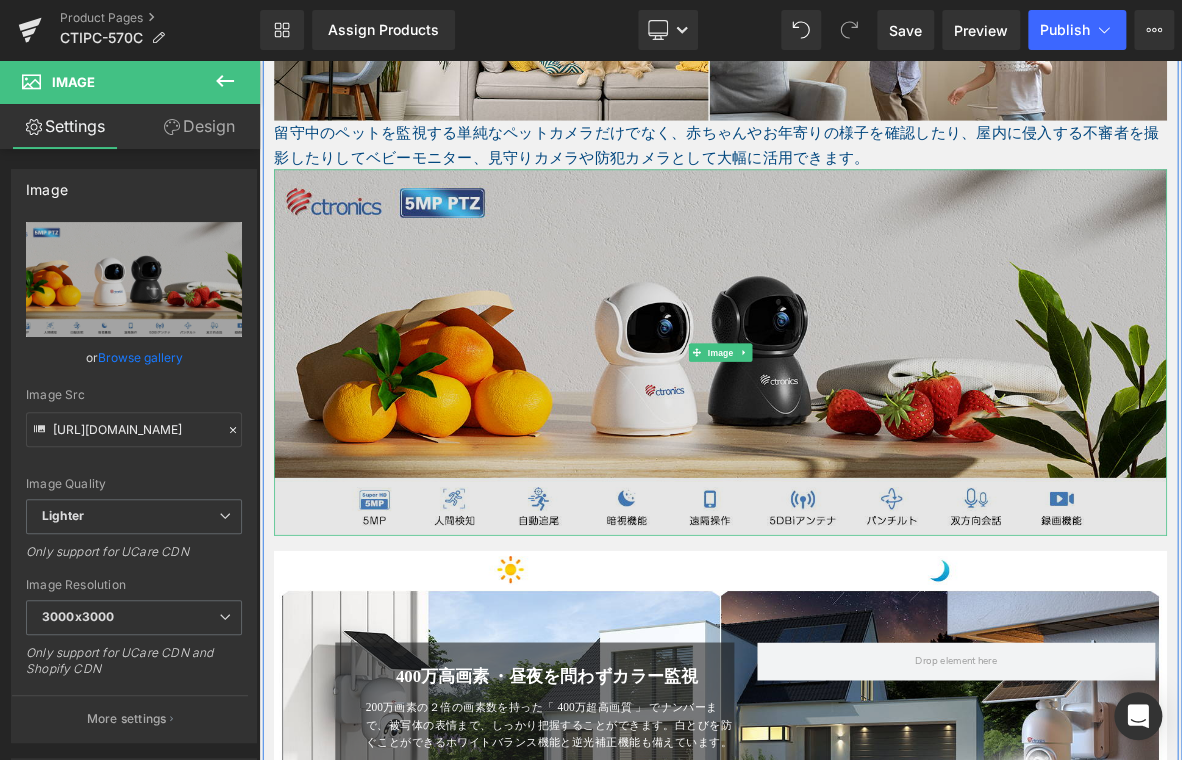 click at bounding box center [864, 443] 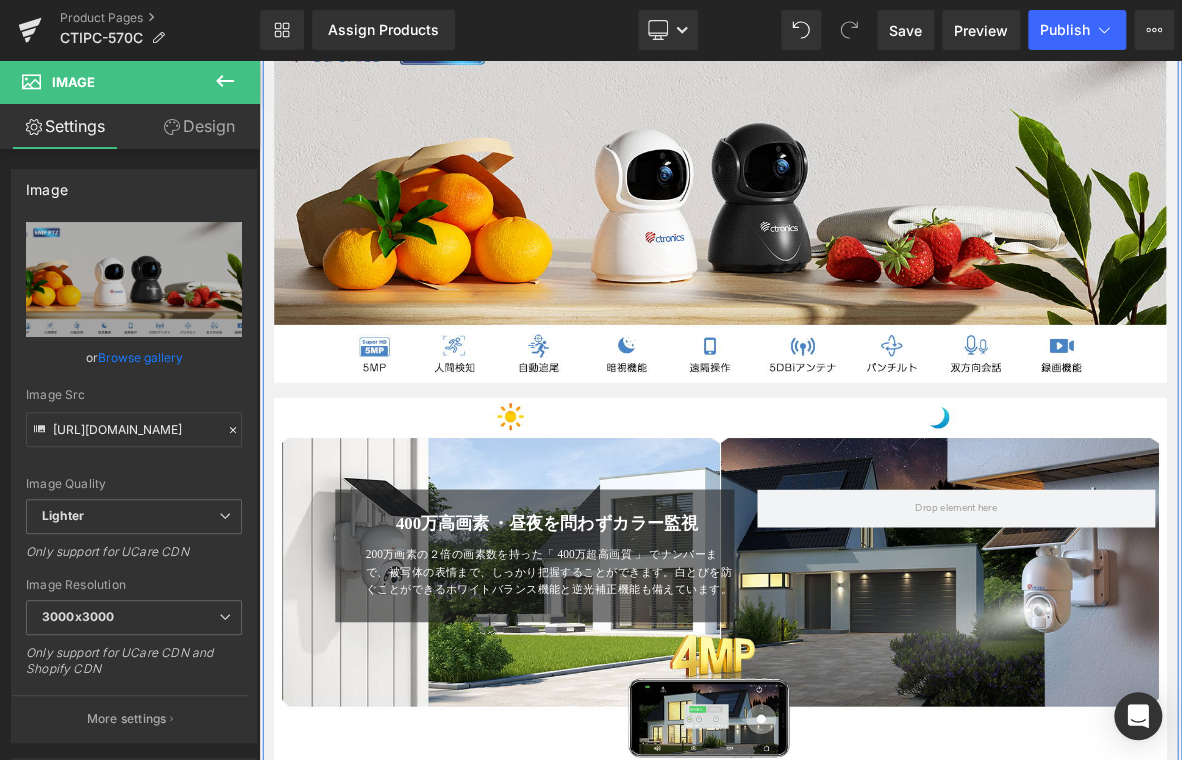 click on "400万高画素 ・昼夜を問わずカラー監視
Heading
200万画素の２倍の画素数を持った「 400万超高画質 」 でナンバーまで、被写体の表情まで、しっかり把握することができます。白とびを防ぐことができるホワイトバランス機能と逆光補正機能も備えています。
Text Block
Row
Row" at bounding box center (864, 700) 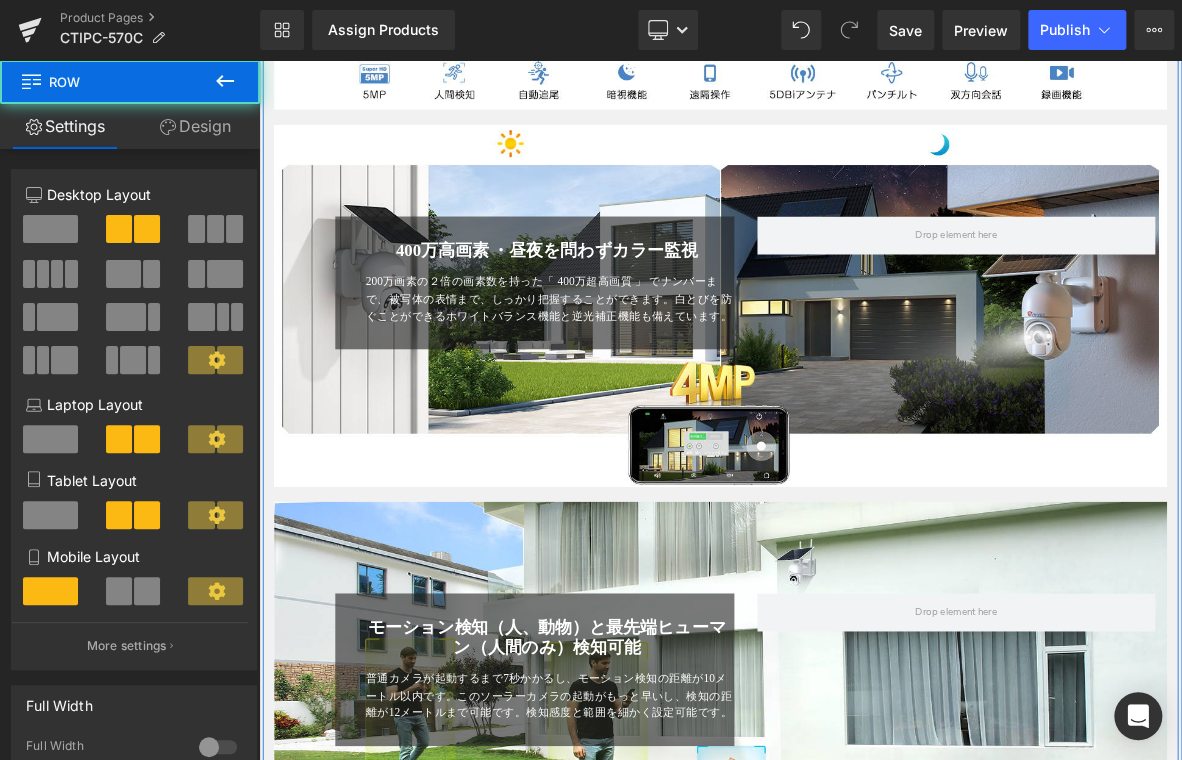 scroll, scrollTop: 2000, scrollLeft: 0, axis: vertical 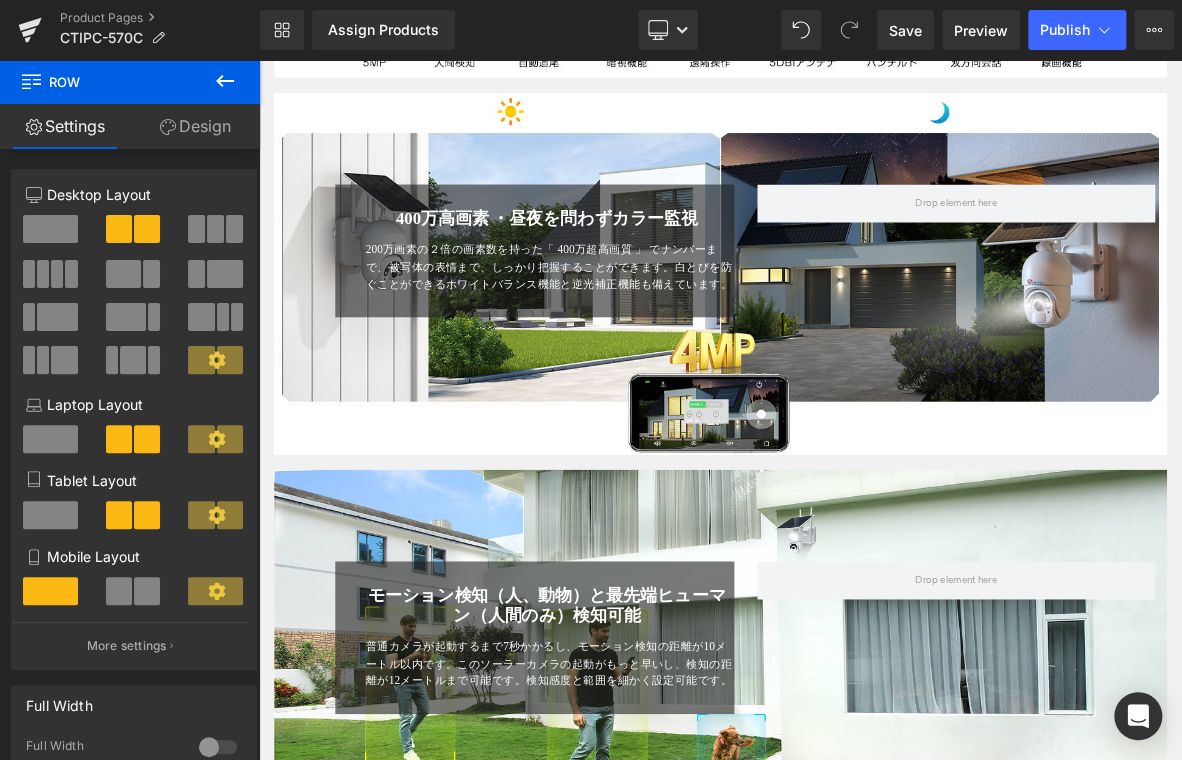 click at bounding box center [864, 340] 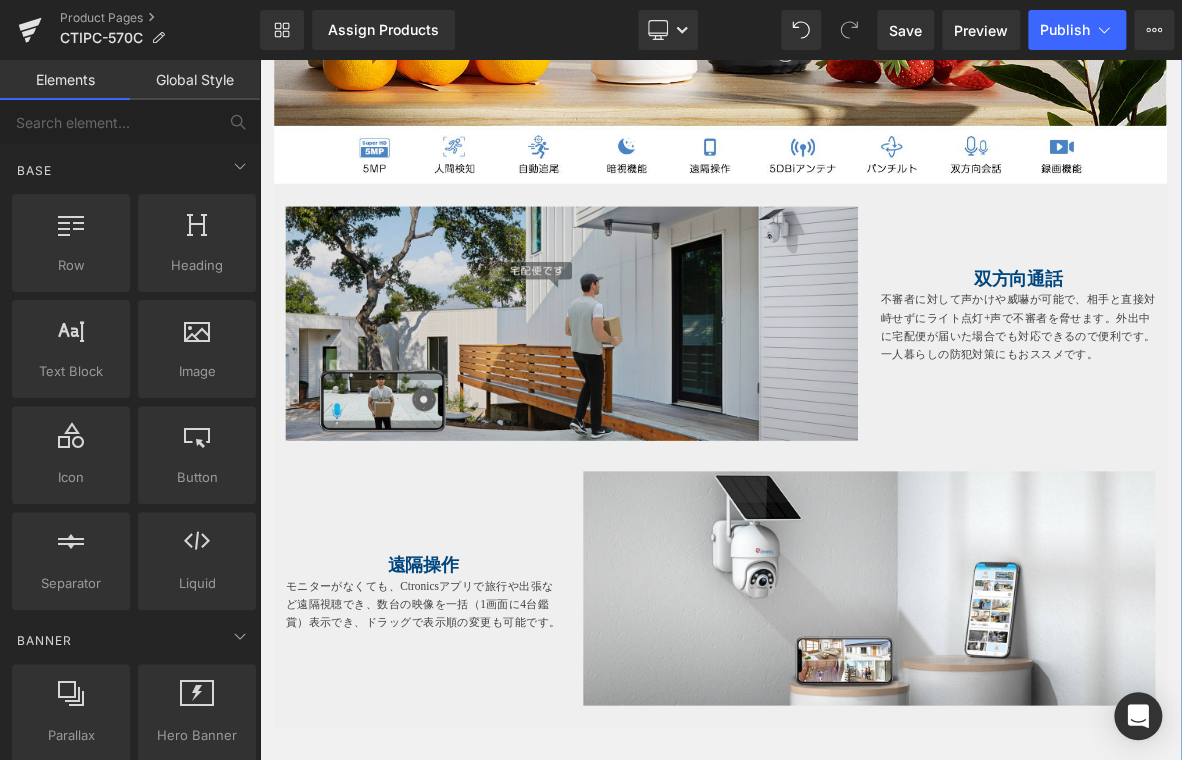 scroll, scrollTop: 1700, scrollLeft: 0, axis: vertical 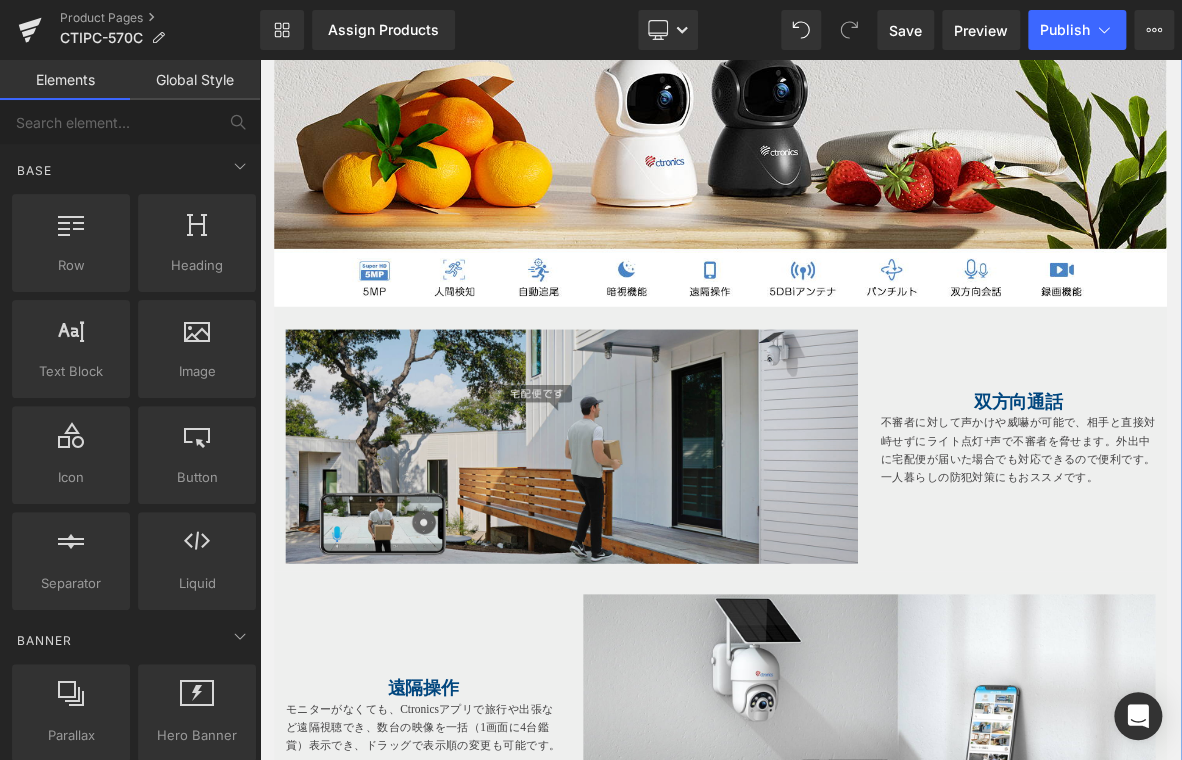 click at bounding box center (669, 566) 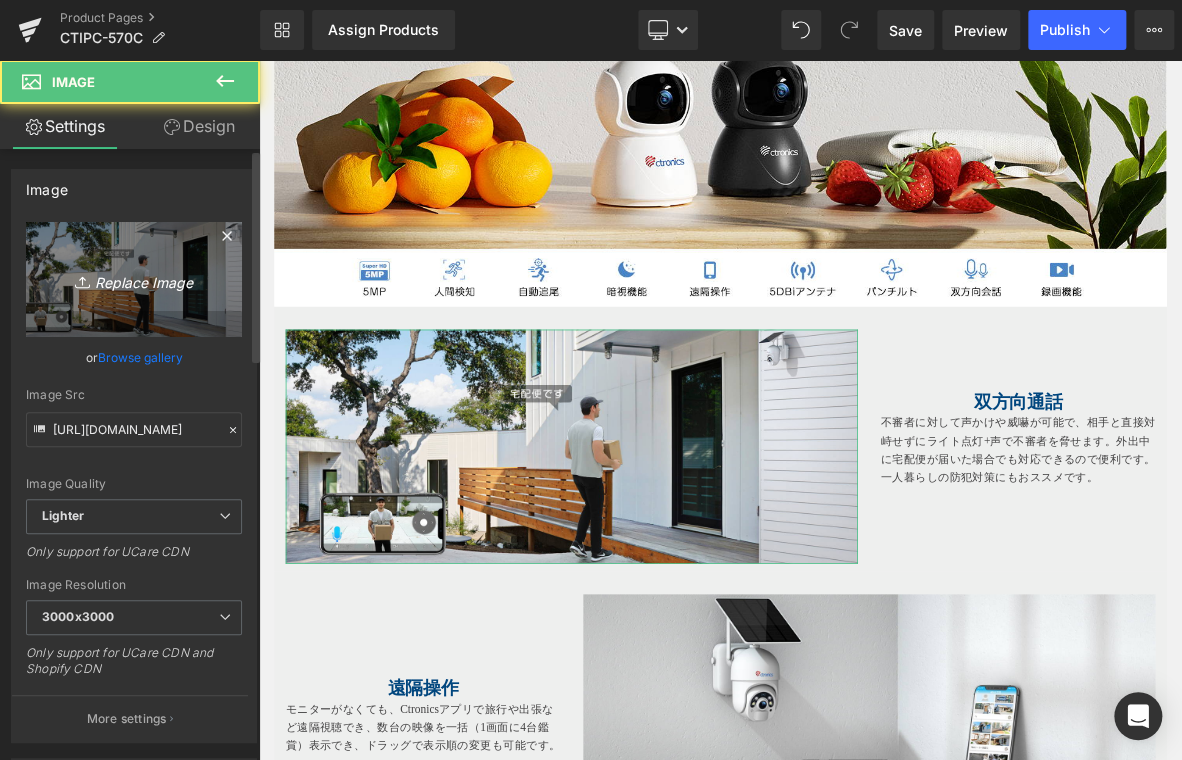 click on "Replace Image" at bounding box center (134, 279) 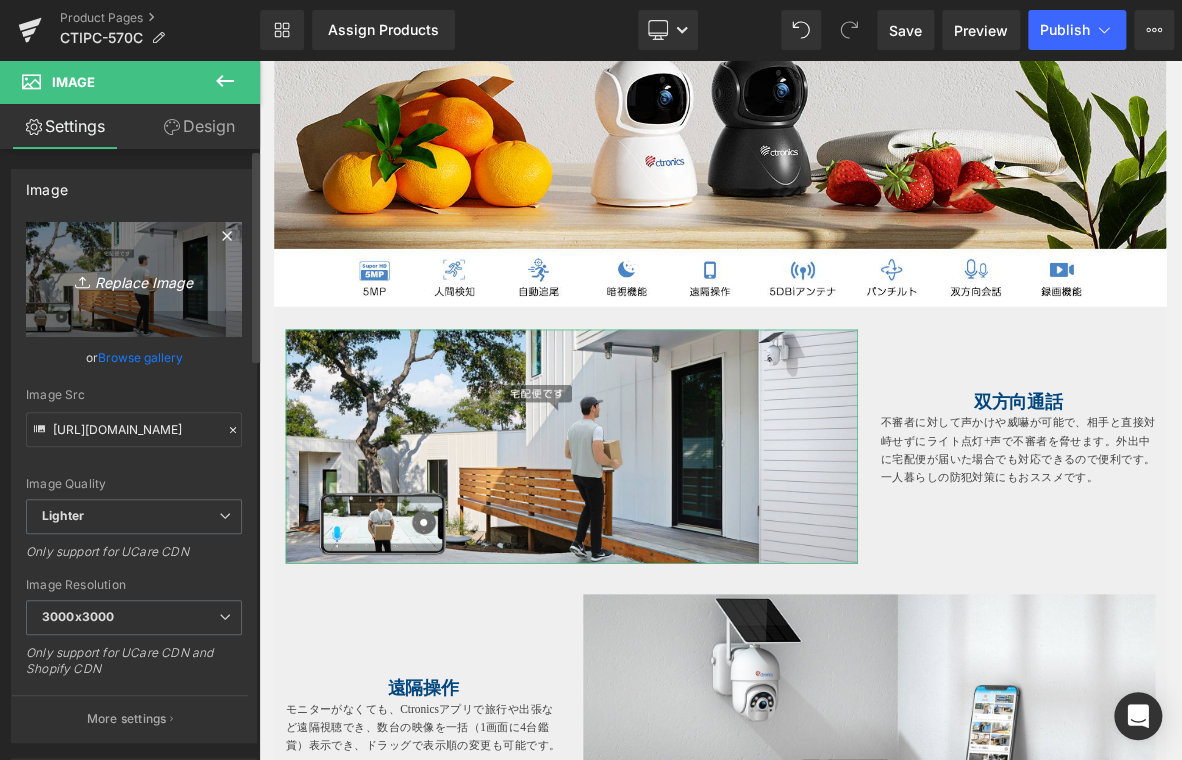 type on "C:\fakepath\3.jpg" 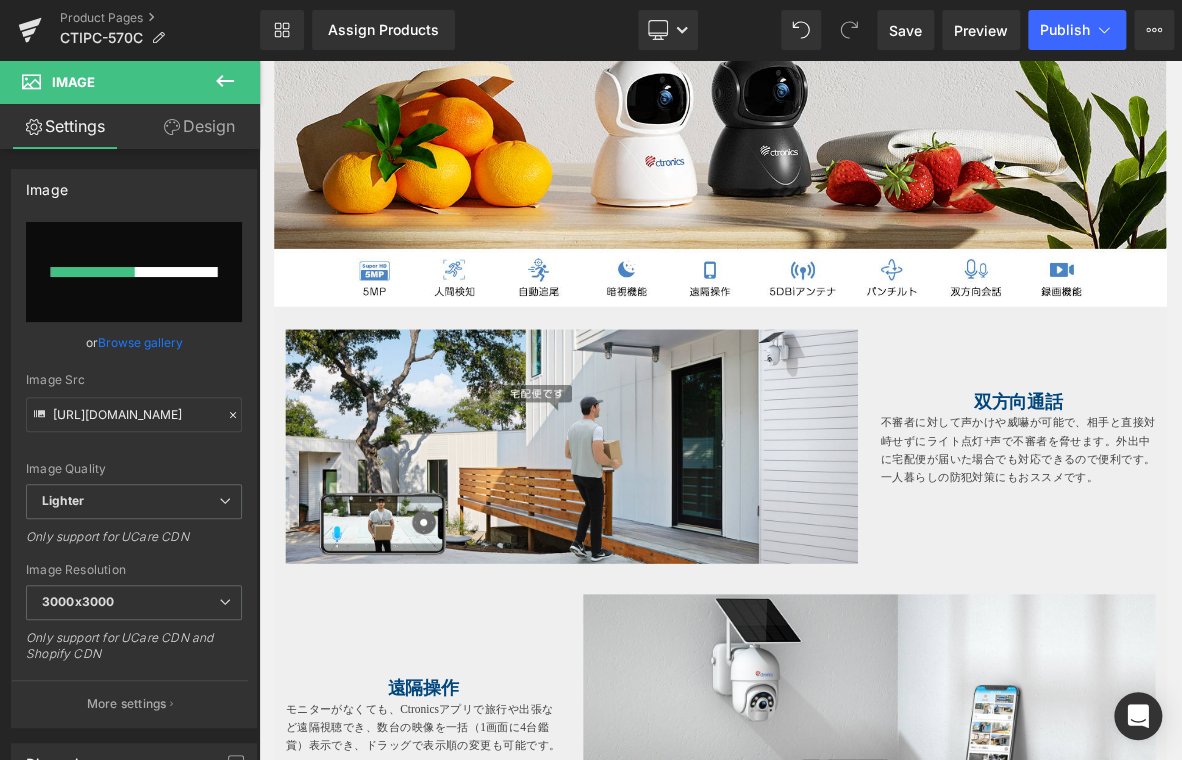 type 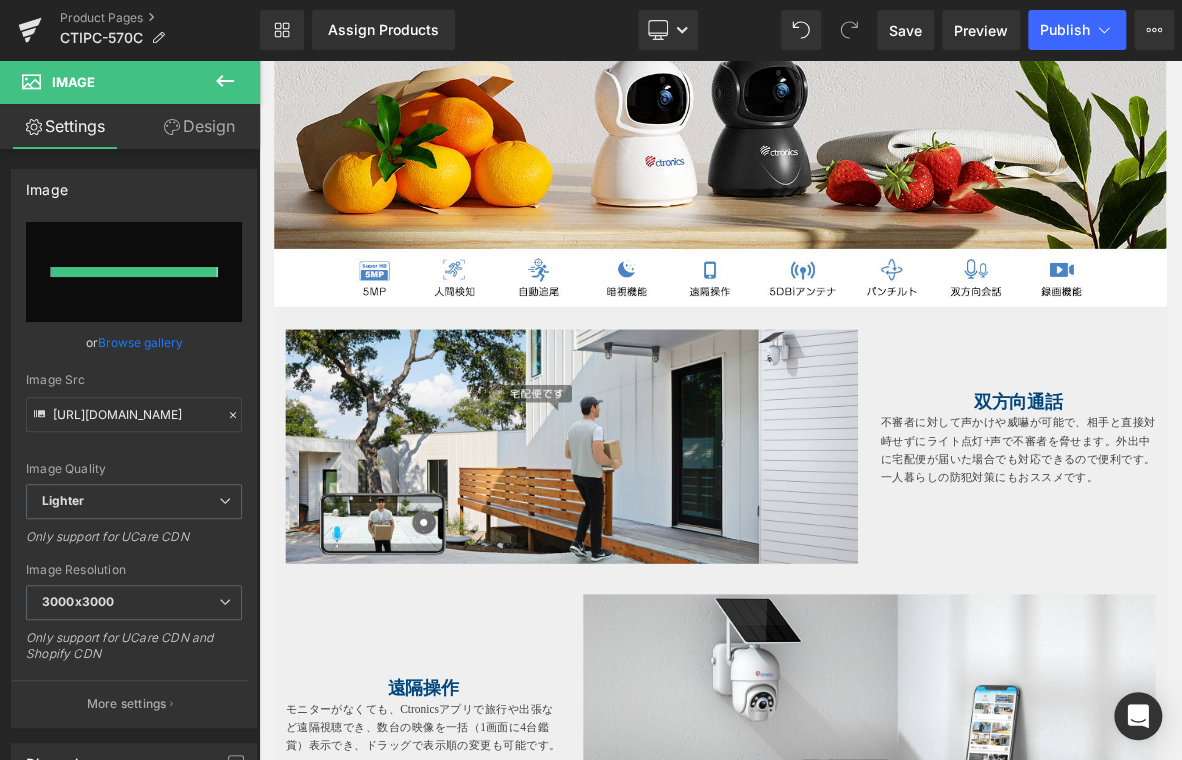 type on "https://ucarecdn.com/12c74ee9-a0a8-4dba-b3b6-7836badcda0d/-/format/auto/-/preview/3000x3000/-/quality/lighter/3.jpg" 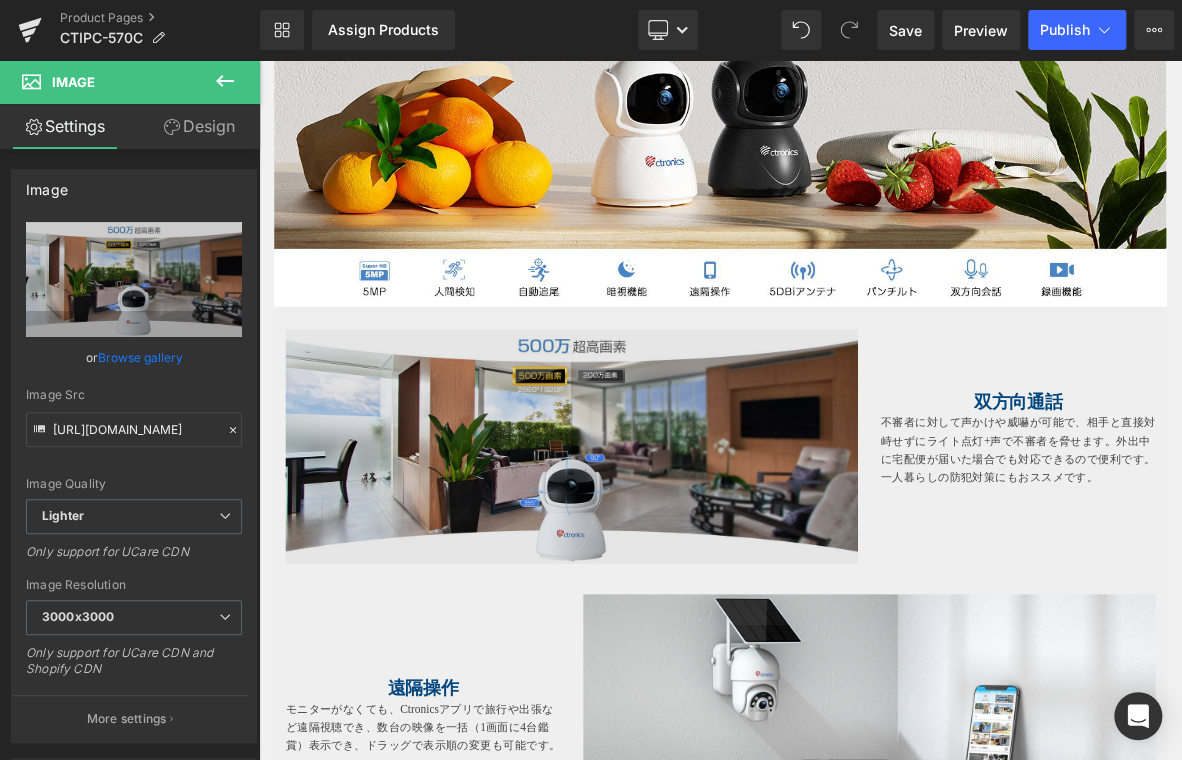 click at bounding box center (669, 566) 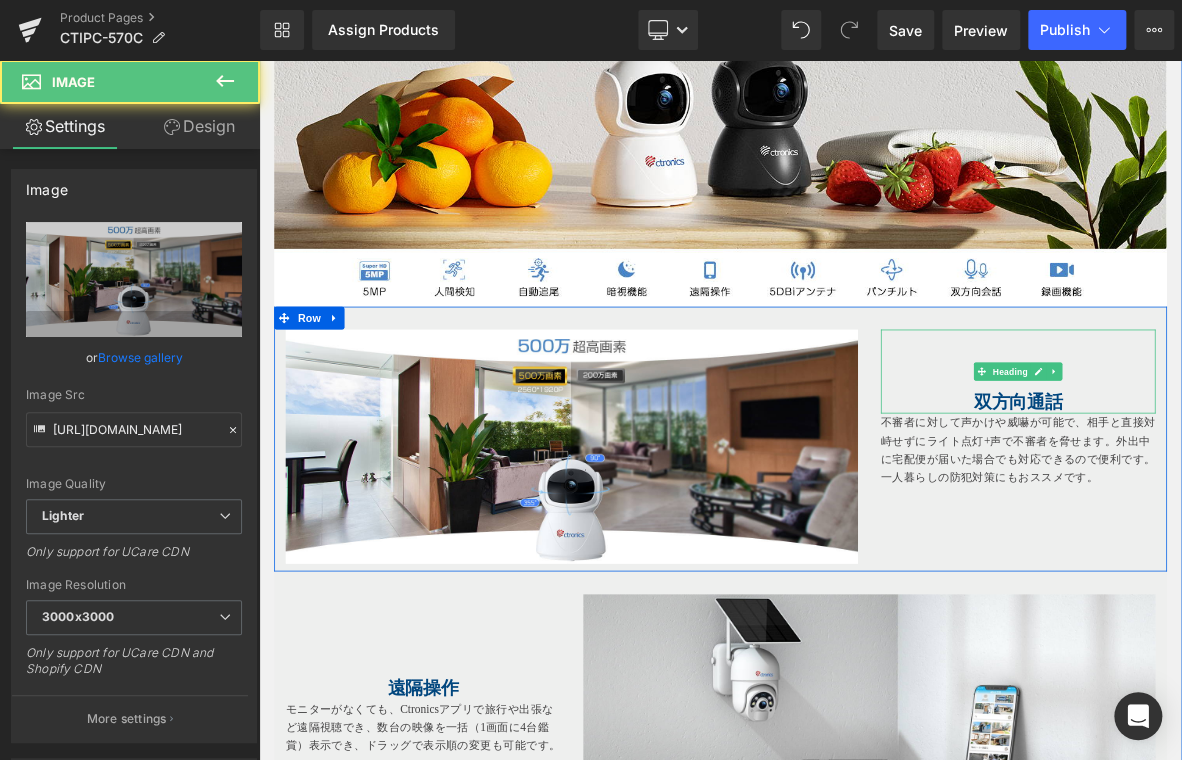 click on "双方向通話" at bounding box center [1253, 508] 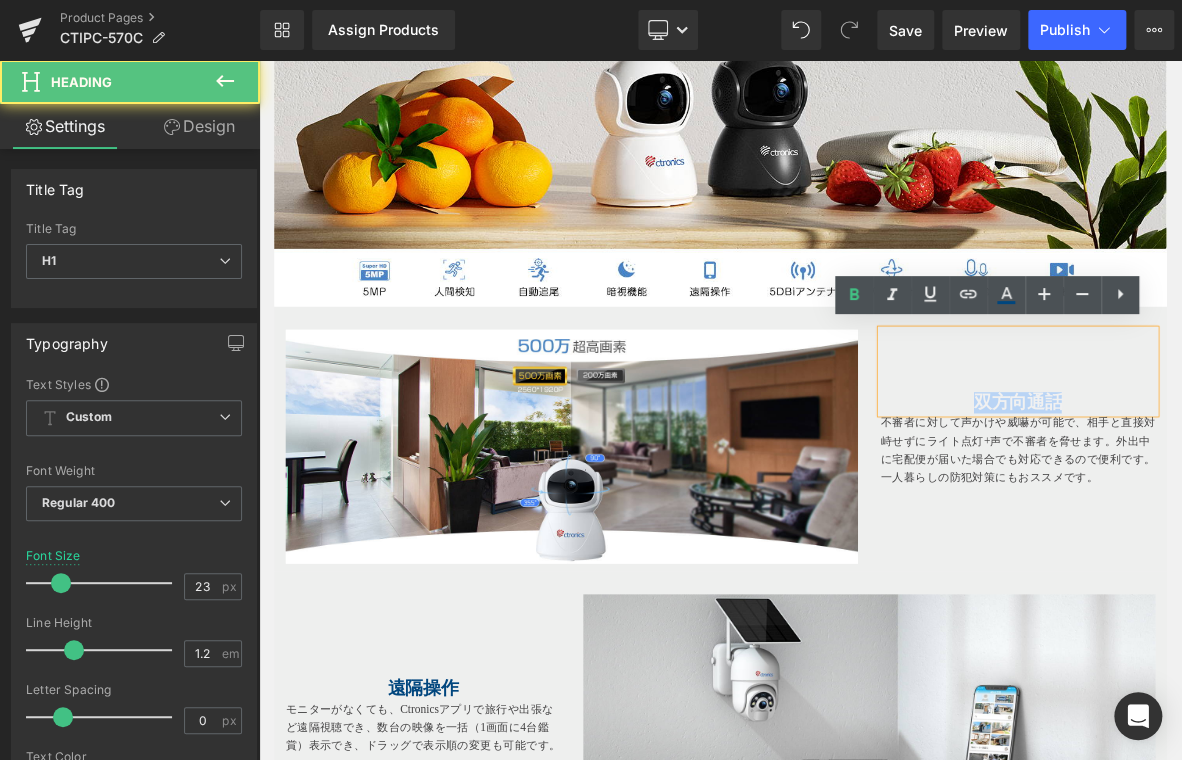 drag, startPoint x: 1184, startPoint y: 499, endPoint x: 1306, endPoint y: 511, distance: 122.588745 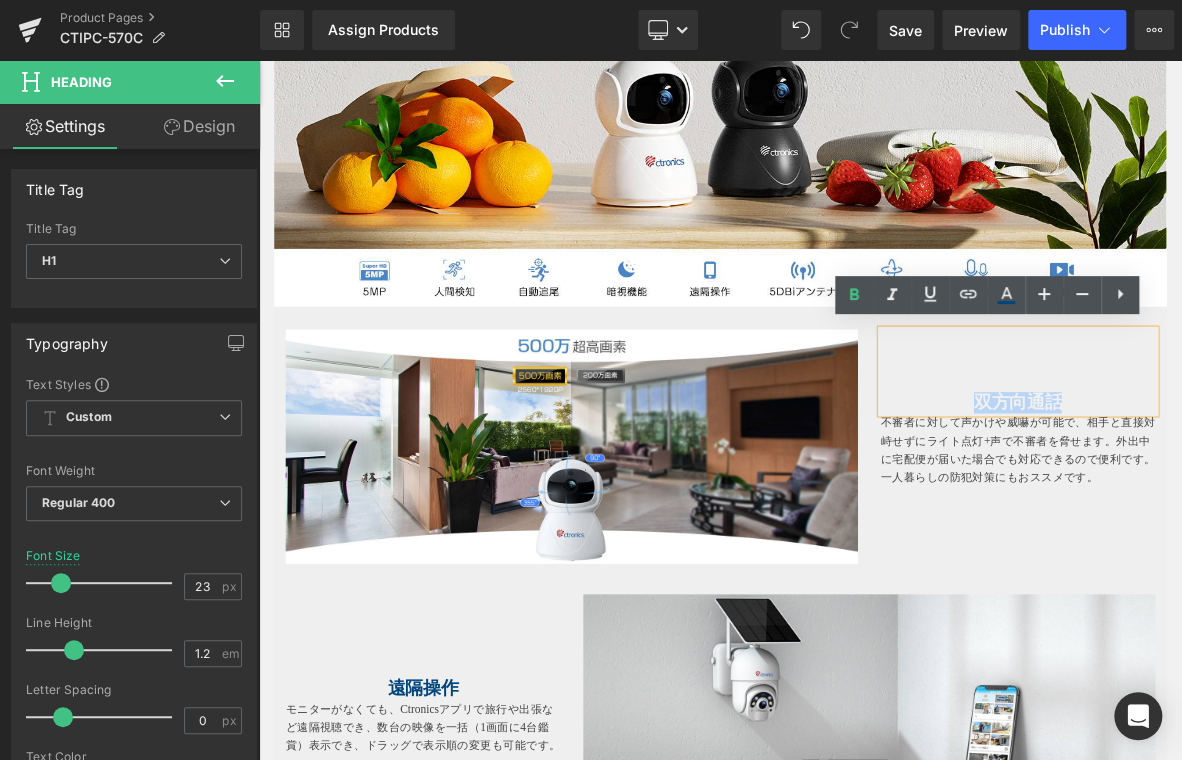 paste 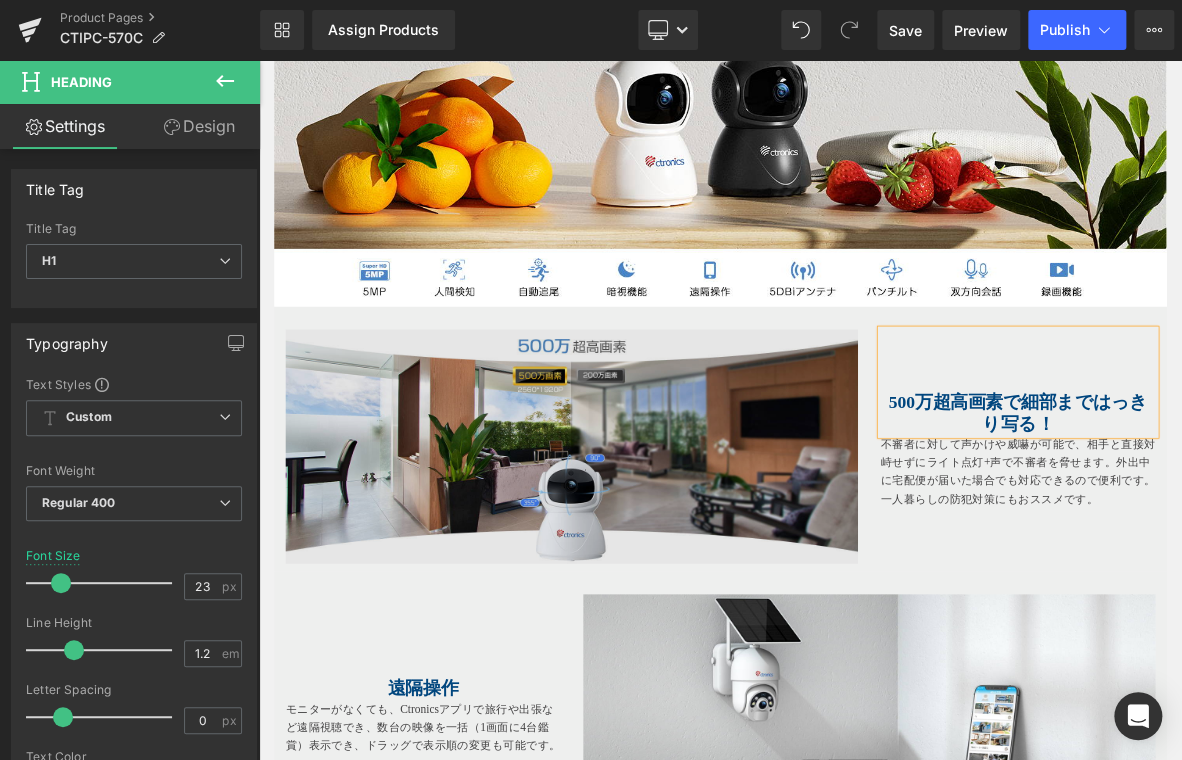 drag, startPoint x: 535, startPoint y: 655, endPoint x: 652, endPoint y: 628, distance: 120.074974 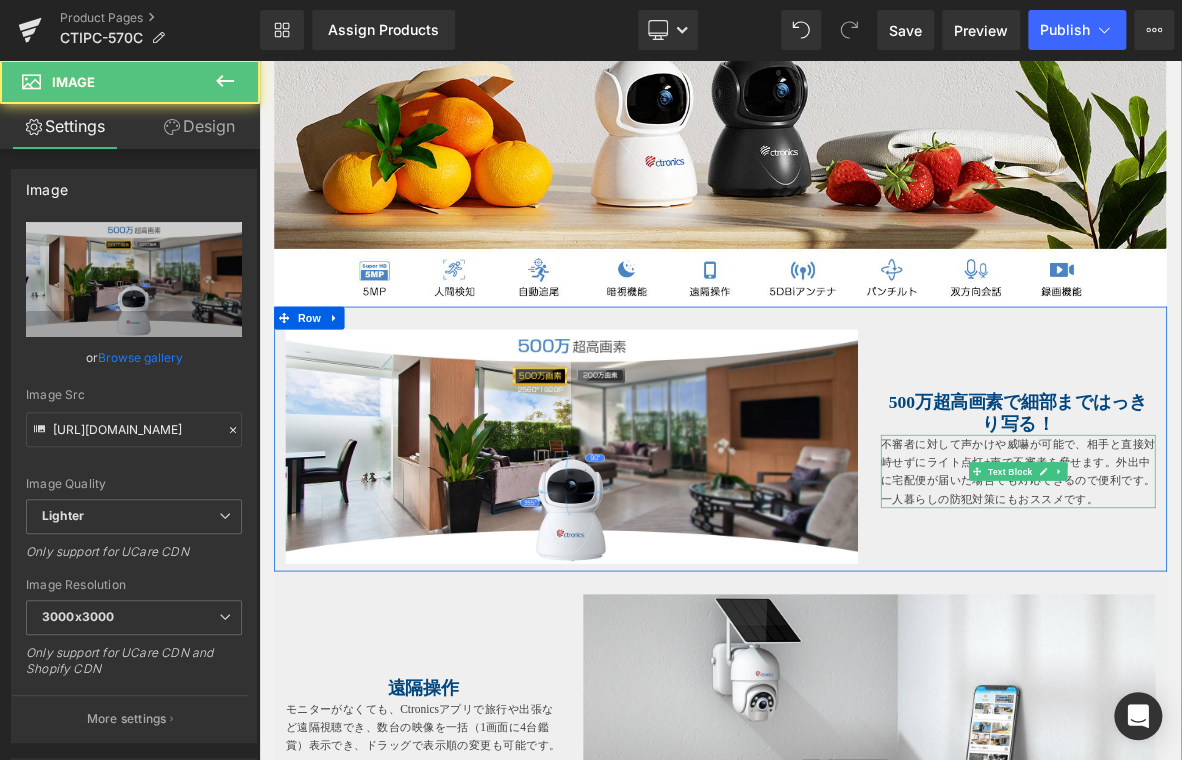 click on "不審者に対して声かけや威嚇が可能で、相手と直接対峙せずにライト点灯+声で不審者を脅せます。外出中に宅配便が届いた場合でも対応できるので便利です。一人暮らしの防犯対策にもおススメです。" at bounding box center (1254, 599) 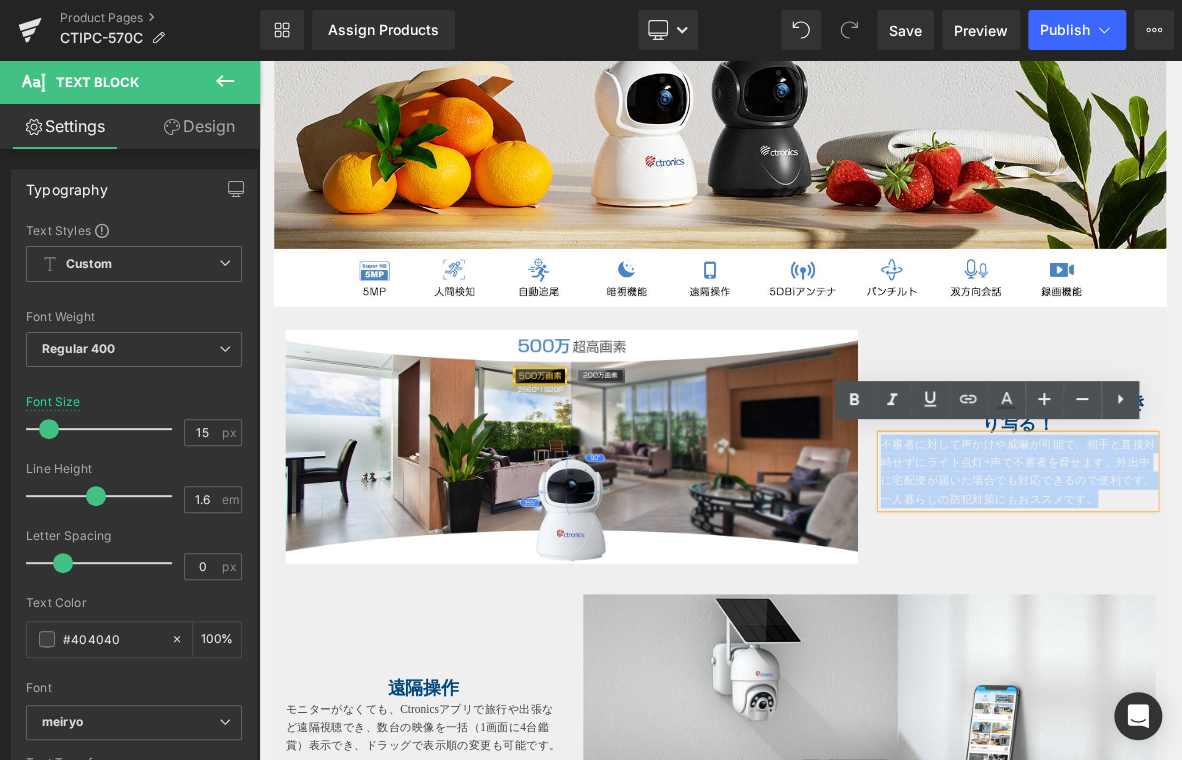 drag, startPoint x: 1072, startPoint y: 558, endPoint x: 1378, endPoint y: 629, distance: 314.12897 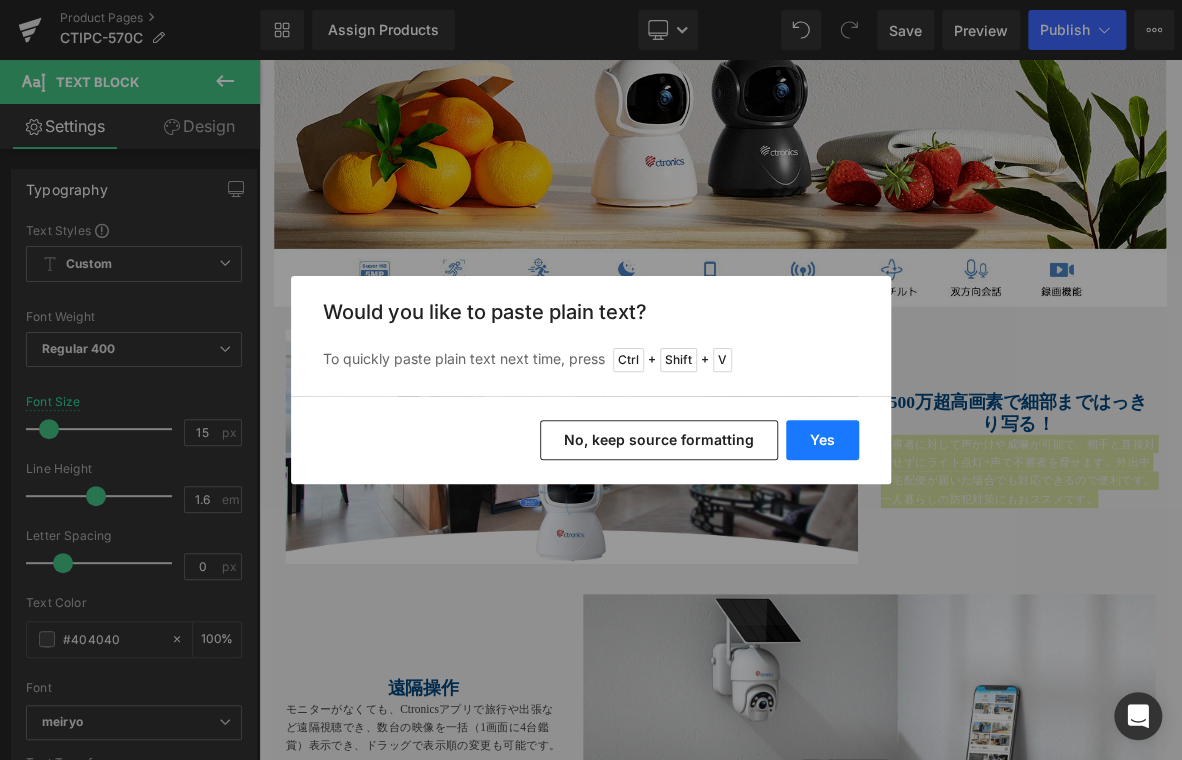 click on "Yes" at bounding box center [822, 440] 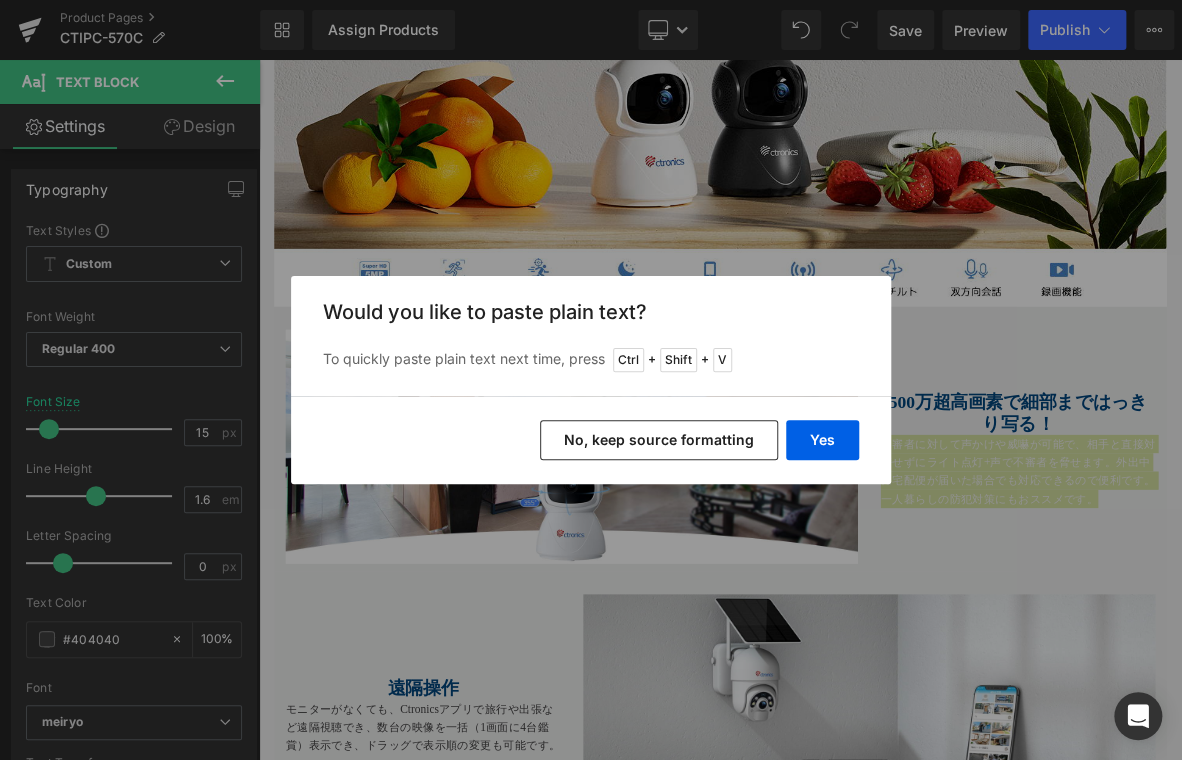 type 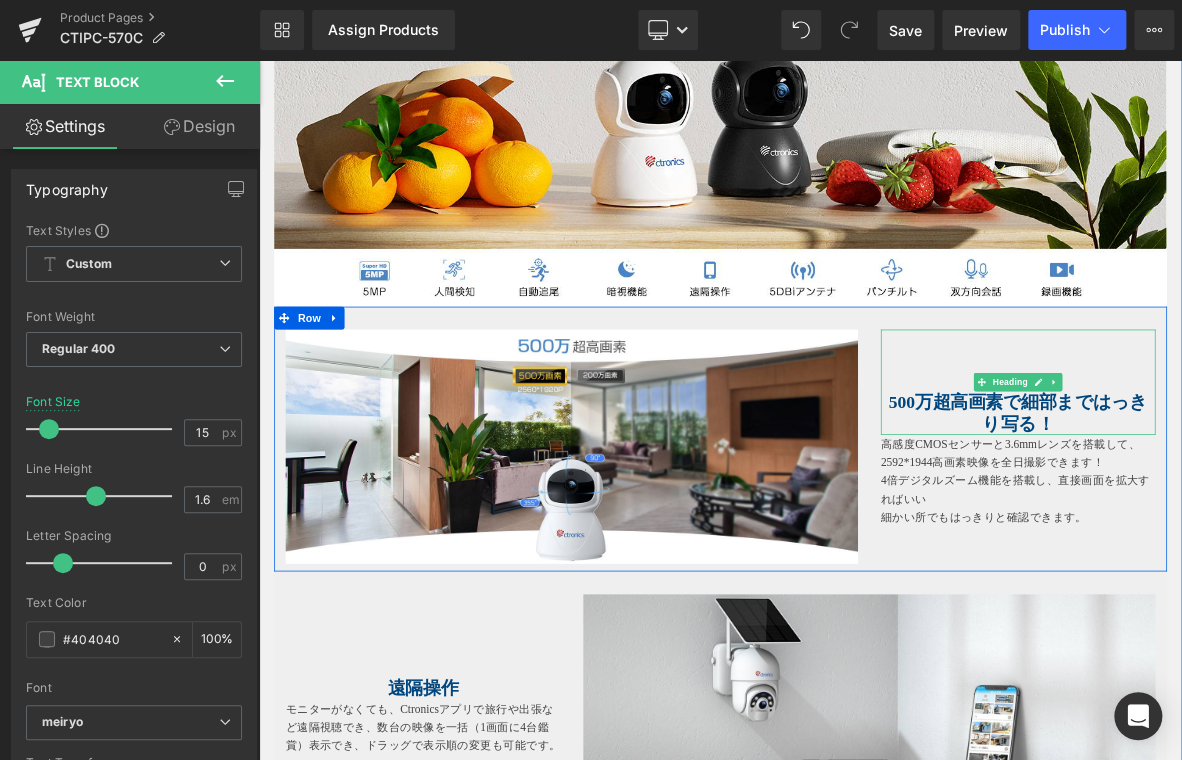click at bounding box center (1254, 482) 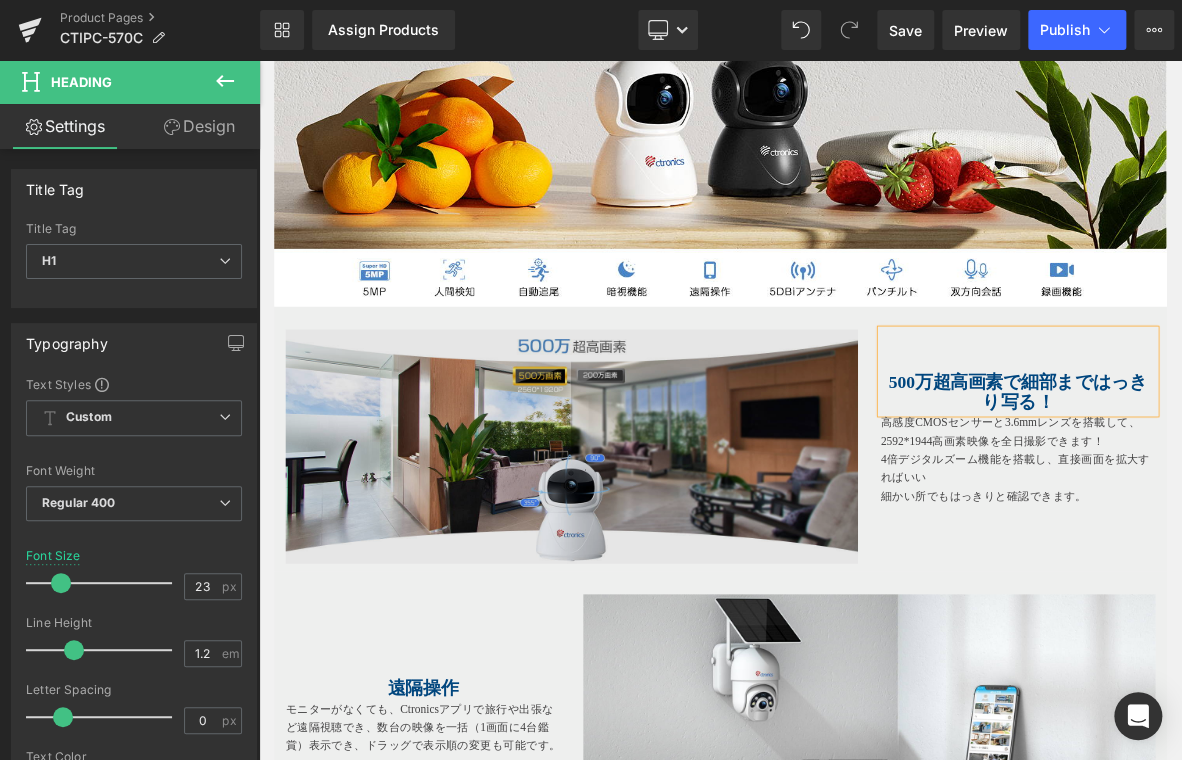 click at bounding box center [669, 566] 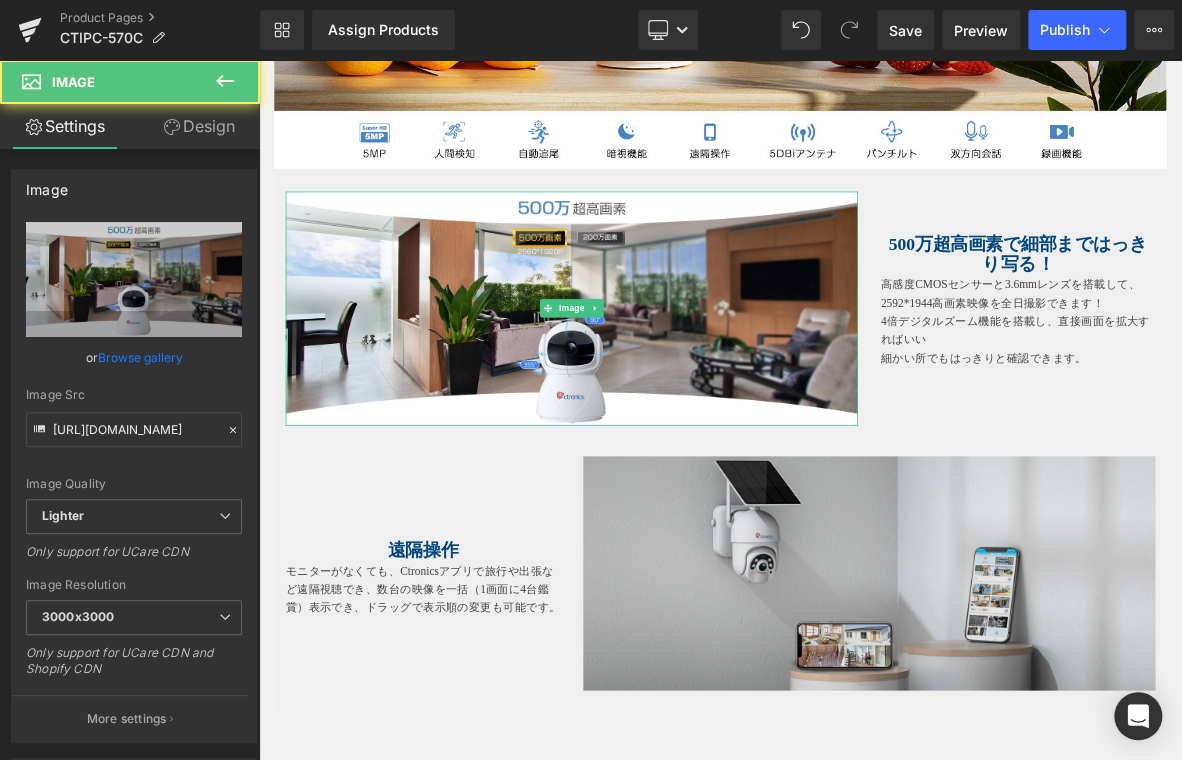 scroll, scrollTop: 2100, scrollLeft: 0, axis: vertical 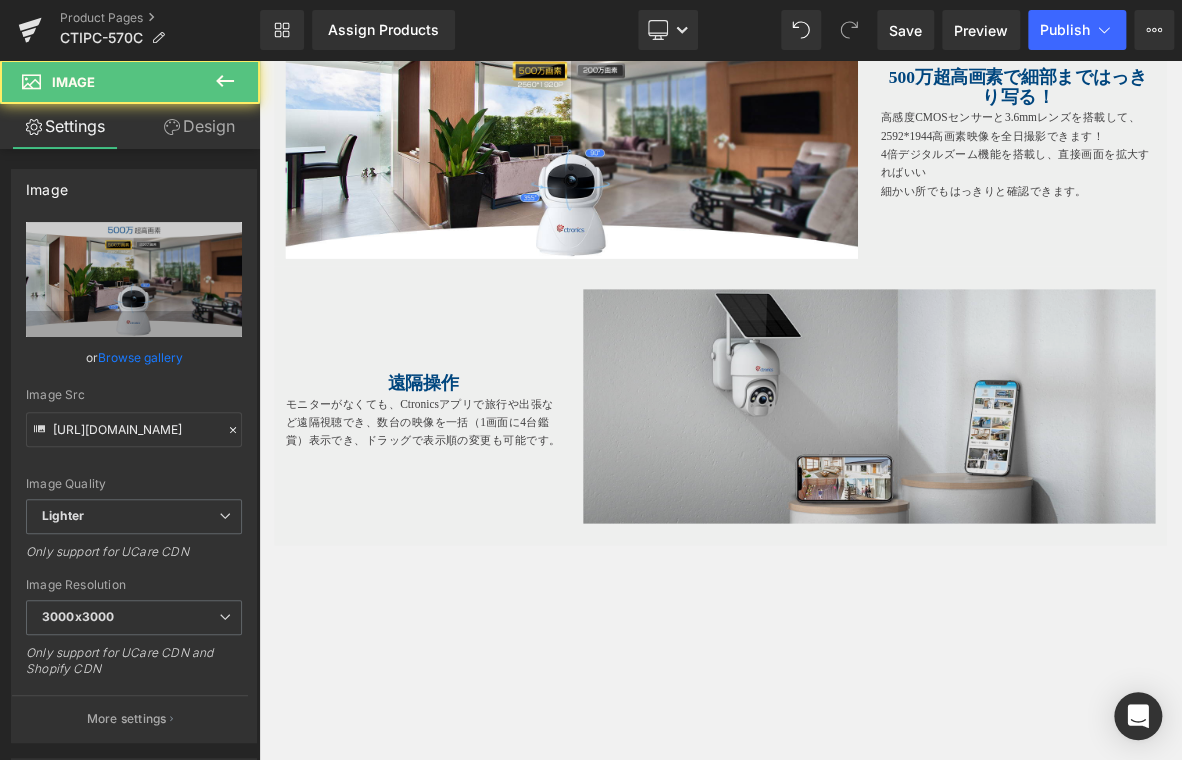 click at bounding box center [1059, 528] 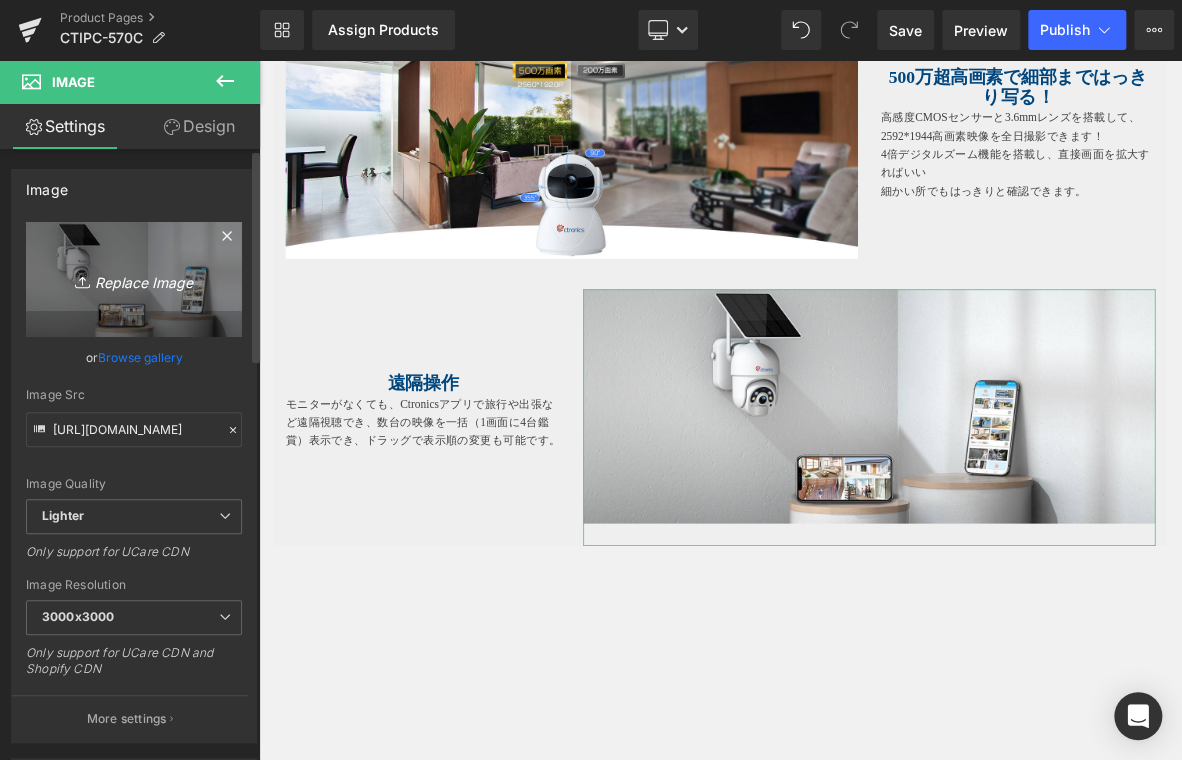 click on "Replace Image" at bounding box center [134, 279] 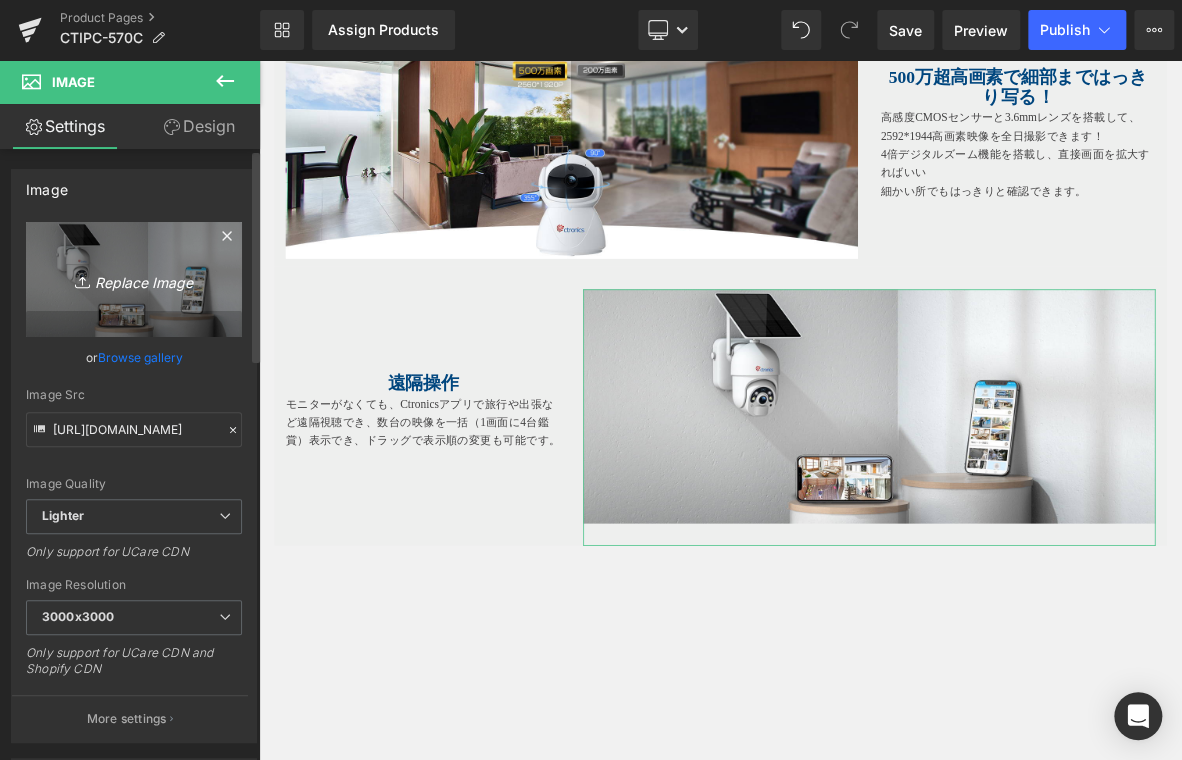 type on "C:\fakepath\4.jpg" 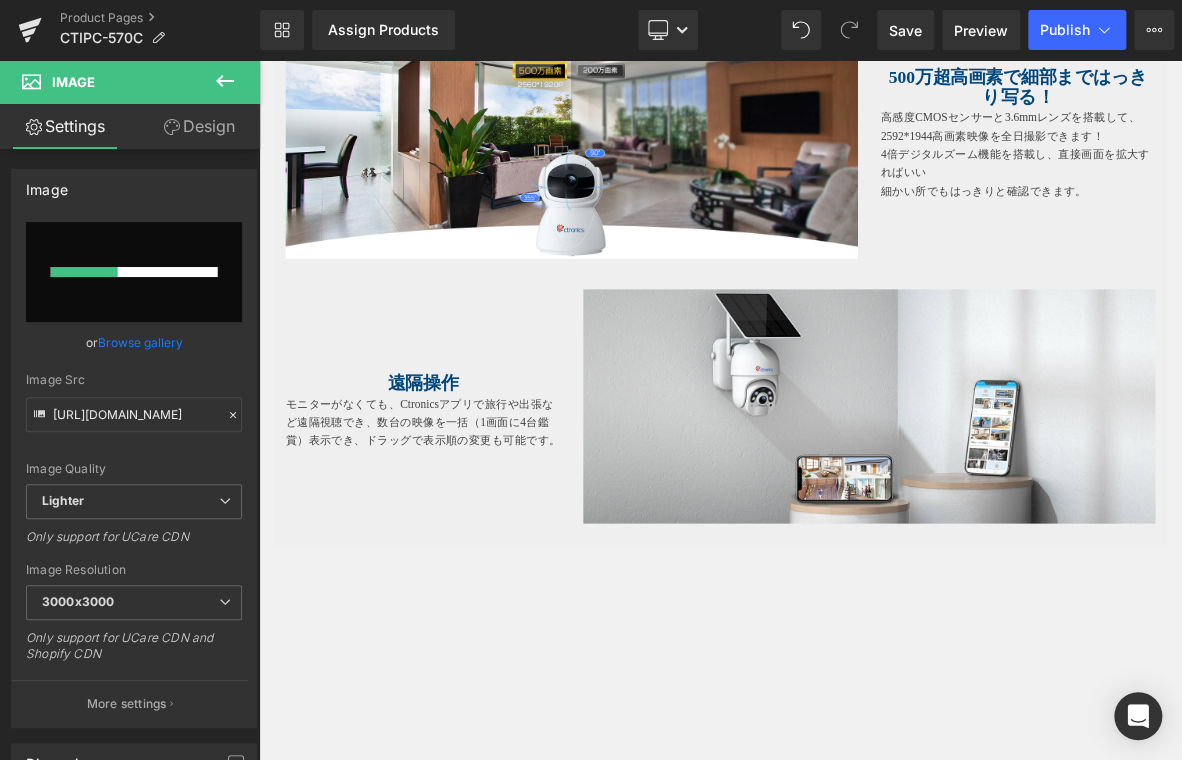 type 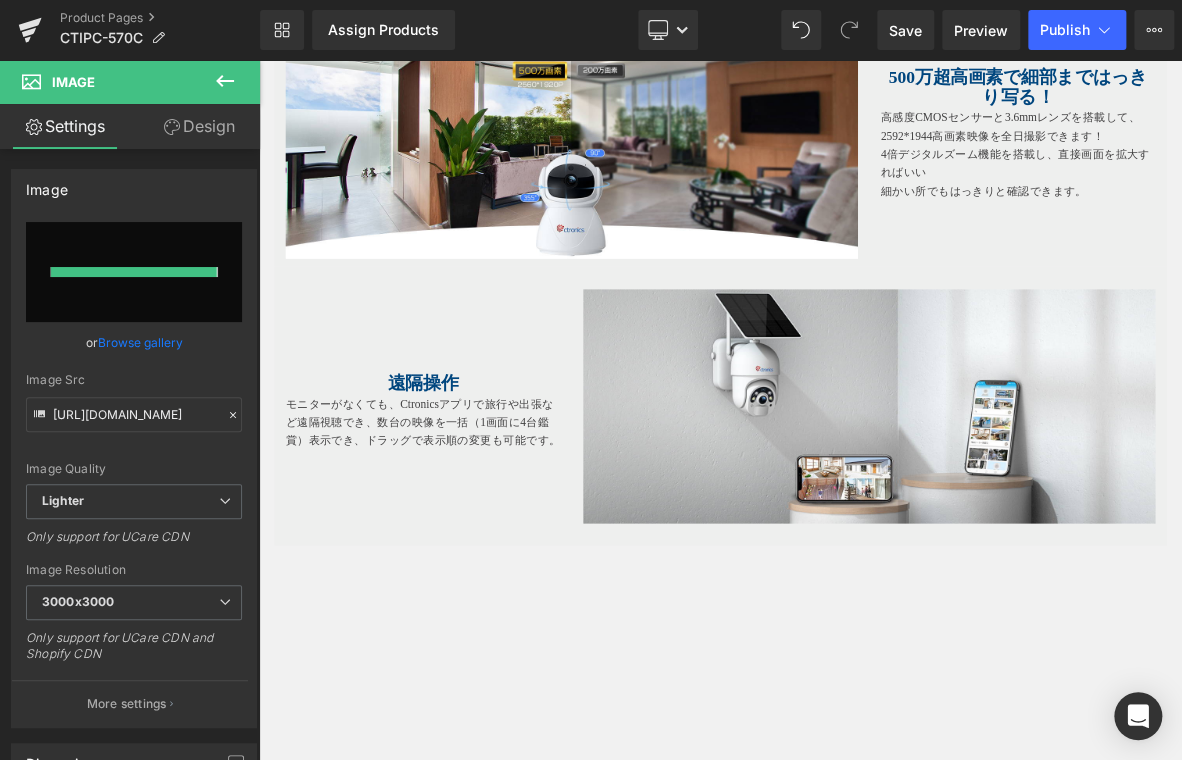 type on "https://ucarecdn.com/6f179c57-0c9e-49bf-8723-9244a92369f4/-/format/auto/-/preview/3000x3000/-/quality/lighter/4.jpg" 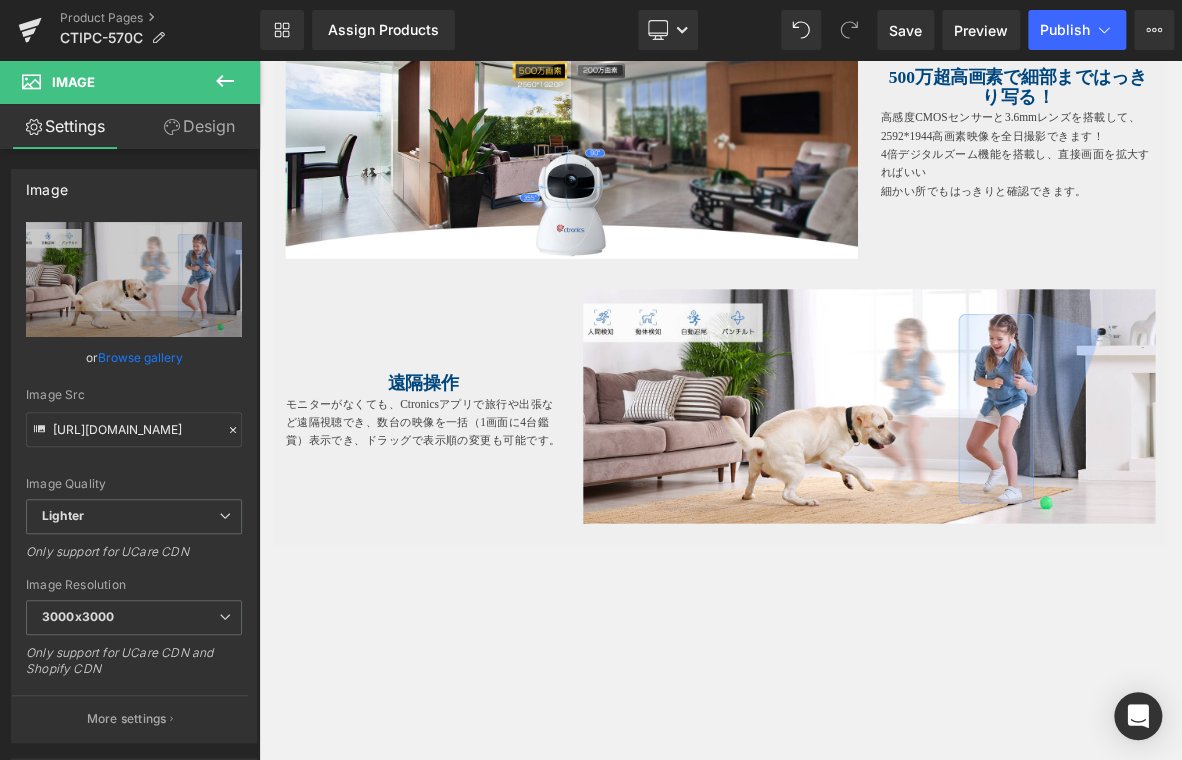 drag, startPoint x: 423, startPoint y: 466, endPoint x: 488, endPoint y: 467, distance: 65.00769 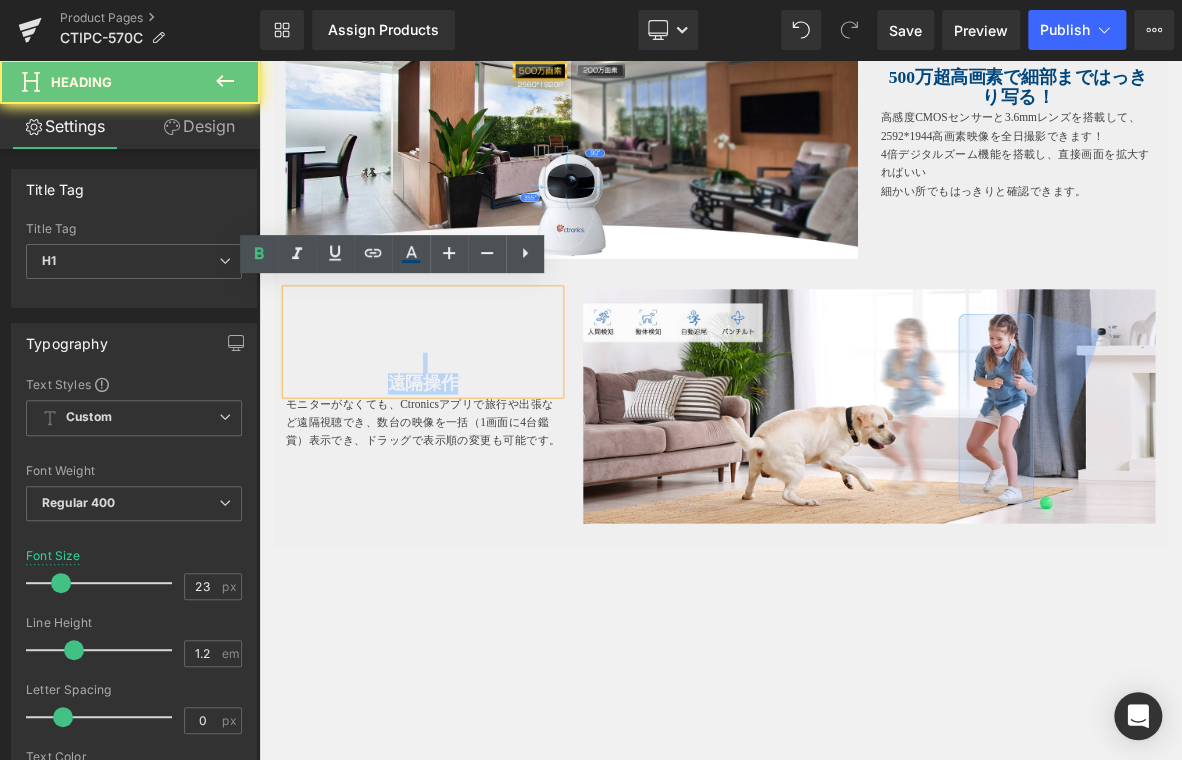 drag, startPoint x: 545, startPoint y: 471, endPoint x: 507, endPoint y: 421, distance: 62.801273 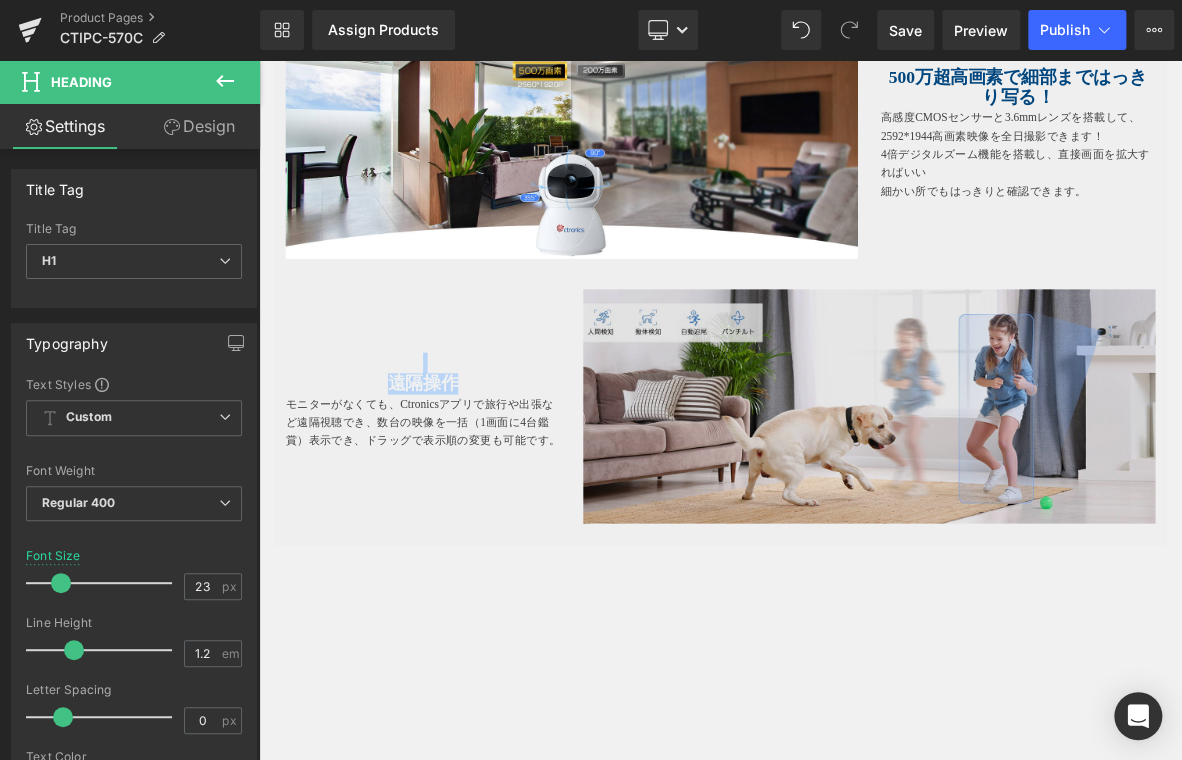 paste 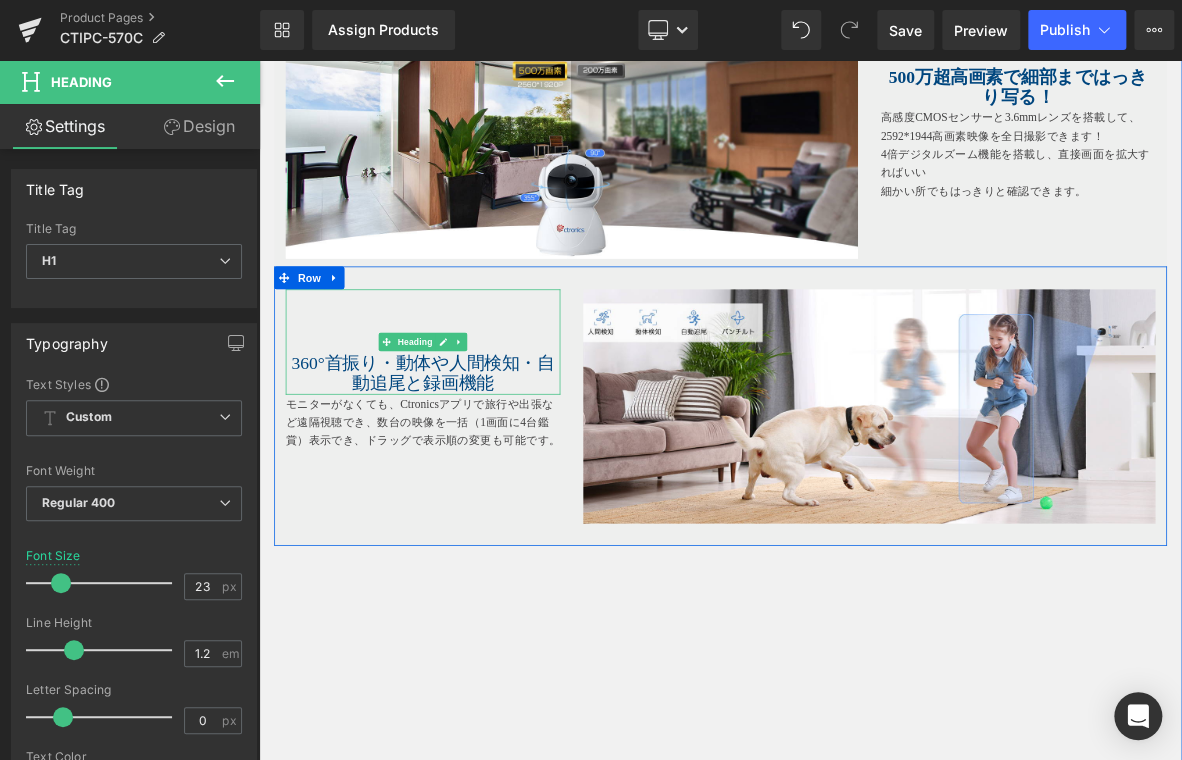 click on "360°首振り・動体や人間検知・自動追尾と録画機能" at bounding box center [474, 470] 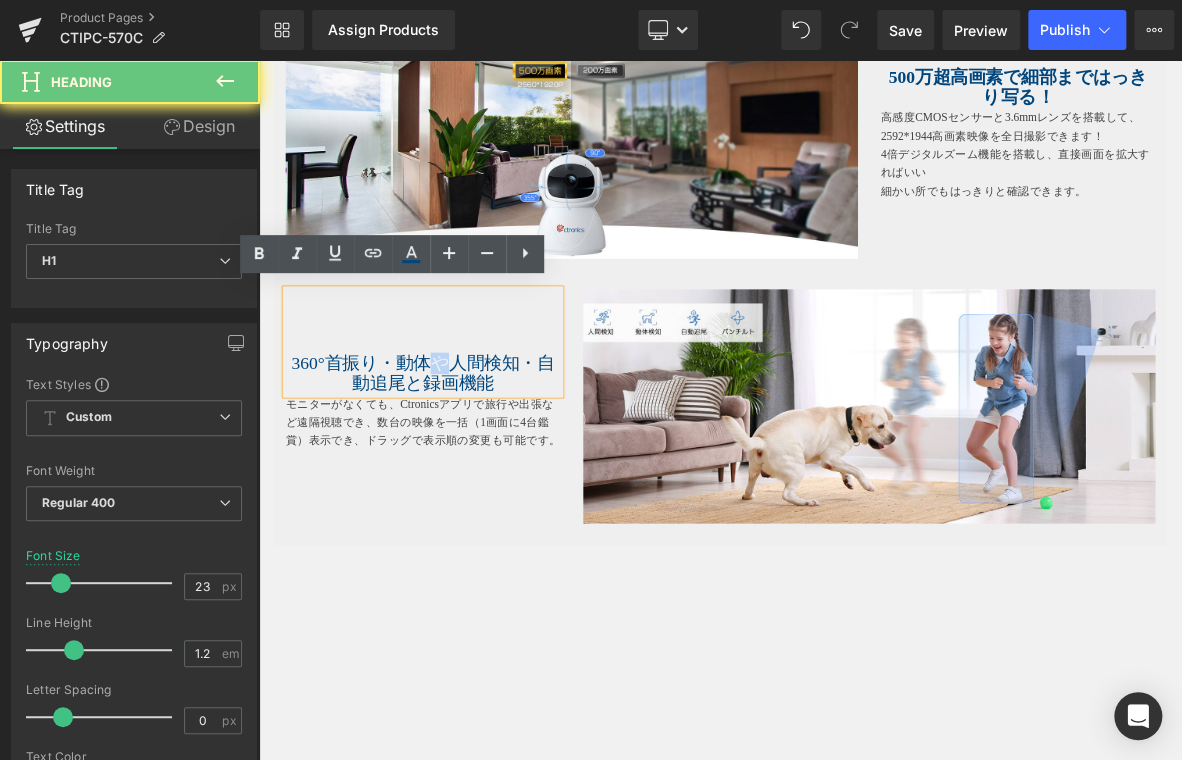click on "360°首振り・動体や人間検知・自動追尾と録画機能" at bounding box center (474, 470) 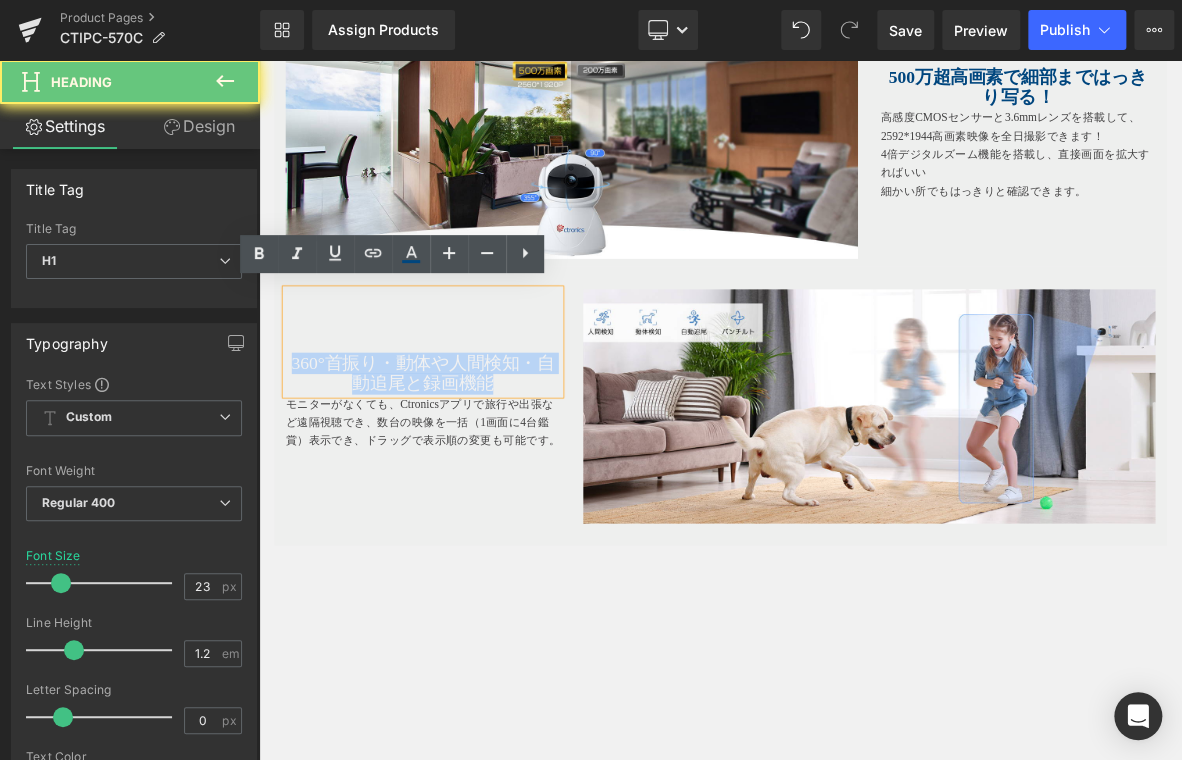 click on "360°首振り・動体や人間検知・自動追尾と録画機能" at bounding box center (474, 470) 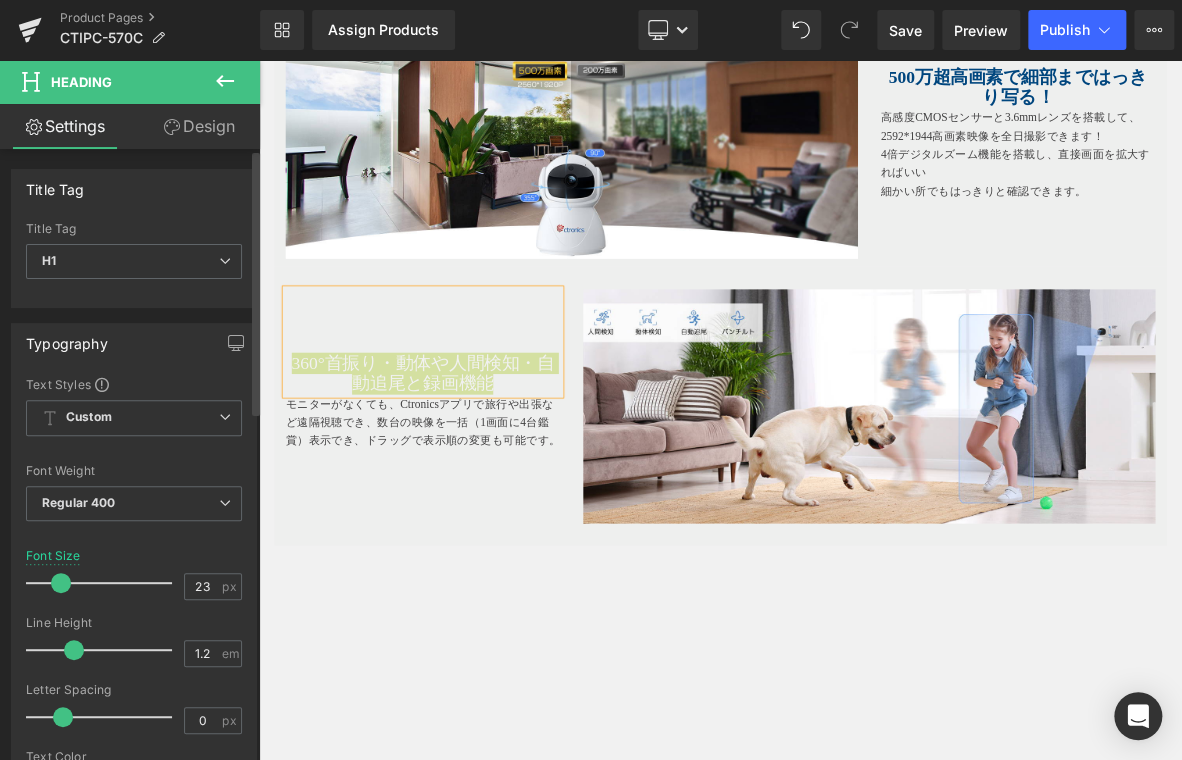 click on "H1 H2 H3 H4 H5 H6 Title Tag
H1
H1 H2 H3 H4 H5 H6" at bounding box center [134, 264] 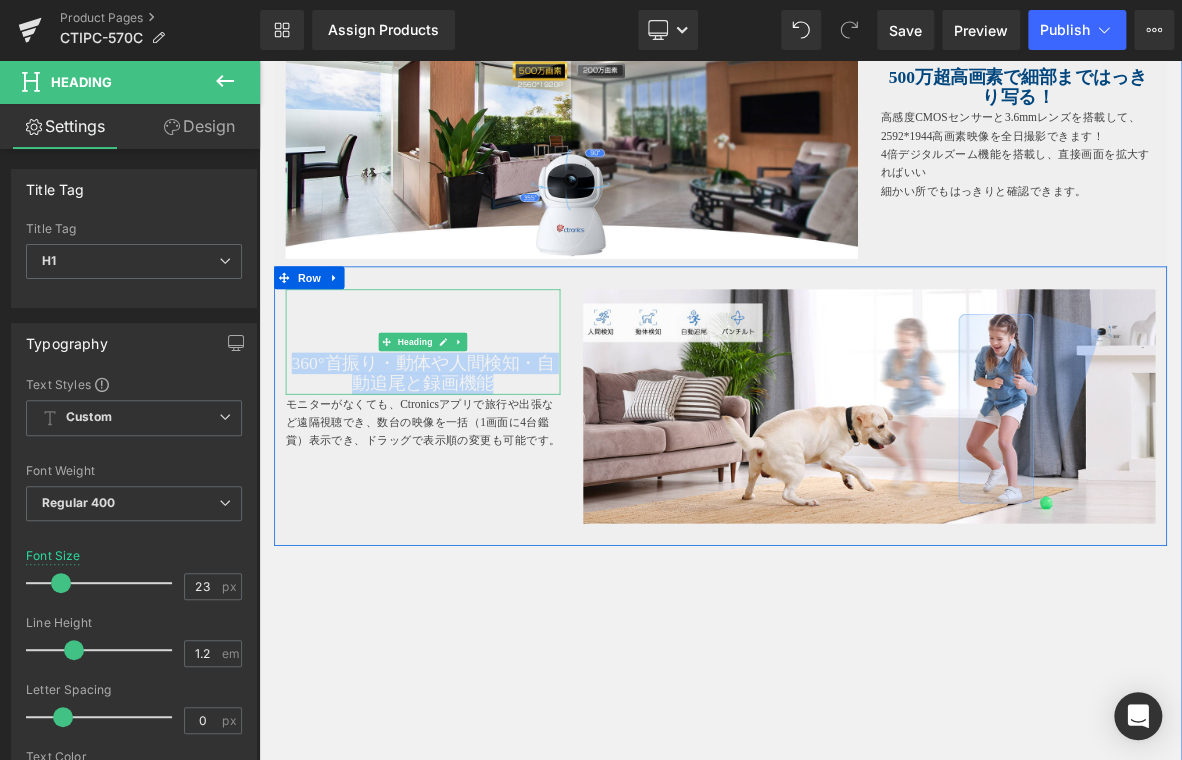 click on "360°首振り・動体や人間検知・自動追尾と録画機能" at bounding box center [474, 470] 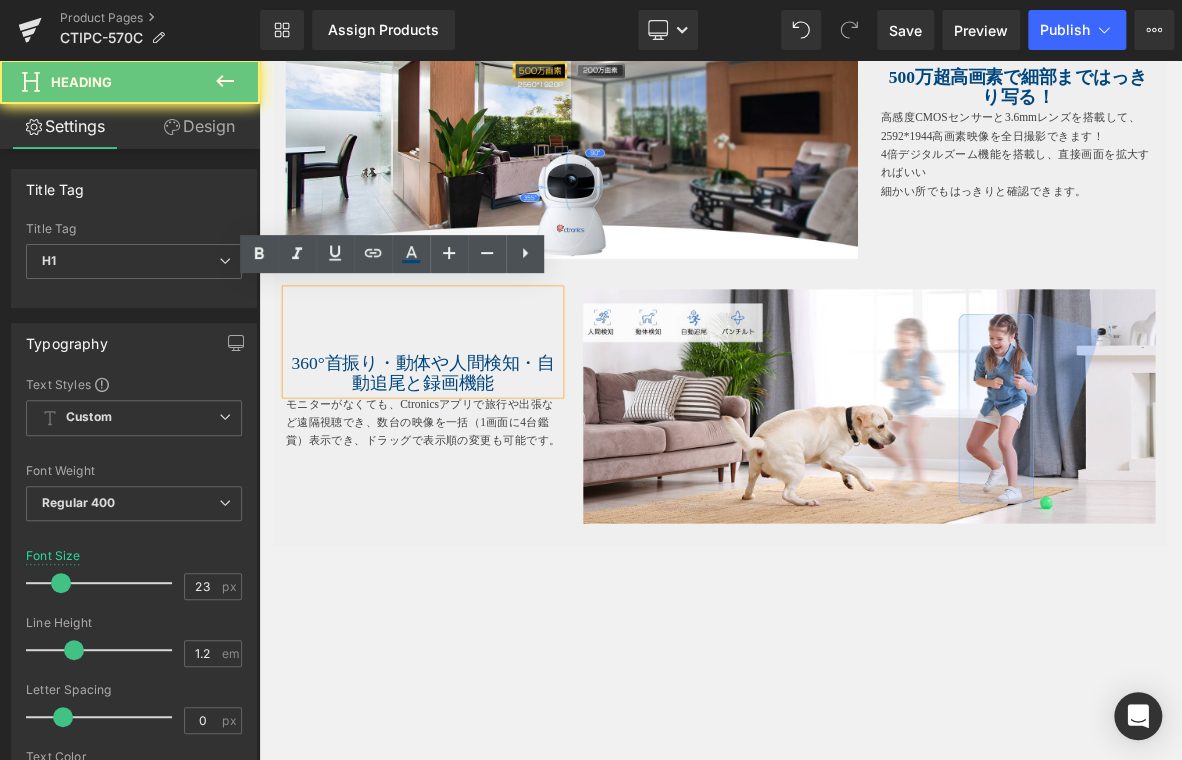 click on "360°首振り・動体や人間検知・自動追尾と録画機能" at bounding box center (474, 470) 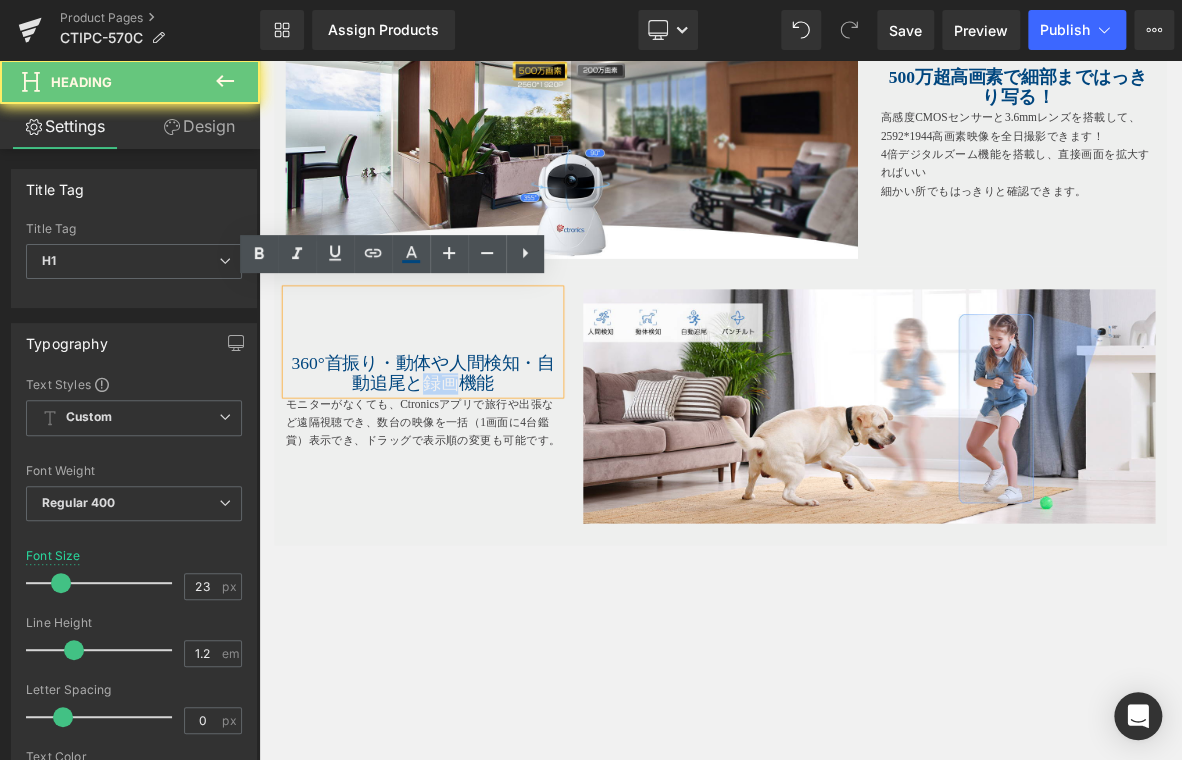 click on "360°首振り・動体や人間検知・自動追尾と録画機能" at bounding box center [474, 470] 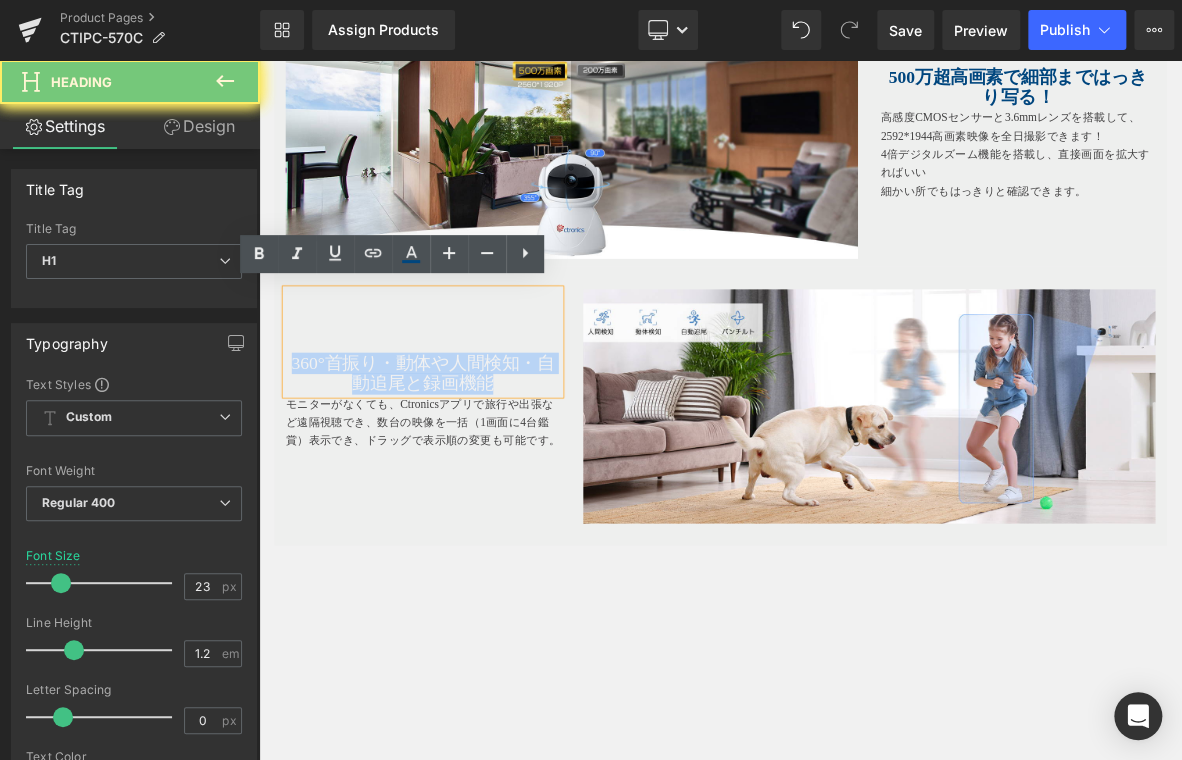 click on "360°首振り・動体や人間検知・自動追尾と録画機能" at bounding box center [474, 470] 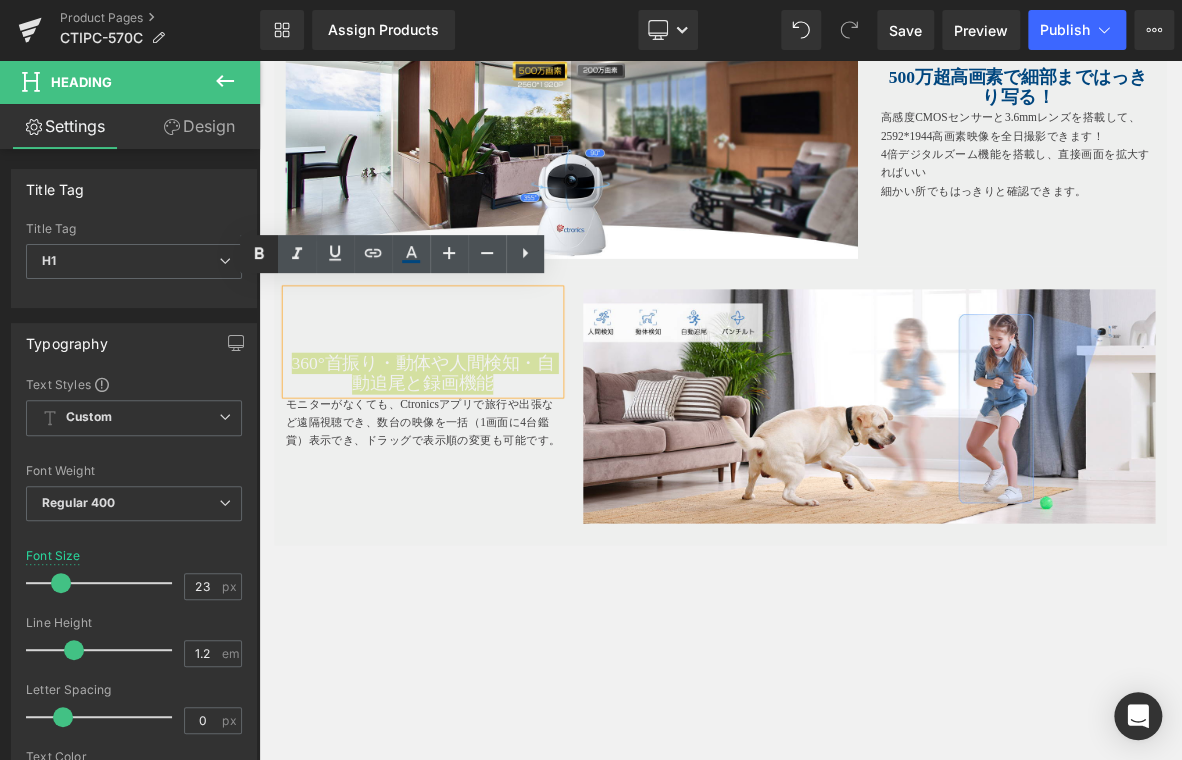 click at bounding box center [259, 254] 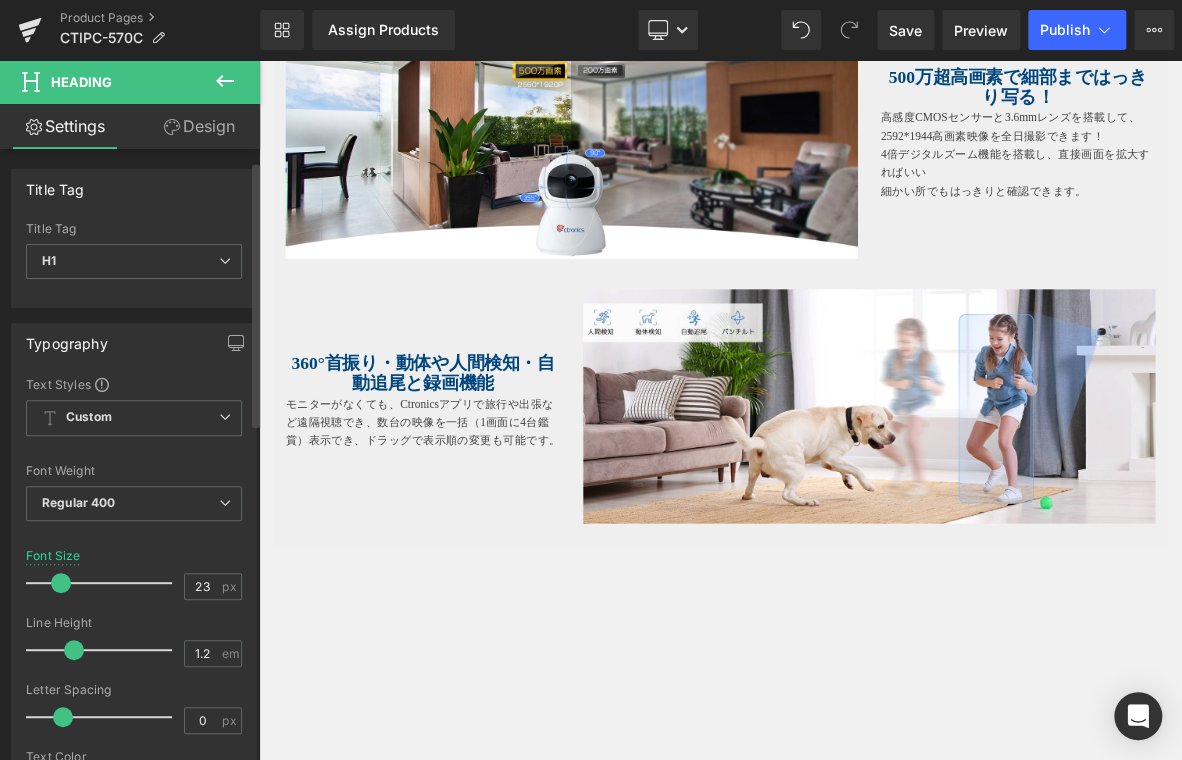 scroll, scrollTop: 400, scrollLeft: 0, axis: vertical 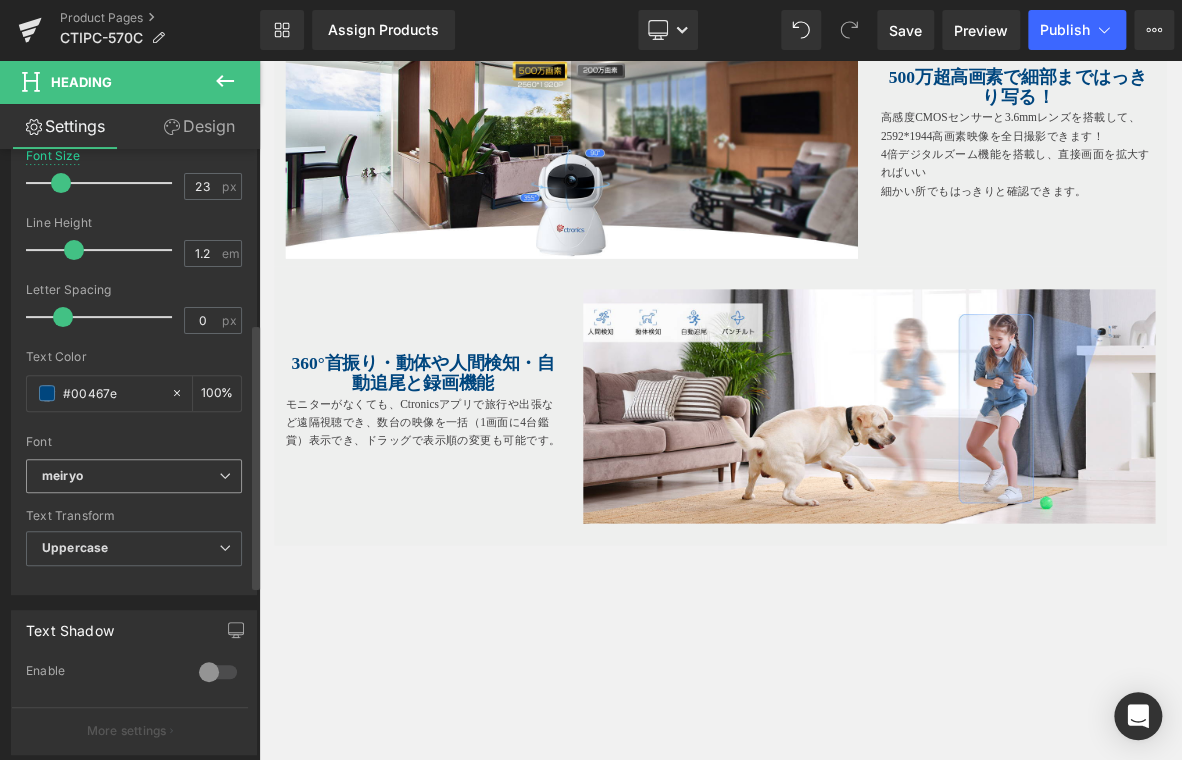 click on "meiryo" at bounding box center [130, 476] 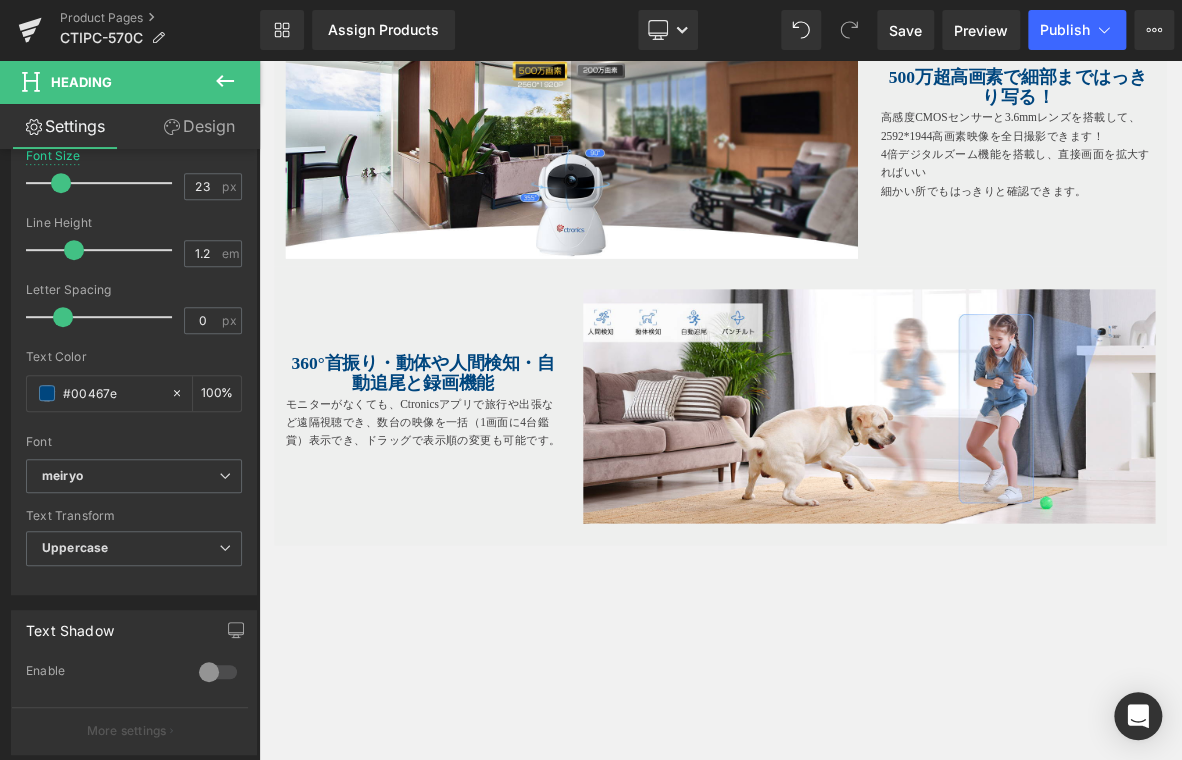 click on "メインコンテンツへ移動
ショッピングカート
現在カート内に商品はございません。
チェックアウト
カートの中の1つ以上のアイテムは、定期購入または後払い購入です。続行することにより、 キャンセルポリシー" at bounding box center [864, 2179] 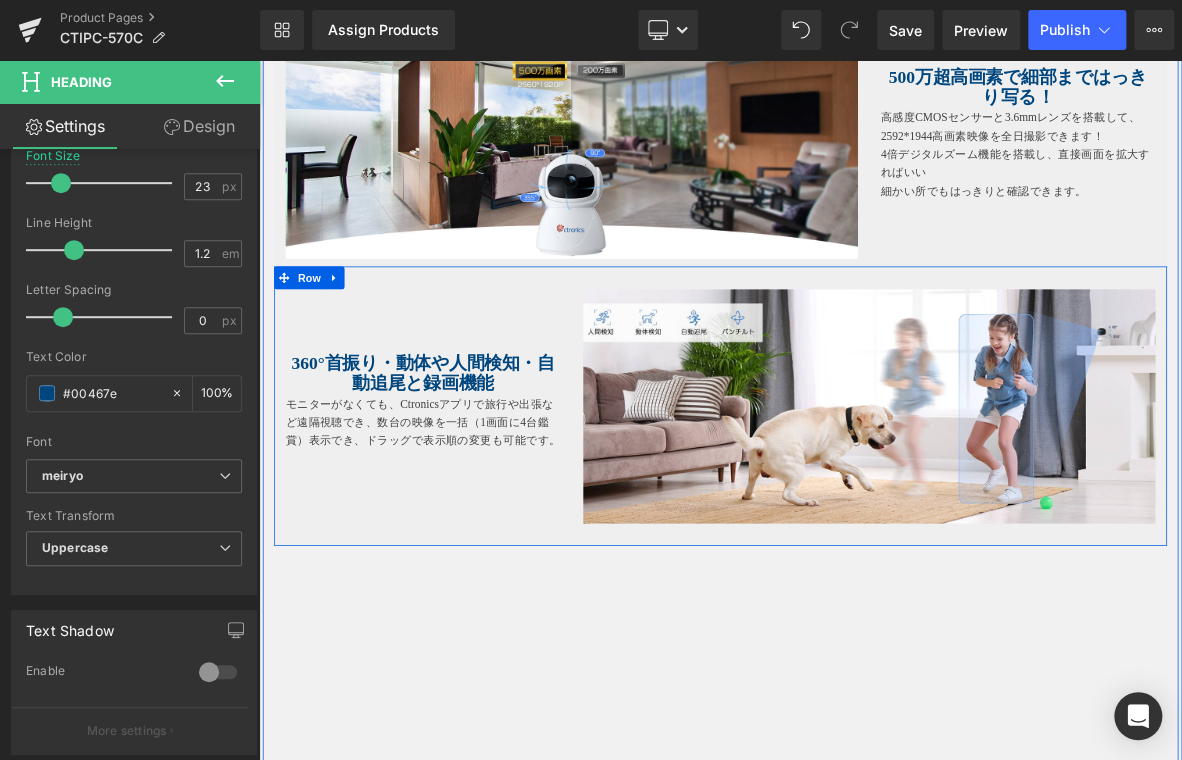 click on "360°首振り・動体や人間検知・自動追尾と録画機能 Heading         モニターがなくても、Ctronicsアプリで旅行や出張など遠隔視聴でき、 数台の映像を一括（1画面に4台鑑賞）表示でき、ドラッグで表示順の変更も可能です。 Text Block         Image         Row" at bounding box center (864, 513) 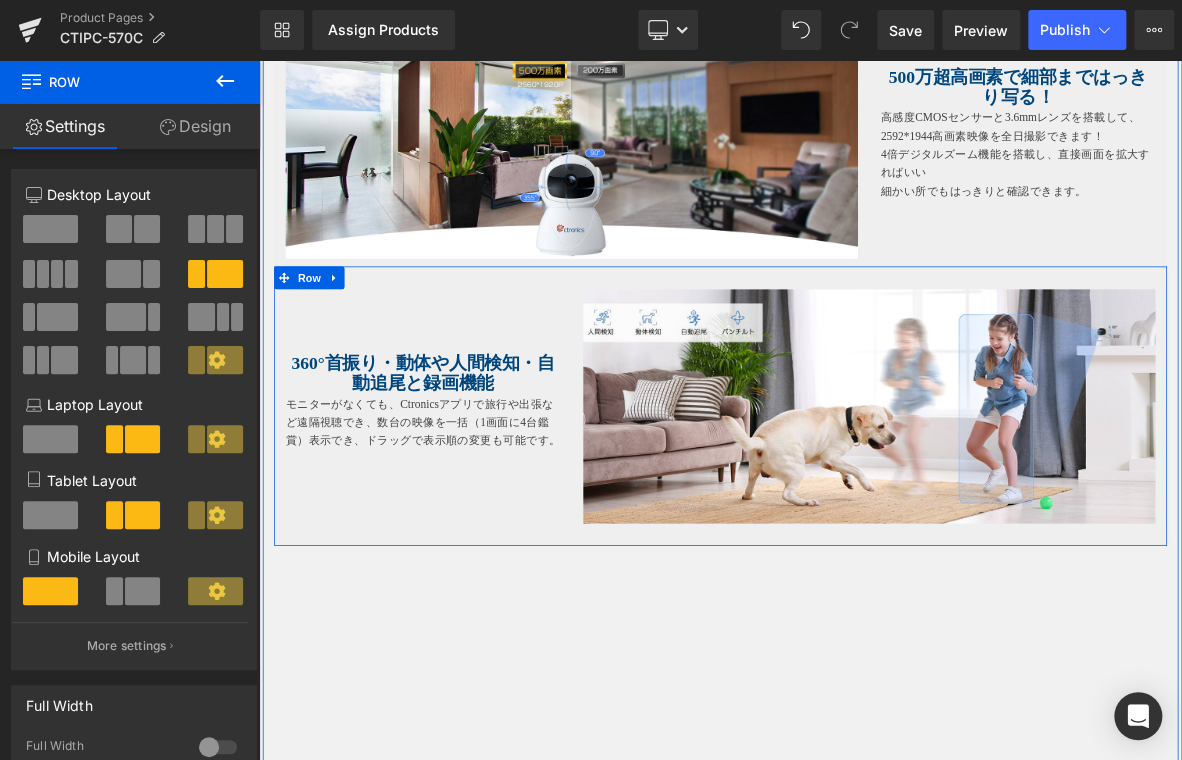 click on "モニターがなくても、Ctronicsアプリで旅行や出張など遠隔視聴でき、 数台の映像を一括（1画面に4台鑑賞）表示でき、ドラッグで表示順の変更も可能です。 Text Block" at bounding box center (474, 534) 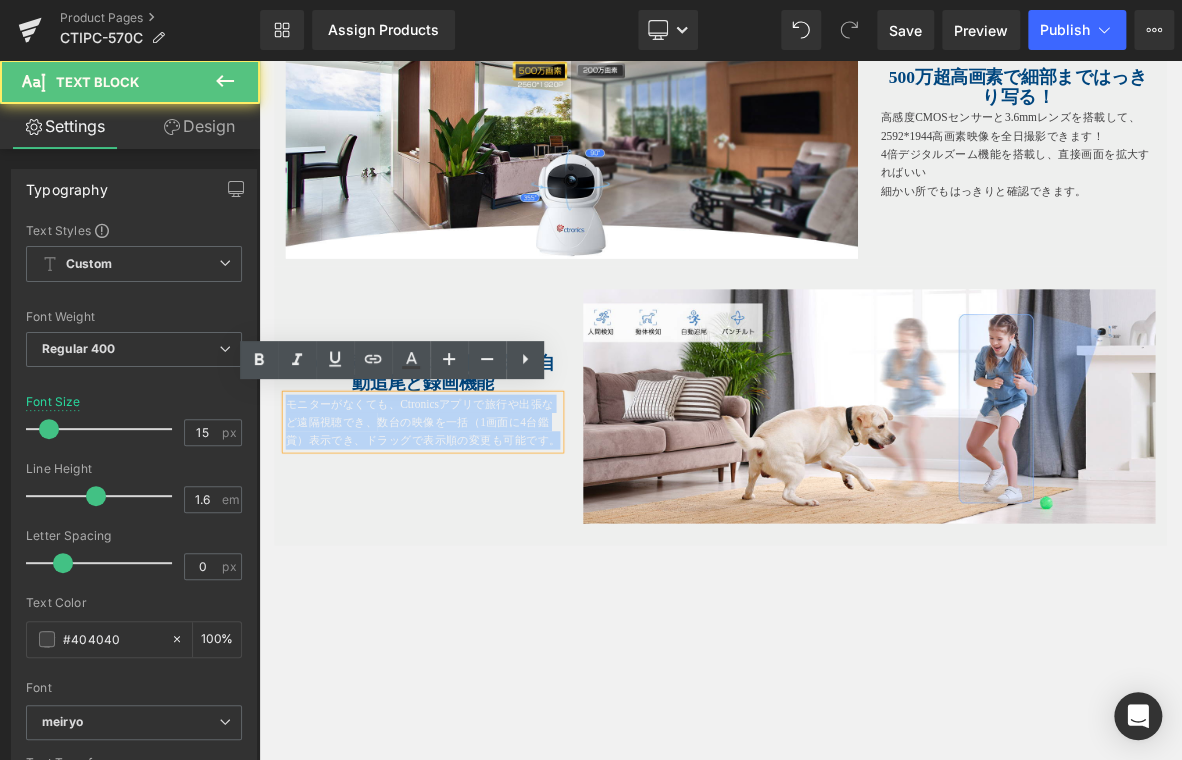 drag, startPoint x: 283, startPoint y: 498, endPoint x: 646, endPoint y: 549, distance: 366.56512 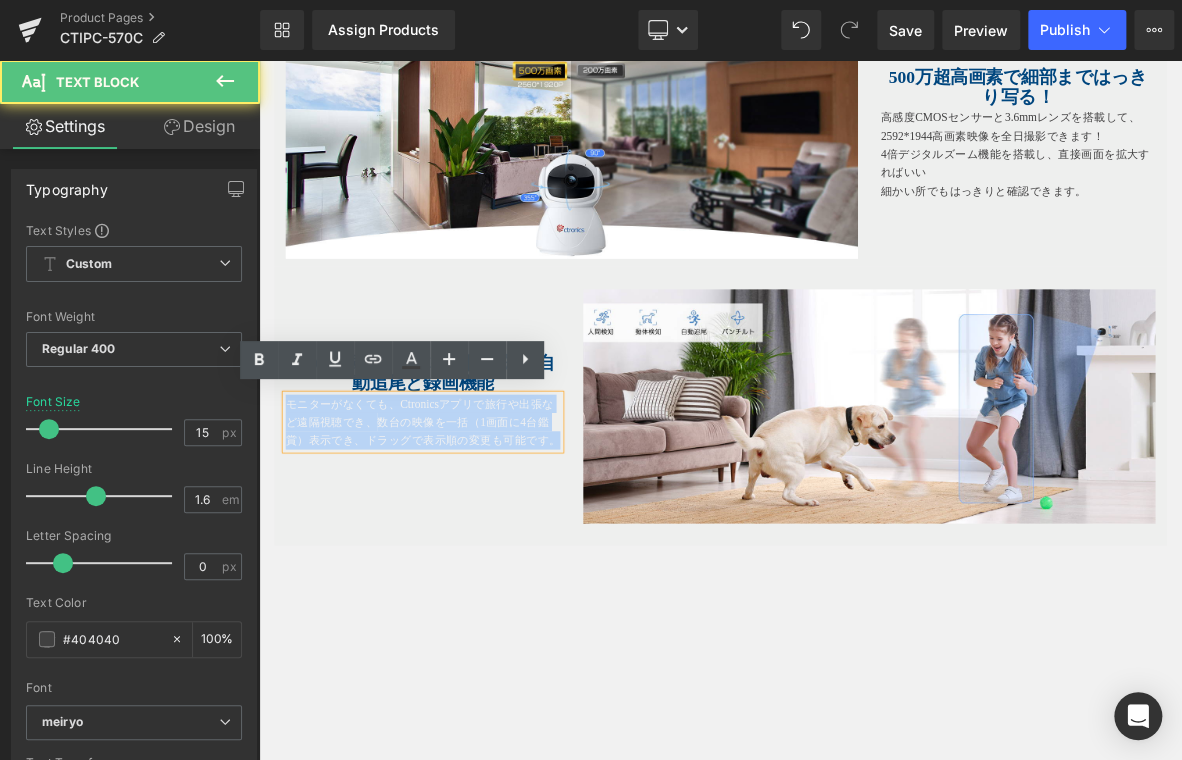 click on "モニターがなくても、Ctronicsアプリで旅行や出張など遠隔視聴でき、 数台の映像を一括（1画面に4台鑑賞）表示でき、ドラッグで表示順の変更も可能です。" at bounding box center (474, 534) 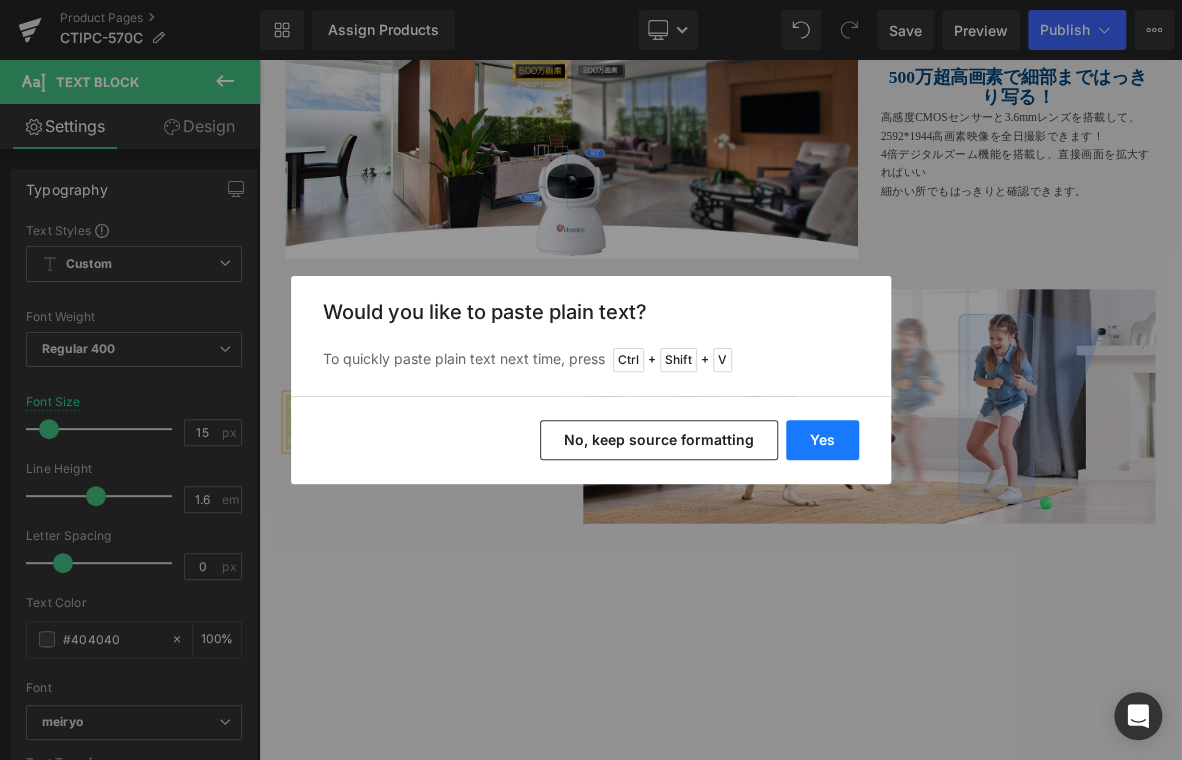 click on "Yes" at bounding box center (822, 440) 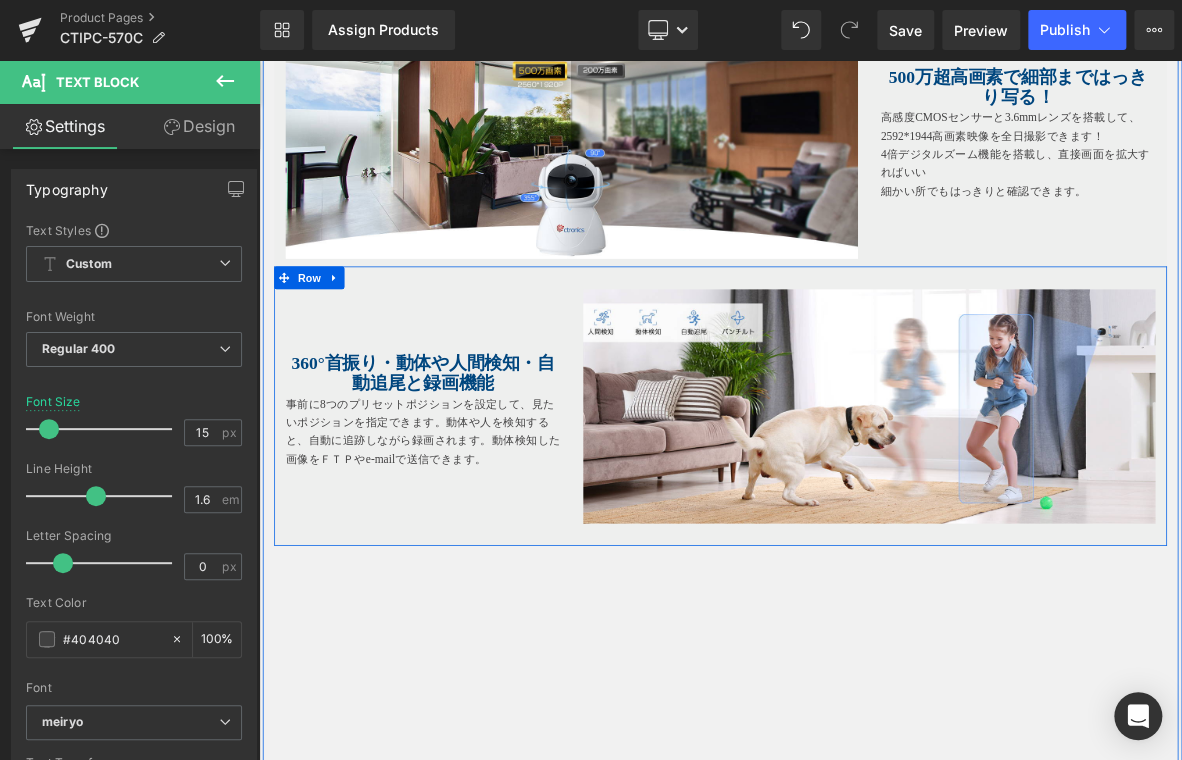 click on "360°首振り・動体や人間検知・自動追尾と録画機能 Heading         事前に8つのプリセットポジションを設定して、見たいポジションを指定できます。動体や人を検知すると、自動に追跡しながら録画されます。動体検知した画像をＦＴＰやe-mailで送信できます。 Text Block         Image         Row" at bounding box center [864, 513] 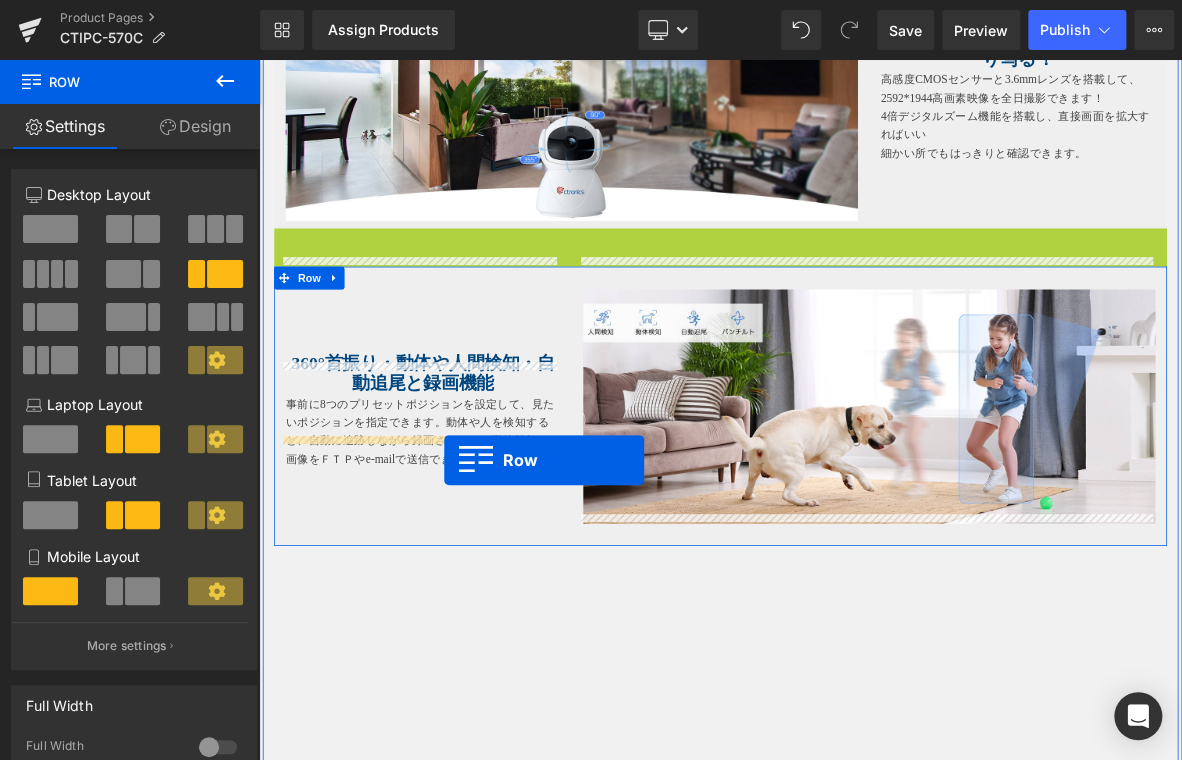 scroll, scrollTop: 2200, scrollLeft: 0, axis: vertical 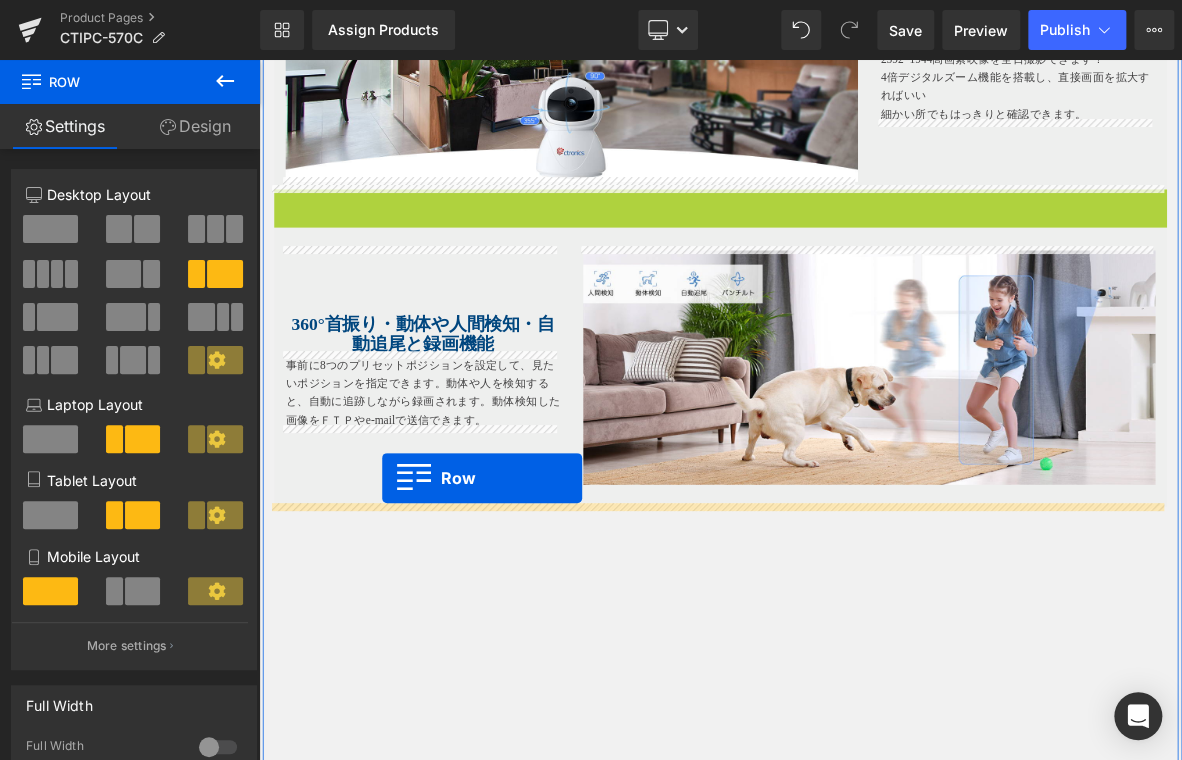 drag, startPoint x: 284, startPoint y: 438, endPoint x: 421, endPoint y: 610, distance: 219.89316 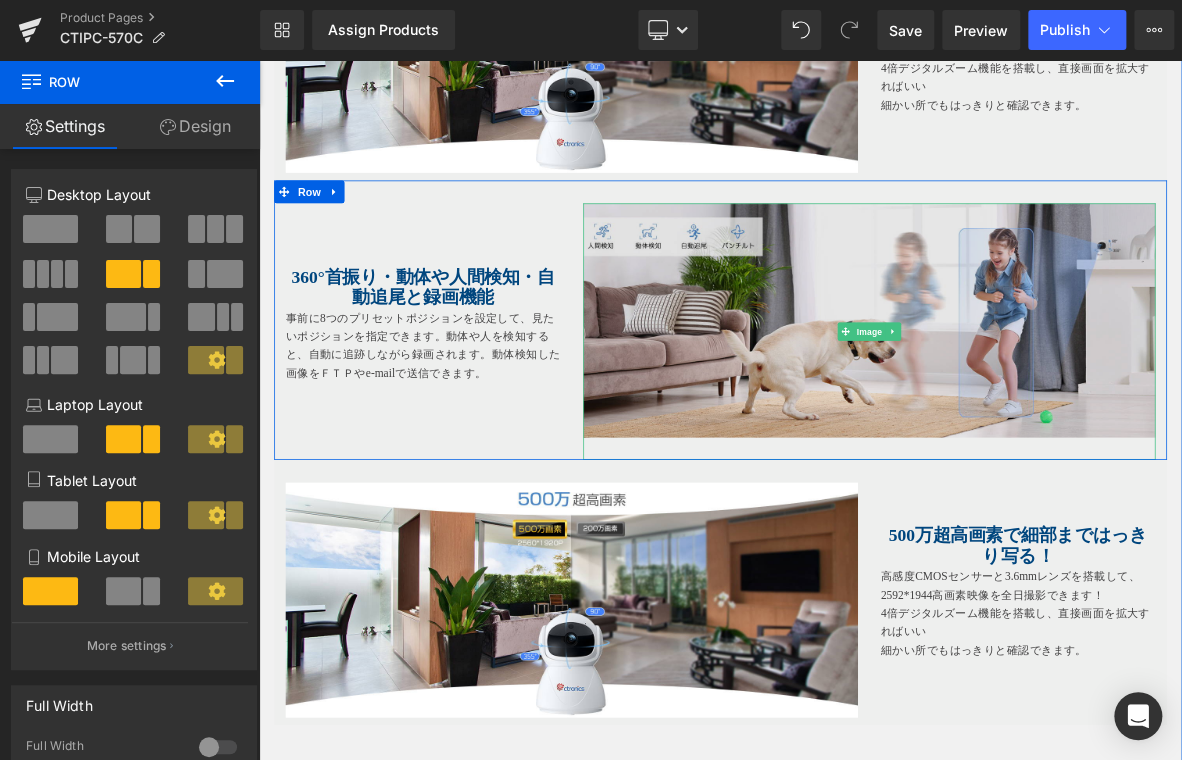 scroll, scrollTop: 2200, scrollLeft: 0, axis: vertical 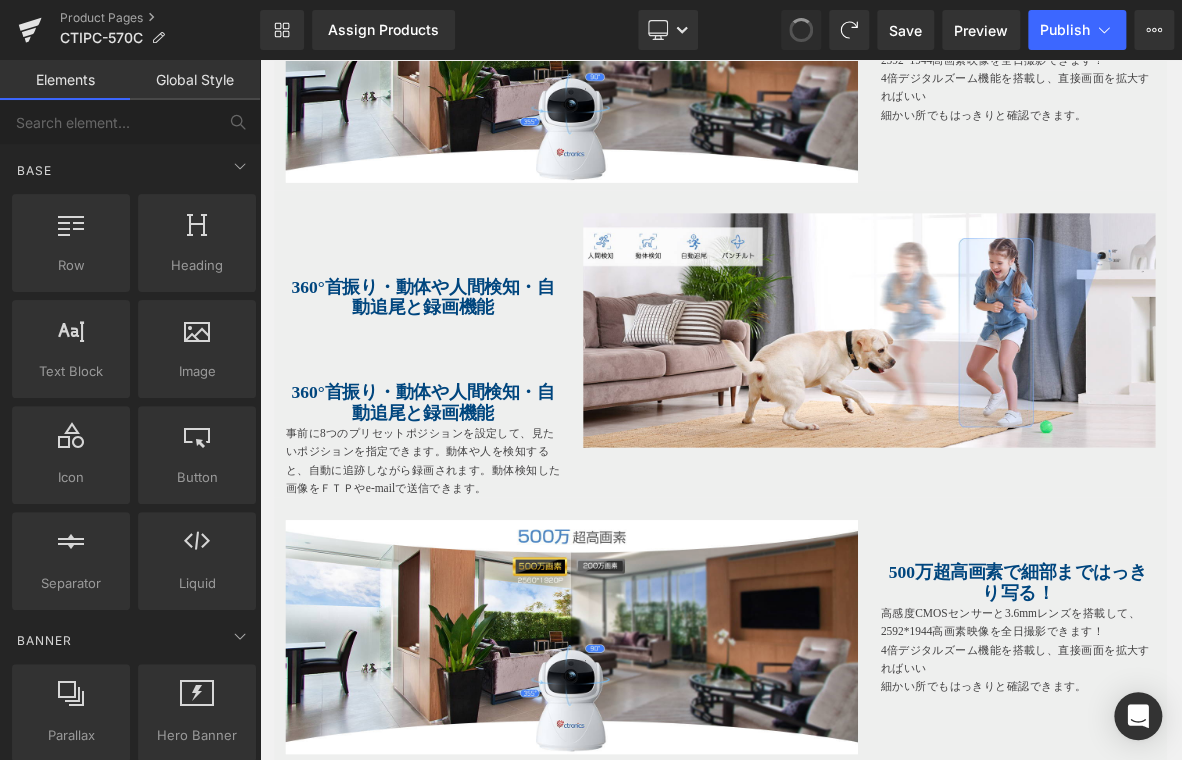 drag, startPoint x: 809, startPoint y: 35, endPoint x: 660, endPoint y: 23, distance: 149.48244 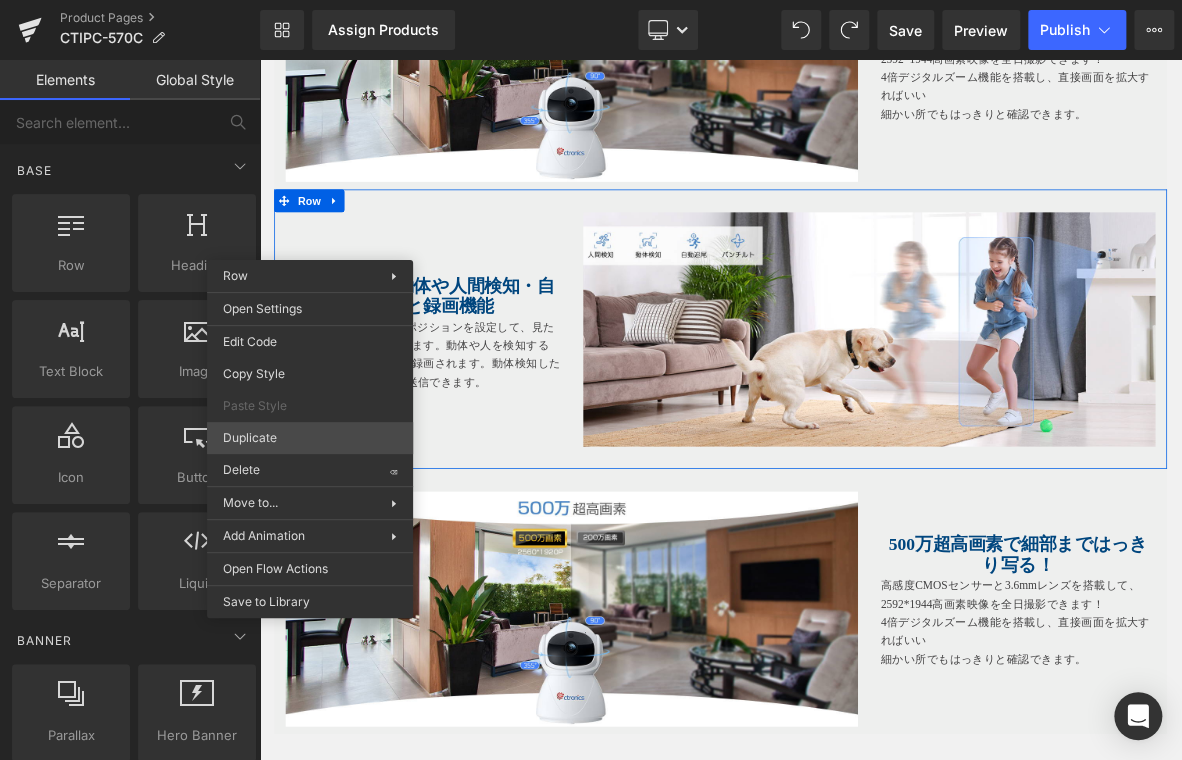 click on "Row  You are previewing how the   will restyle your page. You can not edit Elements in Preset Preview Mode.  Product Pages CTIPC-570C Library Assign Products  Product Preview
No product match your search.  Please try another keyword  Manage assigned products Desktop Desktop Laptop Tablet Mobile Save Preview Publish Scheduled View Live Page View with current Template Save Template to Library Schedule Publish Publish Settings Shortcuts  Your page can’t be published   You've reached the maximum number of published pages on your plan  (20/999999).  You need to upgrade your plan or unpublish all your pages to get 1 publish slot.   Unpublish pages   Upgrade plan  Elements Global Style Base Row  rows, columns, layouts, div Heading  headings, titles, h1,h2,h3,h4,h5,h6 Text Block  texts, paragraphs, contents, blocks Image  images, photos, alts, uploads Icon  icons, symbols Button  button, call to action, cta Separator  separators, dividers, horizontal lines Liquid  Banner Parallax  Hero Banner  Stack" at bounding box center (591, 397) 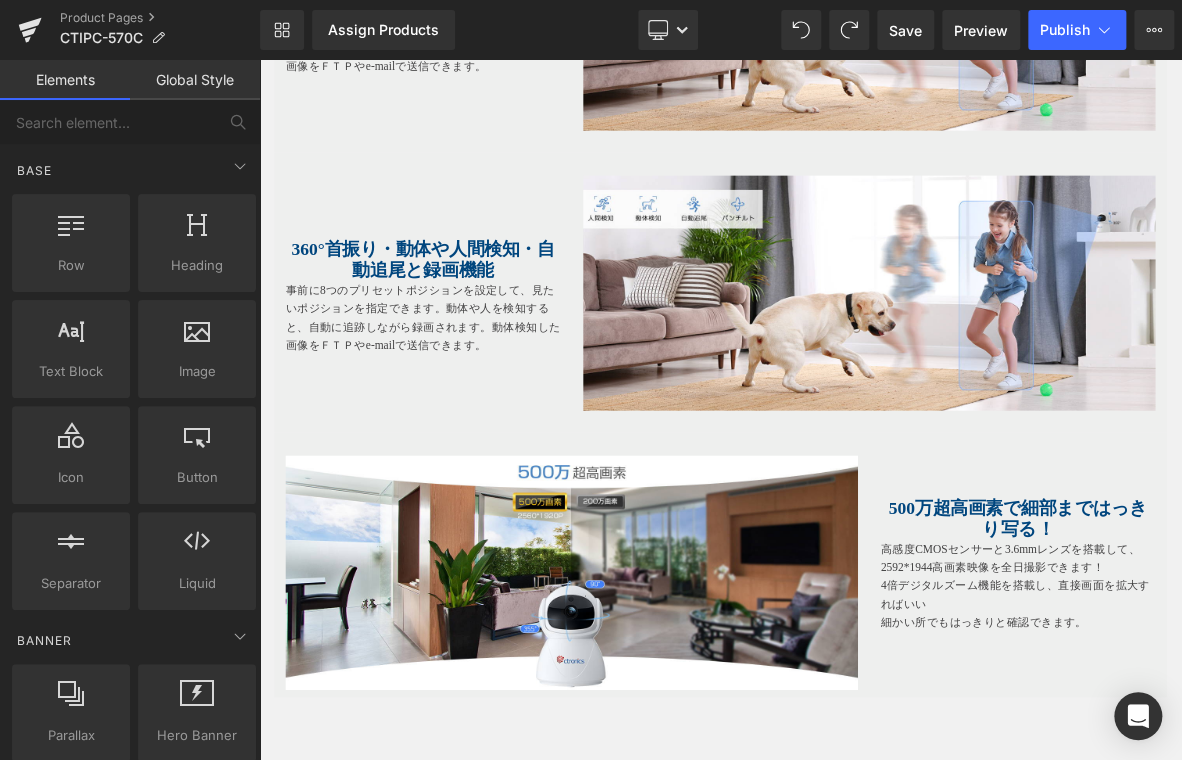 scroll, scrollTop: 2651, scrollLeft: 0, axis: vertical 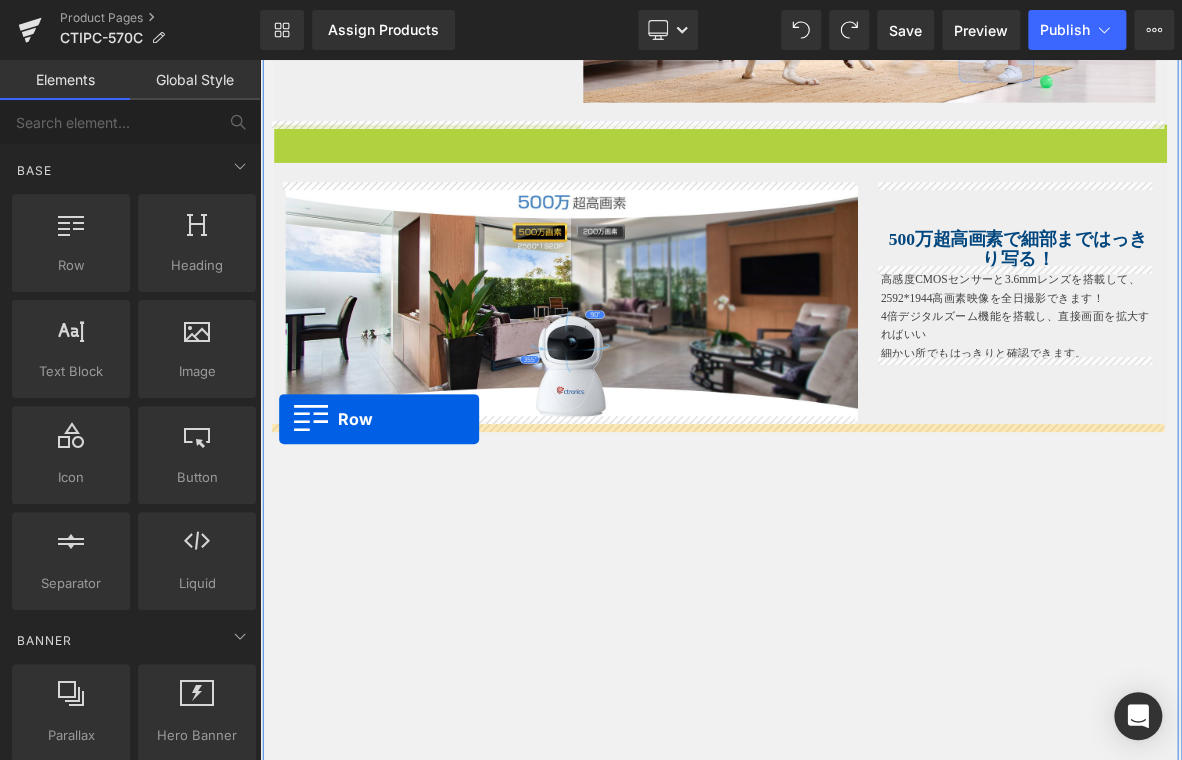 drag, startPoint x: 284, startPoint y: 160, endPoint x: 286, endPoint y: 531, distance: 371.0054 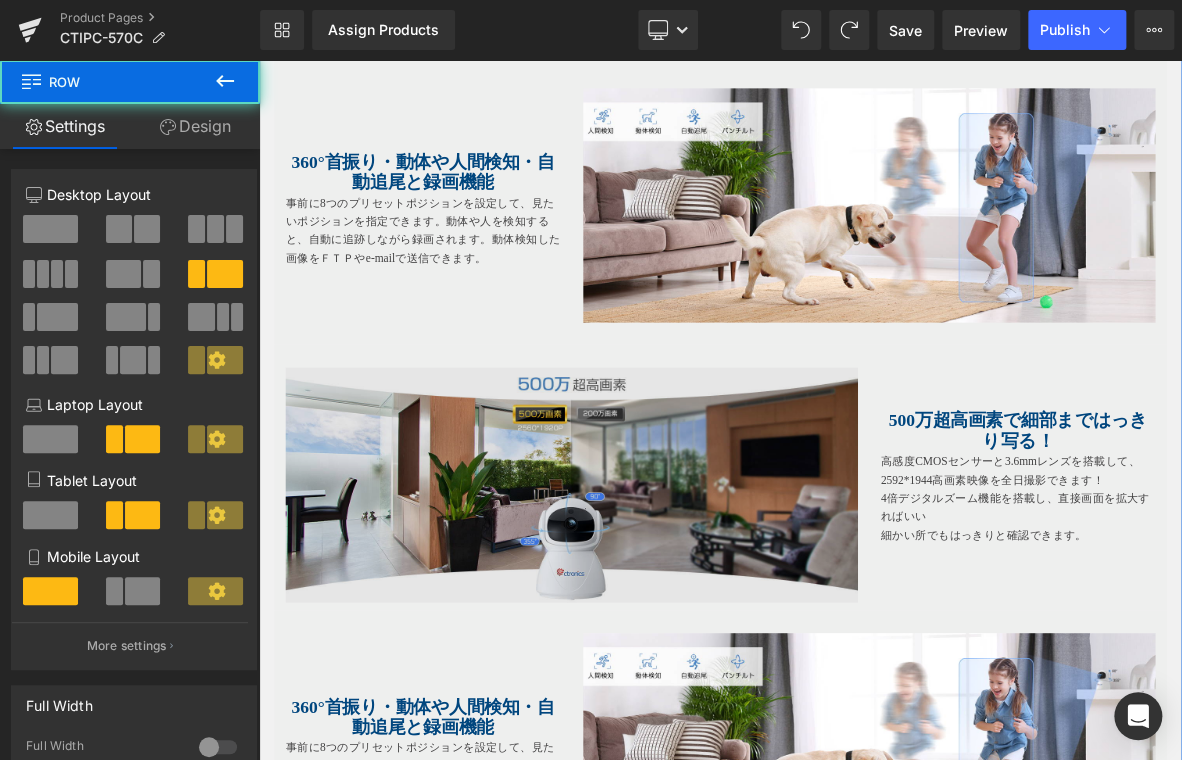 scroll, scrollTop: 2351, scrollLeft: 0, axis: vertical 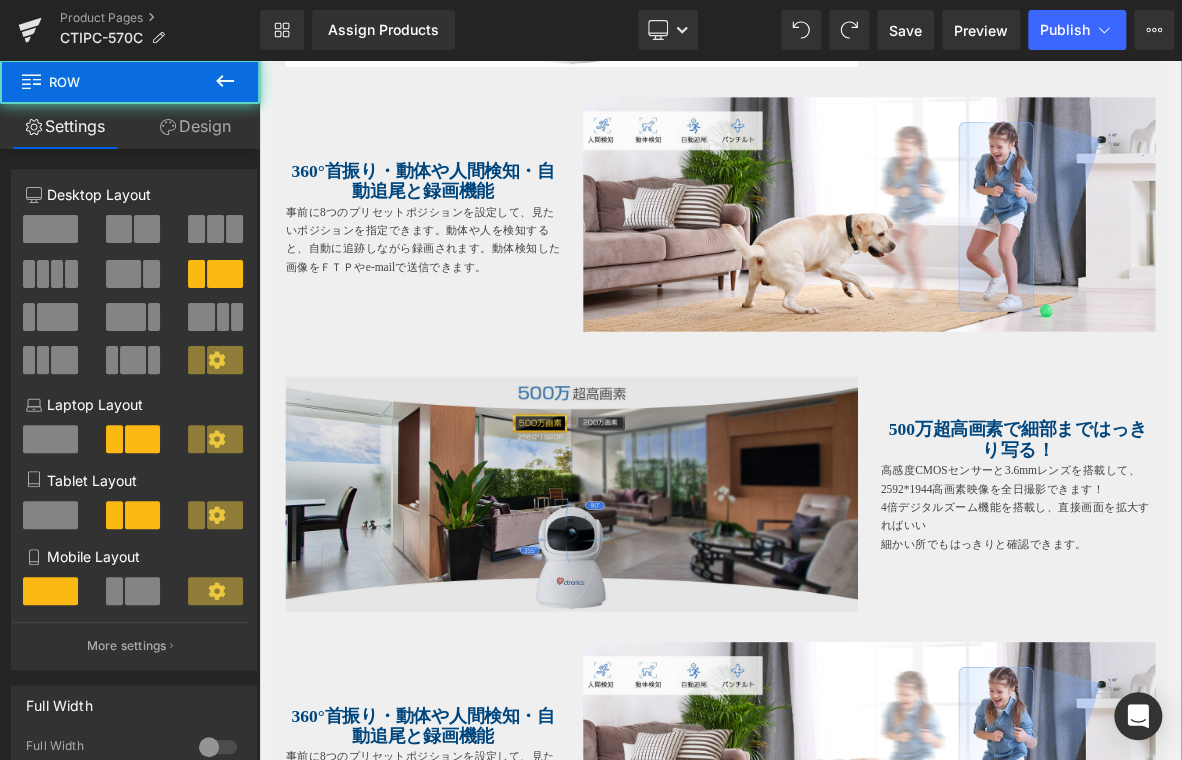click at bounding box center (669, 628) 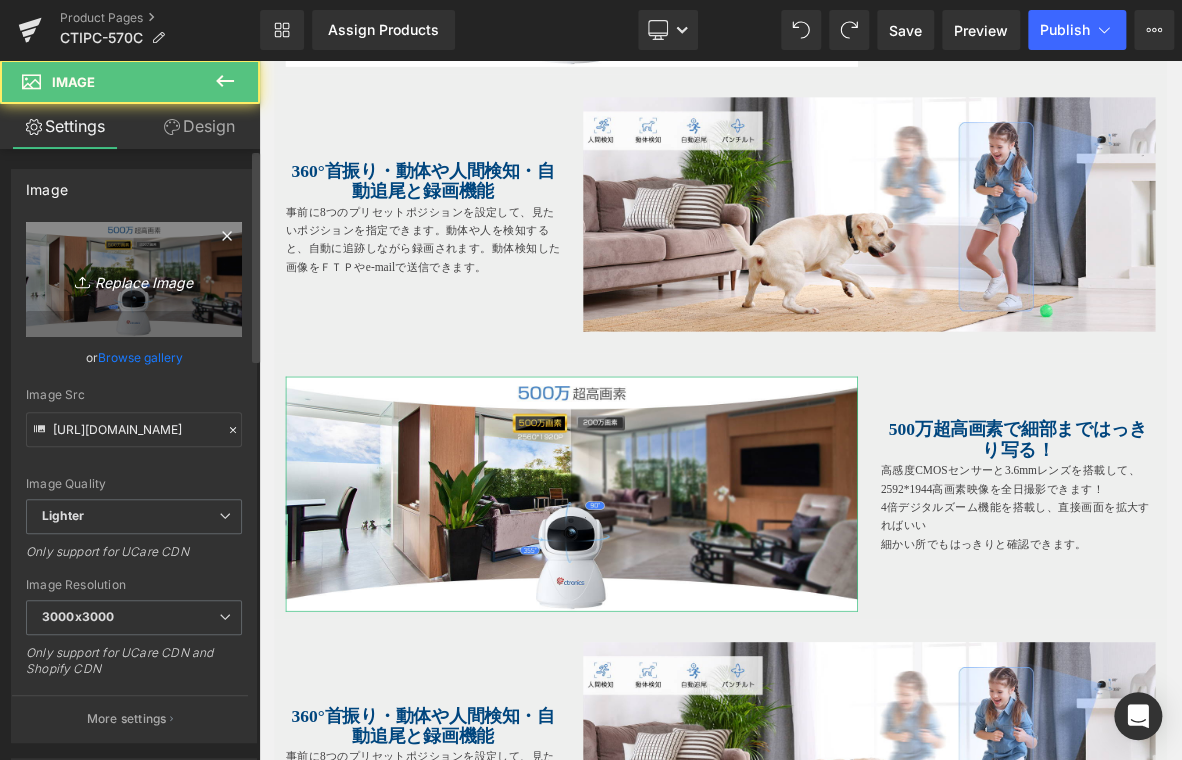 click on "Replace Image" at bounding box center (134, 279) 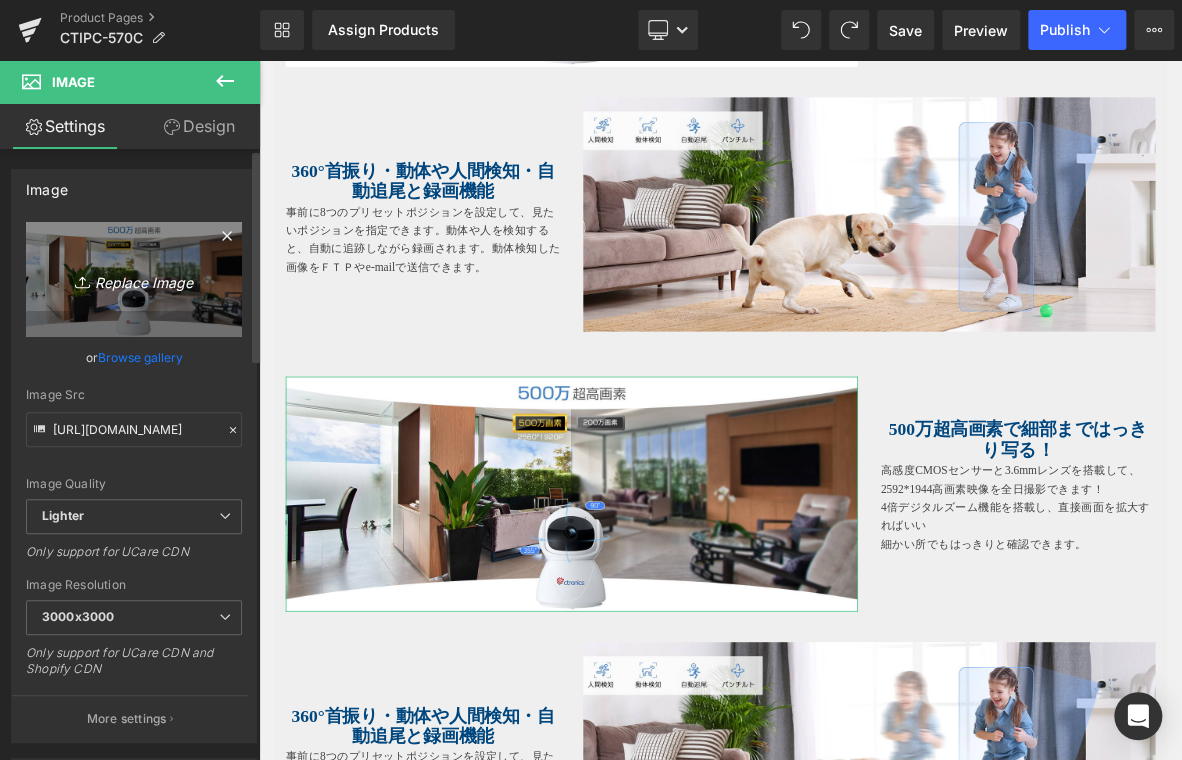 type on "C:\fakepath\5.jpg" 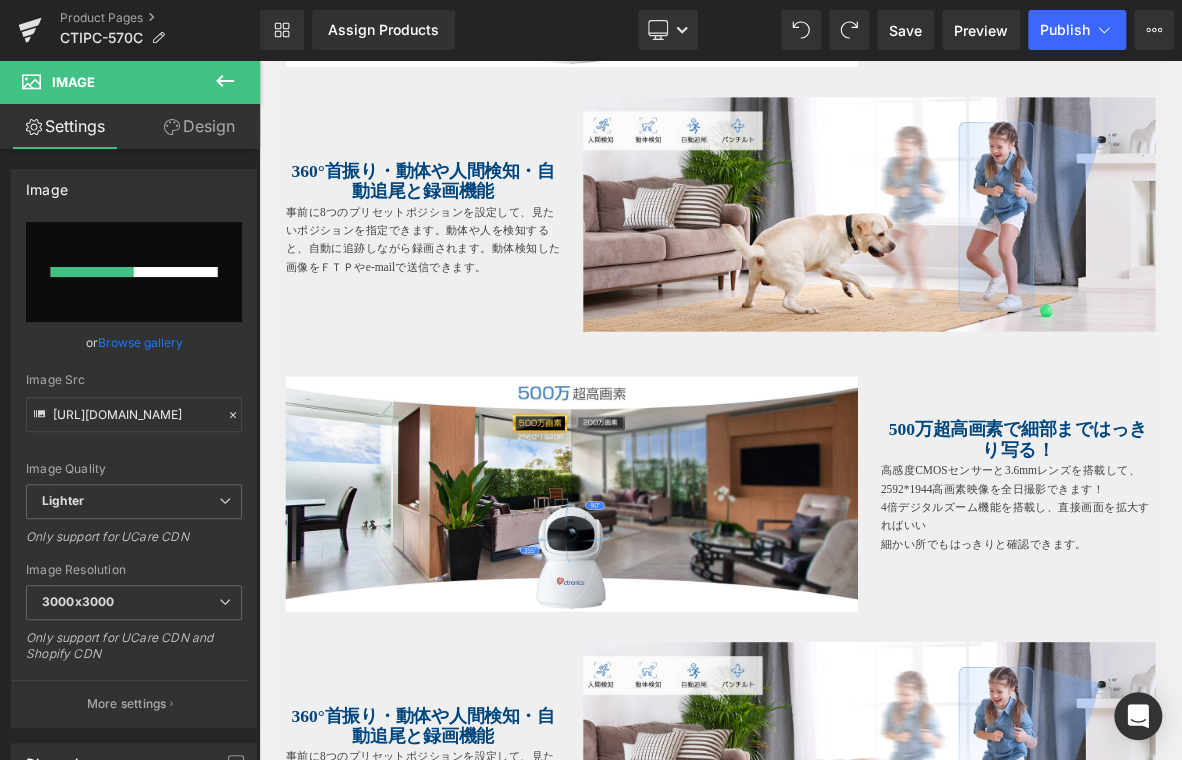 type 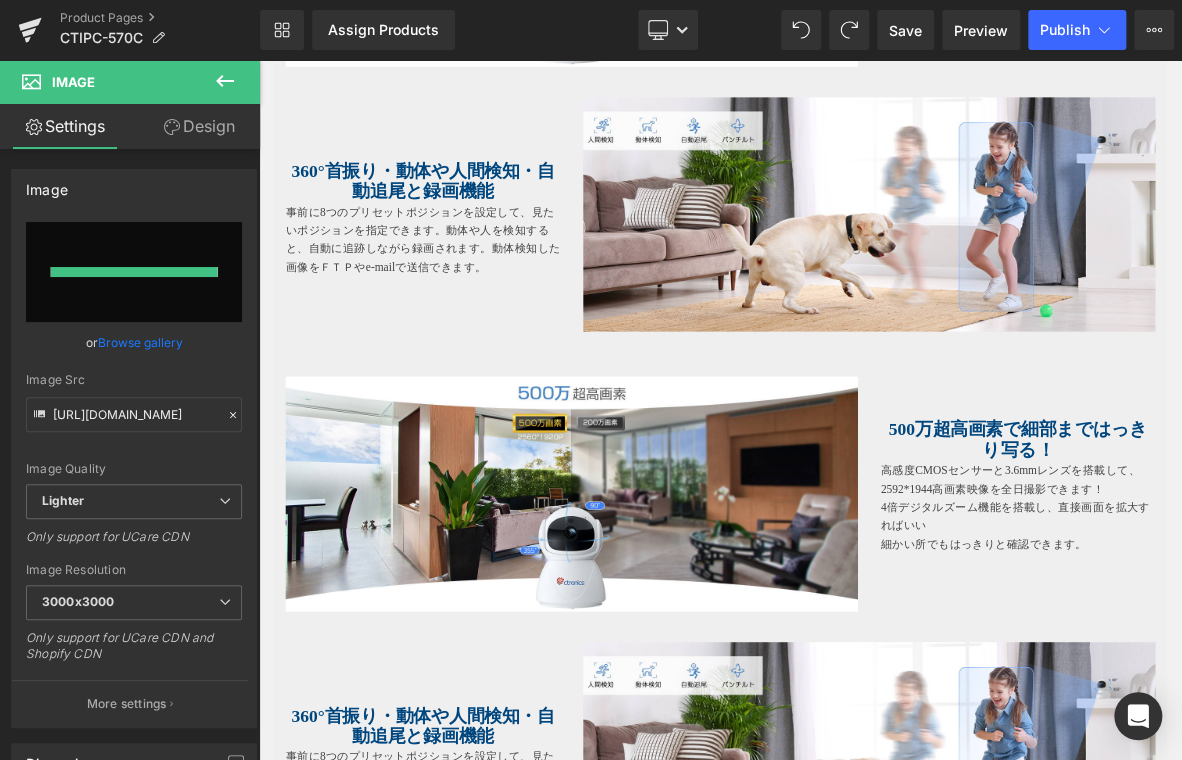 type on "https://ucarecdn.com/bd7a4fd3-6a98-4fe1-bddb-ee652bee4f66/-/format/auto/-/preview/3000x3000/-/quality/lighter/5.jpg" 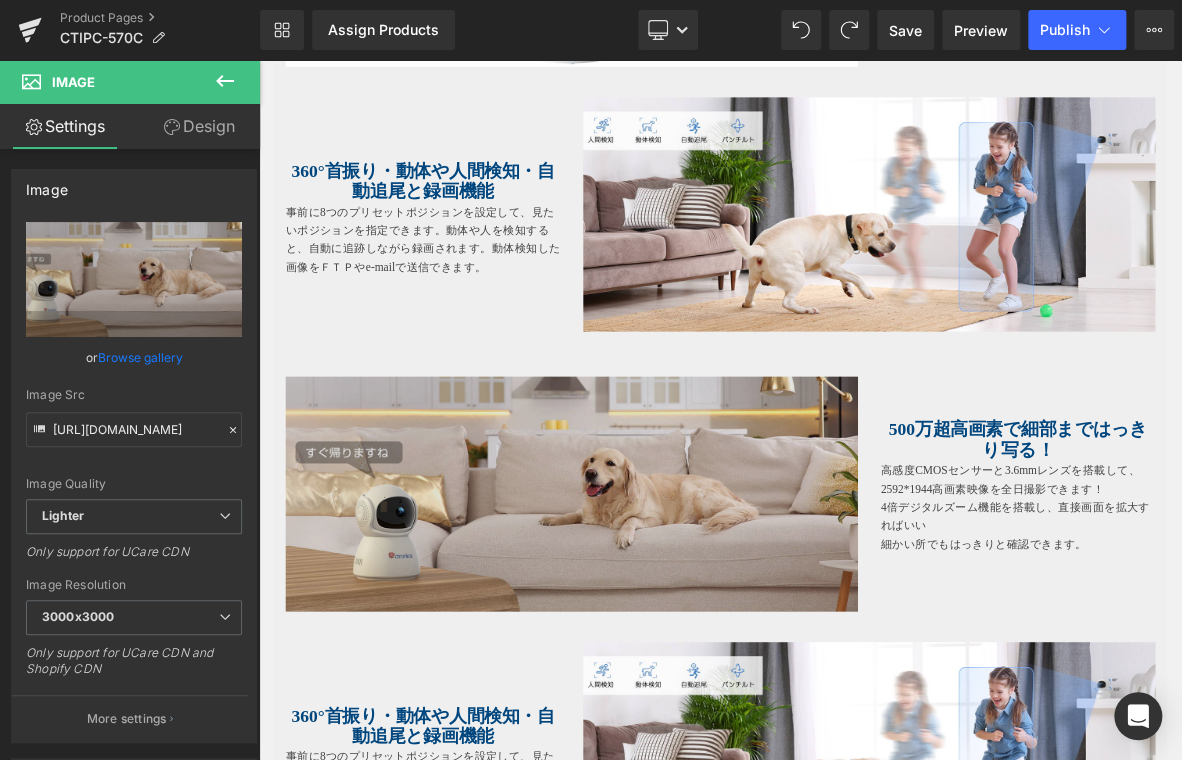 click at bounding box center (669, 628) 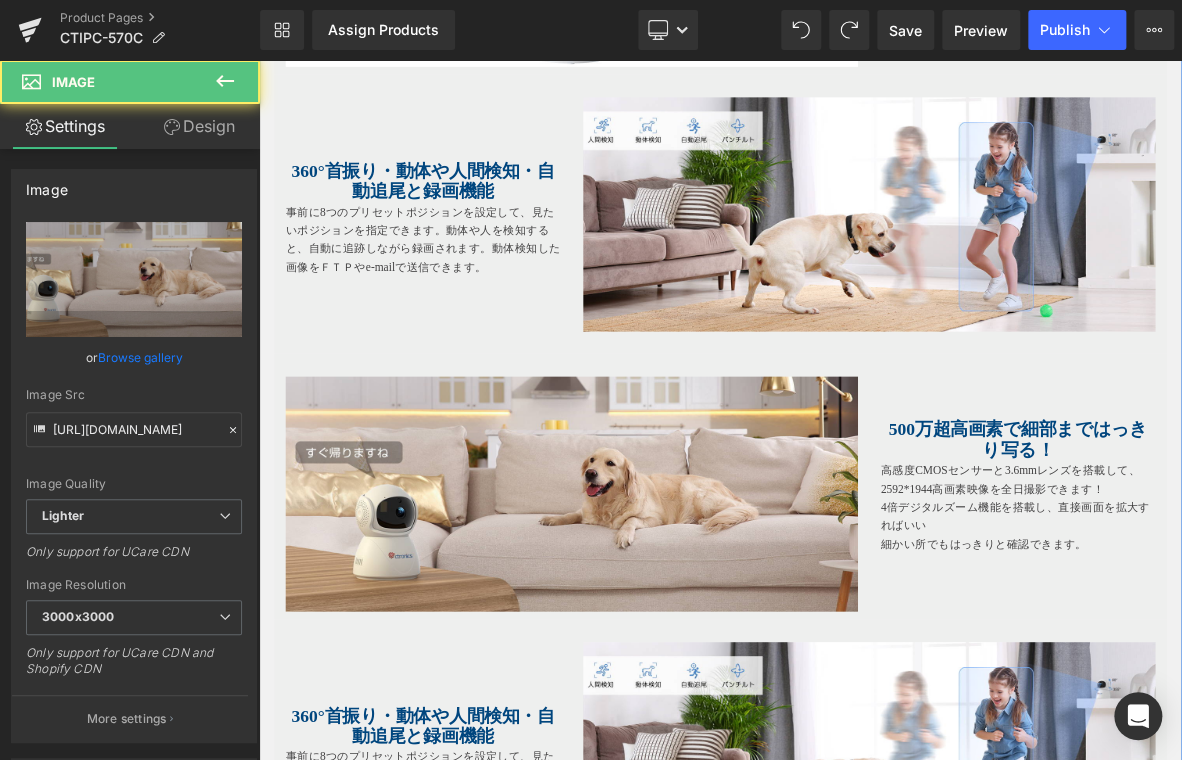 click on "500万超高画素で細部まではっきり写る！" at bounding box center (1254, 558) 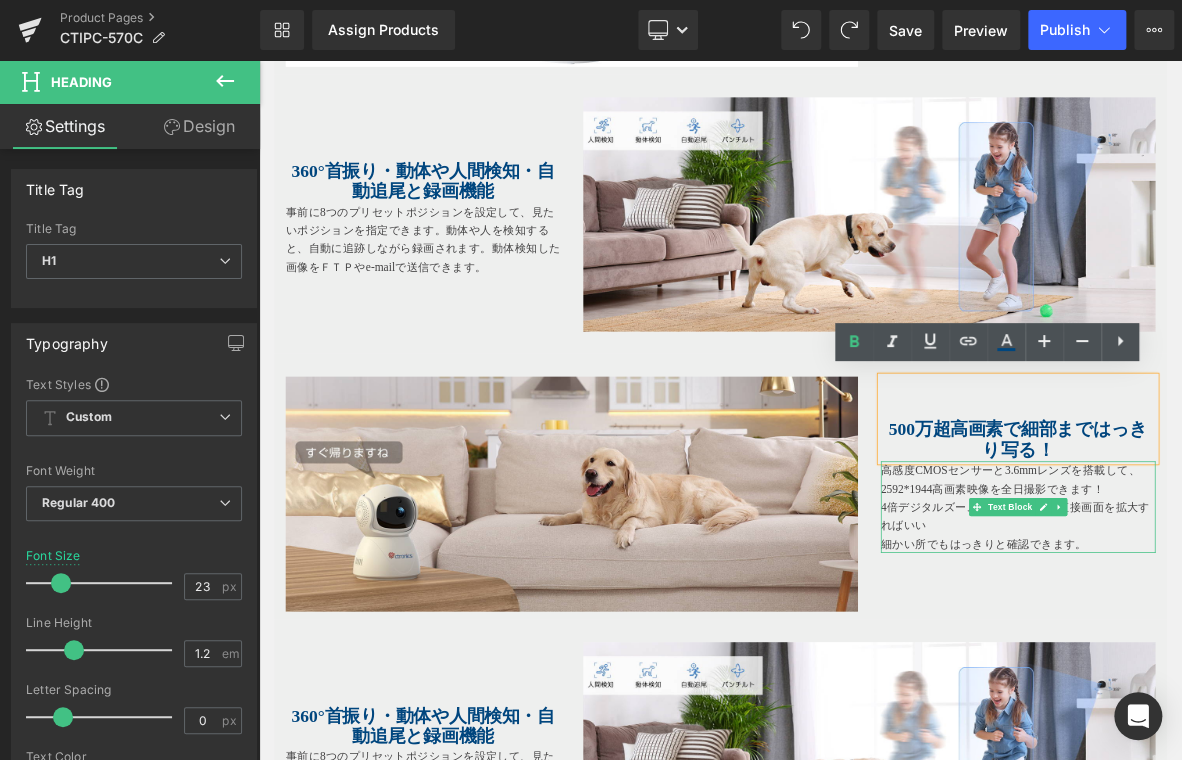 click on "高感度CMOSセンサーと3.6mmレンズを搭載して、2592*1944高画素映像を全日撮影できます！" at bounding box center [1244, 610] 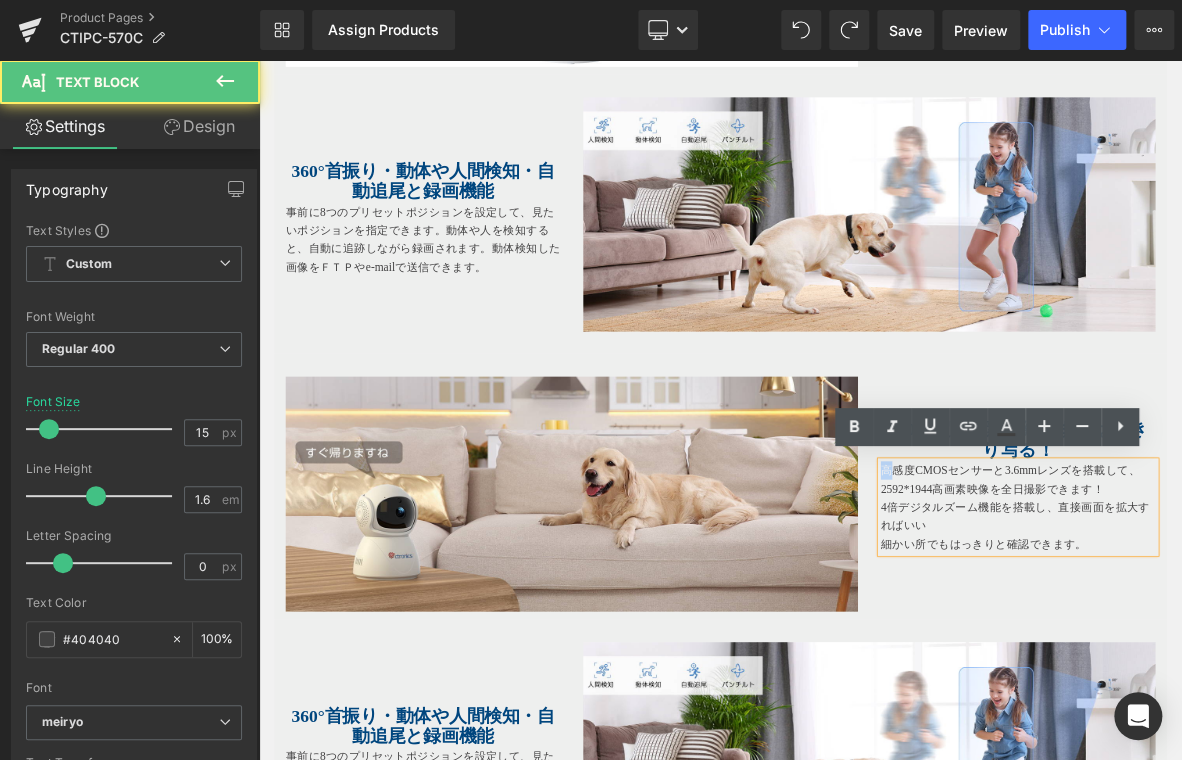 click on "高感度CMOSセンサーと3.6mmレンズを搭載して、2592*1944高画素映像を全日撮影できます！" at bounding box center [1244, 610] 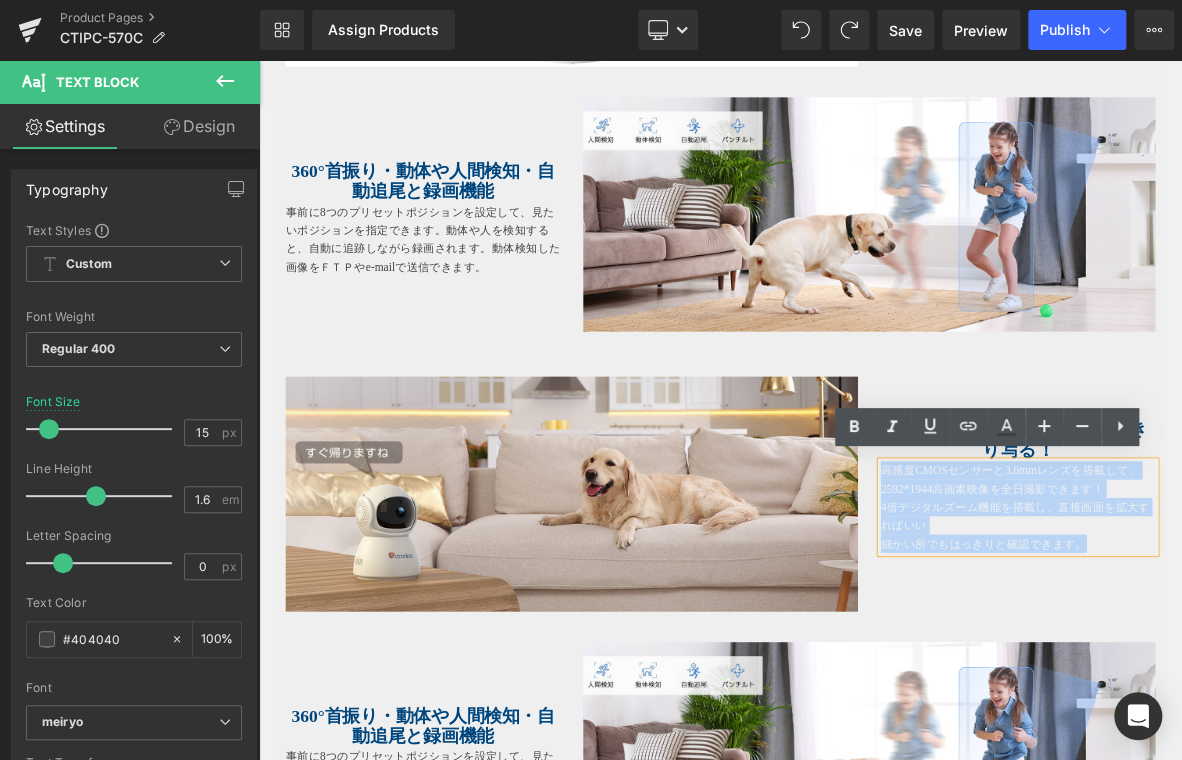 drag, startPoint x: 1069, startPoint y: 593, endPoint x: 1366, endPoint y: 705, distance: 317.41614 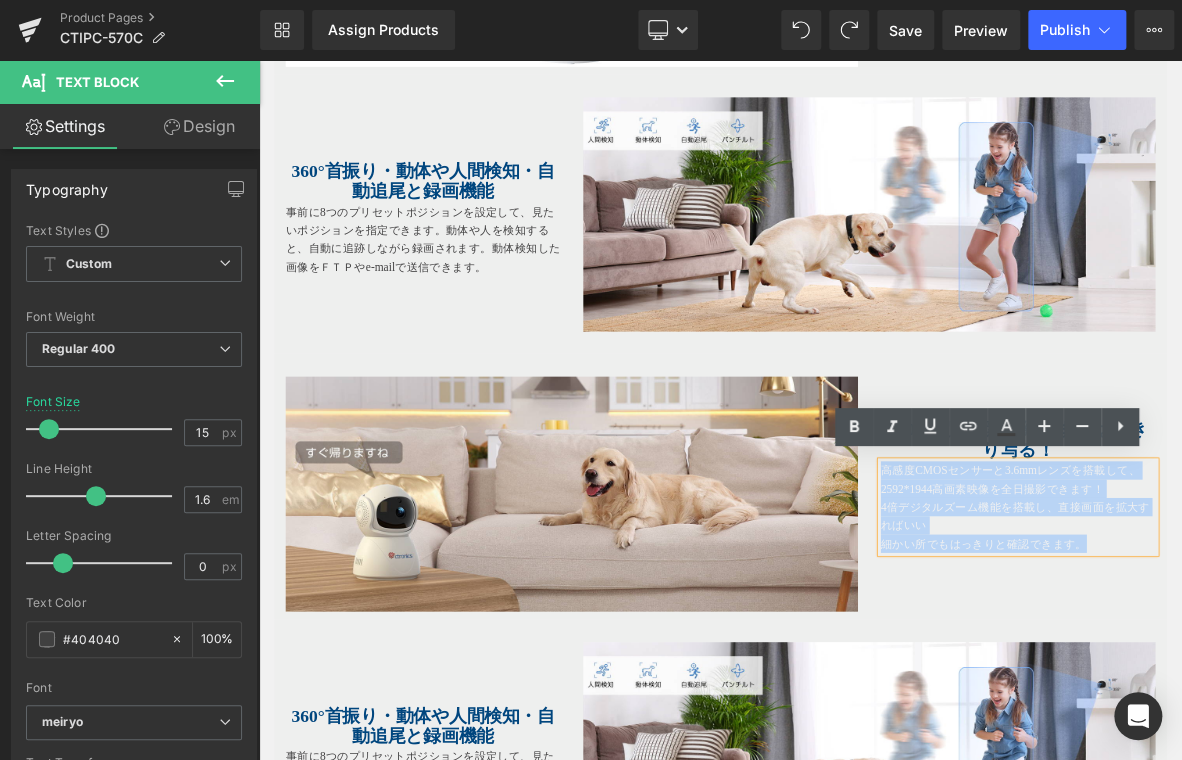 click on "Image         500万超高画素で細部まではっきり写る！ Heading         高感度CMOSセンサーと3.6mmレンズを搭載して、2592*1944高画素映像を全日撮影できます！ 4倍デジタルズーム機能を搭載し、直接画面を拡大すればいい 細かい所でもはっきりと確認できます。 Text Block         Row" at bounding box center [864, 618] 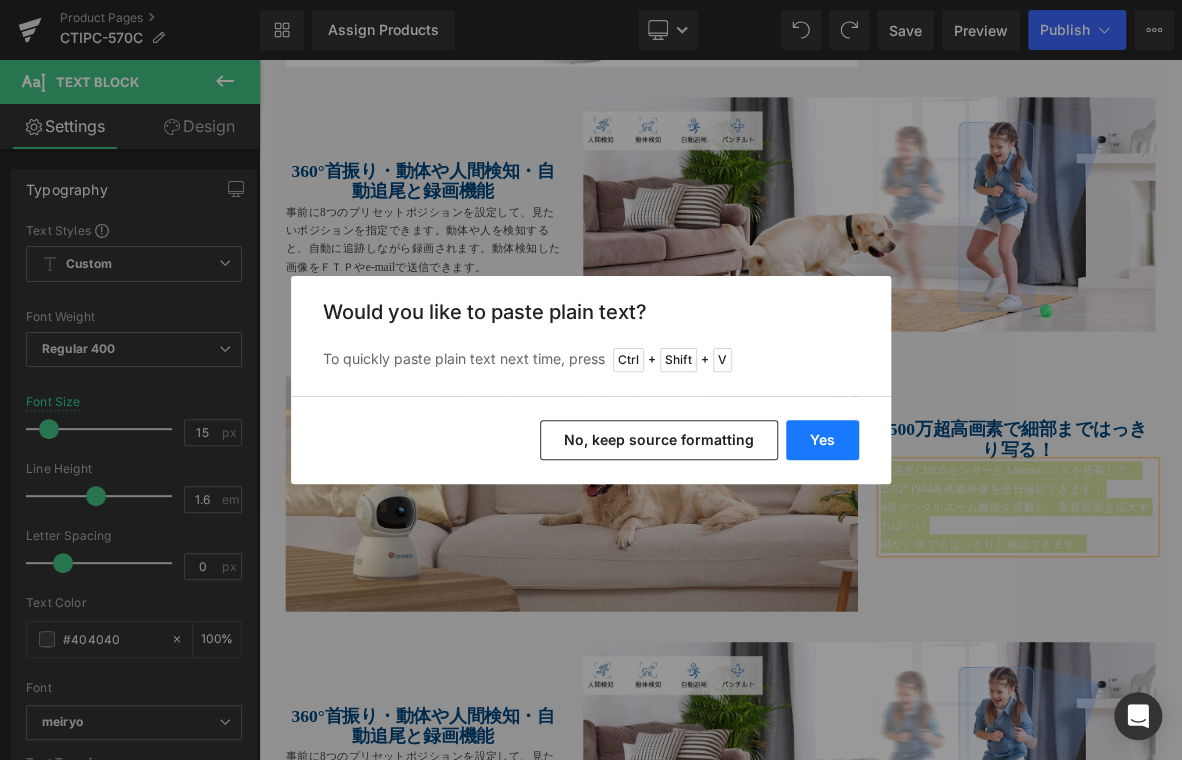 drag, startPoint x: 825, startPoint y: 441, endPoint x: 935, endPoint y: 516, distance: 133.13527 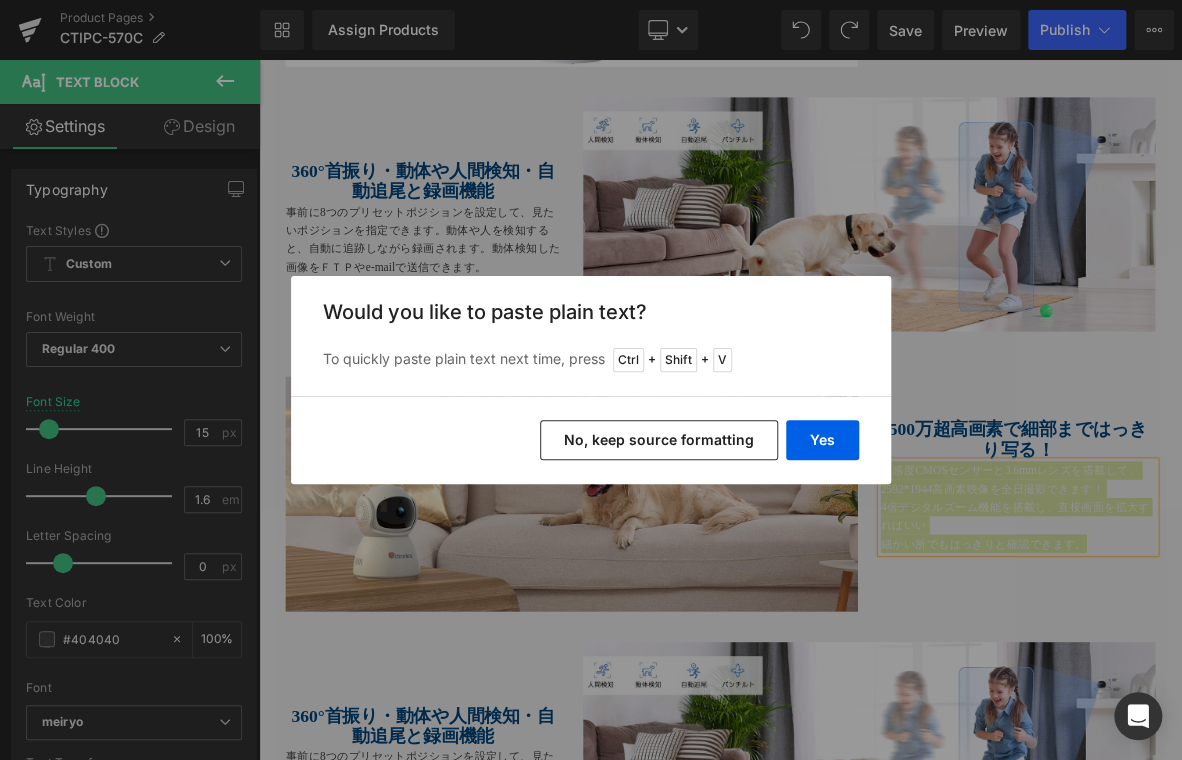 type 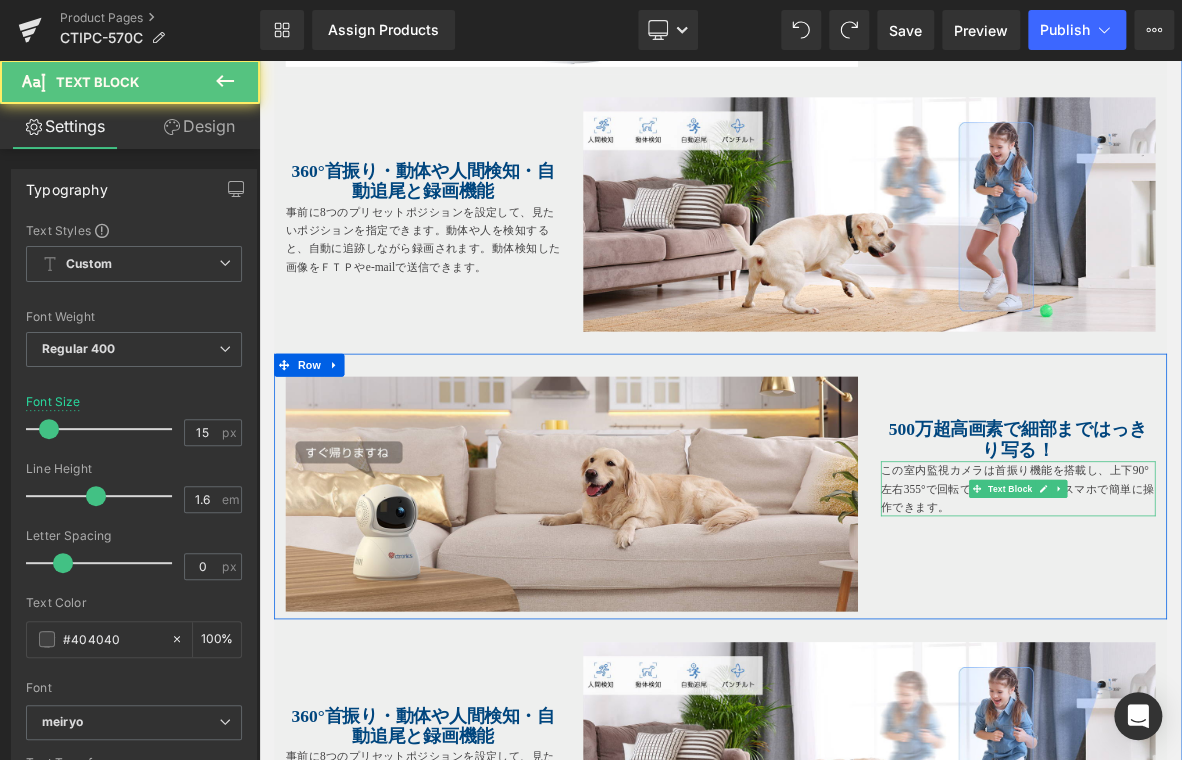 click on "この室内監視カメラは首振り機能を搭載し、上下90°左右355°で回転できて見たい角度をスマホで簡単に操作できます。" at bounding box center [1254, 622] 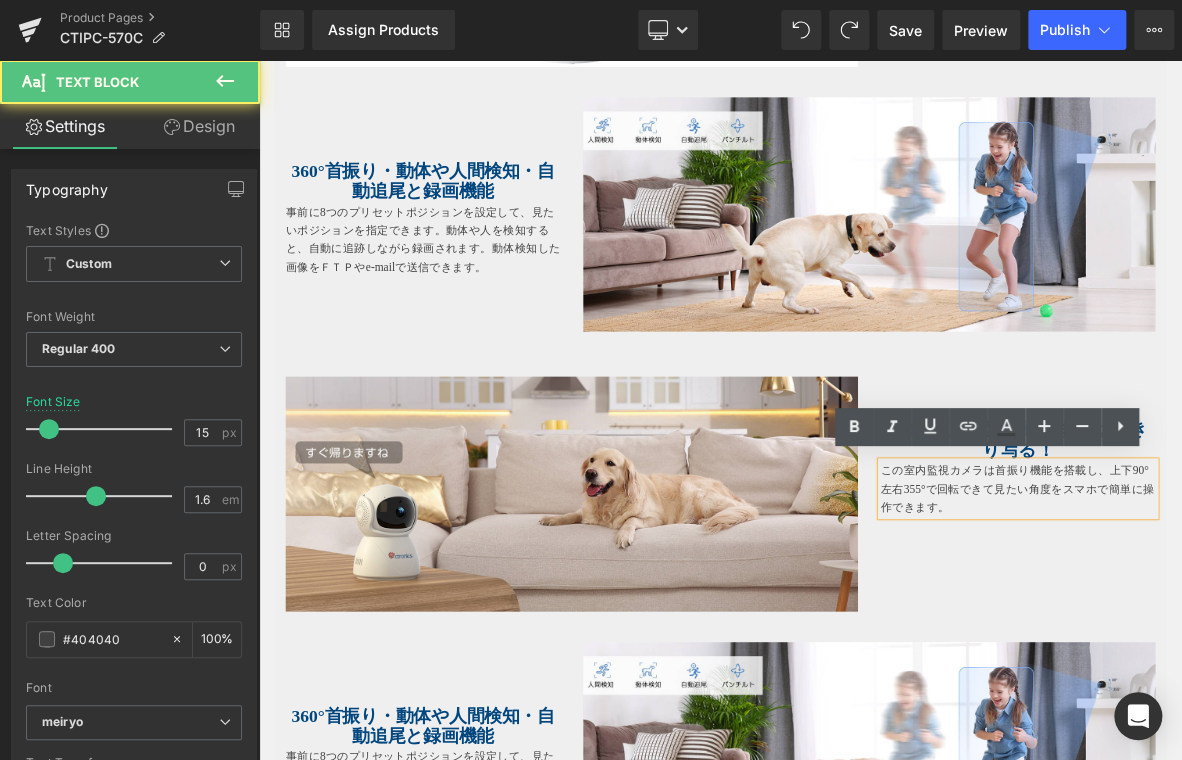 click on "この室内監視カメラは首振り機能を搭載し、上下90°左右355°で回転できて見たい角度をスマホで簡単に操作できます。" at bounding box center (1254, 622) 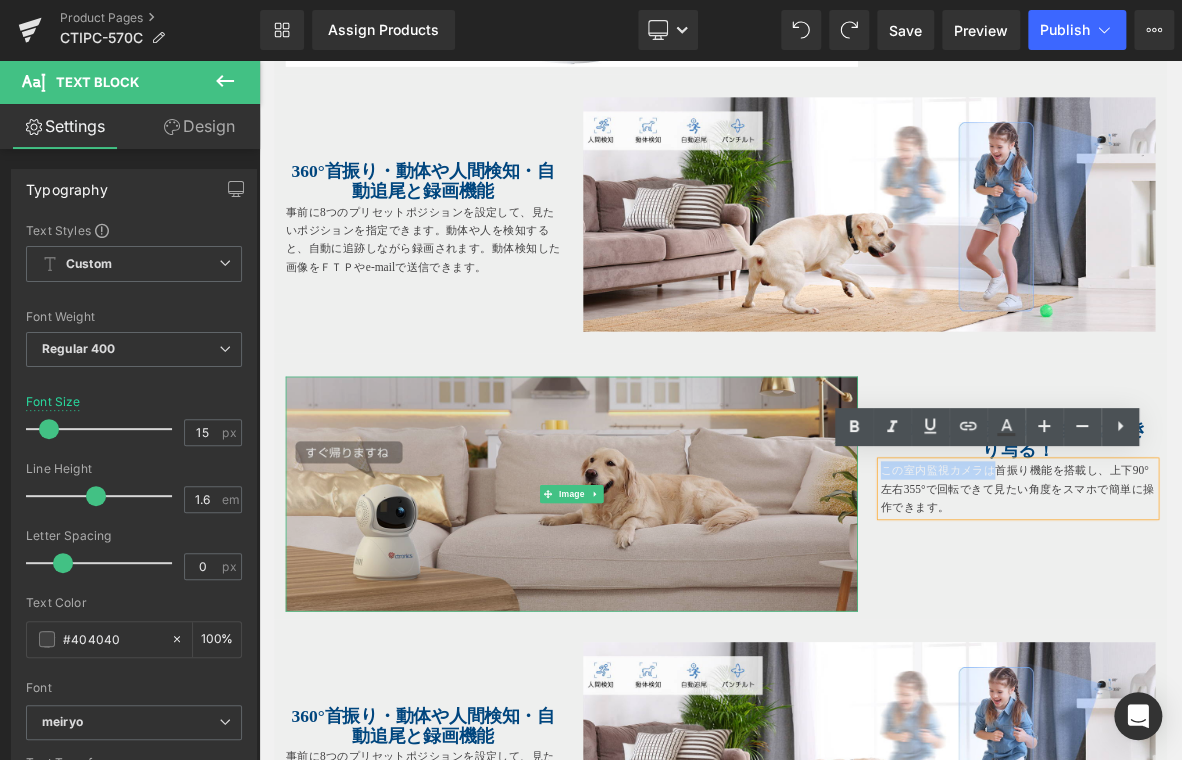 drag, startPoint x: 1212, startPoint y: 593, endPoint x: 1013, endPoint y: 591, distance: 199.01006 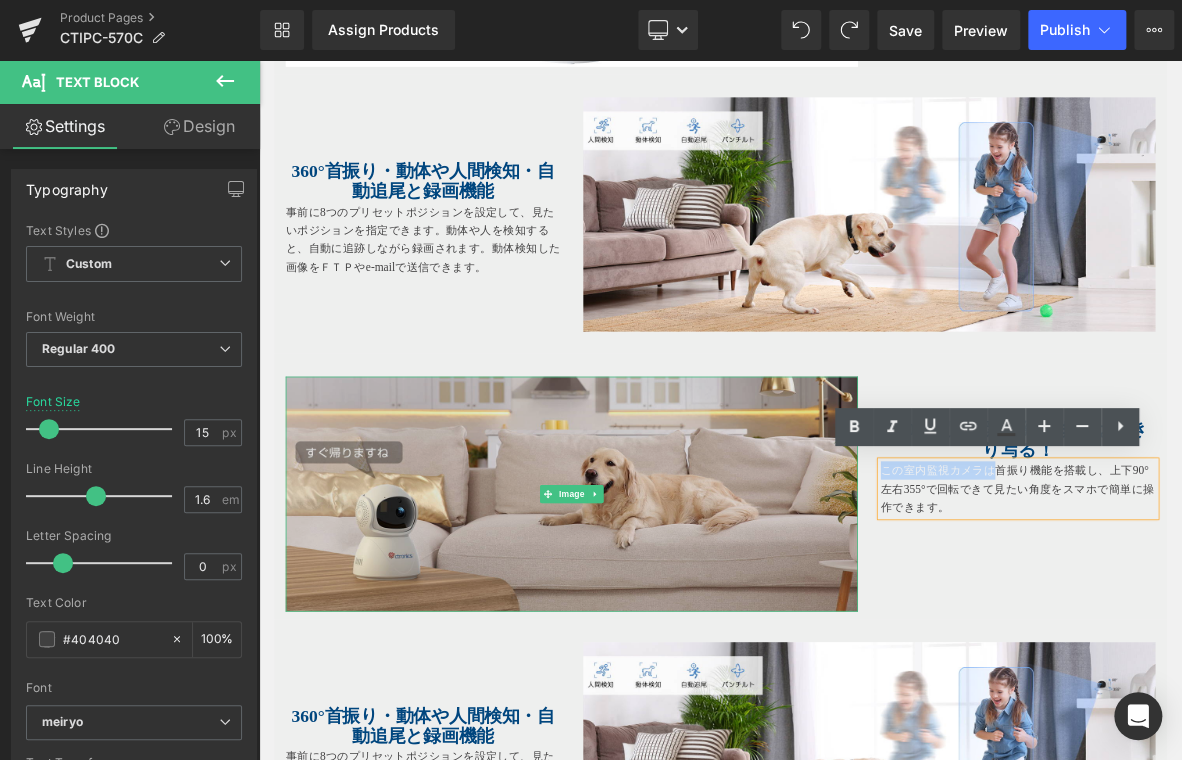 click on "Image         500万超高画素で細部まではっきり写る！ Heading         この室内監視カメラは首振り機能を搭載し、上下90°左右355°で回転できて見たい角度をスマホで簡単に操作できます。 Text Block         Row" at bounding box center [864, 618] 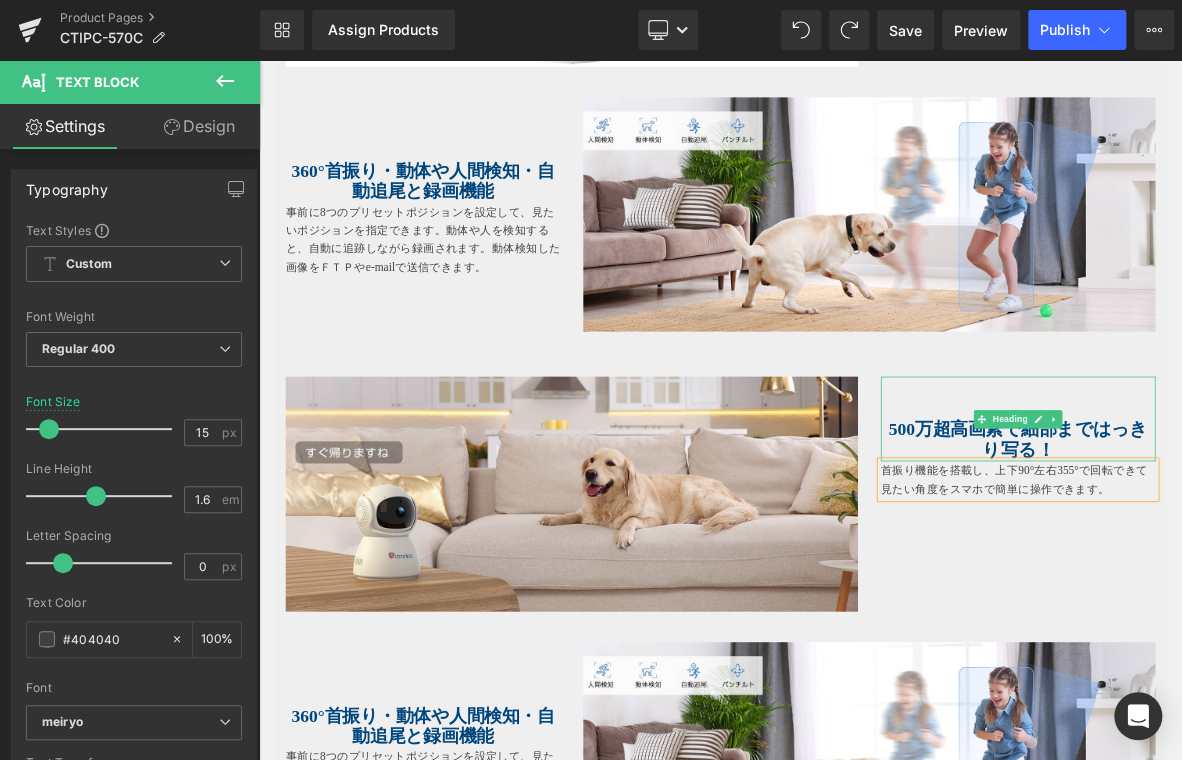 click on "500万超高画素で細部まではっきり写る！" at bounding box center (1254, 558) 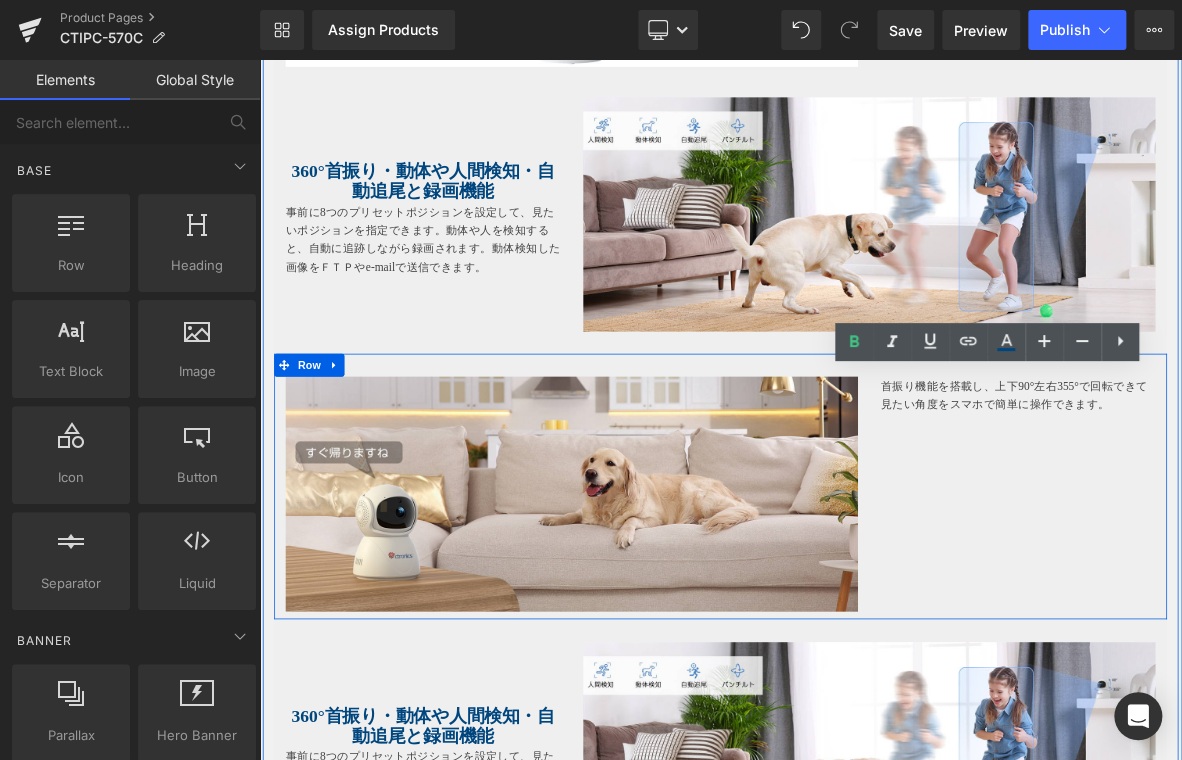 click on "首振り機能を搭載し、上下90°左右355°で回転できて見たい角度をスマホで簡単に操作できます。 Text Block" at bounding box center [1254, 499] 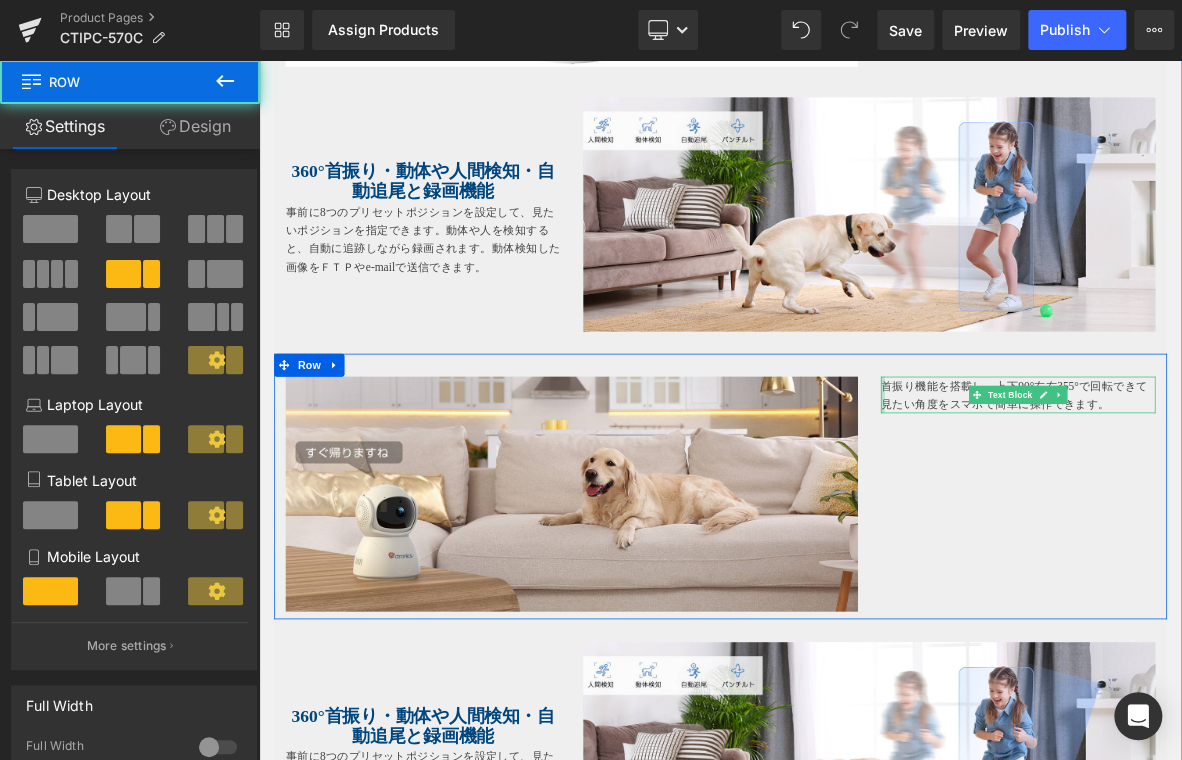 click at bounding box center [1076, 499] 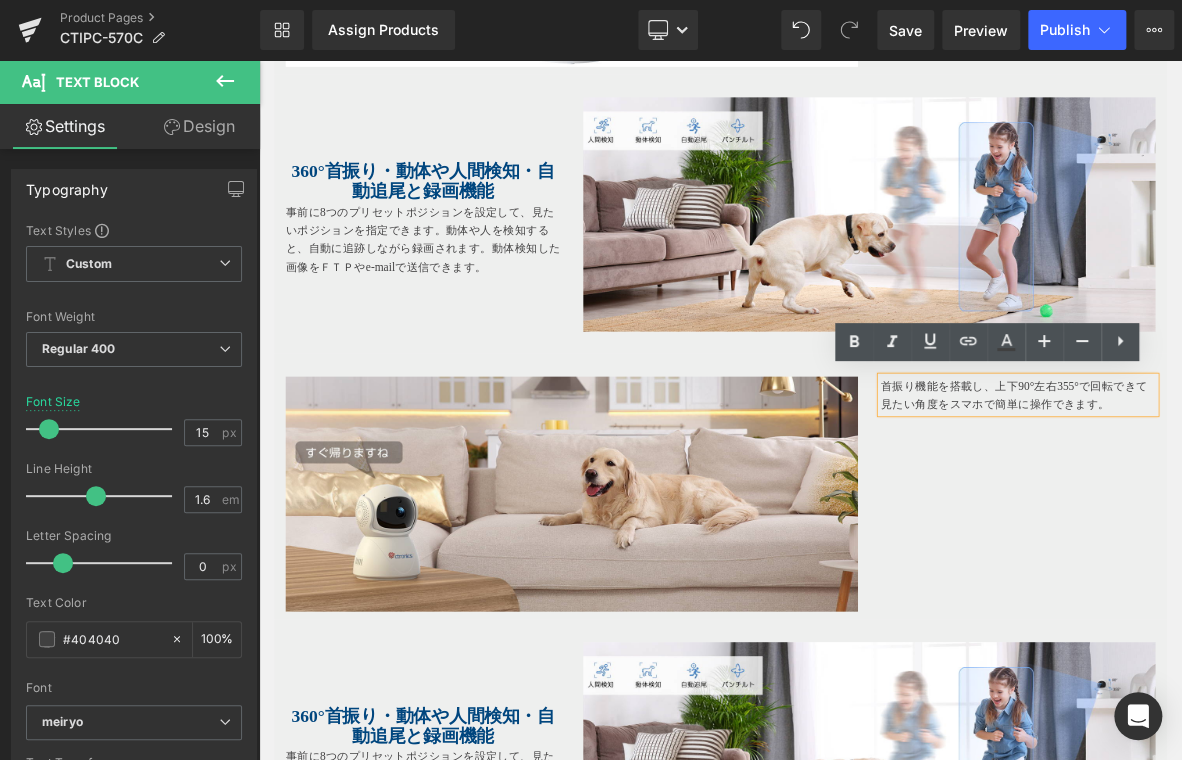 click on "首振り機能を搭載し、上下90°左右355°で回転できて見たい角度をスマホで簡単に操作できます。" at bounding box center [1254, 499] 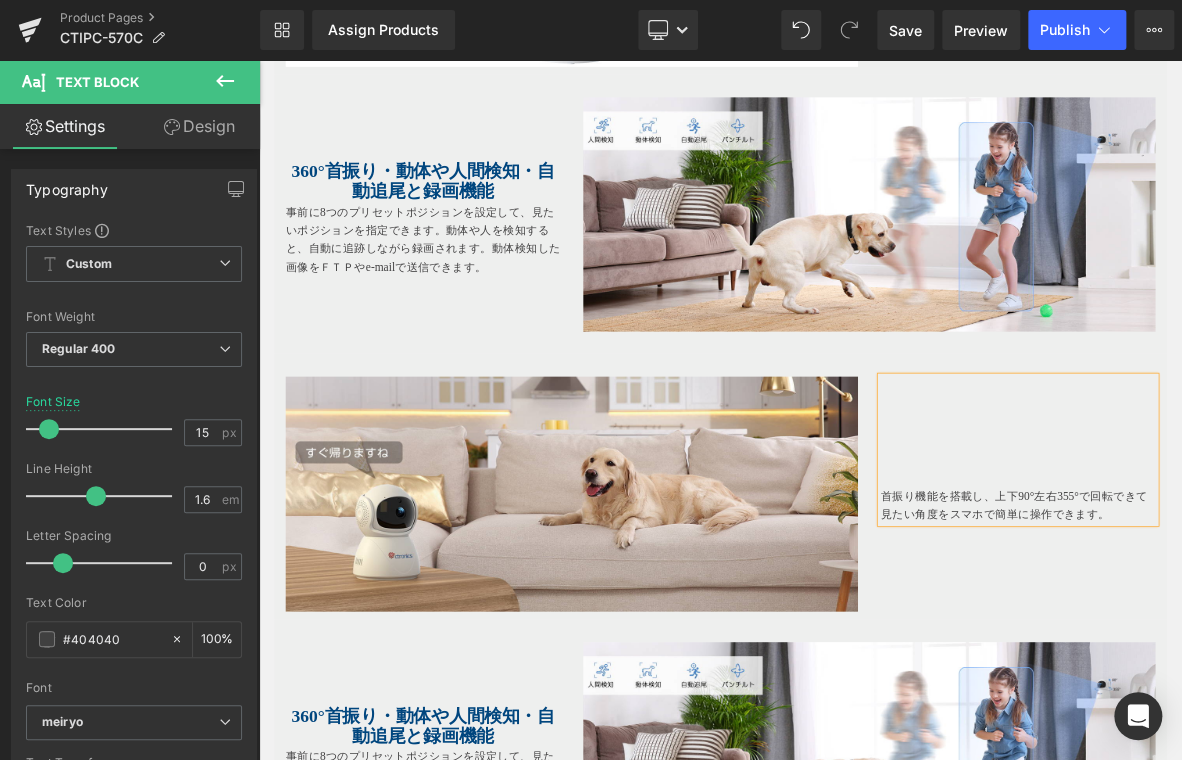 click on "Image         首振り機能を搭載し、上下90°左右355°で回転できて見たい角度をスマホで簡単に操作できます。 Text Block         Row" at bounding box center (864, 618) 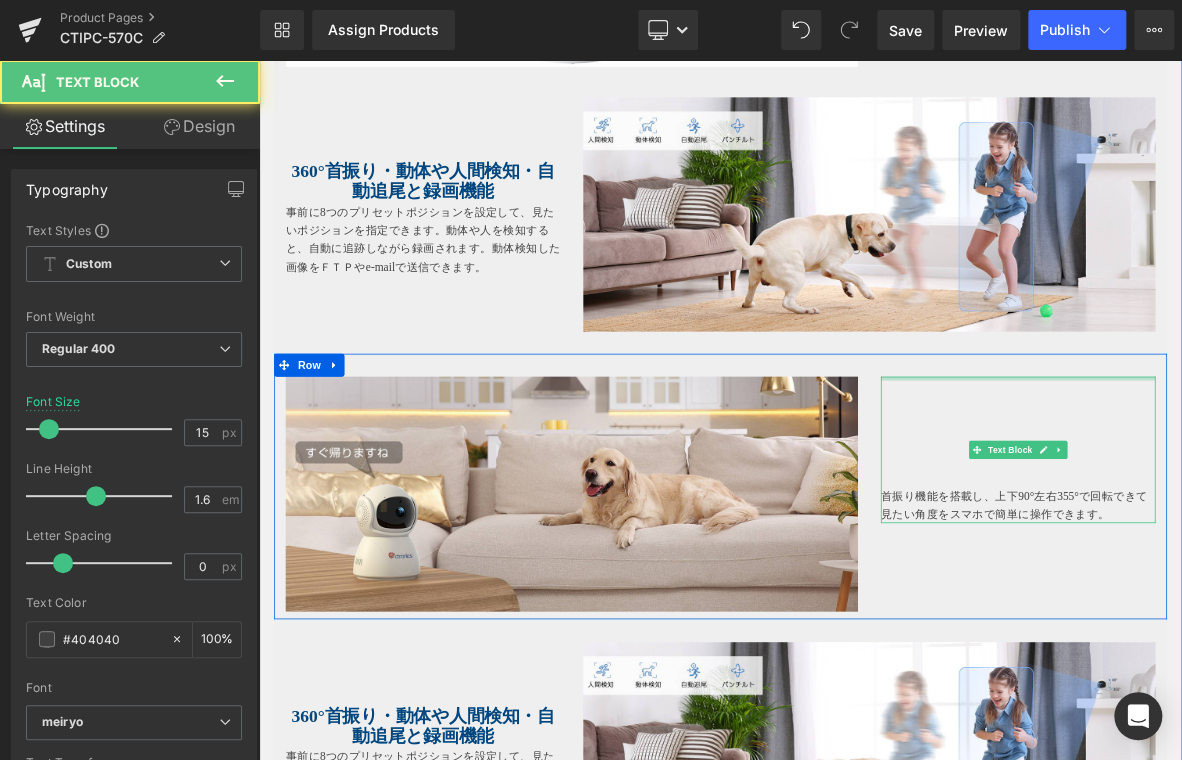 drag, startPoint x: 1230, startPoint y: 470, endPoint x: 1243, endPoint y: 449, distance: 24.698177 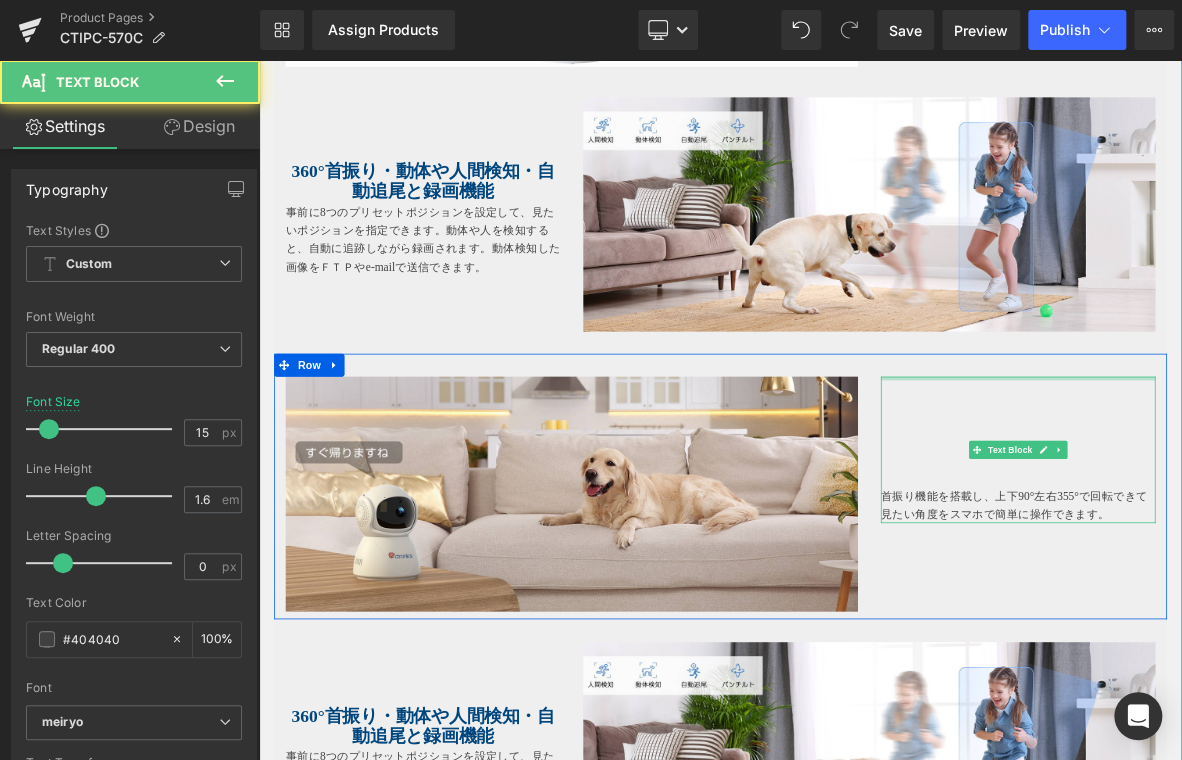 click on "Image         首振り機能を搭載し、上下90°左右355°で回転できて見たい角度をスマホで簡単に操作できます。 Text Block         Row" at bounding box center (864, 618) 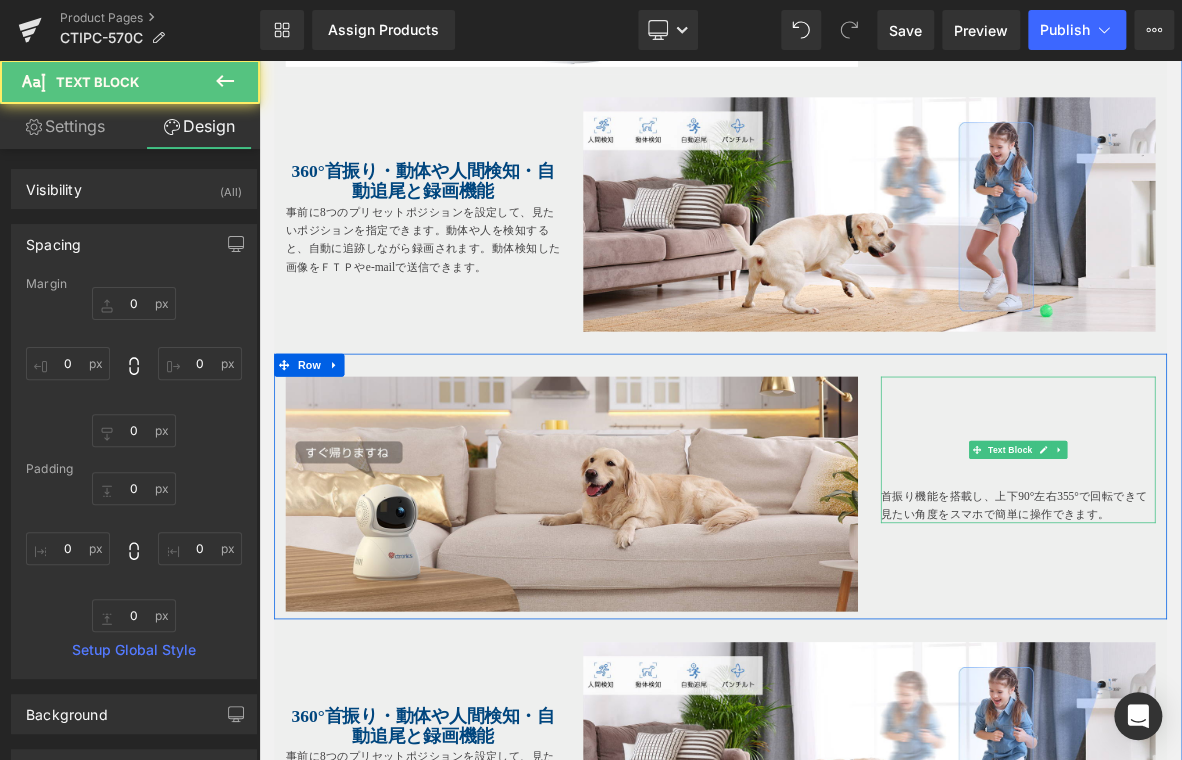 click on "Image         首振り機能を搭載し、上下90°左右355°で回転できて見たい角度をスマホで簡単に操作できます。 Text Block         Row" at bounding box center (864, 618) 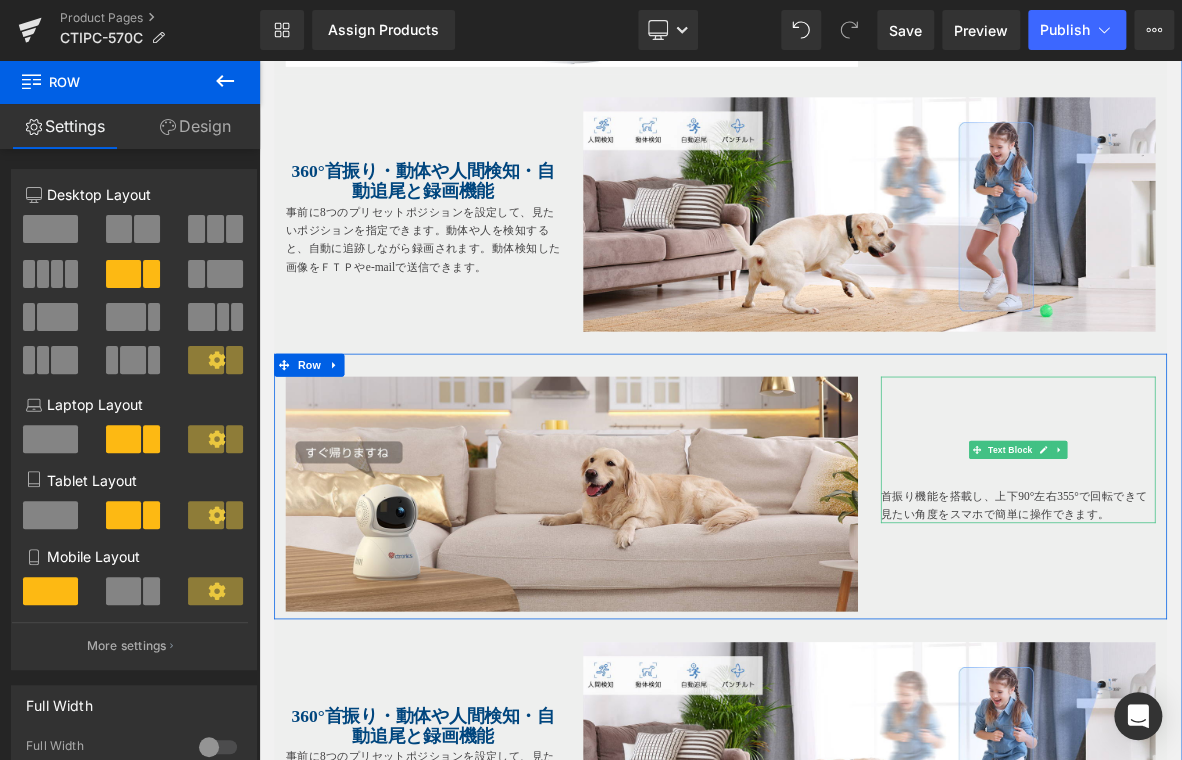 click at bounding box center (1254, 607) 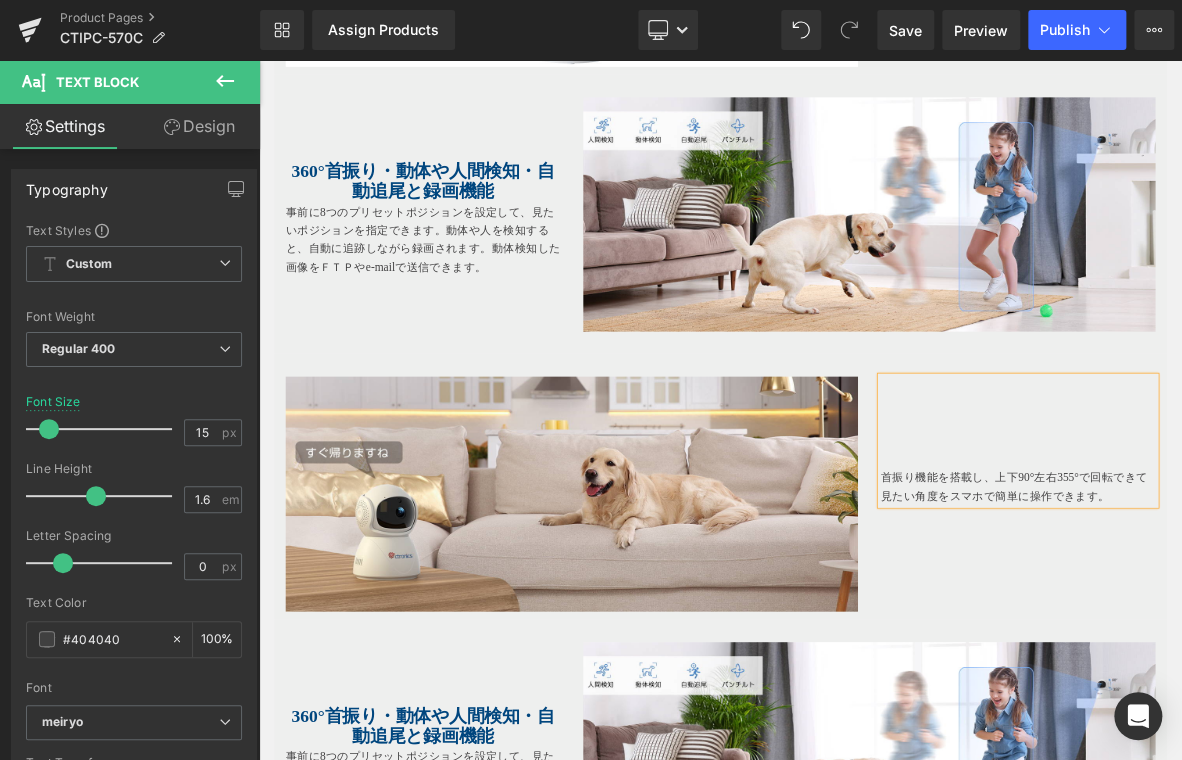 click on "Image         首振り機能を搭載し、上下90°左右355°で回転できて見たい角度をスマホで簡単に操作できます。 Text Block         Row" at bounding box center (864, 618) 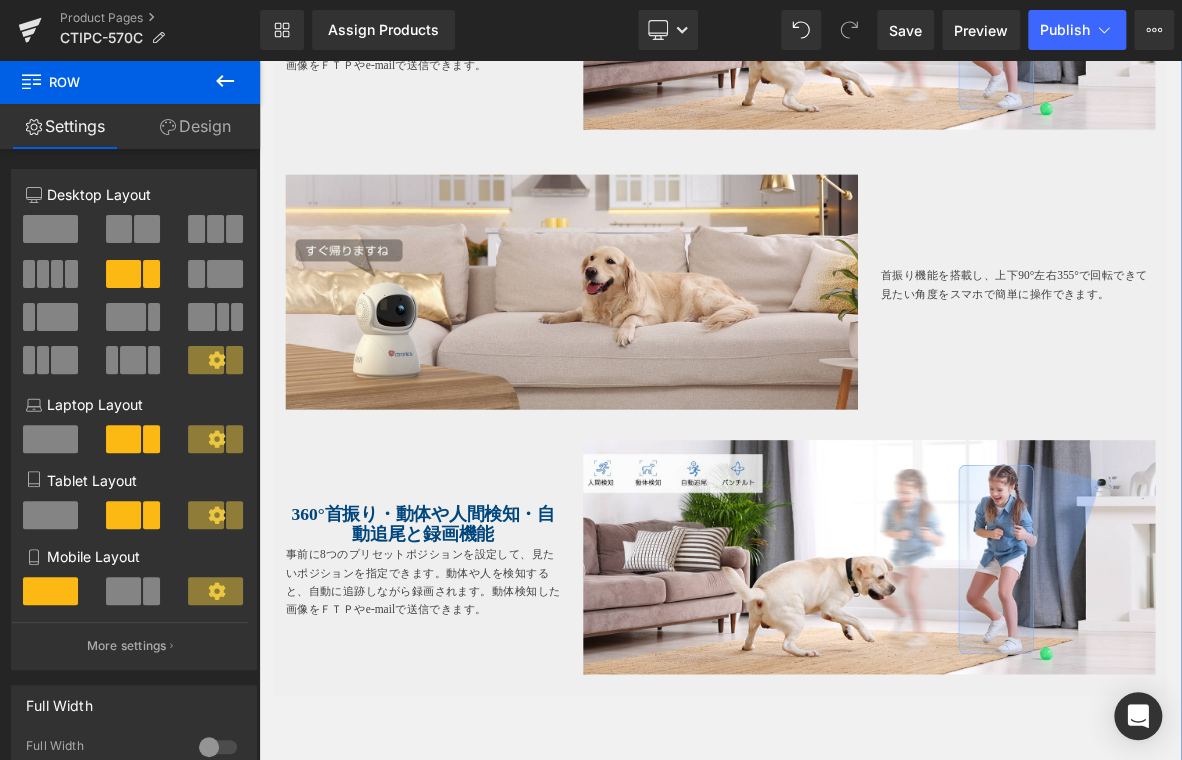 scroll, scrollTop: 2651, scrollLeft: 0, axis: vertical 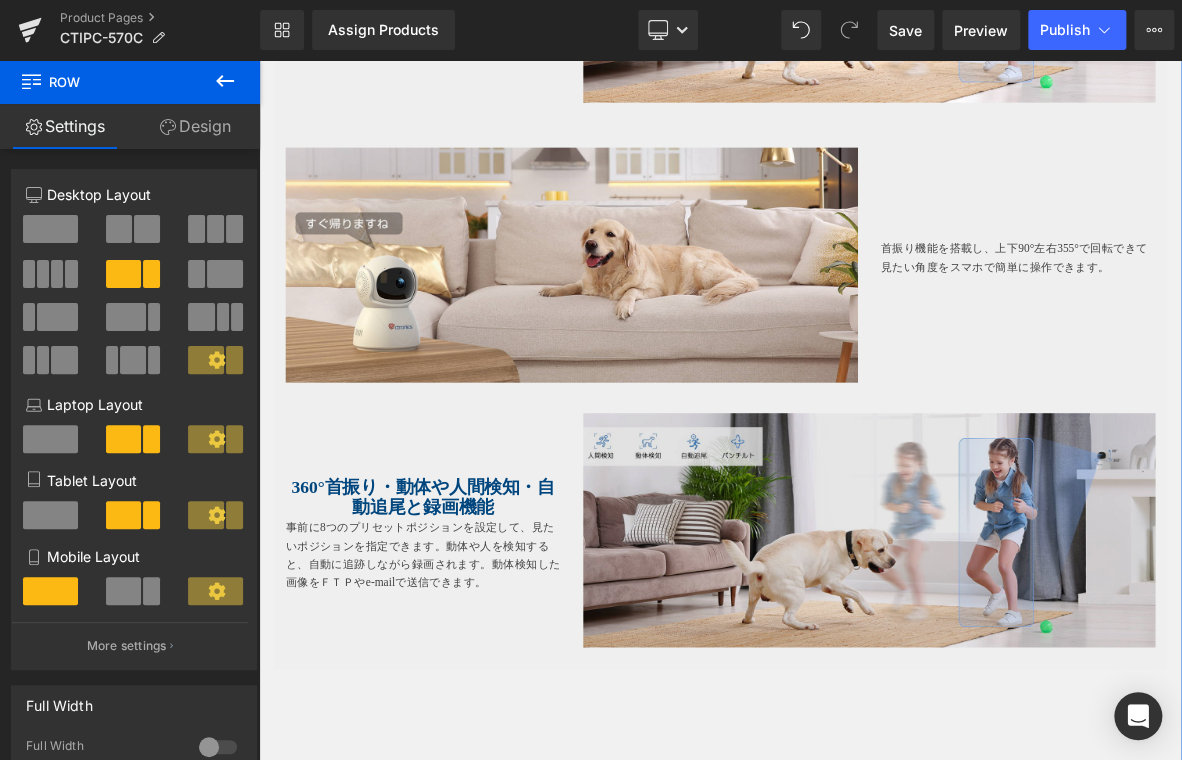 click at bounding box center (1059, 691) 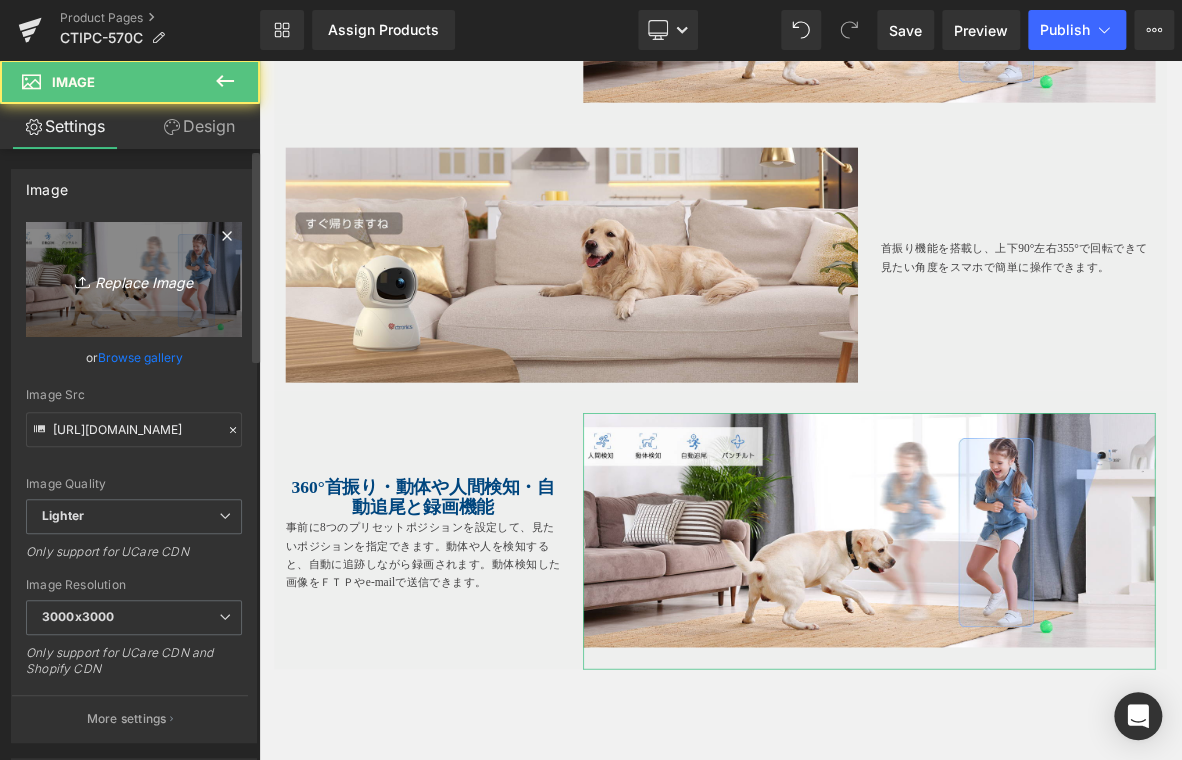 click on "Replace Image" at bounding box center [134, 279] 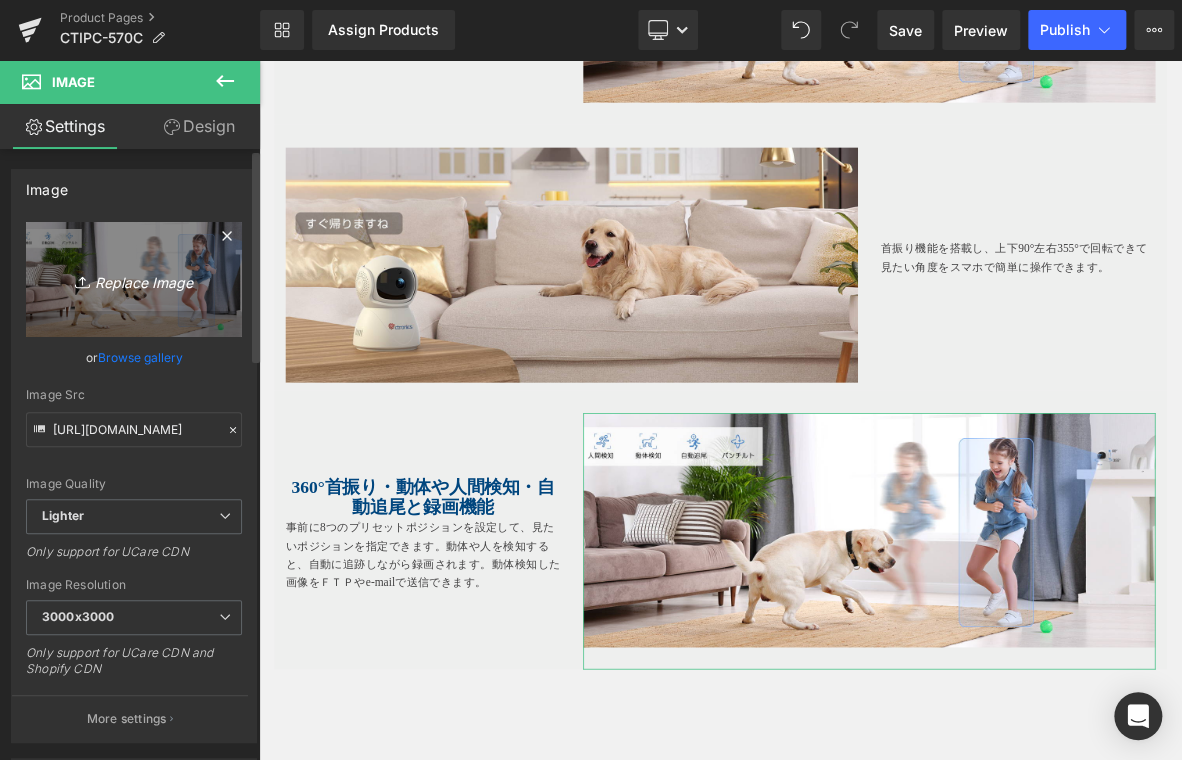 type on "C:\fakepath\6.jpg" 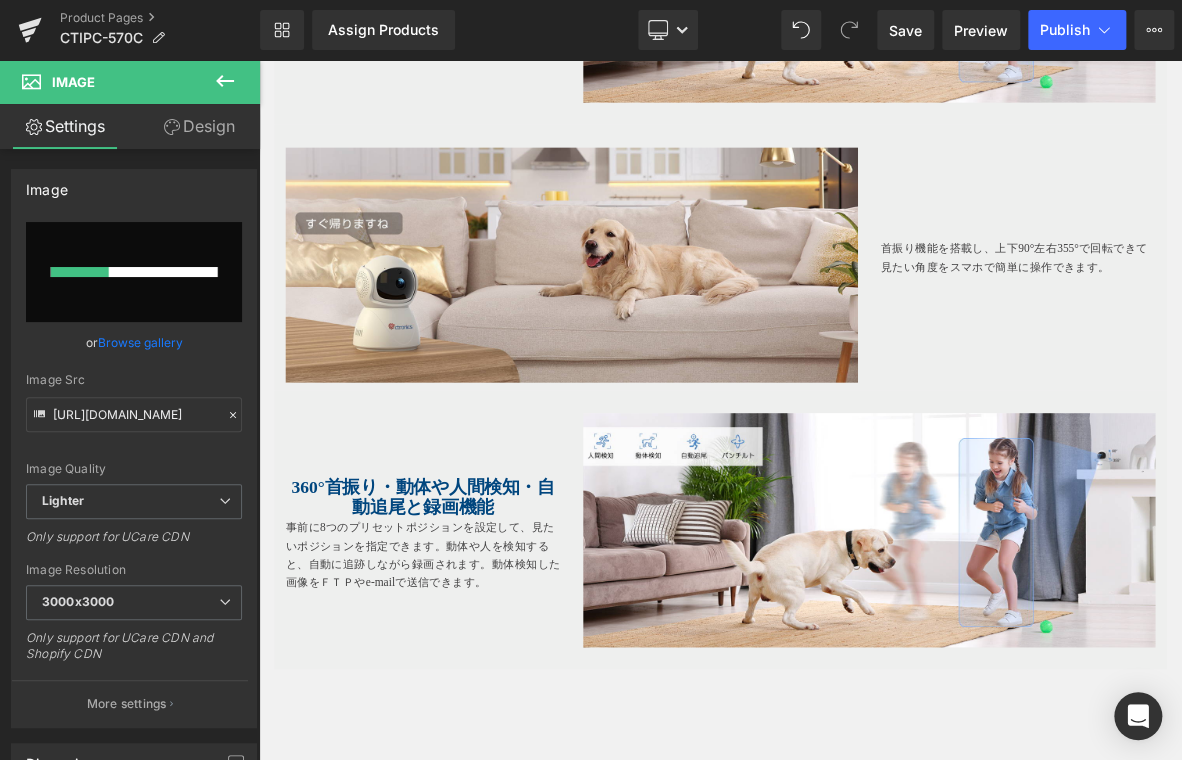 type 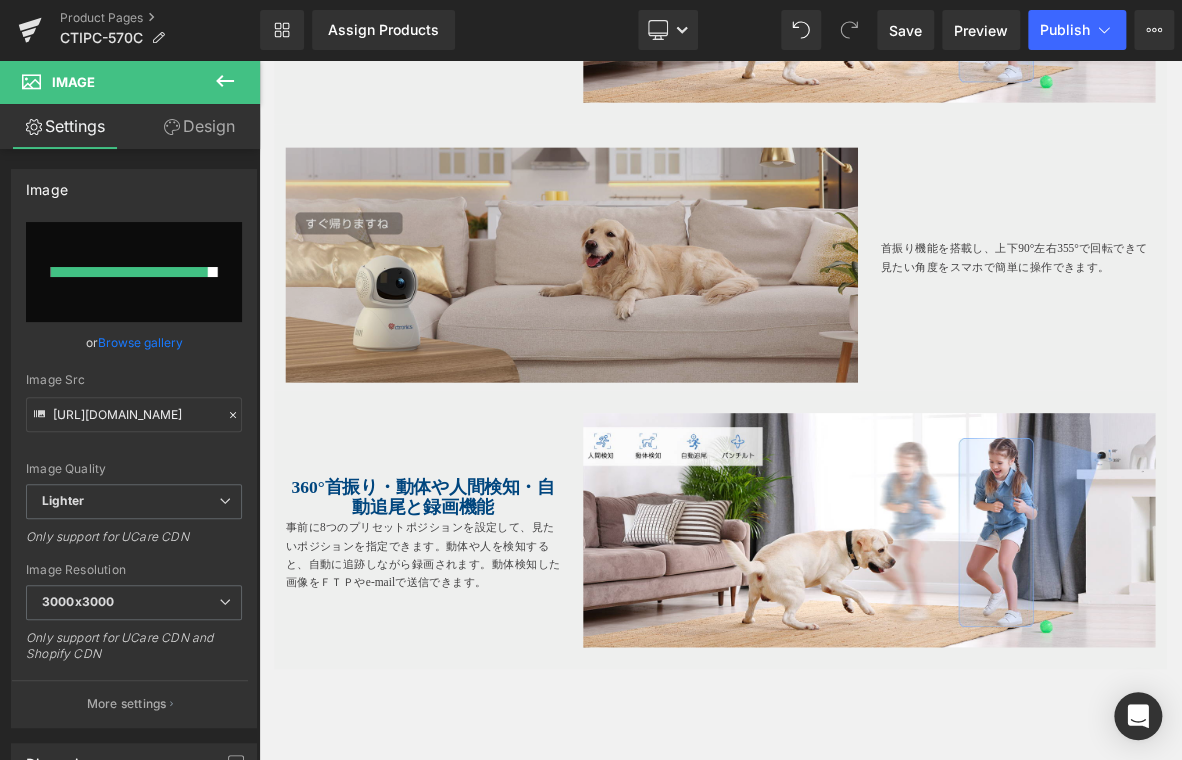 type on "https://ucarecdn.com/f5d4a5ed-ad19-466a-b76a-77bc301390ed/-/format/auto/-/preview/3000x3000/-/quality/lighter/6.jpg" 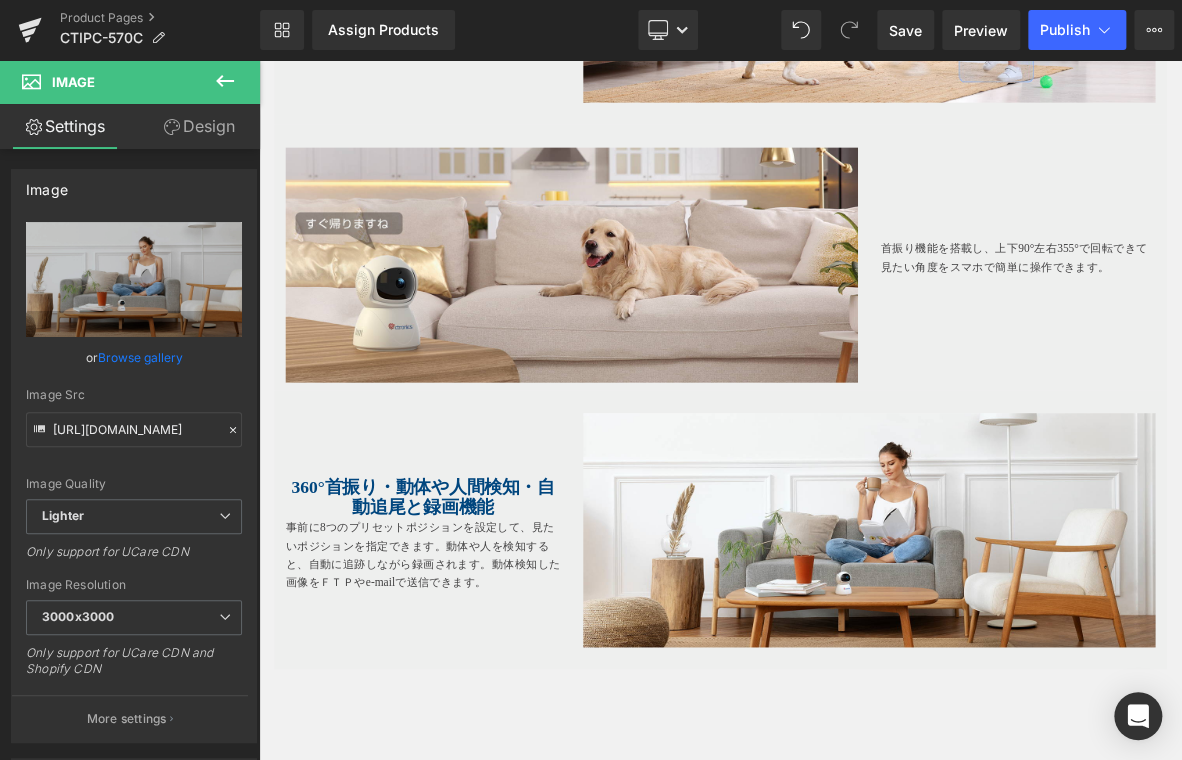 click on "360°首振り・動体や人間検知・自動追尾と録画機能 Heading         事前に8つのプリセットポジションを設定して、見たいポジションを指定できます。動体や人を検知すると、自動に追跡しながら録画されます。動体検知した画像をＦＴＰやe-mailで送信できます。 Text Block         Image         Row" at bounding box center [864, 676] 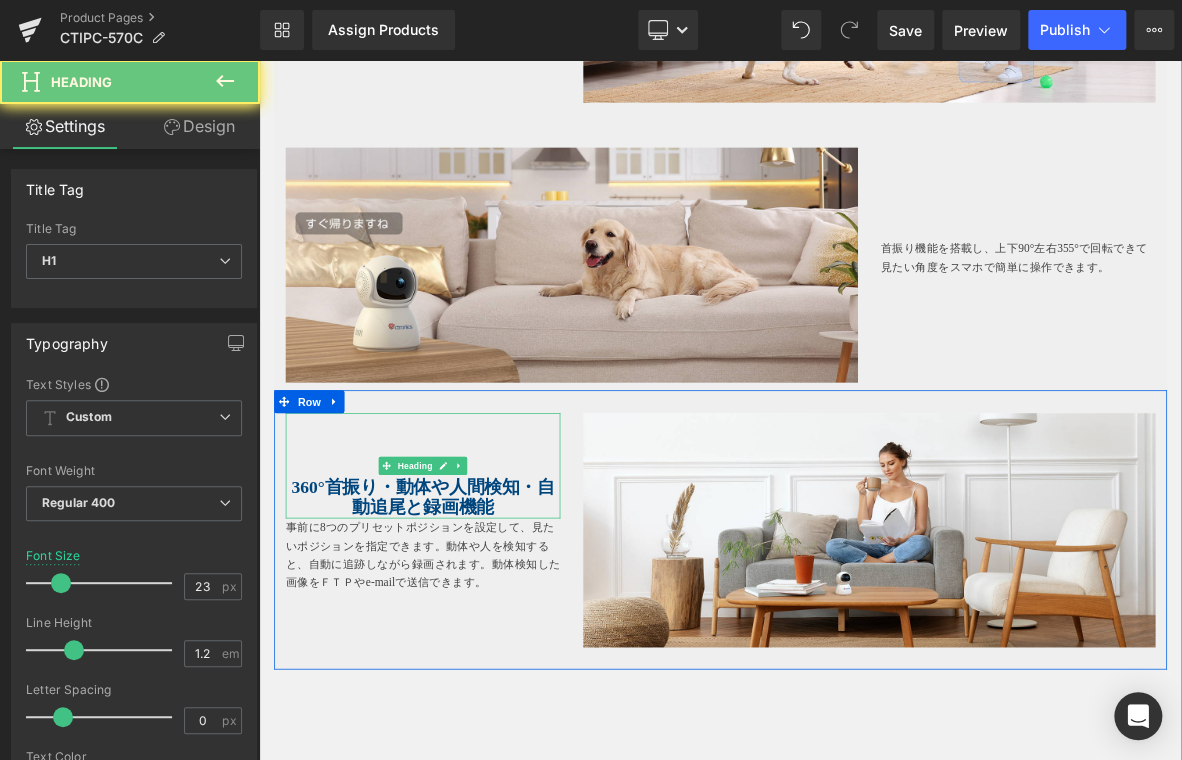 click on "360°首振り・動体や人間検知・自動追尾と録画機能" at bounding box center (474, 633) 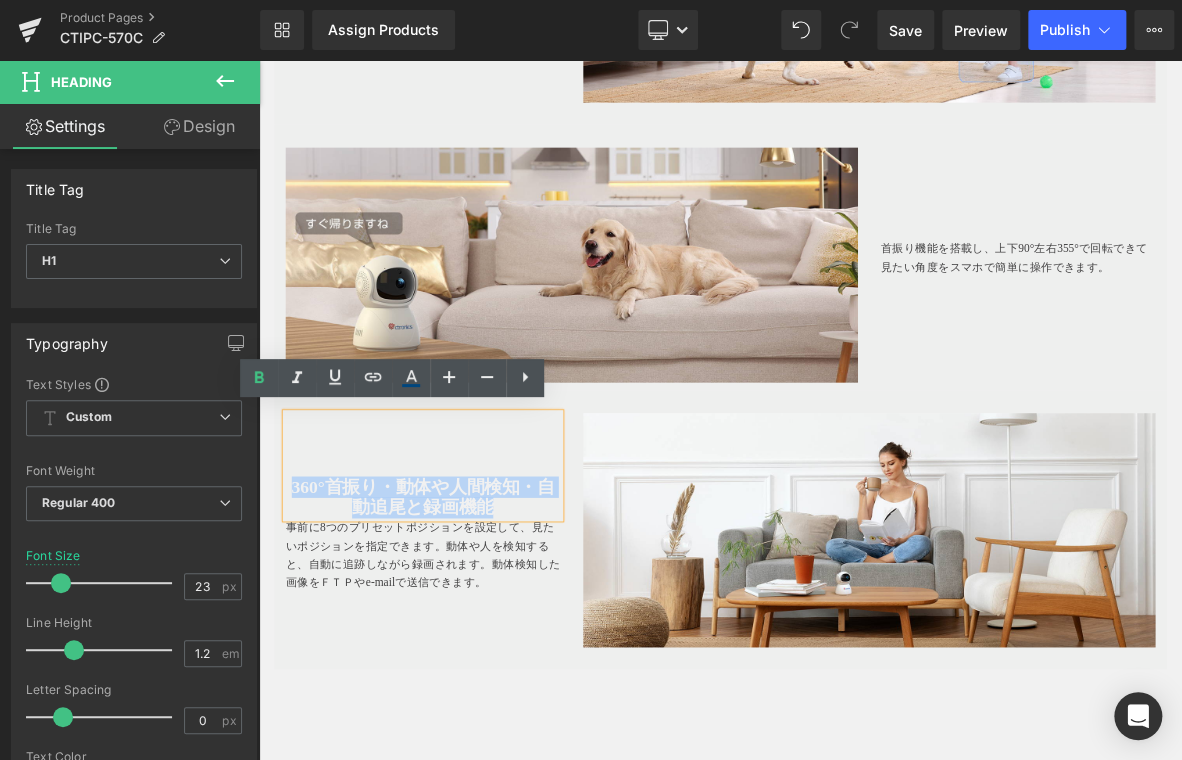 drag, startPoint x: 575, startPoint y: 643, endPoint x: 225, endPoint y: 604, distance: 352.16617 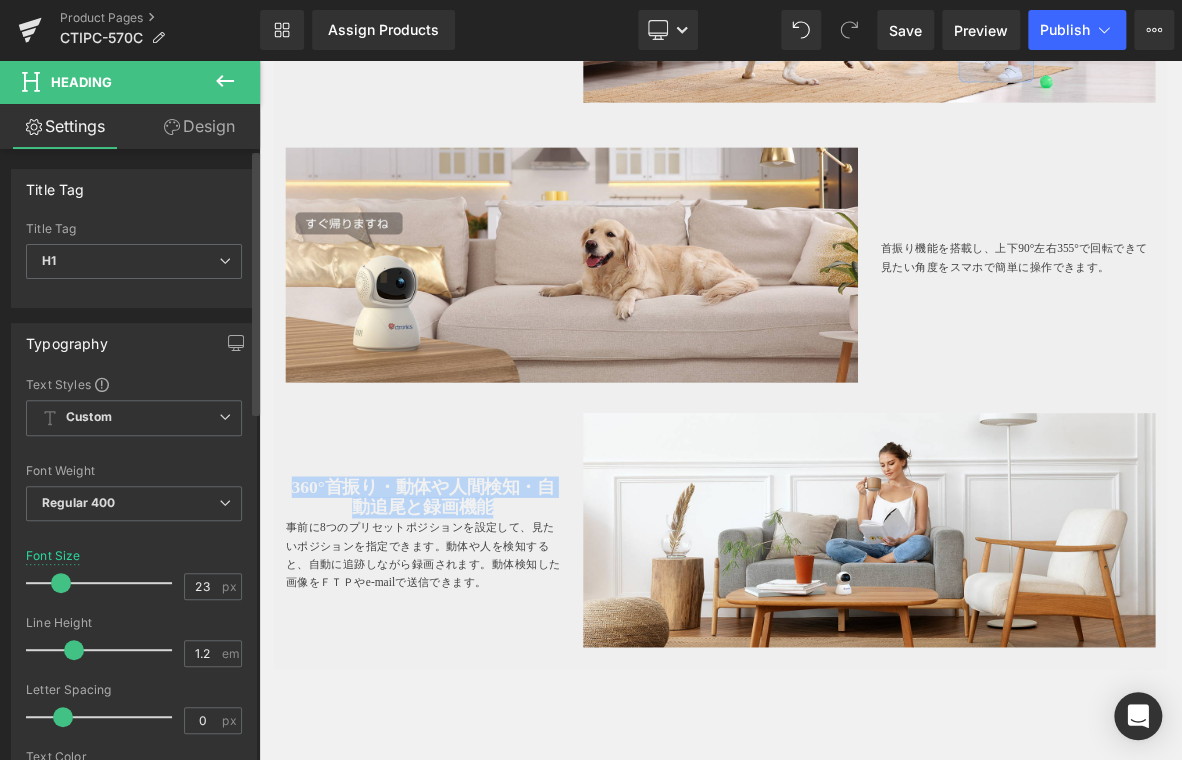 type 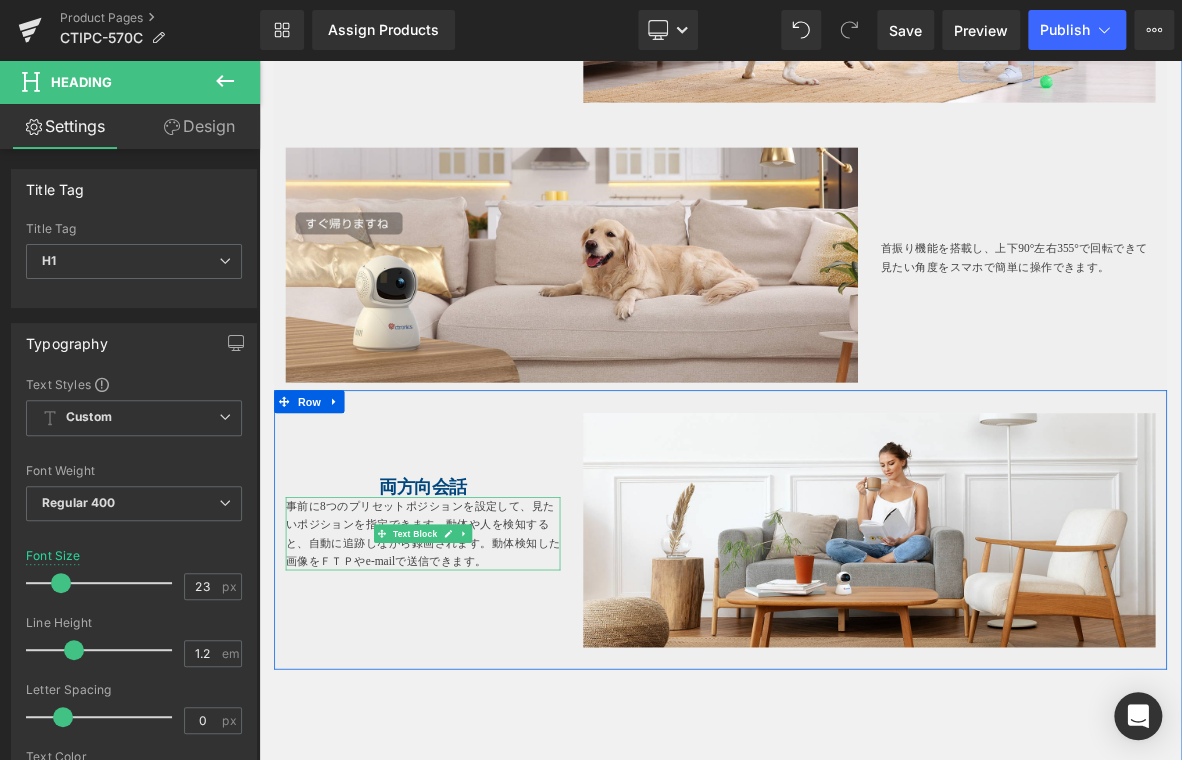 drag, startPoint x: 402, startPoint y: 654, endPoint x: 315, endPoint y: 648, distance: 87.20665 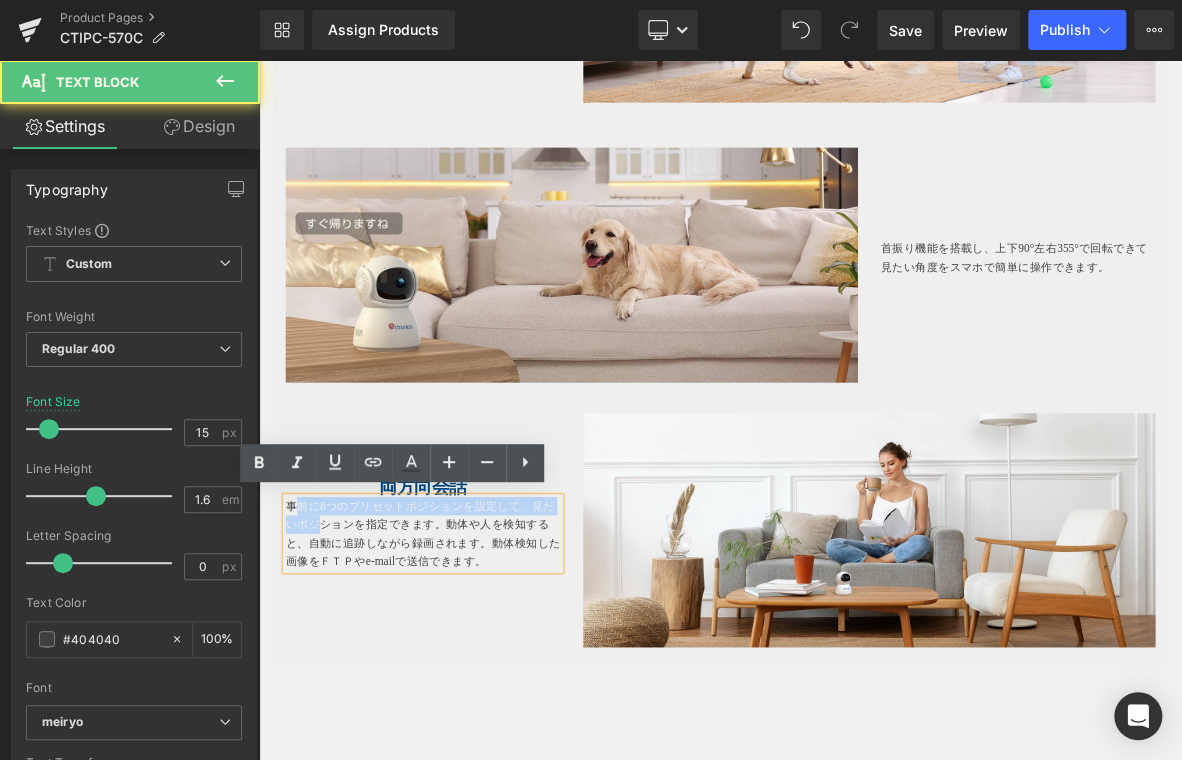 drag, startPoint x: 294, startPoint y: 642, endPoint x: 327, endPoint y: 653, distance: 34.785053 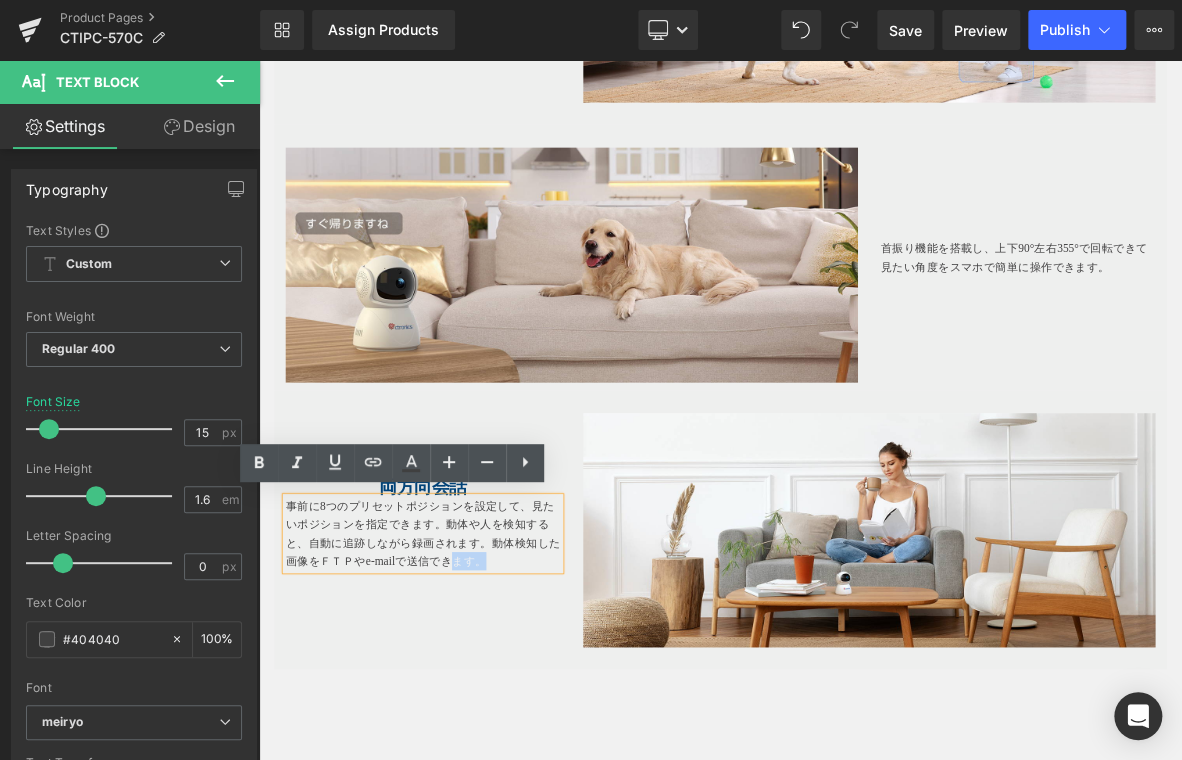 drag, startPoint x: 284, startPoint y: 641, endPoint x: 493, endPoint y: 707, distance: 219.17345 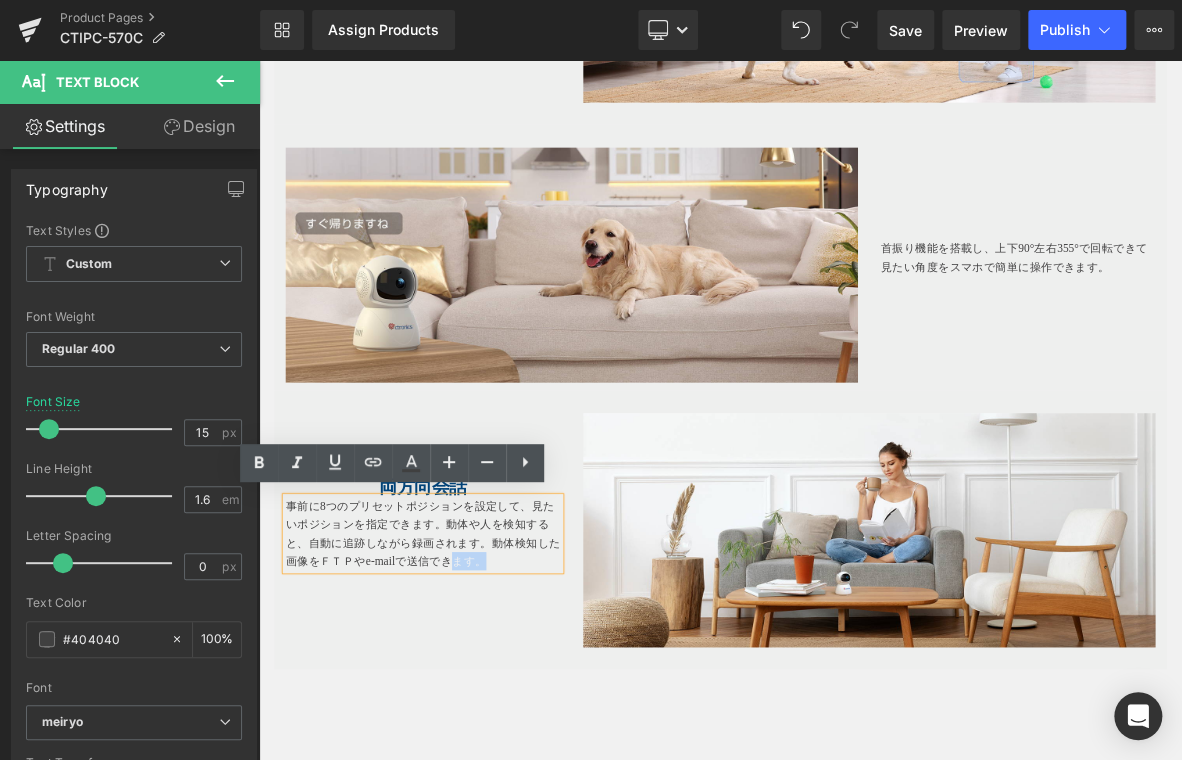 click on "事前に8つのプリセットポジションを設定して、見たいポジションを指定できます。動体や人を検知すると、自動に追跡しながら録画されます。動体検知した画像をＦＴＰやe-mailで送信できます。" at bounding box center (474, 681) 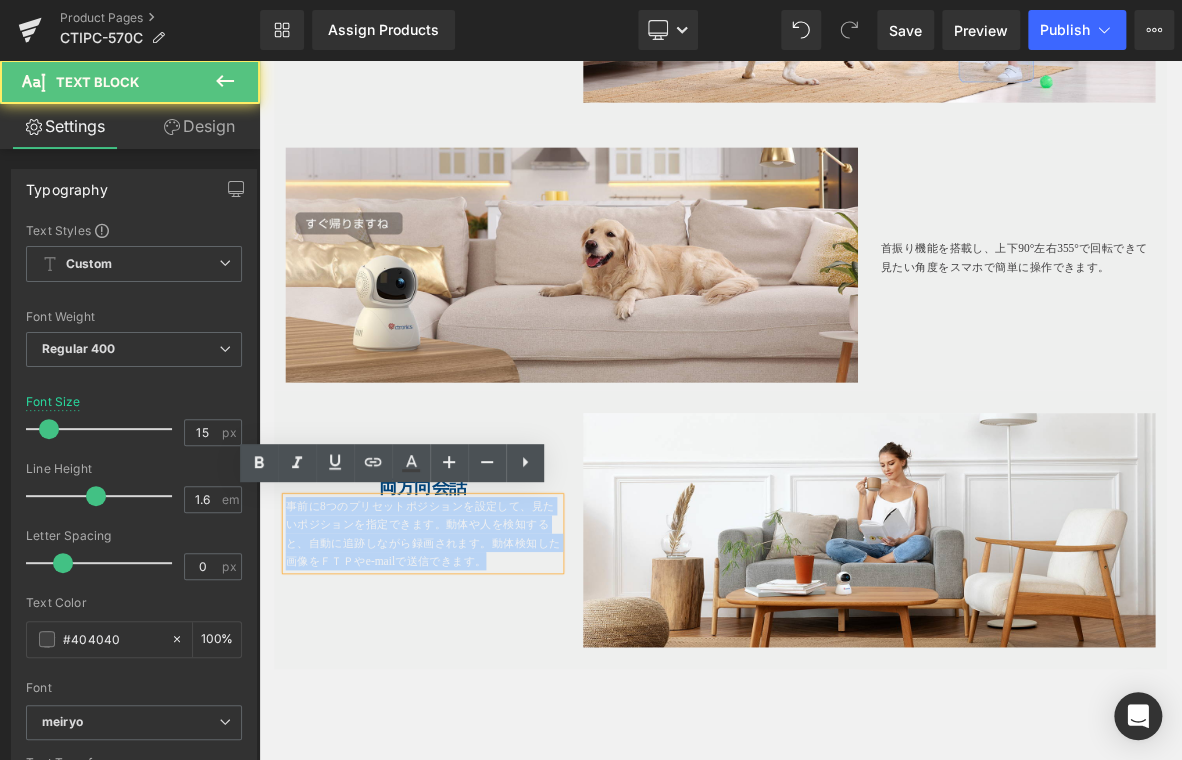 drag, startPoint x: 288, startPoint y: 634, endPoint x: 593, endPoint y: 725, distance: 318.28604 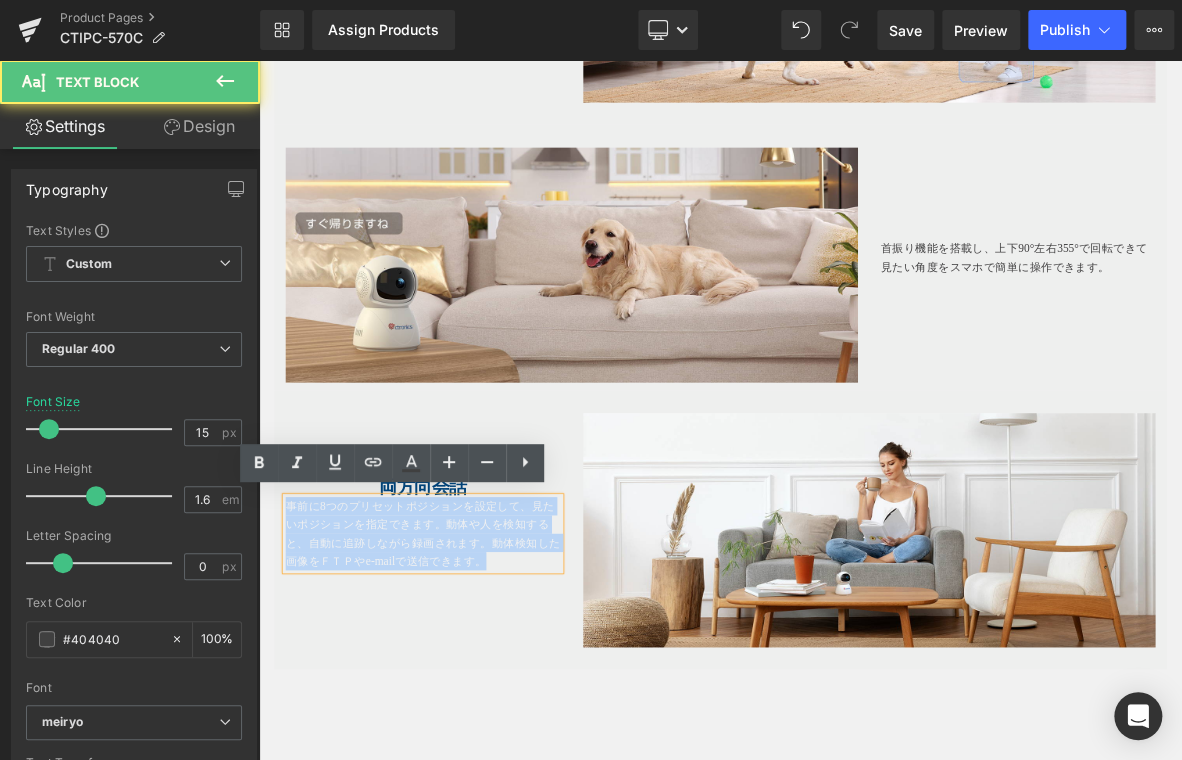 click on "事前に8つのプリセットポジションを設定して、見たいポジションを指定できます。動体や人を検知すると、自動に追跡しながら録画されます。動体検知した画像をＦＴＰやe-mailで送信できます。" at bounding box center (474, 681) 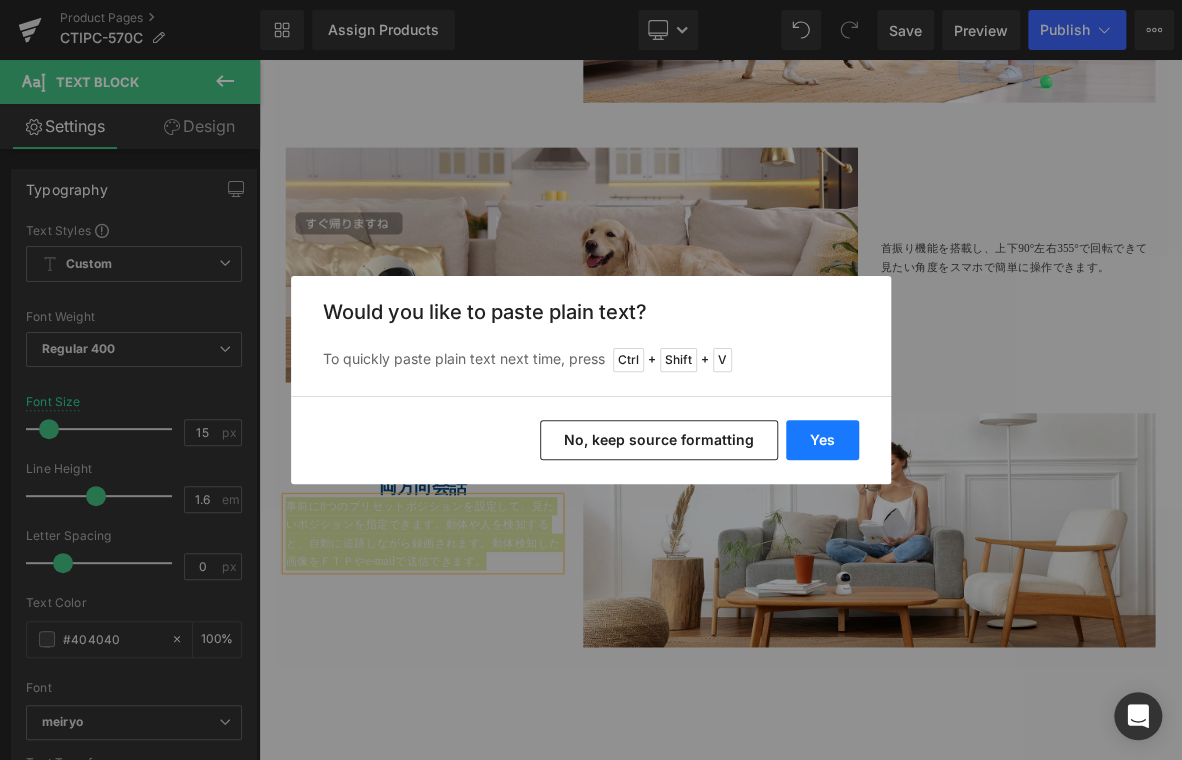 click on "Yes" at bounding box center [822, 440] 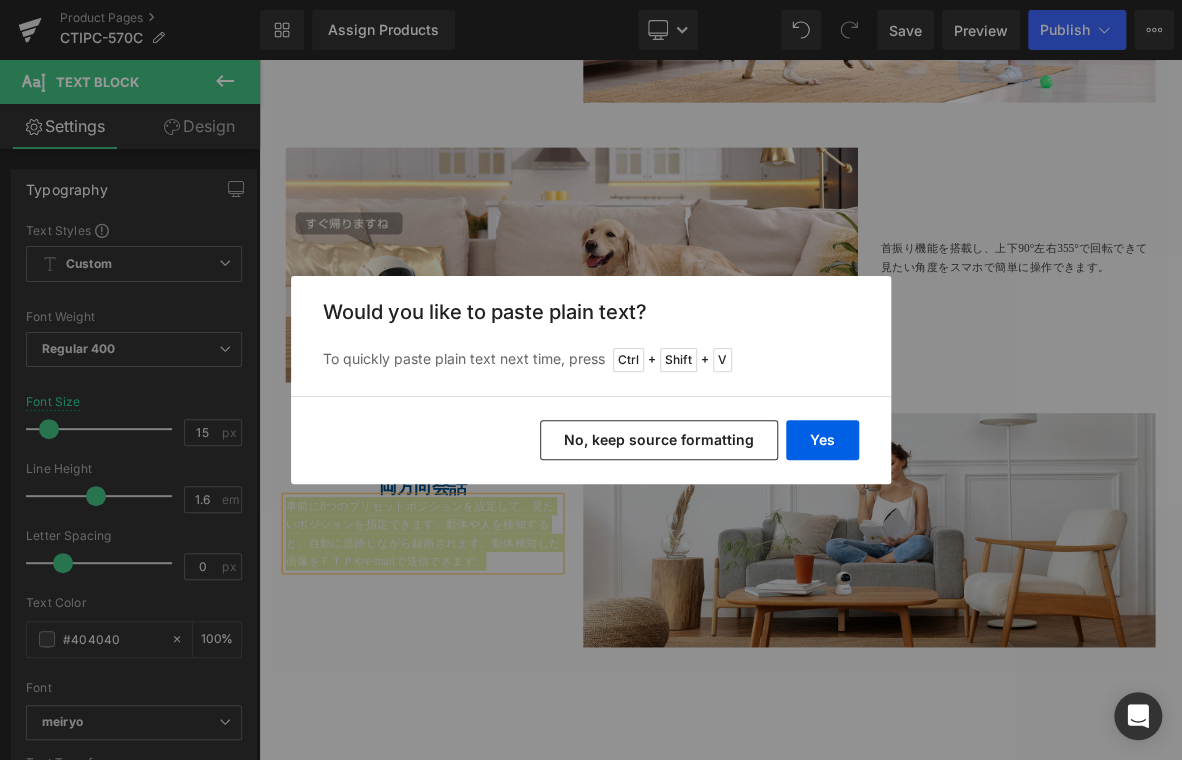 type 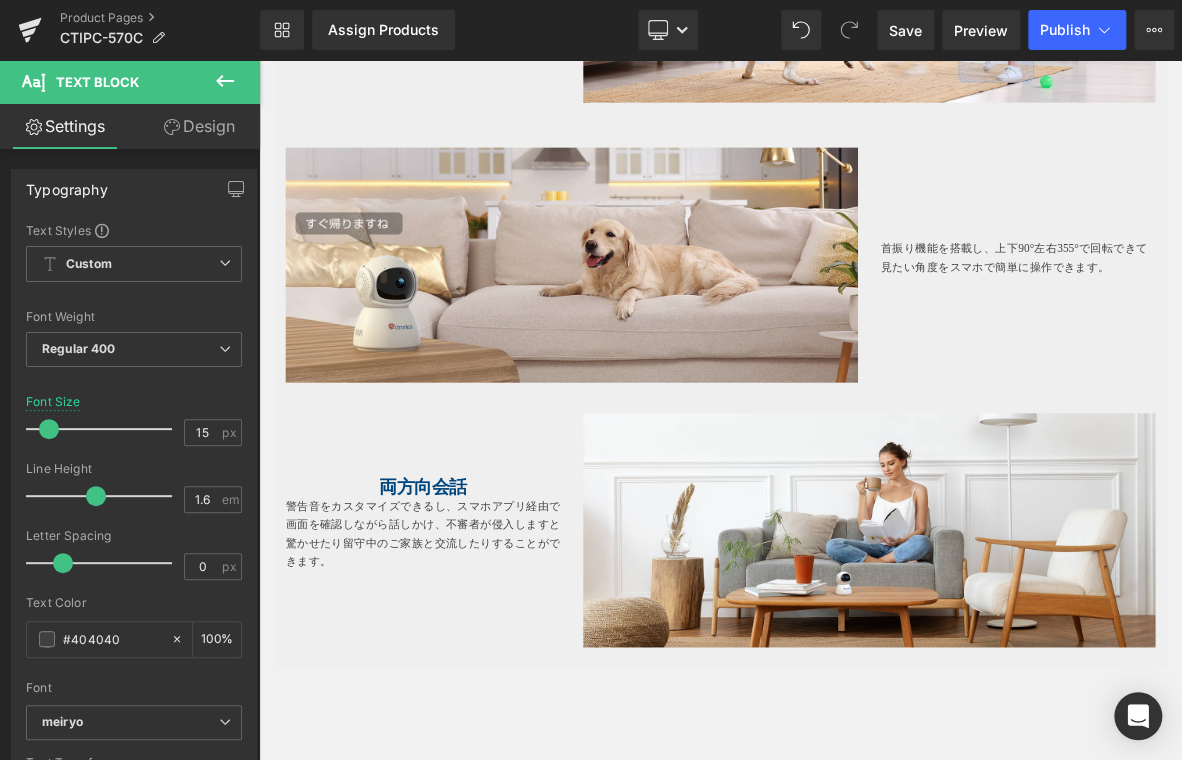 click on "警告音をカスタマイズできるし、スマホアプリ経由で画面を確認しながら話しかけ、不審者が侵入しますと驚かせたり留守中のご家族と交流したりすることができます。" at bounding box center (474, 681) 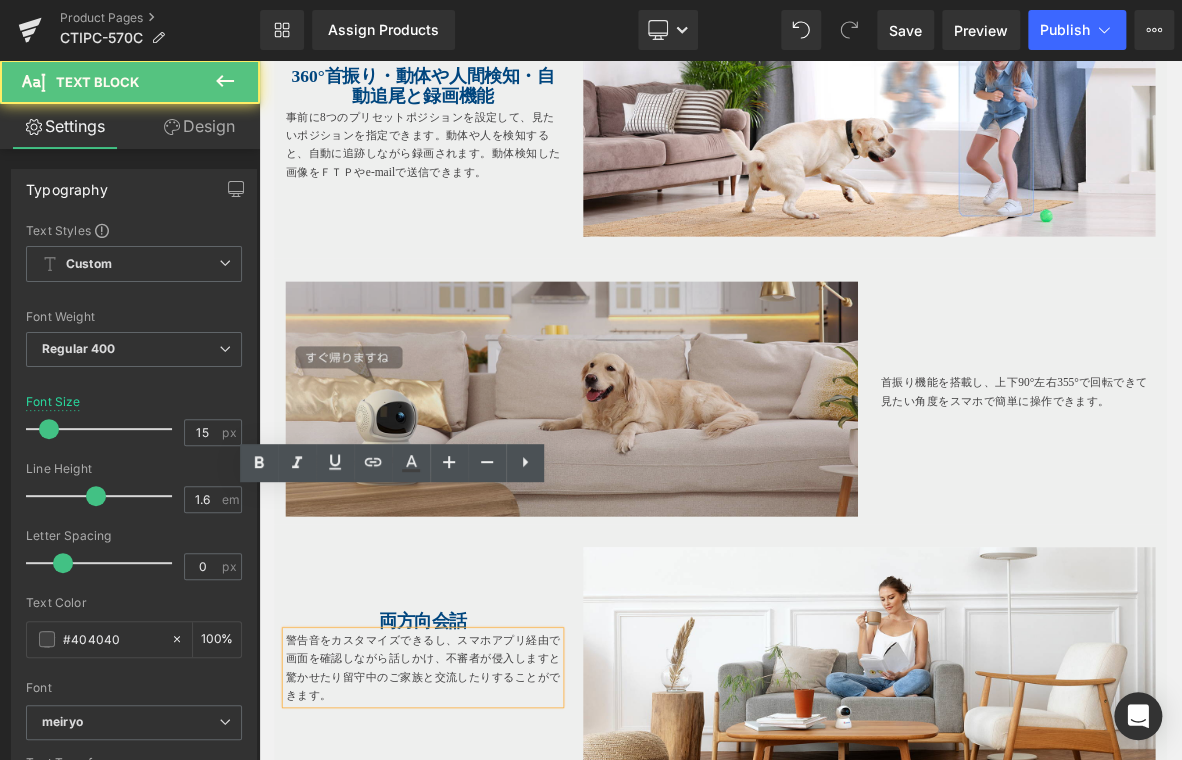 scroll, scrollTop: 2351, scrollLeft: 0, axis: vertical 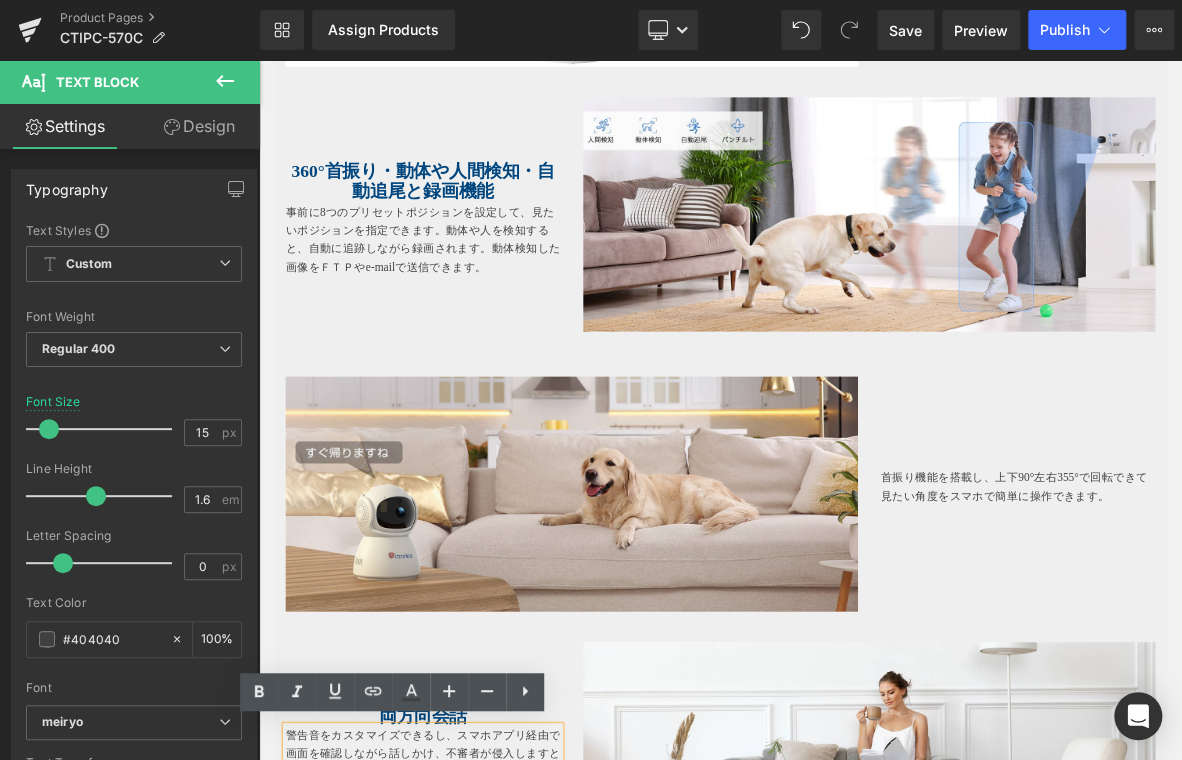 click at bounding box center (669, 628) 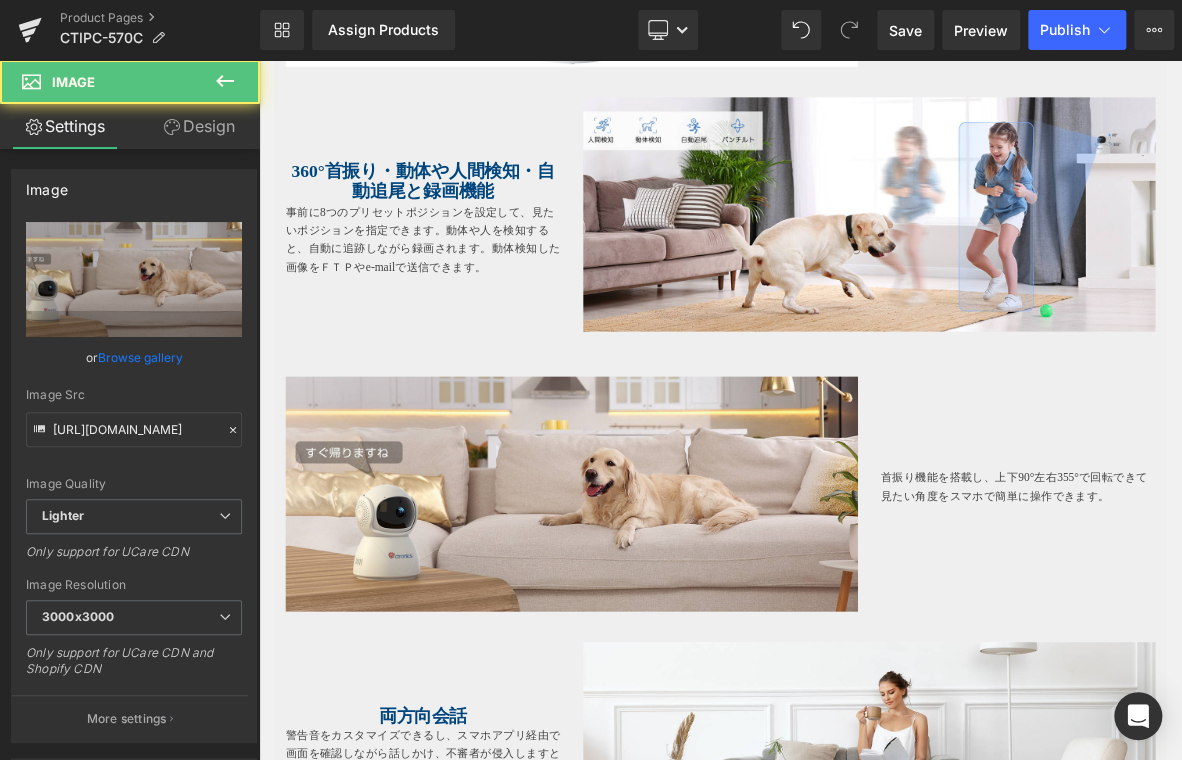click on "Image" at bounding box center (1059, 277) 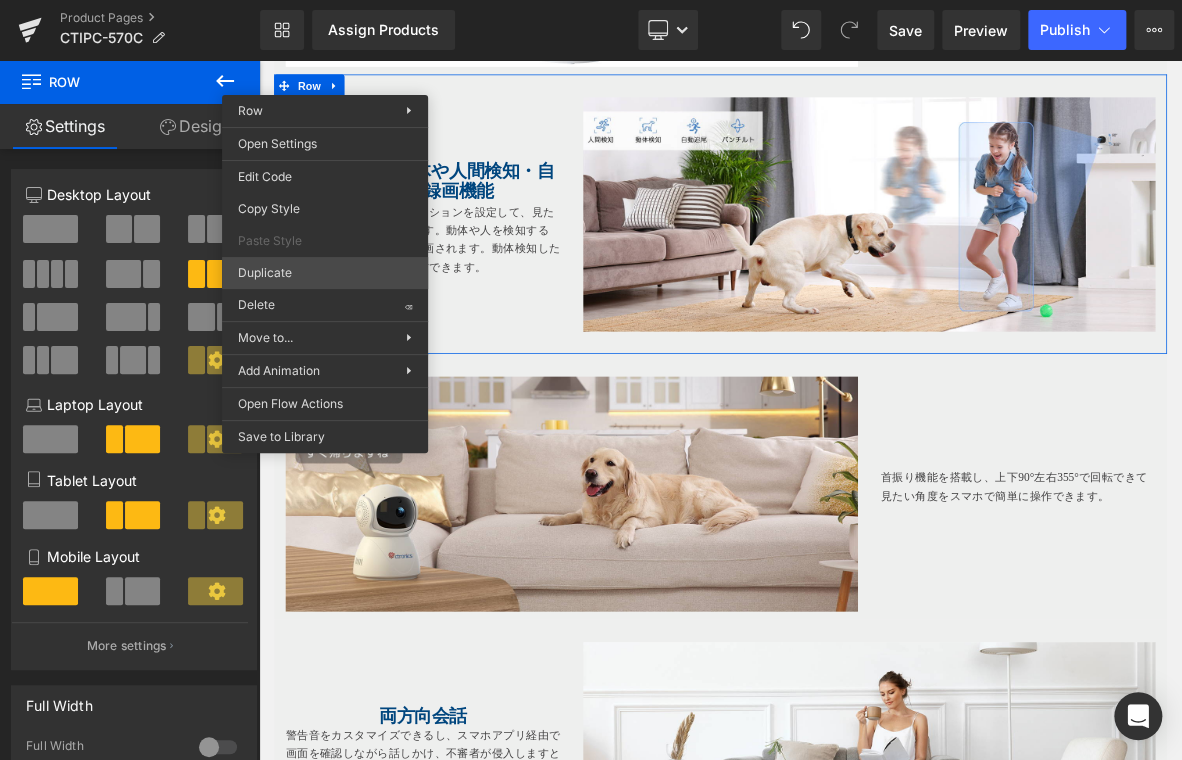 click on "Paste Style" at bounding box center (325, 241) 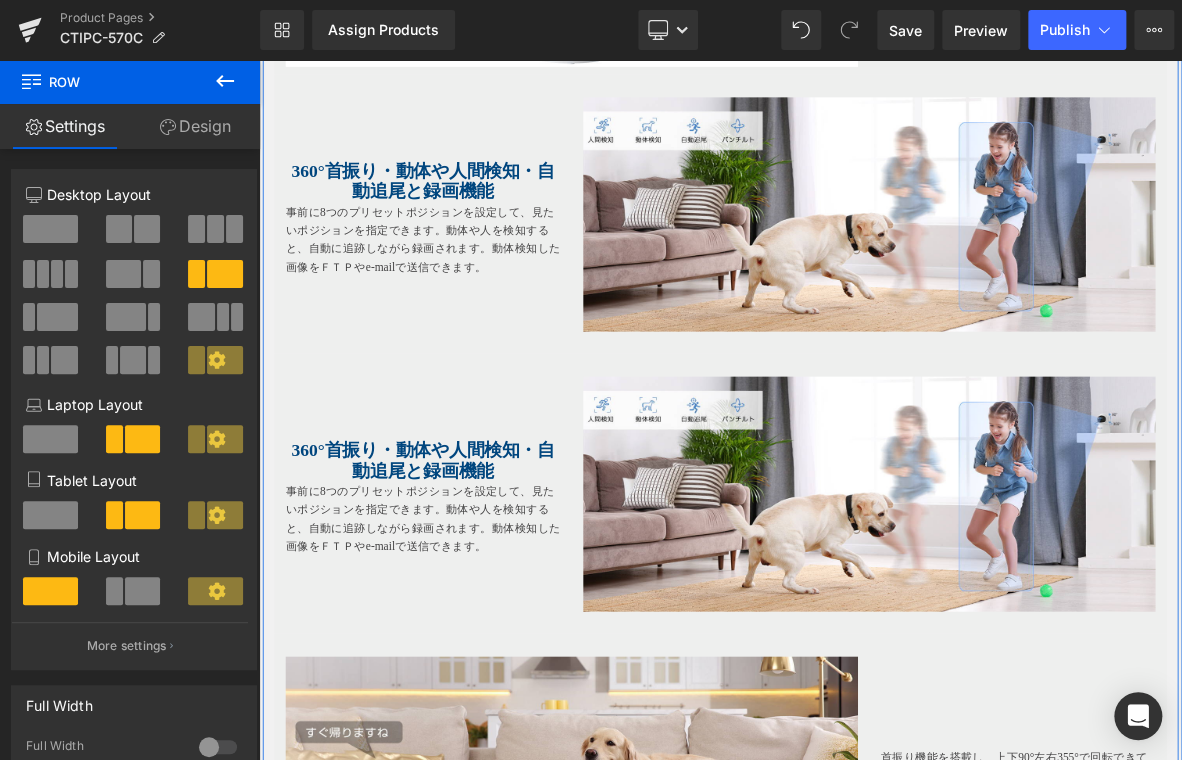 click at bounding box center [474, 489] 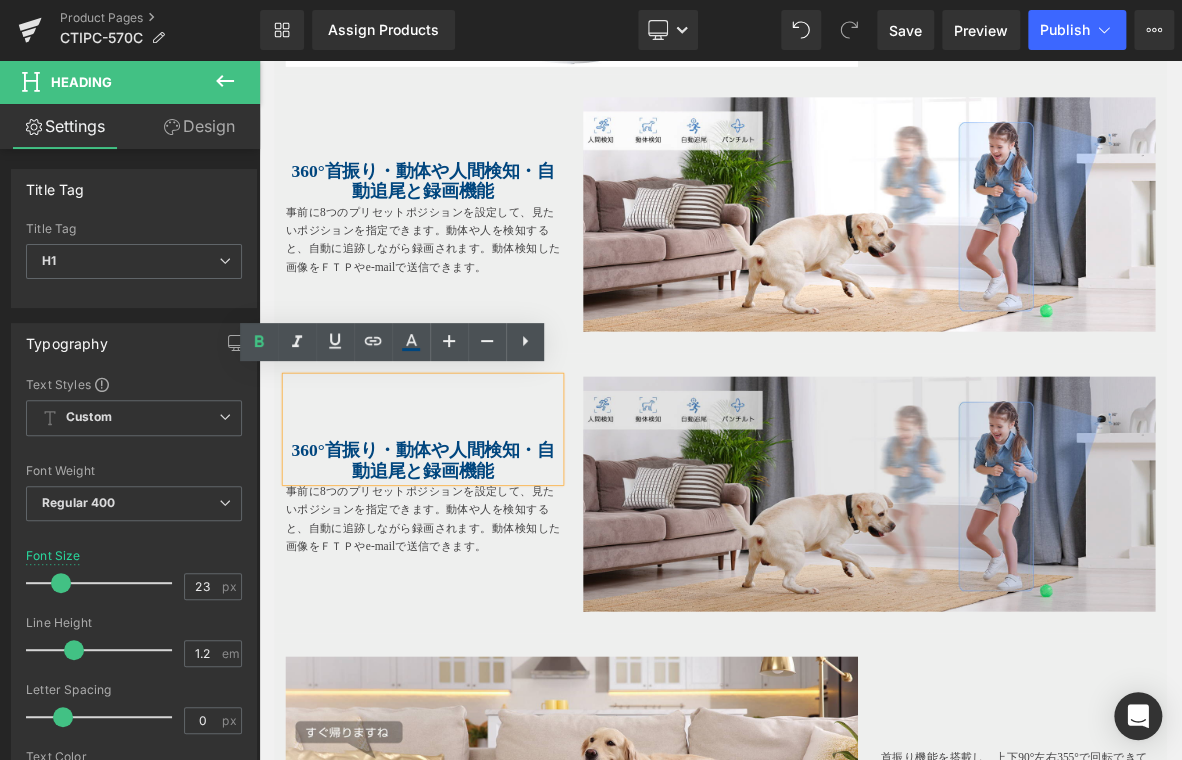 click on "事前に8つのプリセットポジションを設定して、見たいポジションを指定できます。動体や人を検知すると、自動に追跡しながら録画されます。動体検知した画像をＦＴＰやe-mailで送信できます。" at bounding box center (474, 661) 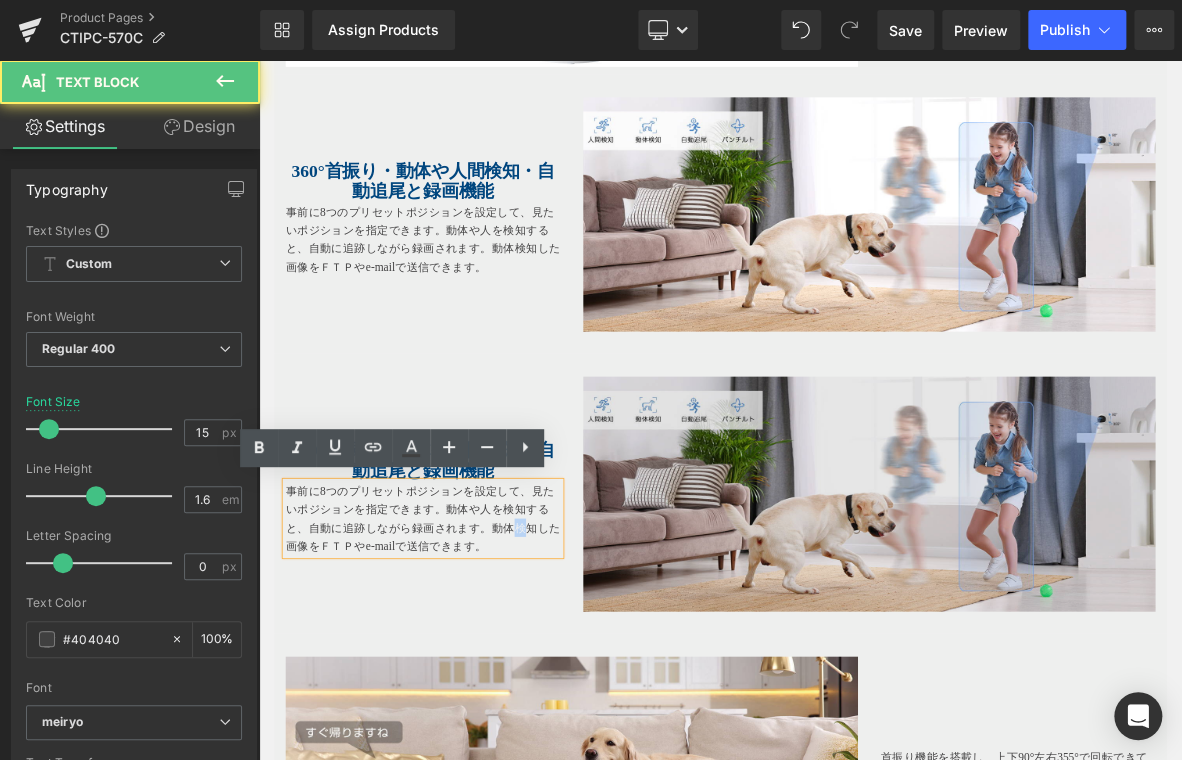 click at bounding box center (1059, 643) 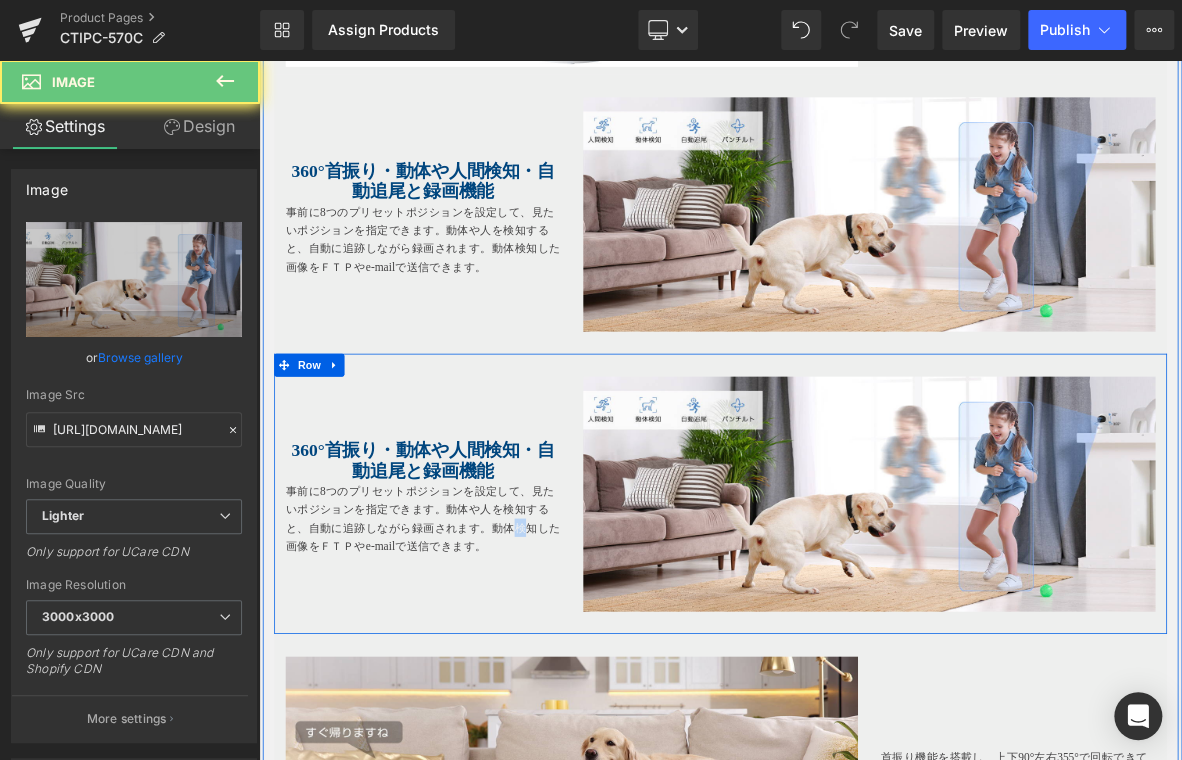 click on "360°首振り・動体や人間検知・自動追尾と録画機能 Heading         事前に8つのプリセットポジションを設定して、見たいポジションを指定できます。動体や人を検知すると、自動に追跡しながら録画されます。動体検知した画像をＦＴＰやe-mailで送信できます。 Text Block         Image         Row" at bounding box center (864, 628) 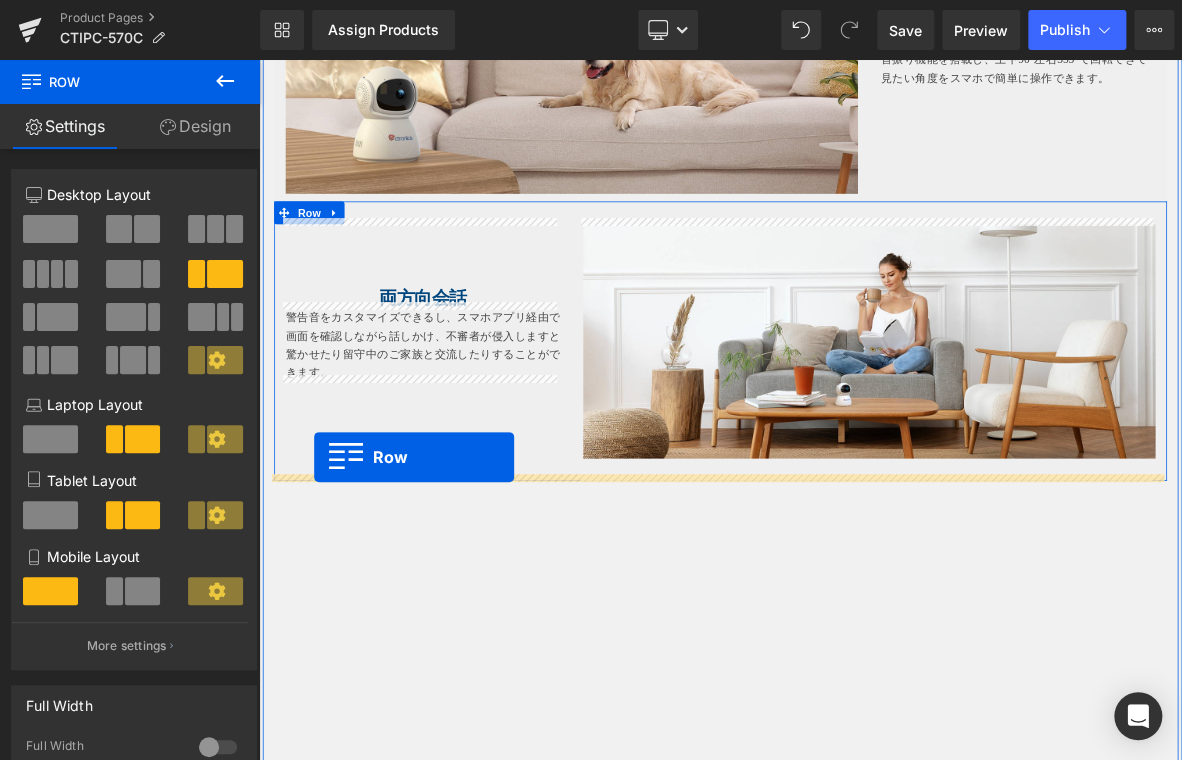 scroll, scrollTop: 2951, scrollLeft: 0, axis: vertical 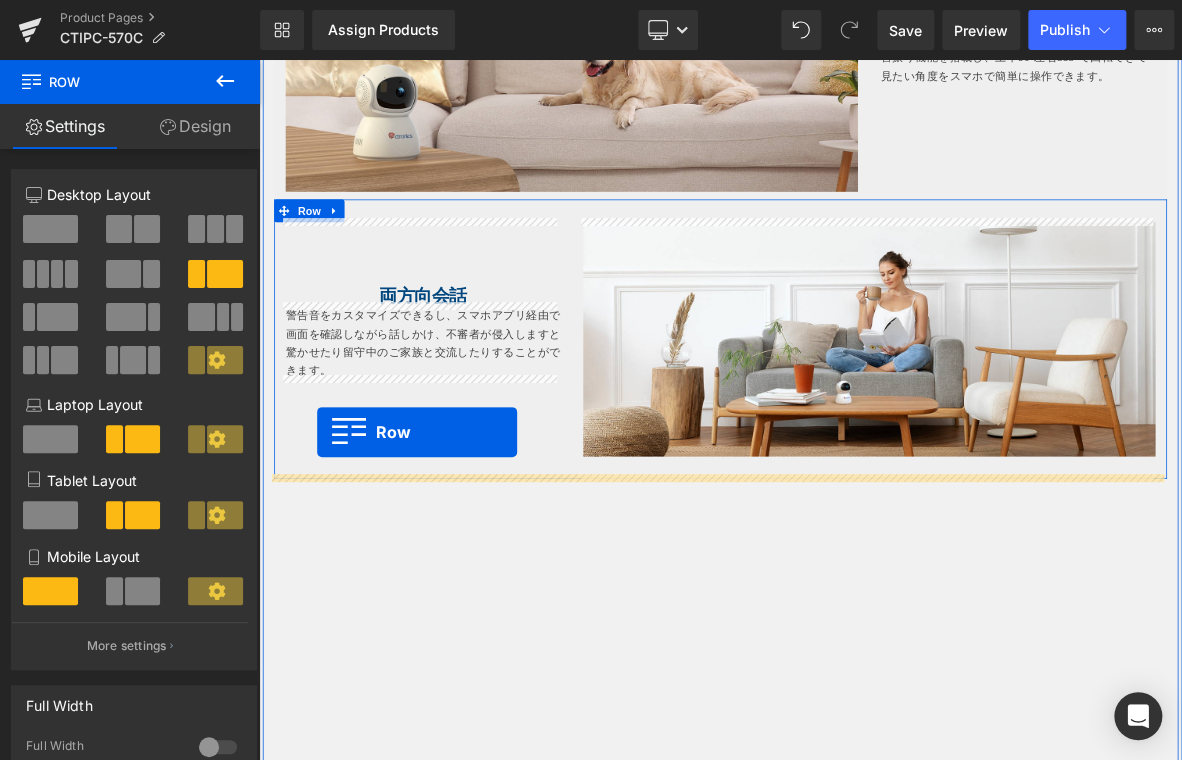 drag, startPoint x: 288, startPoint y: 450, endPoint x: 327, endPoint y: 552, distance: 109.201645 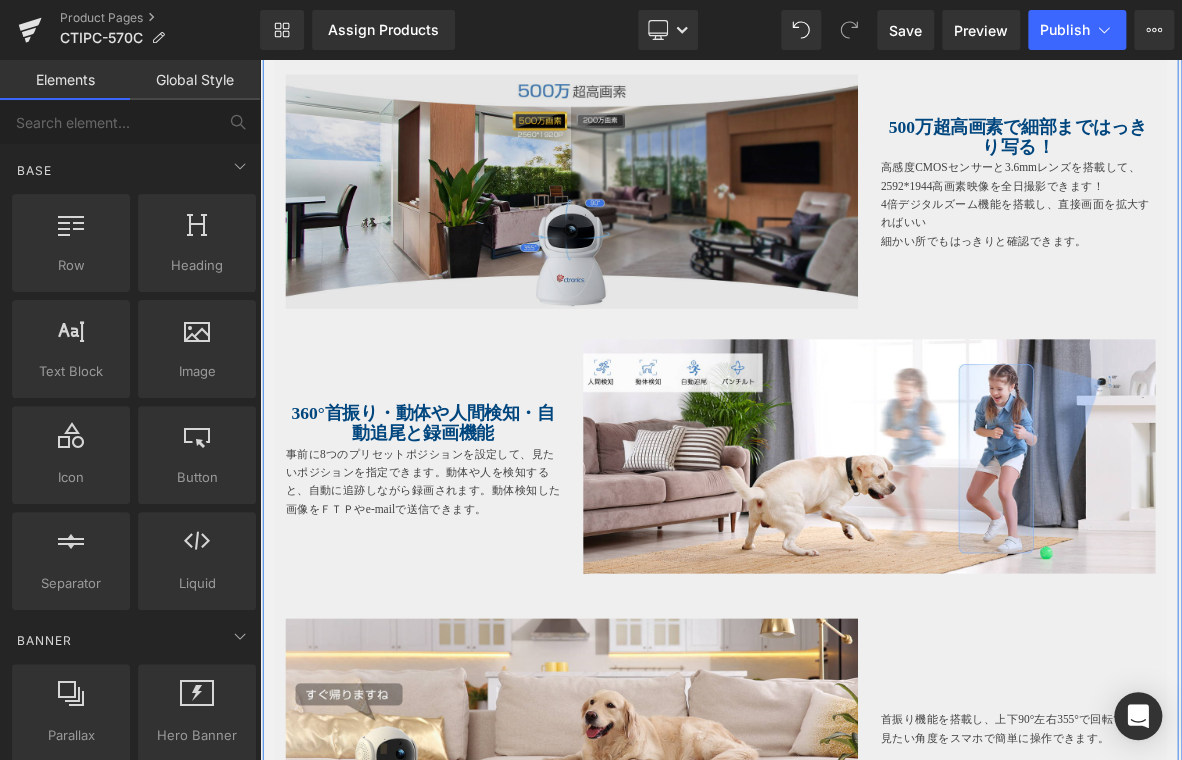 scroll, scrollTop: 1900, scrollLeft: 0, axis: vertical 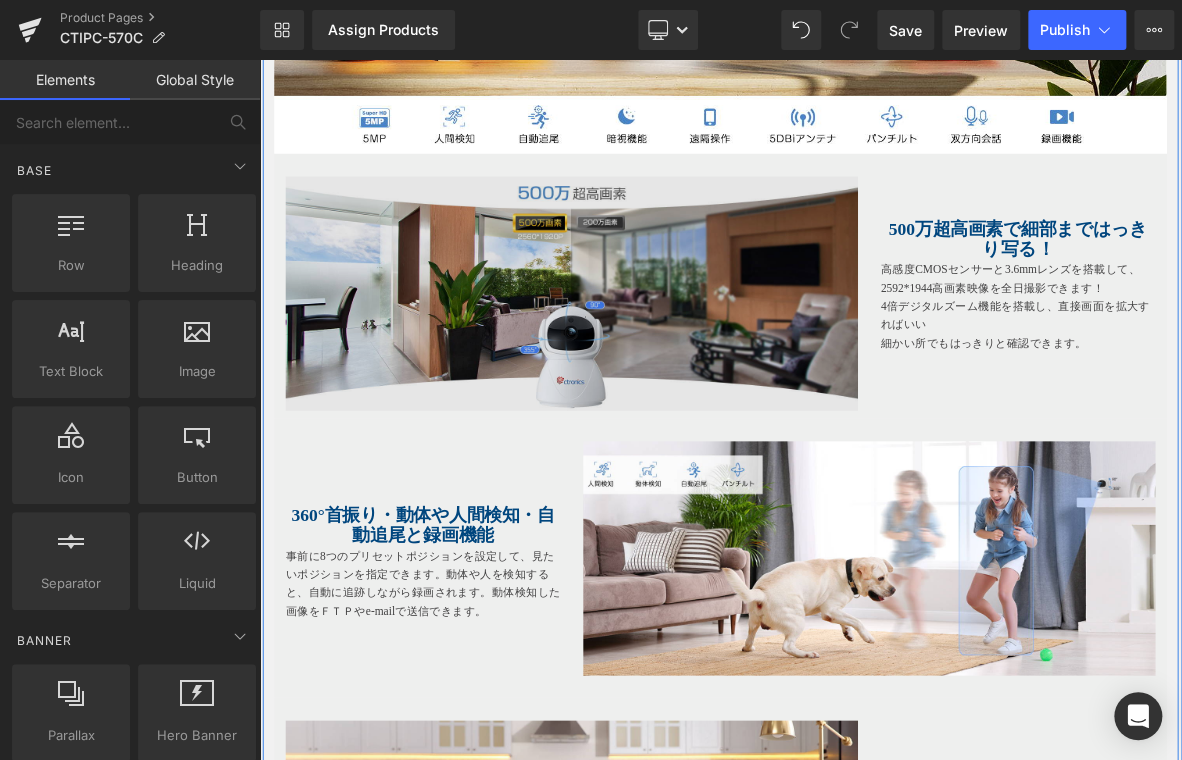 click at bounding box center (669, 366) 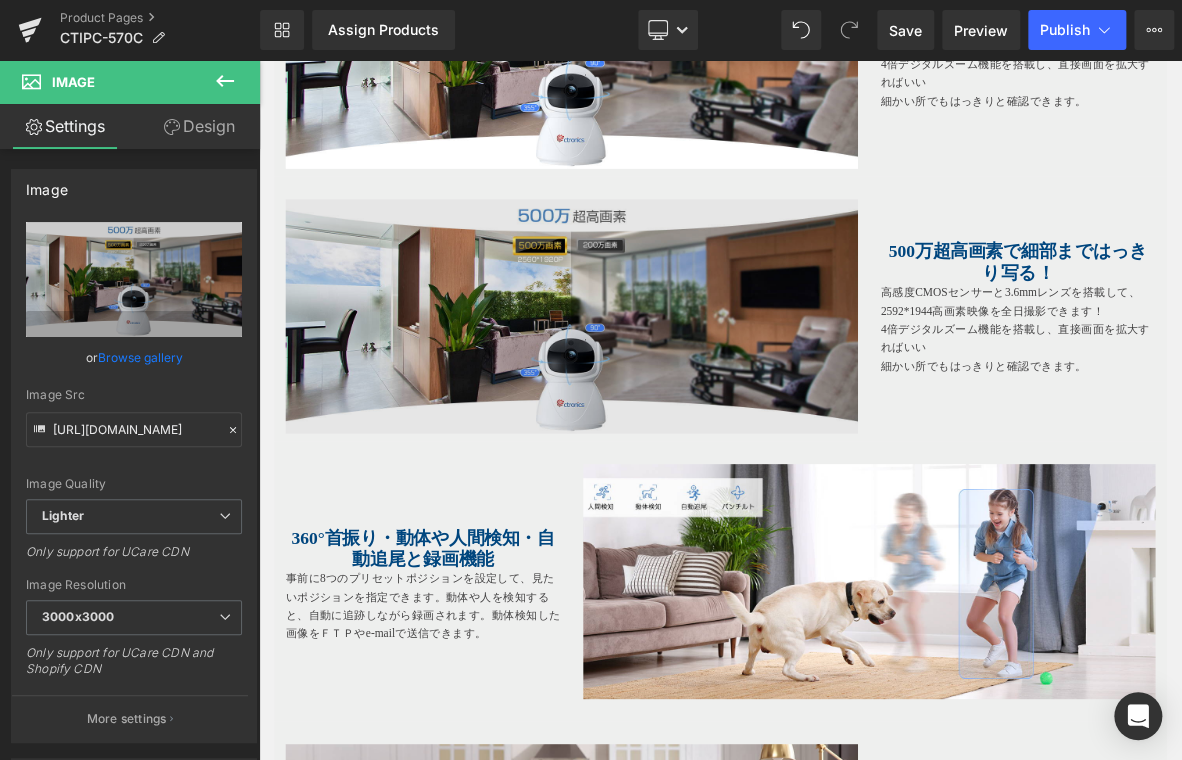 scroll, scrollTop: 2284, scrollLeft: 0, axis: vertical 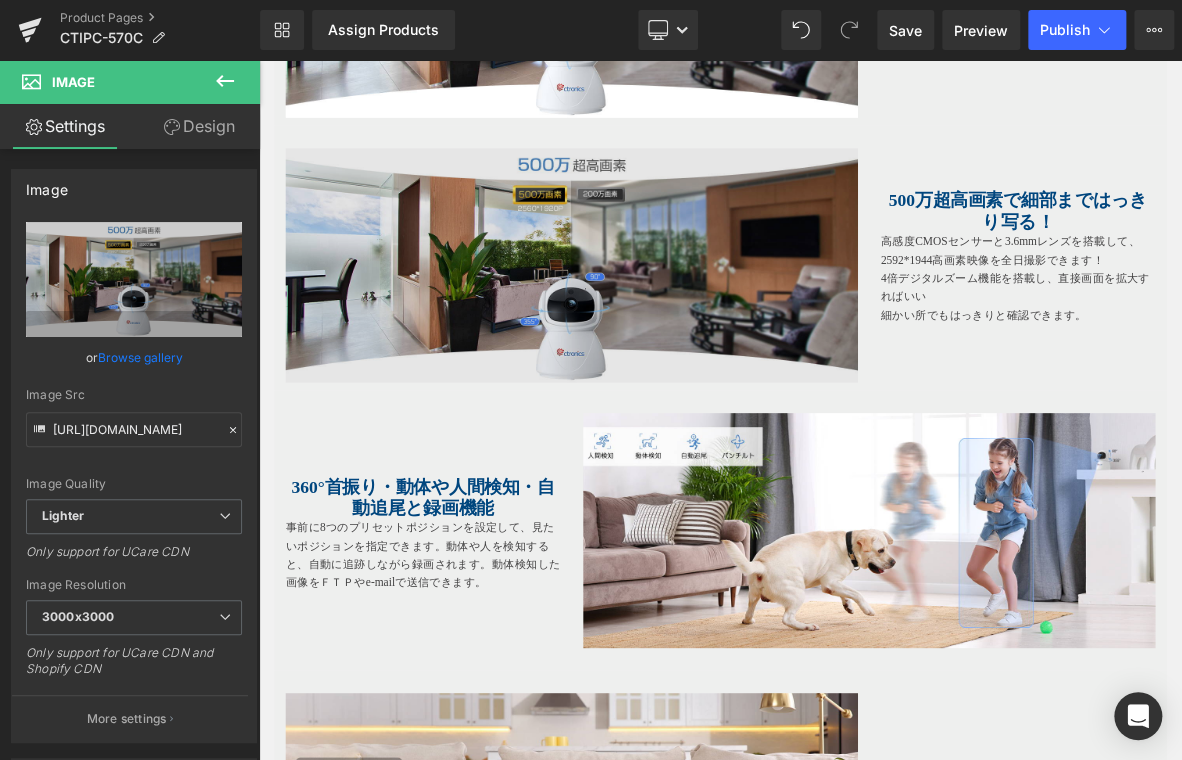 click at bounding box center (669, 329) 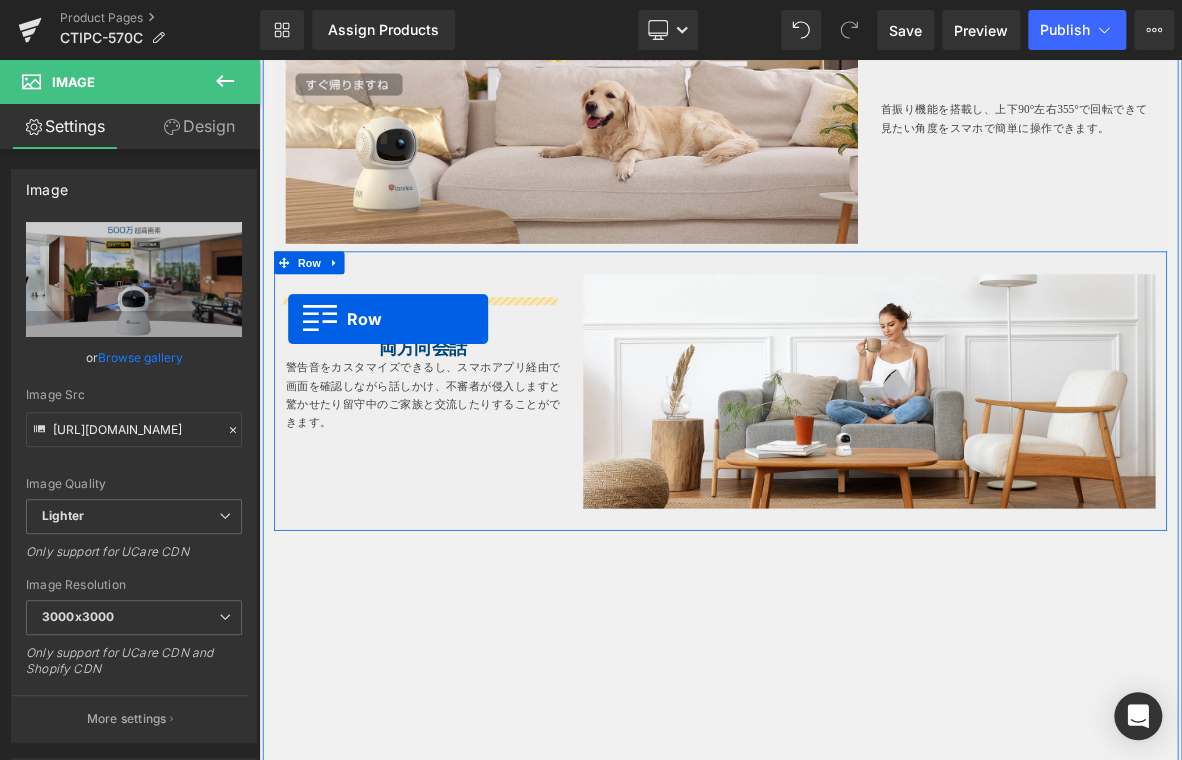 scroll, scrollTop: 2884, scrollLeft: 0, axis: vertical 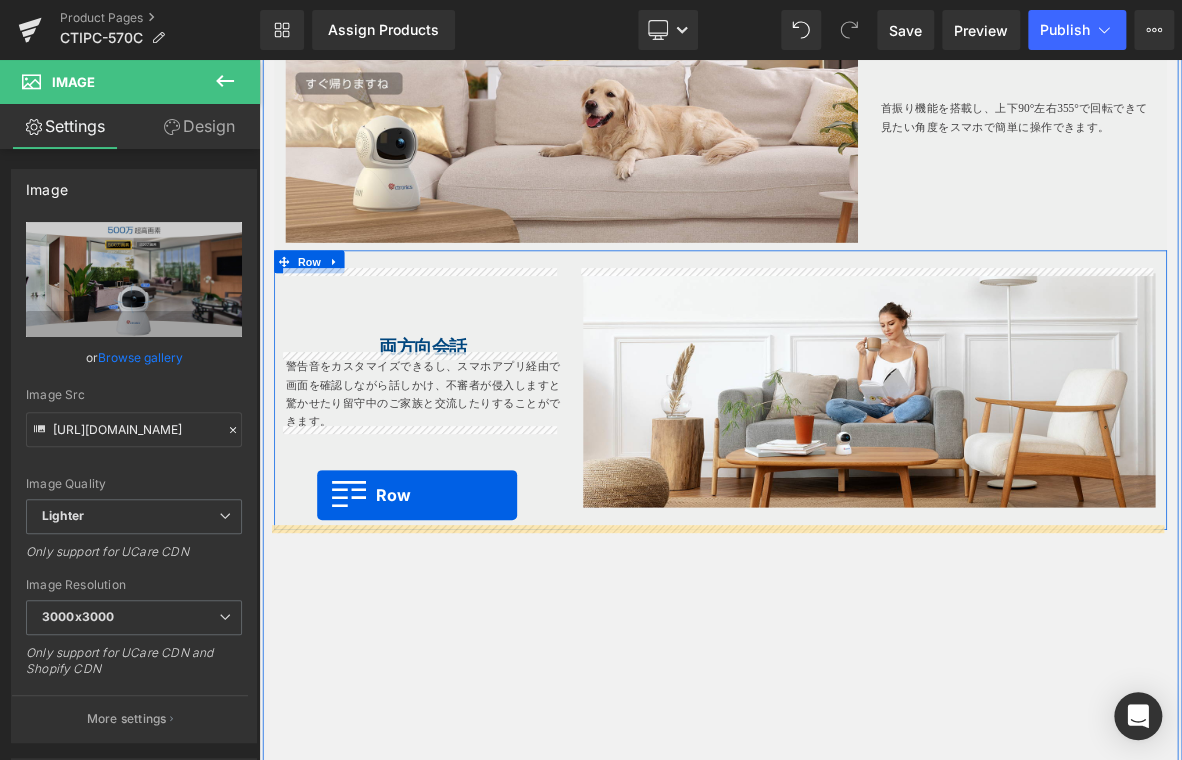drag, startPoint x: 280, startPoint y: 168, endPoint x: 535, endPoint y: 534, distance: 446.07288 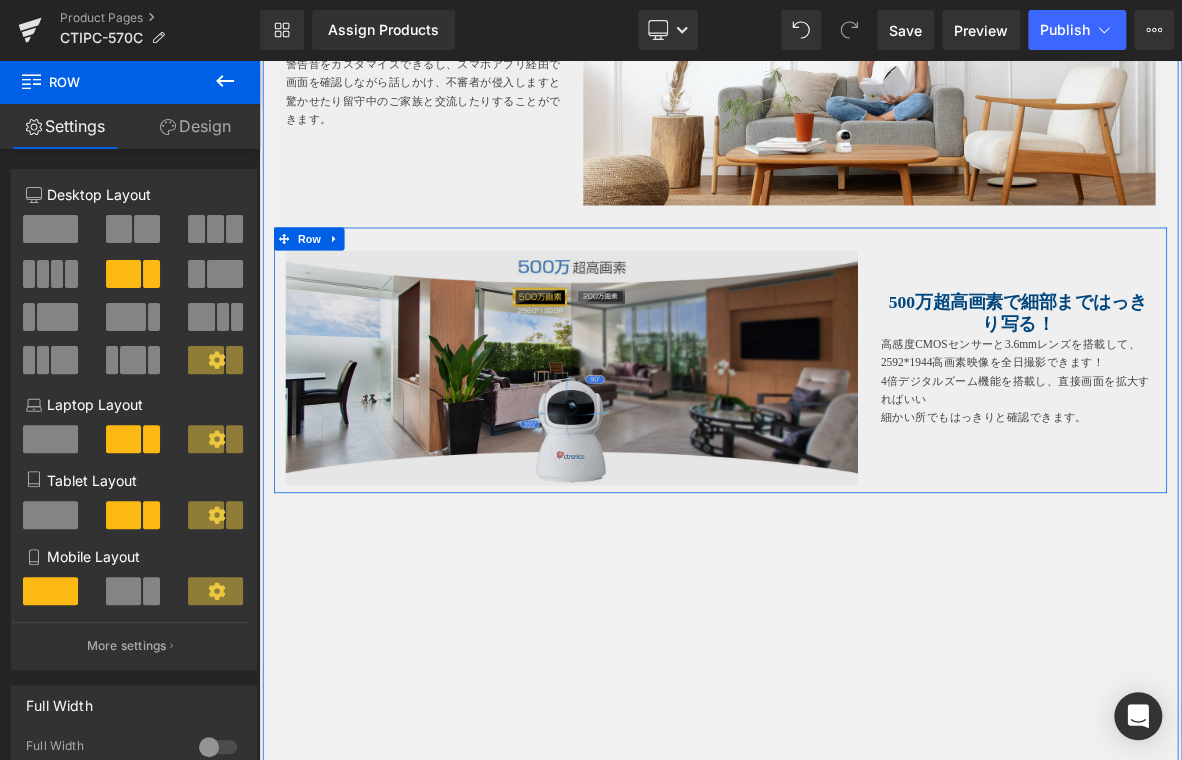 scroll, scrollTop: 3234, scrollLeft: 0, axis: vertical 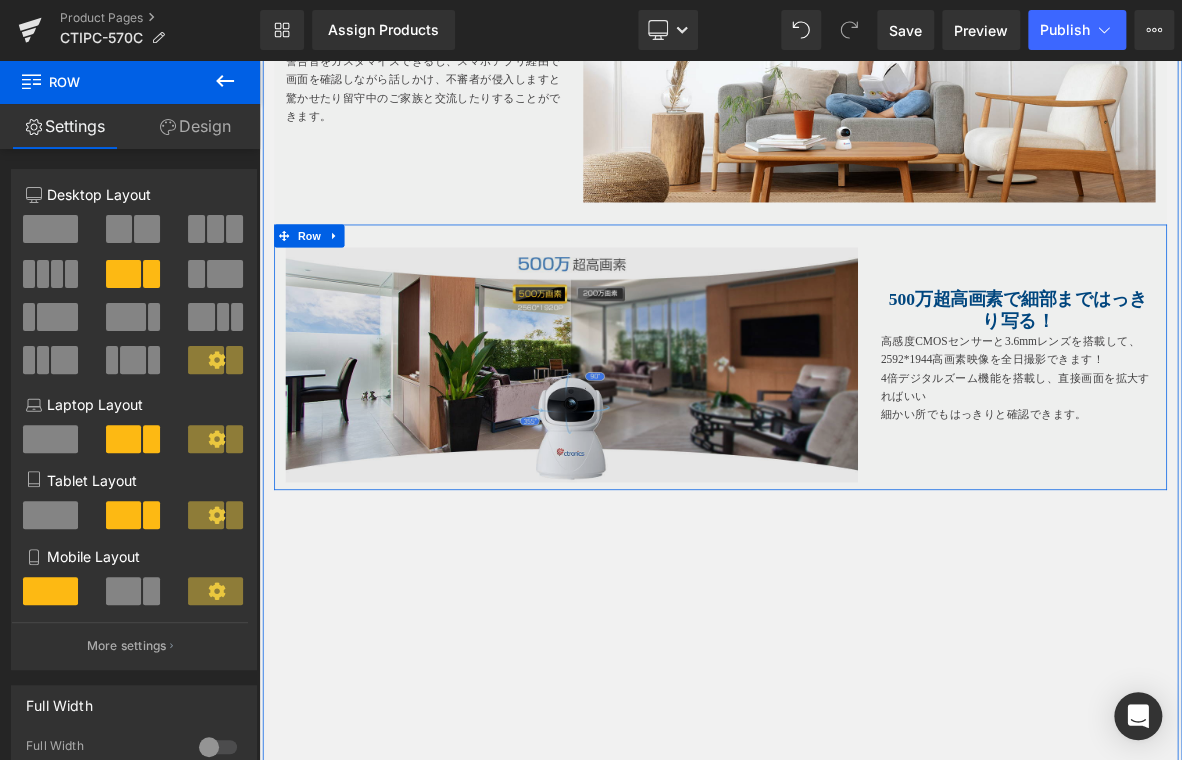 click at bounding box center [669, 459] 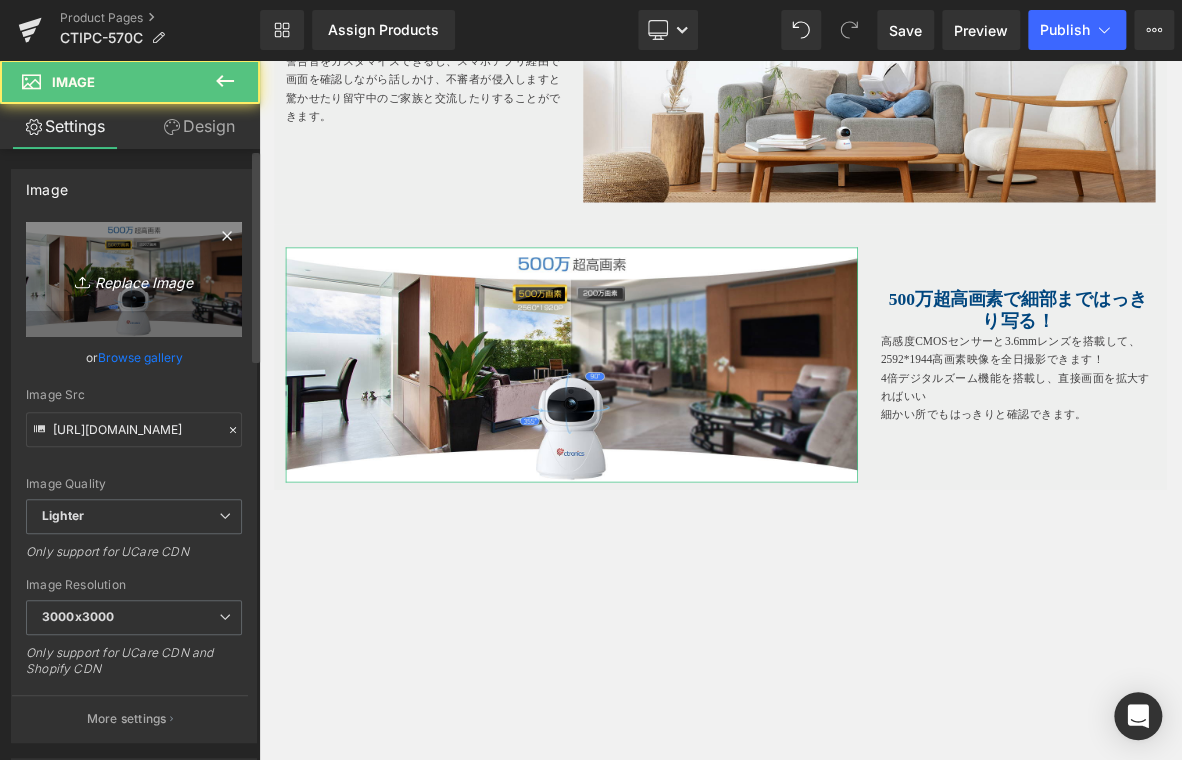 click on "Replace Image" at bounding box center [134, 279] 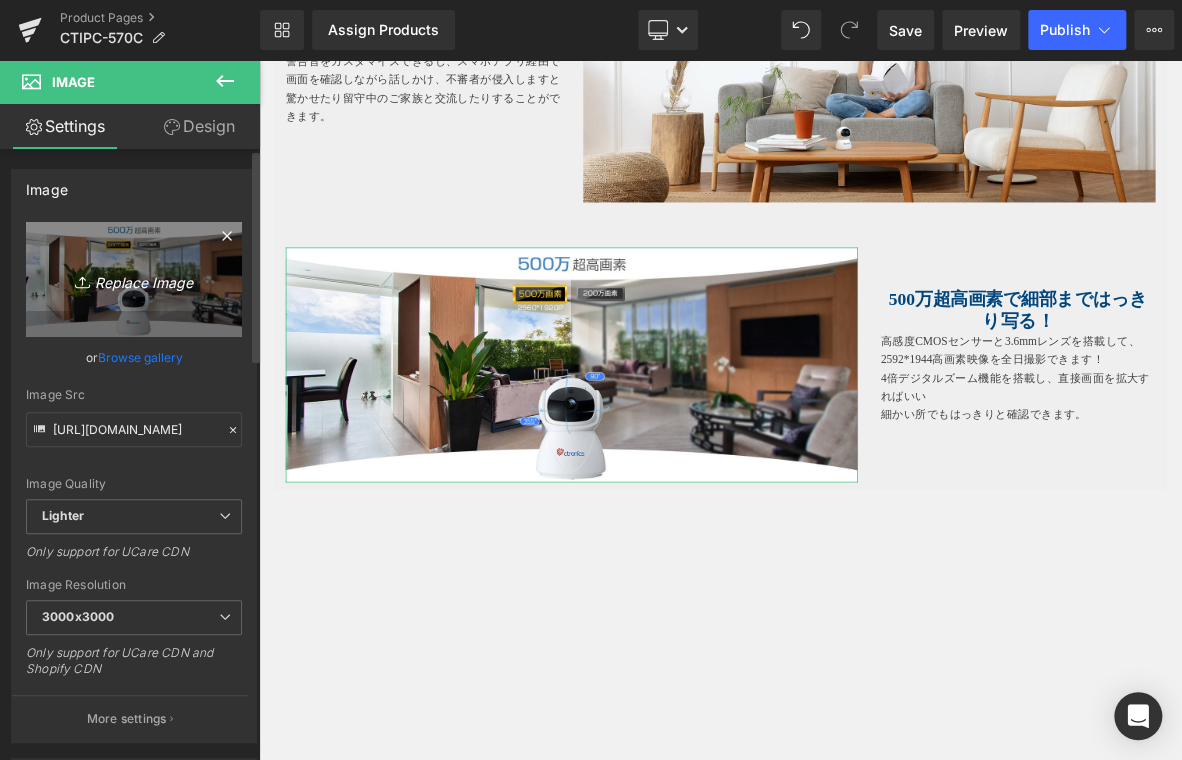 type on "C:\fakepath\7.jpg" 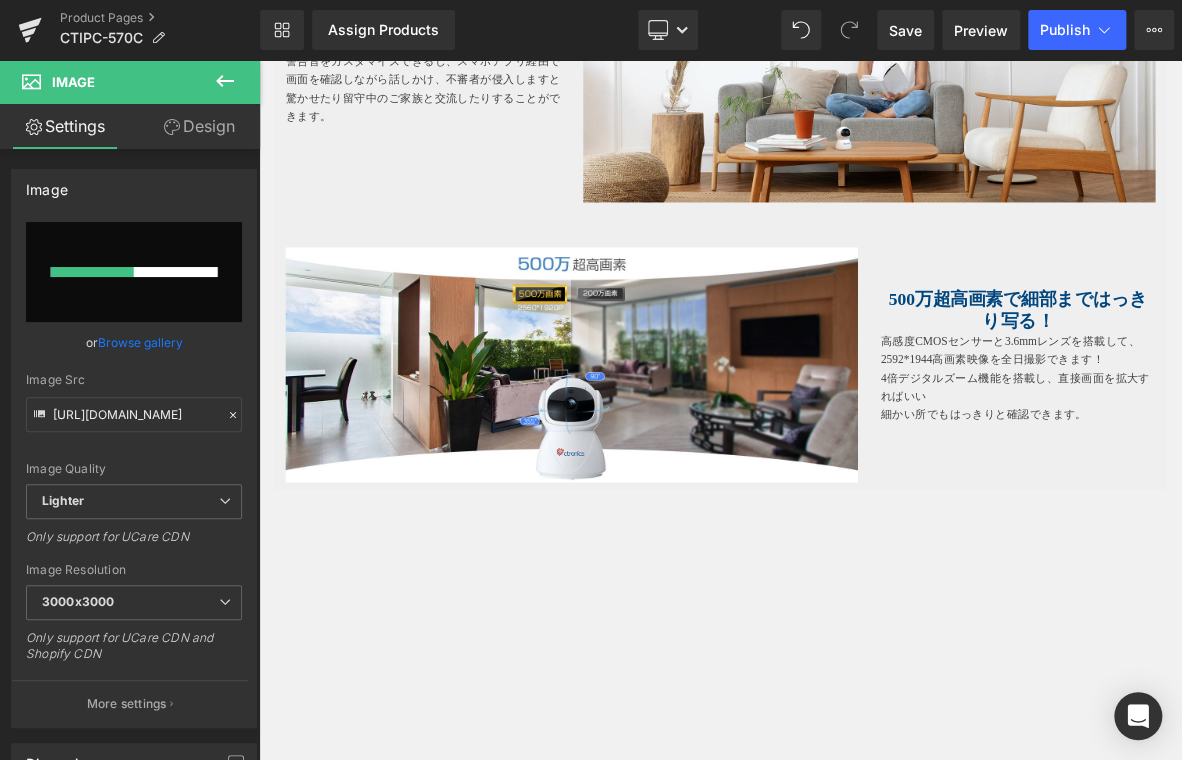 type 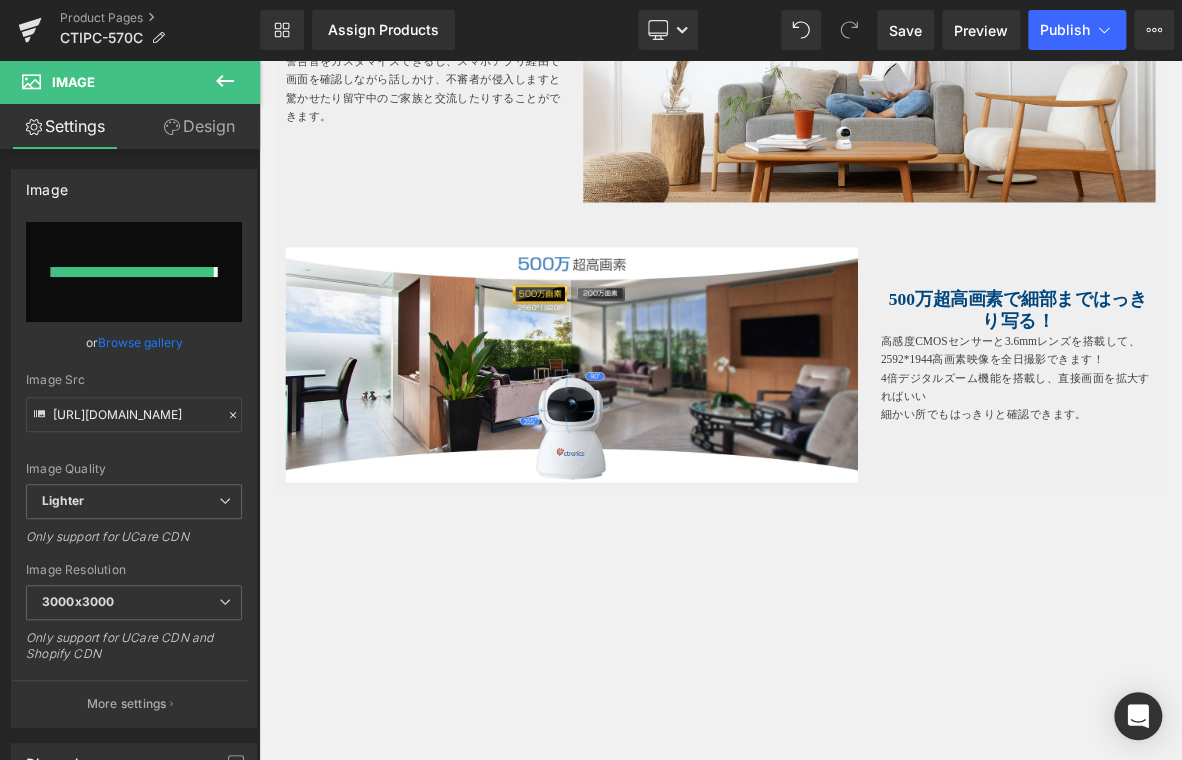 type on "https://ucarecdn.com/a6421e34-8e34-4c4f-9b12-19d0c8bf1699/-/format/auto/-/preview/3000x3000/-/quality/lighter/7.jpg" 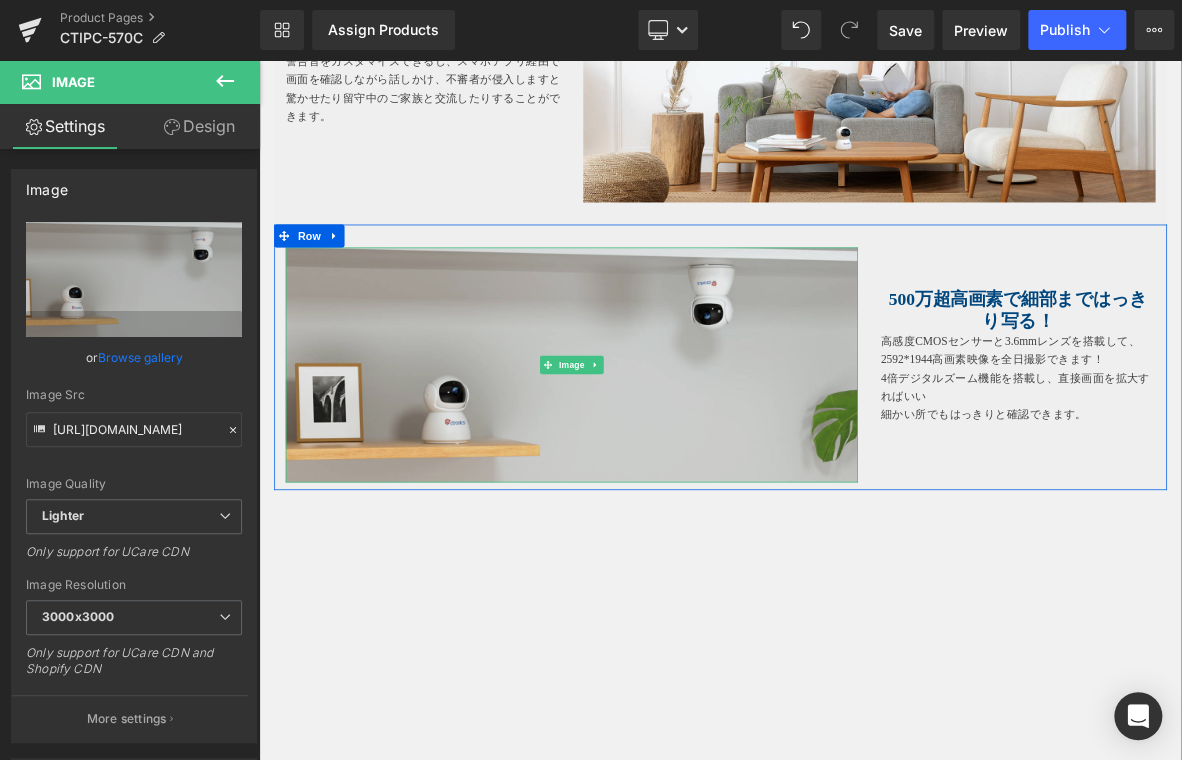click at bounding box center [669, 459] 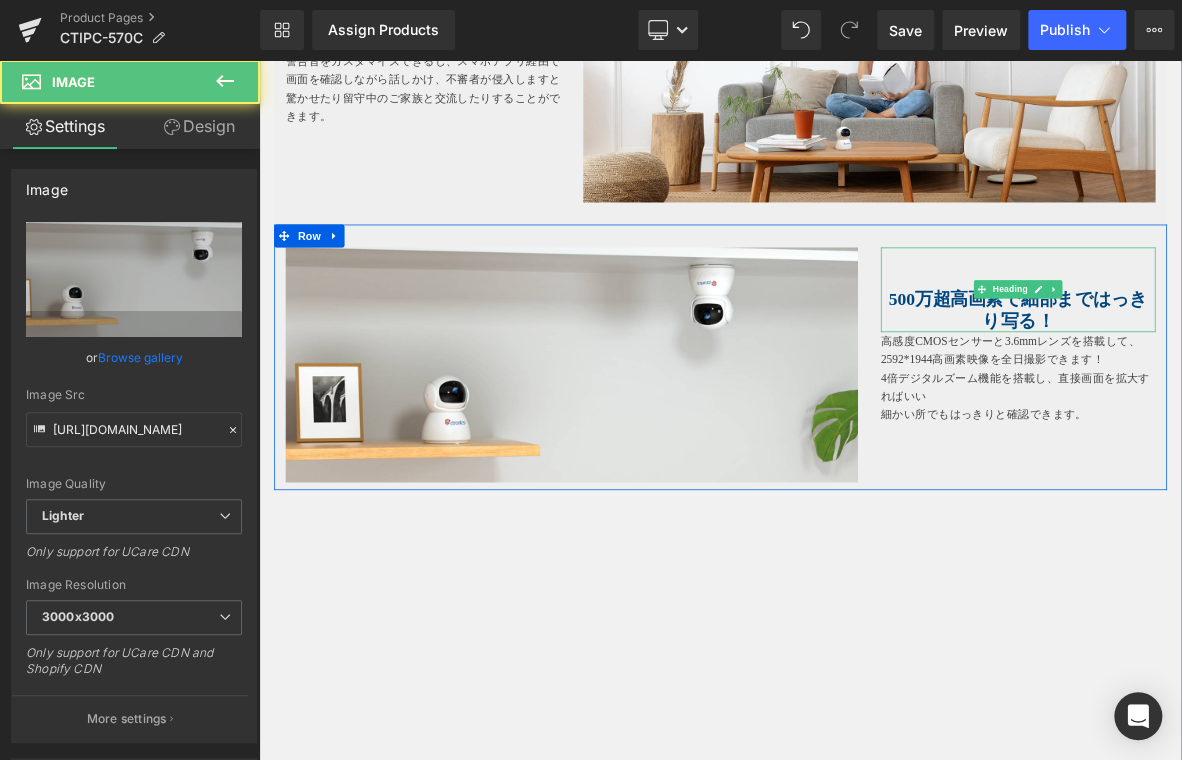 drag, startPoint x: 1193, startPoint y: 352, endPoint x: 1100, endPoint y: 393, distance: 101.636604 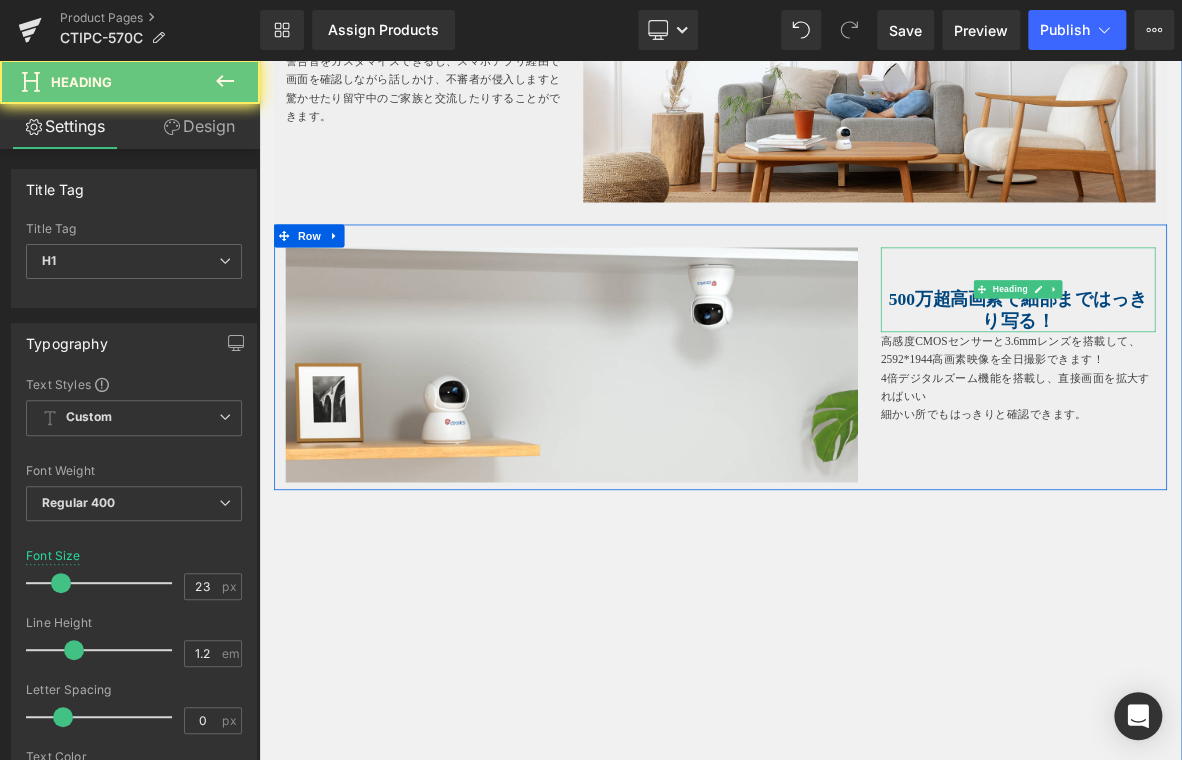 click on "500万超高画素で細部まではっきり写る！" at bounding box center (1254, 388) 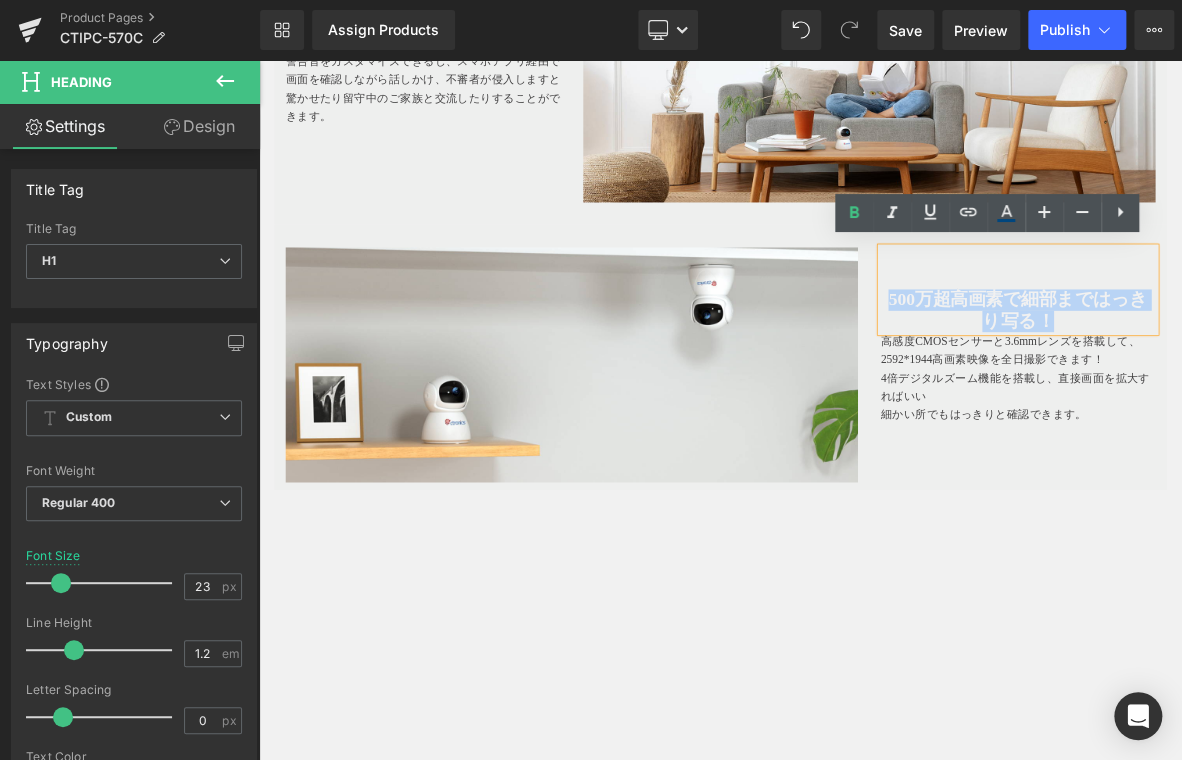 drag, startPoint x: 1074, startPoint y: 369, endPoint x: 1387, endPoint y: 411, distance: 315.80533 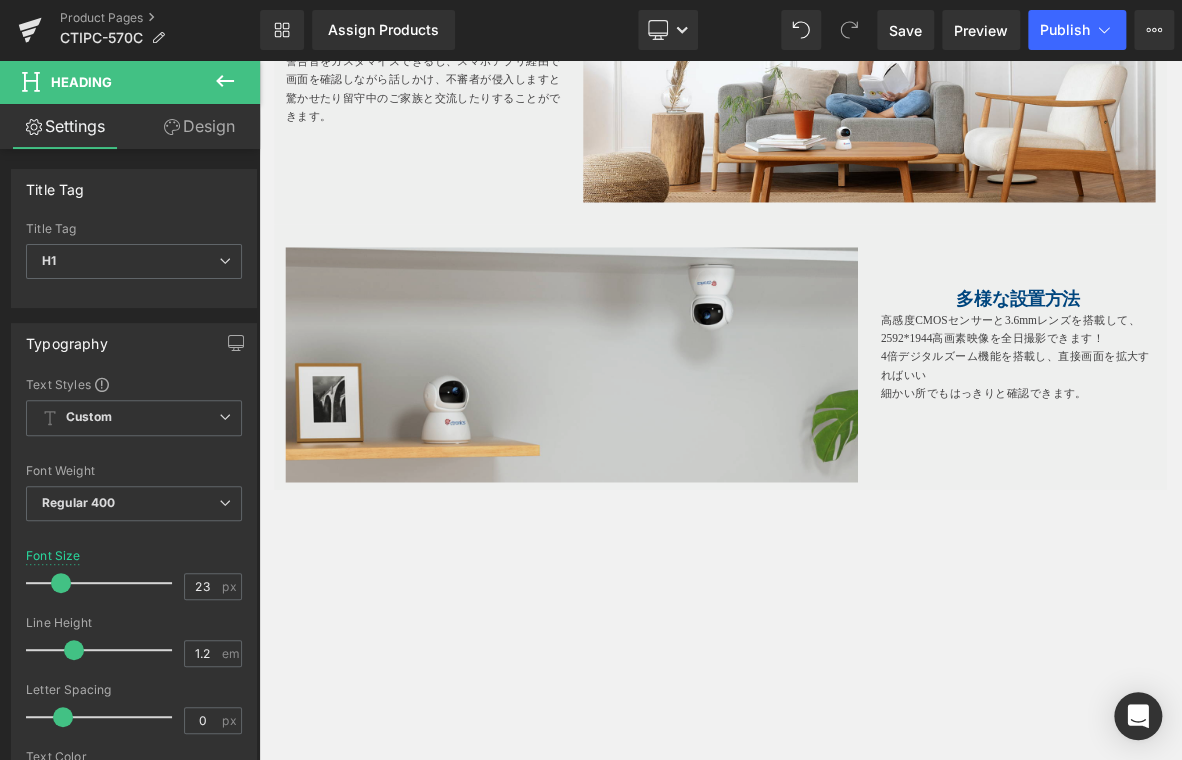 drag, startPoint x: 462, startPoint y: 501, endPoint x: 742, endPoint y: 466, distance: 282.17902 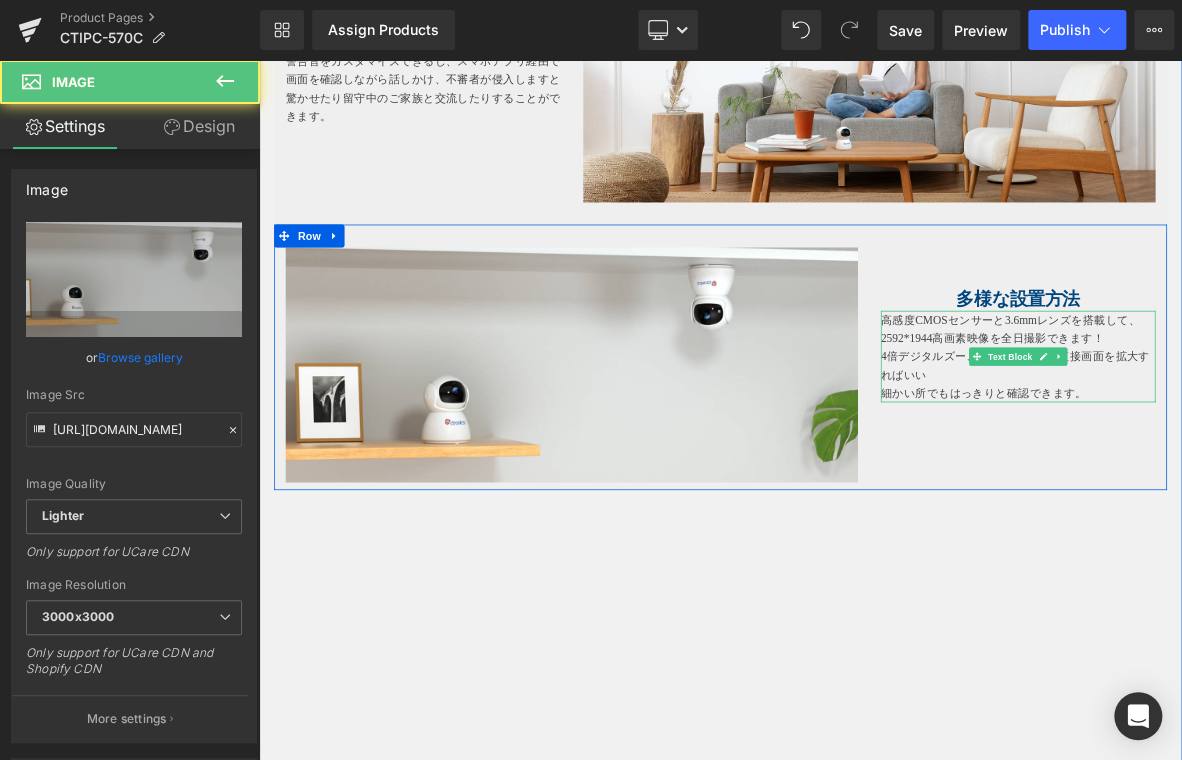 click on "高感度CMOSセンサーと3.6mmレンズを搭載して、2592*1944高画素映像を全日撮影できます！" at bounding box center (1244, 413) 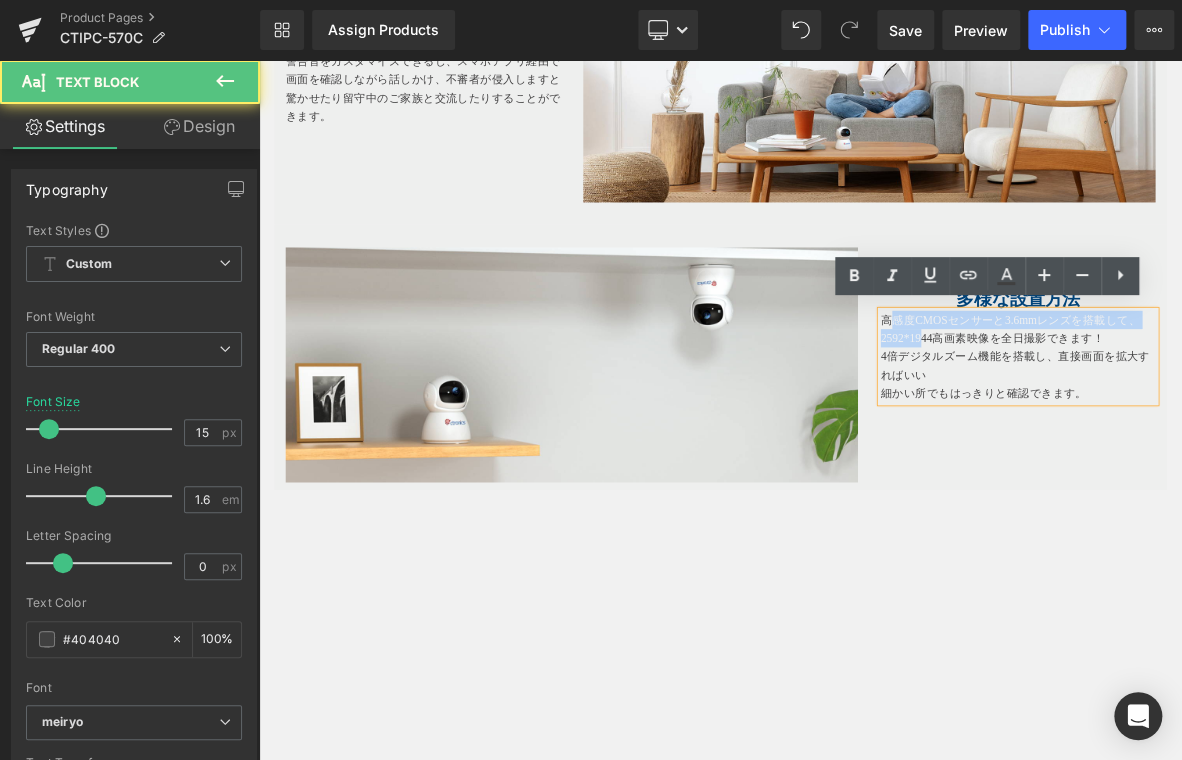 drag, startPoint x: 1076, startPoint y: 398, endPoint x: 1134, endPoint y: 414, distance: 60.166435 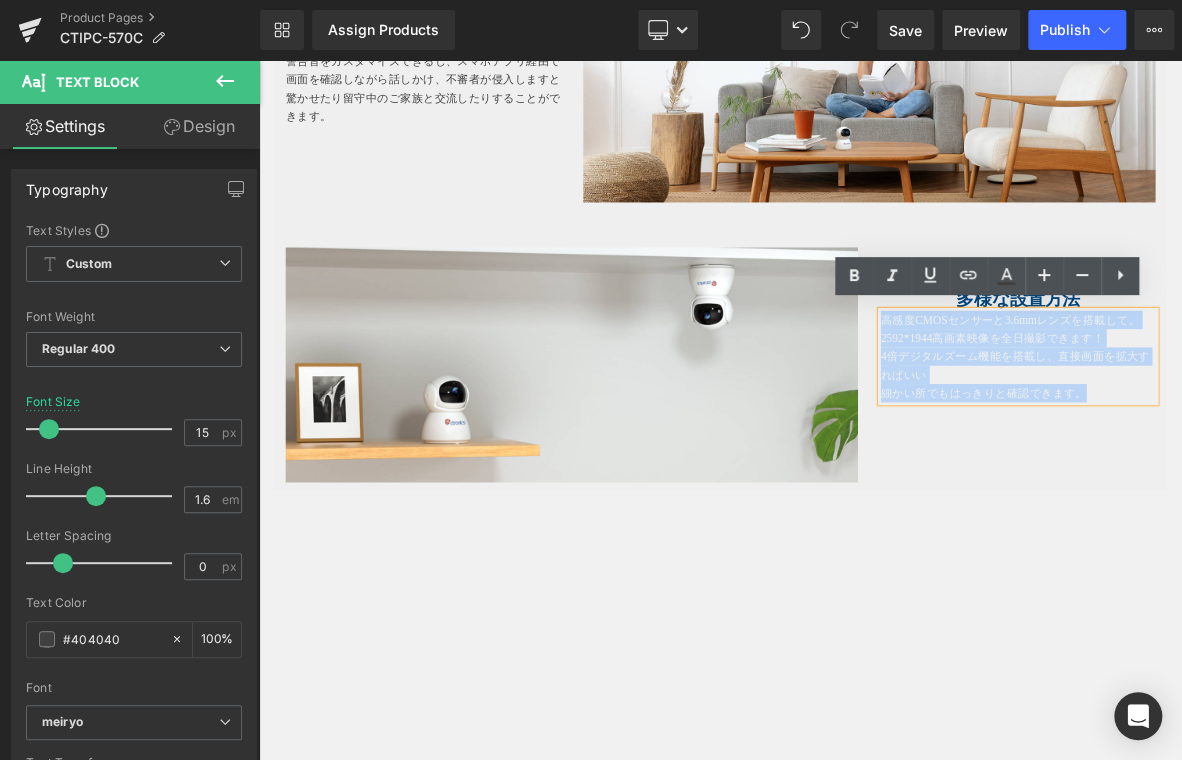 drag, startPoint x: 1071, startPoint y: 395, endPoint x: 1388, endPoint y: 507, distance: 336.2038 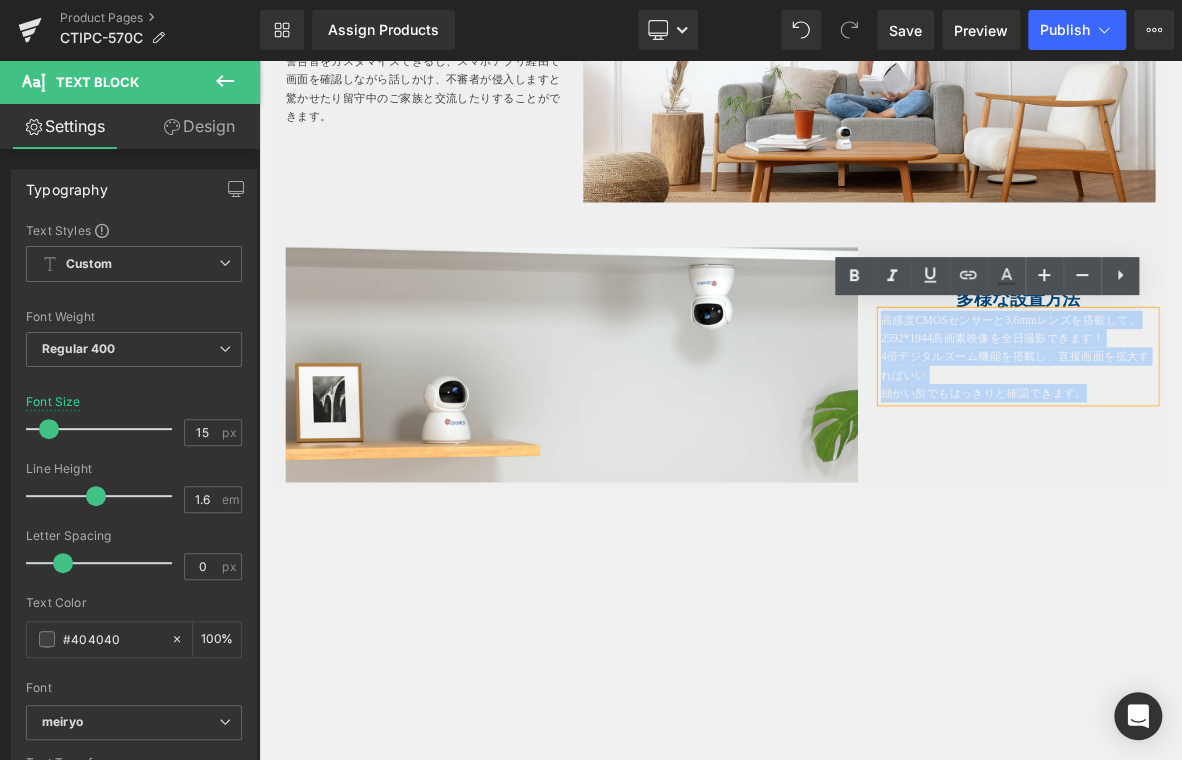 click on "高感度CMOSセンサーと3.6mmレンズを搭載して、2592*1944高画素映像を全日撮影できます！ 4倍デジタルズーム機能を搭載し、直接画面を拡大すればいい 細かい所でもはっきりと確認できます。" at bounding box center (1254, 449) 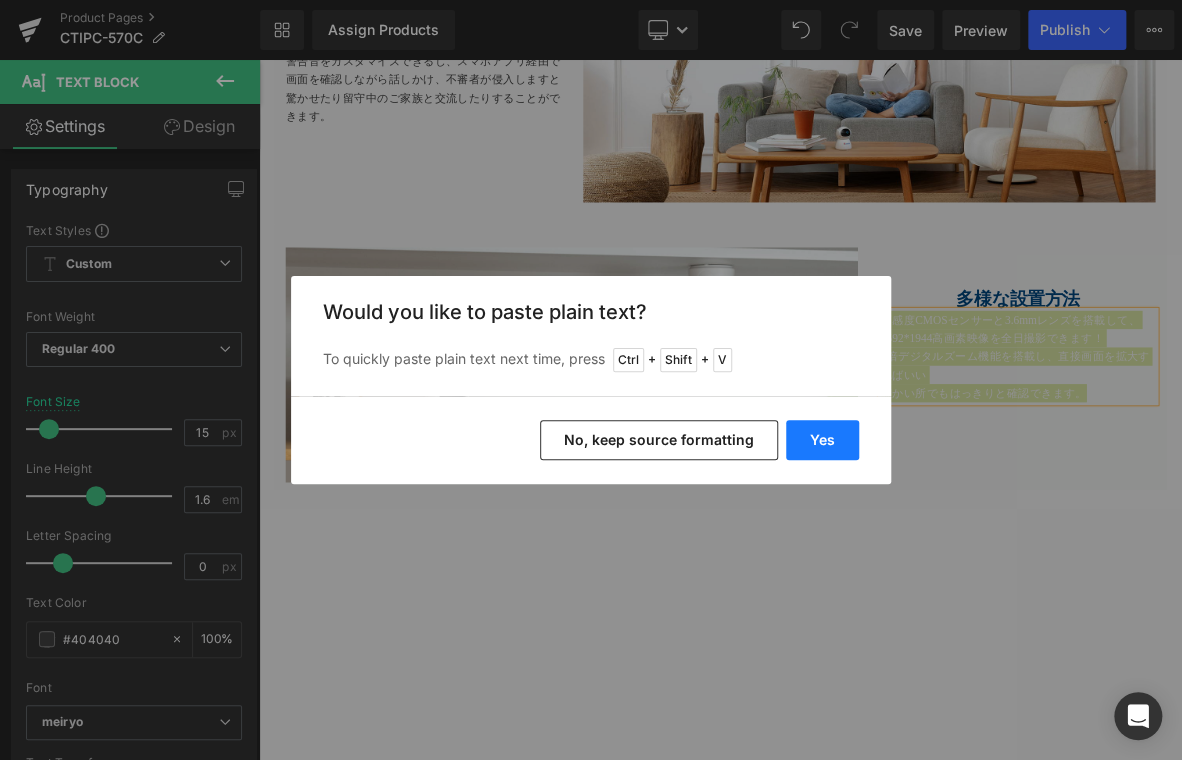 drag, startPoint x: 836, startPoint y: 442, endPoint x: 928, endPoint y: 421, distance: 94.36631 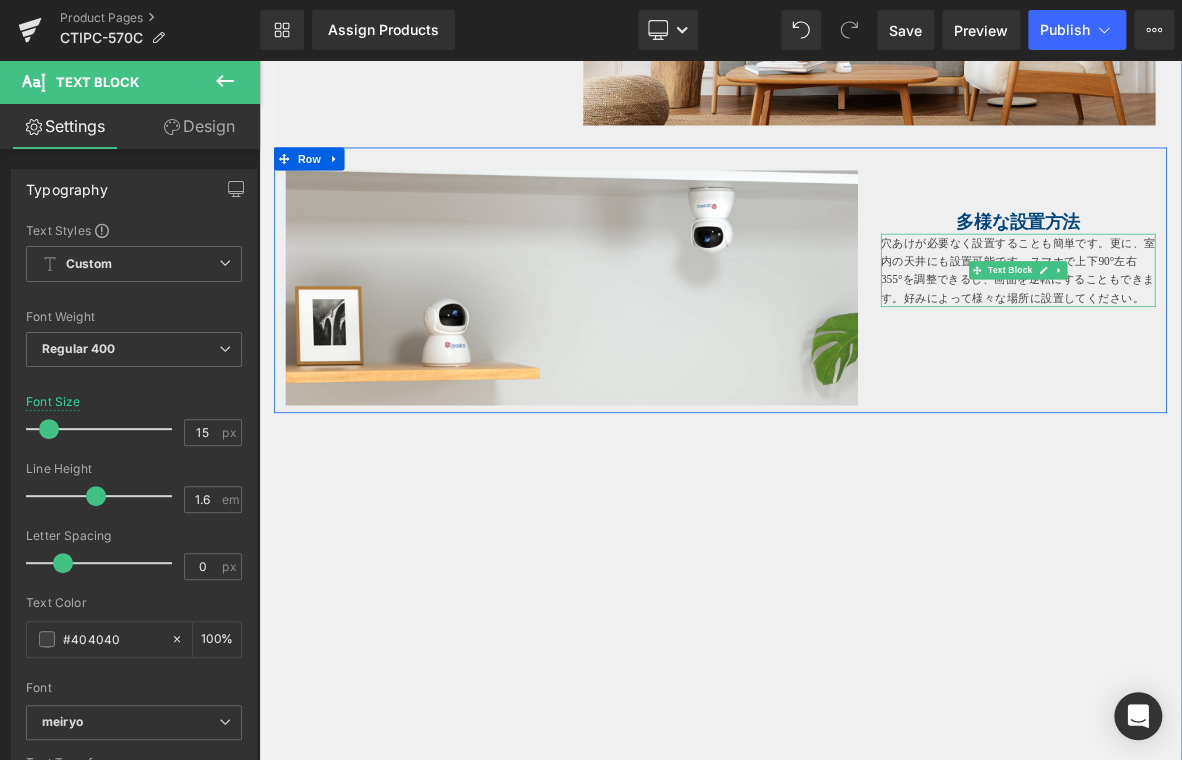 scroll, scrollTop: 3434, scrollLeft: 0, axis: vertical 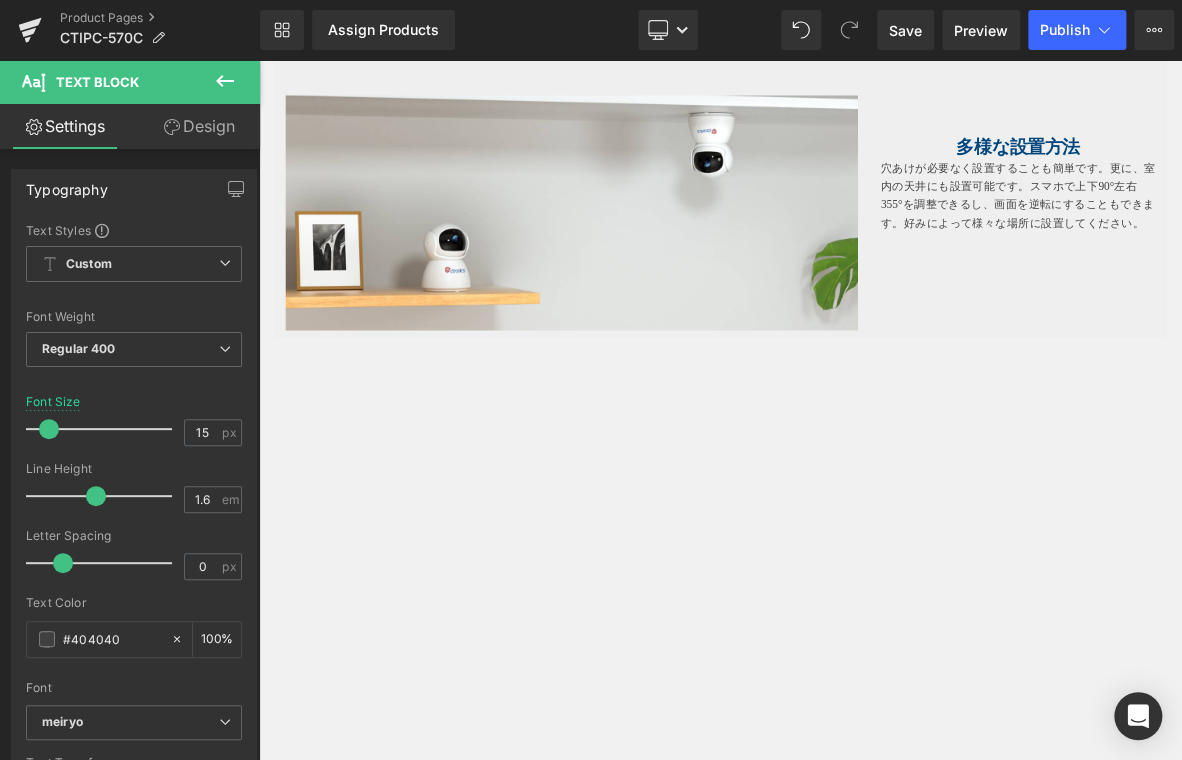click 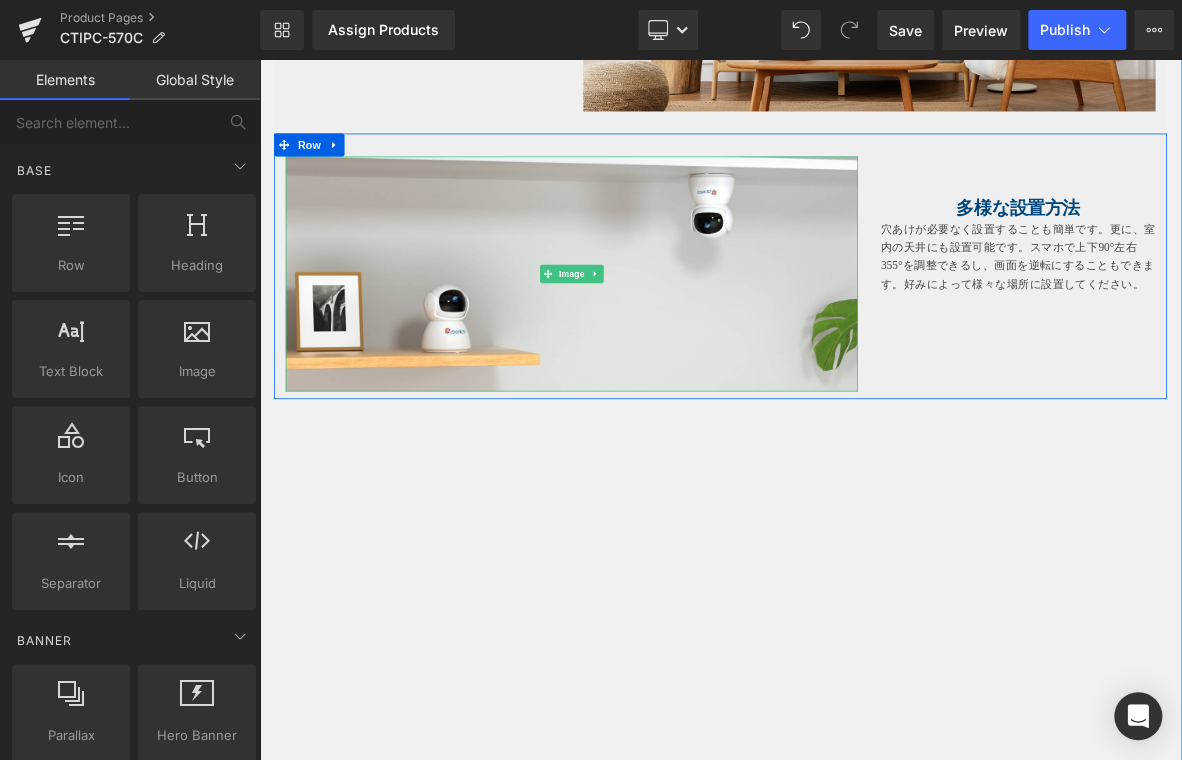 scroll, scrollTop: 3134, scrollLeft: 0, axis: vertical 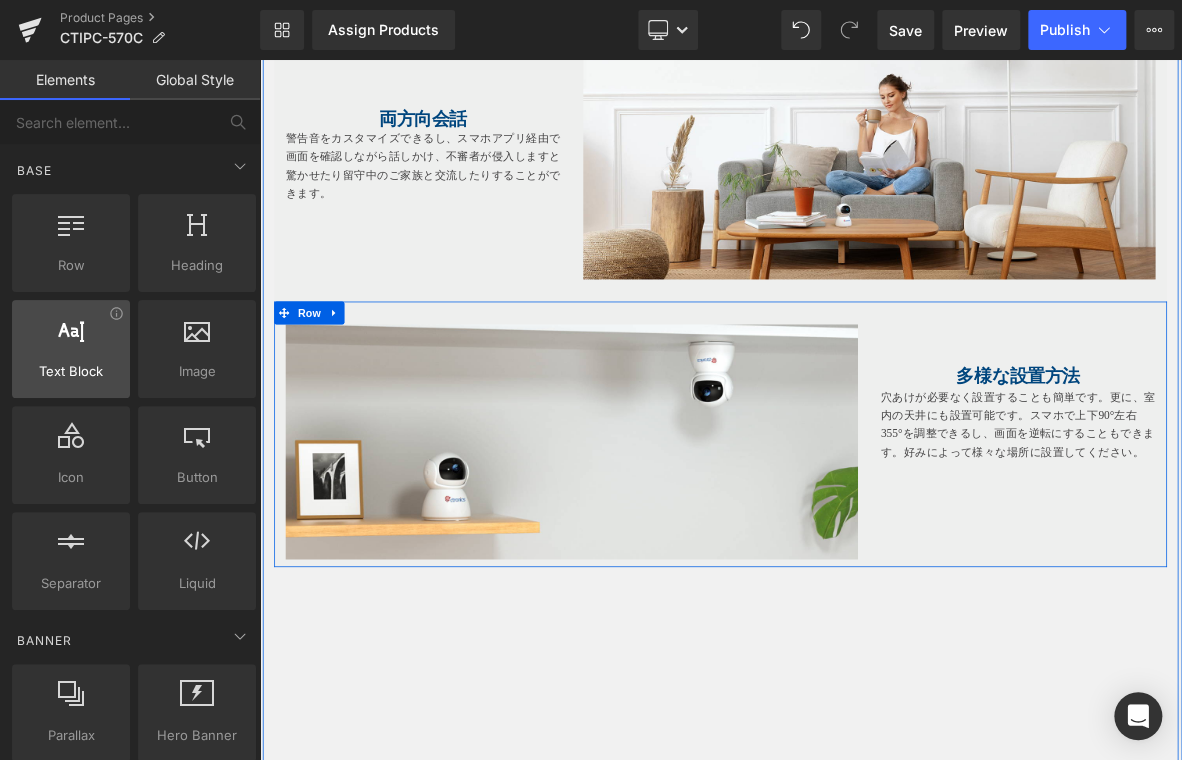 drag, startPoint x: 91, startPoint y: 370, endPoint x: 31, endPoint y: 322, distance: 76.837494 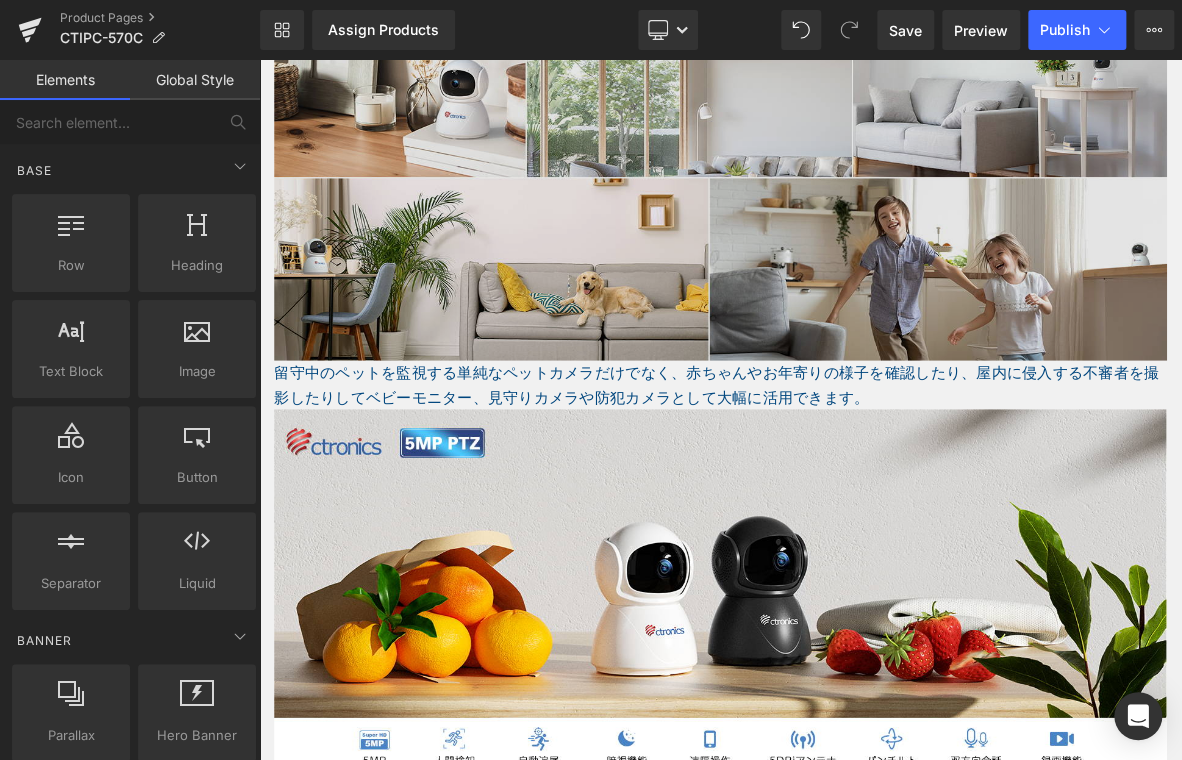 scroll, scrollTop: 1034, scrollLeft: 0, axis: vertical 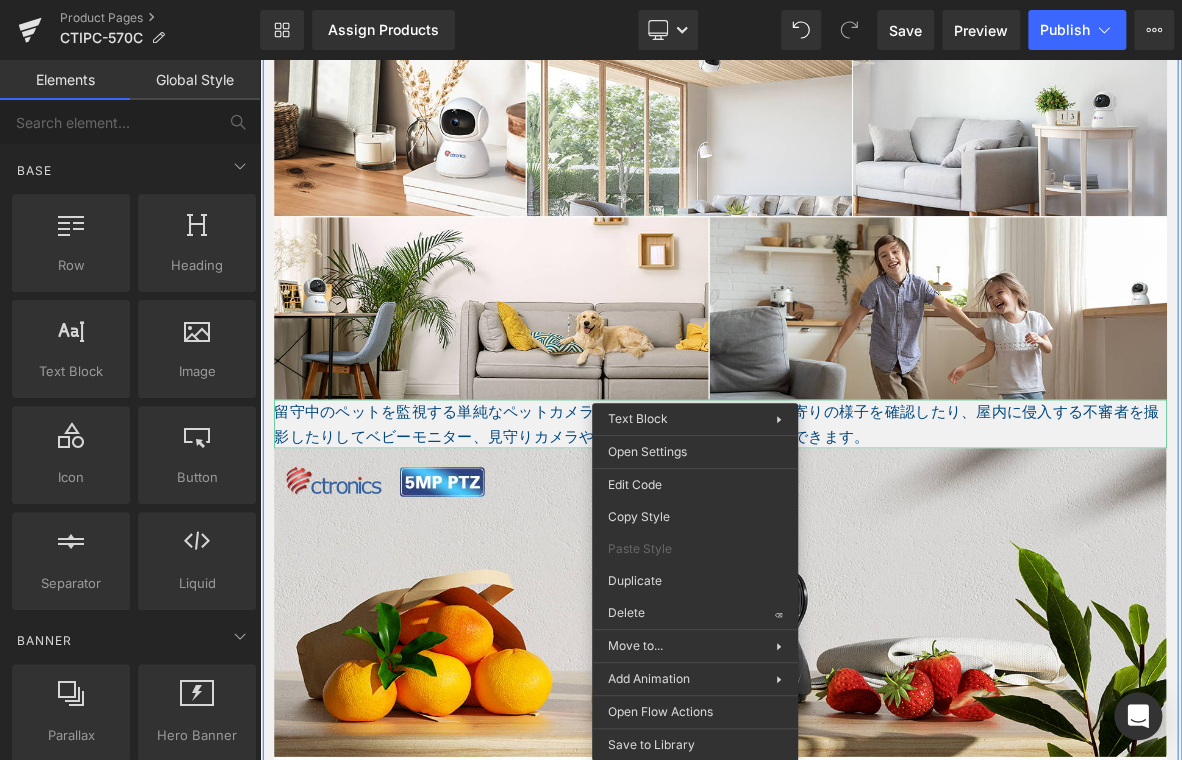 click on "留守中のペットを監視する単純なペットカメラだけでなく、赤ちゃんやお年寄りの様子を確認したり、屋内に侵入する不審者を撮影したりしてベビーモニター、見守りカメラや防犯カメラとして大幅に活用できます。" at bounding box center [864, 537] 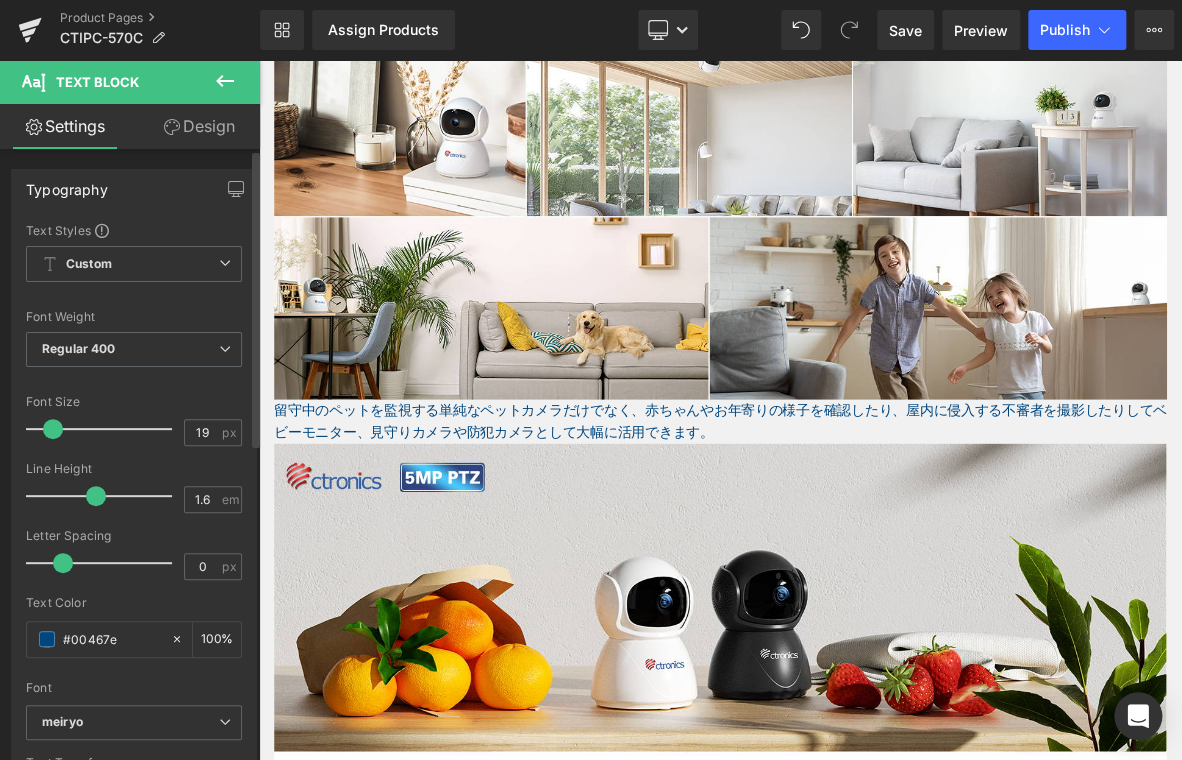 type on "20" 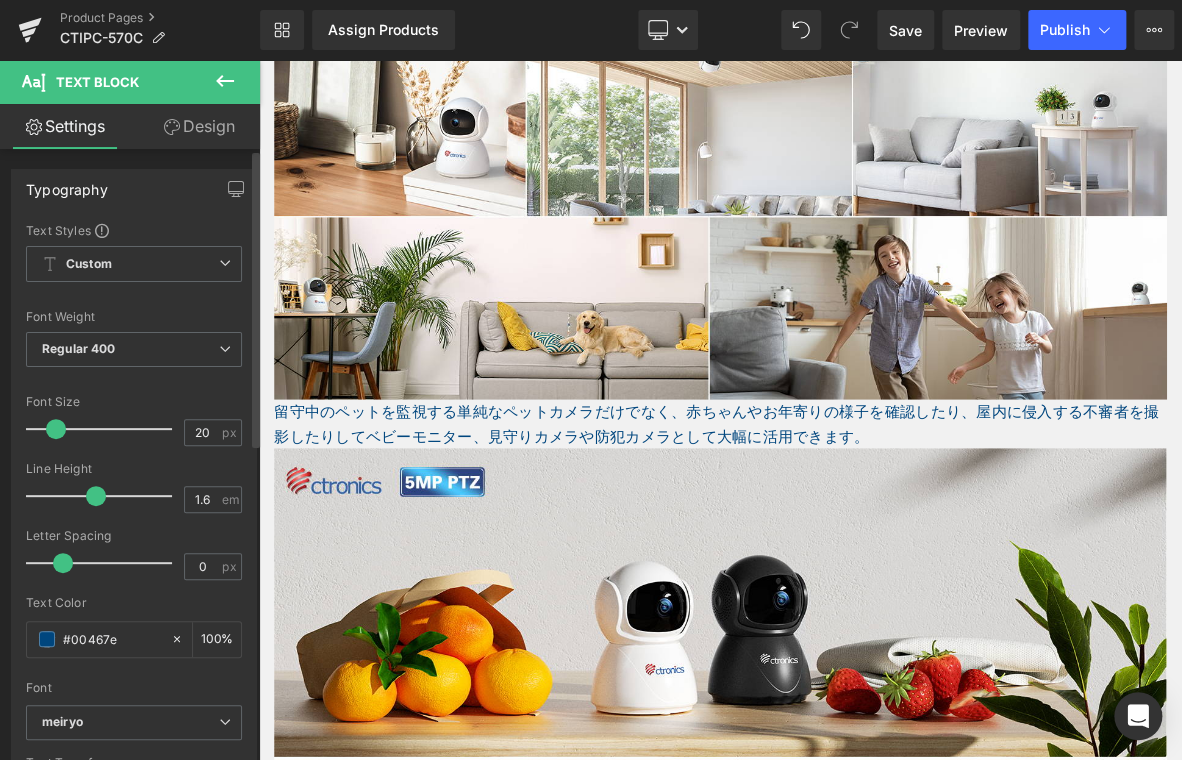 click at bounding box center (56, 429) 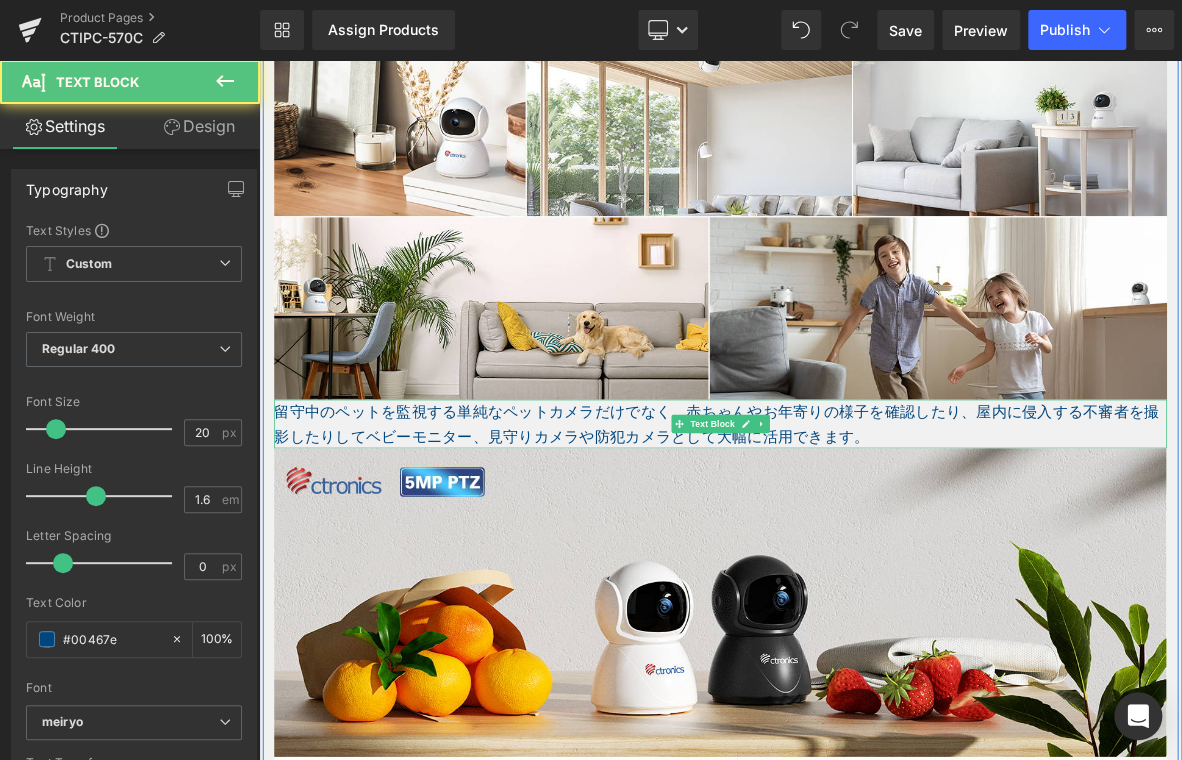click on "留守中のペットを監視する単純なペットカメラだけでなく、赤ちゃんやお年寄りの様子を確認したり、屋内に侵入する不審者を撮影したりしてベビーモニター、見守りカメラや防犯カメラとして大幅に活用できます。" at bounding box center [864, 537] 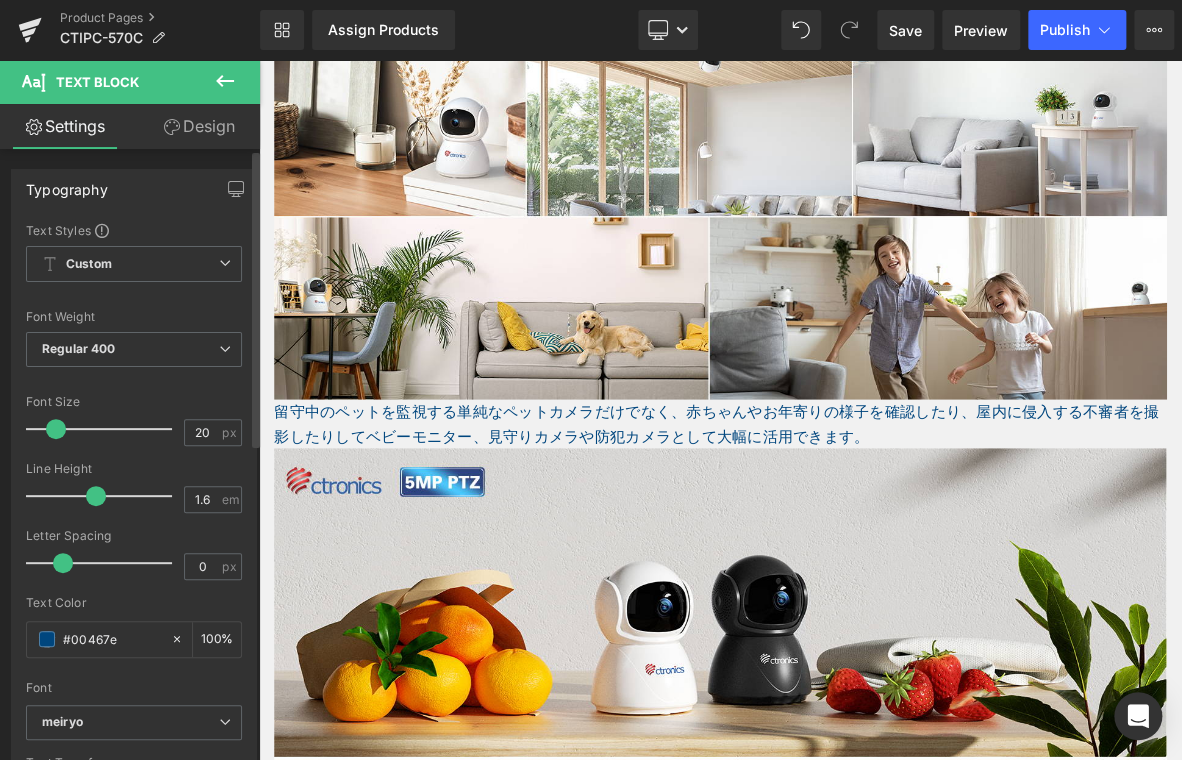 type on "1.5" 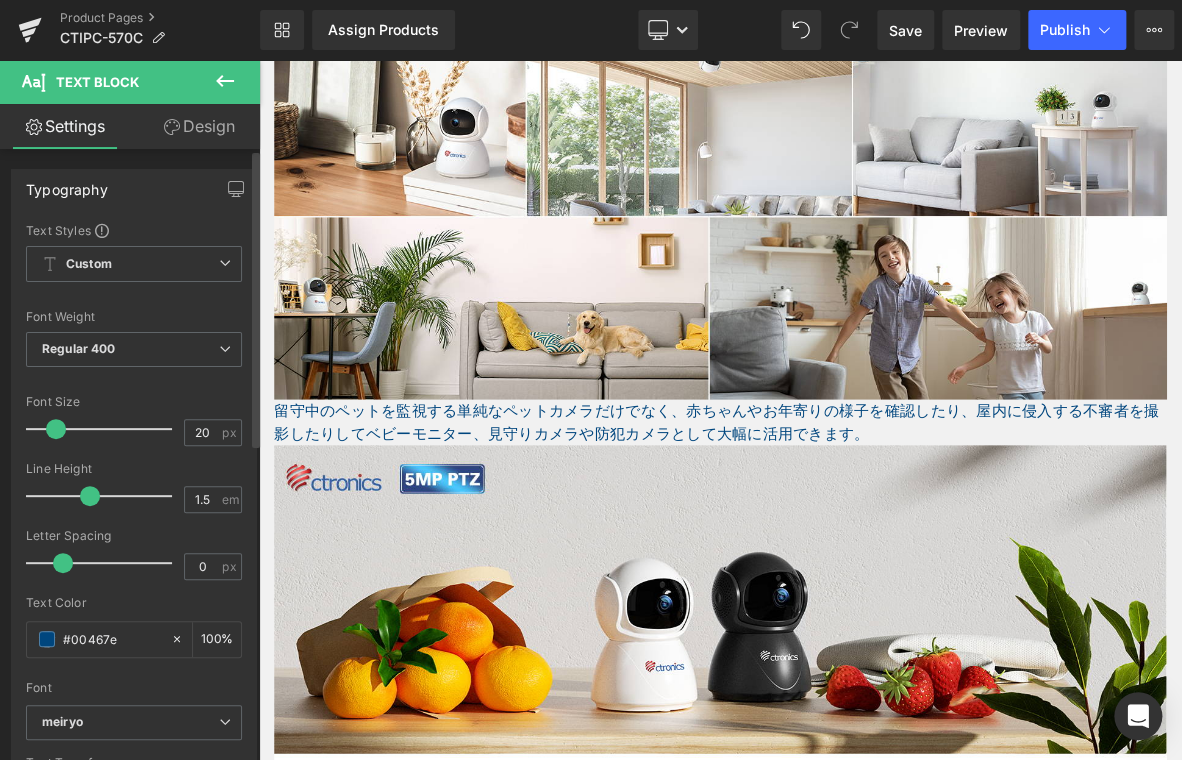 click at bounding box center [90, 496] 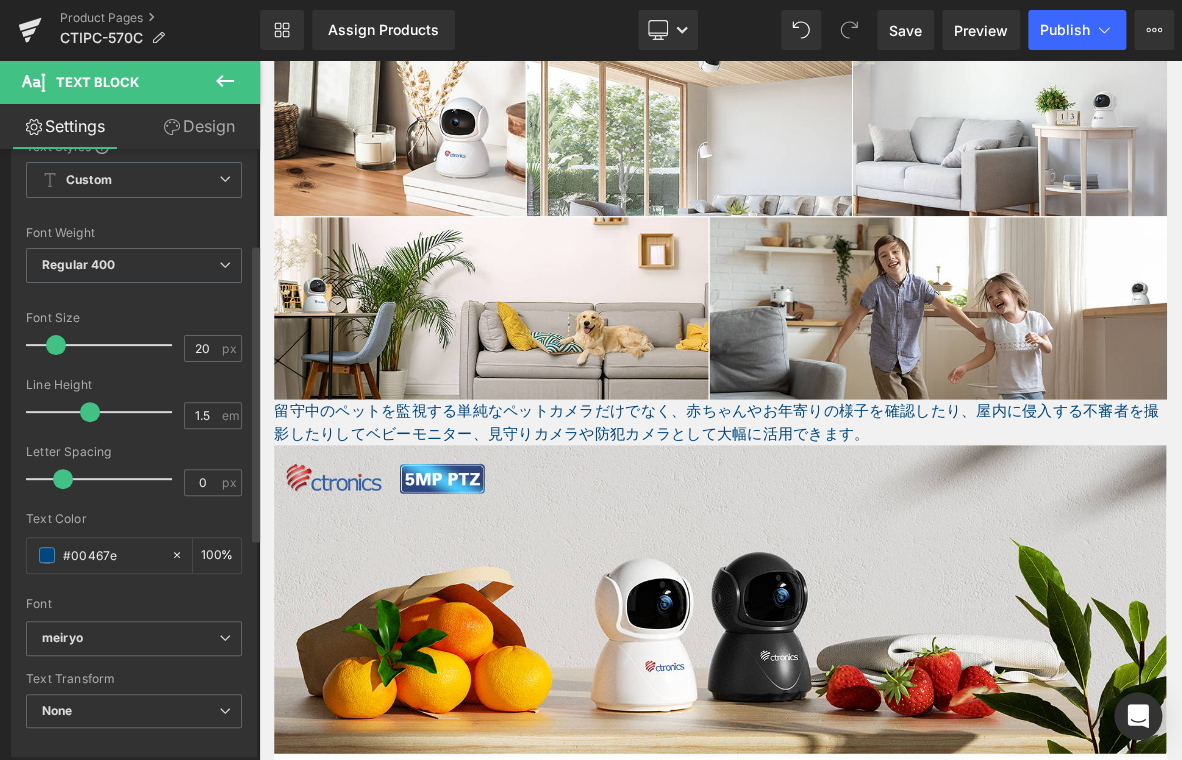 scroll, scrollTop: 200, scrollLeft: 0, axis: vertical 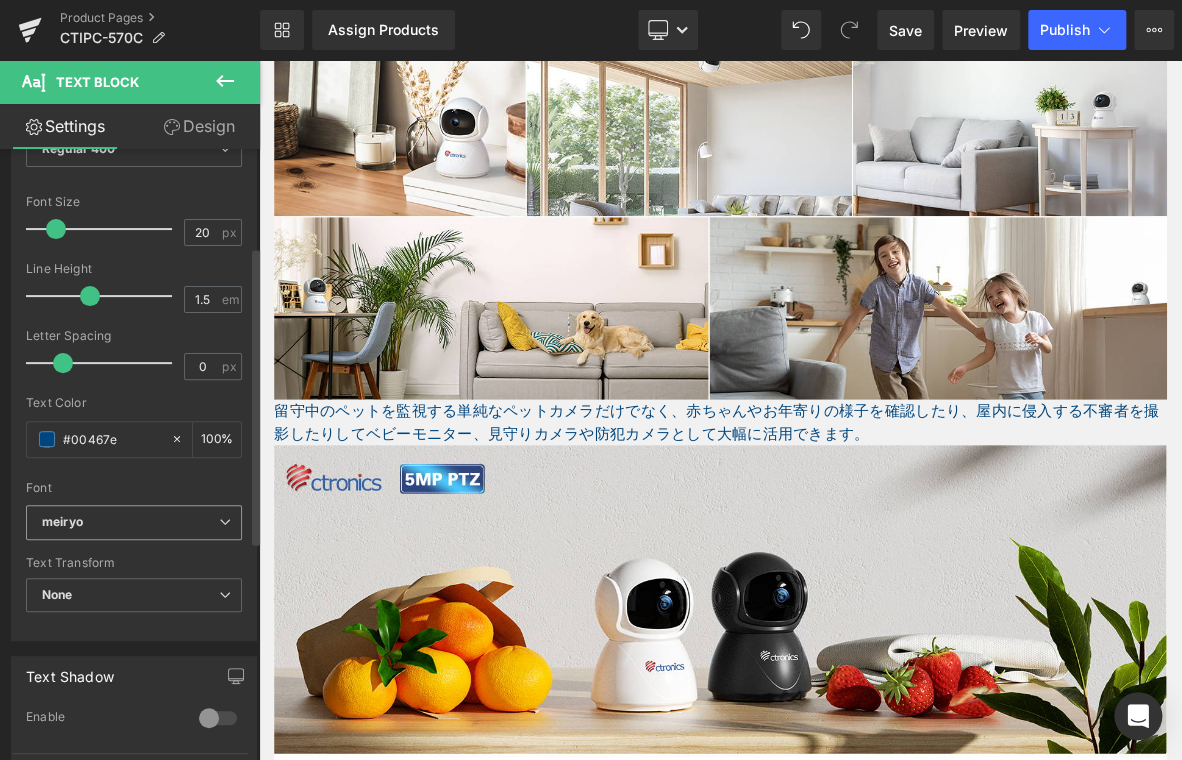 click on "meiryo" at bounding box center (130, 522) 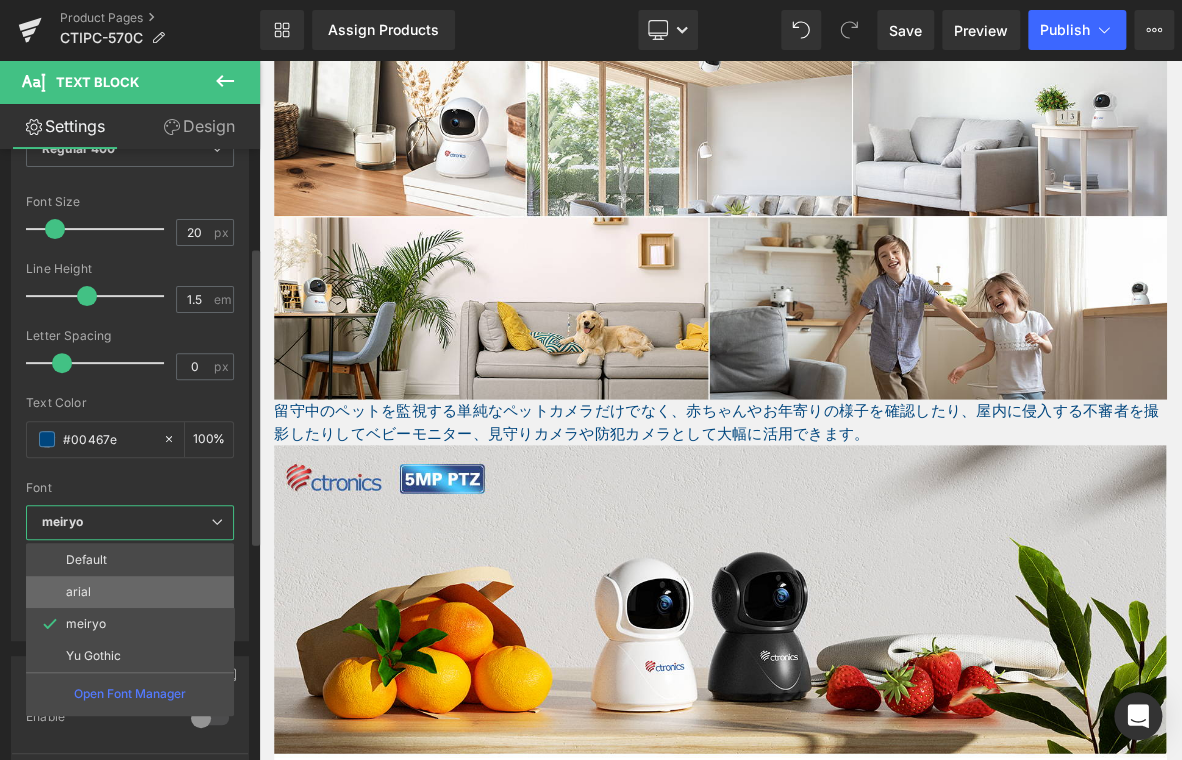 click on "arial" at bounding box center [130, 592] 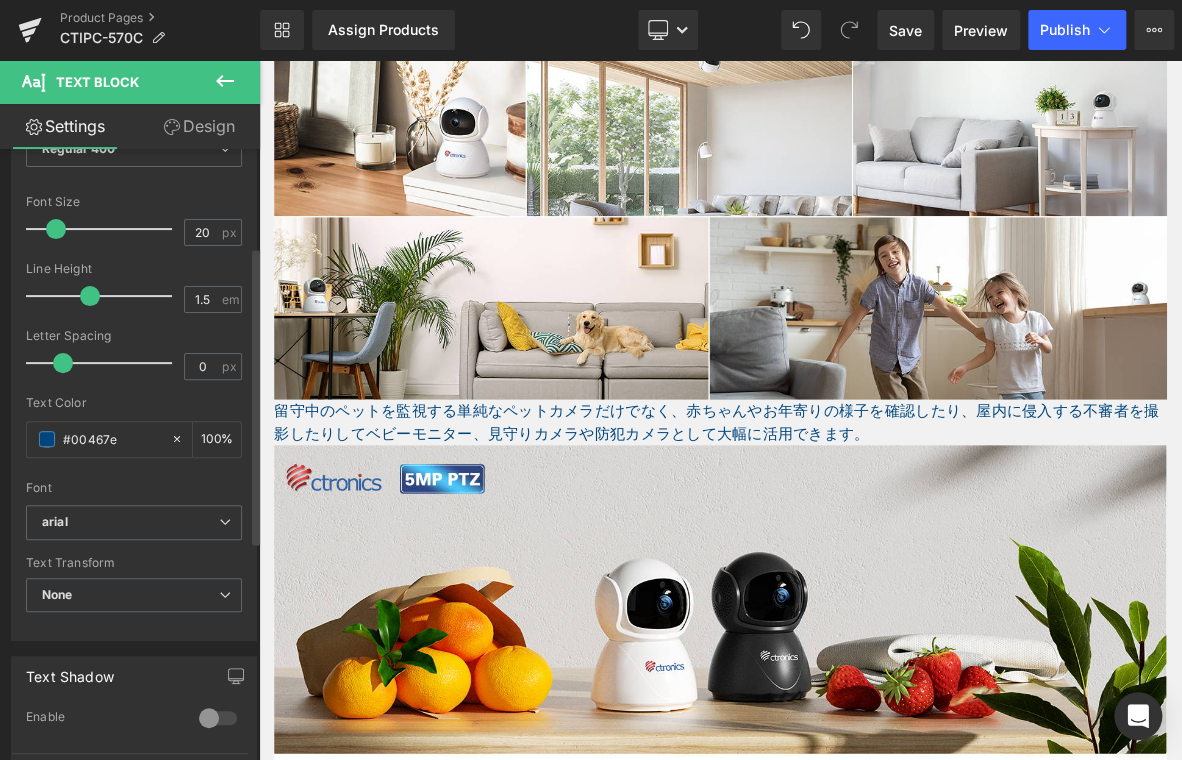 drag, startPoint x: 114, startPoint y: 498, endPoint x: 114, endPoint y: 525, distance: 27 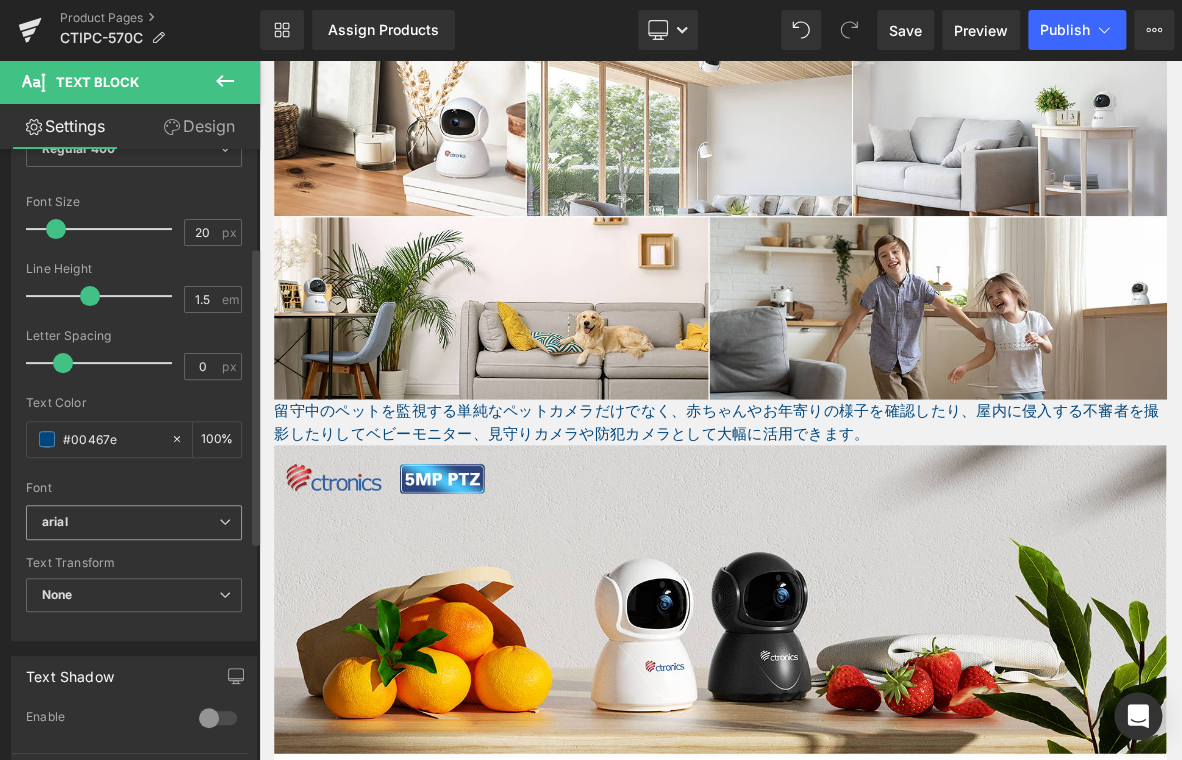 click on "Font
Default
arial
meiryo
Yu Gothic
arial
Default
arial
meiryo
Yu Gothic
Open Font Manager" at bounding box center (134, 263) 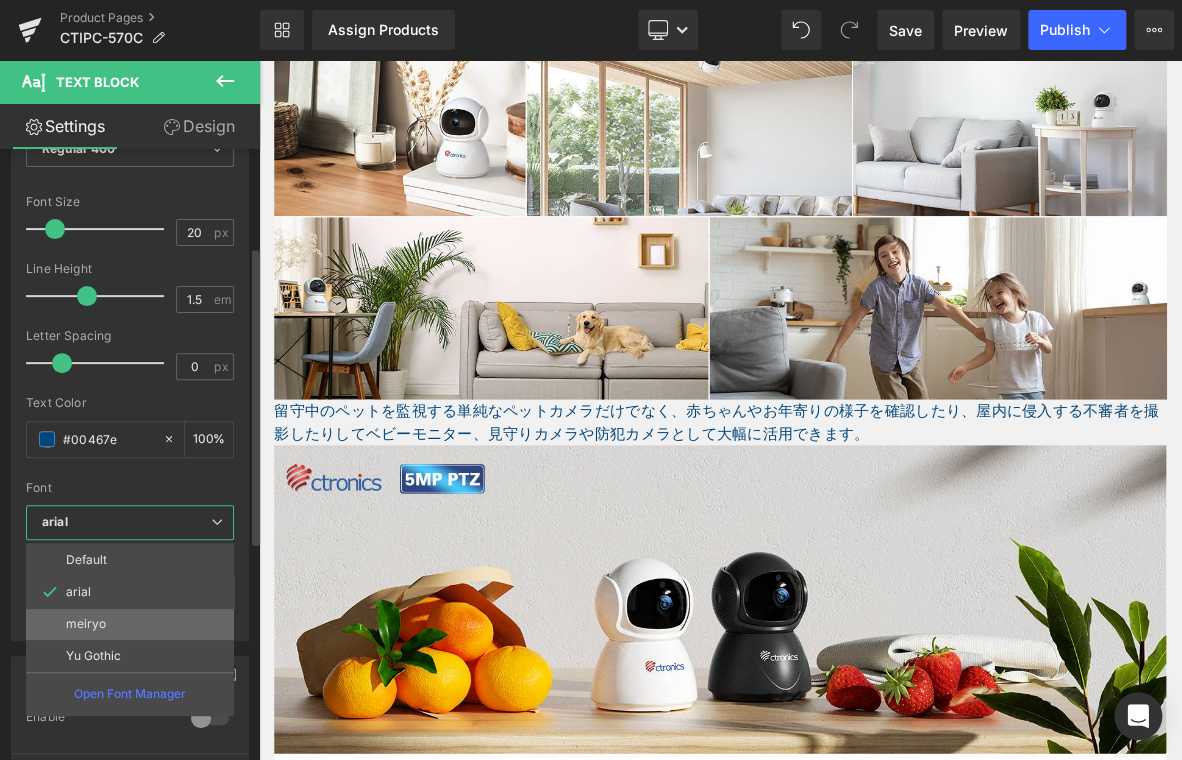 click on "meiryo" at bounding box center (130, 624) 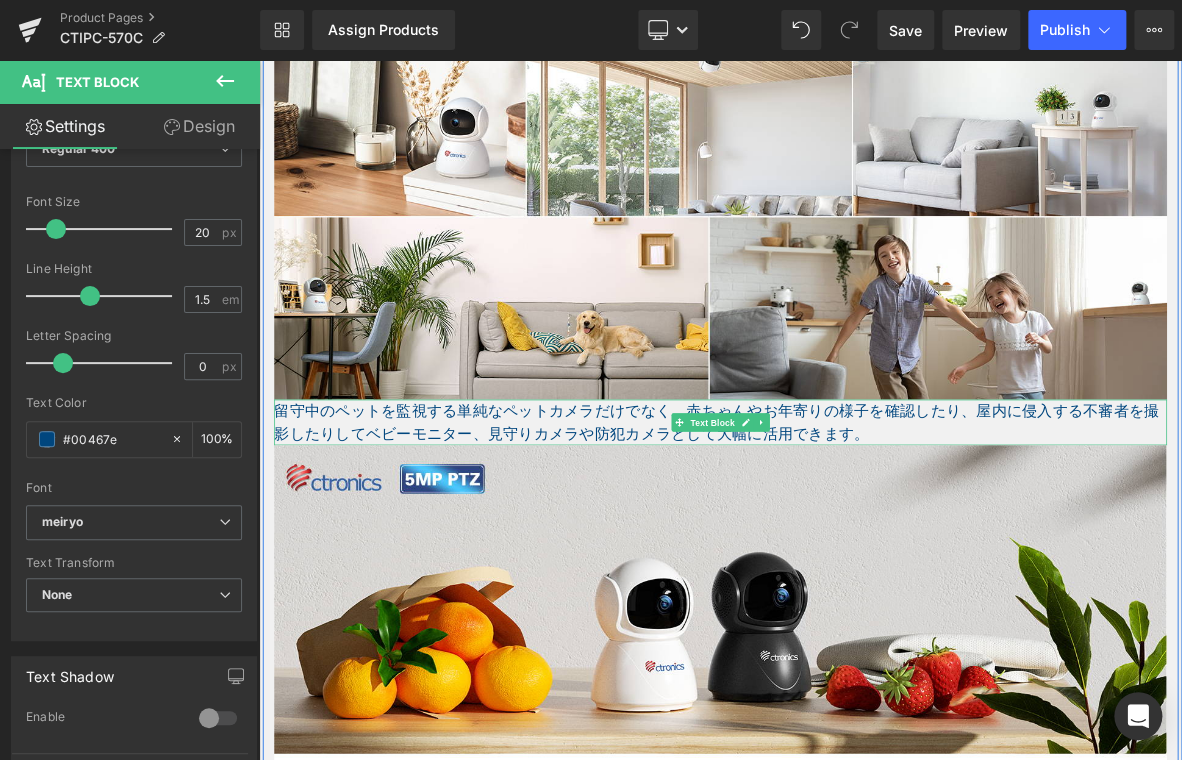 click on "留守中のペットを監視する単純なペットカメラだけでなく、赤ちゃんやお年寄りの様子を確認したり、屋内に侵入する不審者を撮影したりしてベビーモニター、見守りカメラや防犯カメラとして大幅に活用できます。" at bounding box center (864, 535) 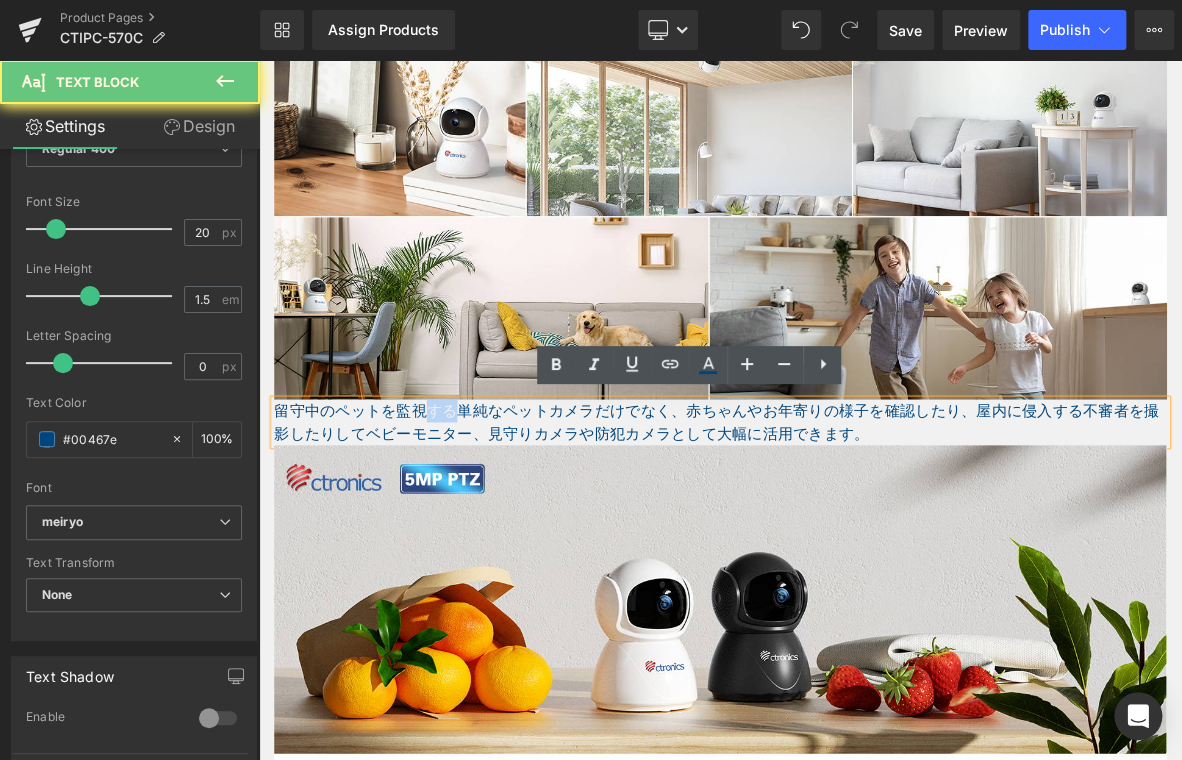 click on "留守中のペットを監視する単純なペットカメラだけでなく、赤ちゃんやお年寄りの様子を確認したり、屋内に侵入する不審者を撮影したりしてベビーモニター、見守りカメラや防犯カメラとして大幅に活用できます。" at bounding box center [864, 535] 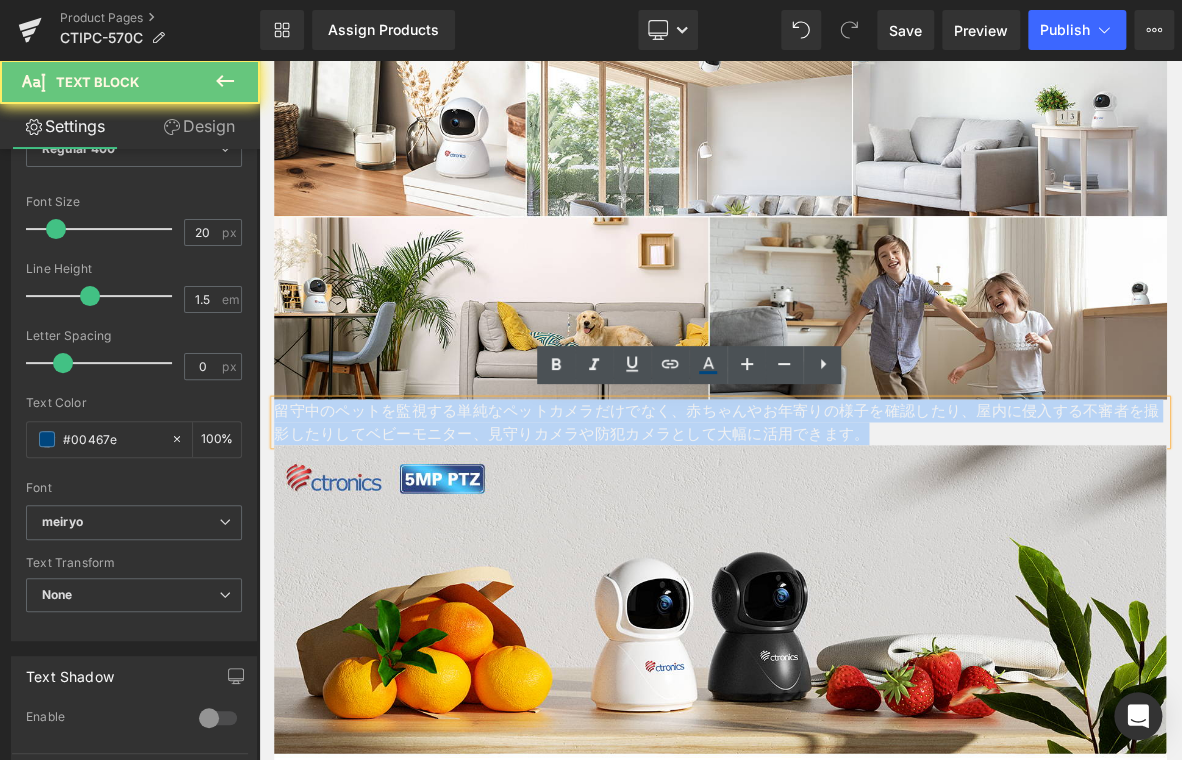 click on "留守中のペットを監視する単純なペットカメラだけでなく、赤ちゃんやお年寄りの様子を確認したり、屋内に侵入する不審者を撮影したりしてベビーモニター、見守りカメラや防犯カメラとして大幅に活用できます。" at bounding box center (864, 535) 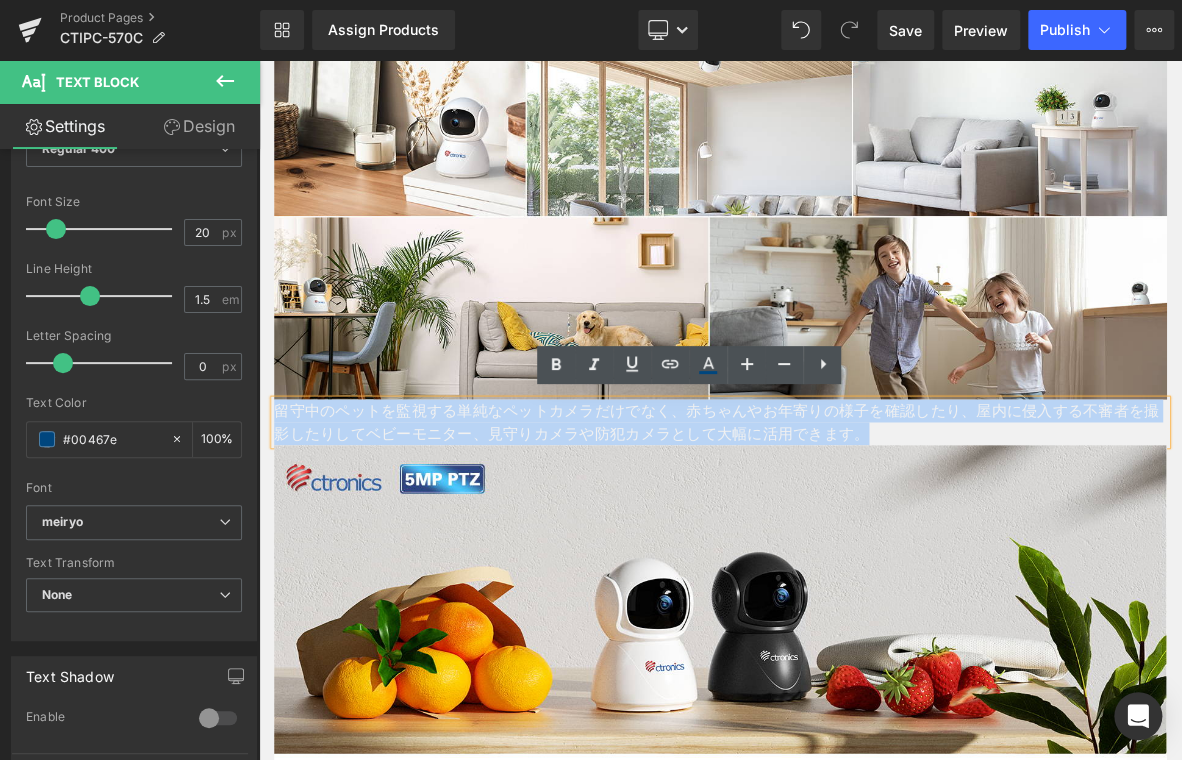 click on "留守中のペットを監視する単純なペットカメラだけでなく、赤ちゃんやお年寄りの様子を確認したり、屋内に侵入する不審者を撮影したりしてベビーモニター、見守りカメラや防犯カメラとして大幅に活用できます。" at bounding box center [864, 535] 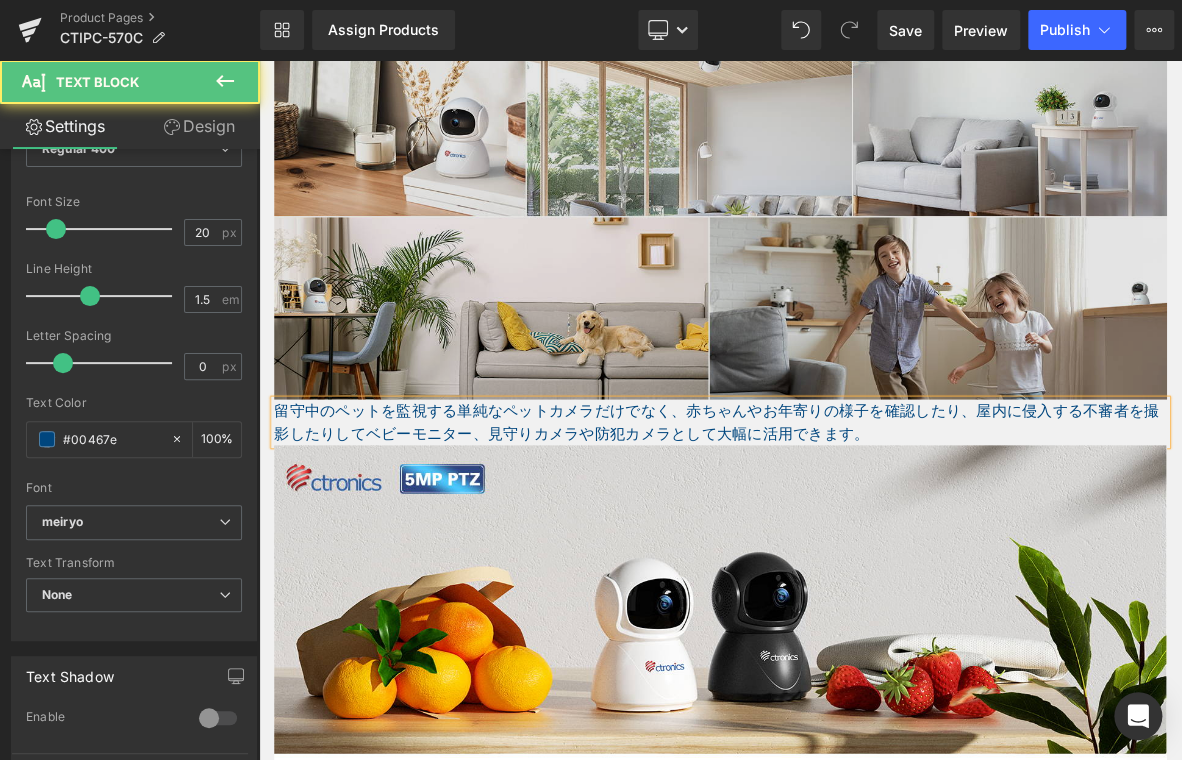 click at bounding box center [864, 266] 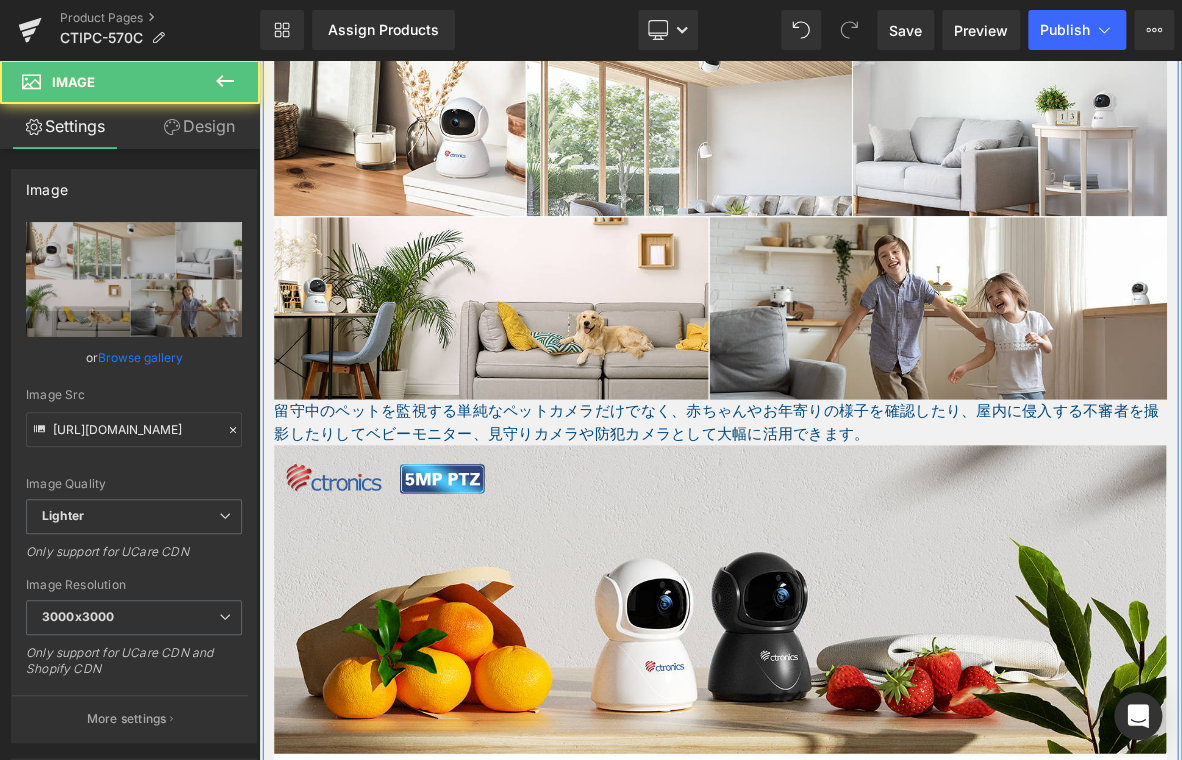 click on "留守中のペットを監視する単純なペットカメラだけでなく、赤ちゃんやお年寄りの様子を確認したり、屋内に侵入する不審者を撮影したりしてベビーモニター、見守りカメラや防犯カメラとして大幅に活用できます。" at bounding box center (864, 535) 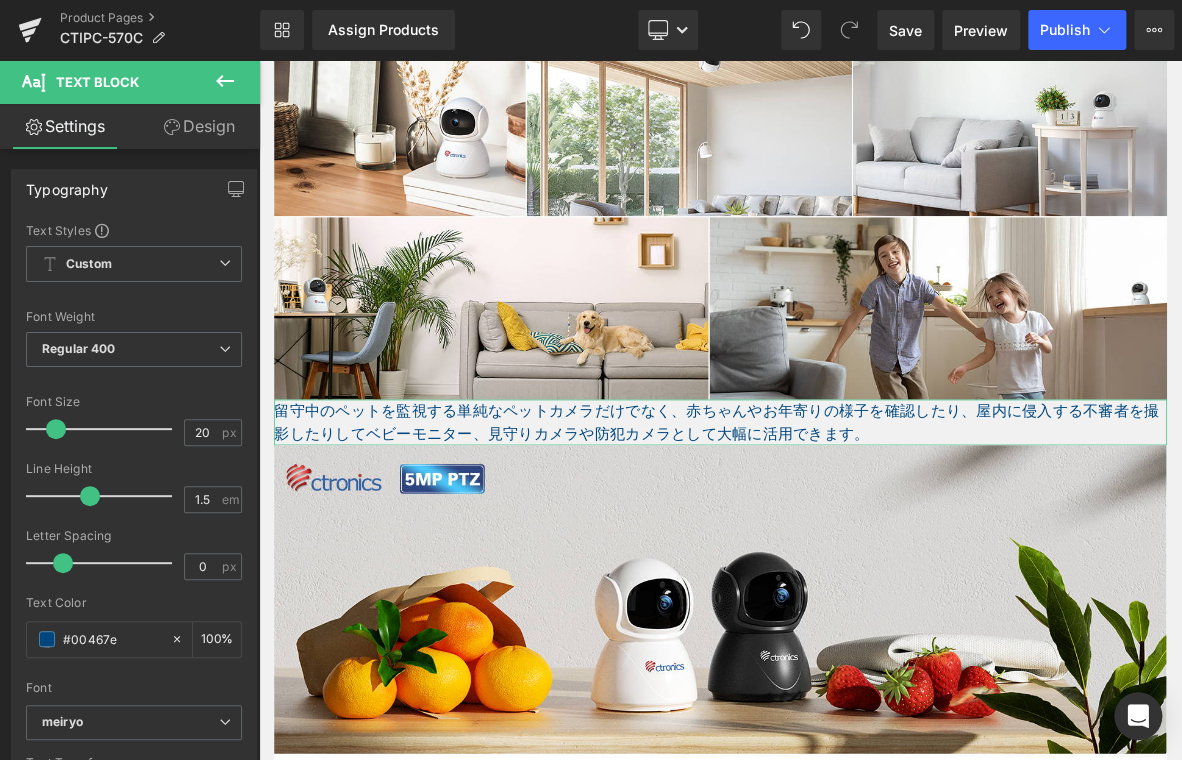 drag, startPoint x: 516, startPoint y: 461, endPoint x: 549, endPoint y: 526, distance: 72.89719 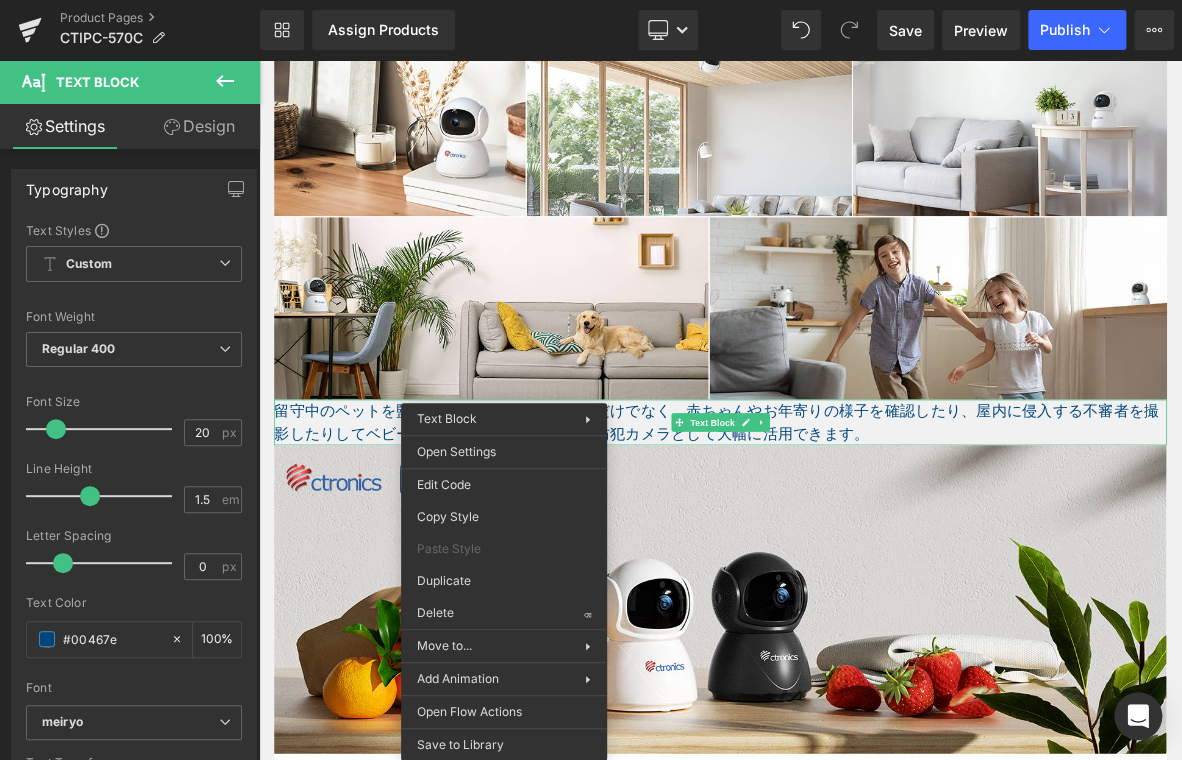 click on "留守中のペットを監視する単純なペットカメラだけでなく、赤ちゃんやお年寄りの様子を確認したり、屋内に侵入する不審者を撮影したりしてベビーモニター、見守りカメラや防犯カメラとして大幅に活用できます。" at bounding box center [864, 535] 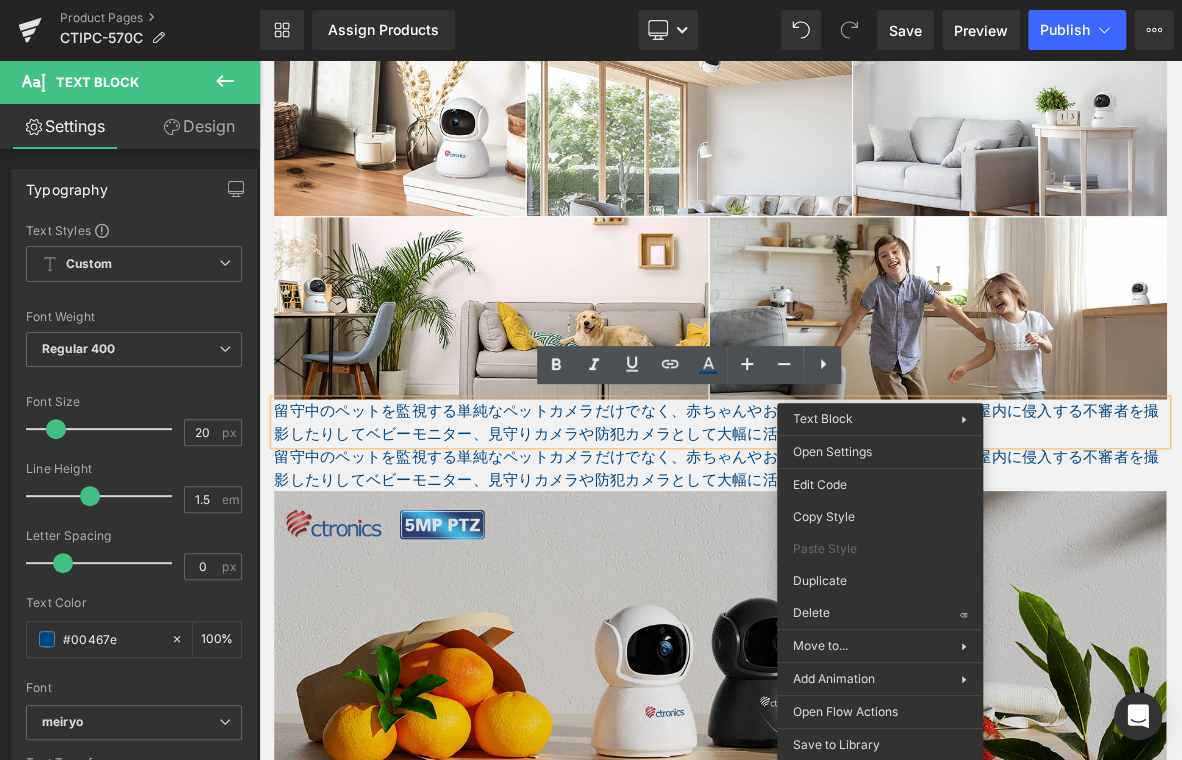 drag, startPoint x: 1106, startPoint y: 637, endPoint x: 989, endPoint y: 724, distance: 145.80124 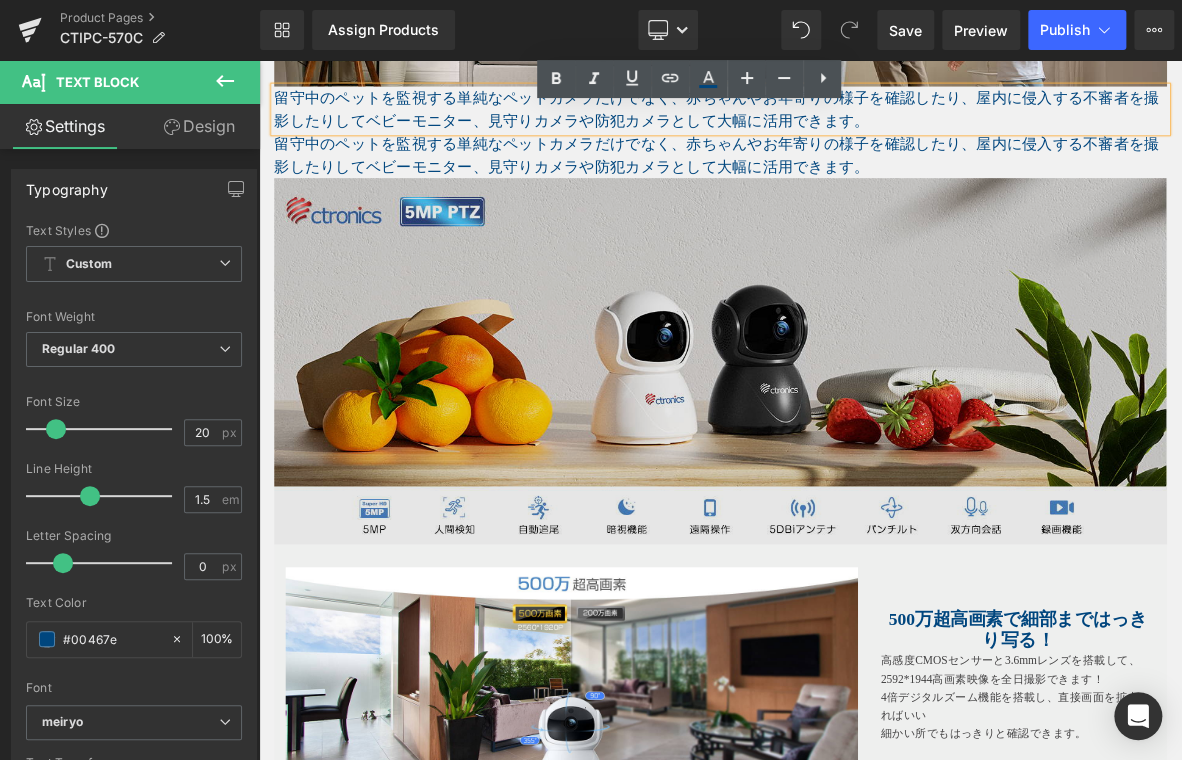 scroll, scrollTop: 1453, scrollLeft: 0, axis: vertical 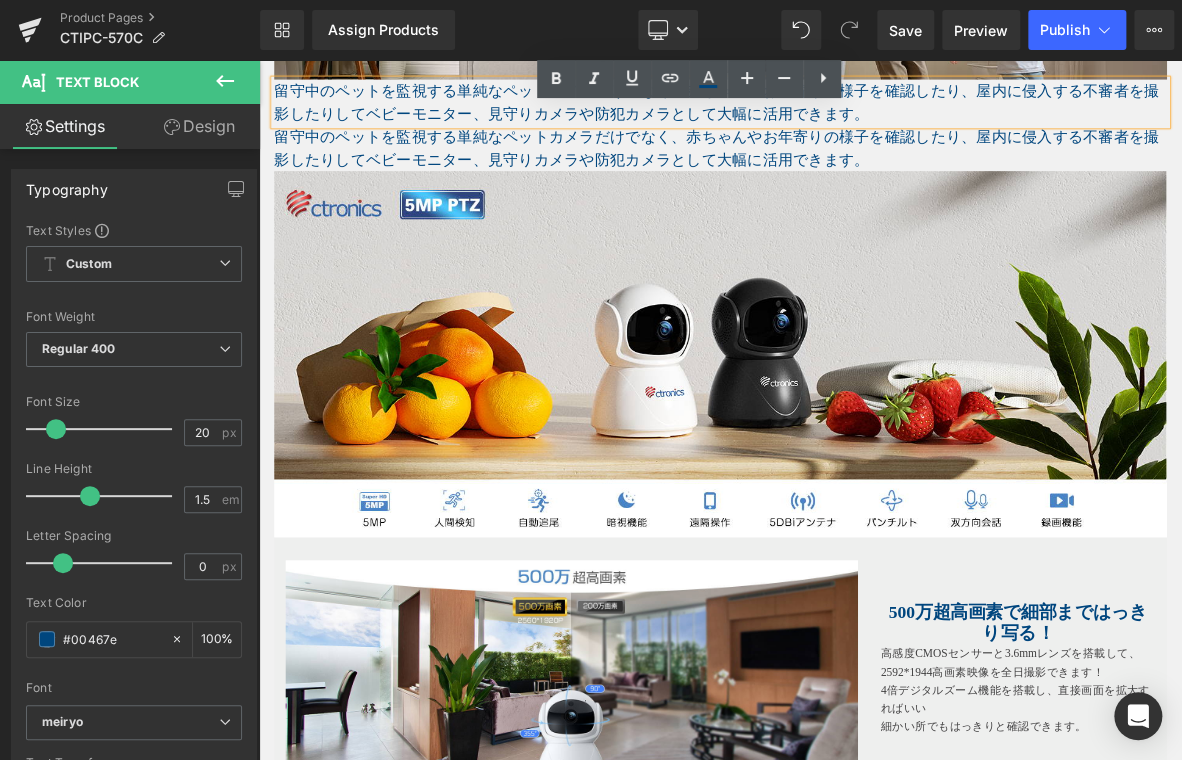 click on "留守中のペットを監視する単純なペットカメラだけでなく、赤ちゃんやお年寄りの様子を確認したり、屋内に侵入する不審者を撮影したりしてベビーモニター、見守りカメラや防犯カメラとして大幅に活用できます。" at bounding box center [864, 176] 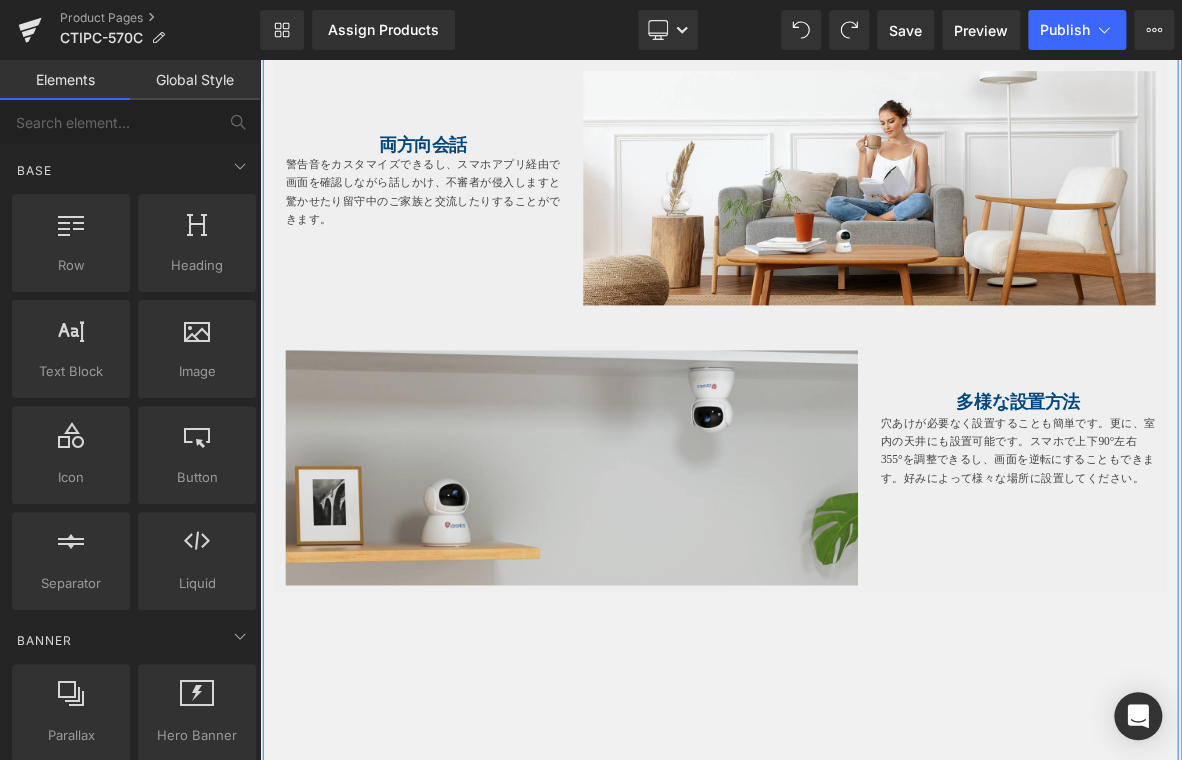 scroll, scrollTop: 3353, scrollLeft: 0, axis: vertical 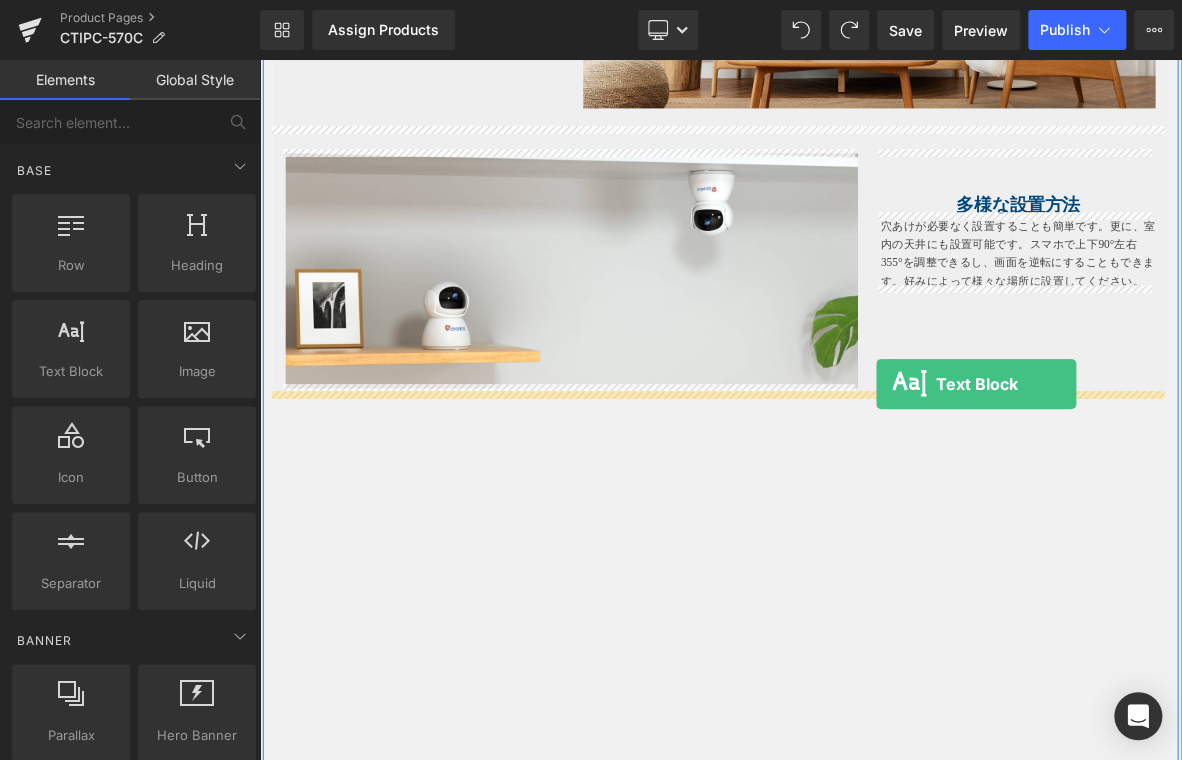 drag, startPoint x: 335, startPoint y: 406, endPoint x: 1057, endPoint y: 491, distance: 726.98627 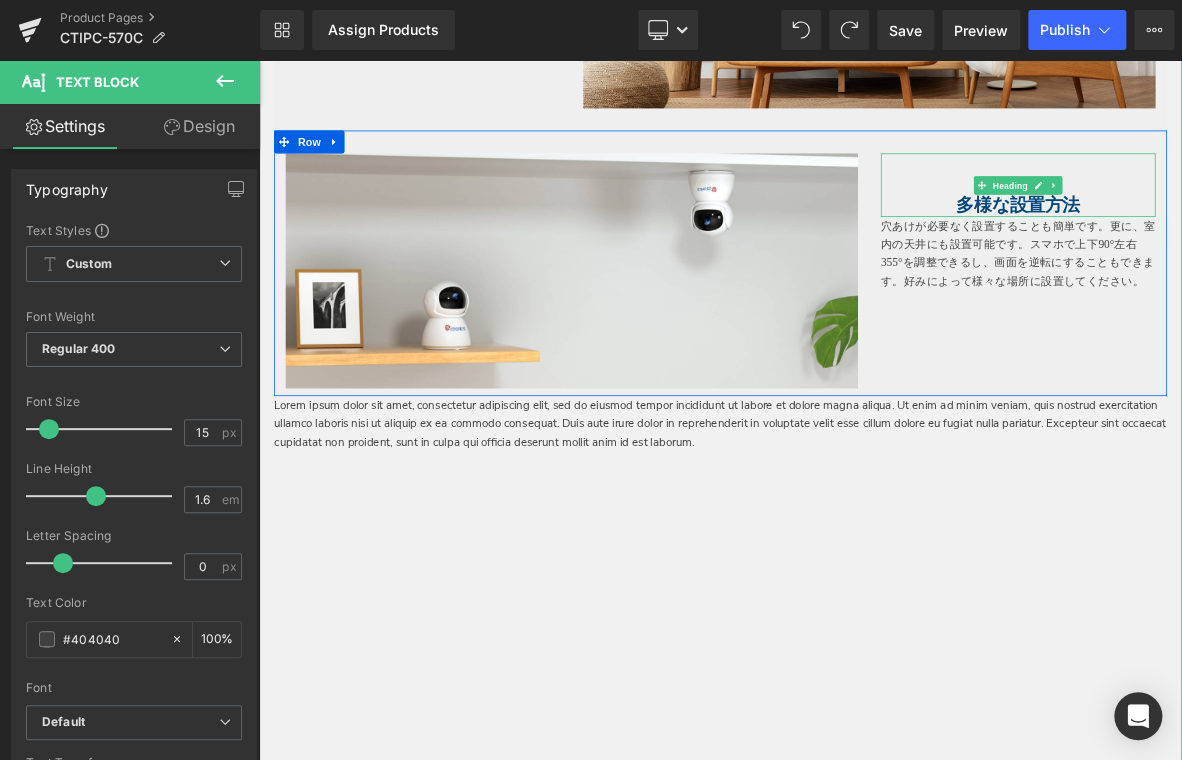 click on "多様な設置方法" at bounding box center [1254, 251] 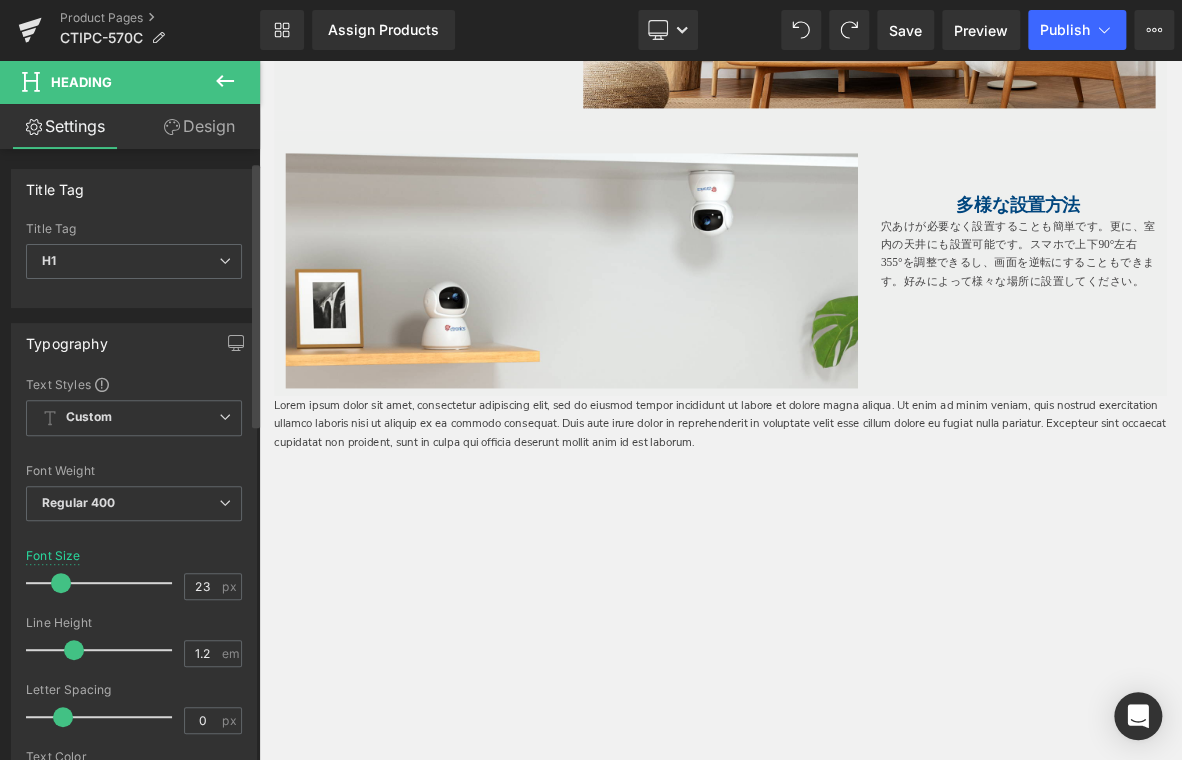 scroll, scrollTop: 300, scrollLeft: 0, axis: vertical 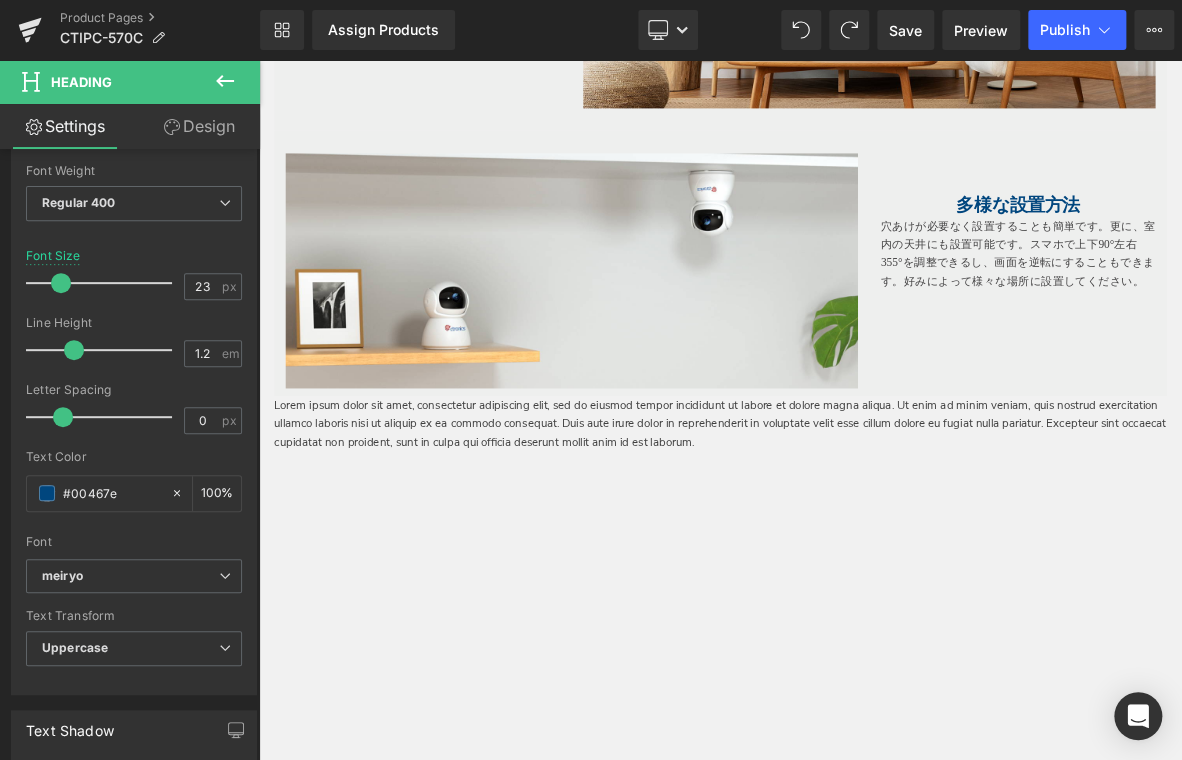 drag, startPoint x: 134, startPoint y: 487, endPoint x: -32, endPoint y: 485, distance: 166.01205 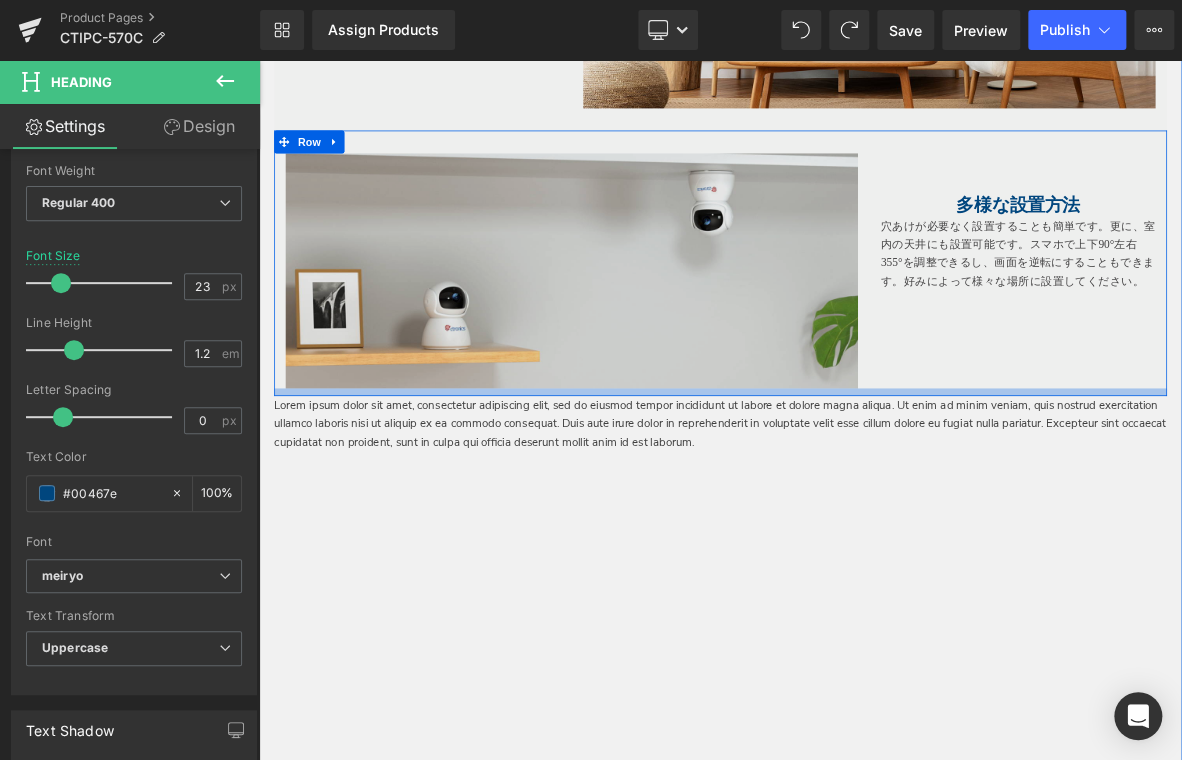 click on "Lorem ipsum dolor sit amet, consectetur adipiscing elit, sed do eiusmod tempor incididunt ut labore et dolore magna aliqua. Ut enim ad minim veniam, quis nostrud exercitation ullamco laboris nisi ut aliquip ex ea commodo consequat. Duis aute irure dolor in reprehenderit in voluptate velit esse cillum dolore eu fugiat nulla pariatur. Excepteur sint occaecat cupidatat non proident, sunt in culpa qui officia deserunt mollit anim id est laborum." at bounding box center (864, 537) 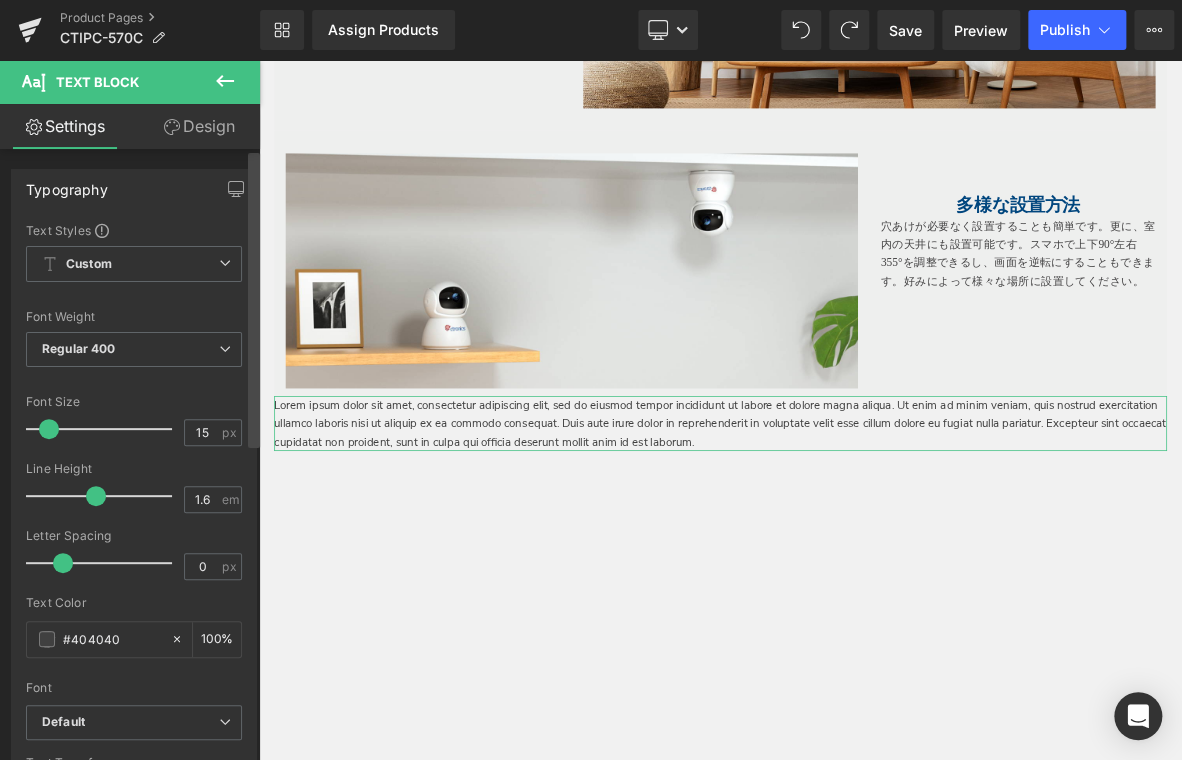 drag, startPoint x: 138, startPoint y: 636, endPoint x: 258, endPoint y: 515, distance: 170.4142 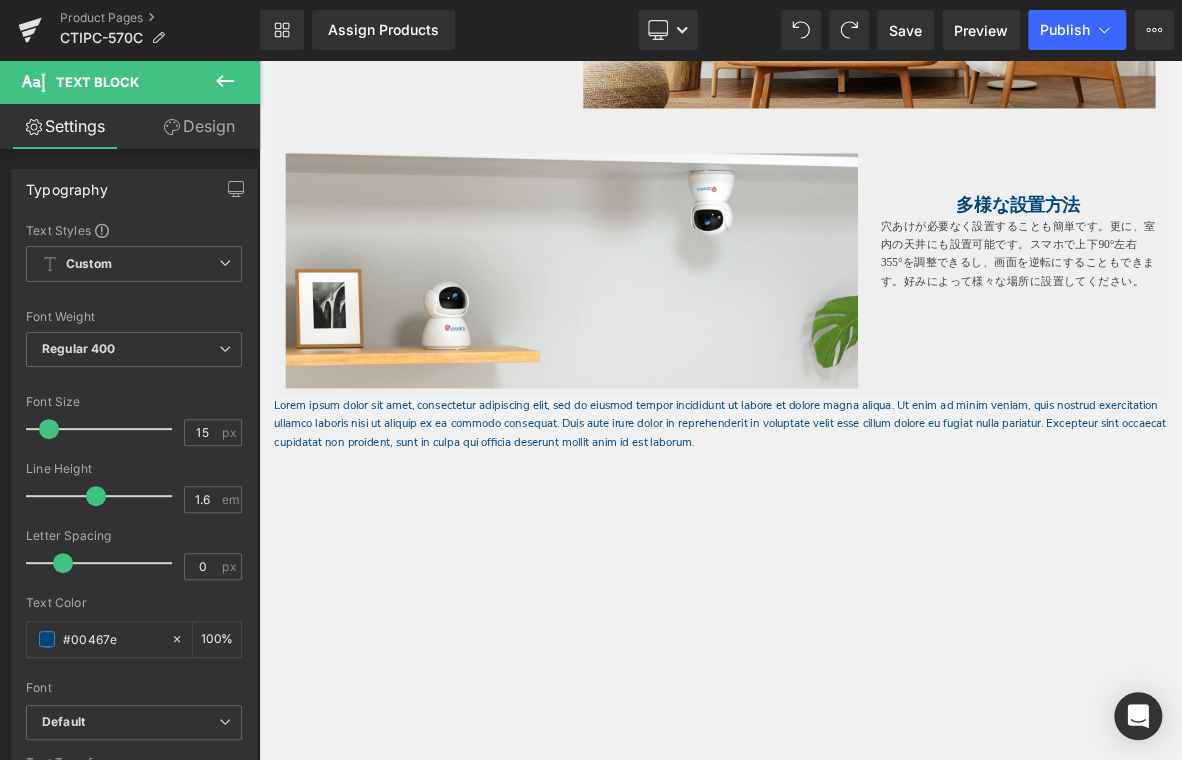 type on "#00467e" 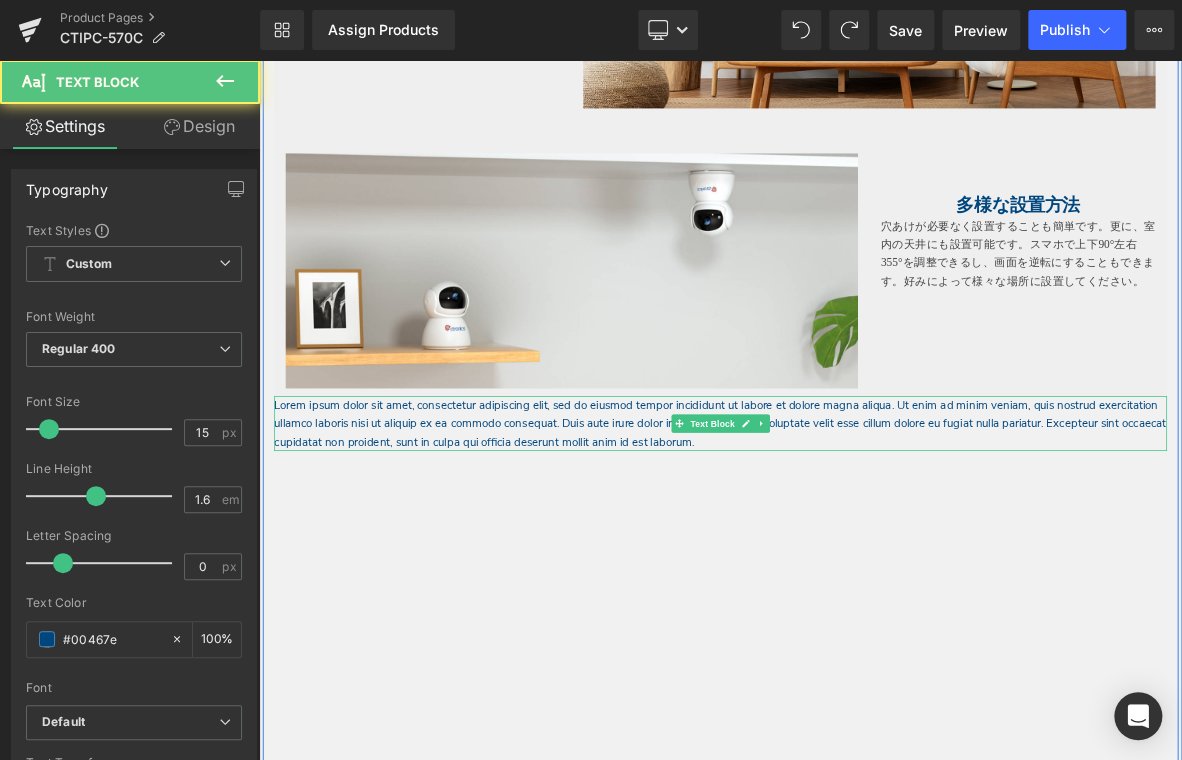 click on "Lorem ipsum dolor sit amet, consectetur adipiscing elit, sed do eiusmod tempor incididunt ut labore et dolore magna aliqua. Ut enim ad minim veniam, quis nostrud exercitation ullamco laboris nisi ut aliquip ex ea commodo consequat. Duis aute irure dolor in reprehenderit in voluptate velit esse cillum dolore eu fugiat nulla pariatur. Excepteur sint occaecat cupidatat non proident, sunt in culpa qui officia deserunt mollit anim id est laborum." at bounding box center (864, 537) 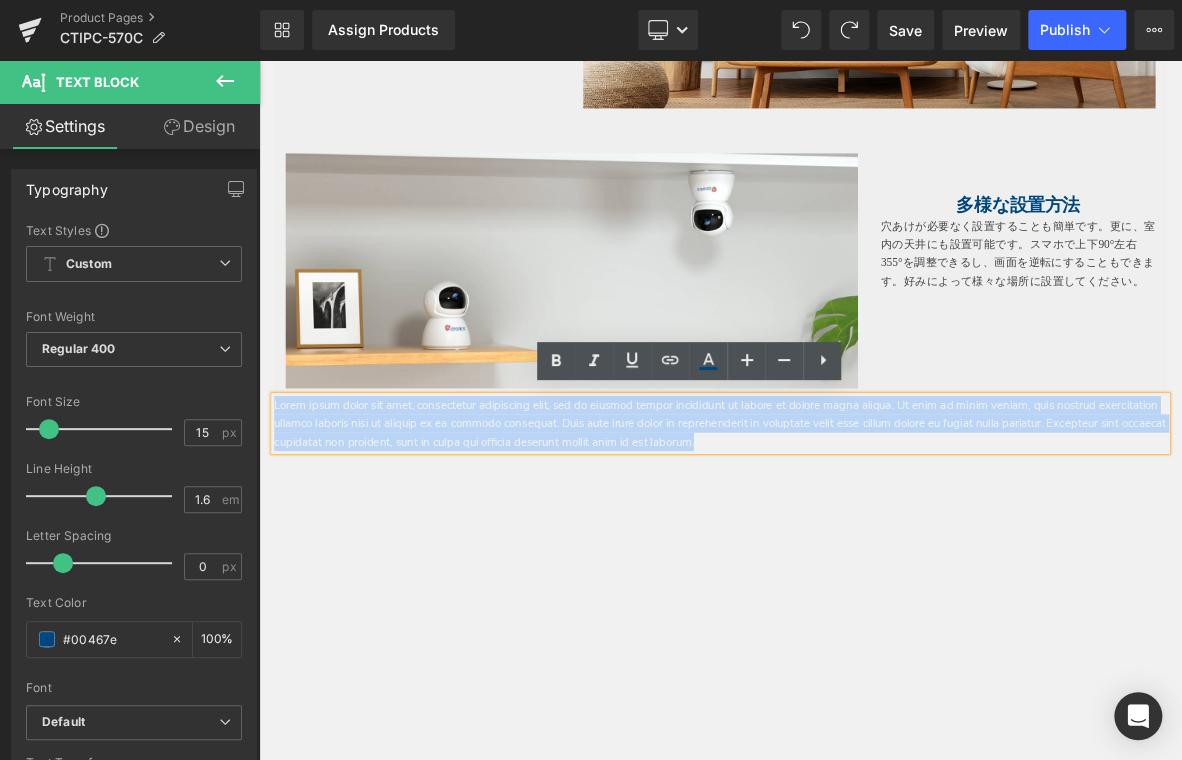 drag, startPoint x: 1070, startPoint y: 545, endPoint x: 228, endPoint y: 508, distance: 842.81256 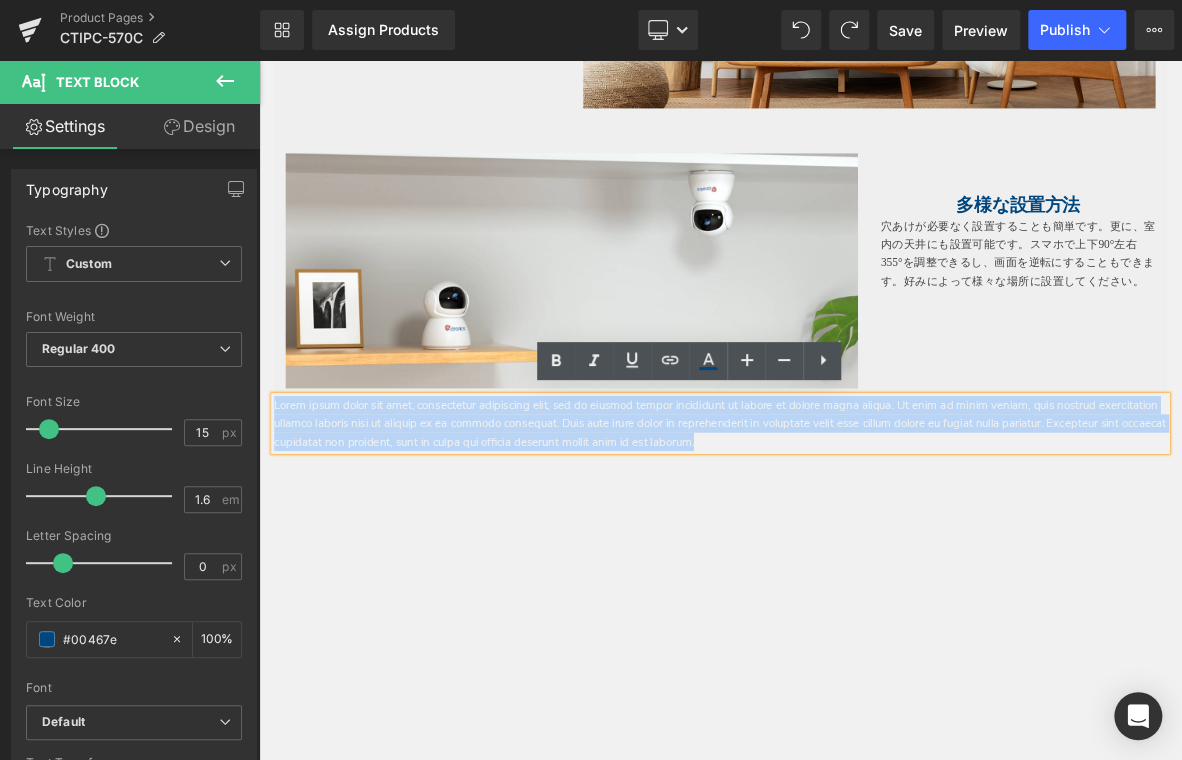 click on "メインコンテンツへ移動
ショッピングカート
現在カート内に商品はございません。
チェックアウト
カートの中の1つ以上のアイテムは、定期購入または後払い購入です。続行することにより、 キャンセルポリシー" at bounding box center (864, 1491) 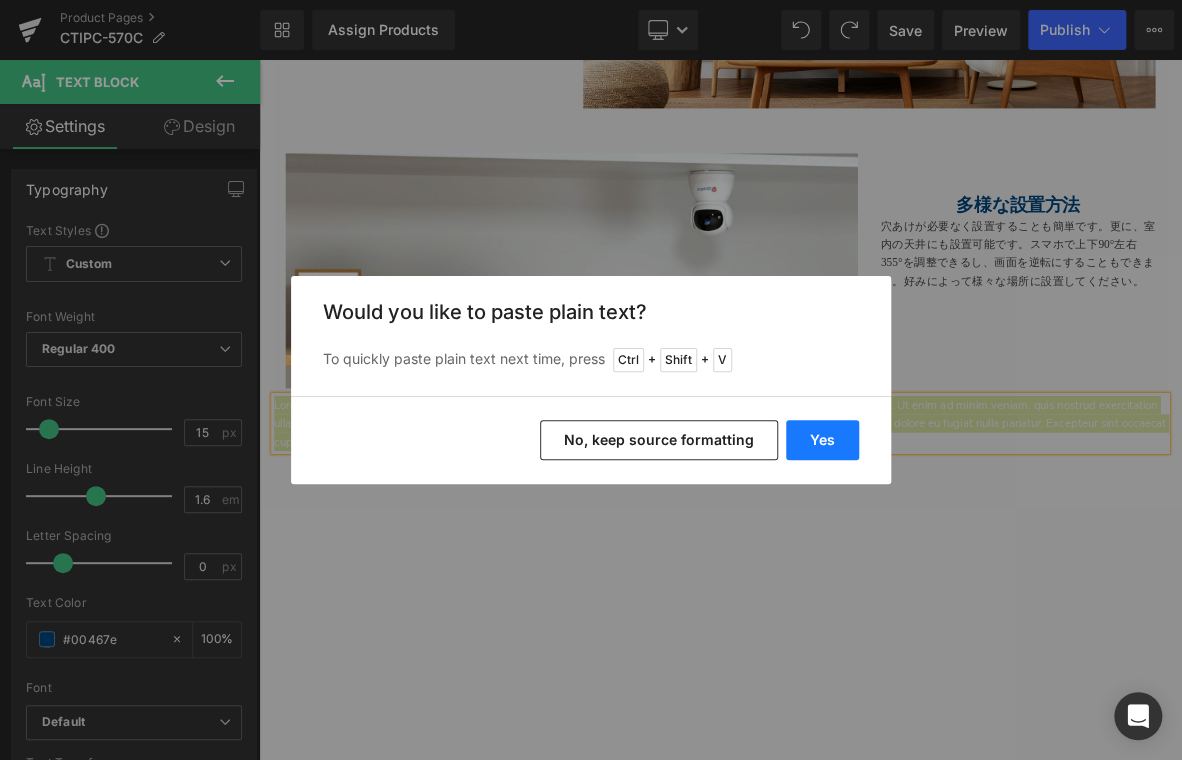 click on "Yes" at bounding box center [822, 440] 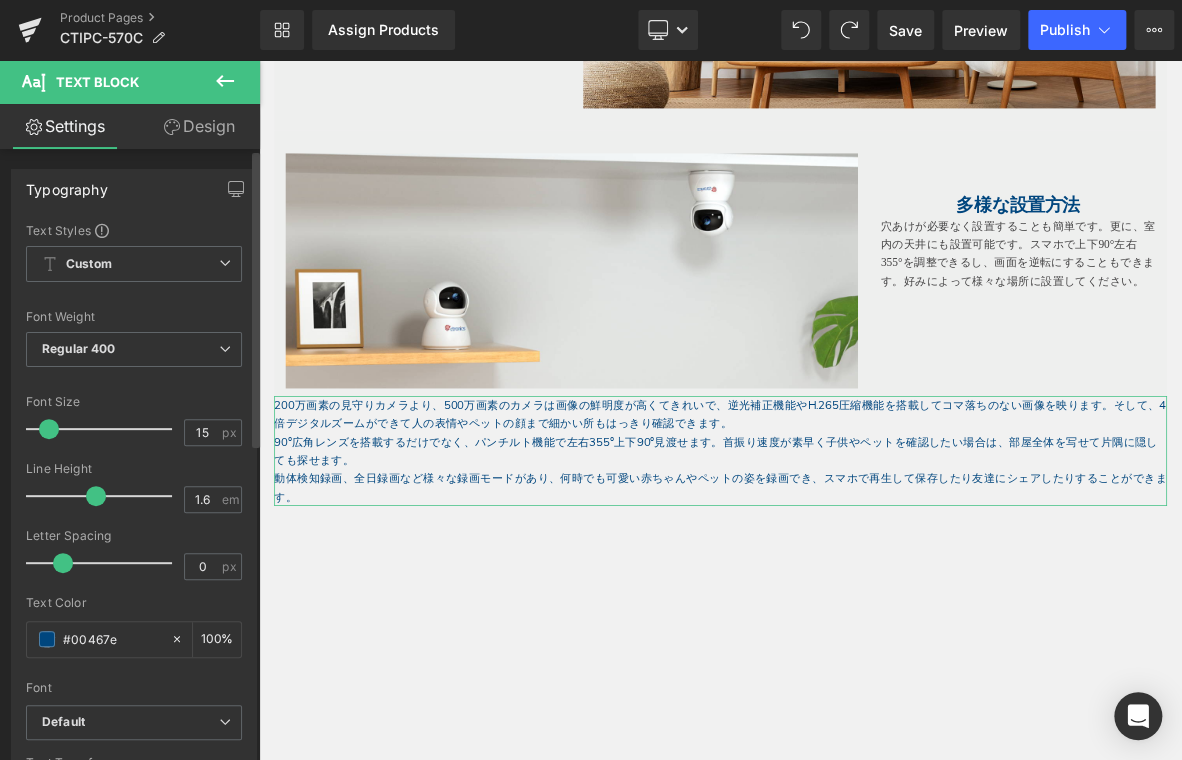 drag, startPoint x: 99, startPoint y: 716, endPoint x: 108, endPoint y: 657, distance: 59.682495 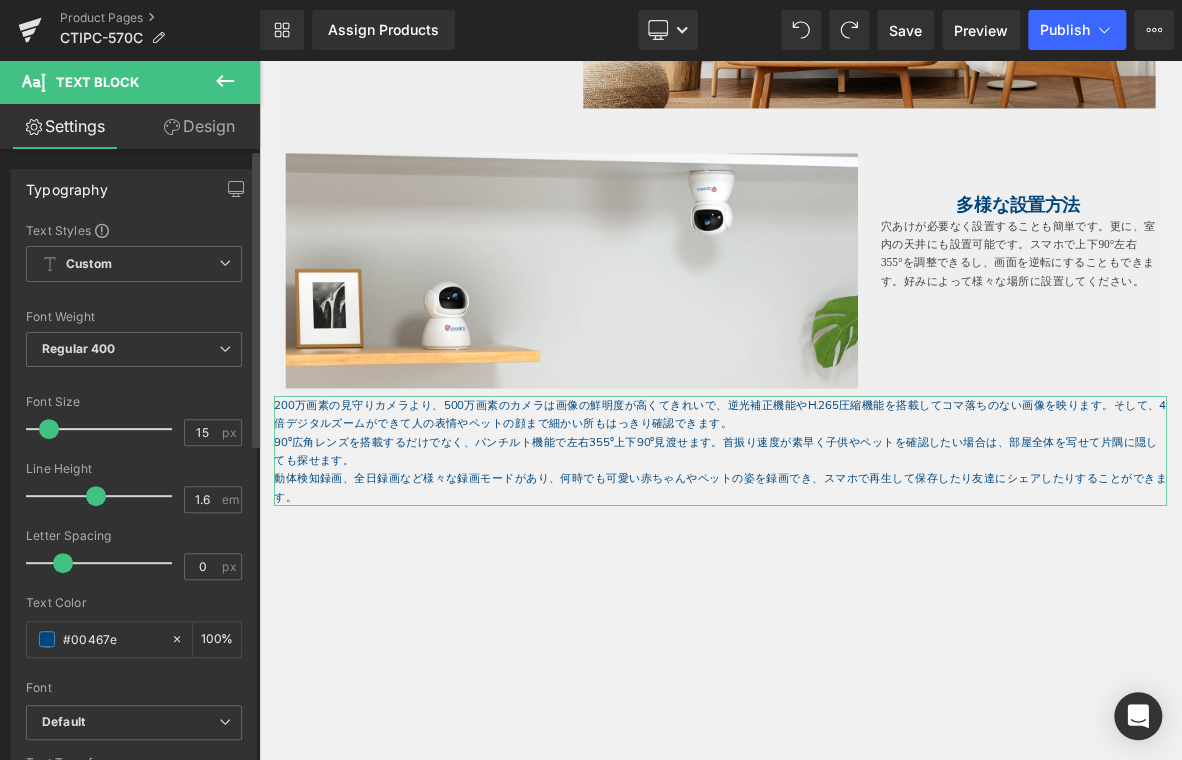 click on "Default" at bounding box center [130, 722] 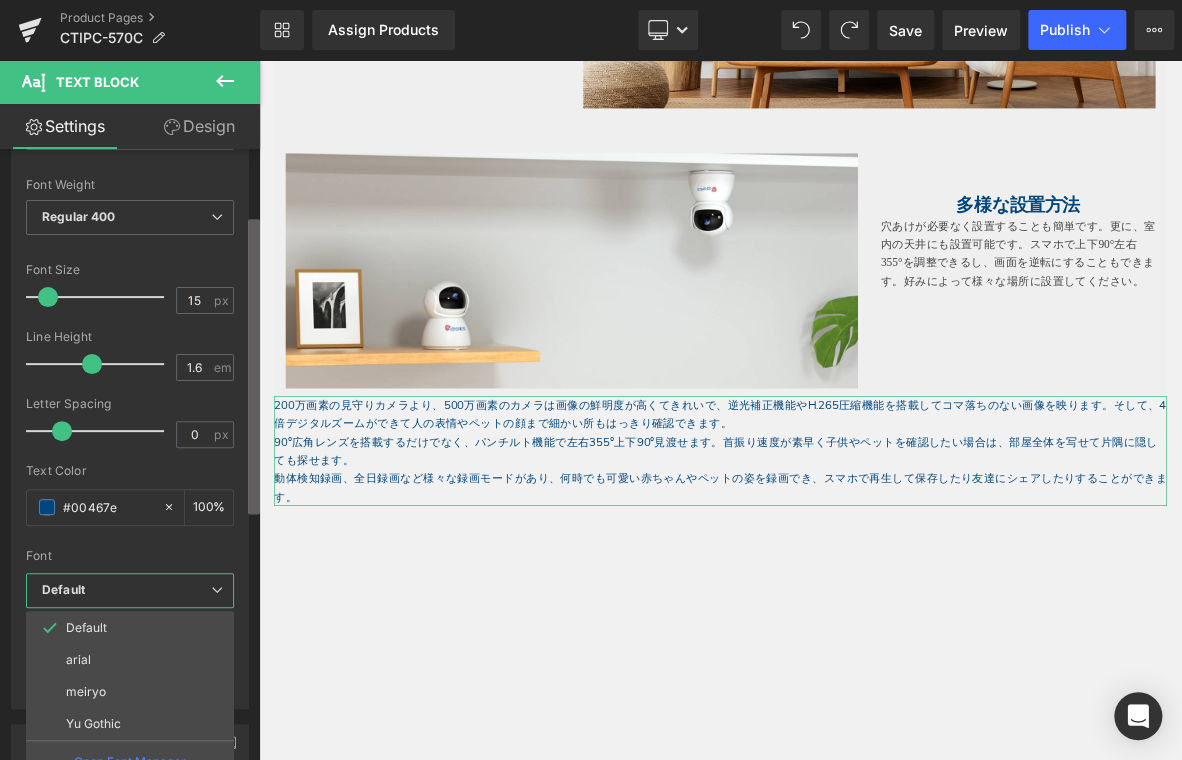 click at bounding box center (254, 366) 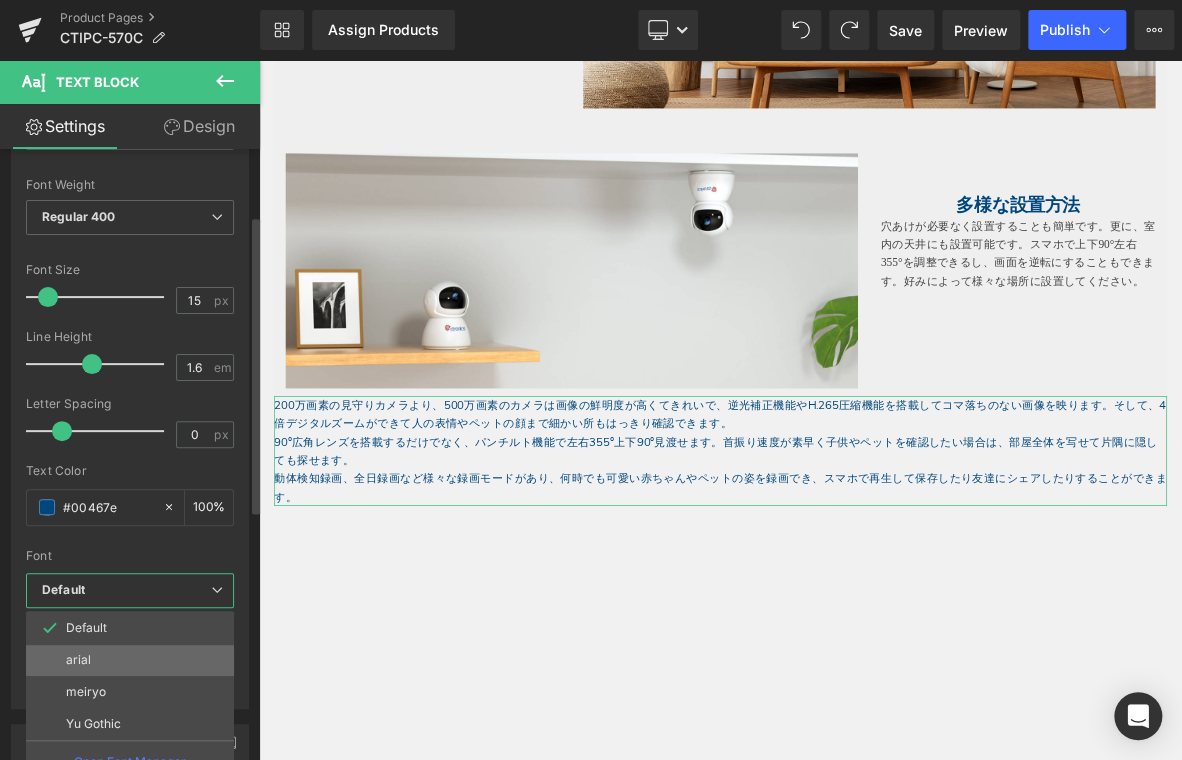 scroll, scrollTop: 140, scrollLeft: 0, axis: vertical 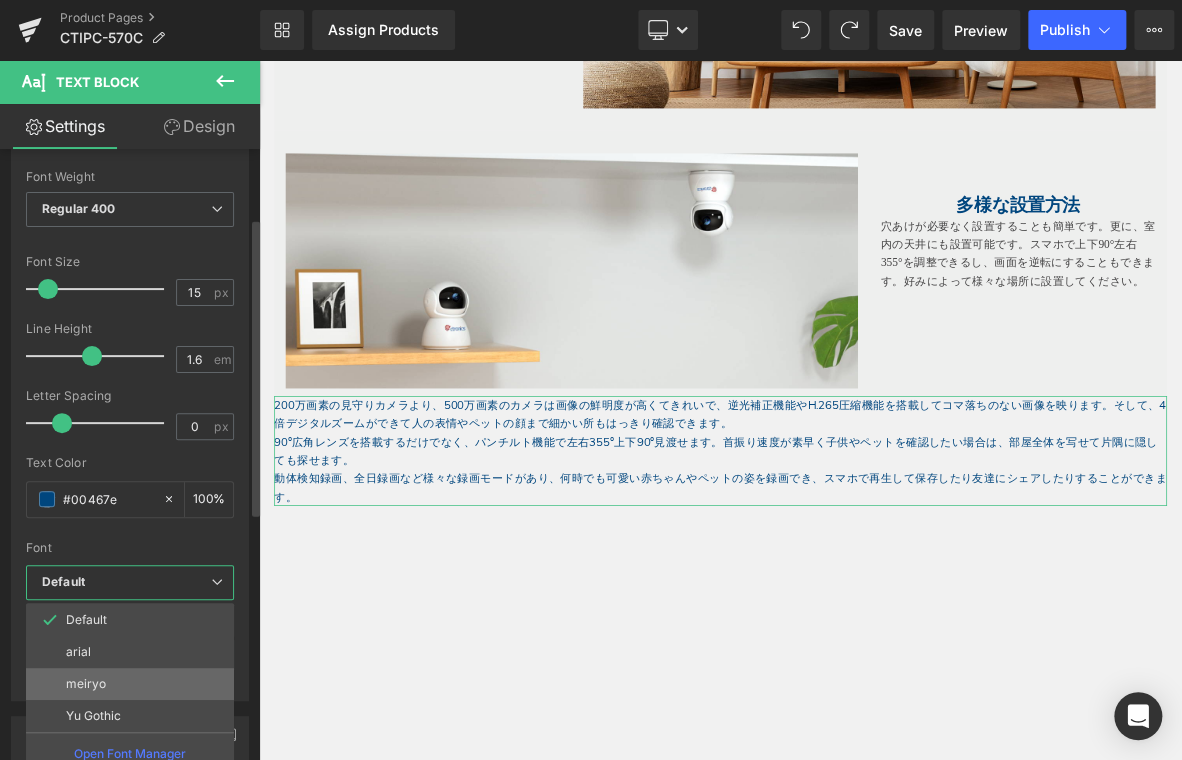 click on "meiryo" at bounding box center [130, 684] 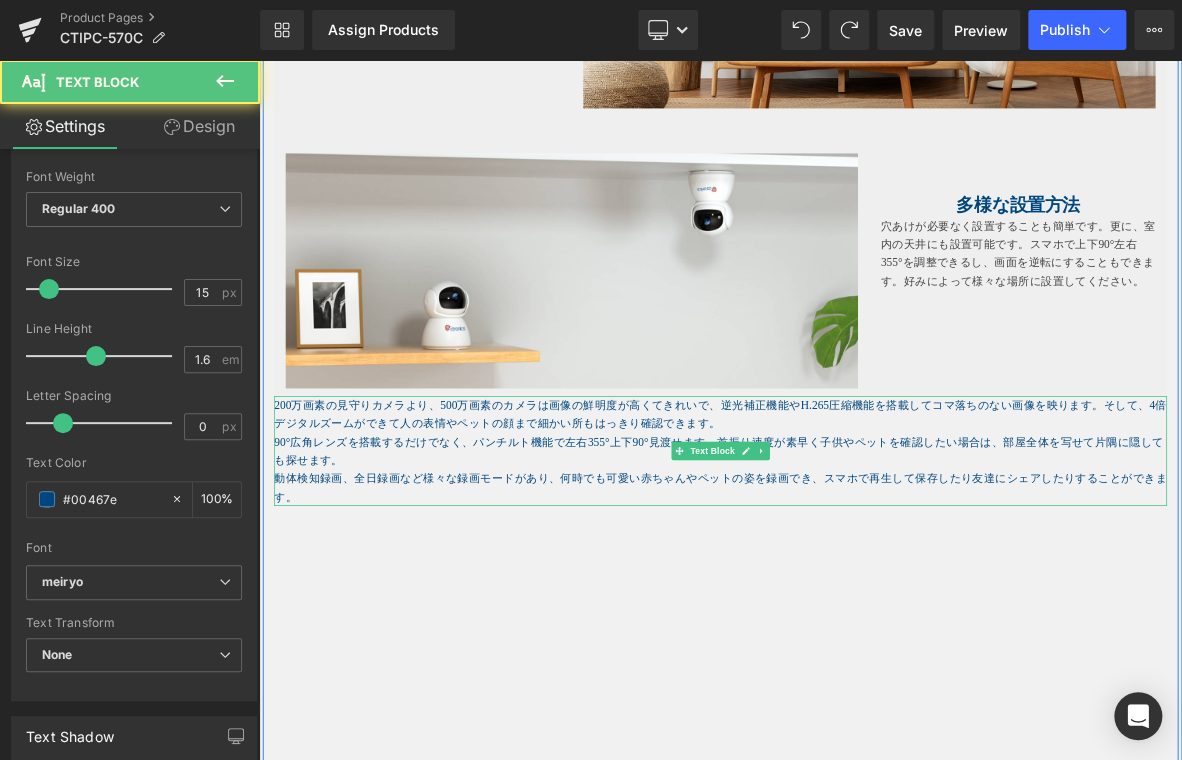 click on "200万画素の見守りカメラより、500万画素のカメラは画像の鮮明度が高くてきれいで、逆光補正機能やH.265圧縮機能を搭載してコマ落ちのない画像を映ります。そして、4倍デジタルズームができて人の表情やペットの顔まで細かい所もはっきり確認できます。" at bounding box center (864, 525) 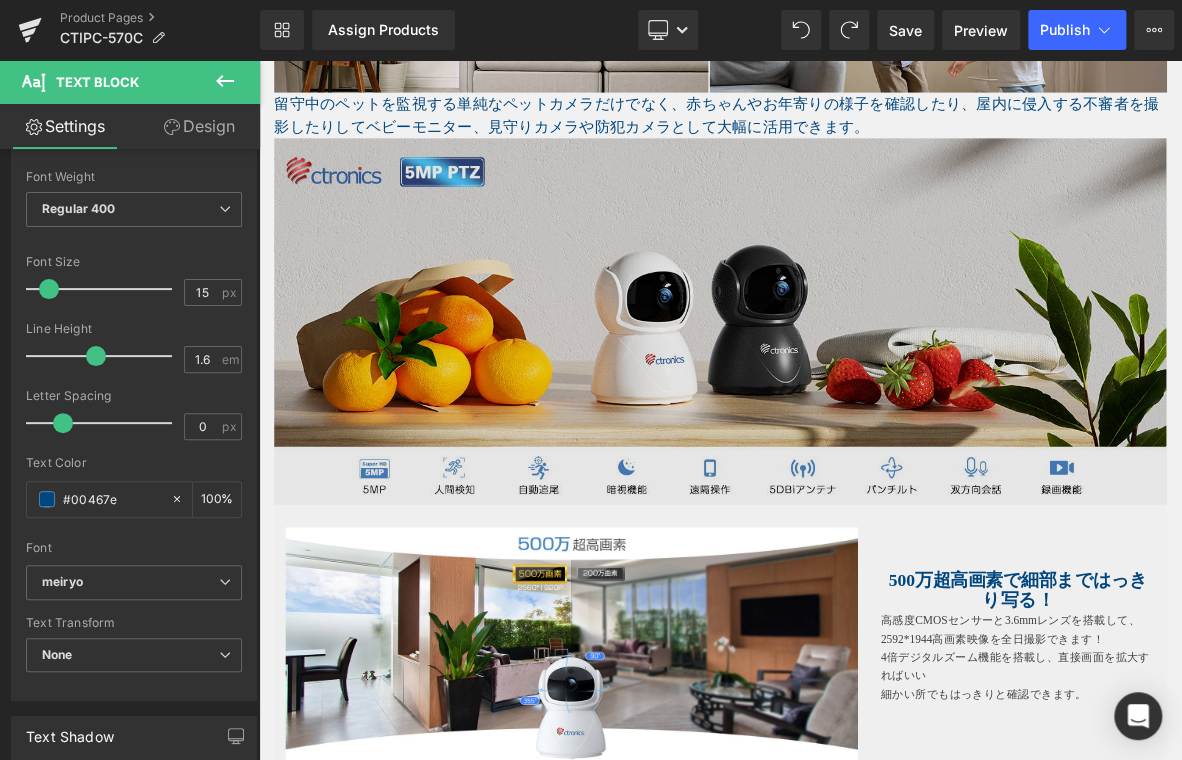 scroll, scrollTop: 1153, scrollLeft: 0, axis: vertical 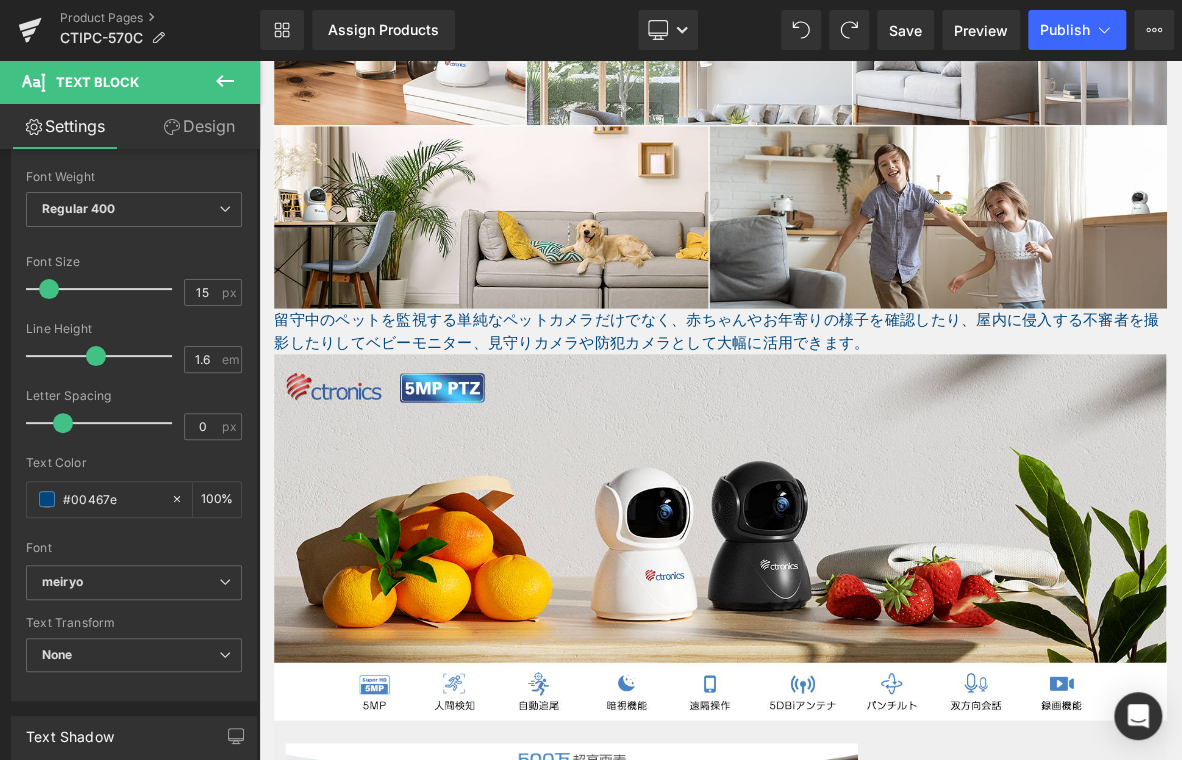 click on "留守中のペットを監視する単純なペットカメラだけでなく、赤ちゃんやお年寄りの様子を確認したり、屋内に侵入する不審者を撮影したりしてベビーモニター、見守りカメラや防犯カメラとして大幅に活用できます。" at bounding box center (864, 416) 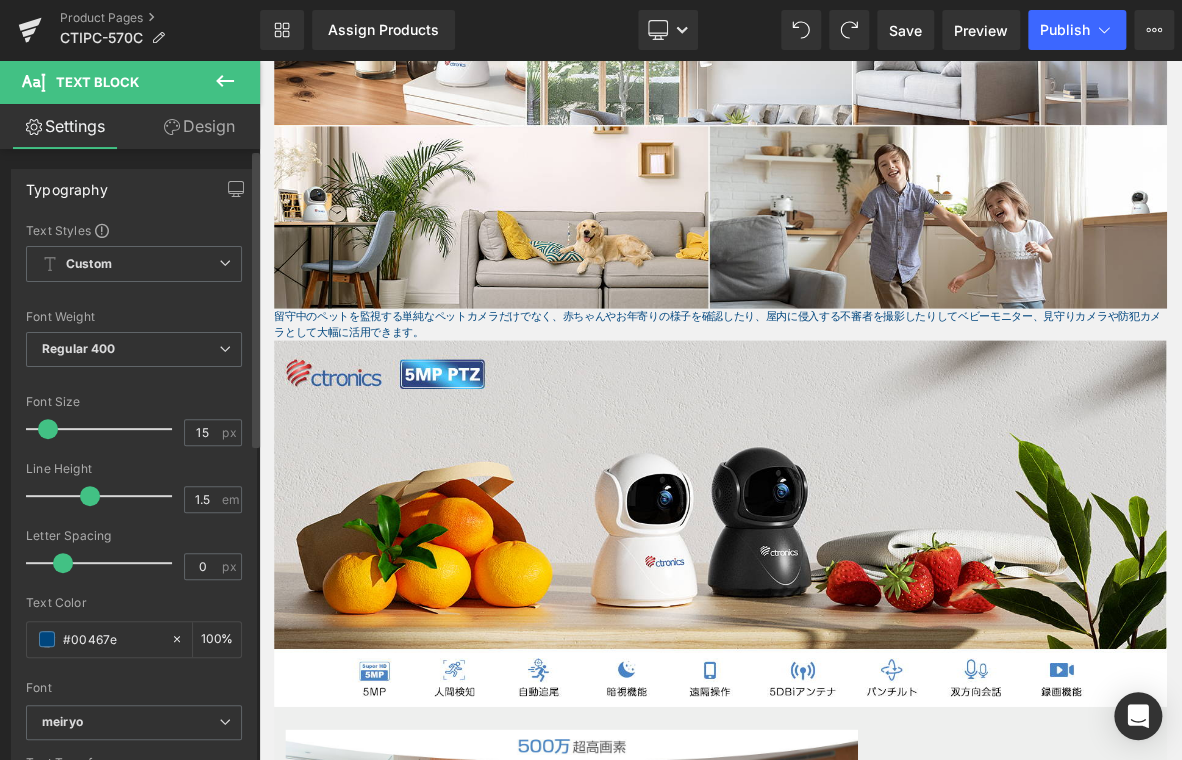 type on "16" 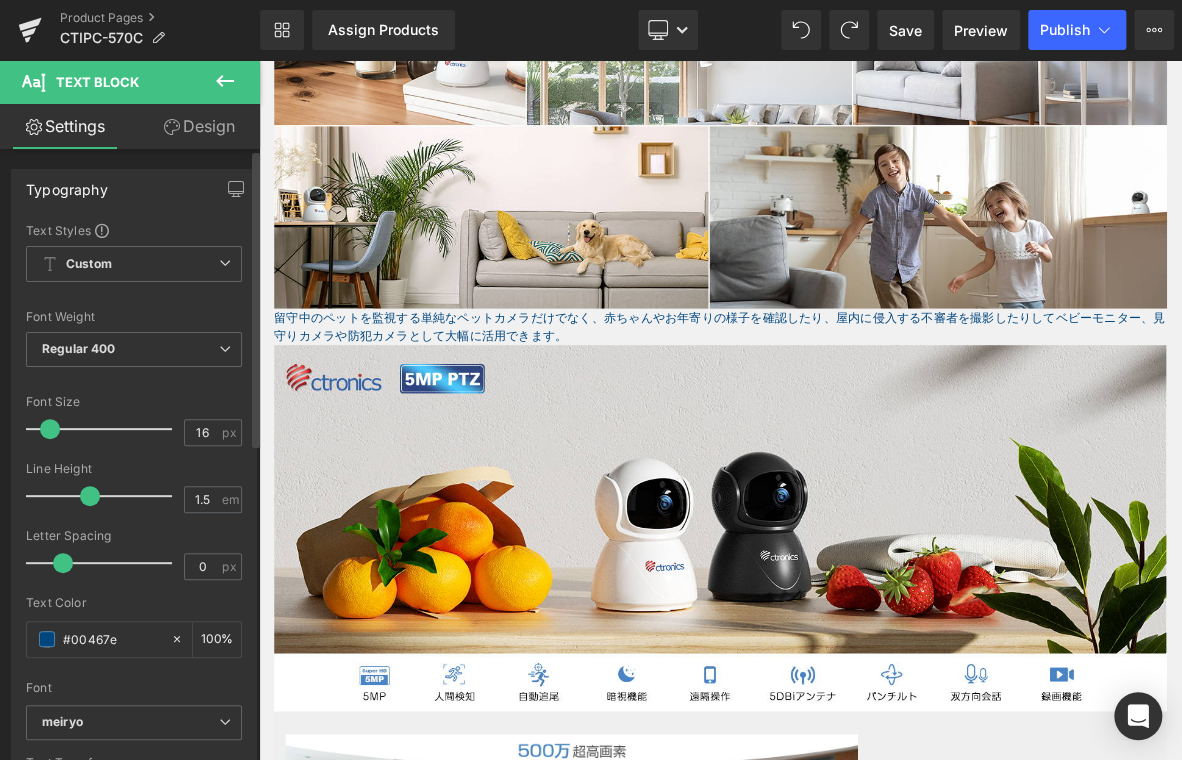 click at bounding box center (50, 429) 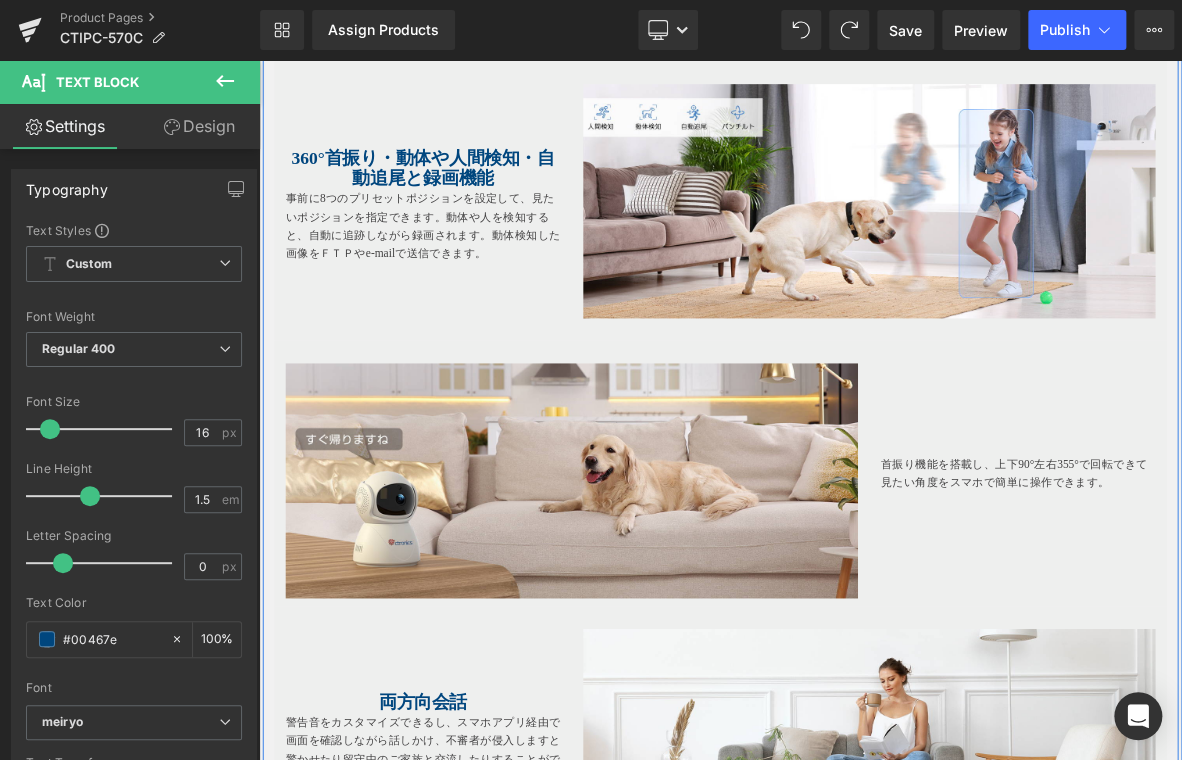 scroll, scrollTop: 3153, scrollLeft: 0, axis: vertical 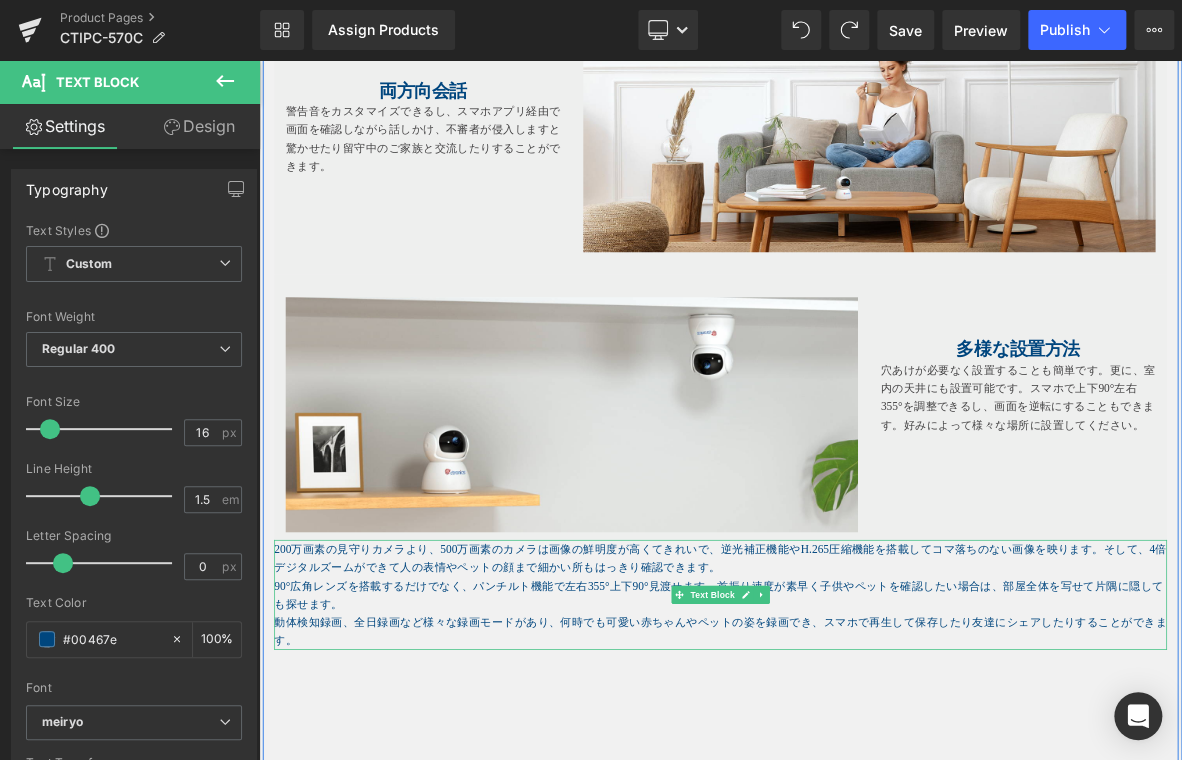 click on "90°広角レンズを搭載するだけでなく、パンチルト機能で左右355°上下90°見渡せます。首振り速度が素早く子供やペットを確認したい場合は、部屋全体を写せて片隅に隠しても探せます。" at bounding box center [864, 761] 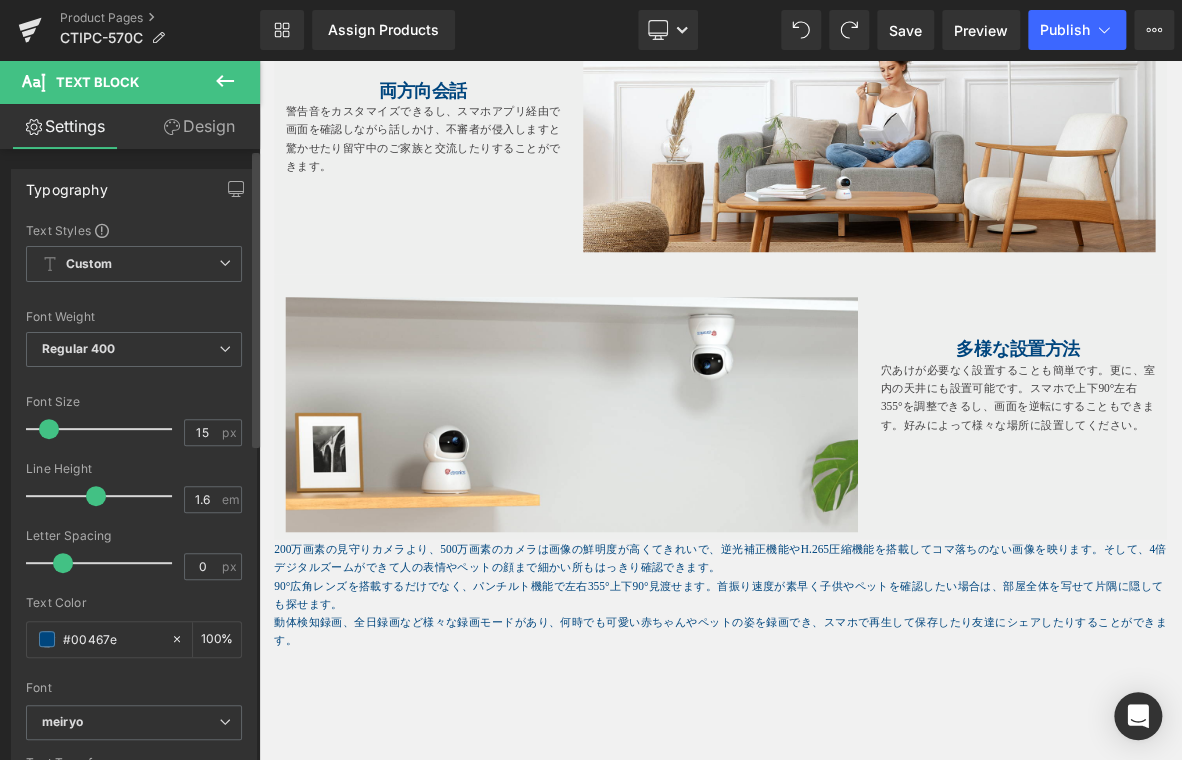 type on "16" 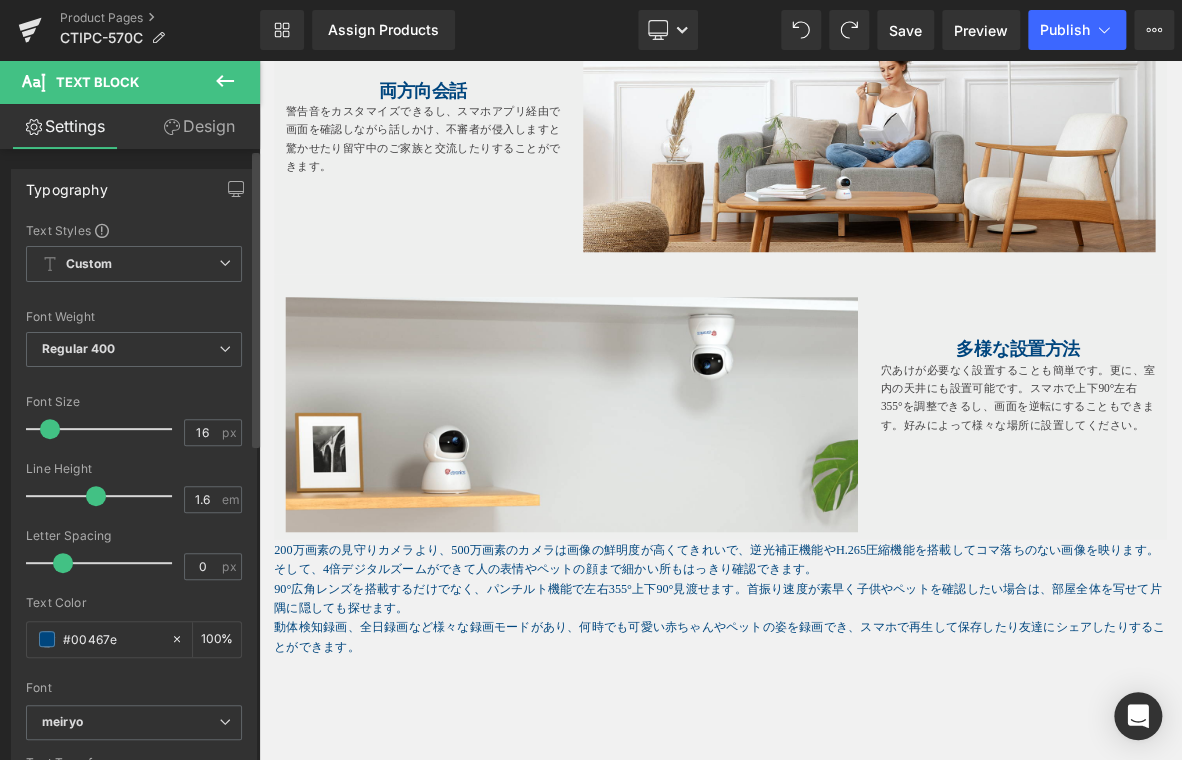 click at bounding box center [50, 429] 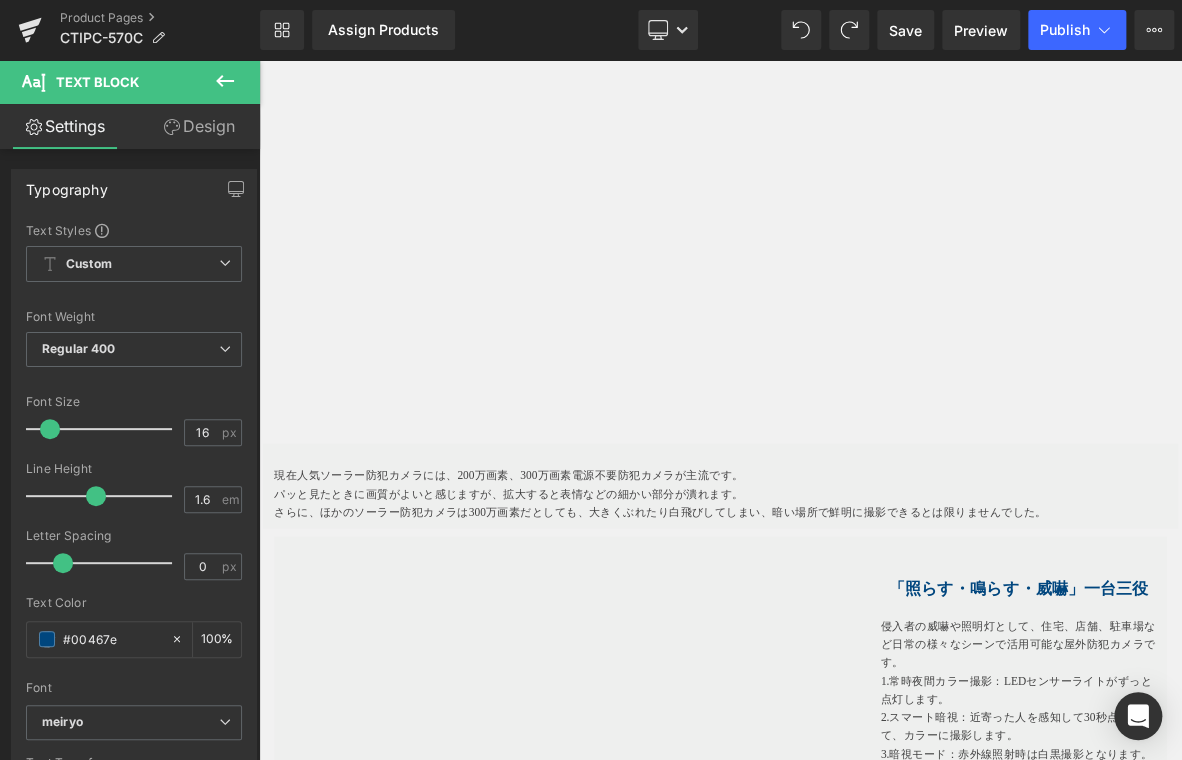 scroll, scrollTop: 3900, scrollLeft: 0, axis: vertical 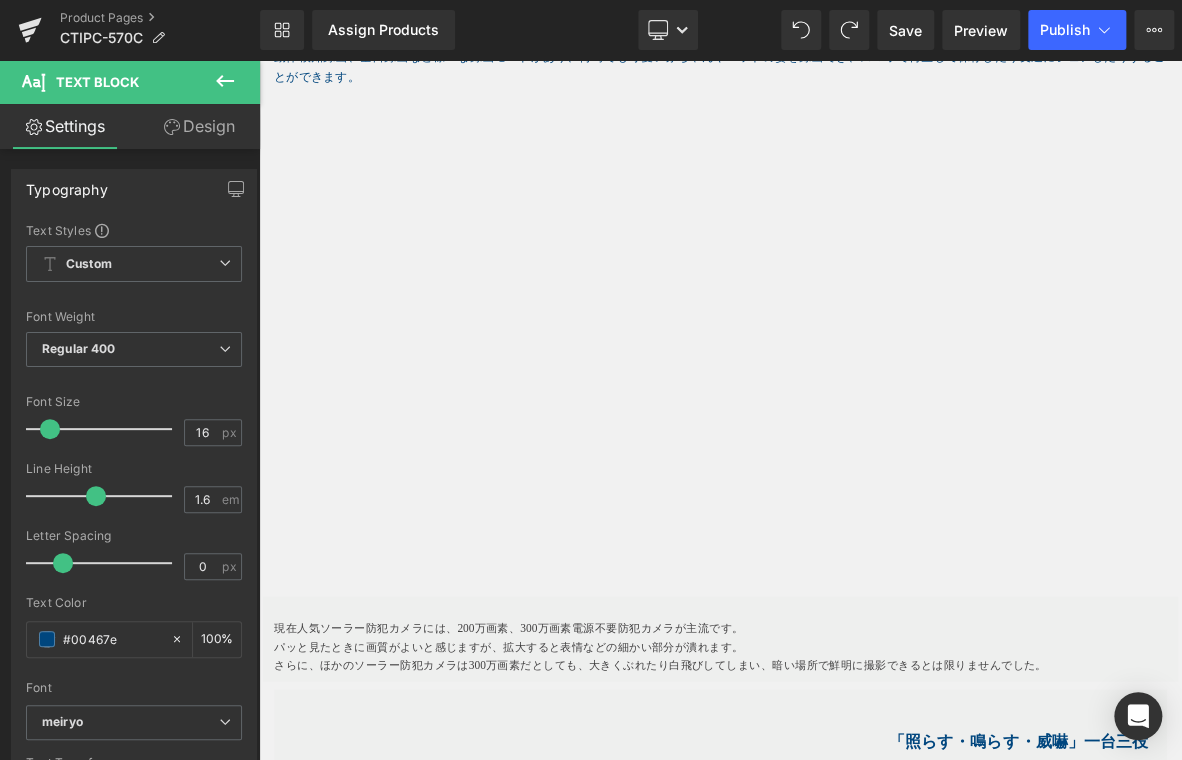 drag, startPoint x: 322, startPoint y: 846, endPoint x: 381, endPoint y: 826, distance: 62.297672 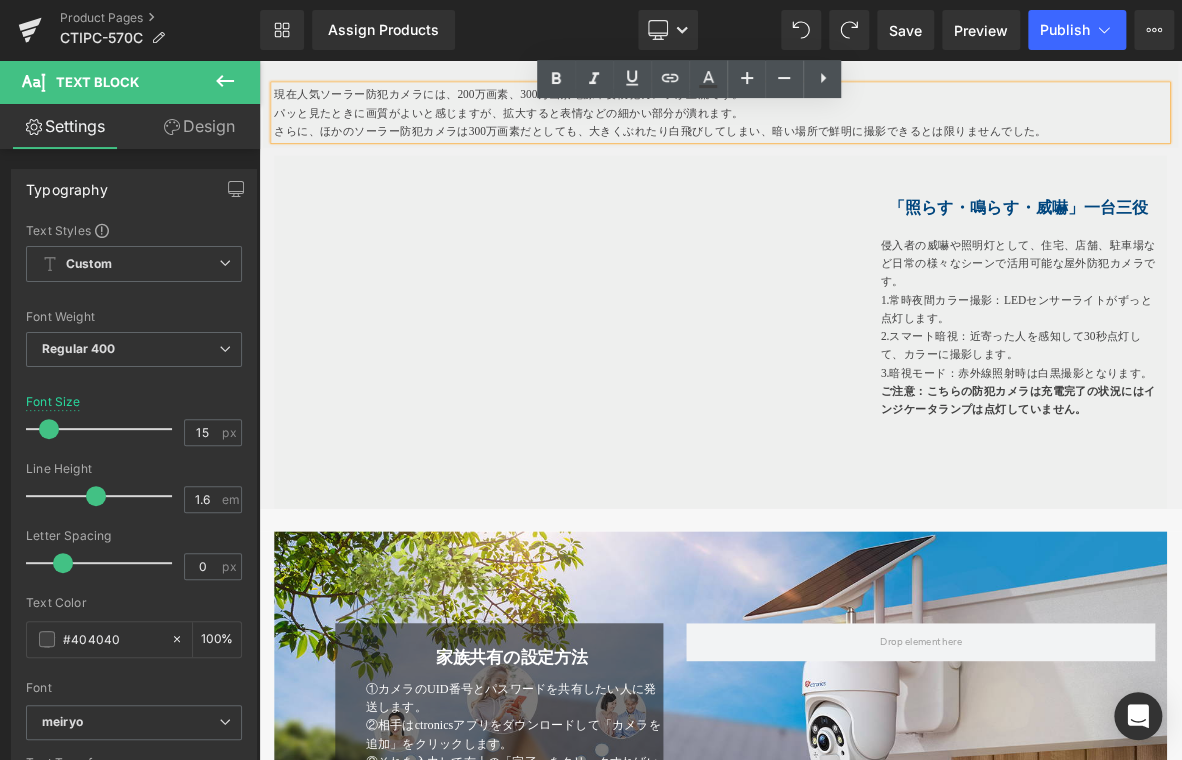 scroll, scrollTop: 4200, scrollLeft: 0, axis: vertical 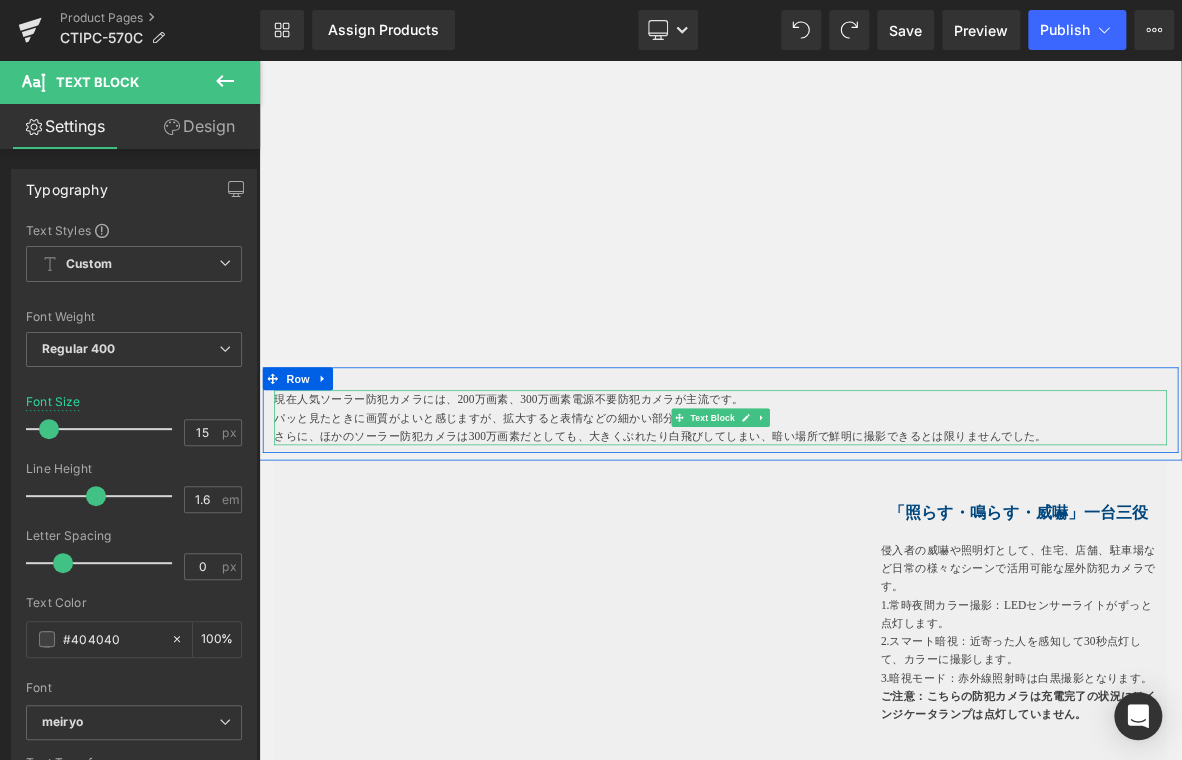 click at bounding box center [281, 529] 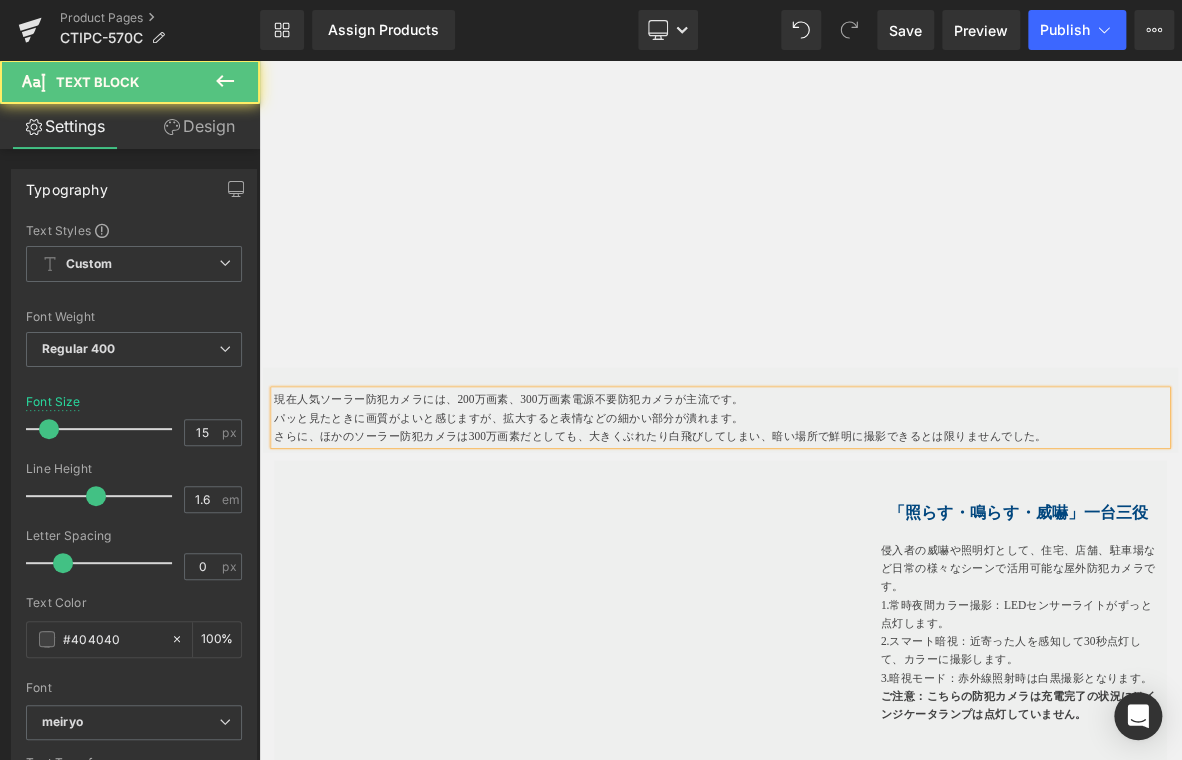 drag, startPoint x: 268, startPoint y: 500, endPoint x: 313, endPoint y: 503, distance: 45.099888 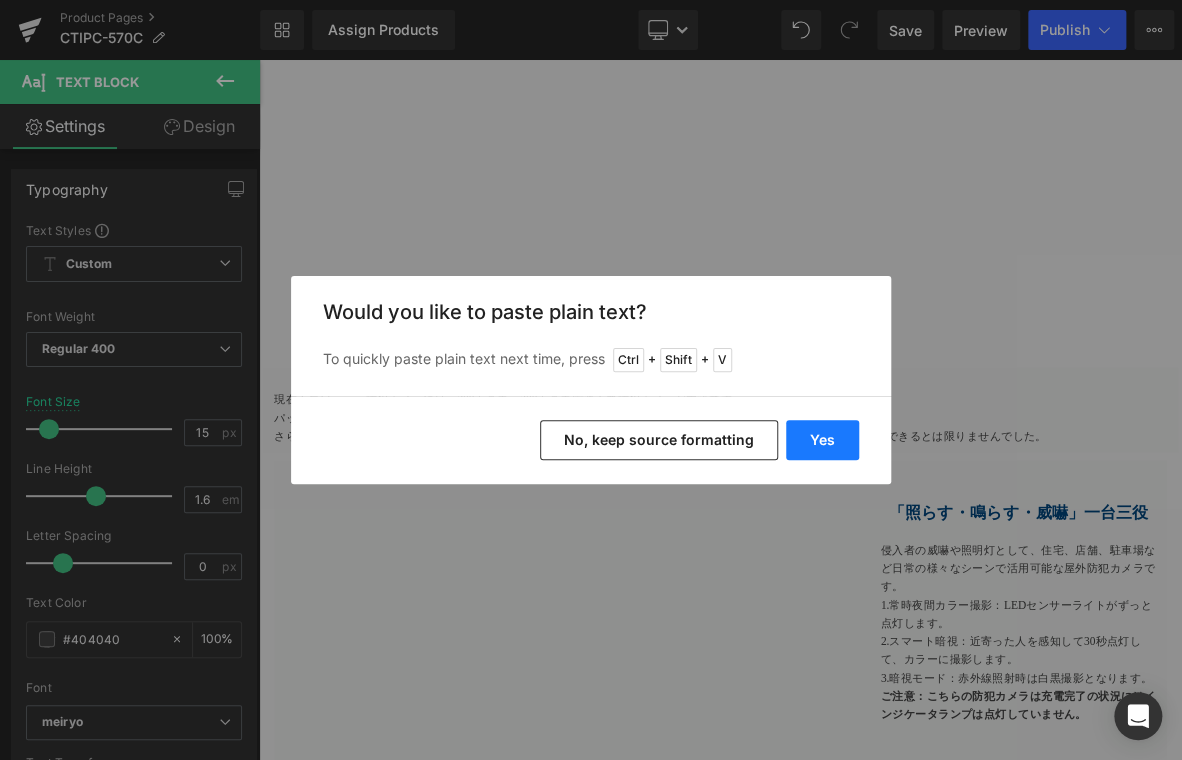 click on "Yes" at bounding box center (822, 440) 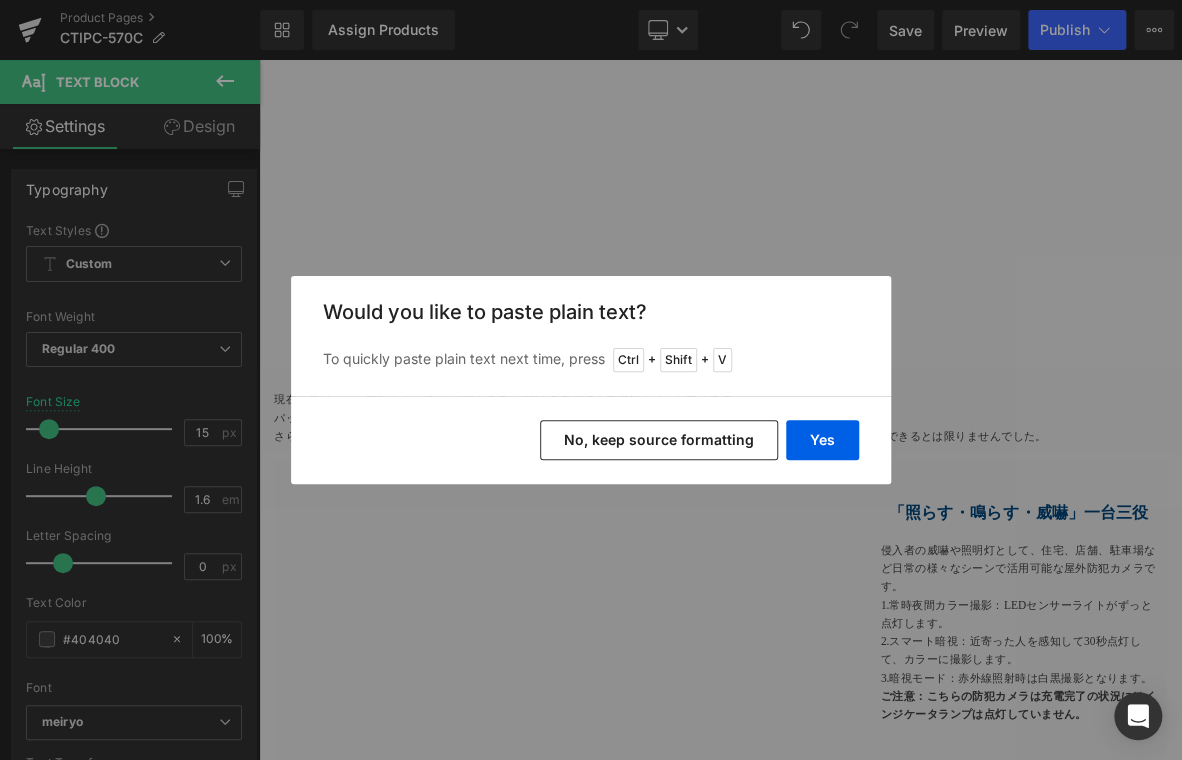 type 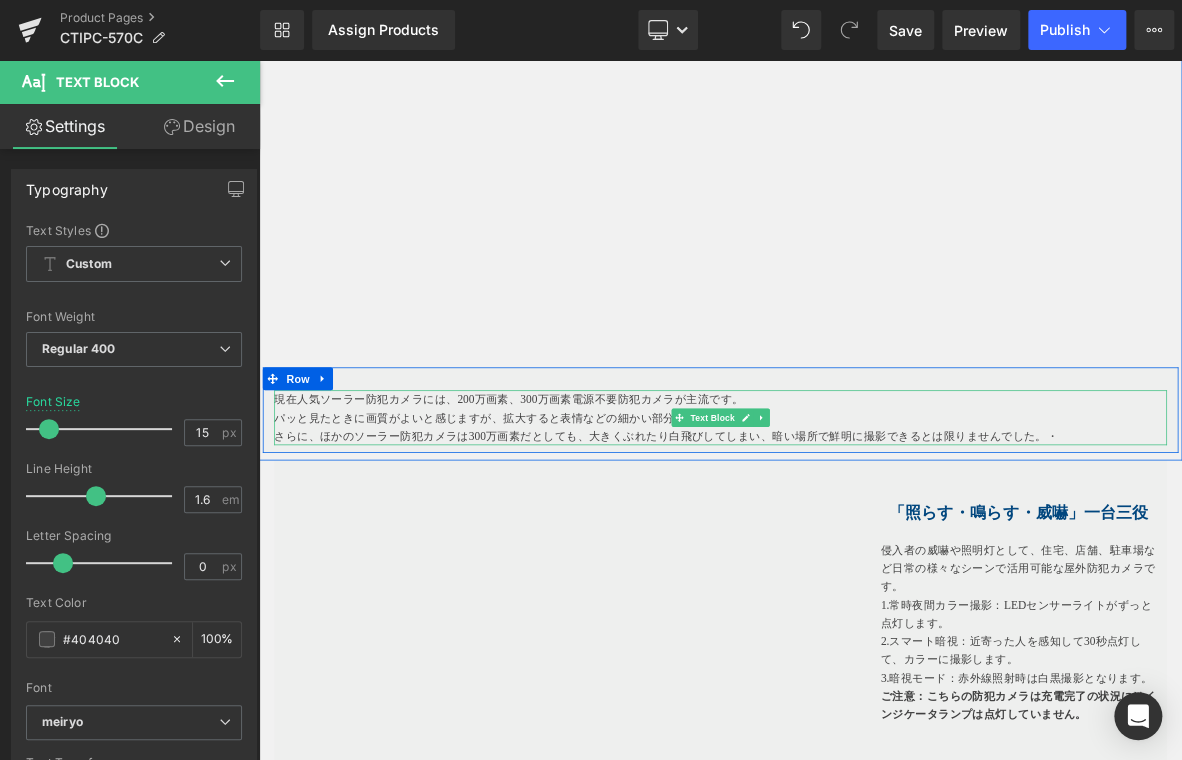 click on "さらに、ほかのソーラー防犯カメラは300万画素だとしても、大きくぶれたり白飛びしてしまい、暗い場所で鮮明に撮影できるとは限りませんでした。・" at bounding box center (864, 553) 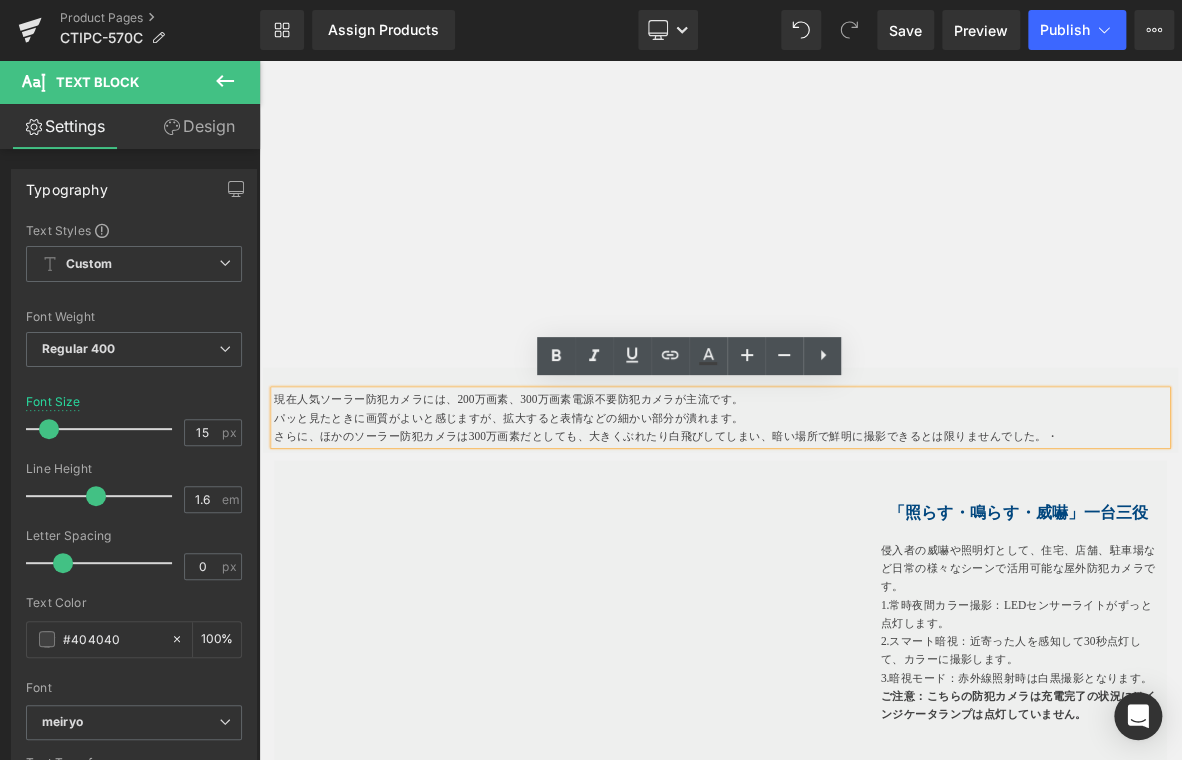 click on "現在人気ソーラー防犯カメラには、200万画素、300万画素電源不要防犯カメラが主流です。" at bounding box center (864, 505) 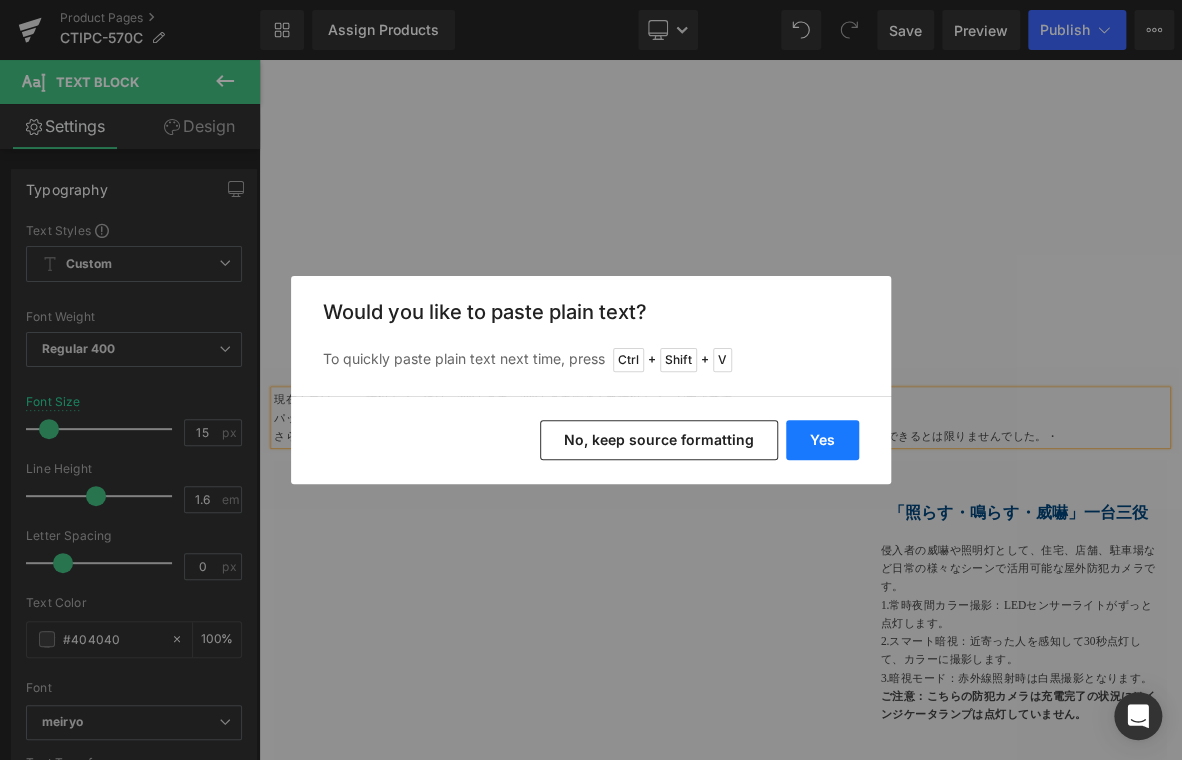 click on "Yes" at bounding box center (822, 440) 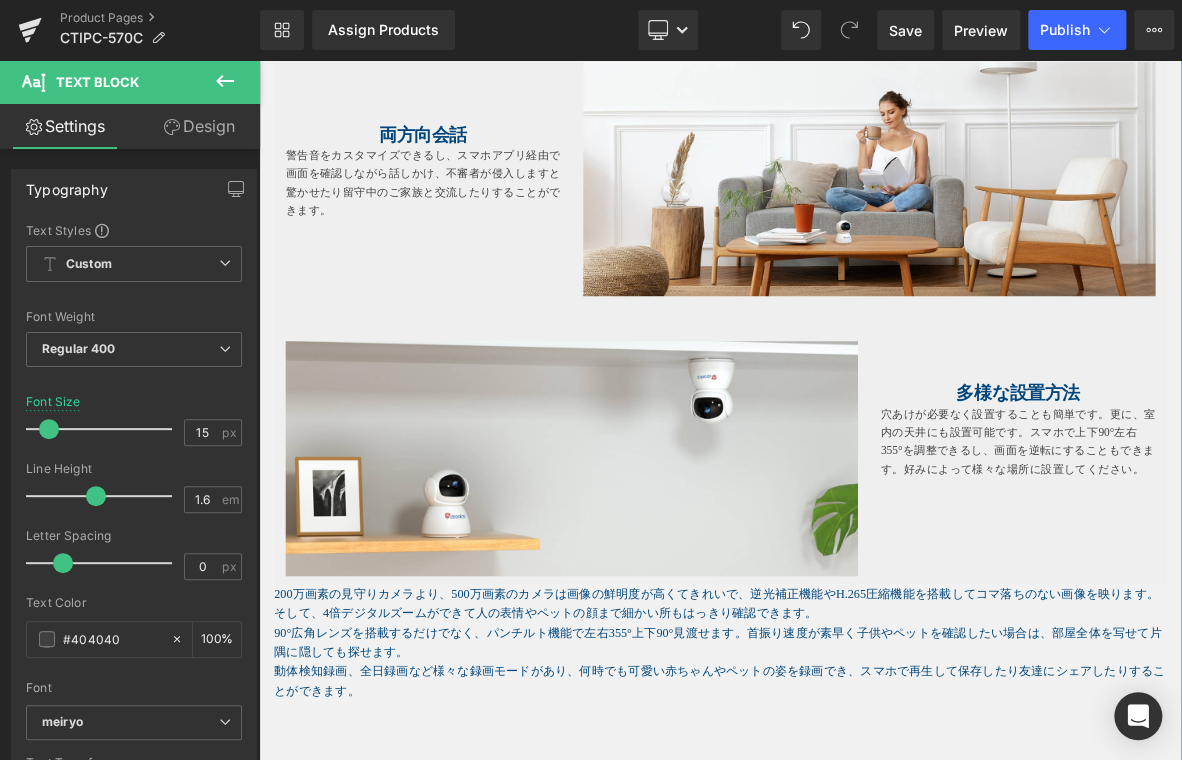 scroll, scrollTop: 3300, scrollLeft: 0, axis: vertical 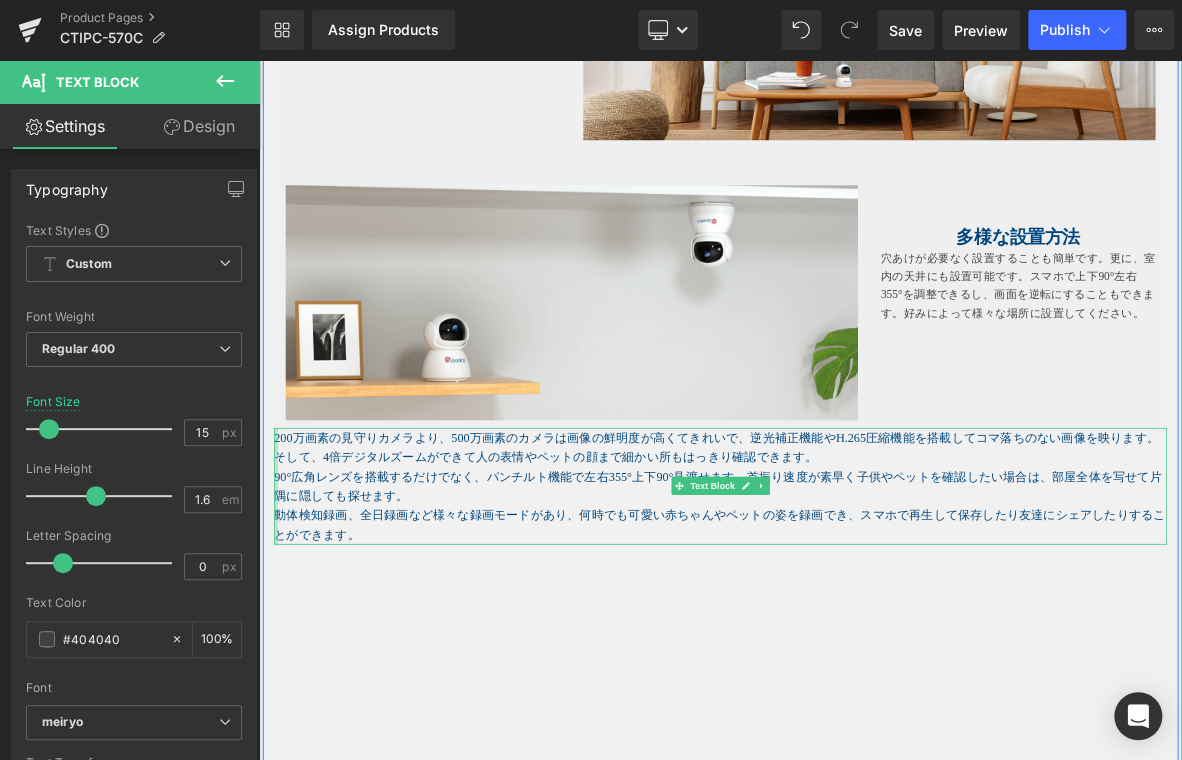 click at bounding box center [281, 619] 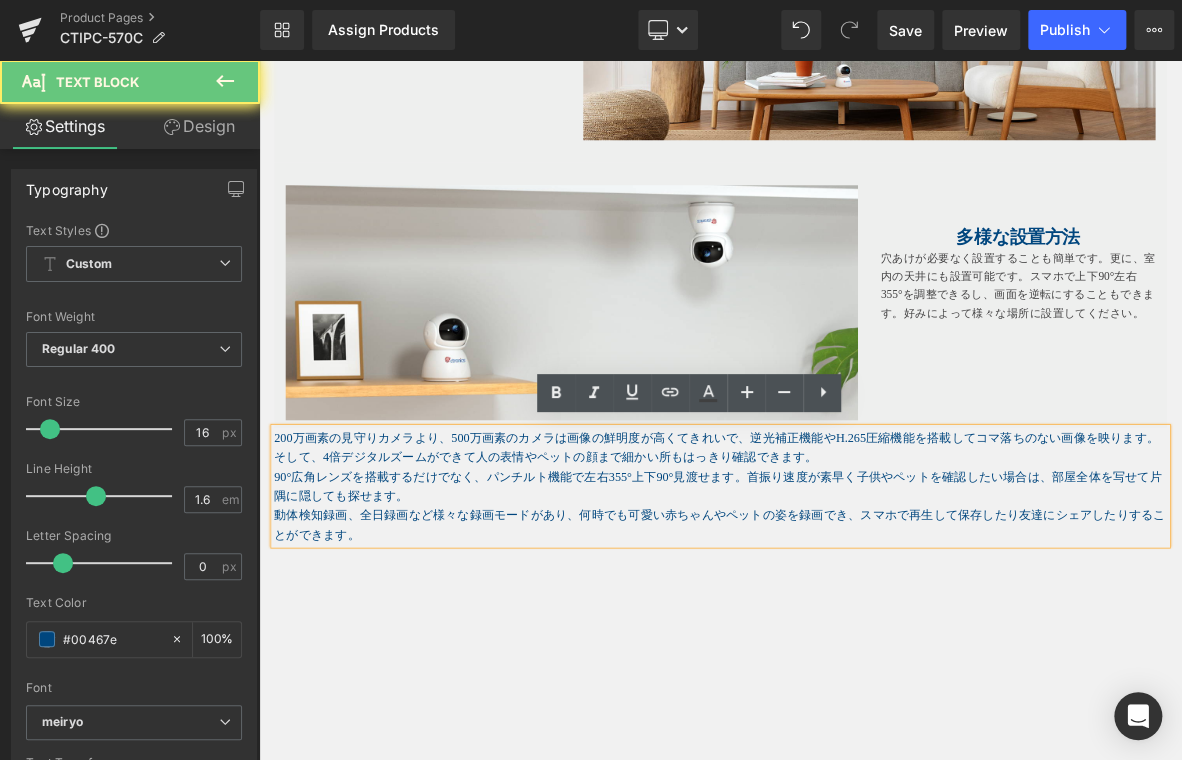 click on "200万画素の見守りカメラより、500万画素のカメラは画像の鮮明度が高くてきれいで、逆光補正機能やH.265圧縮機能を搭載してコマ落ちのない画像を映ります。そして、4倍デジタルズームができて人の表情やペットの顔まで細かい所もはっきり確認できます。" at bounding box center (864, 567) 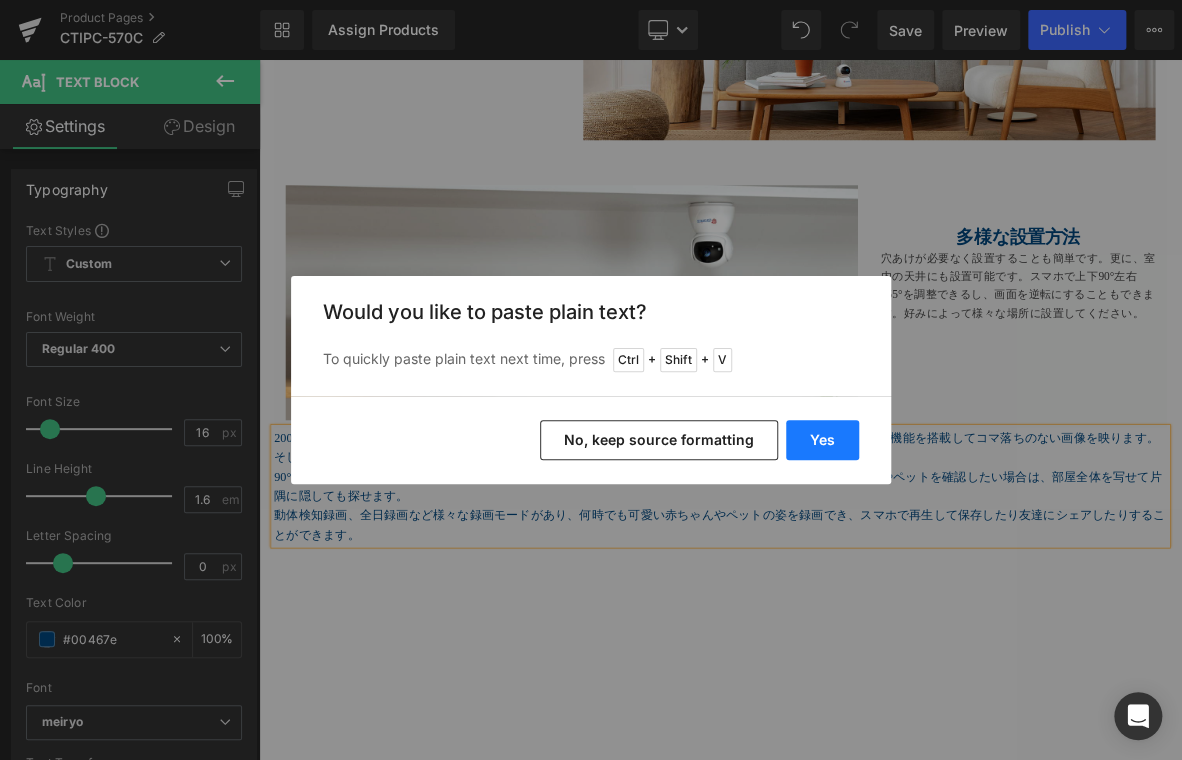 click on "Yes" at bounding box center [822, 440] 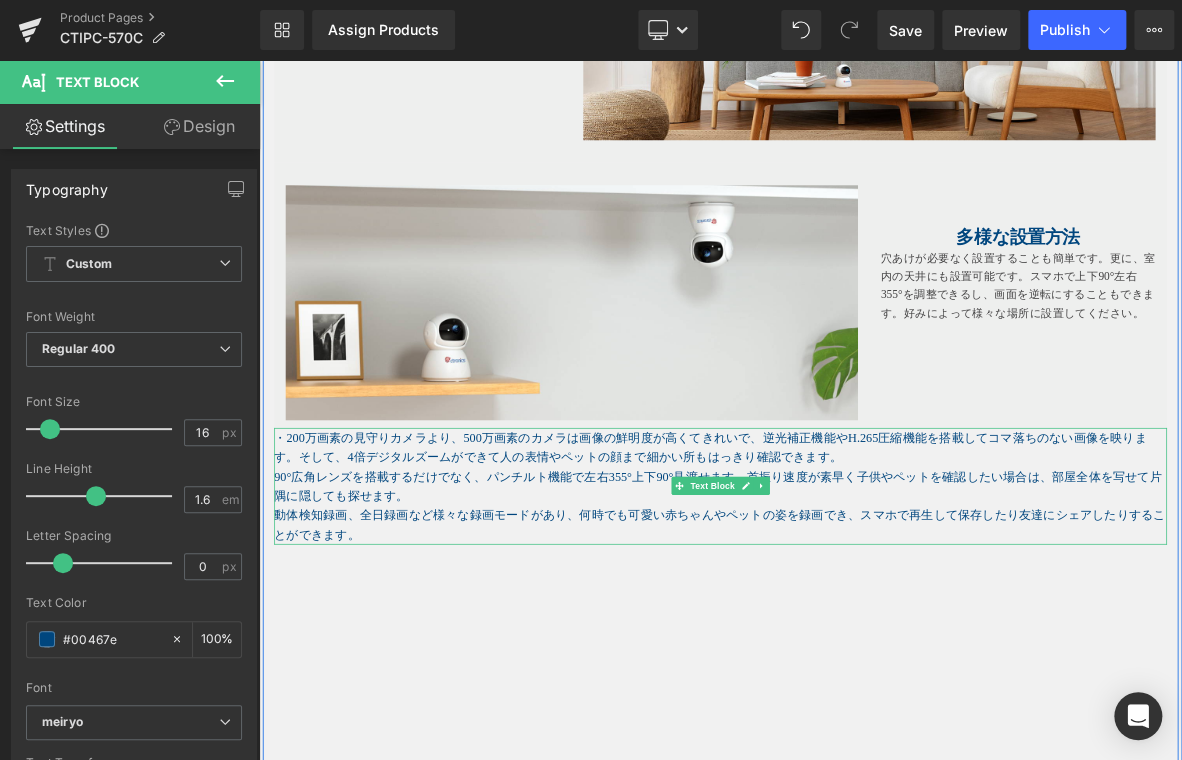 click on "90°広角レンズを搭載するだけでなく、パンチルト機能で左右355°上下90°見渡せます。首振り速度が素早く子供やペットを確認したい場合は、部屋全体を写せて片隅に隠しても探せます。" at bounding box center (864, 618) 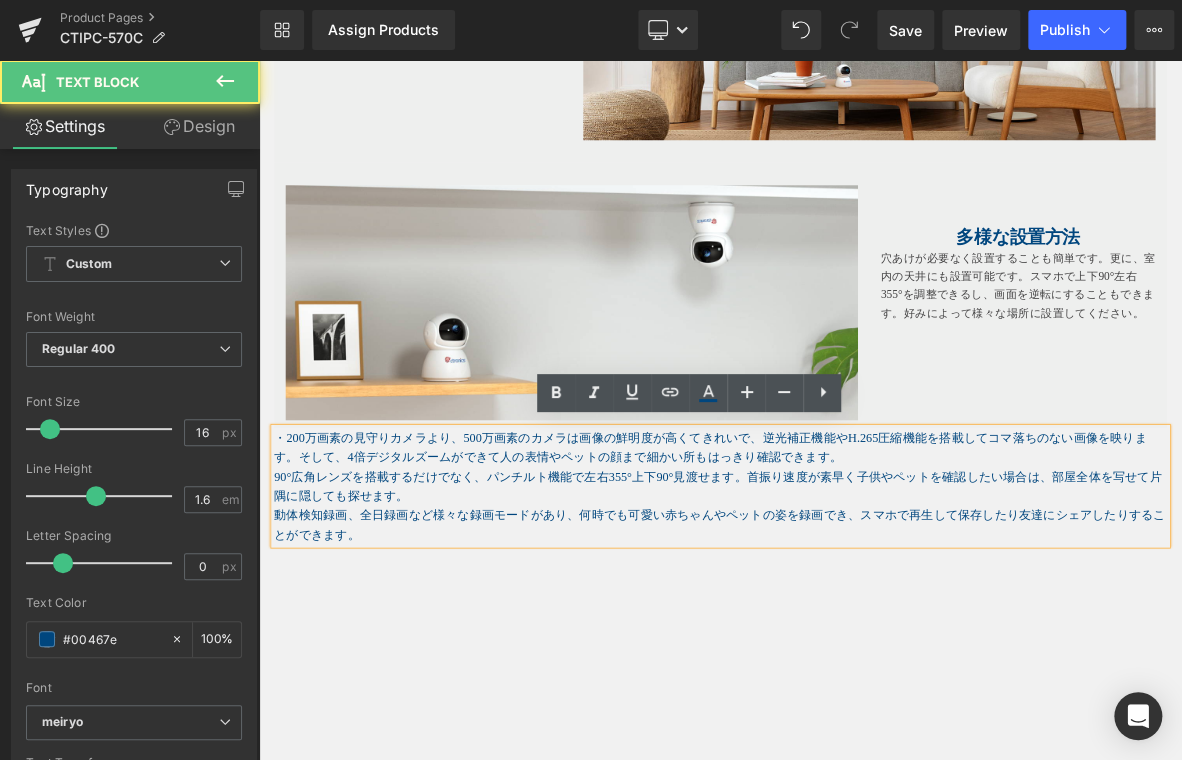 click on "90°広角レンズを搭載するだけでなく、パンチルト機能で左右355°上下90°見渡せます。首振り速度が素早く子供やペットを確認したい場合は、部屋全体を写せて片隅に隠しても探せます。" at bounding box center (864, 618) 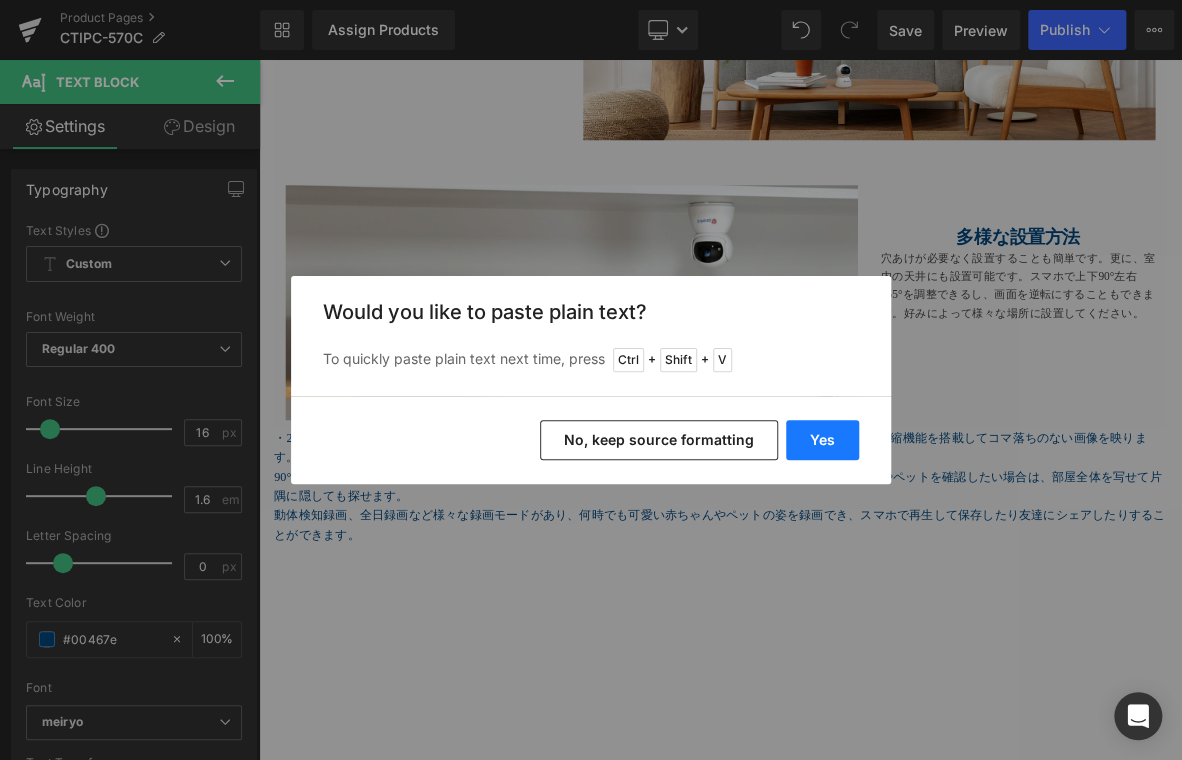click on "Yes" at bounding box center (822, 440) 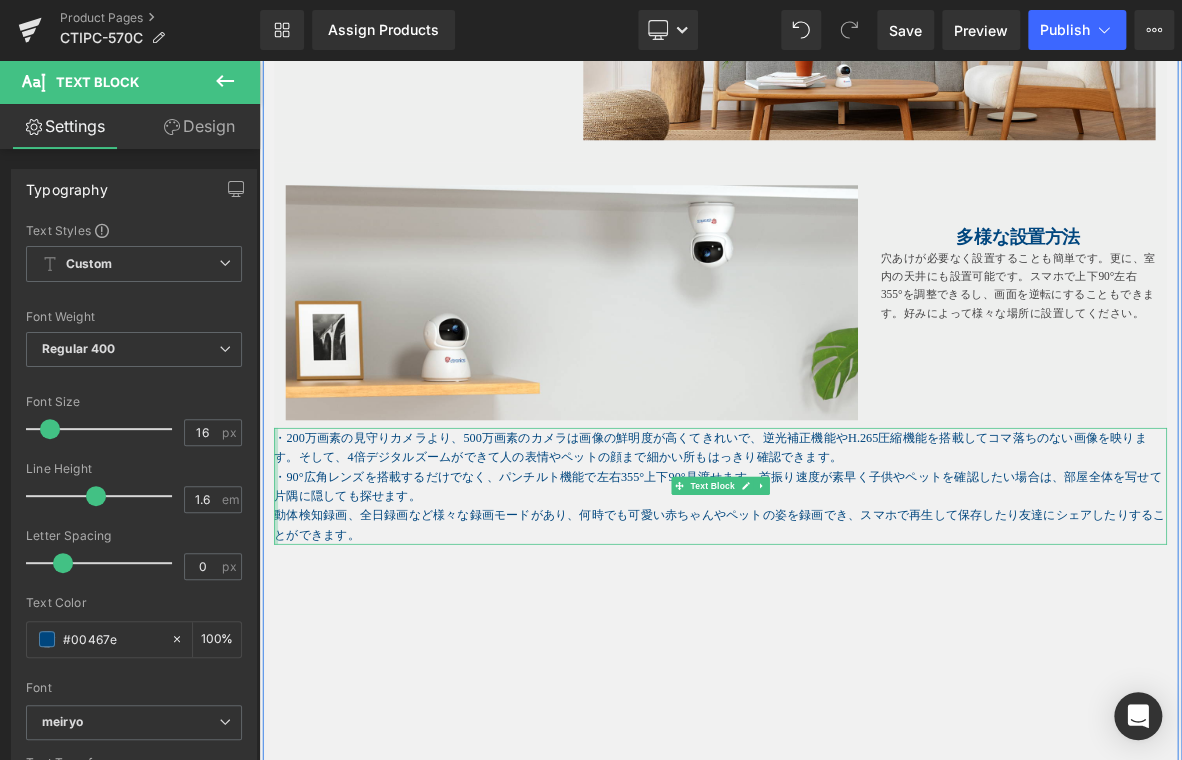 click at bounding box center (281, 619) 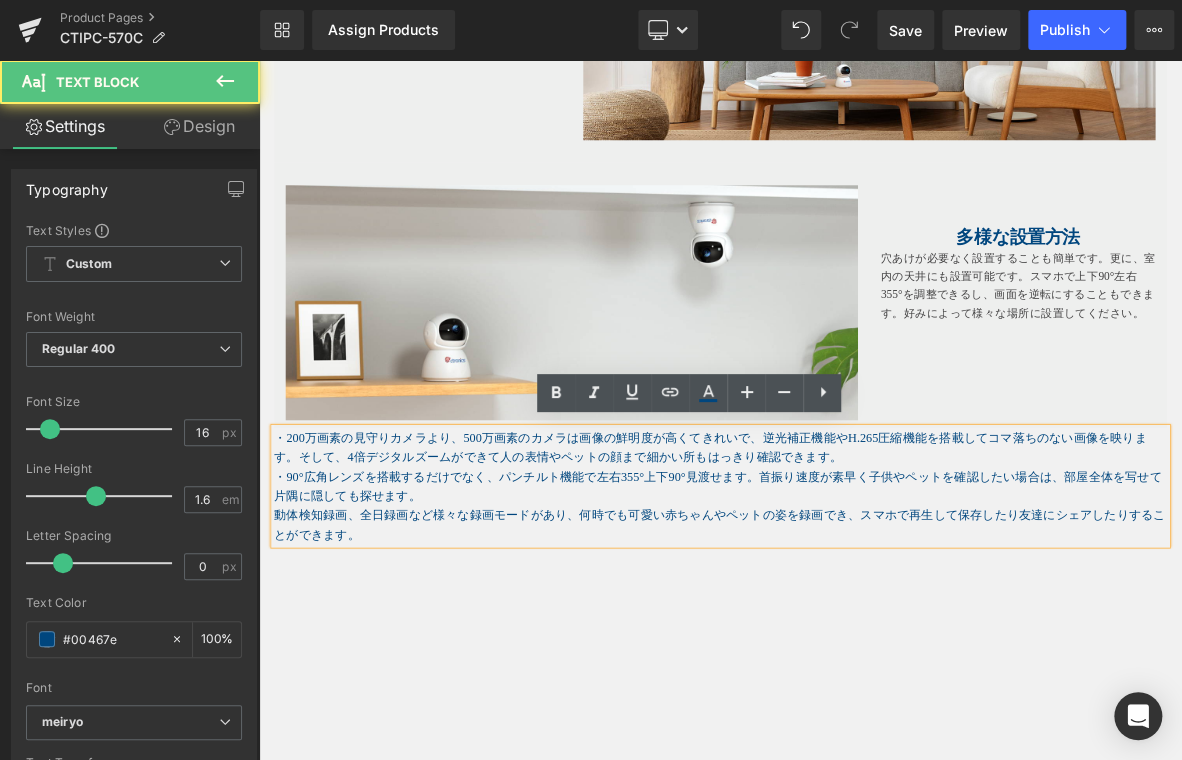 click on "動体検知録画、全日録画など様々な録画モードがあり、何時でも可愛い赤ちゃんやペットの姿を録画でき、スマホで再生して保存したり友達にシェアしたりすることができます。" at bounding box center (864, 669) 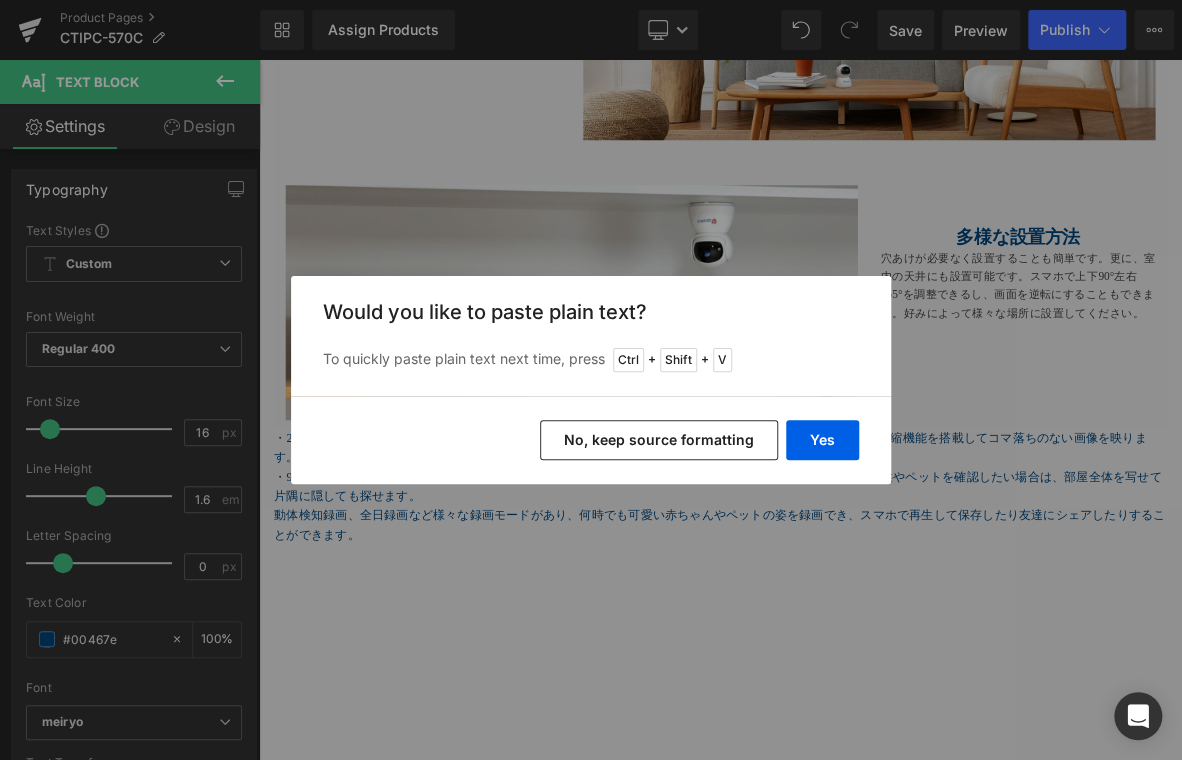 click on "Yes No, keep source formatting" at bounding box center (591, 440) 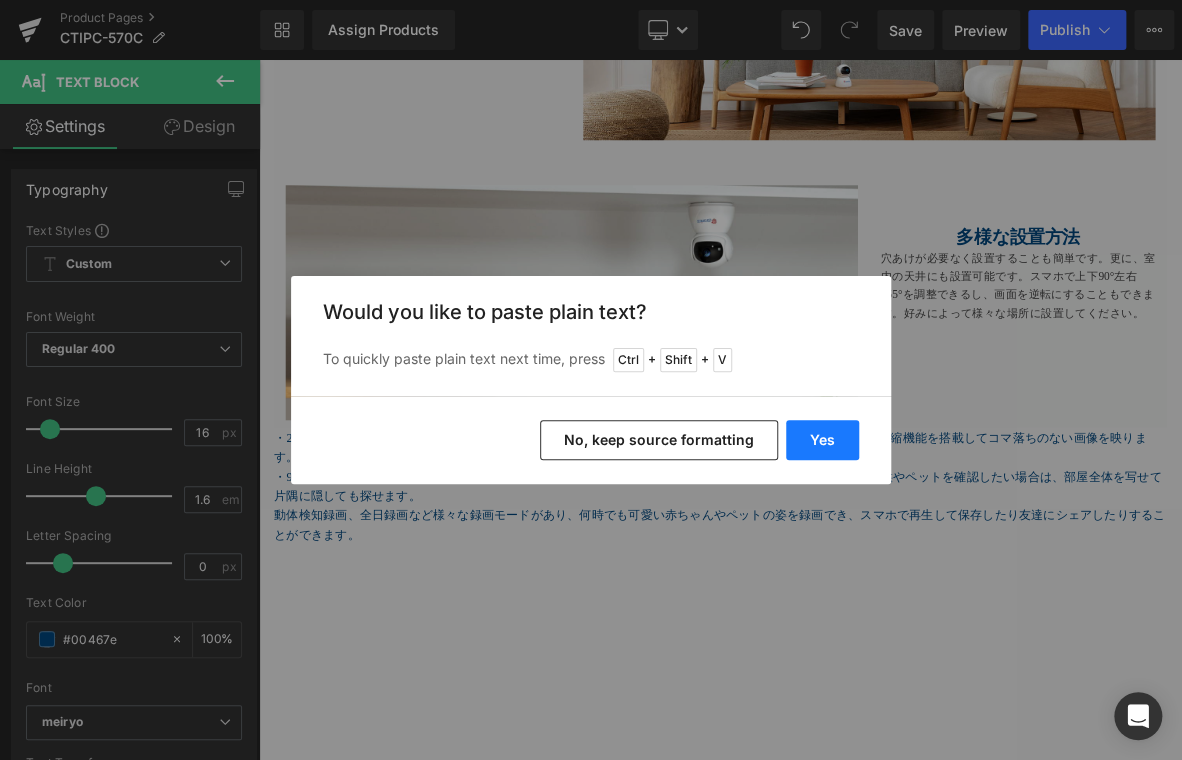 click on "Yes" at bounding box center (822, 440) 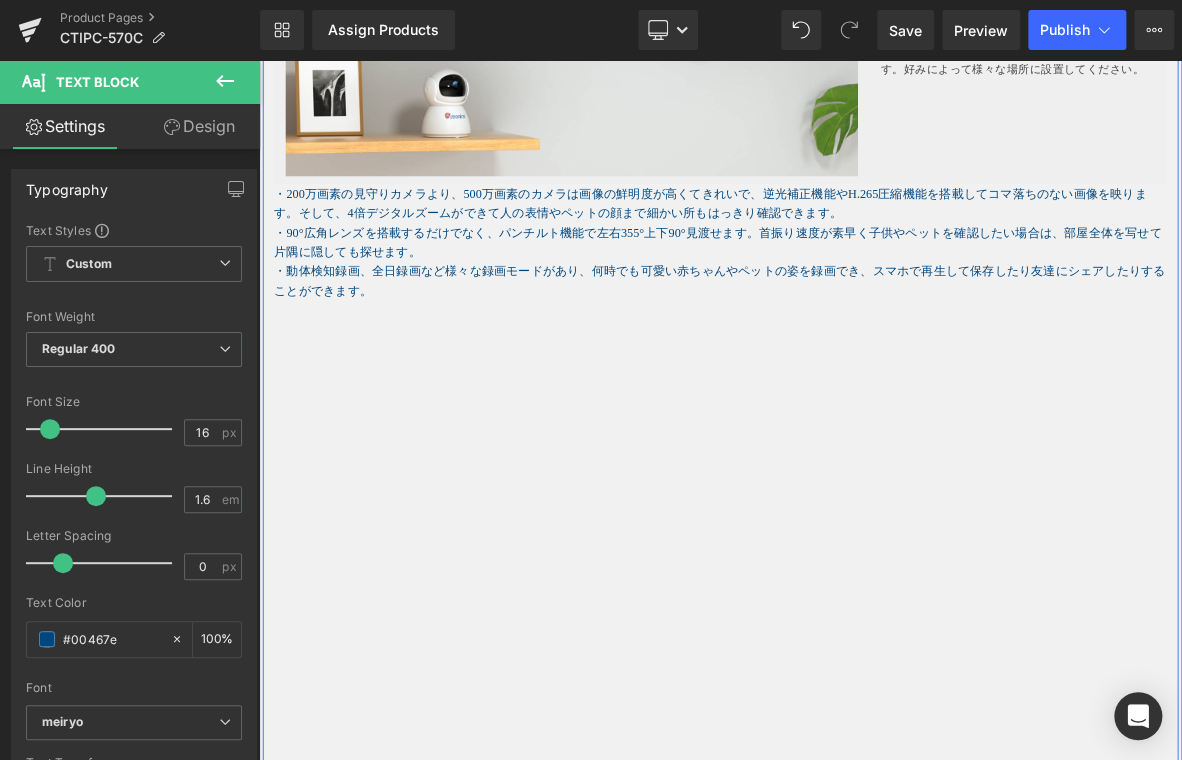 scroll, scrollTop: 3700, scrollLeft: 0, axis: vertical 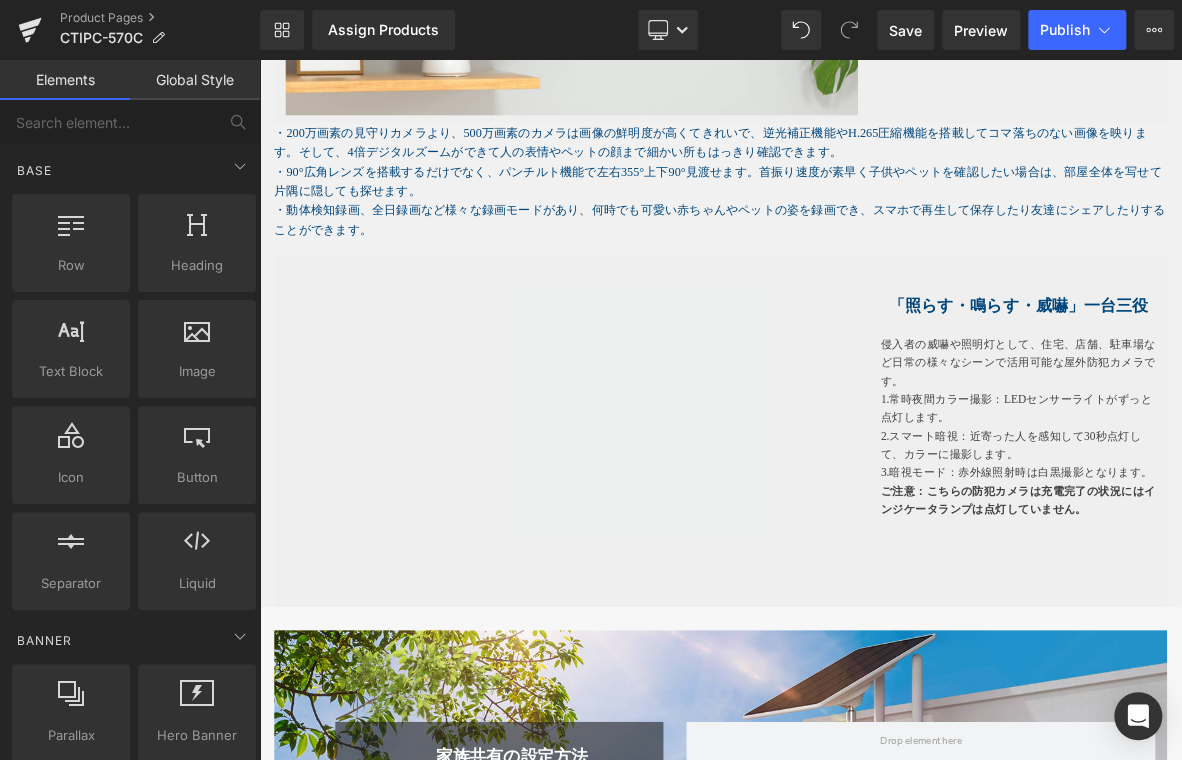drag, startPoint x: 333, startPoint y: 225, endPoint x: 739, endPoint y: 253, distance: 406.9644 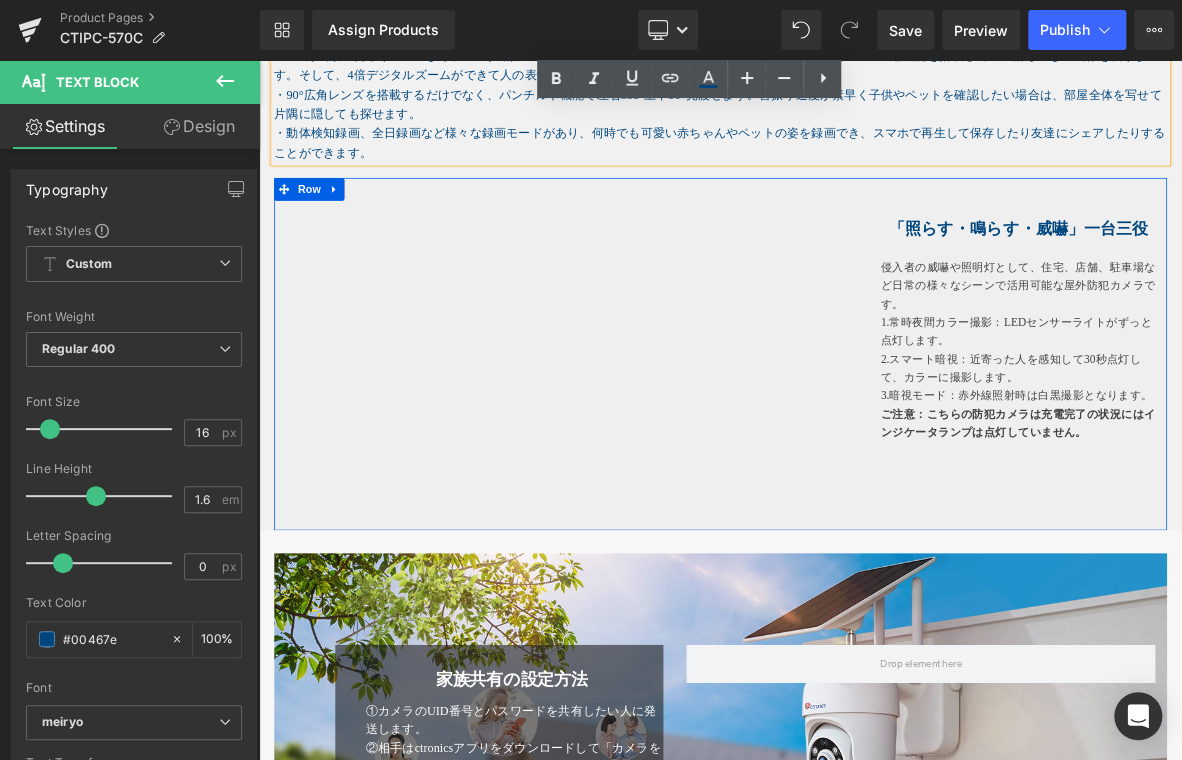scroll, scrollTop: 3800, scrollLeft: 0, axis: vertical 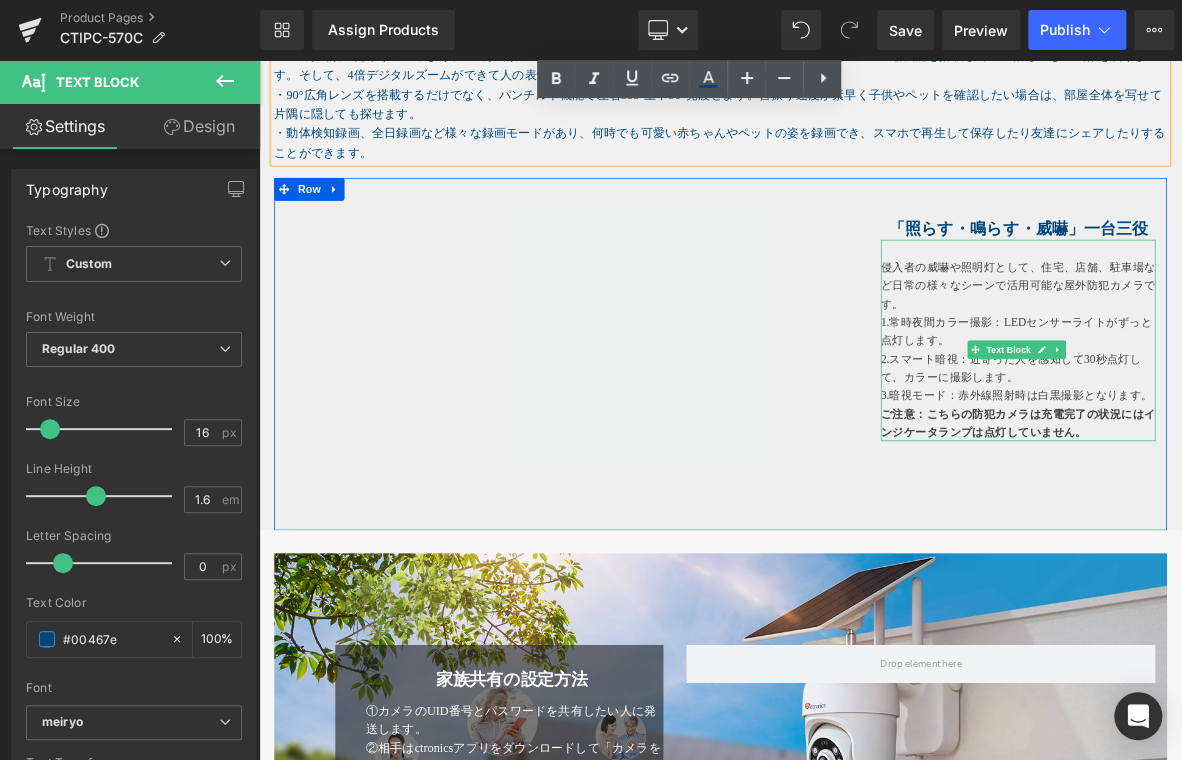 click on "侵入者の威嚇や照明灯として、住宅、店舗、駐車場など日常の様々なシーンで活用可能な屋外防犯カメラです。" at bounding box center (1254, 356) 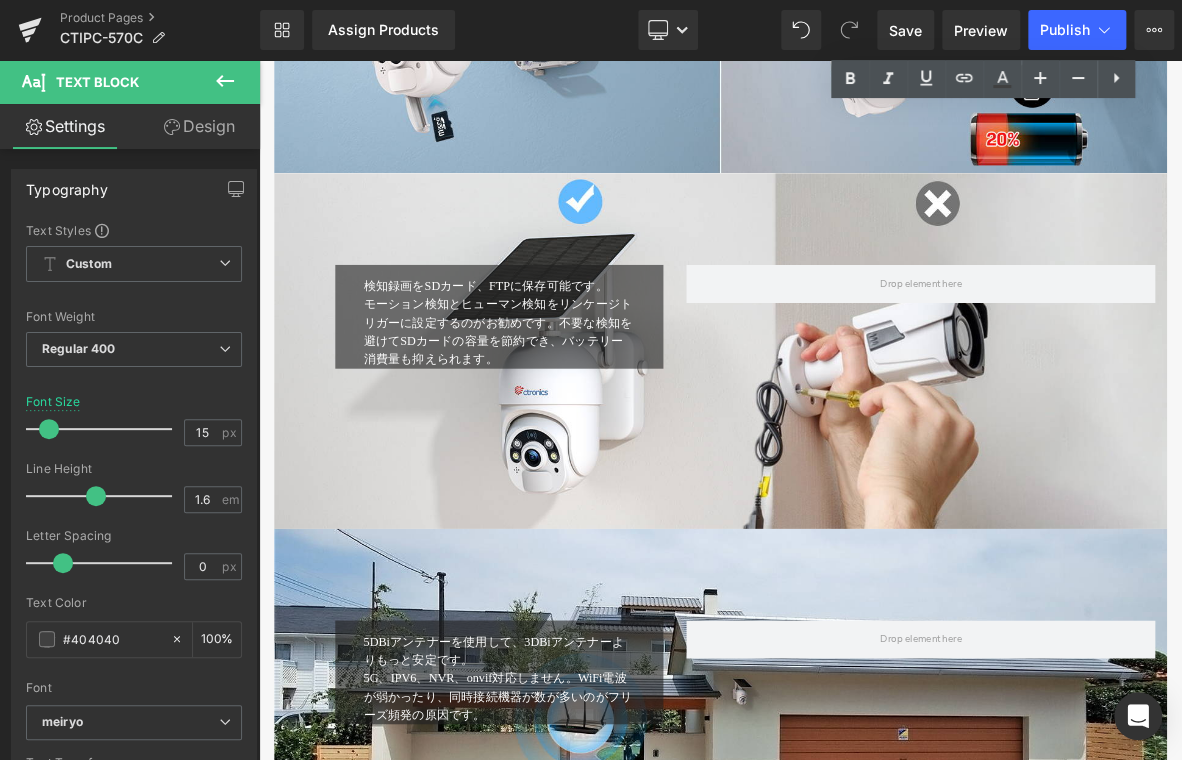 scroll, scrollTop: 5600, scrollLeft: 0, axis: vertical 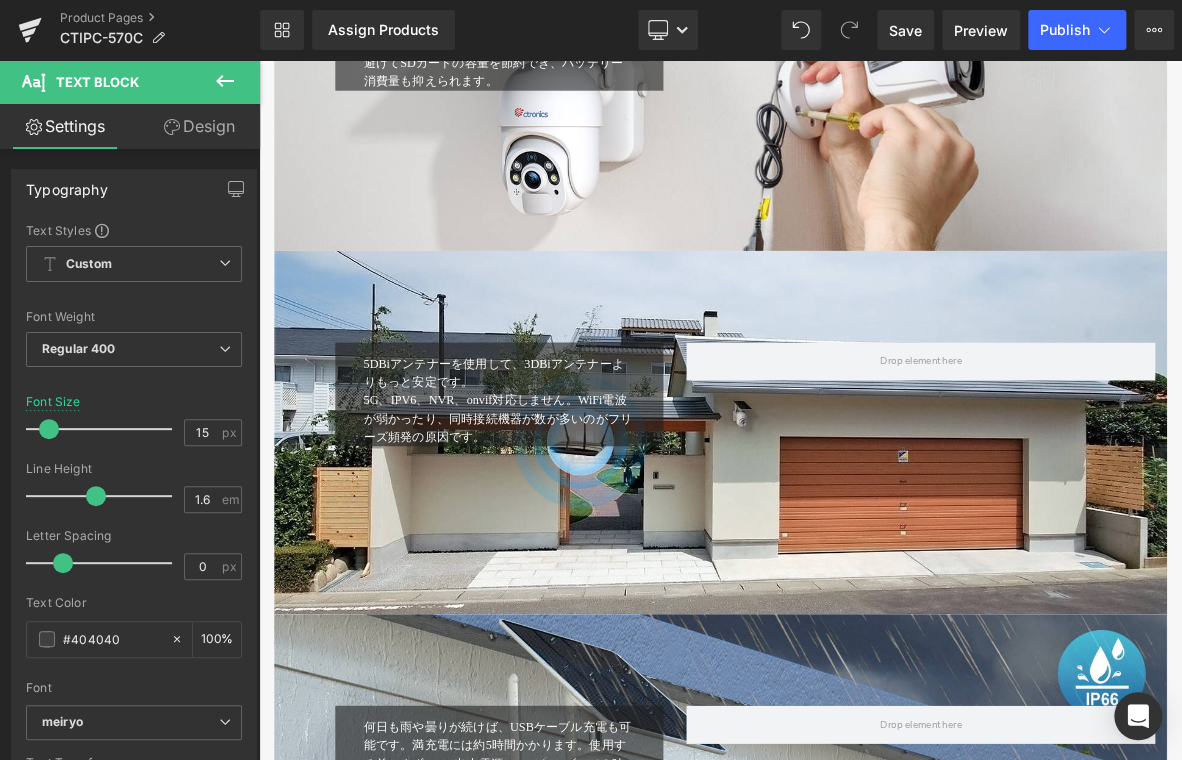 click at bounding box center [225, 82] 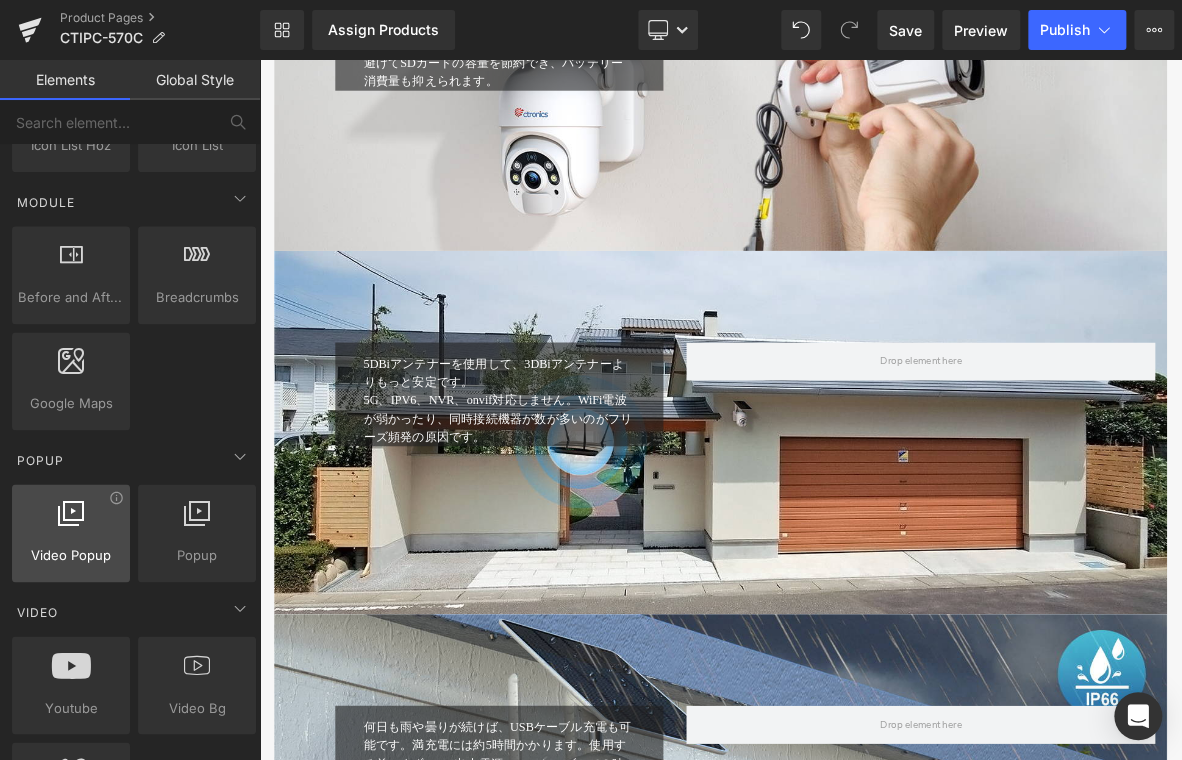 scroll, scrollTop: 1200, scrollLeft: 0, axis: vertical 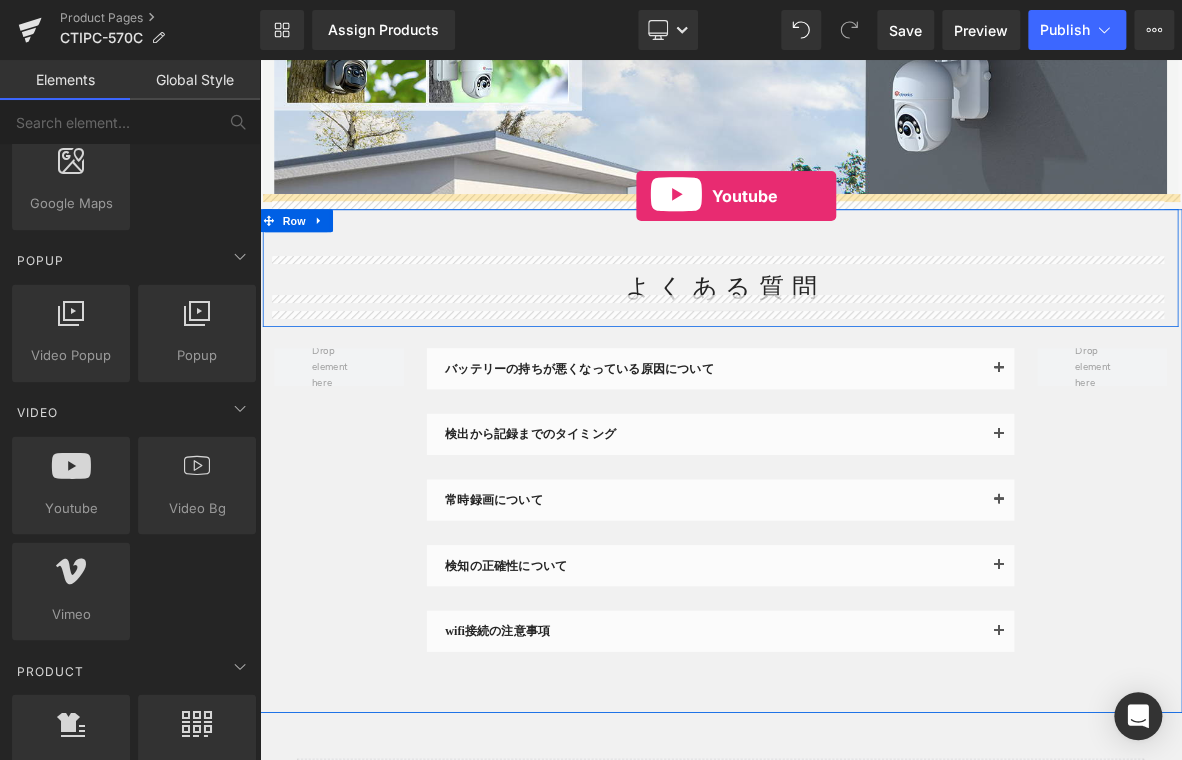 drag, startPoint x: 335, startPoint y: 544, endPoint x: 754, endPoint y: 238, distance: 518.842 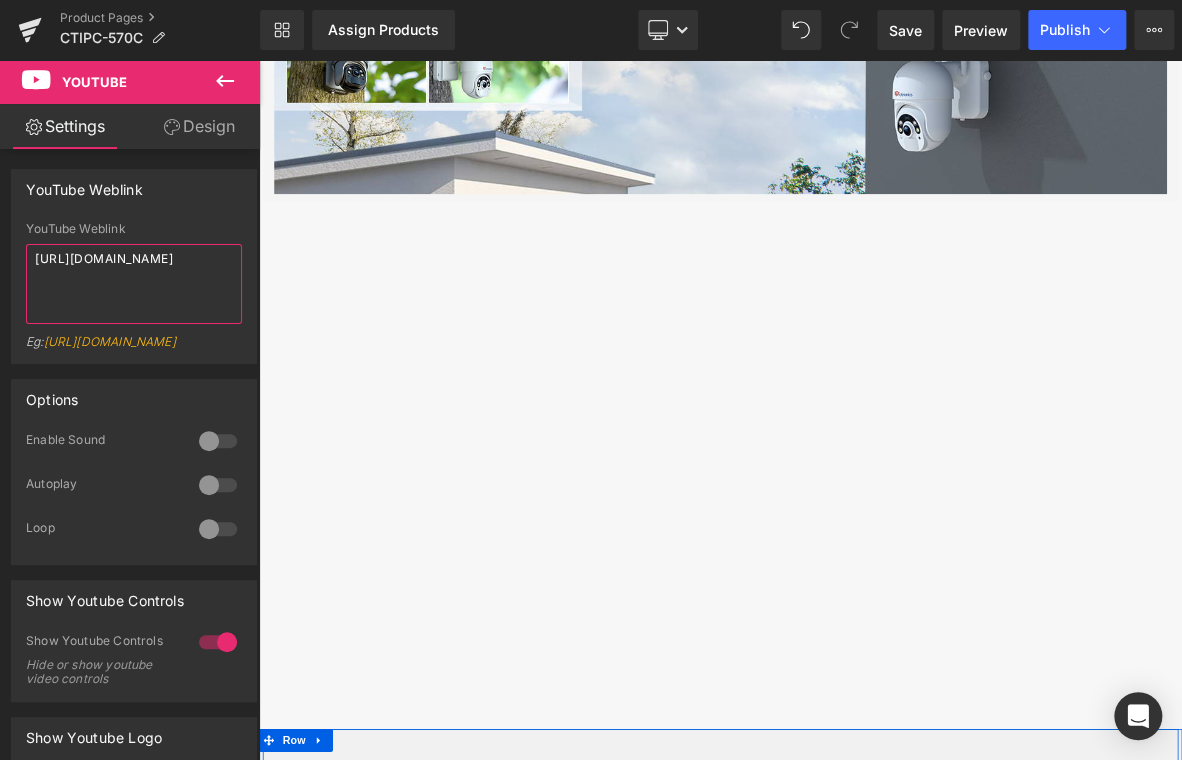 drag, startPoint x: 183, startPoint y: 279, endPoint x: -32, endPoint y: 215, distance: 224.32343 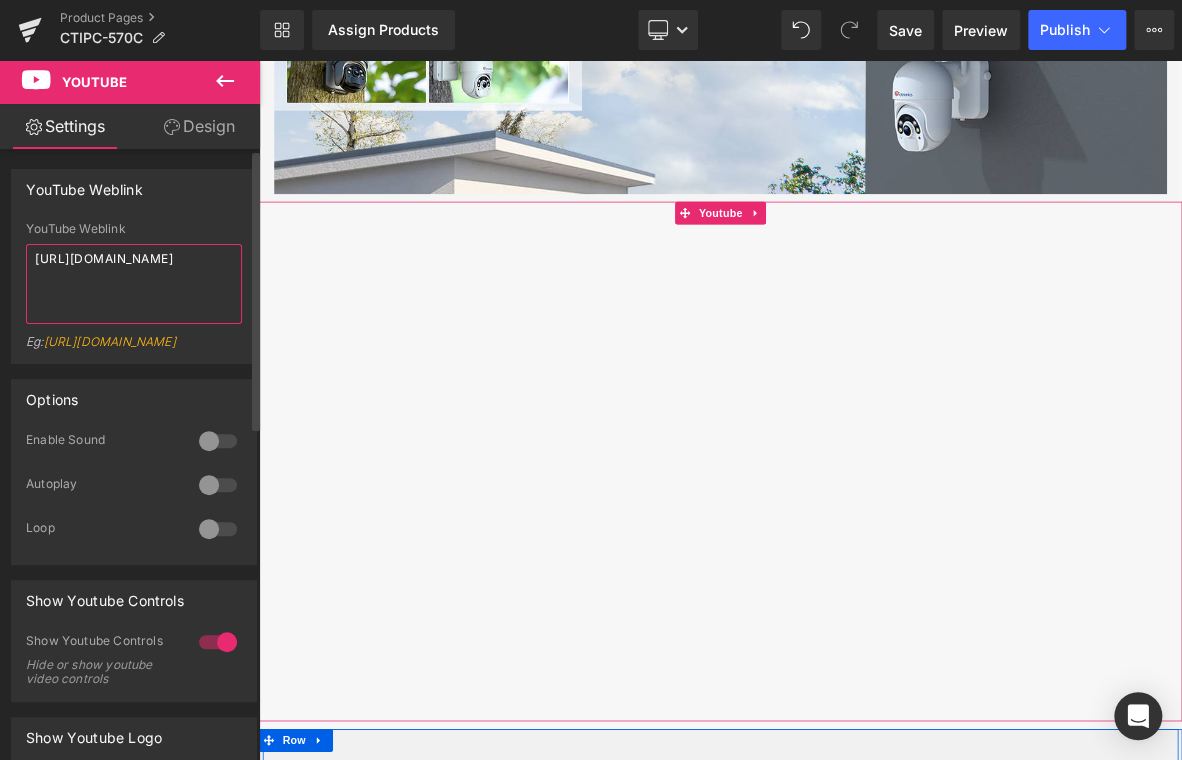 type on "https://youtu.be/R7ll-YS5Rz8" 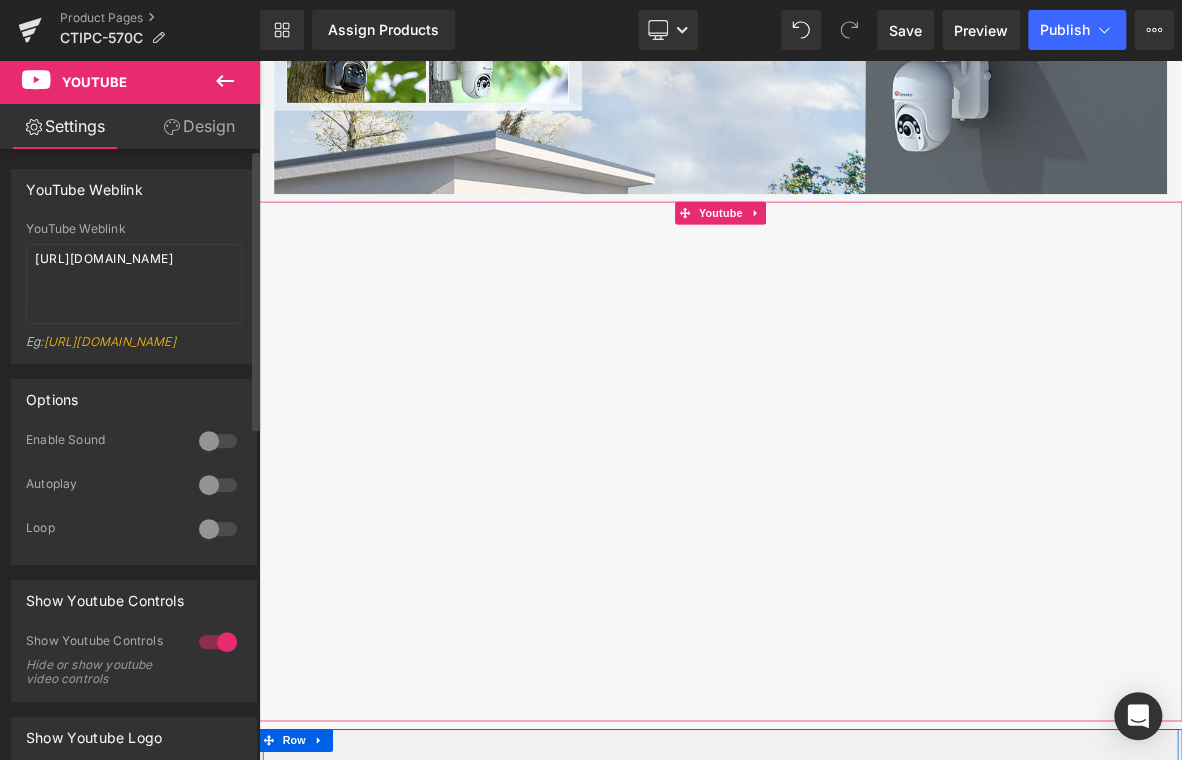 click at bounding box center (218, 441) 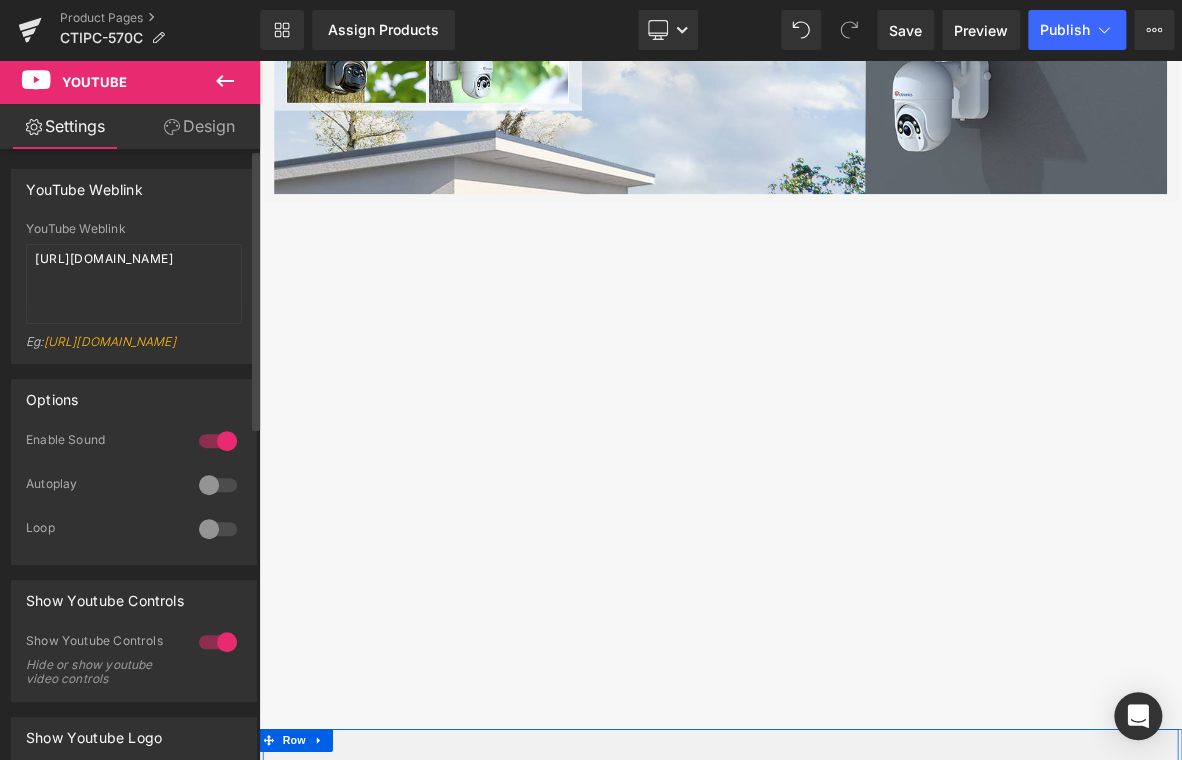 drag, startPoint x: 217, startPoint y: 512, endPoint x: 215, endPoint y: 580, distance: 68.0294 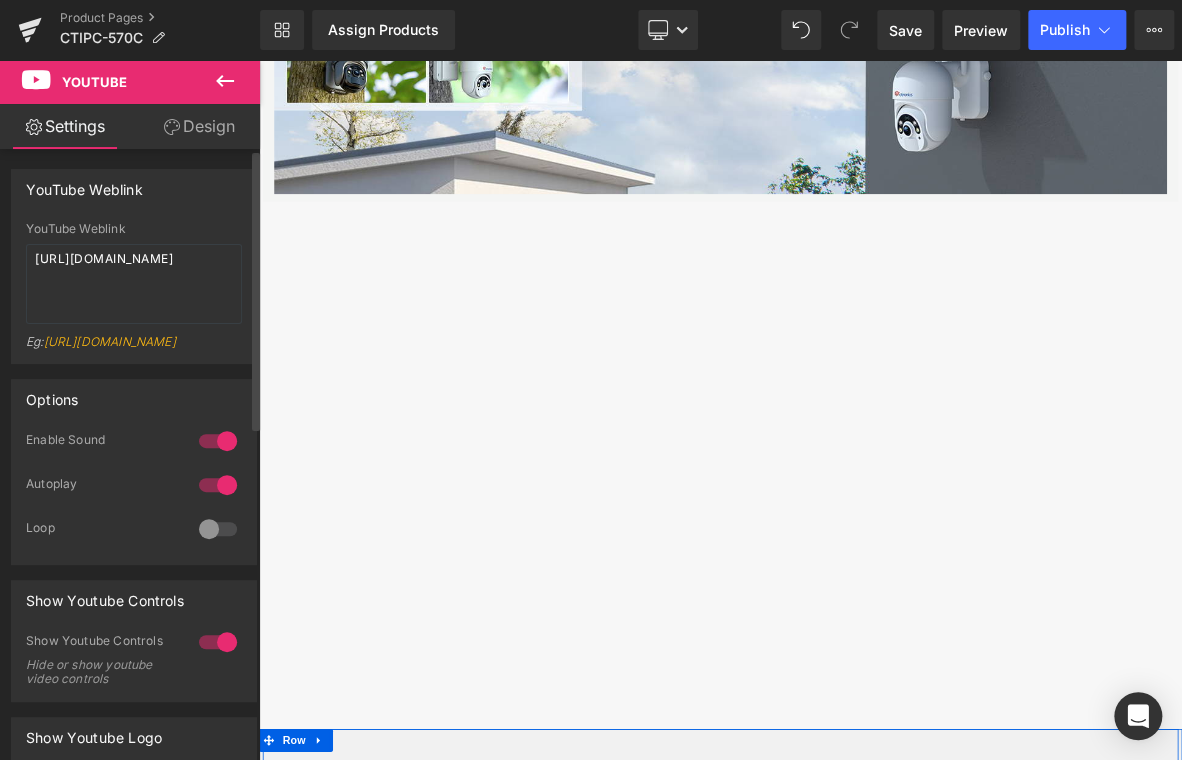 drag, startPoint x: 213, startPoint y: 552, endPoint x: 222, endPoint y: 587, distance: 36.138622 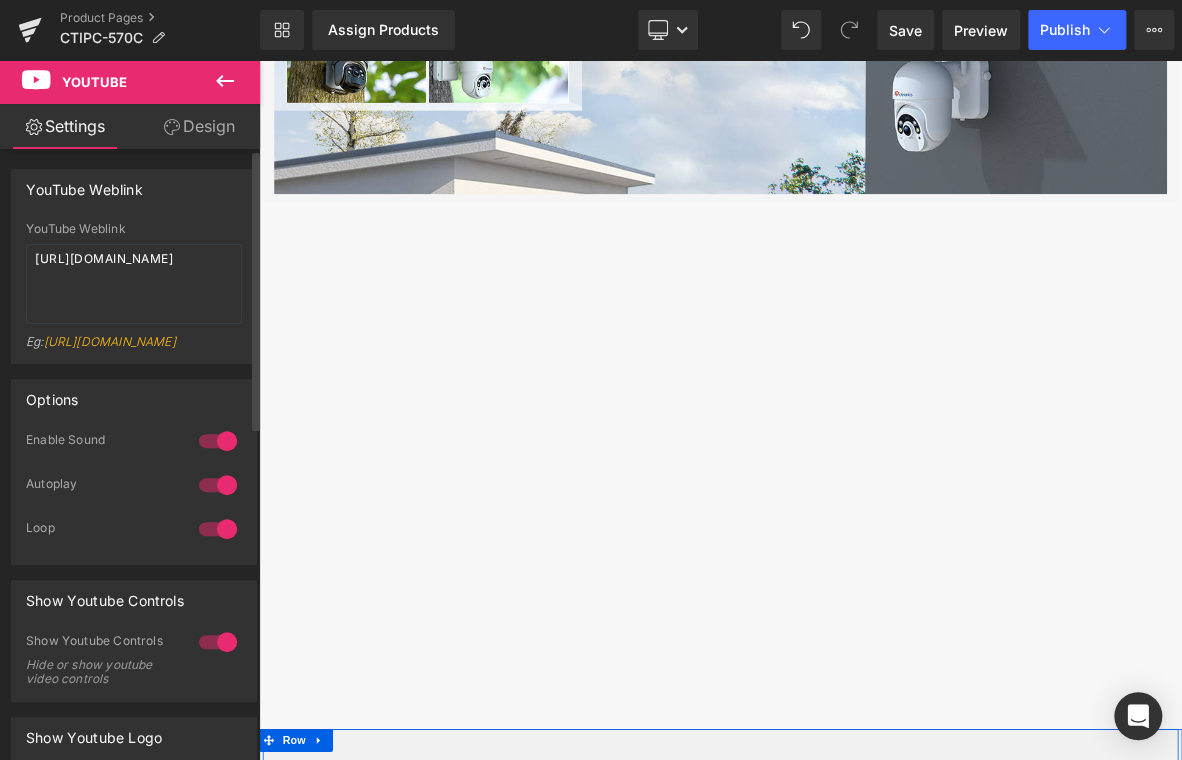 click at bounding box center (218, 642) 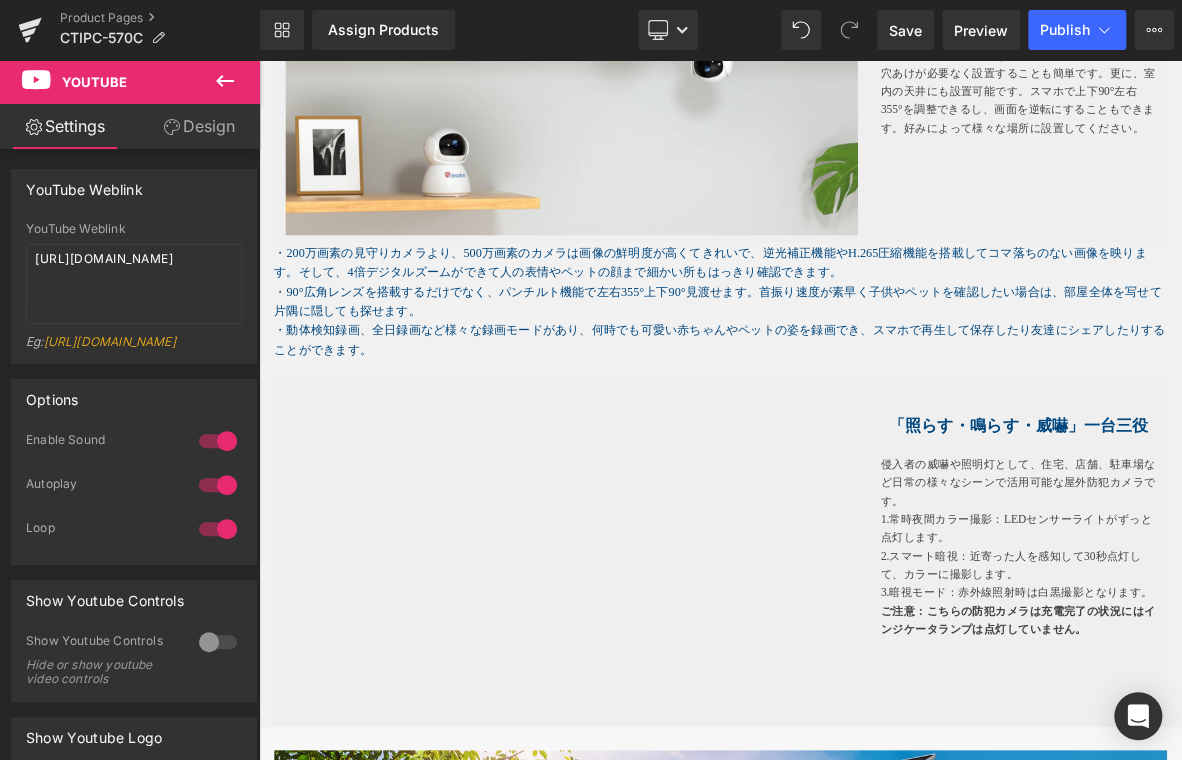 scroll, scrollTop: 3700, scrollLeft: 0, axis: vertical 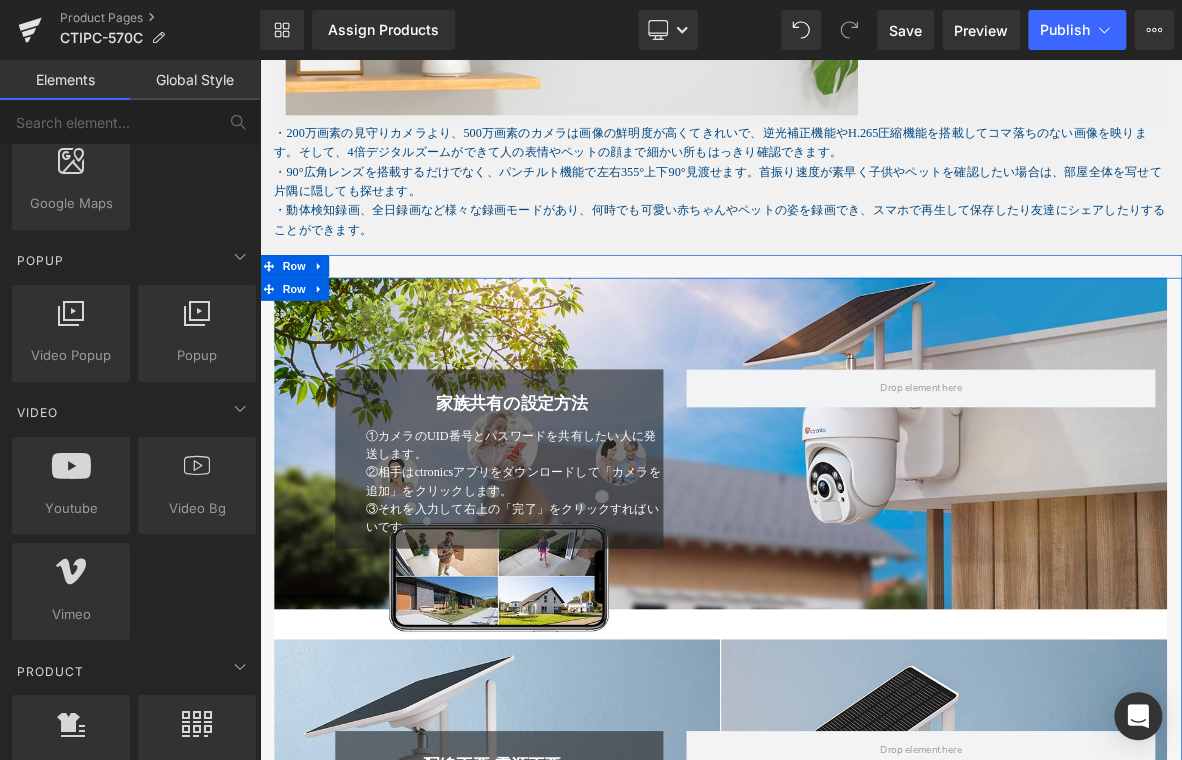 click at bounding box center (864, 581) 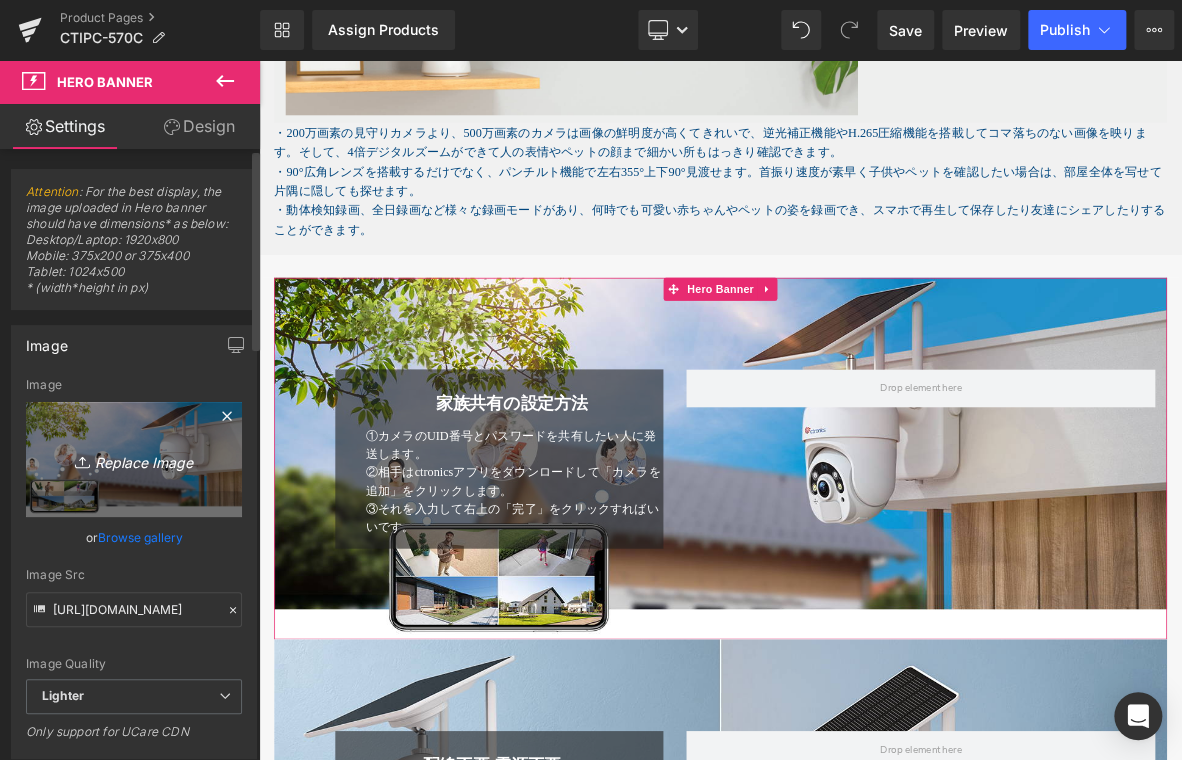 click on "Replace Image" at bounding box center (134, 459) 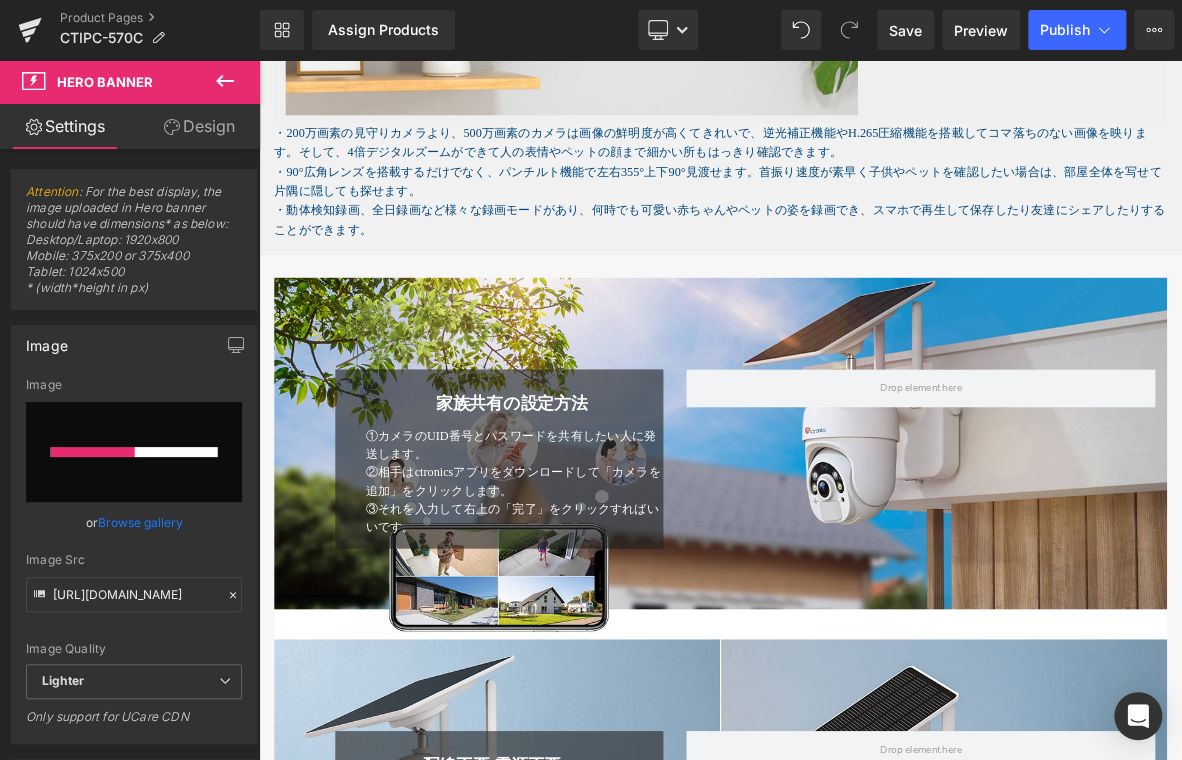 type 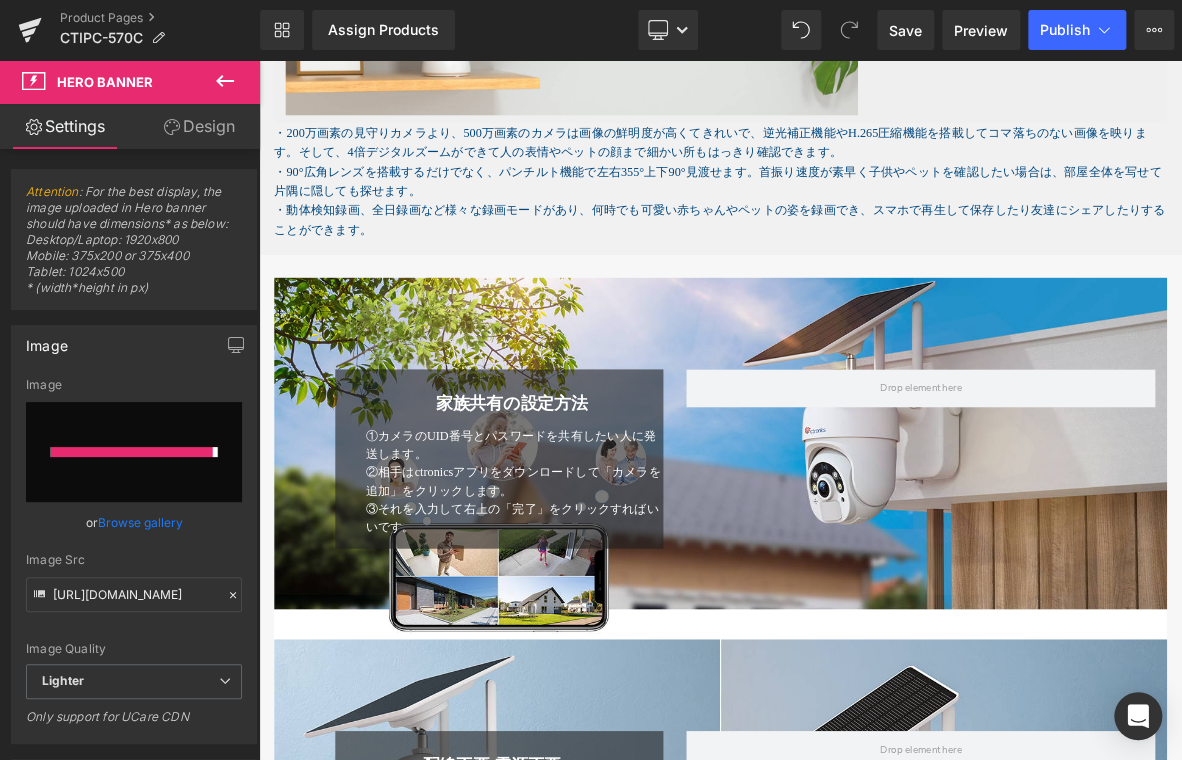 type on "https://ucarecdn.com/aa5fed63-644b-4616-b870-6c603bebb2d5/-/format/auto/-/preview/3000x3000/-/quality/lighter/8.jpg" 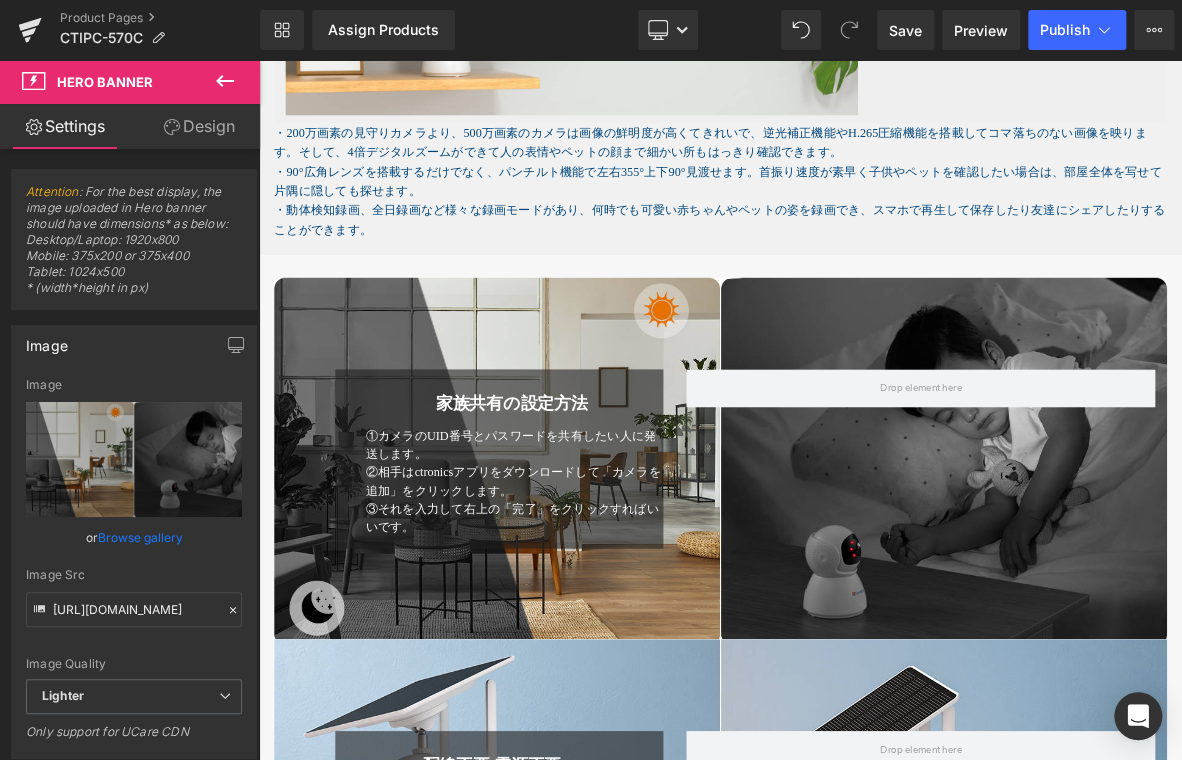 drag, startPoint x: 336, startPoint y: 532, endPoint x: 418, endPoint y: 580, distance: 95.015785 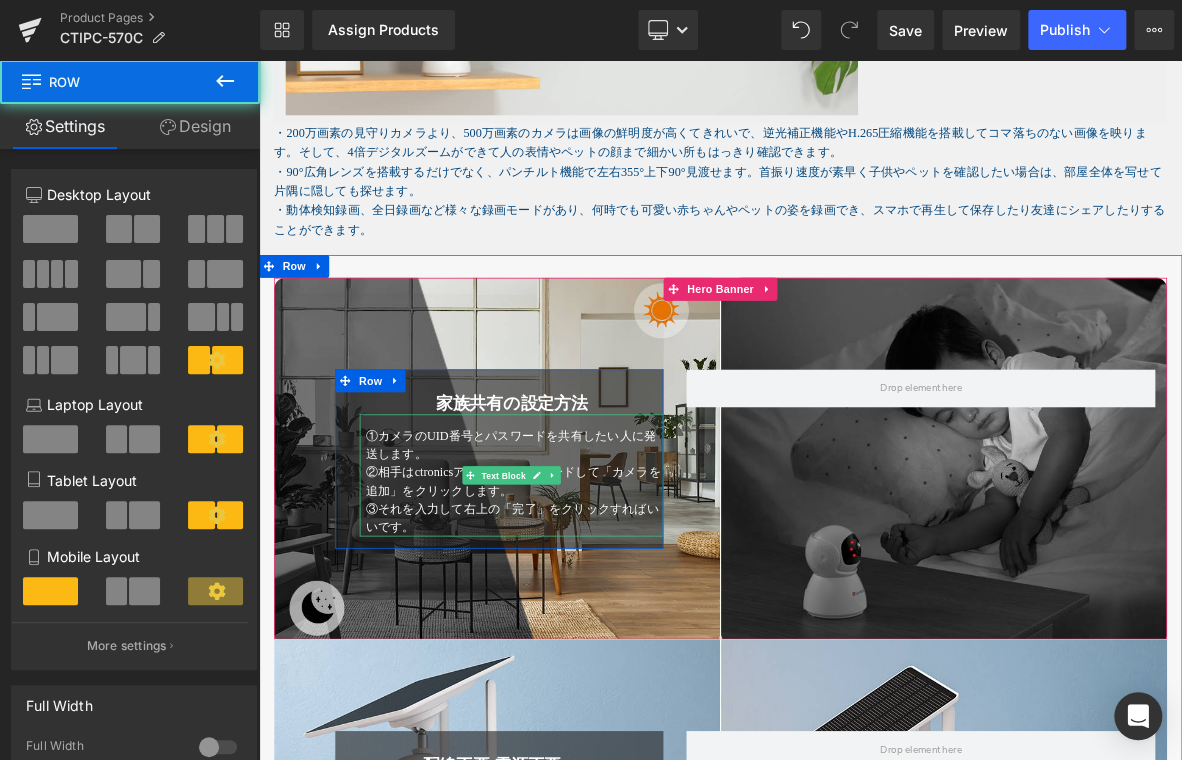 click on "①カメラのUID番号とパスワードを共有したい人に発送します。" at bounding box center [589, 563] 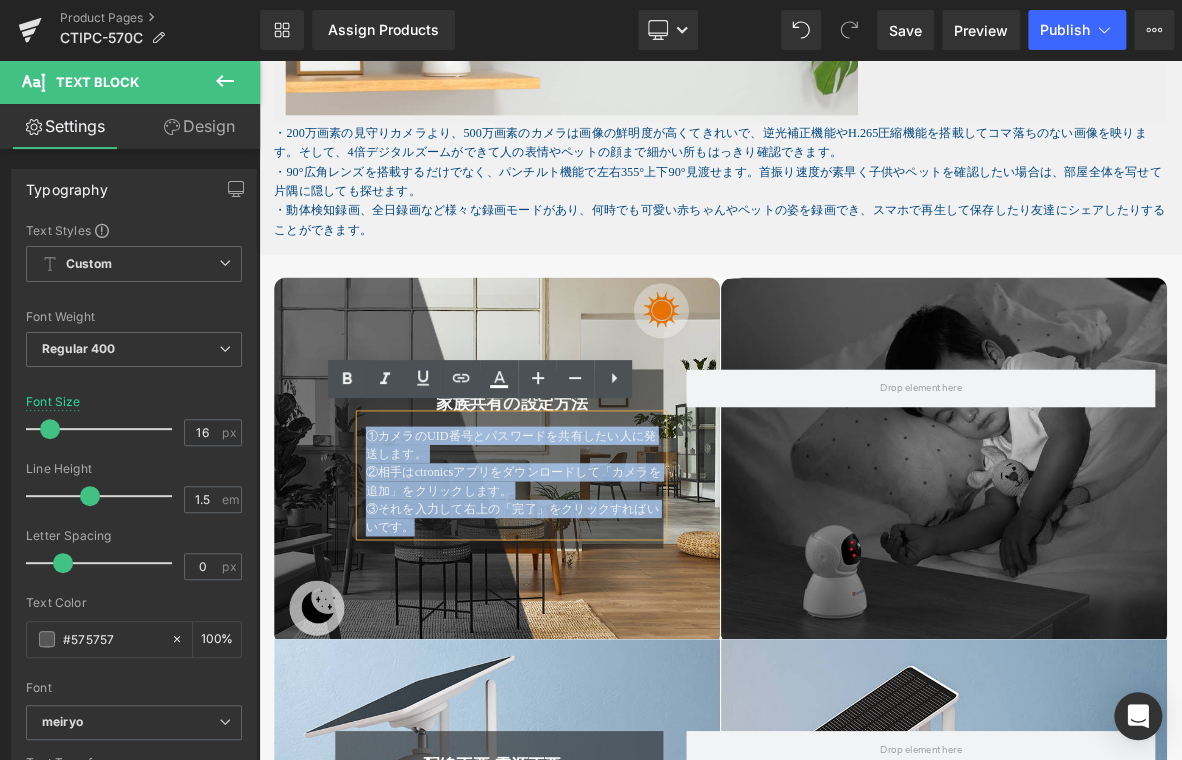 drag, startPoint x: 394, startPoint y: 544, endPoint x: 660, endPoint y: 644, distance: 284.176 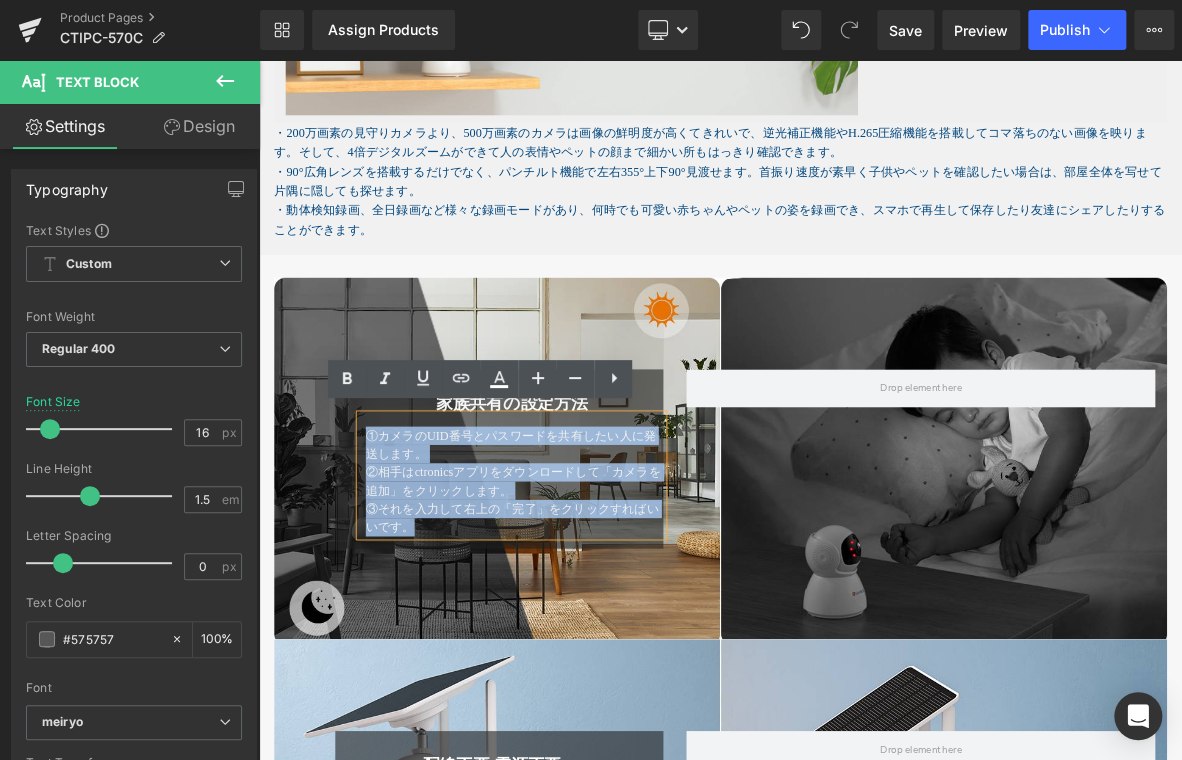 click on "①カメラのUID番号とパスワードを共有したい人に発送します。 ②相手はctronicsアプリをダウンロードして「カメラを追加」をクリックします。 ③それを入力して右上の「完了」をクリックすればいいです。" at bounding box center (590, 604) 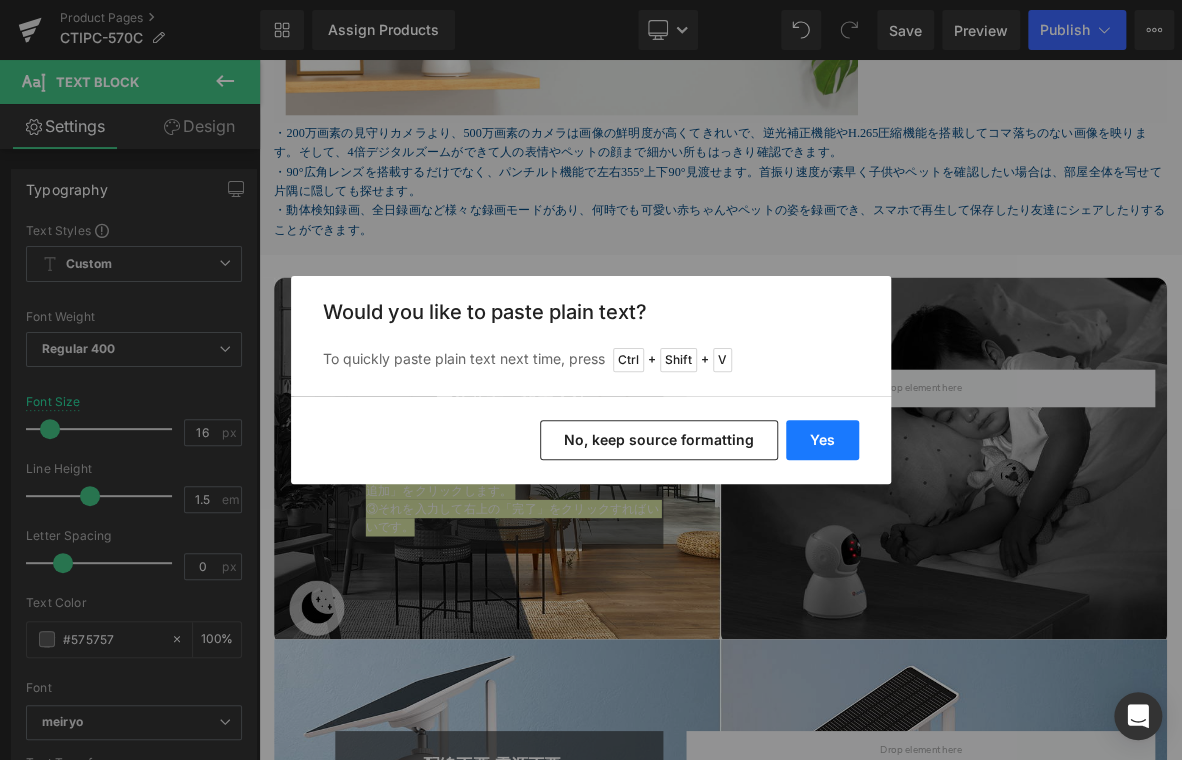 click on "Yes" at bounding box center [822, 440] 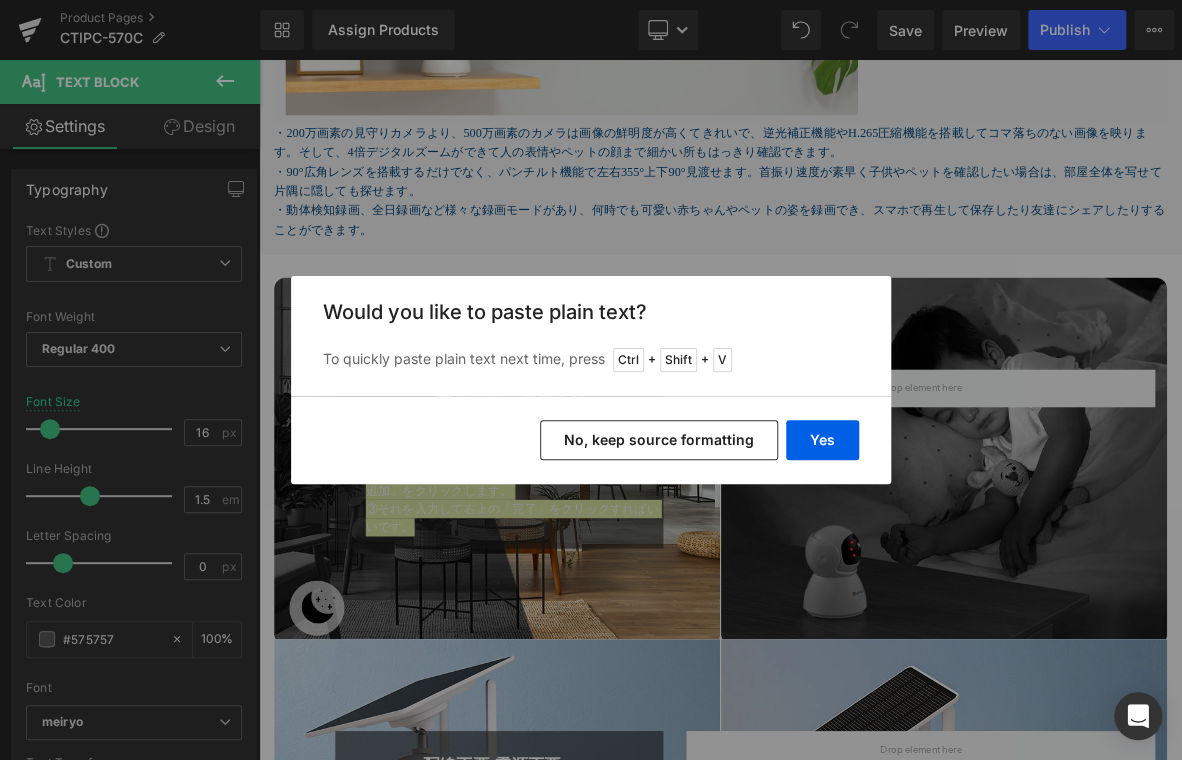 type 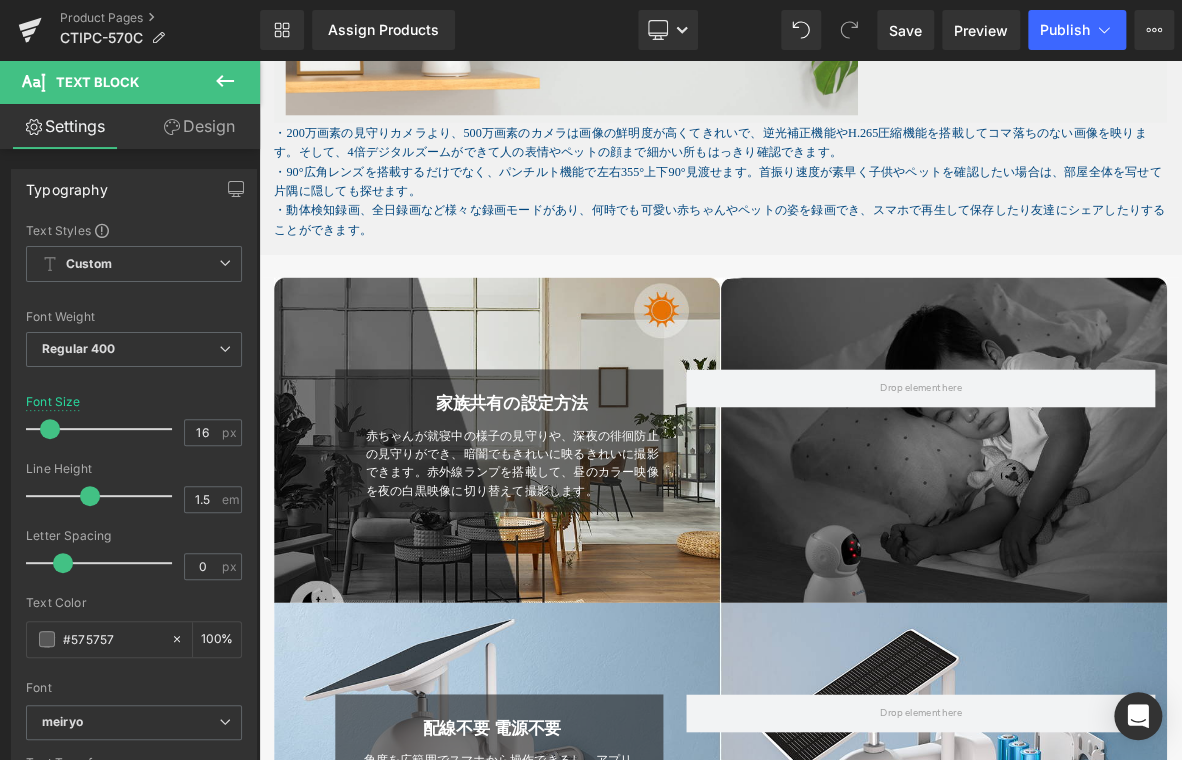 click on "家族共有の設定方法
Heading
赤ちゃんが就寝中の様子の見守りや、深夜の徘徊防止の見守りができ、暗闇でもきれいに映るきれいに撮影できます。赤外線ランプを搭載して、昼のカラー映像を夜の白黒映像に切り替えて撮影します。
Text Block
Row
Row" at bounding box center [864, 548] 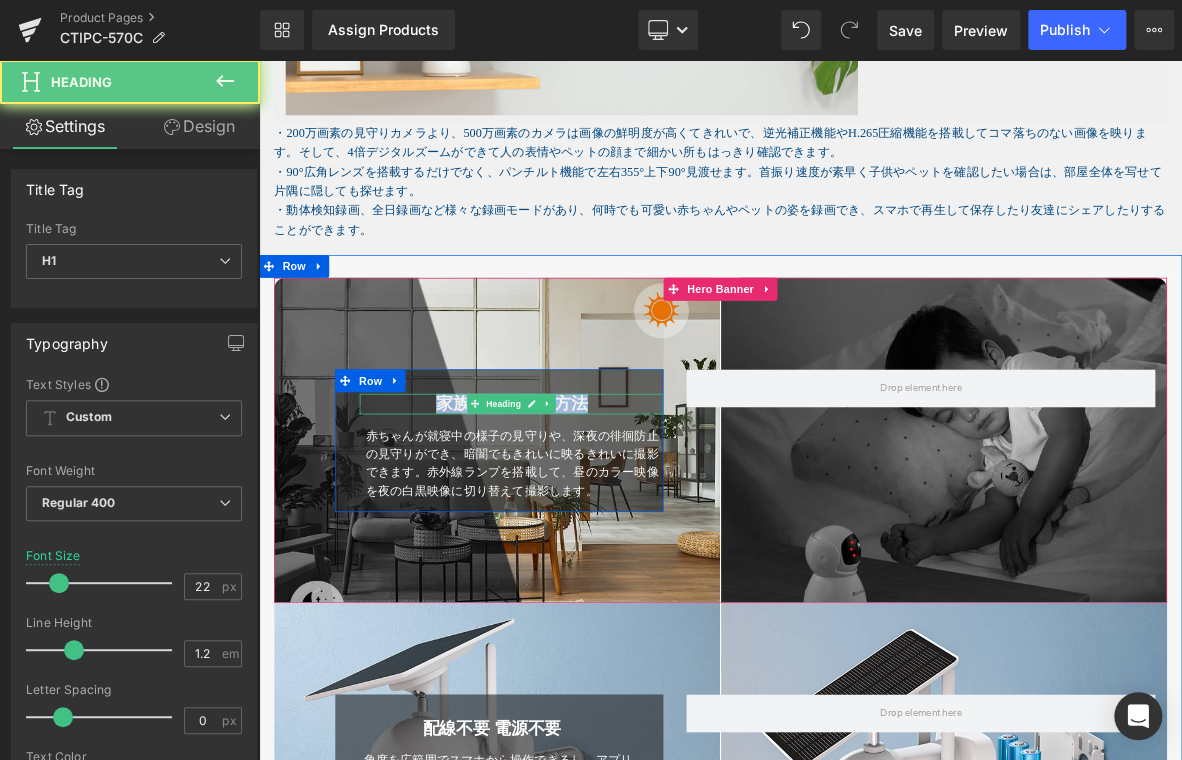 drag, startPoint x: 487, startPoint y: 503, endPoint x: 697, endPoint y: 506, distance: 210.02142 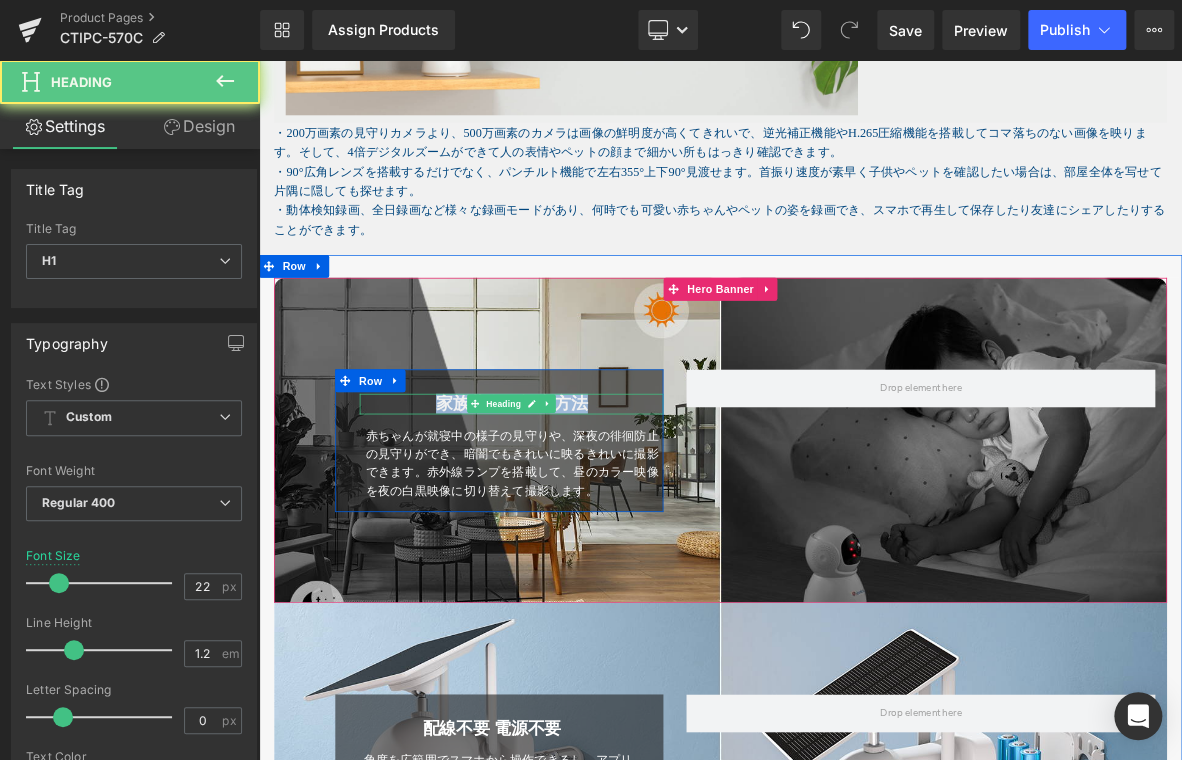 click on "家族共有の設定方法" at bounding box center [590, 510] 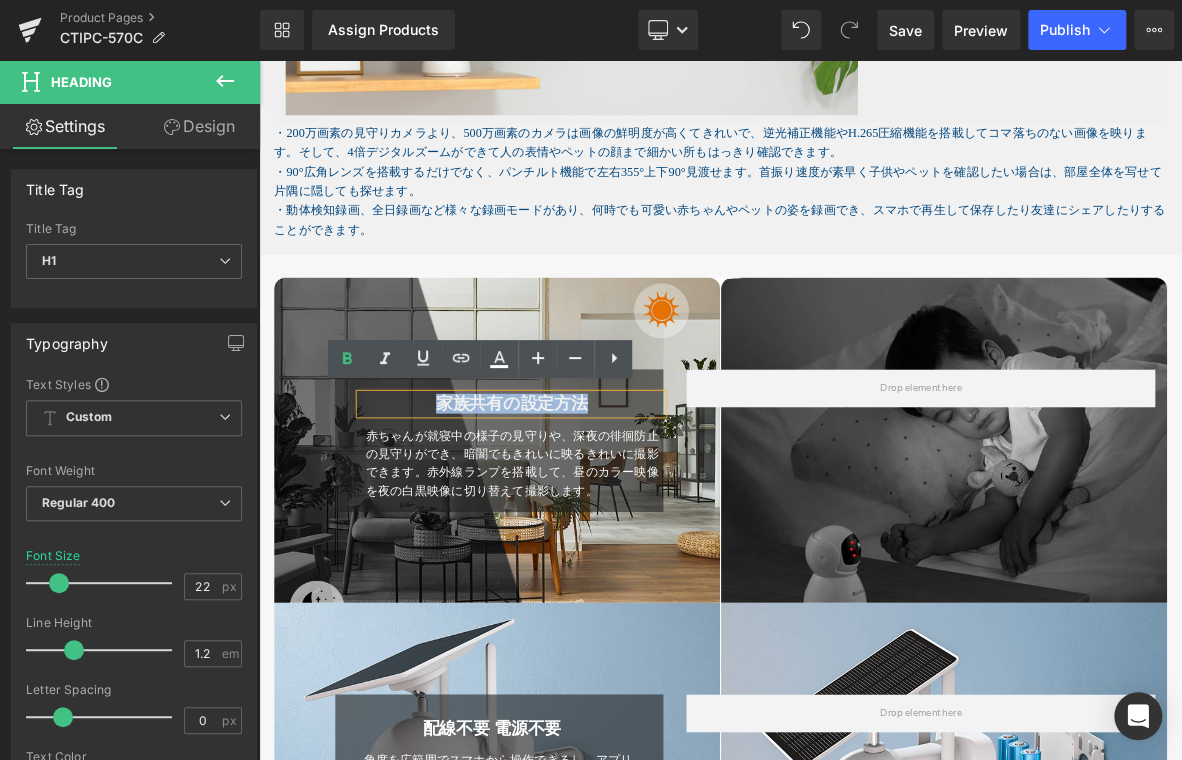 paste 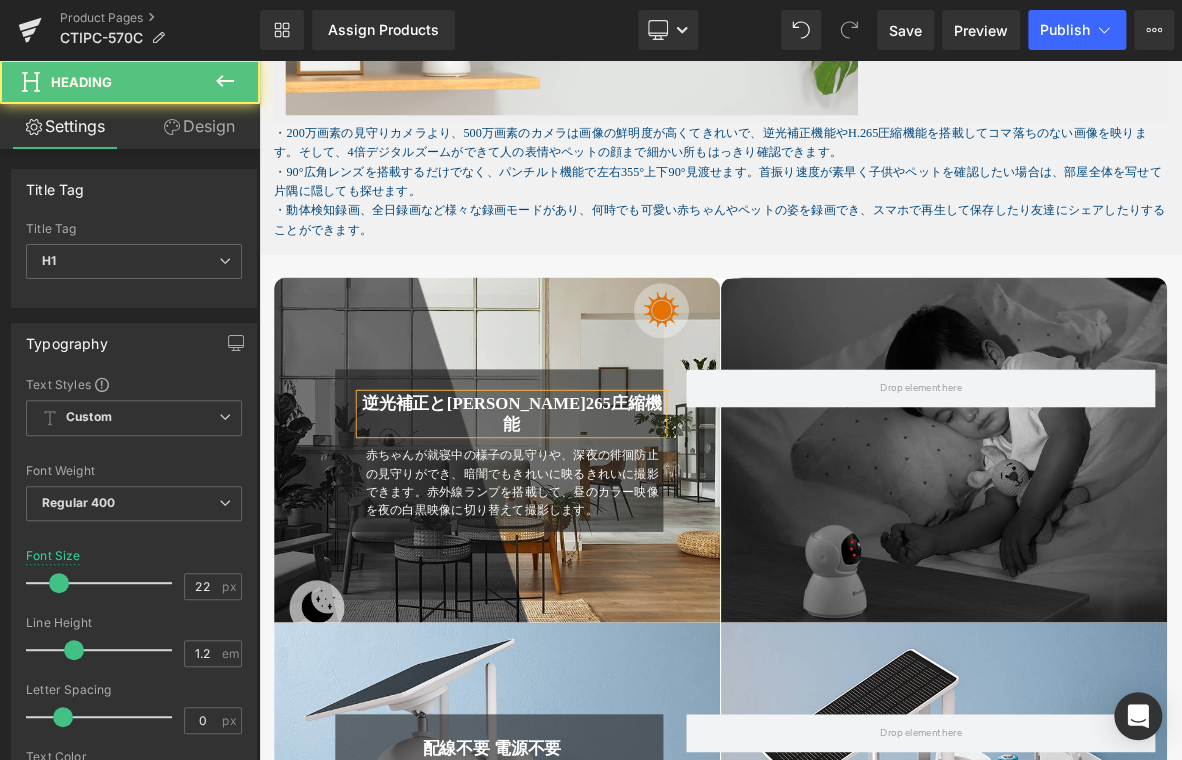 click on "逆光補正とH.265庄縮機能" at bounding box center [590, 522] 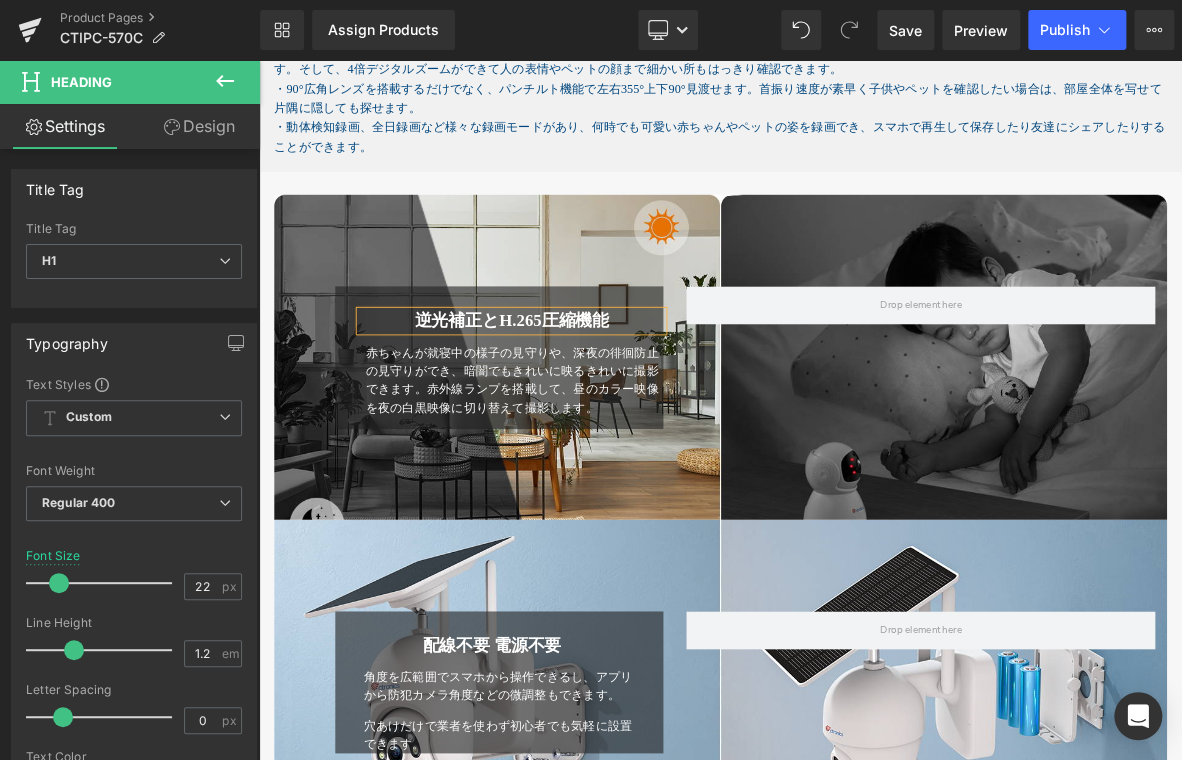 scroll, scrollTop: 3900, scrollLeft: 0, axis: vertical 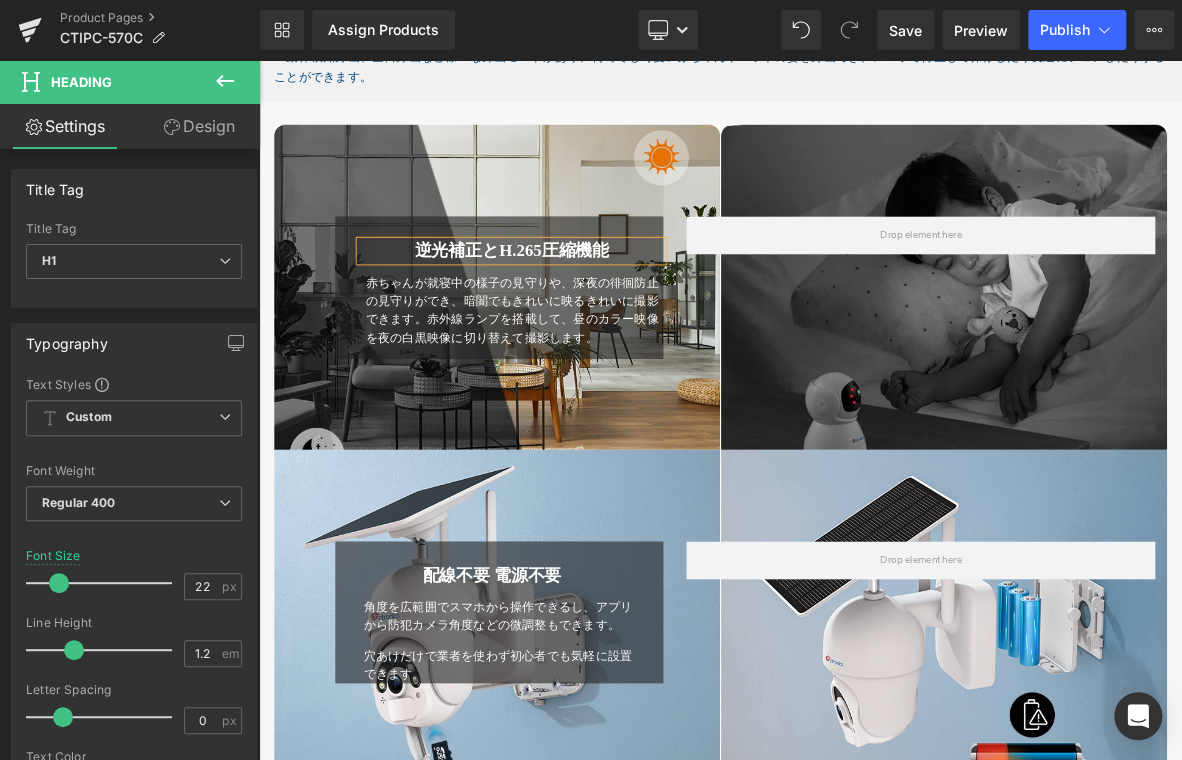 click on "逆光補正とH.265 圧縮機能
Heading
赤ちゃんが就寝中の様子の見守りや、深夜の徘徊防止の見守りができ、暗闇でもきれいに映るきれいに撮影できます。赤外線ランプを搭載して、昼のカラー映像を夜の白黒映像に切り替えて撮影します。
Text Block
Row
Row" at bounding box center (864, 348) 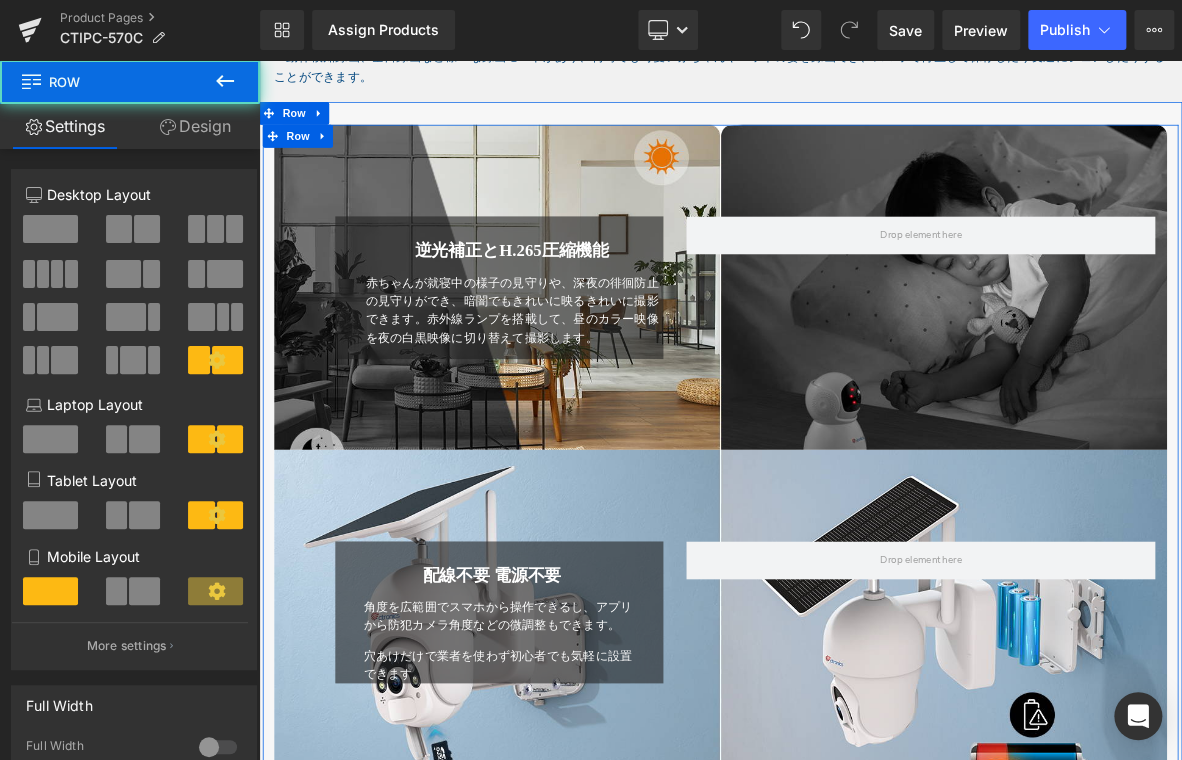 click on "109px" at bounding box center (259, 60) 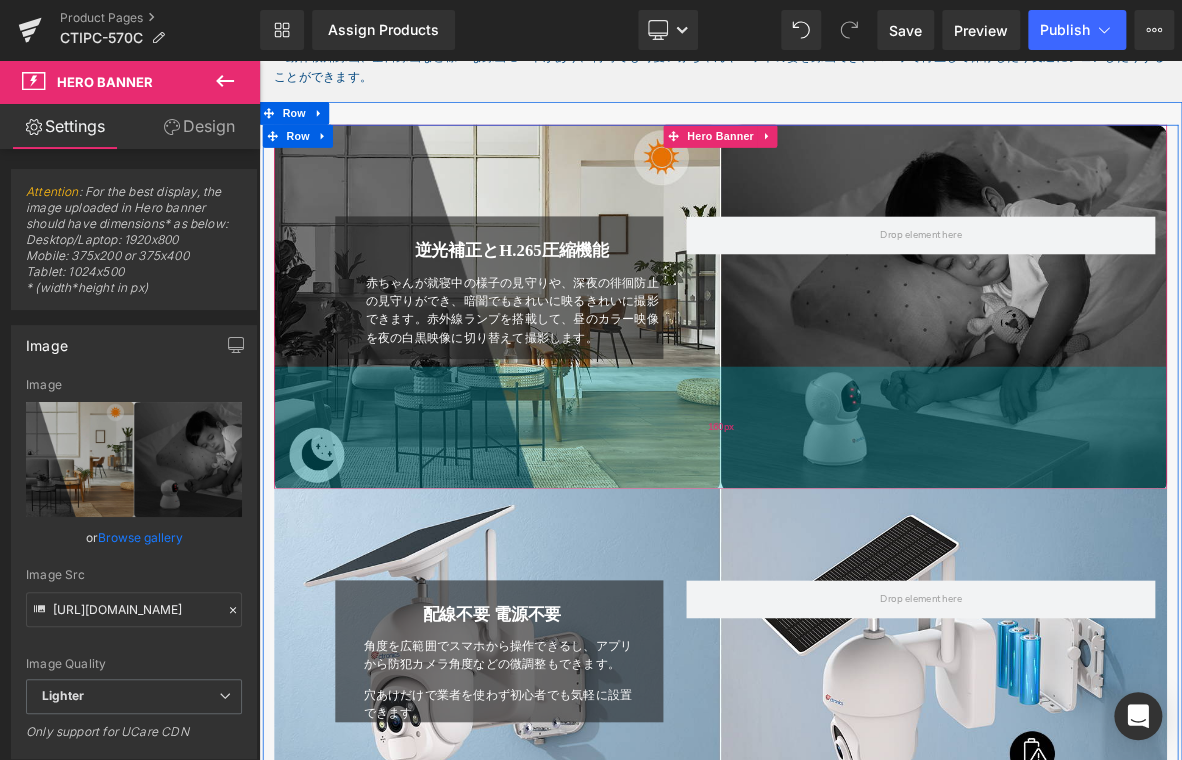 drag, startPoint x: 829, startPoint y: 555, endPoint x: 840, endPoint y: 606, distance: 52.17279 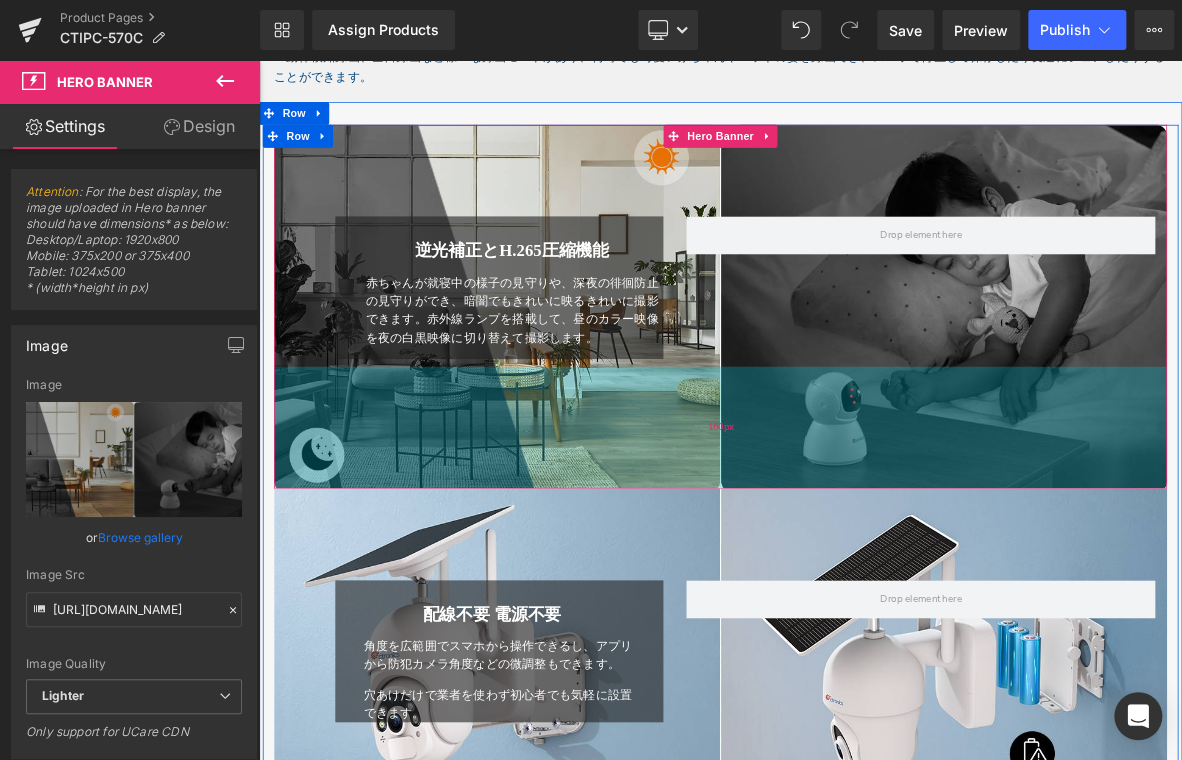 click on "160px" at bounding box center [864, 542] 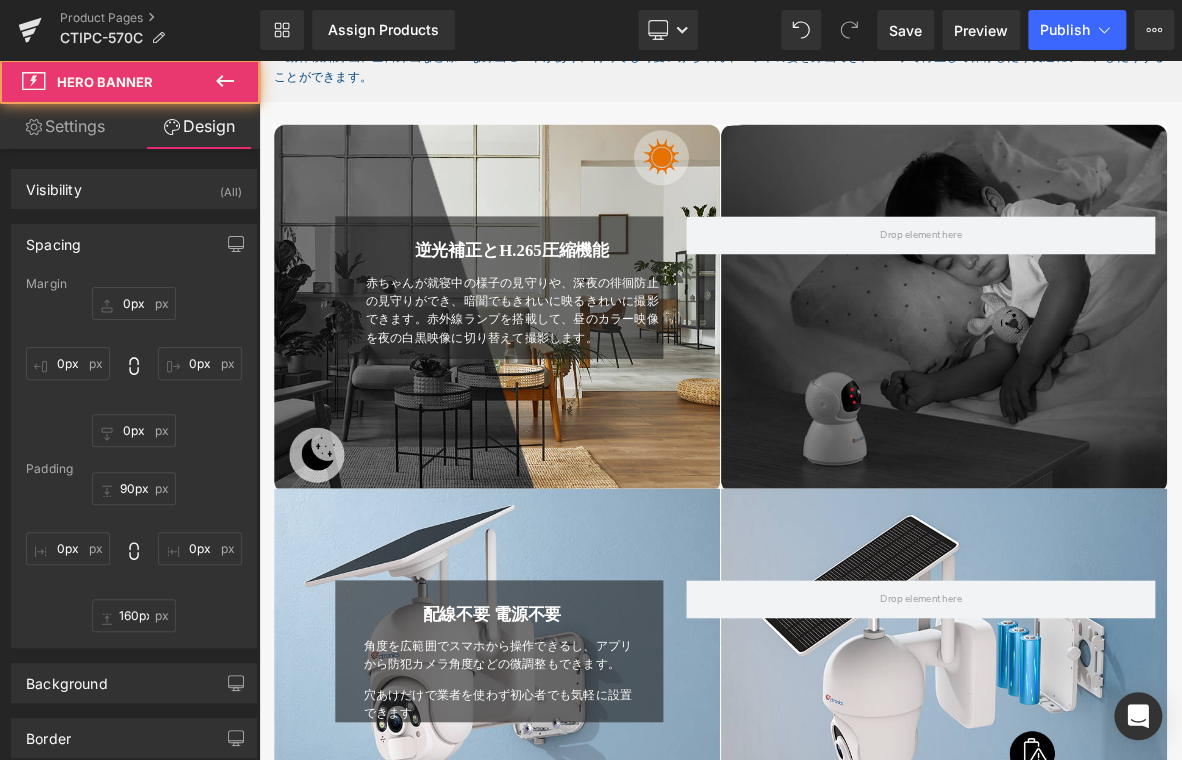 scroll, scrollTop: 3500, scrollLeft: 0, axis: vertical 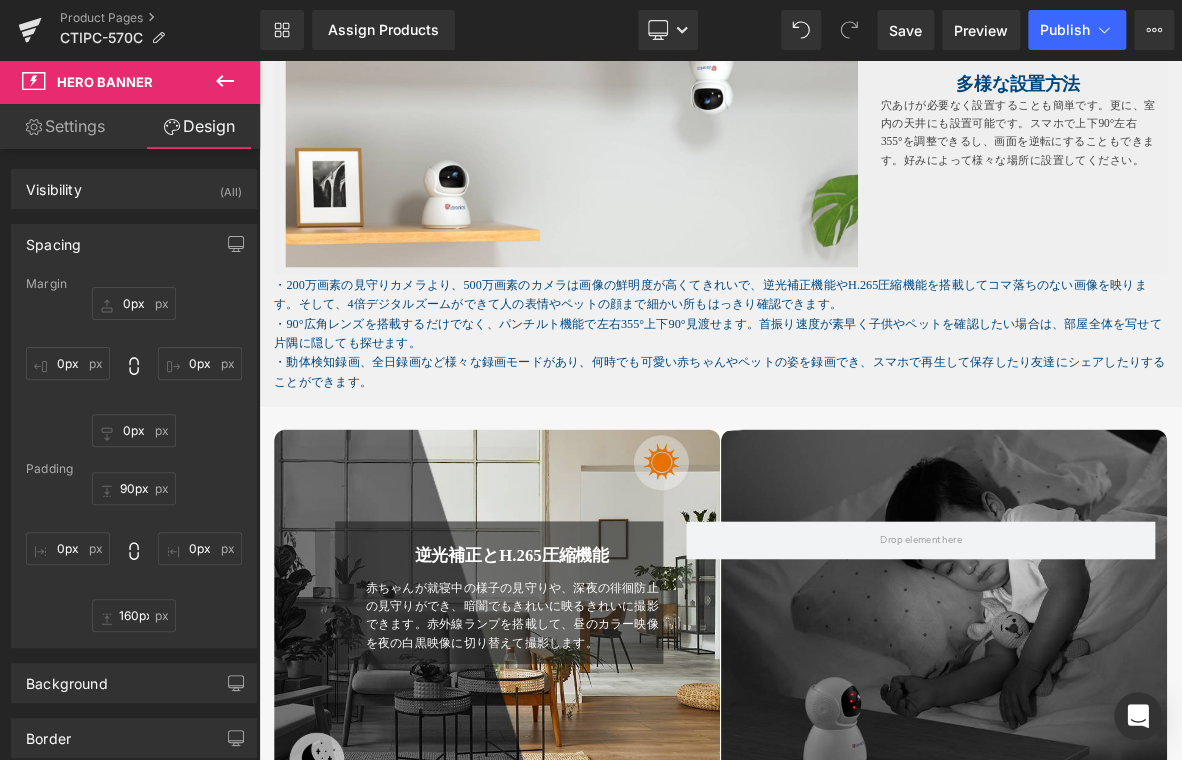 click on "逆光補正とH.265 圧縮機能
Heading
赤ちゃんが就寝中の様子の見守りや、深夜の徘徊防止の見守りができ、暗闇でもきれいに映るきれいに撮影できます。赤外線ランプを搭載して、昼のカラー映像を夜の白黒映像に切り替えて撮影します。
Text Block
Row
Row
Hero Banner   90px   160px
配線不要 電源不要
Heading
角度を広範囲でスマホから操作できるし、アプリから防犯カメラ角度などの微調整もできます。
Text Block
Row" at bounding box center [864, 1706] 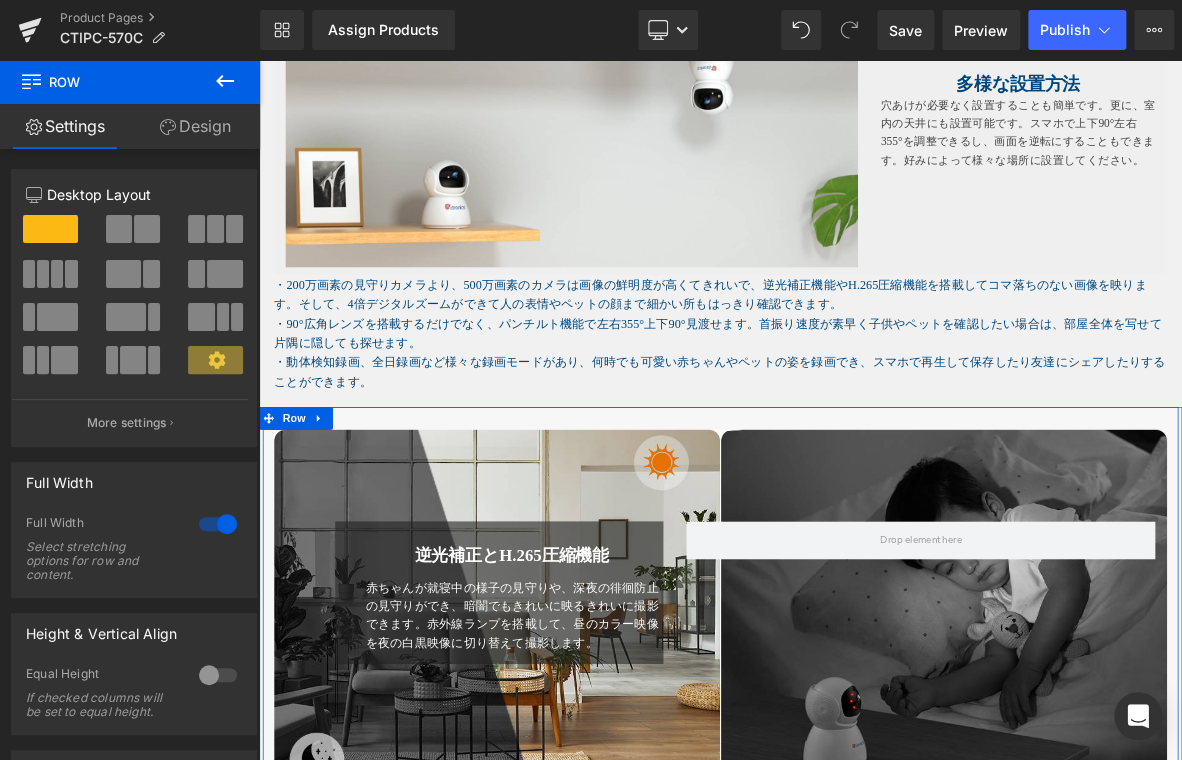 drag, startPoint x: 860, startPoint y: 510, endPoint x: 875, endPoint y: 535, distance: 29.15476 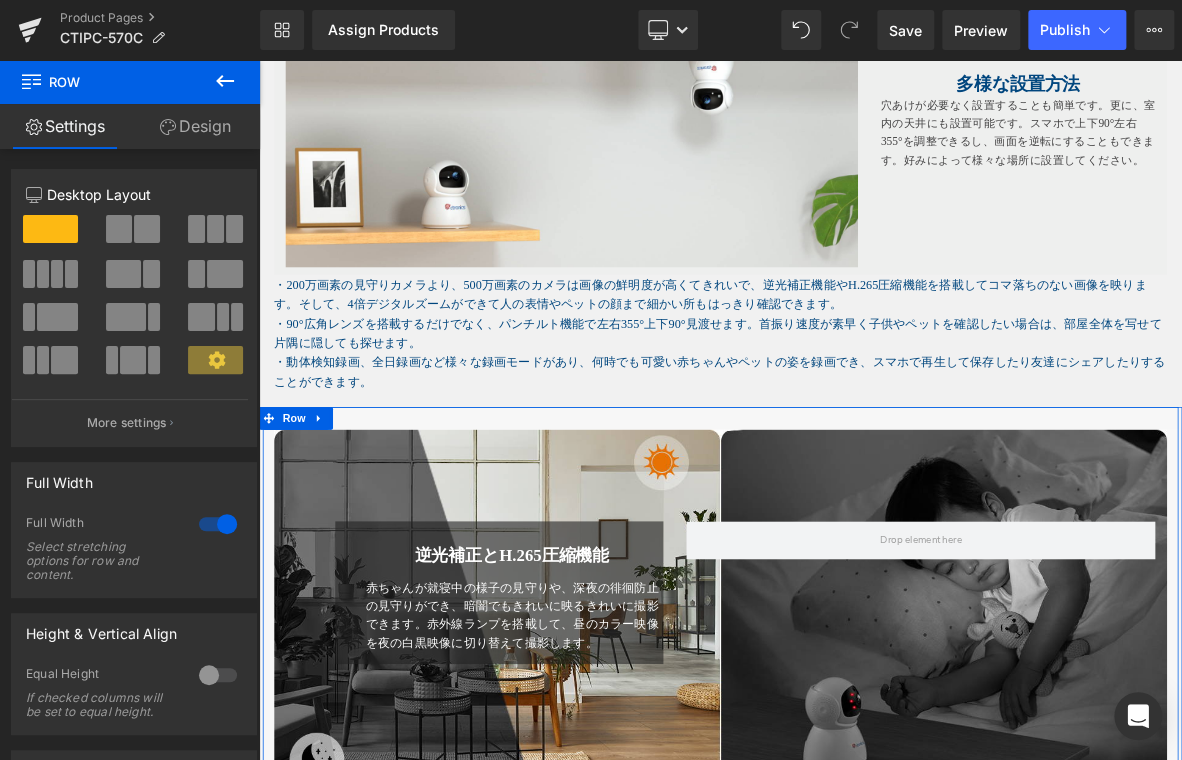 click on "逆光補正とH.265 圧縮機能
Heading
赤ちゃんが就寝中の様子の見守りや、深夜の徘徊防止の見守りができ、暗闇でもきれいに映るきれいに撮影できます。赤外線ランプを搭載して、昼のカラー映像を夜の白黒映像に切り替えて撮影します。
Text Block
Row
Row
Hero Banner   90px   160px
配線不要 電源不要
Heading
角度を広範囲でスマホから操作できるし、アプリから防犯カメラ角度などの微調整もできます。
Text Block
Row" at bounding box center (864, 2296) 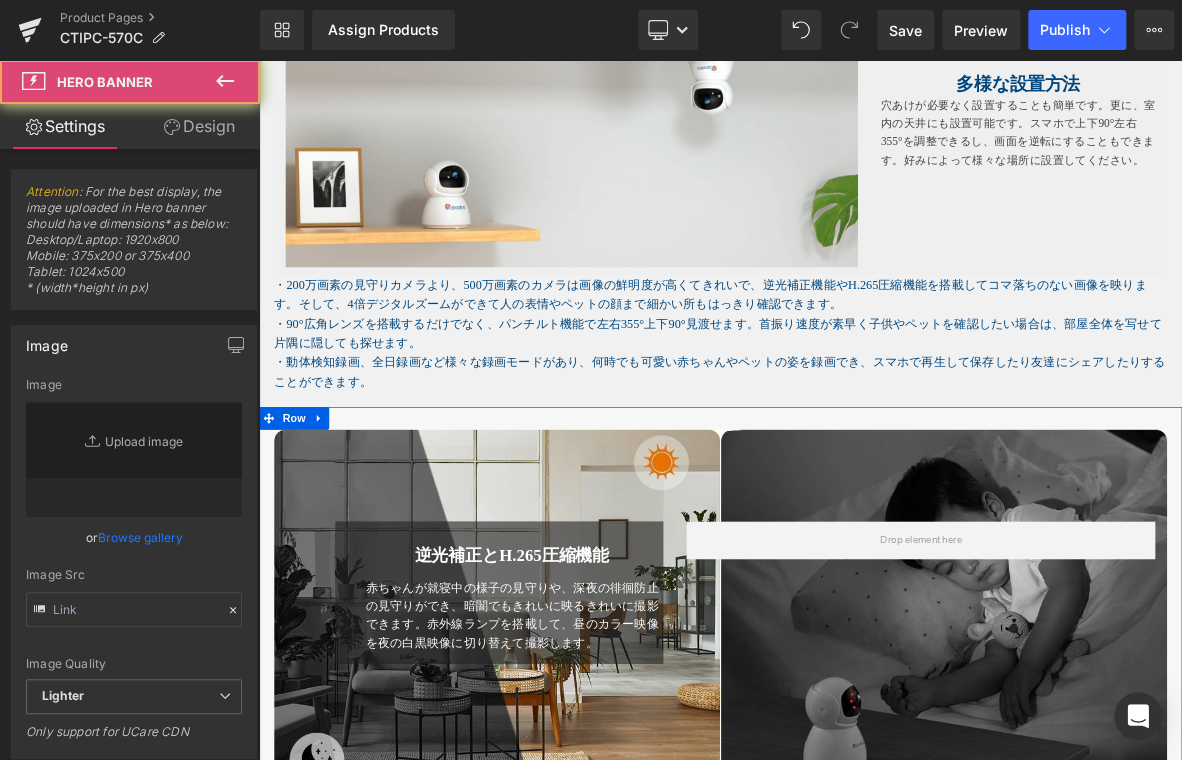 type on "https://ucarecdn.com/aa5fed63-644b-4616-b870-6c603bebb2d5/-/format/auto/-/preview/3000x3000/-/quality/lighter/8.jpg" 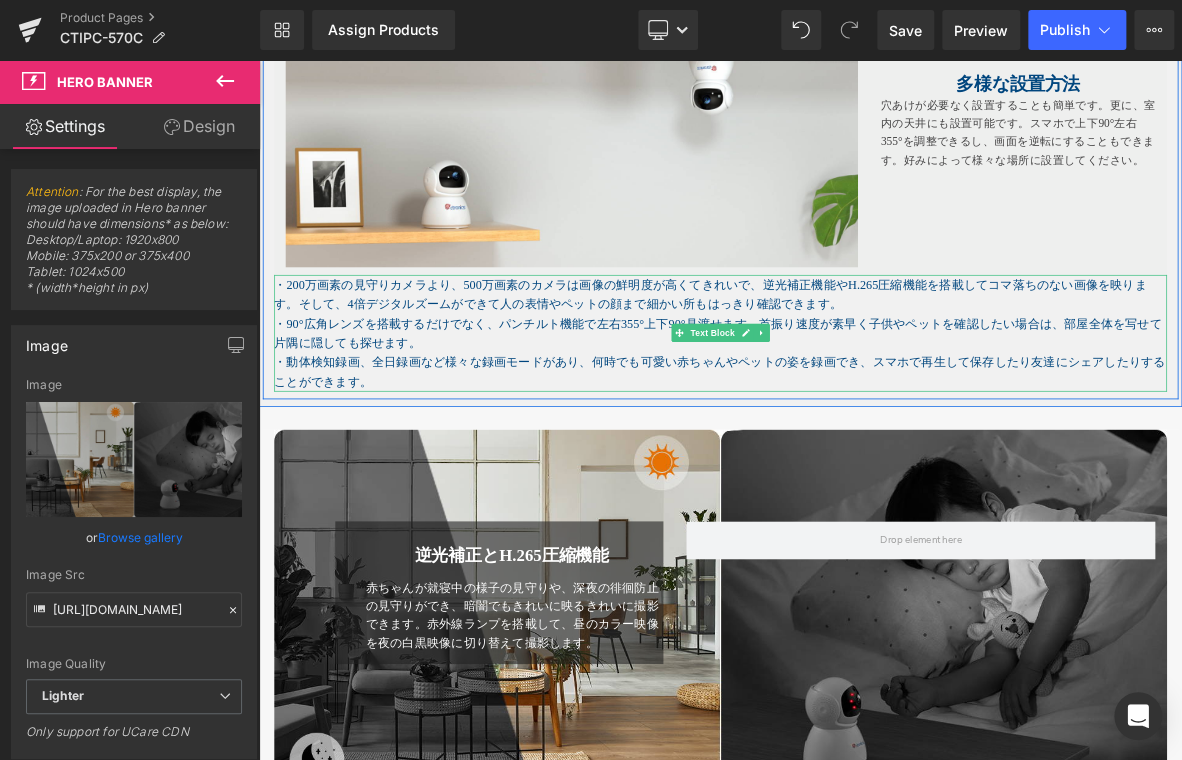 click on "・動体検知録画、全日録画など様々な録画モードがあり、何時でも可愛い赤ちゃんやペットの姿を録画でき、スマホで再生して保存したり友達にシェアしたりすることができます。" at bounding box center (864, 469) 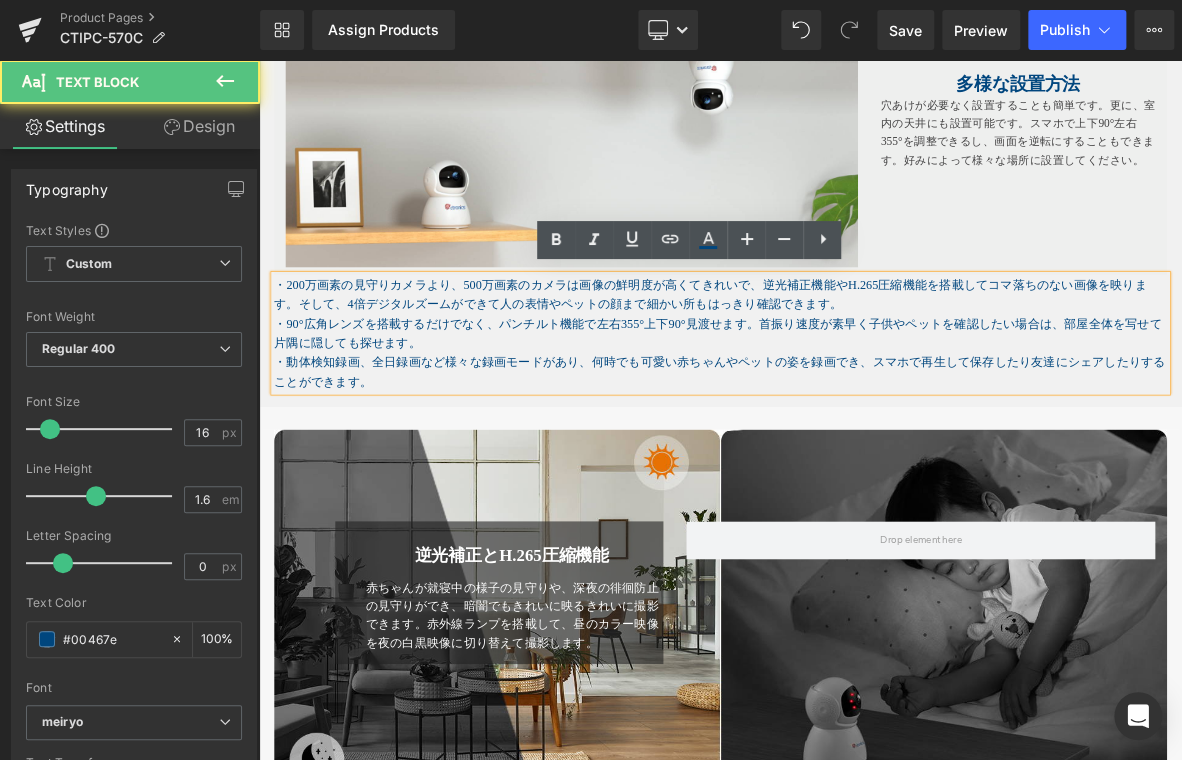 click on "Image
留守中のペットを監視する単純なペットカメラだけでなく、赤ちゃんやお年寄りの様子を確認したり、屋内に侵入する不審者を撮影したりしてベビーモニター、見守りカメラや防犯カメラとして大幅に活用できます。
Text Block
Image         Image         500万超高画素で細部まではっきり写る！ Heading         高感度CMOSセンサーと3.6mmレンズを搭載して、2592*1944高画素映像を全日撮影できます！ 4倍デジタルズーム機能を搭載し、直接画面を拡大すればいい 細かい所でもはっきりと確認できます。 Text Block         Row           360°首振り・動体や人間検知・自動追尾と録画機能 Heading         Text Block         Image         Row         Image         首振り機能を搭載し、上下90°左右355°で回転できて見たい角度をスマホで簡単に操作できます。" at bounding box center (864, -993) 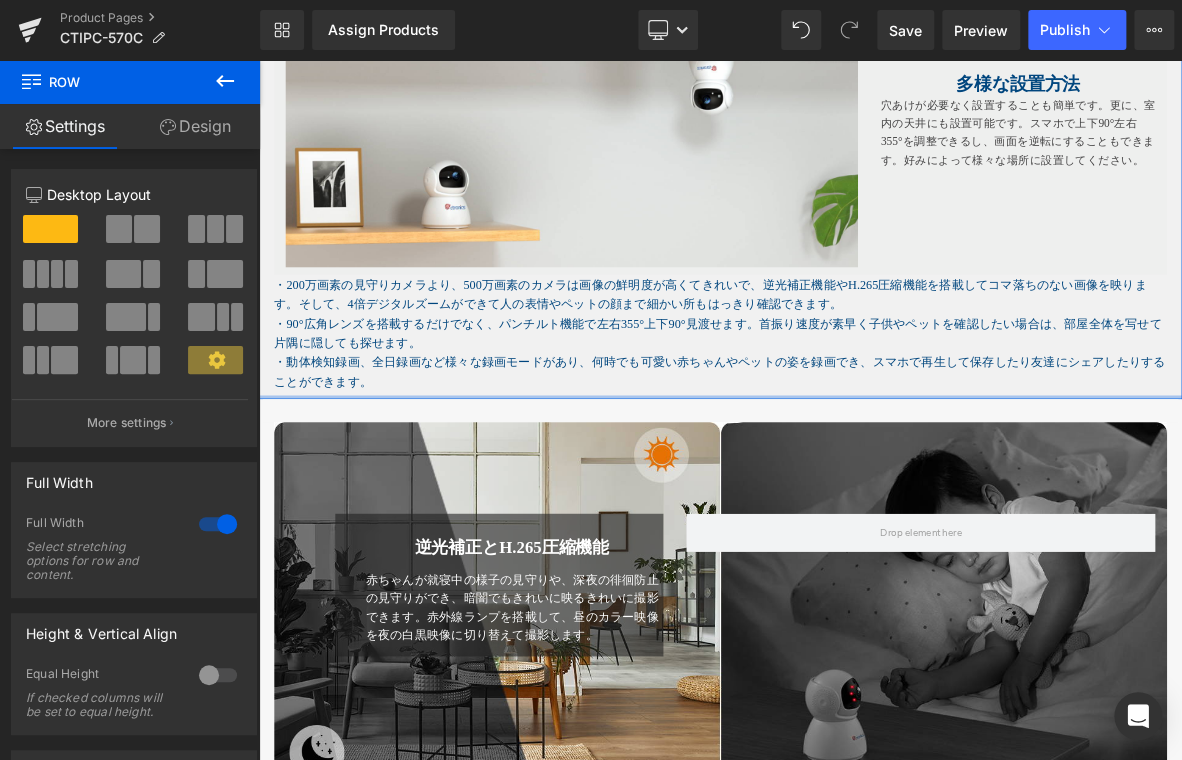 drag, startPoint x: 333, startPoint y: 502, endPoint x: 806, endPoint y: 549, distance: 475.32935 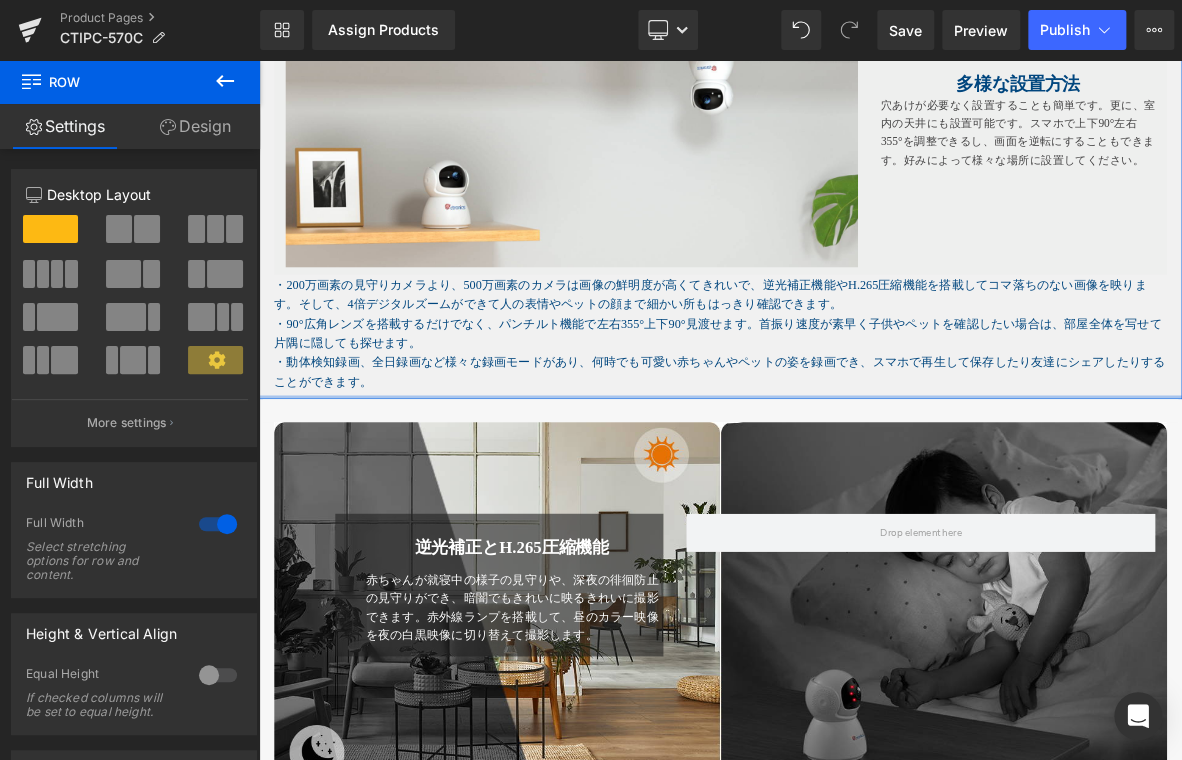 click on "Image
留守中のペットを監視する単純なペットカメラだけでなく、赤ちゃんやお年寄りの様子を確認したり、屋内に侵入する不審者を撮影したりしてベビーモニター、見守りカメラや防犯カメラとして大幅に活用できます。
Text Block
Image         Image         500万超高画素で細部まではっきり写る！ Heading         高感度CMOSセンサーと3.6mmレンズを搭載して、2592*1944高画素映像を全日撮影できます！ 4倍デジタルズーム機能を搭載し、直接画面を拡大すればいい 細かい所でもはっきりと確認できます。 Text Block         Row           360°首振り・動体や人間検知・自動追尾と録画機能 Heading         Text Block         Image         Row         Image         首振り機能を搭載し、上下90°左右355°で回転できて見たい角度をスマホで簡単に操作できます。" at bounding box center (864, -998) 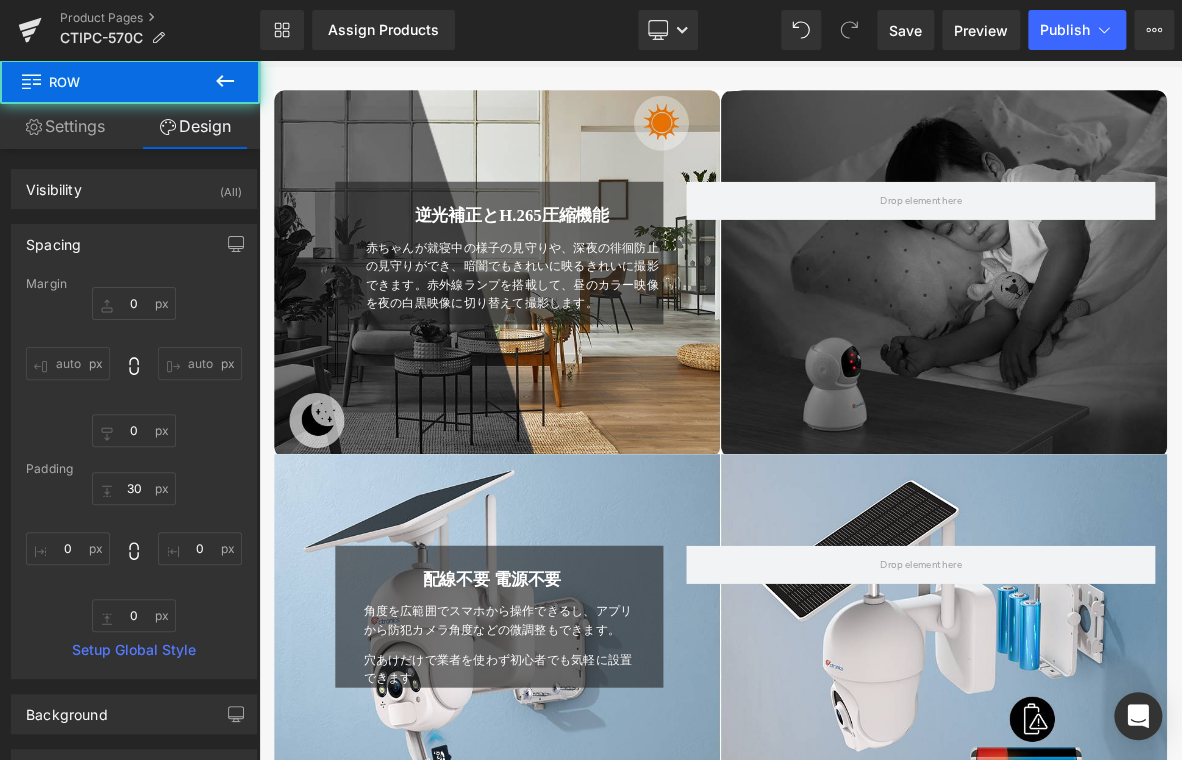 scroll, scrollTop: 4000, scrollLeft: 0, axis: vertical 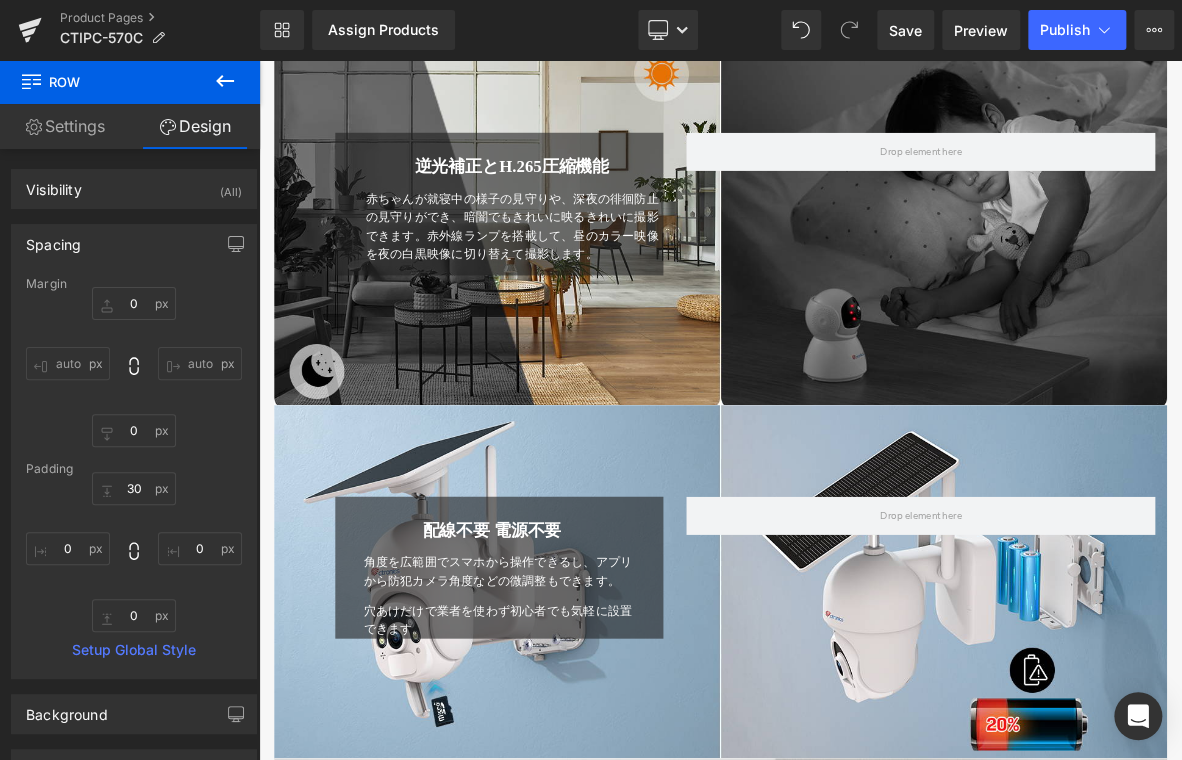 click at bounding box center (864, 743) 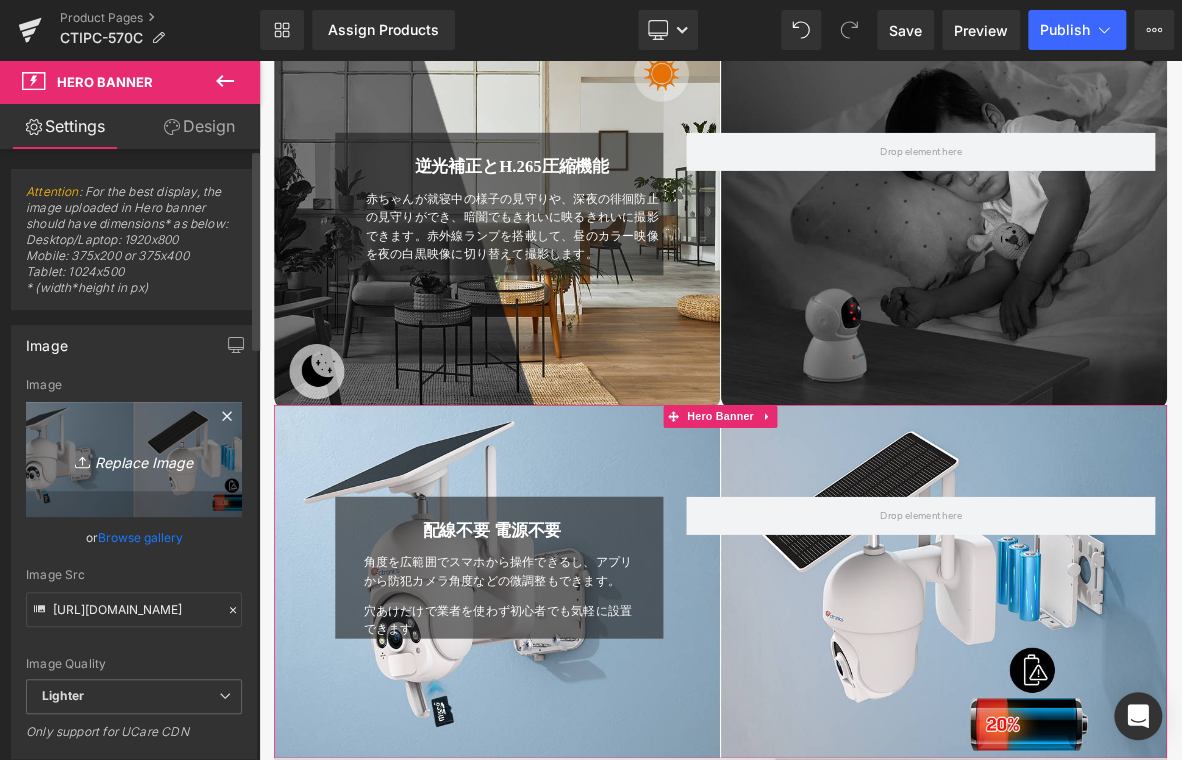 click on "Replace Image" at bounding box center (134, 459) 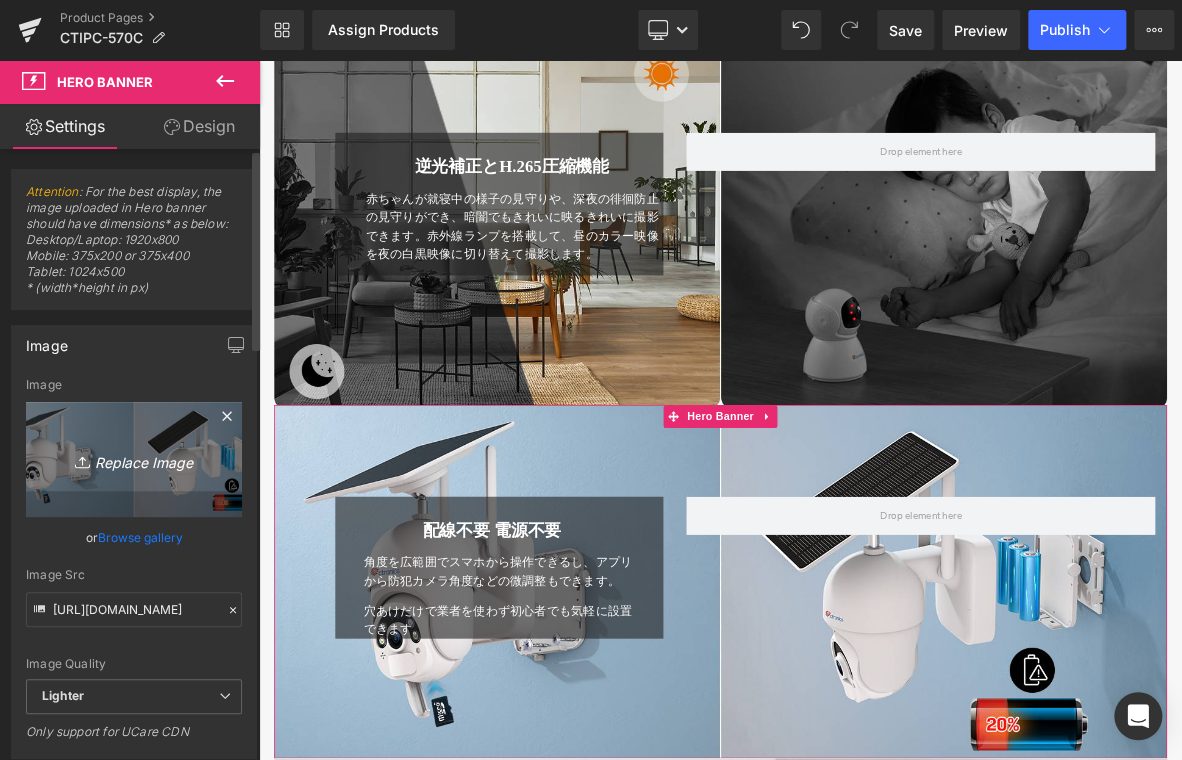 type on "C:\fakepath\9.jpg" 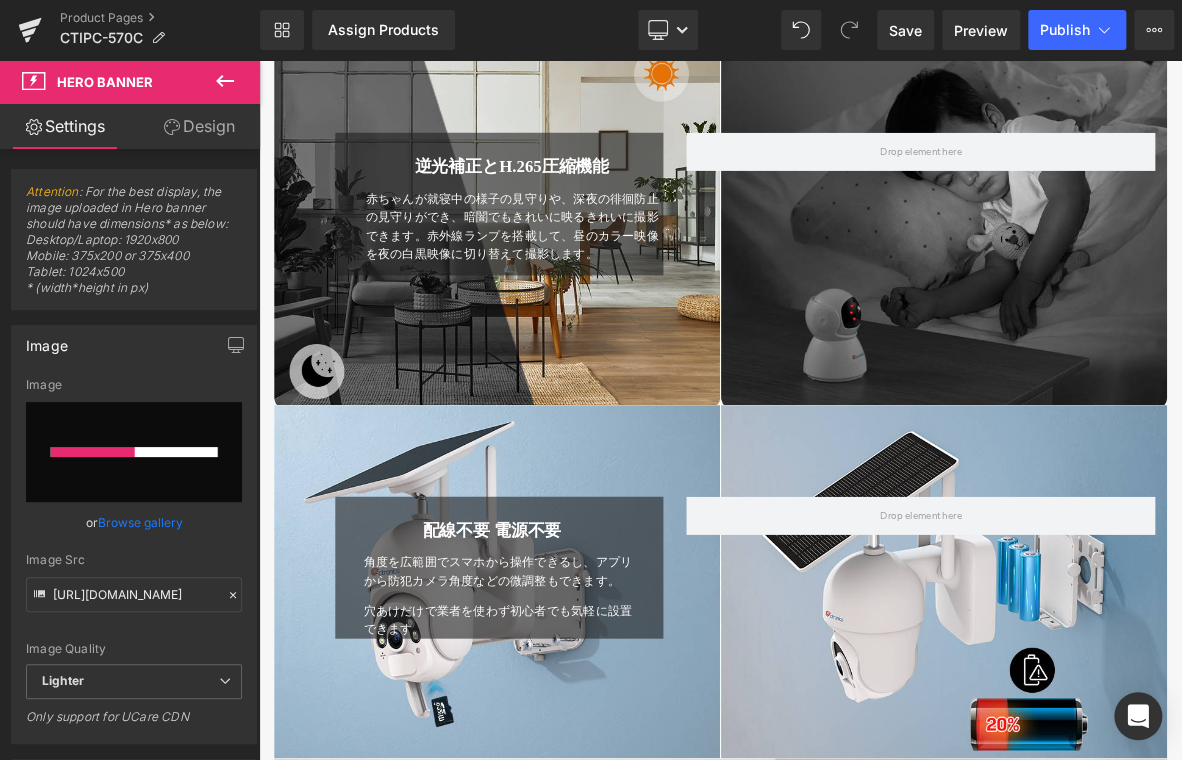 type 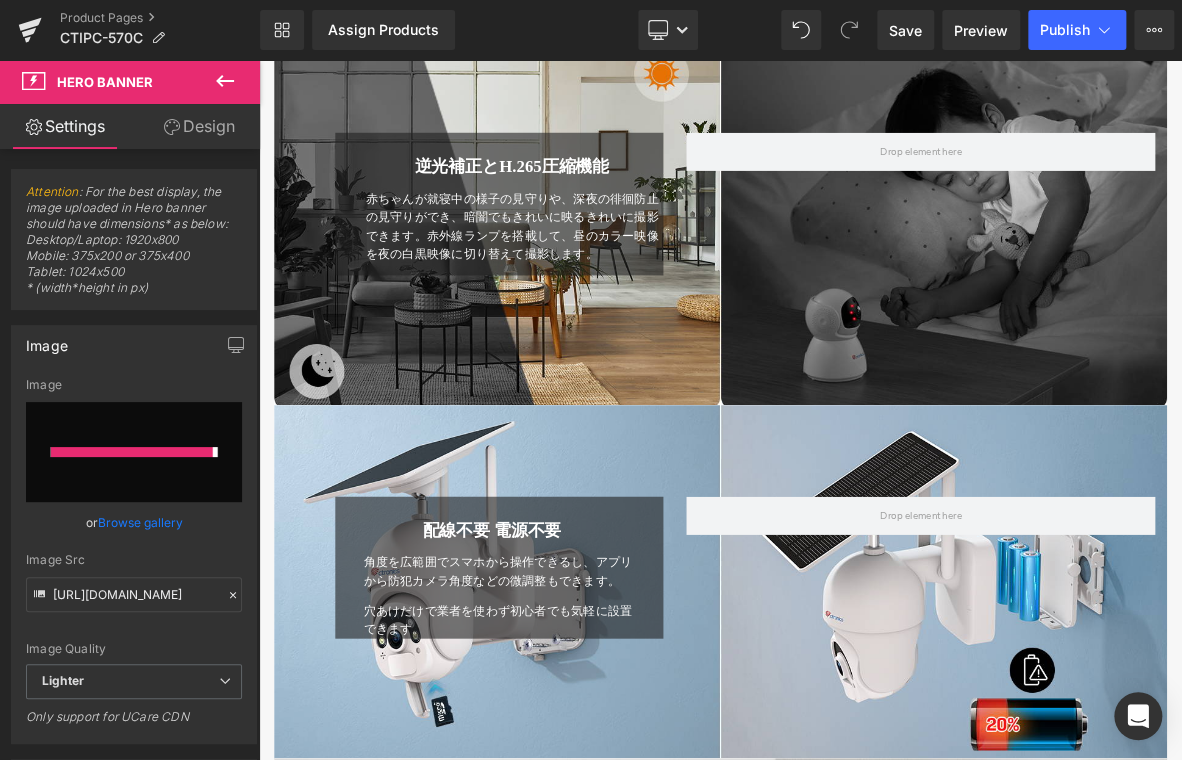 type on "https://ucarecdn.com/c7f8a840-1423-4d31-833d-777e12a745ee/-/format/auto/-/preview/3000x3000/-/quality/lighter/9.jpg" 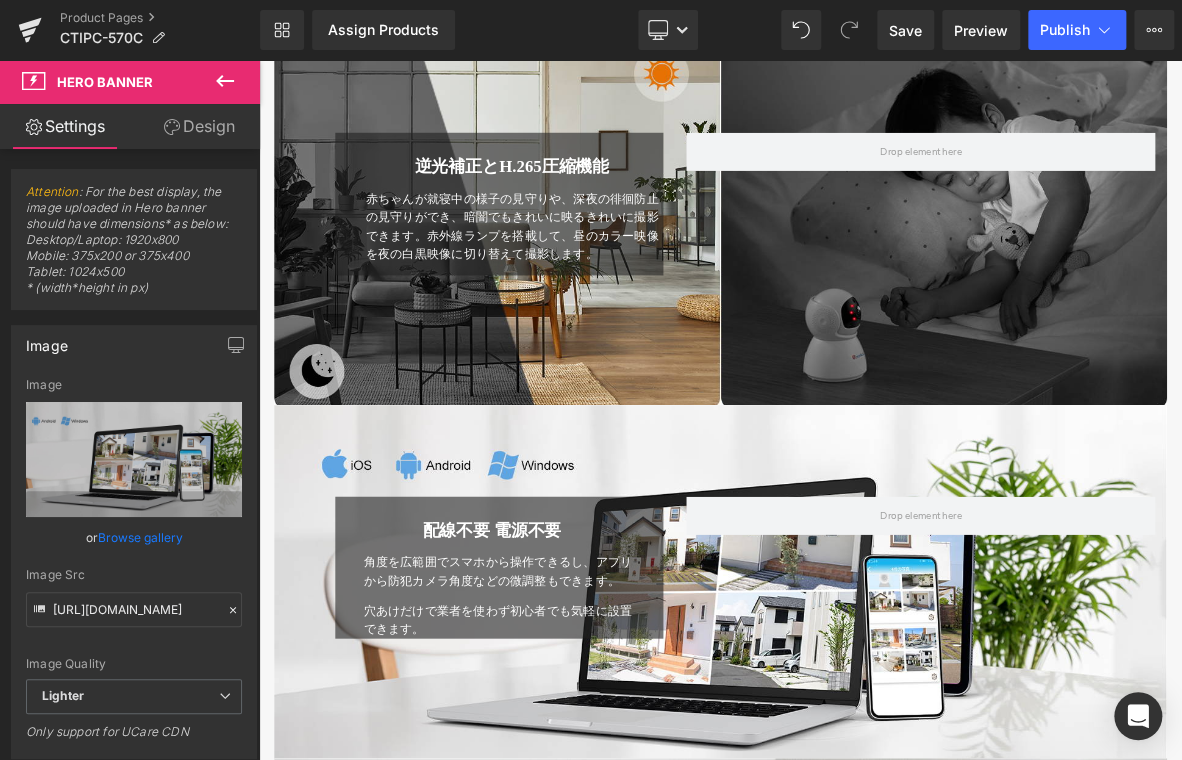 click on "配線不要 電源不要
Heading
角度を広範囲でスマホから操作できるし、アプリから防犯カメラ角度などの微調整もできます。
穴あけだけで業者を使わず初心者でも気軽に設置できます。
Text Block
Row" at bounding box center [574, 725] 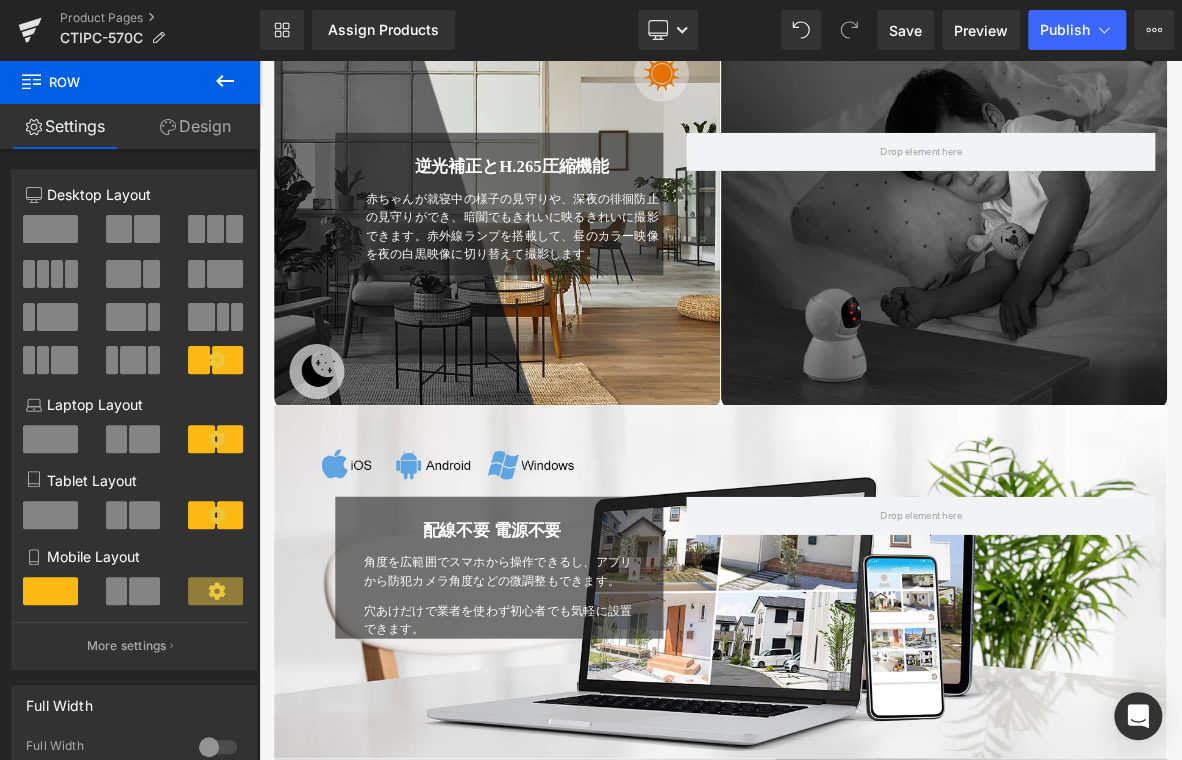 drag, startPoint x: 269, startPoint y: 658, endPoint x: 292, endPoint y: 657, distance: 23.021729 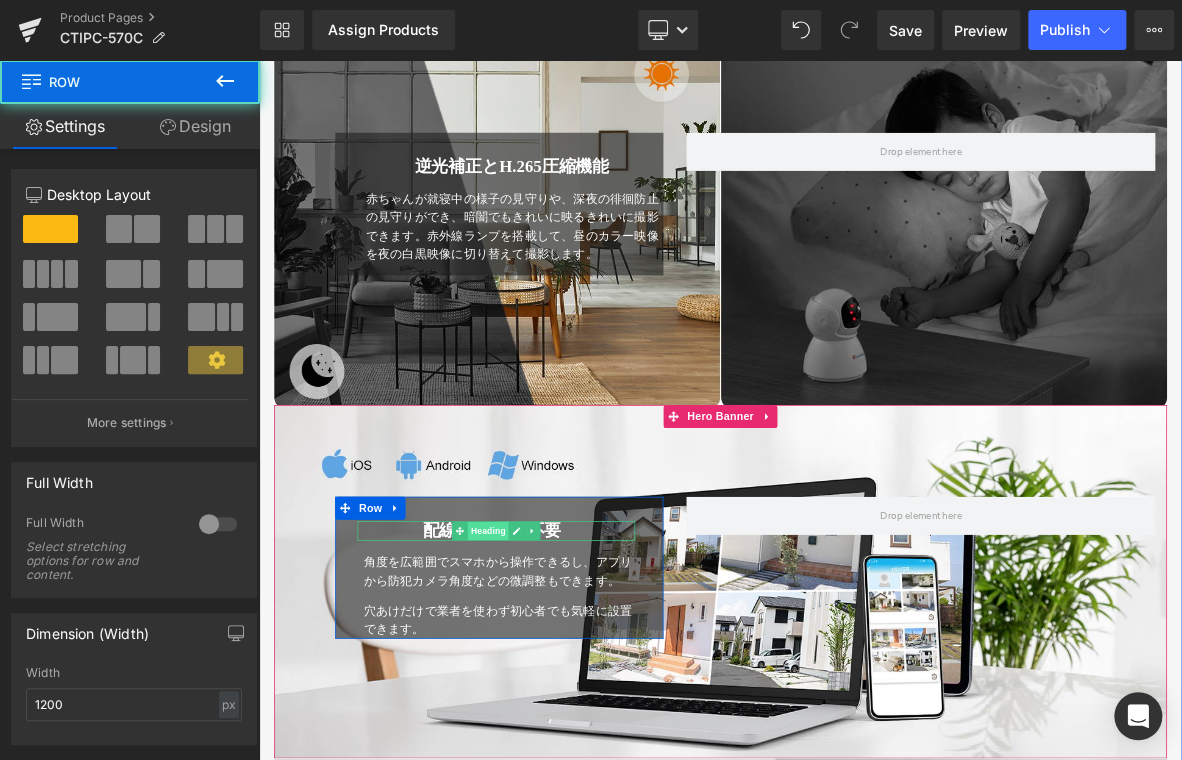 drag, startPoint x: 462, startPoint y: 665, endPoint x: 574, endPoint y: 669, distance: 112.0714 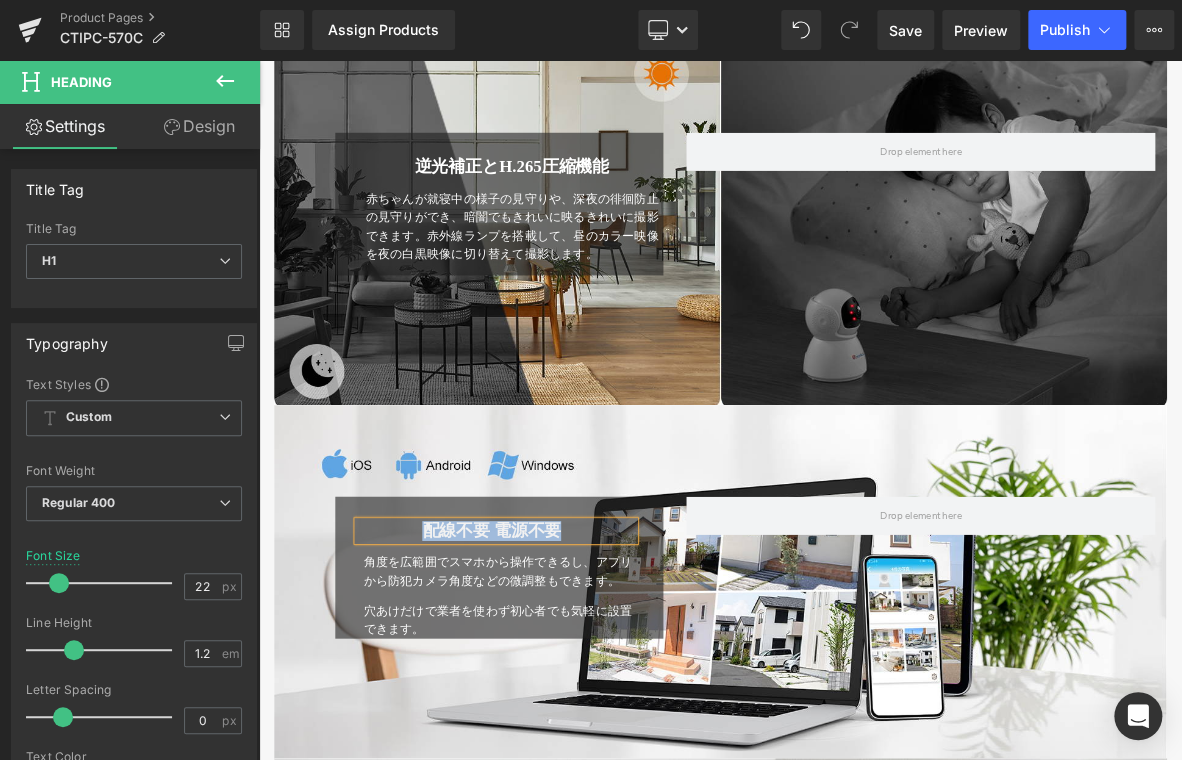 click on "配線不要 電源不要" at bounding box center [564, 676] 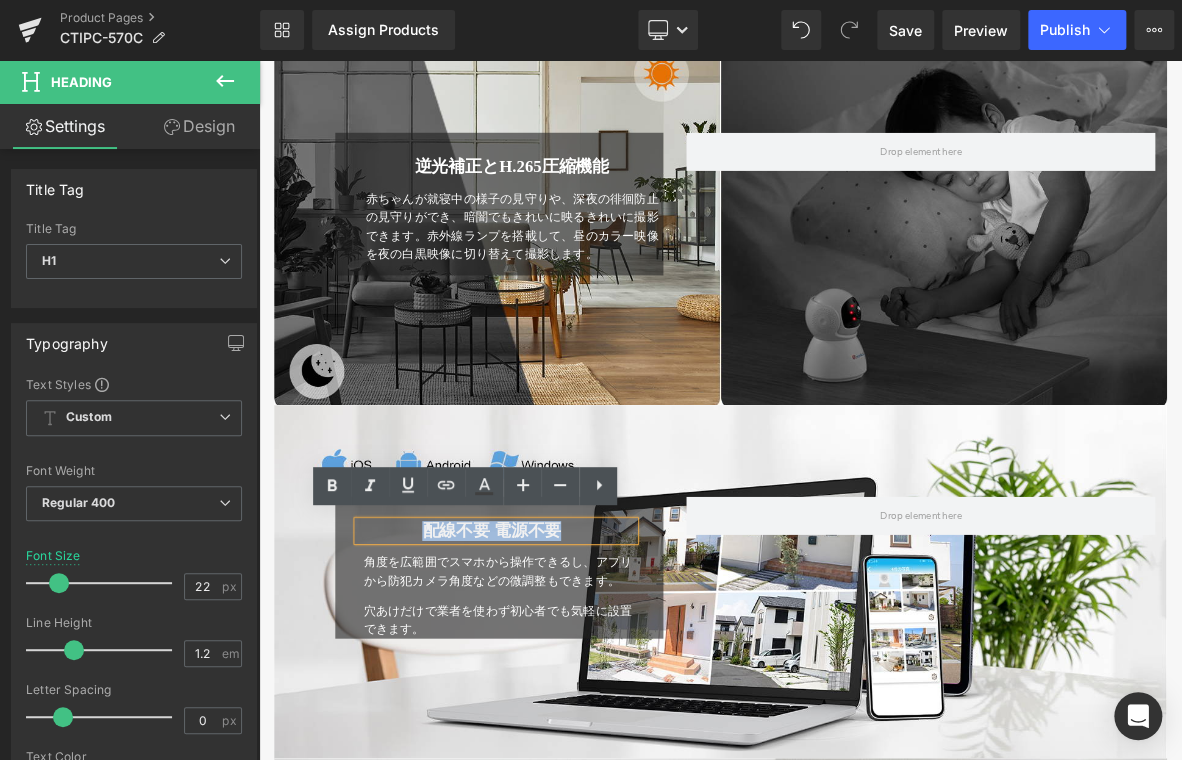 drag, startPoint x: 463, startPoint y: 674, endPoint x: 705, endPoint y: 673, distance: 242.00206 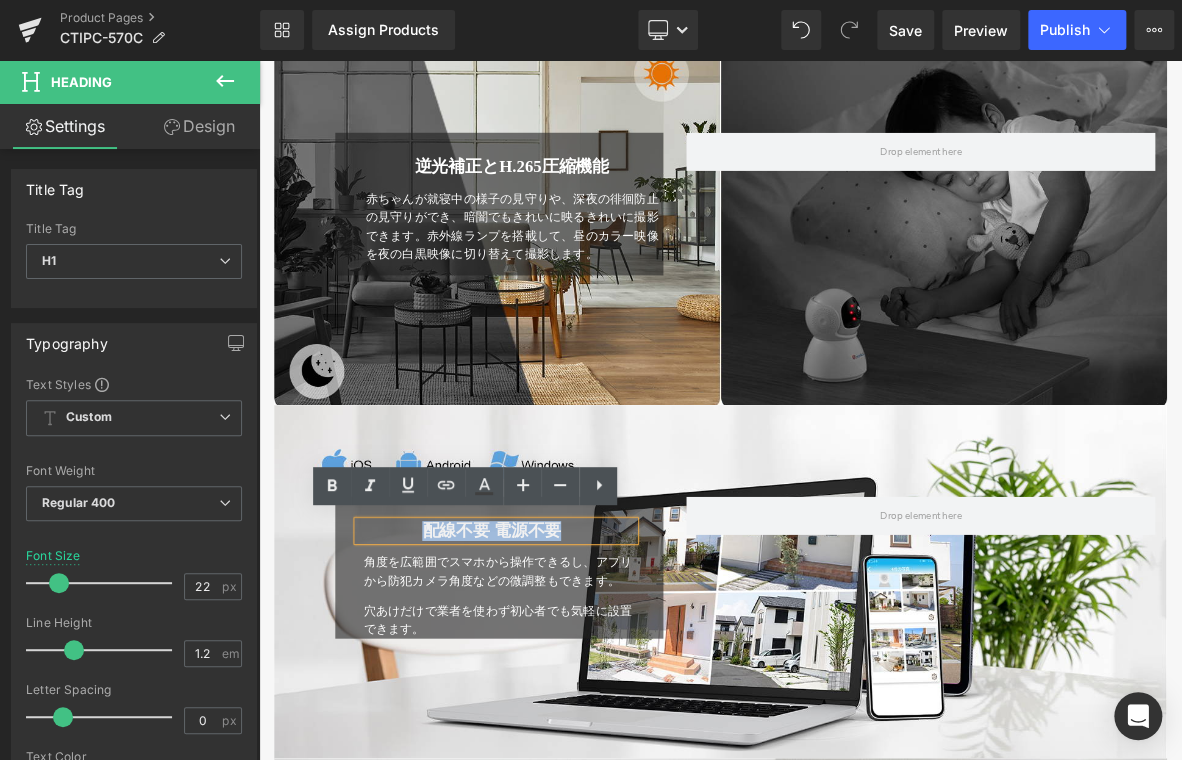 click on "配線不要 電源不要" at bounding box center [564, 677] 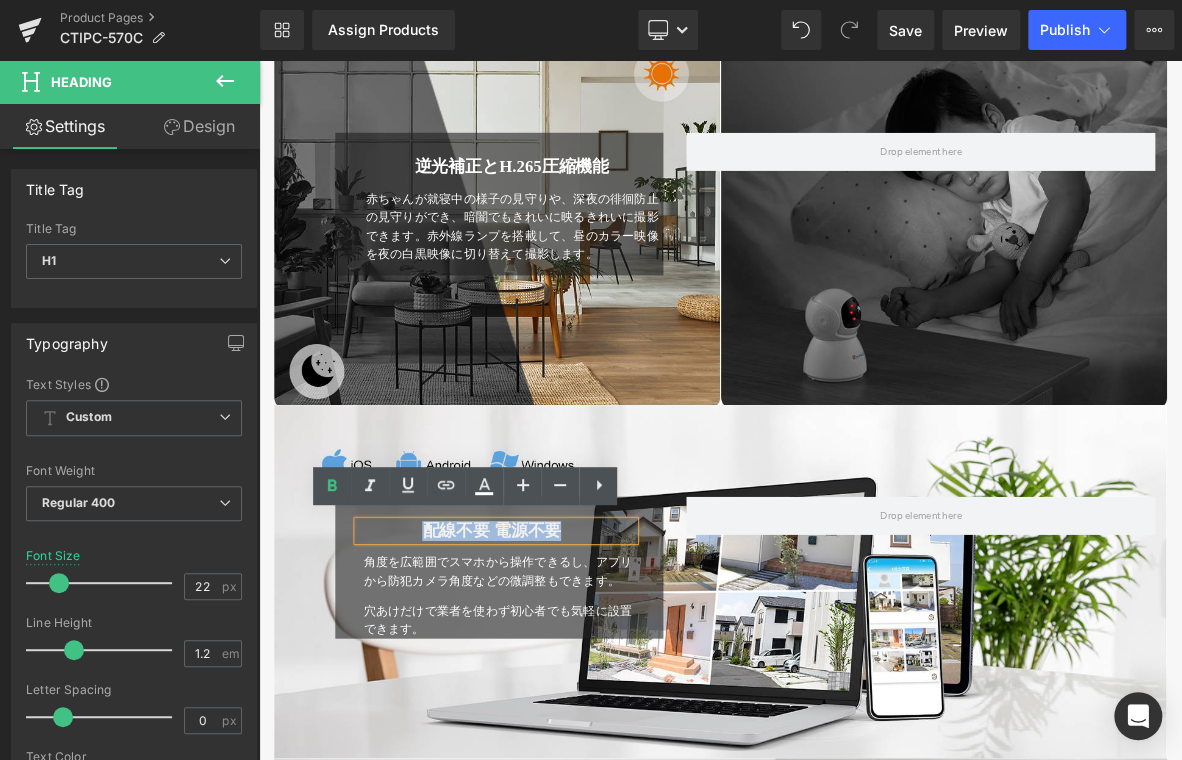 paste 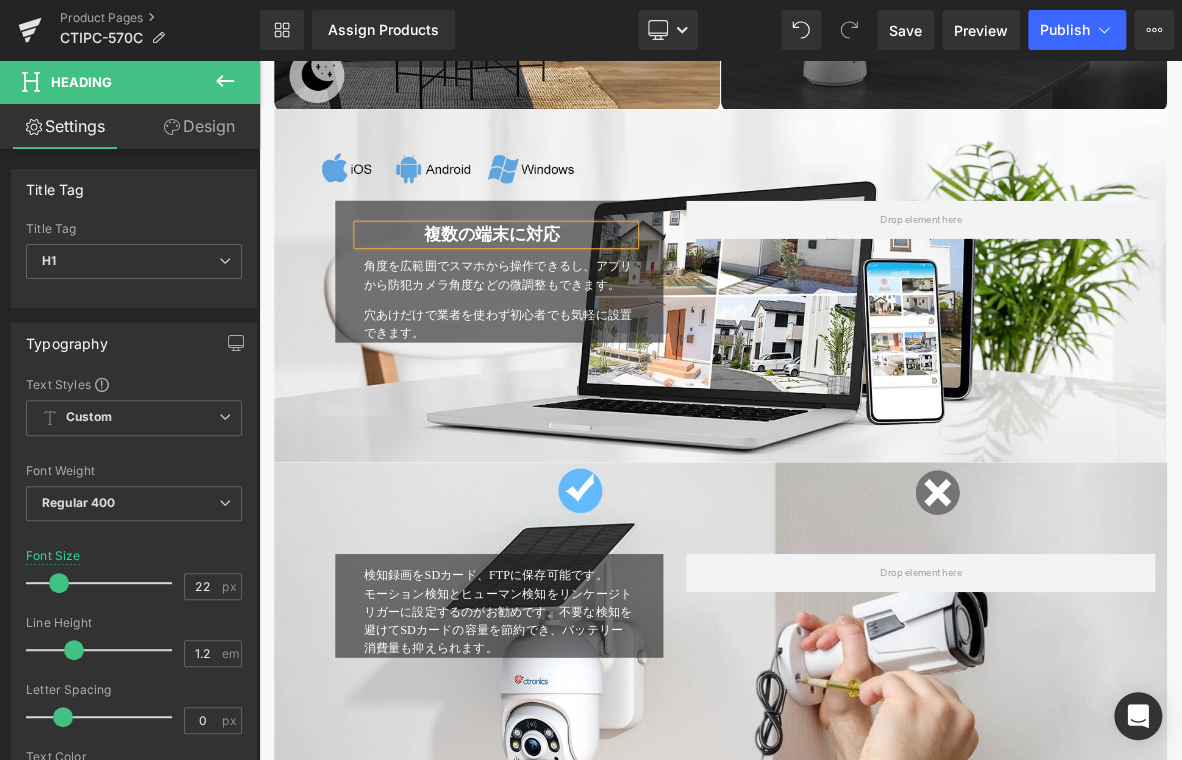 scroll, scrollTop: 4400, scrollLeft: 0, axis: vertical 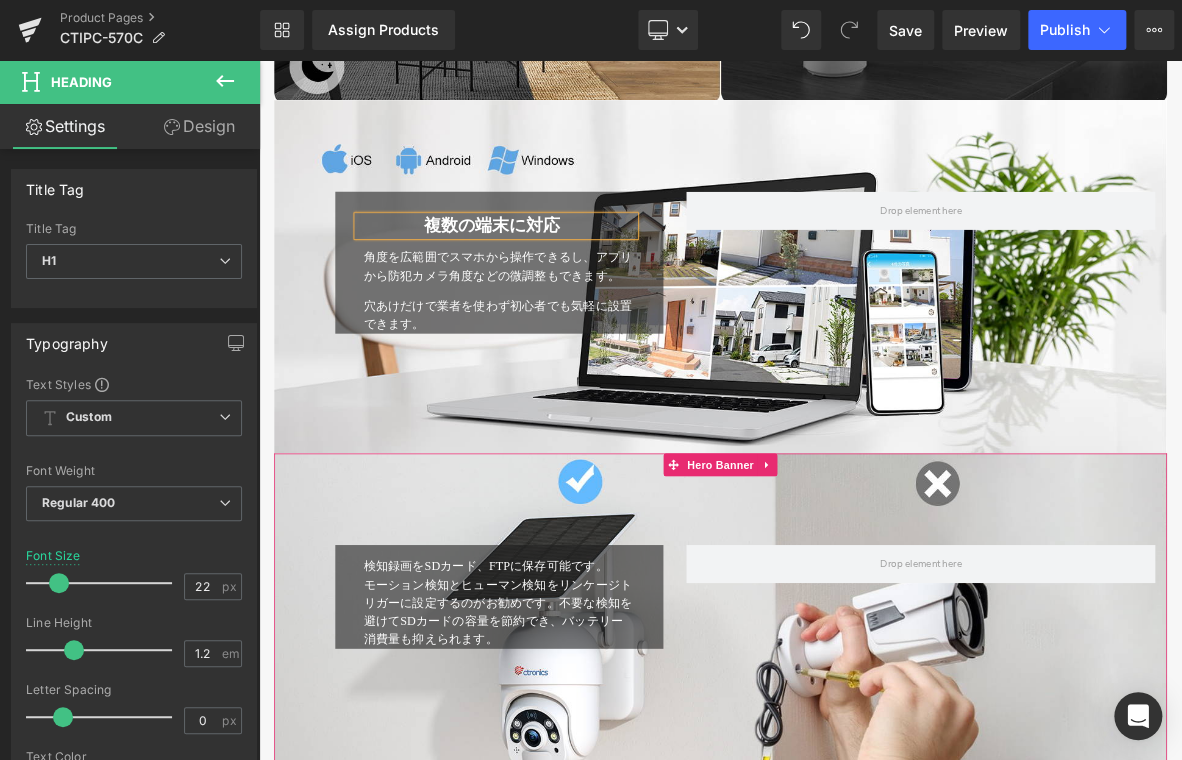 click at bounding box center [864, 808] 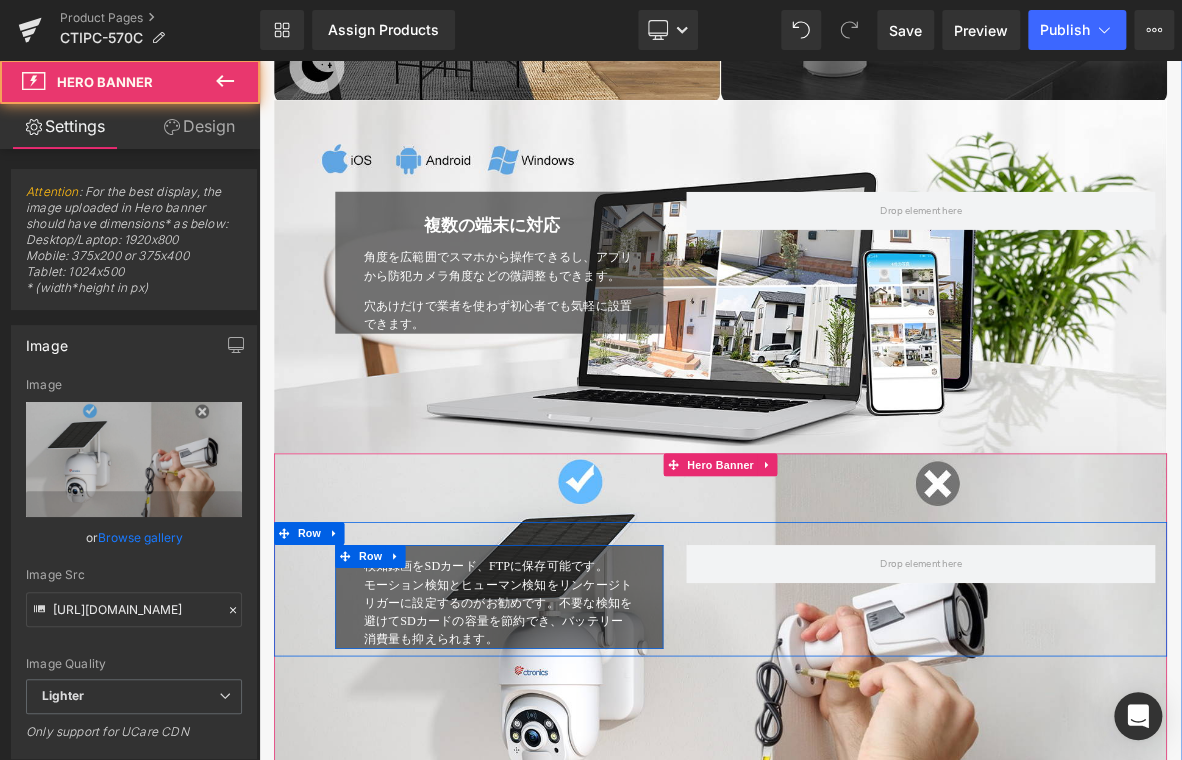 click on "モーション検知とヒューマン検知をリンケージトリガーに設定するのがお勧めです。不要な検知を避けてSDカードの容量を節約でき、バッテリー消費量も抑えられます。" at bounding box center (572, 782) 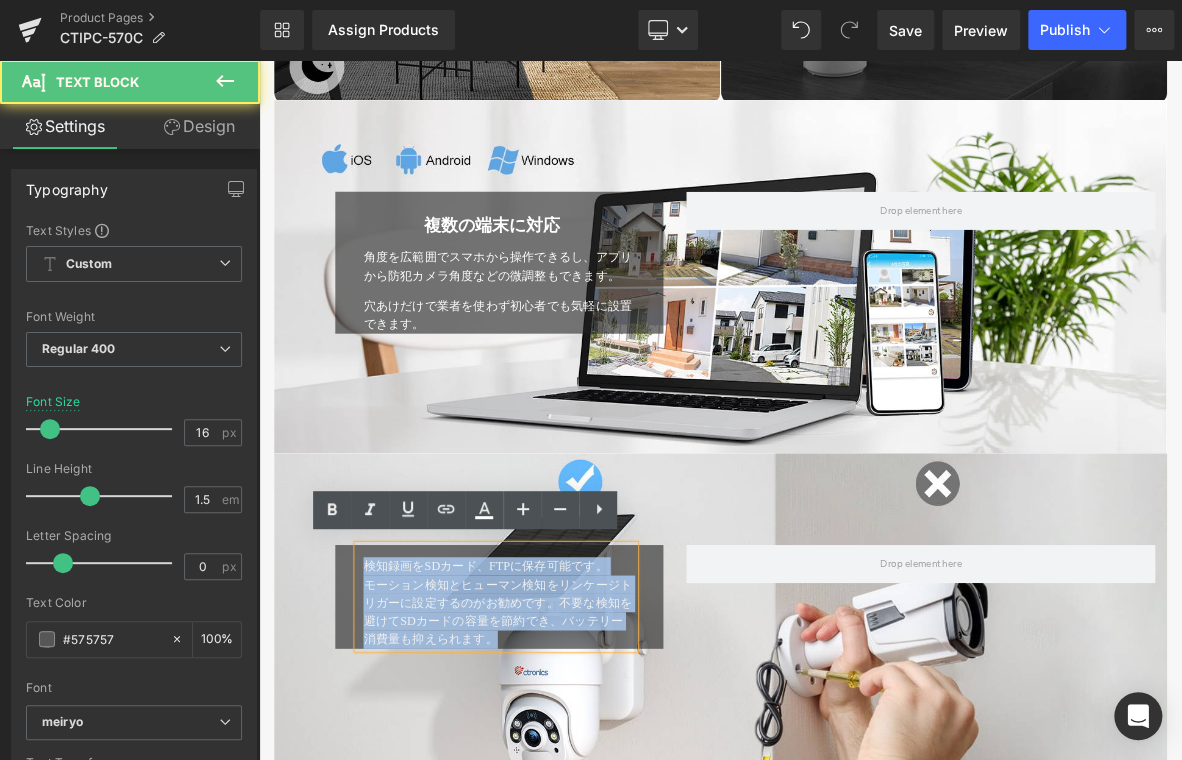 drag, startPoint x: 385, startPoint y: 722, endPoint x: 623, endPoint y: 806, distance: 252.3886 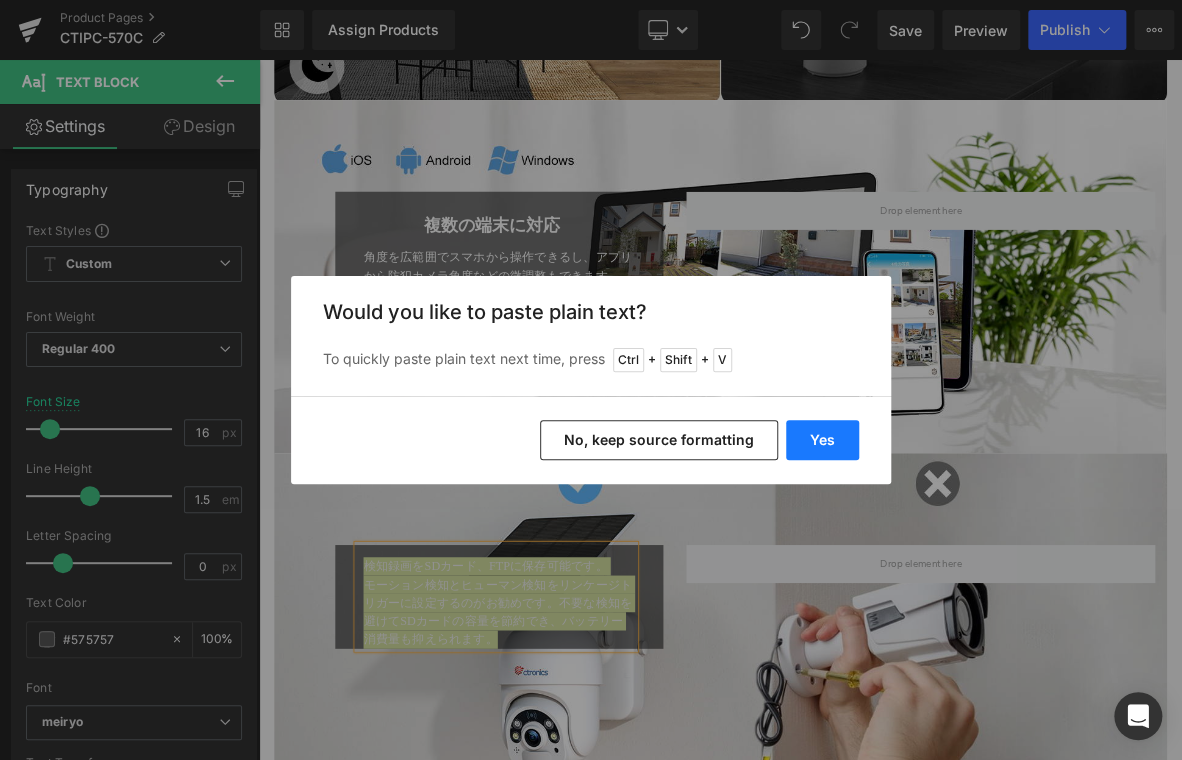 drag, startPoint x: 820, startPoint y: 447, endPoint x: 737, endPoint y: 509, distance: 103.6002 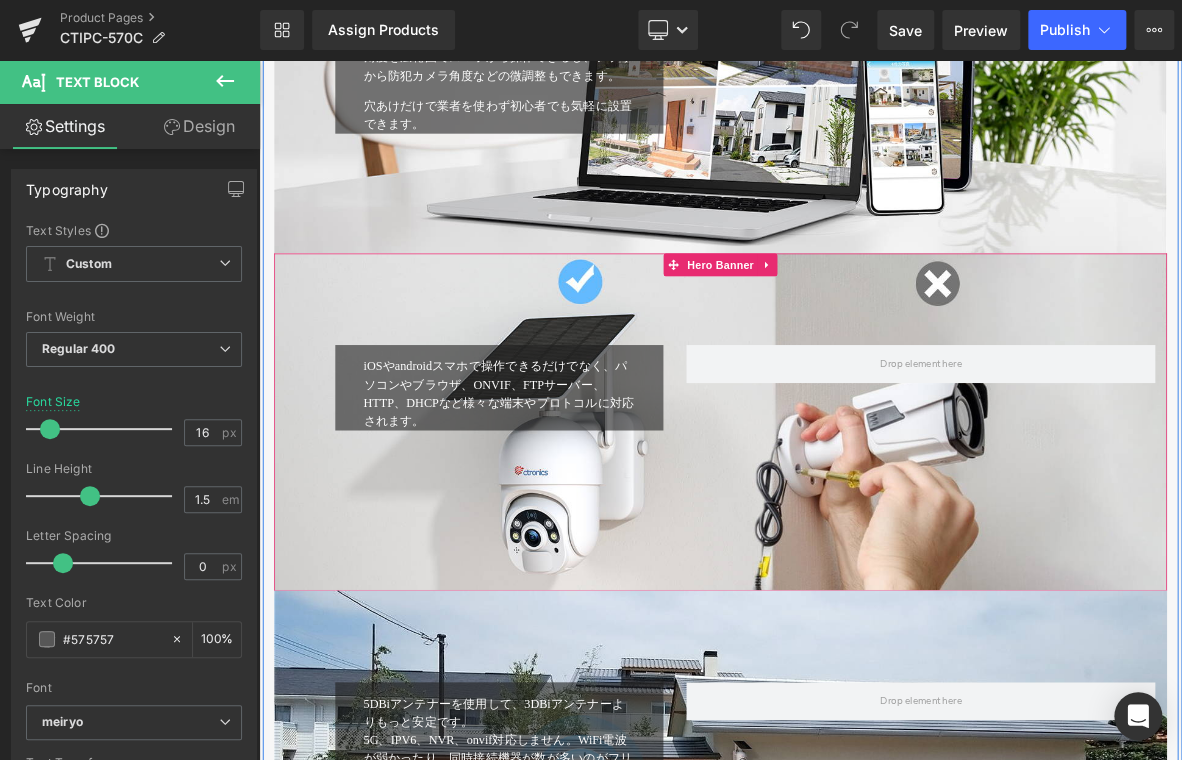 scroll, scrollTop: 4800, scrollLeft: 0, axis: vertical 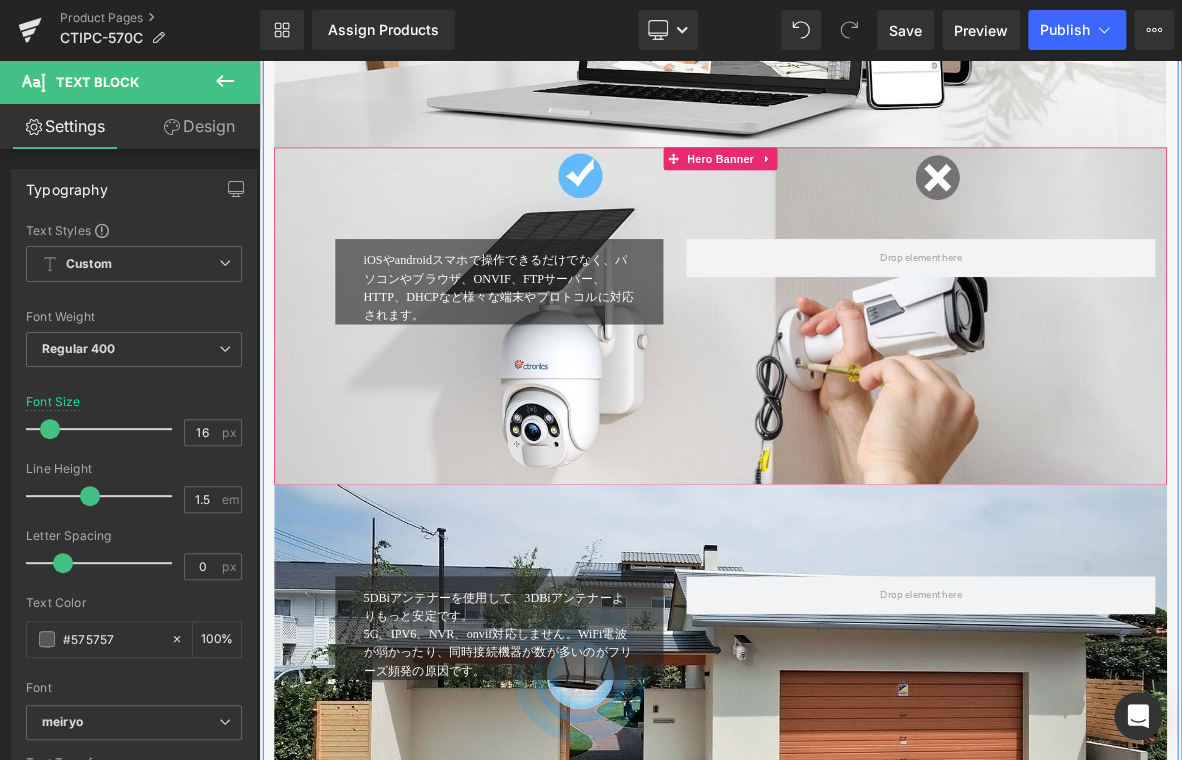 click at bounding box center (864, 396) 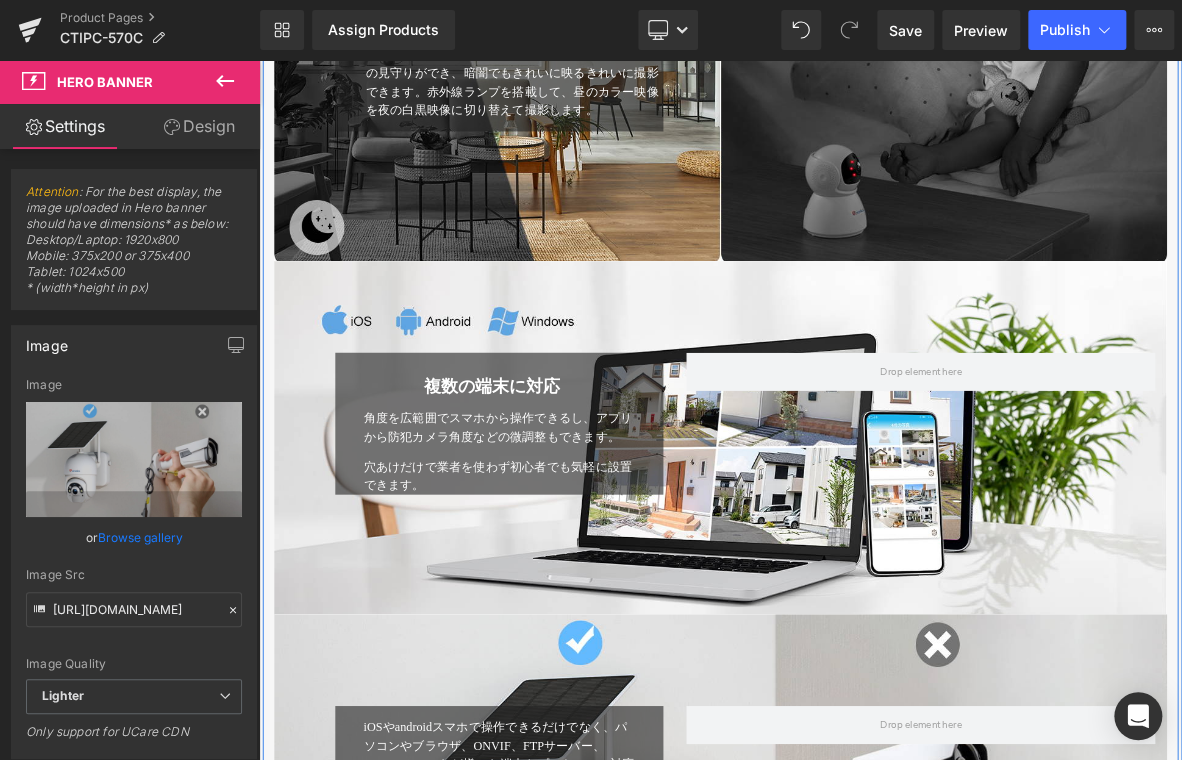 scroll, scrollTop: 4100, scrollLeft: 0, axis: vertical 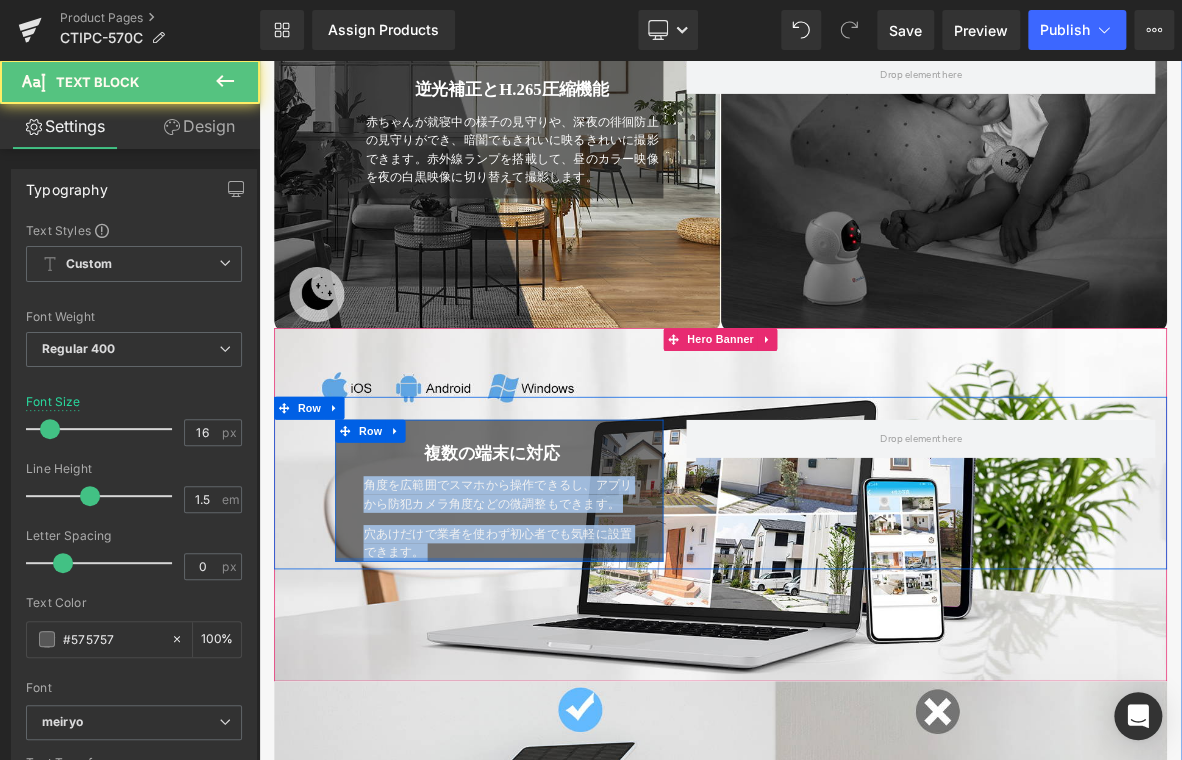 drag, startPoint x: 388, startPoint y: 612, endPoint x: 532, endPoint y: 715, distance: 177.0452 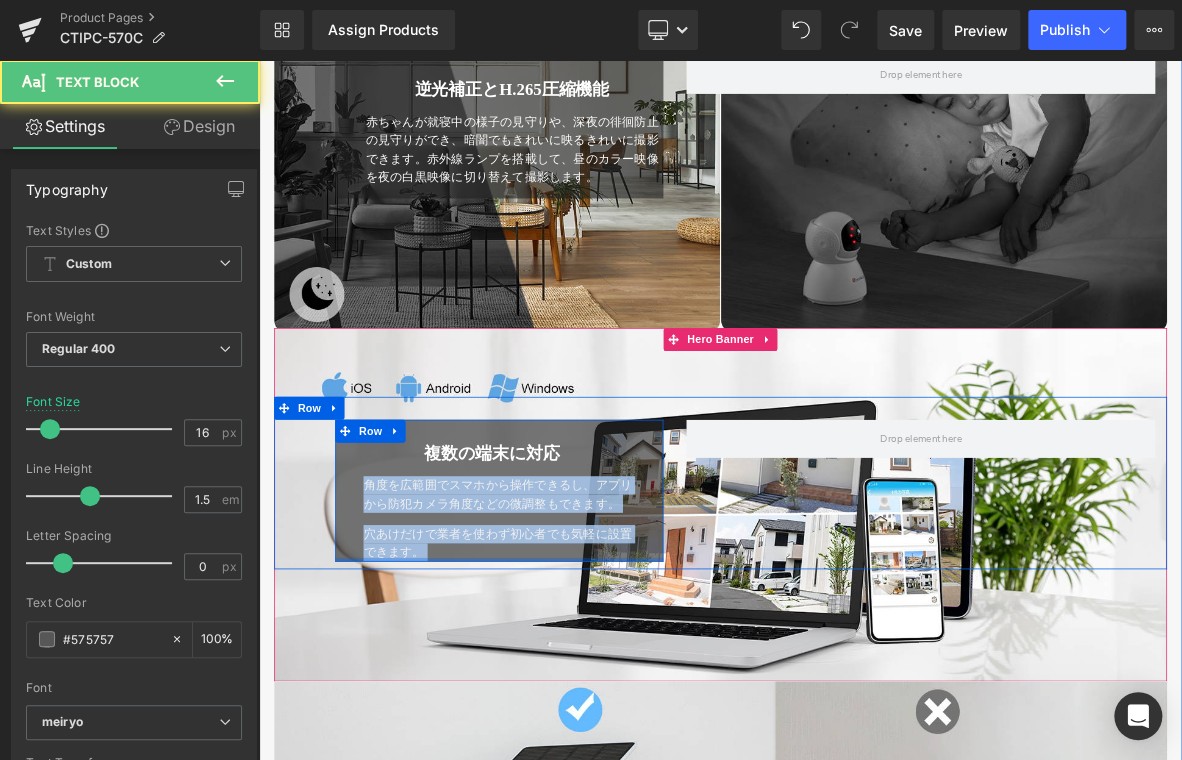 click on "複数の端末に対応
Heading
角度を広範囲でスマホから操作できるし、アプリから防犯カメラ角度などの微調整もできます。
穴あけだけで業者を使わず初心者でも気軽に設置できます。
Text Block
Row" at bounding box center [574, 625] 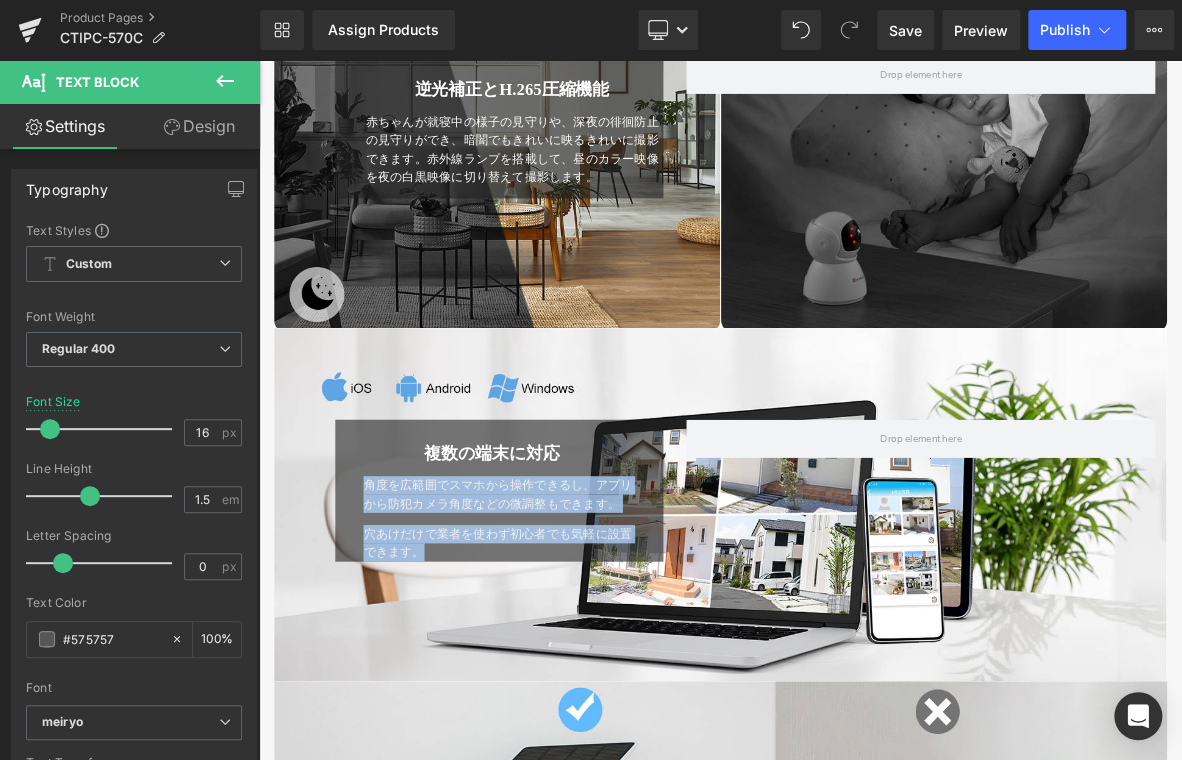 click on "複数の端末に対応
Heading
角度を広範囲でスマホから操作できるし、アプリから防犯カメラ角度などの微調整もできます。
穴あけだけで業者を使わず初心者でも気軽に設置できます。
Text Block
Row         37px
Row" at bounding box center [864, 615] 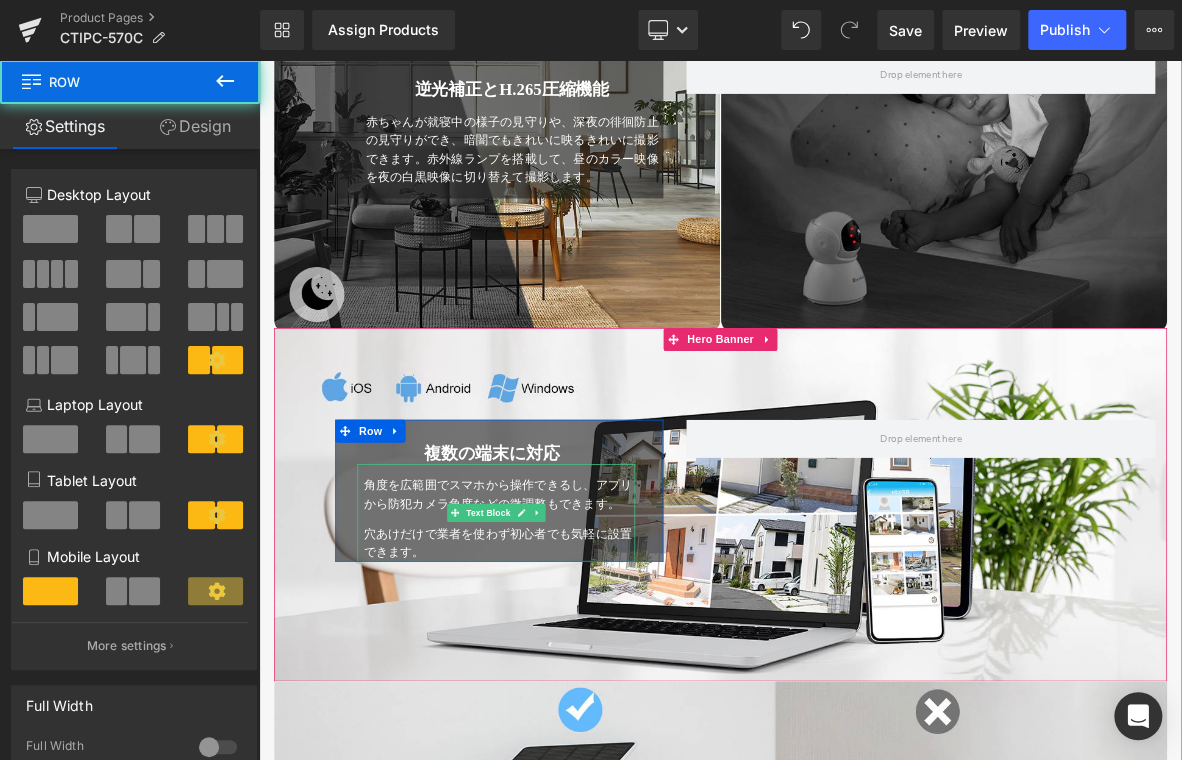 click on "角度を広範囲でスマホから操作できるし、アプリから防犯カメラ角度などの微調整もできます。" at bounding box center (572, 629) 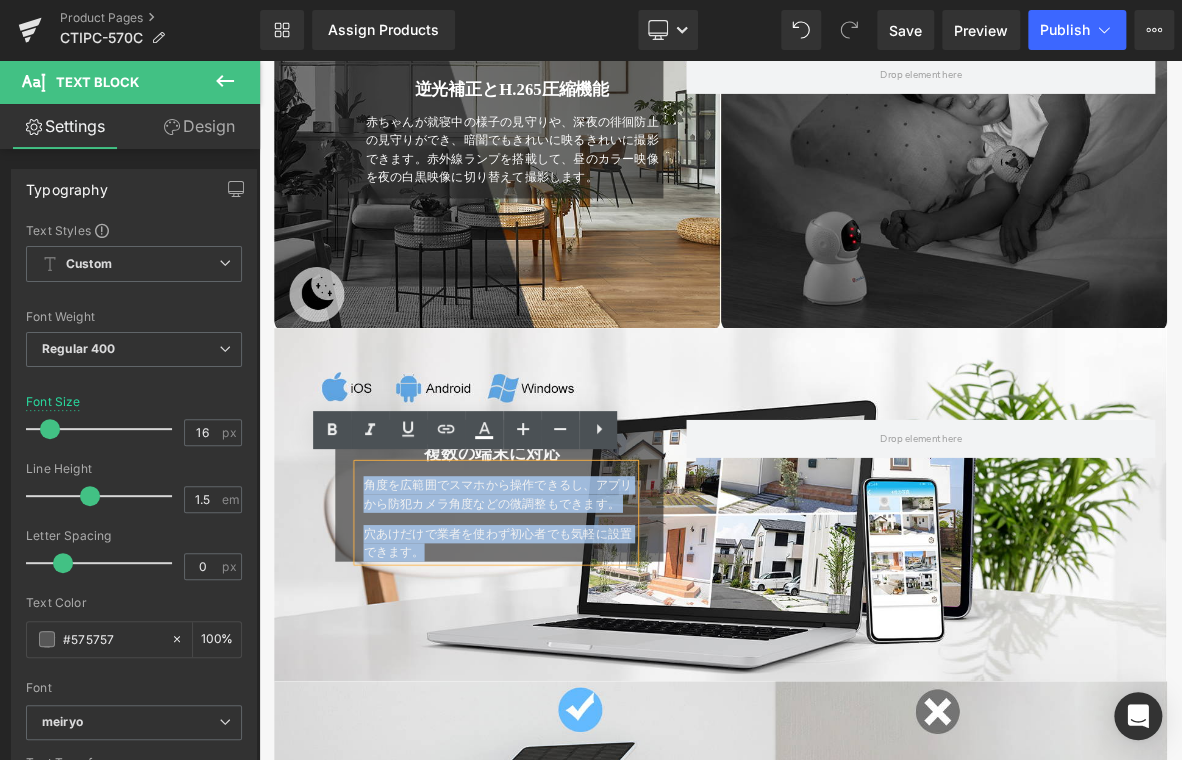 drag, startPoint x: 385, startPoint y: 616, endPoint x: 537, endPoint y: 699, distance: 173.18488 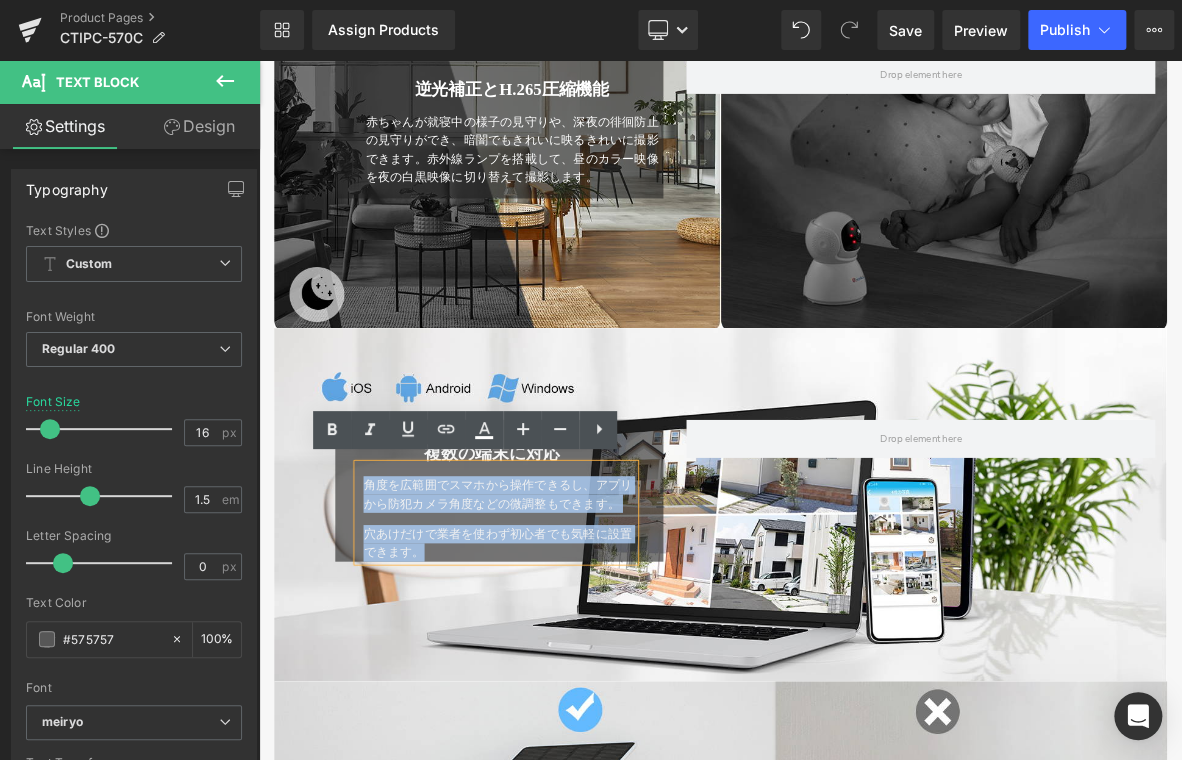 click on "角度を広範囲でスマホから操作できるし、アプリから防犯カメラ角度などの微調整もできます。
穴あけだけで業者を使わず初心者でも気軽に設置できます。" at bounding box center [570, 654] 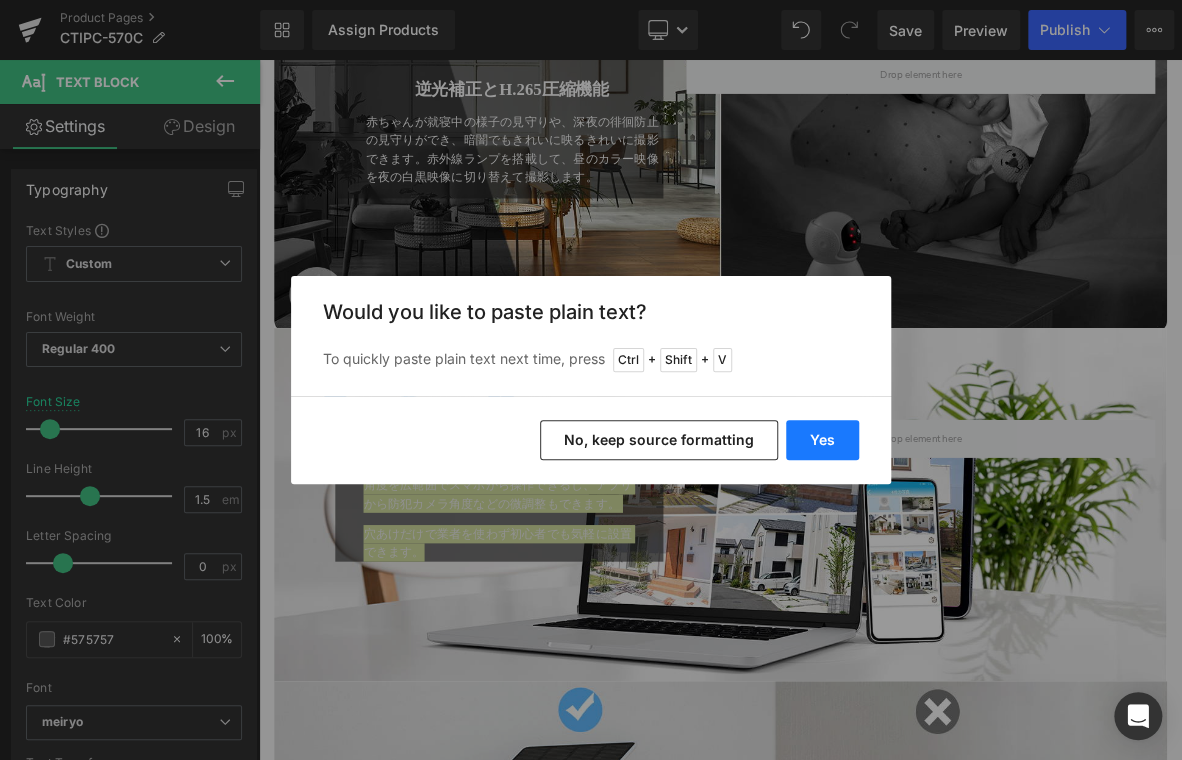 click on "Yes" at bounding box center [822, 440] 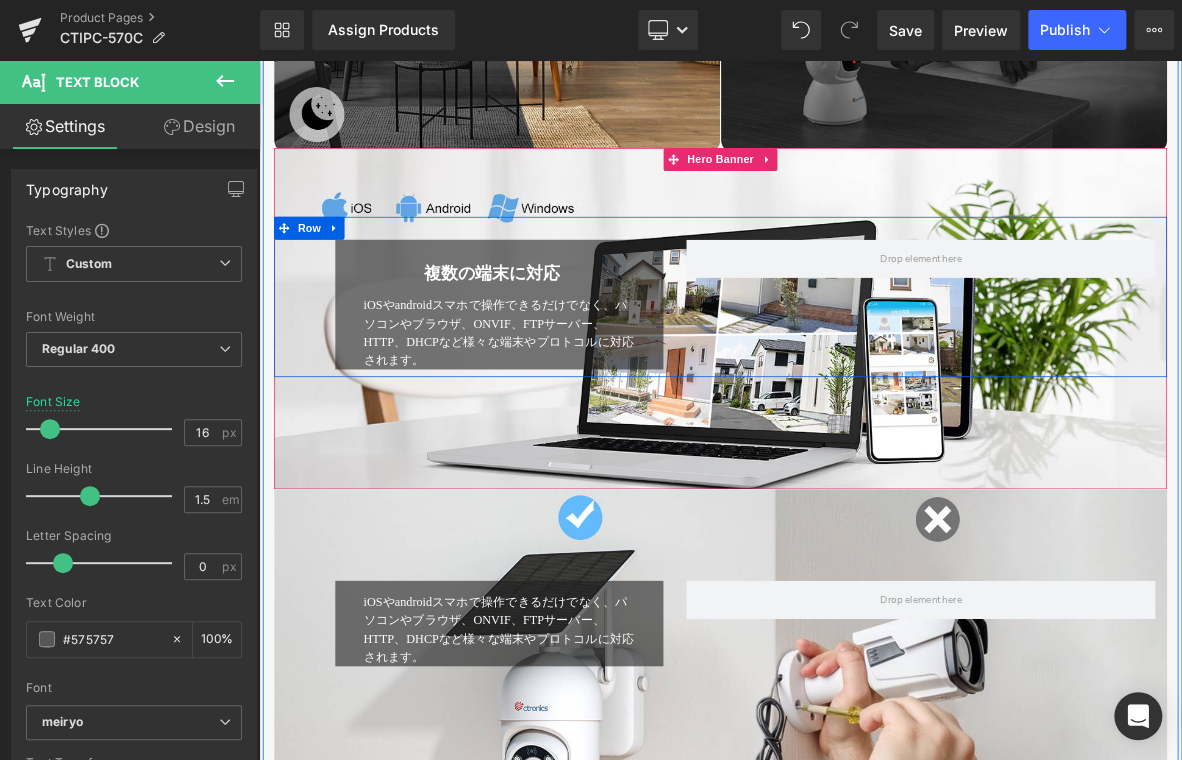 scroll, scrollTop: 4500, scrollLeft: 0, axis: vertical 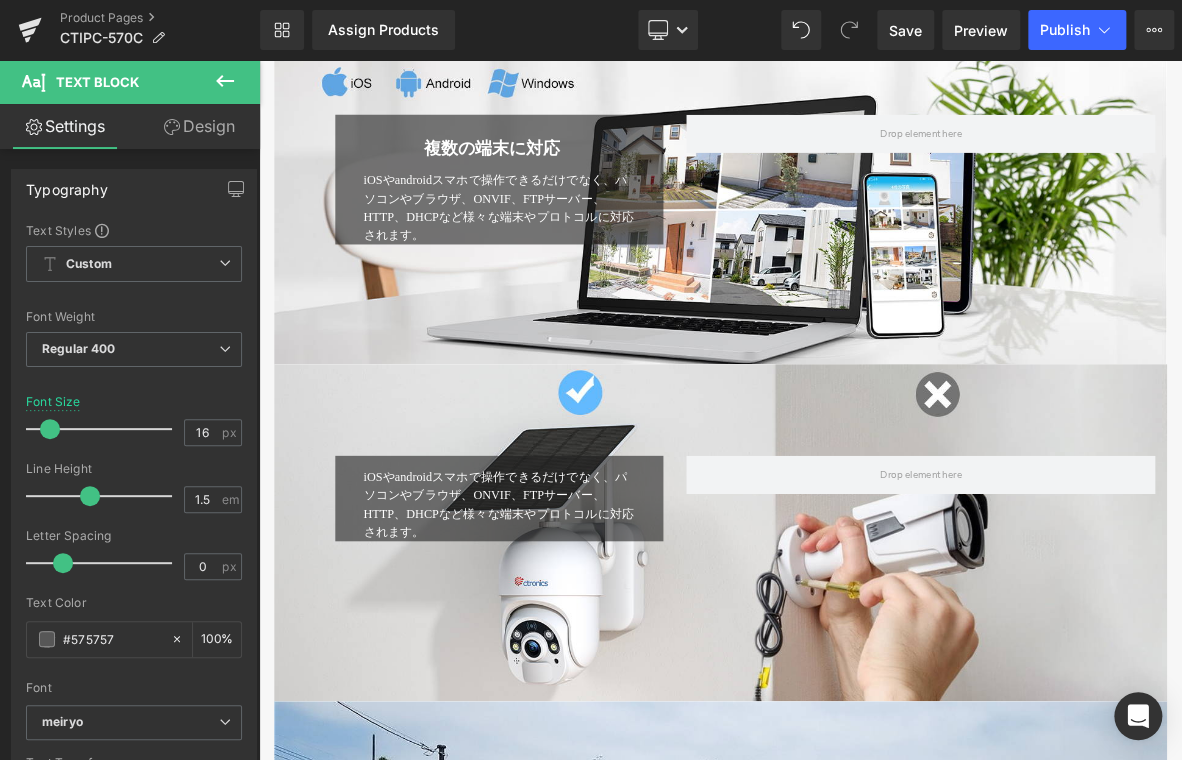 click on "iOSやandroidスマホで操作できるだけでなく、パソコンやブラウザ、ONVIF、FTPサーバー、HTTP、DHCPなど様々な端末やプロトコルに対応されます。
Text Block
Row
Row" at bounding box center [864, 625] 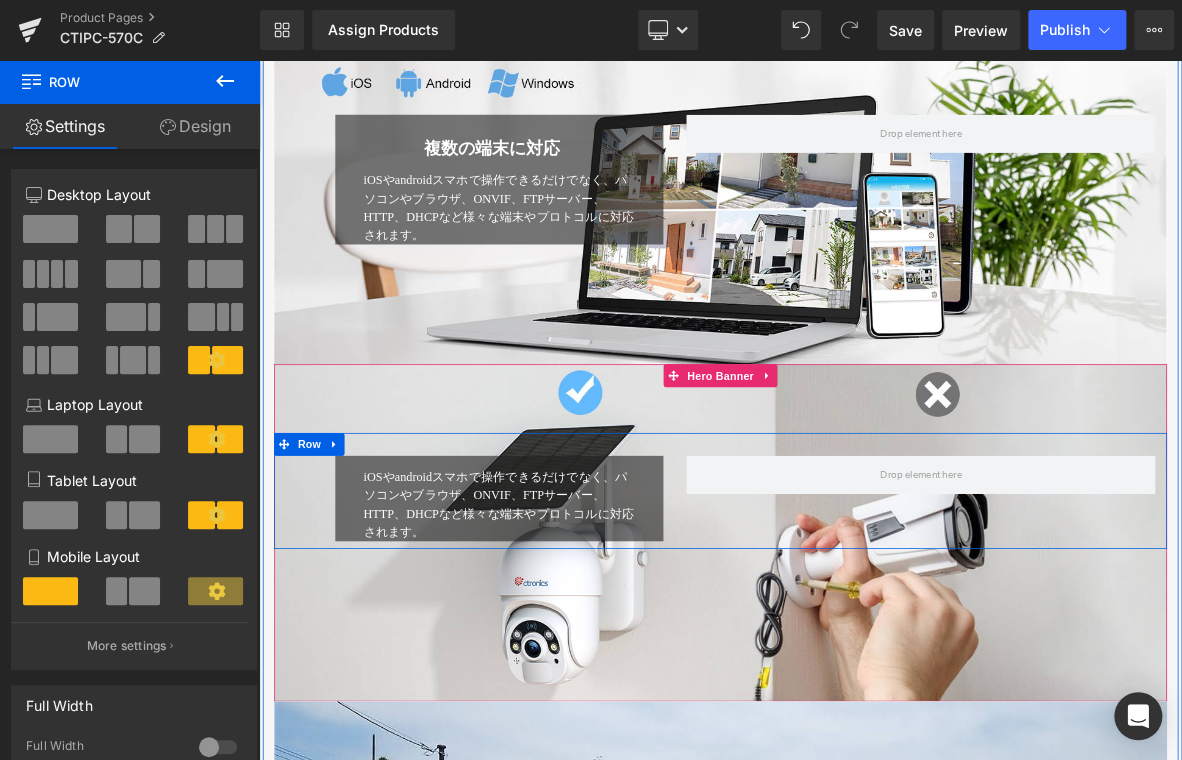 click on "iOSやandroidスマホで操作できるだけでなく、パソコンやブラウザ、ONVIF、FTPサーバー、HTTP、DHCPなど様々な端末やプロトコルに対応されます。
Text Block
Row
Row" at bounding box center (864, 625) 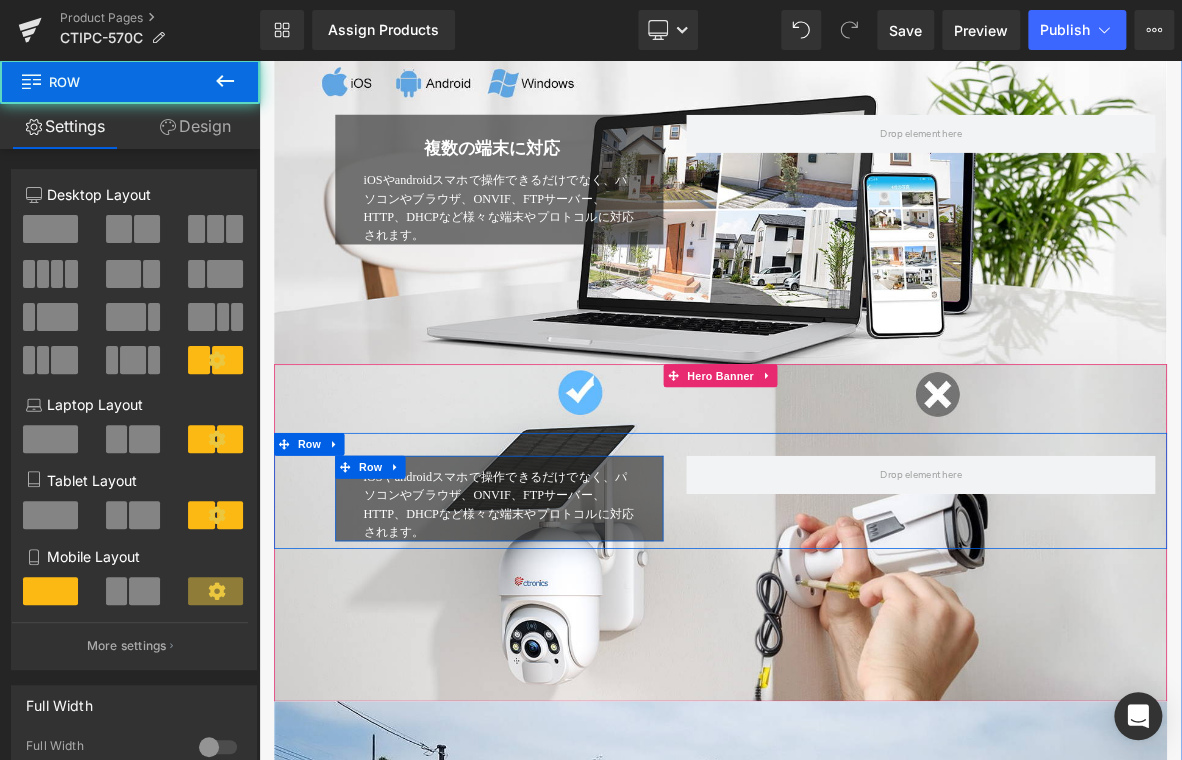 click on "iOSやandroidスマホで操作できるだけでなく、パソコンやブラウザ、ONVIF、FTPサーバー、HTTP、DHCPなど様々な端末やプロトコルに対応されます。" at bounding box center (573, 642) 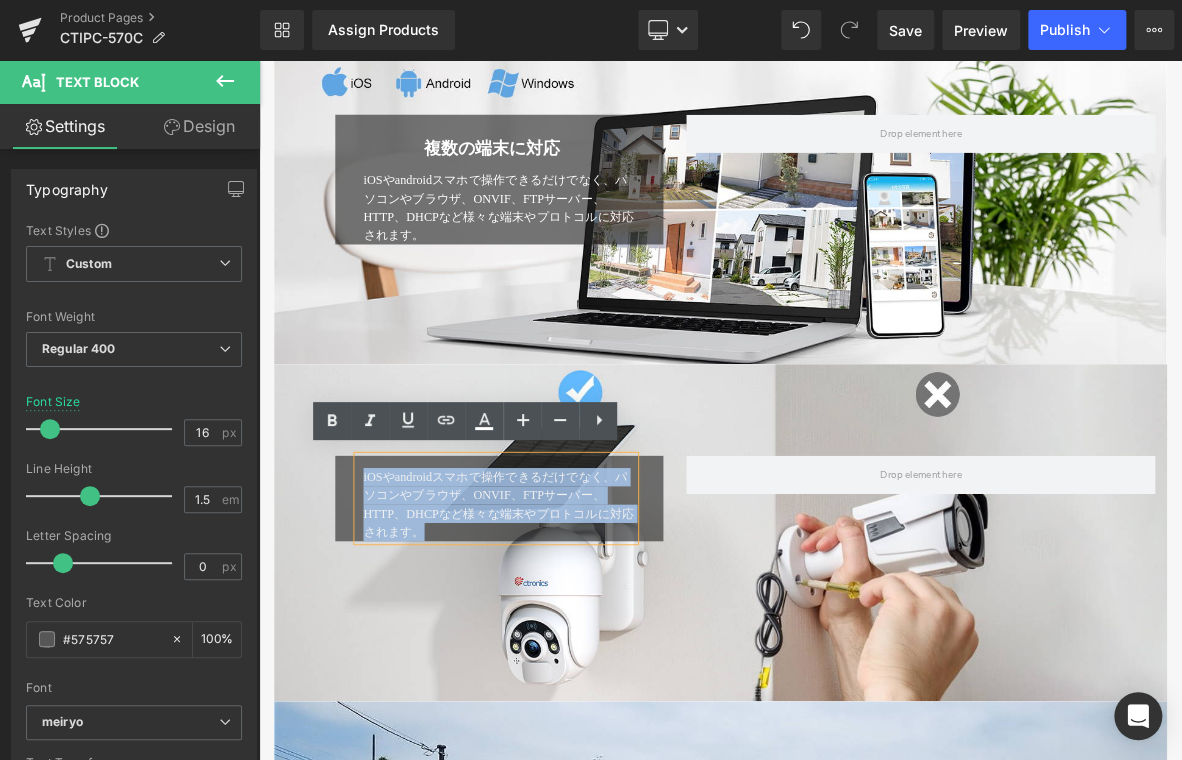 drag, startPoint x: 385, startPoint y: 595, endPoint x: 521, endPoint y: 674, distance: 157.28 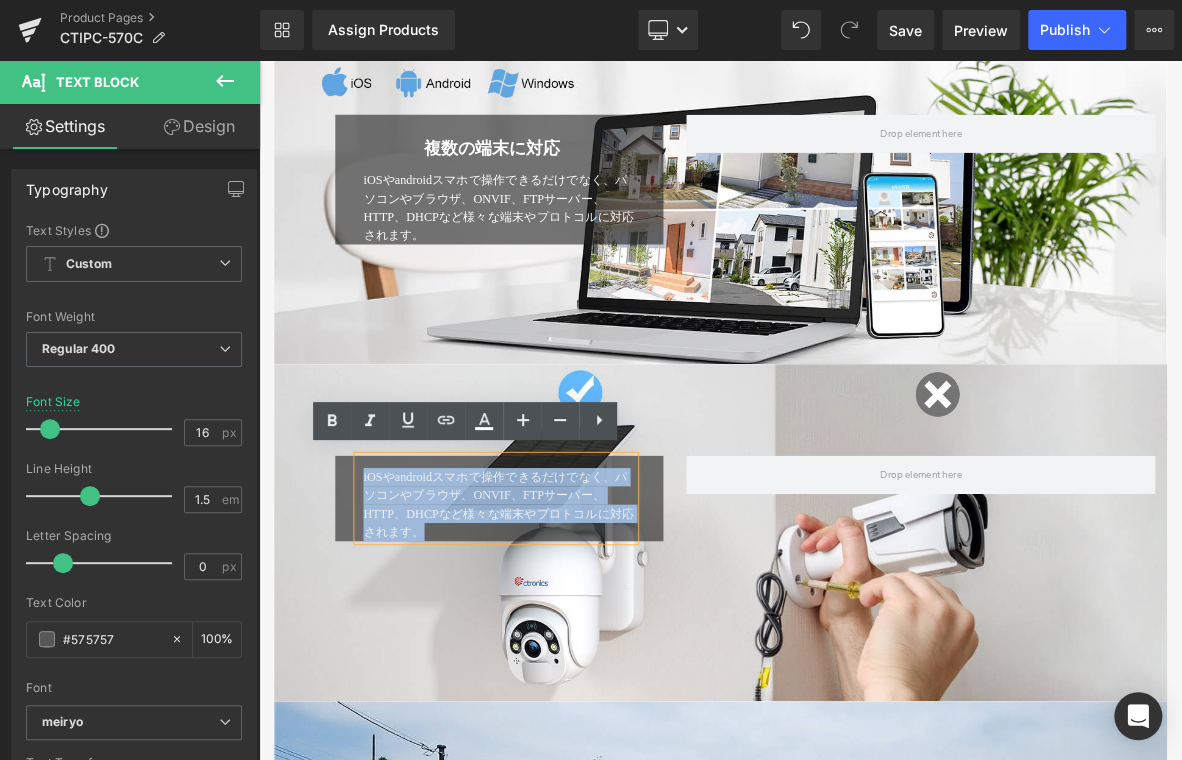 click on "iOSやandroidスマホで操作できるだけでなく、パソコンやブラウザ、ONVIF、FTPサーバー、HTTP、DHCPなど様々な端末やプロトコルに対応されます。" at bounding box center (570, 635) 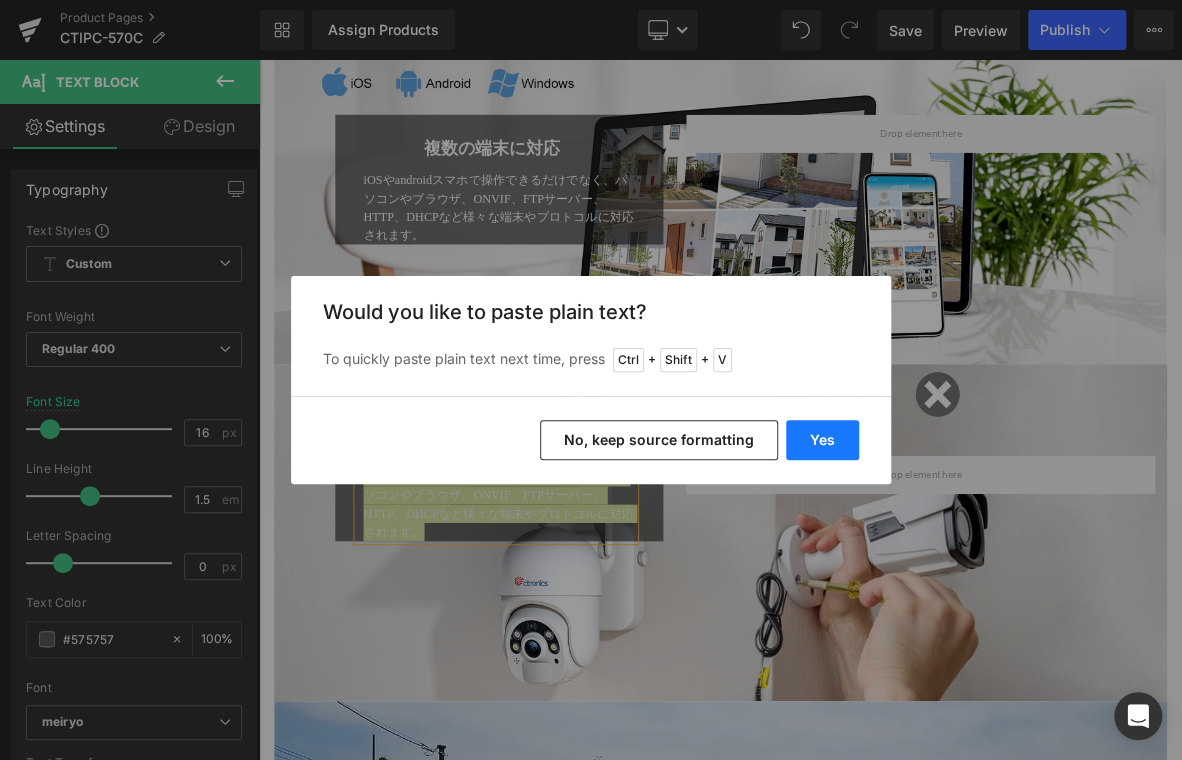 drag, startPoint x: 808, startPoint y: 439, endPoint x: 446, endPoint y: 494, distance: 366.15433 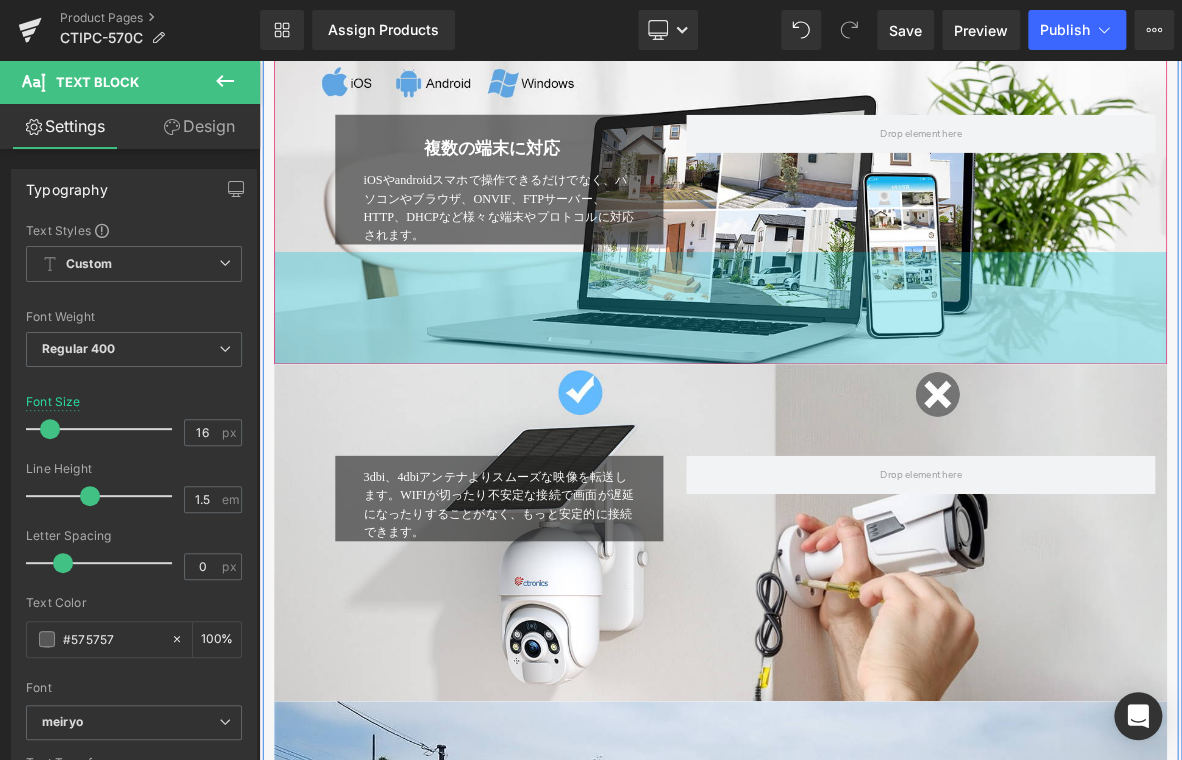 drag, startPoint x: 305, startPoint y: 428, endPoint x: 1024, endPoint y: 455, distance: 719.5068 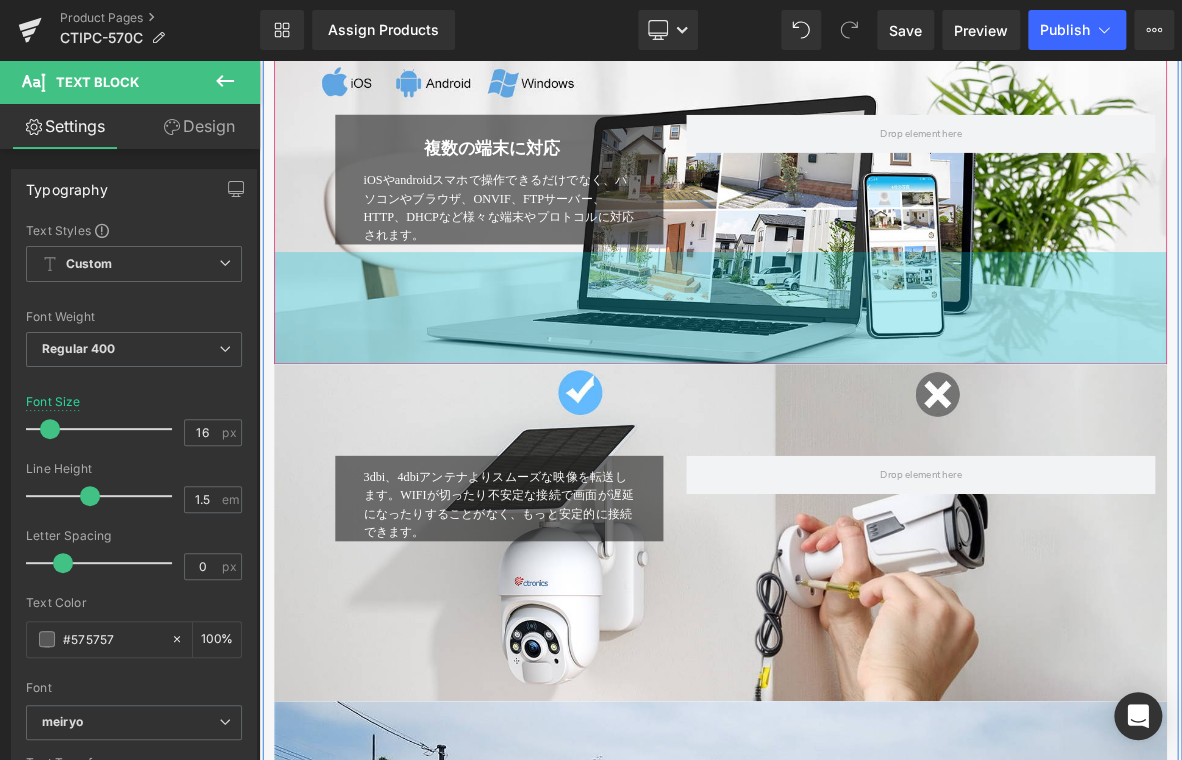click on "147px" at bounding box center (864, 385) 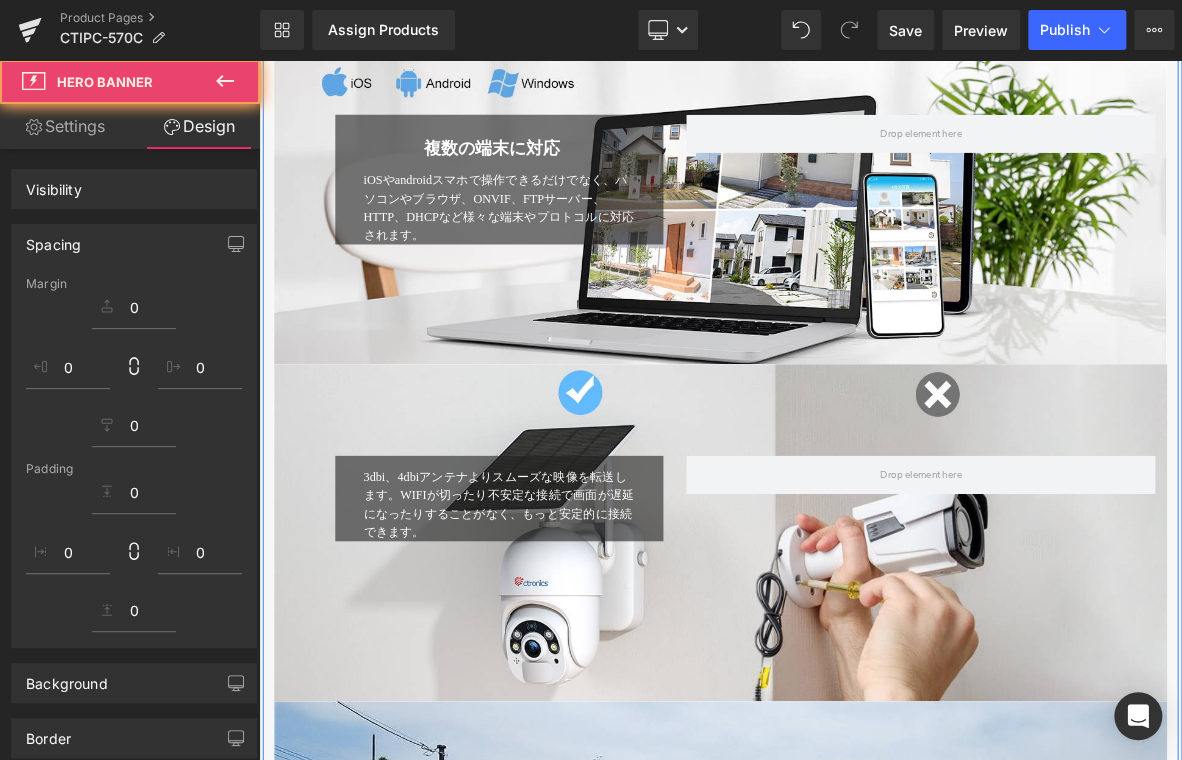 click on "複数の端末に対応
Heading
iOSやandroidスマホで操作できるだけでなく、パソコンやブラウザ、ONVIF、FTPサーバー、HTTP、DHCPなど様々な端末やプロトコルに対応されます。
Text Block
Row         37px
Row
Hero Banner   90px   147px" at bounding box center [864, 235] 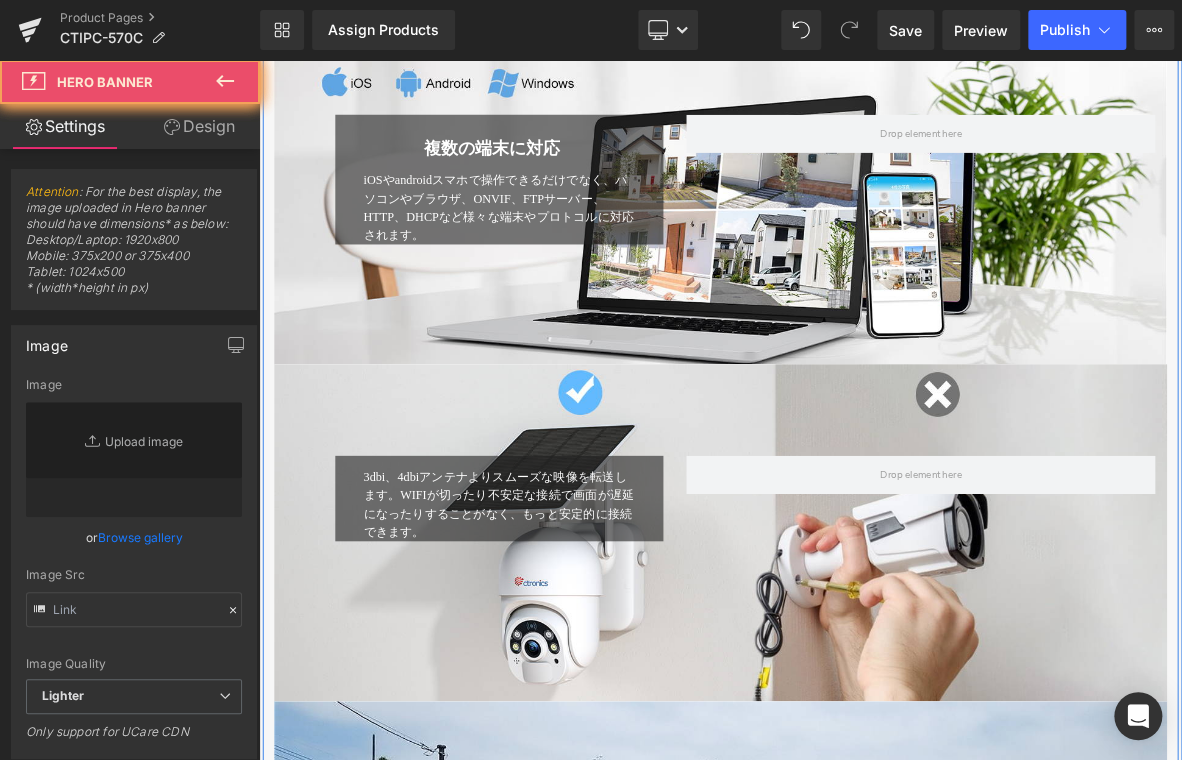 type on "https://ucarecdn.com/c7f8a840-1423-4d31-833d-777e12a745ee/-/format/auto/-/preview/3000x3000/-/quality/lighter/9.jpg" 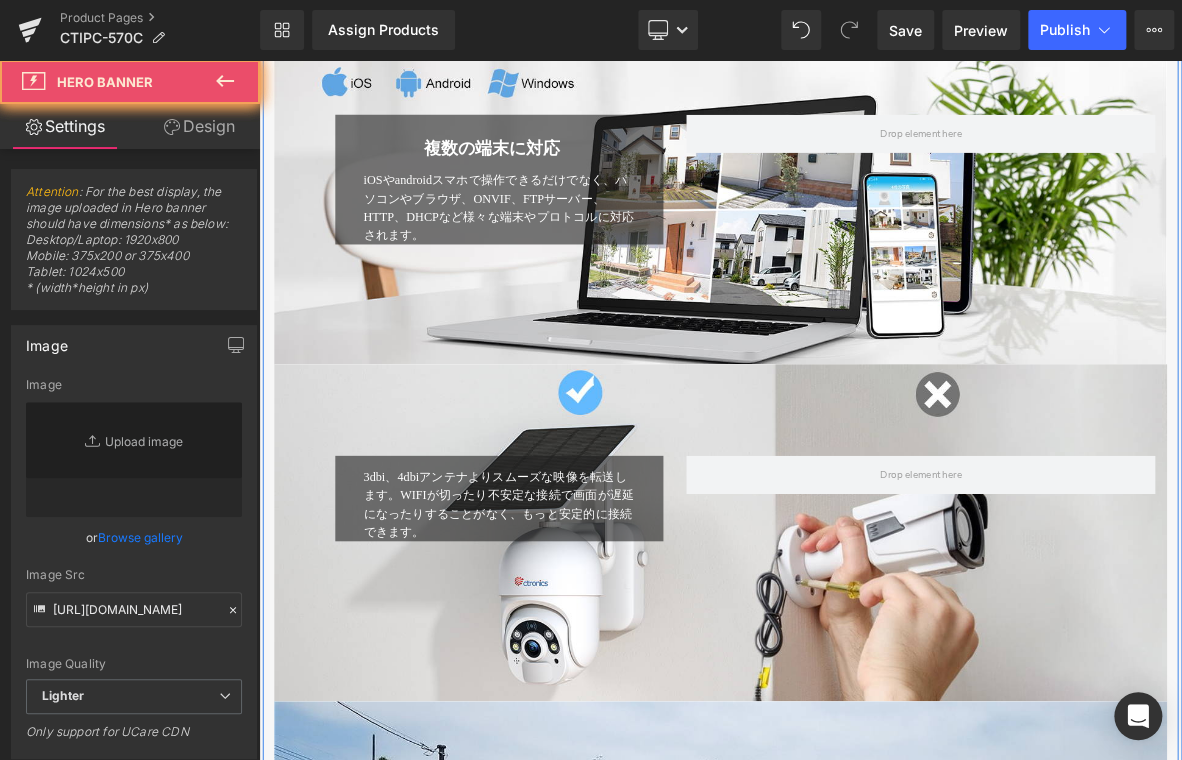 scroll, scrollTop: 4800, scrollLeft: 0, axis: vertical 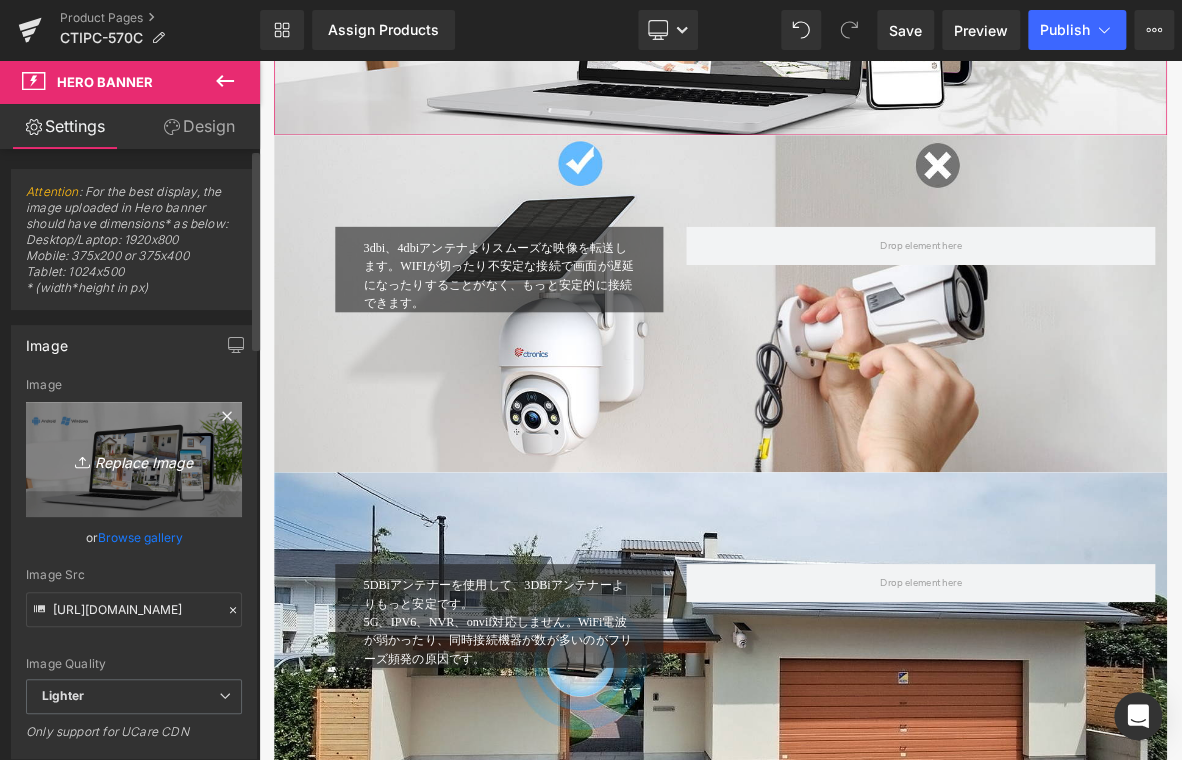 click on "Replace Image" at bounding box center (134, 459) 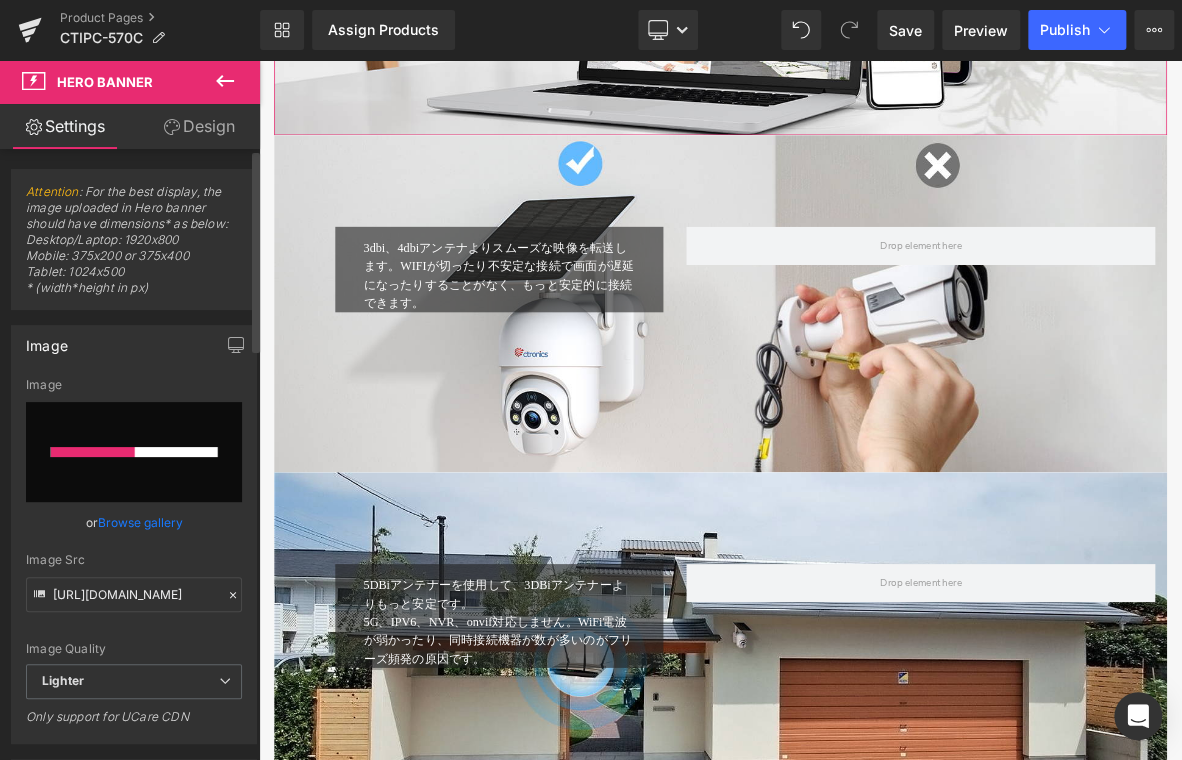 type 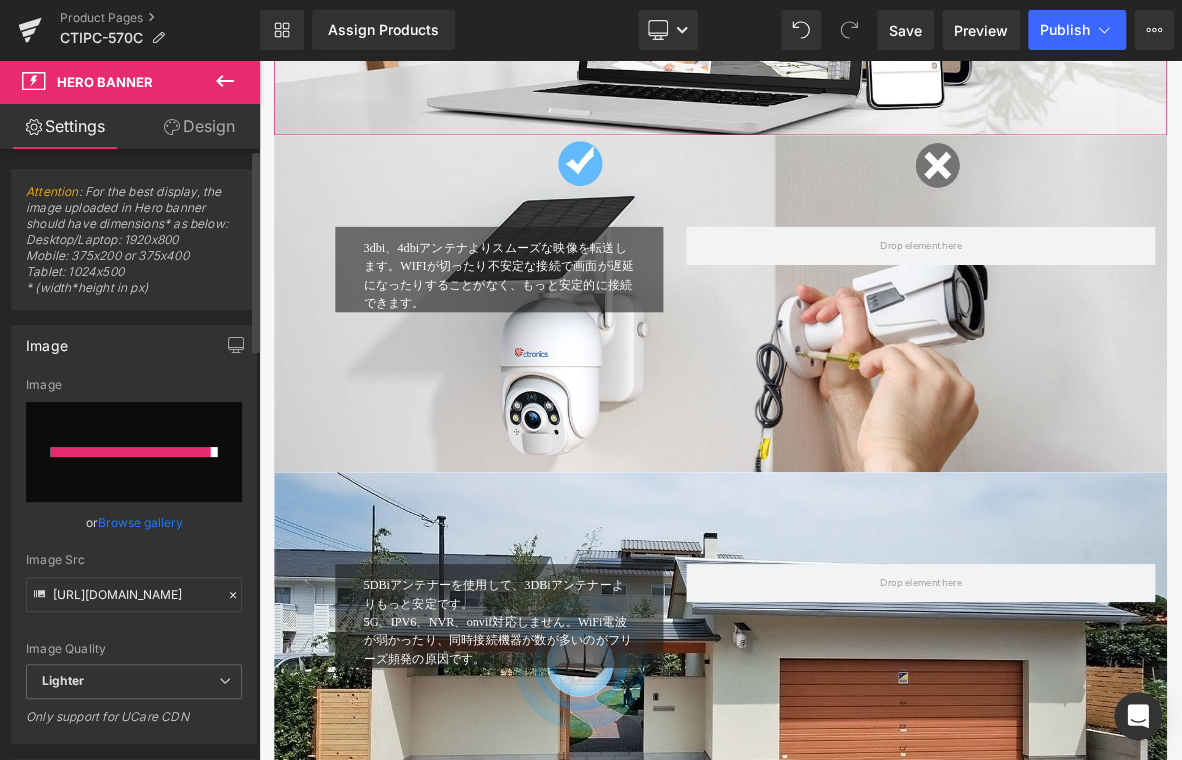 type on "https://ucarecdn.com/f900e53e-2d6f-4e26-829f-47429f8088e0/-/format/auto/-/preview/3000x3000/-/quality/lighter/10.jpg" 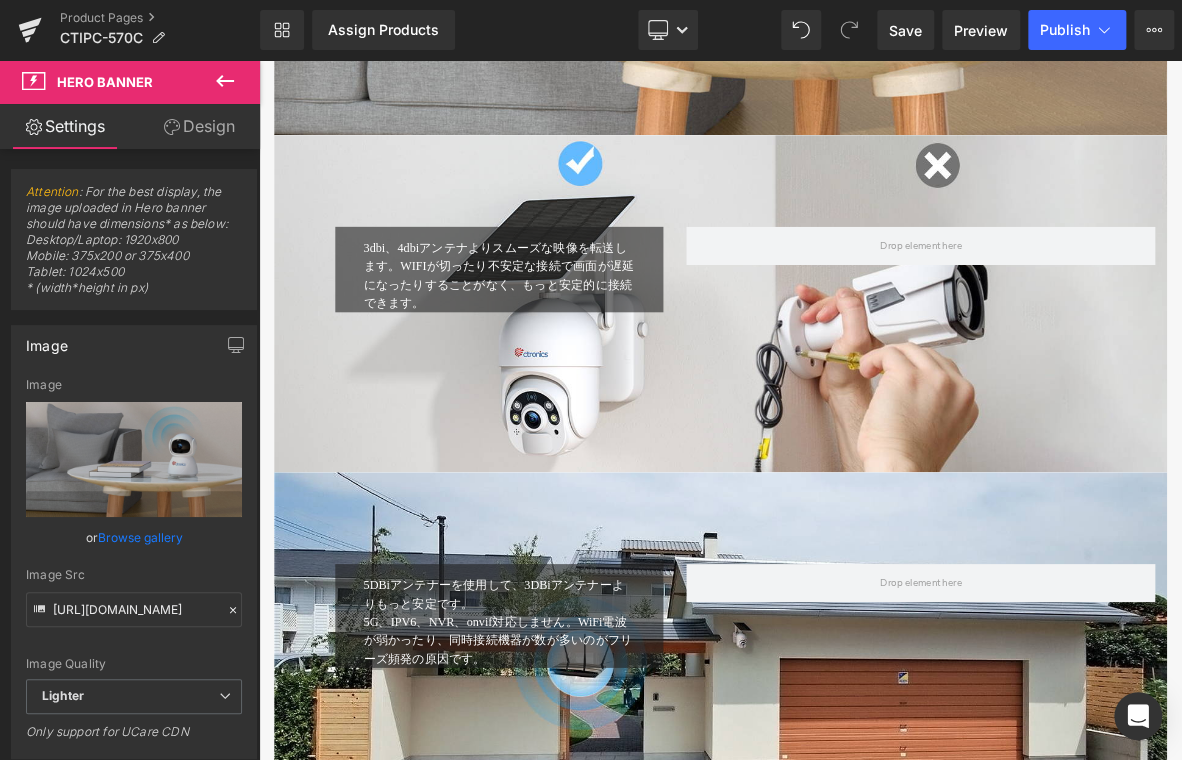 click at bounding box center (864, 380) 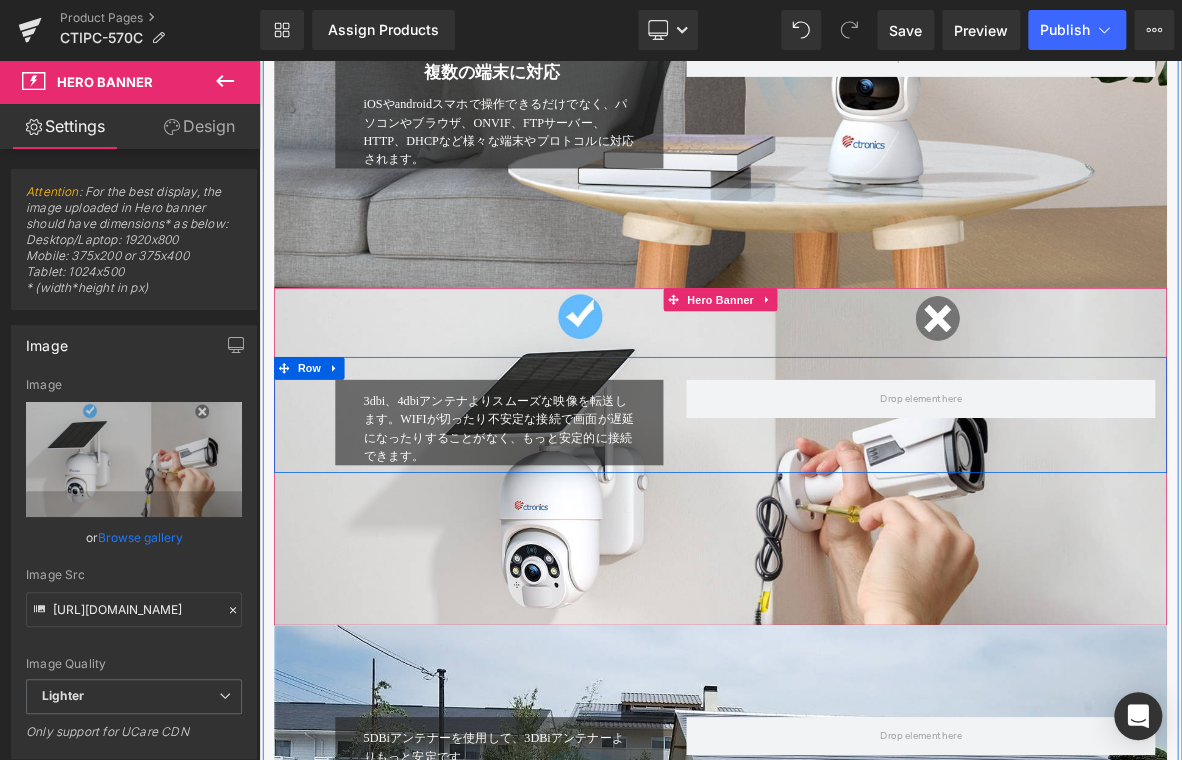 scroll, scrollTop: 4500, scrollLeft: 0, axis: vertical 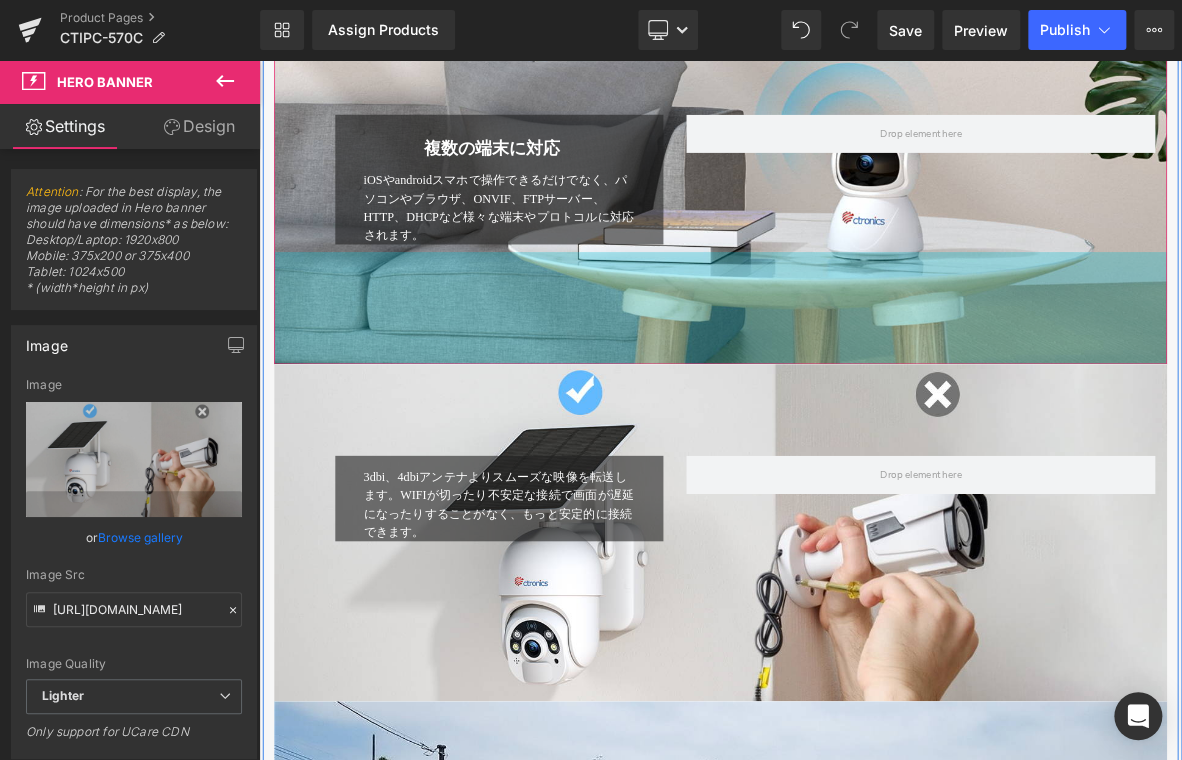 click on "147px" at bounding box center (864, 385) 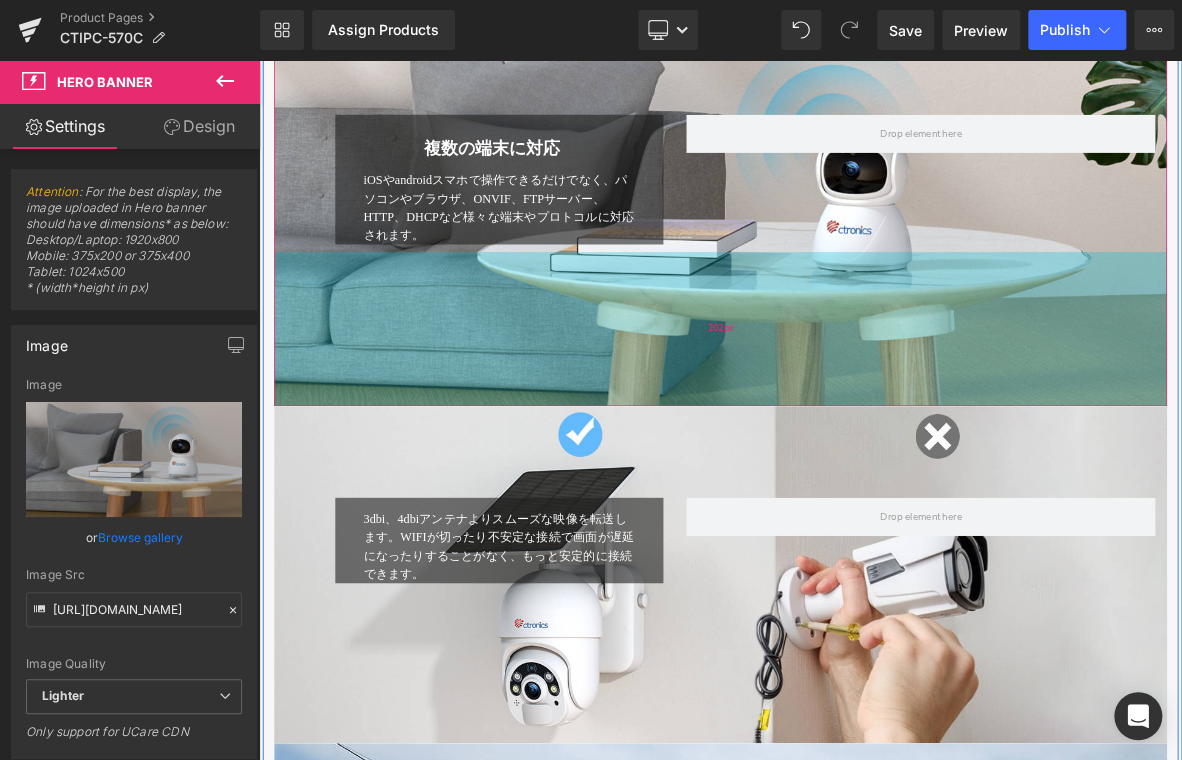 drag, startPoint x: 837, startPoint y: 425, endPoint x: 848, endPoint y: 481, distance: 57.070133 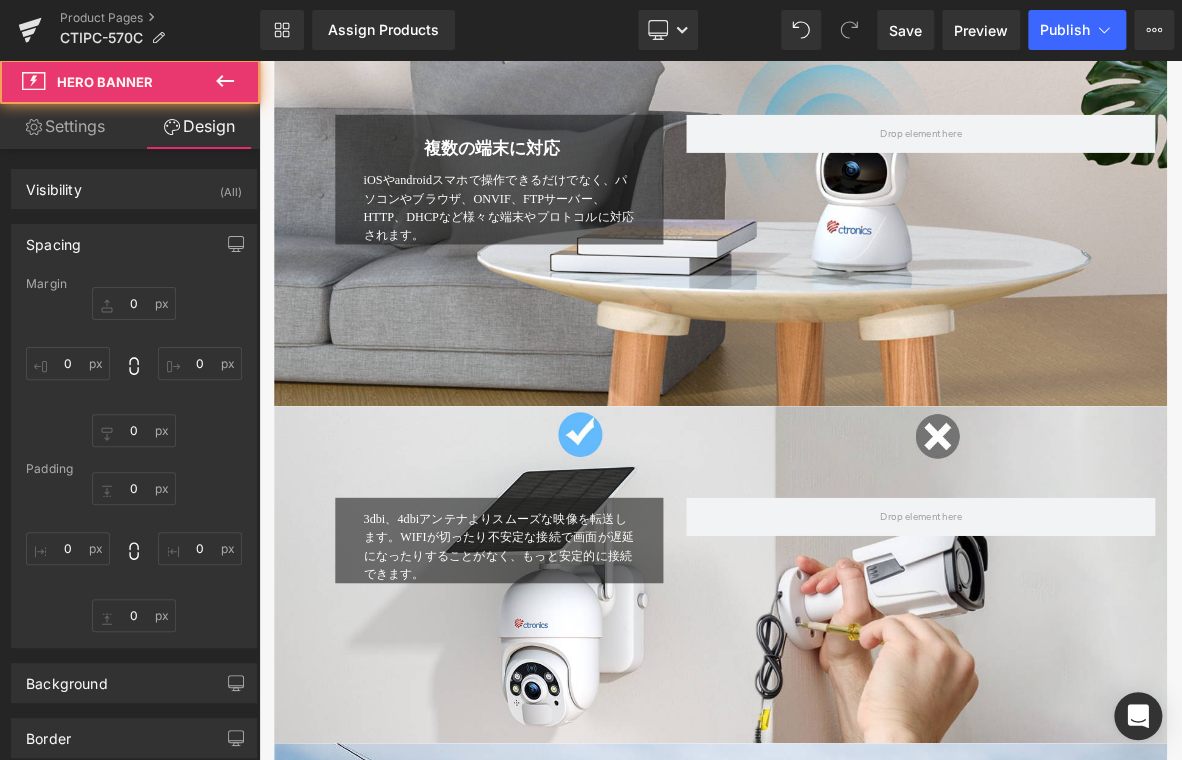 type on "0px" 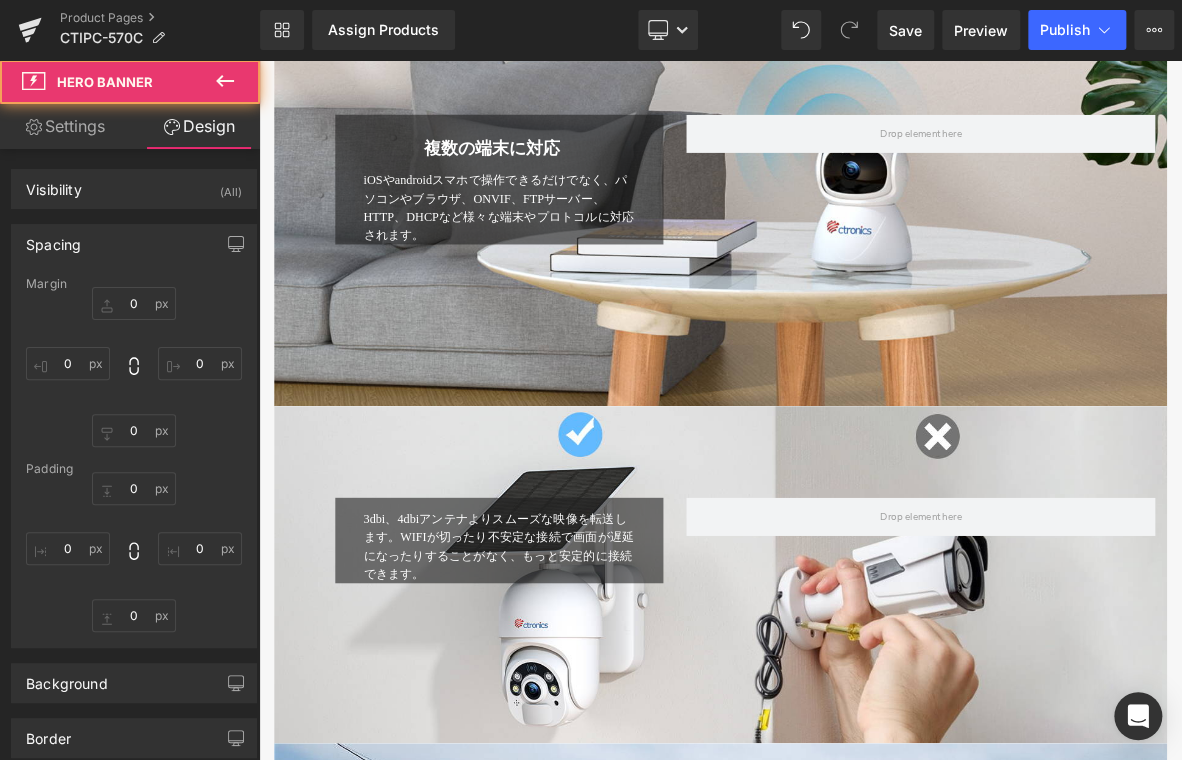 type on "0px" 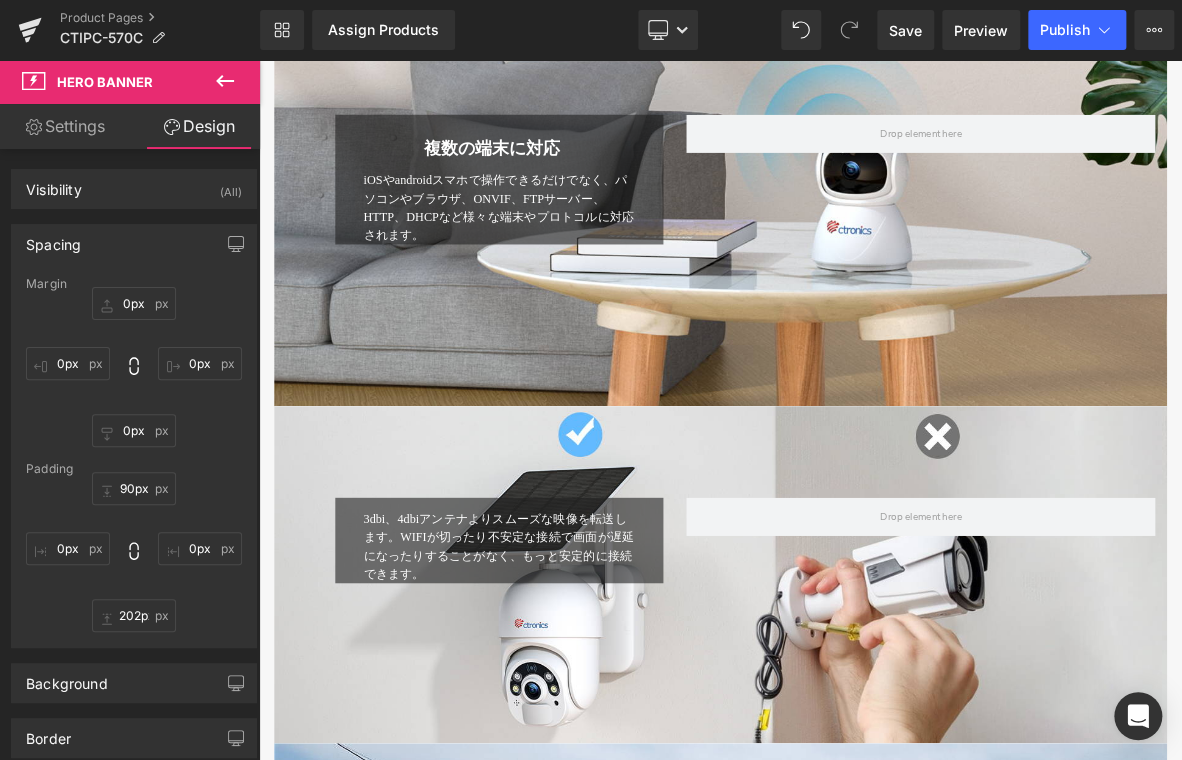 drag, startPoint x: 327, startPoint y: 390, endPoint x: 356, endPoint y: 387, distance: 29.15476 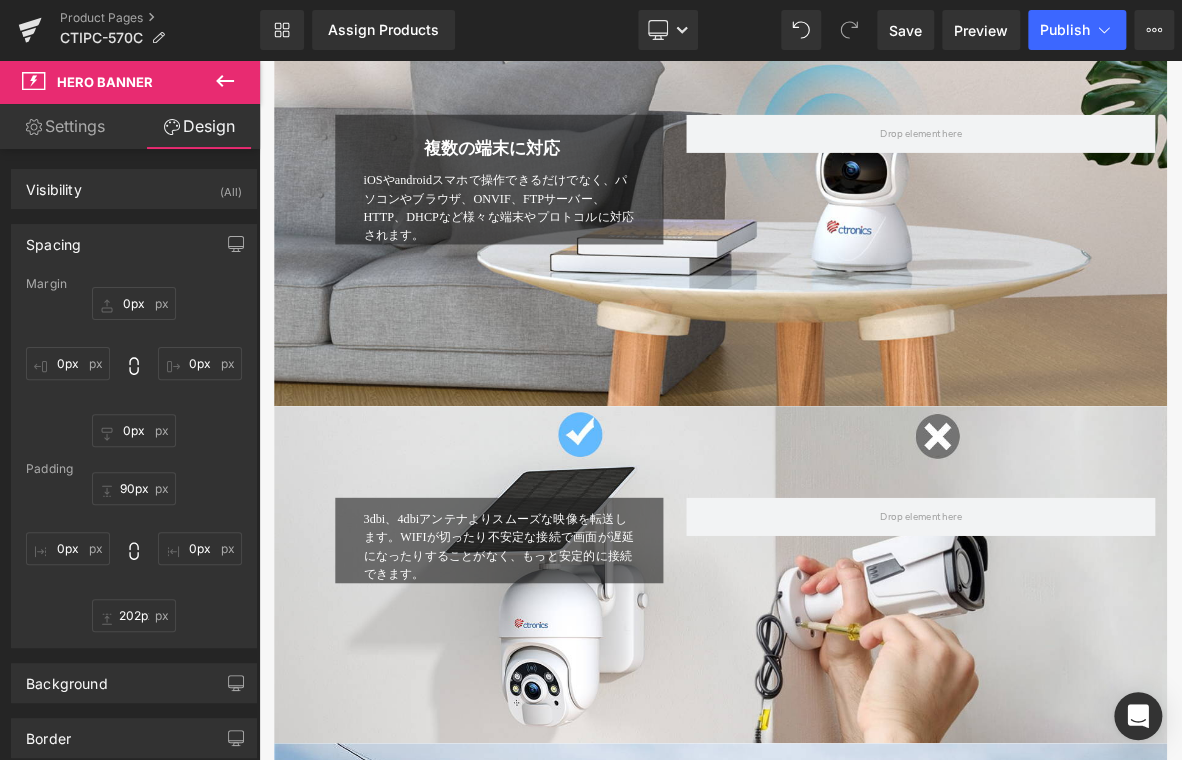 click on "202px" at bounding box center (259, 60) 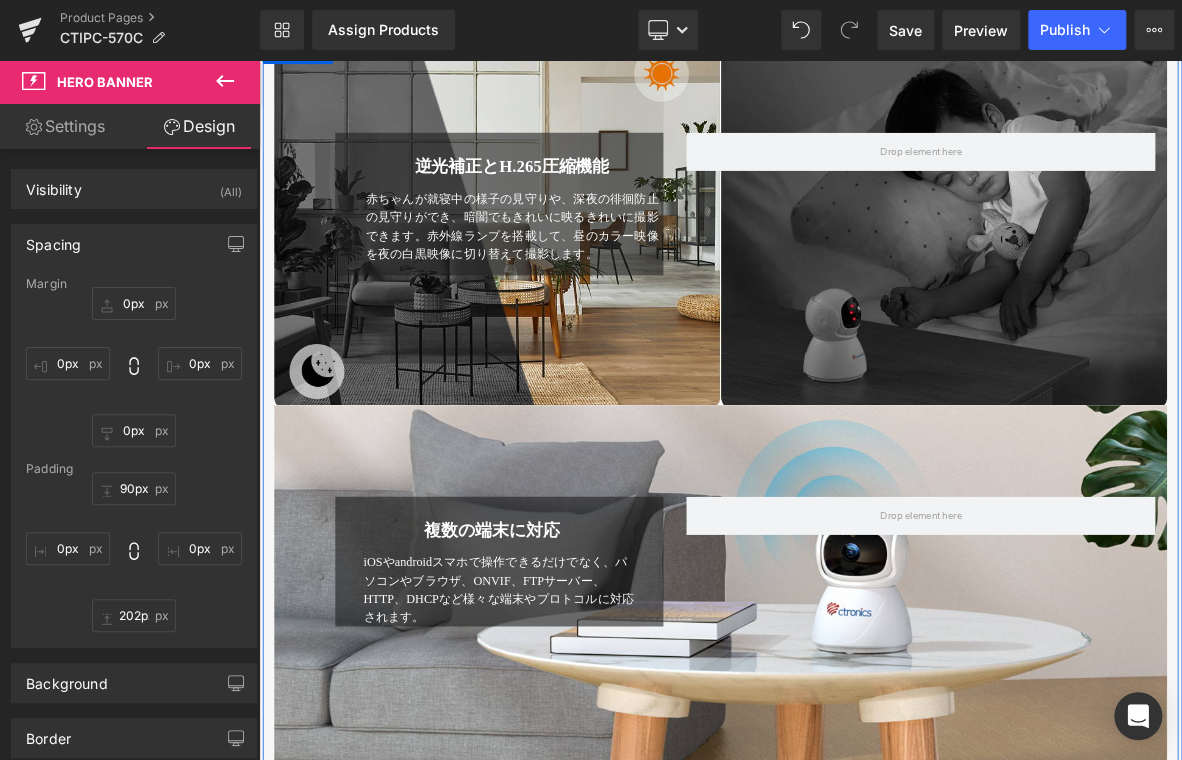 scroll, scrollTop: 3800, scrollLeft: 0, axis: vertical 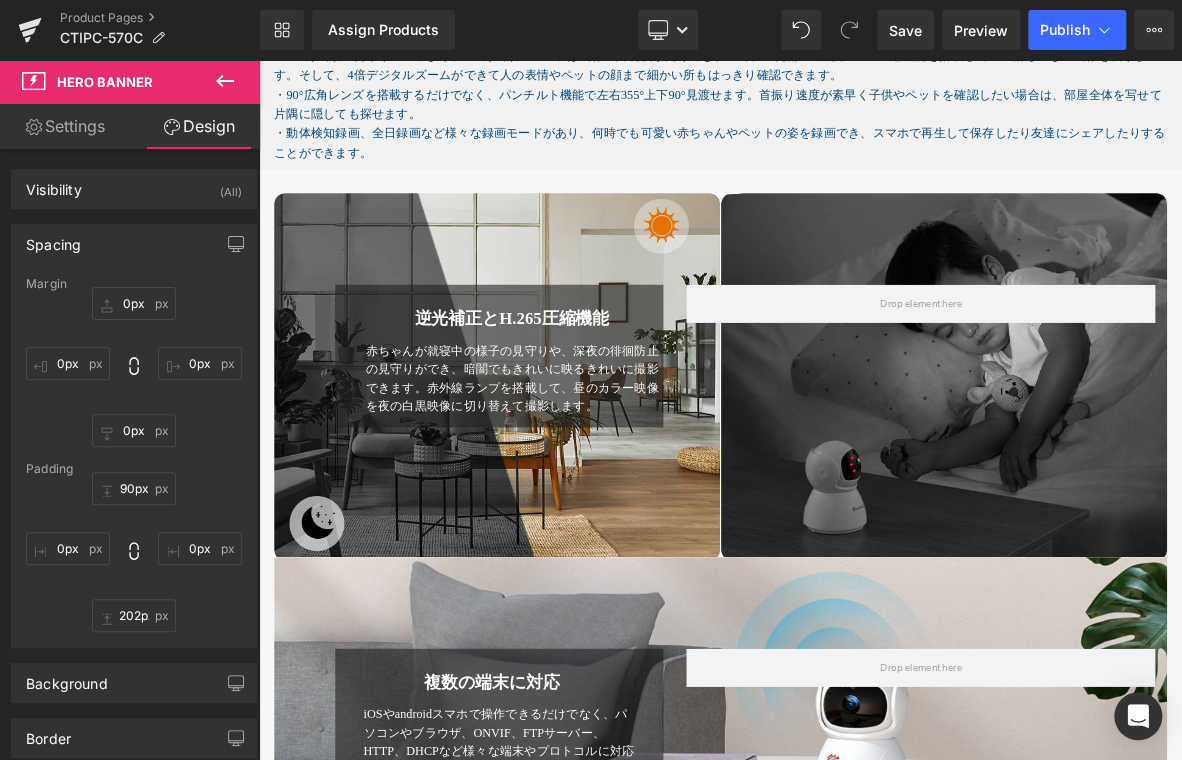 click on "逆光補正とH.265 圧縮機能
Heading
赤ちゃんが就寝中の様子の見守りや、深夜の徘徊防止の見守りができ、暗闇でもきれいに映るきれいに撮影できます。赤外線ランプを搭載して、昼のカラー映像を夜の白黒映像に切り替えて撮影します。
Text Block
Row" at bounding box center (574, 448) 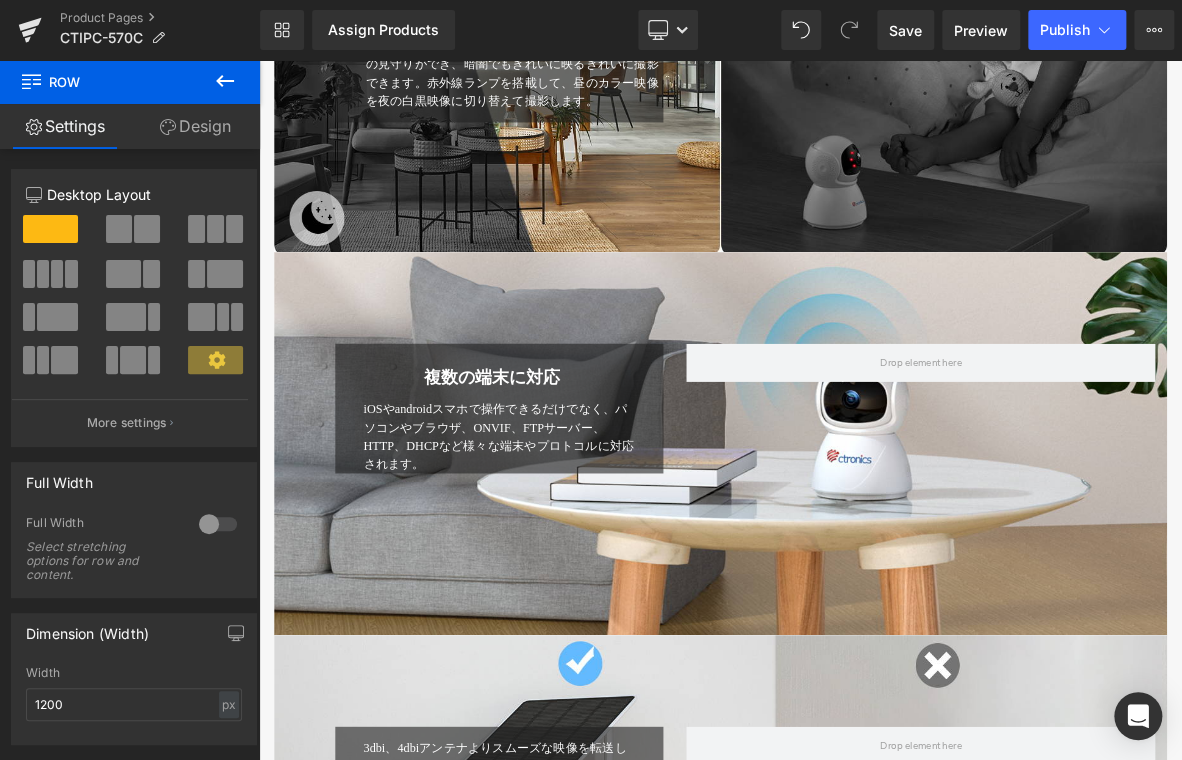 scroll, scrollTop: 4400, scrollLeft: 0, axis: vertical 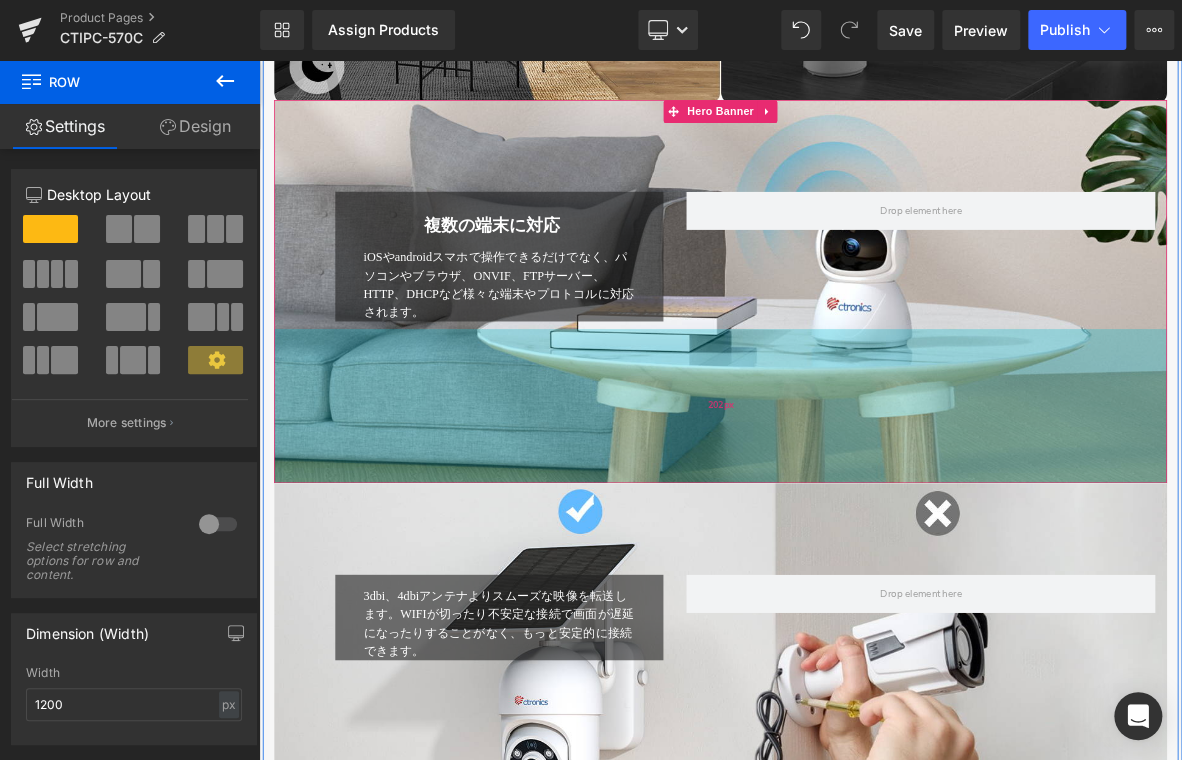 drag, startPoint x: 316, startPoint y: 518, endPoint x: 910, endPoint y: 509, distance: 594.0682 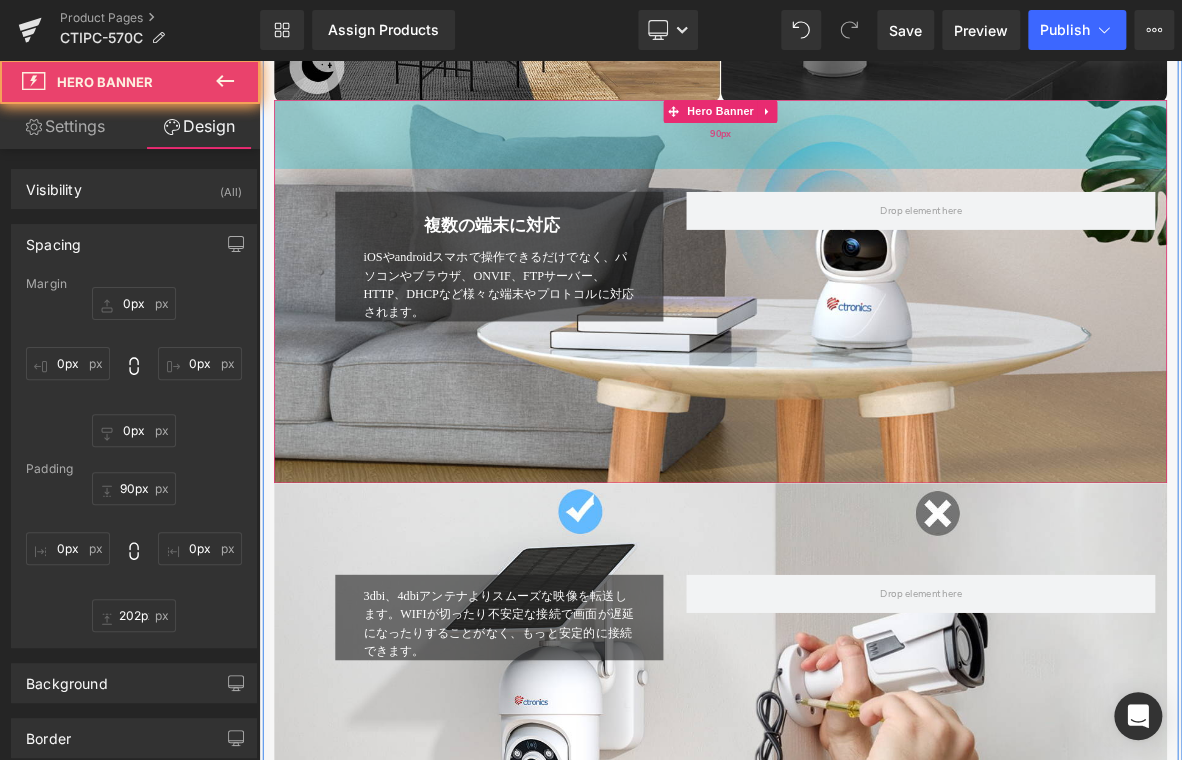 scroll, scrollTop: 4000, scrollLeft: 0, axis: vertical 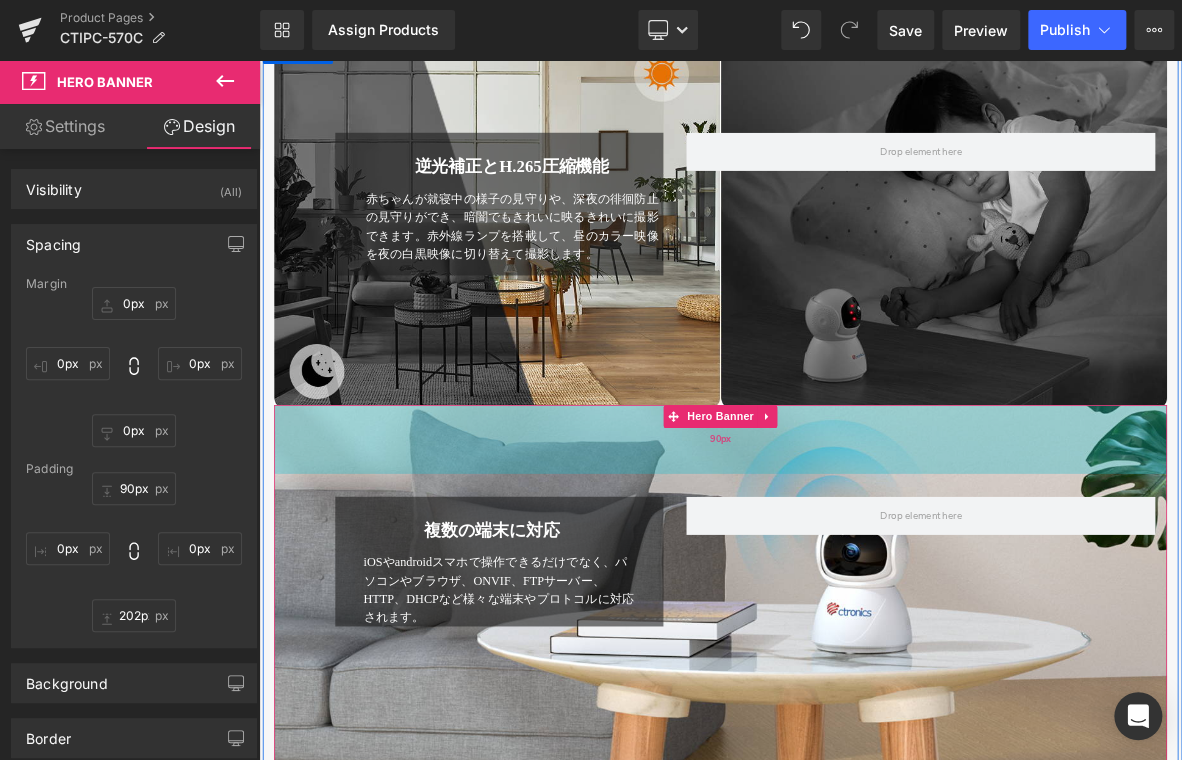click on "90px" at bounding box center (864, 557) 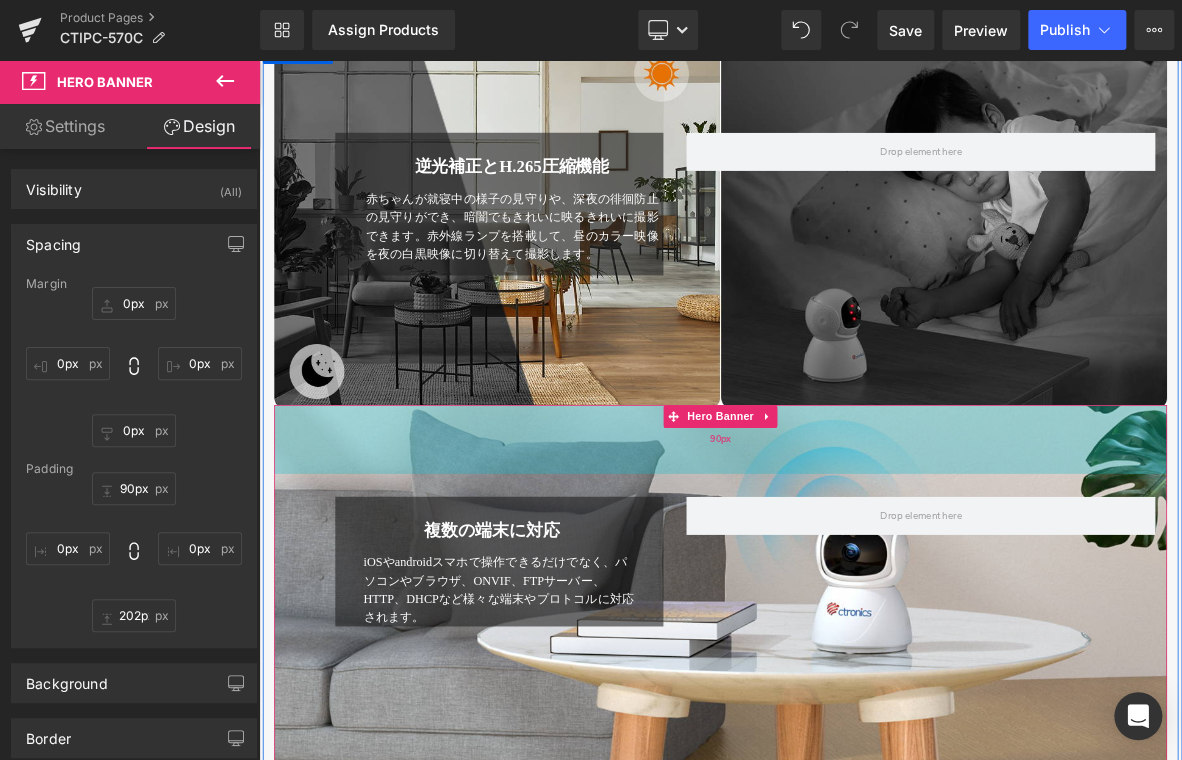 click on "90px" at bounding box center [864, 557] 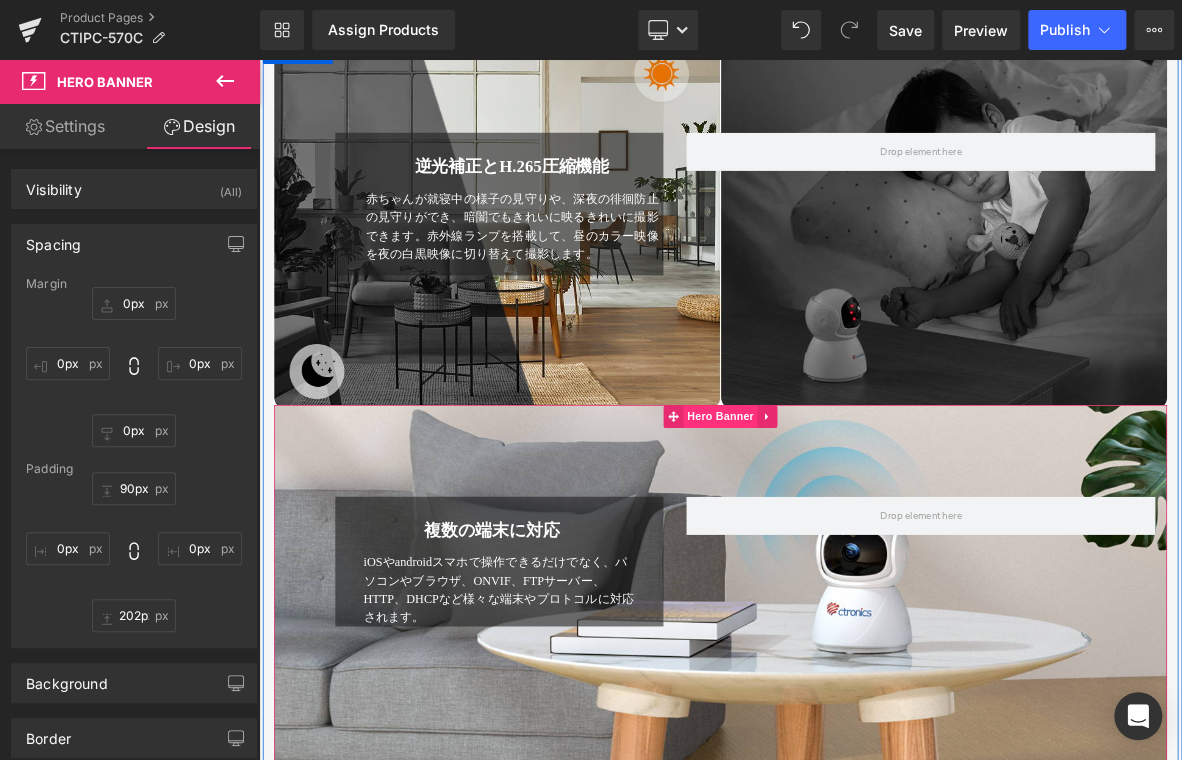 click on "Hero Banner" at bounding box center [863, 527] 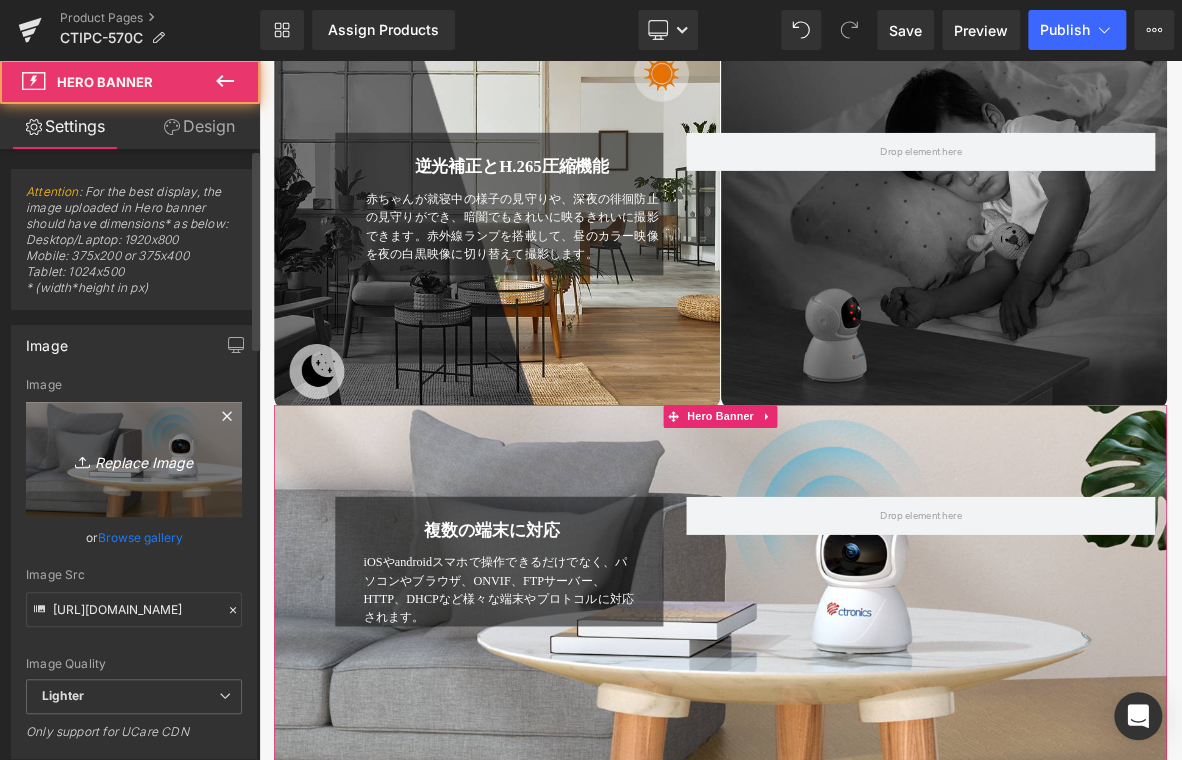 click on "Replace Image" at bounding box center (134, 459) 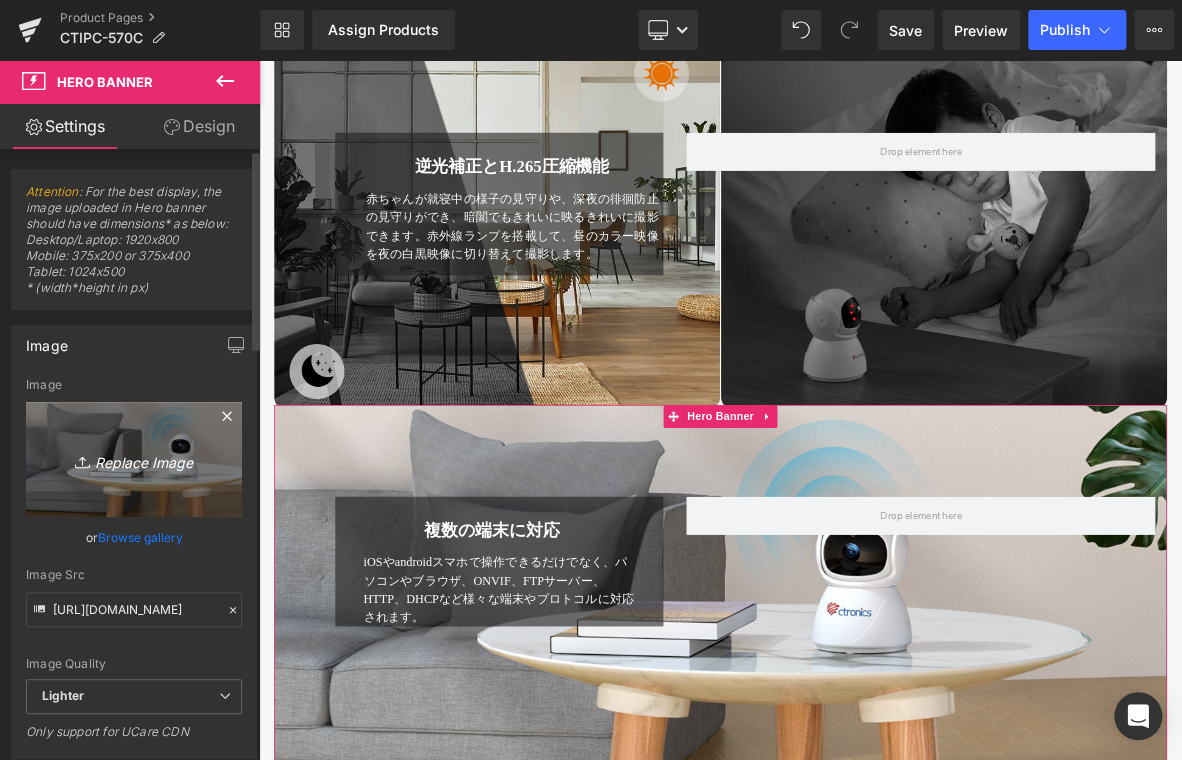 type on "C:\fakepath\9.jpg" 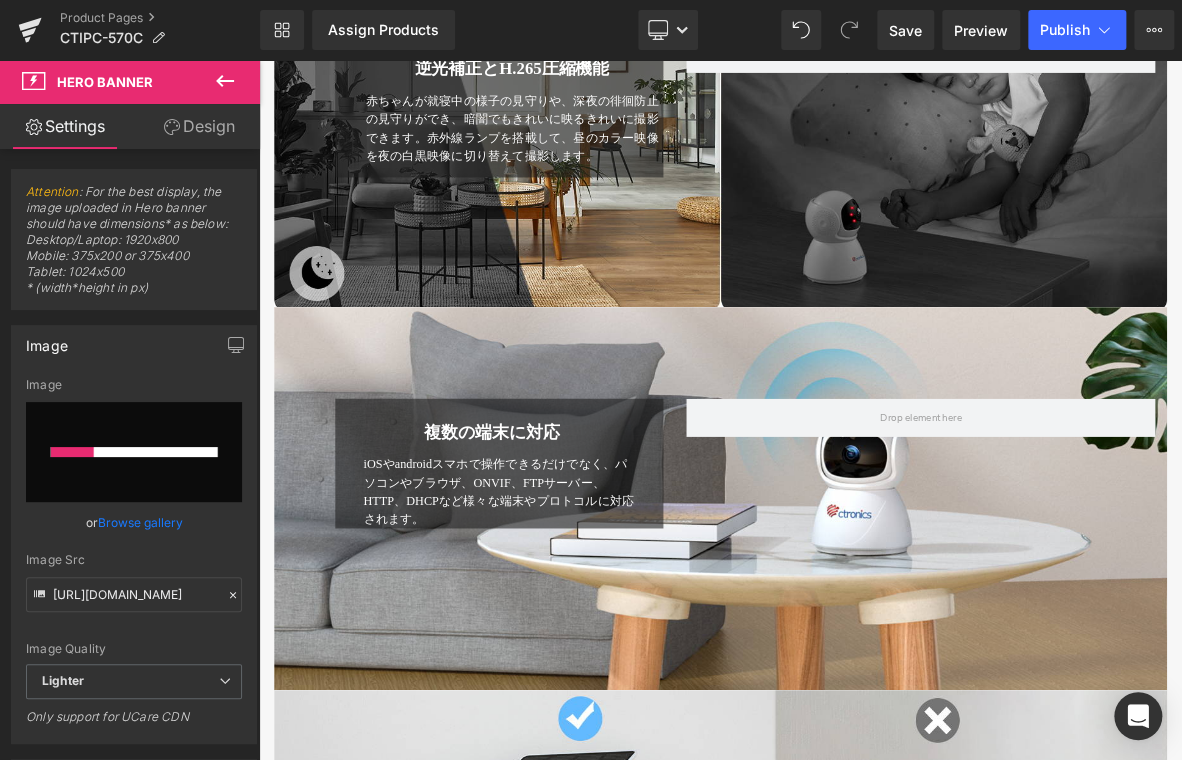 scroll, scrollTop: 4300, scrollLeft: 0, axis: vertical 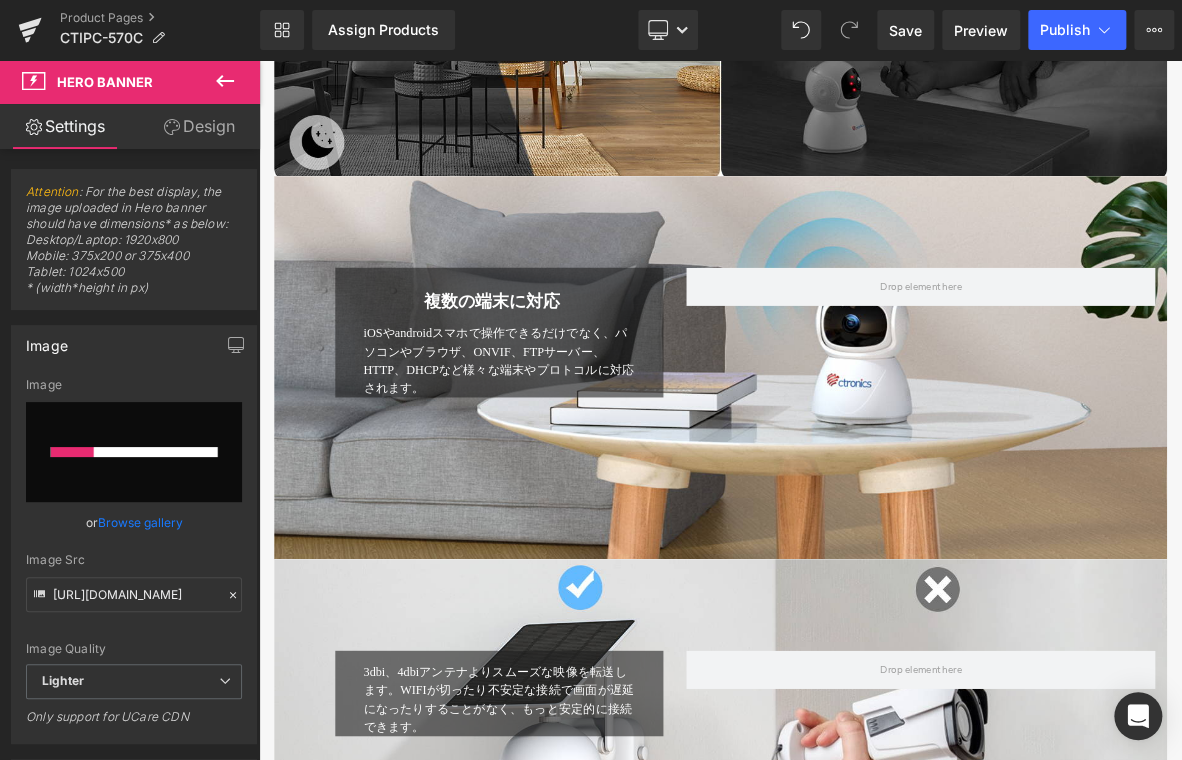 type 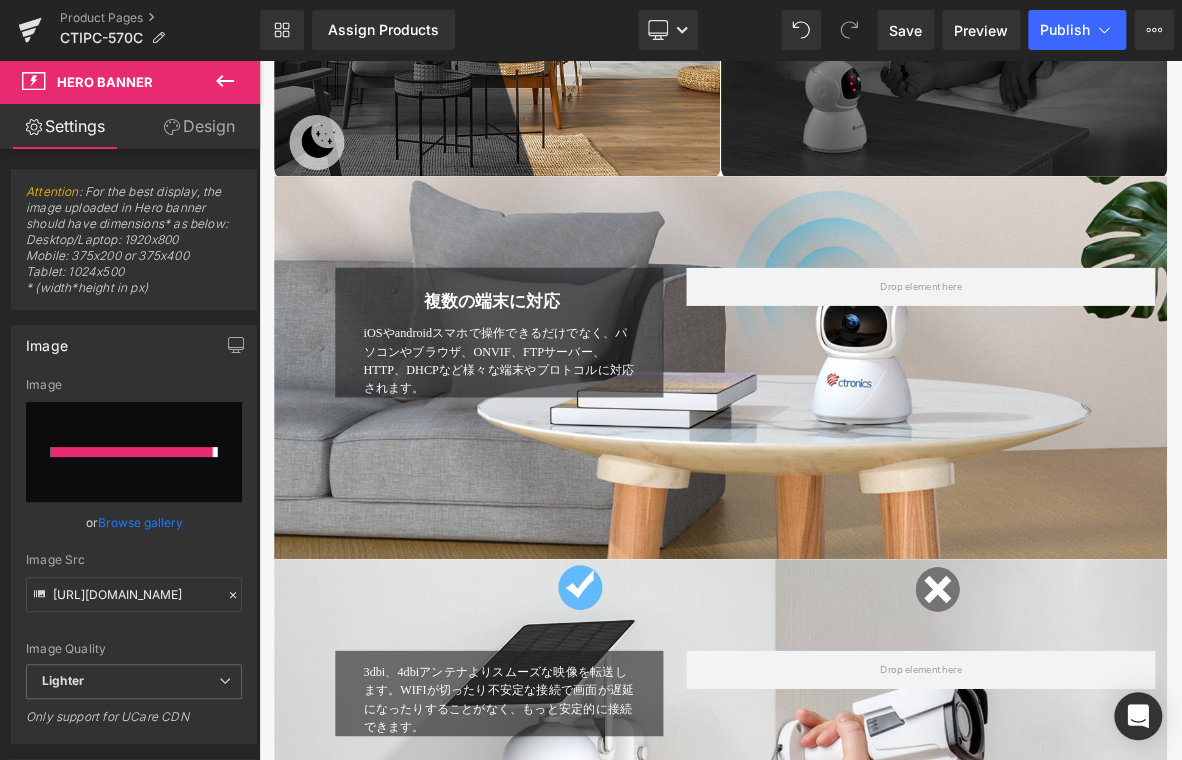 type on "https://ucarecdn.com/0e37c200-01a5-4dfe-82e0-1f27ab849b08/-/format/auto/-/preview/3000x3000/-/quality/lighter/9.jpg" 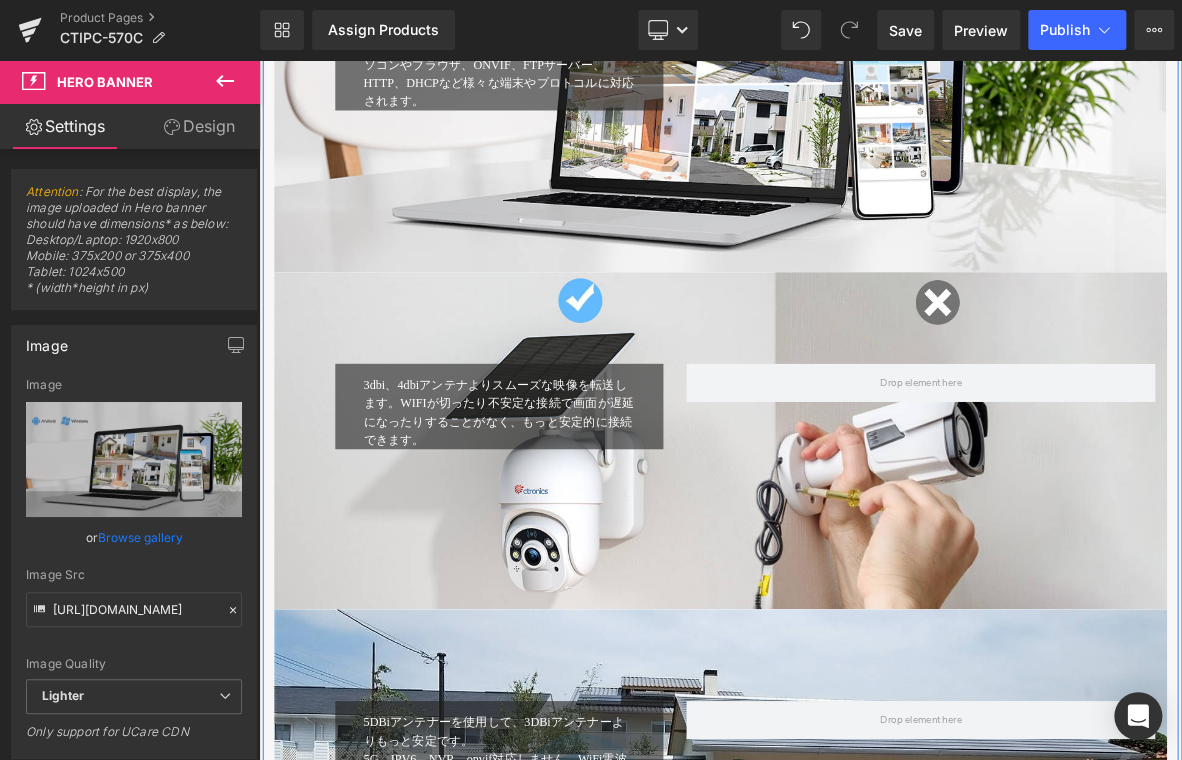 scroll, scrollTop: 4800, scrollLeft: 0, axis: vertical 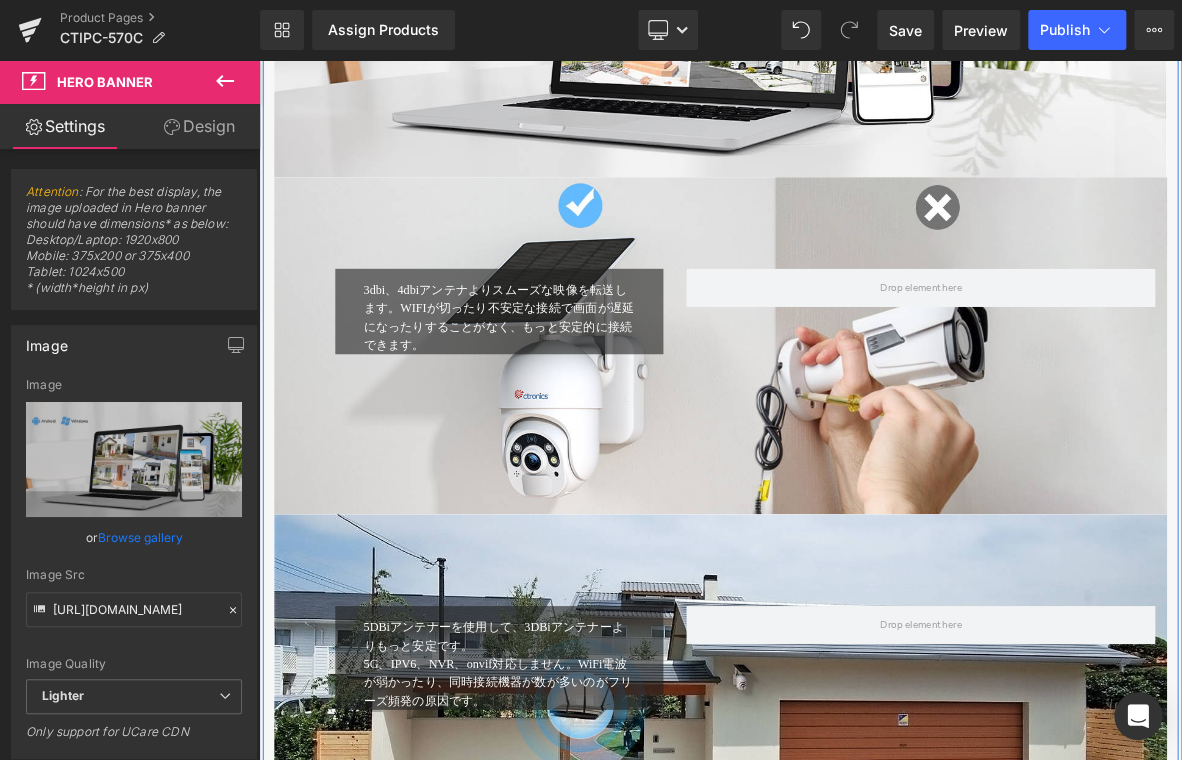 click on "3dbi、4dbiアンテナよりスムーズな映像を転送します。WIFIが切ったり不安定な接続で画面が遅延になったりすることがなく、もっと安定的に接続できます。
Text Block
Row
Row
Hero Banner" at bounding box center [864, 435] 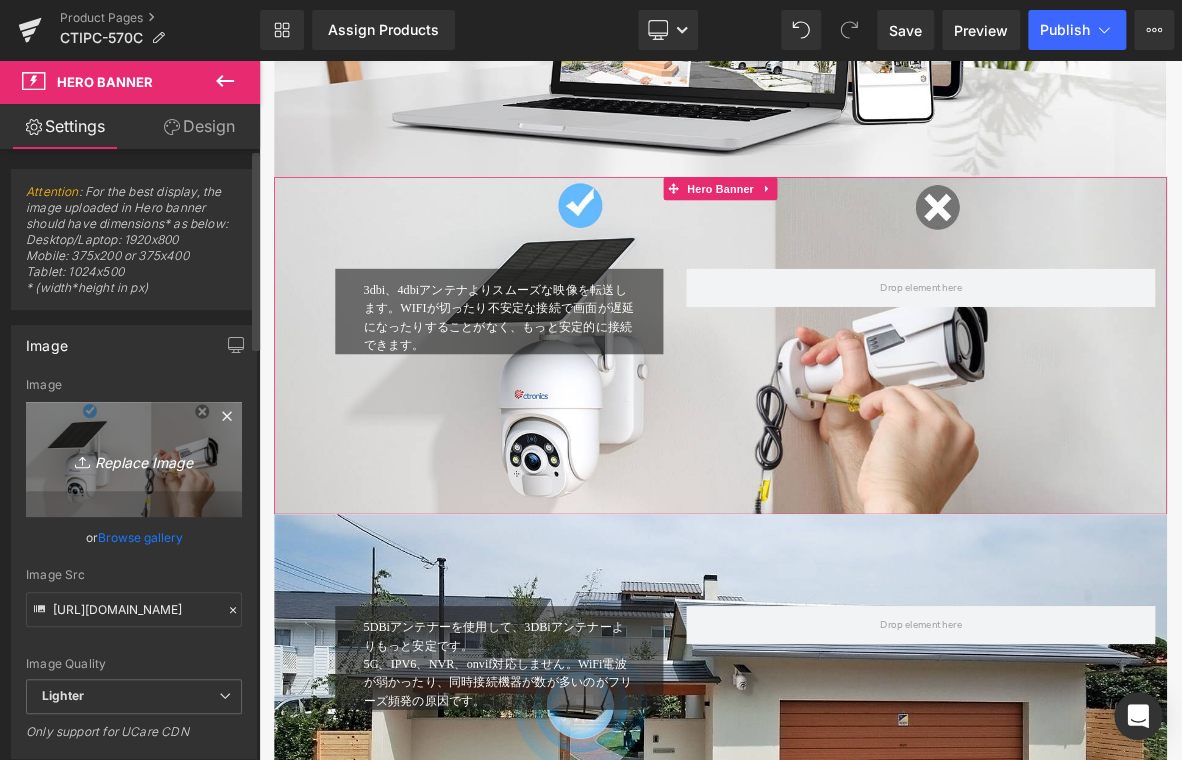 click on "Replace Image" at bounding box center (134, 459) 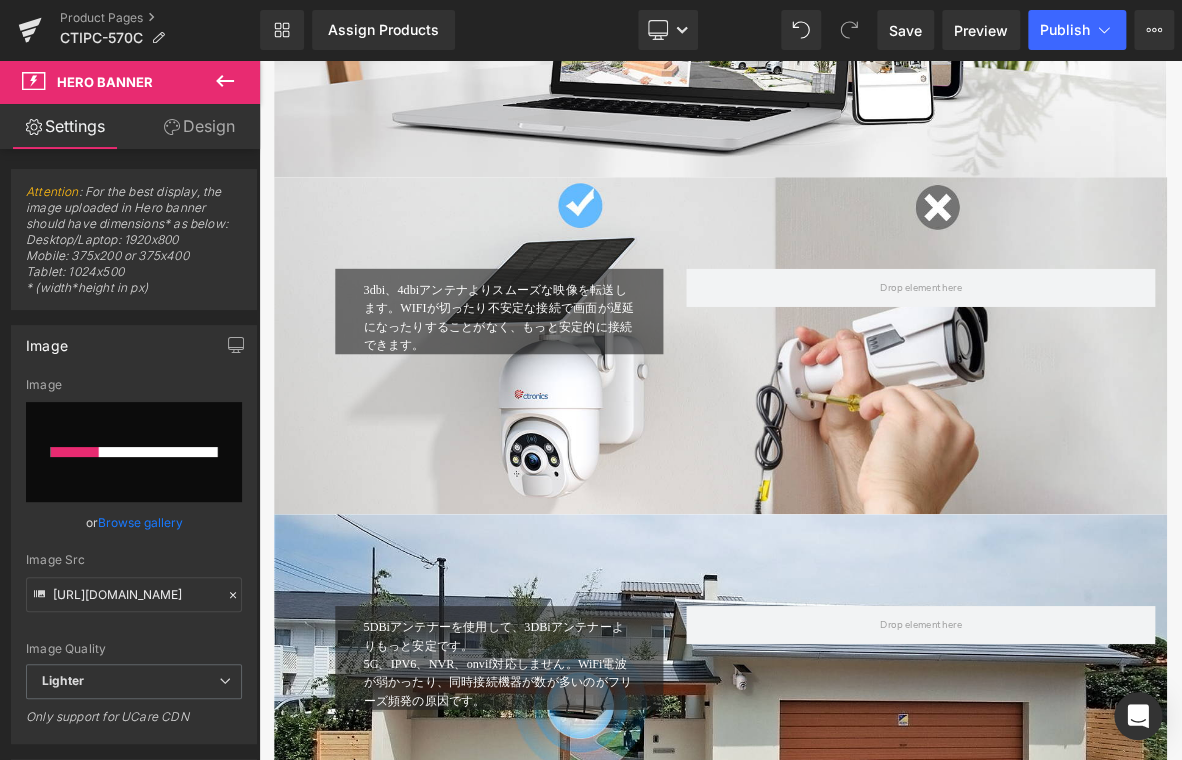 type 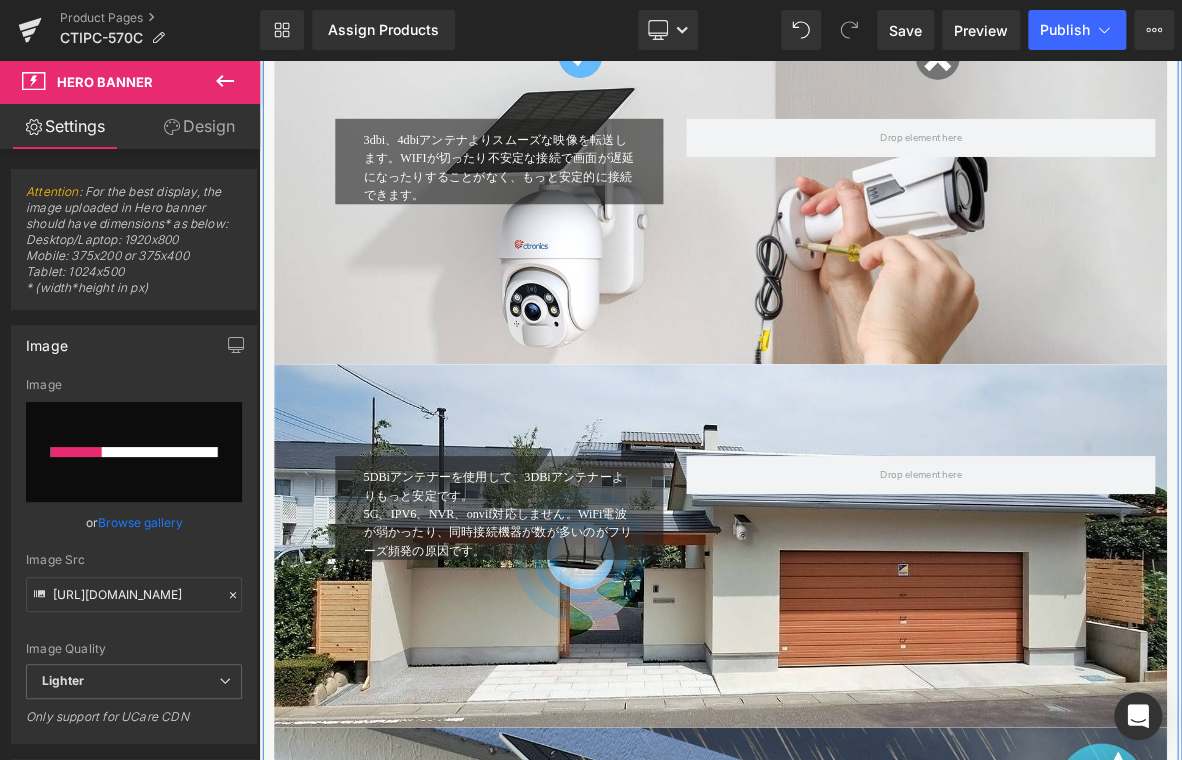 scroll, scrollTop: 5000, scrollLeft: 0, axis: vertical 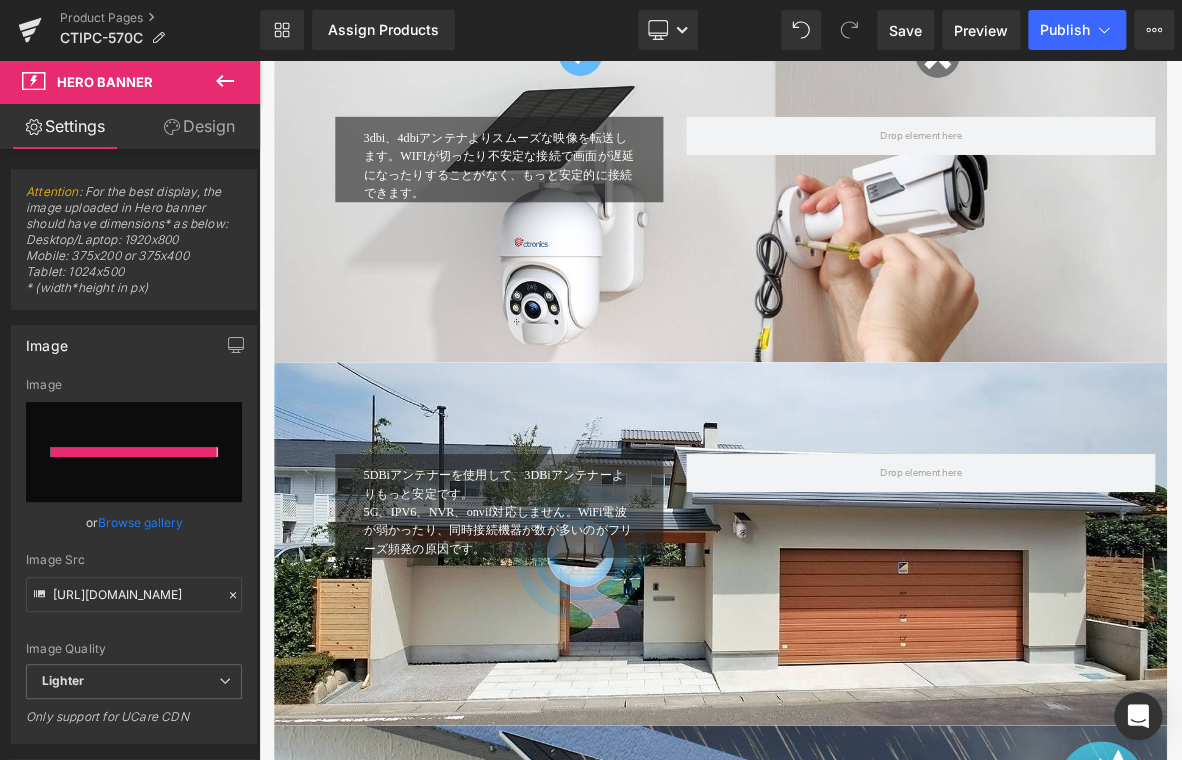type on "https://ucarecdn.com/ce9f0286-4d32-4fb8-9329-d08678db95b5/-/format/auto/-/preview/3000x3000/-/quality/lighter/10.jpg" 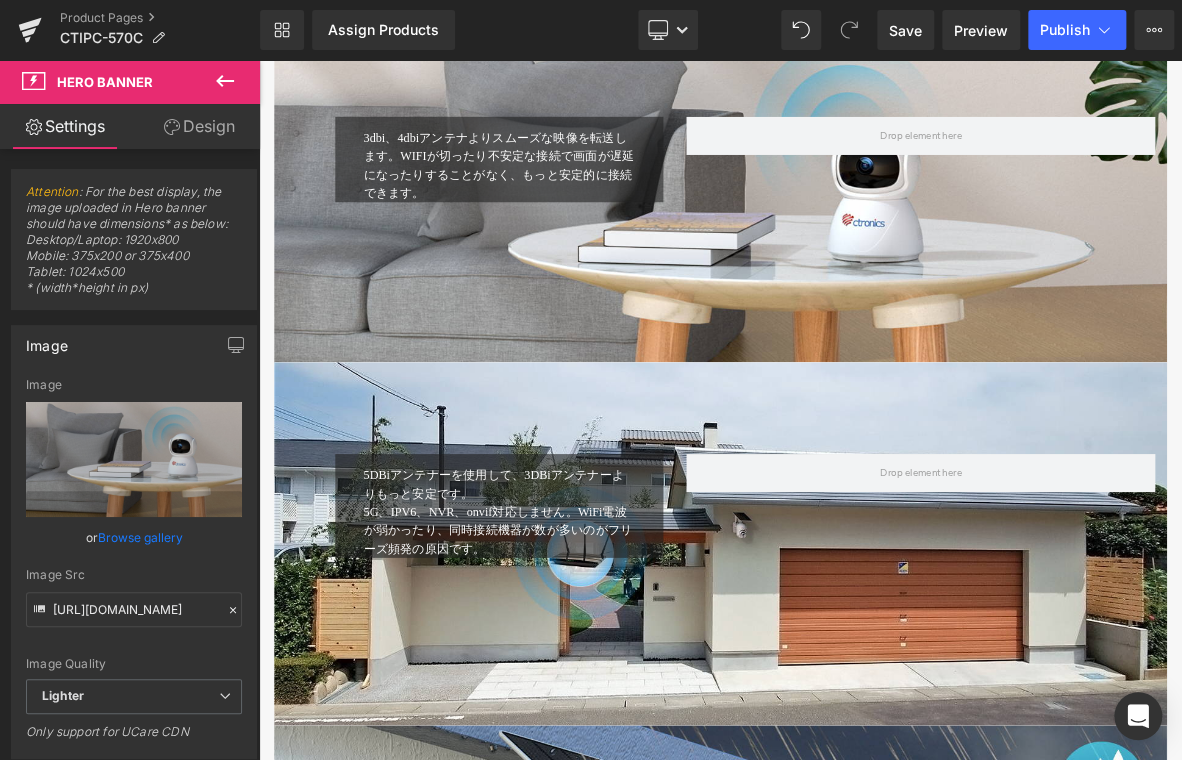 drag, startPoint x: 314, startPoint y: 396, endPoint x: 747, endPoint y: 734, distance: 549.3023 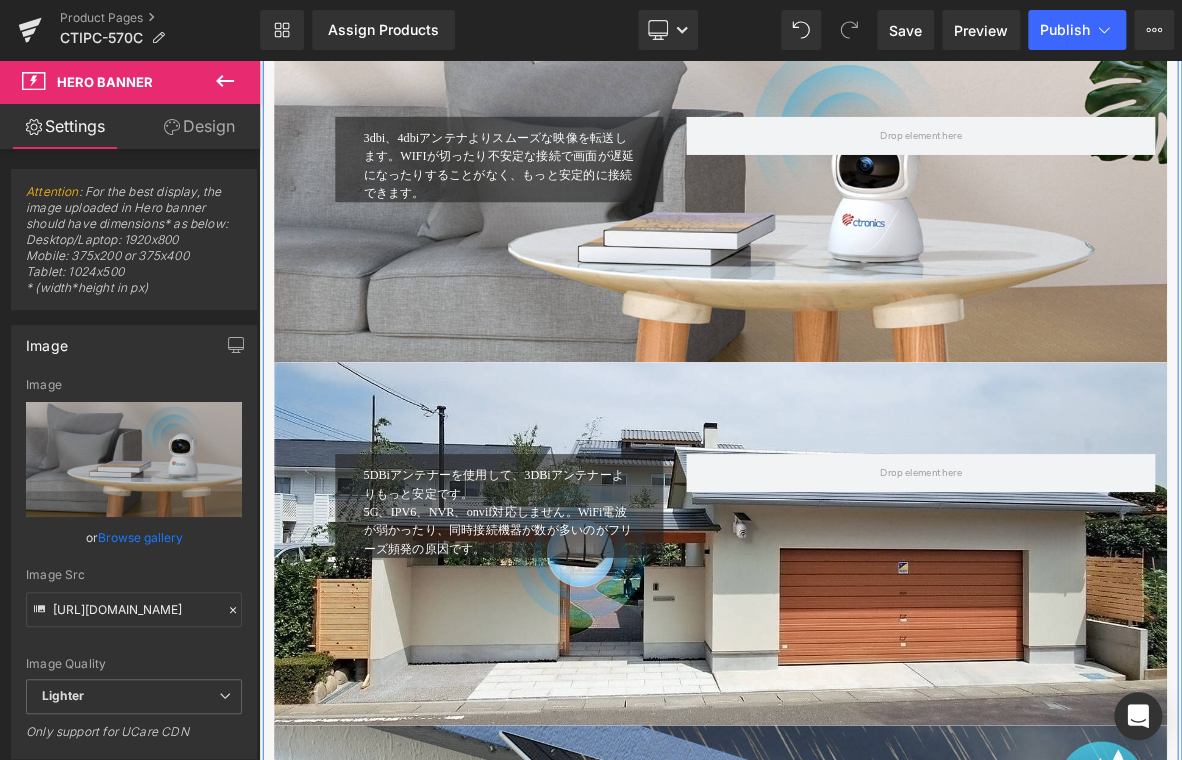 click at bounding box center (864, 694) 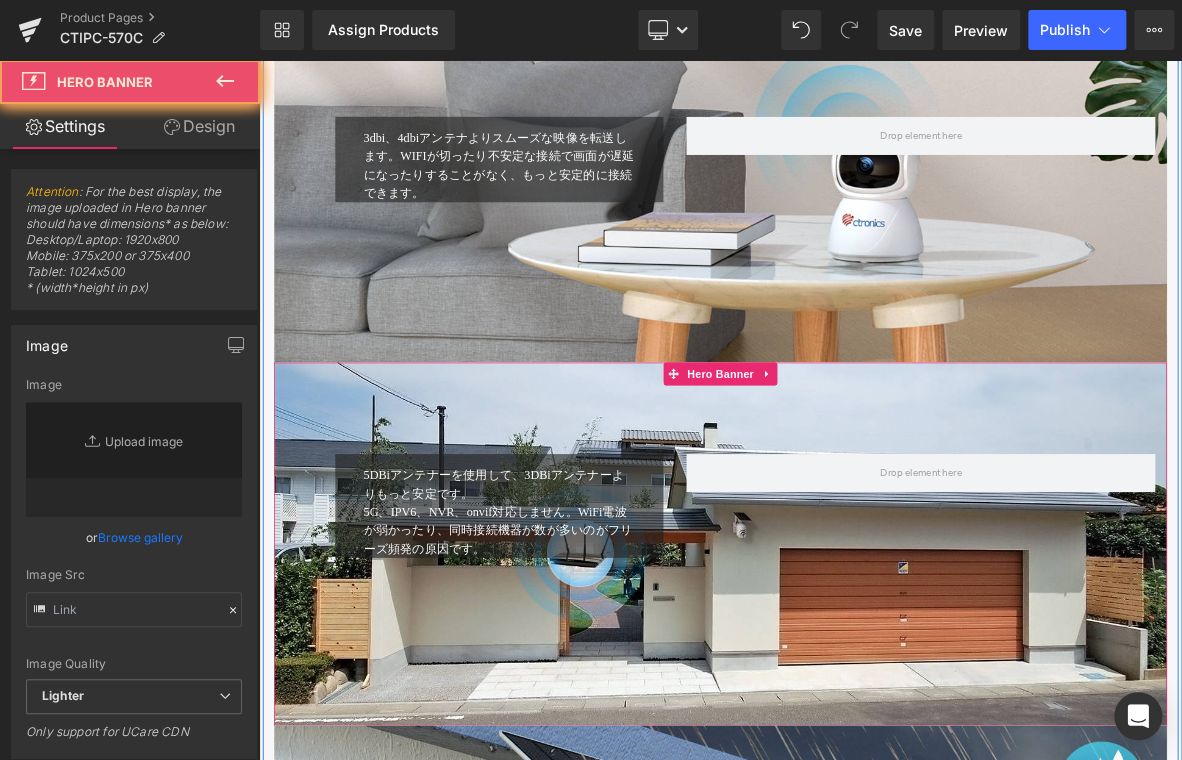 click at bounding box center [864, 694] 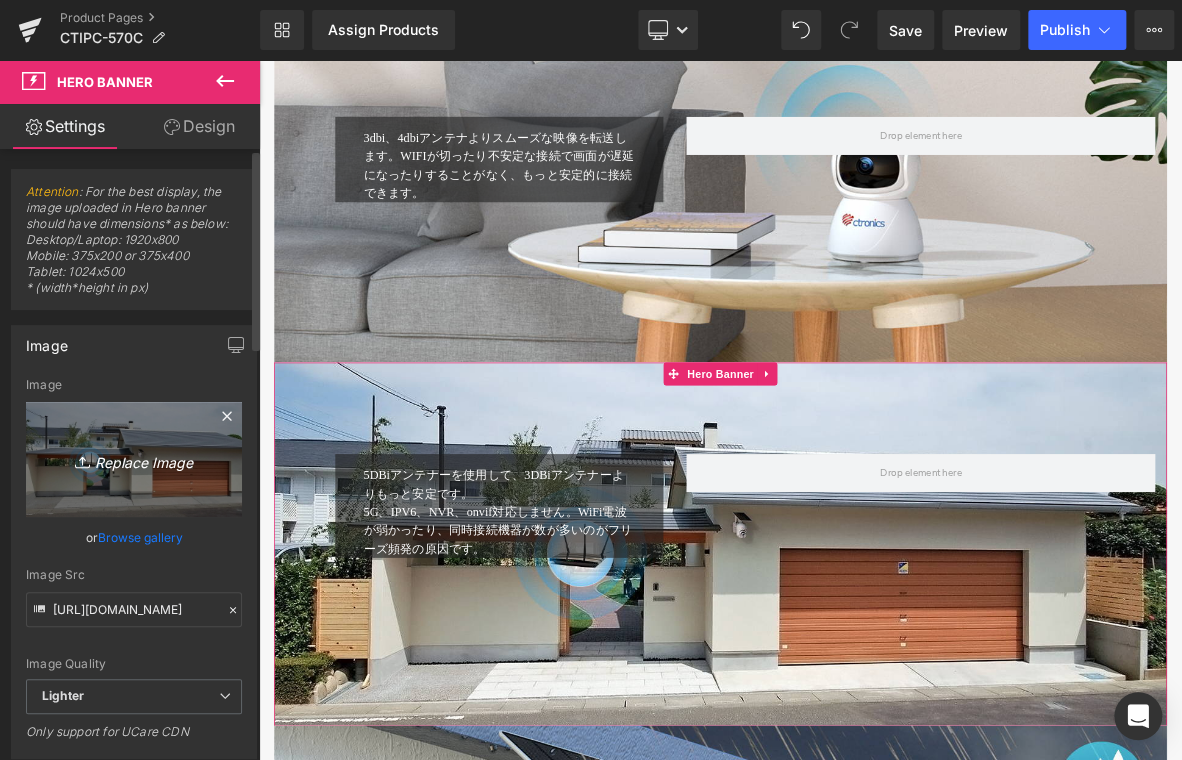 click on "Replace Image" at bounding box center (134, 459) 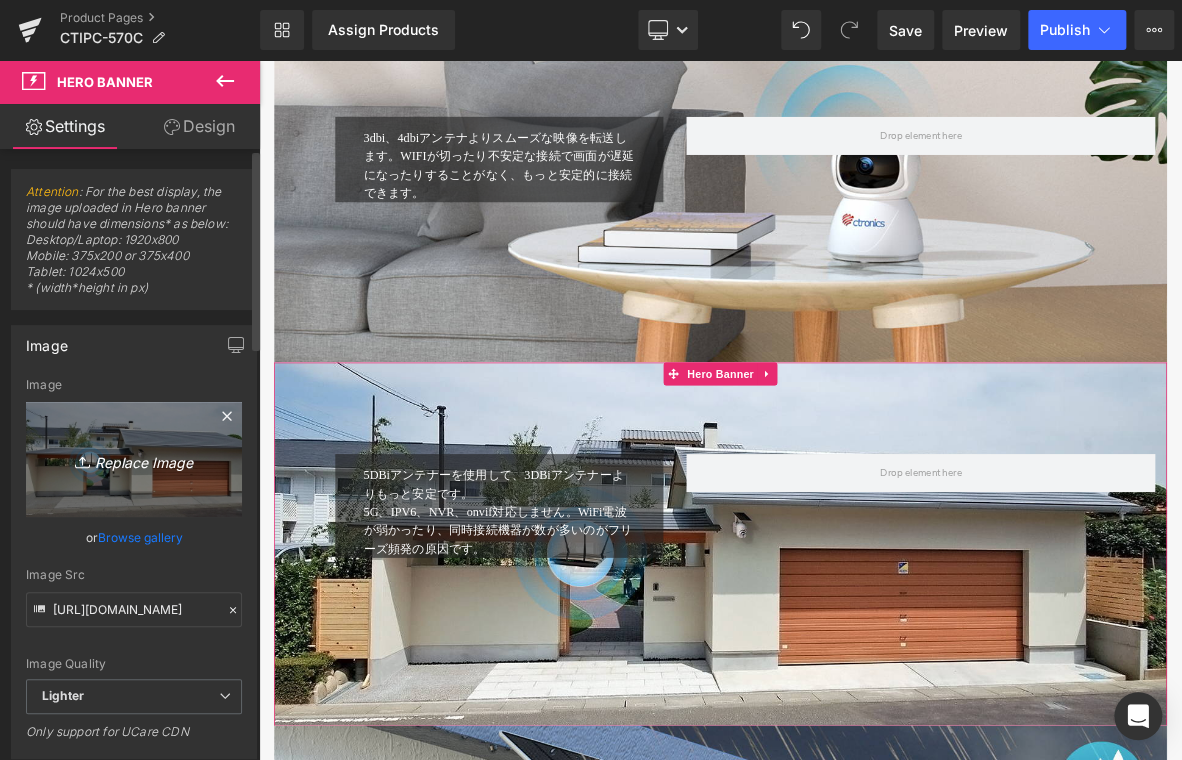 type on "C:\fakepath\11.jpg" 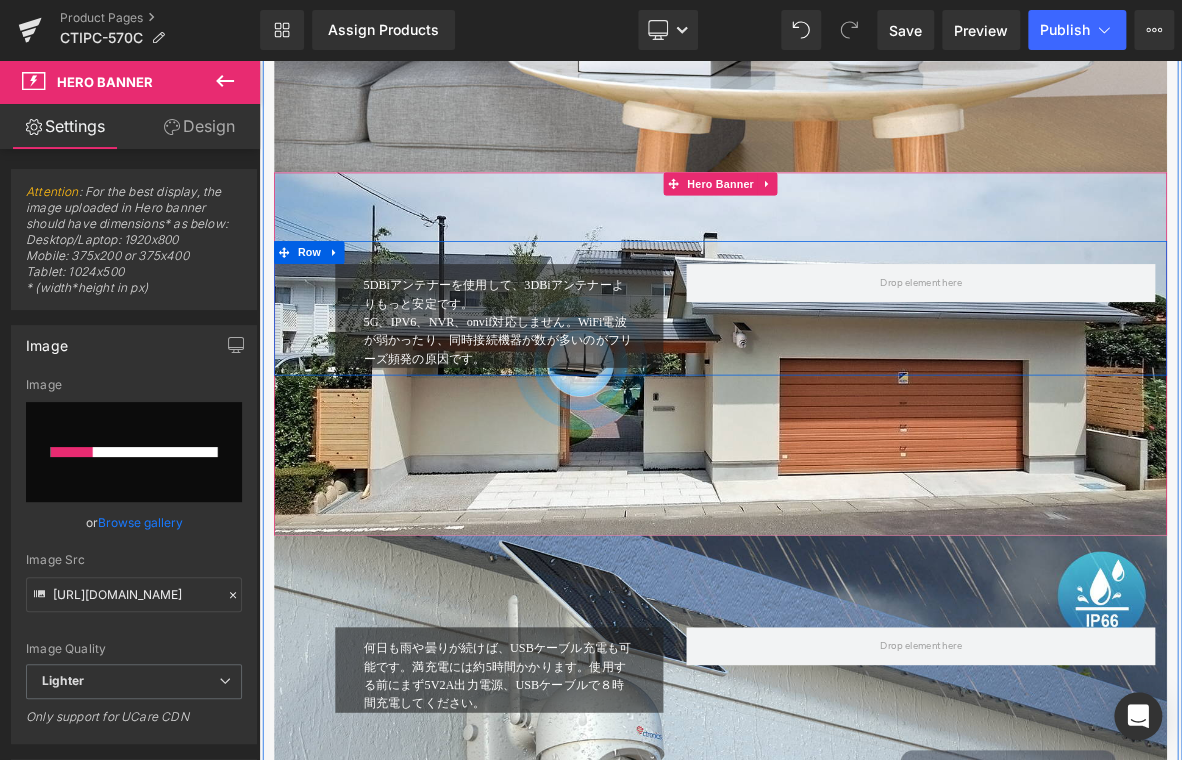 type 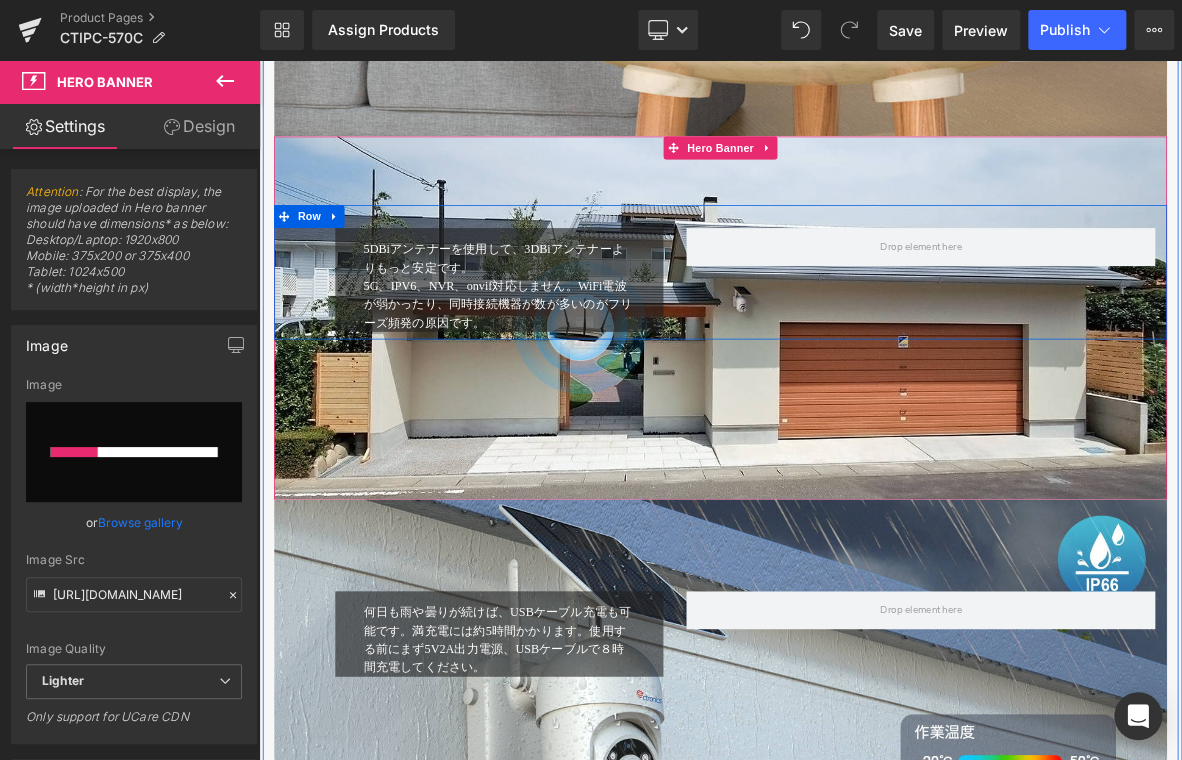 scroll, scrollTop: 5300, scrollLeft: 0, axis: vertical 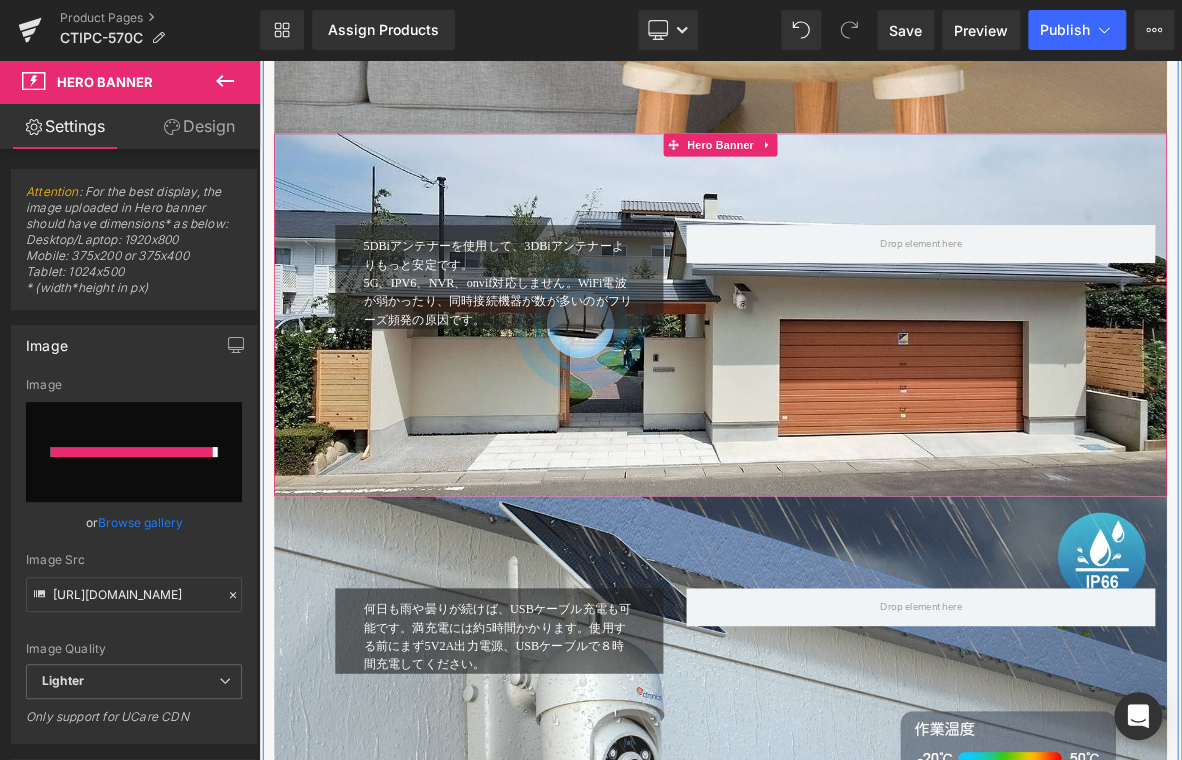 type on "https://ucarecdn.com/5b1894d0-16ad-490a-9ca6-901e48cad878/-/format/auto/-/preview/3000x3000/-/quality/lighter/11.jpg" 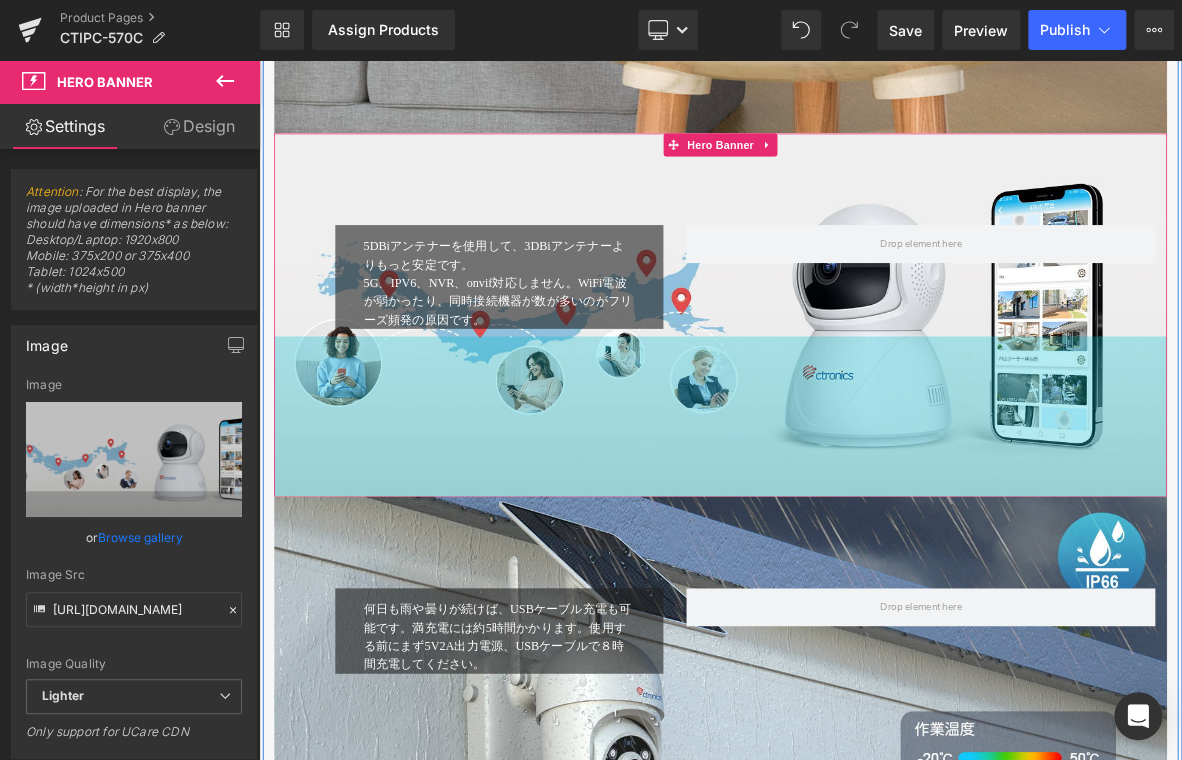 click on "210px" at bounding box center [864, 527] 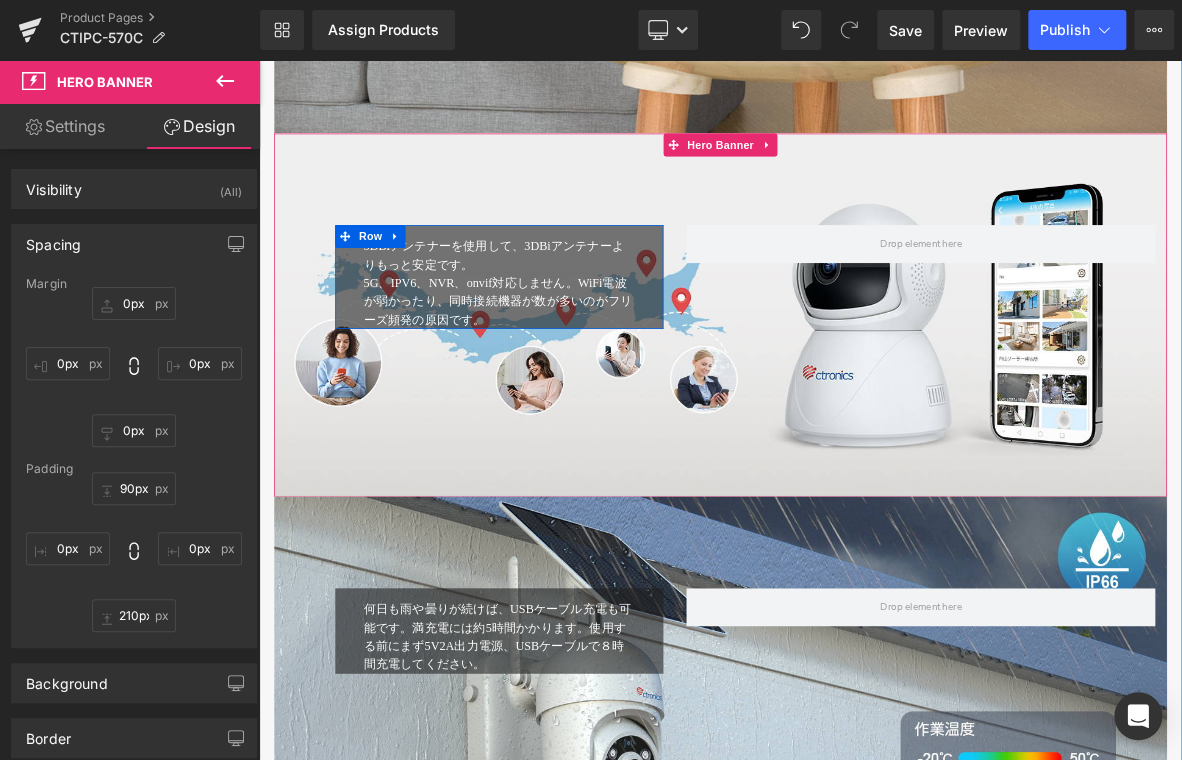 click on "5DBiアンテナーを使用して、3DBiアンテナーよりもっと安定です。
5G、IPV6、NVR、onvif対応しません。WiFi電波が弱かったり、同時接続機器が数が多いのがフリーズ頻発の原因です。
Text Block
Row
Row" at bounding box center [864, 334] 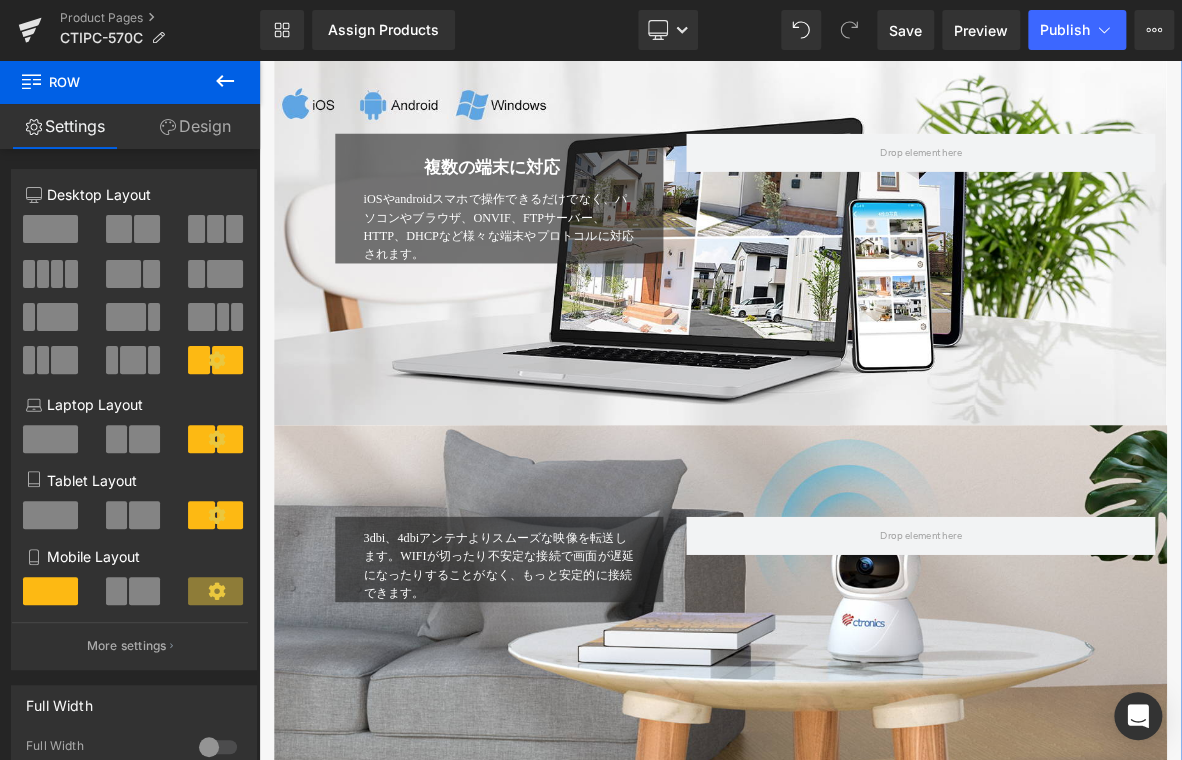 scroll, scrollTop: 4600, scrollLeft: 0, axis: vertical 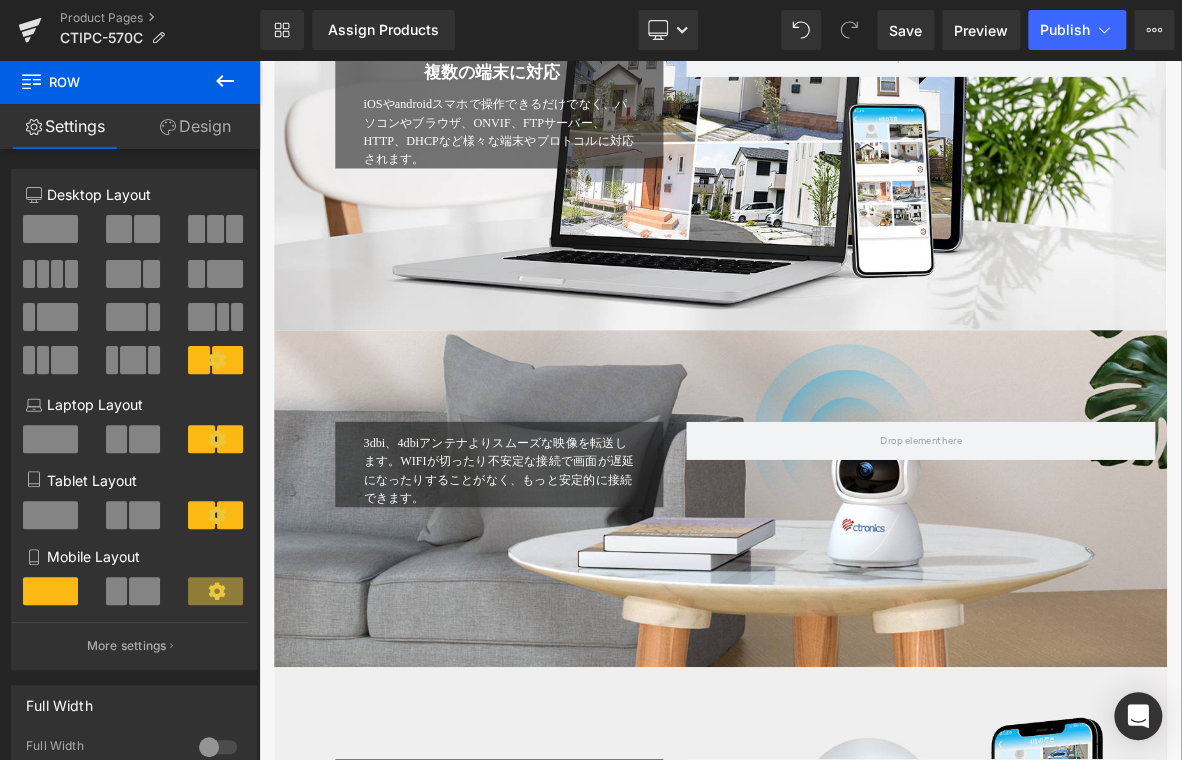 click on "複数の端末に対応
Heading
iOSやandroidスマホで操作できるだけでなく、パソコンやブラウザ、ONVIF、FTPサーバー、HTTP、DHCPなど様々な端末やプロトコルに対応されます。
Text Block
Row
Row
Hero Banner   90px   202px" at bounding box center (864, 163) 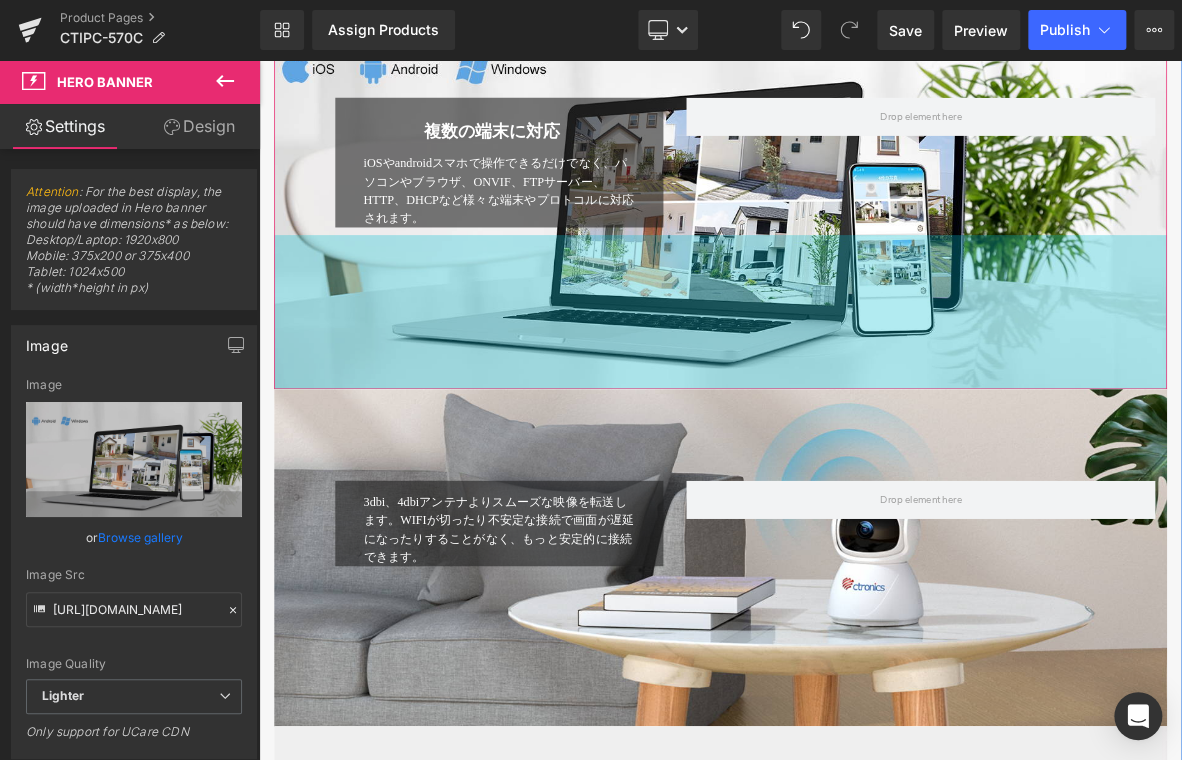 scroll, scrollTop: 4400, scrollLeft: 0, axis: vertical 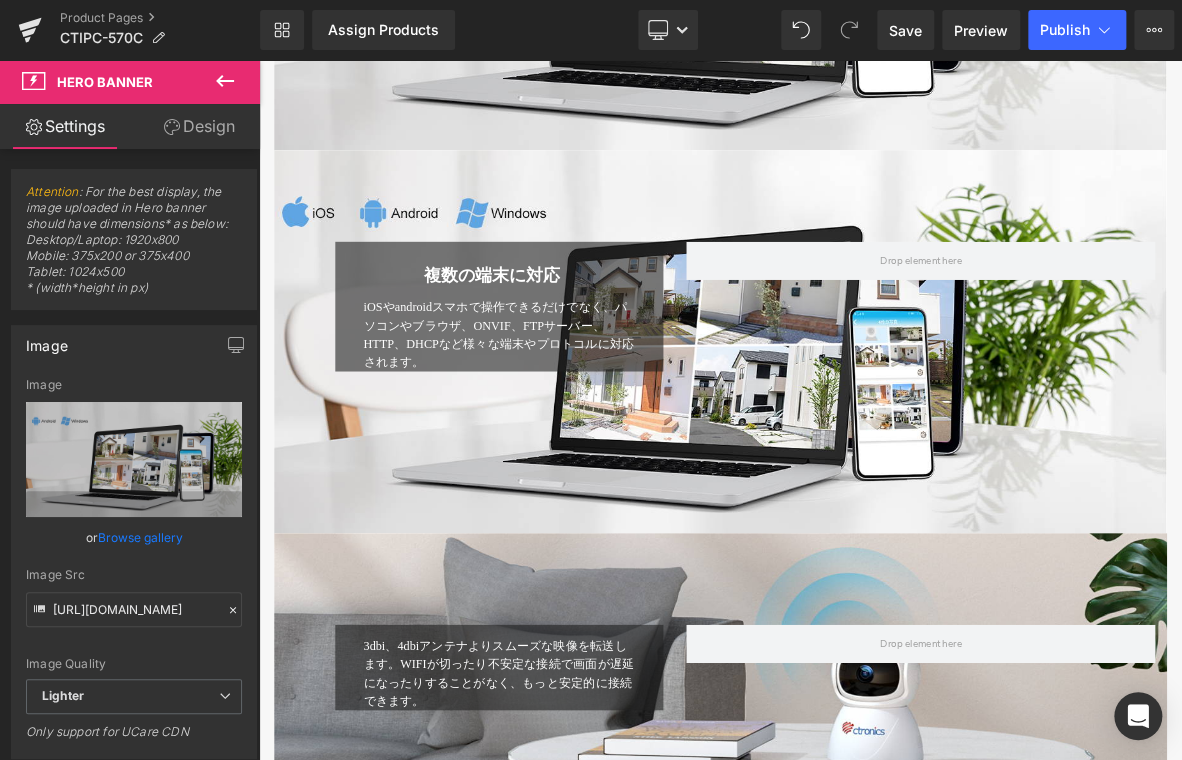 drag, startPoint x: 901, startPoint y: 405, endPoint x: 566, endPoint y: 248, distance: 369.96487 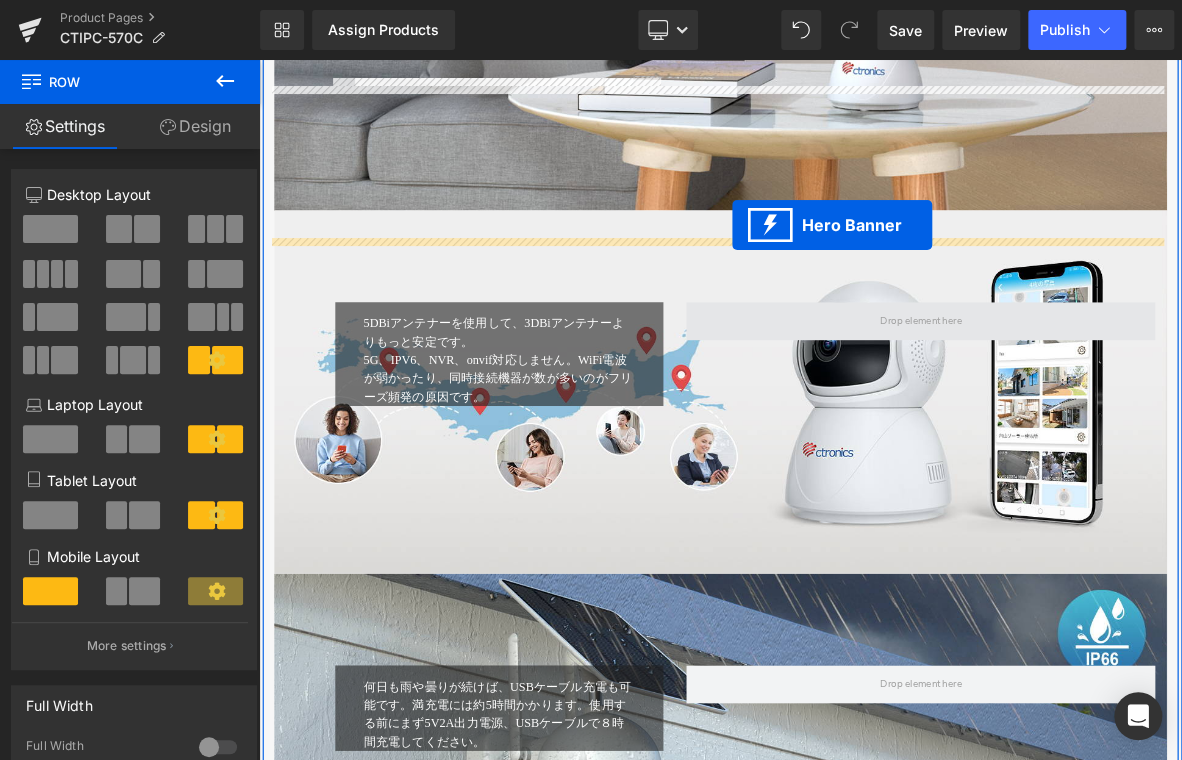 scroll, scrollTop: 5268, scrollLeft: 0, axis: vertical 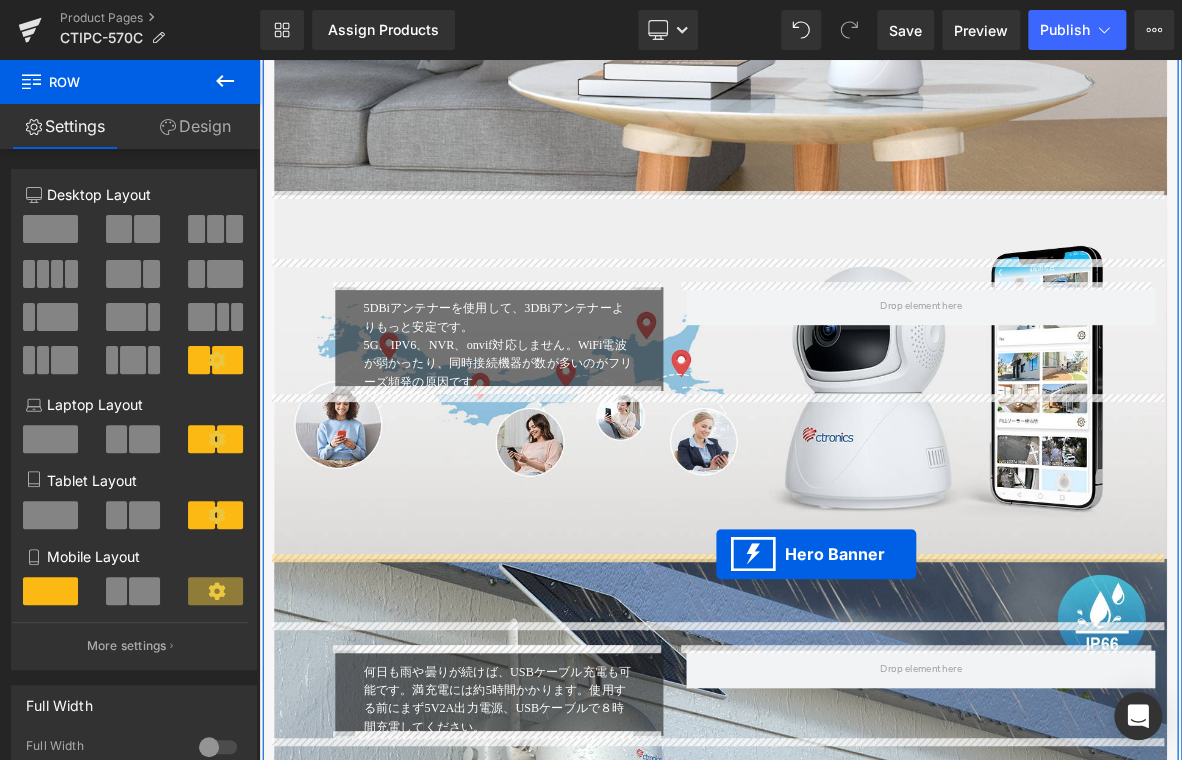 drag, startPoint x: 849, startPoint y: 157, endPoint x: 858, endPoint y: 708, distance: 551.0735 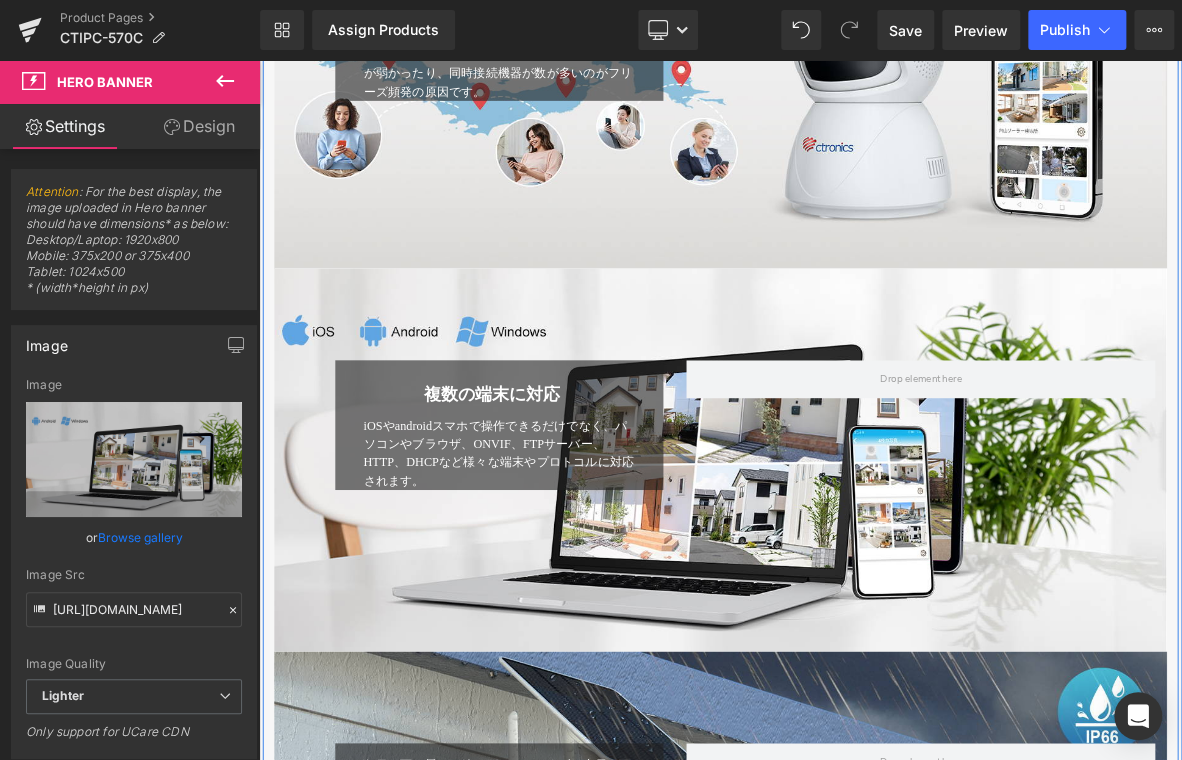 scroll, scrollTop: 5668, scrollLeft: 0, axis: vertical 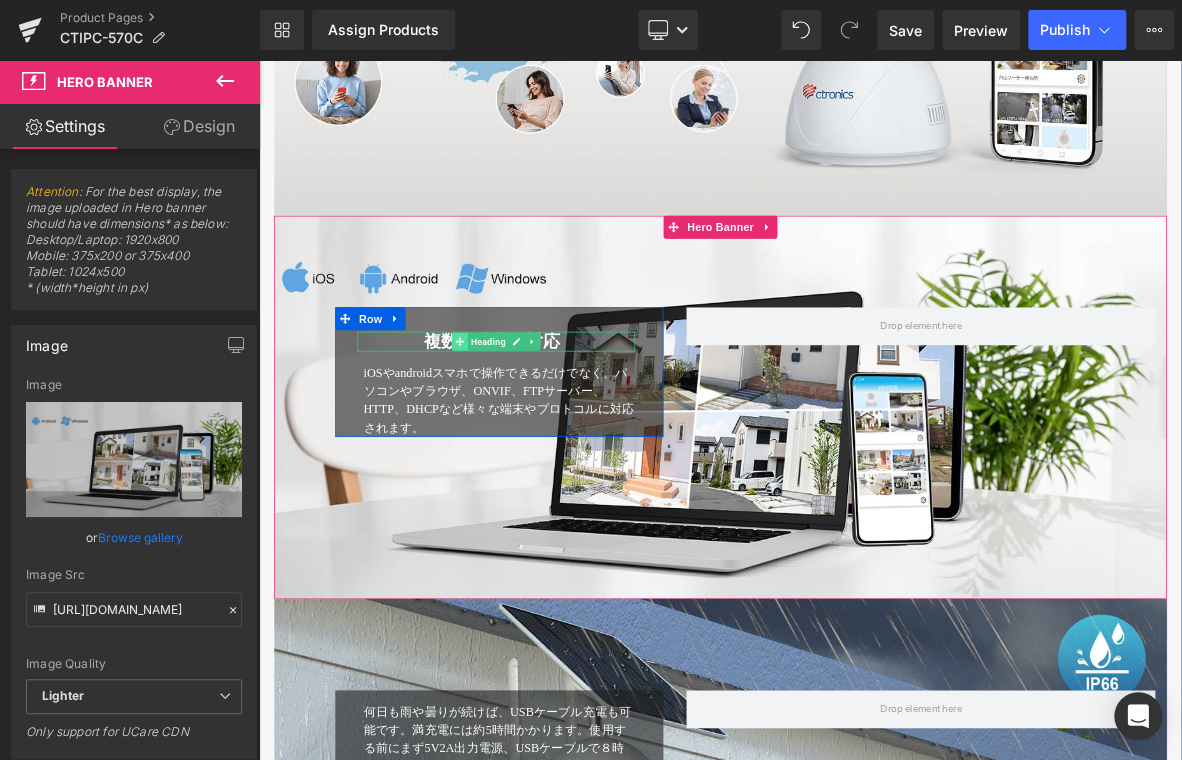 click at bounding box center [522, 429] 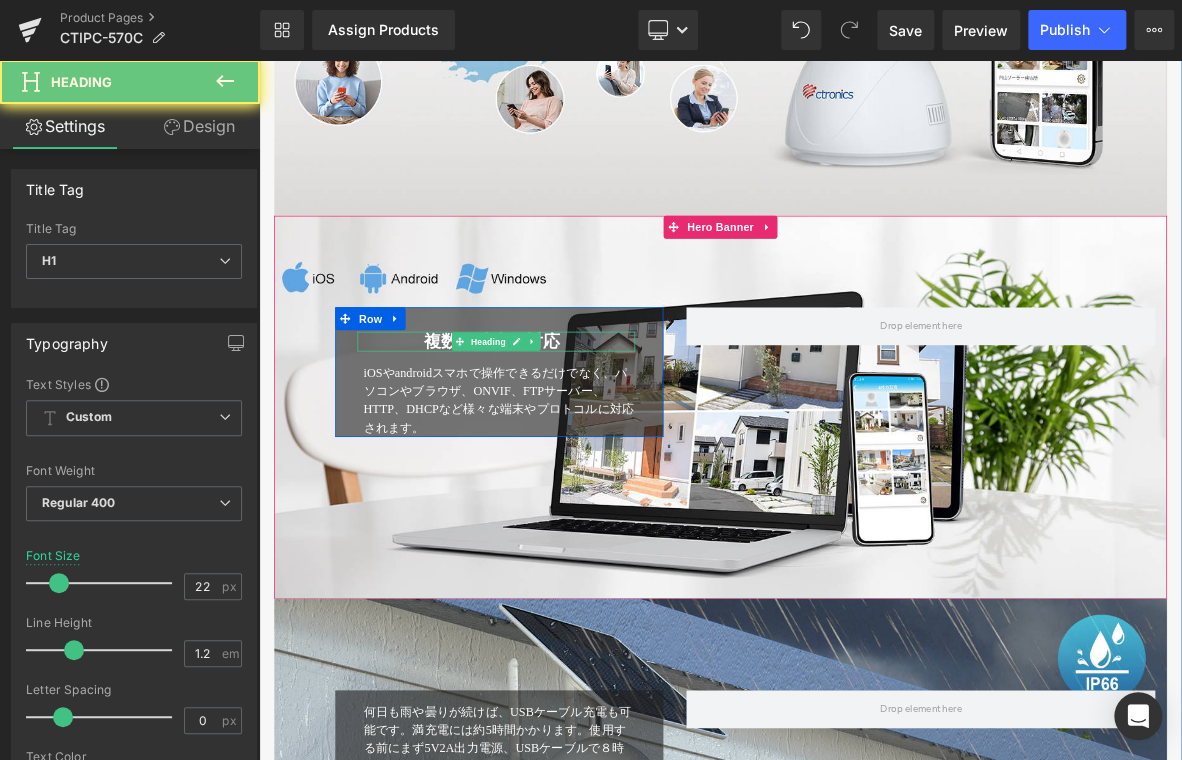 click on "複数の端末に対応" at bounding box center [564, 429] 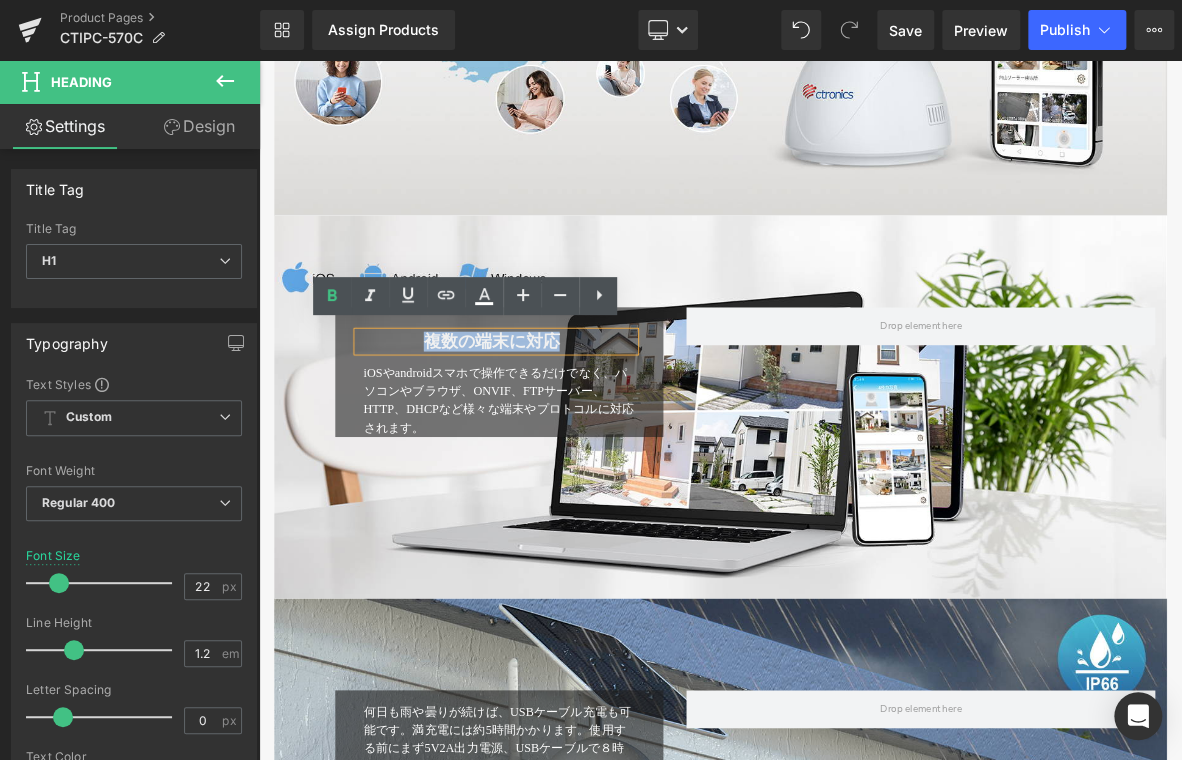 drag, startPoint x: 466, startPoint y: 422, endPoint x: 712, endPoint y: 449, distance: 247.47726 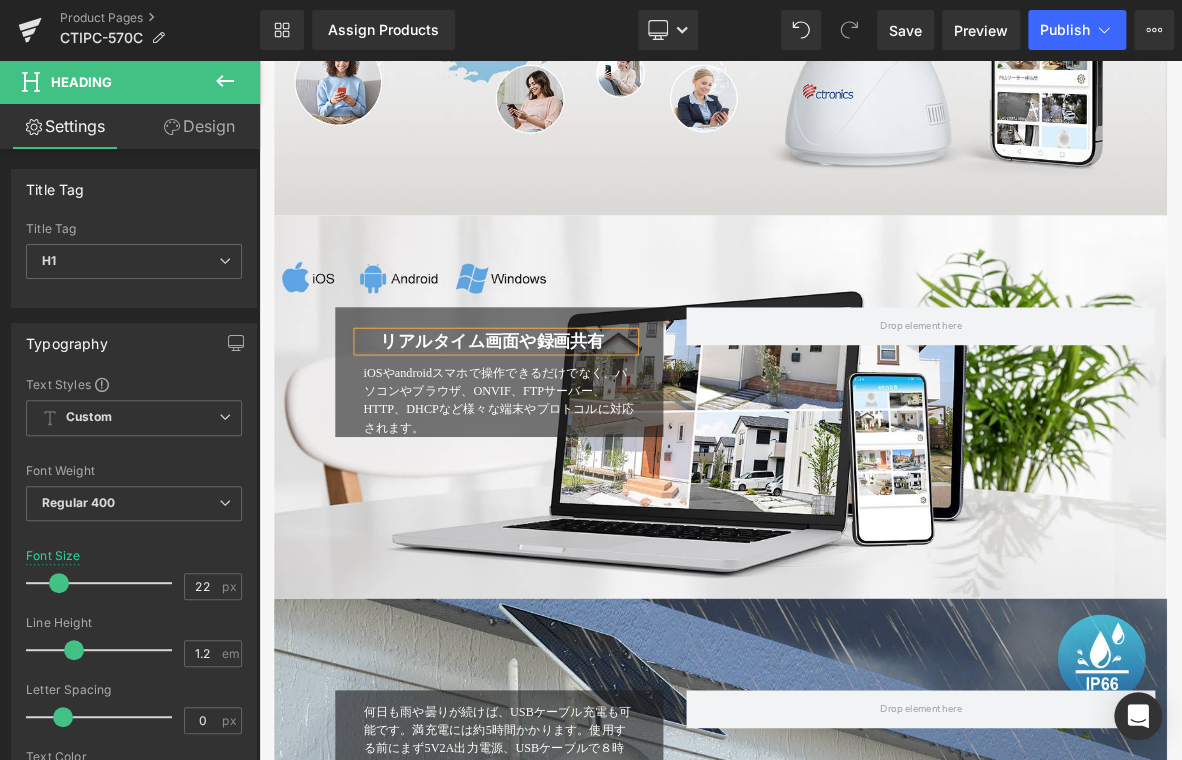 click on "リアルタイム画面や録画共有
Heading
iOSやandroidスマホで操作できるだけでなく、パソコンやブラウザ、ONVIF、FTPサーバー、HTTP、DHCPなど様々な端末やプロトコルに対応されます。
Text Block
Row" at bounding box center [574, 469] 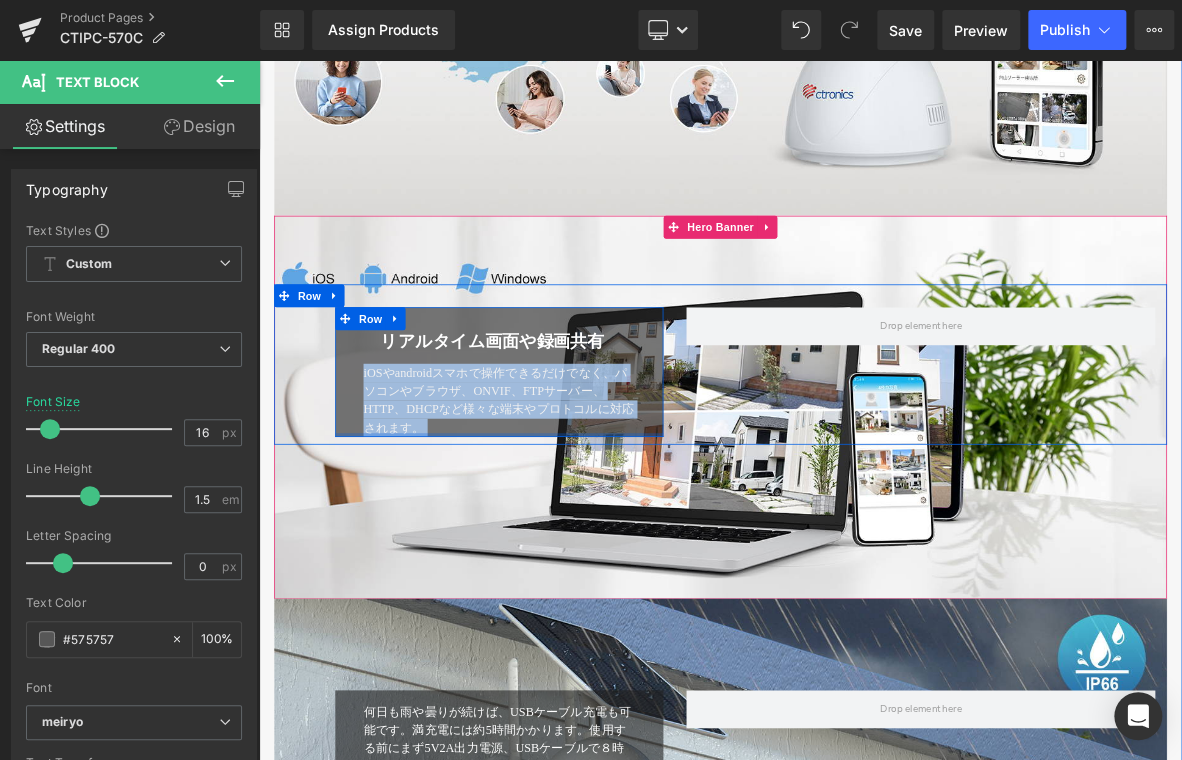 drag, startPoint x: 386, startPoint y: 463, endPoint x: 525, endPoint y: 543, distance: 160.37769 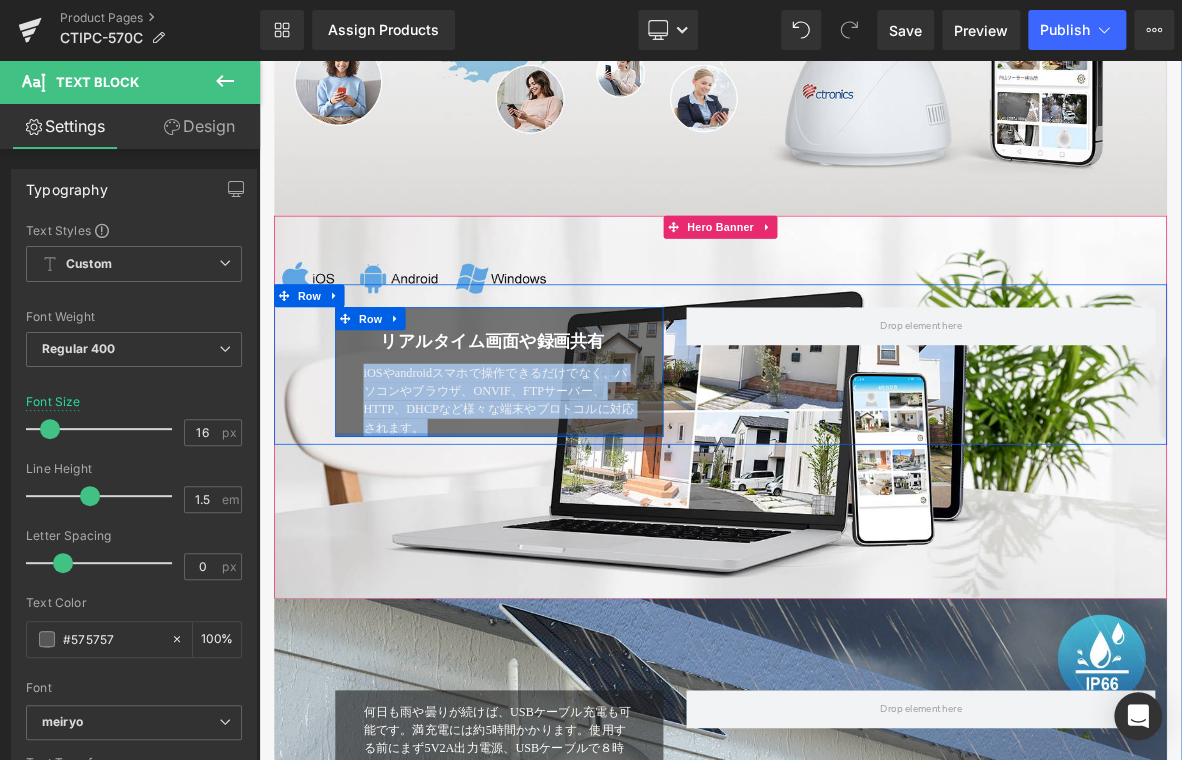 click on "リアルタイム画面や録画共有
Heading
iOSやandroidスマホで操作できるだけでなく、パソコンやブラウザ、ONVIF、FTPサーバー、HTTP、DHCPなど様々な端末やプロトコルに対応されます。
Text Block
Row" at bounding box center (574, 469) 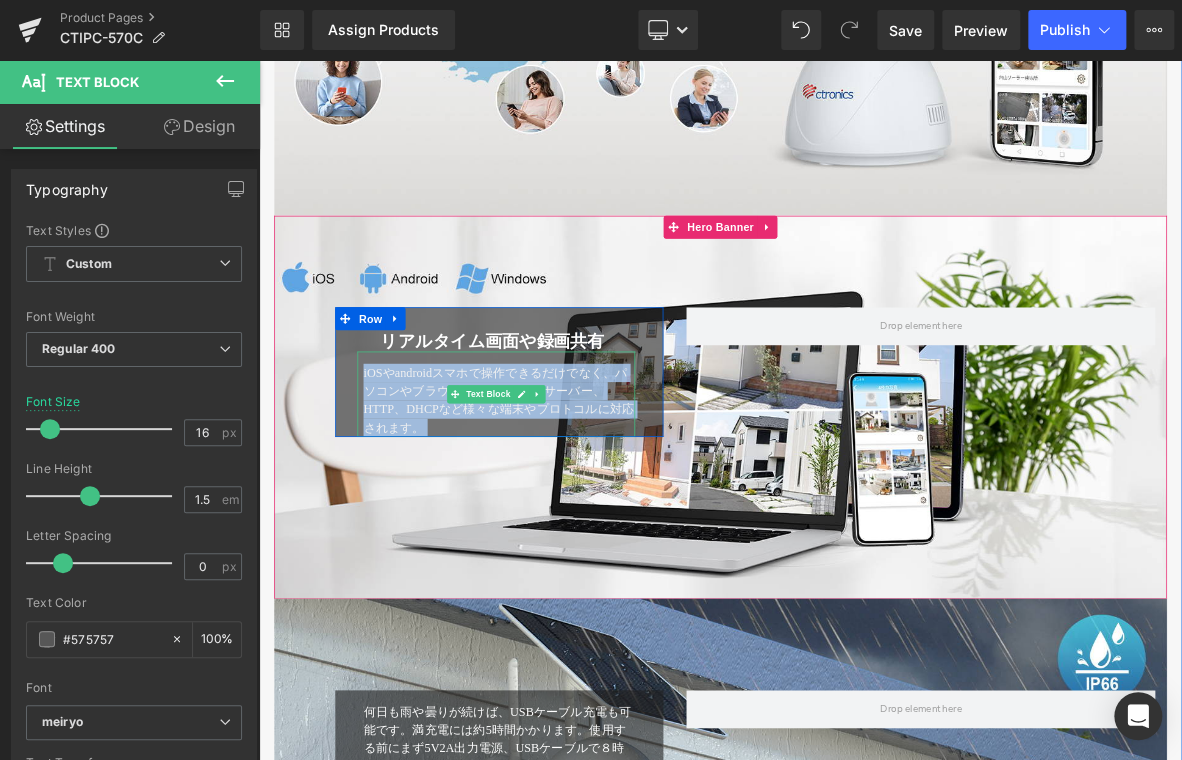 click on "iOSやandroidスマホで操作できるだけでなく、パソコンやブラウザ、ONVIF、FTPサーバー、HTTP、DHCPなど様々な端末やプロトコルに対応されます。" at bounding box center [573, 505] 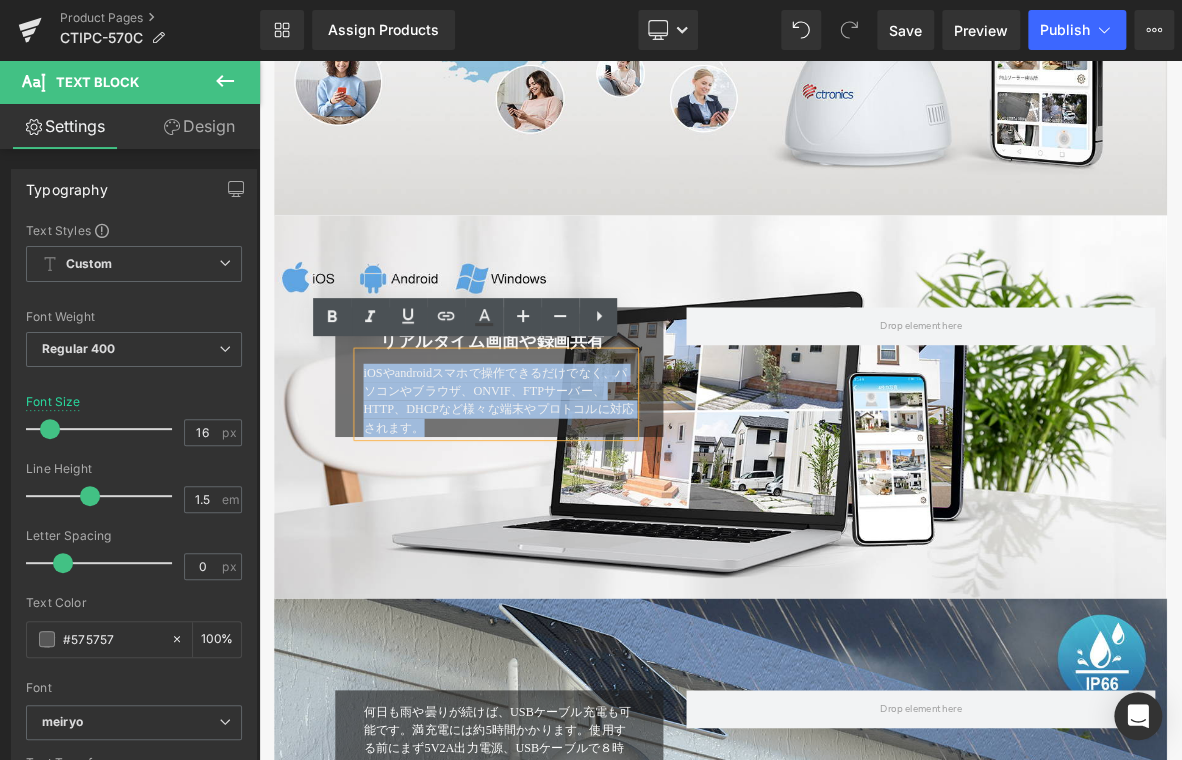 drag, startPoint x: 386, startPoint y: 463, endPoint x: 529, endPoint y: 551, distance: 167.90771 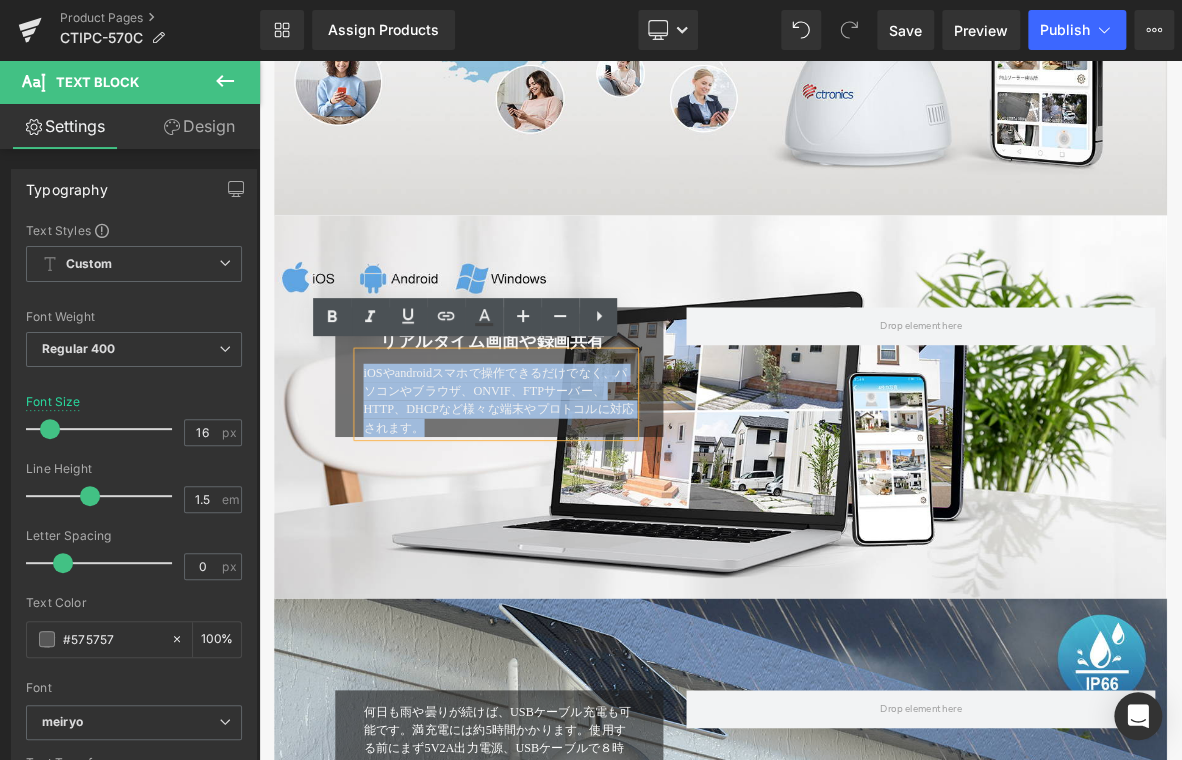 click on "iOSやandroidスマホで操作できるだけでなく、パソコンやブラウザ、ONVIF、FTPサーバー、HTTP、DHCPなど様々な端末やプロトコルに対応されます。" at bounding box center [570, 498] 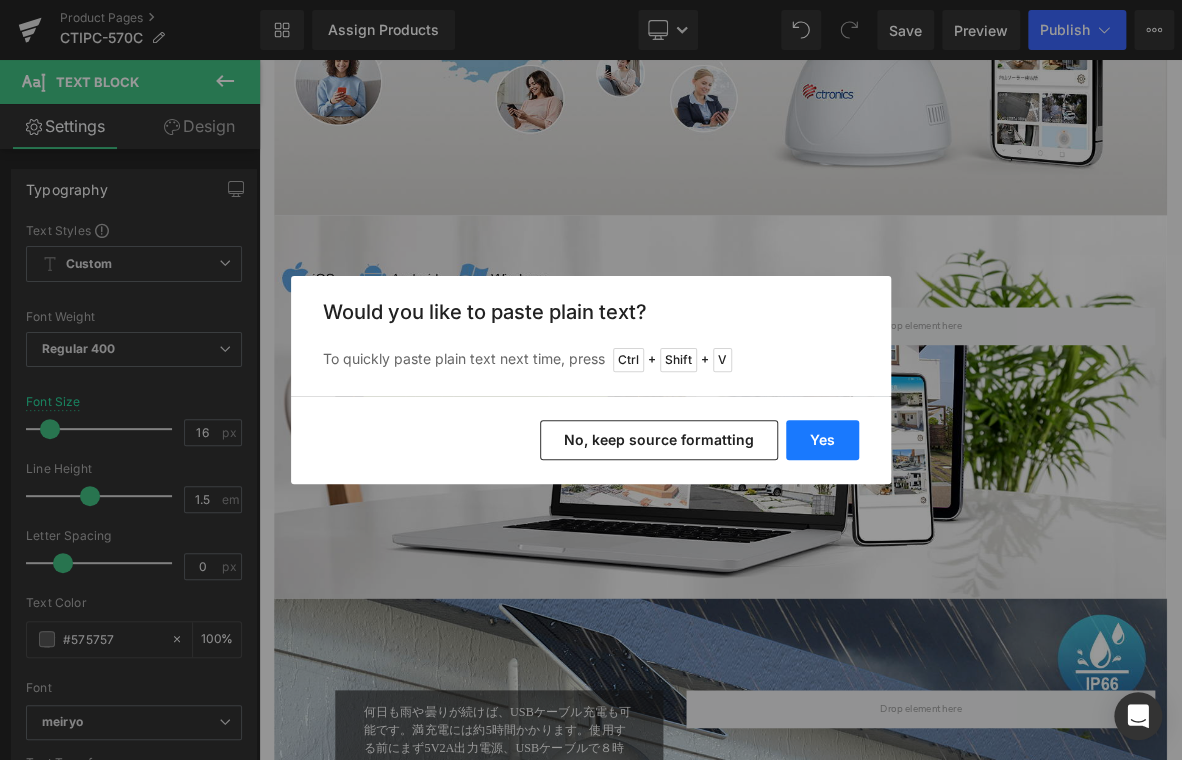 click on "Yes" at bounding box center (822, 440) 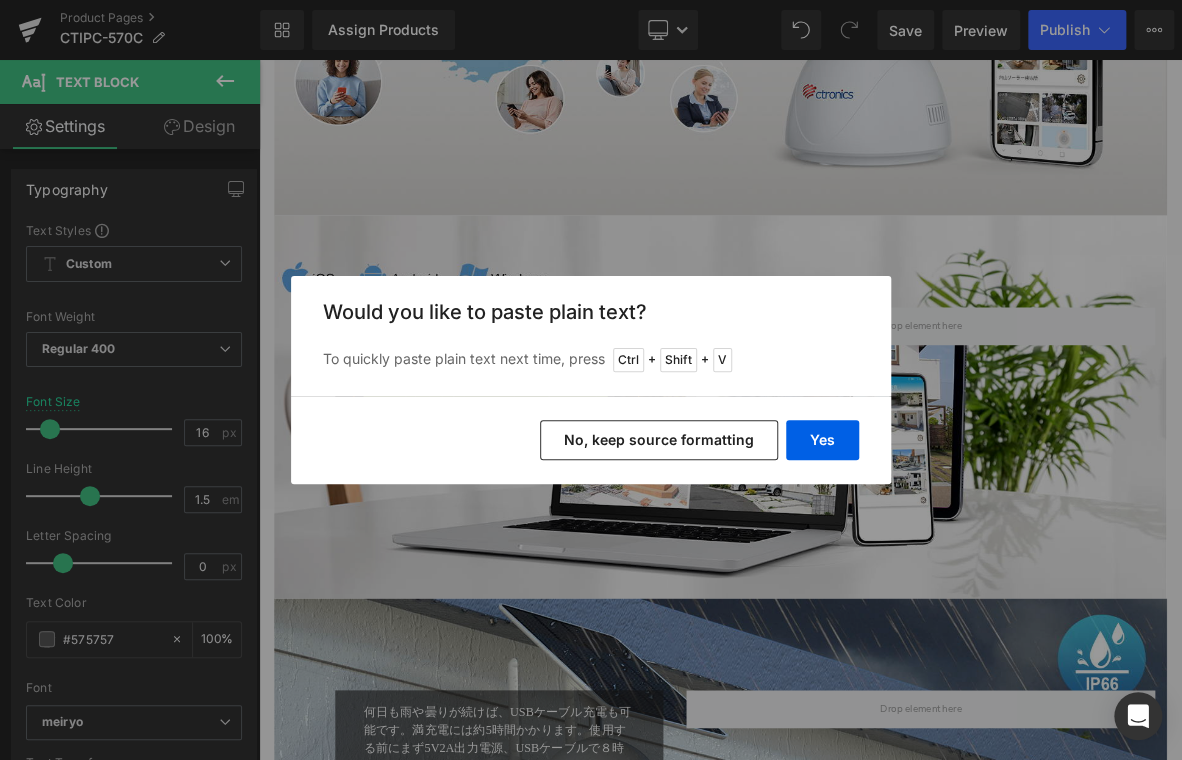 type 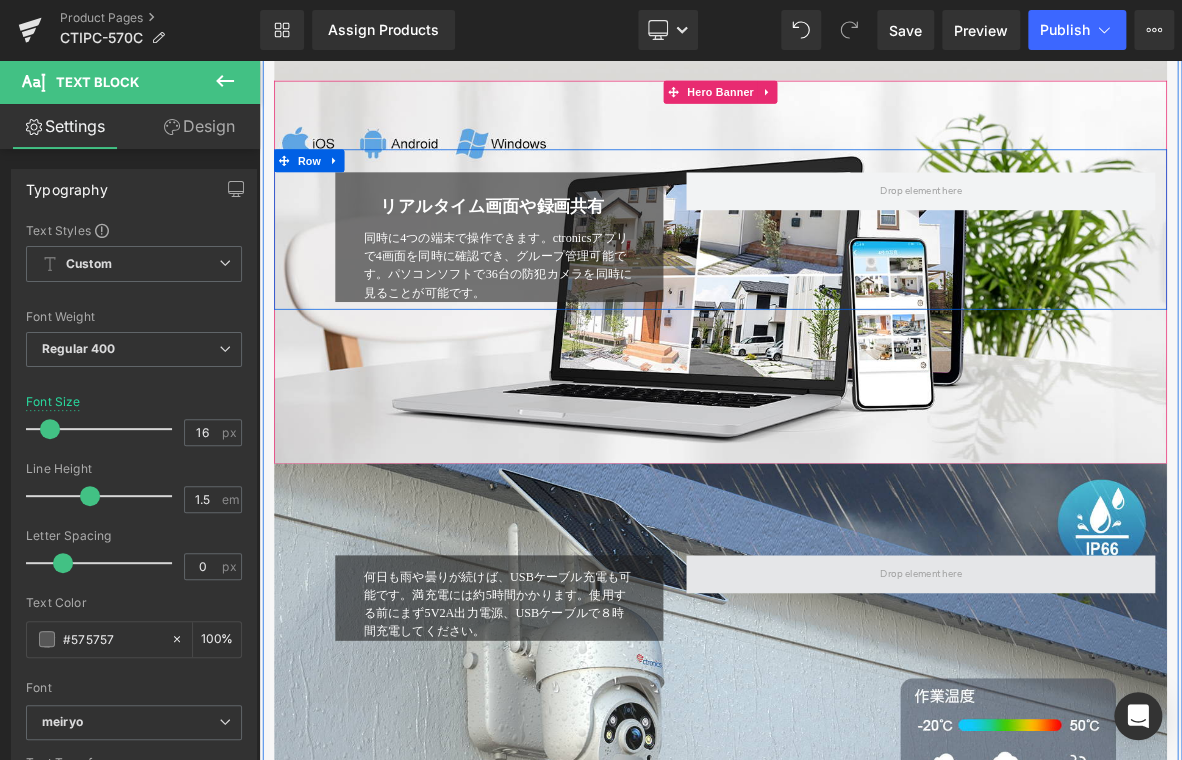 scroll, scrollTop: 6068, scrollLeft: 0, axis: vertical 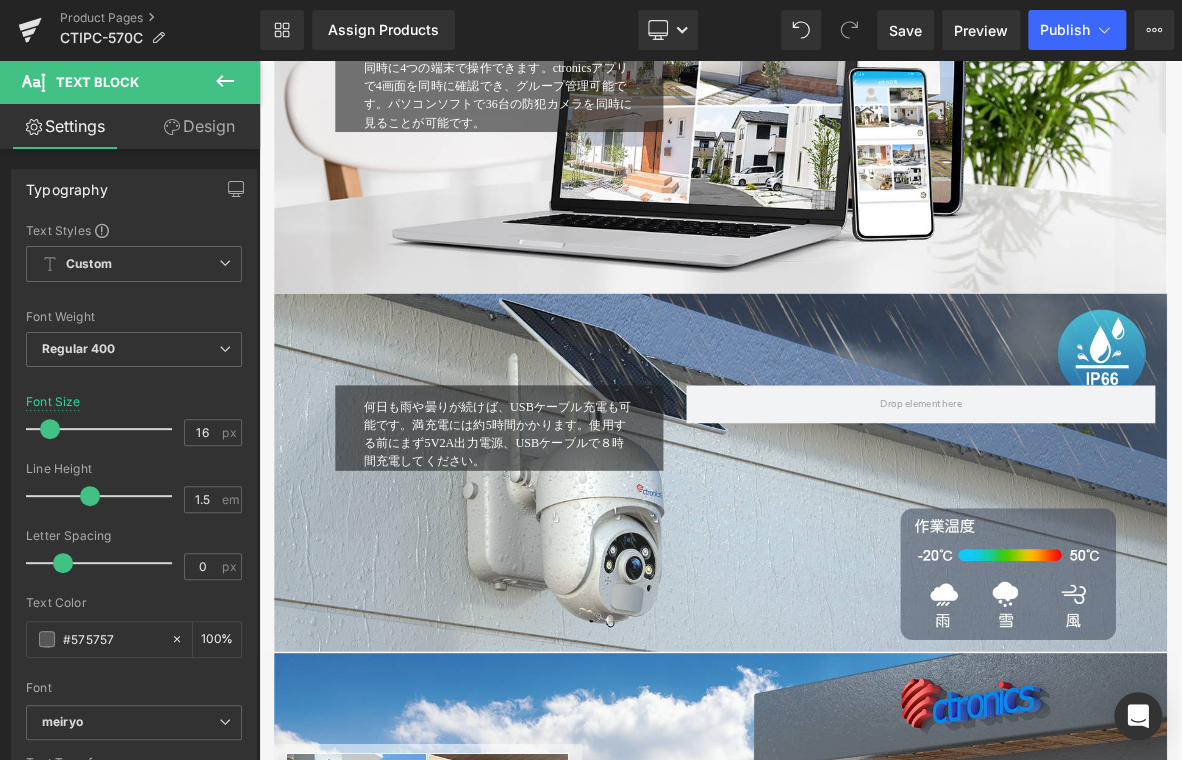 drag, startPoint x: 352, startPoint y: 559, endPoint x: 793, endPoint y: 589, distance: 442.01923 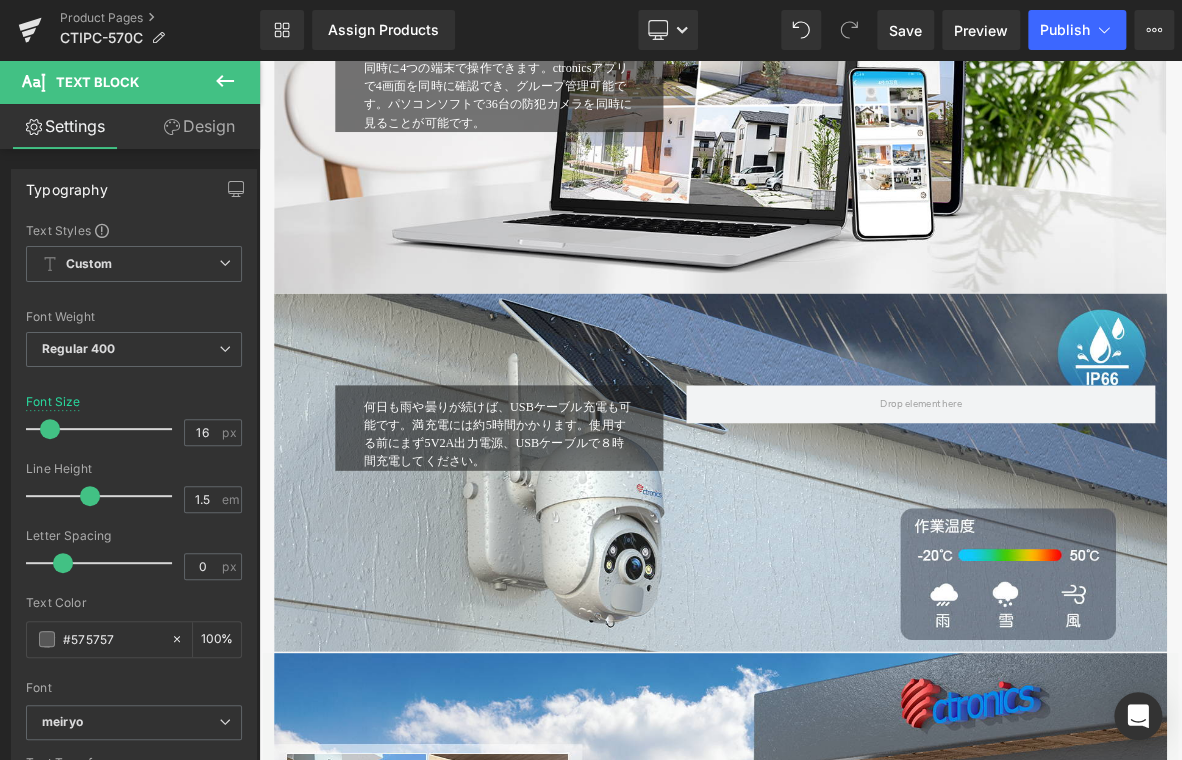 click at bounding box center (259, 60) 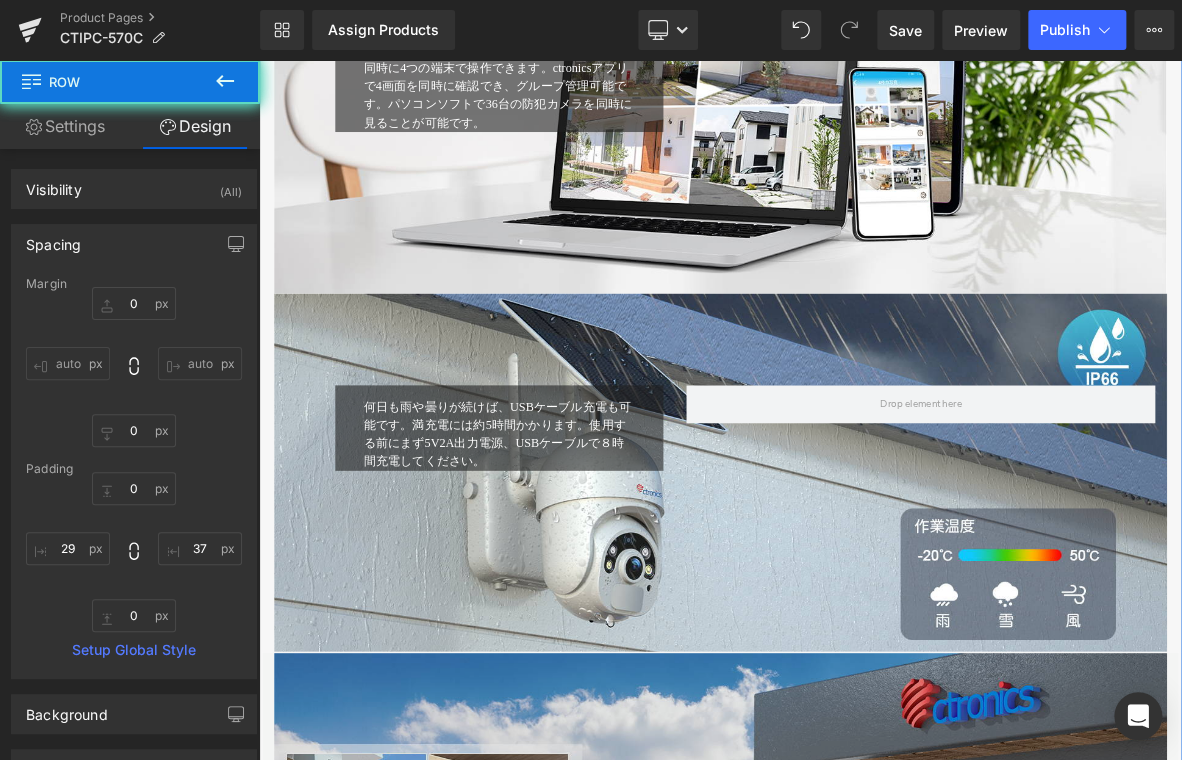 scroll, scrollTop: 6468, scrollLeft: 0, axis: vertical 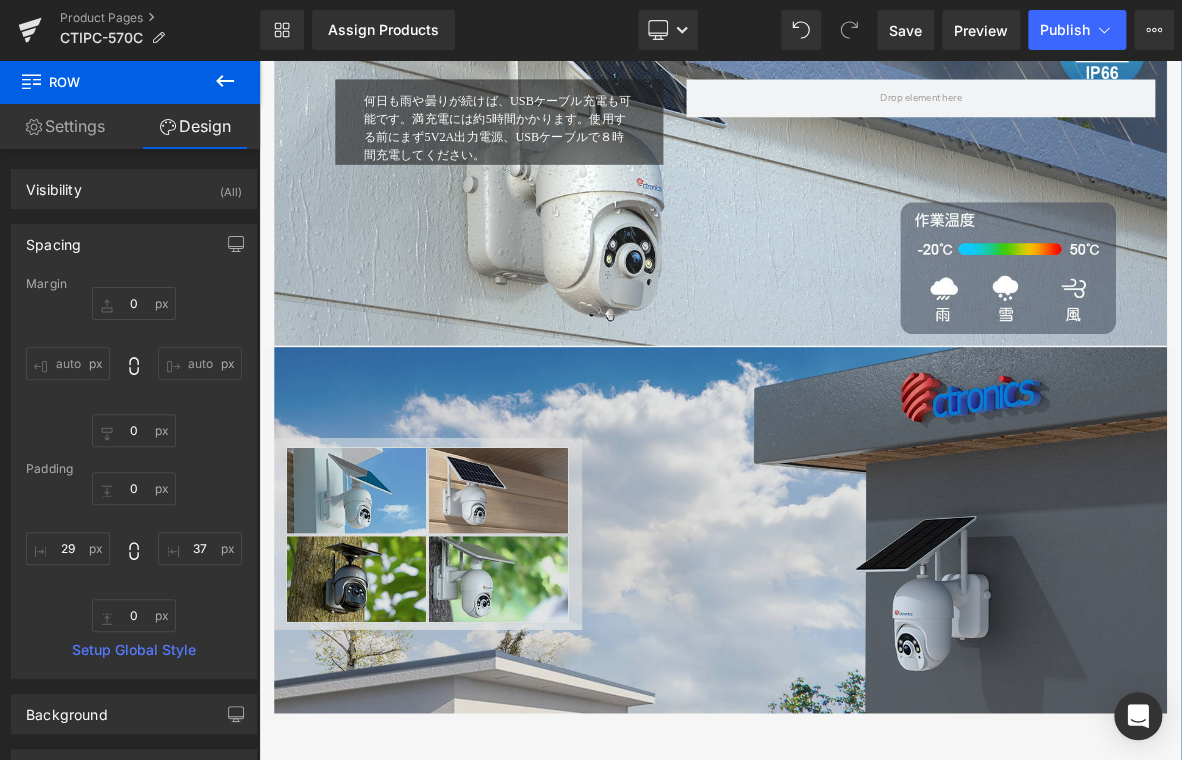click at bounding box center [864, 677] 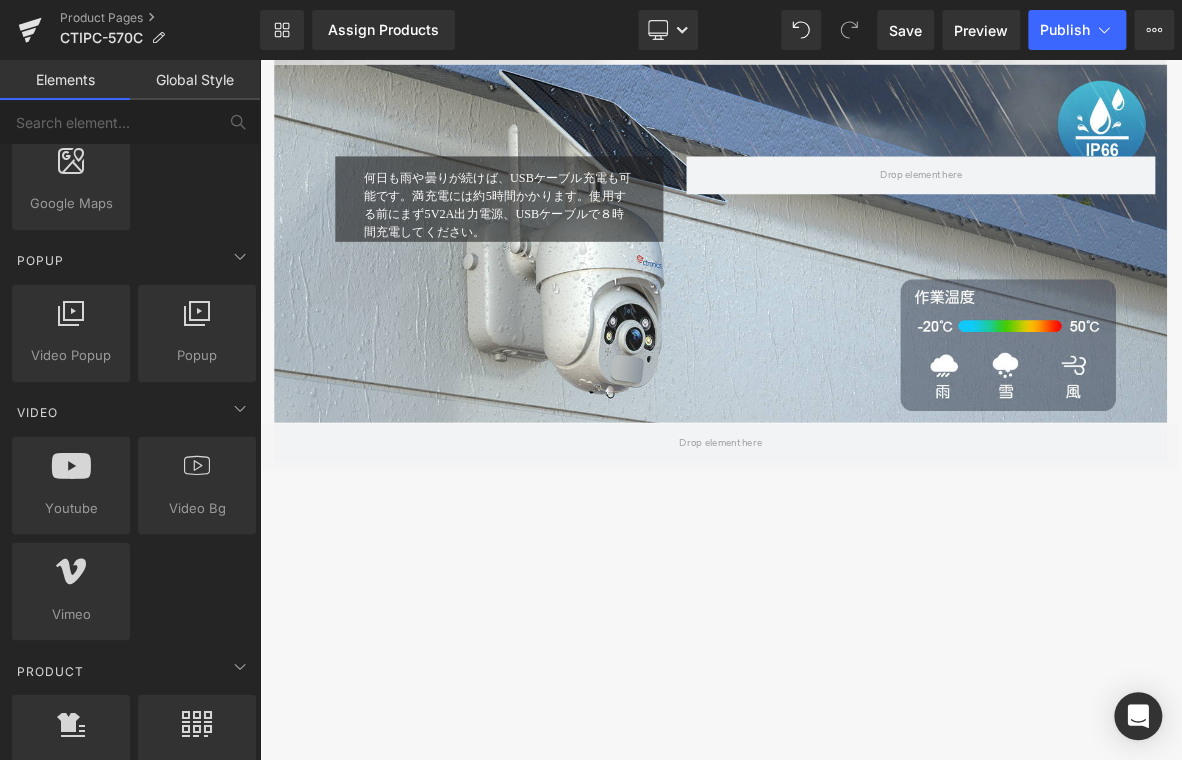 scroll, scrollTop: 6068, scrollLeft: 0, axis: vertical 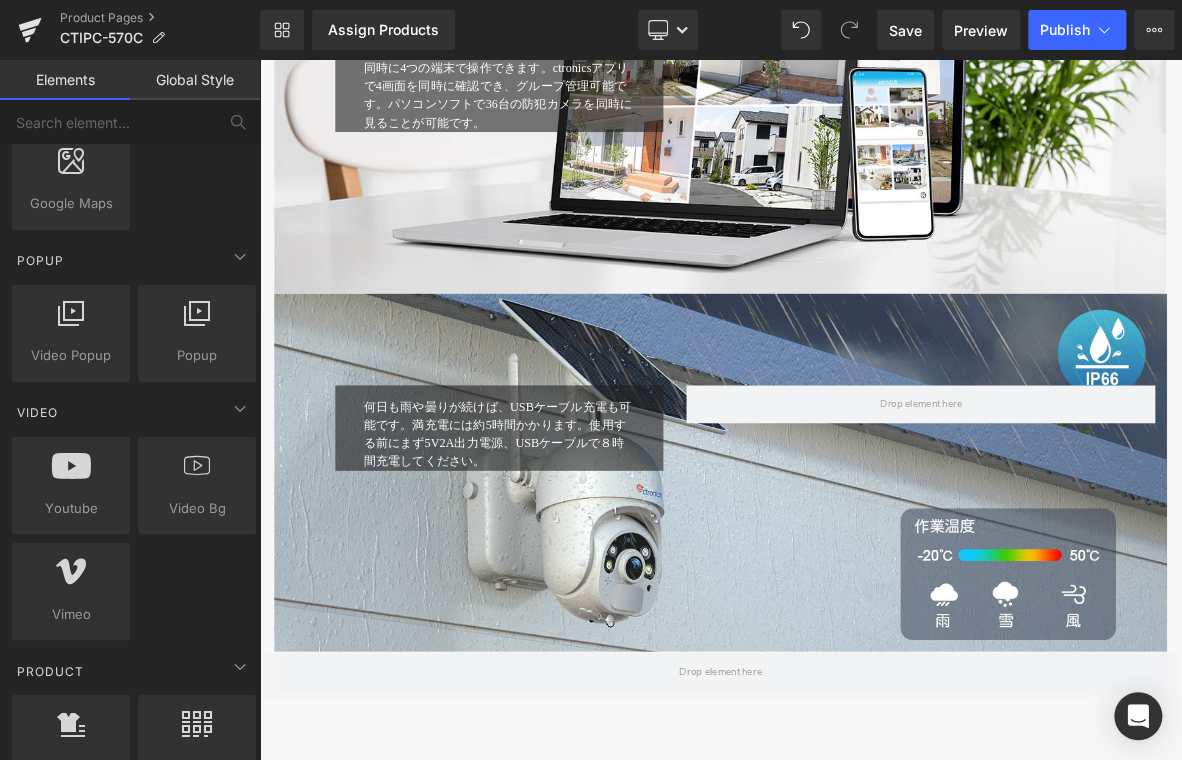 click at bounding box center (864, 600) 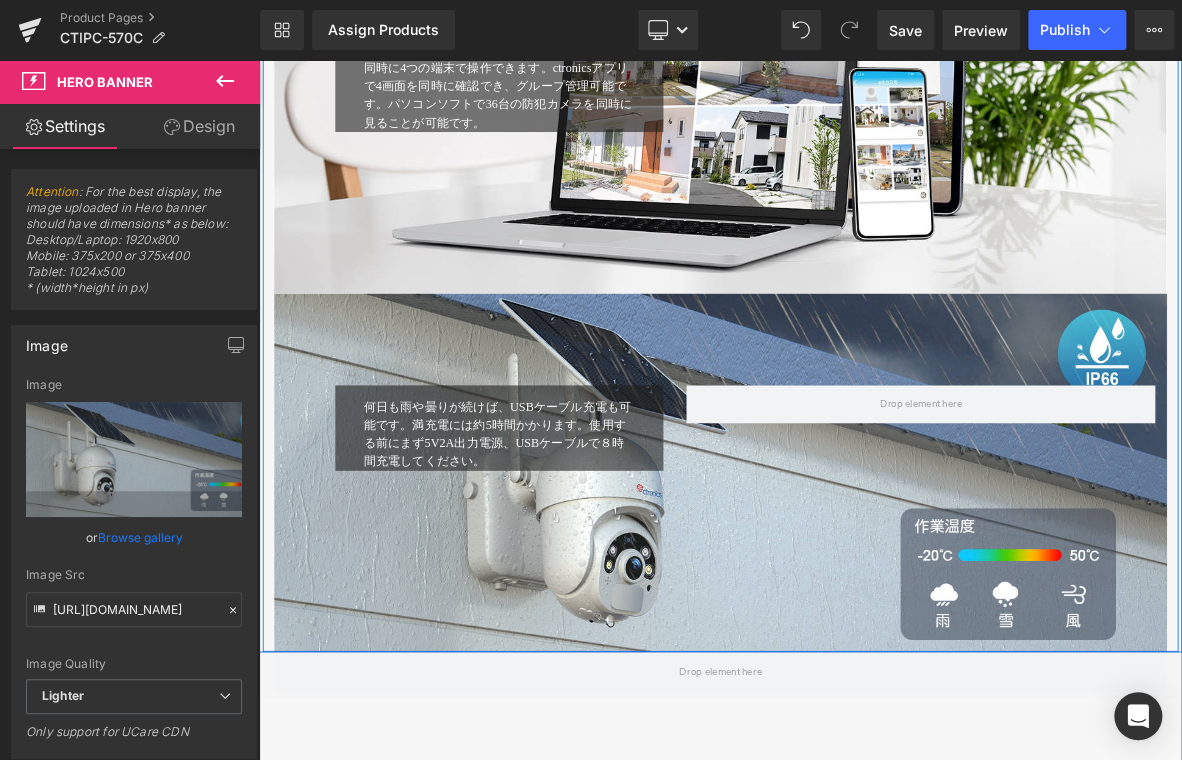 click on "何日も雨や曇りが続けば、USBケーブル充電も可能です。満充電には約5時間かかります。使用する前にまず5V2A出力電源、USBケーブルで８時間充電してください。
Text Block
Row" at bounding box center (574, 542) 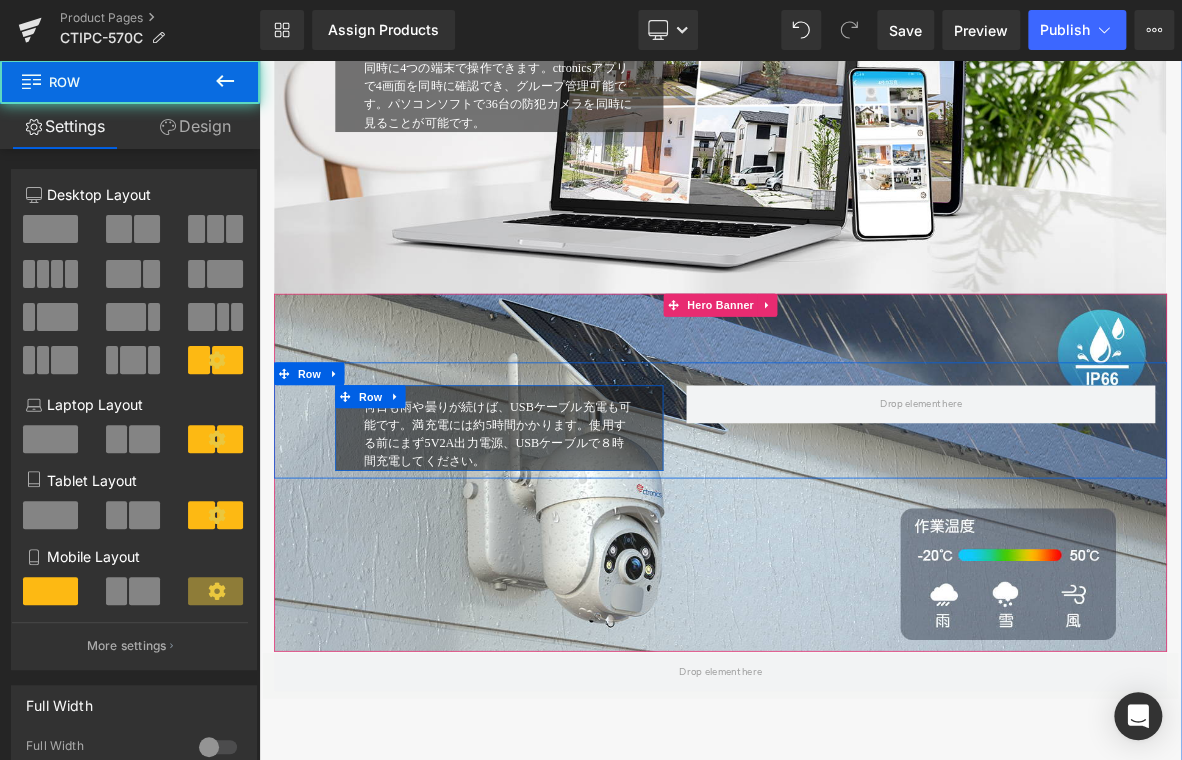 click on "何日も雨や曇りが続けば、USBケーブル充電も可能です。満充電には約5時間かかります。使用する前にまず5V2A出力電源、USBケーブルで８時間充電してください。" at bounding box center (571, 549) 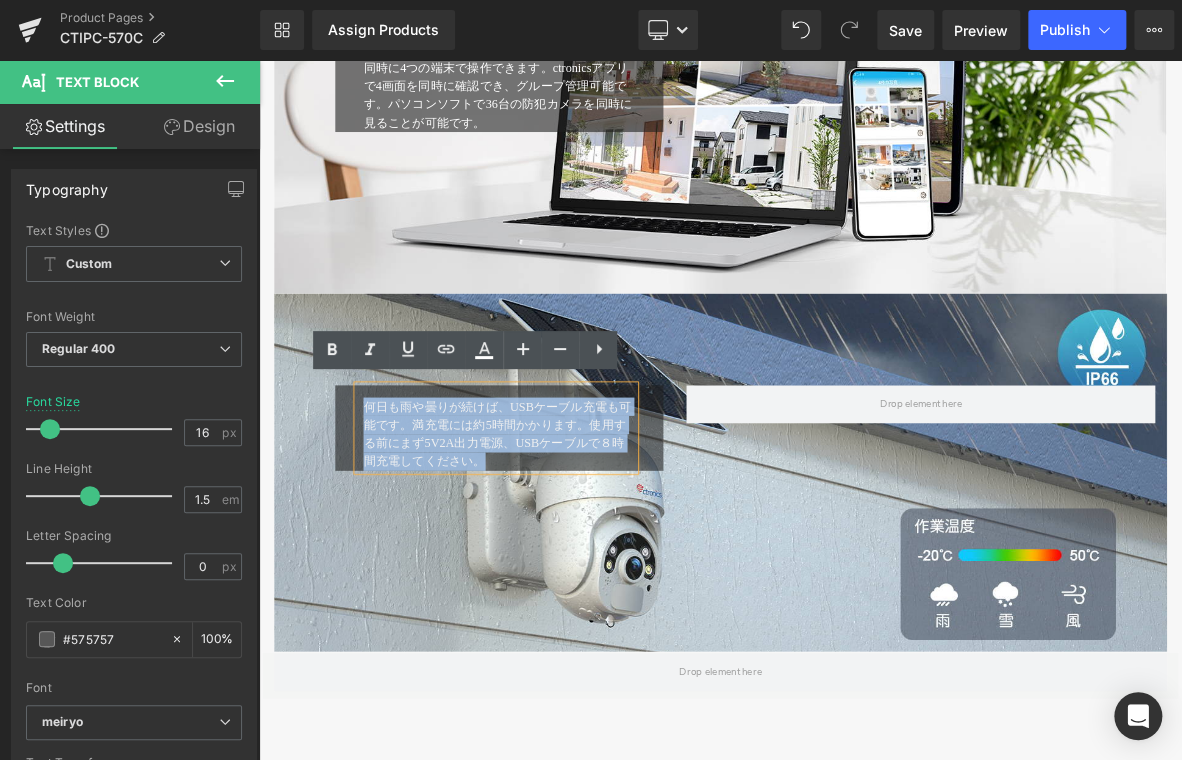 drag, startPoint x: 384, startPoint y: 506, endPoint x: 559, endPoint y: 575, distance: 188.11166 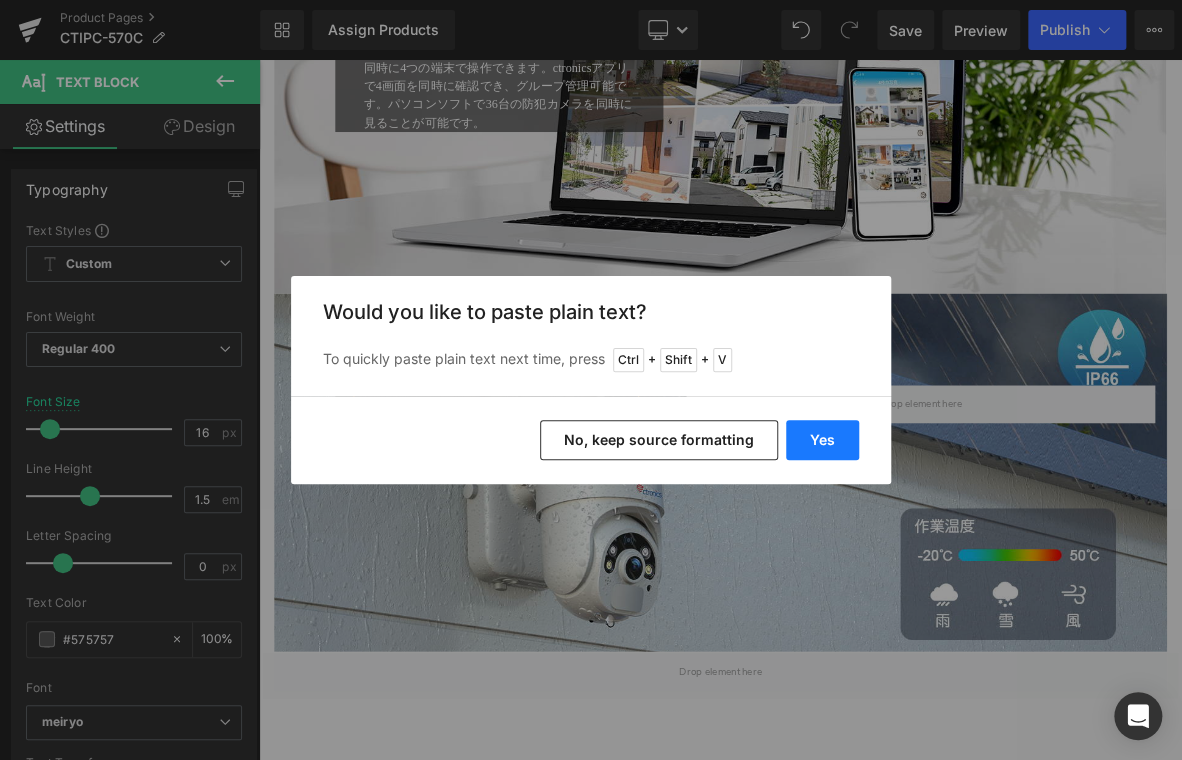 drag, startPoint x: 761, startPoint y: 490, endPoint x: 839, endPoint y: 434, distance: 96.02083 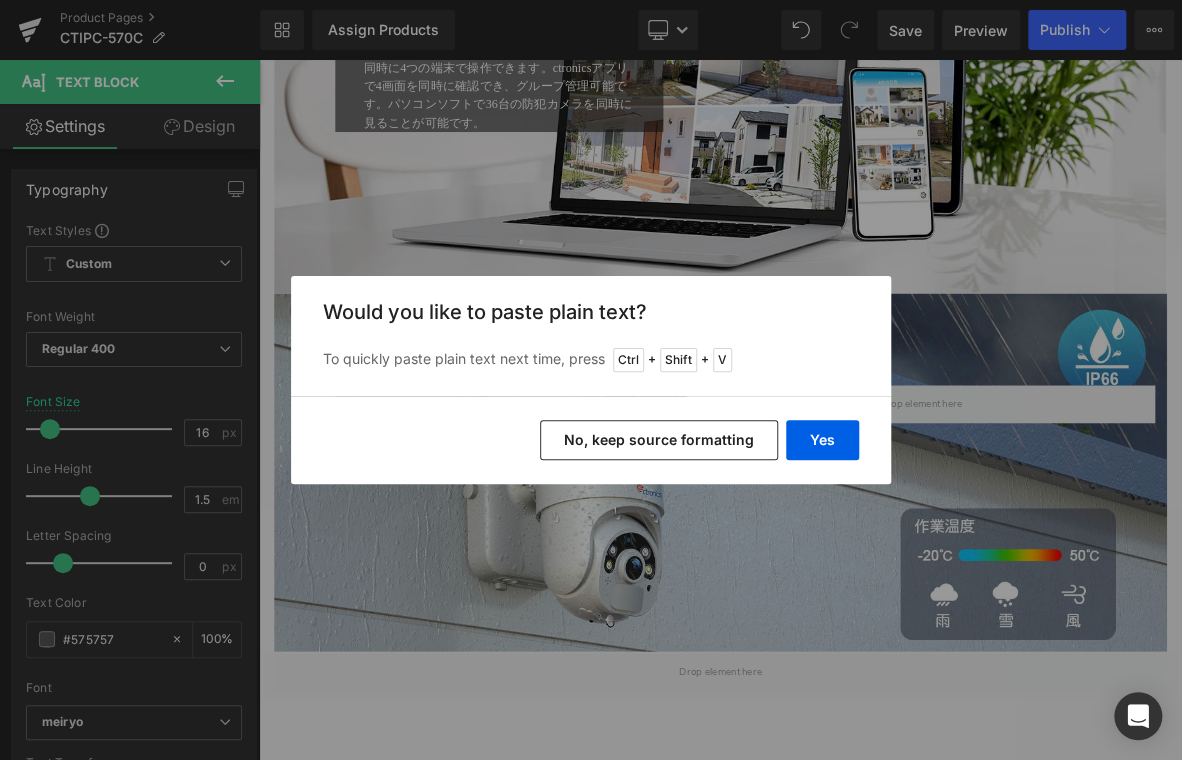 type 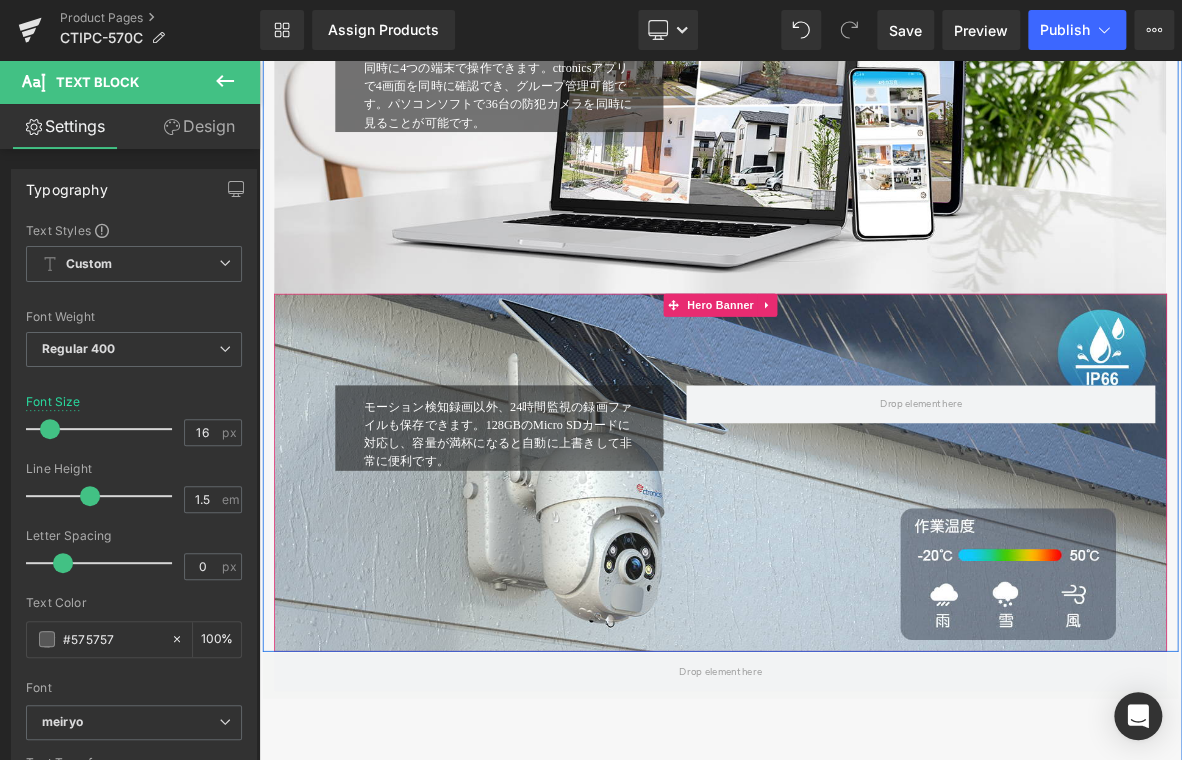 click at bounding box center [864, 600] 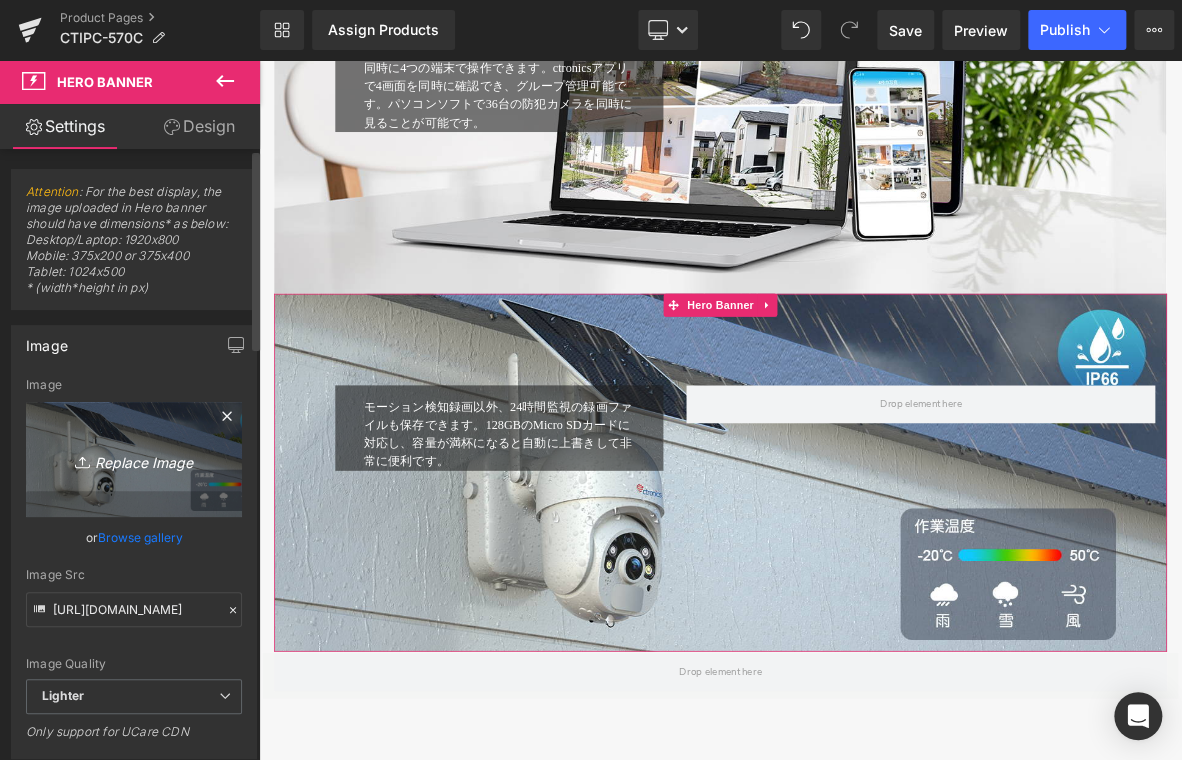click on "Replace Image" at bounding box center [134, 459] 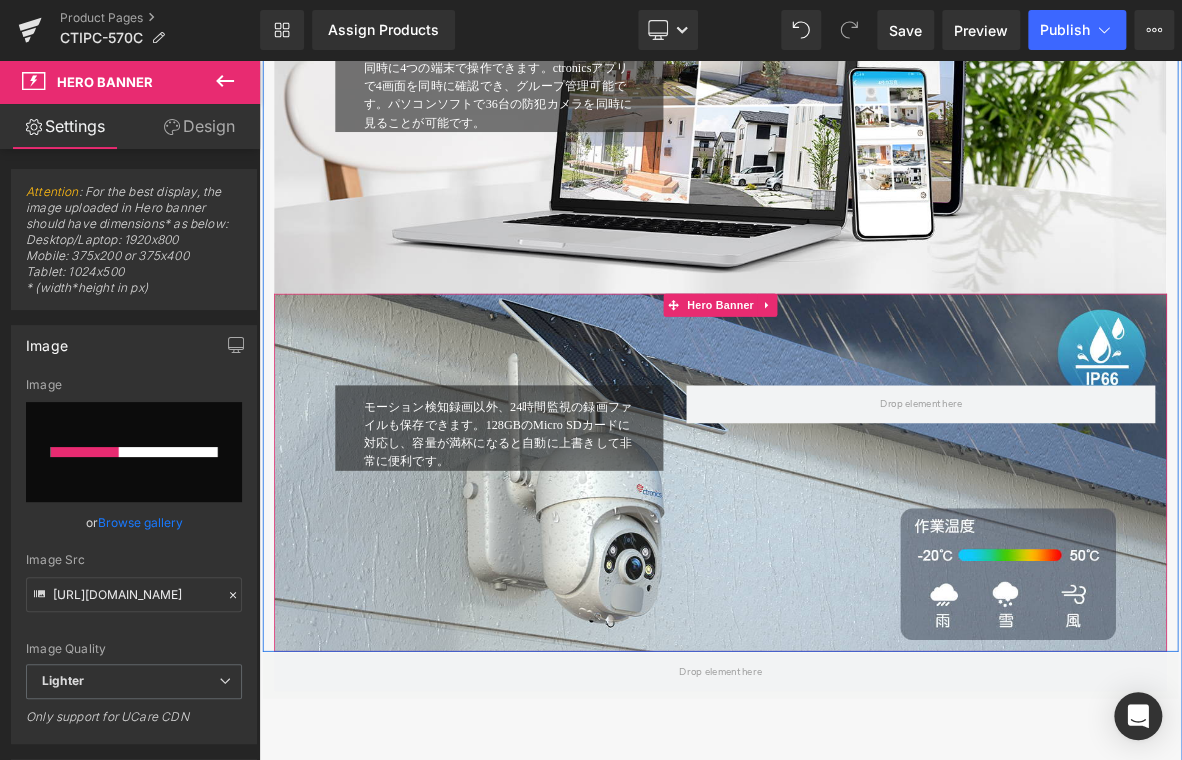 scroll, scrollTop: 6268, scrollLeft: 0, axis: vertical 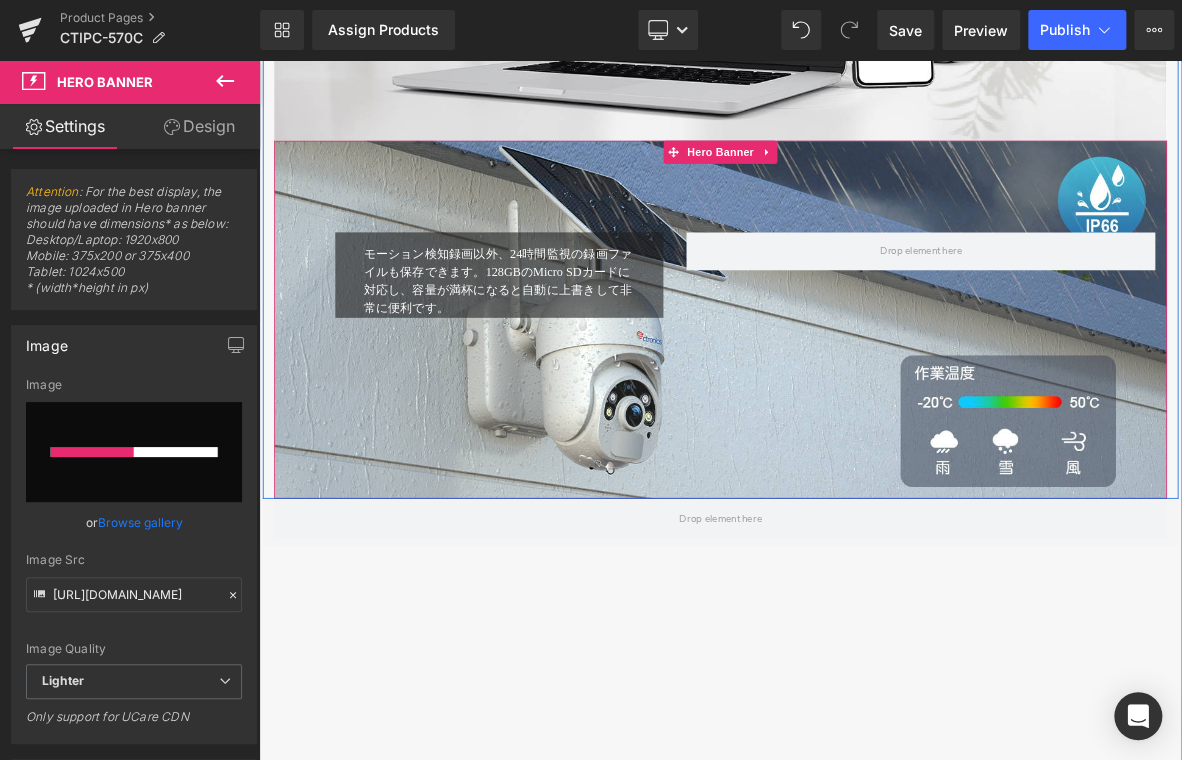 type 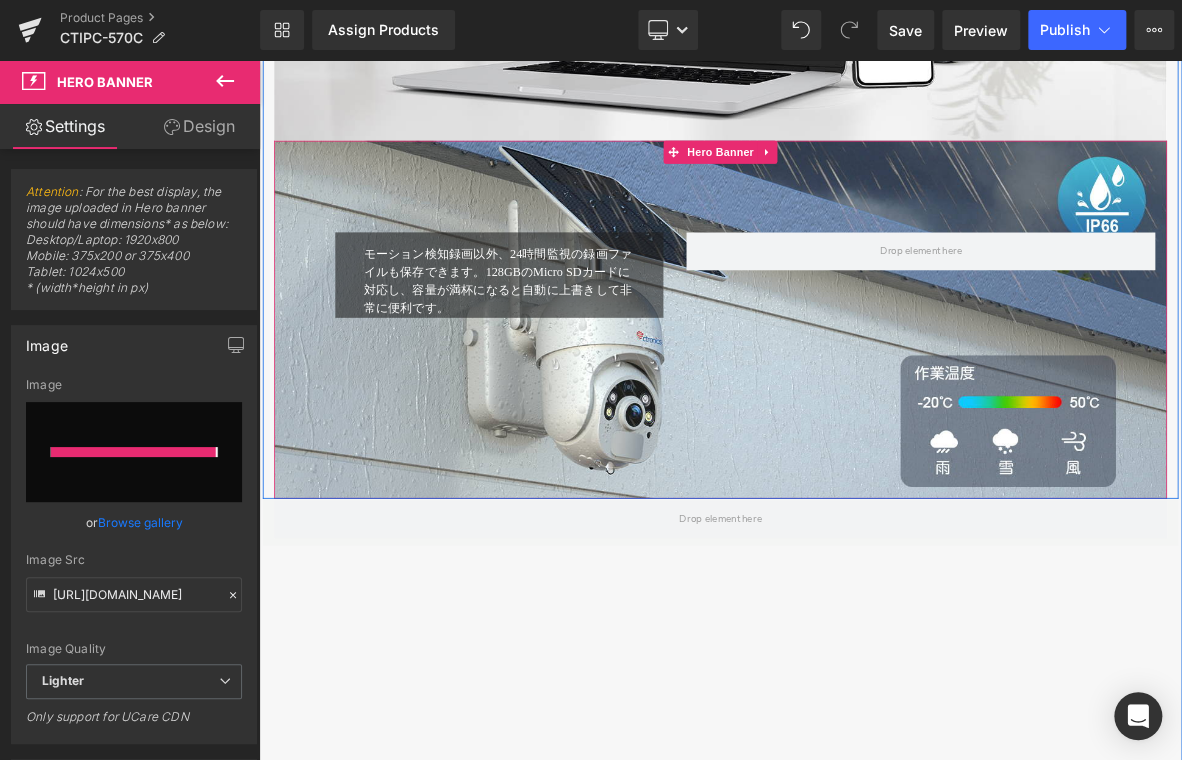 type on "https://ucarecdn.com/f80797e0-6cfe-458f-a285-7b7841bc164c/-/format/auto/-/preview/3000x3000/-/quality/lighter/12.jpg" 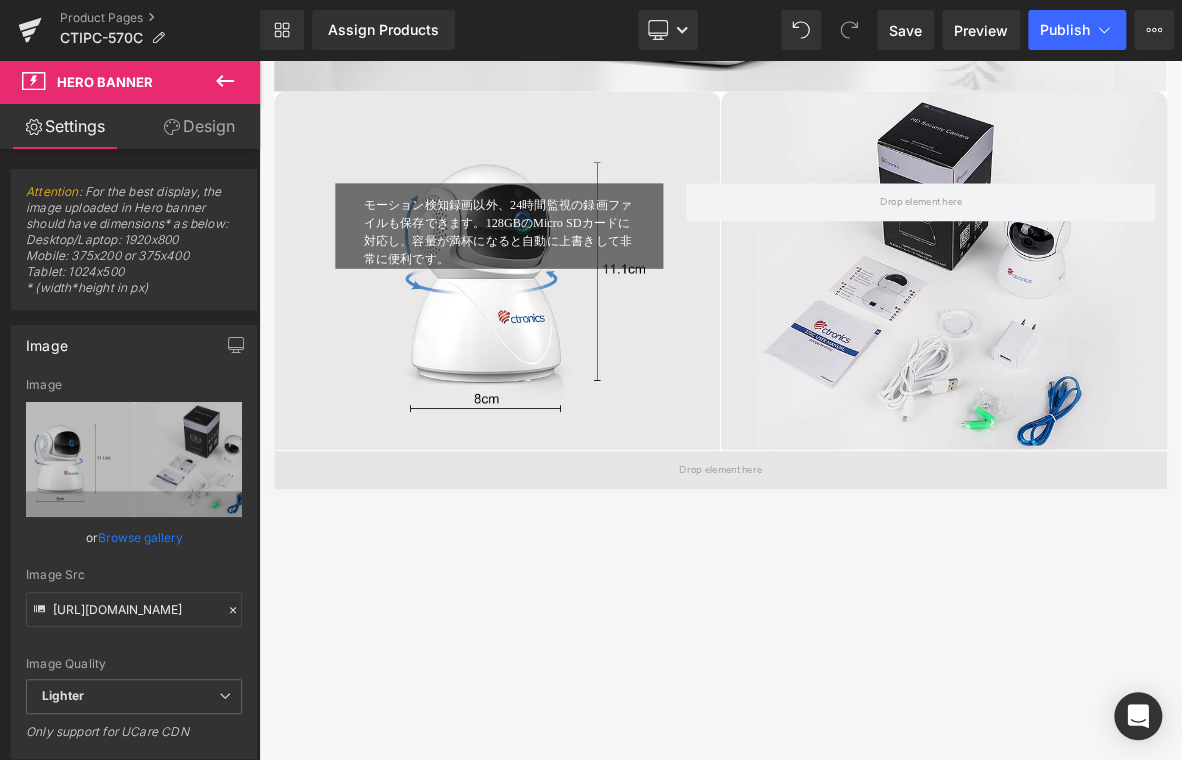 scroll, scrollTop: 6368, scrollLeft: 0, axis: vertical 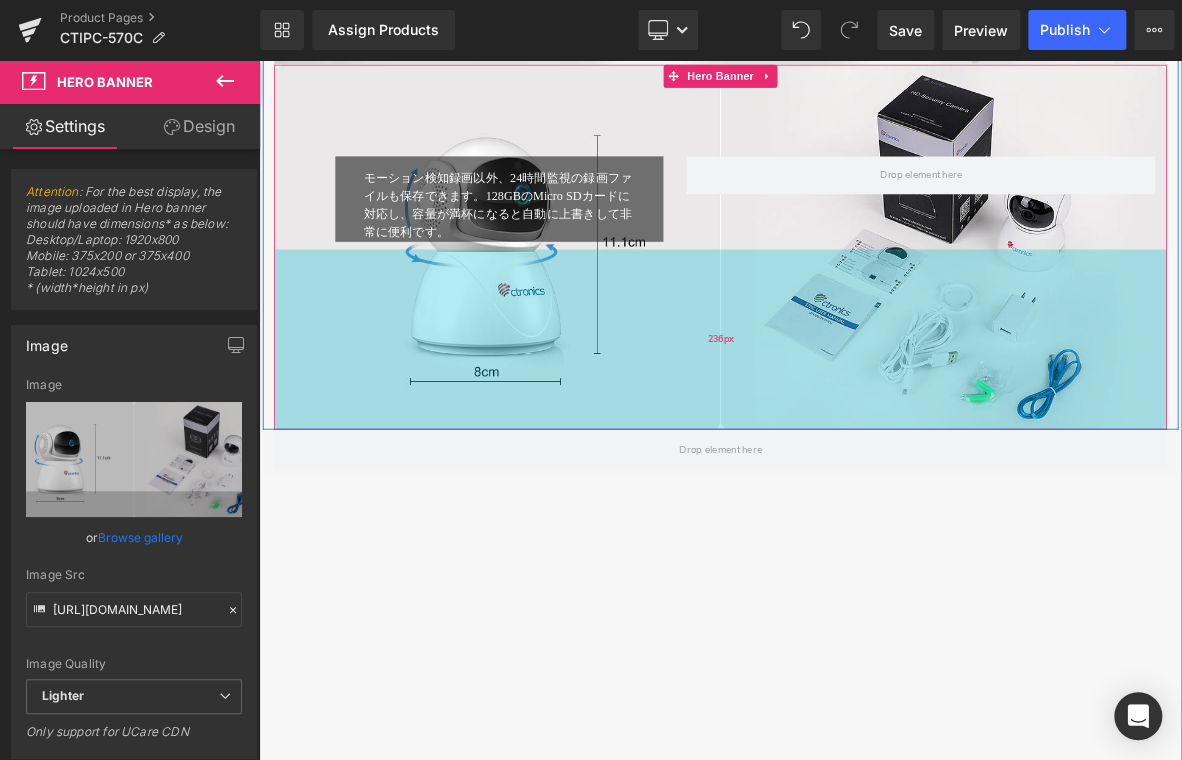 click on "236px" at bounding box center (864, 426) 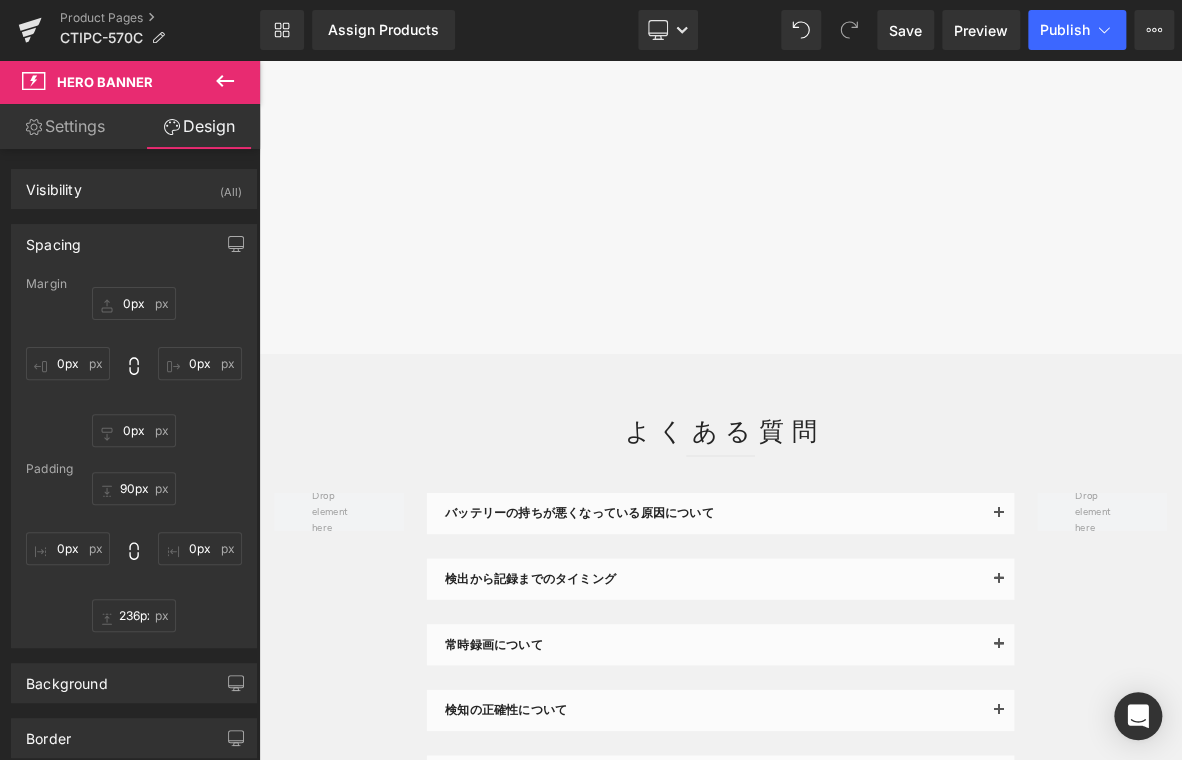 scroll, scrollTop: 7368, scrollLeft: 0, axis: vertical 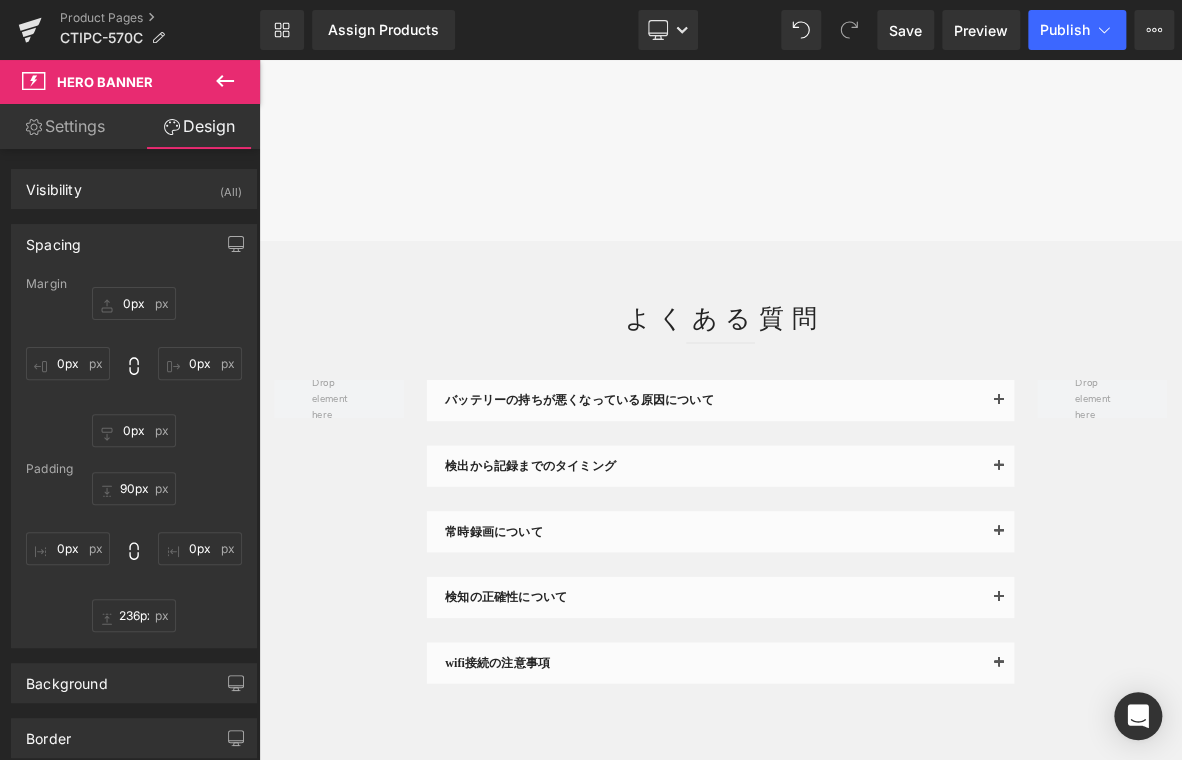 drag, startPoint x: 847, startPoint y: 502, endPoint x: 892, endPoint y: 498, distance: 45.17743 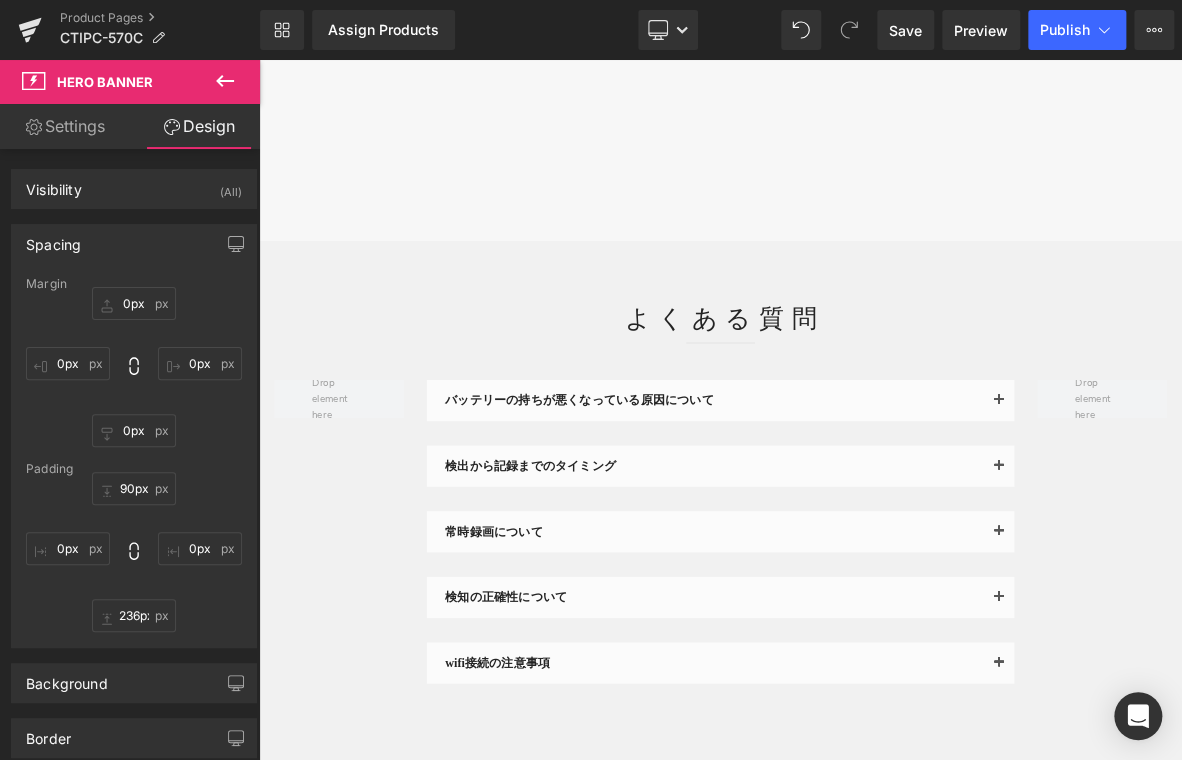 click on "Accordion" at bounding box center (864, 494) 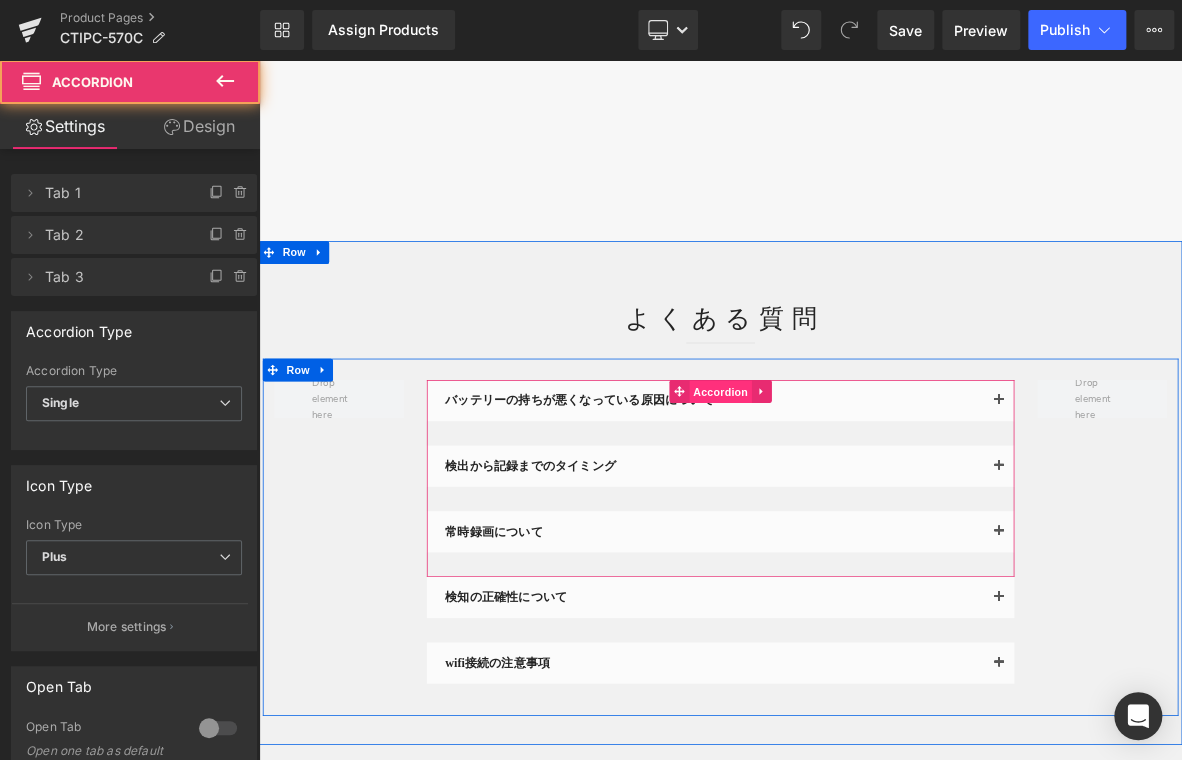 click on "Accordion" at bounding box center [864, 495] 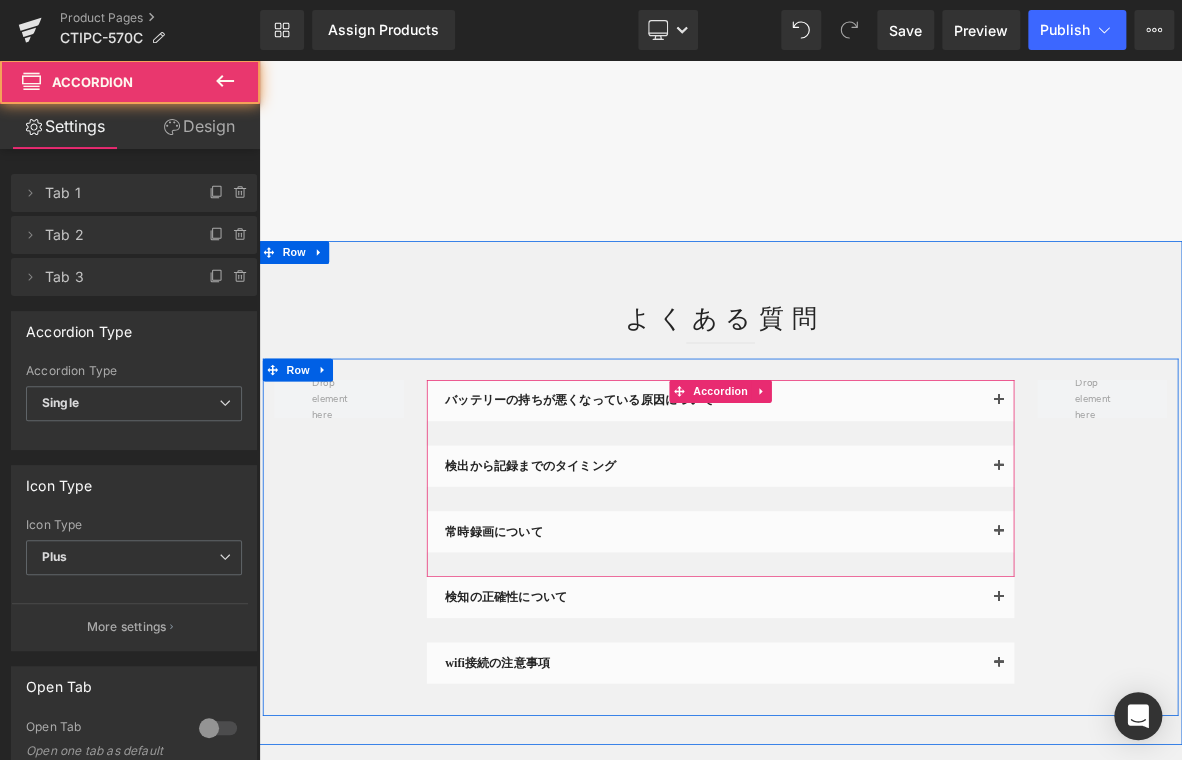 drag, startPoint x: 1029, startPoint y: 480, endPoint x: 1020, endPoint y: 510, distance: 31.320919 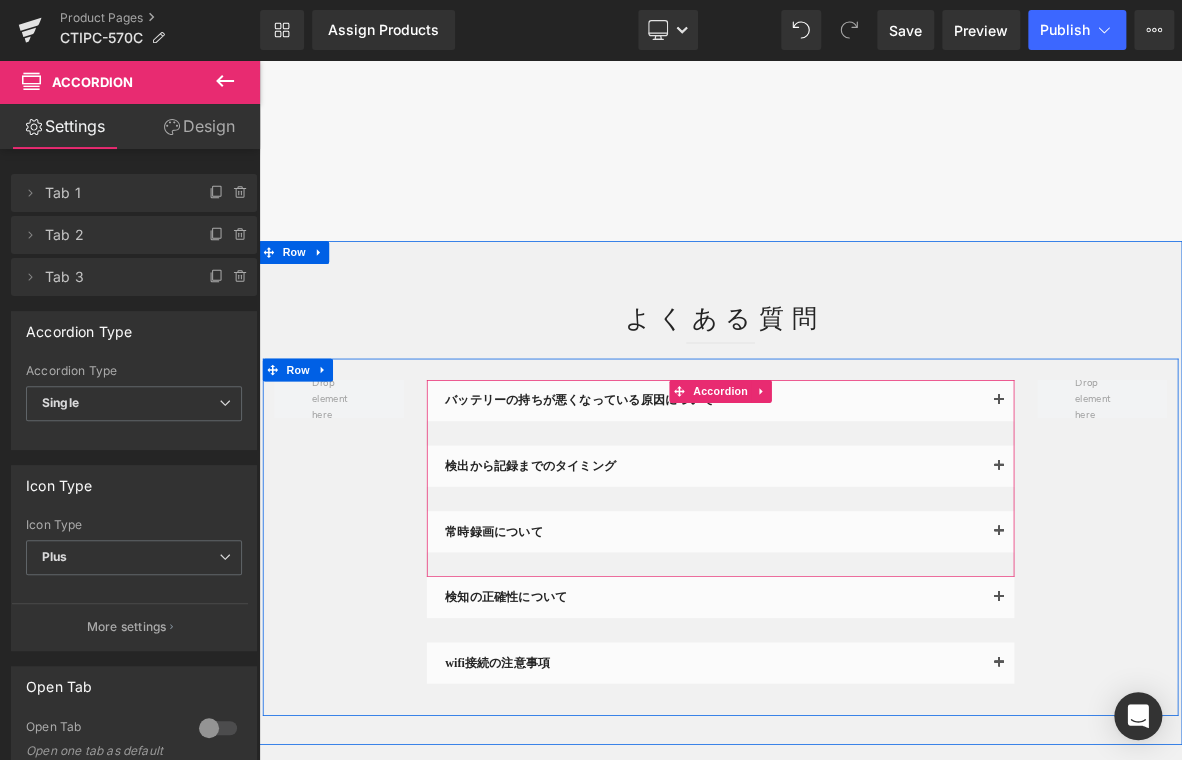 click at bounding box center (259, 60) 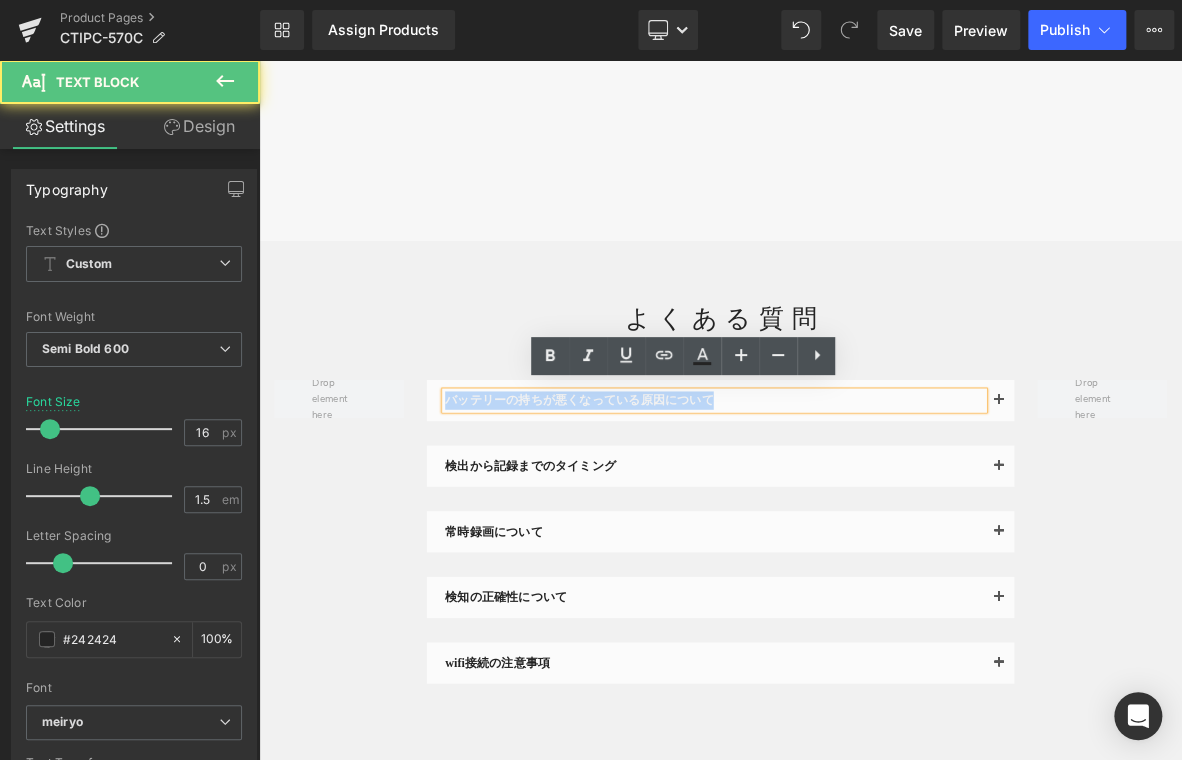 drag, startPoint x: 872, startPoint y: 499, endPoint x: 167, endPoint y: 468, distance: 705.6812 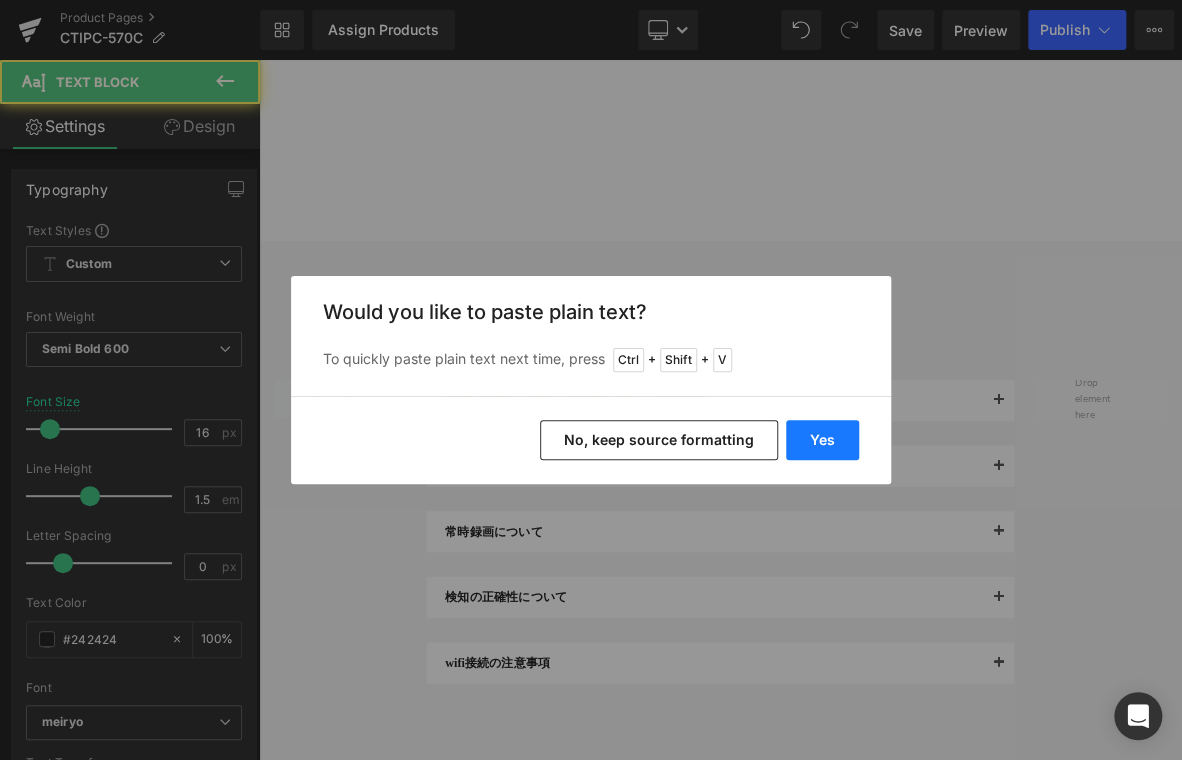 click on "Yes" at bounding box center (822, 440) 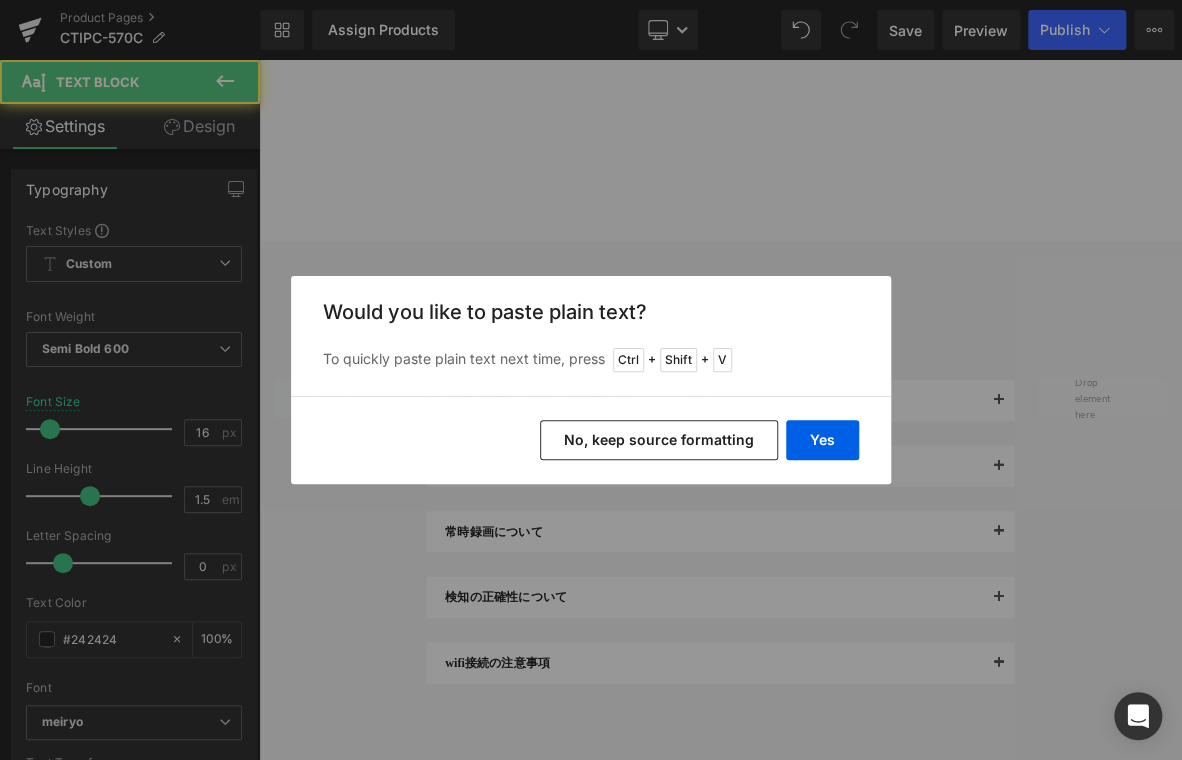 type 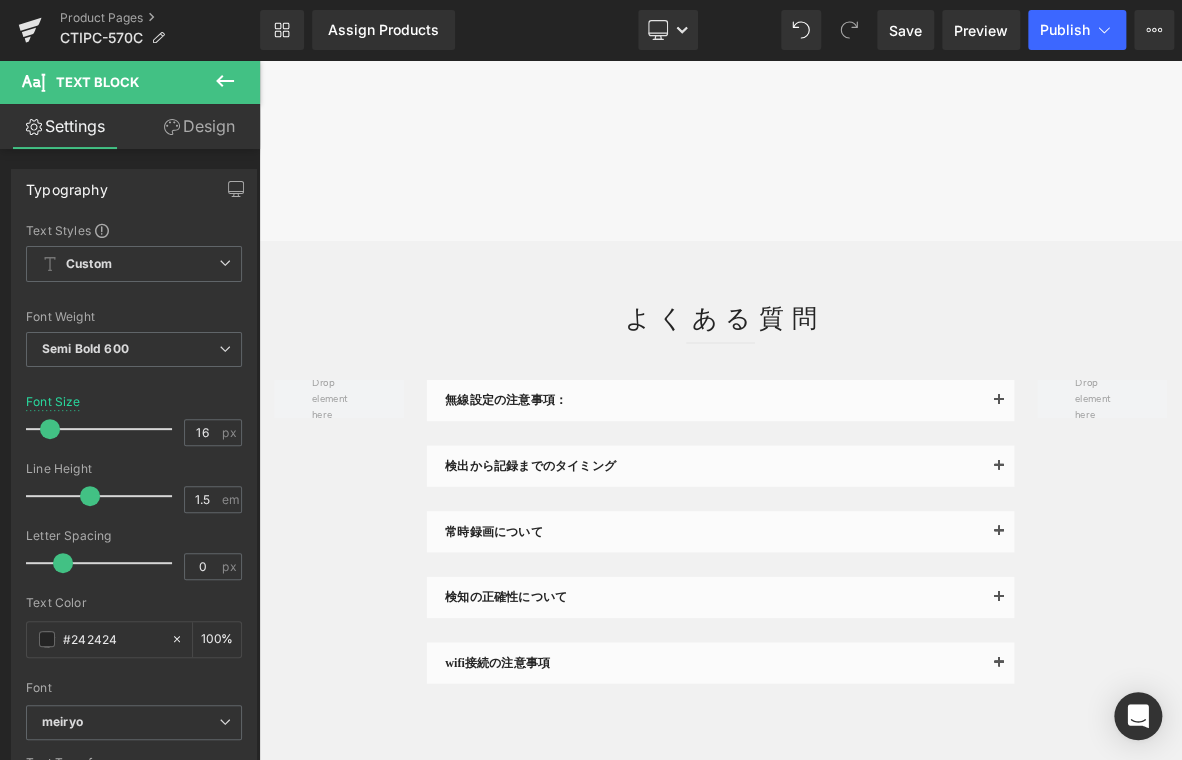 click on "無線設定の注意事項：
Text Block
Text Block
検出から記録までのタイミング Text Block" at bounding box center (864, 685) 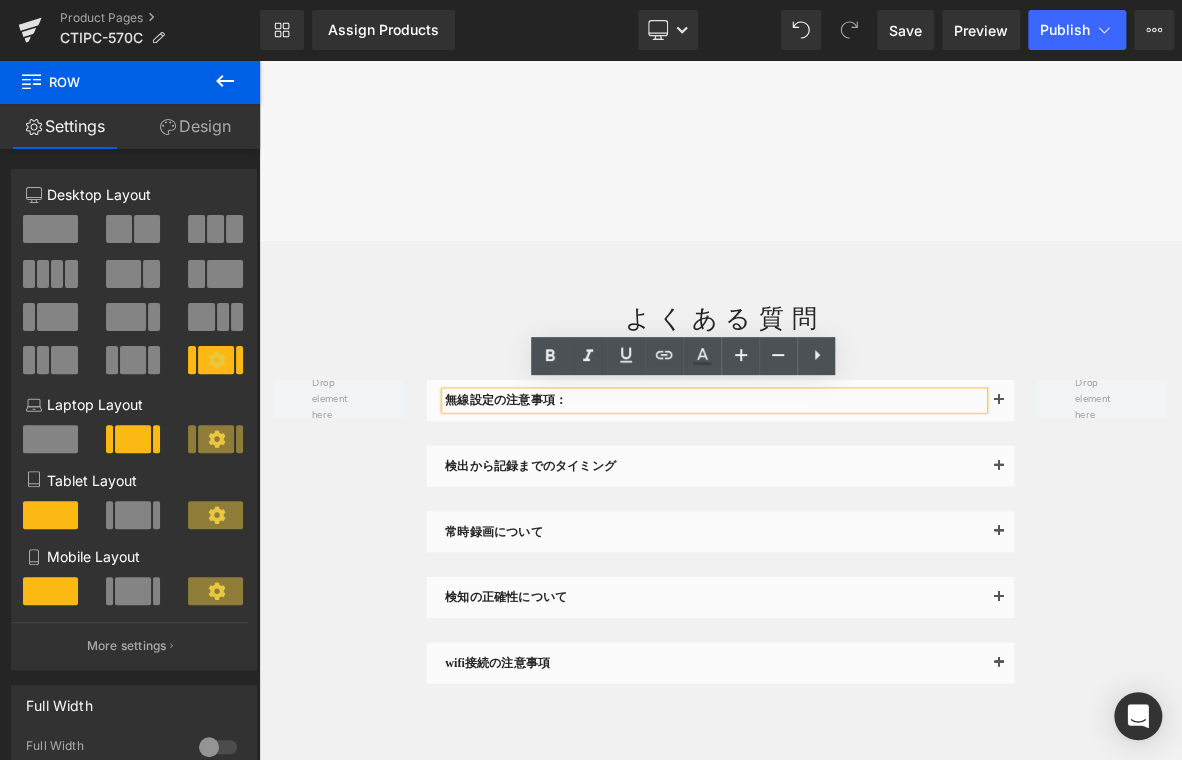 click at bounding box center [1229, 506] 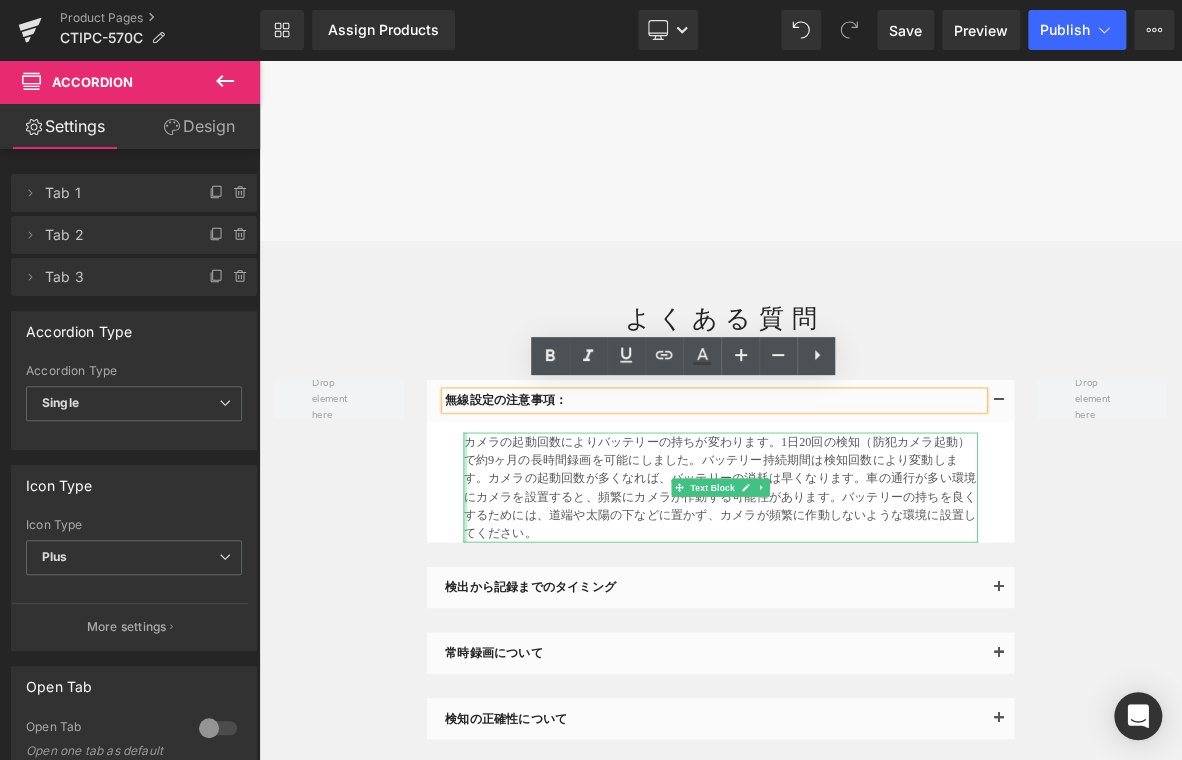 click at bounding box center (529, 620) 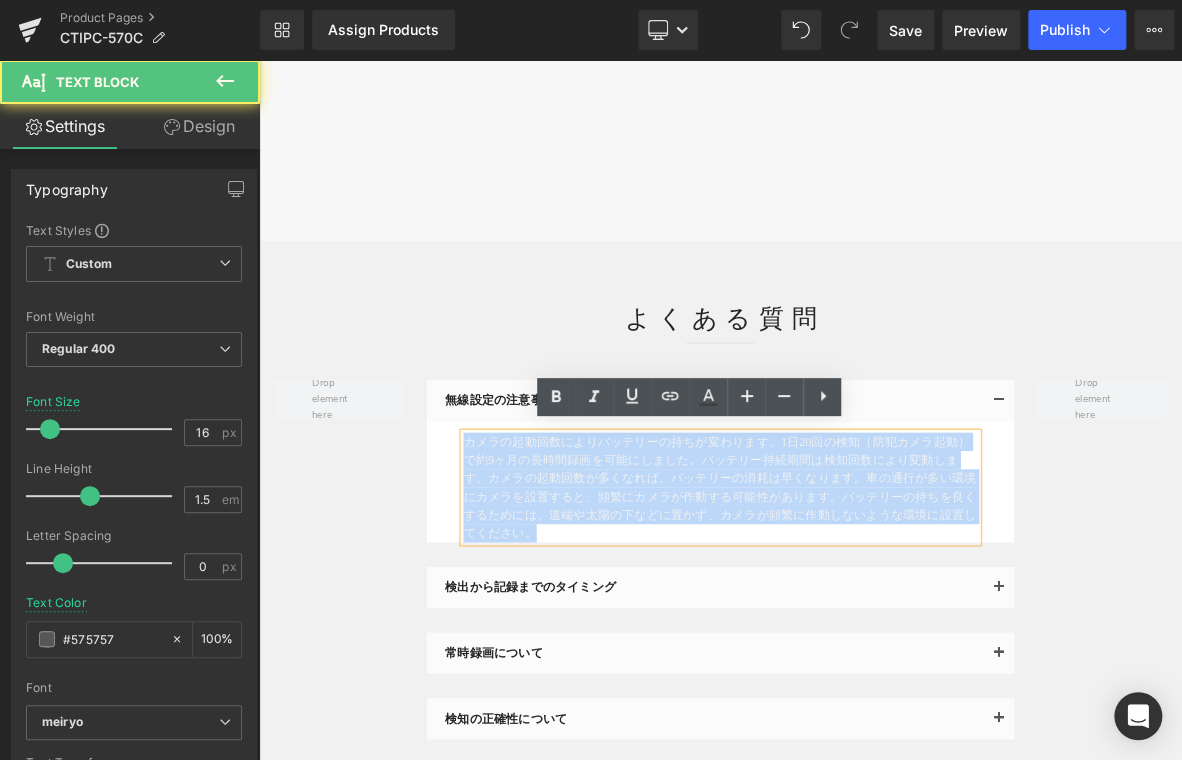 drag, startPoint x: 525, startPoint y: 552, endPoint x: 634, endPoint y: 671, distance: 161.37534 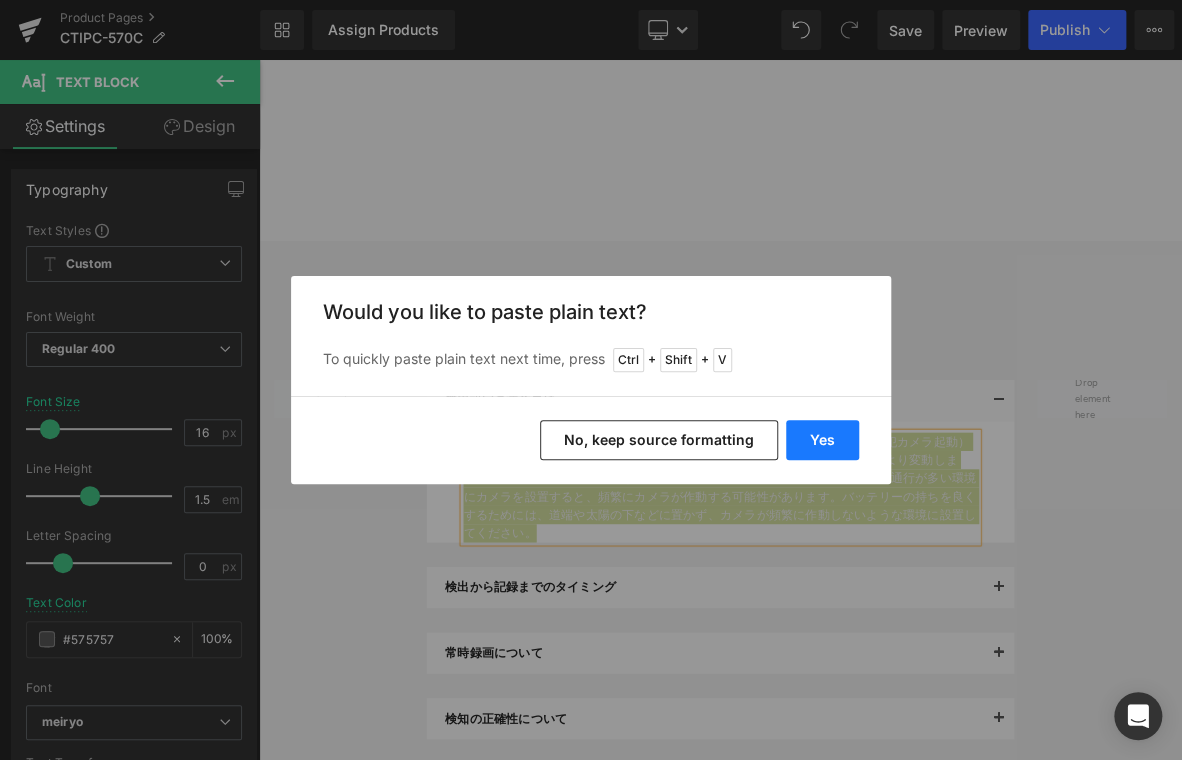 click on "Yes" at bounding box center (822, 440) 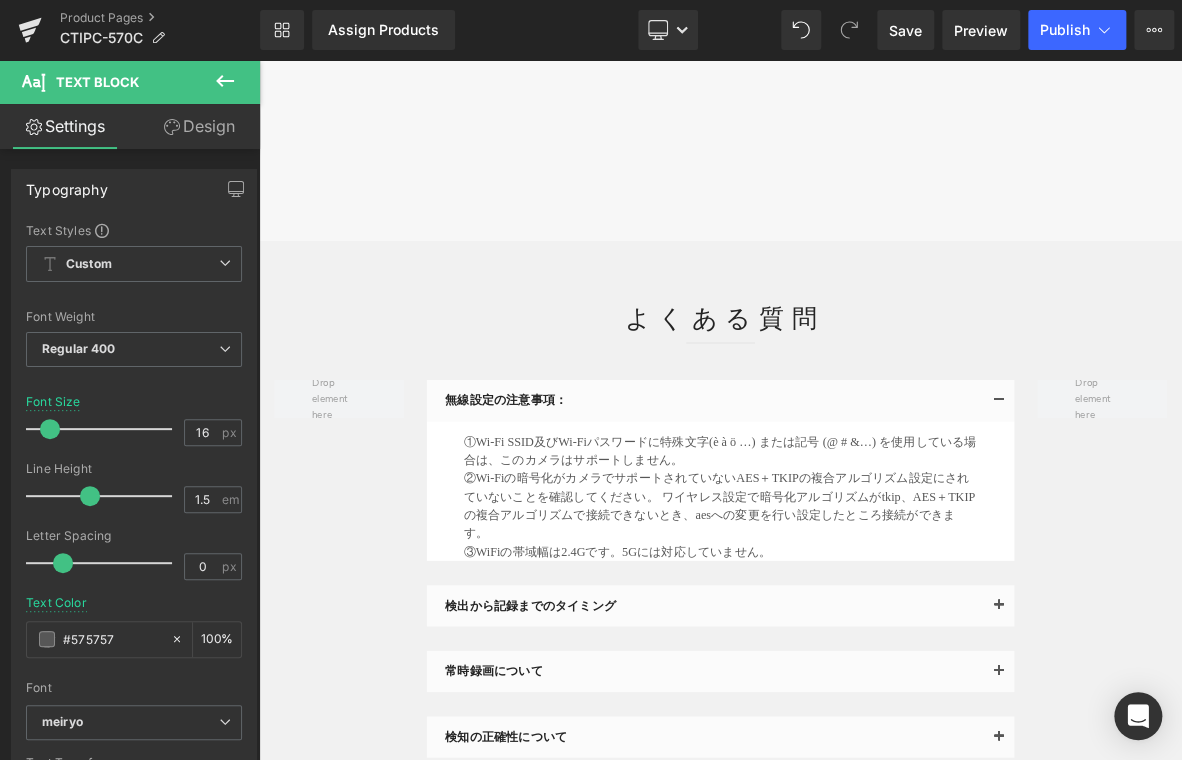 drag, startPoint x: 319, startPoint y: 683, endPoint x: 413, endPoint y: 666, distance: 95.524864 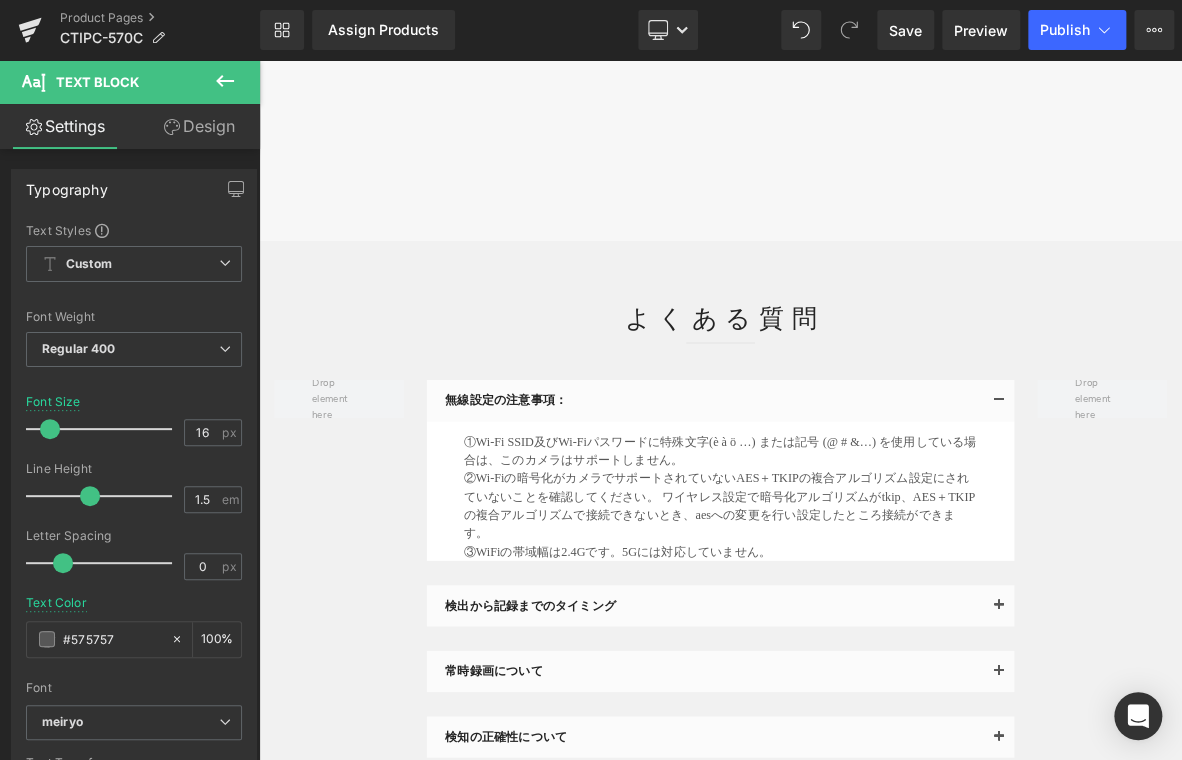 click on "無線設定の注意事項：
Text Block
①Wi-Fi SSID及びWi-Fiパスワードに特殊文字(è à ö …) または記号 (@ # &…) を使用している場合は、このカメラはサポートしません。 ③WiFiの帯域幅は2.4Gです。5Gには対応していません。
Text Block
Text Block" at bounding box center (864, 776) 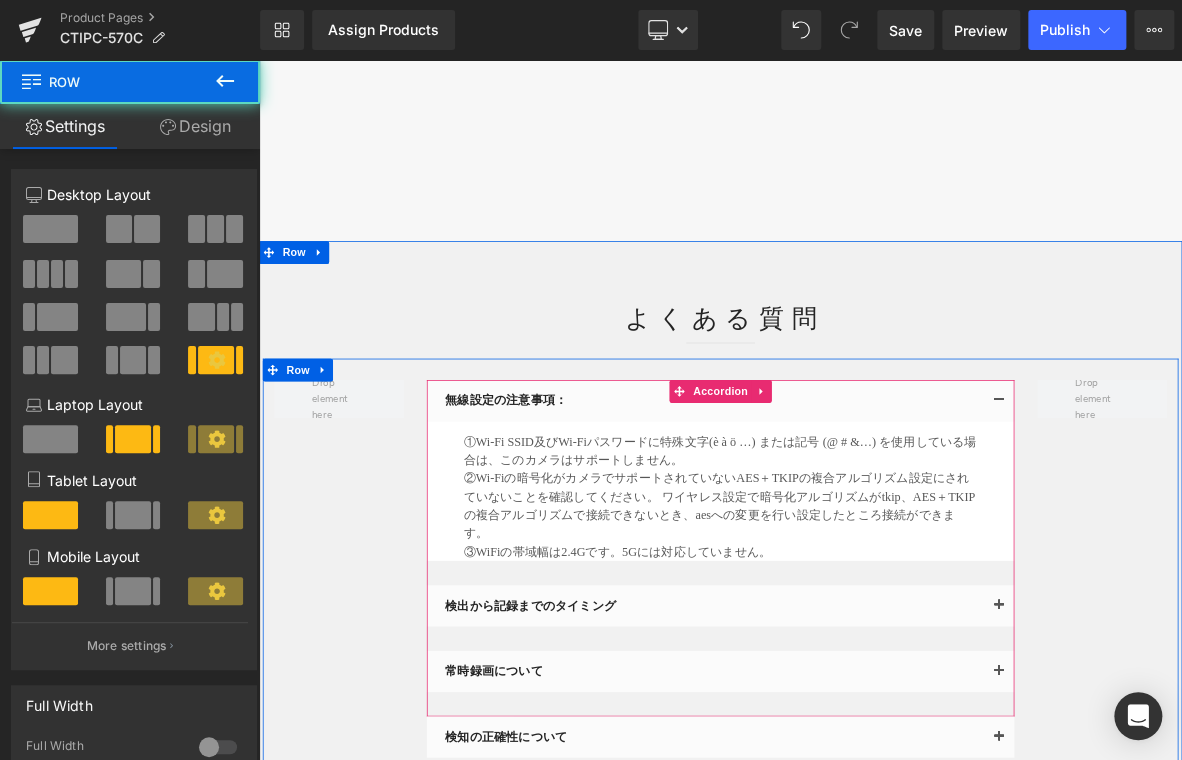 click on "検出から記録までのタイミング" at bounding box center (856, 775) 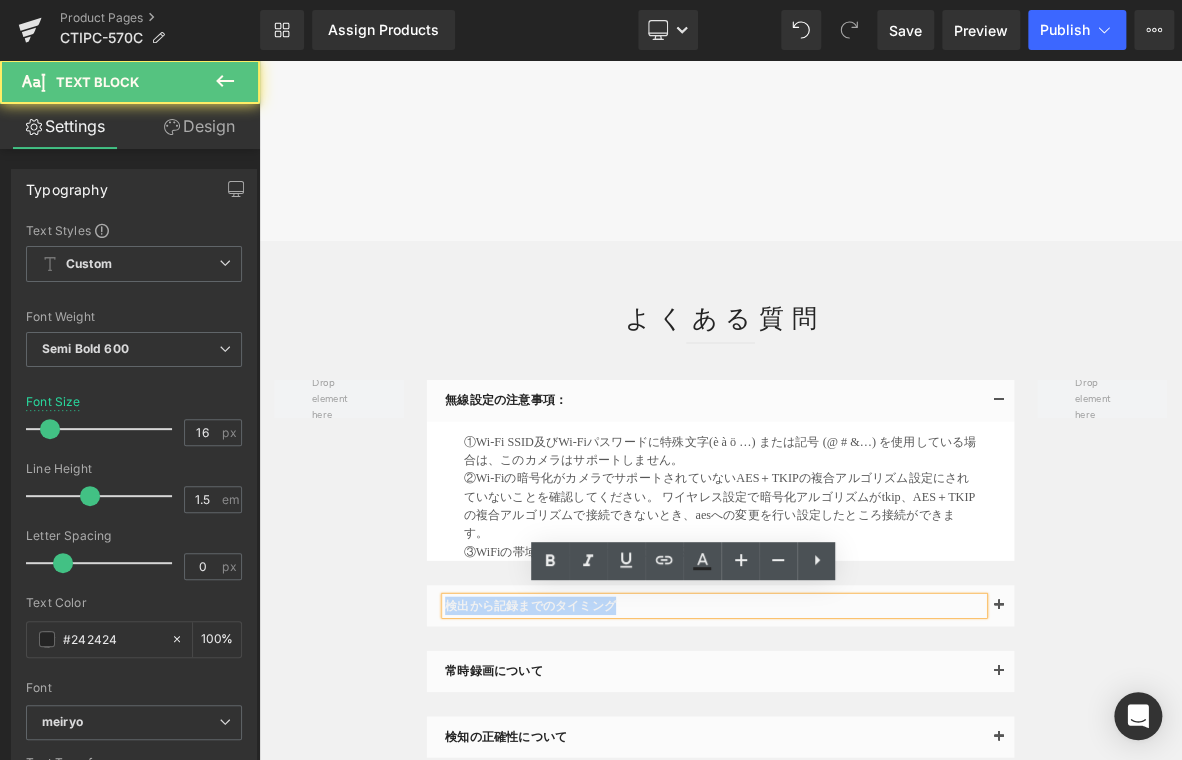drag, startPoint x: 762, startPoint y: 766, endPoint x: 409, endPoint y: 771, distance: 353.0354 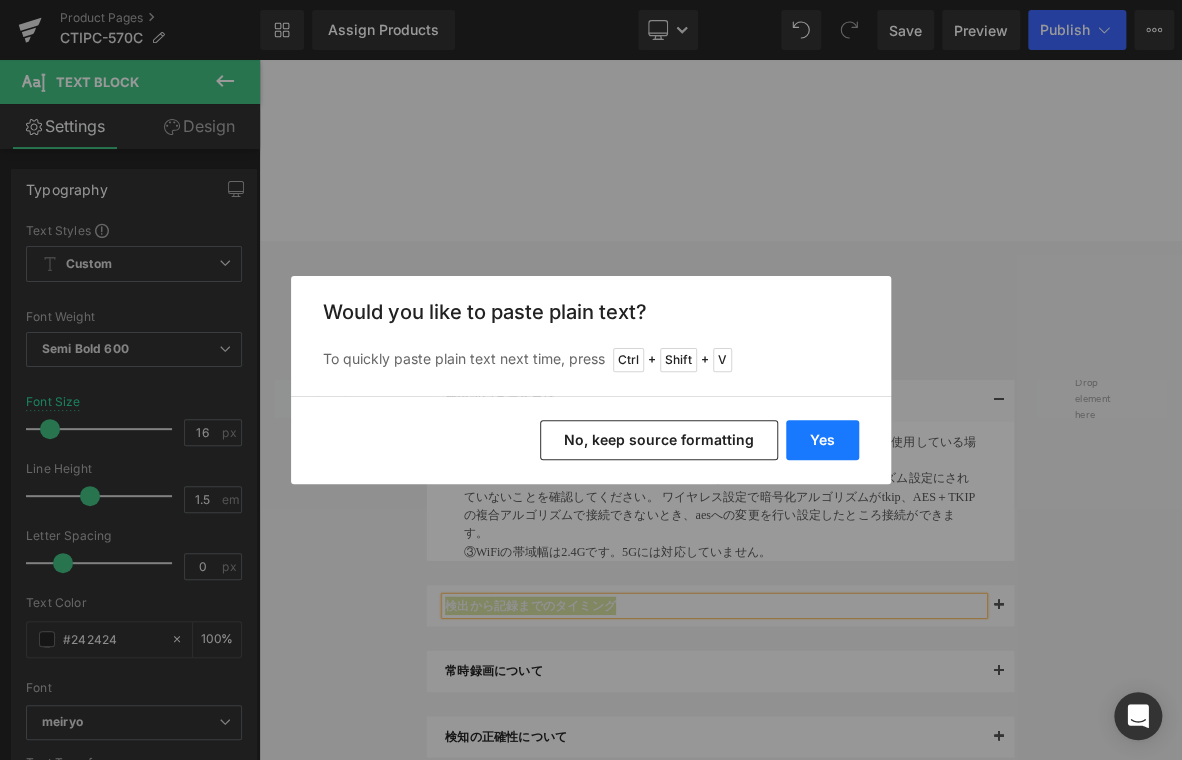 click on "Yes" at bounding box center [822, 440] 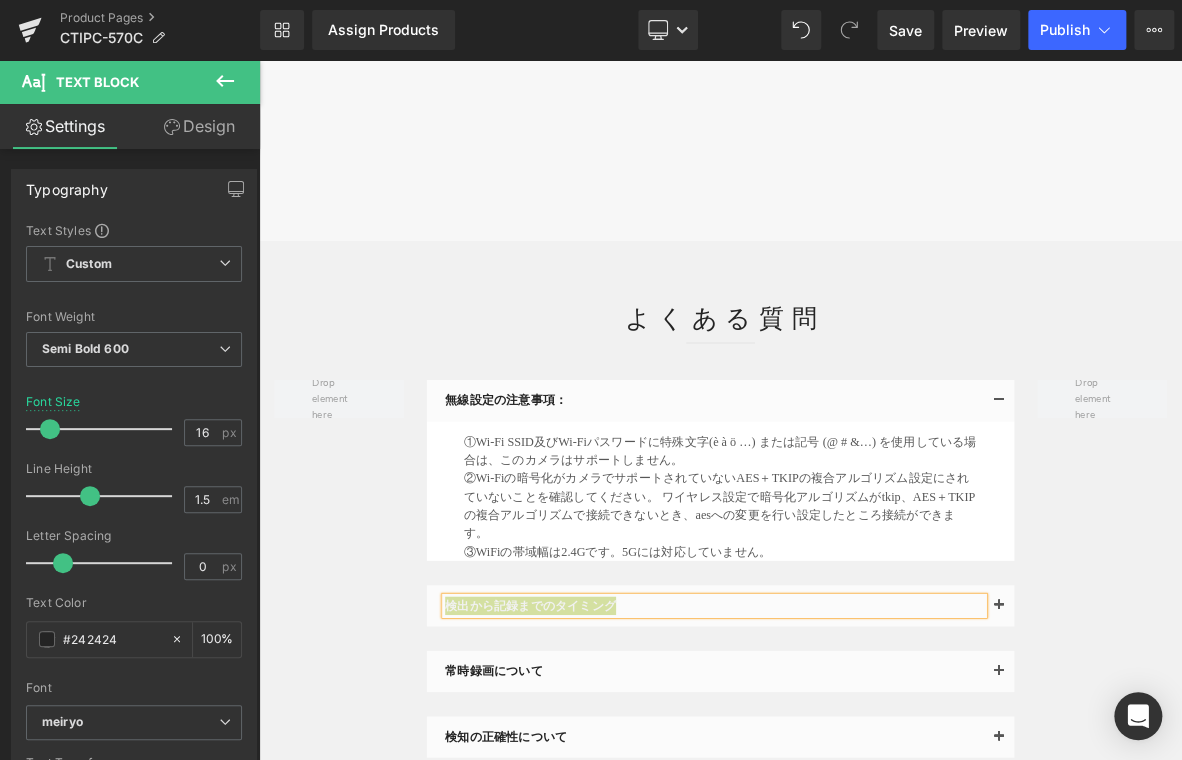 type 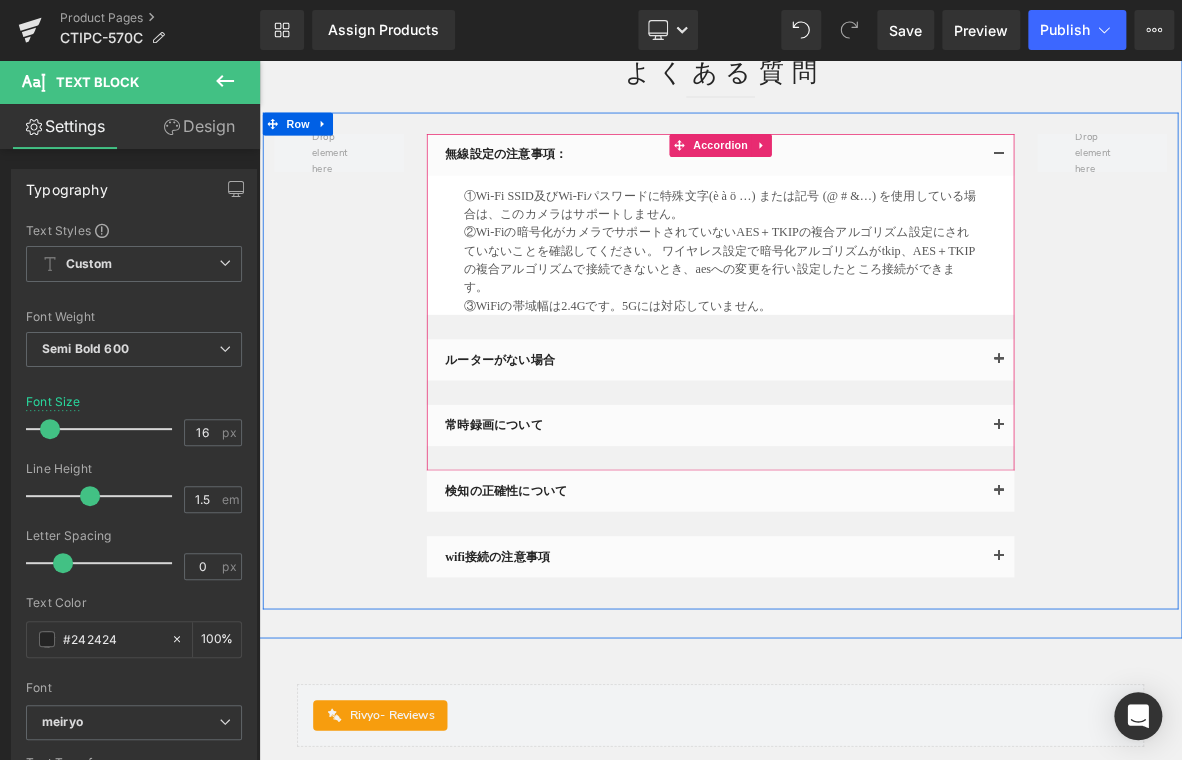scroll, scrollTop: 7768, scrollLeft: 0, axis: vertical 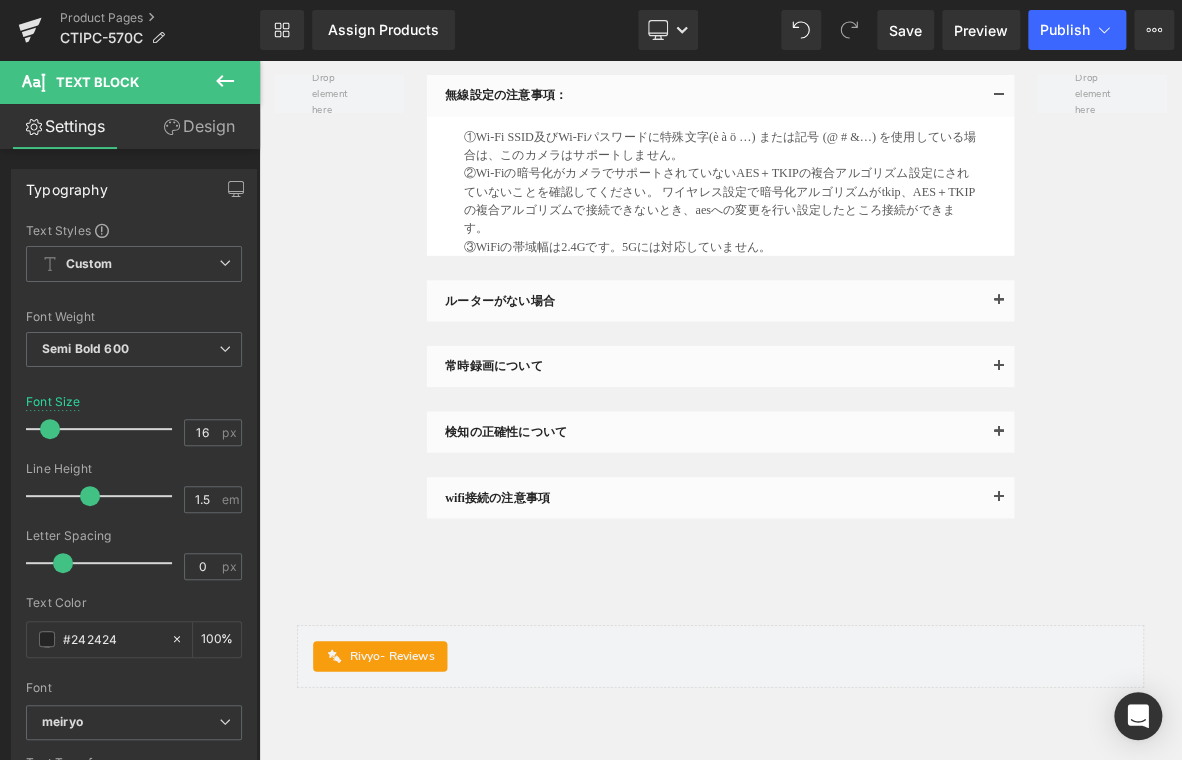 click on "無線設定の注意事項：
Text Block
①Wi-Fi SSID及びWi-Fiパスワードに特殊文字(è à ö …) または記号 (@ # &…) を使用している場合は、このカメラはサポートしません。 ③WiFiの帯域幅は2.4Gです。5Gには対応していません。
Text Block
ルーターがない場合" at bounding box center (864, 376) 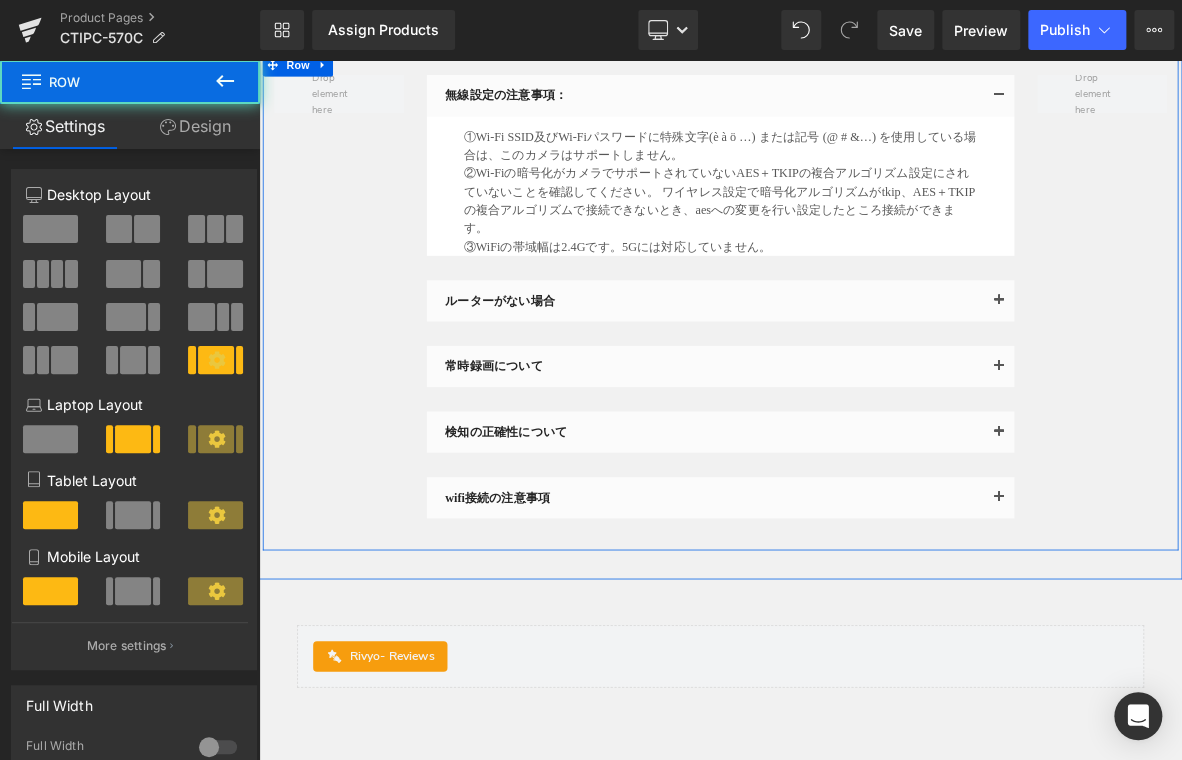 click on "ルーターがない場合" at bounding box center [856, 375] 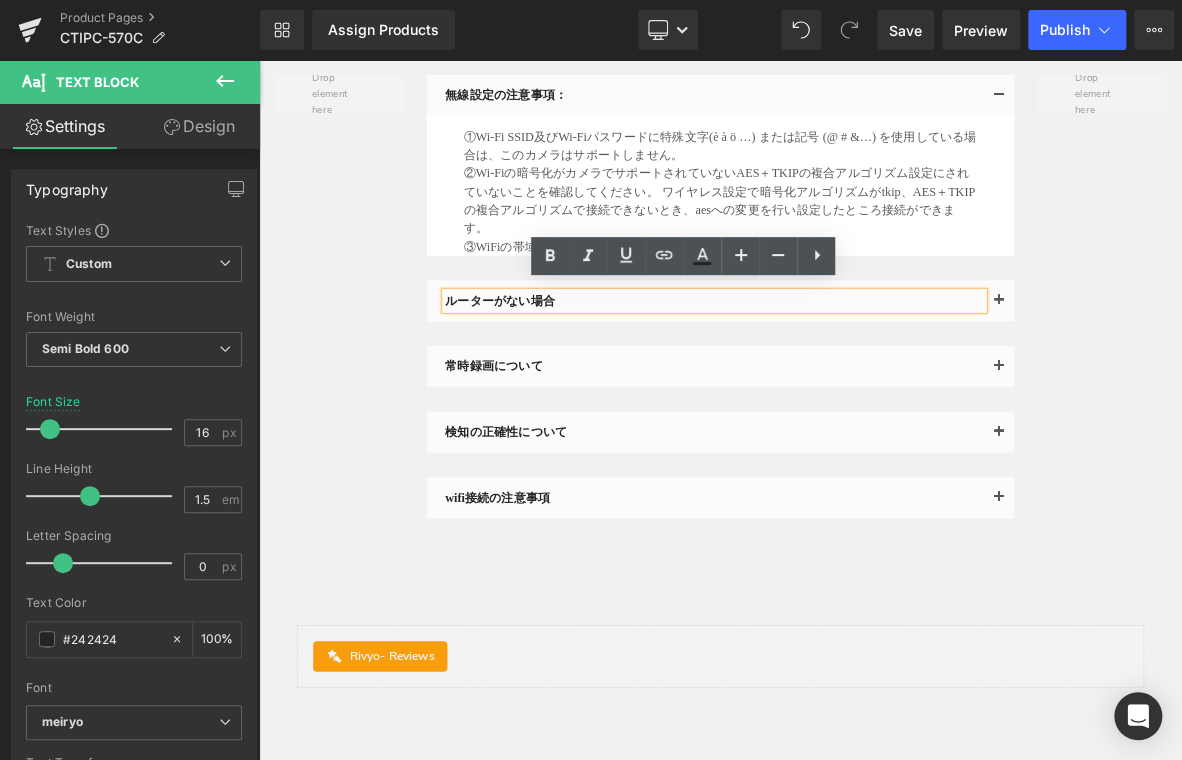 click at bounding box center [1229, 375] 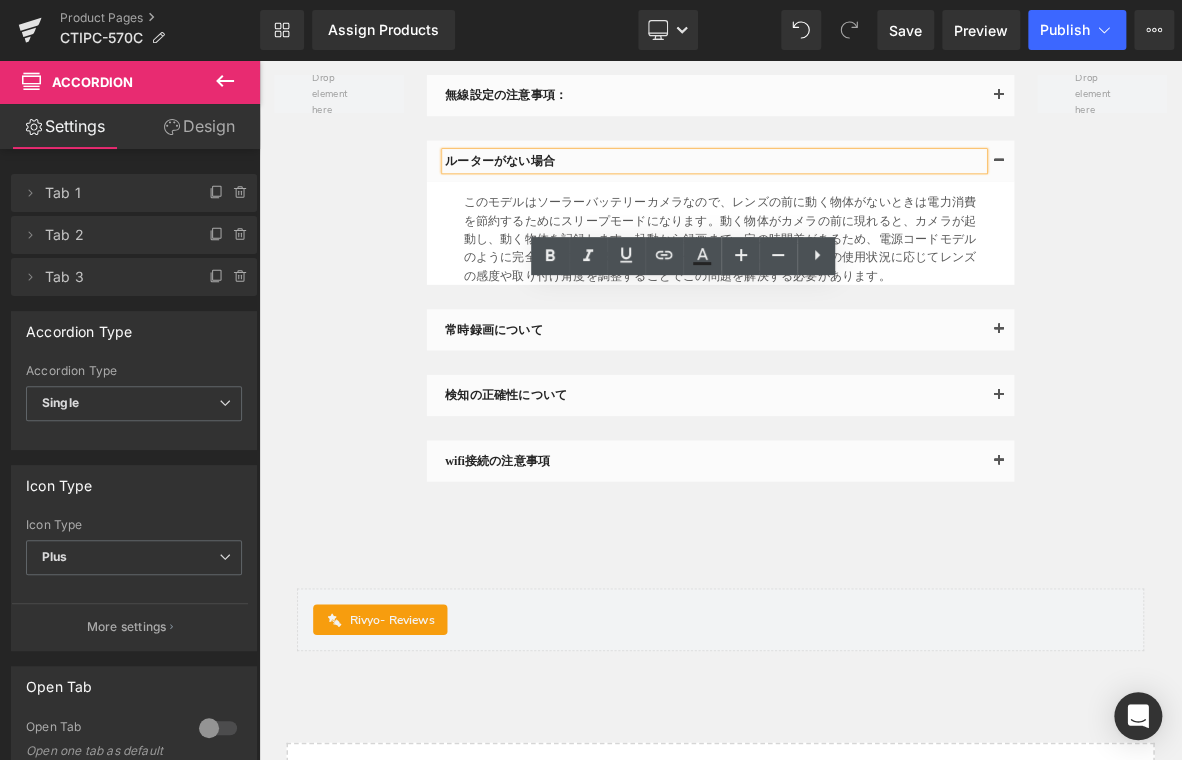click on "このモデルはソーラーバッテリーカメラなので、レンズの前に動く物体がないときは電力消費を節約するためにスリープモードになります。動く物体がカメラの前に現れると、カメラが起動し、動く物体を記録します。起動から録画まで一定の時間差があるため、電源コードモデルのように完全に時間通り録画できない場合があります。また、実際の使用状況に応じてレンズの感度や取り付け角度を調整することでこの問題を解決する必要があります。" at bounding box center [864, 294] 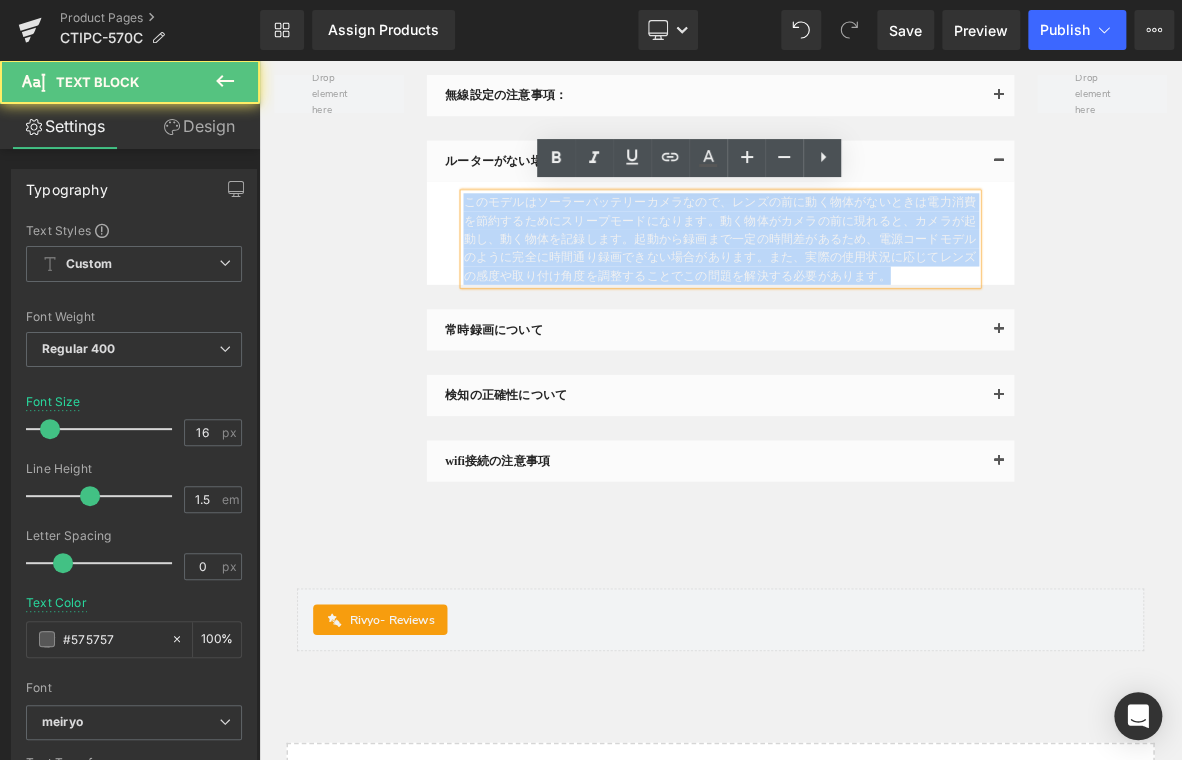 drag, startPoint x: 525, startPoint y: 238, endPoint x: 1112, endPoint y: 378, distance: 603.4642 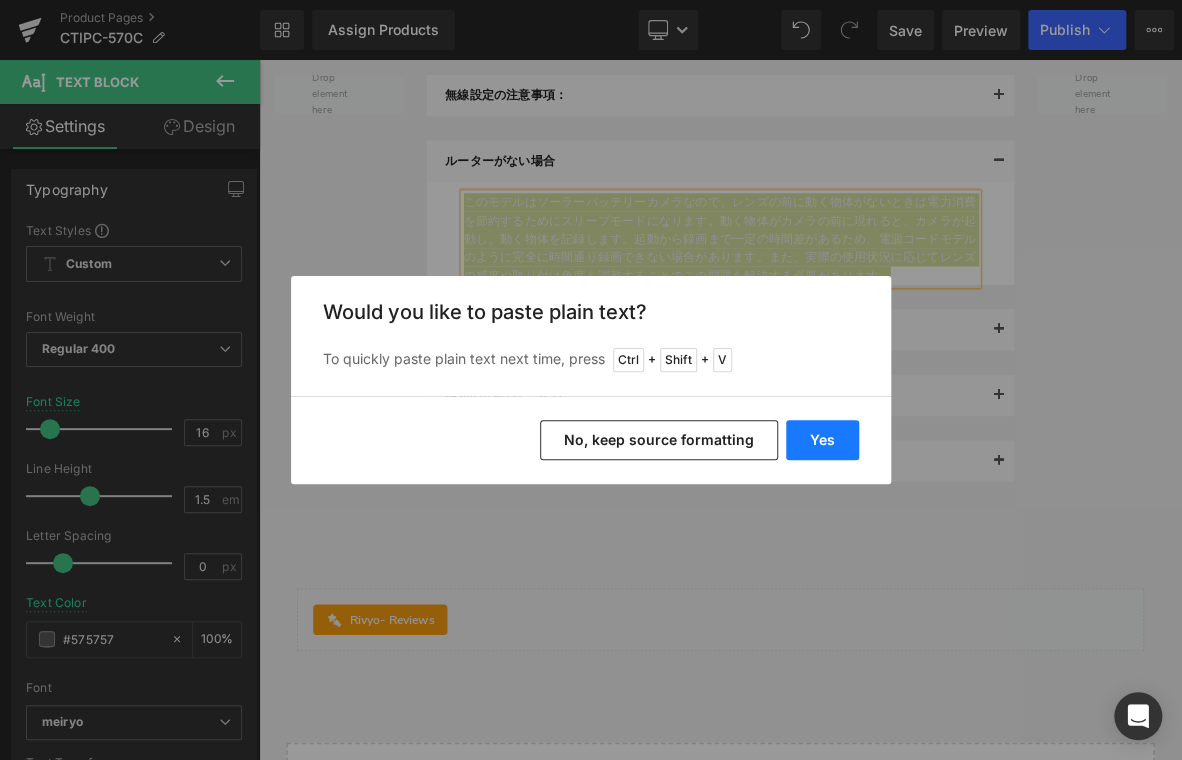 drag, startPoint x: 827, startPoint y: 447, endPoint x: 749, endPoint y: 505, distance: 97.20082 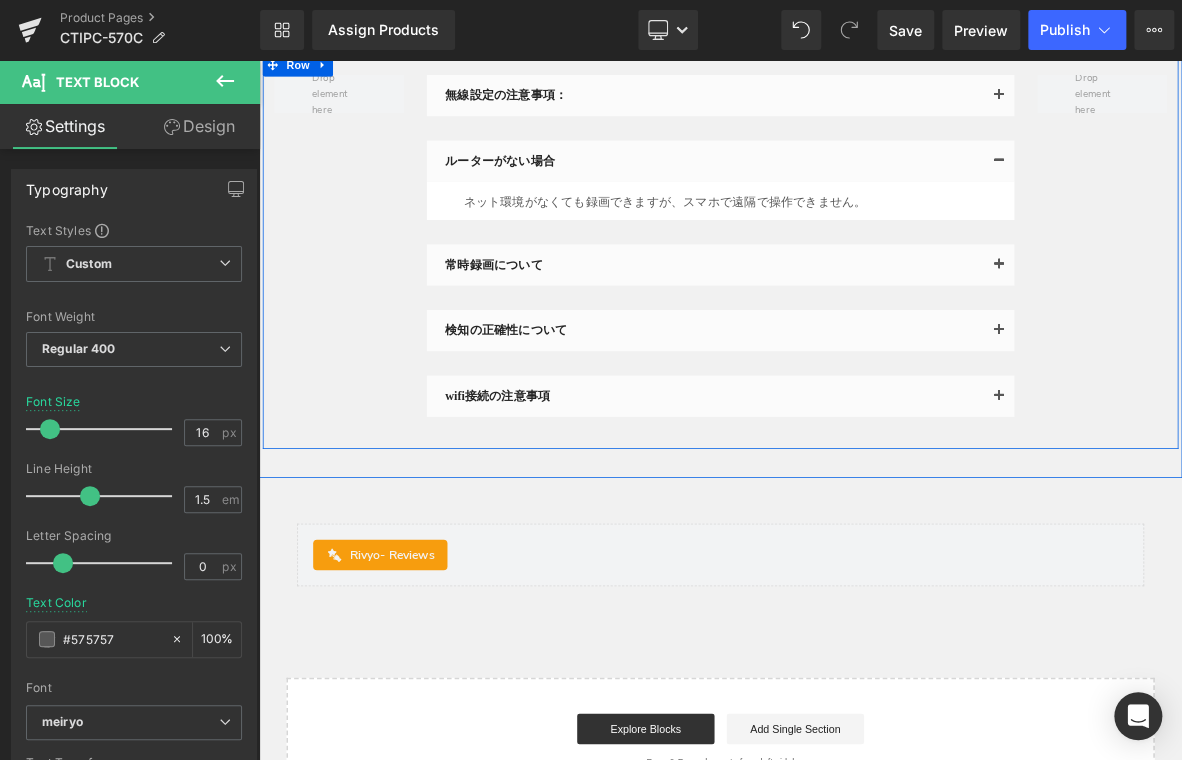 click on "無線設定の注意事項：
Text Block
①Wi-Fi SSID及びWi-Fiパスワードに特殊文字(è à ö …) または記号 (@ # &…) を使用している場合は、このカメラはサポートしません。 ③WiFiの帯域幅は2.4Gです。5Gには対応していません。
Text Block
ルーターがない場合" at bounding box center (864, 310) 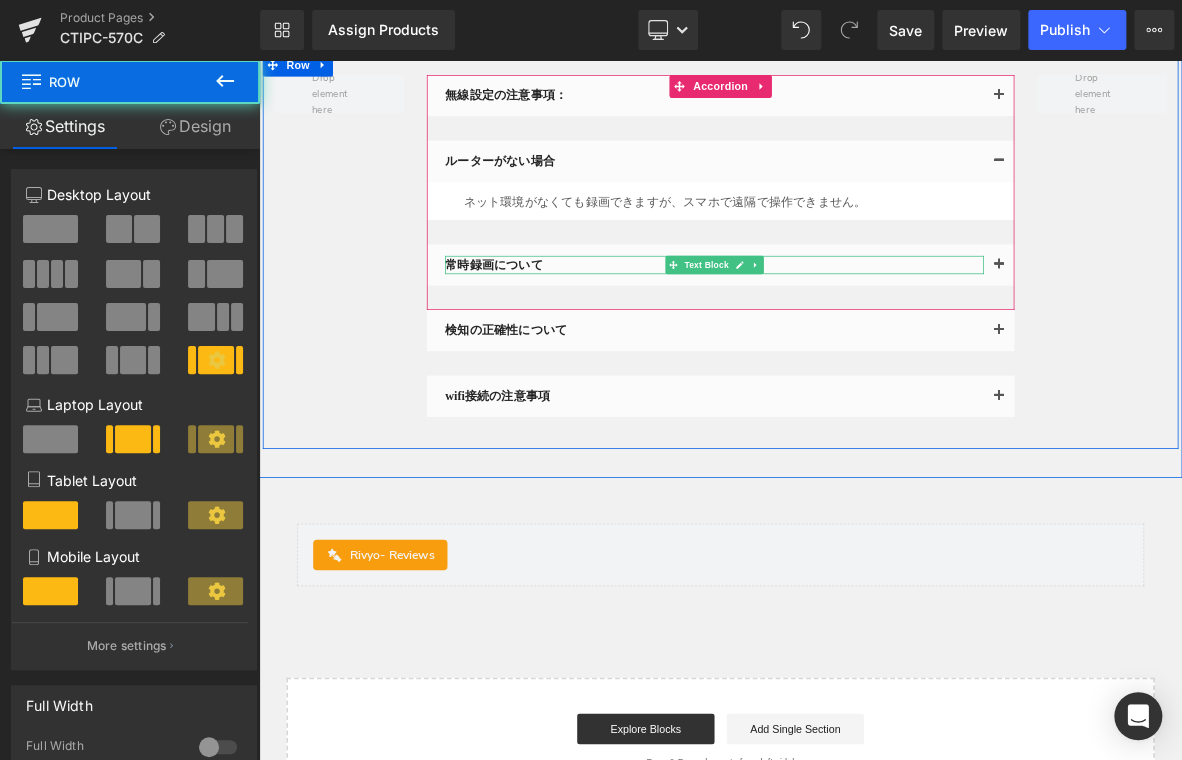 click on "常時録画について" at bounding box center (856, 328) 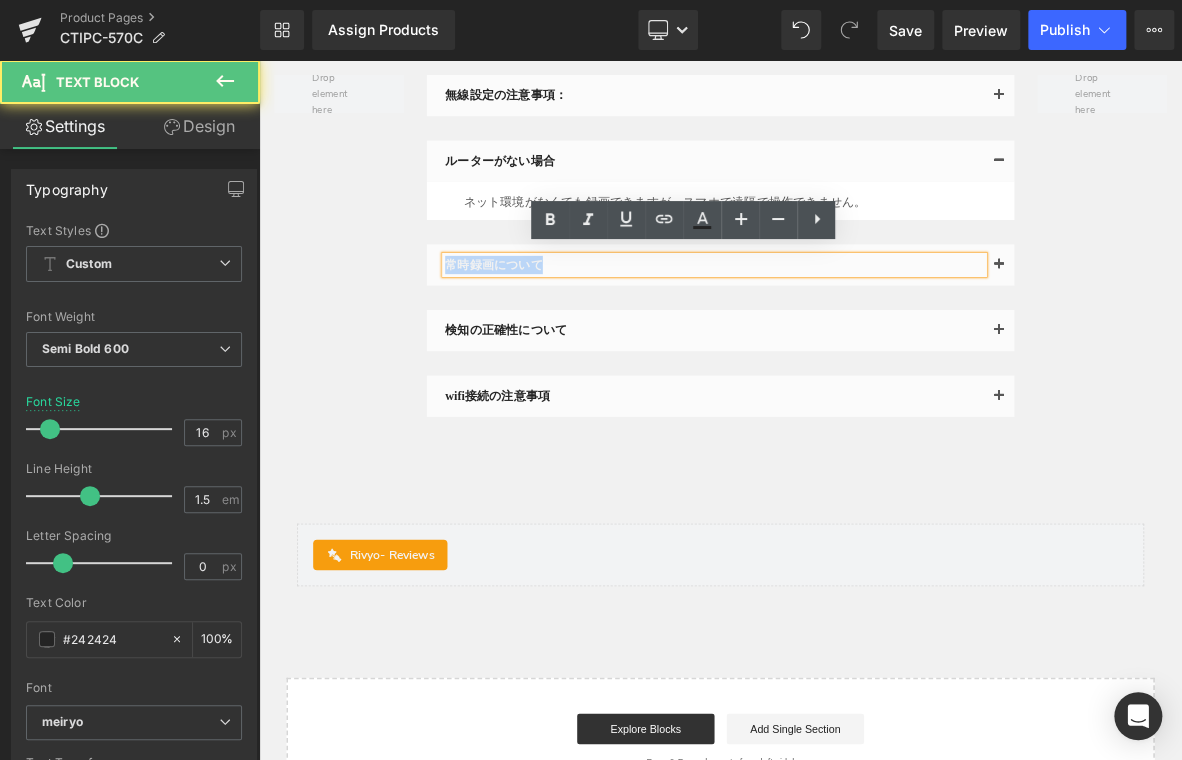 drag, startPoint x: 643, startPoint y: 316, endPoint x: 361, endPoint y: 313, distance: 282.01596 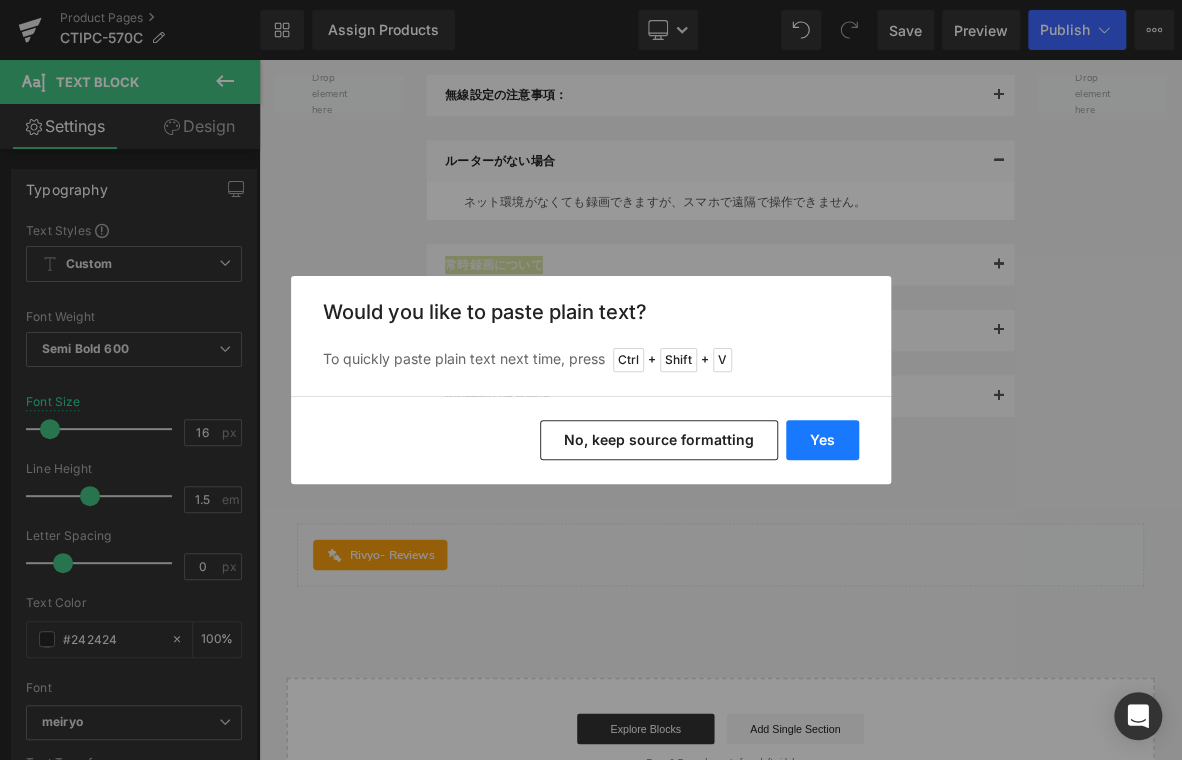 click on "Yes" at bounding box center [822, 440] 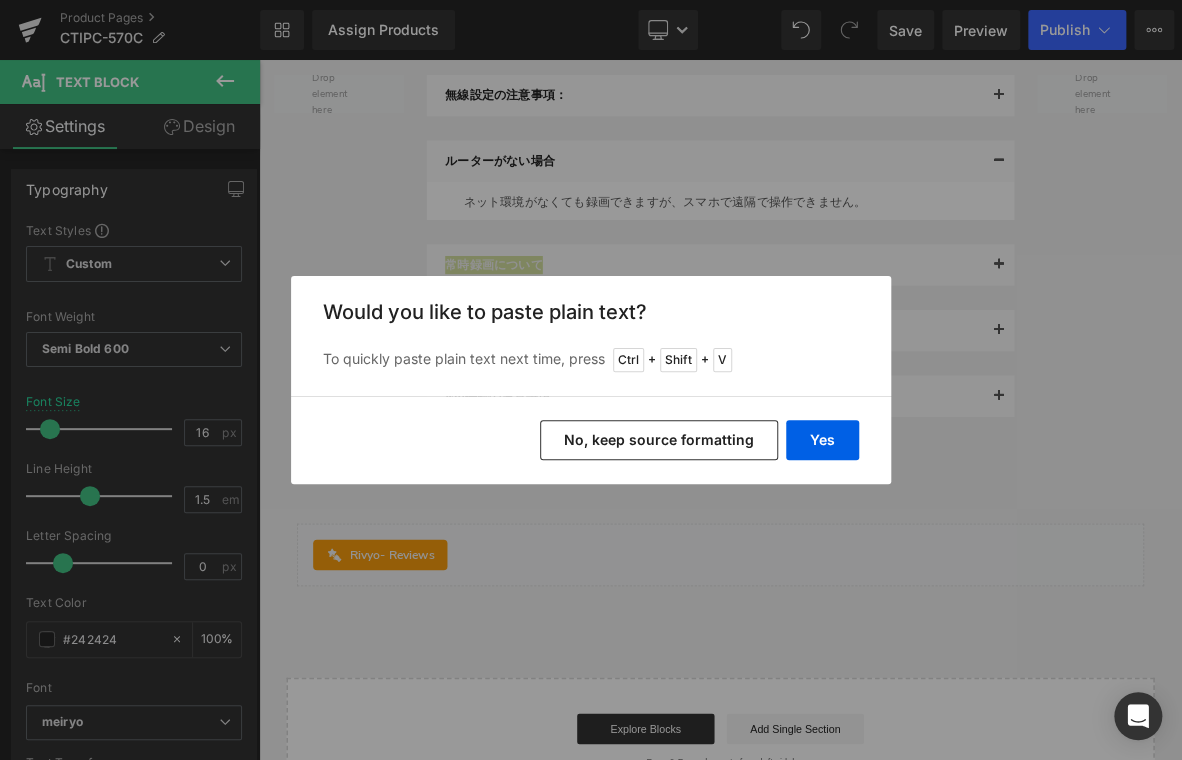 type 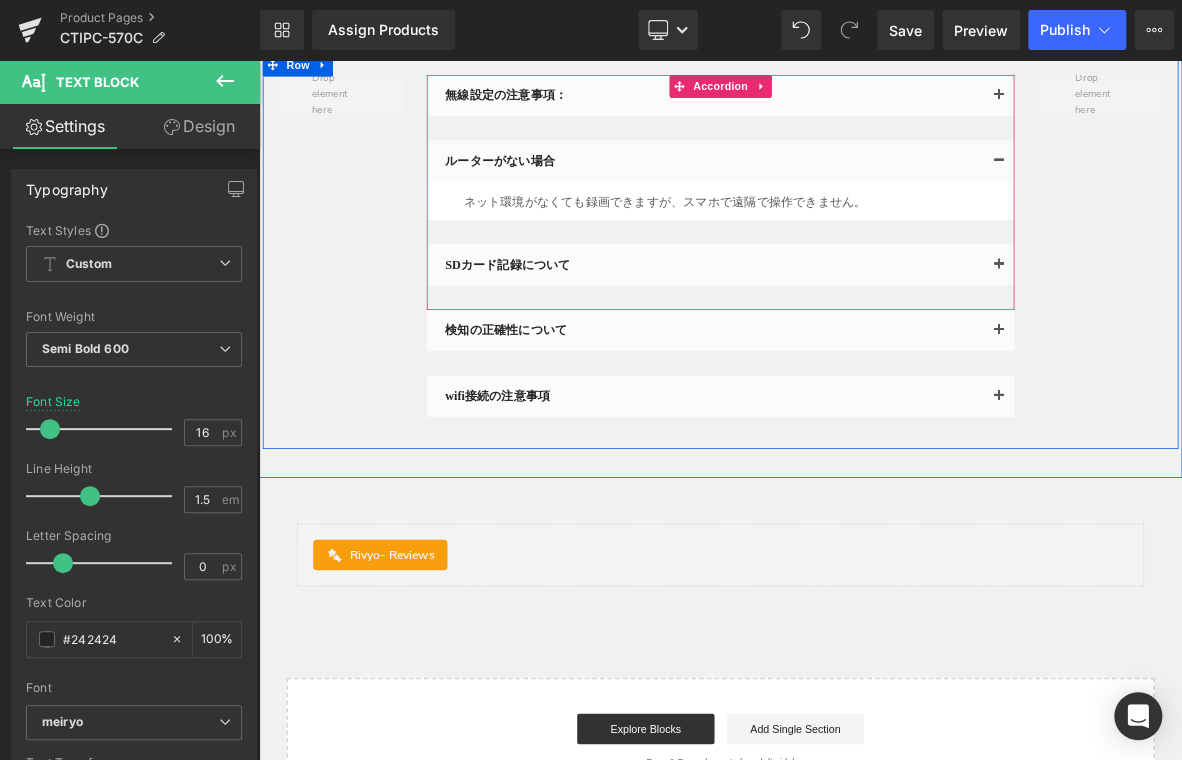 click at bounding box center [1229, 333] 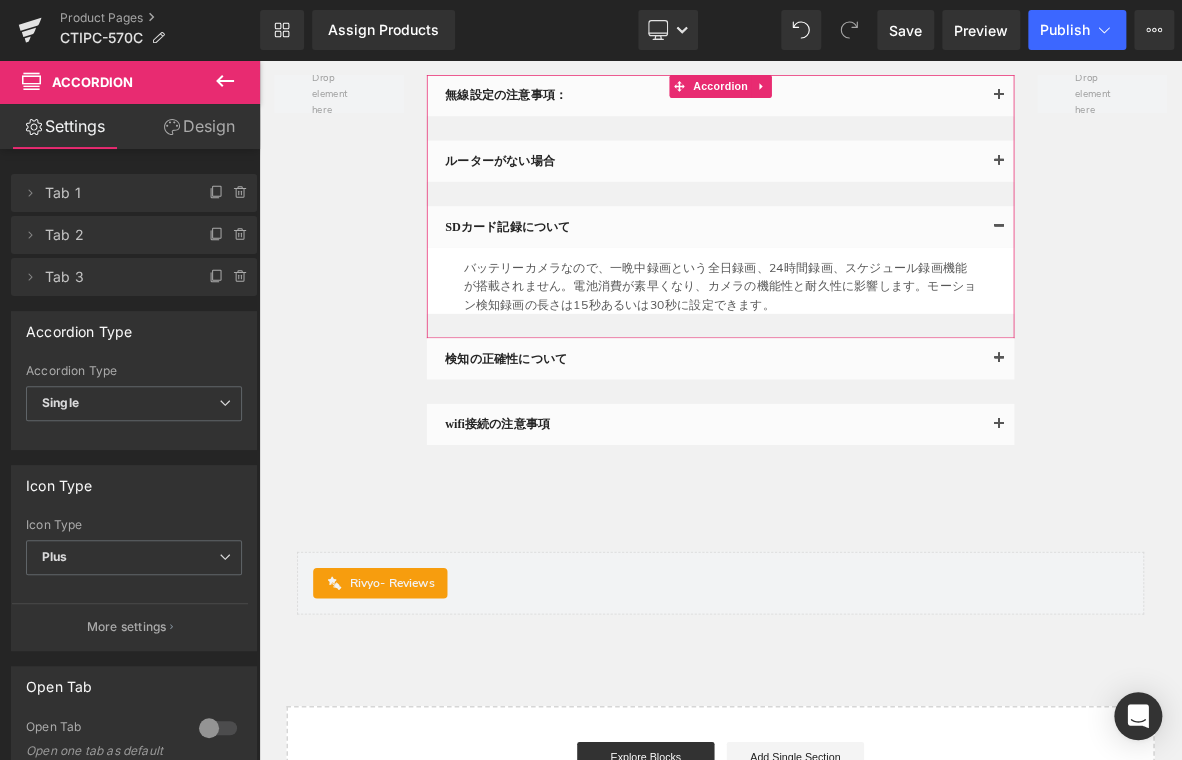 click on "無線設定の注意事項：
Text Block
①Wi-Fi SSID及びWi-Fiパスワードに特殊文字(è à ö …) または記号 (@ # &…) を使用している場合は、このカメラはサポートしません。 ③WiFiの帯域幅は2.4Gです。5Gには対応していません。
Text Block
ルーターがない場合" at bounding box center (864, 328) 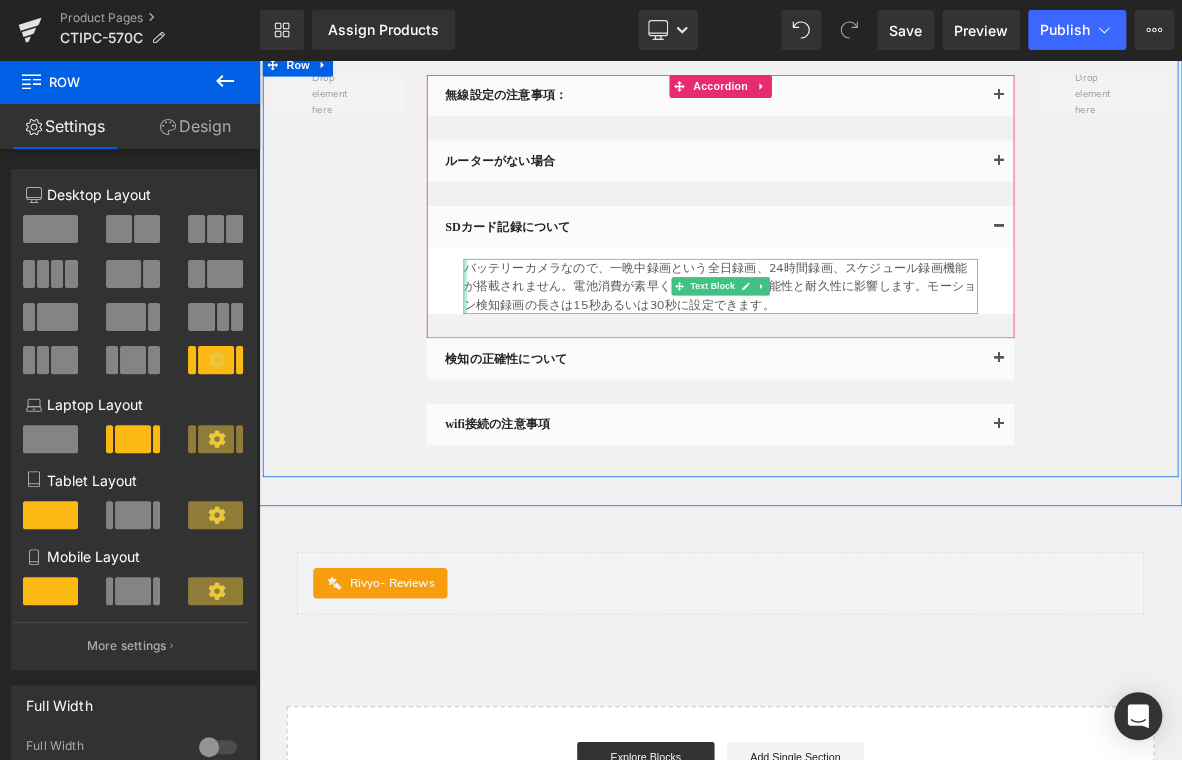 click at bounding box center [529, 356] 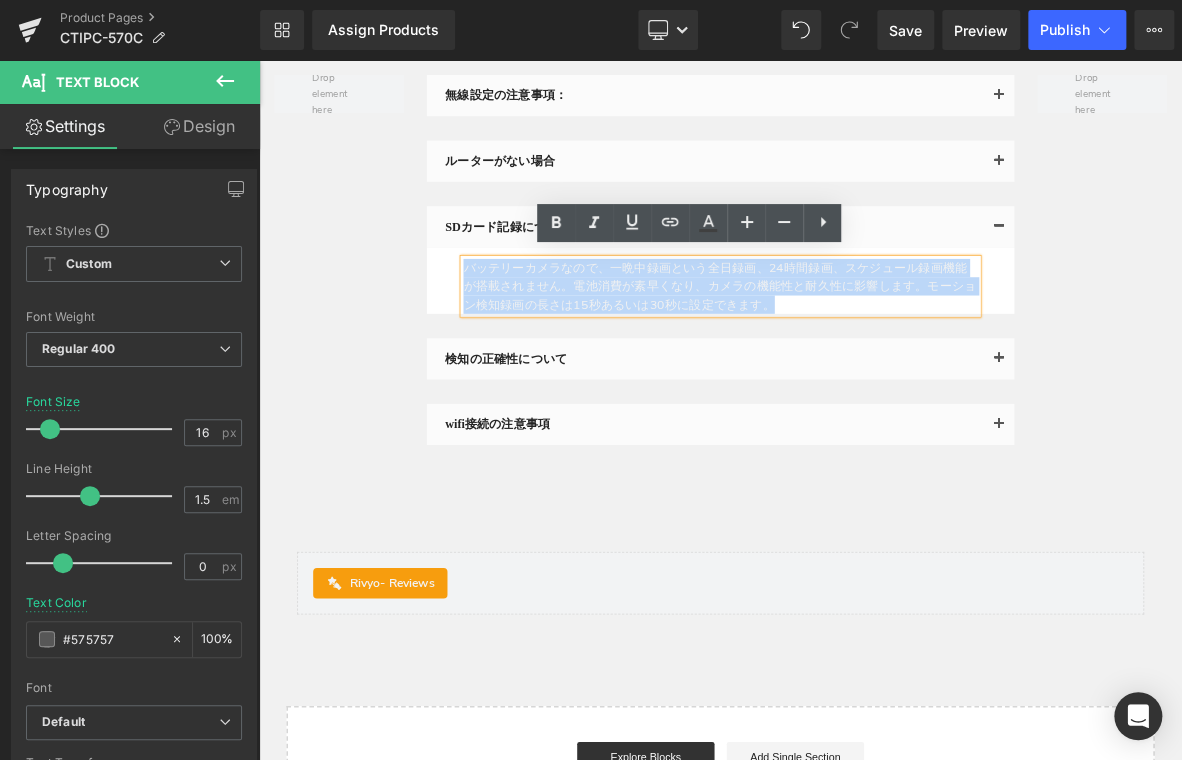 drag, startPoint x: 521, startPoint y: 324, endPoint x: 994, endPoint y: 380, distance: 476.30347 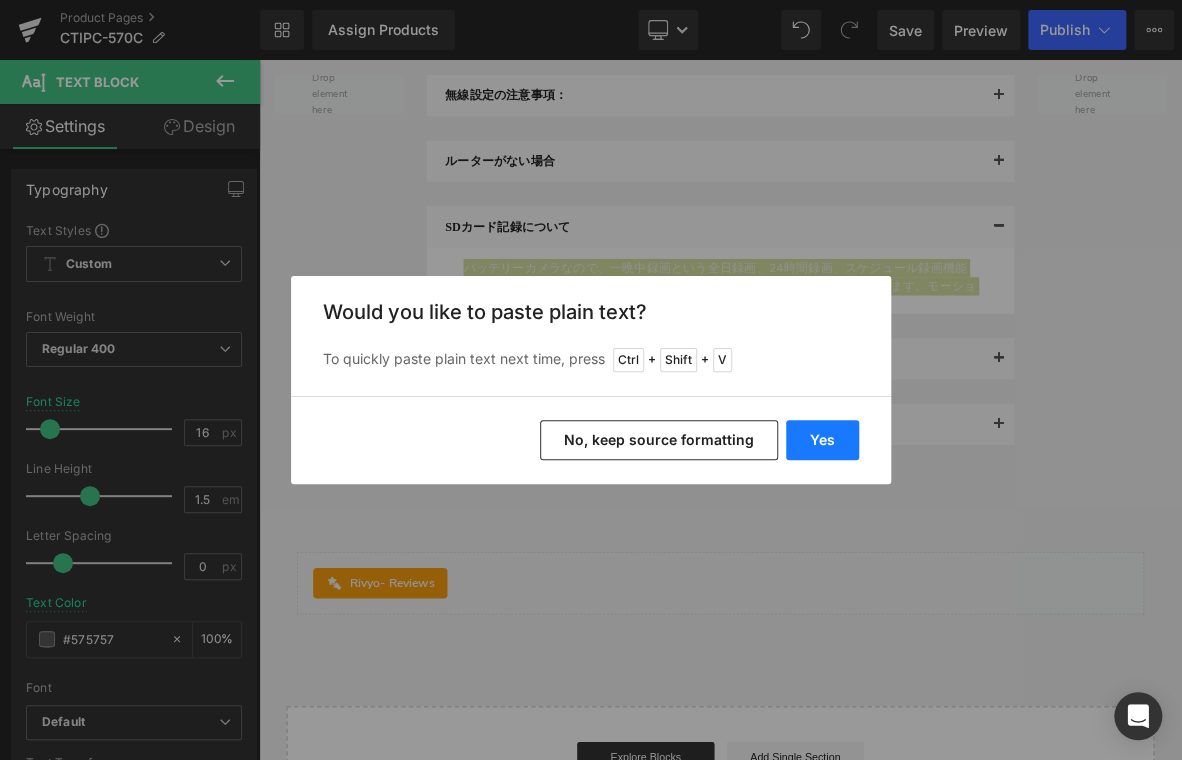 click on "Yes" at bounding box center (822, 440) 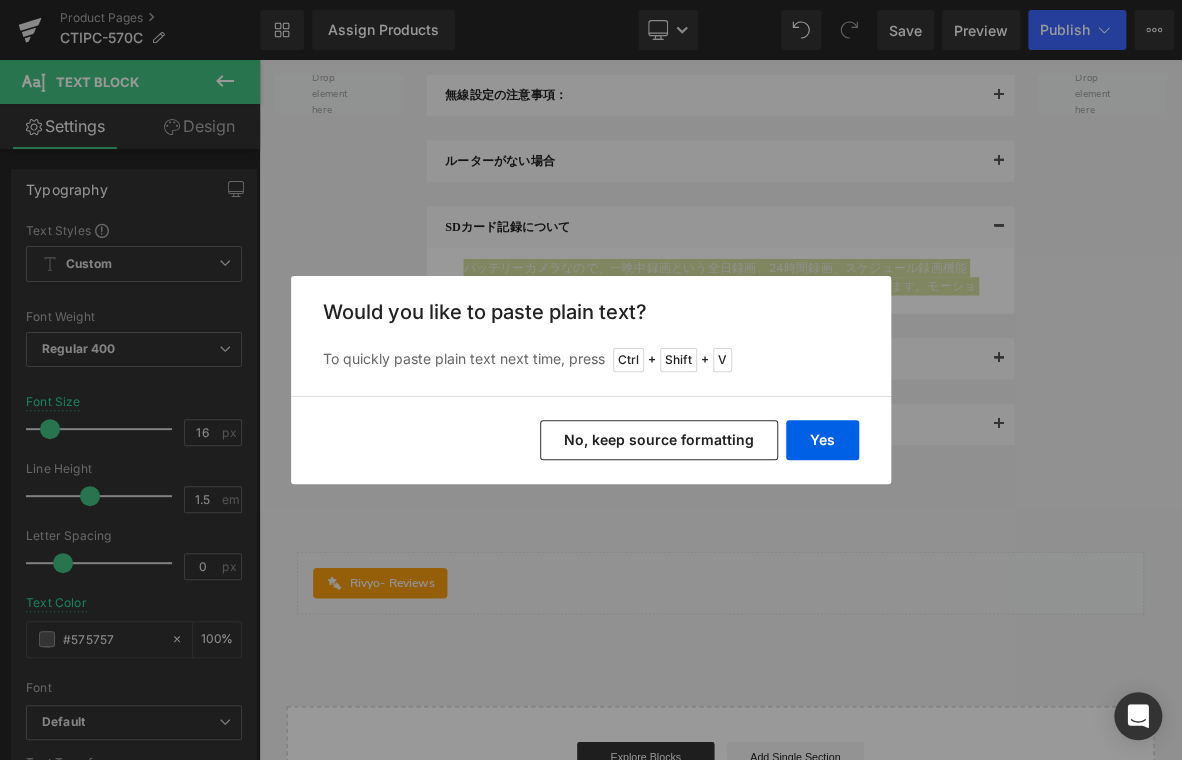 type 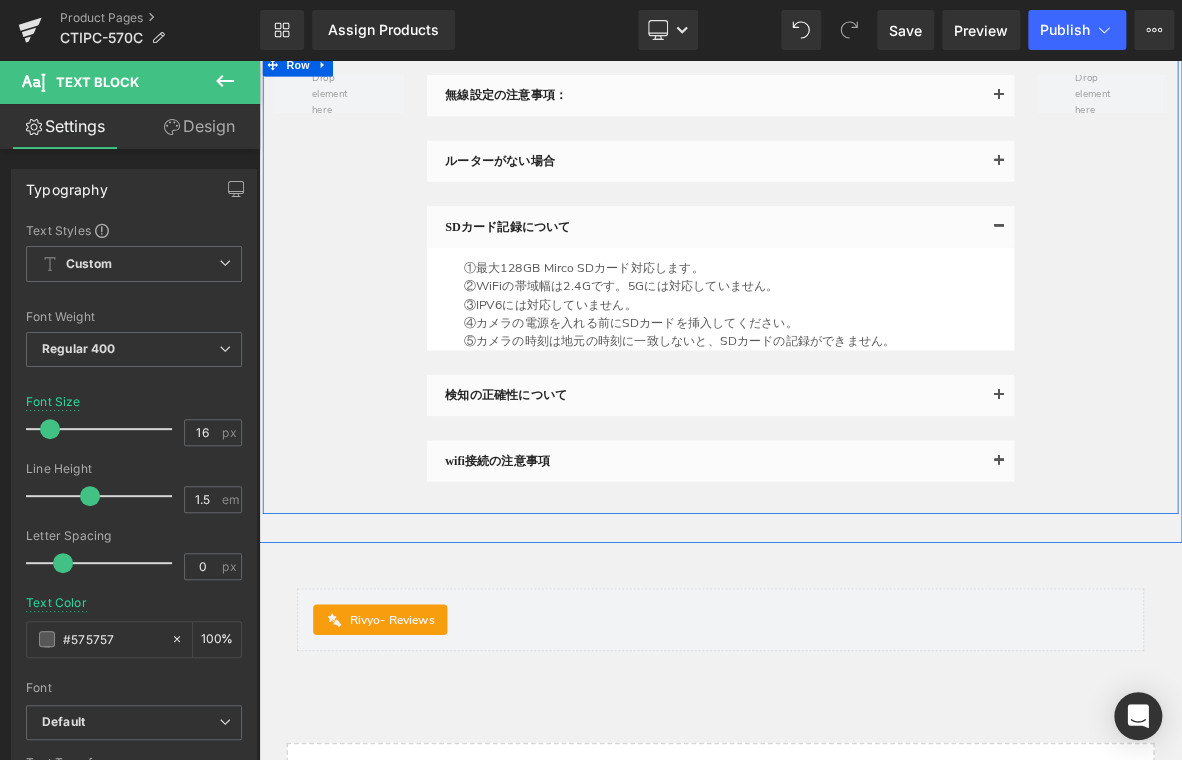 click at bounding box center (259, 60) 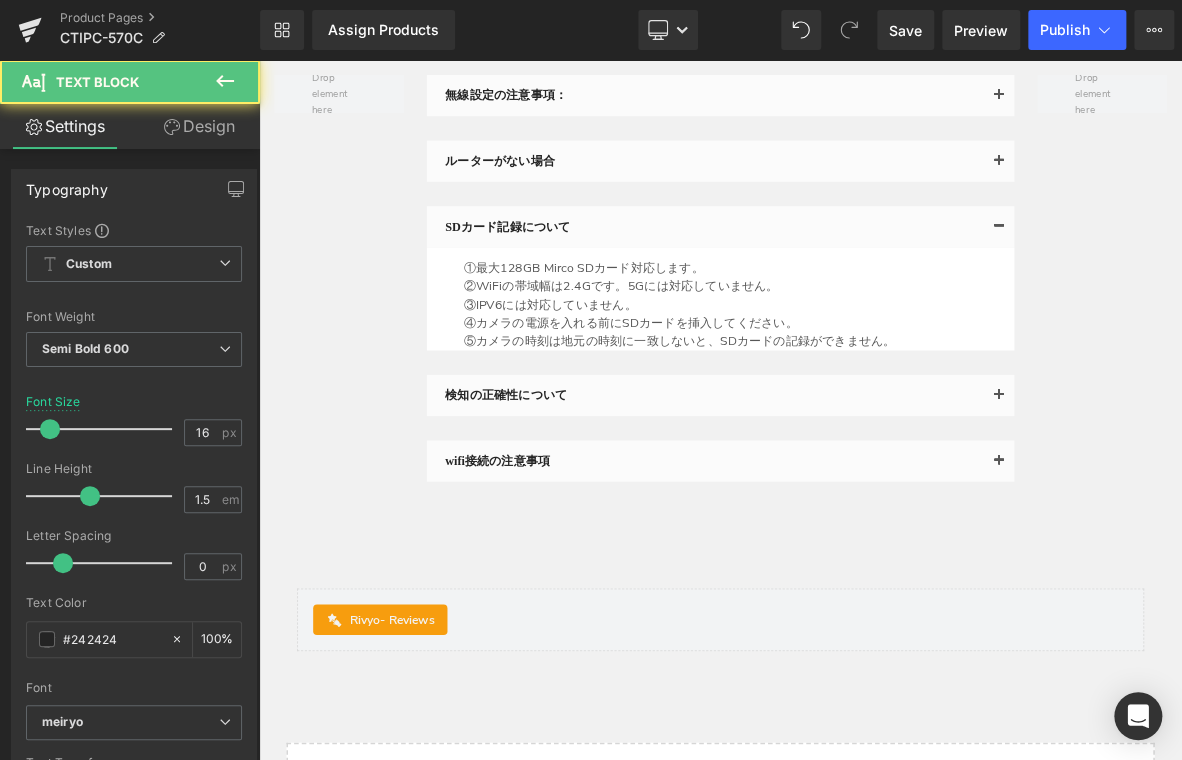 click at bounding box center (259, 60) 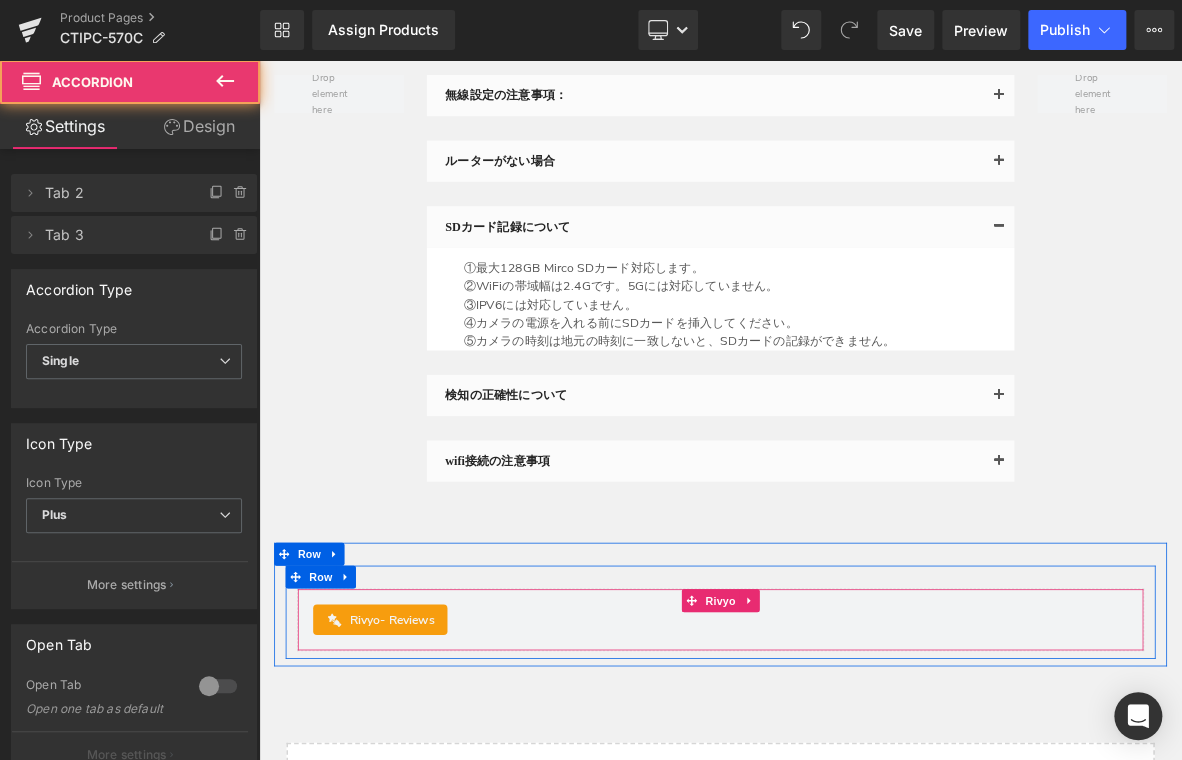 click on "Rivyo  - Reviews" at bounding box center (864, 793) 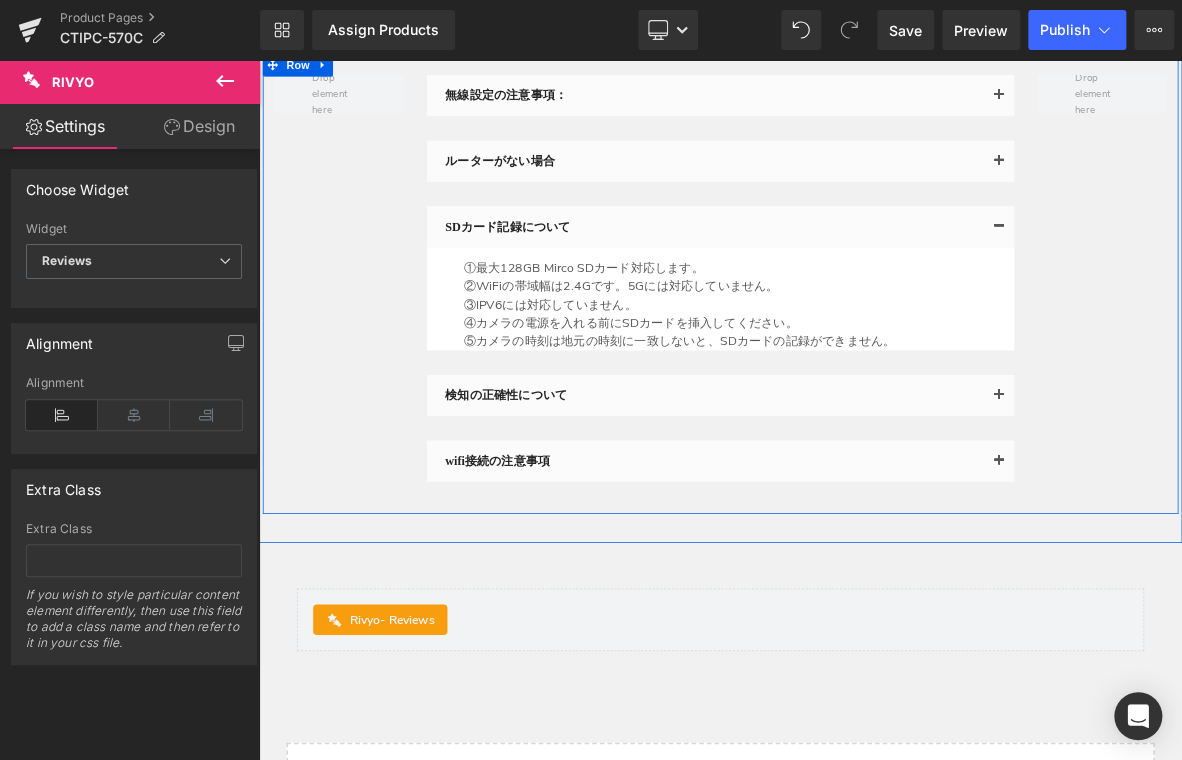 click on "無線設定の注意事項：
Text Block
①Wi-Fi SSID及びWi-Fiパスワードに特殊文字(è à ö …) または記号 (@ # &…) を使用している場合は、このカメラはサポートしません。 ③WiFiの帯域幅は2.4Gです。5Gには対応していません。
Text Block
ルーターがない場合" at bounding box center (864, 352) 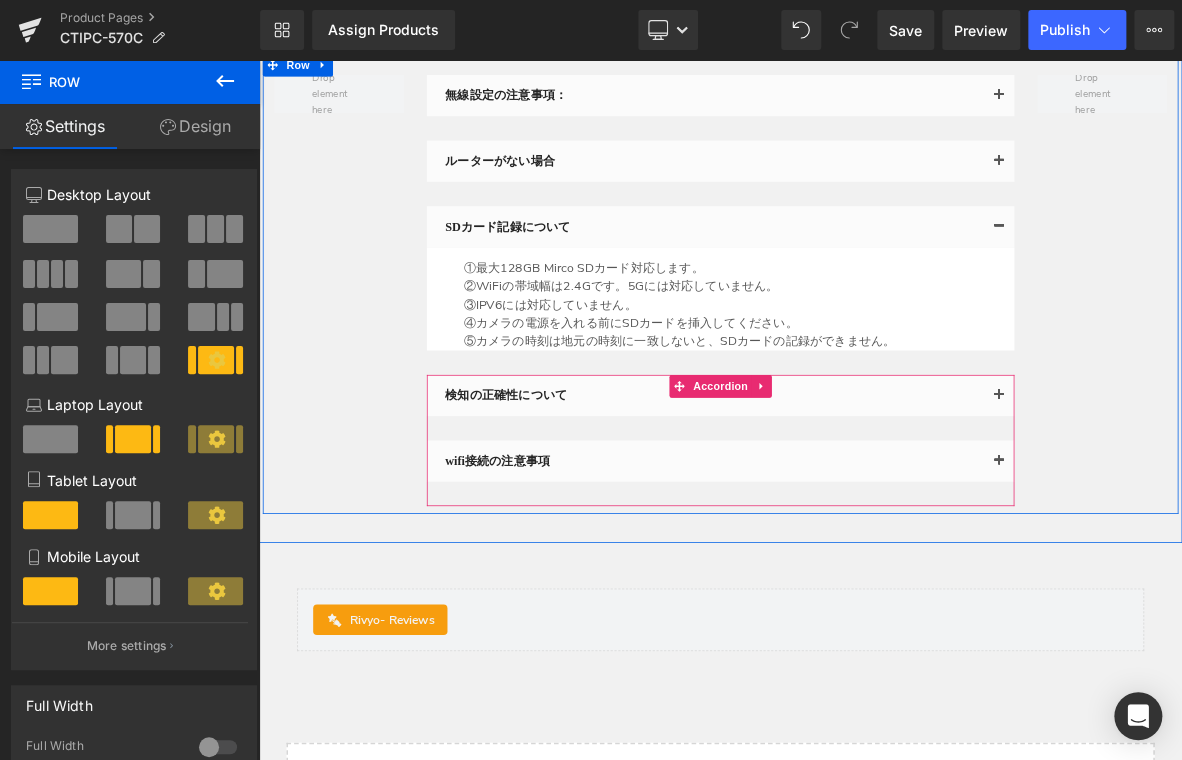 click on "検知の正確性について Text Block
トリガー条件が満たされた場合にのみ検出できます。
検出感度を高 を選択してください。
設置高さは2.6メートルから3メートルにする必要があります。
Text Block" at bounding box center [864, 515] 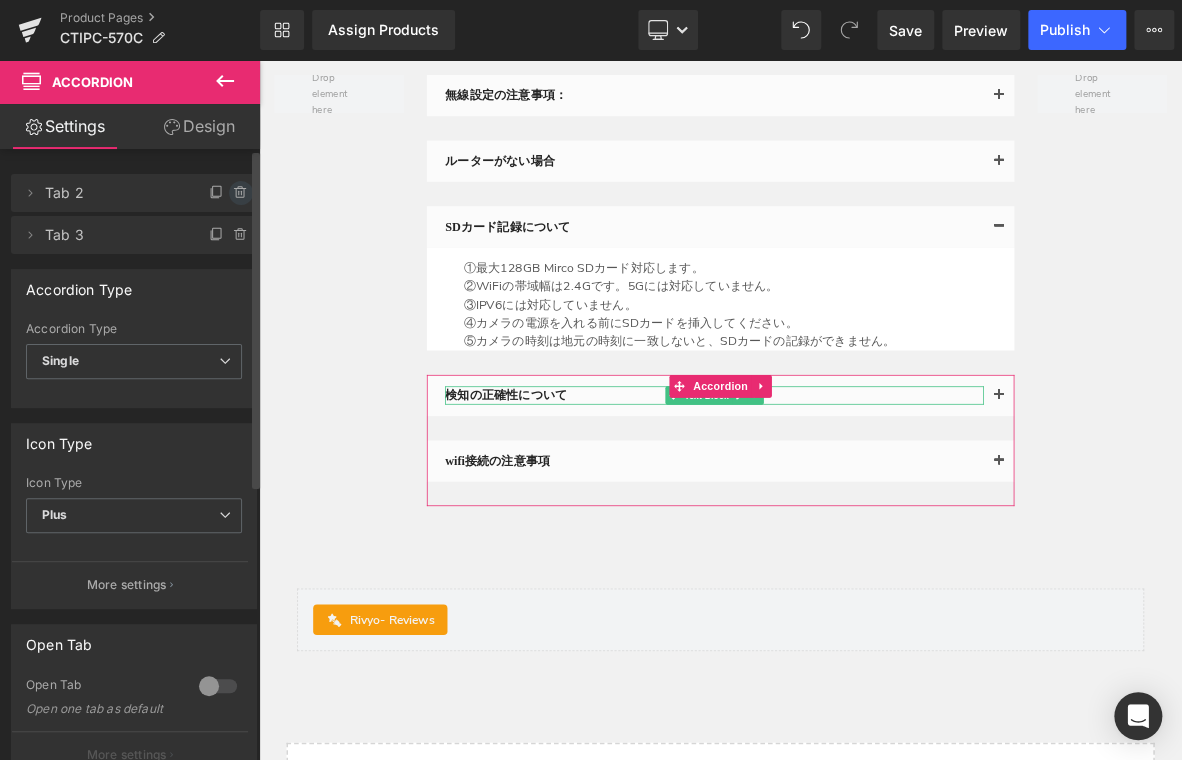 click 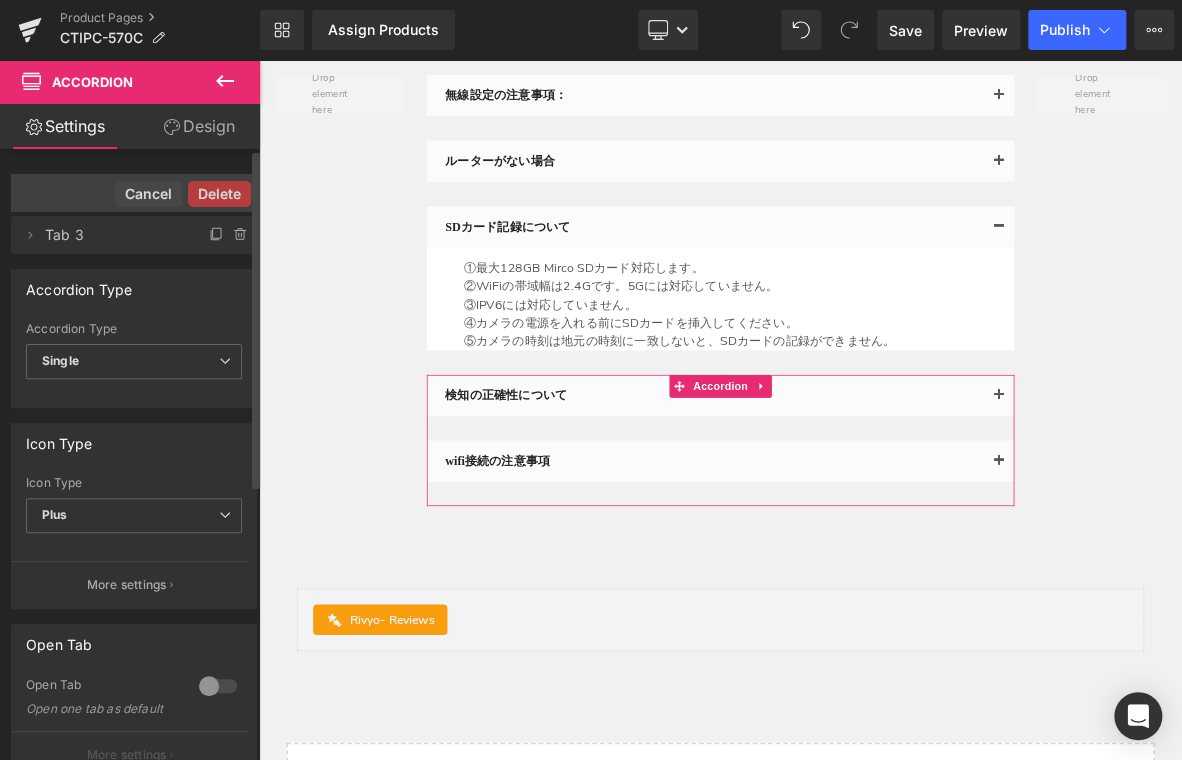 click on "Delete" at bounding box center [219, 194] 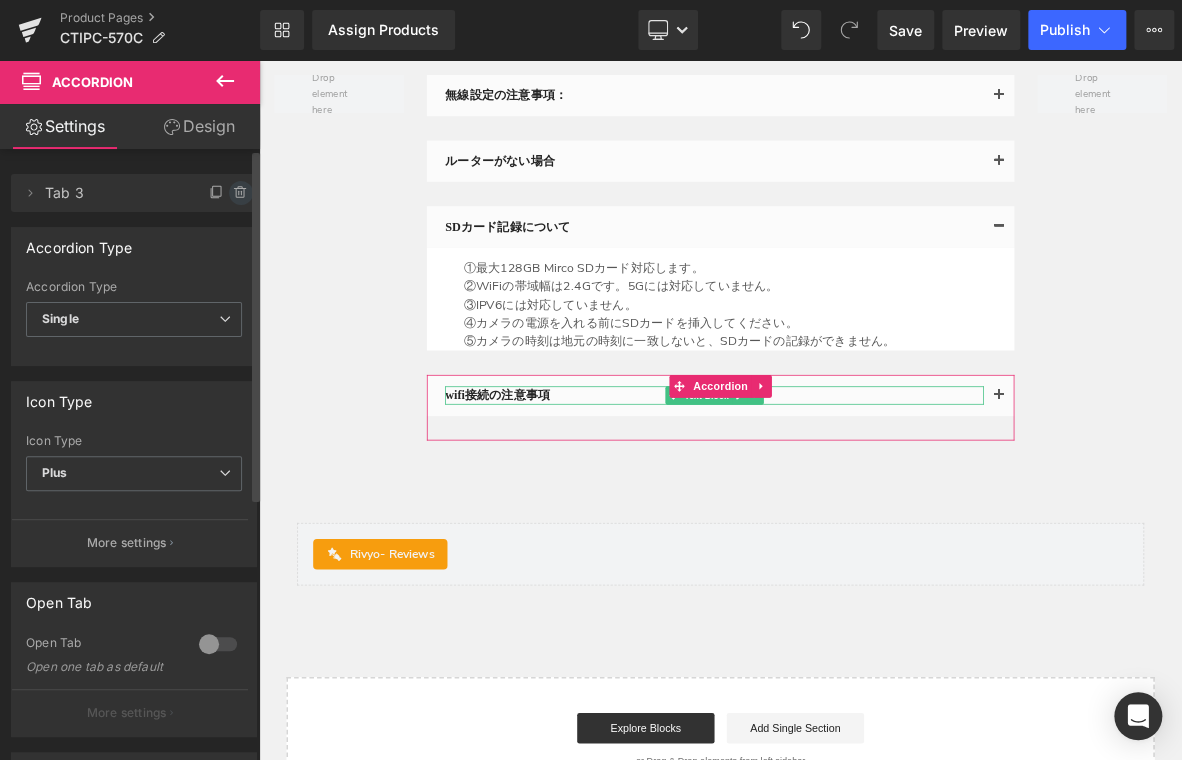 click 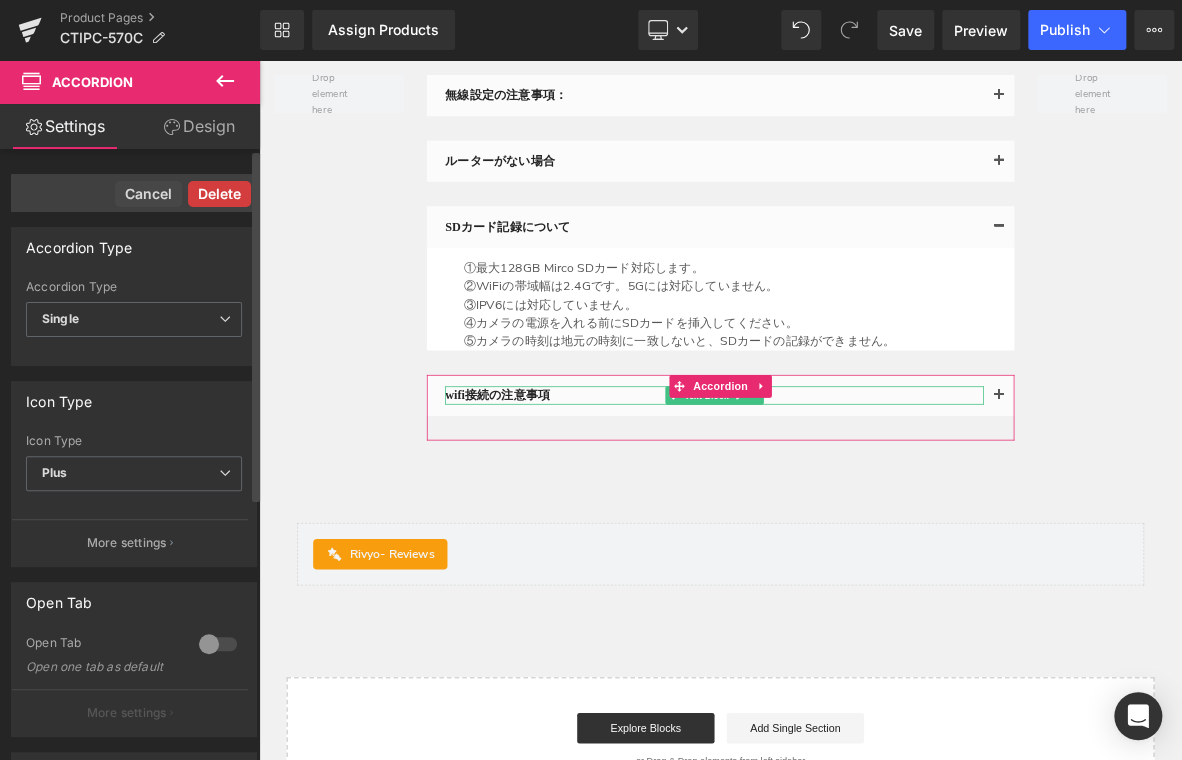 drag, startPoint x: 215, startPoint y: 186, endPoint x: 81, endPoint y: 222, distance: 138.75157 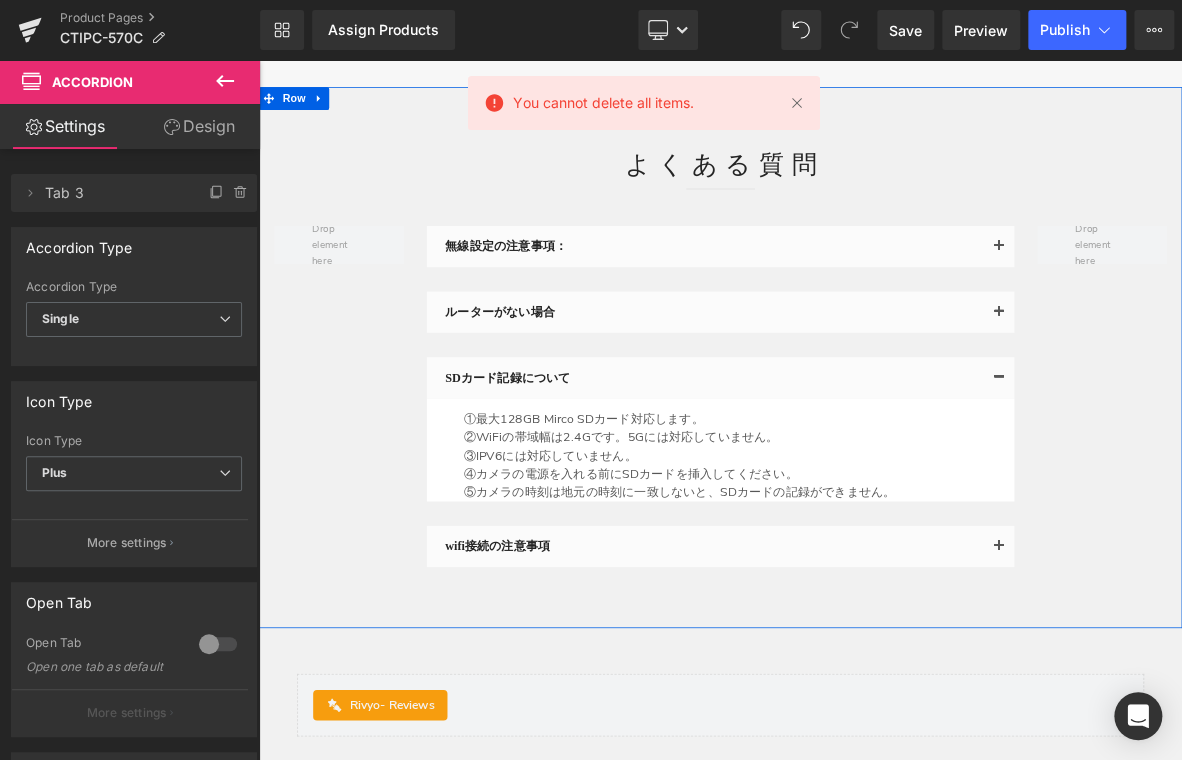 scroll, scrollTop: 7568, scrollLeft: 0, axis: vertical 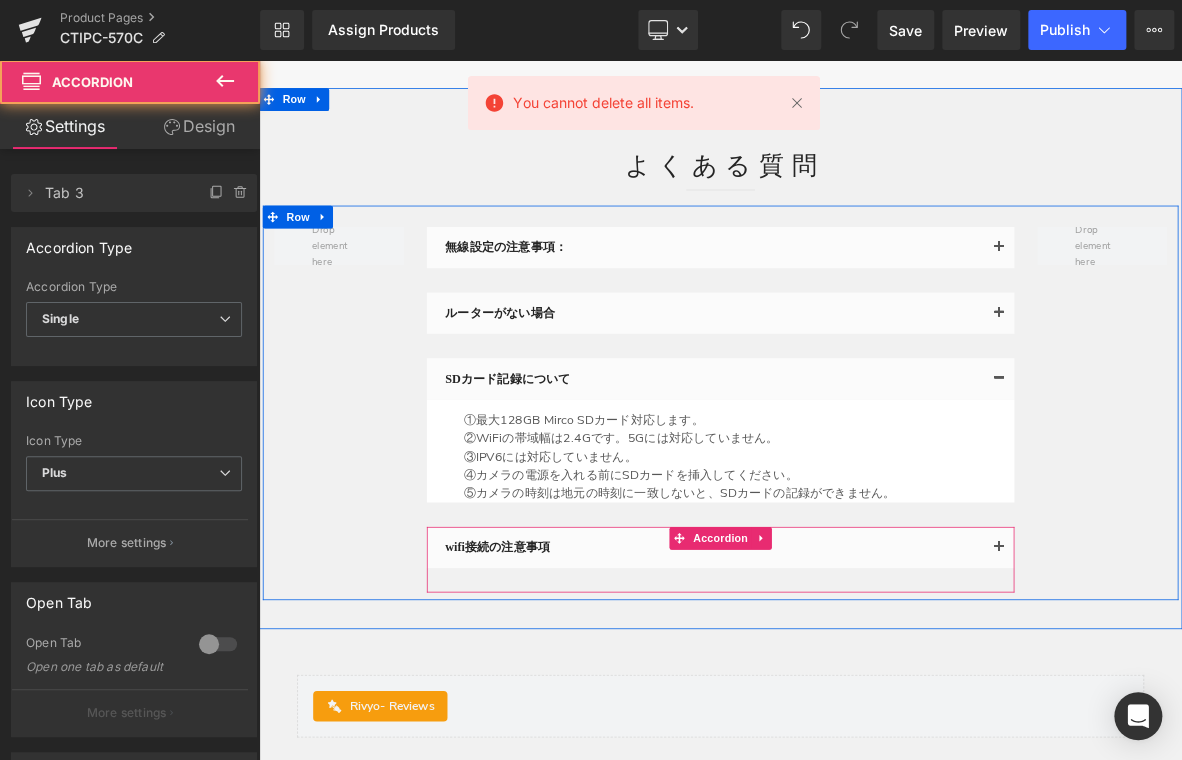 click on "wifi接続の注意事項 Text Block" at bounding box center (864, 699) 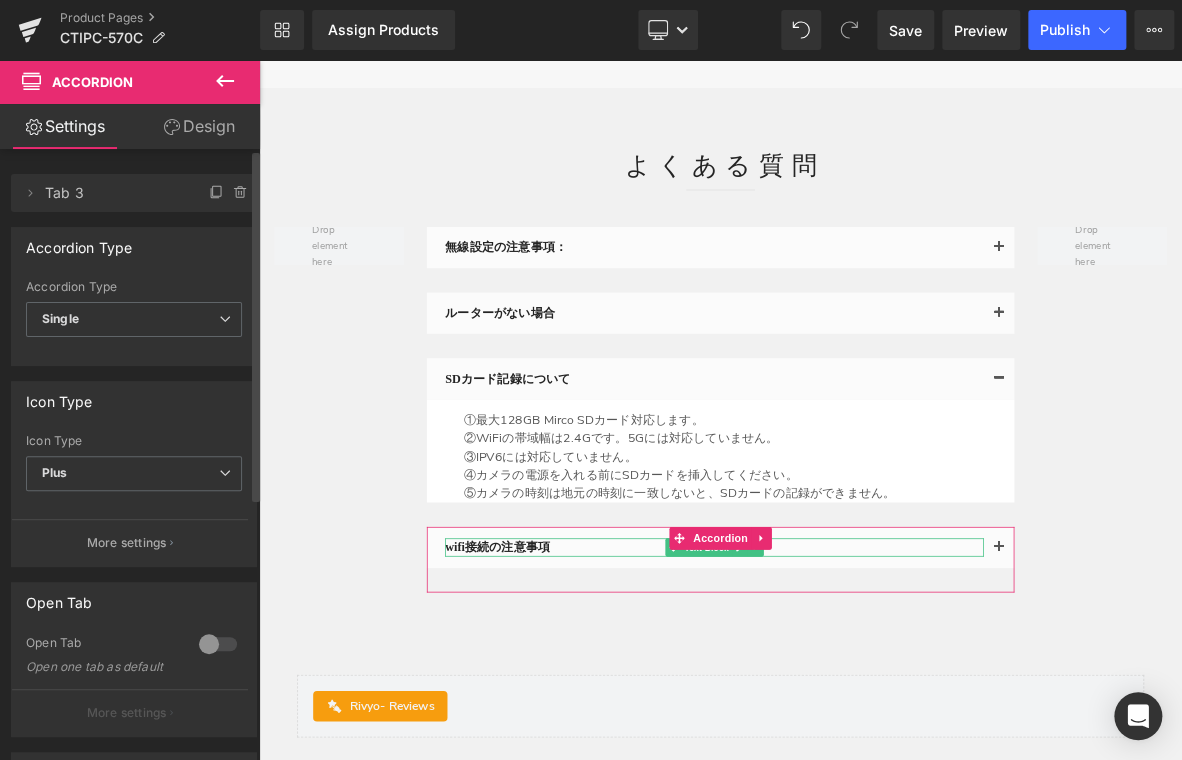 click 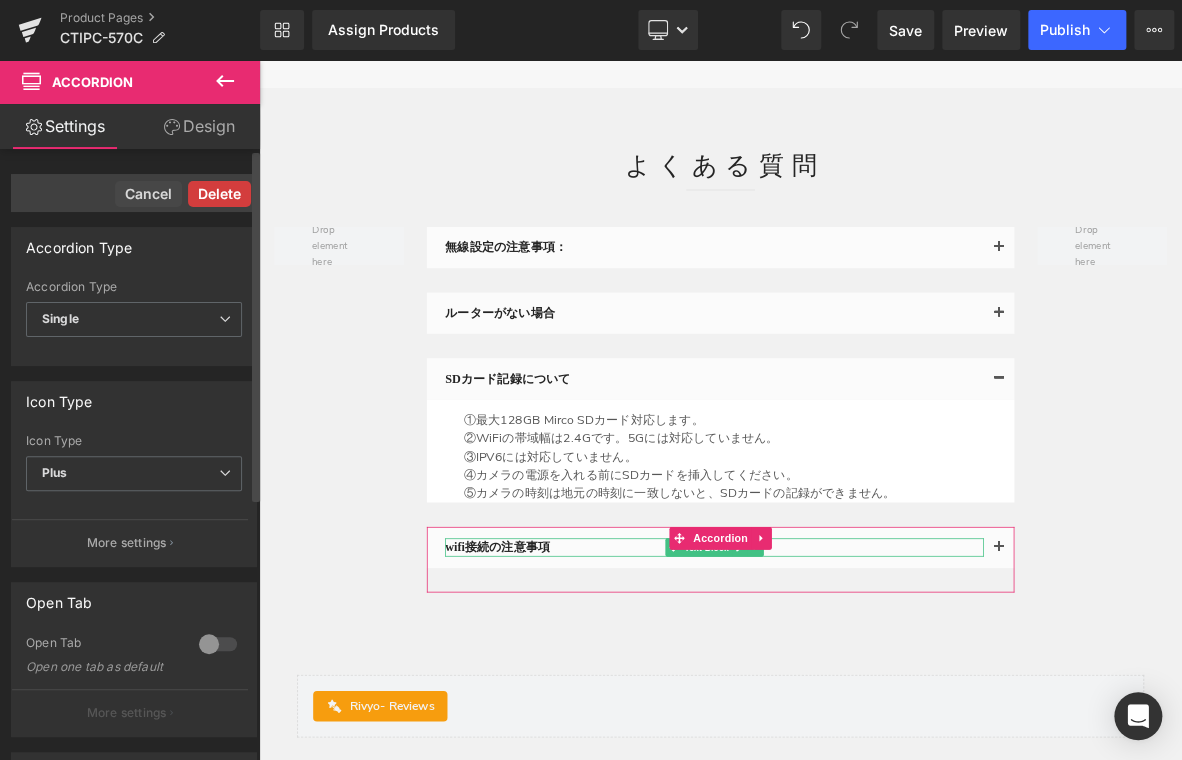 click on "Delete" at bounding box center (219, 194) 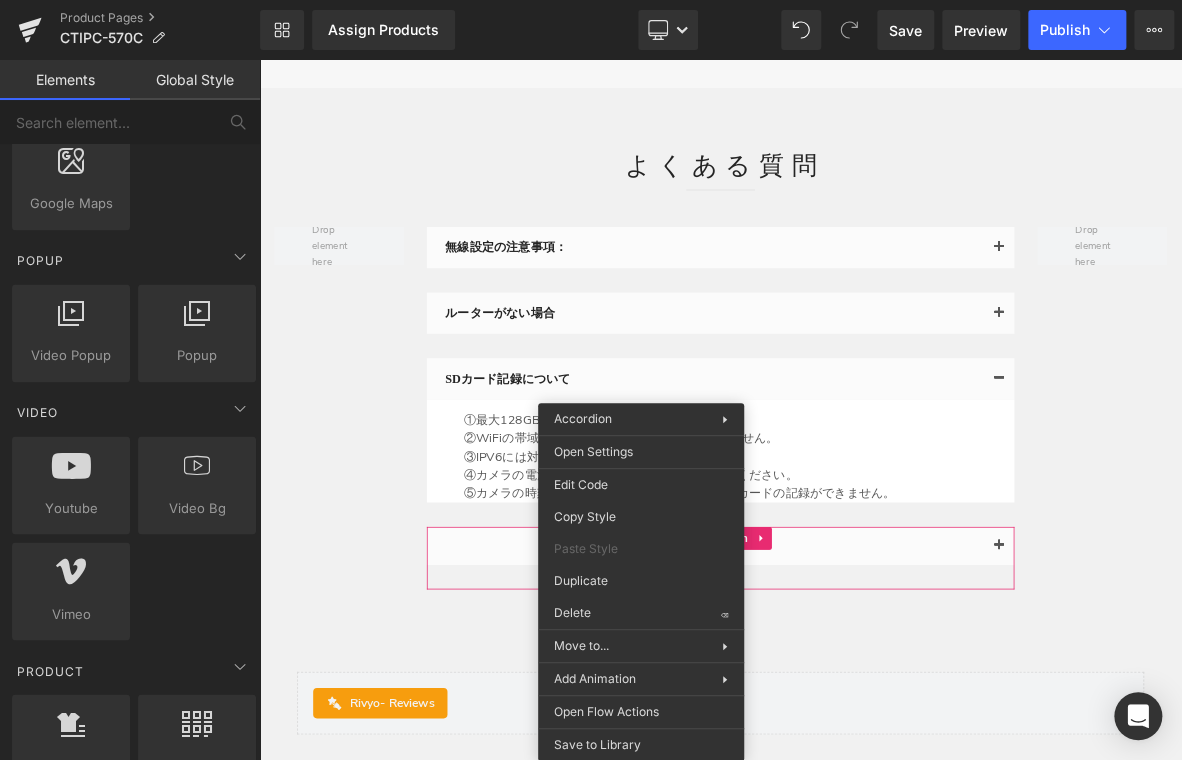 drag, startPoint x: 886, startPoint y: 679, endPoint x: 748, endPoint y: 790, distance: 177.10167 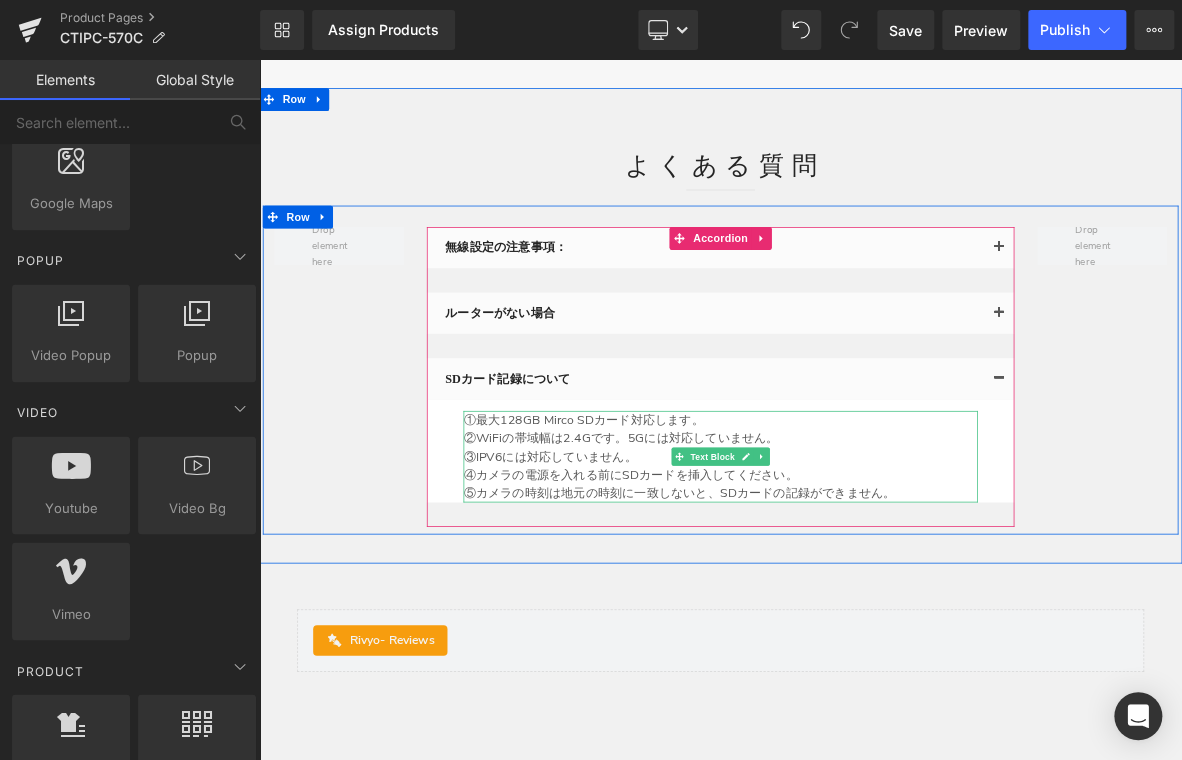 scroll, scrollTop: 7268, scrollLeft: 0, axis: vertical 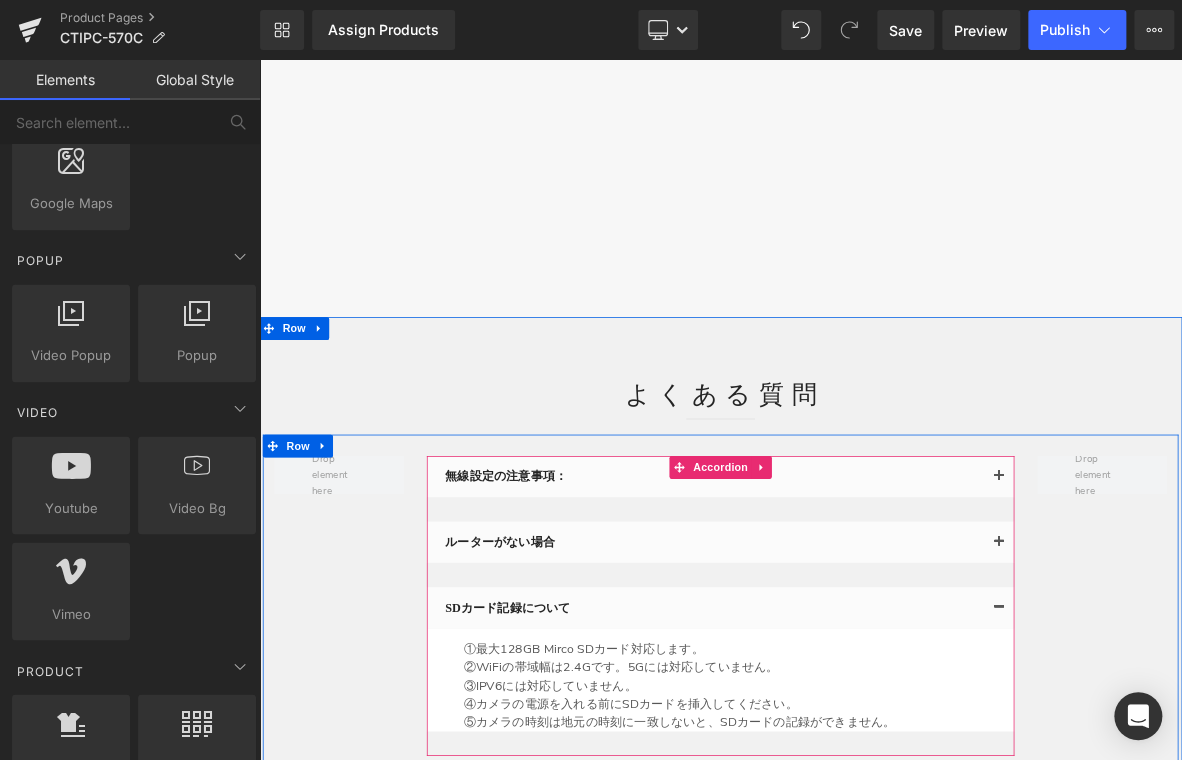 click at bounding box center (1229, 778) 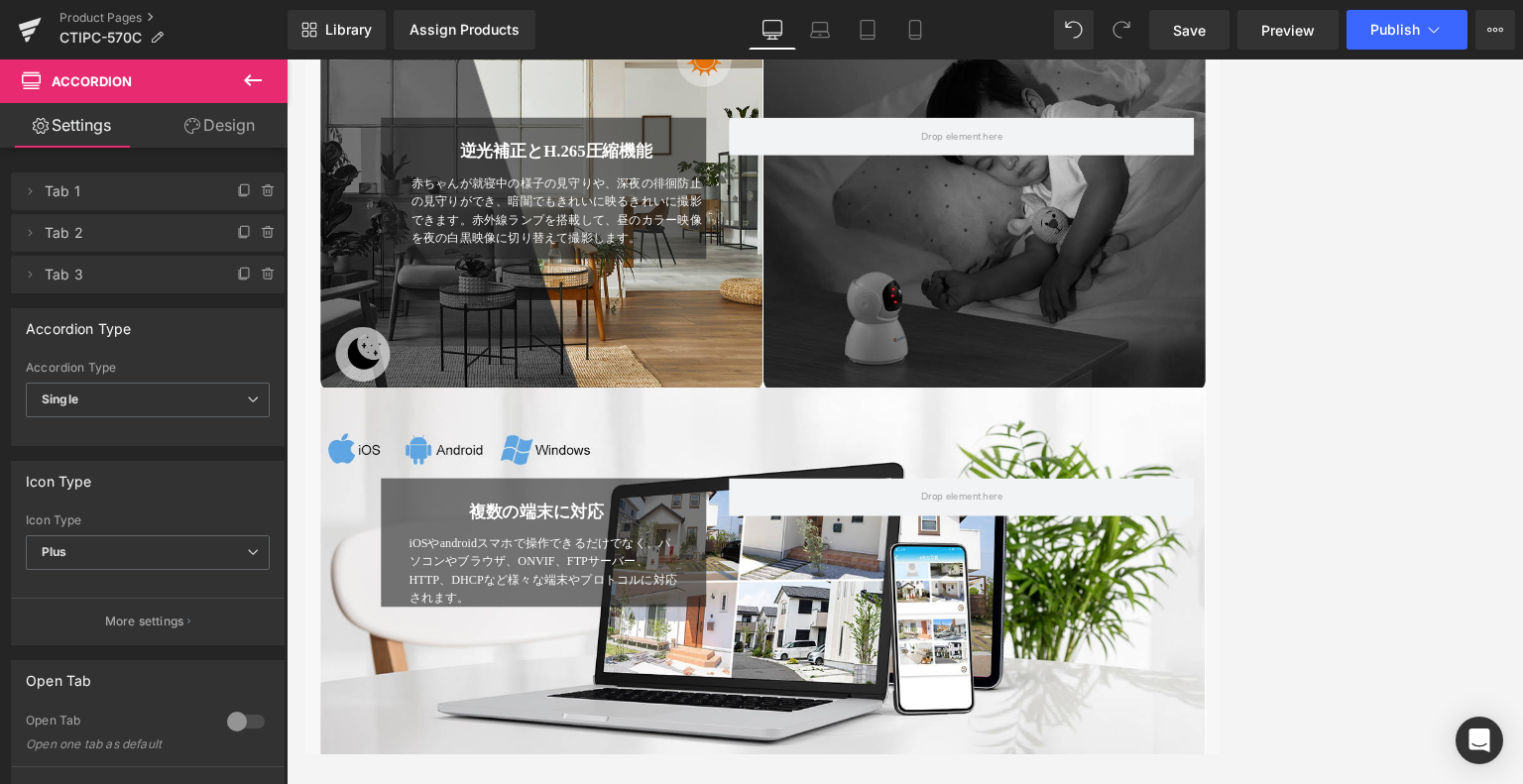 scroll, scrollTop: 3933, scrollLeft: 0, axis: vertical 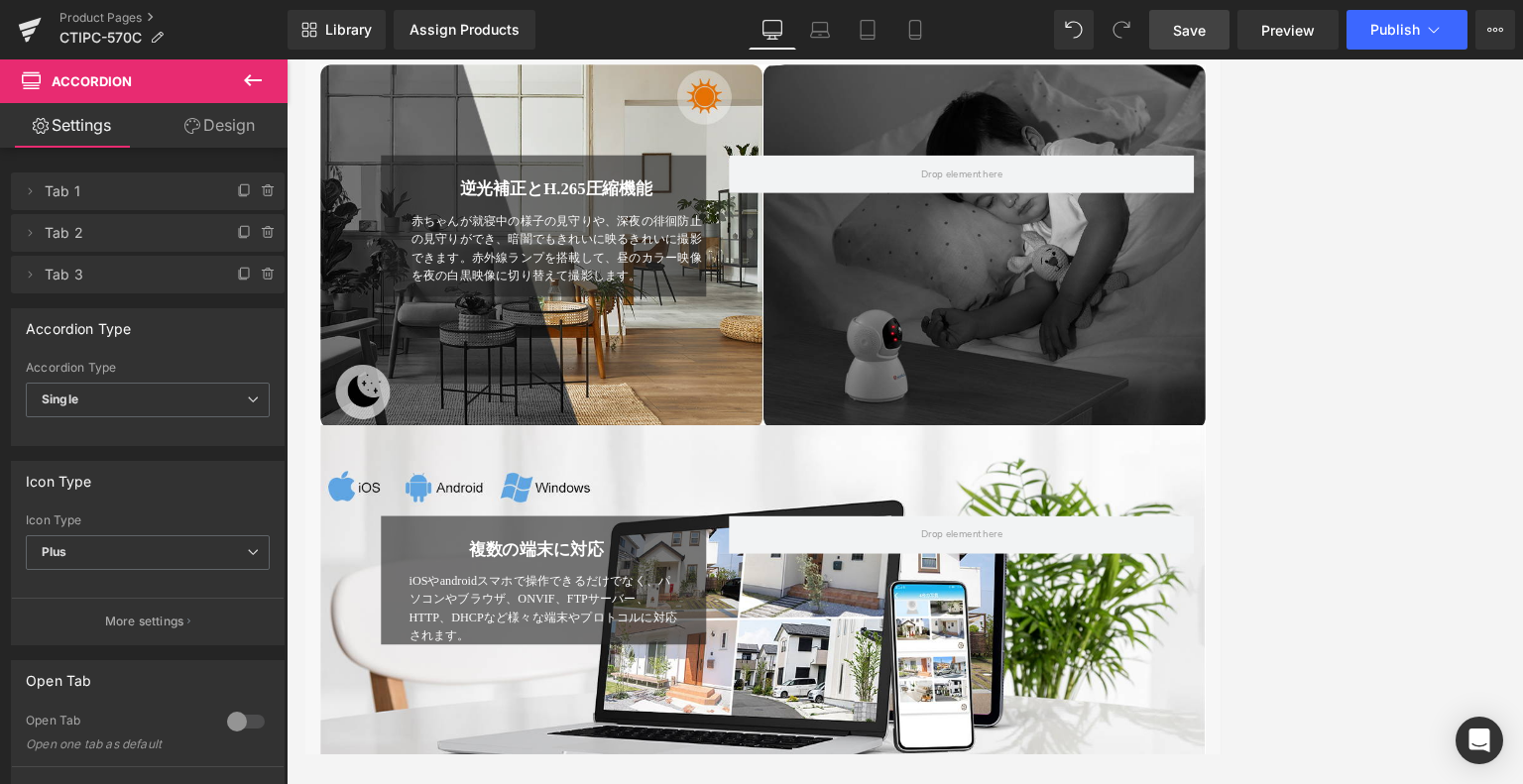 click on "Save" at bounding box center (1189, 30) 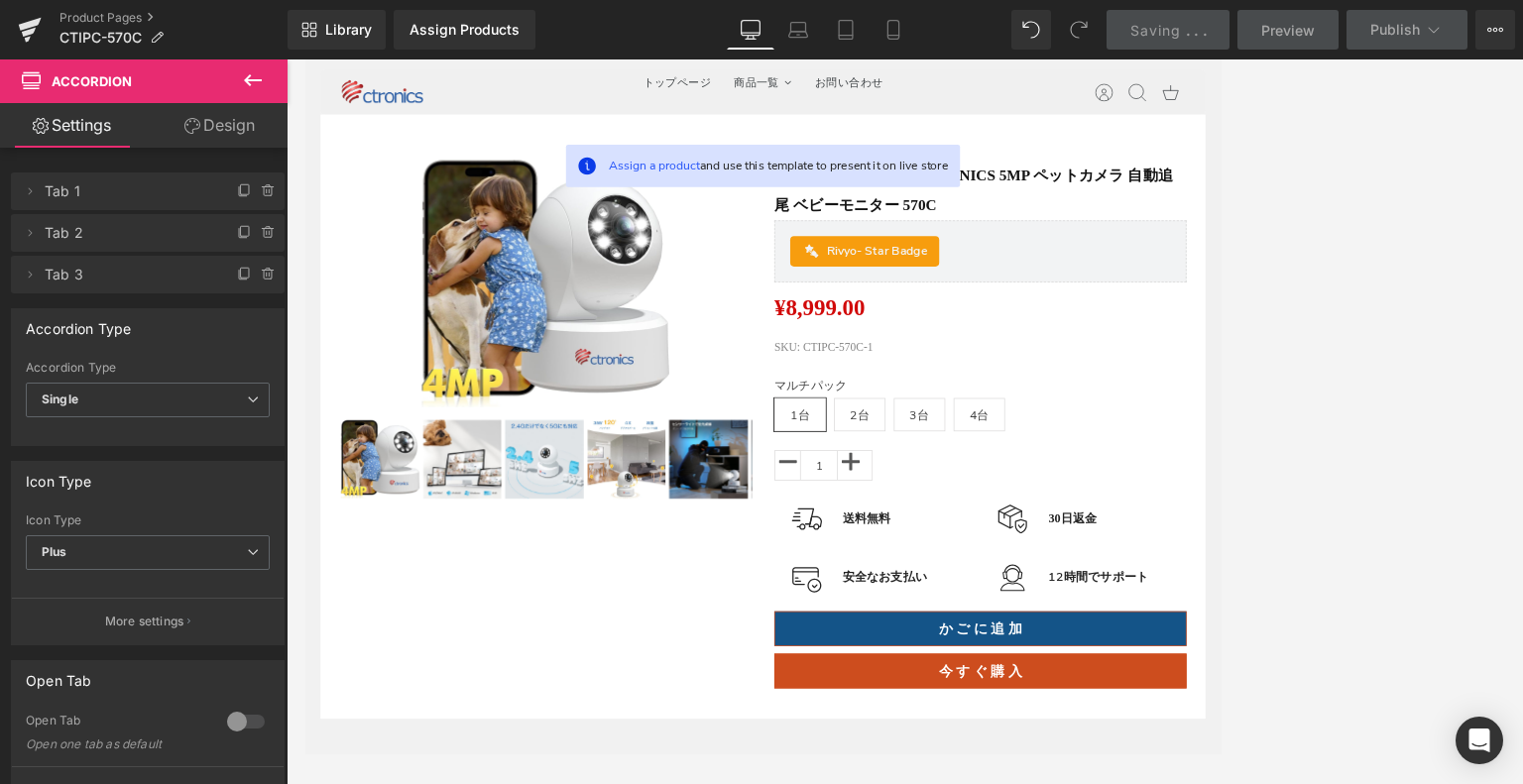scroll, scrollTop: 0, scrollLeft: 0, axis: both 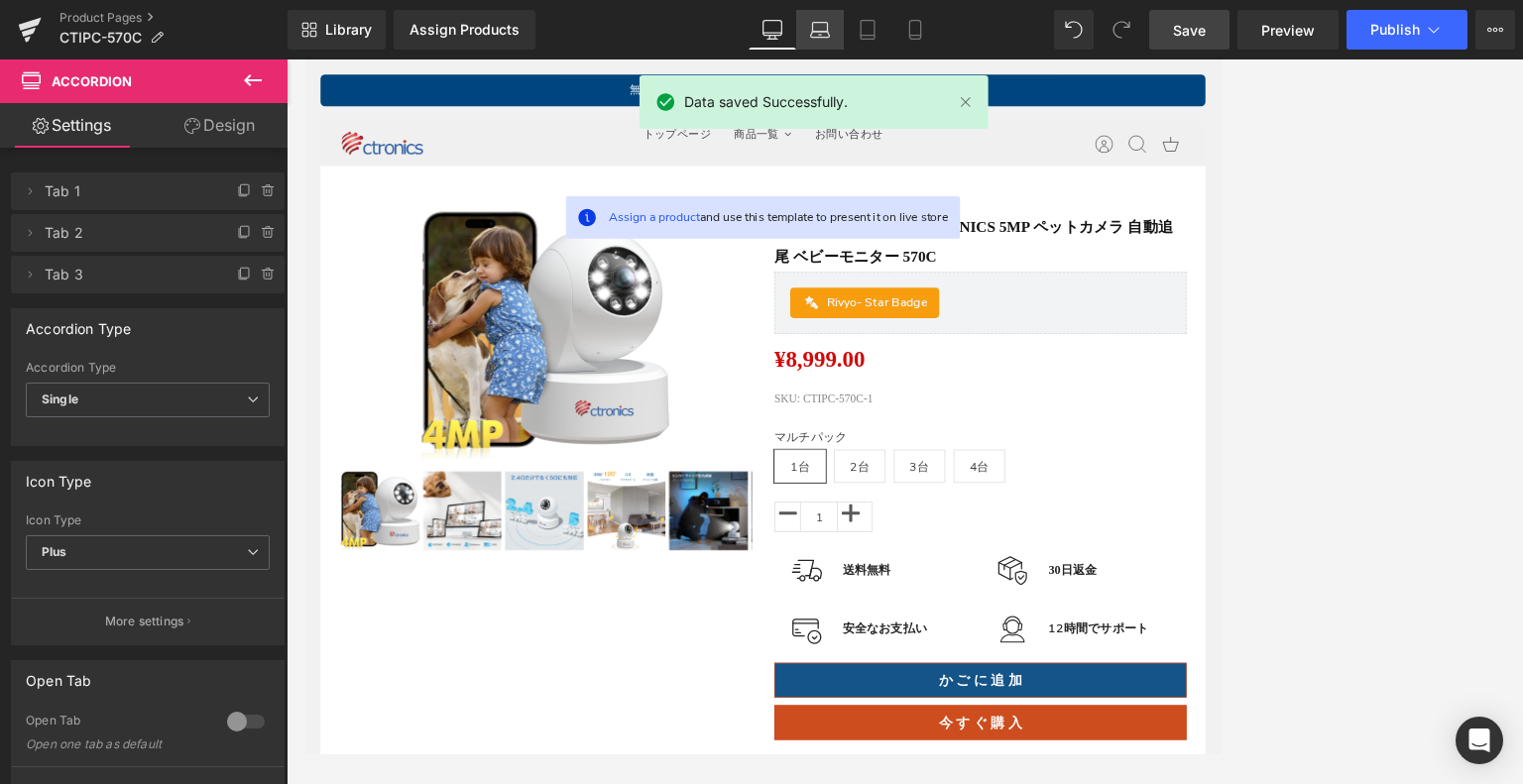 click on "Laptop" at bounding box center [820, 30] 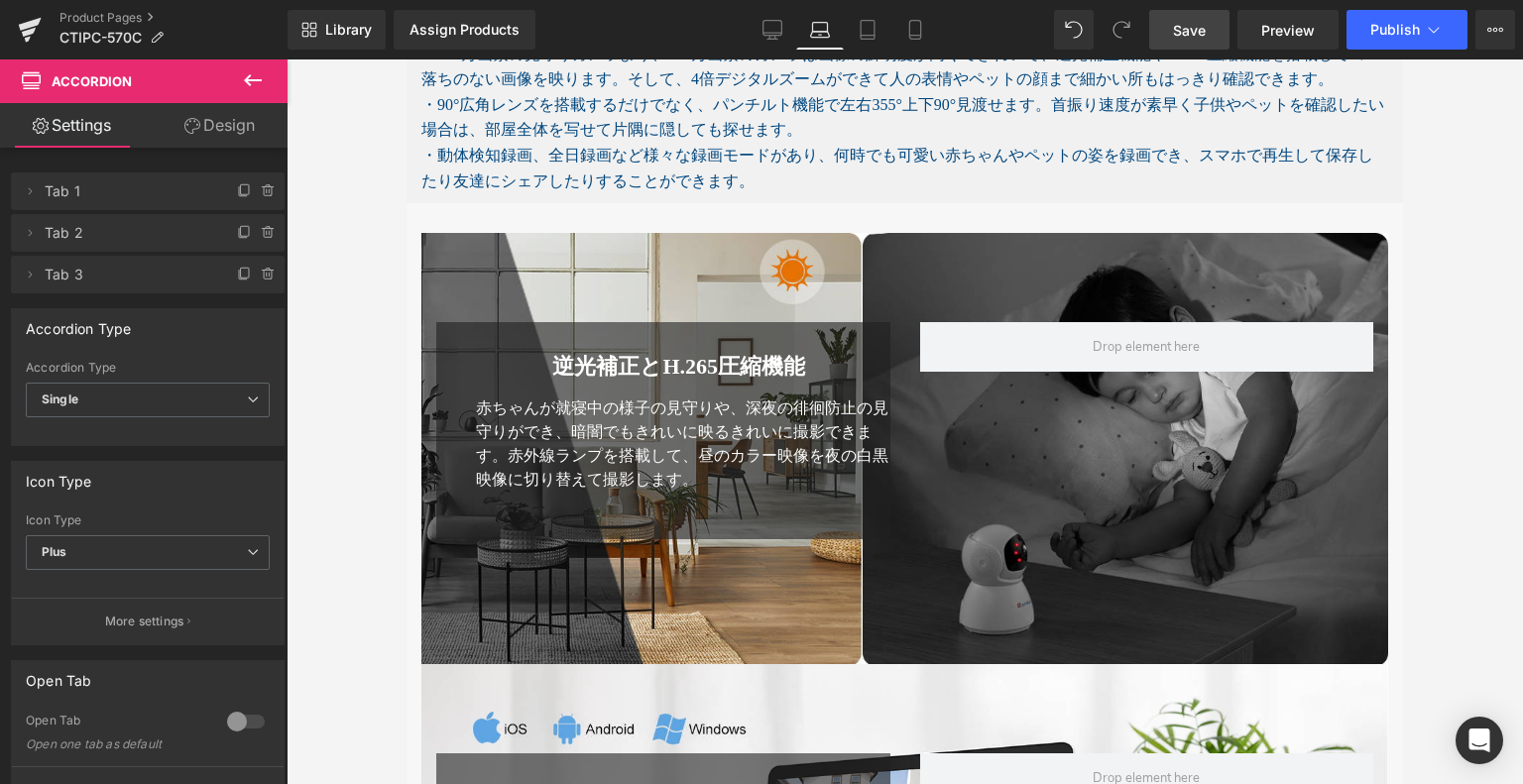 scroll, scrollTop: 3370, scrollLeft: 0, axis: vertical 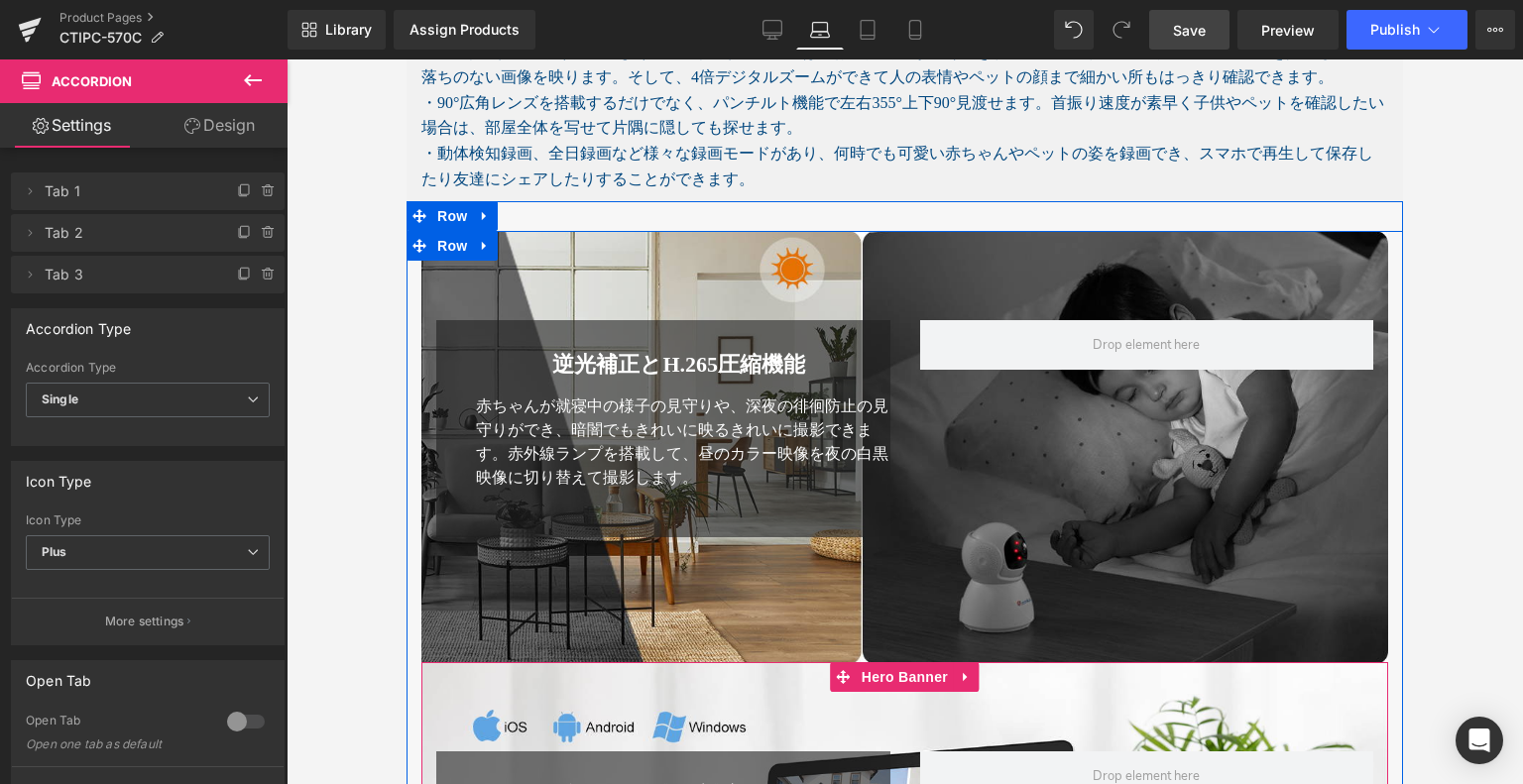 click on "160px" at bounding box center [407, 59] 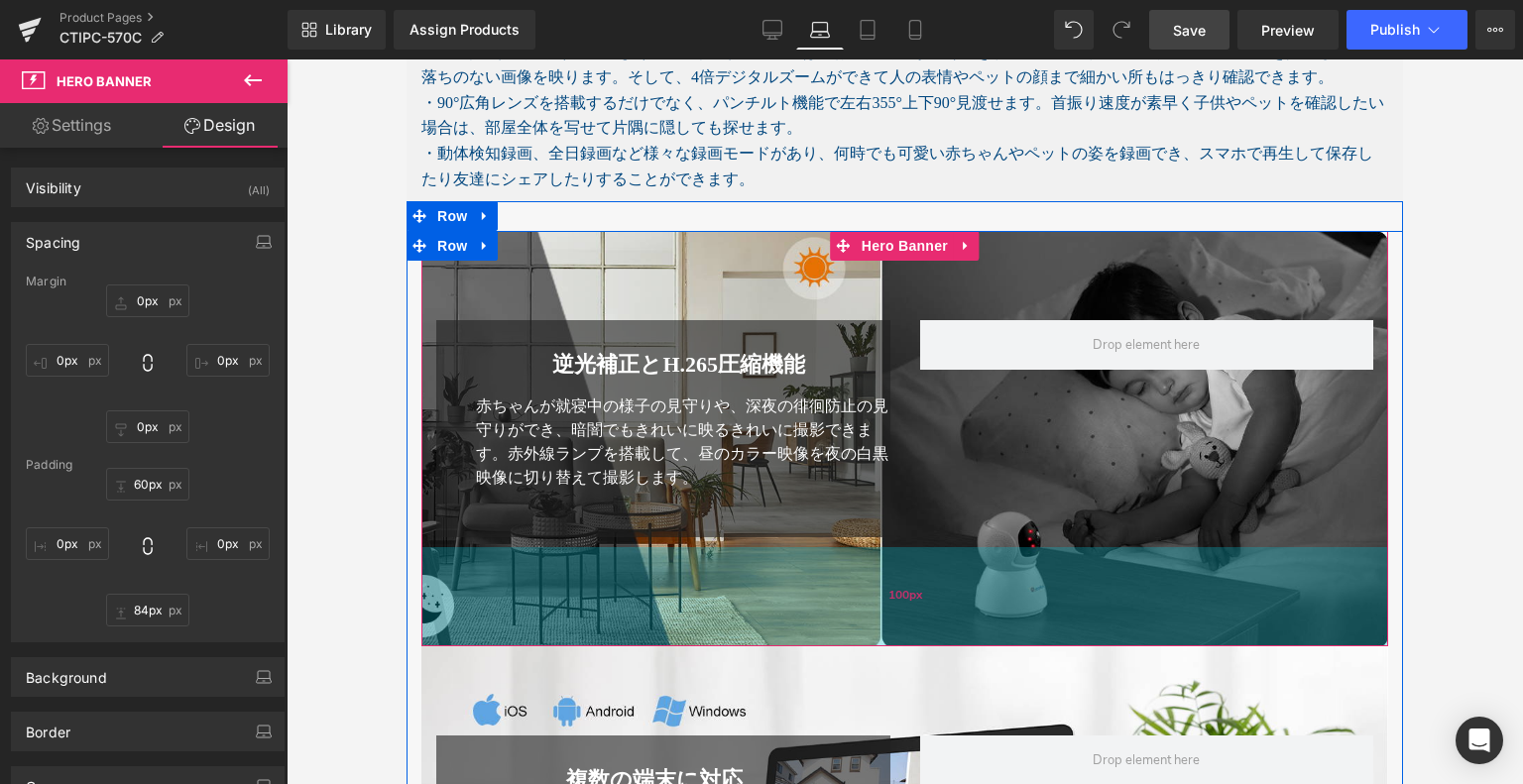 type on "82px" 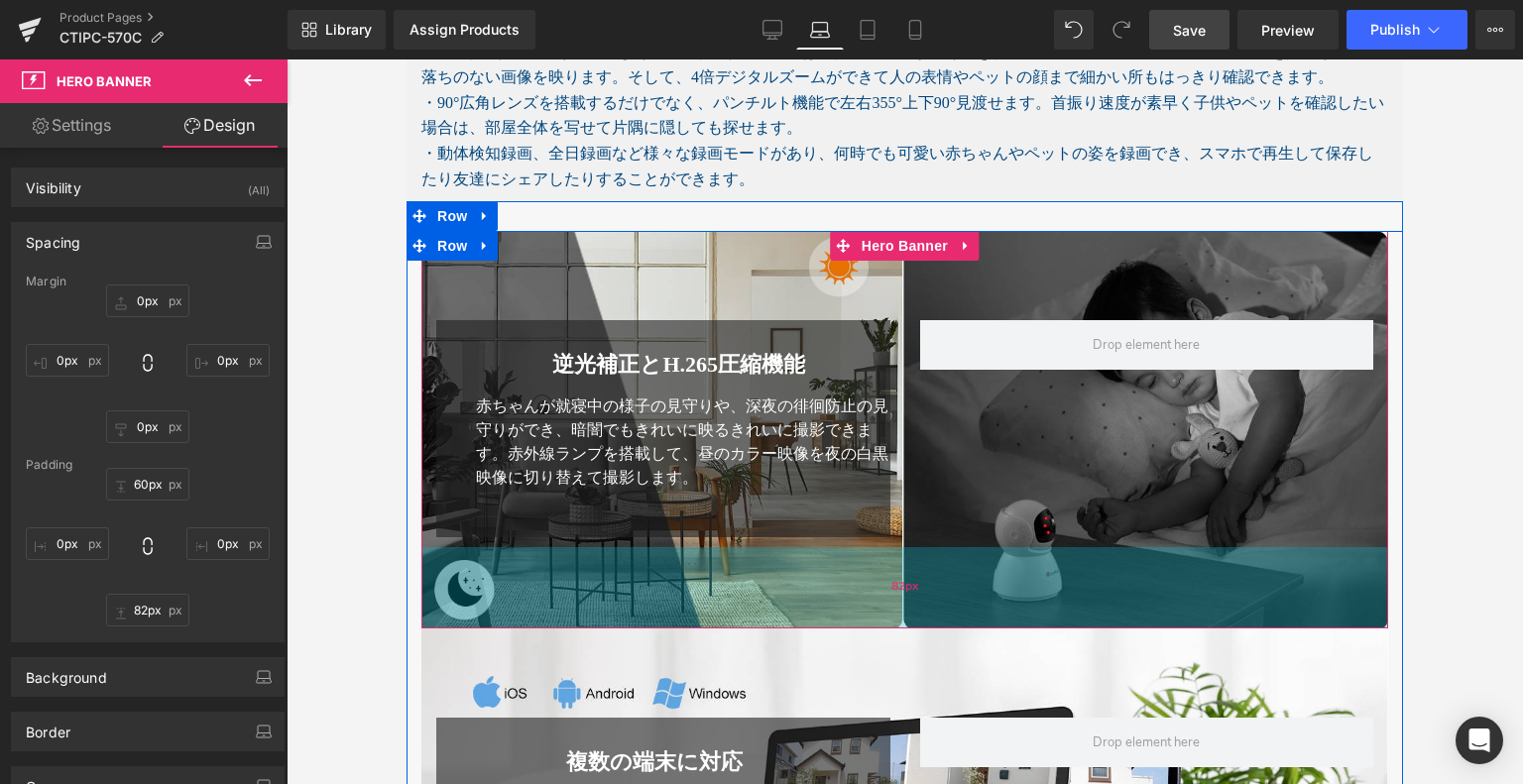 drag, startPoint x: 935, startPoint y: 585, endPoint x: 944, endPoint y: 612, distance: 28.460499 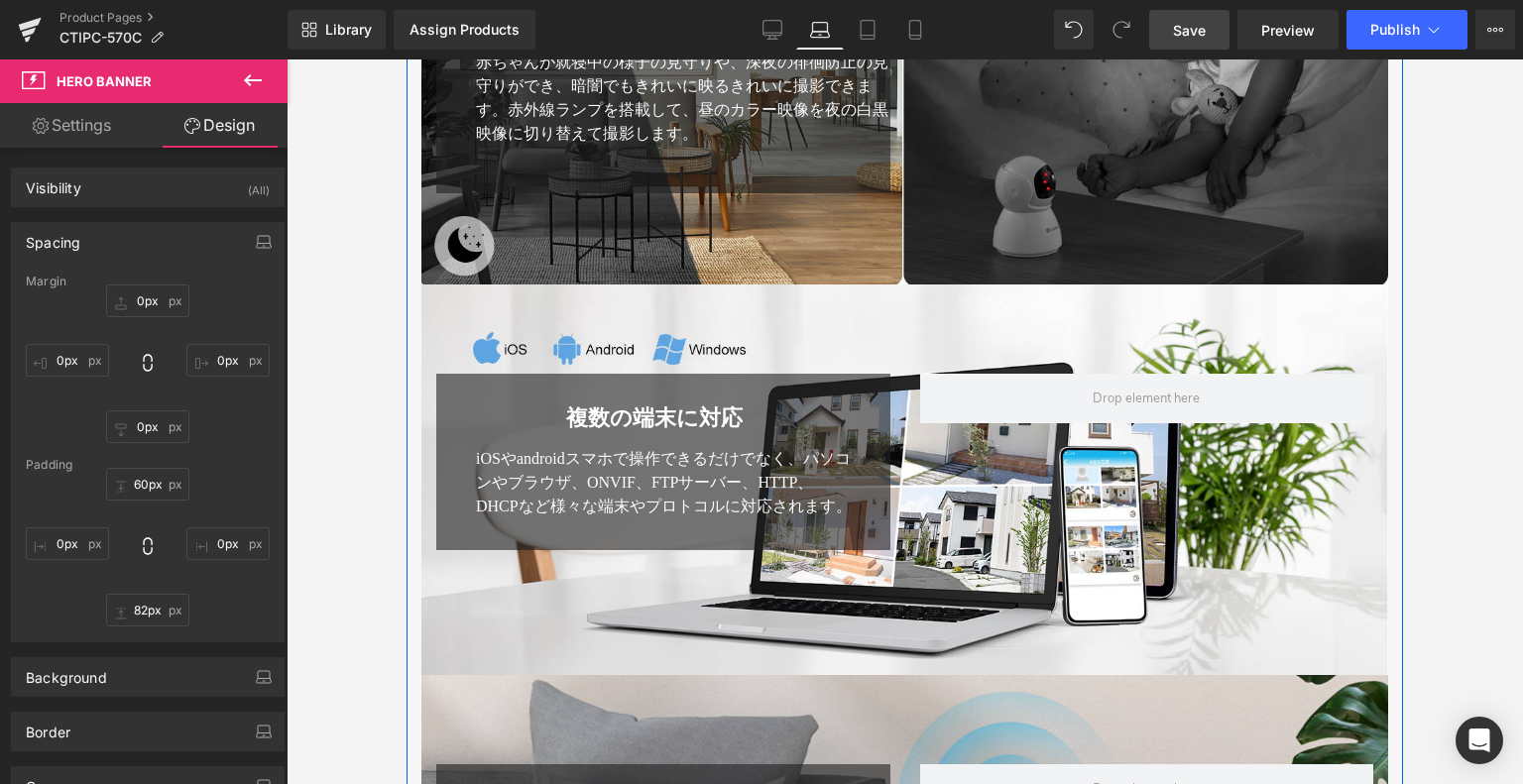 scroll, scrollTop: 3865, scrollLeft: 0, axis: vertical 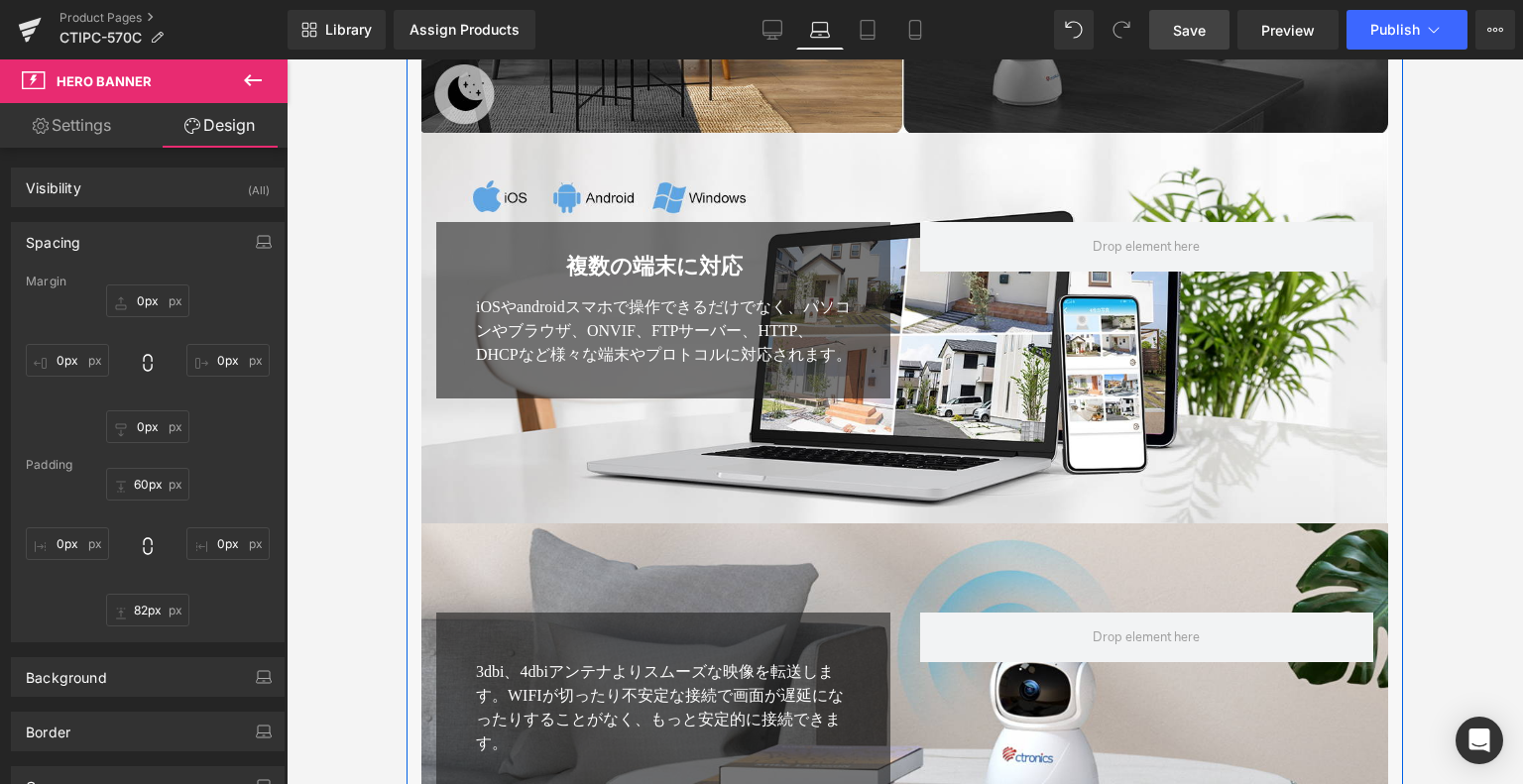 click on "202px" at bounding box center (407, 59) 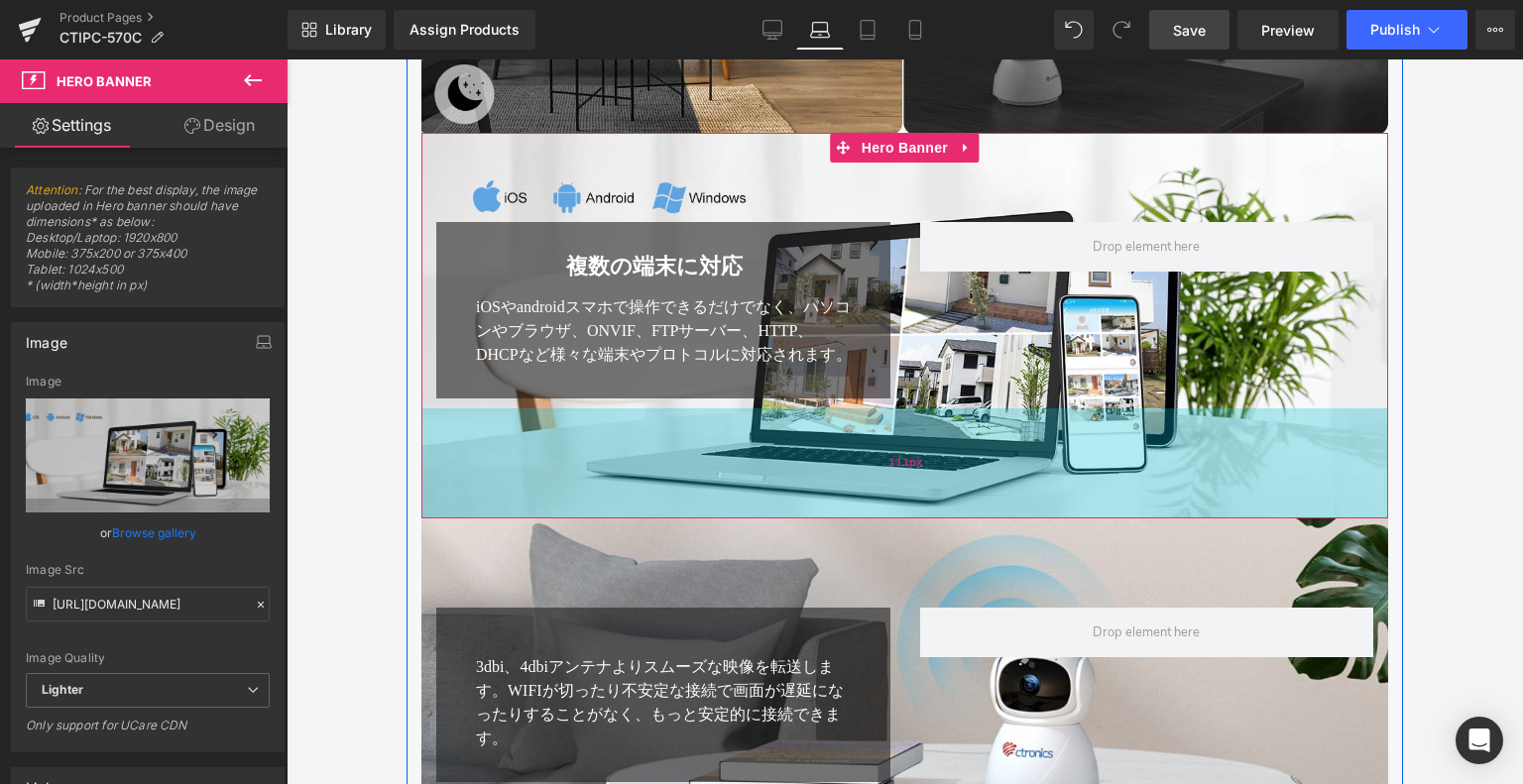 drag, startPoint x: 938, startPoint y: 507, endPoint x: 970, endPoint y: 503, distance: 32.24903 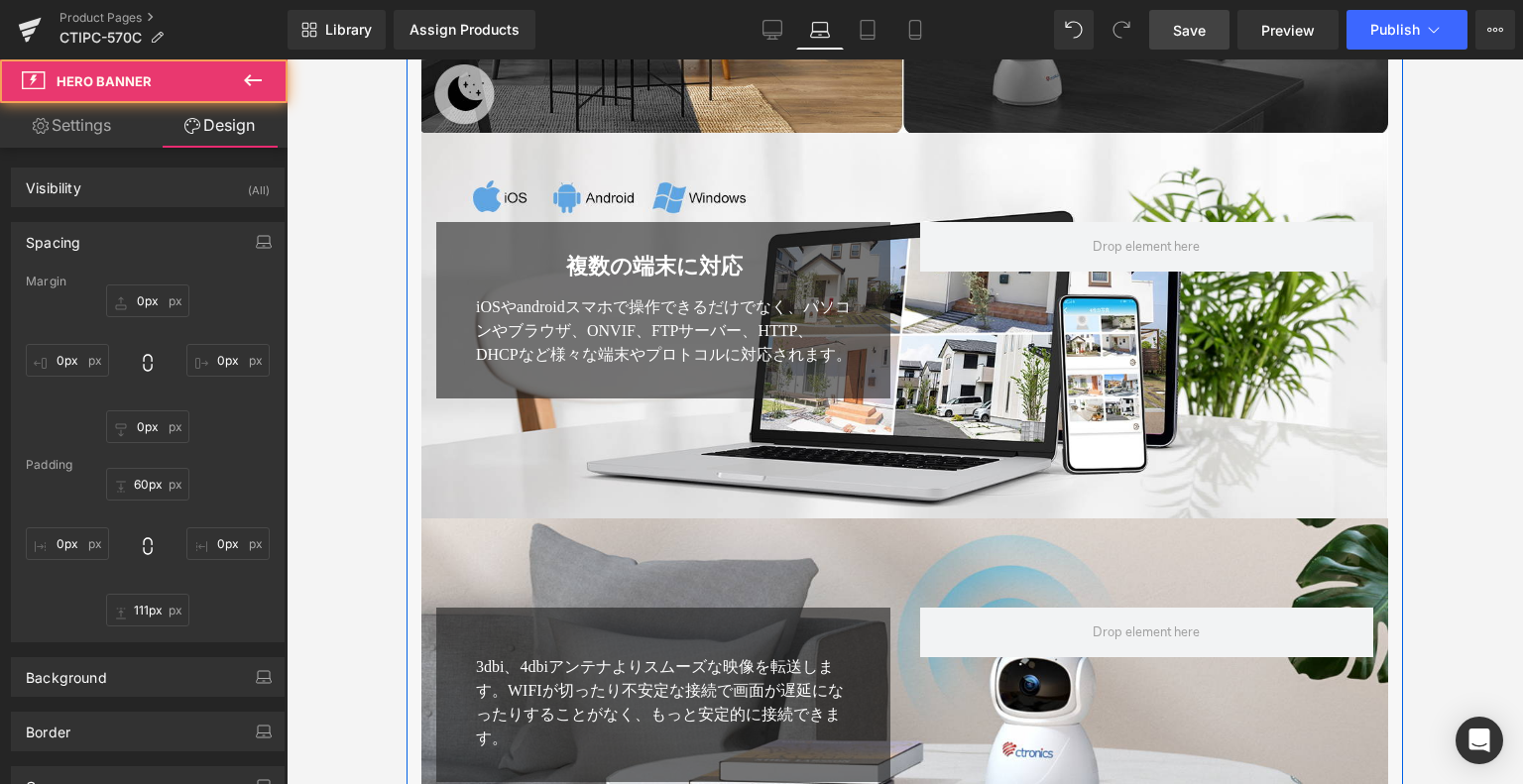 scroll, scrollTop: 4262, scrollLeft: 0, axis: vertical 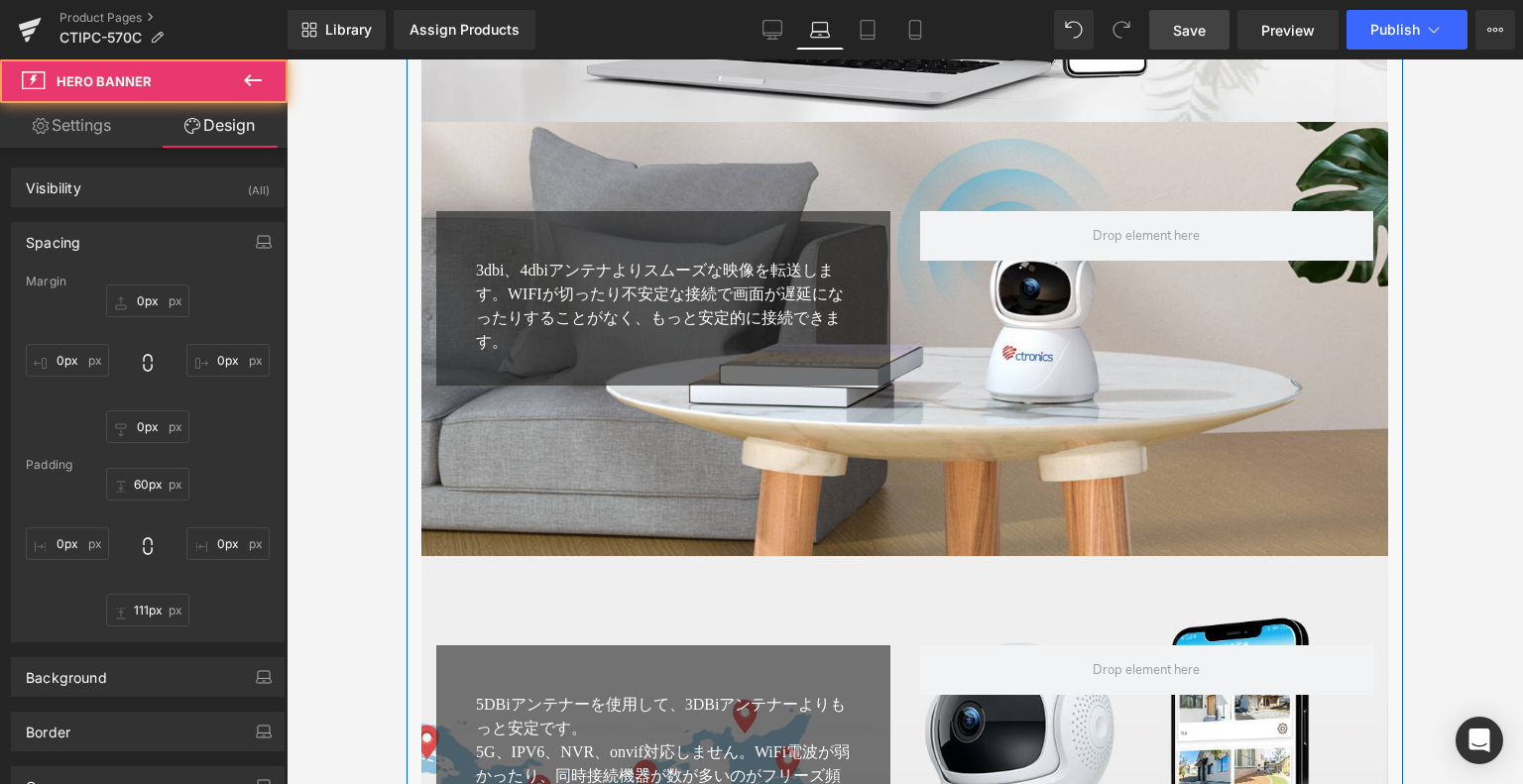 click on "3dbi、4dbiアンテナよりスムーズな映像を転送します。WIFIが切ったり不安定な接続で画面が遅延になったりすることがなく、もっと安定的に接続できます。
Text Block
Row
Row
Hero Banner   90px   200px" at bounding box center [904, 339] 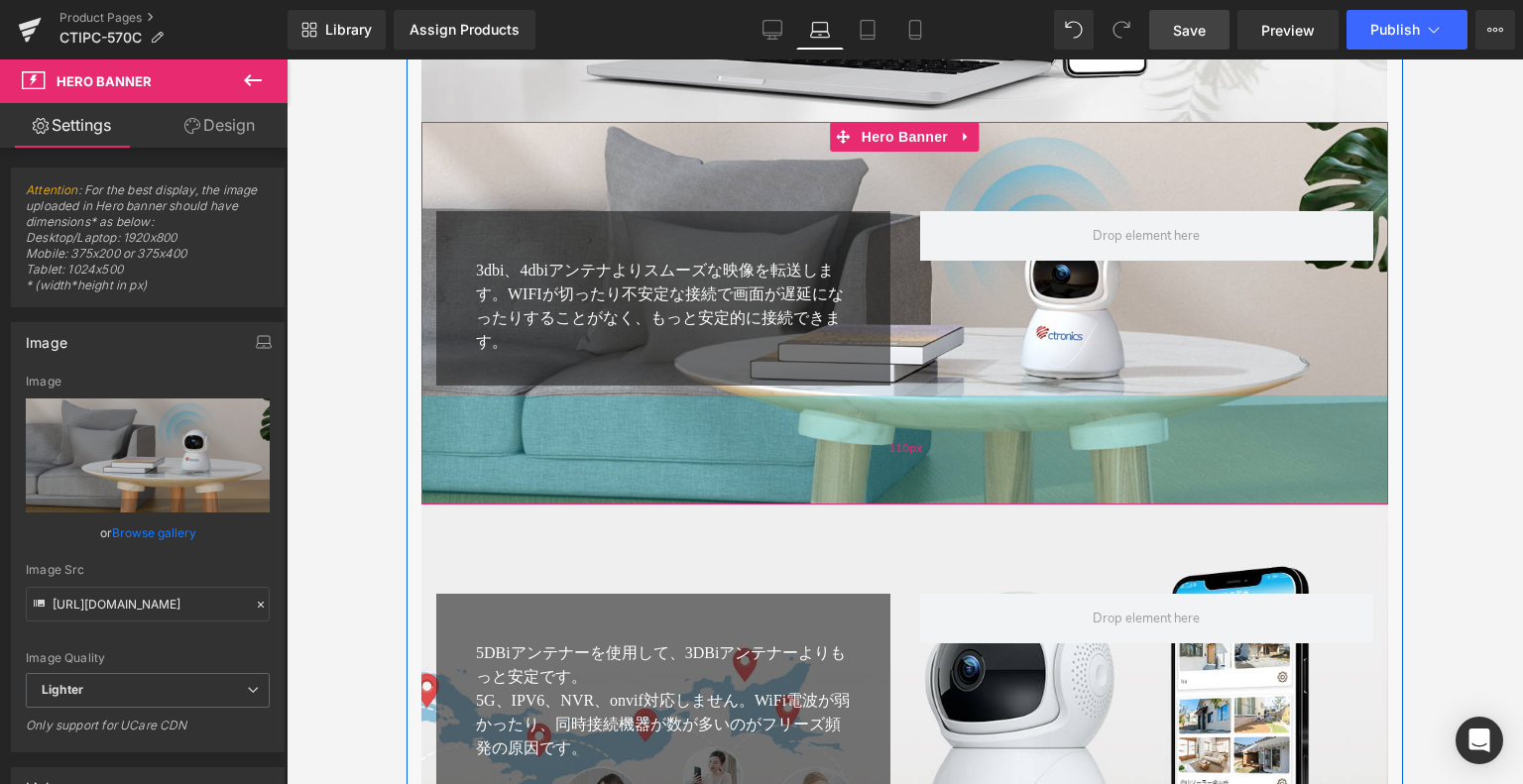 drag, startPoint x: 930, startPoint y: 541, endPoint x: 942, endPoint y: 490, distance: 52.392748 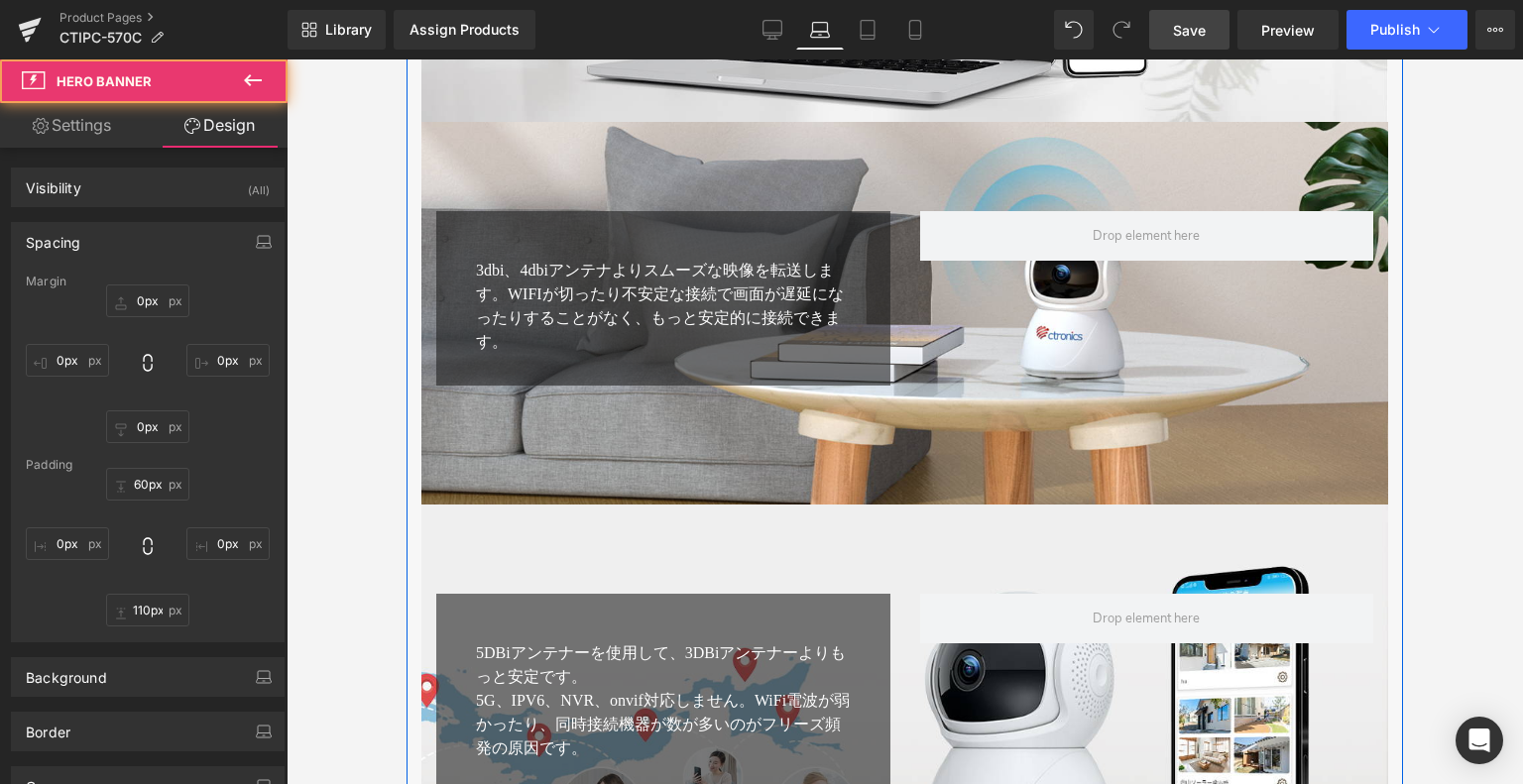 scroll, scrollTop: 4658, scrollLeft: 0, axis: vertical 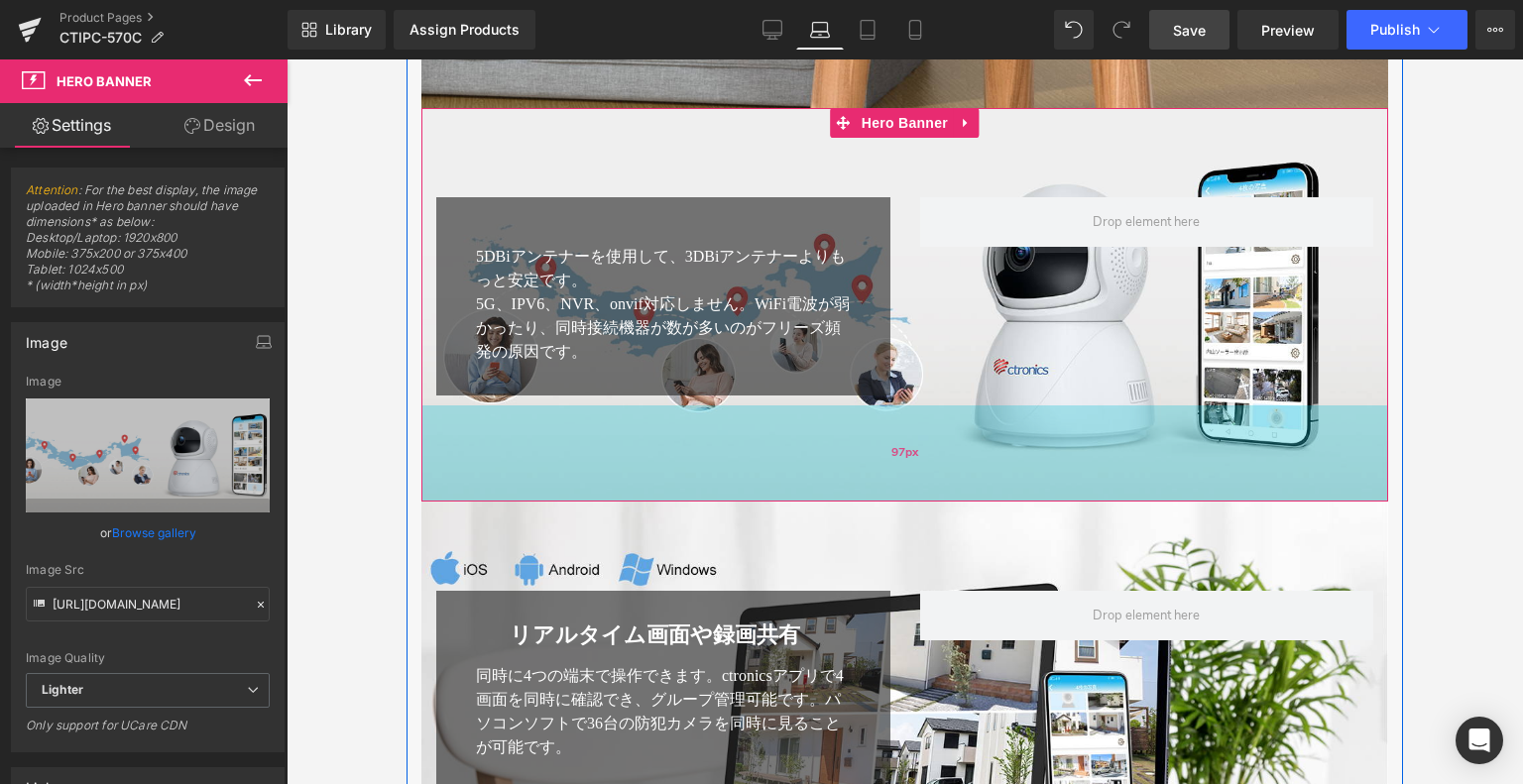 drag, startPoint x: 934, startPoint y: 550, endPoint x: 940, endPoint y: 492, distance: 58.3095 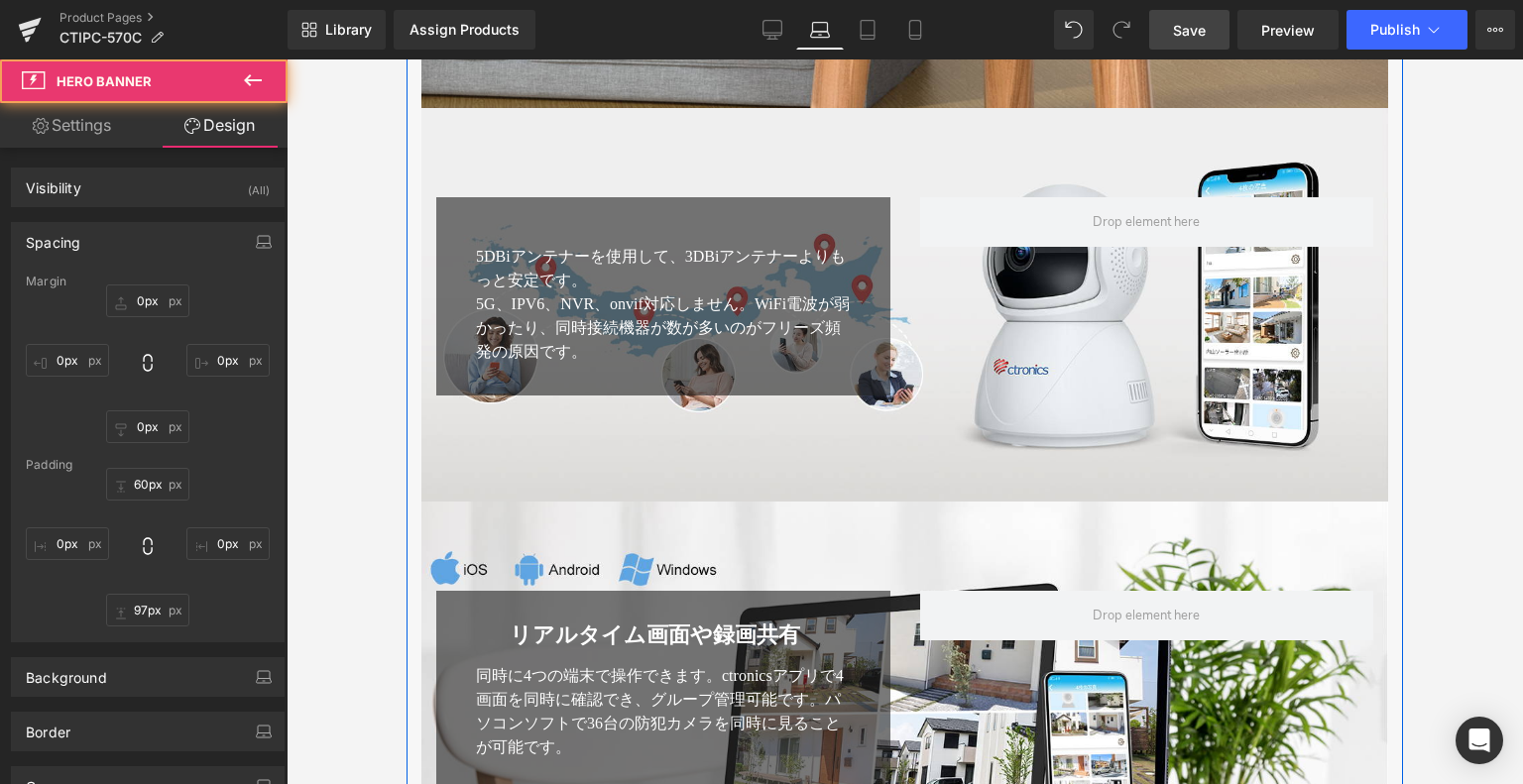 scroll, scrollTop: 5154, scrollLeft: 0, axis: vertical 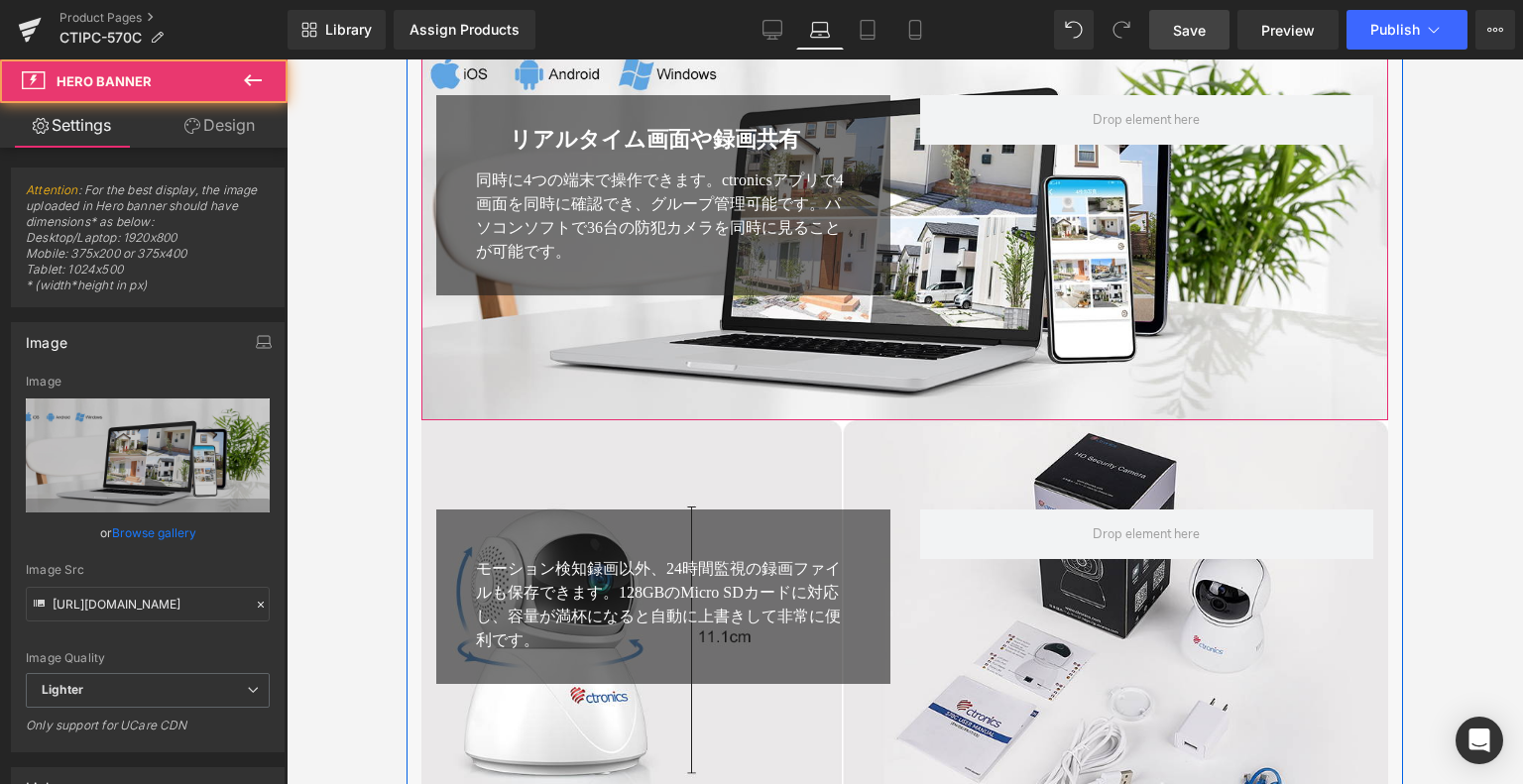 click at bounding box center (904, 213) 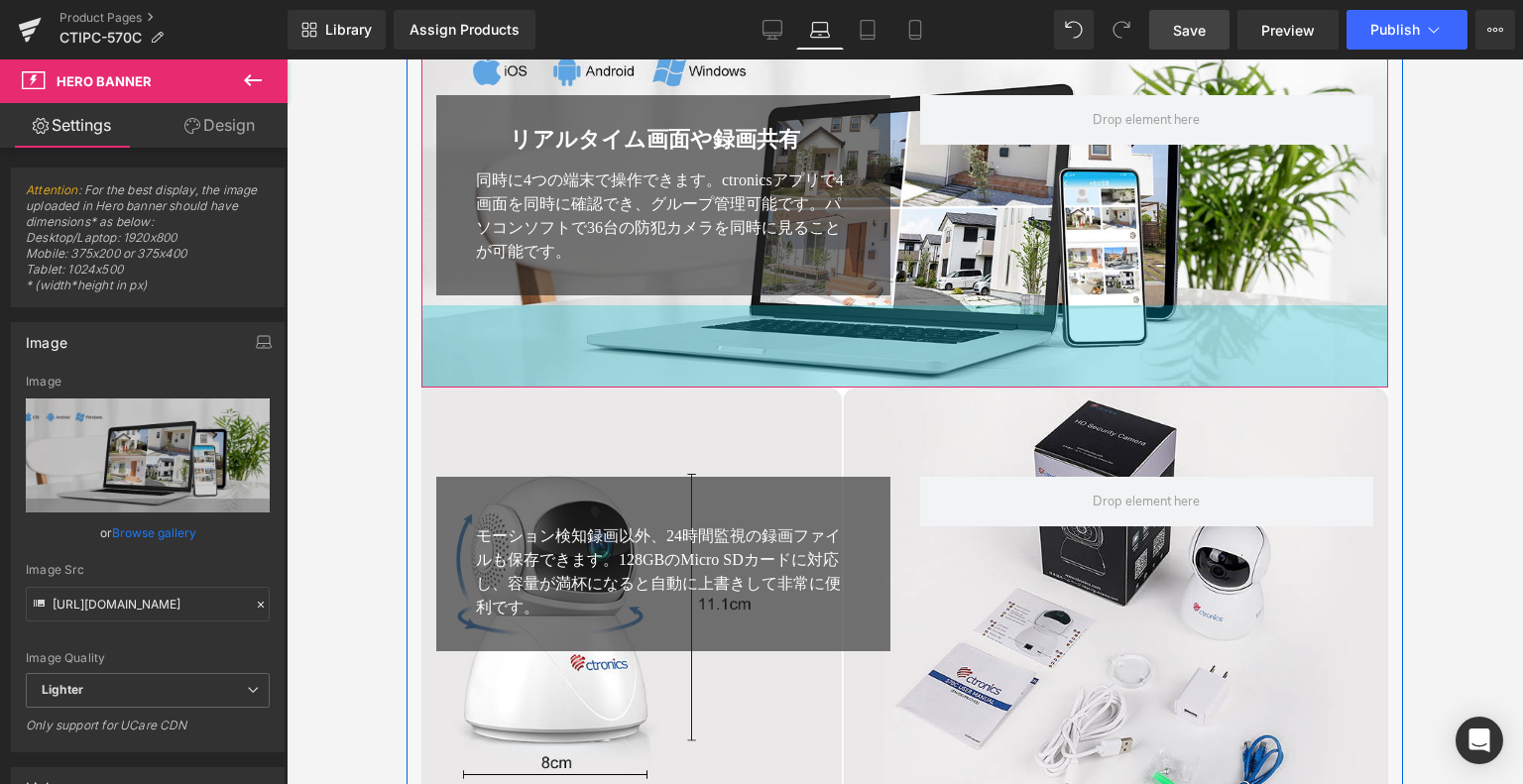 drag, startPoint x: 935, startPoint y: 410, endPoint x: 937, endPoint y: 438, distance: 28.071338 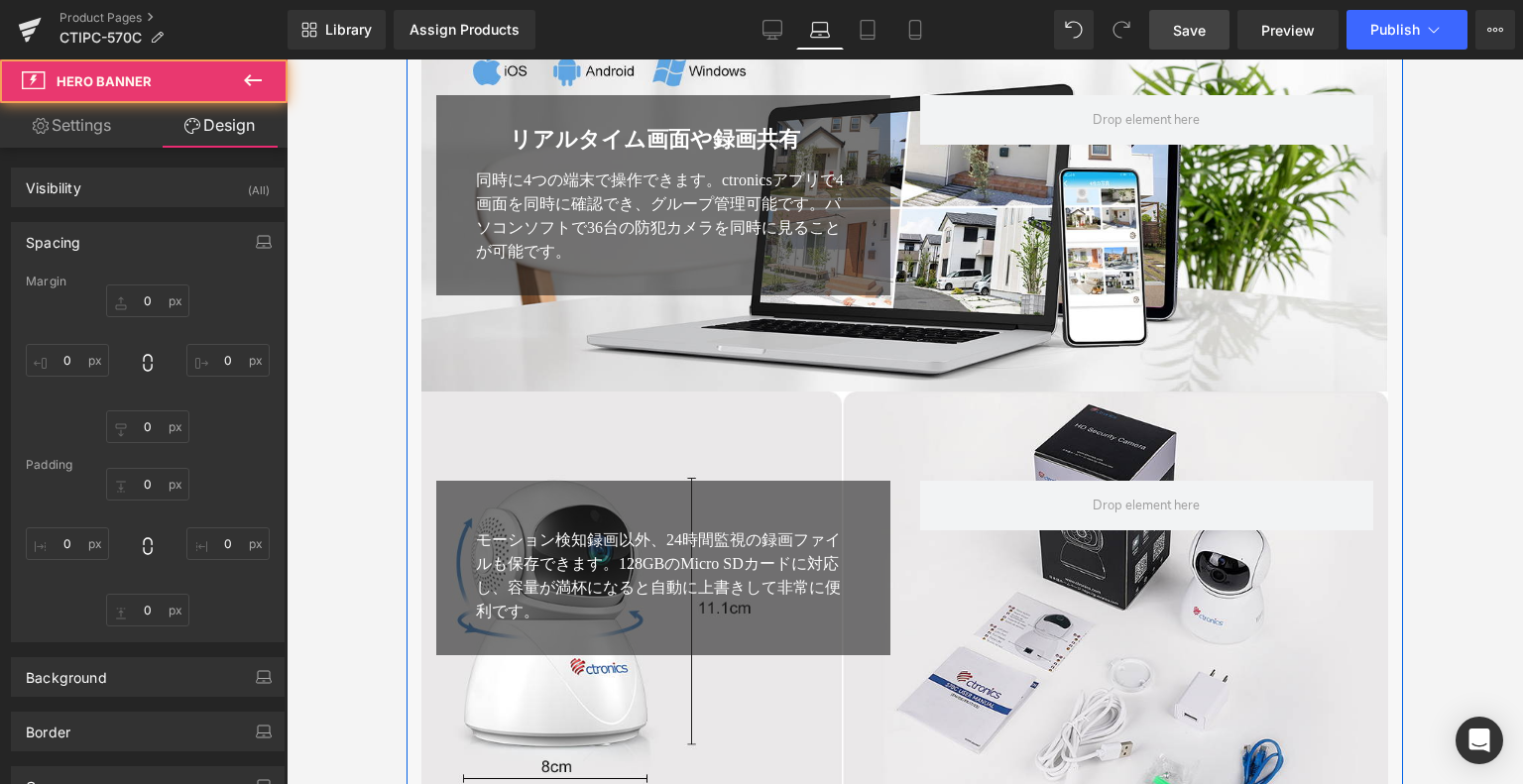 scroll, scrollTop: 5550, scrollLeft: 0, axis: vertical 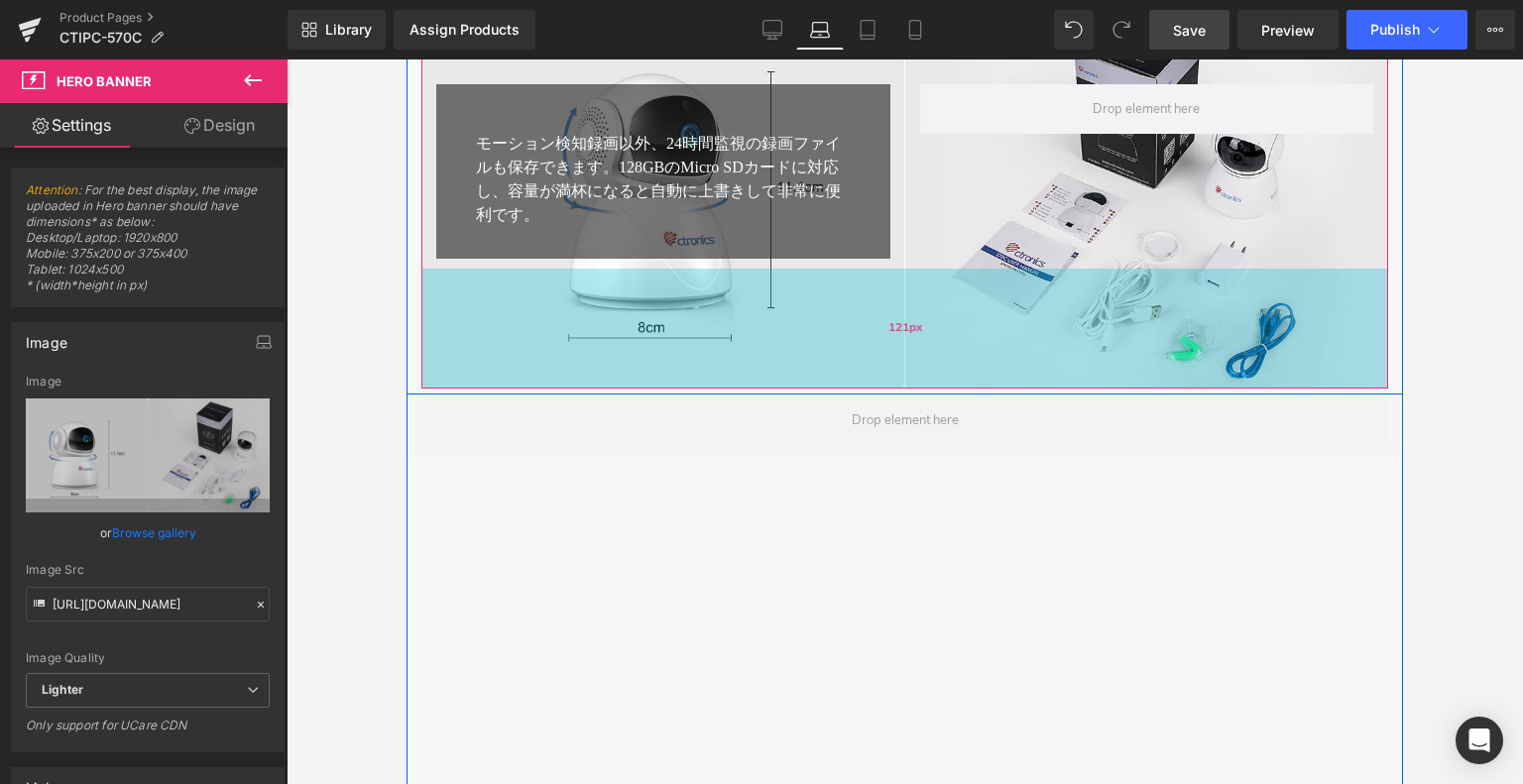 drag, startPoint x: 915, startPoint y: 415, endPoint x: 944, endPoint y: 368, distance: 55.2268 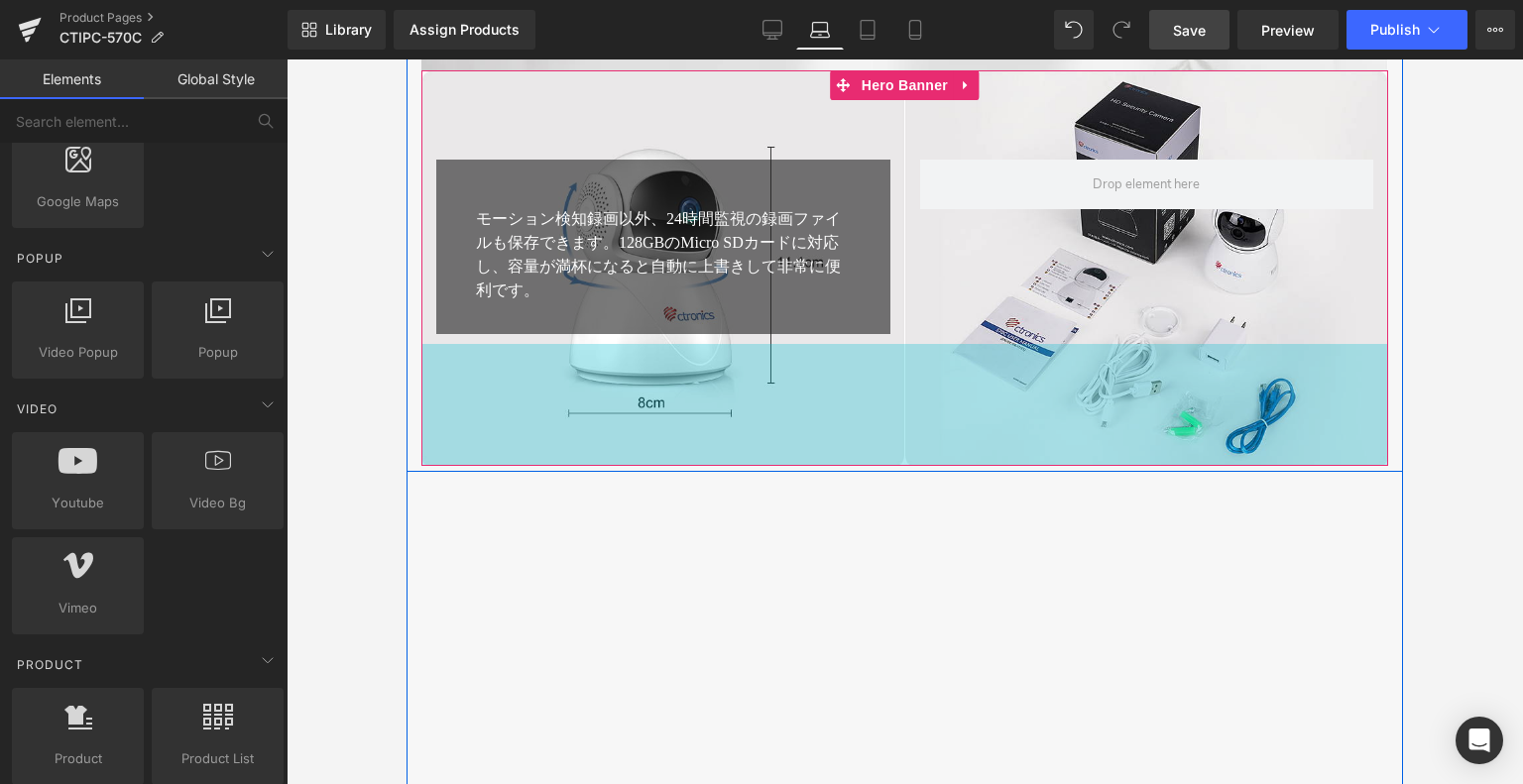 scroll, scrollTop: 5253, scrollLeft: 0, axis: vertical 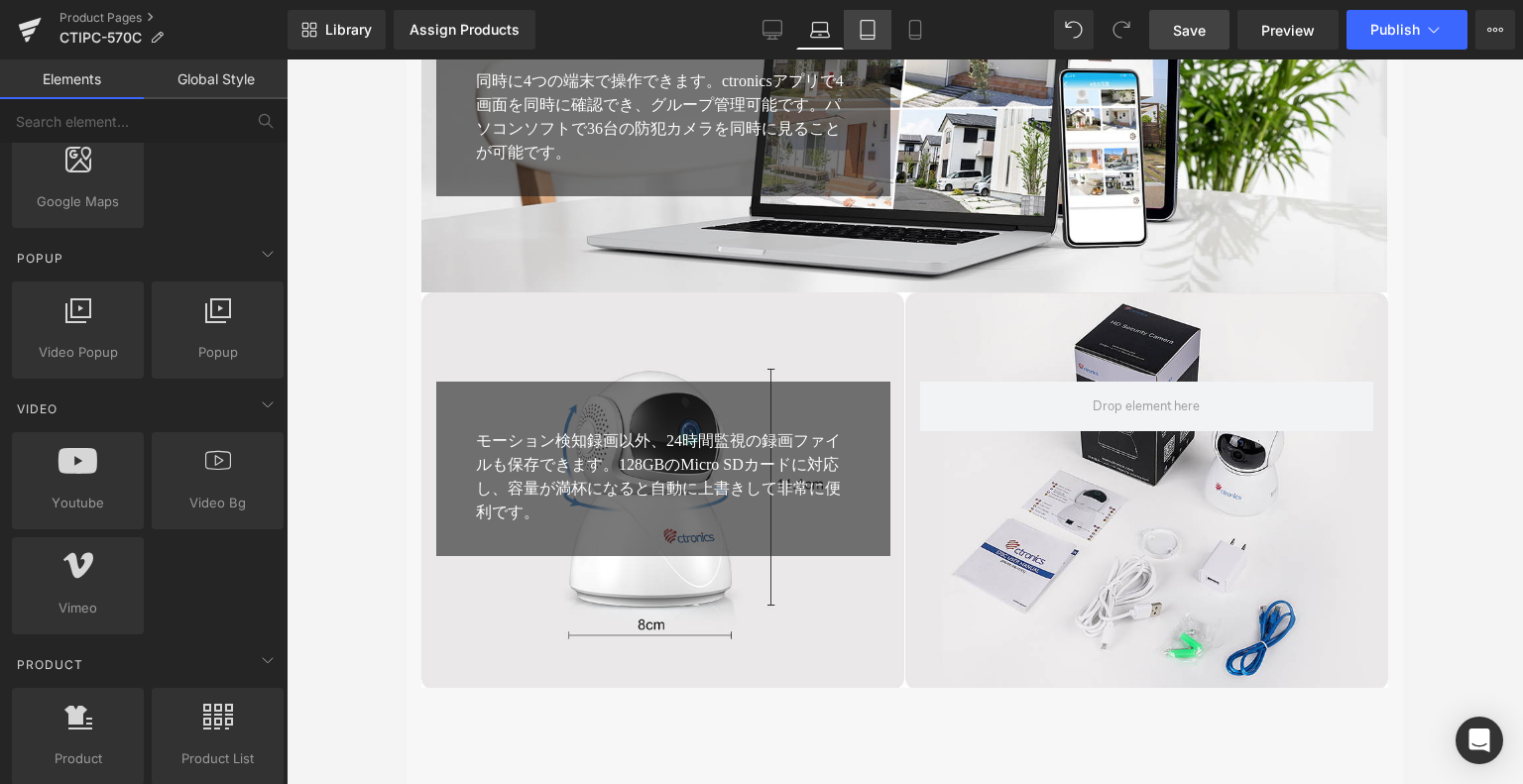 click on "Tablet" at bounding box center [868, 30] 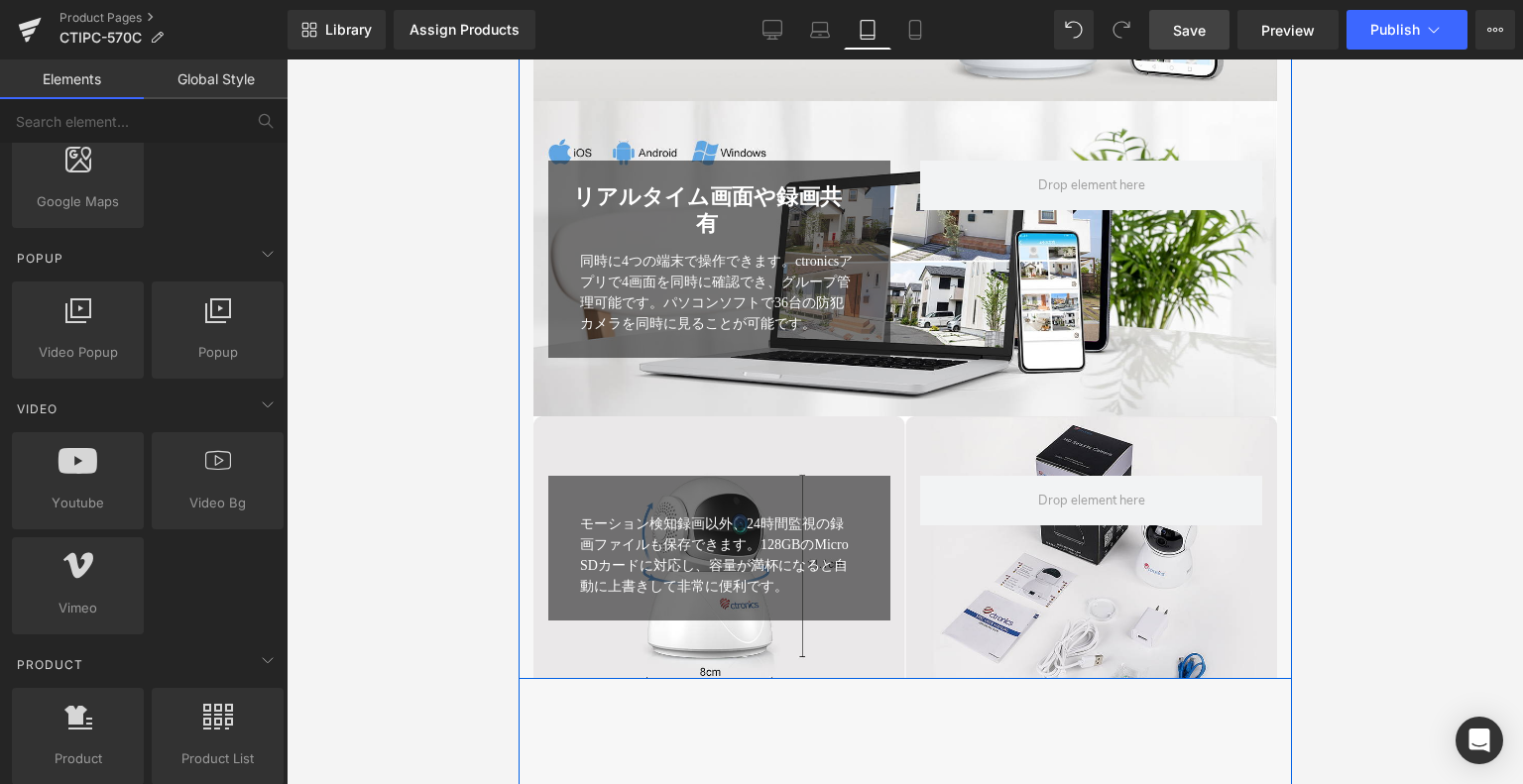 scroll, scrollTop: 4708, scrollLeft: 0, axis: vertical 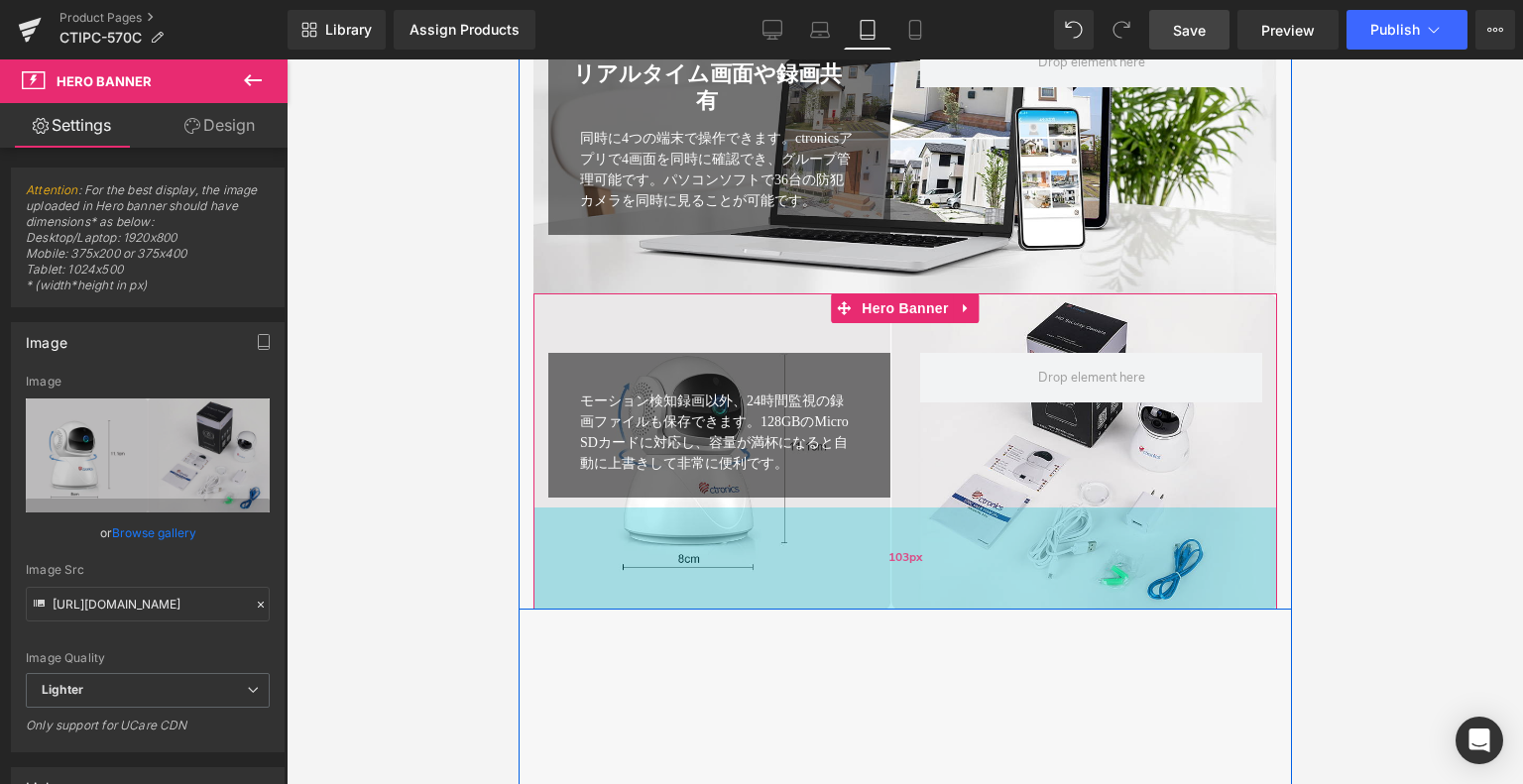 drag, startPoint x: 916, startPoint y: 594, endPoint x: 933, endPoint y: 648, distance: 56.612719 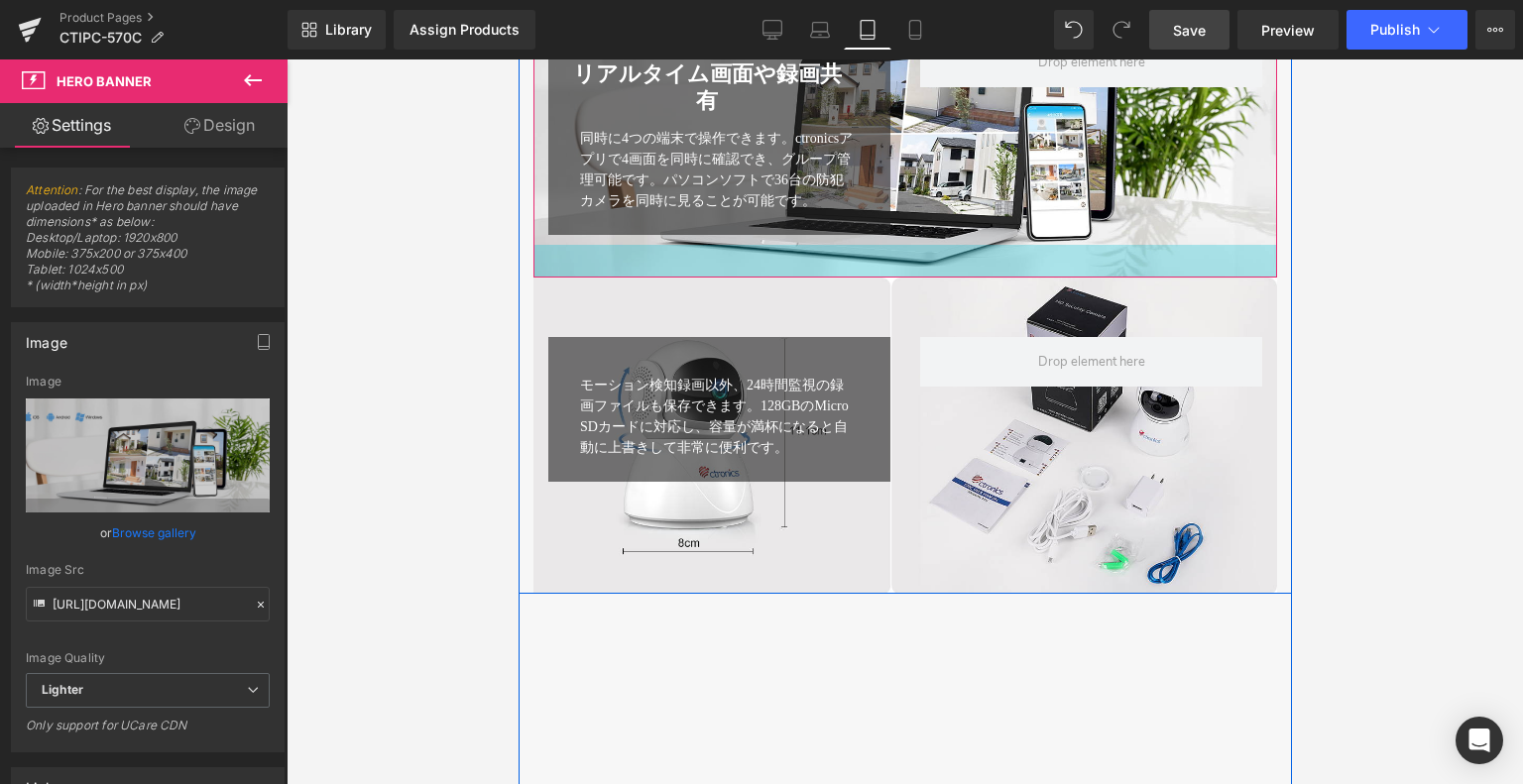 drag, startPoint x: 953, startPoint y: 299, endPoint x: 966, endPoint y: 283, distance: 20.615528 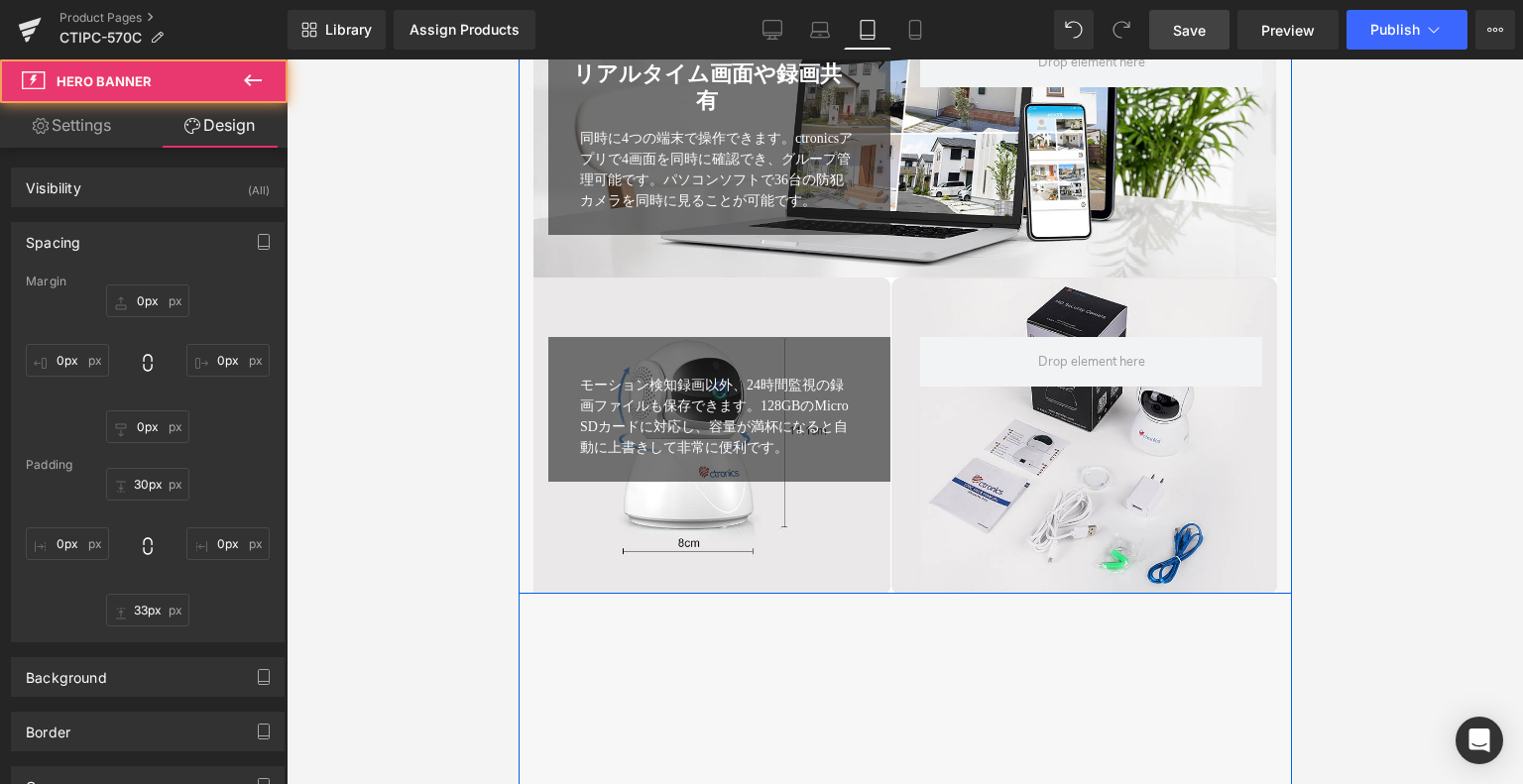 scroll, scrollTop: 4312, scrollLeft: 0, axis: vertical 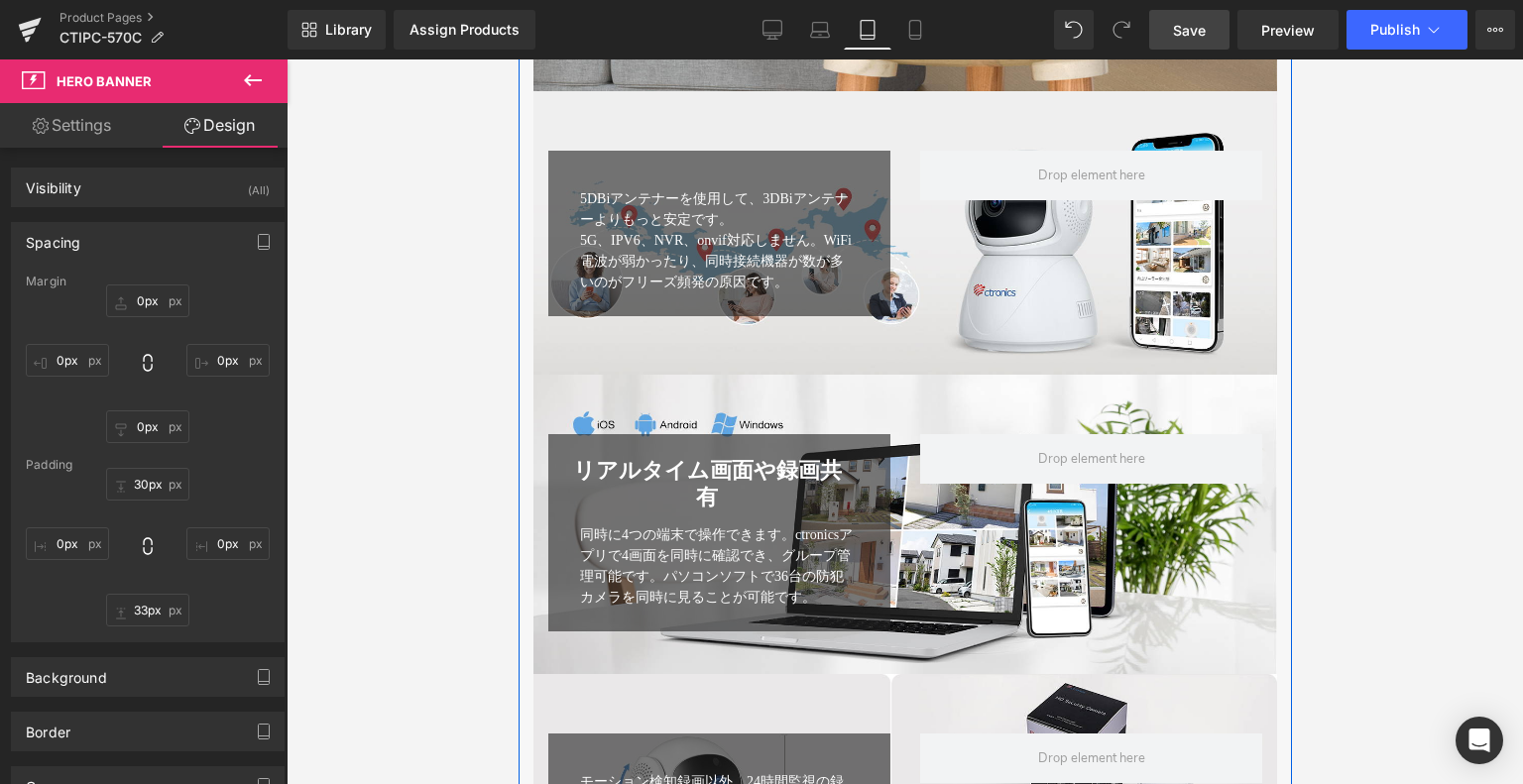 click on "5DBiアンテナーを使用して、3DBiアンテナーよりもっと安定です。
5G、IPV6、NVR、onvif対応しません。WiFi電波が弱かったり、同時接続機器が数が多いのがフリーズ頻発の原因です。
Text Block
Row
Row
Hero Banner   90px   97px" at bounding box center [904, 233] 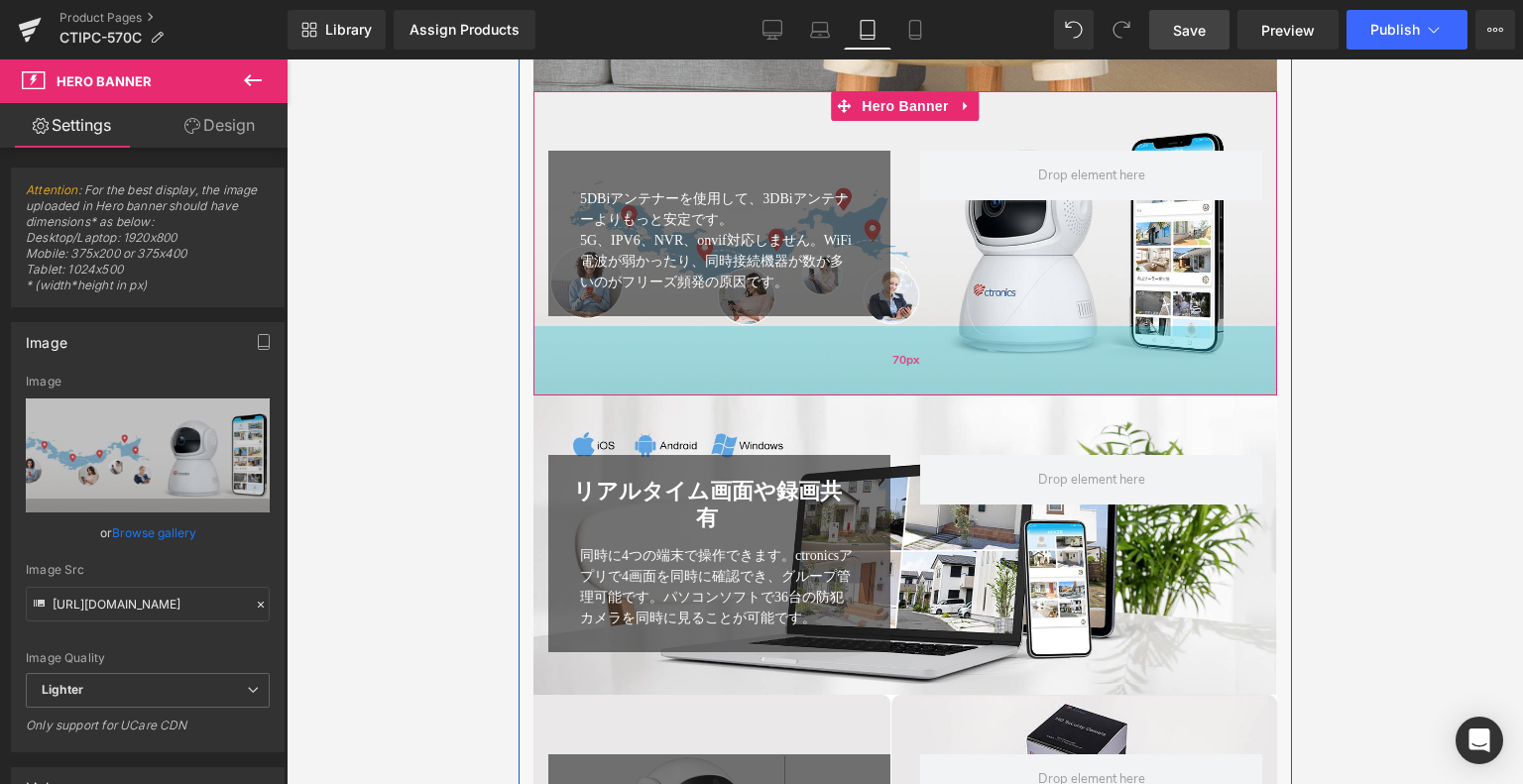 drag, startPoint x: 940, startPoint y: 415, endPoint x: 953, endPoint y: 429, distance: 19.104973 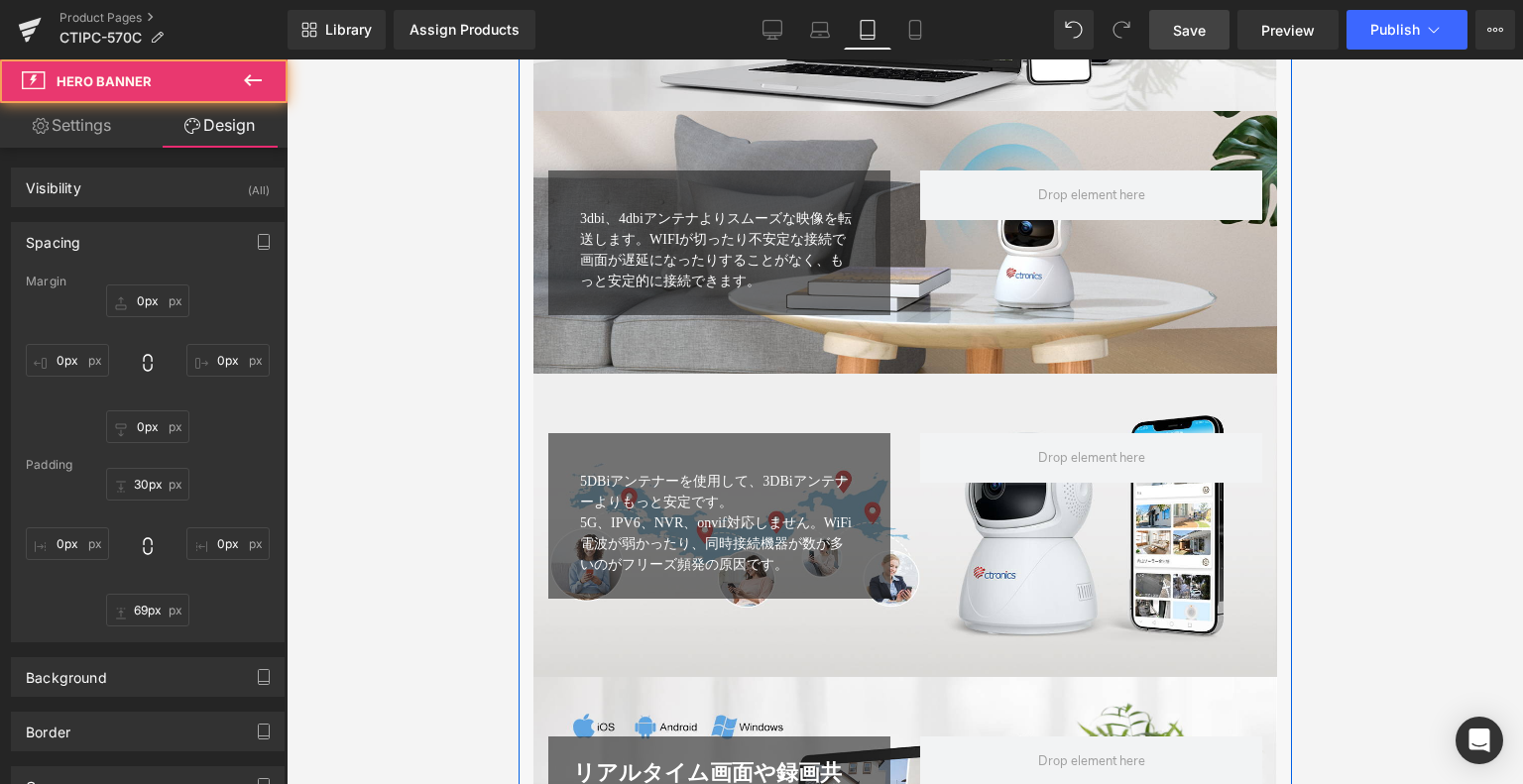 scroll, scrollTop: 4014, scrollLeft: 0, axis: vertical 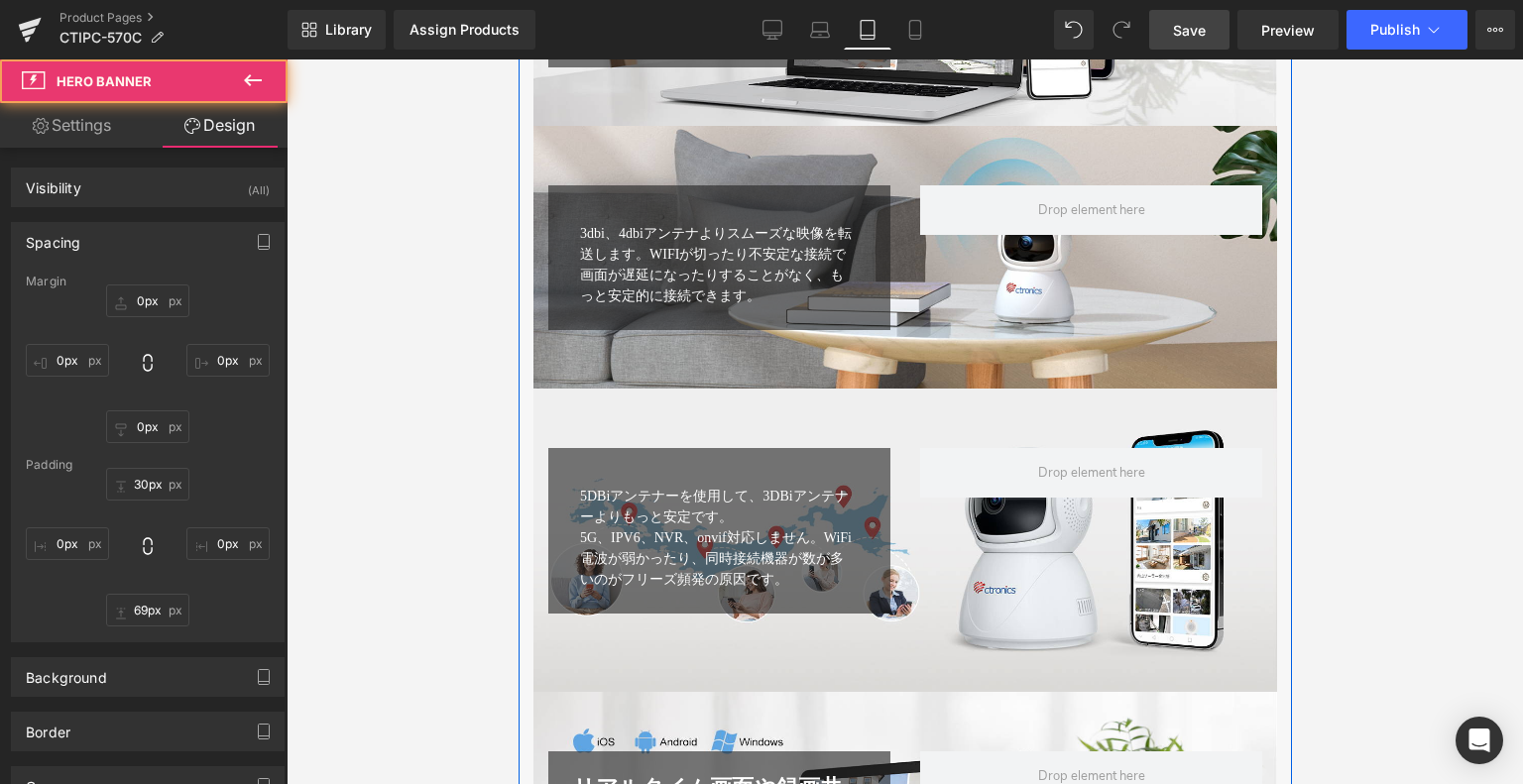 click on "3dbi、4dbiアンテナよりスムーズな映像を転送します。WIFIが切ったり不安定な接続で画面が遅延になったりすることがなく、もっと安定的に接続できます。
Text Block
Row
Row
Hero Banner   90px   110px" at bounding box center [904, 257] 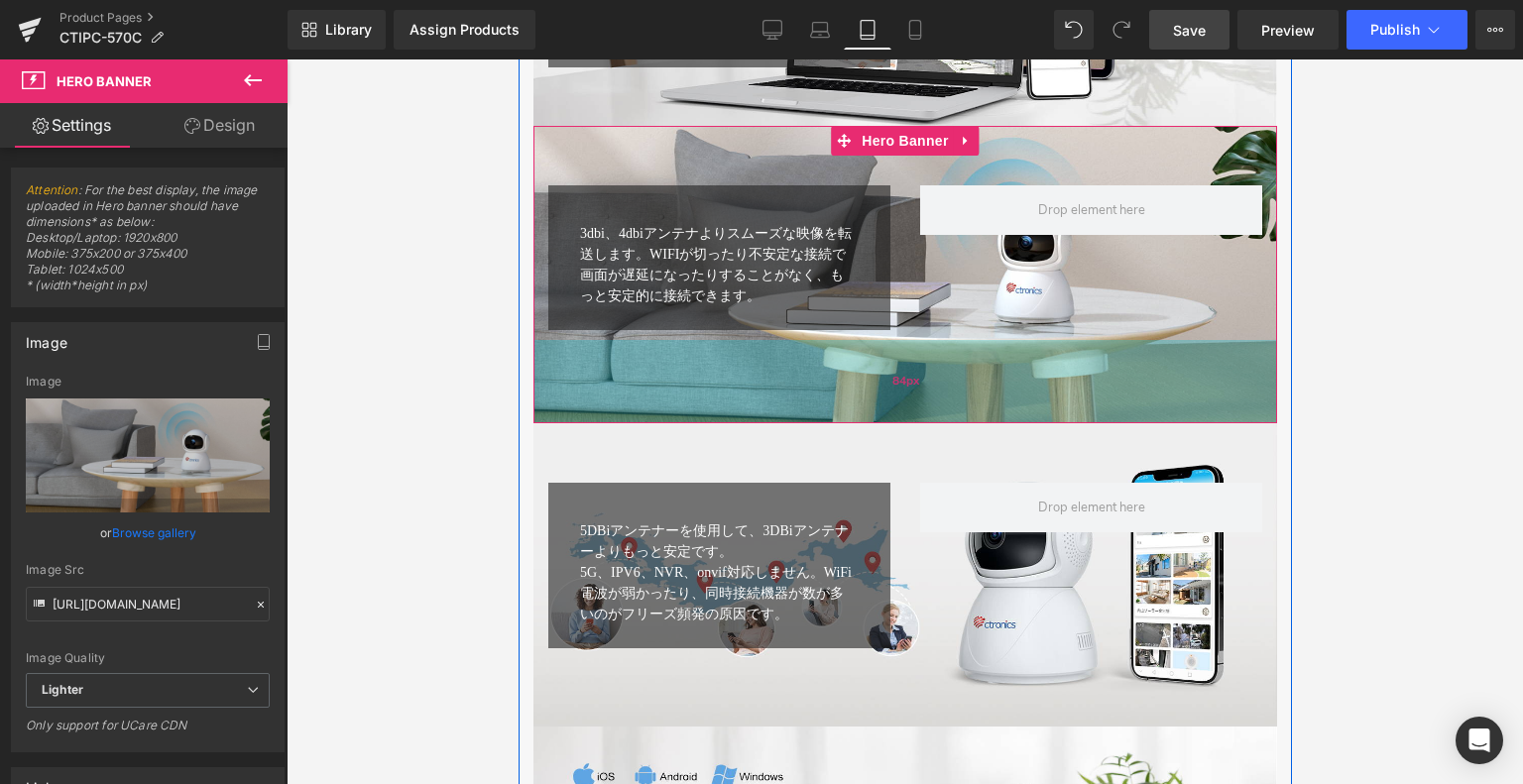 drag, startPoint x: 937, startPoint y: 430, endPoint x: 947, endPoint y: 465, distance: 36.40055 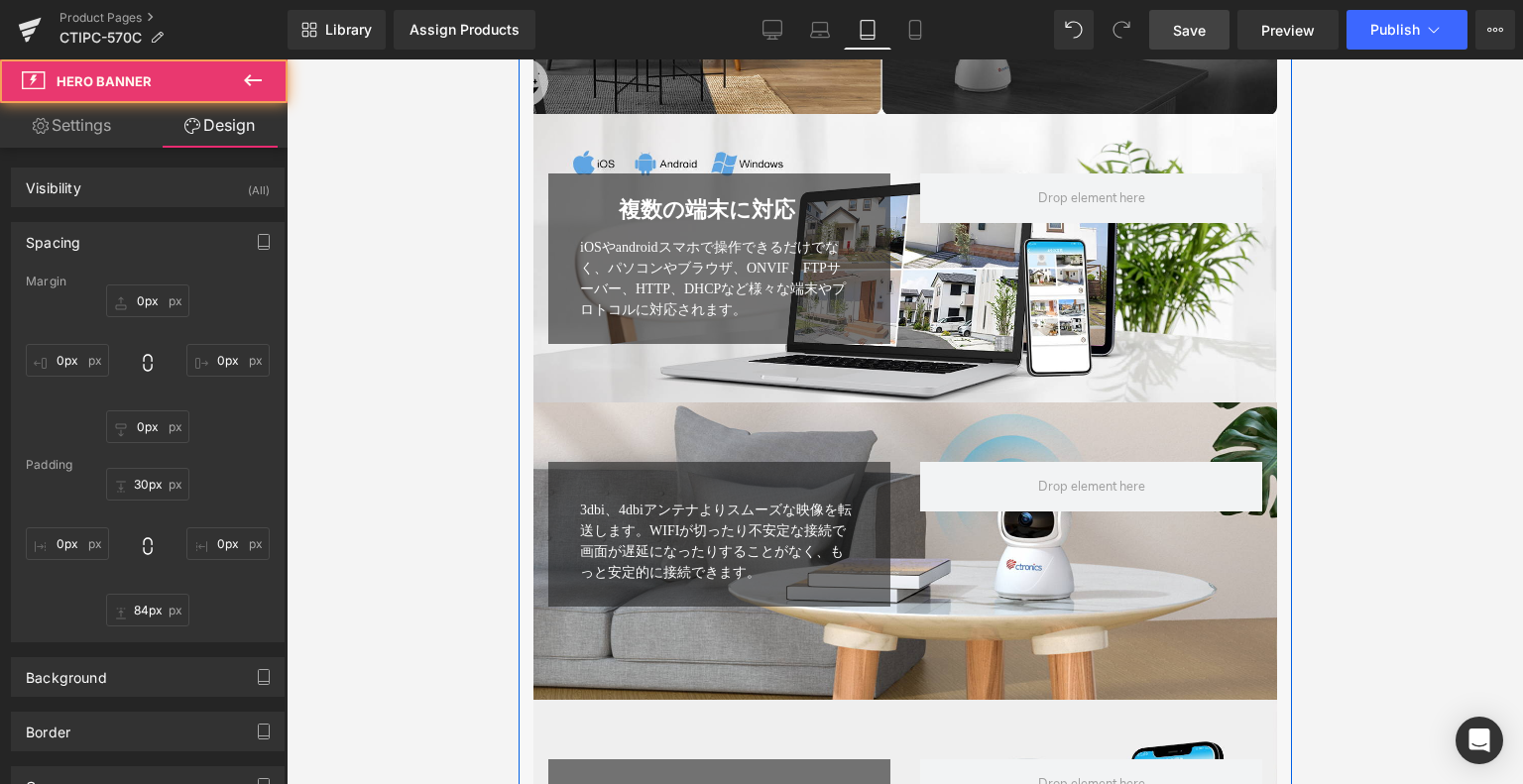 scroll, scrollTop: 3717, scrollLeft: 0, axis: vertical 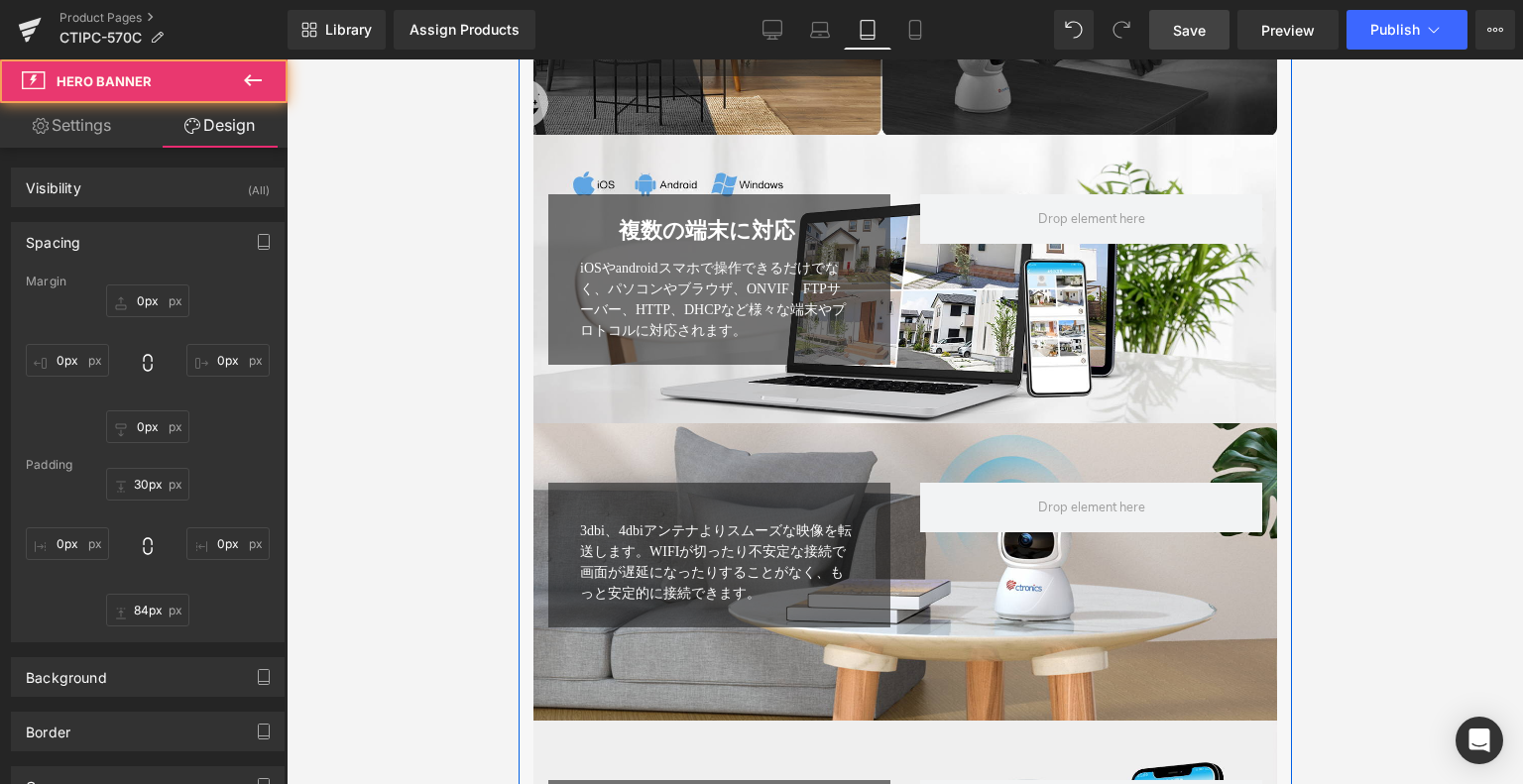 drag, startPoint x: 941, startPoint y: 423, endPoint x: 949, endPoint y: 447, distance: 25.298221 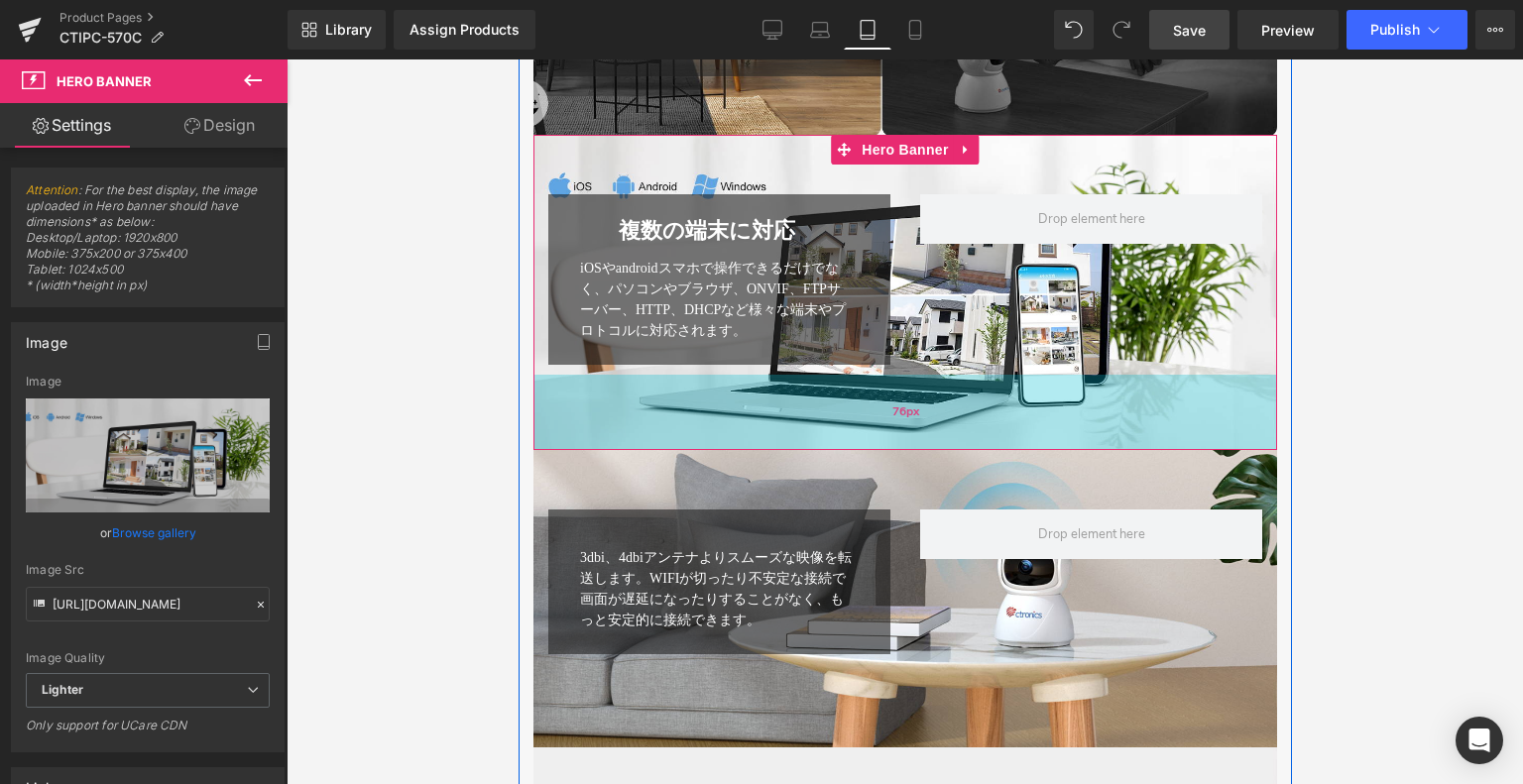 drag, startPoint x: 953, startPoint y: 456, endPoint x: 950, endPoint y: 470, distance: 14.3178211 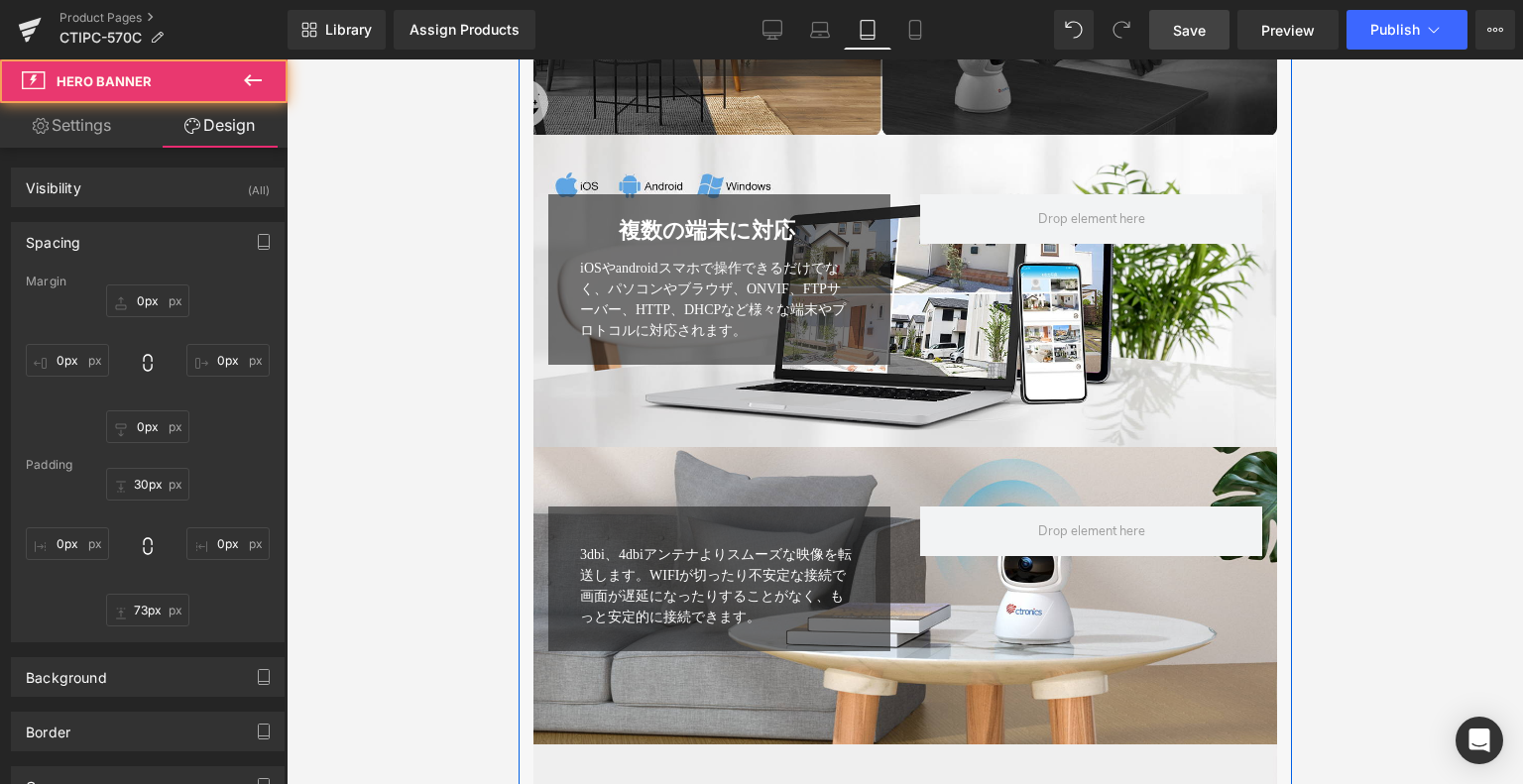 scroll, scrollTop: 3320, scrollLeft: 0, axis: vertical 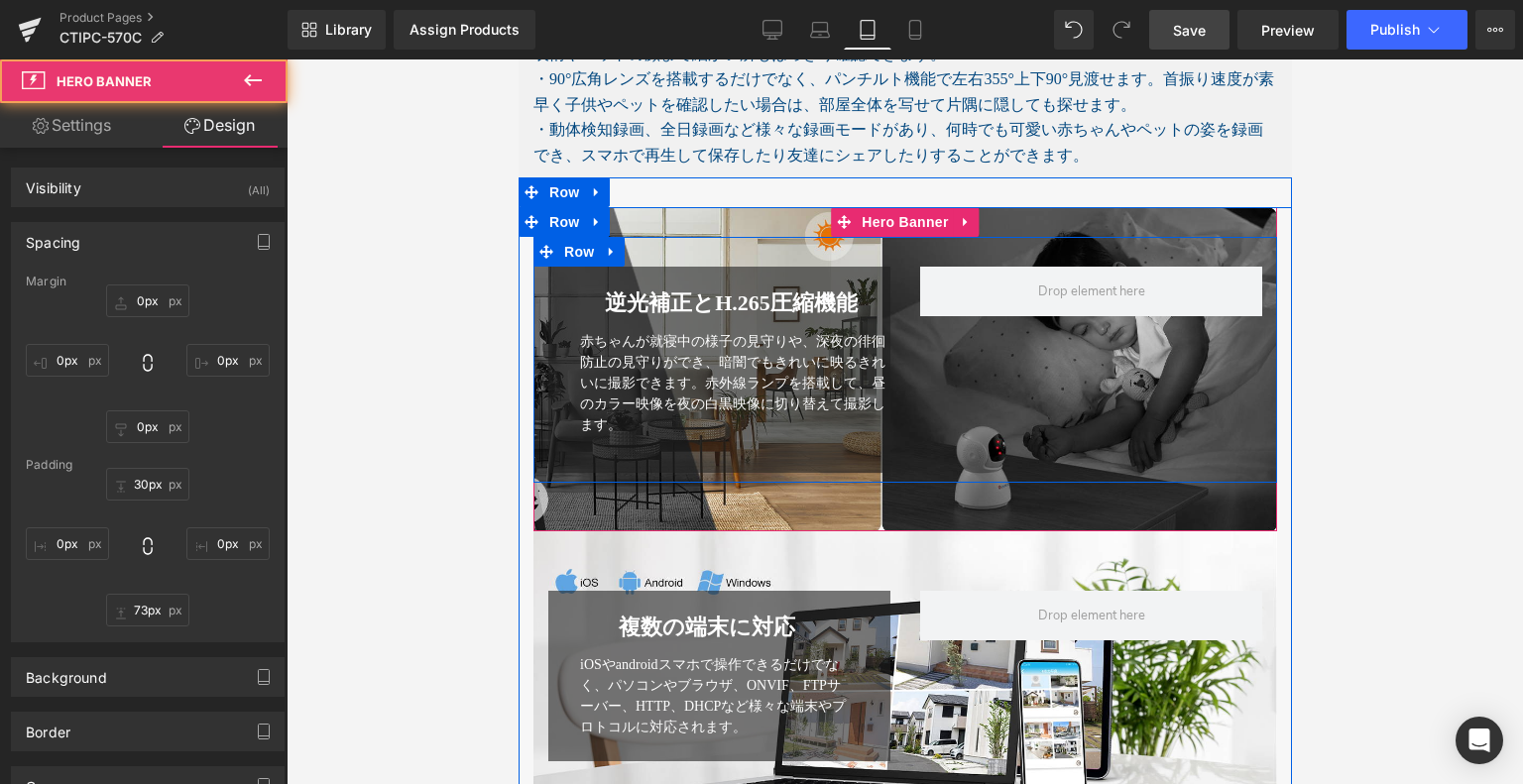click on "逆光補正とH.265 圧縮機能
Heading
赤ちゃんが就寝中の様子の見守りや、深夜の徘徊防止の見守りができ、暗闇でもきれいに映るきれいに撮影できます。赤外線ランプを搭載して、昼のカラー映像を夜の白黒映像に切り替えて撮影します。
Text Block
Row       32px
Row" at bounding box center (904, 359) 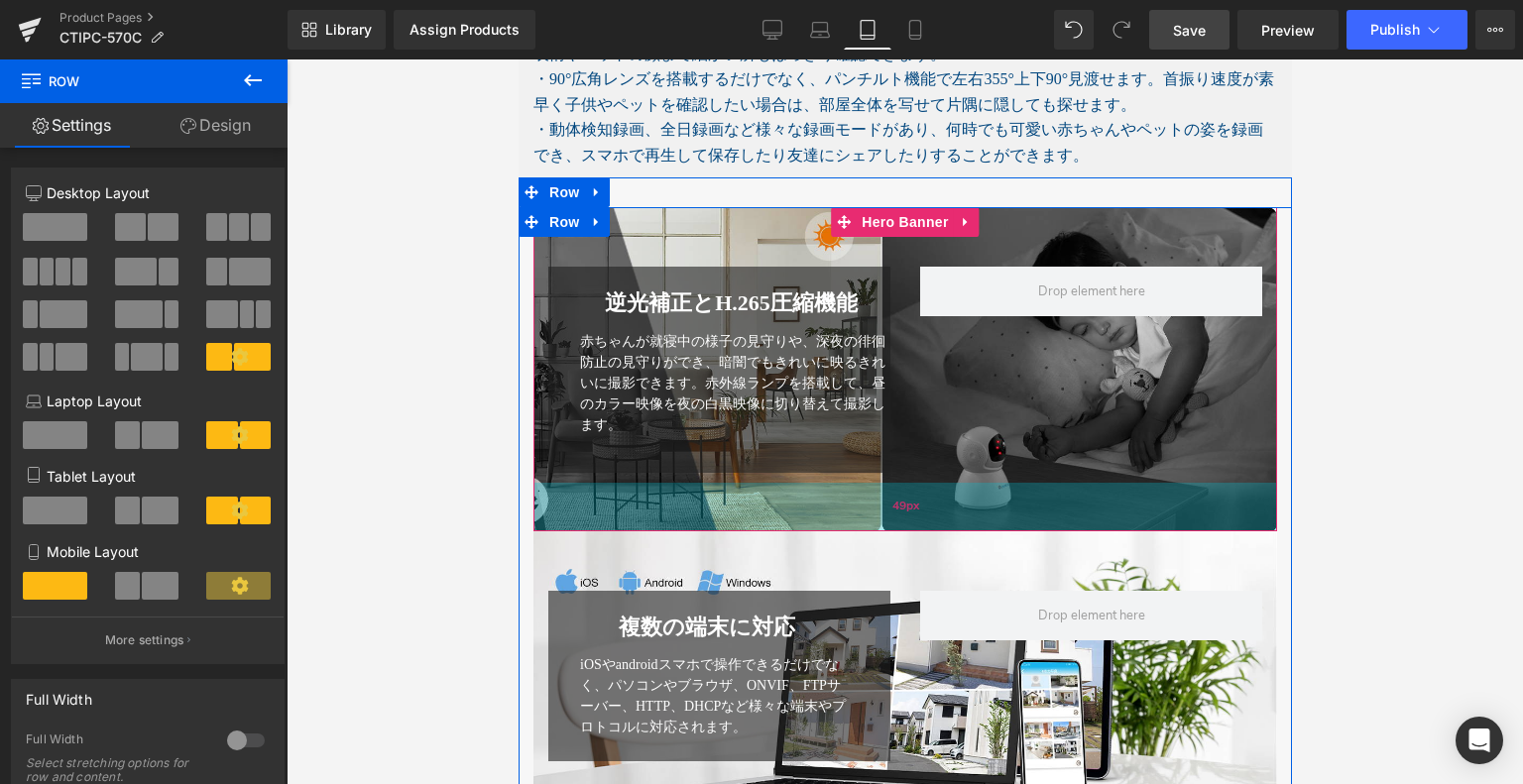 drag, startPoint x: 943, startPoint y: 546, endPoint x: 941, endPoint y: 558, distance: 12.165525 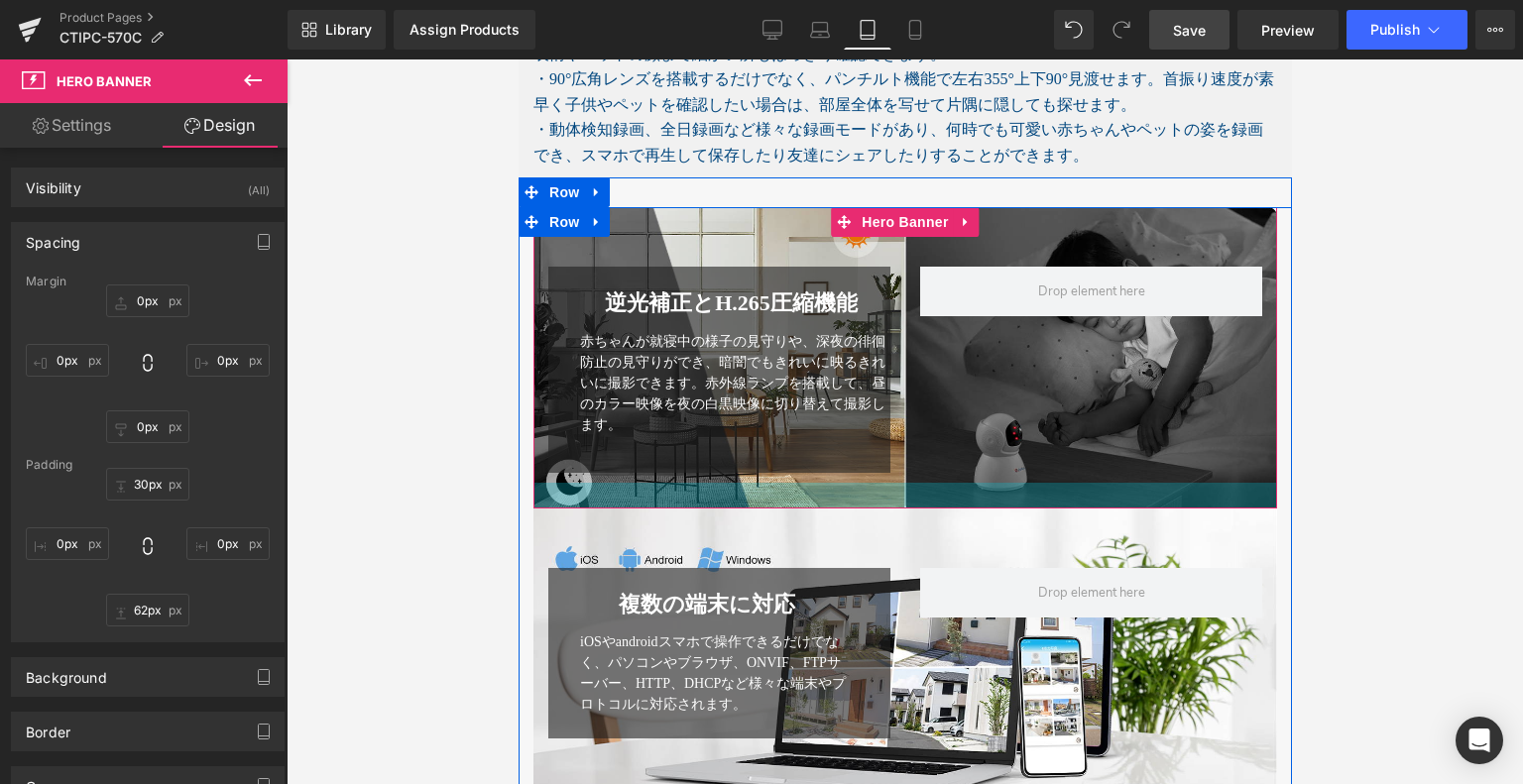drag, startPoint x: 941, startPoint y: 558, endPoint x: 945, endPoint y: 526, distance: 32.24903 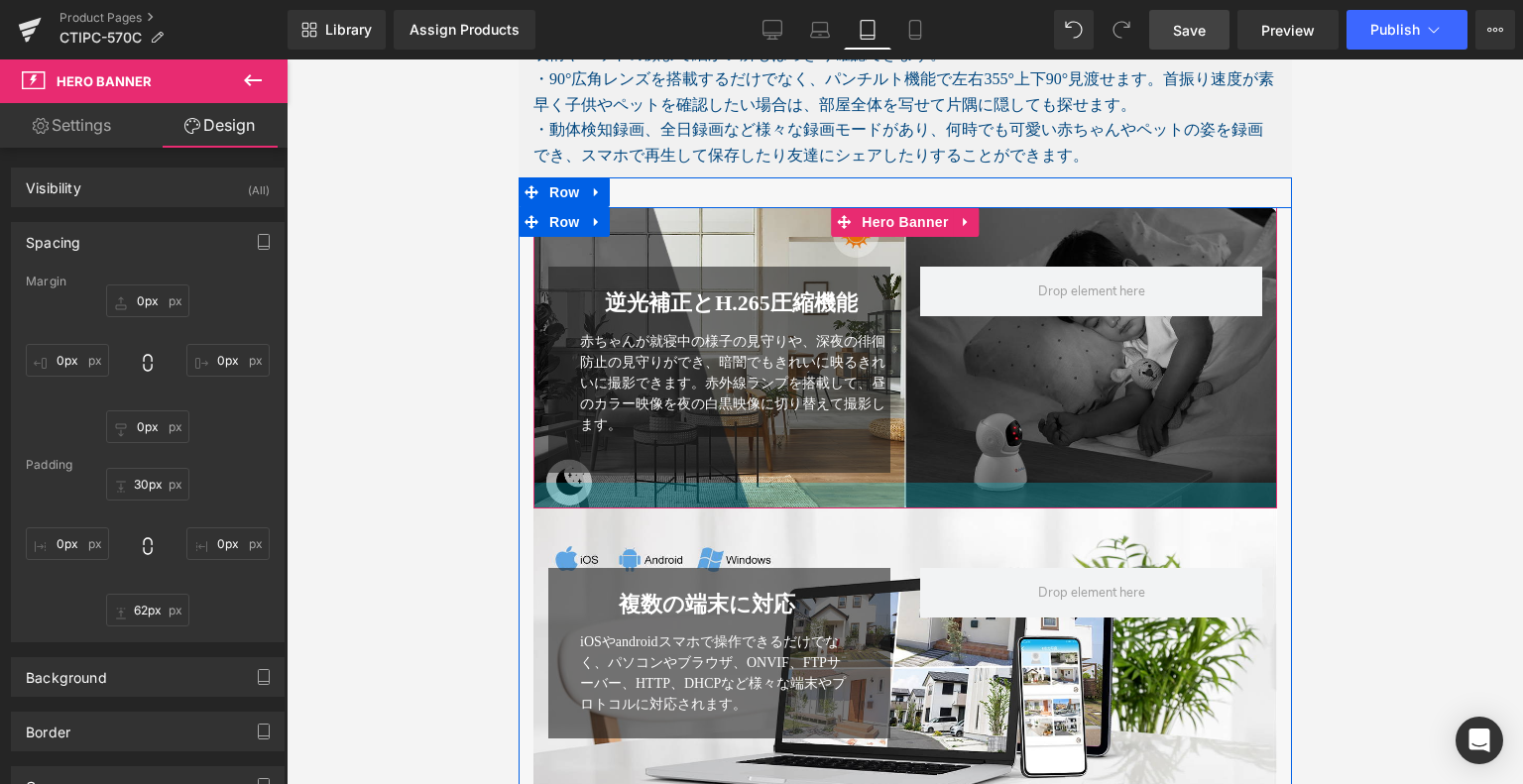click on "逆光補正とH.265 圧縮機能
Heading
赤ちゃんが就寝中の様子の見守りや、深夜の徘徊防止の見守りができ、暗闇でもきれいに映るきれいに撮影できます。赤外線ランプを搭載して、昼のカラー映像を夜の白黒映像に切り替えて撮影します。
Text Block
Row       32px
Row
Hero Banner   90px" at bounding box center (904, 357) 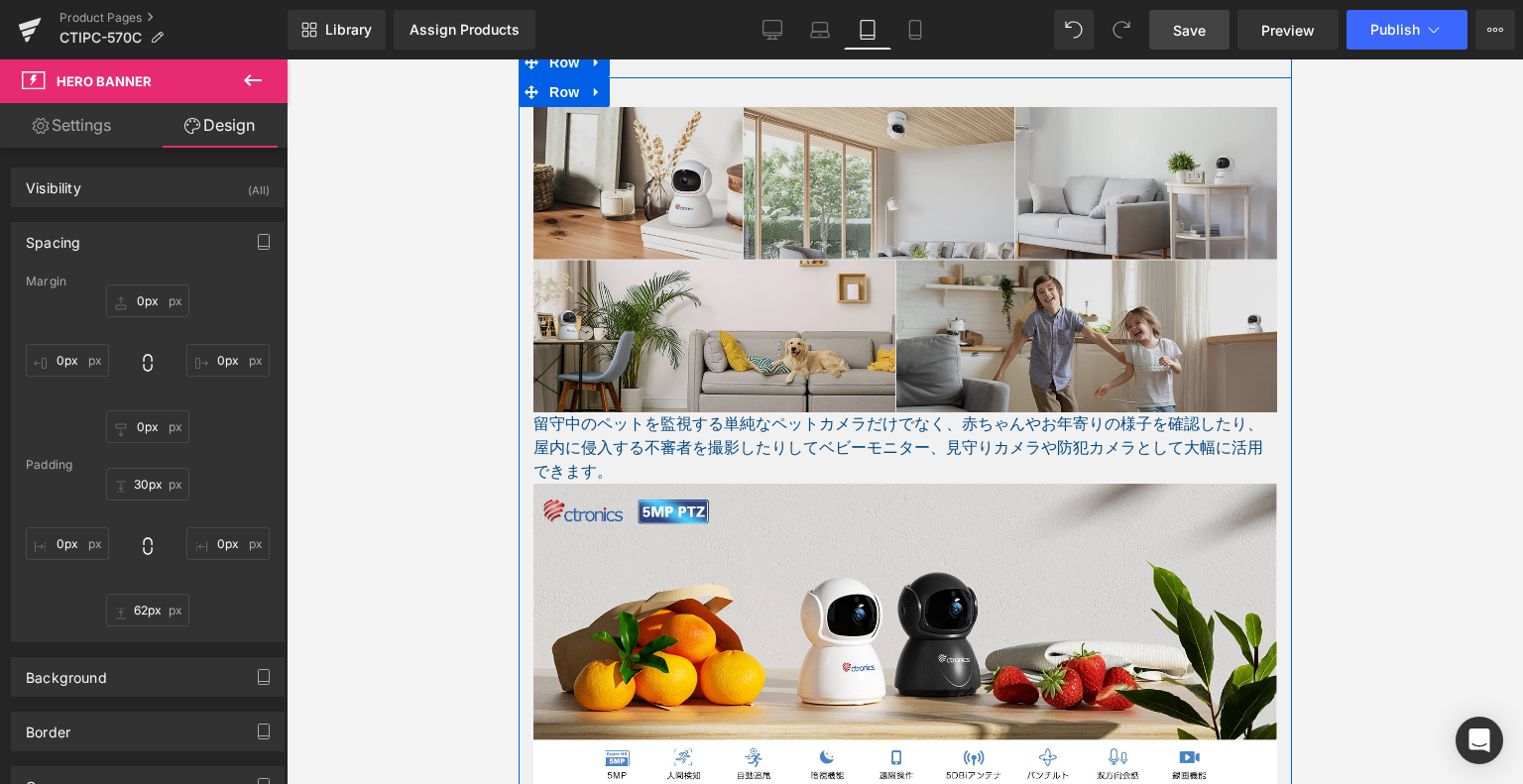scroll, scrollTop: 1140, scrollLeft: 0, axis: vertical 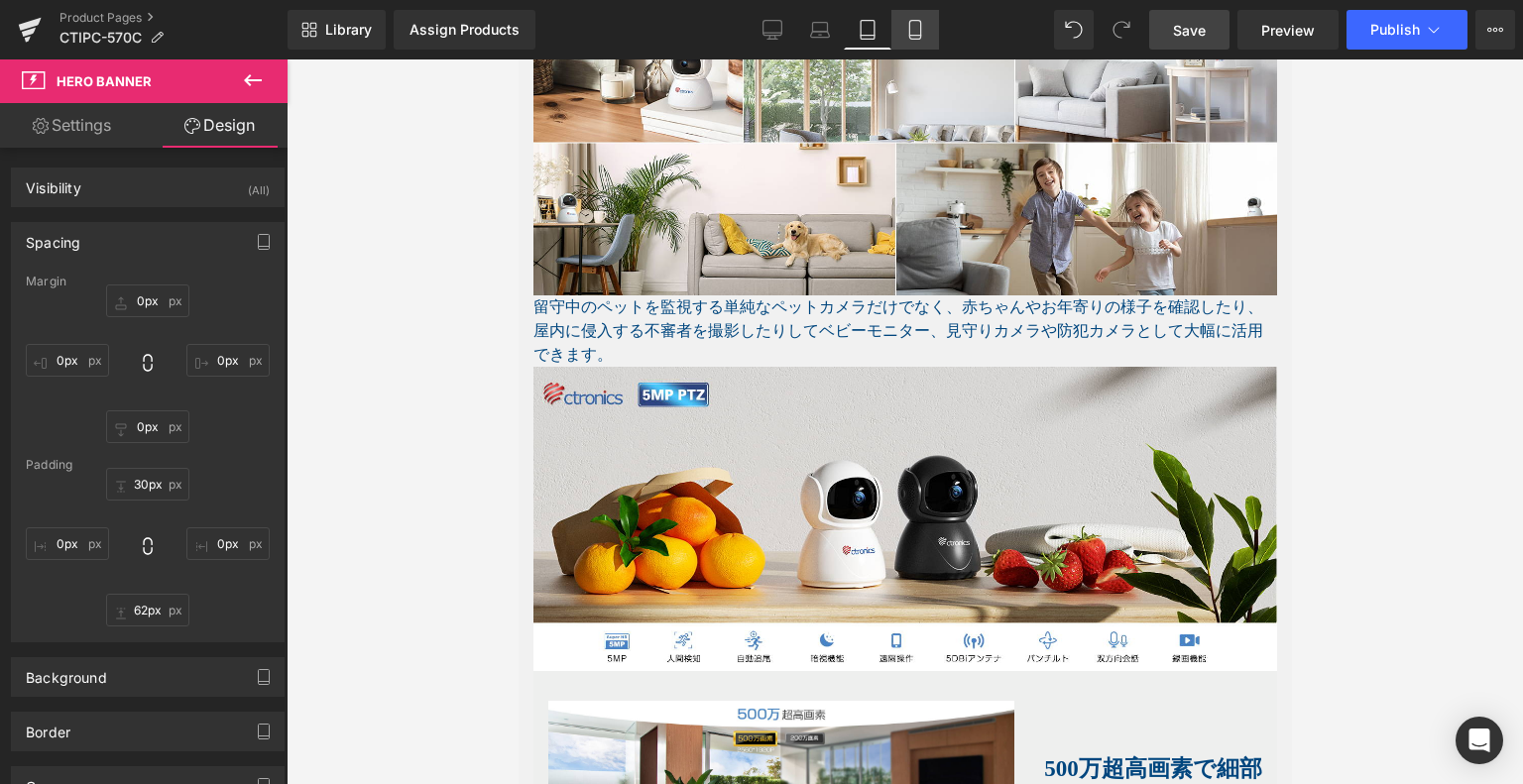 click 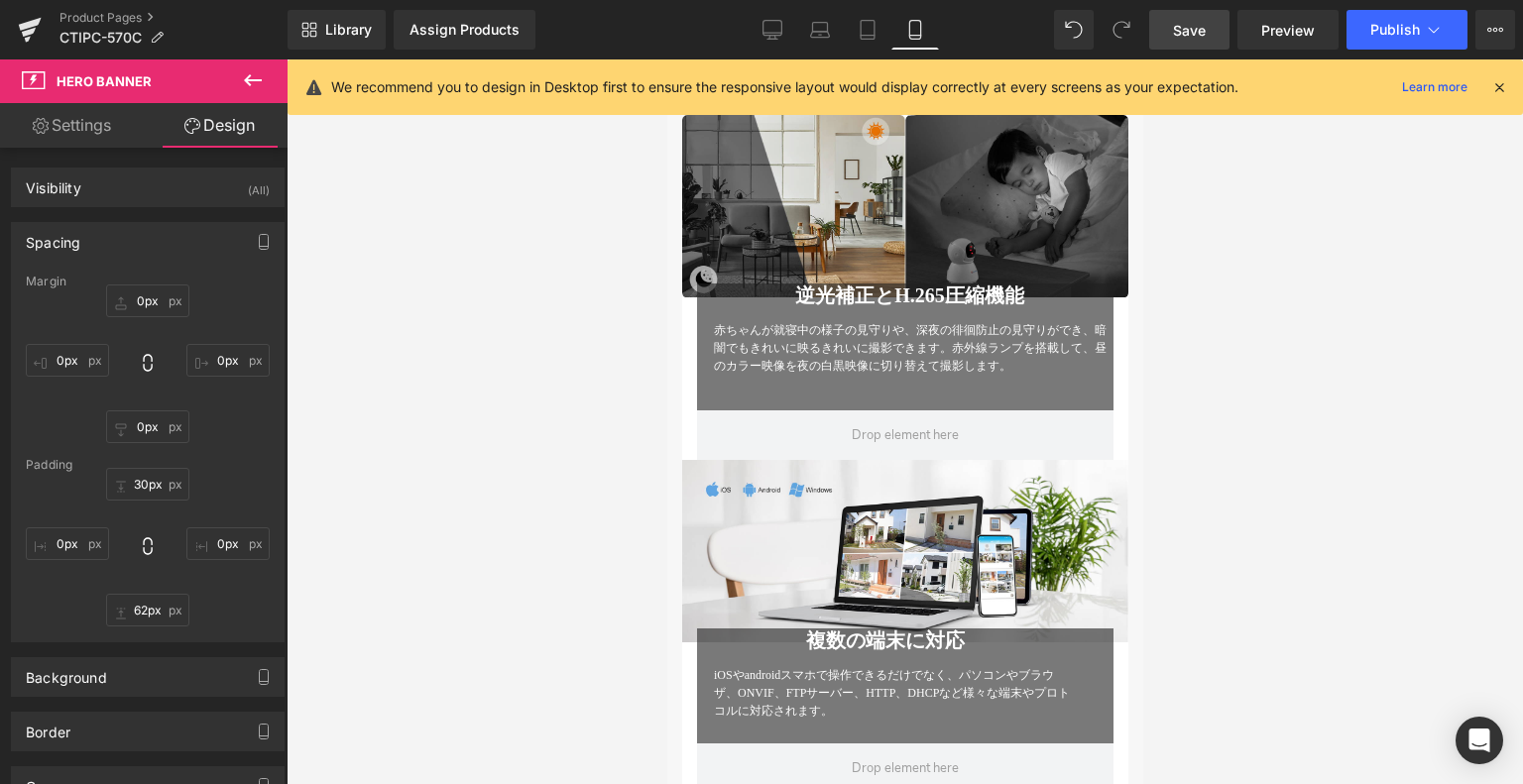 scroll, scrollTop: 3756, scrollLeft: 0, axis: vertical 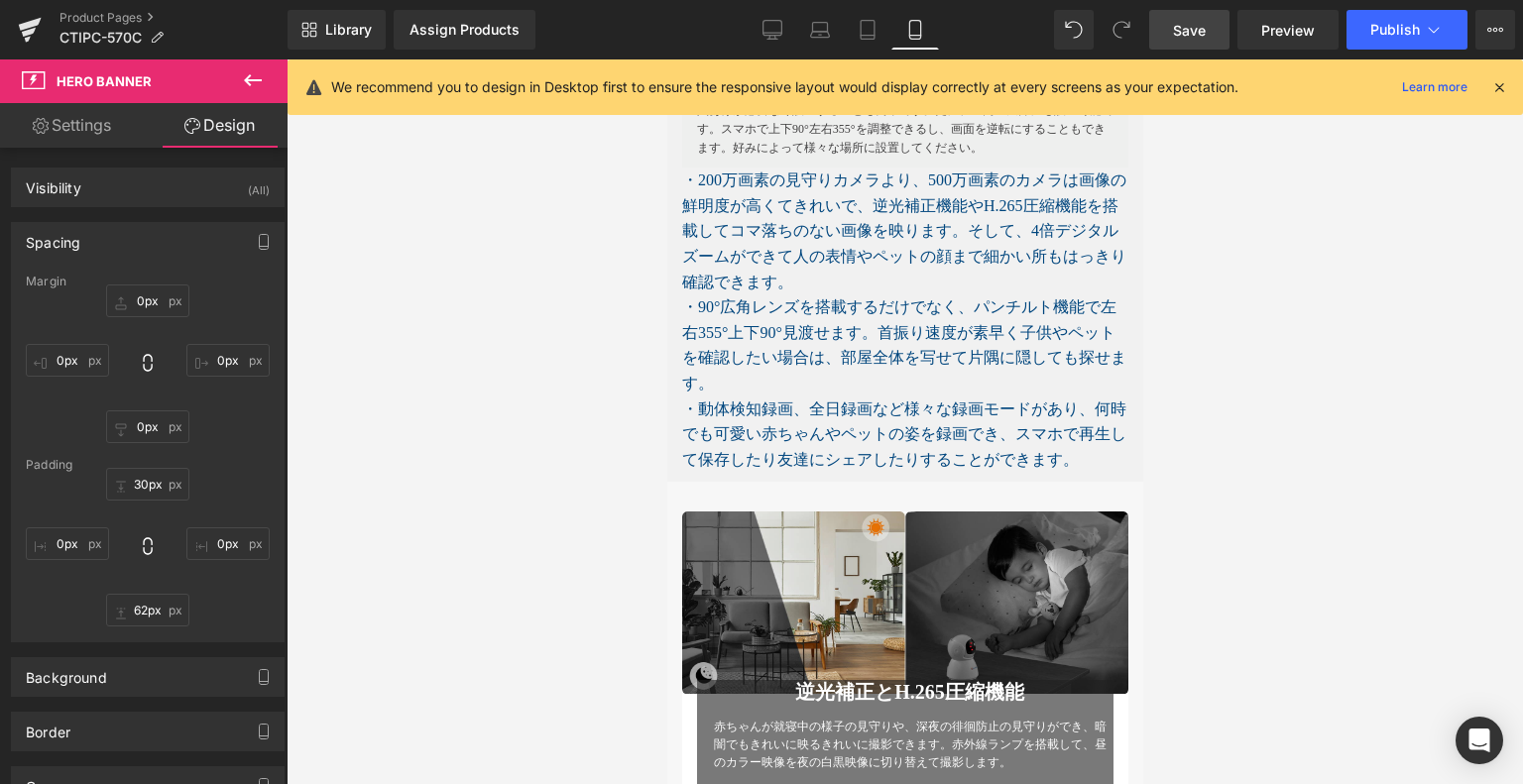 click on "・200万画素の見守りカメラより、500万画素のカメラは画像の鮮明度が高くてきれいで、逆光補正機能やH.265圧縮機能を搭載してコマ落ちのない画像を映ります。そして、4倍デジタルズームができて人の表情やペットの顔まで細かい所もはっきり確認できます。" at bounding box center [904, 231] 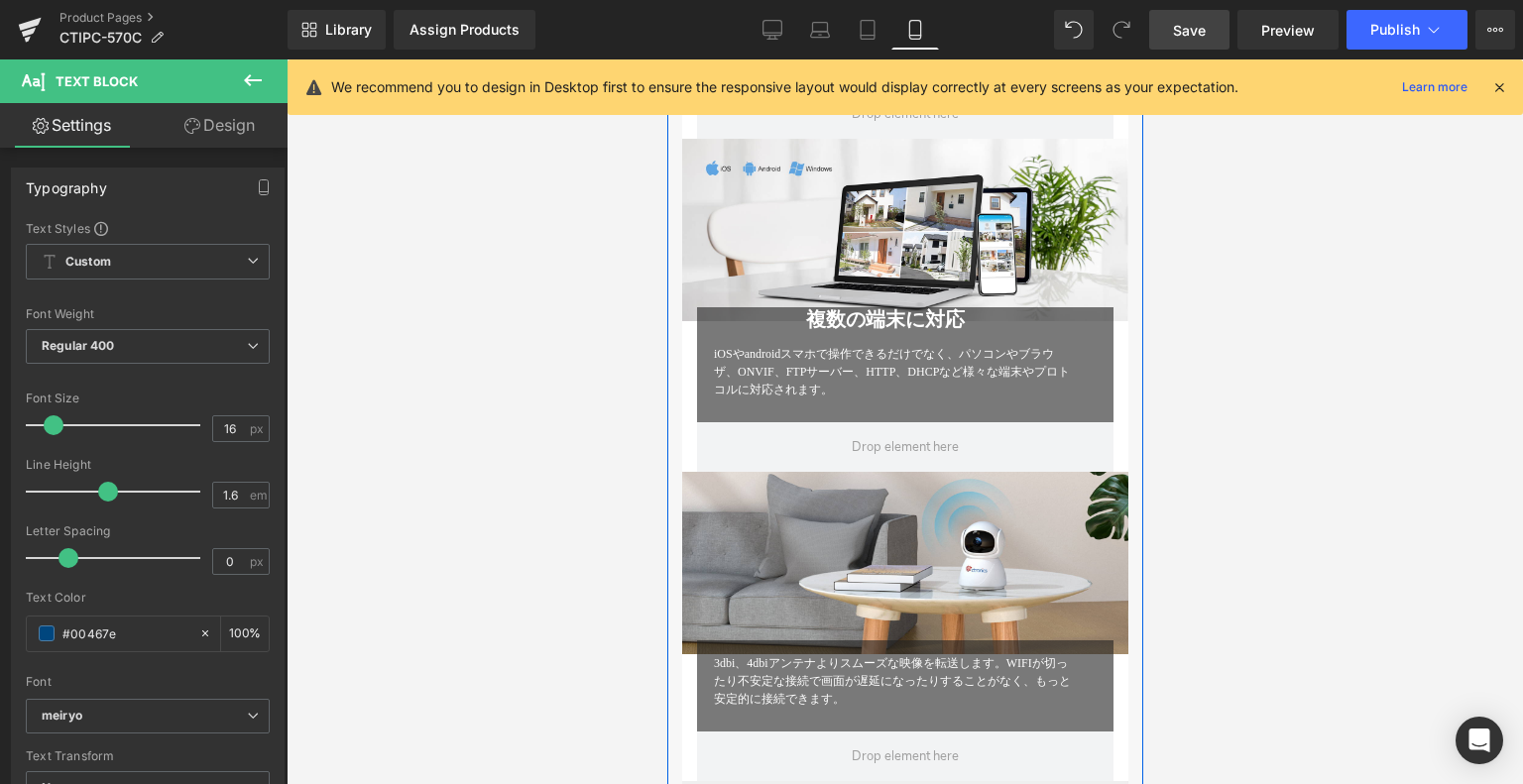 scroll, scrollTop: 4351, scrollLeft: 0, axis: vertical 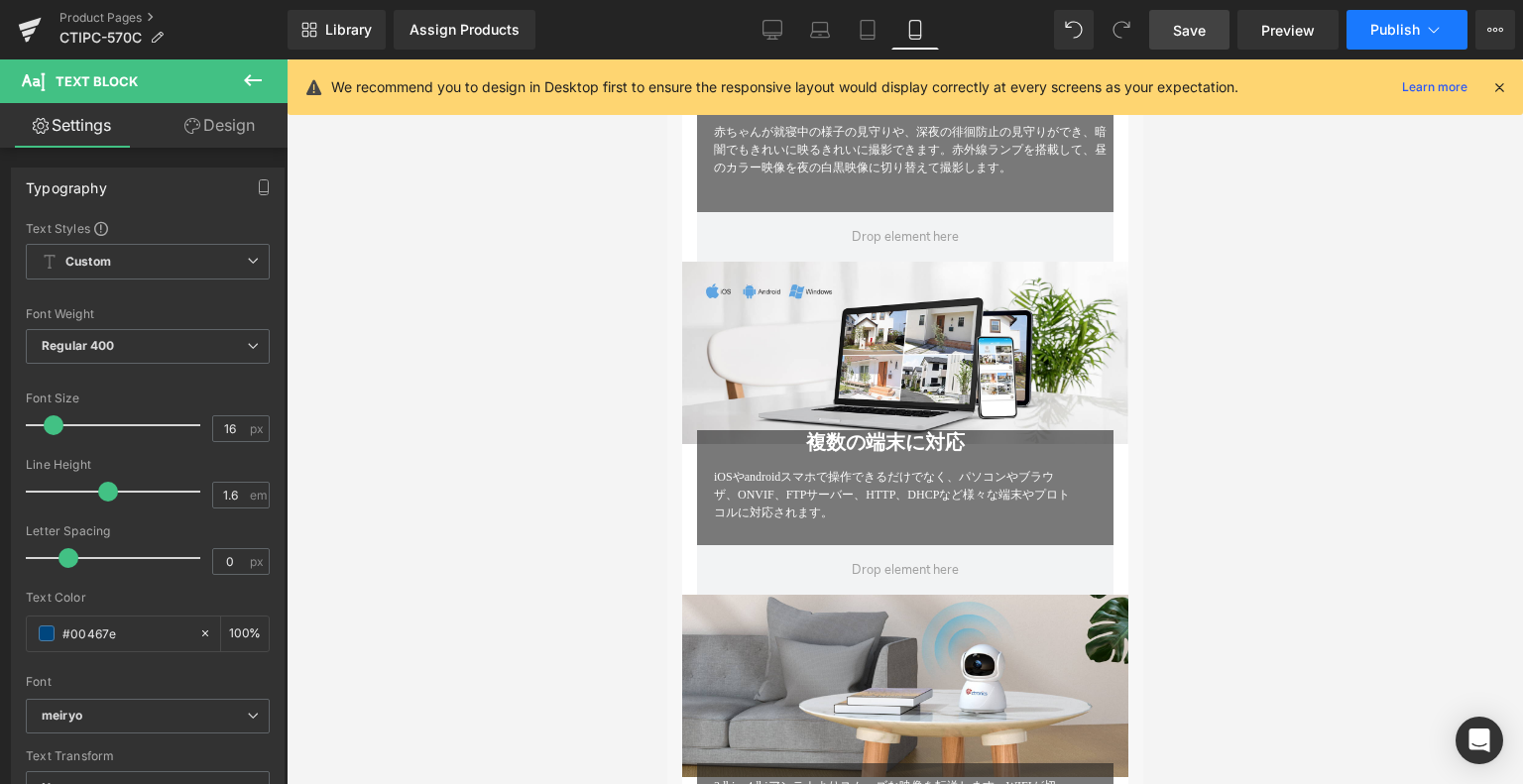 click on "Publish" at bounding box center [1407, 30] 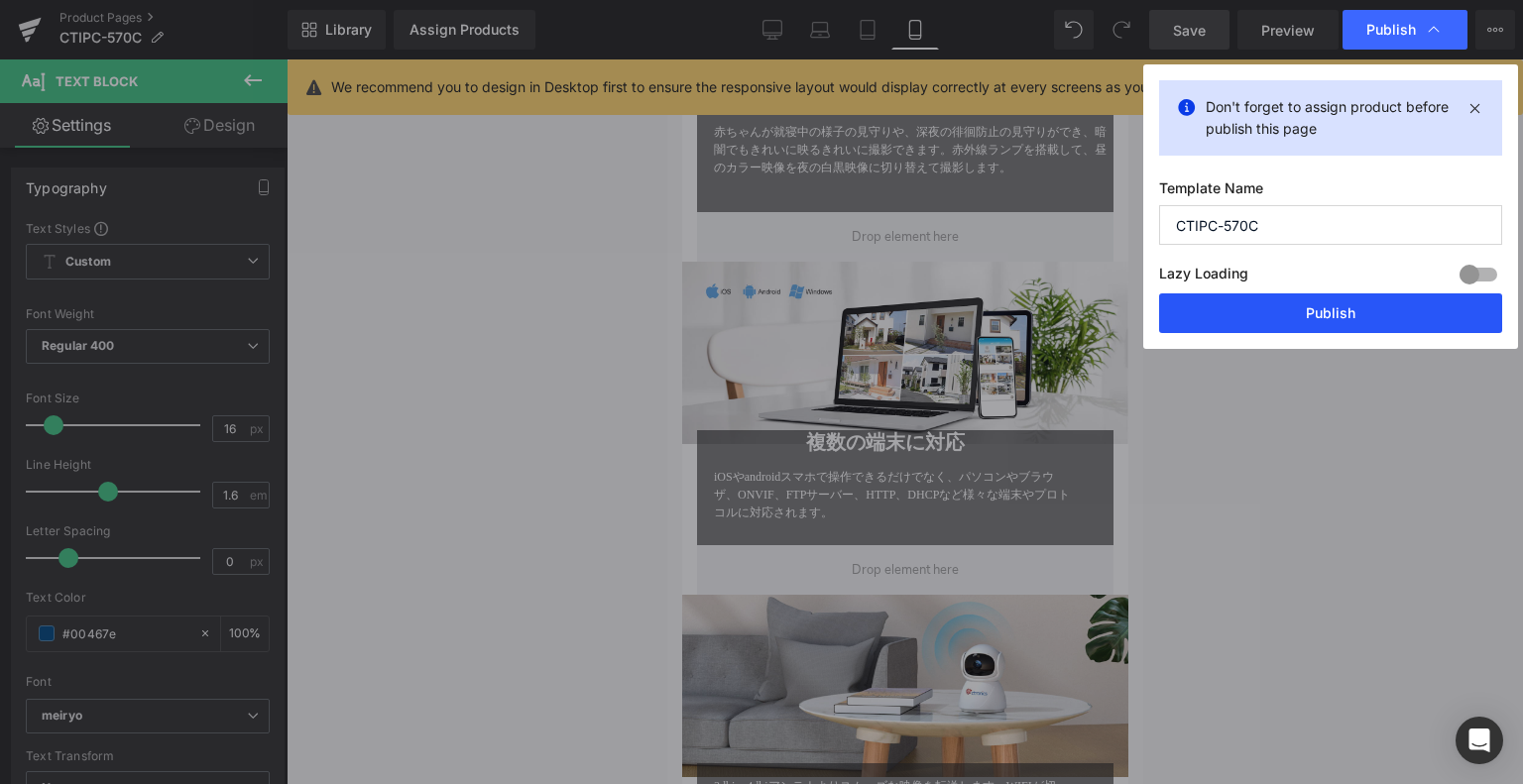 click on "Publish" at bounding box center [1331, 313] 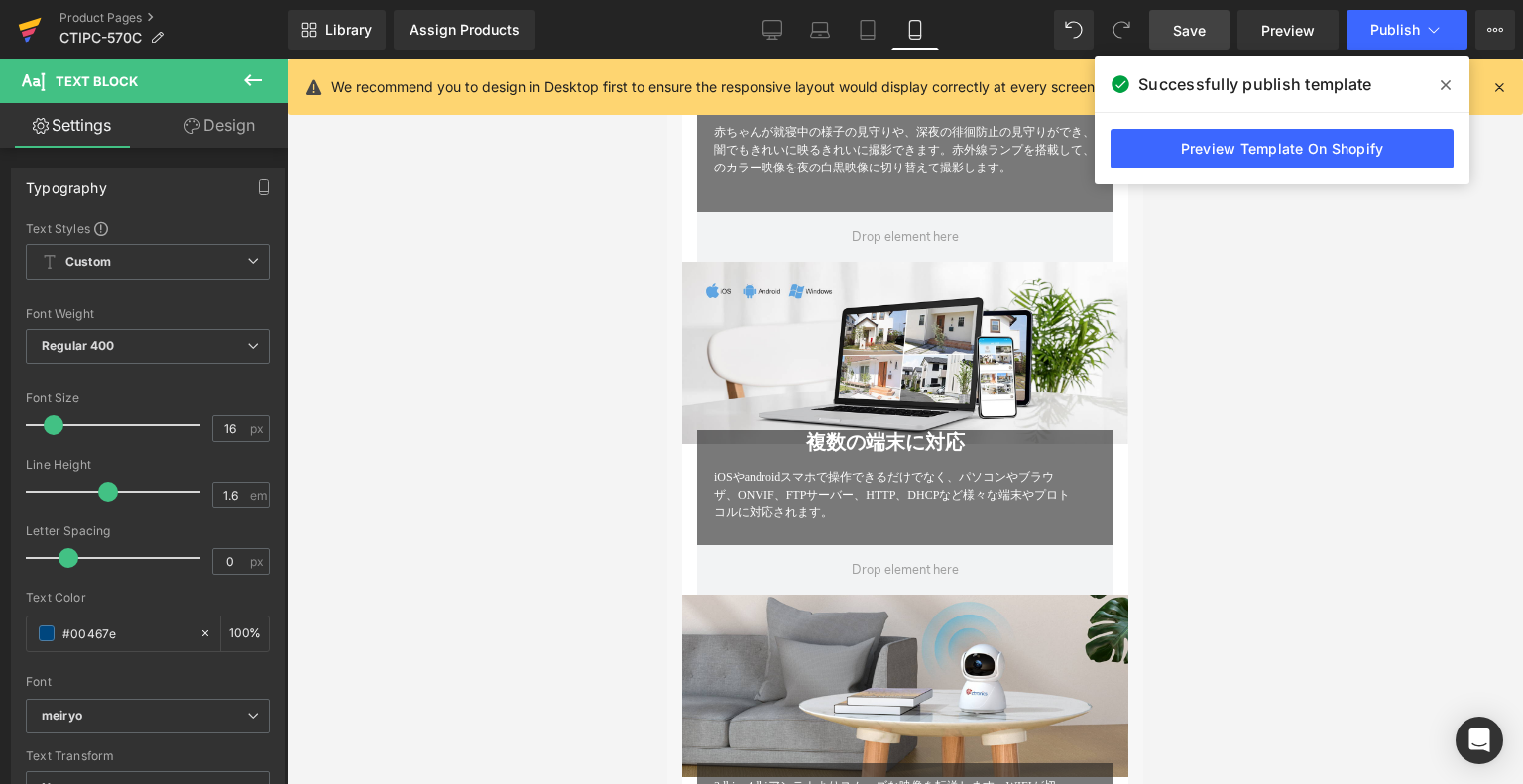 click 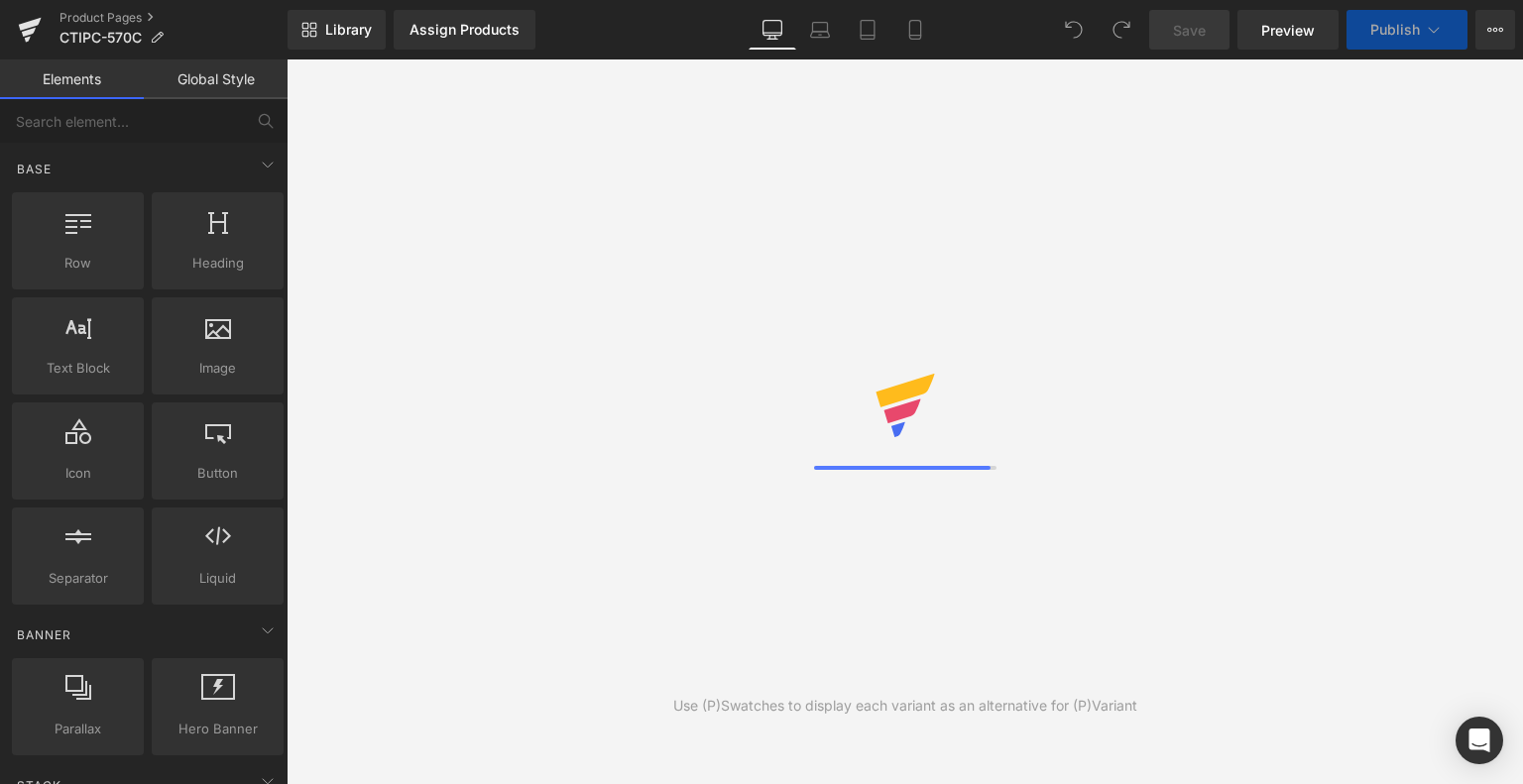 scroll, scrollTop: 0, scrollLeft: 0, axis: both 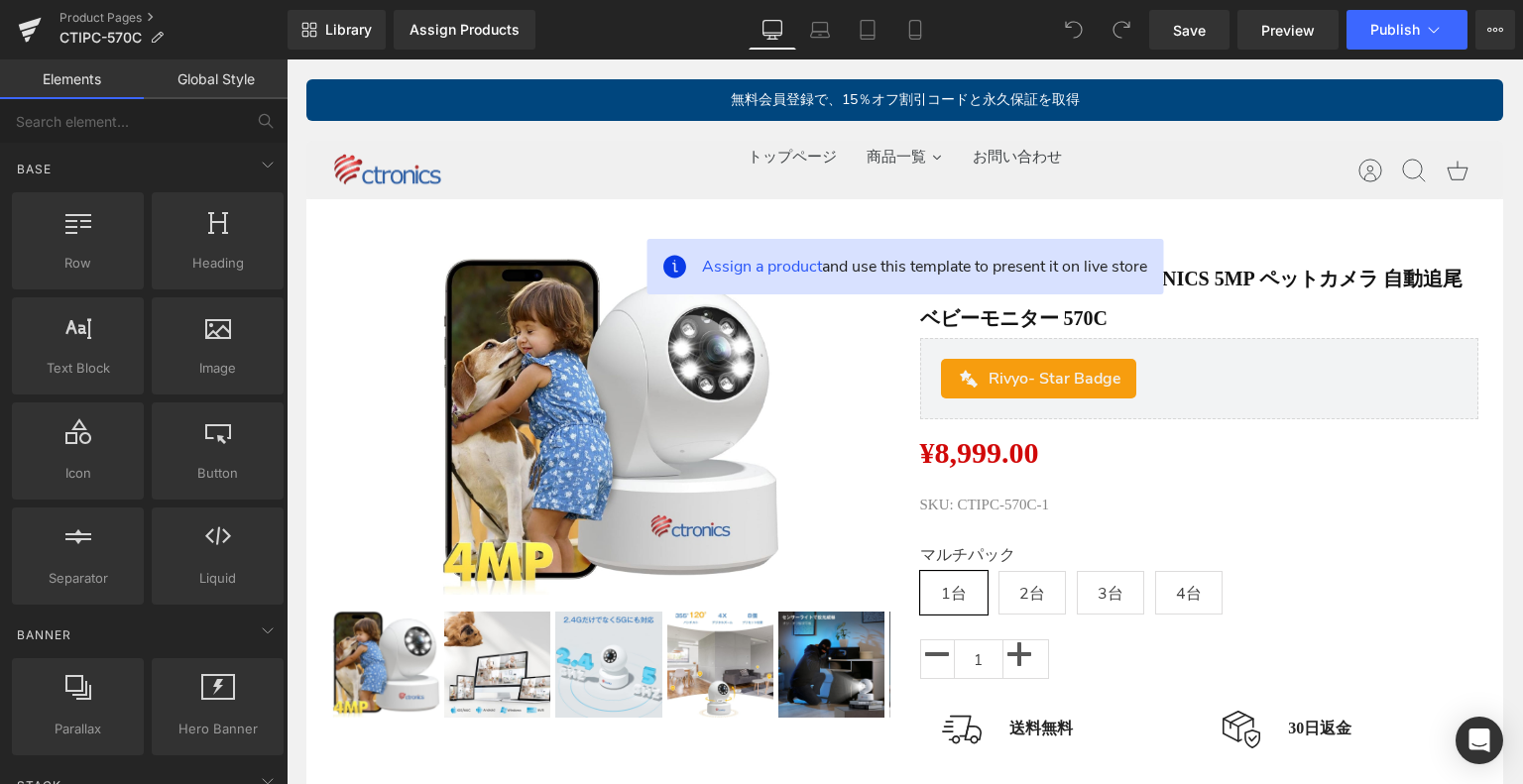 click on "無料会員登録で、15％オフ割引コードと永久保証を取得" at bounding box center [904, 100] 